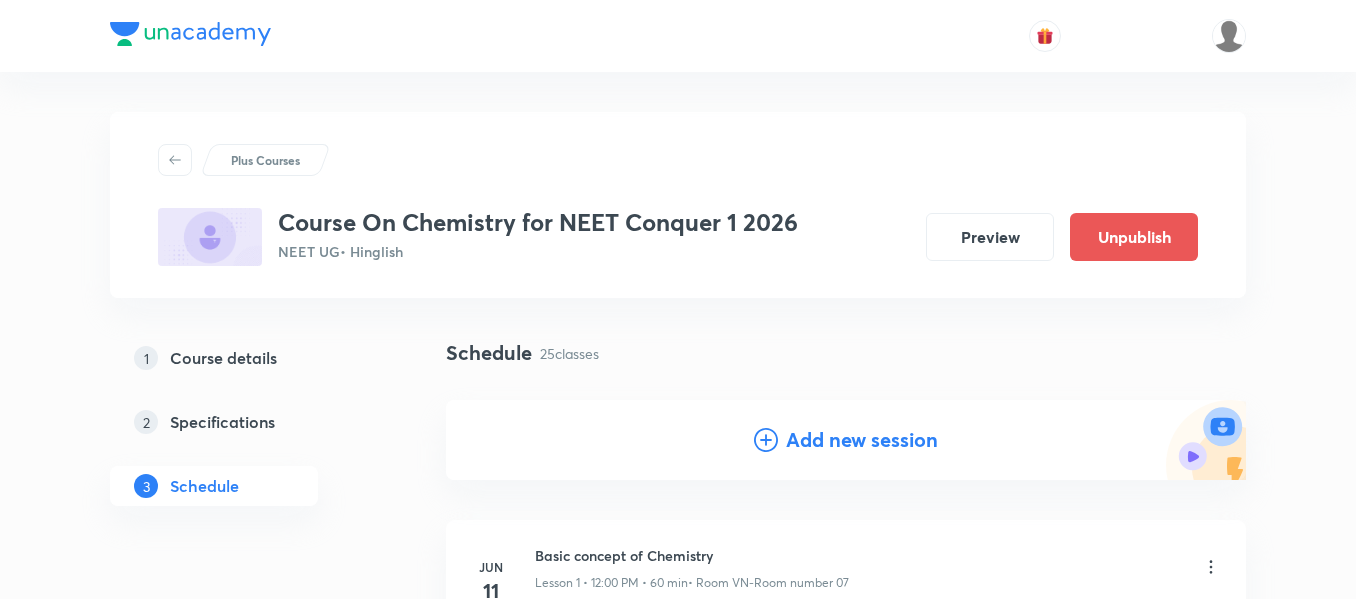 scroll, scrollTop: 3960, scrollLeft: 0, axis: vertical 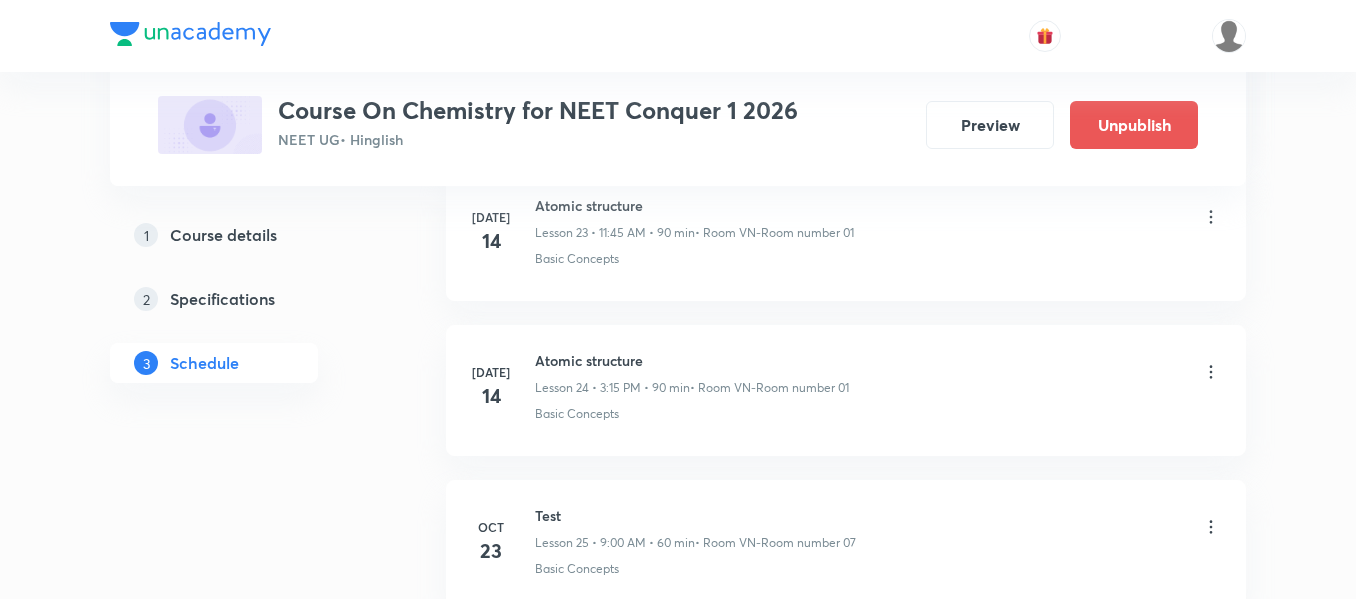 click on "Atomic structure" at bounding box center [692, 360] 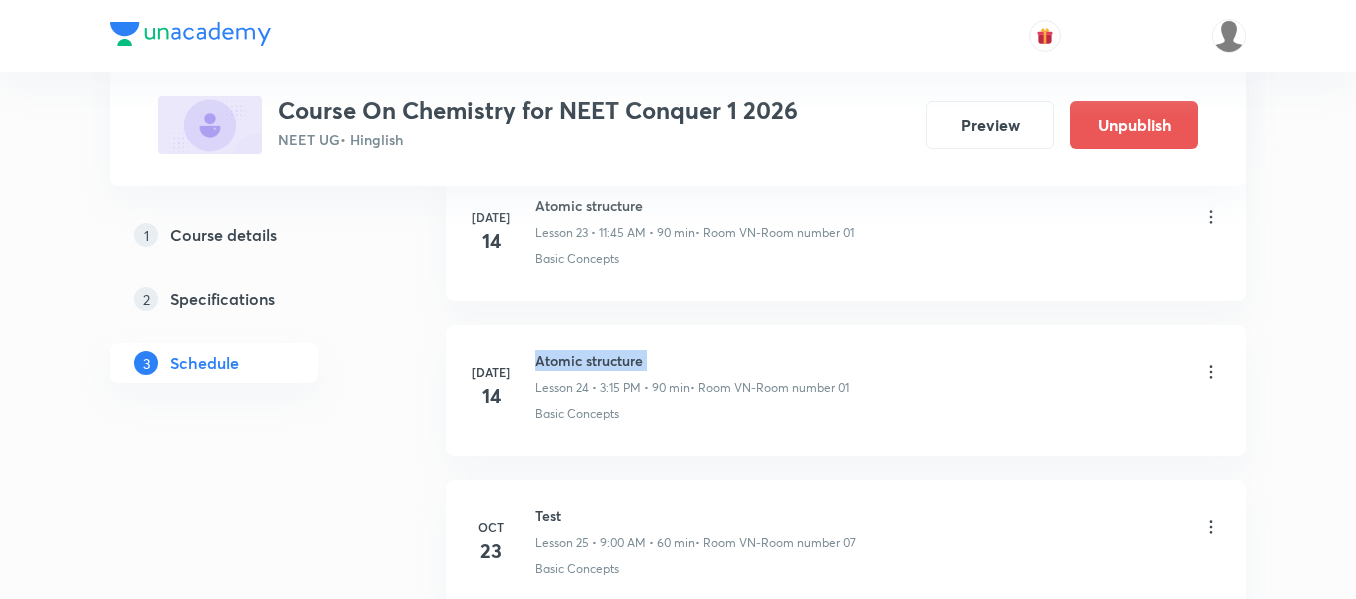 click on "Atomic structure" at bounding box center (692, 360) 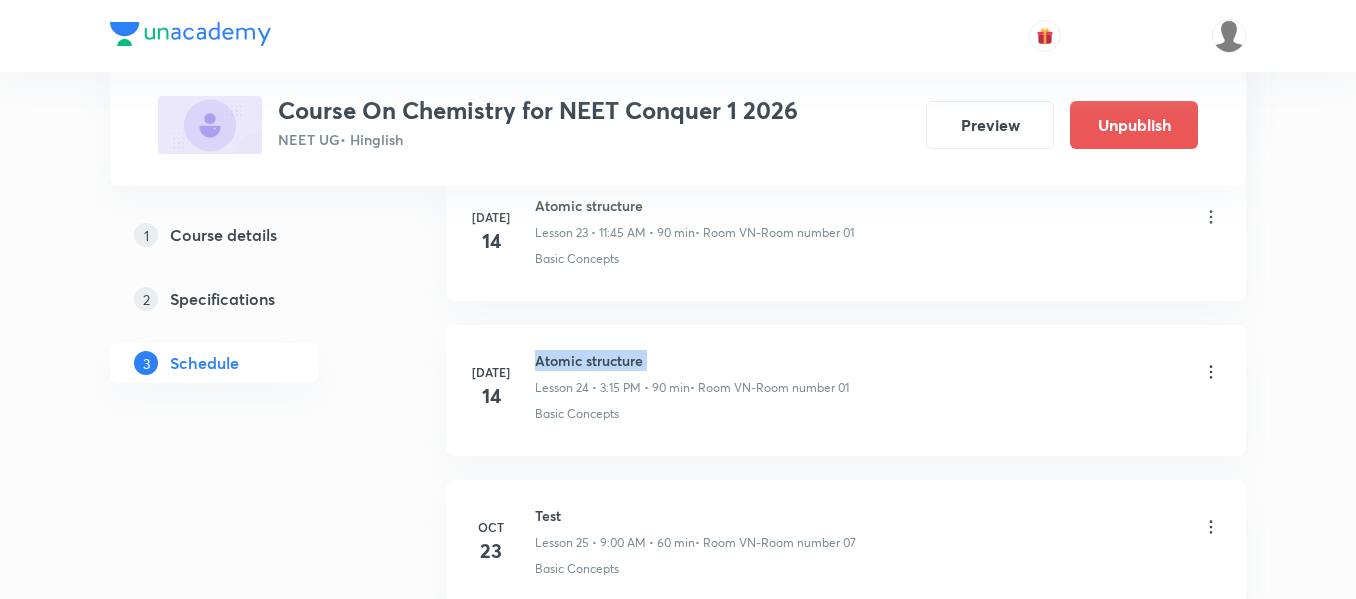 copy on "Atomic structure" 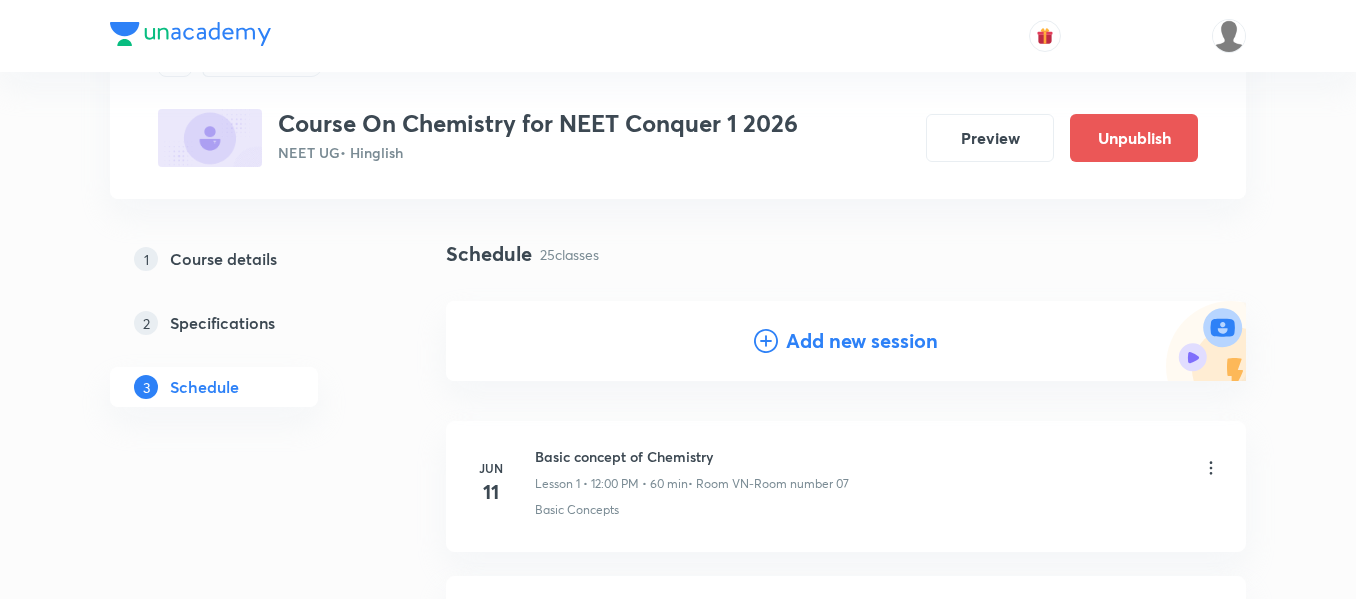 scroll, scrollTop: 0, scrollLeft: 0, axis: both 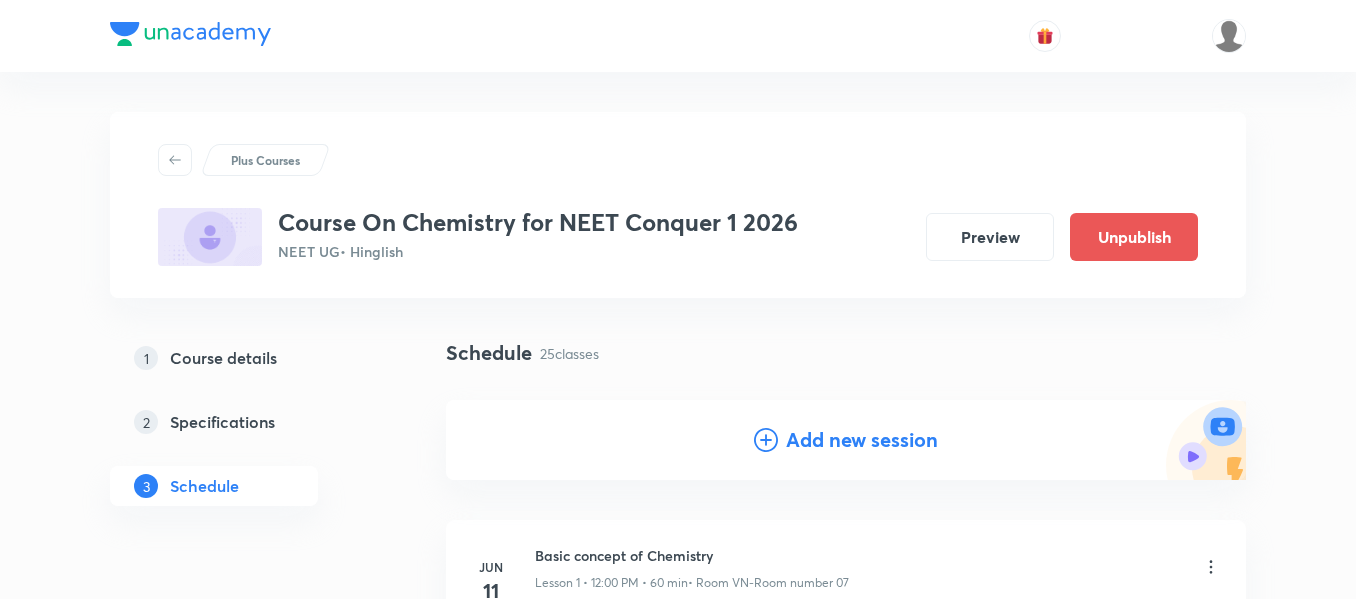 click on "Add new session" at bounding box center (862, 440) 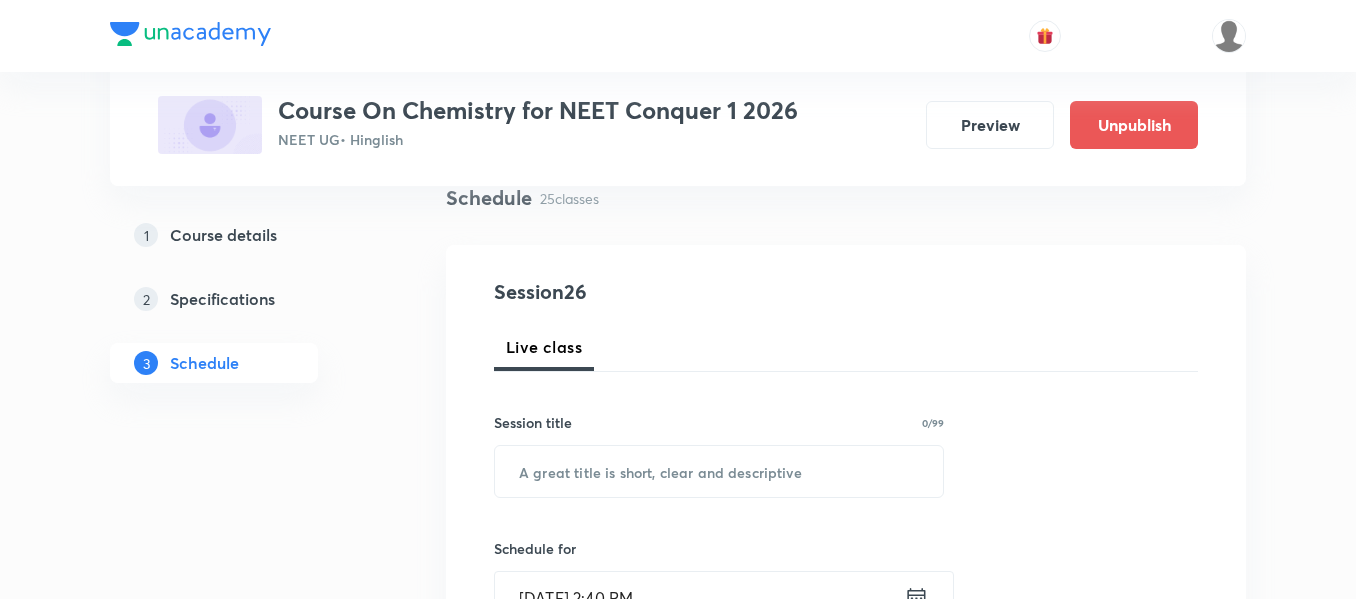 scroll, scrollTop: 200, scrollLeft: 0, axis: vertical 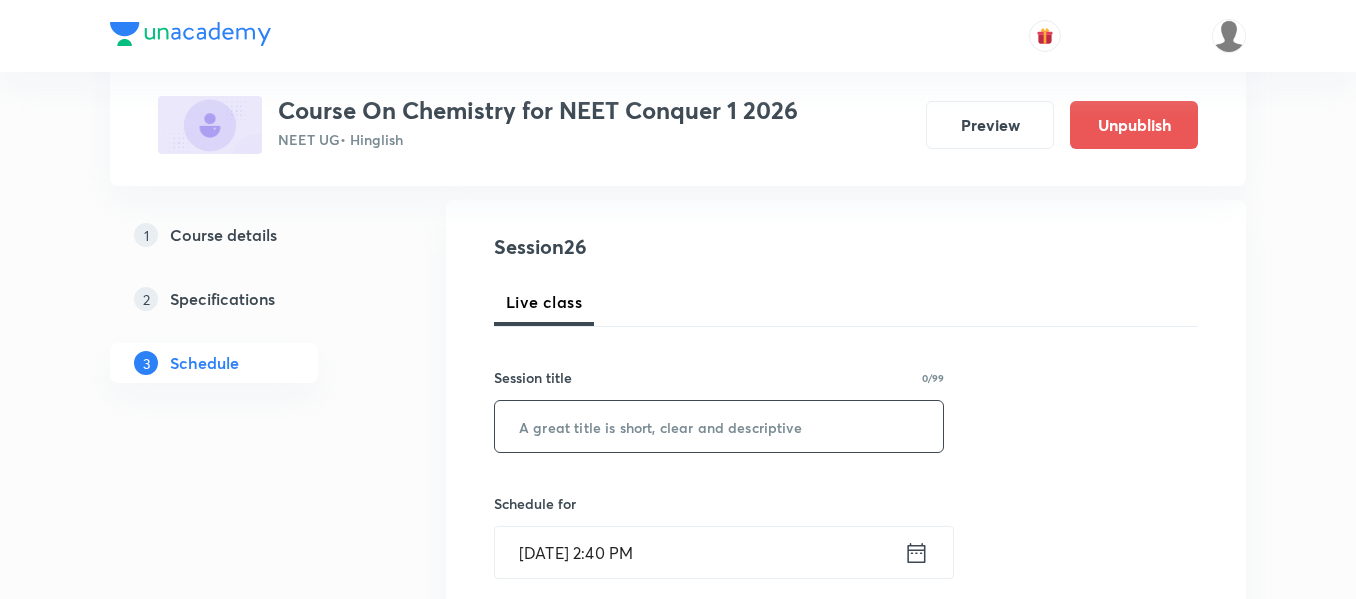 click at bounding box center [719, 426] 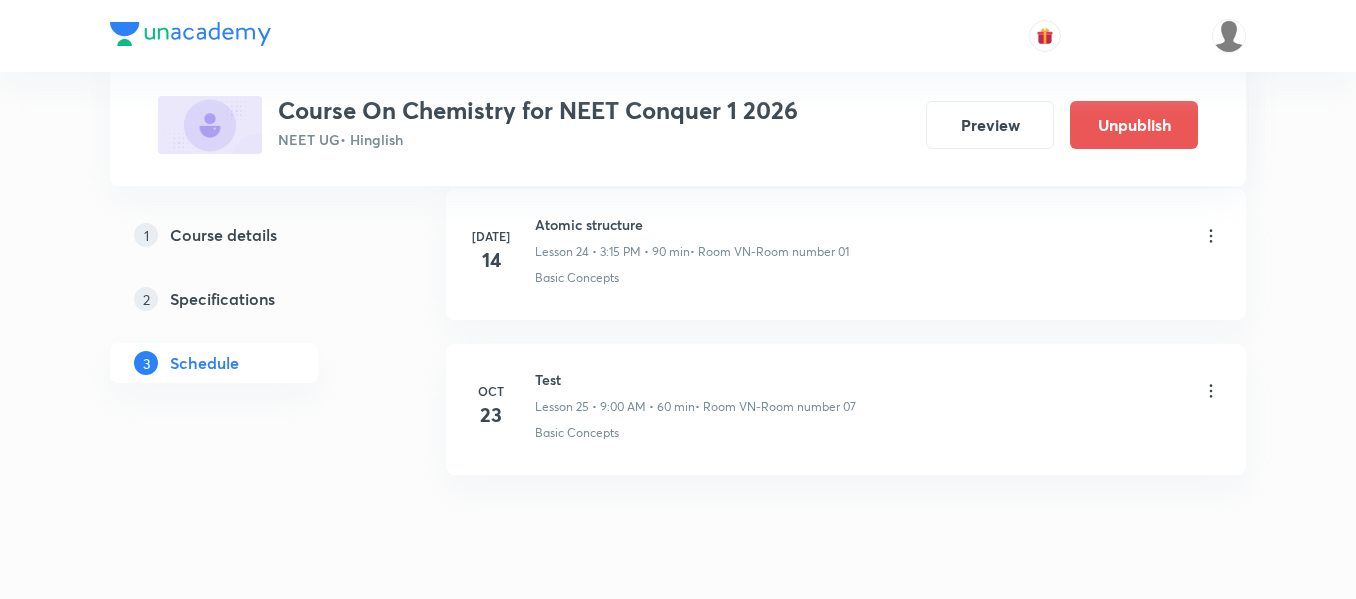 scroll, scrollTop: 4779, scrollLeft: 0, axis: vertical 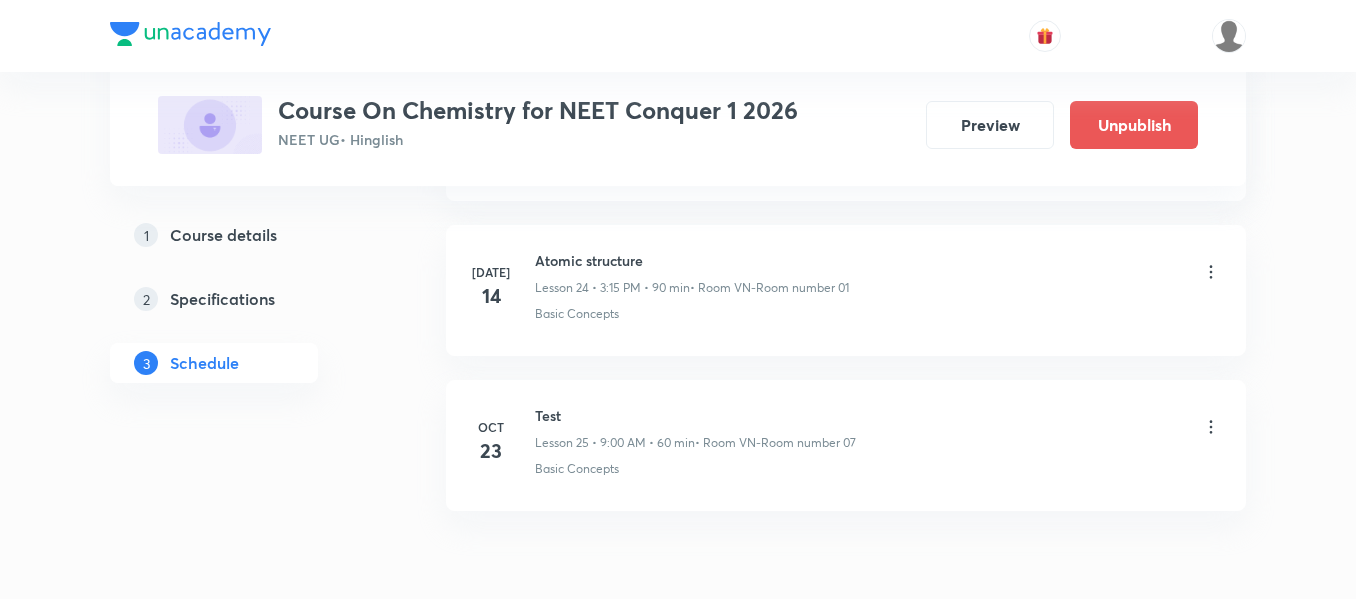 type on "Atomic structure" 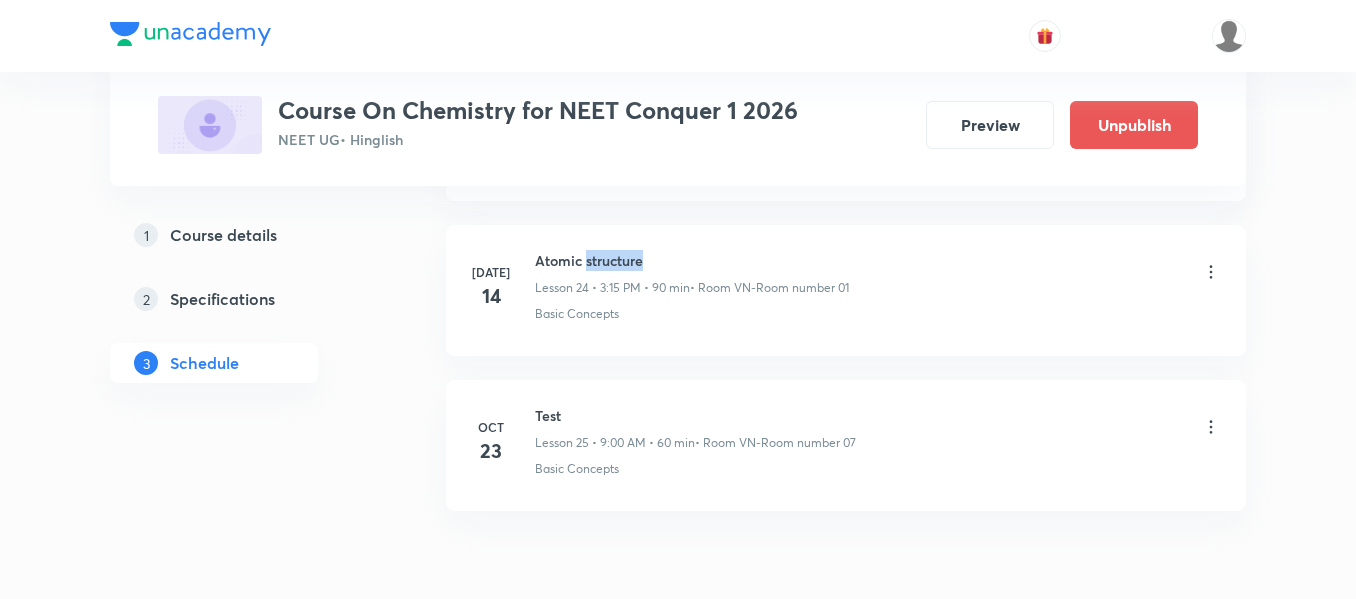 click on "Atomic structure" at bounding box center (692, 260) 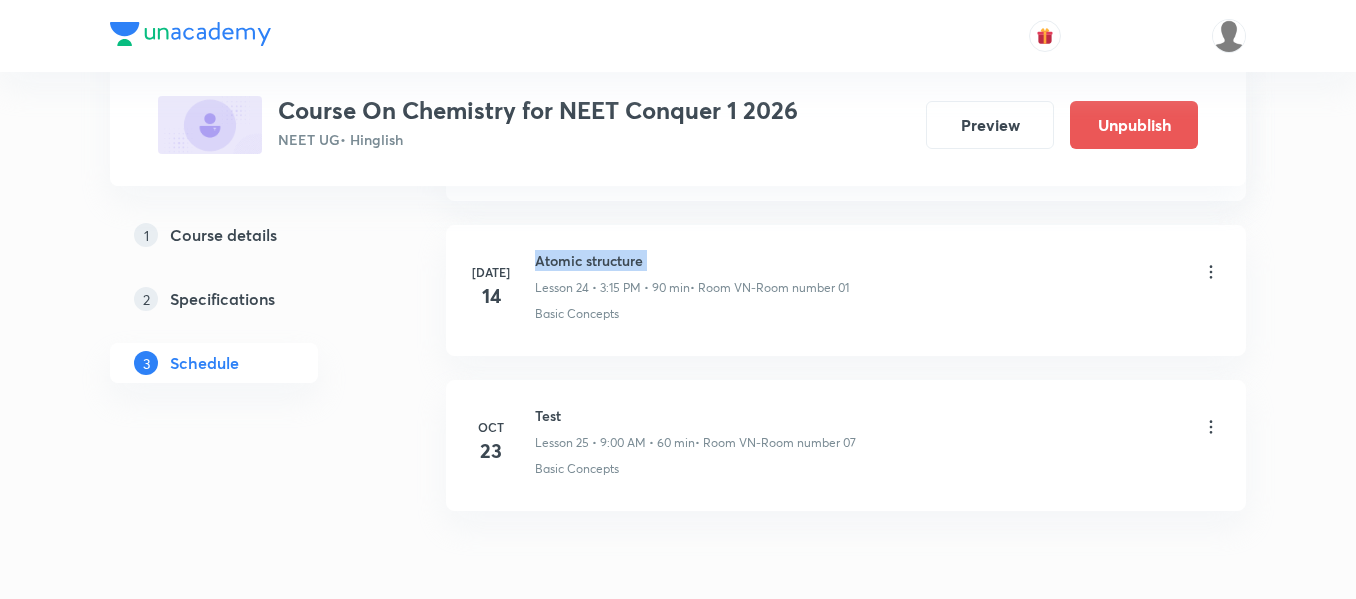 click on "Atomic structure" at bounding box center (692, 260) 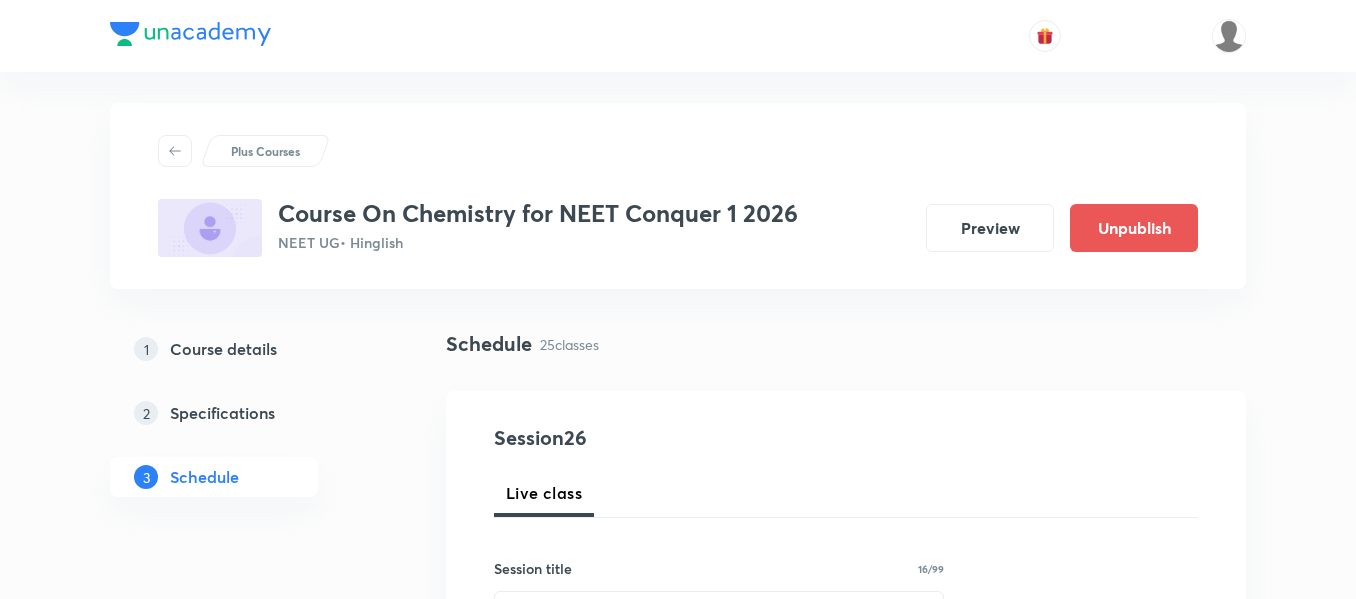 scroll, scrollTop: 0, scrollLeft: 0, axis: both 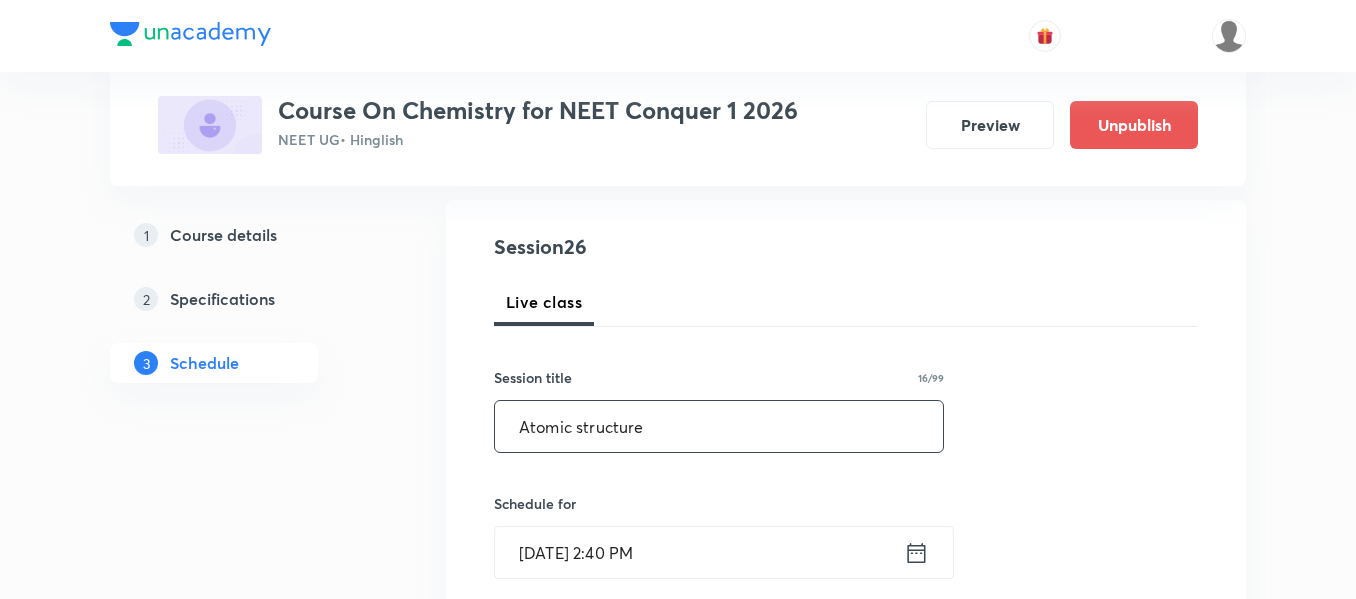 click on "Atomic structure" at bounding box center (719, 426) 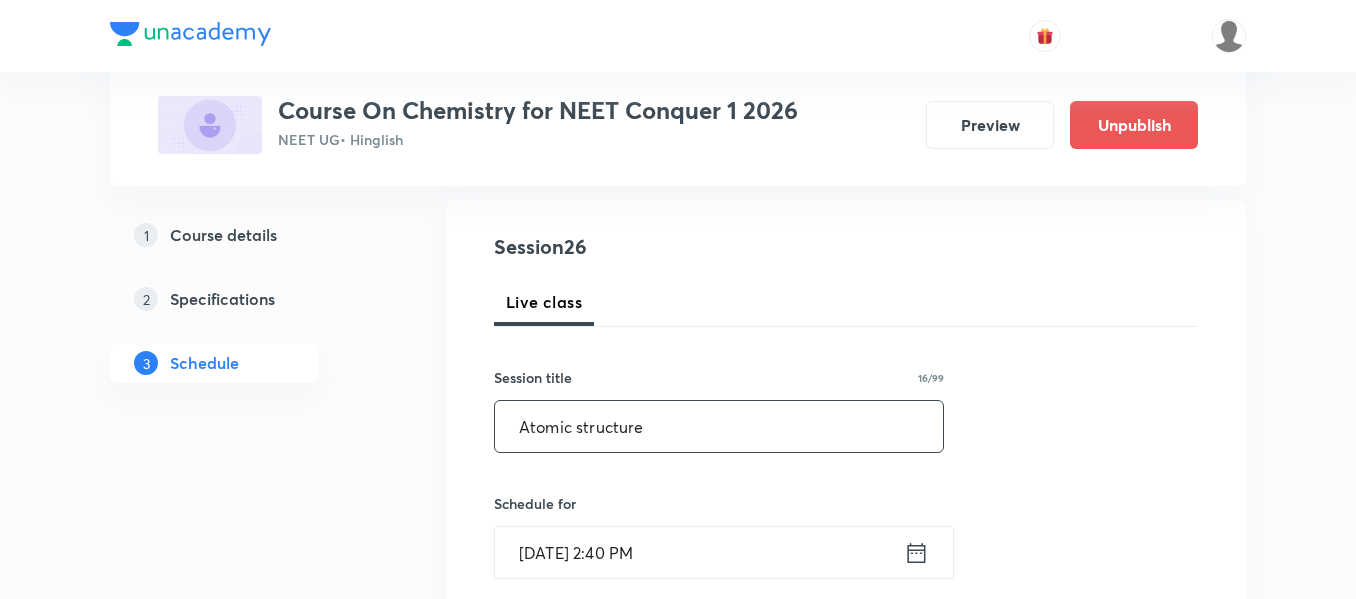 scroll, scrollTop: 300, scrollLeft: 0, axis: vertical 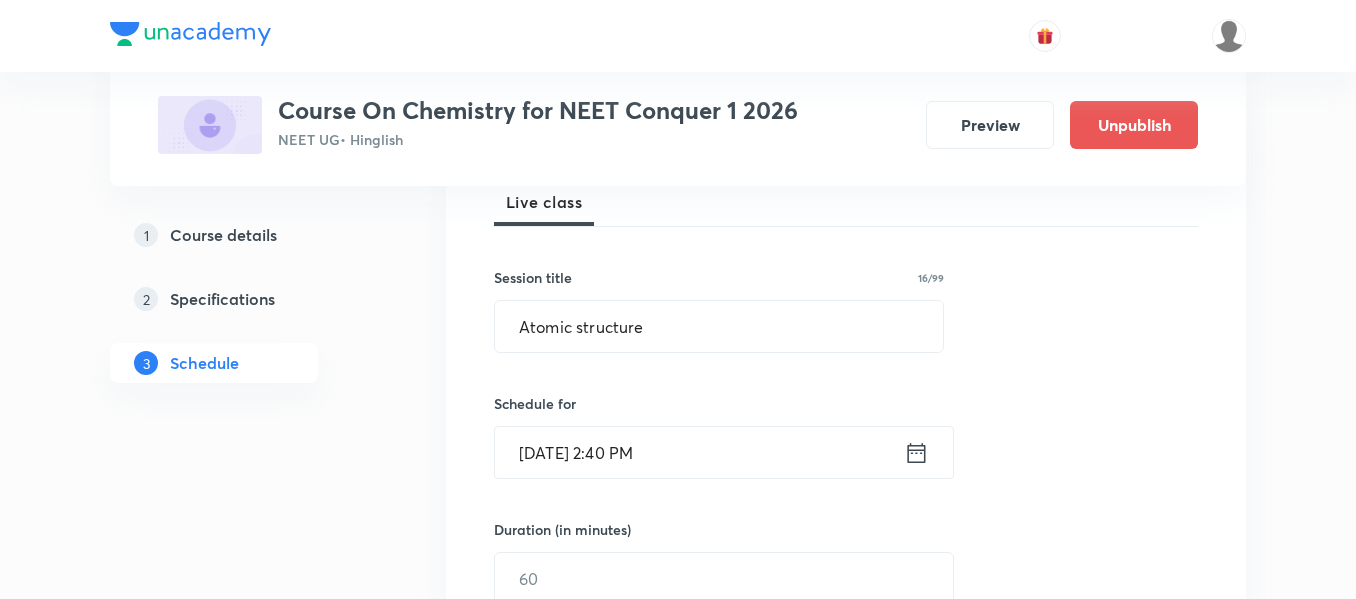 click 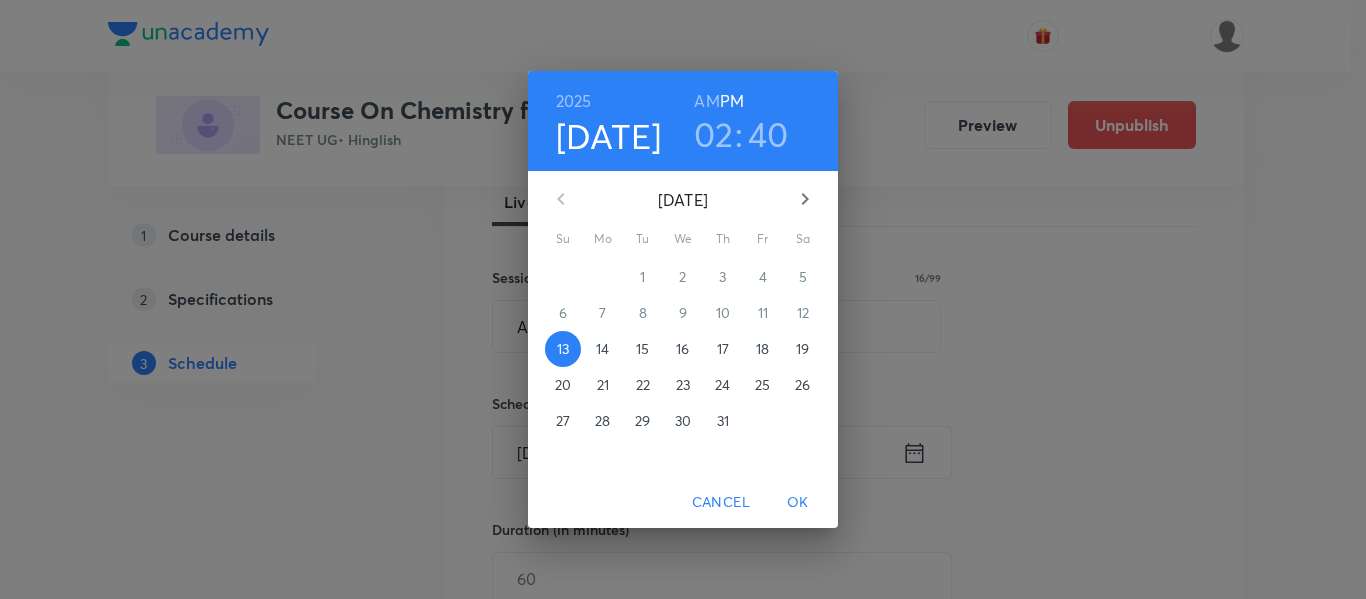click on "15" at bounding box center [642, 349] 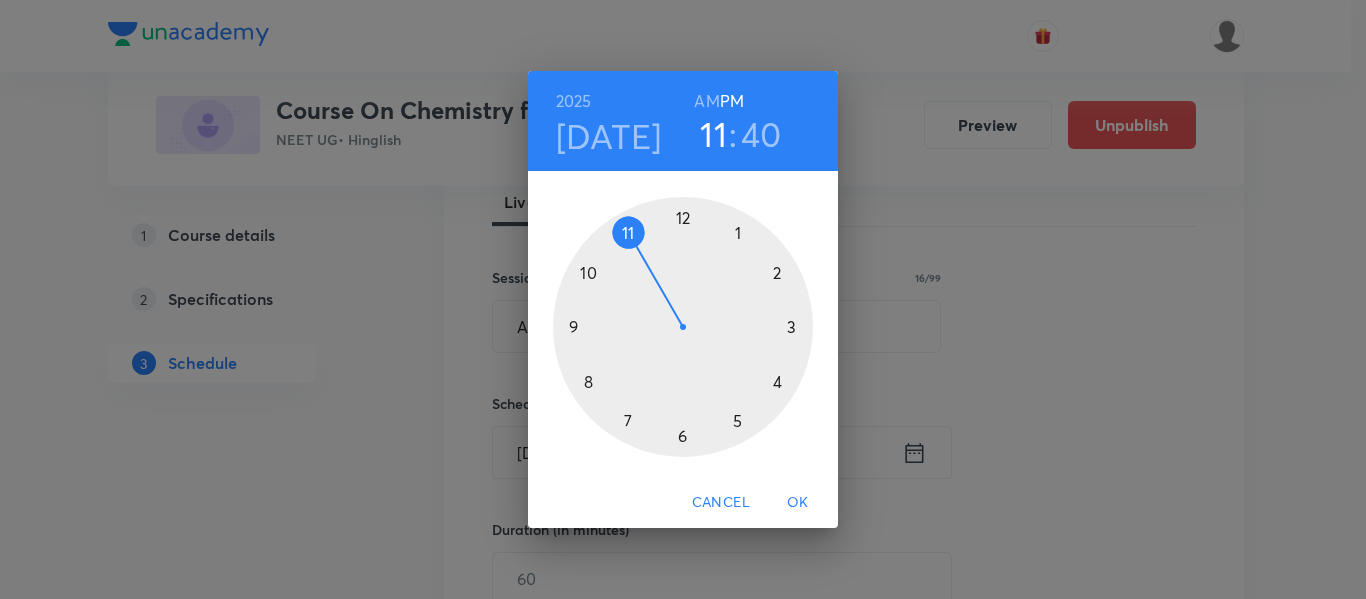 drag, startPoint x: 780, startPoint y: 274, endPoint x: 629, endPoint y: 229, distance: 157.56268 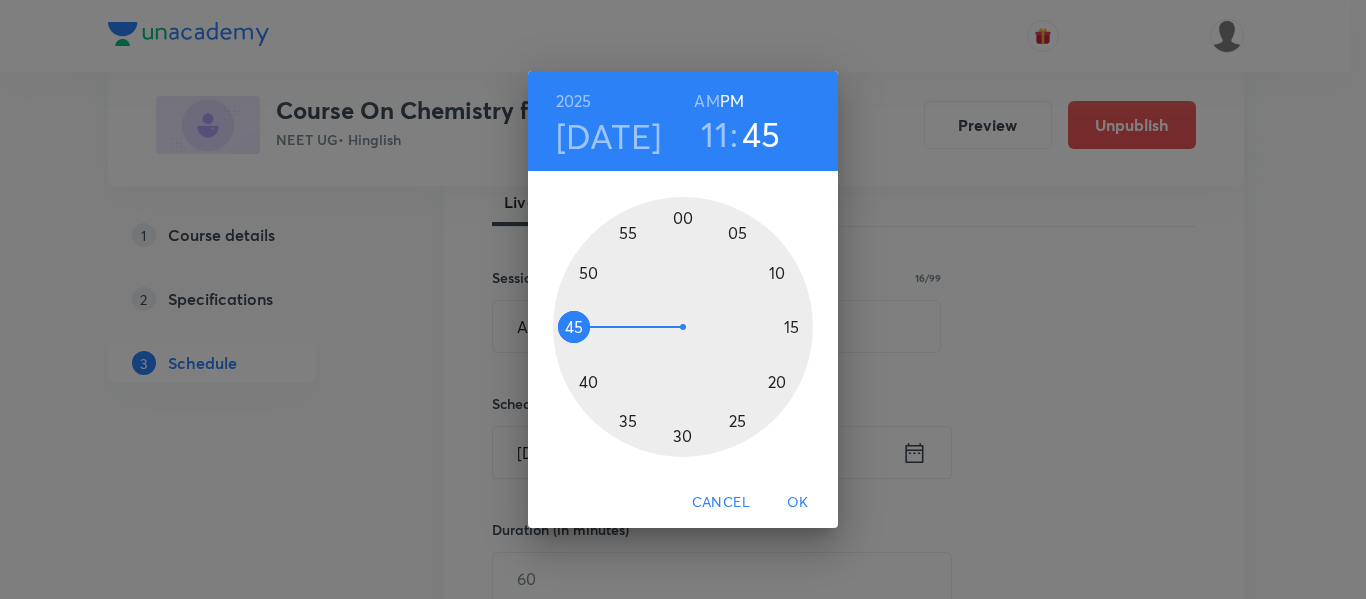 drag, startPoint x: 580, startPoint y: 384, endPoint x: 601, endPoint y: 326, distance: 61.68468 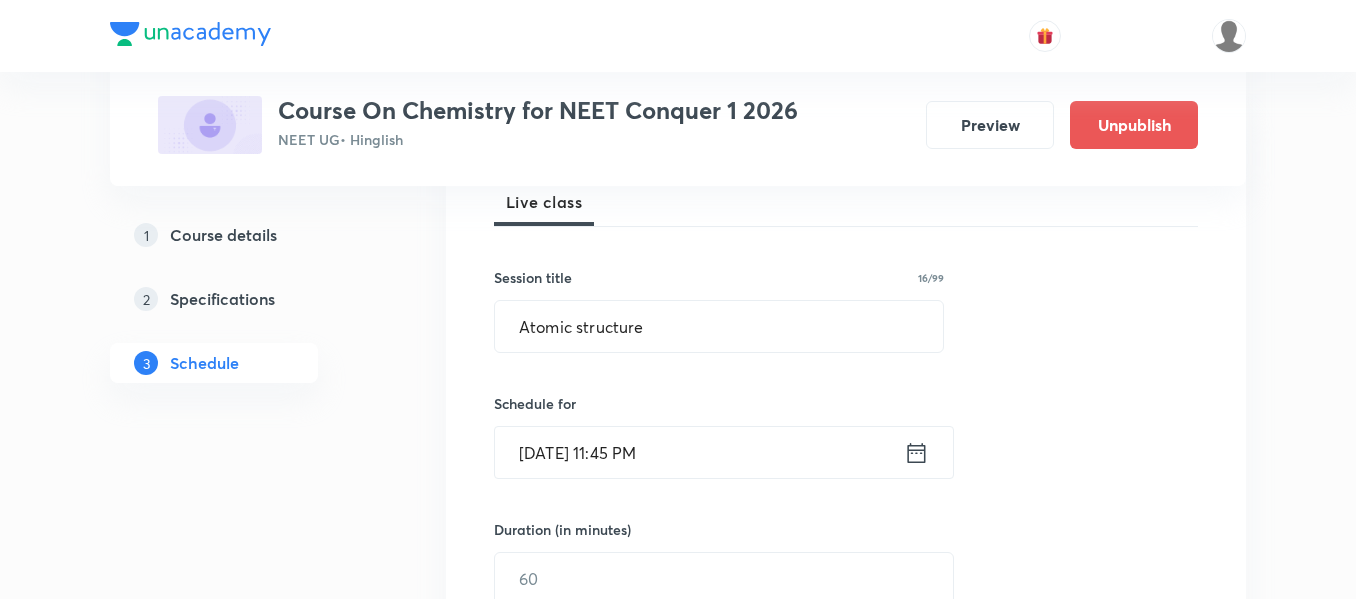 click 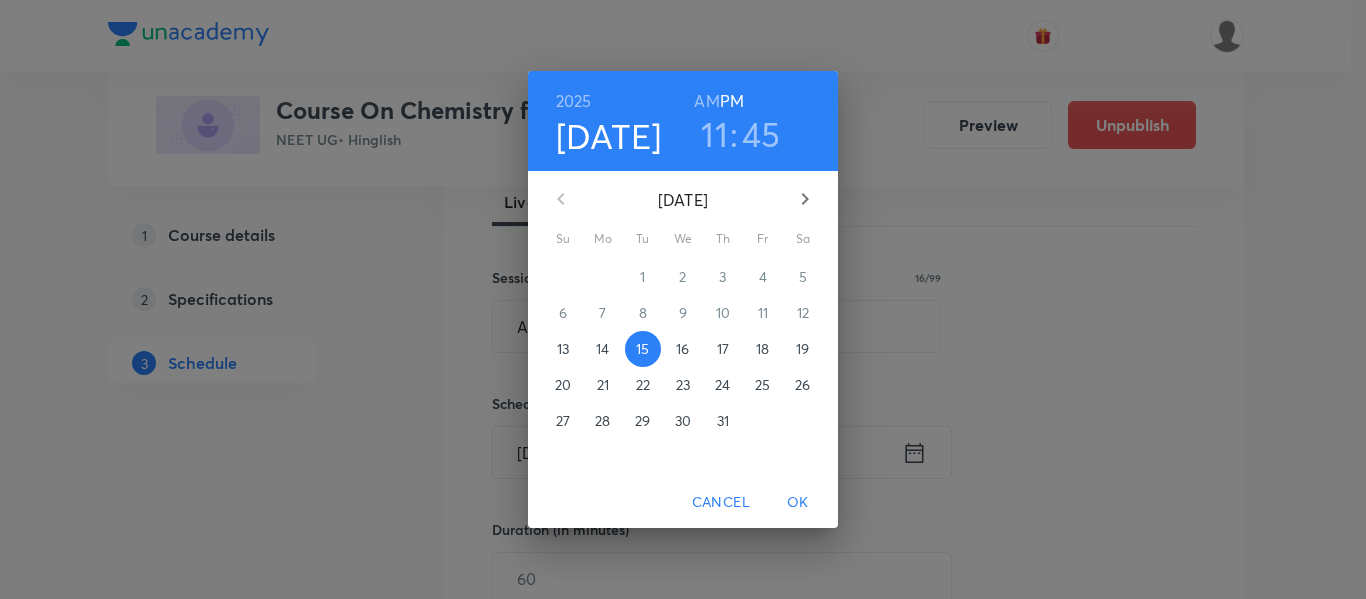 click on "AM" at bounding box center [706, 101] 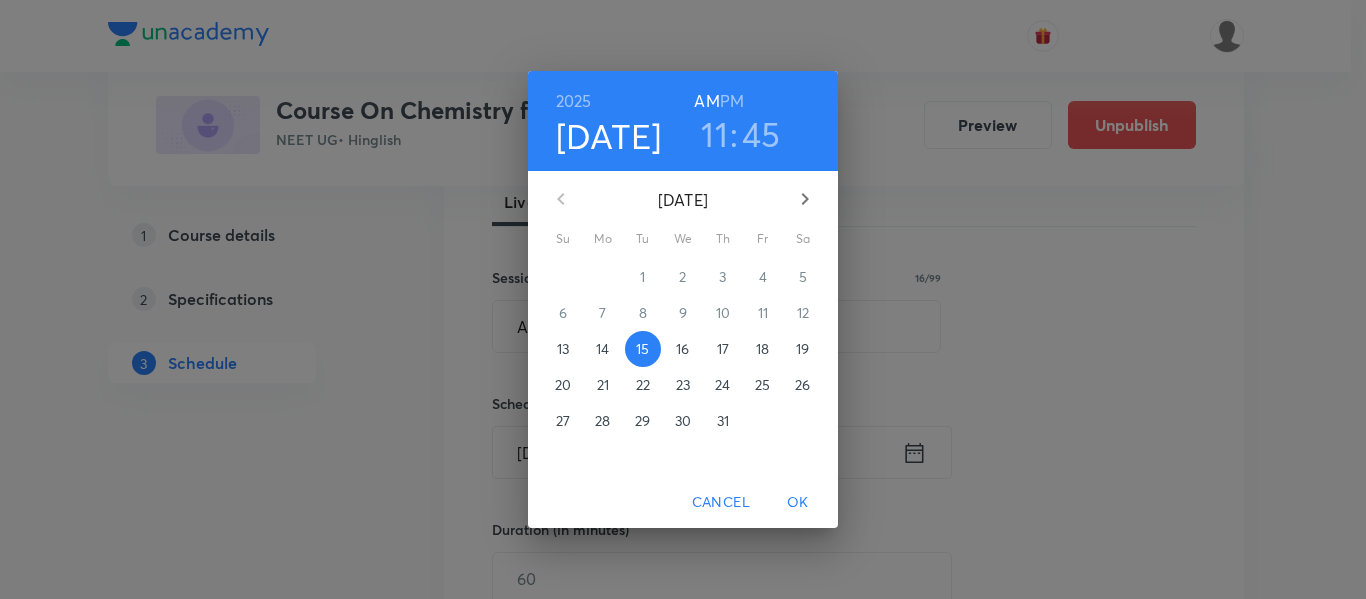 click on "[DATE] 11 : 45 AM PM [DATE] Su Mo Tu We Th Fr Sa 29 30 1 2 3 4 5 6 7 8 9 10 11 12 13 14 15 16 17 18 19 20 21 22 23 24 25 26 27 28 29 30 31 1 2 Cancel OK" at bounding box center [683, 299] 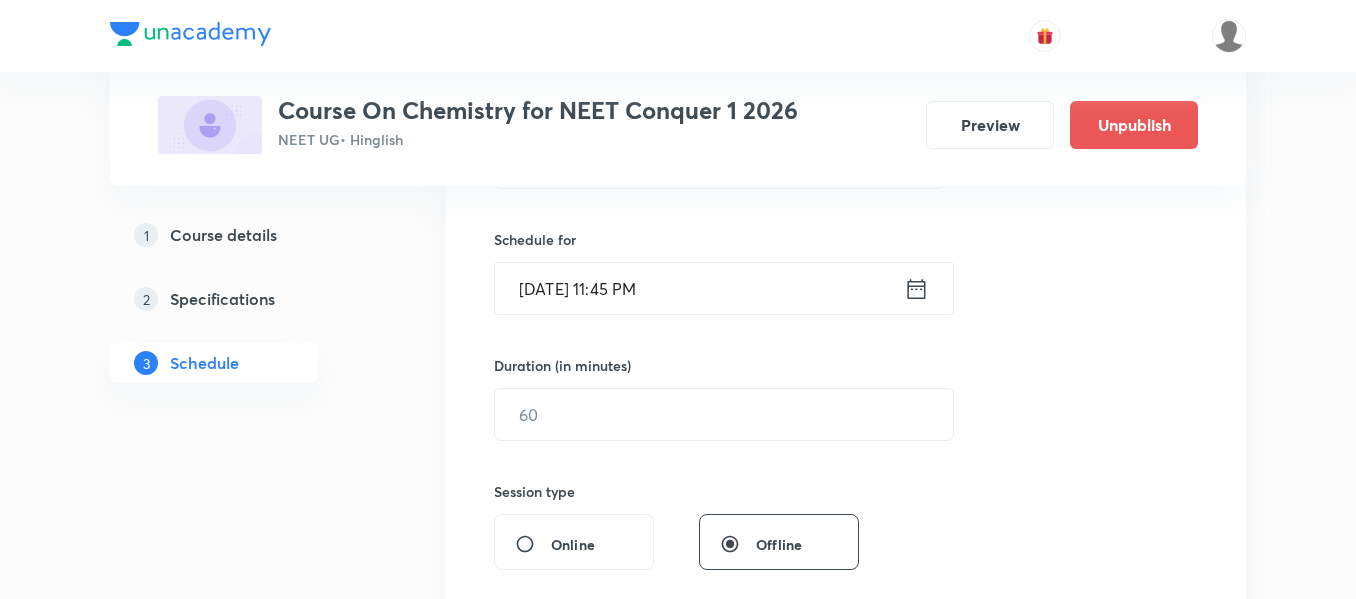 scroll, scrollTop: 500, scrollLeft: 0, axis: vertical 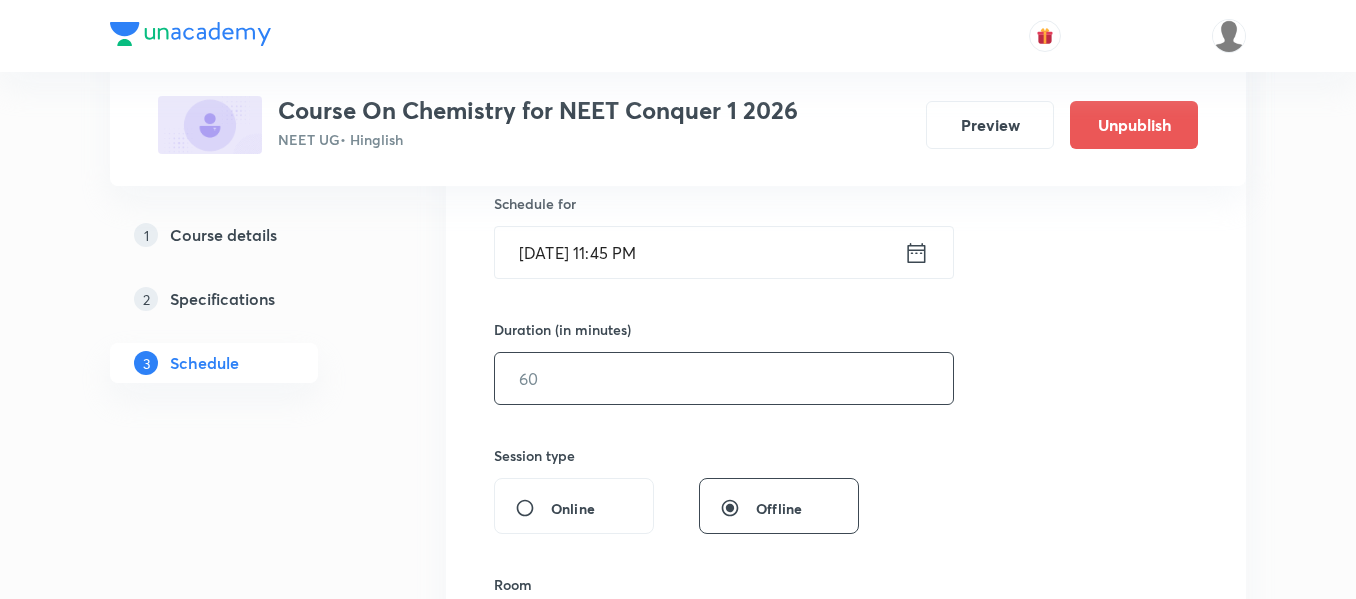 click at bounding box center (724, 378) 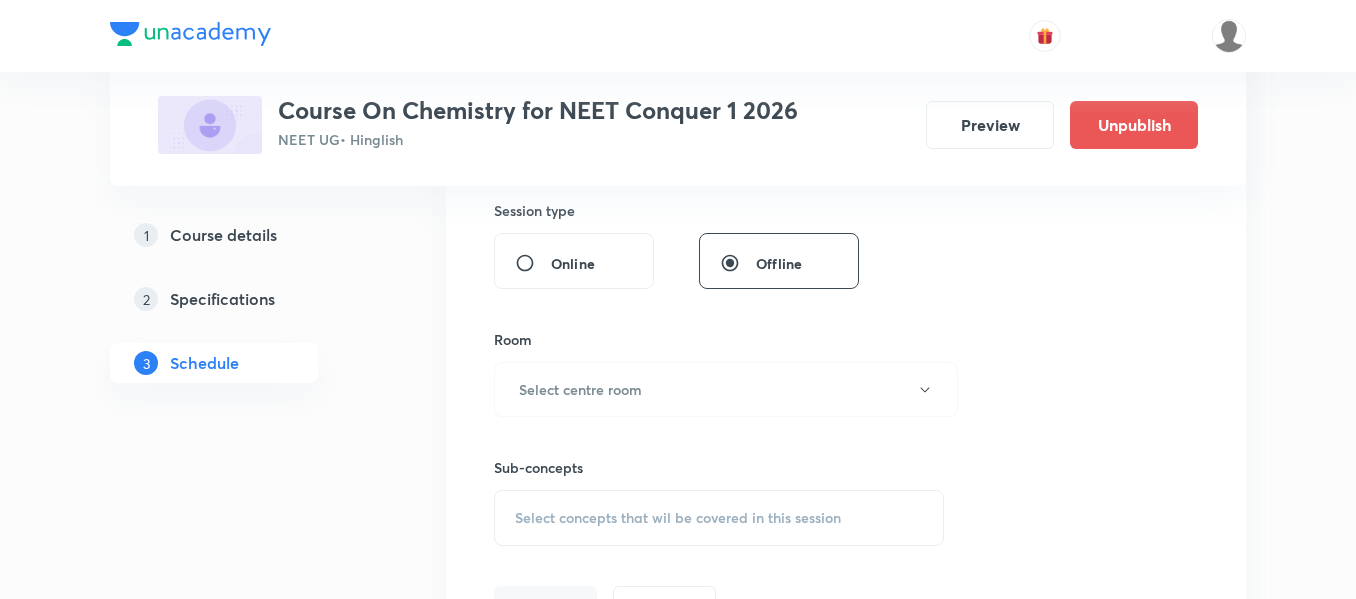 scroll, scrollTop: 800, scrollLeft: 0, axis: vertical 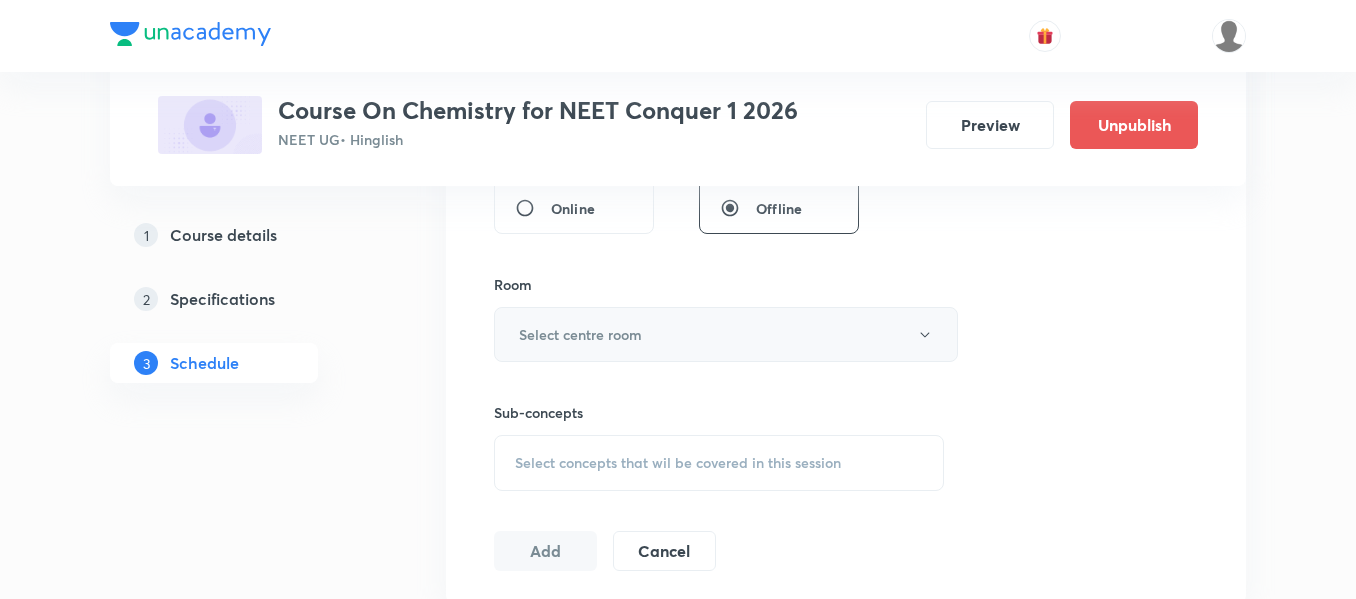 type on "90" 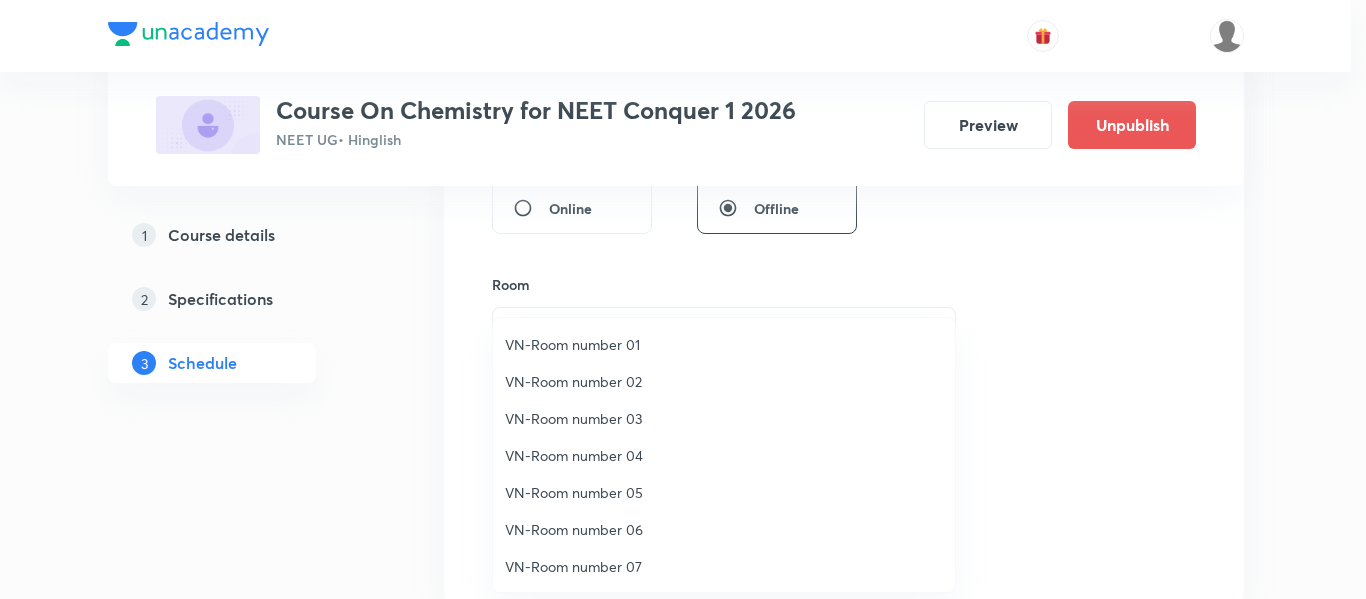 click on "VN-Room number 01" at bounding box center [724, 344] 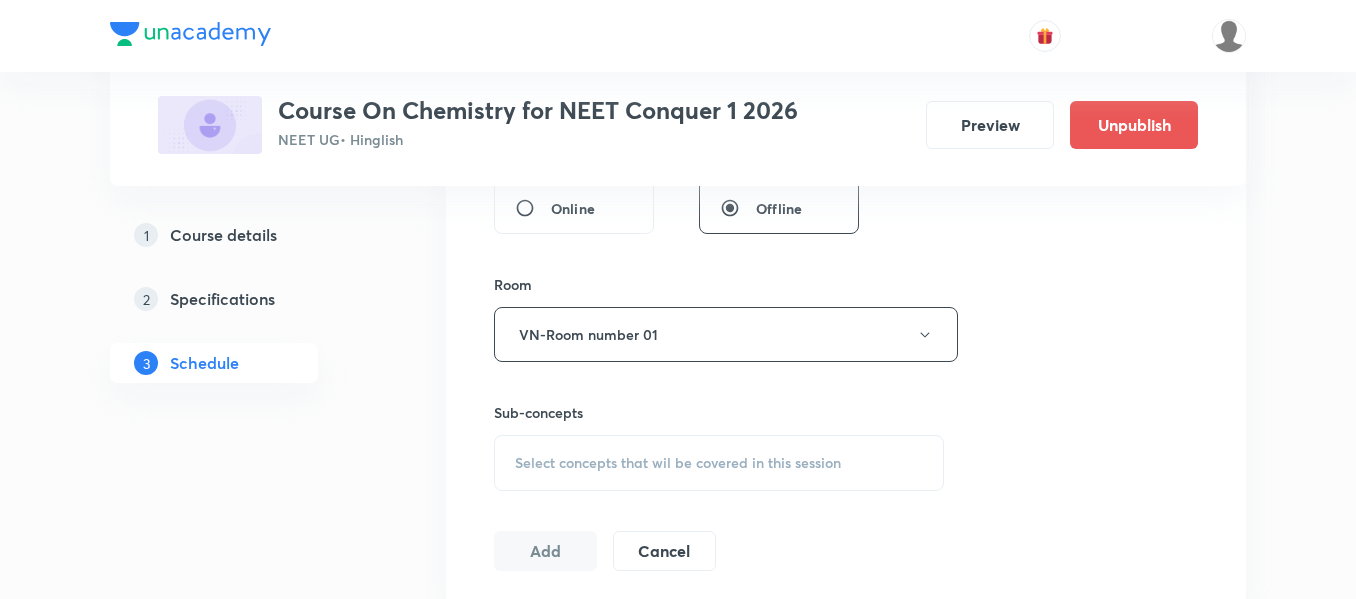 scroll, scrollTop: 900, scrollLeft: 0, axis: vertical 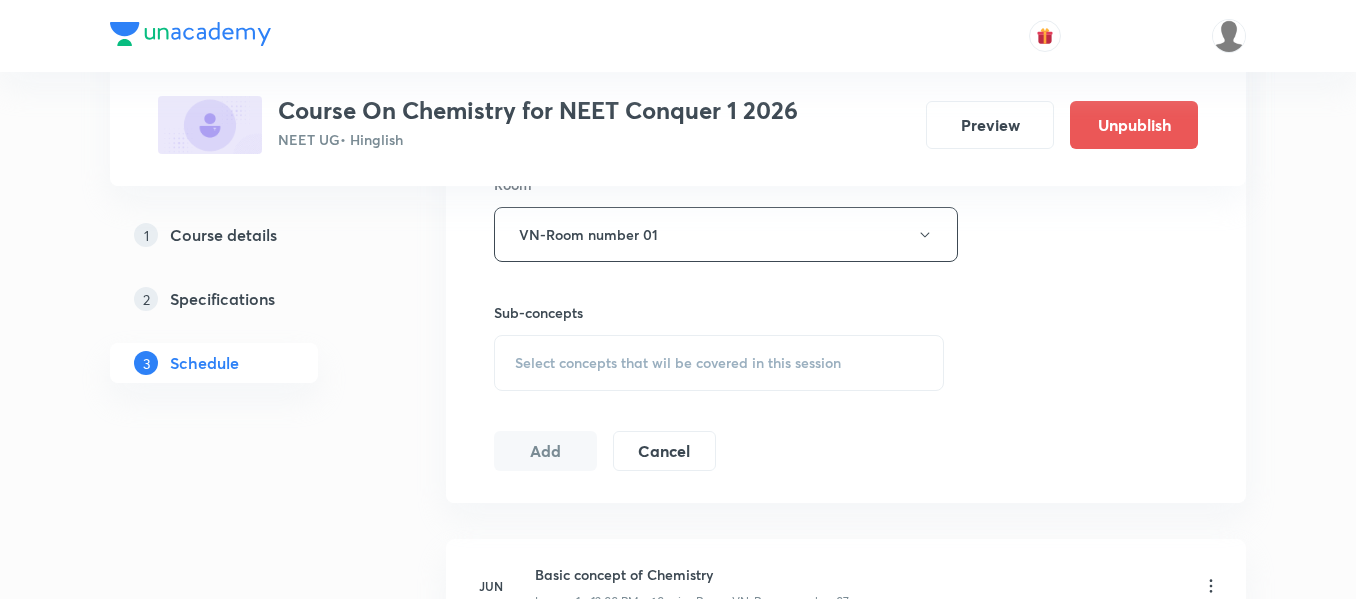 click on "Select concepts that wil be covered in this session" at bounding box center [678, 363] 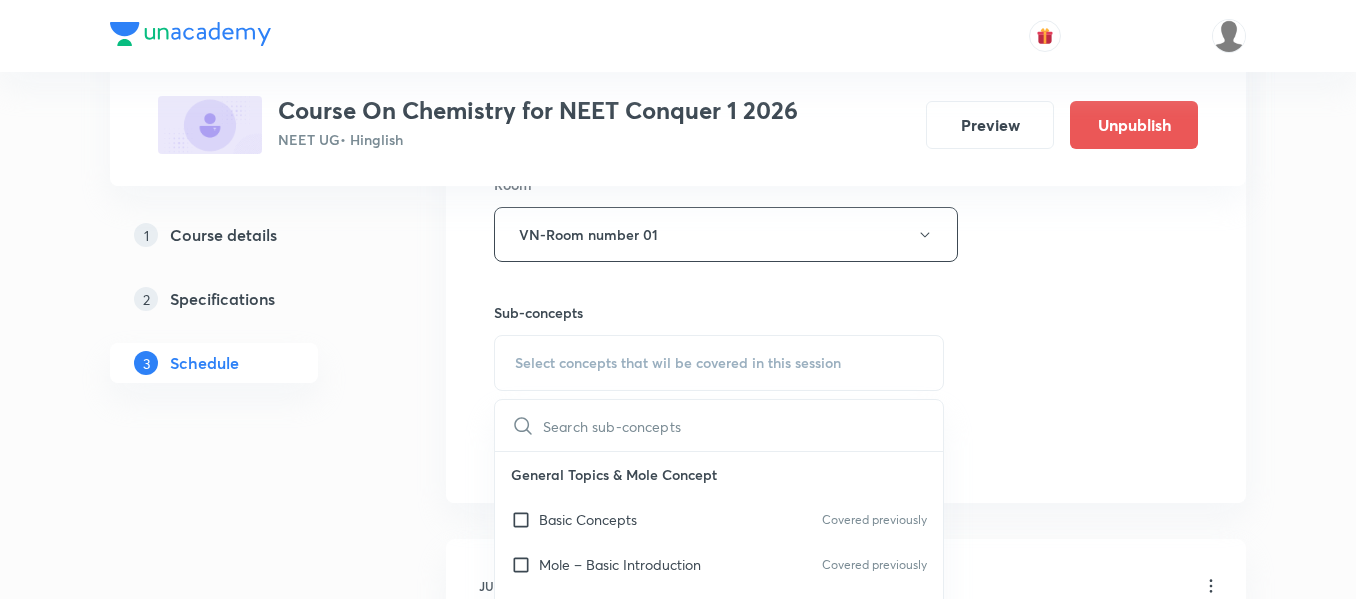 click on "Basic Concepts Covered previously" at bounding box center (719, 519) 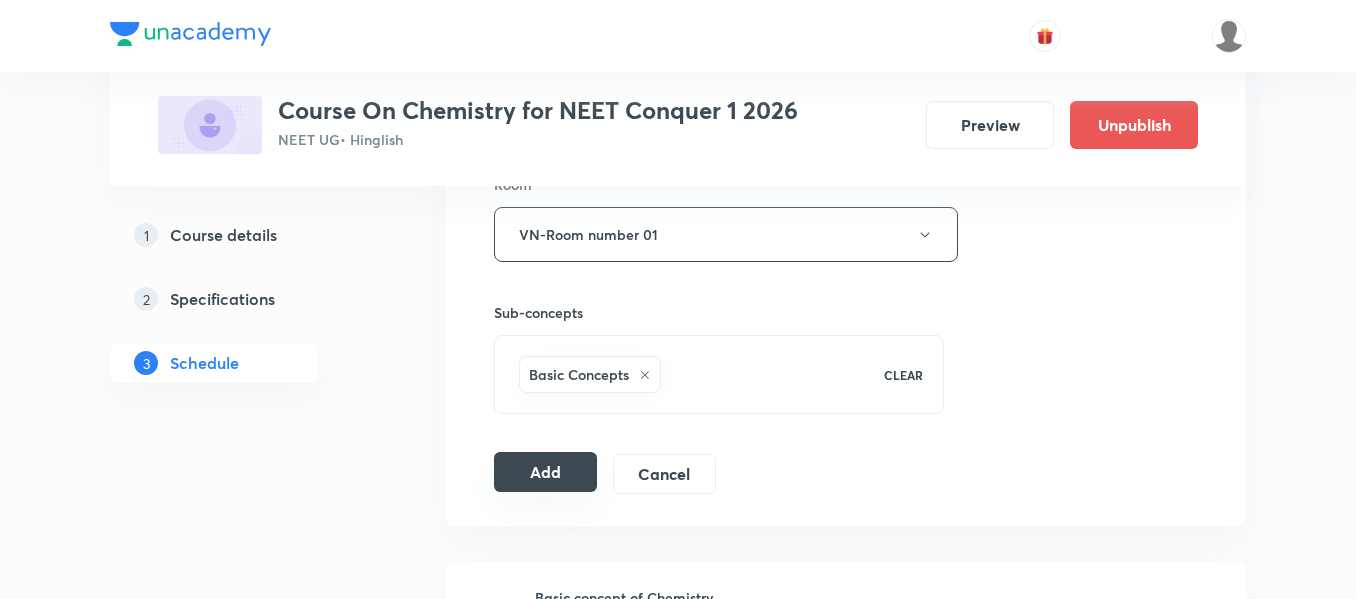 click on "Add" at bounding box center (545, 472) 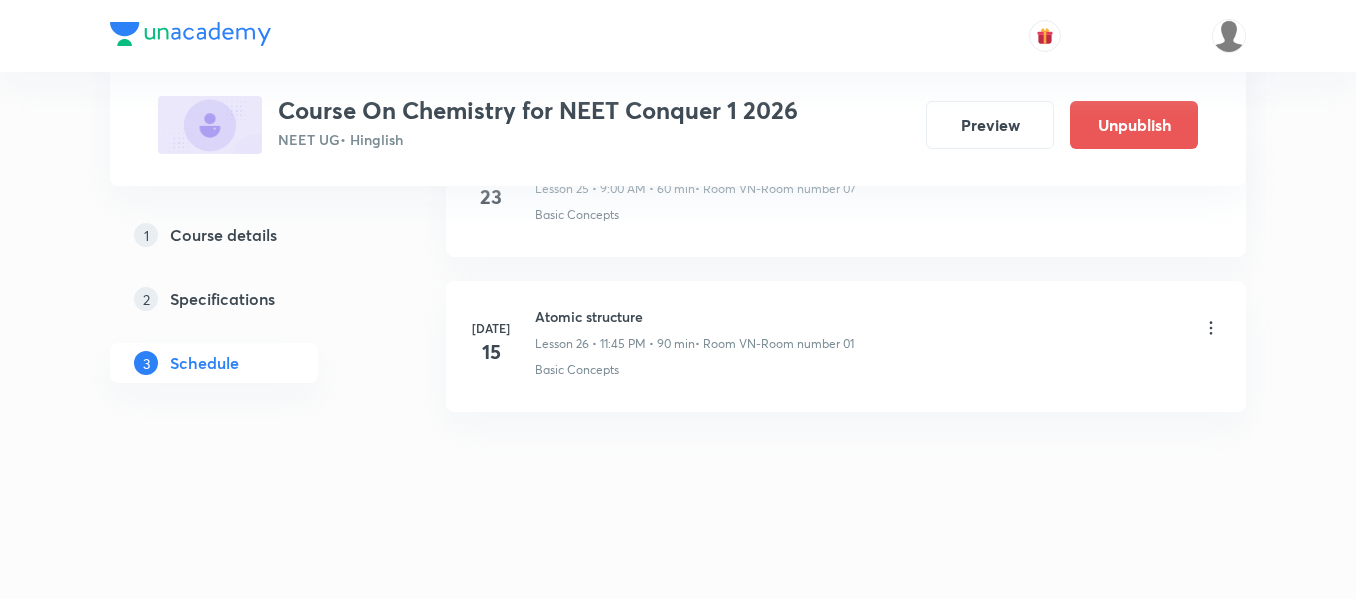 scroll, scrollTop: 4115, scrollLeft: 0, axis: vertical 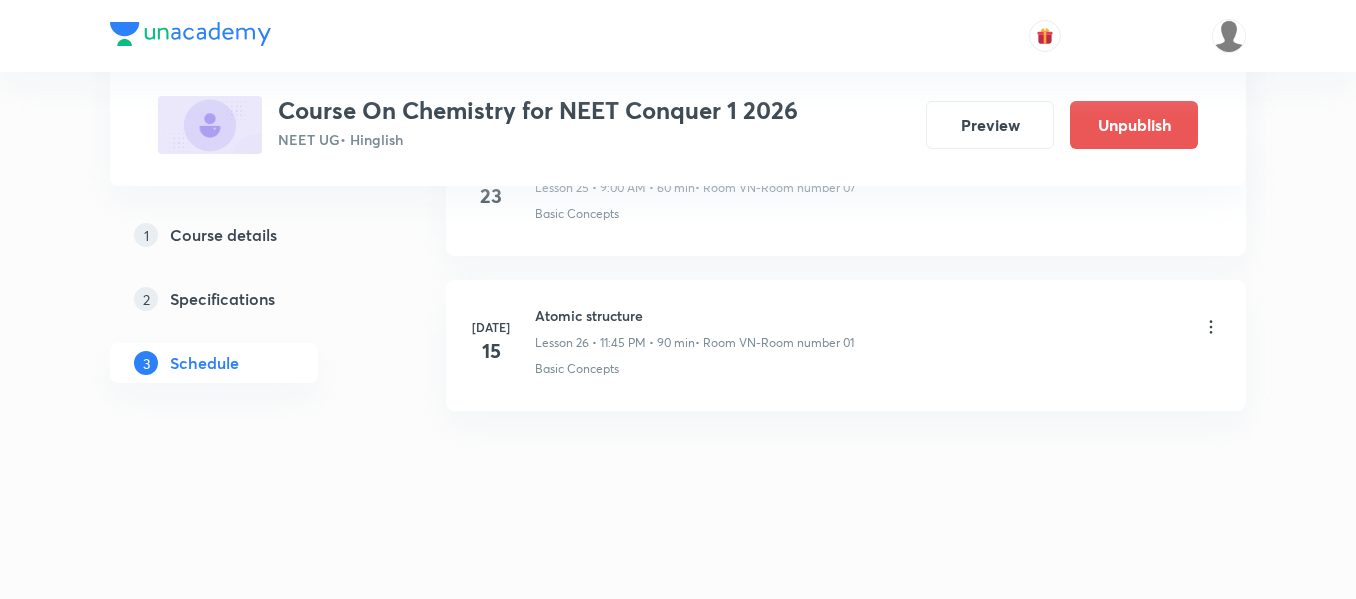click on "Atomic structure" at bounding box center [694, 315] 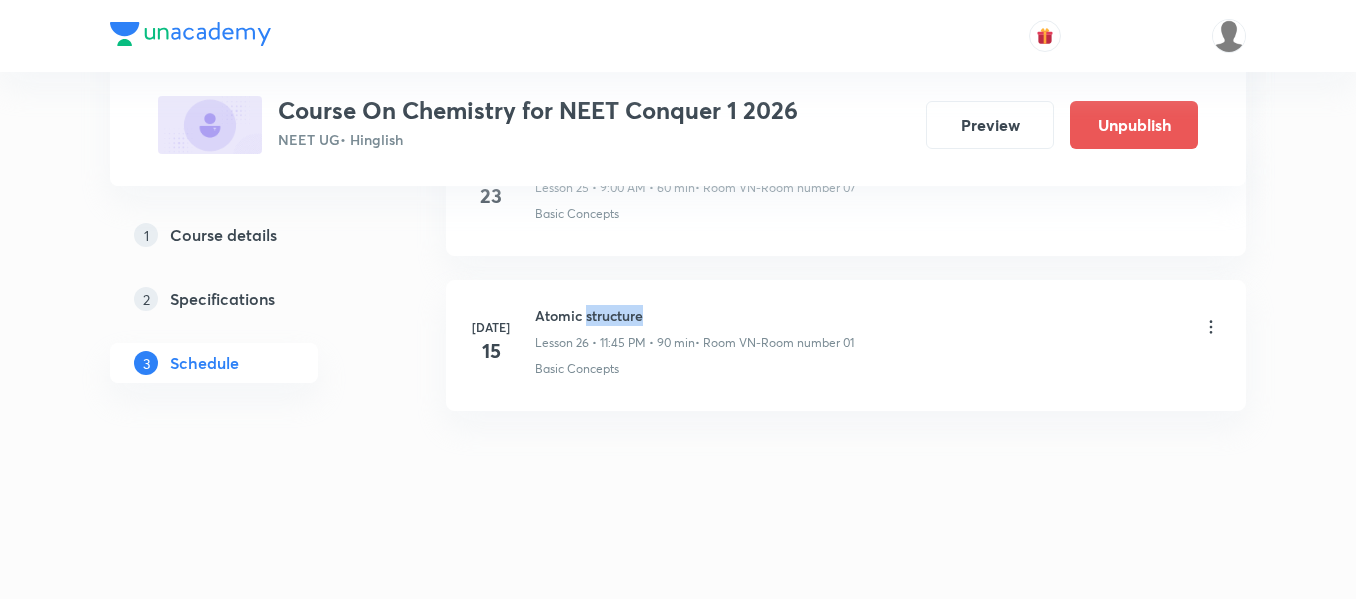 click on "Atomic structure" at bounding box center (694, 315) 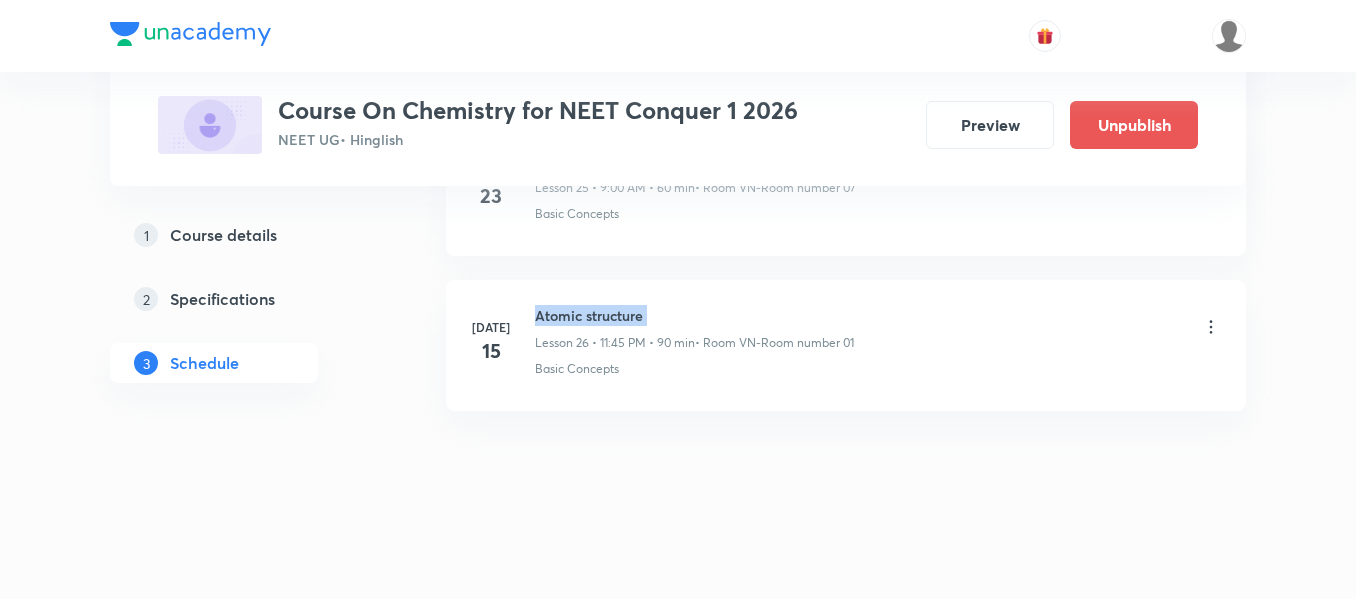 click on "Atomic structure" at bounding box center [694, 315] 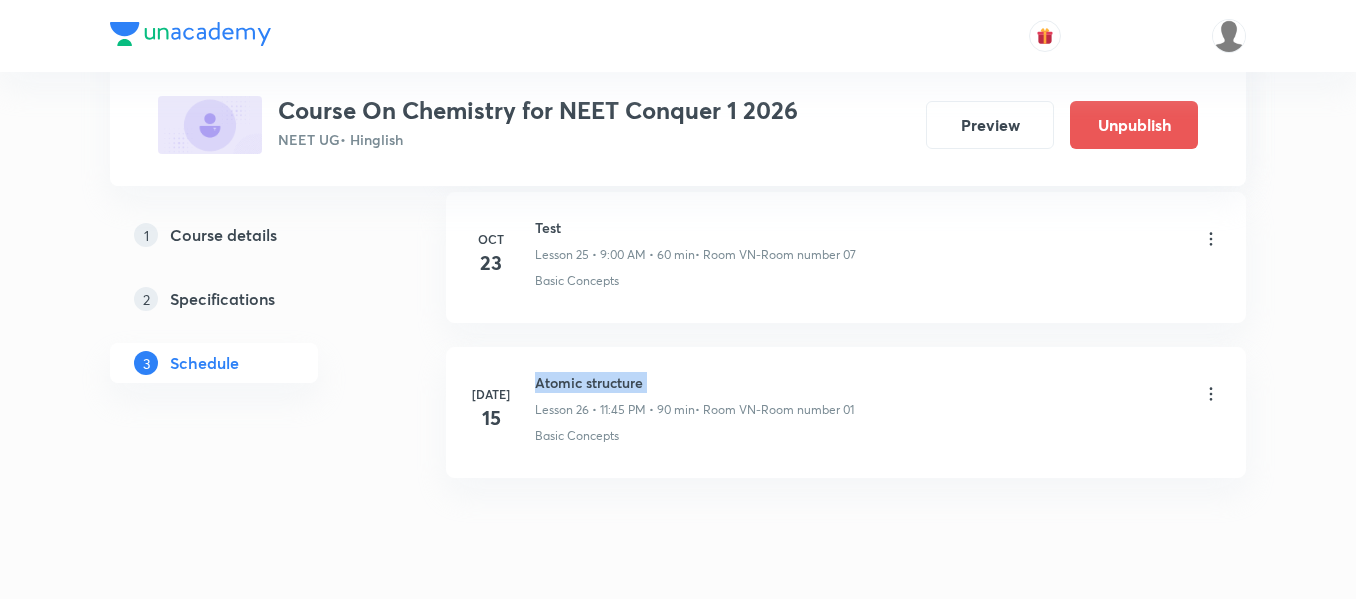 scroll, scrollTop: 4015, scrollLeft: 0, axis: vertical 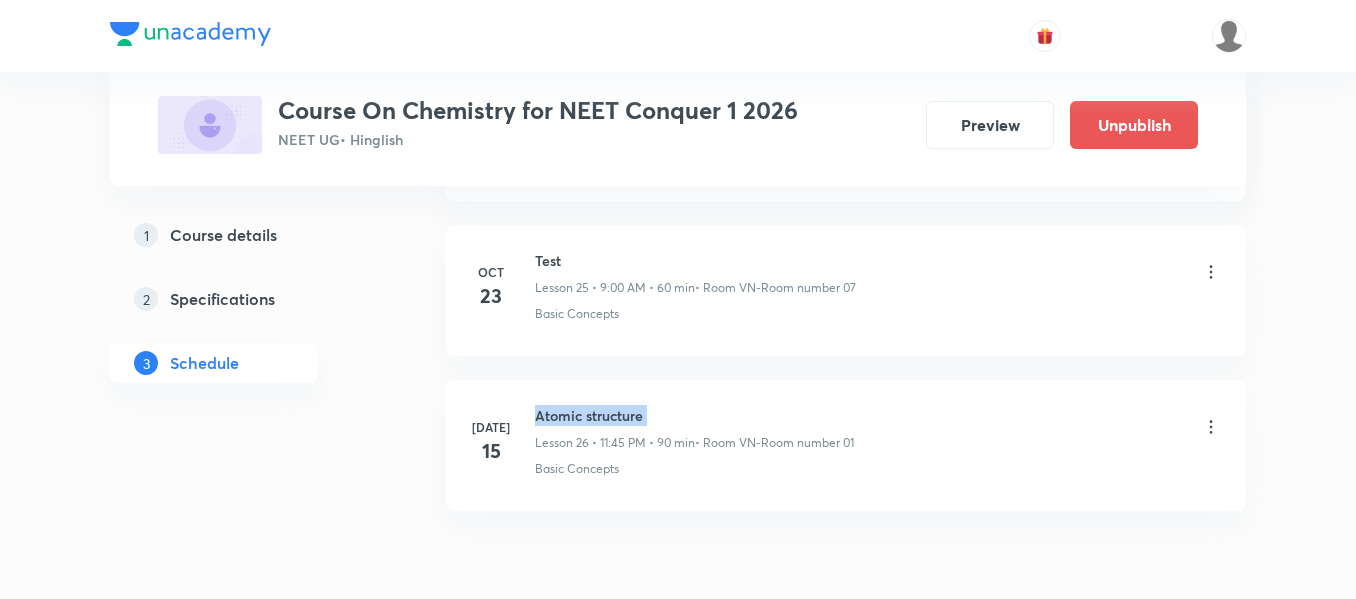 copy on "Atomic structure" 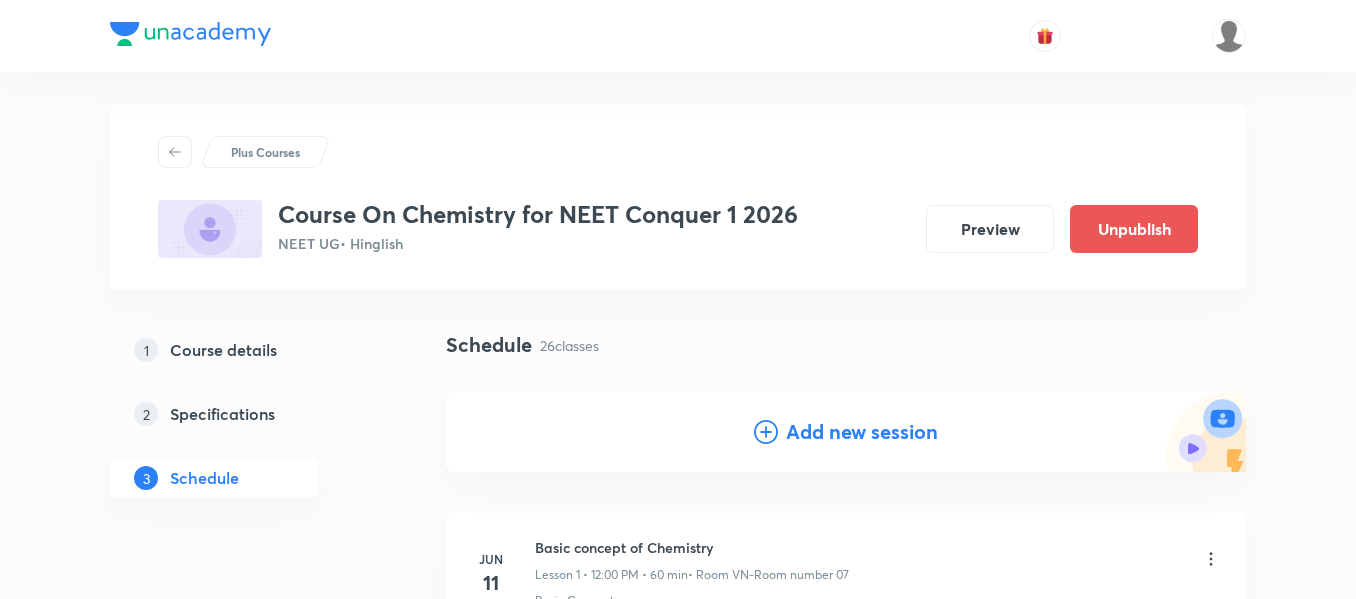 scroll, scrollTop: 0, scrollLeft: 0, axis: both 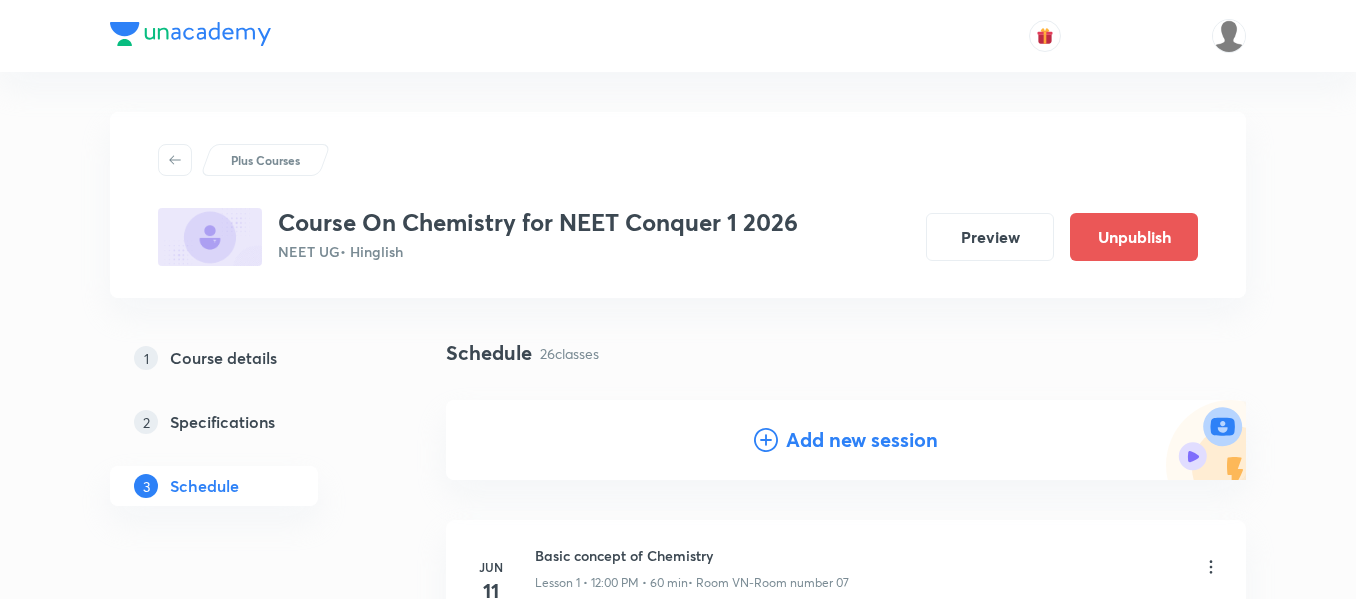 click on "Add new session" at bounding box center [862, 440] 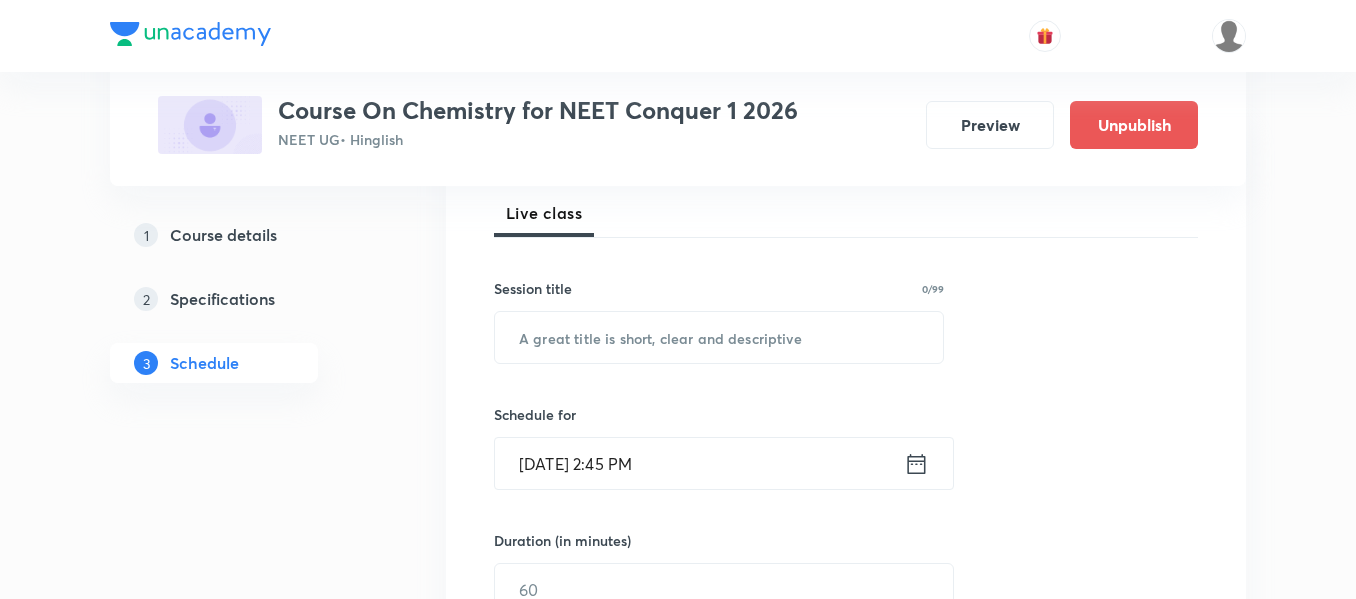 scroll, scrollTop: 300, scrollLeft: 0, axis: vertical 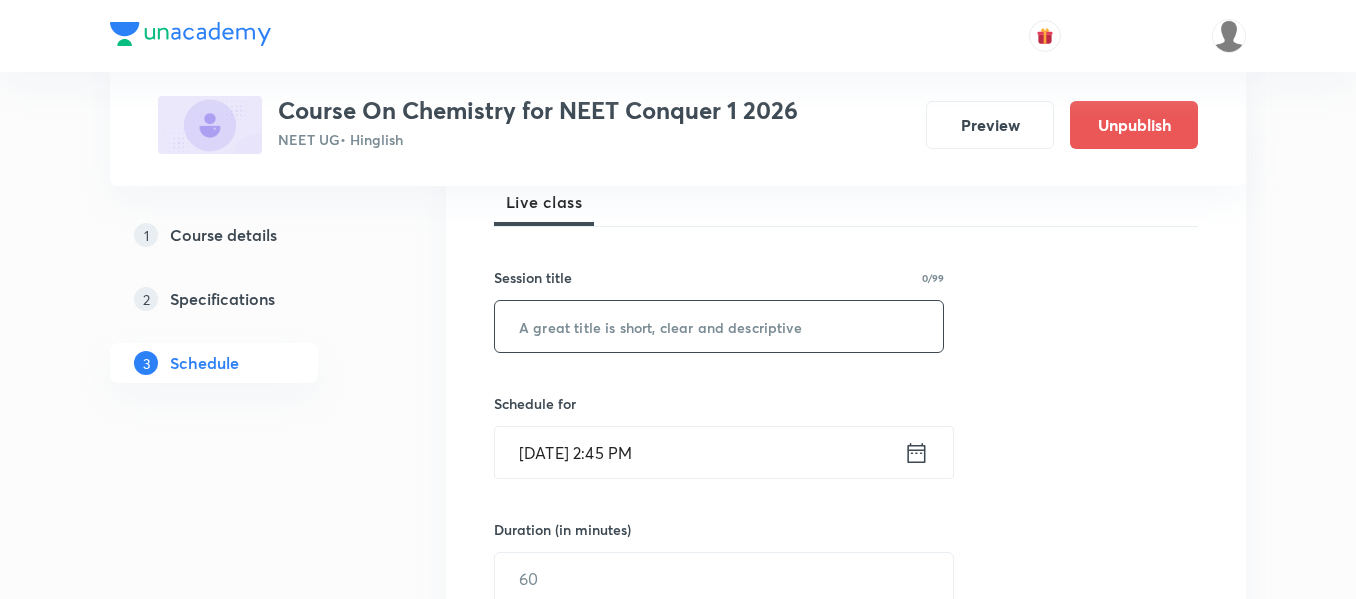 click at bounding box center (719, 326) 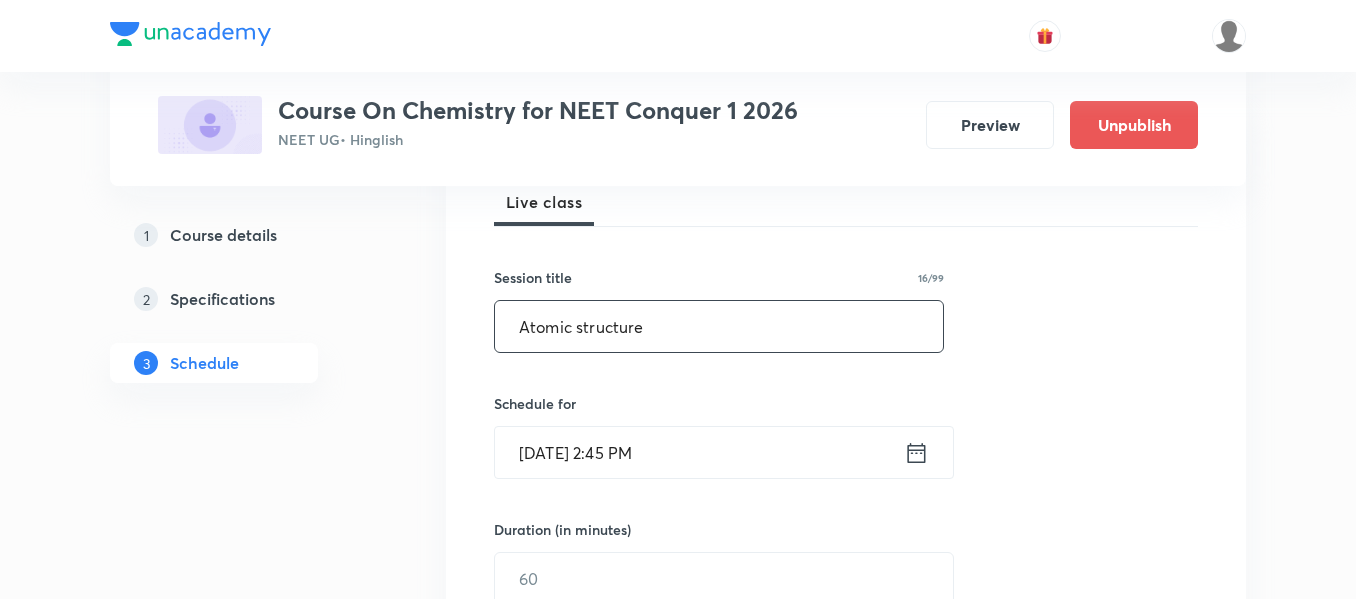 type on "Atomic structure" 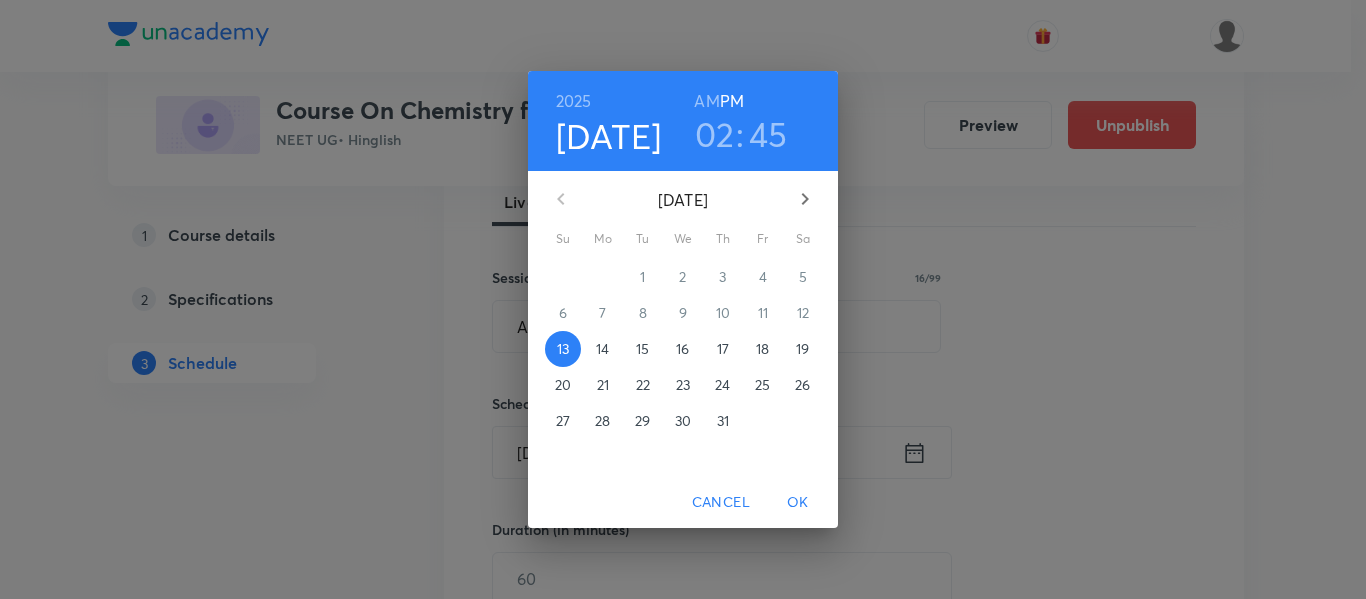 click on "18" at bounding box center (762, 349) 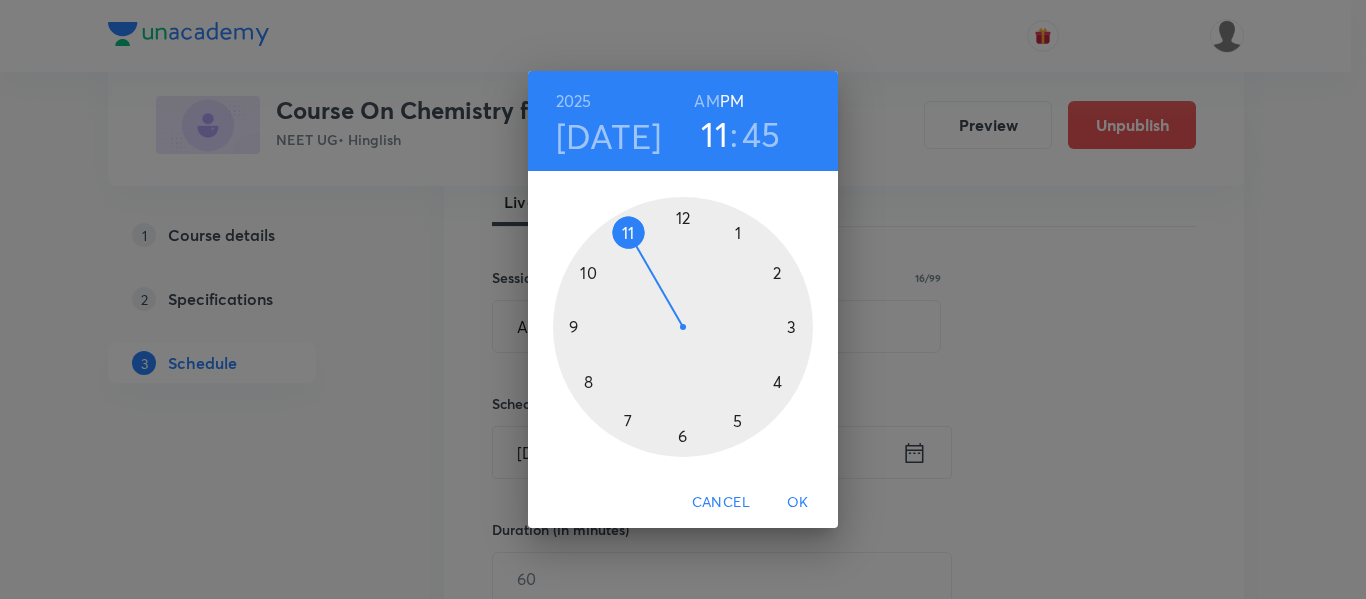 drag, startPoint x: 787, startPoint y: 279, endPoint x: 626, endPoint y: 241, distance: 165.42369 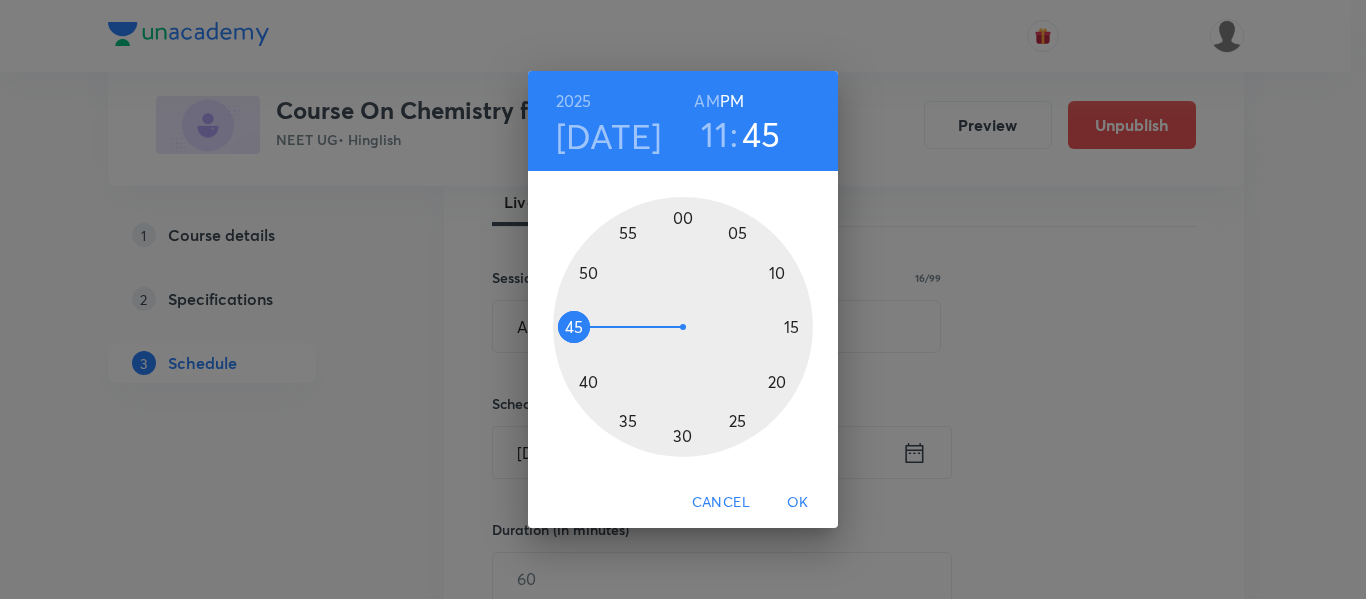 click on "AM" at bounding box center [706, 101] 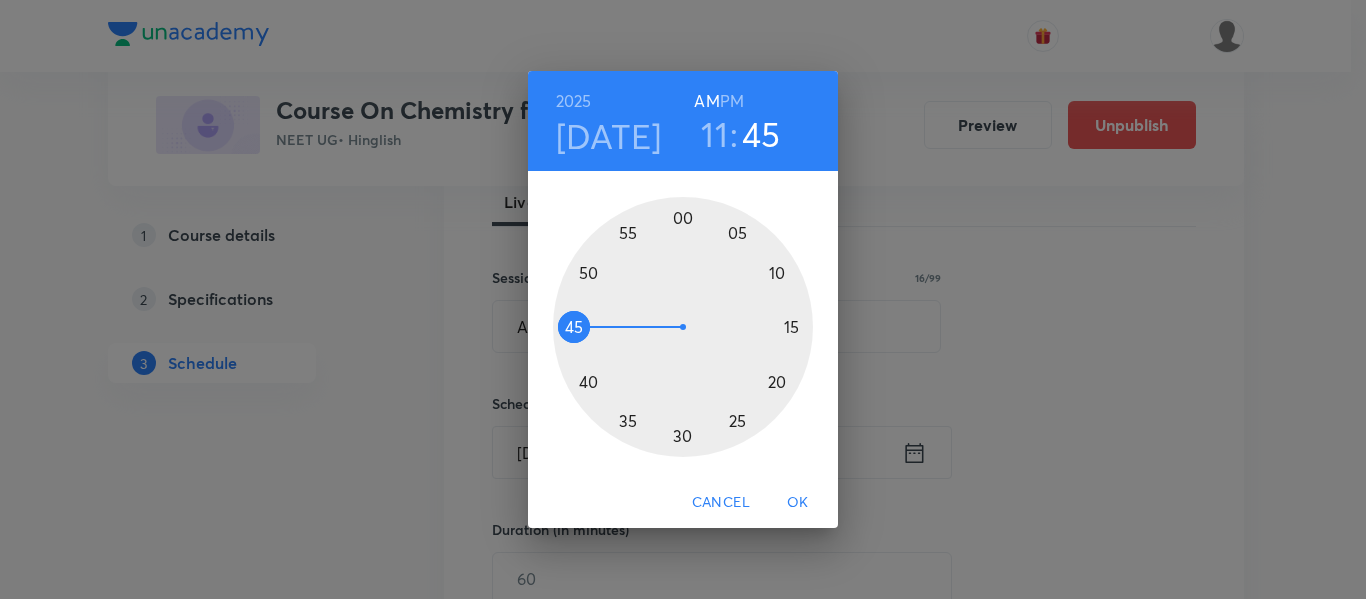 click on "OK" at bounding box center (798, 502) 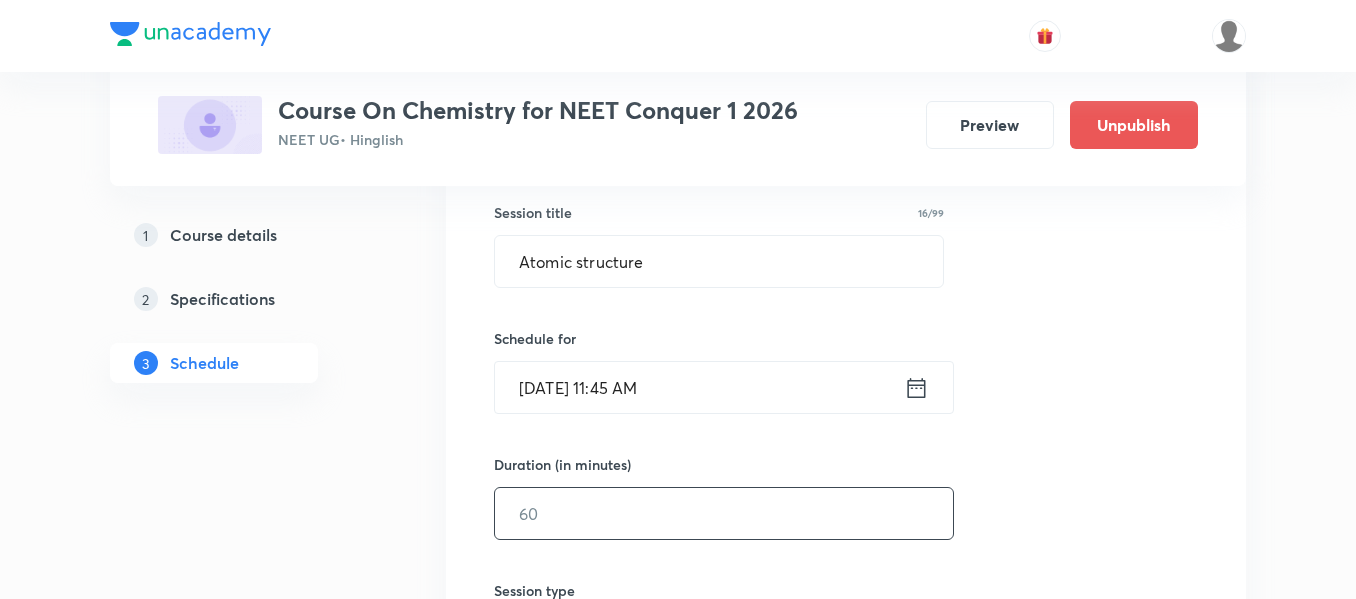 scroll, scrollTop: 400, scrollLeft: 0, axis: vertical 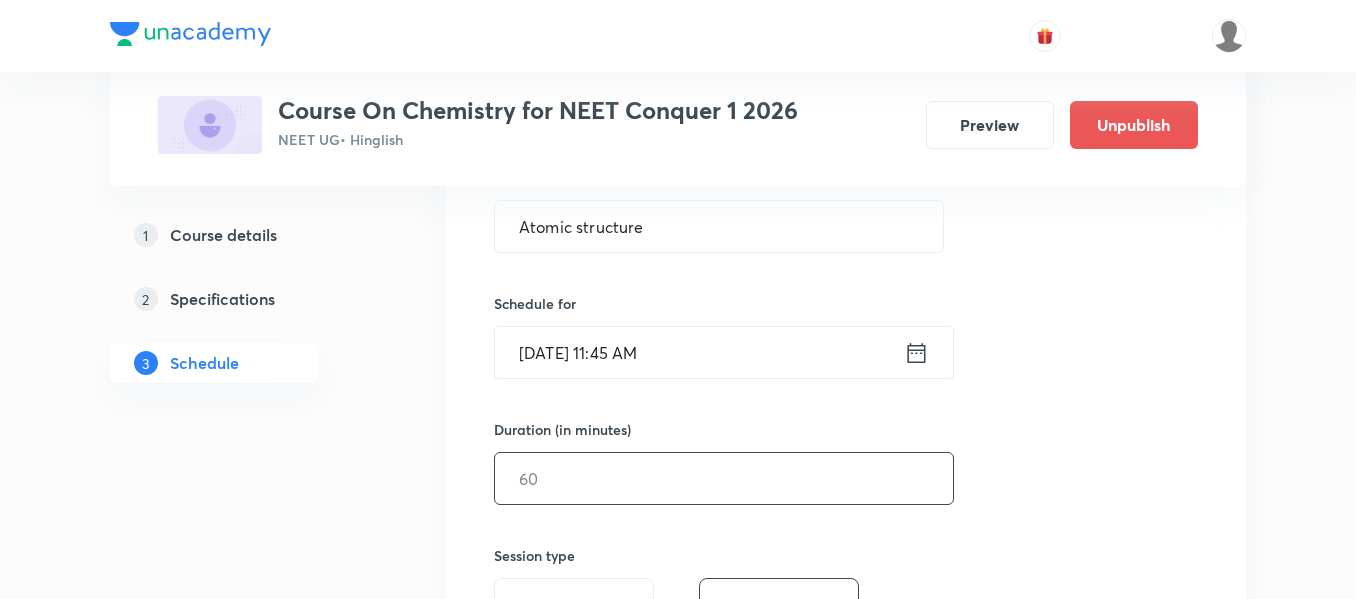 click at bounding box center (724, 478) 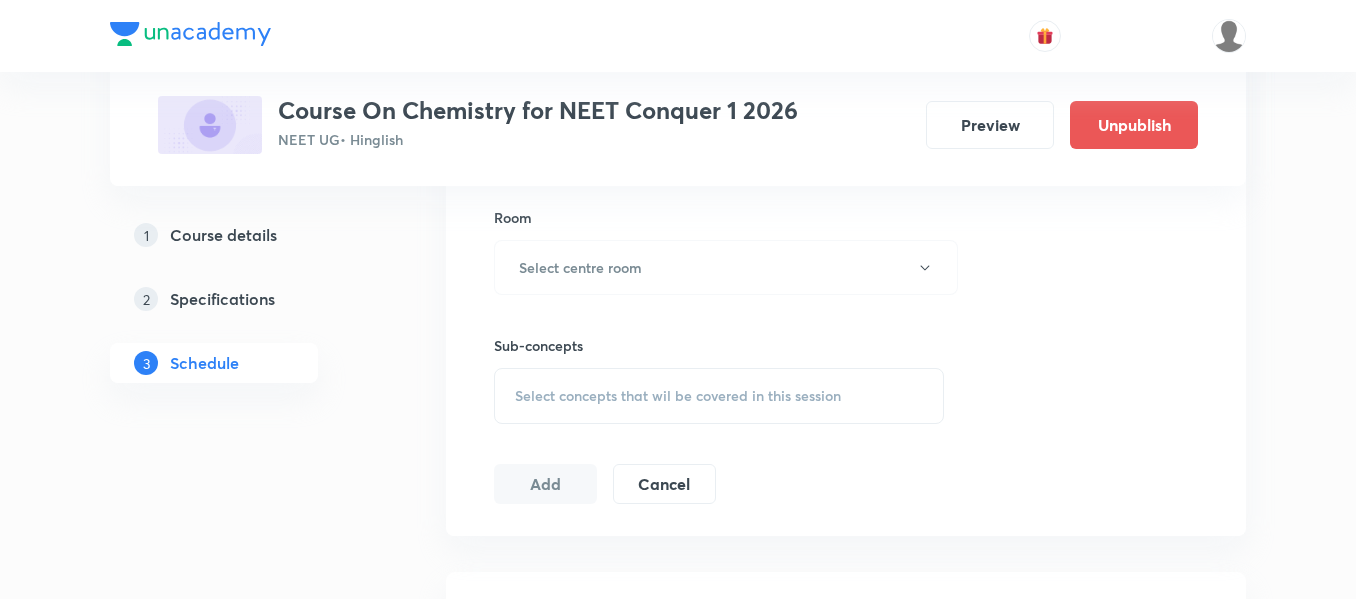 scroll, scrollTop: 900, scrollLeft: 0, axis: vertical 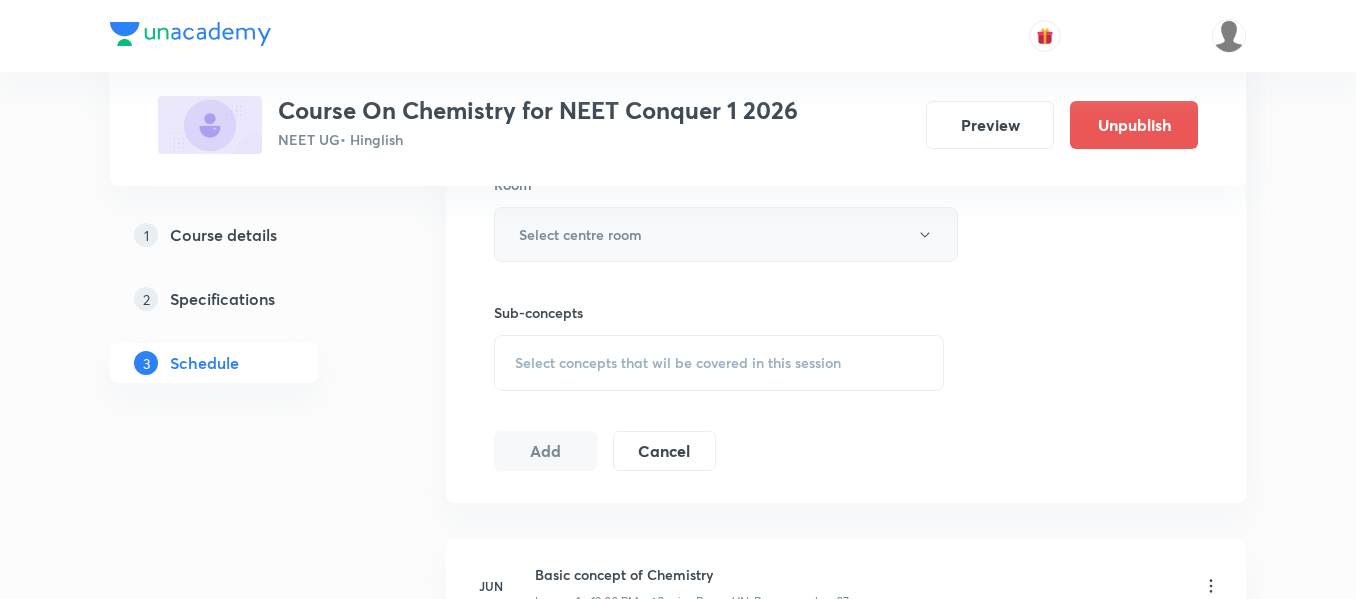 type on "90" 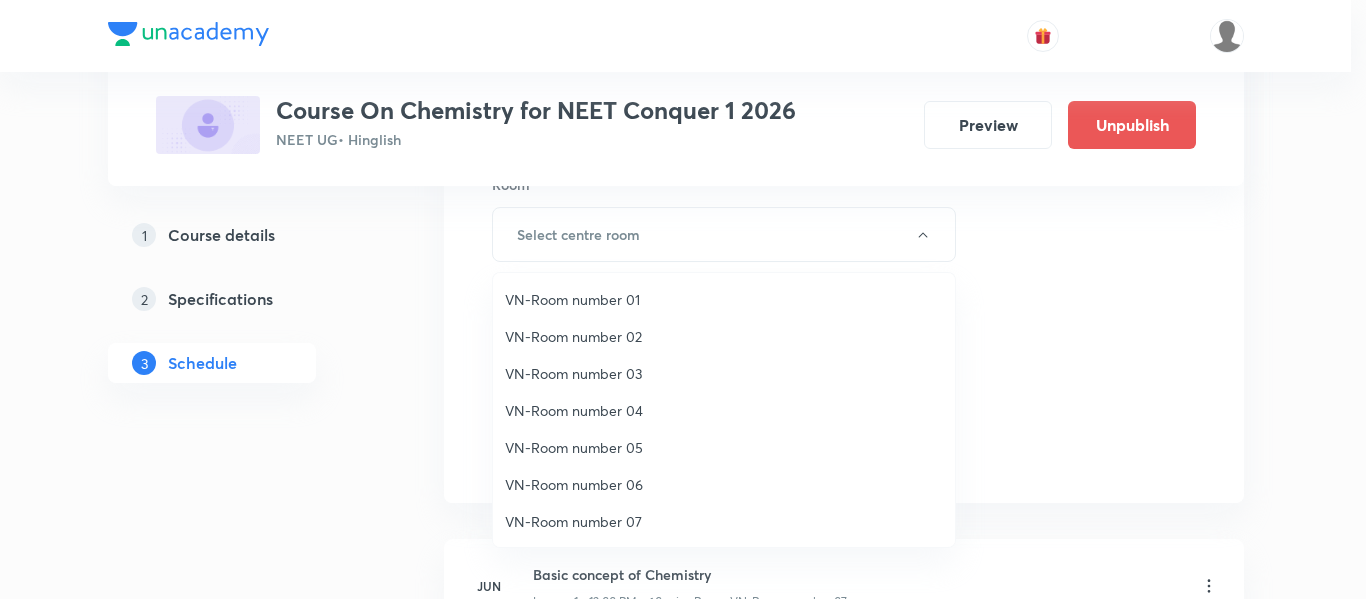 click on "VN-Room number 01" at bounding box center [724, 299] 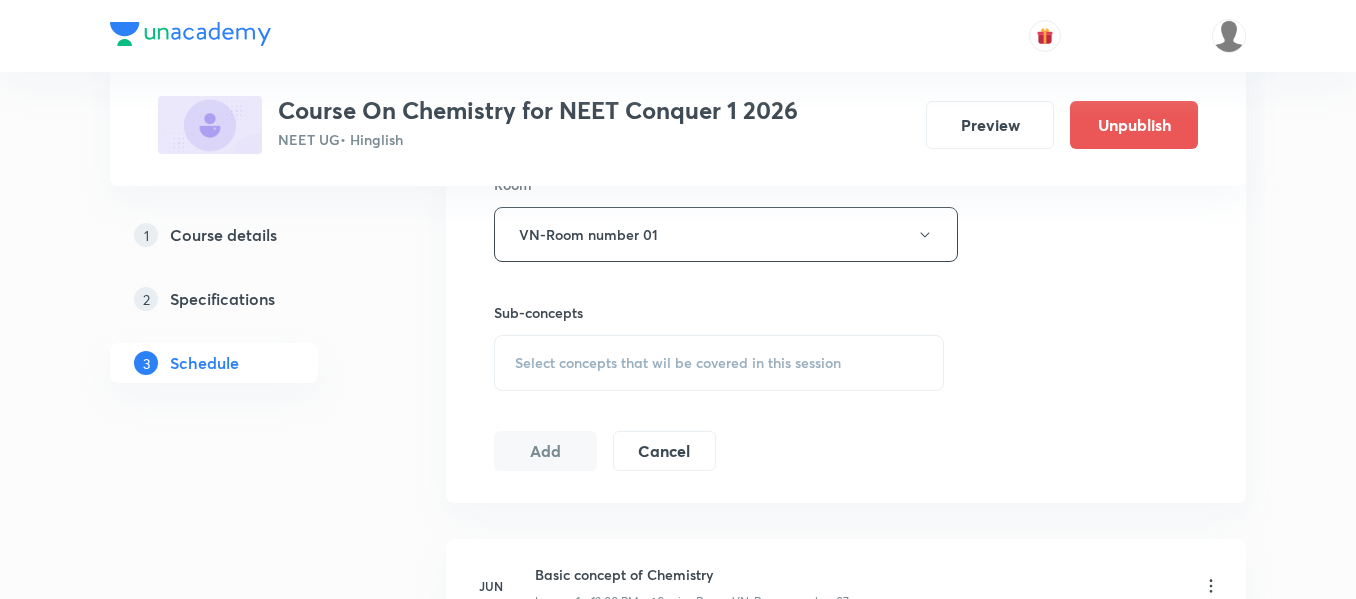 click on "Select concepts that wil be covered in this session" at bounding box center [678, 363] 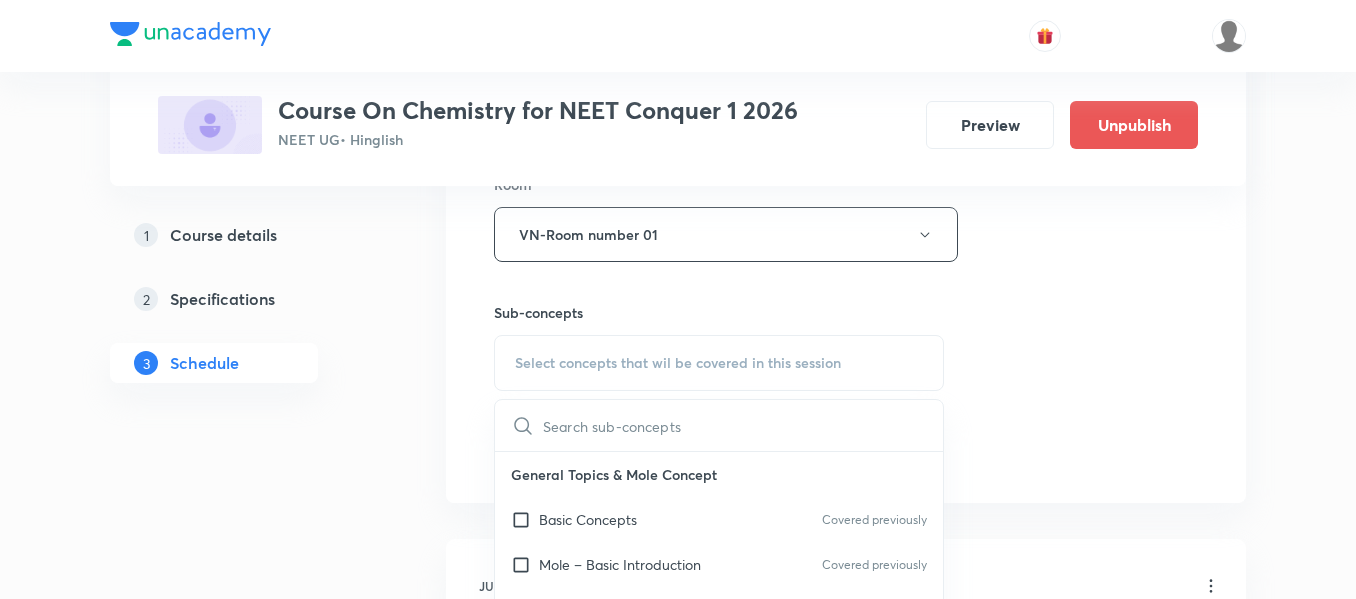 click on "Basic Concepts Covered previously" at bounding box center [719, 519] 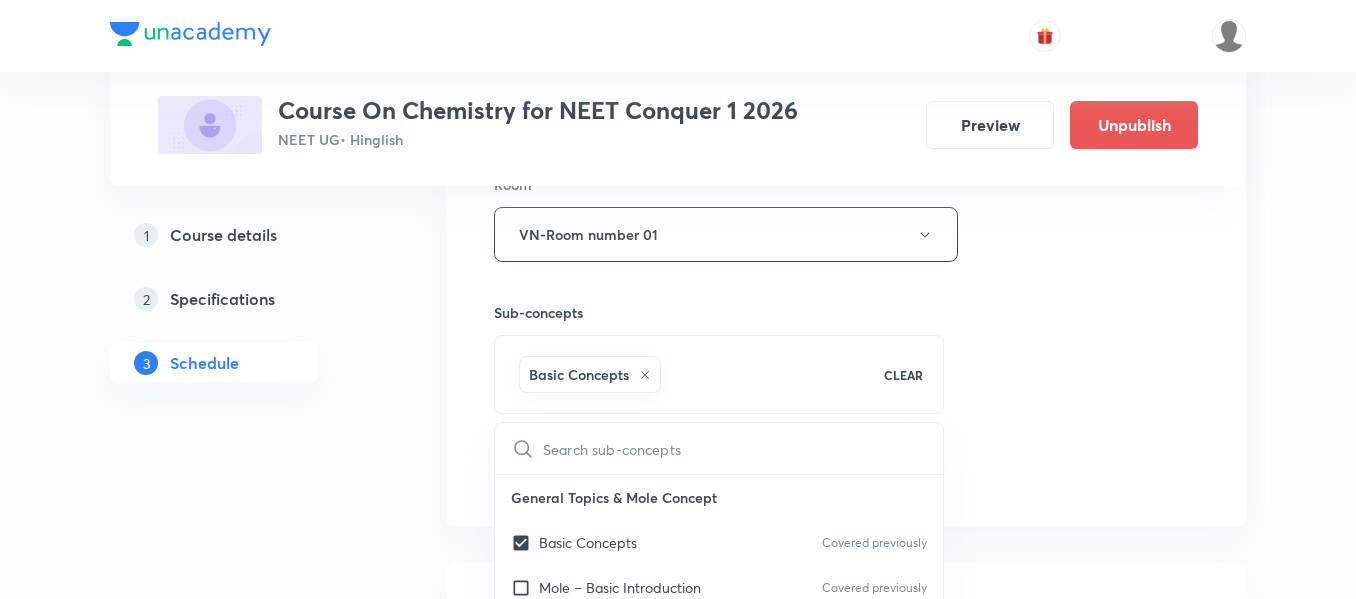 click on "Session  27 Live class Session title 16/99 Atomic structure ​ Schedule for Jul 18, 2025, 11:45 AM ​ Duration (in minutes) 90 ​   Session type Online Offline Room VN-Room number 01 Sub-concepts Basic Concepts CLEAR ​ General Topics & Mole Concept Basic Concepts Covered previously Mole – Basic Introduction Covered previously Percentage Composition Covered previously Stoichiometry Covered previously Principle of Atom Conservation (POAC) Relation between Stoichiometric Quantities Application of Mole Concept: Gravimetric Analysis Covered previously Electronic Configuration Of Atoms (Hund's rule)  Quantum Numbers (Magnetic Quantum no.) Covered previously Quantum Numbers(Pauli's Exclusion law) Mean Molar Mass or Molecular Mass Variation of Conductivity with Concentration Covered previously Mechanism of Corrosion Atomic Structure Discovery Of Electron Some Prerequisites of Physics Covered previously Discovery Of Protons And Neutrons Atomic Models Representation Of Atom With Electrons And Neutrons Spectrum" at bounding box center (846, 13) 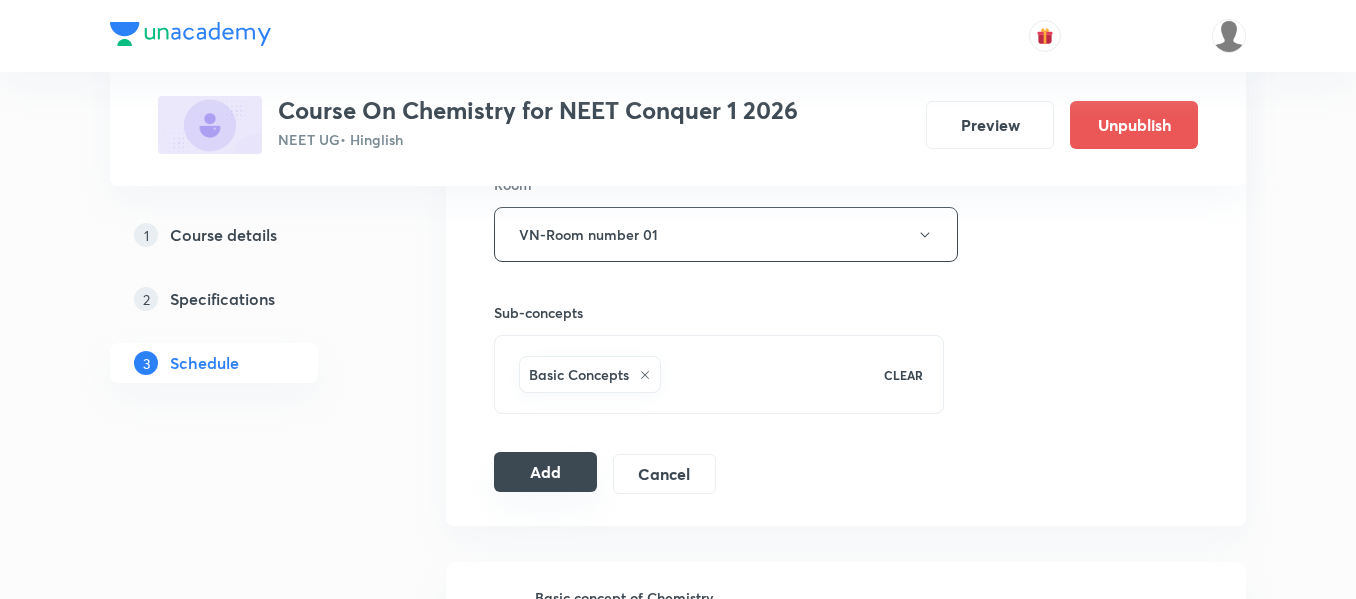 click on "Add" at bounding box center (545, 472) 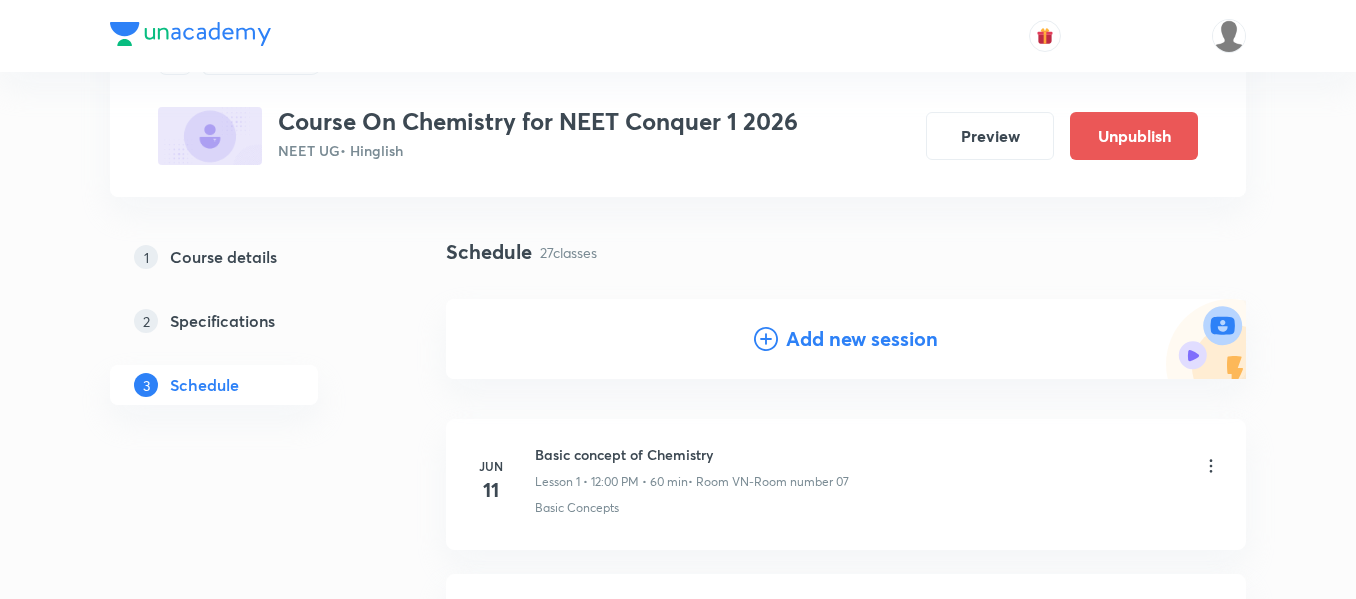 scroll, scrollTop: 0, scrollLeft: 0, axis: both 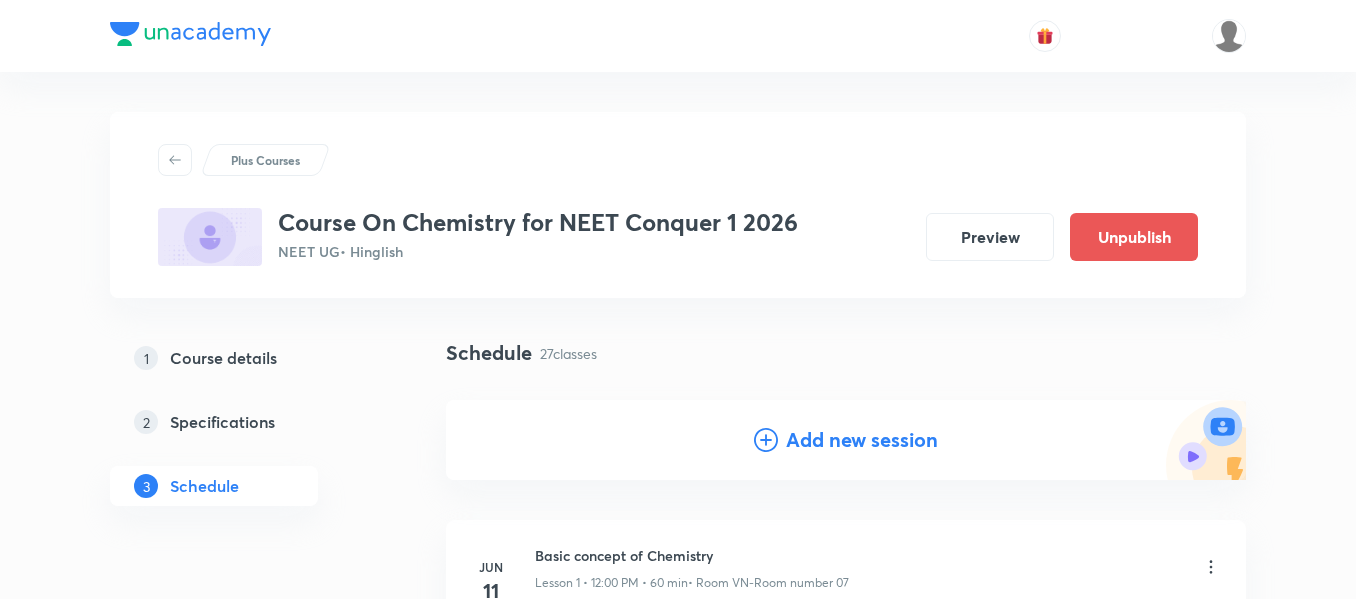 click on "Add new session" at bounding box center [862, 440] 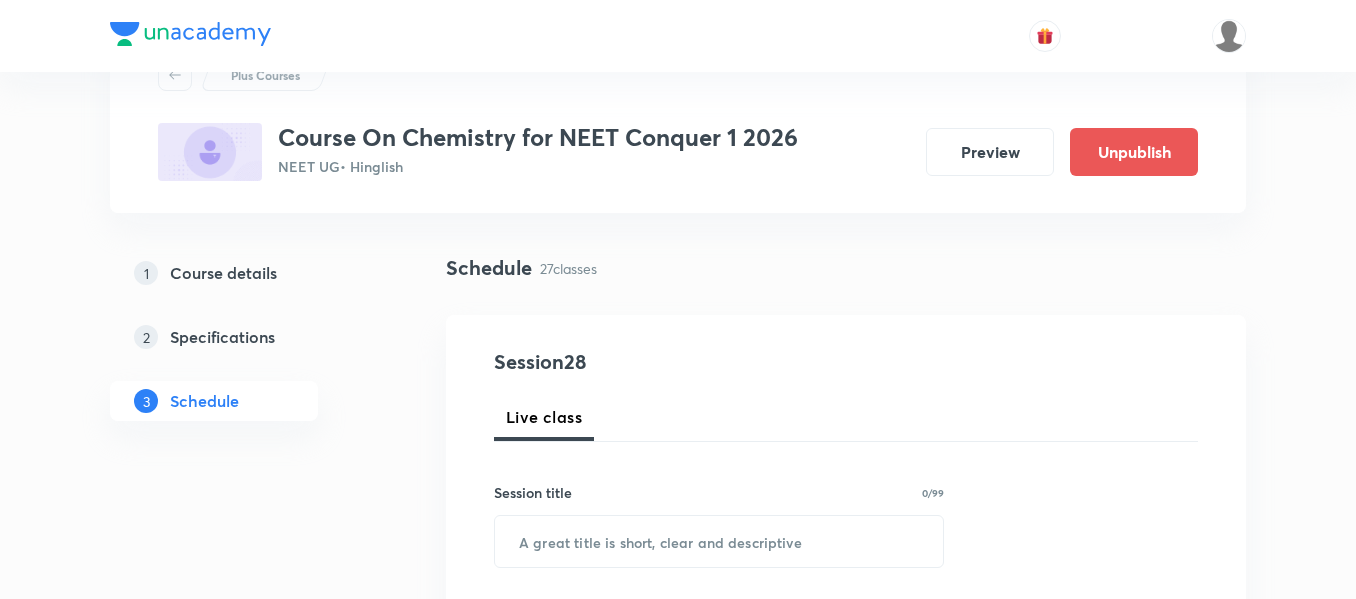 scroll, scrollTop: 200, scrollLeft: 0, axis: vertical 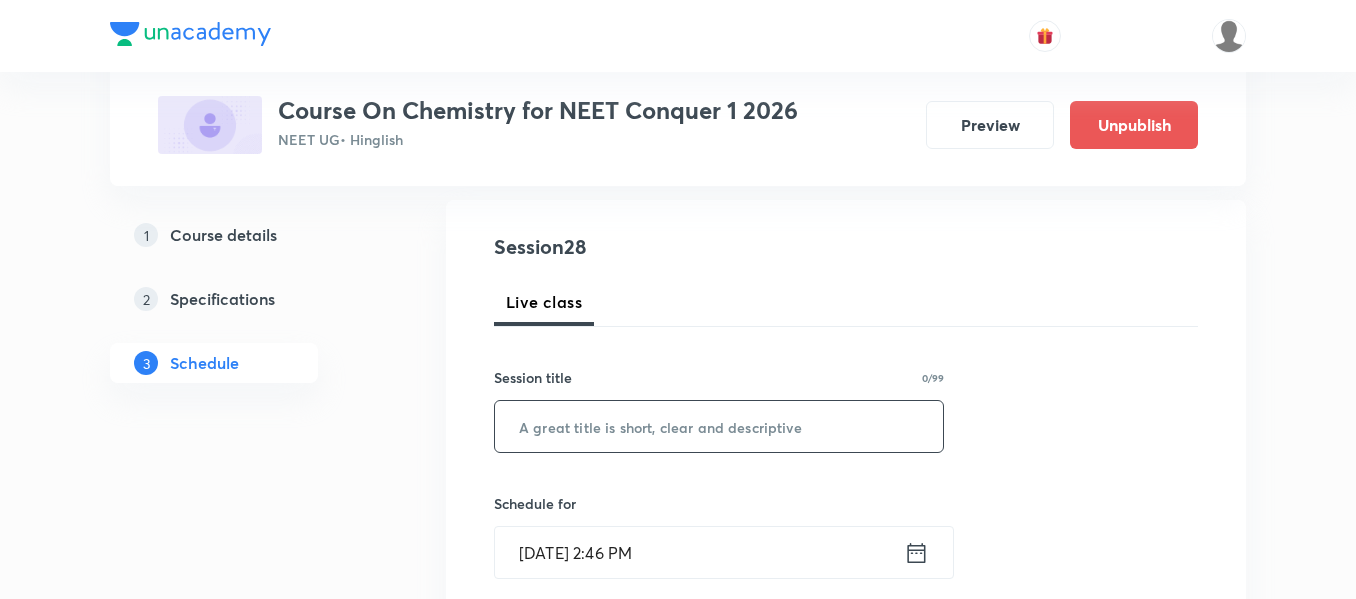 click at bounding box center (719, 426) 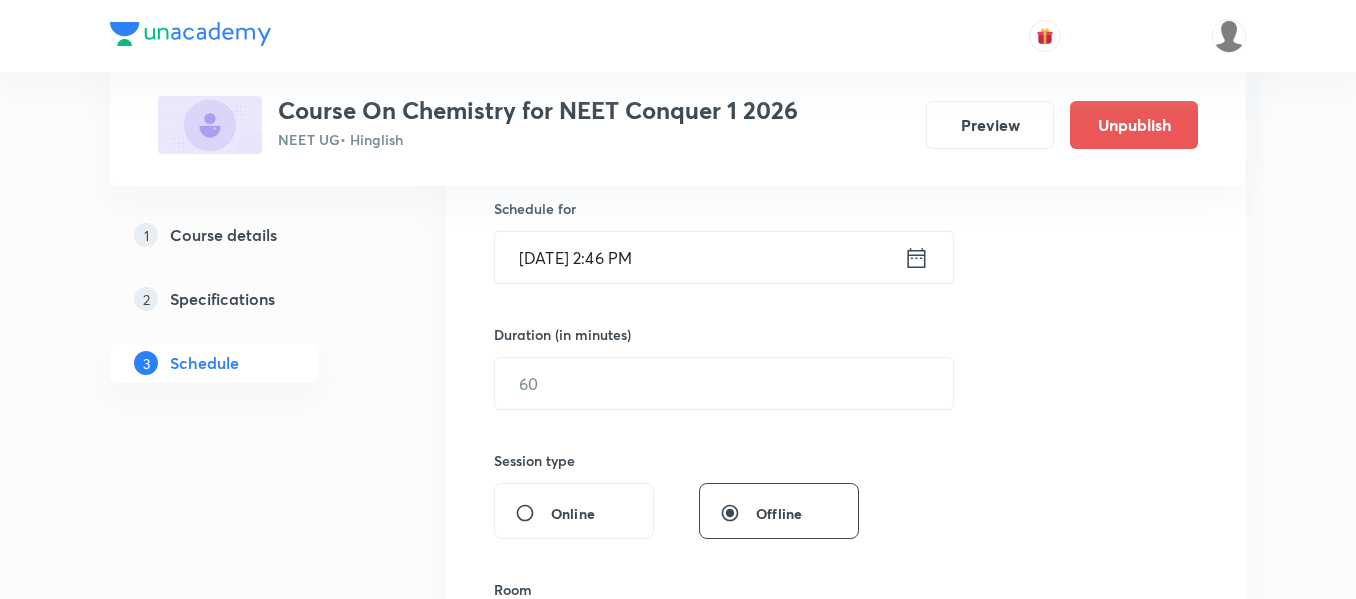 scroll, scrollTop: 500, scrollLeft: 0, axis: vertical 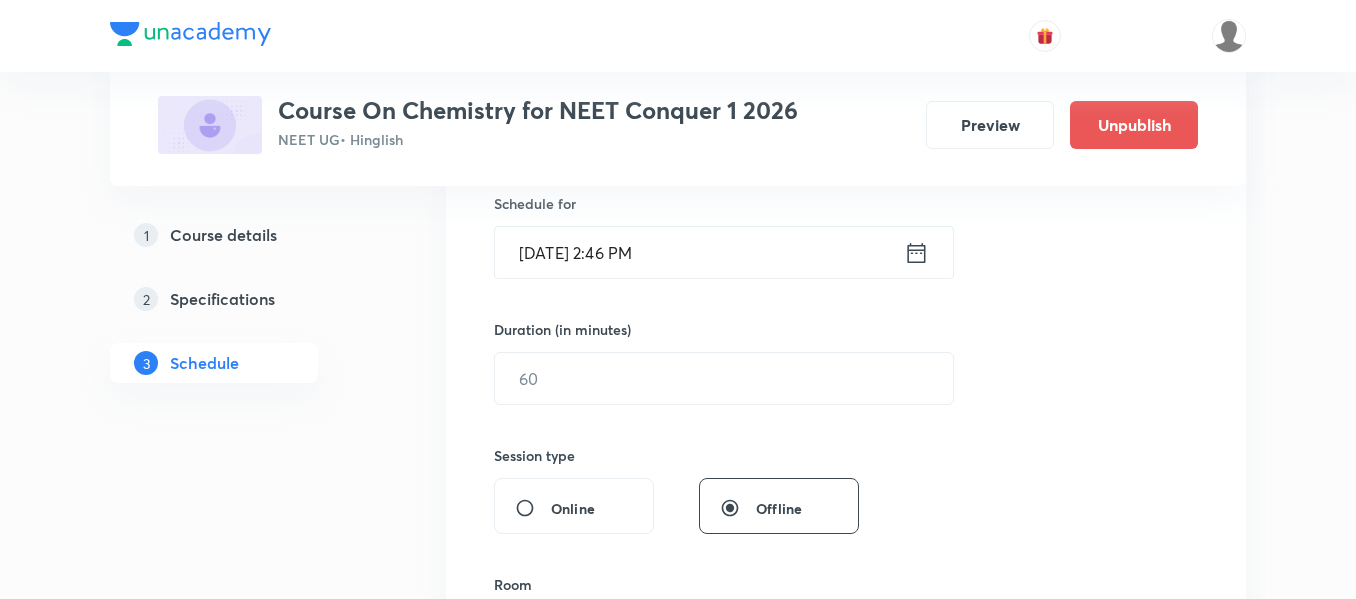 type on "Atomic structure" 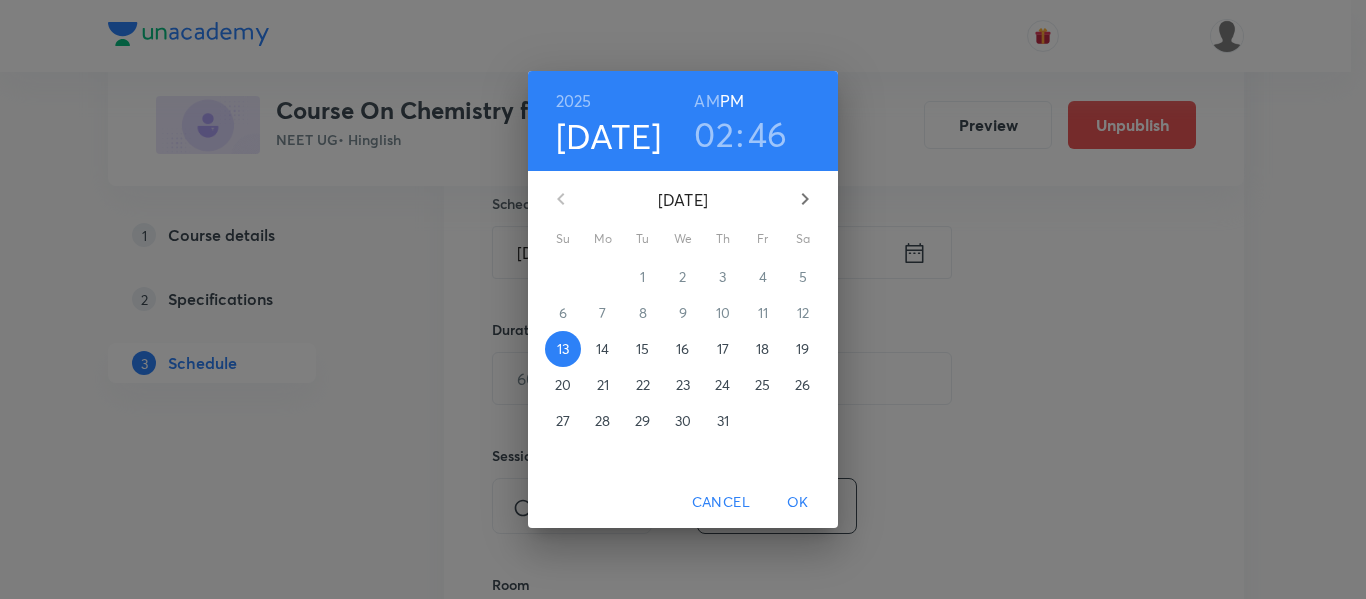 click on "19" at bounding box center (802, 349) 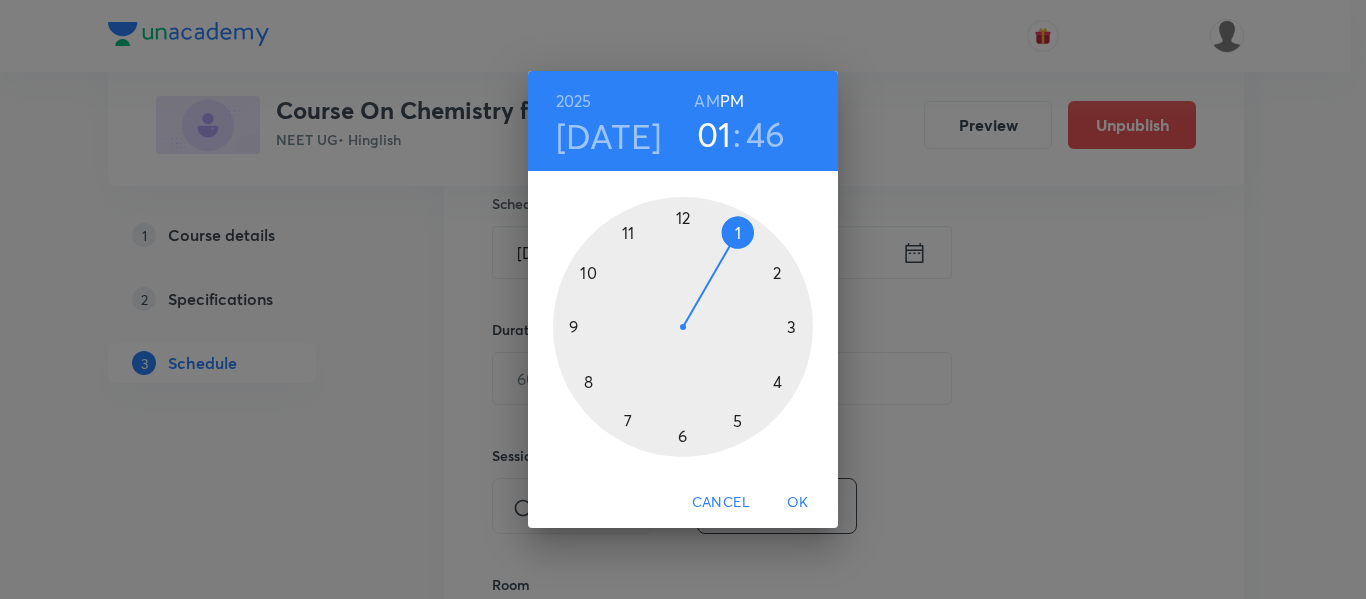drag, startPoint x: 771, startPoint y: 274, endPoint x: 741, endPoint y: 252, distance: 37.202152 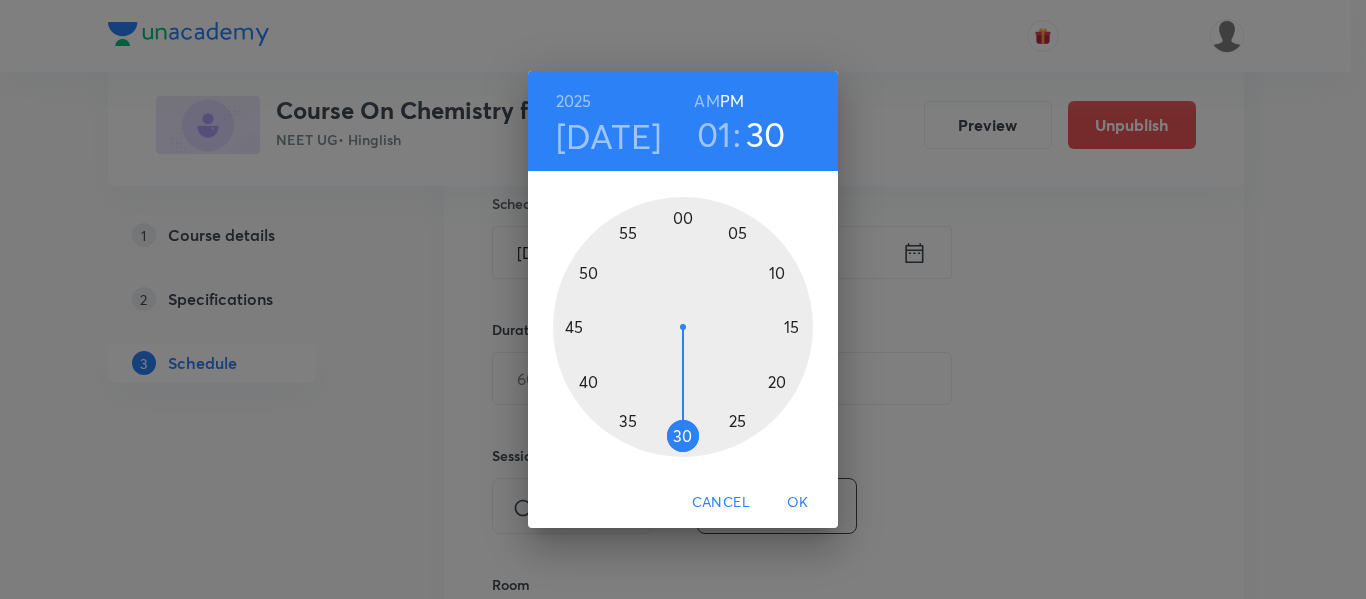 drag, startPoint x: 572, startPoint y: 316, endPoint x: 689, endPoint y: 447, distance: 175.64168 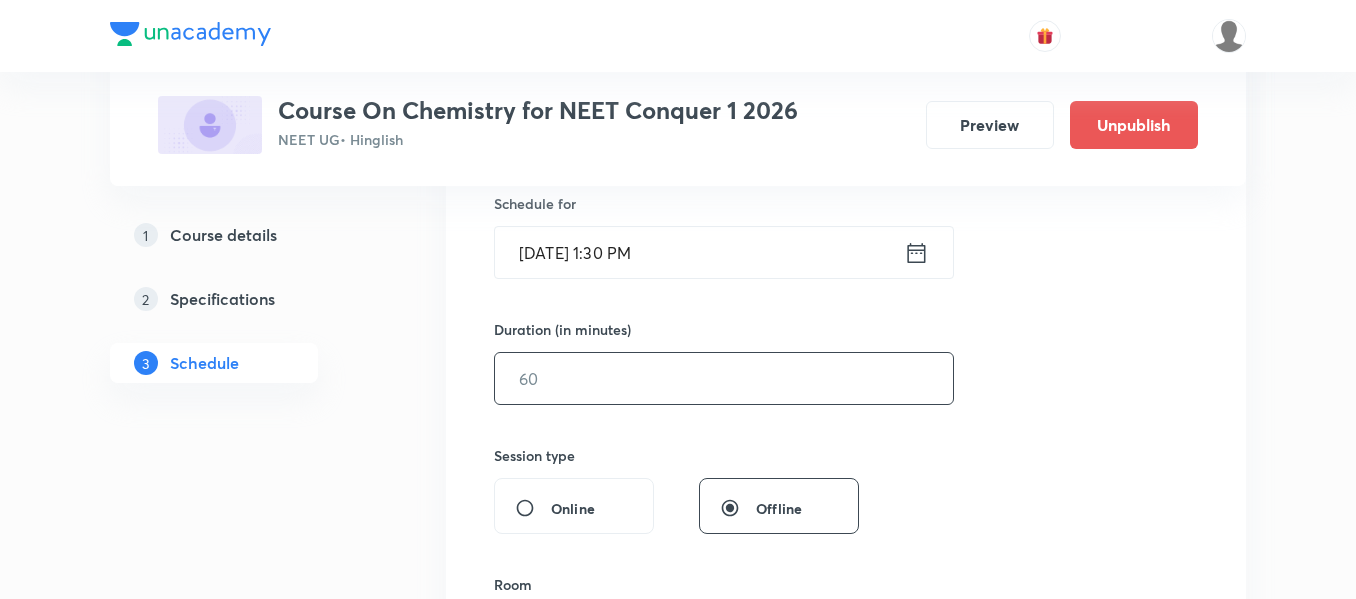 click at bounding box center (724, 378) 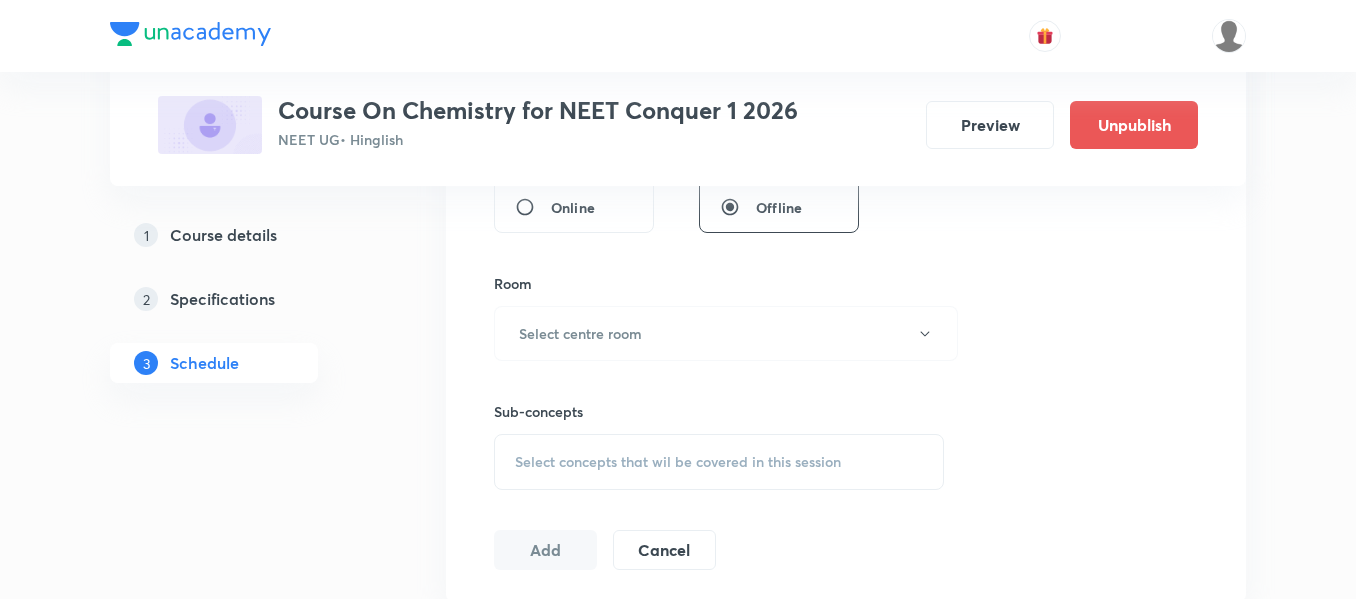 scroll, scrollTop: 800, scrollLeft: 0, axis: vertical 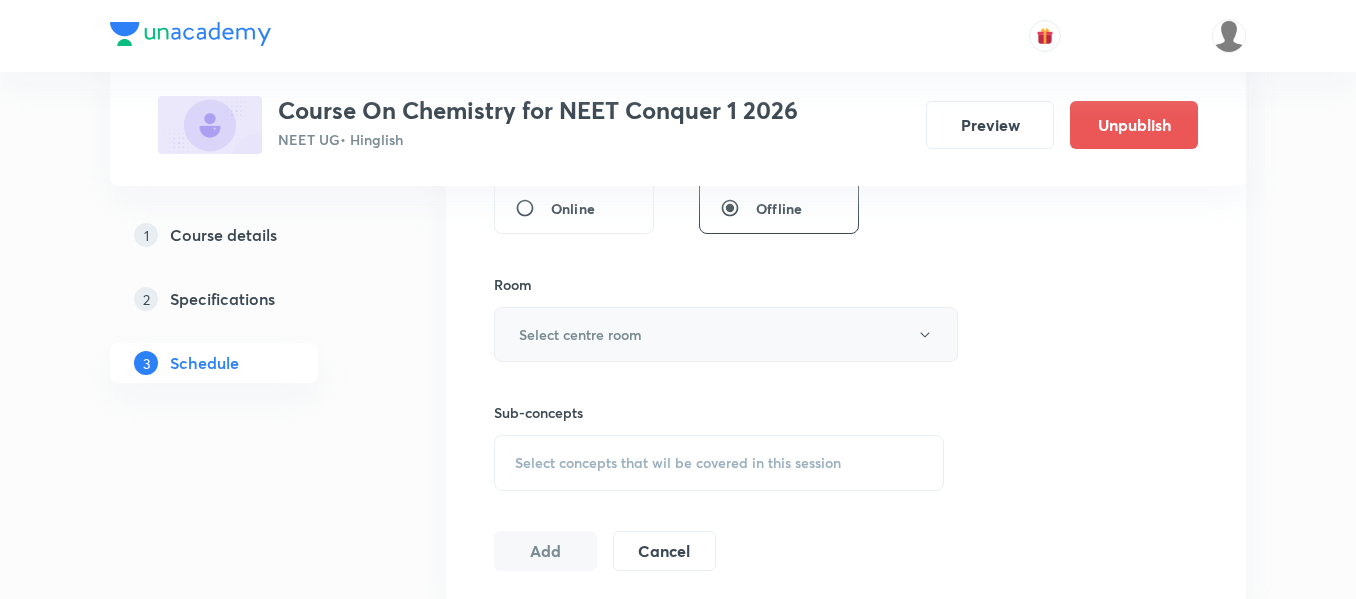 type on "90" 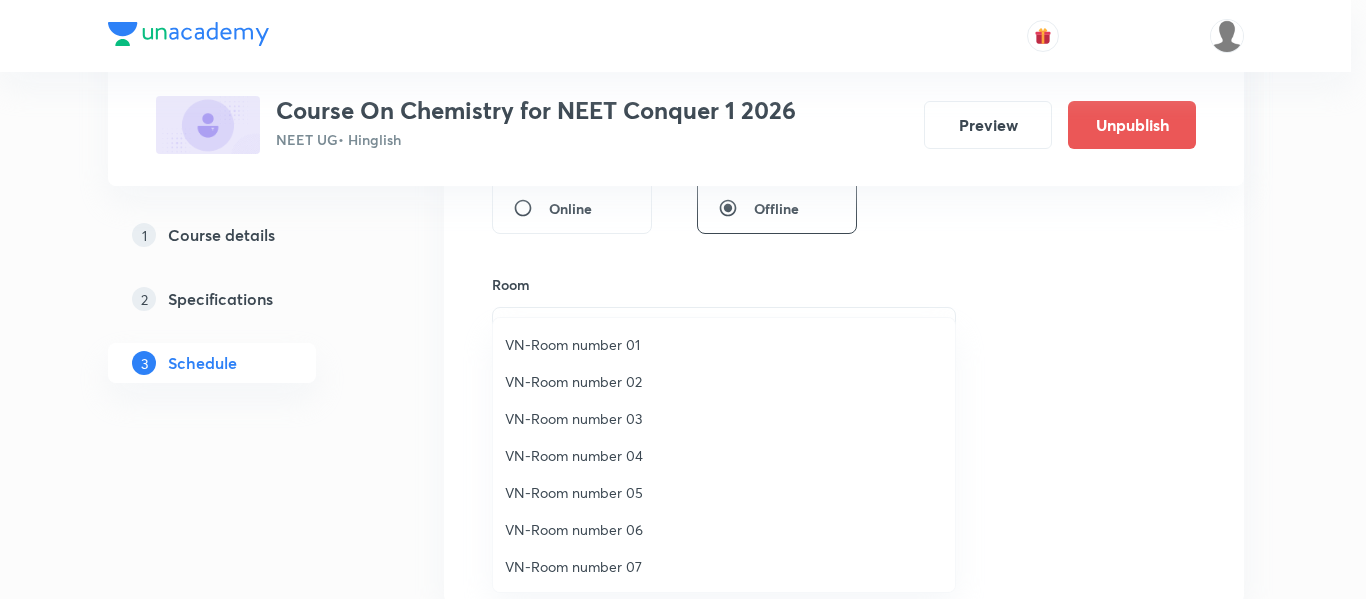 click on "VN-Room number 01" at bounding box center [724, 344] 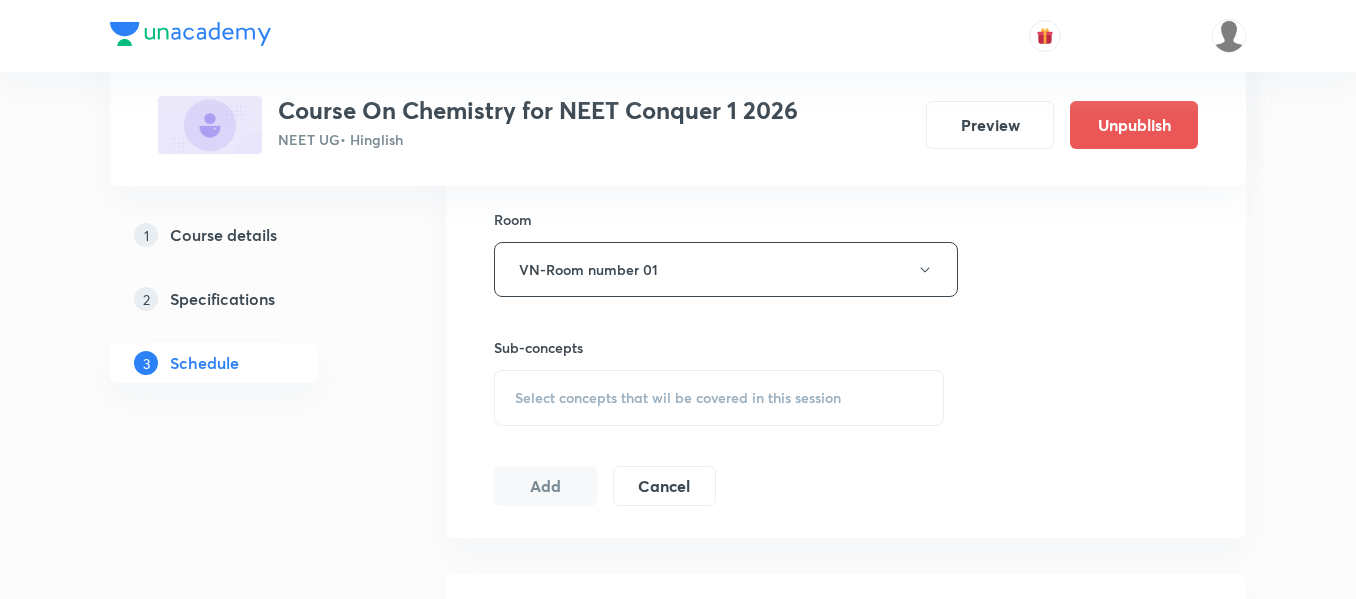 scroll, scrollTop: 900, scrollLeft: 0, axis: vertical 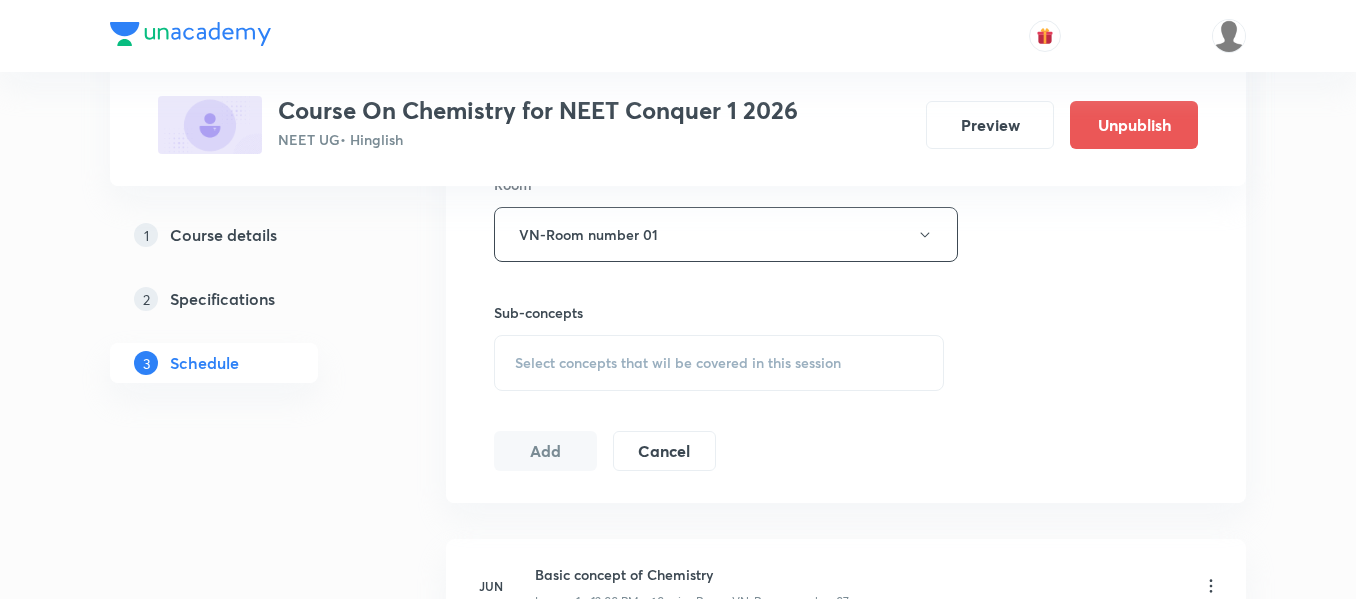 click on "Select concepts that wil be covered in this session" at bounding box center (678, 363) 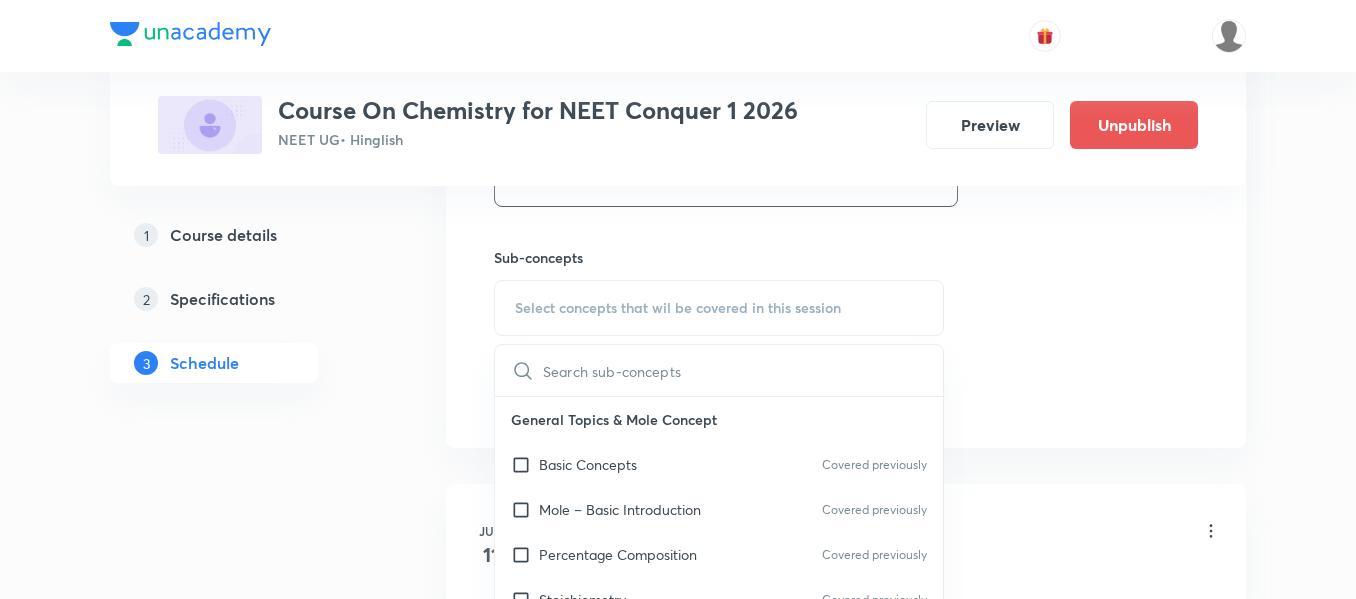 scroll, scrollTop: 1000, scrollLeft: 0, axis: vertical 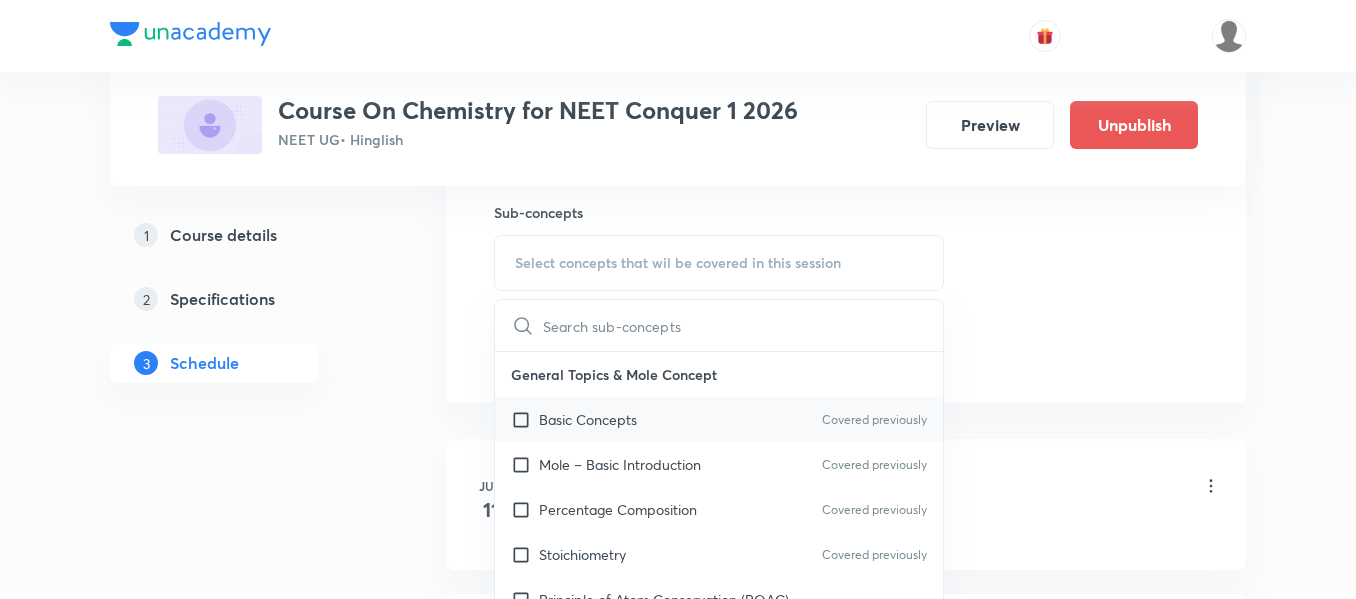 click on "Basic Concepts Covered previously" at bounding box center [719, 419] 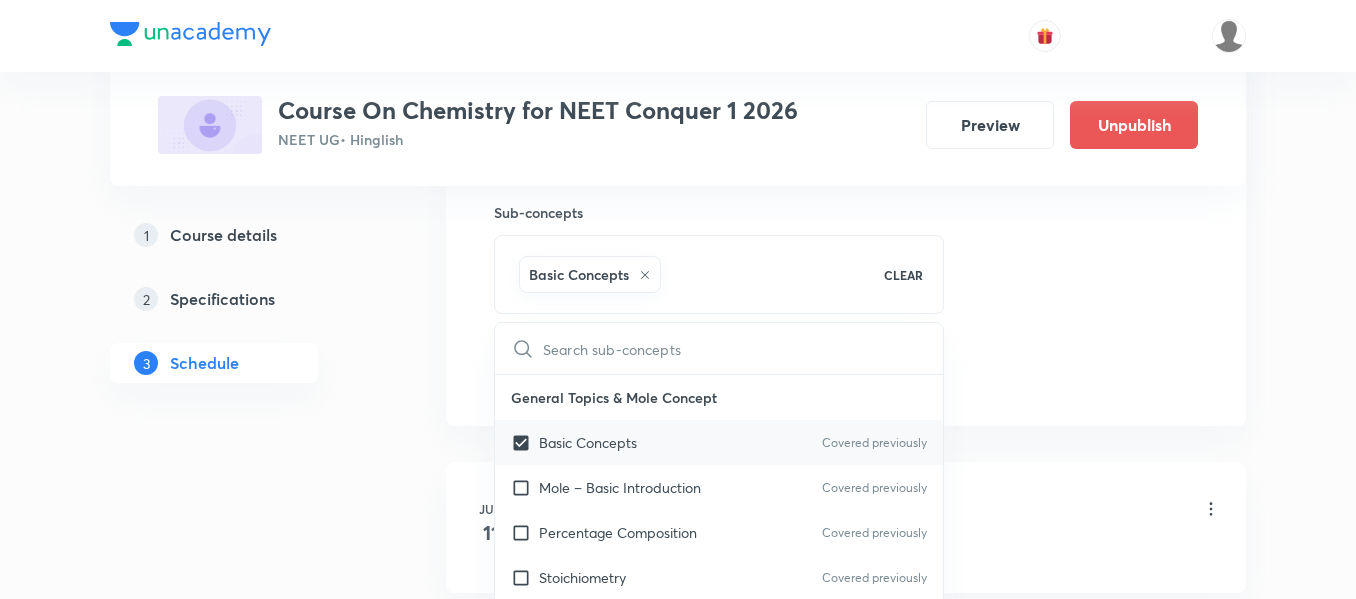 checkbox on "true" 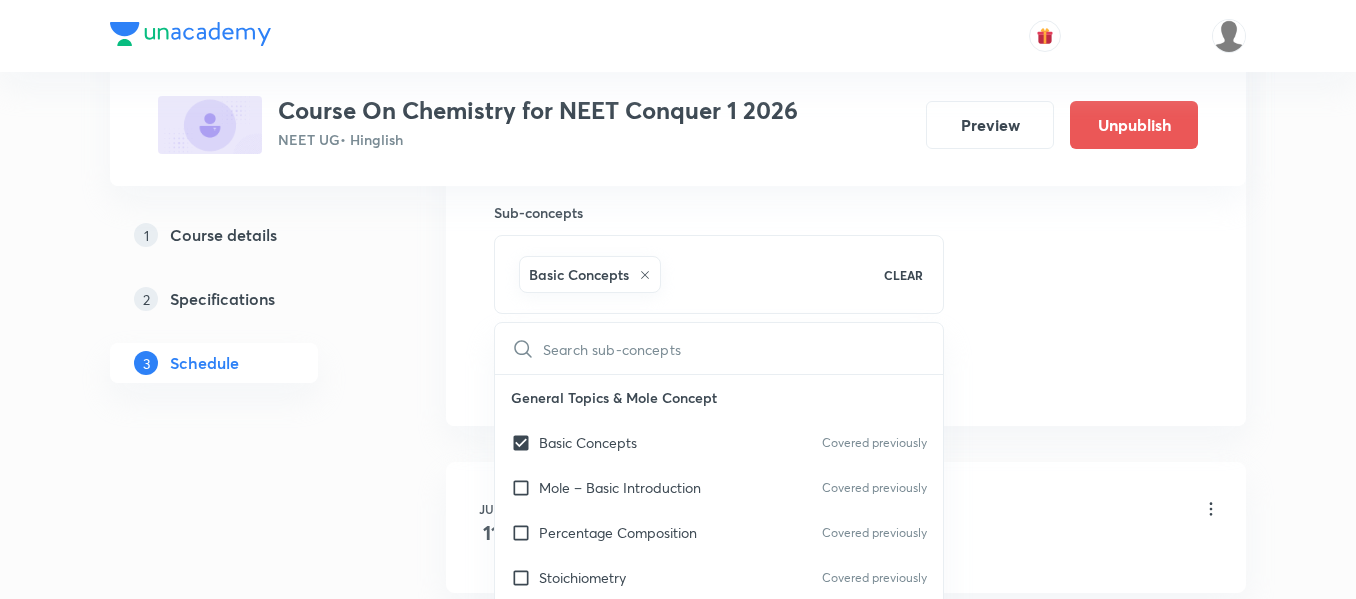 click on "Session  28 Live class Session title 16/99 Atomic structure ​ Schedule for Jul 19, 2025, 1:30 PM ​ Duration (in minutes) 90 ​   Session type Online Offline Room VN-Room number 01 Sub-concepts Basic Concepts CLEAR ​ General Topics & Mole Concept Basic Concepts Covered previously Mole – Basic Introduction Covered previously Percentage Composition Covered previously Stoichiometry Covered previously Principle of Atom Conservation (POAC) Relation between Stoichiometric Quantities Application of Mole Concept: Gravimetric Analysis Covered previously Electronic Configuration Of Atoms (Hund's rule)  Quantum Numbers (Magnetic Quantum no.) Covered previously Quantum Numbers(Pauli's Exclusion law) Mean Molar Mass or Molecular Mass Variation of Conductivity with Concentration Covered previously Mechanism of Corrosion Atomic Structure Discovery Of Electron Some Prerequisites of Physics Covered previously Discovery Of Protons And Neutrons Atomic Models Representation Of Atom With Electrons And Neutrons Spectrum pH" at bounding box center (846, -87) 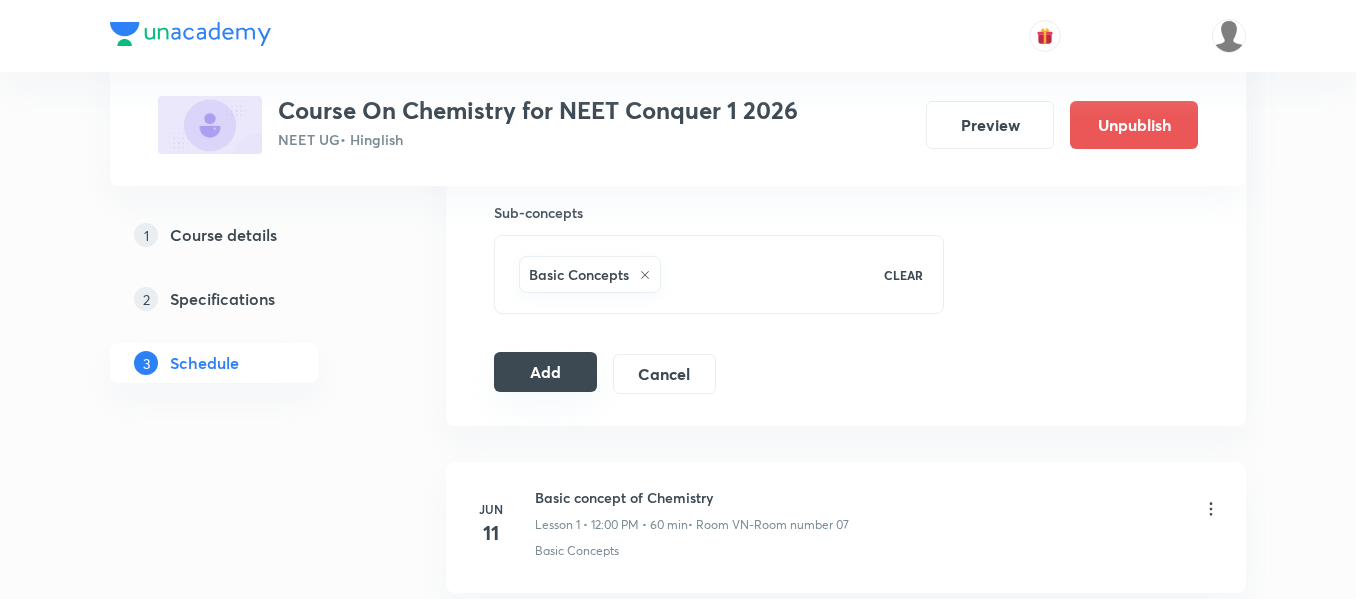 click on "Add" at bounding box center [545, 372] 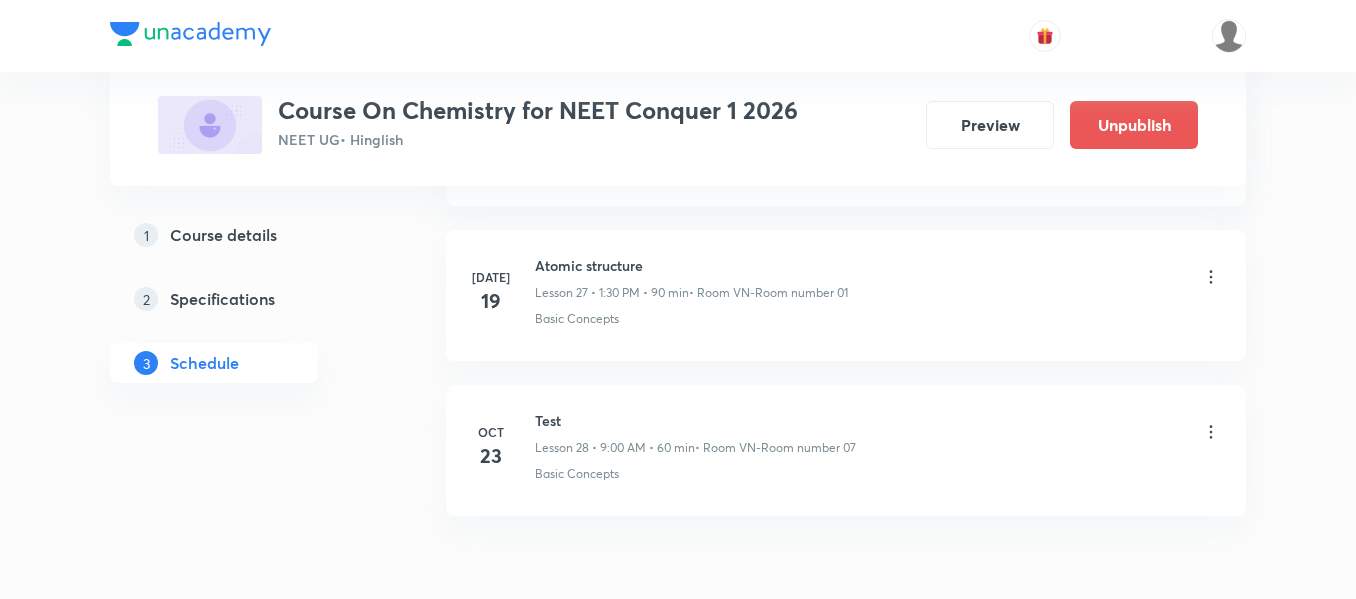 scroll, scrollTop: 4225, scrollLeft: 0, axis: vertical 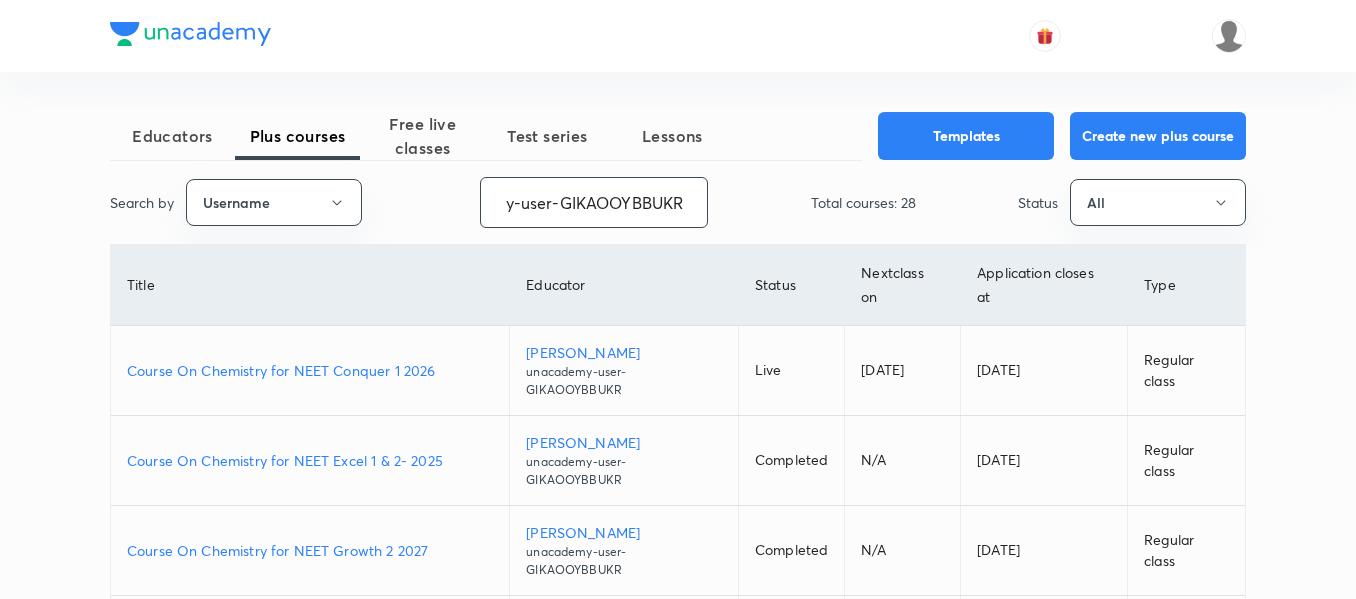drag, startPoint x: 501, startPoint y: 208, endPoint x: 733, endPoint y: 209, distance: 232.00215 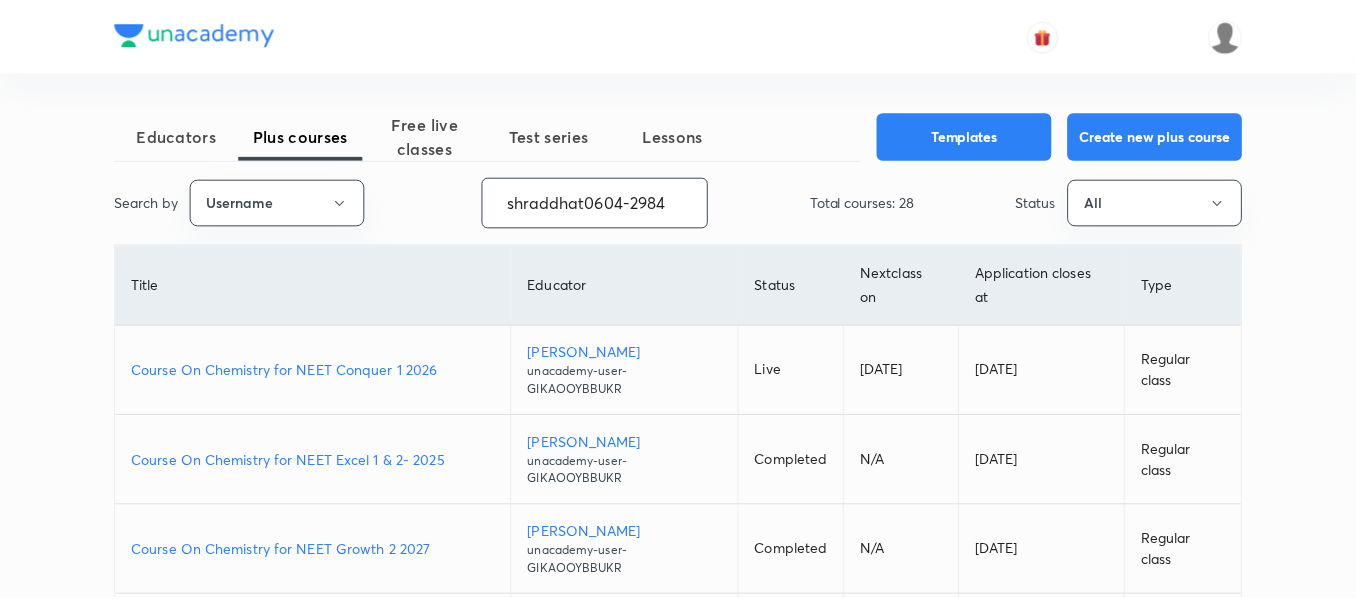 scroll, scrollTop: 0, scrollLeft: 0, axis: both 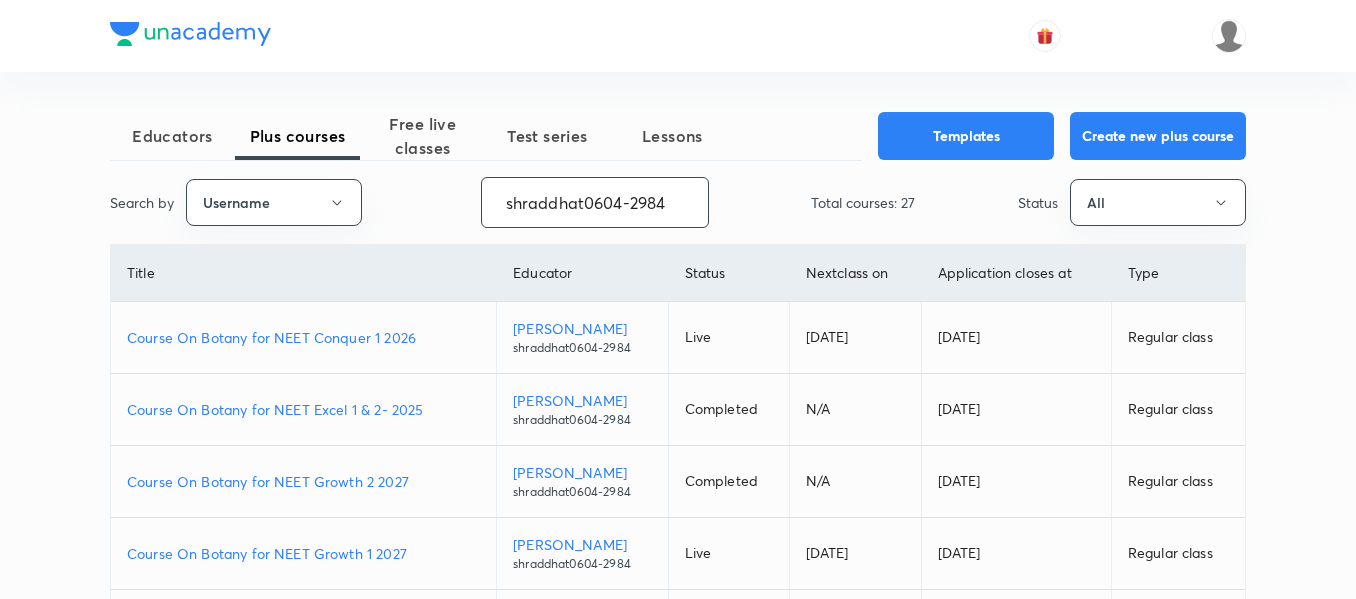 click on "Course On Botany for NEET Conquer 1 2026" at bounding box center (303, 337) 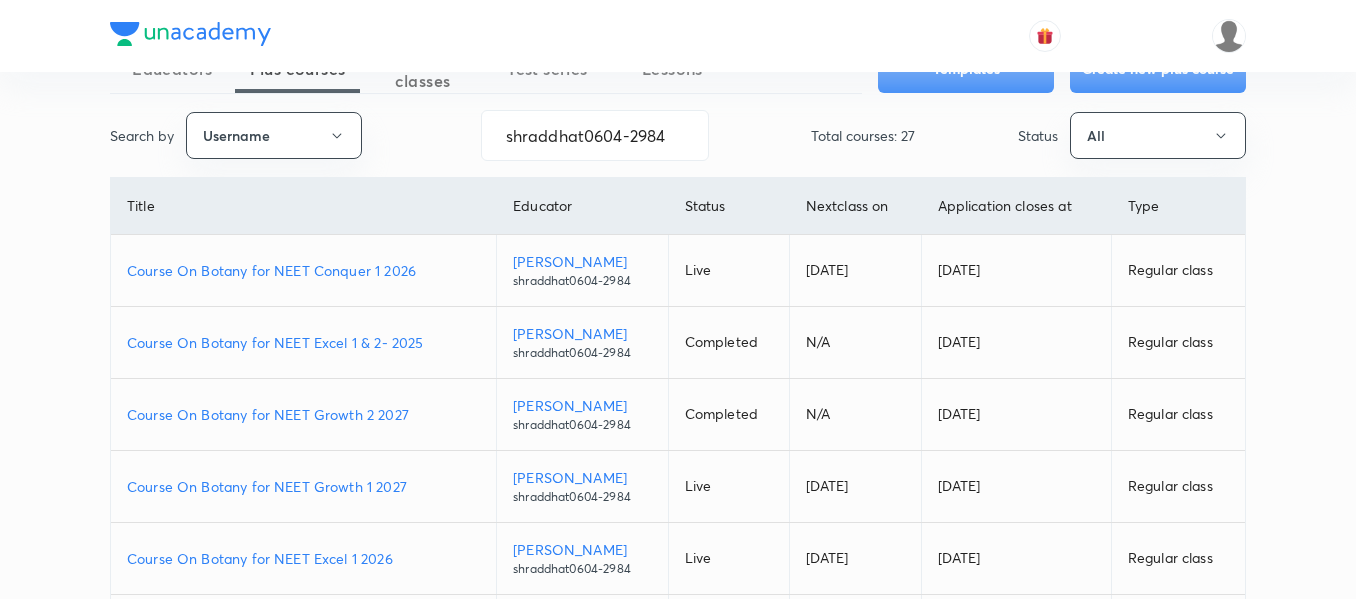 scroll, scrollTop: 100, scrollLeft: 0, axis: vertical 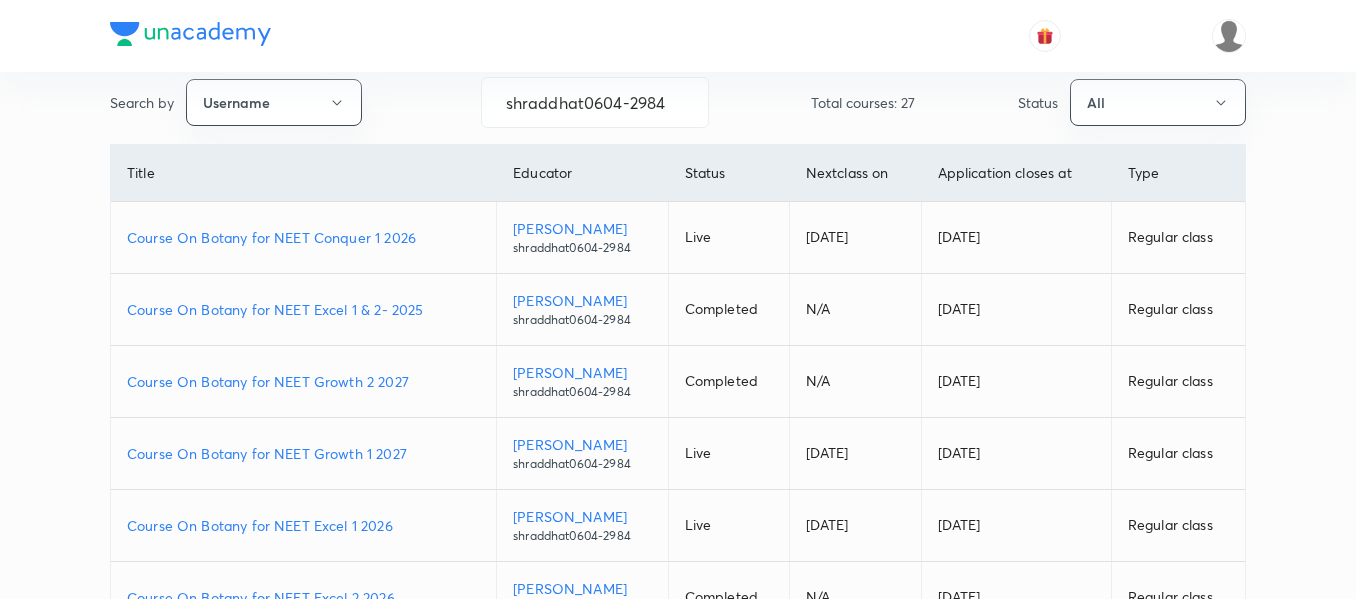 click on "Course On Botany for NEET Growth 1 2027" at bounding box center [303, 453] 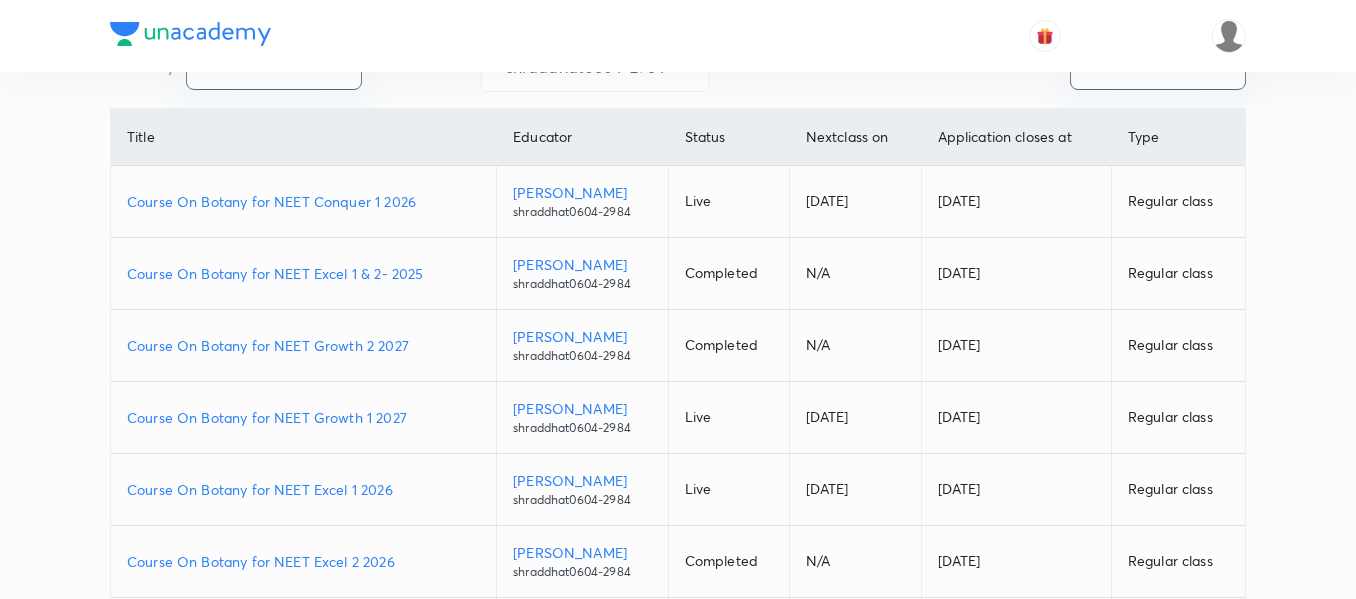 scroll, scrollTop: 200, scrollLeft: 0, axis: vertical 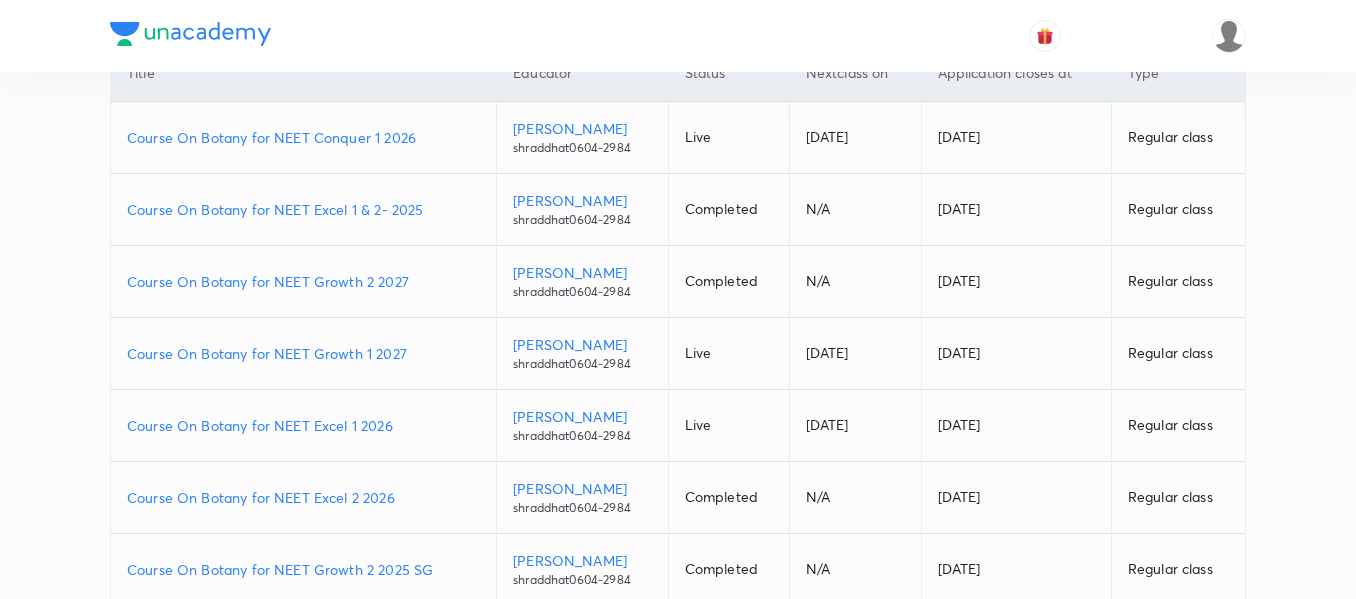 click on "Course On Botany for NEET Excel 1 2026" at bounding box center [303, 425] 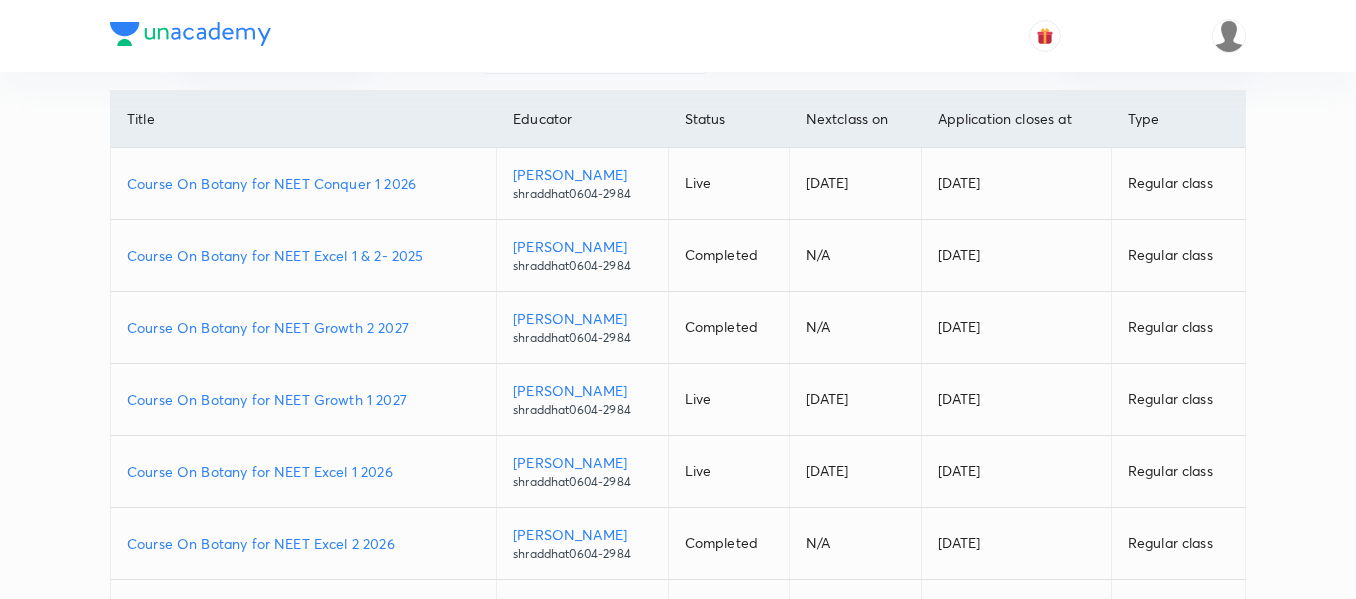 scroll, scrollTop: 200, scrollLeft: 0, axis: vertical 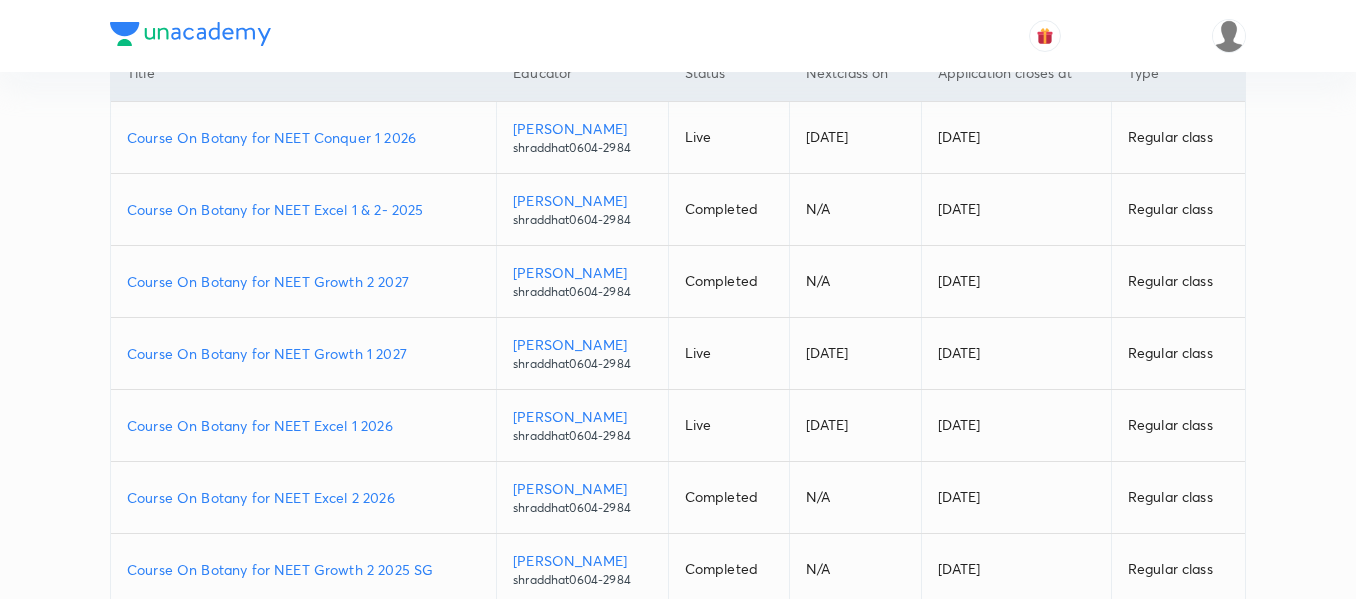 click on "Course On Botany for NEET Excel 1 2026" at bounding box center [303, 425] 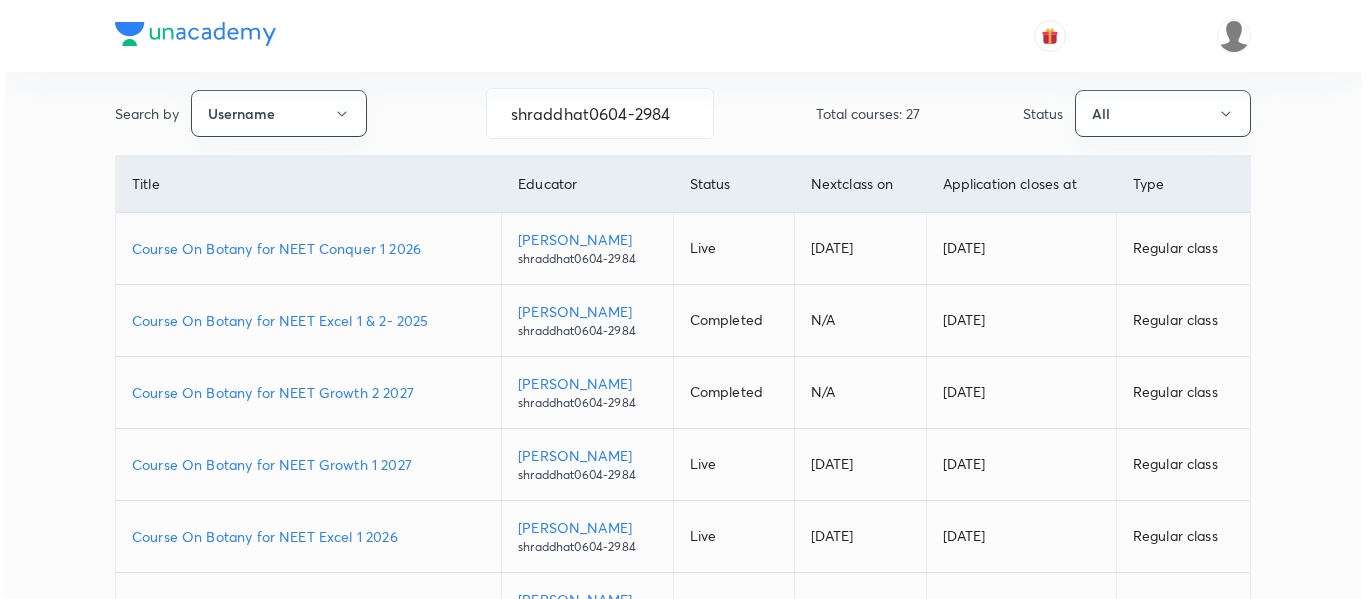 scroll, scrollTop: 0, scrollLeft: 0, axis: both 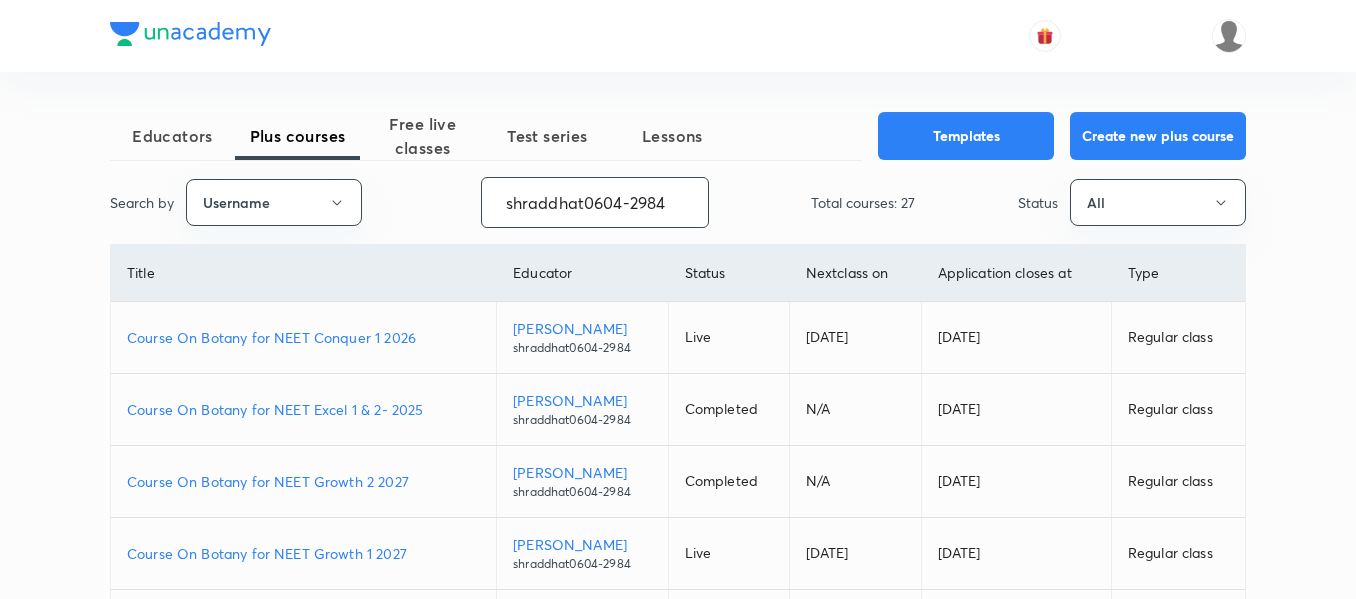 drag, startPoint x: 498, startPoint y: 195, endPoint x: 787, endPoint y: 223, distance: 290.35324 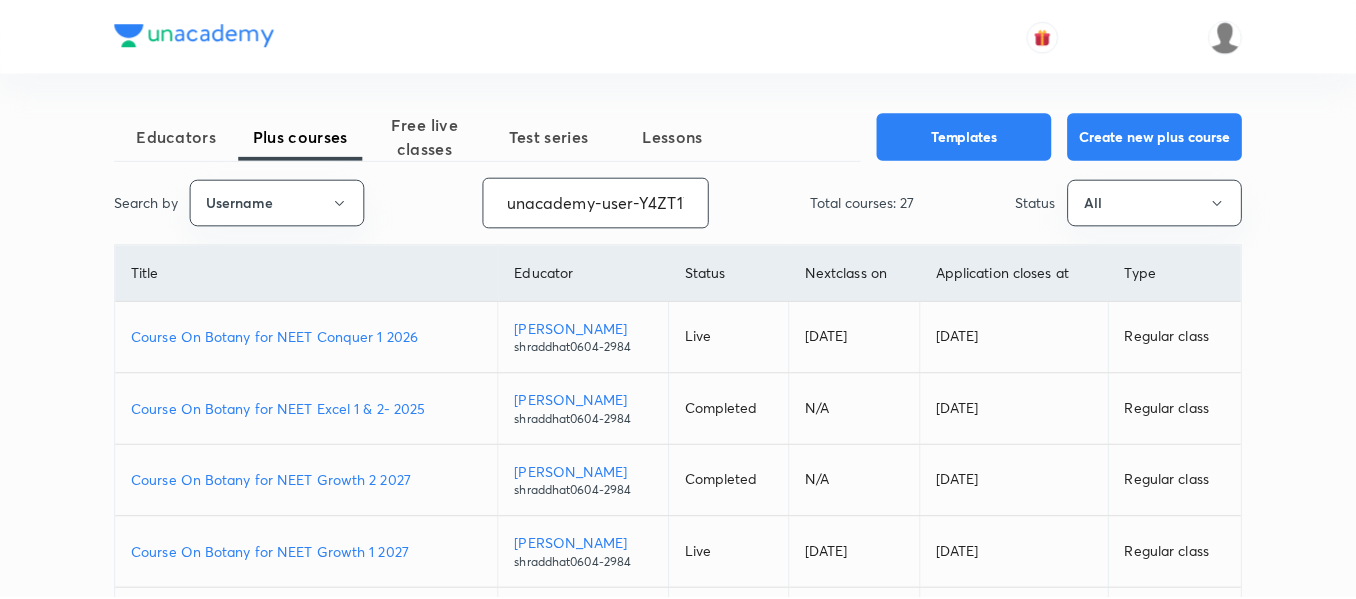 scroll, scrollTop: 0, scrollLeft: 81, axis: horizontal 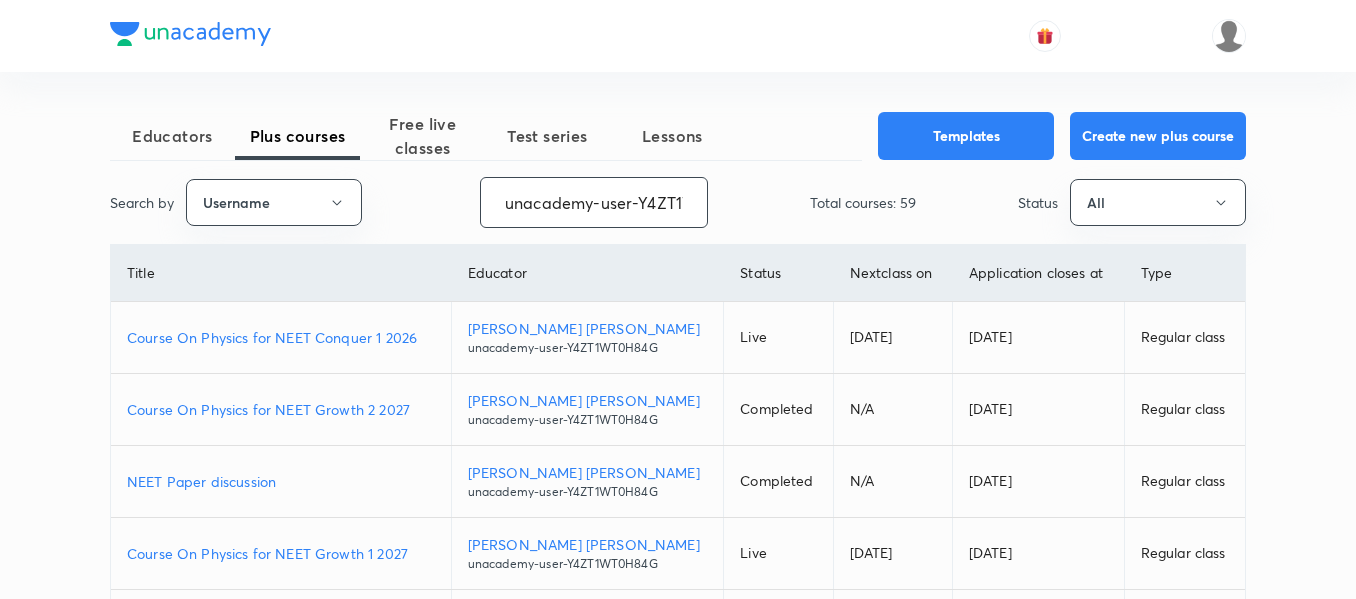click on "Course On Physics for NEET Conquer 1 2026" at bounding box center [281, 337] 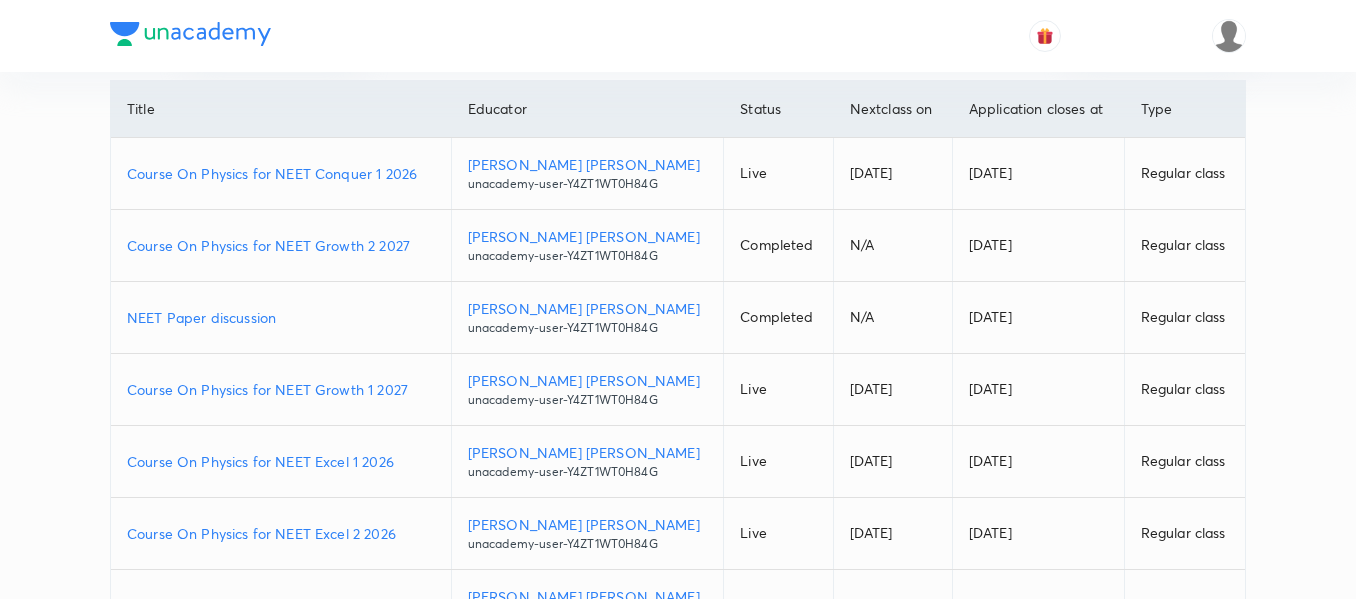 scroll, scrollTop: 200, scrollLeft: 0, axis: vertical 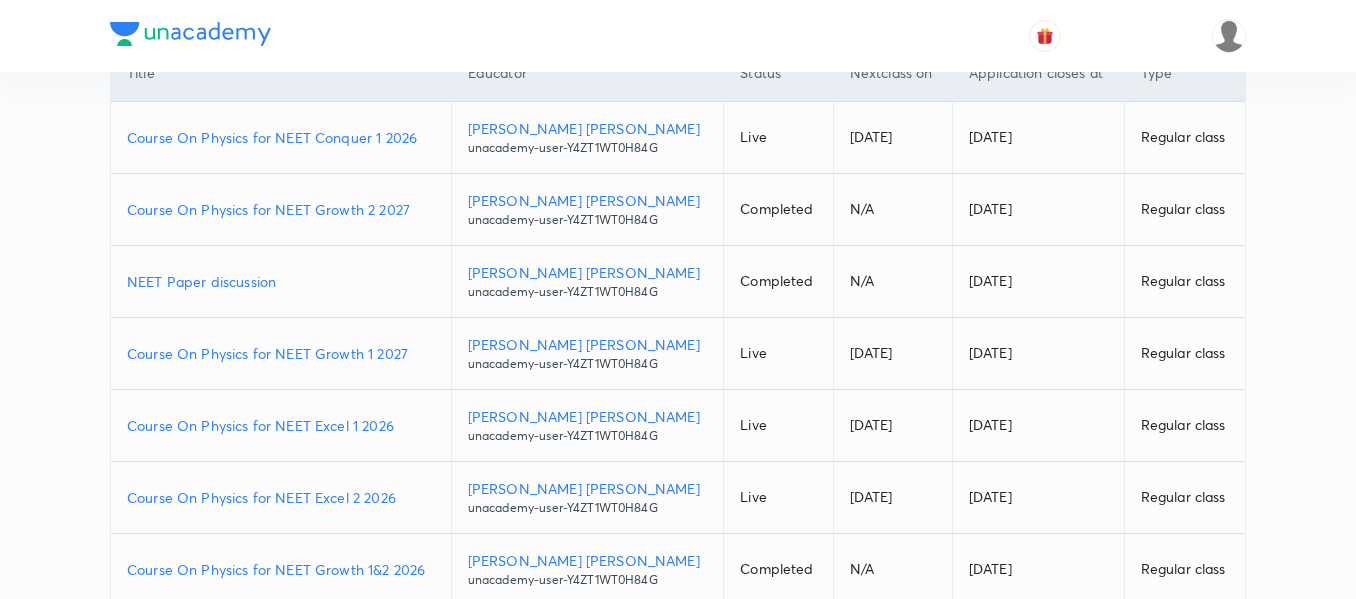click on "Course On Physics for NEET Excel 1 2026" at bounding box center (281, 425) 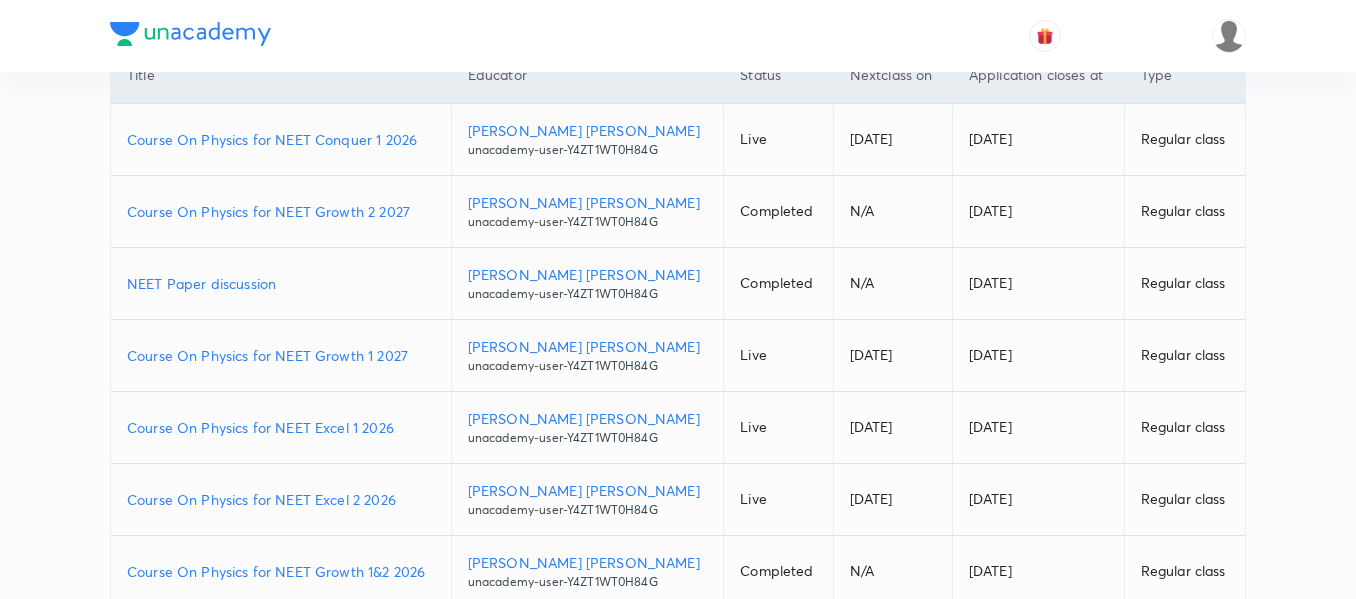 scroll, scrollTop: 0, scrollLeft: 0, axis: both 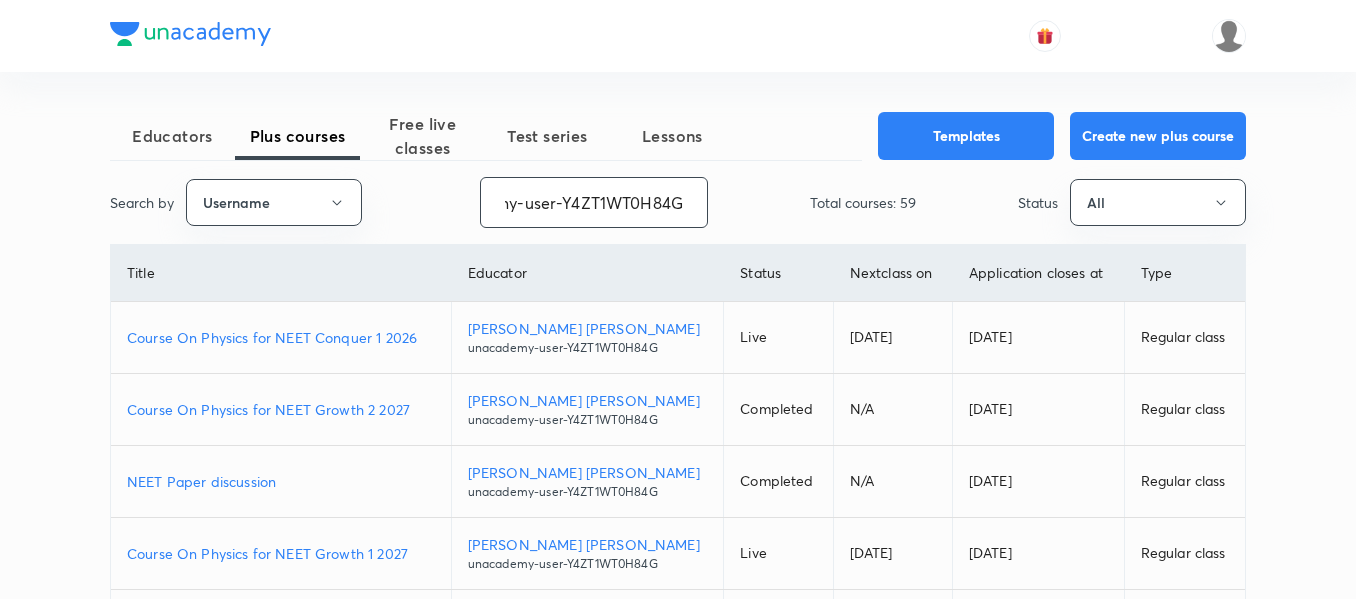 drag, startPoint x: 503, startPoint y: 206, endPoint x: 805, endPoint y: 210, distance: 302.0265 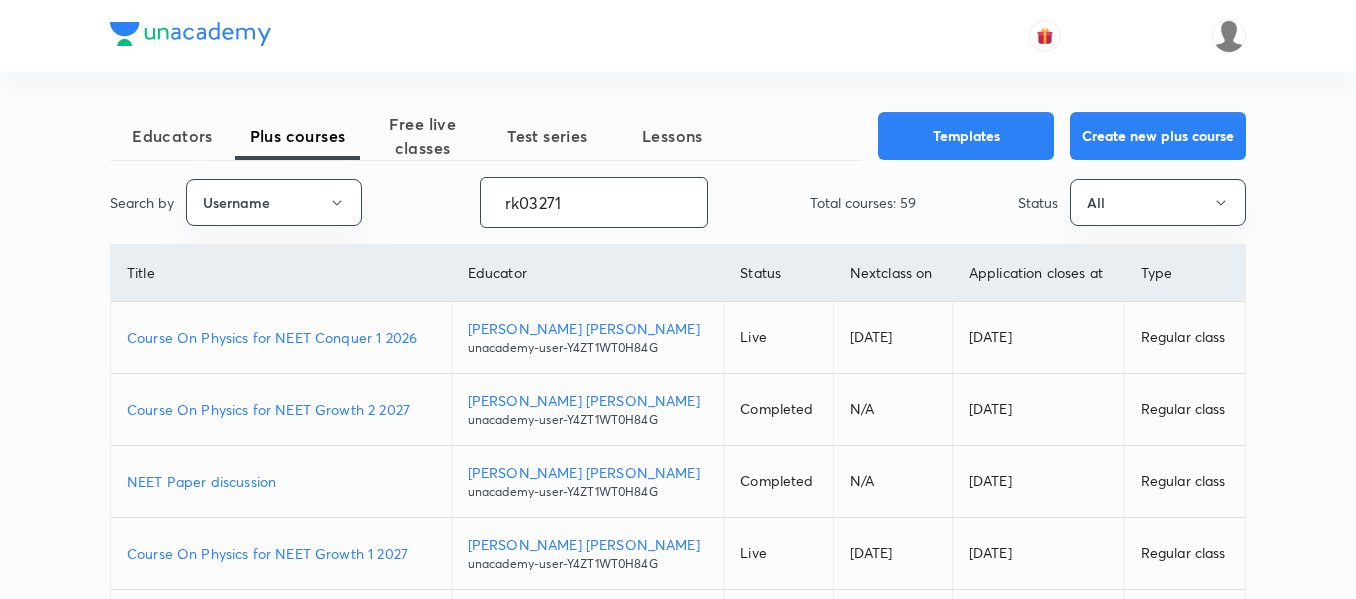 scroll, scrollTop: 0, scrollLeft: 0, axis: both 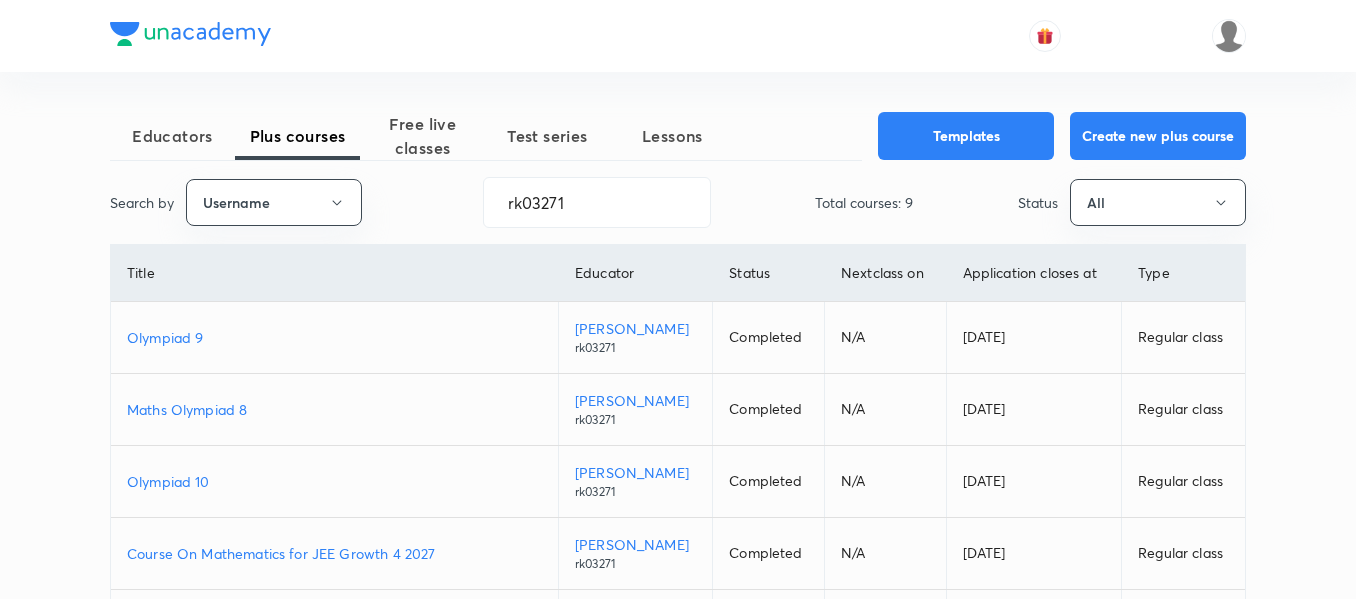click on "Maths Olympiad 8" at bounding box center [334, 409] 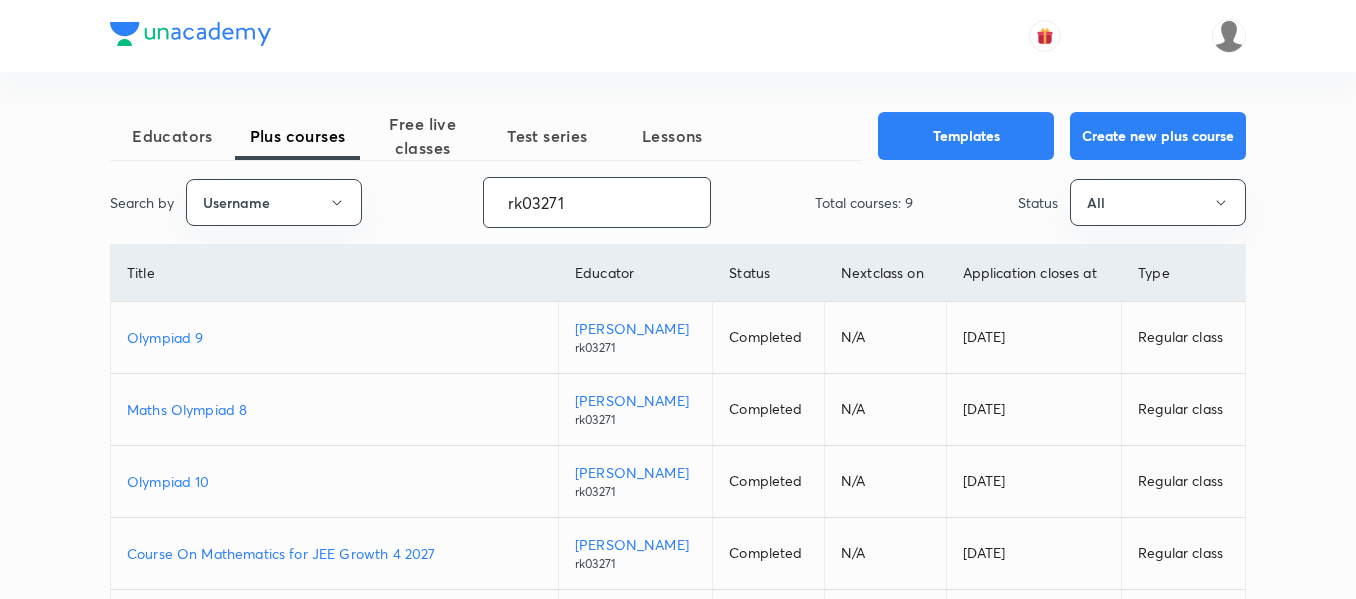 drag, startPoint x: 526, startPoint y: 192, endPoint x: 359, endPoint y: 165, distance: 169.16855 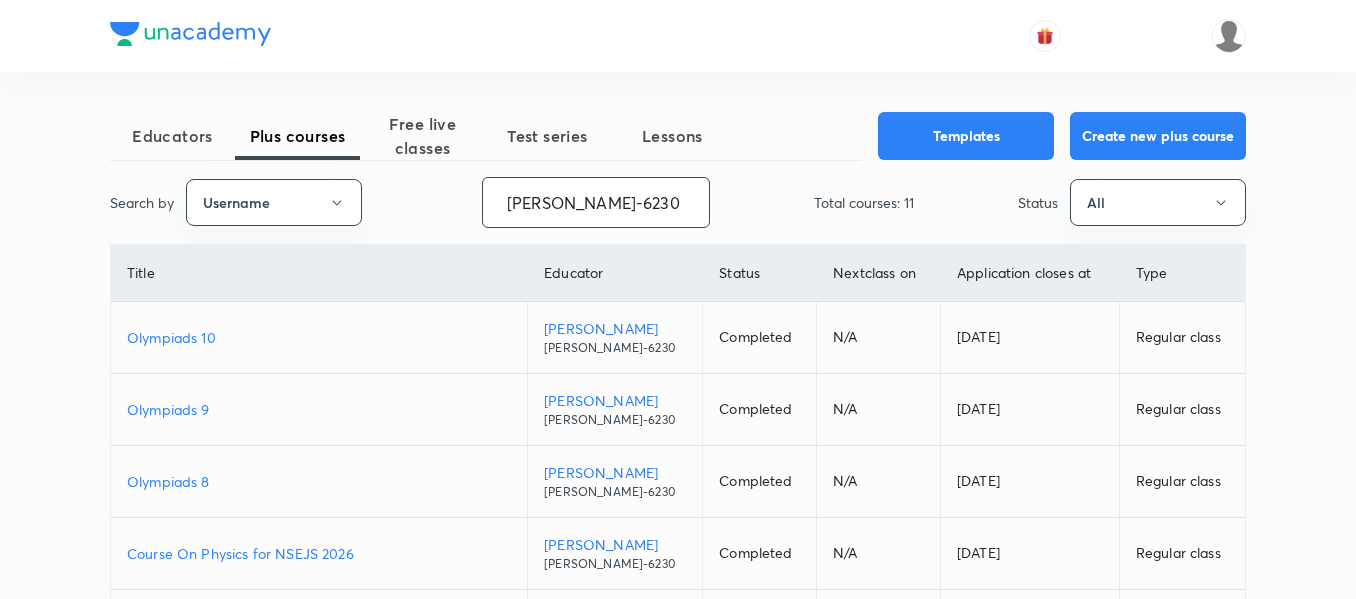 type on "Devanshu-6230" 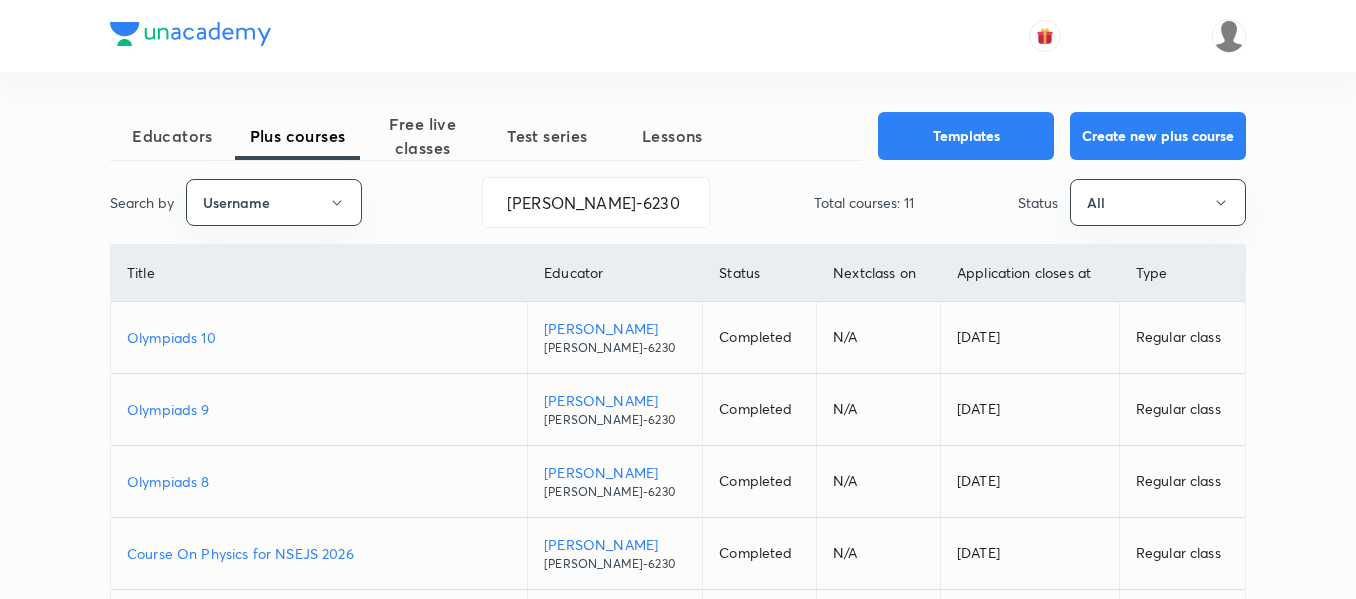 click on "Olympiads 9" at bounding box center (319, 409) 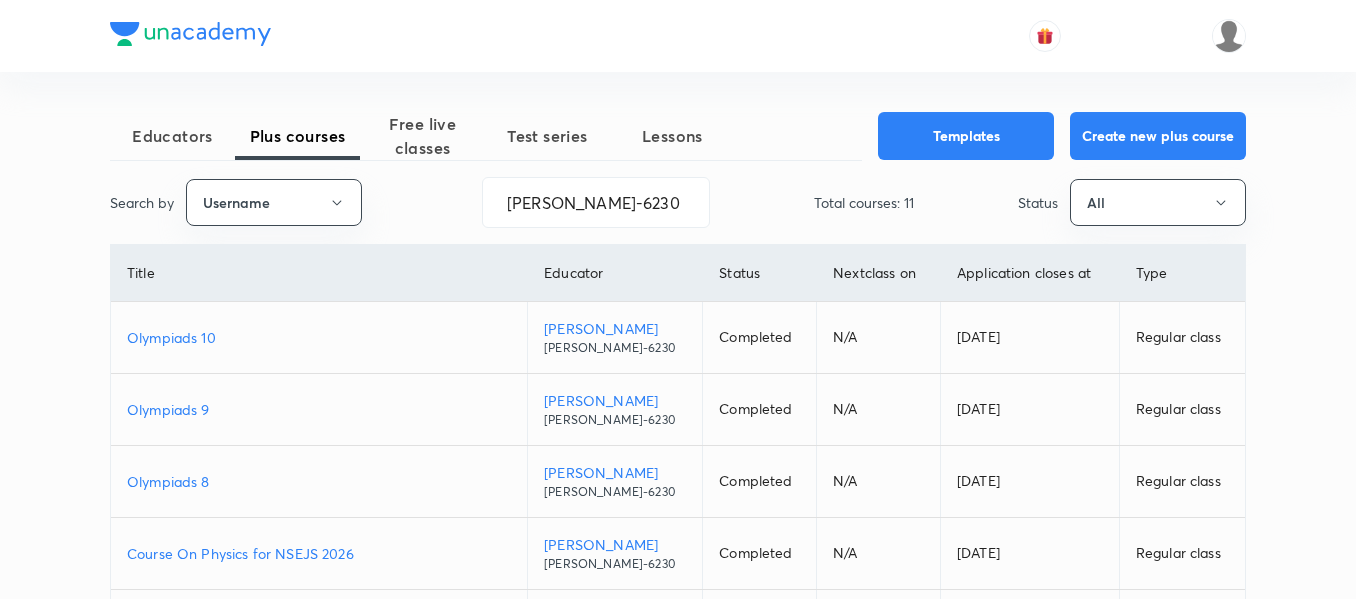 click on "Olympiads 8" at bounding box center [319, 481] 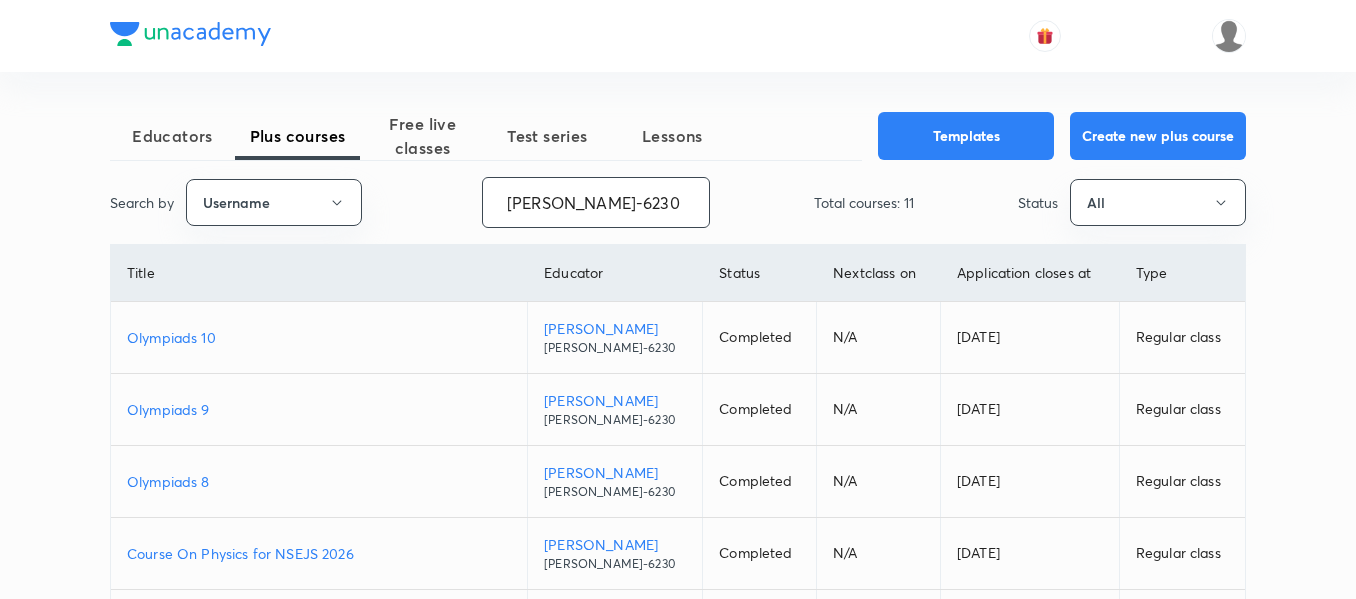 drag, startPoint x: 529, startPoint y: 191, endPoint x: 478, endPoint y: 178, distance: 52.63079 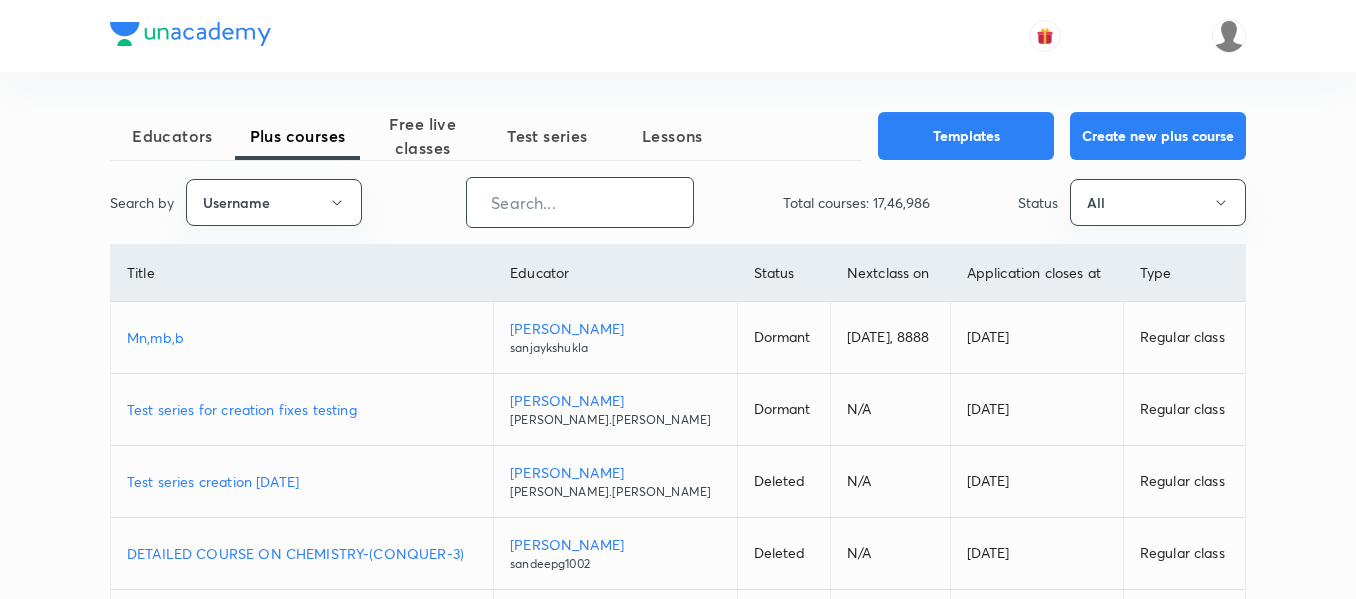 paste on "Devanshu-6230" 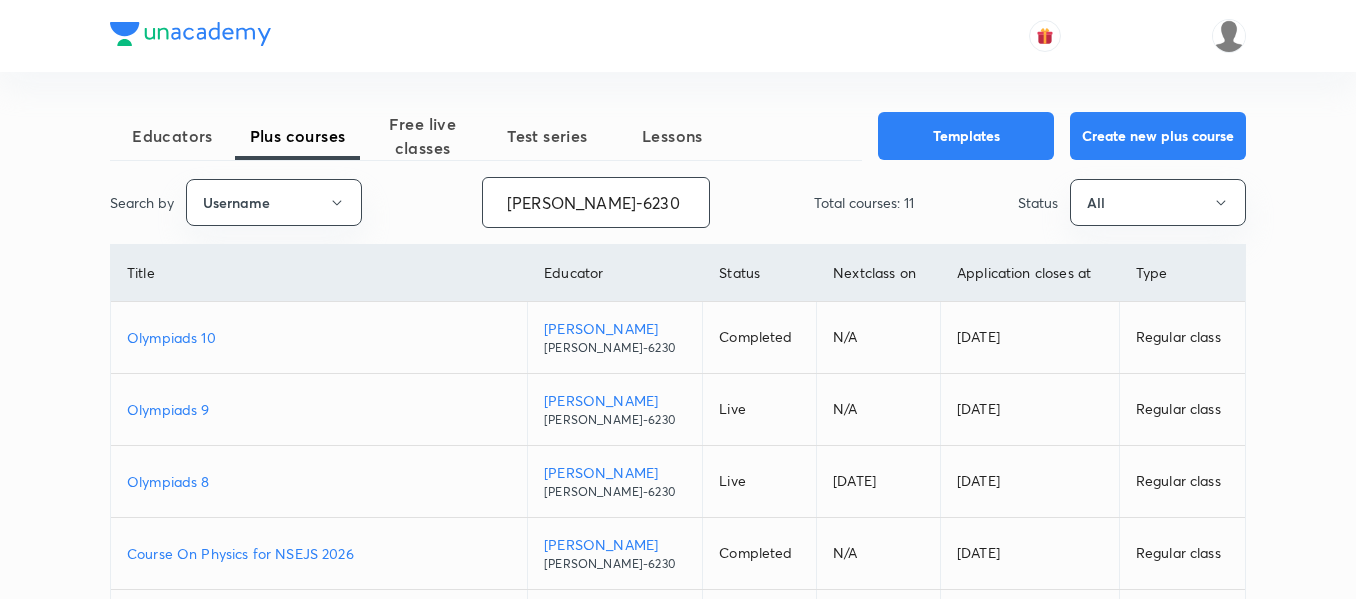 drag, startPoint x: 653, startPoint y: 205, endPoint x: 197, endPoint y: 251, distance: 458.3143 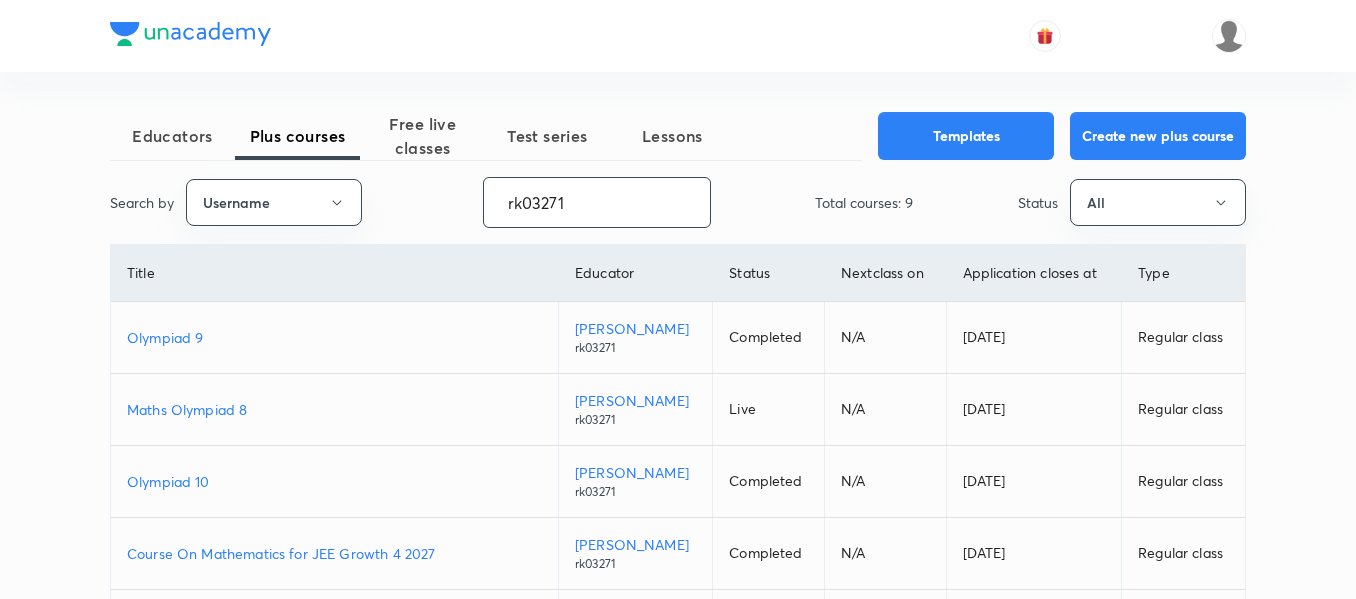 type on "rk03271" 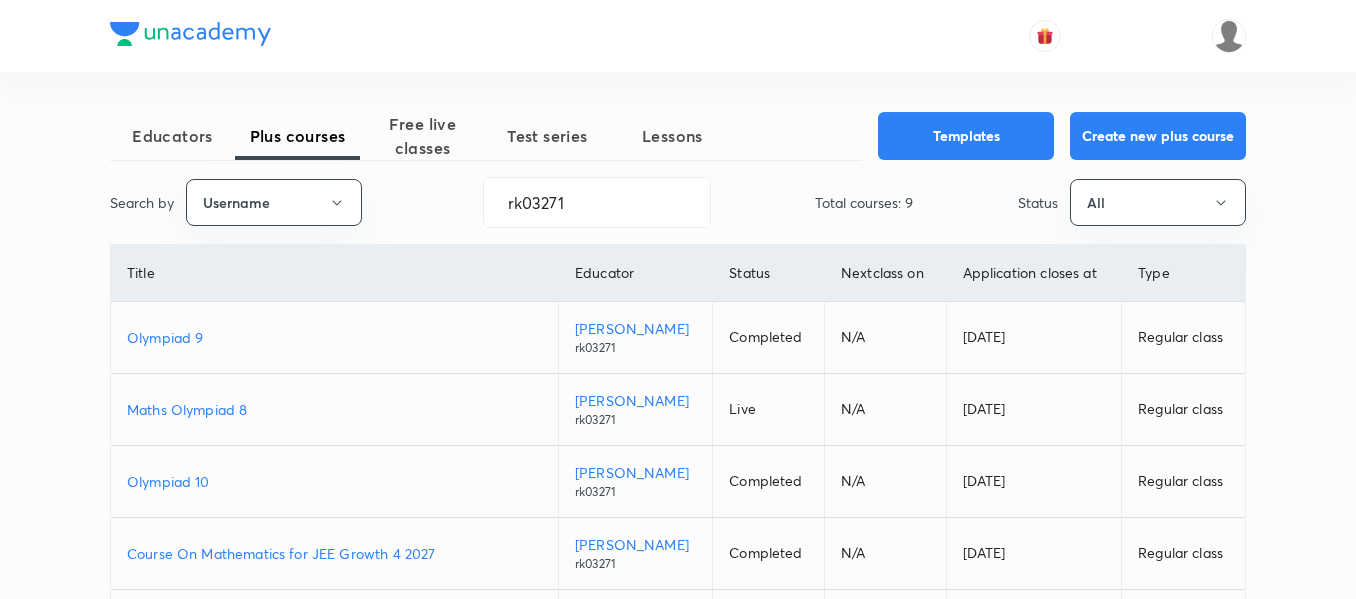 click on "Olympiad 9" at bounding box center [334, 337] 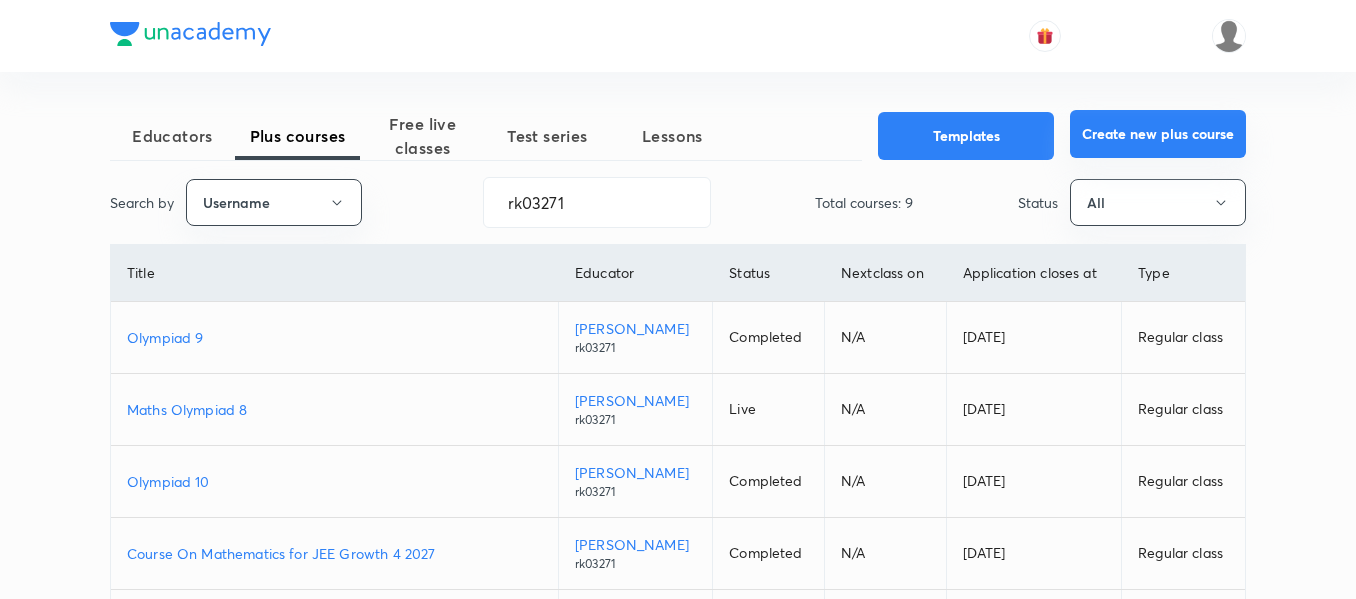 click on "Create new plus course" at bounding box center [1158, 134] 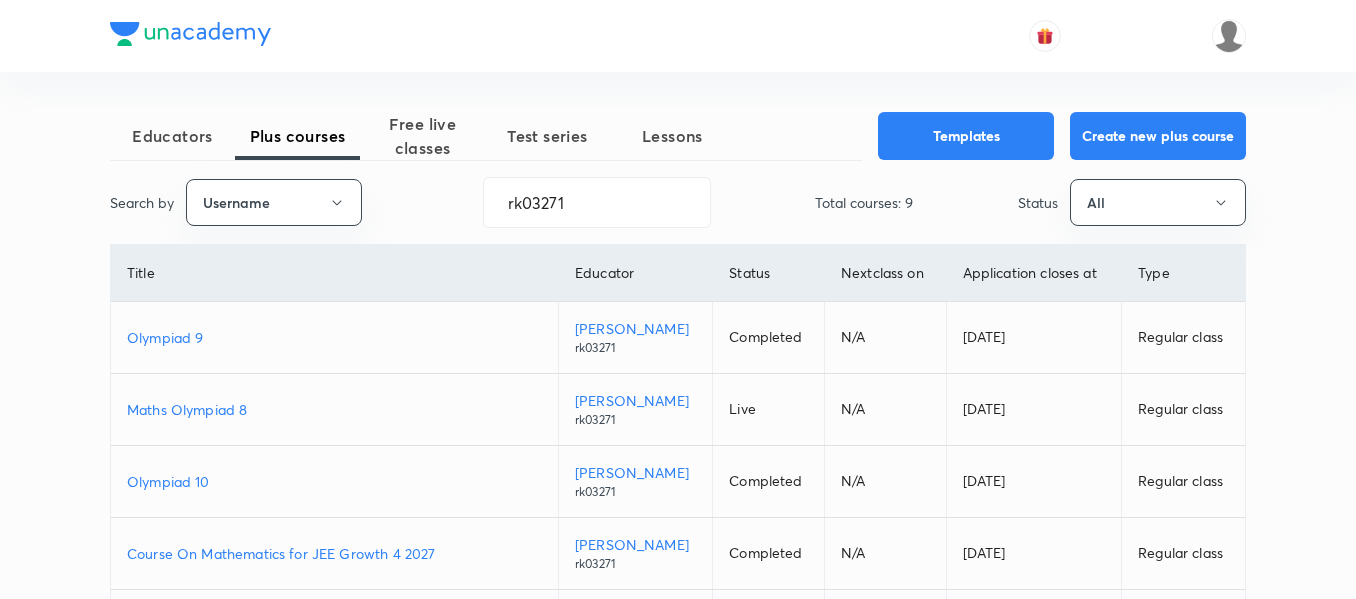 click on "Olympiad 9" at bounding box center [334, 337] 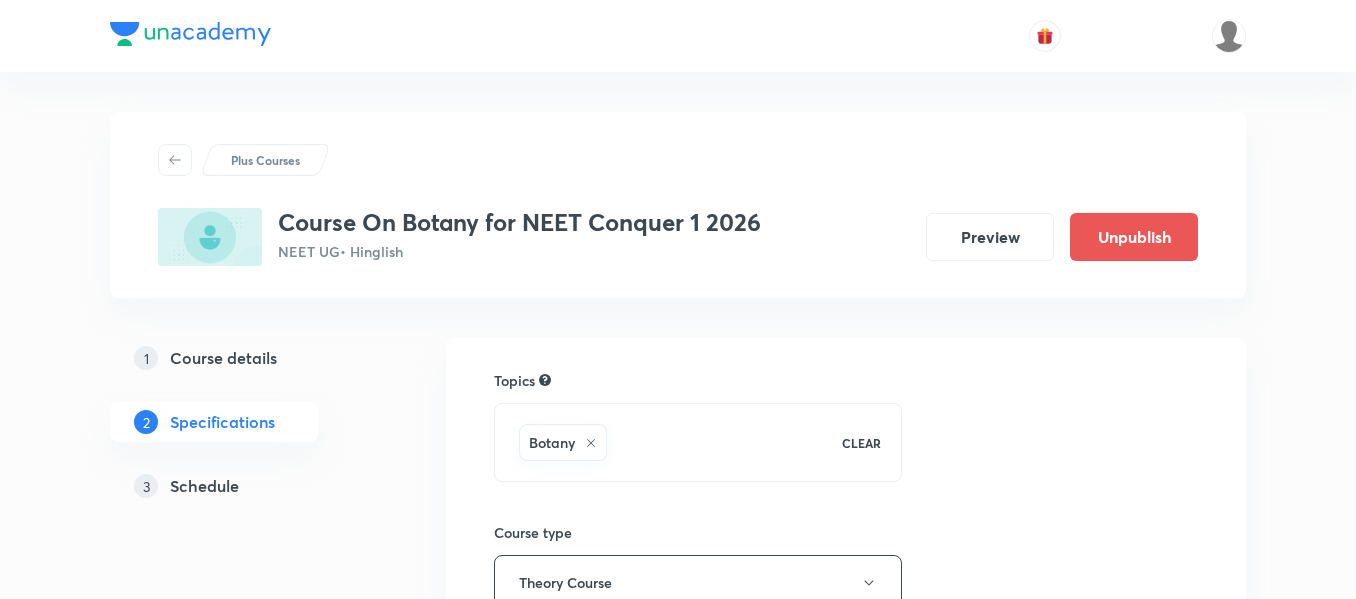 scroll, scrollTop: 0, scrollLeft: 0, axis: both 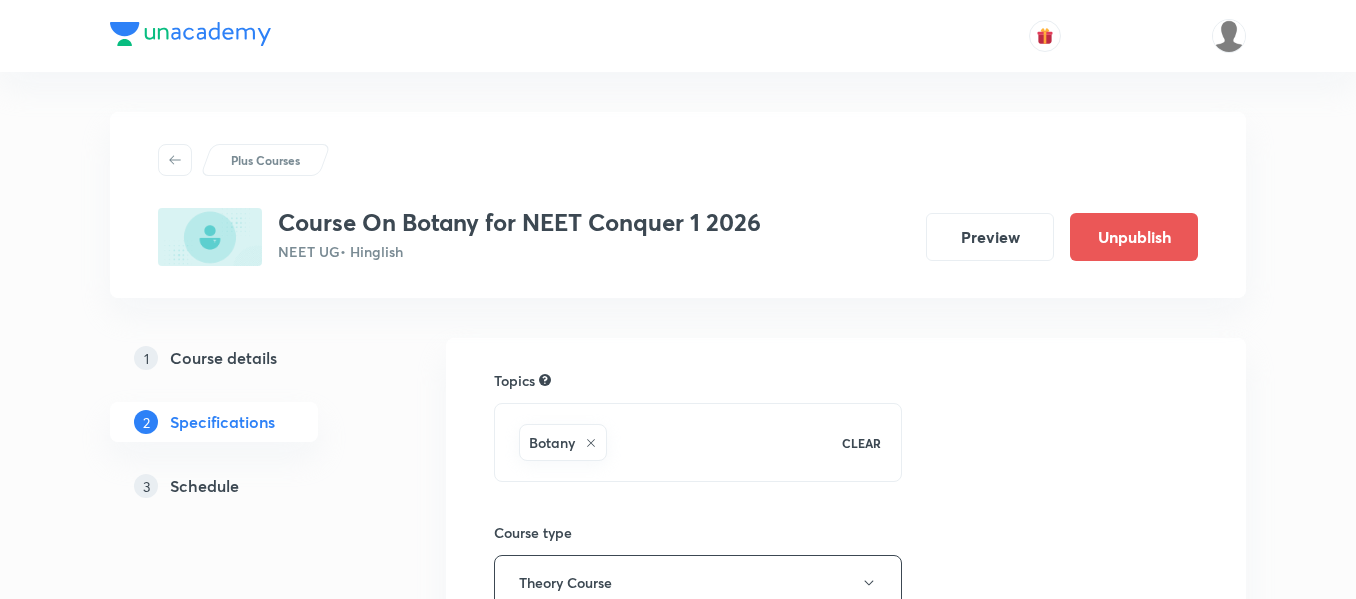 click on "Schedule" at bounding box center [204, 486] 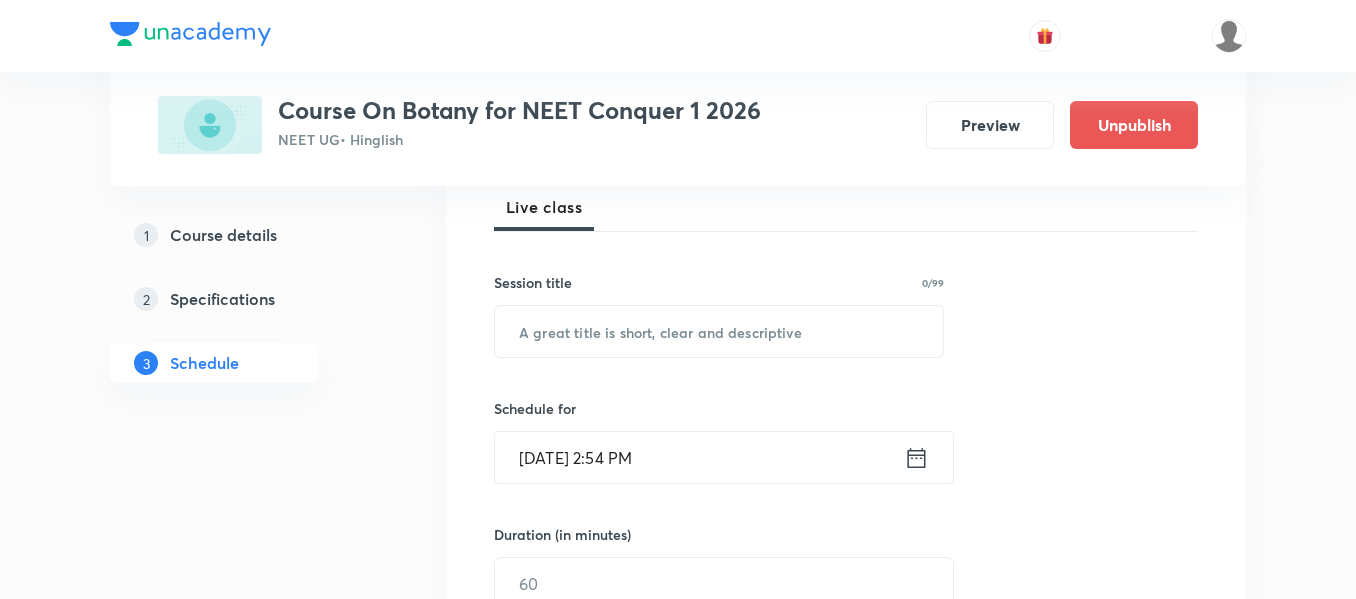 scroll, scrollTop: 300, scrollLeft: 0, axis: vertical 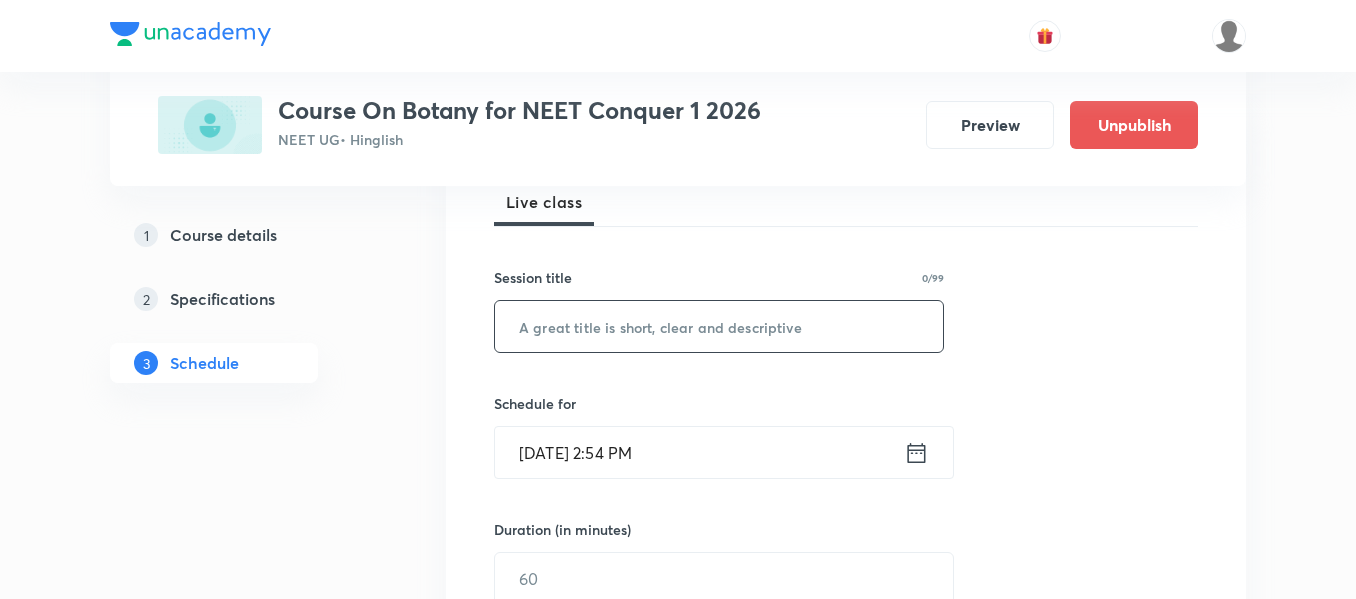 click at bounding box center [719, 326] 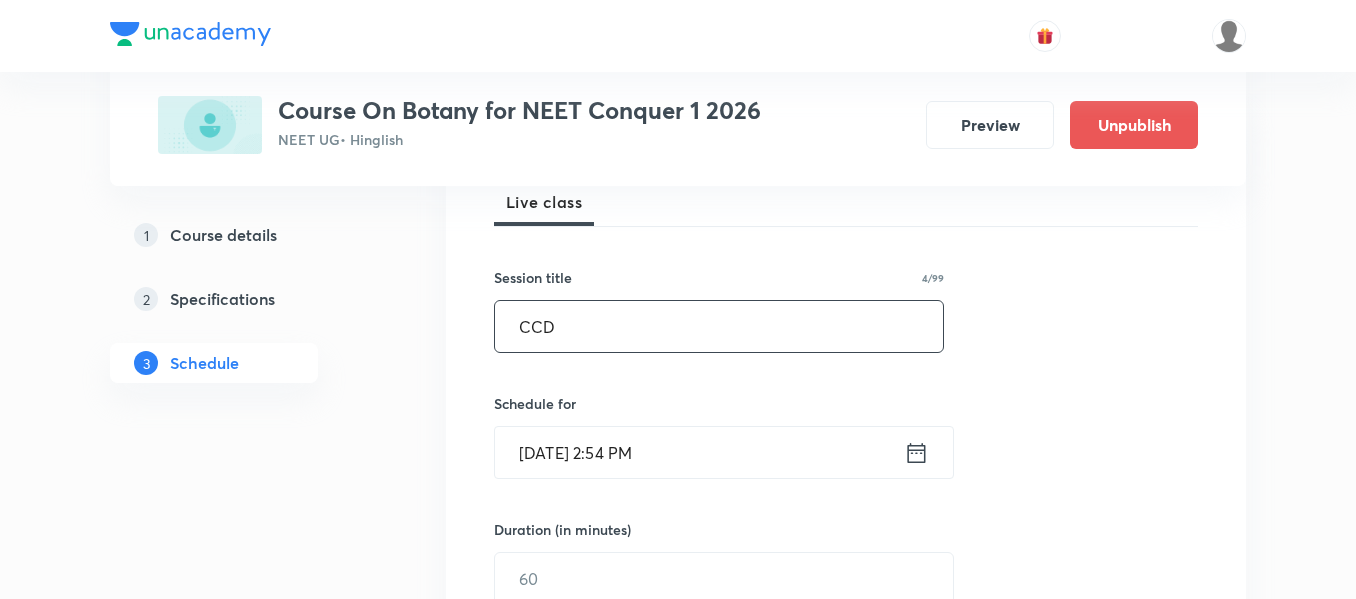 type on "CCD" 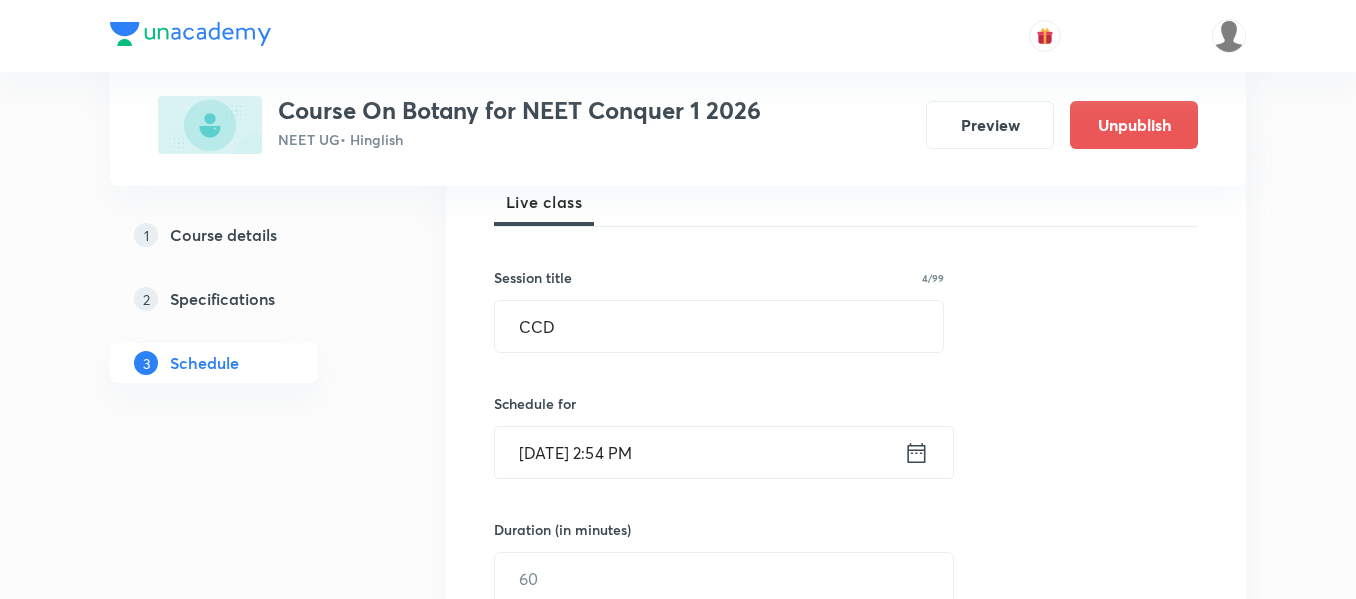 click 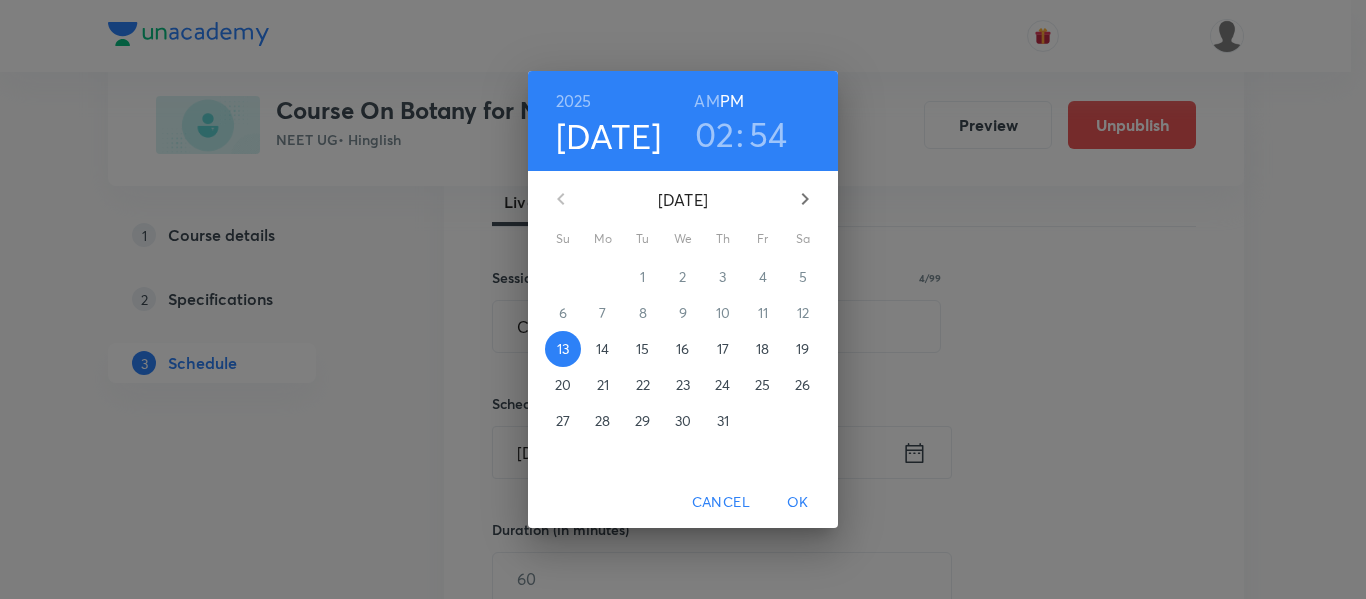 click on "14" at bounding box center [602, 349] 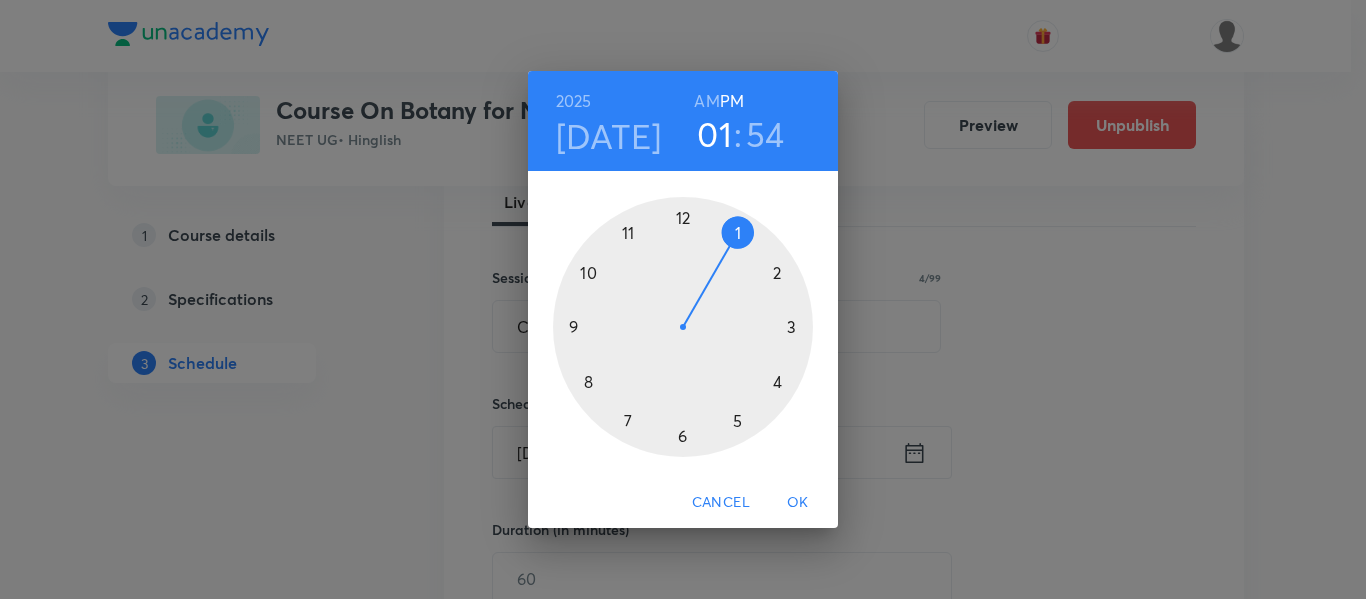 drag, startPoint x: 772, startPoint y: 267, endPoint x: 737, endPoint y: 249, distance: 39.357338 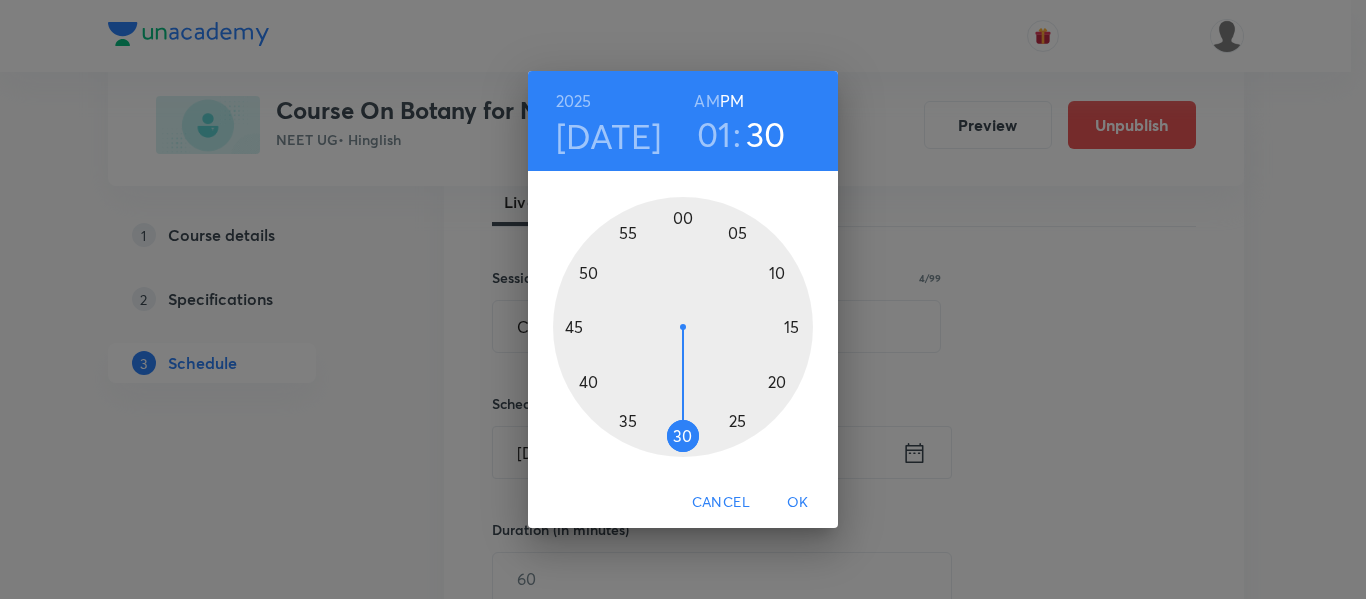 drag, startPoint x: 617, startPoint y: 235, endPoint x: 682, endPoint y: 440, distance: 215.05814 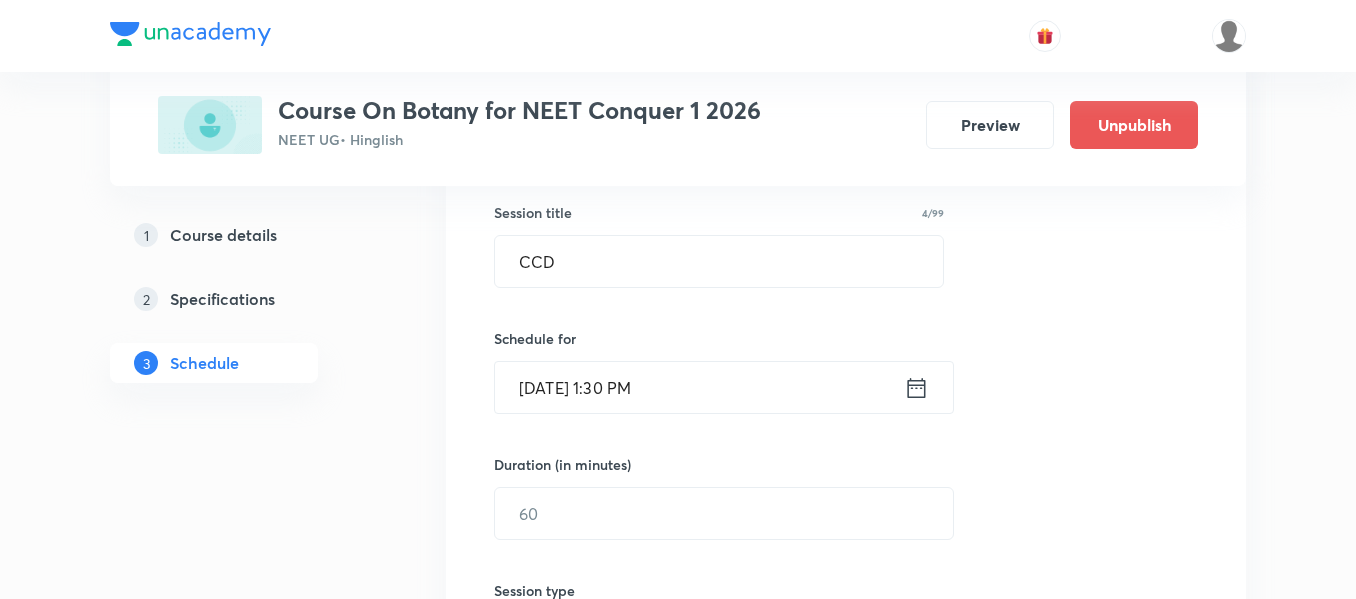 scroll, scrollTop: 400, scrollLeft: 0, axis: vertical 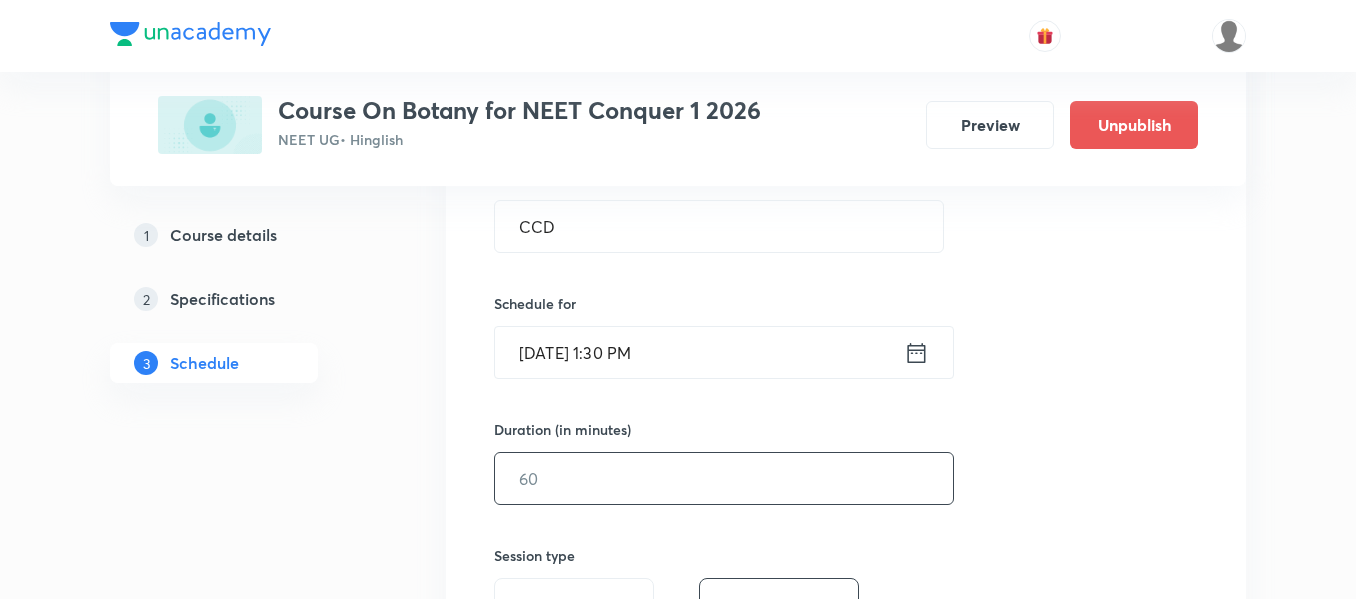 click at bounding box center [724, 478] 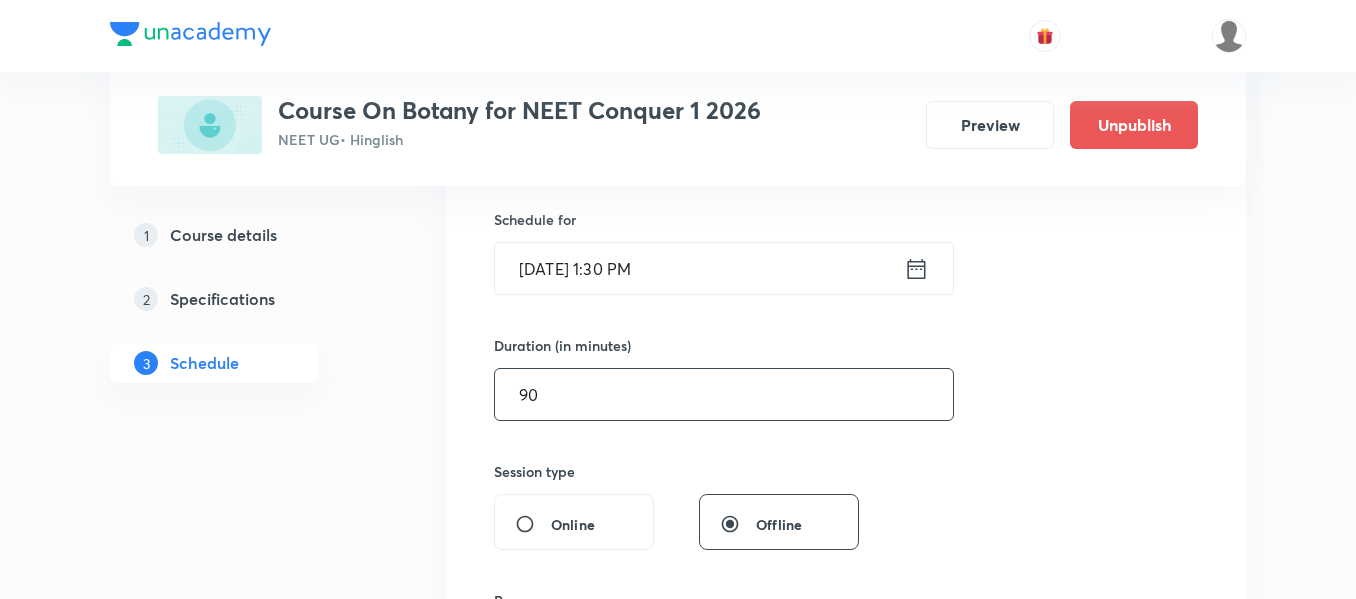 scroll, scrollTop: 700, scrollLeft: 0, axis: vertical 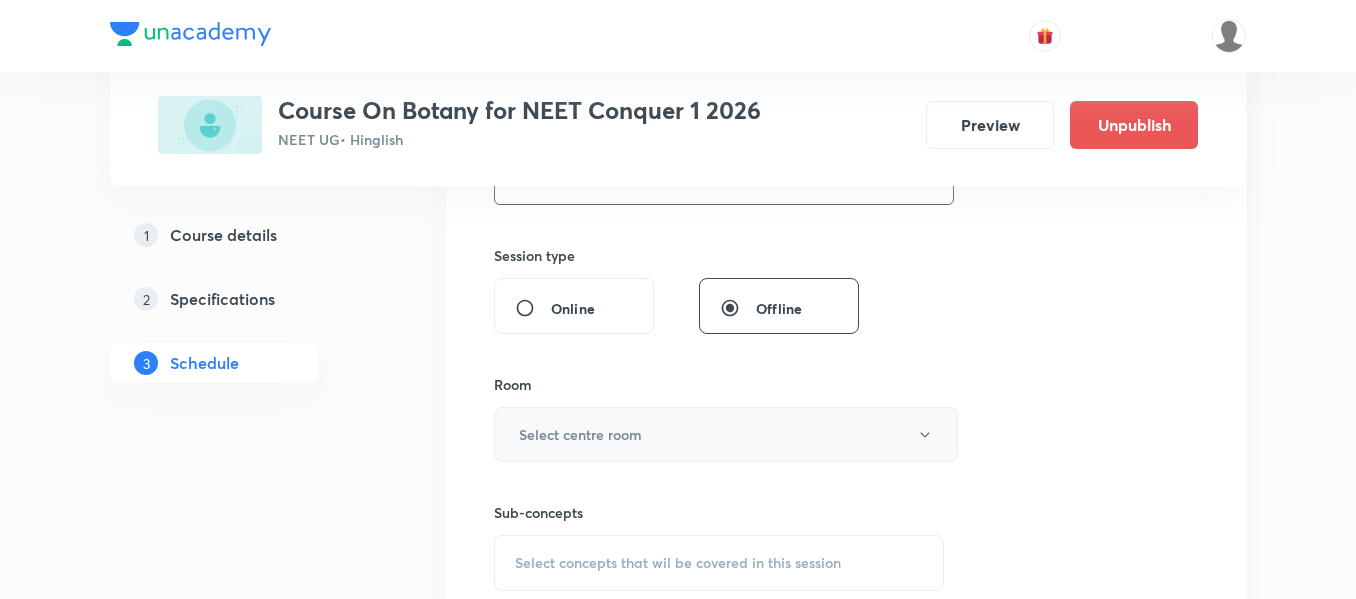 type on "90" 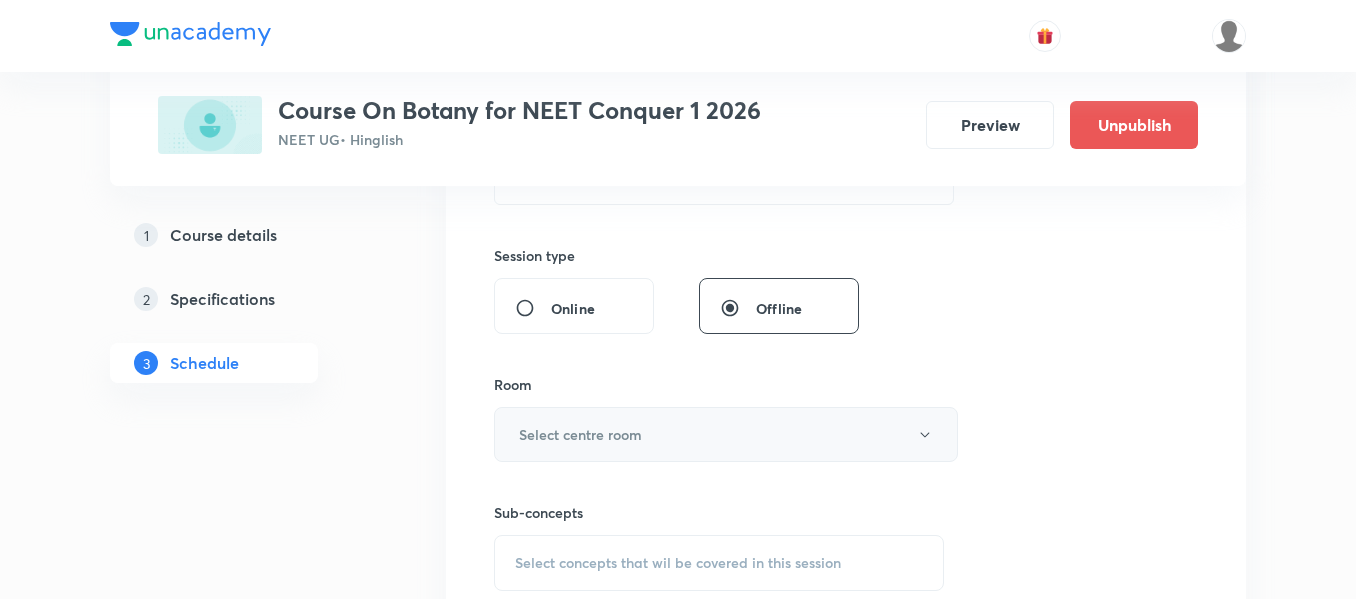 click on "Select centre room" at bounding box center [726, 434] 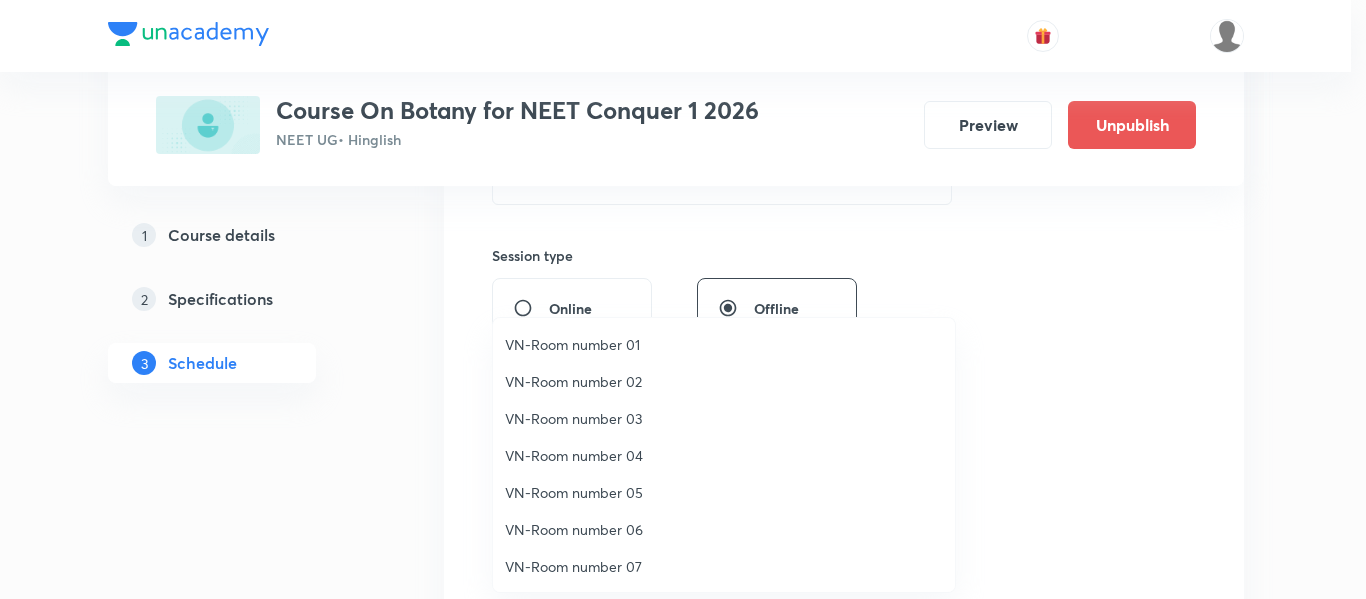 click on "VN-Room number 01" at bounding box center (724, 344) 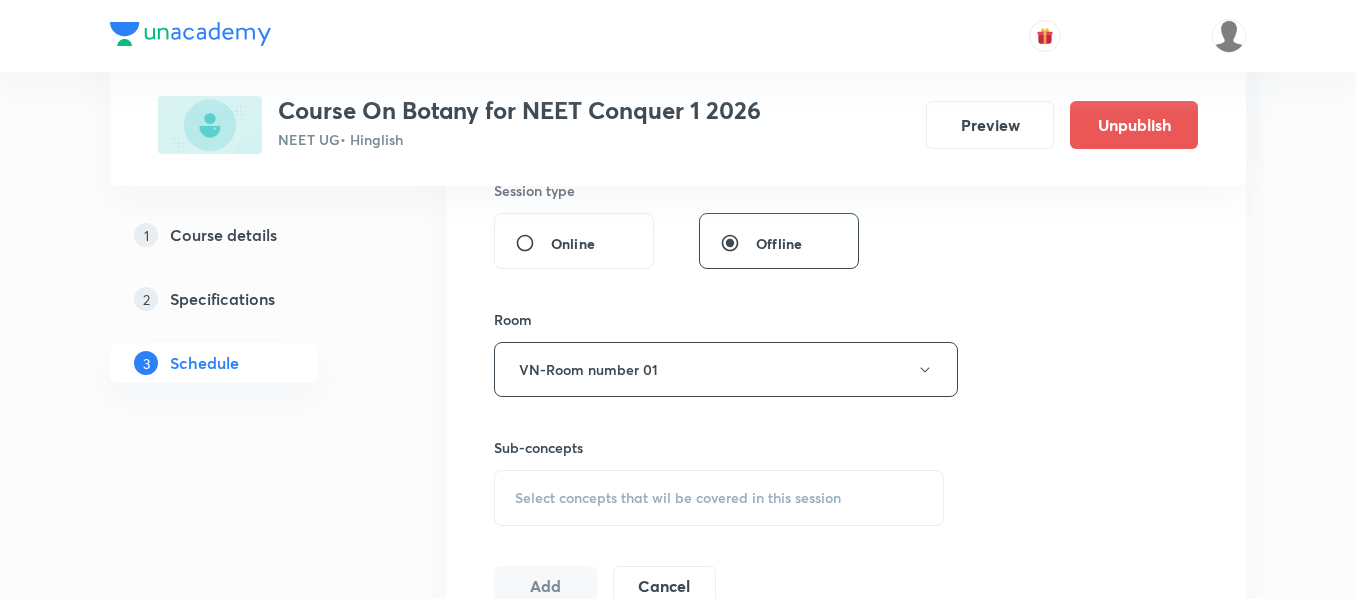 scroll, scrollTop: 800, scrollLeft: 0, axis: vertical 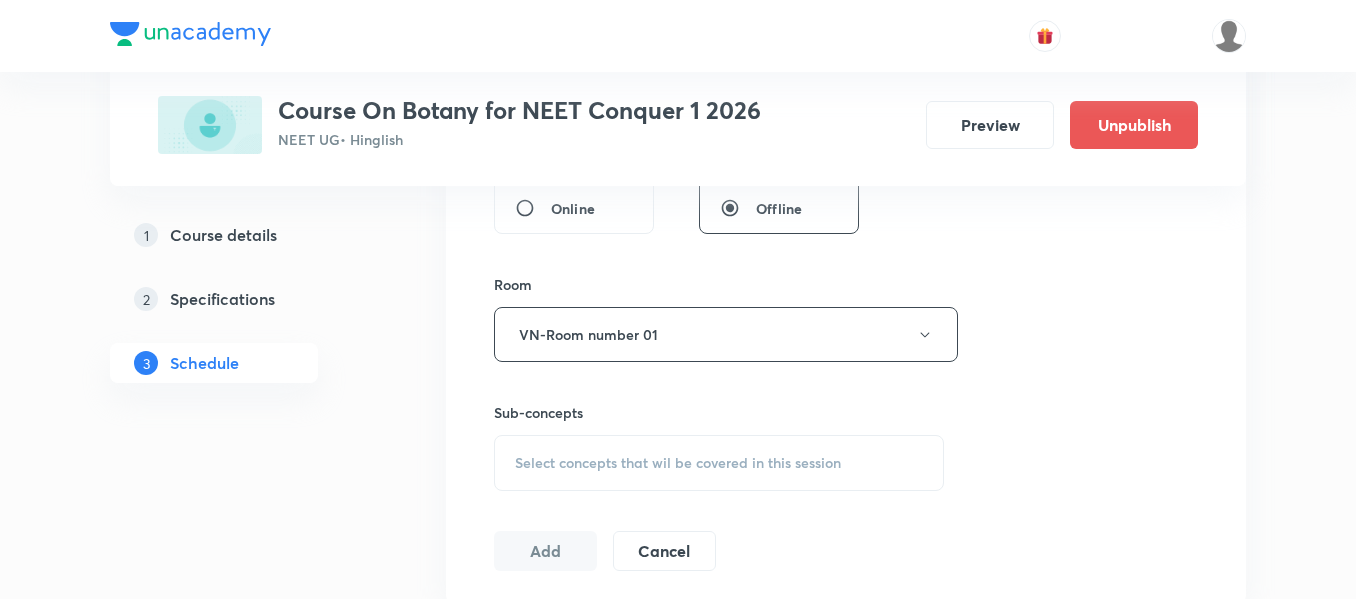 click on "Select concepts that wil be covered in this session" at bounding box center (719, 463) 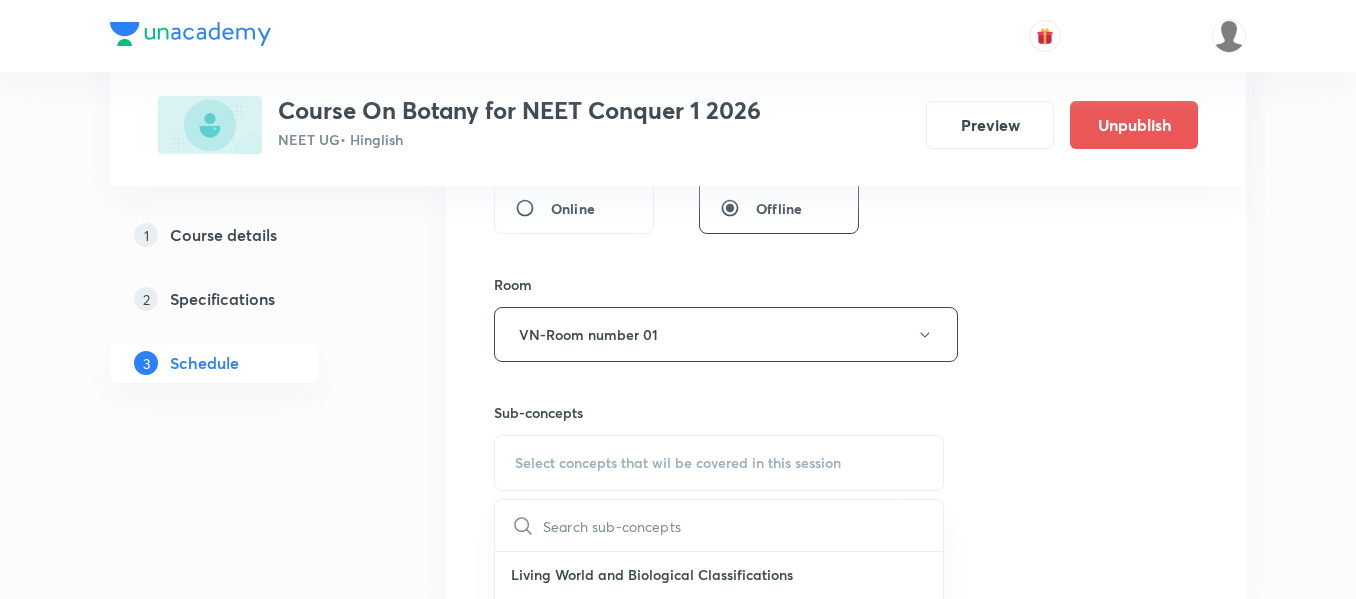 scroll, scrollTop: 900, scrollLeft: 0, axis: vertical 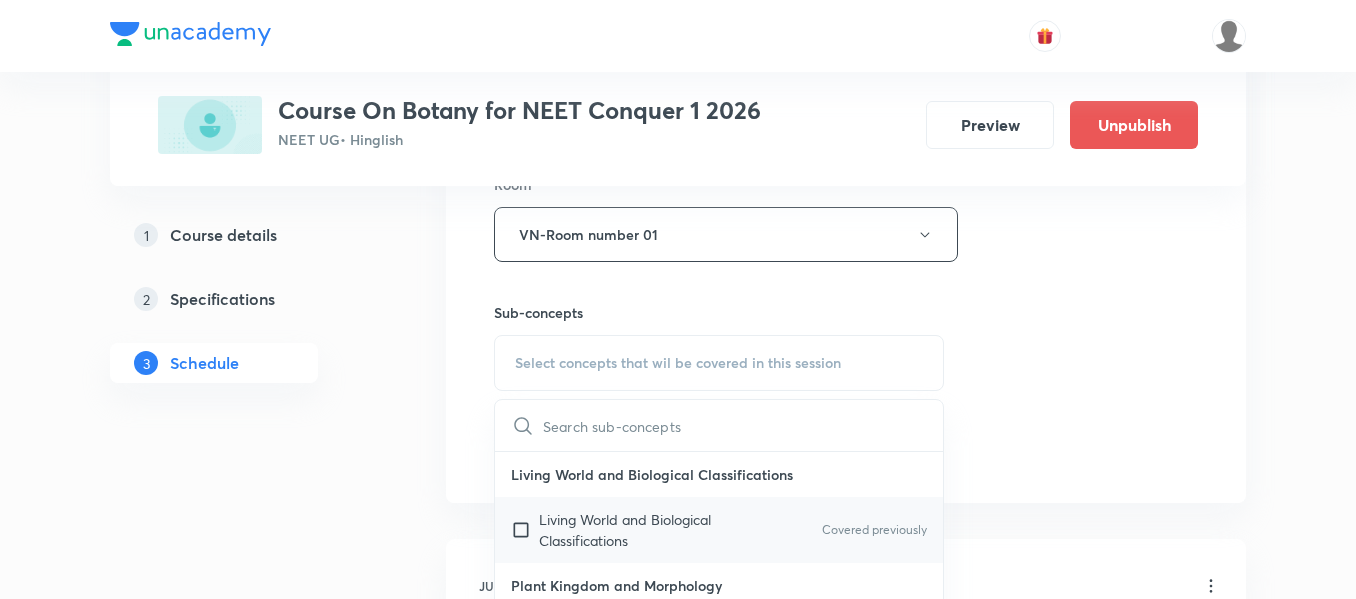 click on "Living World and Biological Classifications" at bounding box center [640, 530] 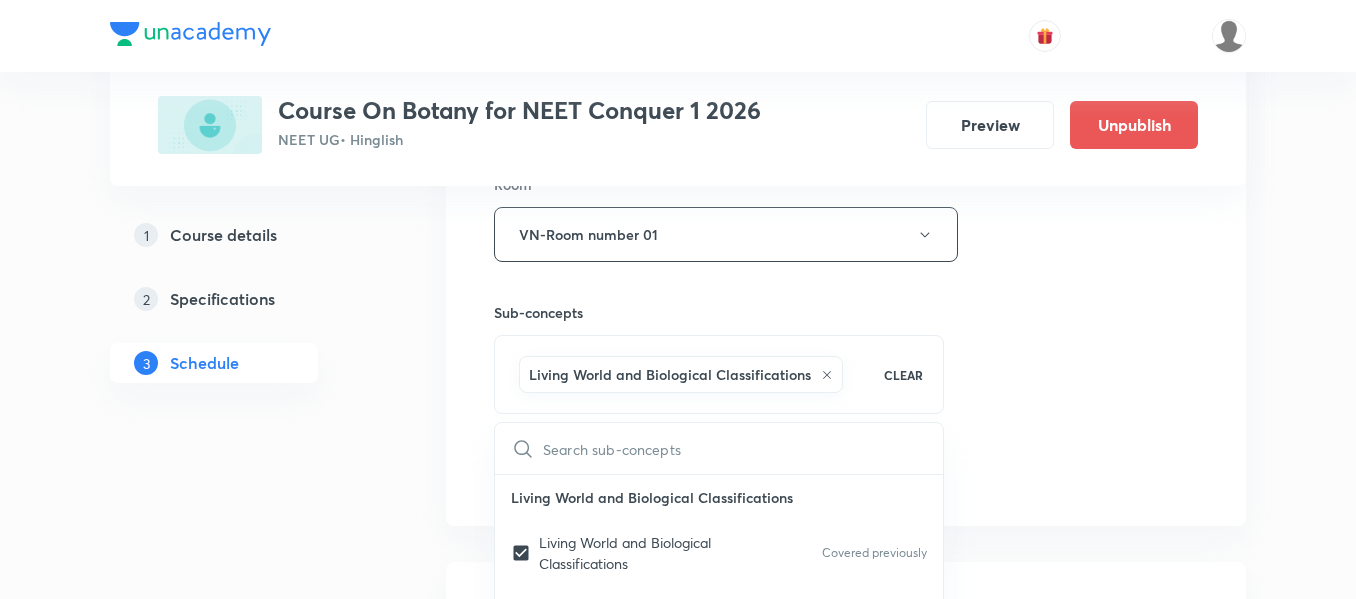 click on "Session  16 Live class Session title 4/99 CCD ​ Schedule for Jul 14, 2025, 1:30 PM ​ Duration (in minutes) 90 ​   Session type Online Offline Room VN-Room number 01 Sub-concepts Living World and Biological Classifications  CLEAR ​ Living World and Biological Classifications  Living World and Biological Classifications  Covered previously Plant Kingdom and  Morphology Plant Kingdom and  Morphology Covered previously Principle of Inheritance &  Variation Principle of Inheritance &  Variation Molecular Basis of Inheritance, Molecular Basis of Inheritance Anatomy of Flowering Plants, Photosynthesis, Anatomy of Flowering Plants, Photosynthesis, Respiration, Plant Growth & Development Respiration, Plant Growth & Development Biological Classification, Plant Kingdom, Morphology of Flowering Plants Biological Classification, Plant Kingdom, Morphology of Flowering Plants Organism & Populations,Ecosystem, Biodiversity & Conservation Organism & Populations, Ecosystem, Biodiversity & Conservation Add Cancel" at bounding box center [846, 13] 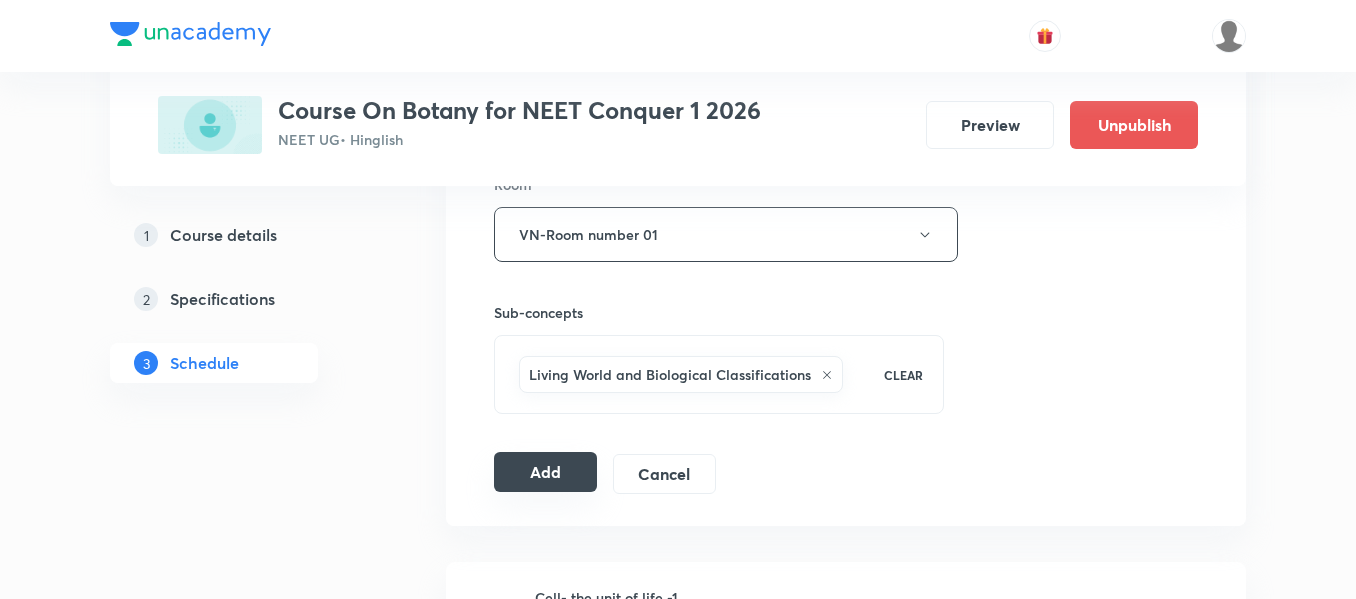 click on "Add" at bounding box center (545, 472) 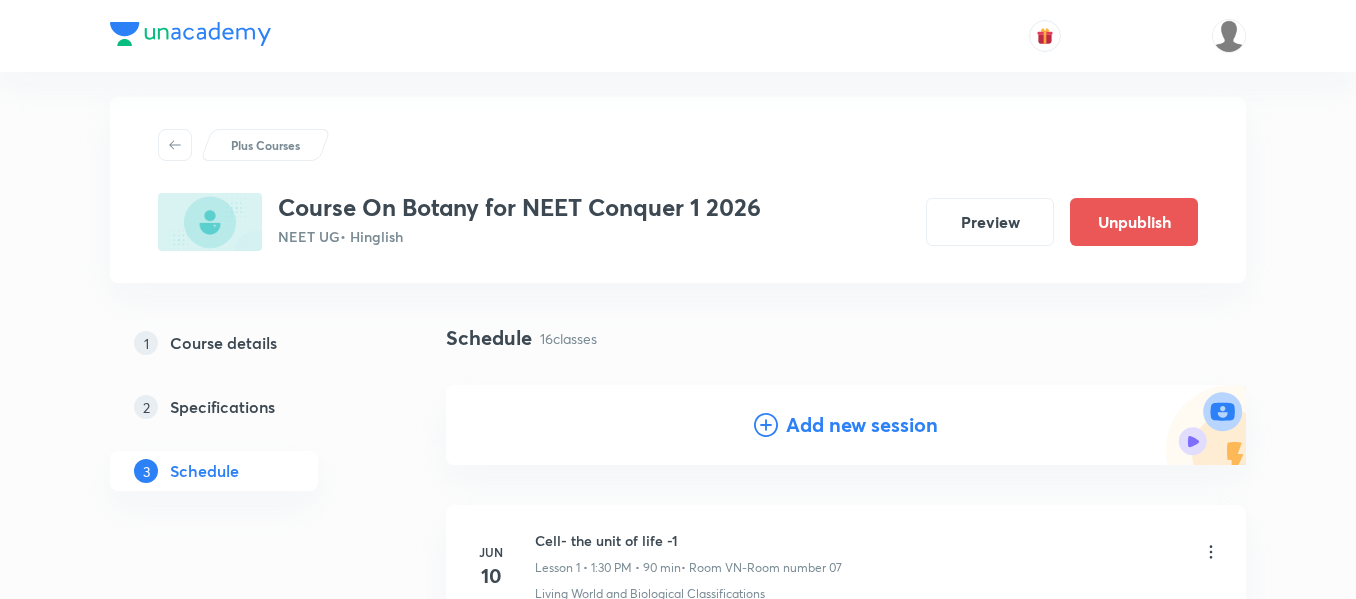scroll, scrollTop: 0, scrollLeft: 0, axis: both 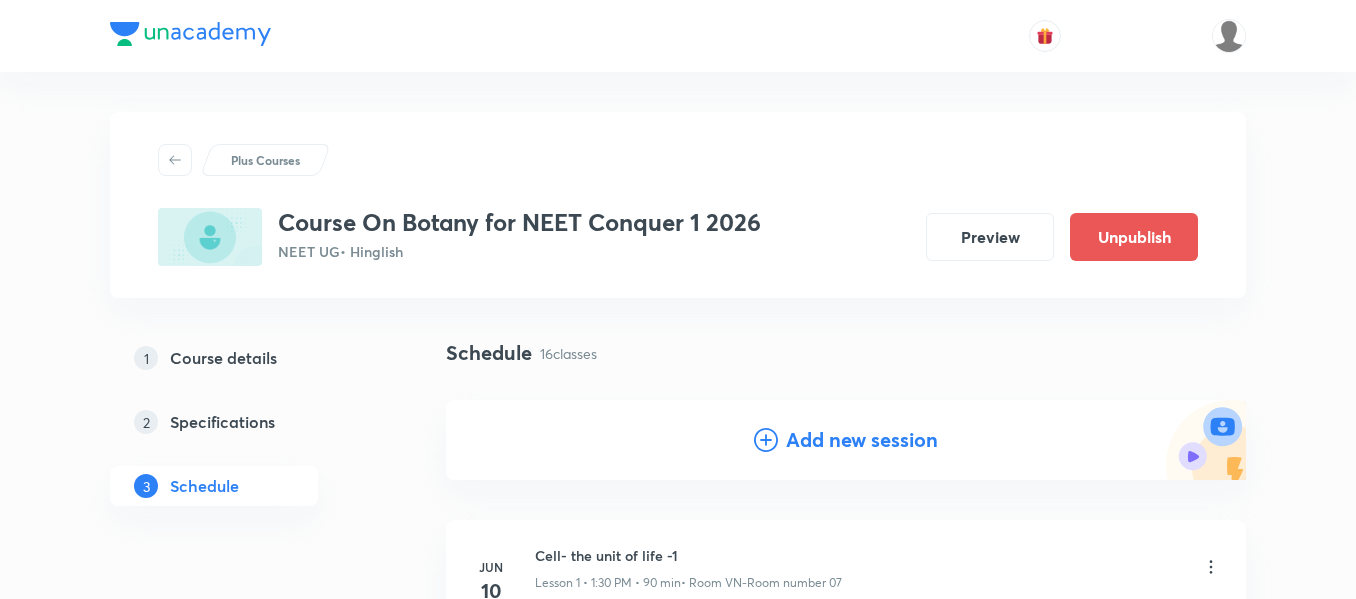 click on "Add new session" at bounding box center [862, 440] 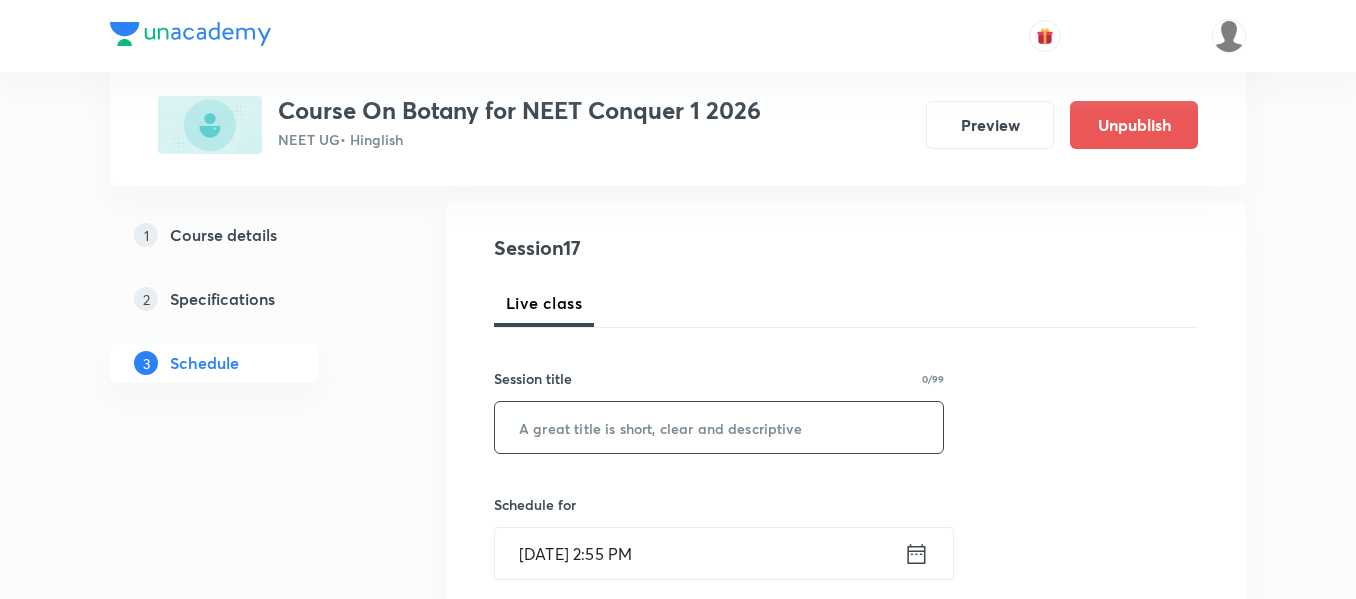 scroll, scrollTop: 200, scrollLeft: 0, axis: vertical 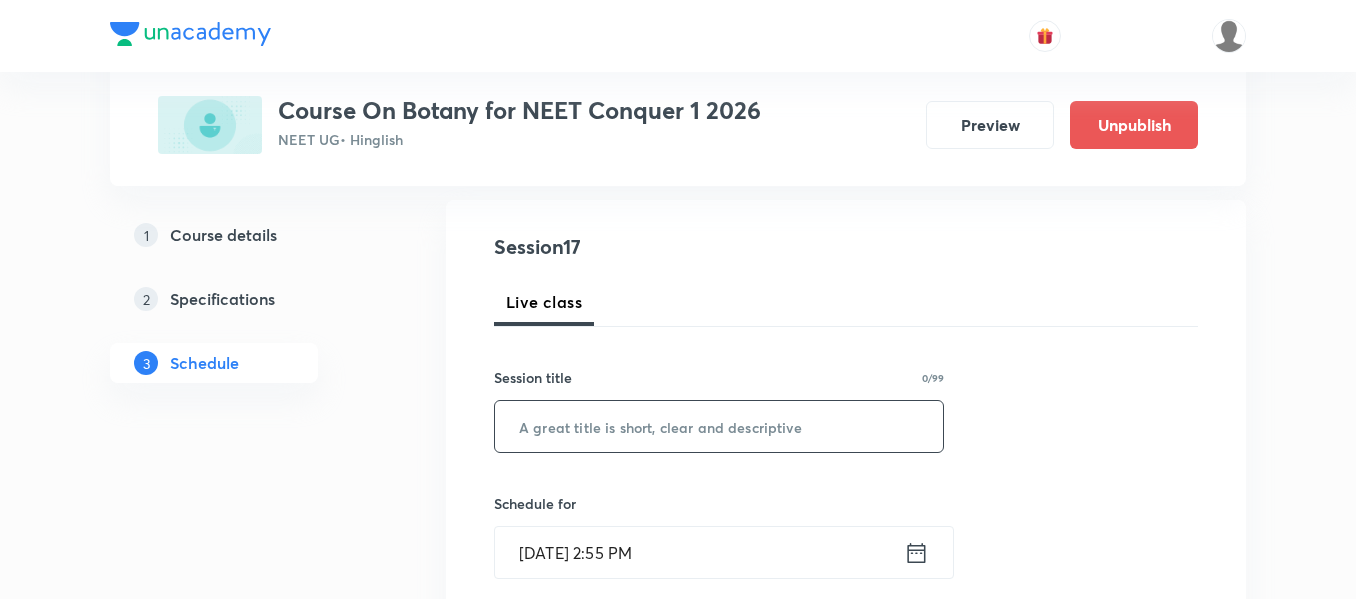 click at bounding box center [719, 426] 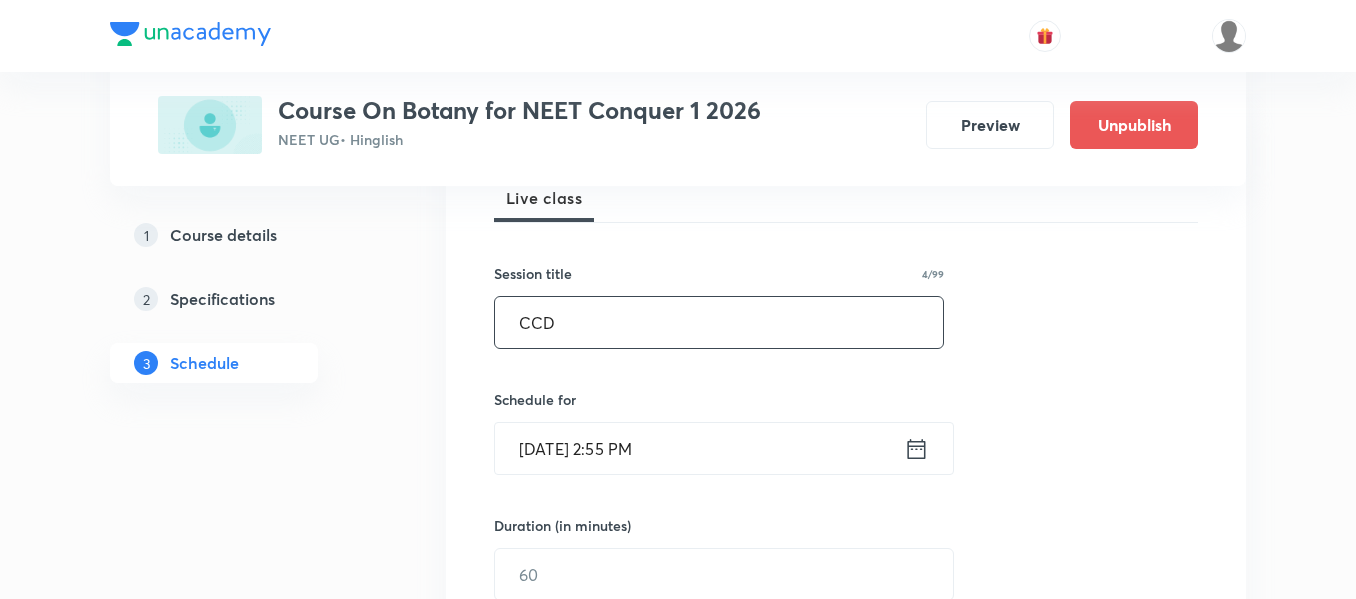 scroll, scrollTop: 400, scrollLeft: 0, axis: vertical 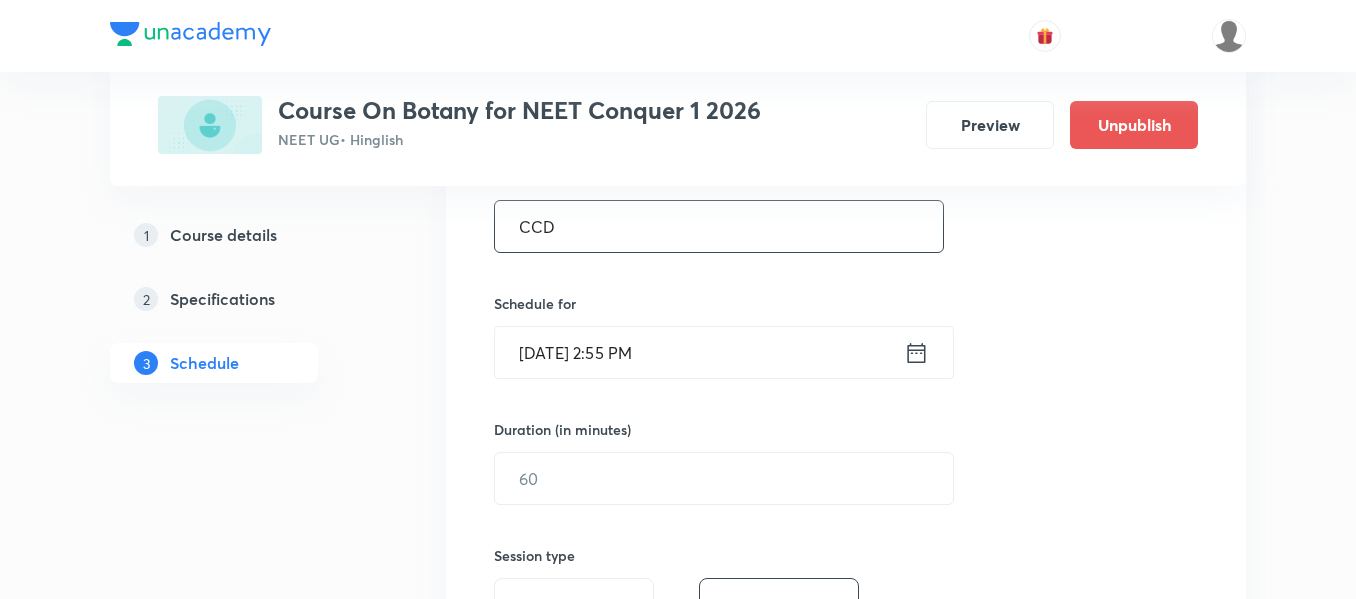 type on "CCD" 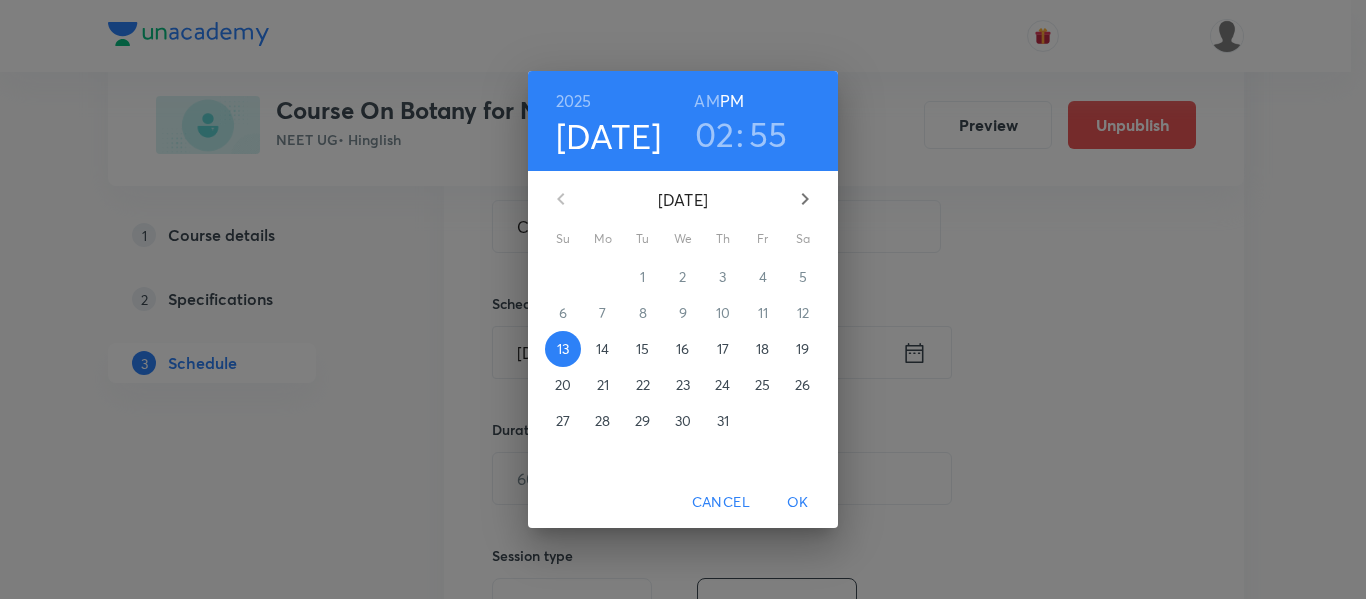 click on "16" at bounding box center [682, 349] 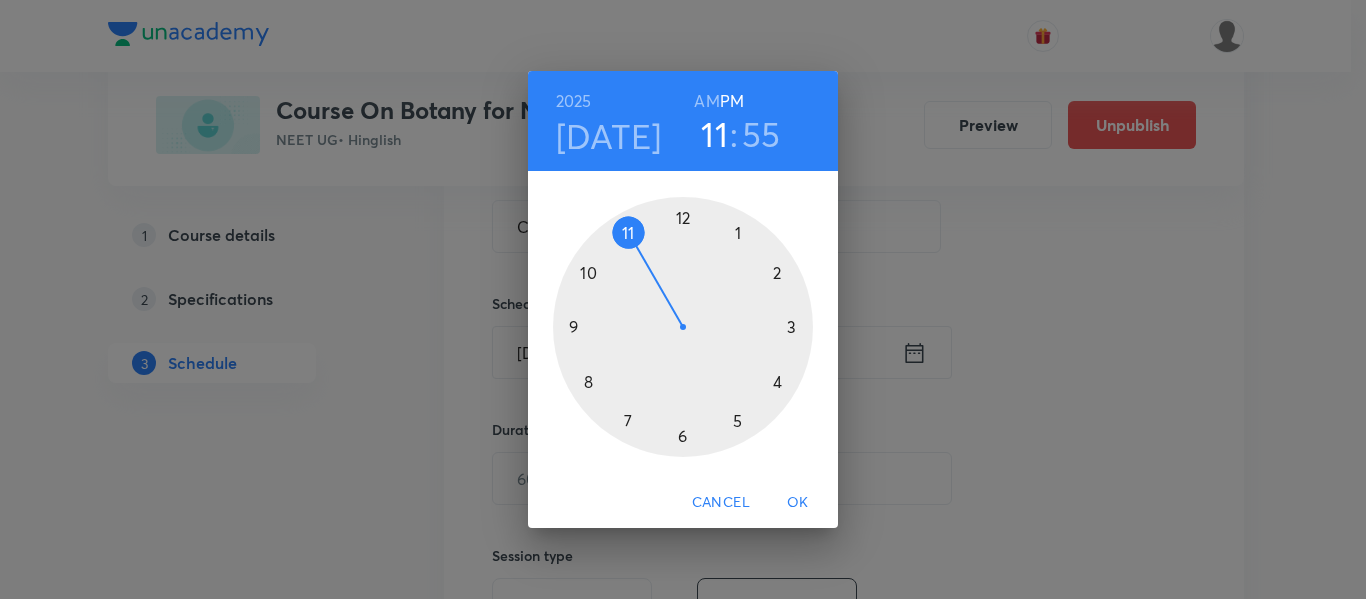 drag, startPoint x: 776, startPoint y: 267, endPoint x: 634, endPoint y: 224, distance: 148.36778 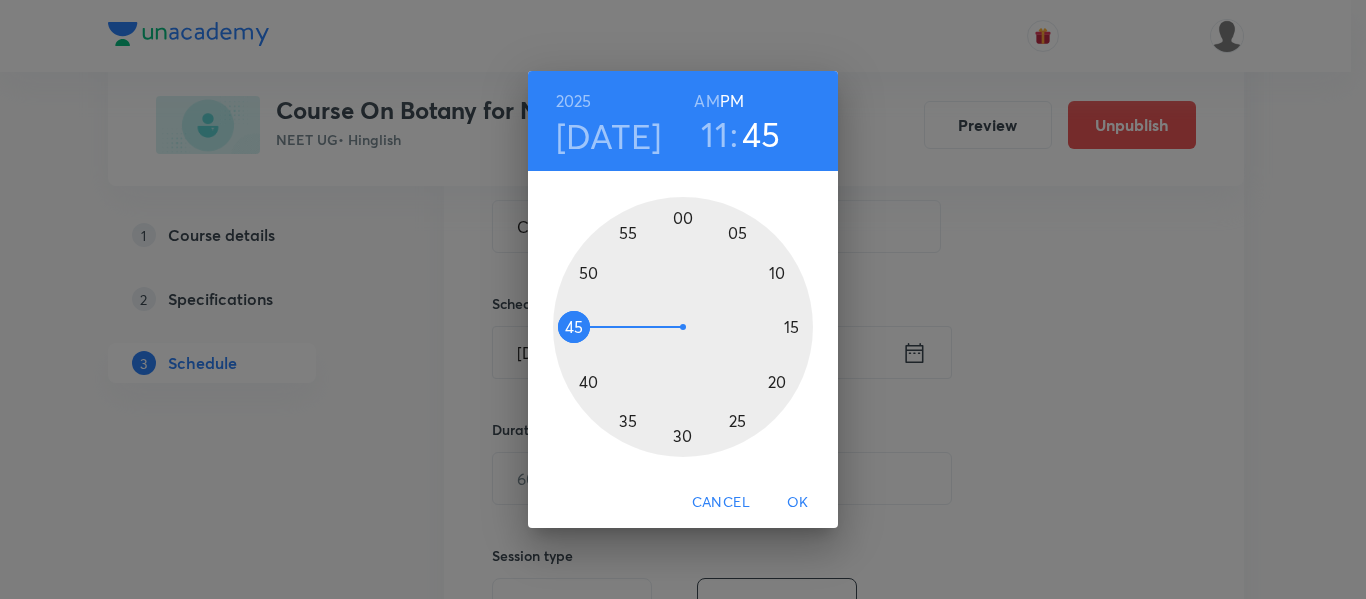 drag, startPoint x: 620, startPoint y: 238, endPoint x: 564, endPoint y: 325, distance: 103.46497 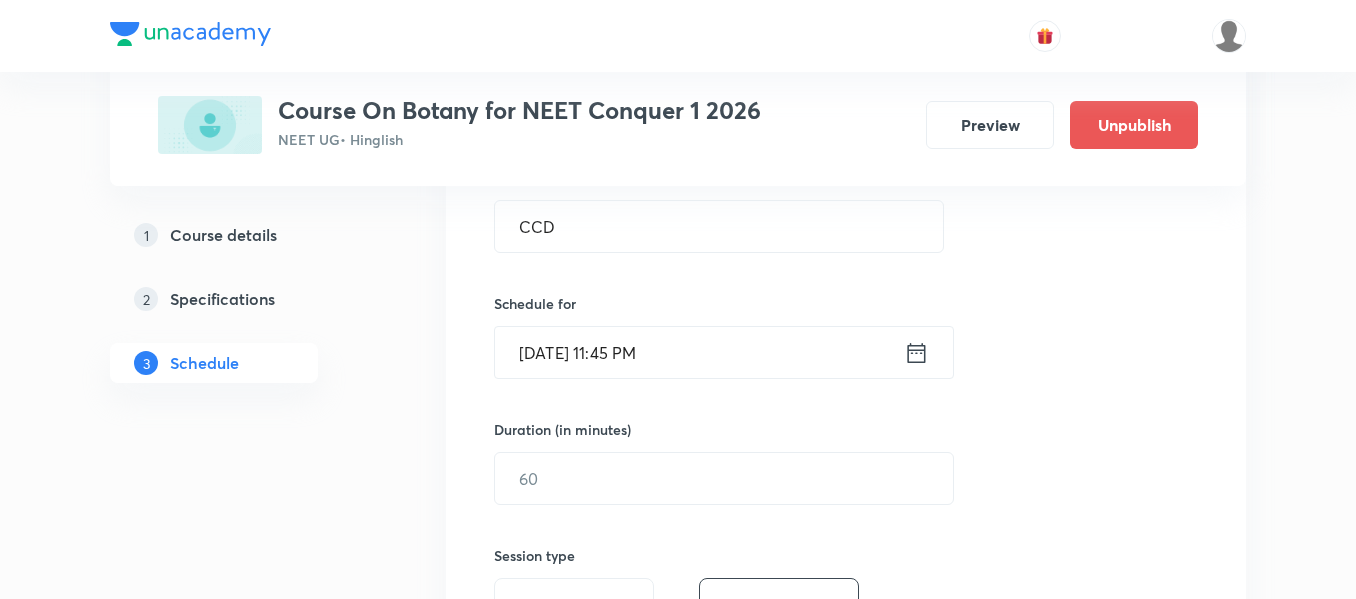 click 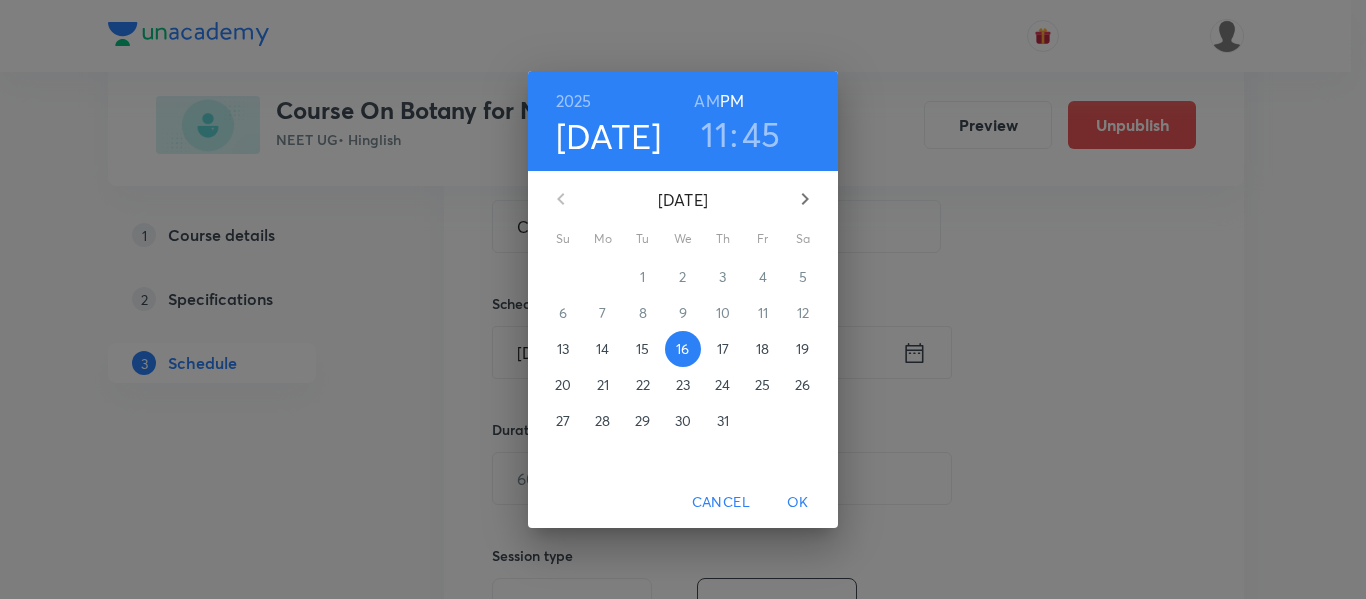 click on "AM" at bounding box center [706, 101] 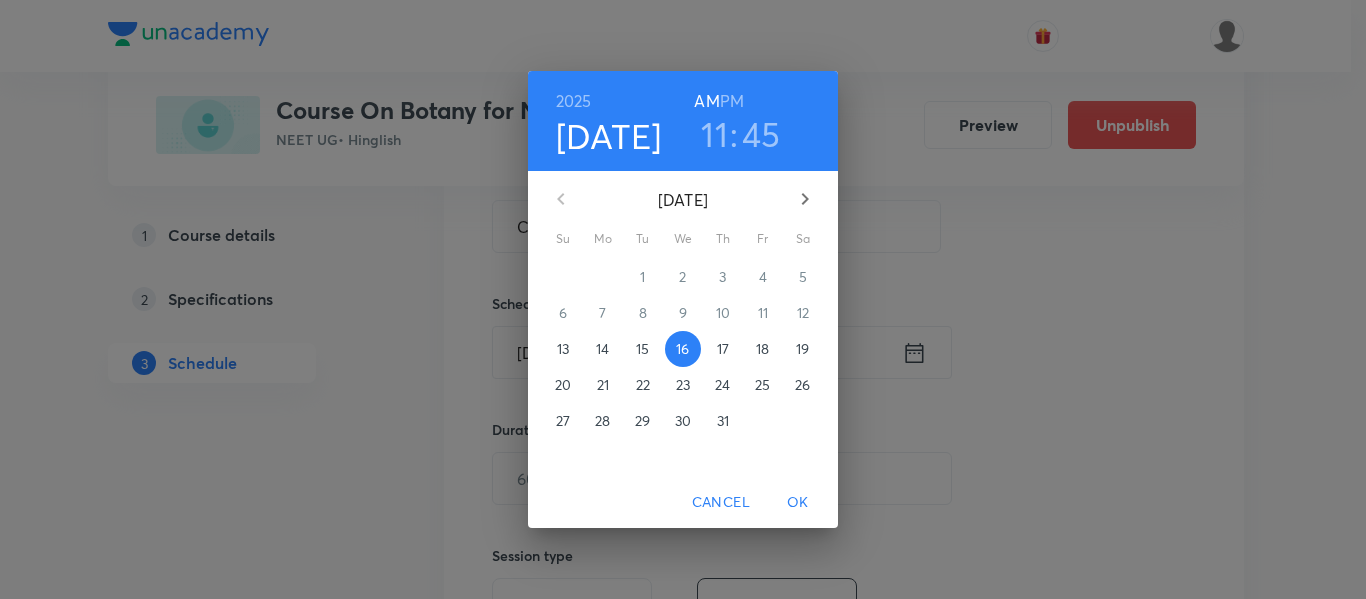 click on "OK" at bounding box center [798, 502] 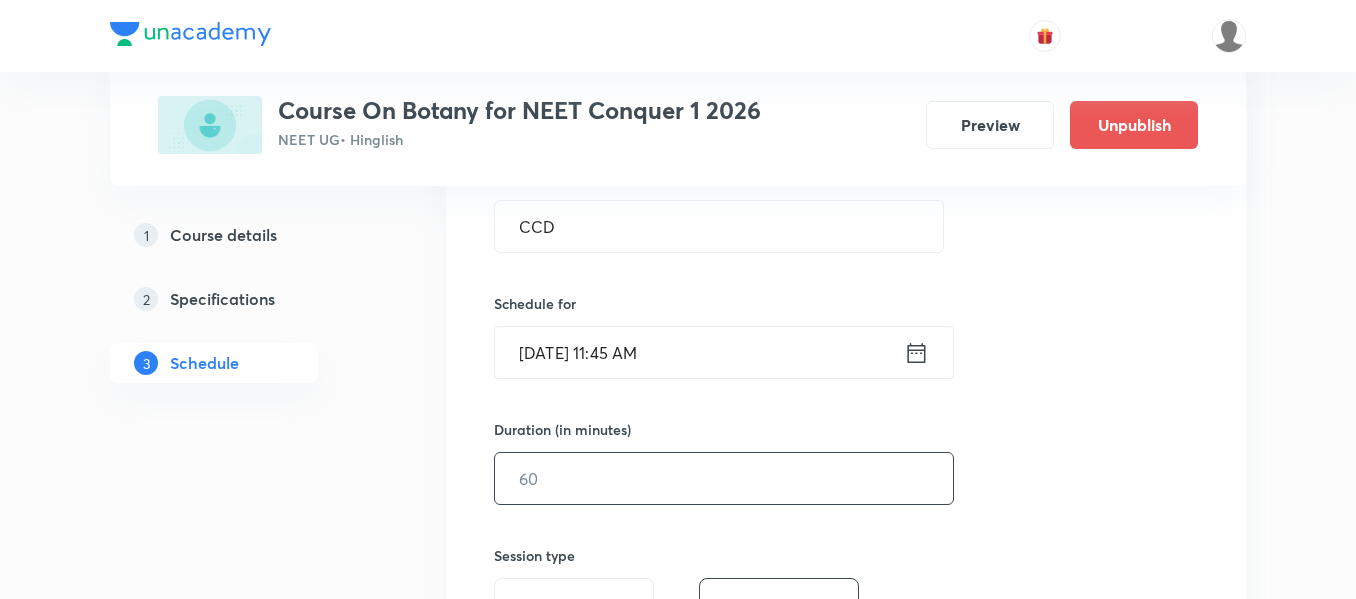 click at bounding box center (724, 478) 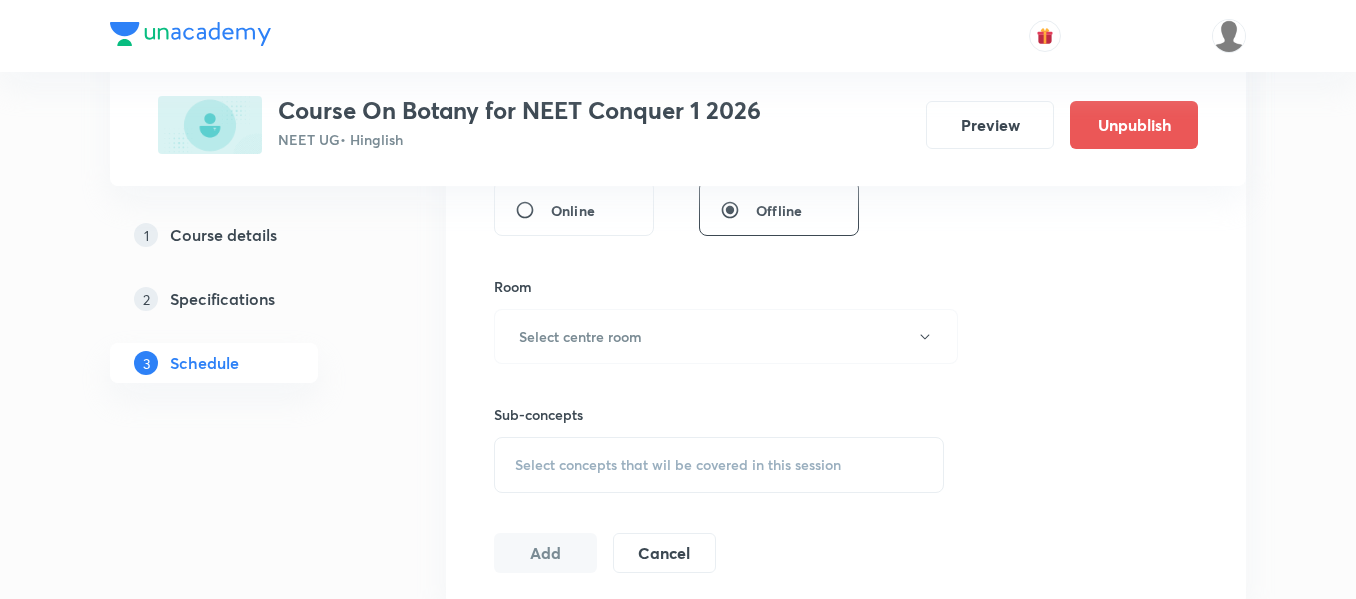 scroll, scrollTop: 800, scrollLeft: 0, axis: vertical 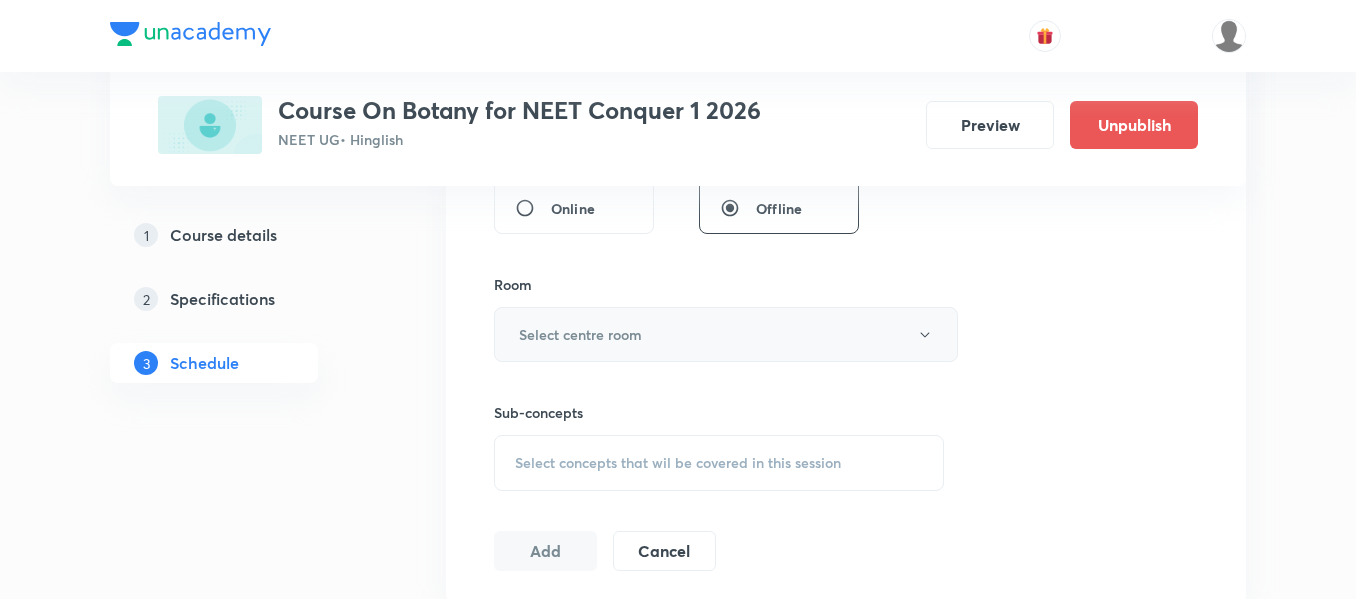 type on "90" 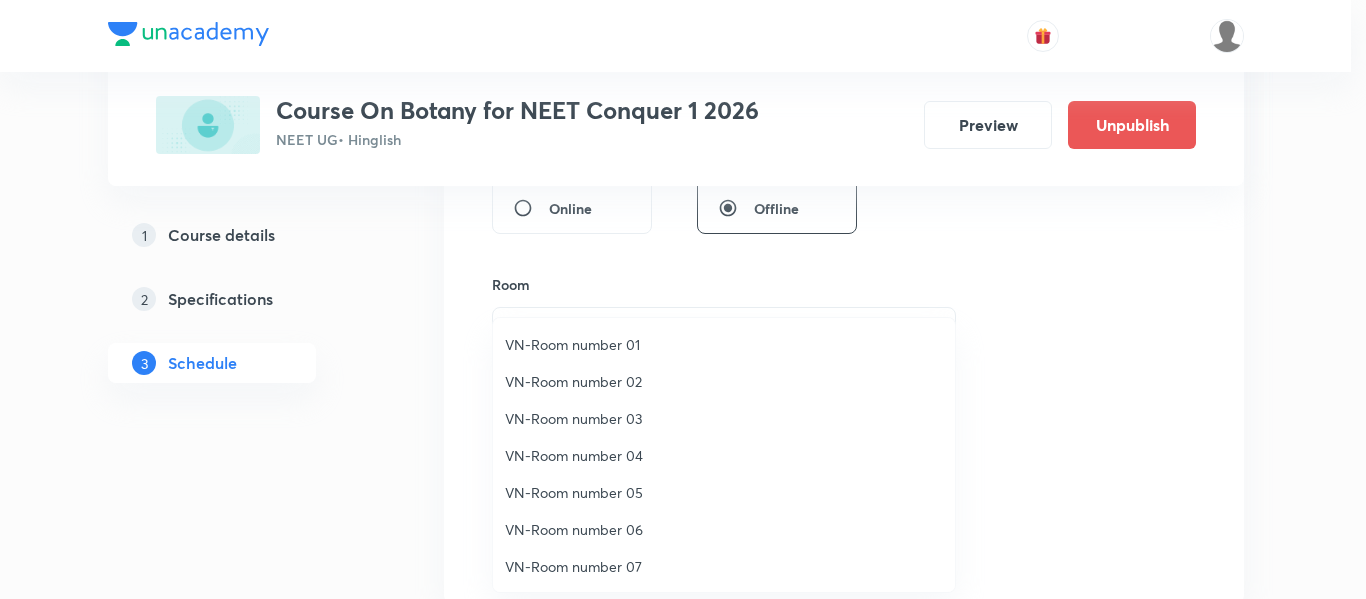 click on "VN-Room number 01" at bounding box center (724, 344) 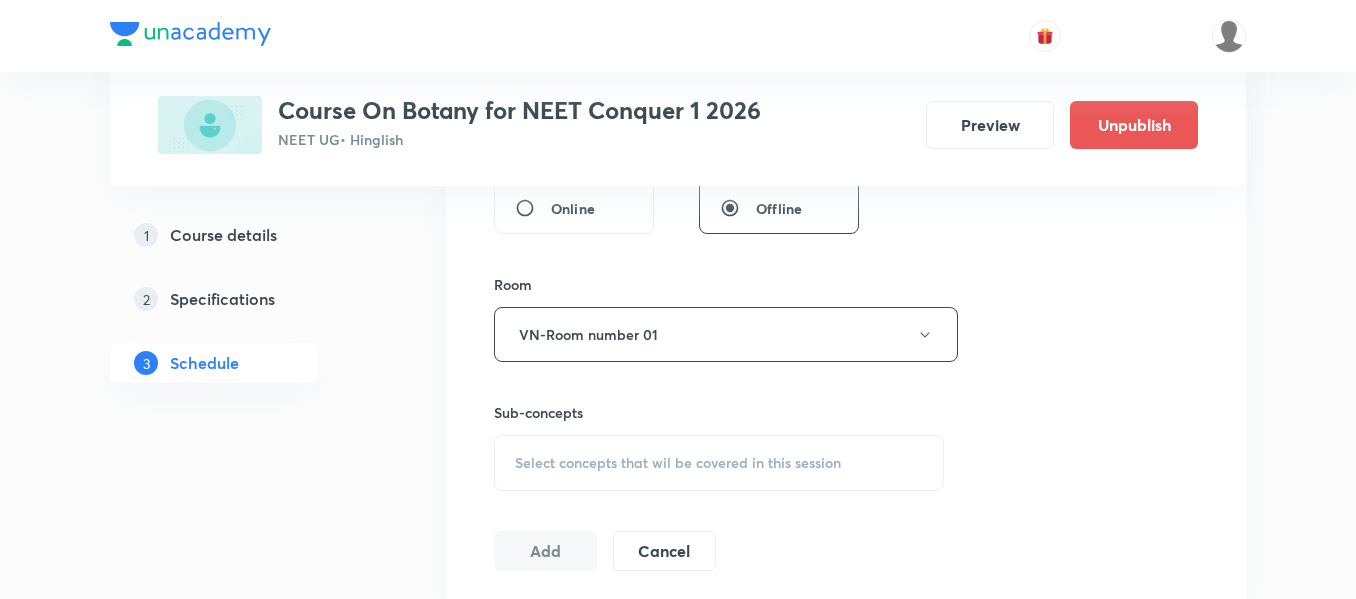 click on "Select concepts that wil be covered in this session" at bounding box center [678, 463] 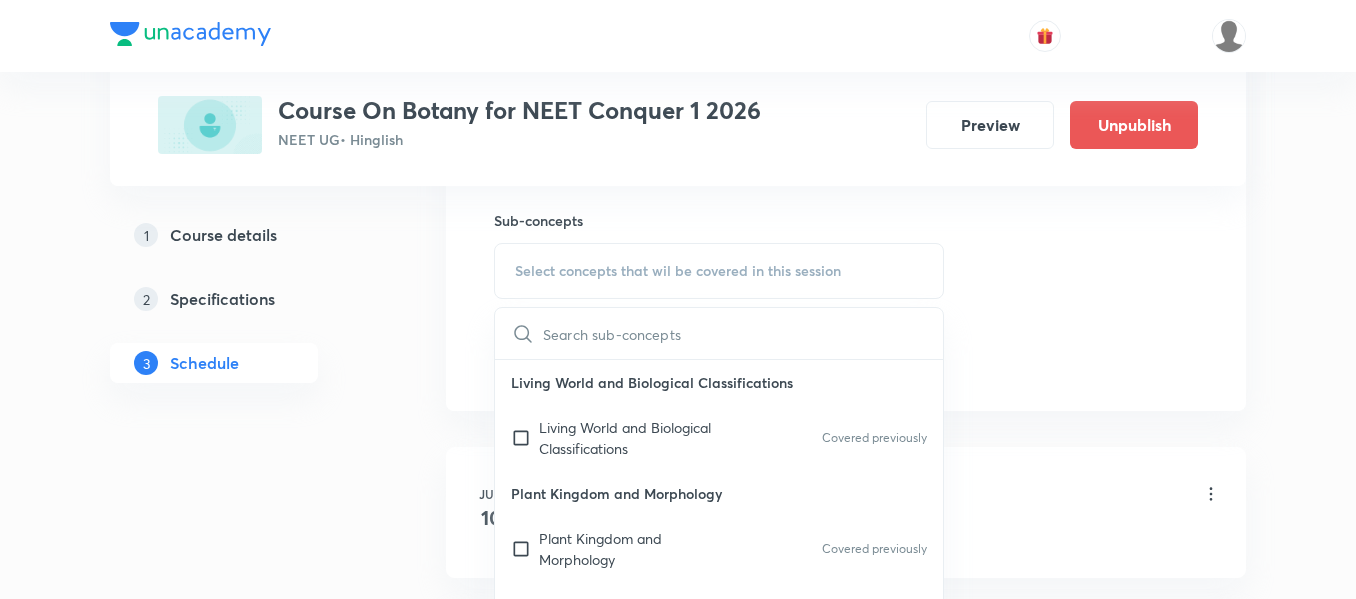 scroll, scrollTop: 1000, scrollLeft: 0, axis: vertical 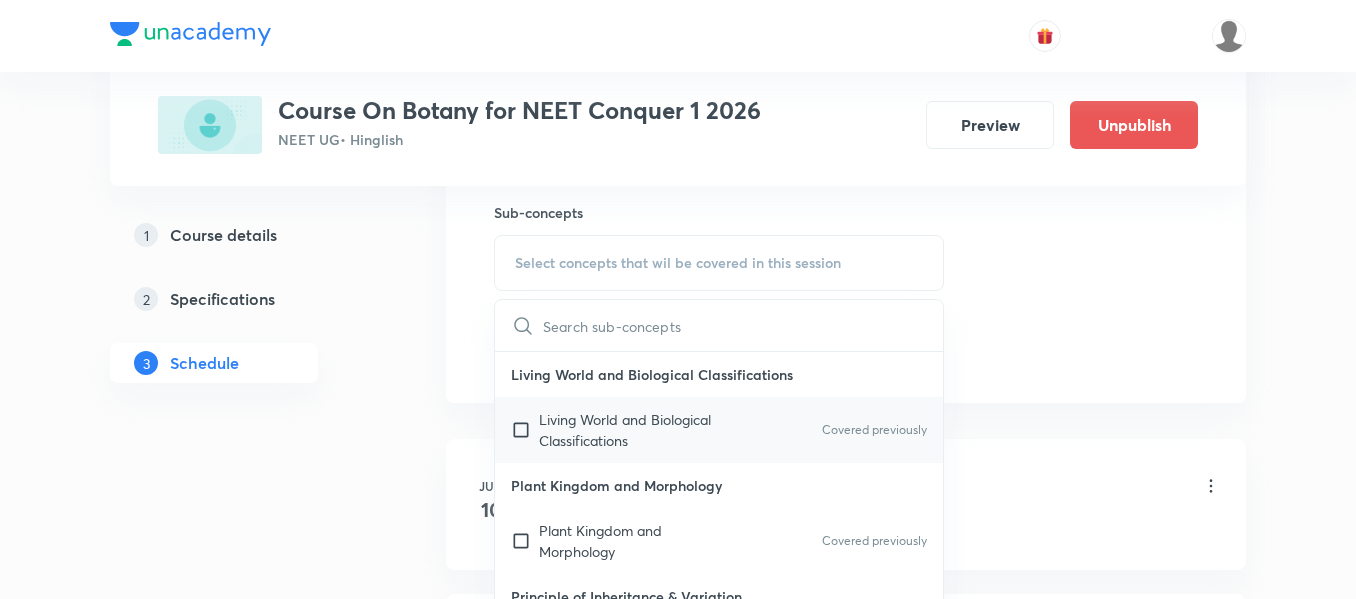 click on "Living World and Biological Classifications" at bounding box center [640, 430] 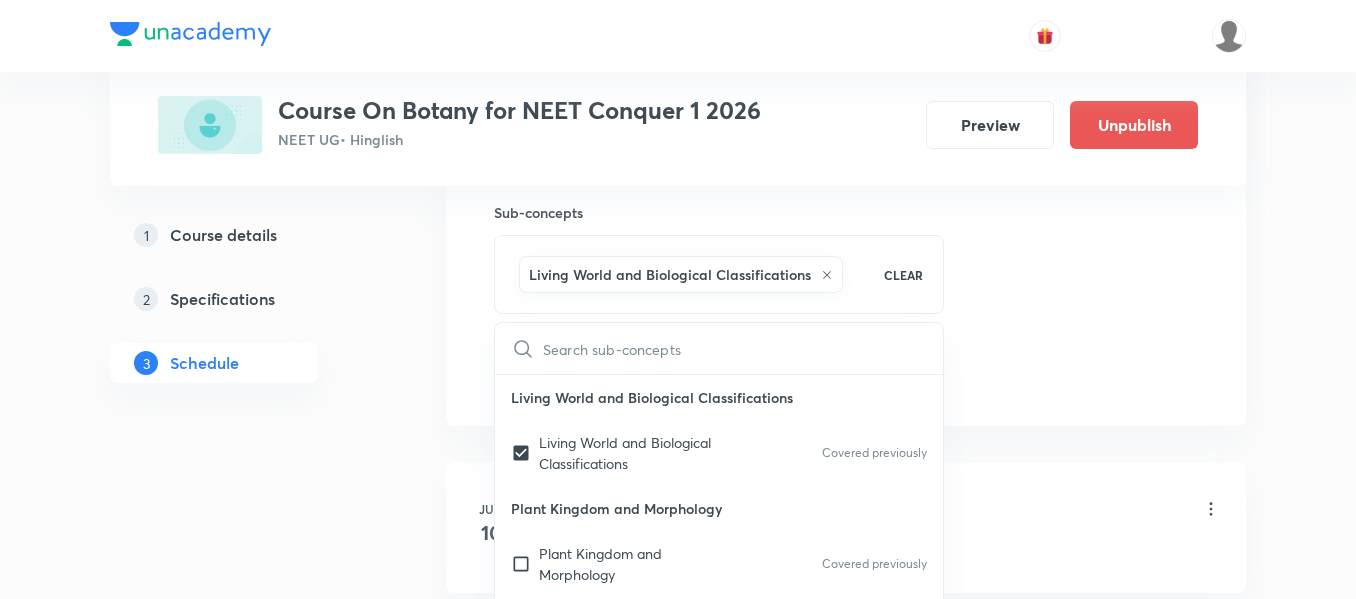 click on "Session  17 Live class Session title 4/99 CCD ​ Schedule for Jul 16, 2025, 11:45 AM ​ Duration (in minutes) 90 ​   Session type Online Offline Room VN-Room number 01 Sub-concepts Living World and Biological Classifications  CLEAR ​ Living World and Biological Classifications  Living World and Biological Classifications  Covered previously Plant Kingdom and  Morphology Plant Kingdom and  Morphology Covered previously Principle of Inheritance &  Variation Principle of Inheritance &  Variation Molecular Basis of Inheritance, Molecular Basis of Inheritance Anatomy of Flowering Plants, Photosynthesis, Anatomy of Flowering Plants, Photosynthesis, Respiration, Plant Growth & Development Respiration, Plant Growth & Development Biological Classification, Plant Kingdom, Morphology of Flowering Plants Biological Classification, Plant Kingdom, Morphology of Flowering Plants Organism & Populations,Ecosystem, Biodiversity & Conservation Organism & Populations, Ecosystem, Biodiversity & Conservation Add Cancel" at bounding box center [846, -87] 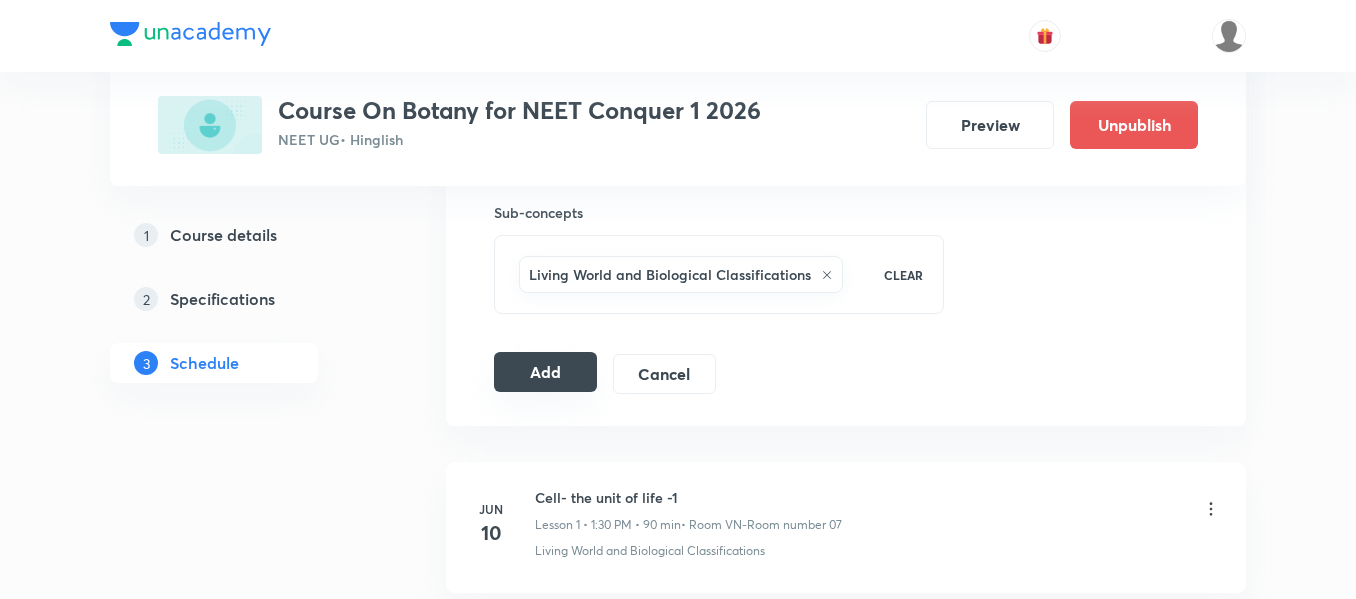 click on "Add" at bounding box center [545, 372] 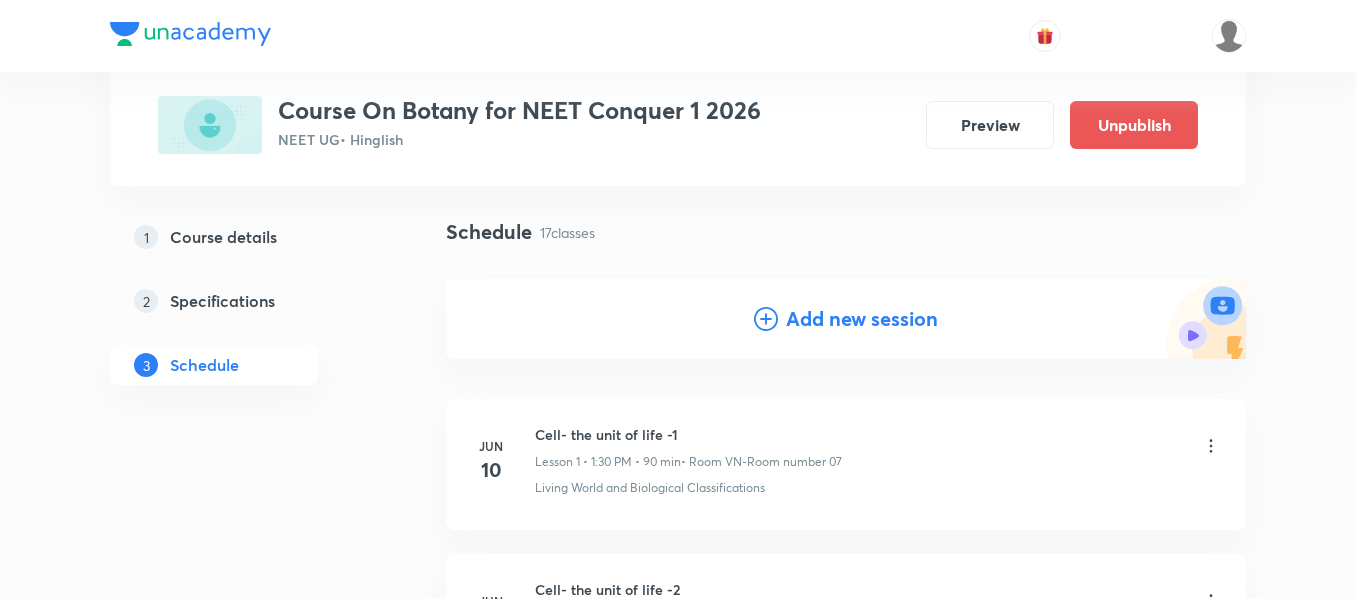 scroll, scrollTop: 200, scrollLeft: 0, axis: vertical 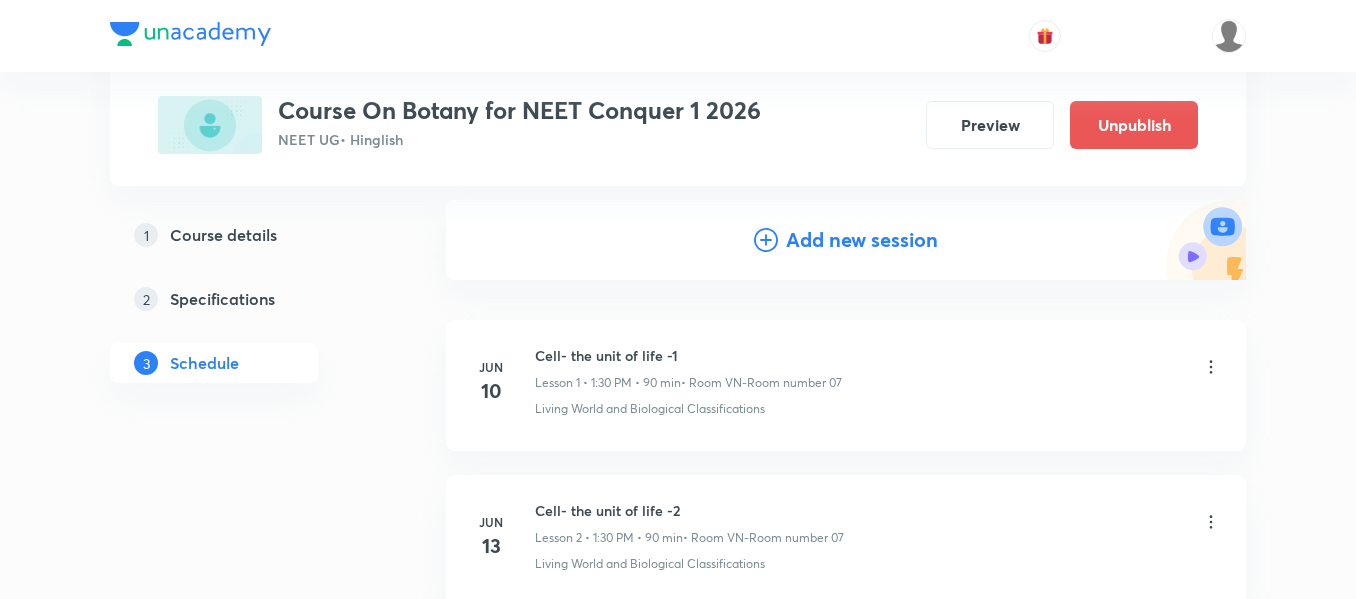 click on "Add new session" at bounding box center [862, 240] 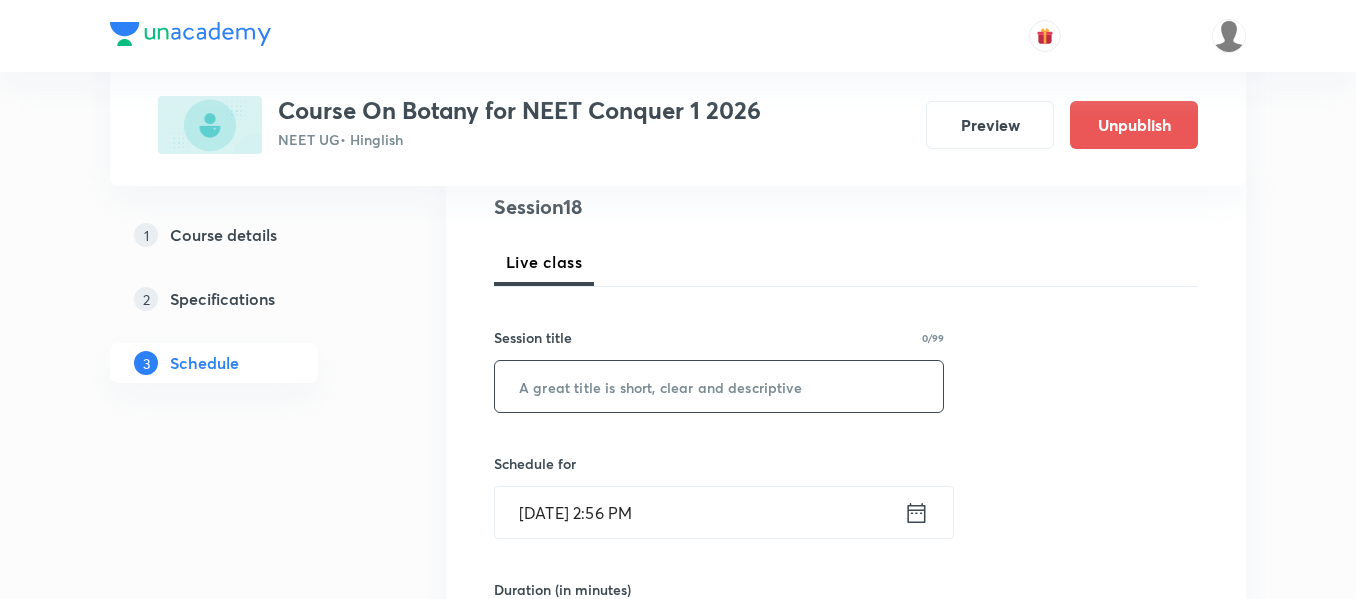 scroll, scrollTop: 300, scrollLeft: 0, axis: vertical 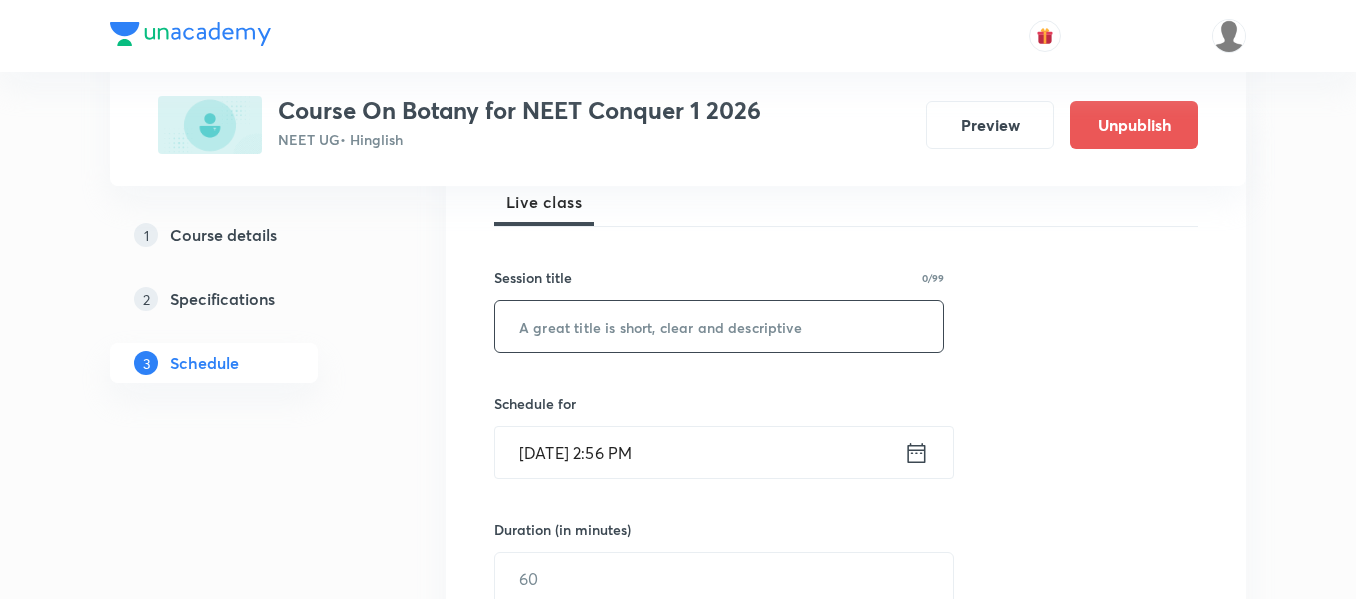 click at bounding box center [719, 326] 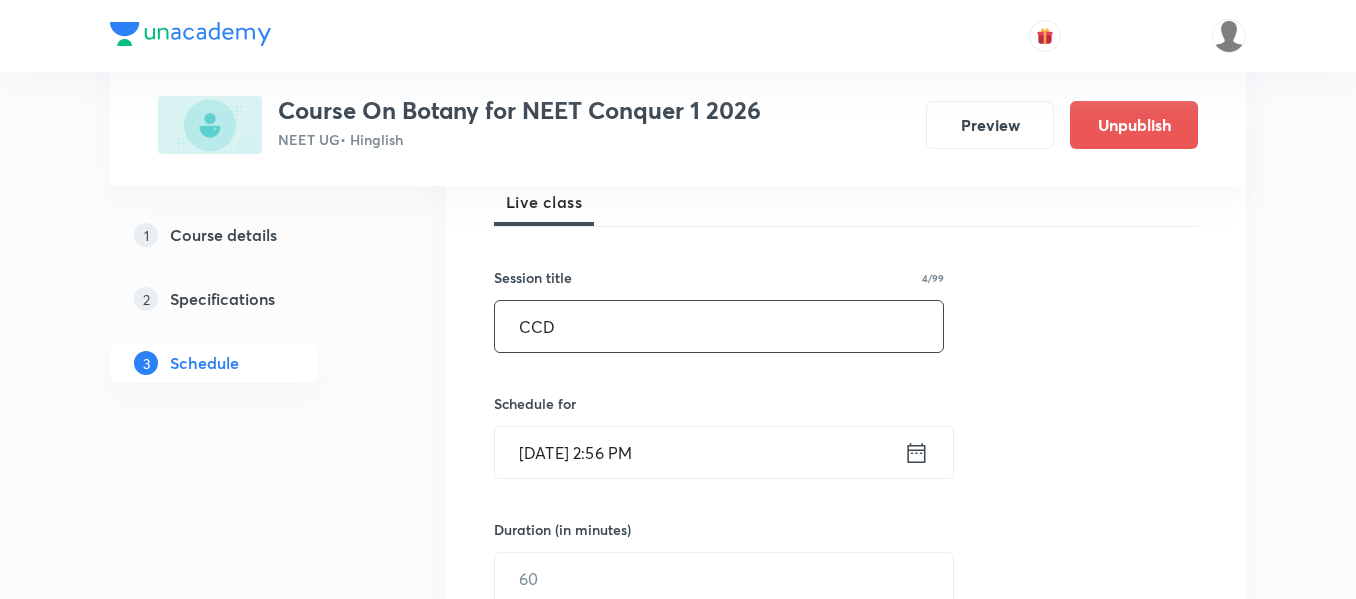 type on "CCD" 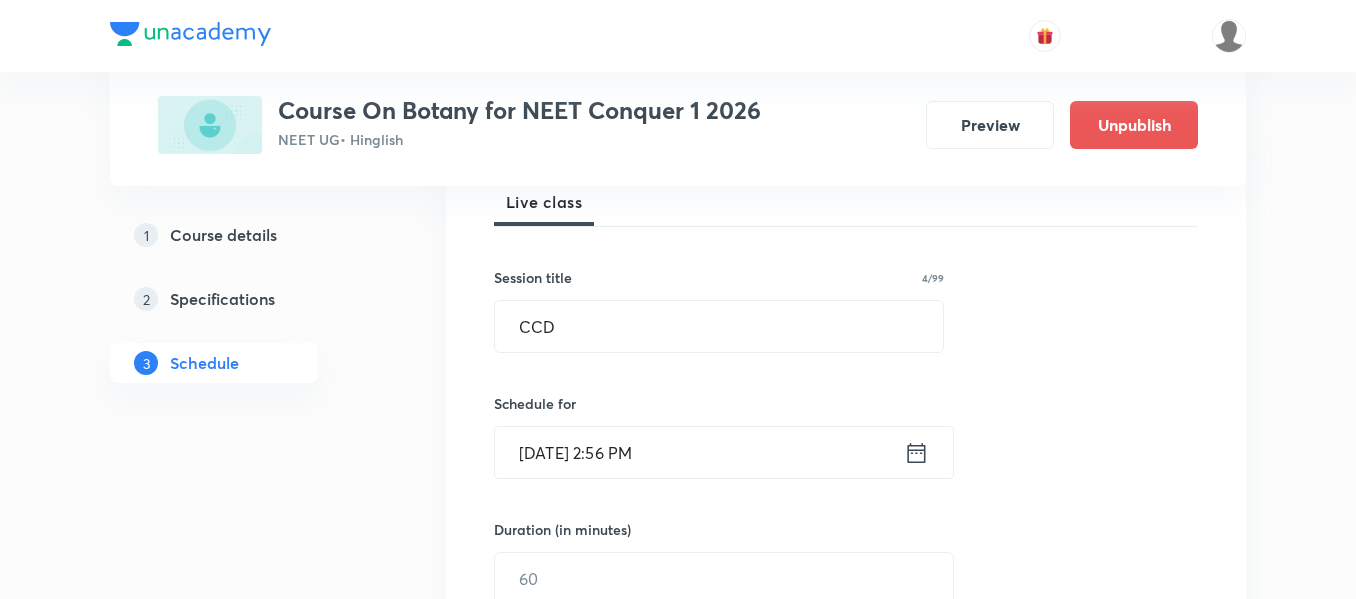 click 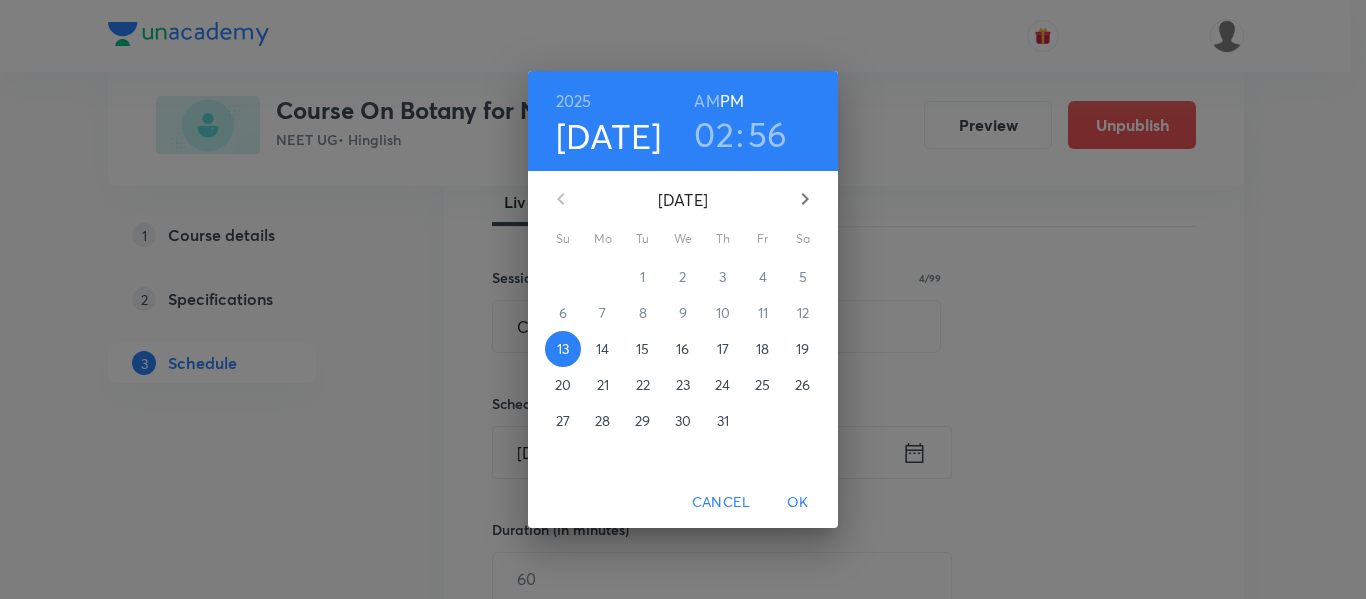 click on "19" at bounding box center [803, 349] 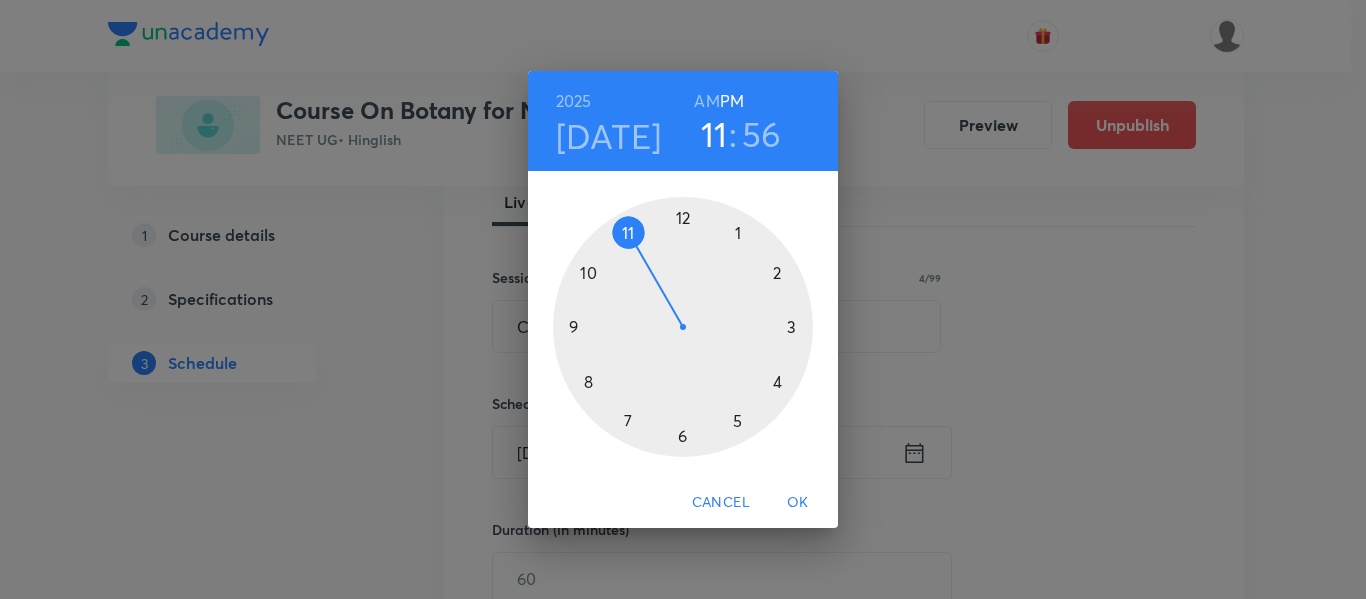 drag, startPoint x: 786, startPoint y: 281, endPoint x: 639, endPoint y: 248, distance: 150.65855 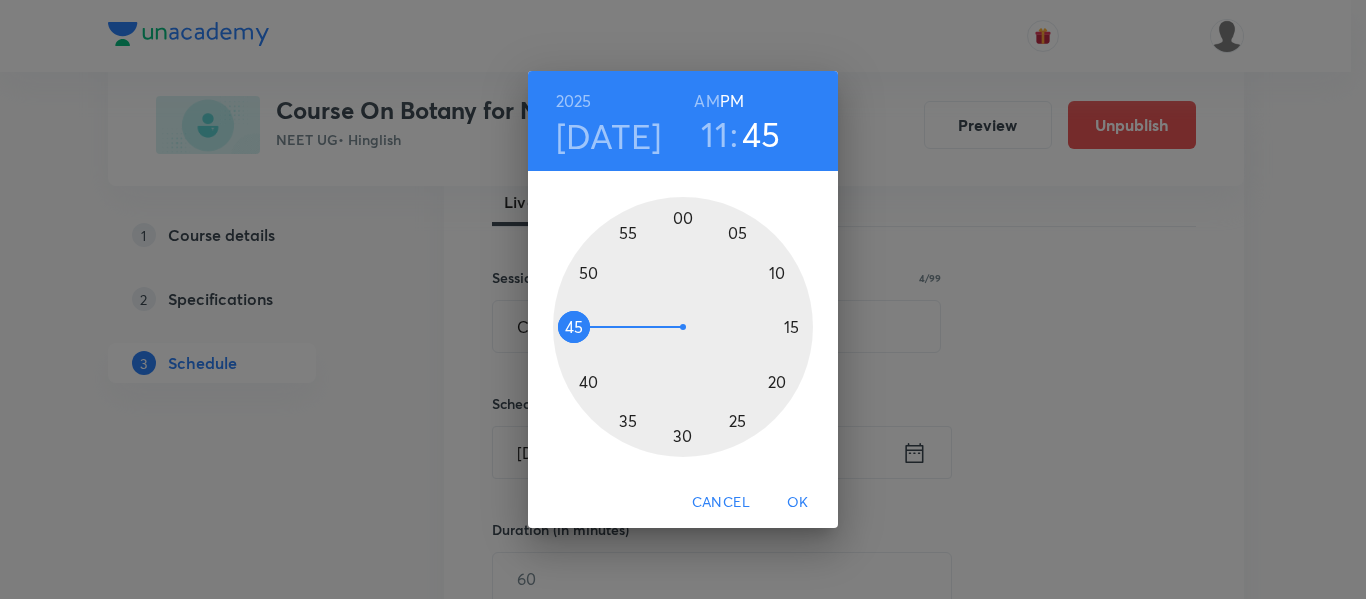 drag, startPoint x: 639, startPoint y: 242, endPoint x: 588, endPoint y: 330, distance: 101.71037 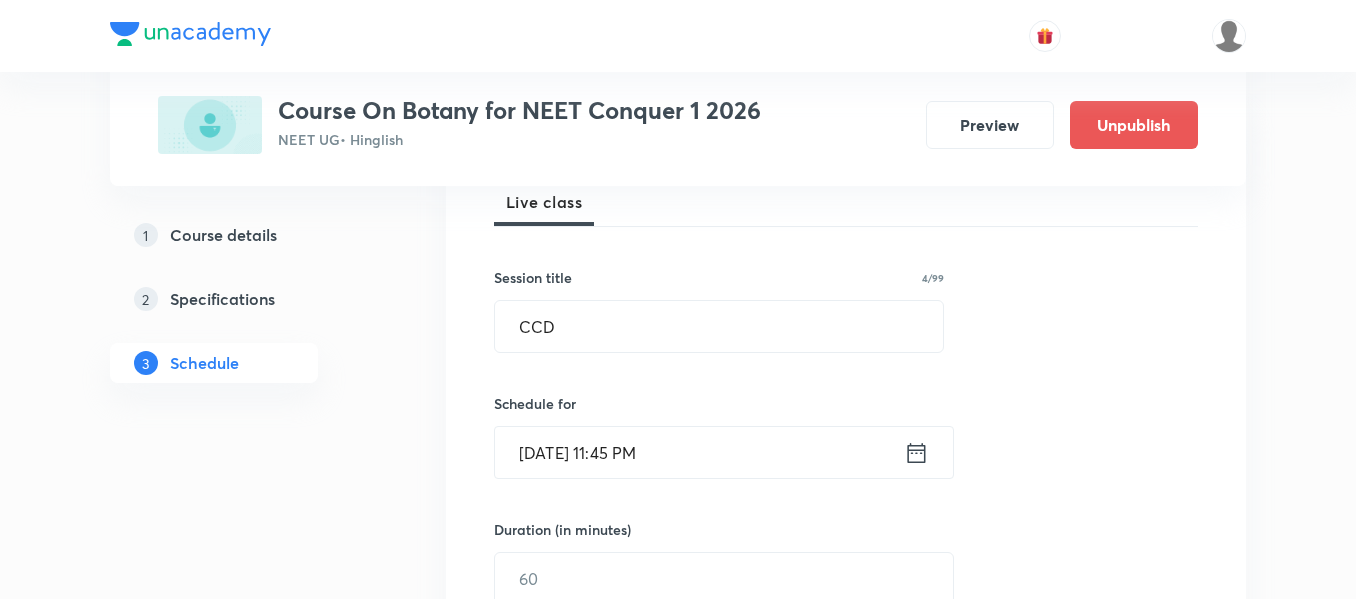 click 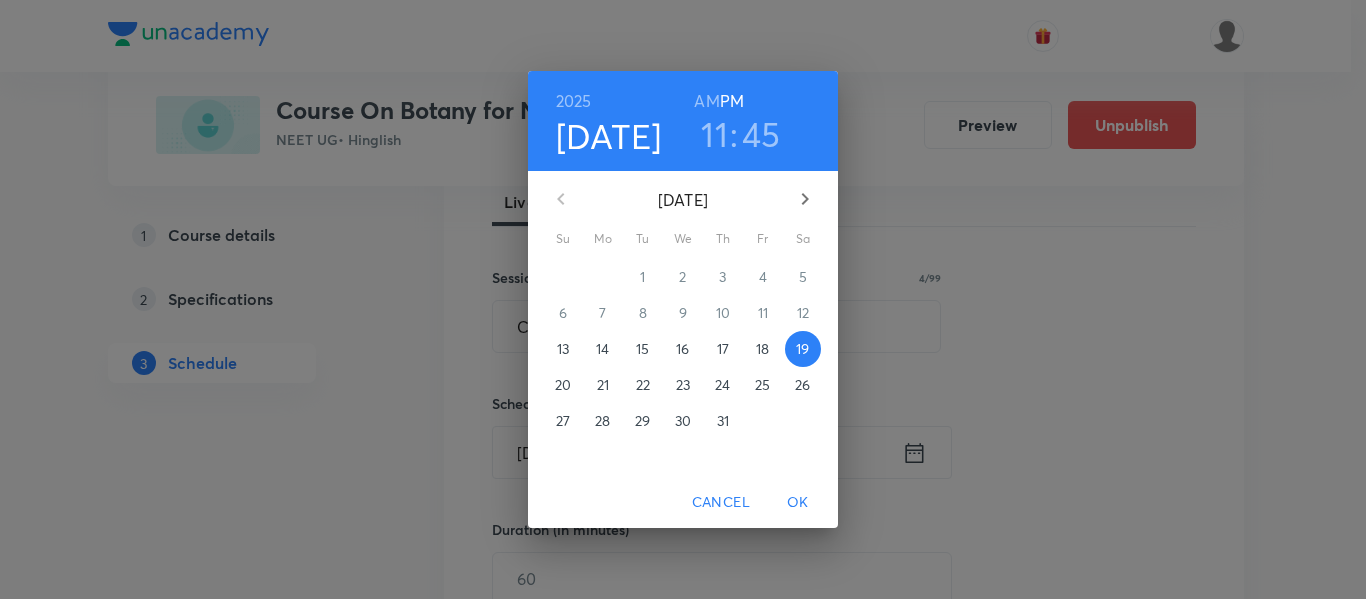 click on "AM" at bounding box center (706, 101) 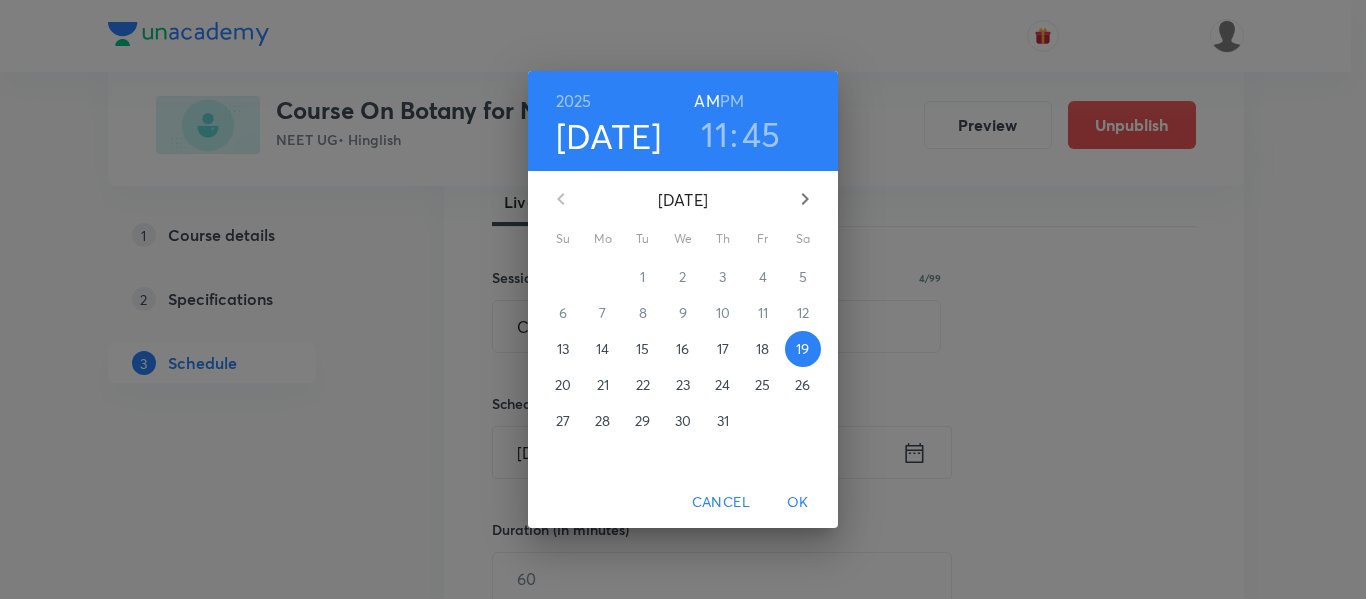 click on "OK" at bounding box center (798, 502) 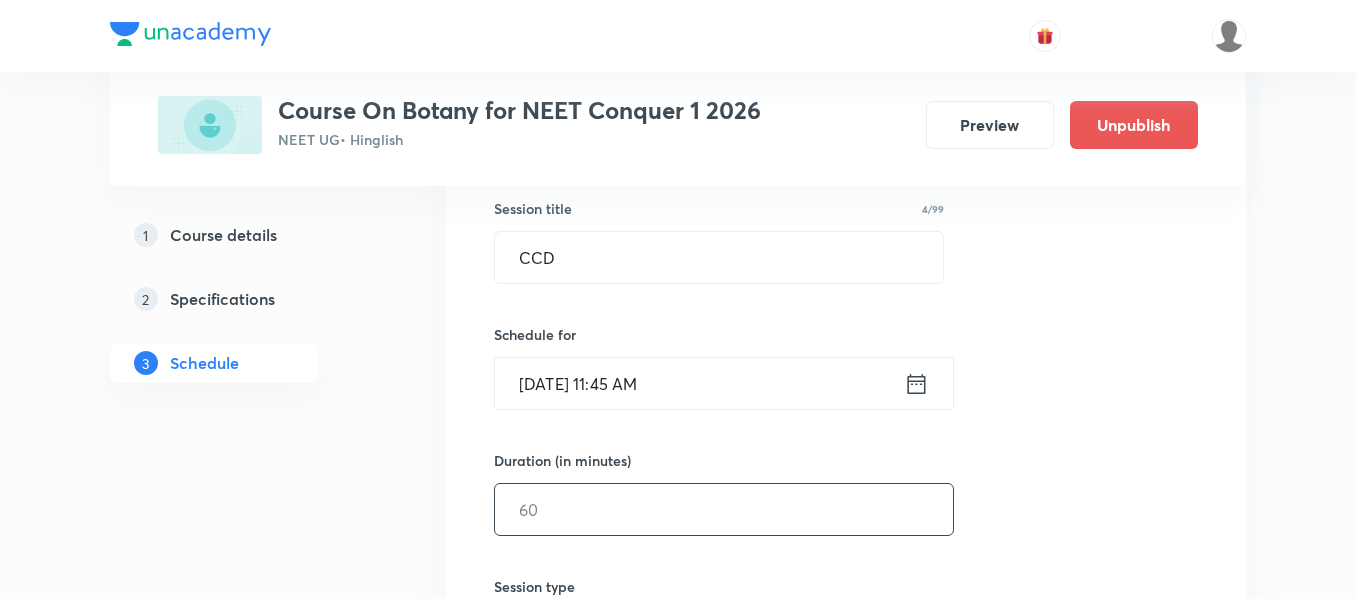 scroll, scrollTop: 400, scrollLeft: 0, axis: vertical 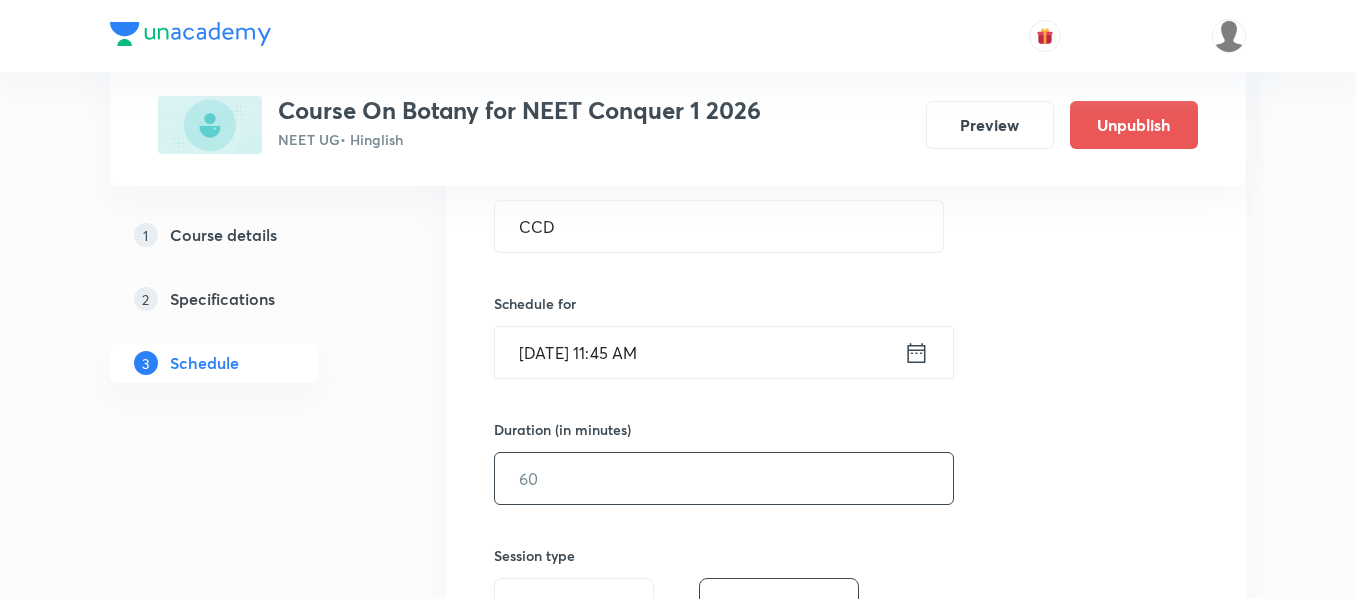 click at bounding box center (724, 478) 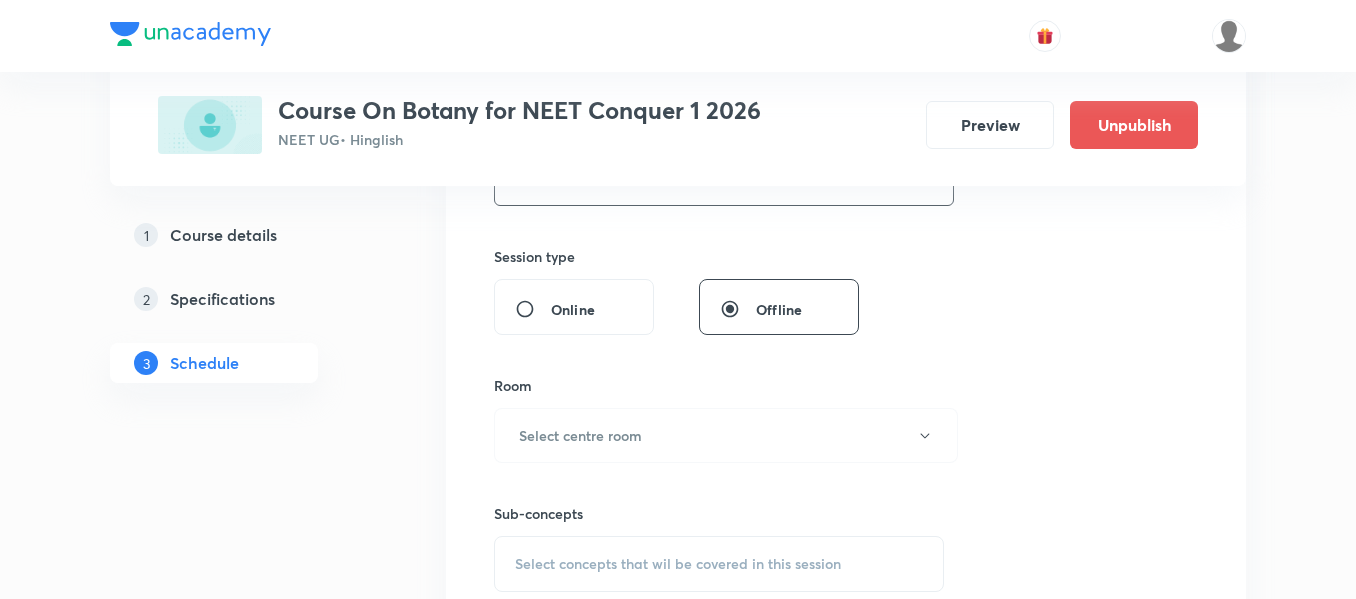 scroll, scrollTop: 700, scrollLeft: 0, axis: vertical 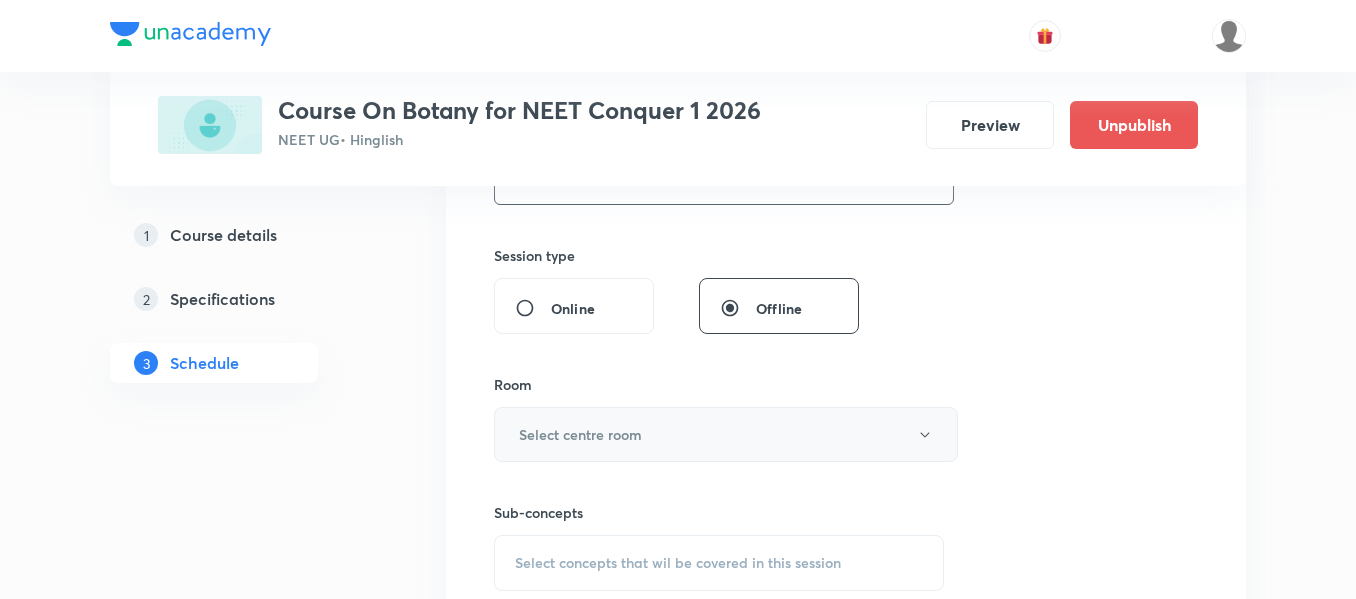 type on "90" 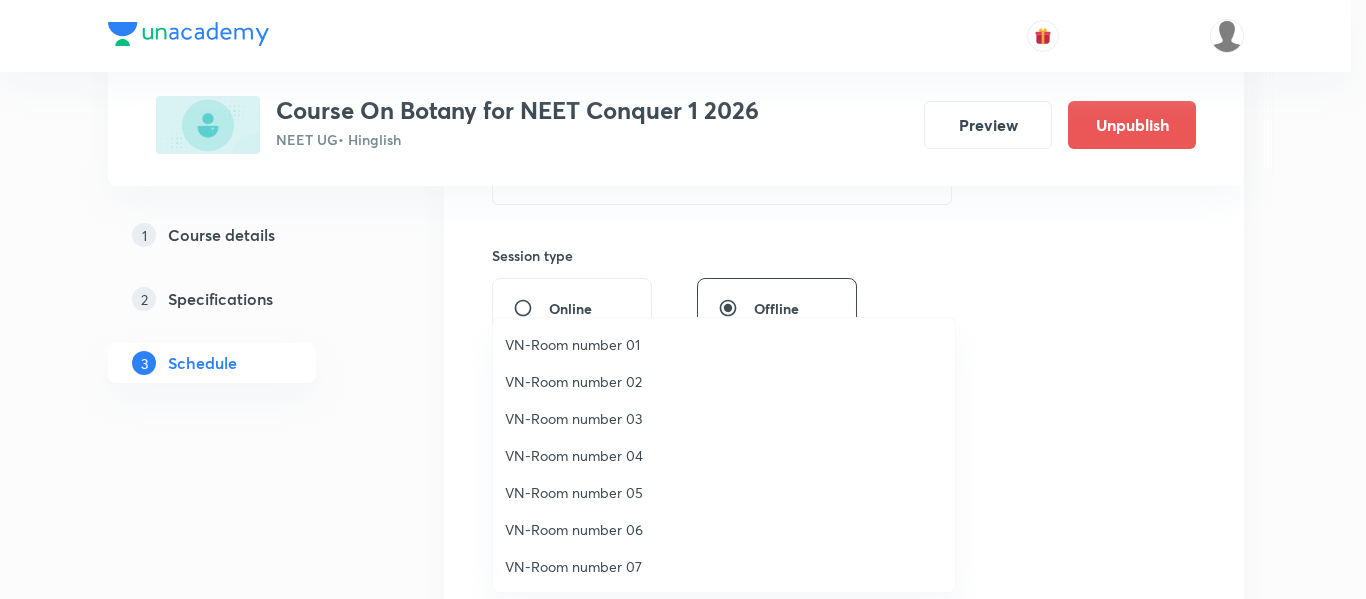 click on "VN-Room number 01" at bounding box center (724, 344) 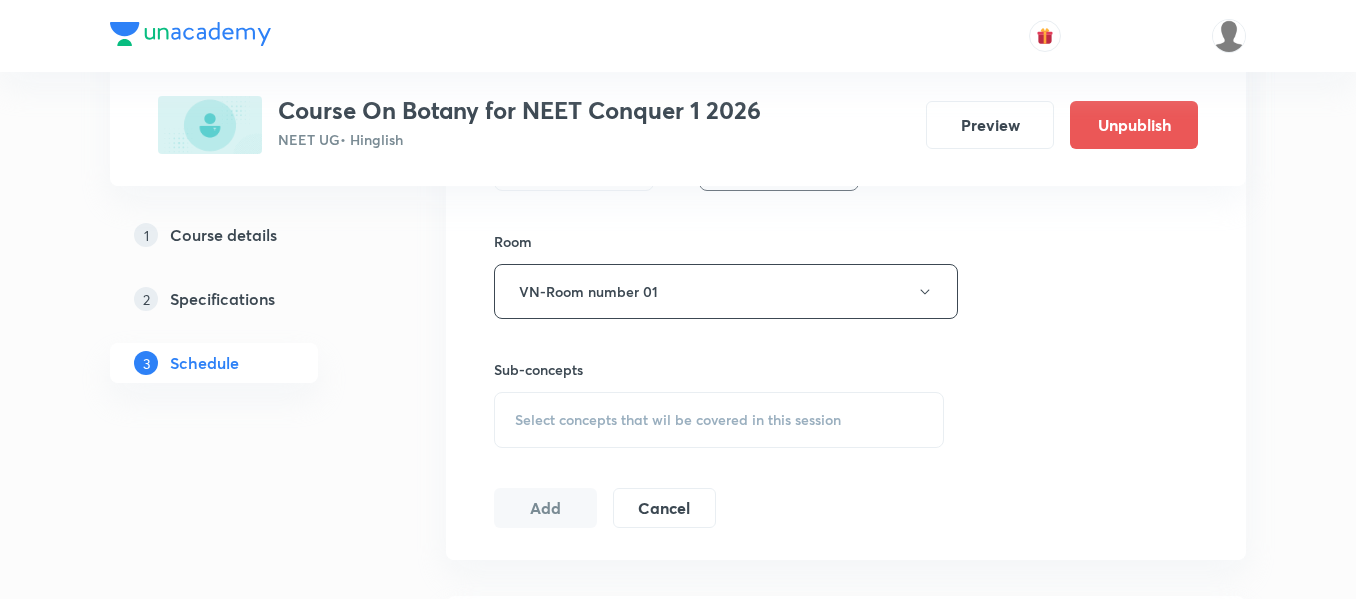 scroll, scrollTop: 900, scrollLeft: 0, axis: vertical 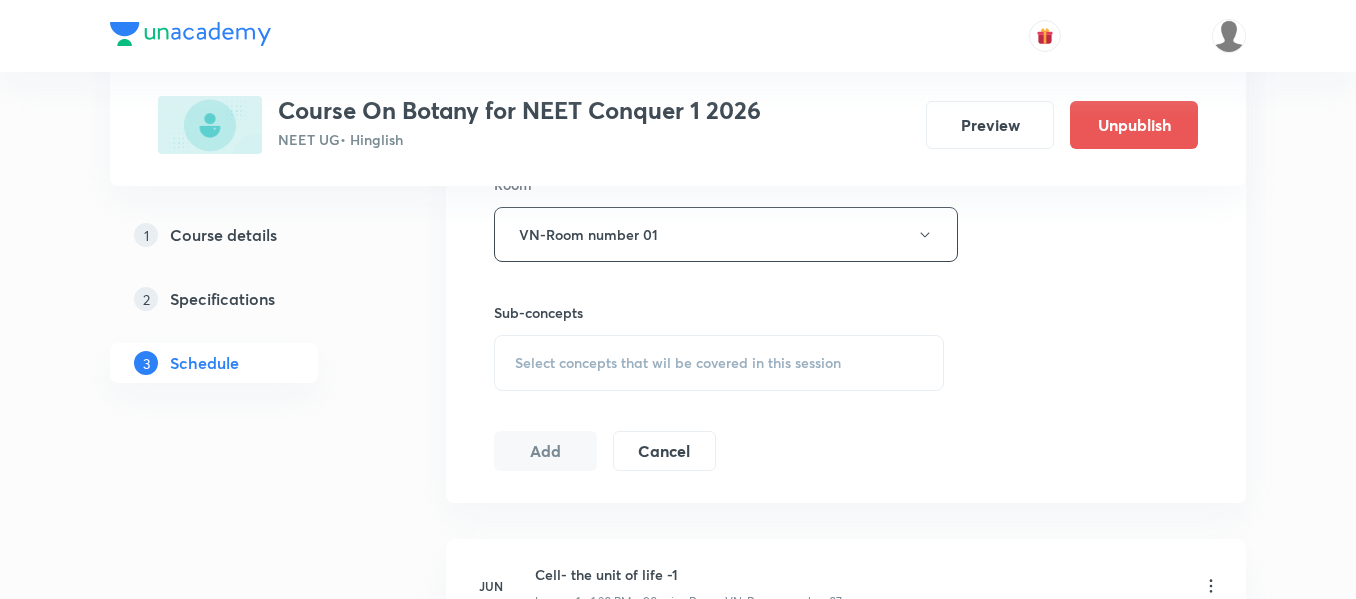 click on "Select concepts that wil be covered in this session" at bounding box center [719, 363] 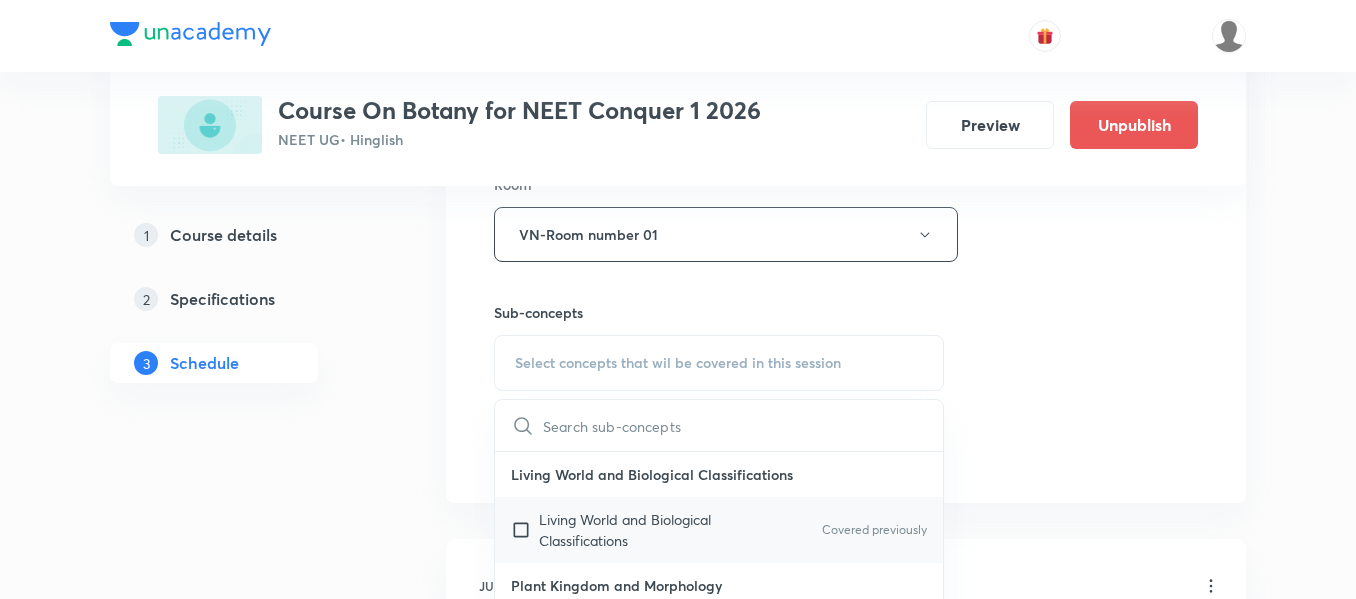 click on "Living World and Biological Classifications" at bounding box center [640, 530] 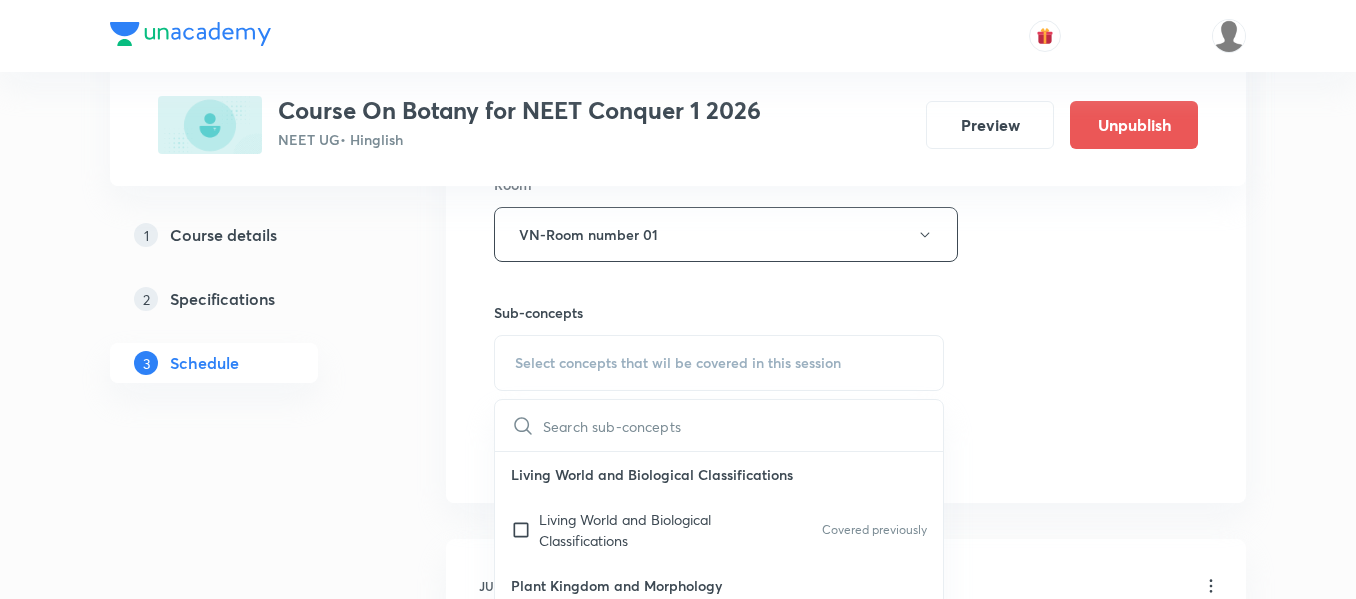 checkbox on "true" 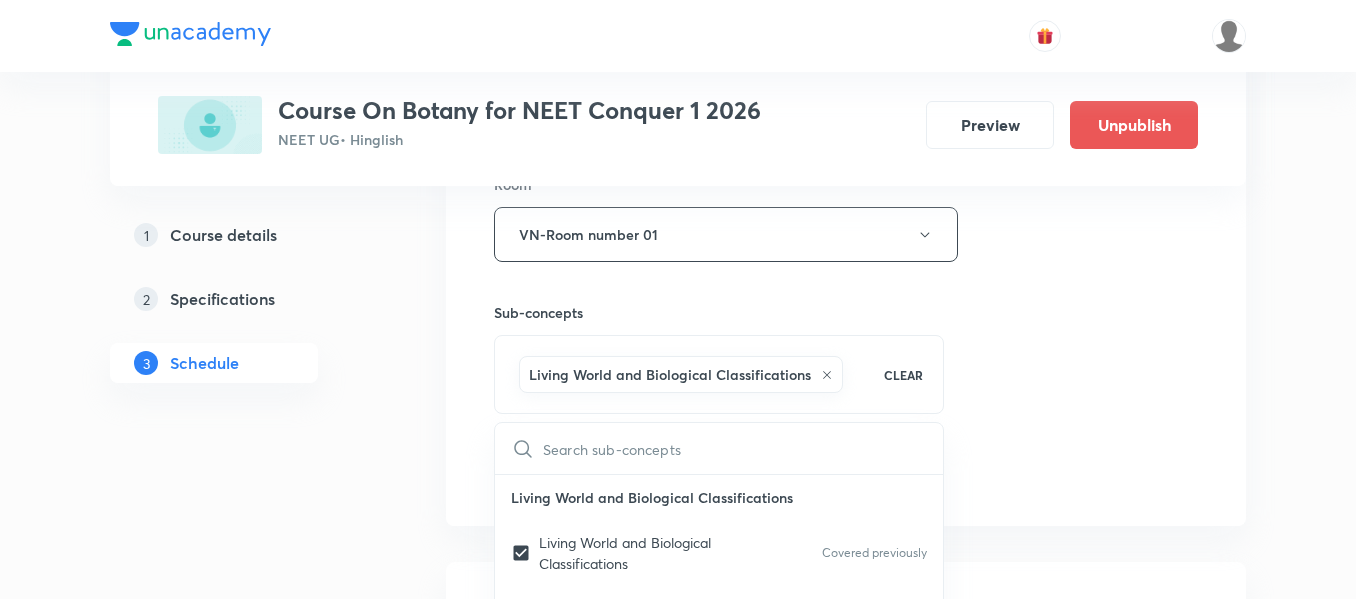 click on "Session  18 Live class Session title 4/99 CCD ​ Schedule for Jul 19, 2025, 11:45 AM ​ Duration (in minutes) 90 ​   Session type Online Offline Room VN-Room number 01 Sub-concepts Living World and Biological Classifications  CLEAR ​ Living World and Biological Classifications  Living World and Biological Classifications  Covered previously Plant Kingdom and  Morphology Plant Kingdom and  Morphology Covered previously Principle of Inheritance &  Variation Principle of Inheritance &  Variation Molecular Basis of Inheritance, Molecular Basis of Inheritance Anatomy of Flowering Plants, Photosynthesis, Anatomy of Flowering Plants, Photosynthesis, Respiration, Plant Growth & Development Respiration, Plant Growth & Development Biological Classification, Plant Kingdom, Morphology of Flowering Plants Biological Classification, Plant Kingdom, Morphology of Flowering Plants Organism & Populations,Ecosystem, Biodiversity & Conservation Organism & Populations, Ecosystem, Biodiversity & Conservation Add Cancel" at bounding box center [846, 13] 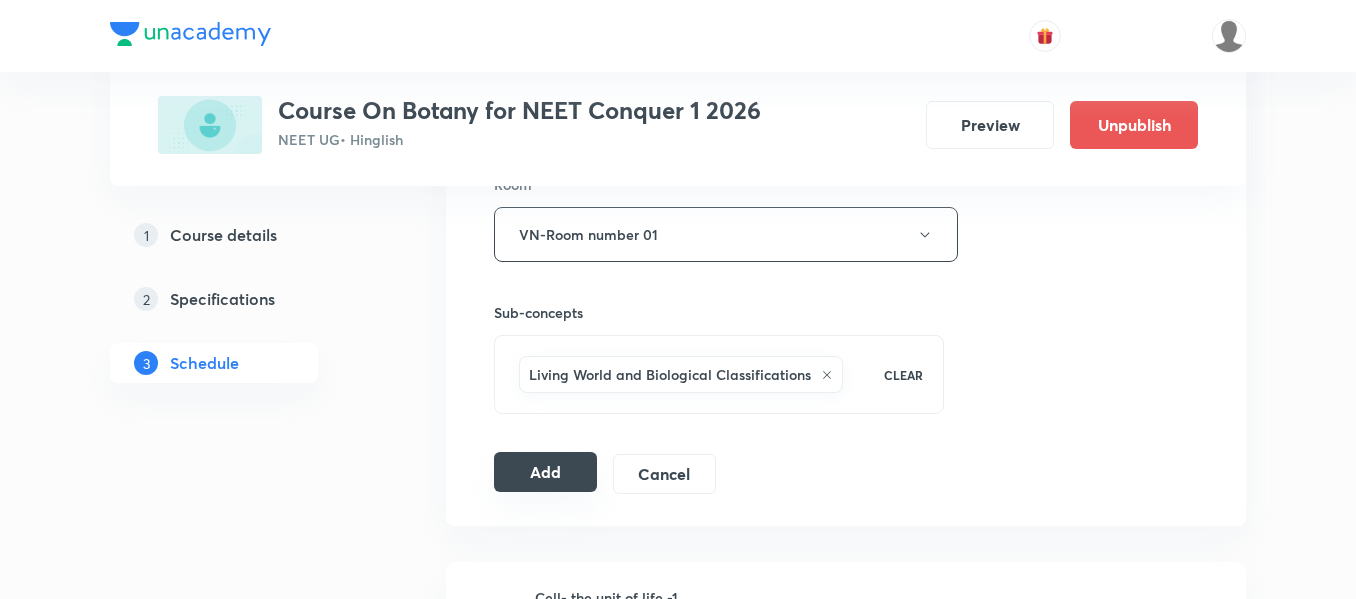 click on "Add" at bounding box center (545, 472) 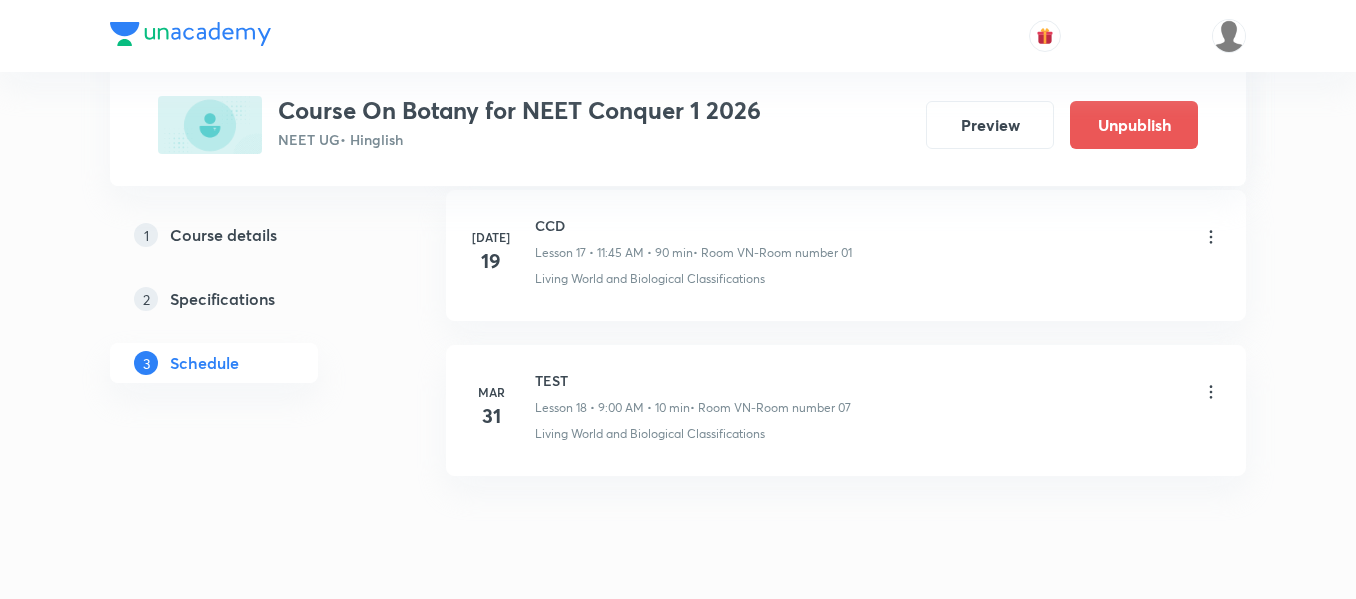 scroll, scrollTop: 2775, scrollLeft: 0, axis: vertical 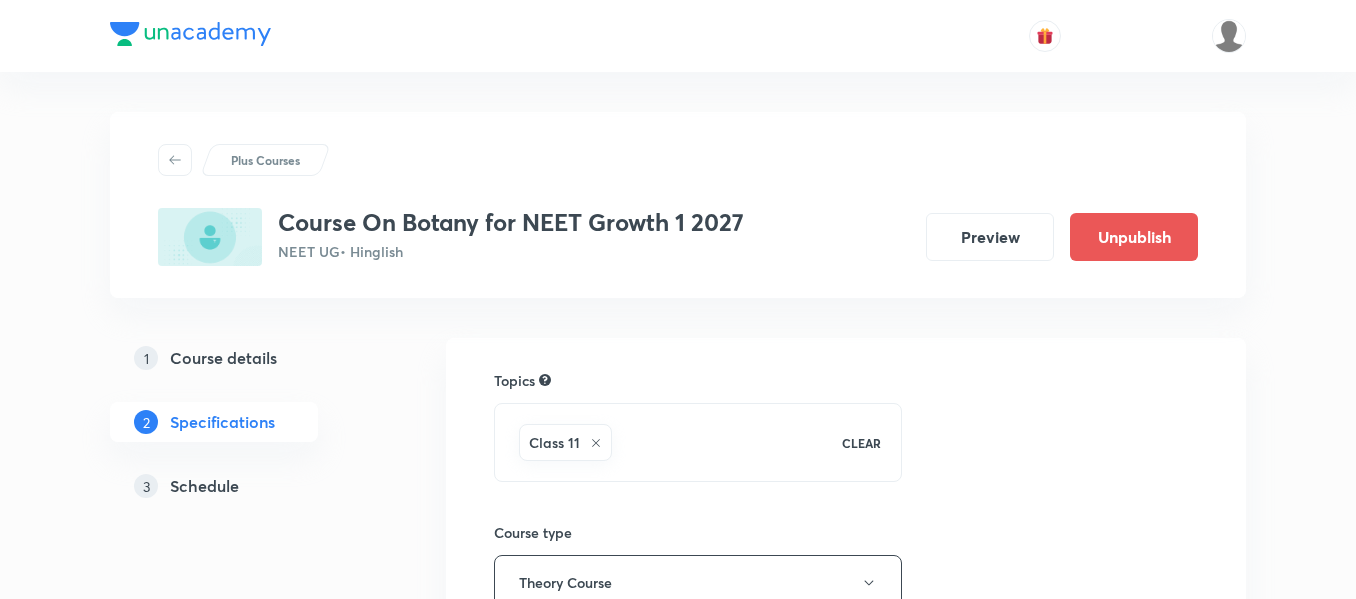 click on "Schedule" at bounding box center [204, 486] 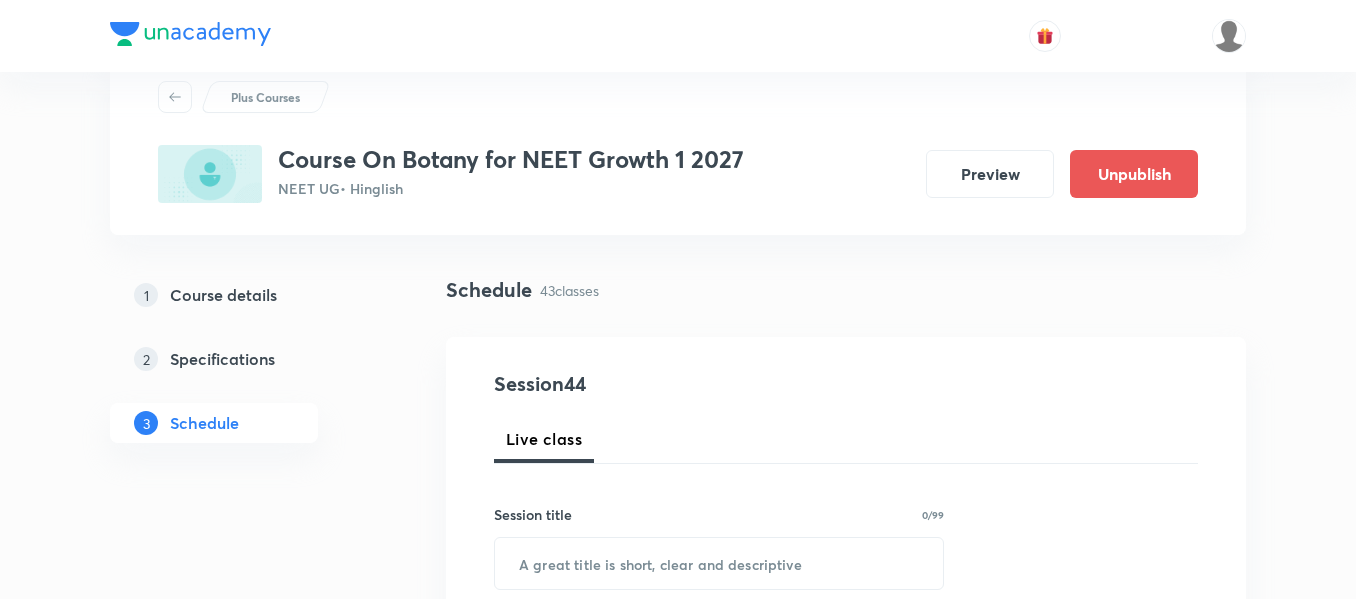 scroll, scrollTop: 200, scrollLeft: 0, axis: vertical 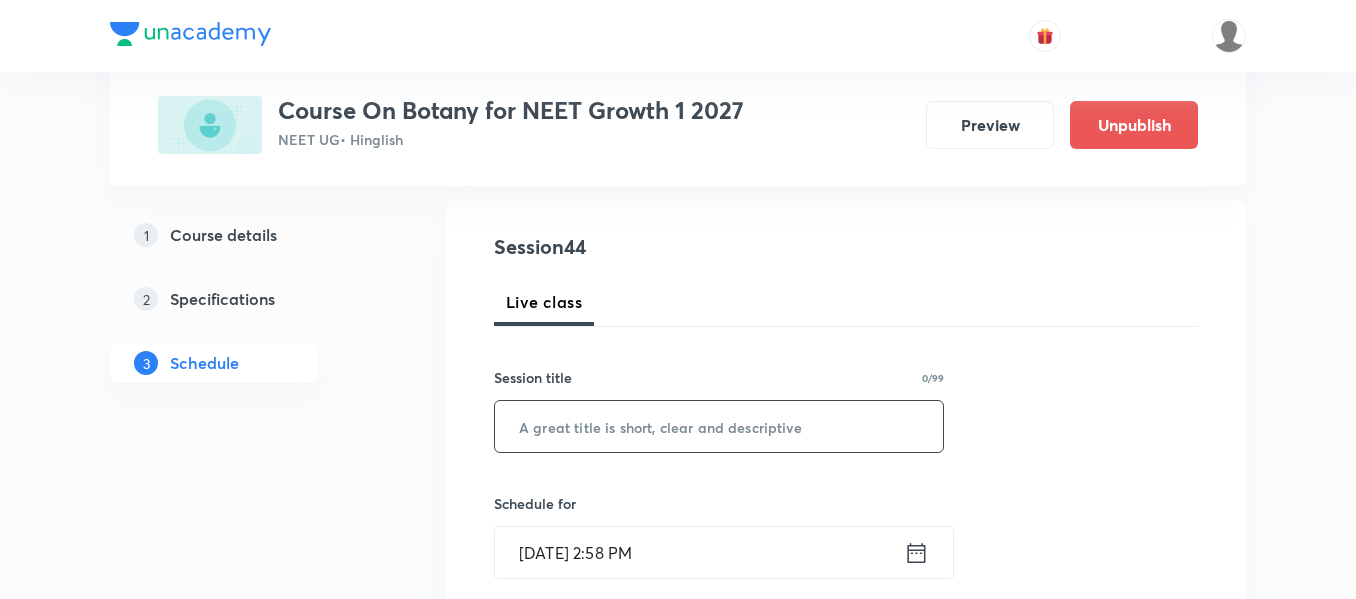click at bounding box center (719, 426) 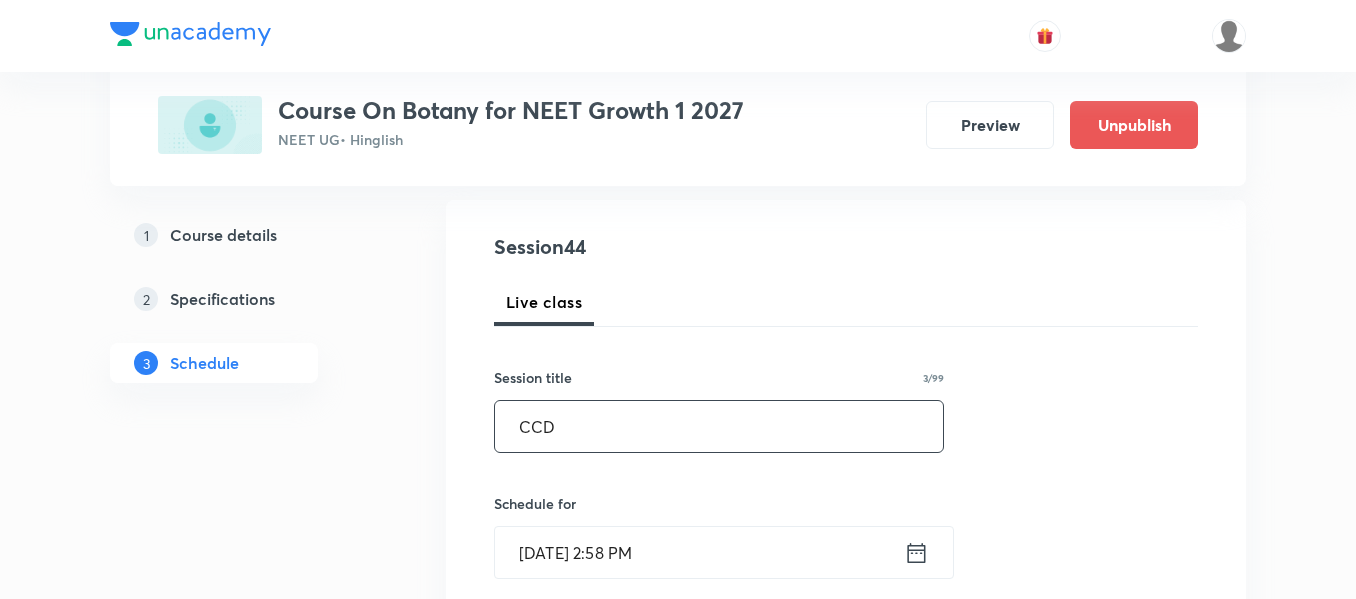 type on "CCD" 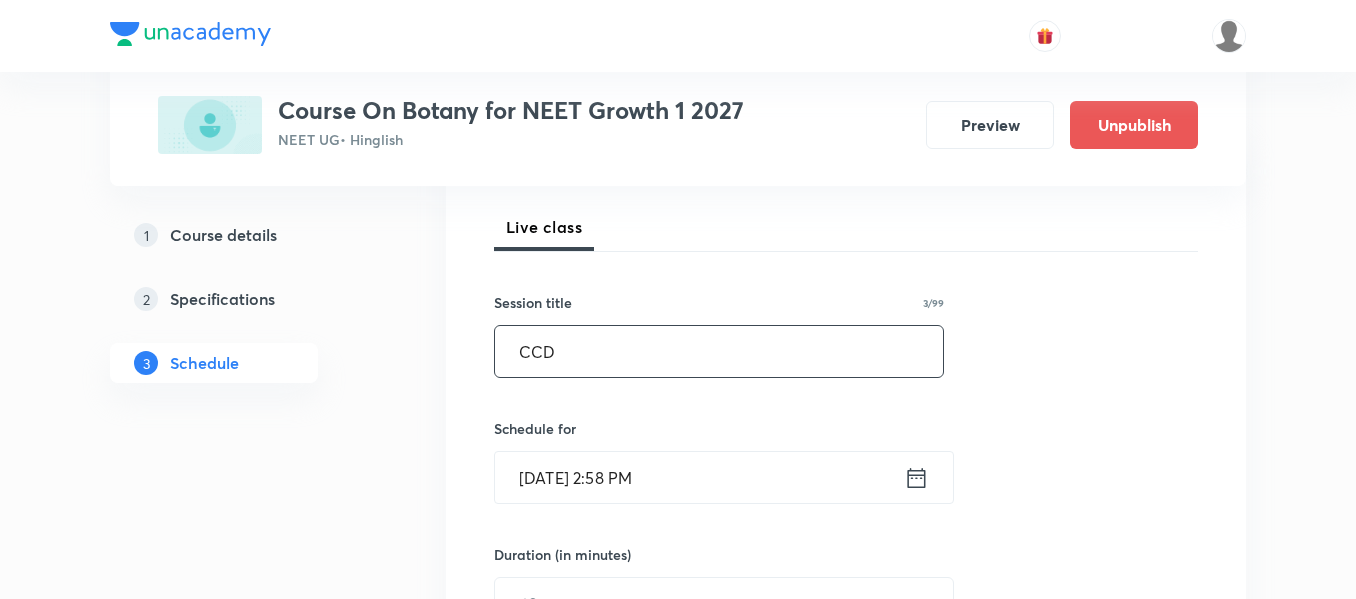 scroll, scrollTop: 400, scrollLeft: 0, axis: vertical 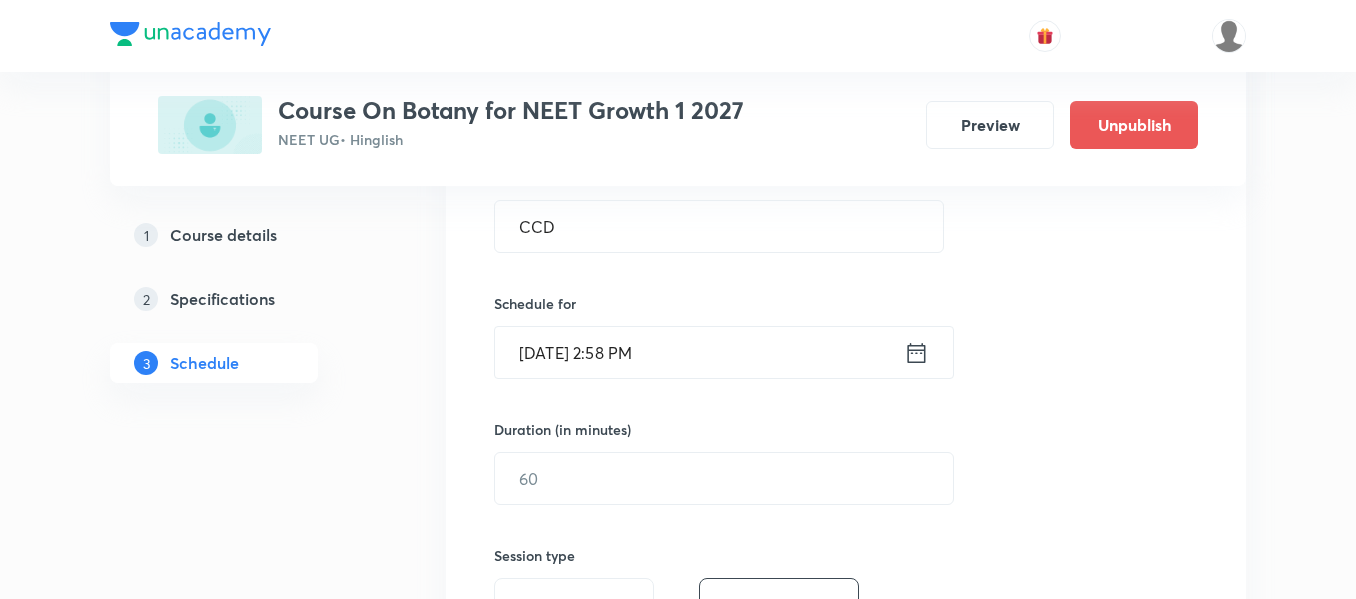click 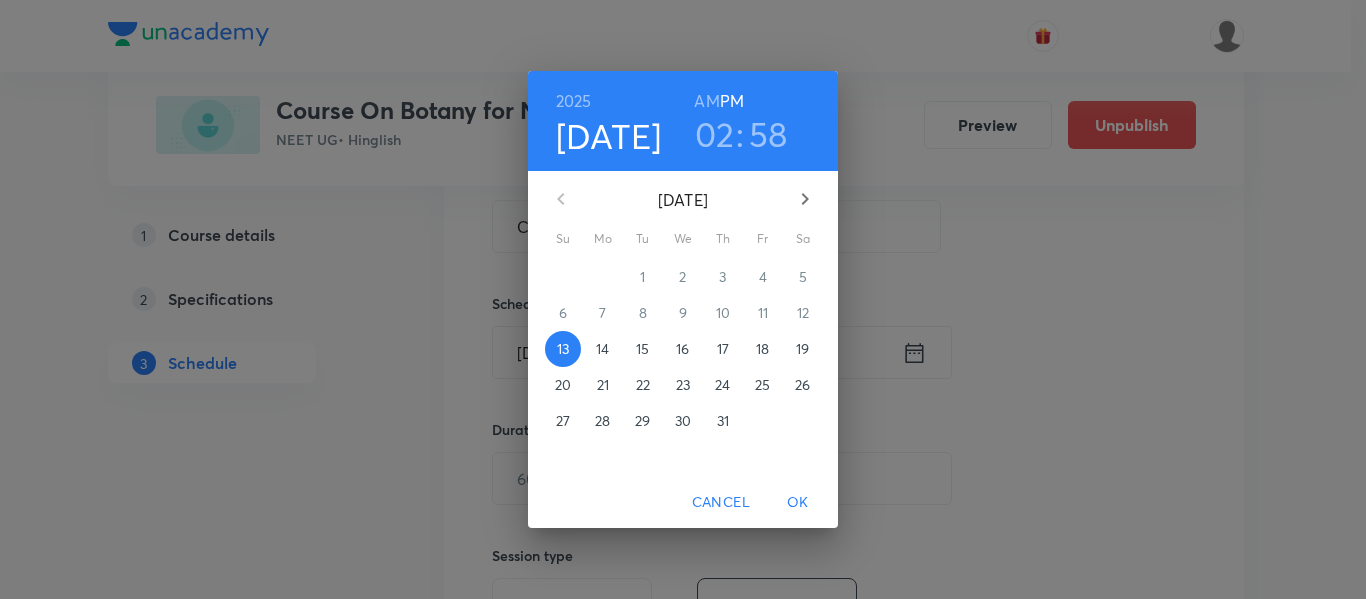 click on "14" at bounding box center [602, 349] 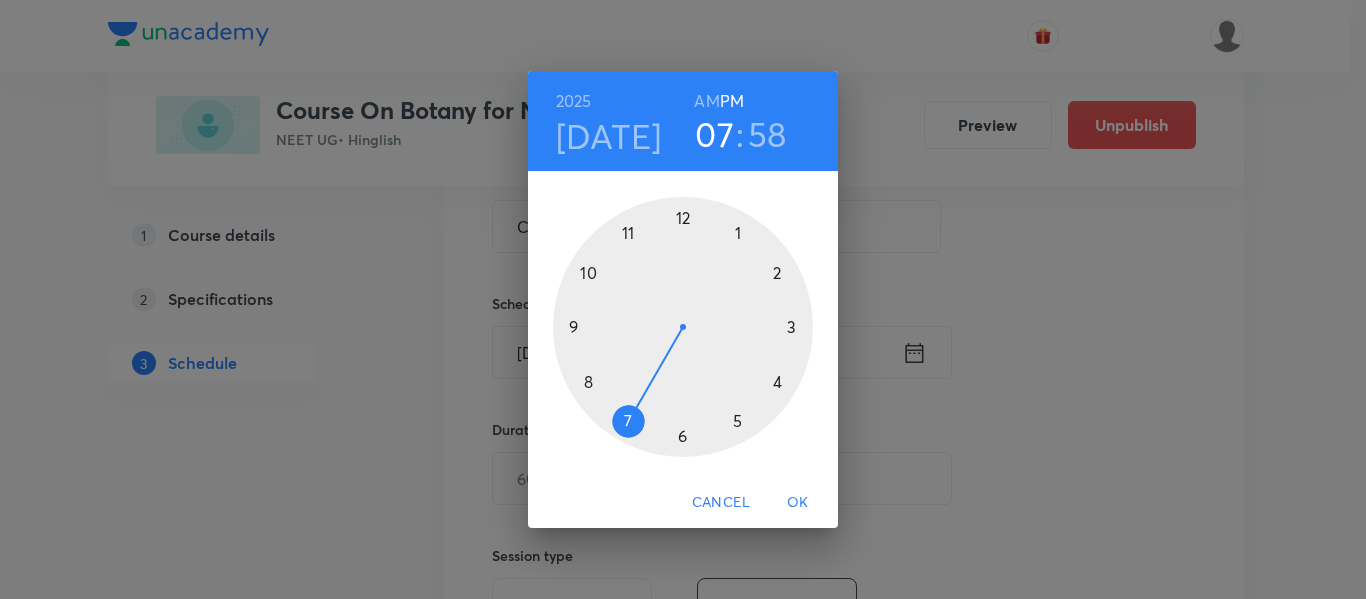 drag, startPoint x: 777, startPoint y: 271, endPoint x: 632, endPoint y: 429, distance: 214.45045 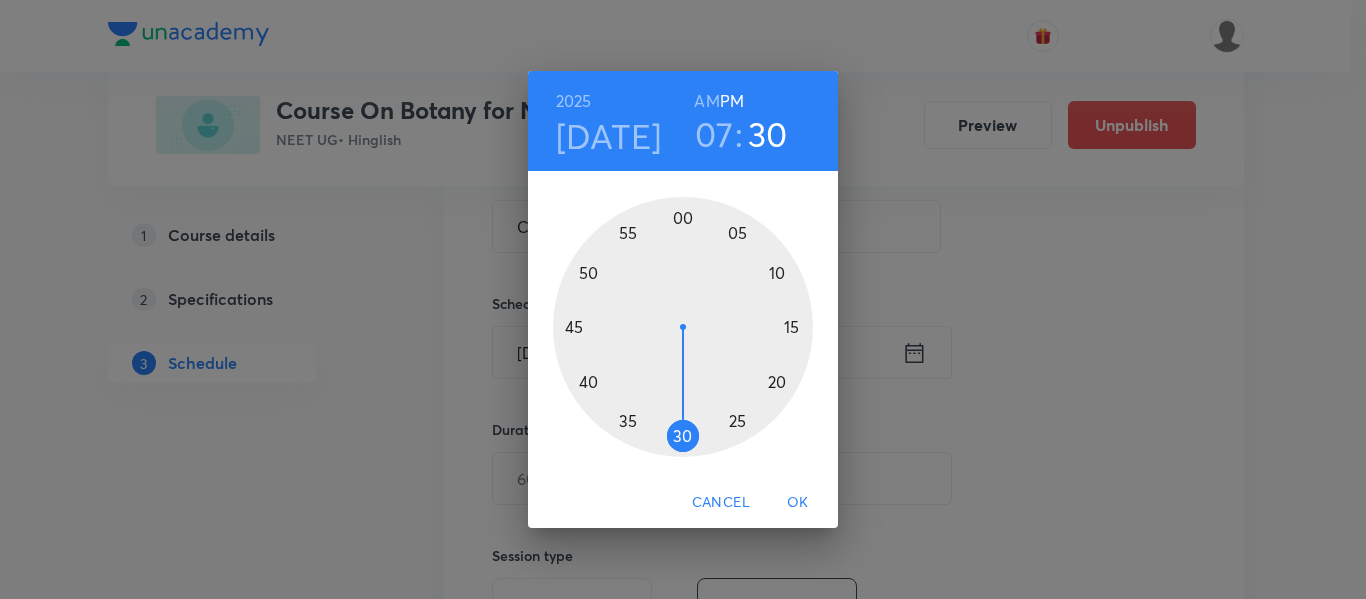 drag, startPoint x: 662, startPoint y: 209, endPoint x: 683, endPoint y: 409, distance: 201.09947 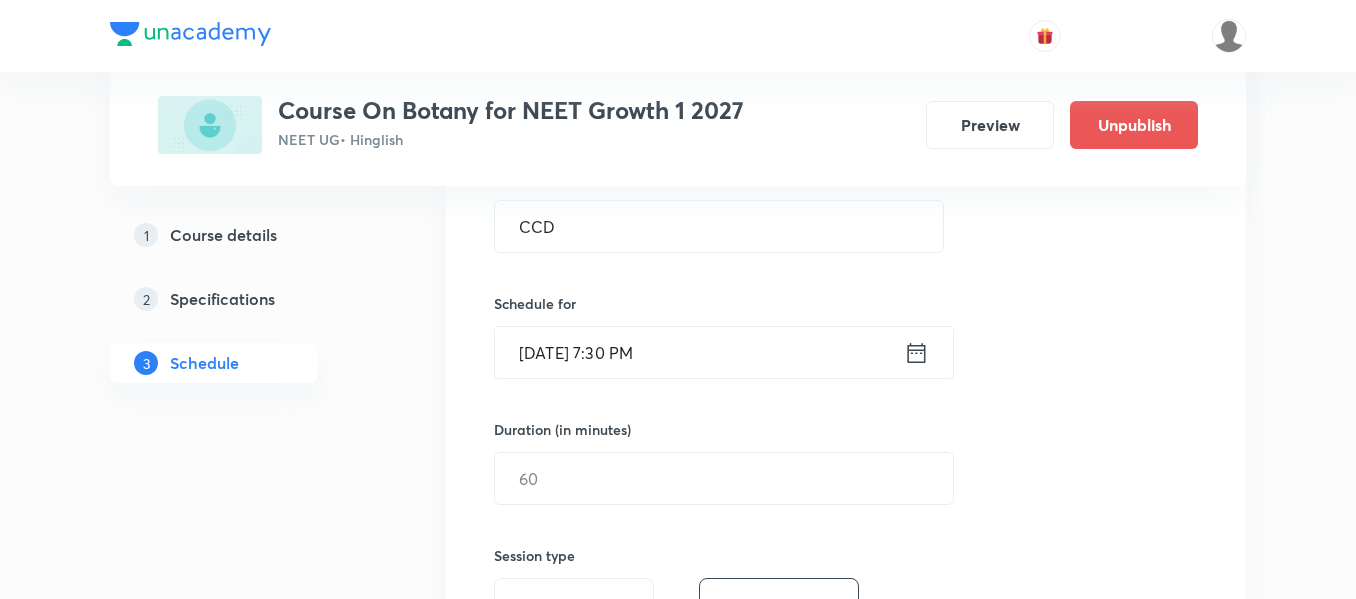 click 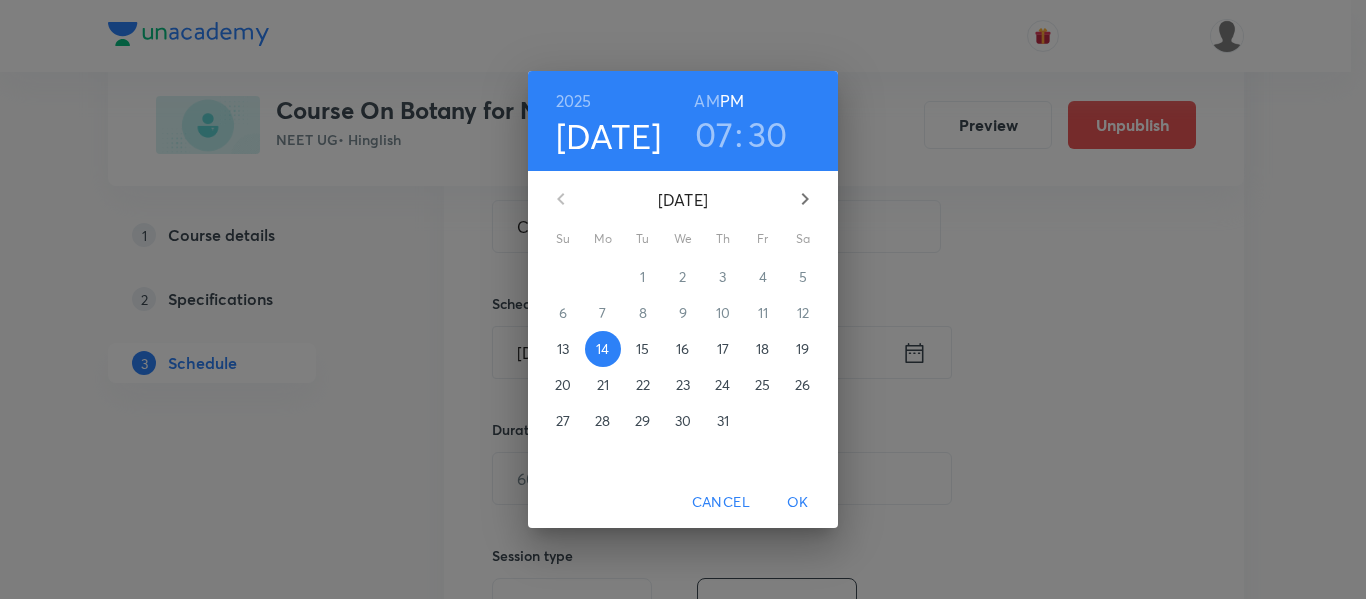 click on "AM" at bounding box center (706, 101) 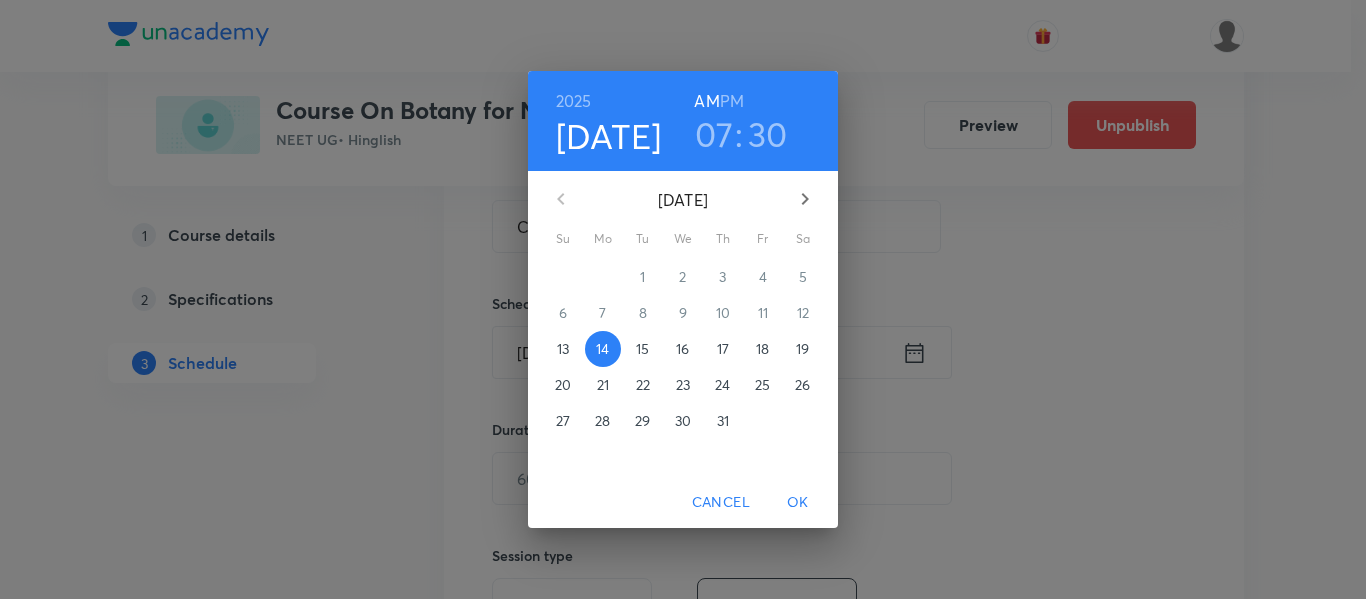 click on "OK" at bounding box center [798, 502] 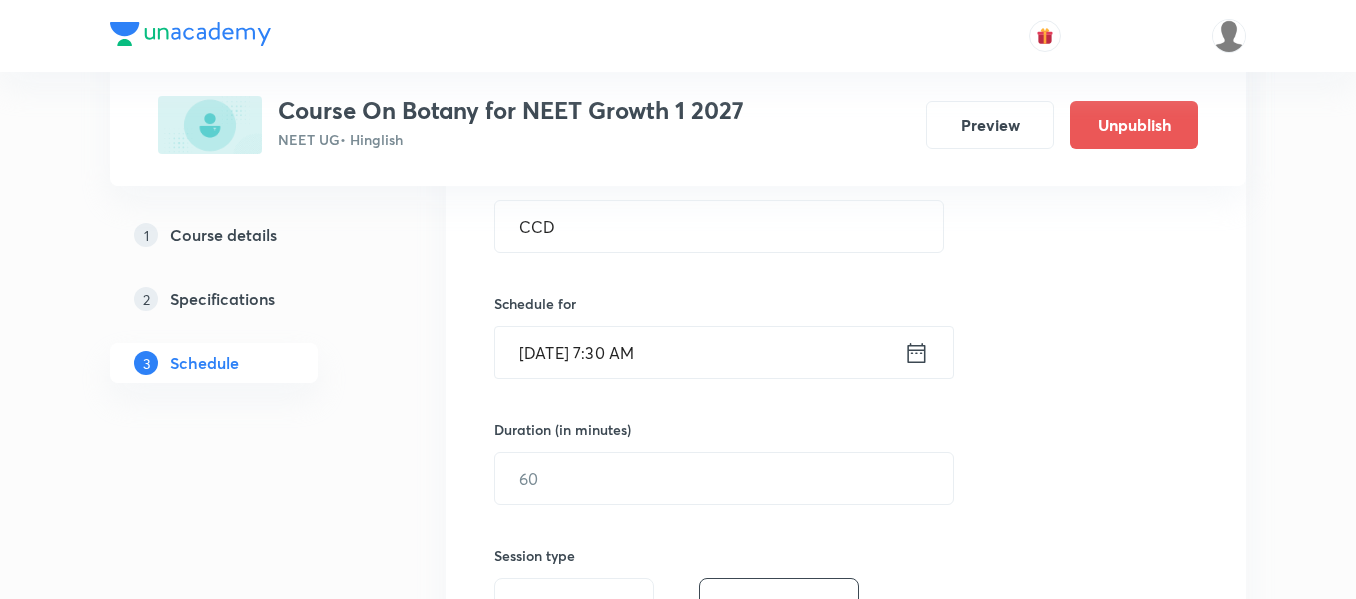 click on "Session  44 Live class Session title 3/99 CCD ​ Schedule for Jul 14, 2025, 7:30 AM ​ Duration (in minutes) ​   Session type Online Offline Room Select centre room Sub-concepts Select concepts that wil be covered in this session Add Cancel" at bounding box center [846, 501] 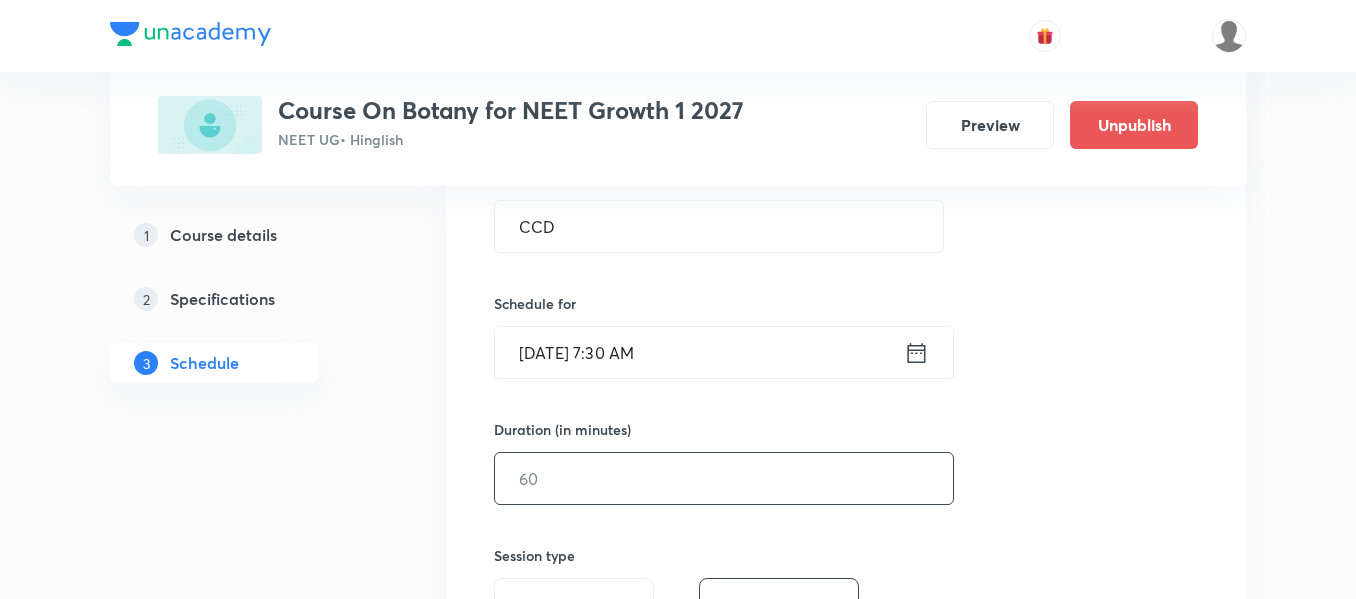 click at bounding box center (724, 478) 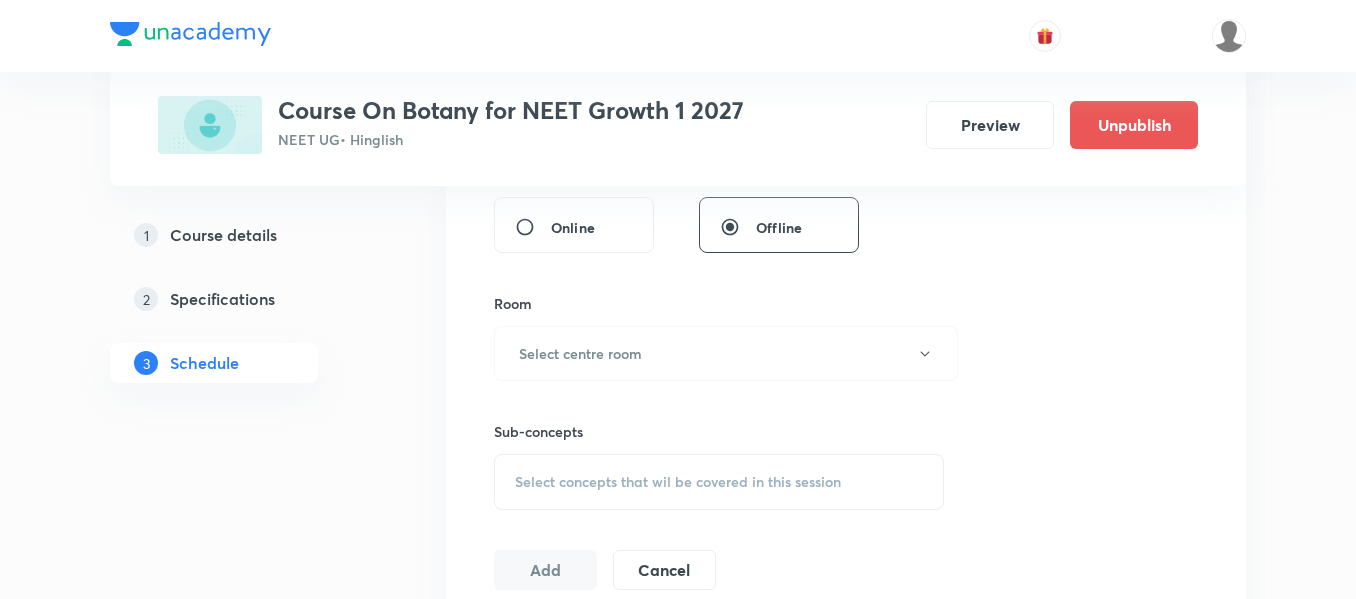 scroll, scrollTop: 800, scrollLeft: 0, axis: vertical 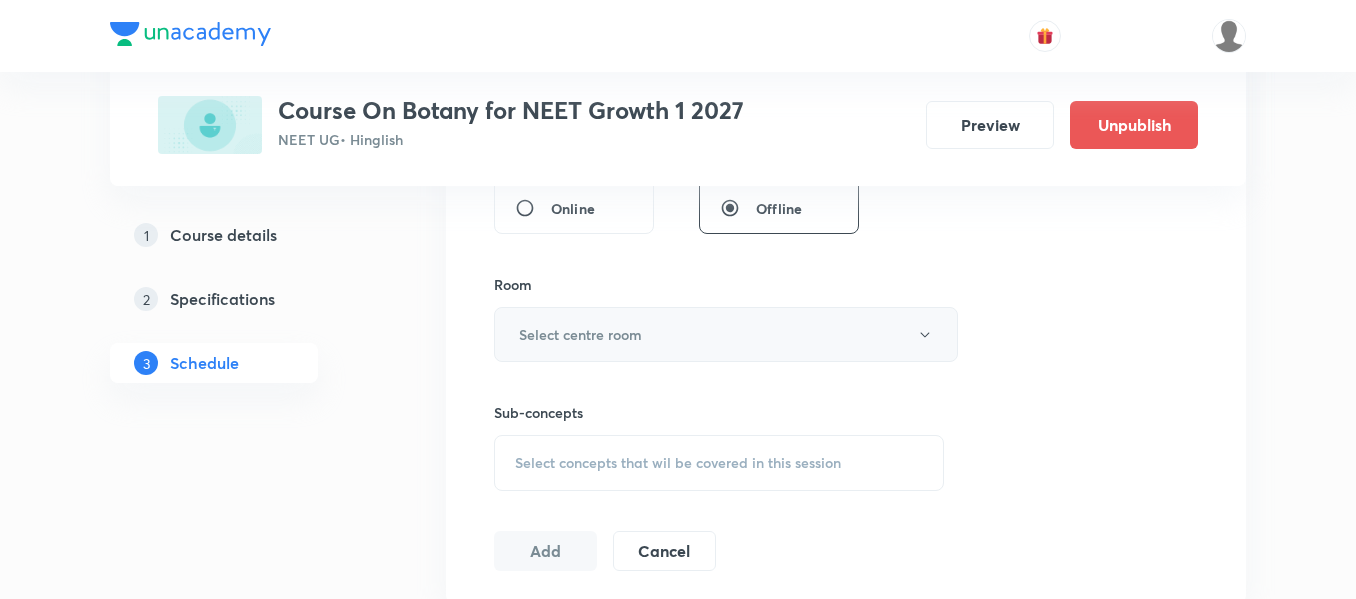type on "90" 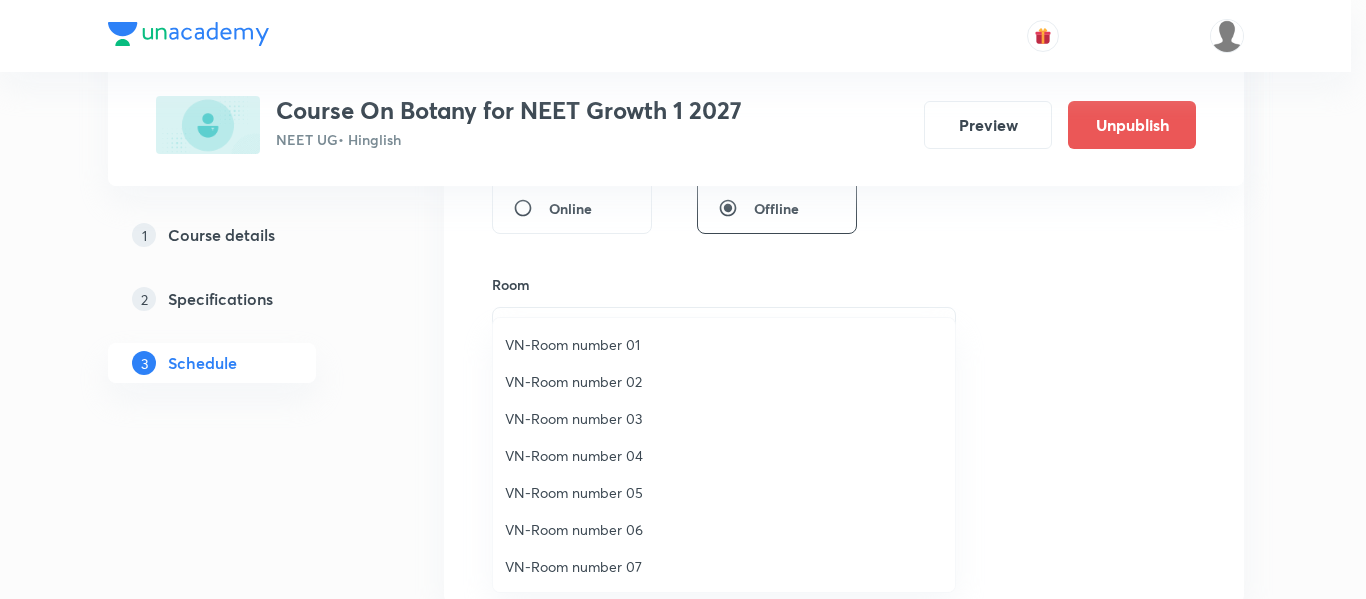 click on "VN-Room number 01" at bounding box center (724, 344) 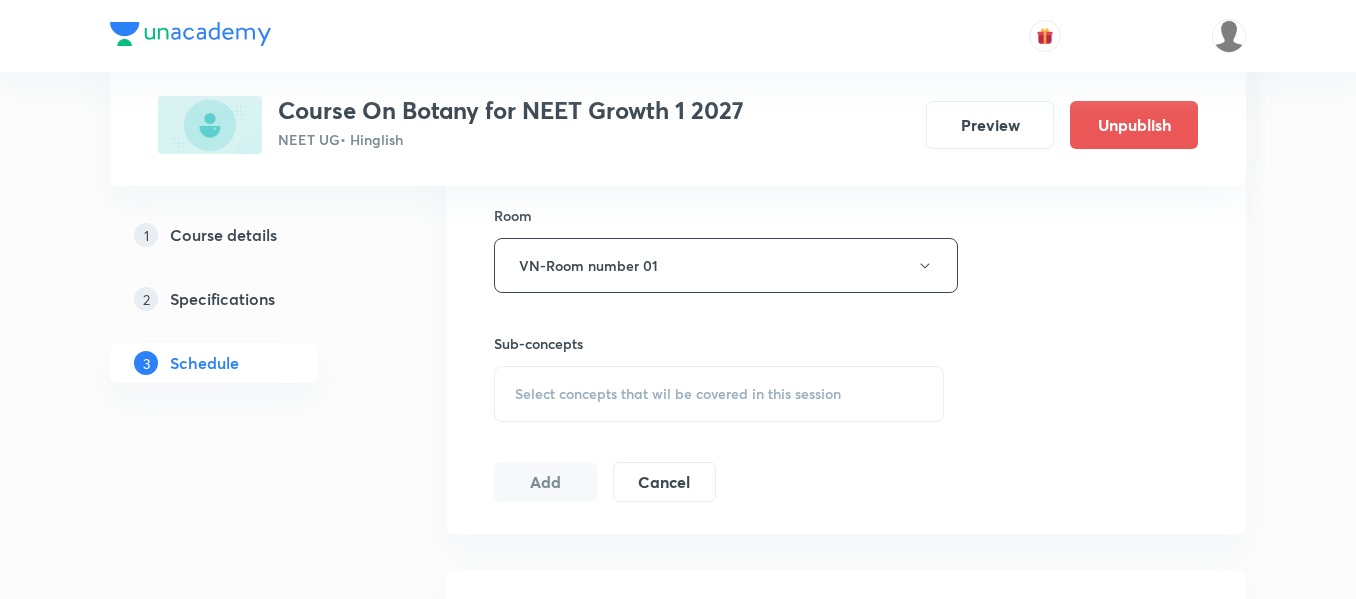 scroll, scrollTop: 1000, scrollLeft: 0, axis: vertical 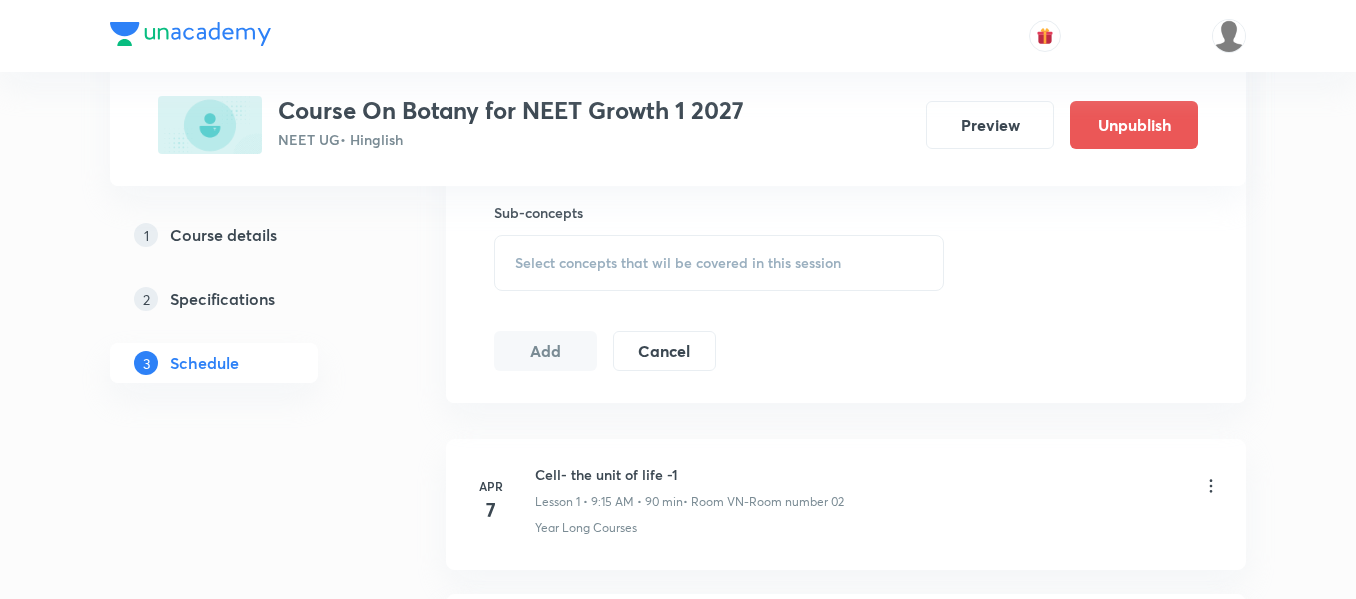 click on "Select concepts that wil be covered in this session" at bounding box center [719, 263] 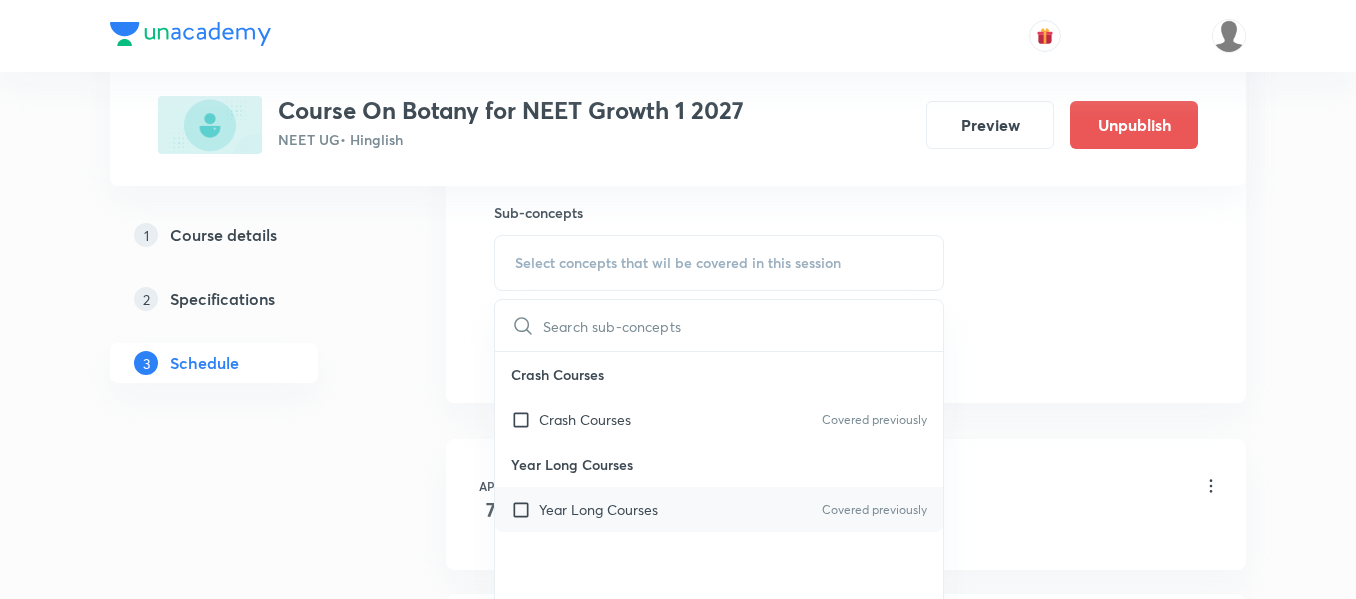 click on "Year Long Courses Covered previously" at bounding box center [719, 509] 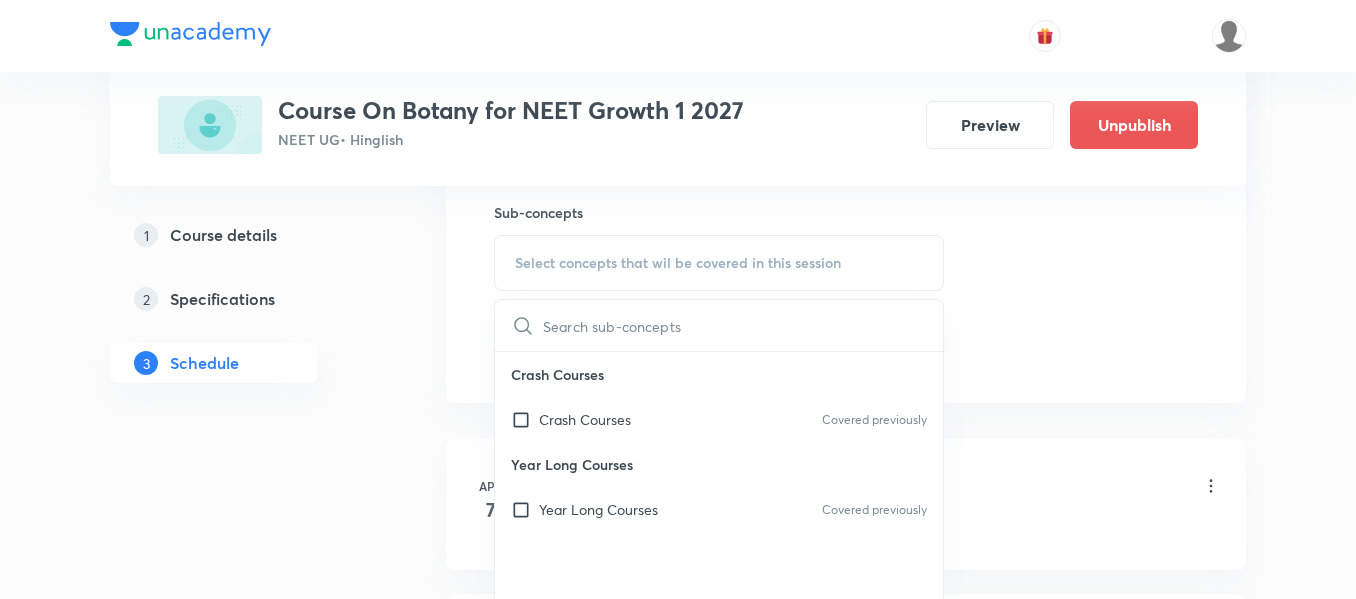 checkbox on "true" 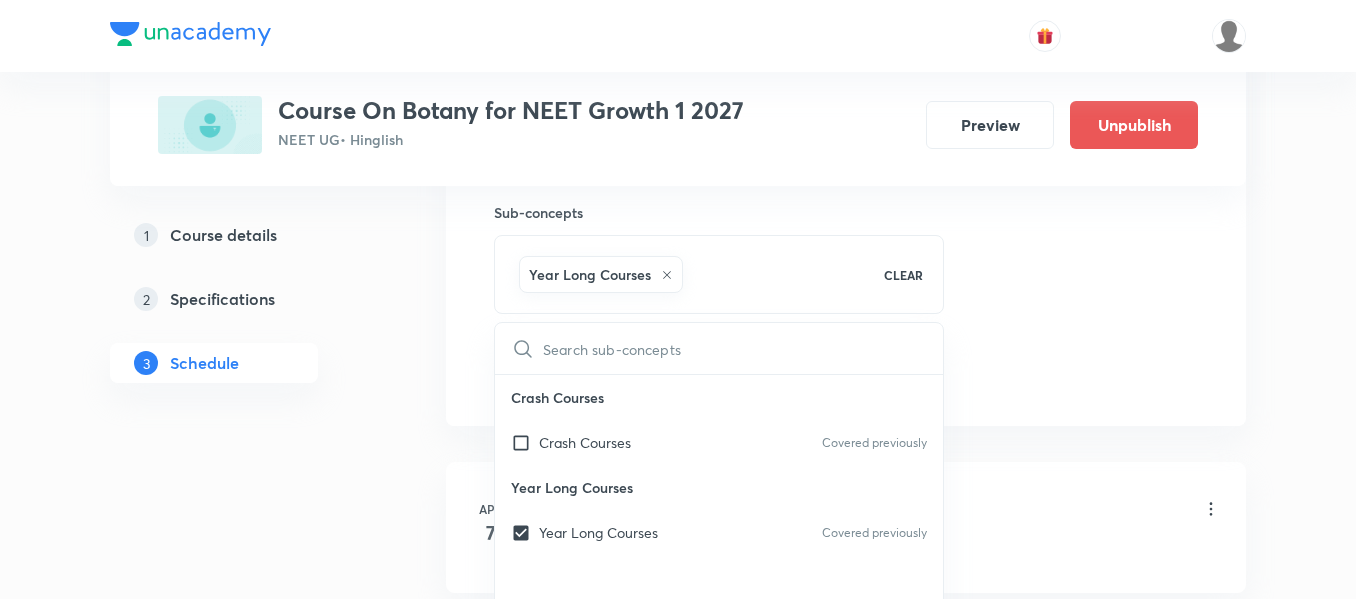 click on "Session  44 Live class Session title 3/99 CCD ​ Schedule for Jul 14, 2025, 7:30 AM ​ Duration (in minutes) 90 ​   Session type Online Offline Room VN-Room number 01 Sub-concepts Year Long Courses CLEAR ​ Crash Courses Crash Courses Covered previously Year Long Courses Year Long Courses Covered previously Add Cancel" at bounding box center (846, -87) 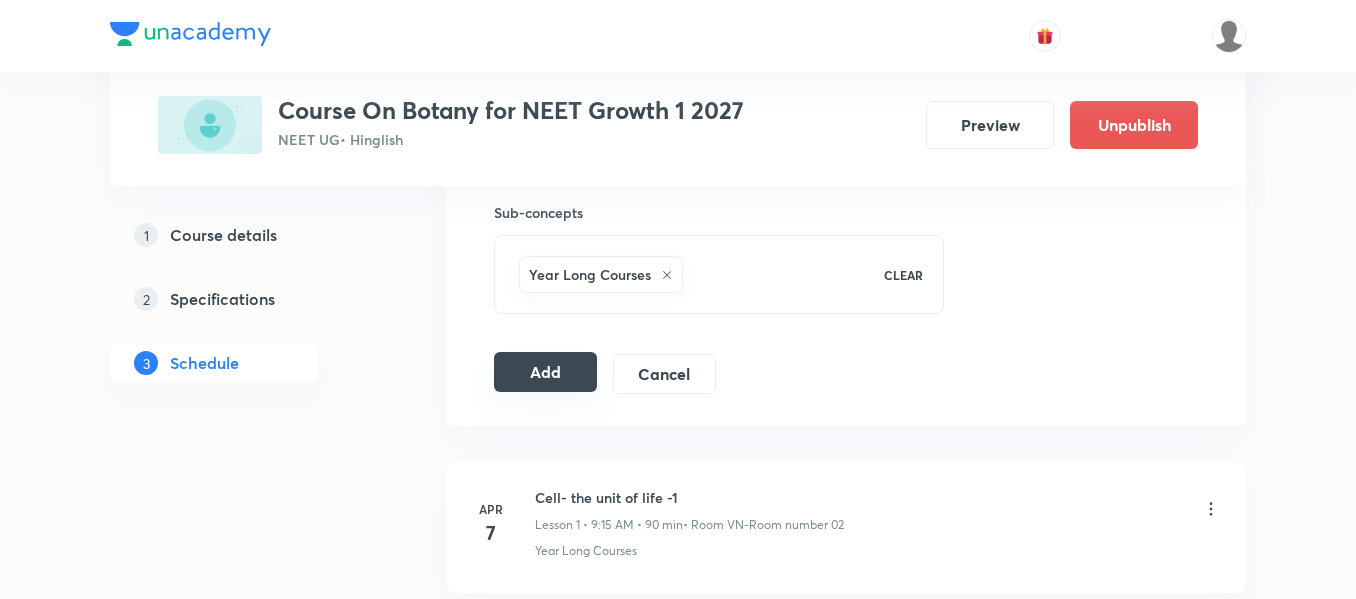 click on "Add" at bounding box center [545, 372] 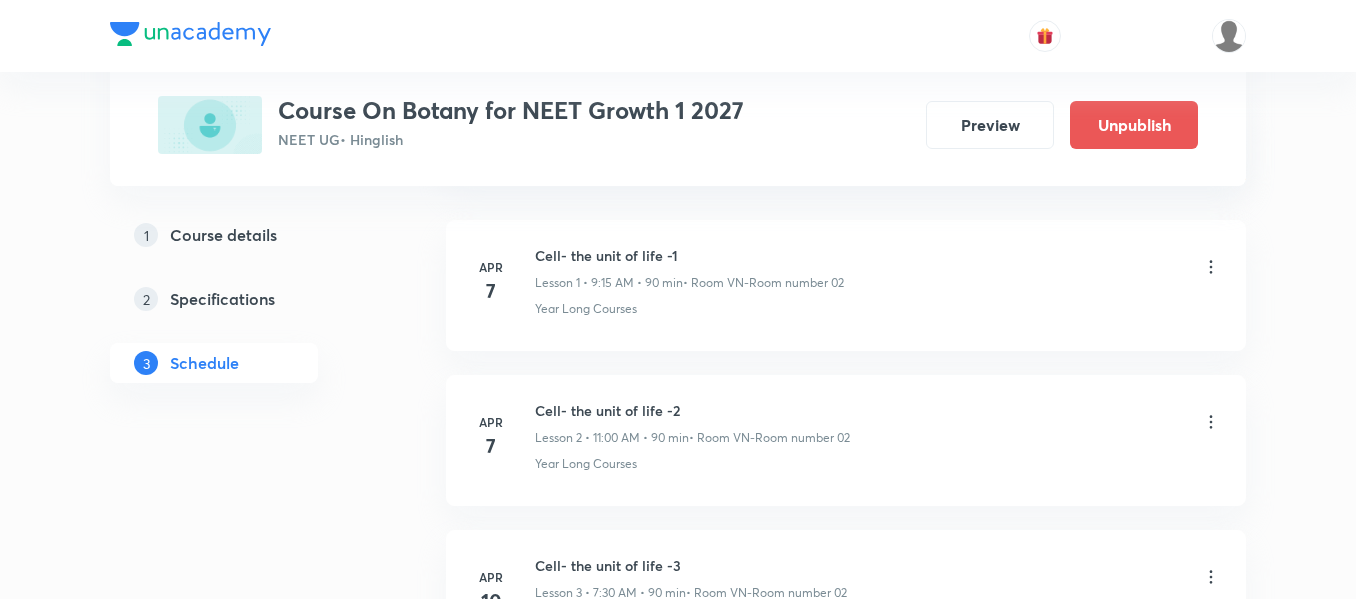 scroll, scrollTop: 0, scrollLeft: 0, axis: both 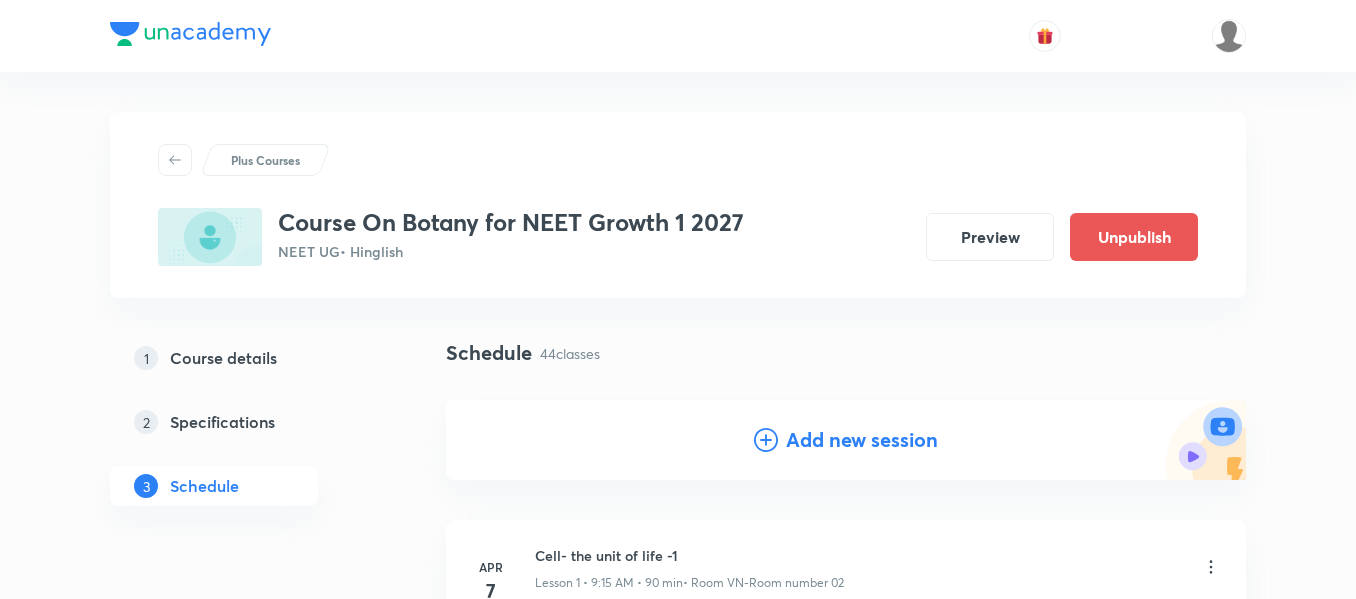 click on "Add new session" at bounding box center (862, 440) 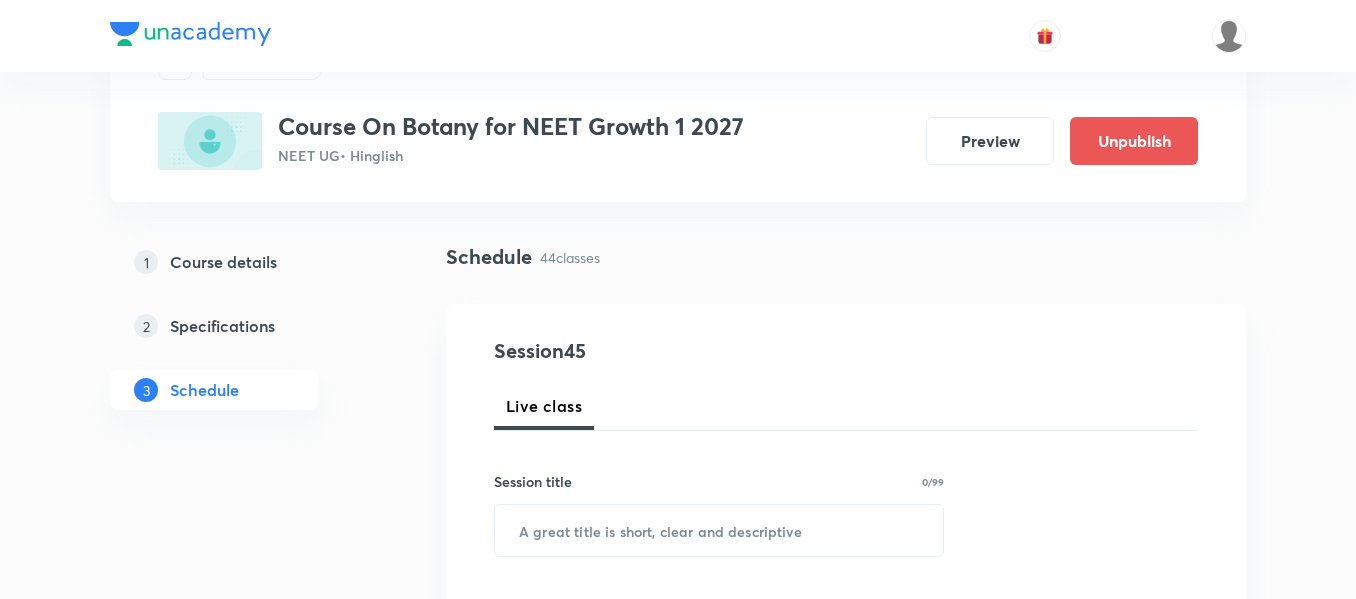 scroll, scrollTop: 200, scrollLeft: 0, axis: vertical 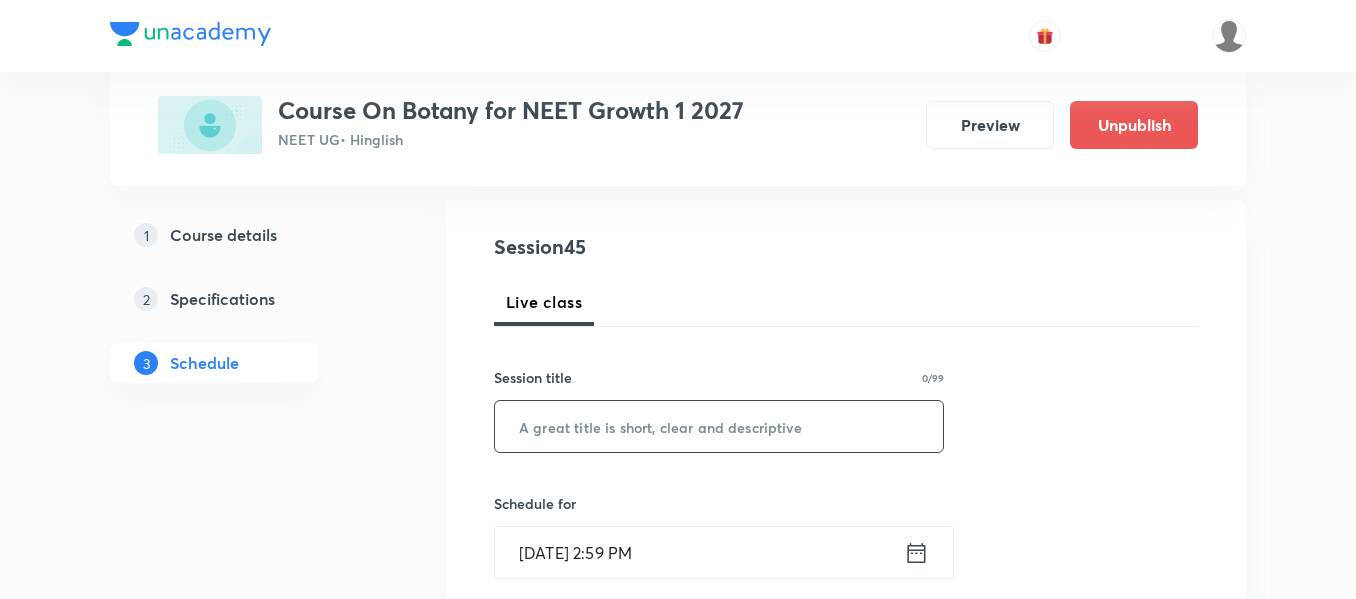 click at bounding box center [719, 426] 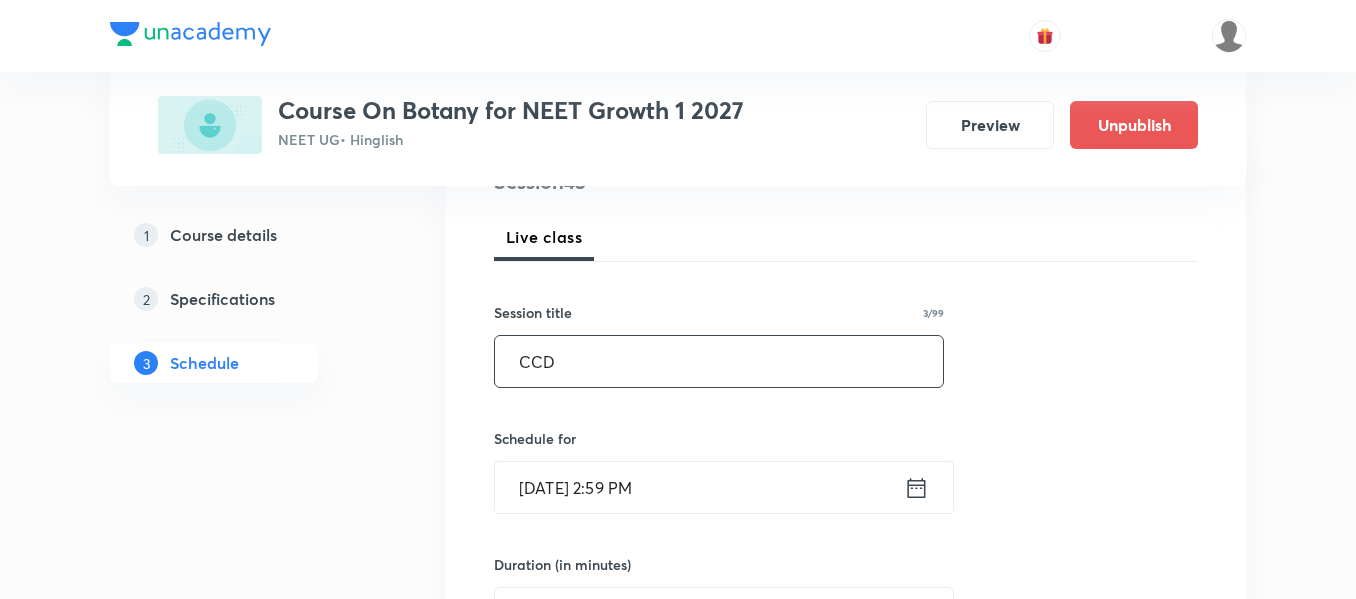 scroll, scrollTop: 300, scrollLeft: 0, axis: vertical 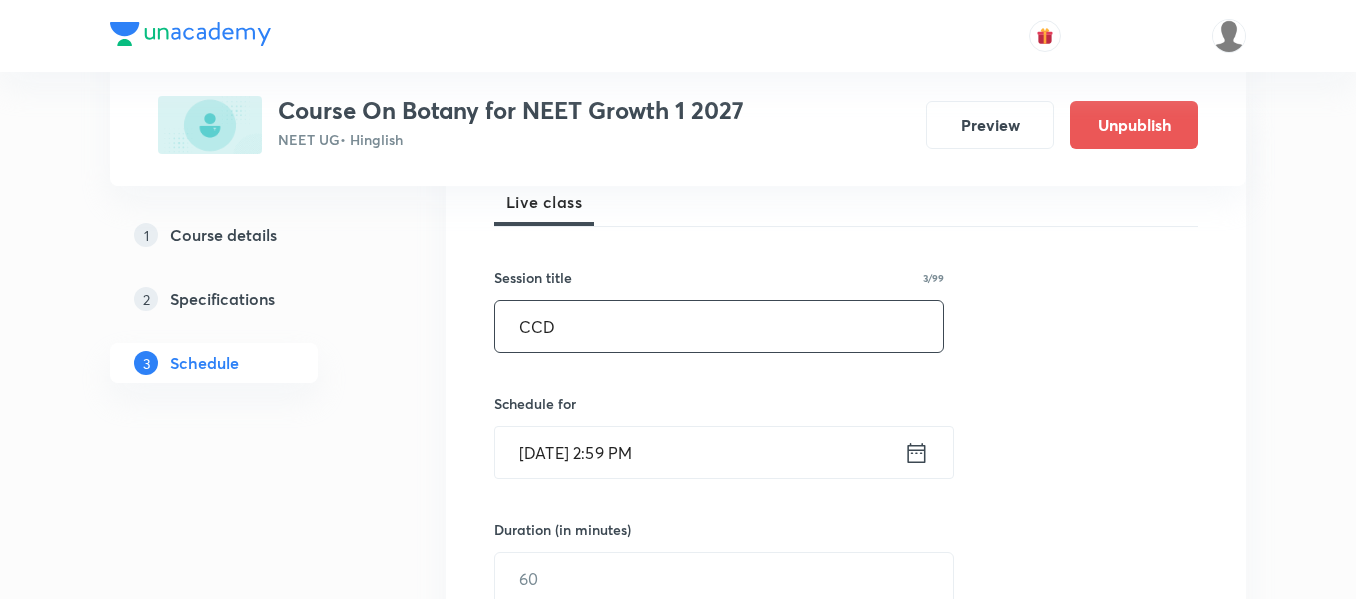 type on "CCD" 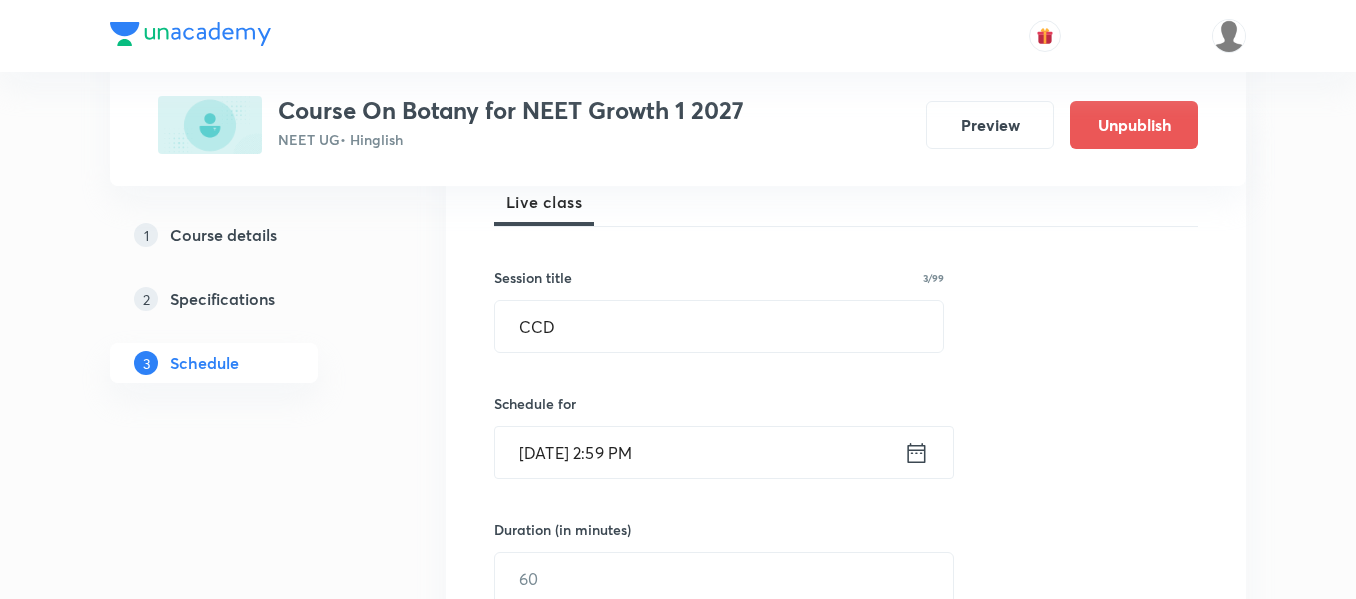 click 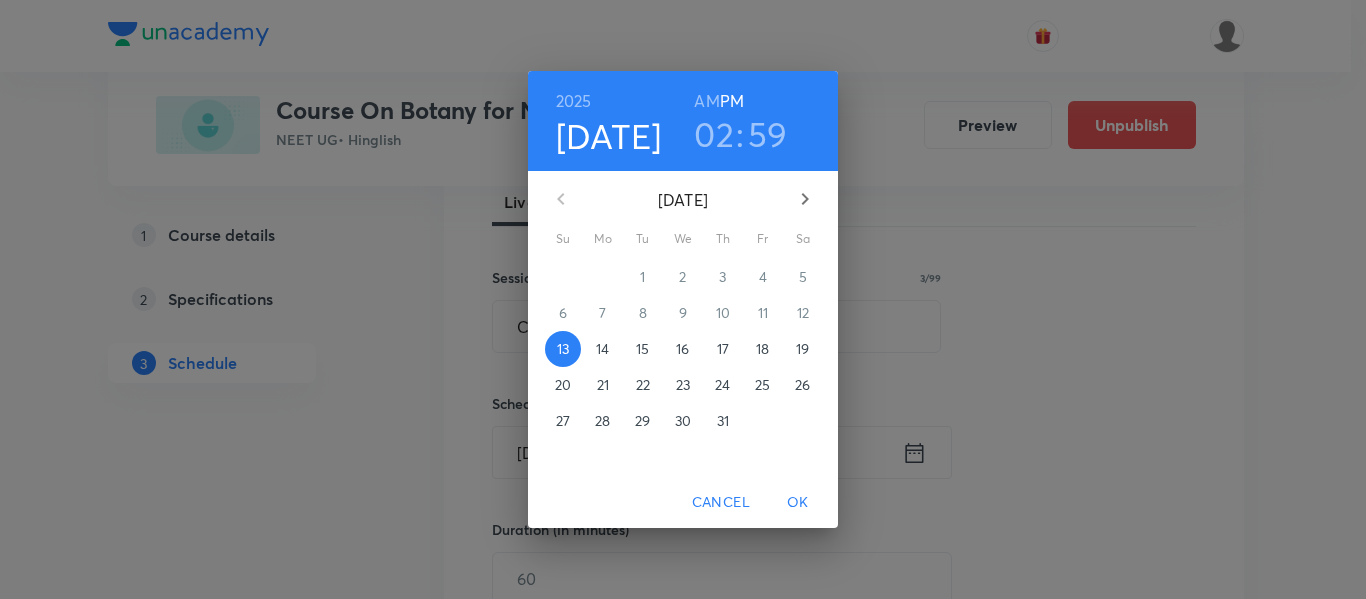 click on "17" at bounding box center [723, 349] 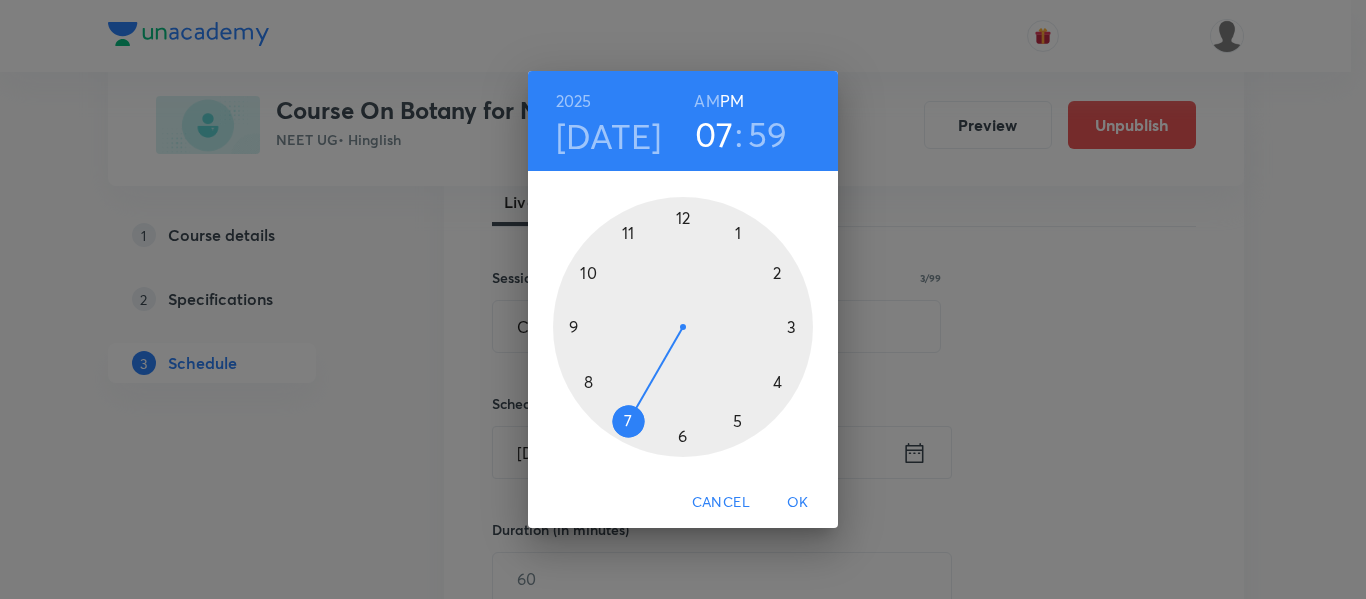 drag, startPoint x: 786, startPoint y: 277, endPoint x: 653, endPoint y: 396, distance: 178.46568 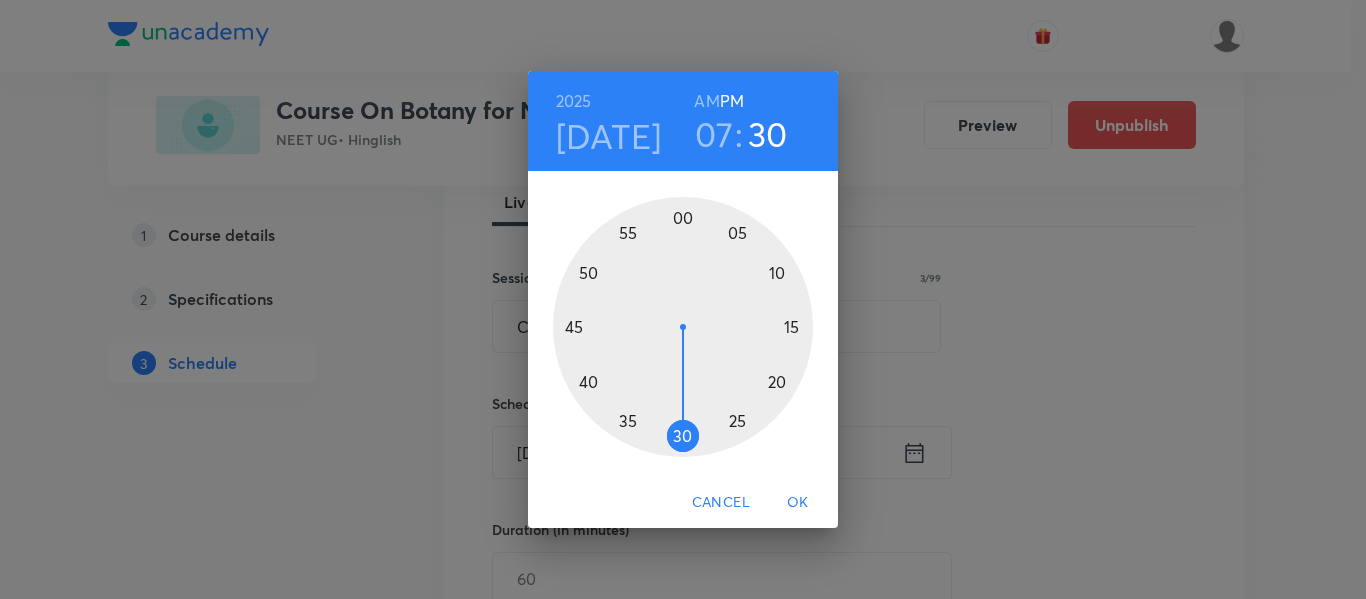 drag, startPoint x: 691, startPoint y: 216, endPoint x: 681, endPoint y: 440, distance: 224.2231 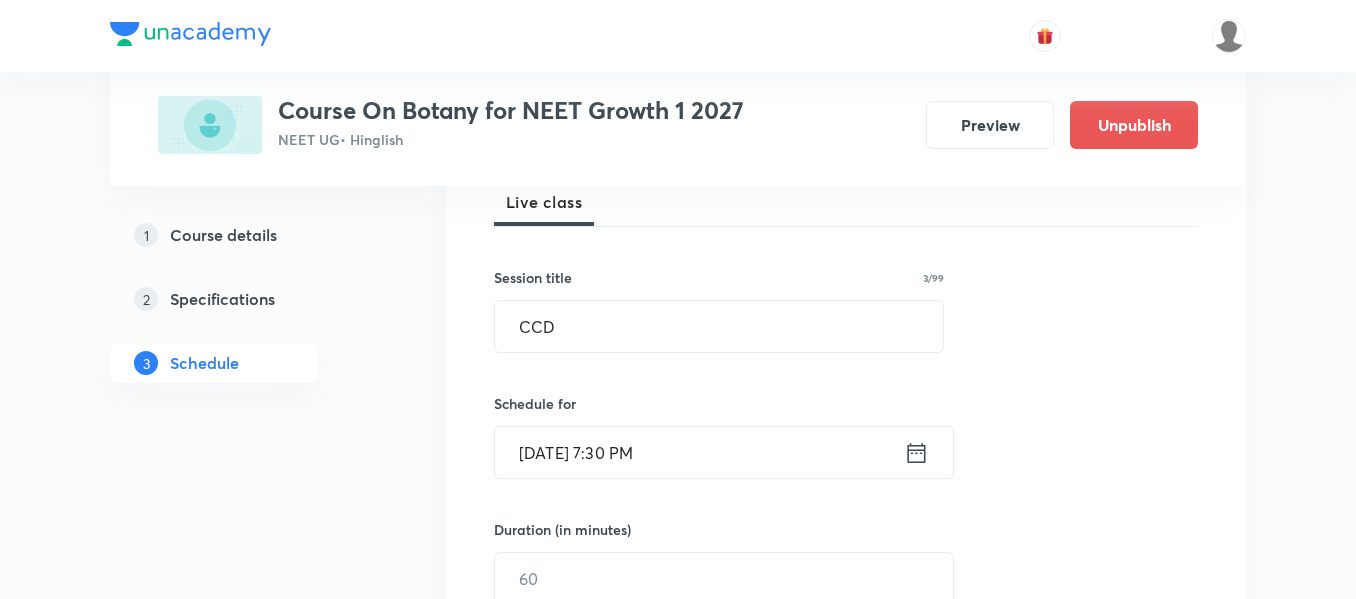 click 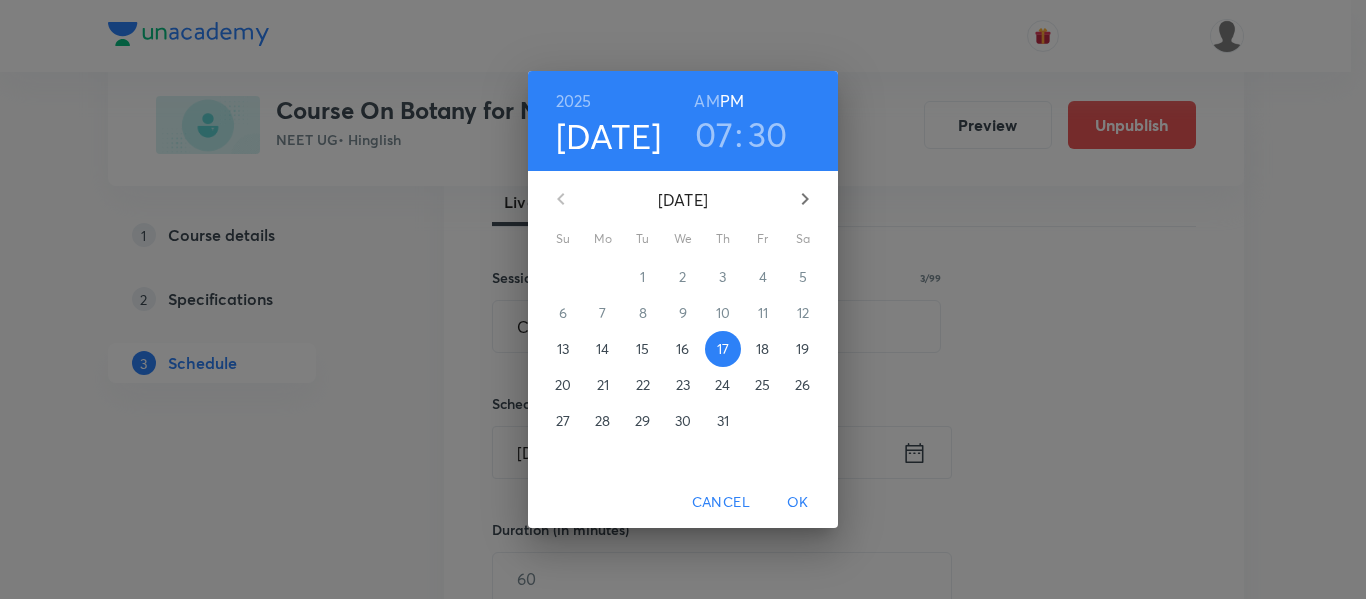 drag, startPoint x: 695, startPoint y: 104, endPoint x: 710, endPoint y: 138, distance: 37.161808 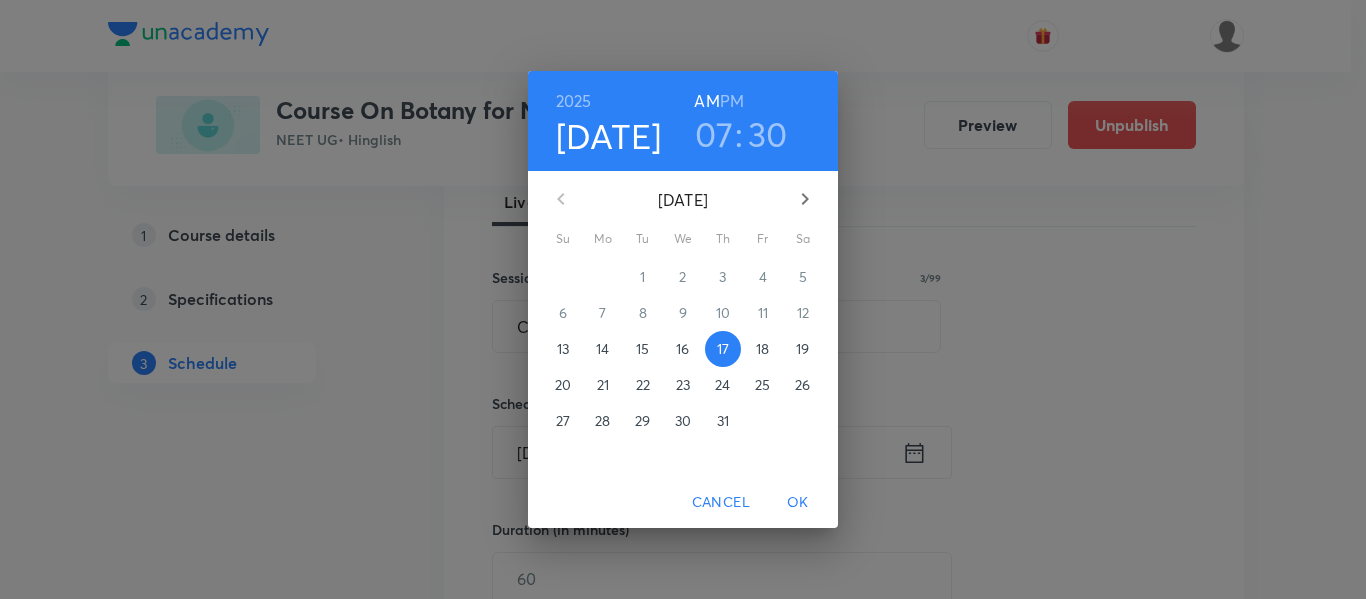 click on "OK" at bounding box center (798, 502) 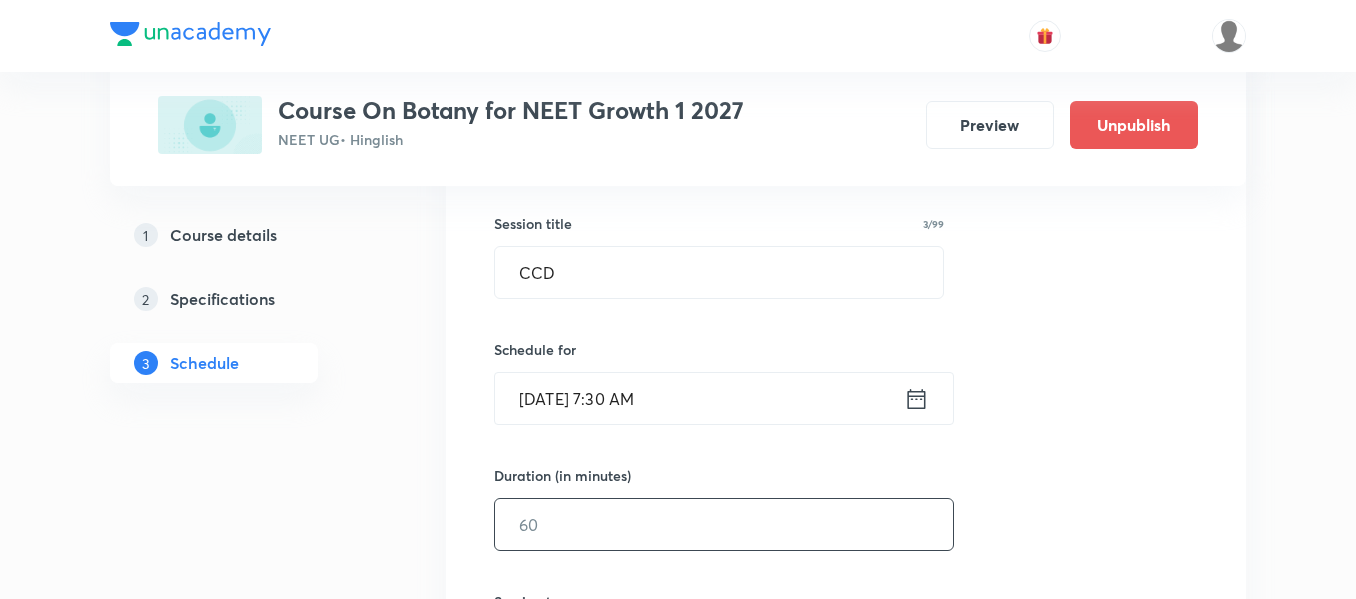 scroll, scrollTop: 400, scrollLeft: 0, axis: vertical 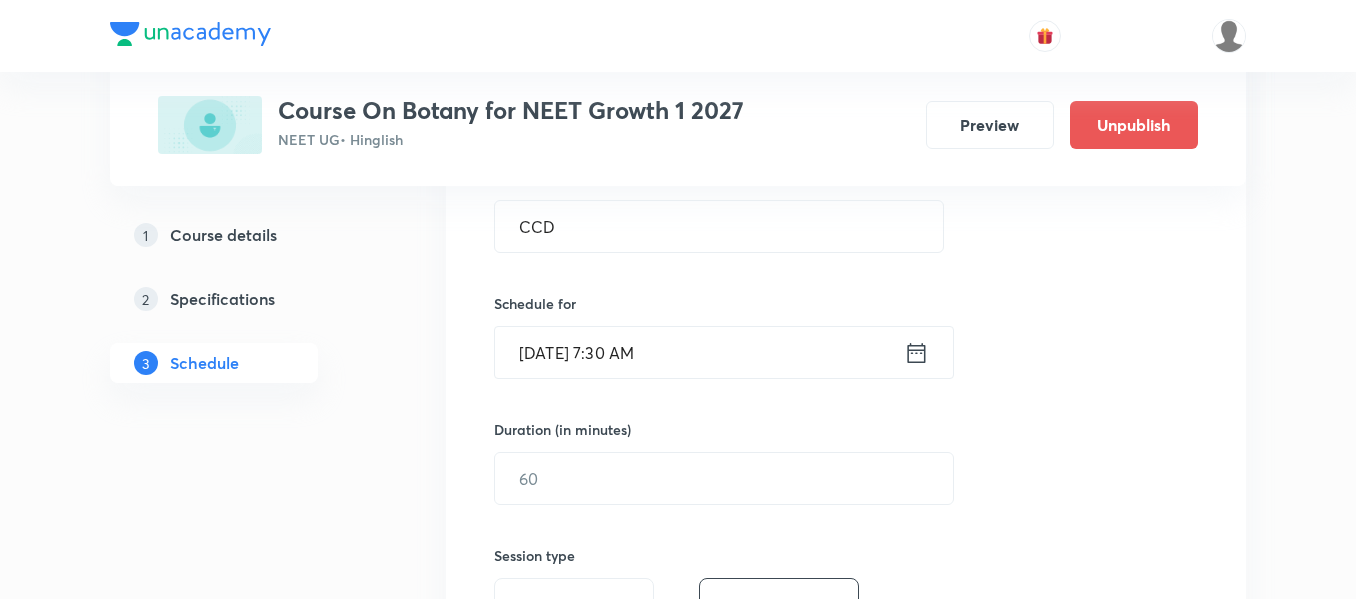 click on "Duration (in minutes) ​" at bounding box center [676, 462] 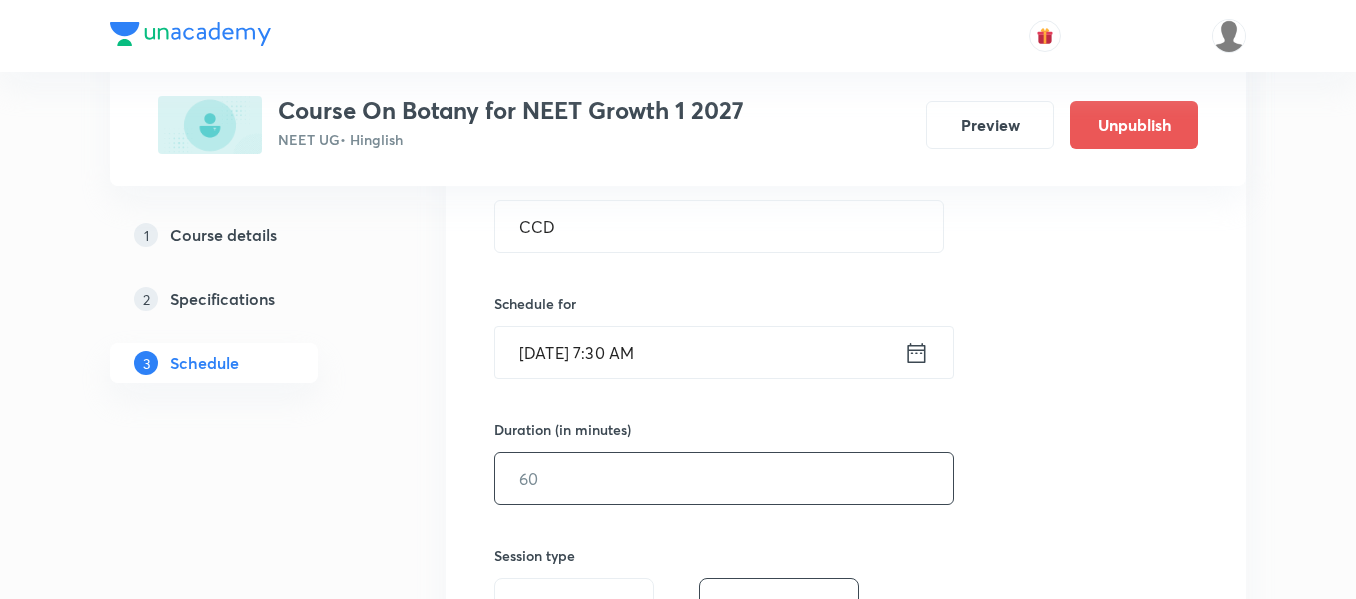 click at bounding box center (724, 478) 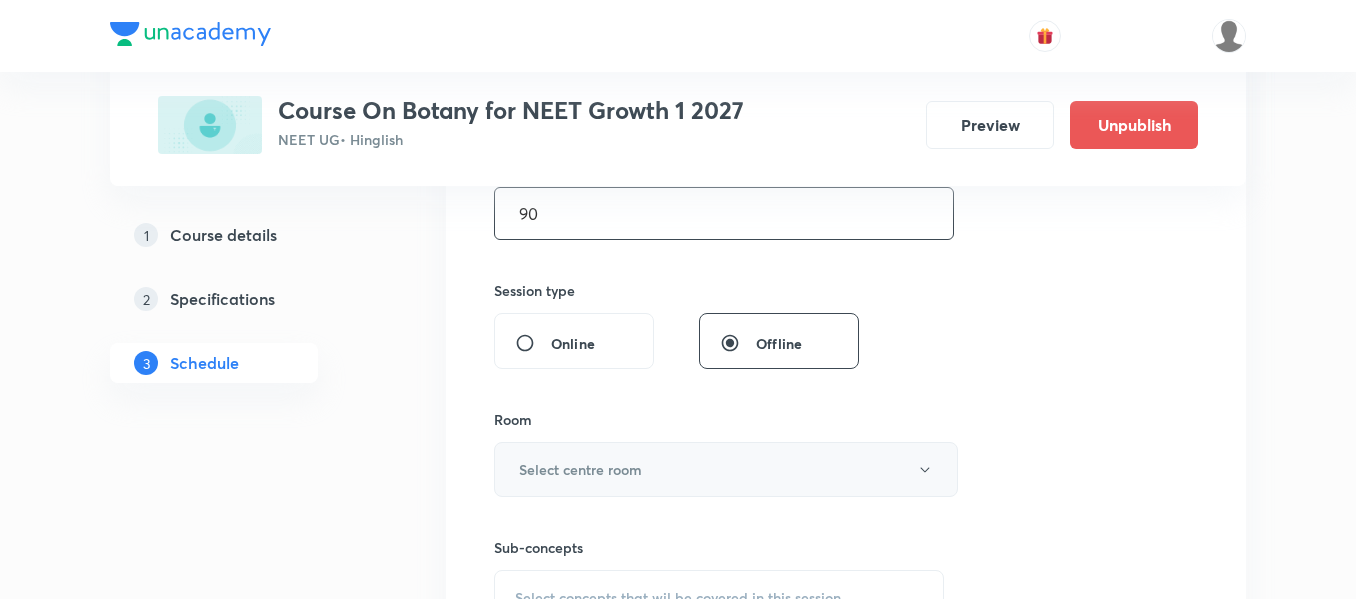scroll, scrollTop: 700, scrollLeft: 0, axis: vertical 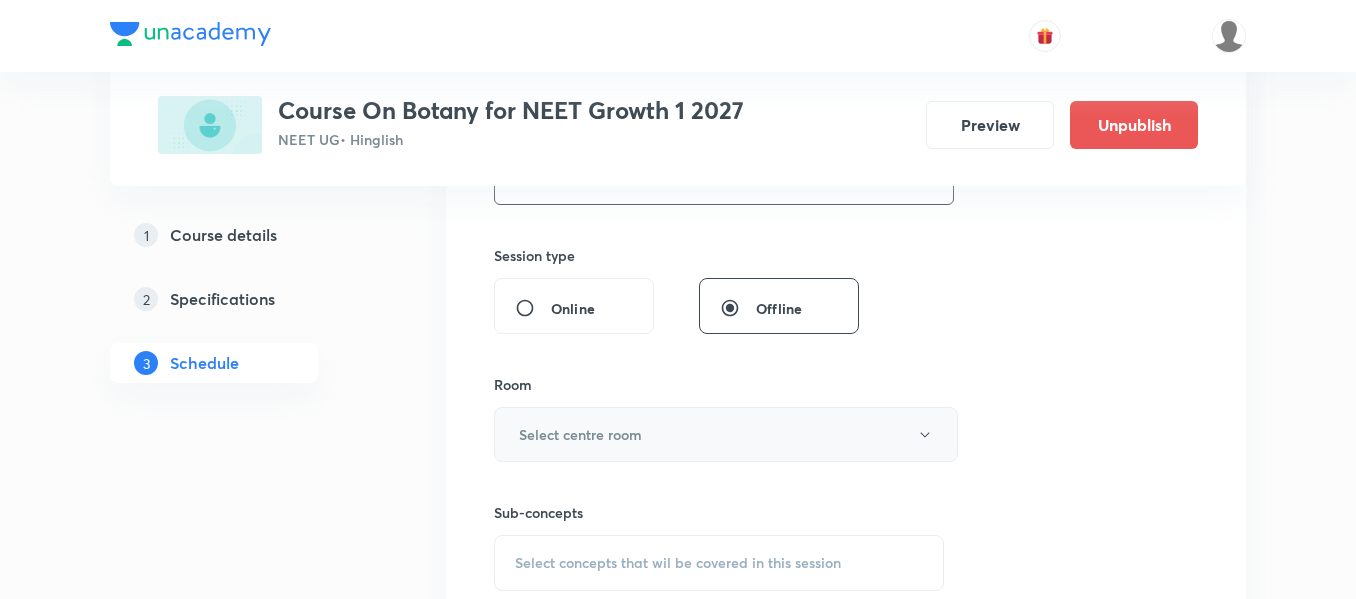 type on "90" 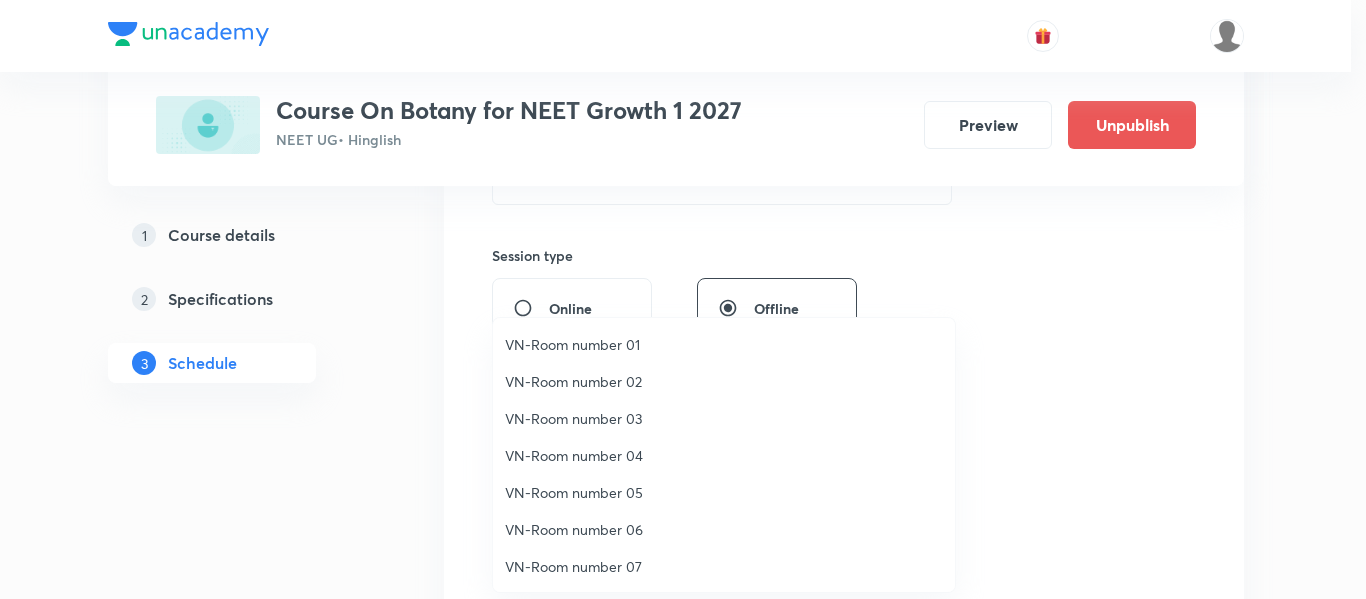 click on "VN-Room number 01" at bounding box center [724, 344] 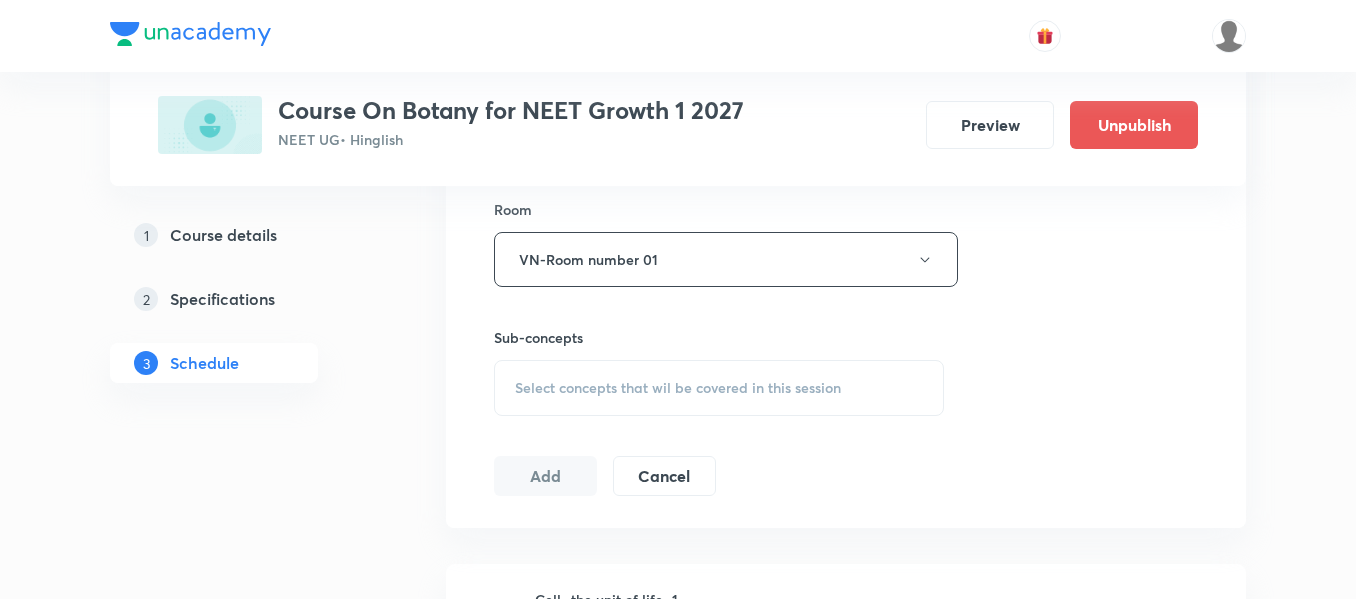 scroll, scrollTop: 900, scrollLeft: 0, axis: vertical 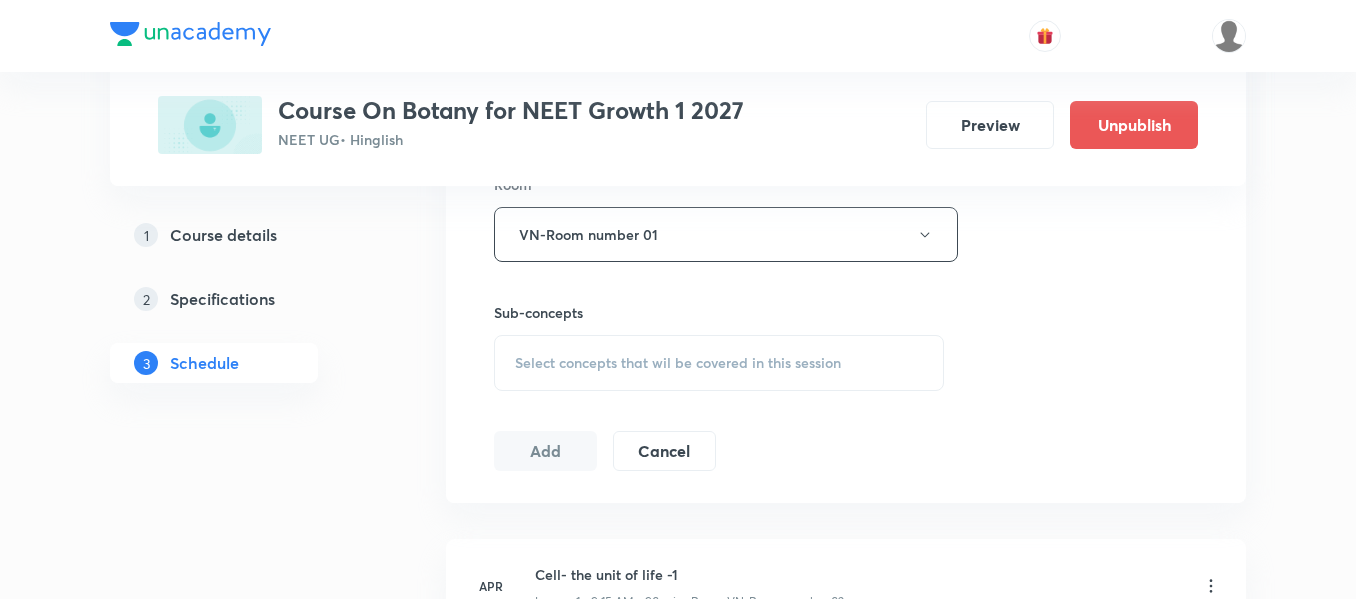 click on "Select concepts that wil be covered in this session" at bounding box center (678, 363) 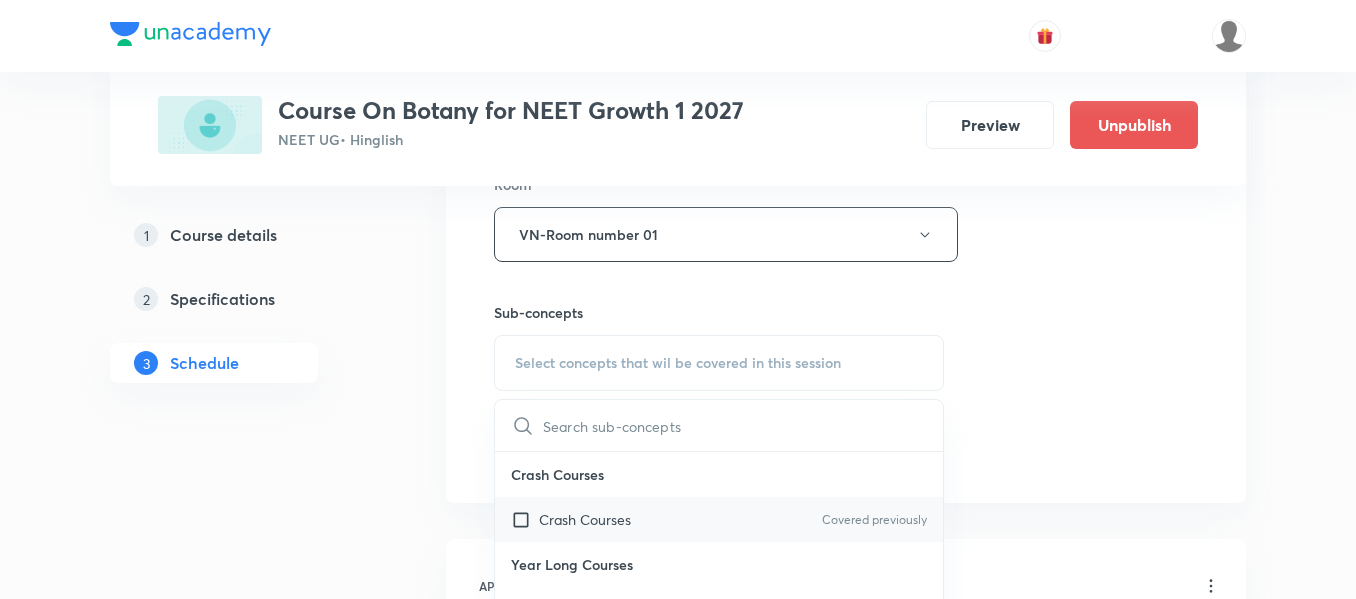 click on "Crash Courses Covered previously" at bounding box center (719, 519) 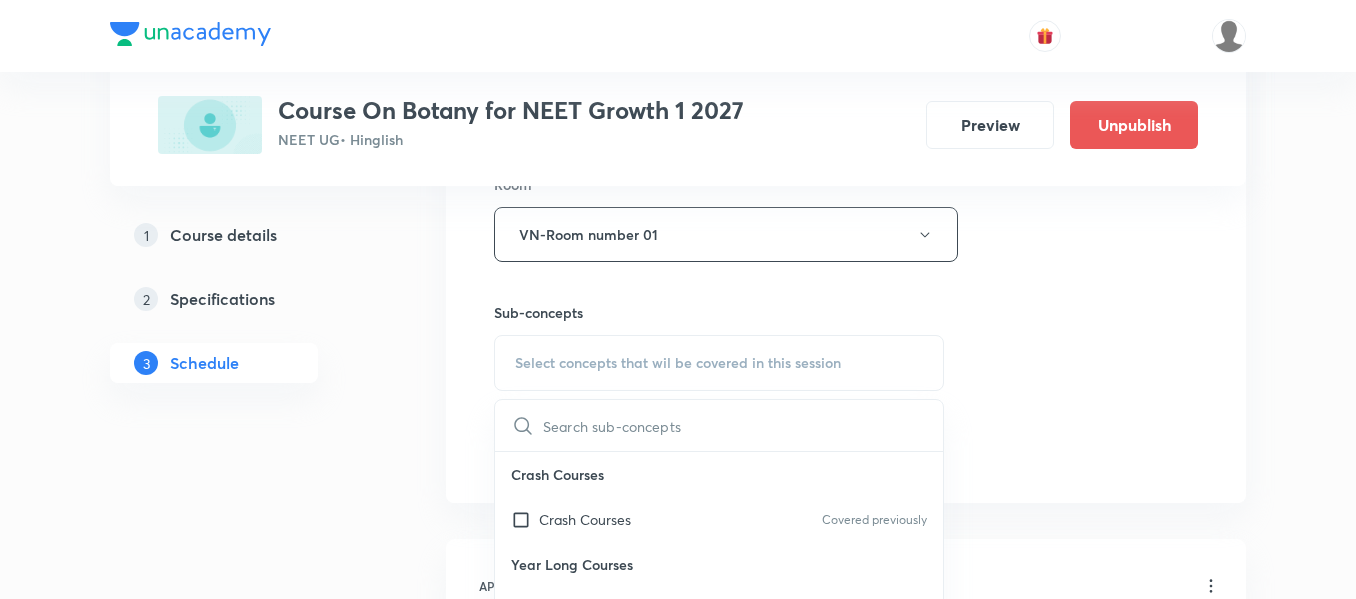 checkbox on "true" 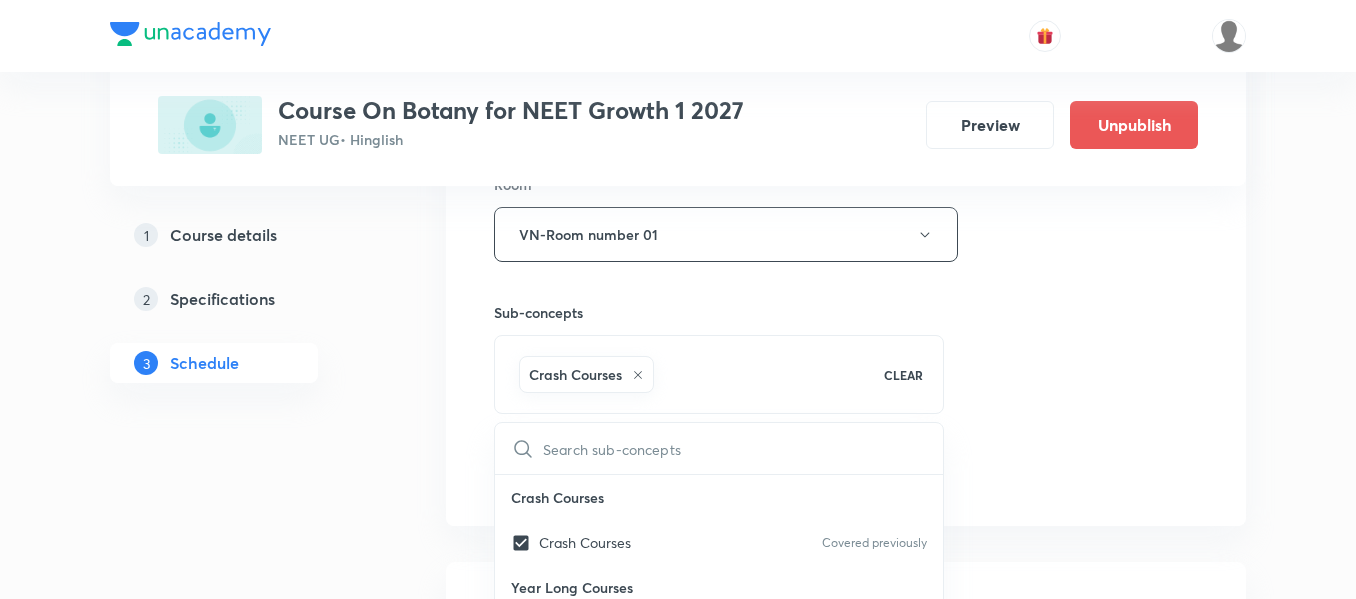 click on "Session  45 Live class Session title 3/99 CCD ​ Schedule for Jul 17, 2025, 7:30 AM ​ Duration (in minutes) 90 ​   Session type Online Offline Room VN-Room number 01 Sub-concepts Crash Courses CLEAR ​ Crash Courses Crash Courses Covered previously Year Long Courses Year Long Courses Covered previously Add Cancel" at bounding box center [846, 13] 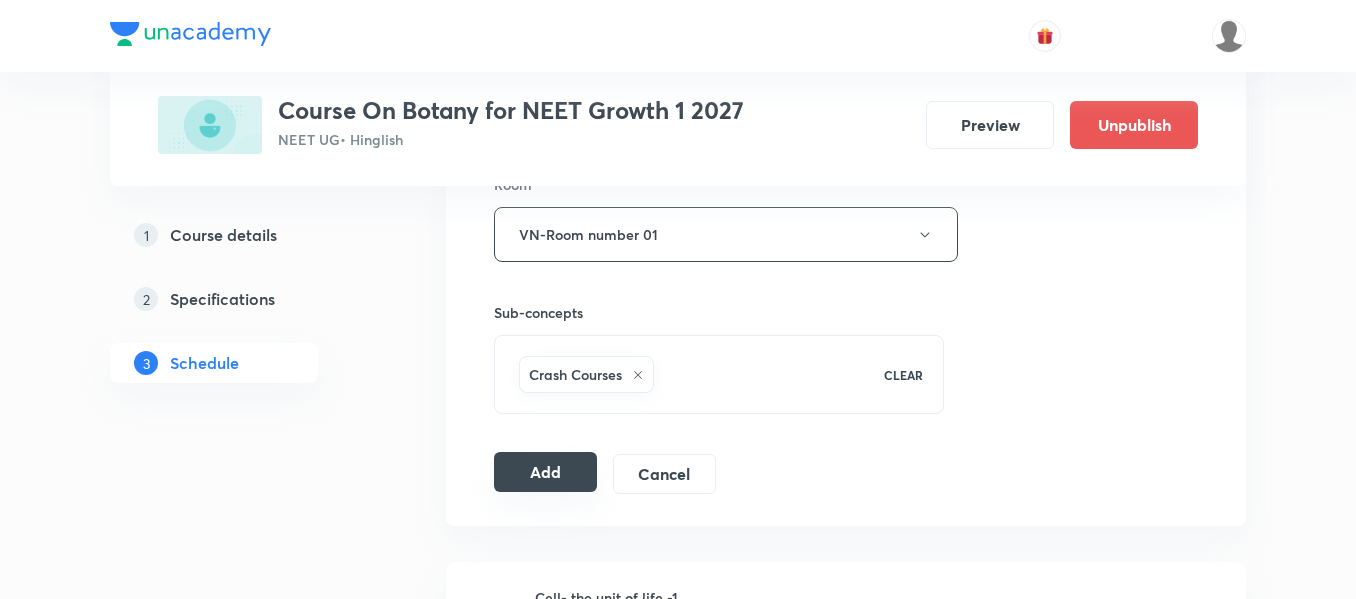 click on "Add" at bounding box center [545, 472] 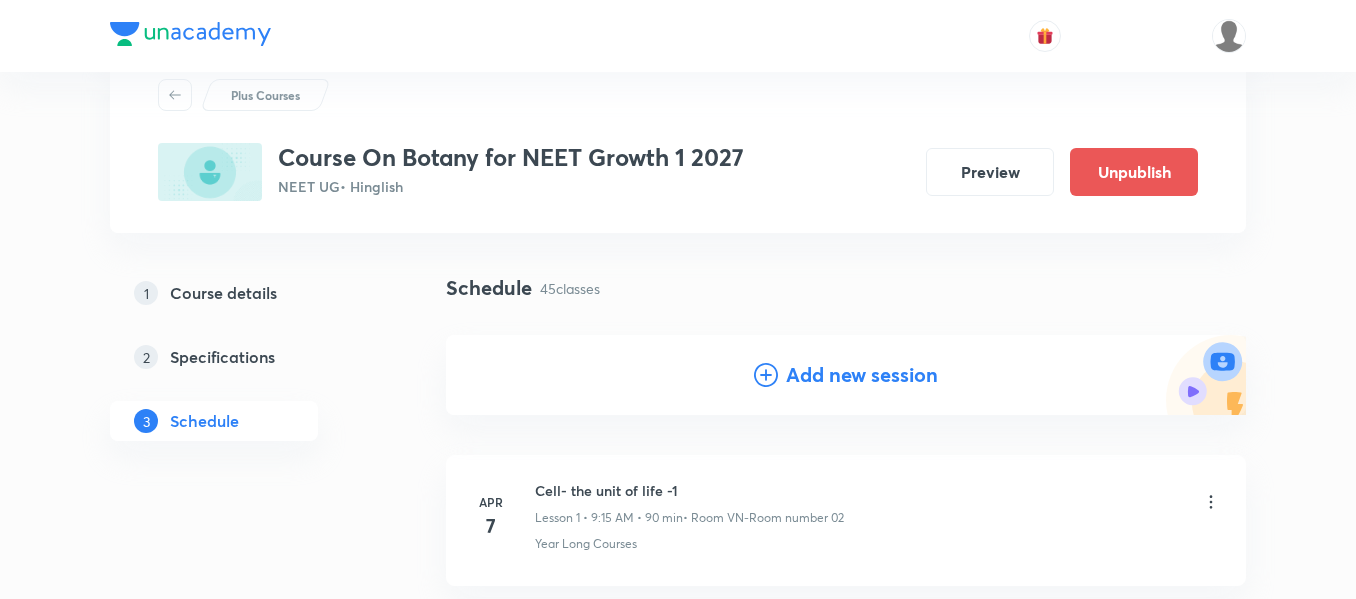scroll, scrollTop: 100, scrollLeft: 0, axis: vertical 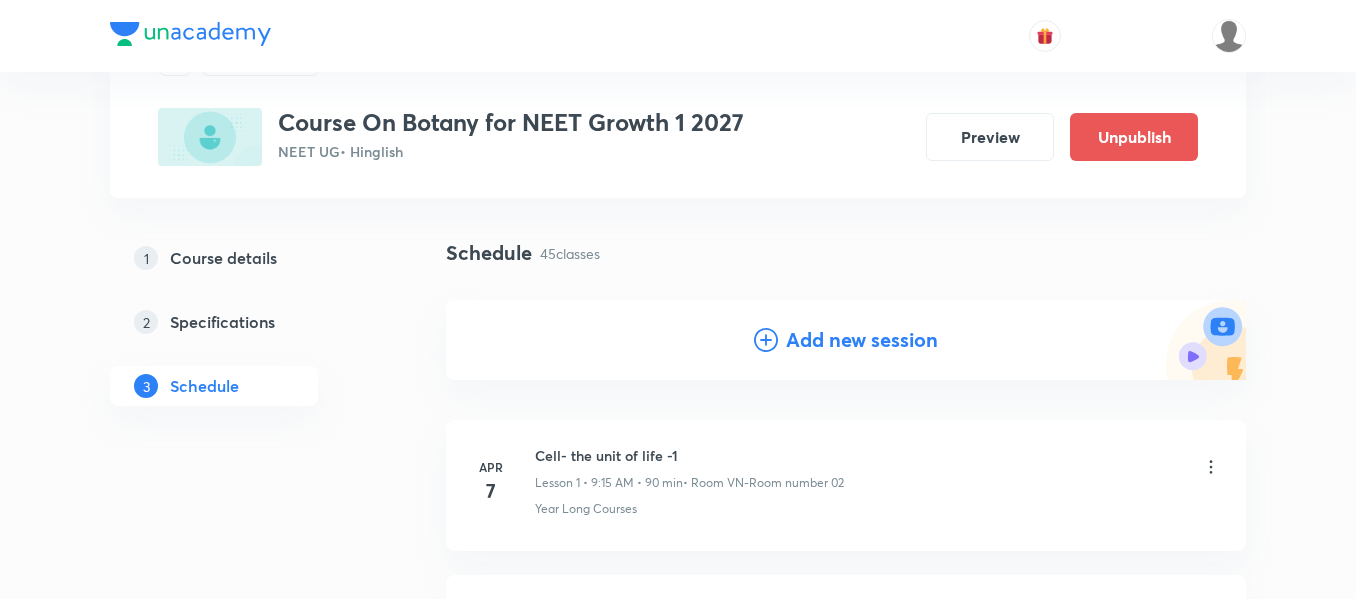 click on "Add new session" at bounding box center (862, 340) 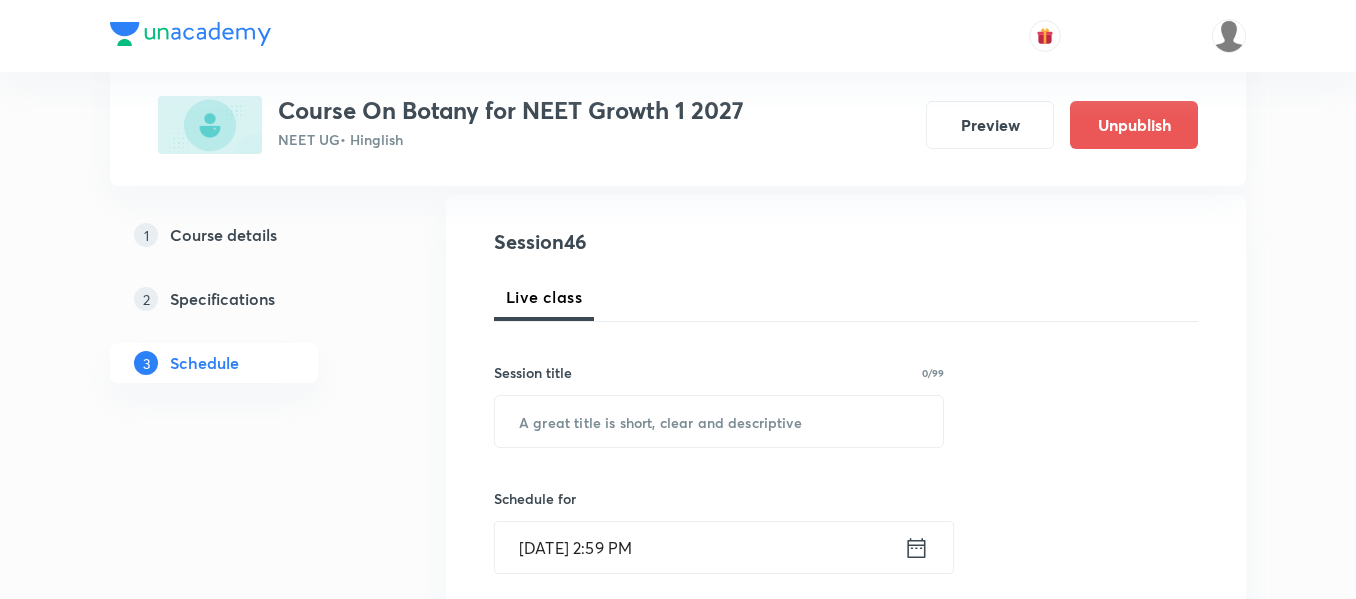 scroll, scrollTop: 200, scrollLeft: 0, axis: vertical 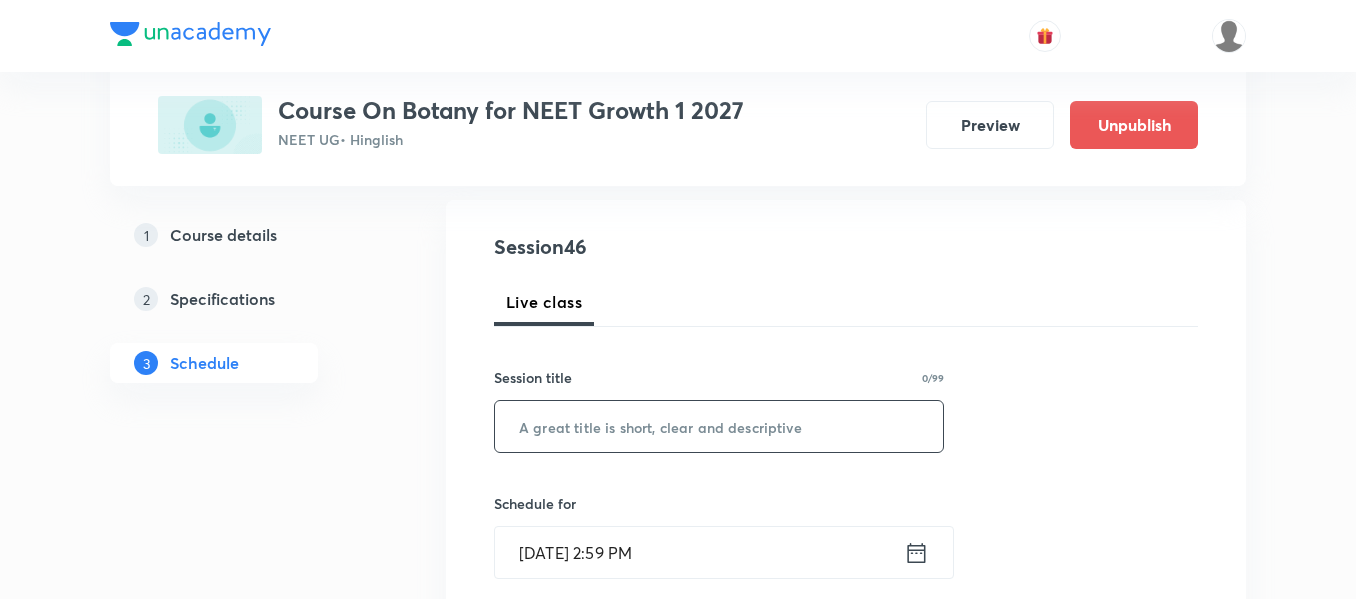 click at bounding box center [719, 426] 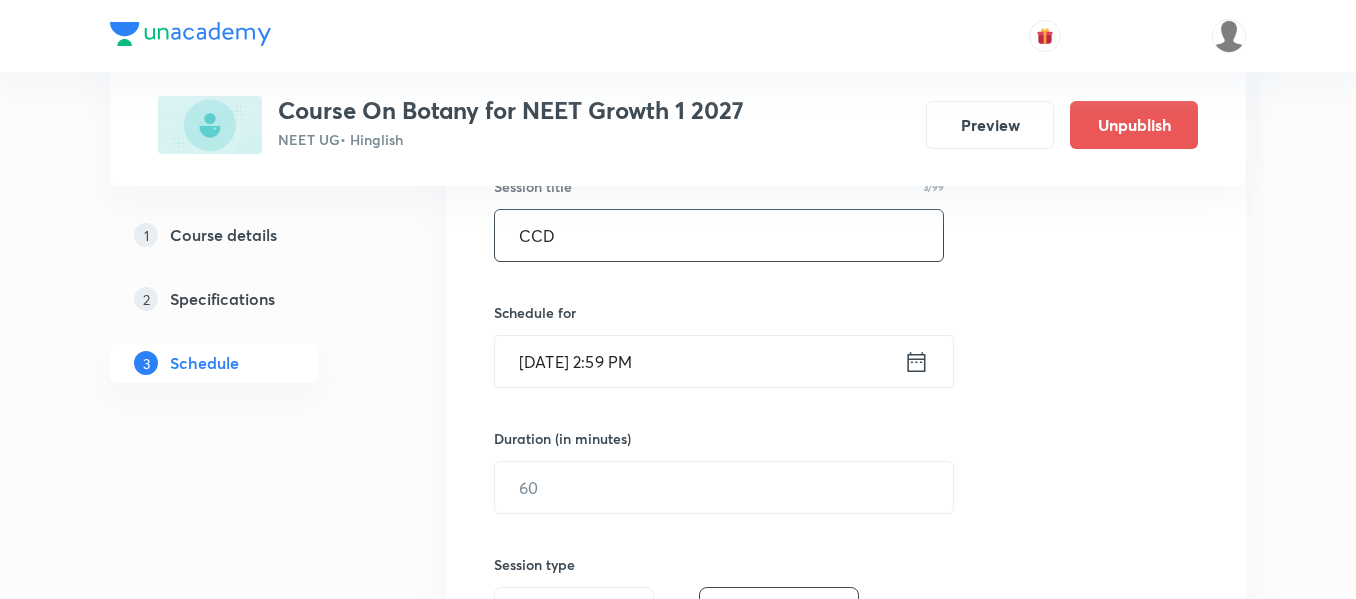 scroll, scrollTop: 400, scrollLeft: 0, axis: vertical 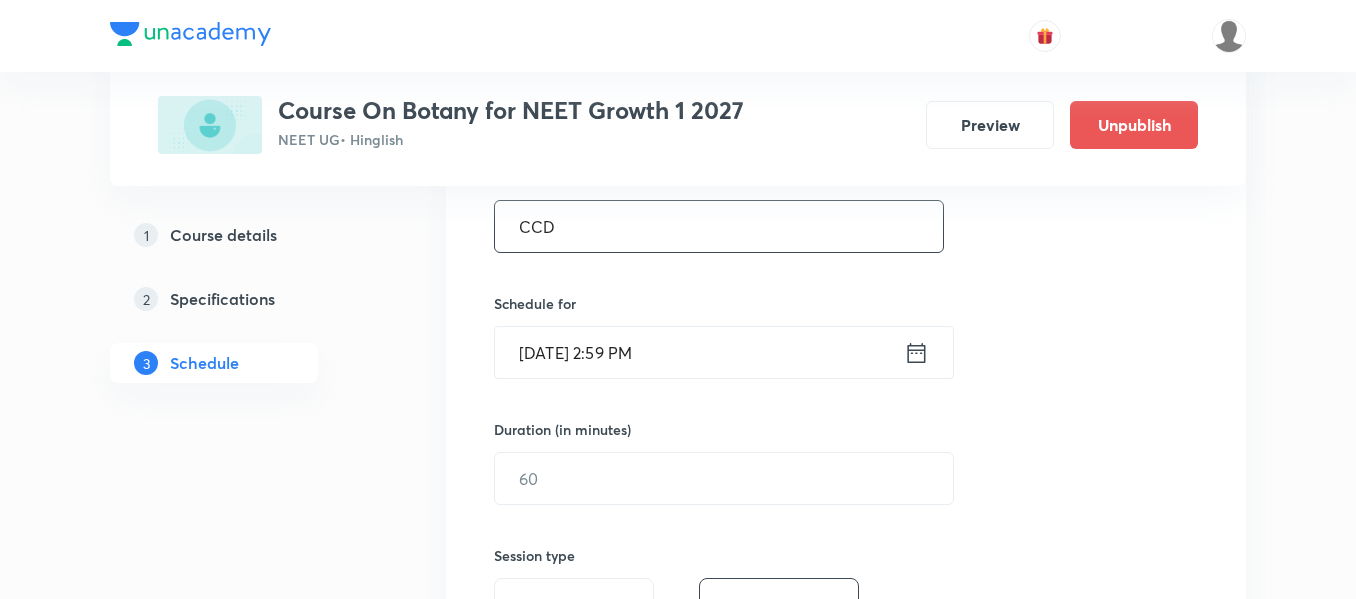 type on "CCD" 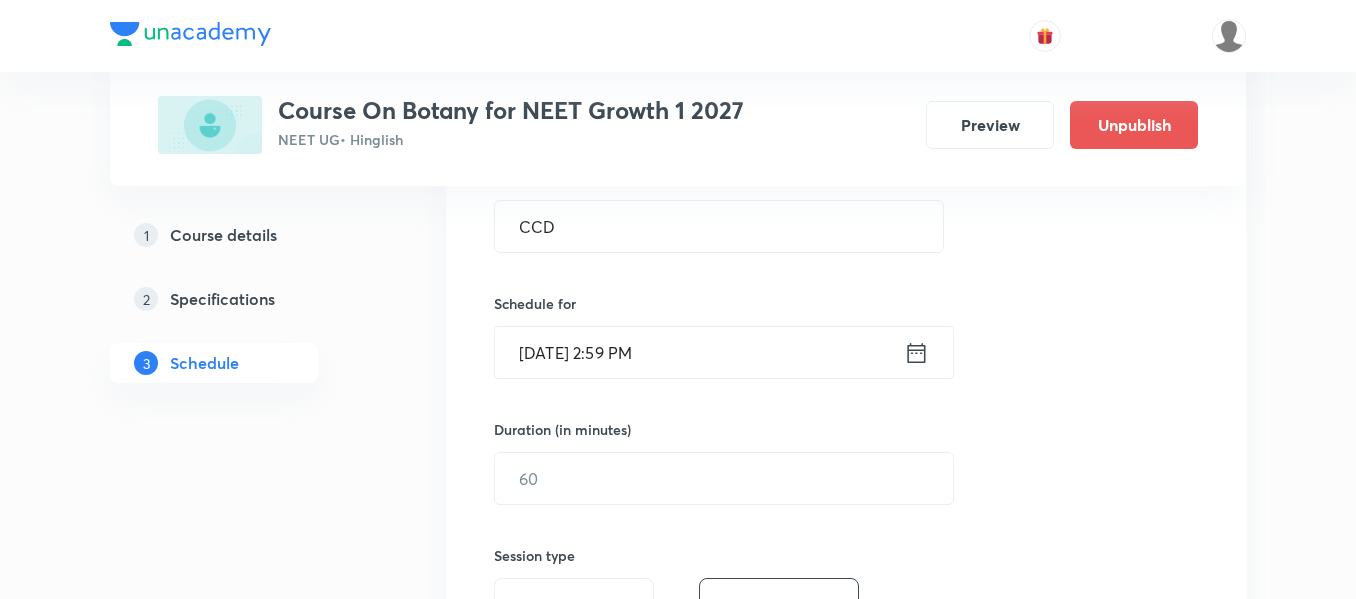 click 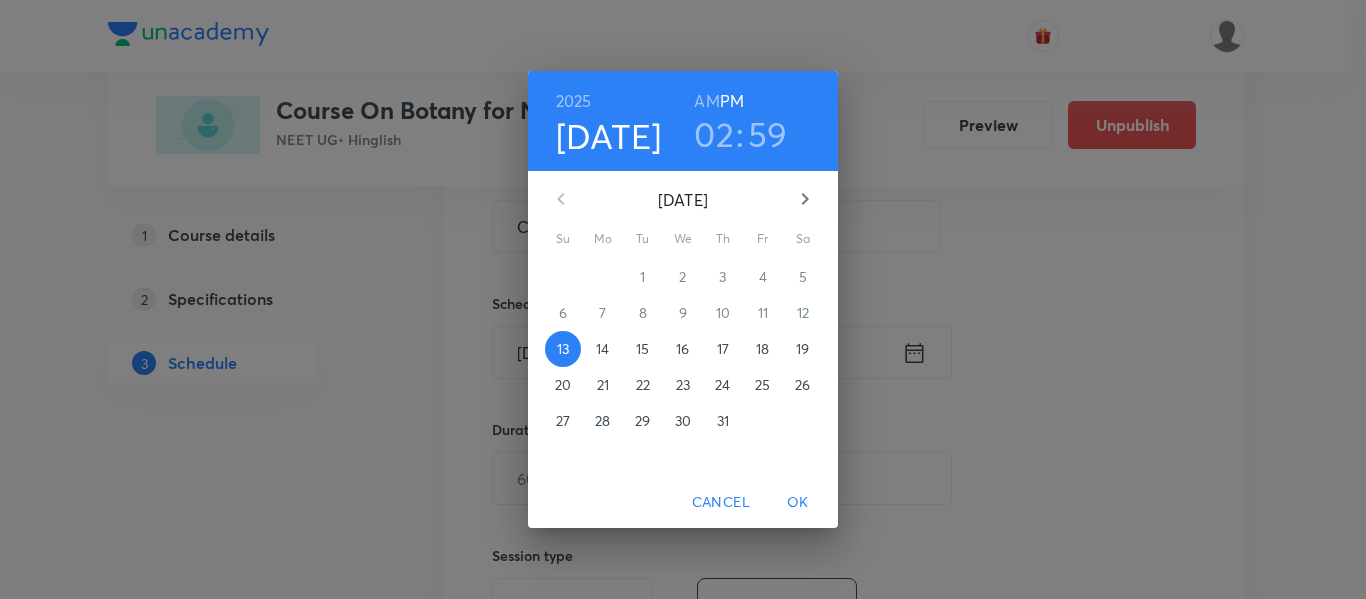 click on "19" at bounding box center (802, 349) 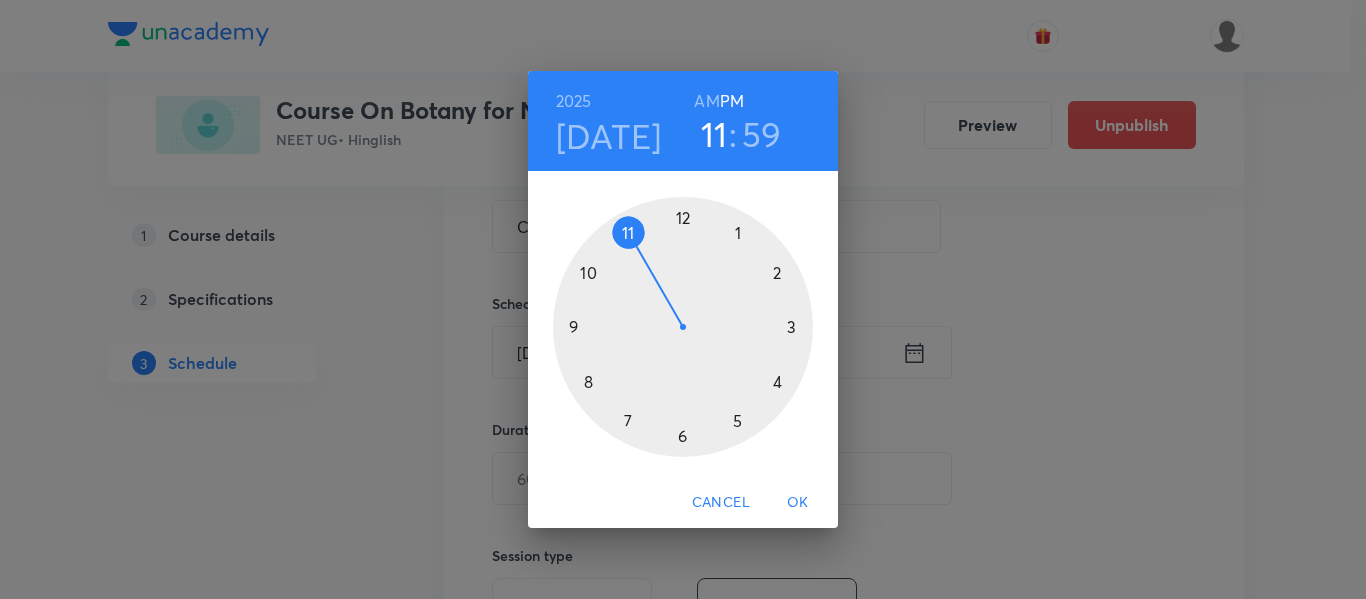 drag, startPoint x: 775, startPoint y: 275, endPoint x: 658, endPoint y: 247, distance: 120.30378 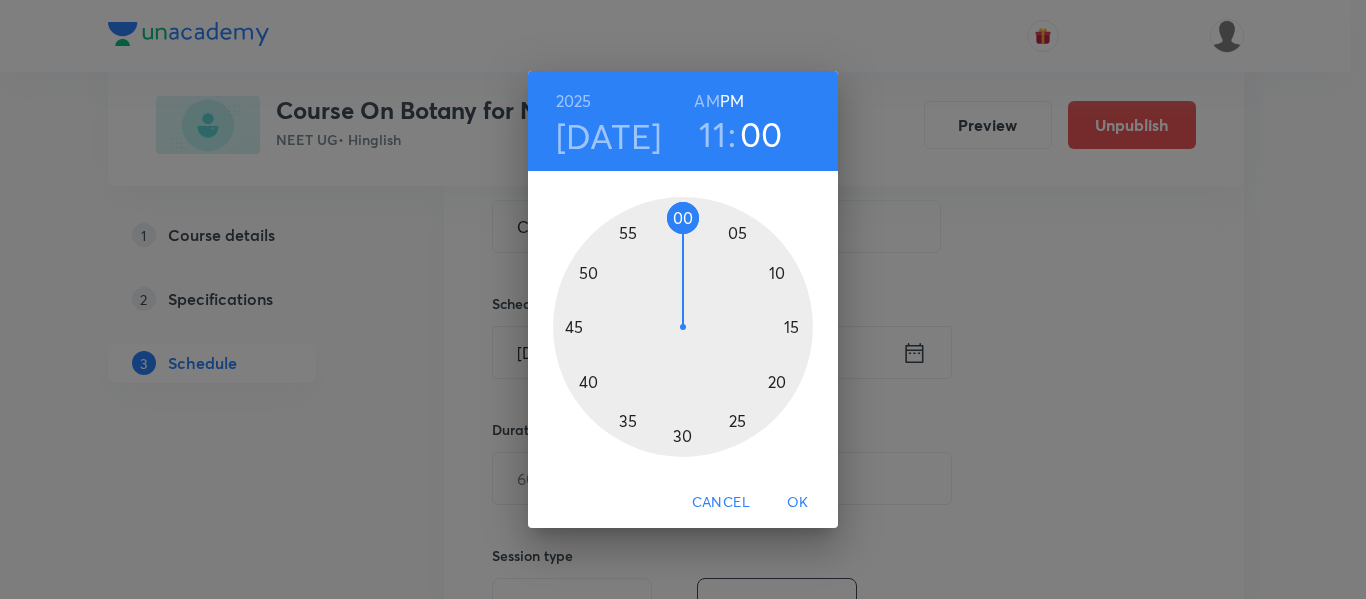 click at bounding box center [683, 327] 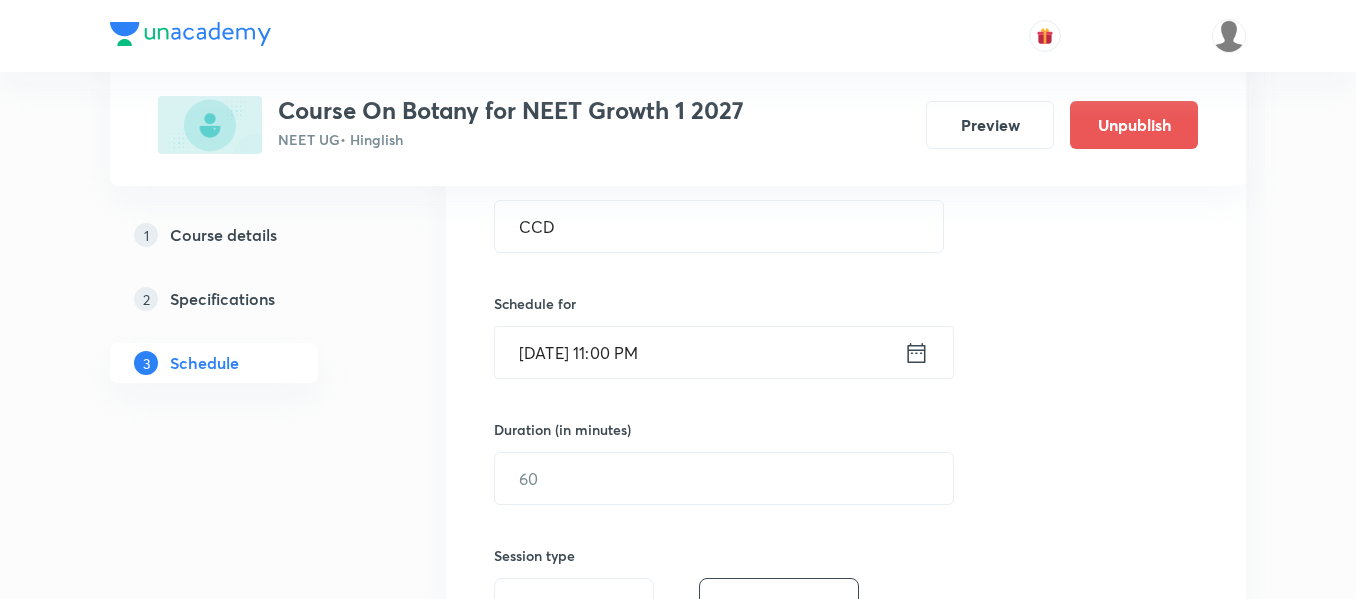 click 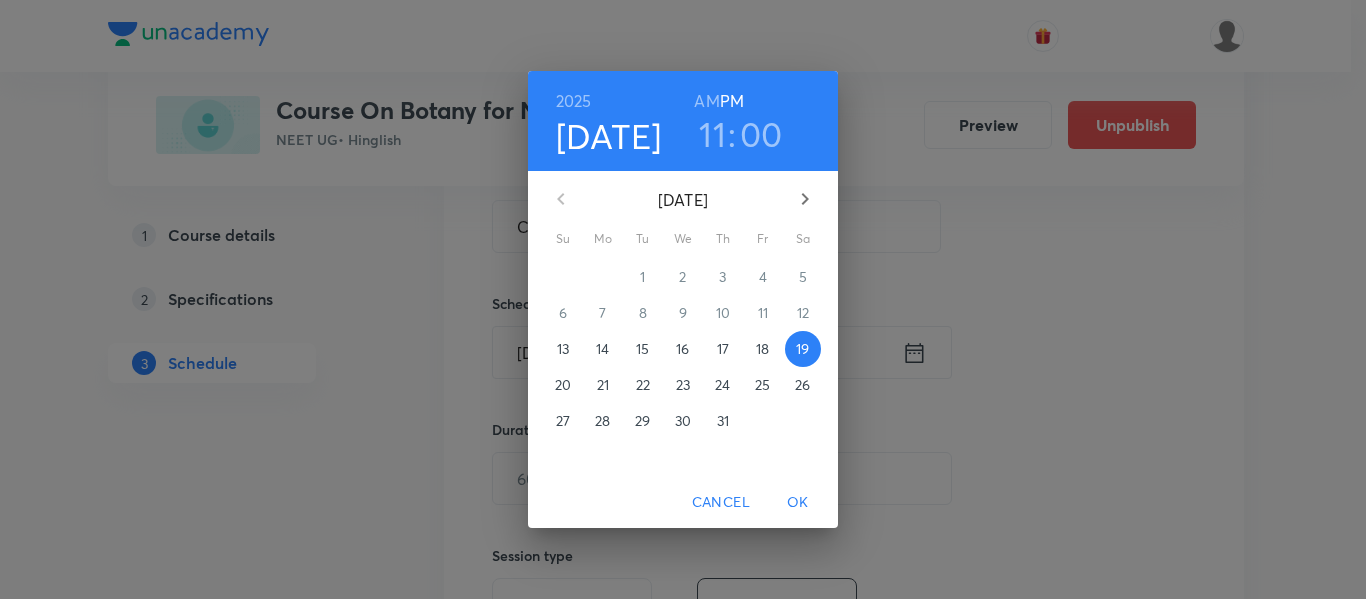 drag, startPoint x: 700, startPoint y: 105, endPoint x: 724, endPoint y: 155, distance: 55.461697 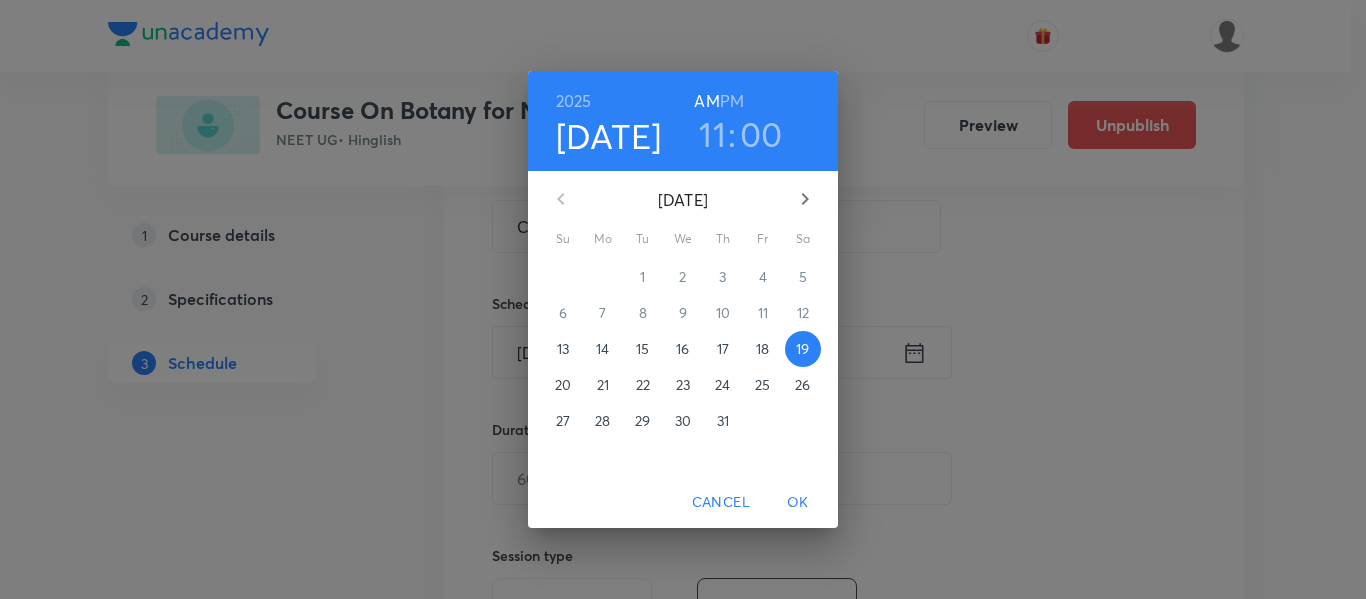 click on "OK" at bounding box center (798, 502) 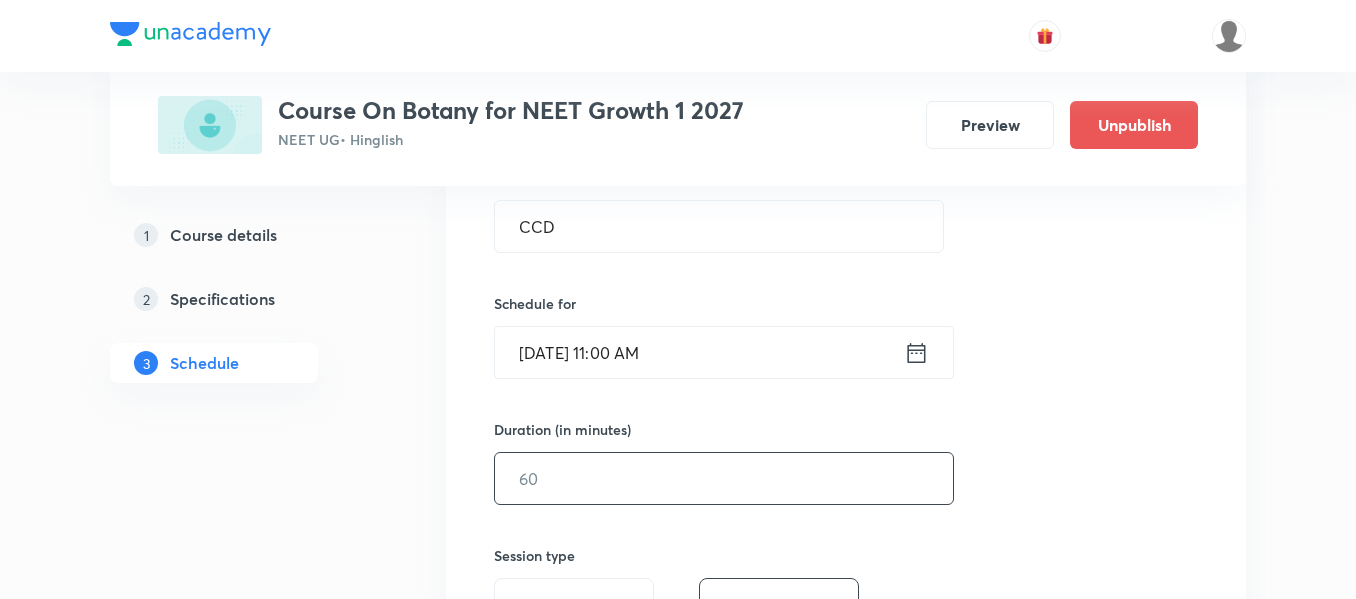 drag, startPoint x: 794, startPoint y: 485, endPoint x: 782, endPoint y: 482, distance: 12.369317 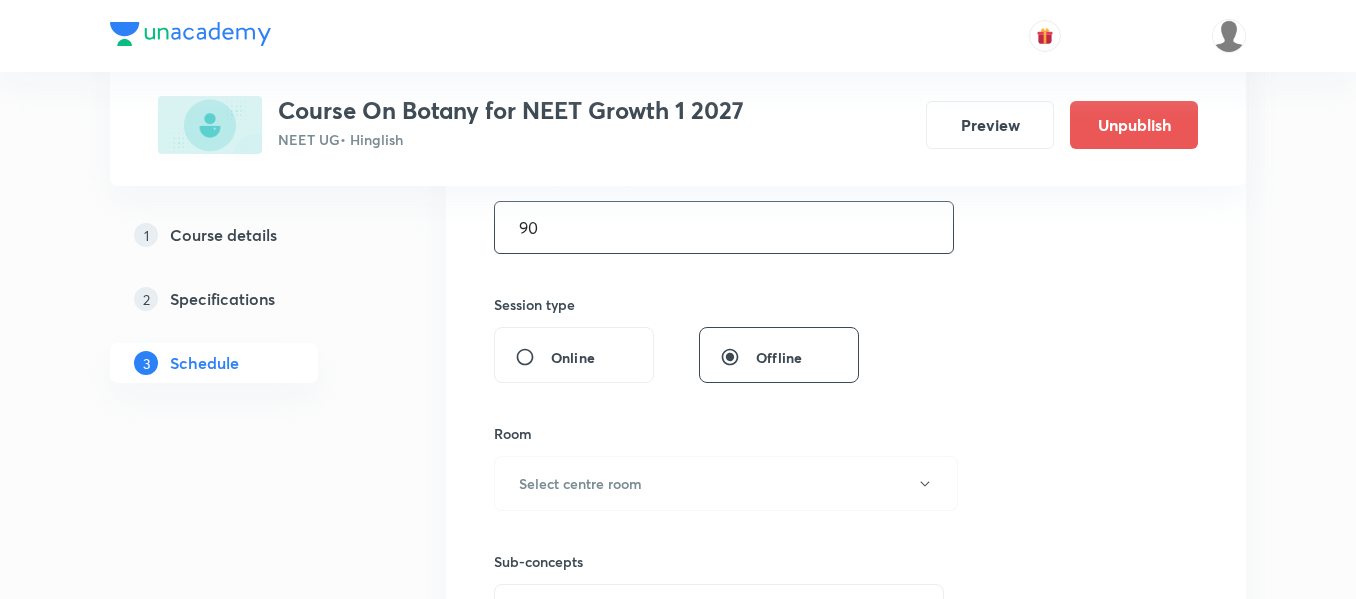 scroll, scrollTop: 700, scrollLeft: 0, axis: vertical 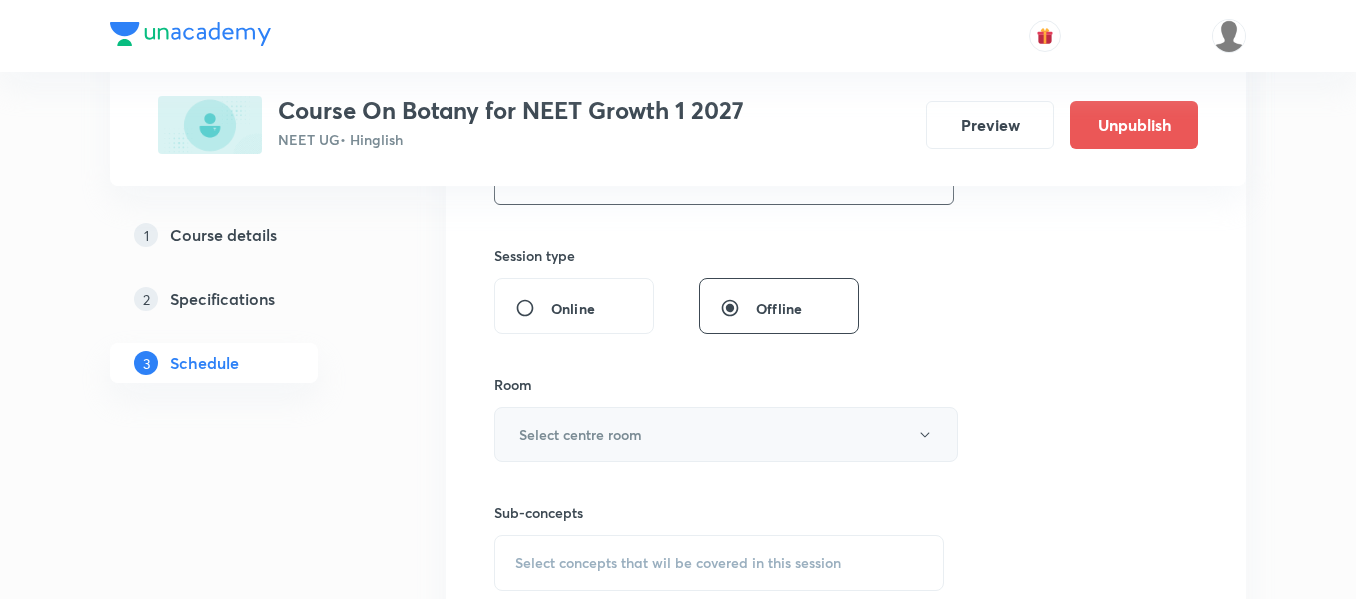 type on "90" 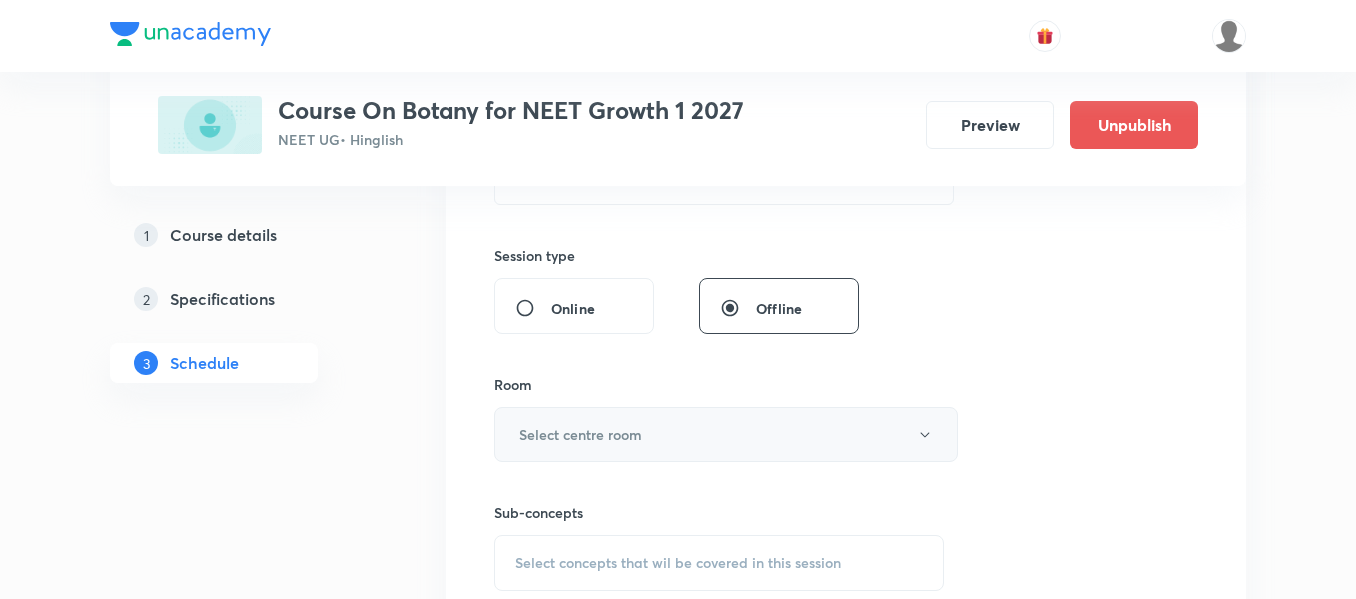 click on "Select centre room" at bounding box center (726, 434) 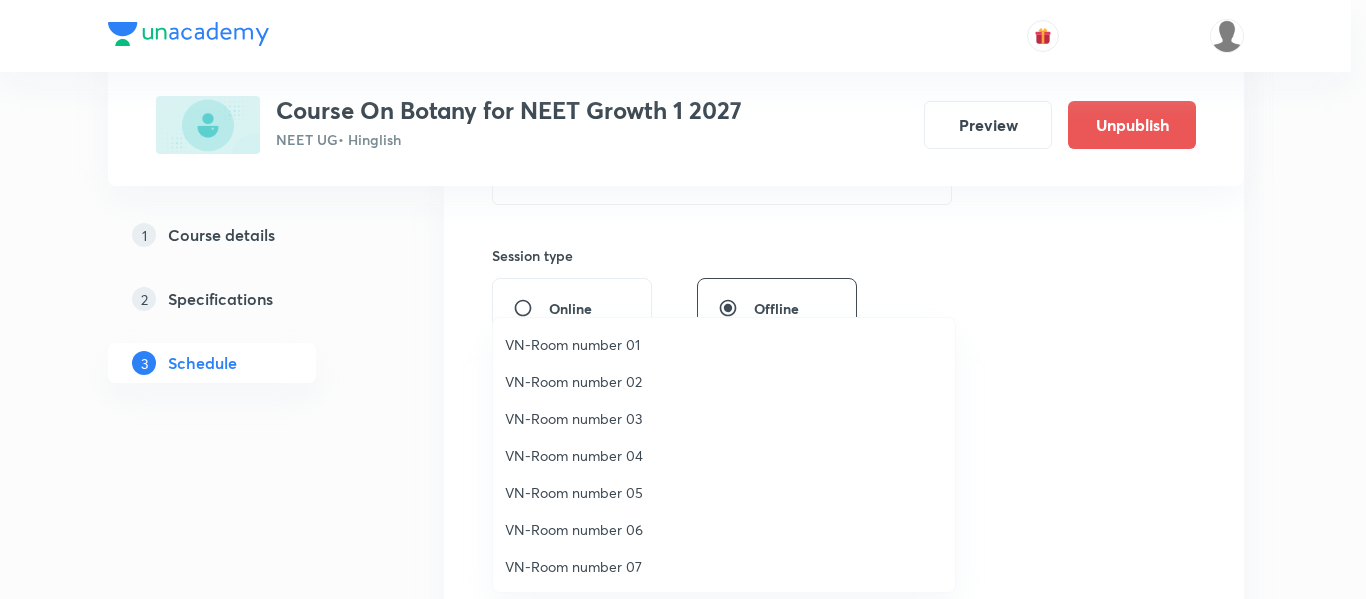 click on "VN-Room number 01" at bounding box center (724, 344) 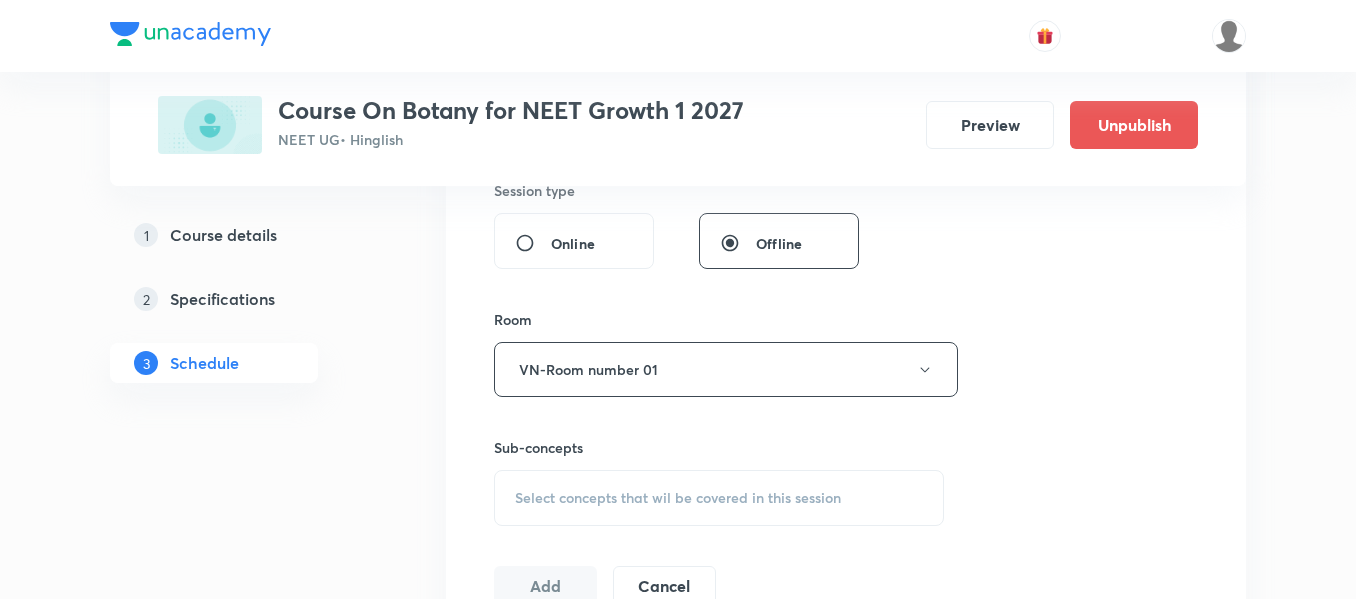 scroll, scrollTop: 800, scrollLeft: 0, axis: vertical 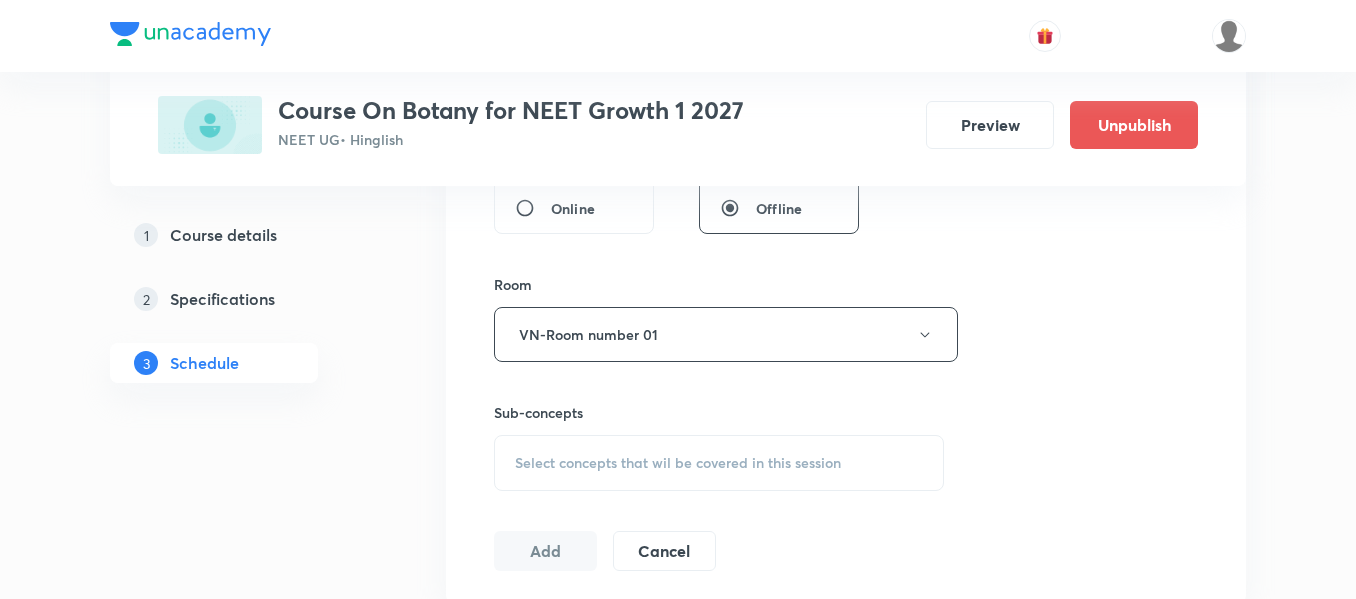 click on "Select concepts that wil be covered in this session" at bounding box center [719, 463] 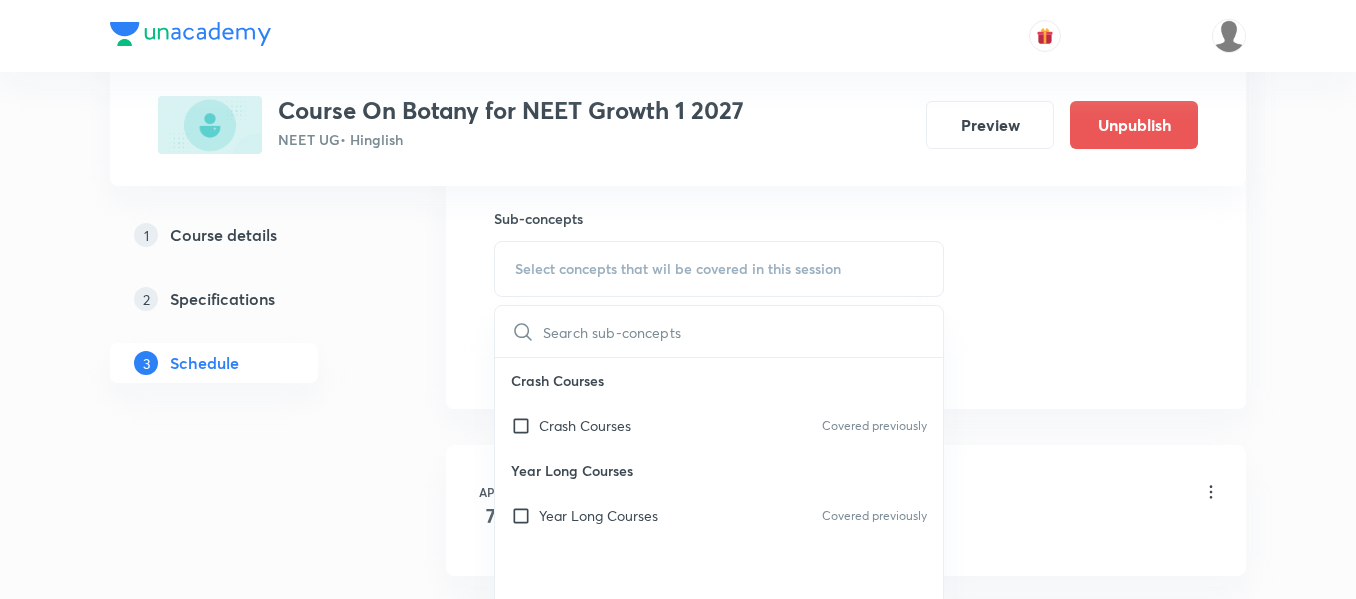 scroll, scrollTop: 1000, scrollLeft: 0, axis: vertical 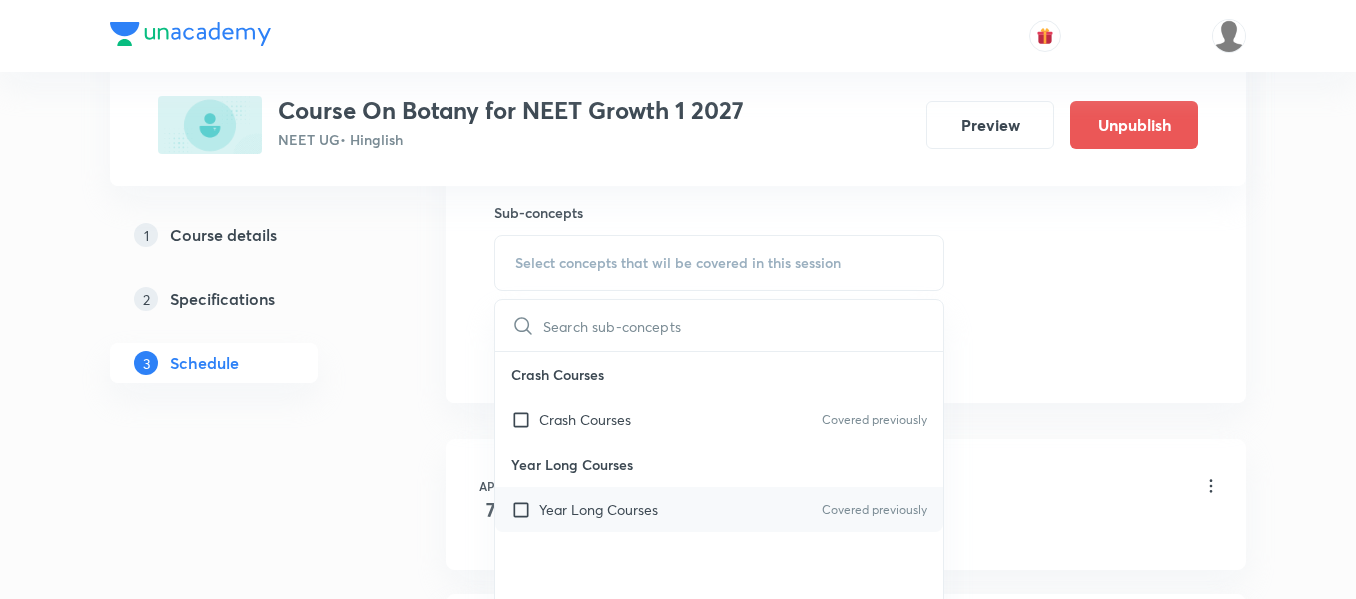 click on "Year Long Courses Covered previously" at bounding box center [719, 509] 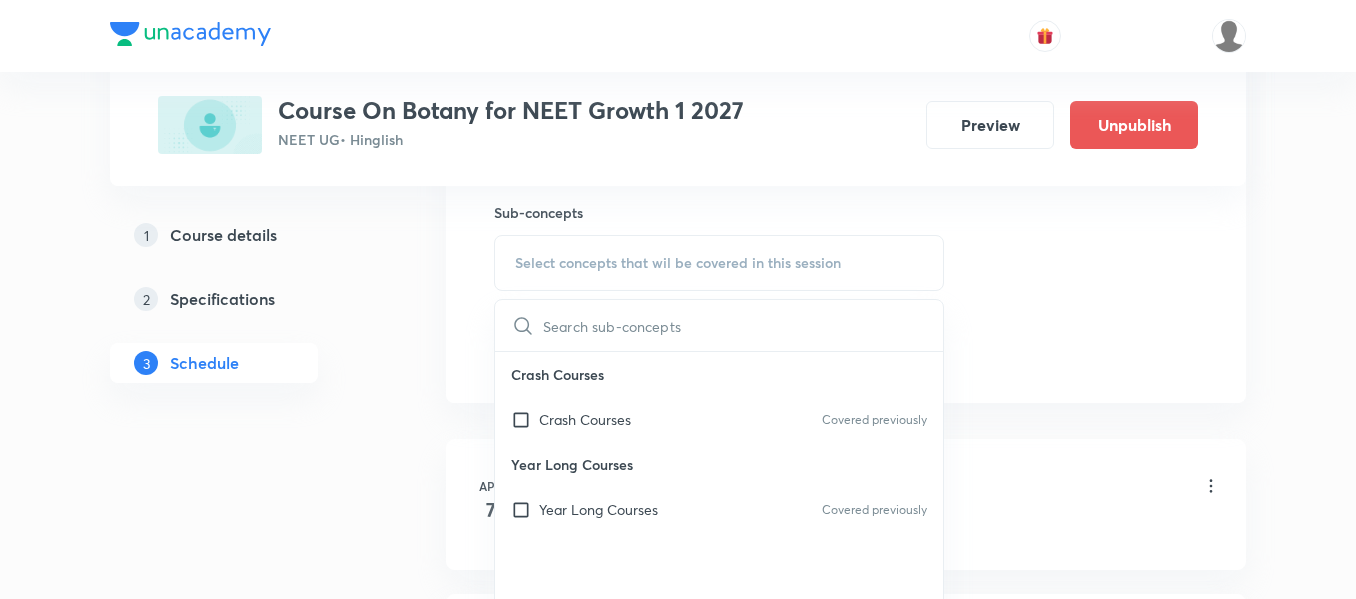 checkbox on "true" 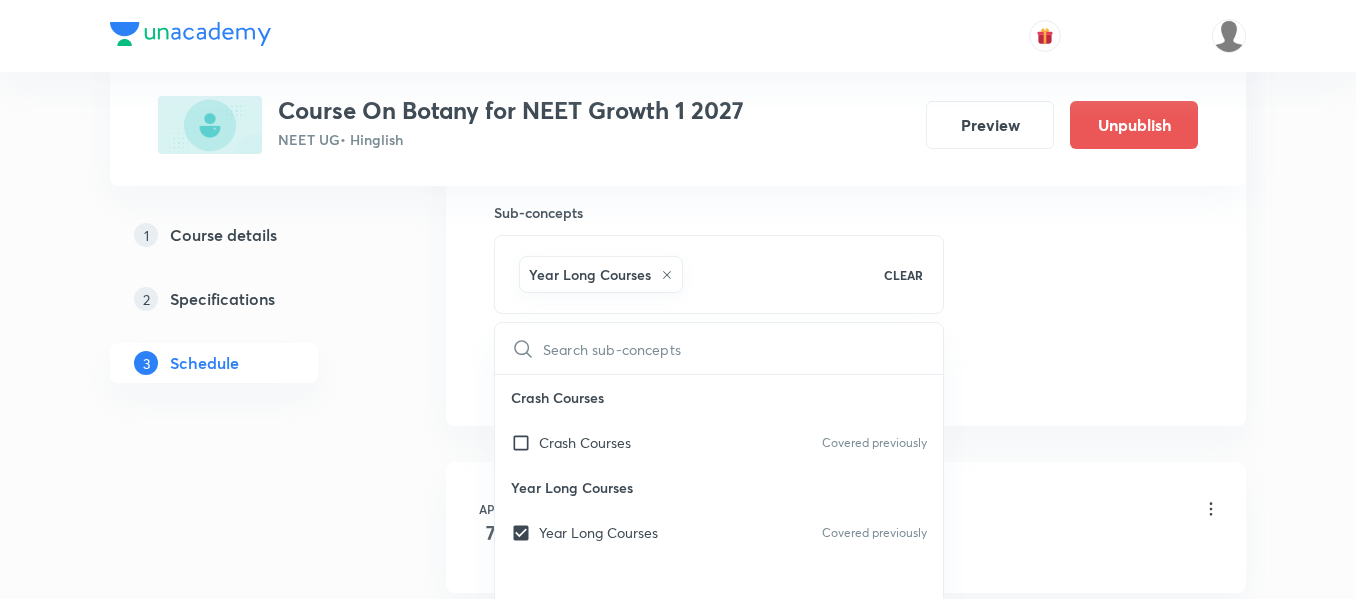 click on "Session  46 Live class Session title 3/99 CCD ​ Schedule for Jul 19, 2025, 11:00 AM ​ Duration (in minutes) 90 ​   Session type Online Offline Room VN-Room number 01 Sub-concepts Year Long Courses CLEAR ​ Crash Courses Crash Courses Covered previously Year Long Courses Year Long Courses Covered previously Add Cancel" at bounding box center (846, -87) 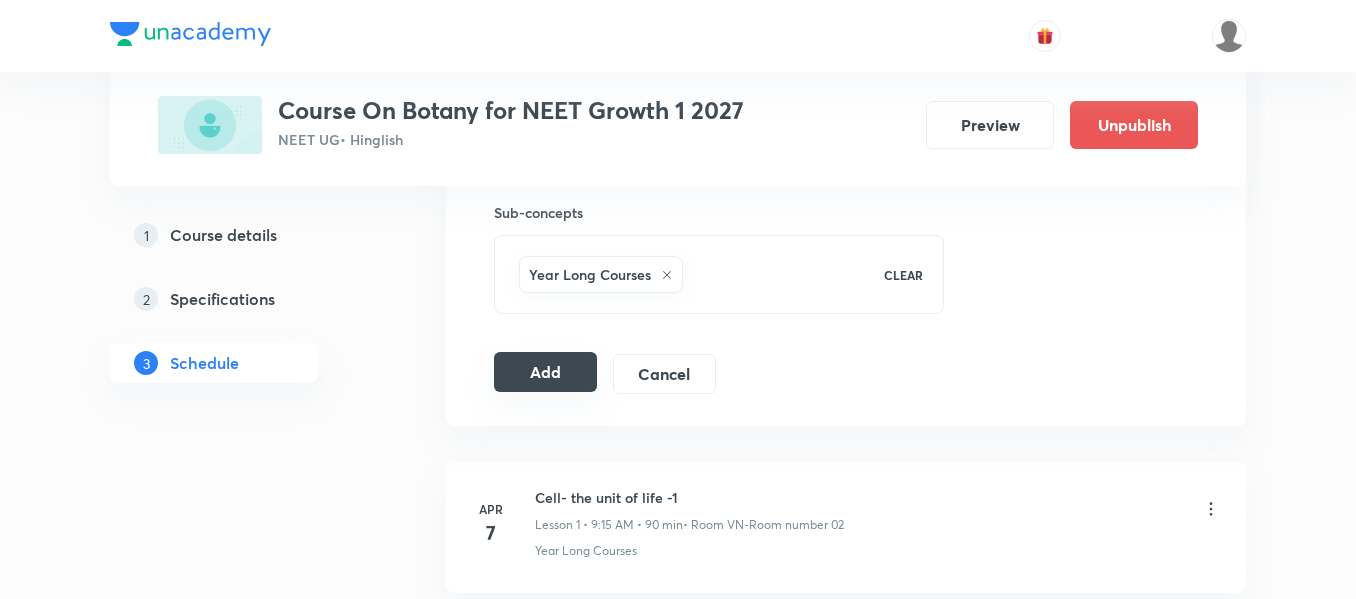 click on "Add" at bounding box center (545, 372) 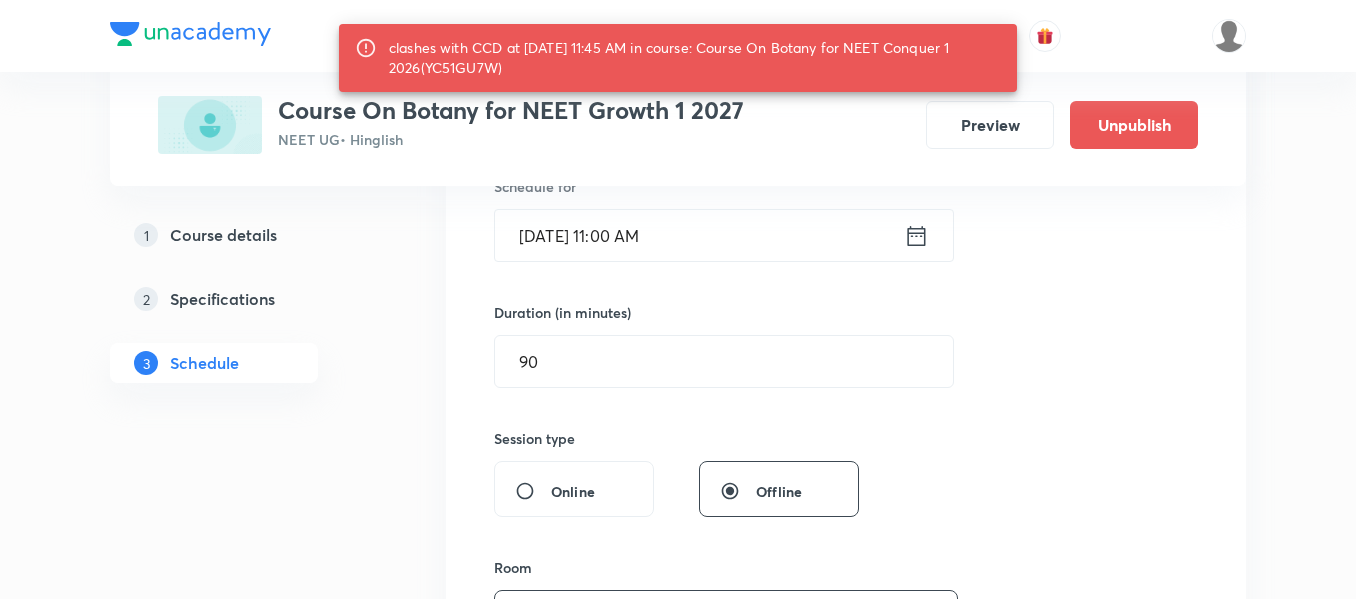 scroll, scrollTop: 500, scrollLeft: 0, axis: vertical 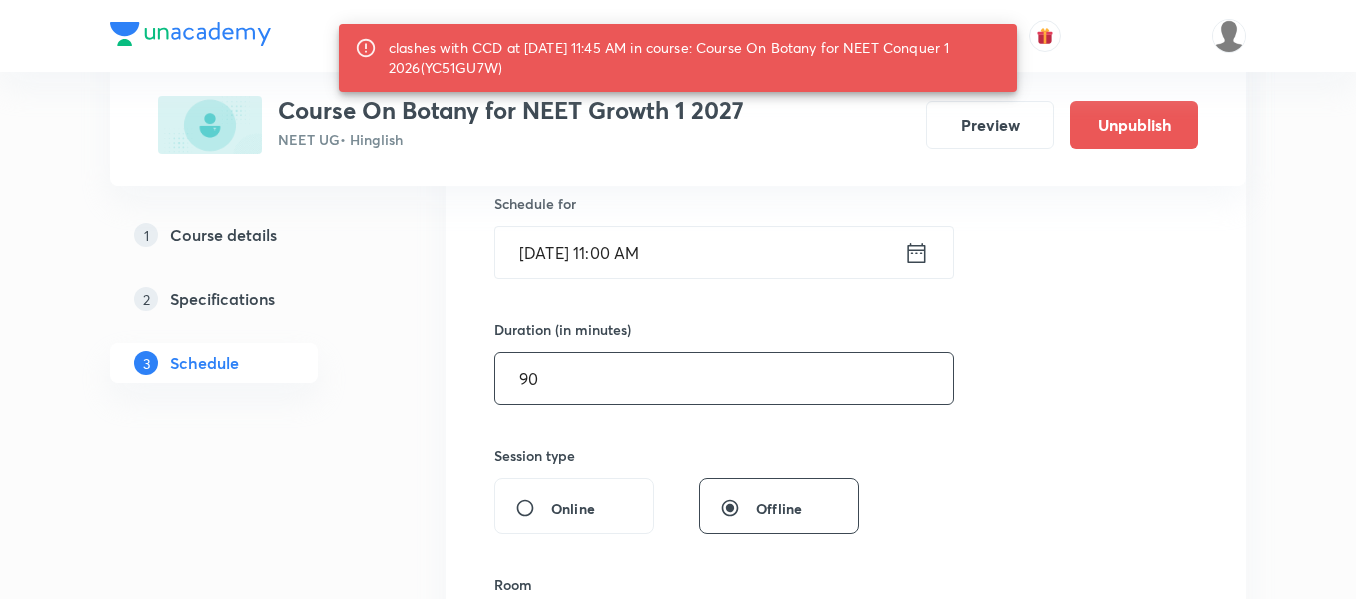 drag, startPoint x: 518, startPoint y: 378, endPoint x: 487, endPoint y: 378, distance: 31 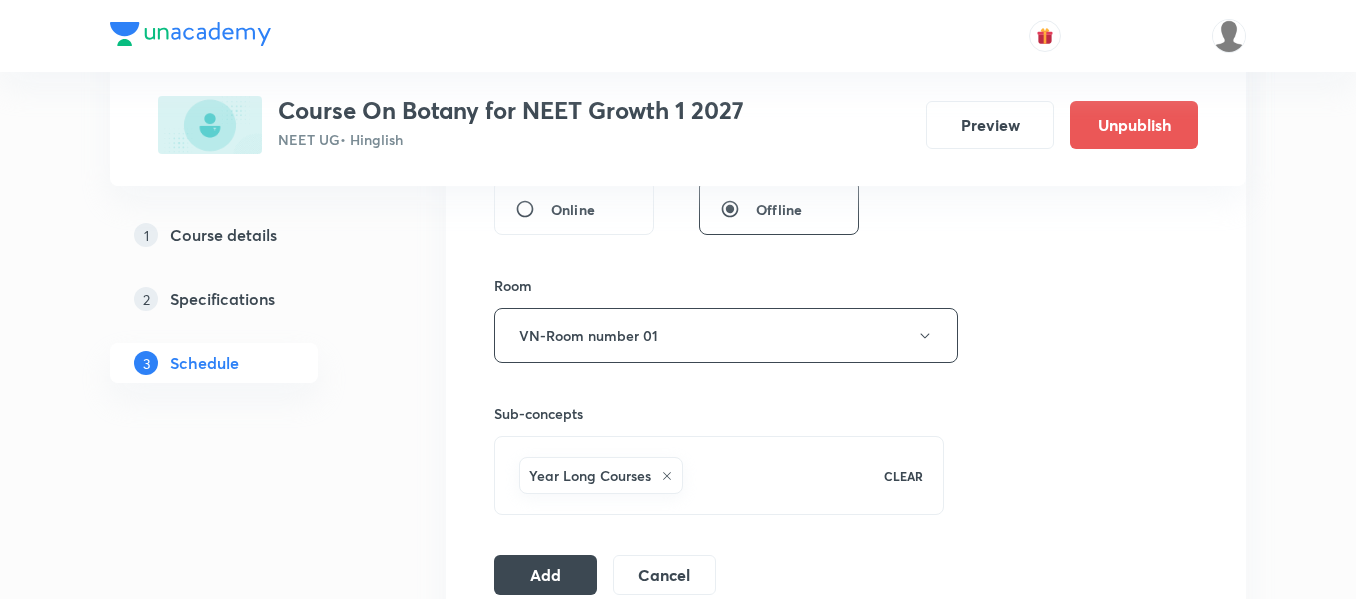 scroll, scrollTop: 800, scrollLeft: 0, axis: vertical 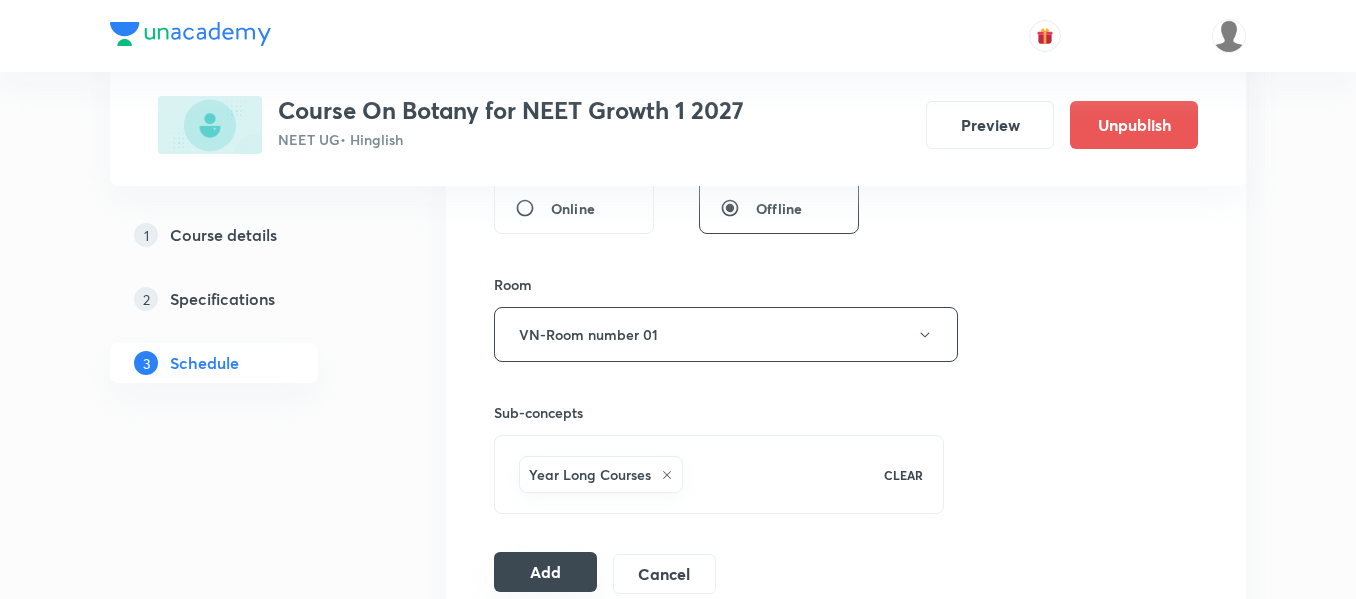 type on "40" 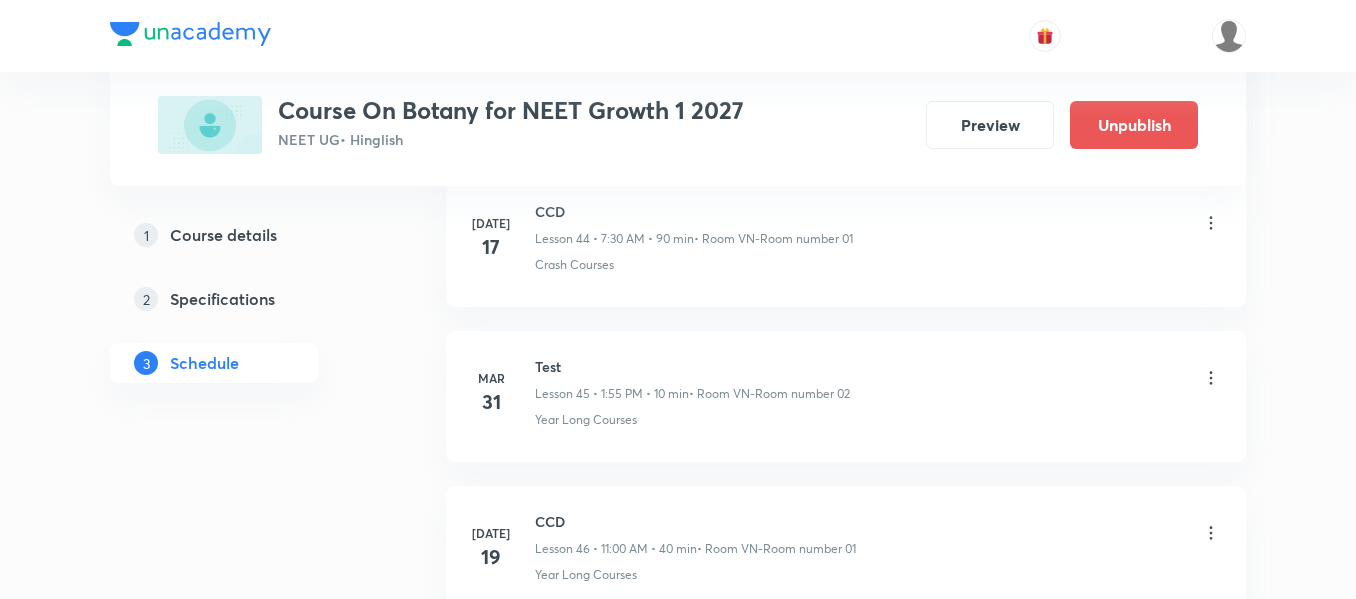 scroll, scrollTop: 7215, scrollLeft: 0, axis: vertical 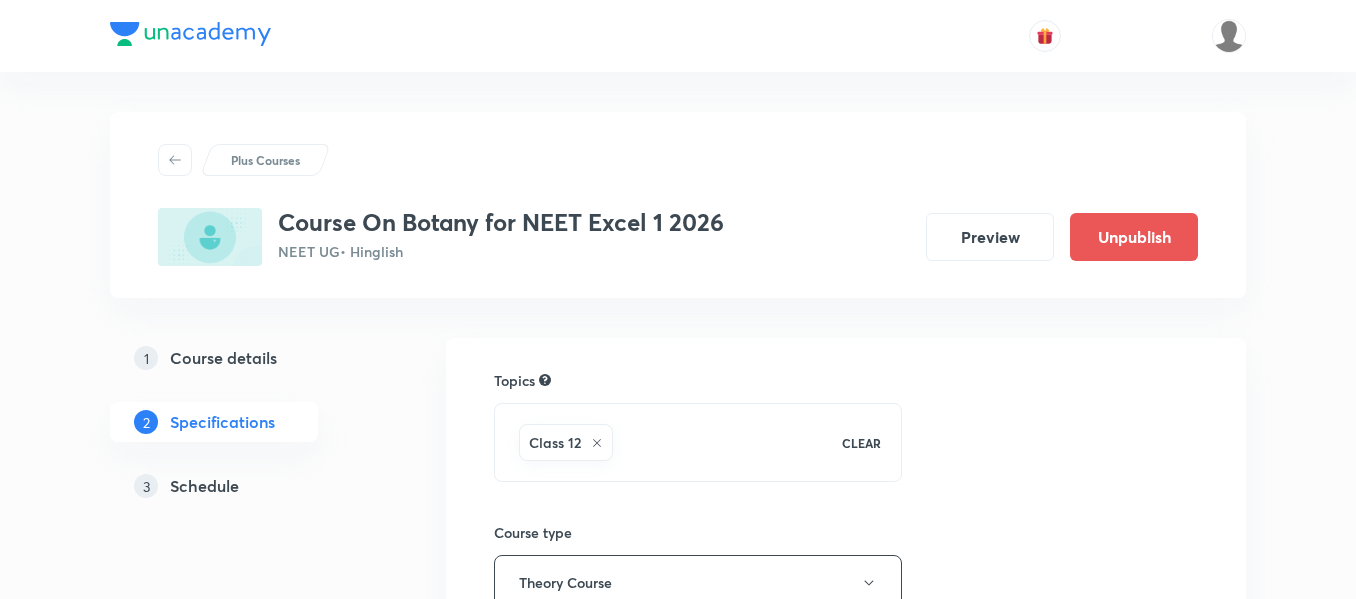click on "Schedule" at bounding box center (204, 486) 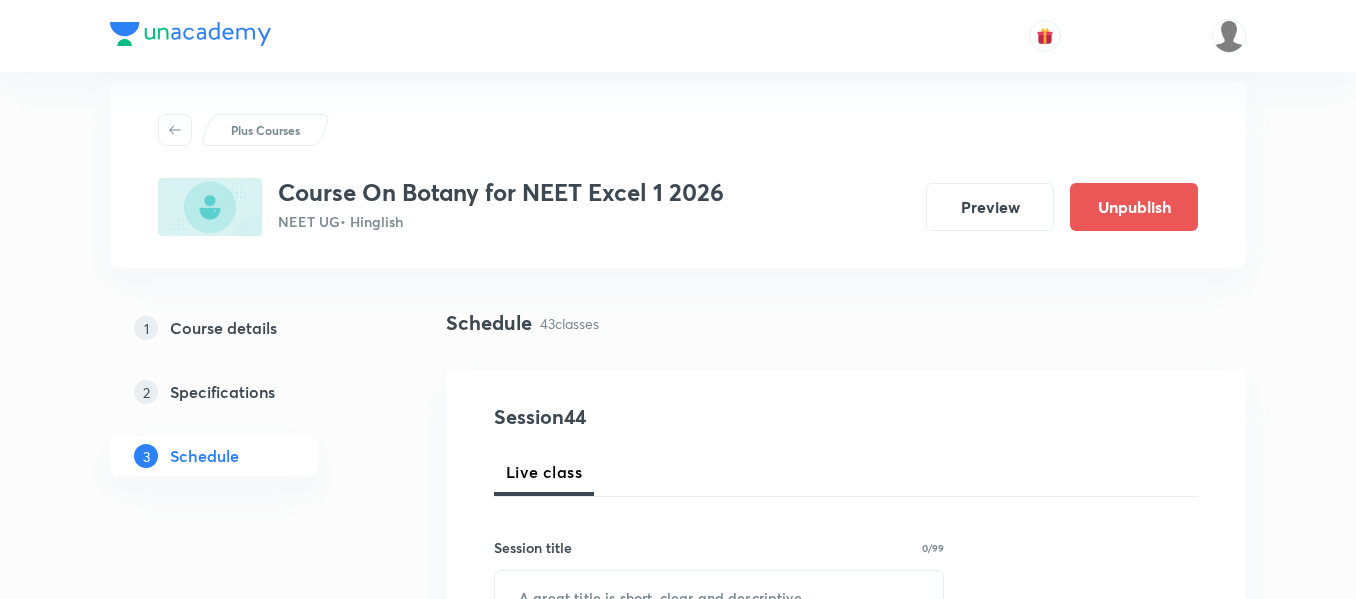 scroll, scrollTop: 200, scrollLeft: 0, axis: vertical 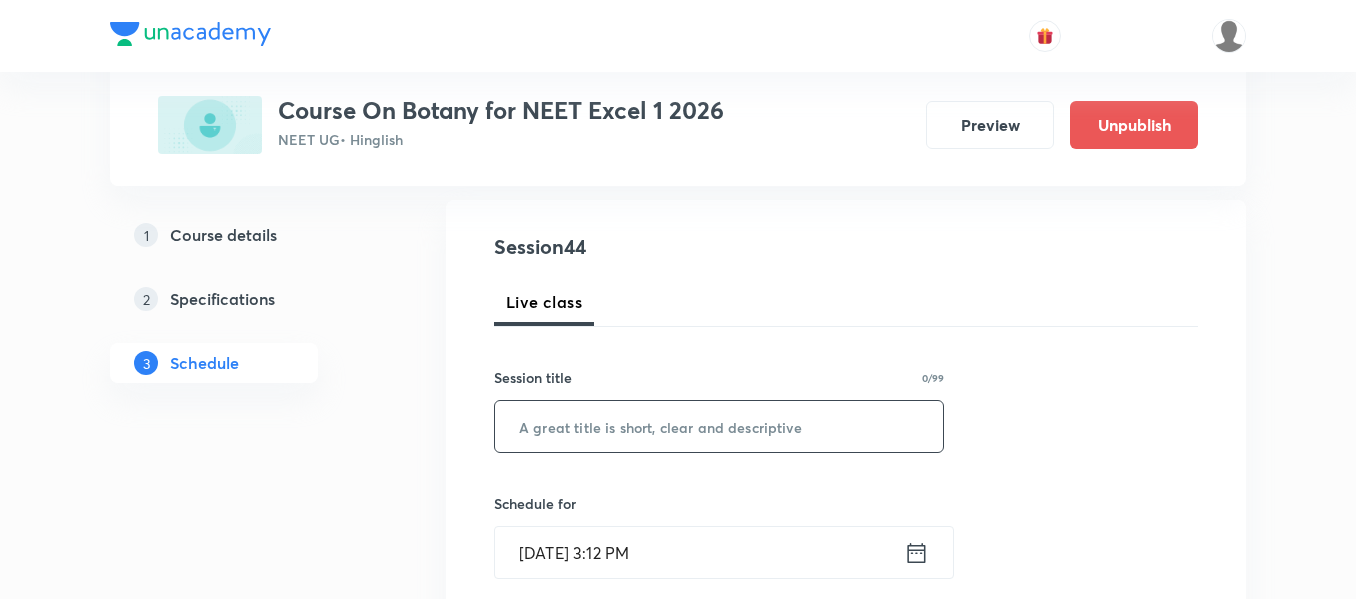 click at bounding box center (719, 426) 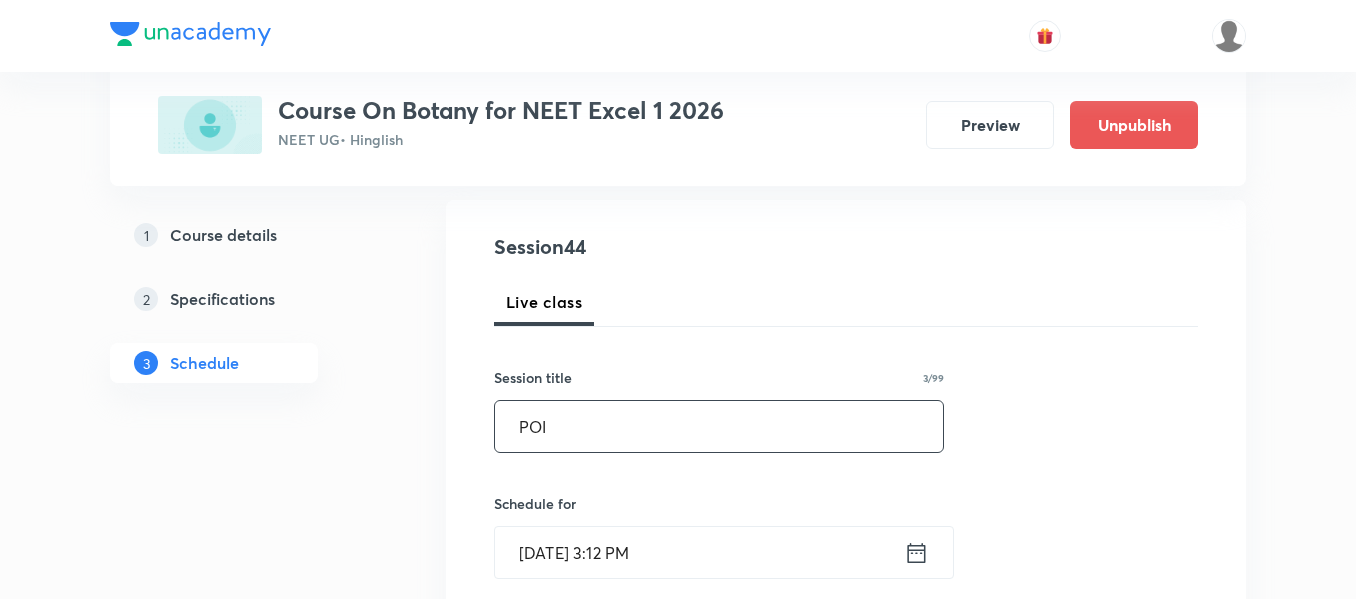 type on "POI" 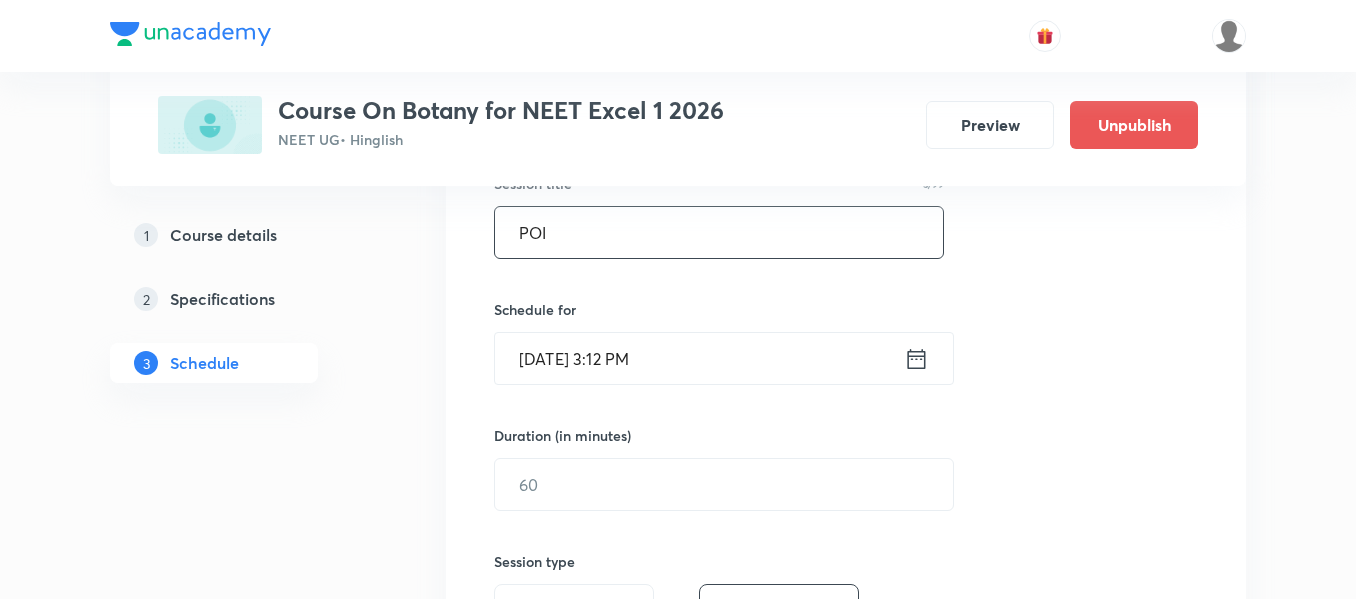 scroll, scrollTop: 400, scrollLeft: 0, axis: vertical 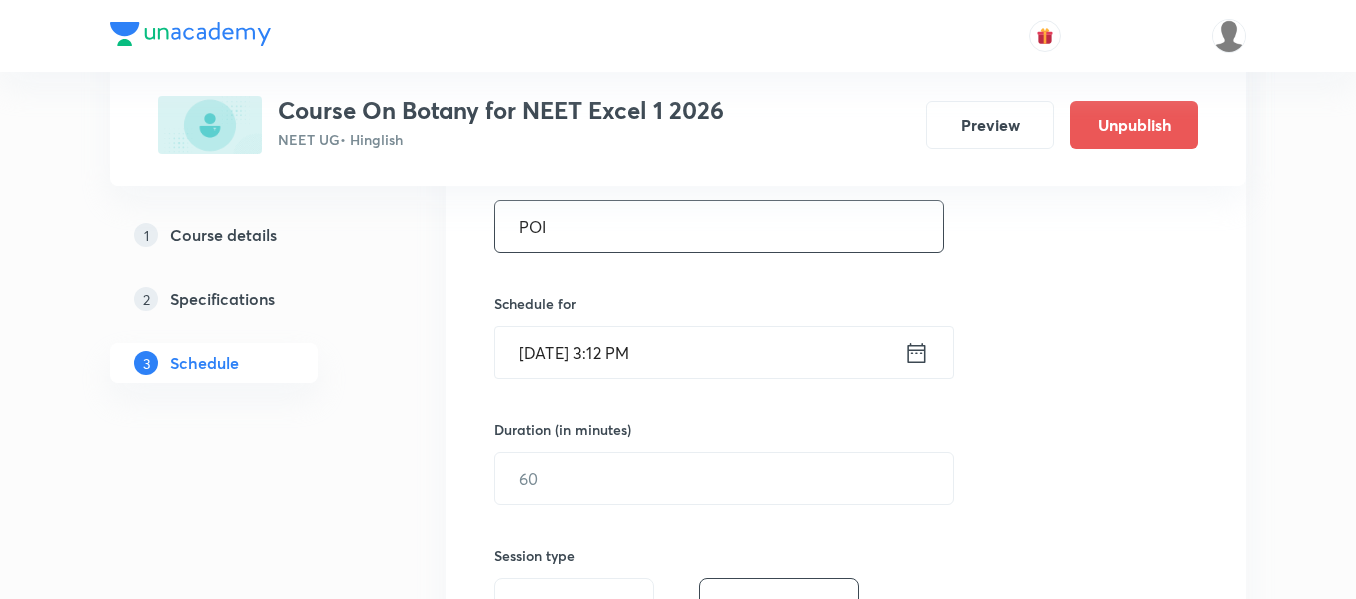 click 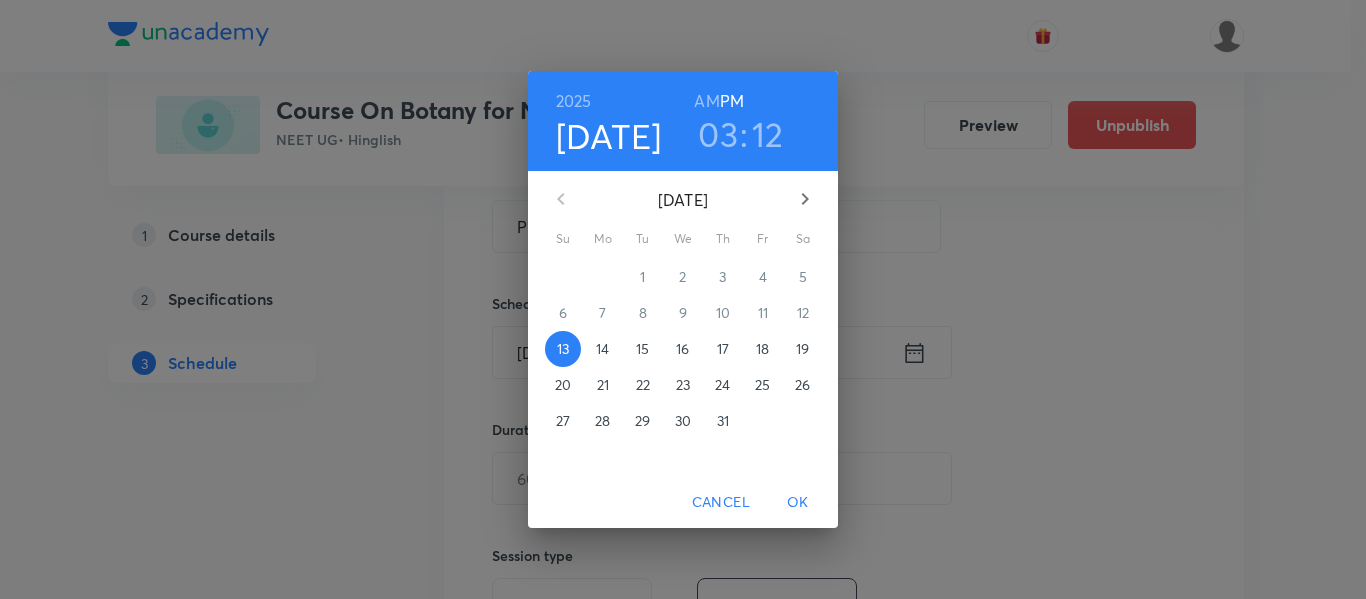 click on "14" at bounding box center [602, 349] 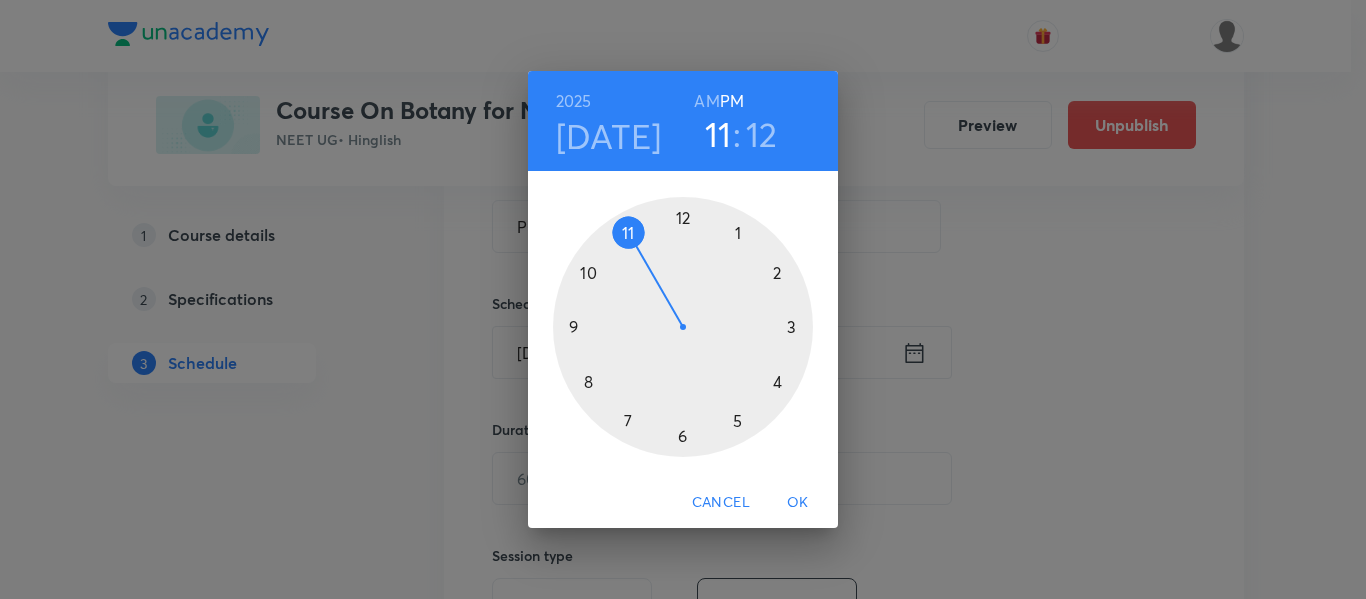 drag, startPoint x: 792, startPoint y: 318, endPoint x: 620, endPoint y: 238, distance: 189.69449 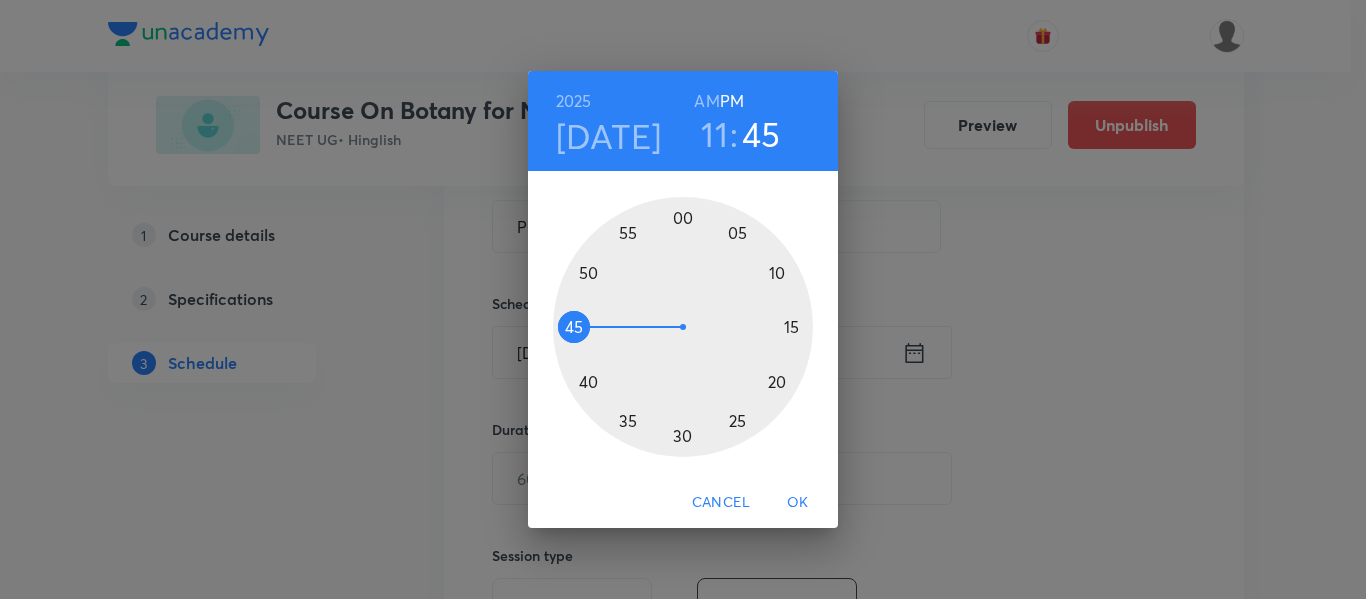 drag, startPoint x: 787, startPoint y: 293, endPoint x: 574, endPoint y: 332, distance: 216.54099 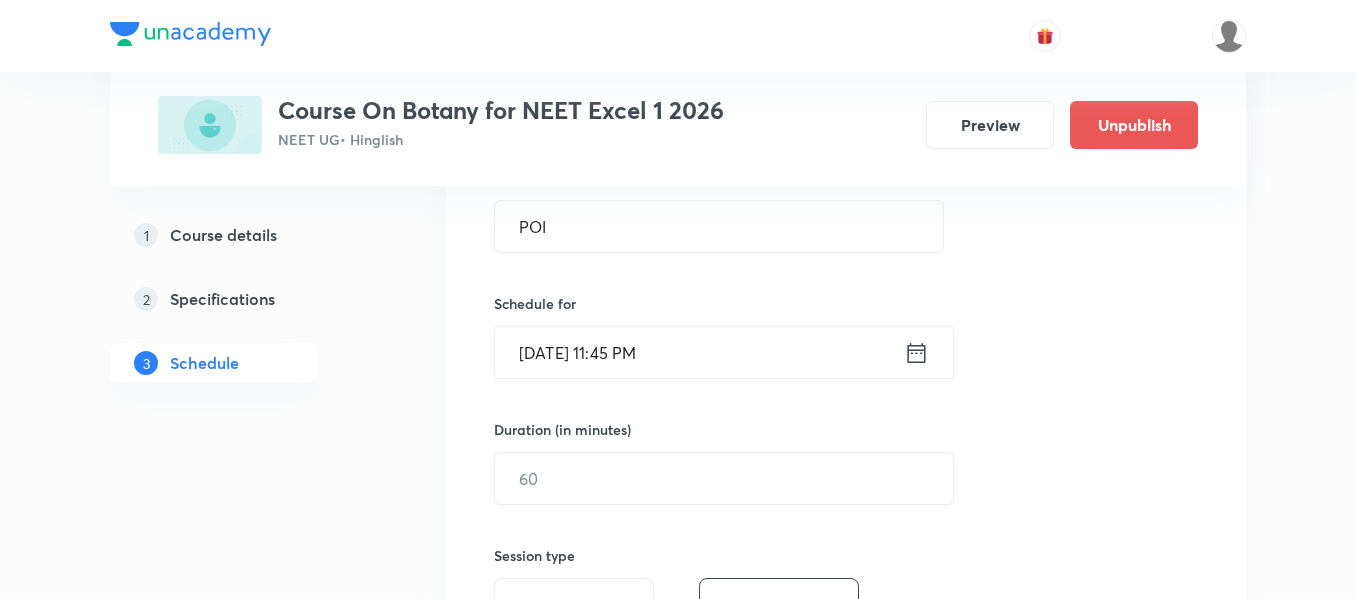 click on "[DATE] 11:45 PM" at bounding box center [699, 352] 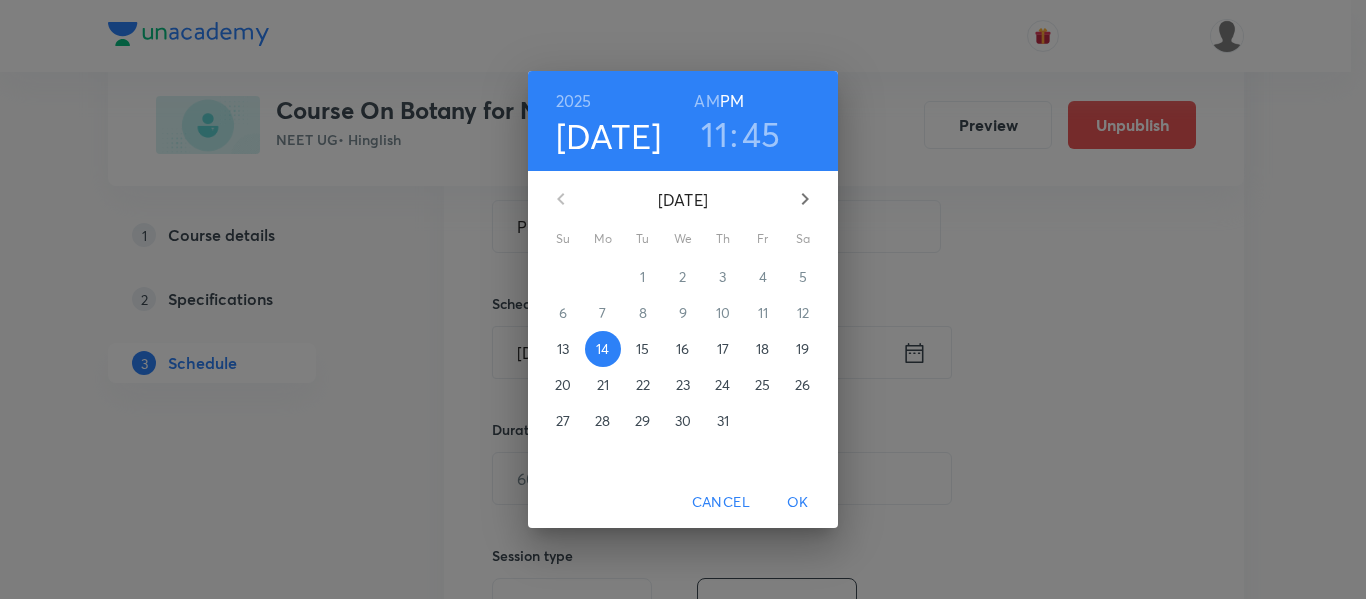 click on "AM" at bounding box center [706, 101] 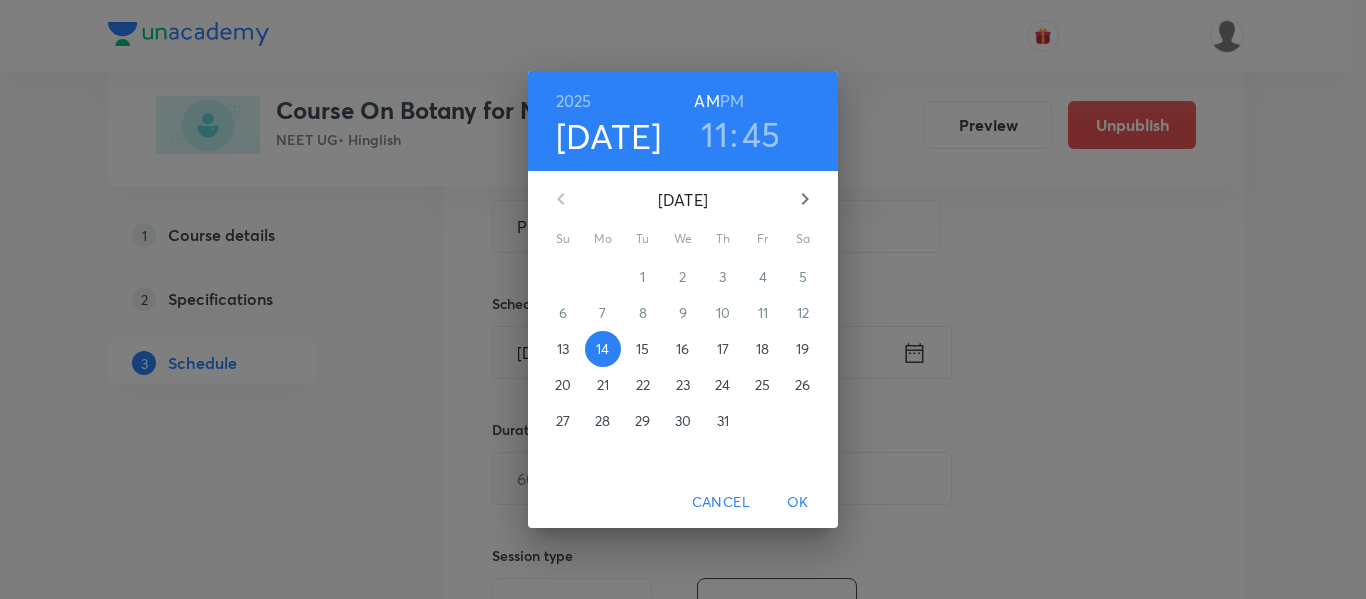 click on "OK" at bounding box center (798, 502) 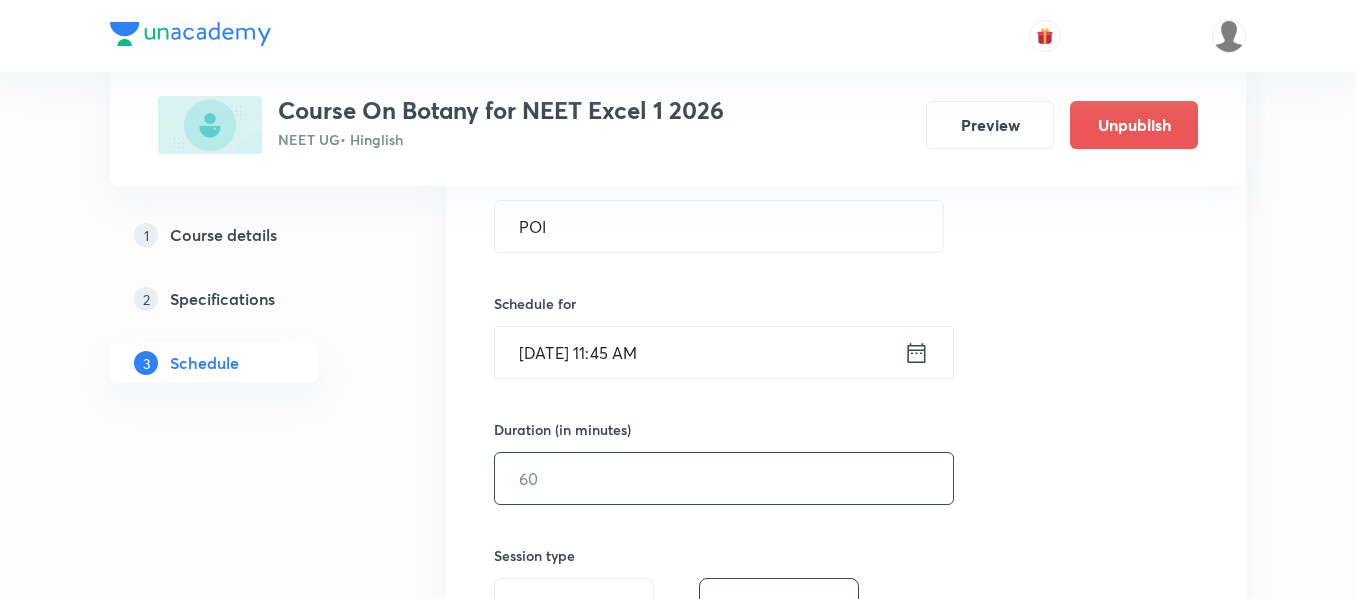 click at bounding box center [724, 478] 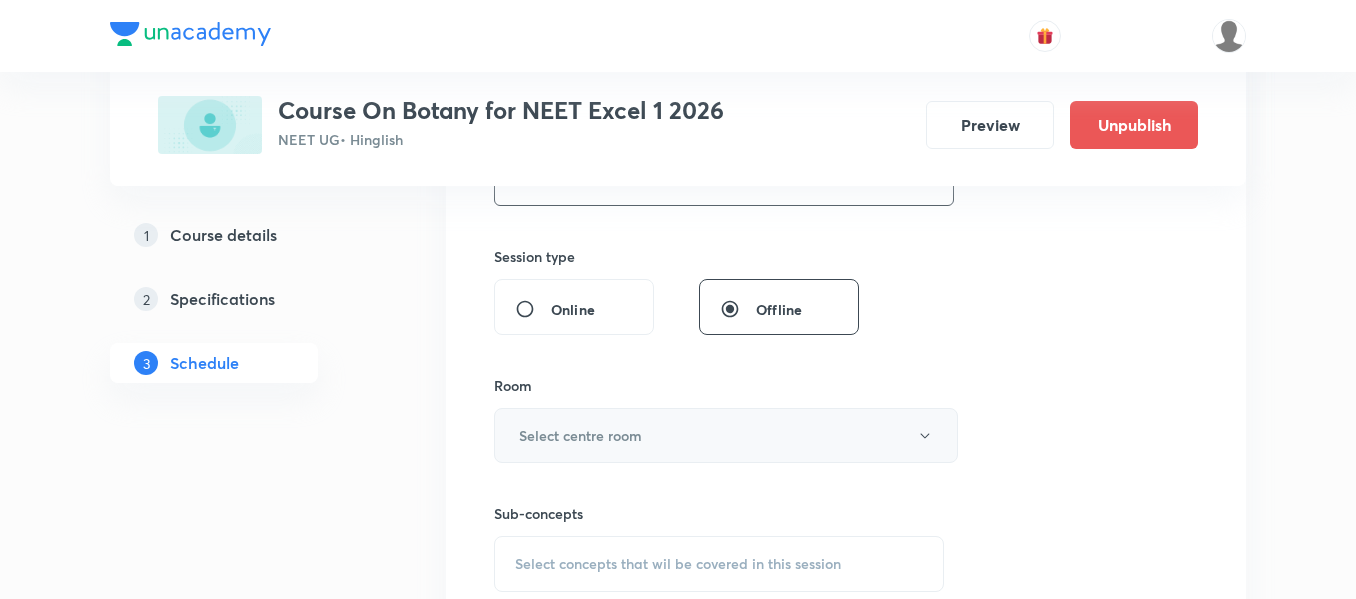 scroll, scrollTop: 700, scrollLeft: 0, axis: vertical 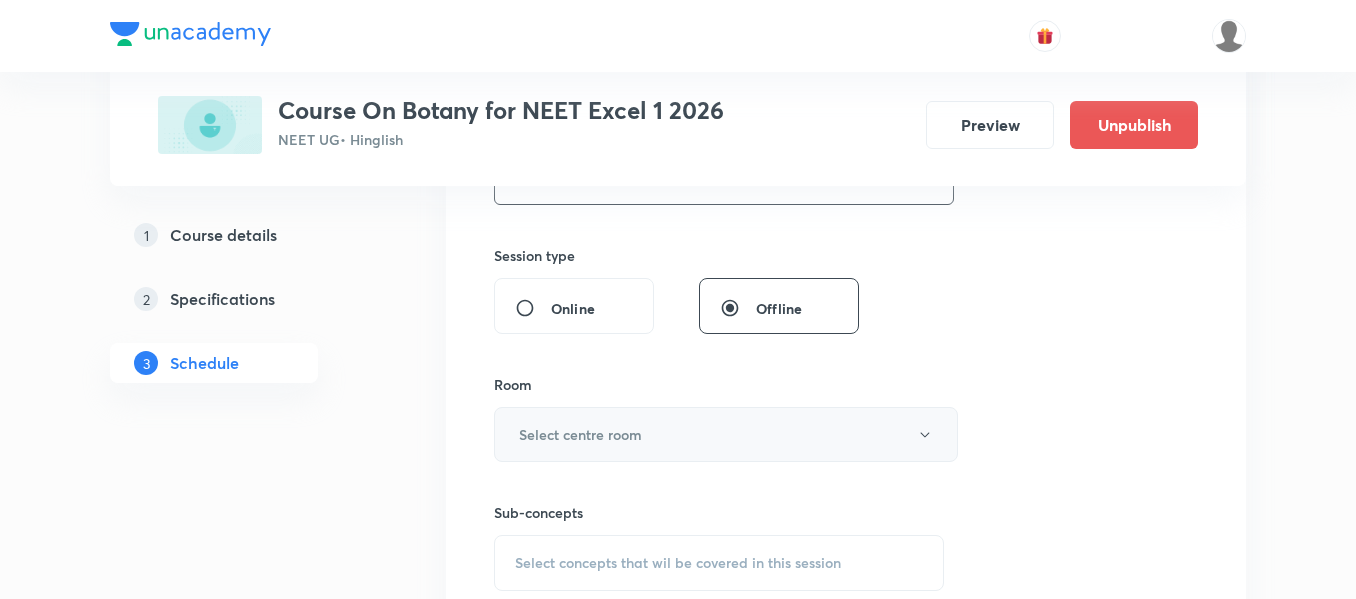 type on "90" 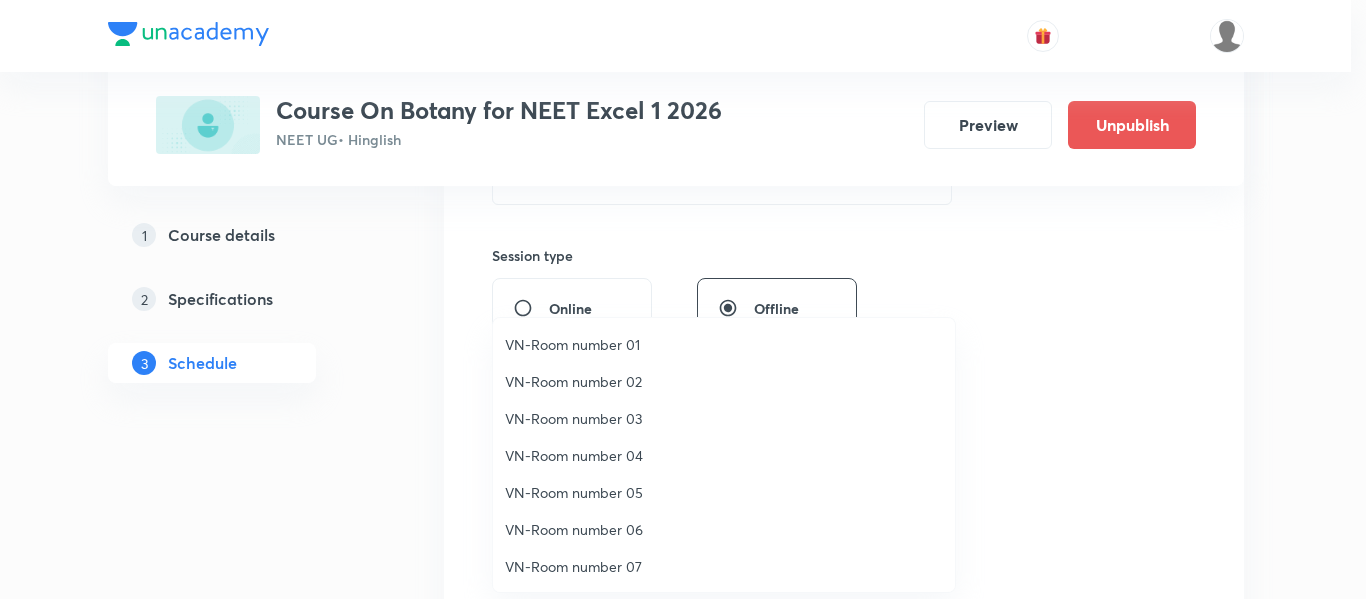 click on "VN-Room number 01" at bounding box center [724, 344] 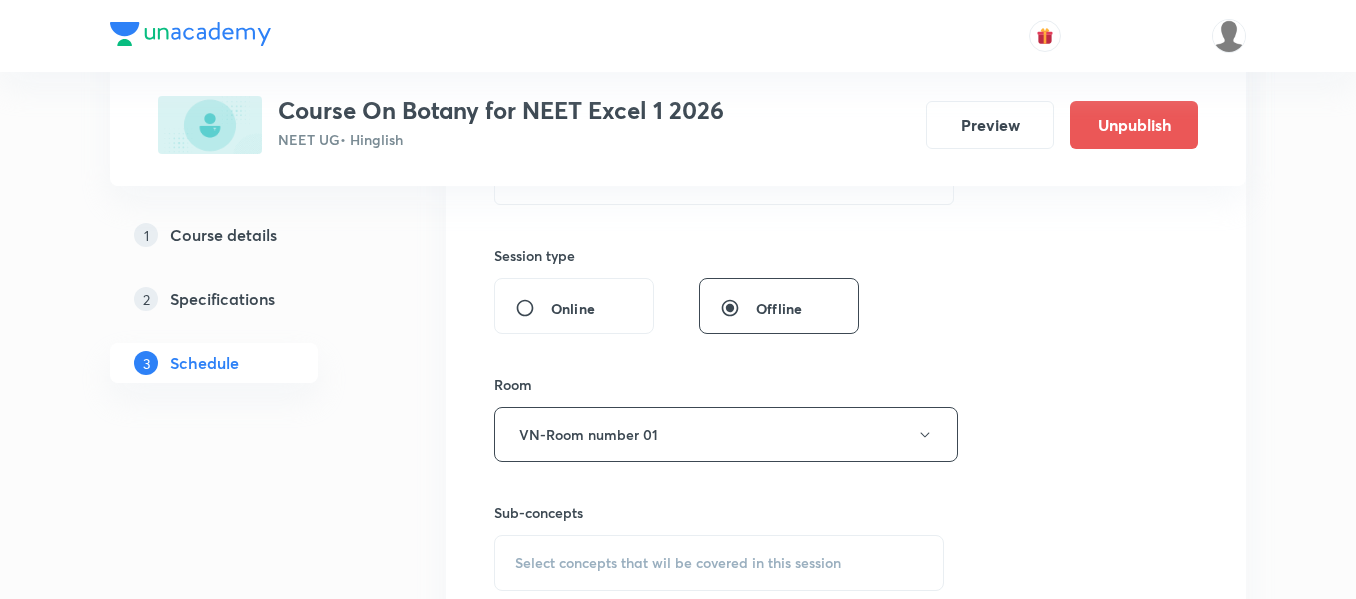 scroll, scrollTop: 900, scrollLeft: 0, axis: vertical 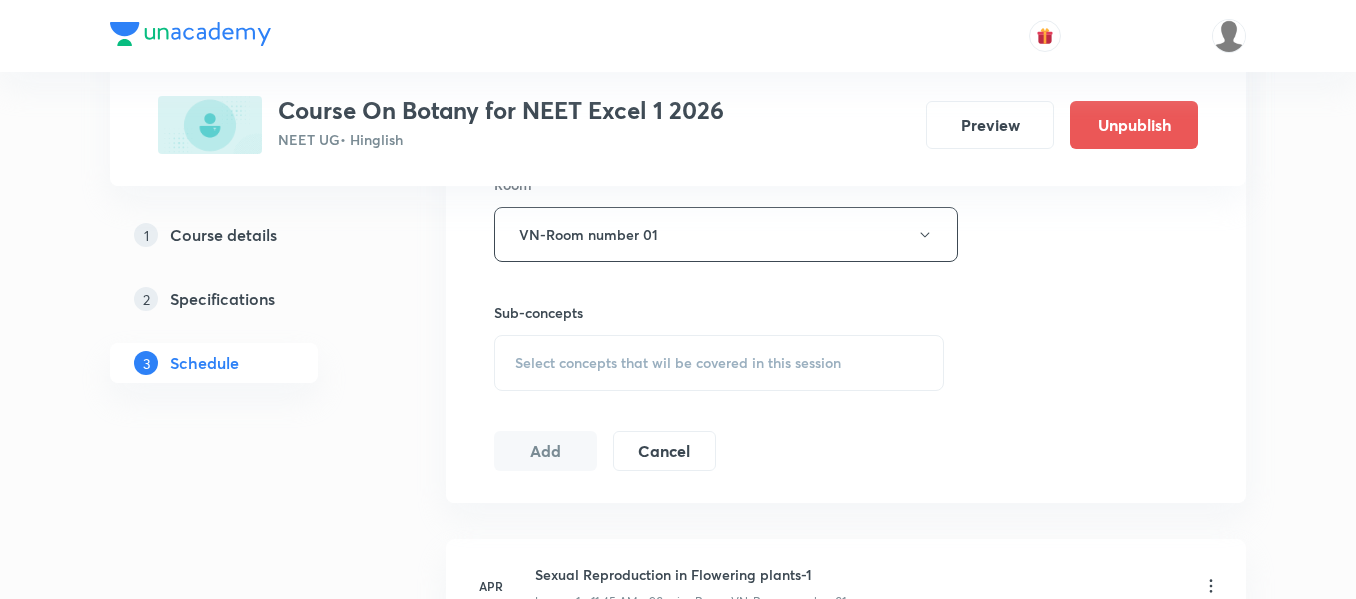 click on "Select concepts that wil be covered in this session" at bounding box center (678, 363) 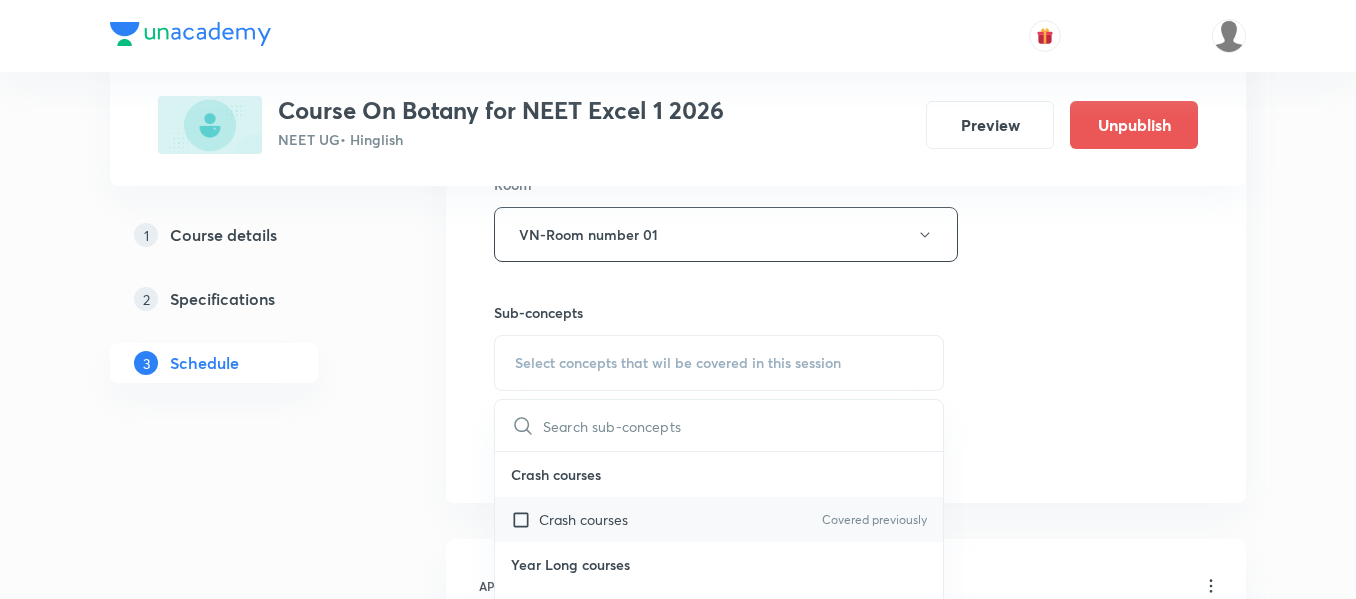 scroll, scrollTop: 1000, scrollLeft: 0, axis: vertical 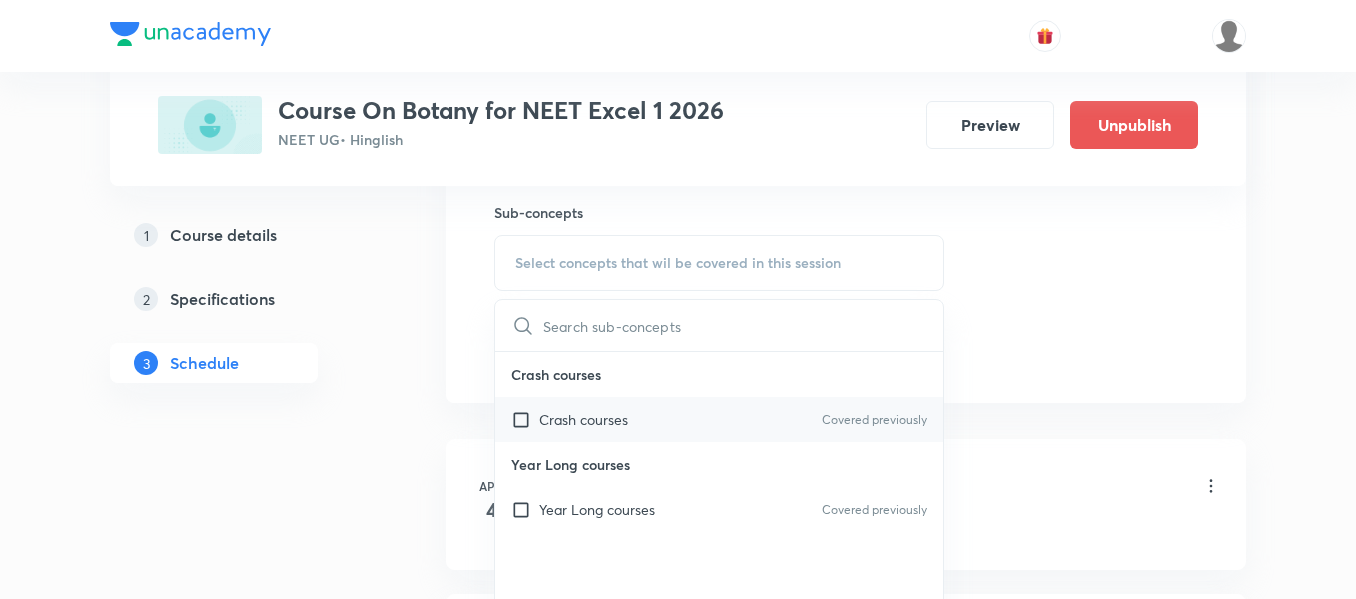 click on "Year Long courses" at bounding box center (597, 509) 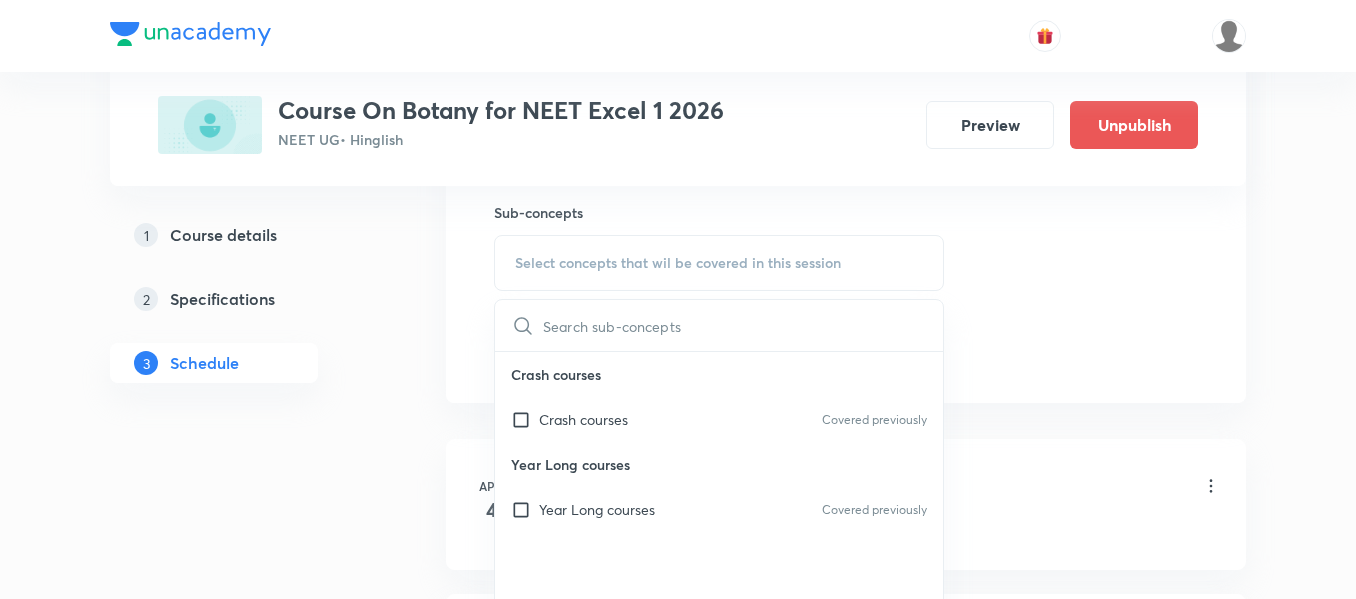 checkbox on "true" 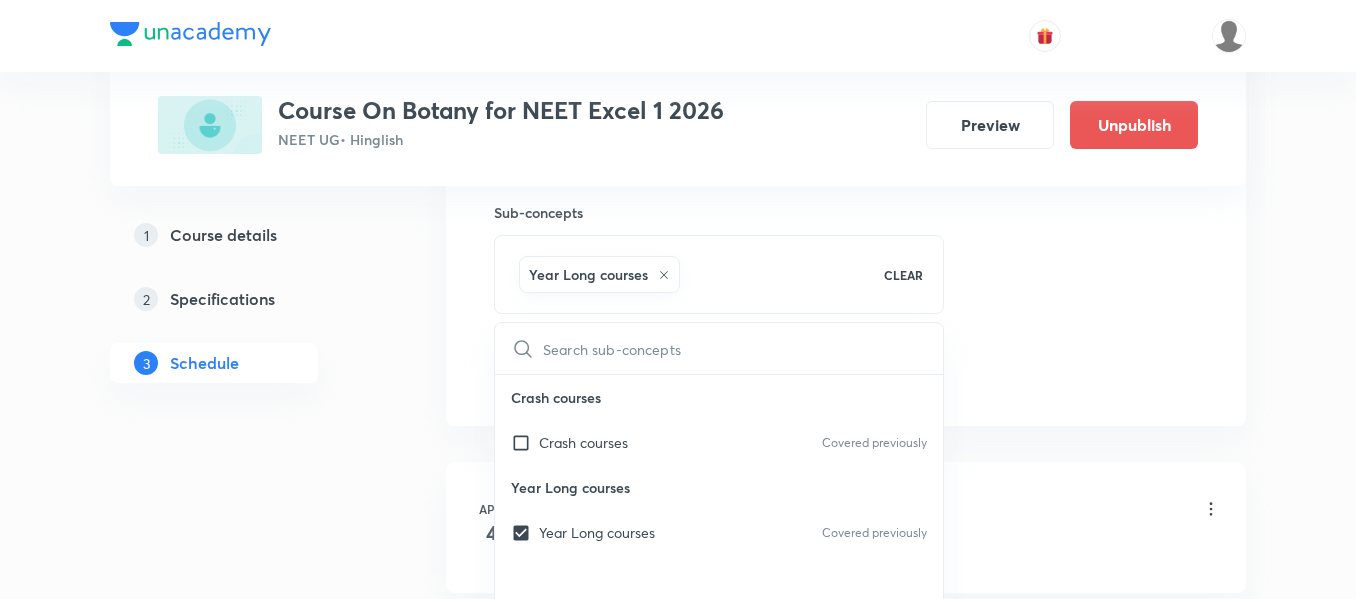 click on "Session  44 Live class Session title 3/99 POI ​ Schedule for Jul 14, 2025, 11:45 AM ​ Duration (in minutes) 90 ​   Session type Online Offline Room VN-Room number 01 Sub-concepts Year Long courses CLEAR ​ Crash courses Crash courses Covered previously Year Long courses Year Long courses Covered previously Add Cancel" at bounding box center [846, -87] 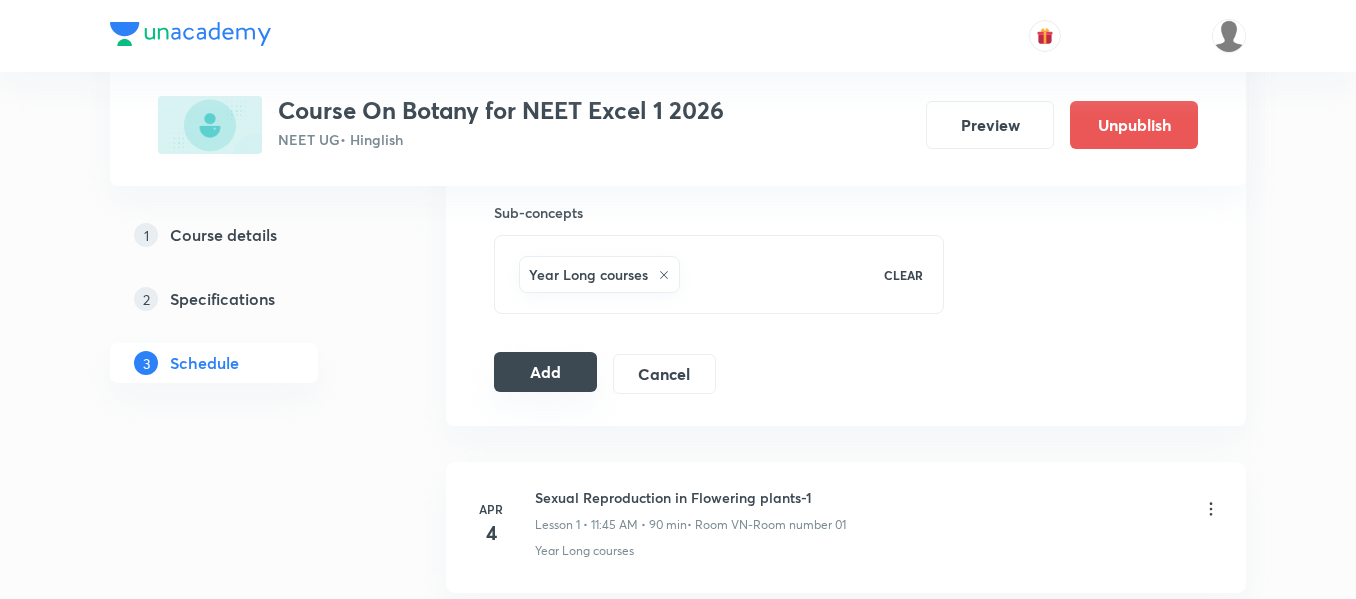 click on "Add" at bounding box center (545, 372) 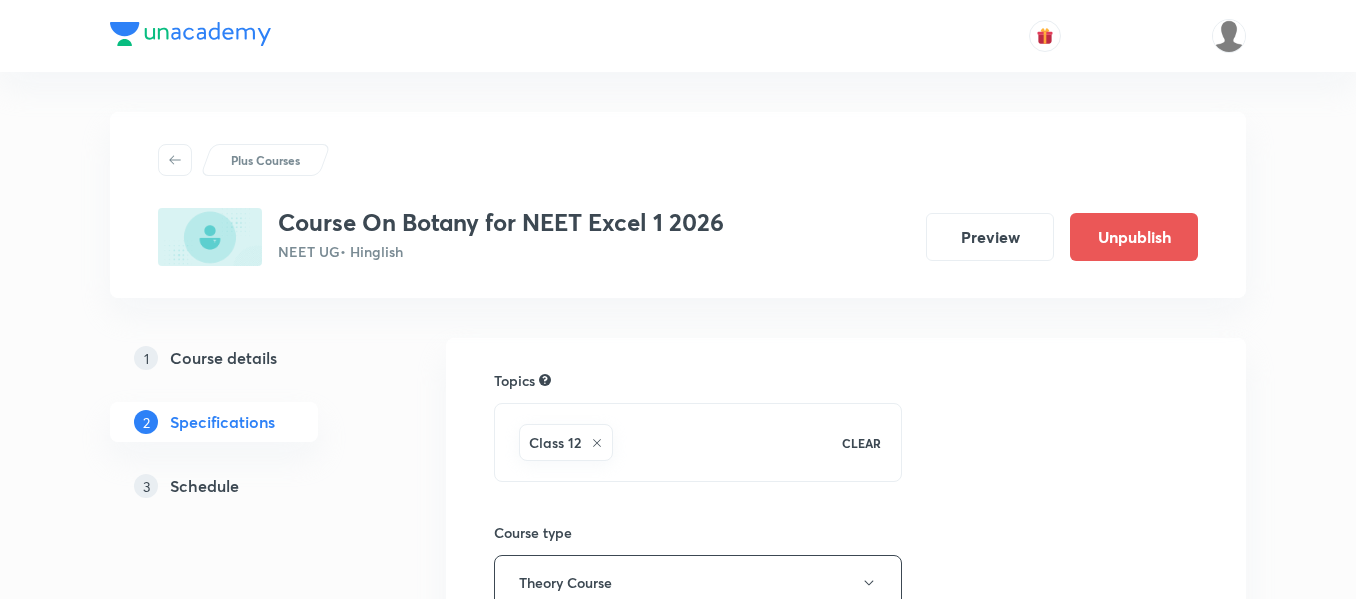 scroll, scrollTop: 0, scrollLeft: 0, axis: both 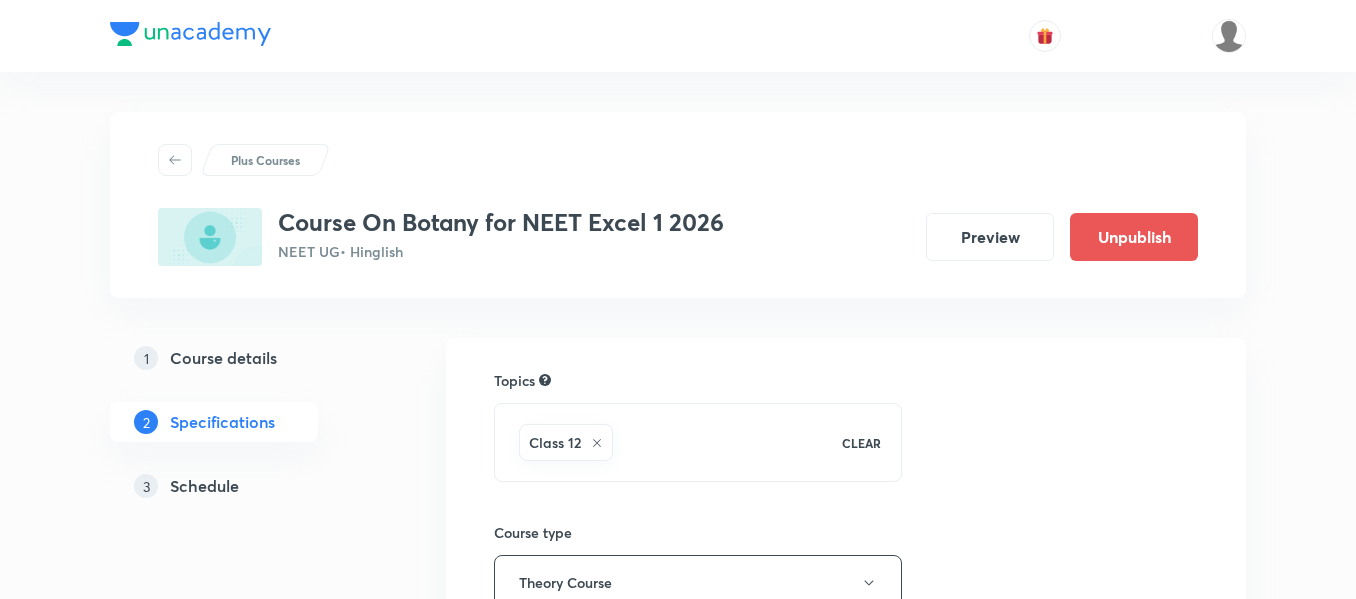 click on "Schedule" at bounding box center (204, 486) 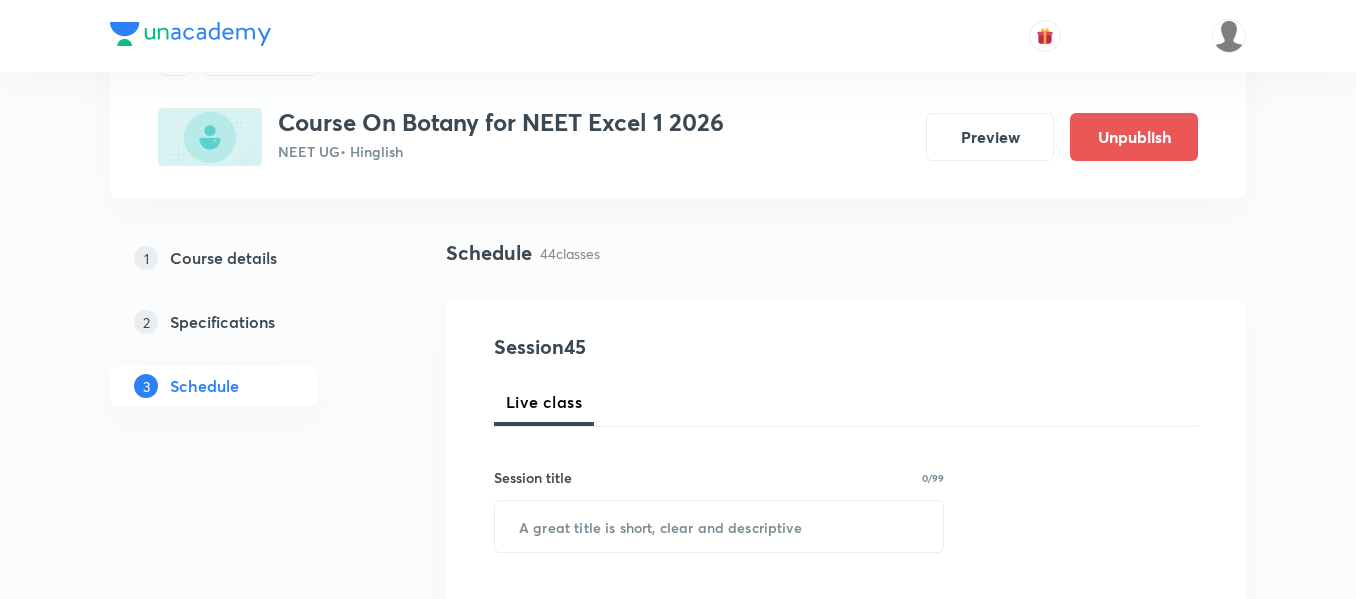 scroll, scrollTop: 200, scrollLeft: 0, axis: vertical 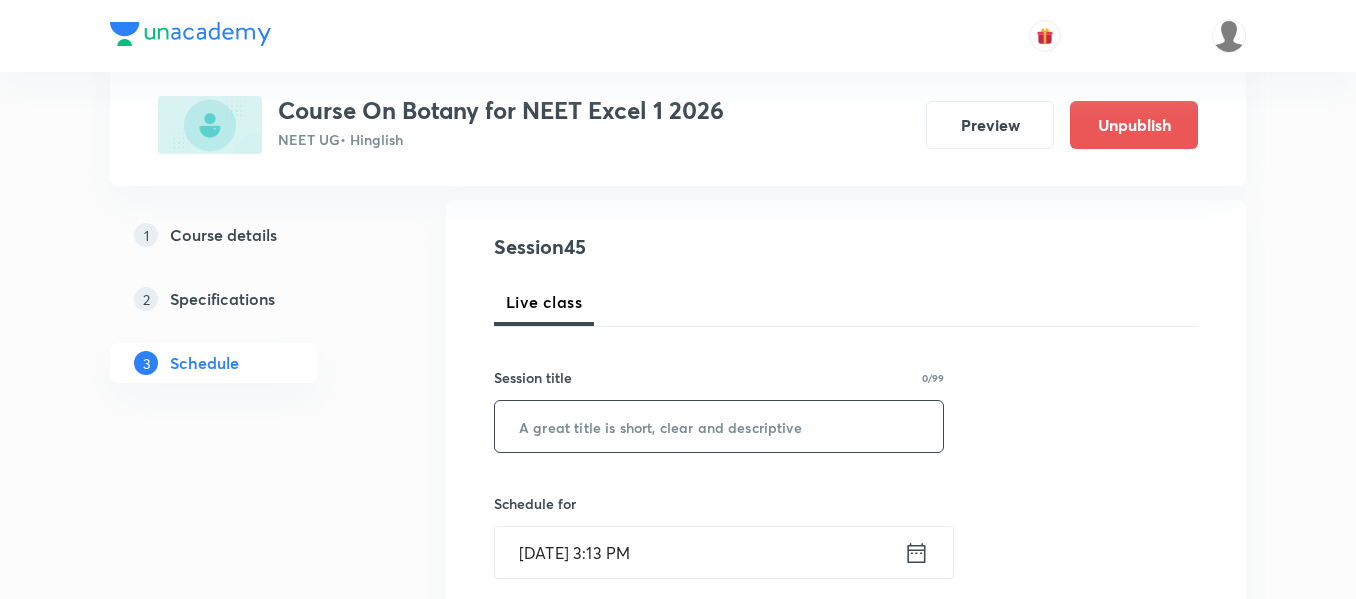 click at bounding box center (719, 426) 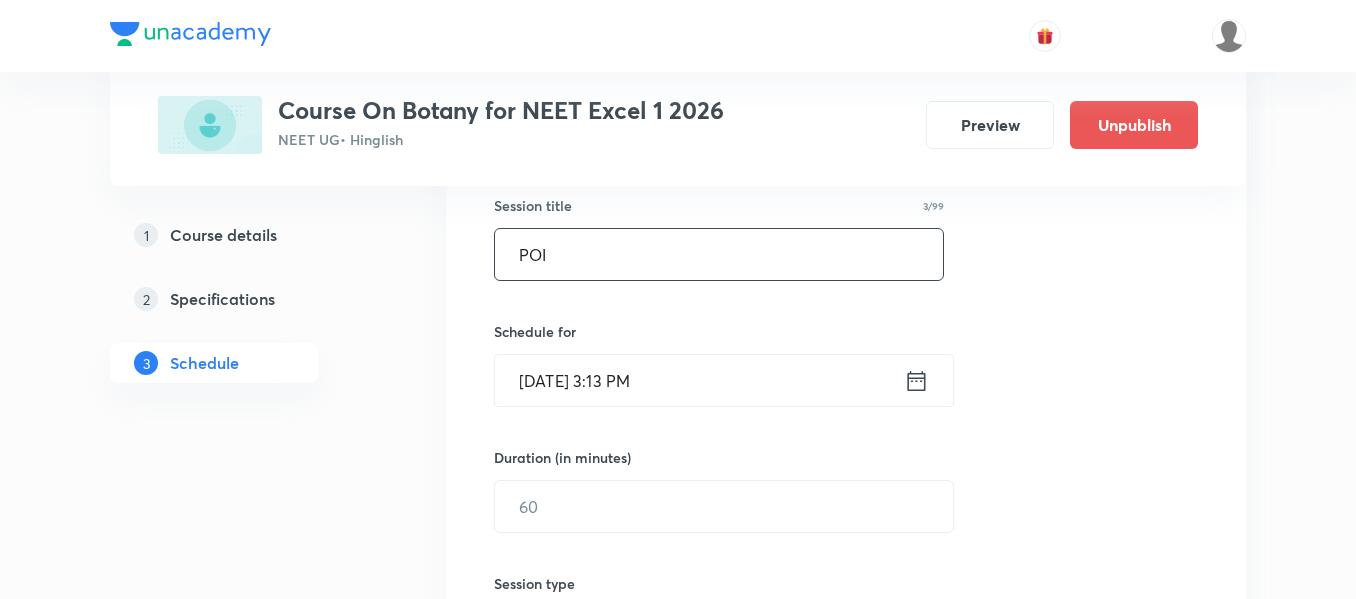 scroll, scrollTop: 400, scrollLeft: 0, axis: vertical 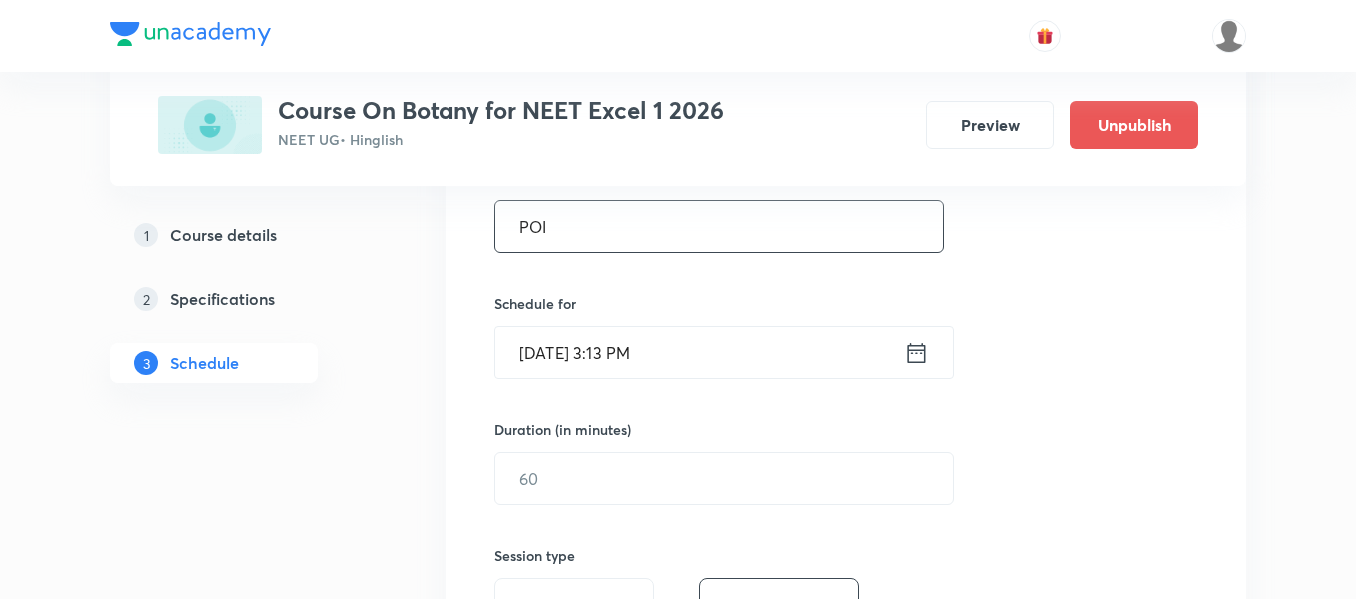 type on "POI" 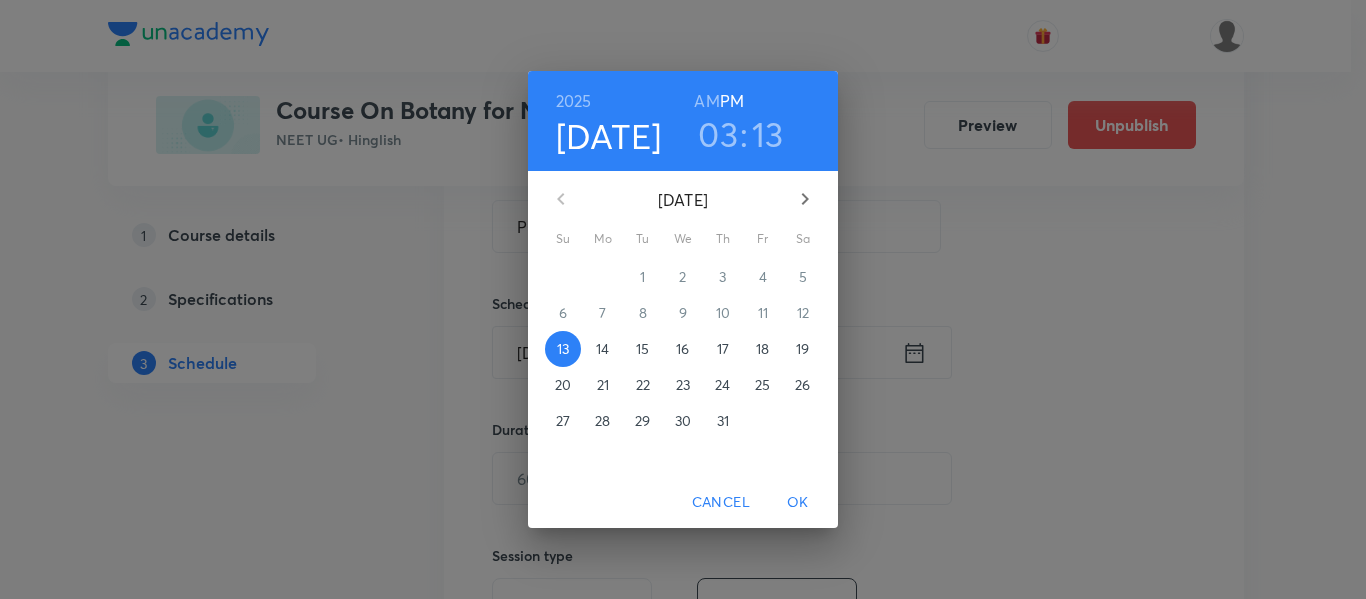 click on "15" at bounding box center [643, 349] 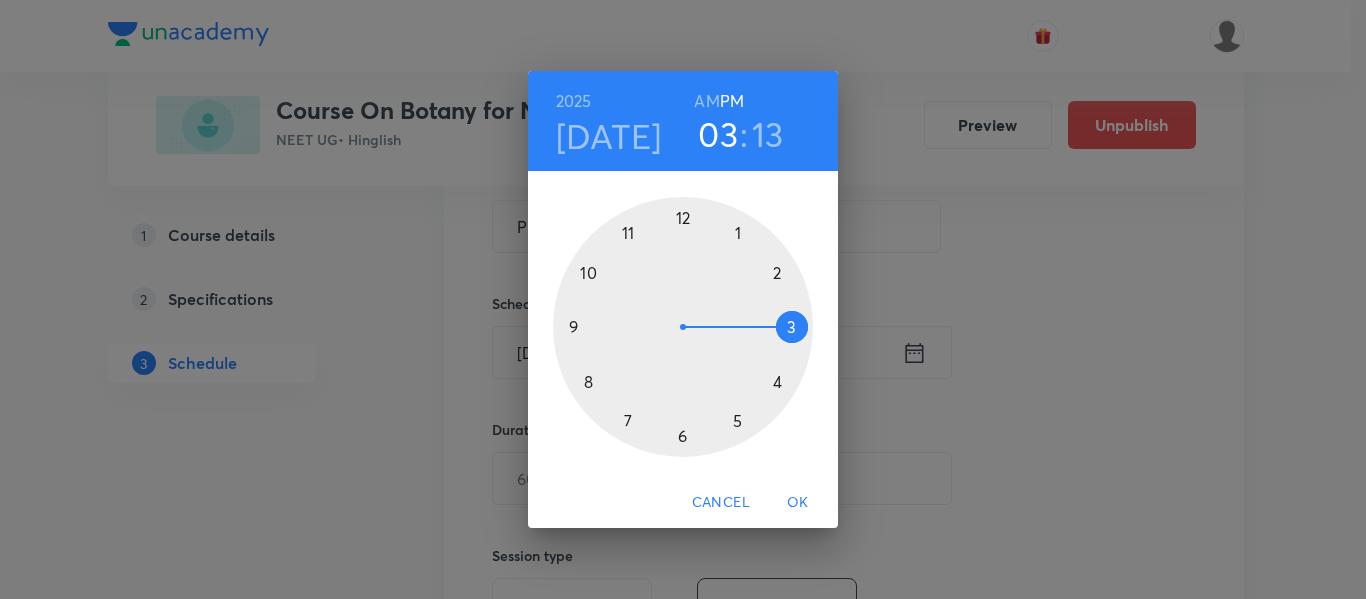 click on "13" at bounding box center (768, 134) 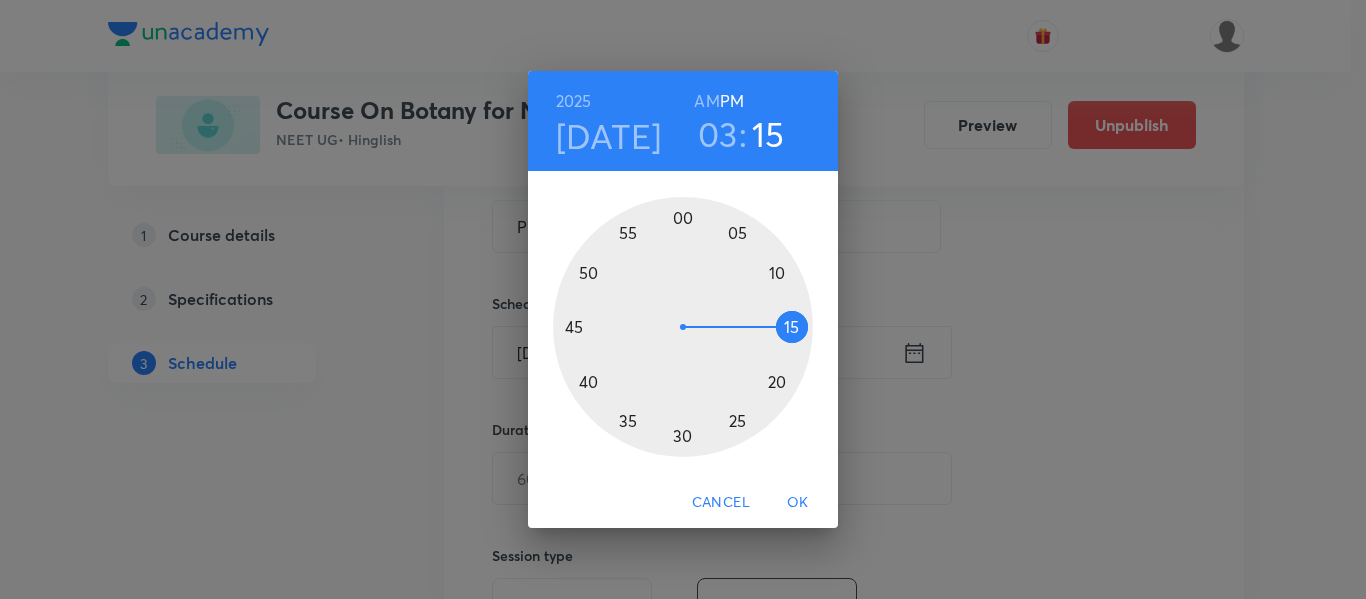 drag, startPoint x: 793, startPoint y: 303, endPoint x: 805, endPoint y: 331, distance: 30.463093 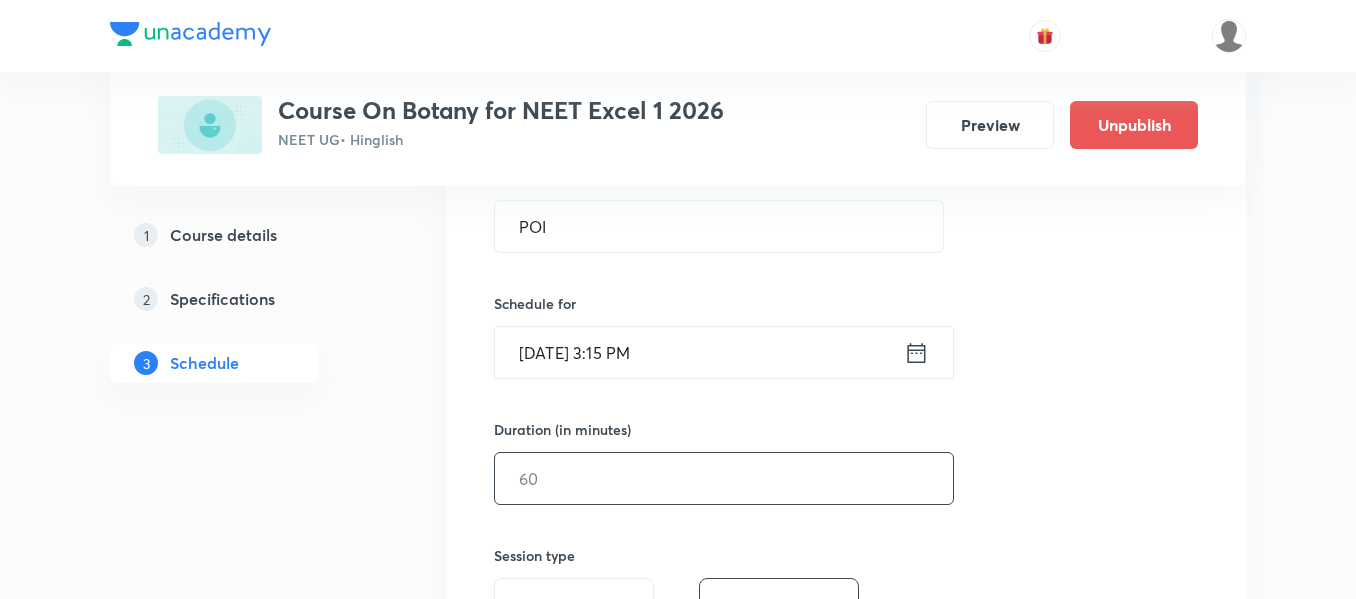 click at bounding box center [724, 478] 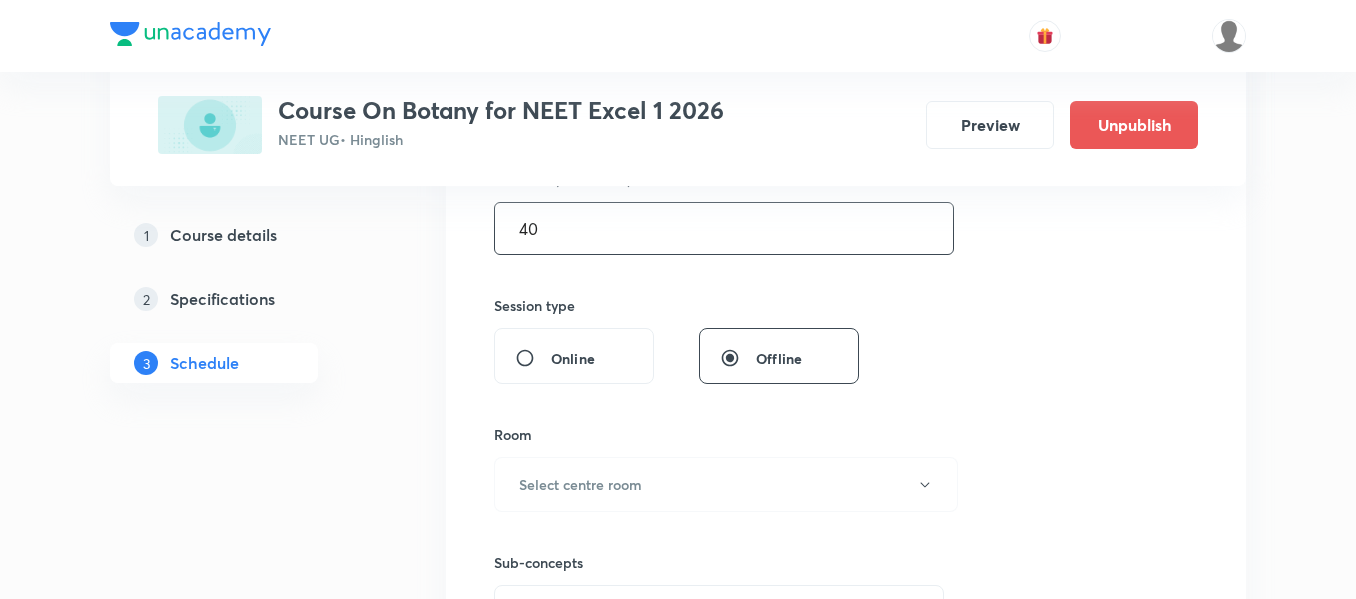 scroll, scrollTop: 700, scrollLeft: 0, axis: vertical 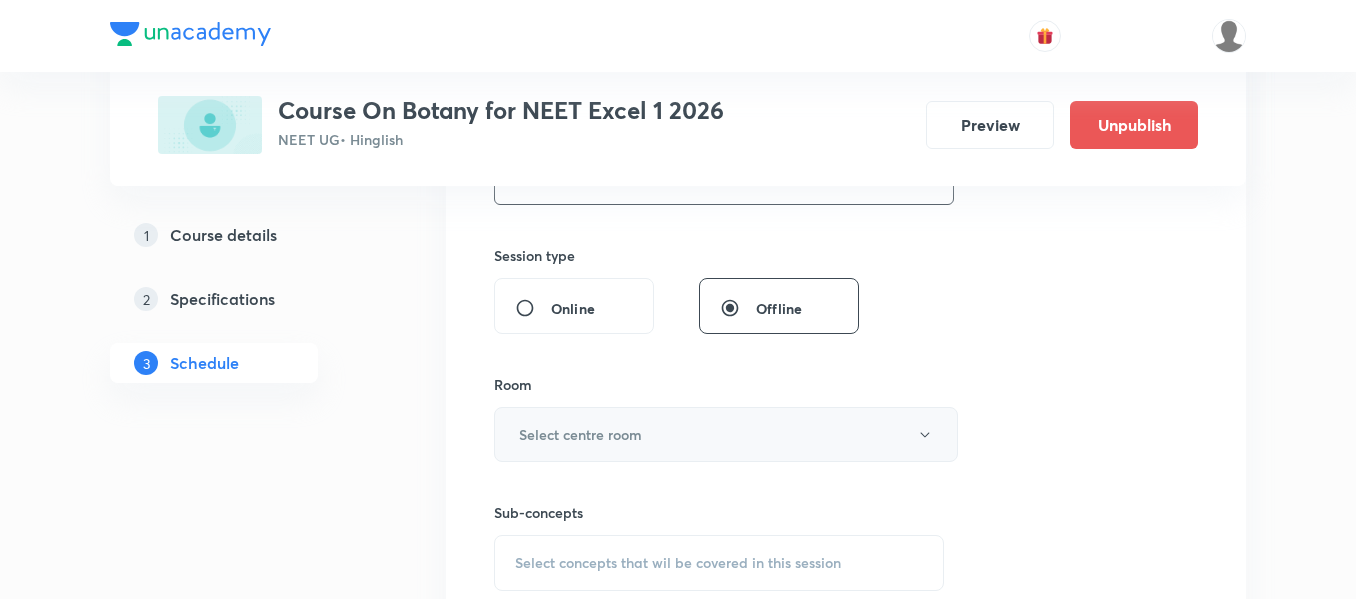 type on "40" 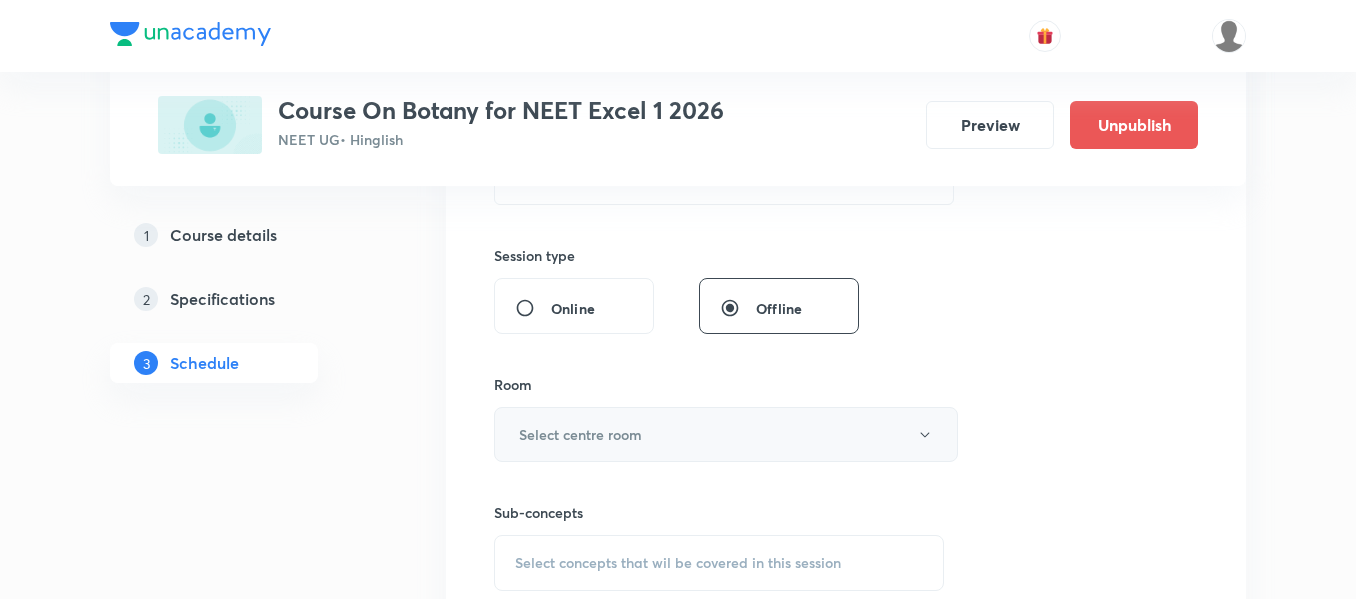 click on "Select centre room" at bounding box center (580, 434) 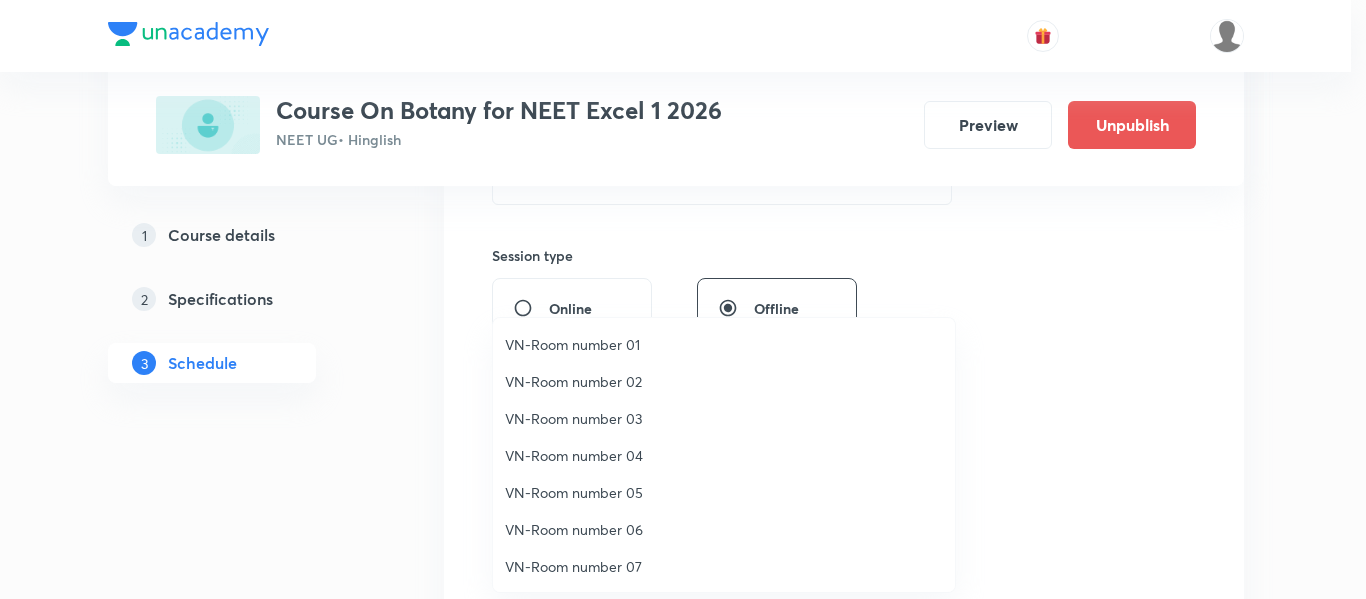click on "VN-Room number 01" at bounding box center (724, 344) 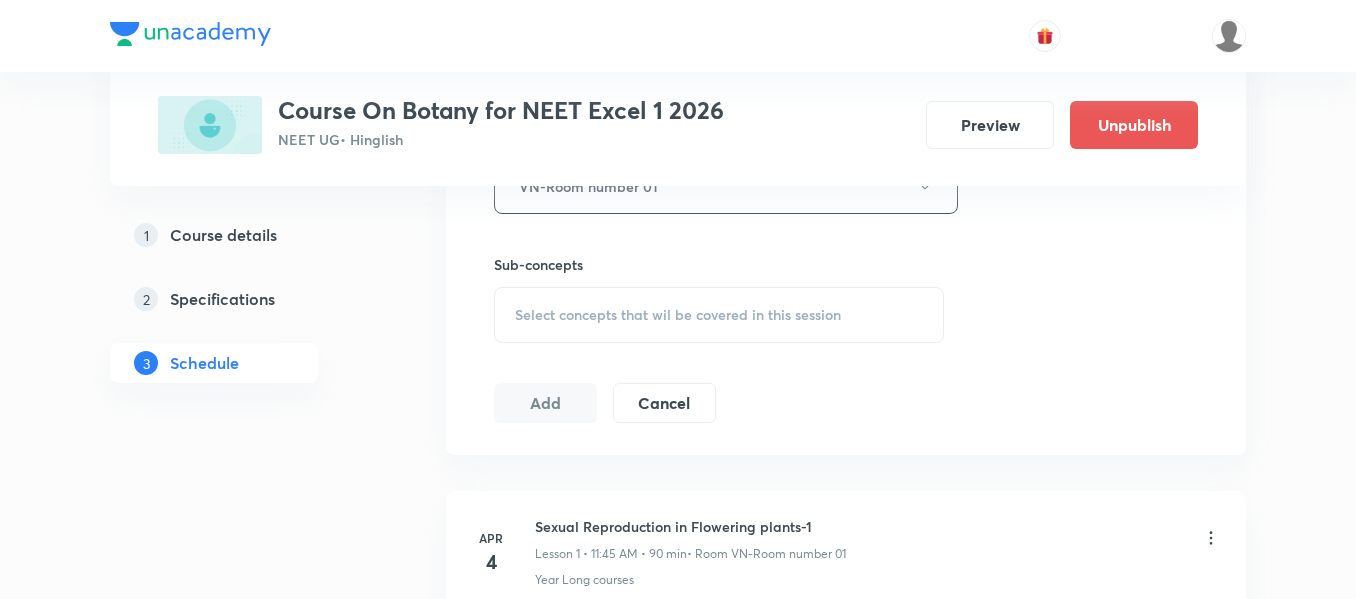 scroll, scrollTop: 1000, scrollLeft: 0, axis: vertical 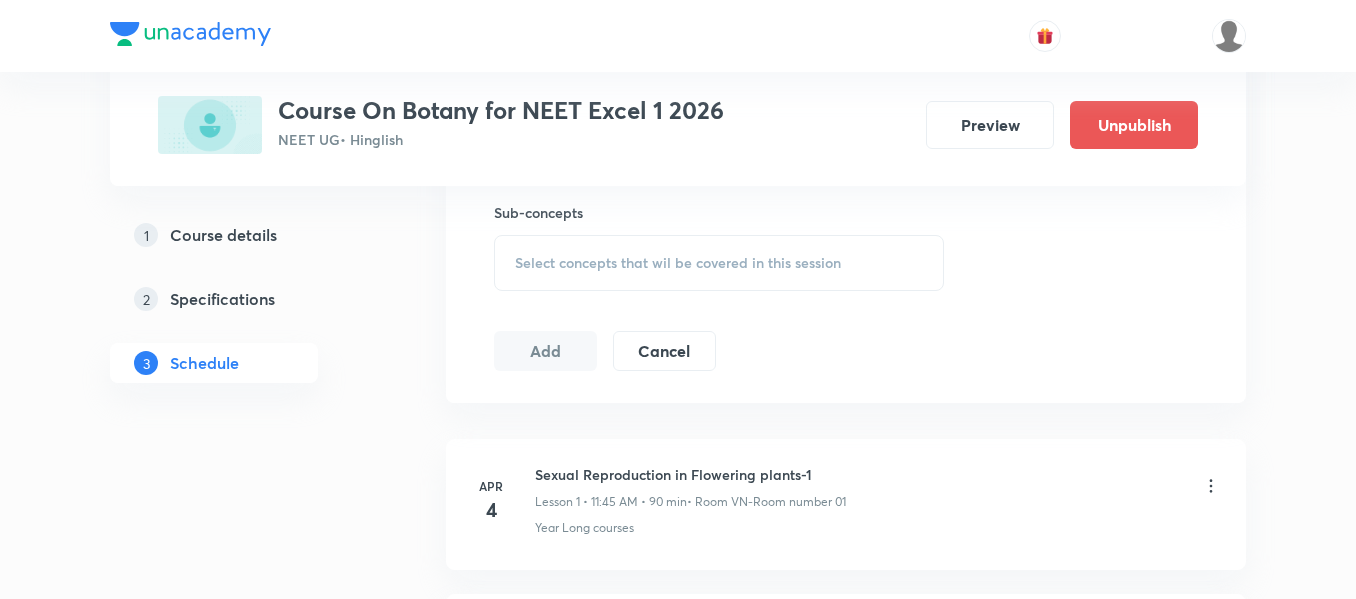 click on "Select concepts that wil be covered in this session" at bounding box center (719, 263) 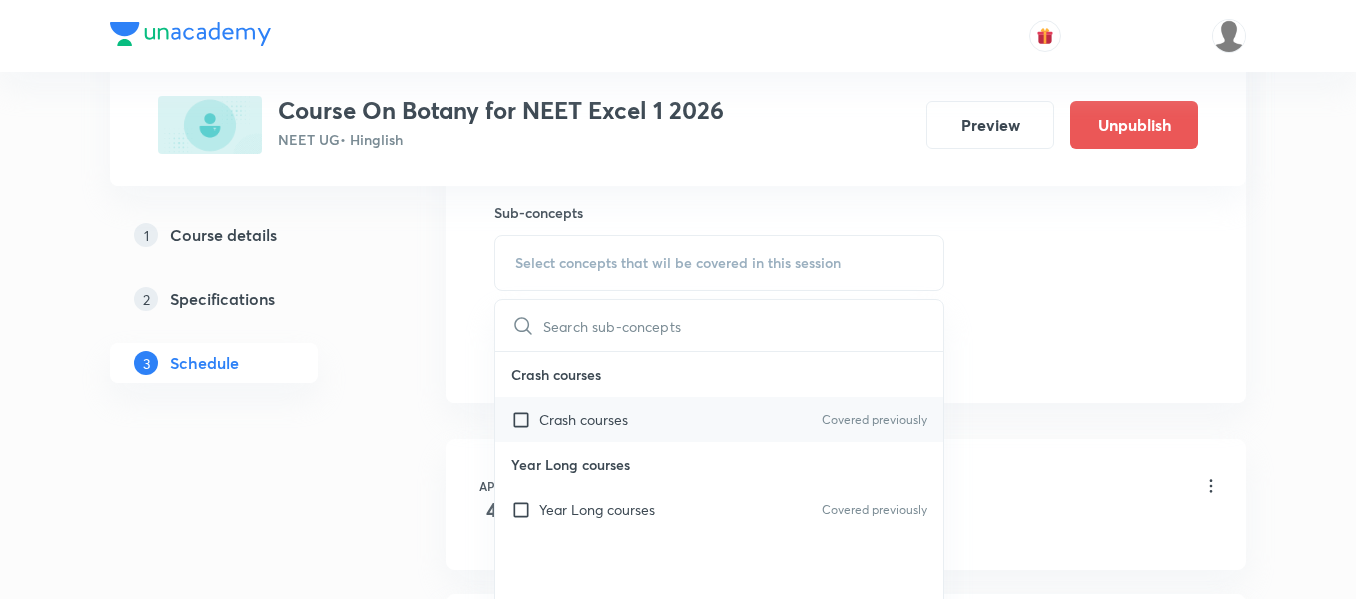 click on "Crash courses Covered previously" at bounding box center (719, 419) 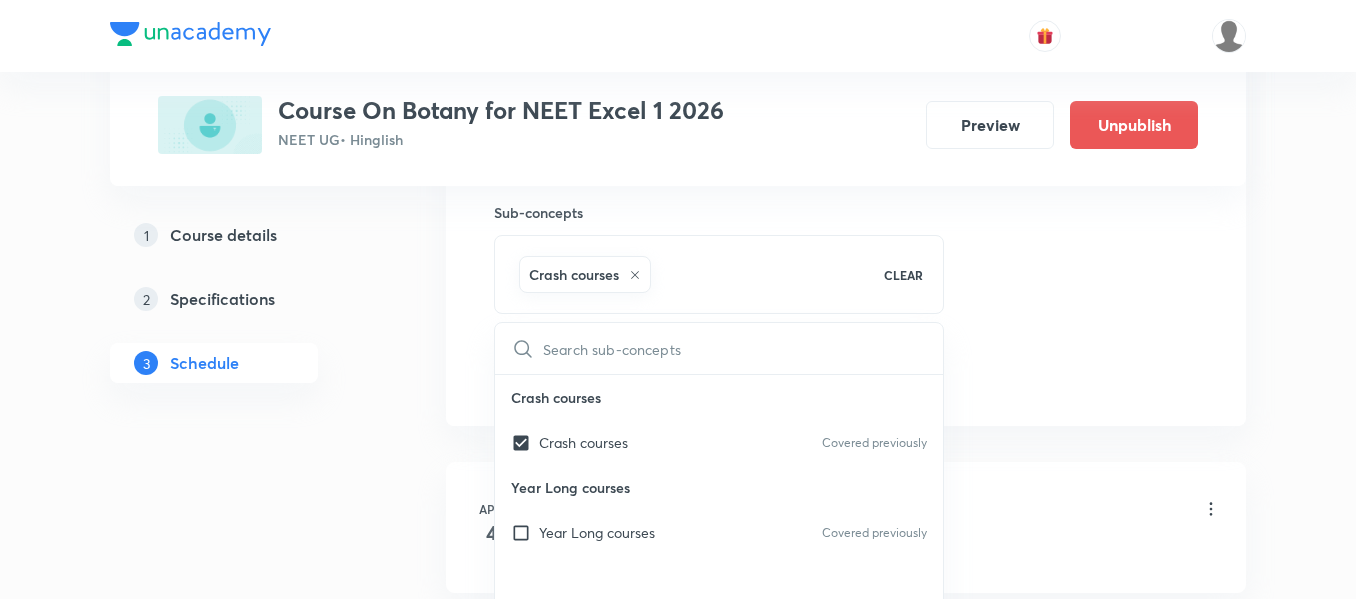 click on "Session  45 Live class Session title 3/99 POI ​ Schedule for Jul 15, 2025, 3:15 PM ​ Duration (in minutes) 40 ​   Session type Online Offline Room VN-Room number 01 Sub-concepts Crash courses CLEAR ​ Crash courses Crash courses Covered previously Year Long courses Year Long courses Covered previously Add Cancel" at bounding box center (846, -87) 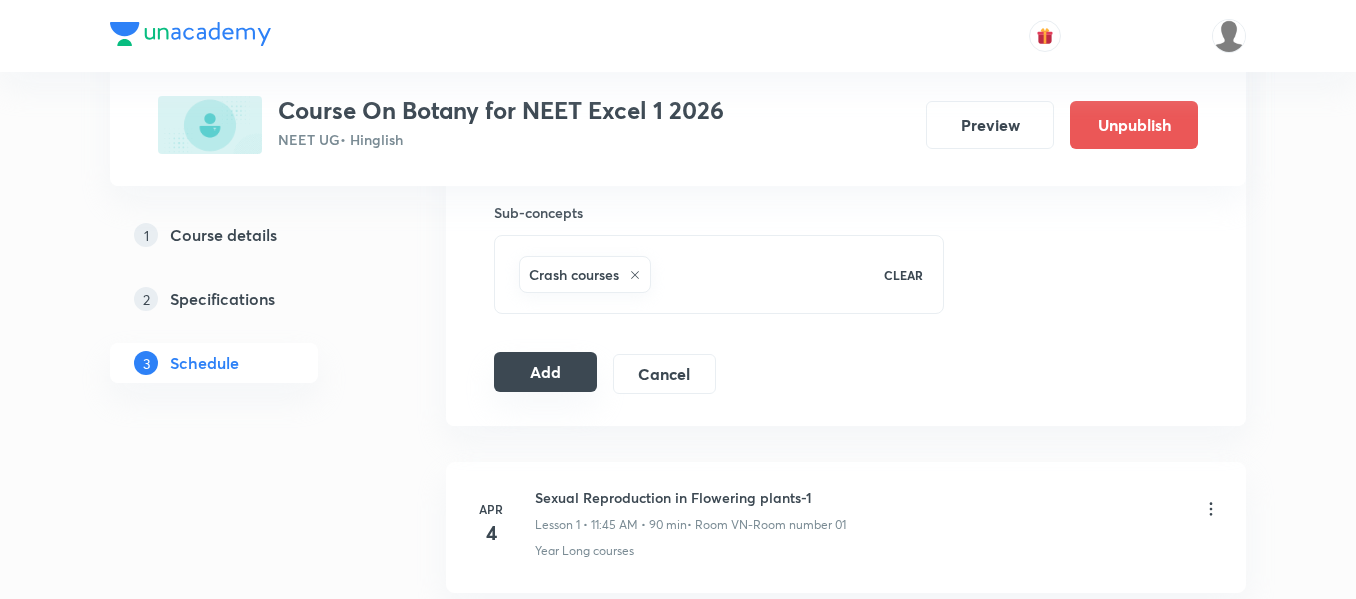 click on "Add" at bounding box center [545, 372] 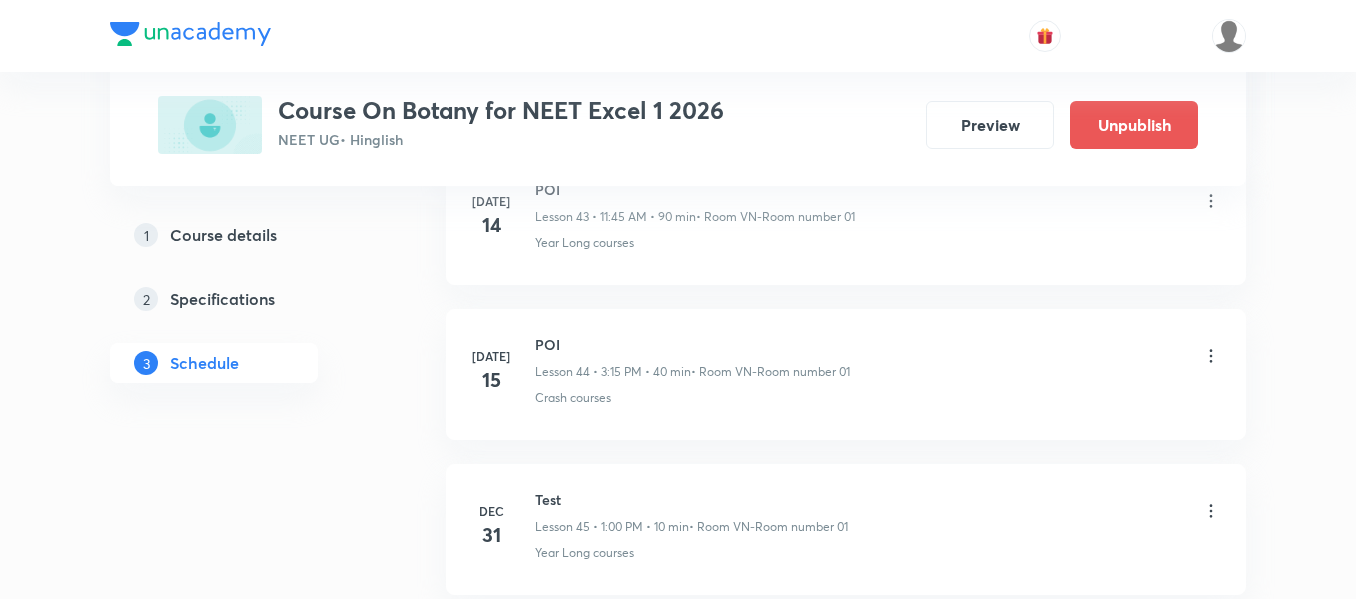 scroll, scrollTop: 6860, scrollLeft: 0, axis: vertical 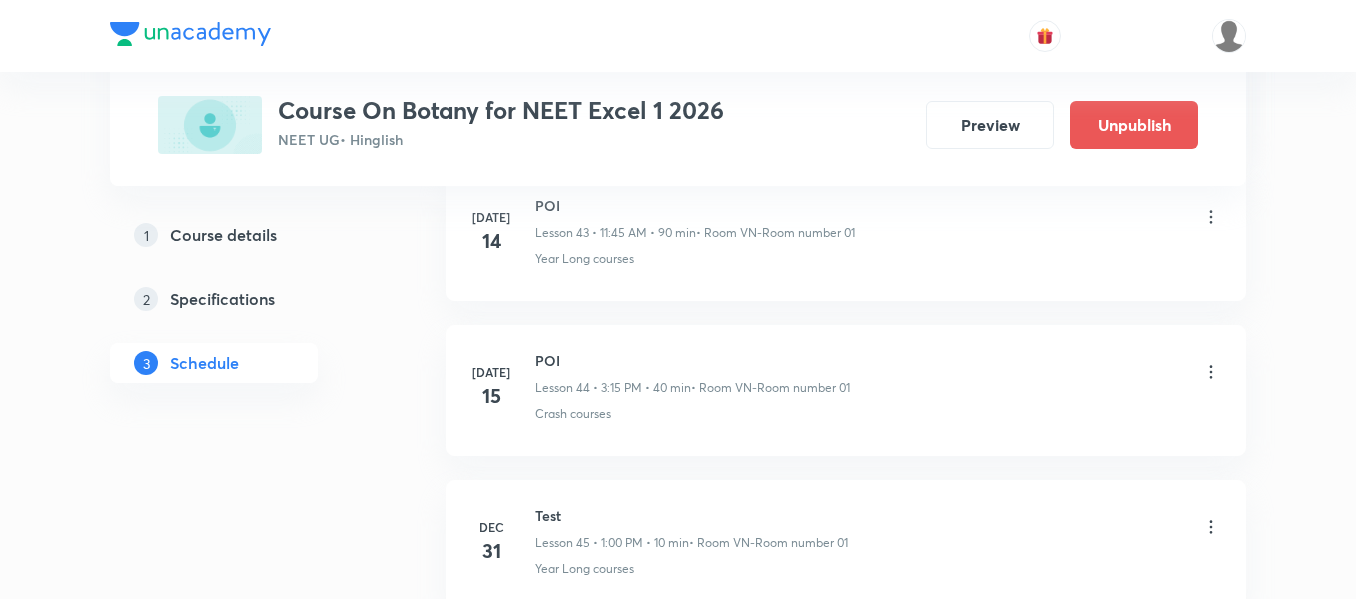 click on "POI" at bounding box center [692, 360] 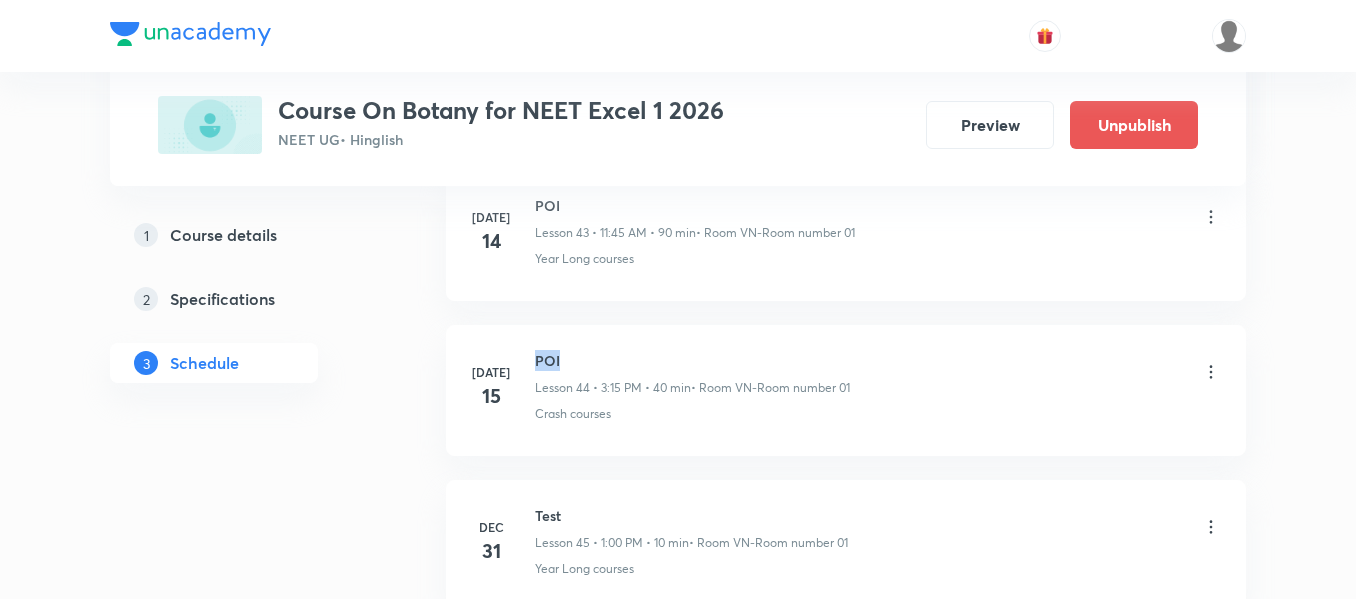 click on "POI" at bounding box center [692, 360] 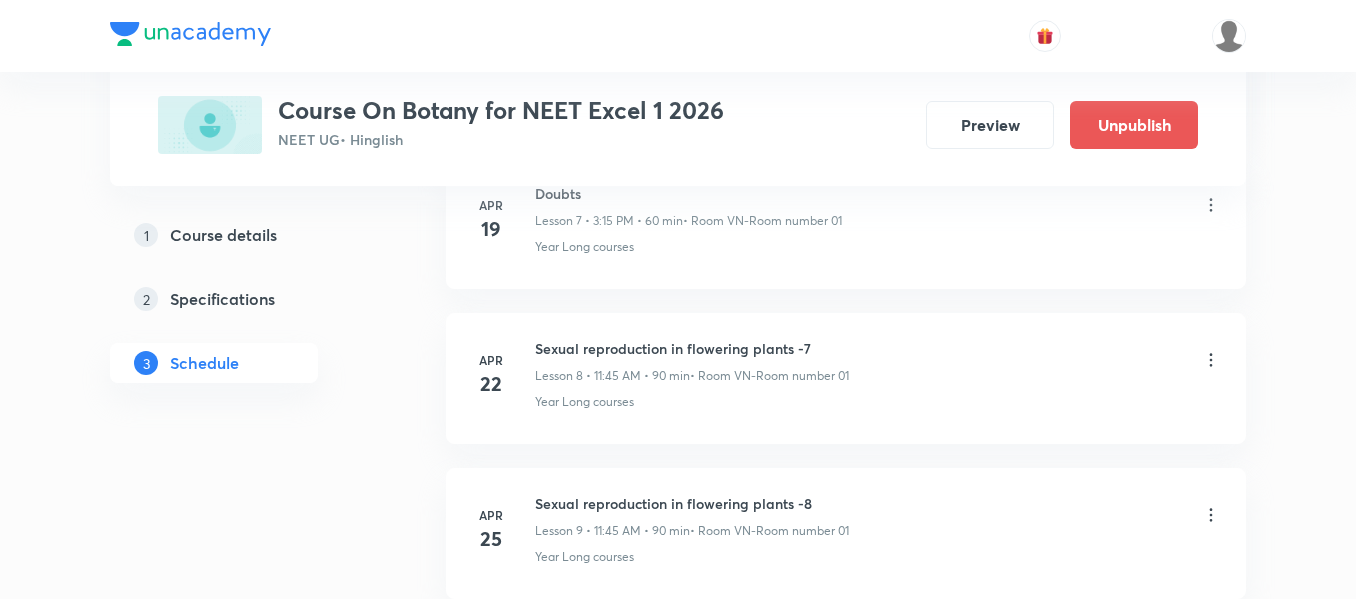 scroll, scrollTop: 0, scrollLeft: 0, axis: both 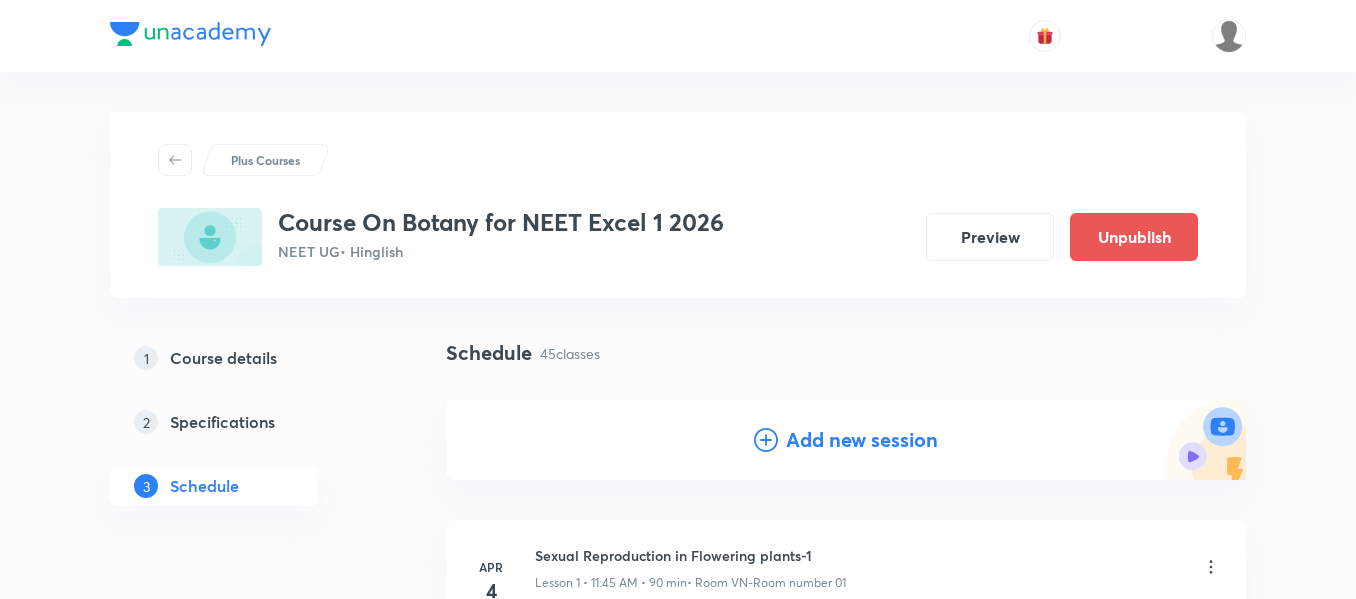 click on "Add new session" at bounding box center (862, 440) 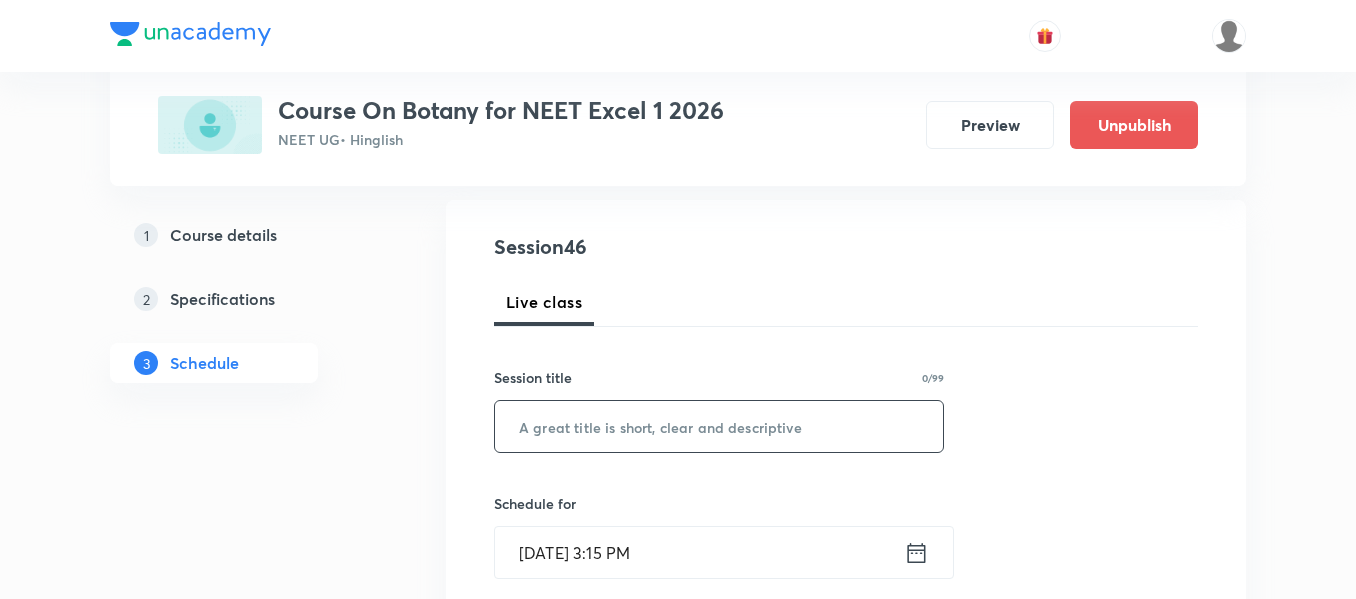 click at bounding box center [719, 426] 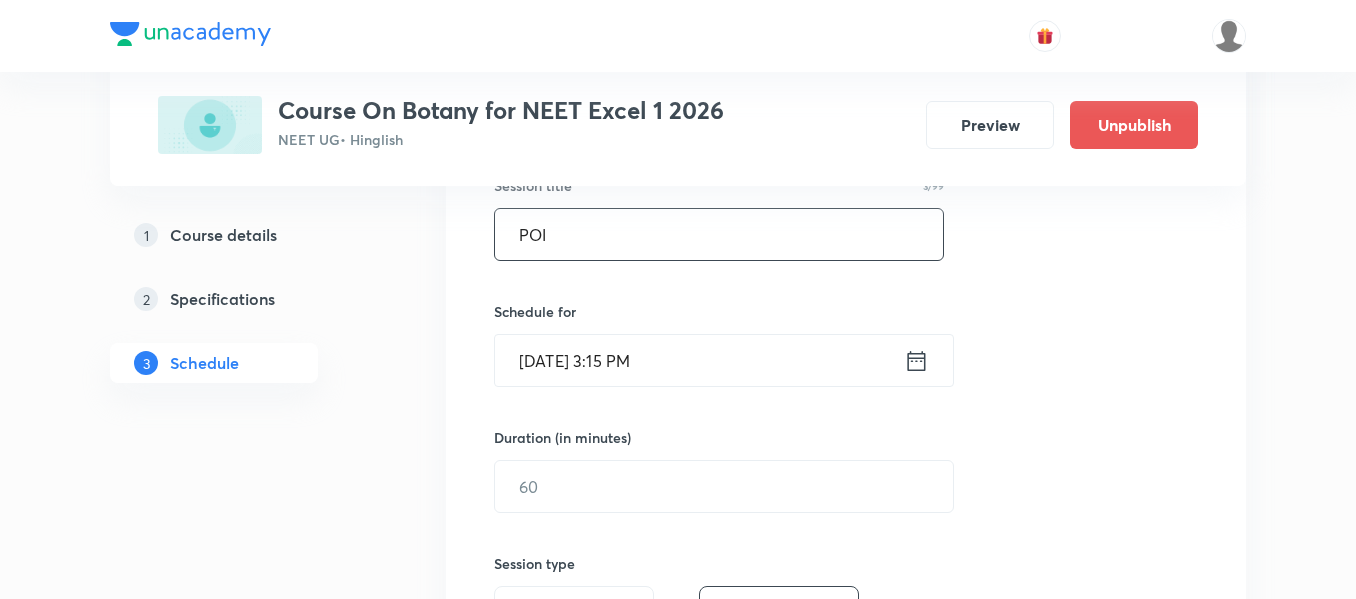 scroll, scrollTop: 400, scrollLeft: 0, axis: vertical 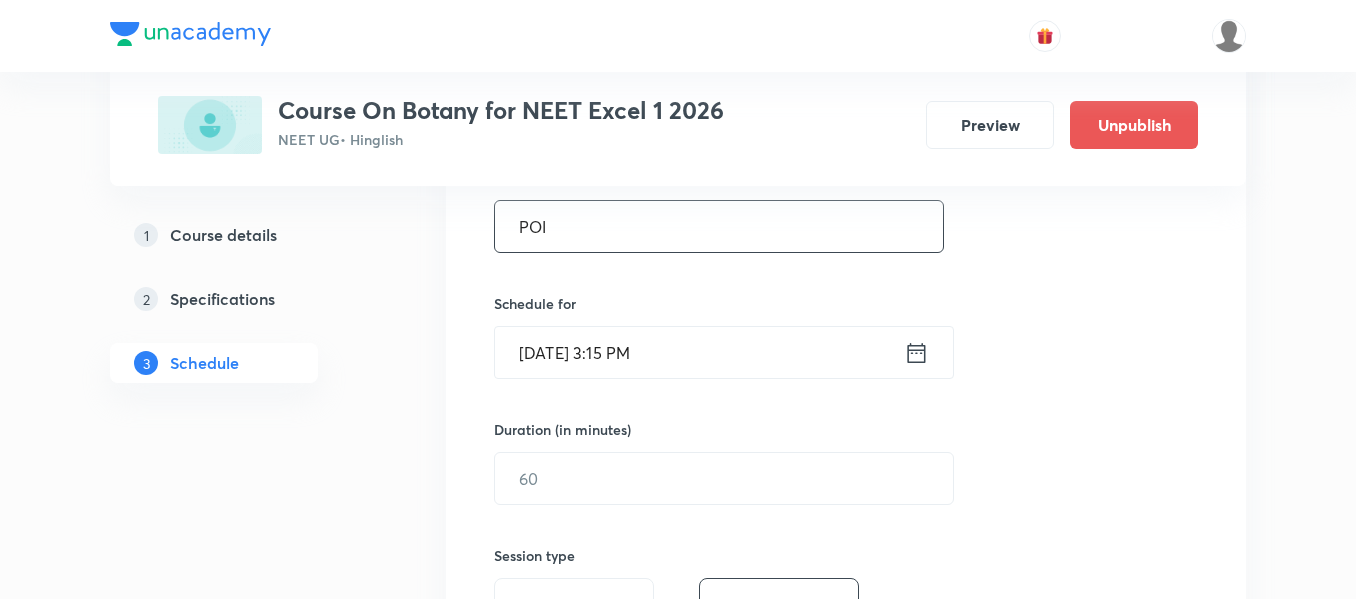 type on "POI" 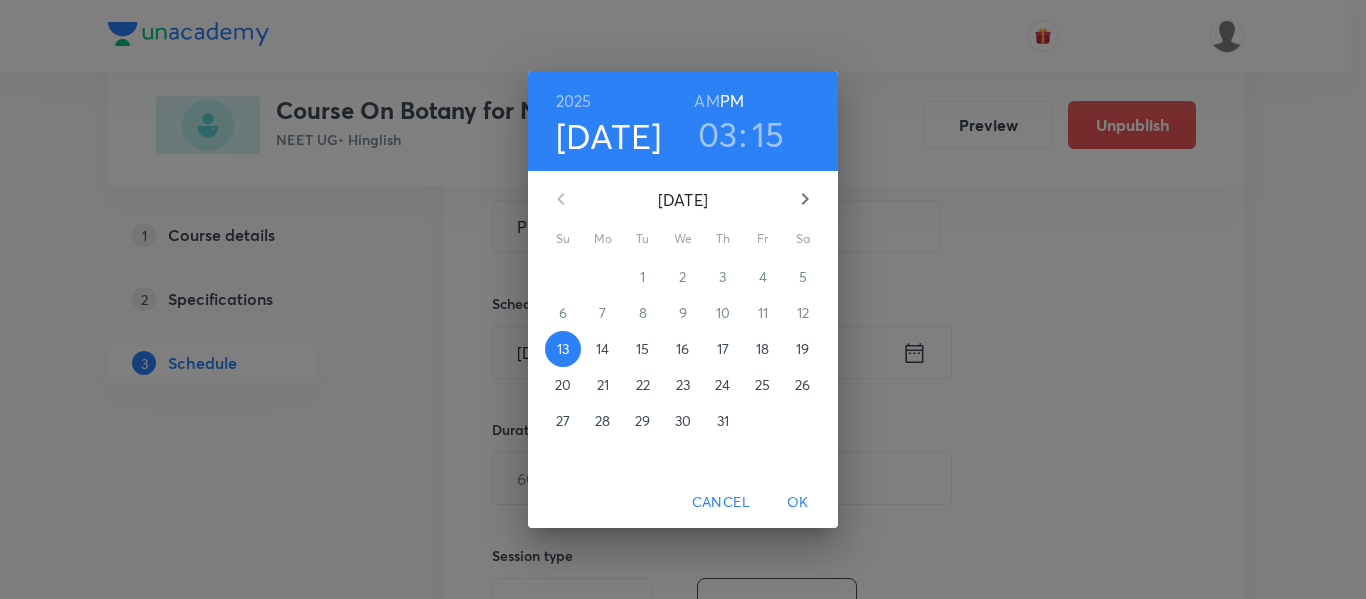 click on "19" at bounding box center [803, 349] 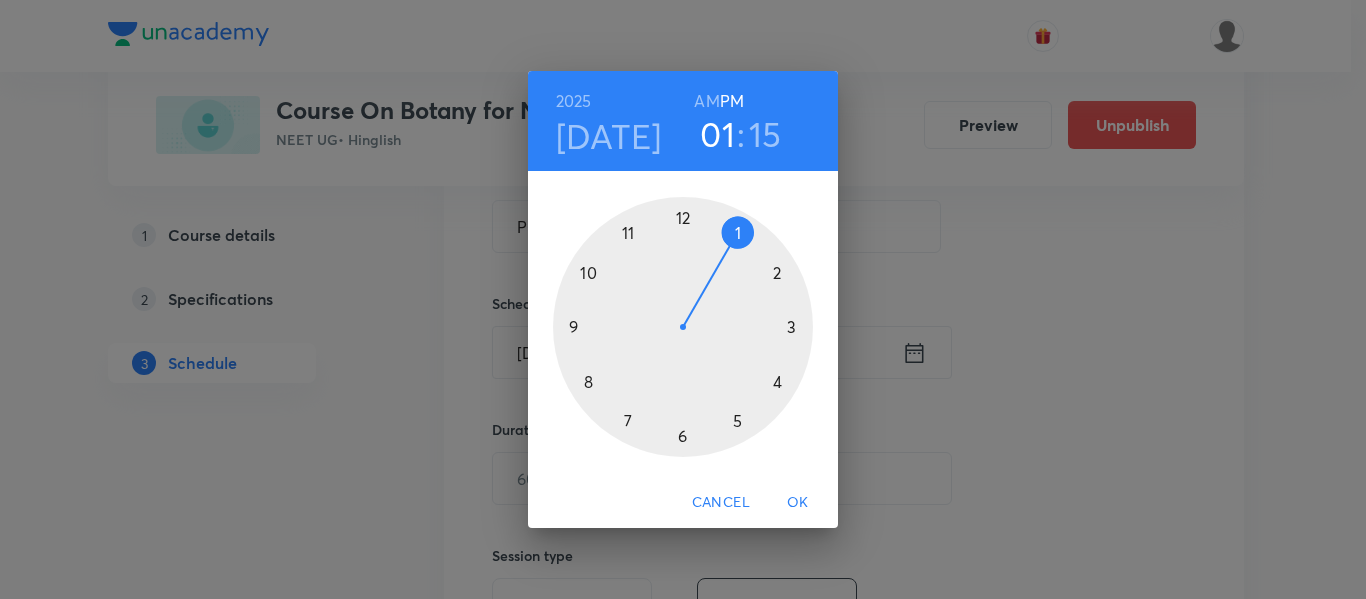 drag, startPoint x: 796, startPoint y: 317, endPoint x: 740, endPoint y: 244, distance: 92.00543 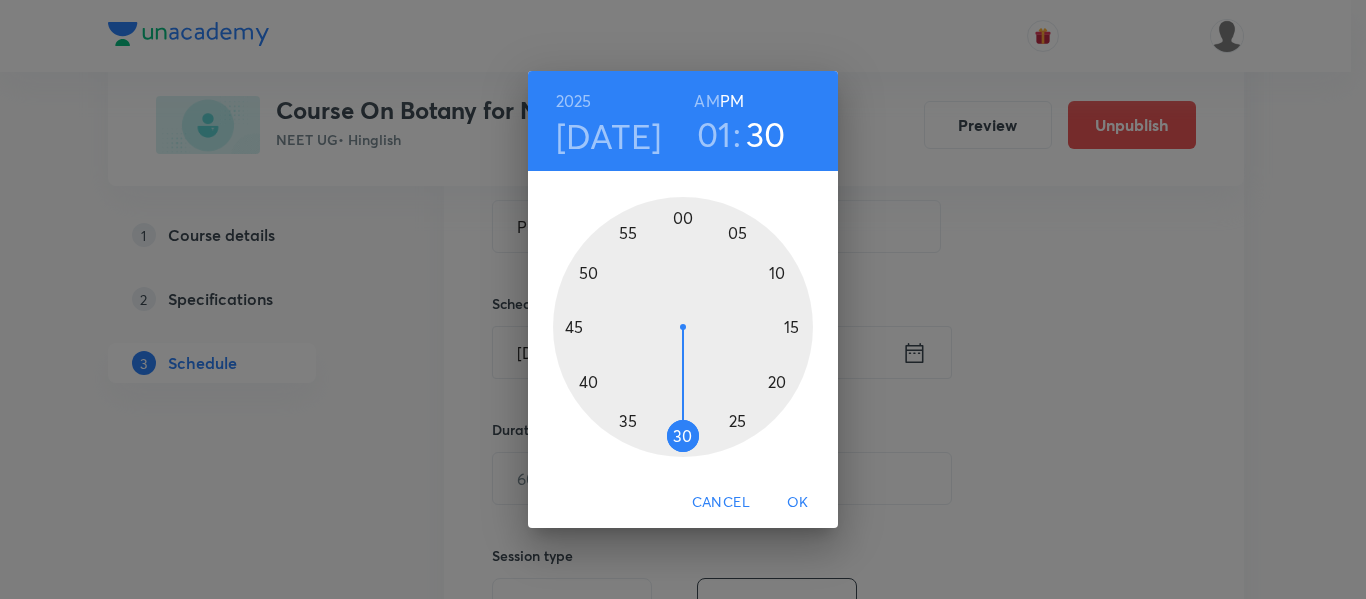 drag, startPoint x: 783, startPoint y: 331, endPoint x: 680, endPoint y: 450, distance: 157.38487 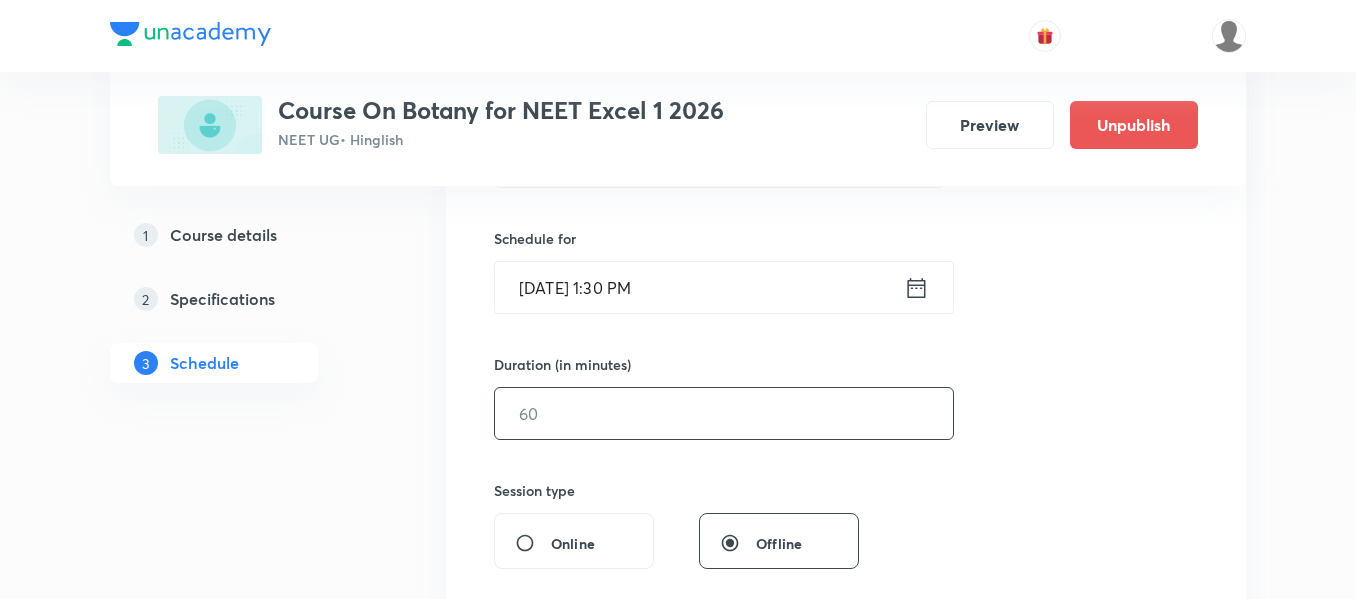 scroll, scrollTop: 500, scrollLeft: 0, axis: vertical 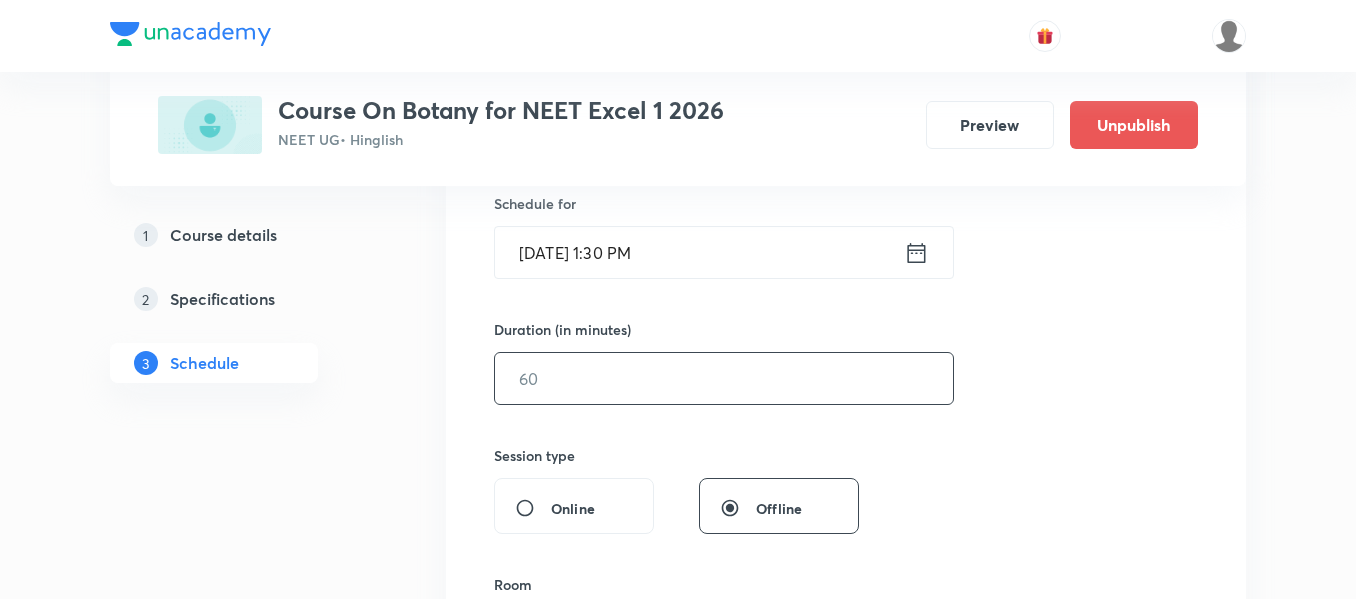 click at bounding box center (724, 378) 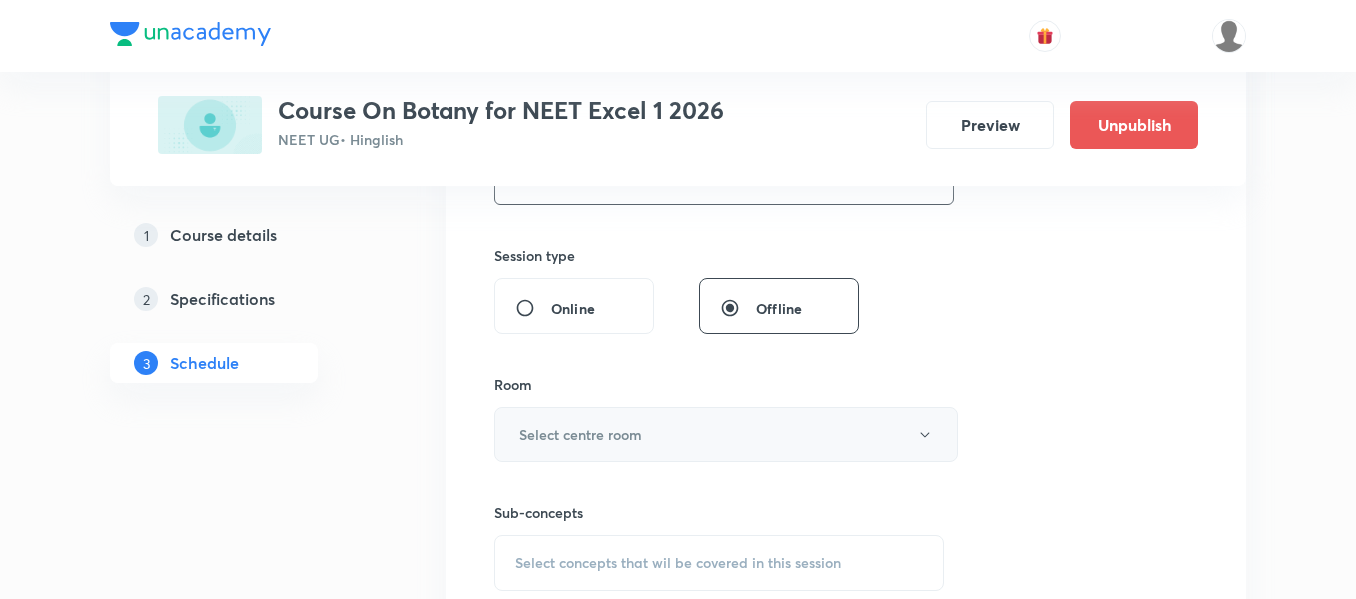 scroll, scrollTop: 700, scrollLeft: 0, axis: vertical 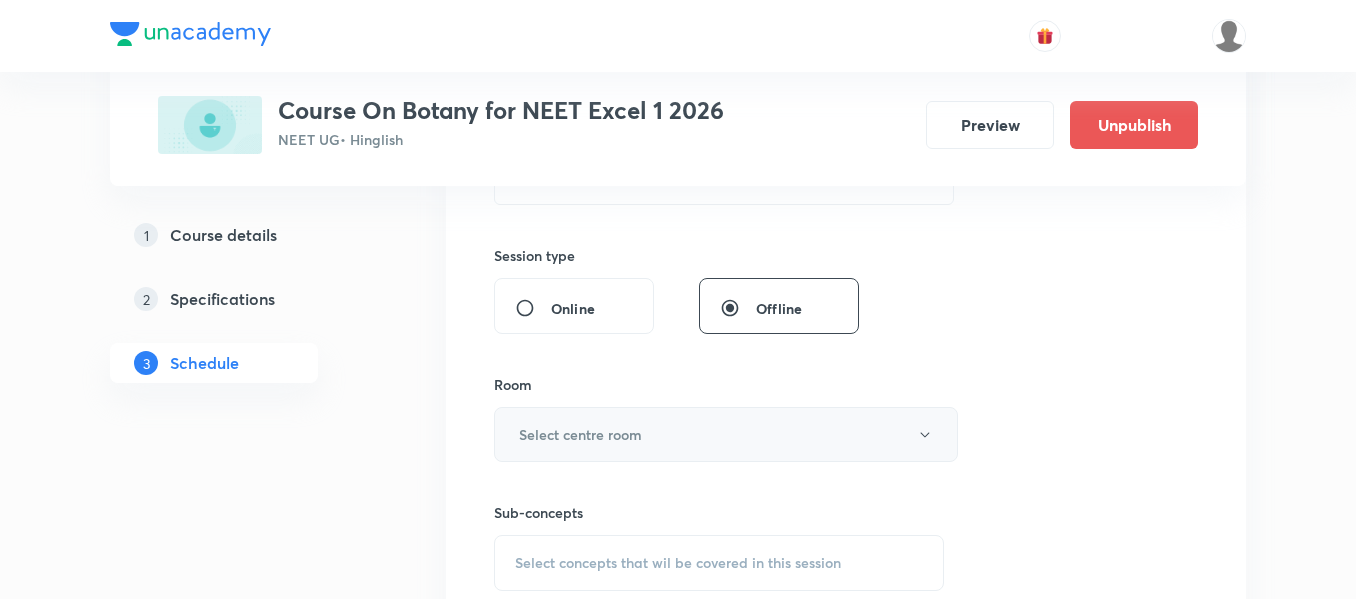 click on "Select centre room" at bounding box center (726, 434) 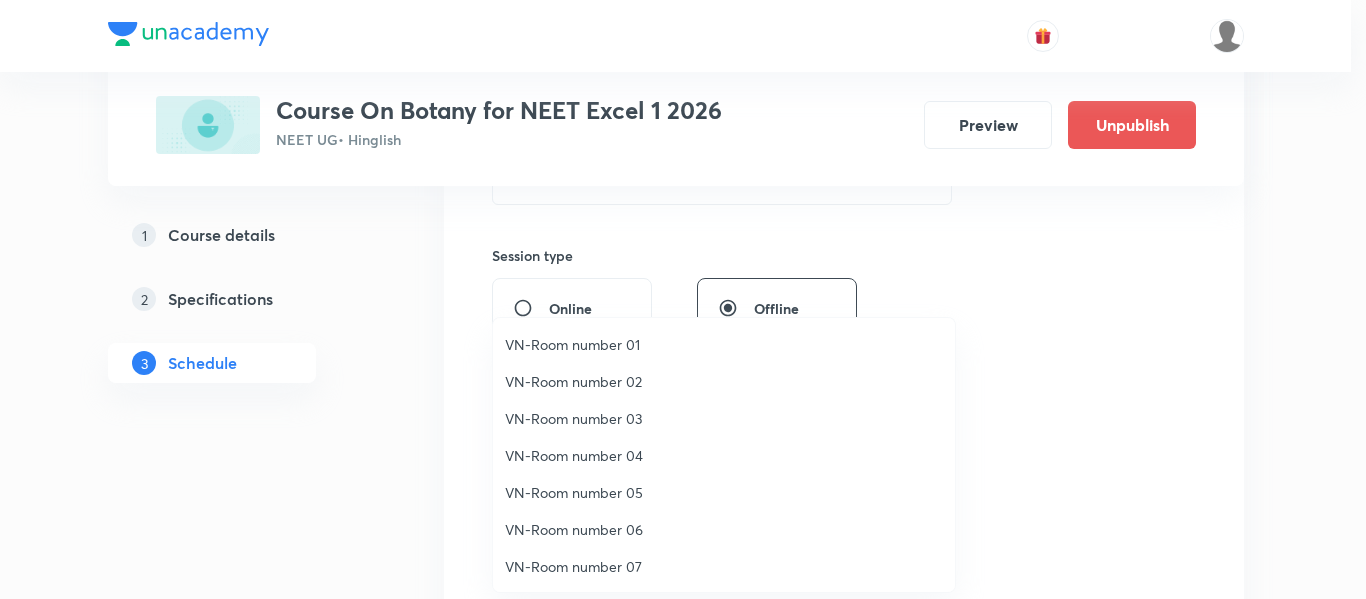 click on "VN-Room number 01" at bounding box center [724, 344] 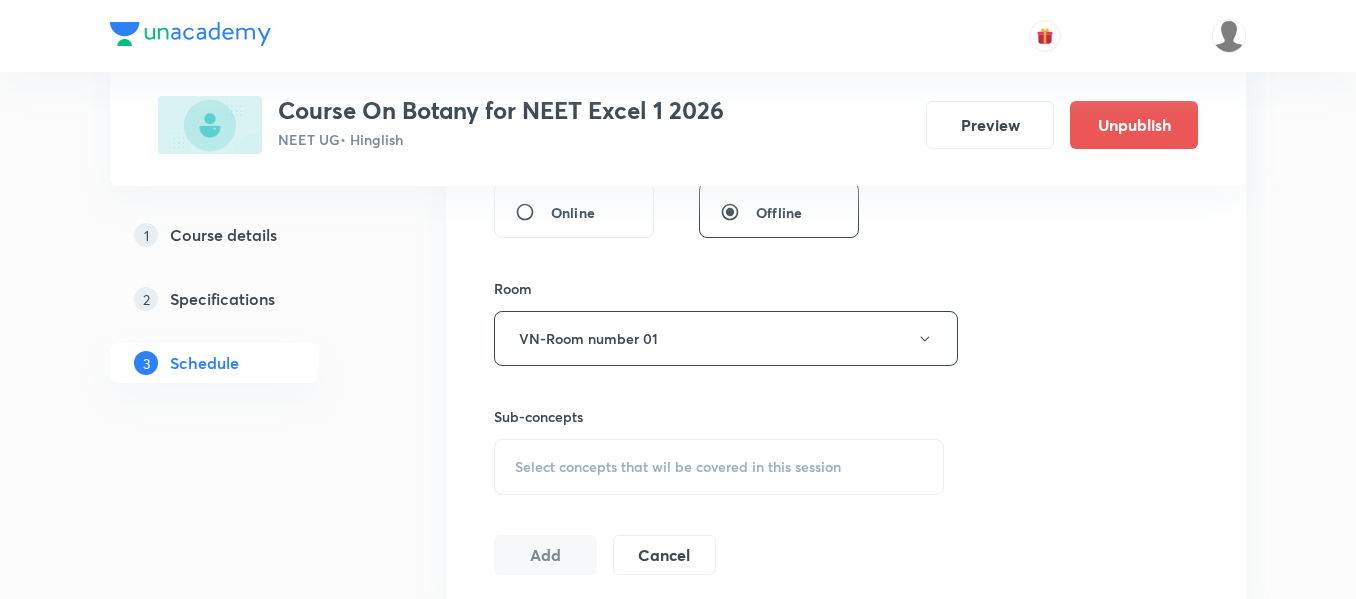 scroll, scrollTop: 800, scrollLeft: 0, axis: vertical 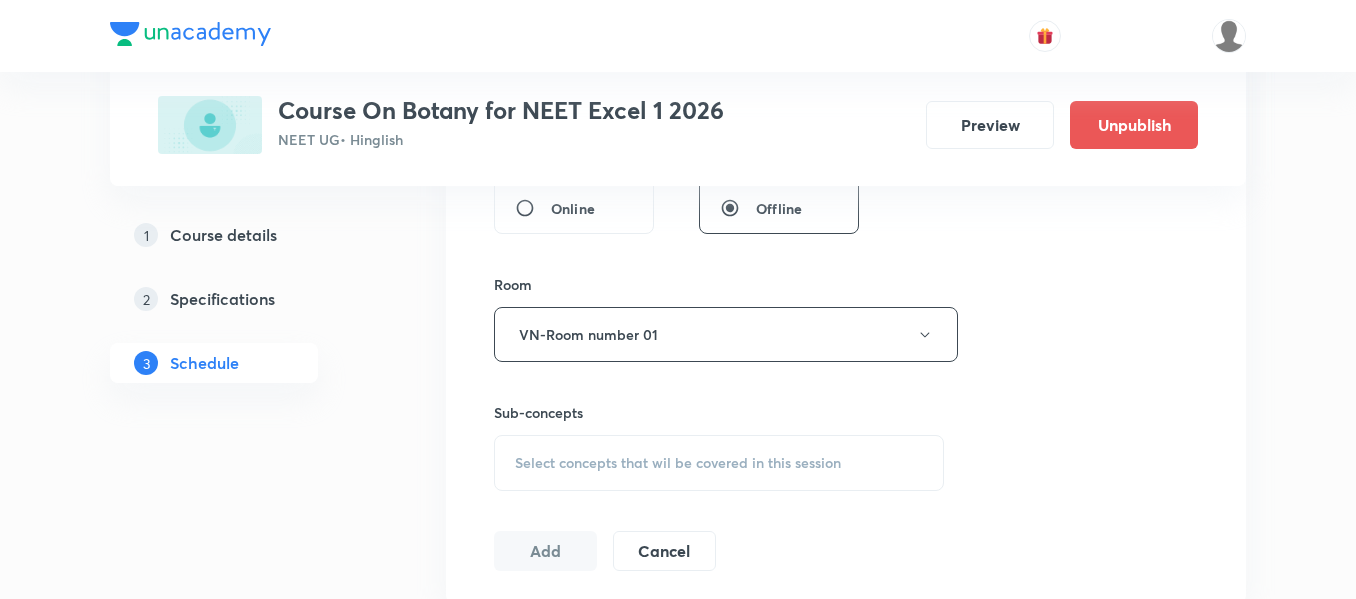 click on "Select concepts that wil be covered in this session" at bounding box center [678, 463] 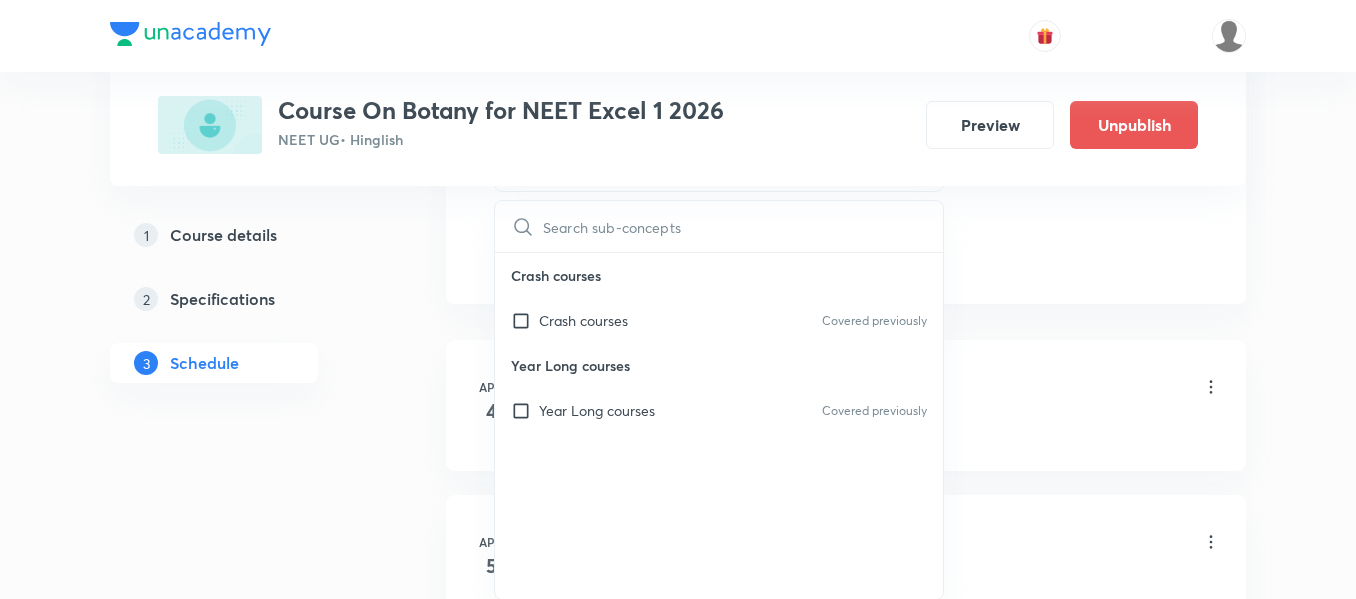 scroll, scrollTop: 1100, scrollLeft: 0, axis: vertical 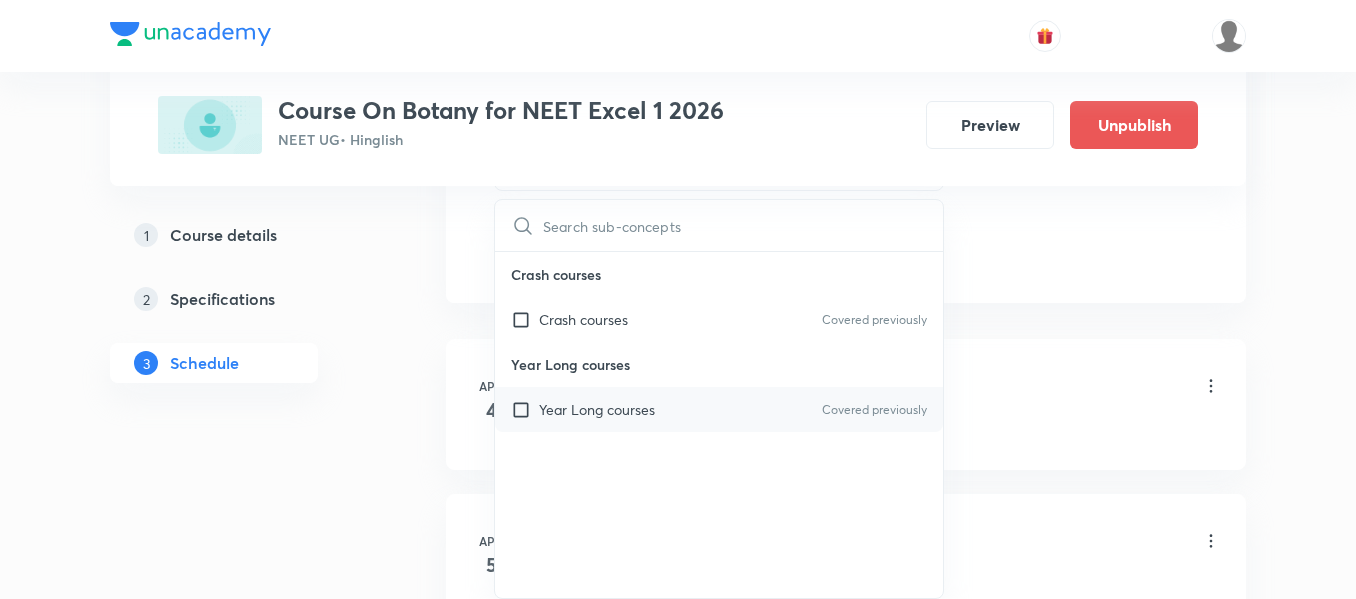 click on "Year Long courses Covered previously" at bounding box center (719, 409) 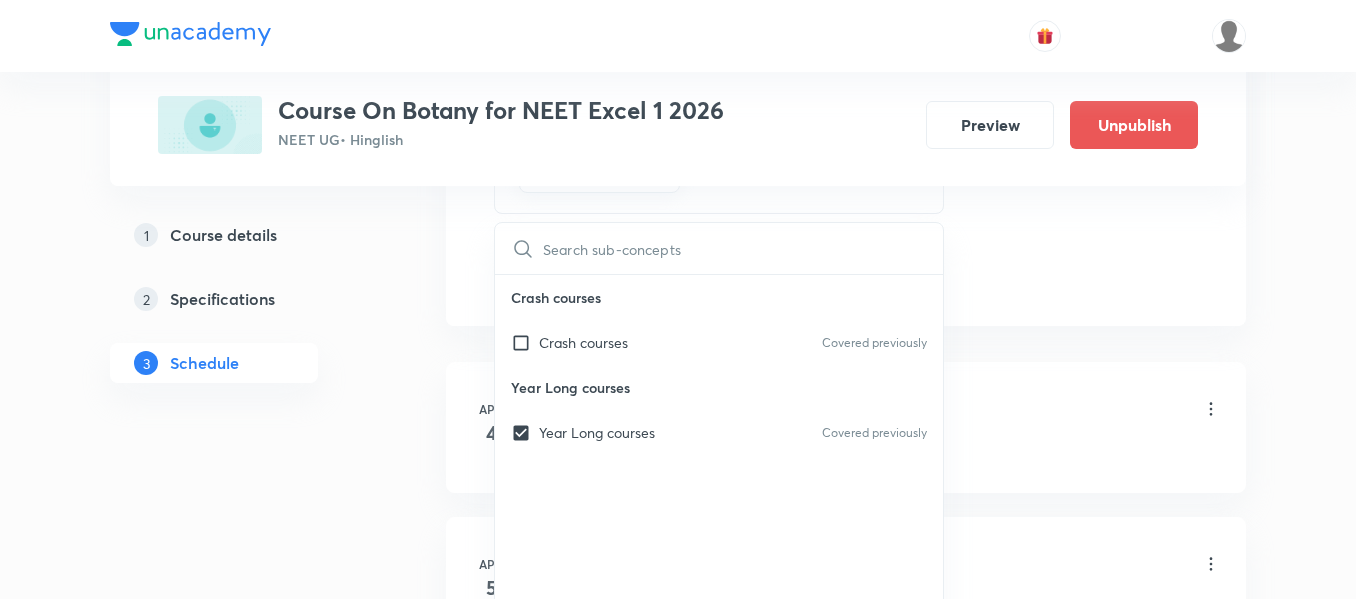 click on "Session  46 Live class Session title 3/99 POI ​ Schedule for Jul 19, 2025, 1:30 PM ​ Duration (in minutes) 90 ​   Session type Online Offline Room VN-Room number 01 Sub-concepts Year Long courses CLEAR ​ Crash courses Crash courses Covered previously Year Long courses Year Long courses Covered previously Add Cancel" at bounding box center [846, -187] 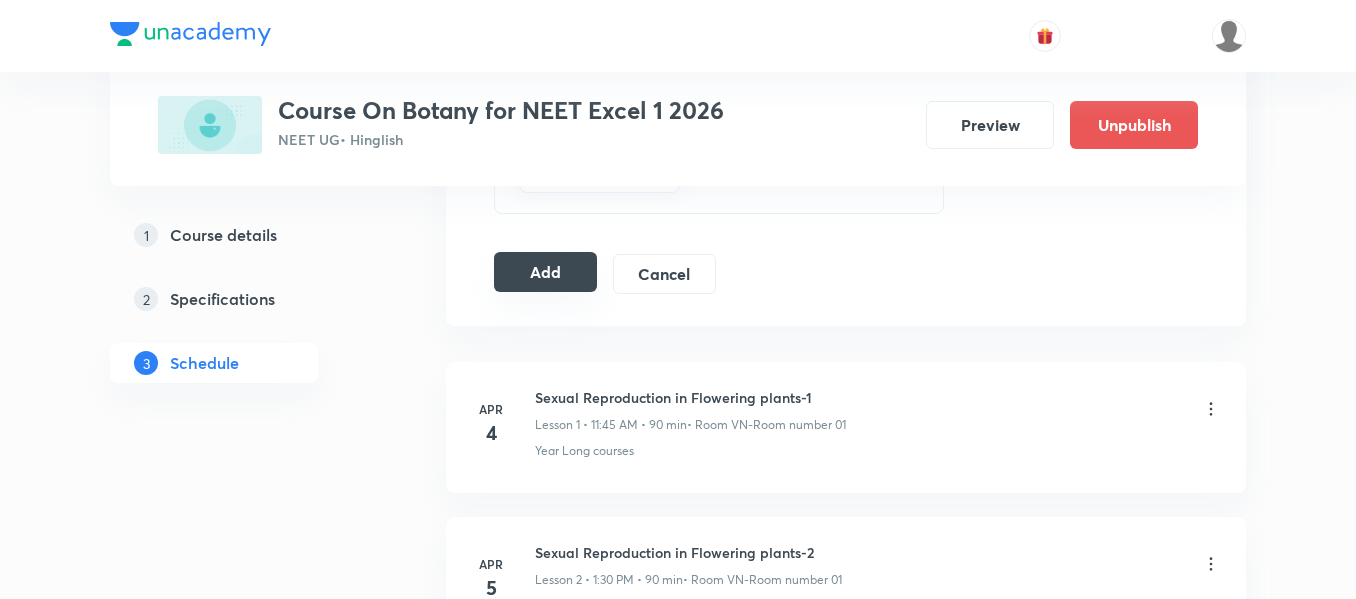 click on "Add" at bounding box center (545, 272) 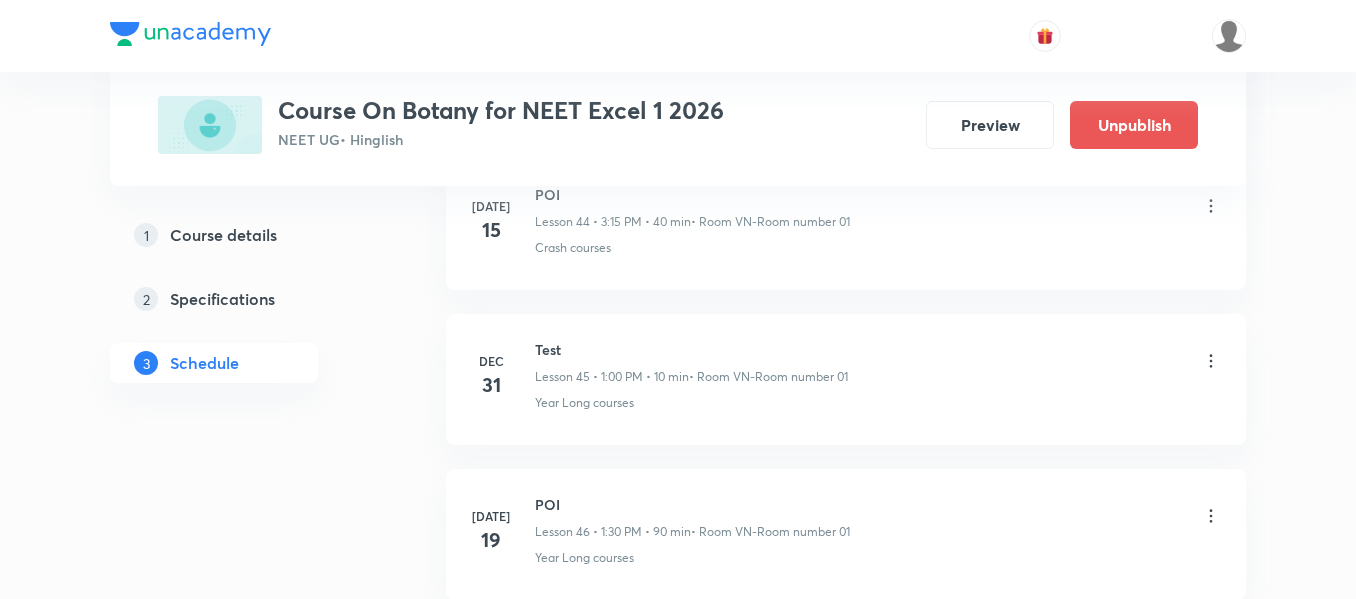 scroll, scrollTop: 7015, scrollLeft: 0, axis: vertical 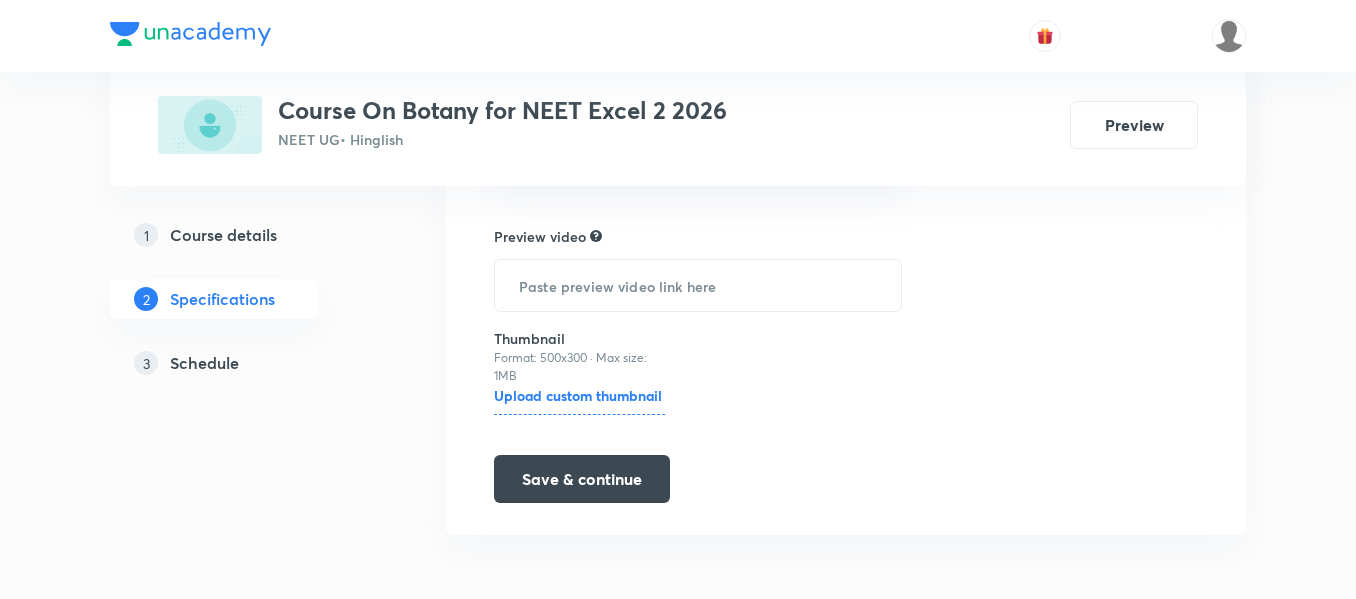 click on "Schedule" at bounding box center (204, 363) 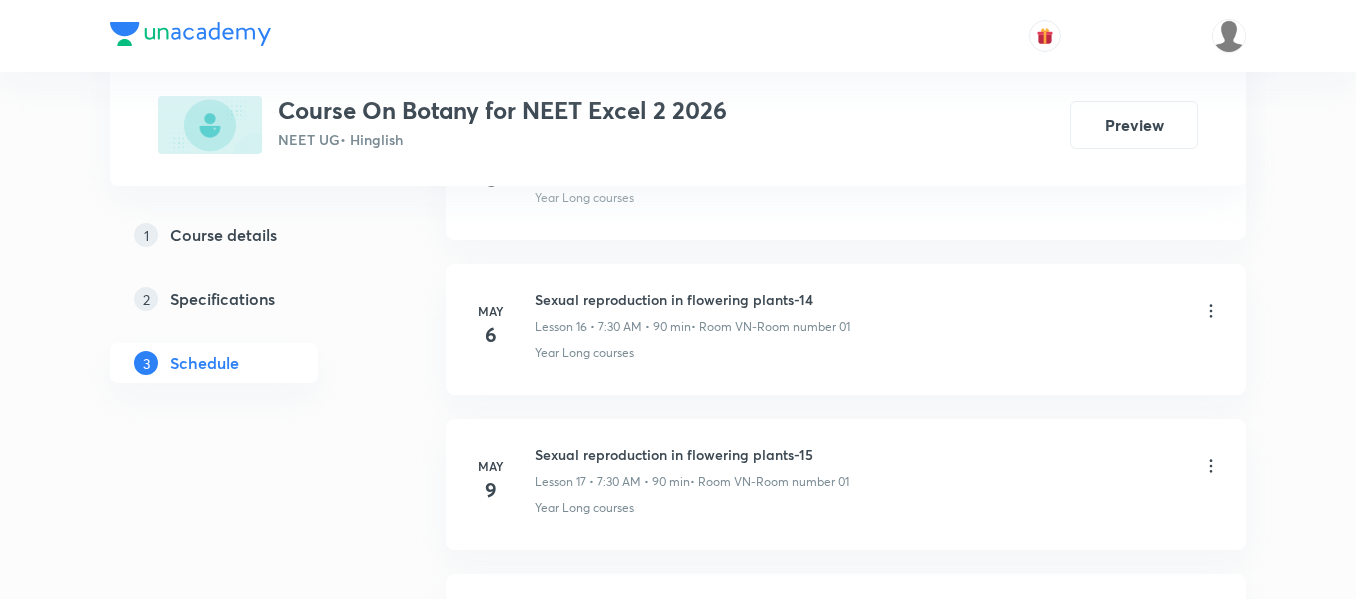 scroll, scrollTop: 4100, scrollLeft: 0, axis: vertical 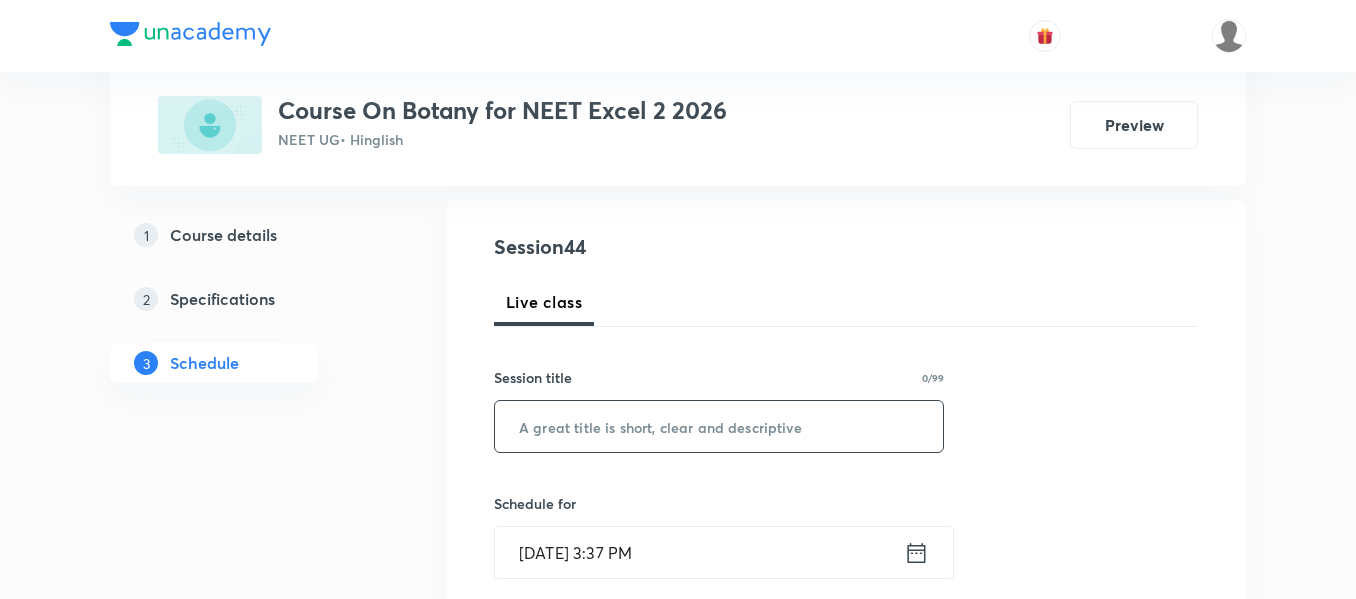 click at bounding box center [719, 426] 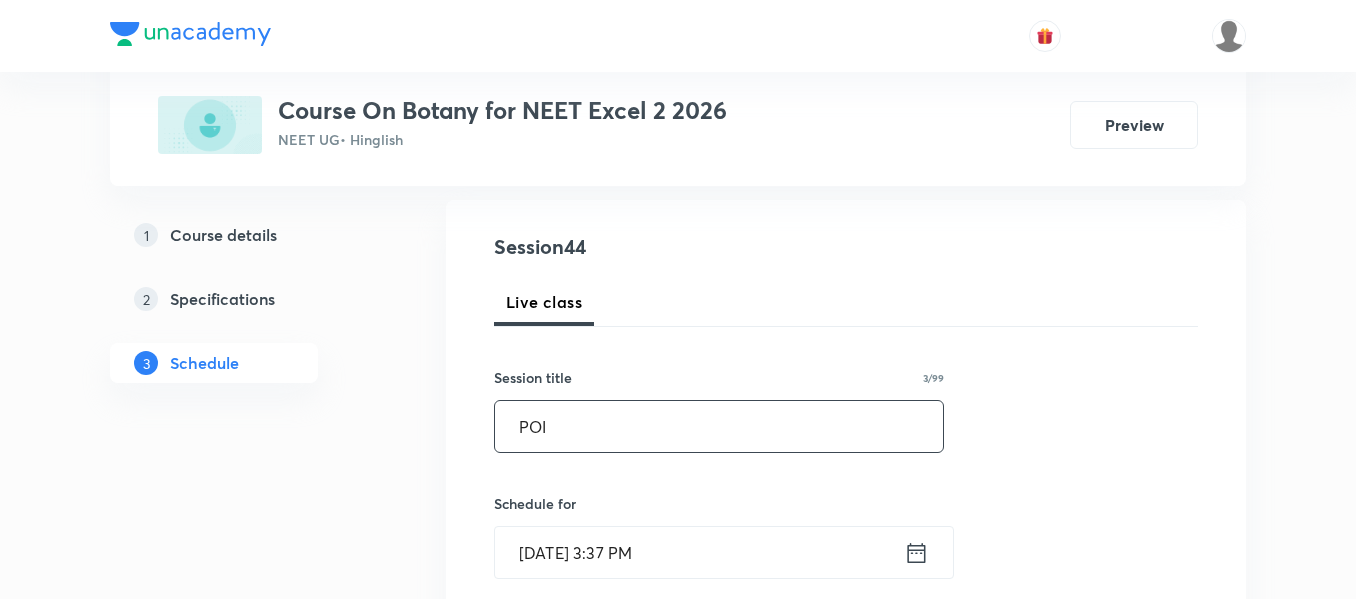 type on "POI" 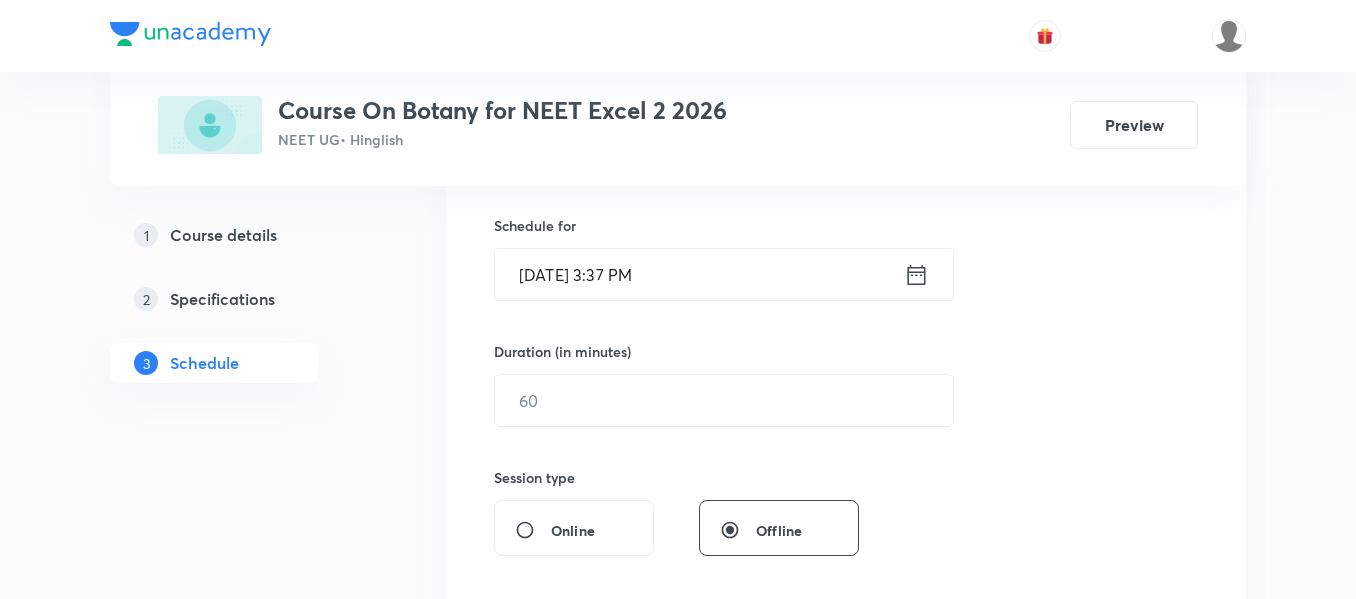 scroll, scrollTop: 500, scrollLeft: 0, axis: vertical 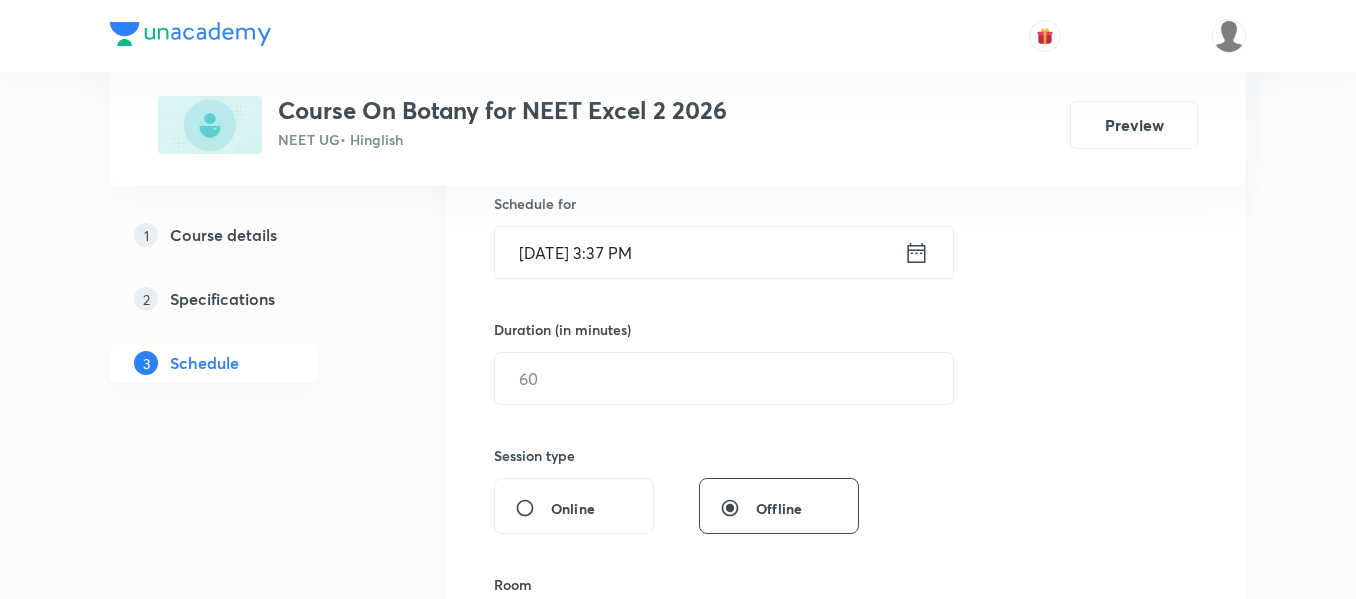 click 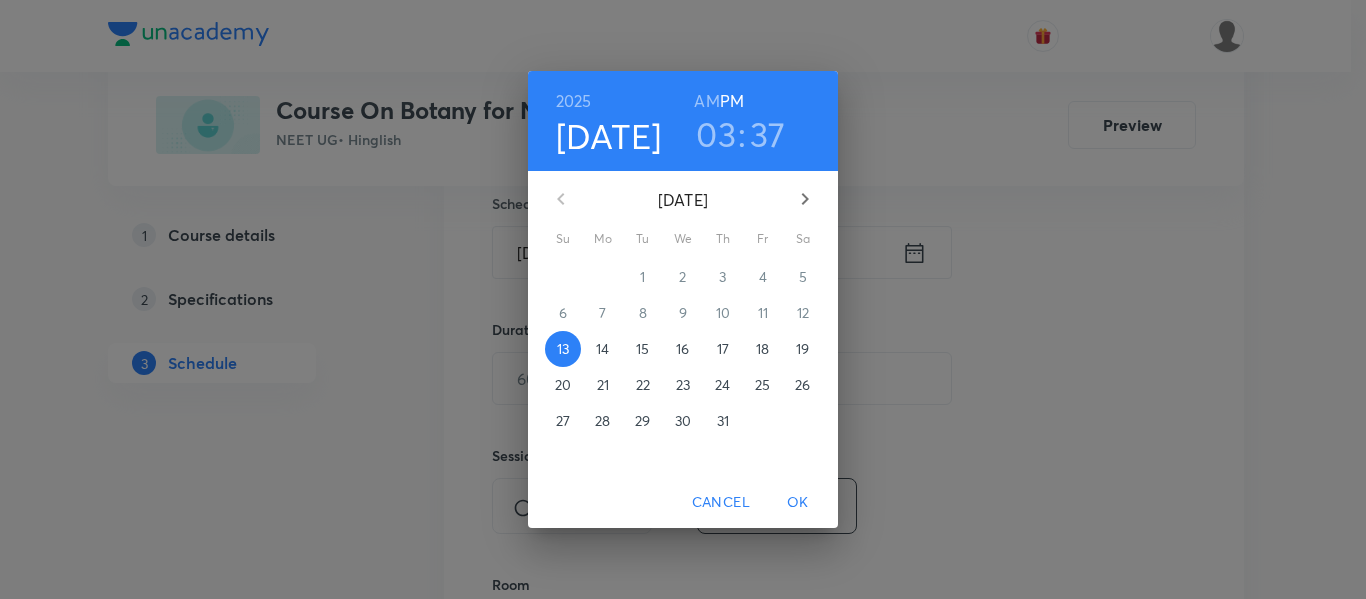 click on "14" at bounding box center (602, 349) 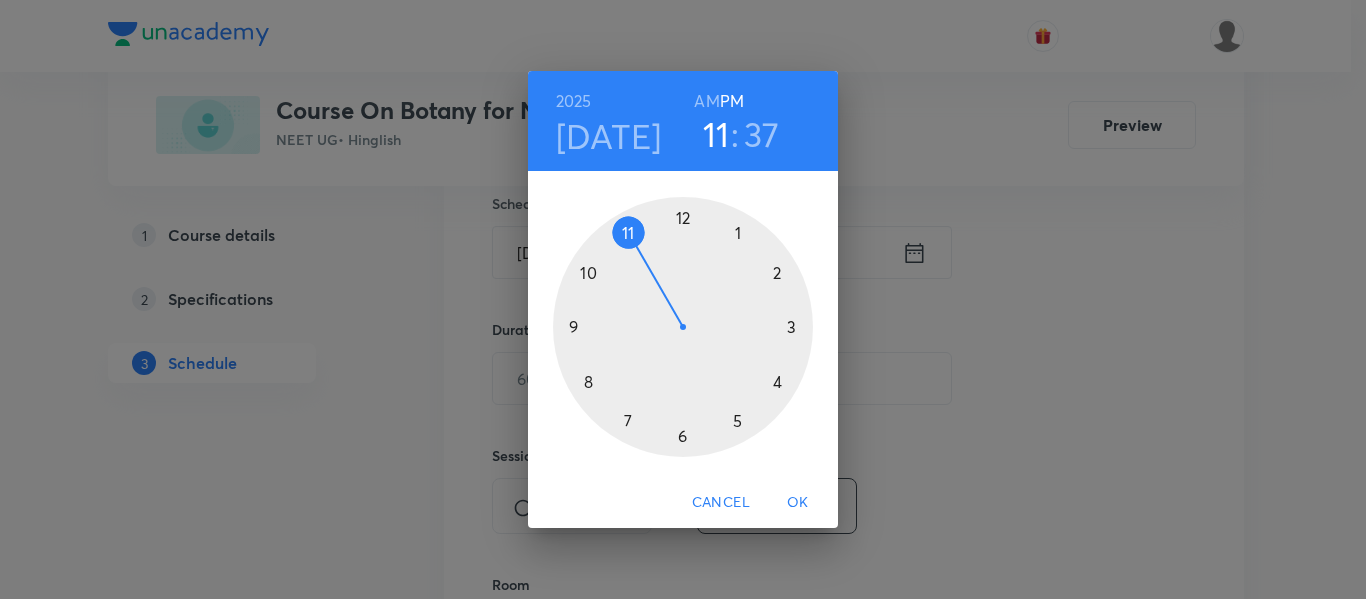 drag, startPoint x: 798, startPoint y: 314, endPoint x: 629, endPoint y: 238, distance: 185.30246 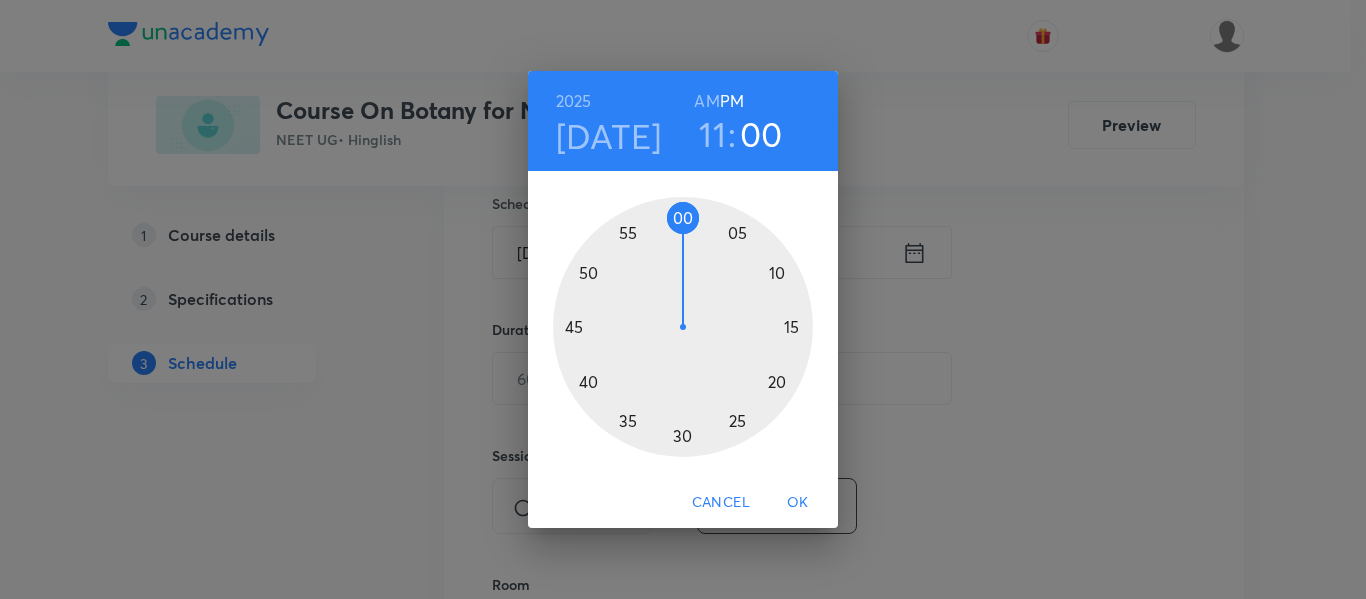 drag, startPoint x: 606, startPoint y: 417, endPoint x: 688, endPoint y: 228, distance: 206.02185 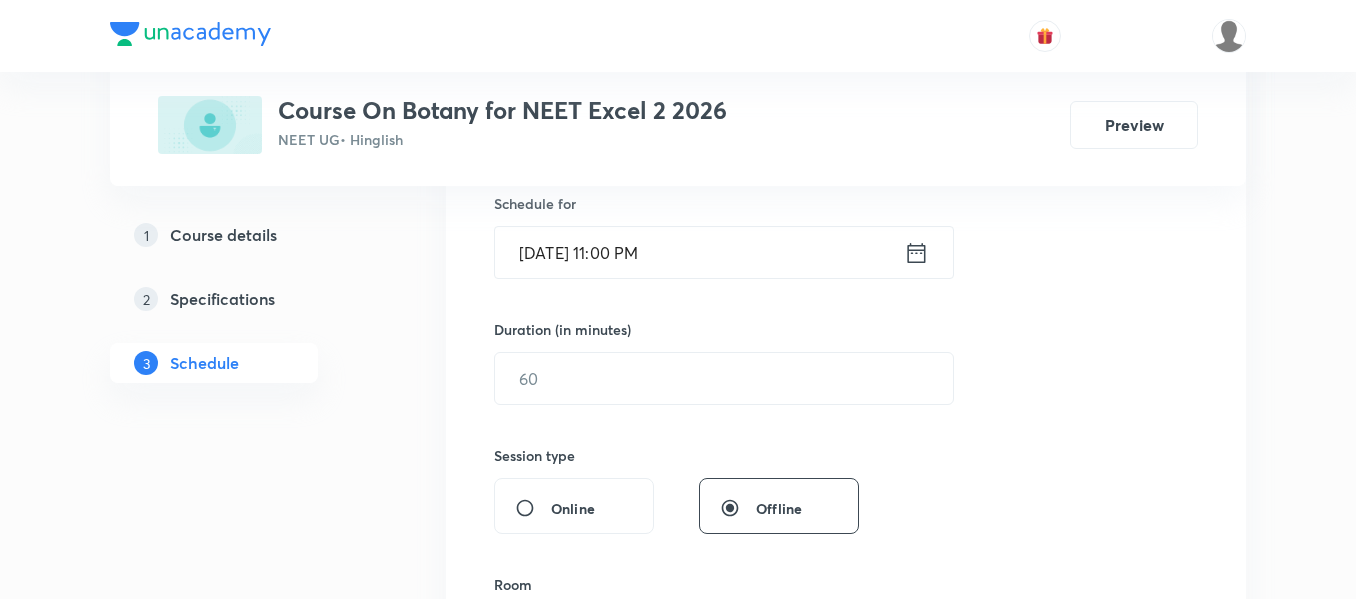click 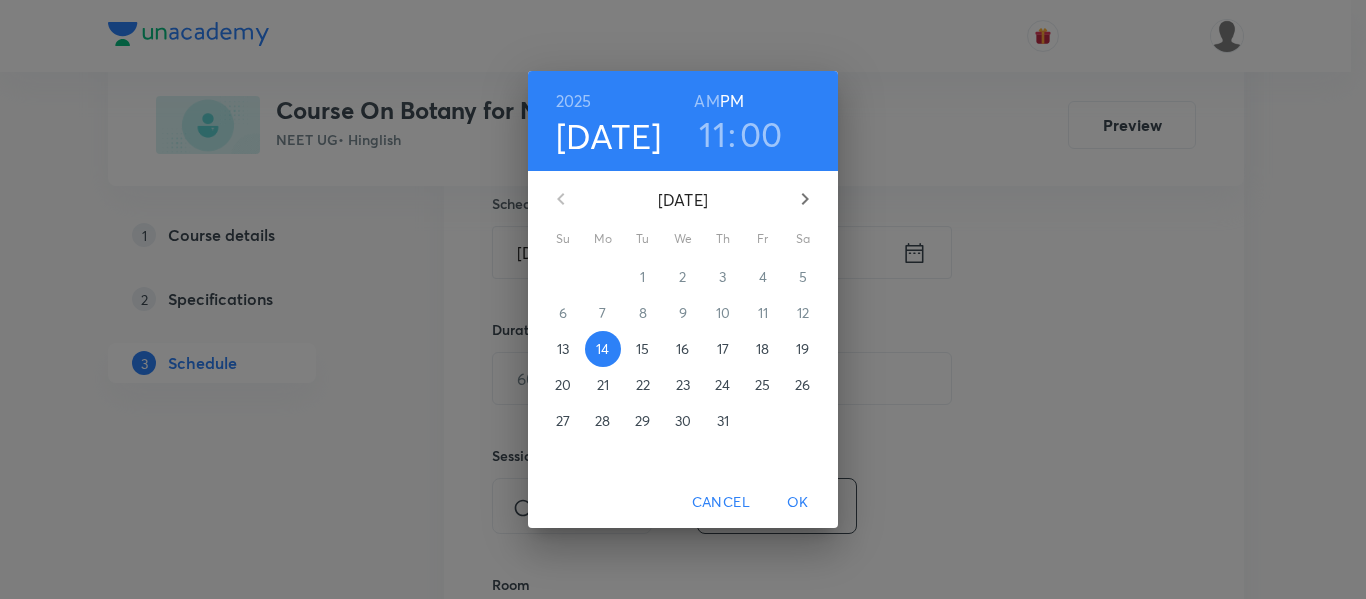 click on "AM" at bounding box center (706, 101) 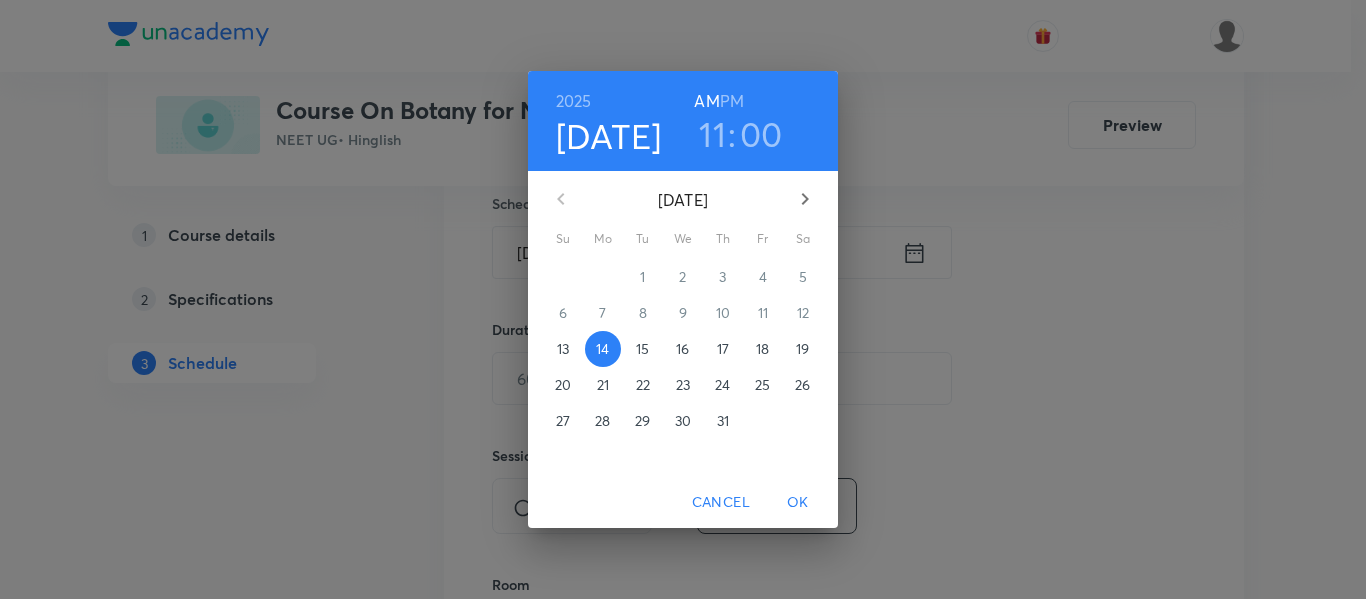 click on "OK" at bounding box center (798, 502) 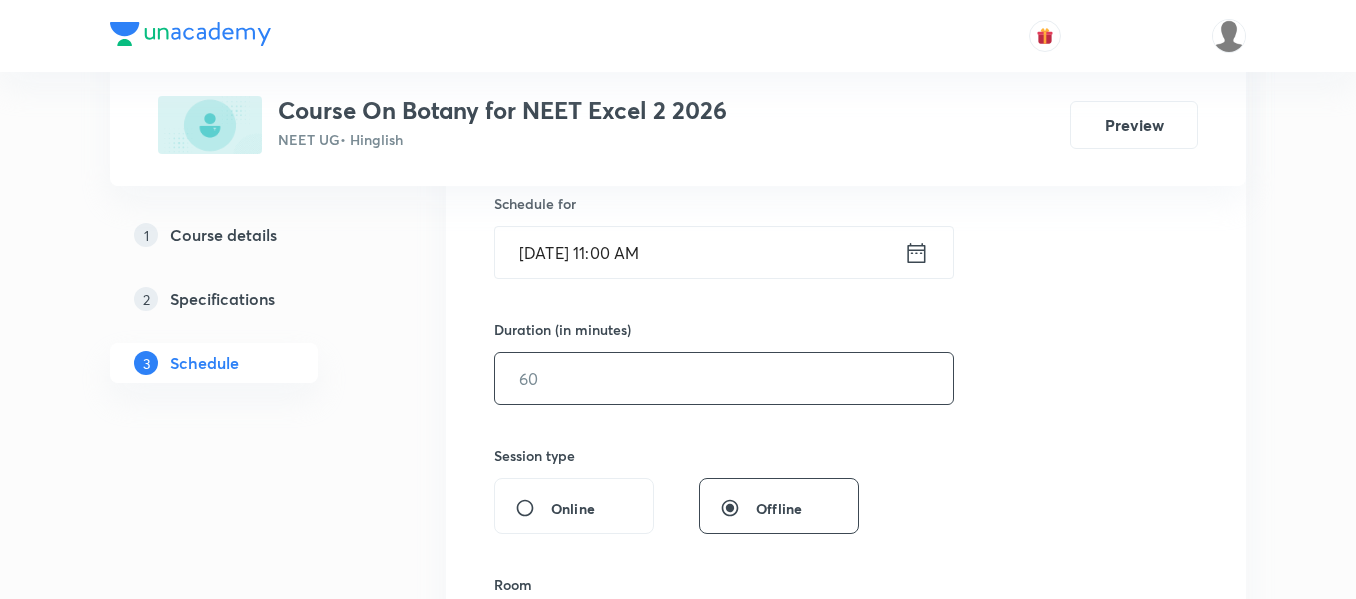 click at bounding box center (724, 378) 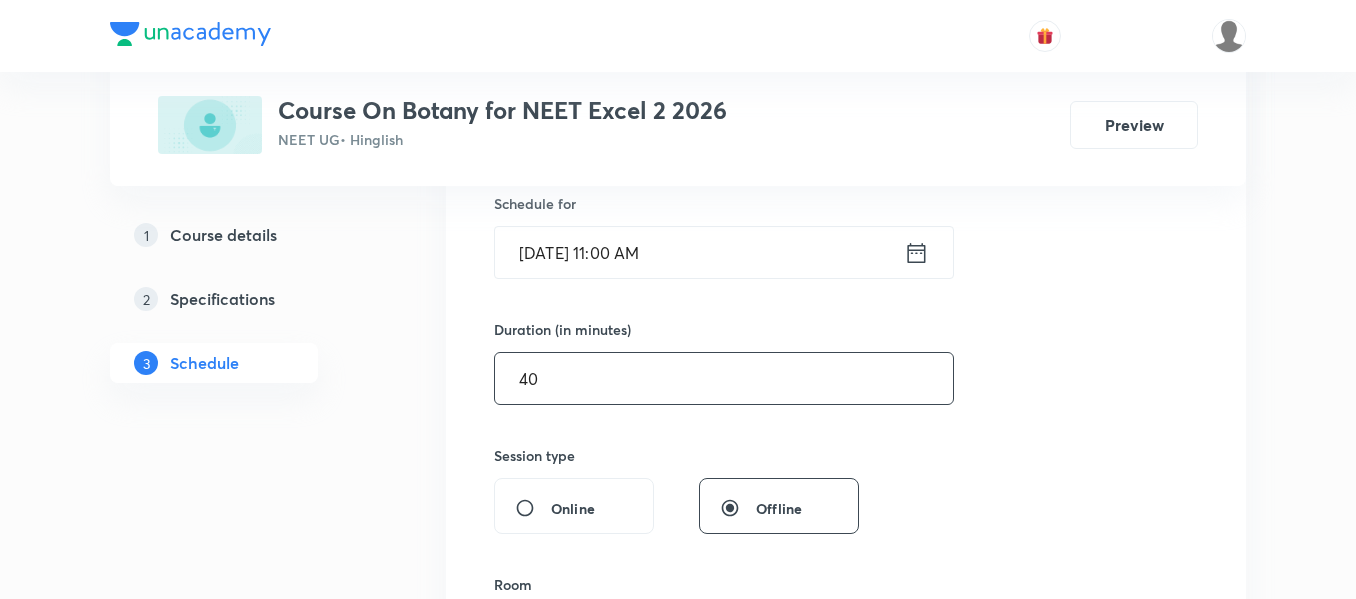 type on "40" 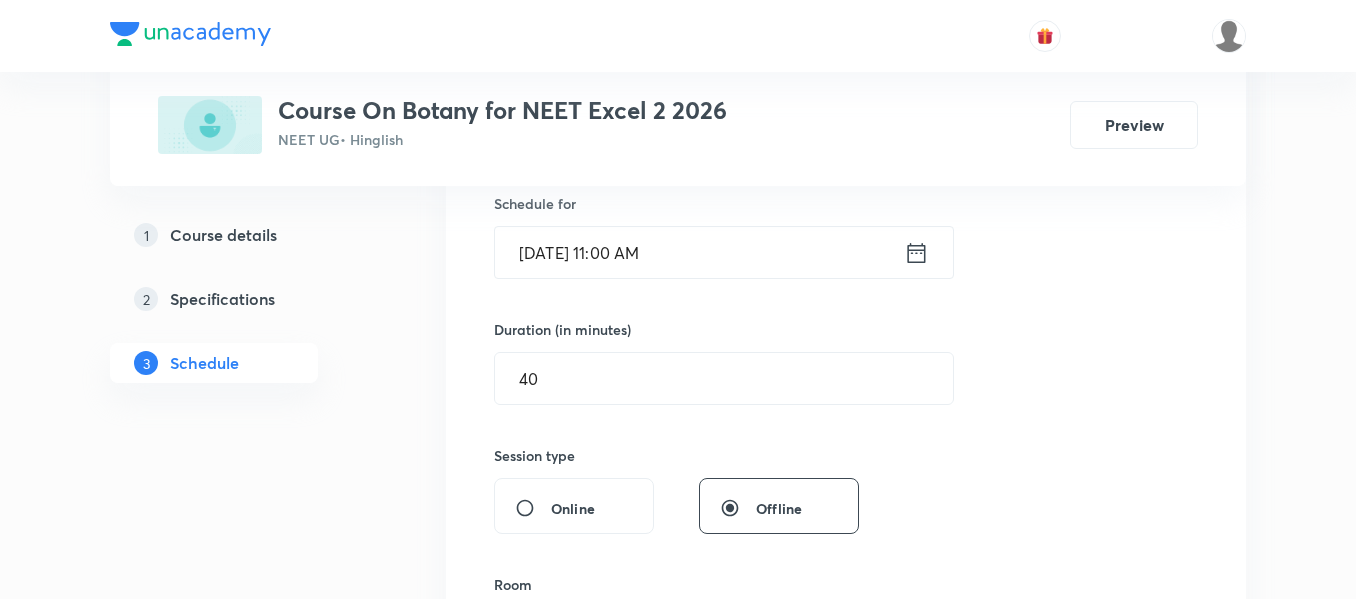 click on "Session  44 Live class Session title 3/99 POI ​ Schedule for Jul 14, 2025, 11:00 AM ​ Duration (in minutes) 40 ​   Session type Online Offline Room Select centre room Sub-concepts Select concepts that wil be covered in this session Add Cancel" at bounding box center (846, 401) 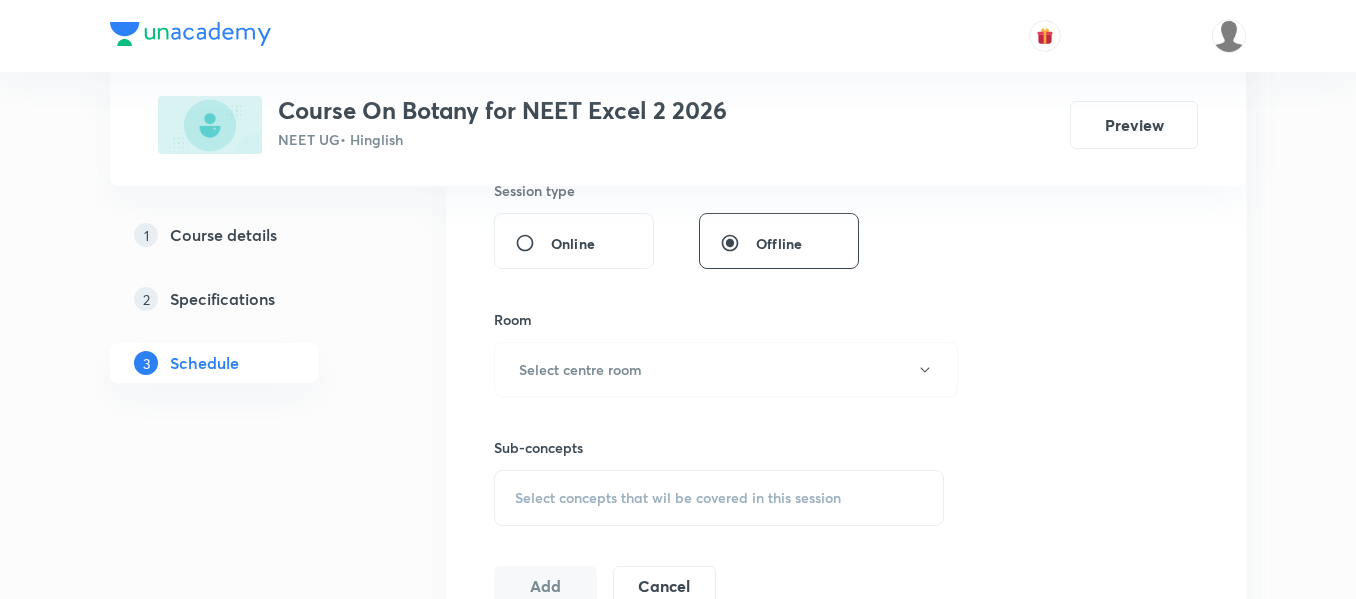 scroll, scrollTop: 800, scrollLeft: 0, axis: vertical 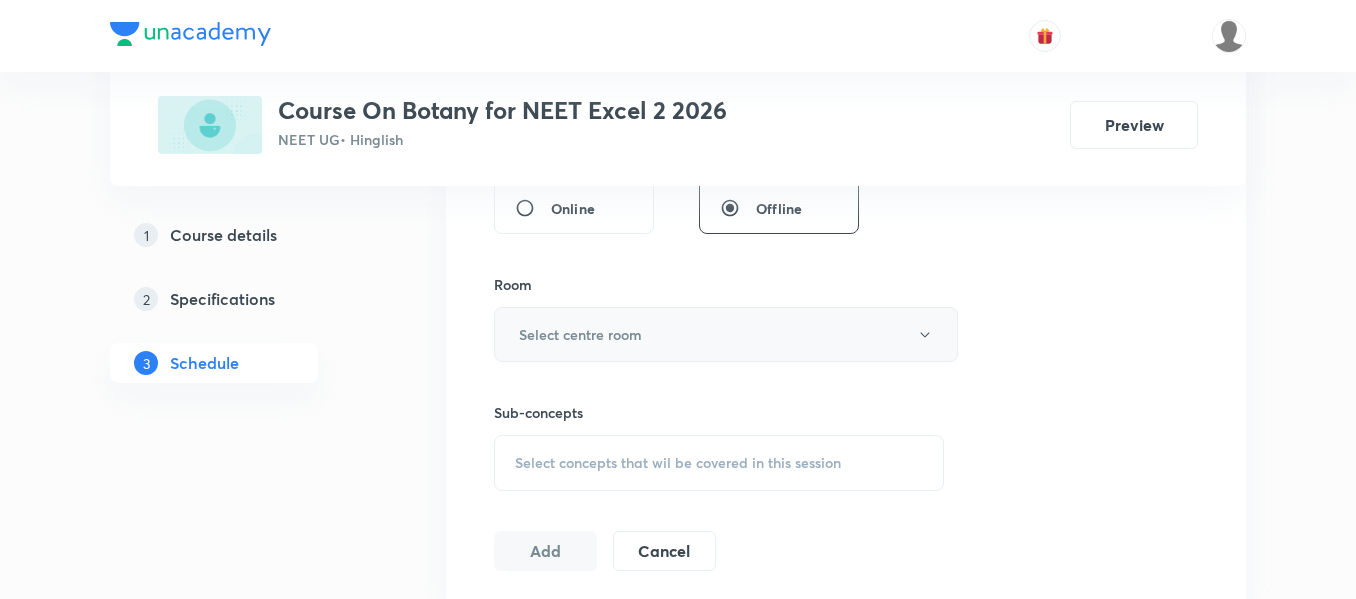 click on "Select centre room" at bounding box center (726, 334) 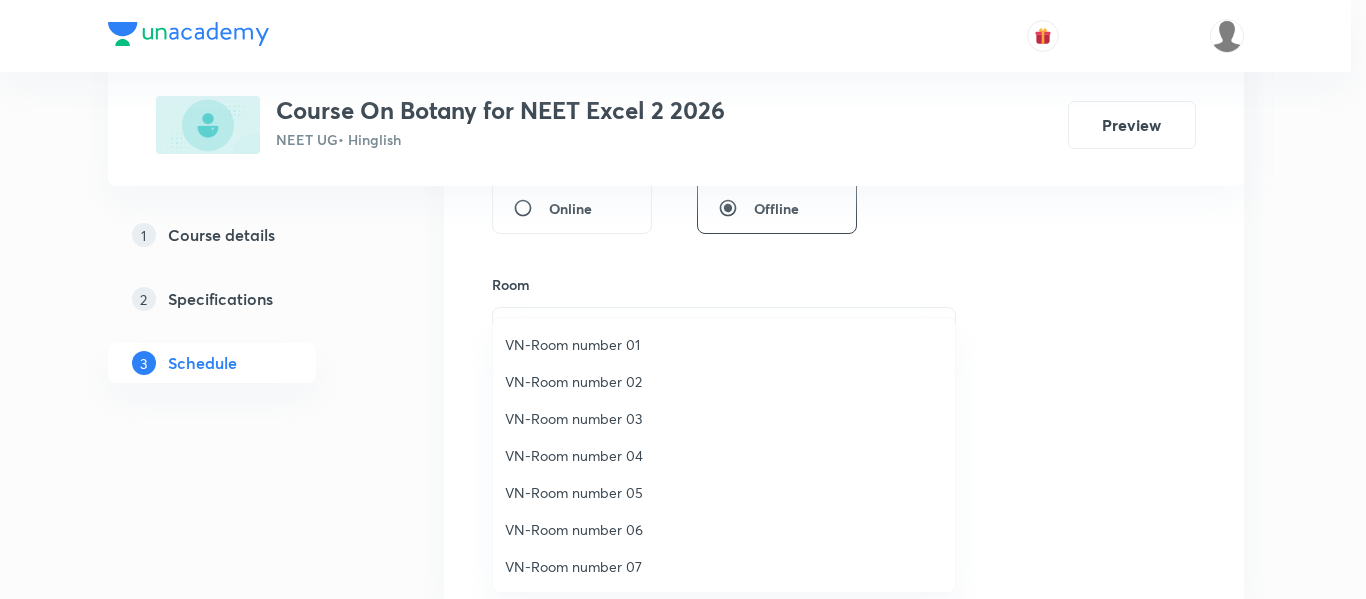click on "VN-Room number 01" at bounding box center (724, 344) 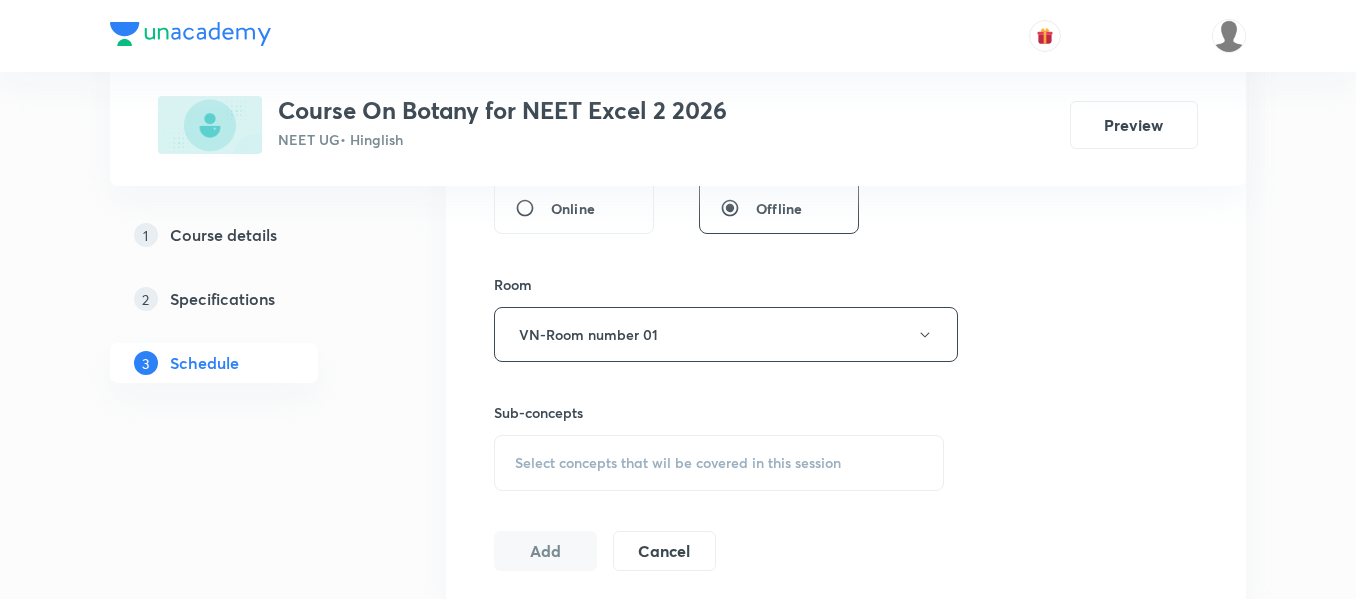 scroll, scrollTop: 900, scrollLeft: 0, axis: vertical 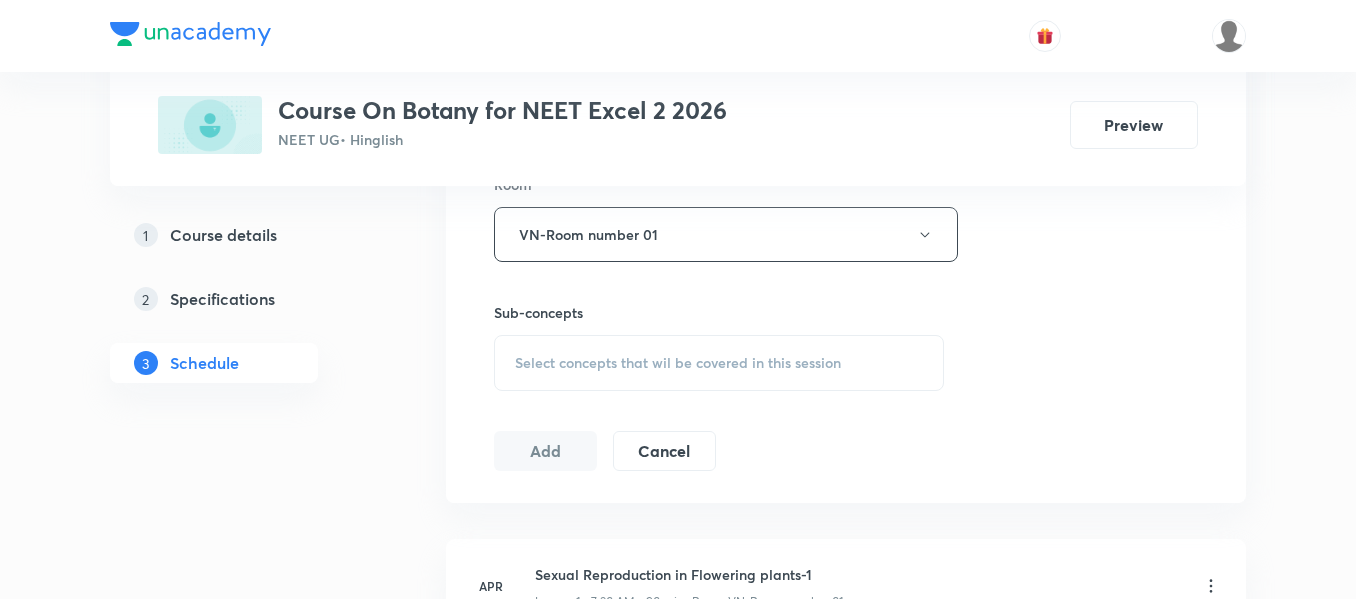 click on "Select concepts that wil be covered in this session" at bounding box center [678, 363] 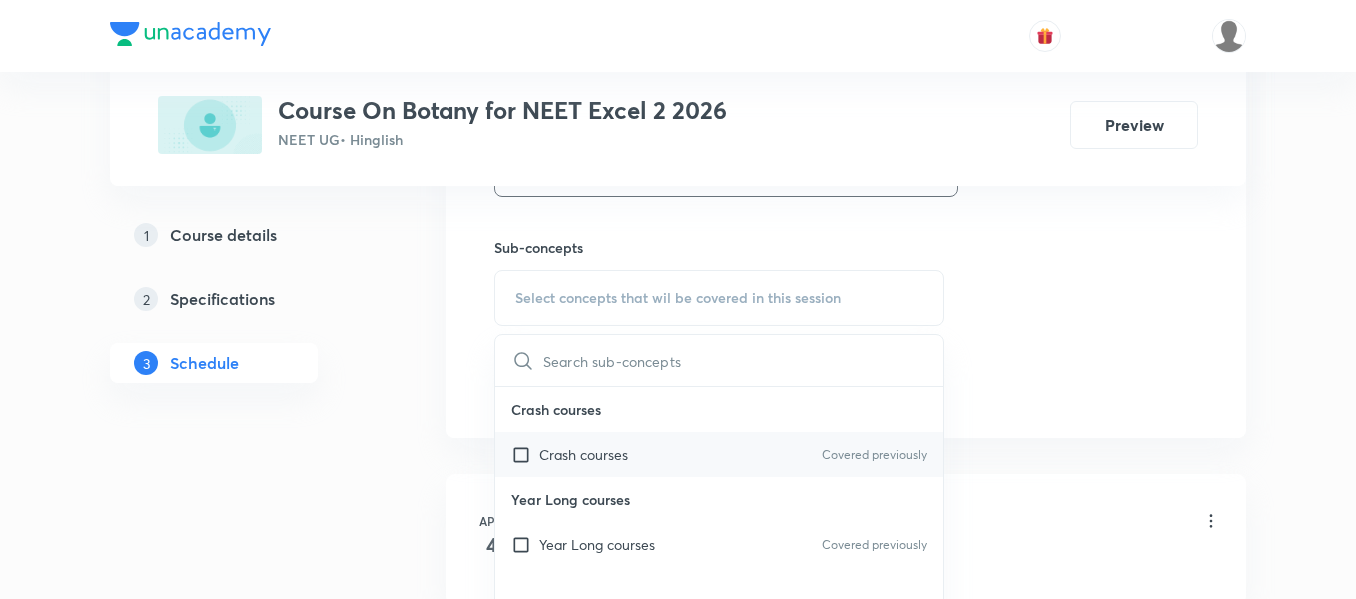 scroll, scrollTop: 1000, scrollLeft: 0, axis: vertical 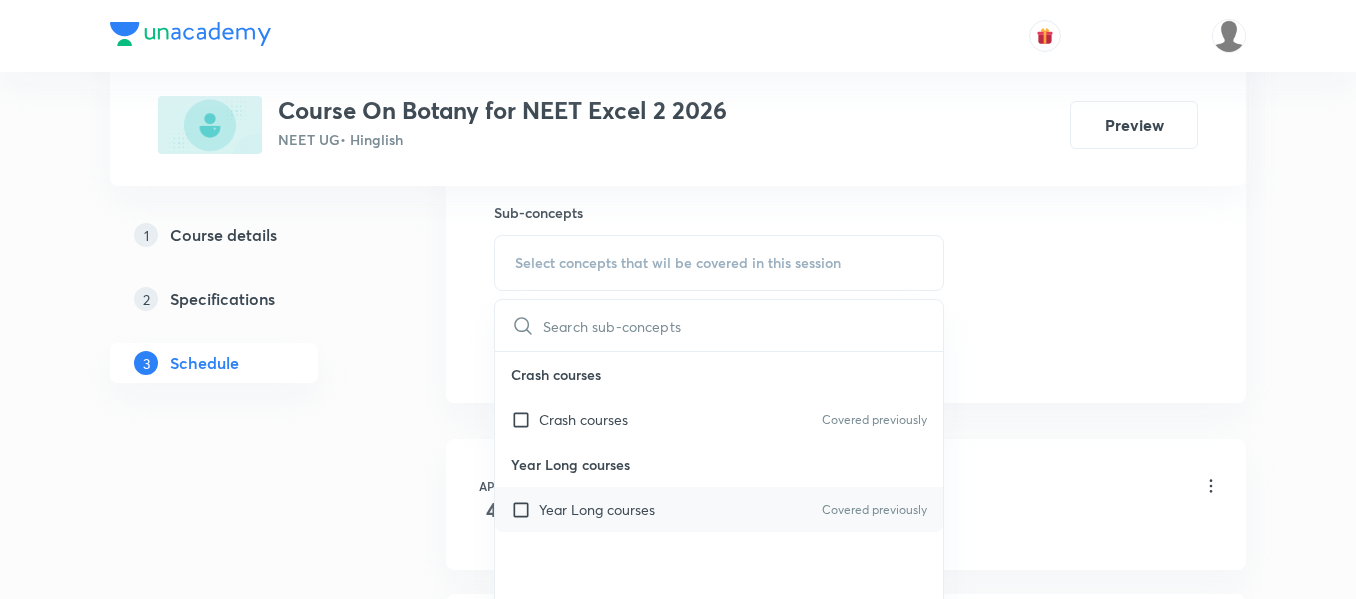 click on "Year Long courses Covered previously" at bounding box center (719, 509) 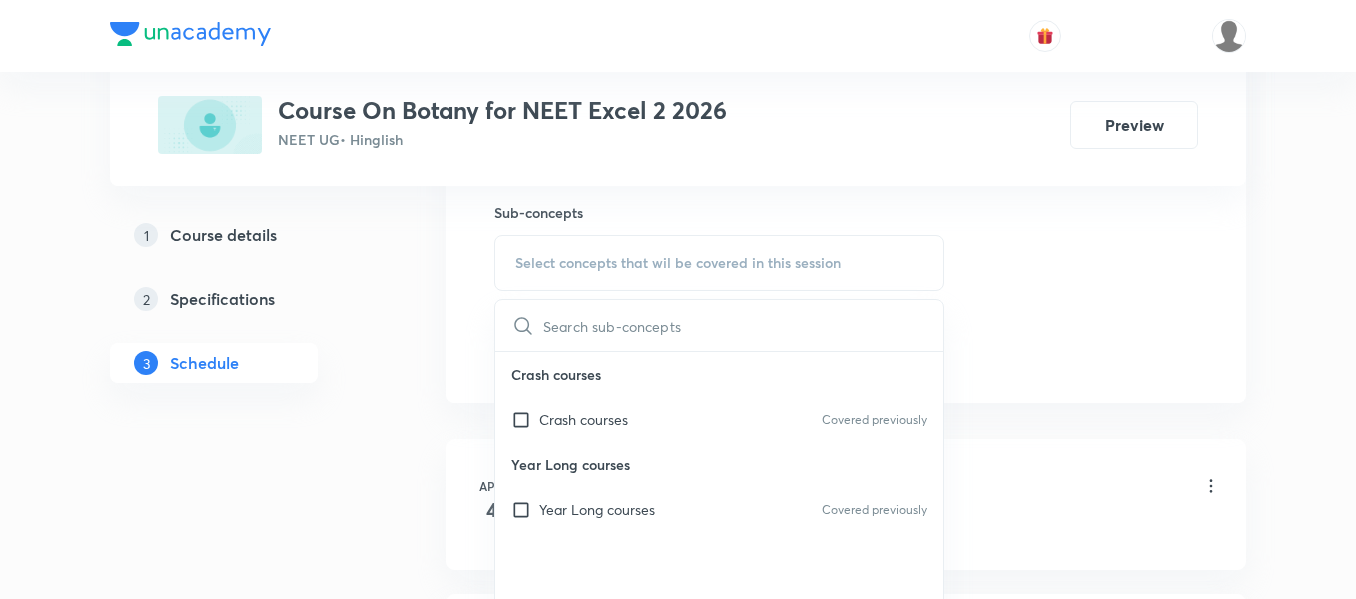 checkbox on "true" 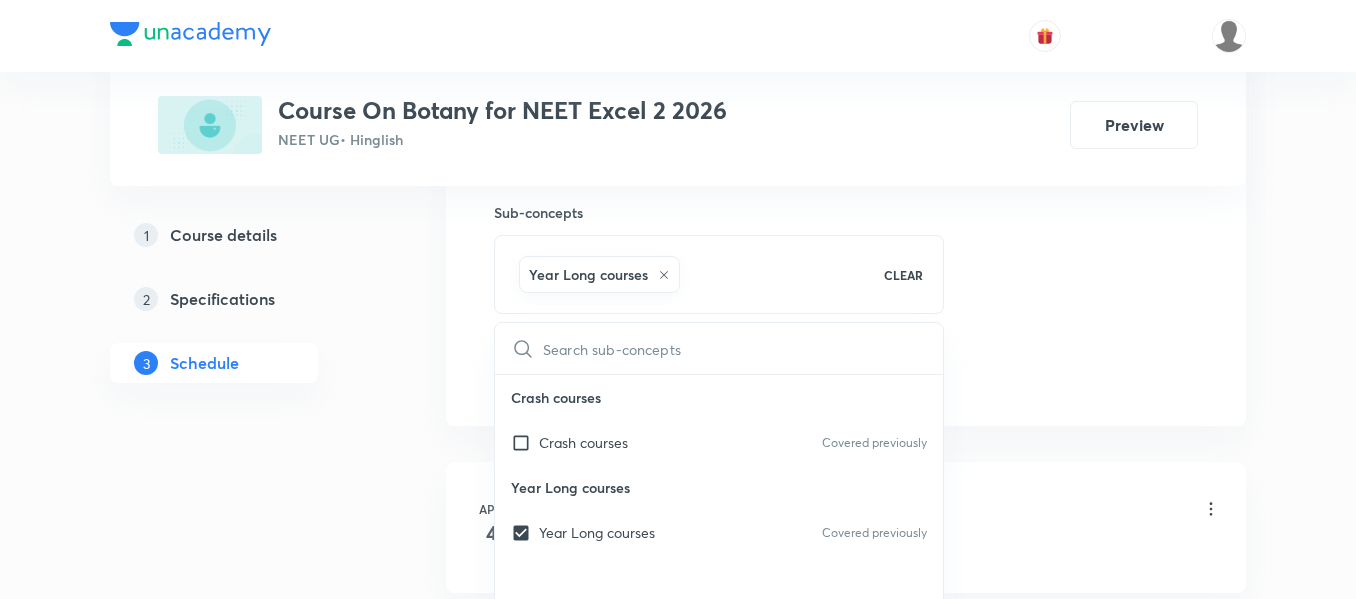 click on "Session  44 Live class Session title 3/99 POI ​ Schedule for Jul 14, 2025, 11:00 AM ​ Duration (in minutes) 40 ​   Session type Online Offline Room VN-Room number 01 Sub-concepts Year Long courses CLEAR ​ Crash courses Crash courses Covered previously Year Long courses Year Long courses Covered previously Add Cancel" at bounding box center (846, -87) 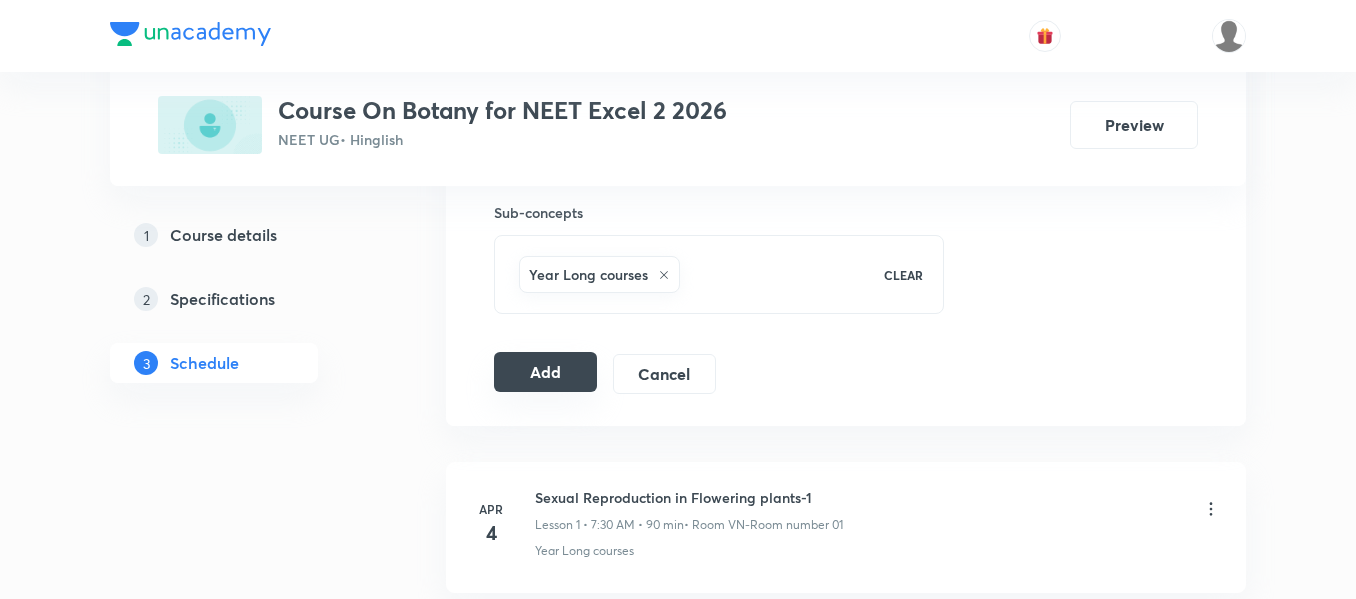 click on "Add" at bounding box center (545, 372) 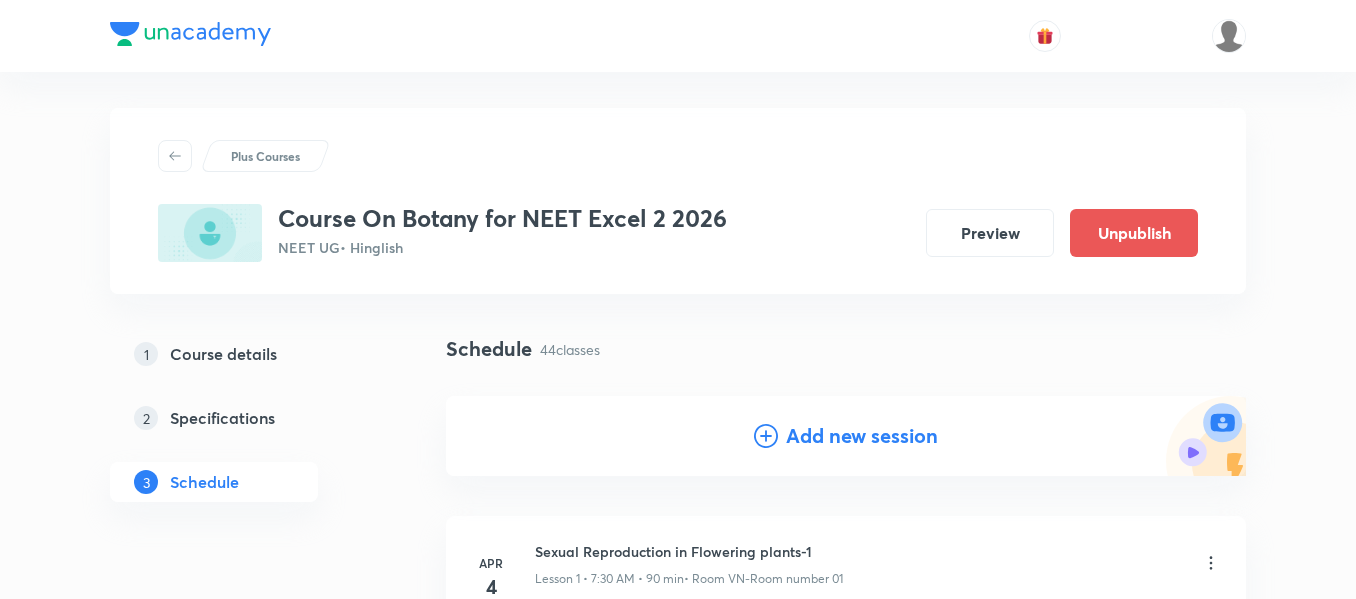 scroll, scrollTop: 0, scrollLeft: 0, axis: both 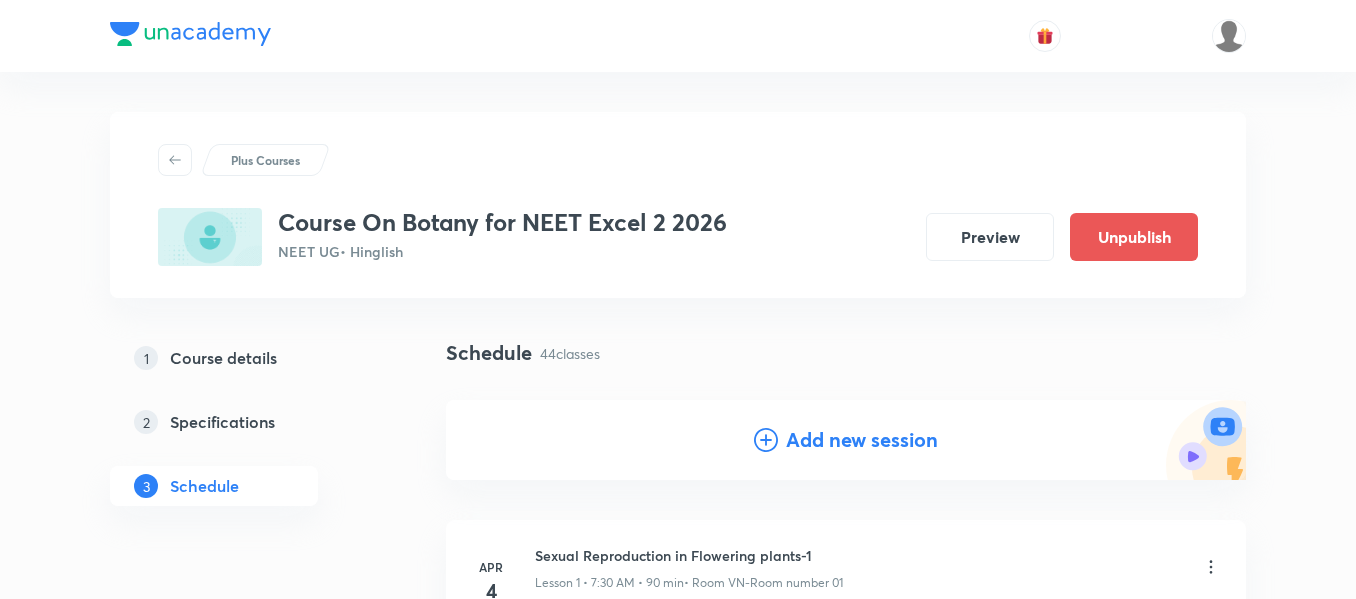 click on "Add new session" at bounding box center (862, 440) 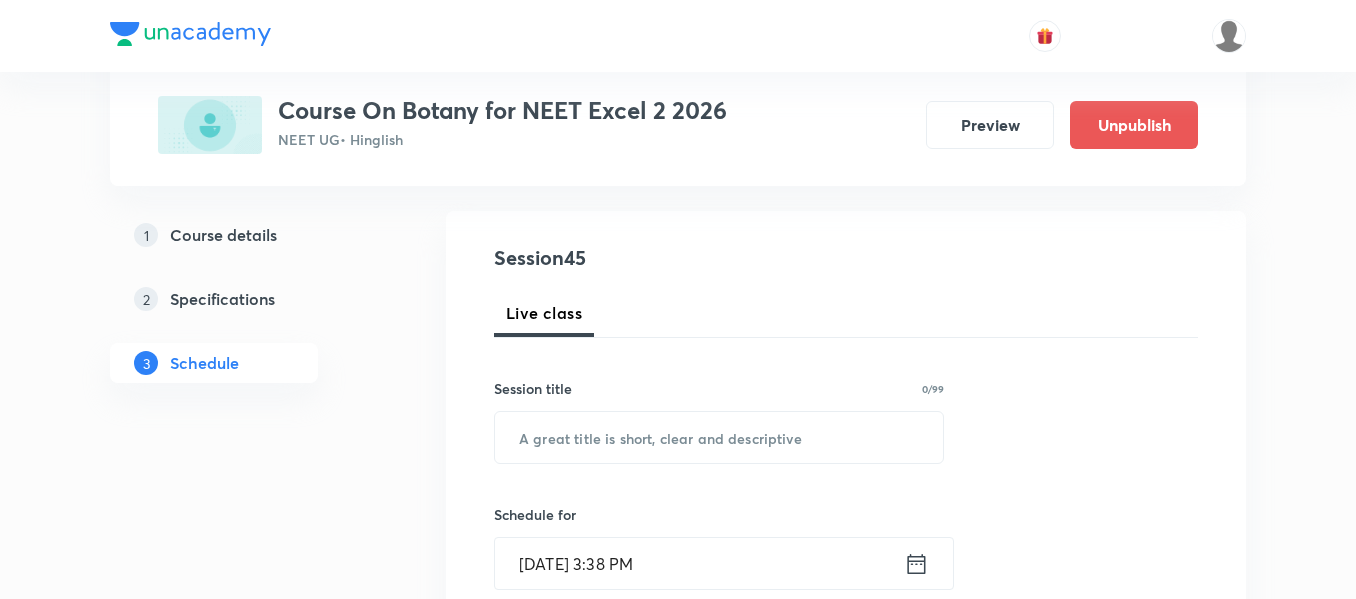 scroll, scrollTop: 200, scrollLeft: 0, axis: vertical 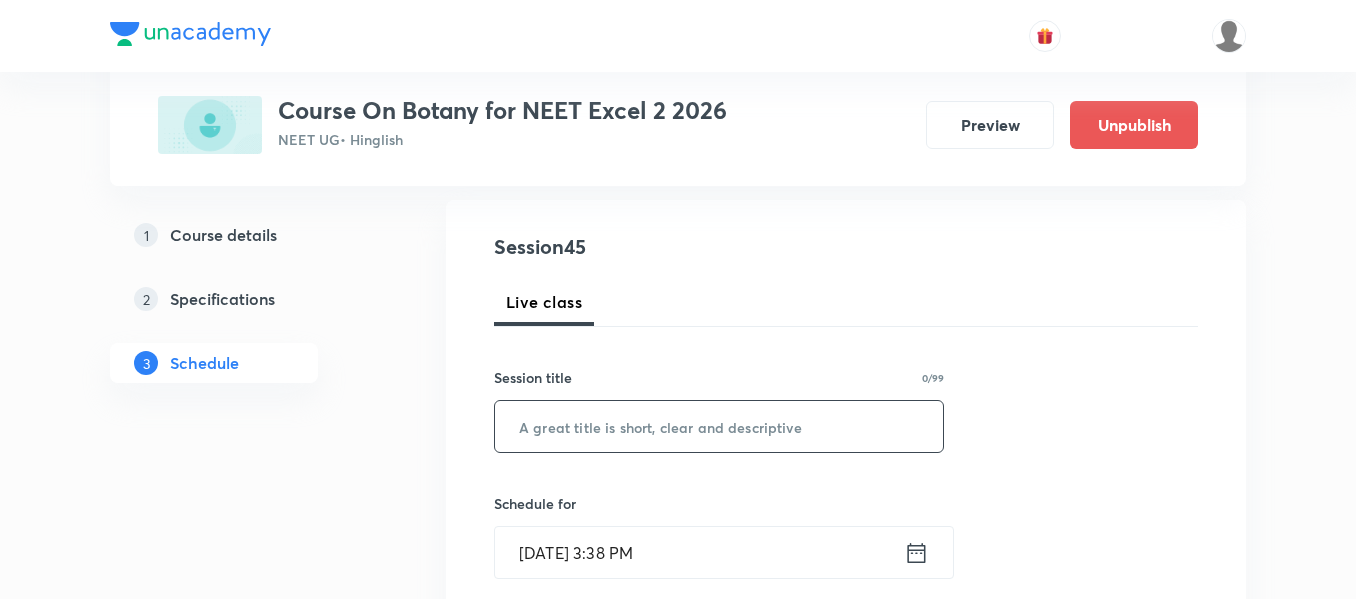 click at bounding box center [719, 426] 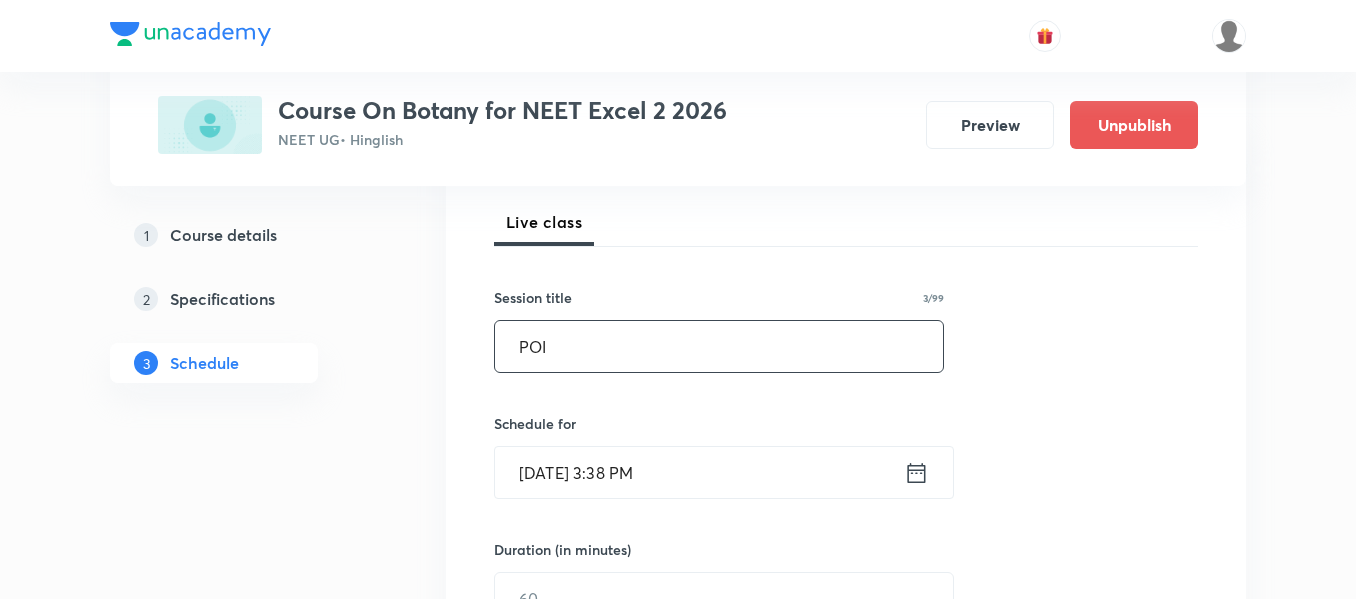 scroll, scrollTop: 400, scrollLeft: 0, axis: vertical 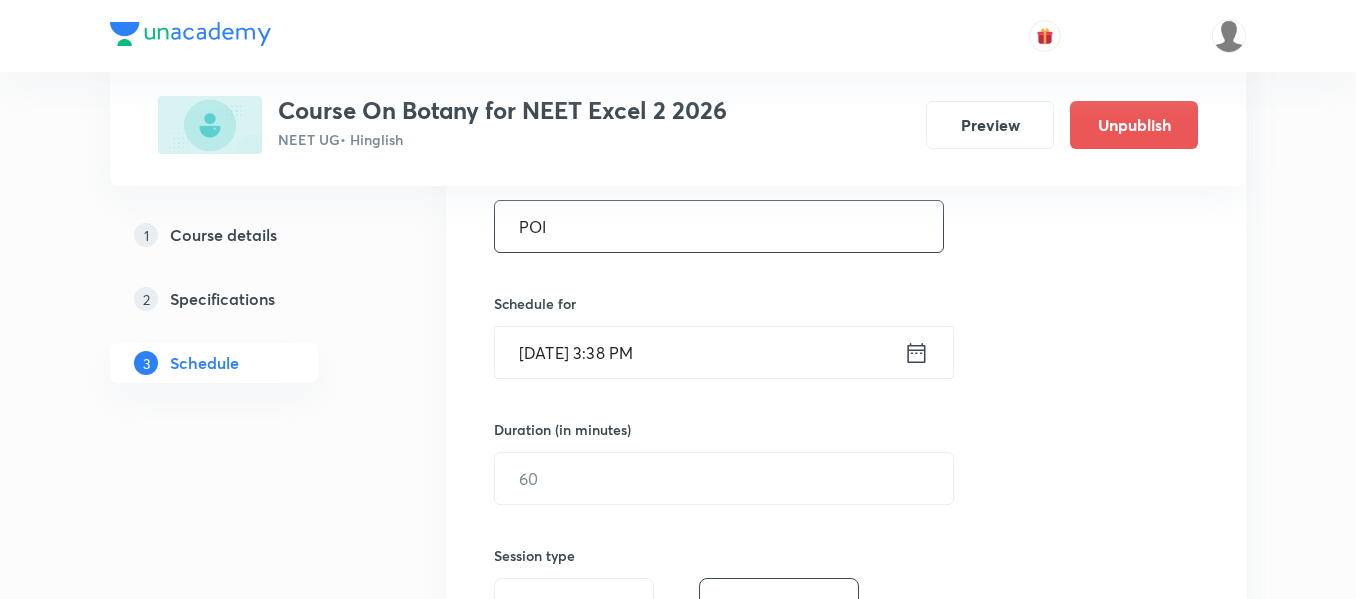 type on "POI" 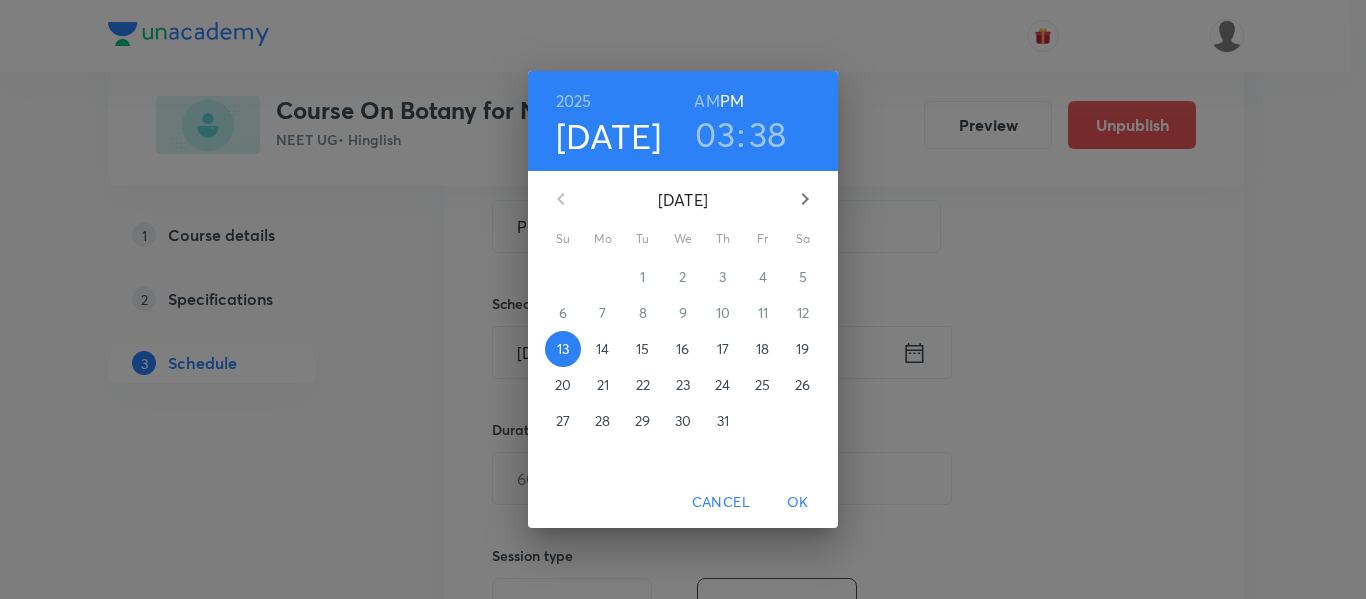 click on "15" at bounding box center [642, 349] 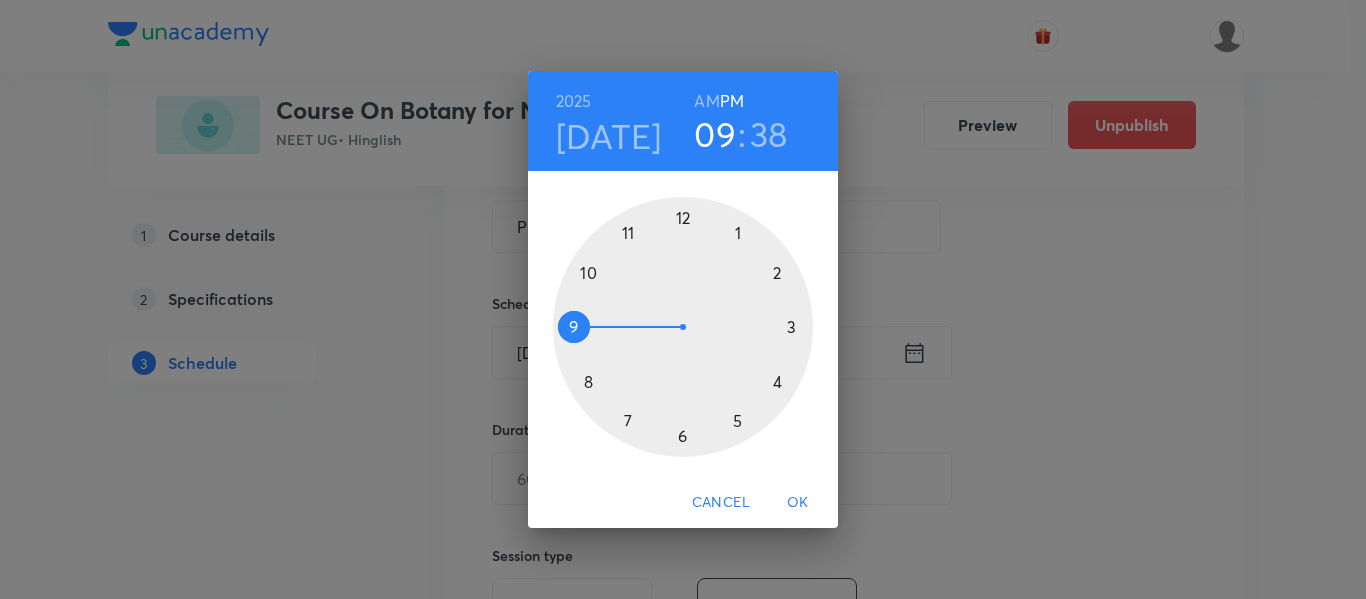 drag, startPoint x: 795, startPoint y: 325, endPoint x: 620, endPoint y: 328, distance: 175.02571 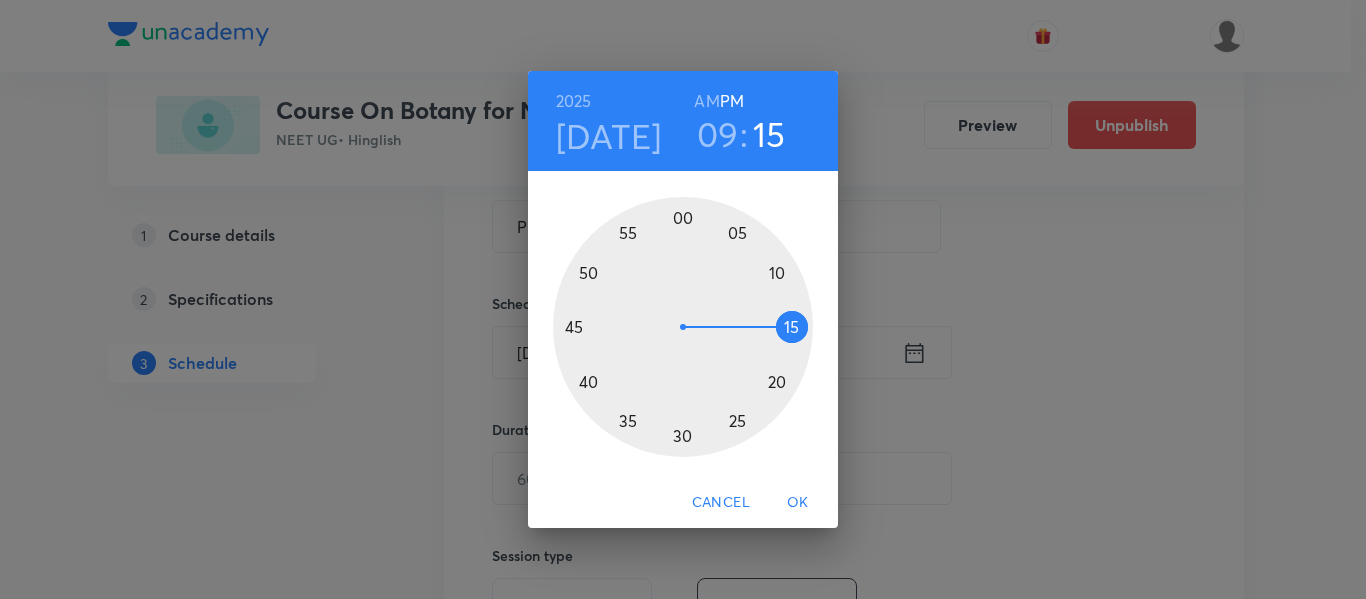 drag, startPoint x: 591, startPoint y: 403, endPoint x: 769, endPoint y: 329, distance: 192.76929 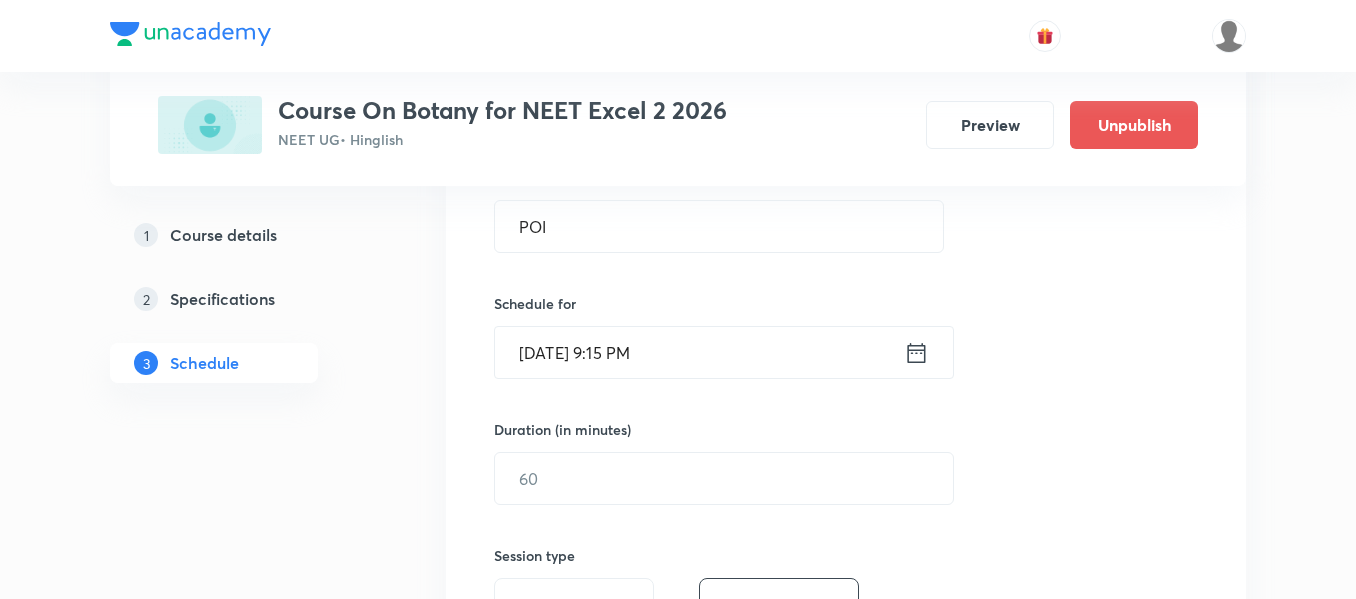 click 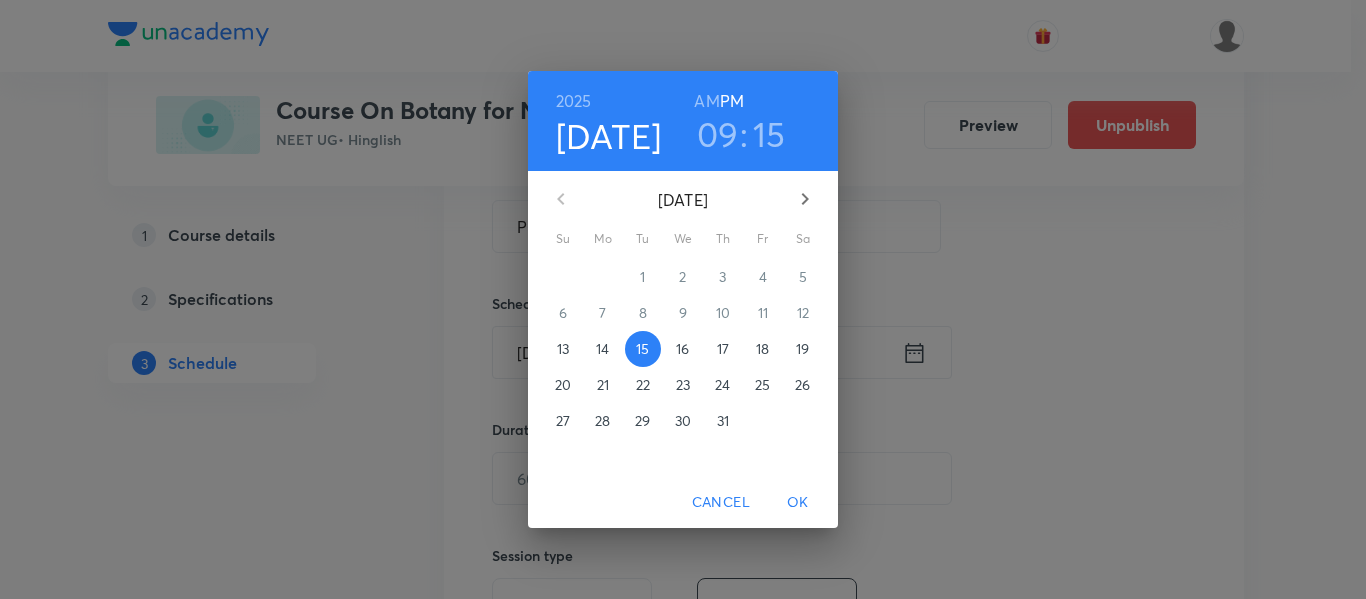 drag, startPoint x: 706, startPoint y: 90, endPoint x: 768, endPoint y: 270, distance: 190.37857 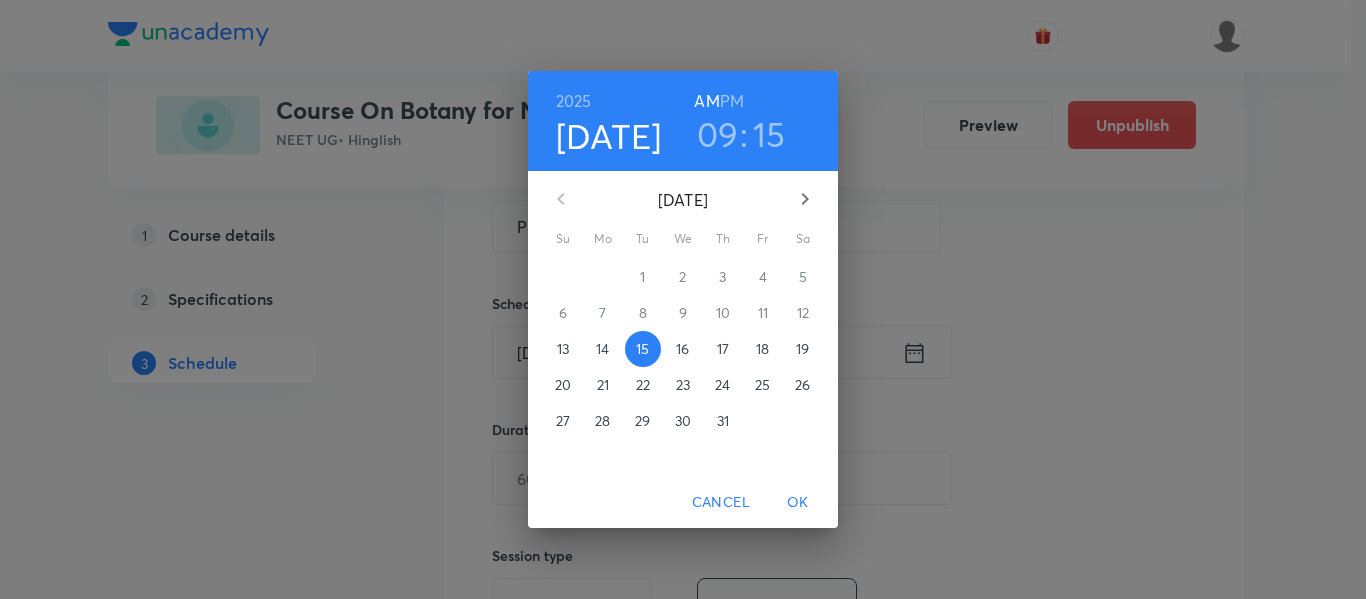 click on "OK" at bounding box center [798, 502] 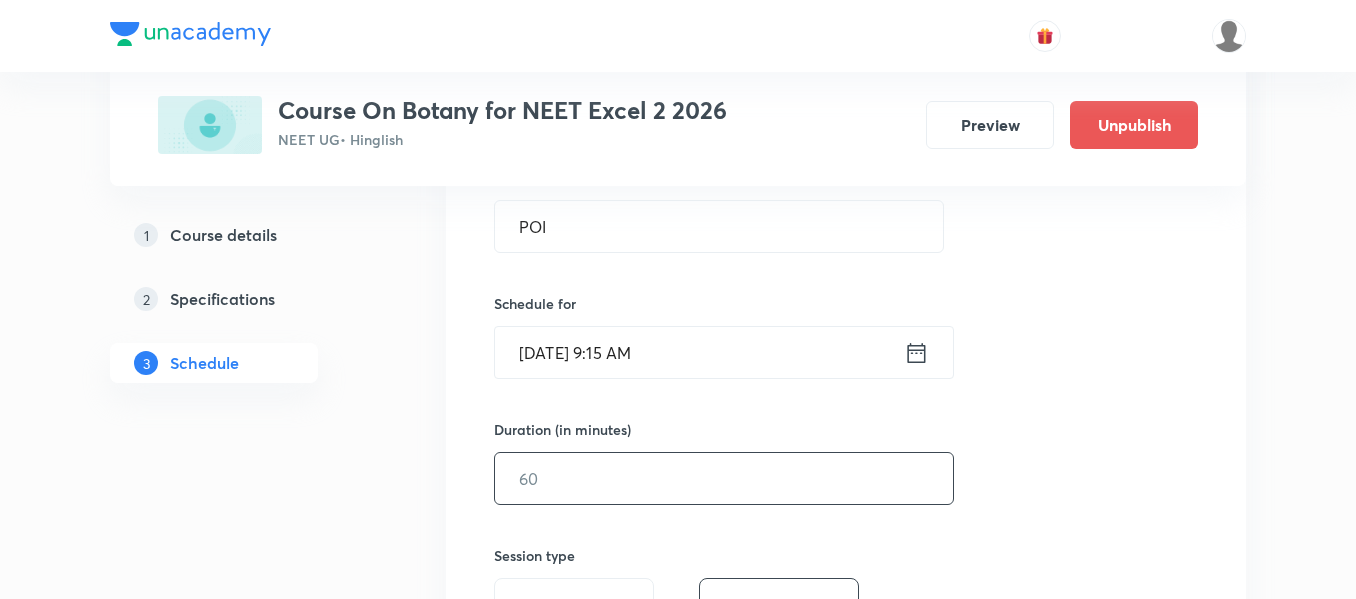 click at bounding box center [724, 478] 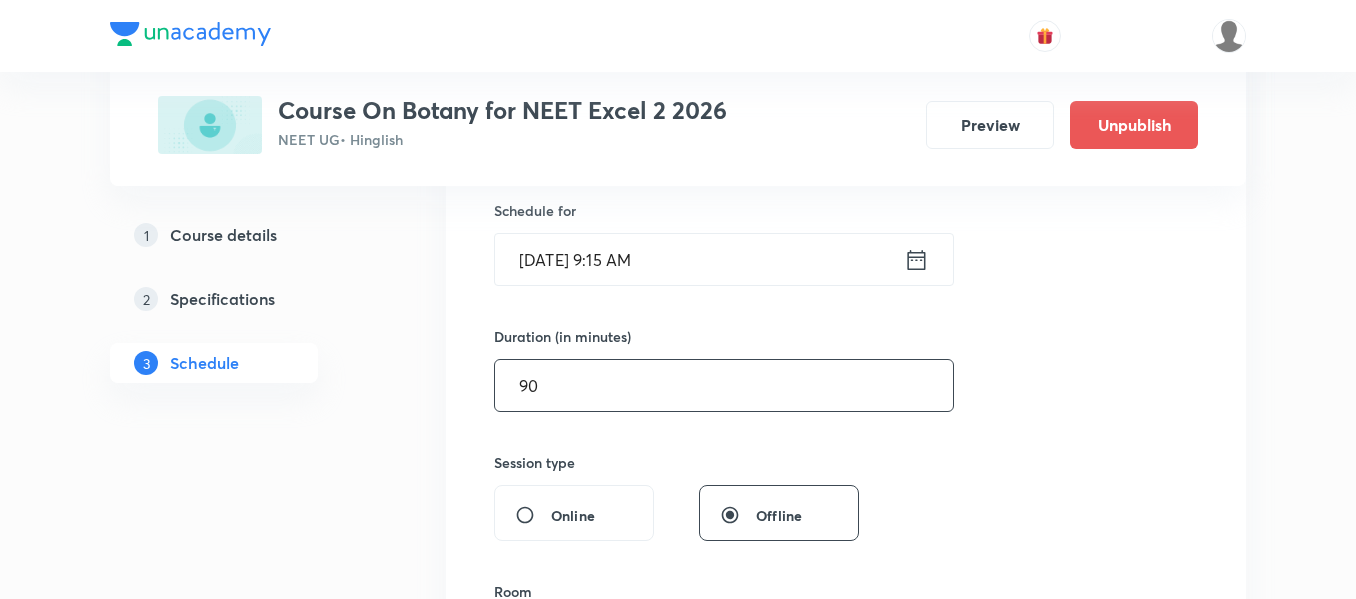 scroll, scrollTop: 700, scrollLeft: 0, axis: vertical 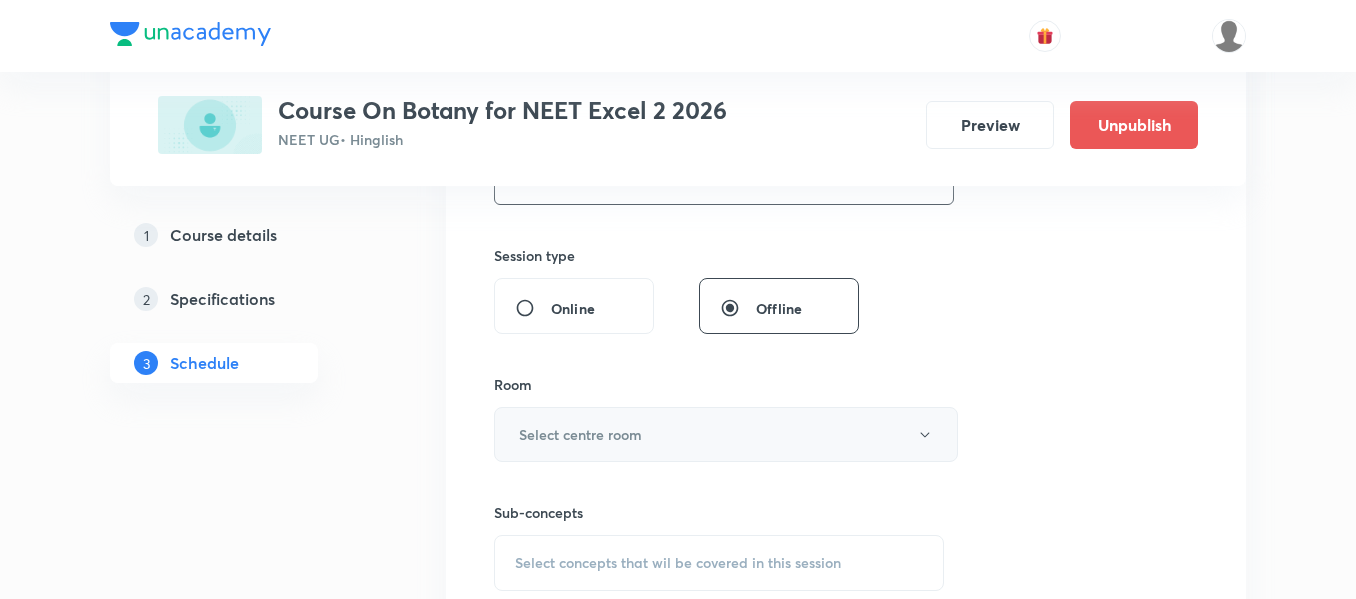 type on "90" 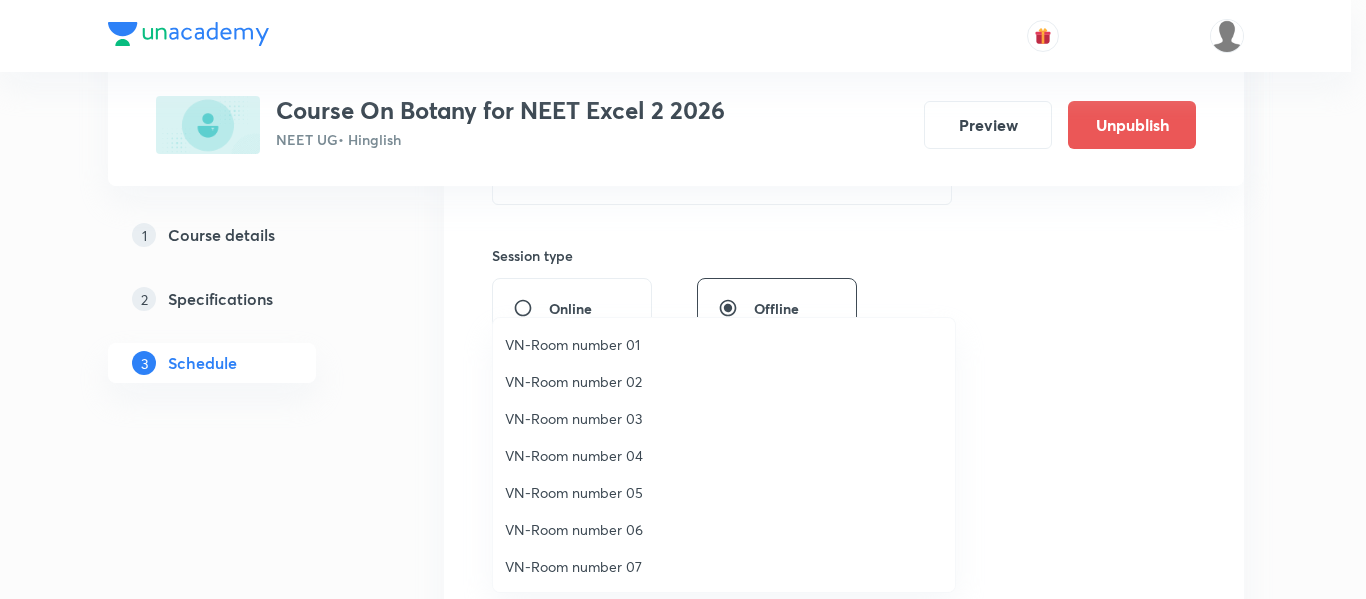 click on "VN-Room number 01" at bounding box center [724, 344] 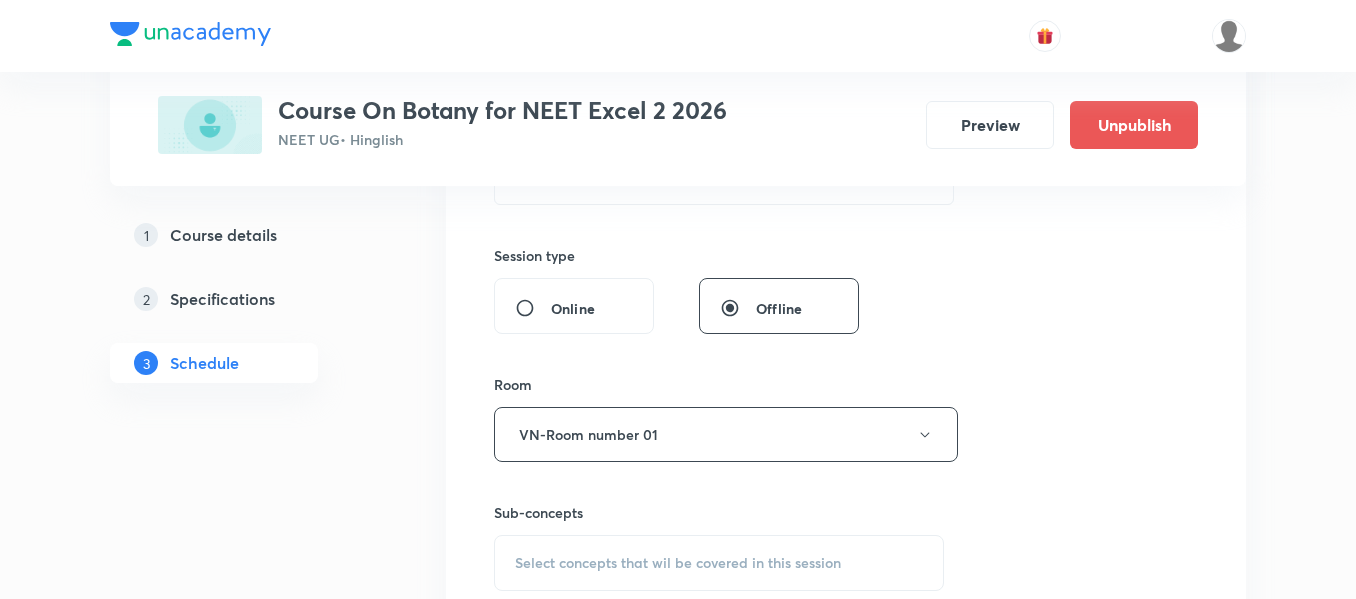 scroll, scrollTop: 800, scrollLeft: 0, axis: vertical 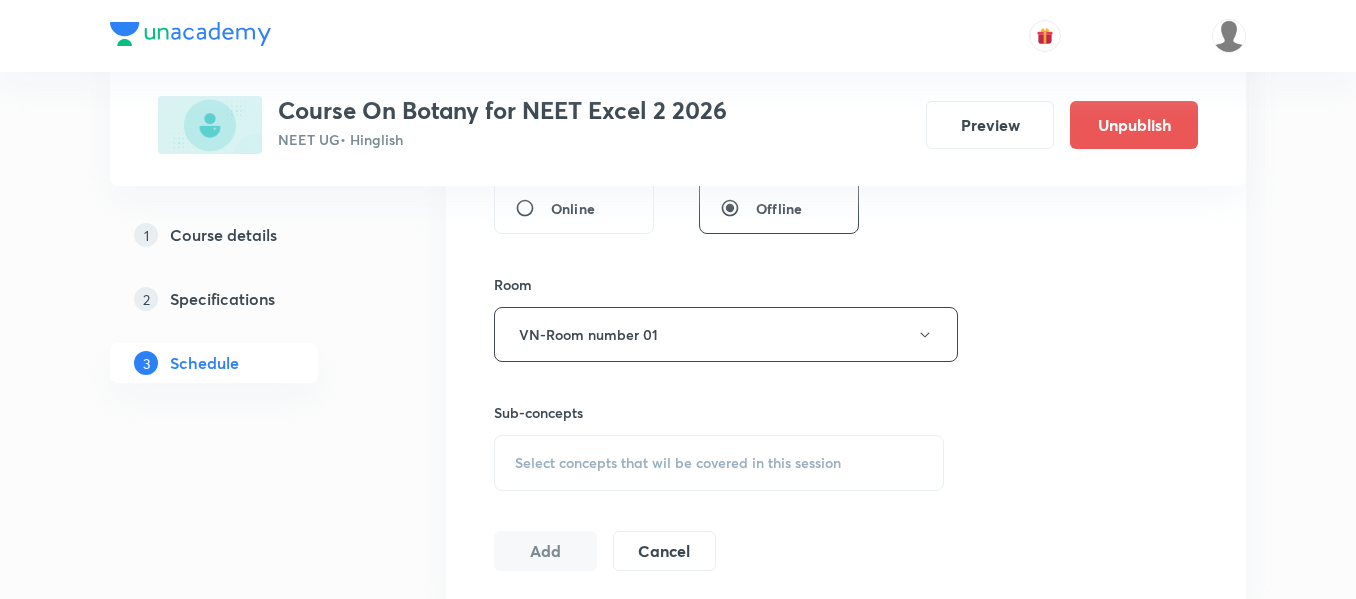 click on "Select concepts that wil be covered in this session" at bounding box center [678, 463] 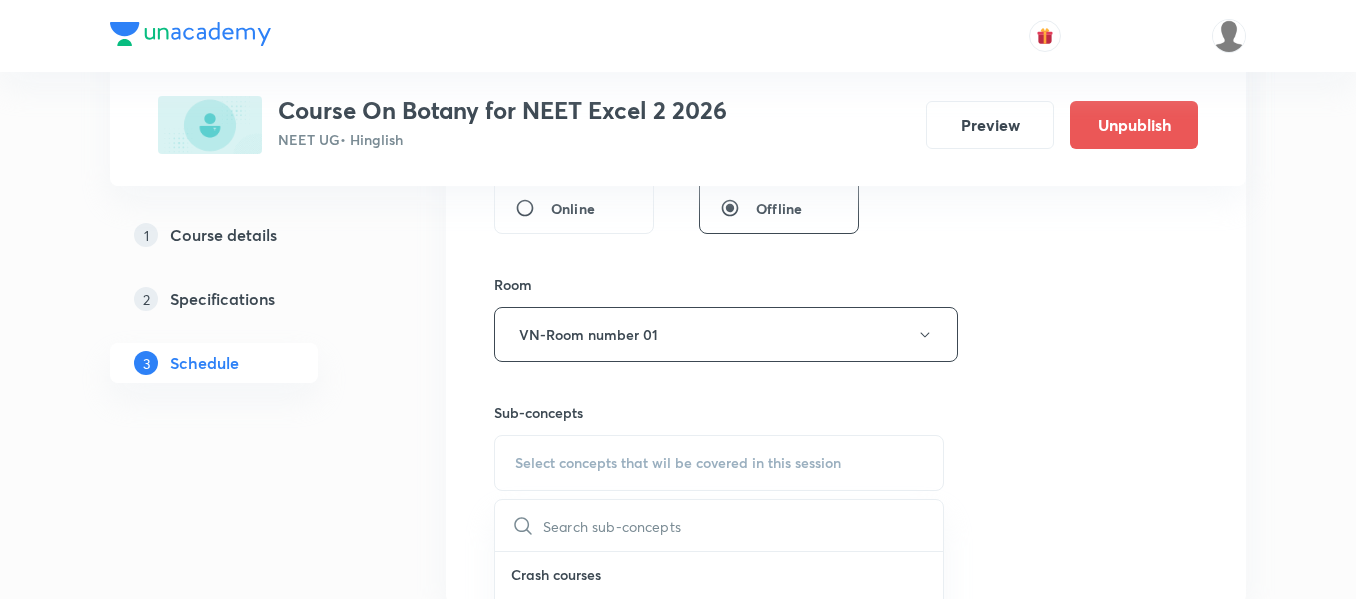 scroll, scrollTop: 1000, scrollLeft: 0, axis: vertical 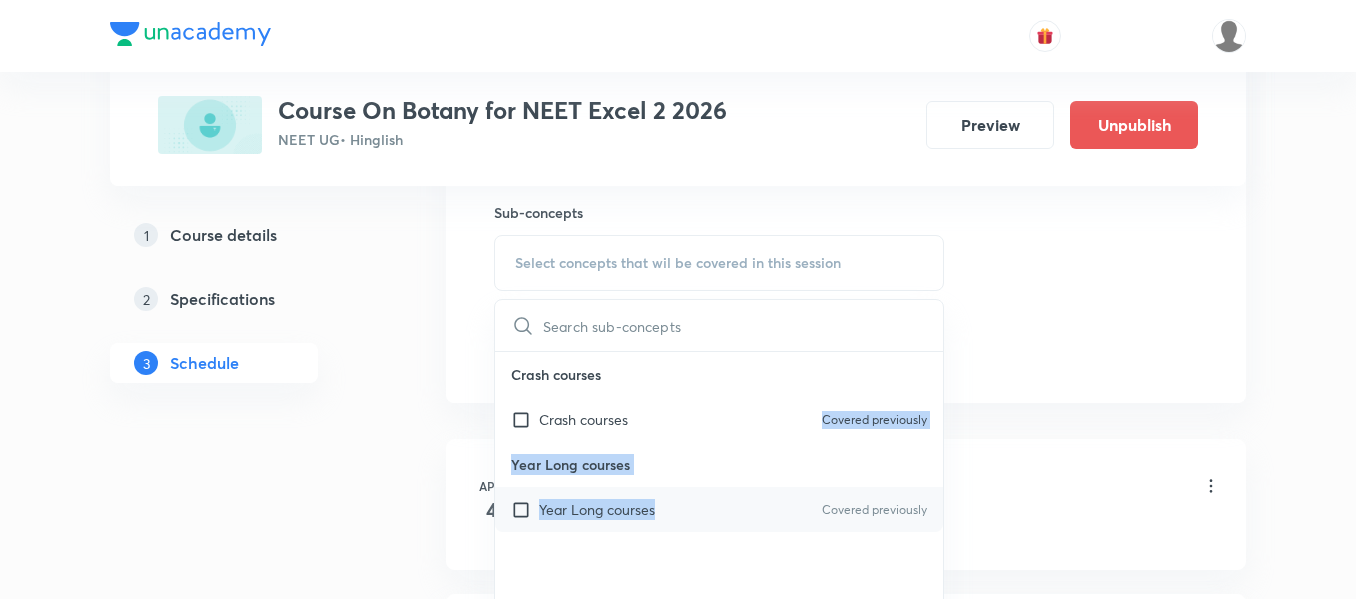 drag, startPoint x: 662, startPoint y: 426, endPoint x: 685, endPoint y: 514, distance: 90.95603 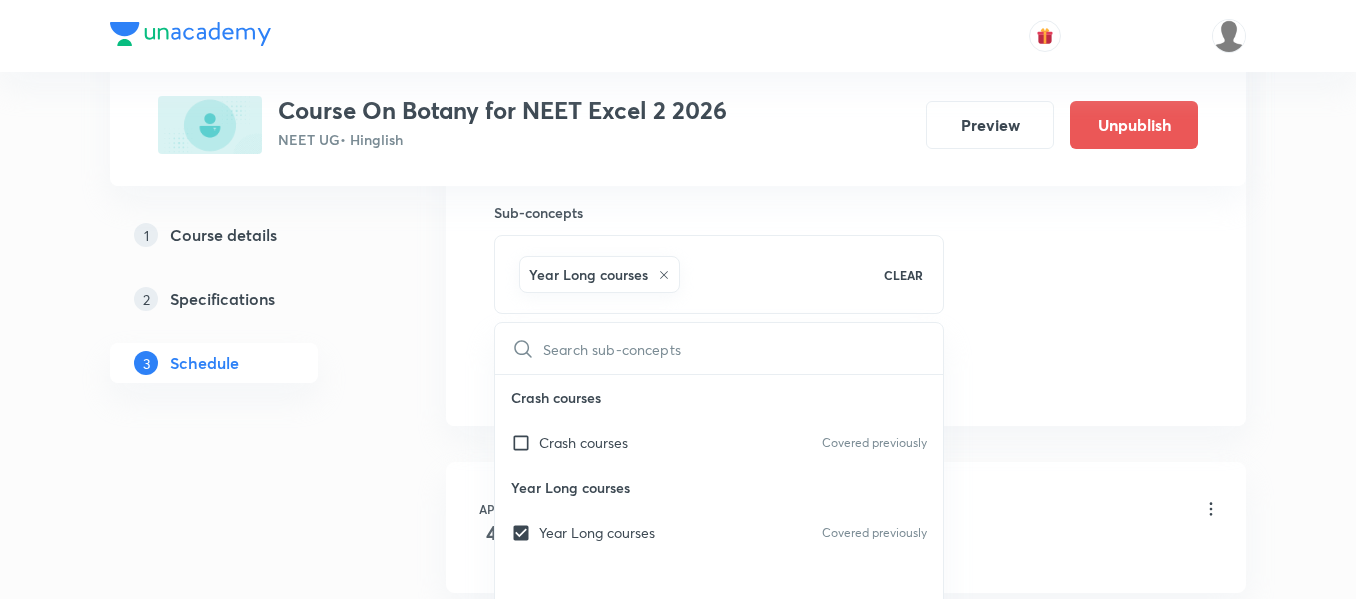 click on "Session  45 Live class Session title 3/99 POI ​ Schedule for Jul 15, 2025, 9:15 AM ​ Duration (in minutes) 90 ​   Session type Online Offline Room VN-Room number 01 Sub-concepts Year Long courses CLEAR ​ Crash courses Crash courses Covered previously Year Long courses Year Long courses Covered previously Add Cancel" at bounding box center [846, -87] 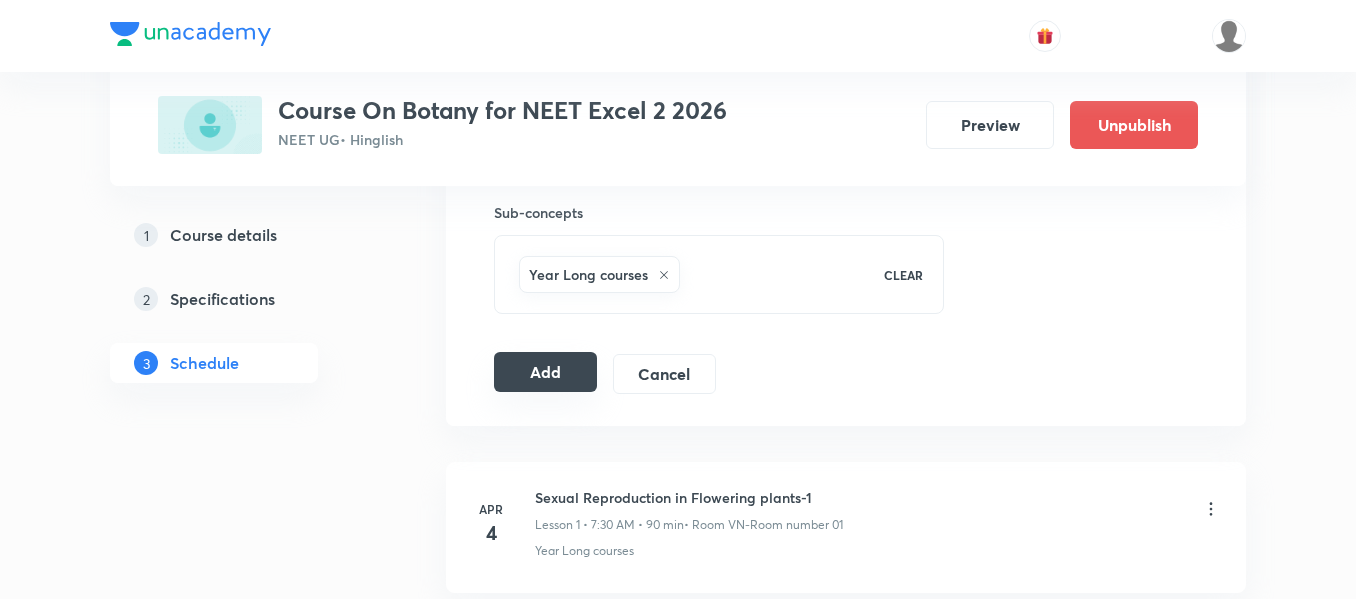 click on "Add" at bounding box center (545, 372) 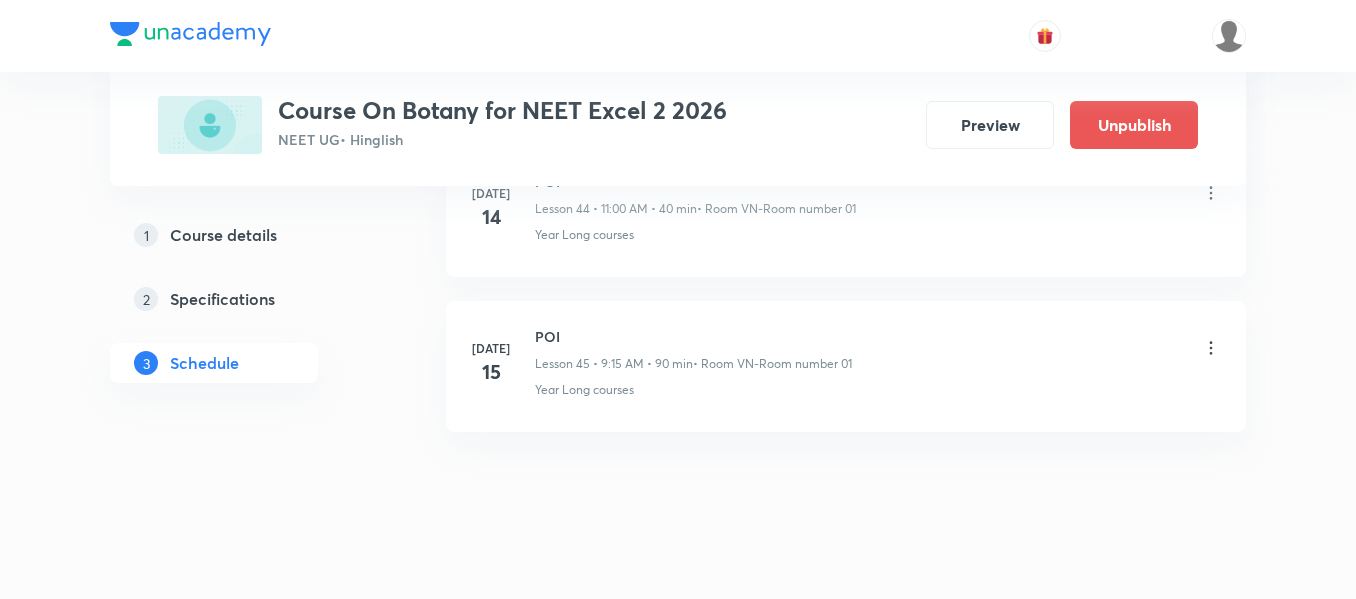 scroll, scrollTop: 7060, scrollLeft: 0, axis: vertical 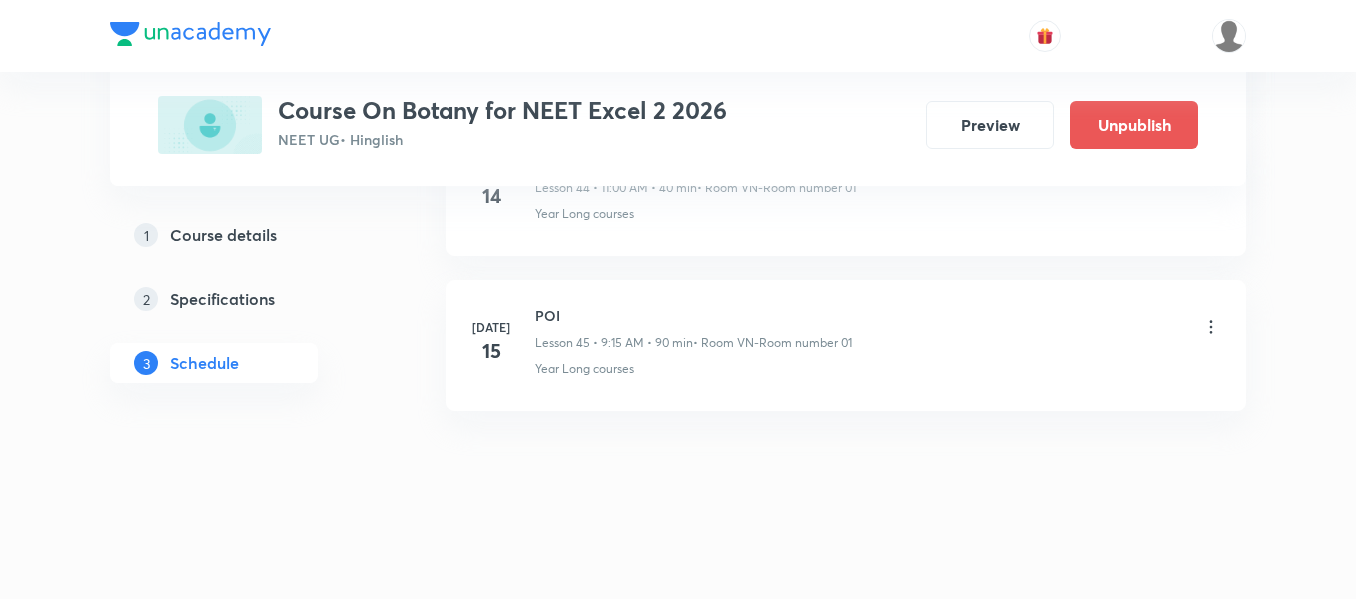 click on "POI" at bounding box center (693, 315) 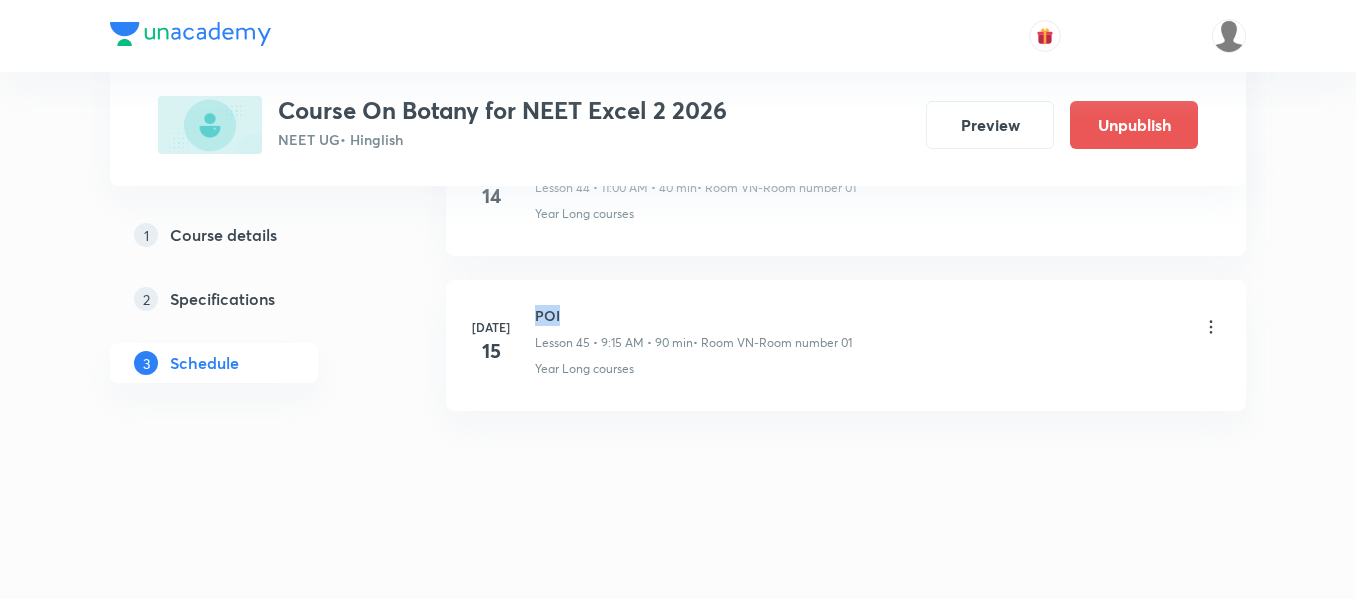 click on "POI" at bounding box center (693, 315) 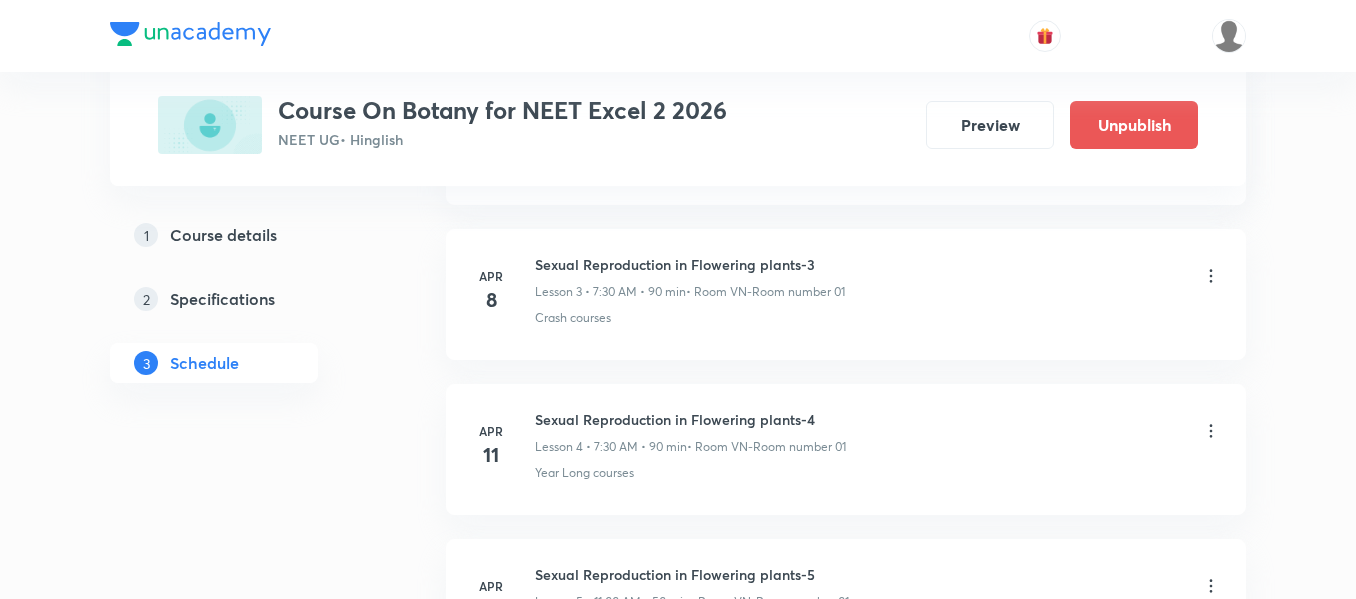 scroll, scrollTop: 0, scrollLeft: 0, axis: both 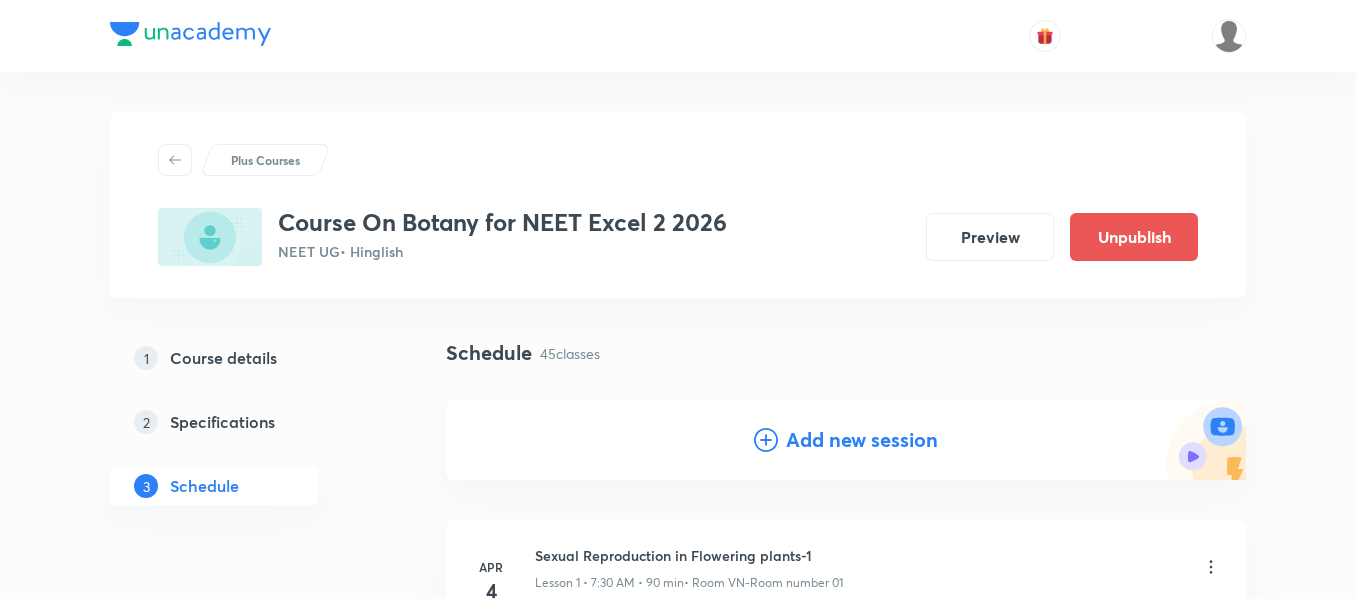 click on "Add new session" at bounding box center [862, 440] 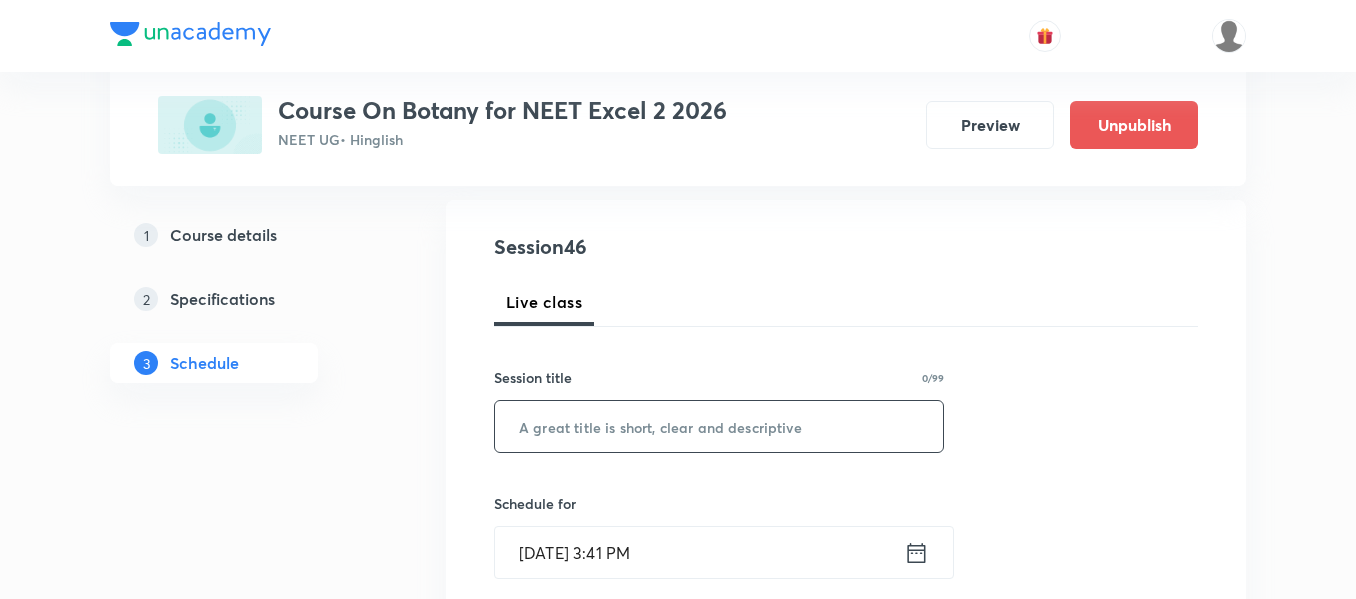 click at bounding box center (719, 426) 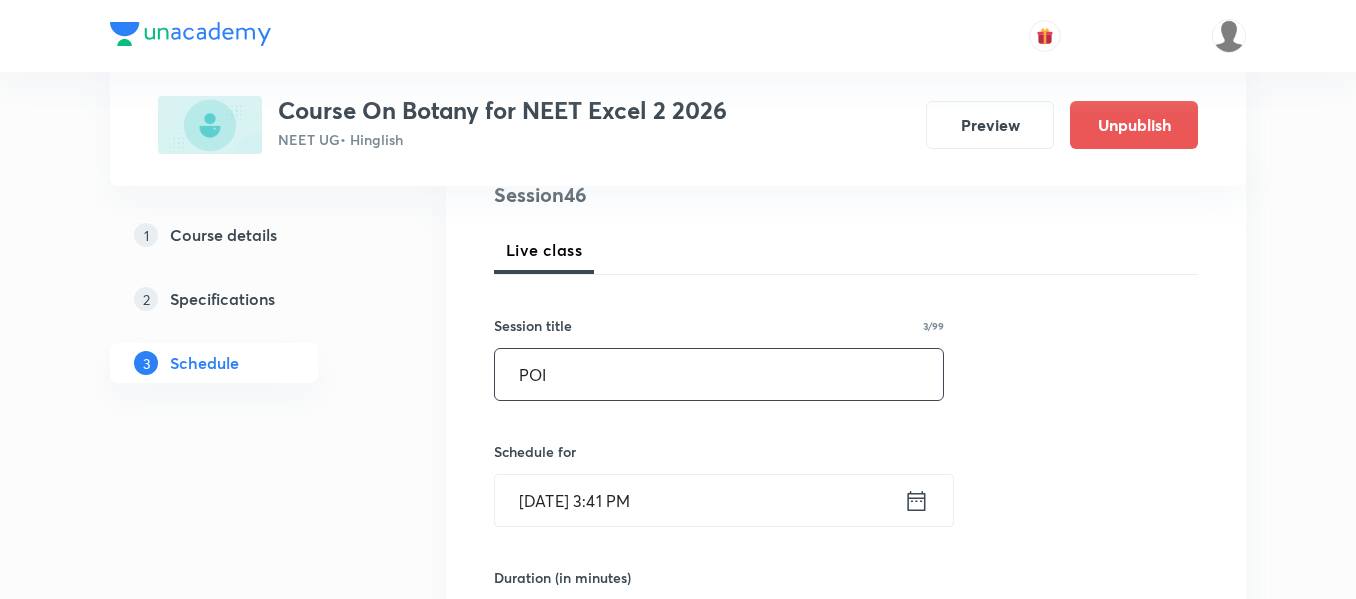 scroll, scrollTop: 300, scrollLeft: 0, axis: vertical 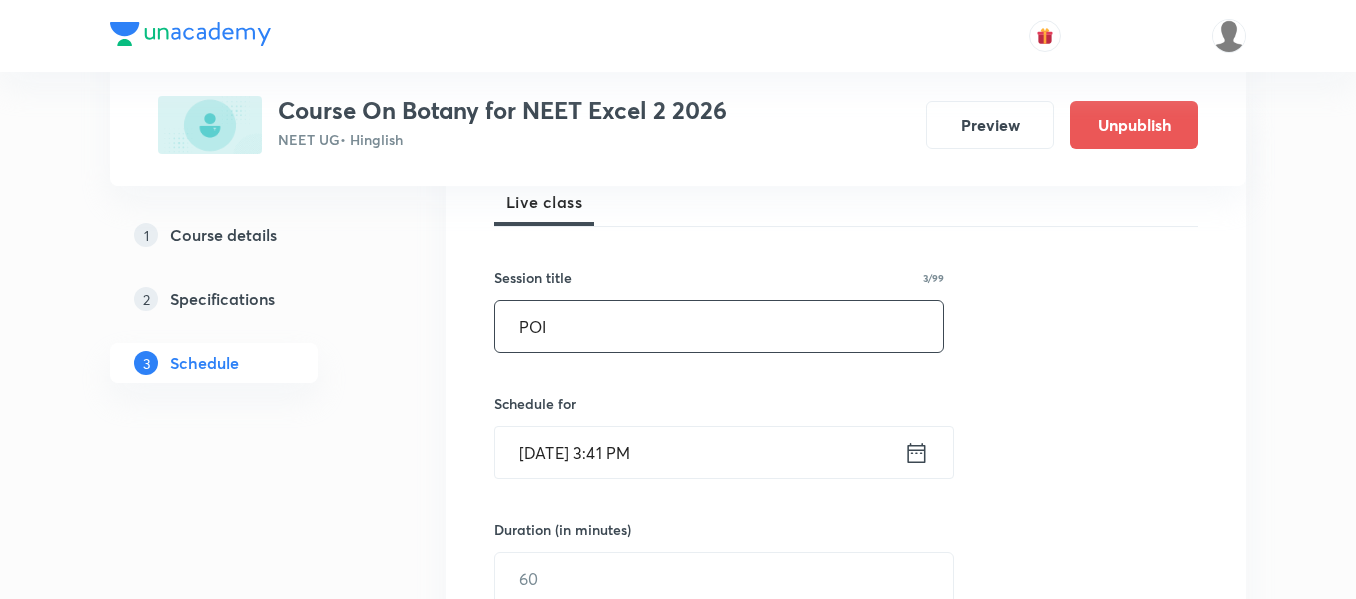 type on "POI" 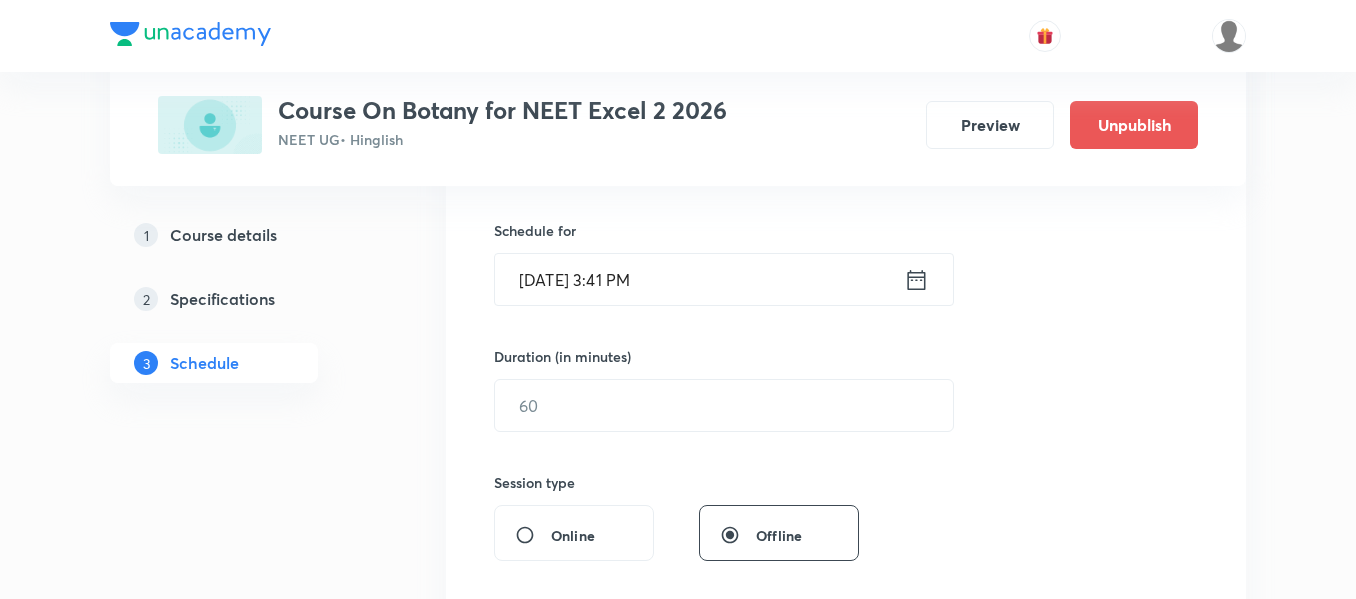 scroll, scrollTop: 500, scrollLeft: 0, axis: vertical 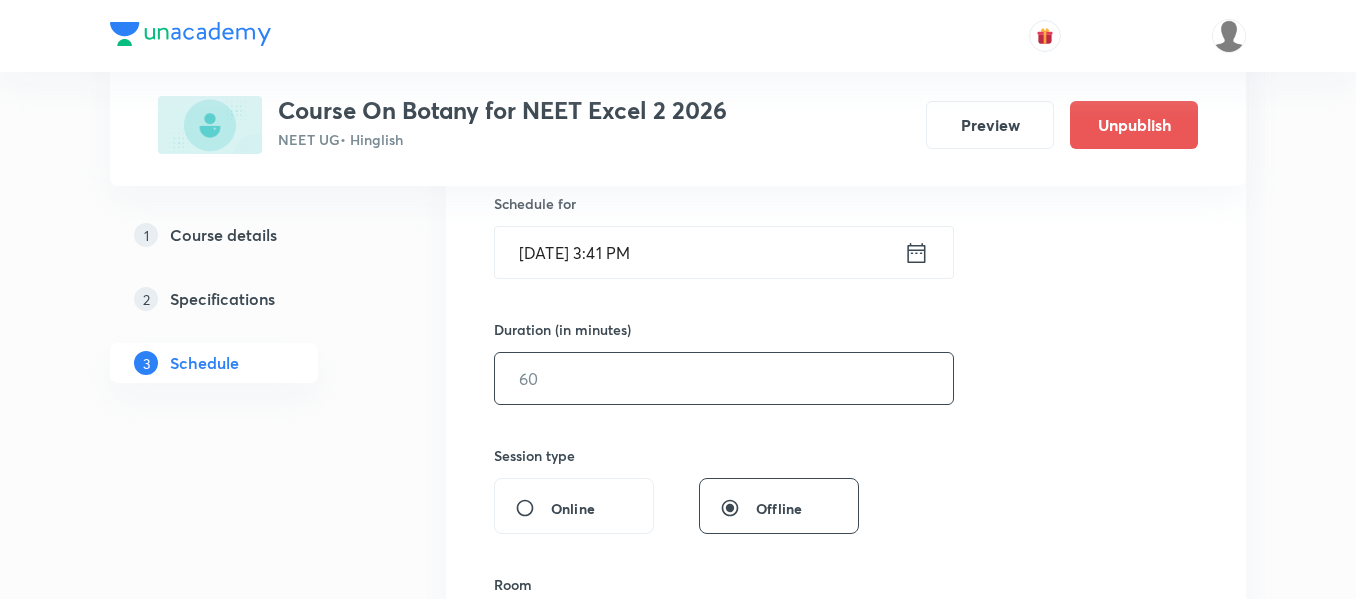 click at bounding box center (724, 378) 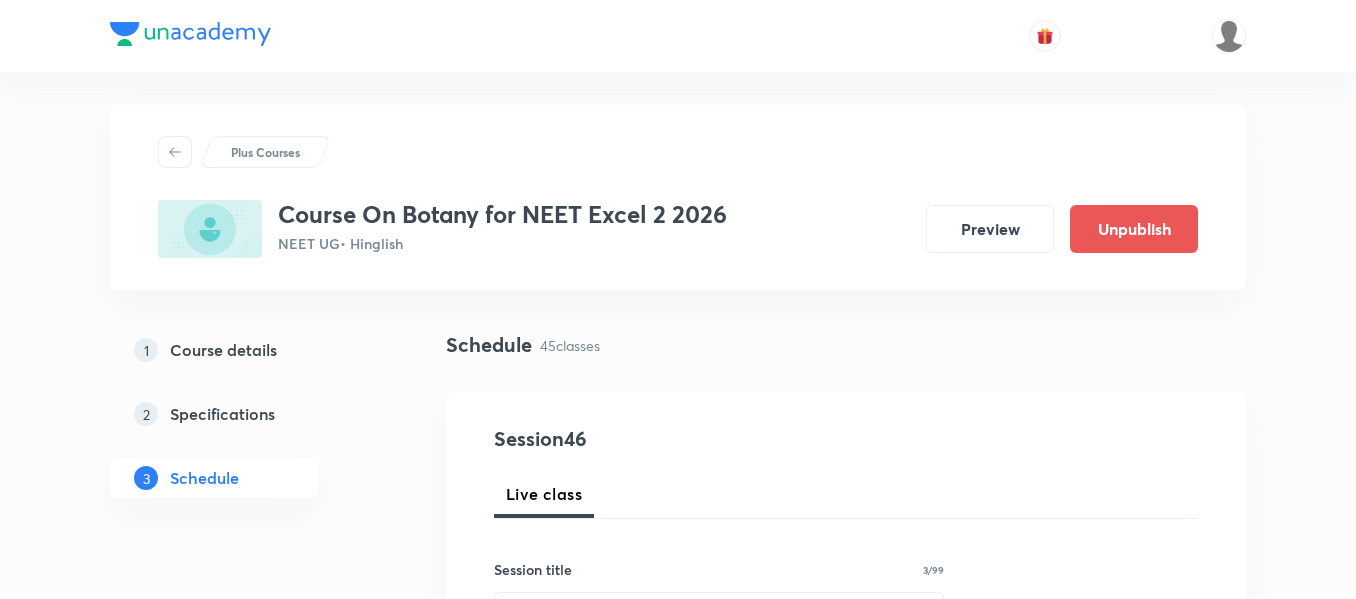 scroll, scrollTop: 0, scrollLeft: 0, axis: both 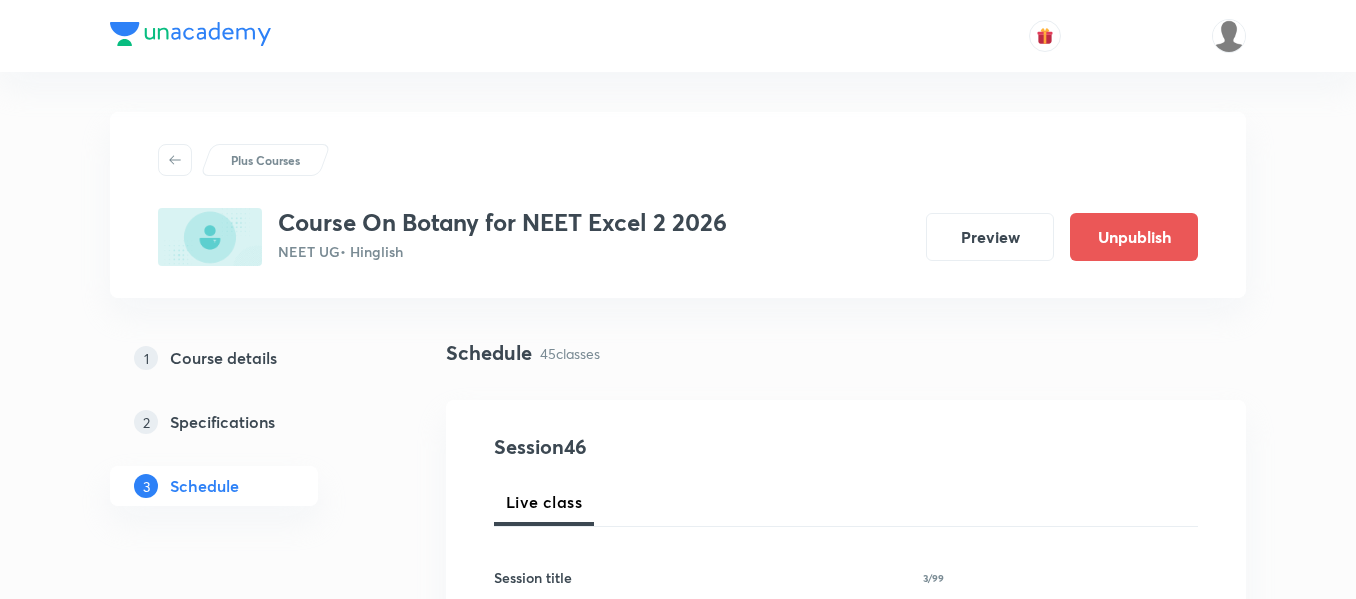 type on "90" 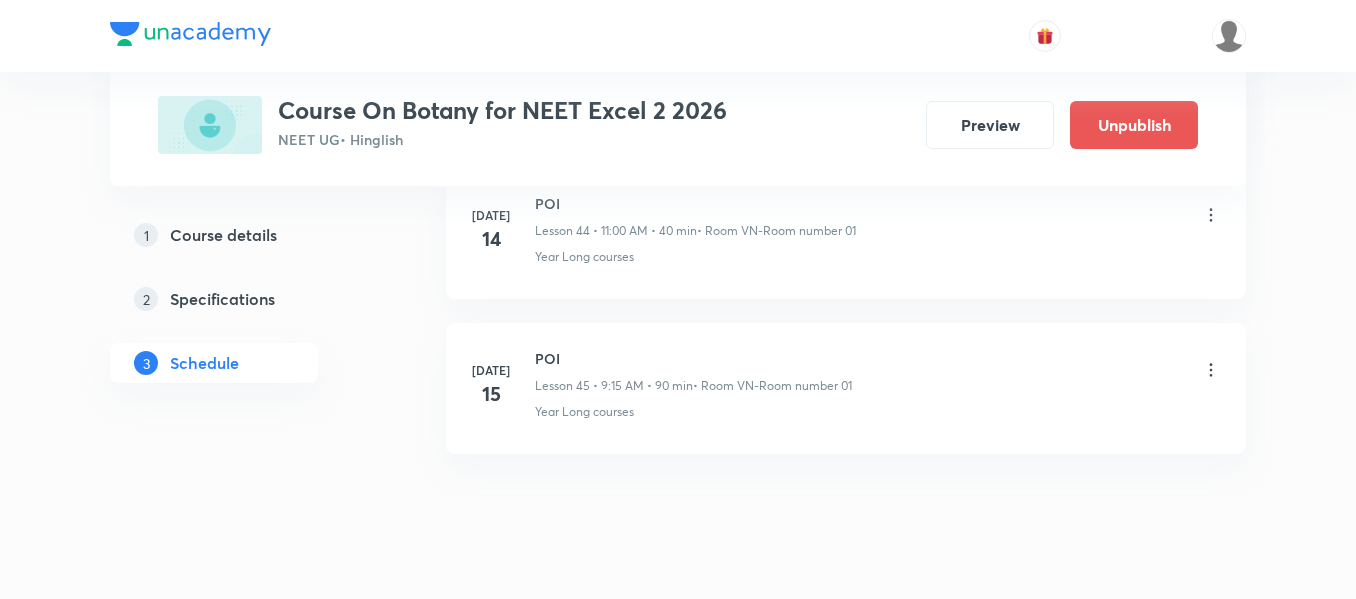scroll, scrollTop: 7979, scrollLeft: 0, axis: vertical 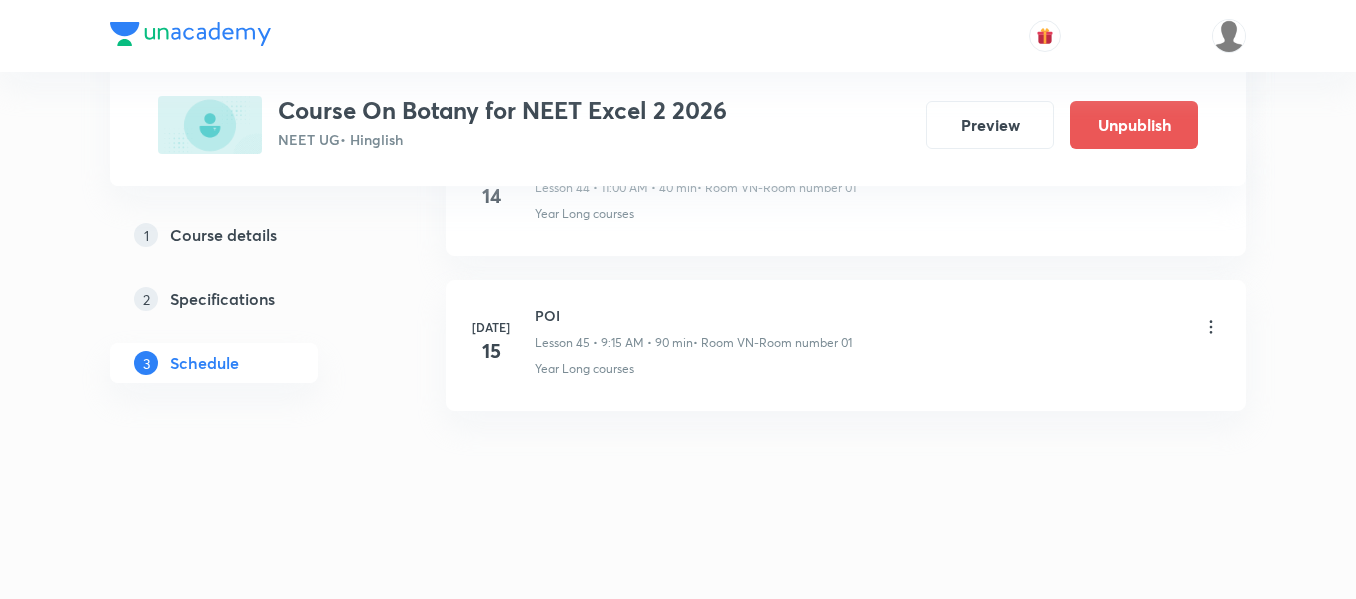 click on "POI" at bounding box center [693, 315] 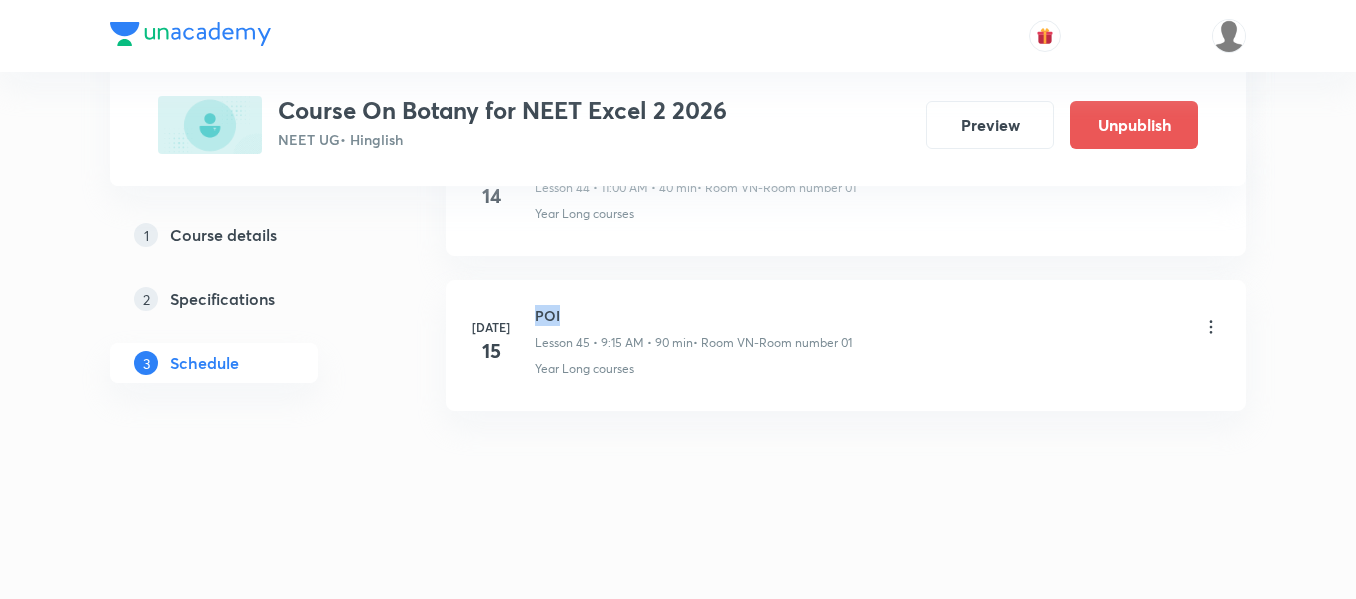 click on "POI" at bounding box center (693, 315) 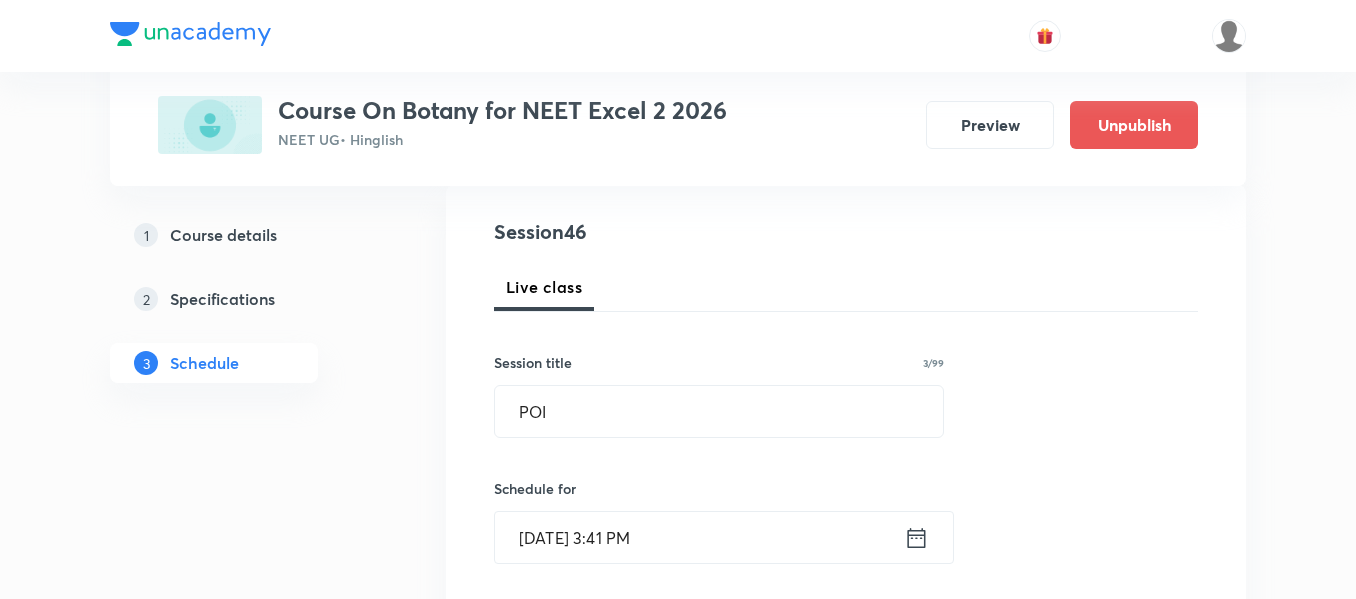 scroll, scrollTop: 0, scrollLeft: 0, axis: both 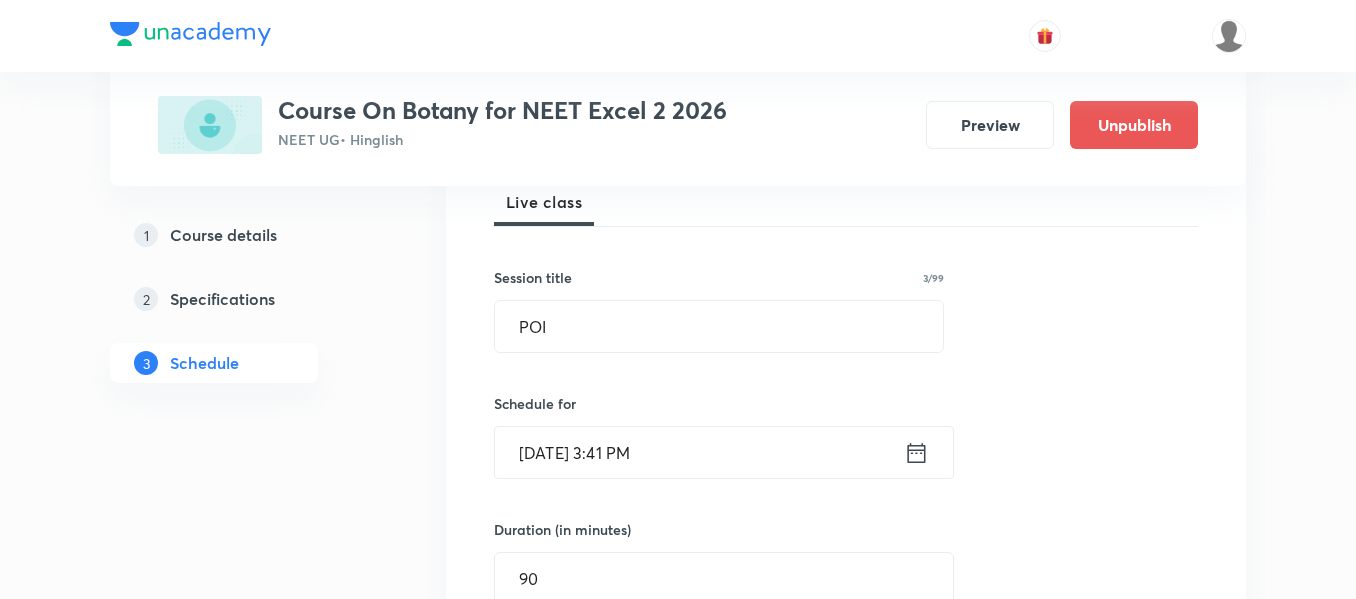 click 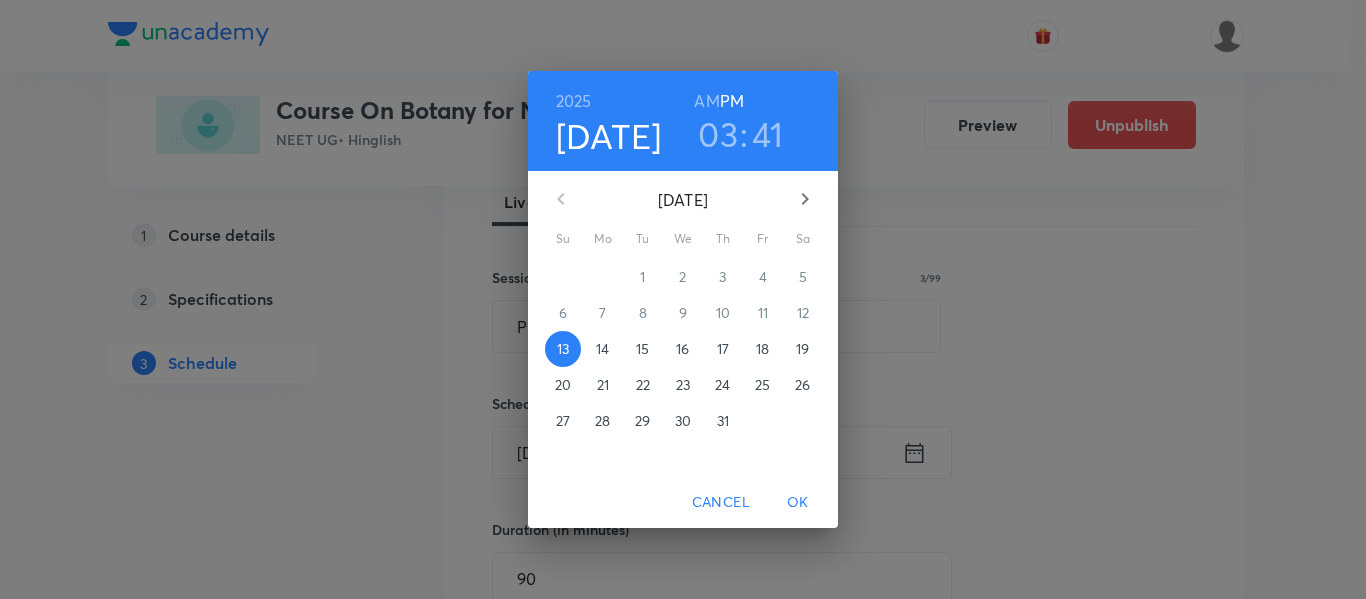 click on "17" at bounding box center (723, 349) 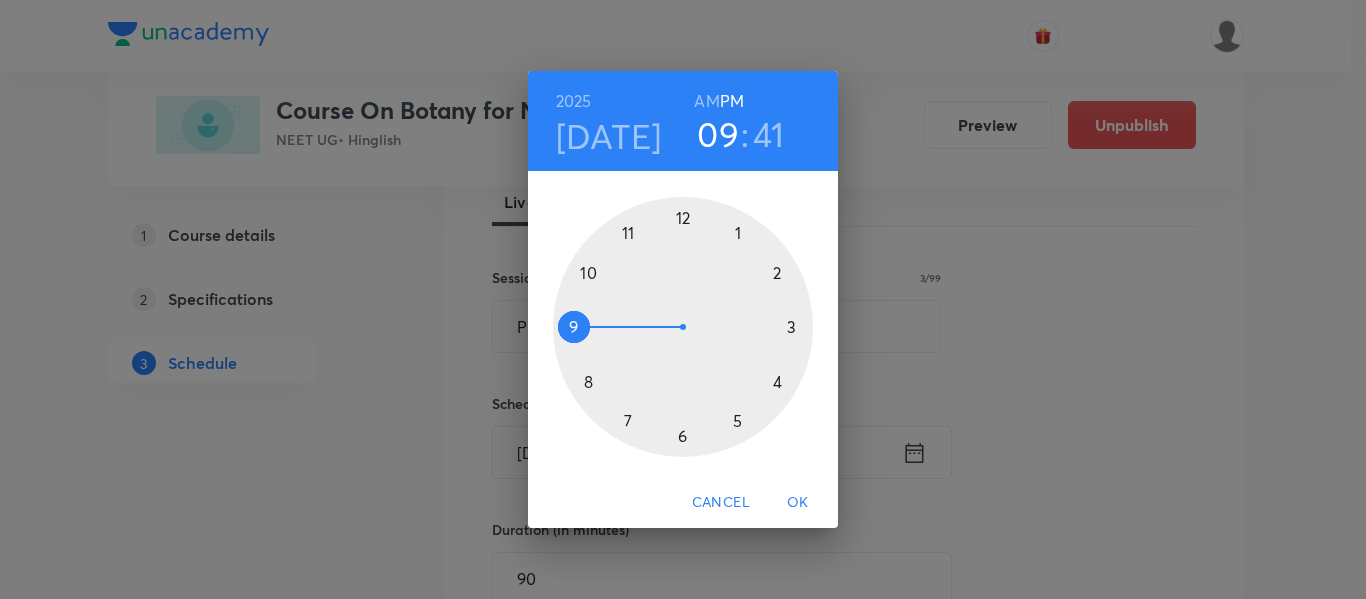 drag, startPoint x: 787, startPoint y: 317, endPoint x: 585, endPoint y: 313, distance: 202.0396 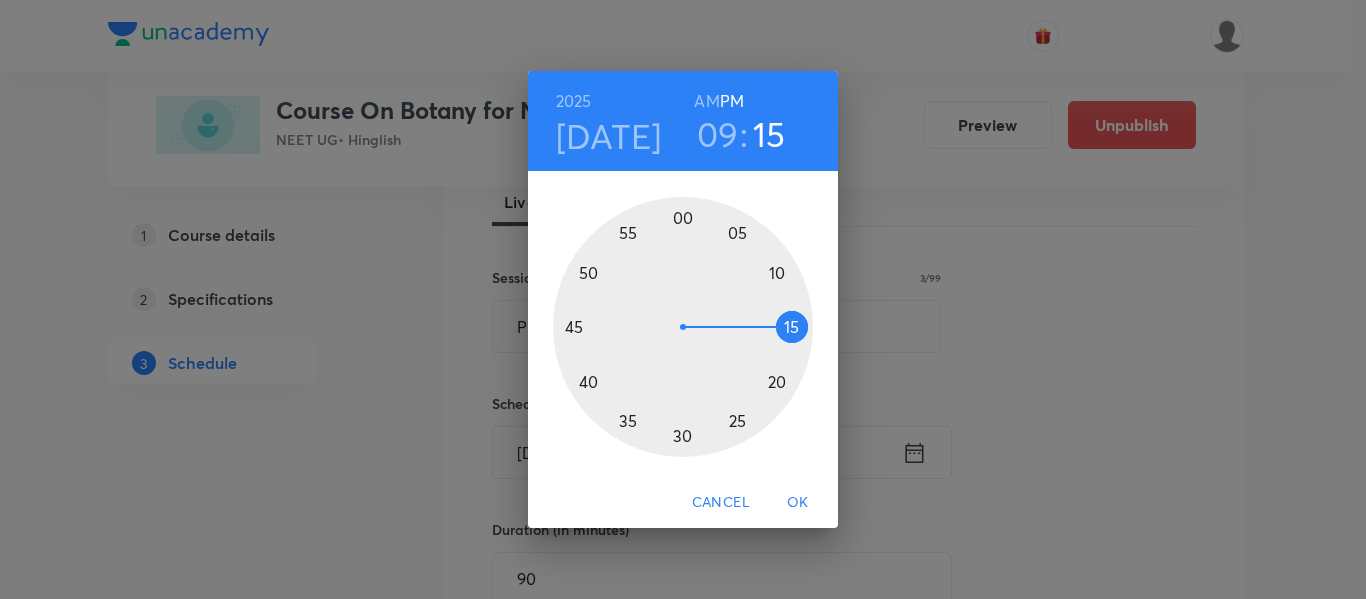 drag, startPoint x: 576, startPoint y: 374, endPoint x: 777, endPoint y: 330, distance: 205.75957 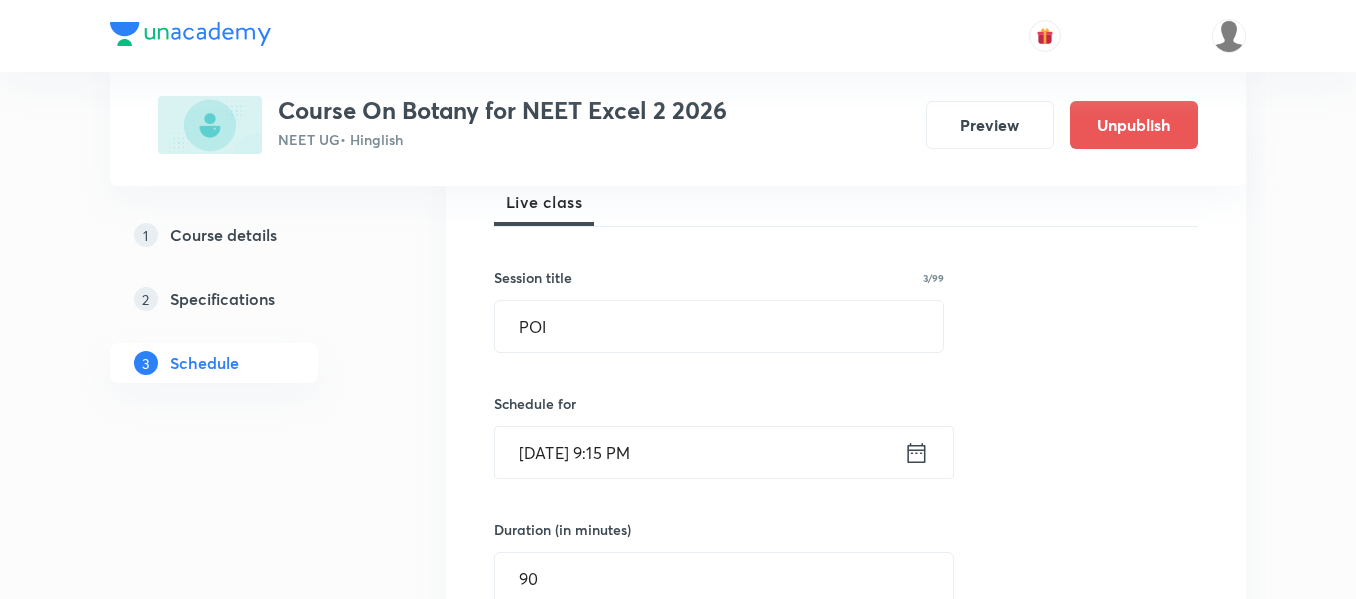 click 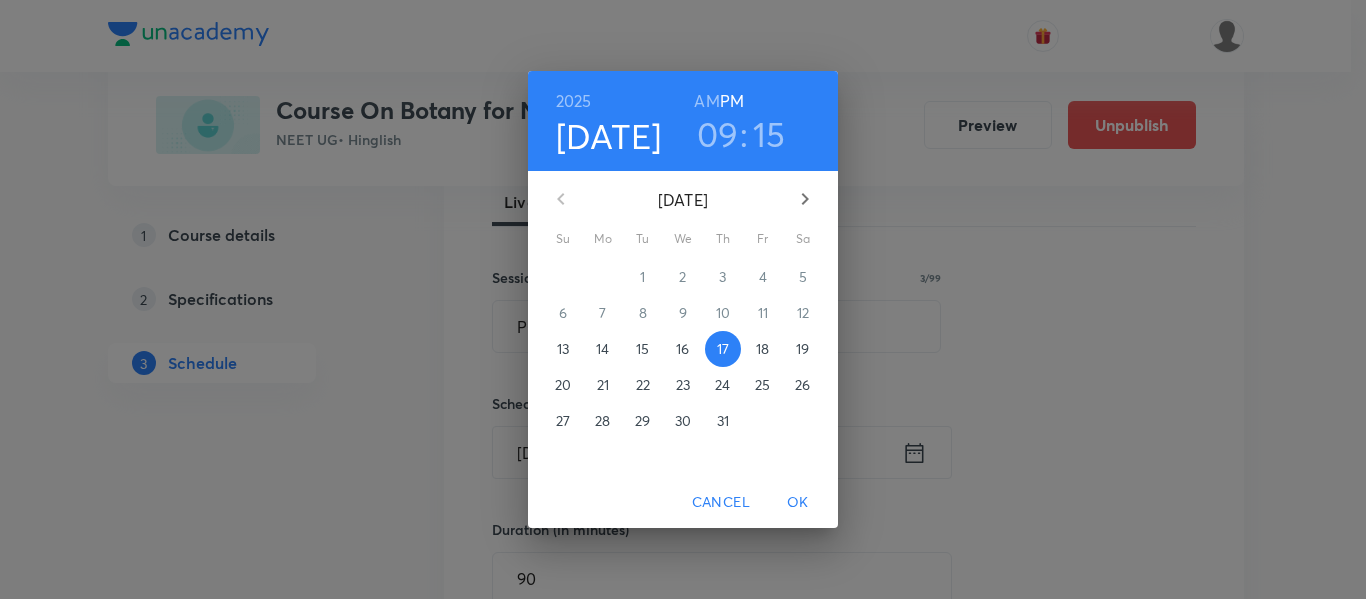 click on "AM" at bounding box center [706, 101] 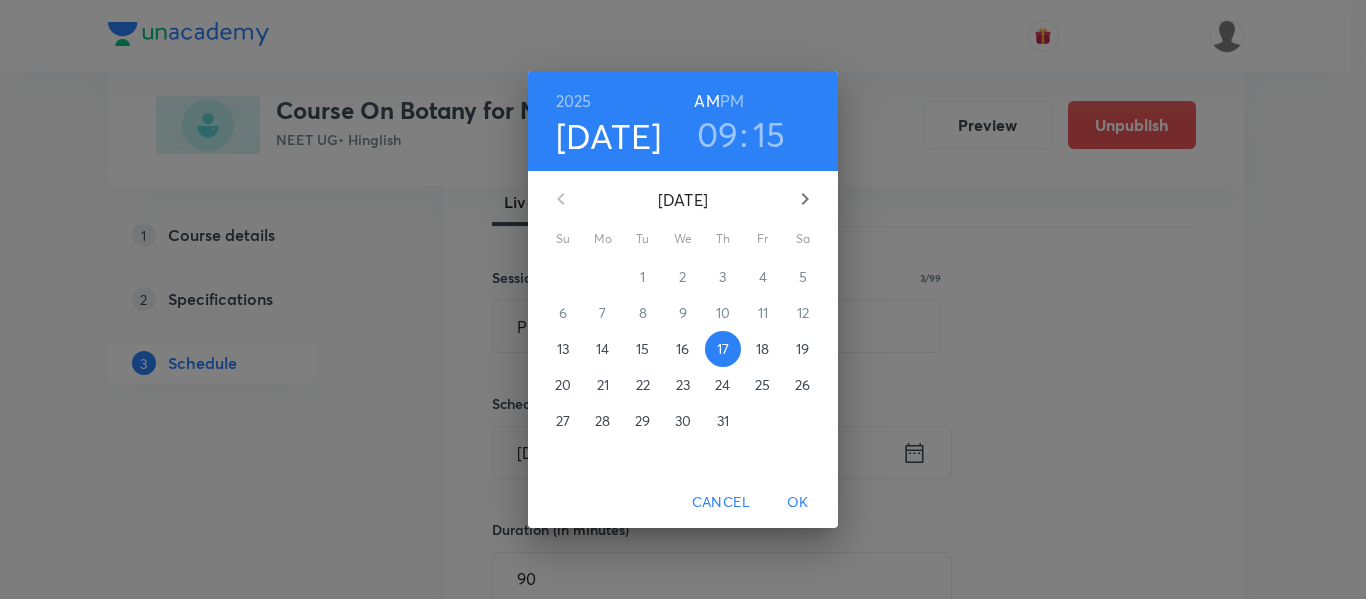 click on "OK" at bounding box center (798, 502) 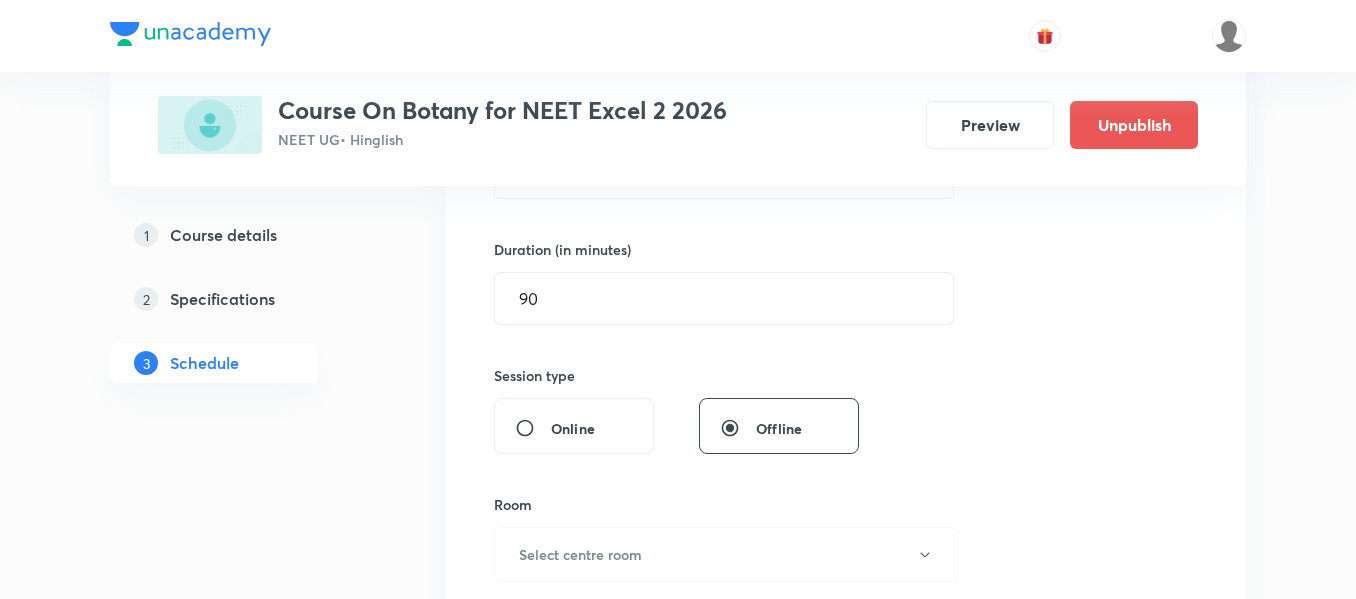 scroll, scrollTop: 700, scrollLeft: 0, axis: vertical 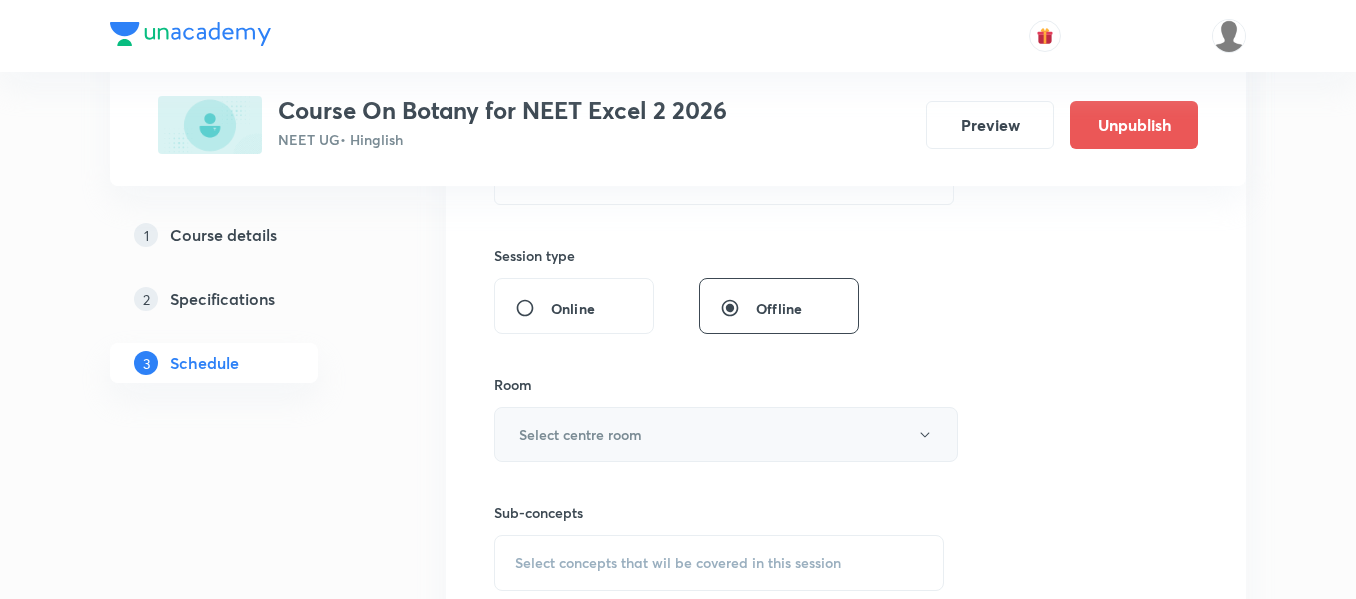 click on "Select centre room" at bounding box center [726, 434] 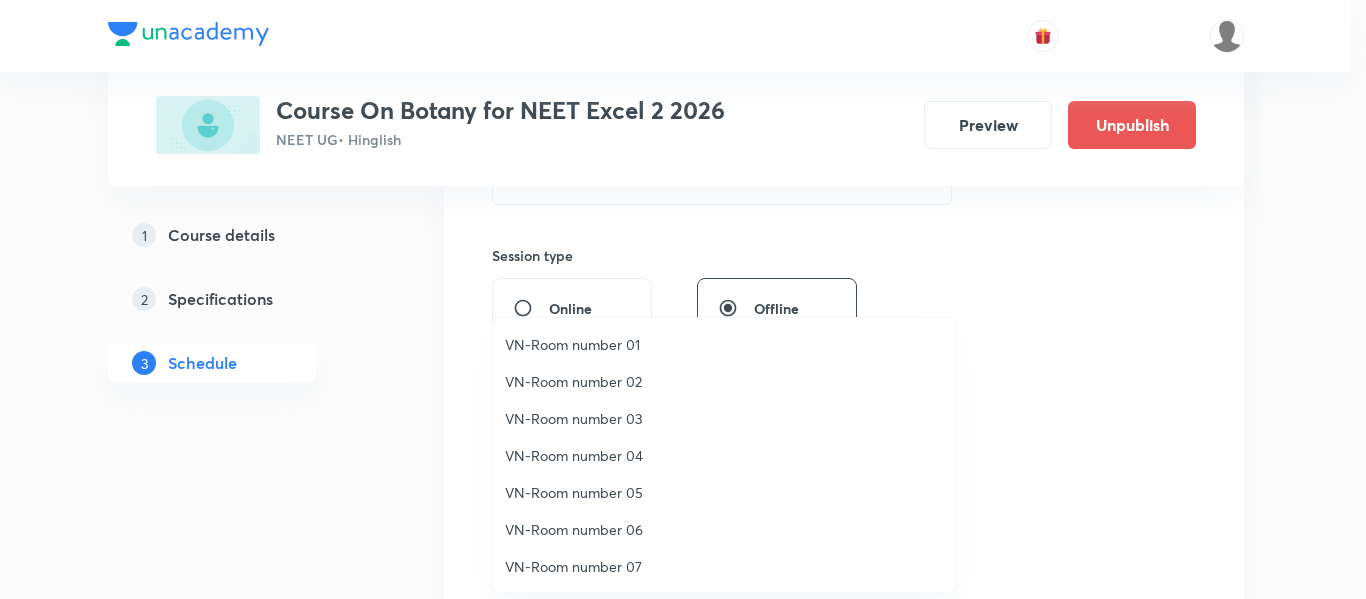 click on "VN-Room number 01" at bounding box center [724, 344] 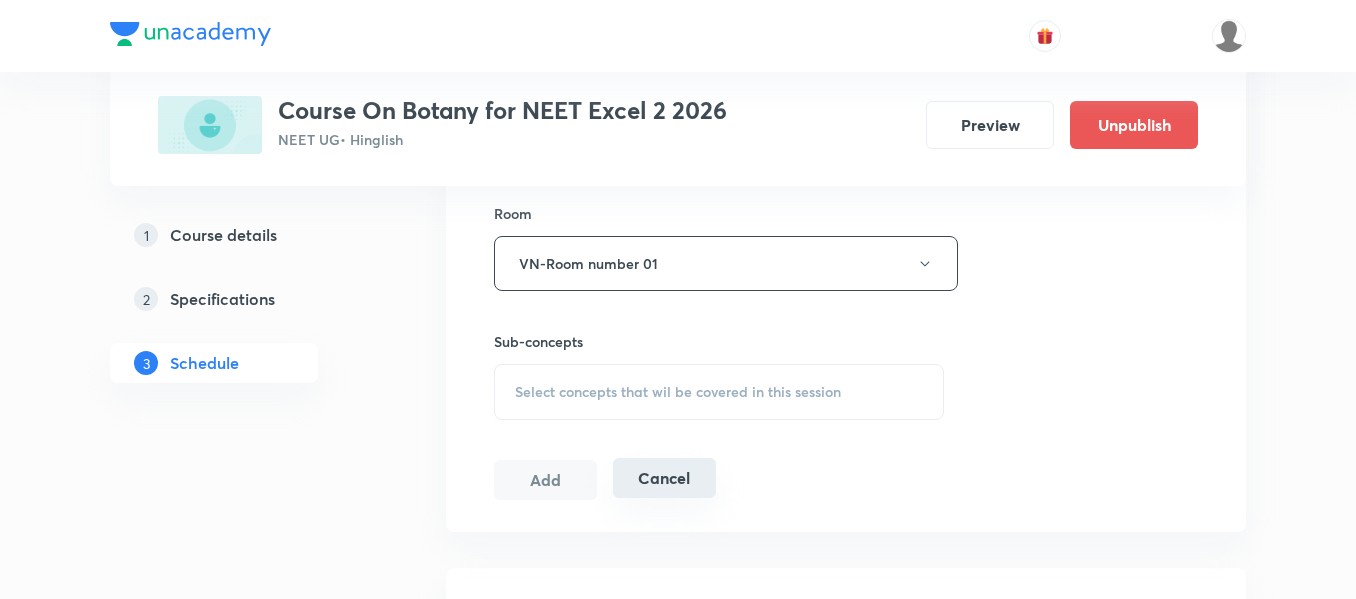 scroll, scrollTop: 900, scrollLeft: 0, axis: vertical 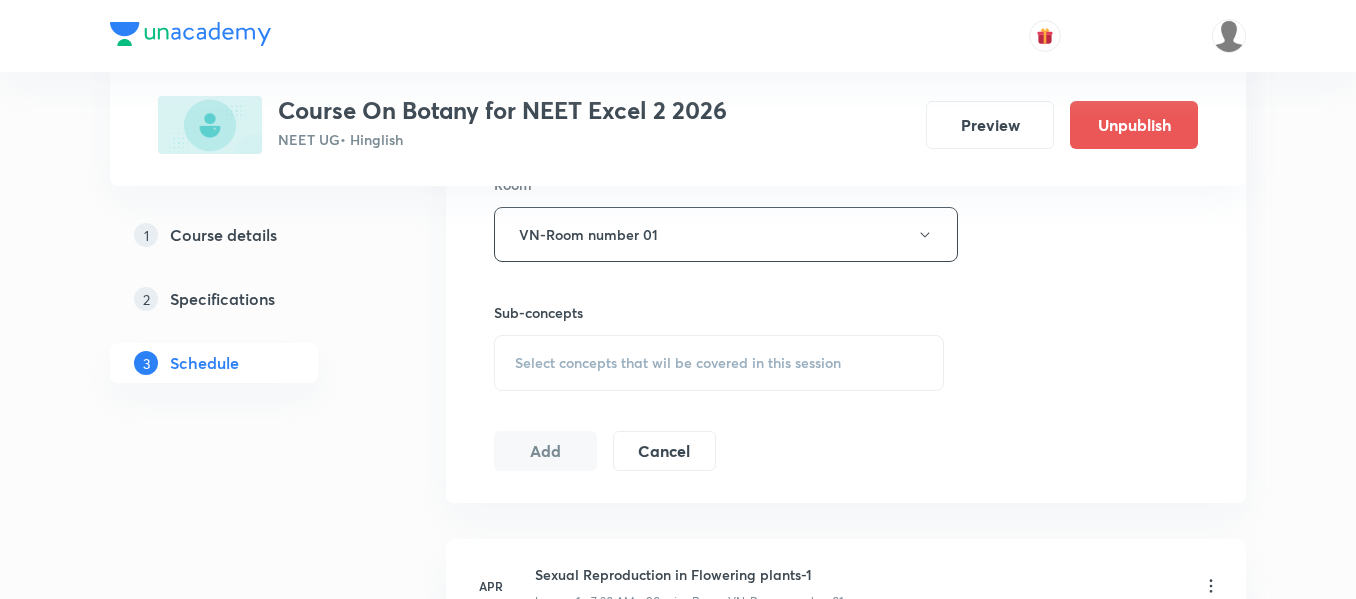 click on "Select concepts that wil be covered in this session" at bounding box center (678, 363) 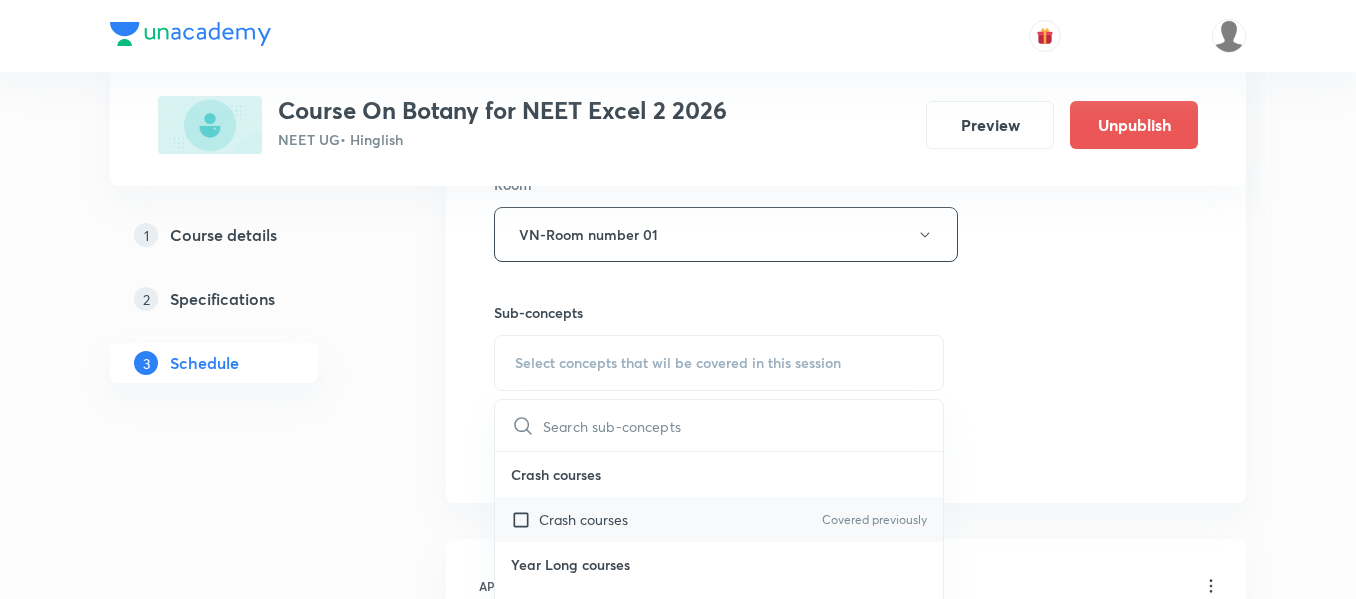 click on "Crash courses Covered previously" at bounding box center [719, 519] 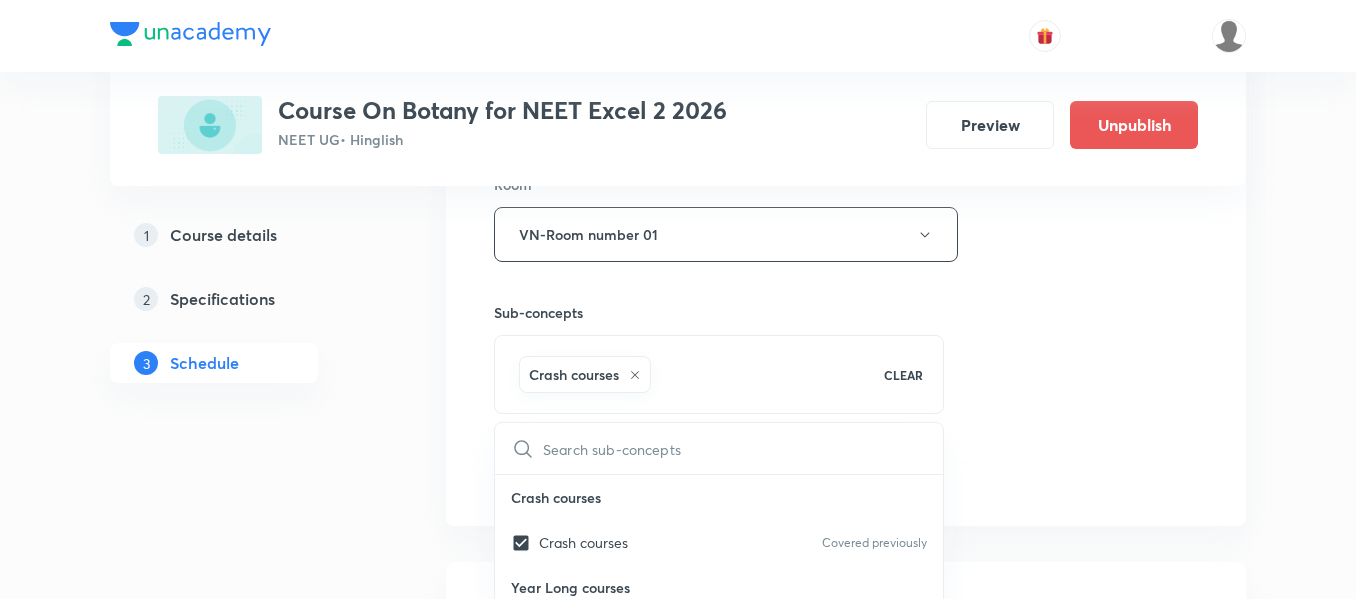 click on "Session  46 Live class Session title 3/99 POI ​ Schedule for Jul 17, 2025, 9:15 AM ​ Duration (in minutes) 90 ​   Session type Online Offline Room VN-Room number 01 Sub-concepts Crash courses CLEAR ​ Crash courses Crash courses Covered previously Year Long courses Year Long courses Covered previously Add Cancel" at bounding box center (846, 13) 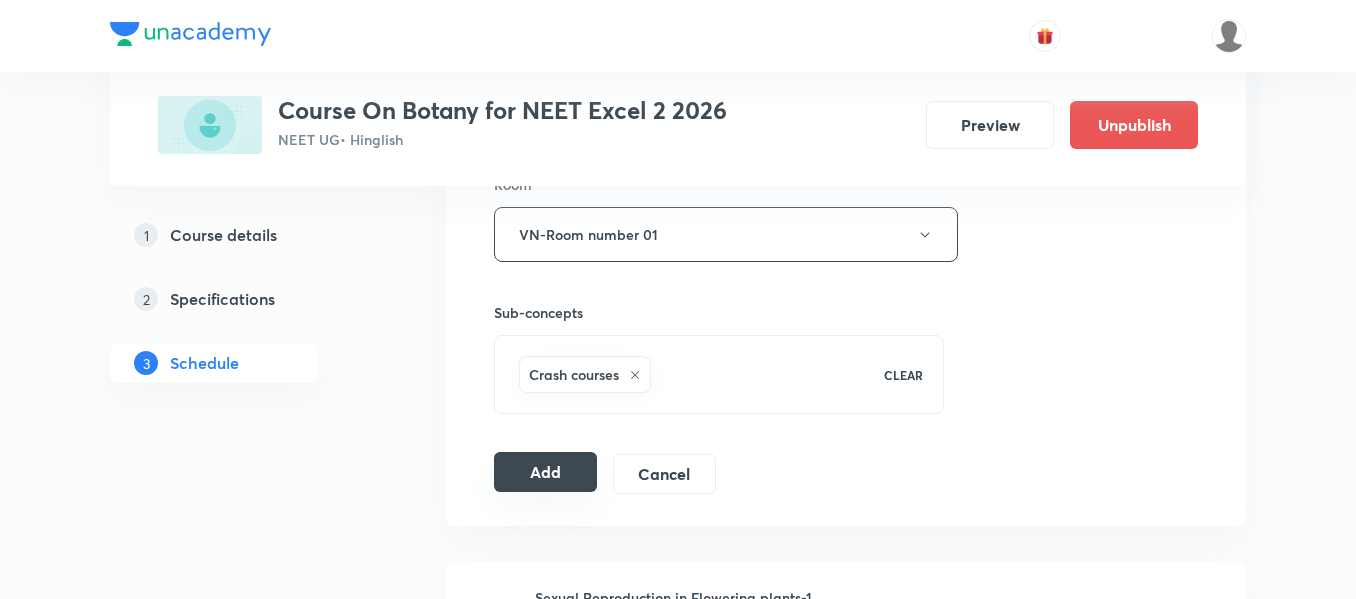 click on "Add" at bounding box center [545, 472] 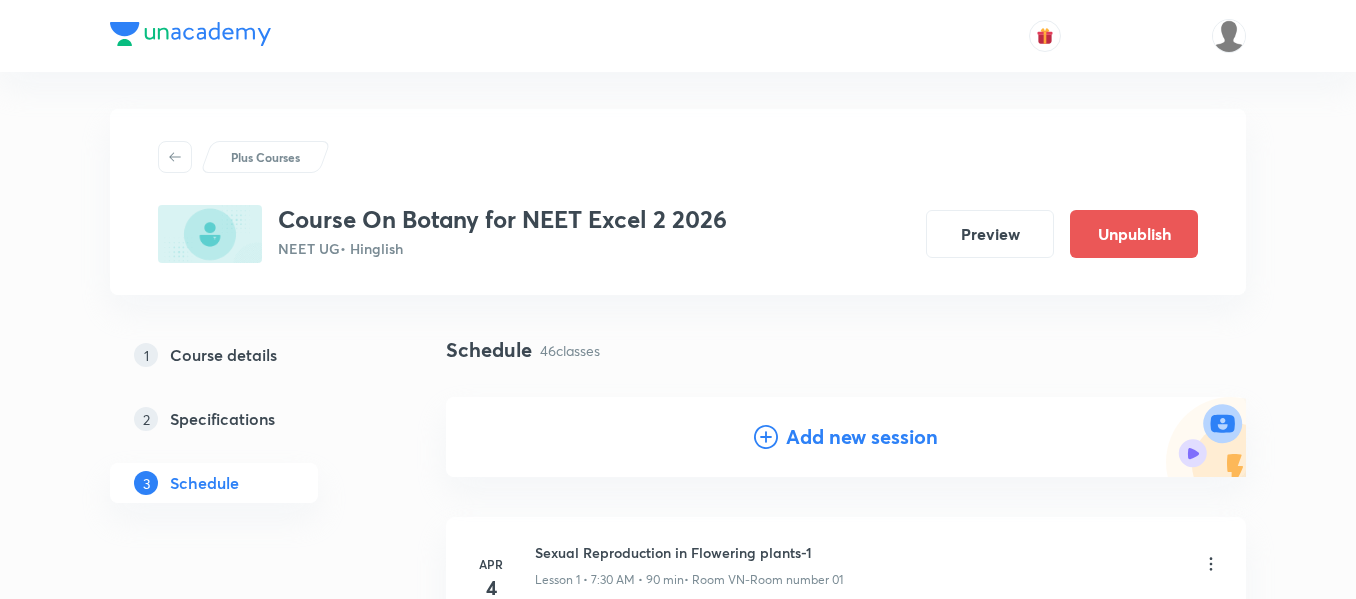 scroll, scrollTop: 0, scrollLeft: 0, axis: both 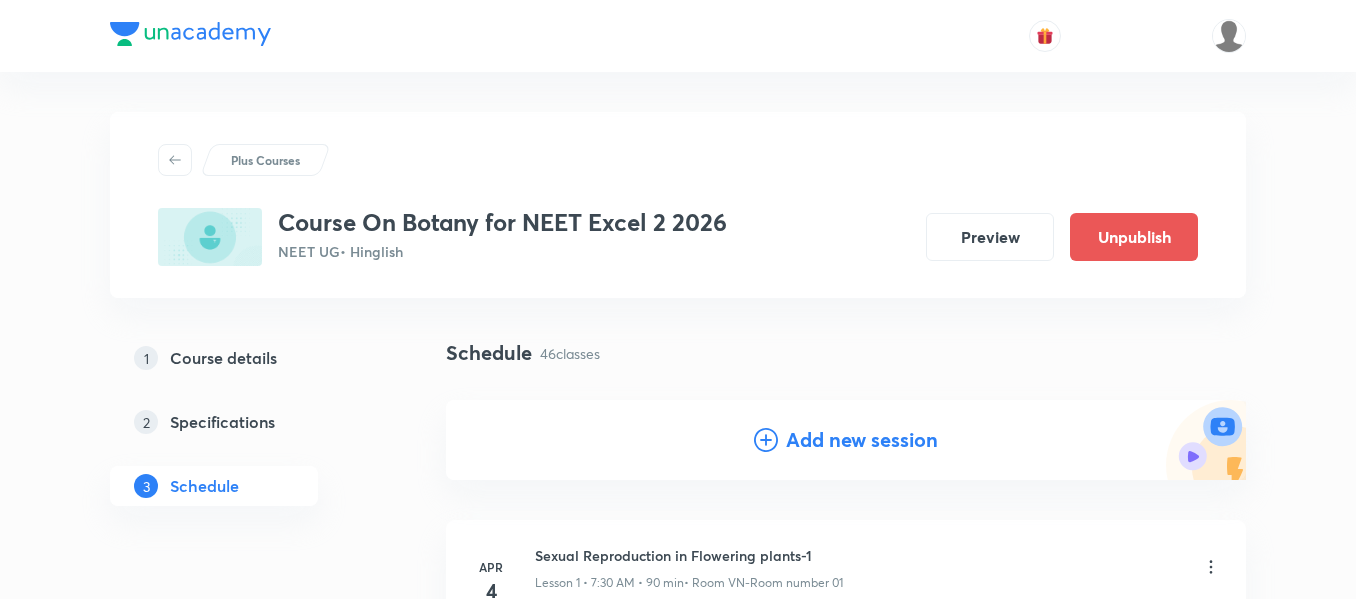 click on "Add new session" at bounding box center [862, 440] 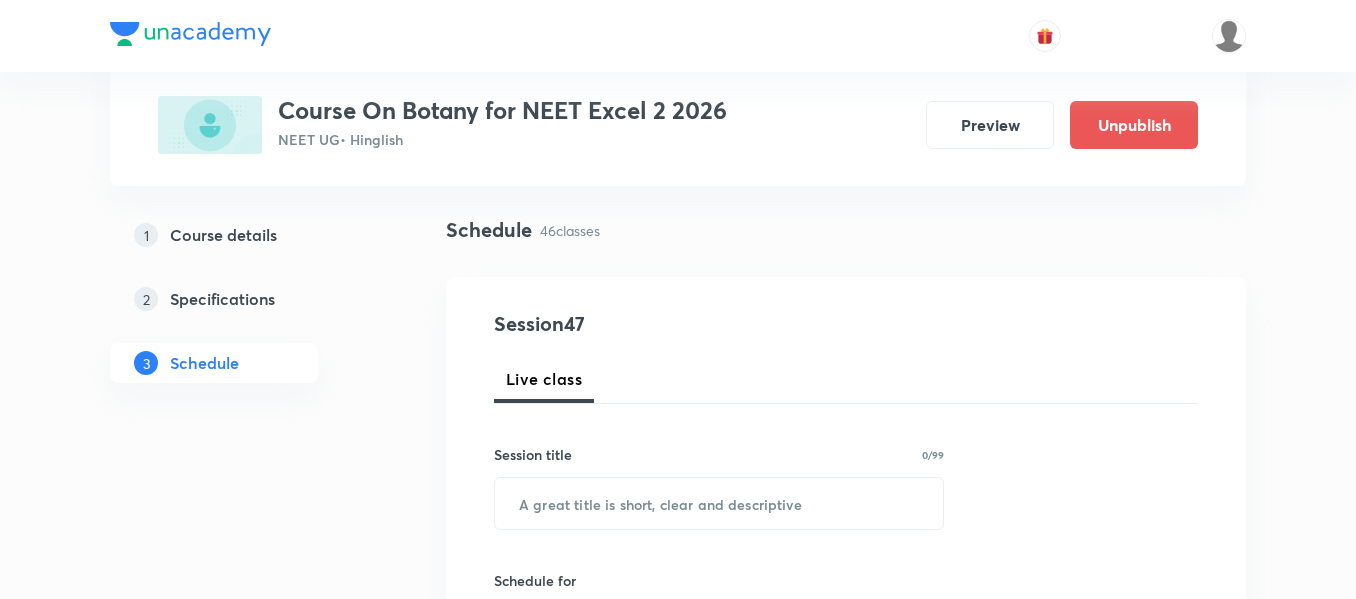 scroll, scrollTop: 300, scrollLeft: 0, axis: vertical 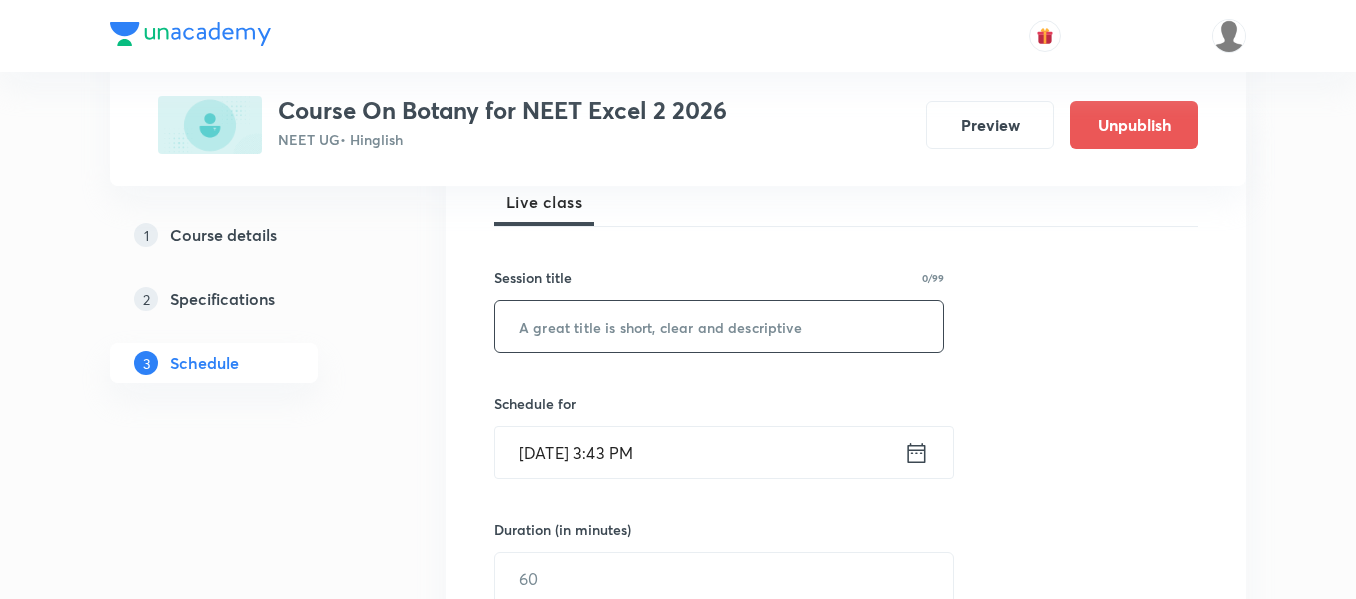 click at bounding box center [719, 326] 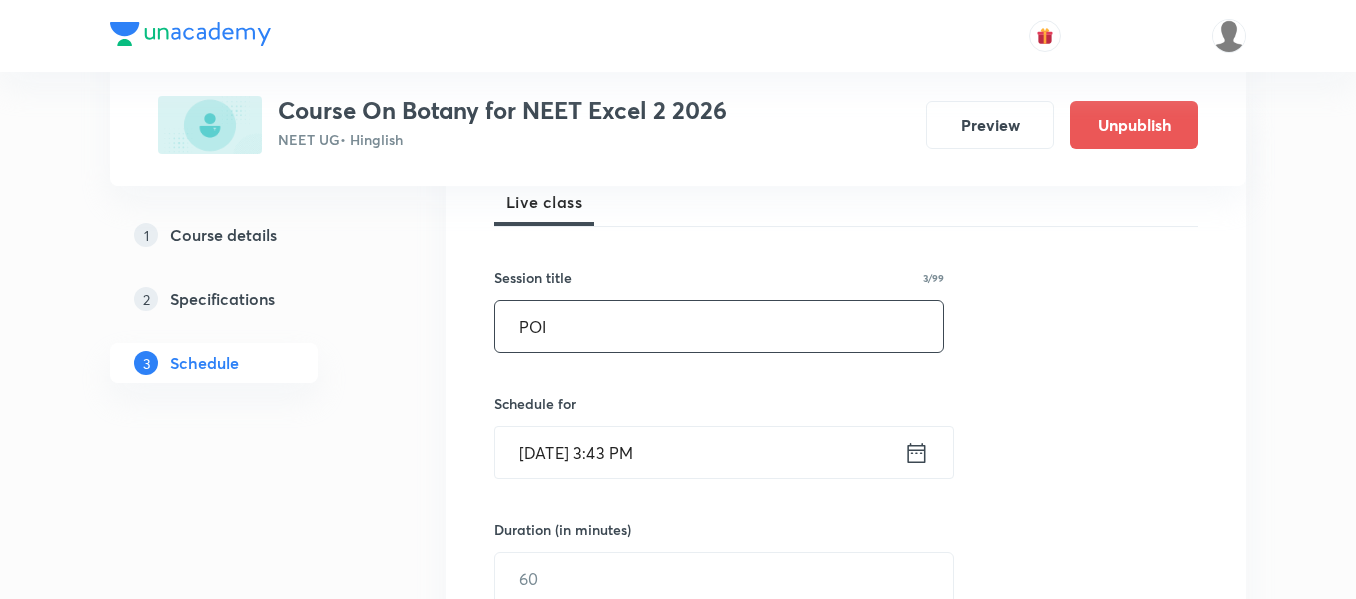 type on "POI" 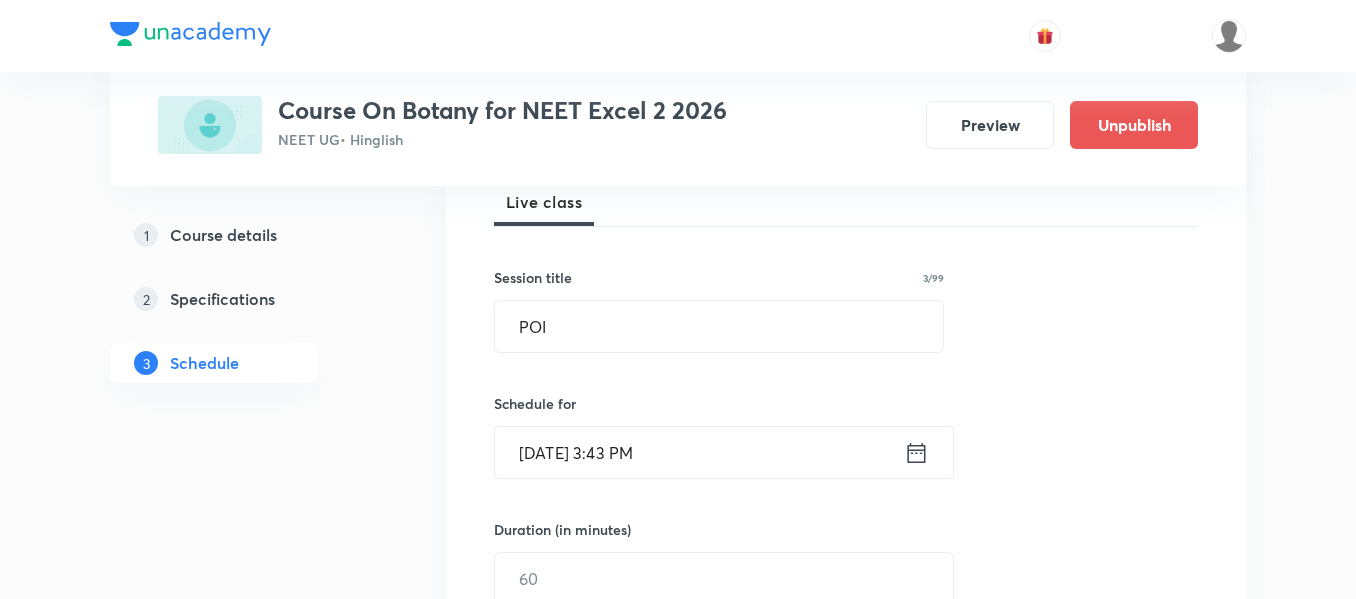 click 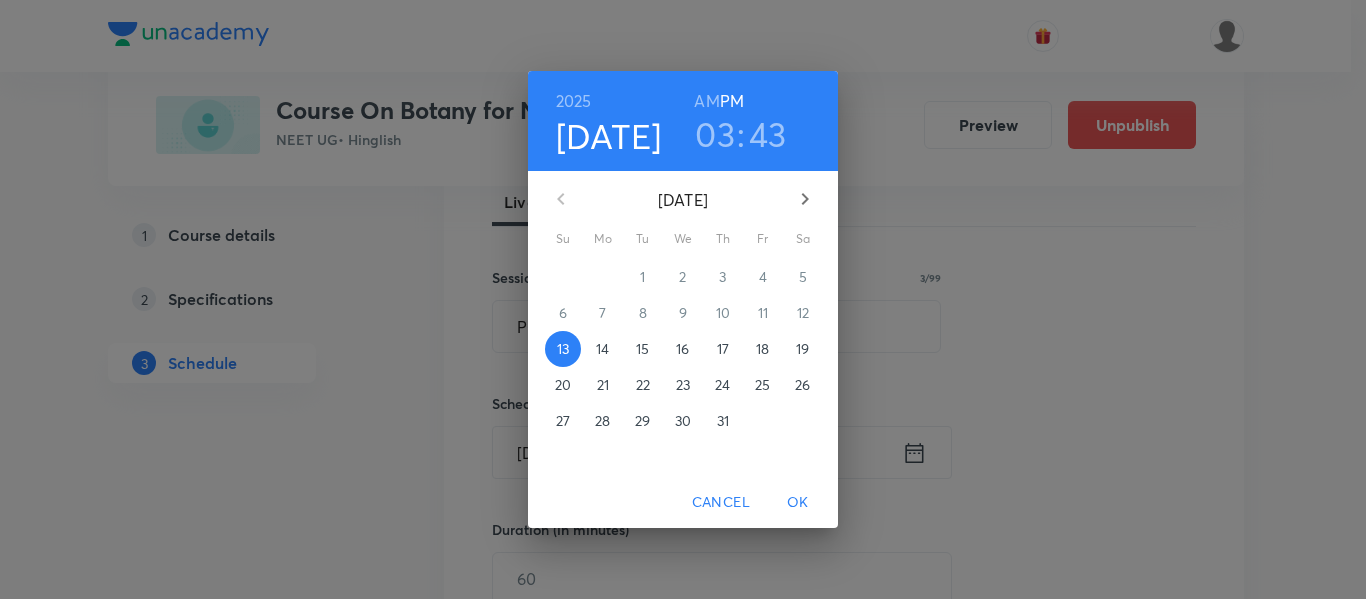 click on "17" at bounding box center (723, 349) 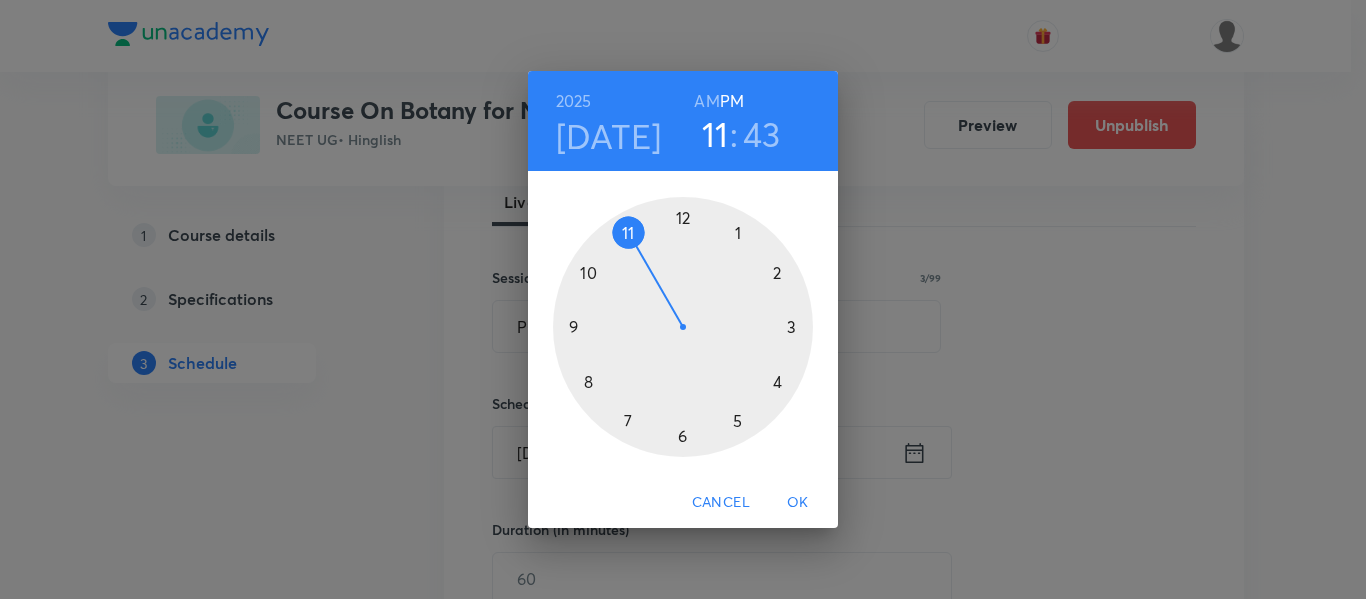 drag, startPoint x: 790, startPoint y: 324, endPoint x: 654, endPoint y: 240, distance: 159.84993 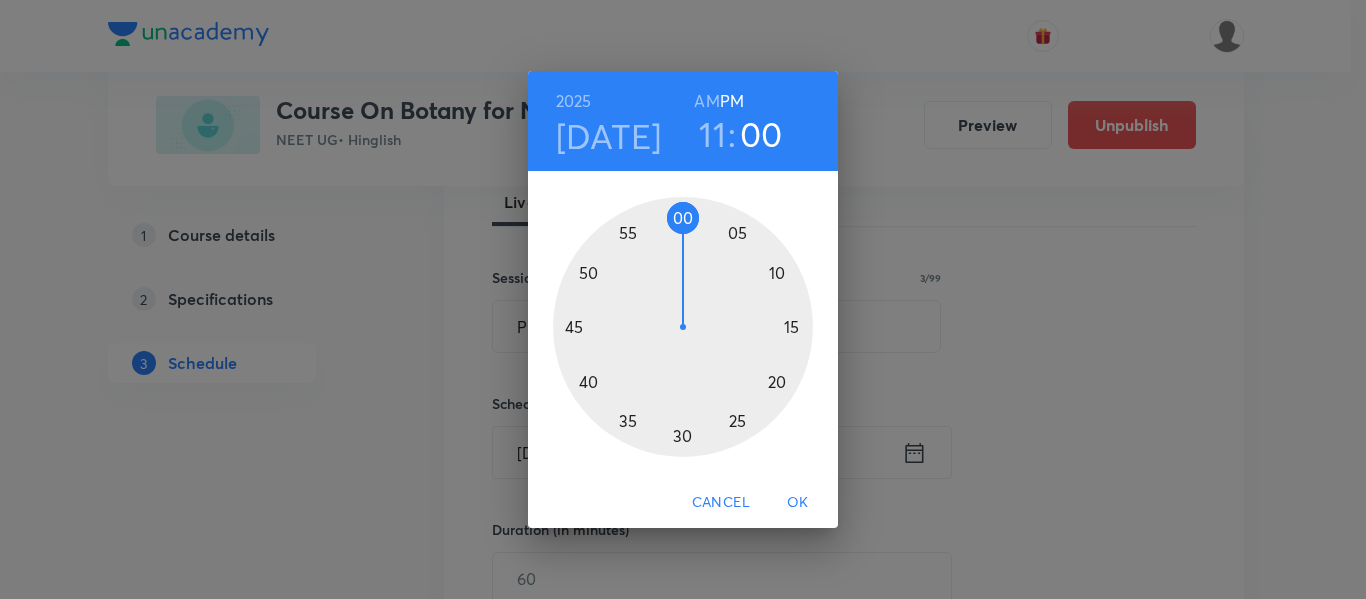 drag, startPoint x: 567, startPoint y: 347, endPoint x: 685, endPoint y: 229, distance: 166.8772 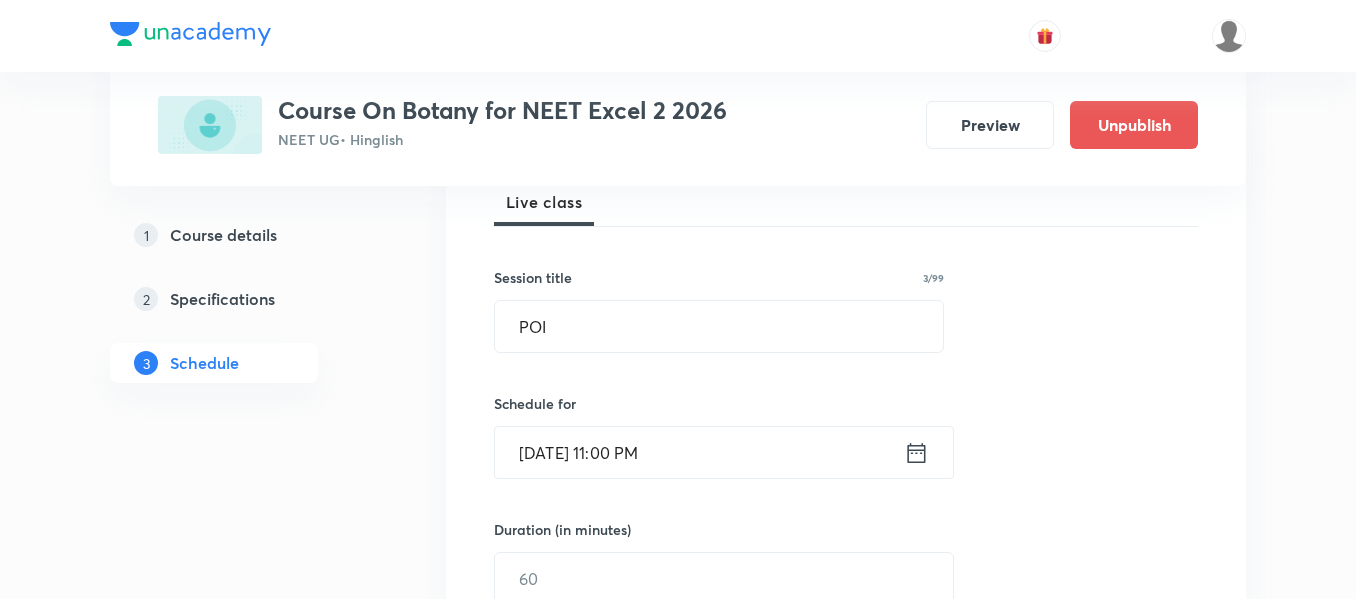 click 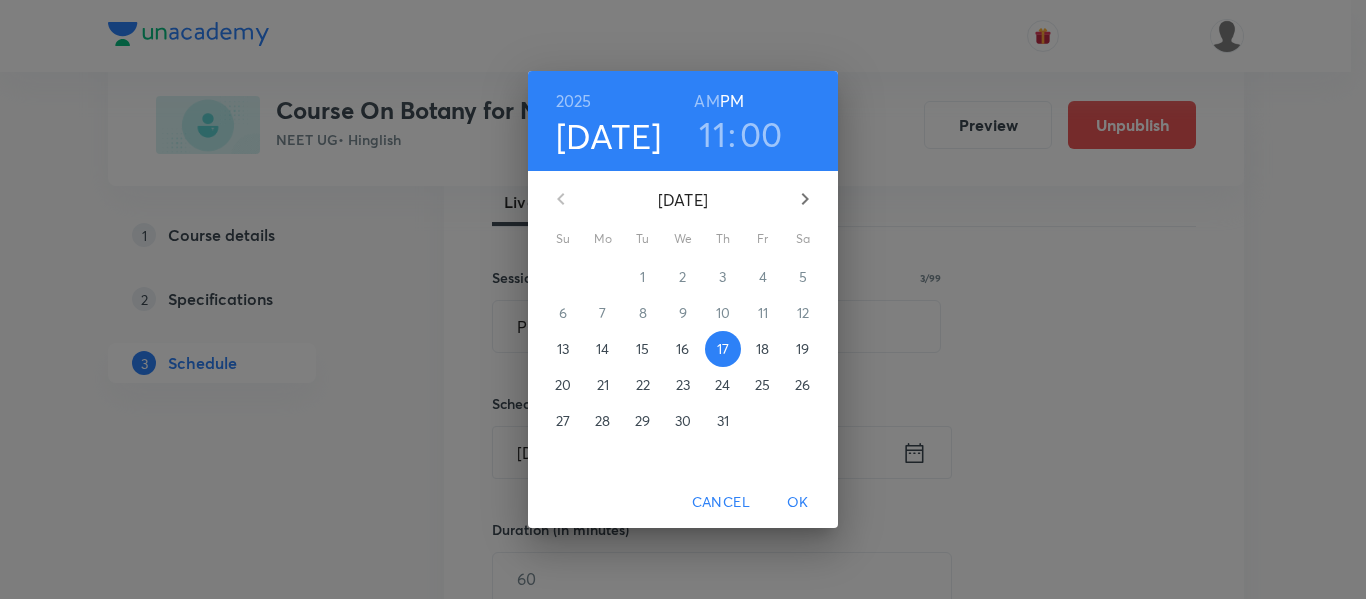 click on "AM" at bounding box center [706, 101] 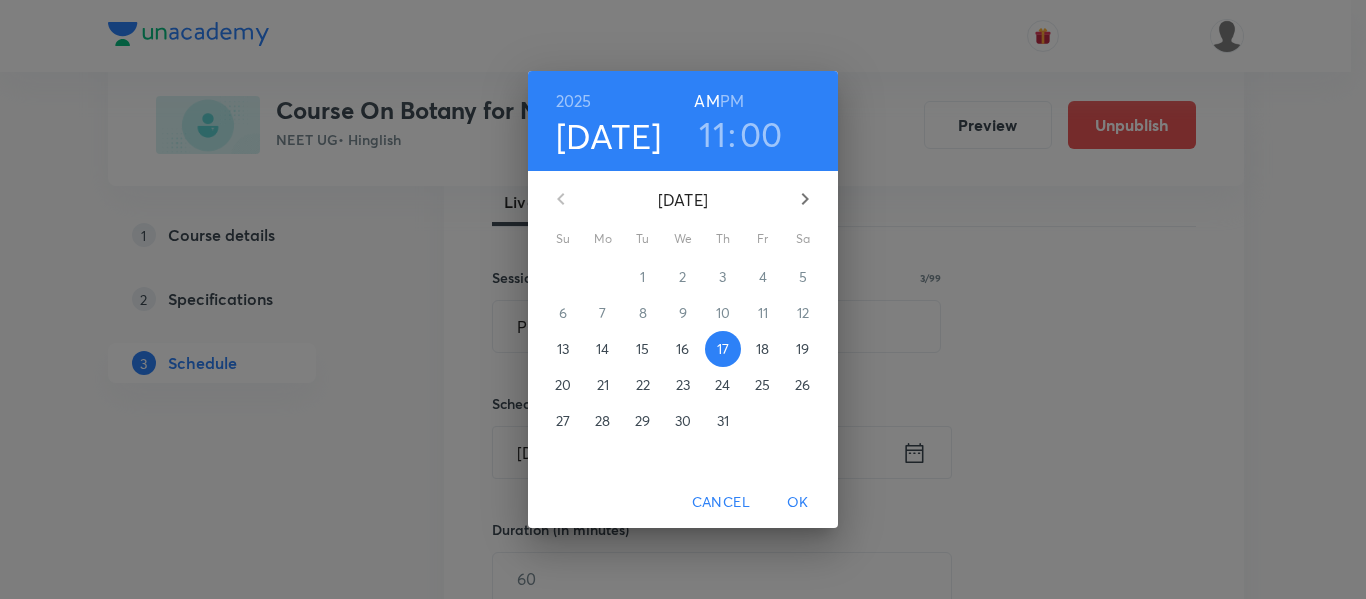 click on "OK" at bounding box center [798, 502] 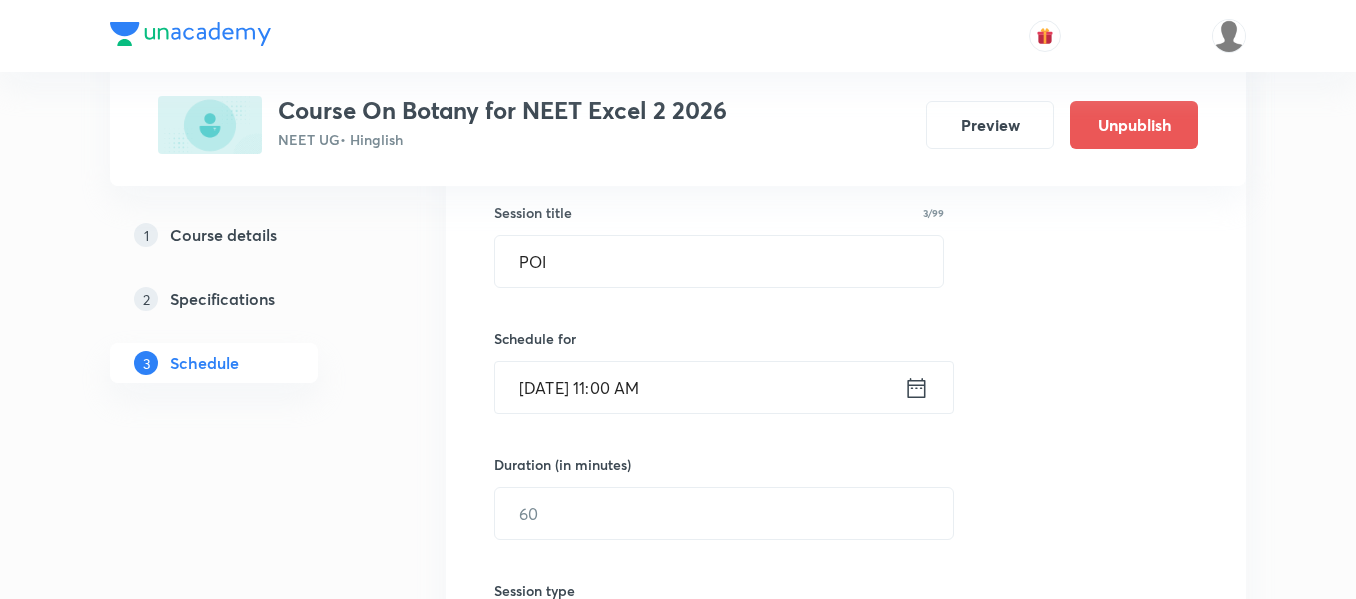 scroll, scrollTop: 400, scrollLeft: 0, axis: vertical 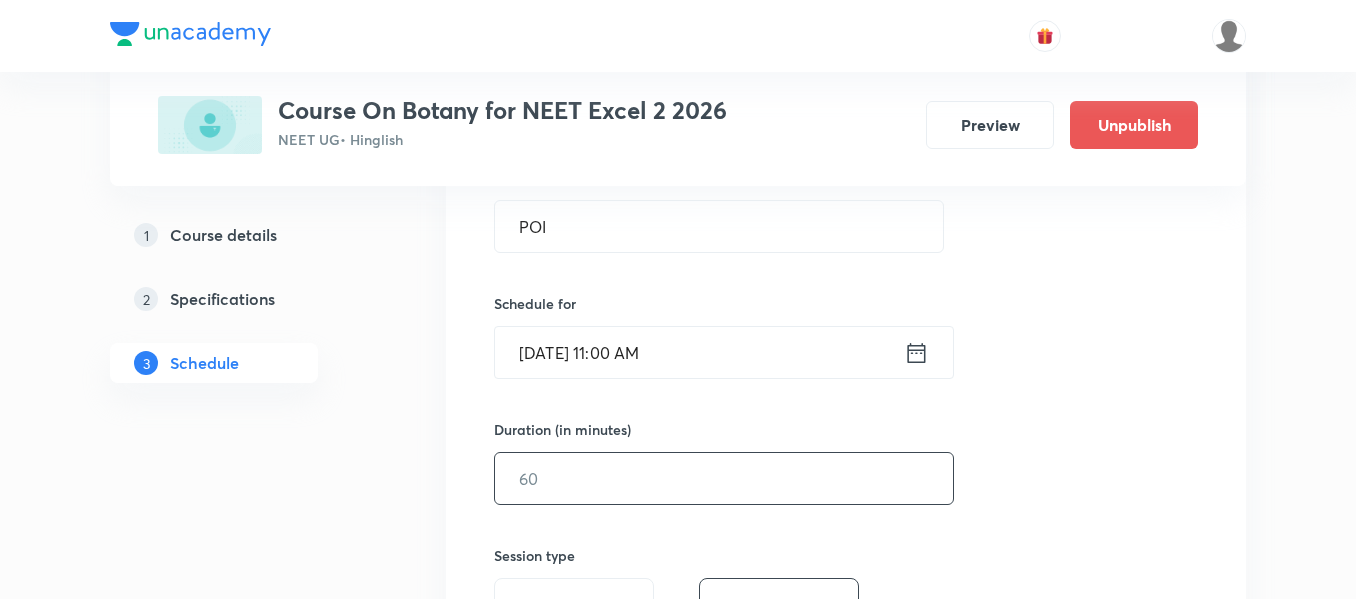 click at bounding box center (724, 478) 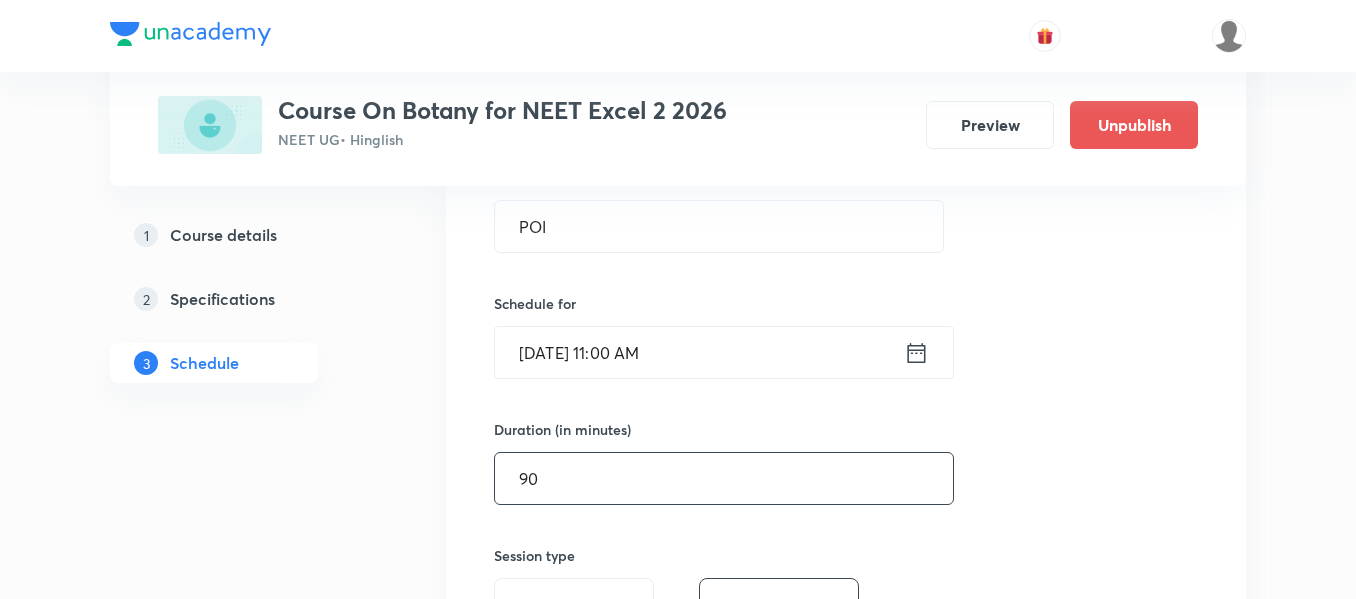 type on "9" 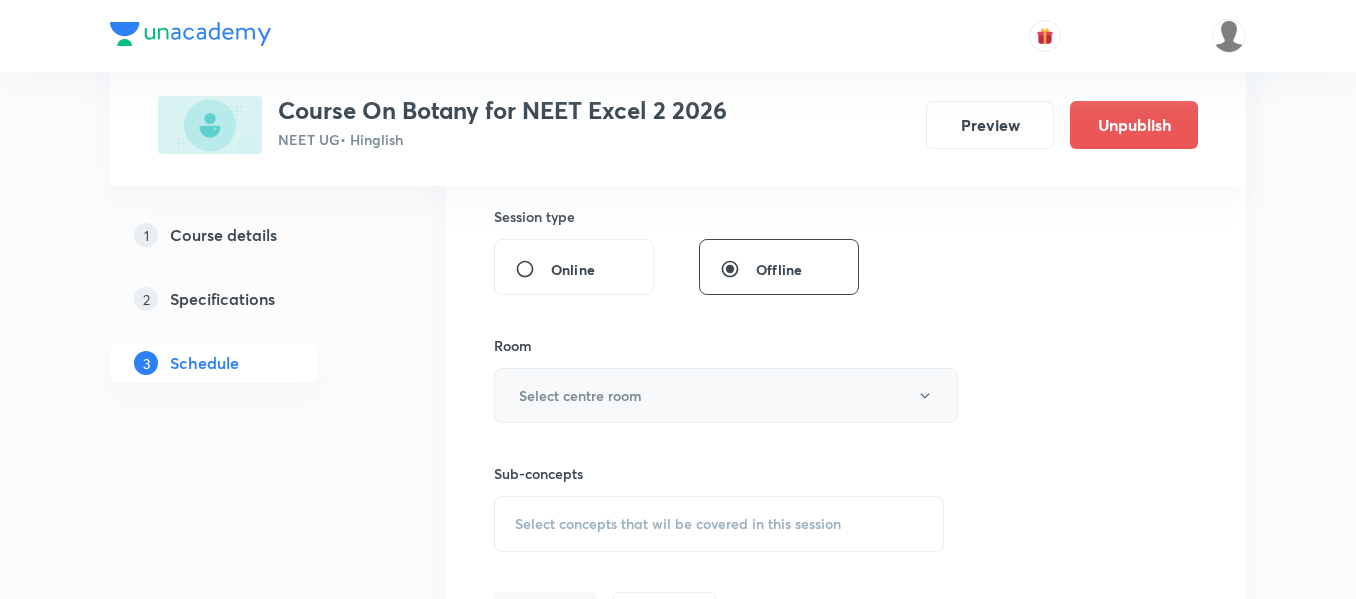 scroll, scrollTop: 700, scrollLeft: 0, axis: vertical 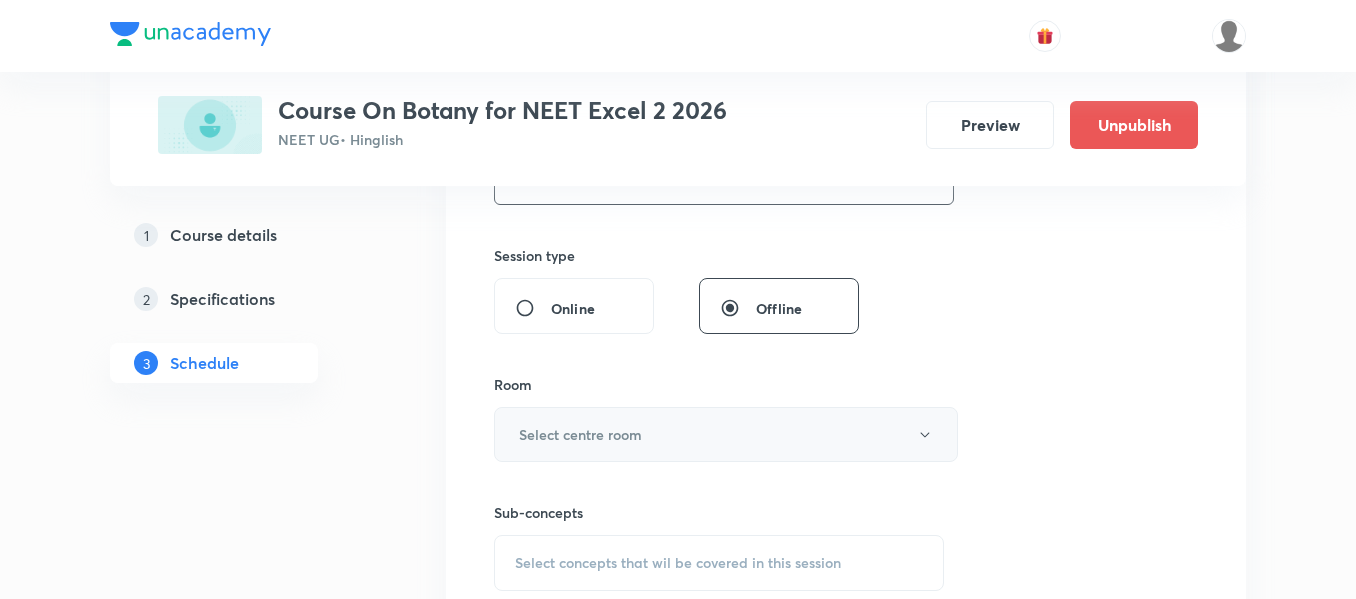type on "40" 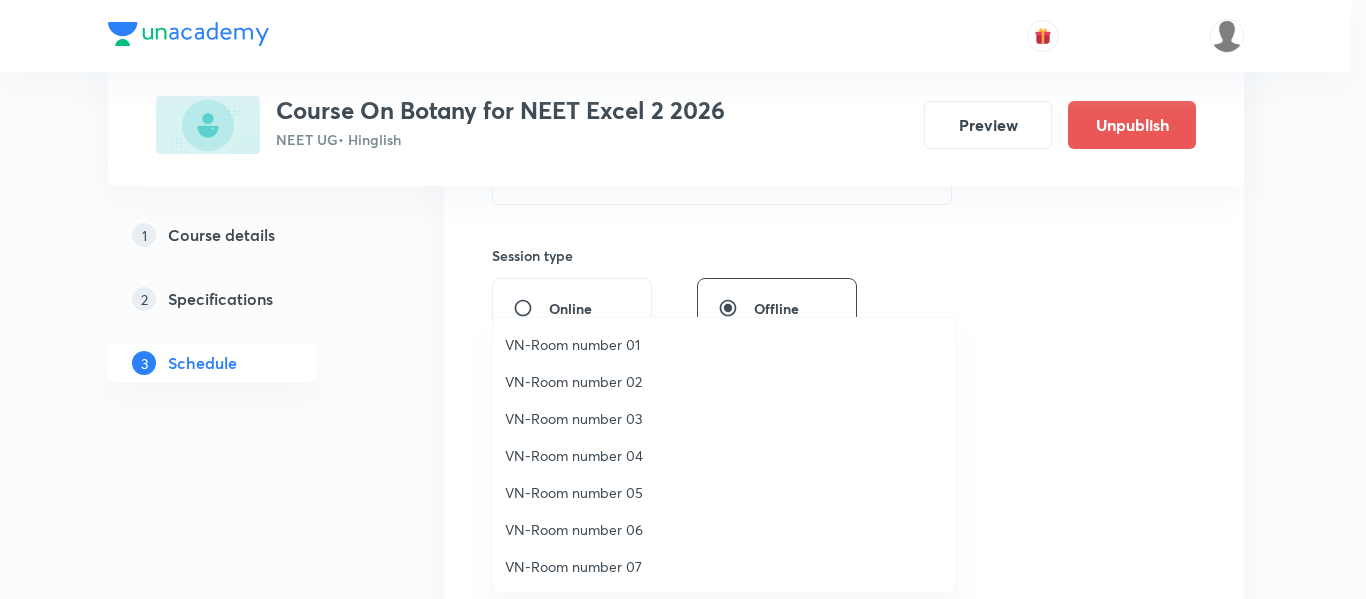 click on "VN-Room number 01" at bounding box center (724, 344) 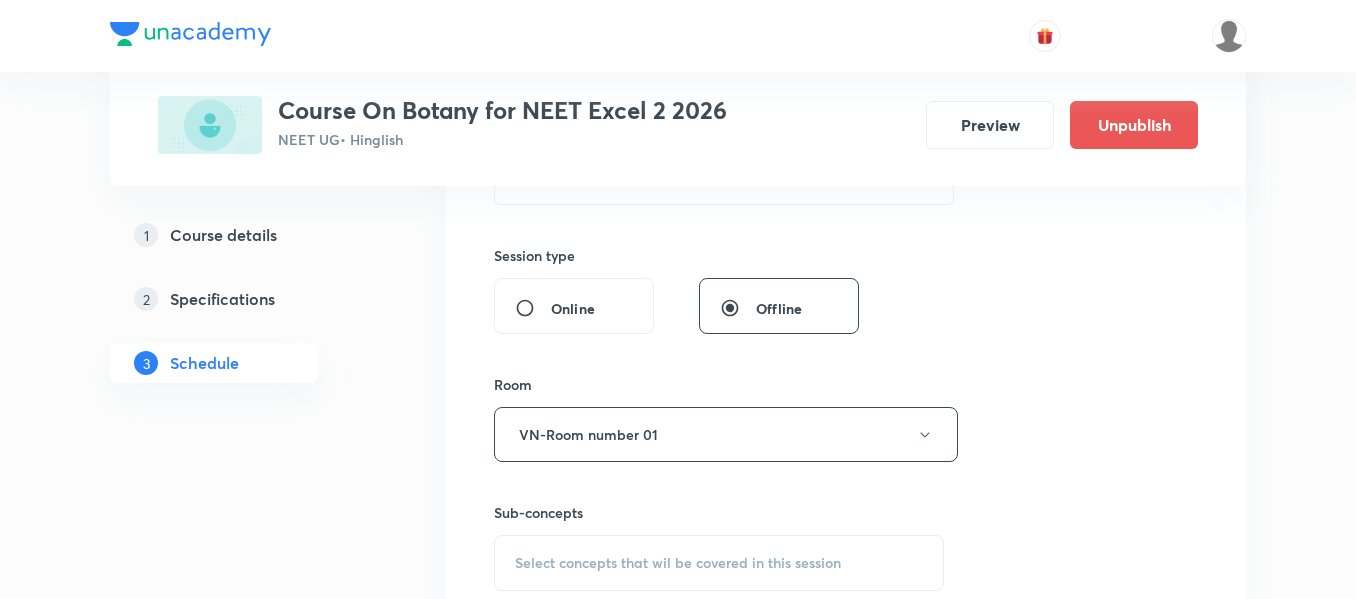 scroll, scrollTop: 800, scrollLeft: 0, axis: vertical 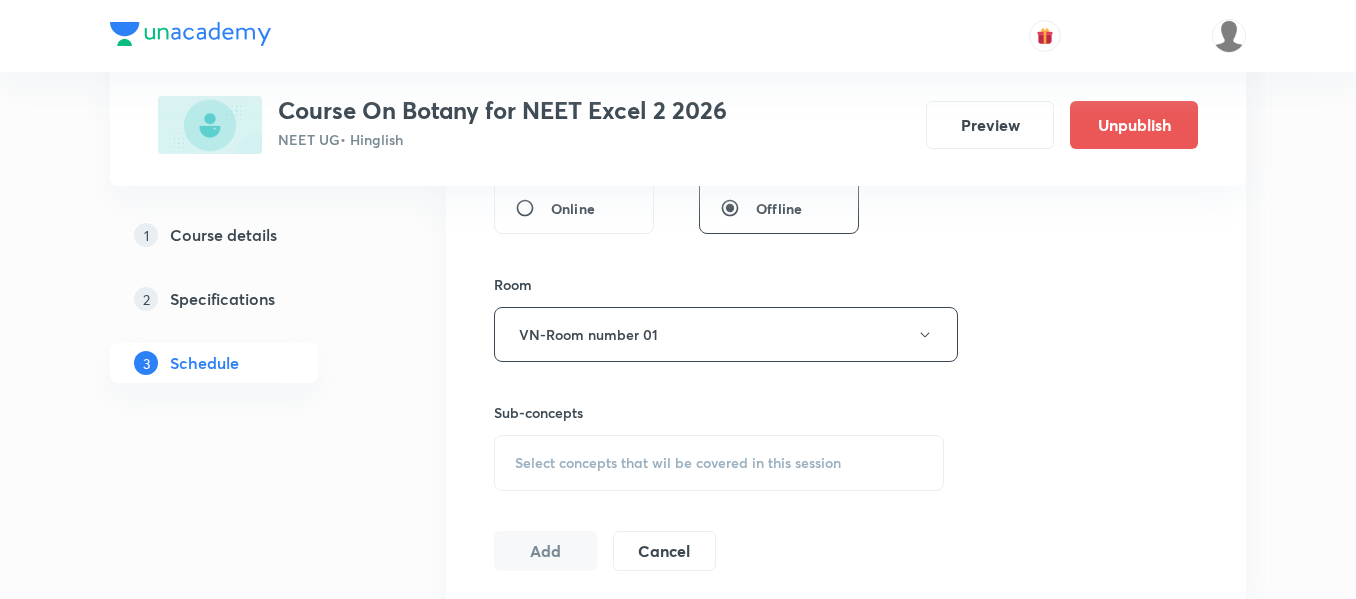 click on "Select concepts that wil be covered in this session" at bounding box center (678, 463) 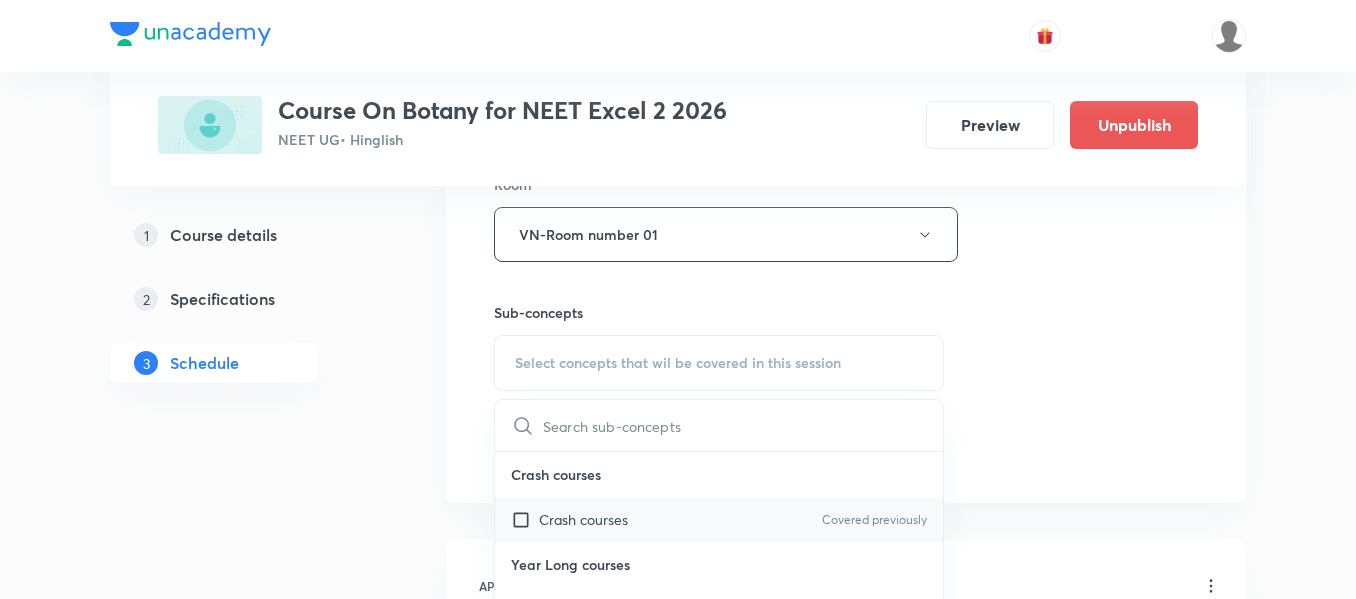 scroll, scrollTop: 1000, scrollLeft: 0, axis: vertical 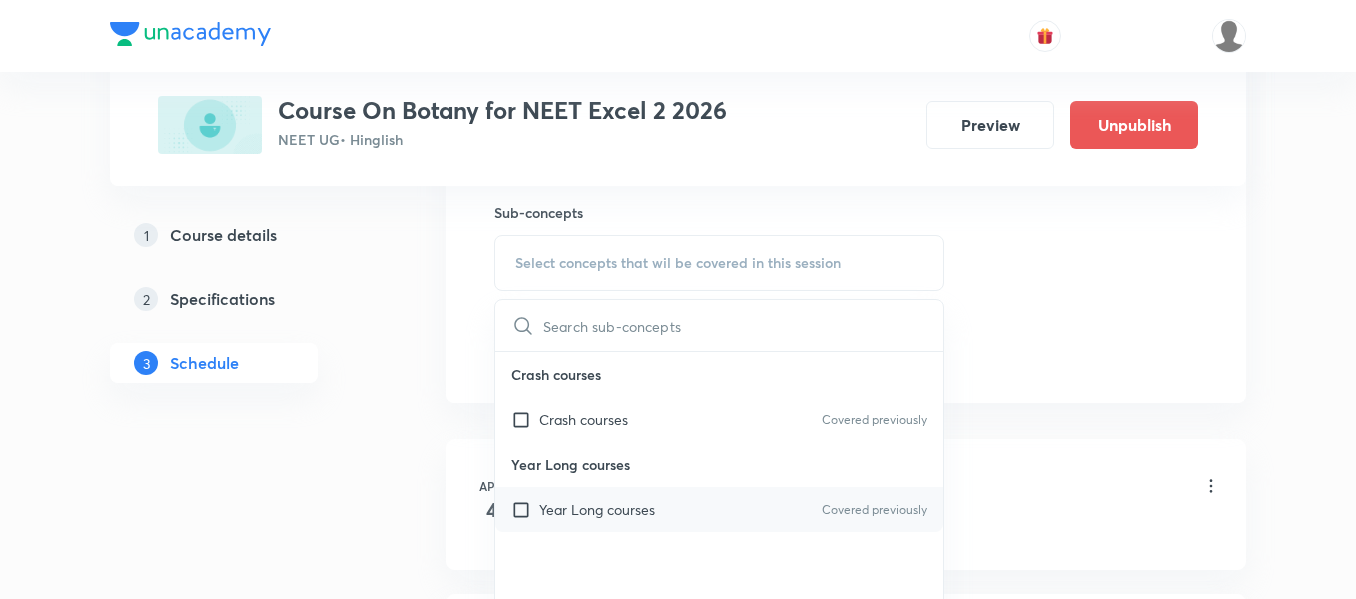 click on "Year Long courses Covered previously" at bounding box center [719, 509] 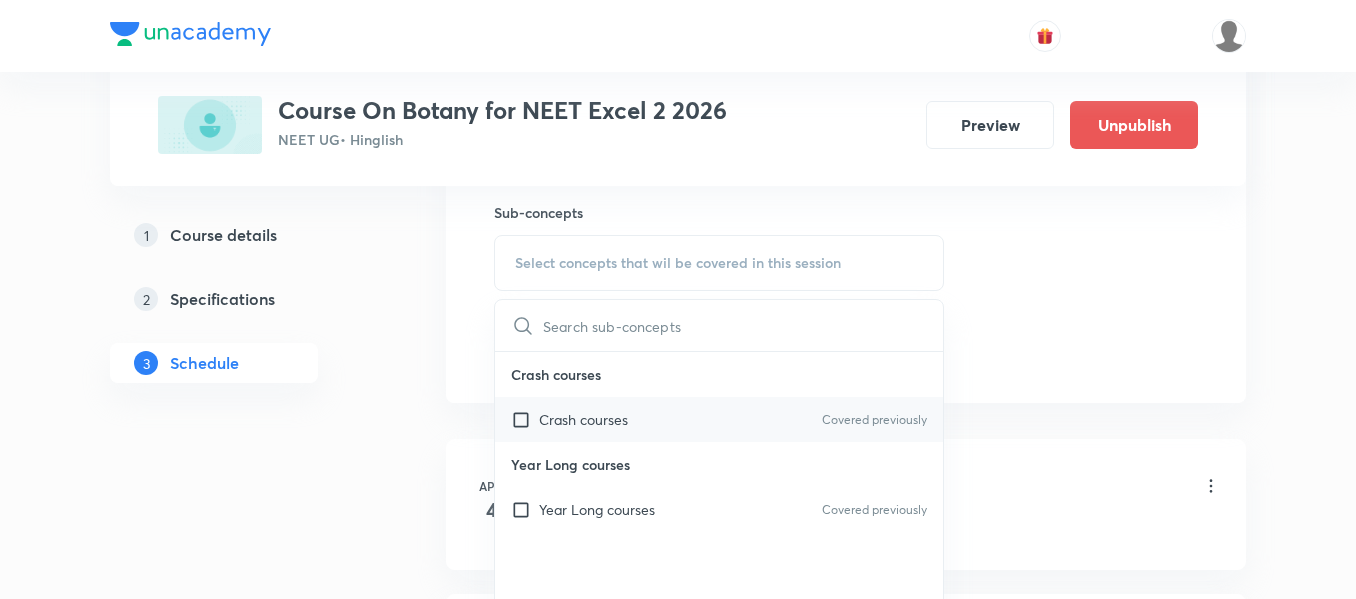 checkbox on "true" 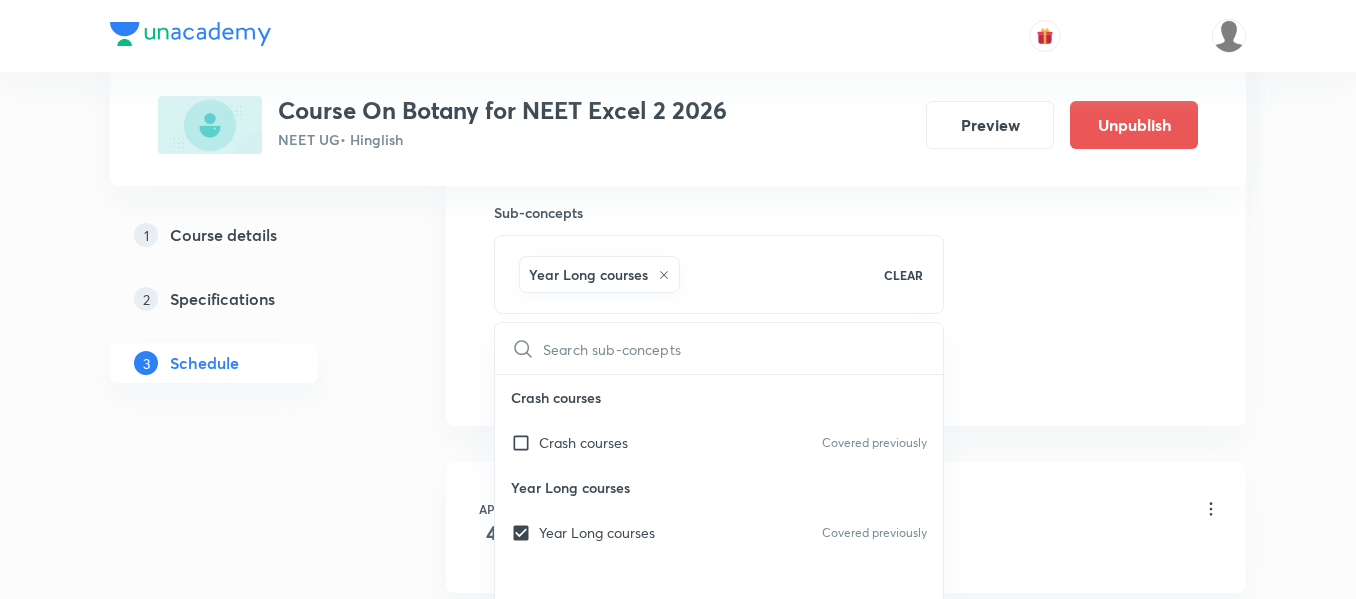 click on "Session  47 Live class Session title 3/99 POI ​ Schedule for Jul 17, 2025, 11:00 AM ​ Duration (in minutes) 40 ​   Session type Online Offline Room VN-Room number 01 Sub-concepts Year Long courses CLEAR ​ Crash courses Crash courses Covered previously Year Long courses Year Long courses Covered previously Add Cancel" at bounding box center [846, -87] 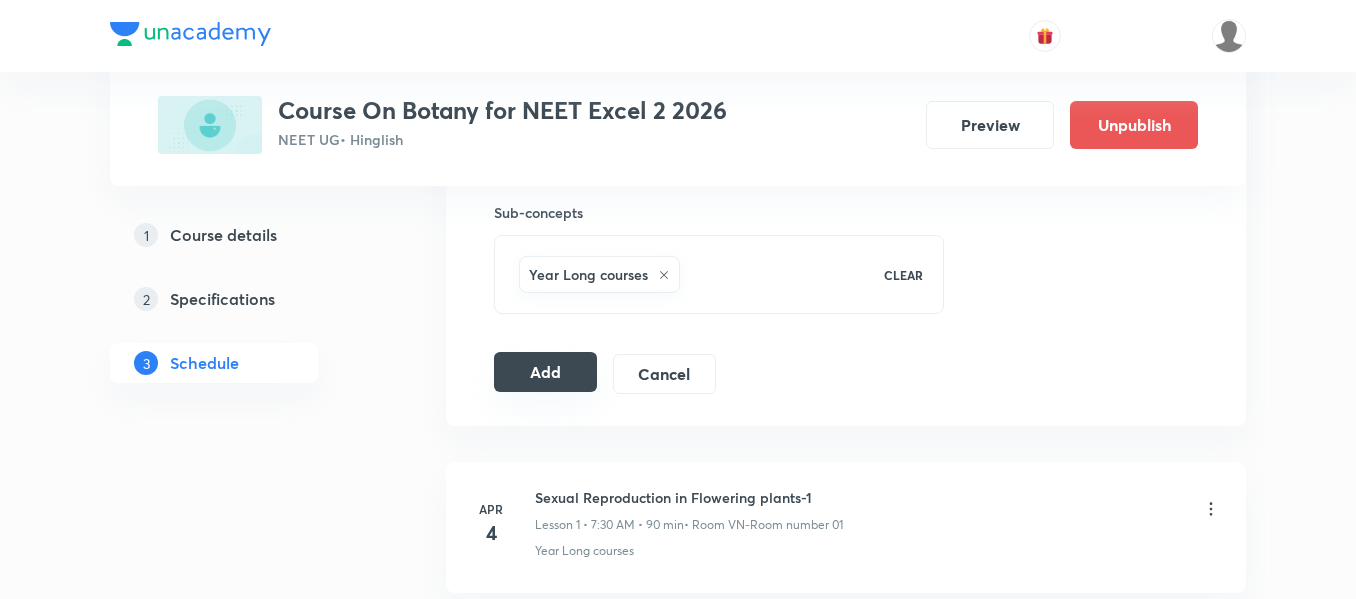 click on "Add" at bounding box center [545, 372] 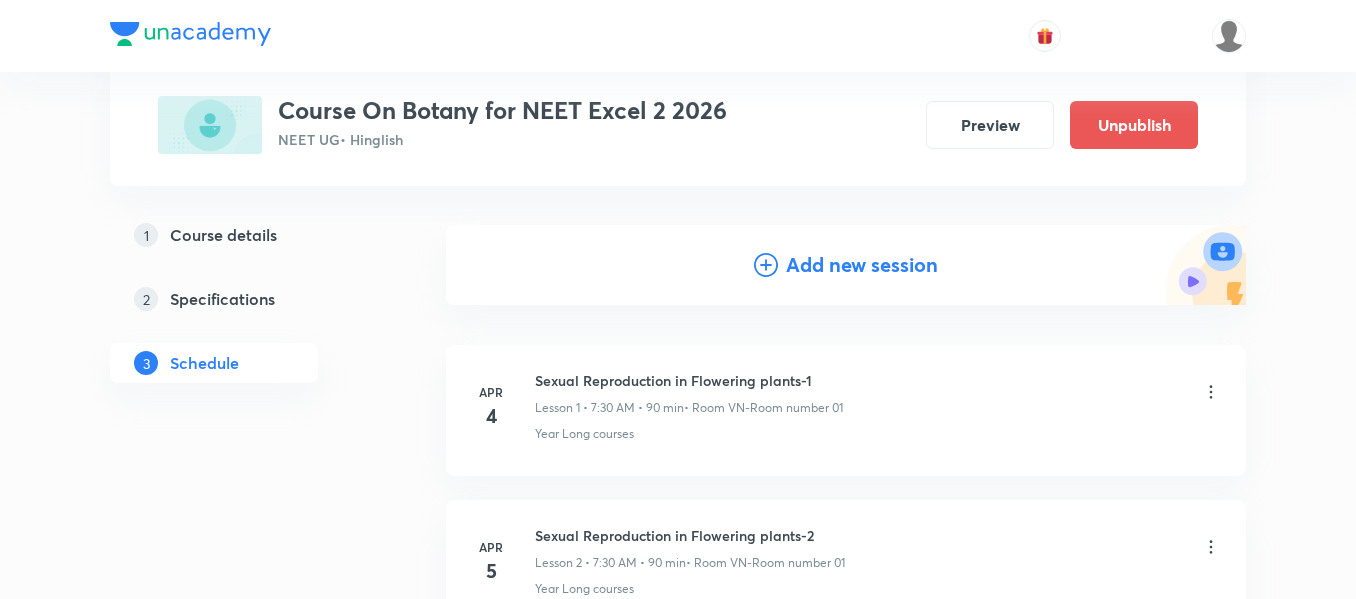 scroll, scrollTop: 0, scrollLeft: 0, axis: both 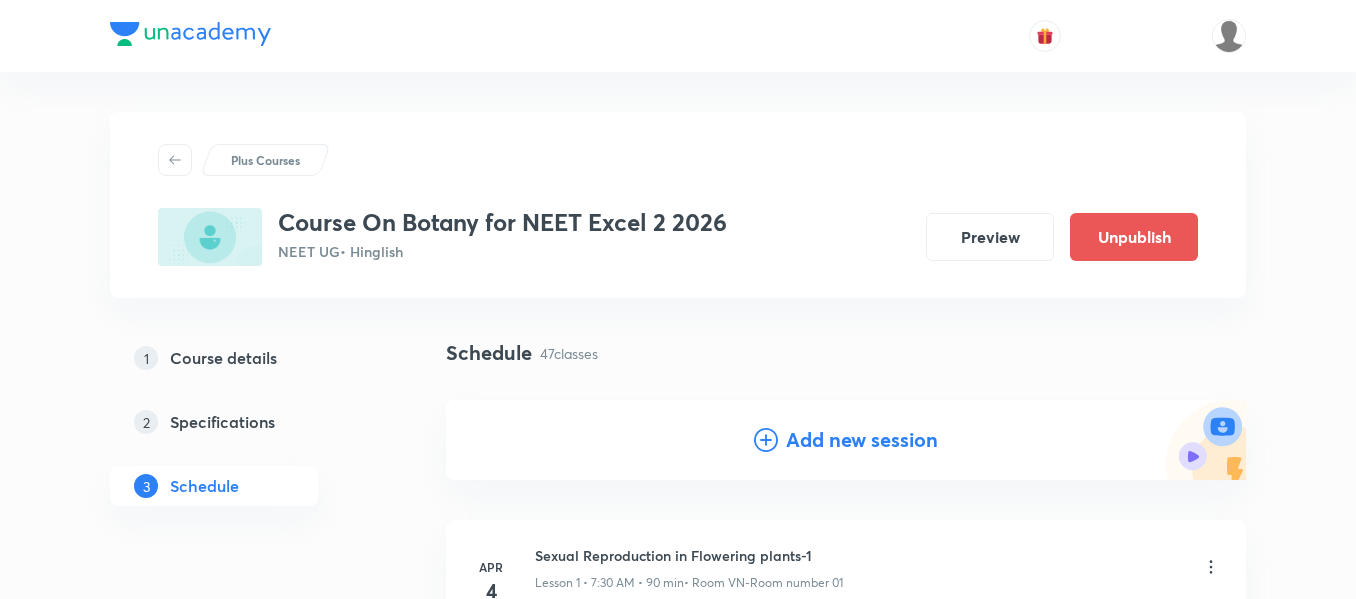 click on "Add new session" at bounding box center [862, 440] 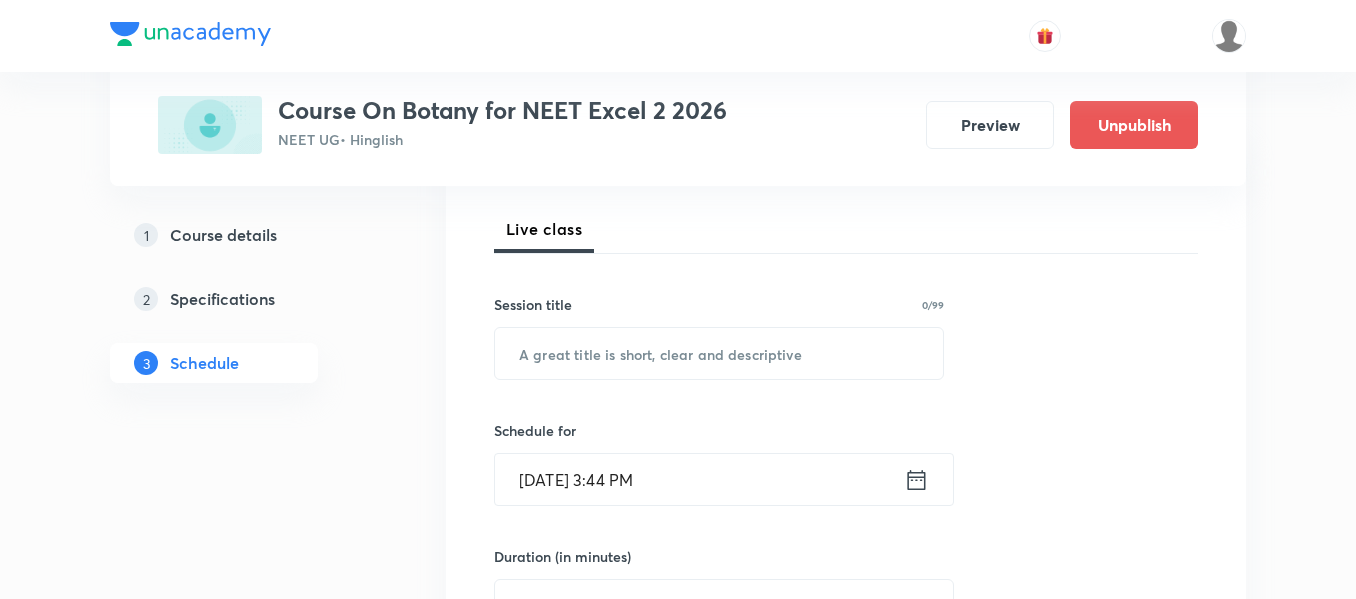 scroll, scrollTop: 300, scrollLeft: 0, axis: vertical 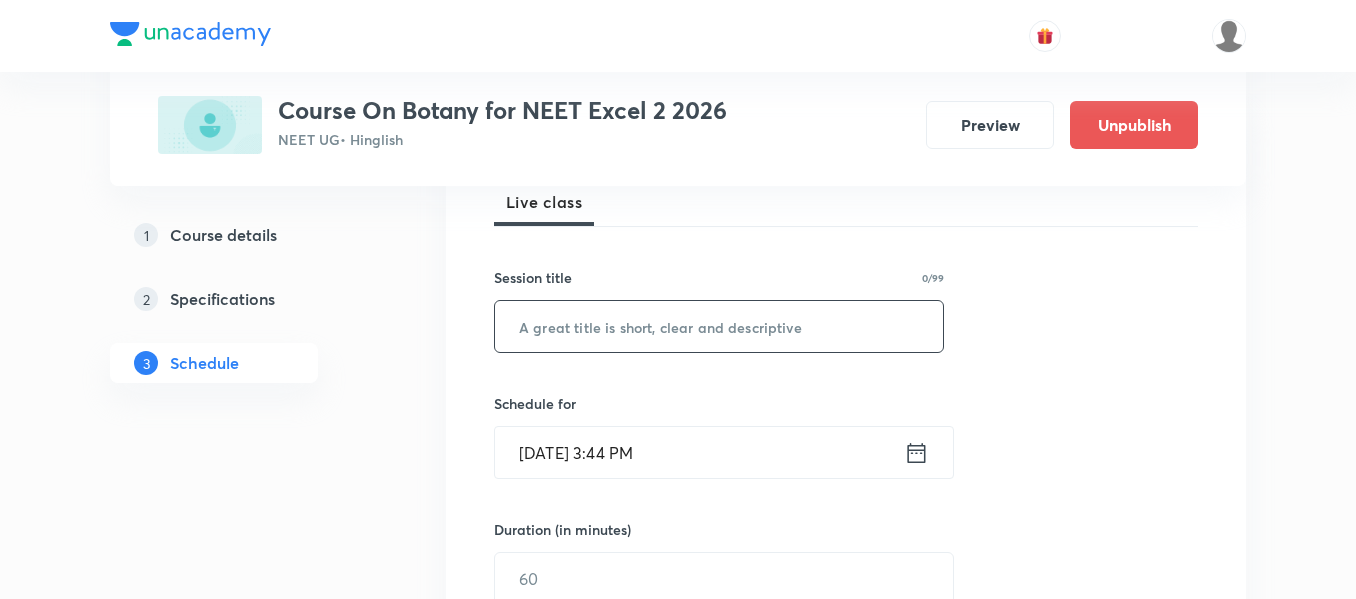 click at bounding box center (719, 326) 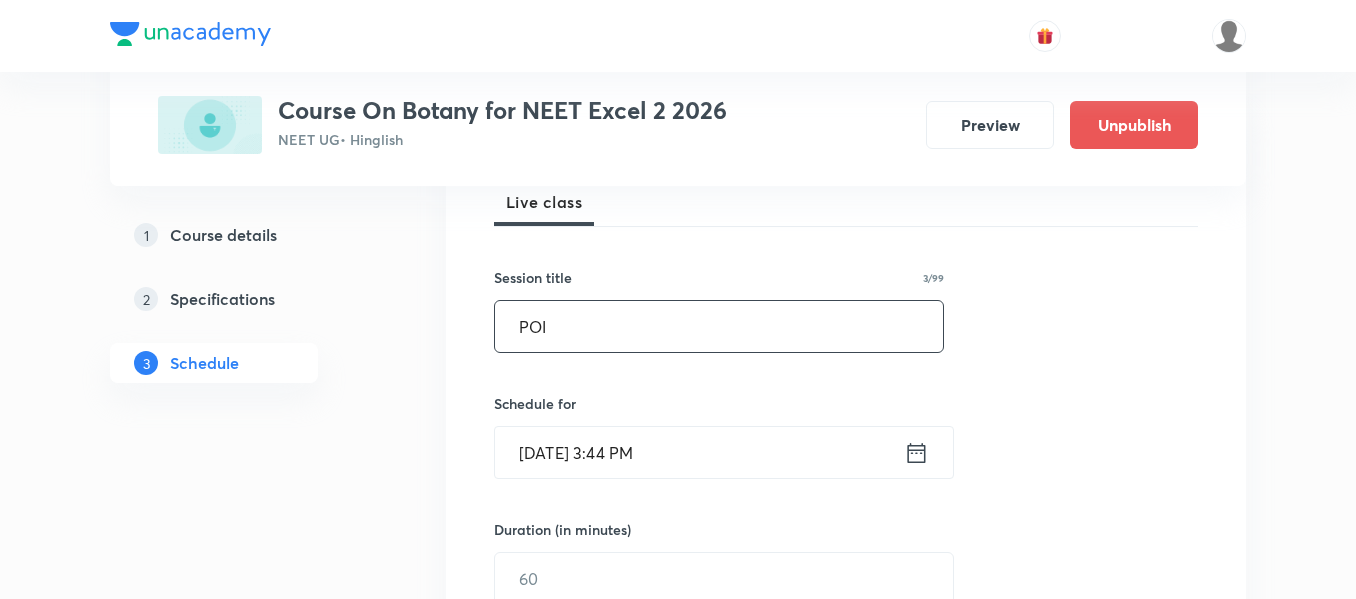 type on "POI" 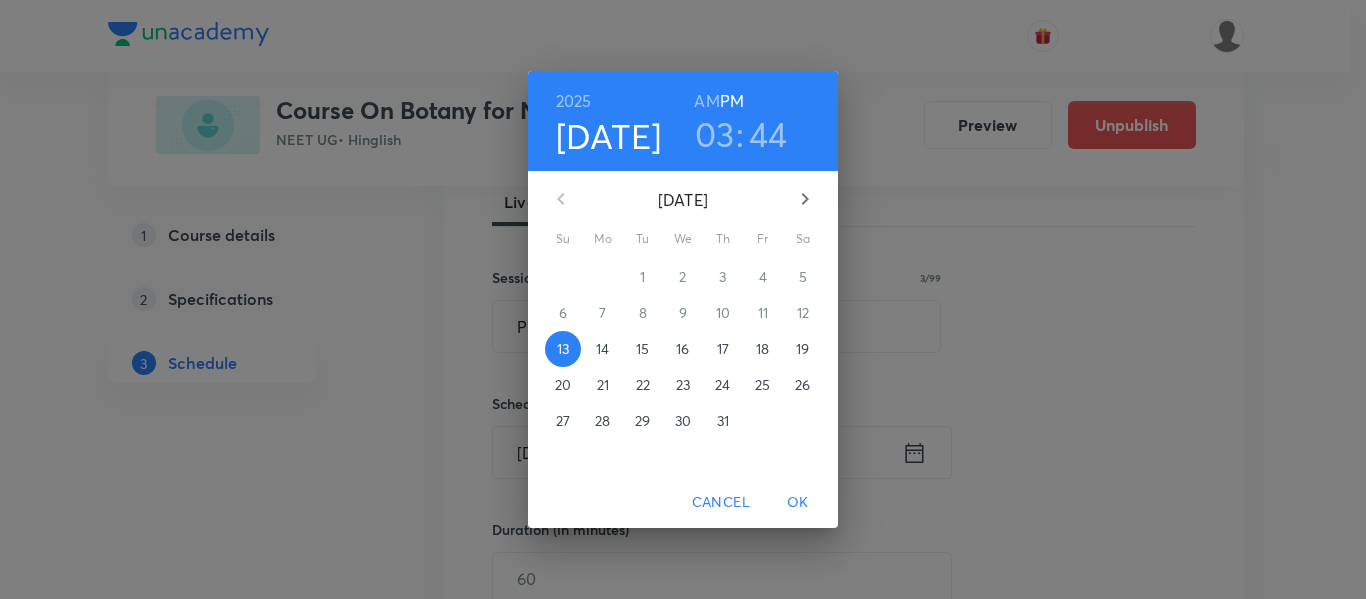 click on "19" at bounding box center (803, 349) 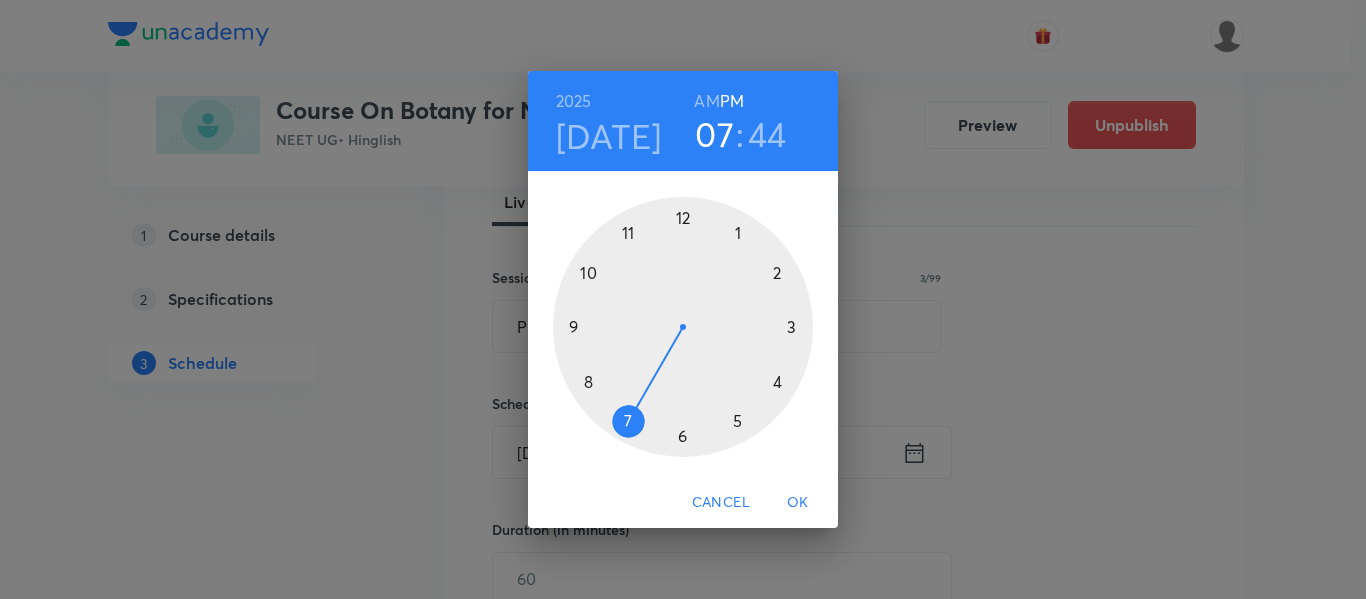 drag, startPoint x: 795, startPoint y: 324, endPoint x: 652, endPoint y: 424, distance: 174.49641 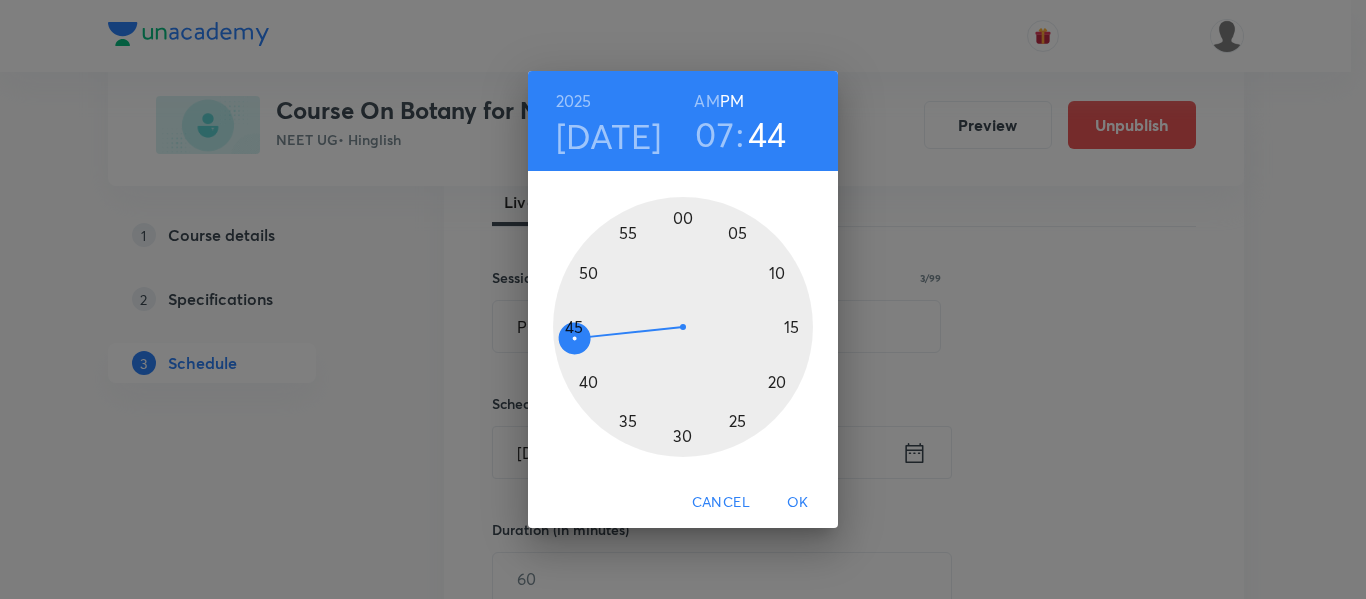 click at bounding box center [683, 327] 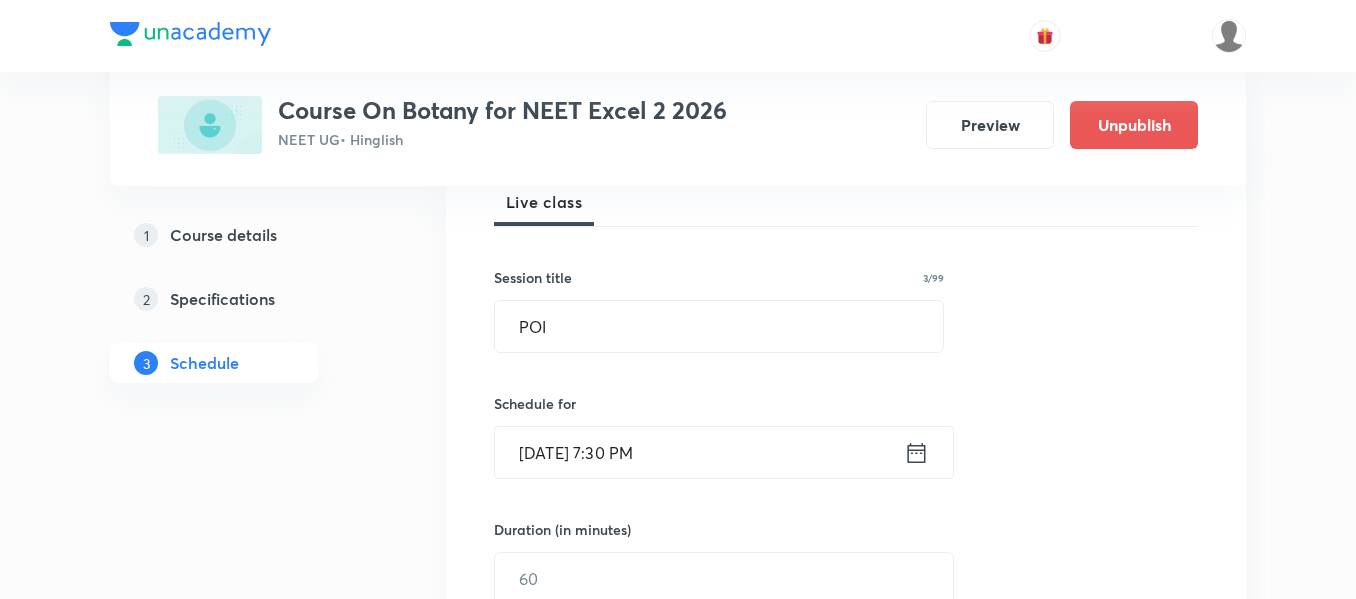 click on "Jul 19, 2025, 7:30 PM ​" at bounding box center [724, 452] 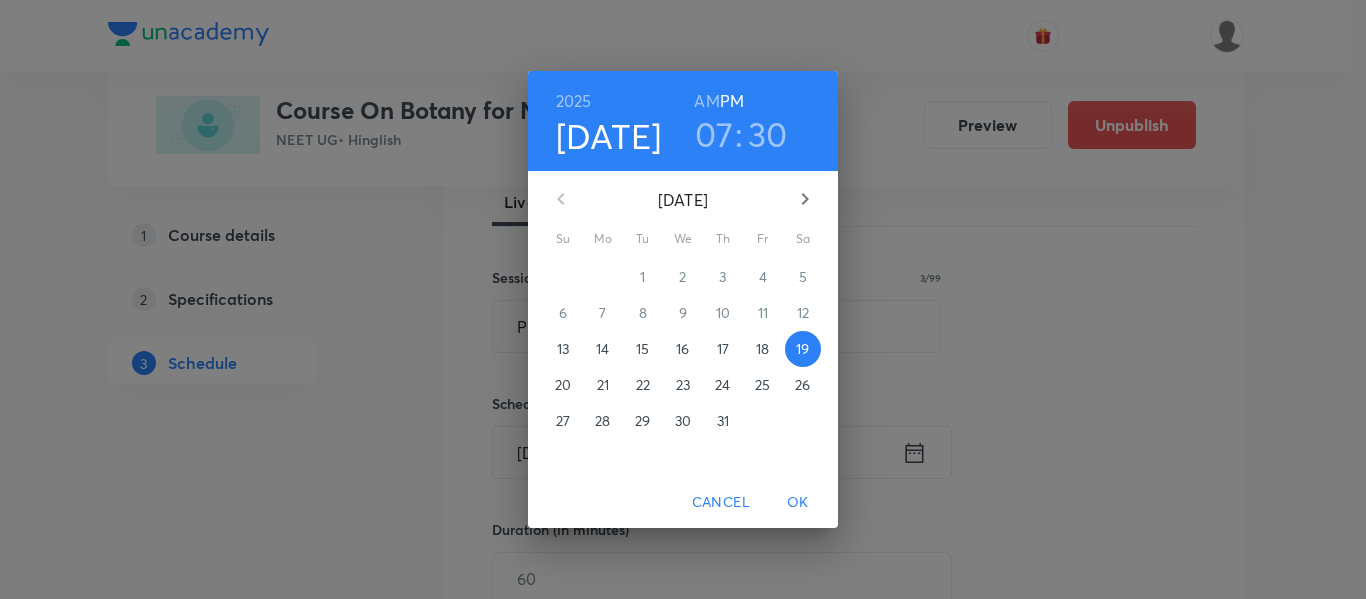 click on "AM" at bounding box center (706, 101) 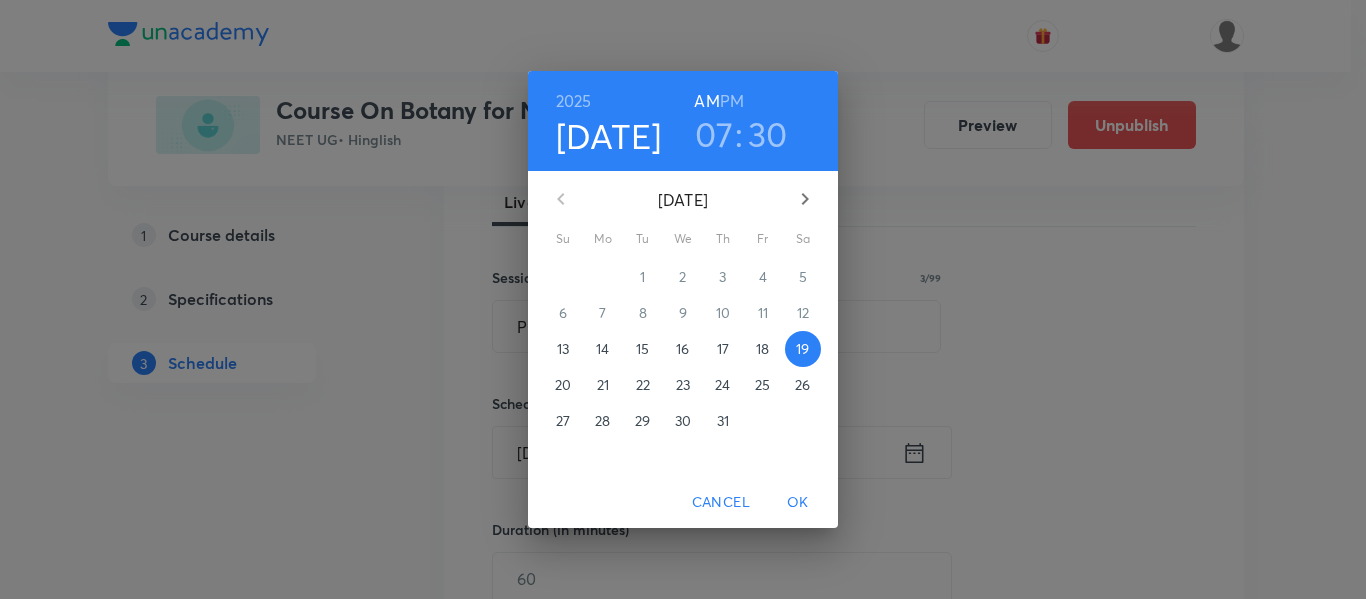 click on "OK" at bounding box center (798, 502) 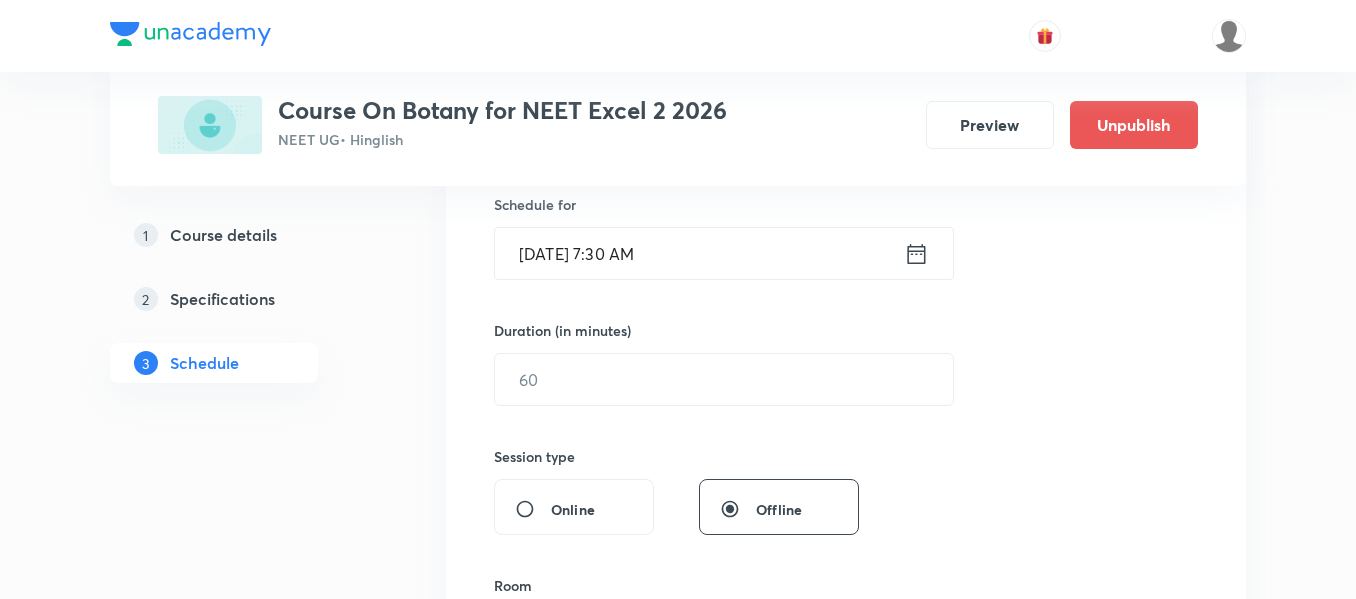 scroll, scrollTop: 500, scrollLeft: 0, axis: vertical 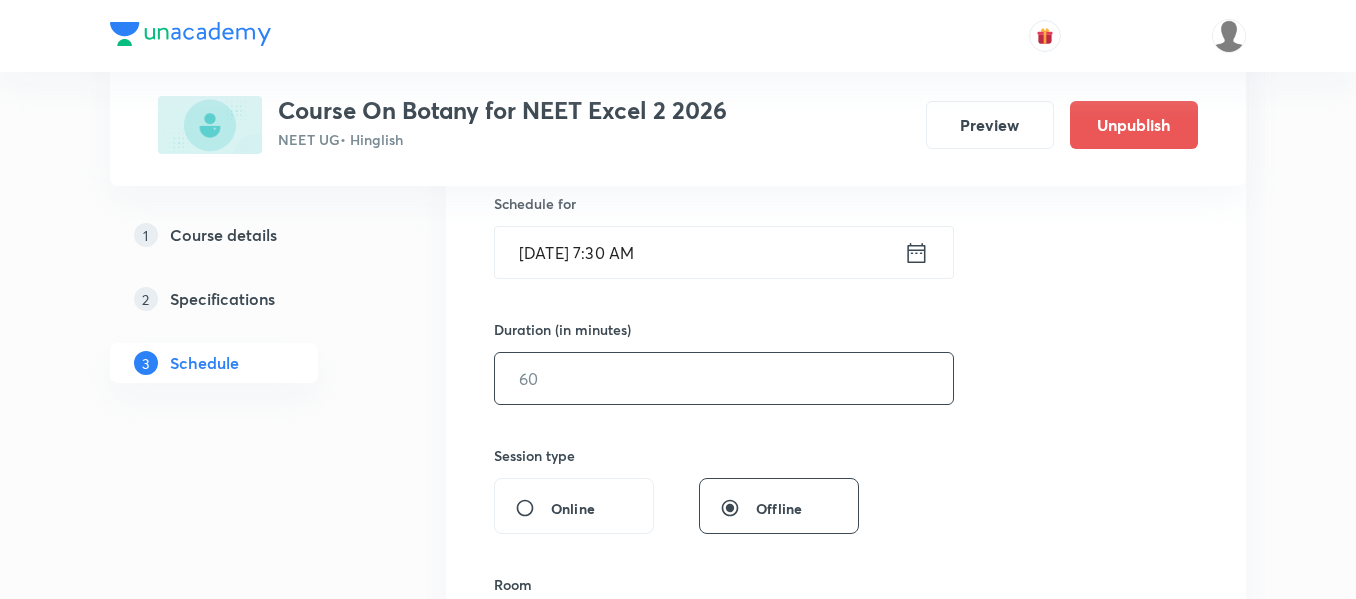 click at bounding box center (724, 378) 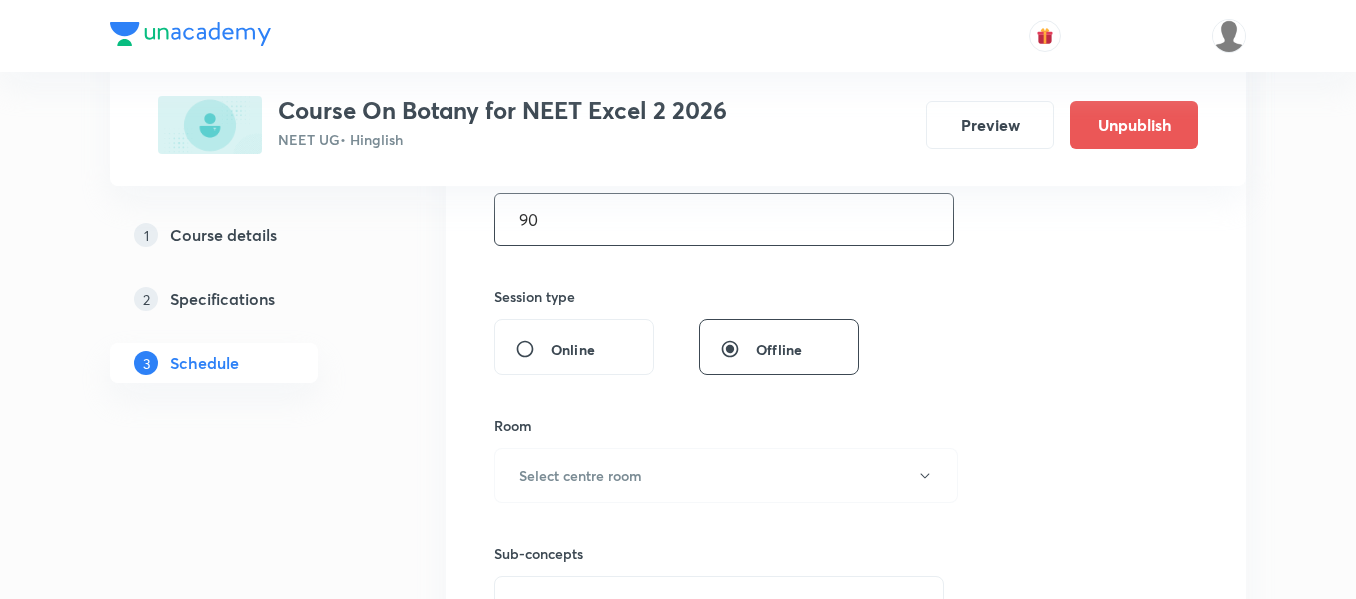 scroll, scrollTop: 700, scrollLeft: 0, axis: vertical 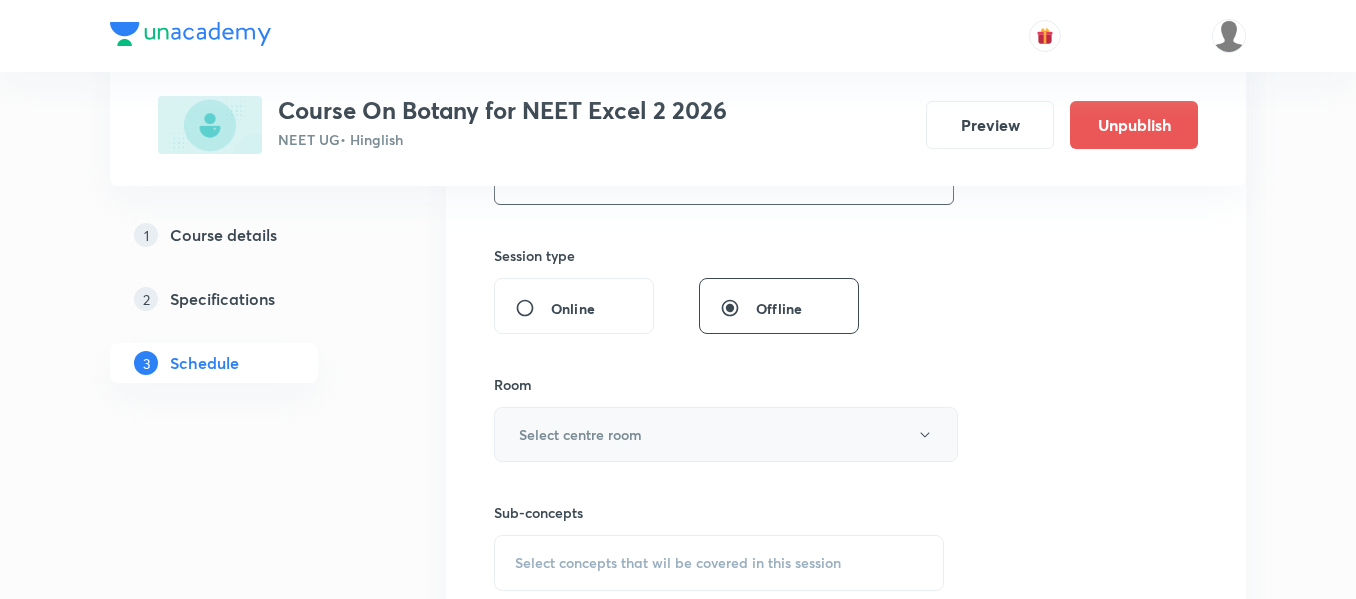 type on "90" 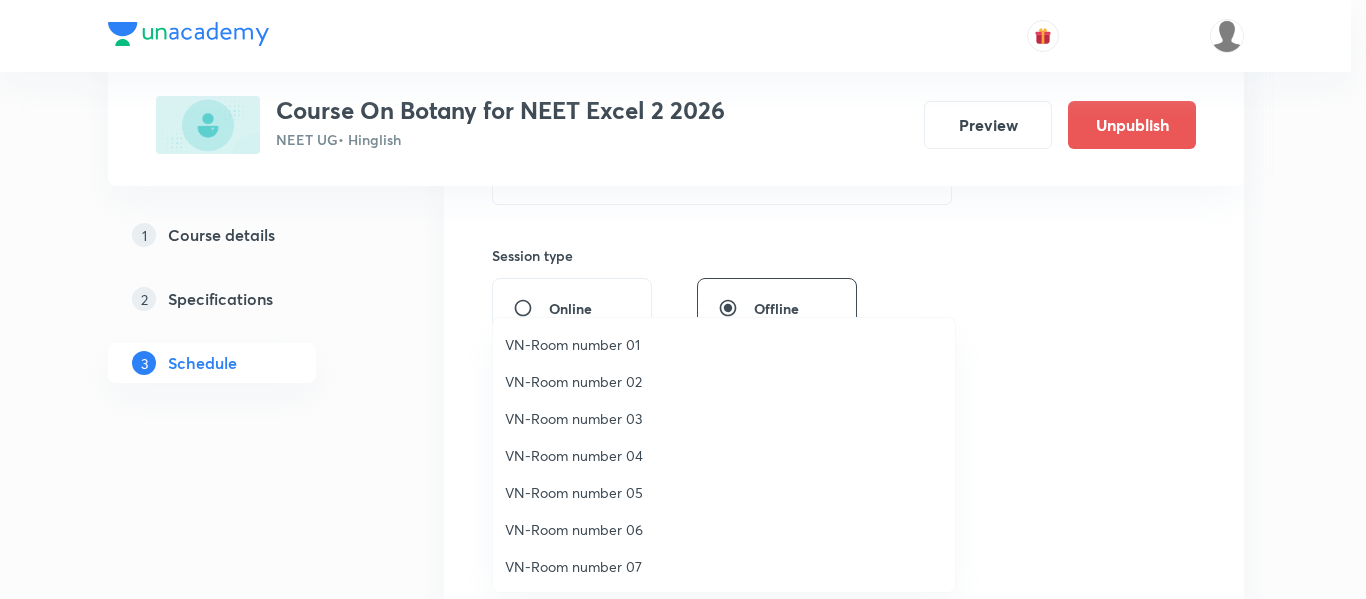 click on "VN-Room number 01" at bounding box center [724, 344] 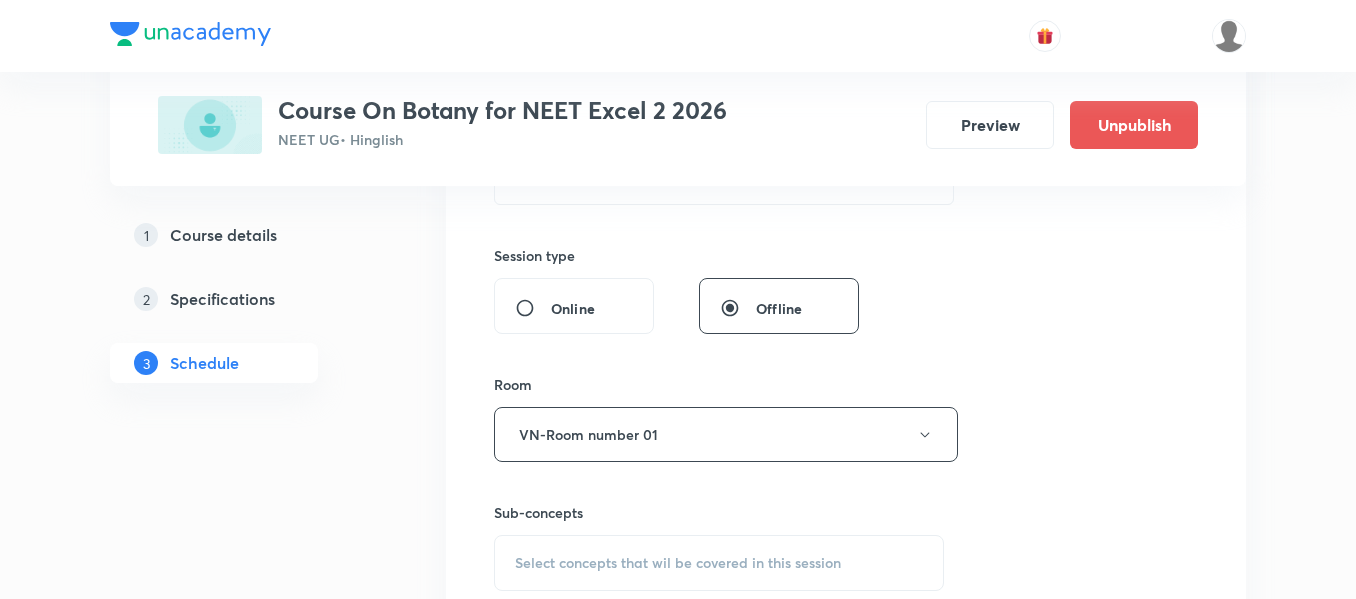 scroll, scrollTop: 800, scrollLeft: 0, axis: vertical 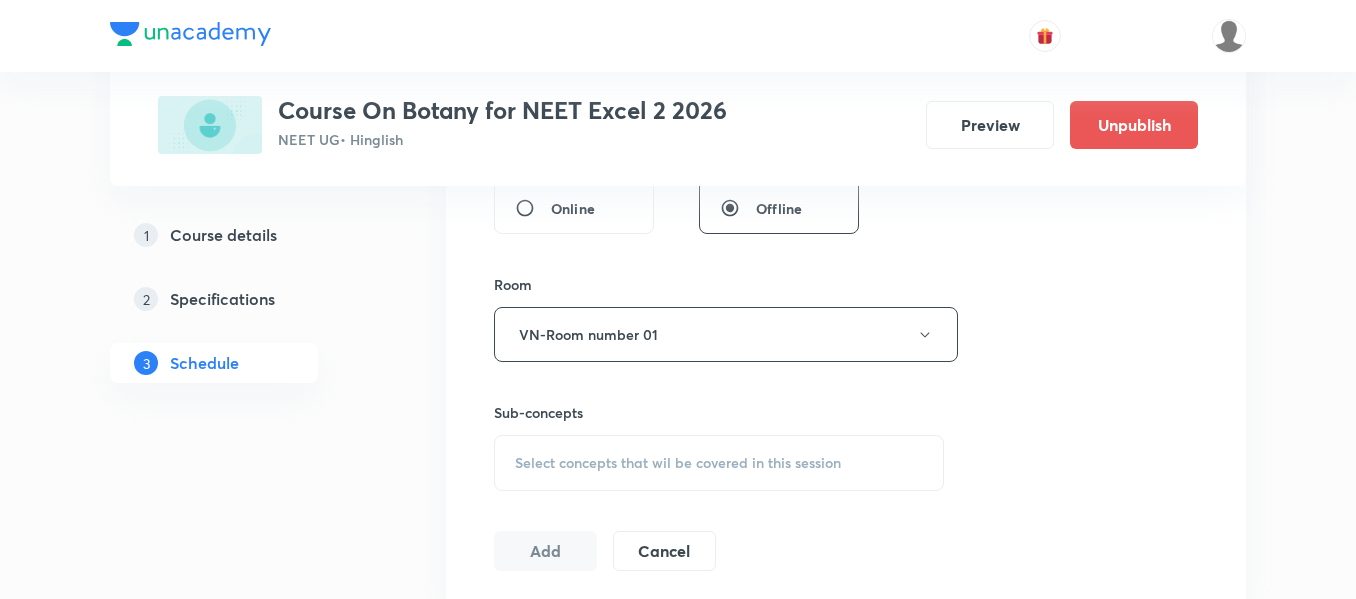 click on "Select concepts that wil be covered in this session" at bounding box center [678, 463] 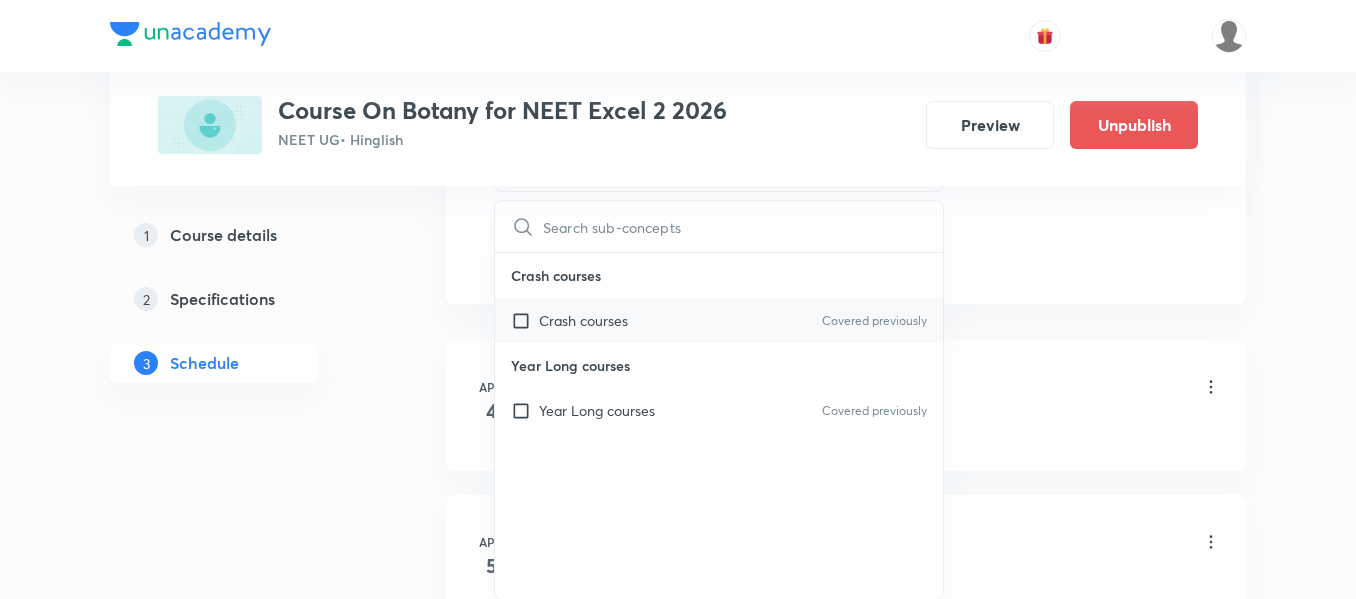 scroll, scrollTop: 1100, scrollLeft: 0, axis: vertical 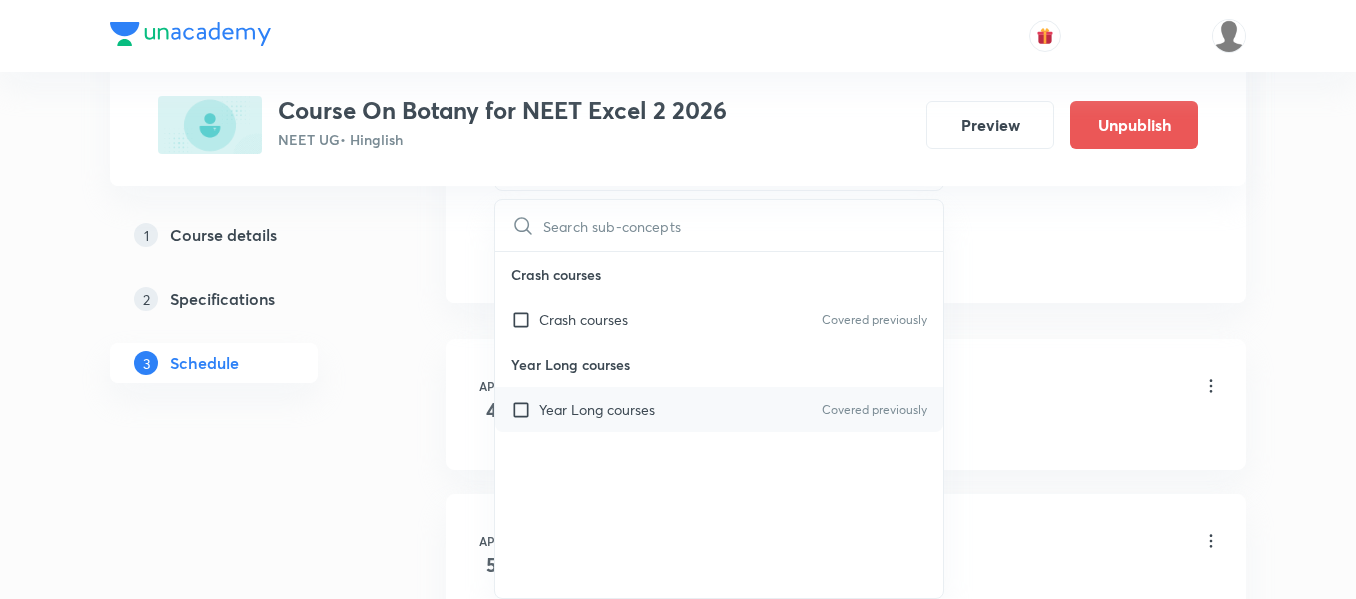 click on "Year Long courses Covered previously" at bounding box center (719, 409) 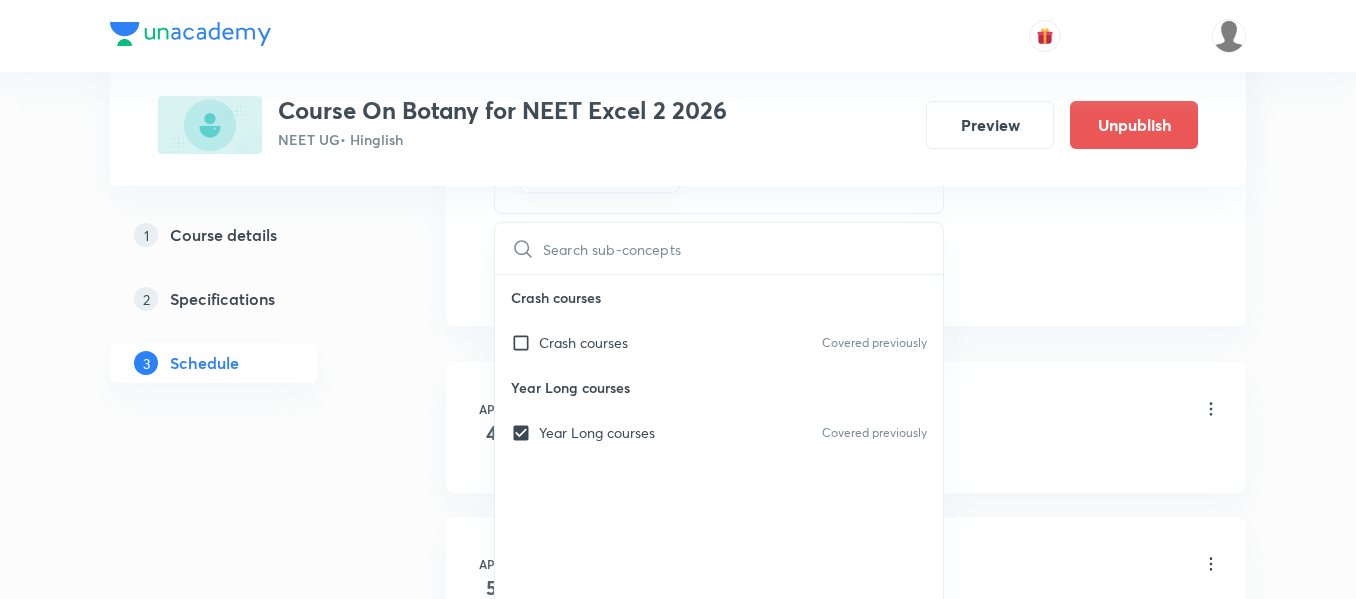 click on "Session  48 Live class Session title 3/99 POI ​ Schedule for Jul 19, 2025, 7:30 AM ​ Duration (in minutes) 90 ​   Session type Online Offline Room VN-Room number 01 Sub-concepts Year Long courses CLEAR ​ Crash courses Crash courses Covered previously Year Long courses Year Long courses Covered previously Add Cancel" at bounding box center (846, -187) 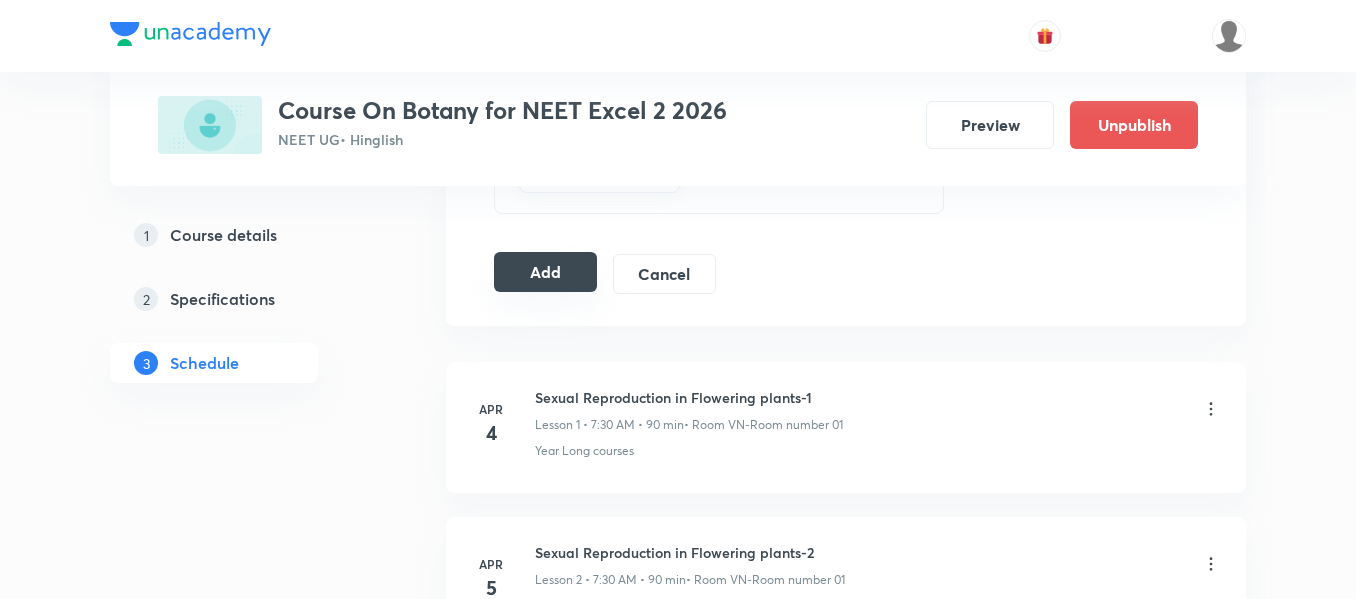 click on "Add" at bounding box center (545, 272) 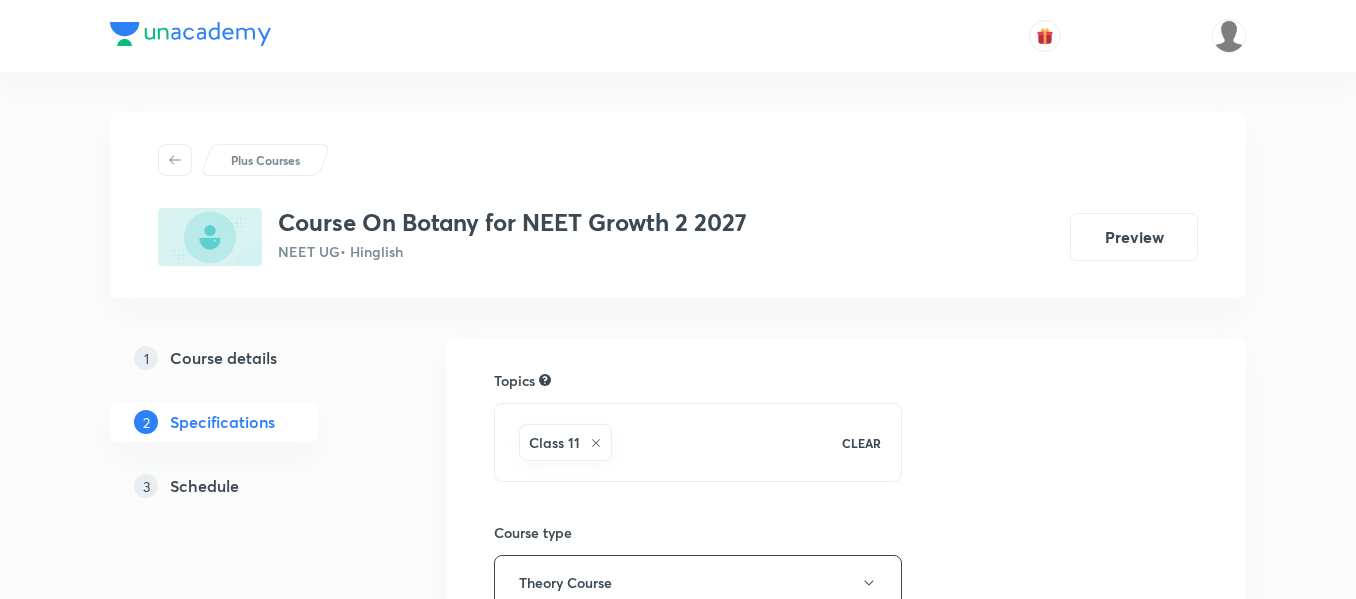 scroll, scrollTop: 0, scrollLeft: 0, axis: both 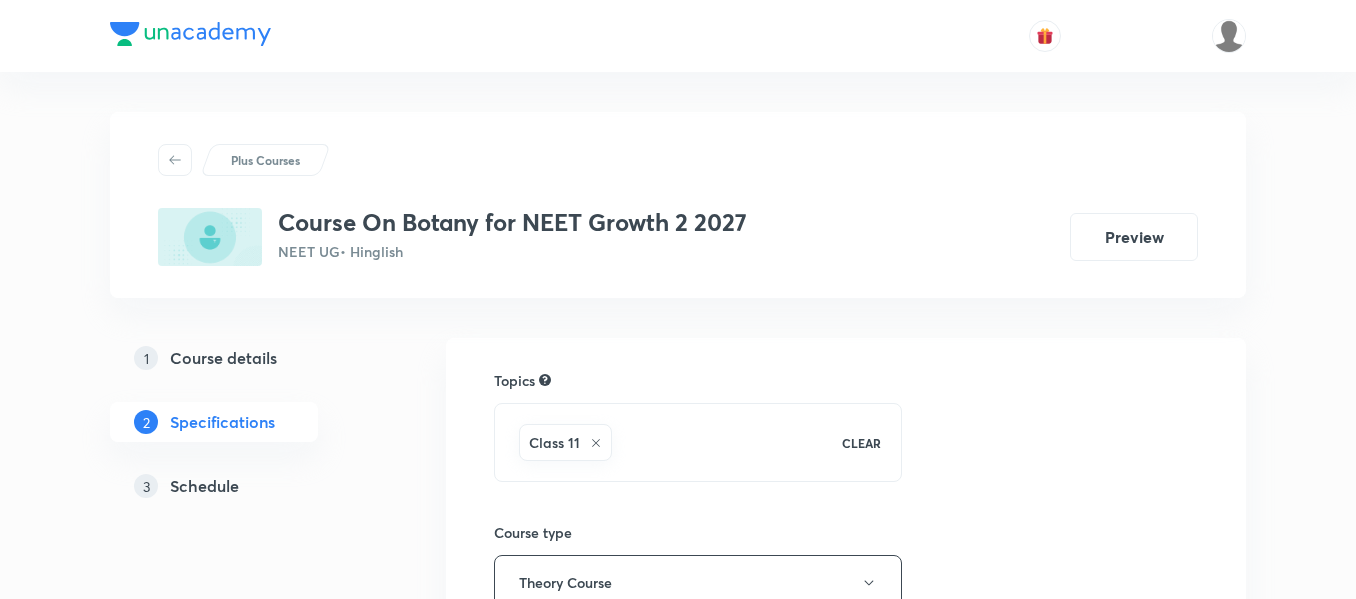 click on "Schedule" at bounding box center [204, 486] 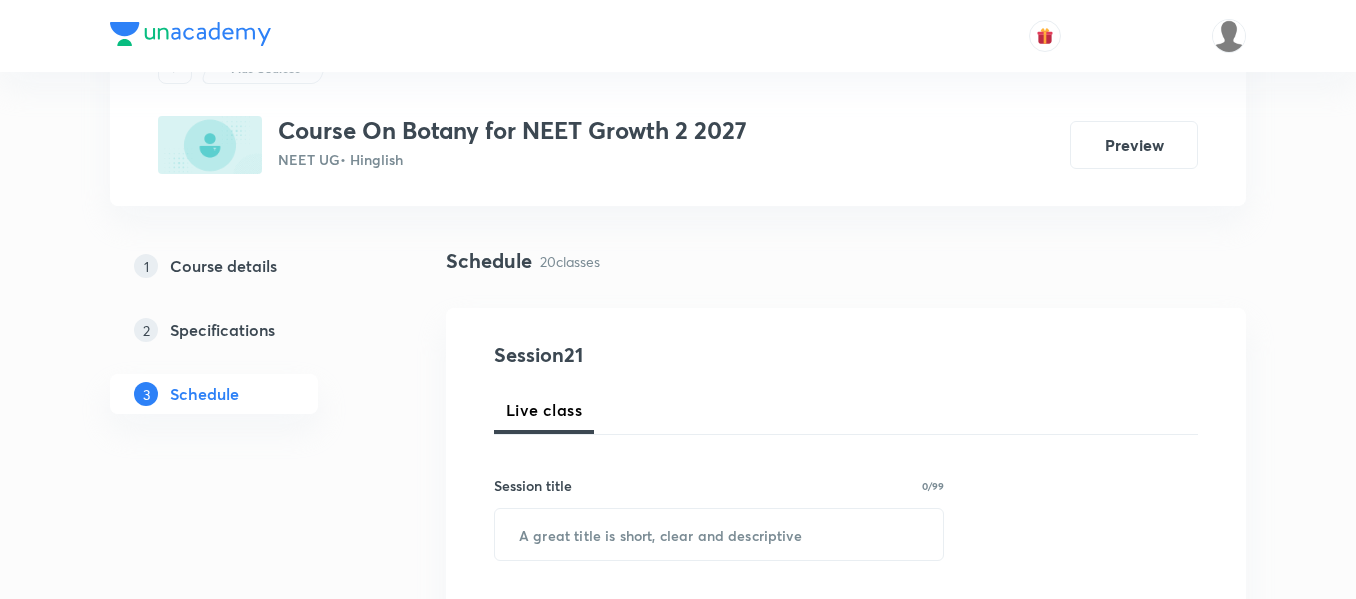 scroll, scrollTop: 100, scrollLeft: 0, axis: vertical 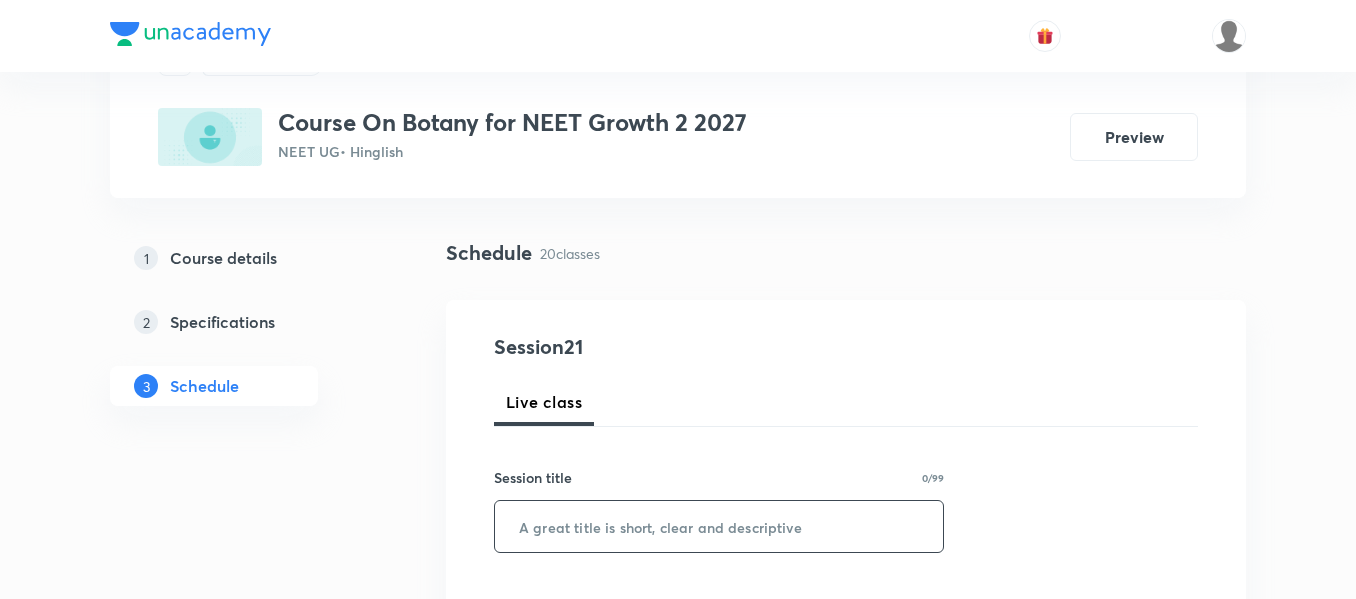 click at bounding box center [719, 526] 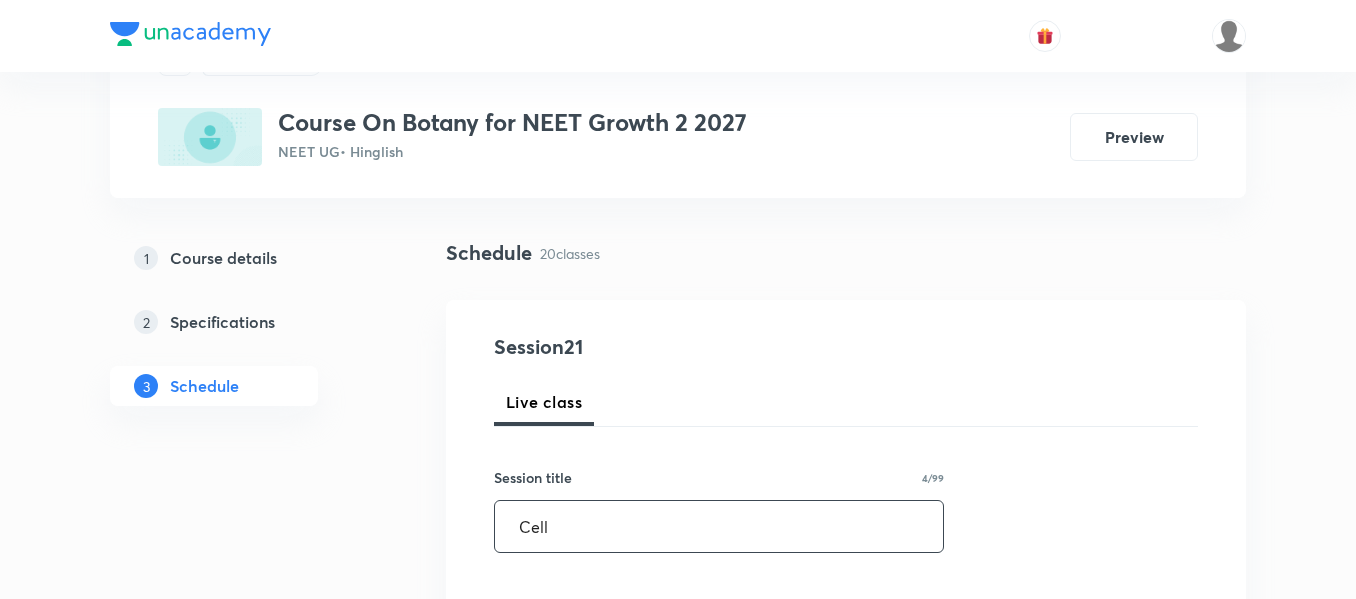 type on "Cell" 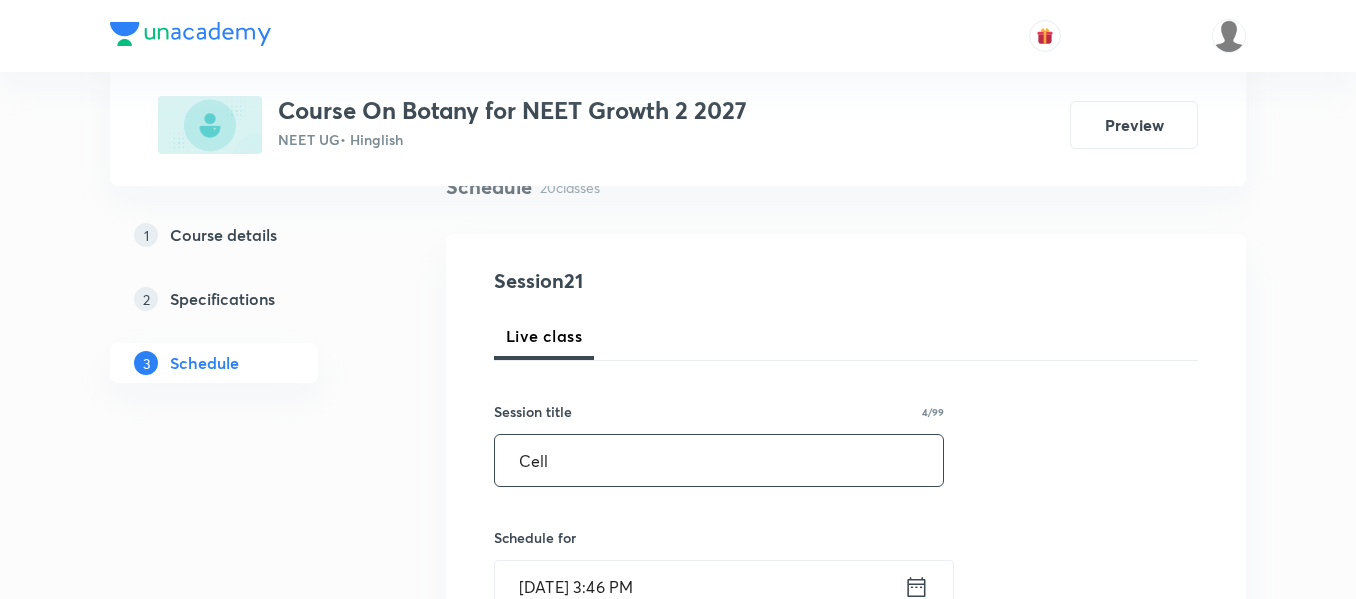 scroll, scrollTop: 200, scrollLeft: 0, axis: vertical 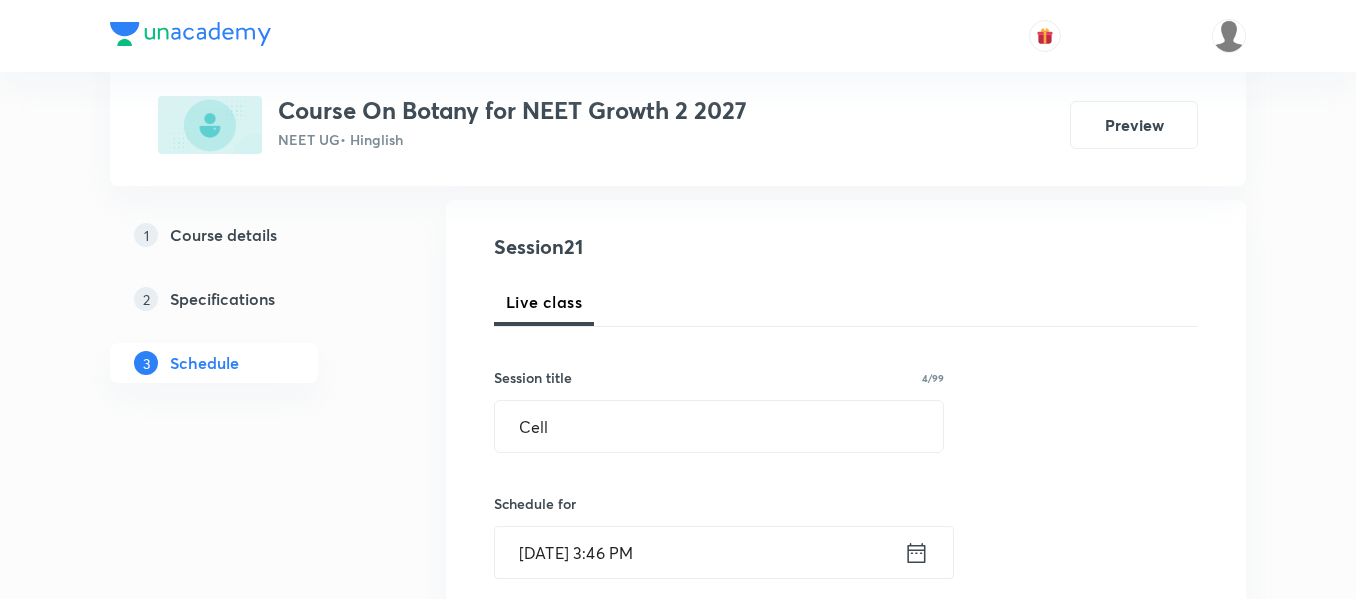 click 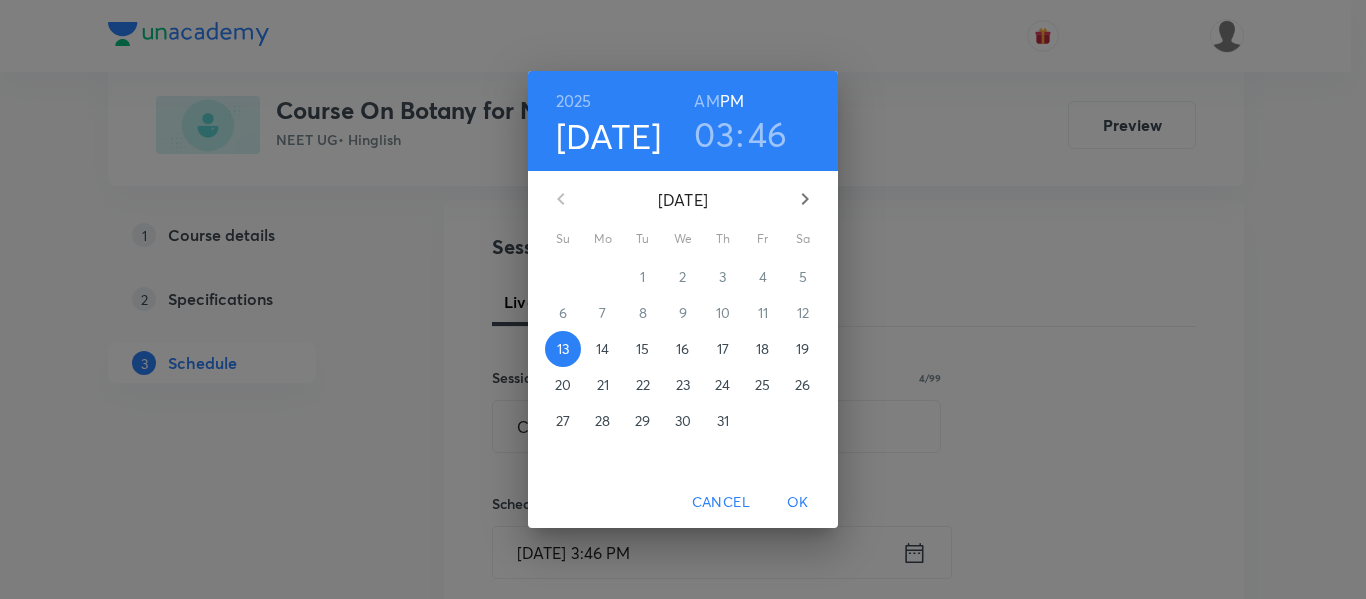 click on "17" at bounding box center (723, 349) 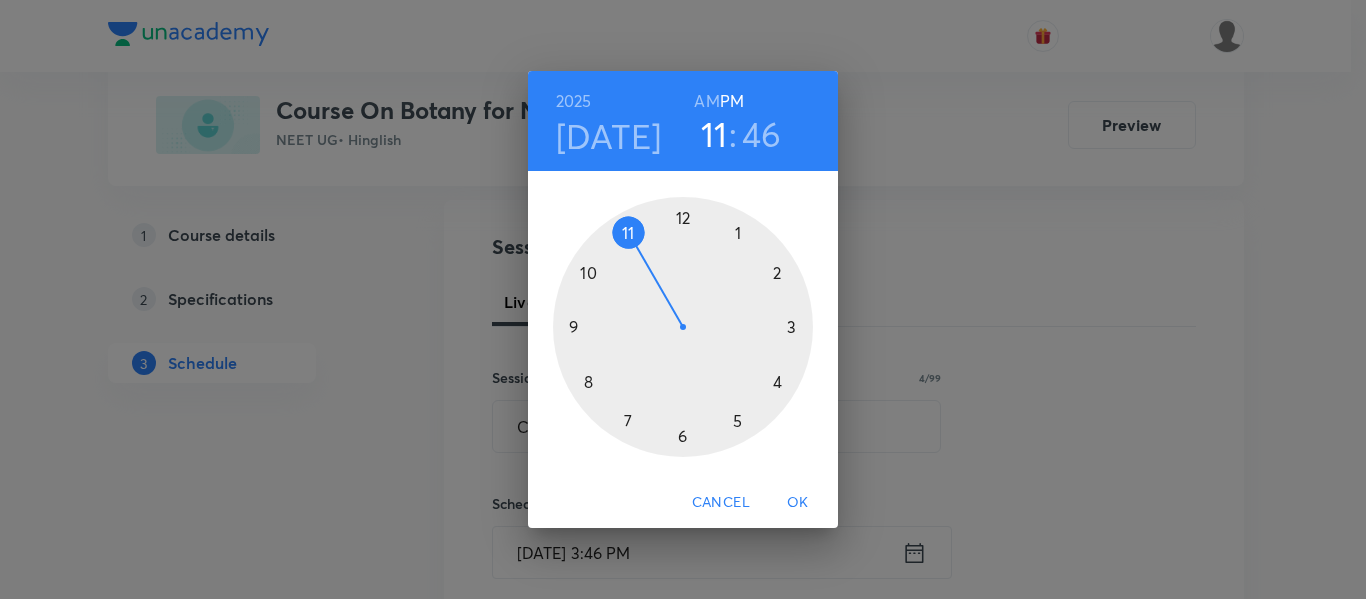 drag, startPoint x: 795, startPoint y: 325, endPoint x: 638, endPoint y: 239, distance: 179.01117 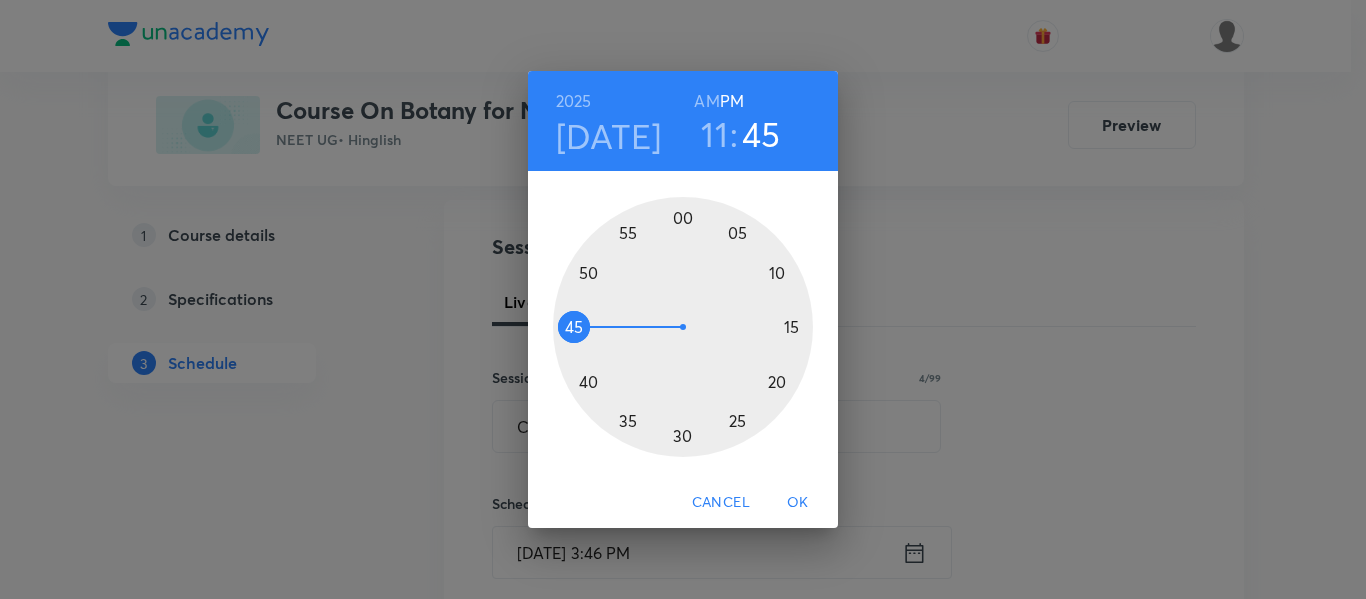 drag, startPoint x: 585, startPoint y: 311, endPoint x: 580, endPoint y: 327, distance: 16.763054 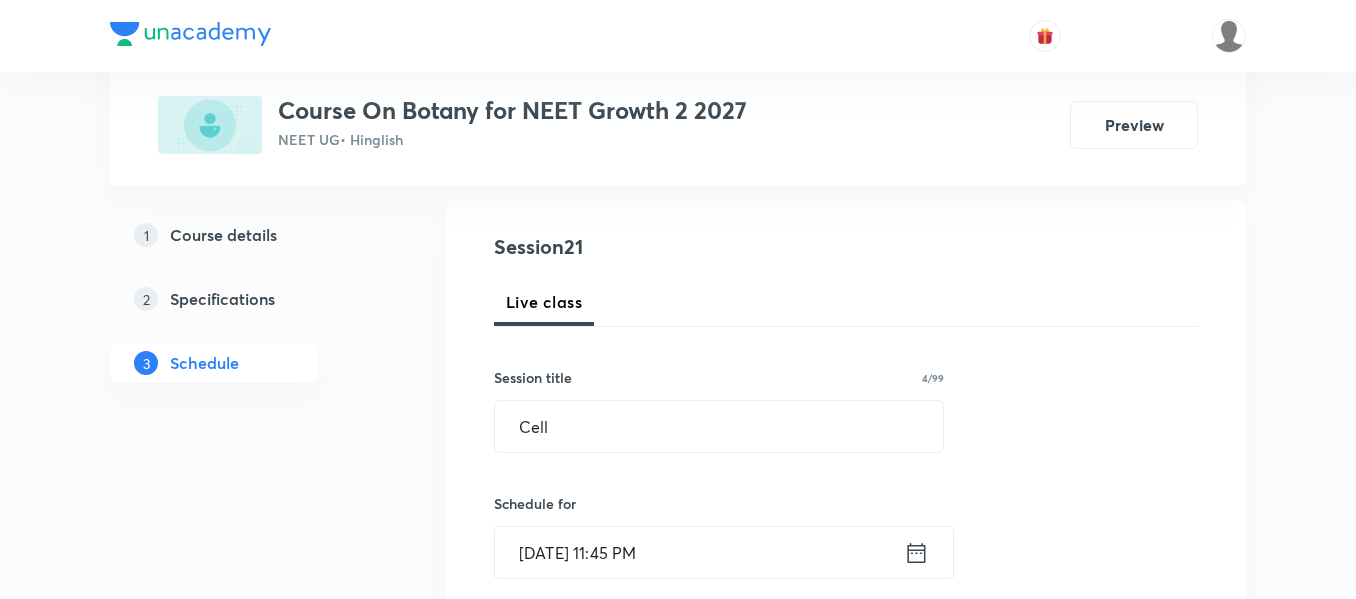 click on "[DATE] 11:45 PM" at bounding box center [699, 552] 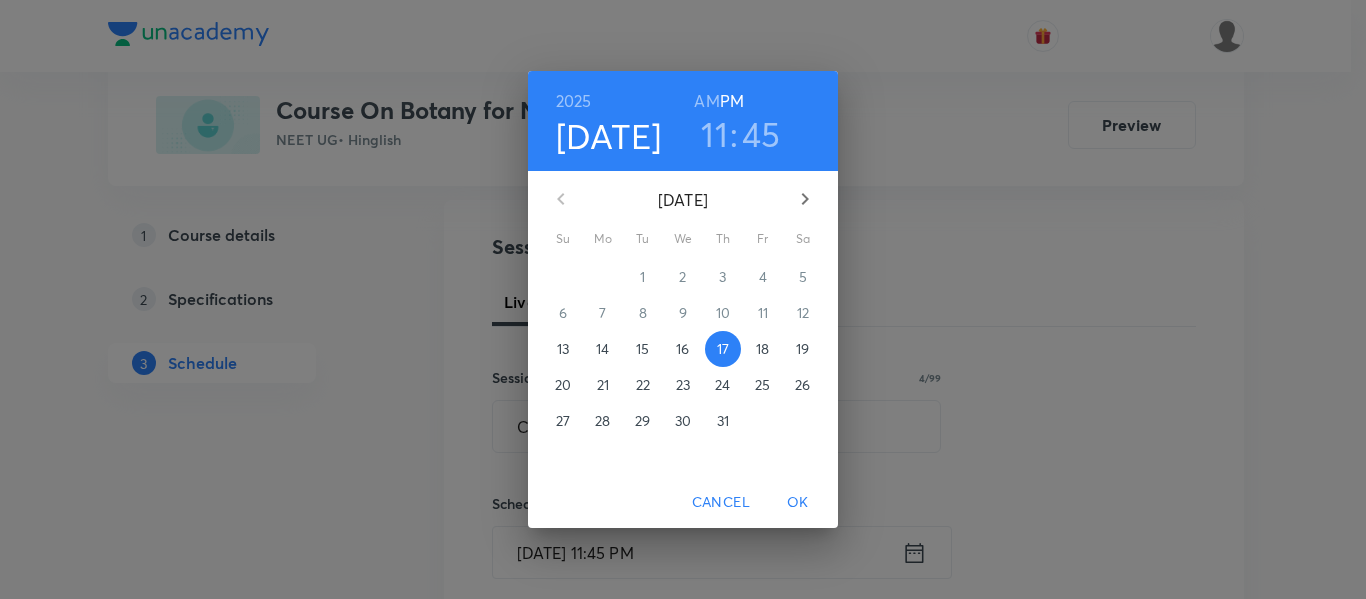drag, startPoint x: 699, startPoint y: 103, endPoint x: 753, endPoint y: 183, distance: 96.519424 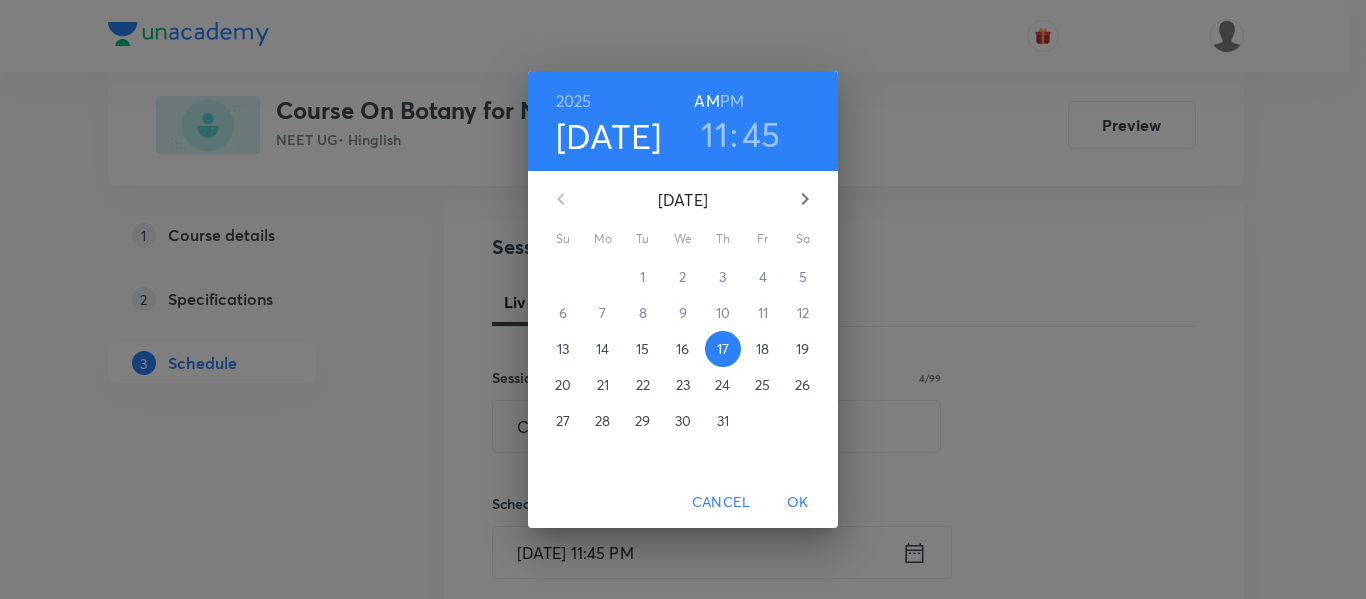 click on "OK" at bounding box center [798, 502] 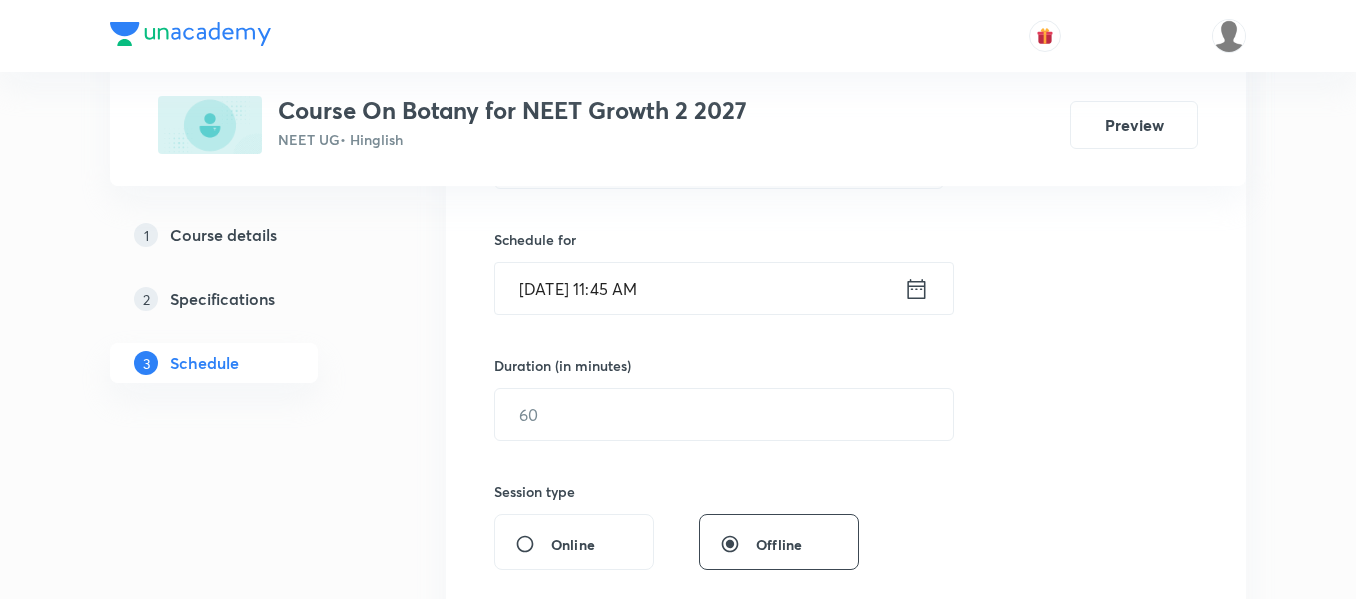 scroll, scrollTop: 500, scrollLeft: 0, axis: vertical 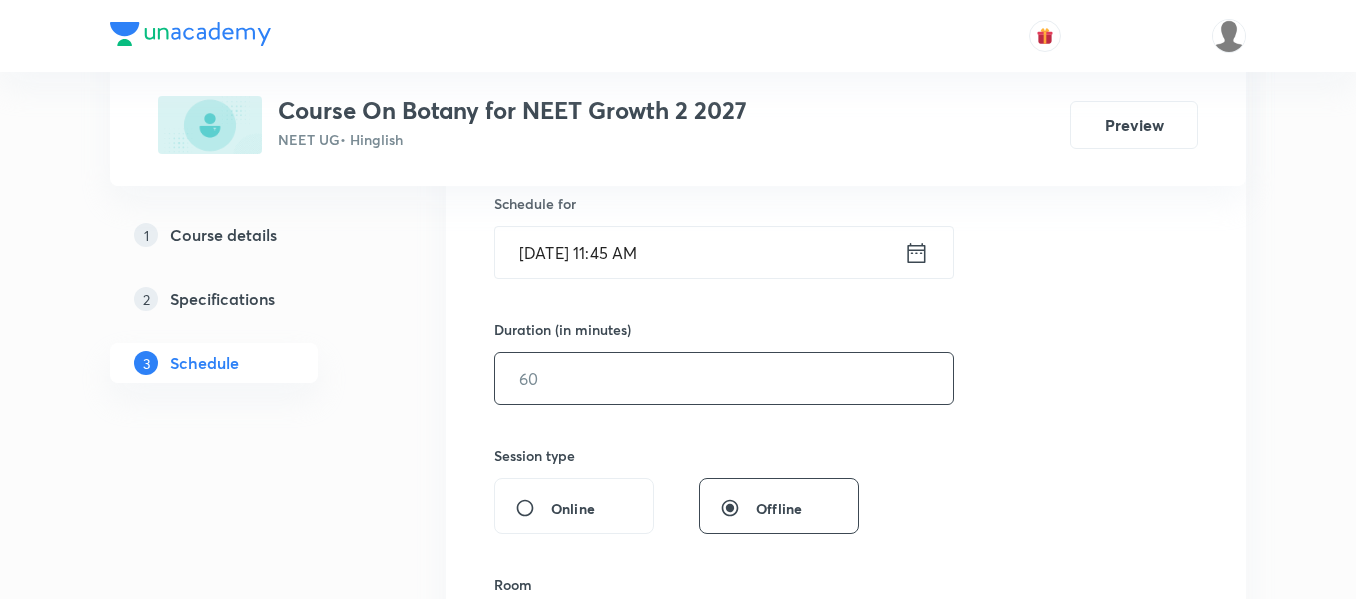 click at bounding box center [724, 378] 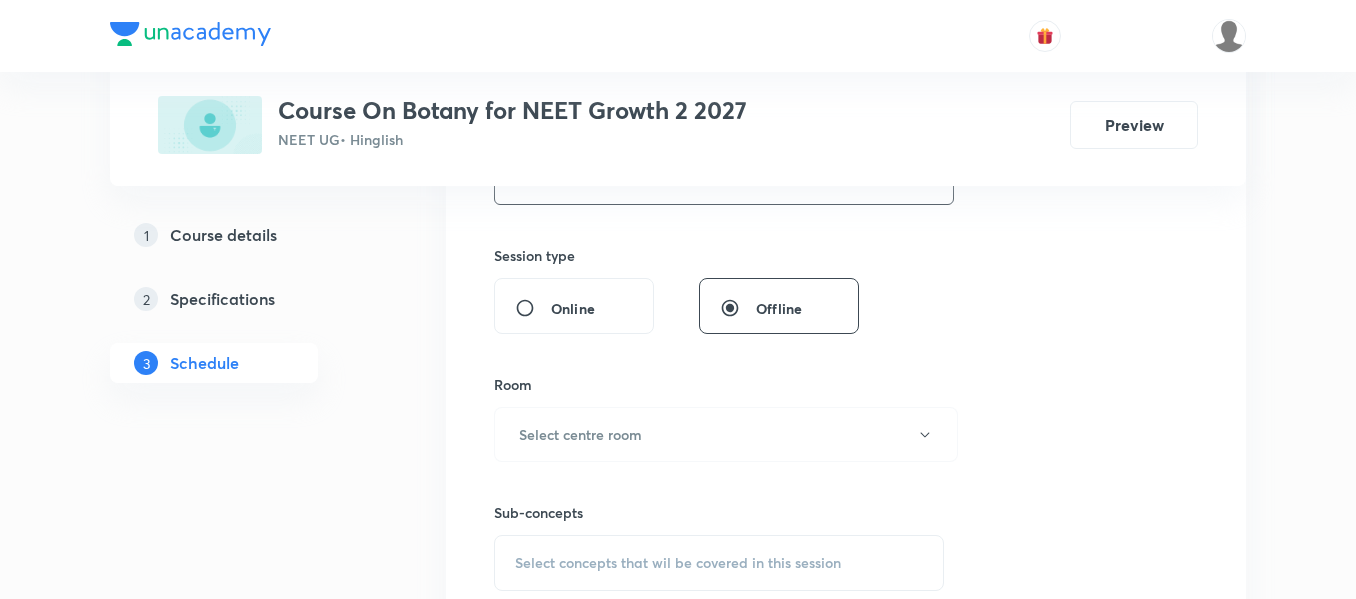 scroll, scrollTop: 800, scrollLeft: 0, axis: vertical 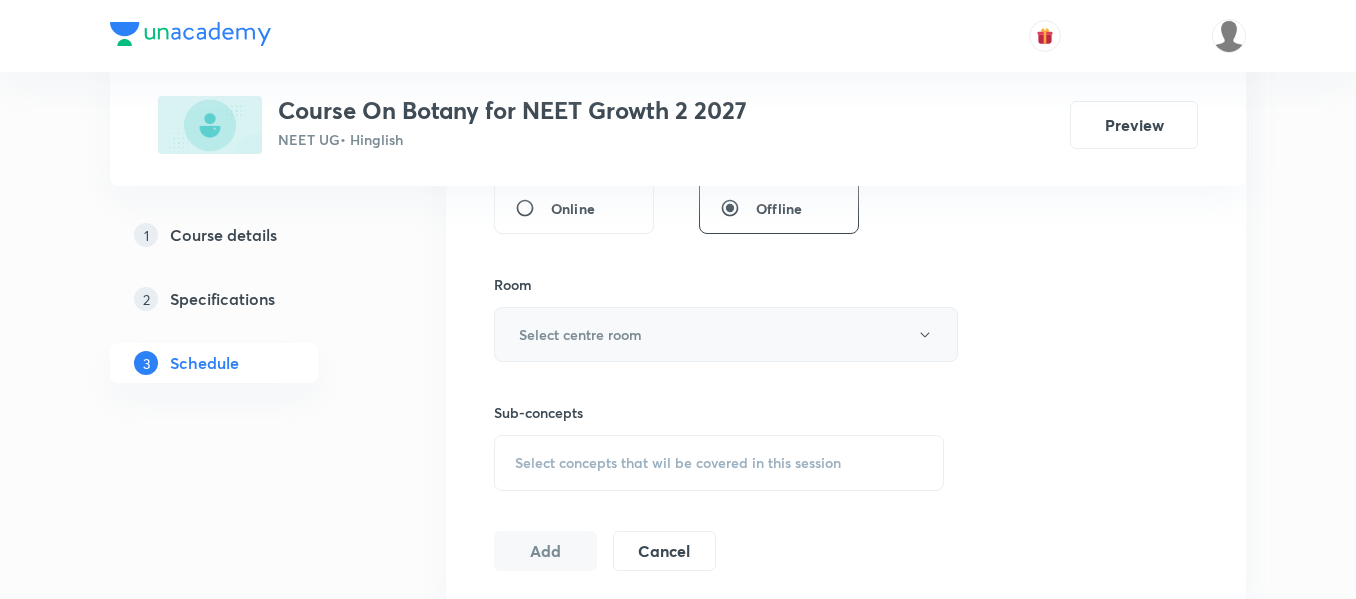 type on "90" 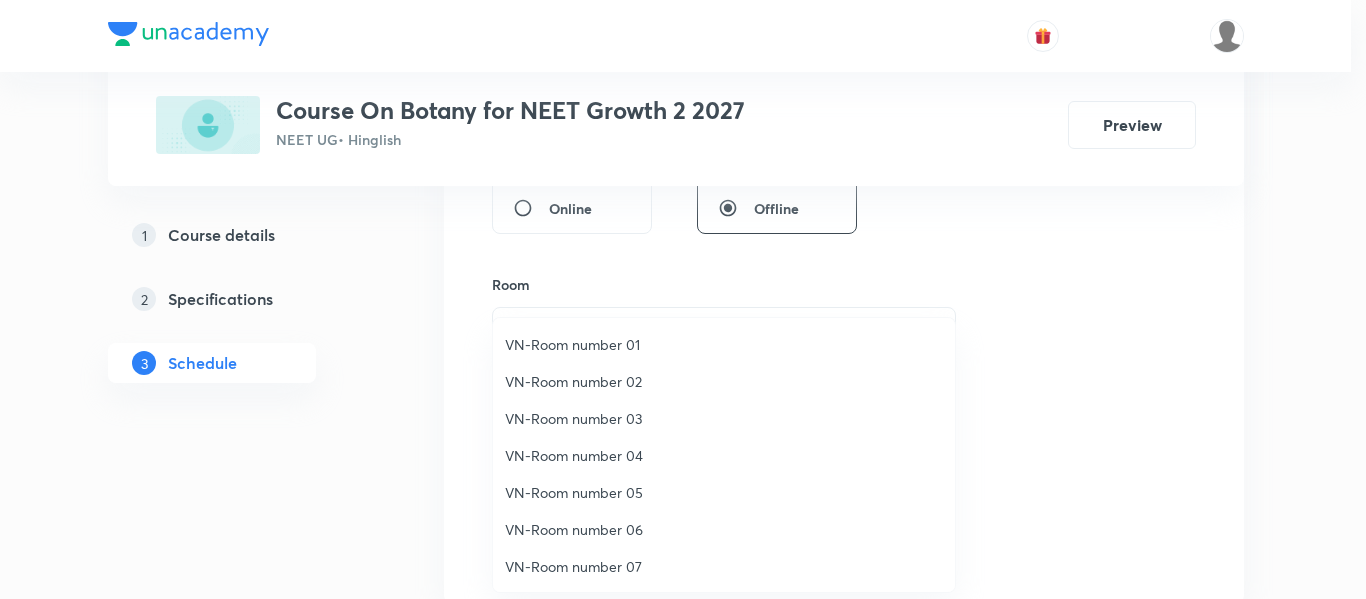 click on "VN-Room number 02" at bounding box center (724, 381) 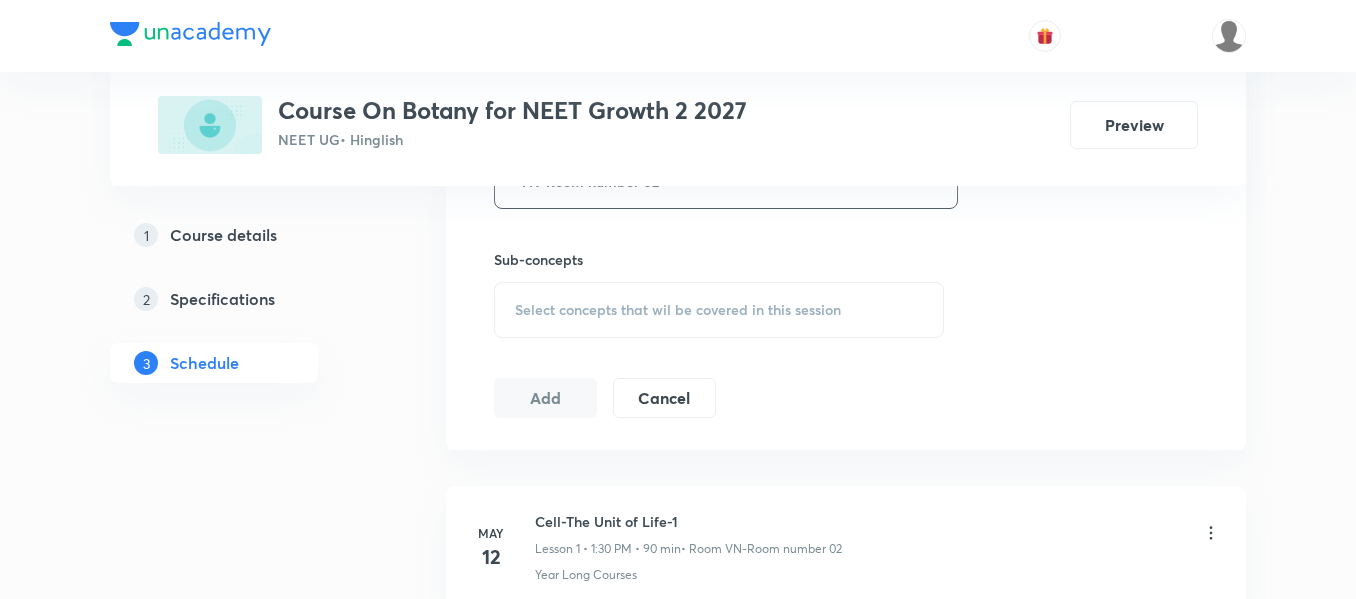 scroll, scrollTop: 1000, scrollLeft: 0, axis: vertical 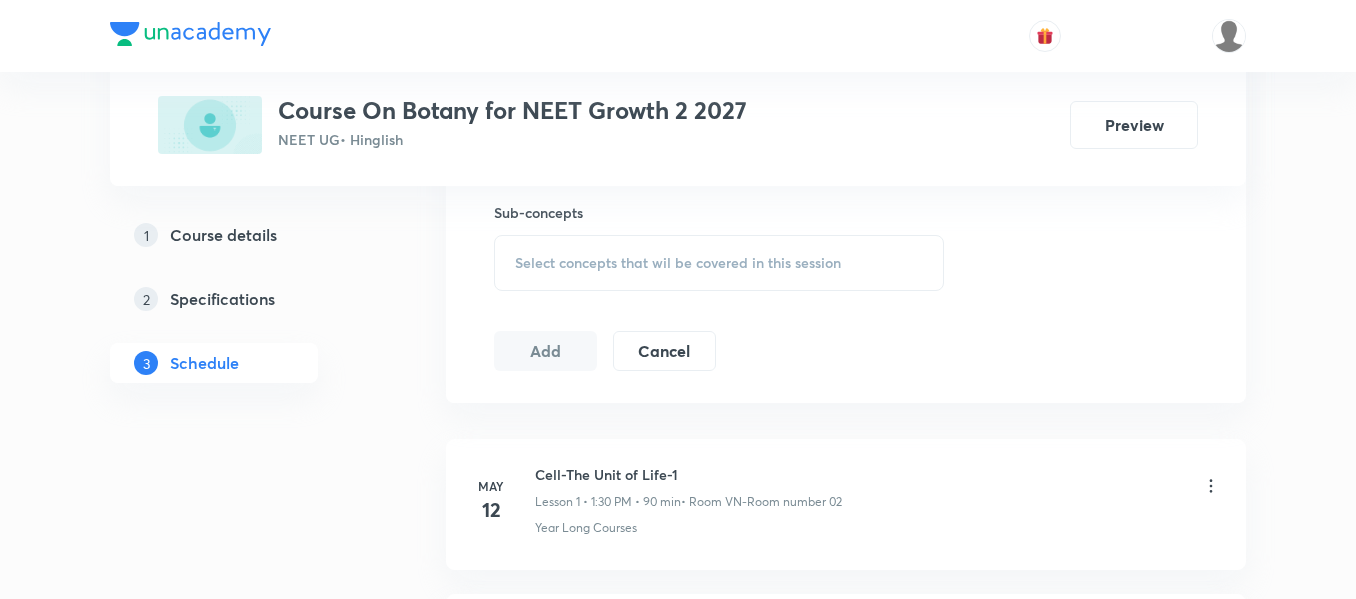 click on "Select concepts that wil be covered in this session" at bounding box center [719, 263] 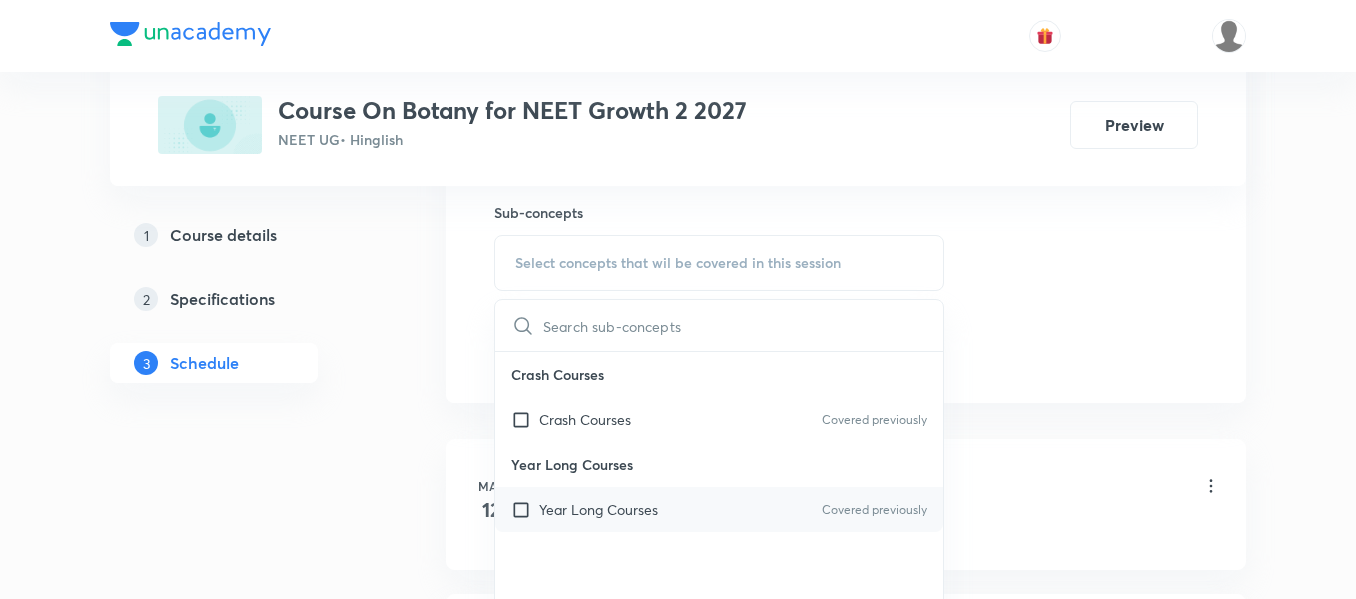 click on "Year Long Courses Covered previously" at bounding box center (719, 509) 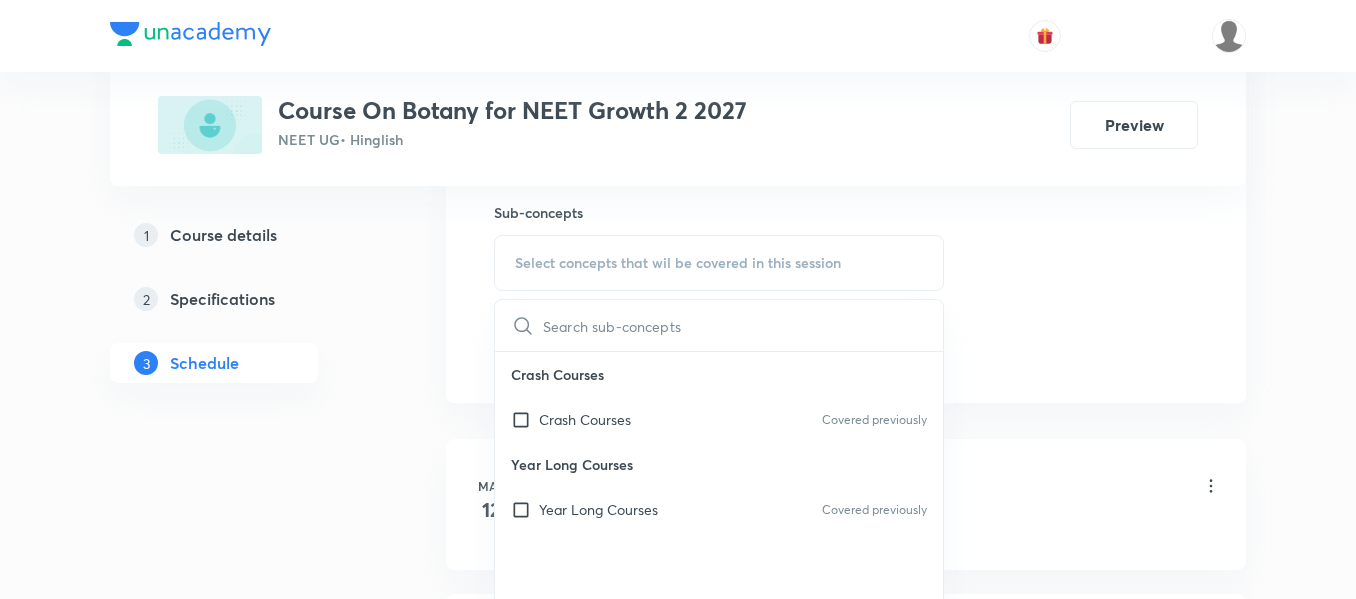 checkbox on "true" 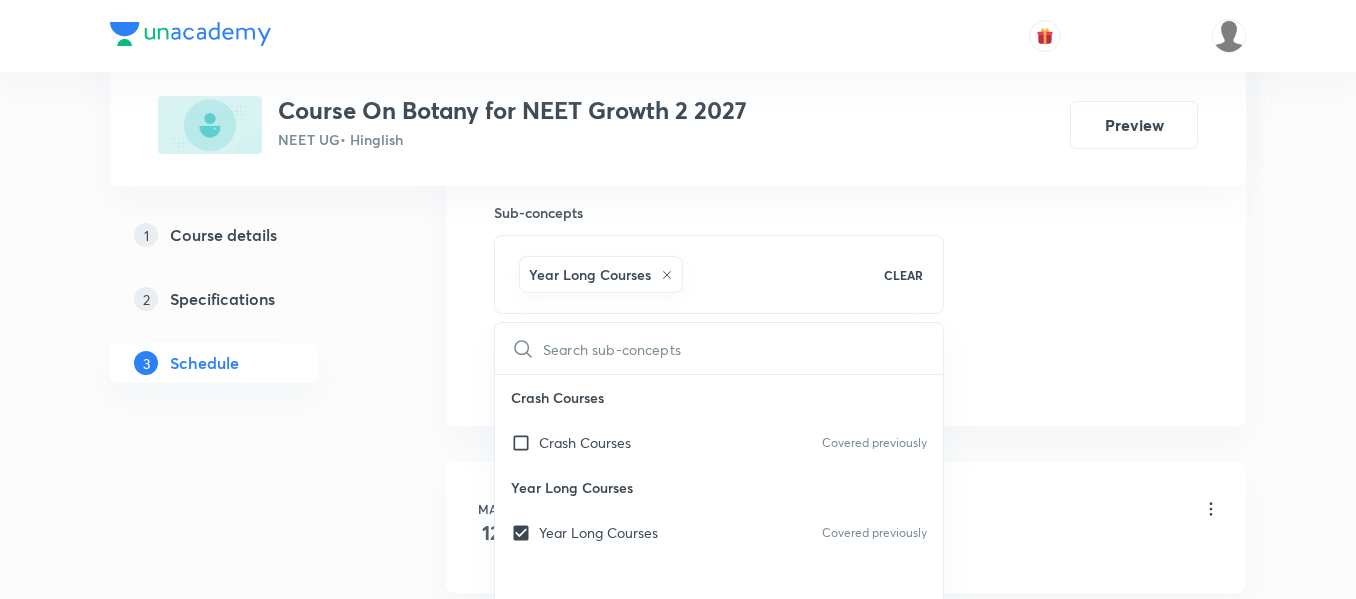 click on "Session  21 Live class Session title 4/99 Cell ​ Schedule for Jul 17, 2025, 11:45 AM ​ Duration (in minutes) 90 ​   Session type Online Offline Room VN-Room number 02 Sub-concepts Year Long Courses CLEAR ​ Crash Courses Crash Courses Covered previously Year Long Courses Year Long Courses Covered previously Add Cancel" at bounding box center [846, -87] 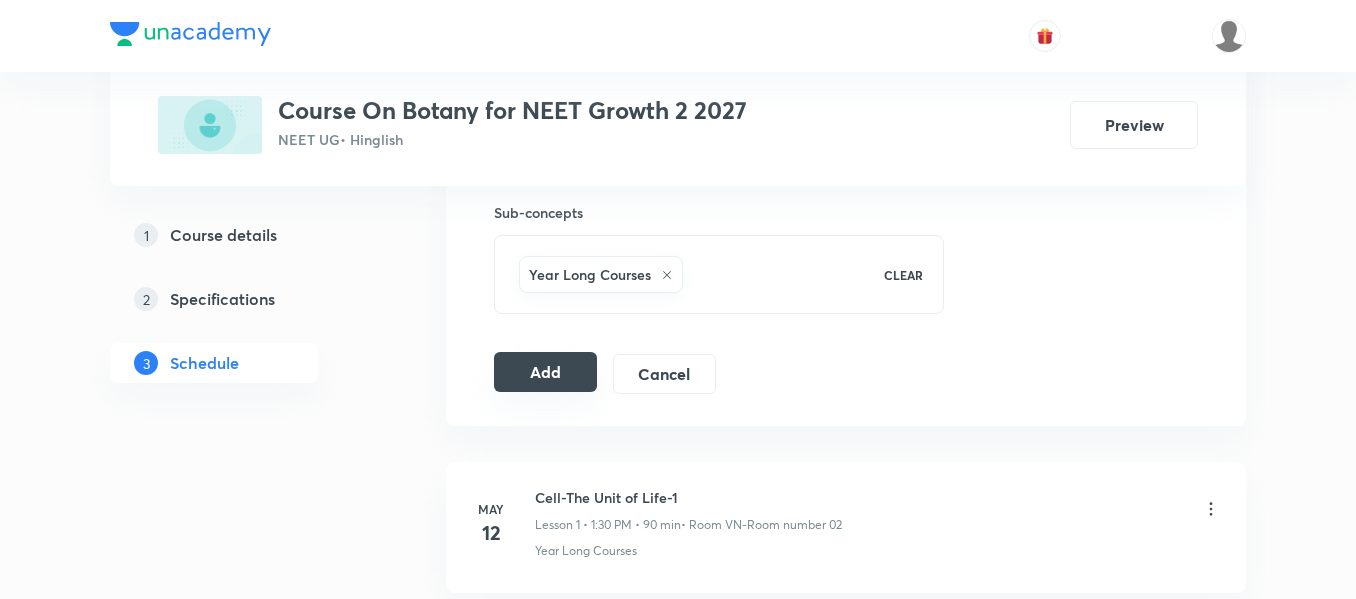 click on "Add" at bounding box center [545, 372] 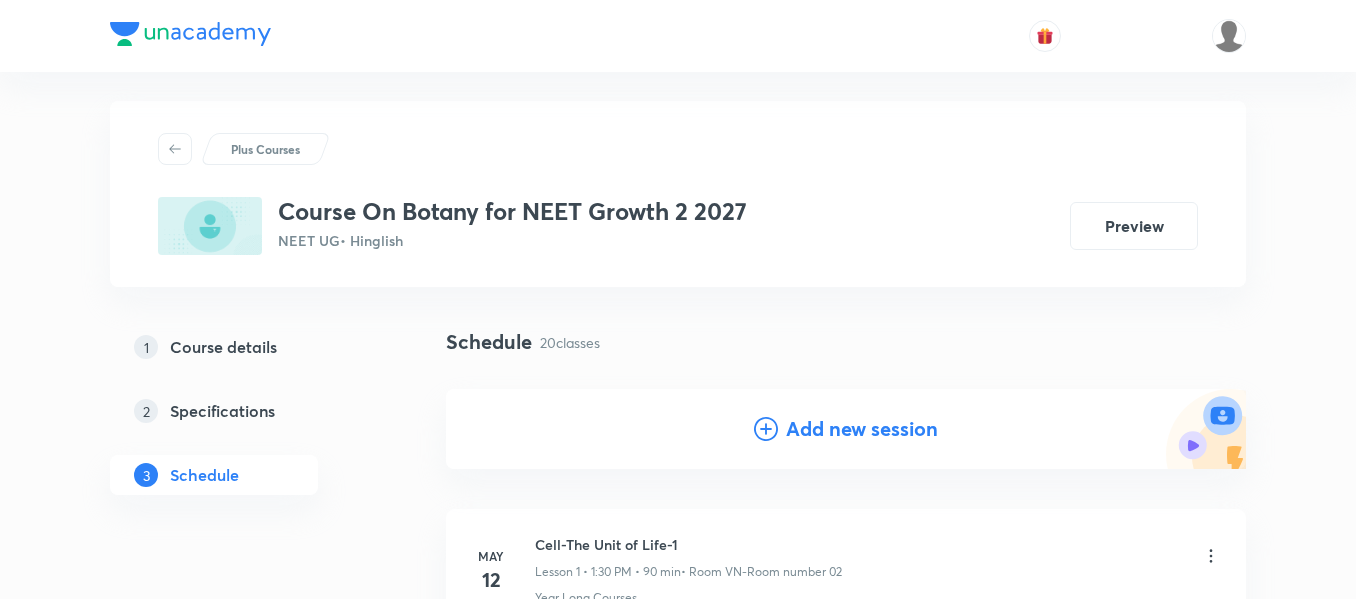 scroll, scrollTop: 0, scrollLeft: 0, axis: both 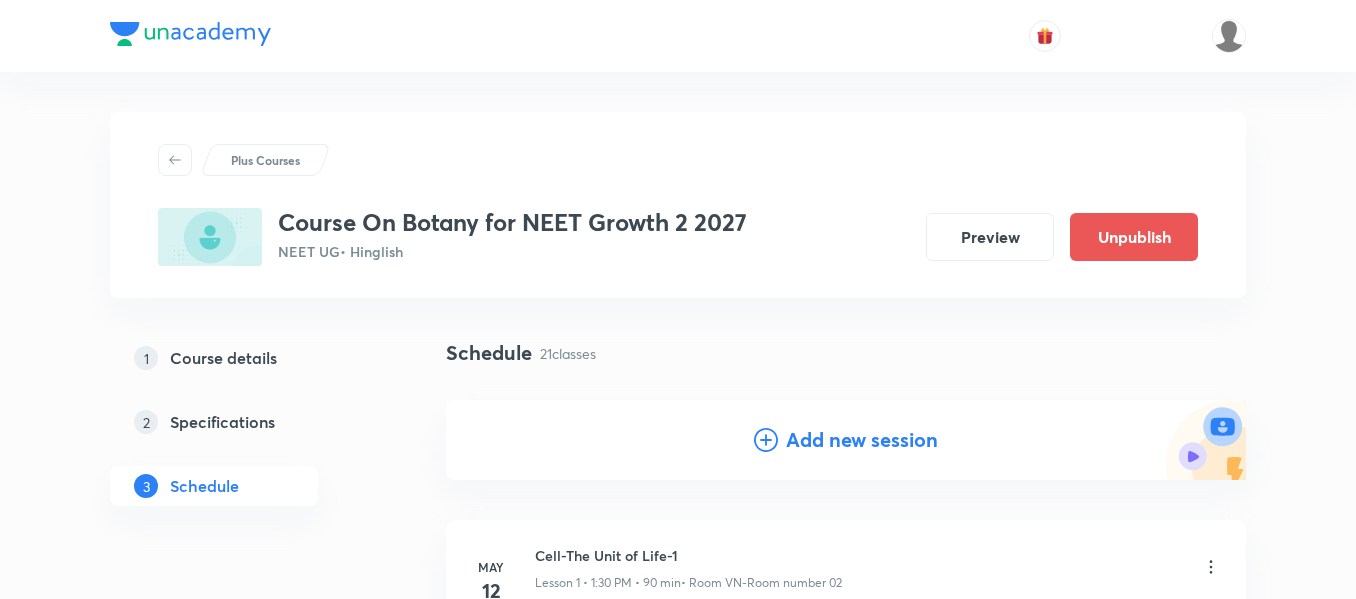 click on "Add new session" at bounding box center [862, 440] 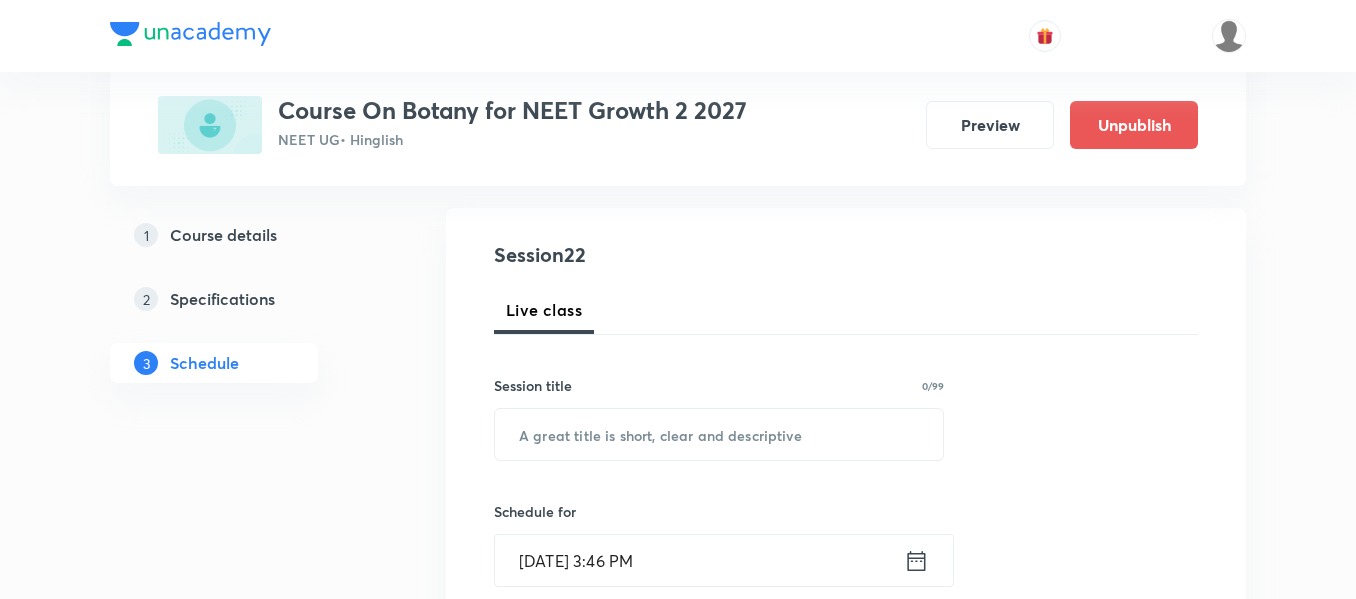 scroll, scrollTop: 200, scrollLeft: 0, axis: vertical 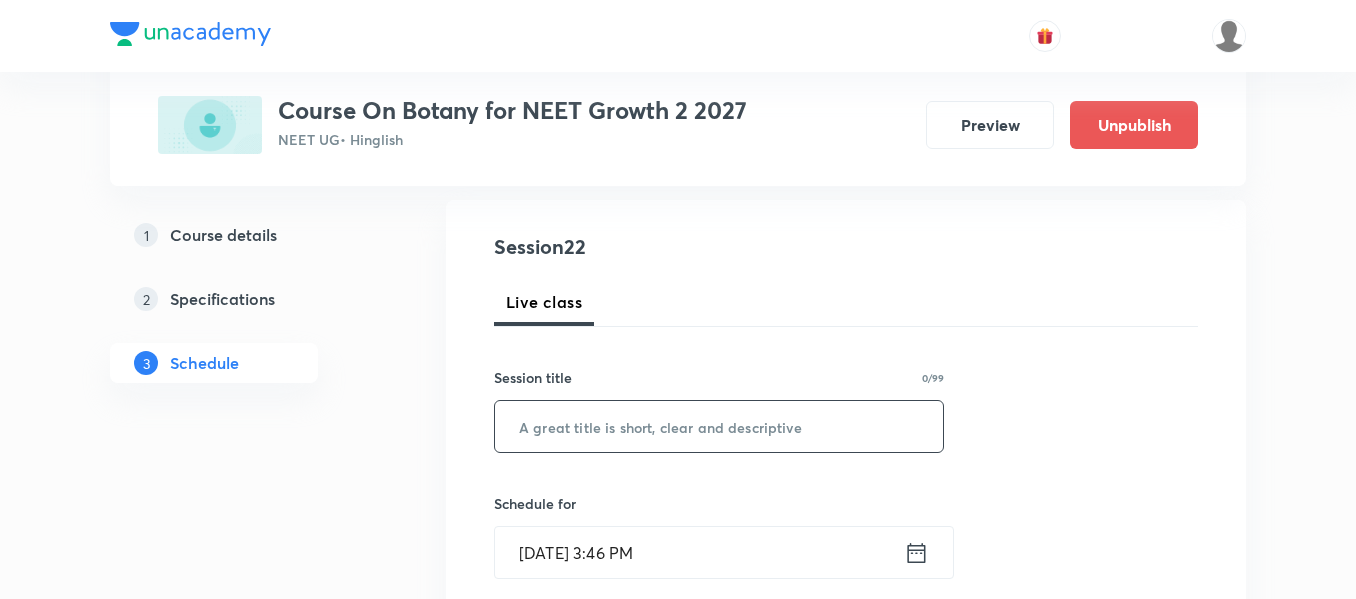 drag, startPoint x: 722, startPoint y: 393, endPoint x: 725, endPoint y: 424, distance: 31.144823 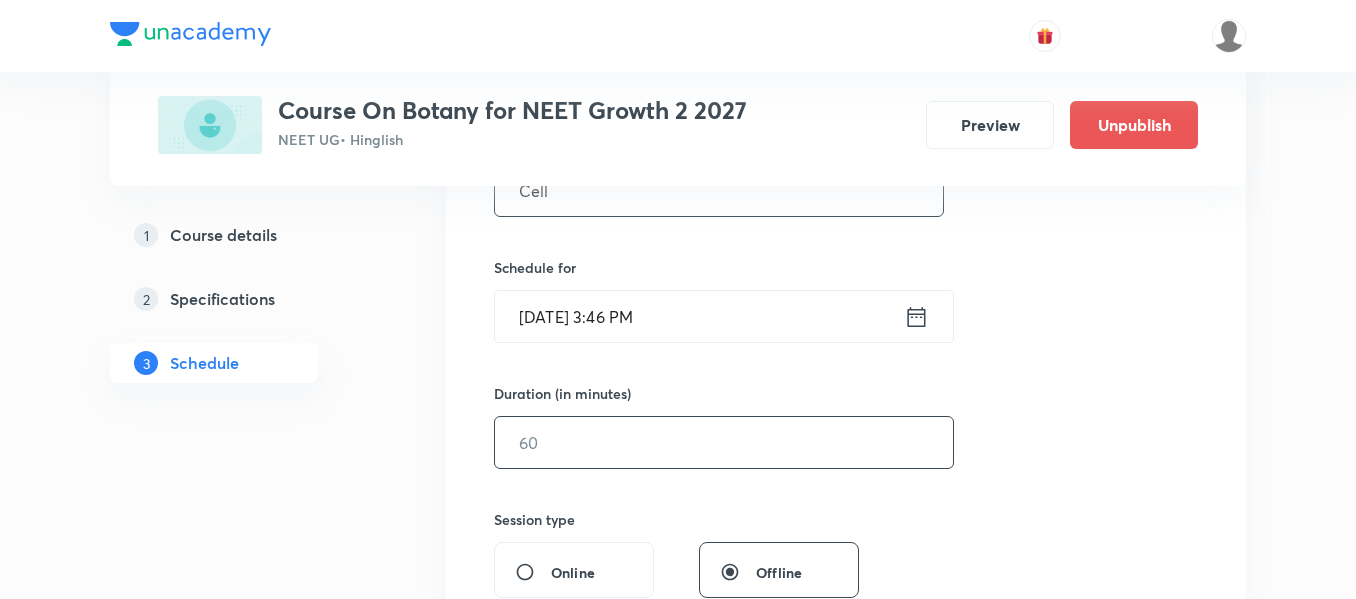 scroll, scrollTop: 400, scrollLeft: 0, axis: vertical 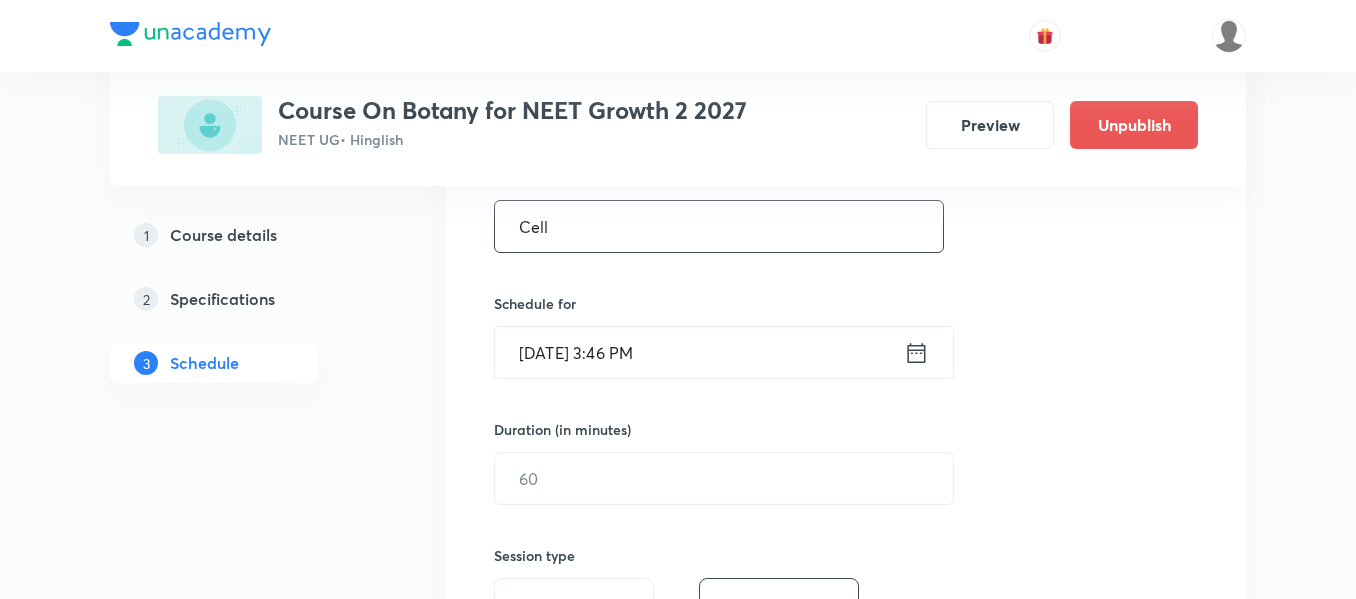 type on "Cell" 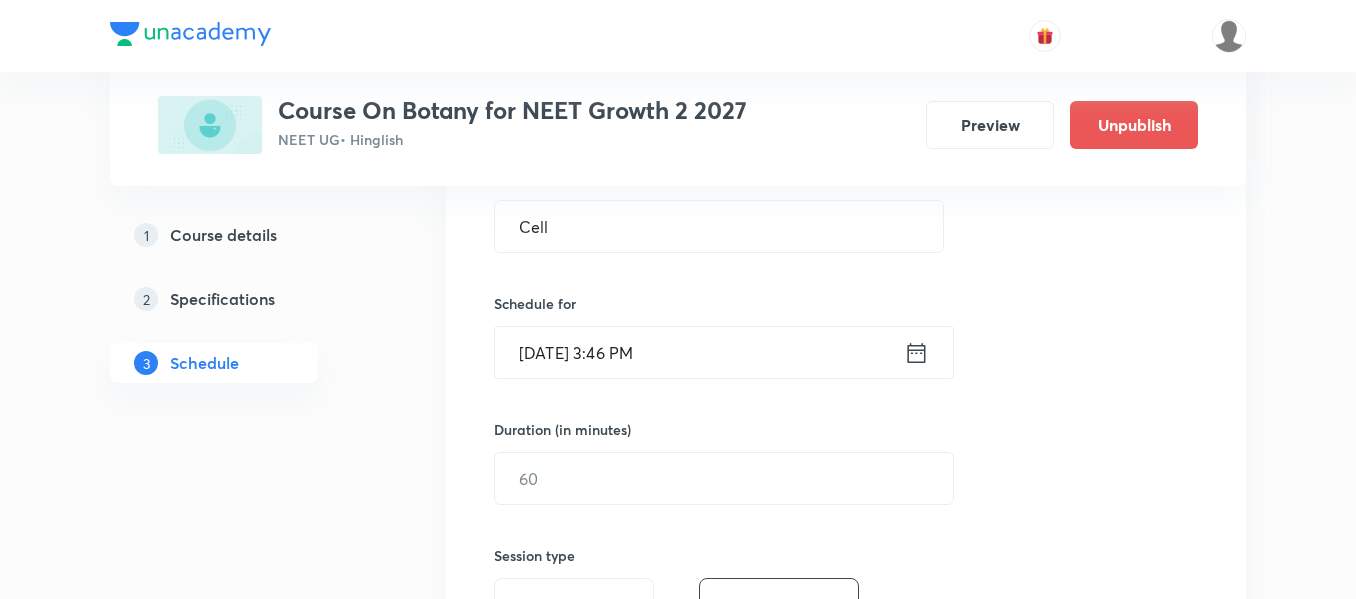 click 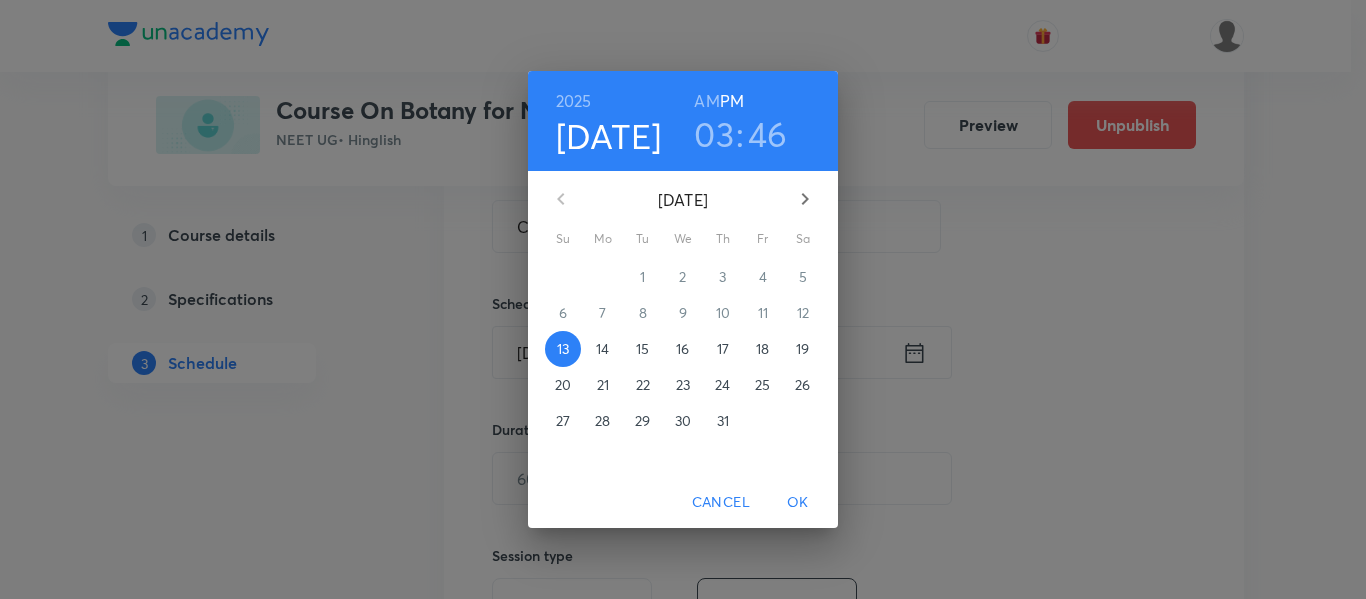 click on "18" at bounding box center (762, 349) 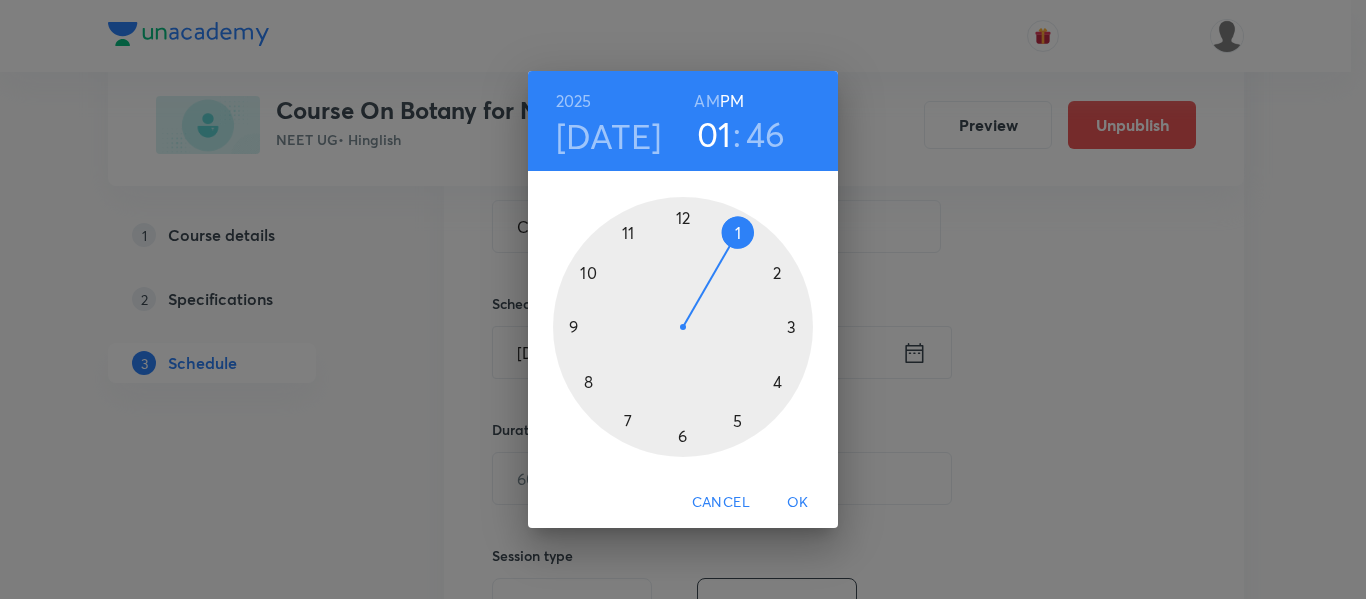 drag, startPoint x: 787, startPoint y: 327, endPoint x: 743, endPoint y: 249, distance: 89.55445 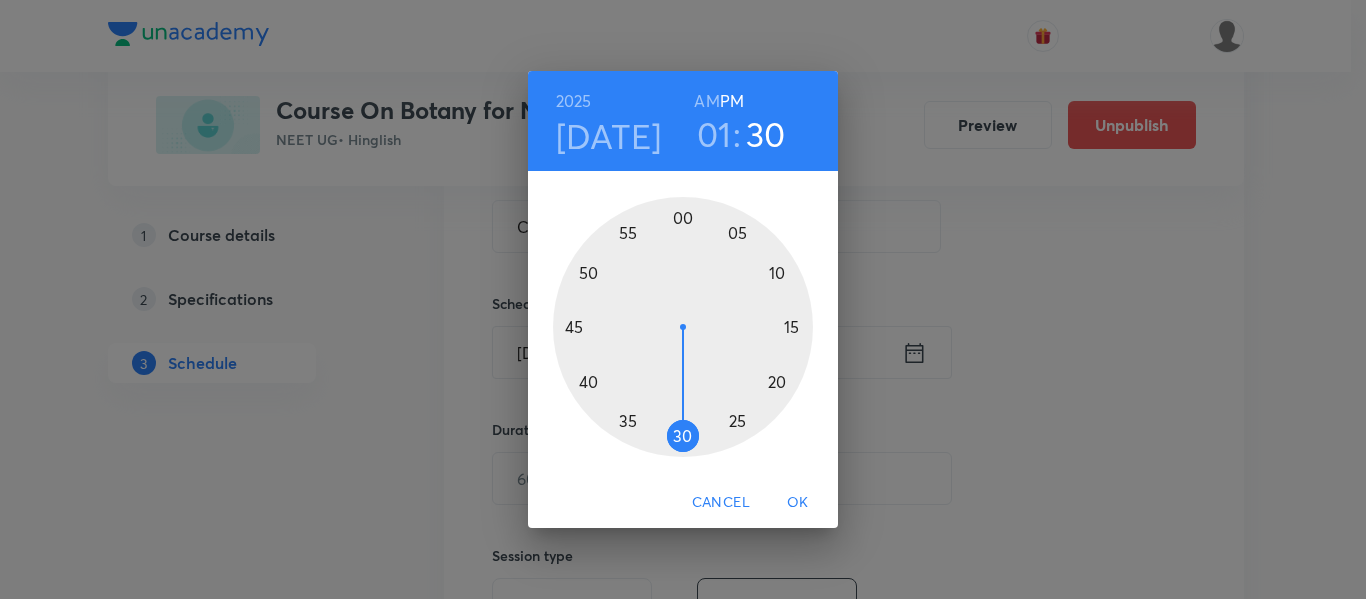 drag, startPoint x: 572, startPoint y: 299, endPoint x: 684, endPoint y: 407, distance: 155.5892 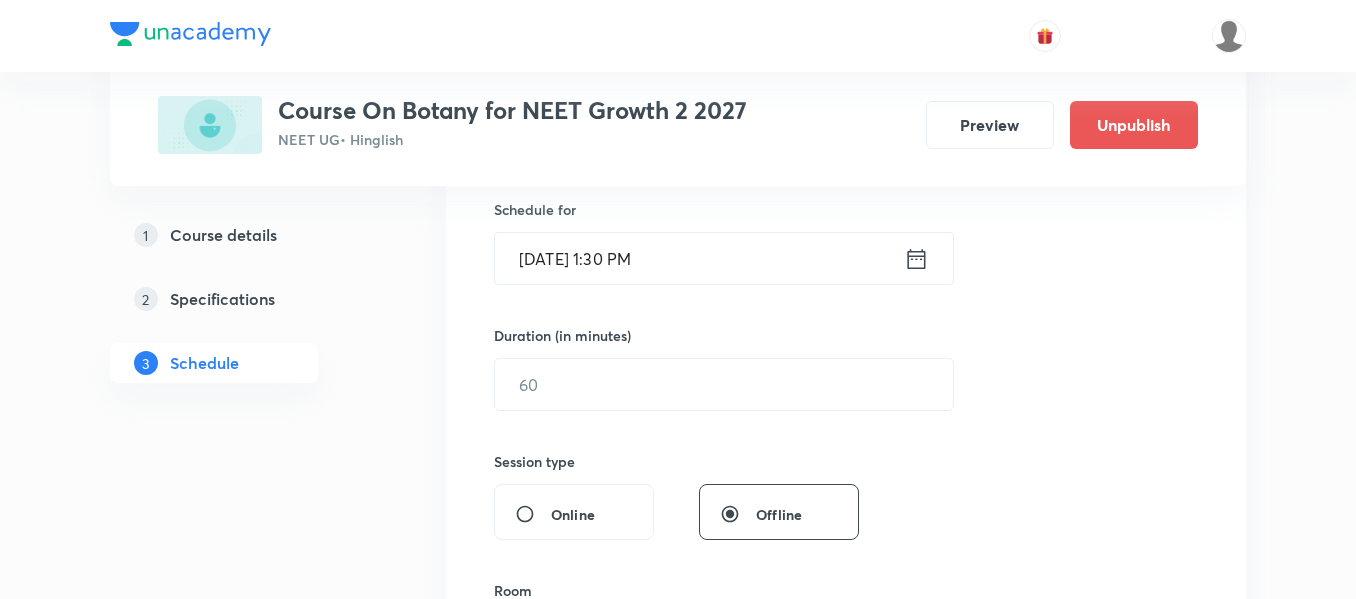 scroll, scrollTop: 600, scrollLeft: 0, axis: vertical 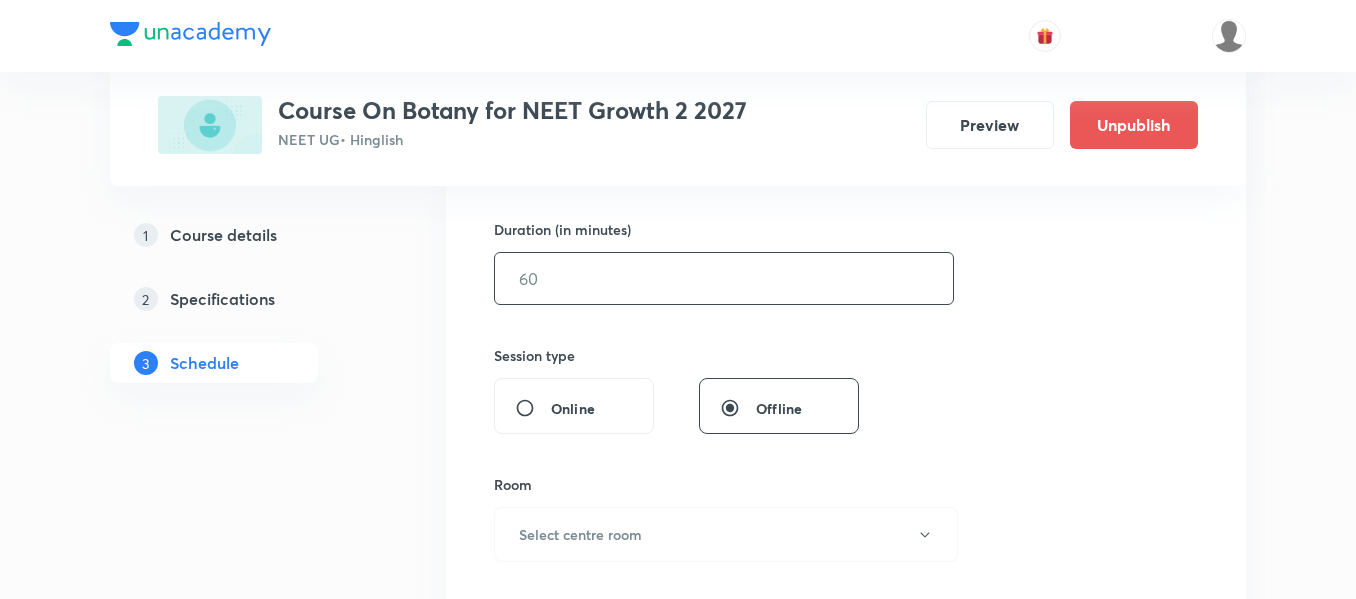 click at bounding box center (724, 278) 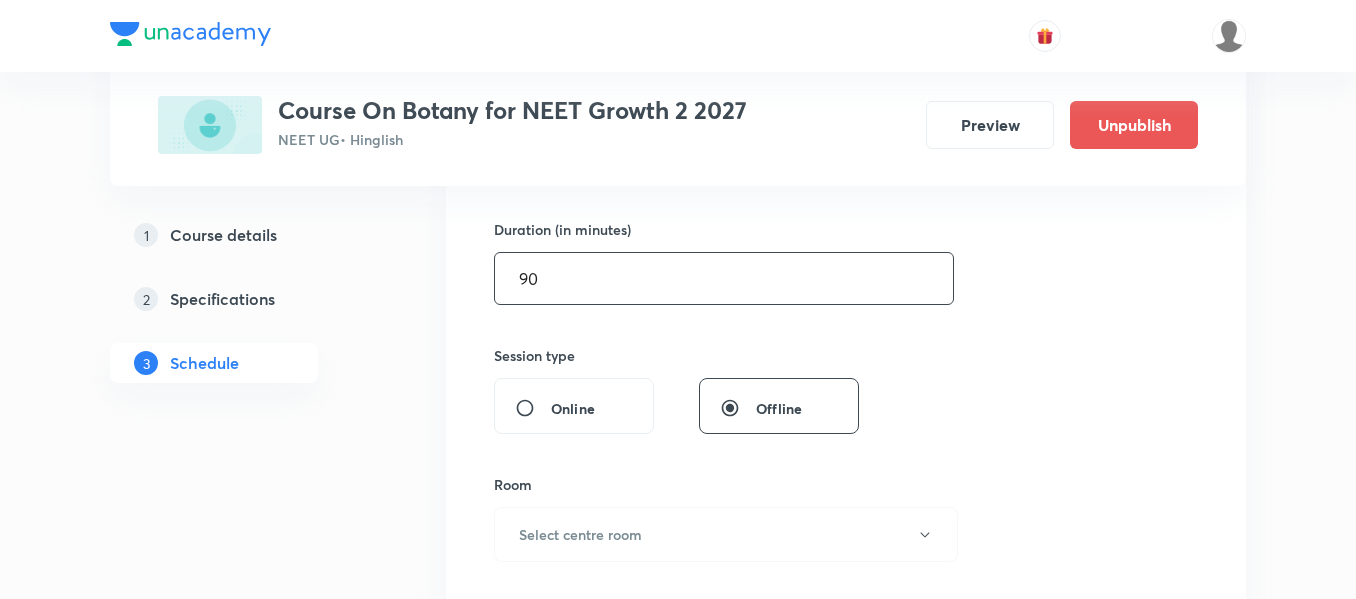 scroll, scrollTop: 800, scrollLeft: 0, axis: vertical 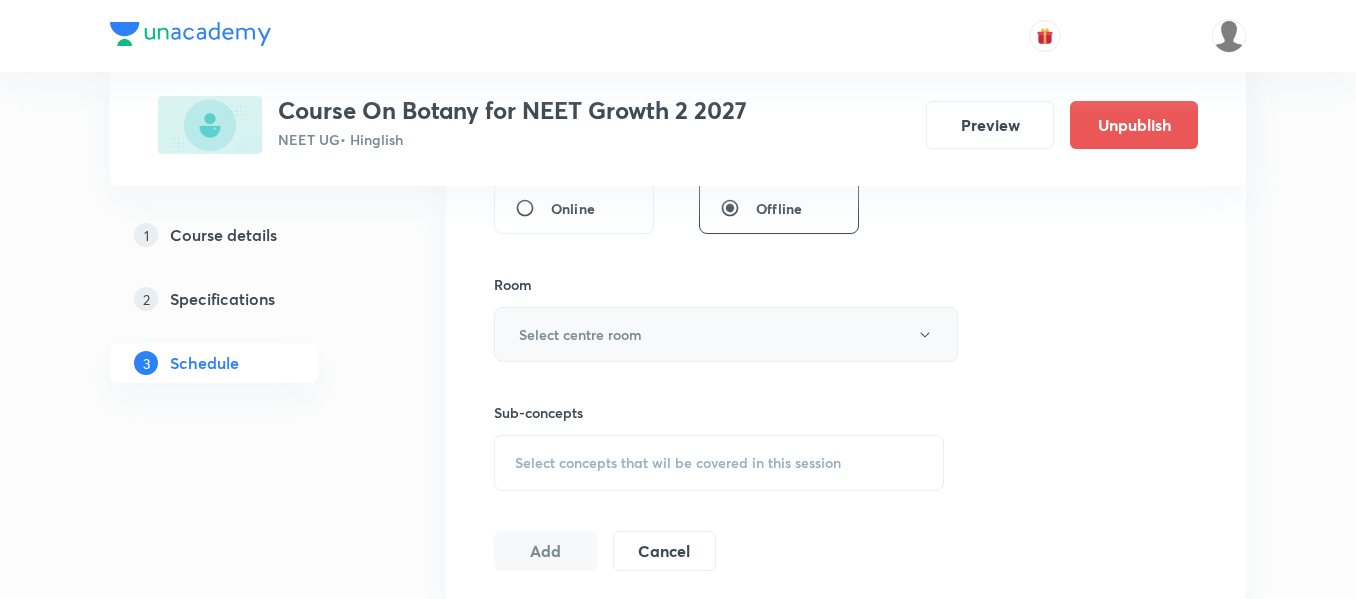 type on "90" 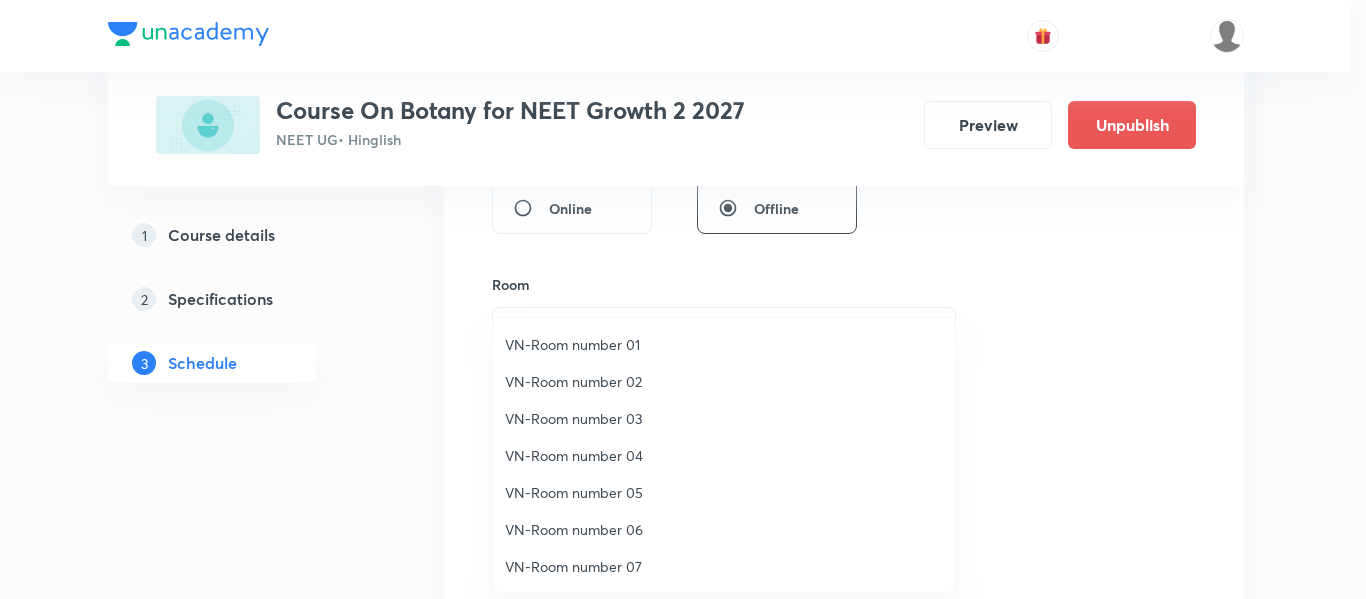 click on "VN-Room number 01" at bounding box center [724, 344] 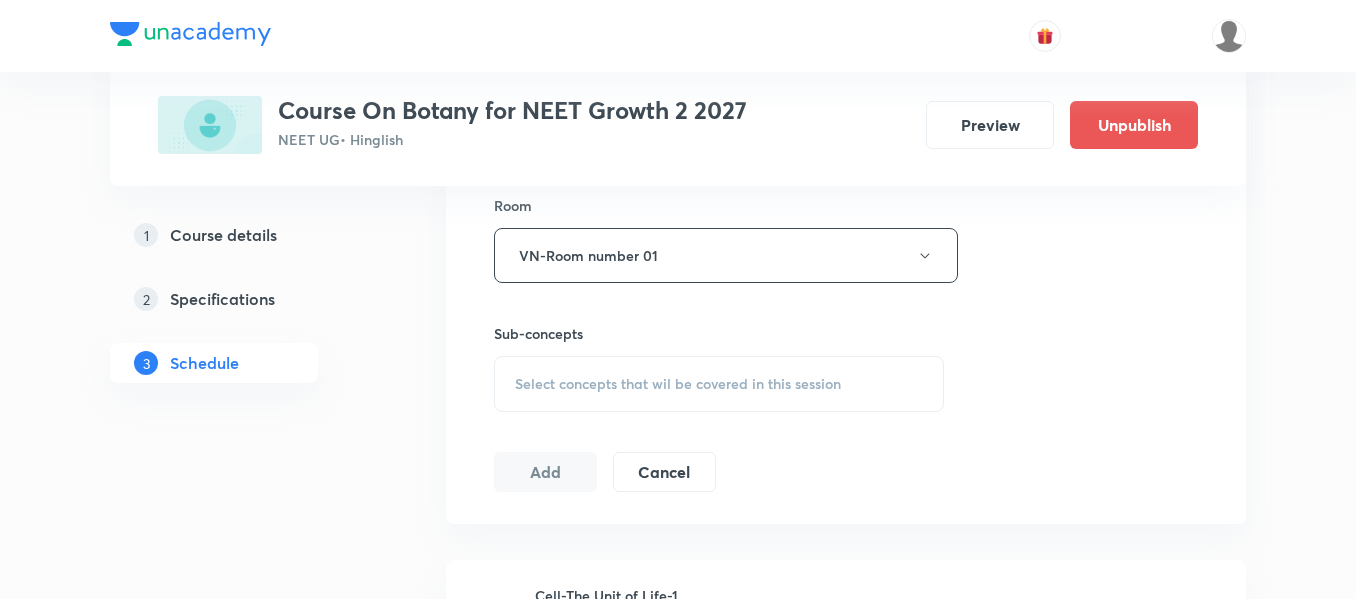scroll, scrollTop: 1000, scrollLeft: 0, axis: vertical 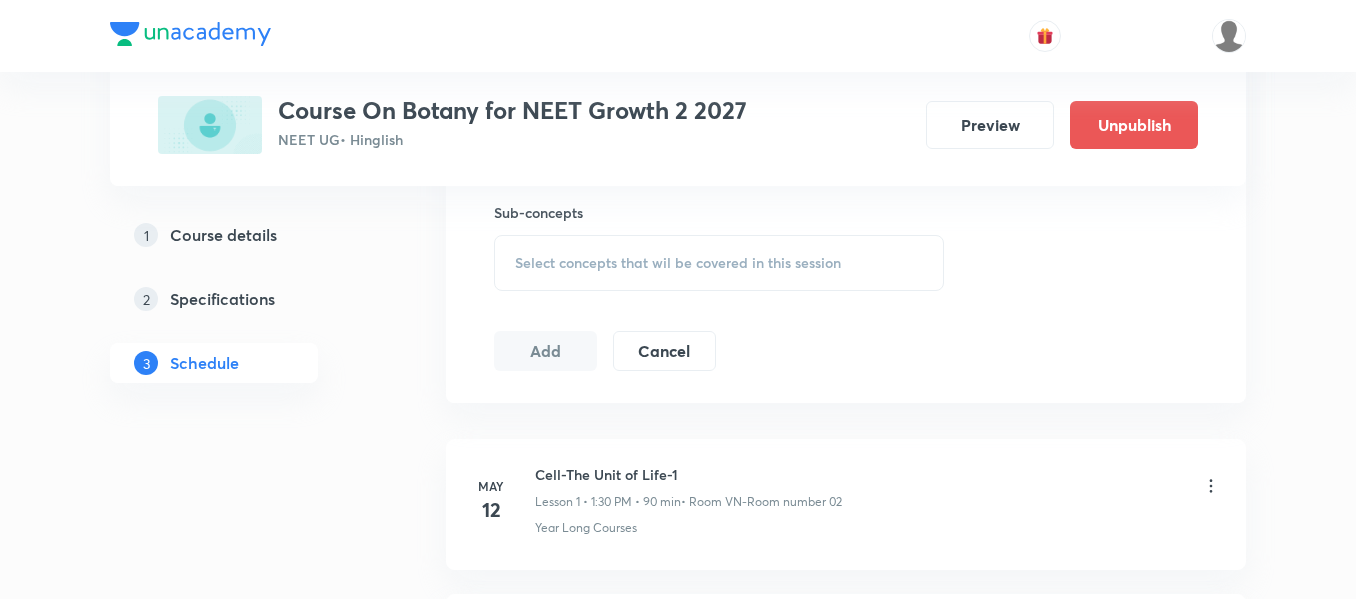 click on "Select concepts that wil be covered in this session" at bounding box center (678, 263) 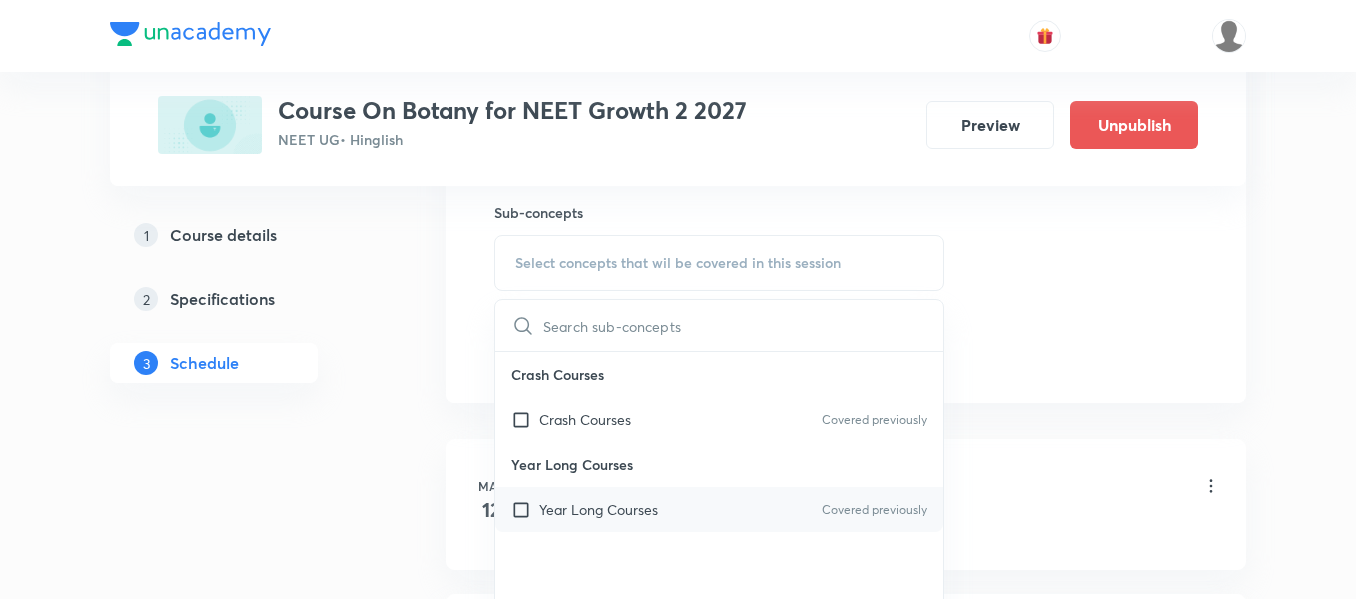 click on "Year Long Courses Covered previously" at bounding box center [719, 509] 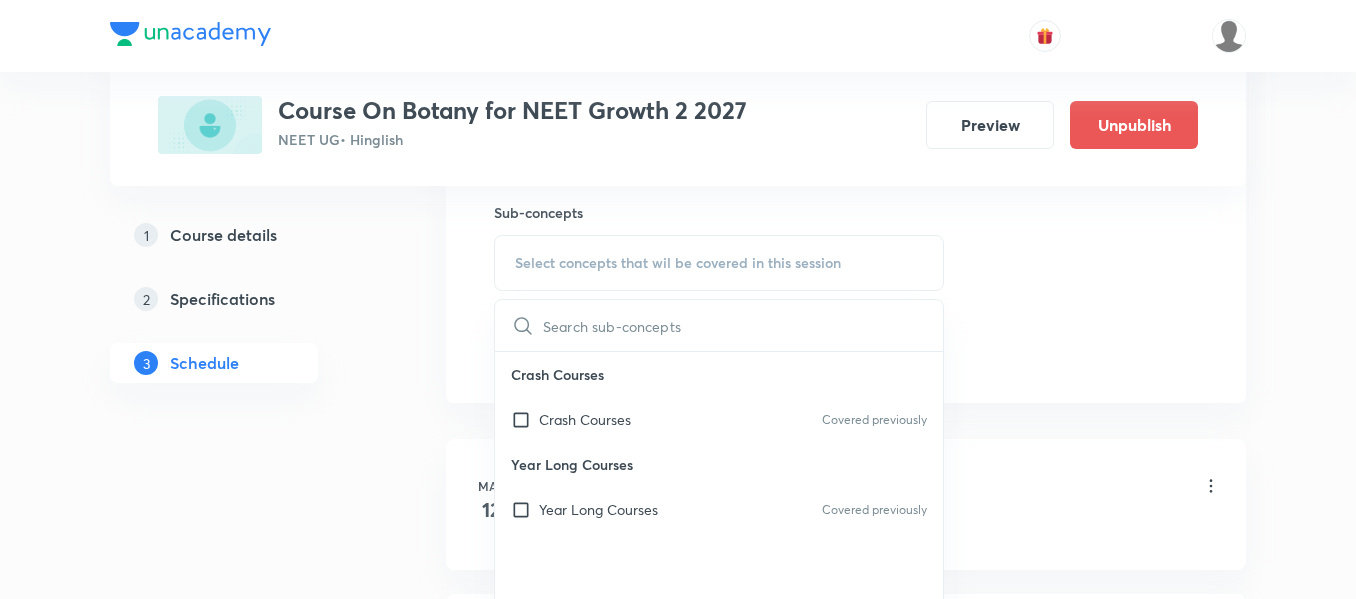checkbox on "true" 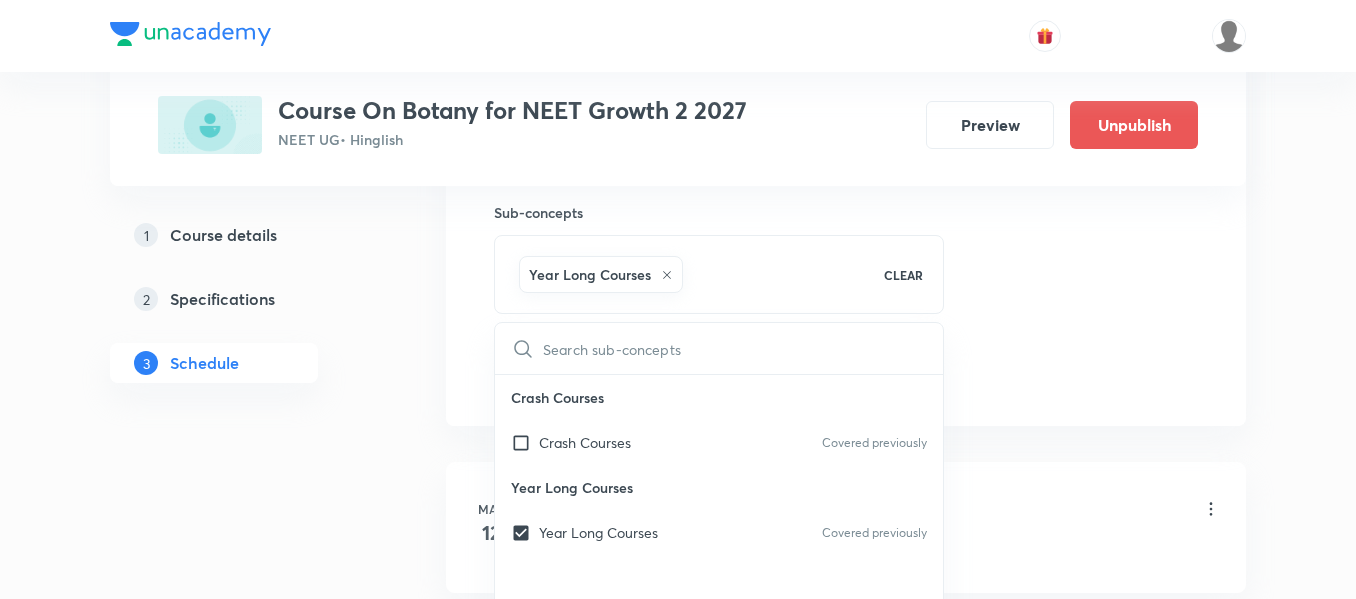 click on "Session  22 Live class Session title 4/99 Cell ​ Schedule for Jul 18, 2025, 1:30 PM ​ Duration (in minutes) 90 ​   Session type Online Offline Room VN-Room number 01 Sub-concepts Year Long Courses CLEAR ​ Crash Courses Crash Courses Covered previously Year Long Courses Year Long Courses Covered previously Add Cancel" at bounding box center [846, -87] 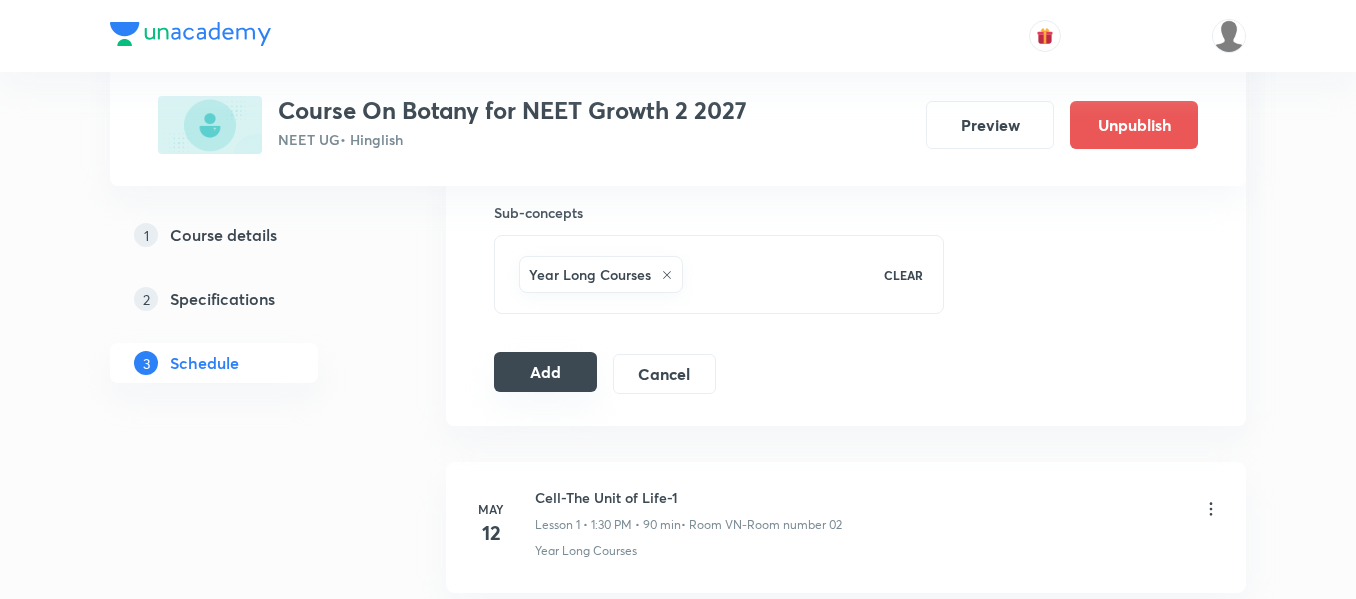 click on "Add" at bounding box center (545, 372) 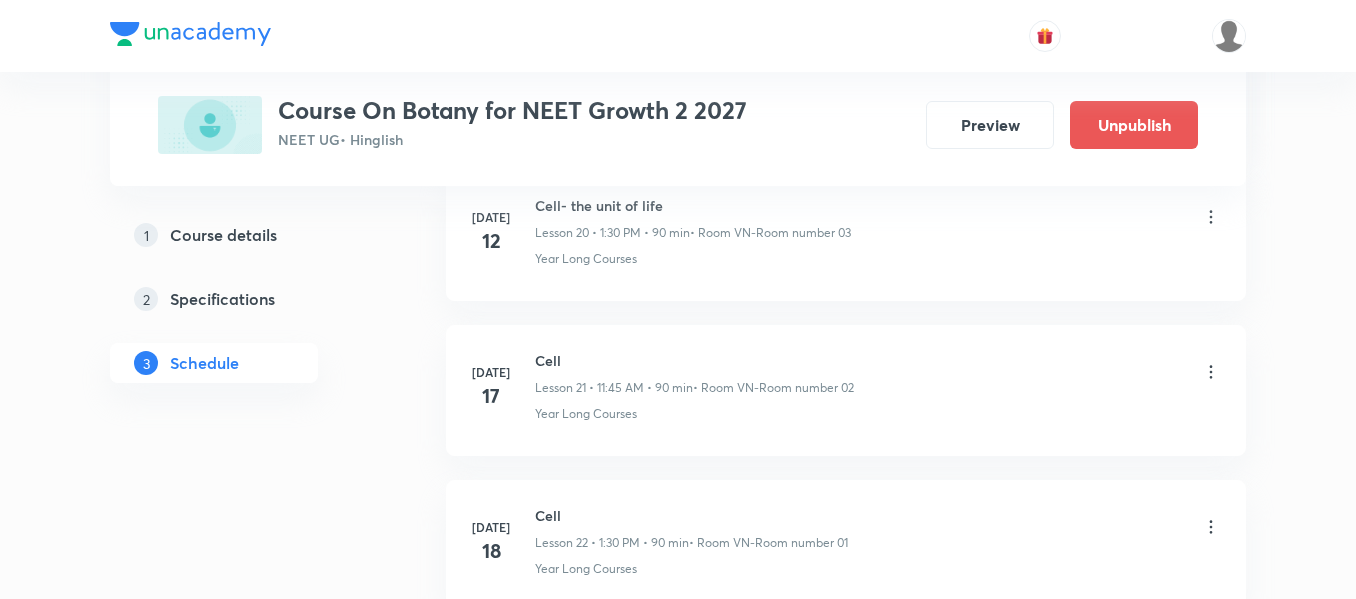 scroll, scrollTop: 3495, scrollLeft: 0, axis: vertical 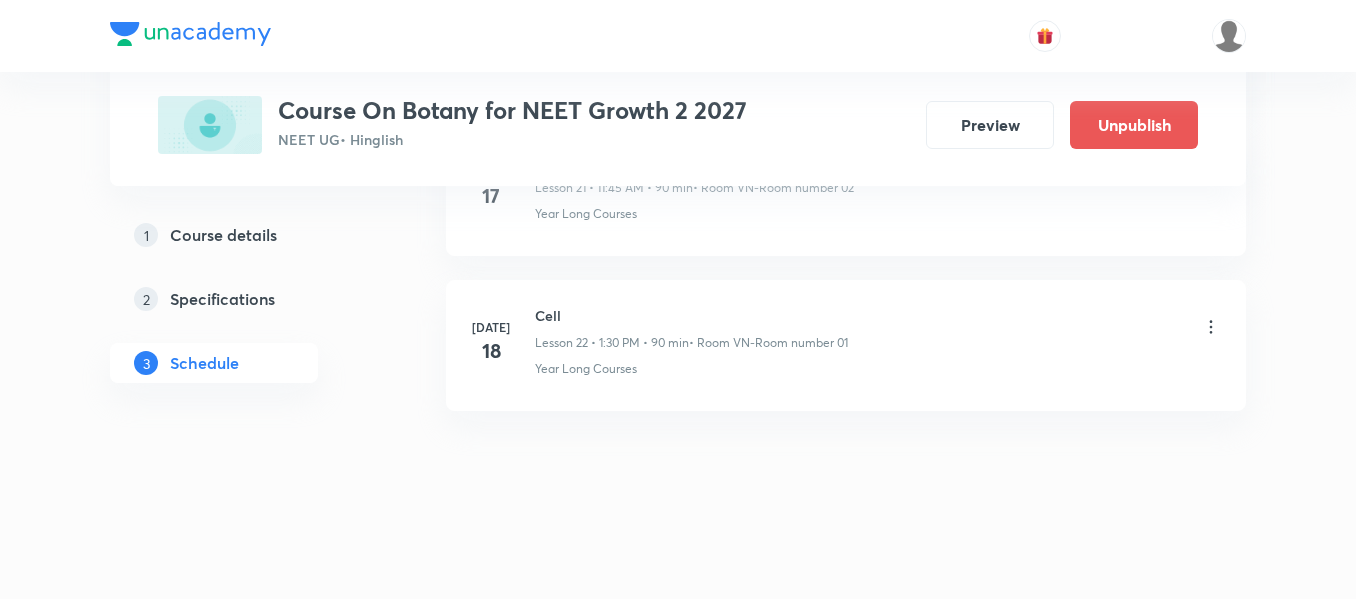 click on "Cell" at bounding box center (691, 315) 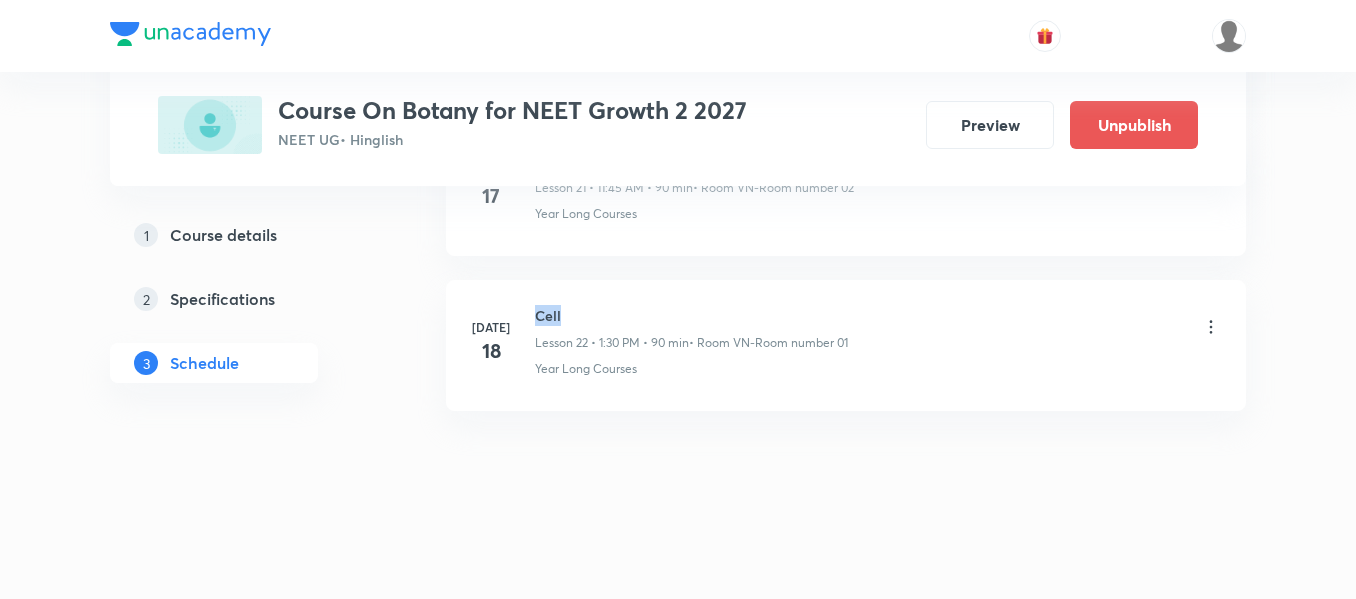 click on "Cell" at bounding box center [691, 315] 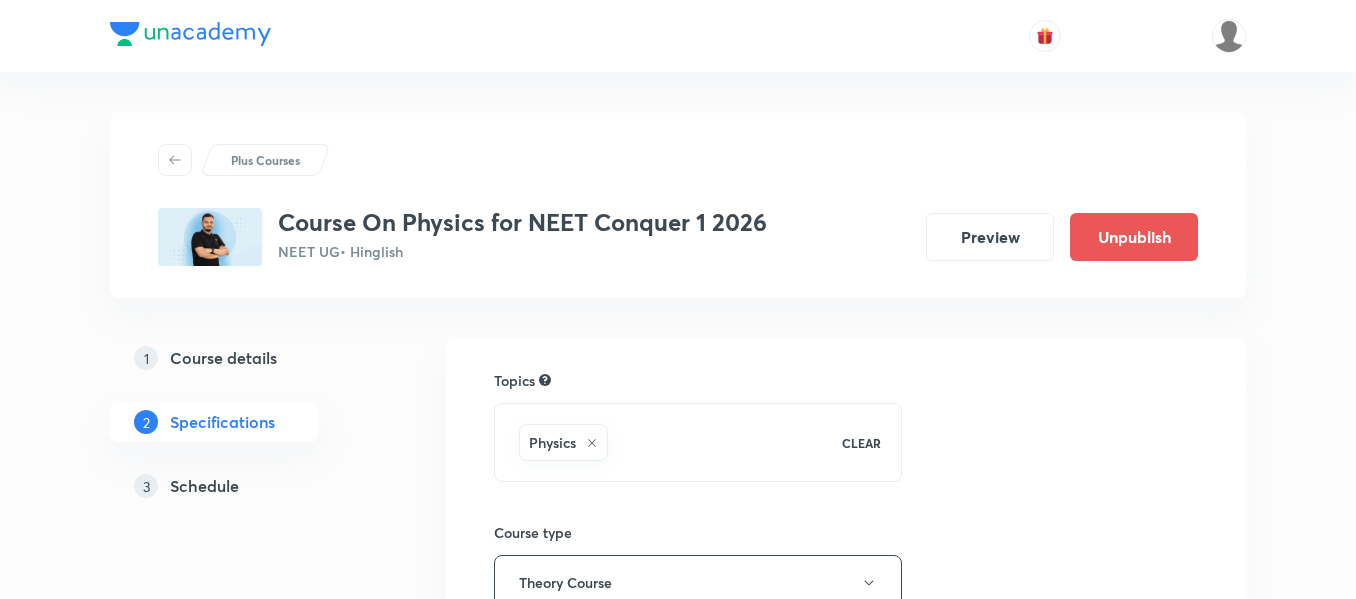 scroll, scrollTop: 0, scrollLeft: 0, axis: both 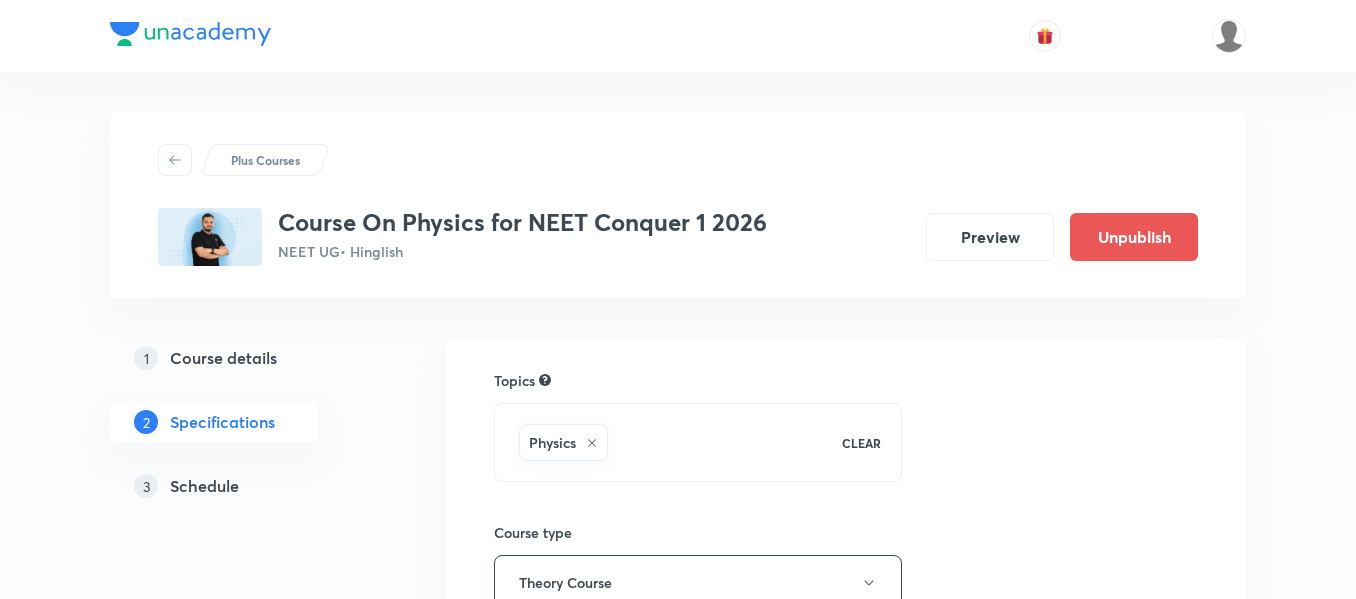 click on "Schedule" at bounding box center [204, 486] 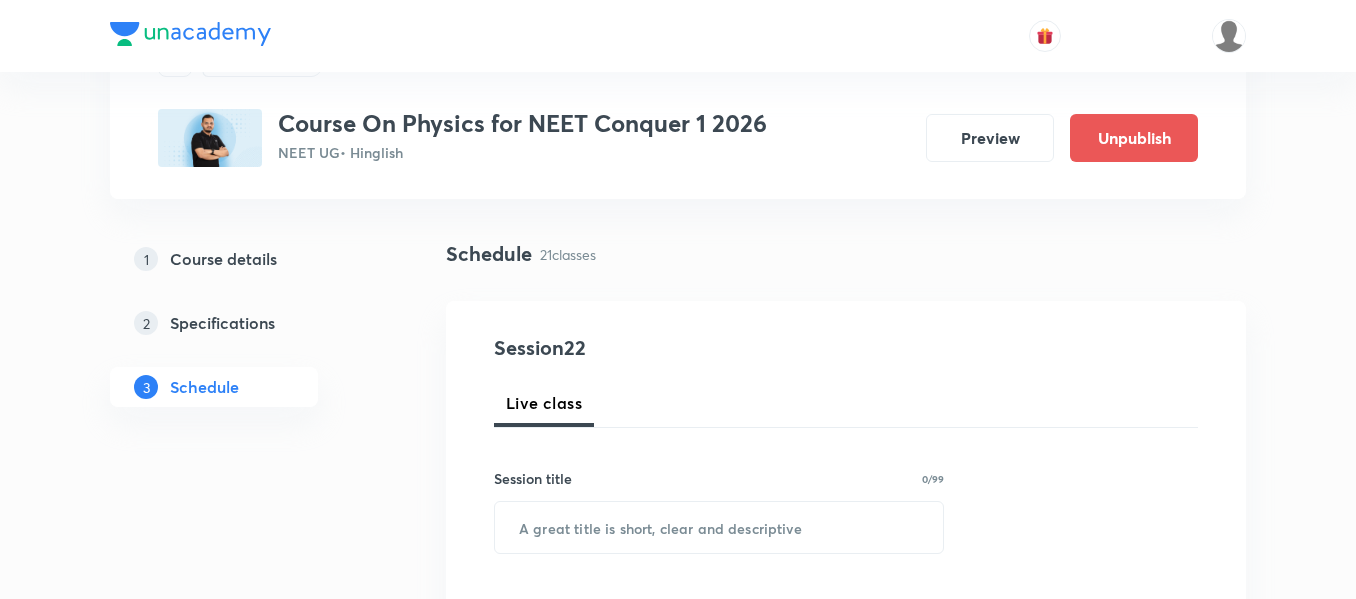 scroll, scrollTop: 100, scrollLeft: 0, axis: vertical 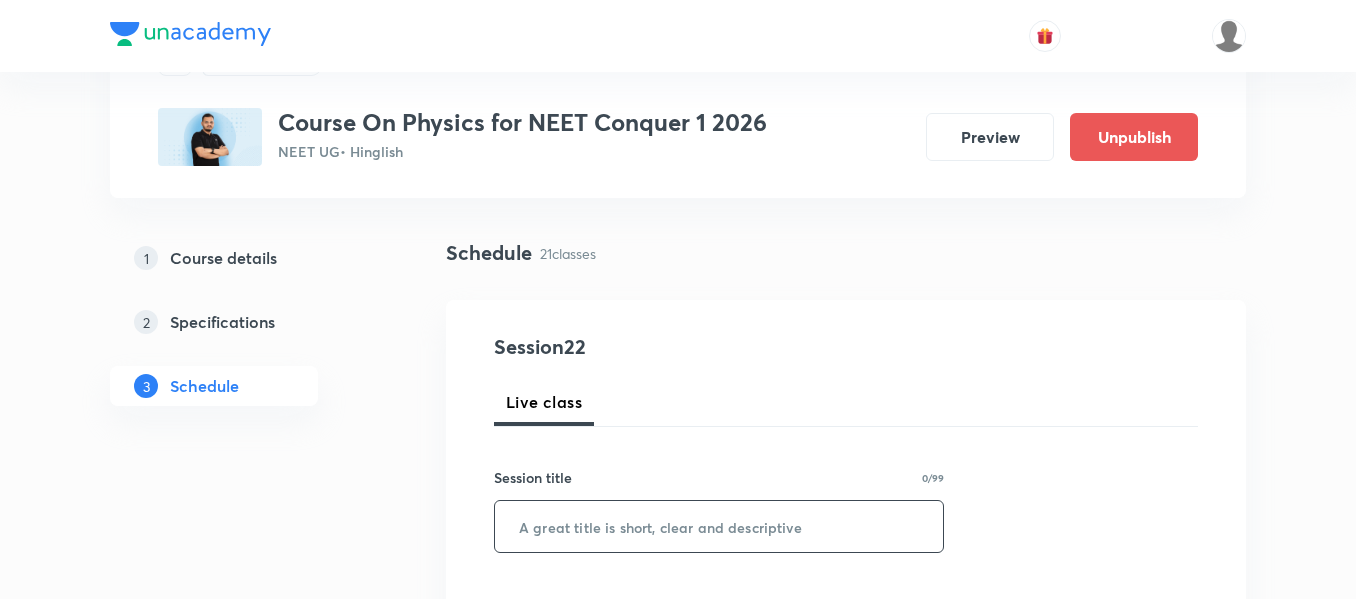 click at bounding box center (719, 526) 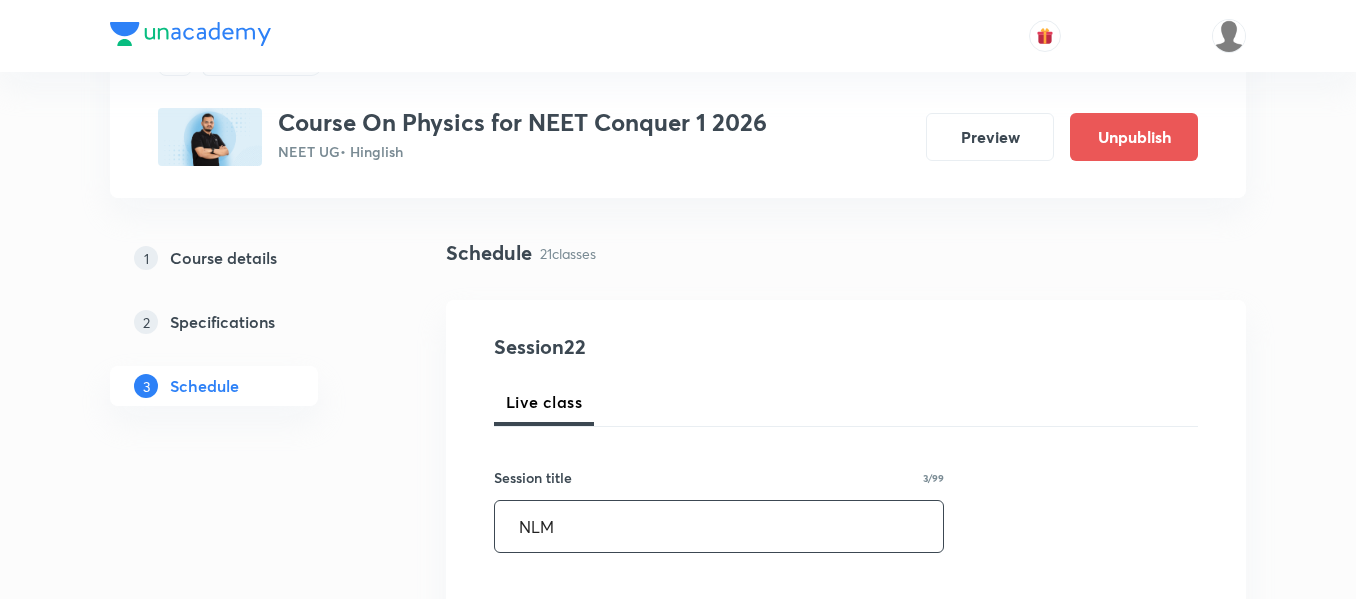 scroll, scrollTop: 200, scrollLeft: 0, axis: vertical 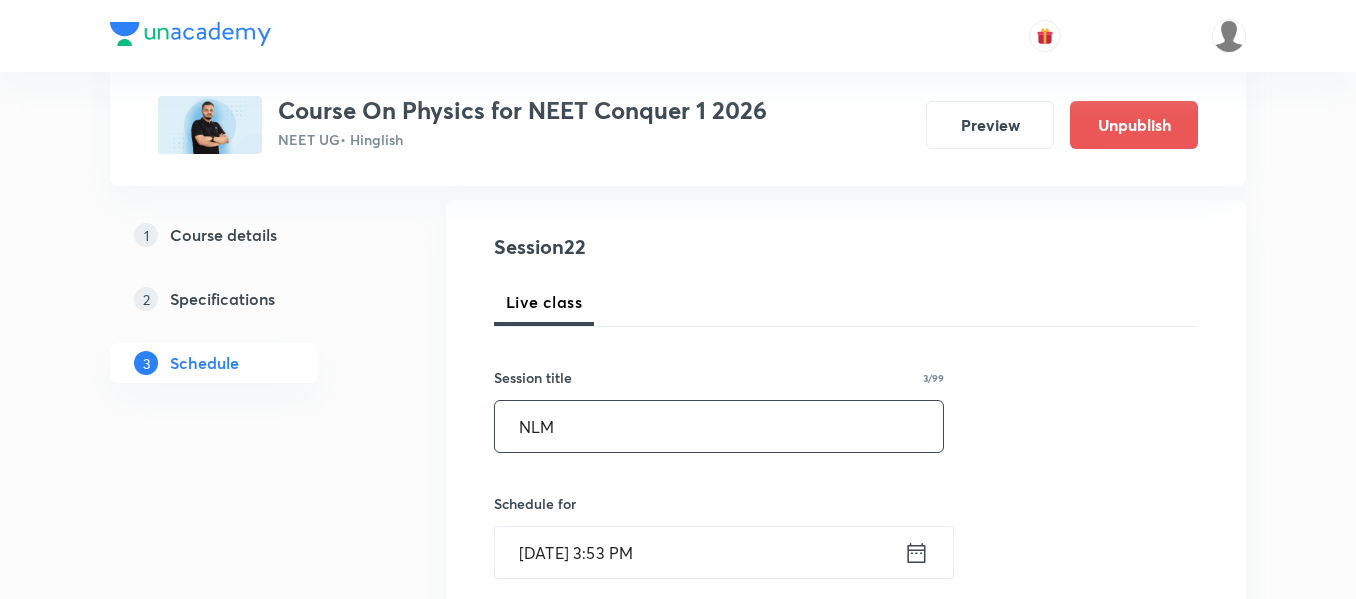 type on "NLM" 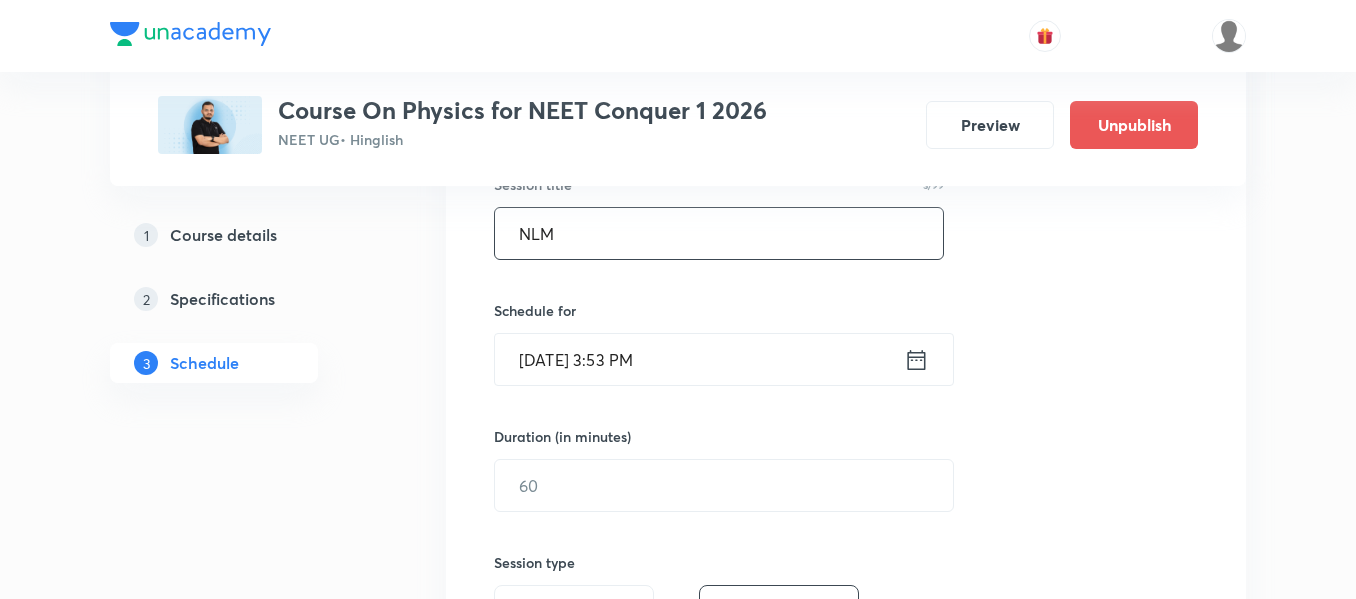 scroll, scrollTop: 400, scrollLeft: 0, axis: vertical 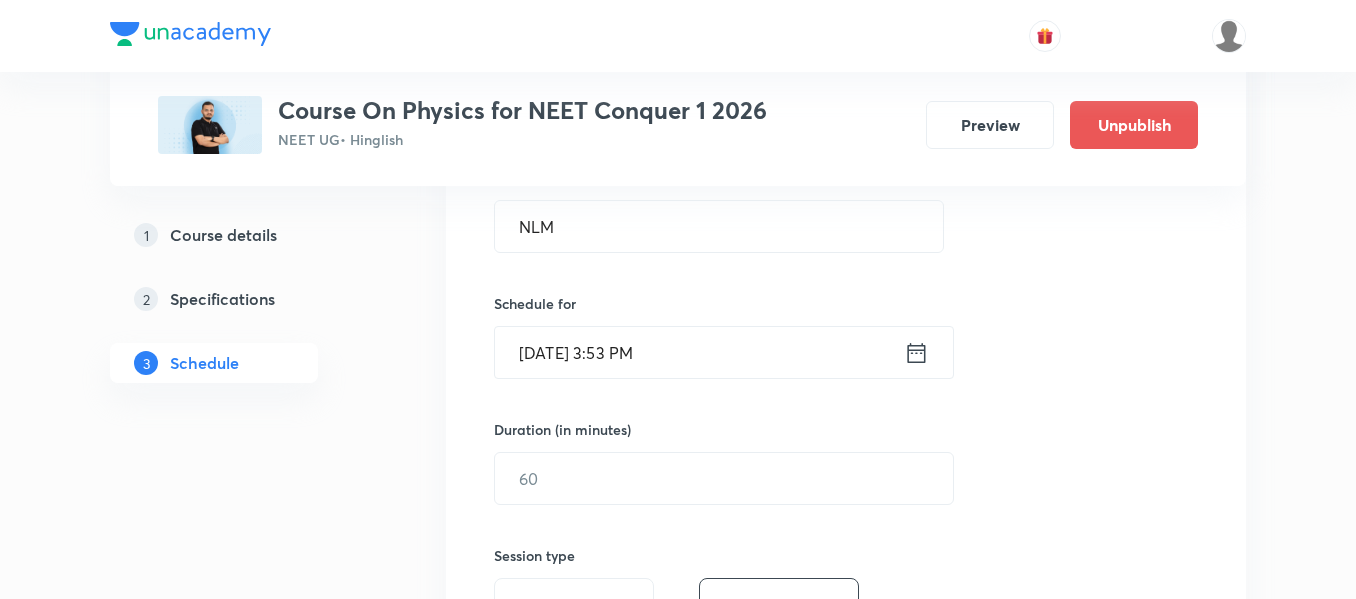 click 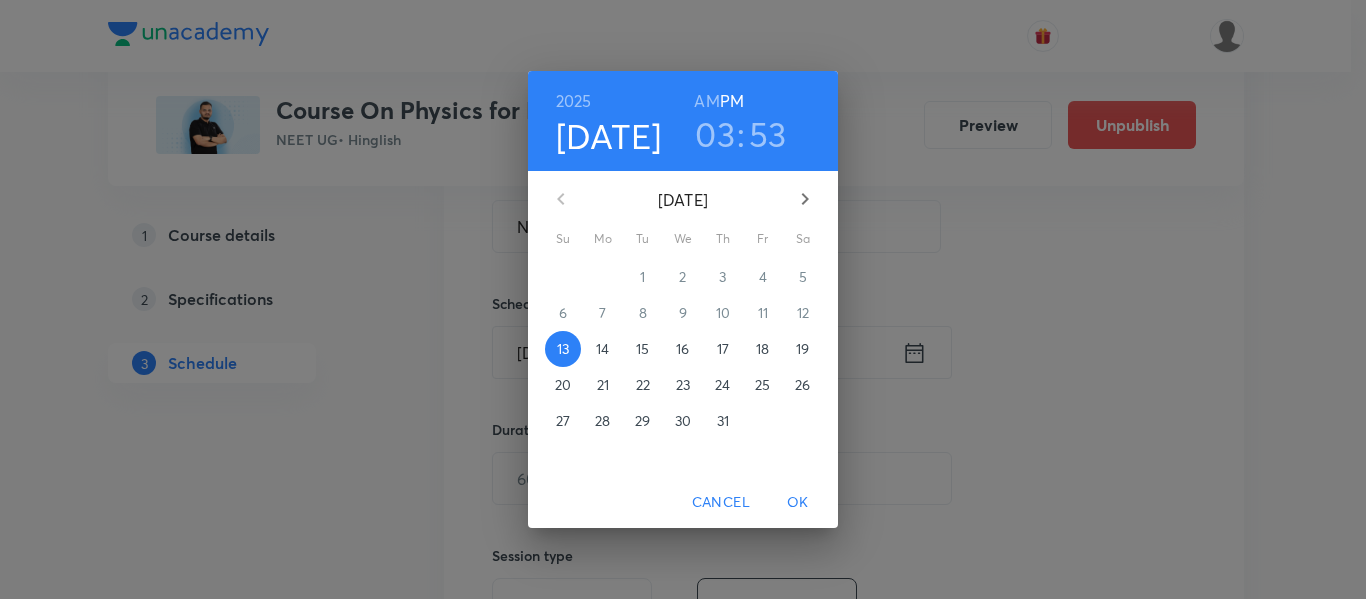 click on "15" at bounding box center [642, 349] 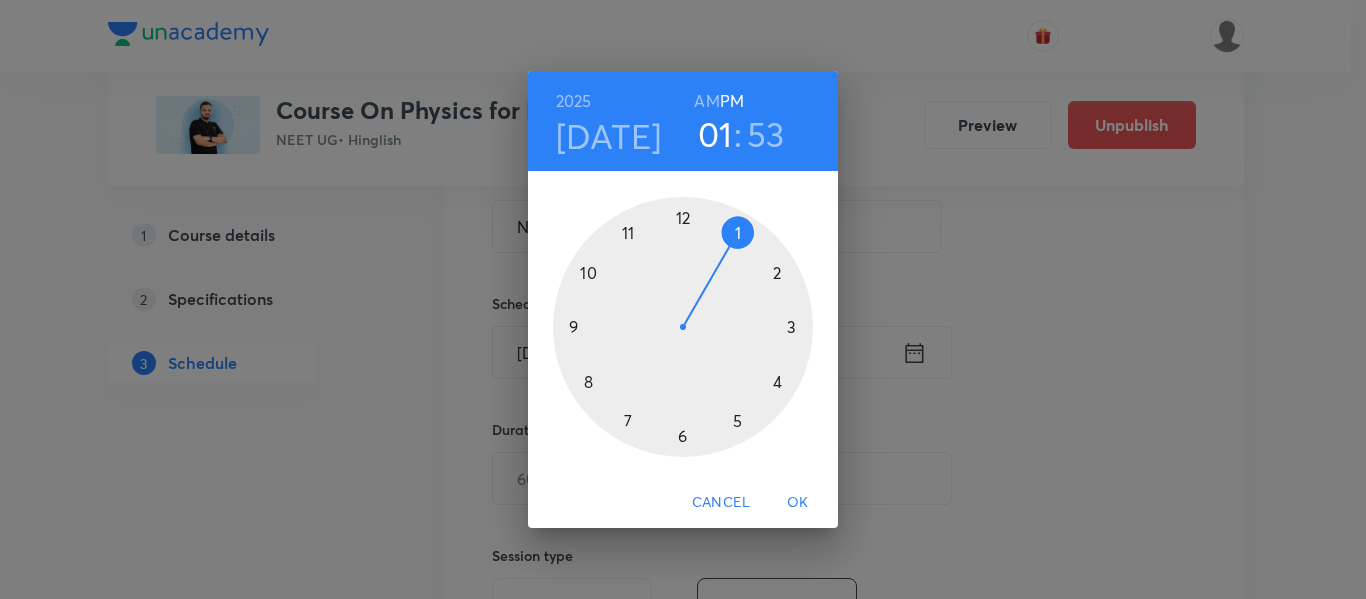 drag, startPoint x: 800, startPoint y: 322, endPoint x: 749, endPoint y: 230, distance: 105.1903 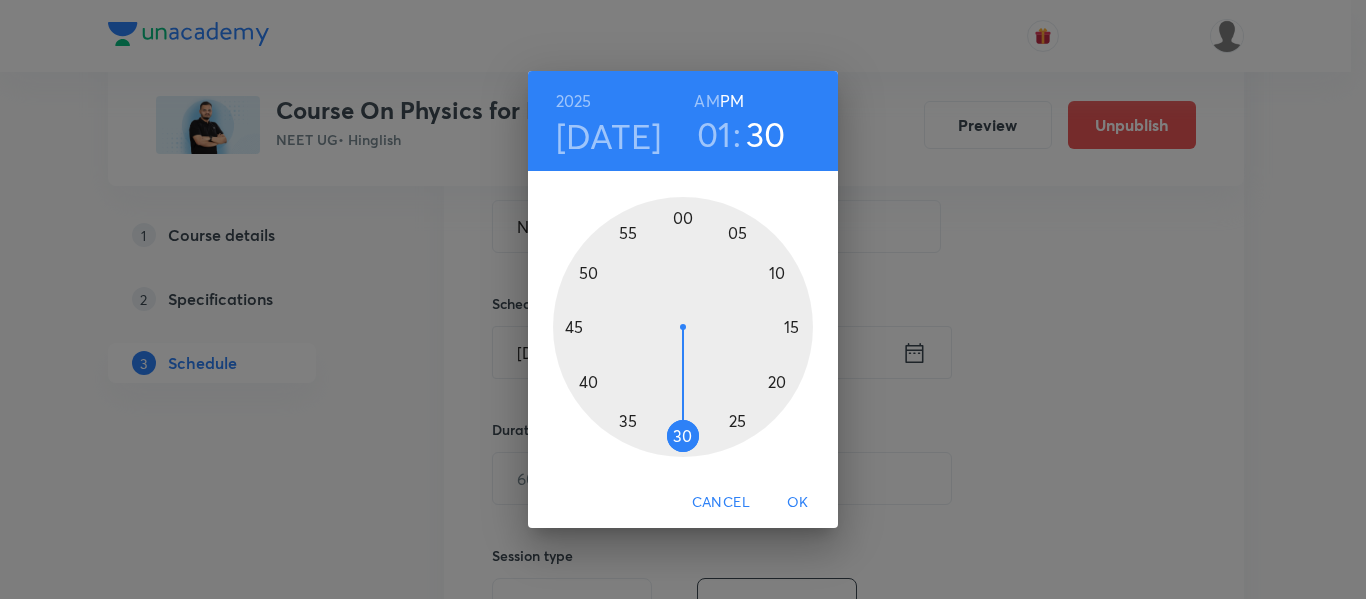 drag, startPoint x: 629, startPoint y: 307, endPoint x: 682, endPoint y: 435, distance: 138.5388 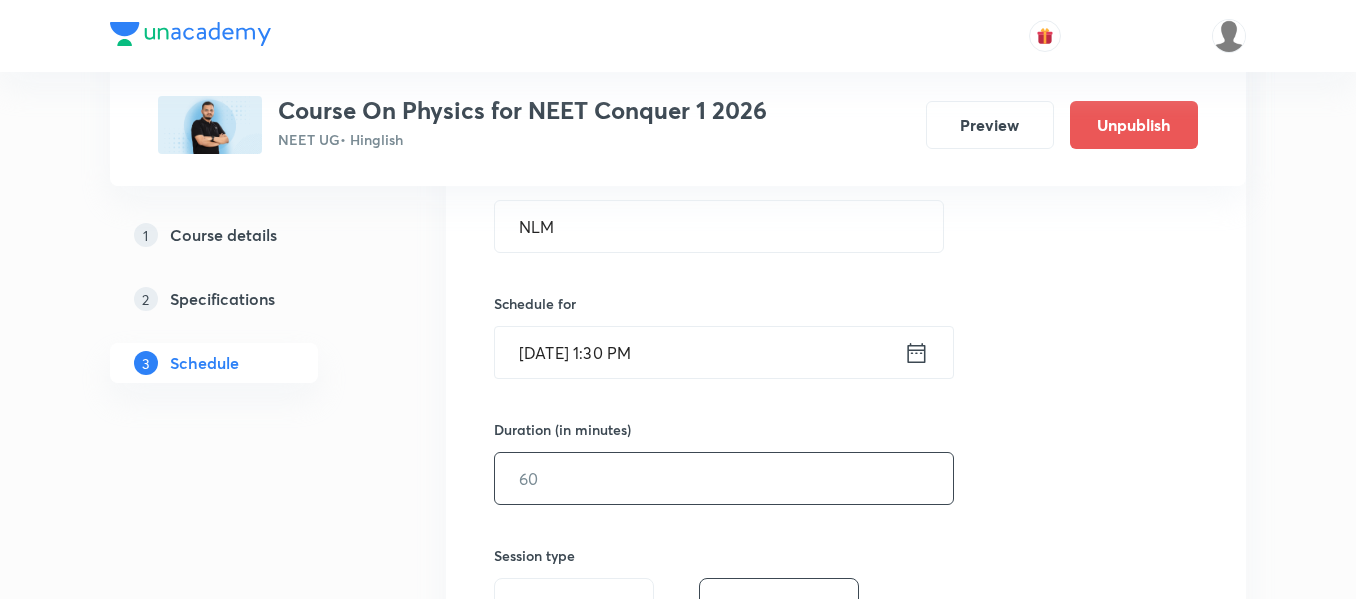 click at bounding box center (724, 478) 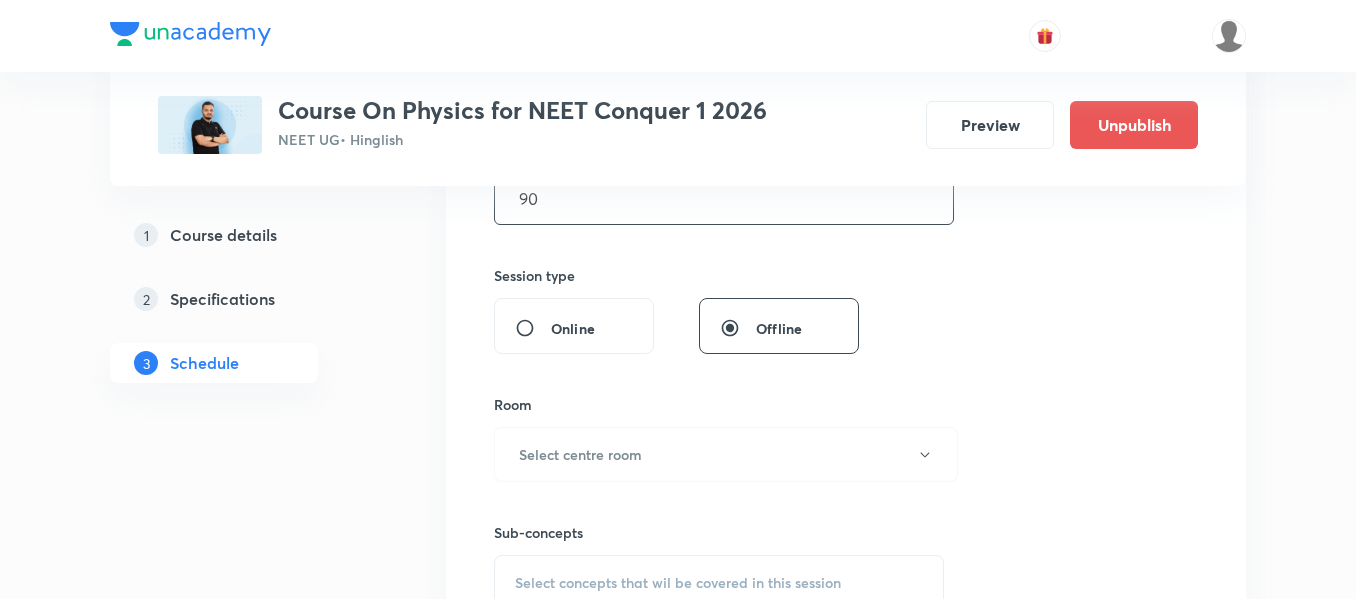 scroll, scrollTop: 700, scrollLeft: 0, axis: vertical 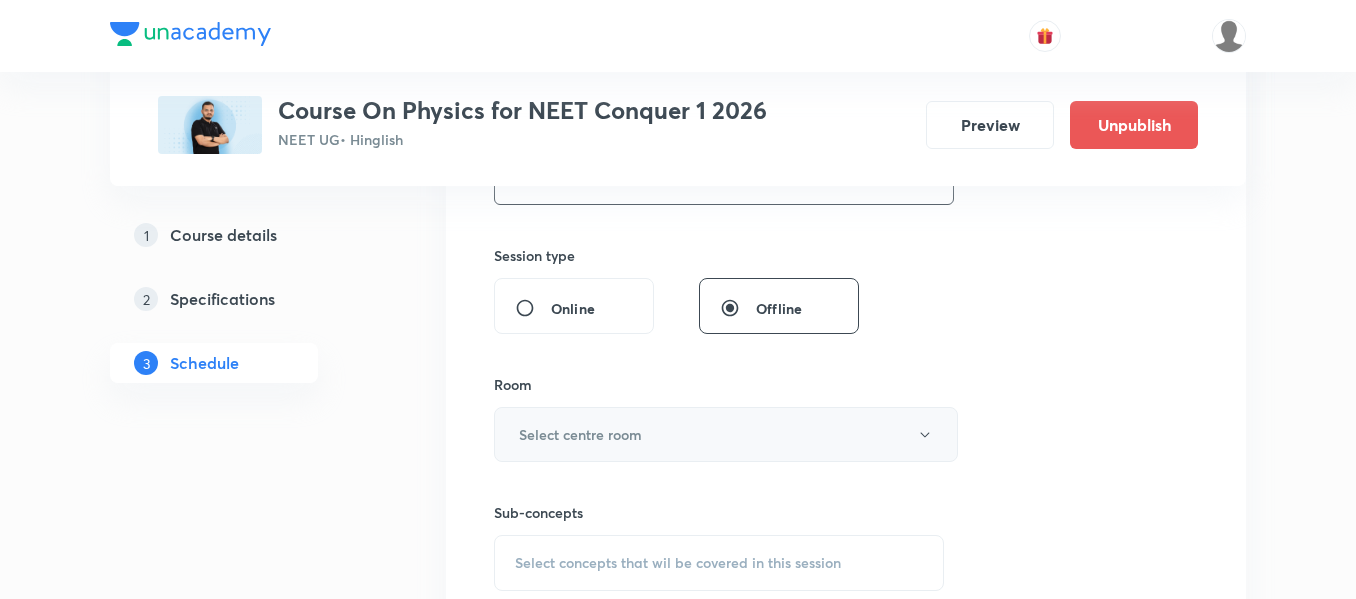 type on "90" 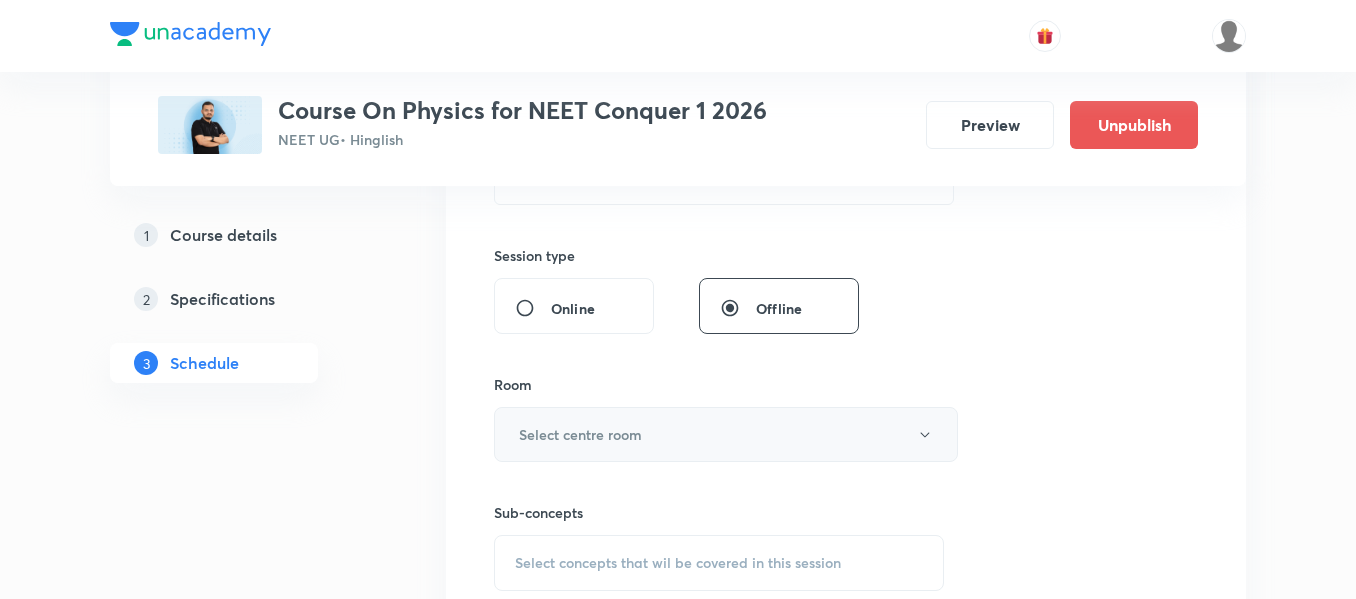 click on "Select centre room" at bounding box center (726, 434) 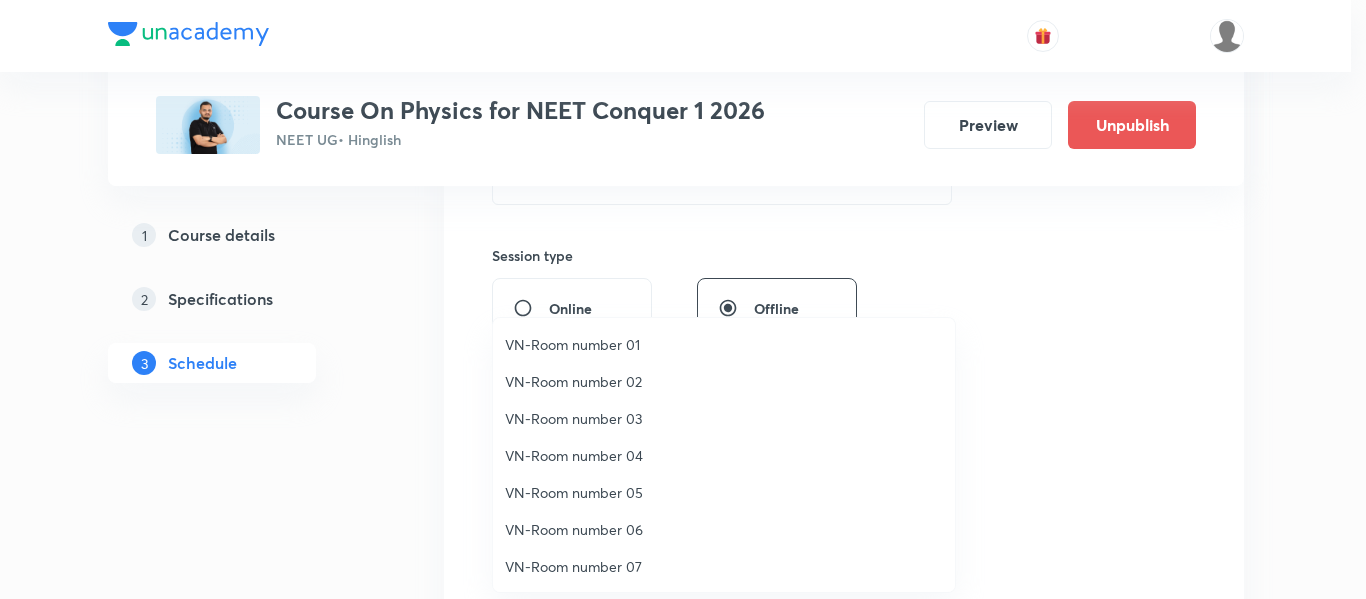 click on "VN-Room number 01" at bounding box center (724, 344) 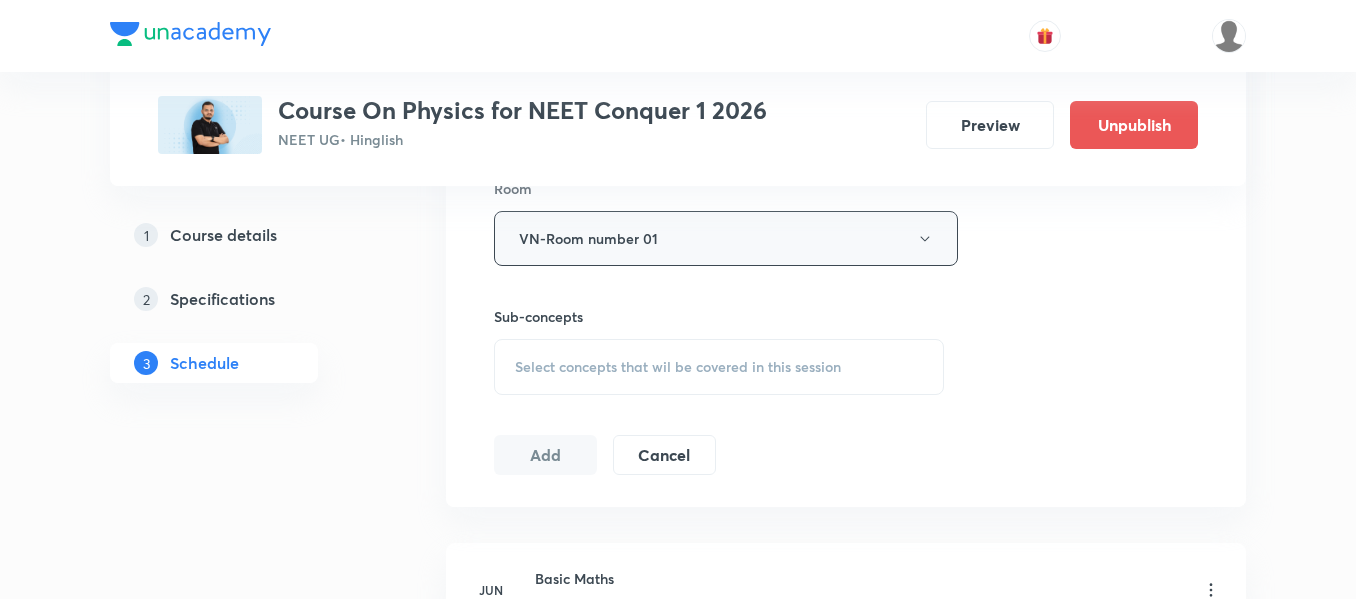 scroll, scrollTop: 900, scrollLeft: 0, axis: vertical 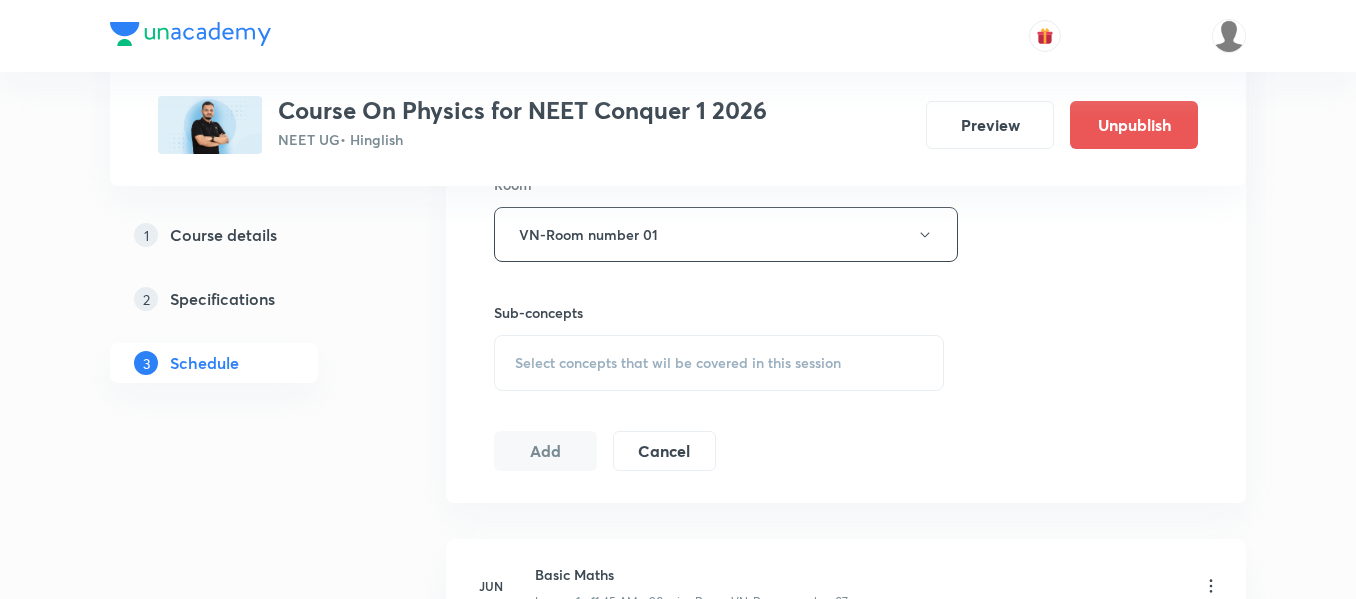 click on "Select concepts that wil be covered in this session" at bounding box center (719, 363) 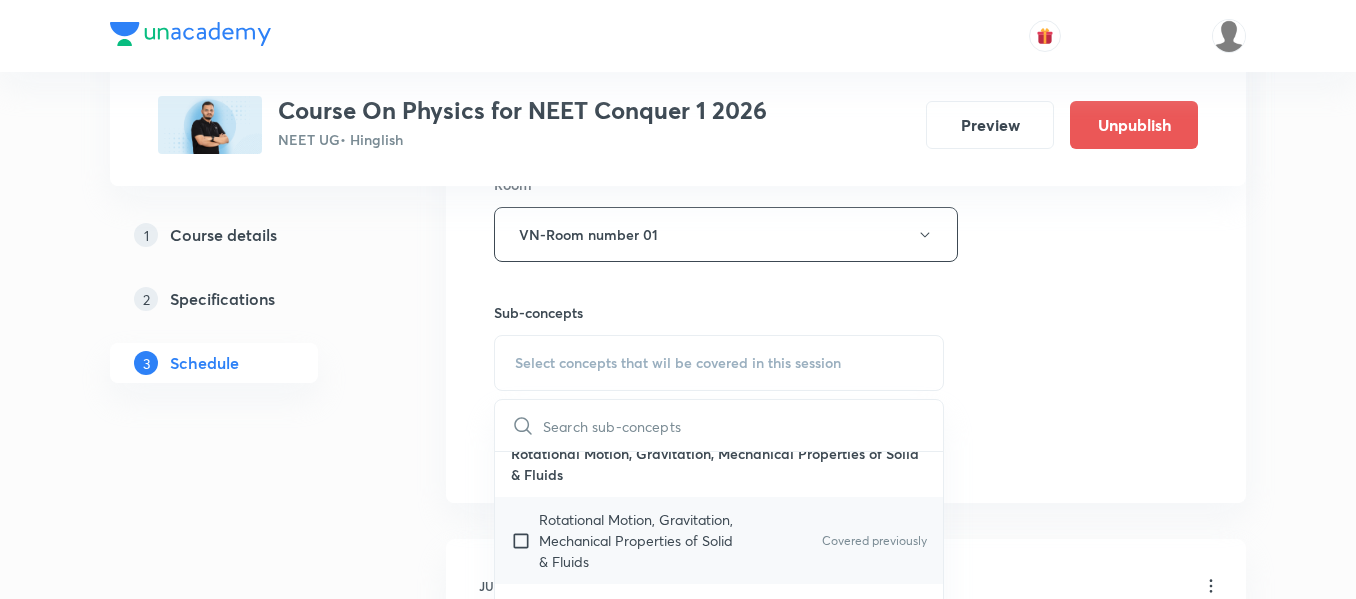 scroll, scrollTop: 25, scrollLeft: 0, axis: vertical 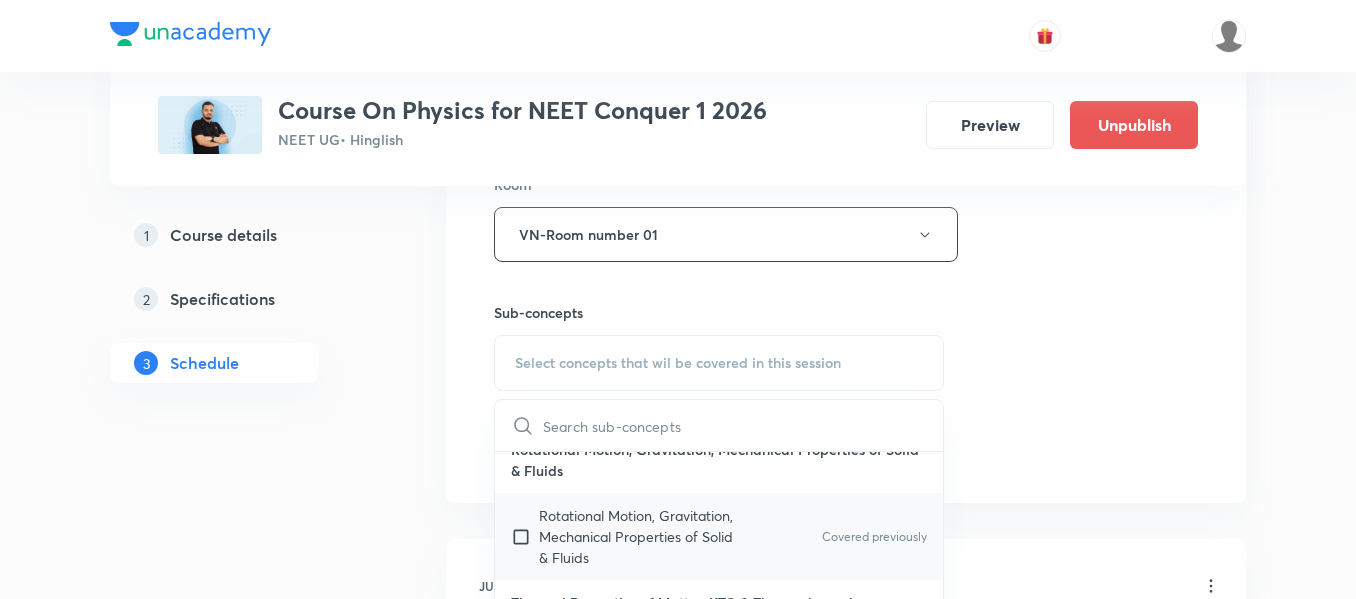 click on "Rotational Motion, Gravitation, Mechanical Properties of Solid & Fluids" at bounding box center (640, 536) 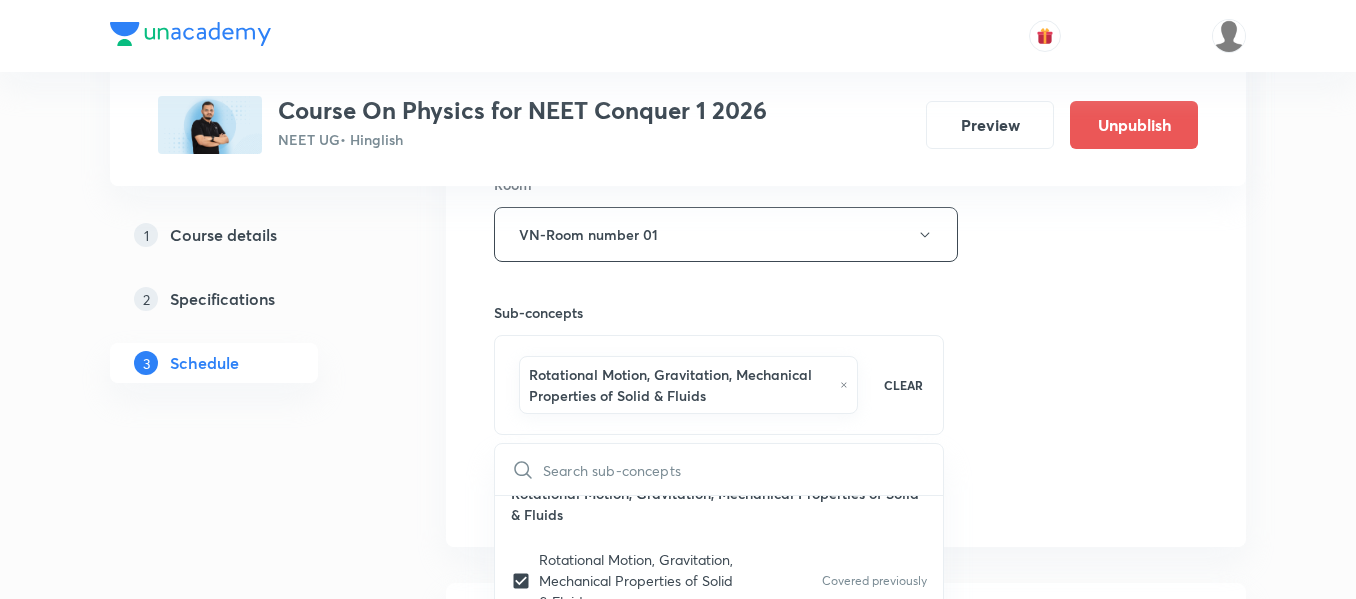 click on "Session  22 Live class Session title 3/99 NLM ​ Schedule for Jul 15, 2025, 1:30 PM ​ Duration (in minutes) 90 ​   Session type Online Offline Room VN-Room number 01 Sub-concepts Rotational Motion, Gravitation, Mechanical Properties of Solid & Fluids CLEAR ​ Rotational Motion, Gravitation, Mechanical Properties of Solid & Fluids Rotational Motion, Gravitation, Mechanical Properties of Solid & Fluids Covered previously Thermal Properties of Matter, KTG & Thermodynamics Thermal Properties of Matter, KTG & Thermodynamics Covered previously Magnetic Effect of Current & Magnetism, EMI Magnetic Effect of Current & Magnetism, EMI Covered previously Add Cancel" at bounding box center [846, 23] 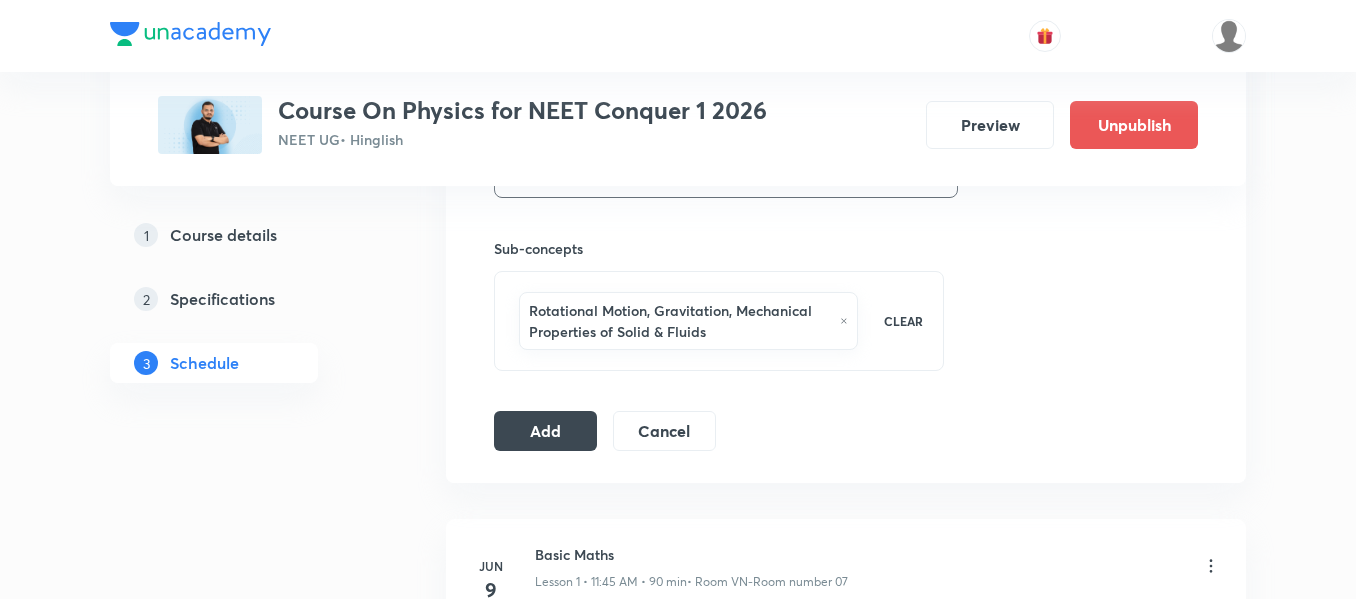 scroll, scrollTop: 1000, scrollLeft: 0, axis: vertical 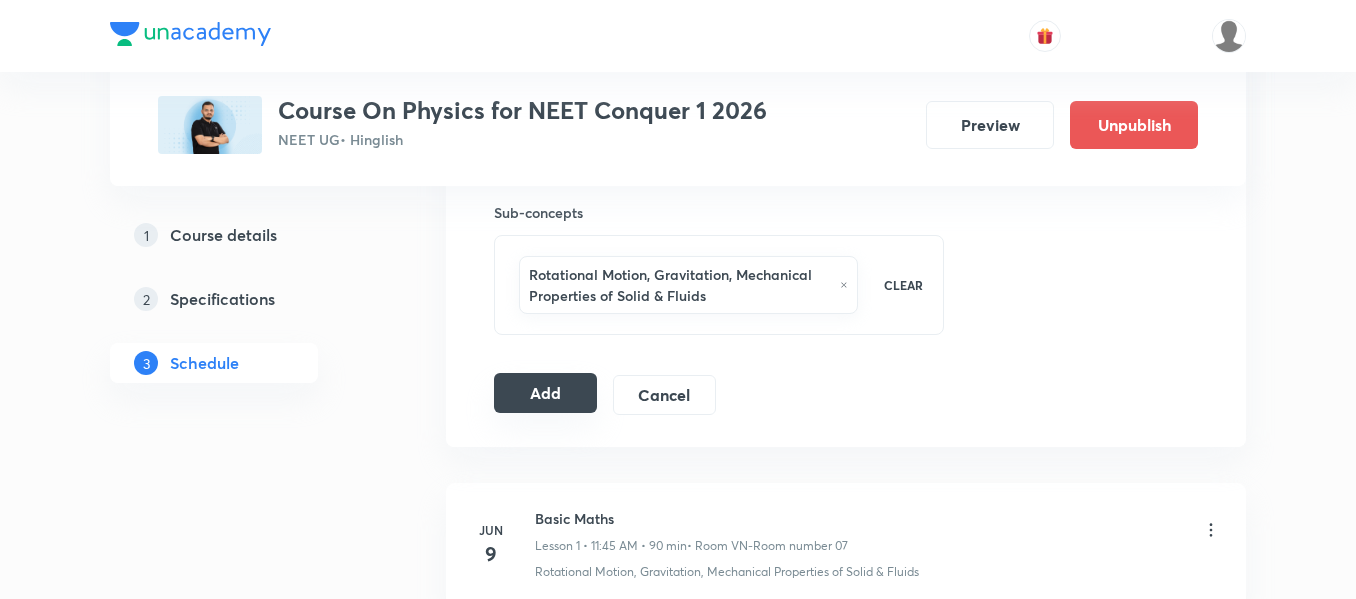 click on "Add" at bounding box center [545, 393] 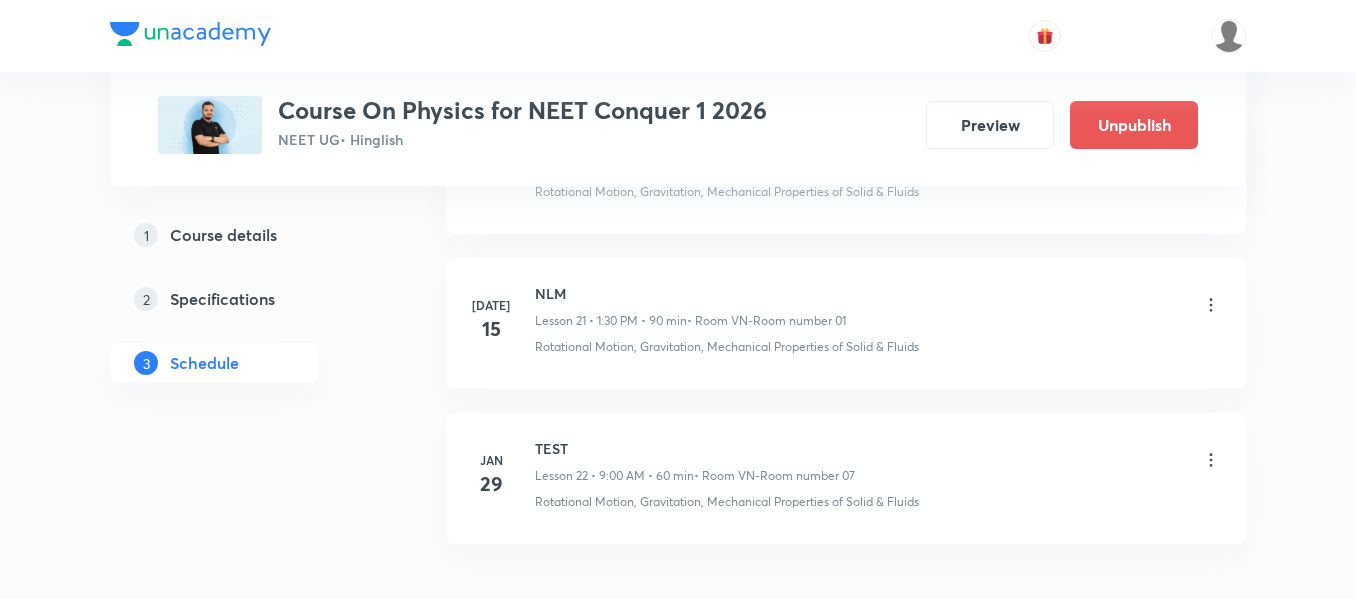 scroll, scrollTop: 3295, scrollLeft: 0, axis: vertical 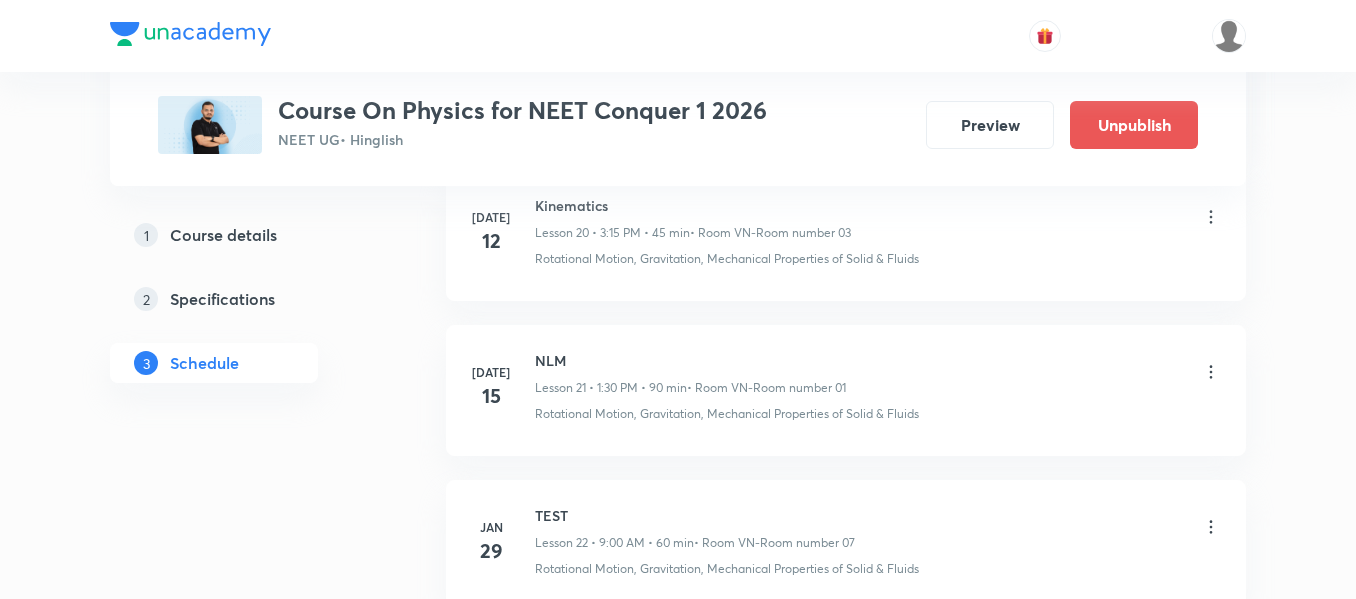 click on "NLM" at bounding box center (690, 360) 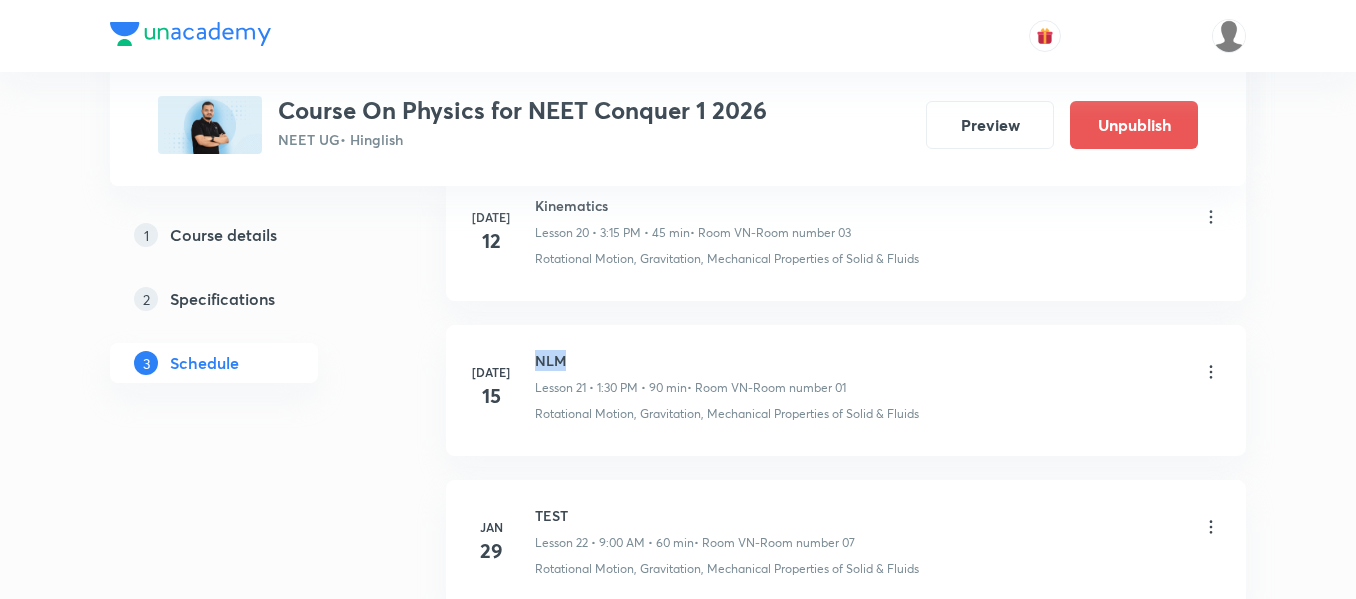 click on "NLM" at bounding box center [690, 360] 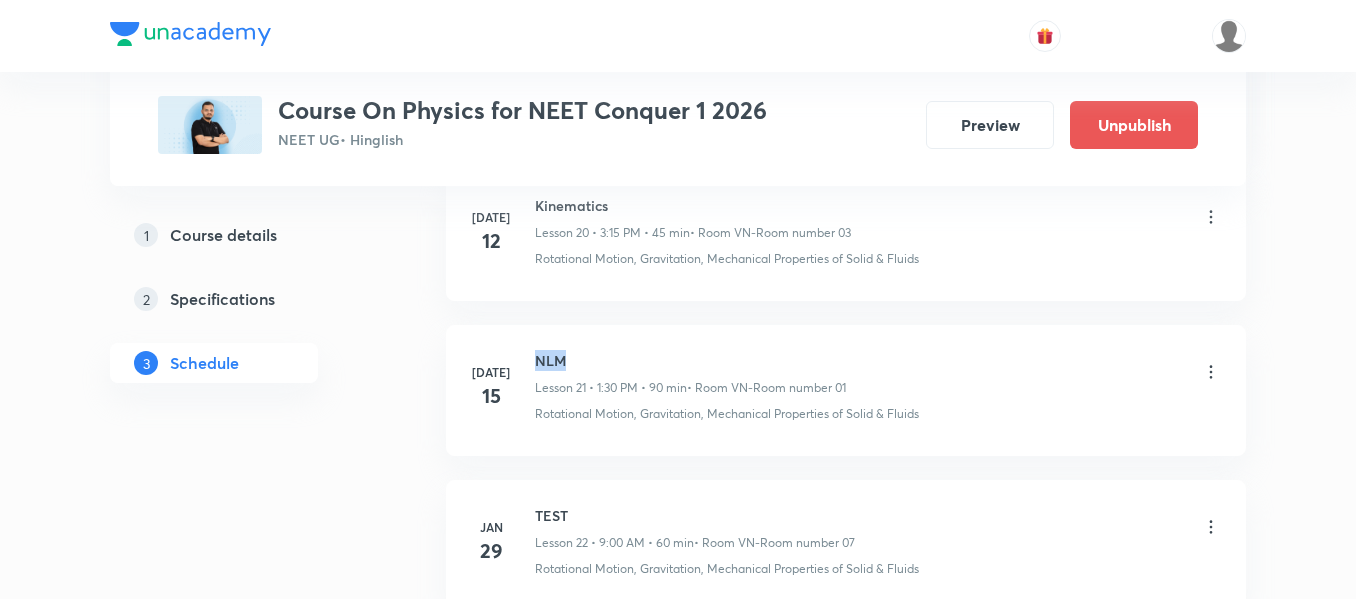 scroll, scrollTop: 0, scrollLeft: 0, axis: both 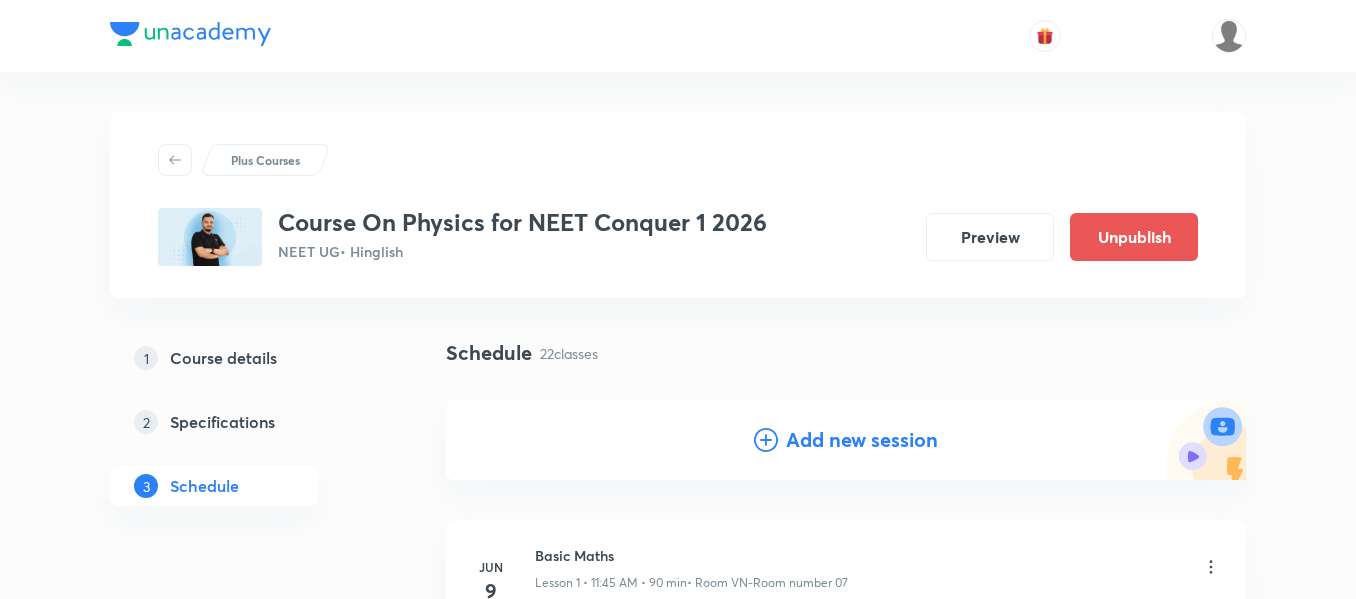 drag, startPoint x: 825, startPoint y: 426, endPoint x: 827, endPoint y: 452, distance: 26.076809 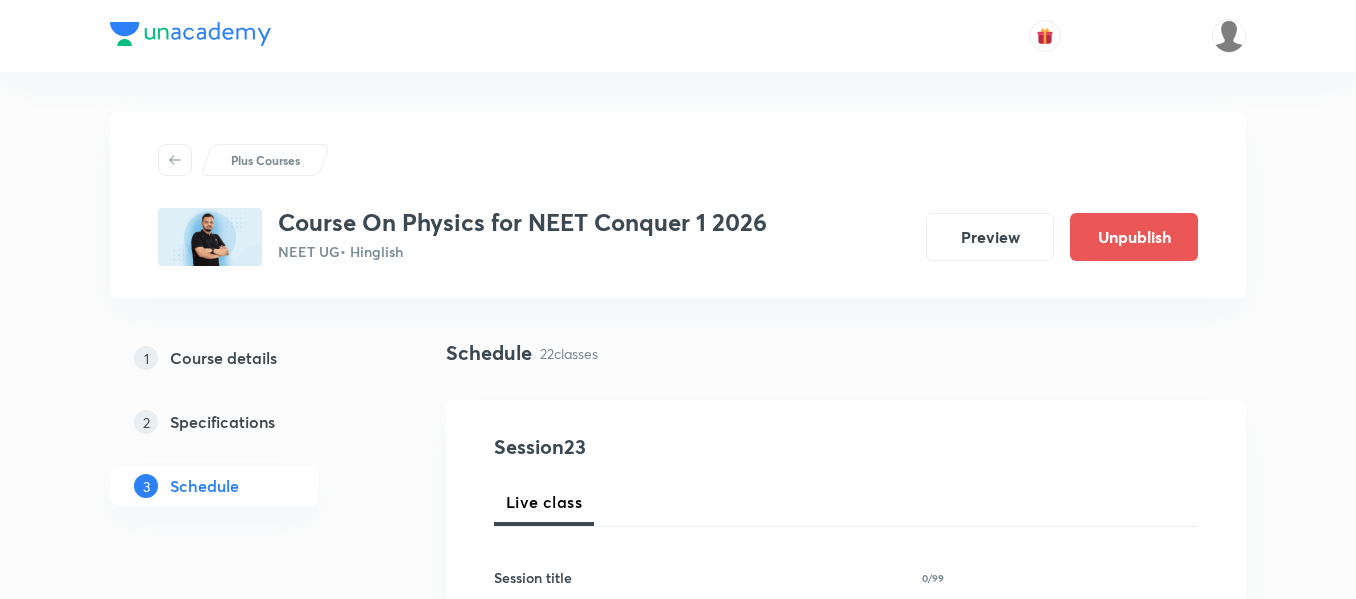 scroll, scrollTop: 100, scrollLeft: 0, axis: vertical 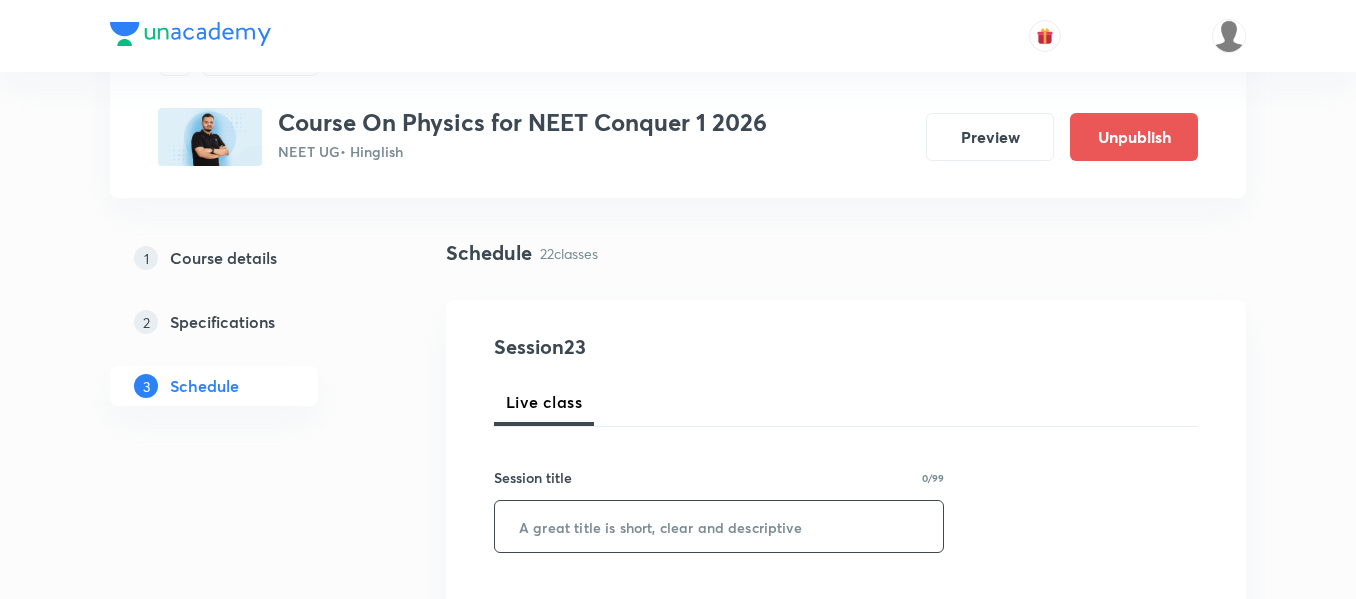 click at bounding box center (719, 526) 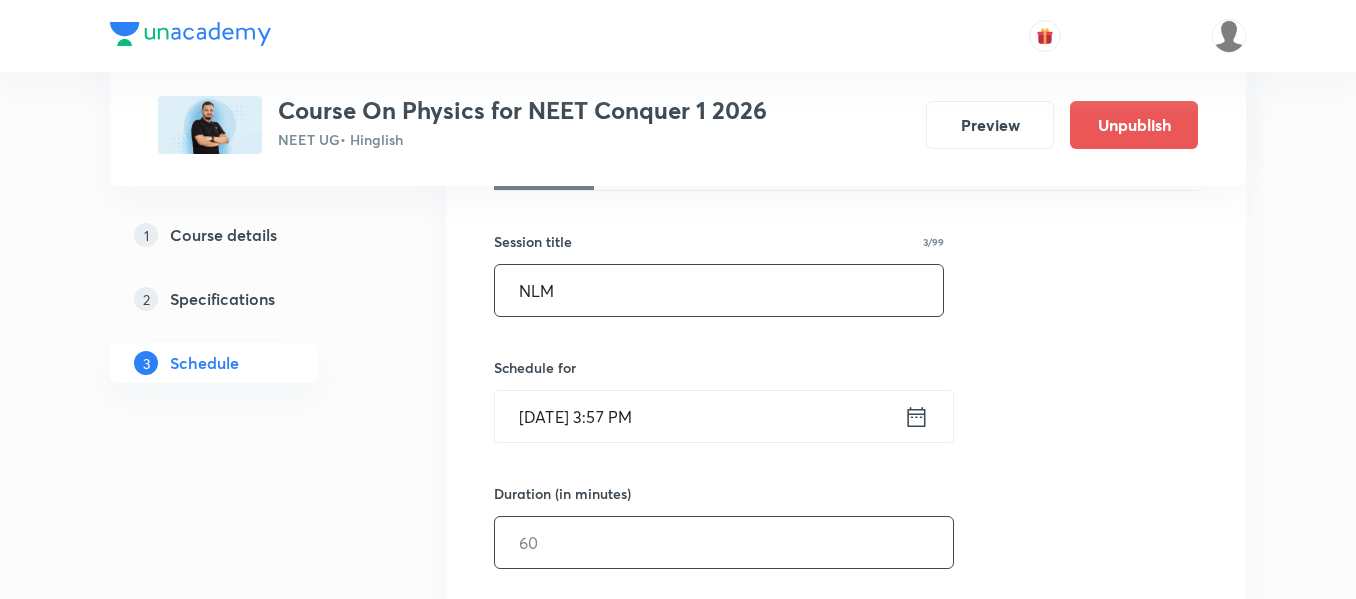 scroll, scrollTop: 400, scrollLeft: 0, axis: vertical 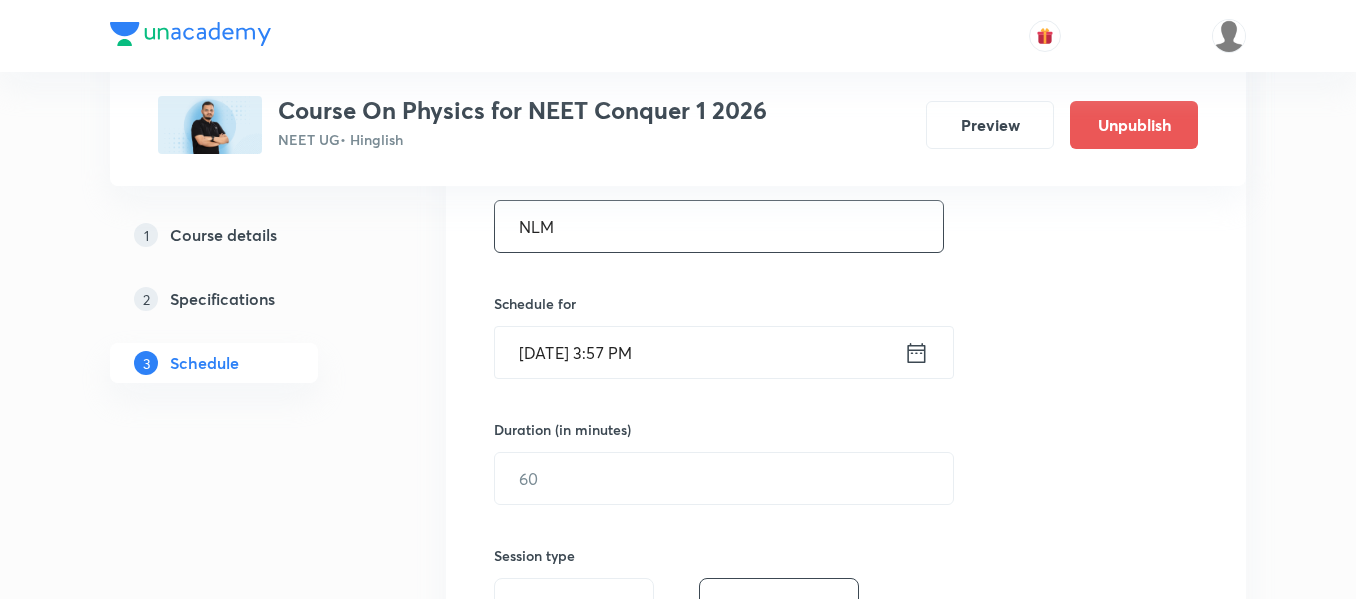type on "NLM" 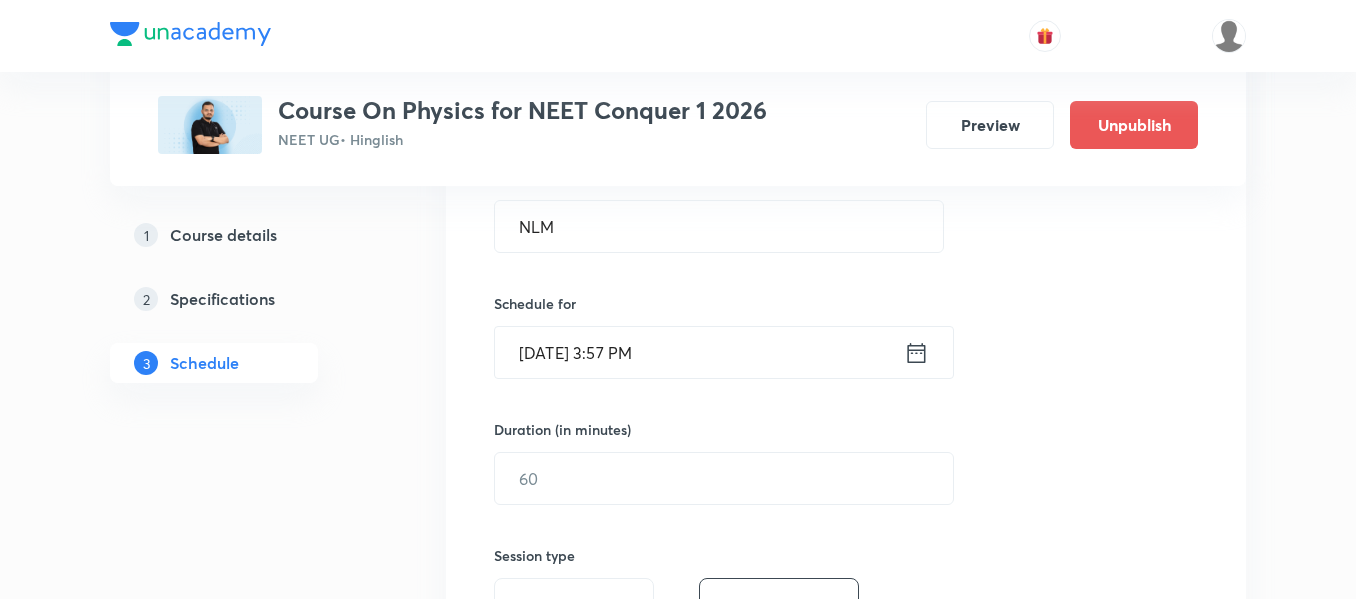 click 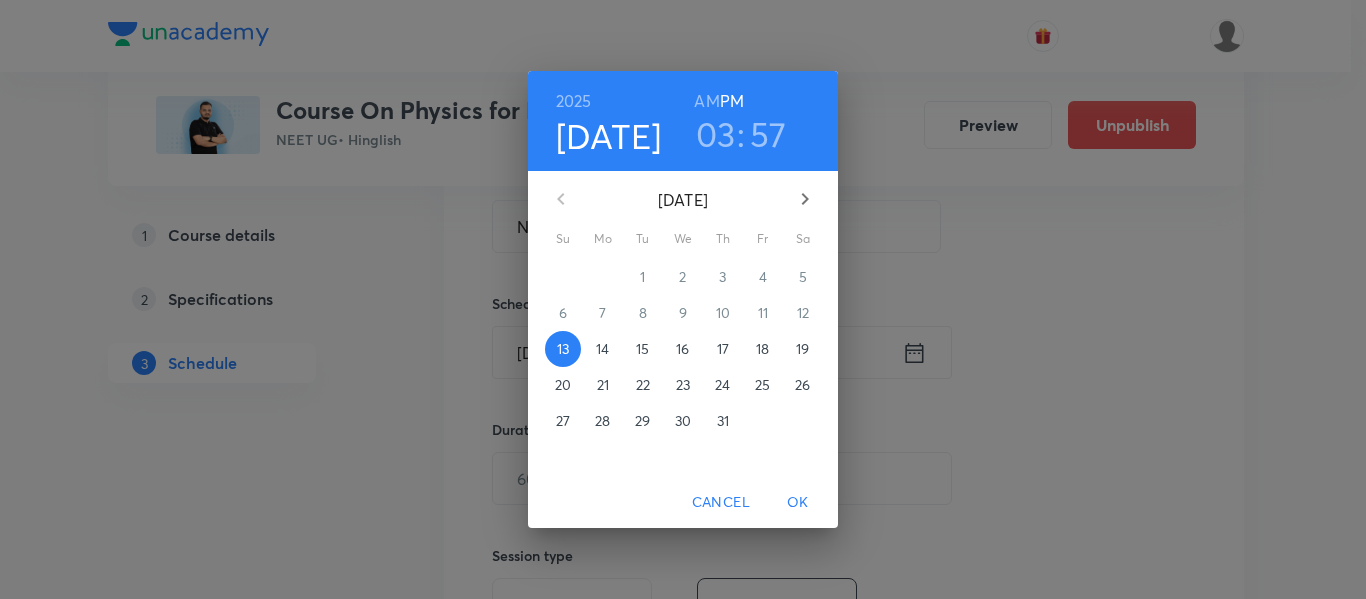 click on "17" at bounding box center (723, 349) 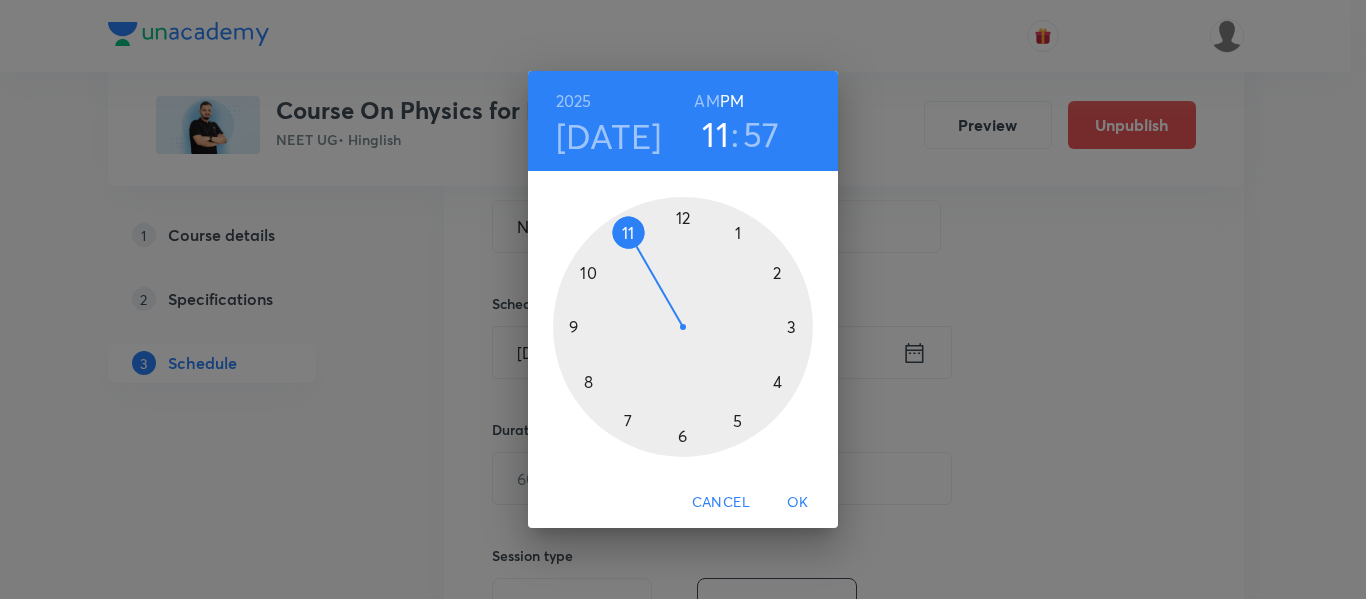 drag, startPoint x: 795, startPoint y: 324, endPoint x: 645, endPoint y: 239, distance: 172.4094 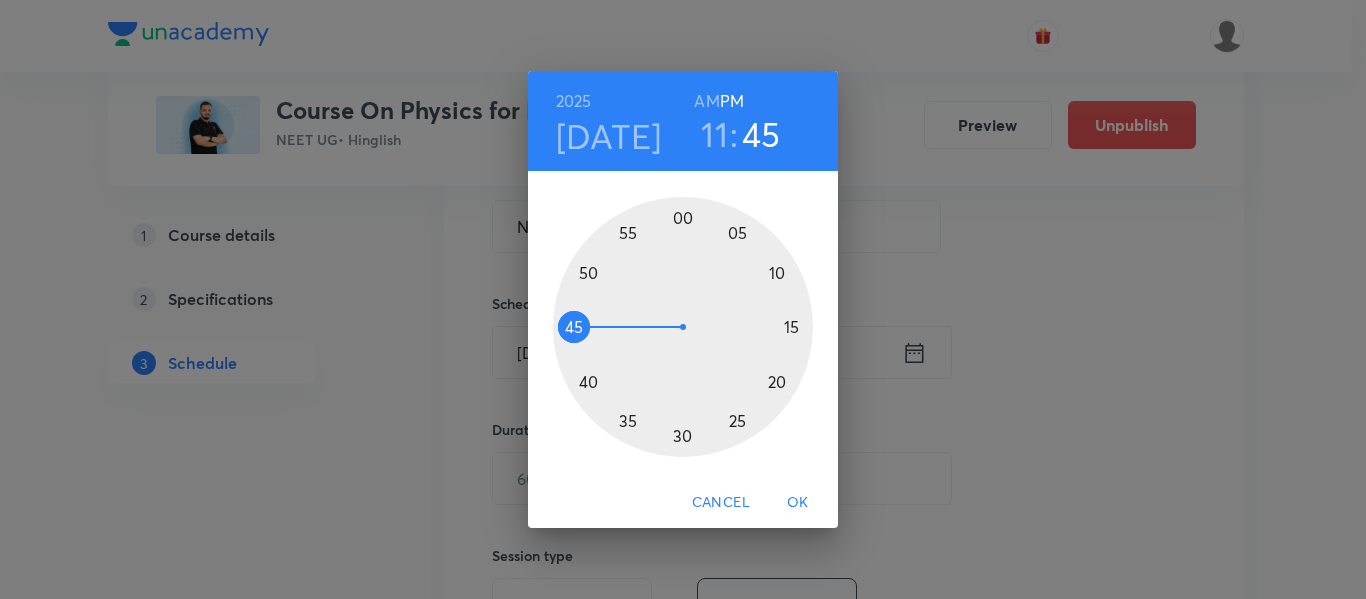 drag, startPoint x: 652, startPoint y: 228, endPoint x: 602, endPoint y: 328, distance: 111.8034 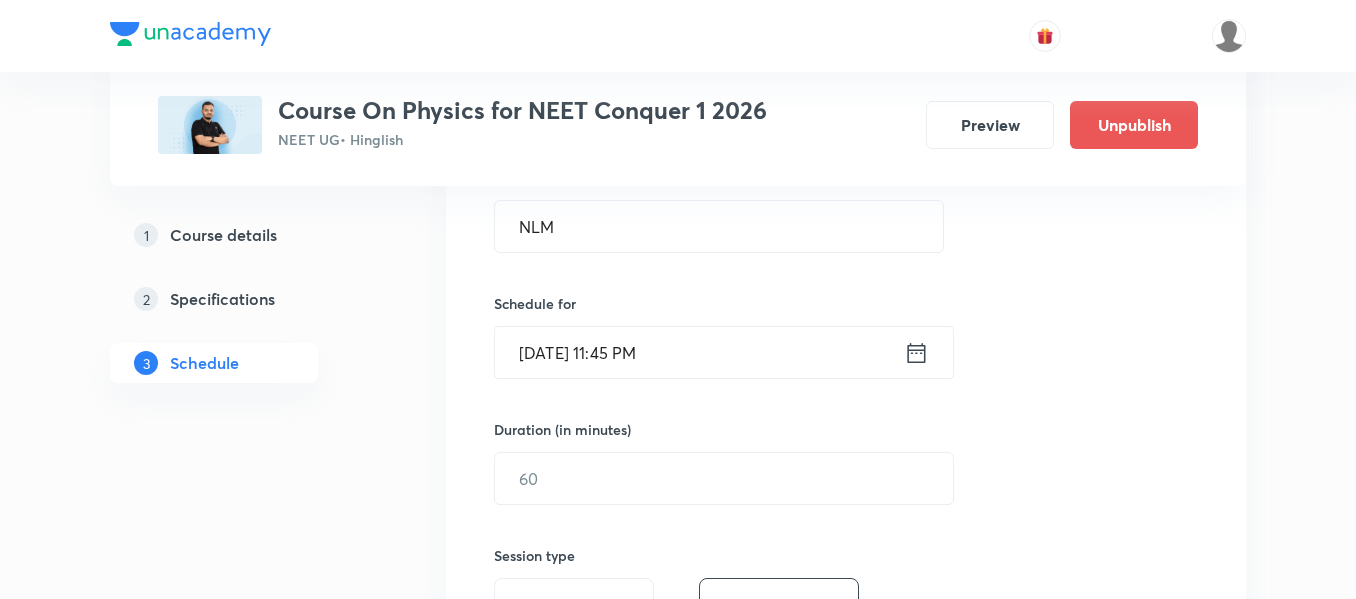 click 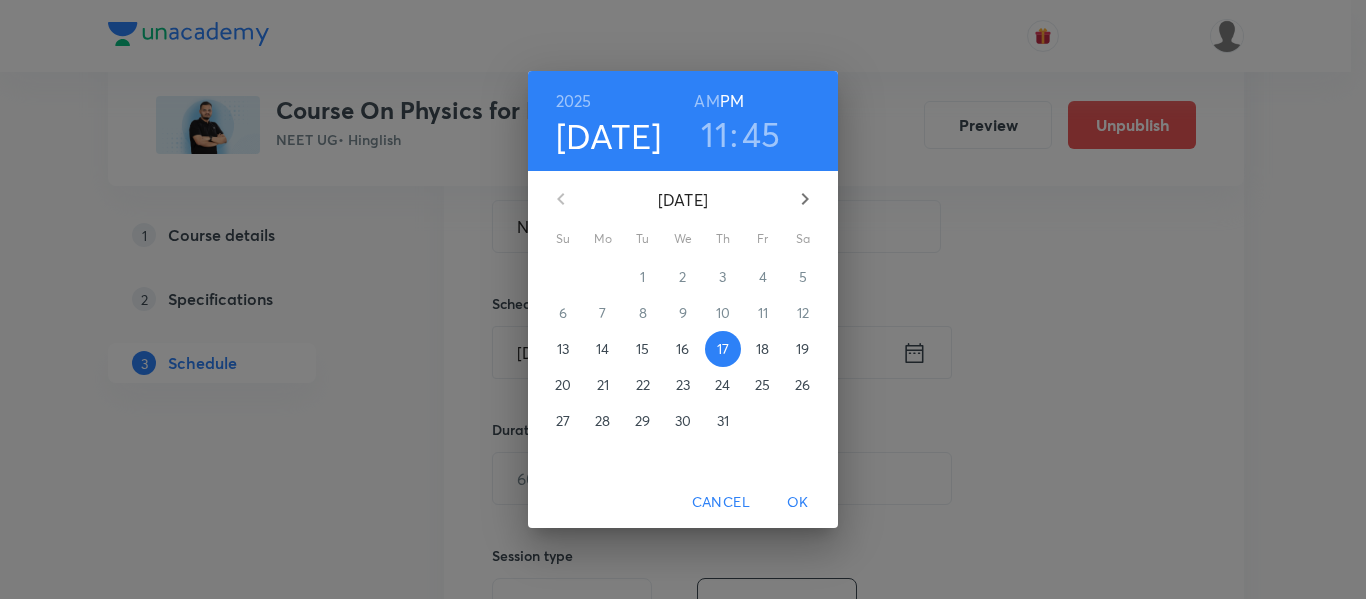 click on "AM" at bounding box center [706, 101] 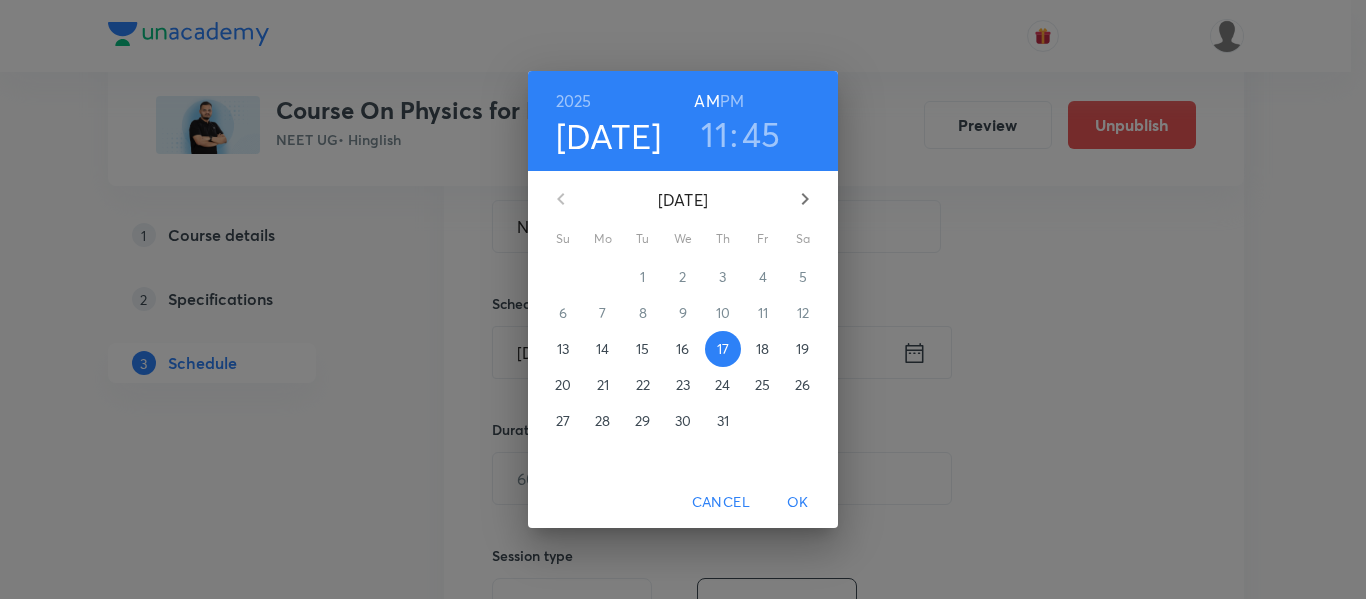 click on "OK" at bounding box center [798, 502] 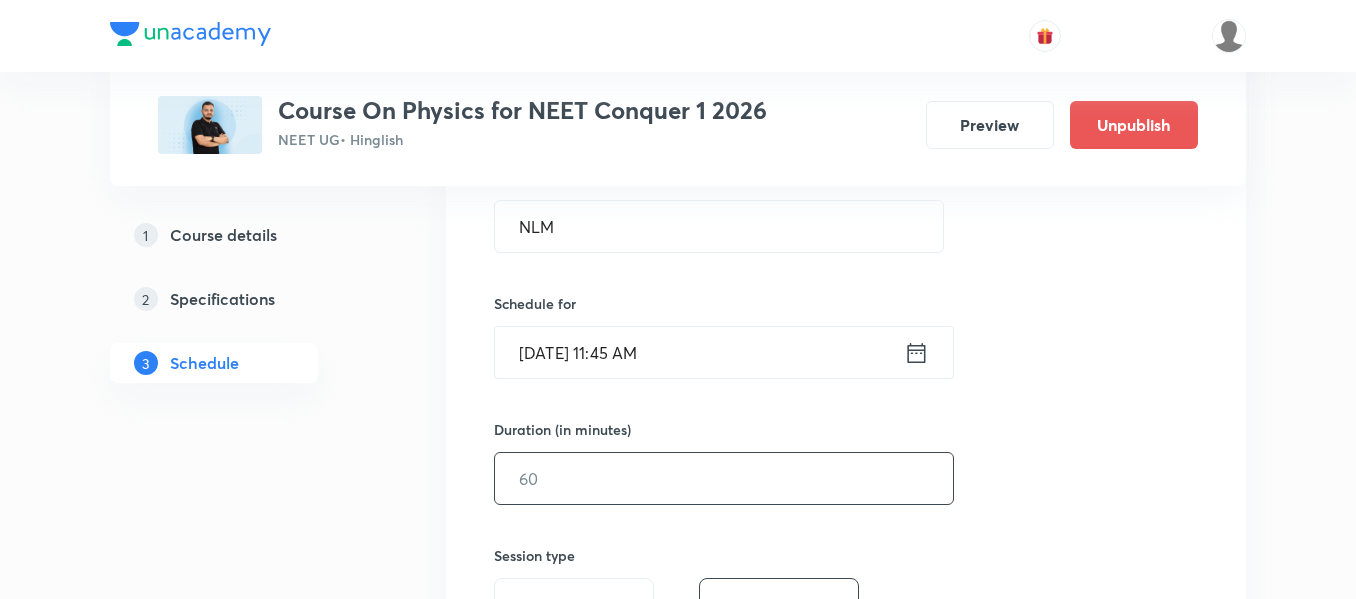 click at bounding box center (724, 478) 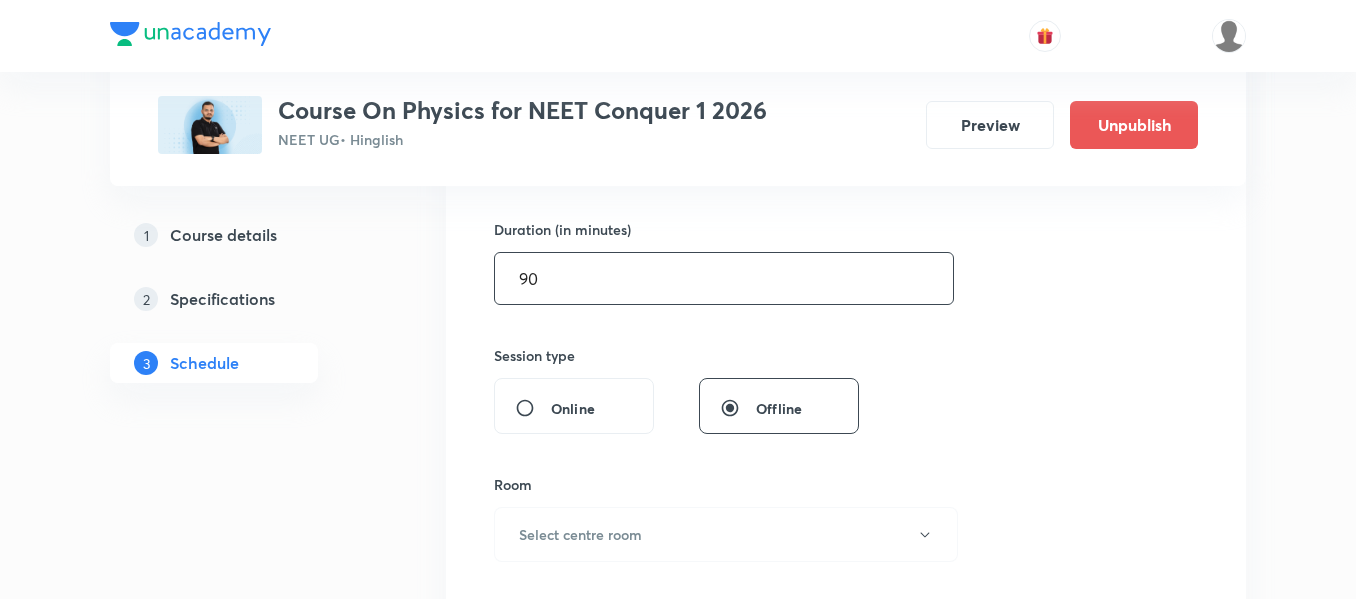 scroll, scrollTop: 700, scrollLeft: 0, axis: vertical 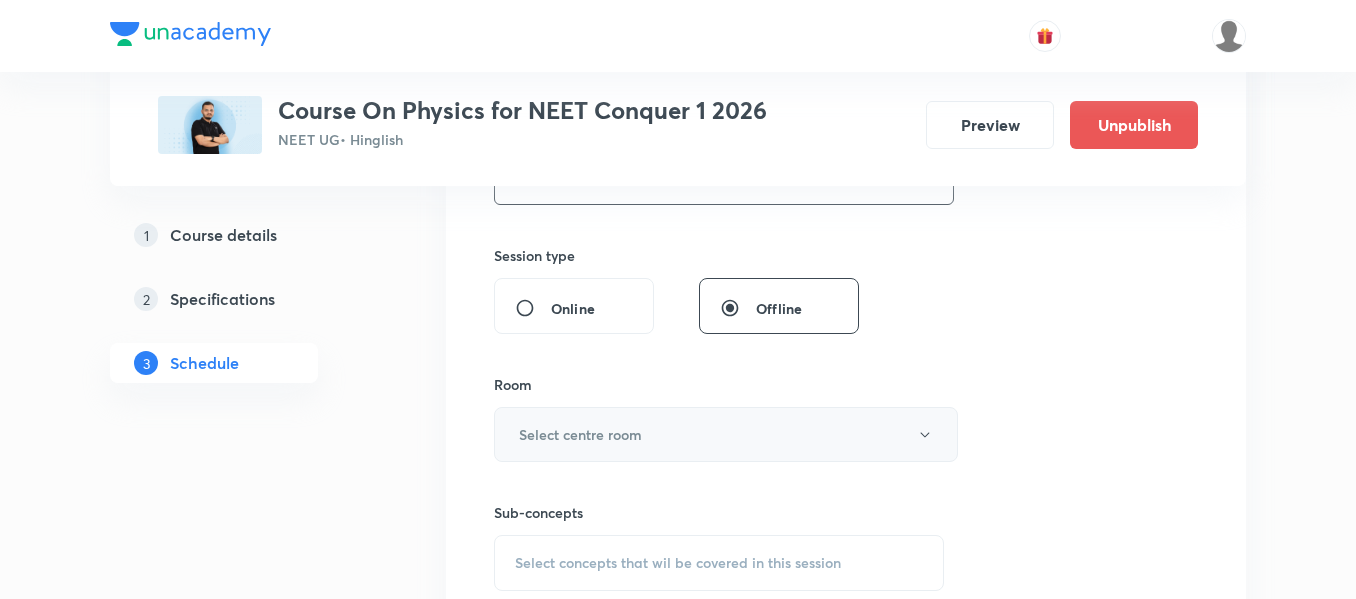 type on "90" 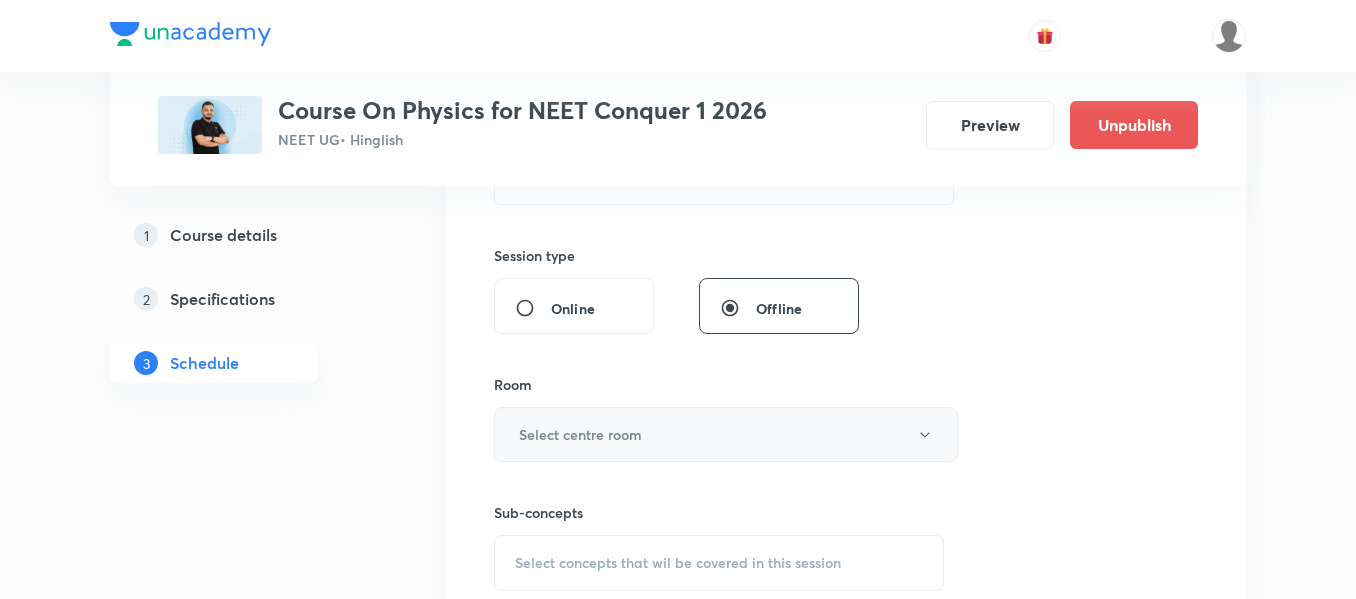 click on "Select centre room" at bounding box center (580, 434) 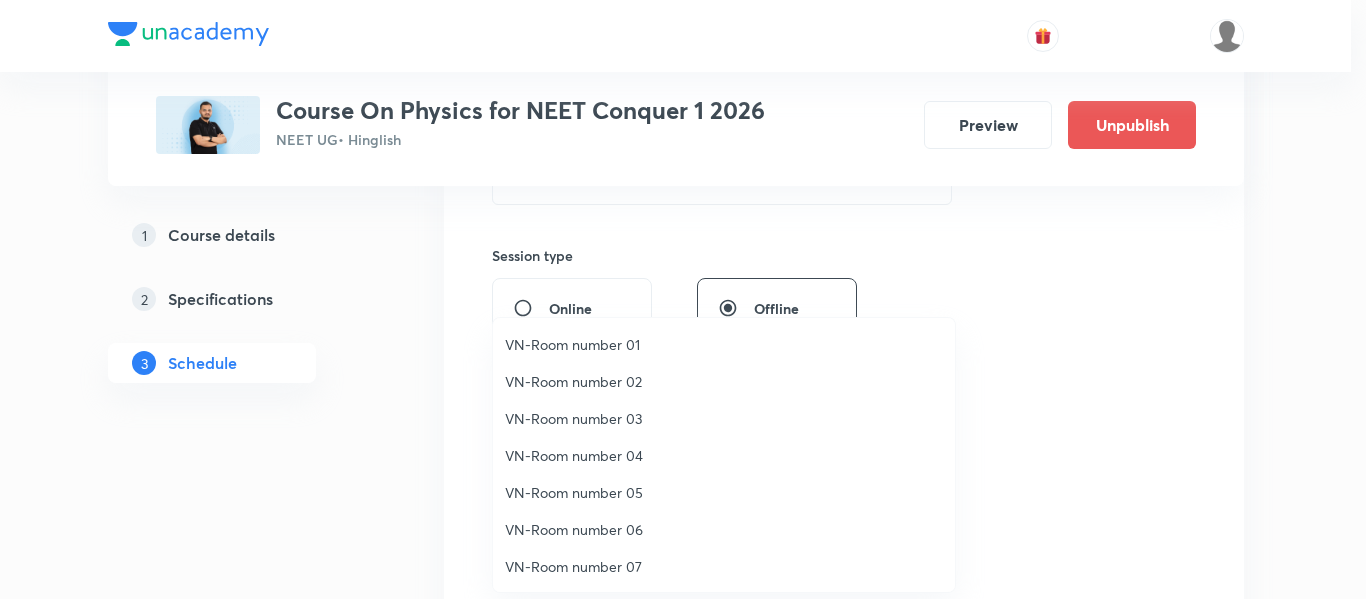 click on "VN-Room number 01" at bounding box center [724, 344] 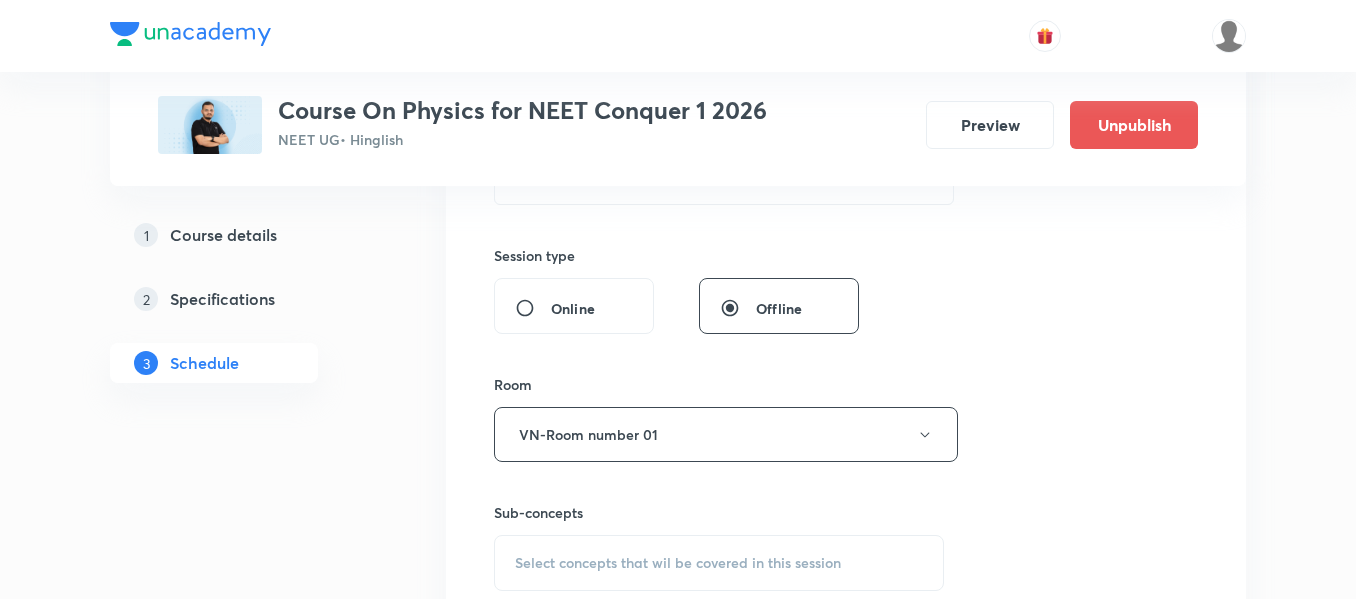 scroll, scrollTop: 800, scrollLeft: 0, axis: vertical 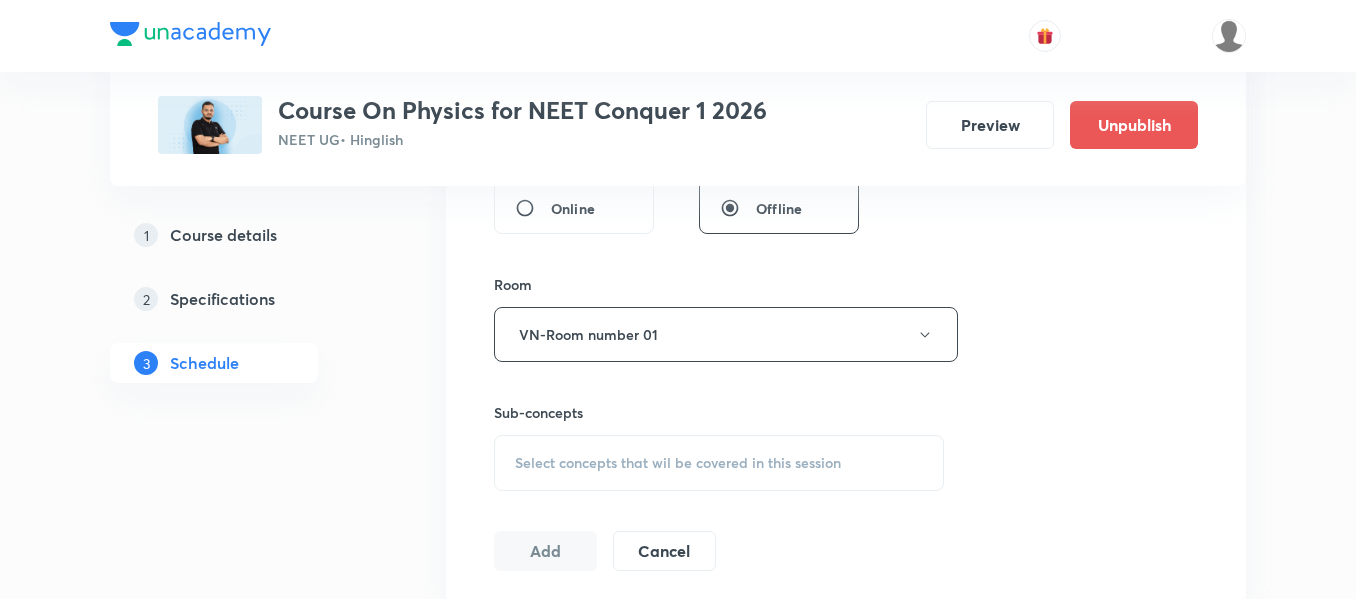 click on "Select concepts that wil be covered in this session" at bounding box center (719, 463) 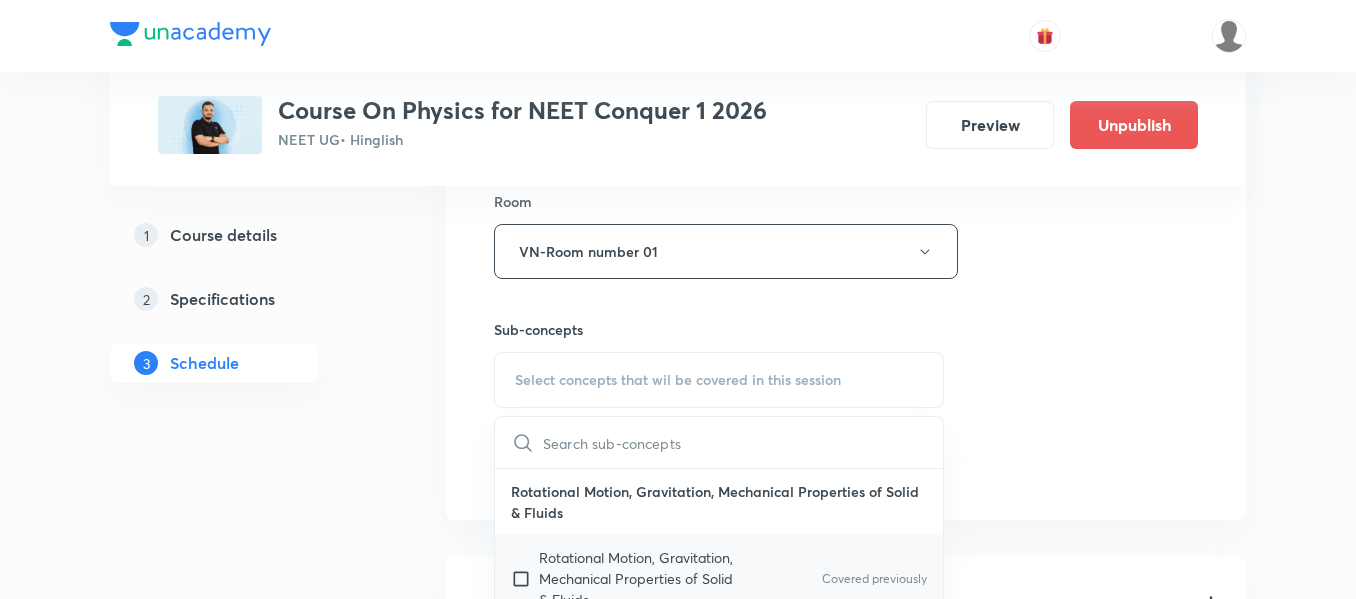 scroll, scrollTop: 1000, scrollLeft: 0, axis: vertical 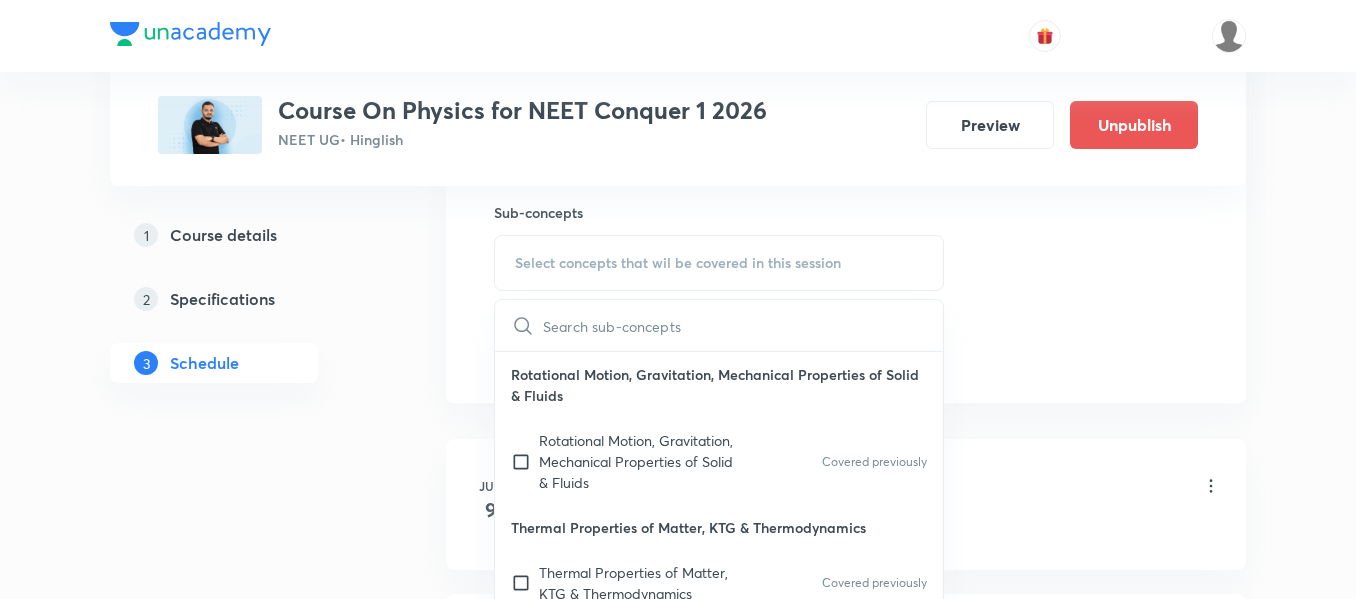click on "Rotational Motion, Gravitation, Mechanical Properties of Solid & Fluids" at bounding box center [719, 385] 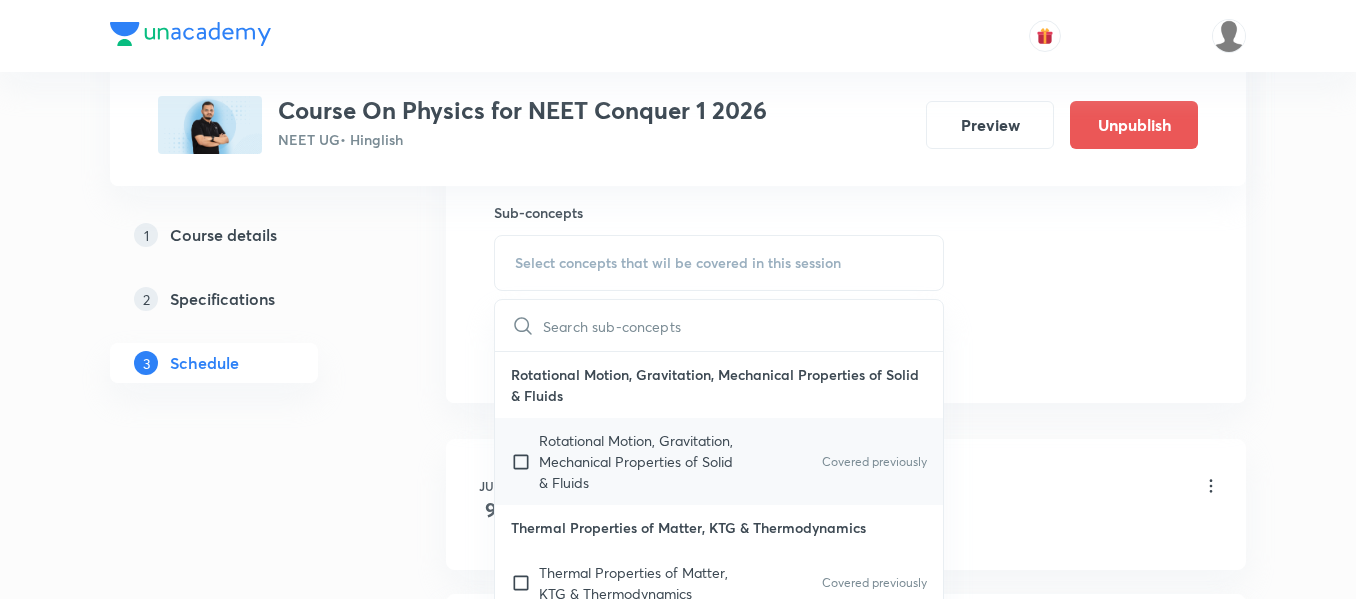 click on "Rotational Motion, Gravitation, Mechanical Properties of Solid & Fluids" at bounding box center [640, 461] 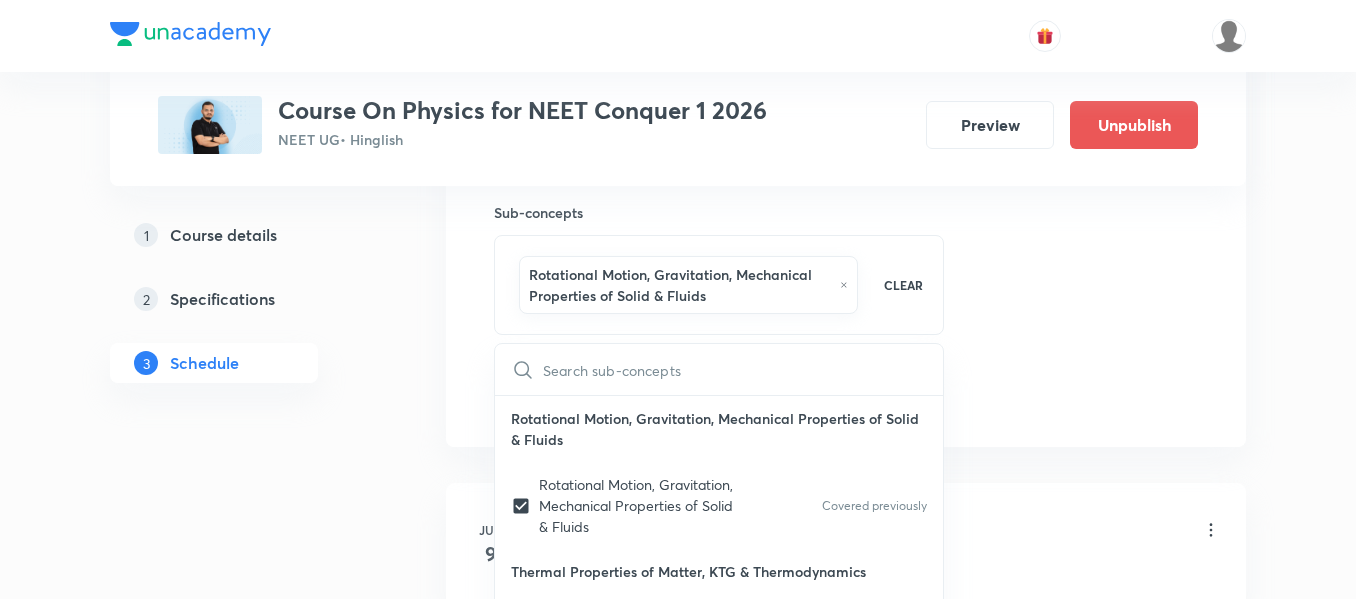 click on "Session  23 Live class Session title 3/99 NLM ​ Schedule for Jul 17, 2025, 11:45 AM ​ Duration (in minutes) 90 ​   Session type Online Offline Room VN-Room number 01 Sub-concepts Rotational Motion, Gravitation, Mechanical Properties of Solid & Fluids CLEAR ​ Rotational Motion, Gravitation, Mechanical Properties of Solid & Fluids Rotational Motion, Gravitation, Mechanical Properties of Solid & Fluids Covered previously Thermal Properties of Matter, KTG & Thermodynamics Thermal Properties of Matter, KTG & Thermodynamics Covered previously Magnetic Effect of Current & Magnetism, EMI Magnetic Effect of Current & Magnetism, EMI Covered previously Add Cancel" at bounding box center [846, -77] 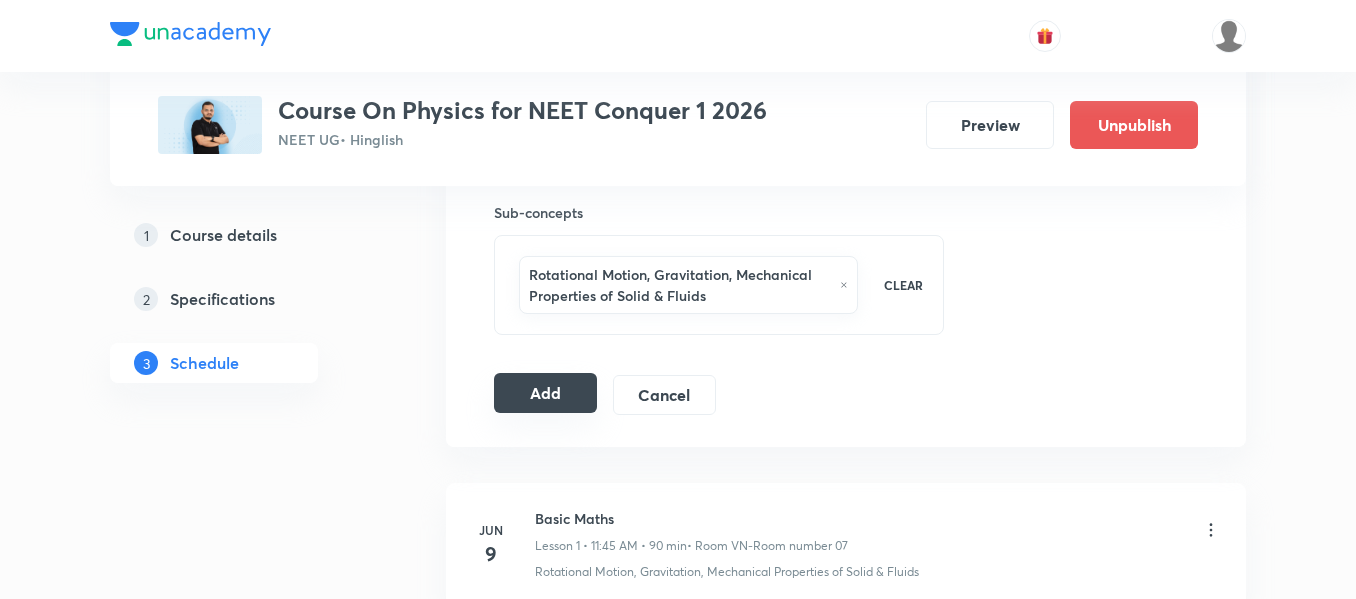 click on "Add" at bounding box center [545, 393] 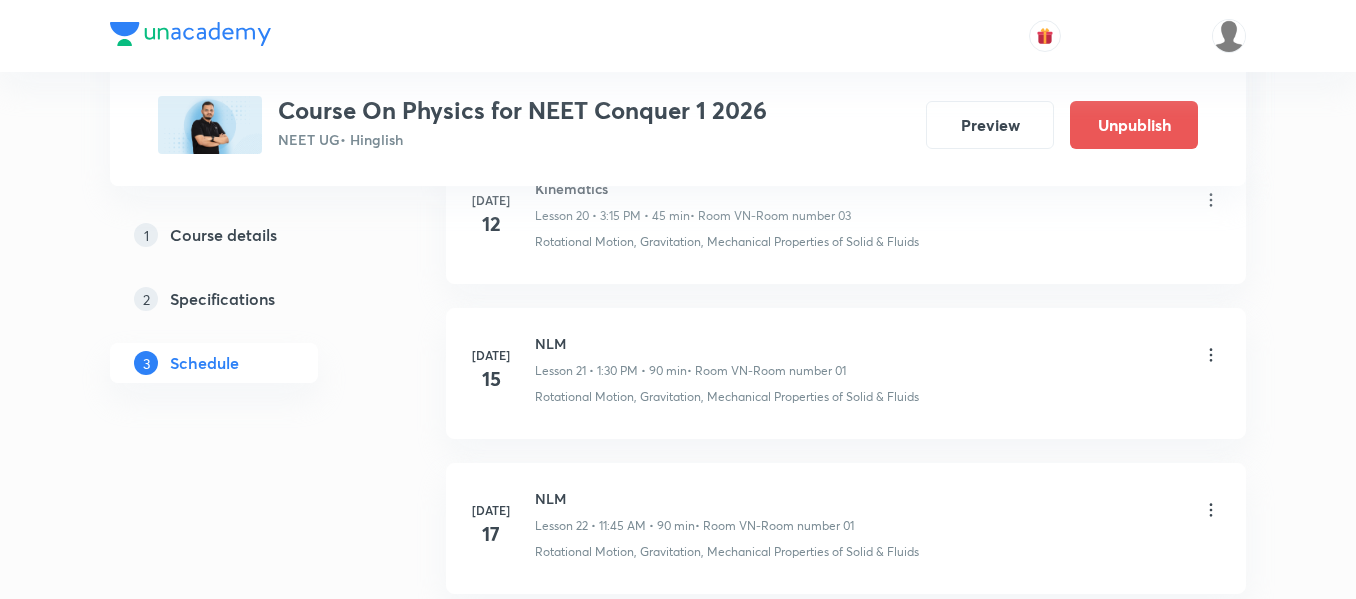 scroll, scrollTop: 3250, scrollLeft: 0, axis: vertical 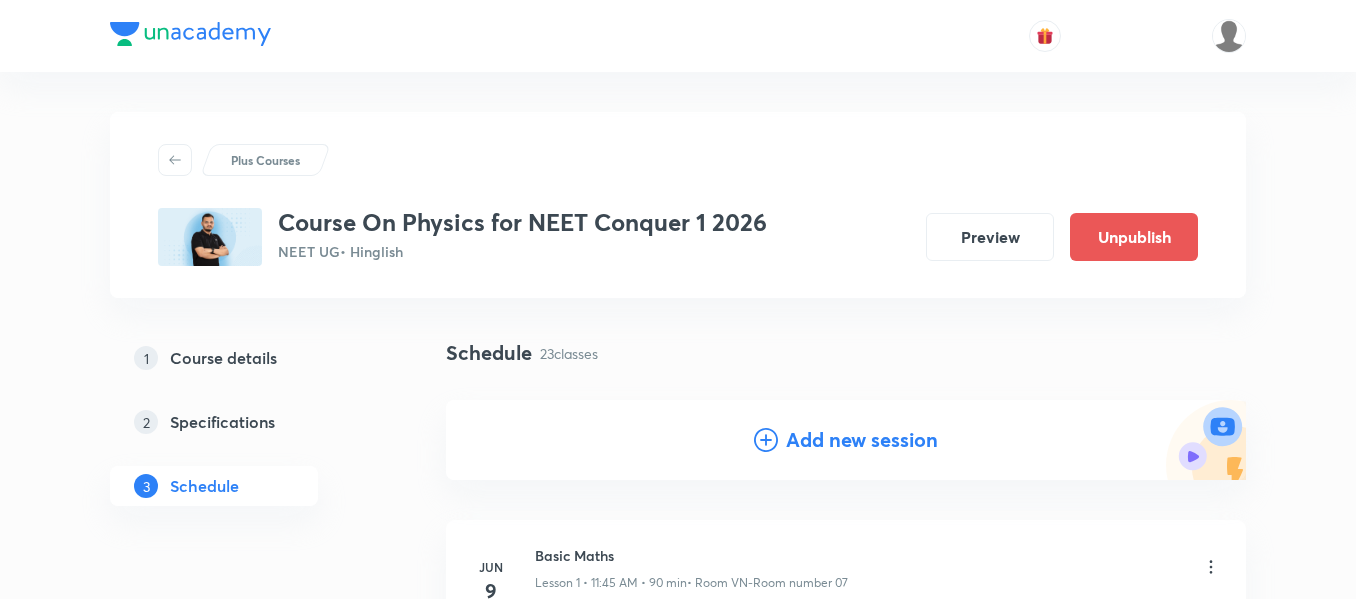 click on "Add new session" at bounding box center [862, 440] 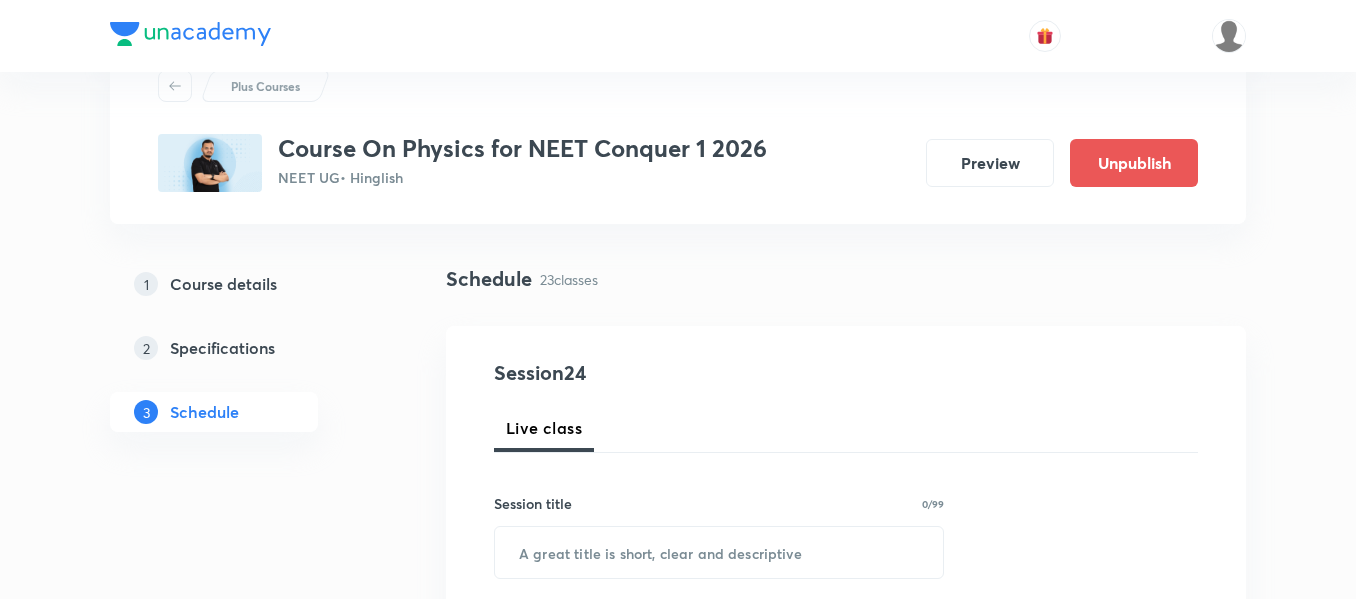 scroll, scrollTop: 200, scrollLeft: 0, axis: vertical 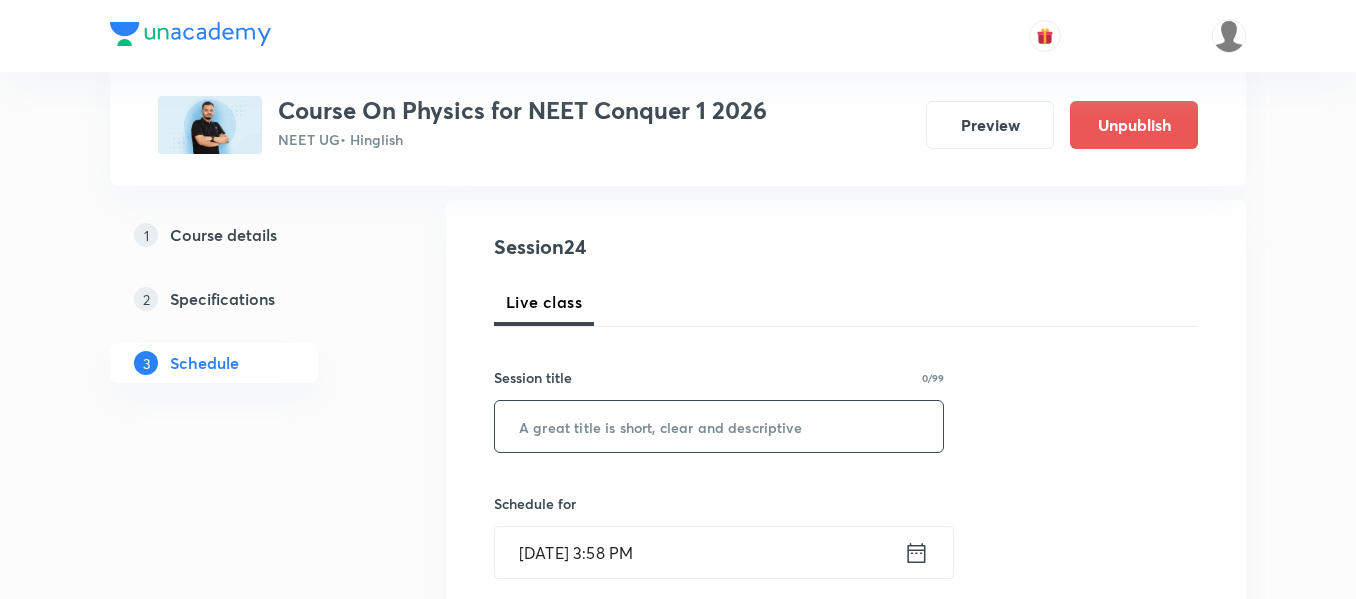 click at bounding box center [719, 426] 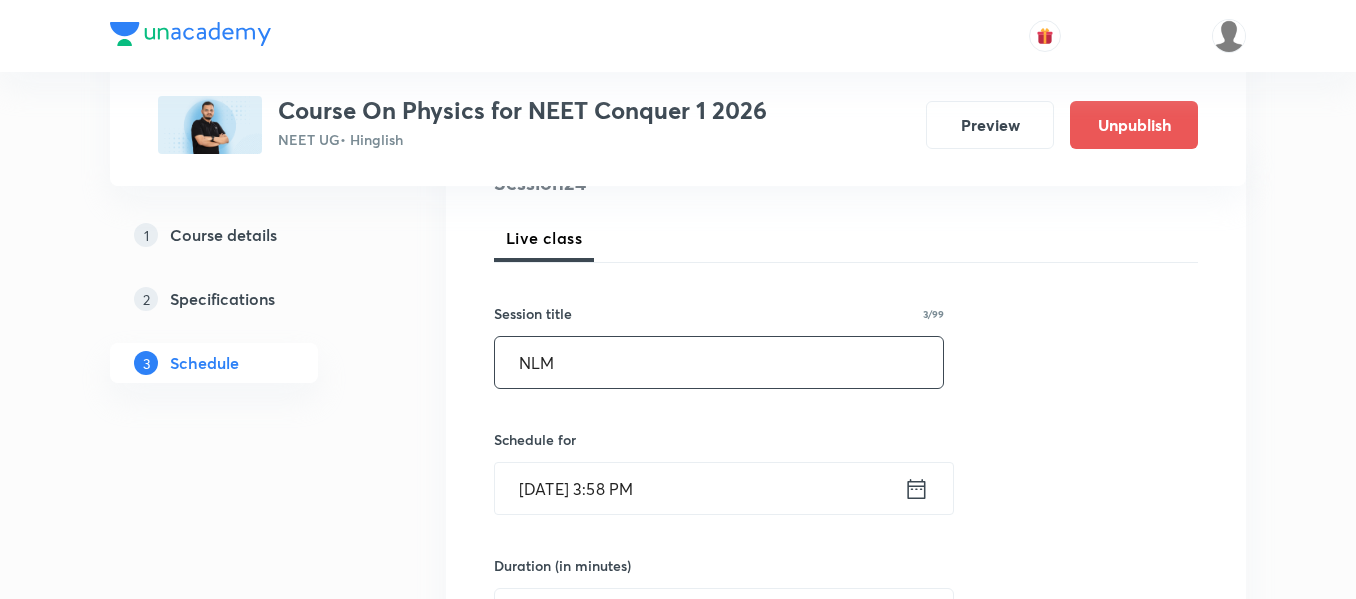 scroll, scrollTop: 300, scrollLeft: 0, axis: vertical 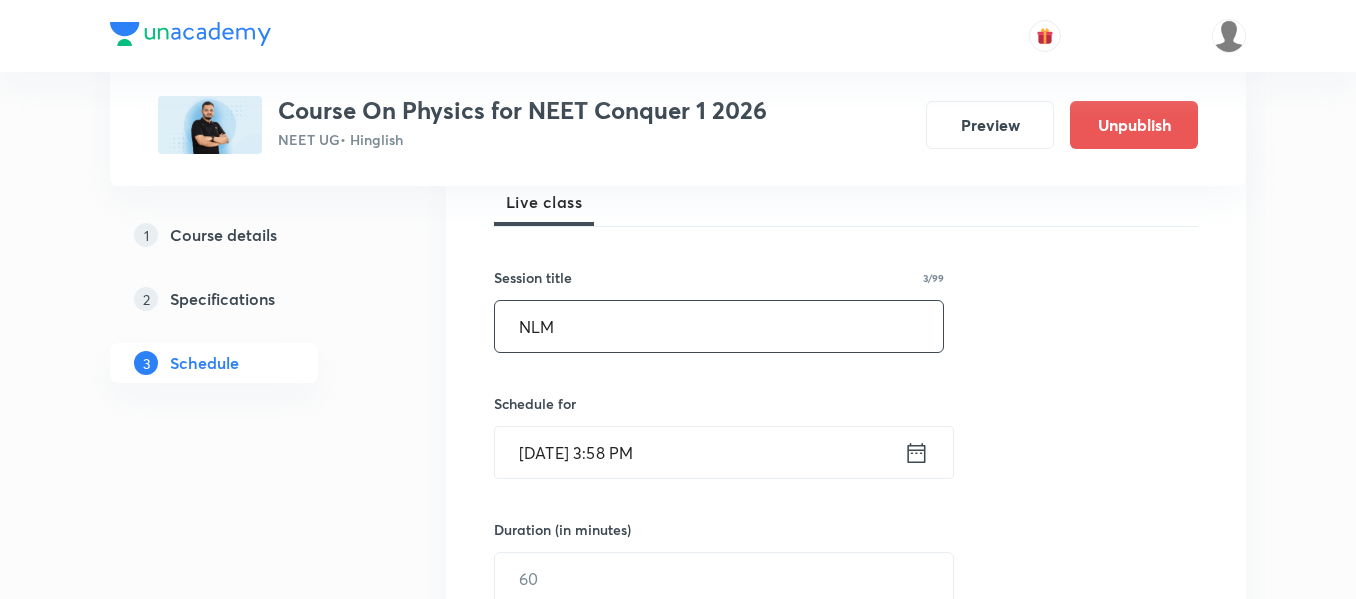 type on "NLM" 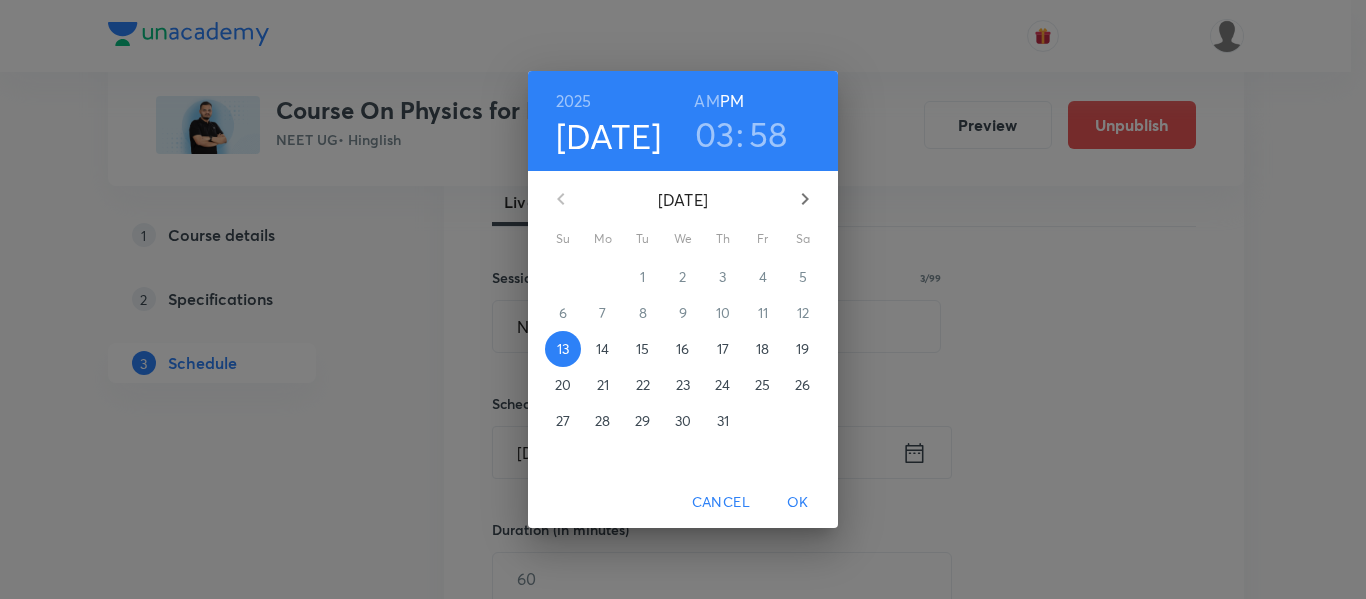 click on "18" at bounding box center [763, 349] 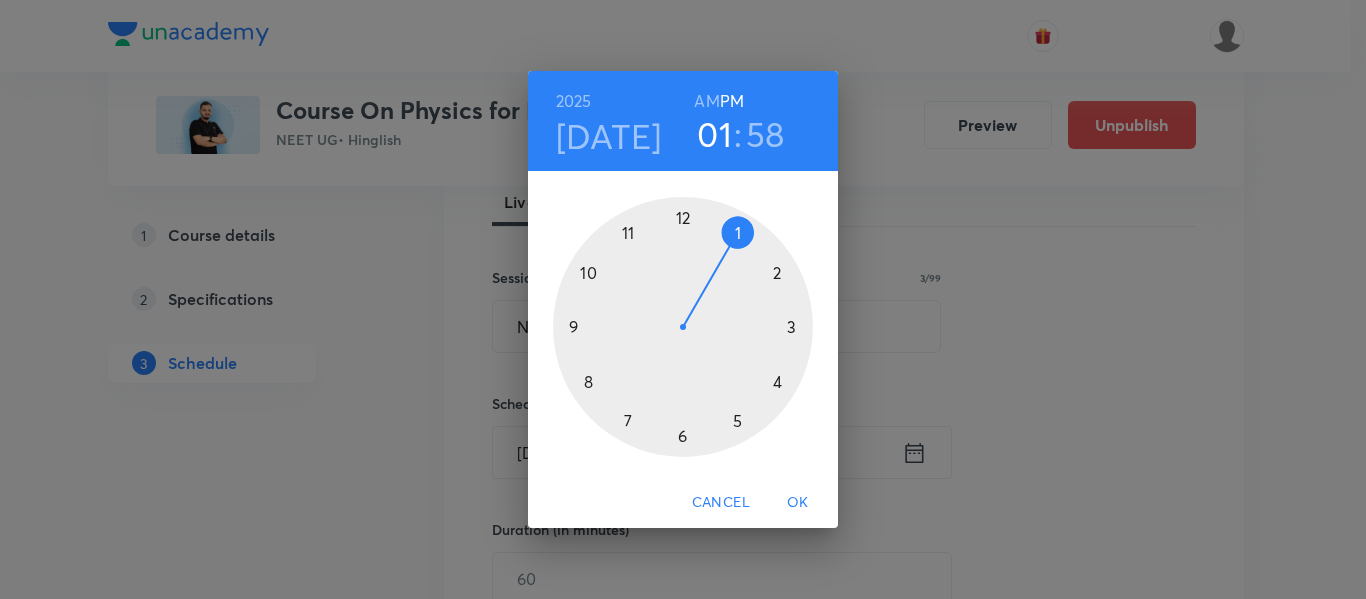 drag, startPoint x: 797, startPoint y: 330, endPoint x: 736, endPoint y: 245, distance: 104.62313 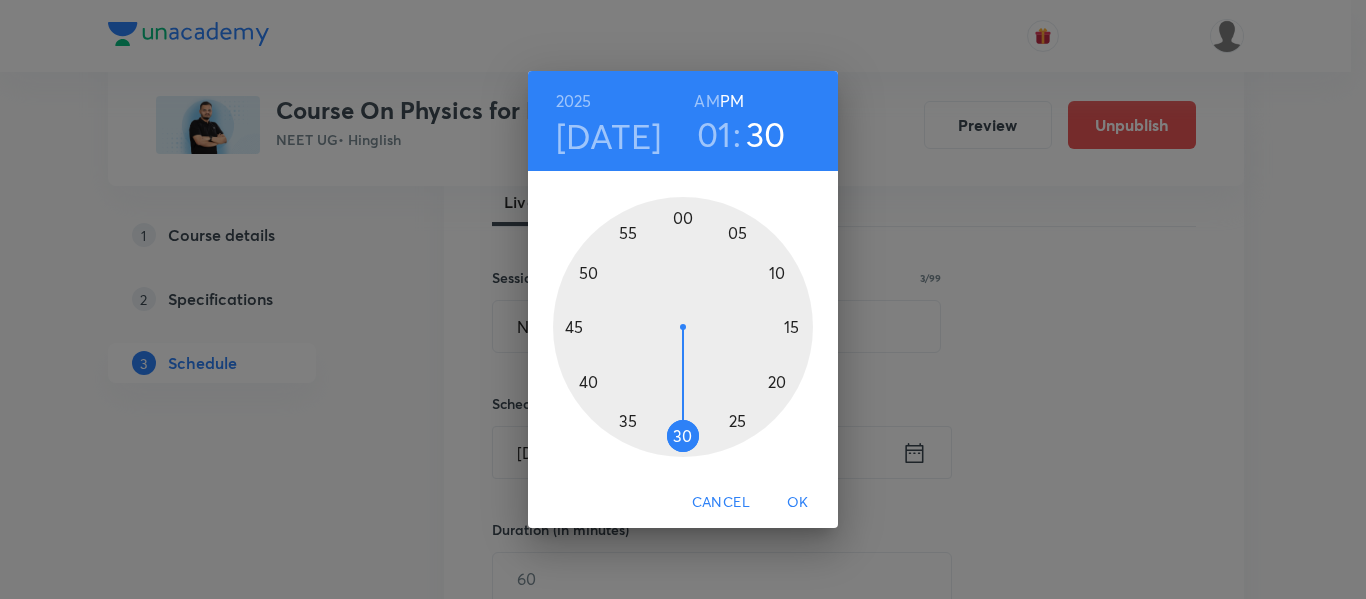 drag, startPoint x: 664, startPoint y: 220, endPoint x: 683, endPoint y: 389, distance: 170.0647 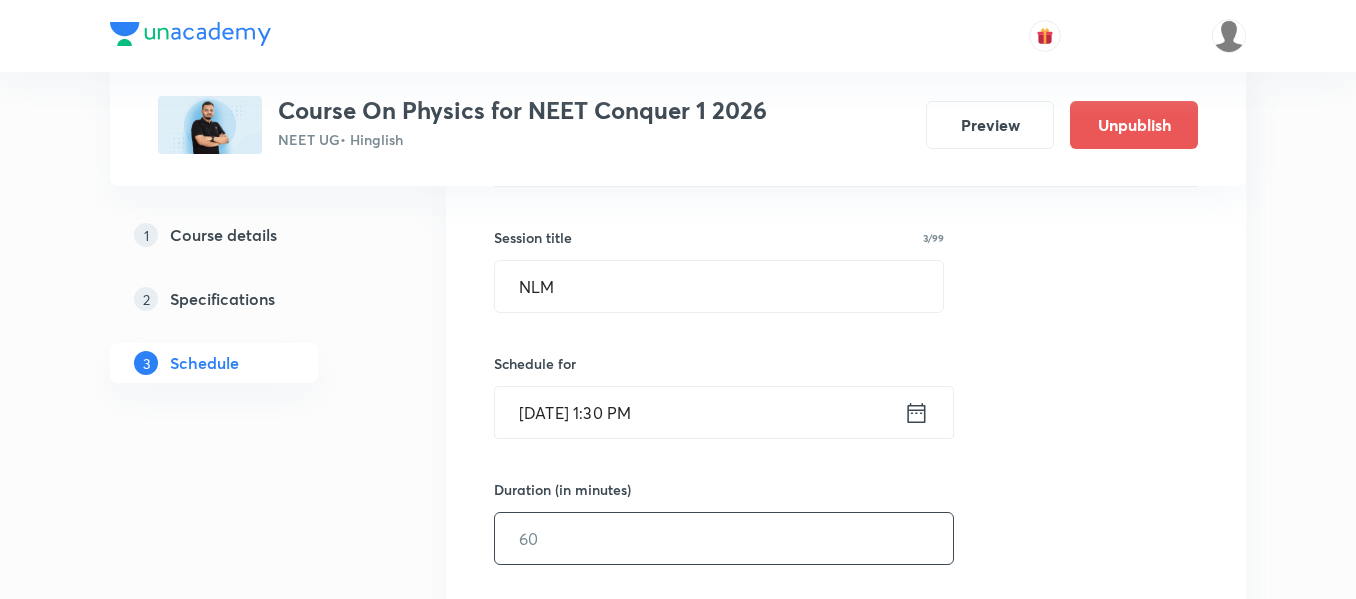 scroll, scrollTop: 400, scrollLeft: 0, axis: vertical 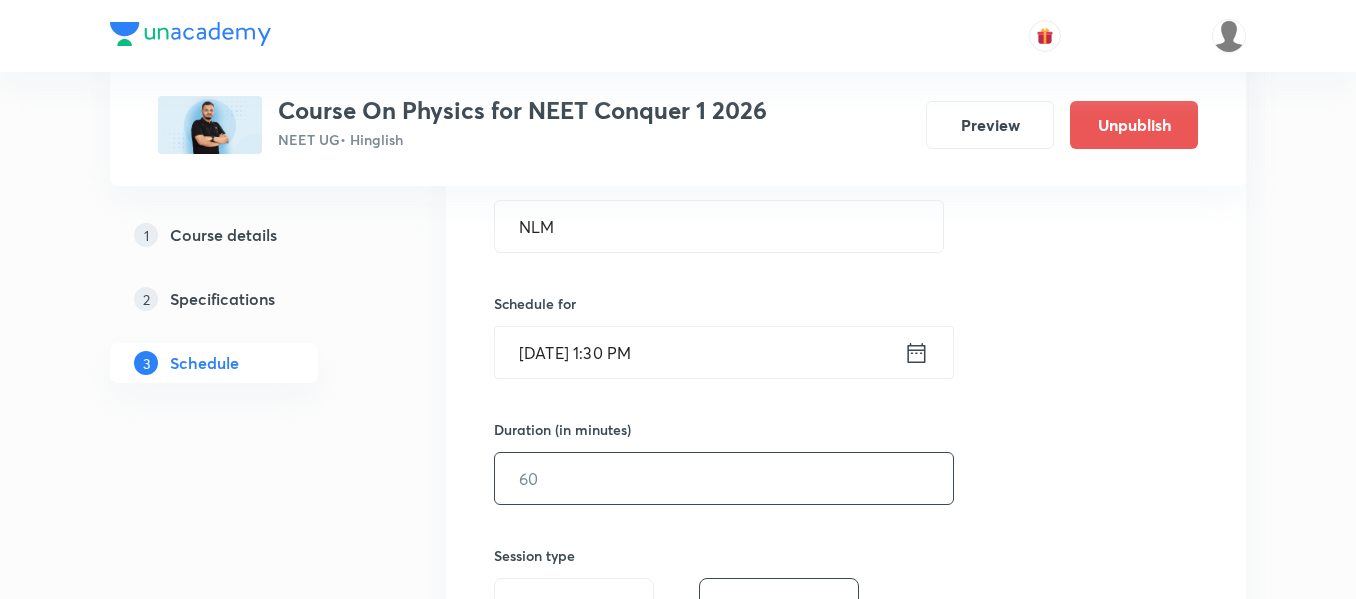 click at bounding box center (724, 478) 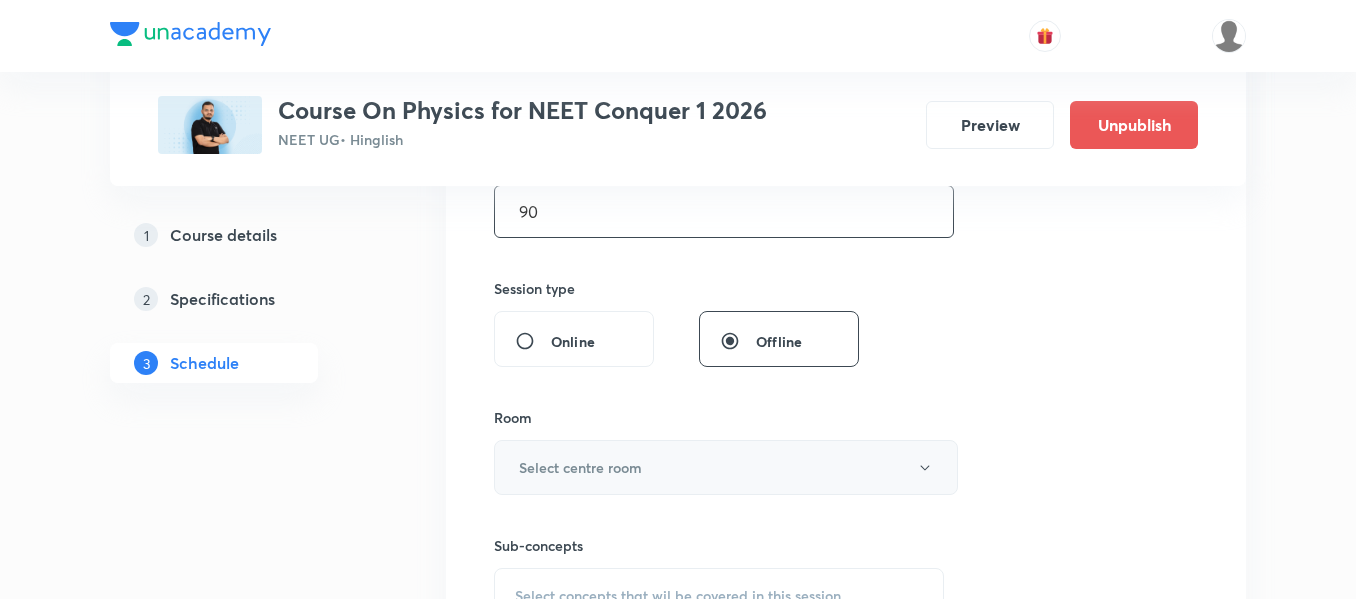 scroll, scrollTop: 700, scrollLeft: 0, axis: vertical 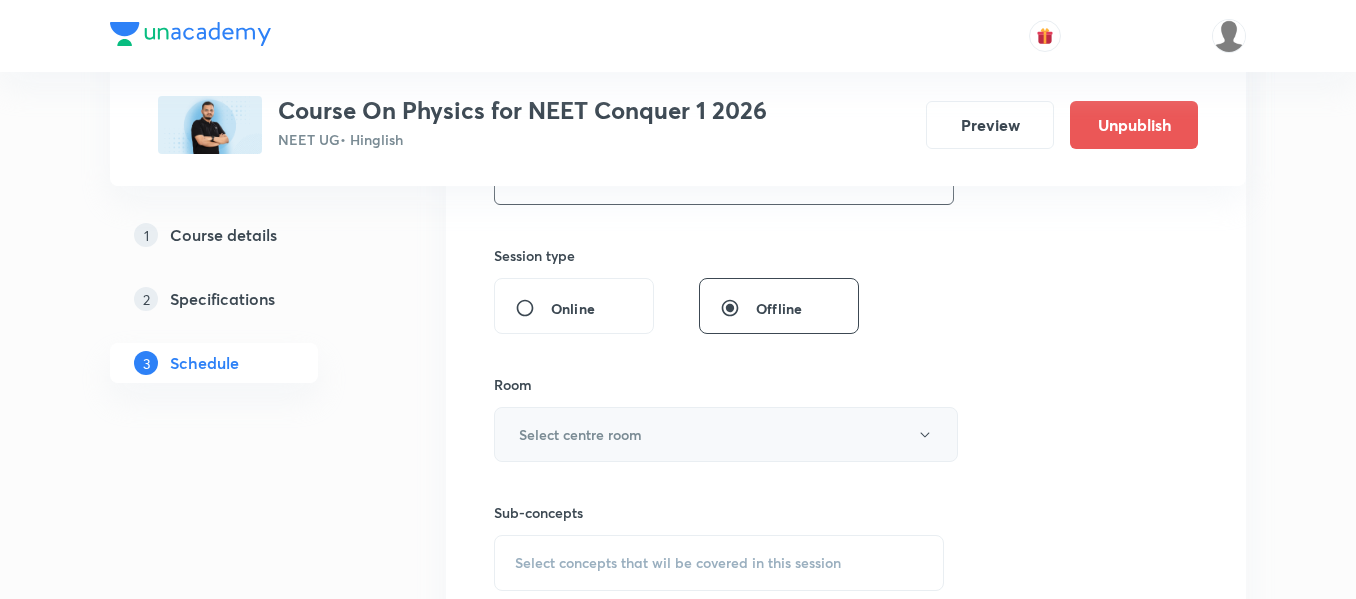 type on "90" 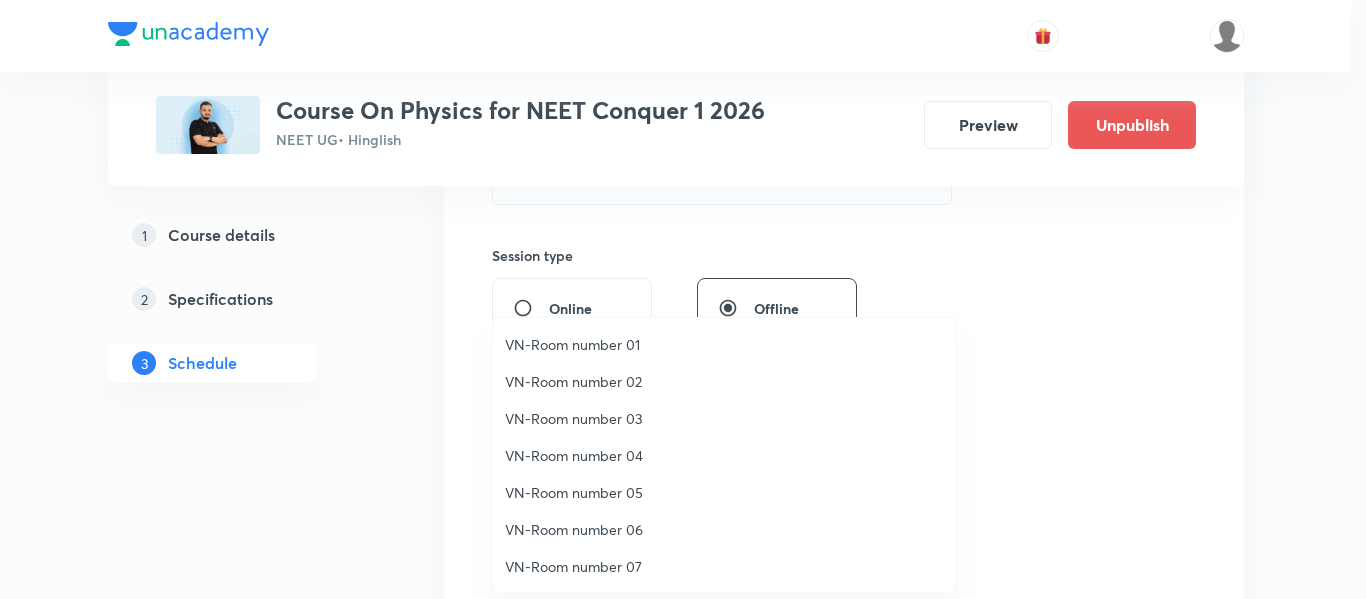 click on "VN-Room number 01" at bounding box center [724, 344] 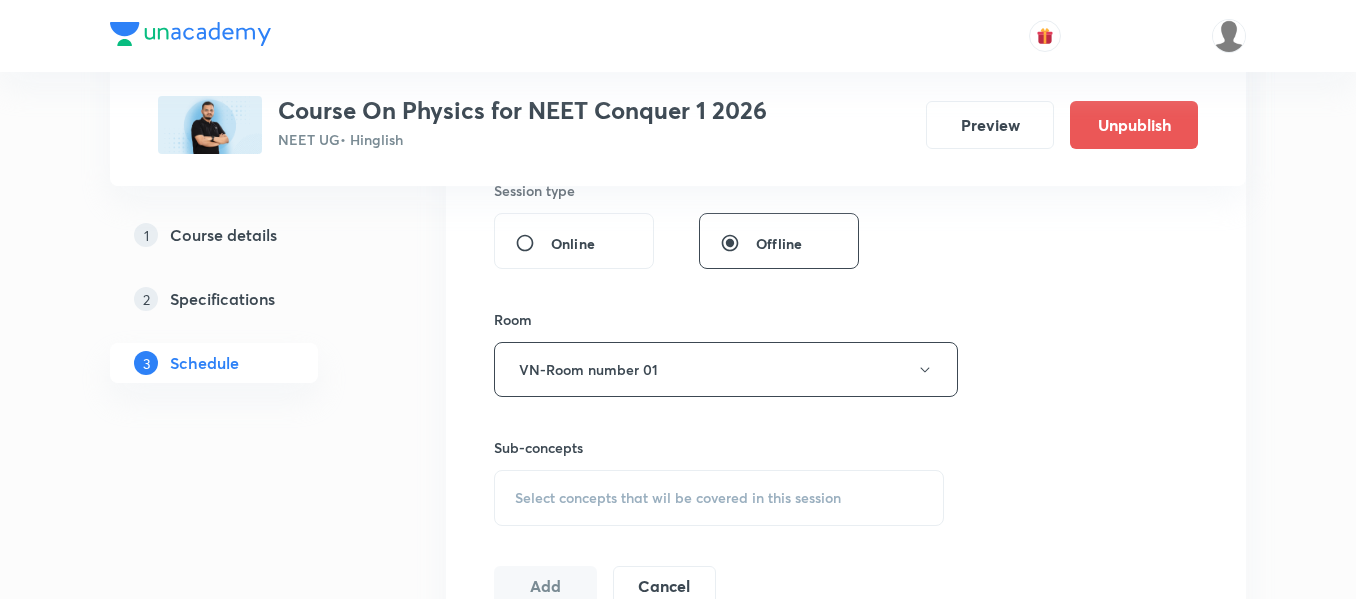 scroll, scrollTop: 800, scrollLeft: 0, axis: vertical 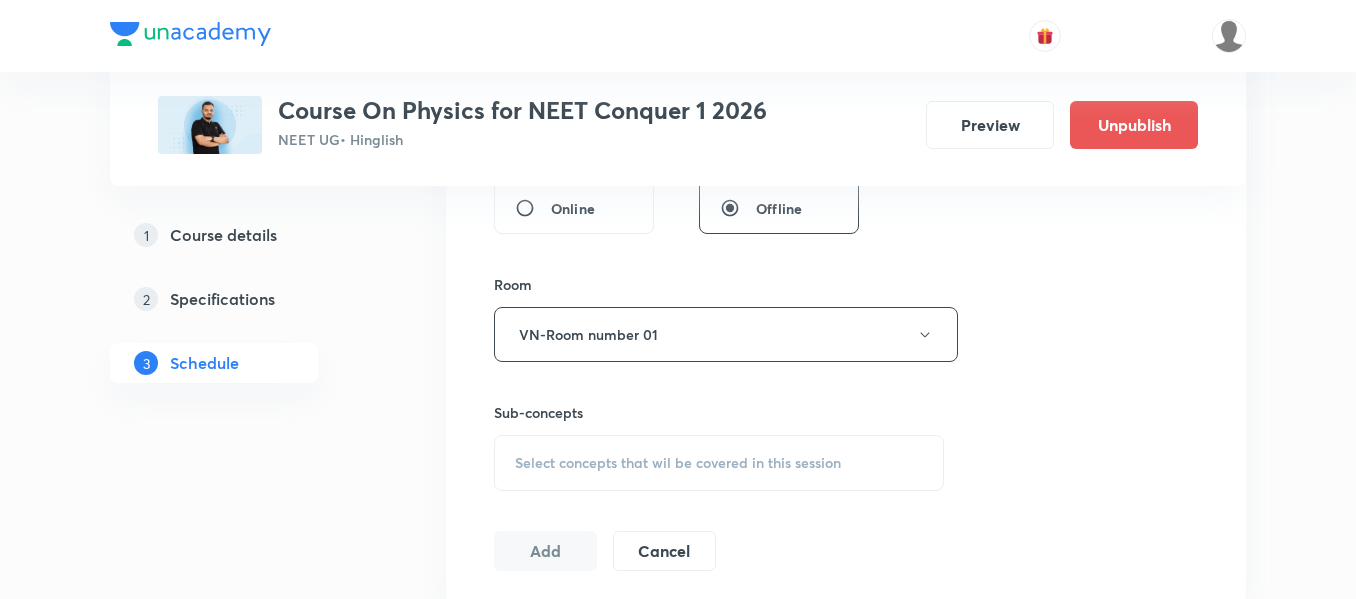 click on "Select concepts that wil be covered in this session" at bounding box center (678, 463) 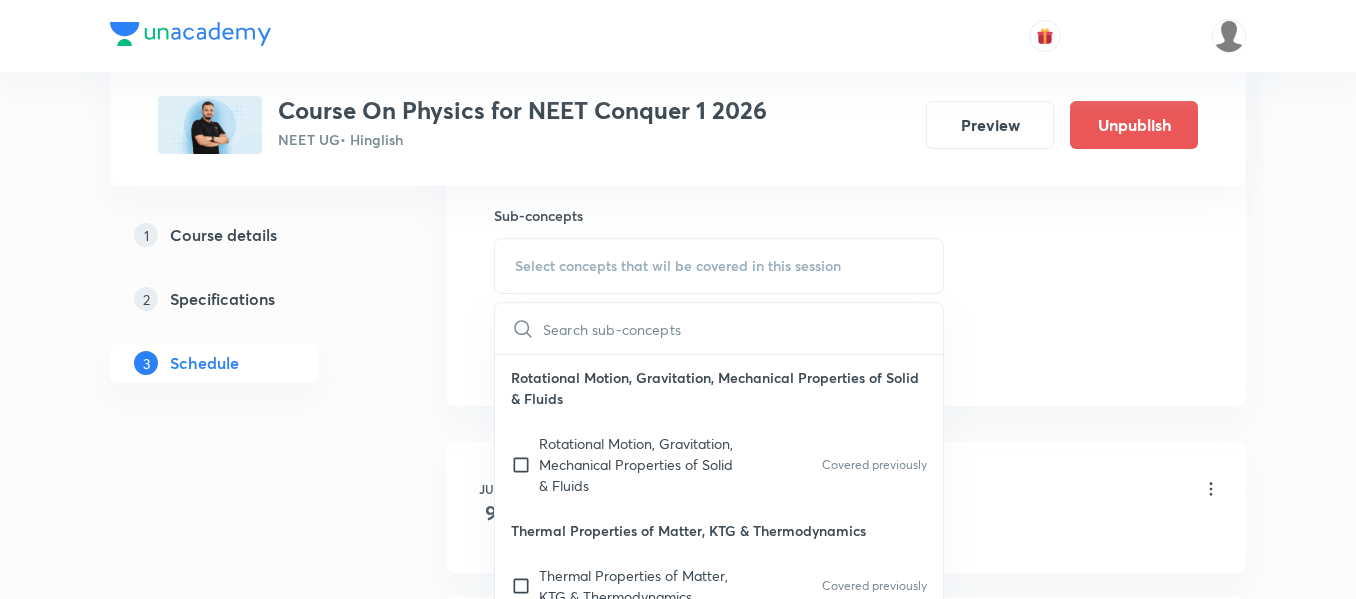 scroll, scrollTop: 1000, scrollLeft: 0, axis: vertical 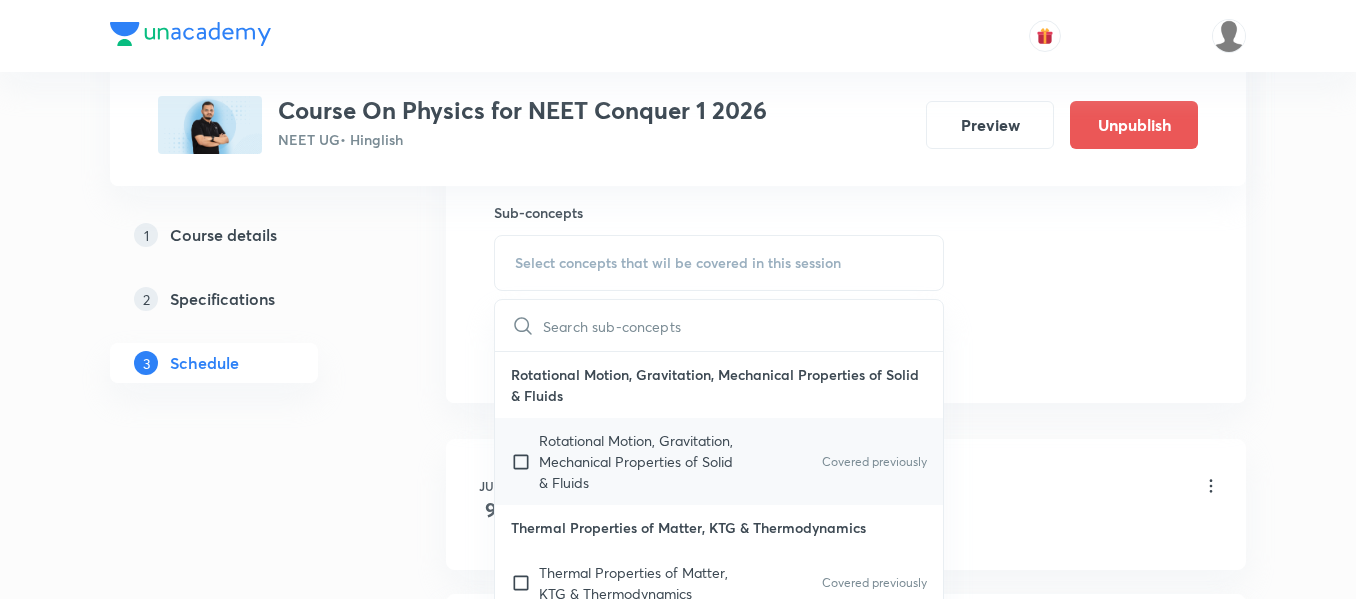 click on "Rotational Motion, Gravitation, Mechanical Properties of Solid & Fluids" at bounding box center [640, 461] 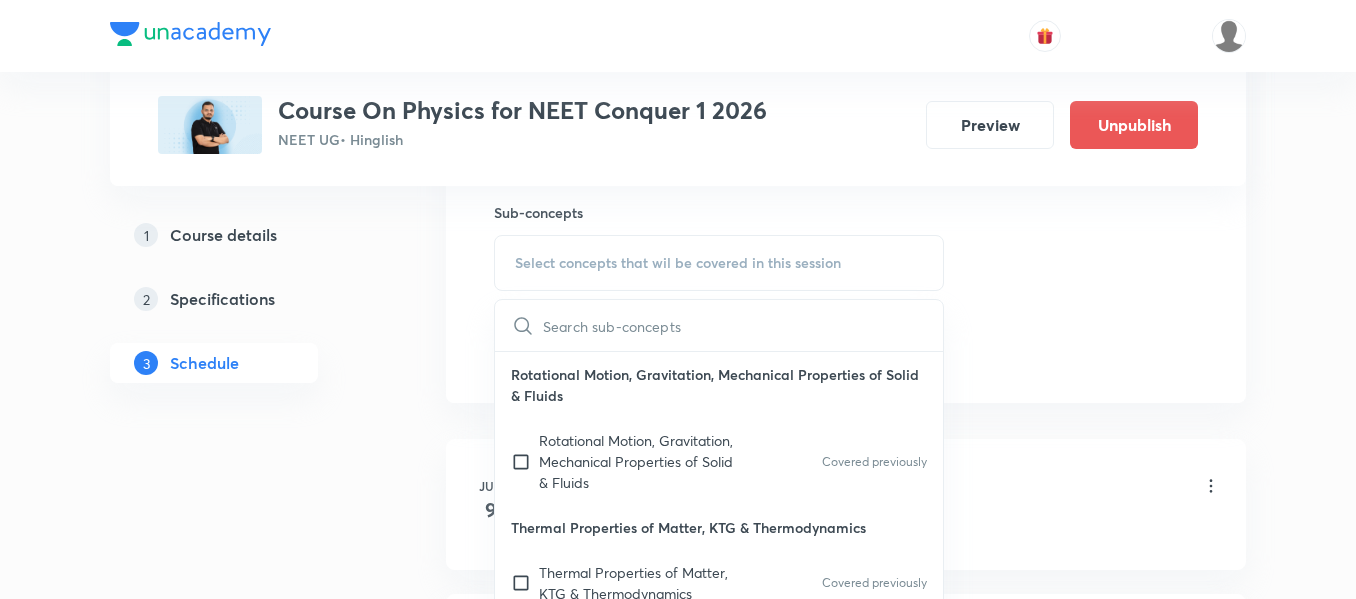 checkbox on "true" 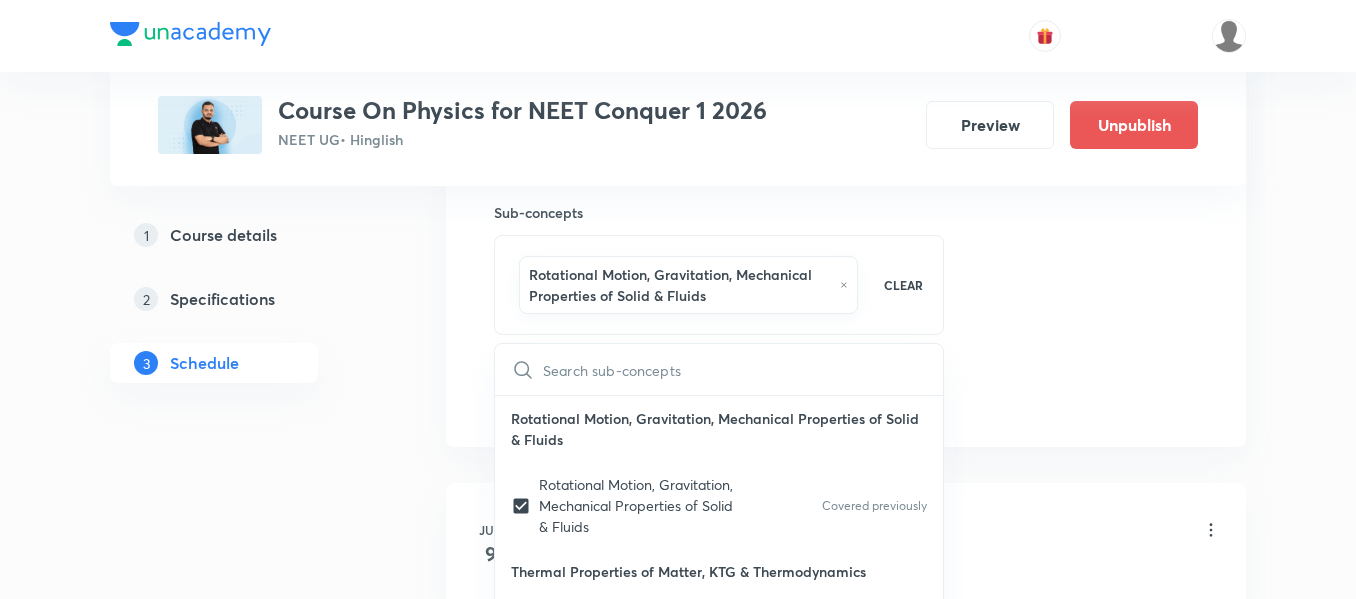 drag, startPoint x: 986, startPoint y: 396, endPoint x: 949, endPoint y: 413, distance: 40.718548 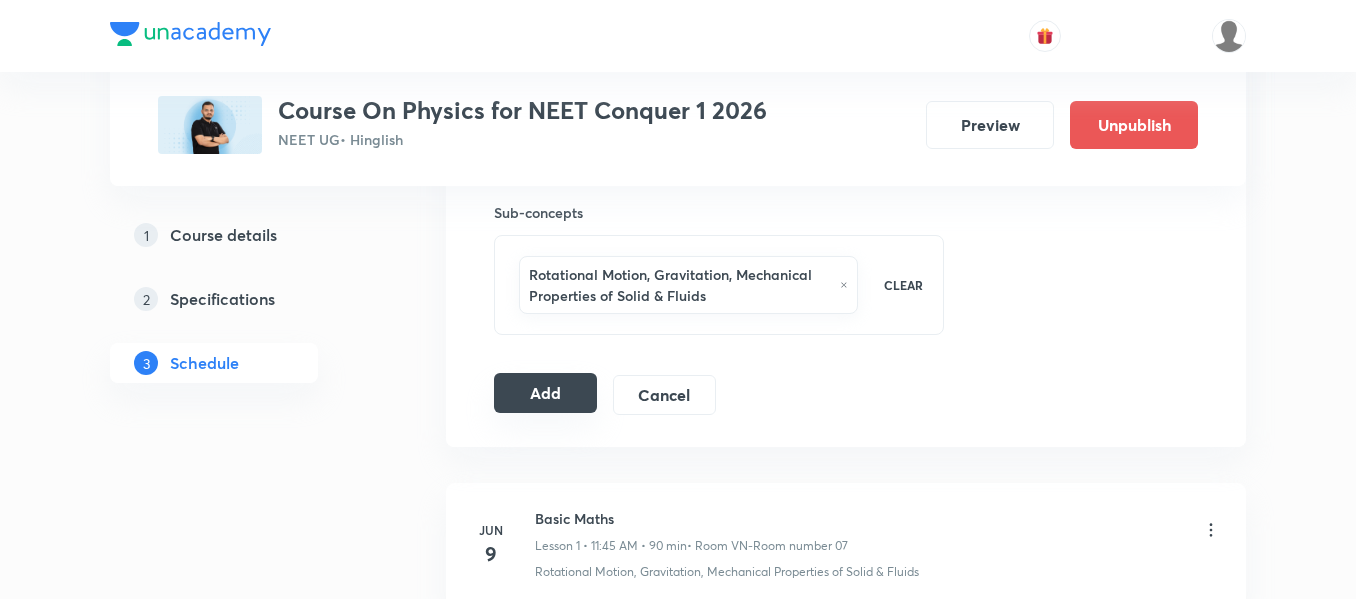 click on "Add" at bounding box center [545, 393] 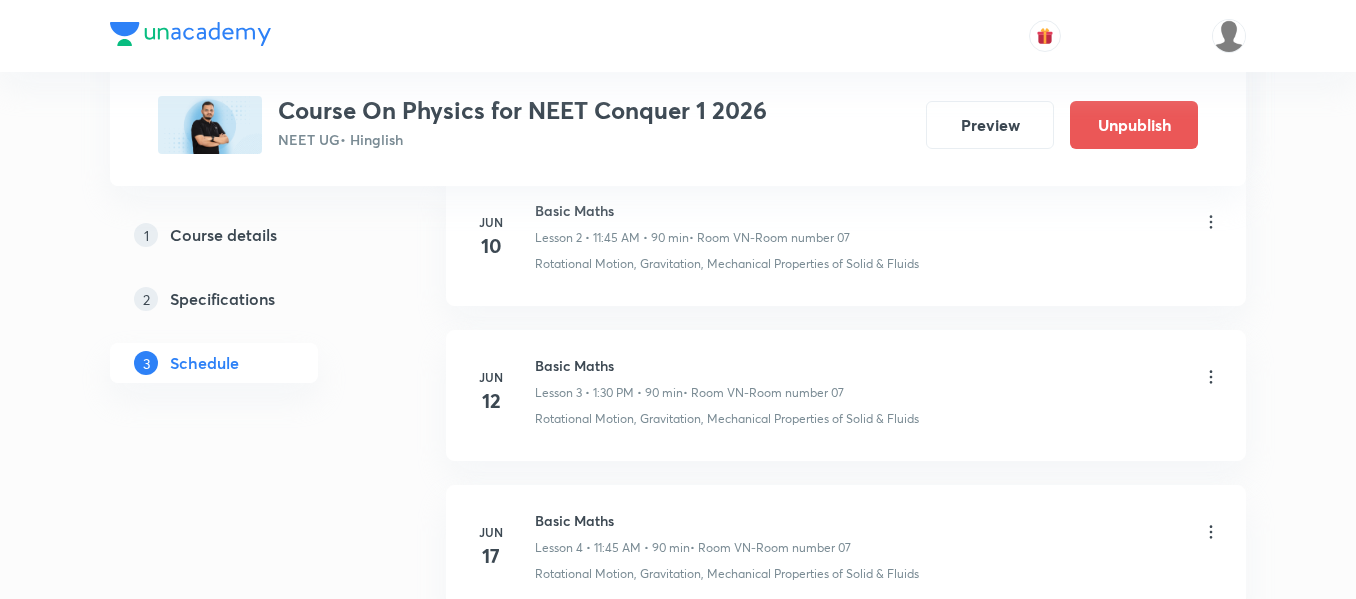 scroll, scrollTop: 0, scrollLeft: 0, axis: both 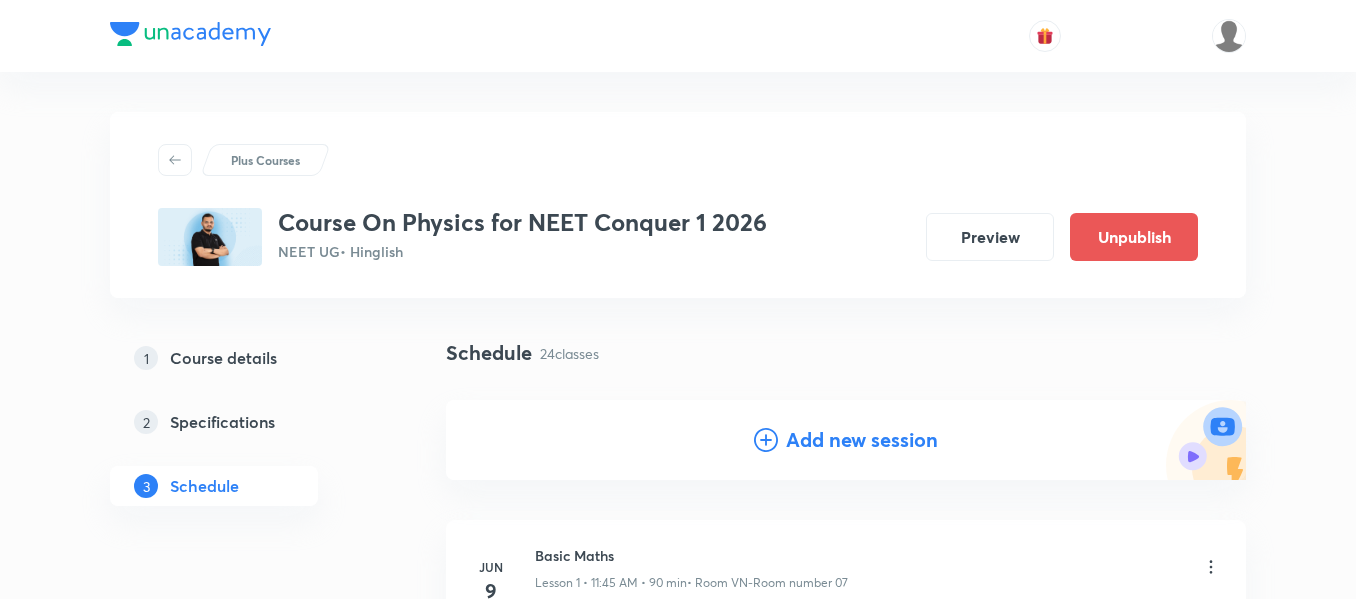 click on "Add new session" at bounding box center [862, 440] 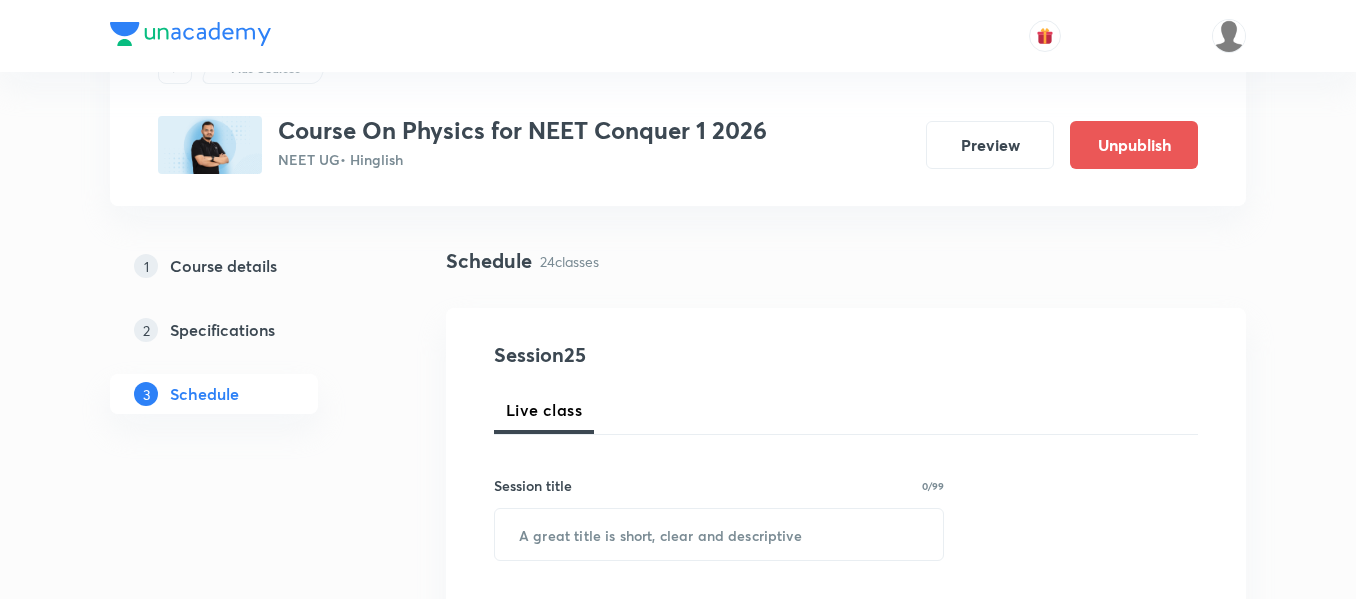 scroll, scrollTop: 200, scrollLeft: 0, axis: vertical 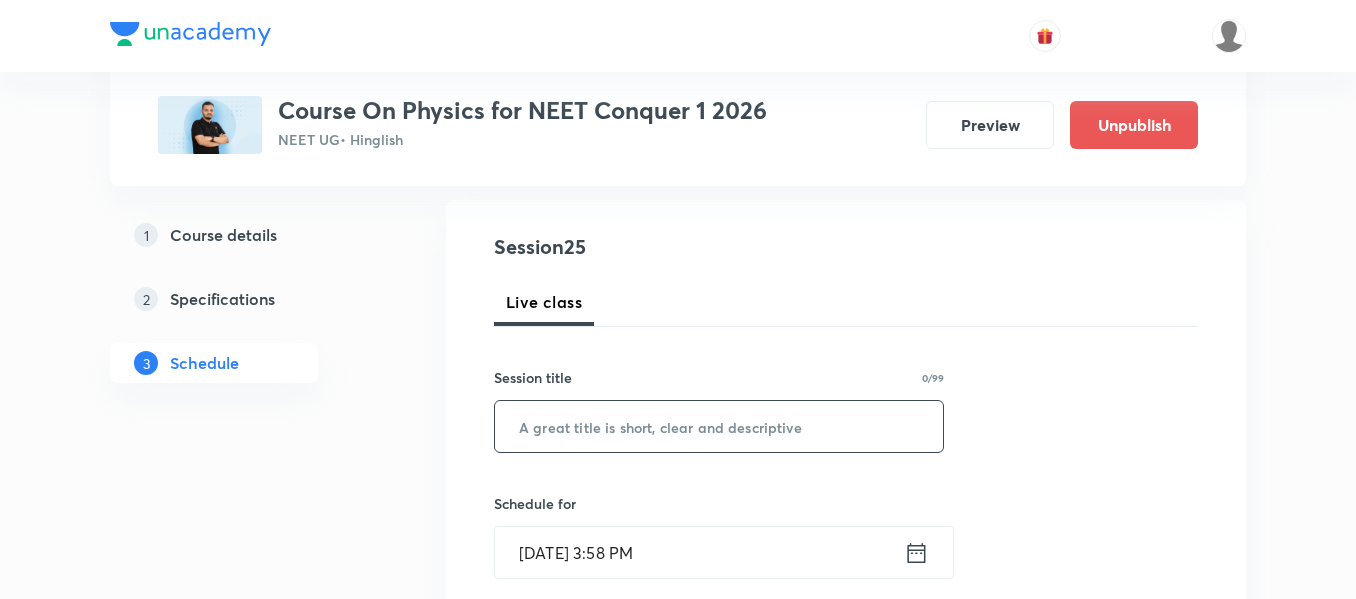 drag, startPoint x: 756, startPoint y: 394, endPoint x: 756, endPoint y: 405, distance: 11 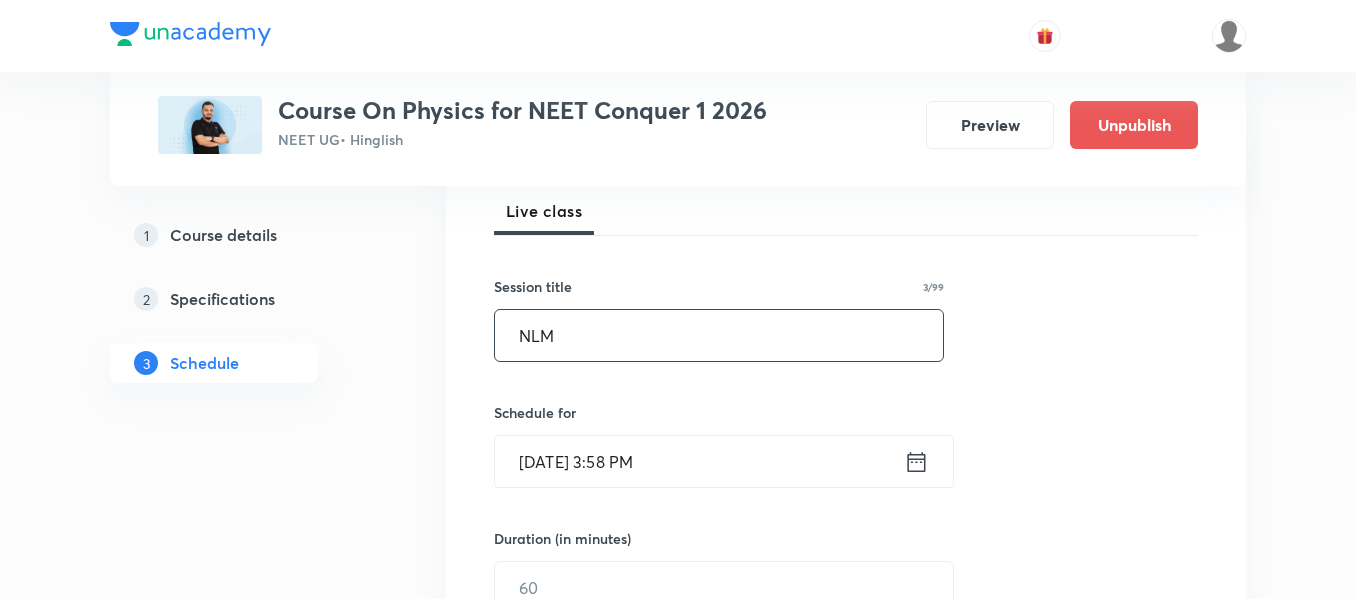 scroll, scrollTop: 400, scrollLeft: 0, axis: vertical 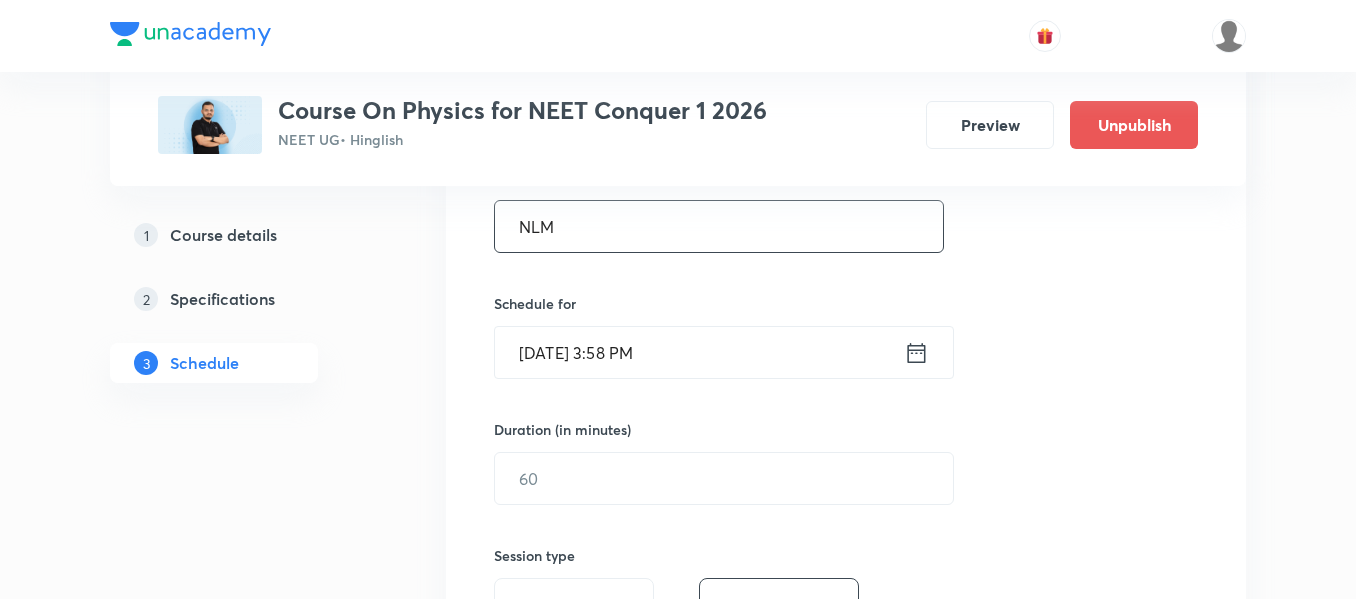 type on "NLM" 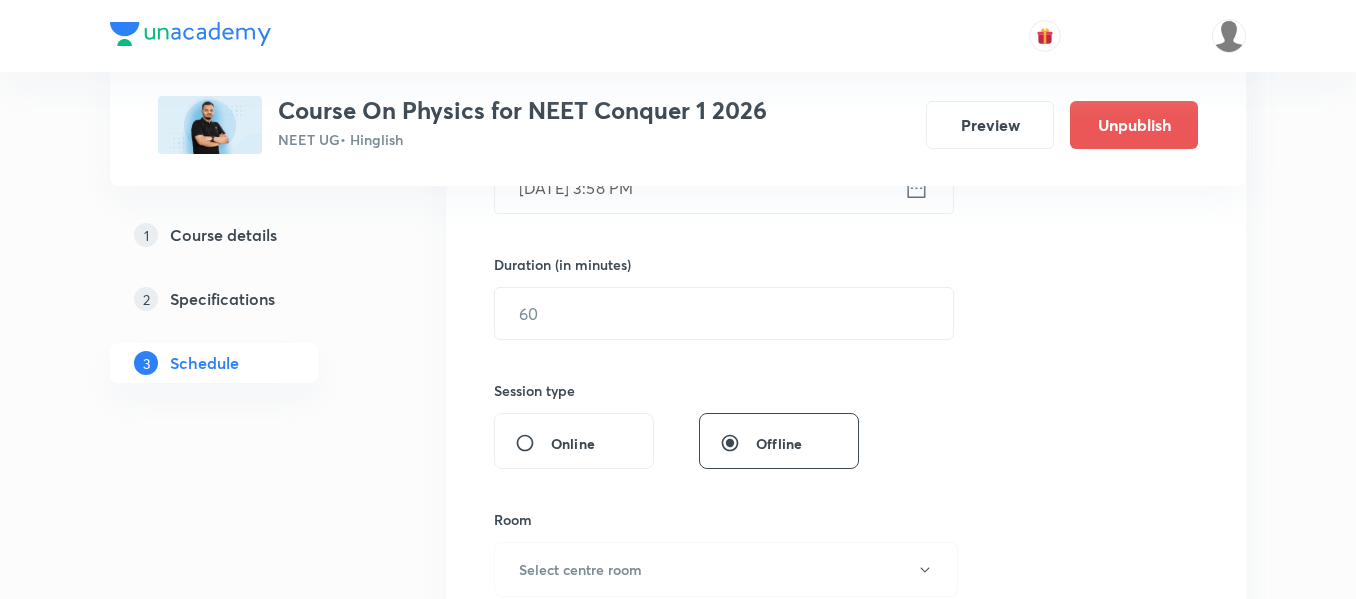 scroll, scrollTop: 600, scrollLeft: 0, axis: vertical 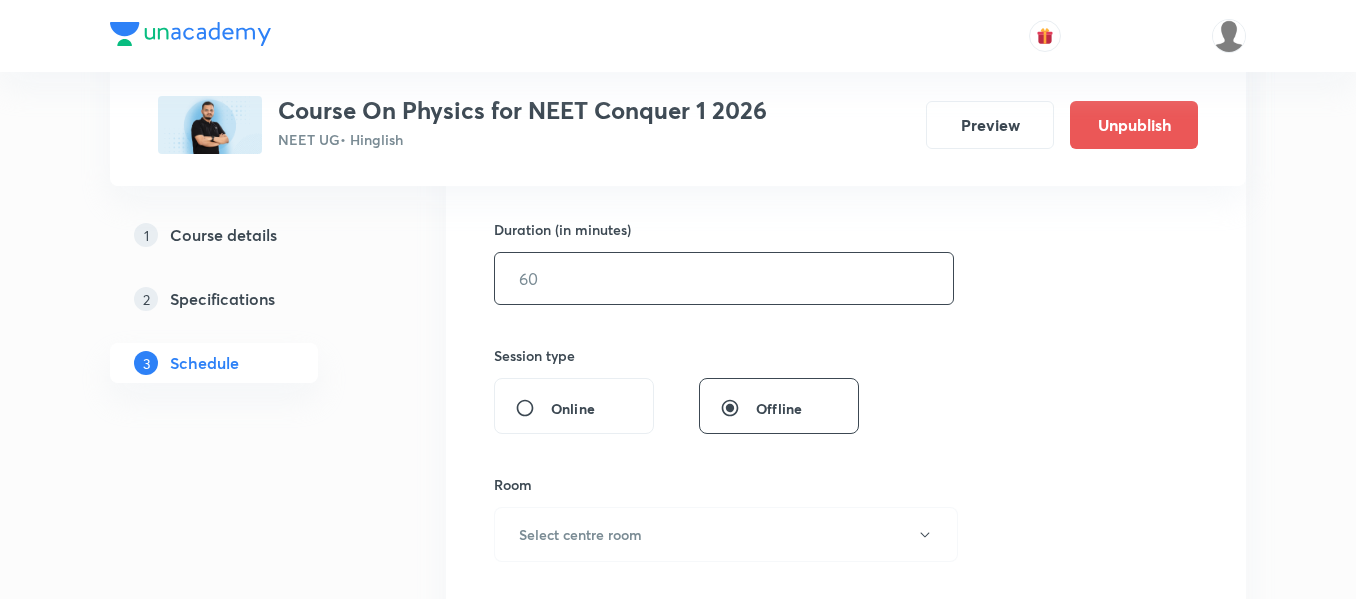 click at bounding box center (724, 278) 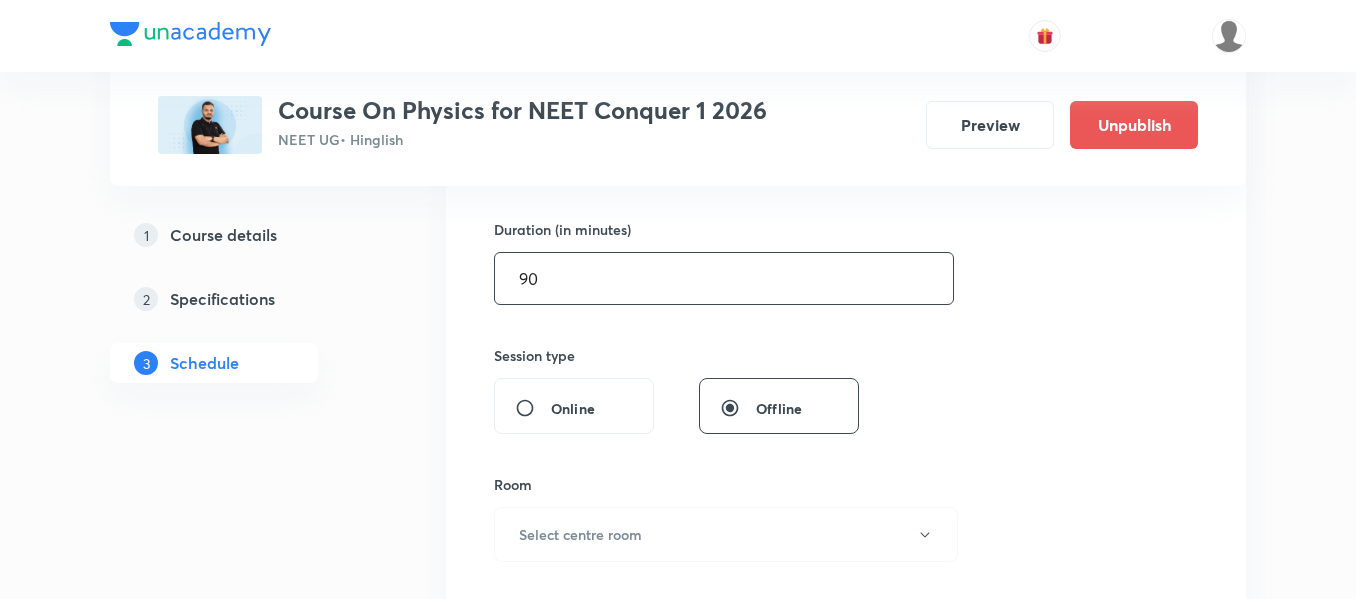 scroll, scrollTop: 700, scrollLeft: 0, axis: vertical 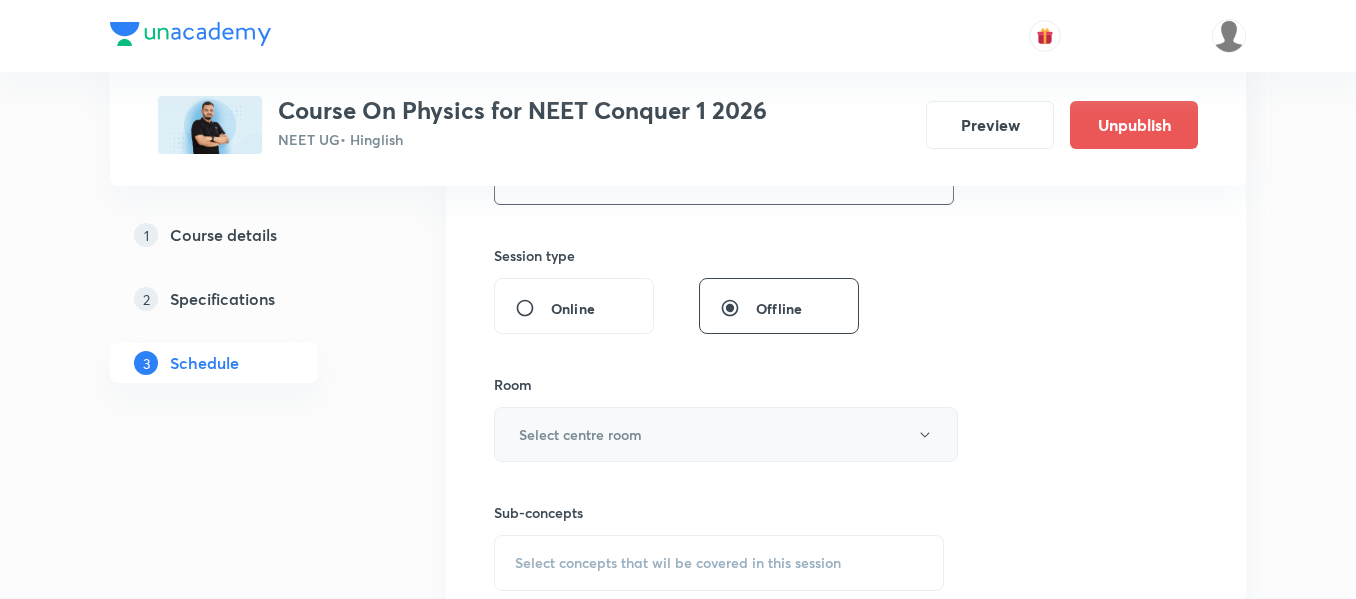 type on "90" 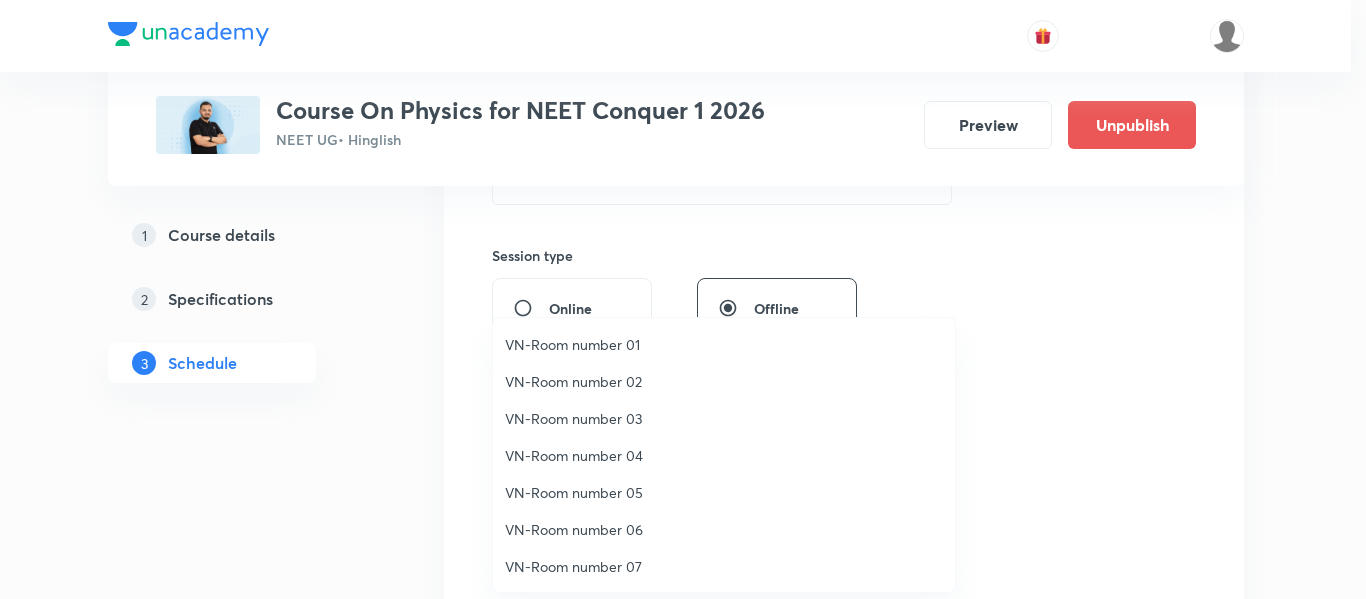 click on "VN-Room number 01" at bounding box center [724, 344] 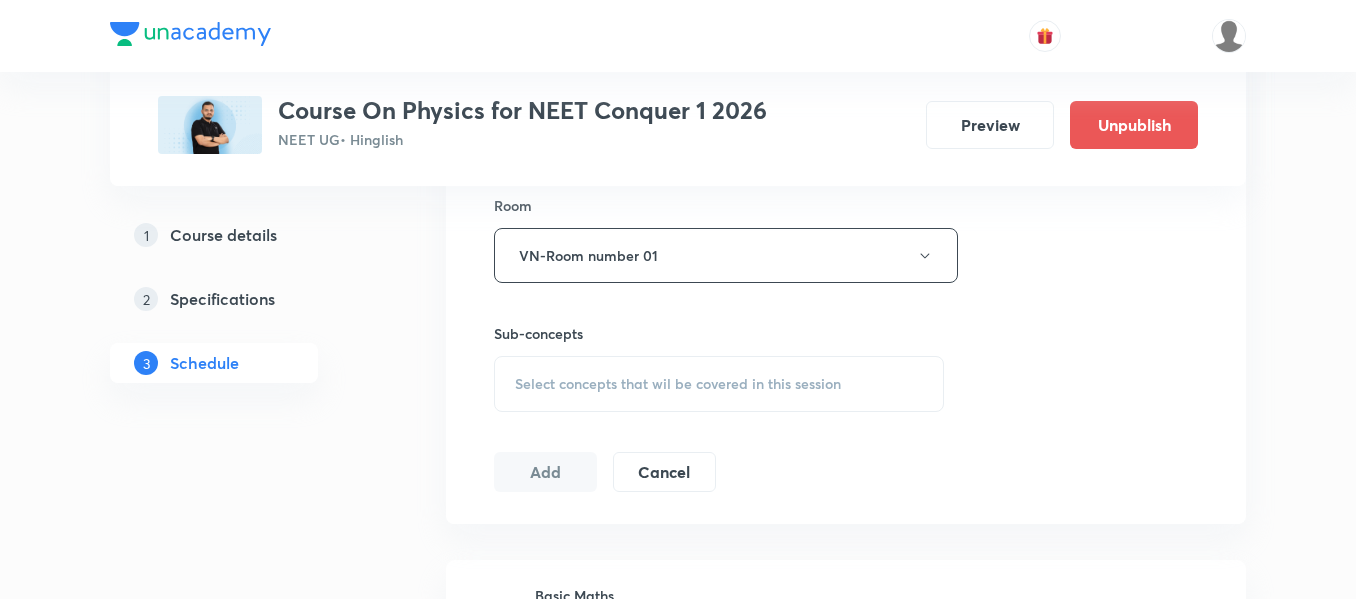 scroll, scrollTop: 900, scrollLeft: 0, axis: vertical 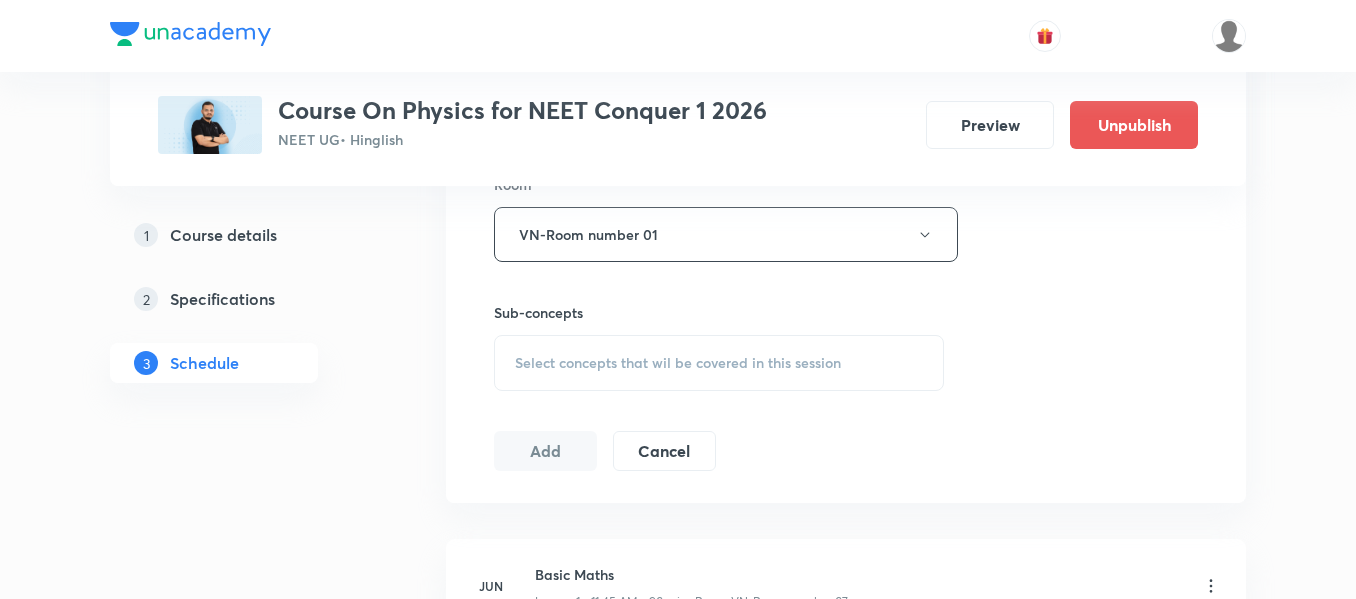 click on "Select concepts that wil be covered in this session" at bounding box center [678, 363] 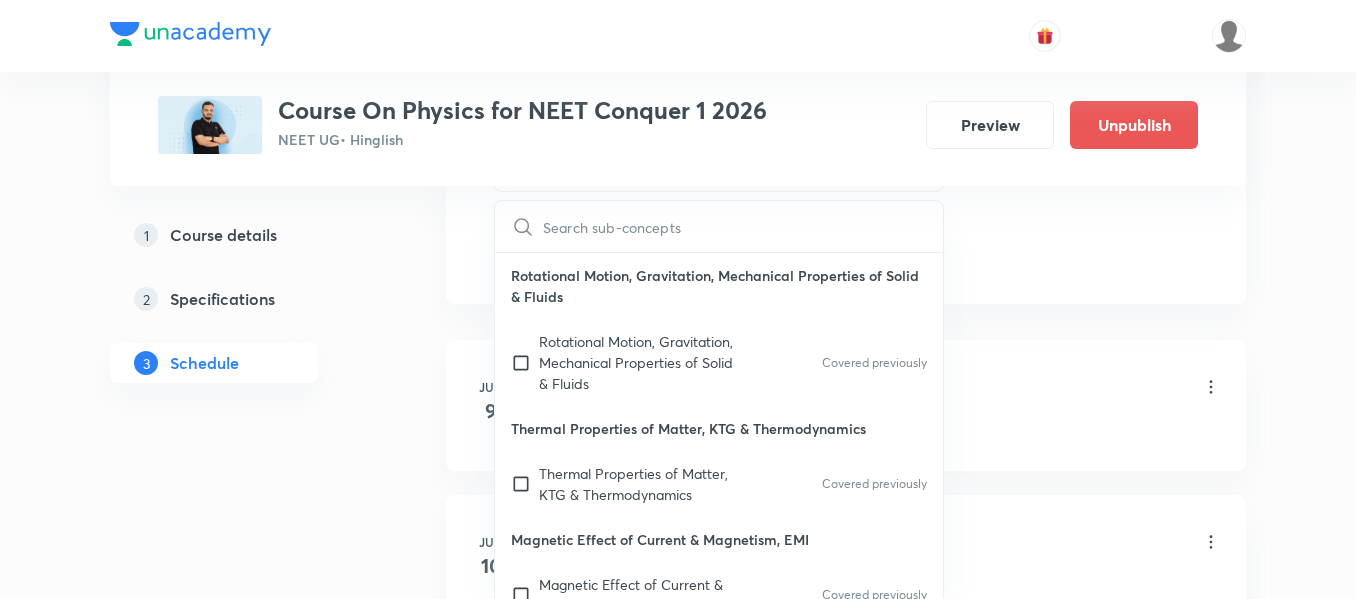 scroll, scrollTop: 1100, scrollLeft: 0, axis: vertical 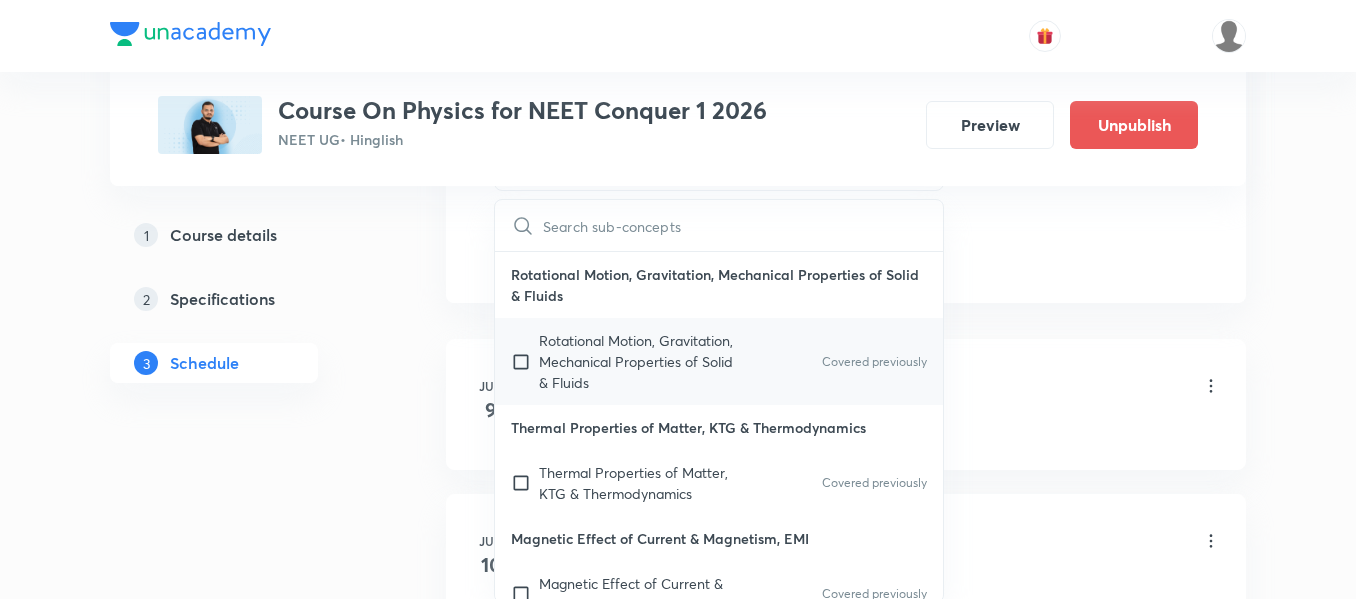 click on "Rotational Motion, Gravitation, Mechanical Properties of Solid & Fluids" at bounding box center (640, 361) 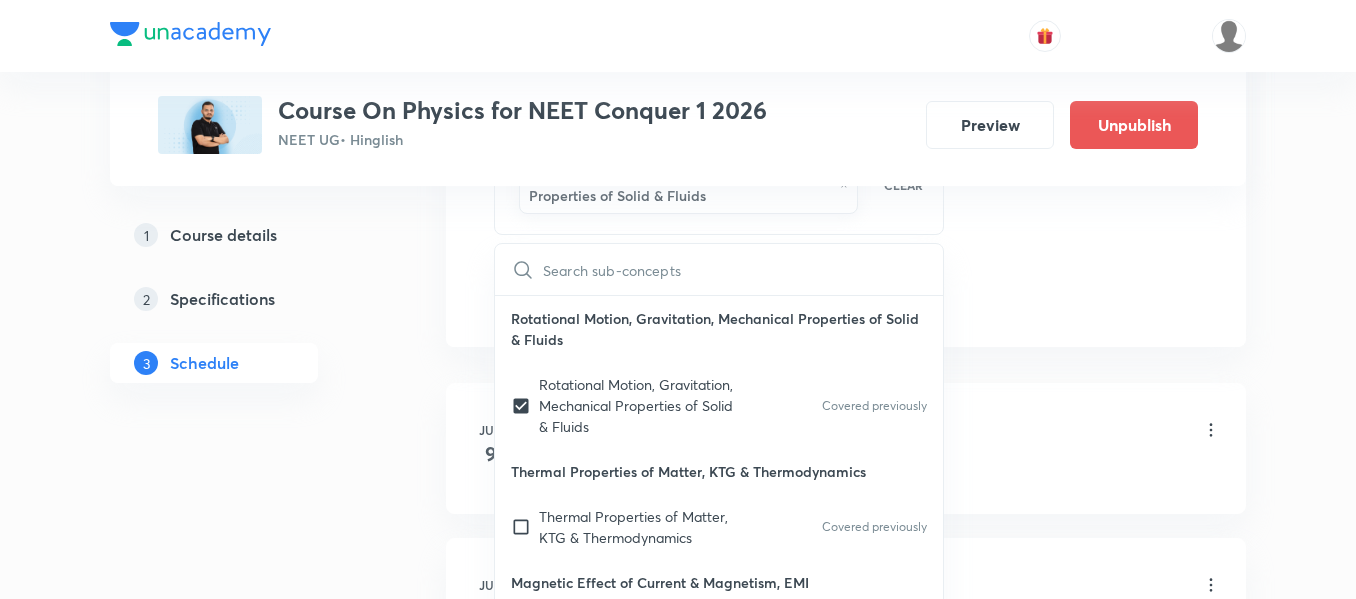 click on "Session  25 Live class Session title 3/99 NLM ​ Schedule for Jul 13, 2025, 3:58 PM ​ Duration (in minutes) 90 ​   Session type Online Offline Room VN-Room number 01 Sub-concepts Rotational Motion, Gravitation, Mechanical Properties of Solid & Fluids CLEAR ​ Rotational Motion, Gravitation, Mechanical Properties of Solid & Fluids Rotational Motion, Gravitation, Mechanical Properties of Solid & Fluids Covered previously Thermal Properties of Matter, KTG & Thermodynamics Thermal Properties of Matter, KTG & Thermodynamics Covered previously Magnetic Effect of Current & Magnetism, EMI Magnetic Effect of Current & Magnetism, EMI Covered previously Add Cancel" at bounding box center [846, -177] 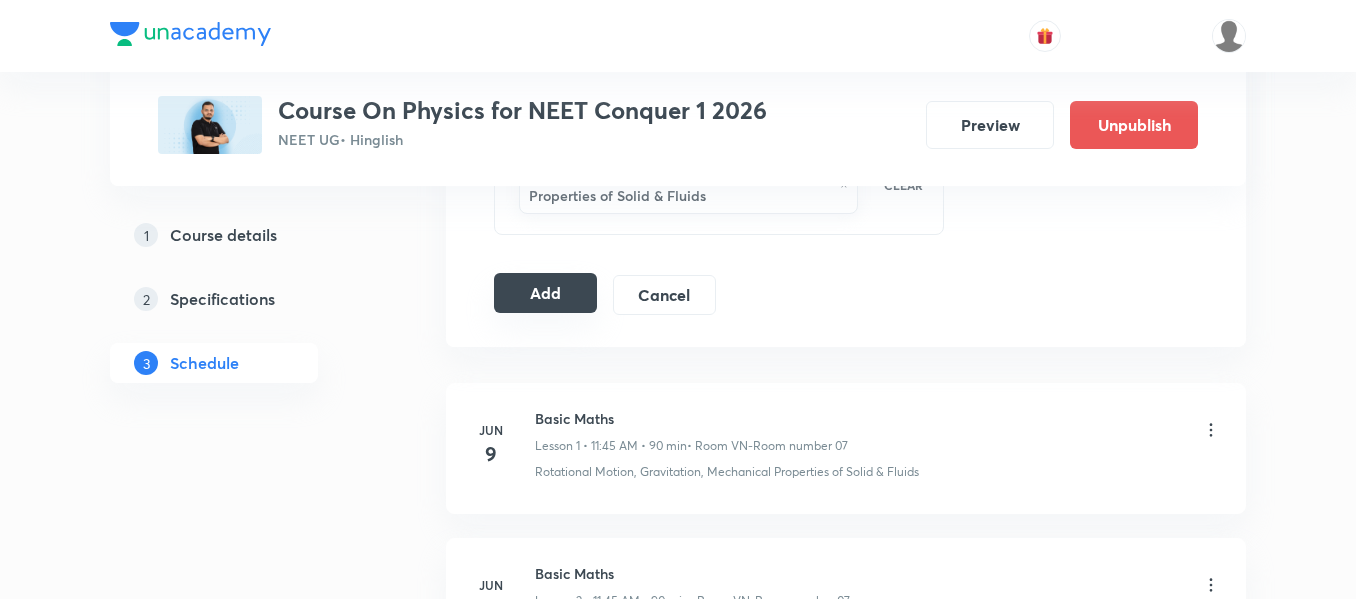 click on "Add" at bounding box center [545, 293] 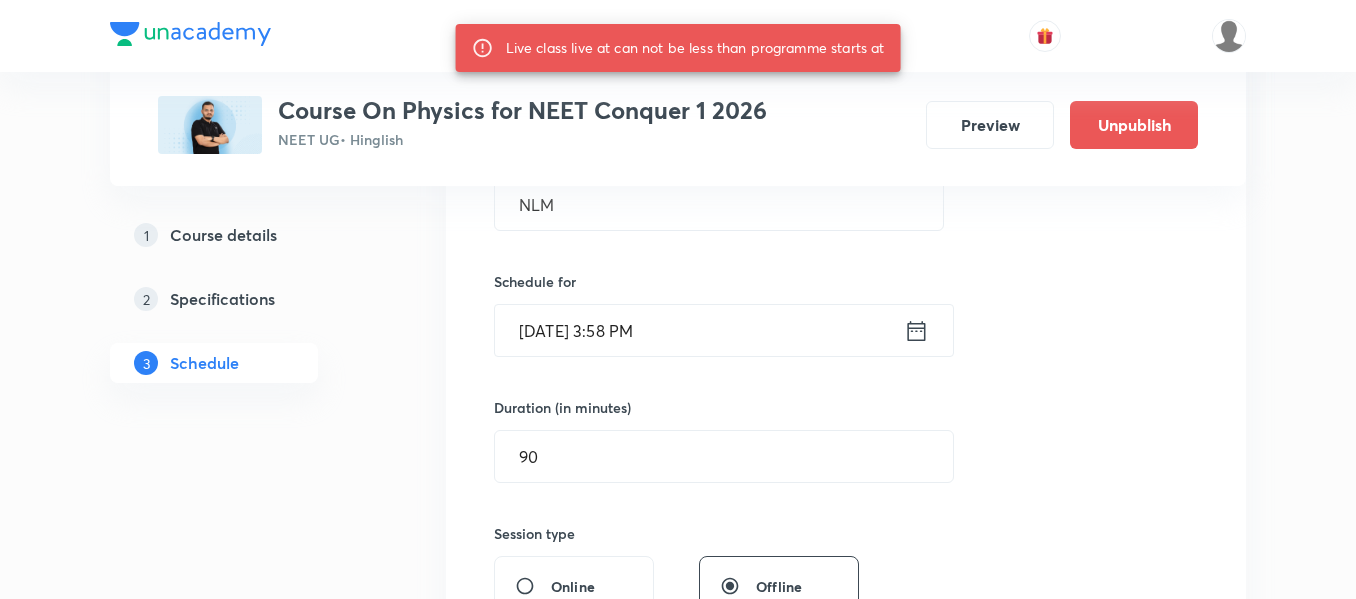 scroll, scrollTop: 300, scrollLeft: 0, axis: vertical 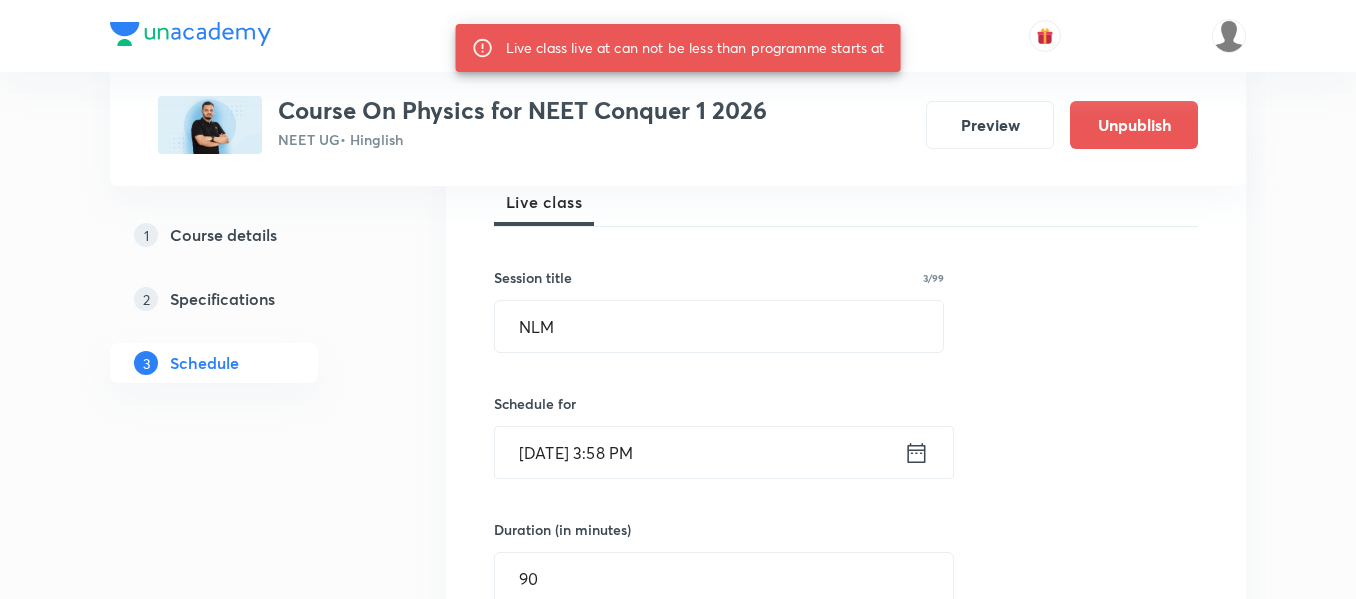 click on "Jul 13, 2025, 3:58 PM" at bounding box center [699, 452] 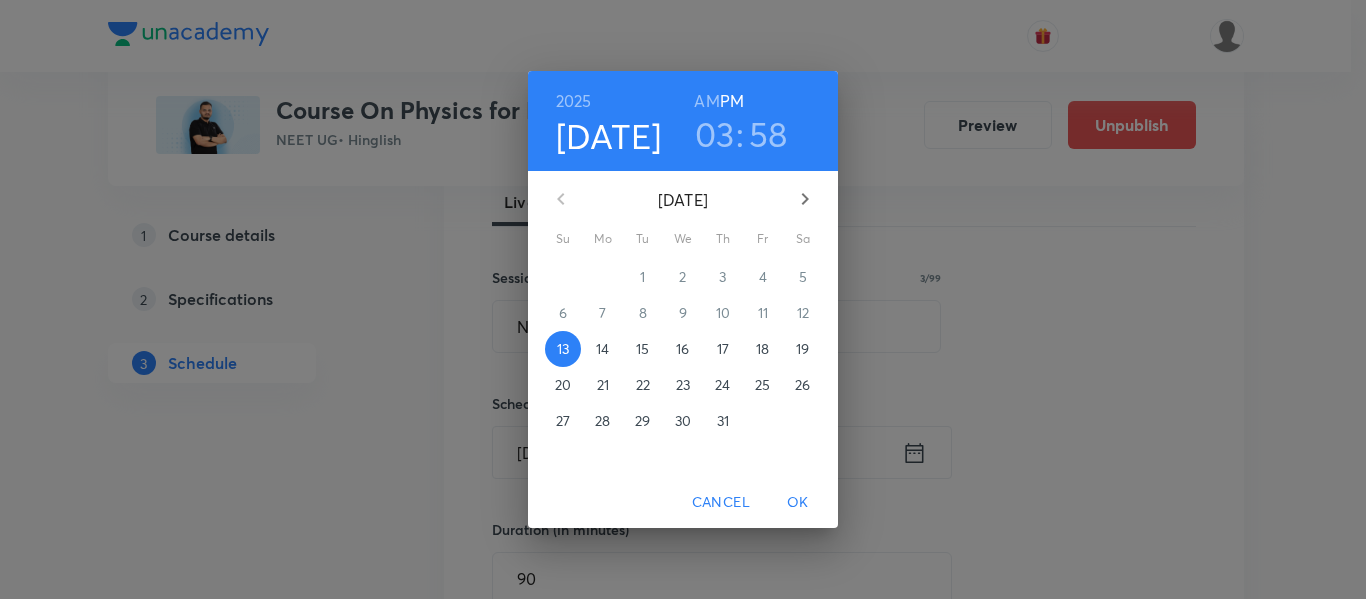 click on "18" at bounding box center [762, 349] 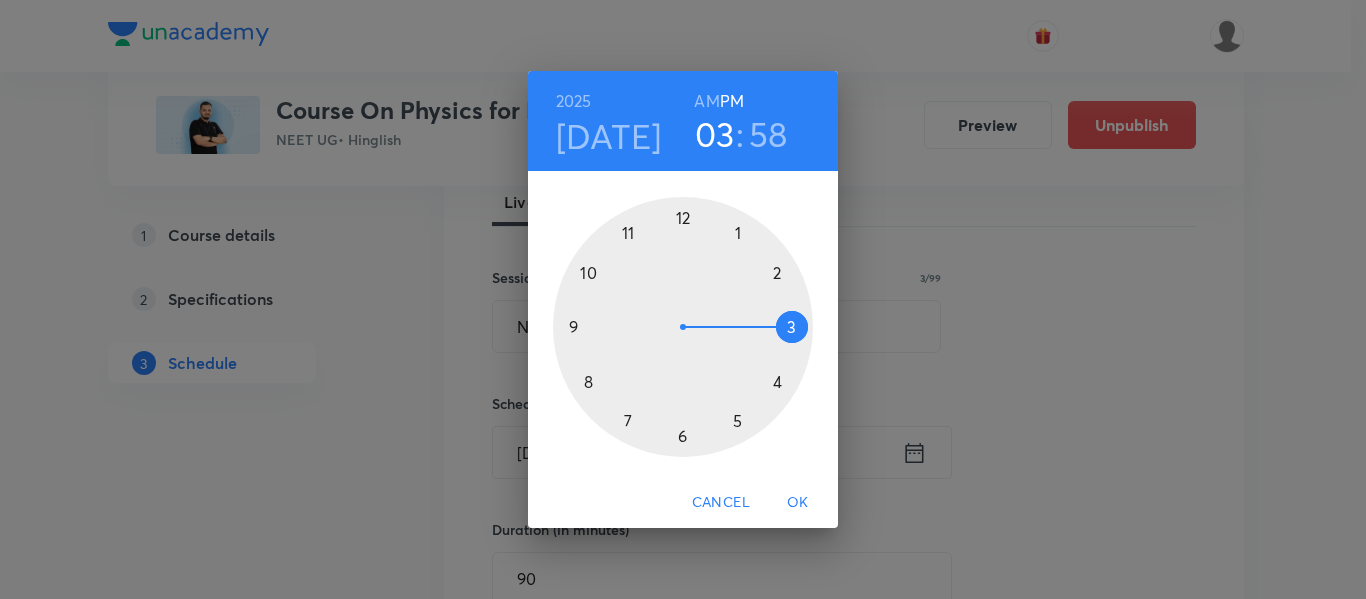 click on "58" at bounding box center [768, 134] 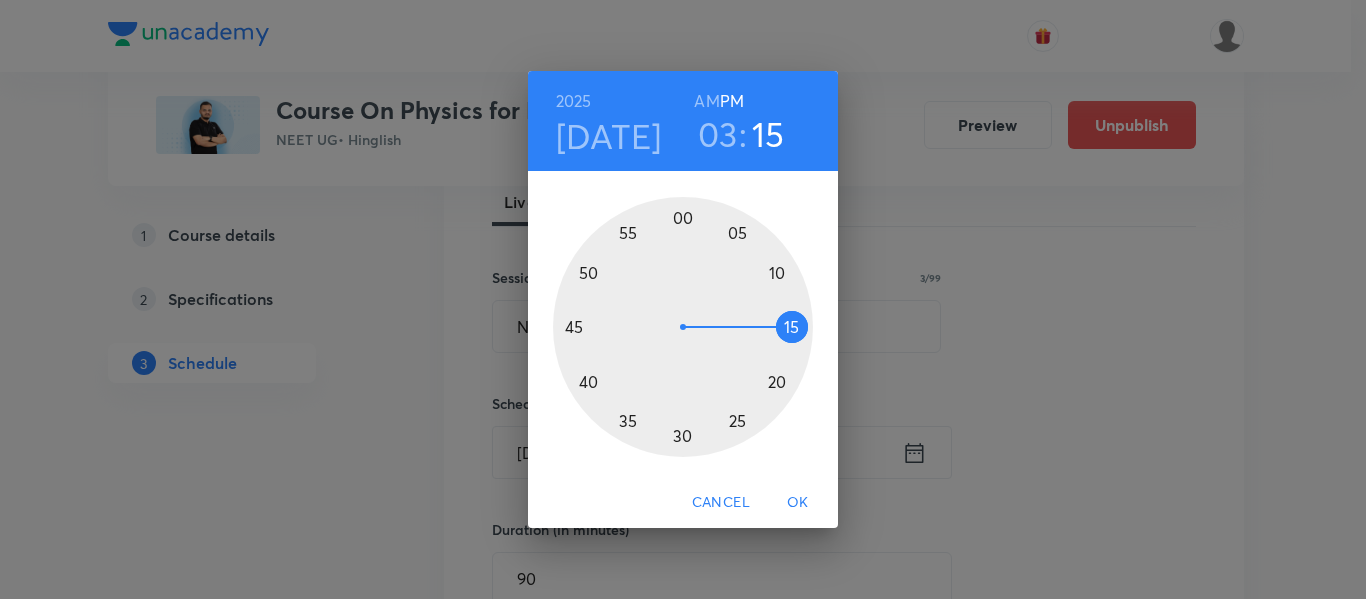 drag, startPoint x: 669, startPoint y: 213, endPoint x: 780, endPoint y: 330, distance: 161.27615 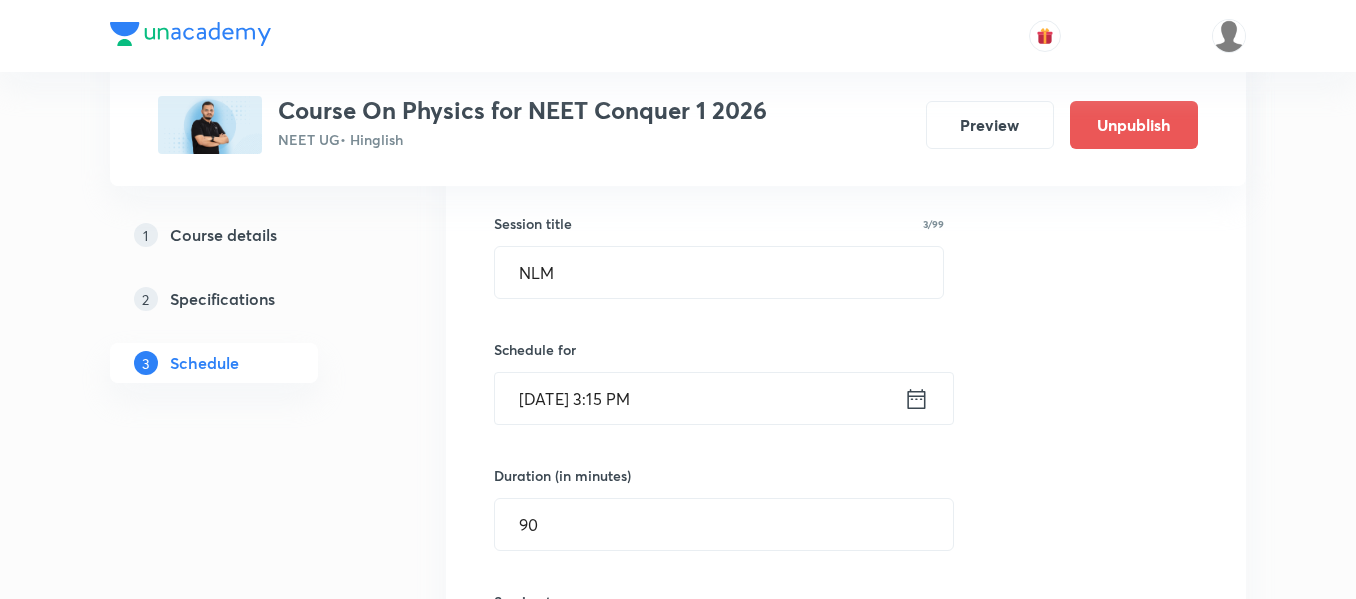 scroll, scrollTop: 400, scrollLeft: 0, axis: vertical 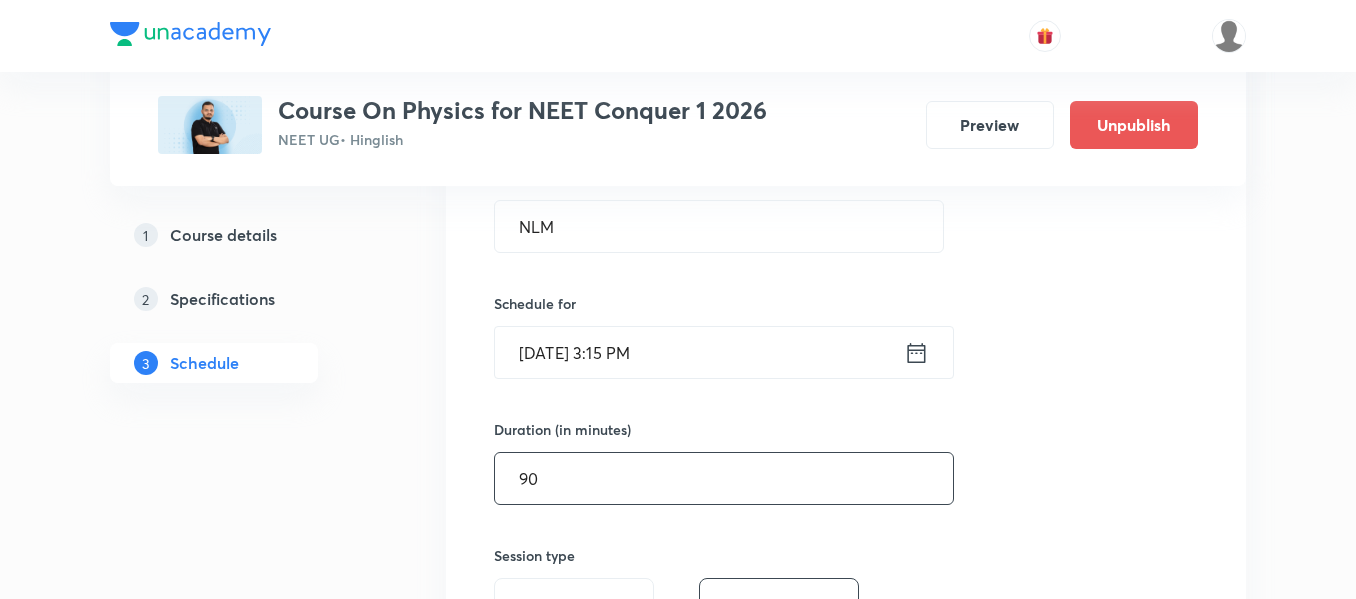 drag, startPoint x: 639, startPoint y: 459, endPoint x: 459, endPoint y: 472, distance: 180.46883 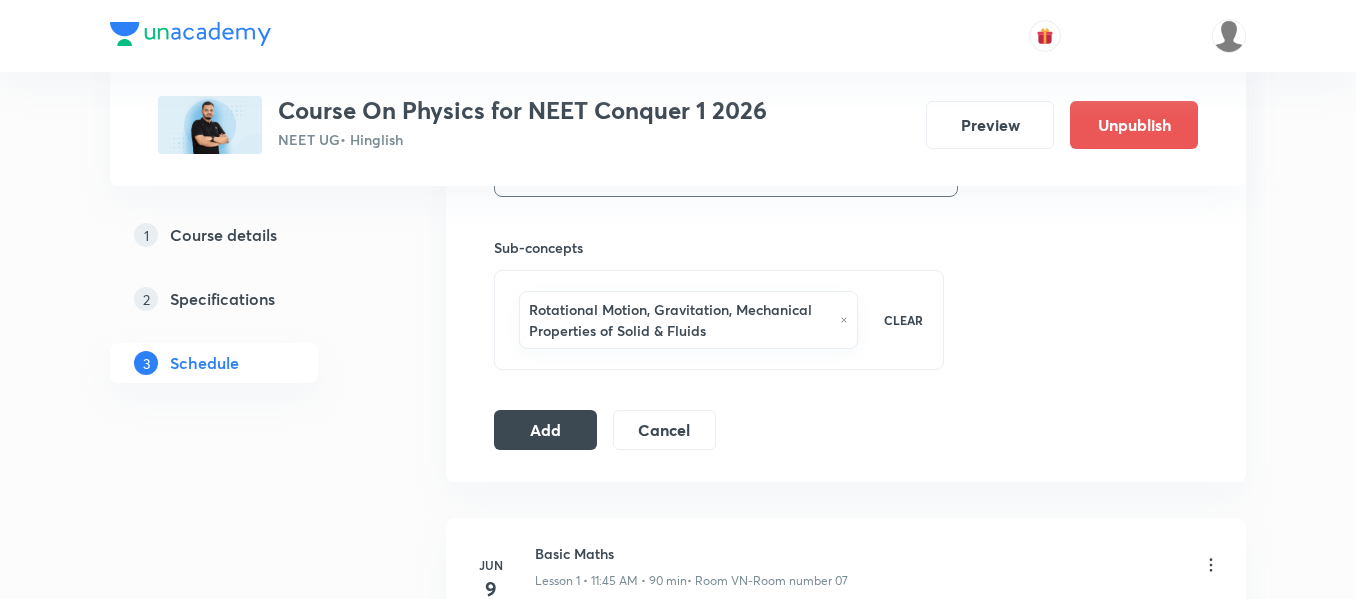 scroll, scrollTop: 1000, scrollLeft: 0, axis: vertical 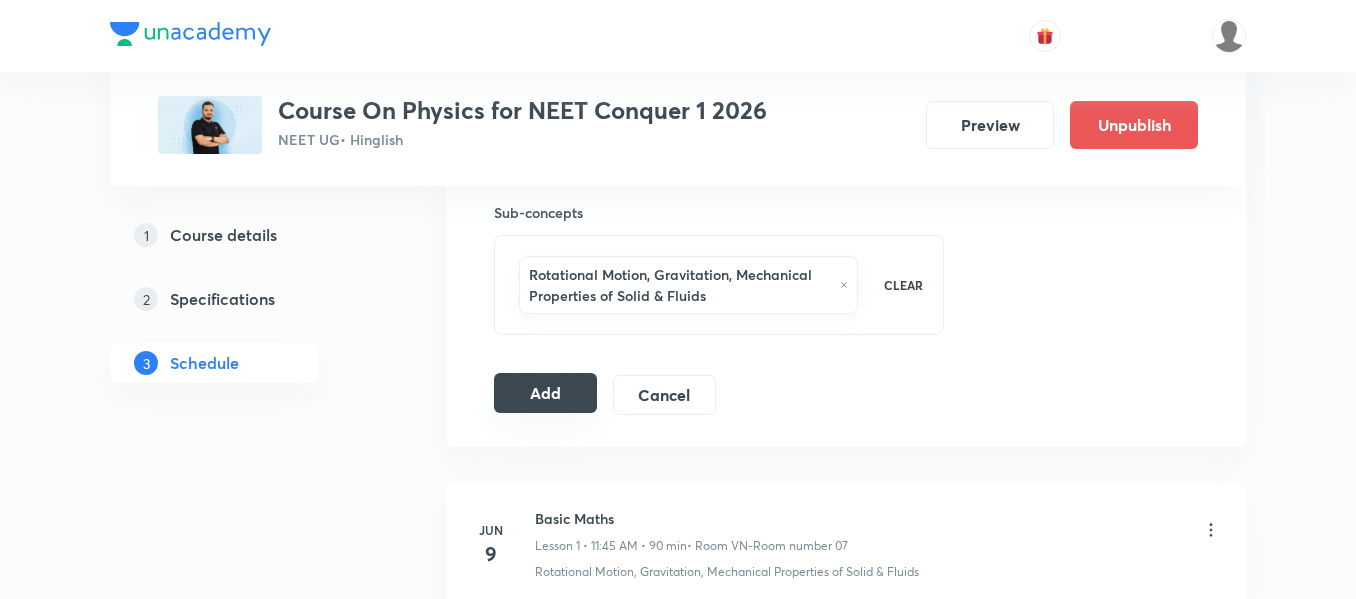 type on "45" 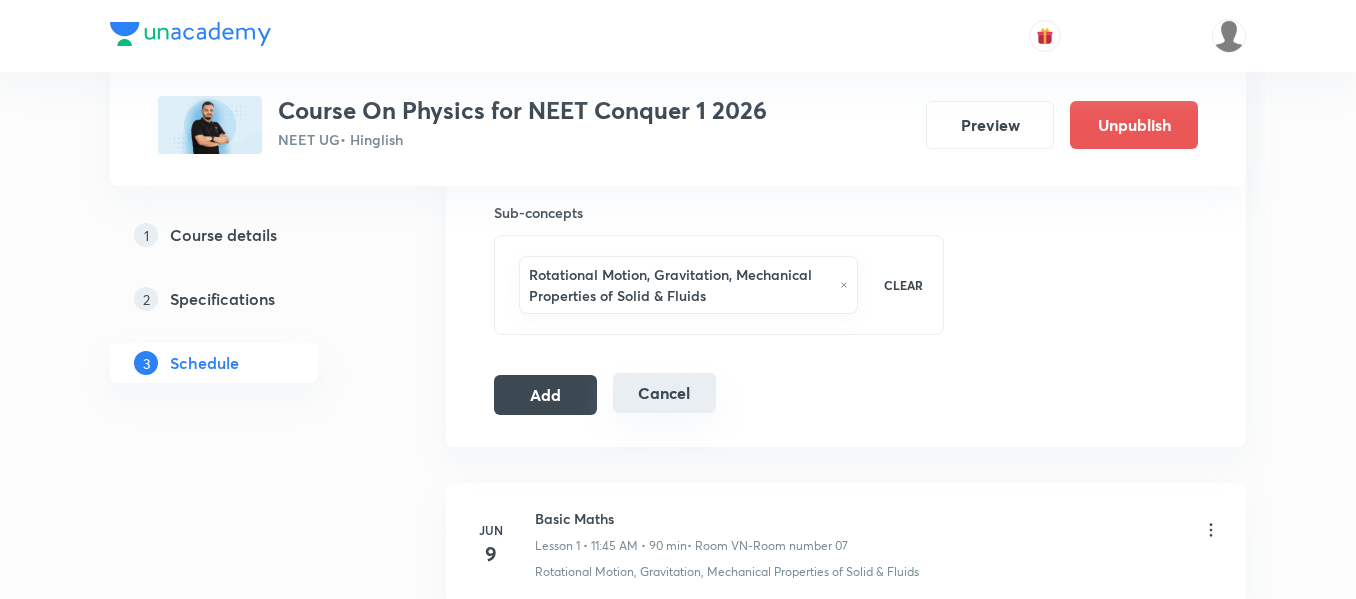 click on "Add" at bounding box center [545, 395] 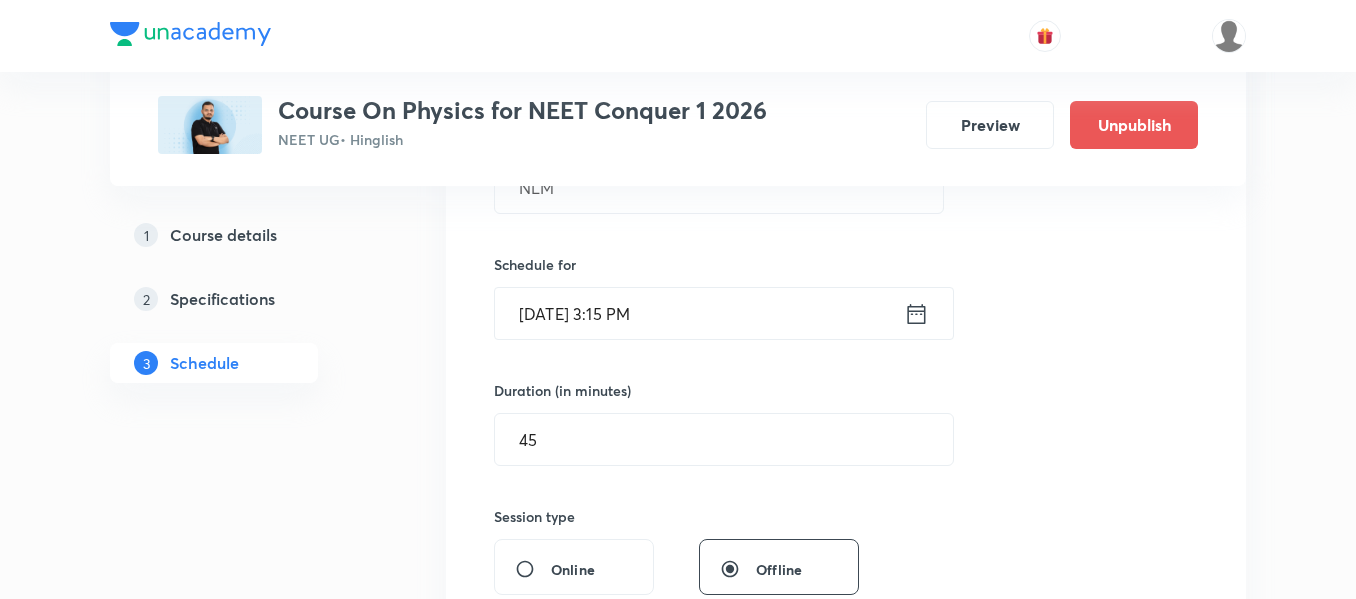 scroll, scrollTop: 0, scrollLeft: 0, axis: both 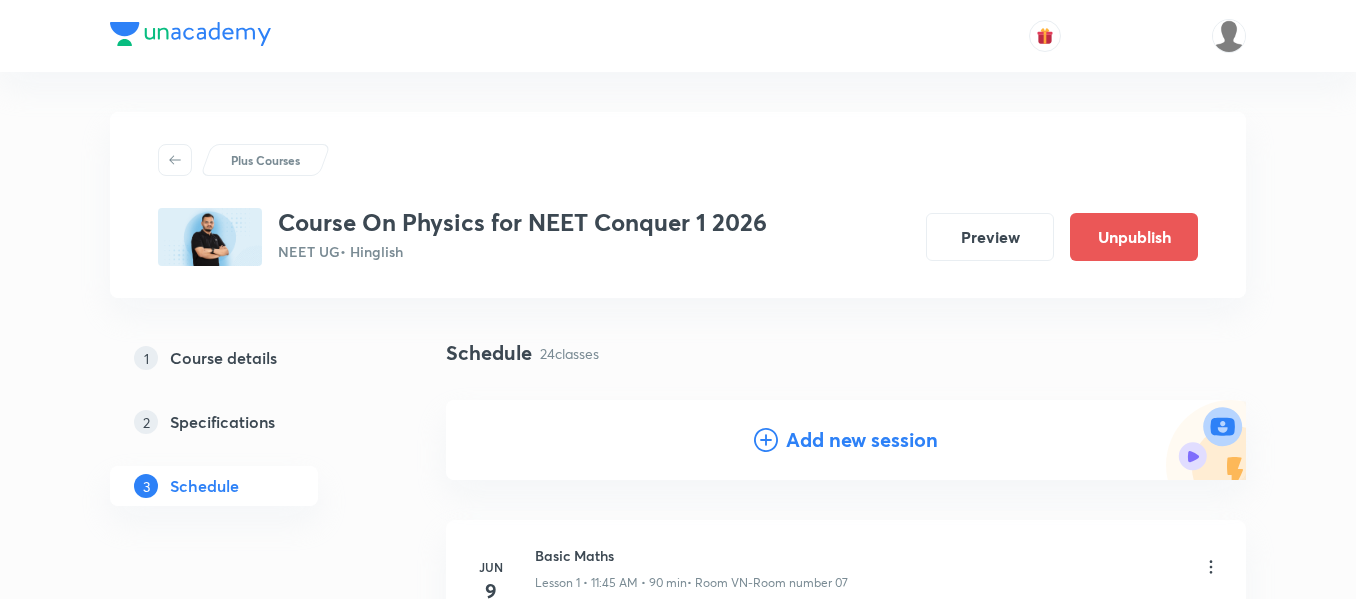 click on "Add new session" at bounding box center (862, 440) 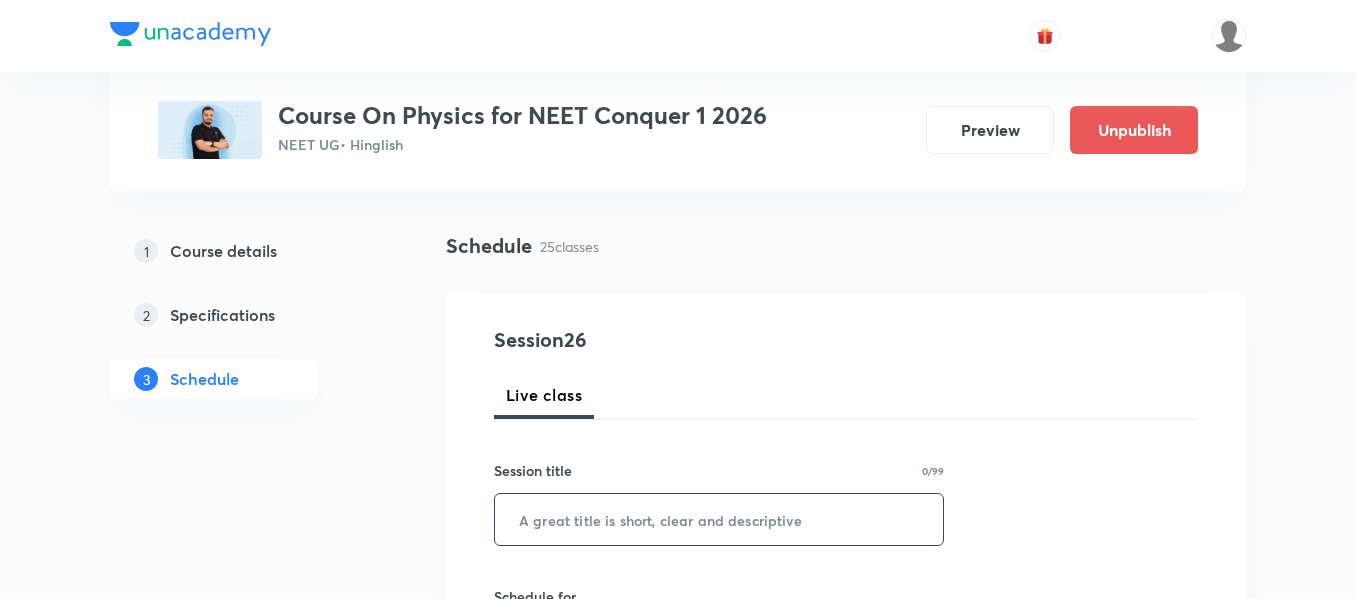 scroll, scrollTop: 200, scrollLeft: 0, axis: vertical 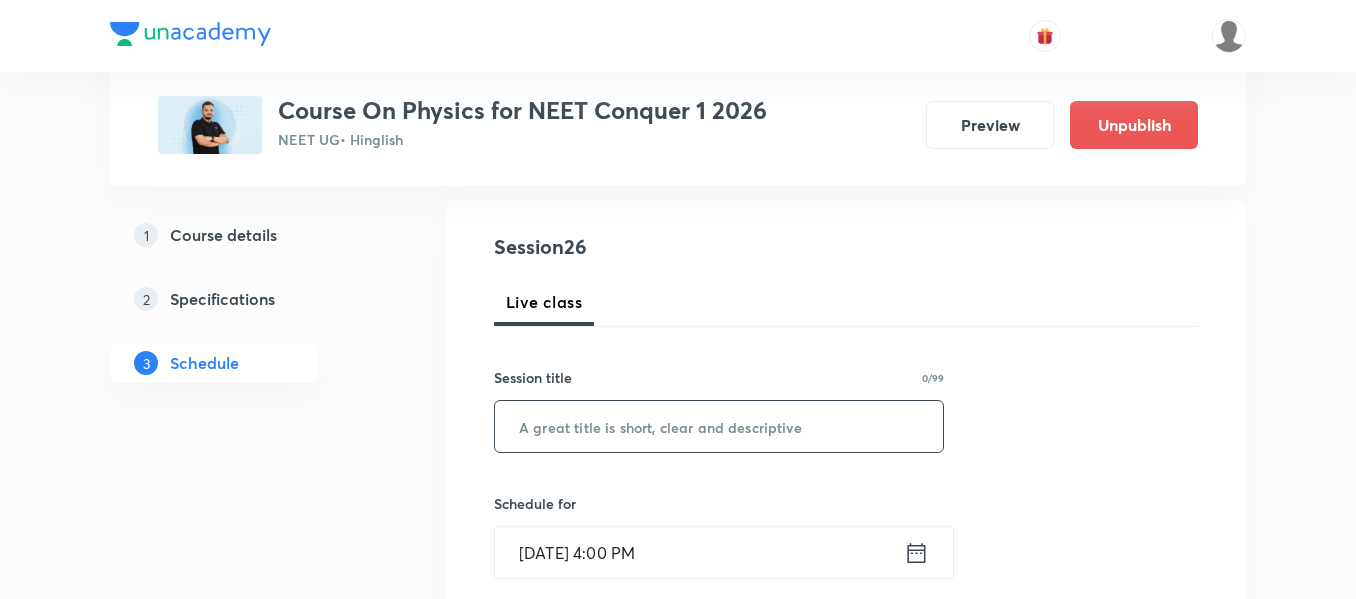 drag, startPoint x: 770, startPoint y: 400, endPoint x: 818, endPoint y: 446, distance: 66.48308 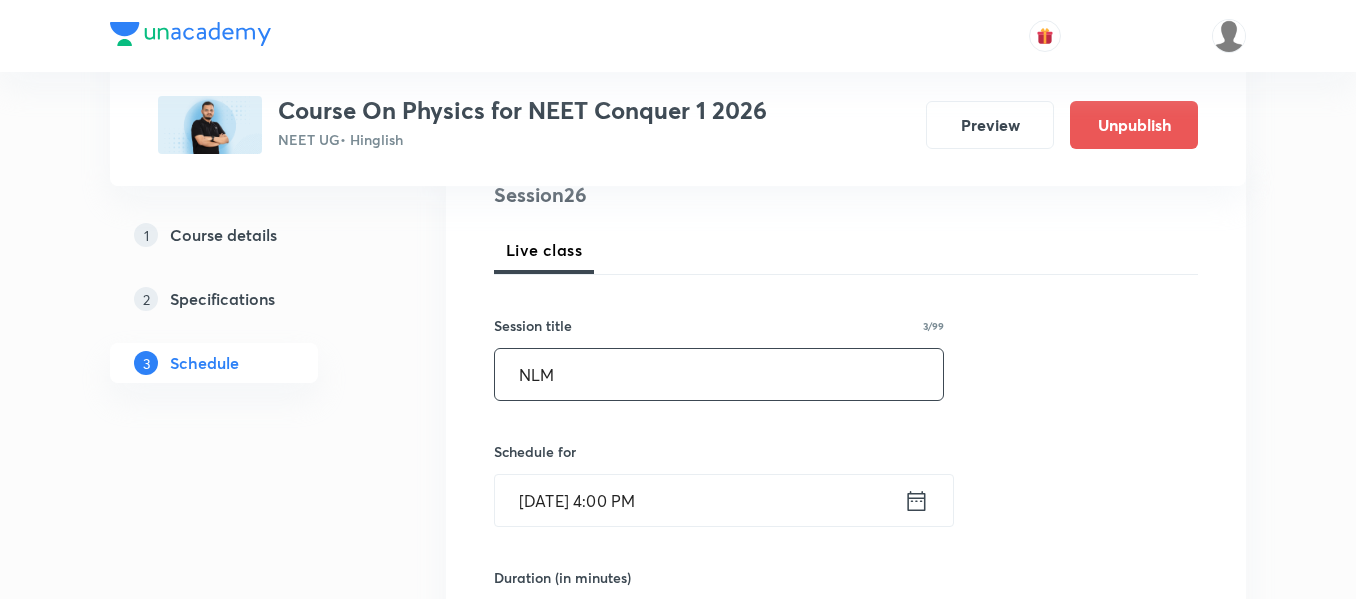 scroll, scrollTop: 300, scrollLeft: 0, axis: vertical 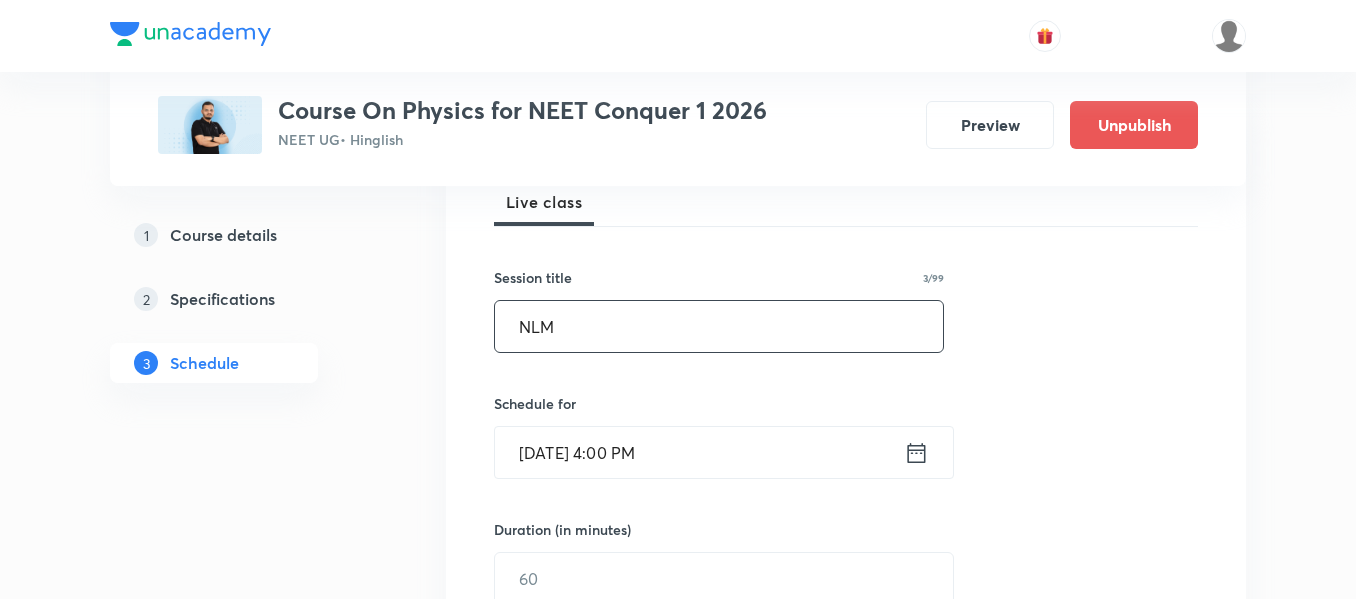 type on "NLM" 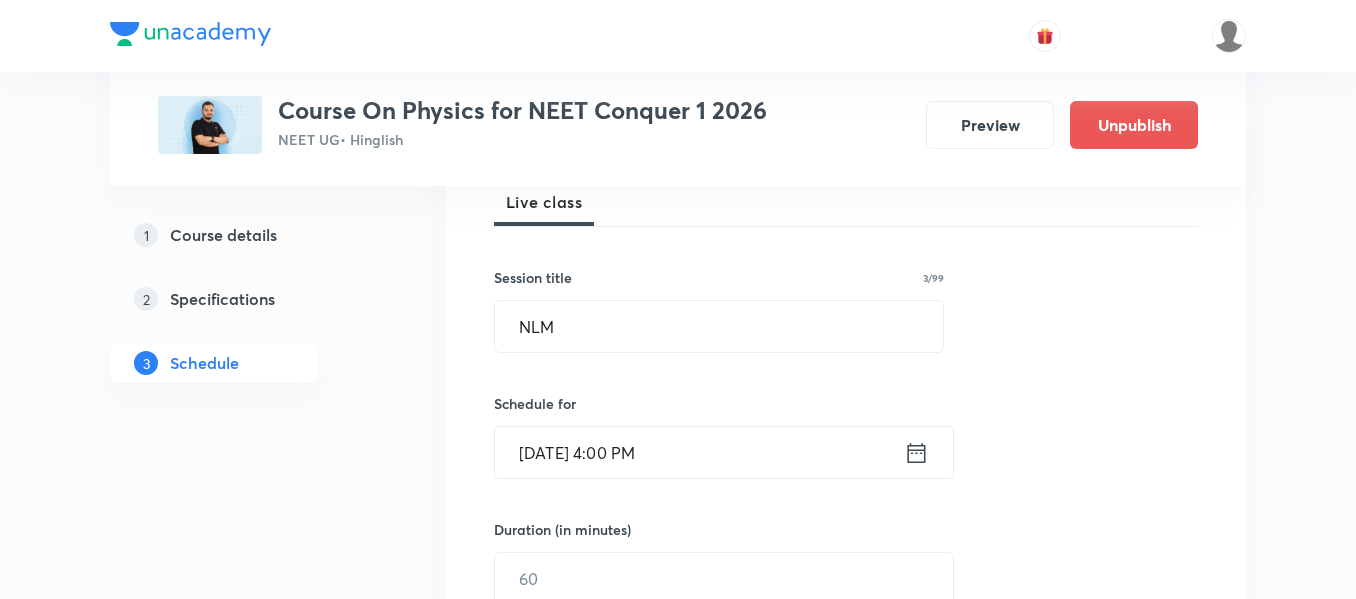 click 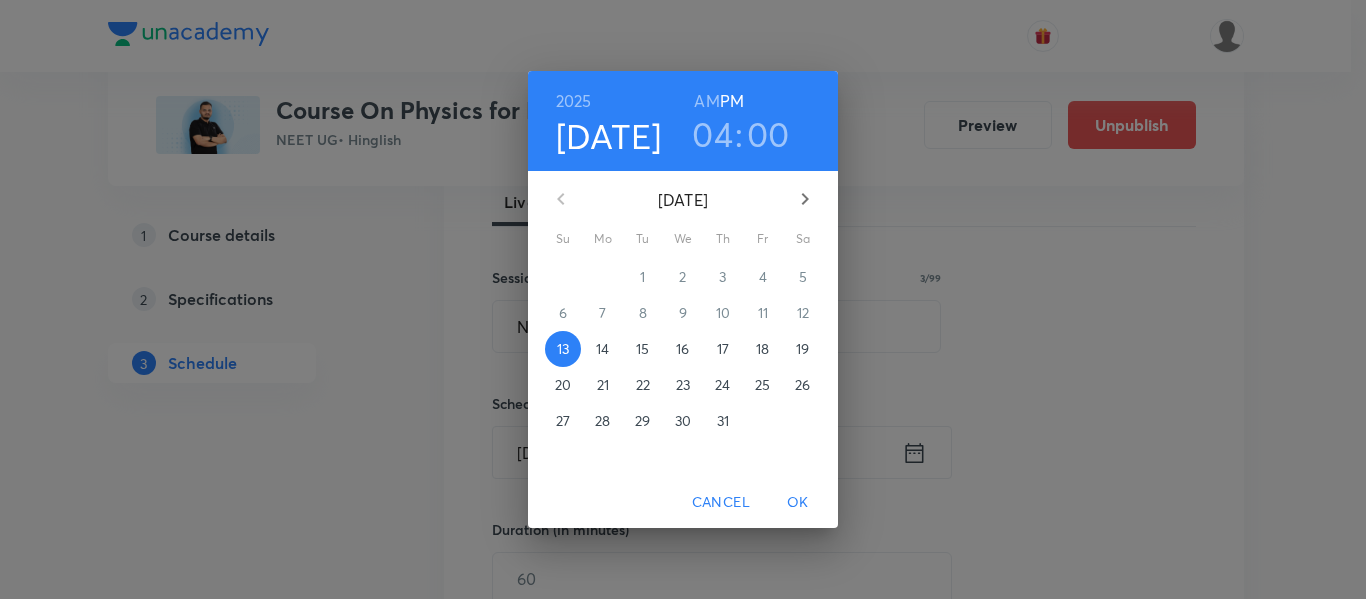 click 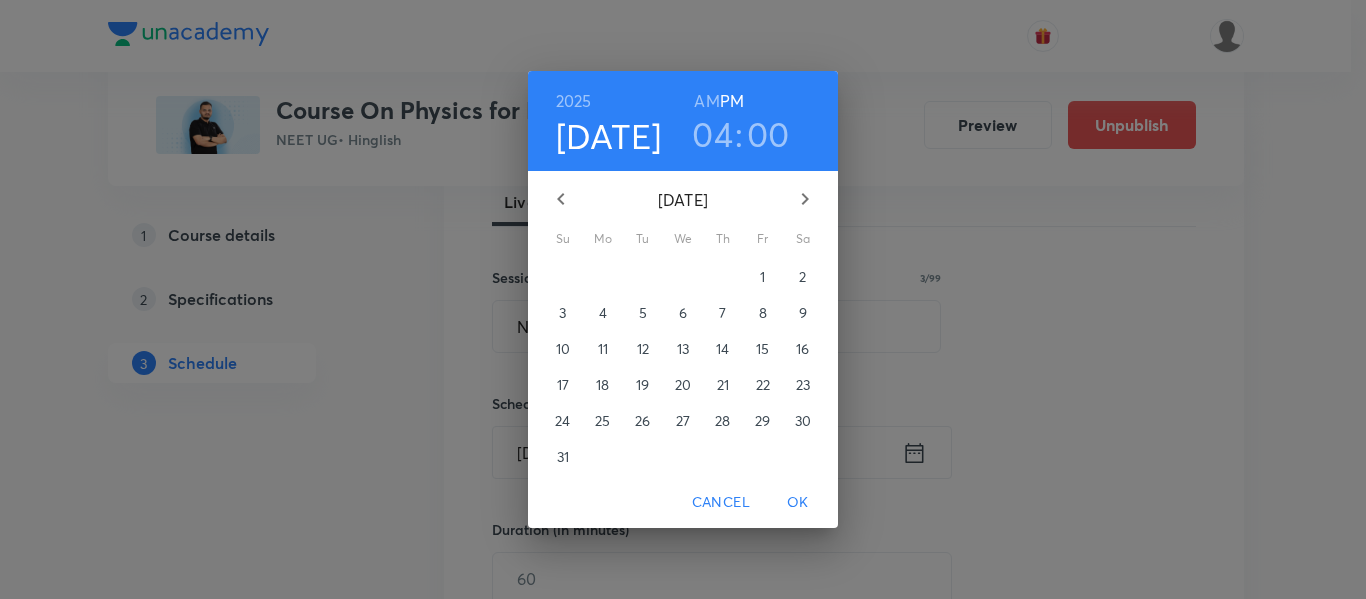 click 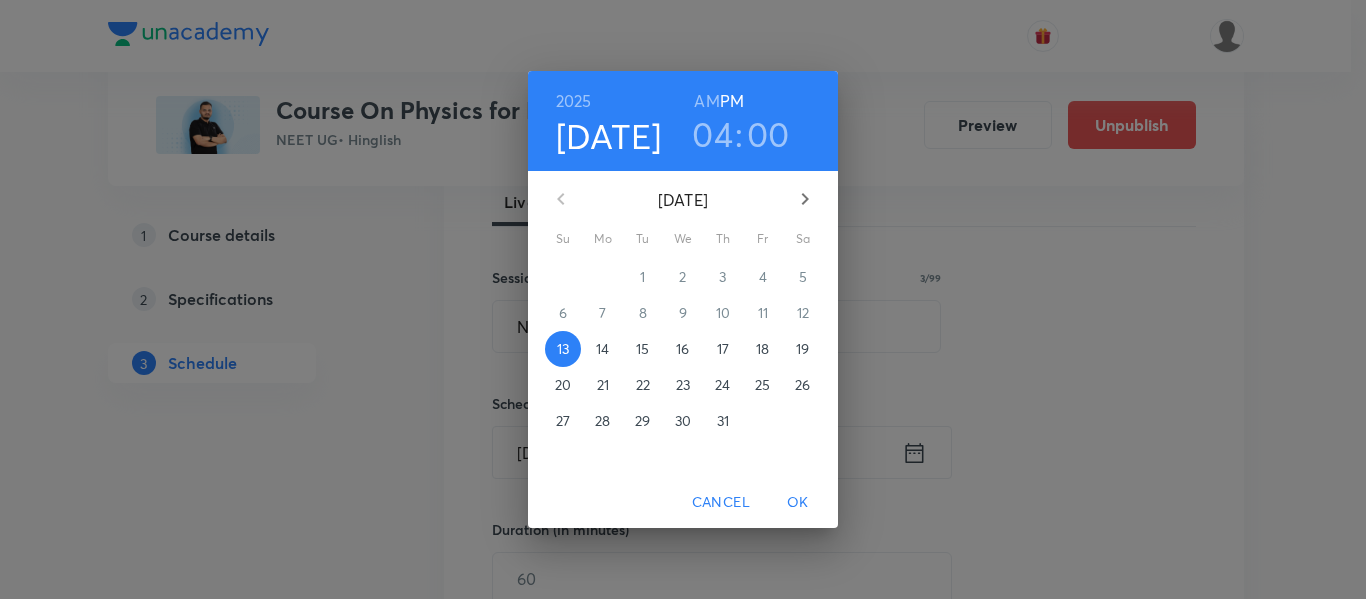 click on "19" at bounding box center [802, 349] 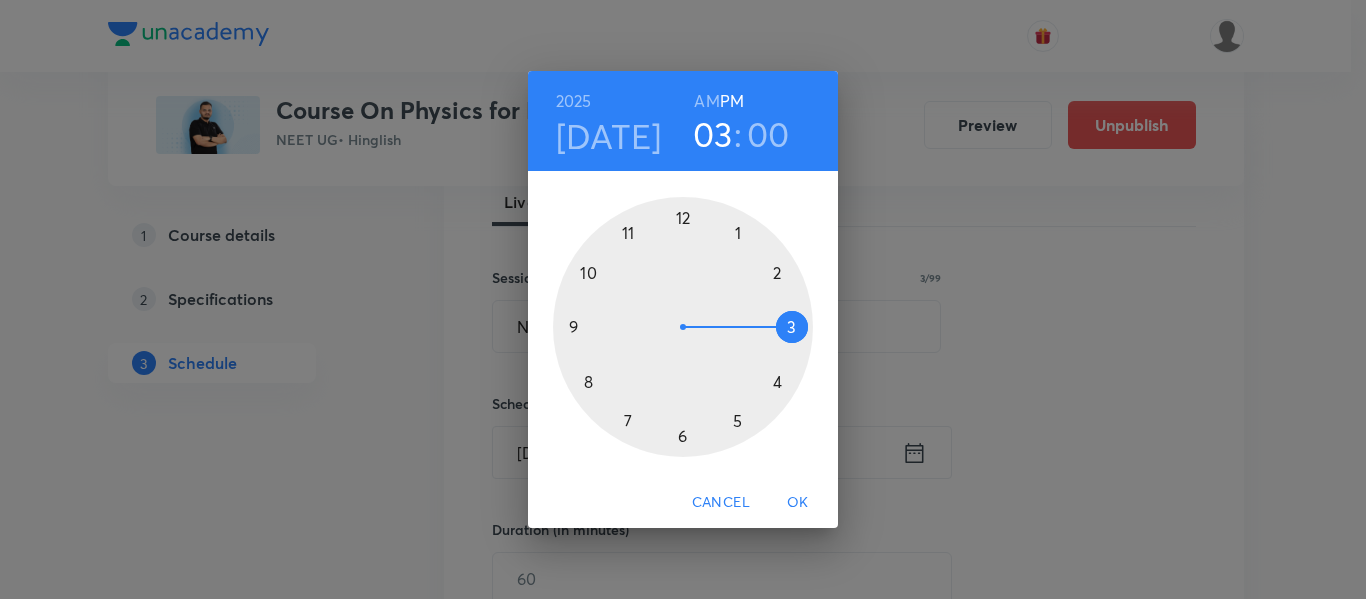 drag, startPoint x: 775, startPoint y: 385, endPoint x: 805, endPoint y: 329, distance: 63.529522 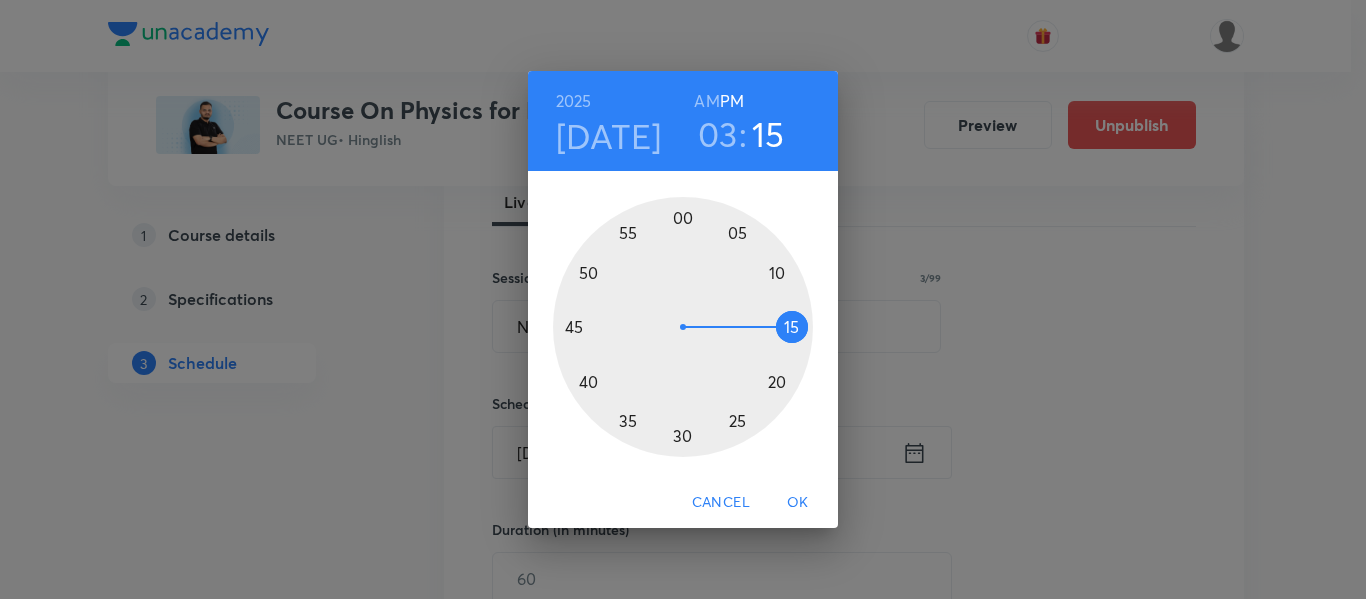 drag, startPoint x: 693, startPoint y: 219, endPoint x: 761, endPoint y: 329, distance: 129.3213 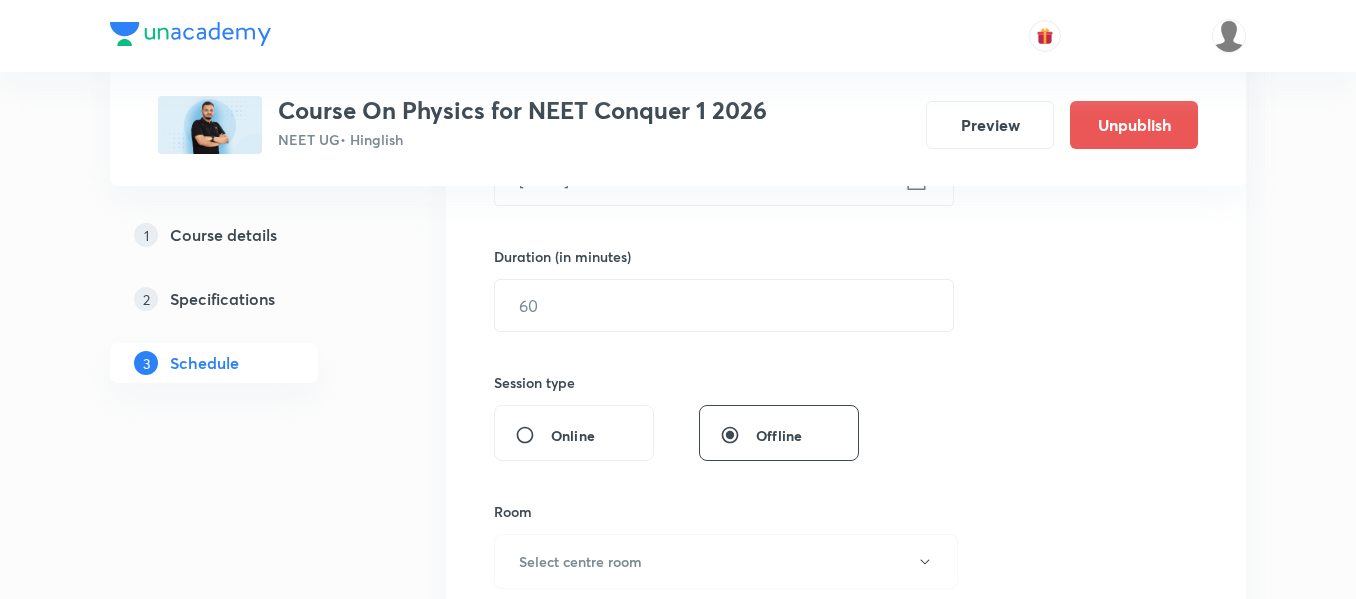 scroll, scrollTop: 600, scrollLeft: 0, axis: vertical 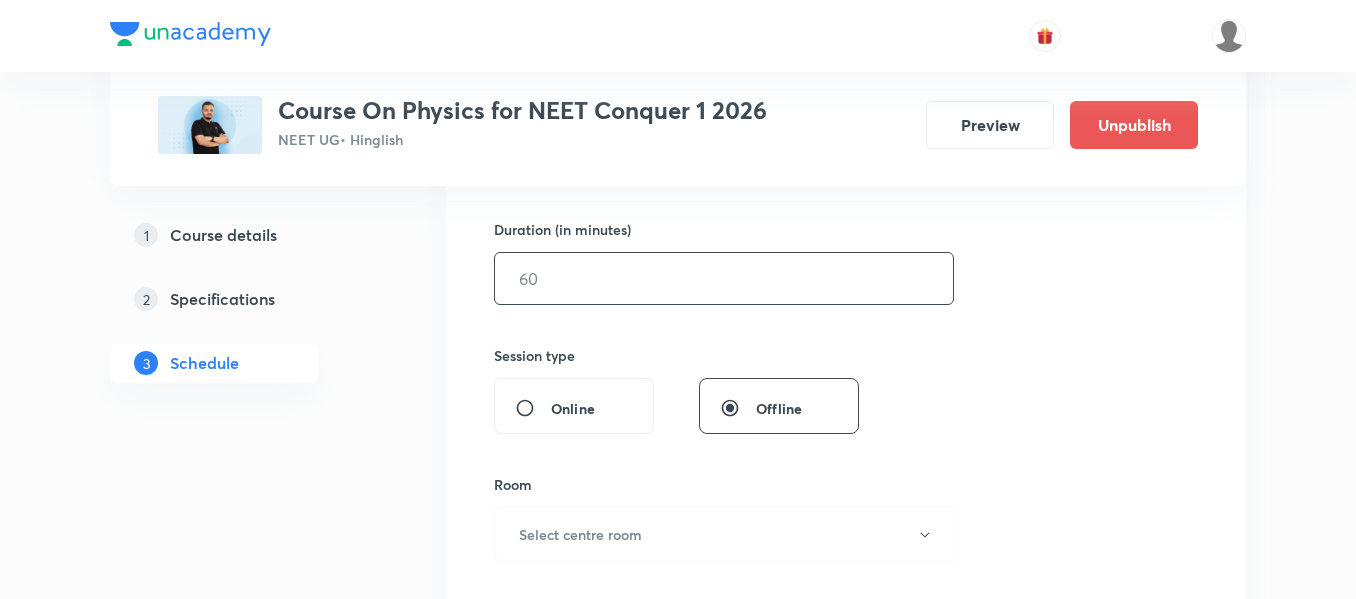 click at bounding box center [724, 278] 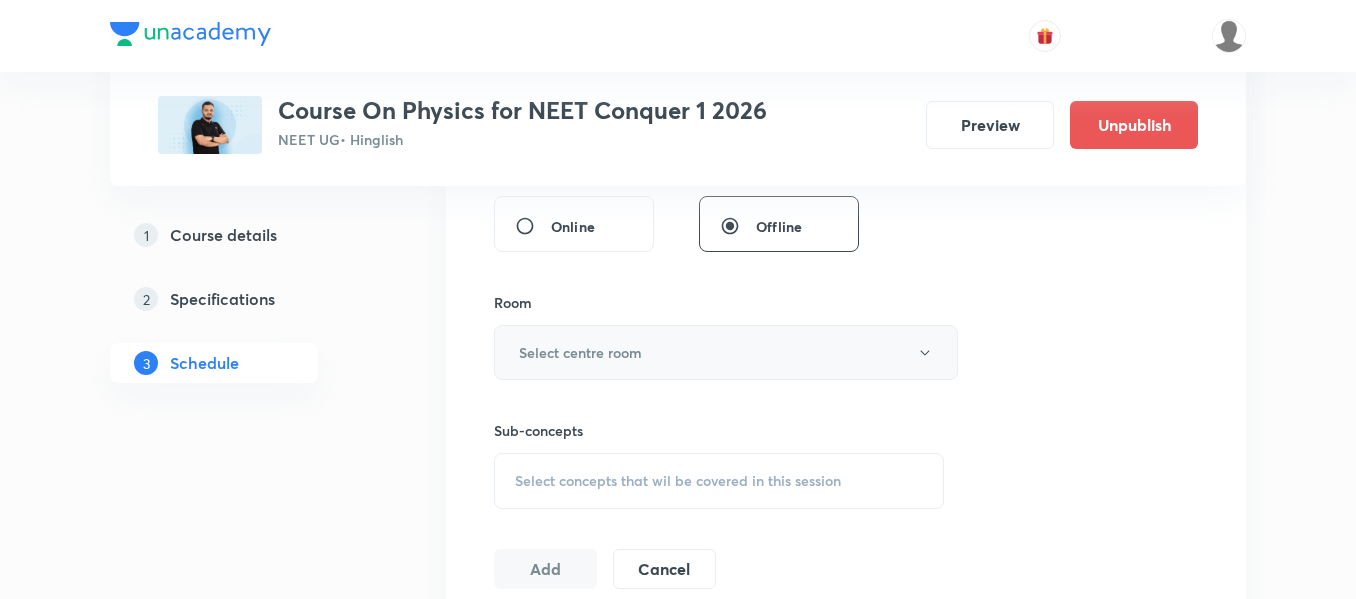 scroll, scrollTop: 800, scrollLeft: 0, axis: vertical 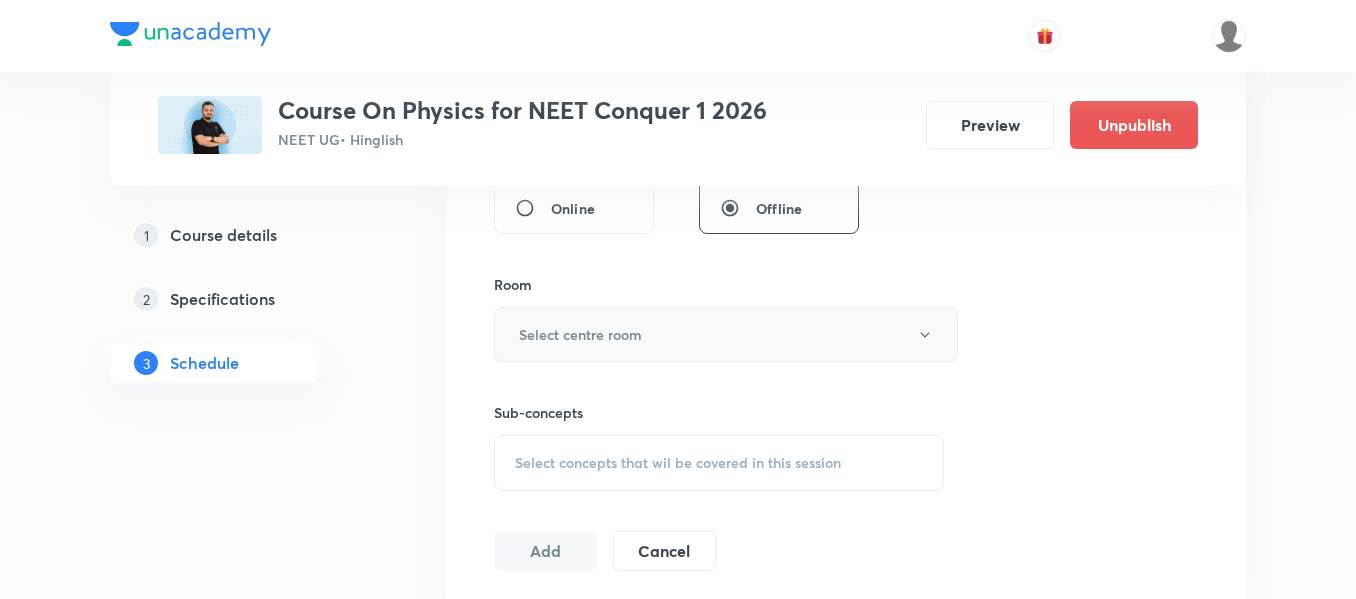 type on "45" 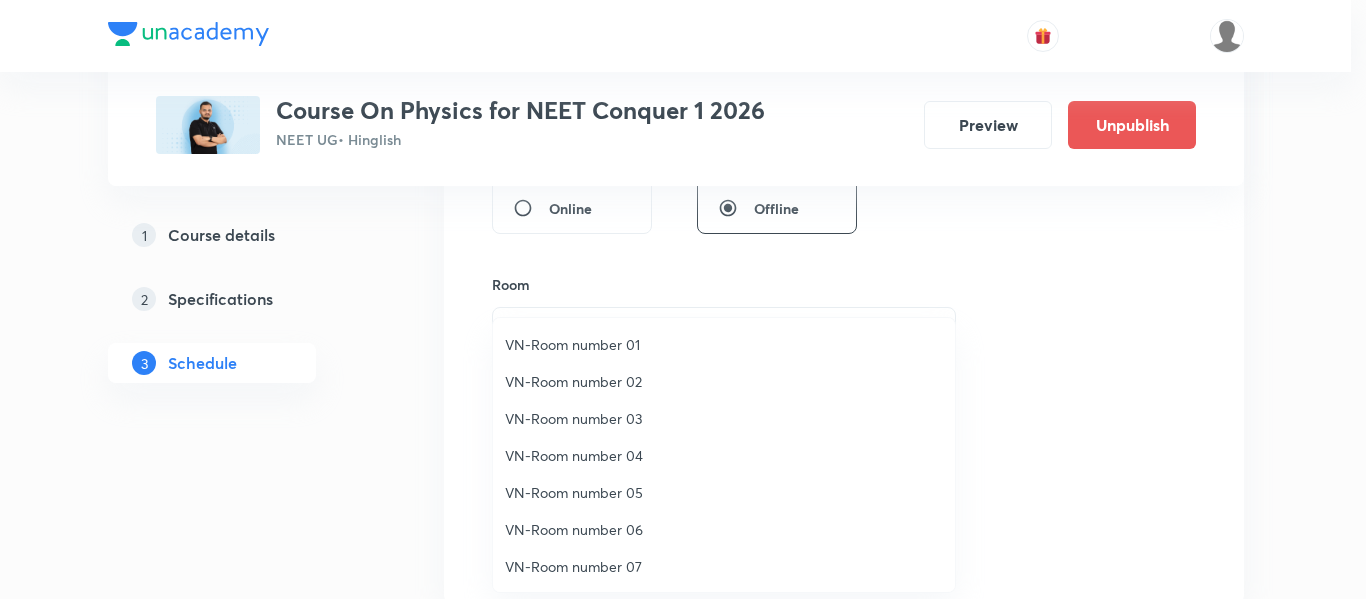 click on "VN-Room number 01" at bounding box center [724, 344] 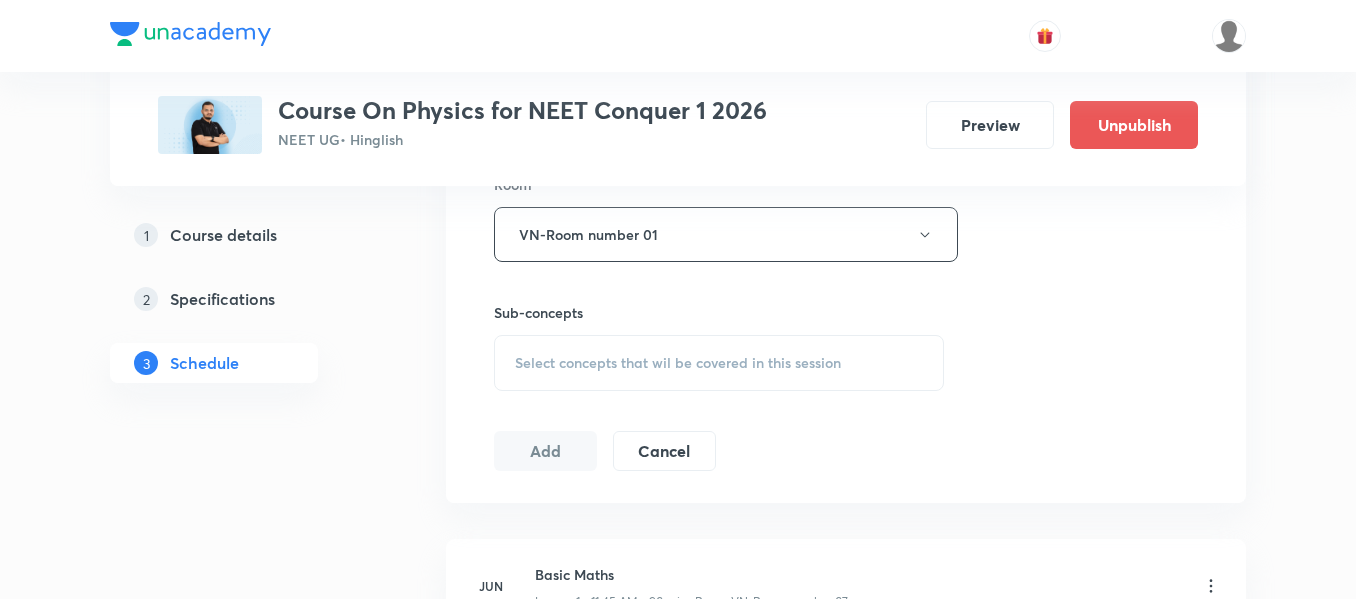 click on "Select concepts that wil be covered in this session" at bounding box center [719, 363] 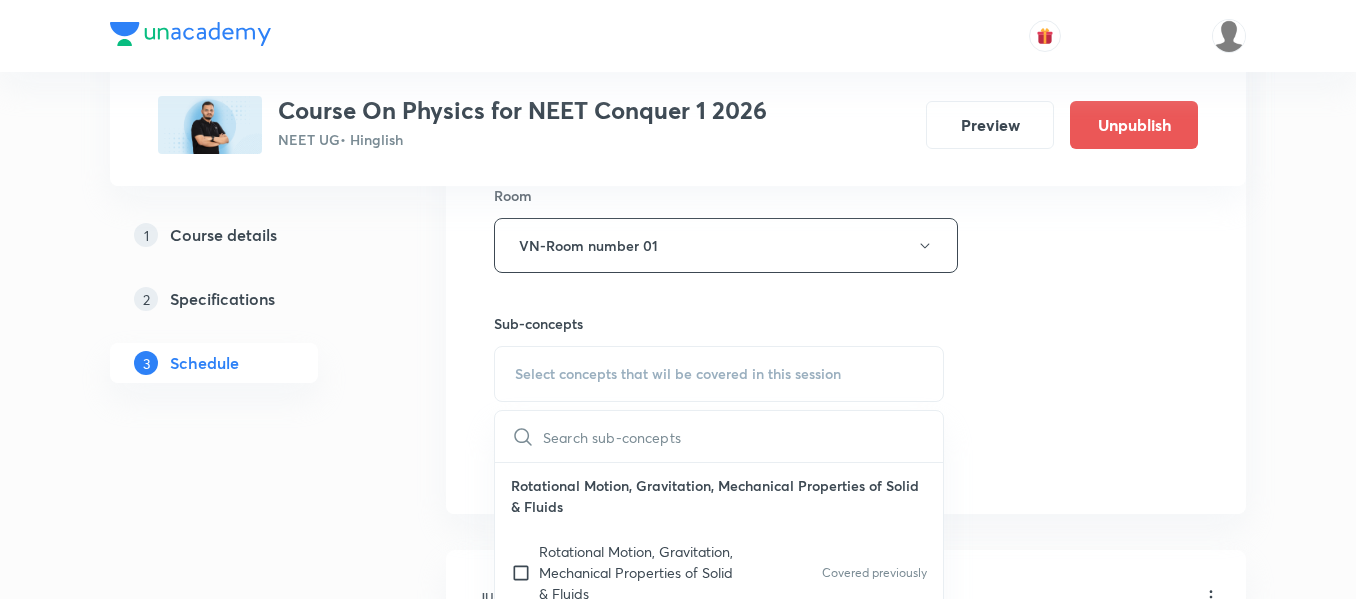 scroll, scrollTop: 900, scrollLeft: 0, axis: vertical 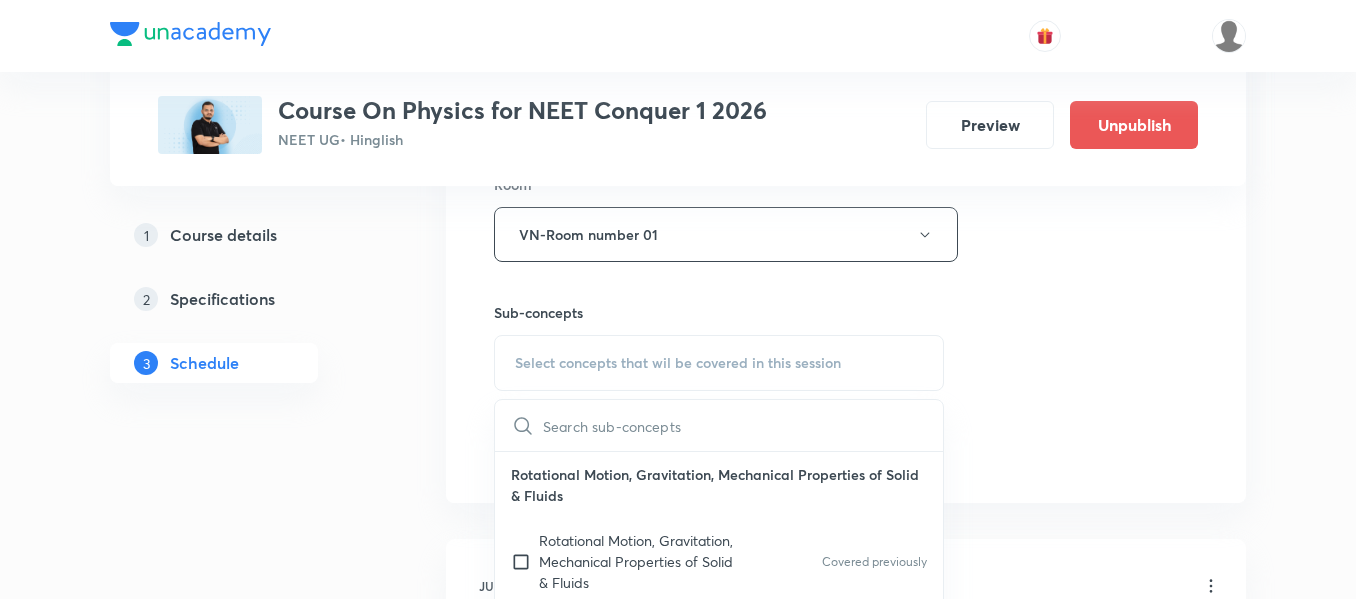 click on "Rotational Motion, Gravitation, Mechanical Properties of Solid & Fluids" at bounding box center (640, 561) 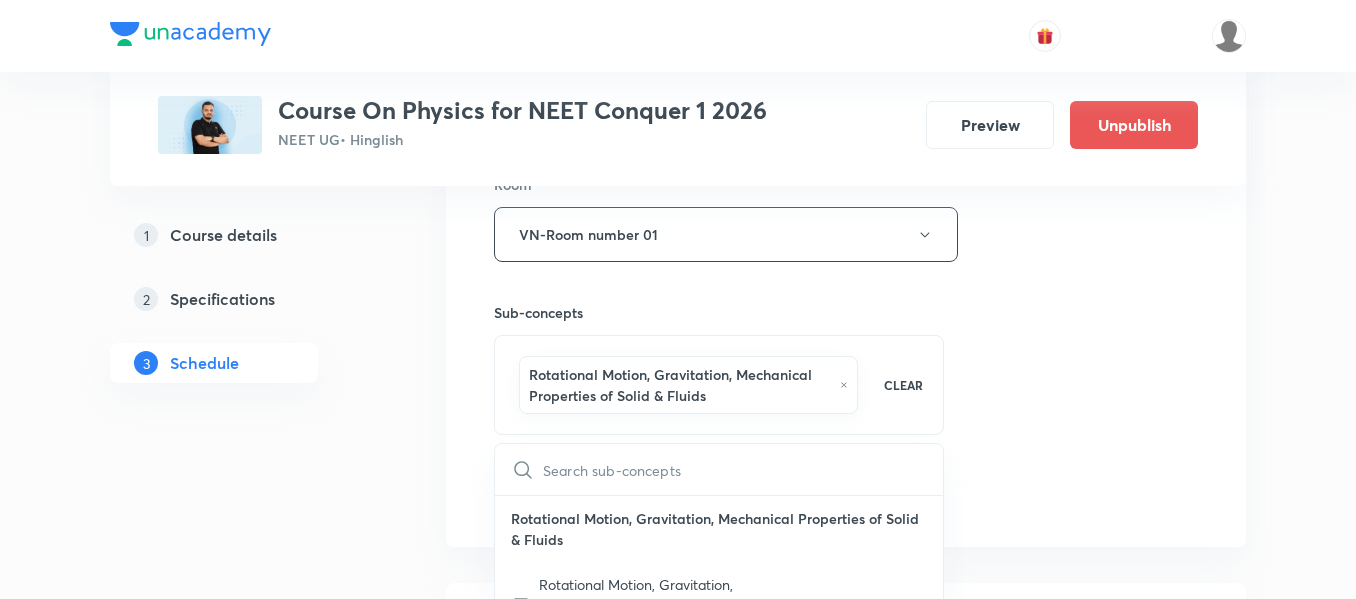 click on "Session  26 Live class Session title 3/99 NLM ​ Schedule for Jul 19, 2025, 3:15 PM ​ Duration (in minutes) 45 ​   Session type Online Offline Room VN-Room number 01 Sub-concepts Rotational Motion, Gravitation, Mechanical Properties of Solid & Fluids CLEAR ​ Rotational Motion, Gravitation, Mechanical Properties of Solid & Fluids Rotational Motion, Gravitation, Mechanical Properties of Solid & Fluids Covered previously Thermal Properties of Matter, KTG & Thermodynamics Thermal Properties of Matter, KTG & Thermodynamics Covered previously Magnetic Effect of Current & Magnetism, EMI Magnetic Effect of Current & Magnetism, EMI Covered previously Add Cancel" at bounding box center (846, 23) 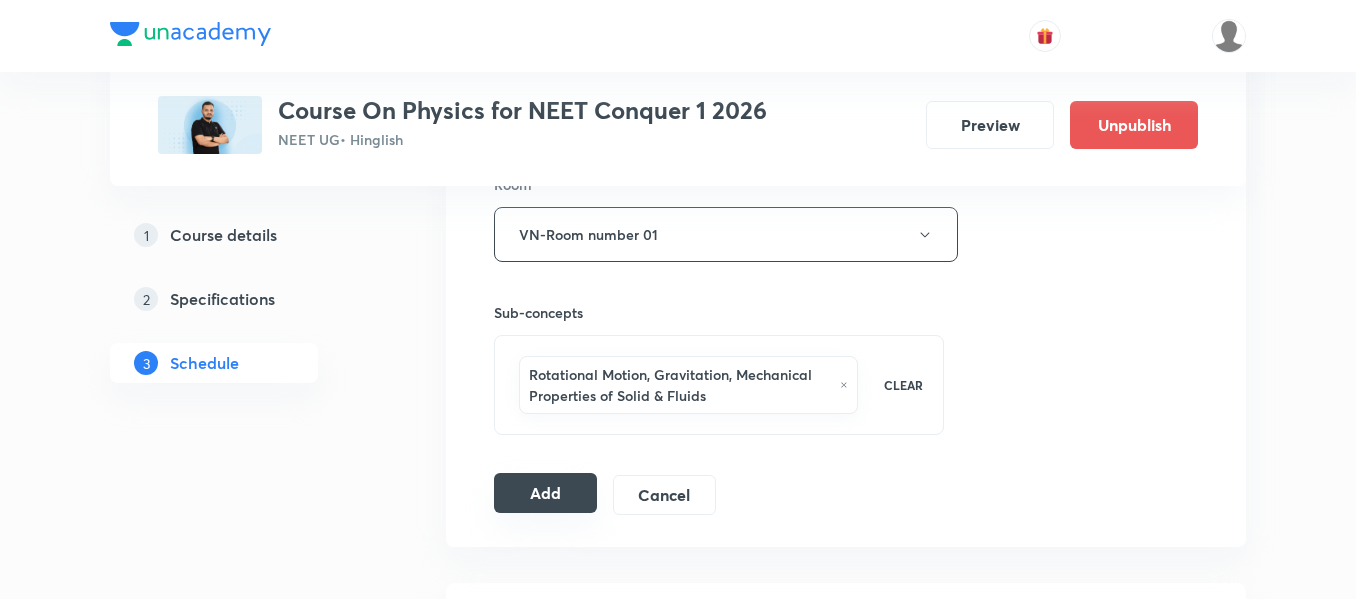 drag, startPoint x: 539, startPoint y: 498, endPoint x: 584, endPoint y: 500, distance: 45.044422 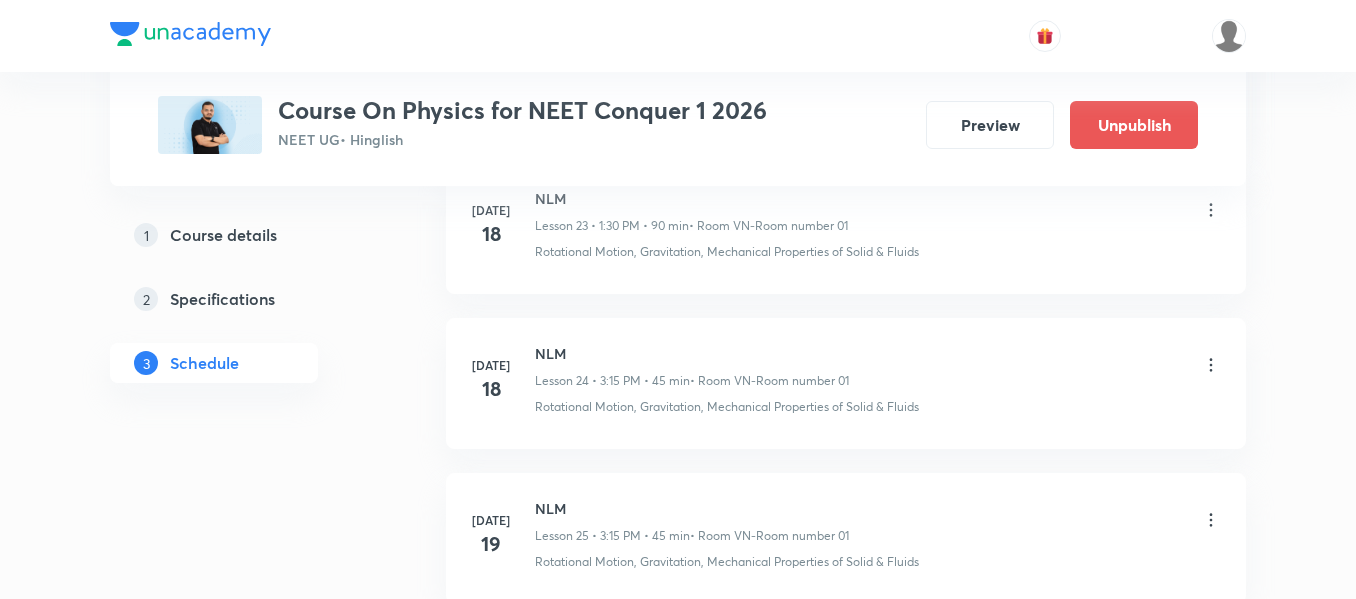scroll, scrollTop: 4100, scrollLeft: 0, axis: vertical 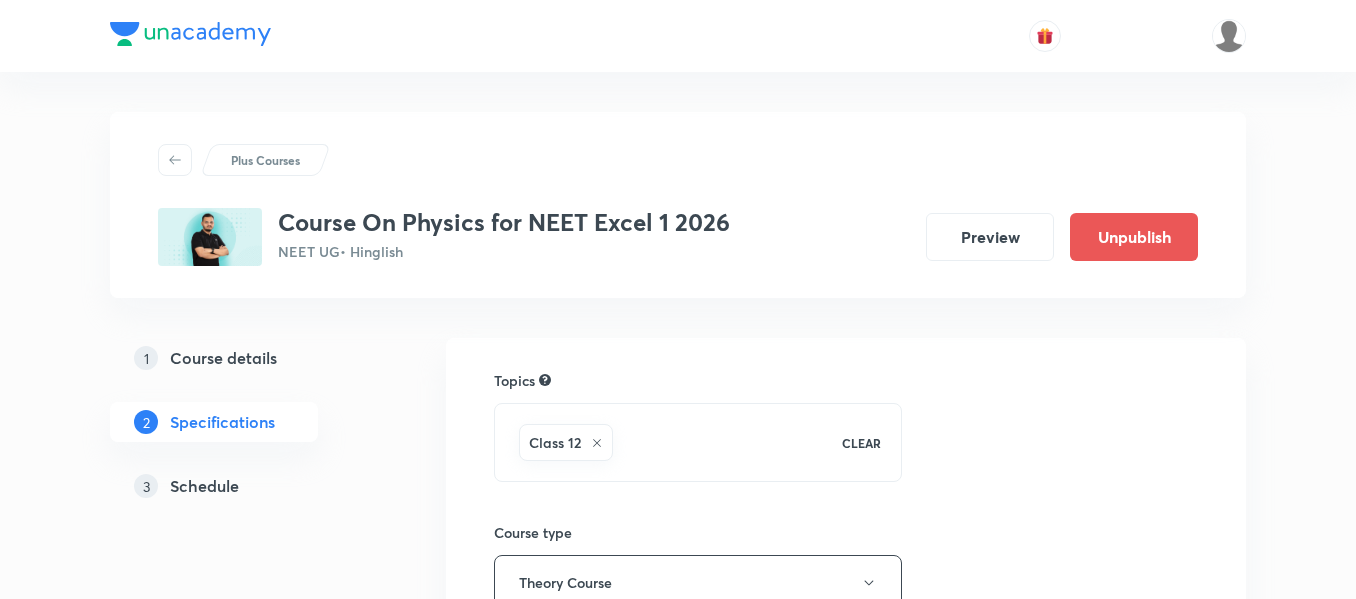 click on "Schedule" at bounding box center [204, 486] 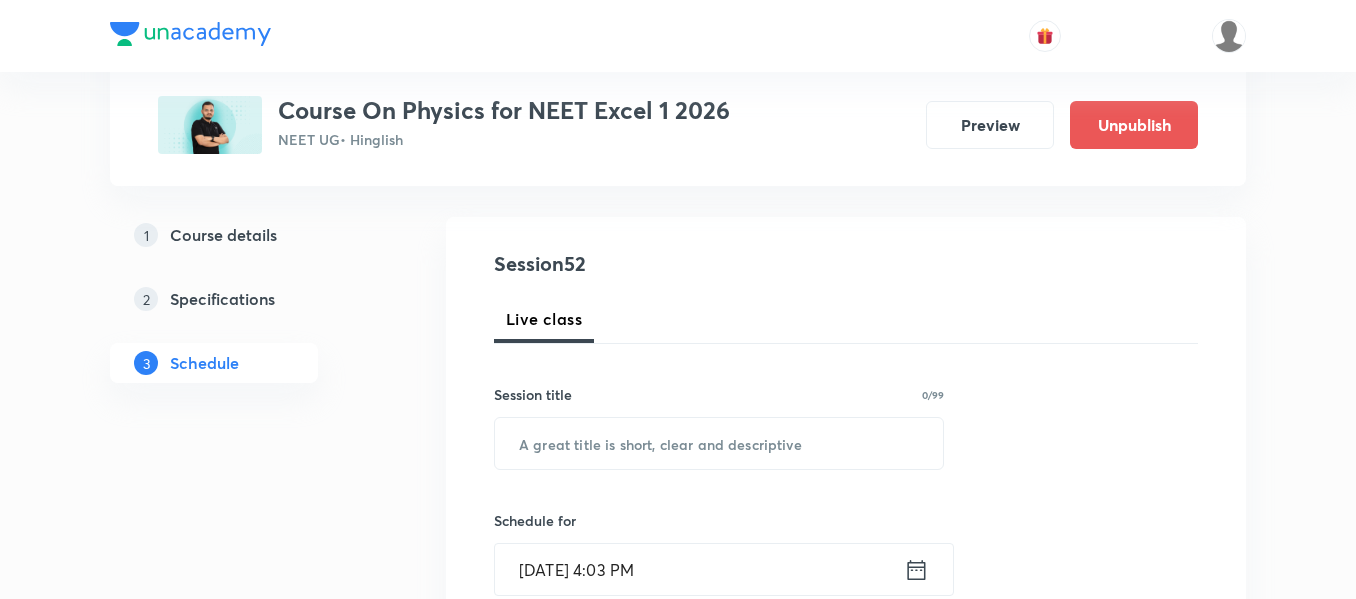 scroll, scrollTop: 200, scrollLeft: 0, axis: vertical 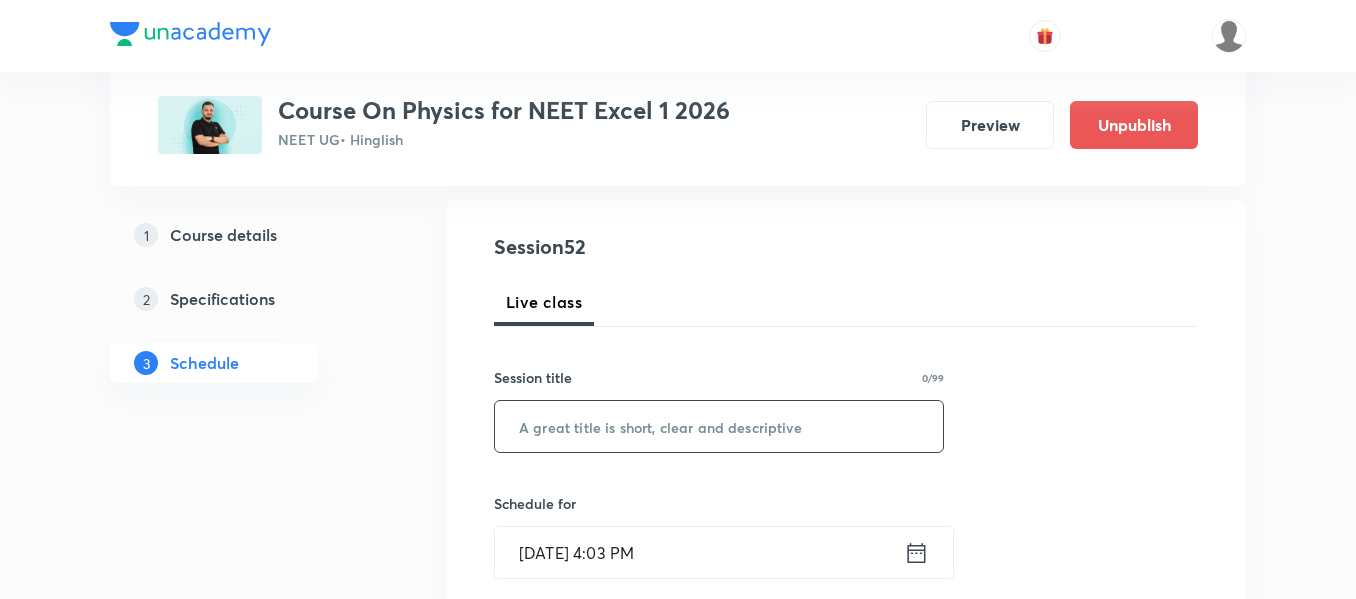 click at bounding box center (719, 426) 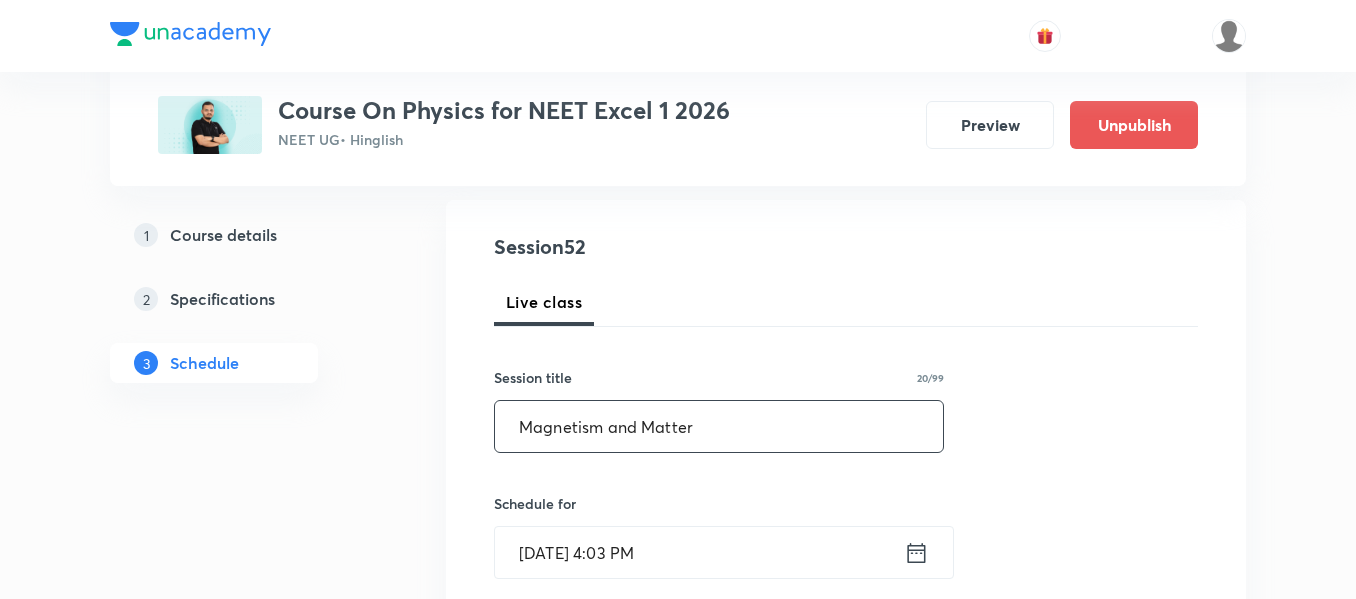 type on "Magnetism and Matter" 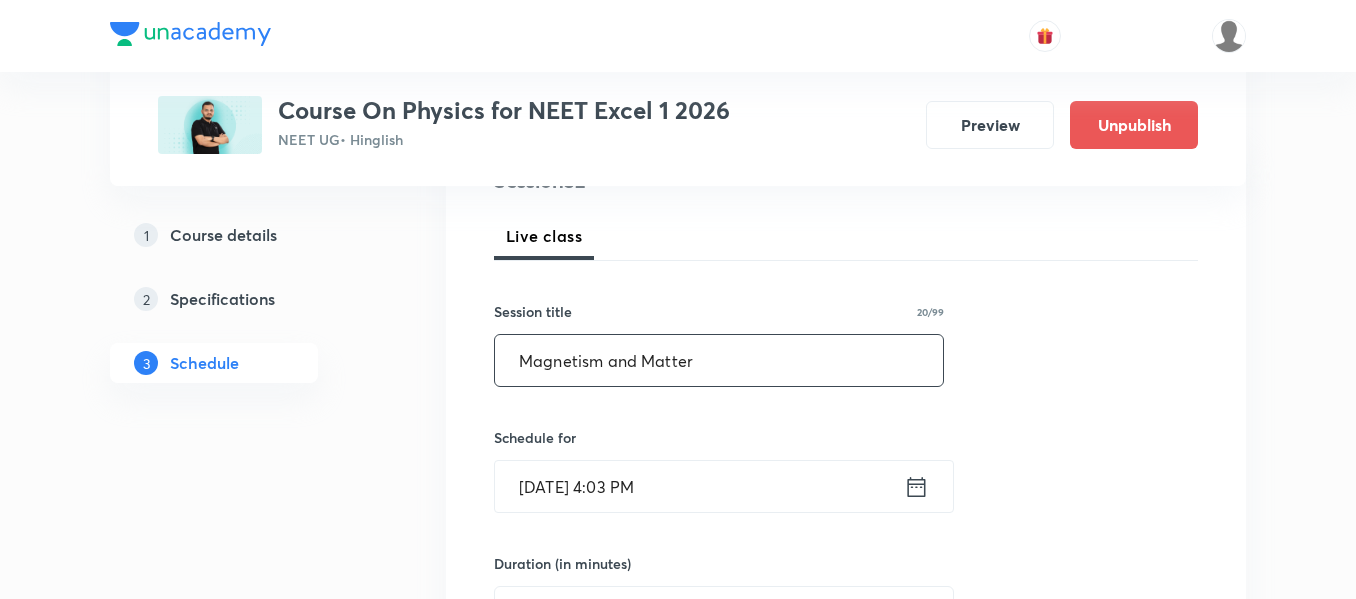 scroll, scrollTop: 300, scrollLeft: 0, axis: vertical 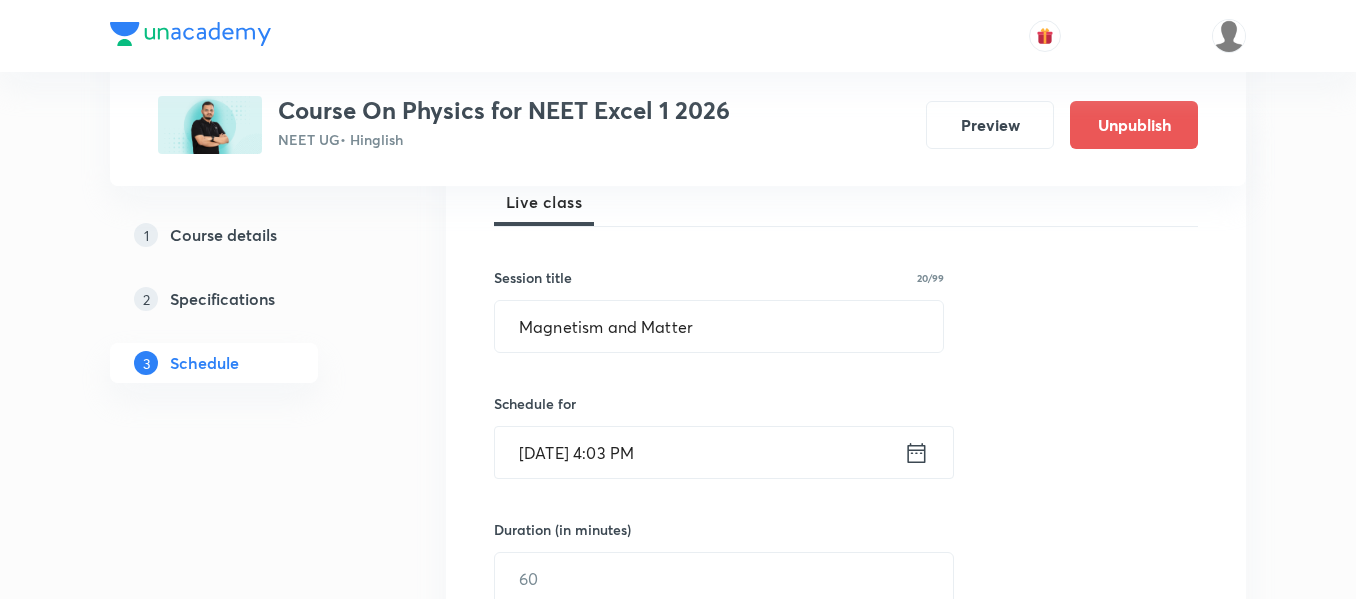 click 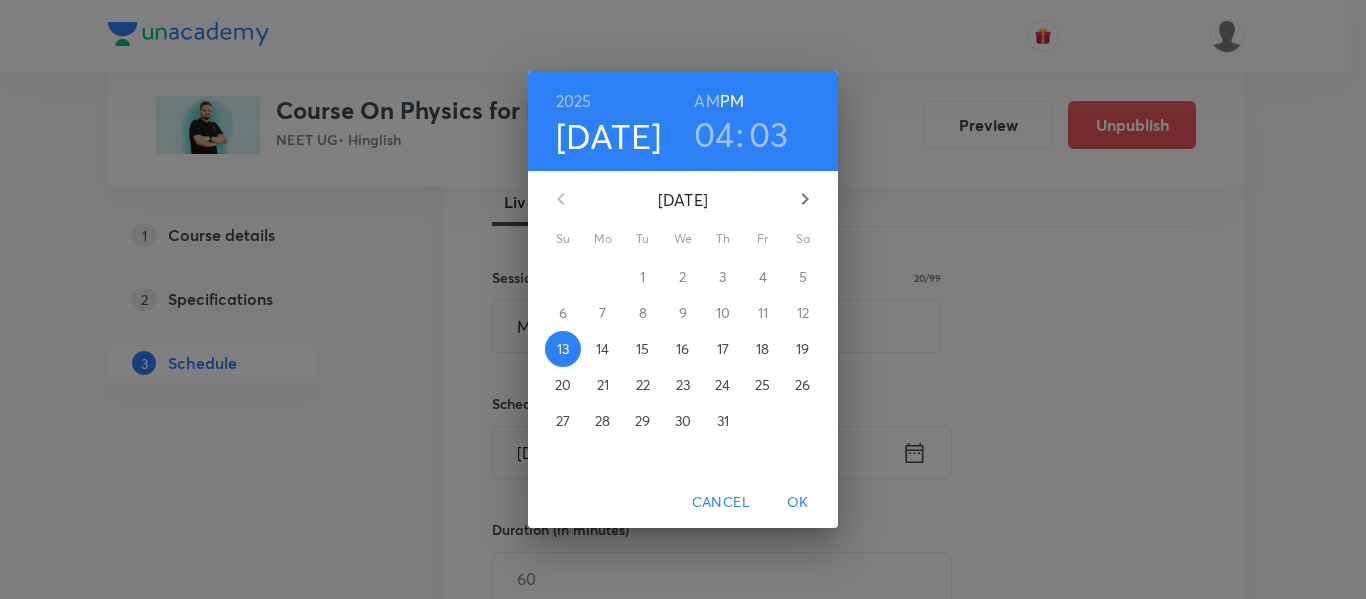 click on "14" at bounding box center (602, 349) 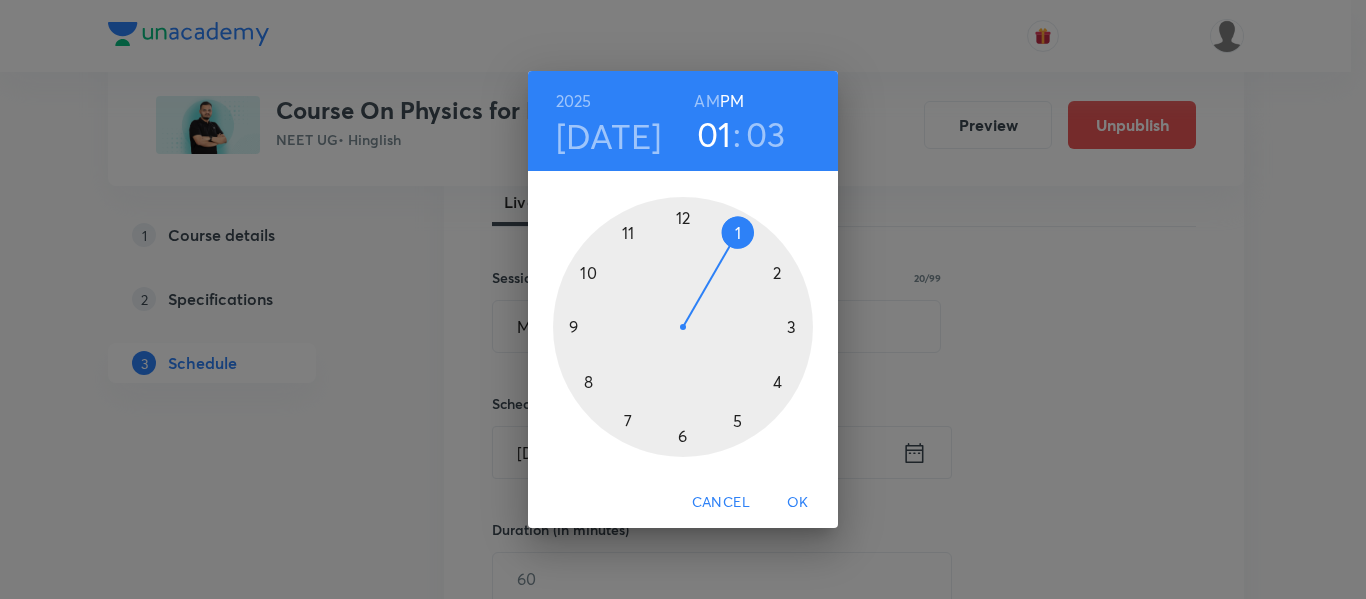 drag, startPoint x: 783, startPoint y: 379, endPoint x: 734, endPoint y: 249, distance: 138.92804 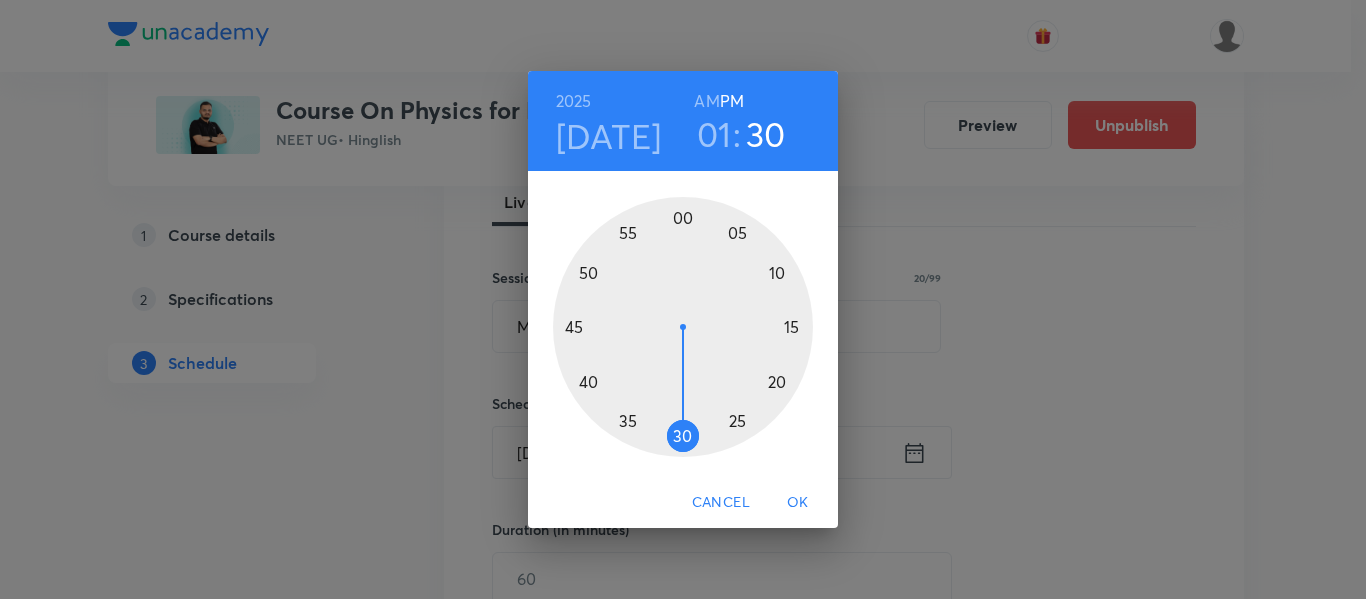 drag, startPoint x: 716, startPoint y: 225, endPoint x: 686, endPoint y: 427, distance: 204.21558 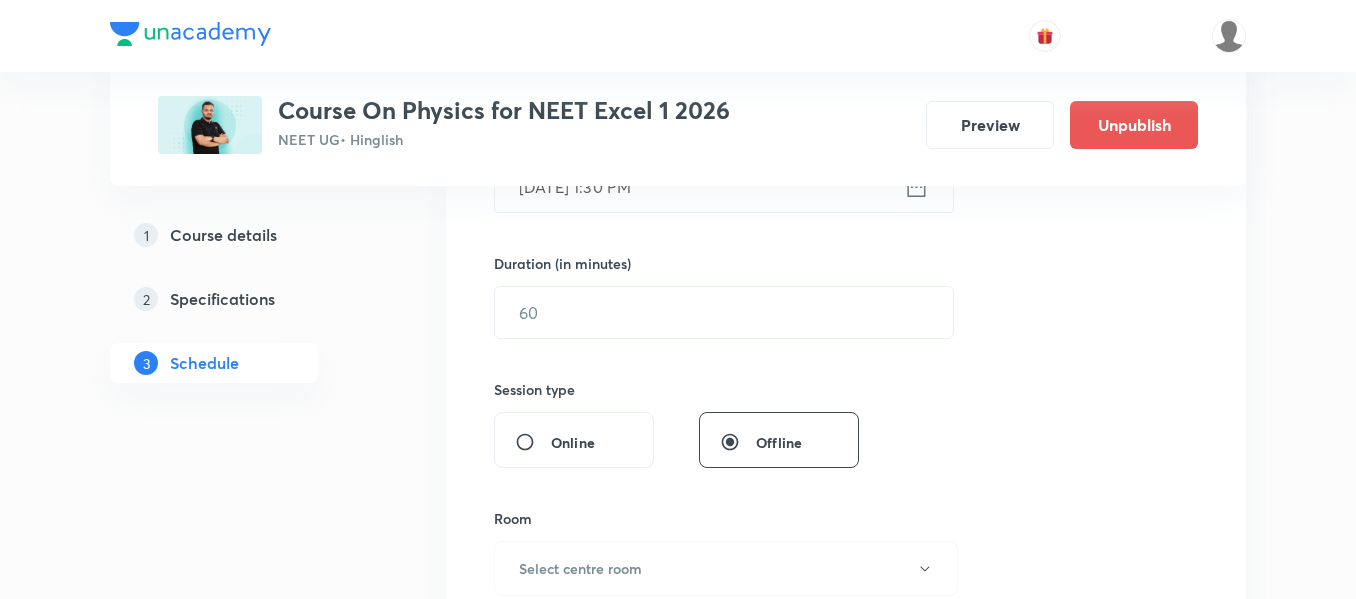 scroll, scrollTop: 600, scrollLeft: 0, axis: vertical 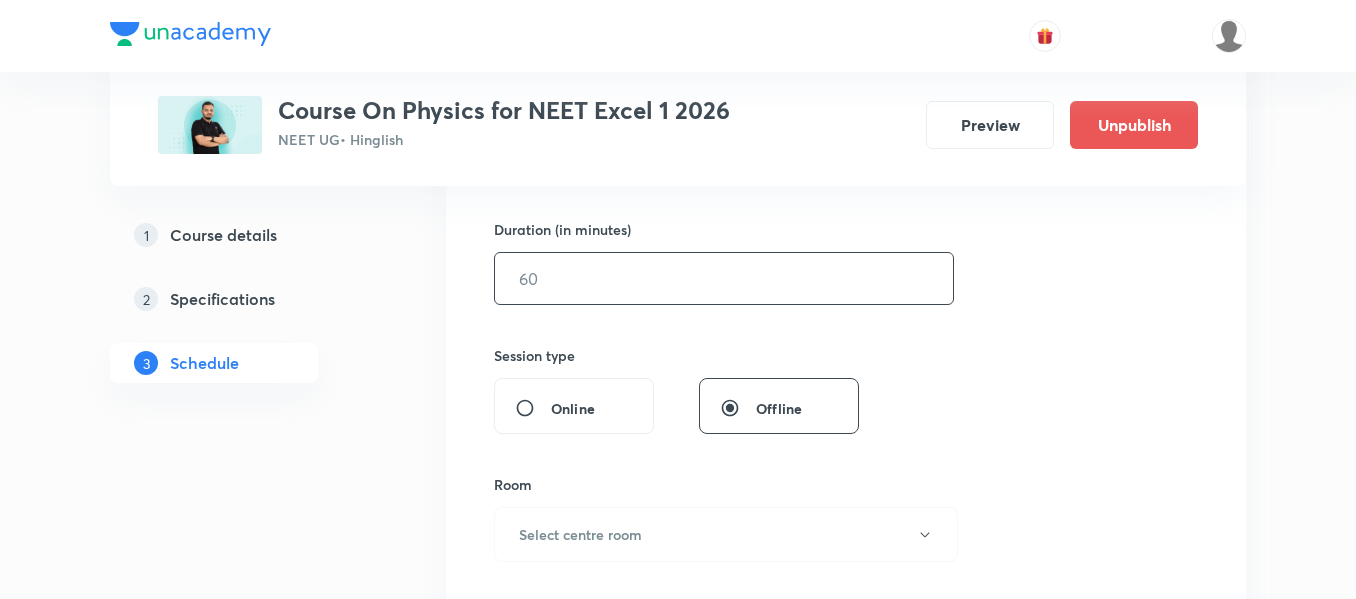 click at bounding box center [724, 278] 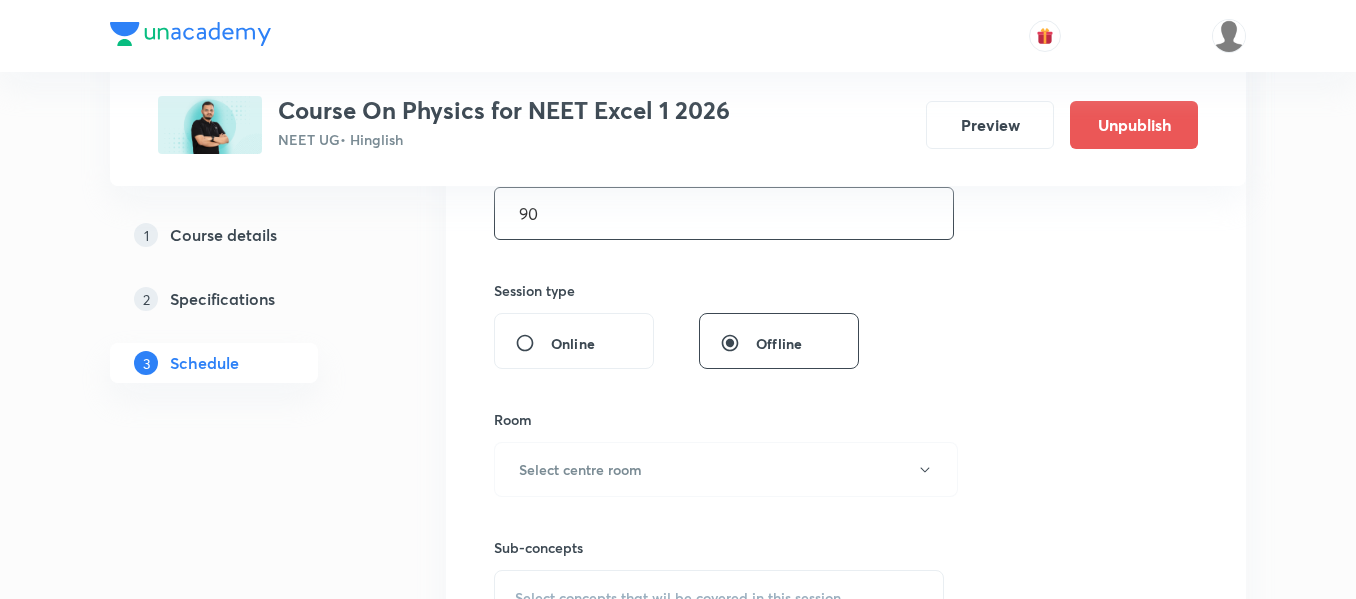 scroll, scrollTop: 700, scrollLeft: 0, axis: vertical 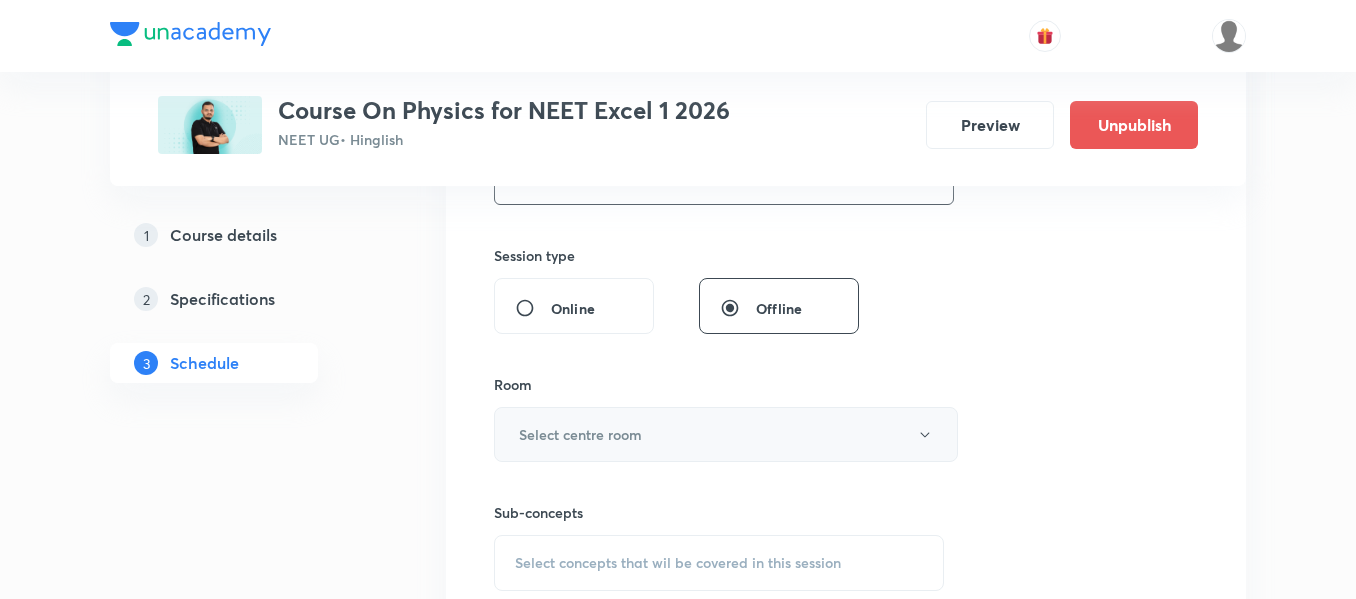 type on "90" 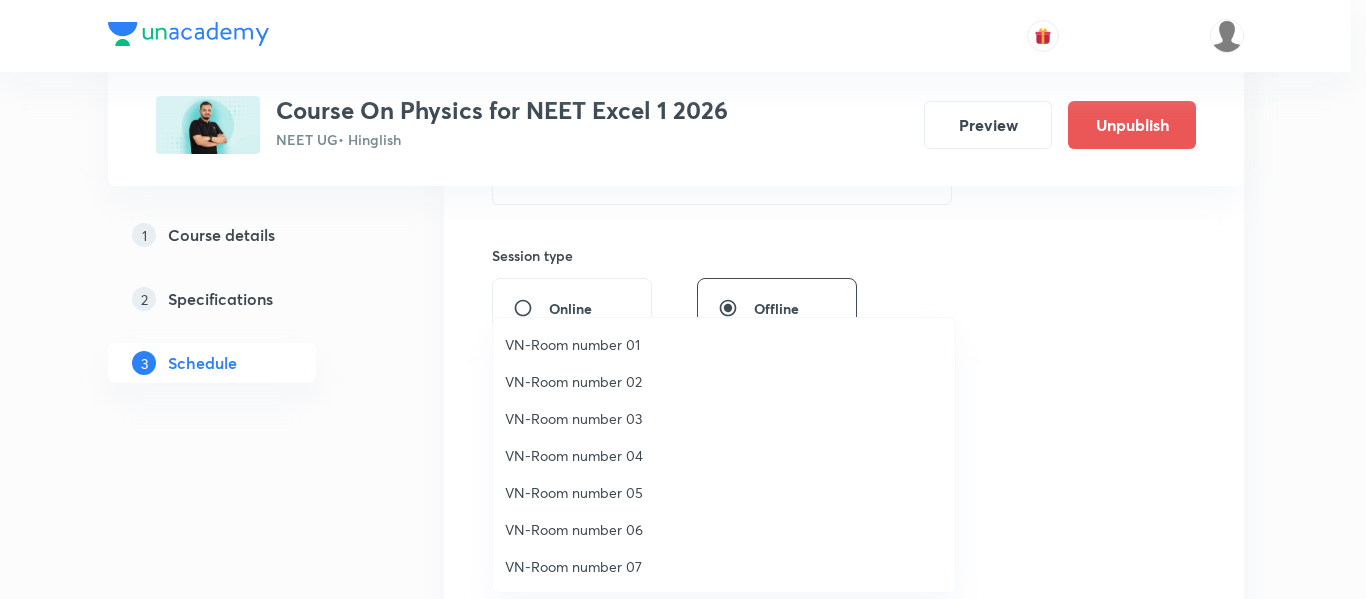 click on "VN-Room number 01" at bounding box center [724, 344] 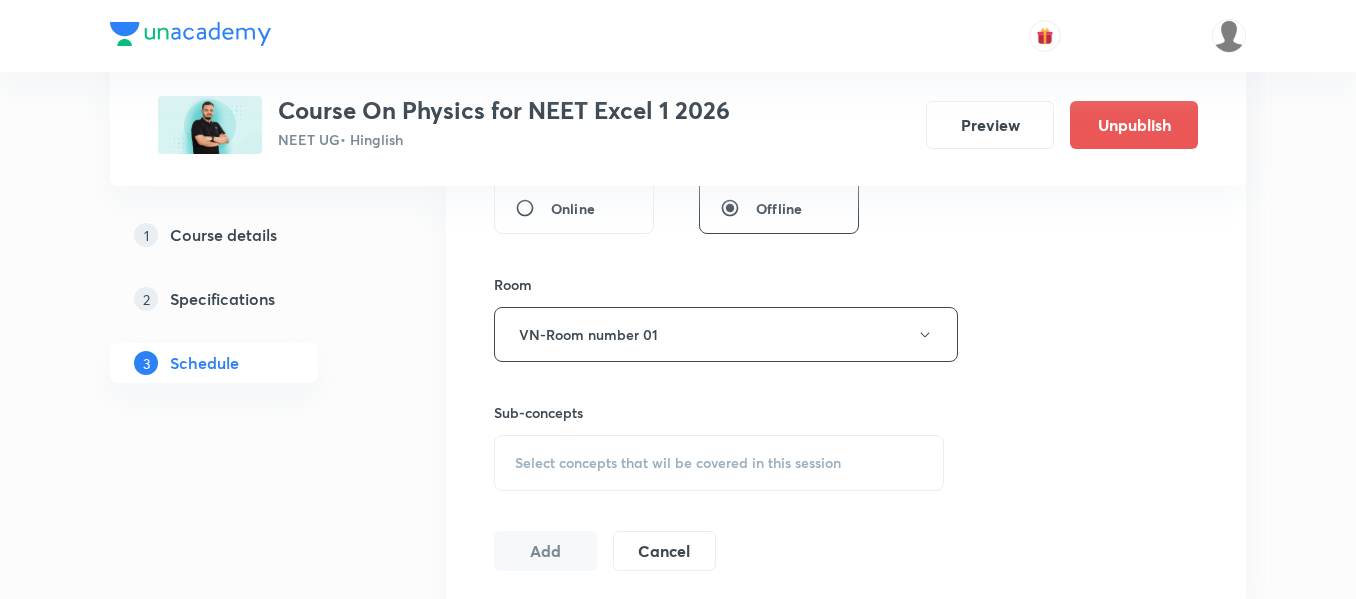 click on "Select concepts that wil be covered in this session" at bounding box center (719, 463) 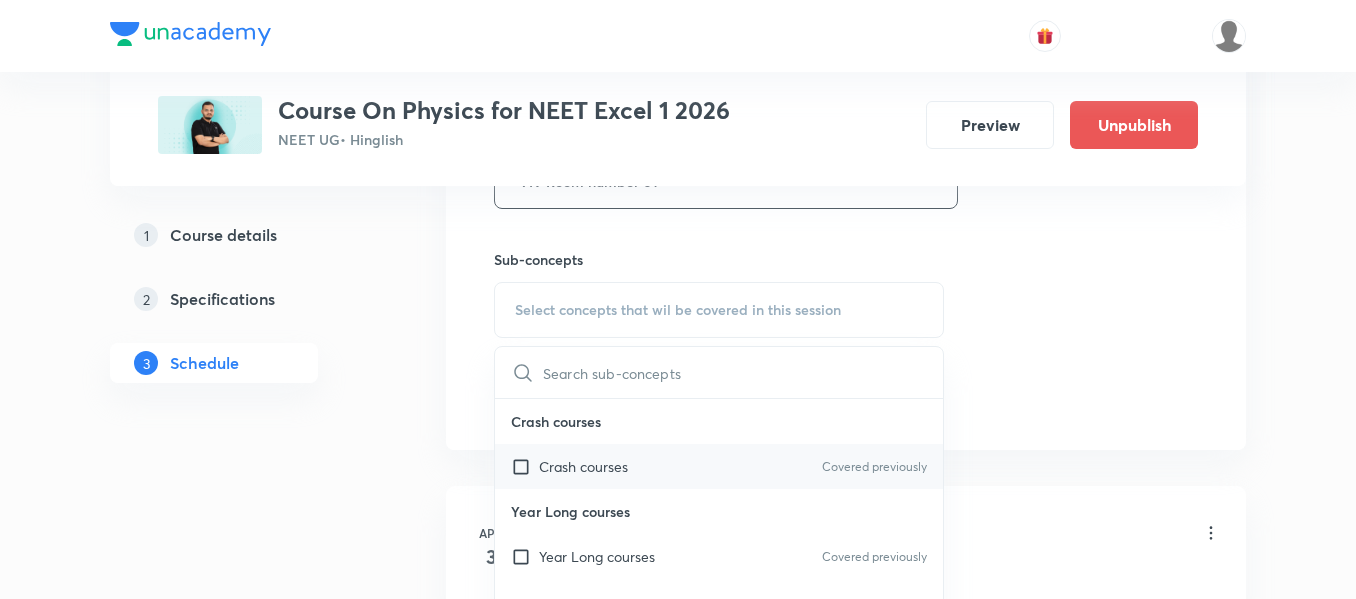 scroll, scrollTop: 1000, scrollLeft: 0, axis: vertical 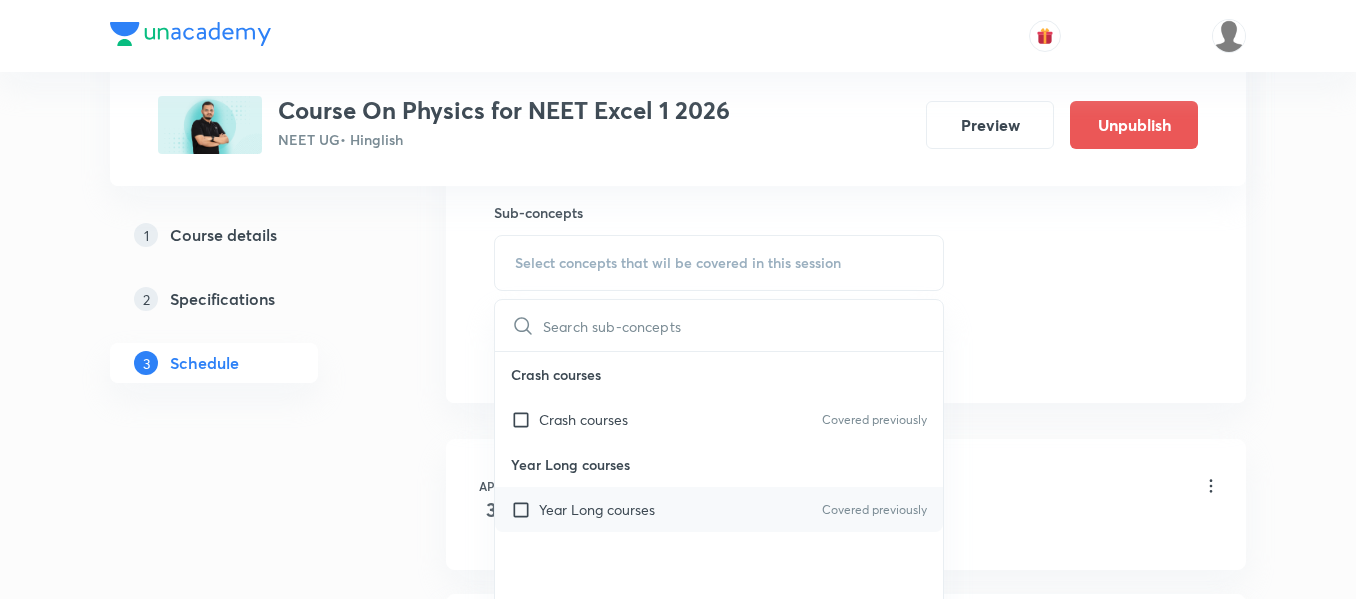 click on "Year Long courses Covered previously" at bounding box center (719, 509) 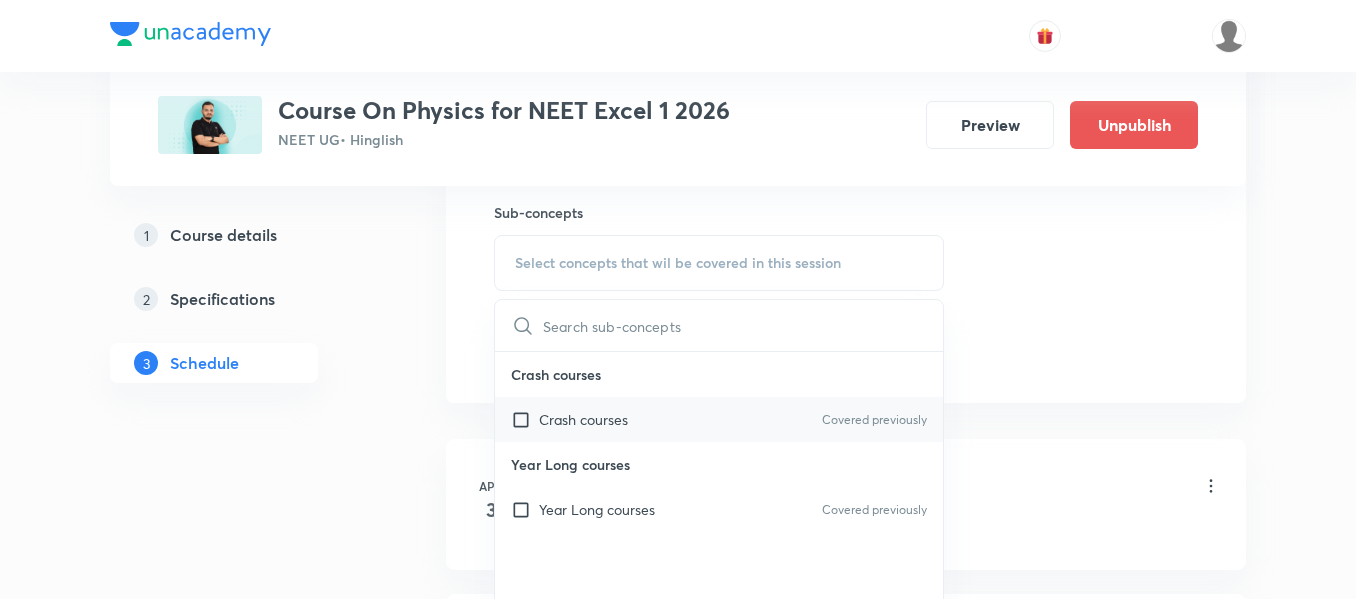 checkbox on "true" 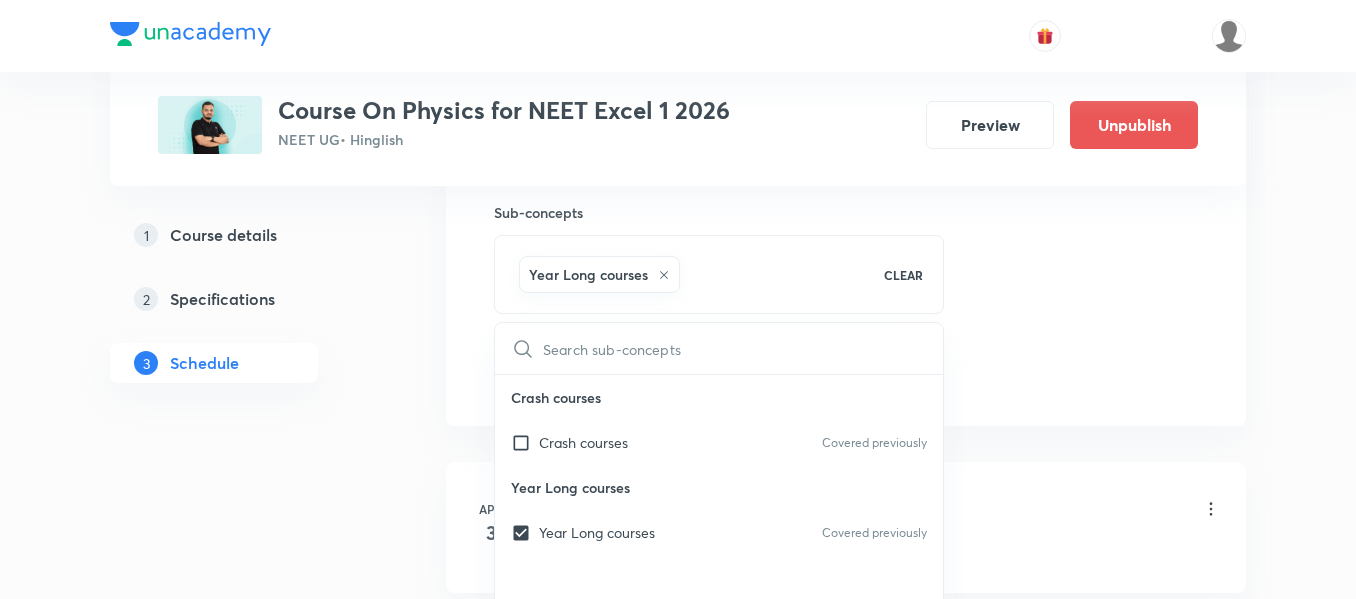 click on "Session  52 Live class Session title 20/99 Magnetism and Matter ​ Schedule for Jul 14, 2025, 1:30 PM ​ Duration (in minutes) 90 ​   Session type Online Offline Room VN-Room number 01 Sub-concepts Year Long courses CLEAR ​ Crash courses Crash courses Covered previously Year Long courses Year Long courses Covered previously Add Cancel" at bounding box center [846, -87] 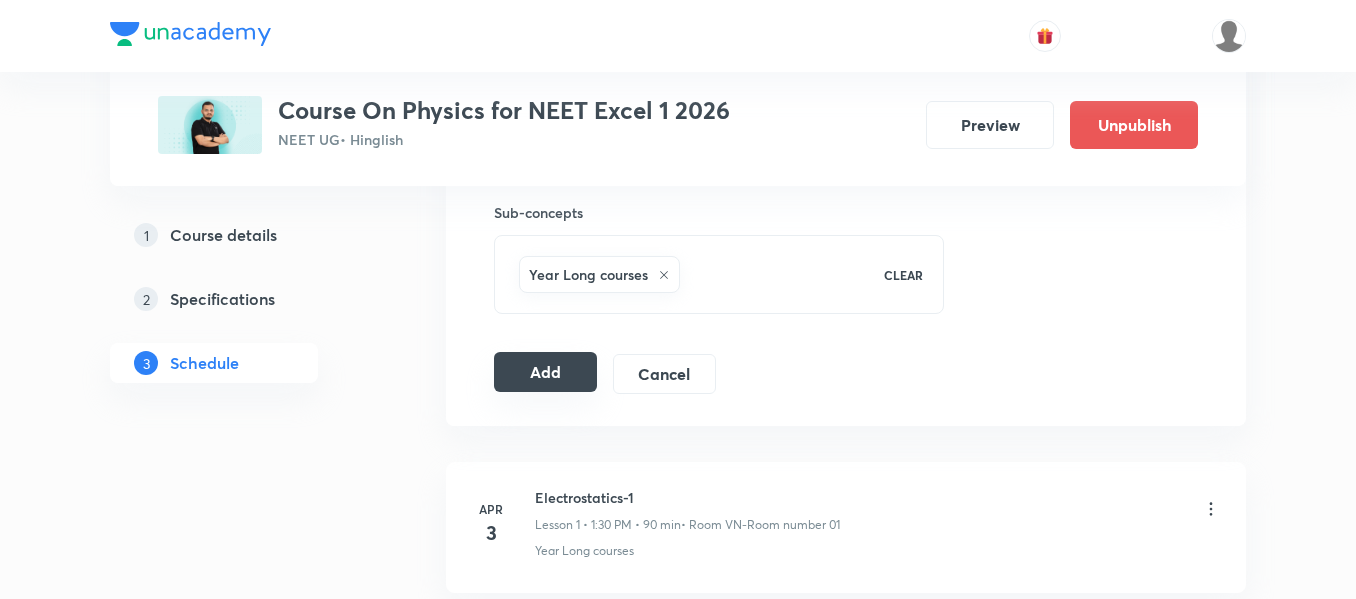 click on "Add" at bounding box center (545, 372) 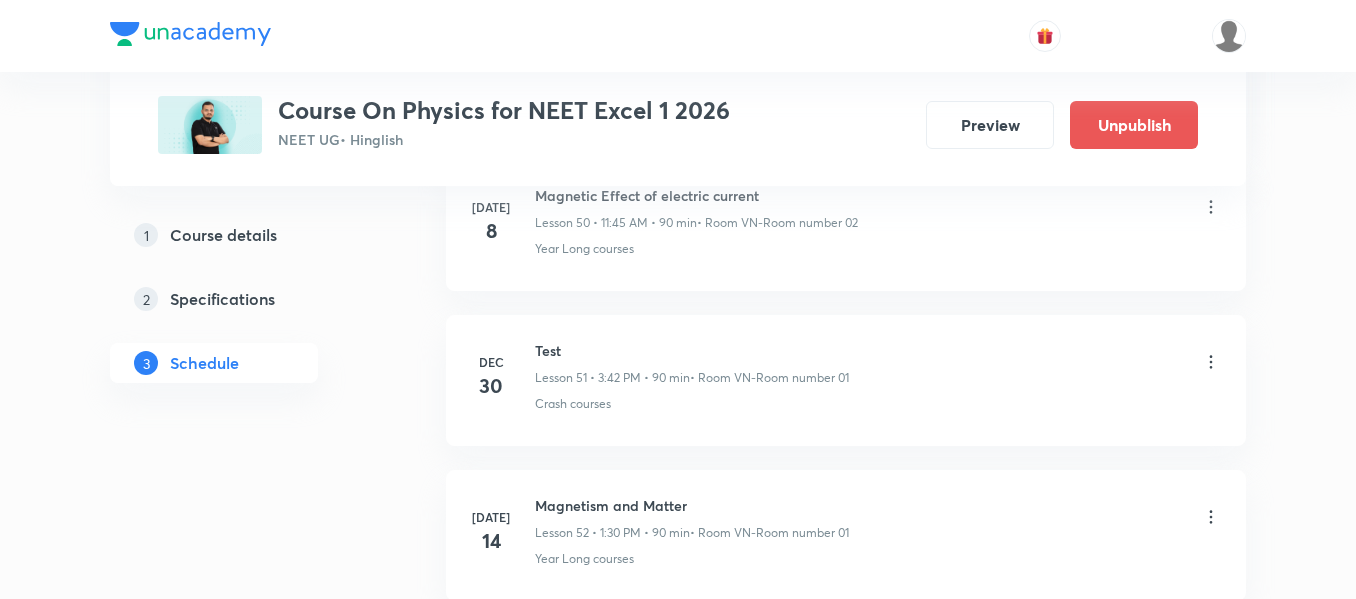 scroll, scrollTop: 8145, scrollLeft: 0, axis: vertical 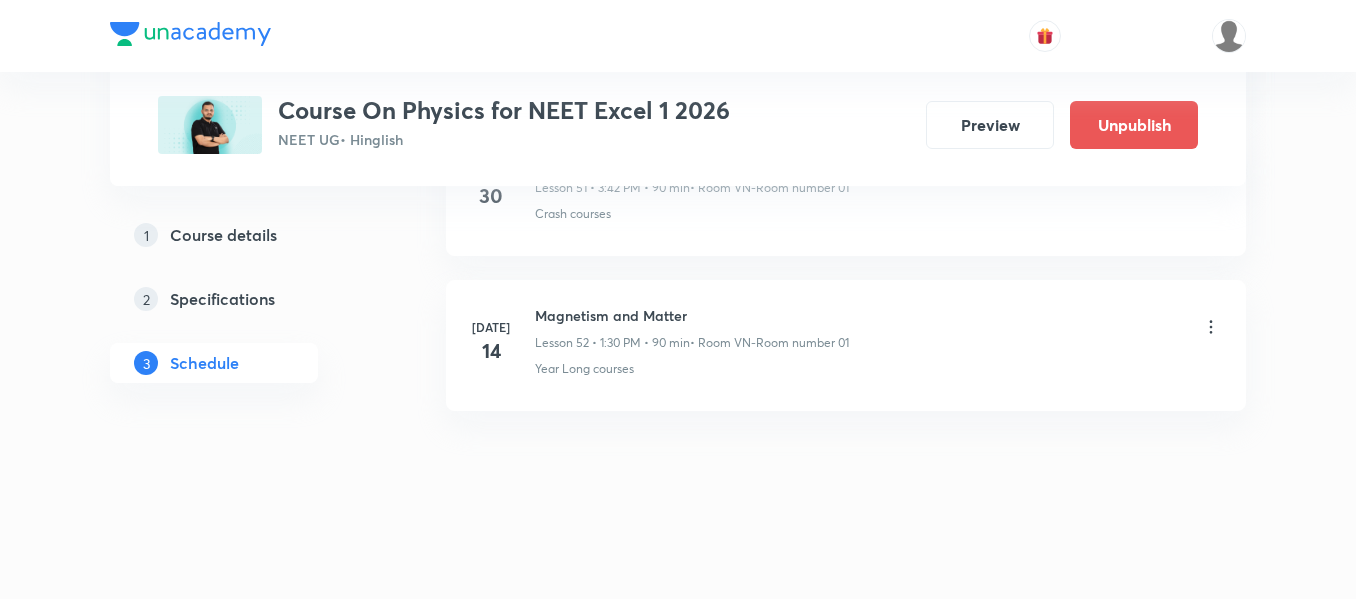 click on "Magnetism and Matter" at bounding box center [692, 315] 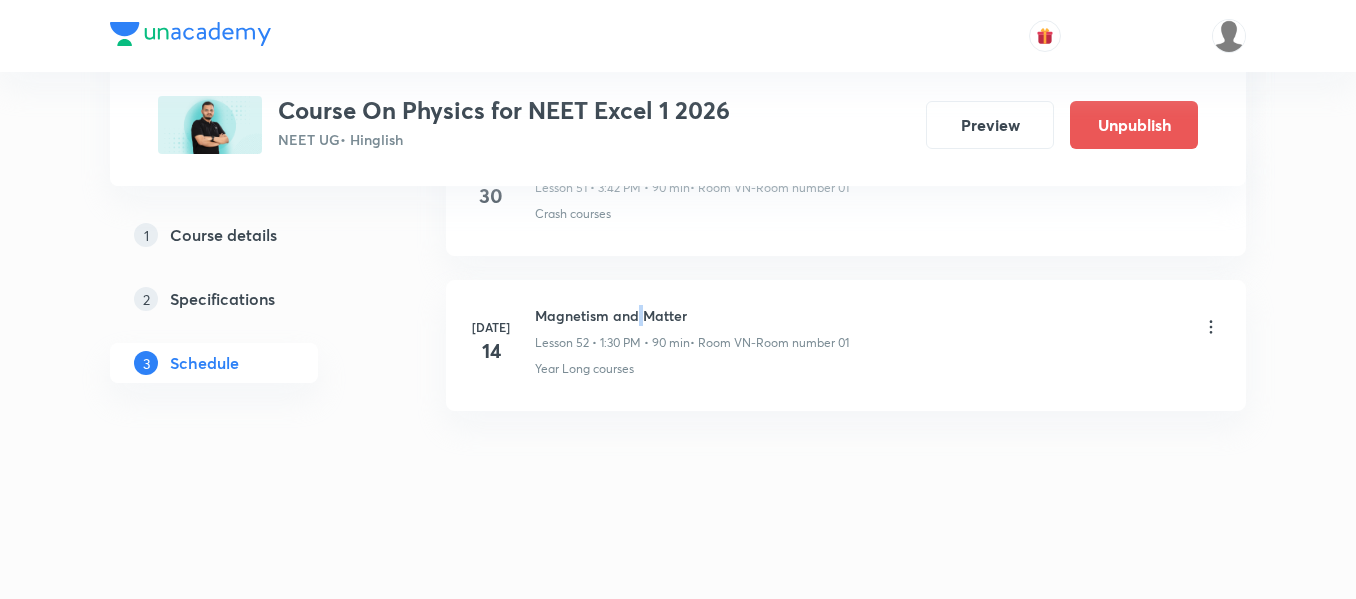 click on "Magnetism and Matter" at bounding box center [692, 315] 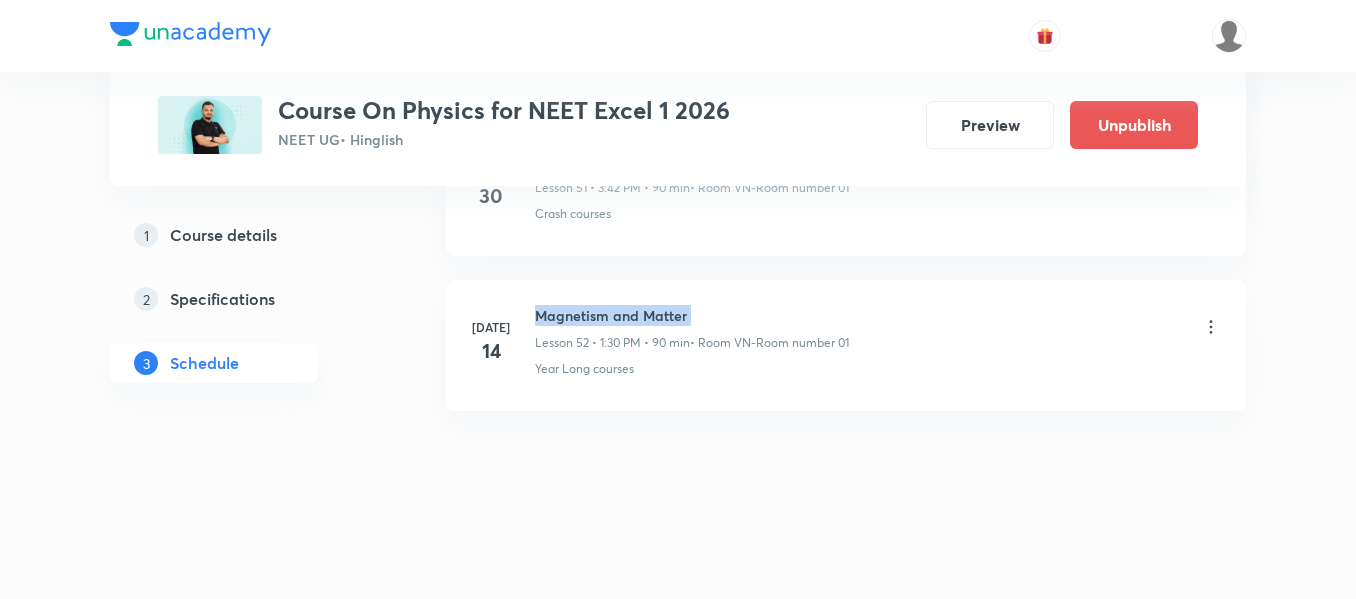 click on "Magnetism and Matter" at bounding box center [692, 315] 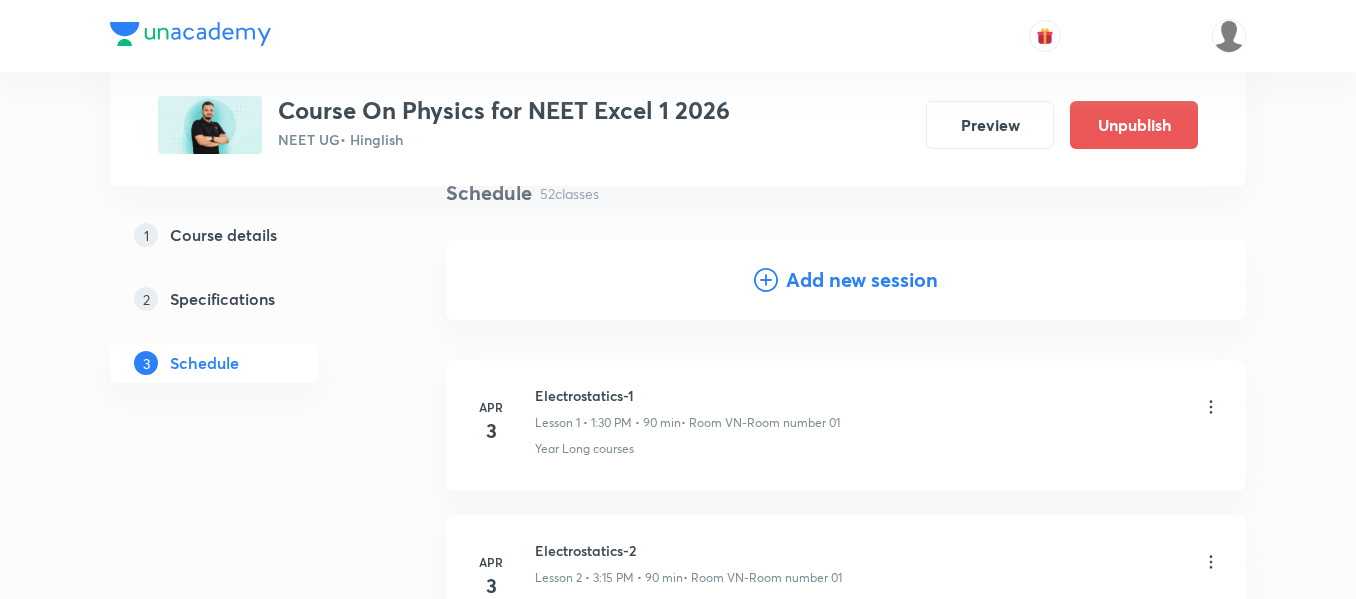 scroll, scrollTop: 0, scrollLeft: 0, axis: both 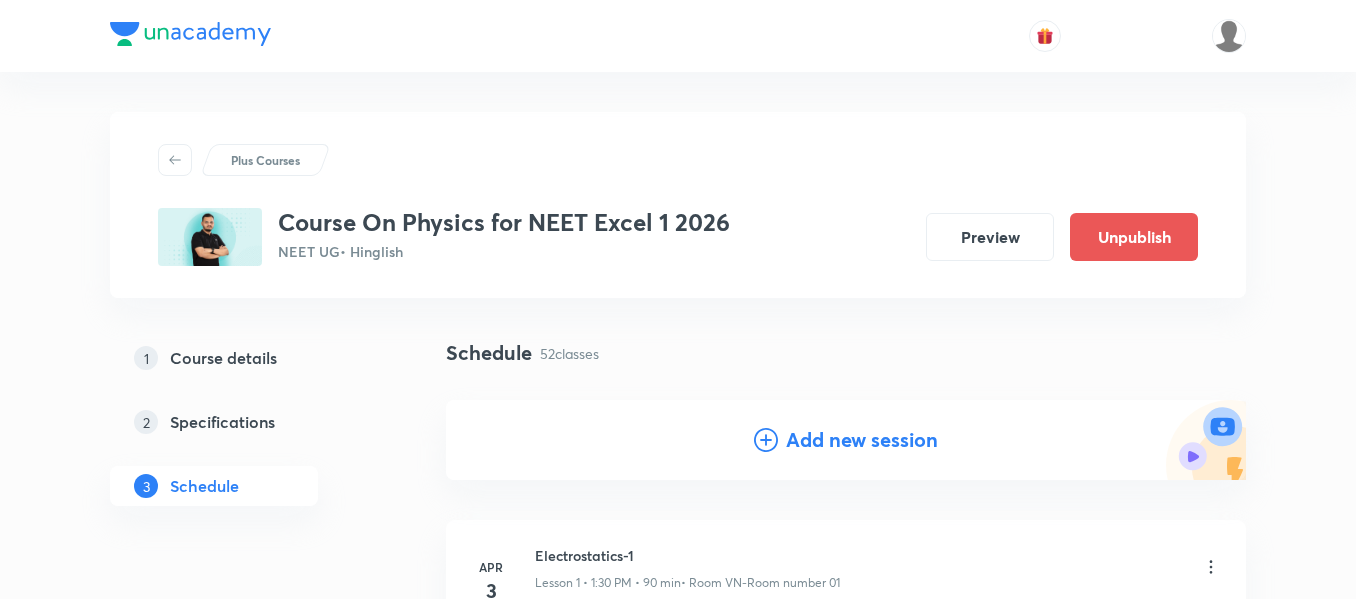 click on "Add new session" at bounding box center (862, 440) 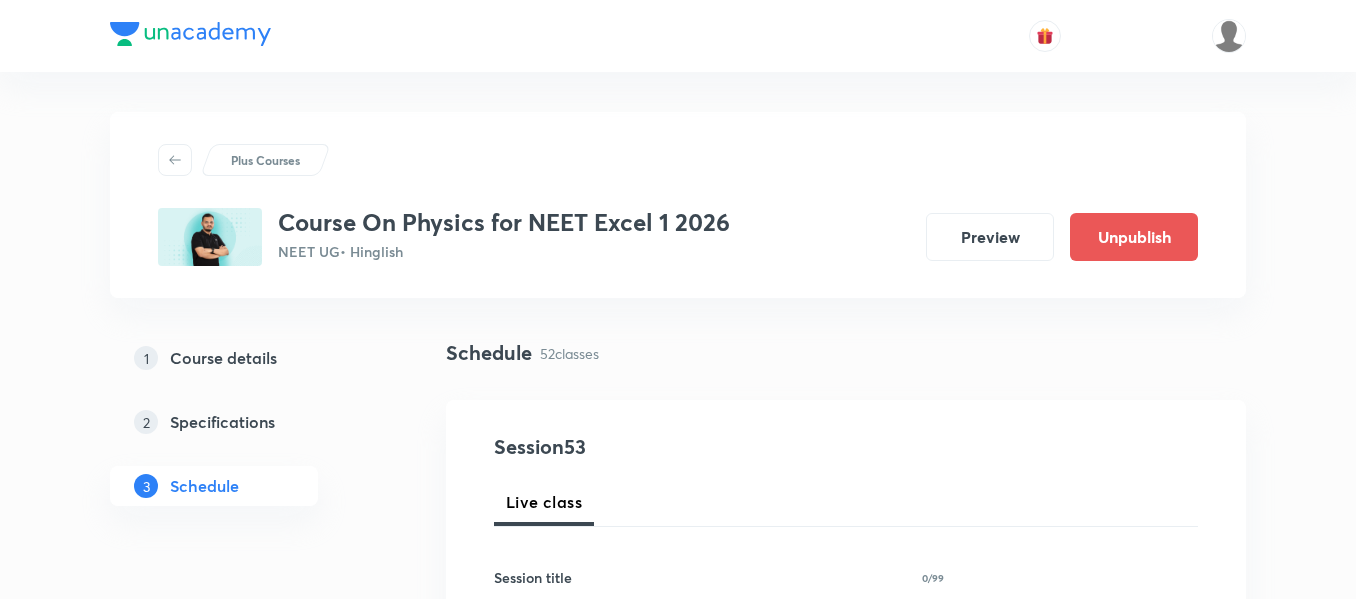 scroll, scrollTop: 200, scrollLeft: 0, axis: vertical 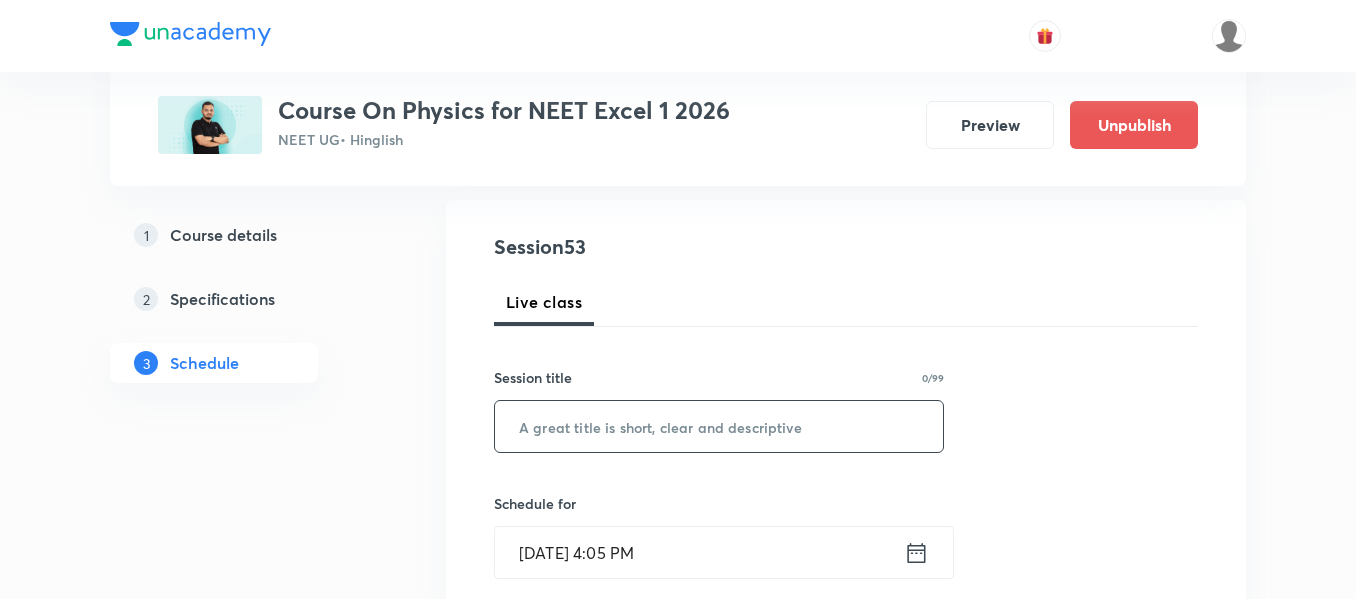click at bounding box center [719, 426] 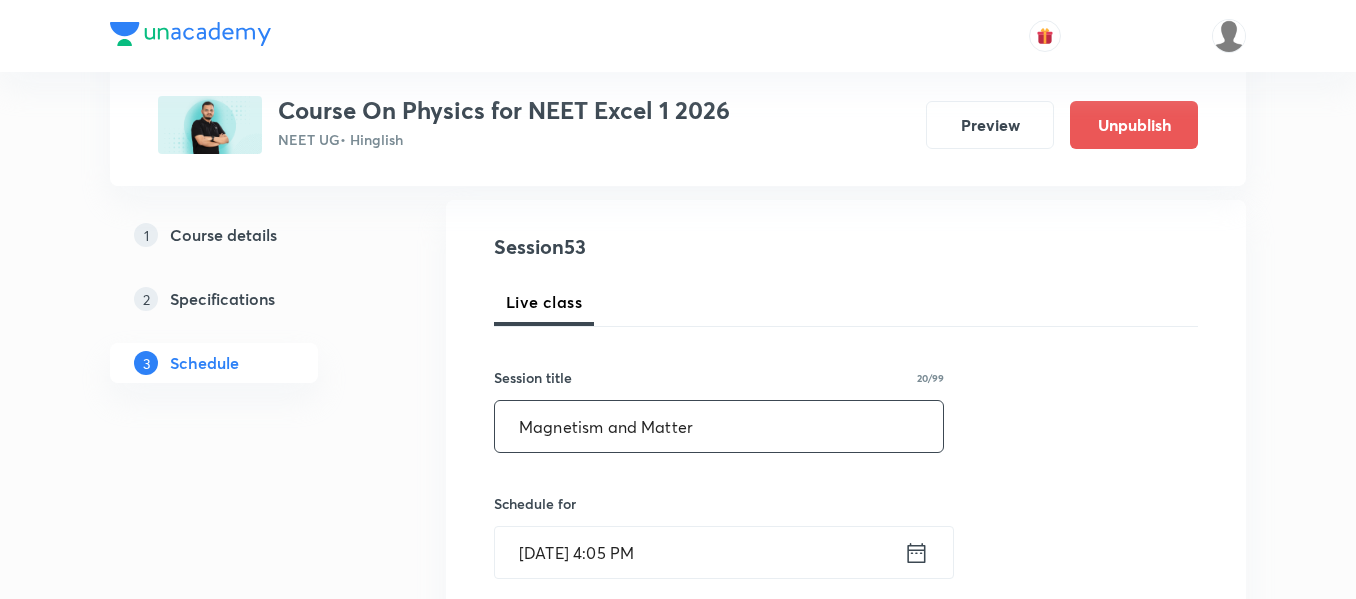 scroll, scrollTop: 300, scrollLeft: 0, axis: vertical 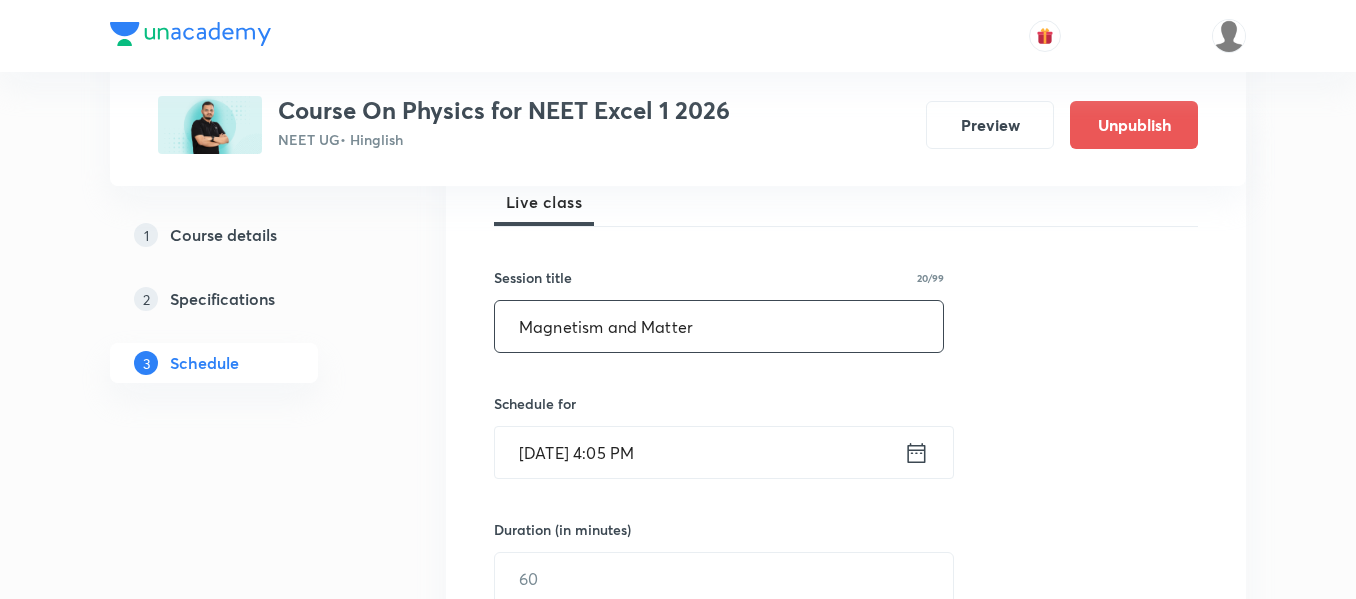type on "Magnetism and Matter" 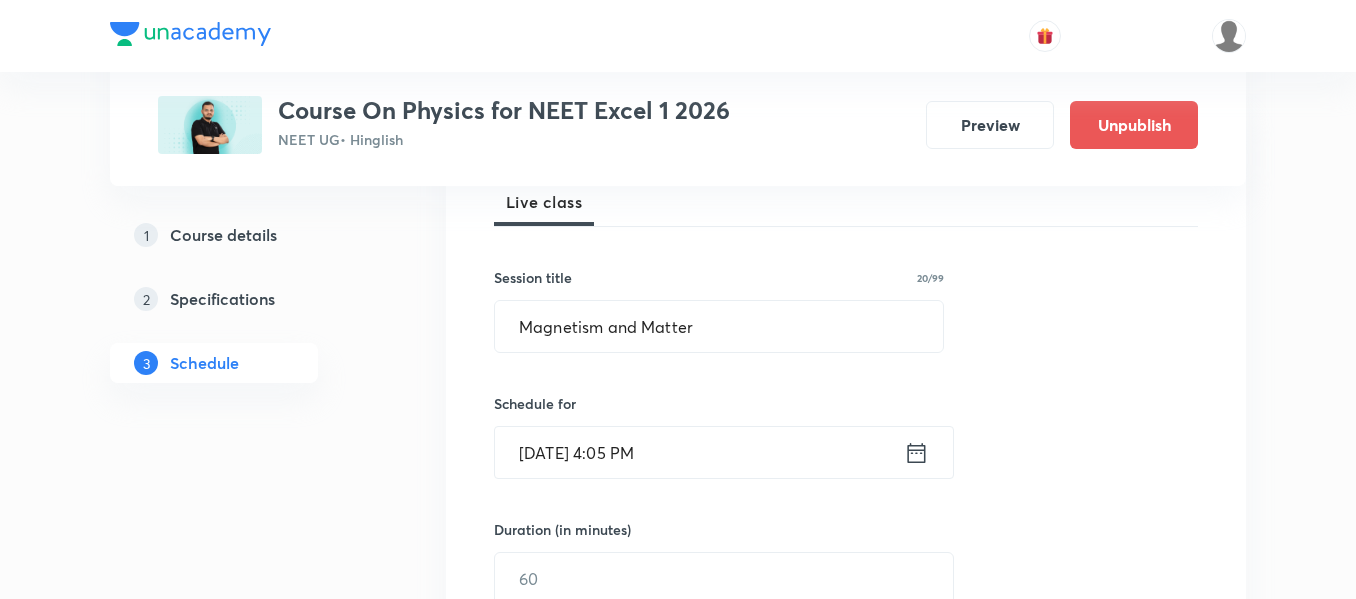 click 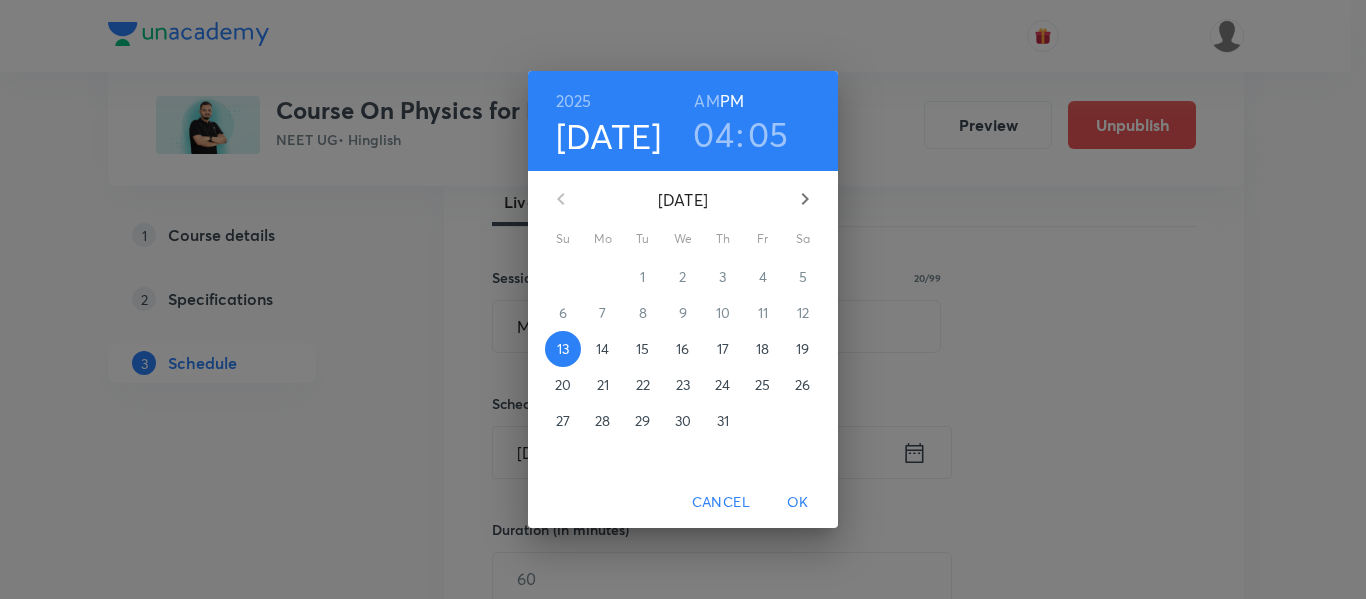 click on "18" at bounding box center (762, 349) 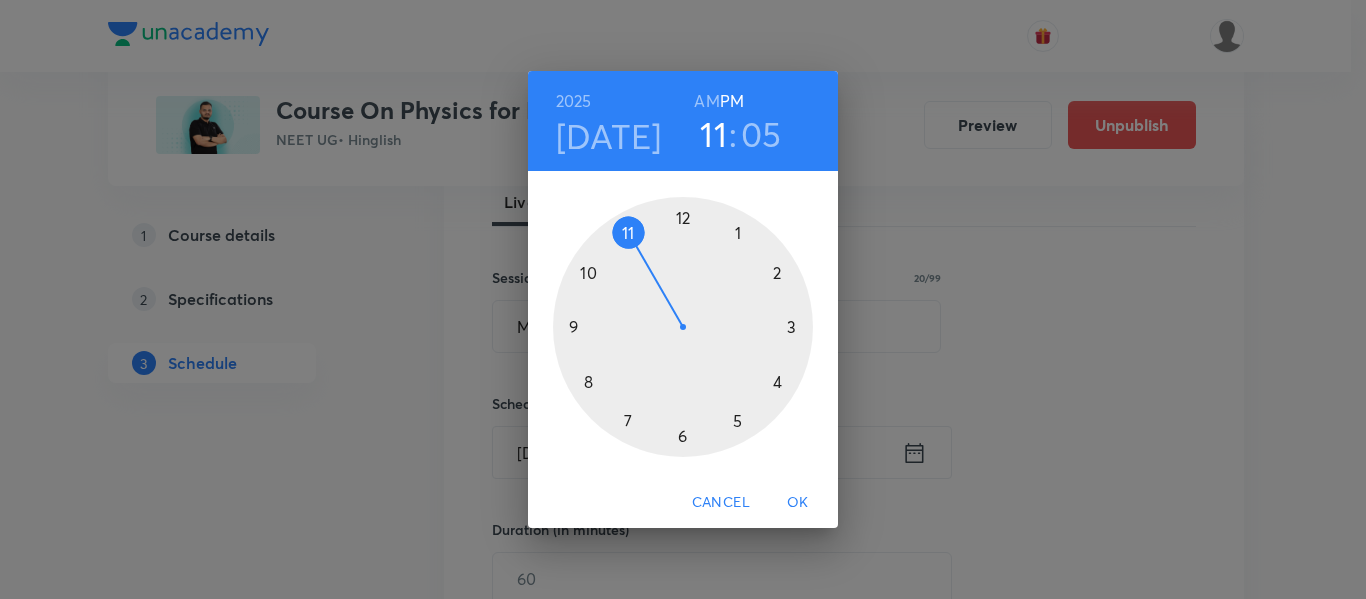 drag, startPoint x: 770, startPoint y: 377, endPoint x: 651, endPoint y: 279, distance: 154.15901 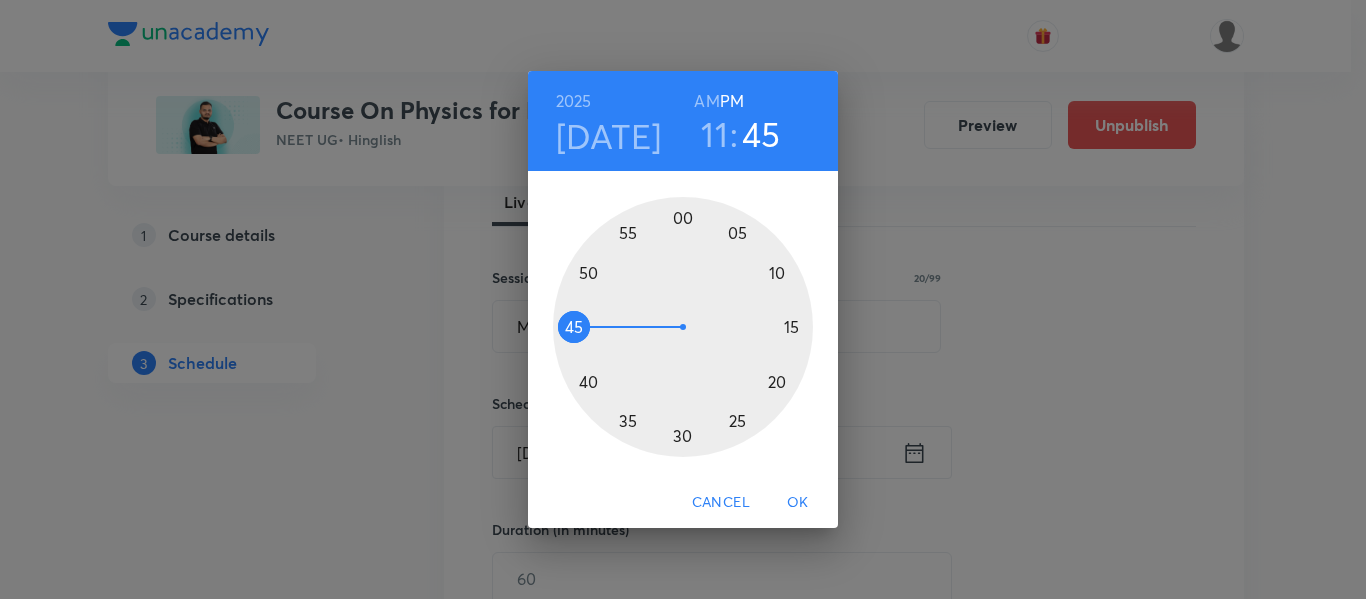 drag, startPoint x: 742, startPoint y: 303, endPoint x: 594, endPoint y: 321, distance: 149.09058 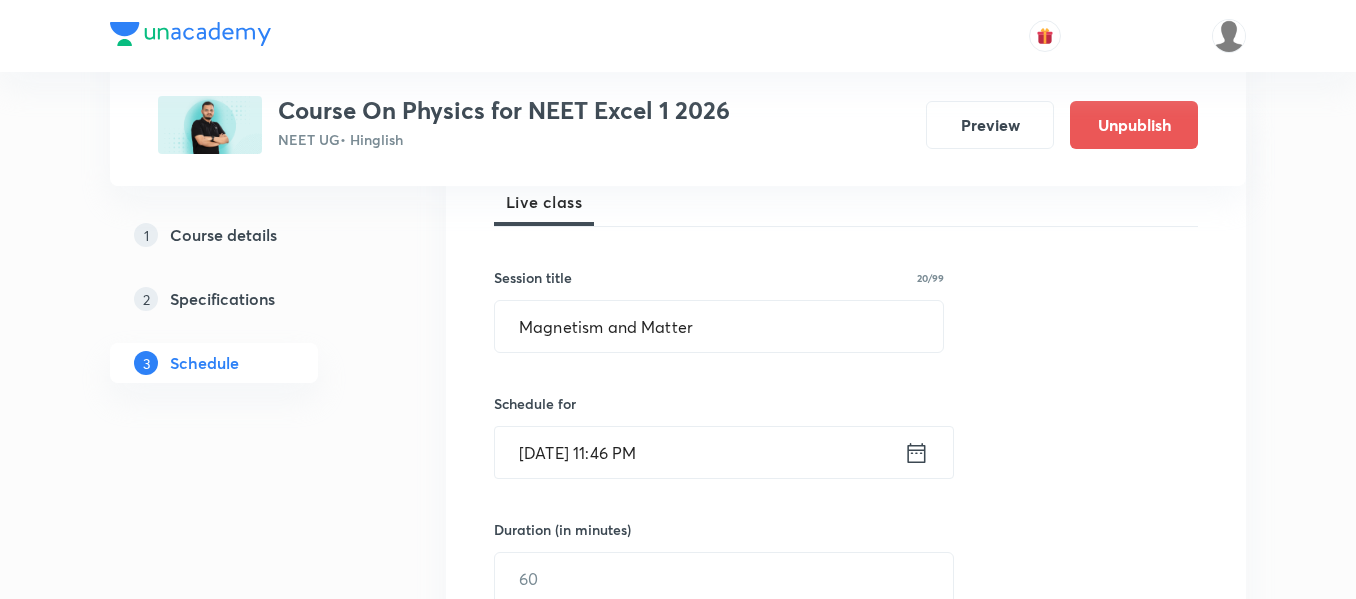 click 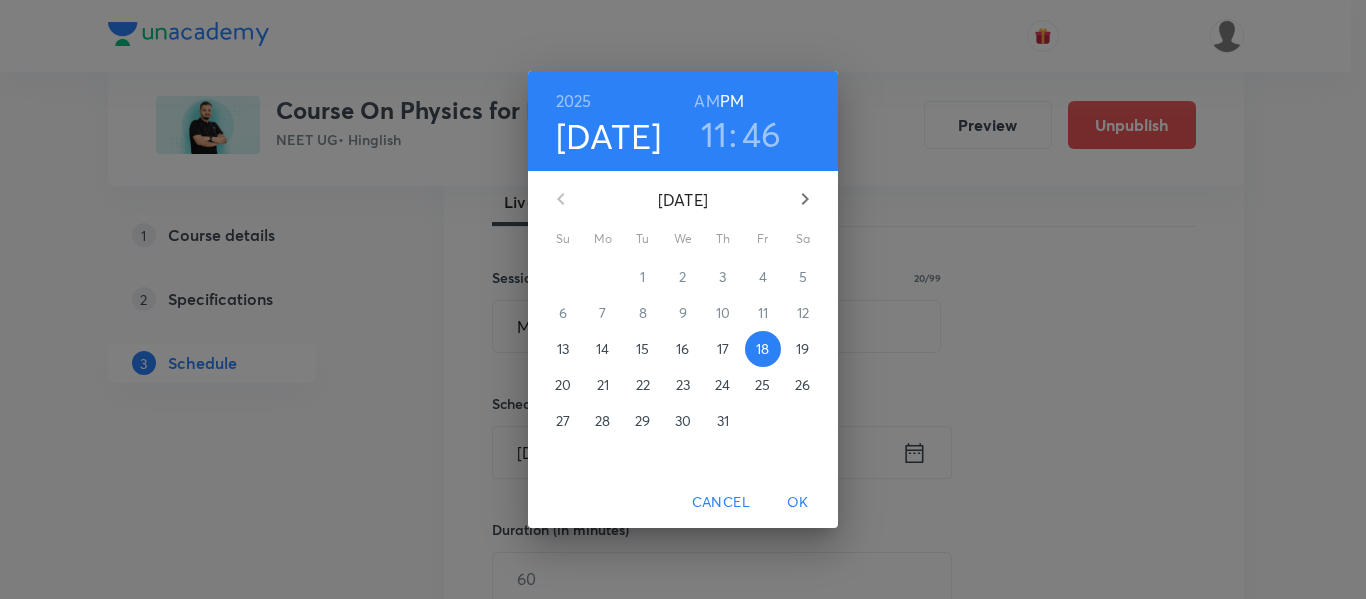 click on "46" at bounding box center [762, 134] 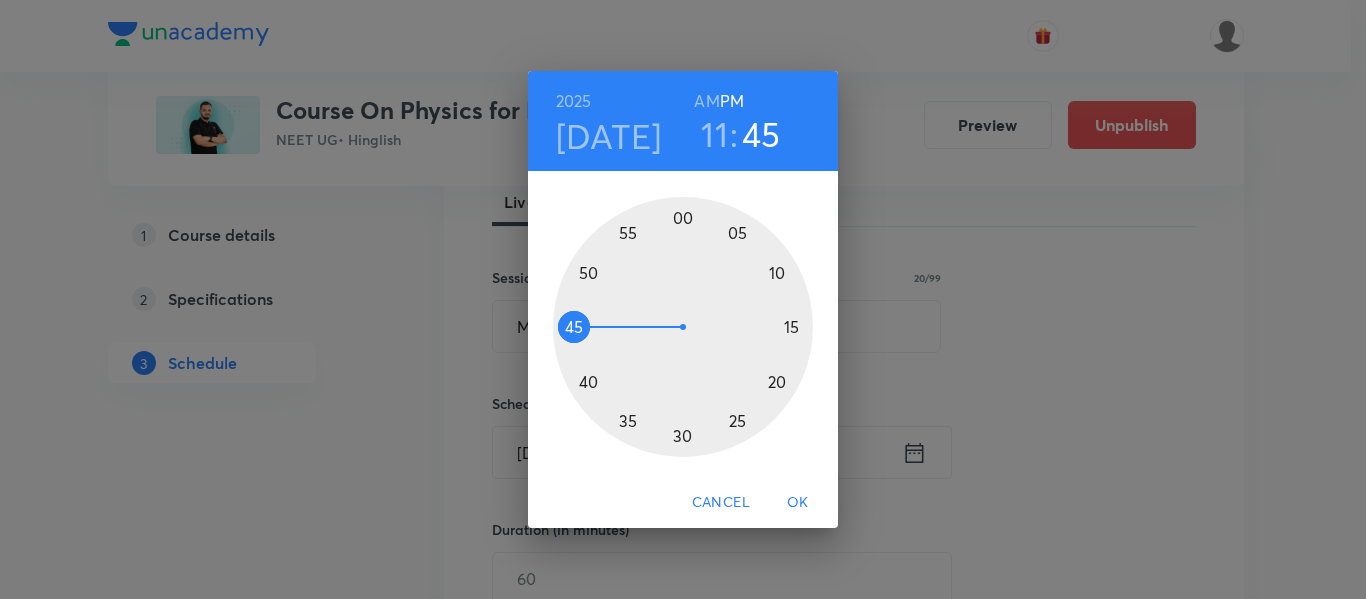drag, startPoint x: 576, startPoint y: 316, endPoint x: 578, endPoint y: 326, distance: 10.198039 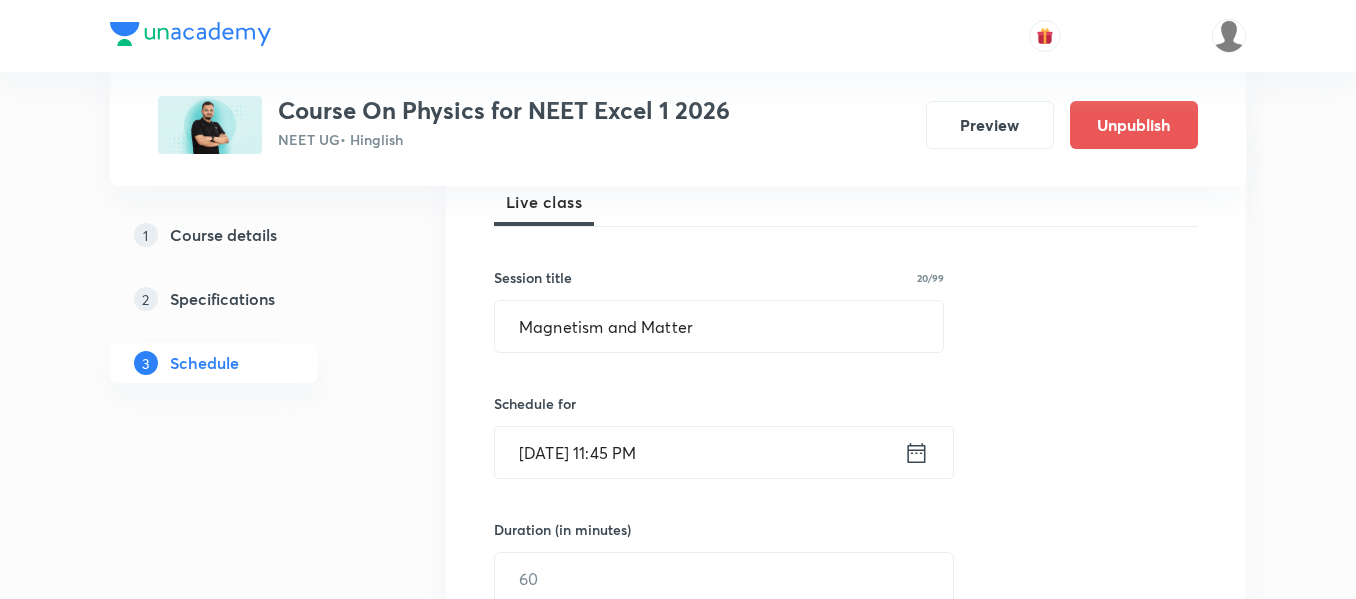 click on "Jul 18, 2025, 11:45 PM ​" at bounding box center [724, 452] 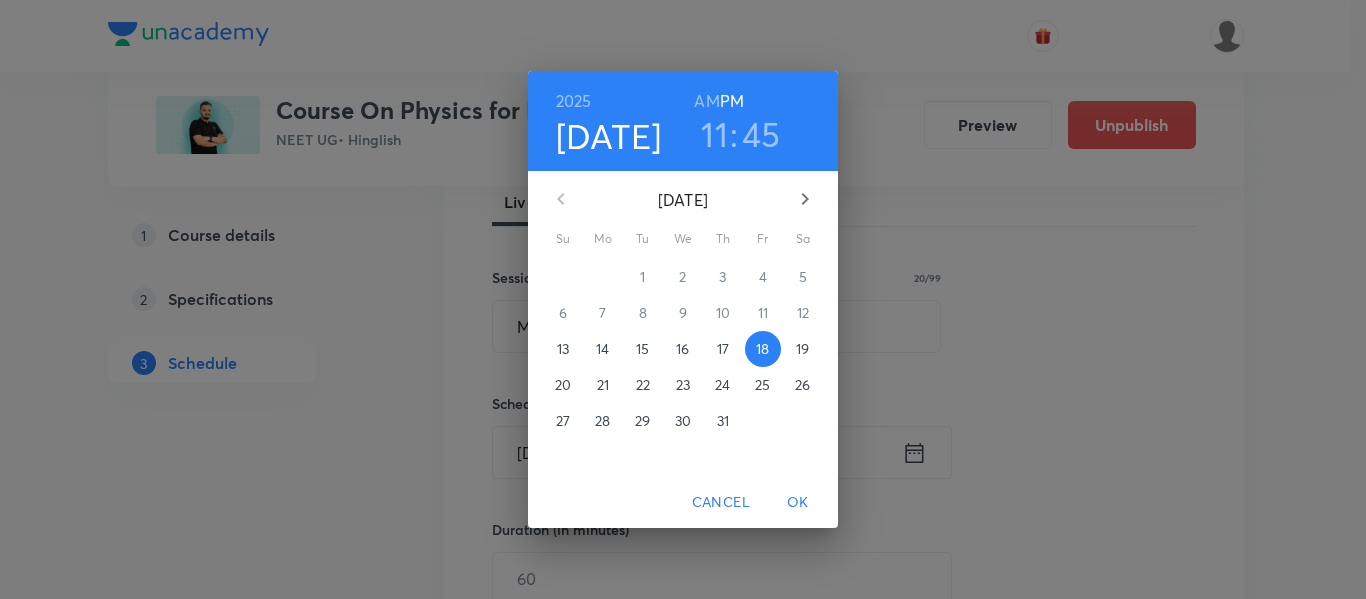 drag, startPoint x: 701, startPoint y: 103, endPoint x: 785, endPoint y: 309, distance: 222.46797 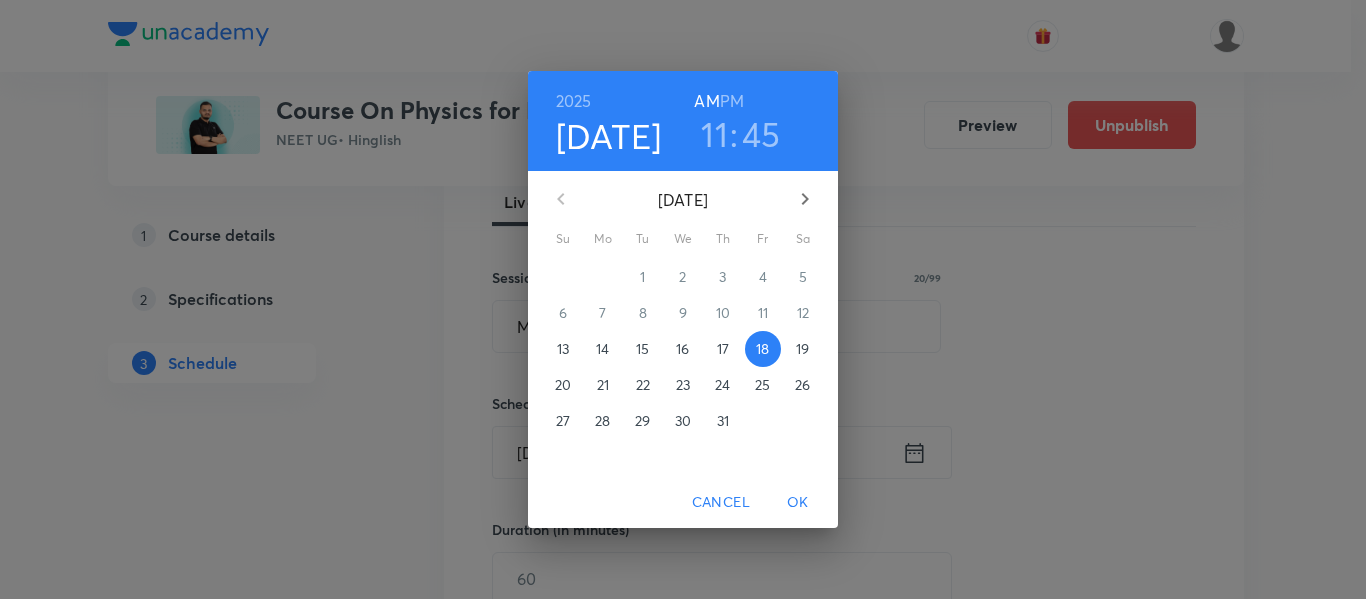 click on "OK" at bounding box center (798, 502) 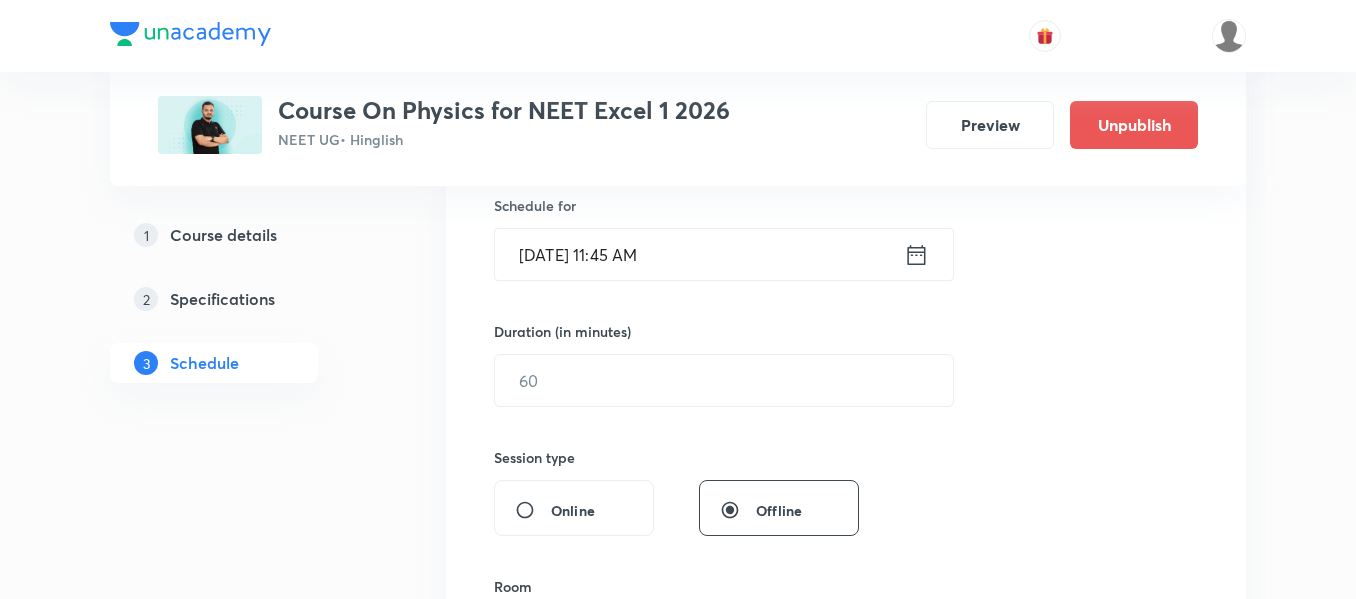 scroll, scrollTop: 500, scrollLeft: 0, axis: vertical 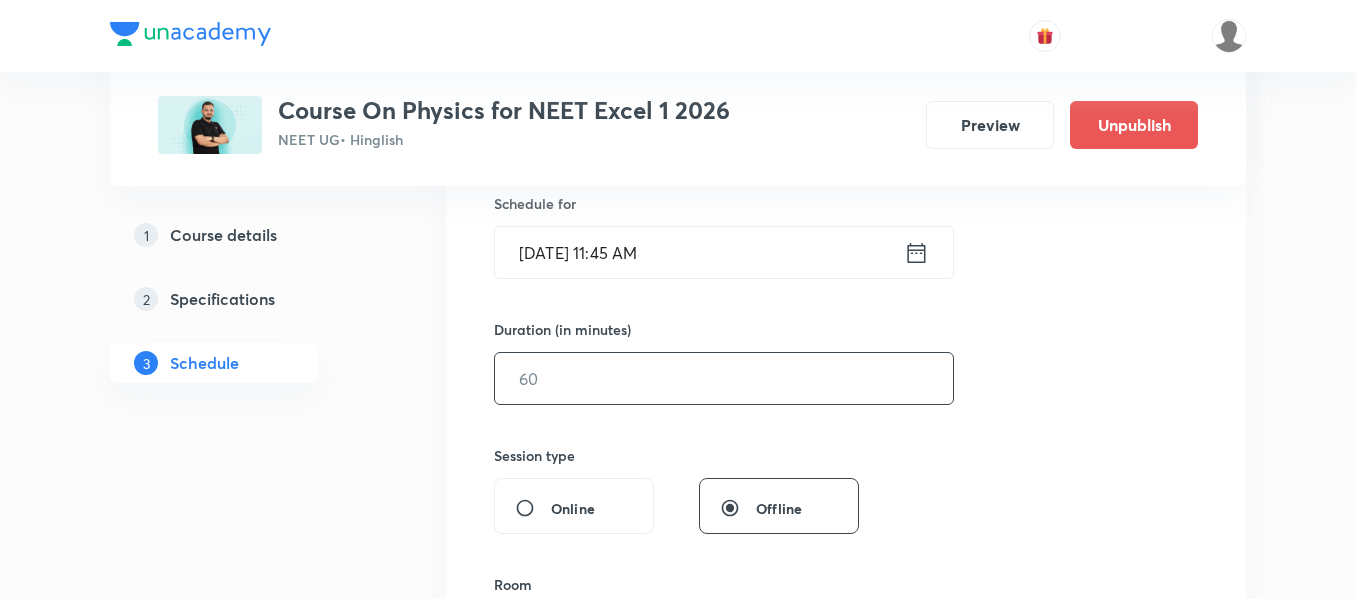 click at bounding box center (724, 378) 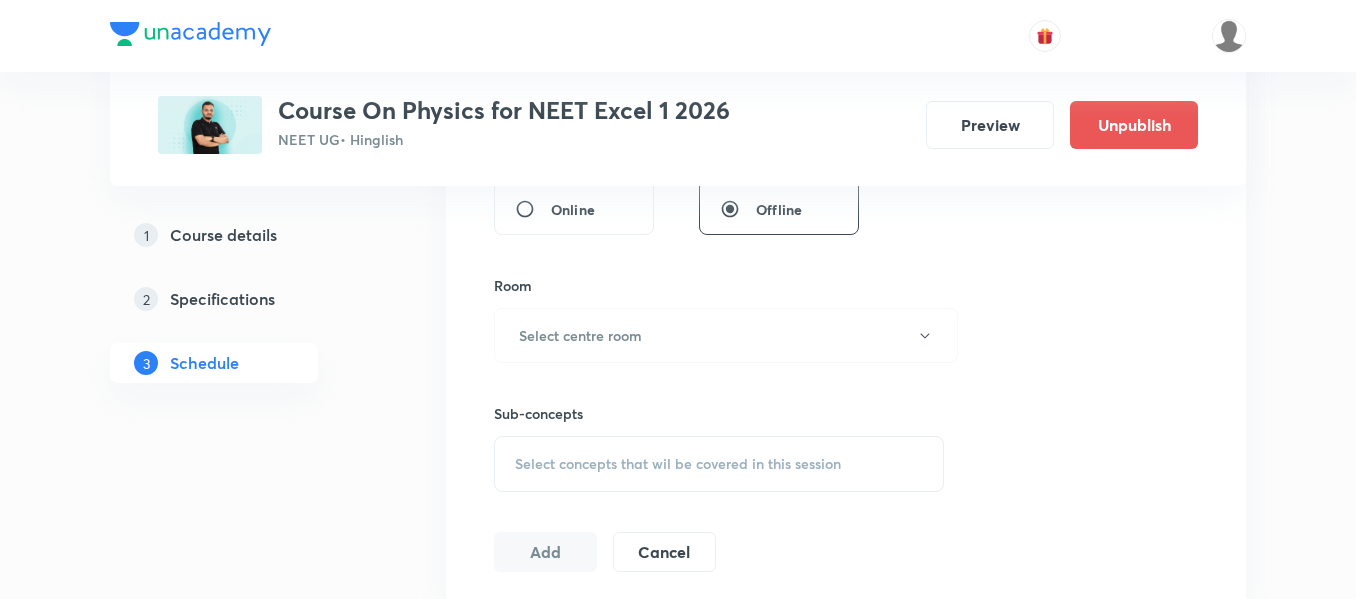 scroll, scrollTop: 800, scrollLeft: 0, axis: vertical 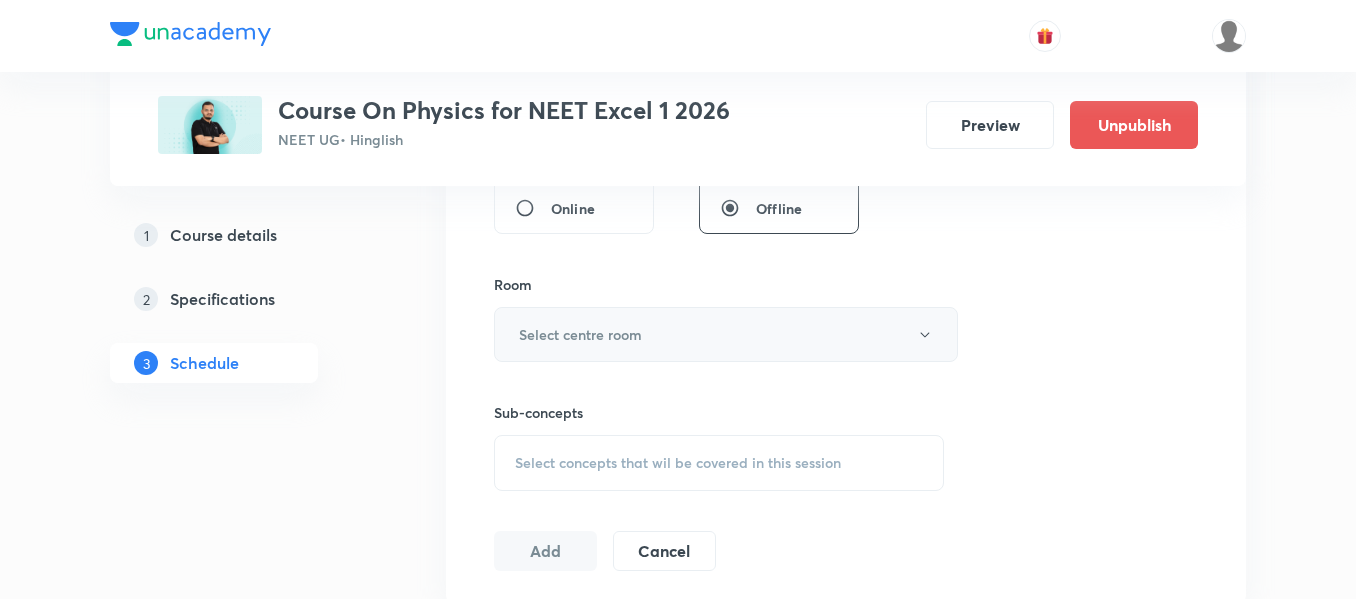 type on "90" 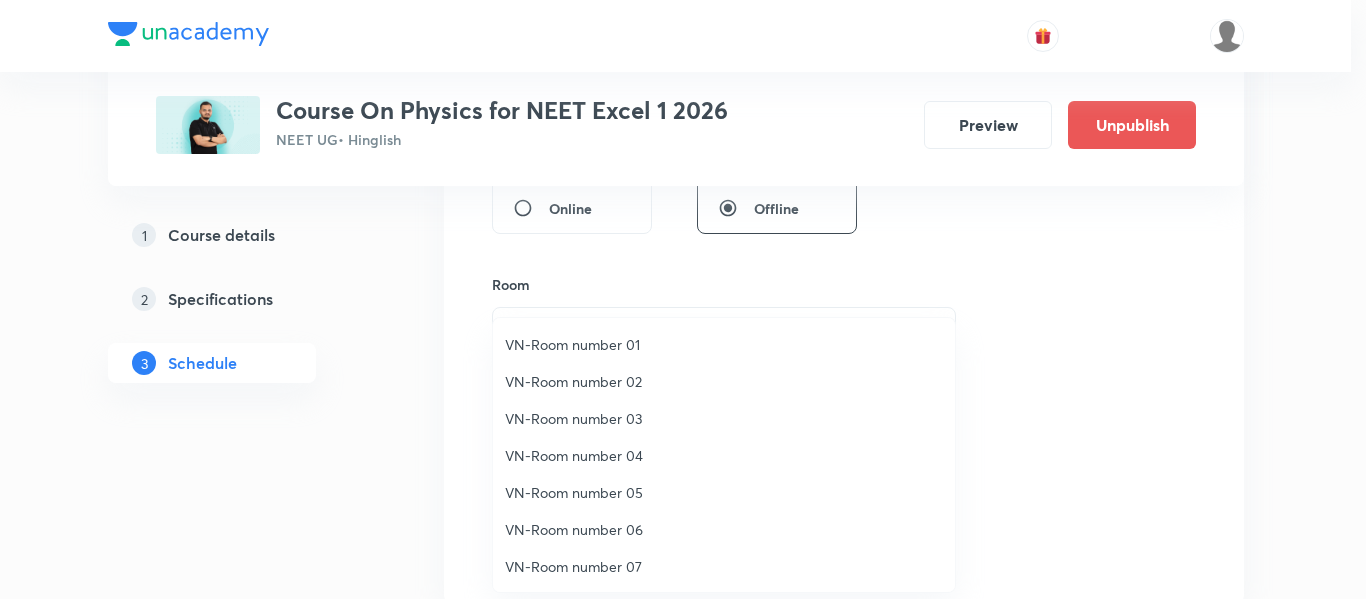 click on "VN-Room number 01" at bounding box center [724, 344] 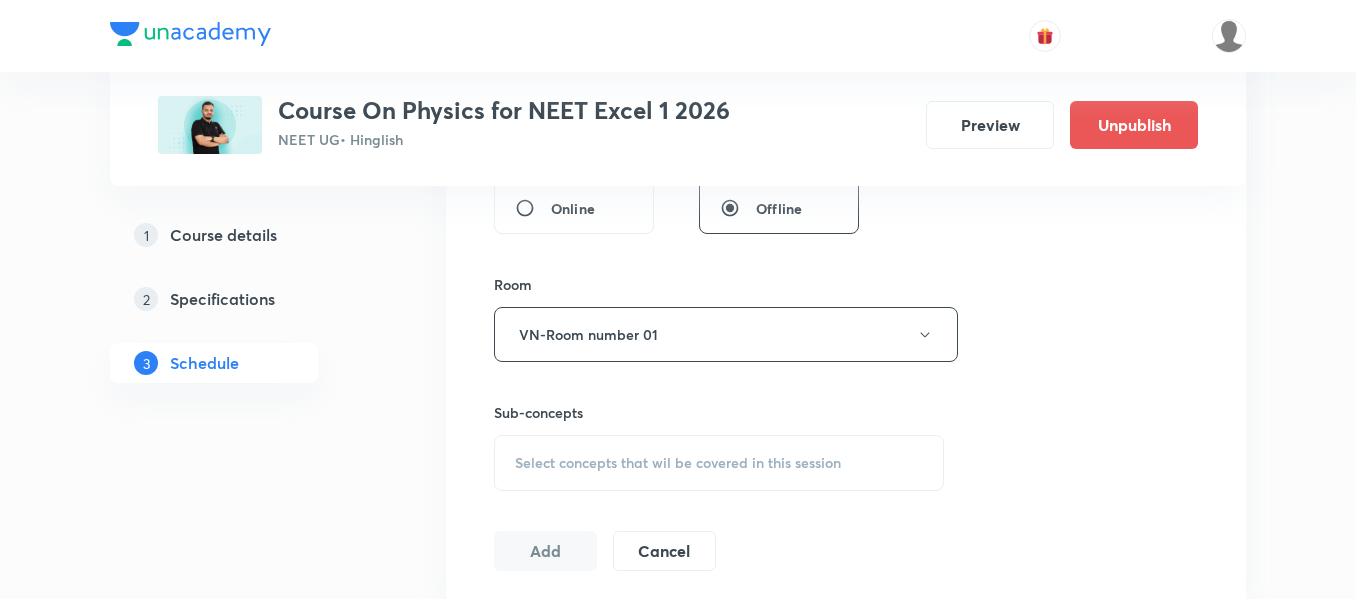 click on "Select concepts that wil be covered in this session" at bounding box center [678, 463] 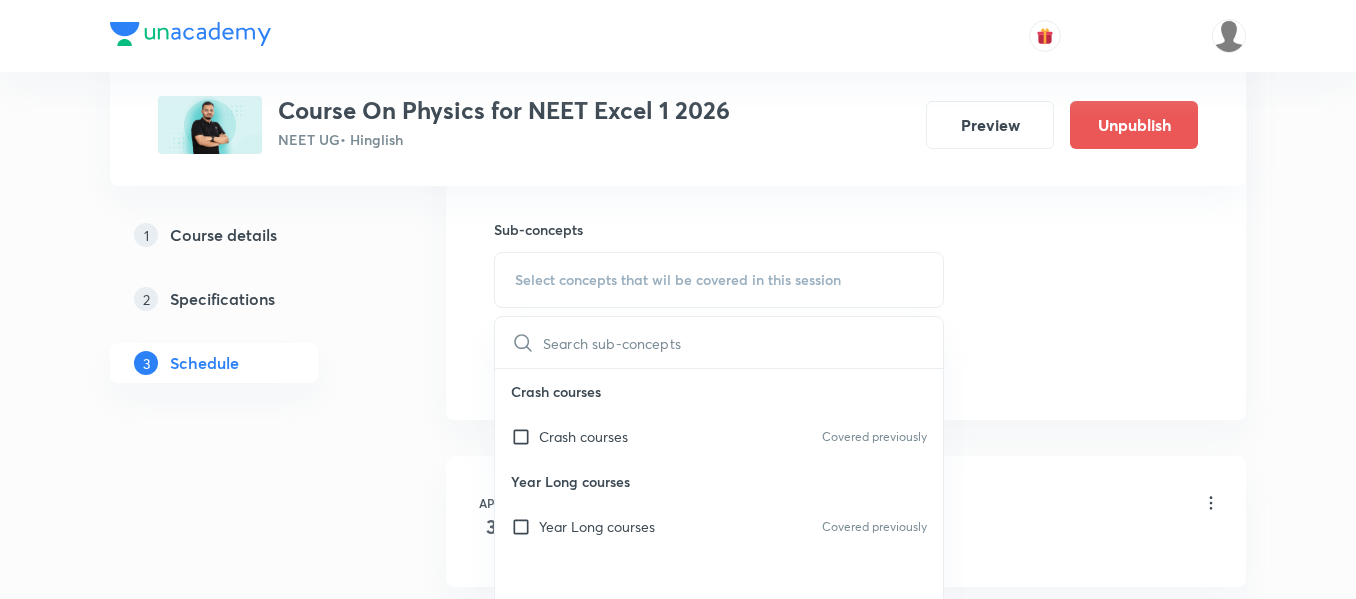 scroll, scrollTop: 1000, scrollLeft: 0, axis: vertical 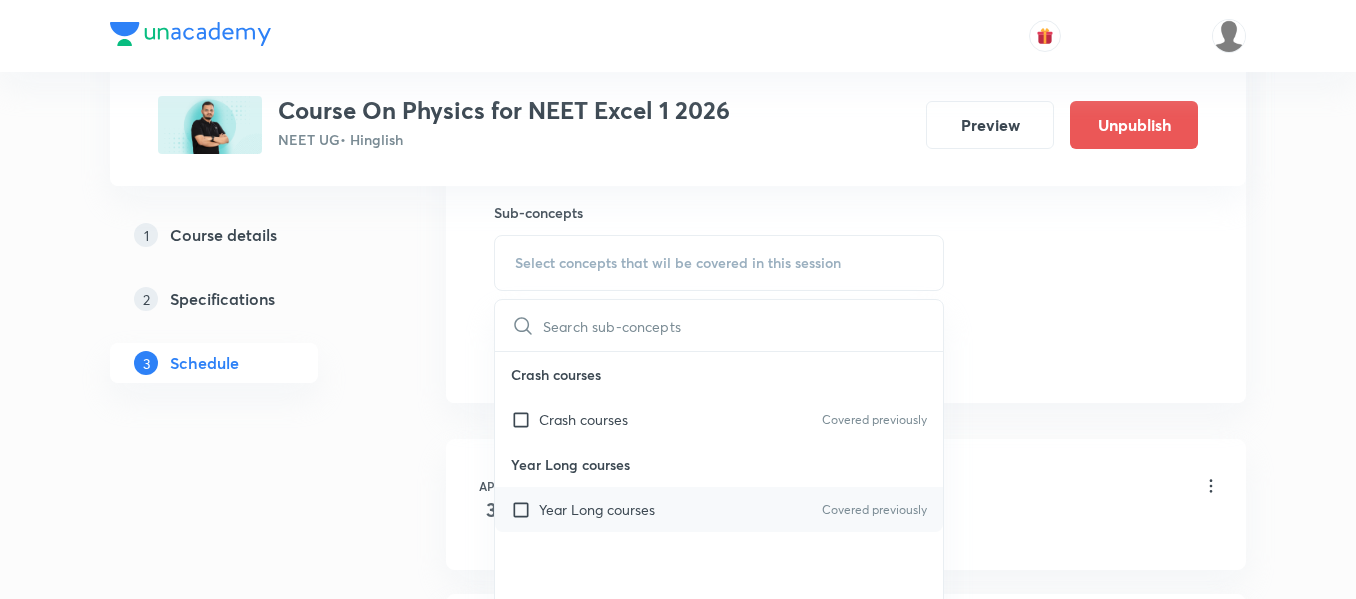 click on "Year Long courses Covered previously" at bounding box center [719, 509] 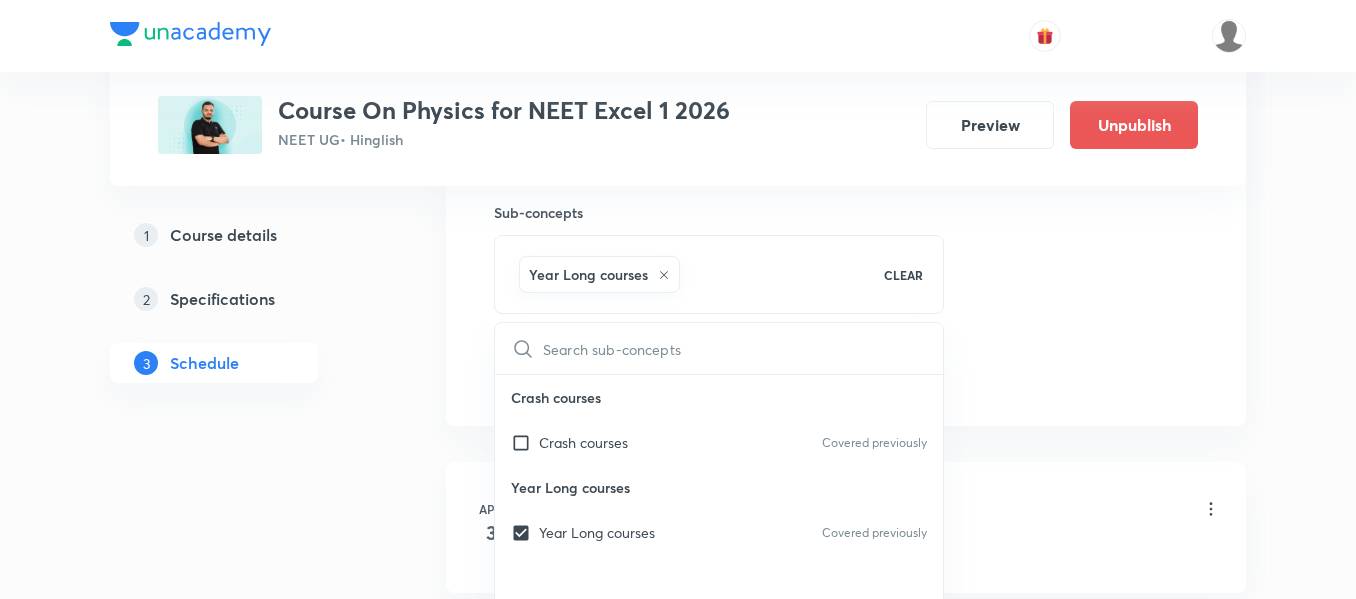 click on "Session  53 Live class Session title 20/99 Magnetism and Matter ​ Schedule for Jul 18, 2025, 11:45 AM ​ Duration (in minutes) 90 ​   Session type Online Offline Room VN-Room number 01 Sub-concepts Year Long courses CLEAR ​ Crash courses Crash courses Covered previously Year Long courses Year Long courses Covered previously Add Cancel" at bounding box center (846, -87) 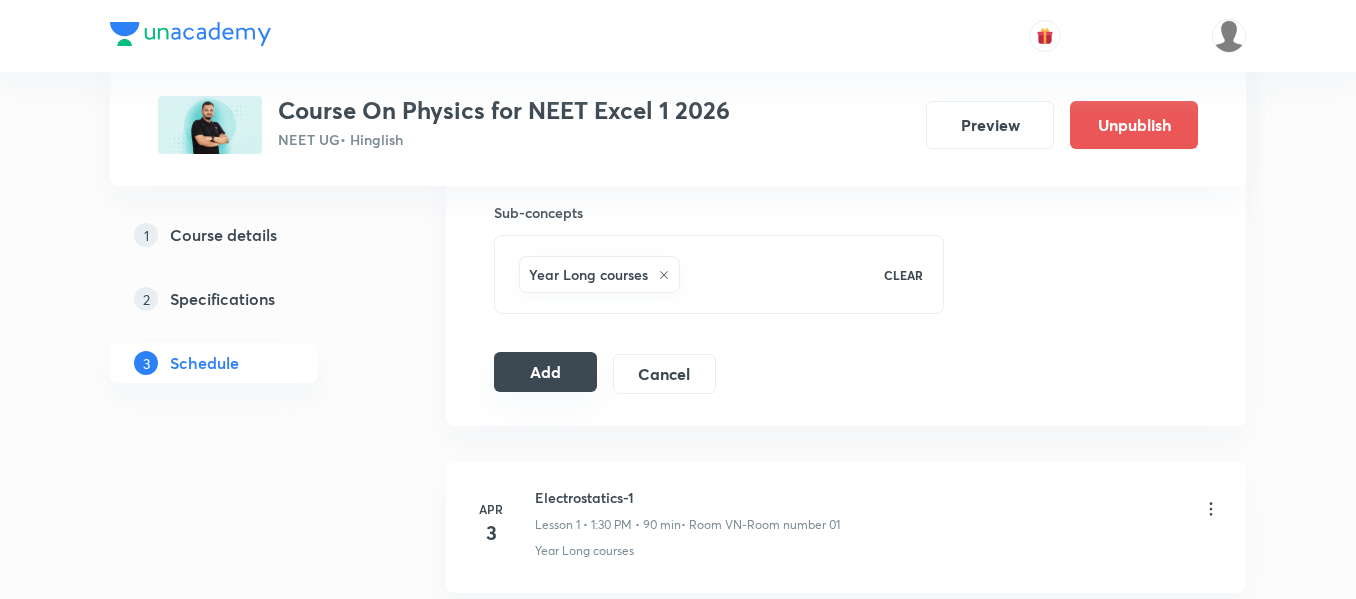 click on "Add" at bounding box center [545, 372] 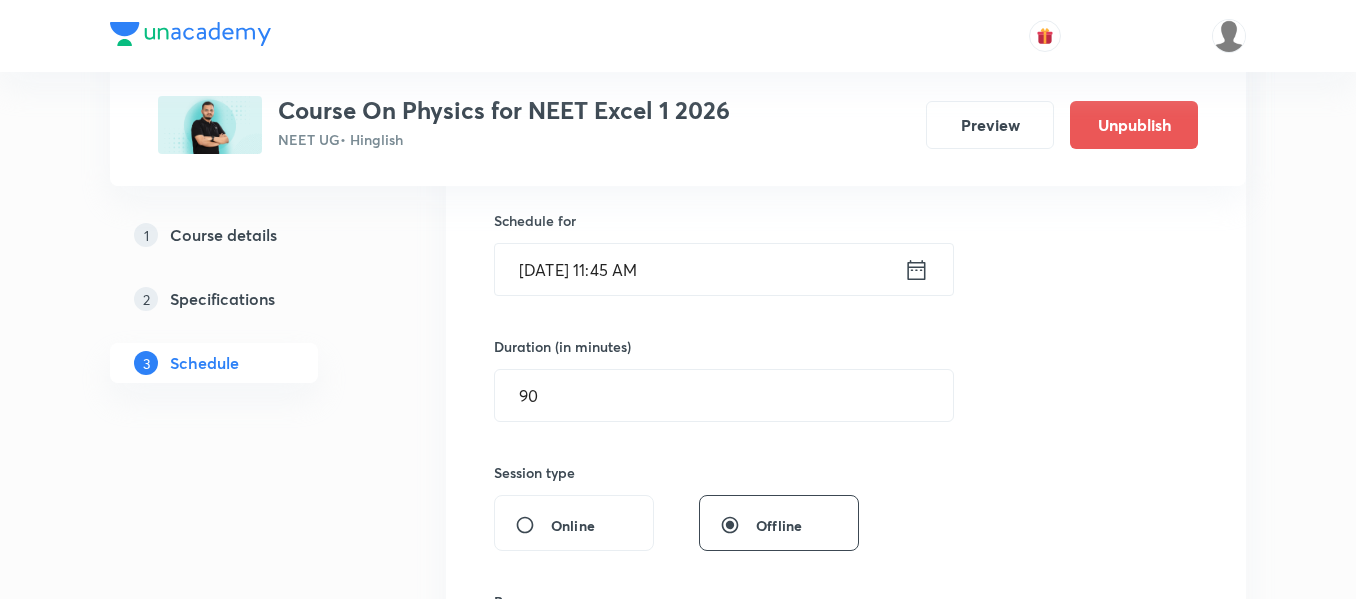 scroll, scrollTop: 200, scrollLeft: 0, axis: vertical 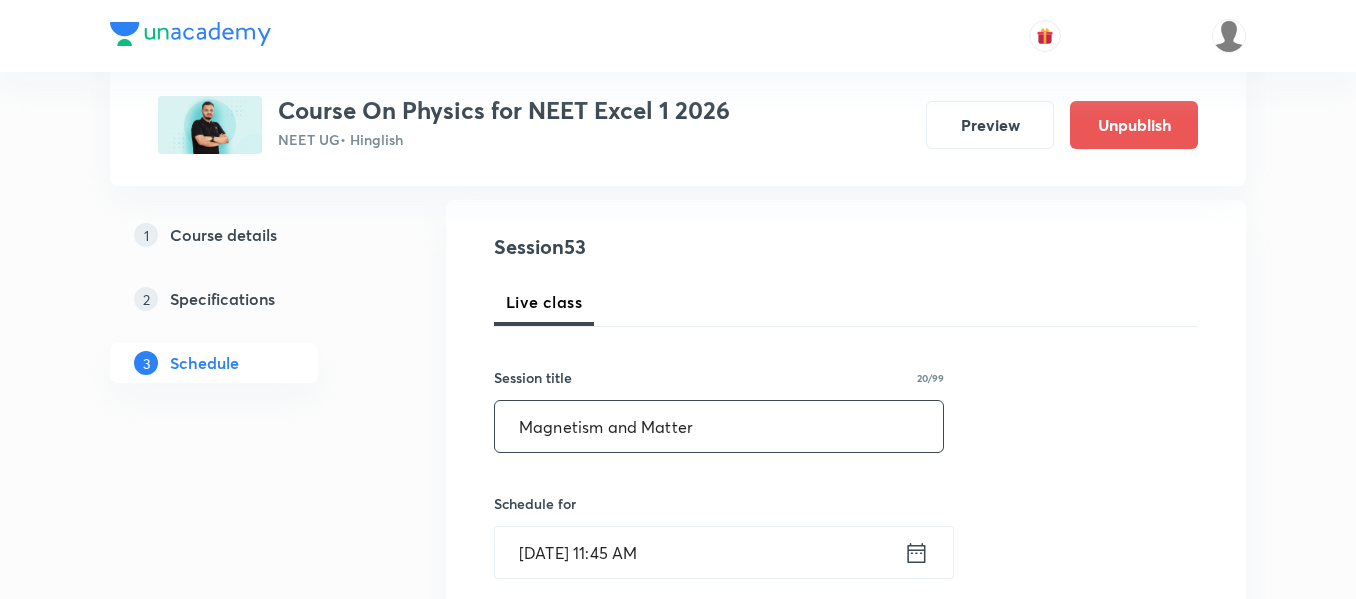 drag, startPoint x: 504, startPoint y: 420, endPoint x: 275, endPoint y: 396, distance: 230.25421 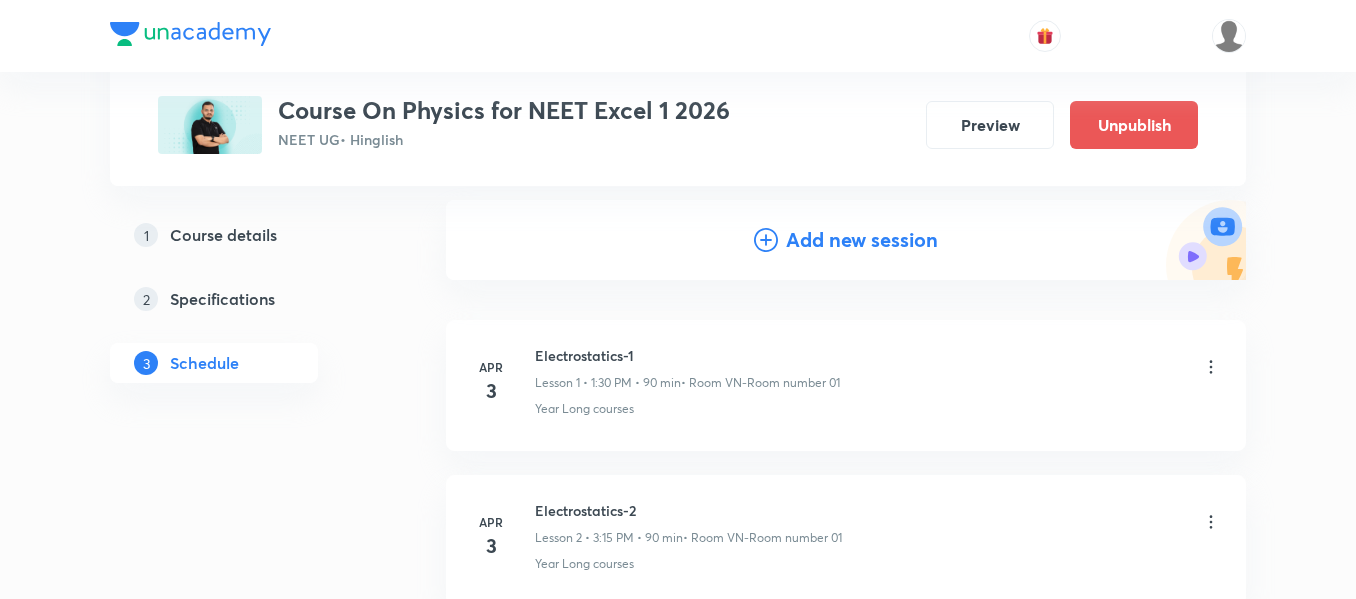 click on "Add new session" at bounding box center [862, 240] 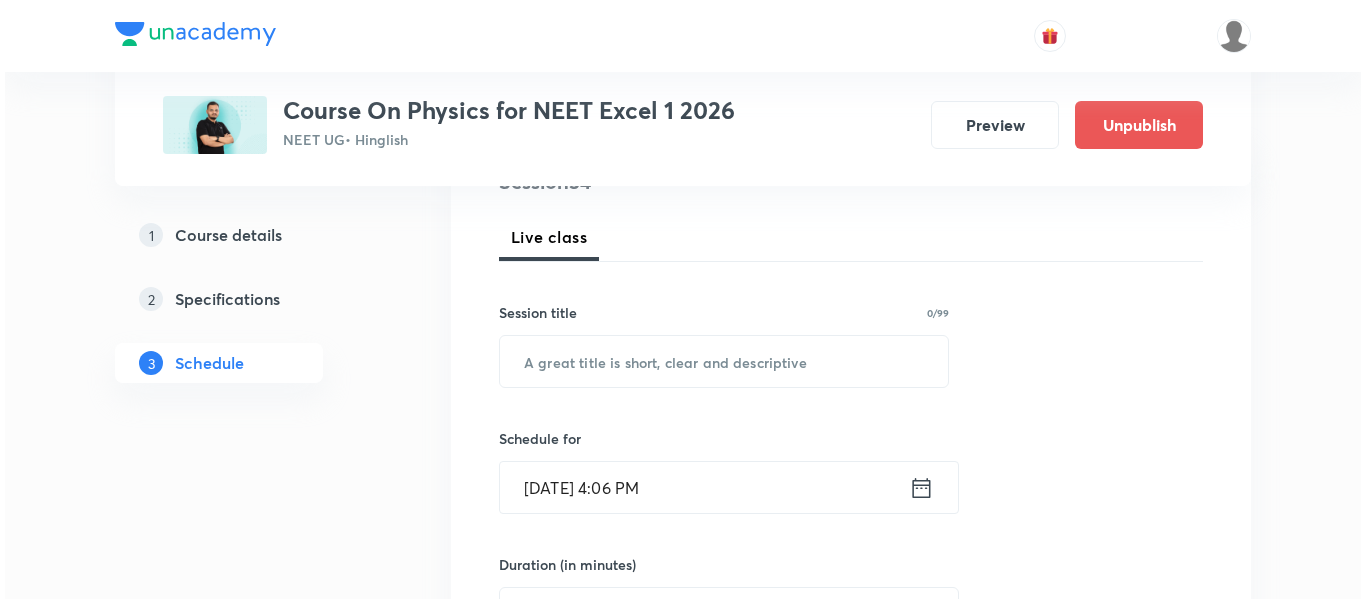 scroll, scrollTop: 300, scrollLeft: 0, axis: vertical 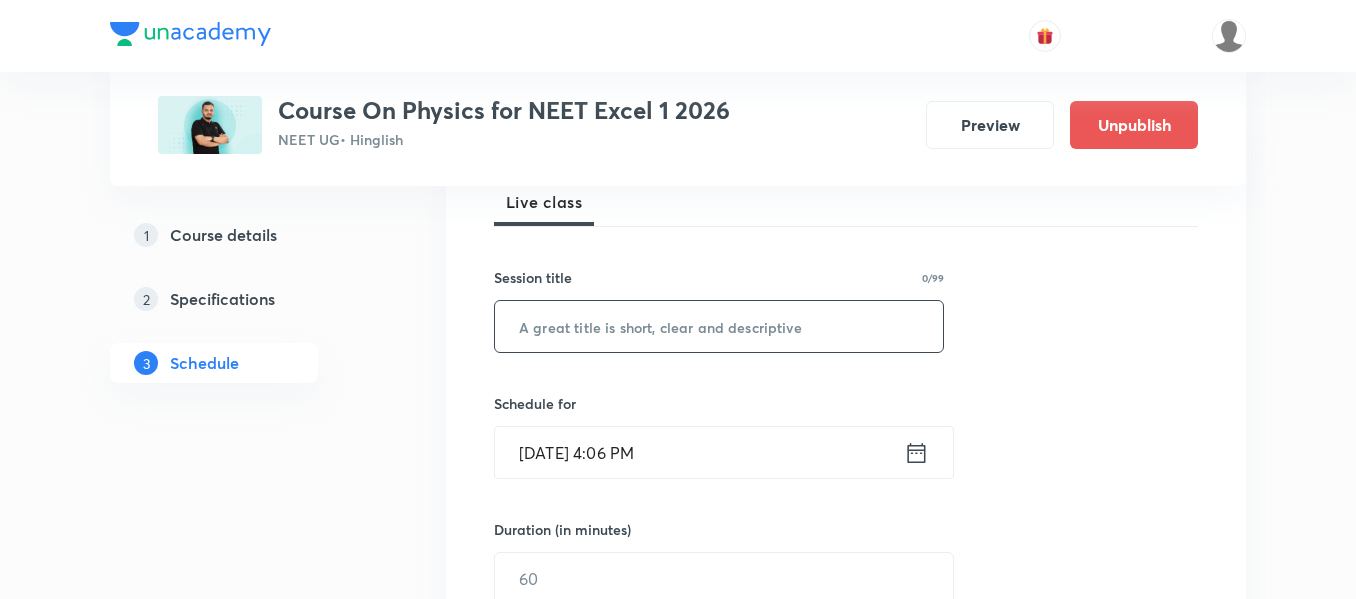 click at bounding box center [719, 326] 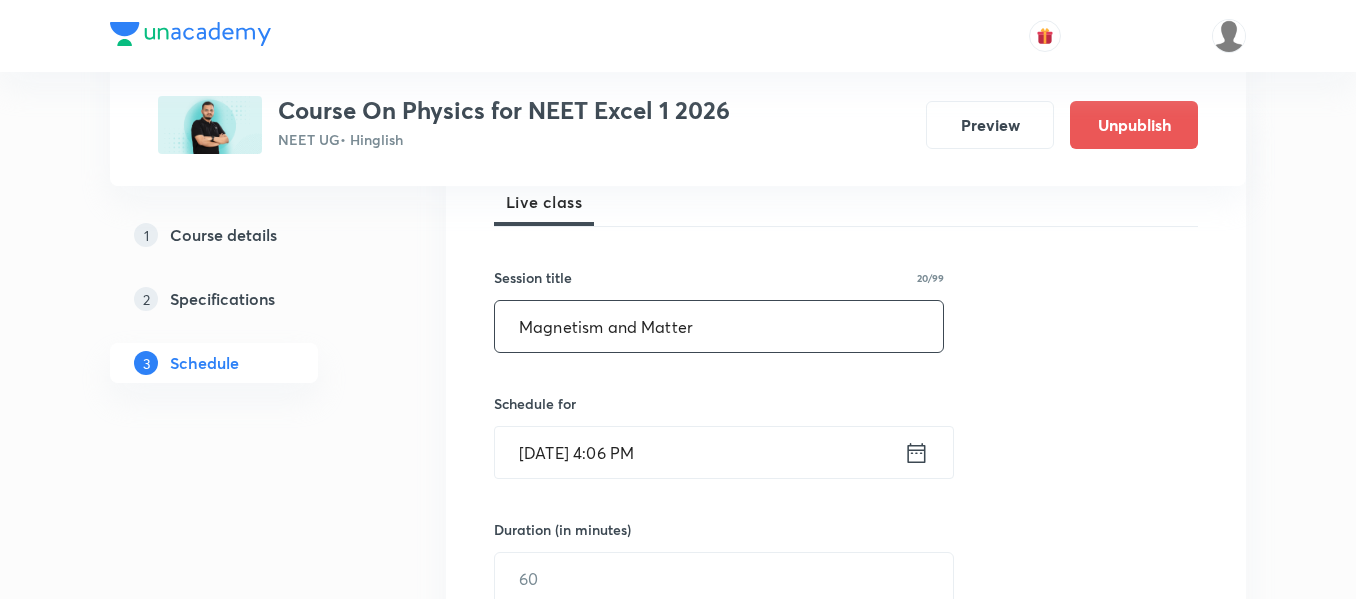 type on "Magnetism and Matter" 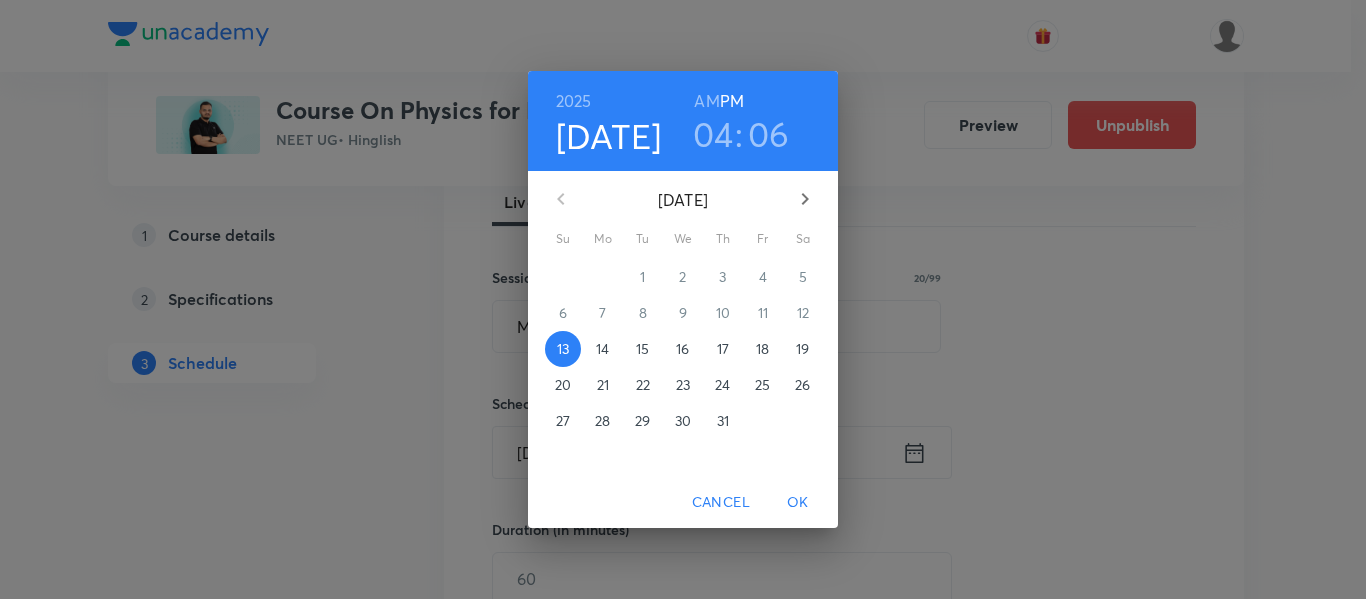 click on "19" at bounding box center (802, 349) 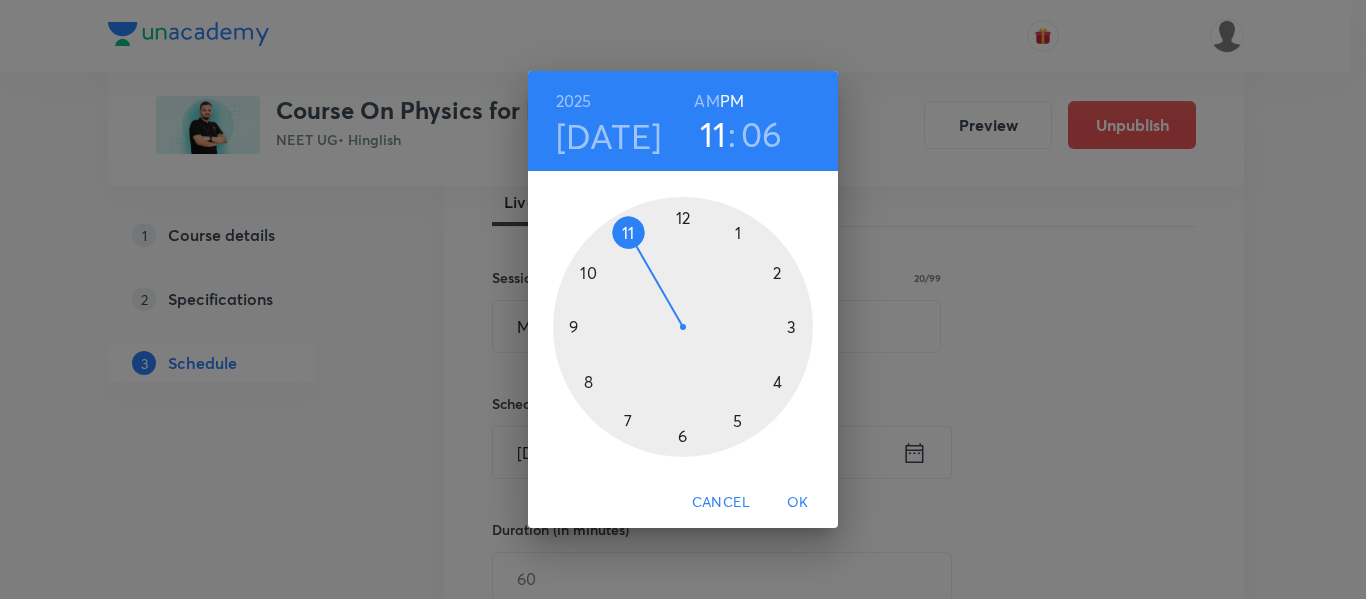 drag, startPoint x: 778, startPoint y: 378, endPoint x: 649, endPoint y: 254, distance: 178.93295 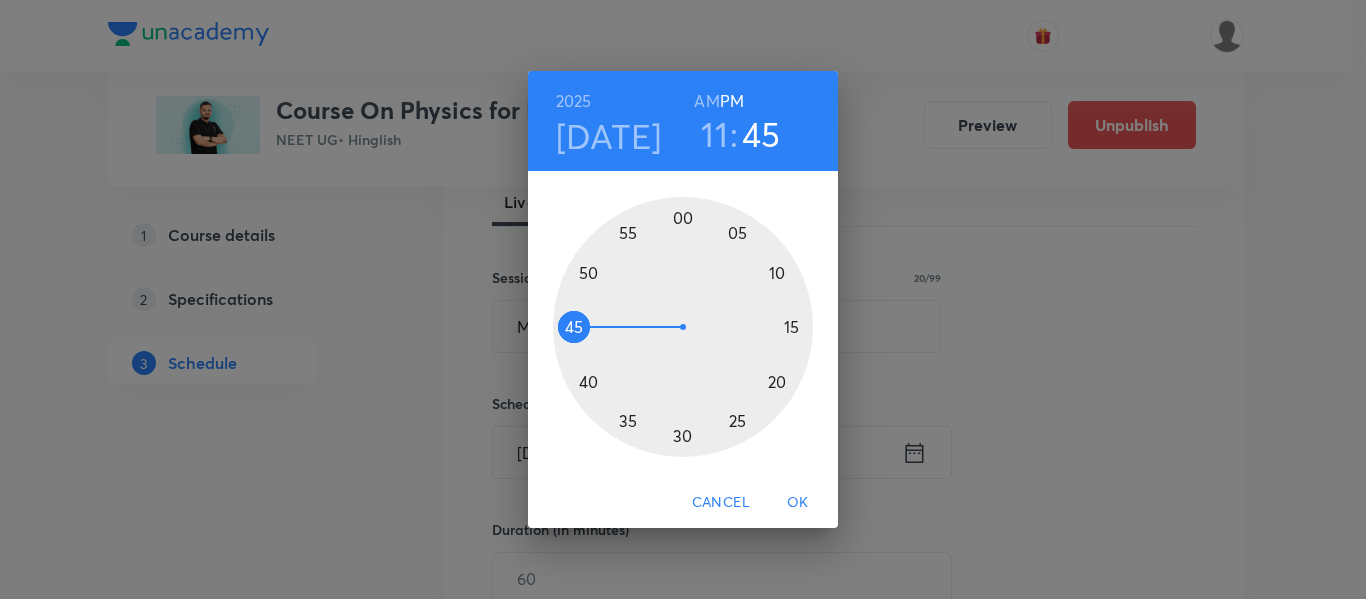 drag, startPoint x: 749, startPoint y: 289, endPoint x: 584, endPoint y: 324, distance: 168.67128 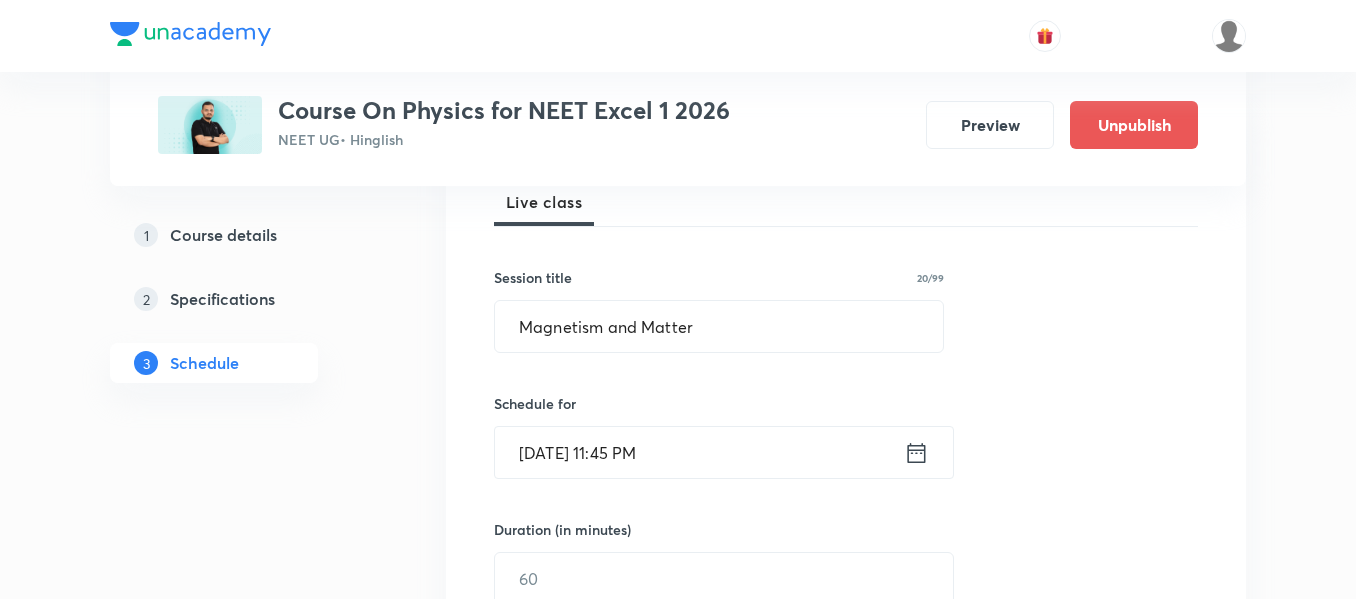 click 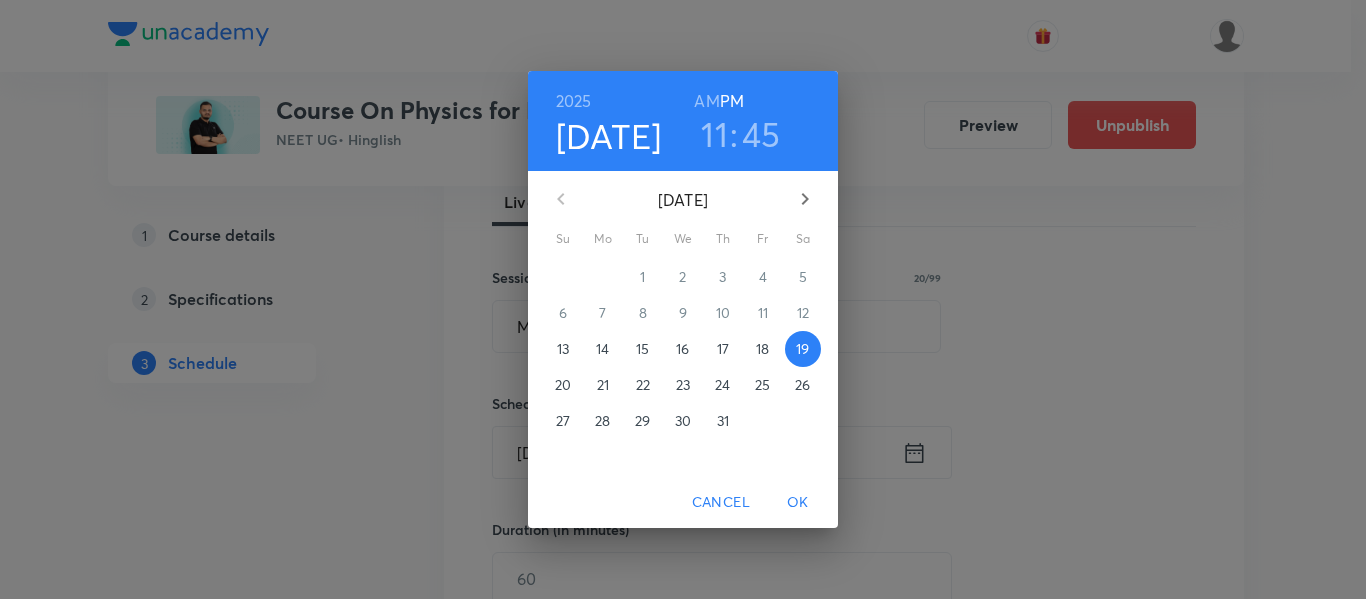 click on "AM" at bounding box center [706, 101] 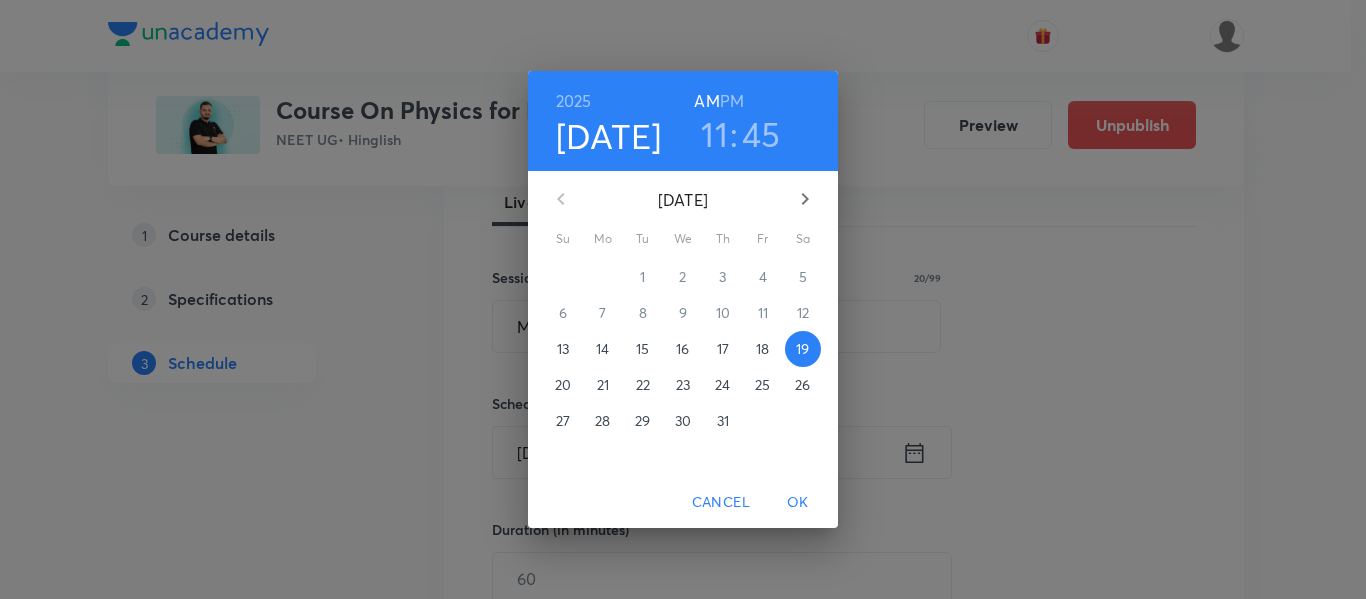 drag, startPoint x: 812, startPoint y: 498, endPoint x: 812, endPoint y: 524, distance: 26 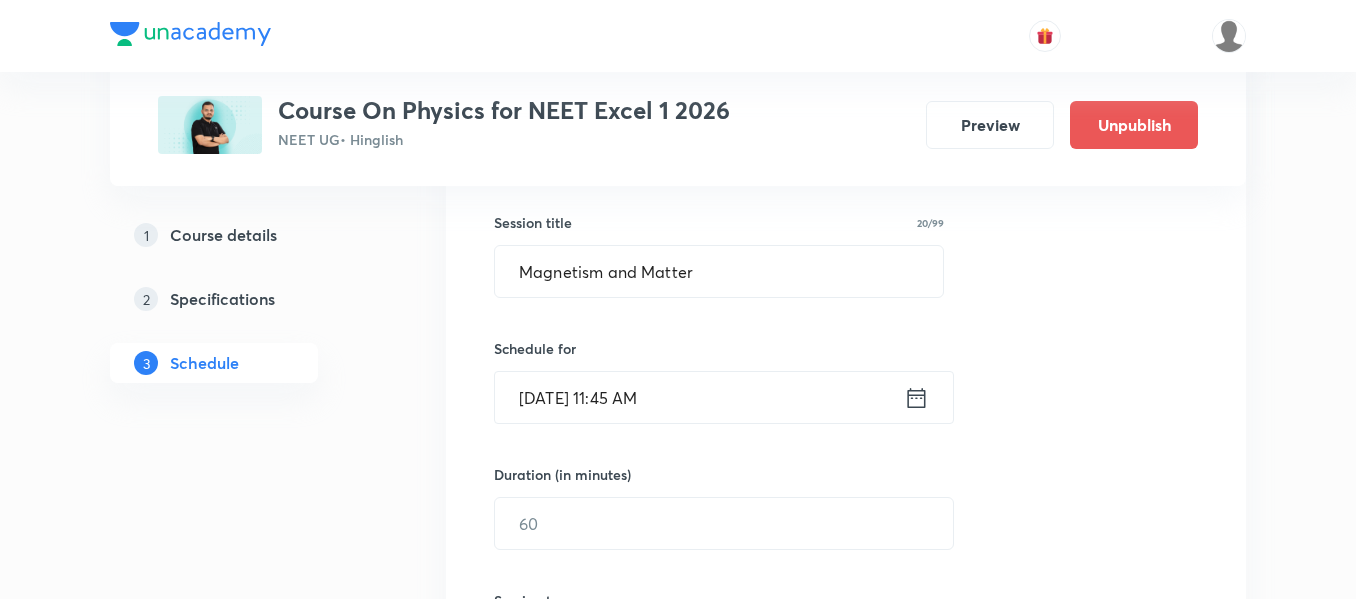 scroll, scrollTop: 400, scrollLeft: 0, axis: vertical 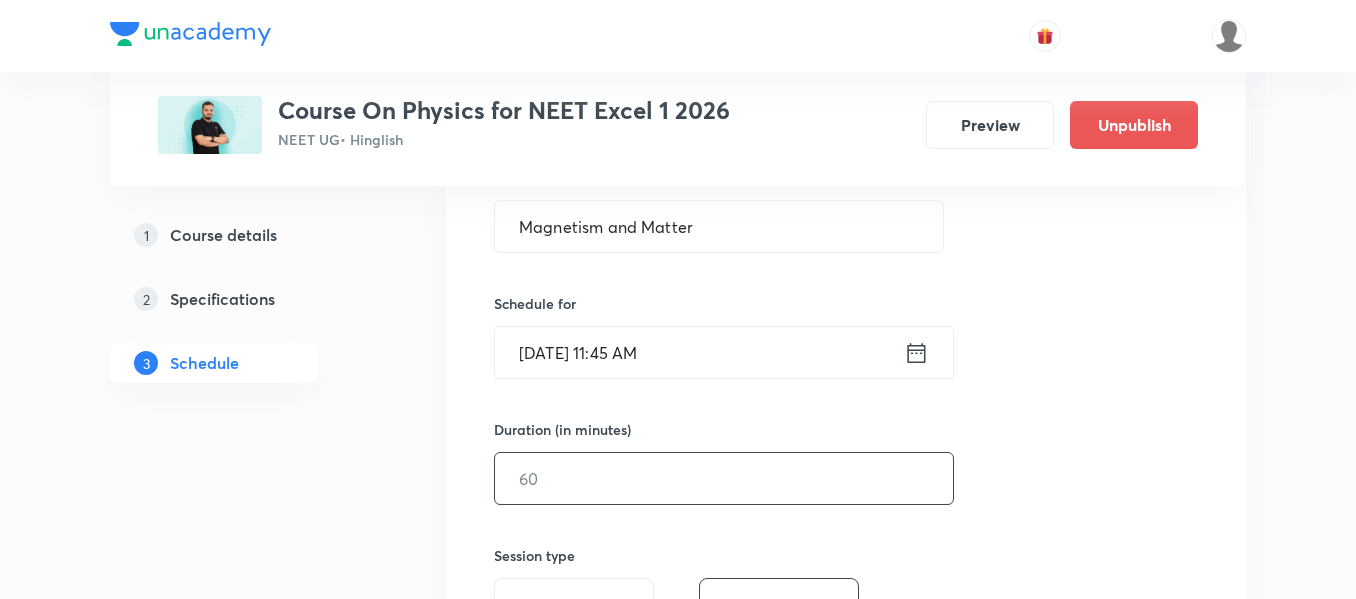 click at bounding box center (724, 478) 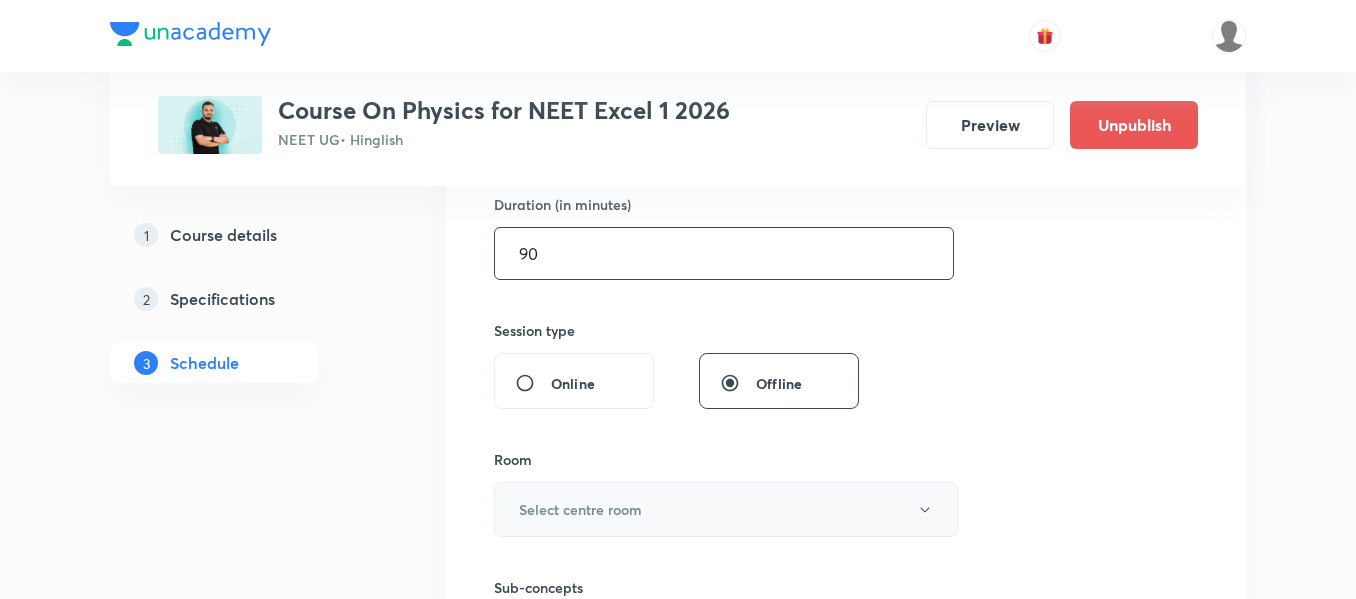 scroll, scrollTop: 700, scrollLeft: 0, axis: vertical 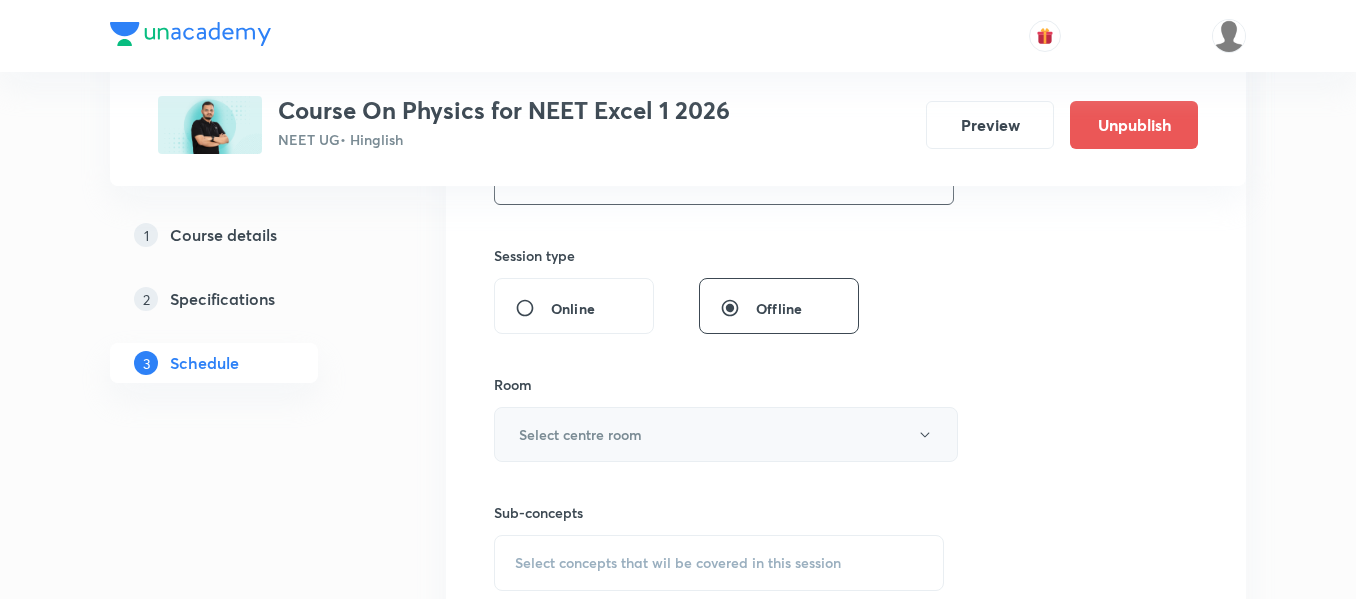 type on "90" 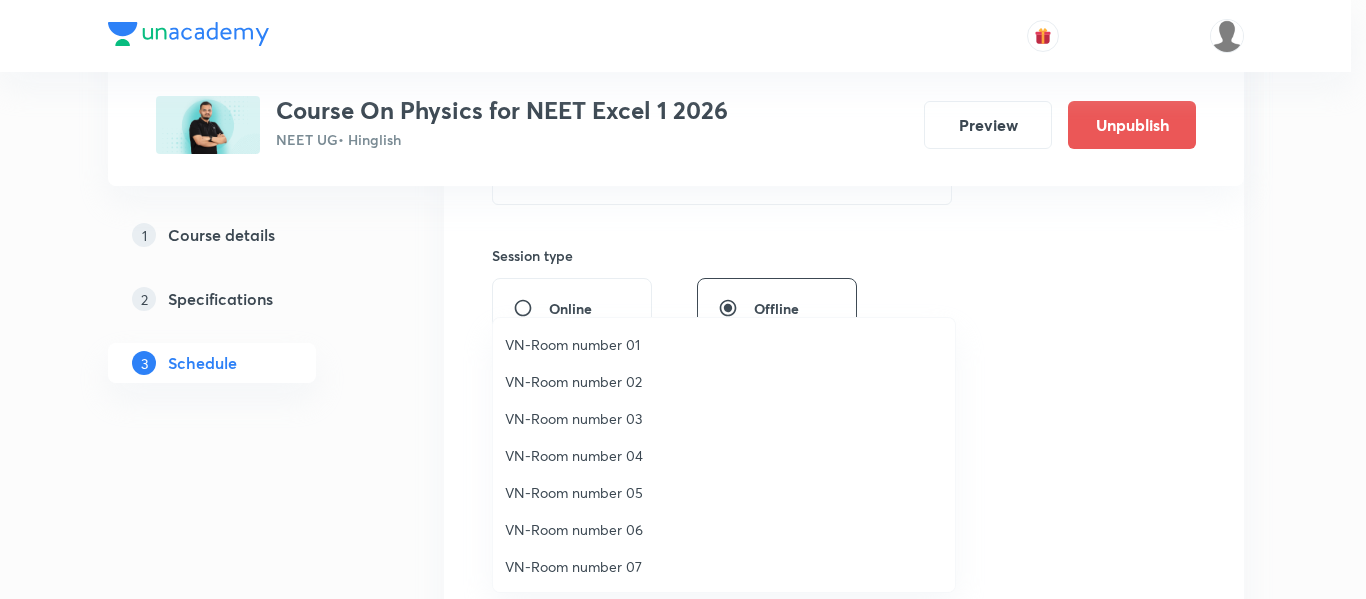 click on "VN-Room number 01" at bounding box center (724, 344) 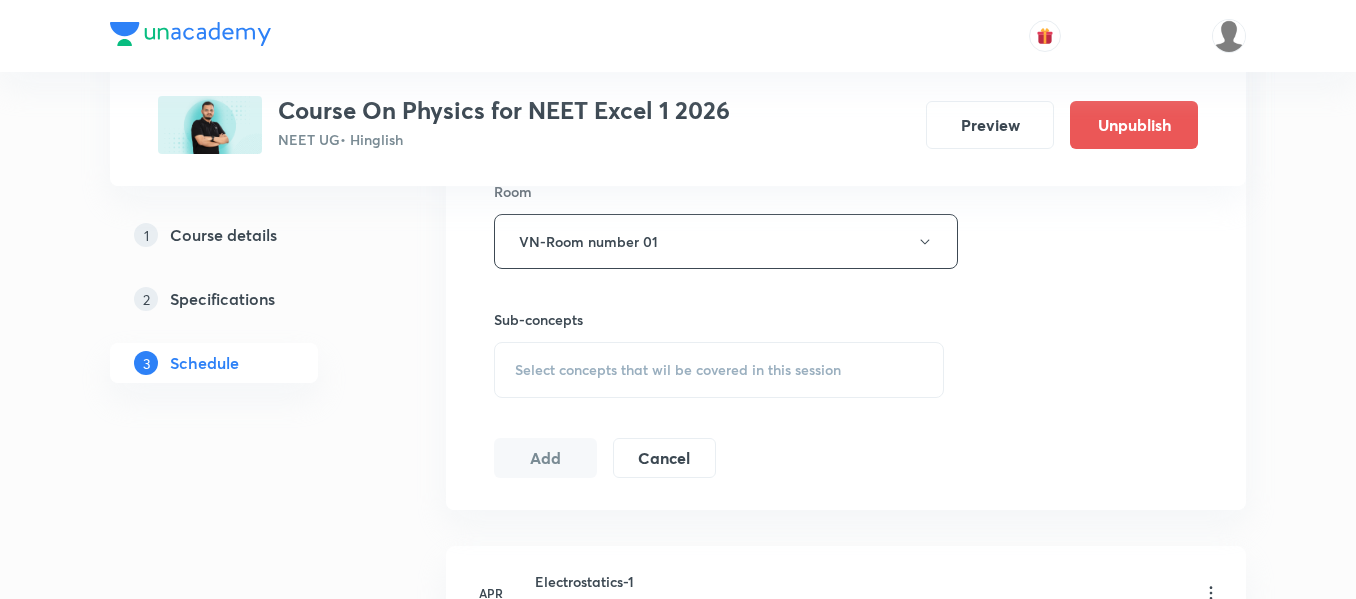 scroll, scrollTop: 900, scrollLeft: 0, axis: vertical 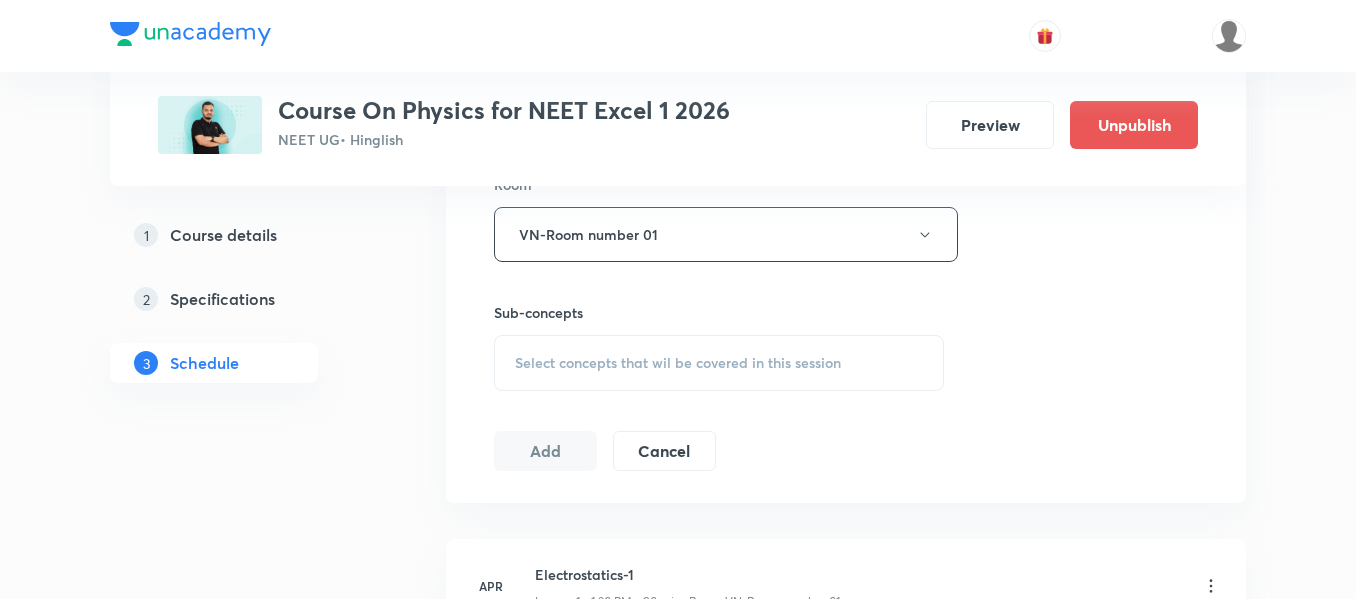click on "Select concepts that wil be covered in this session" at bounding box center (719, 363) 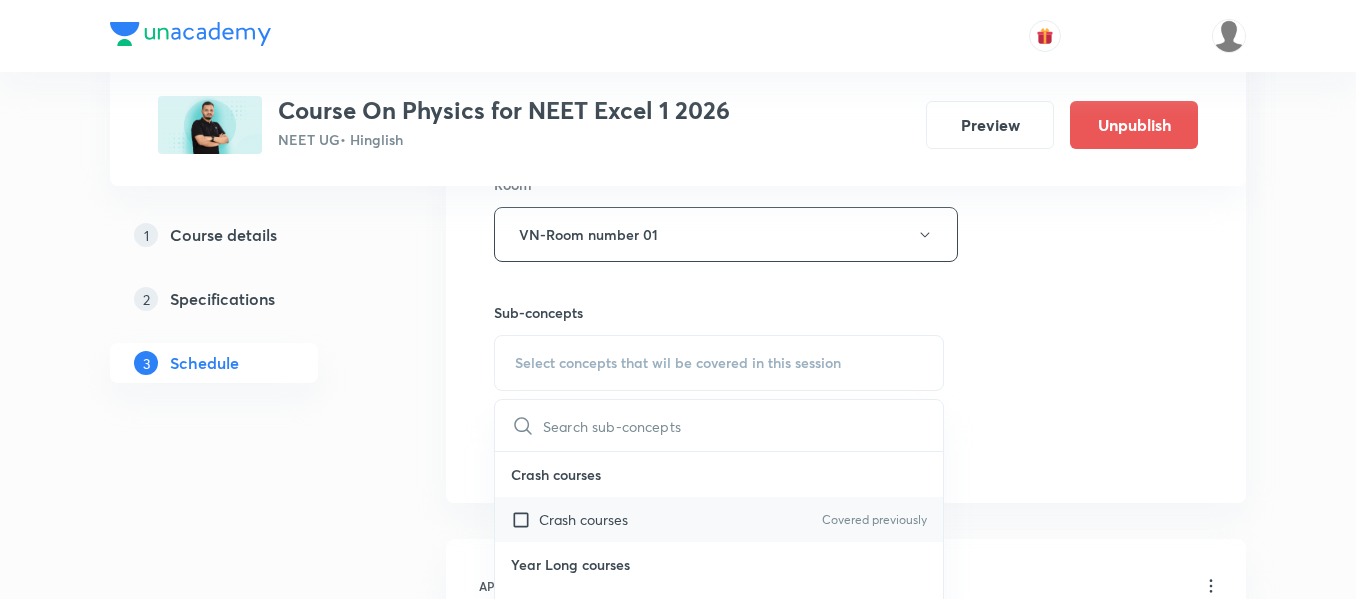 scroll, scrollTop: 1000, scrollLeft: 0, axis: vertical 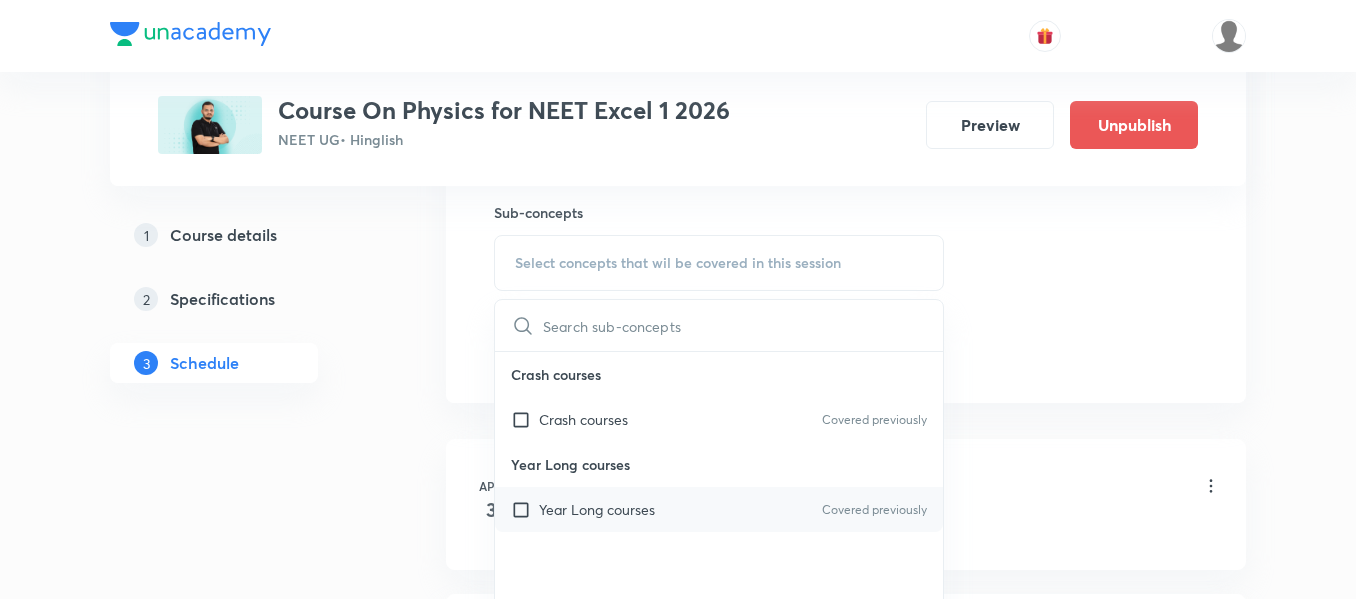 click on "Year Long courses Covered previously" at bounding box center (719, 509) 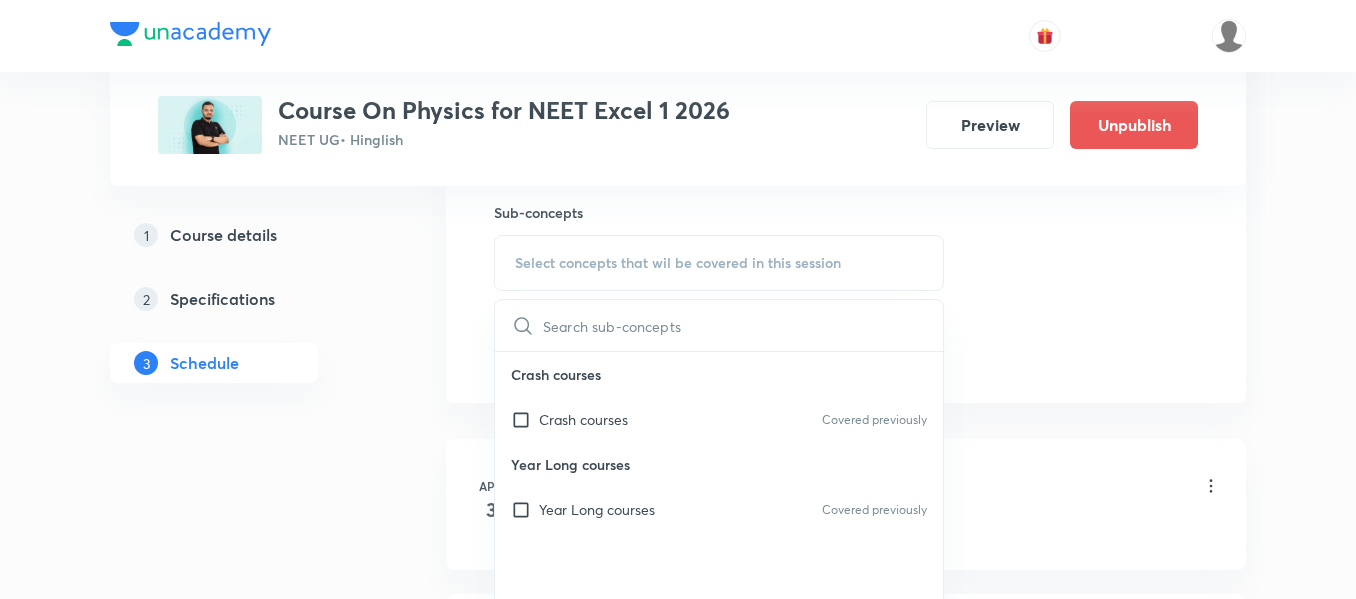 checkbox on "true" 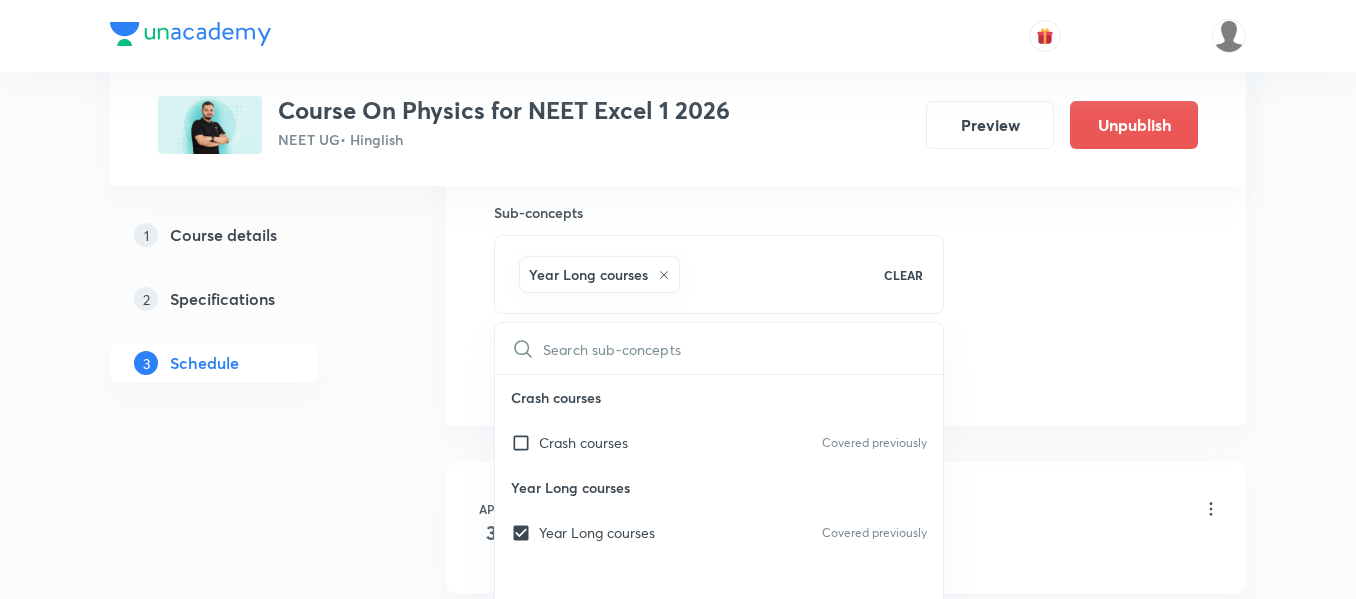click on "Session  54 Live class Session title 20/99 Magnetism and Matter ​ Schedule for Jul 19, 2025, 11:45 AM ​ Duration (in minutes) 90 ​   Session type Online Offline Room VN-Room number 01 Sub-concepts Year Long courses CLEAR ​ Crash courses Crash courses Covered previously Year Long courses Year Long courses Covered previously Add Cancel" at bounding box center (846, -87) 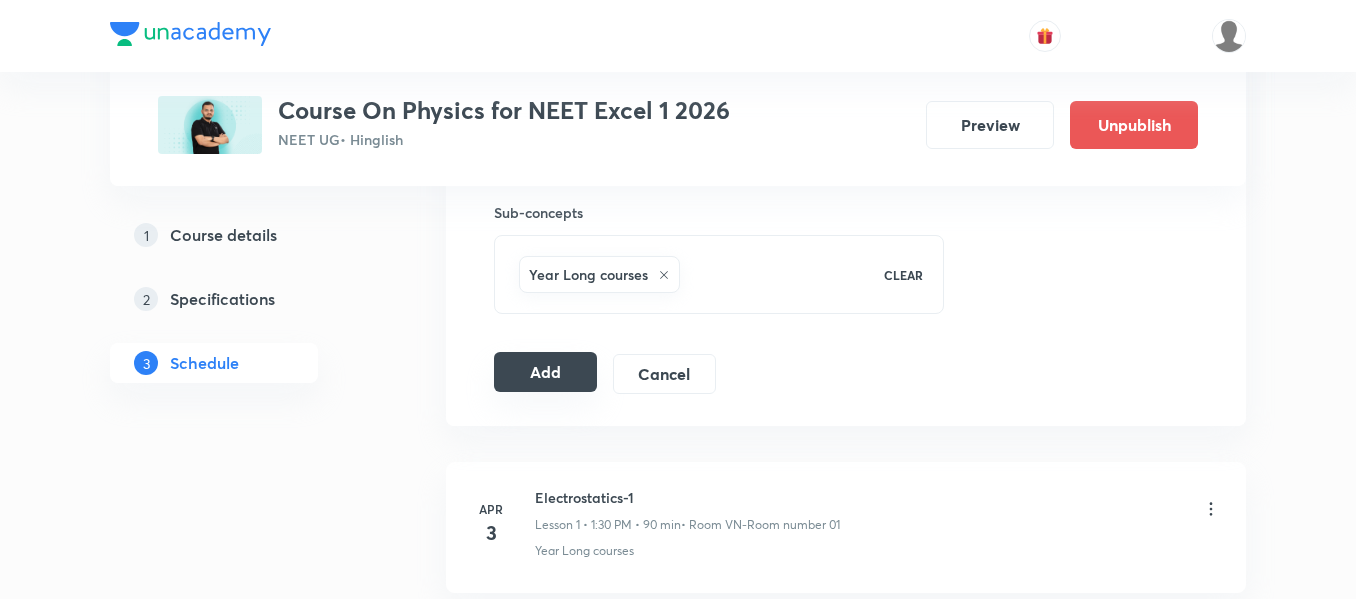 click on "Add" at bounding box center (545, 372) 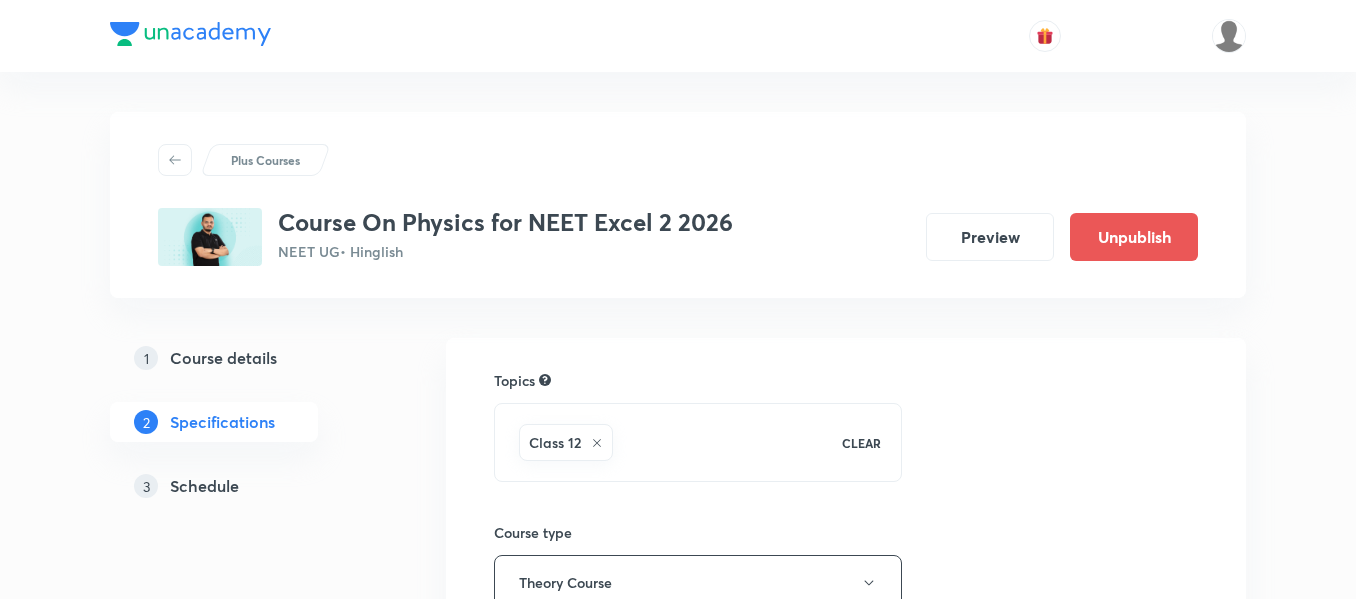 scroll, scrollTop: 0, scrollLeft: 0, axis: both 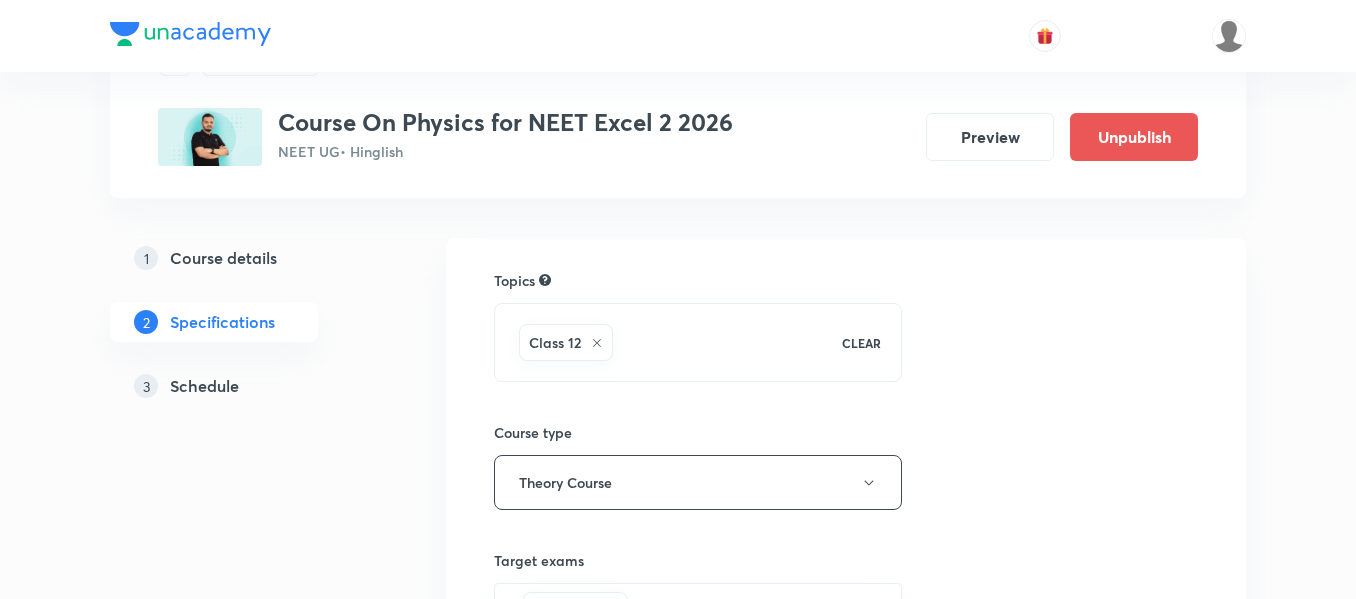 click on "Schedule" at bounding box center (204, 386) 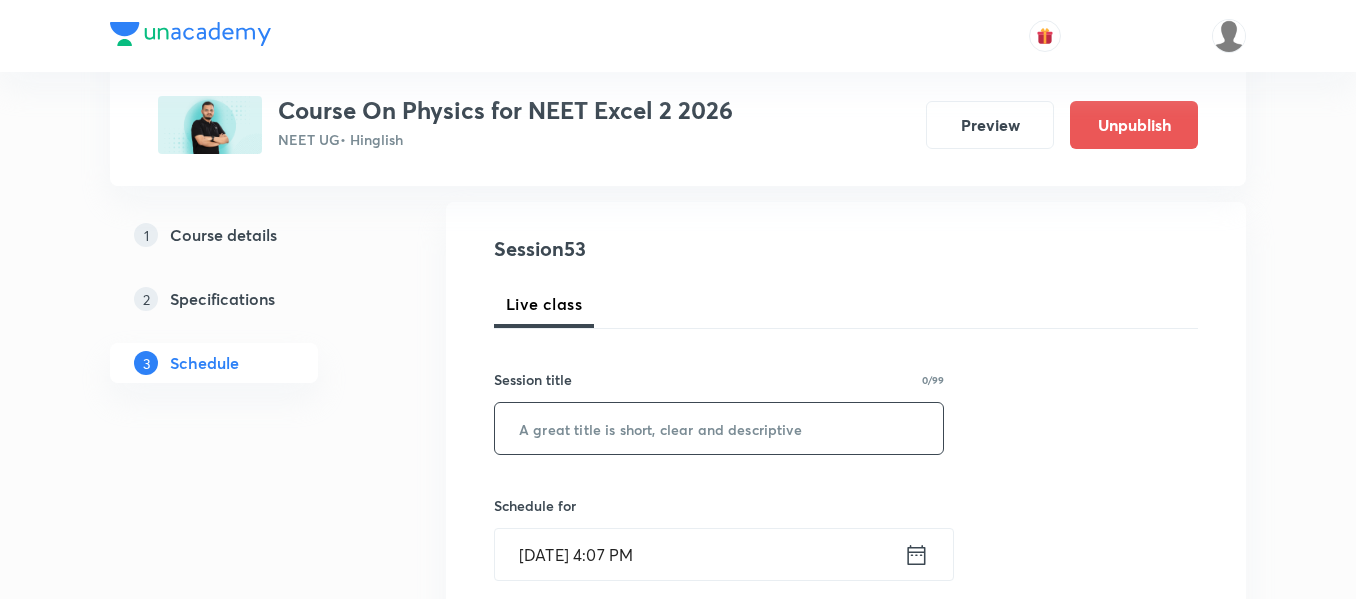 scroll, scrollTop: 200, scrollLeft: 0, axis: vertical 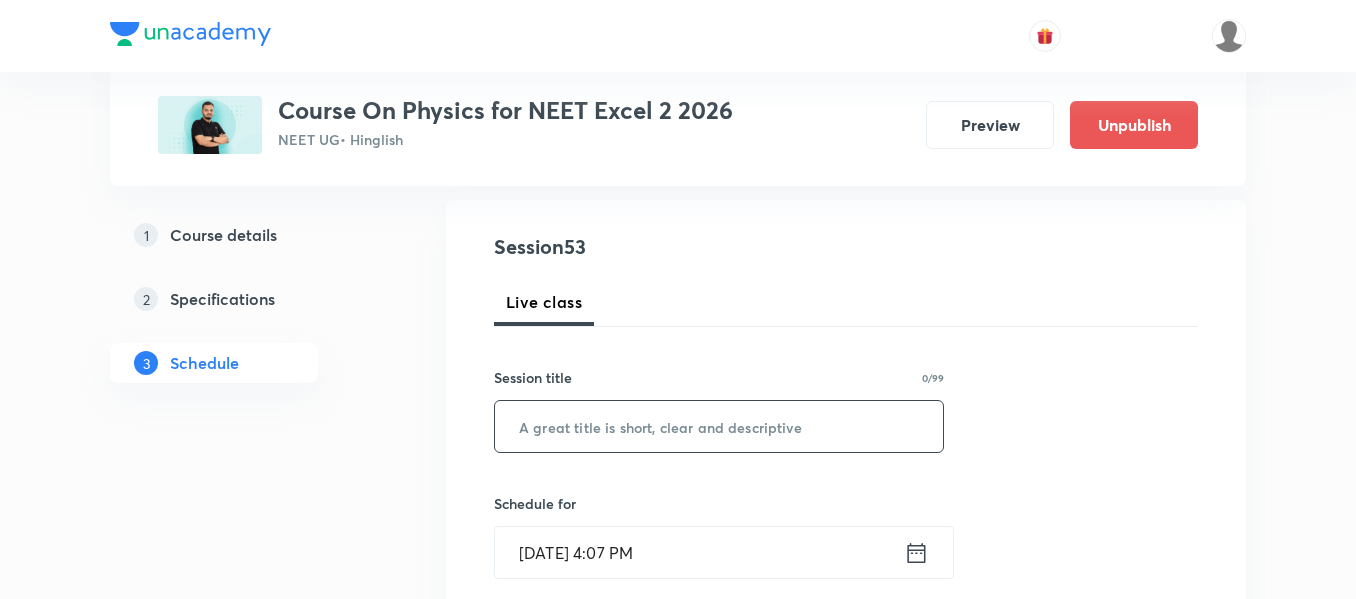 click at bounding box center [719, 426] 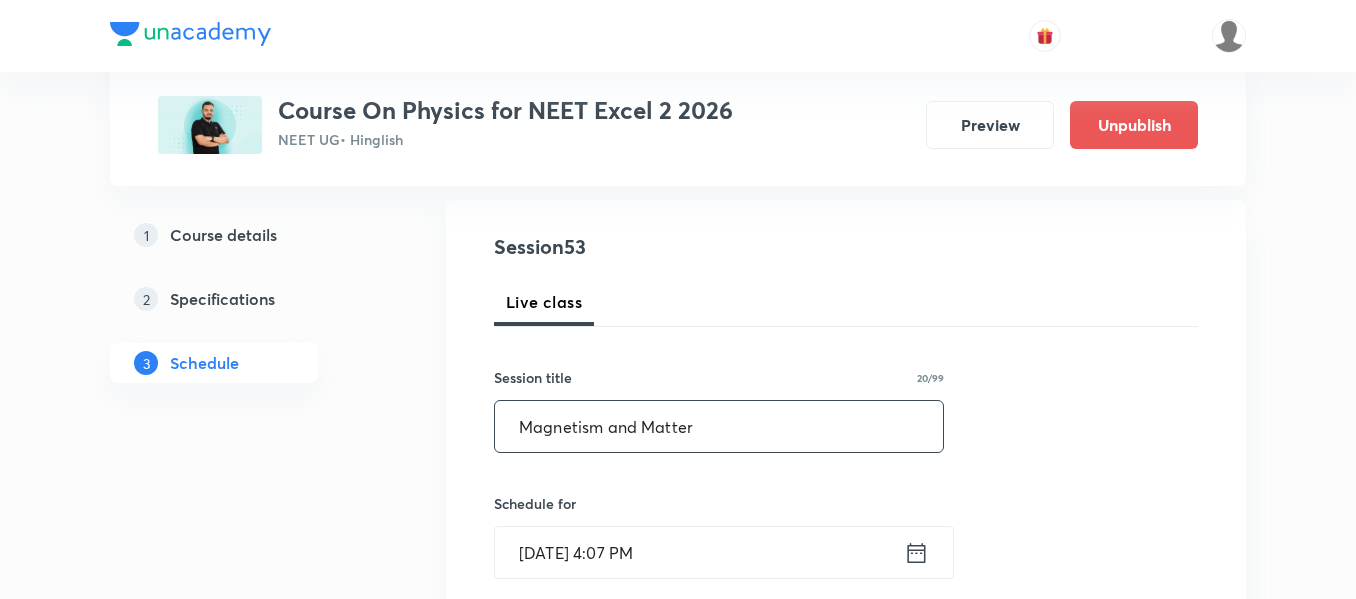 type on "Magnetism and Matter" 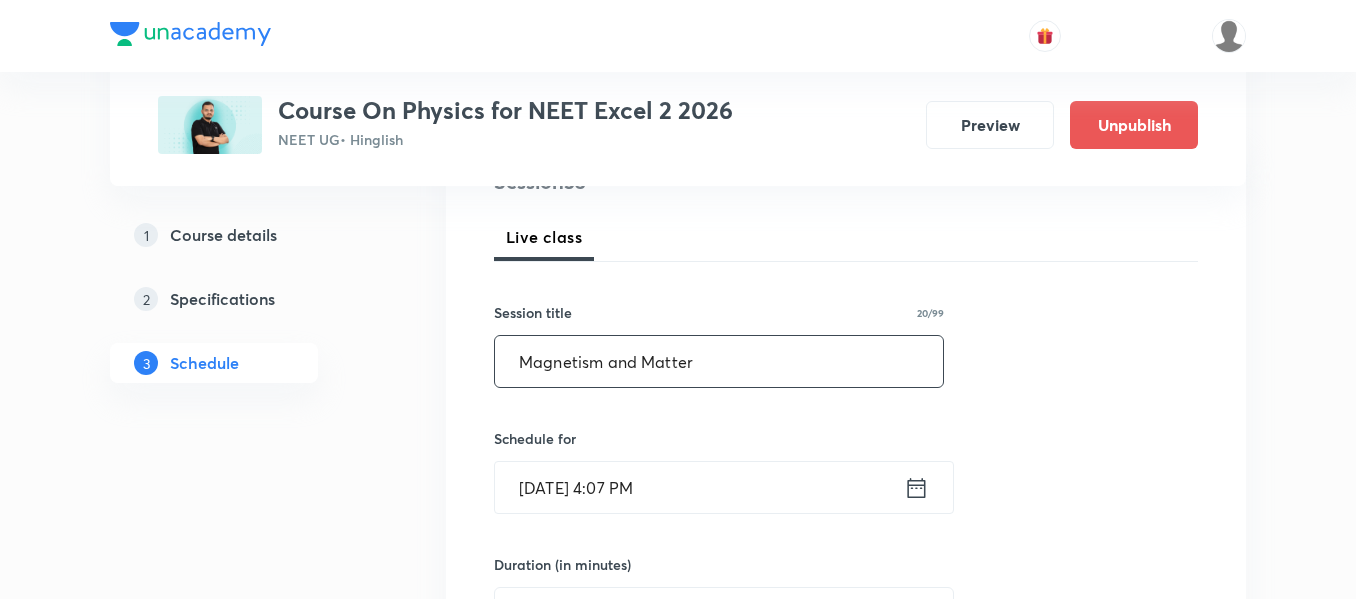 scroll, scrollTop: 300, scrollLeft: 0, axis: vertical 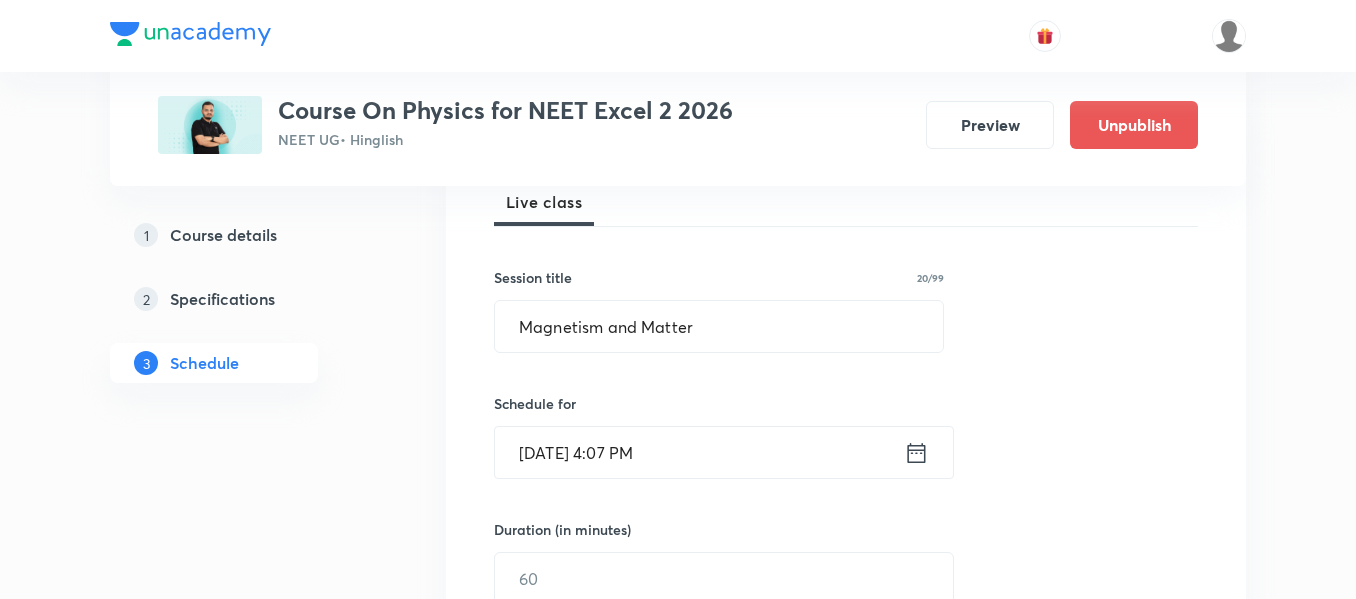 click 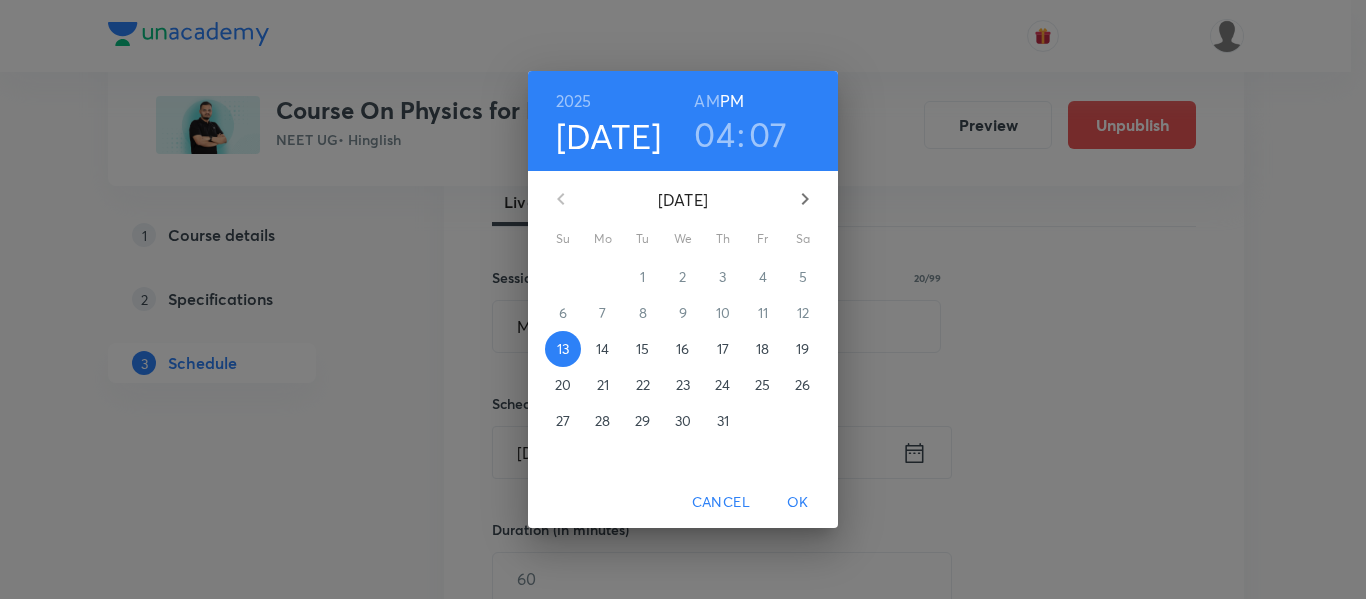 click on "14" at bounding box center [602, 349] 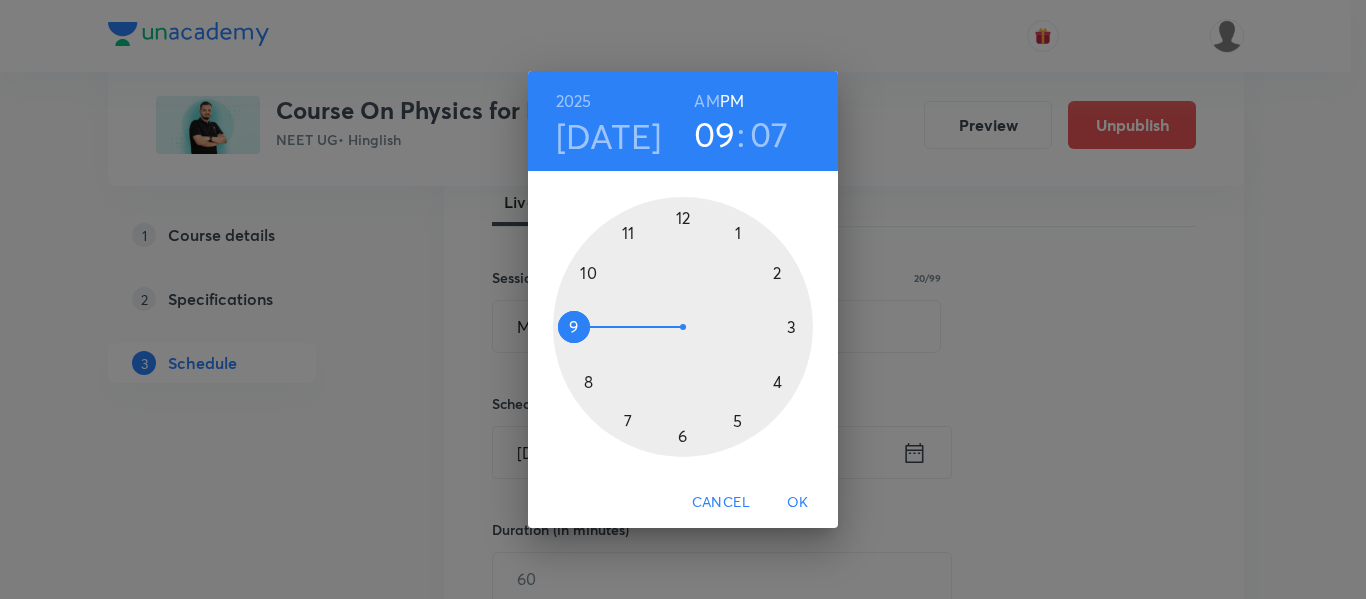 drag, startPoint x: 773, startPoint y: 383, endPoint x: 609, endPoint y: 325, distance: 173.95401 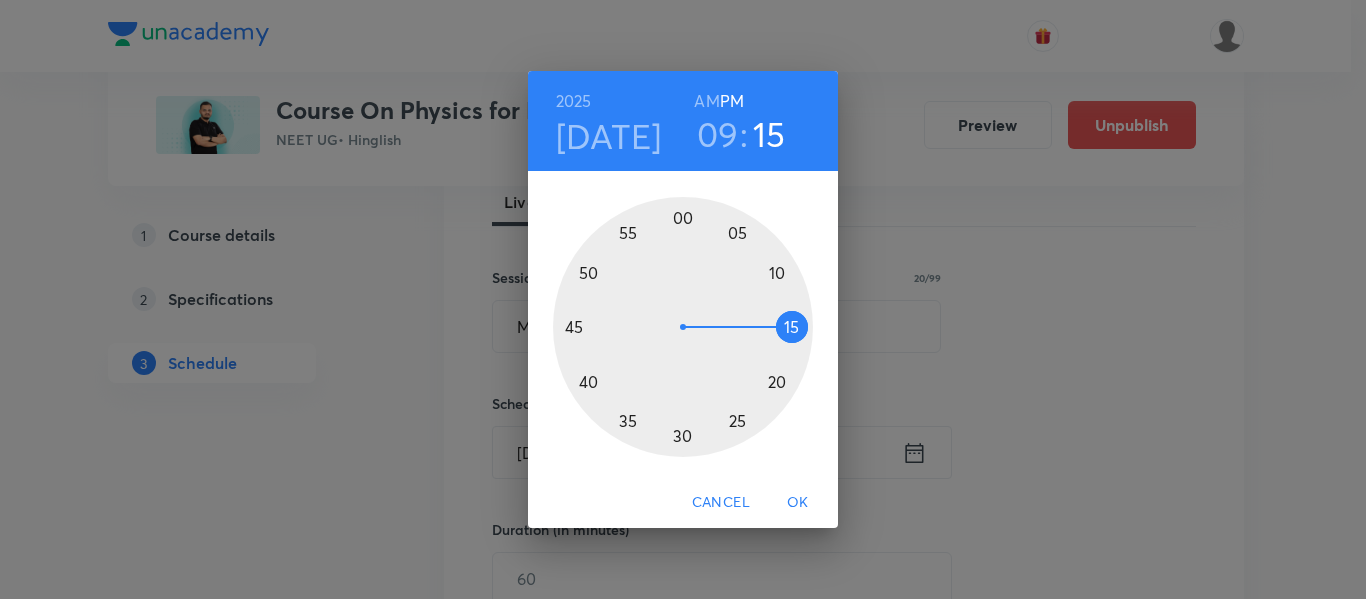 drag, startPoint x: 763, startPoint y: 253, endPoint x: 808, endPoint y: 329, distance: 88.32327 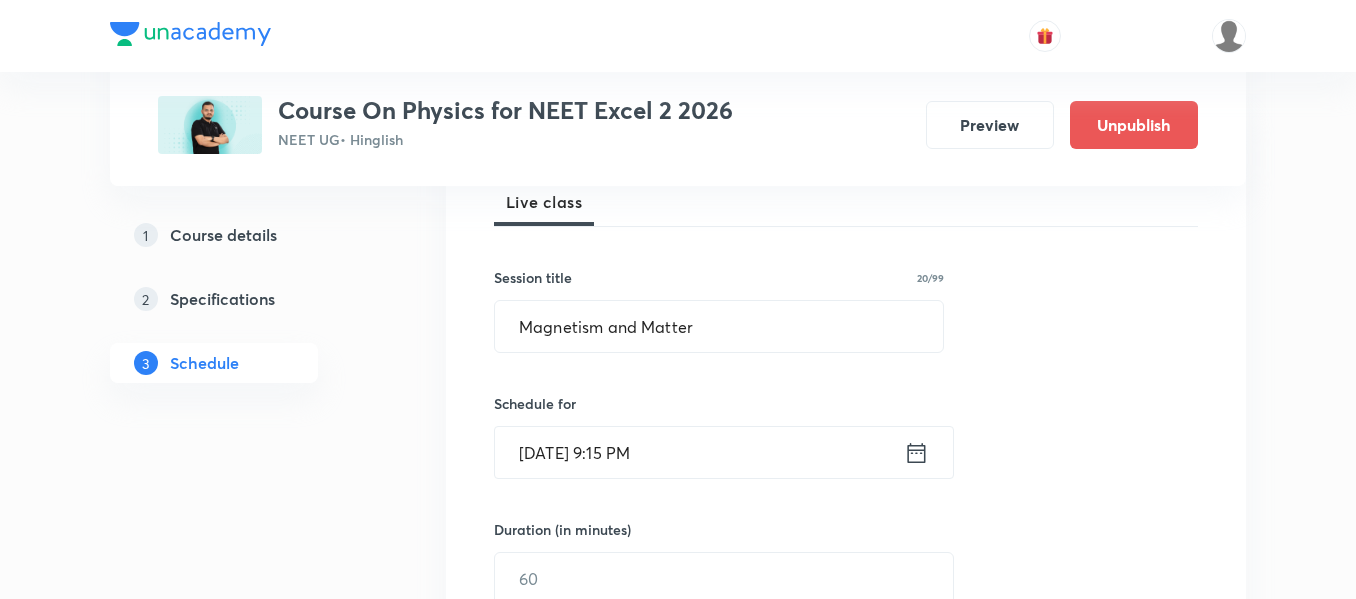 click 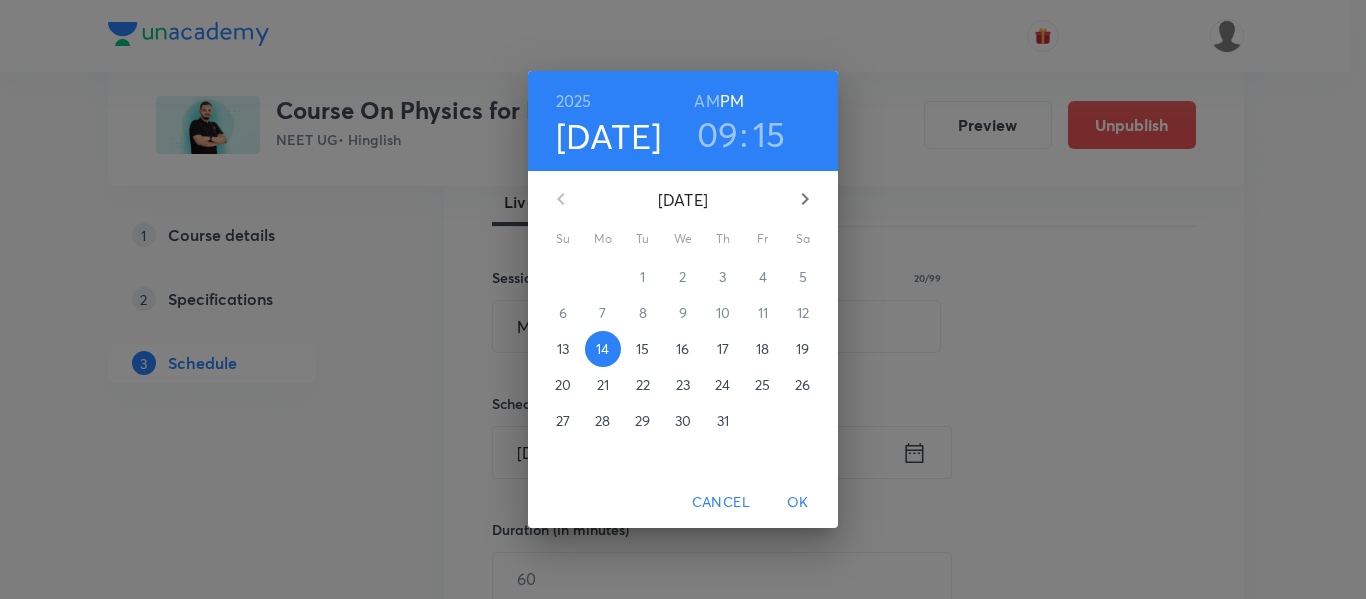 click on "AM" at bounding box center (706, 101) 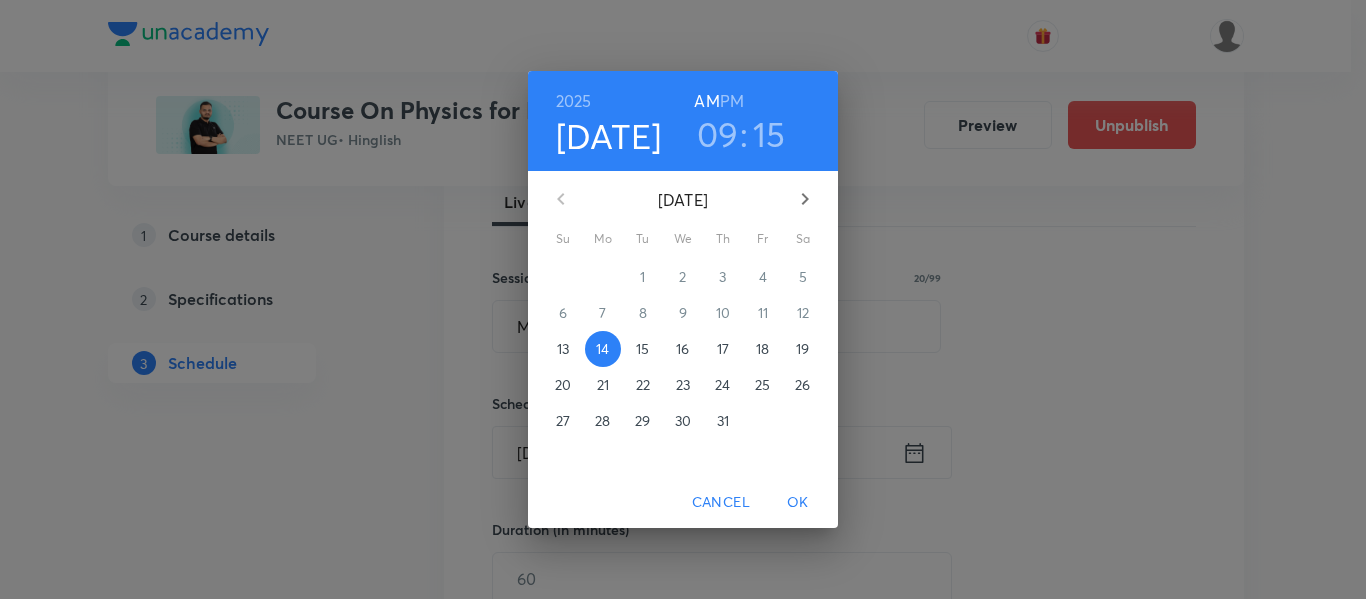 click on "OK" at bounding box center (798, 502) 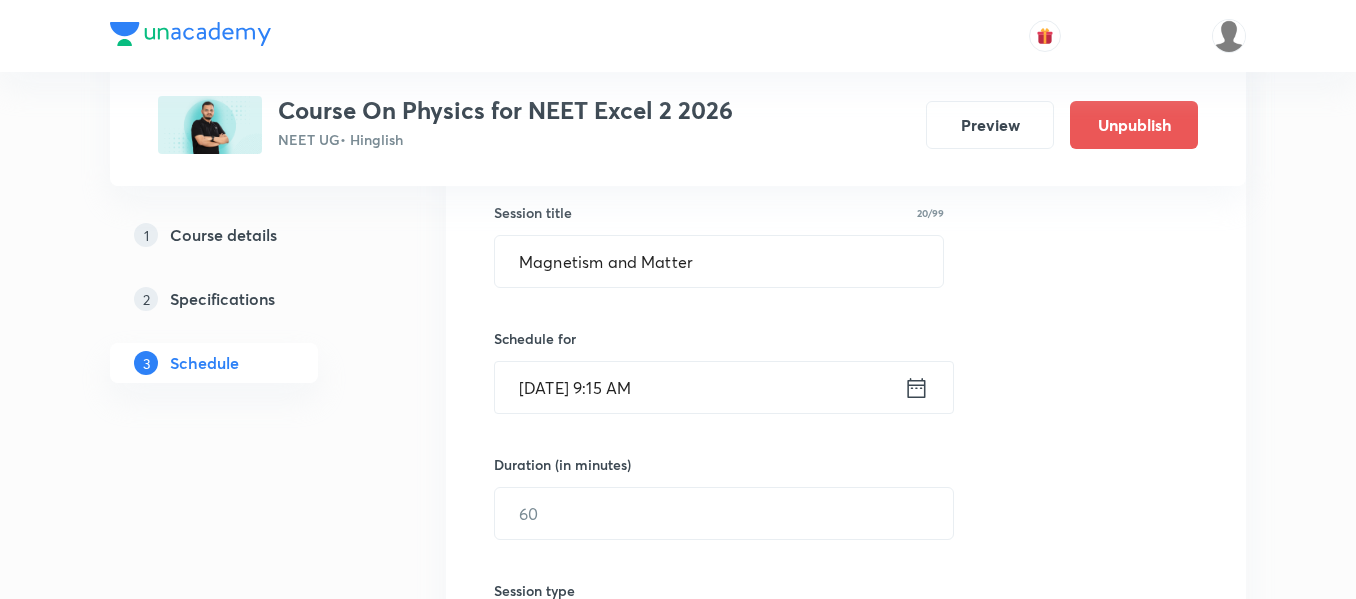scroll, scrollTop: 400, scrollLeft: 0, axis: vertical 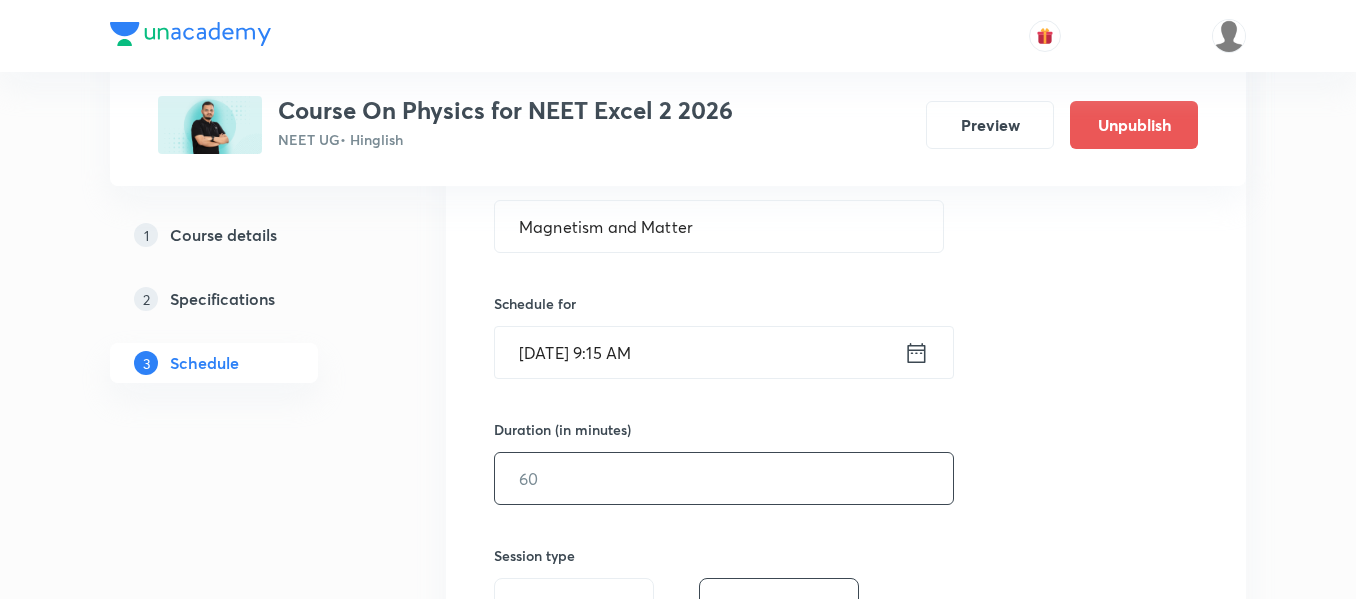 click at bounding box center [724, 478] 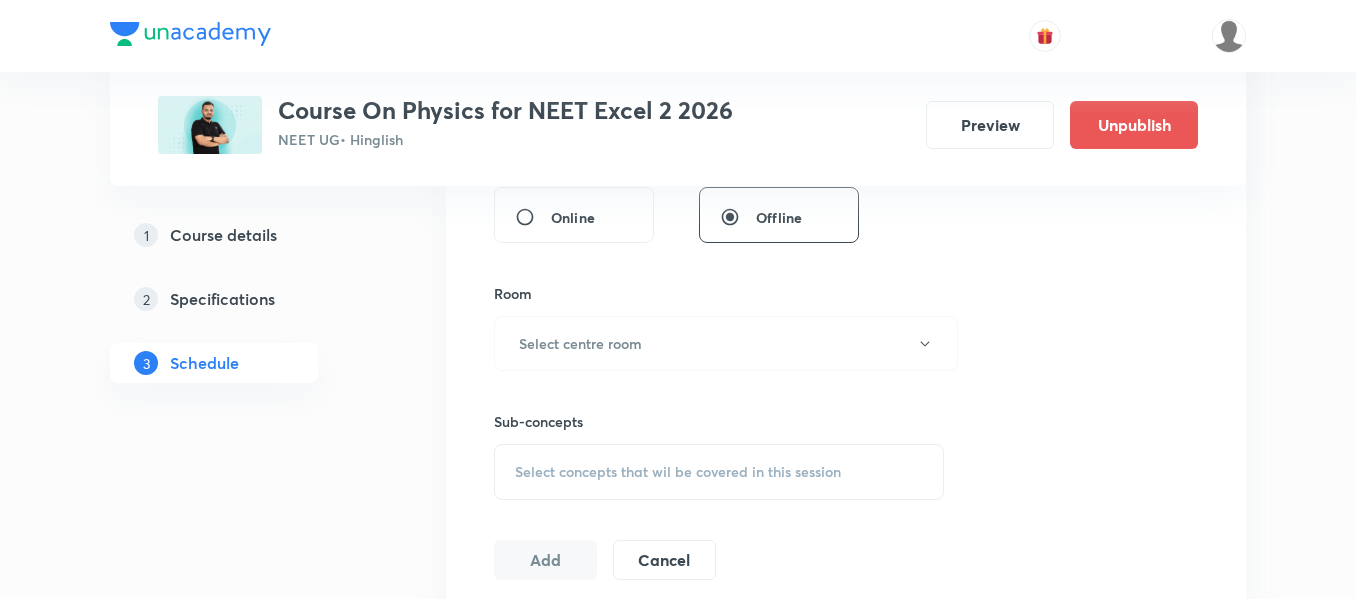 scroll, scrollTop: 800, scrollLeft: 0, axis: vertical 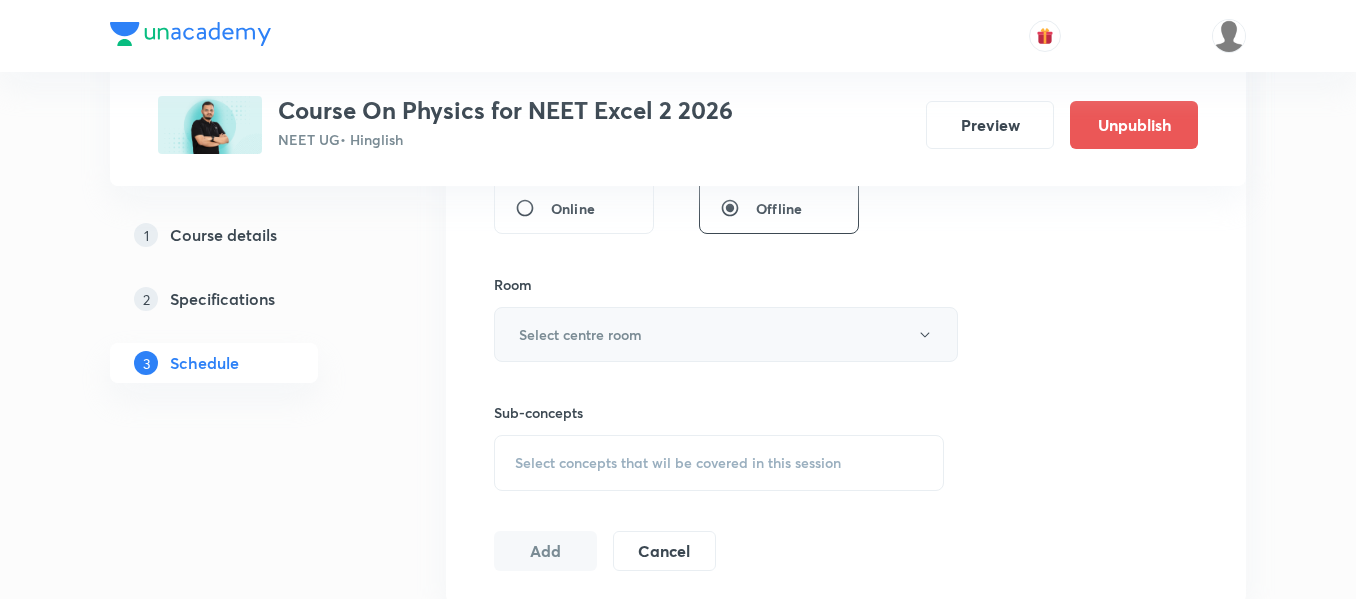 type on "90" 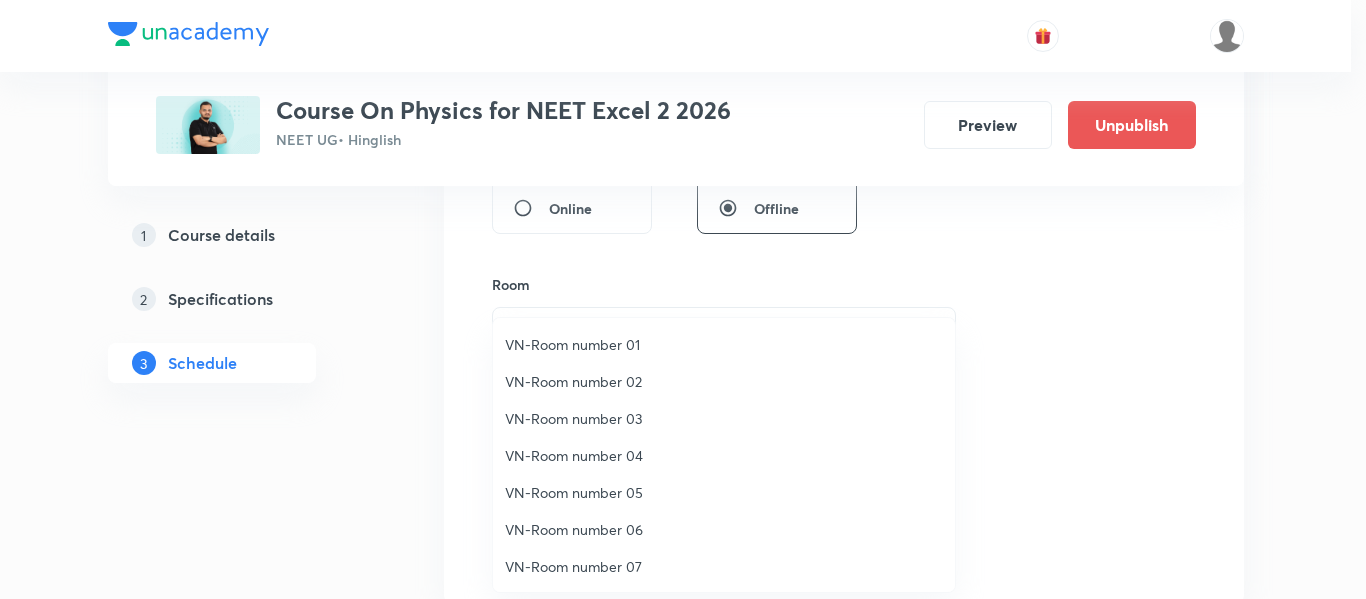 click on "VN-Room number 01" at bounding box center (724, 344) 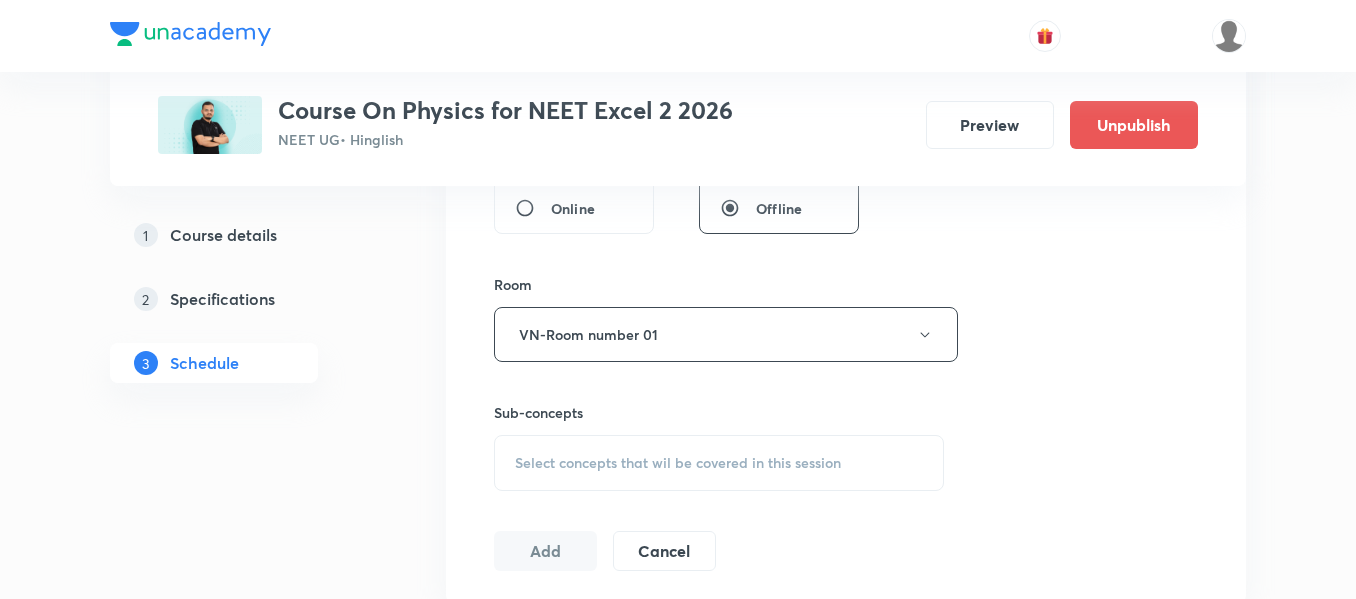 click on "Select concepts that wil be covered in this session" at bounding box center (678, 463) 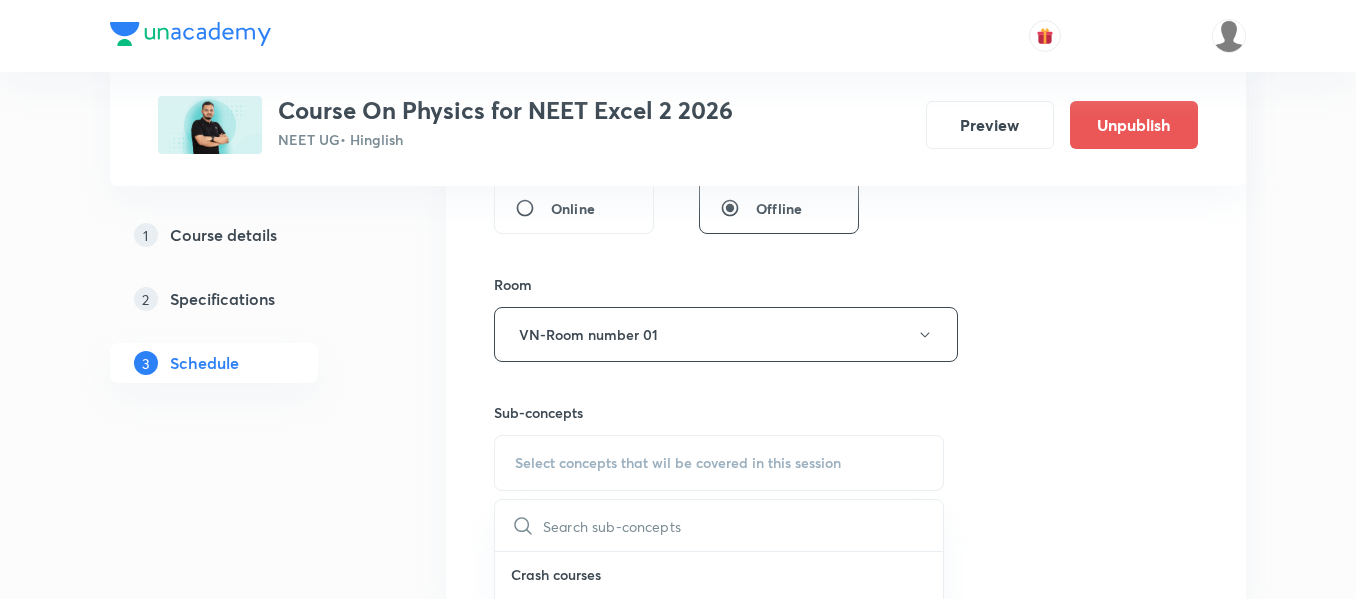 scroll, scrollTop: 1000, scrollLeft: 0, axis: vertical 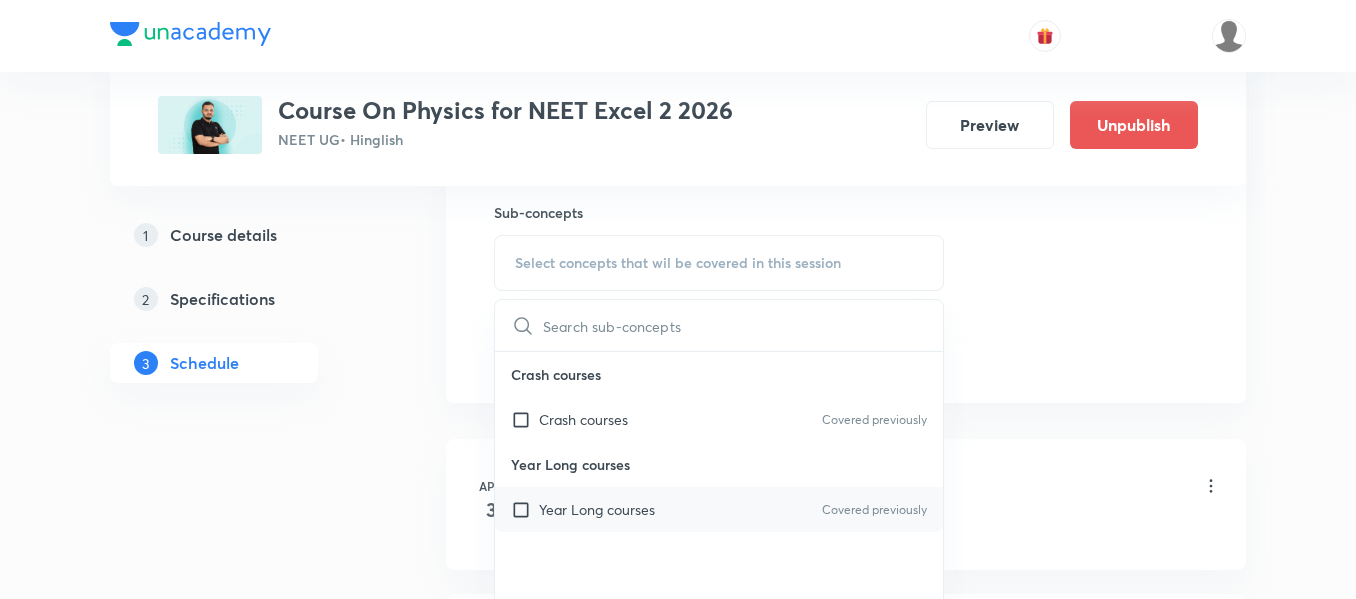 drag, startPoint x: 662, startPoint y: 509, endPoint x: 904, endPoint y: 462, distance: 246.5218 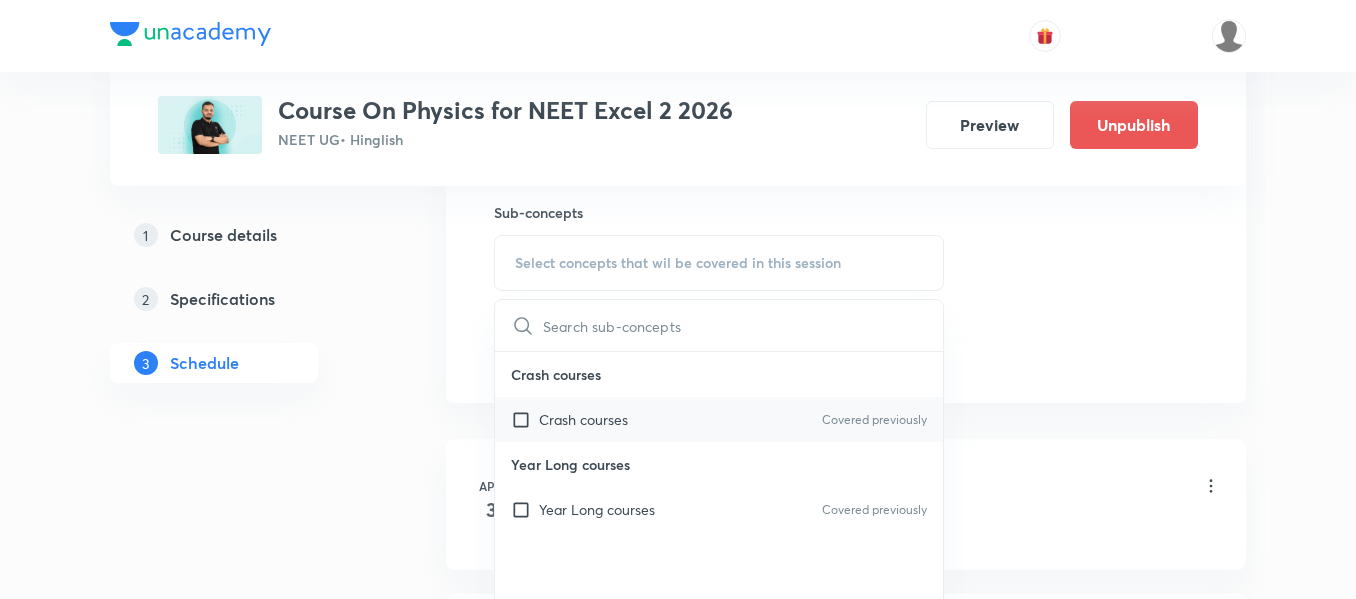 checkbox on "true" 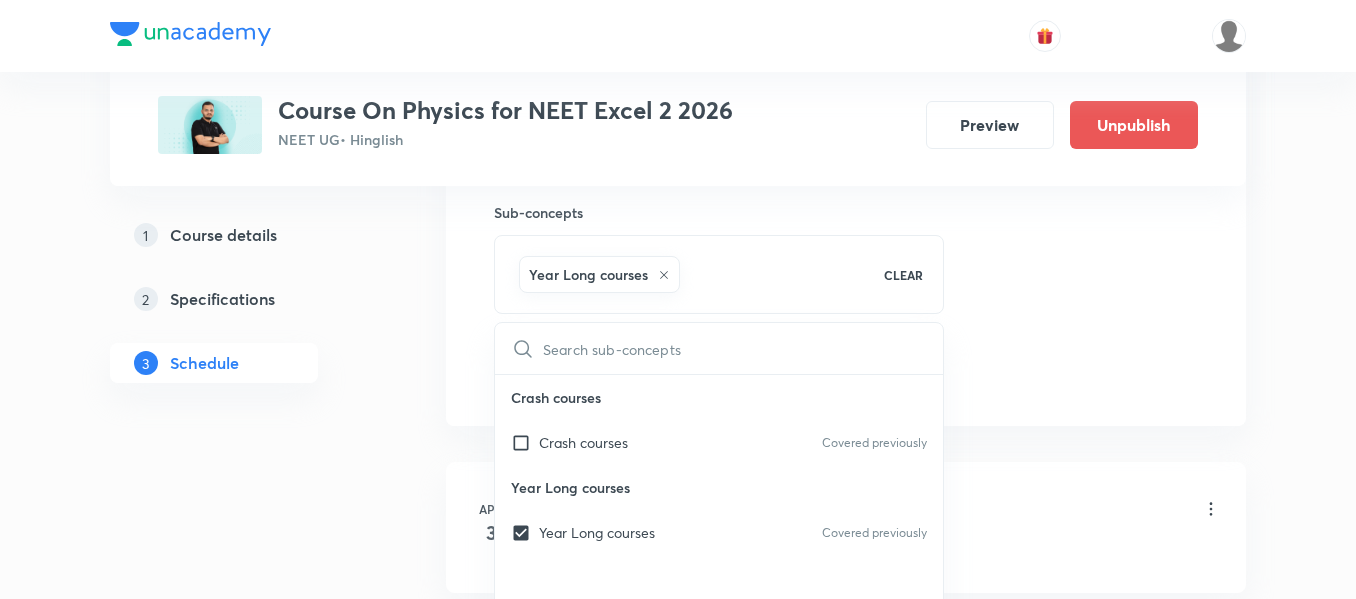 click on "Session  53 Live class Session title 20/99 Magnetism and Matter ​ Schedule for [DATE] 9:15 AM ​ Duration (in minutes) 90 ​   Session type Online Offline Room VN-Room number 01 Sub-concepts Year Long courses CLEAR ​ Crash courses Crash courses Covered previously Year Long courses Year Long courses Covered previously Add Cancel" at bounding box center [846, -87] 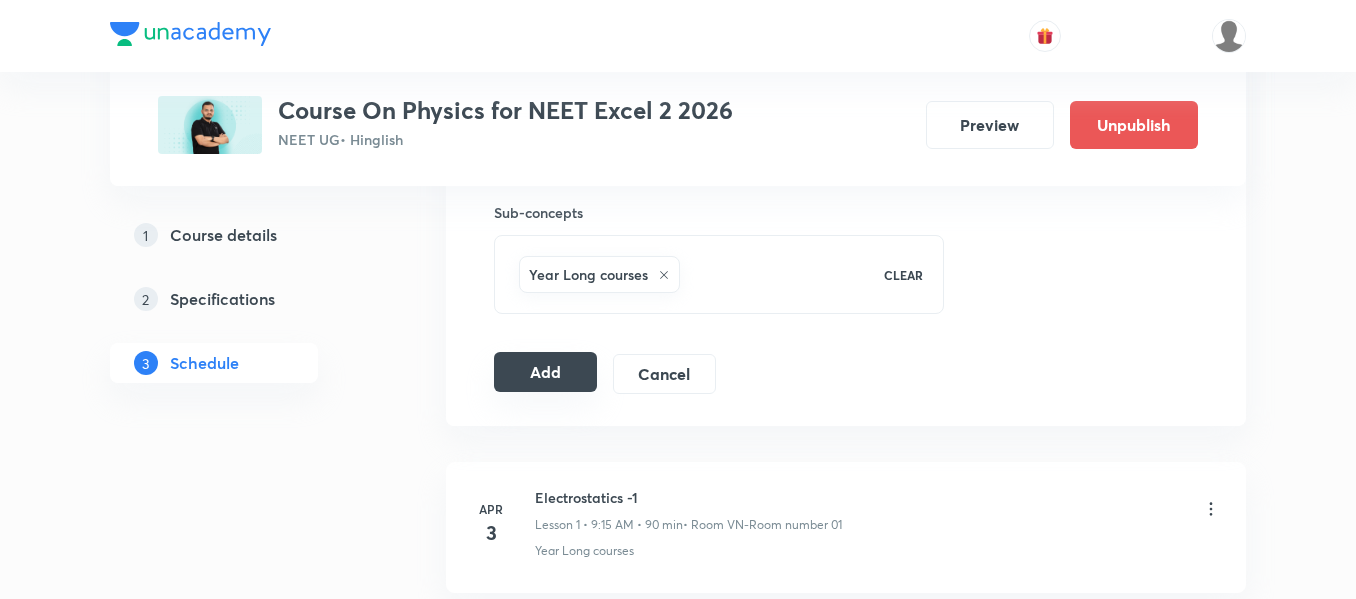 click on "Add" at bounding box center (545, 372) 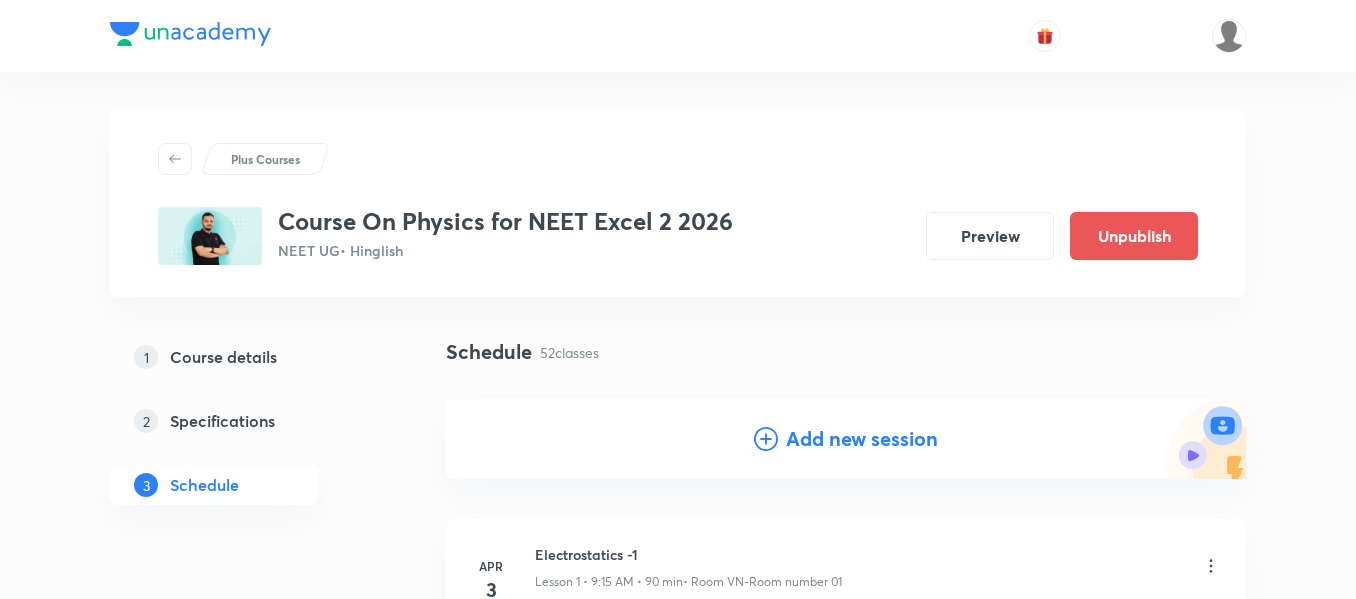 scroll, scrollTop: 0, scrollLeft: 0, axis: both 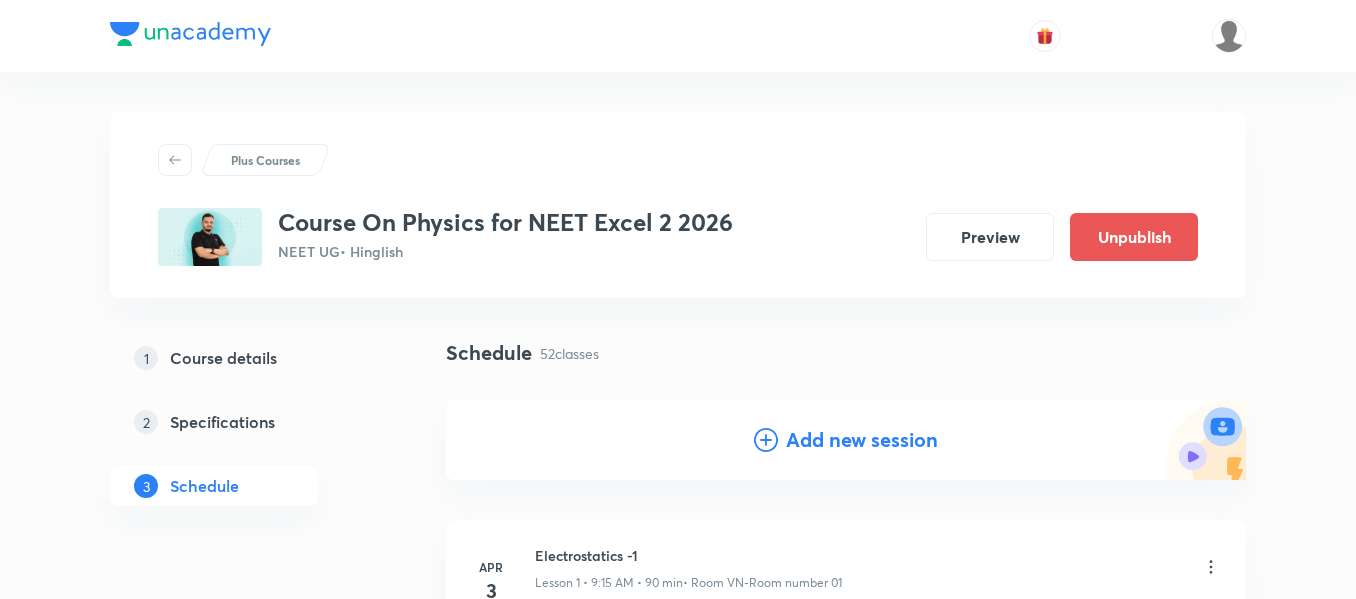 click on "Add new session" at bounding box center [862, 440] 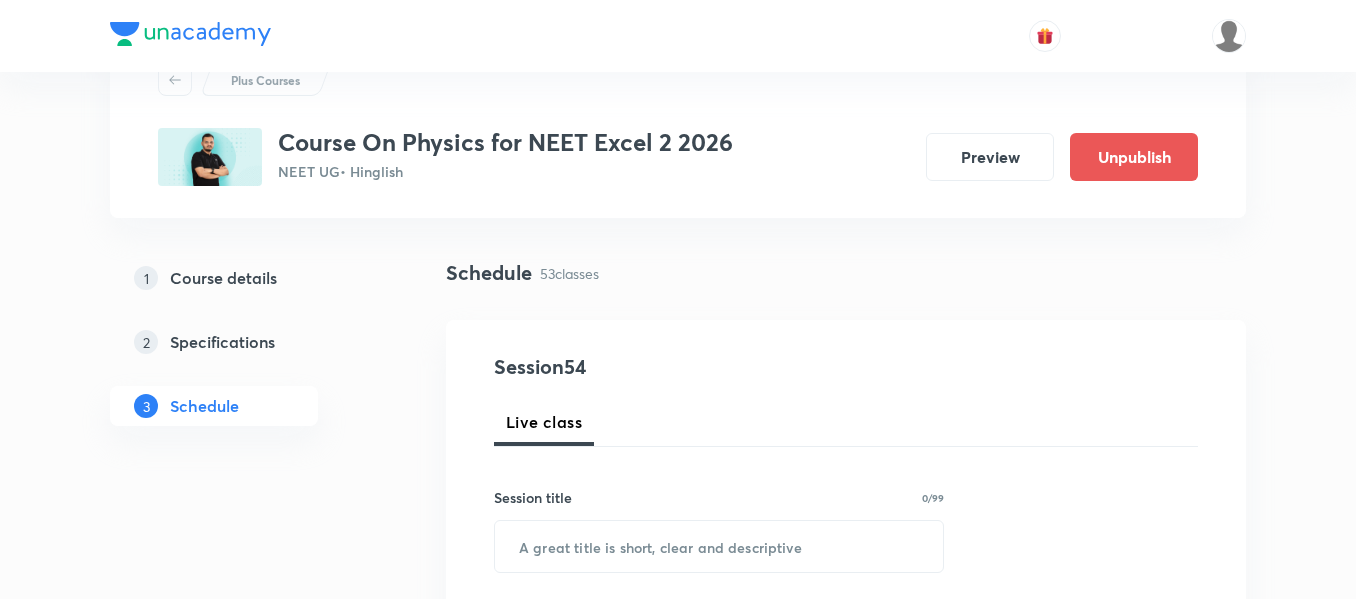 scroll, scrollTop: 200, scrollLeft: 0, axis: vertical 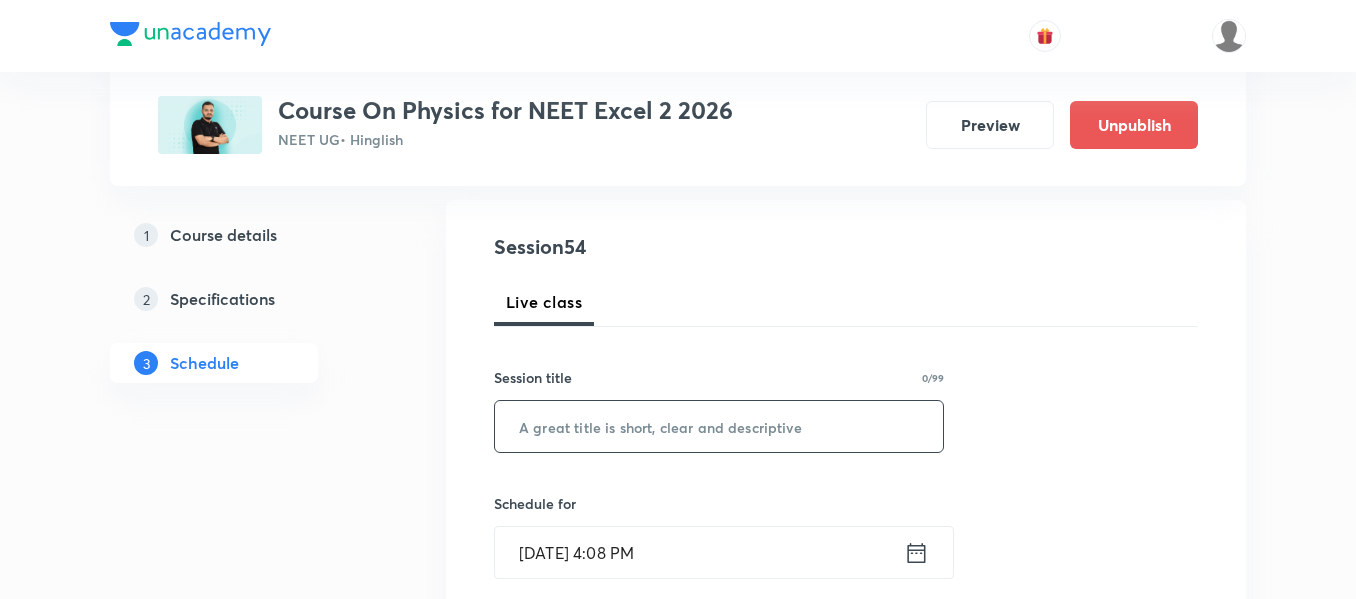 click at bounding box center (719, 426) 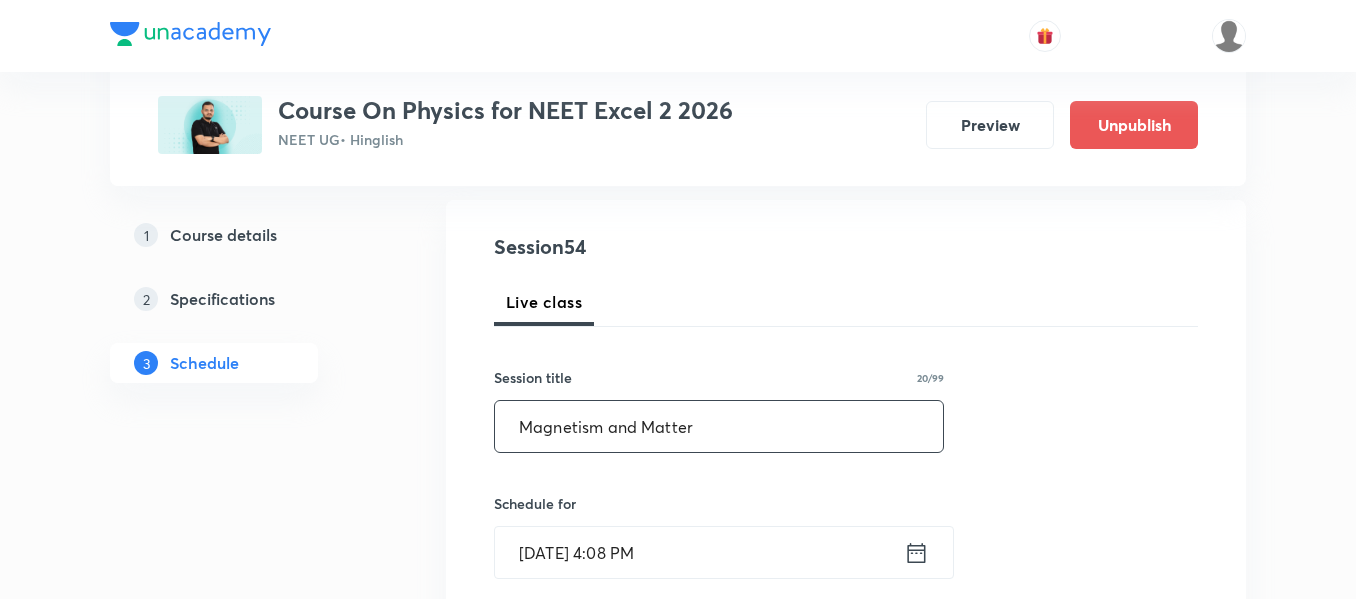 scroll, scrollTop: 300, scrollLeft: 0, axis: vertical 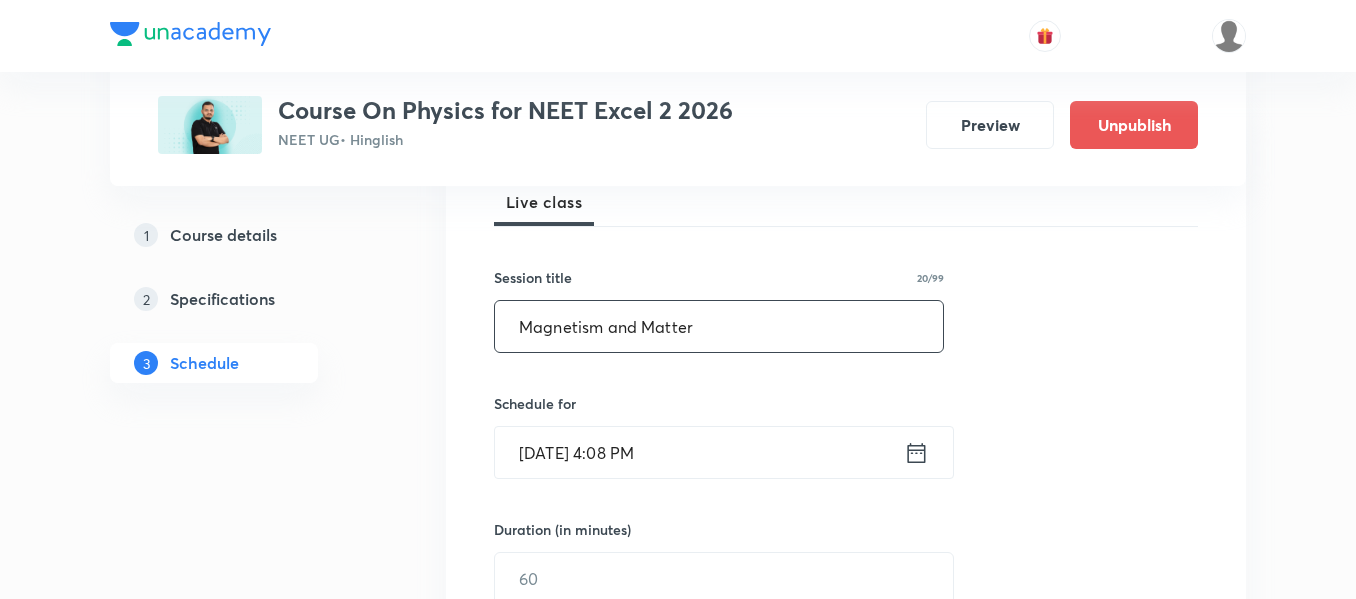 type on "Magnetism and Matter" 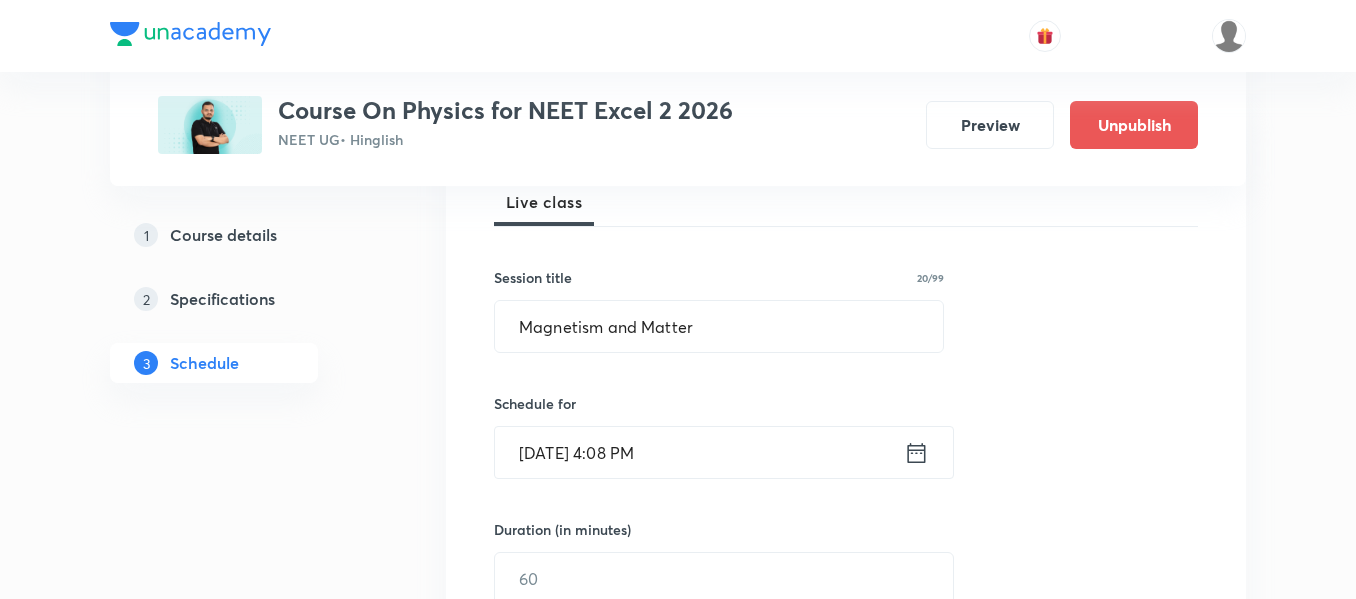 click 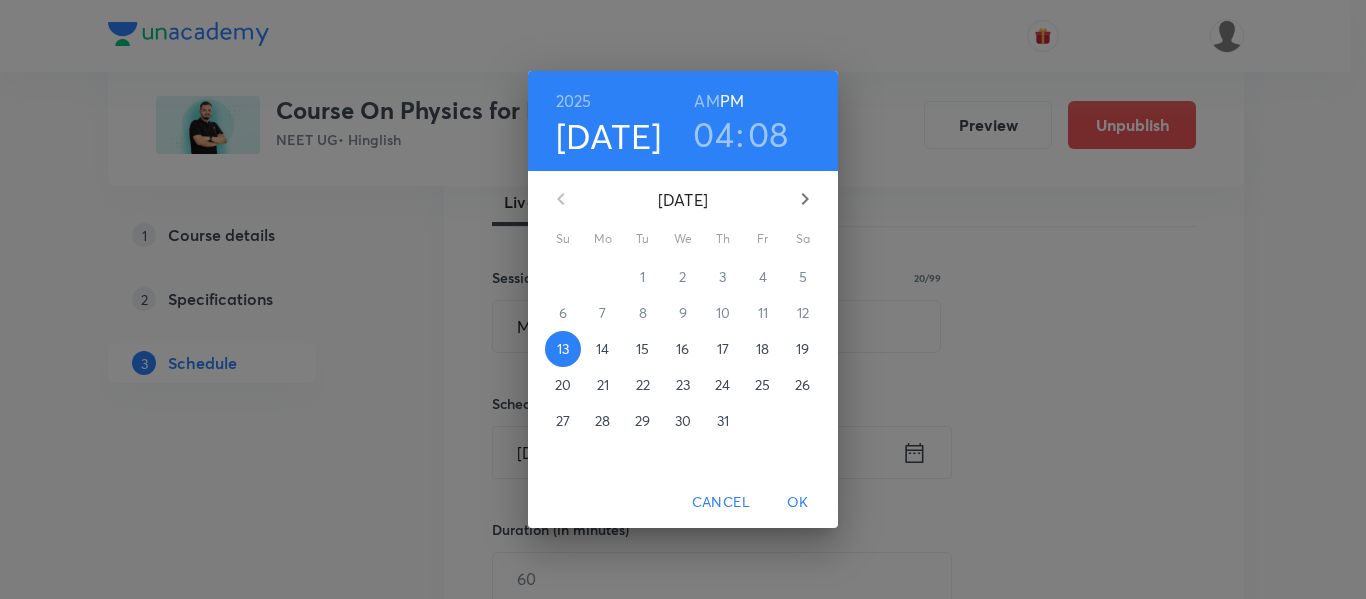 click on "15" at bounding box center [642, 349] 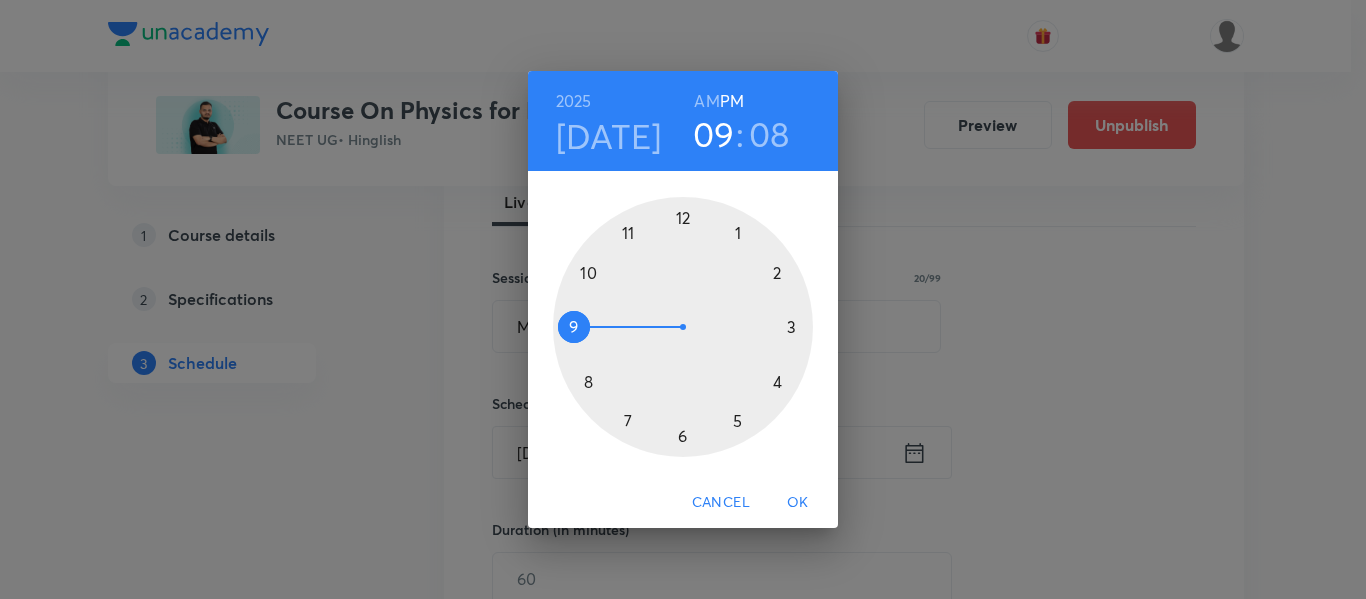 drag, startPoint x: 780, startPoint y: 390, endPoint x: 584, endPoint y: 330, distance: 204.97804 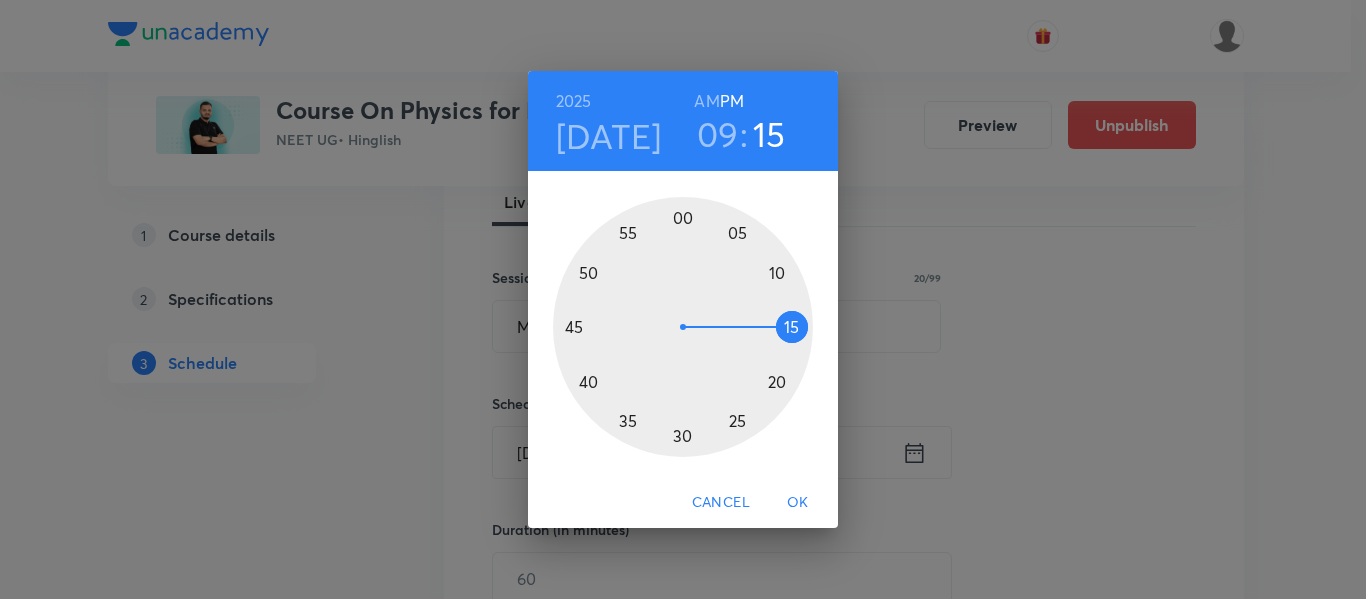 drag, startPoint x: 792, startPoint y: 299, endPoint x: 806, endPoint y: 323, distance: 27.784887 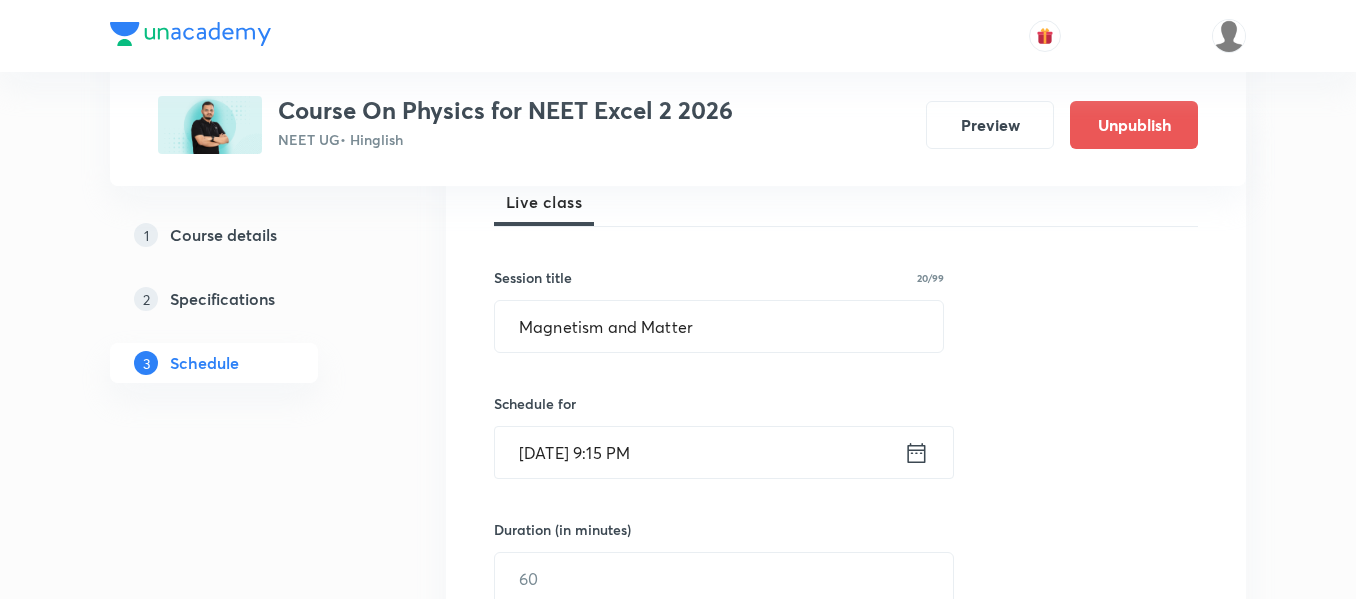 click 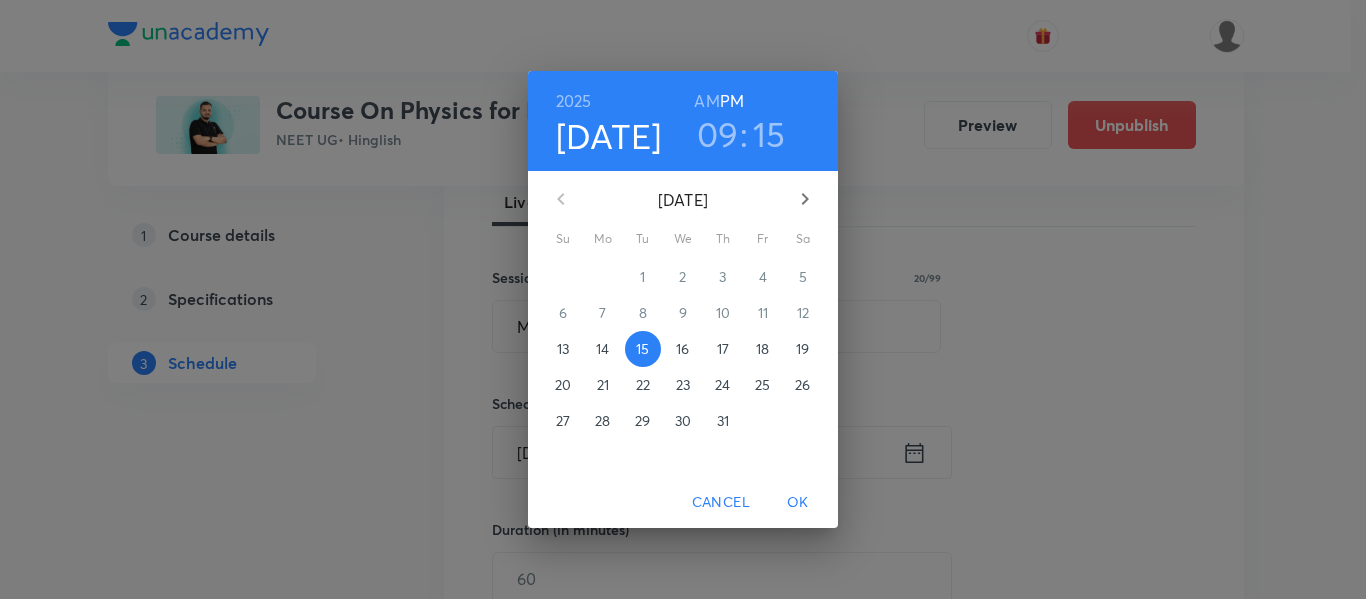 click on "AM" at bounding box center [706, 101] 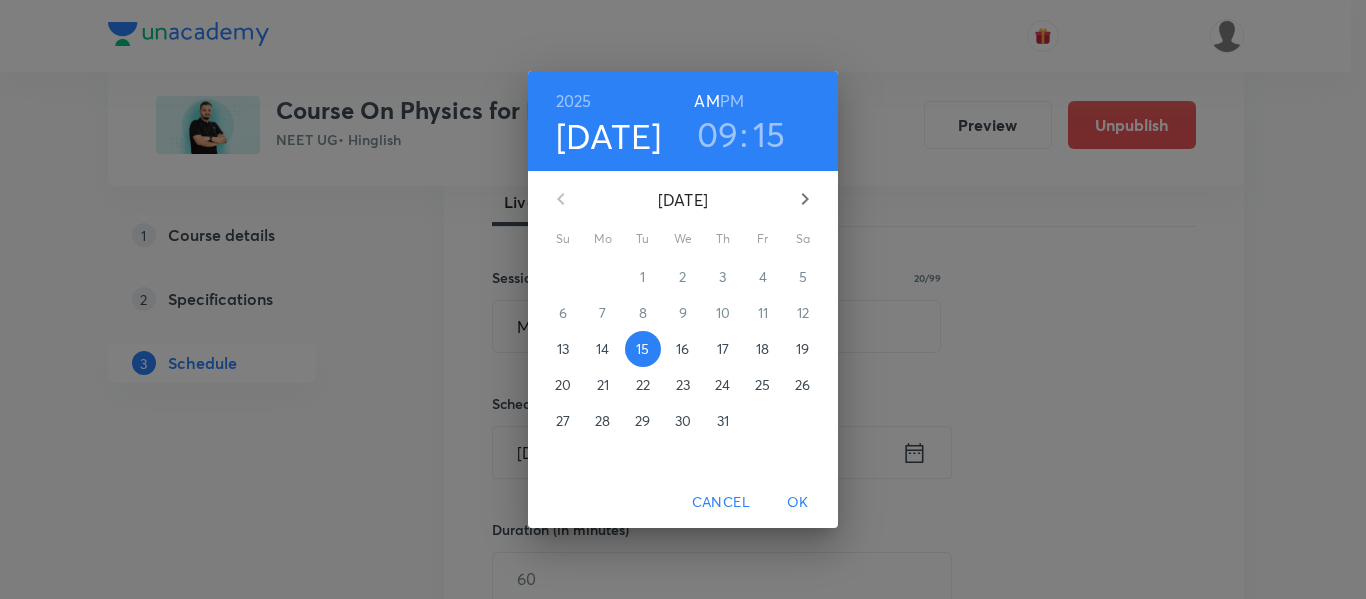 click on "OK" at bounding box center (798, 502) 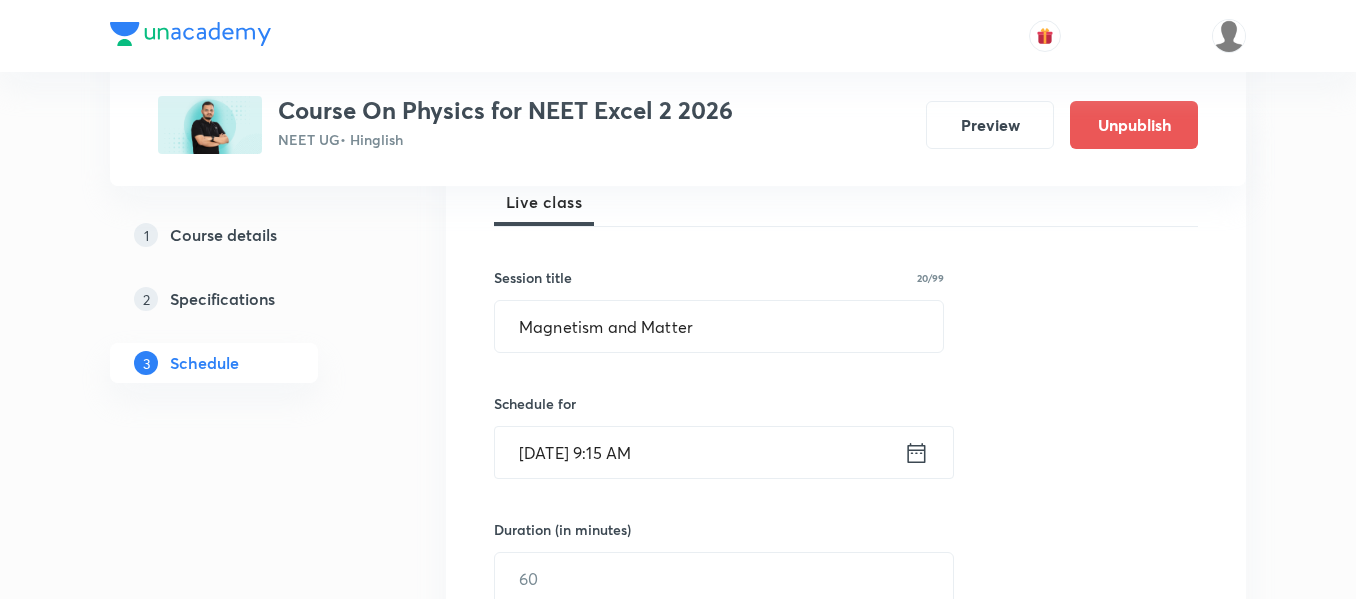 click 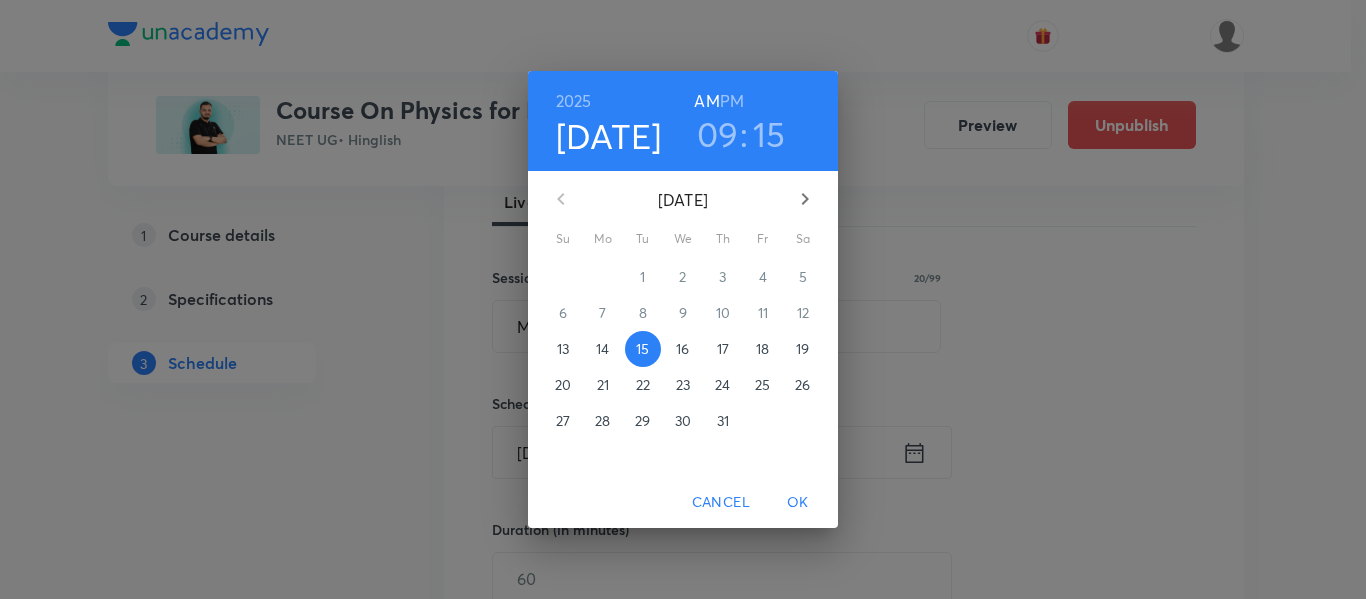click on "09" at bounding box center (718, 134) 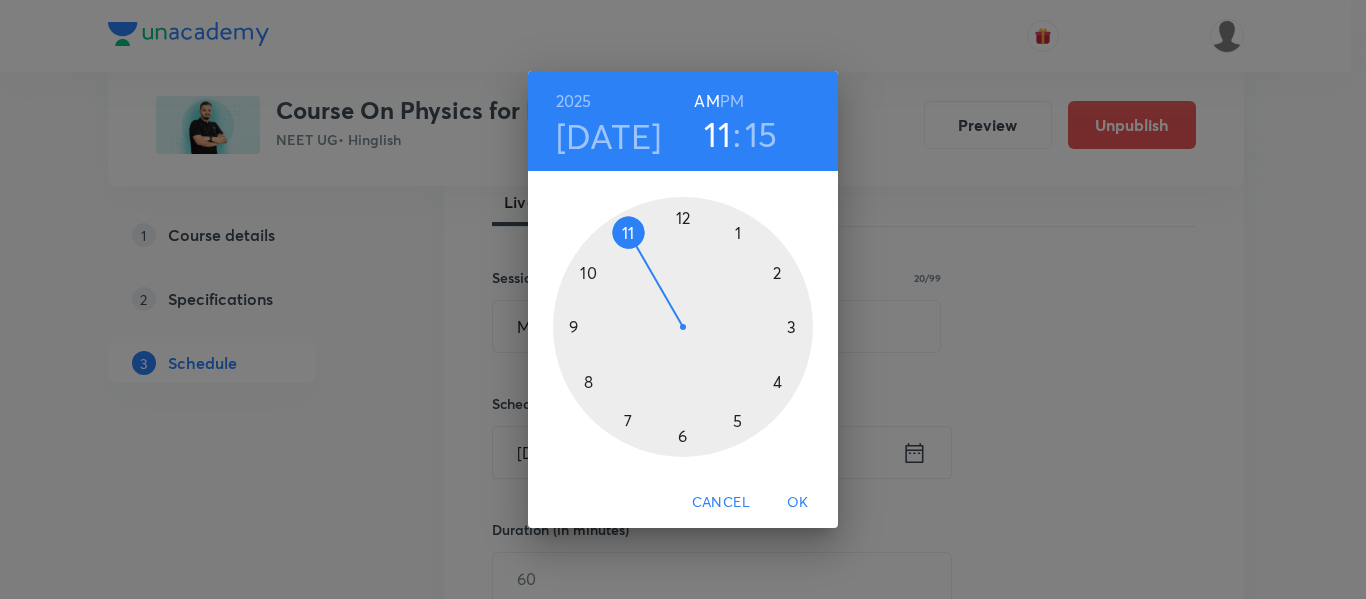 drag, startPoint x: 578, startPoint y: 318, endPoint x: 632, endPoint y: 260, distance: 79.24645 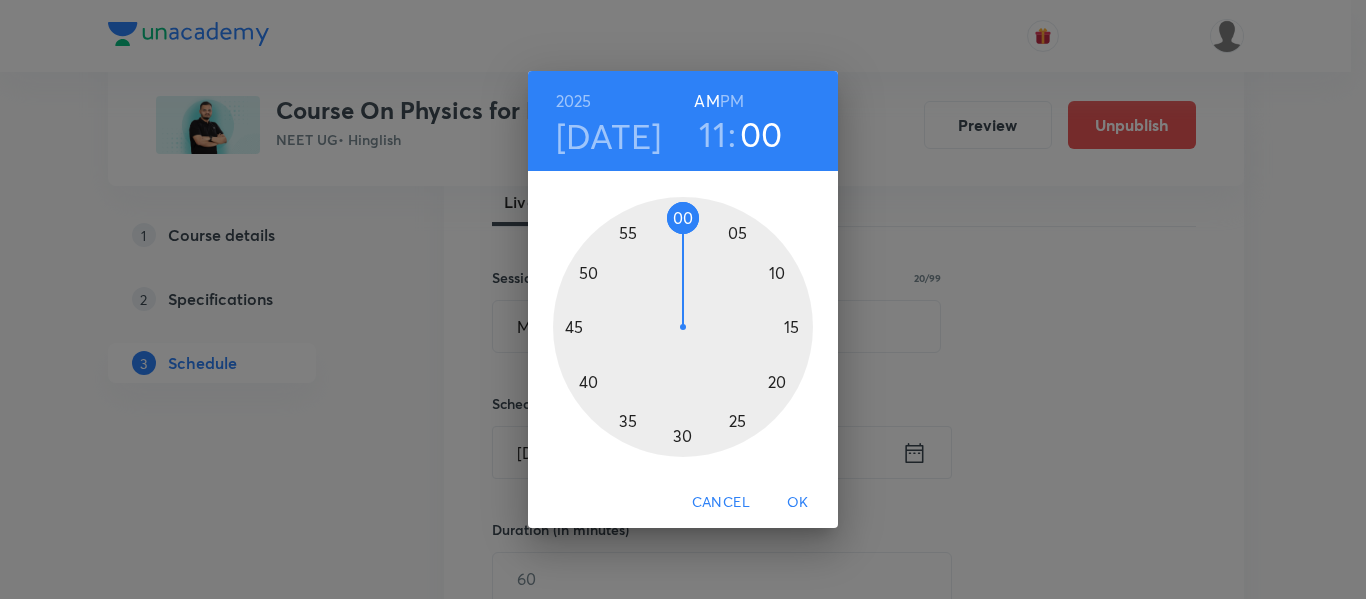drag, startPoint x: 795, startPoint y: 327, endPoint x: 684, endPoint y: 248, distance: 136.24243 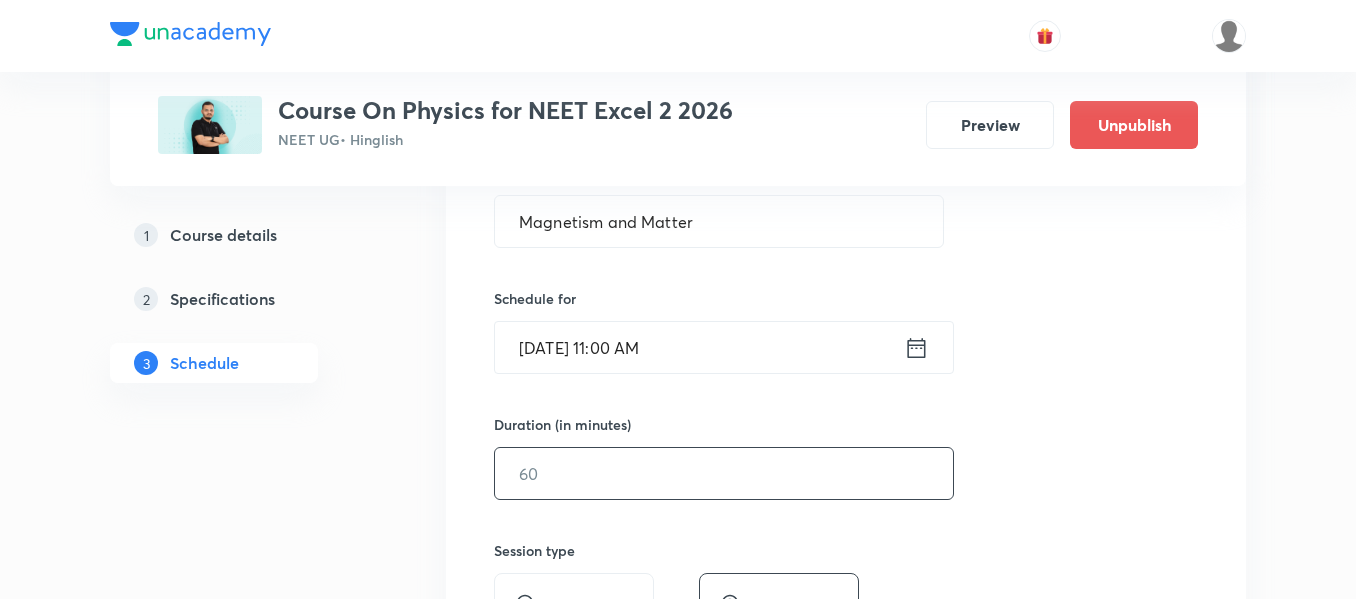 scroll, scrollTop: 600, scrollLeft: 0, axis: vertical 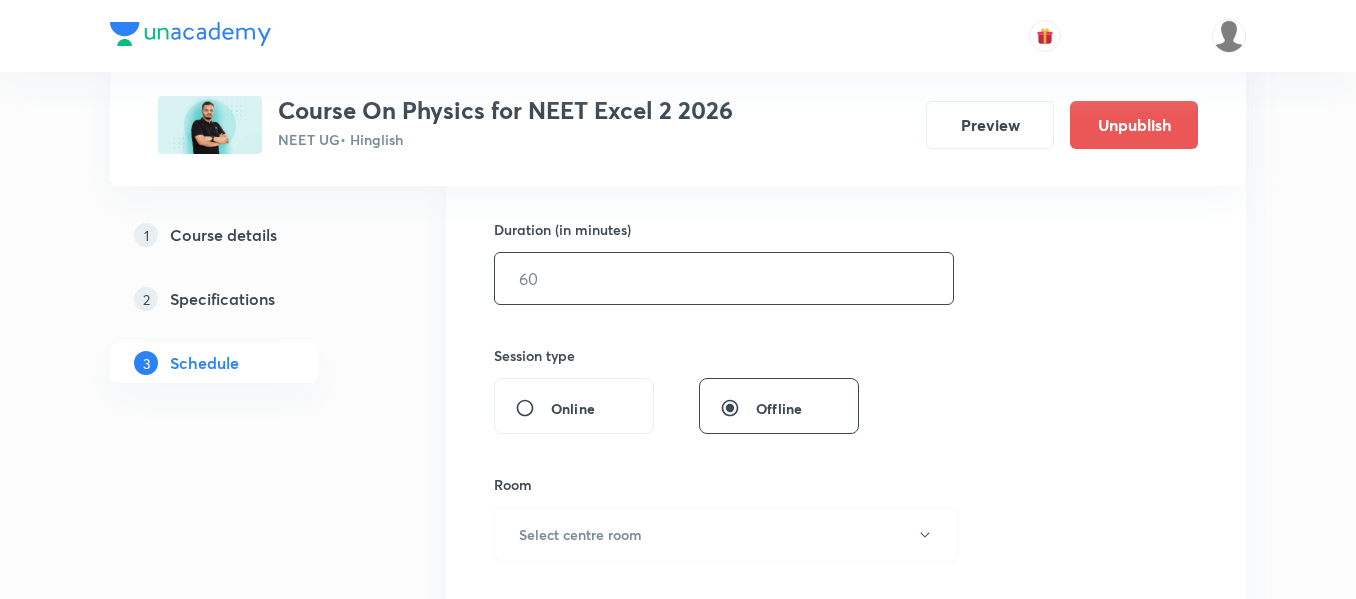 click at bounding box center [724, 278] 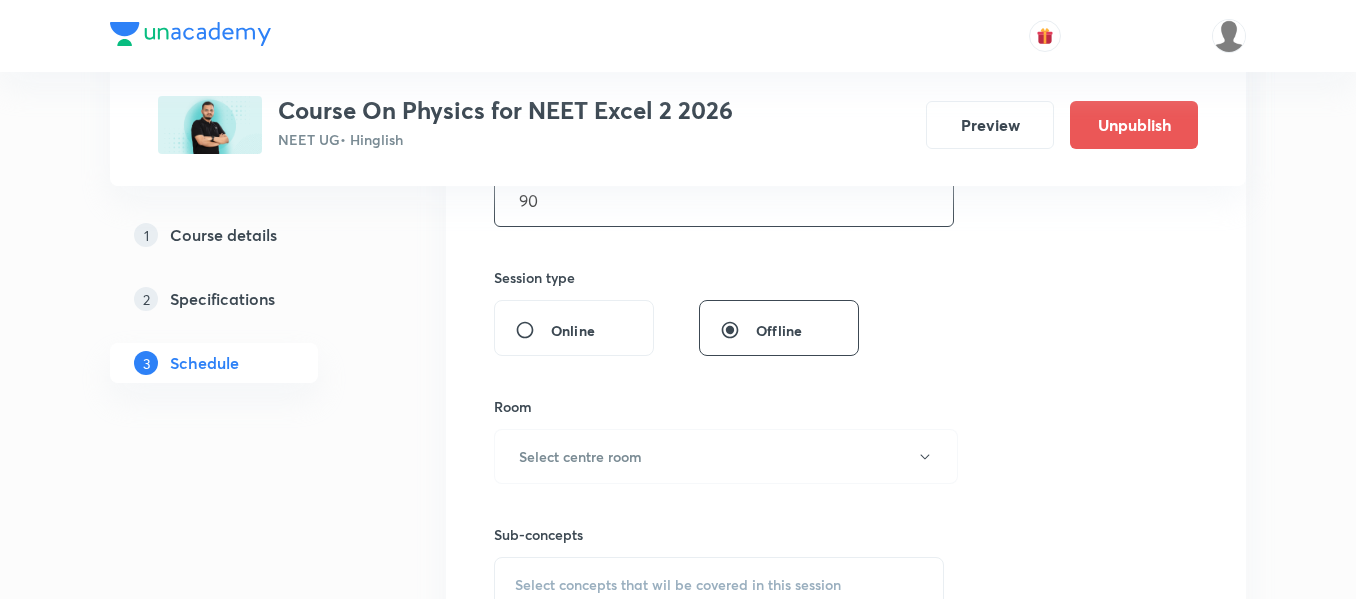scroll, scrollTop: 800, scrollLeft: 0, axis: vertical 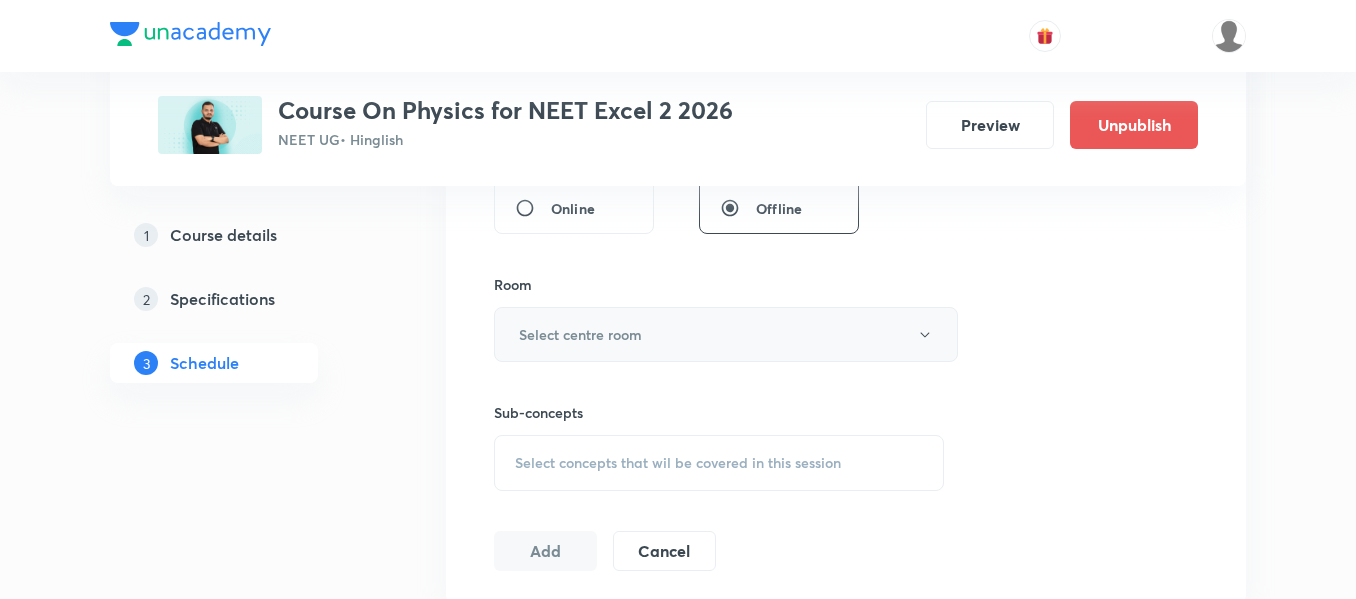 type on "90" 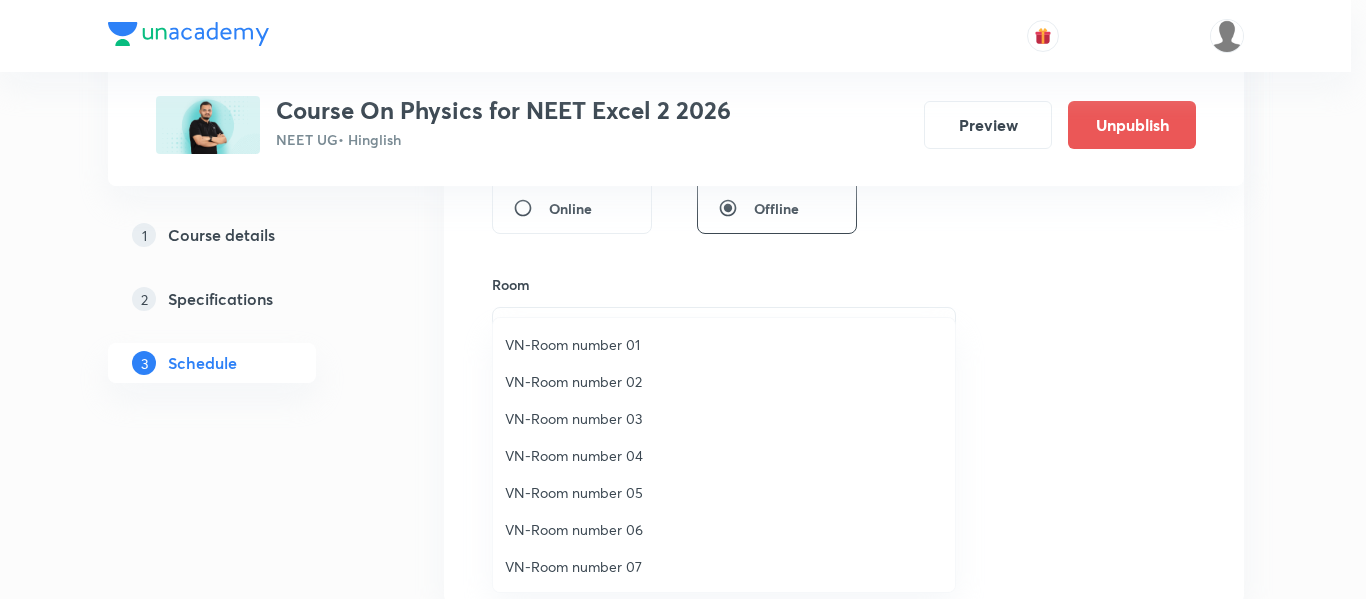 click on "VN-Room number 01" at bounding box center (724, 344) 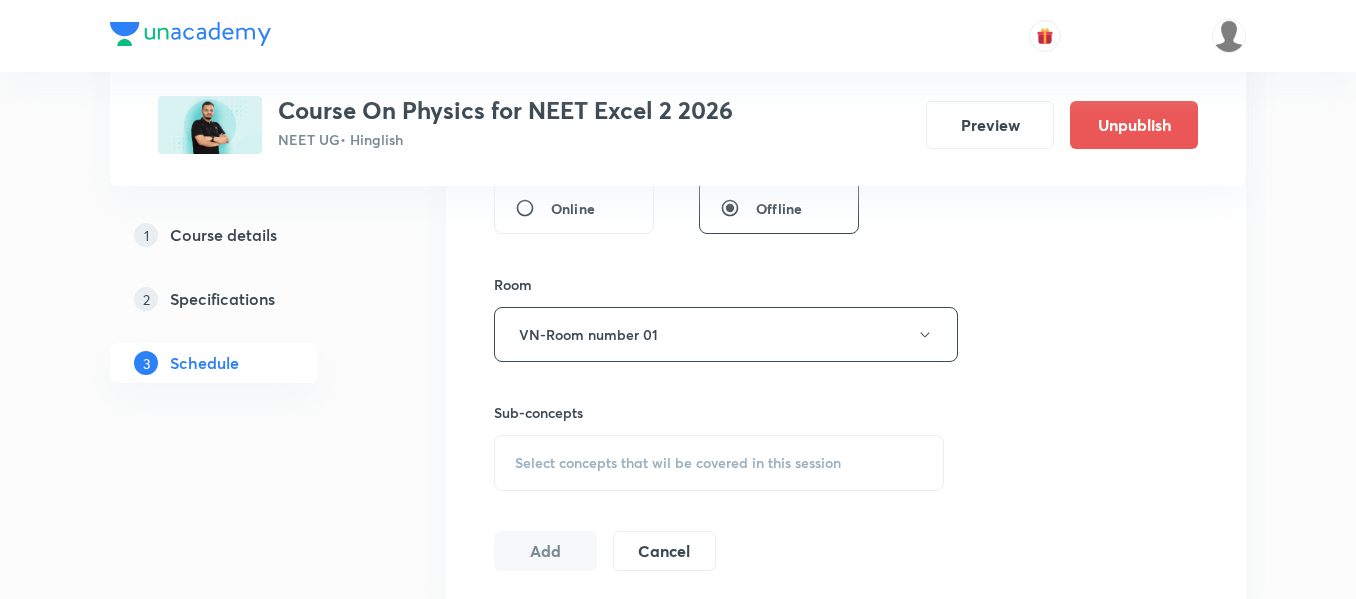 scroll, scrollTop: 900, scrollLeft: 0, axis: vertical 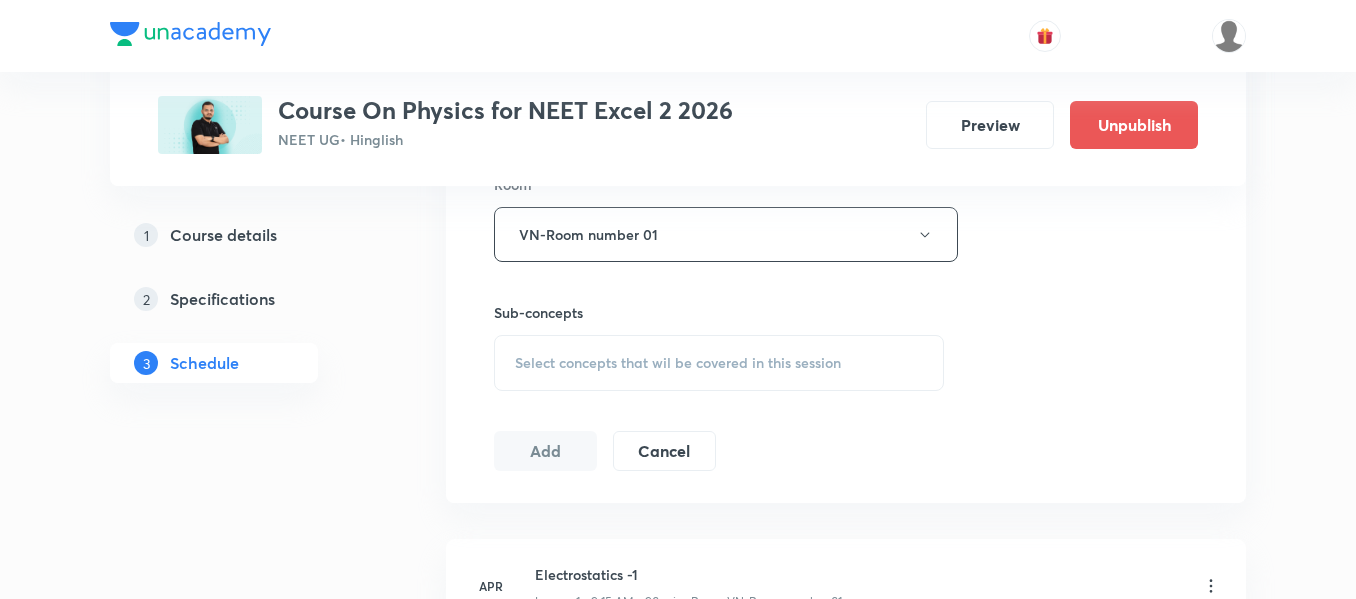 click on "Select concepts that wil be covered in this session" at bounding box center (678, 363) 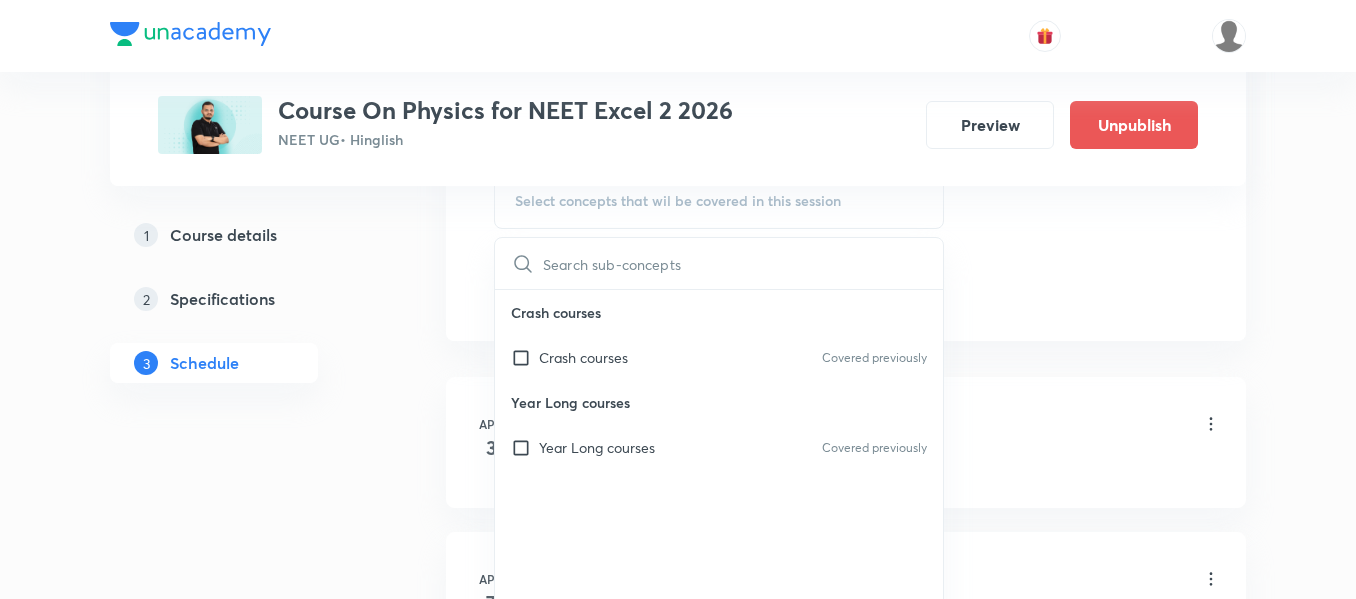 scroll, scrollTop: 1100, scrollLeft: 0, axis: vertical 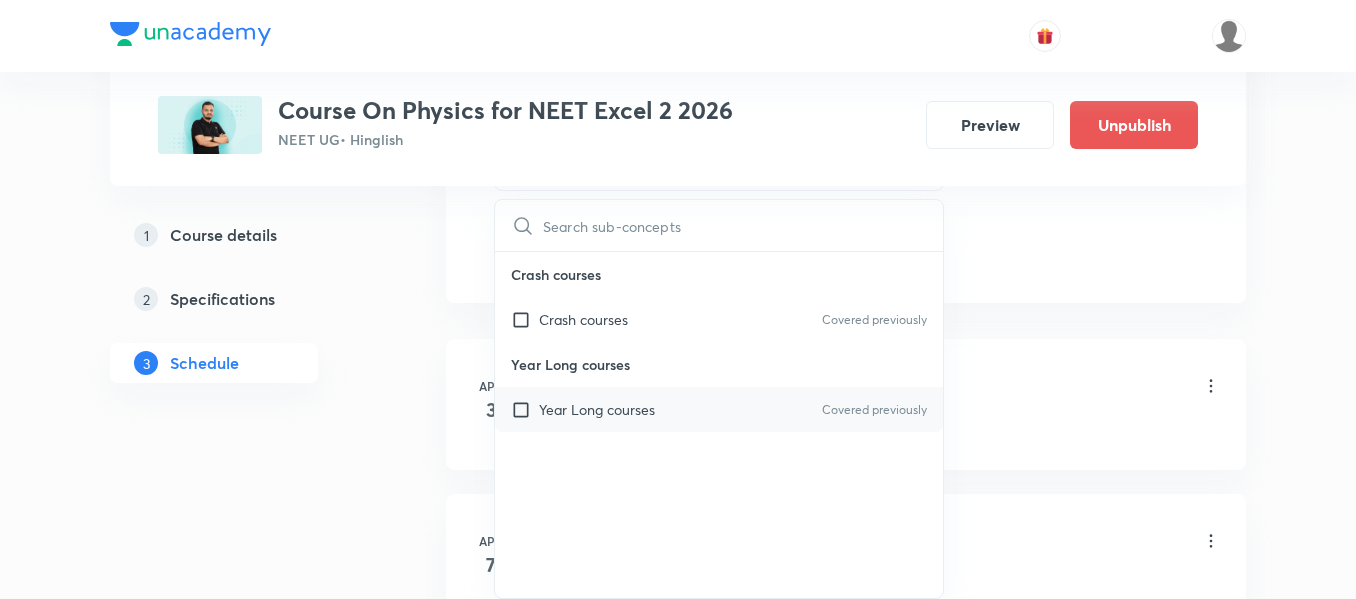 click on "Year Long courses Covered previously" at bounding box center (719, 409) 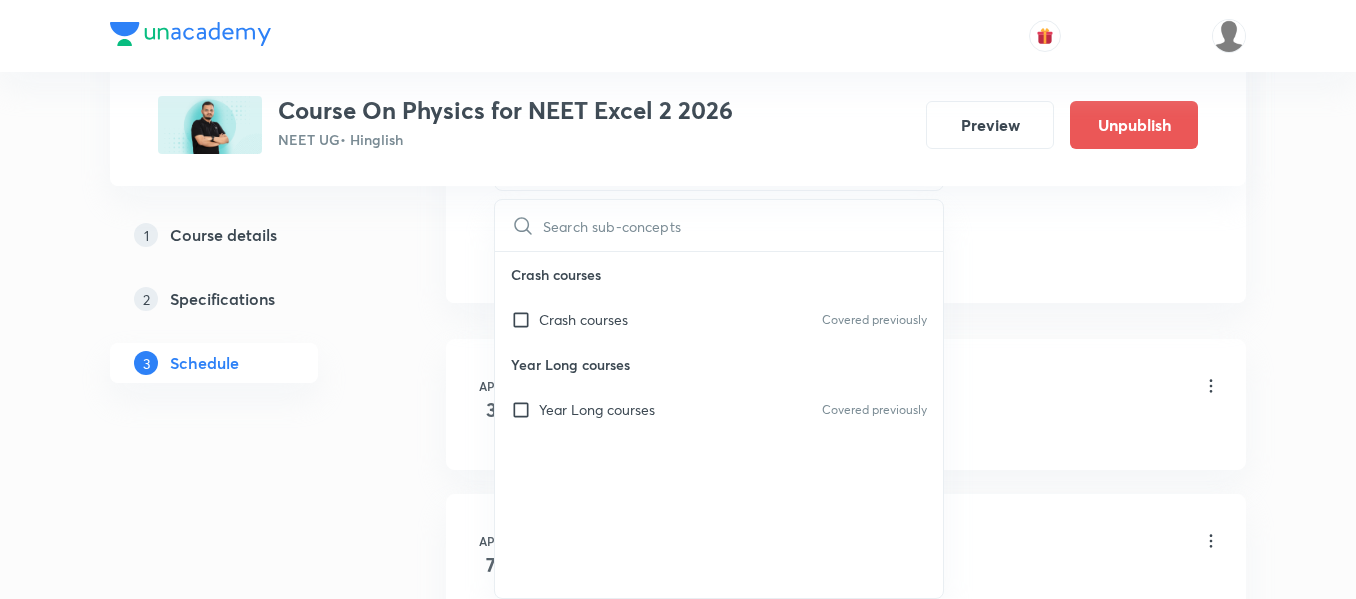 checkbox on "true" 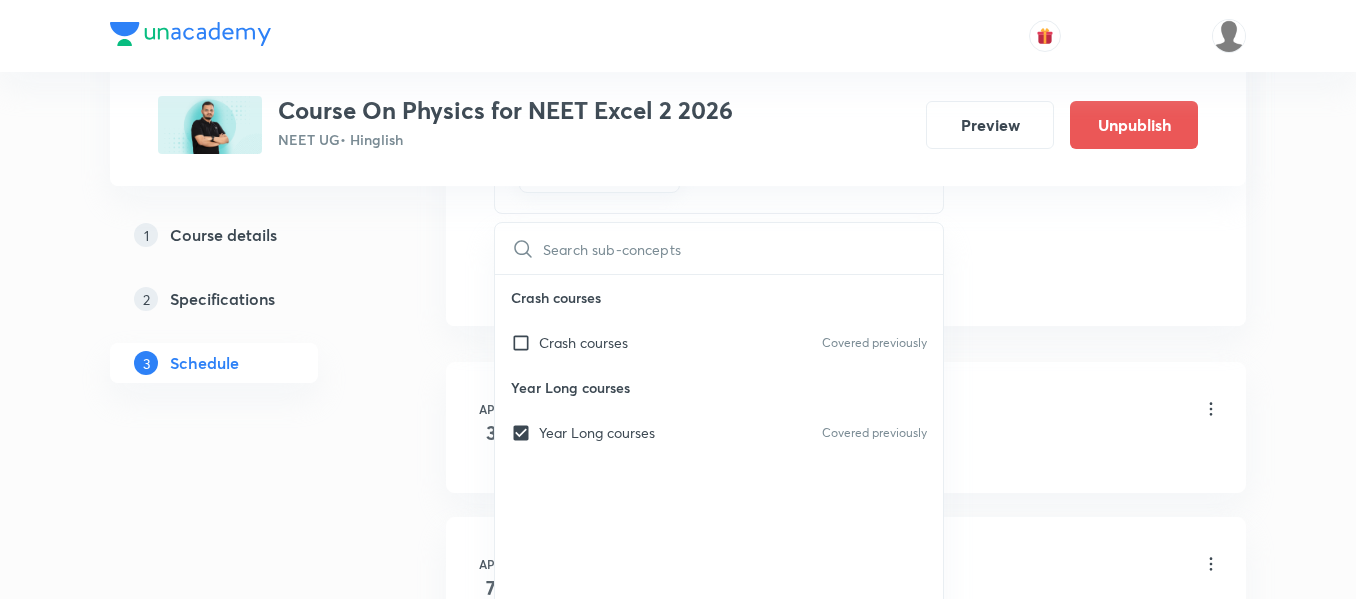click on "Session  54 Live class Session title 20/99 Magnetism and Matter ​ Schedule for [DATE] 11:00 AM ​ Duration (in minutes) 90 ​   Session type Online Offline Room VN-Room number 01 Sub-concepts Year Long courses CLEAR ​ Crash courses Crash courses Covered previously Year Long courses Year Long courses Covered previously Add Cancel" at bounding box center (846, -187) 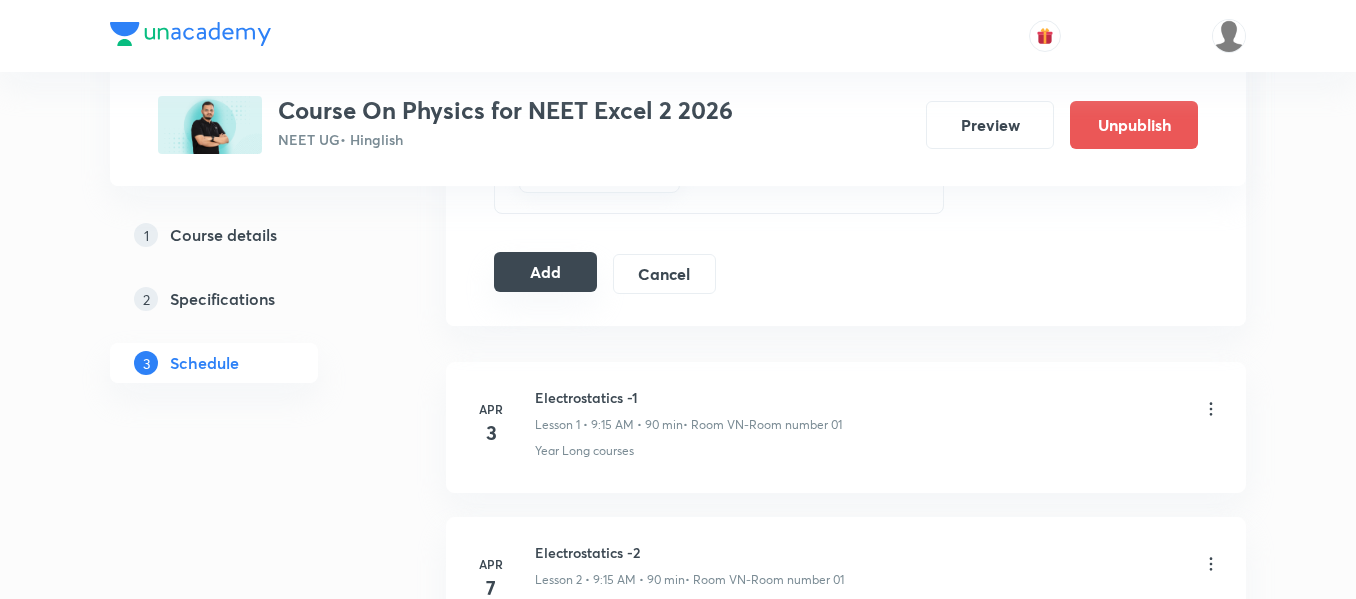click on "Add" at bounding box center (545, 272) 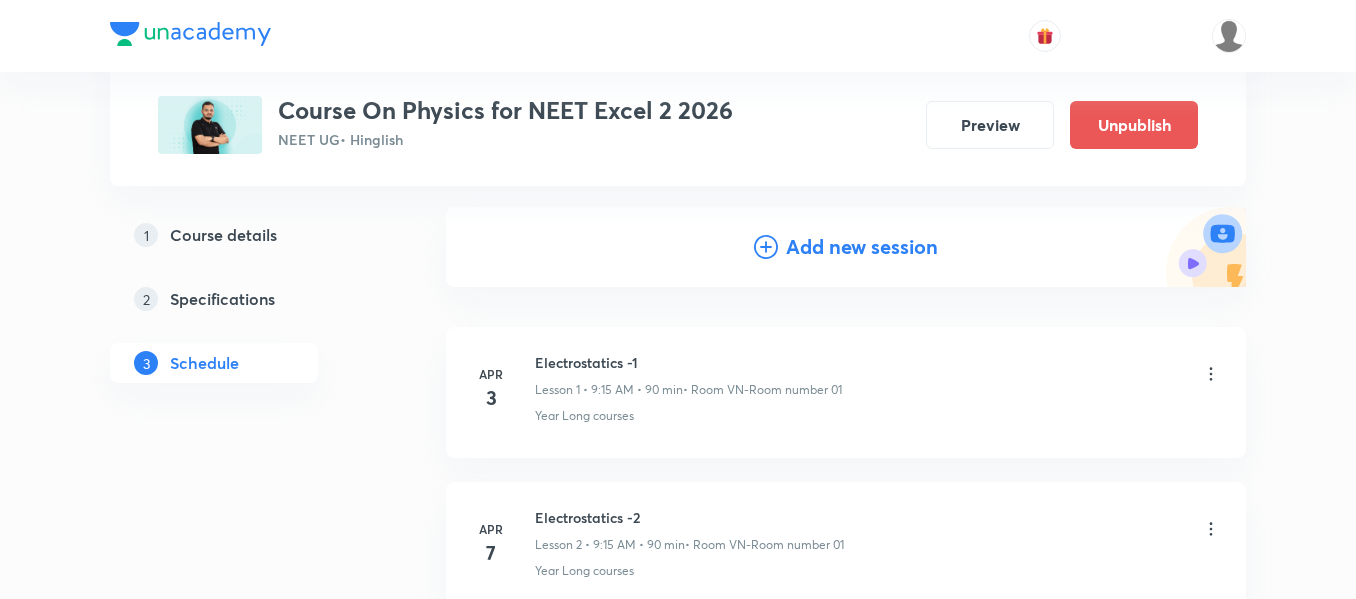 scroll, scrollTop: 100, scrollLeft: 0, axis: vertical 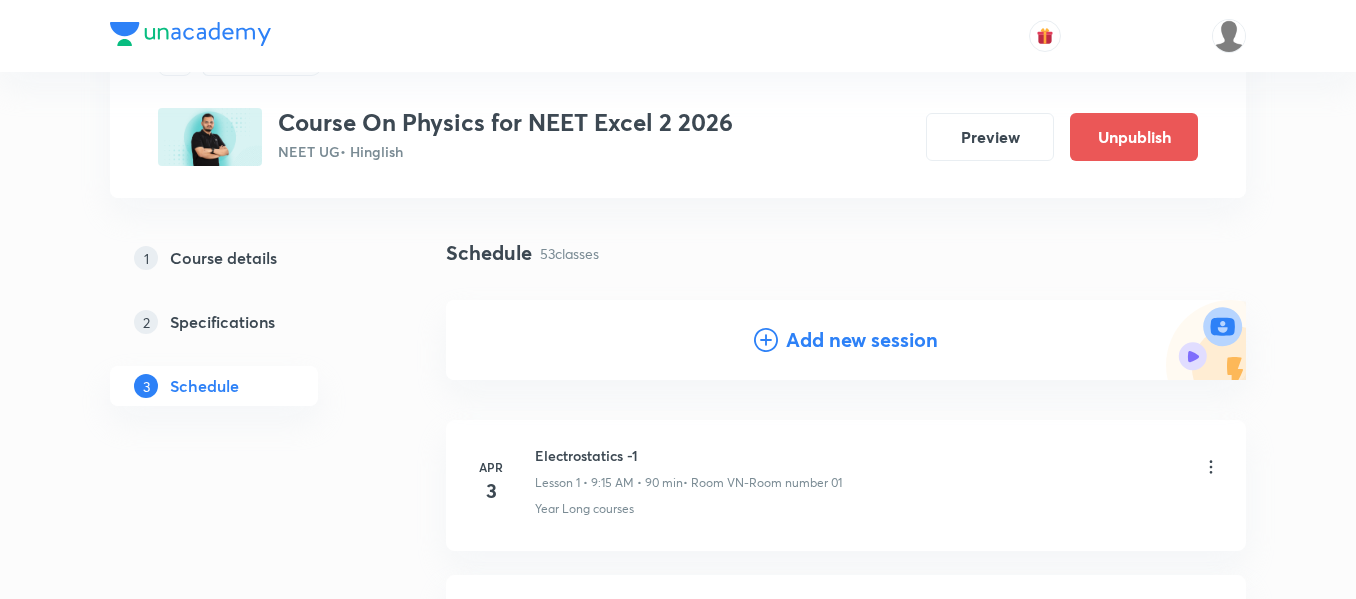 click on "Add new session" at bounding box center (862, 340) 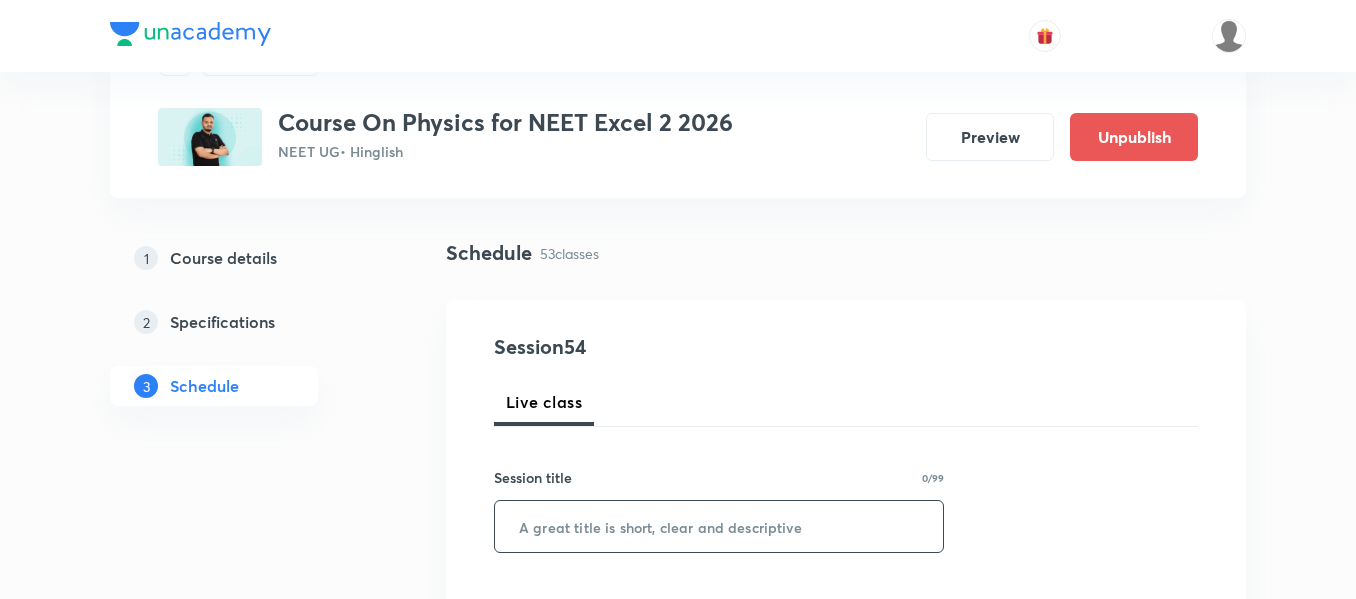 click at bounding box center (719, 526) 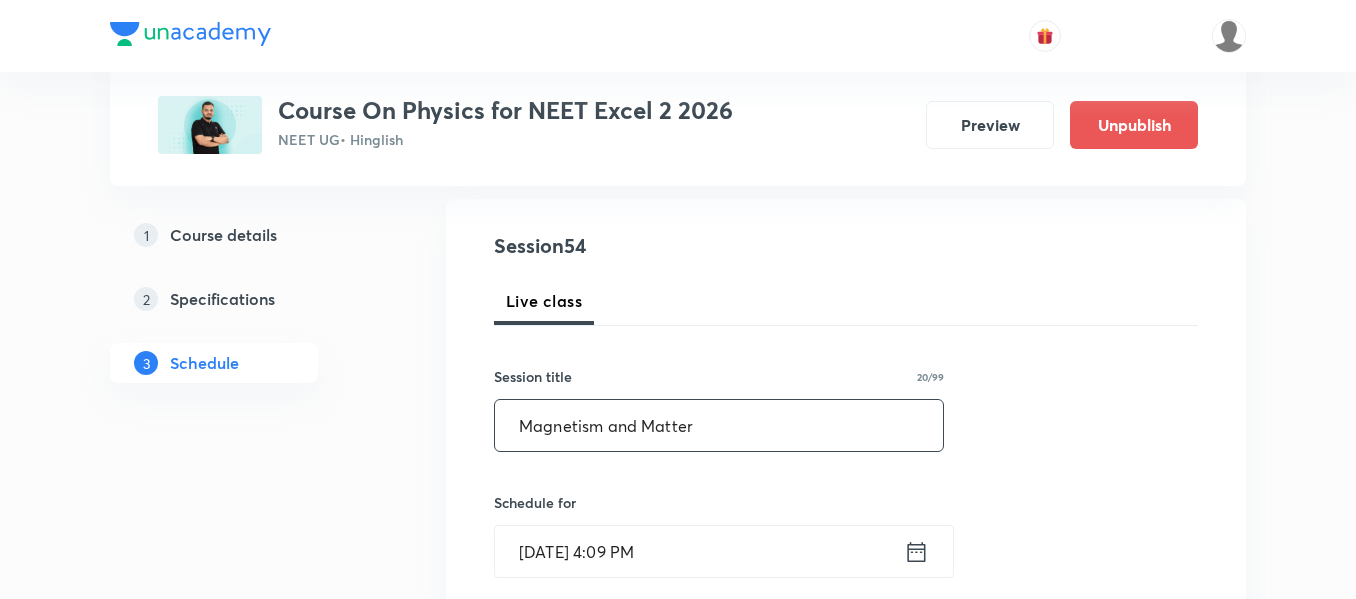 scroll, scrollTop: 200, scrollLeft: 0, axis: vertical 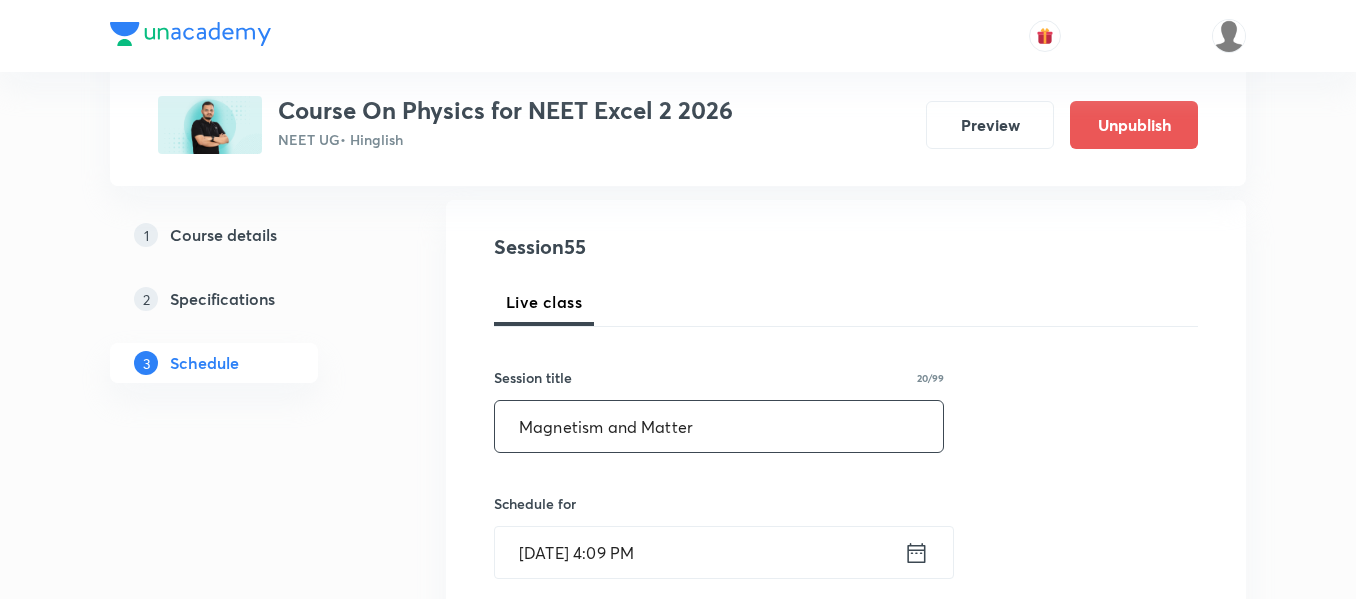 type on "Magnetism and Matter" 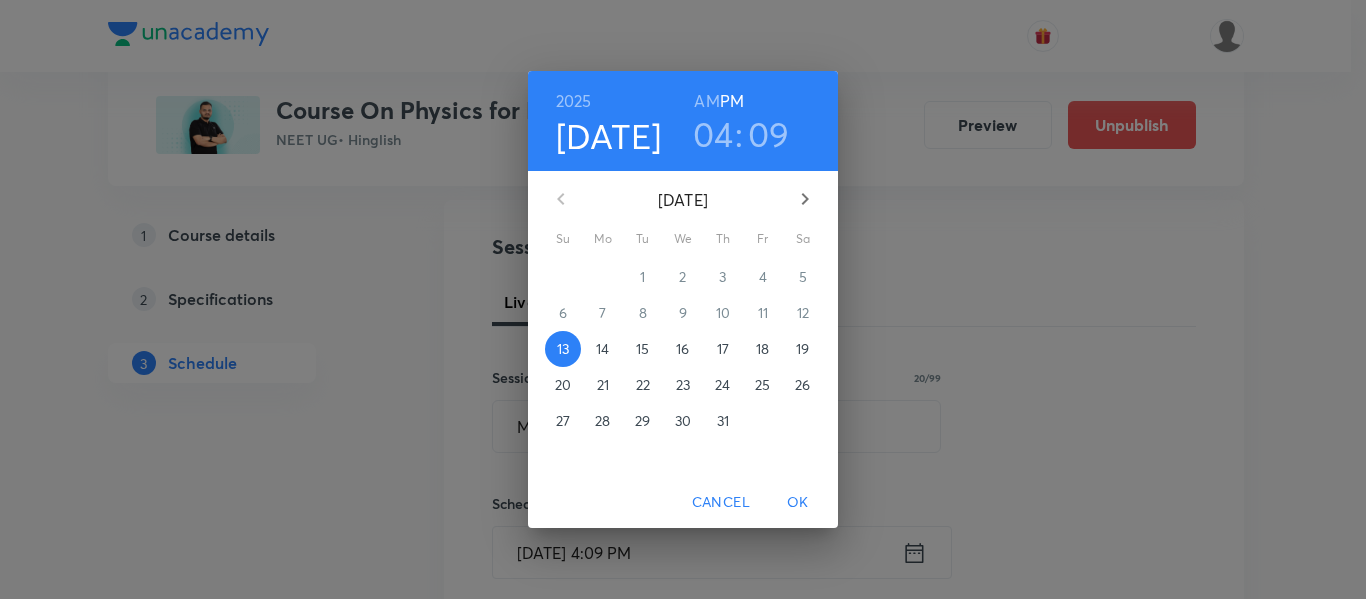 click on "19" at bounding box center [803, 349] 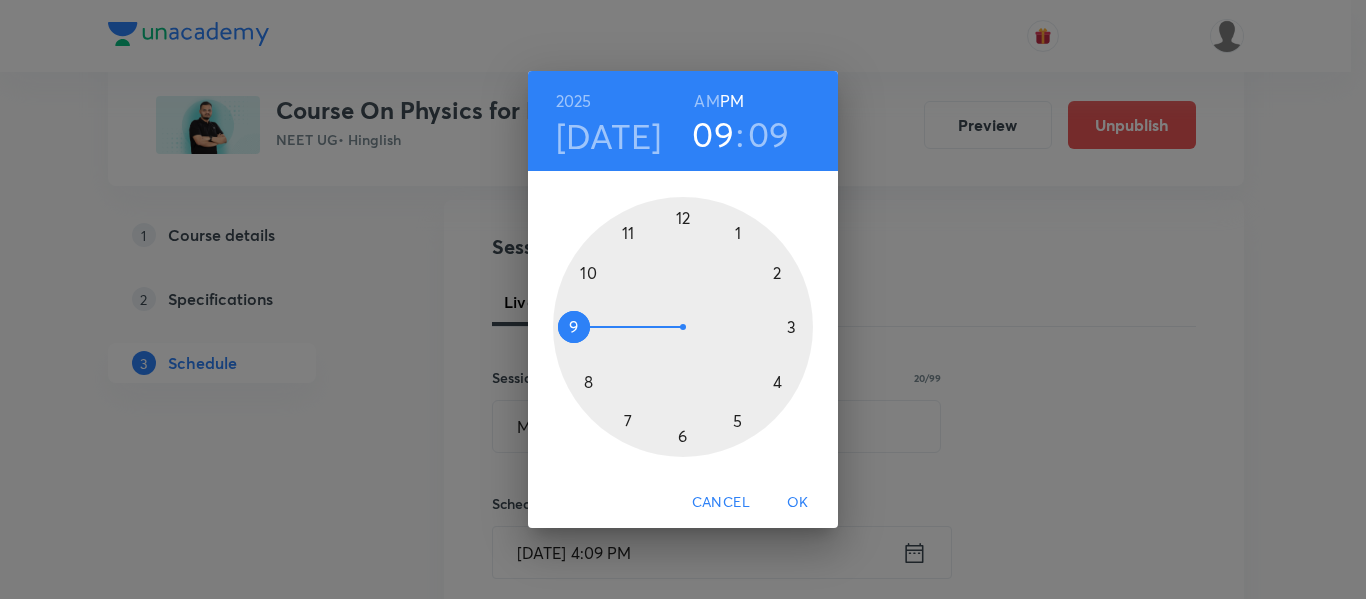 drag, startPoint x: 773, startPoint y: 393, endPoint x: 535, endPoint y: 315, distance: 250.45558 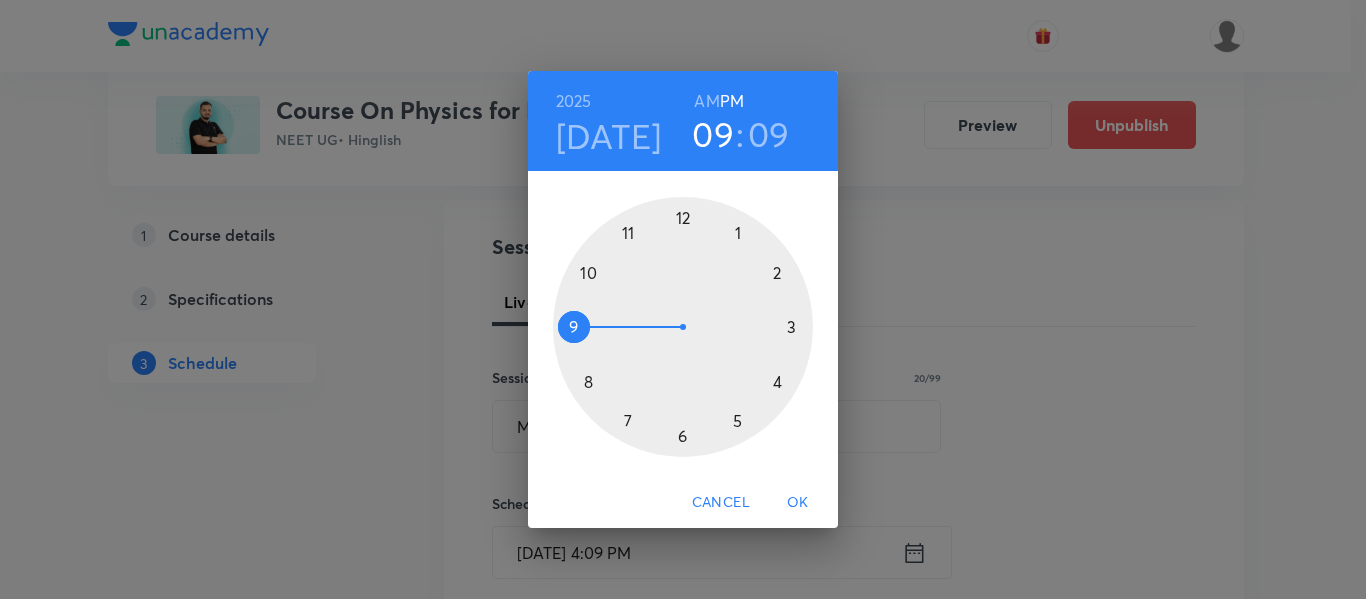 click on "09" at bounding box center [769, 134] 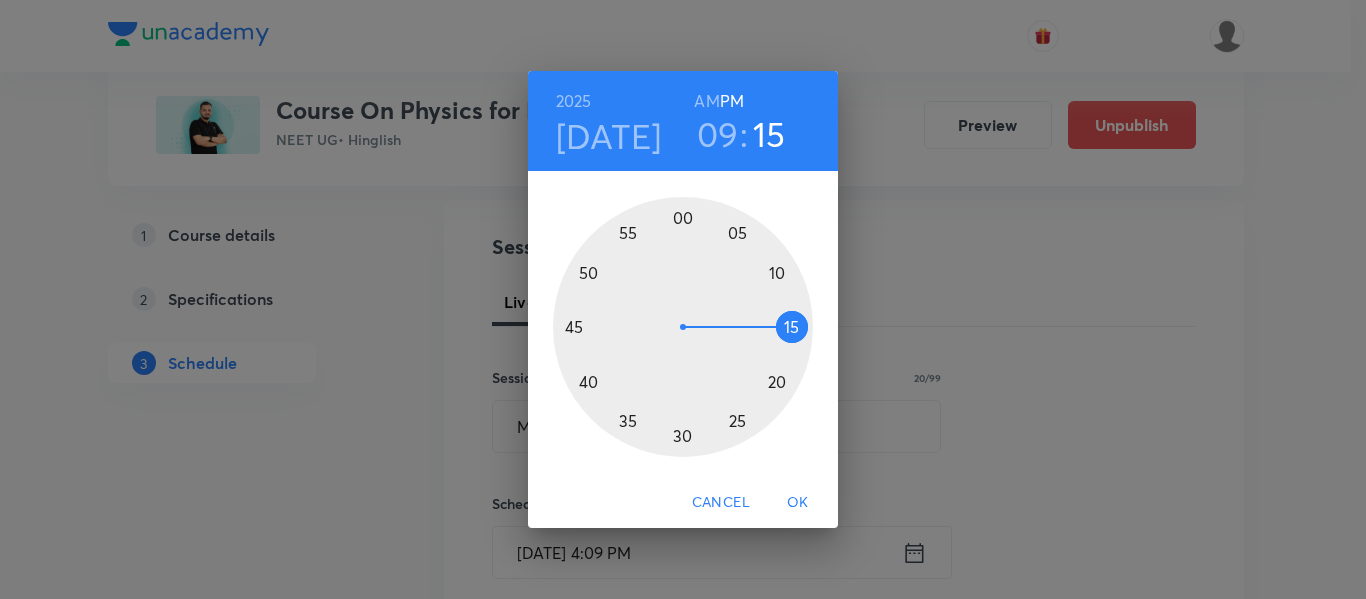 drag, startPoint x: 799, startPoint y: 312, endPoint x: 804, endPoint y: 323, distance: 12.083046 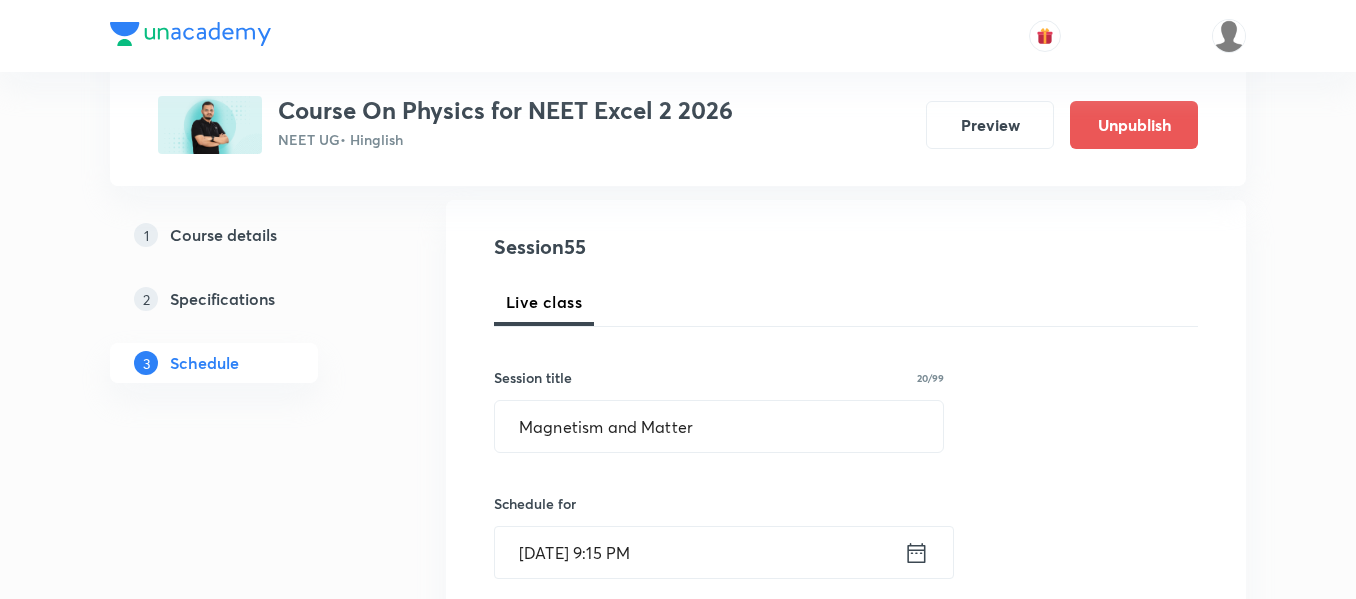 click 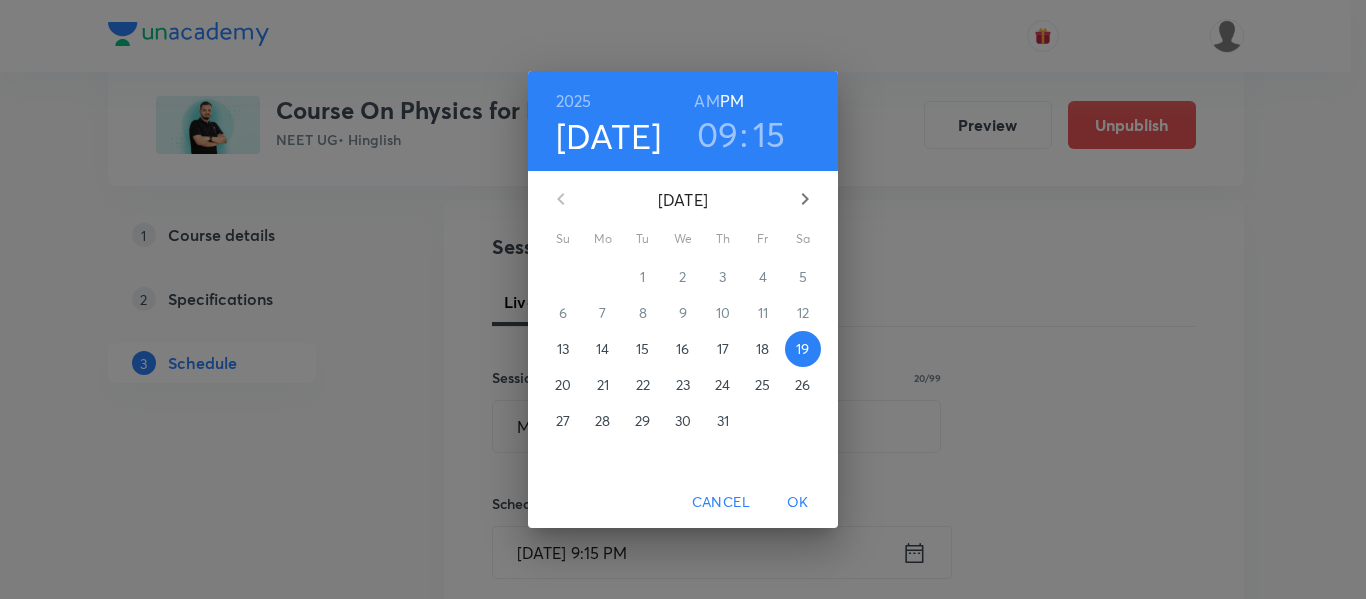 click on "AM" at bounding box center [706, 101] 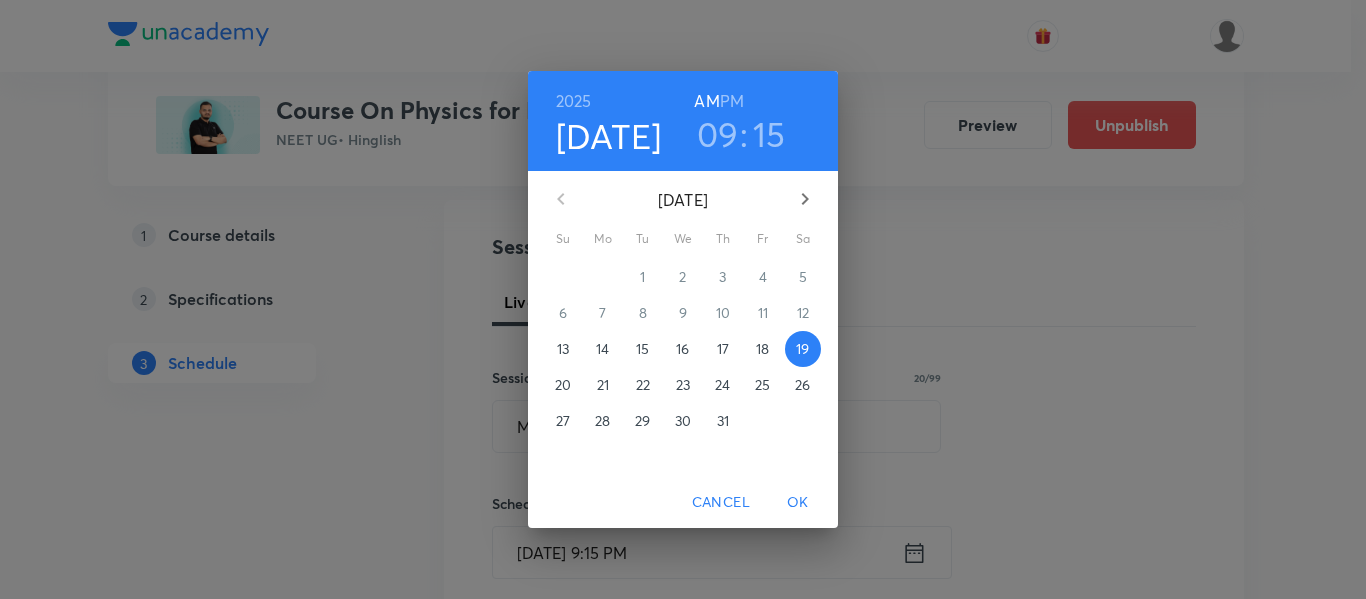 click on "OK" at bounding box center [798, 502] 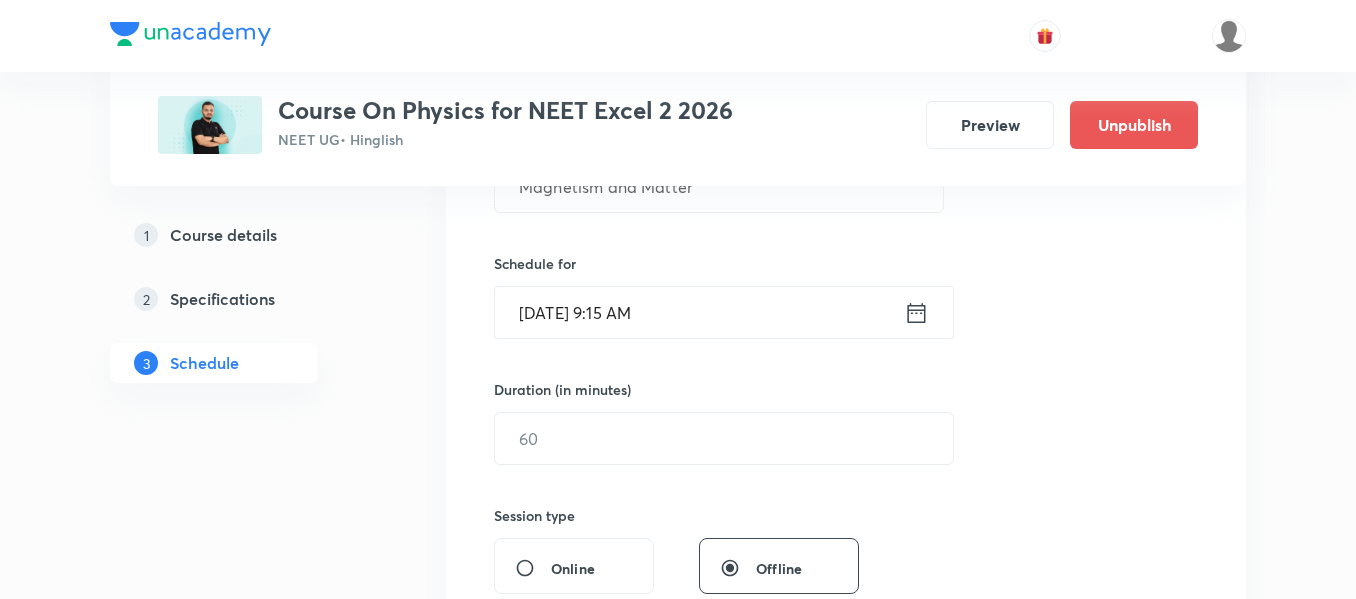 scroll, scrollTop: 500, scrollLeft: 0, axis: vertical 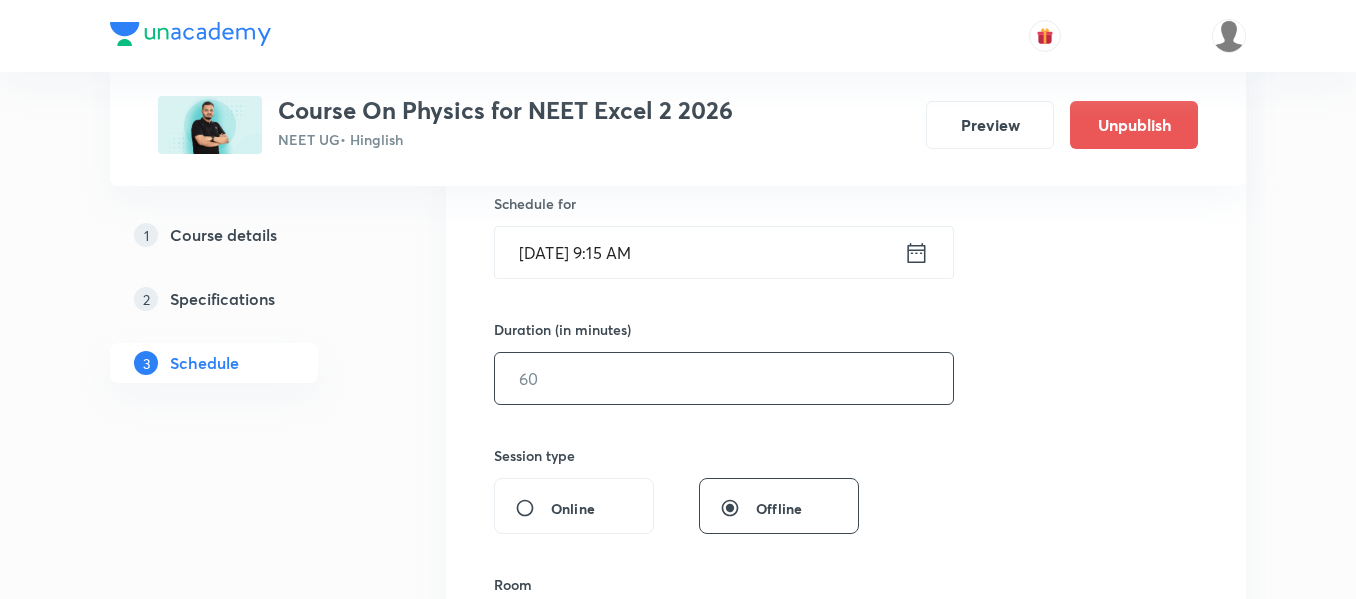 click at bounding box center [724, 378] 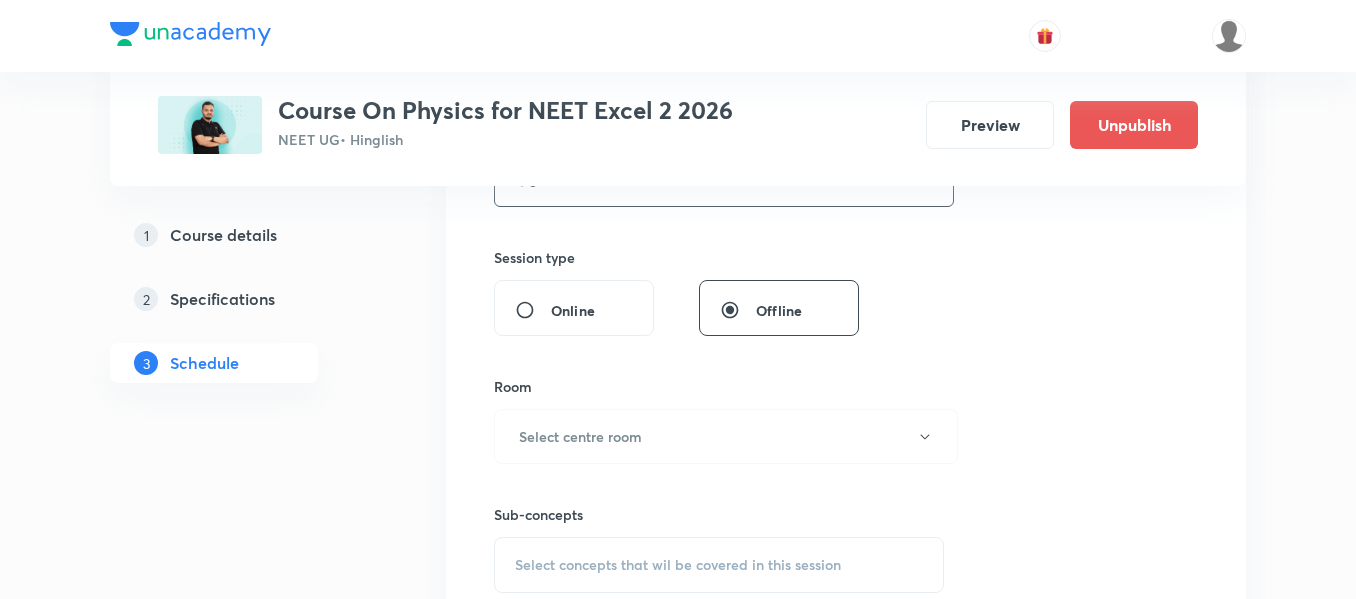 scroll, scrollTop: 700, scrollLeft: 0, axis: vertical 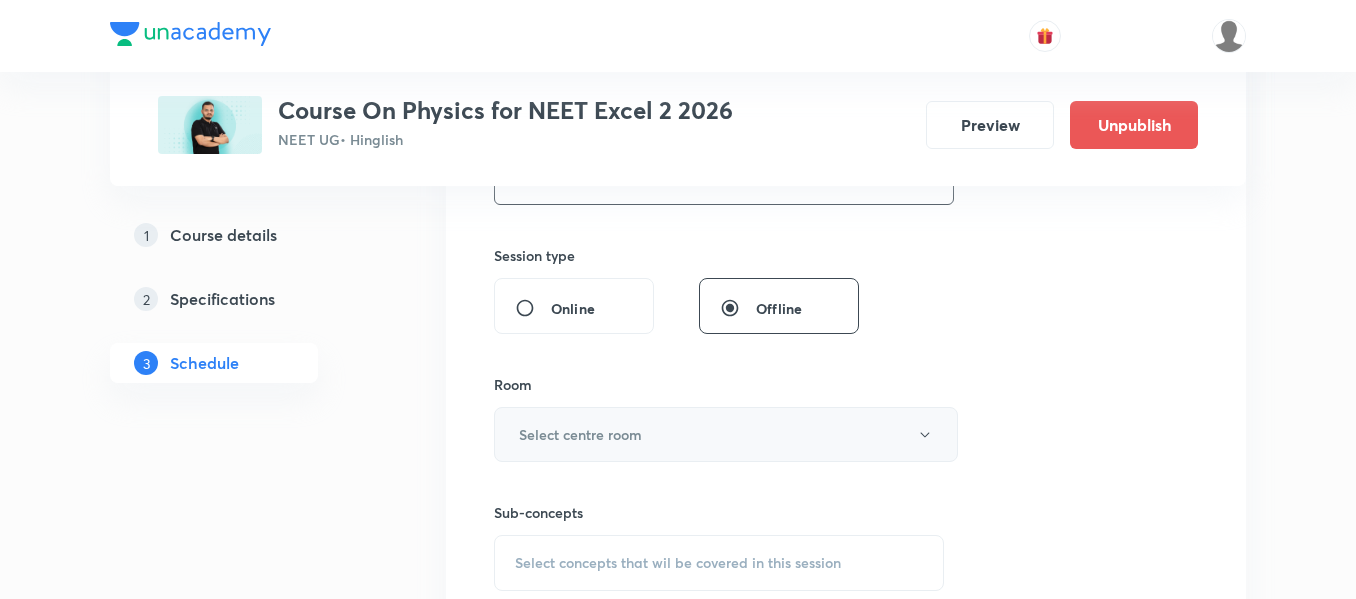 type on "90" 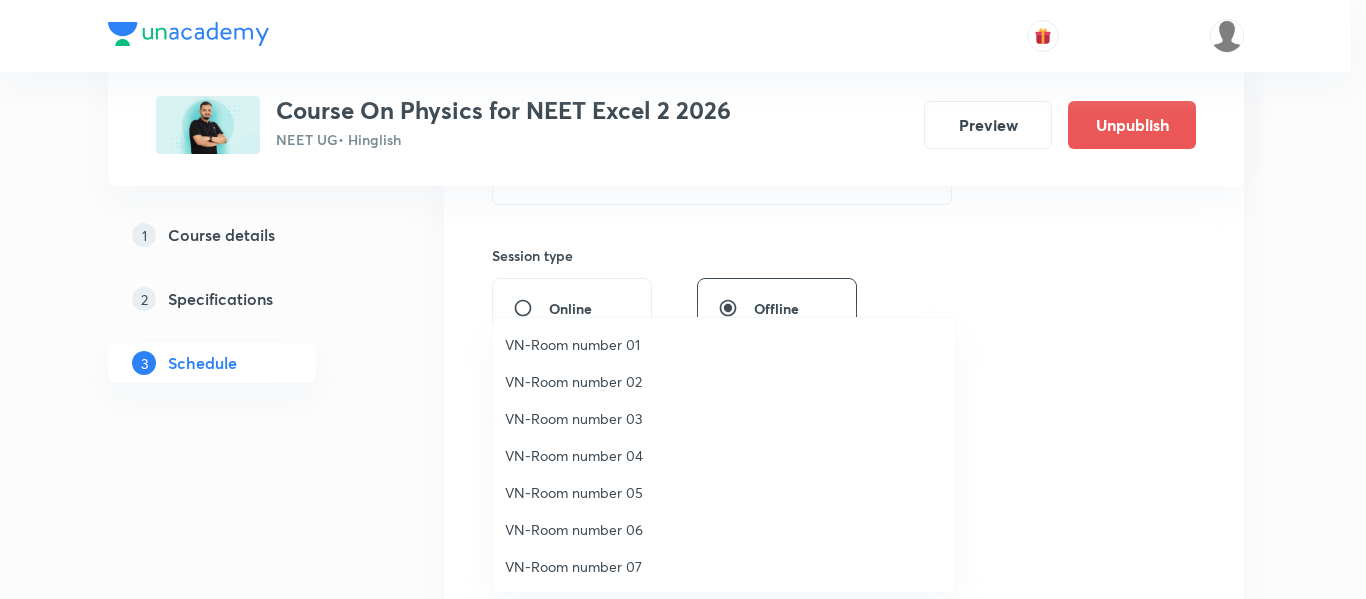 drag, startPoint x: 633, startPoint y: 384, endPoint x: 688, endPoint y: 462, distance: 95.44108 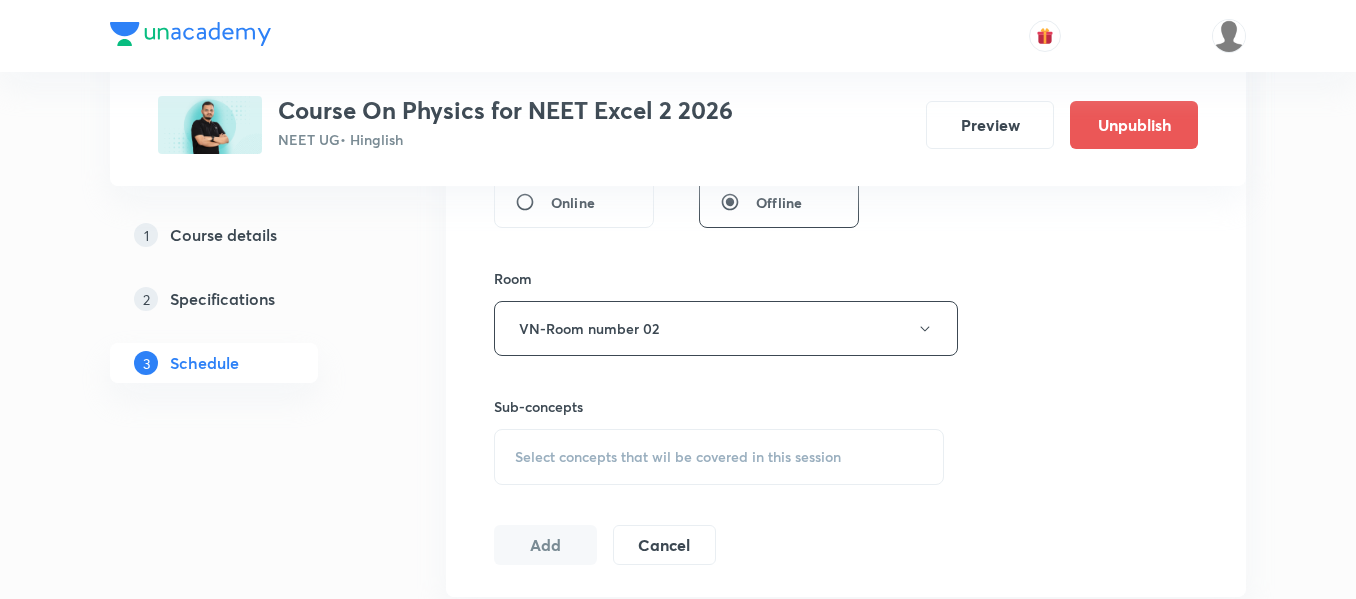 scroll, scrollTop: 900, scrollLeft: 0, axis: vertical 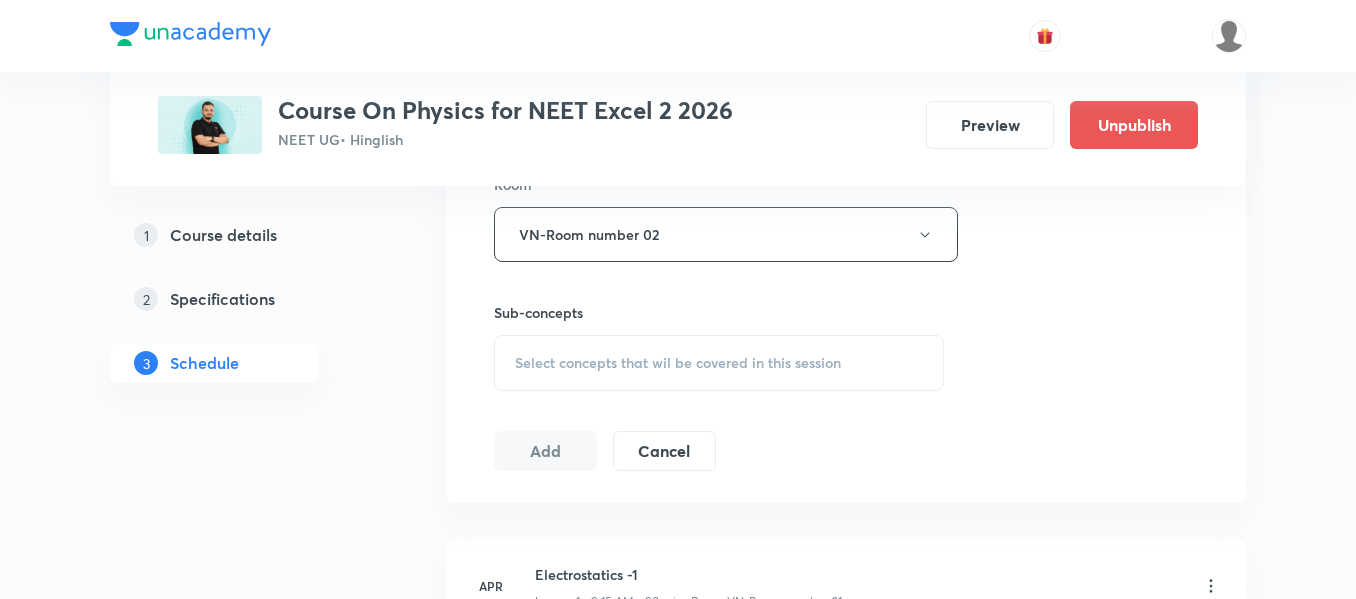 click on "Select concepts that wil be covered in this session" at bounding box center [678, 363] 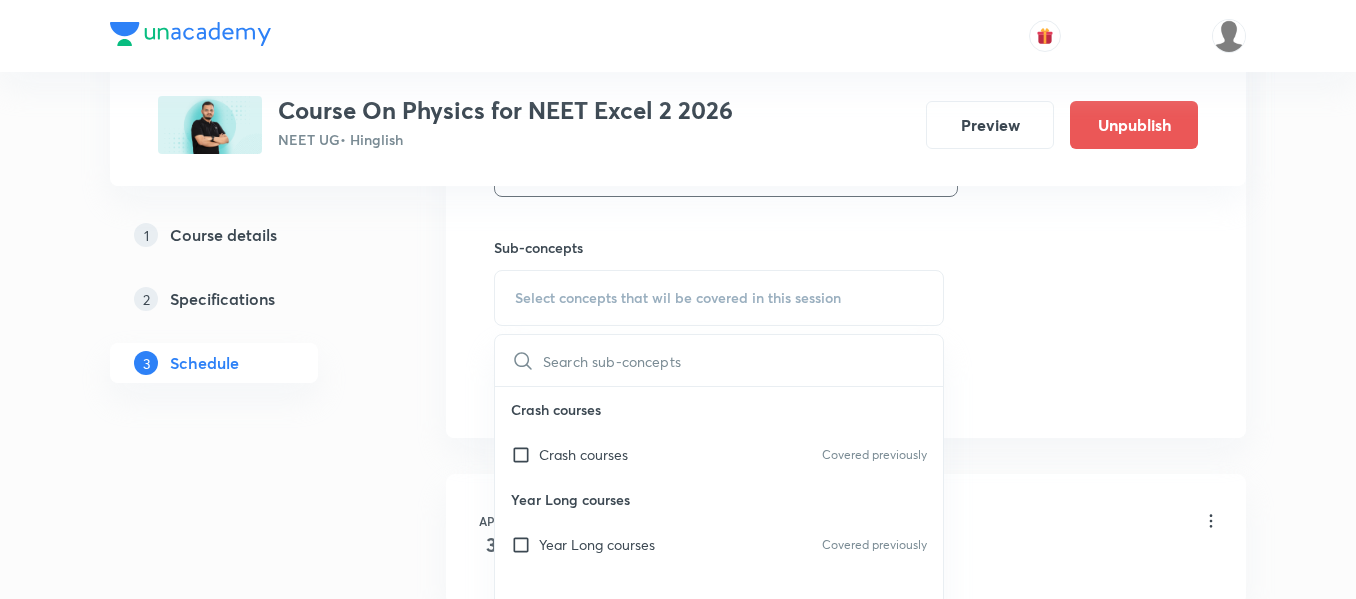scroll, scrollTop: 1000, scrollLeft: 0, axis: vertical 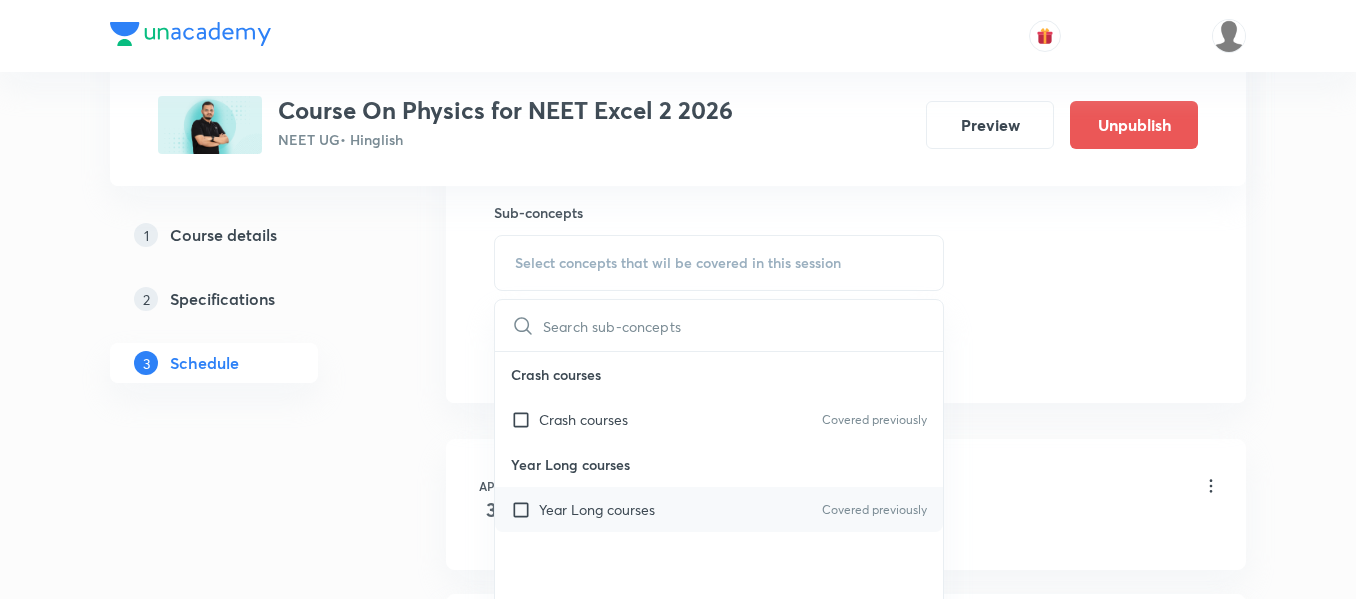 click on "Year Long courses Covered previously" at bounding box center [719, 509] 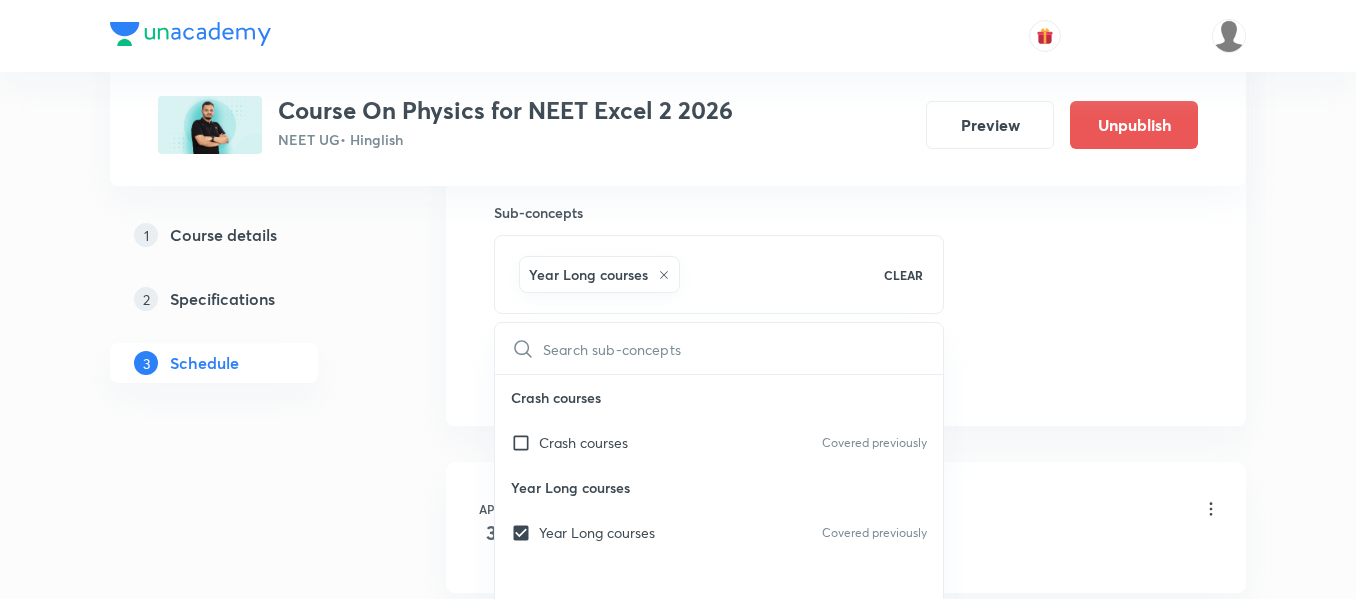 click on "Session  55 Live class Session title 20/99 Magnetism and Matter ​ Schedule for [DATE] 9:15 AM ​ Duration (in minutes) 90 ​   Session type Online Offline Room VN-Room number 02 Sub-concepts Year Long courses CLEAR ​ Crash courses Crash courses Covered previously Year Long courses Year Long courses Covered previously Add Cancel" at bounding box center [846, -87] 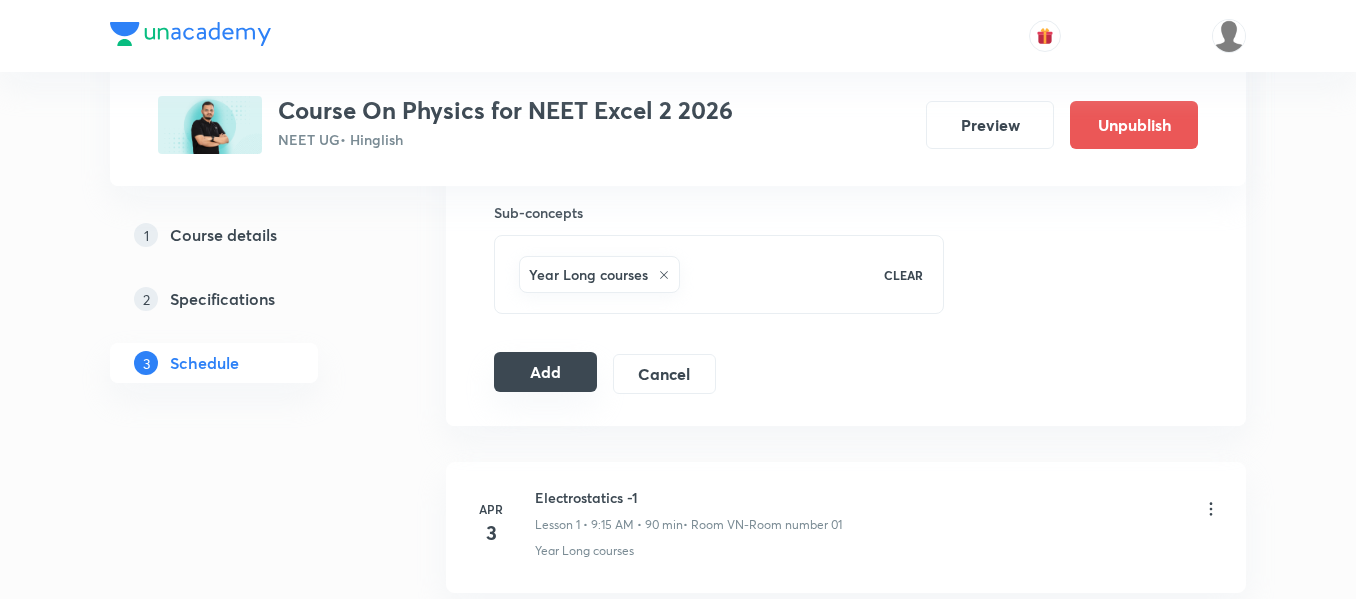 click on "Add" at bounding box center (545, 372) 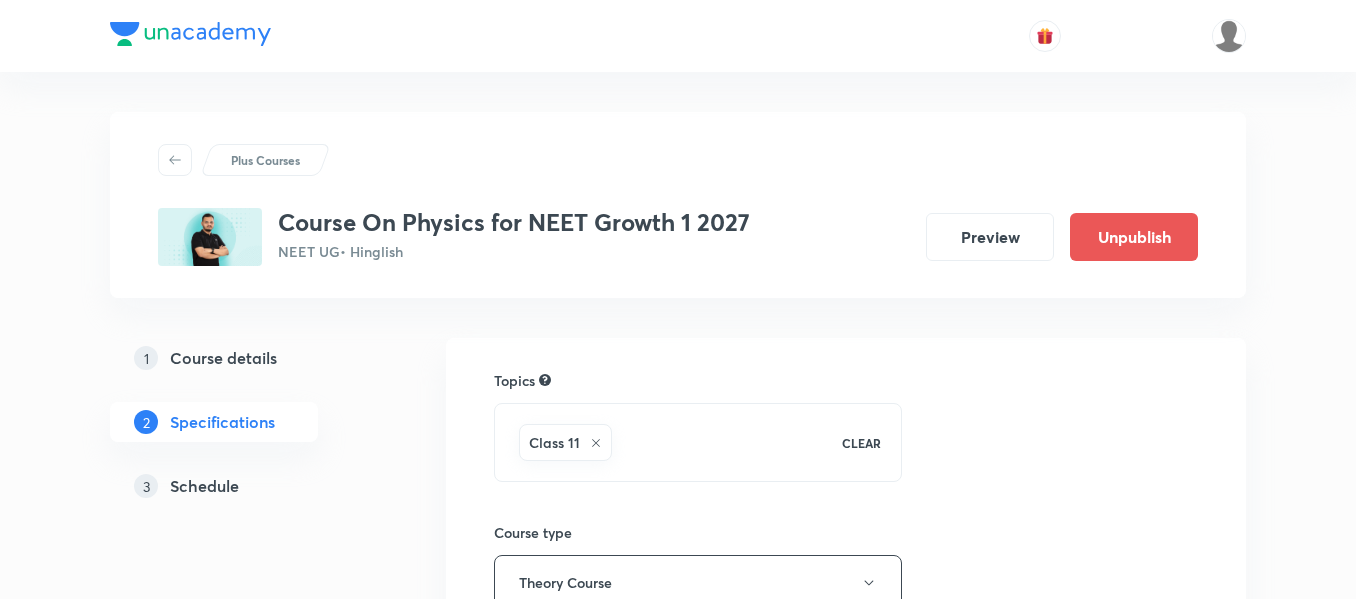 scroll, scrollTop: 0, scrollLeft: 0, axis: both 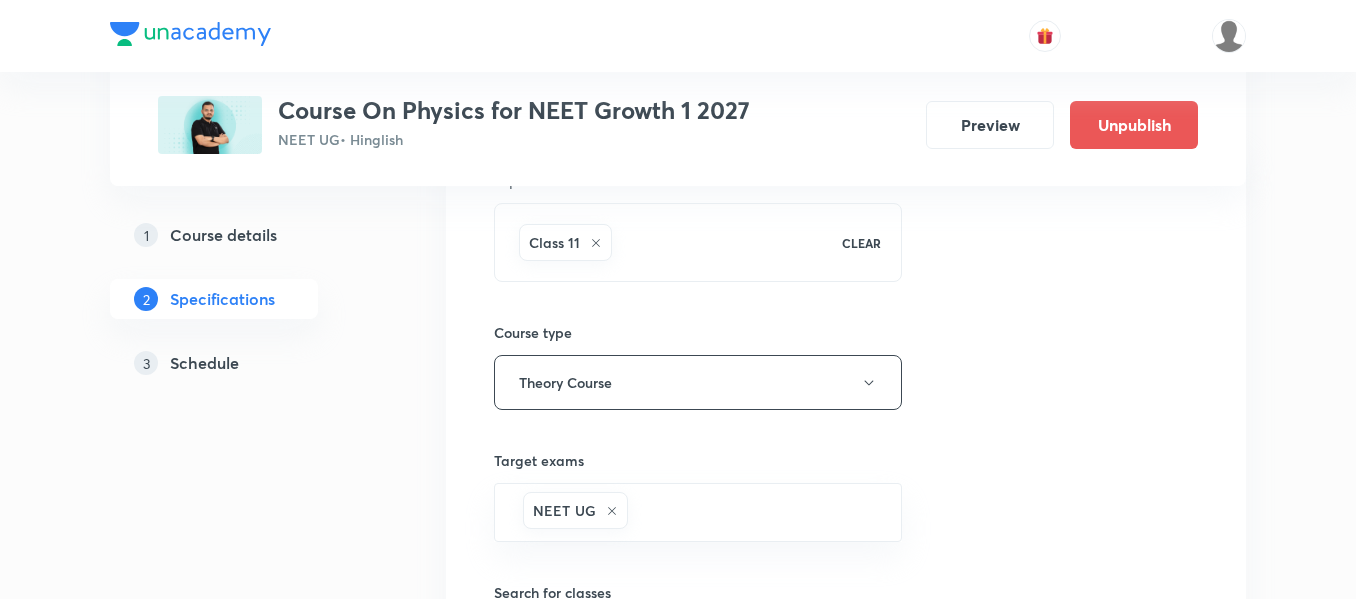 click on "Schedule" at bounding box center [204, 363] 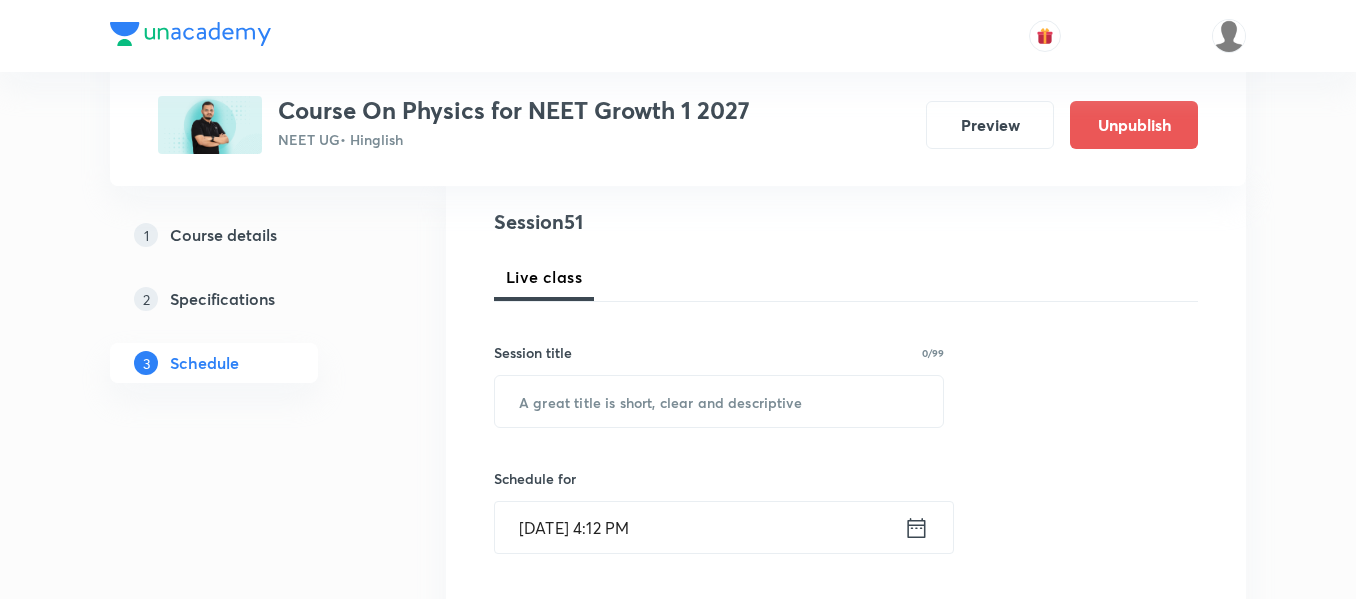 scroll, scrollTop: 300, scrollLeft: 0, axis: vertical 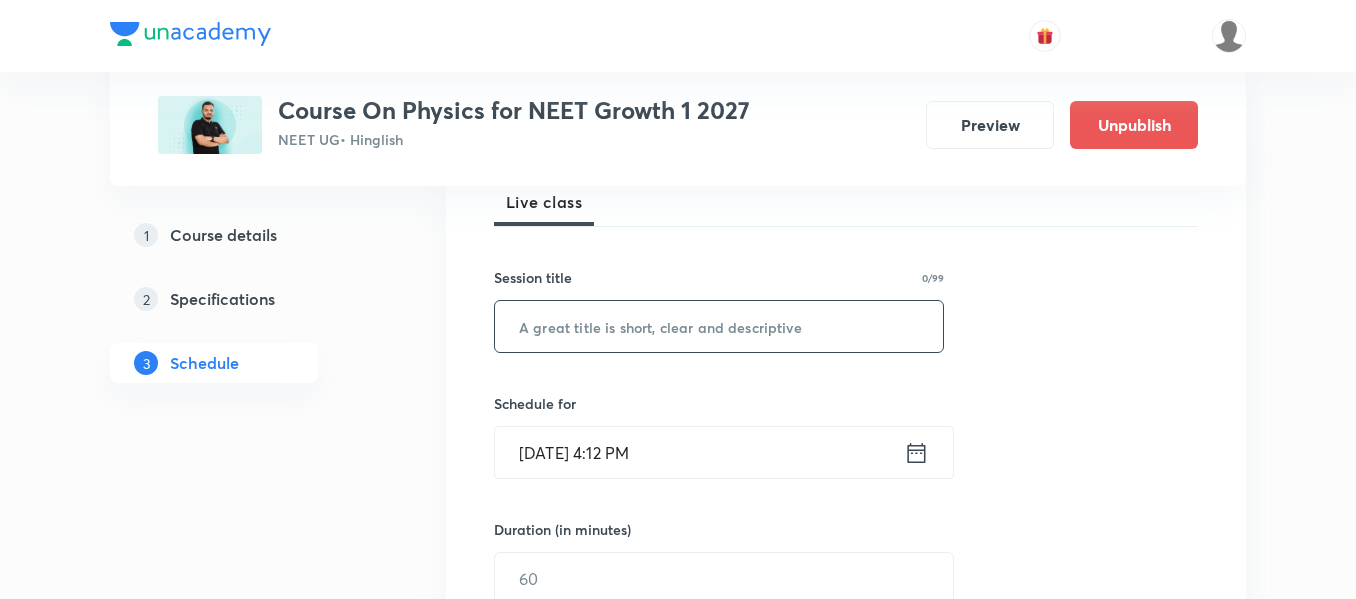 click at bounding box center [719, 326] 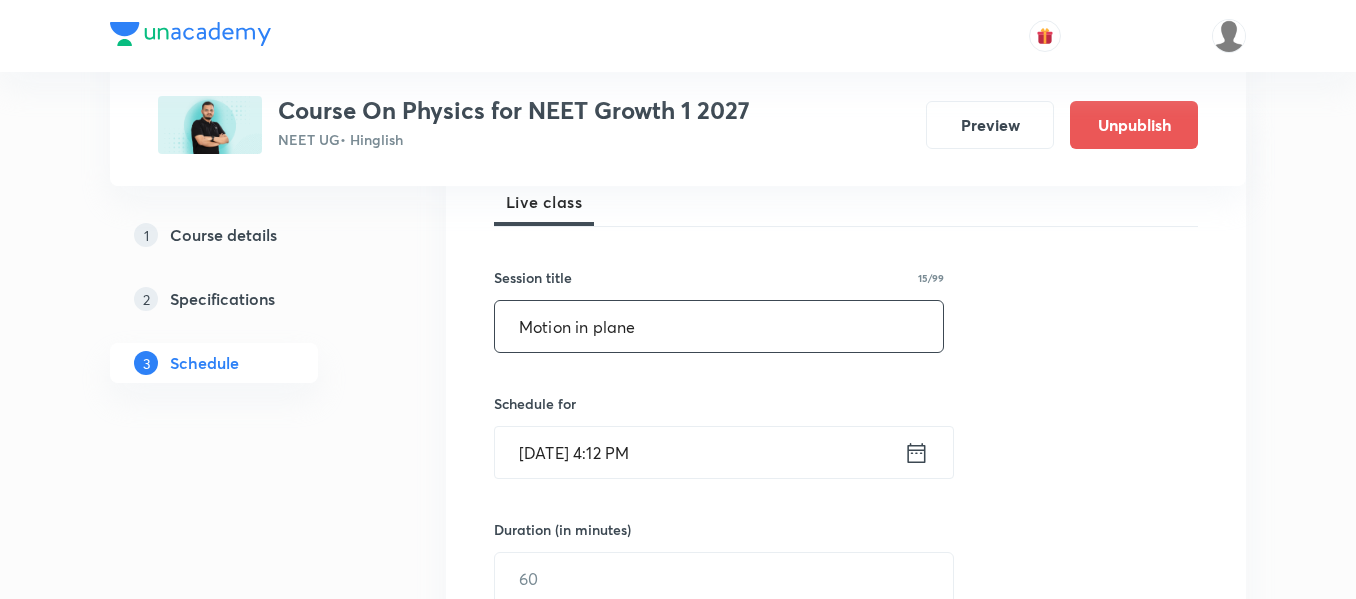 type on "Motion in plane" 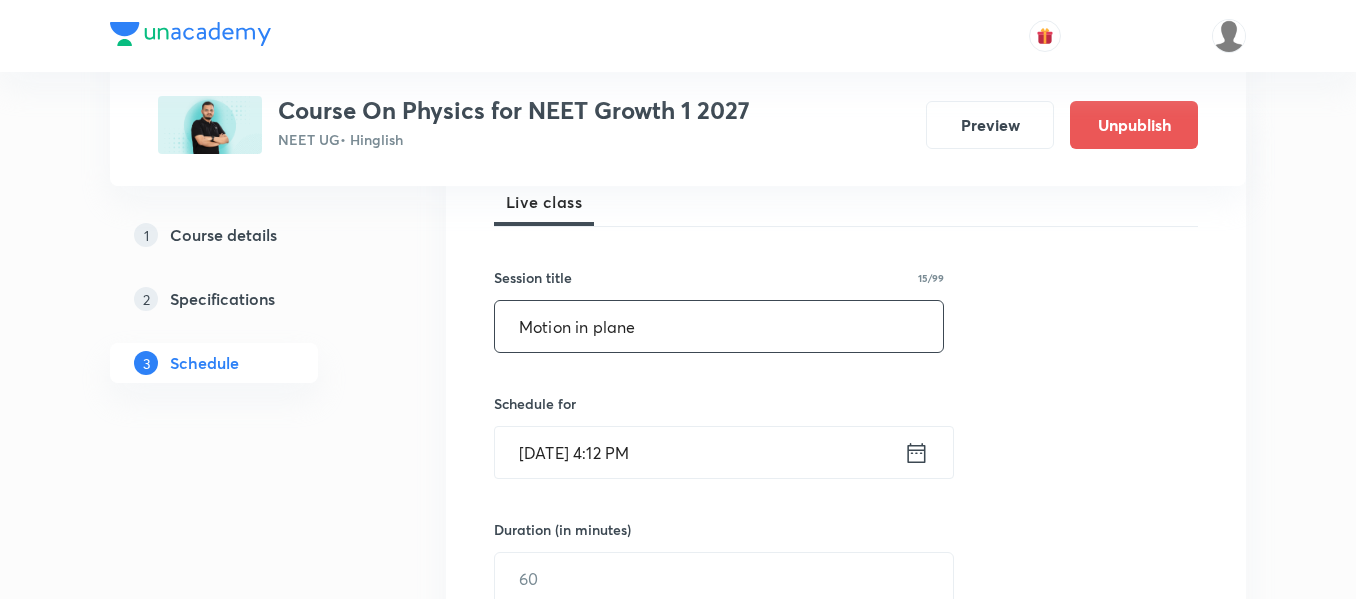 click 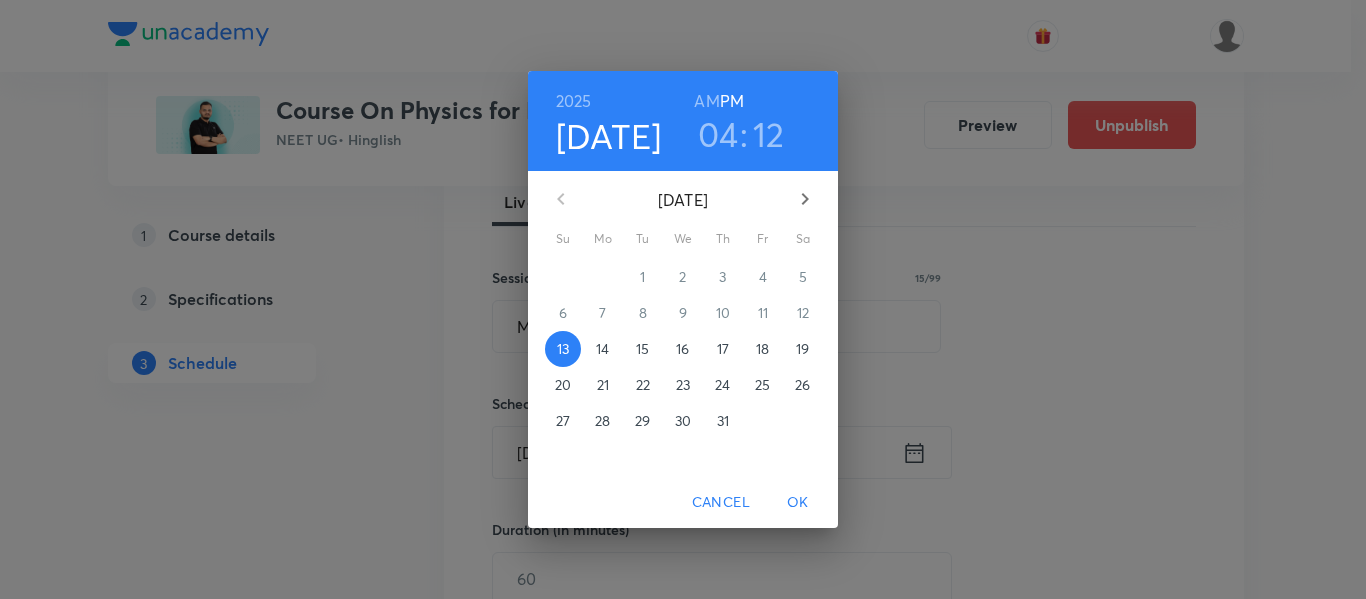 click on "15" at bounding box center (642, 349) 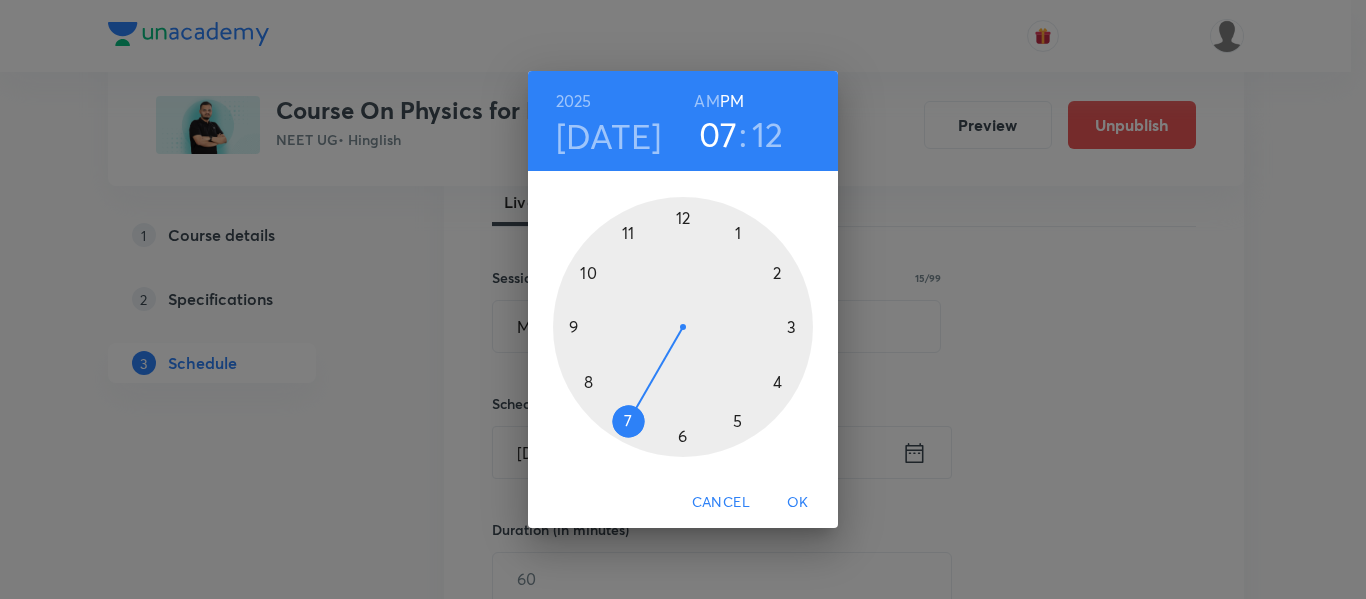 drag, startPoint x: 770, startPoint y: 374, endPoint x: 630, endPoint y: 443, distance: 156.08011 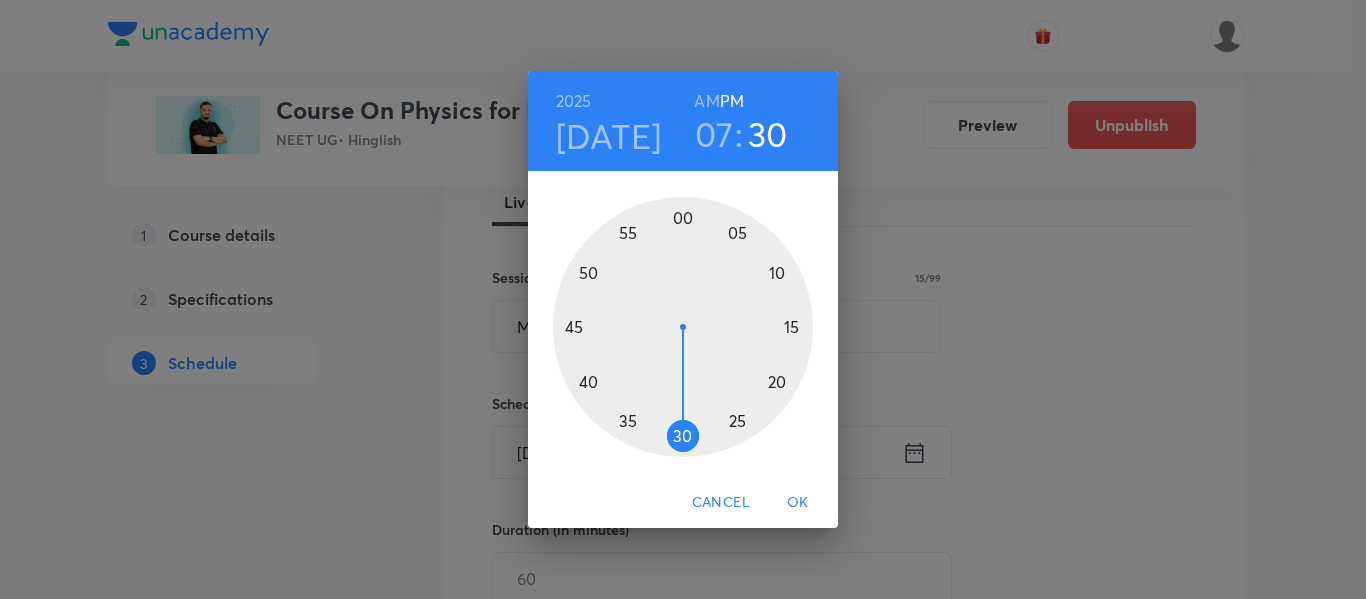 drag, startPoint x: 791, startPoint y: 278, endPoint x: 683, endPoint y: 416, distance: 175.23698 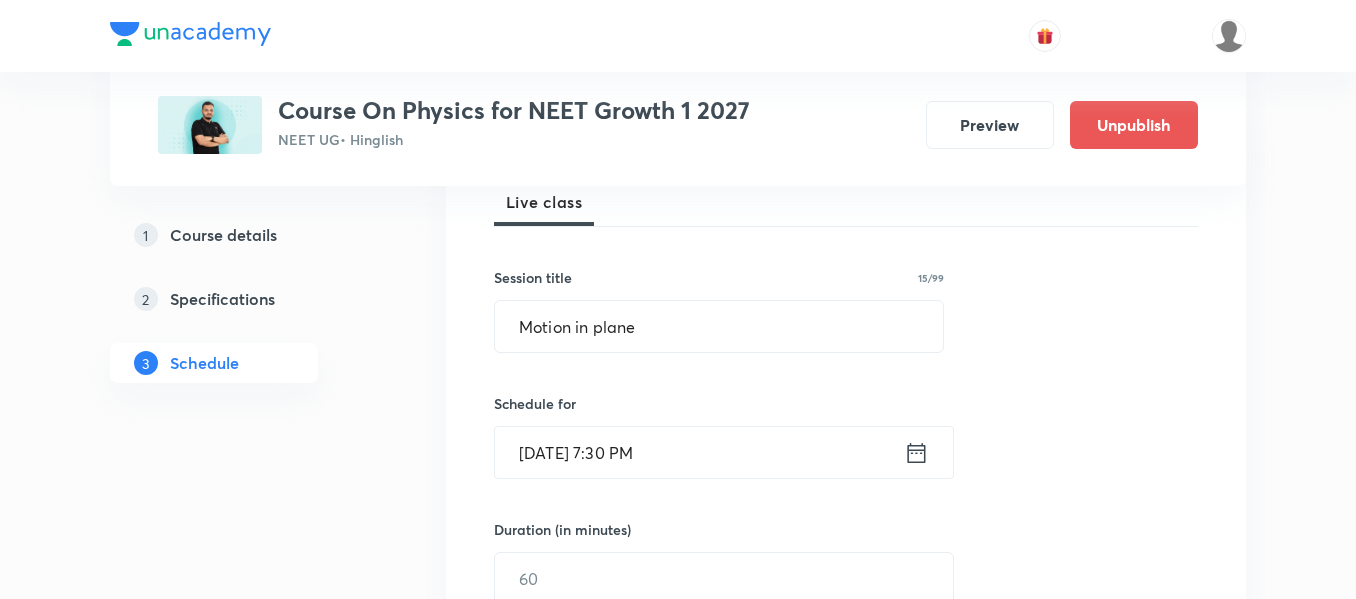 click 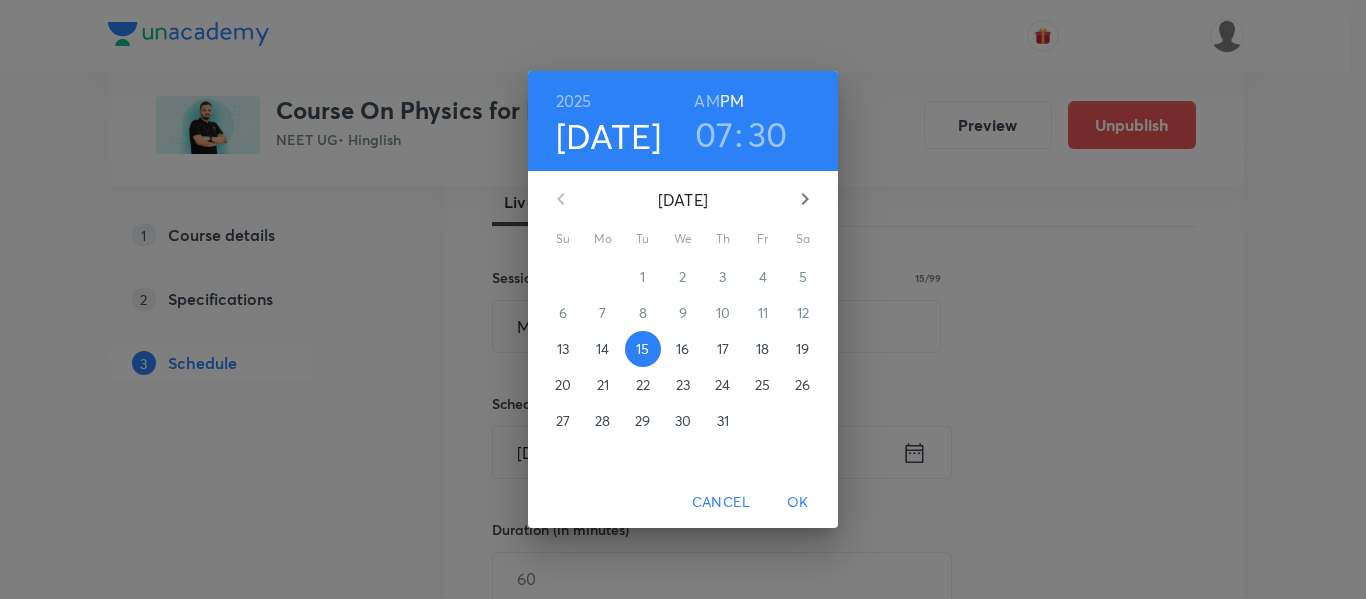 click on "AM" at bounding box center [706, 101] 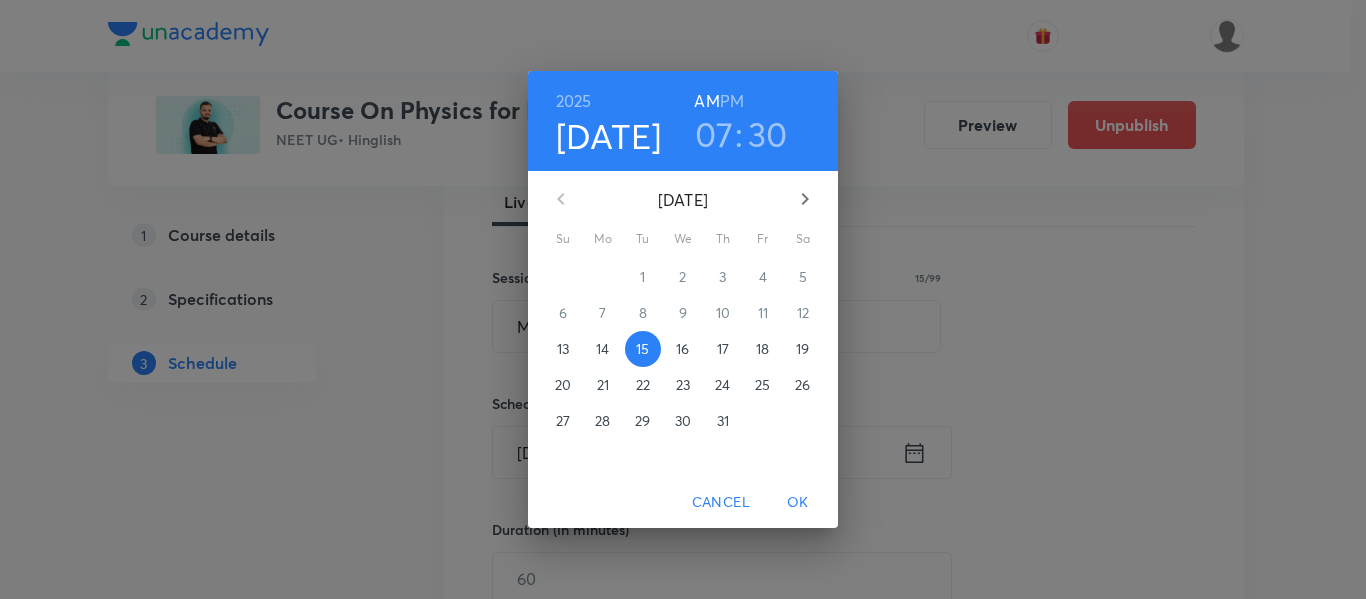 drag, startPoint x: 806, startPoint y: 493, endPoint x: 800, endPoint y: 508, distance: 16.155495 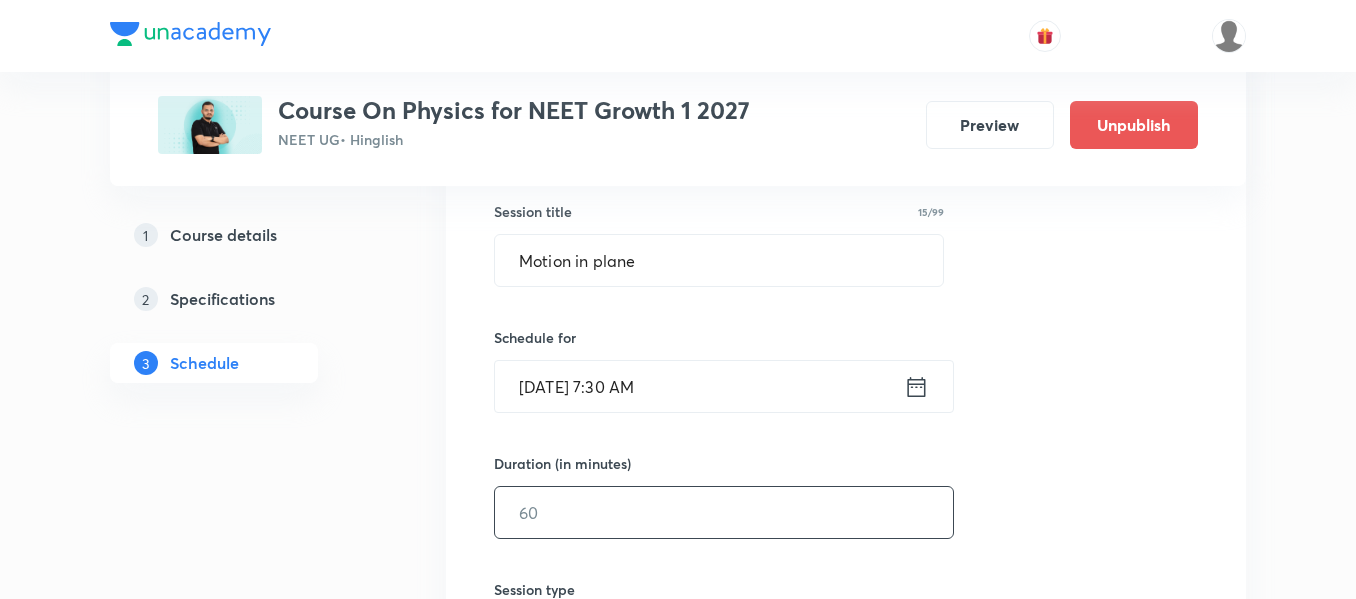 scroll, scrollTop: 400, scrollLeft: 0, axis: vertical 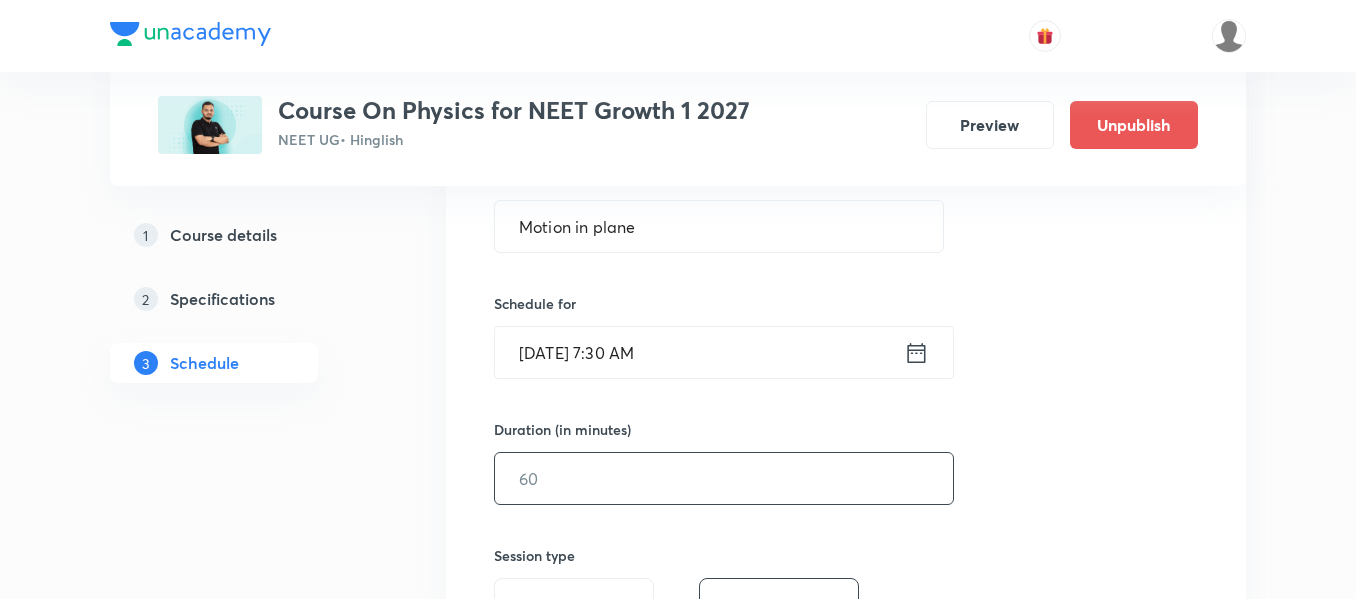 click at bounding box center [724, 478] 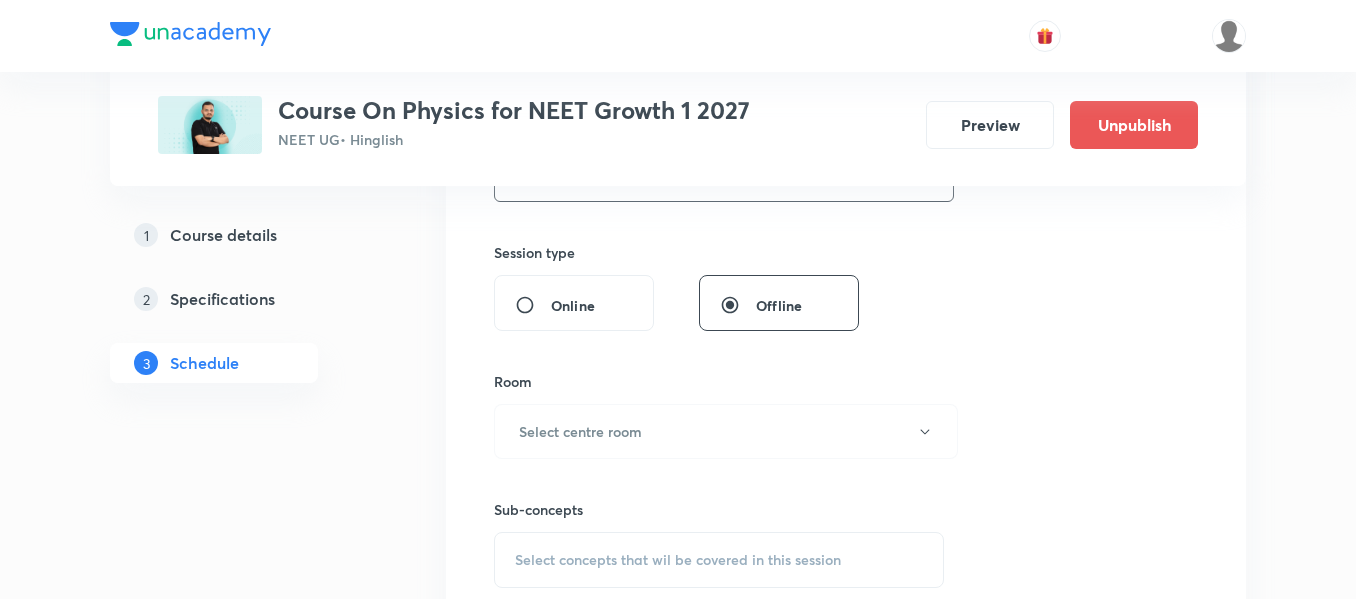 scroll, scrollTop: 800, scrollLeft: 0, axis: vertical 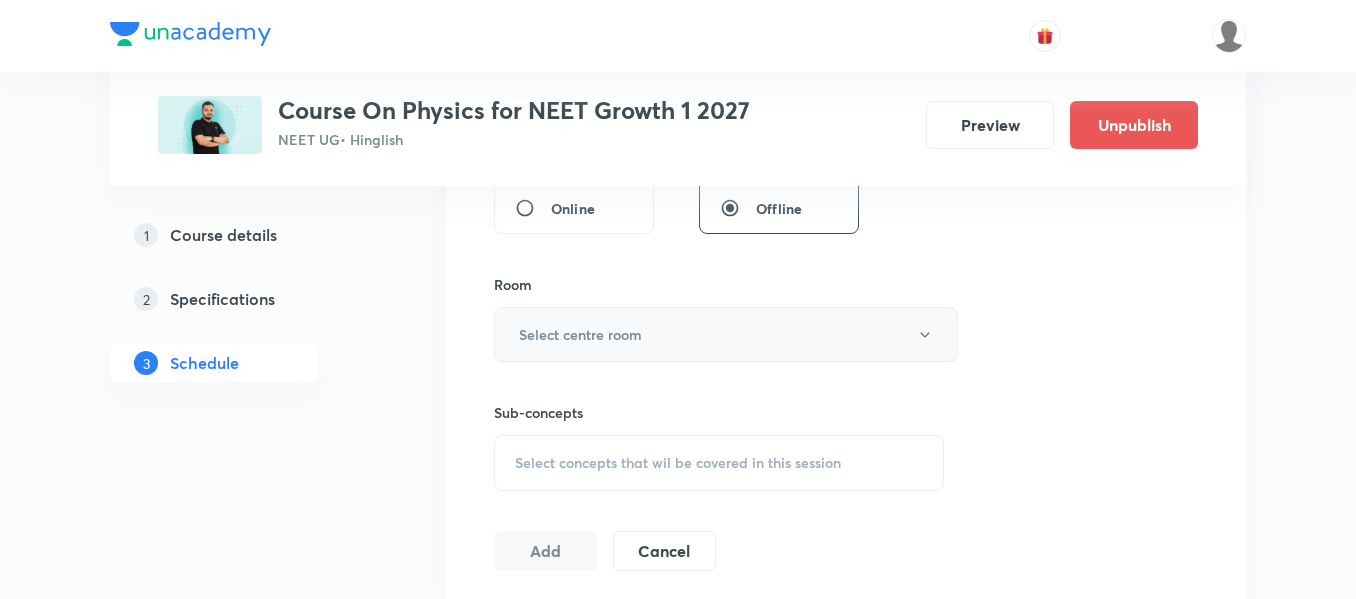type on "90" 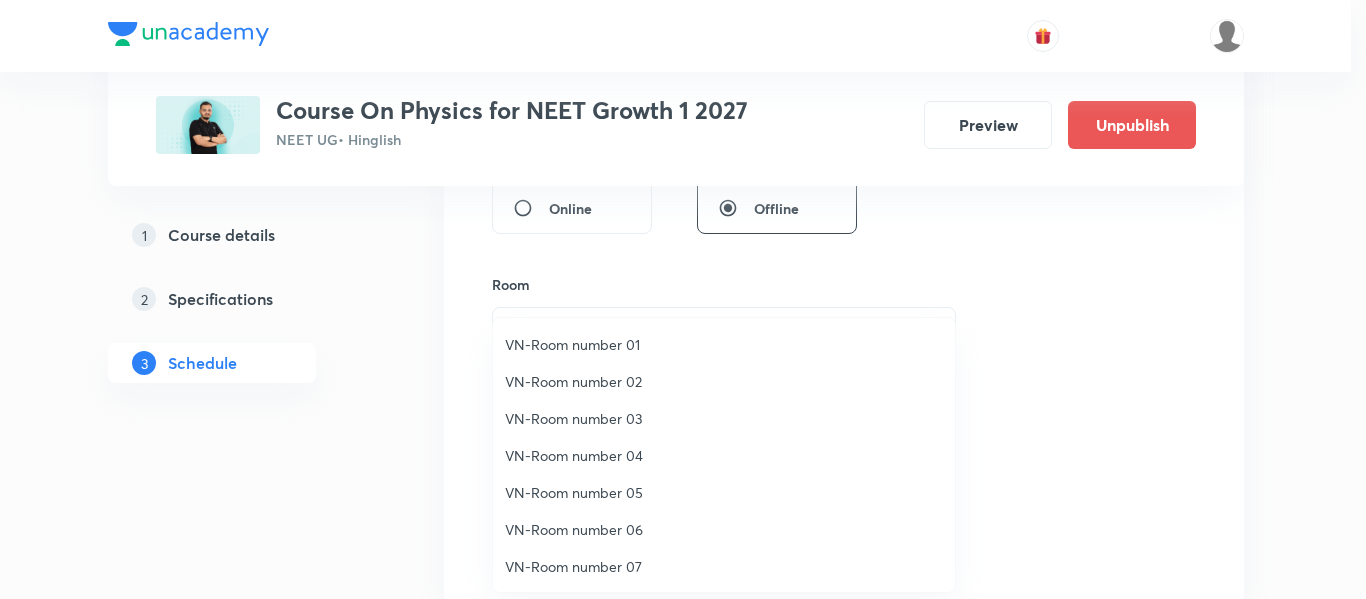 click on "VN-Room number 01" at bounding box center [724, 344] 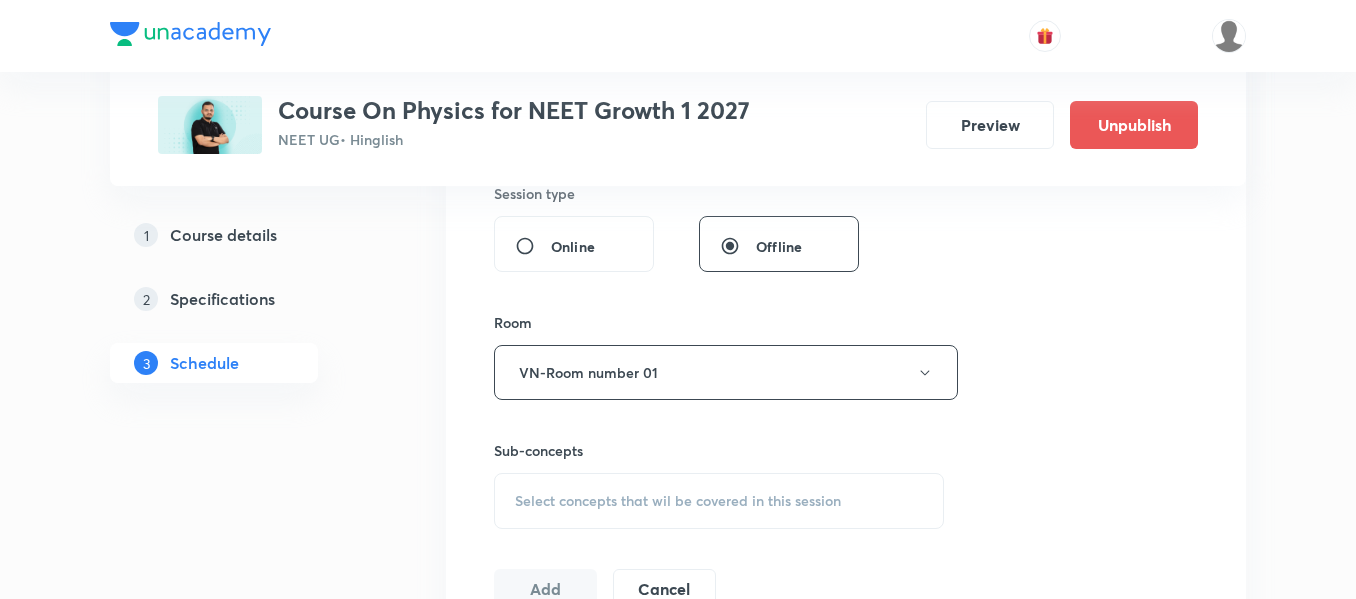 scroll, scrollTop: 800, scrollLeft: 0, axis: vertical 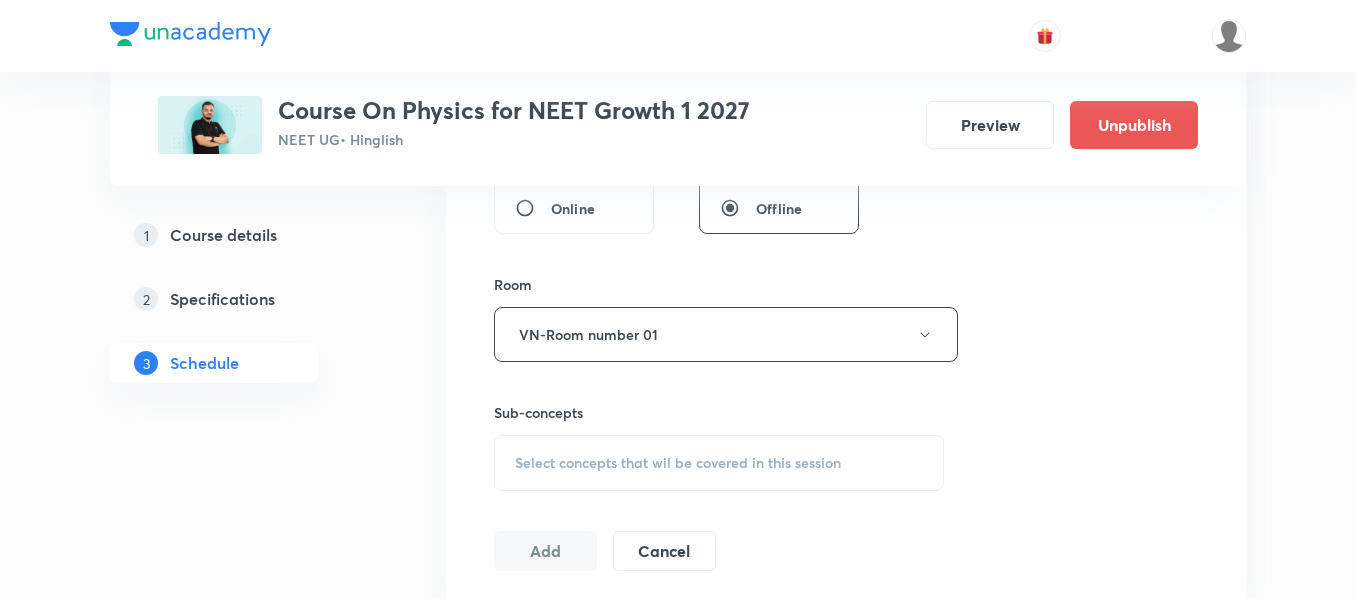 click on "Select concepts that wil be covered in this session" at bounding box center (678, 463) 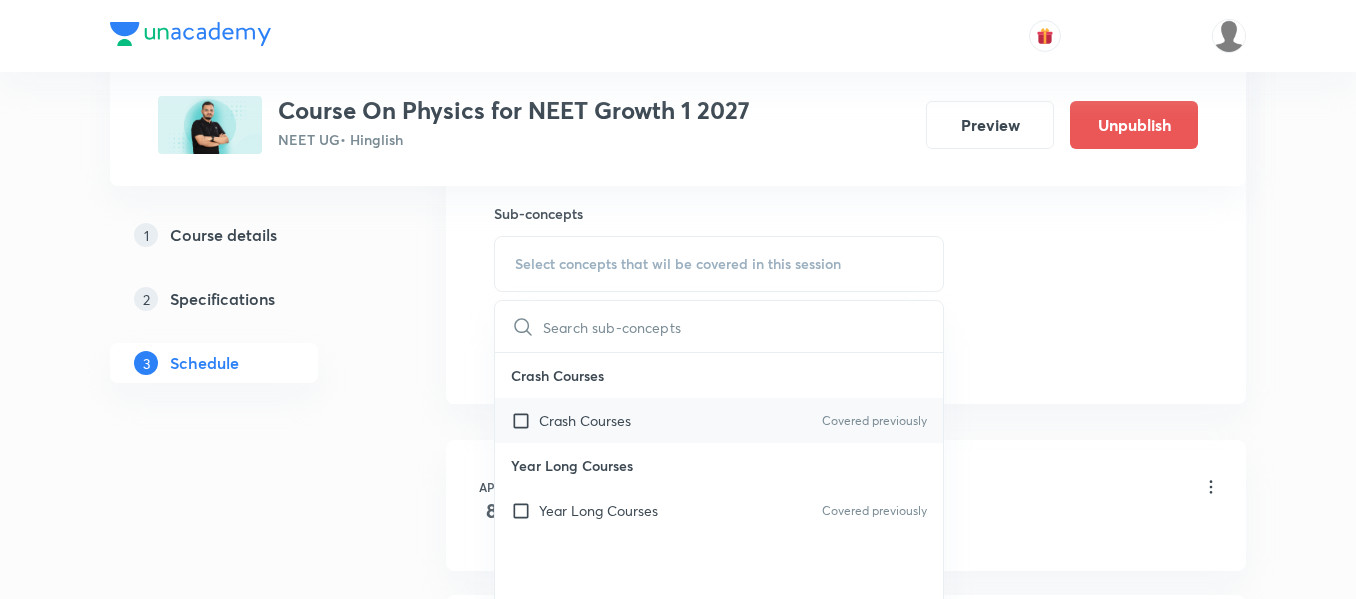 scroll, scrollTop: 1000, scrollLeft: 0, axis: vertical 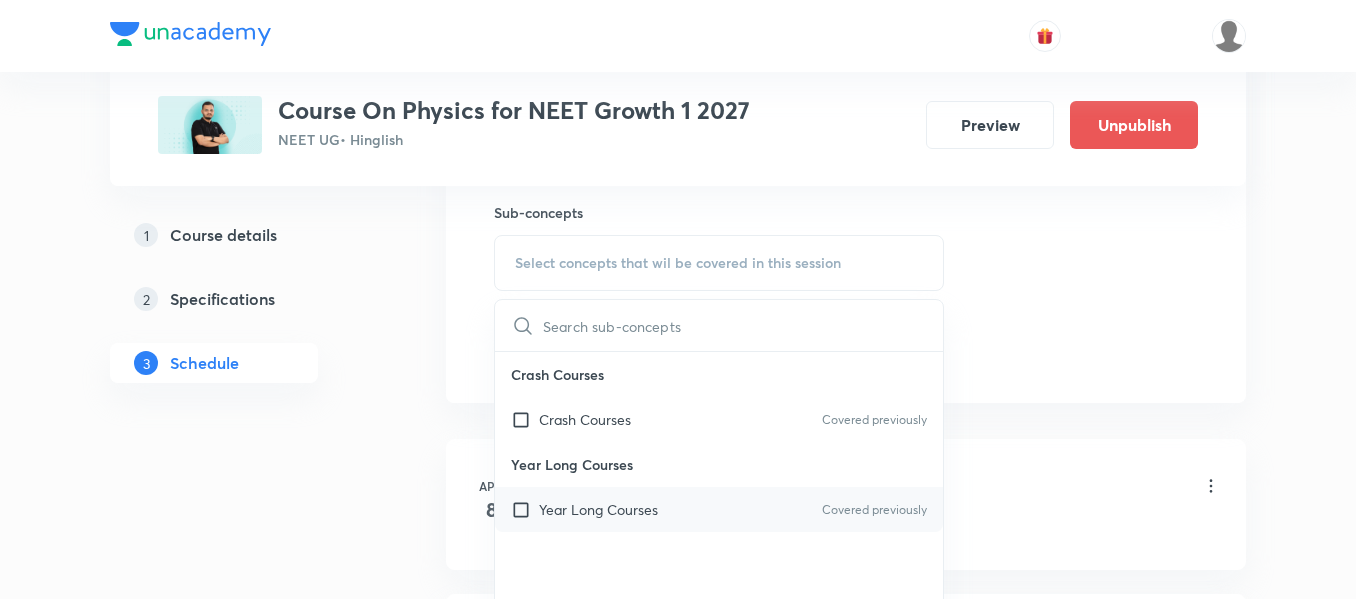 click on "Year Long Courses Covered previously" at bounding box center (719, 509) 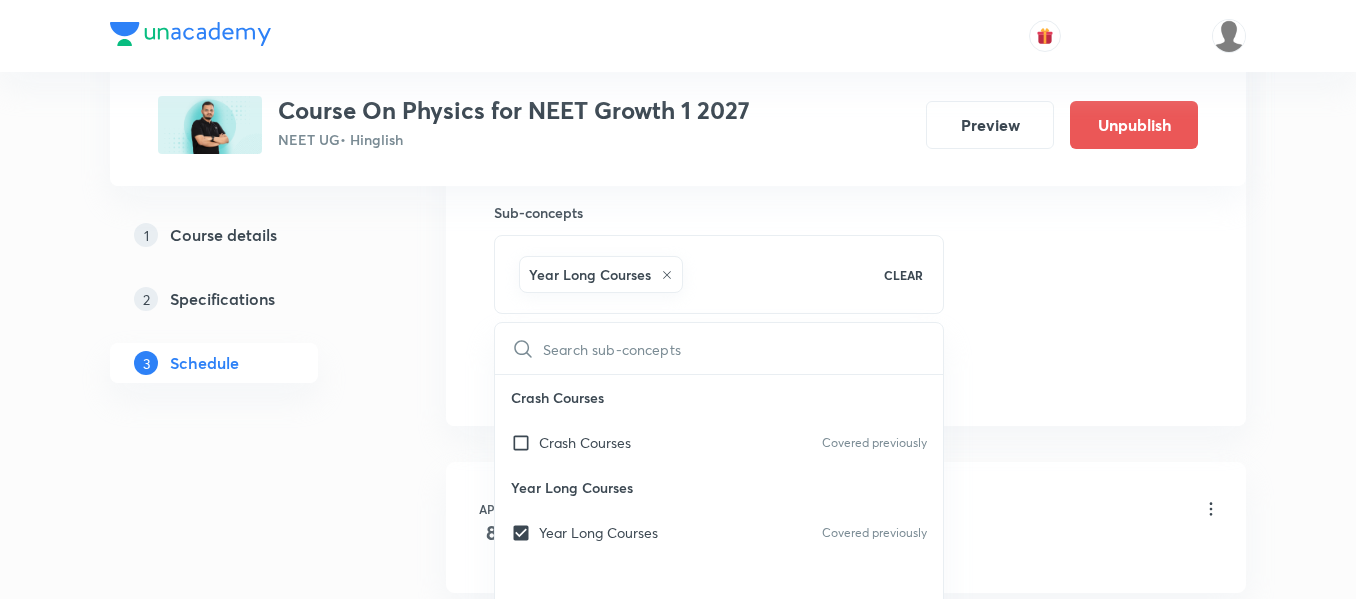 click on "Session  51 Live class Session title 15/99 Motion in plane ​ Schedule for Jul 15, 2025, 7:30 AM ​ Duration (in minutes) 90 ​   Session type Online Offline Room VN-Room number 01 Sub-concepts Year Long Courses CLEAR ​ Crash Courses Crash Courses Covered previously Year Long Courses Year Long Courses Covered previously Add Cancel" at bounding box center (846, -87) 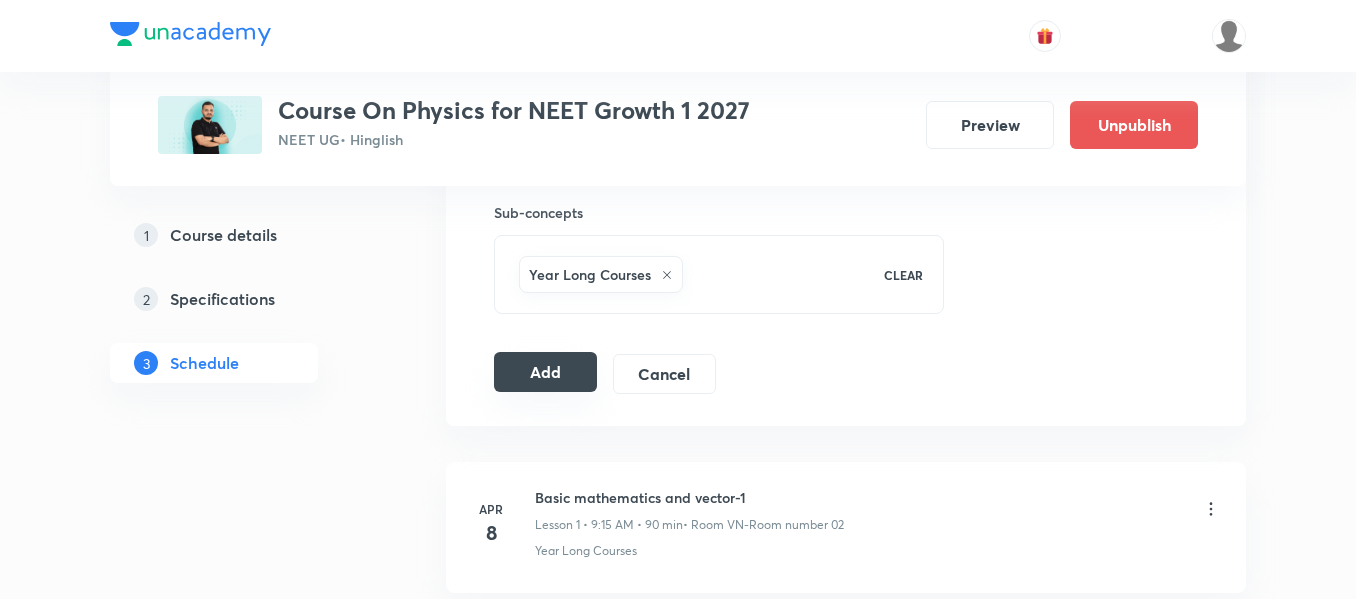click on "Add" at bounding box center (545, 372) 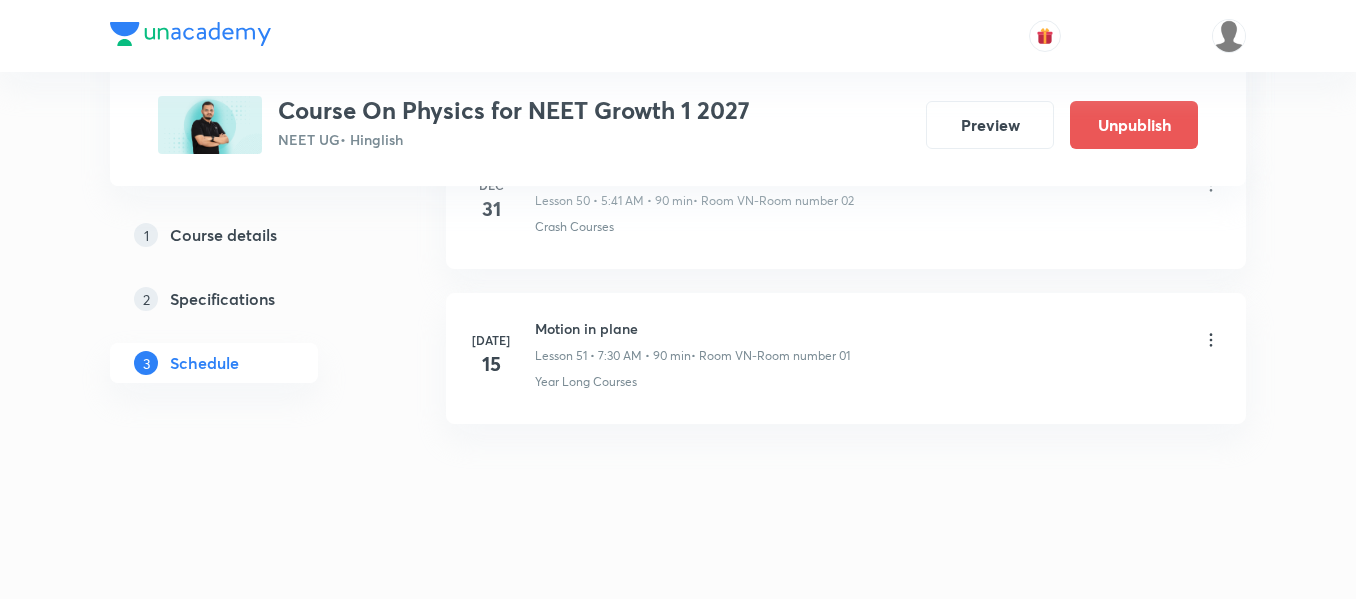 scroll, scrollTop: 7990, scrollLeft: 0, axis: vertical 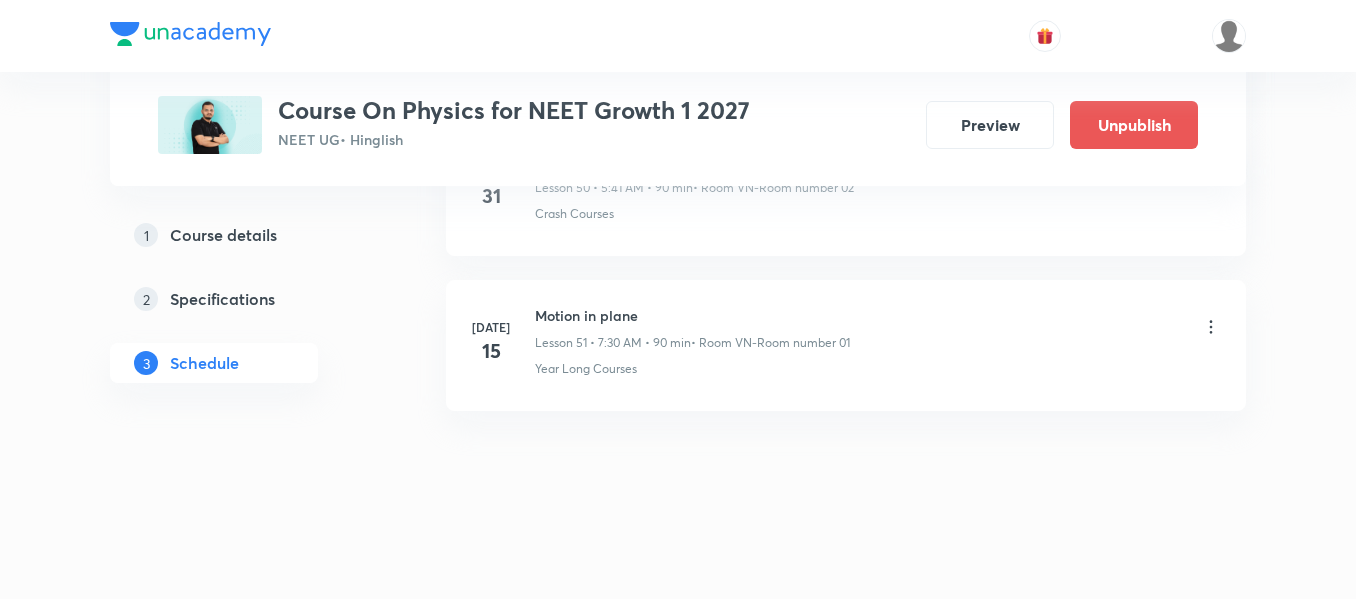 click on "Motion in plane Lesson 51 • 7:30 AM • 90 min  • Room VN-Room number 01" at bounding box center [692, 328] 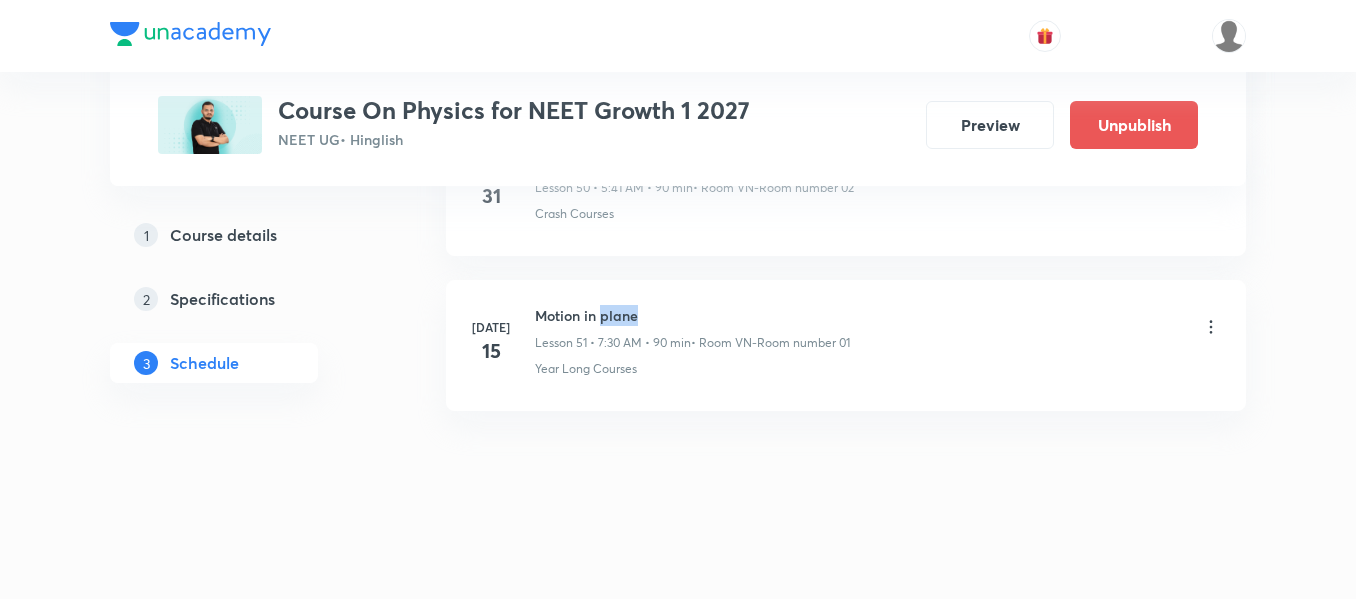 click on "Motion in plane" at bounding box center [692, 315] 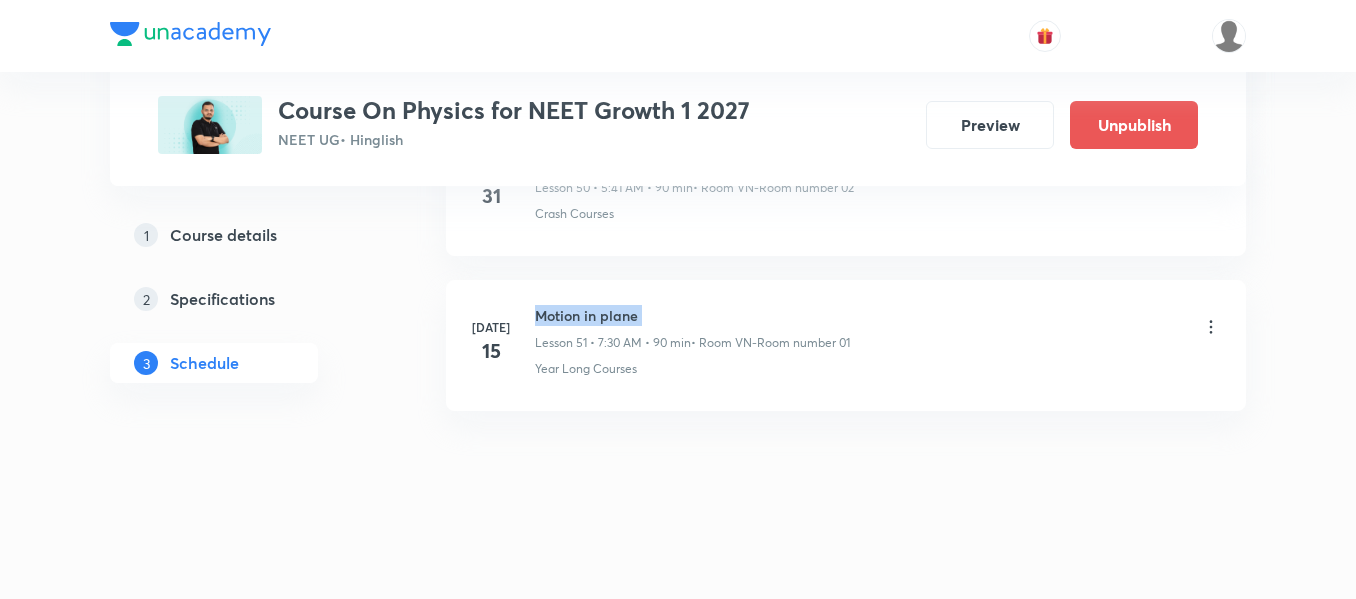 click on "Motion in plane" at bounding box center [692, 315] 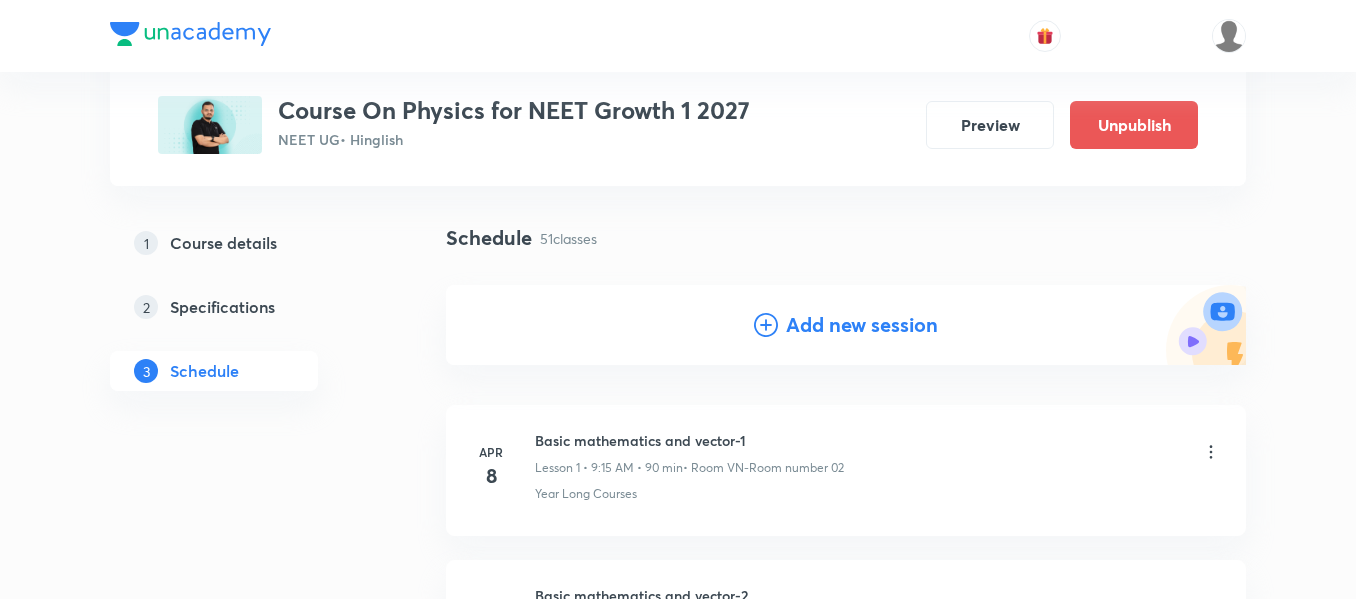 scroll, scrollTop: 0, scrollLeft: 0, axis: both 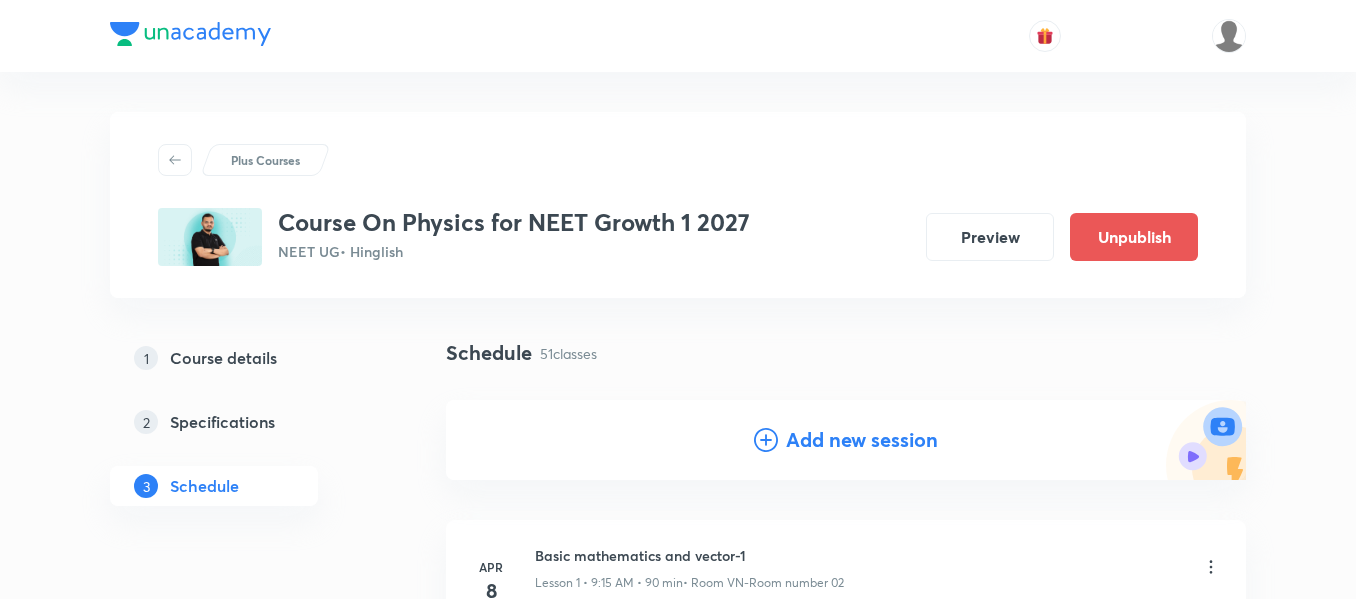 click on "Add new session" at bounding box center [862, 440] 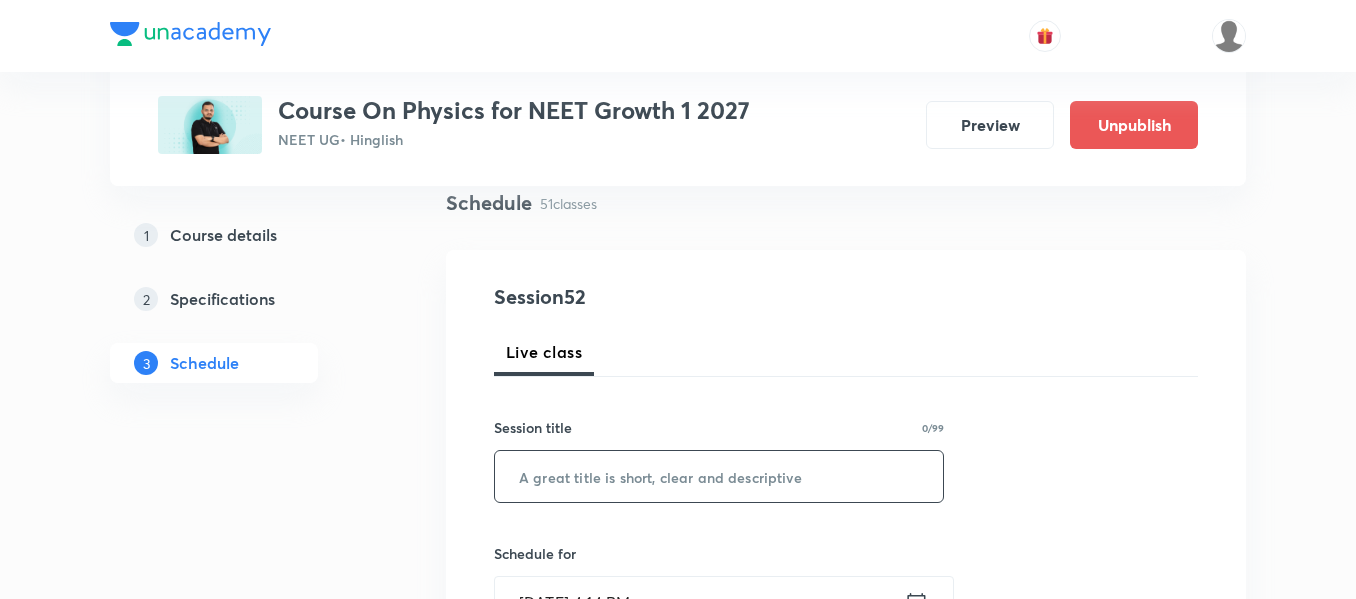 scroll, scrollTop: 200, scrollLeft: 0, axis: vertical 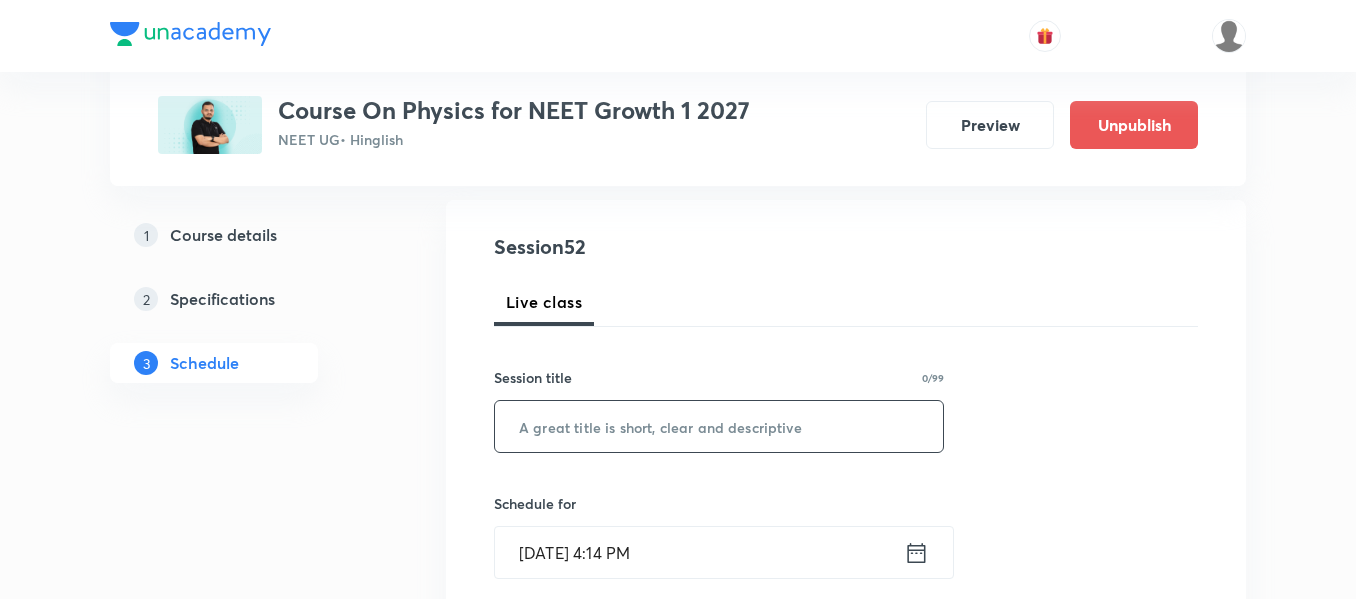 click at bounding box center [719, 426] 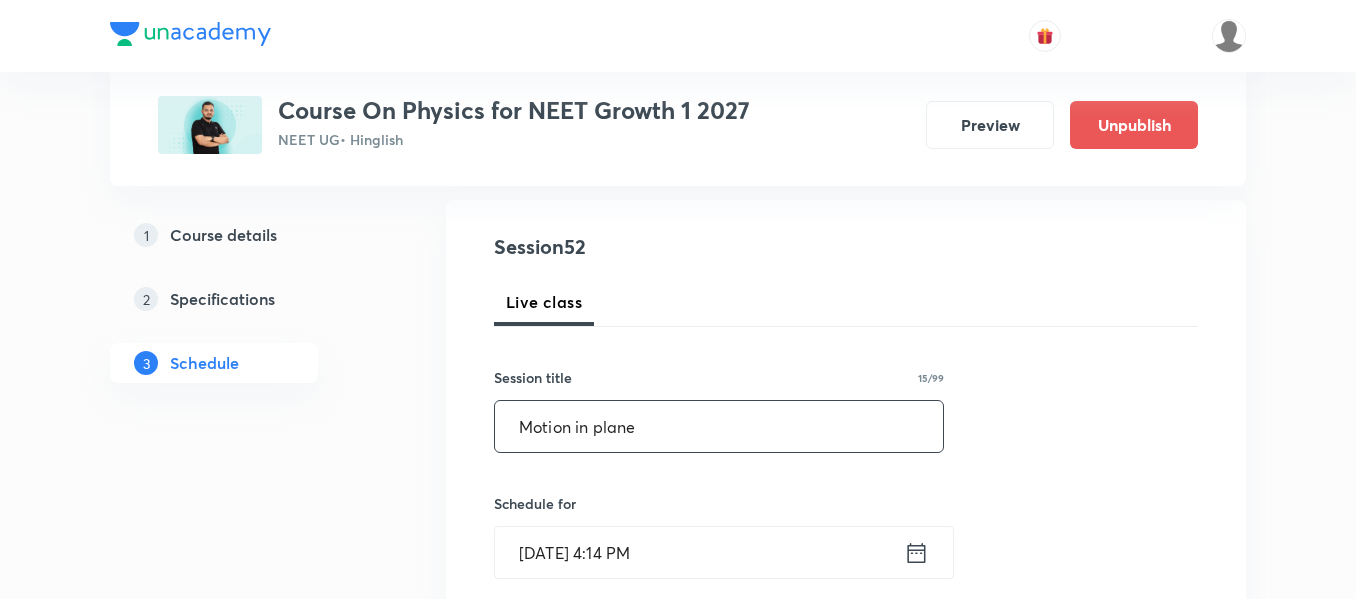 type on "Motion in plane" 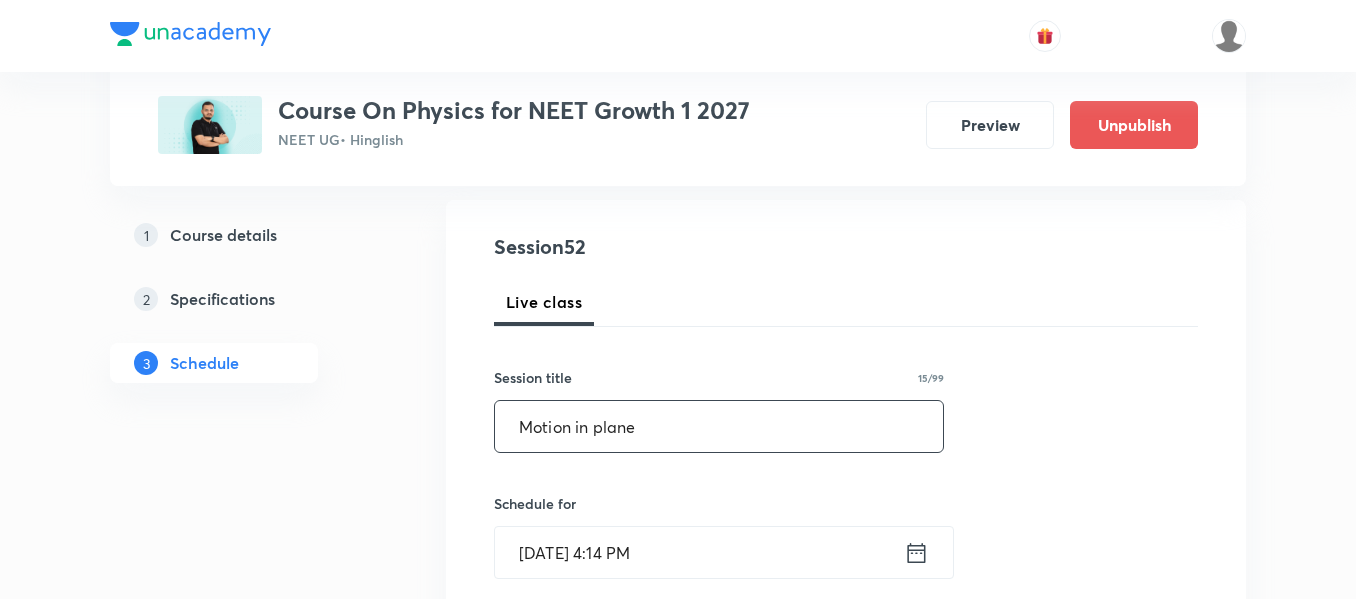 click 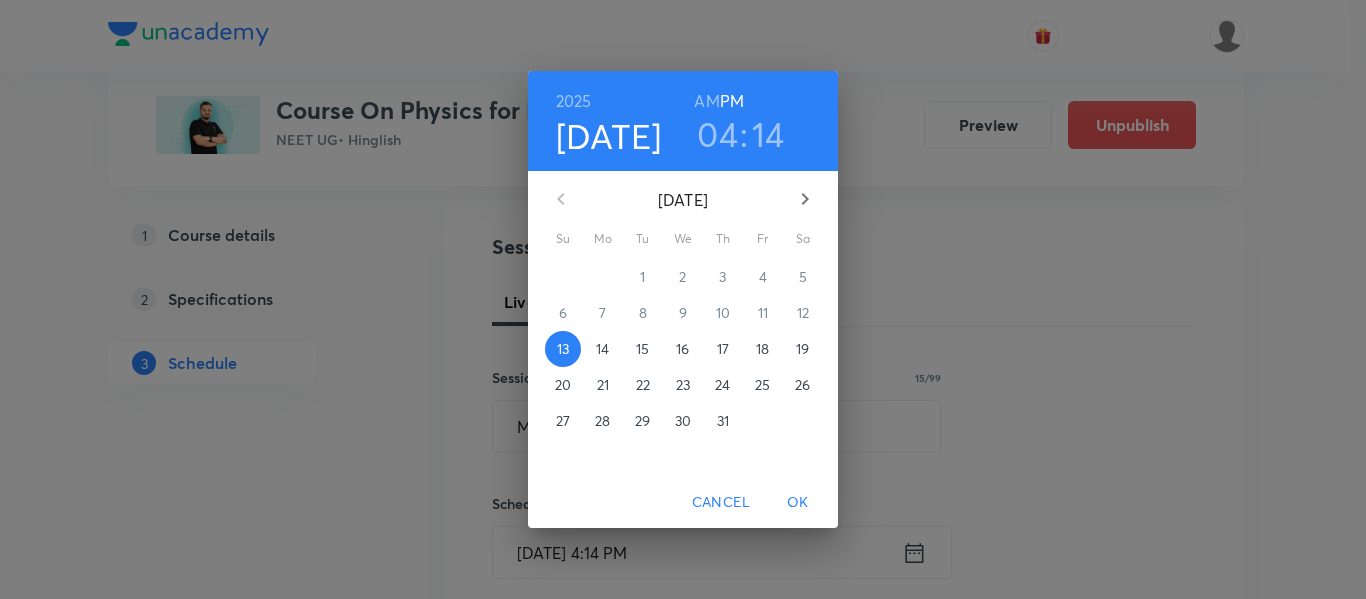 click on "19" at bounding box center (802, 349) 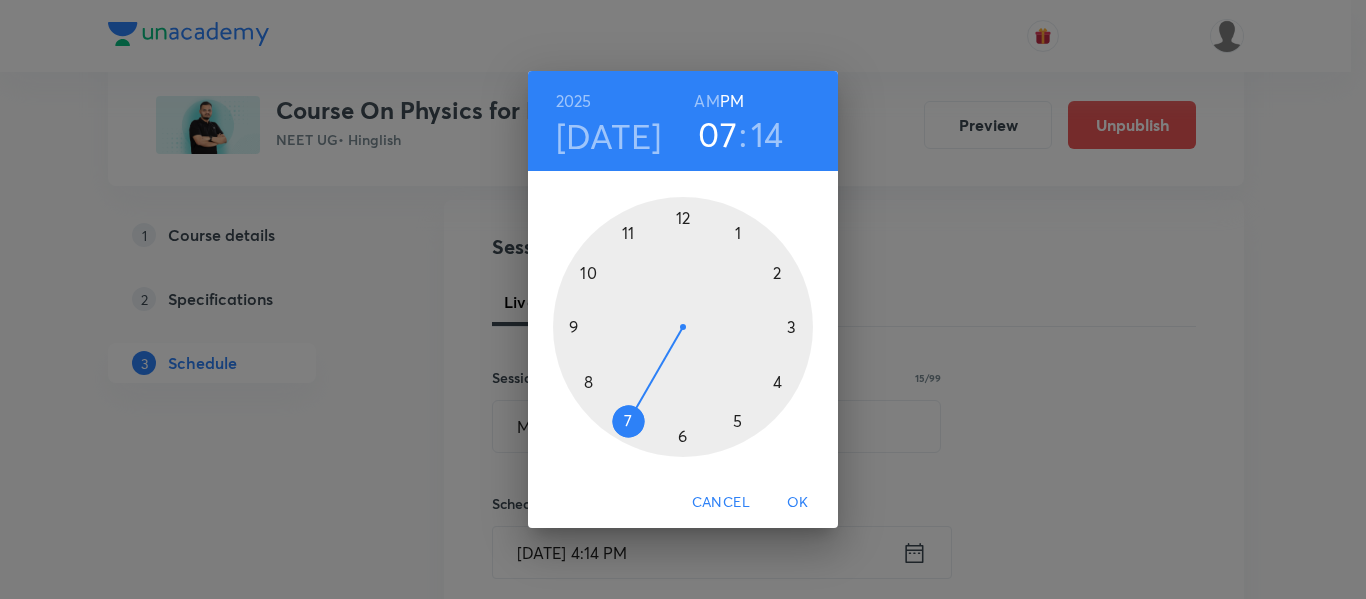 drag, startPoint x: 756, startPoint y: 398, endPoint x: 632, endPoint y: 413, distance: 124.90396 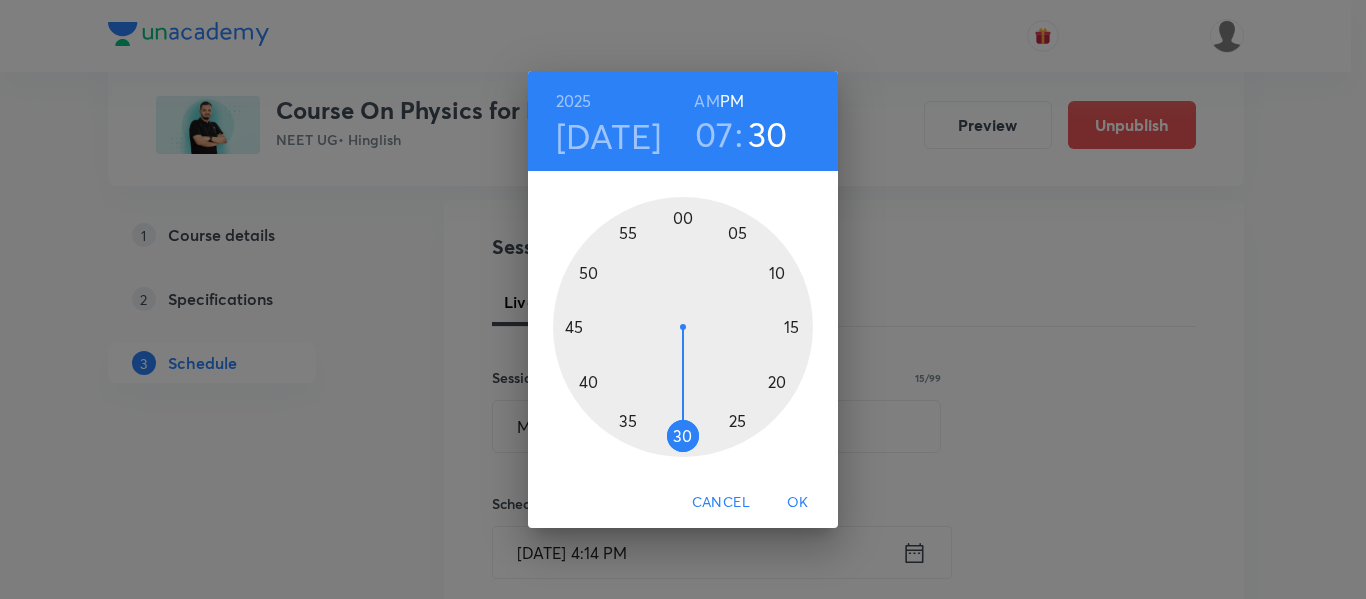 drag, startPoint x: 791, startPoint y: 315, endPoint x: 683, endPoint y: 408, distance: 142.52368 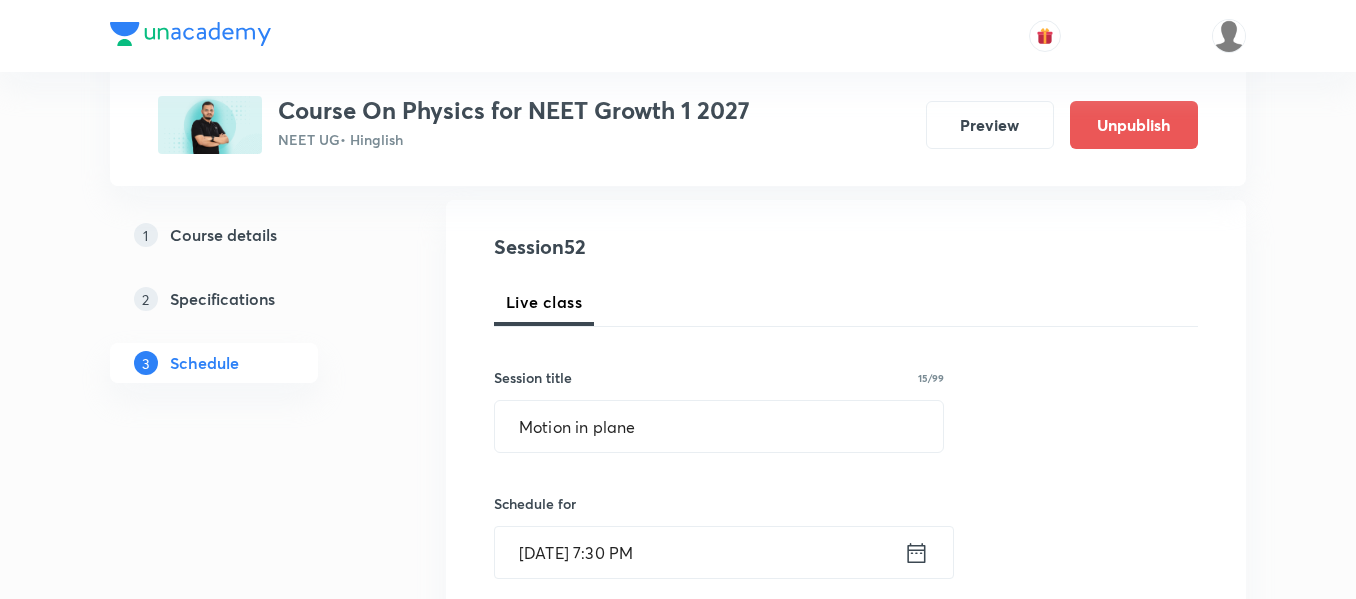 click 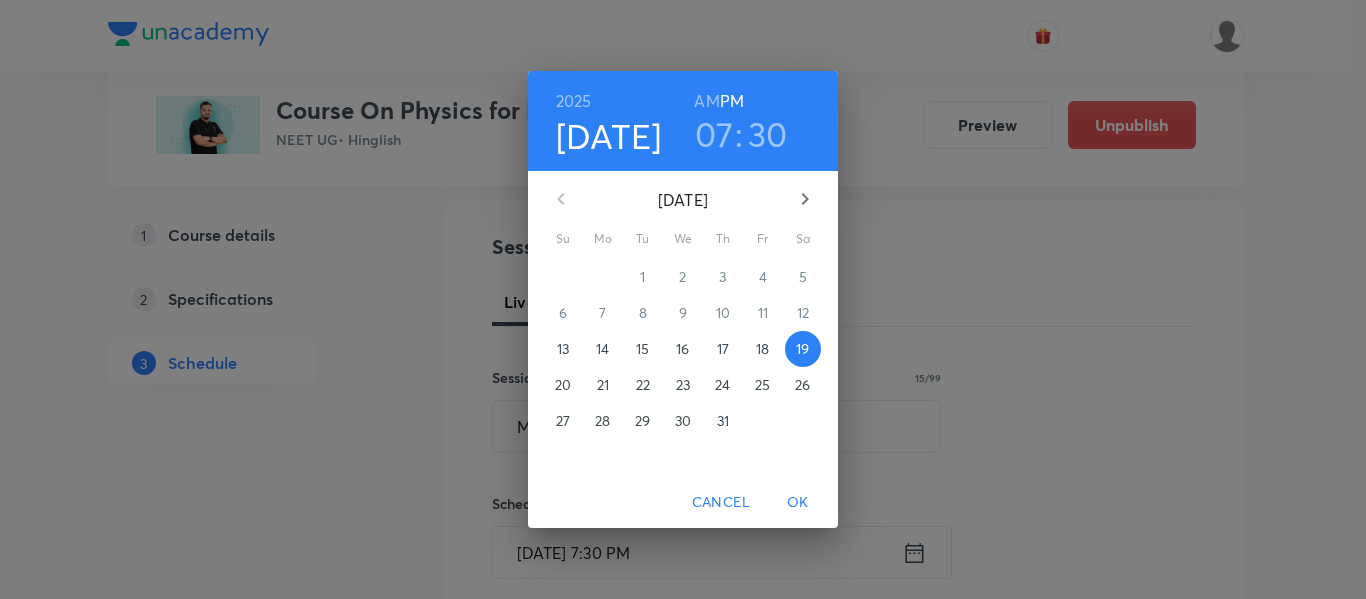 click on "AM" at bounding box center (706, 101) 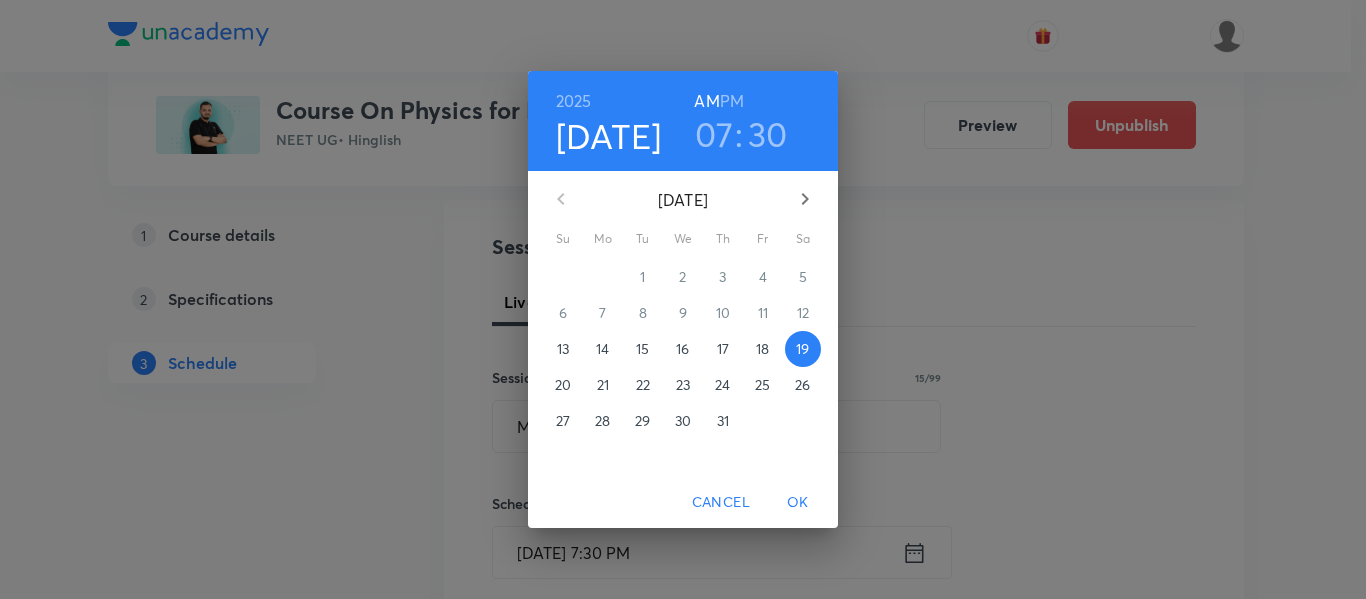 click on "OK" at bounding box center [798, 502] 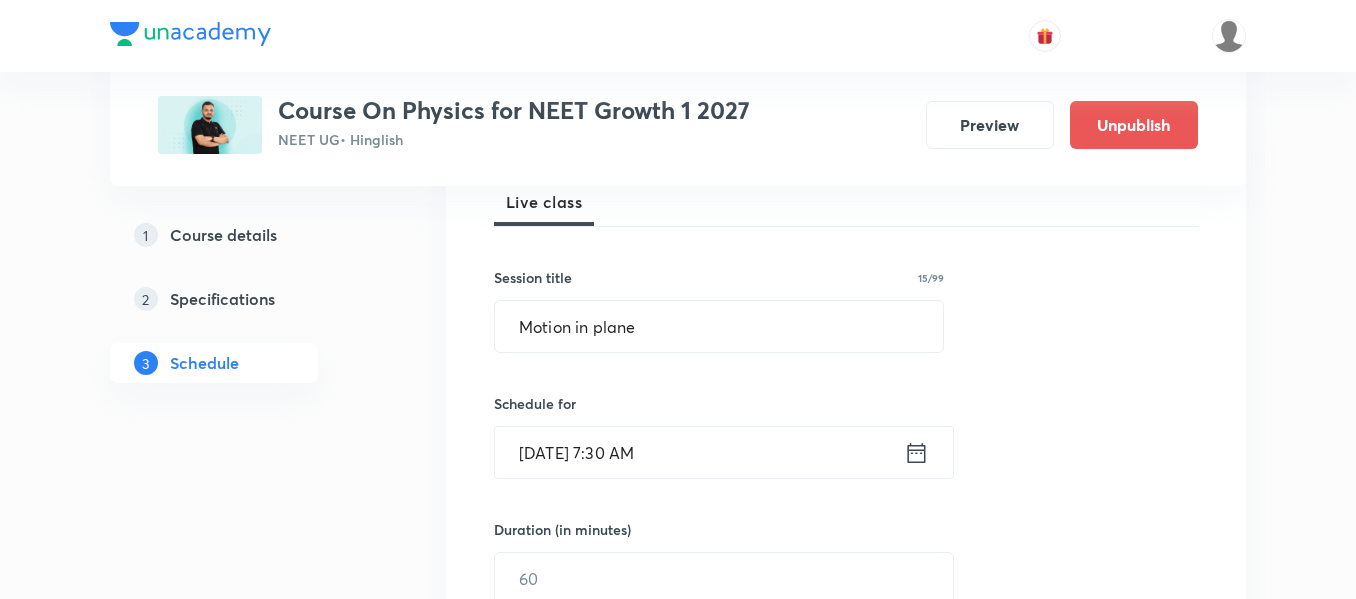 scroll, scrollTop: 500, scrollLeft: 0, axis: vertical 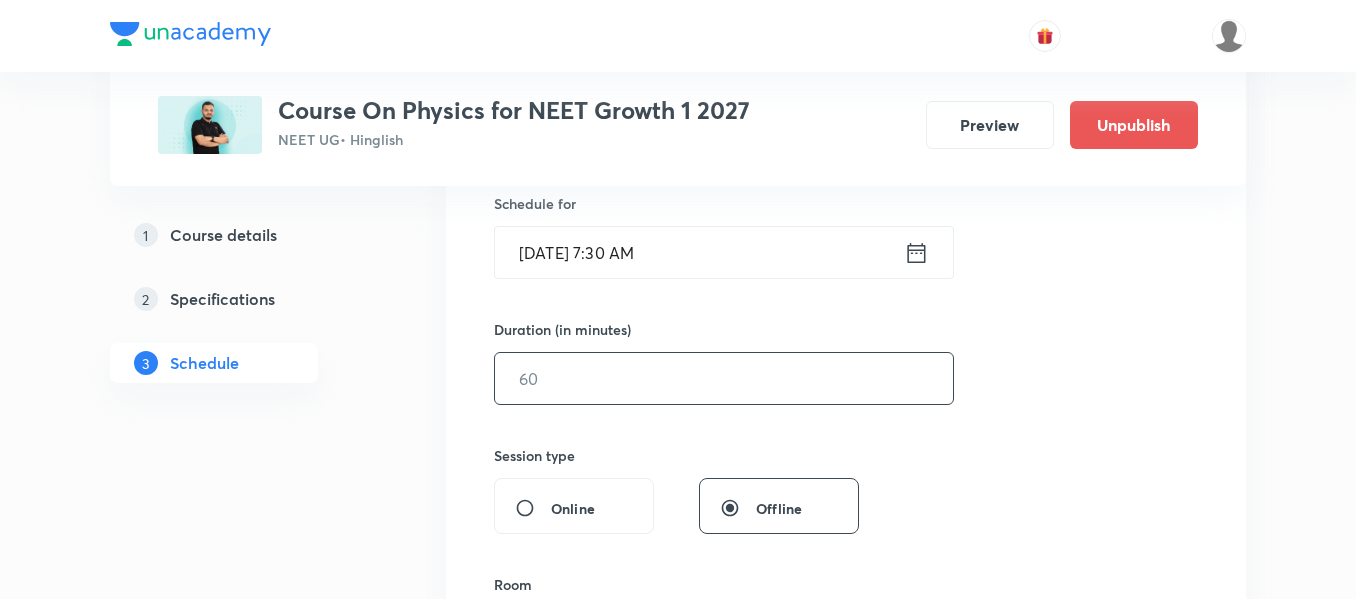click at bounding box center (724, 378) 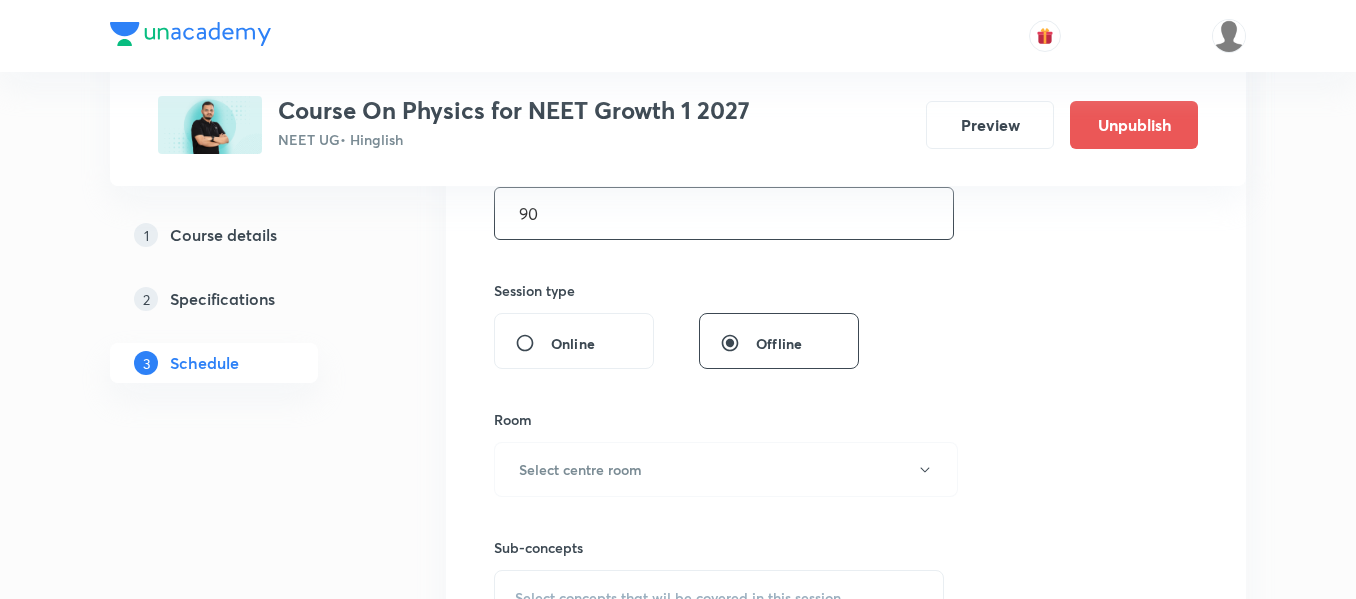 scroll, scrollTop: 700, scrollLeft: 0, axis: vertical 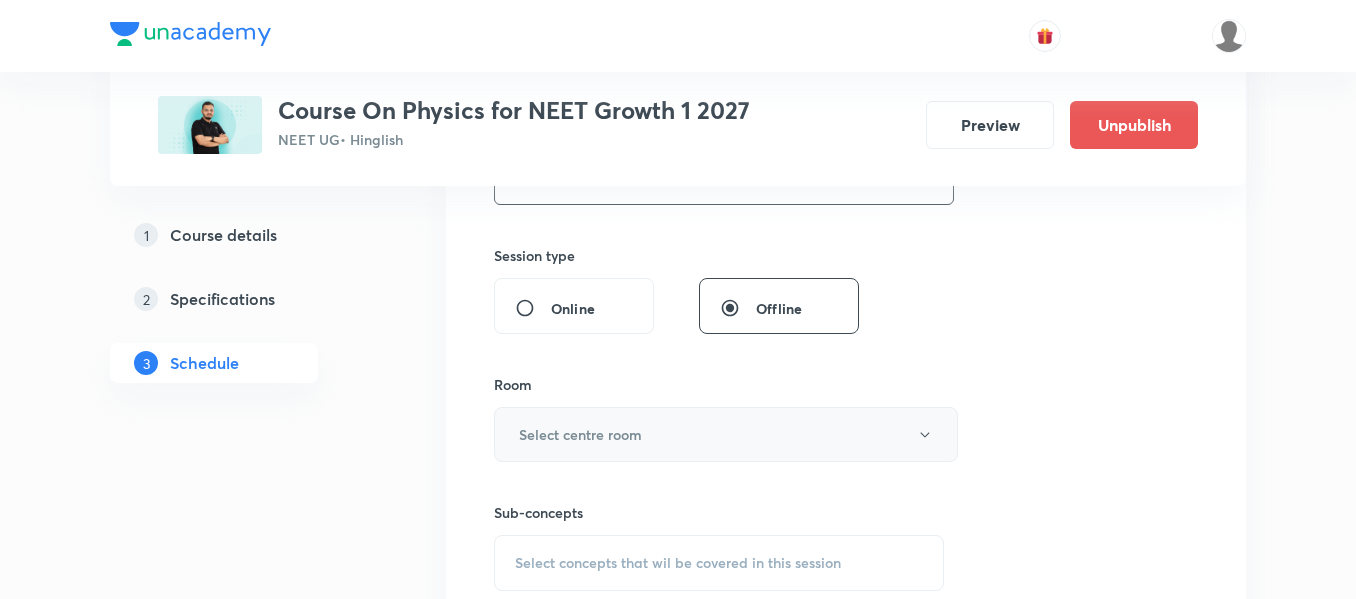 type on "90" 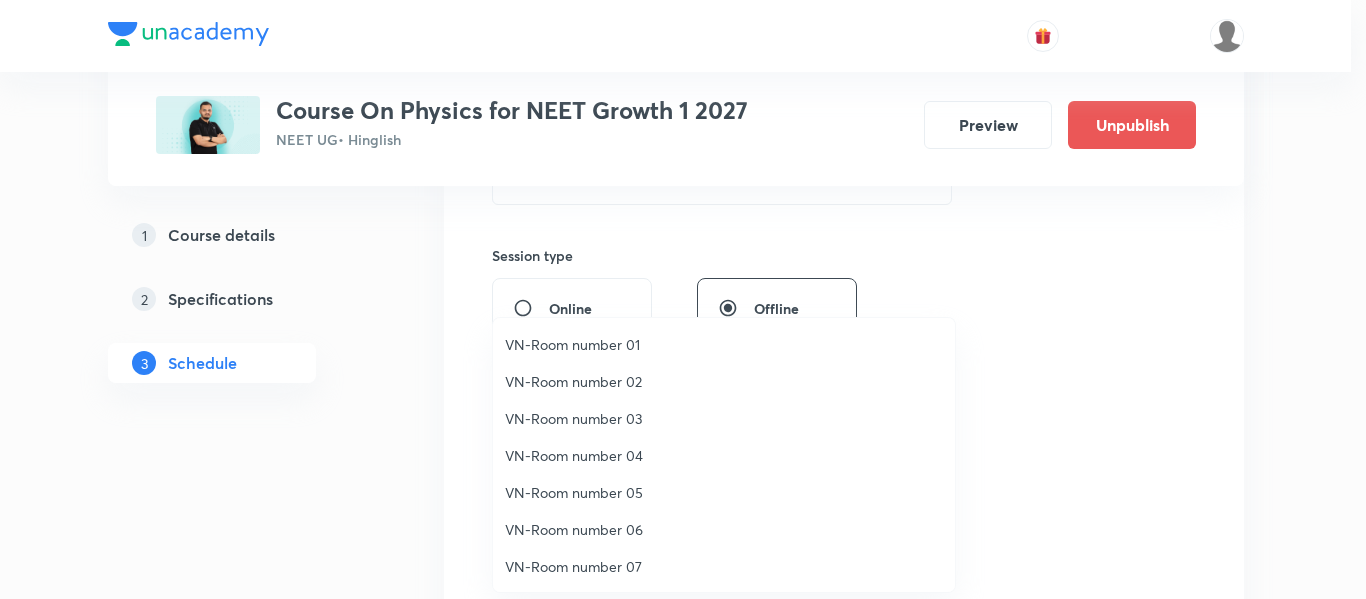 click on "VN-Room number 01" at bounding box center [724, 344] 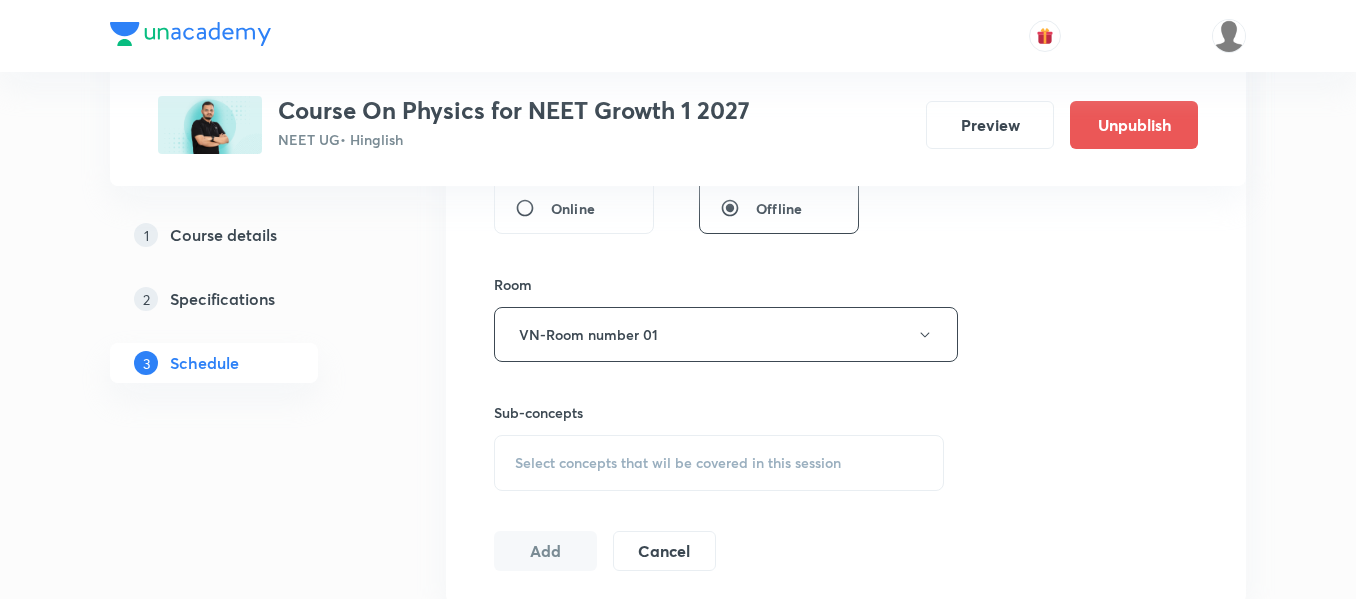 click on "Select concepts that wil be covered in this session" at bounding box center (678, 463) 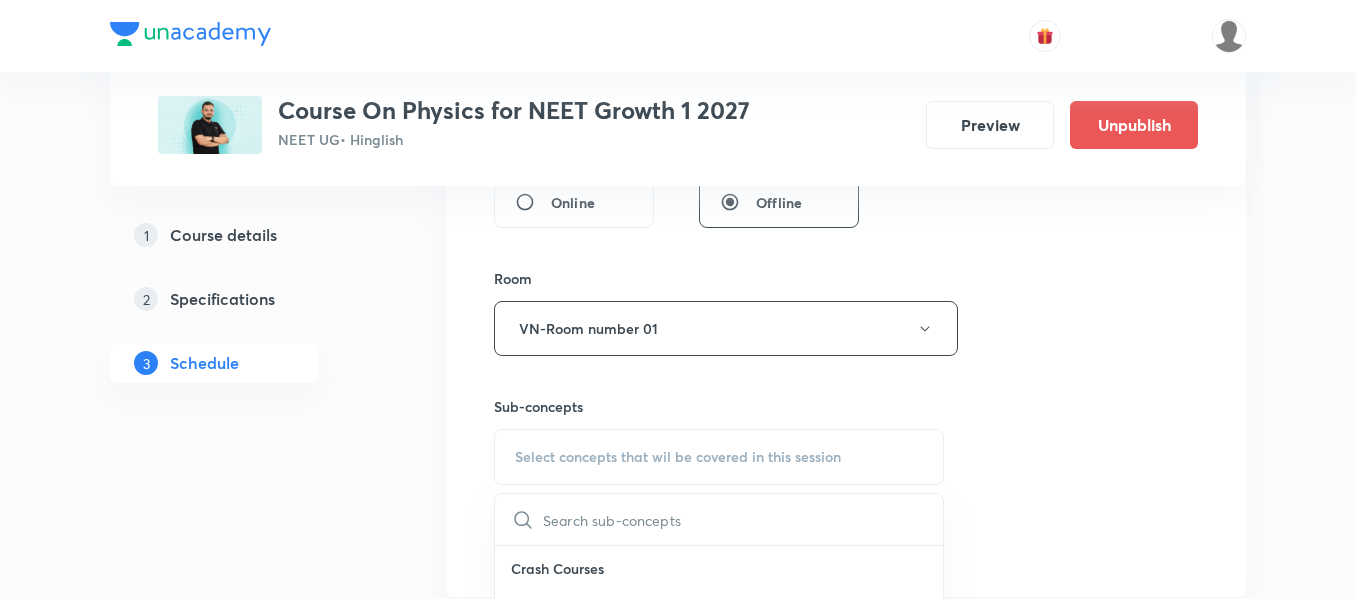 scroll, scrollTop: 1000, scrollLeft: 0, axis: vertical 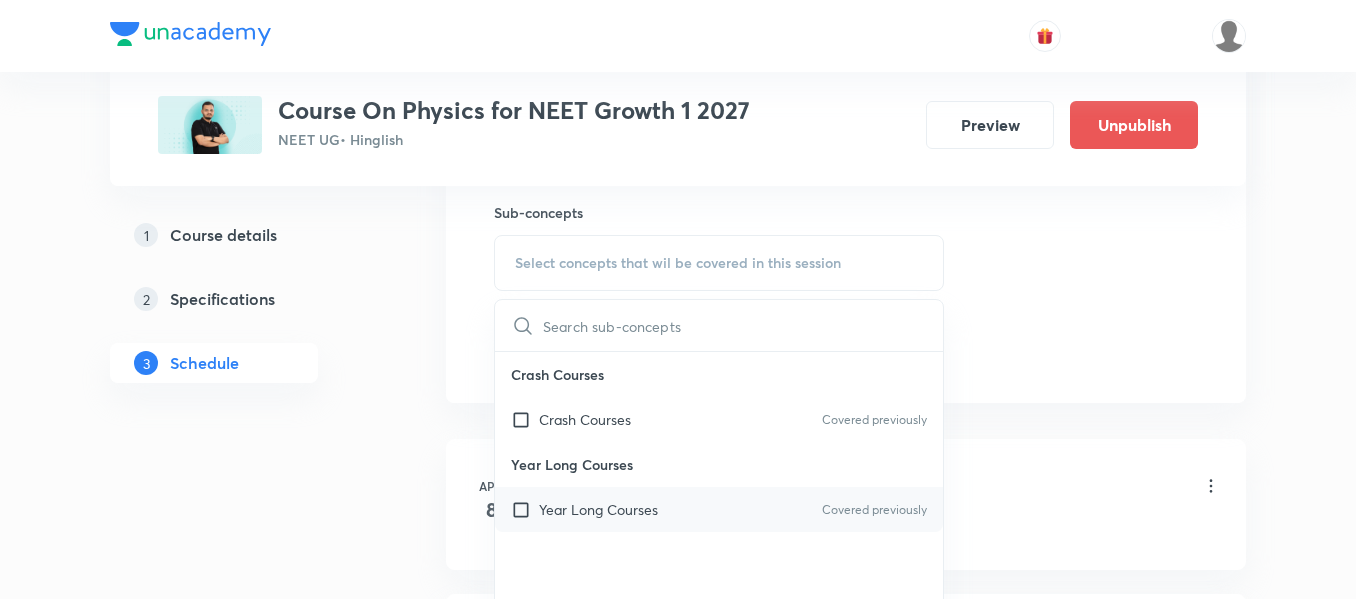 click on "Year Long Courses" at bounding box center [598, 509] 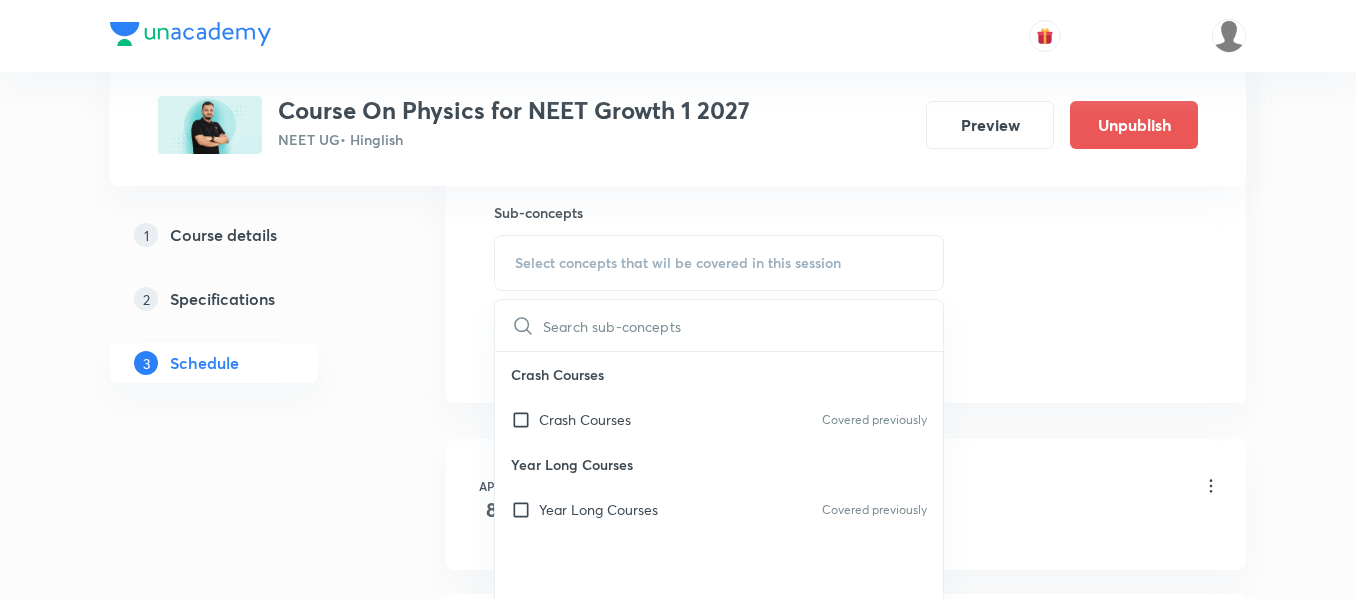 checkbox on "true" 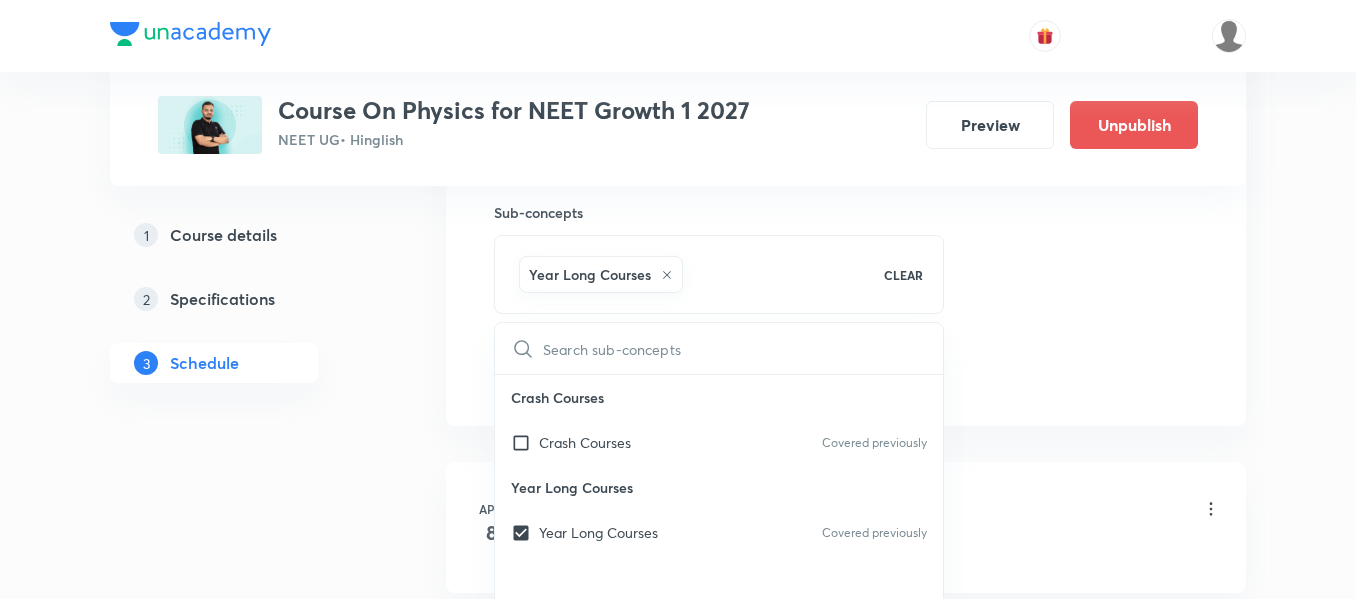 click on "Session  52 Live class Session title 15/99 Motion in plane ​ Schedule for Jul 19, 2025, 7:30 AM ​ Duration (in minutes) 90 ​   Session type Online Offline Room VN-Room number 01 Sub-concepts Year Long Courses CLEAR ​ Crash Courses Crash Courses Covered previously Year Long Courses Year Long Courses Covered previously Add Cancel" at bounding box center (846, -87) 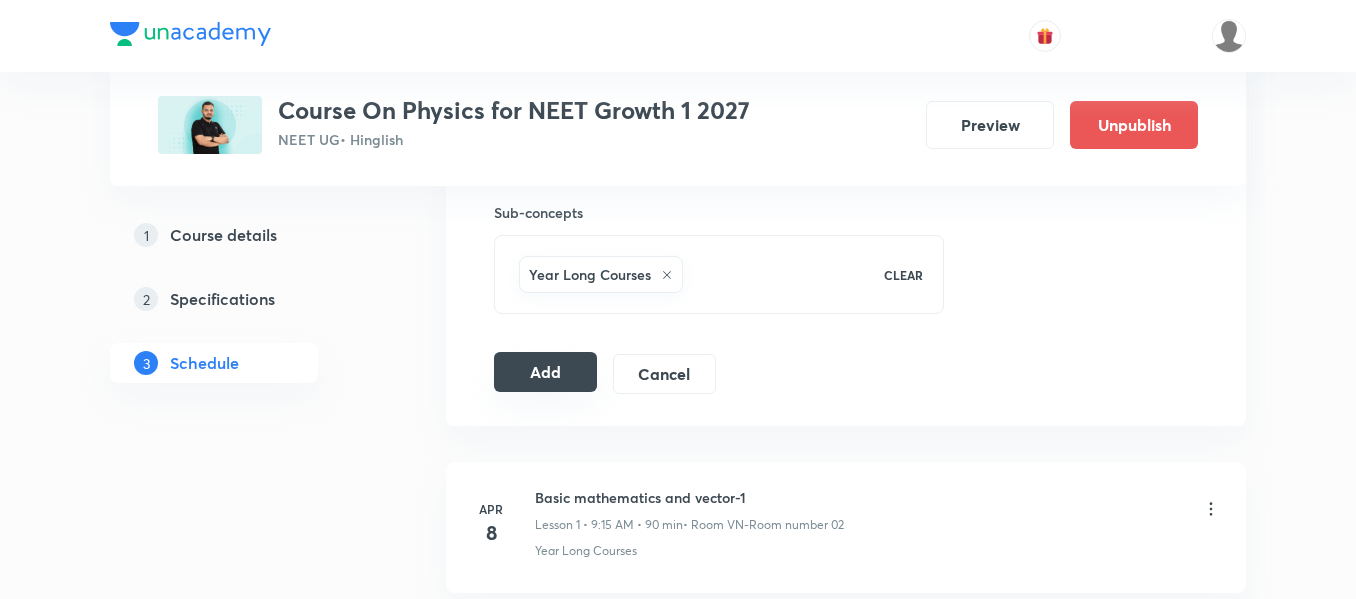 click on "Add" at bounding box center (545, 372) 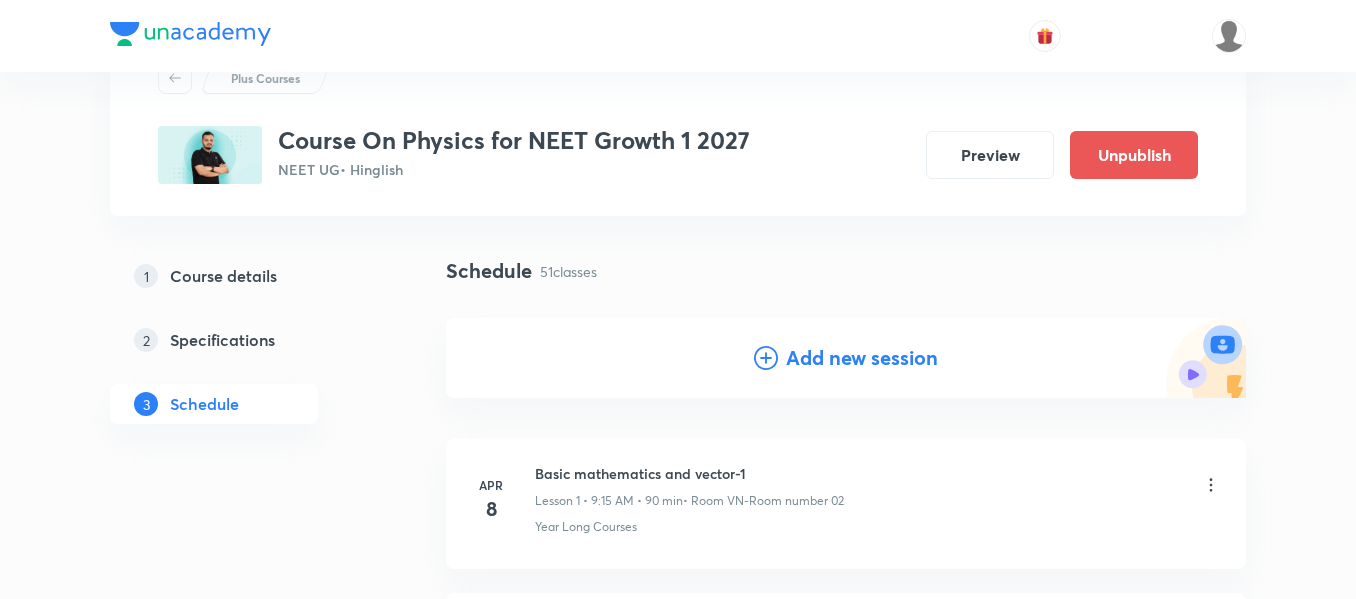 scroll, scrollTop: 0, scrollLeft: 0, axis: both 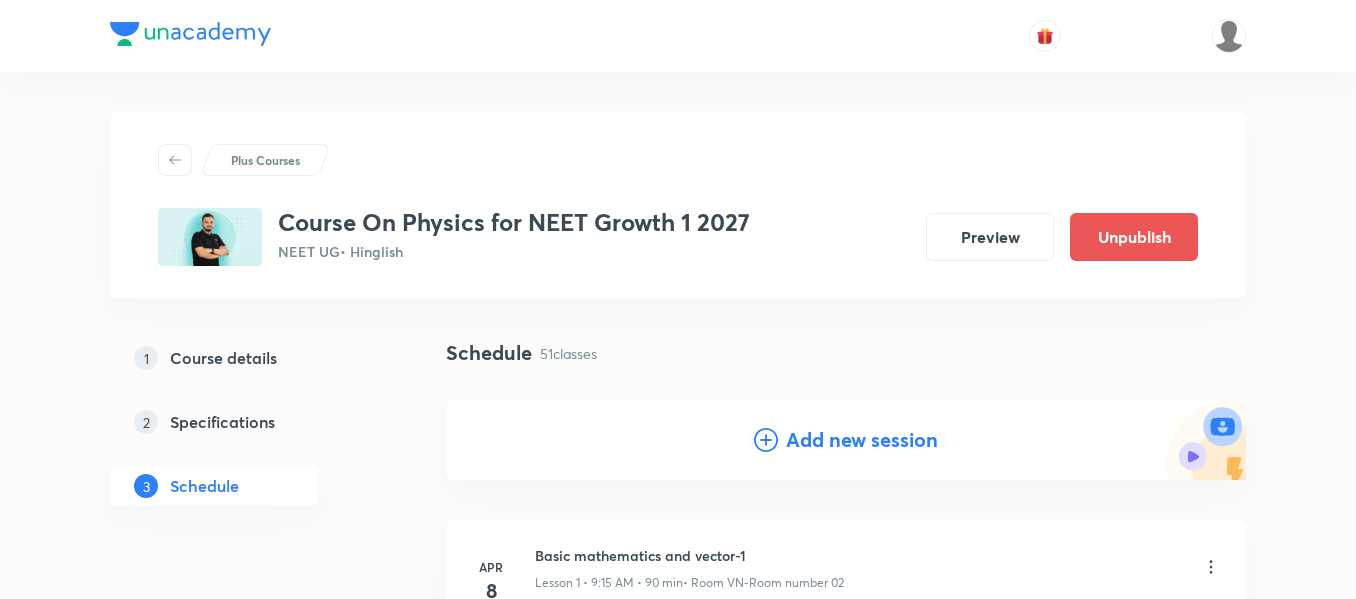 click on "Add new session" at bounding box center (862, 440) 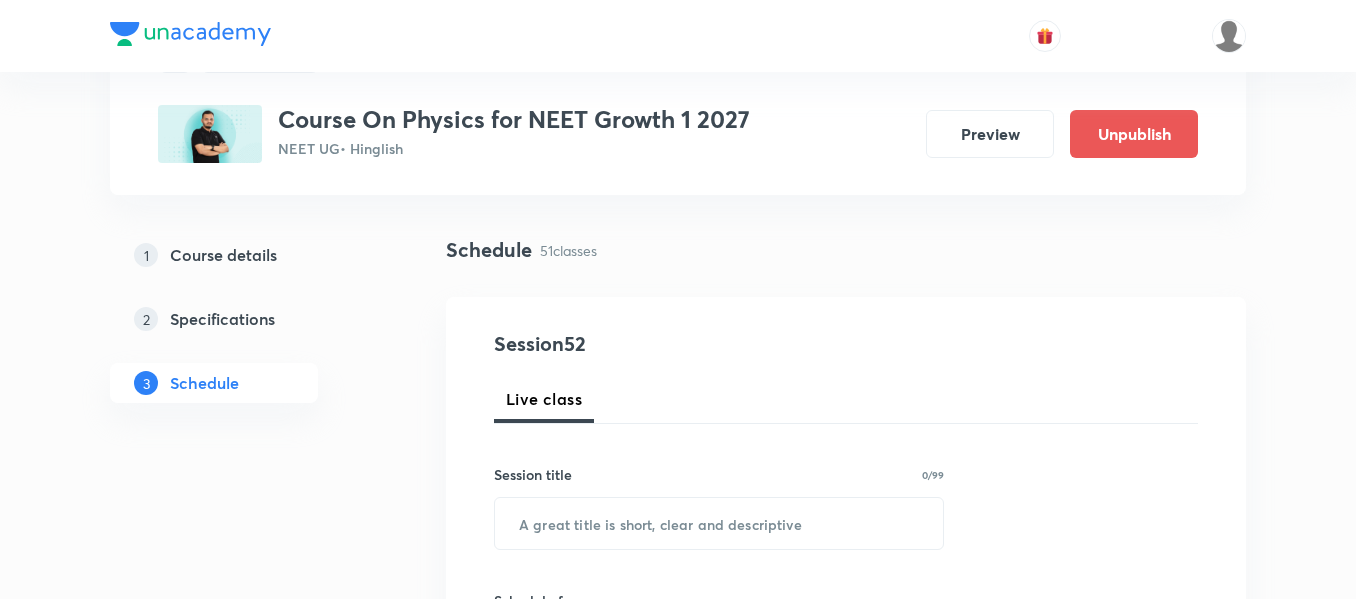scroll, scrollTop: 200, scrollLeft: 0, axis: vertical 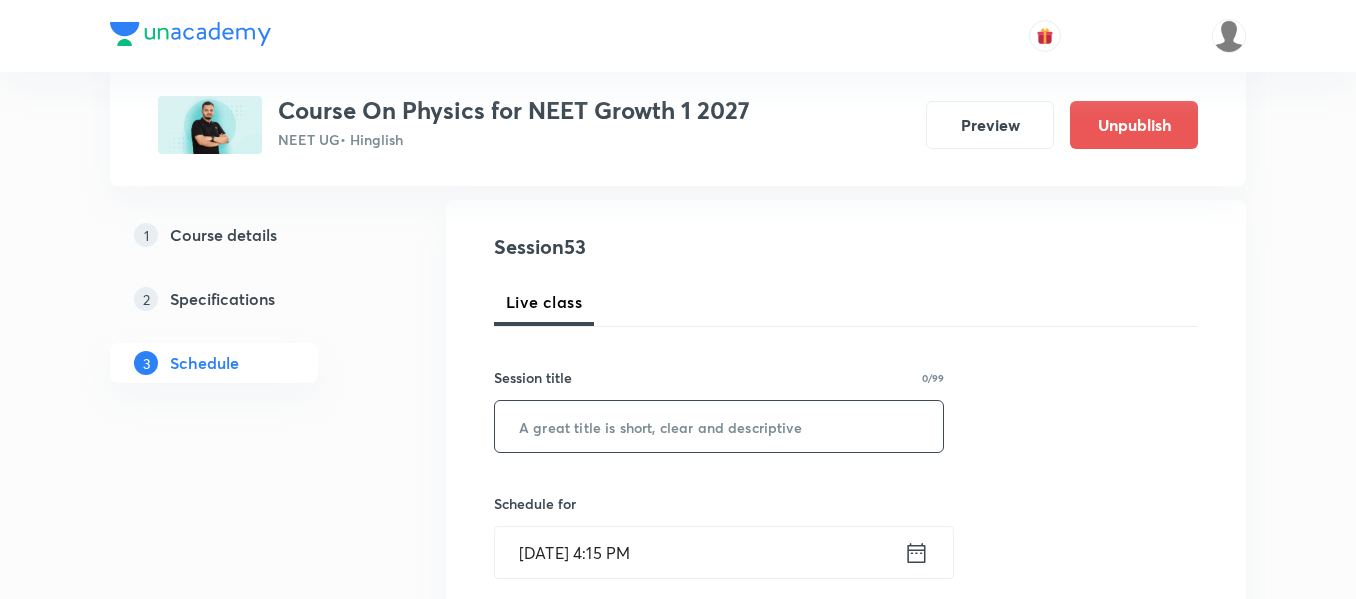 click at bounding box center (719, 426) 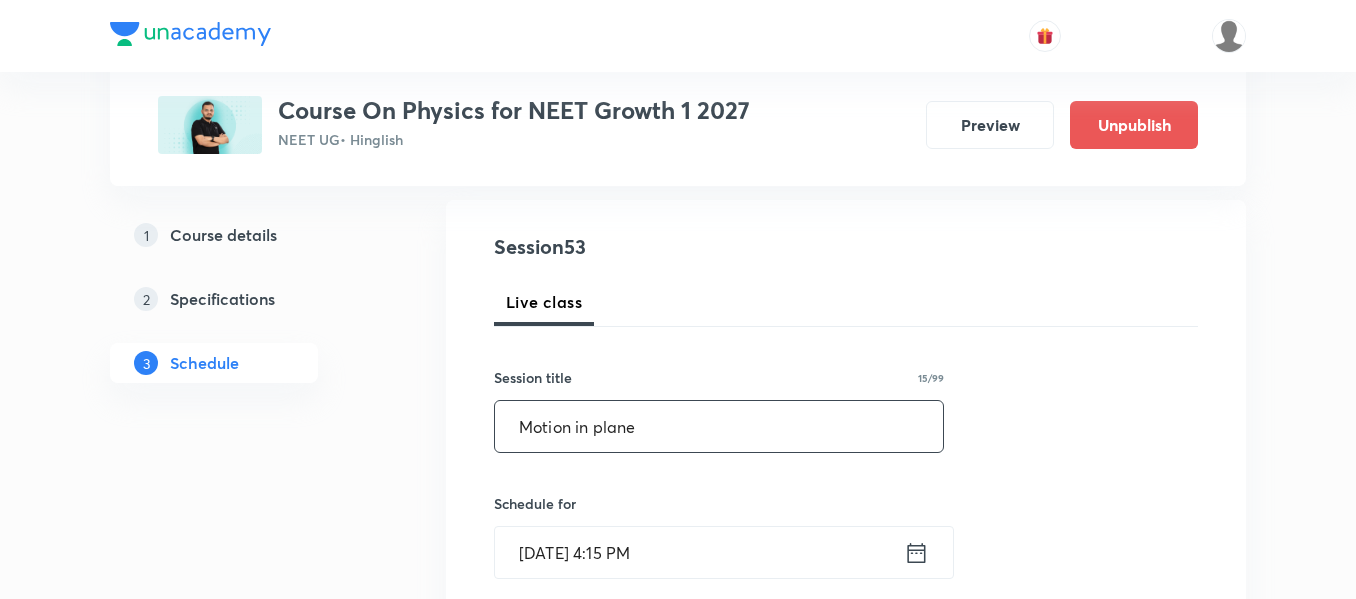 type on "Motion in plane" 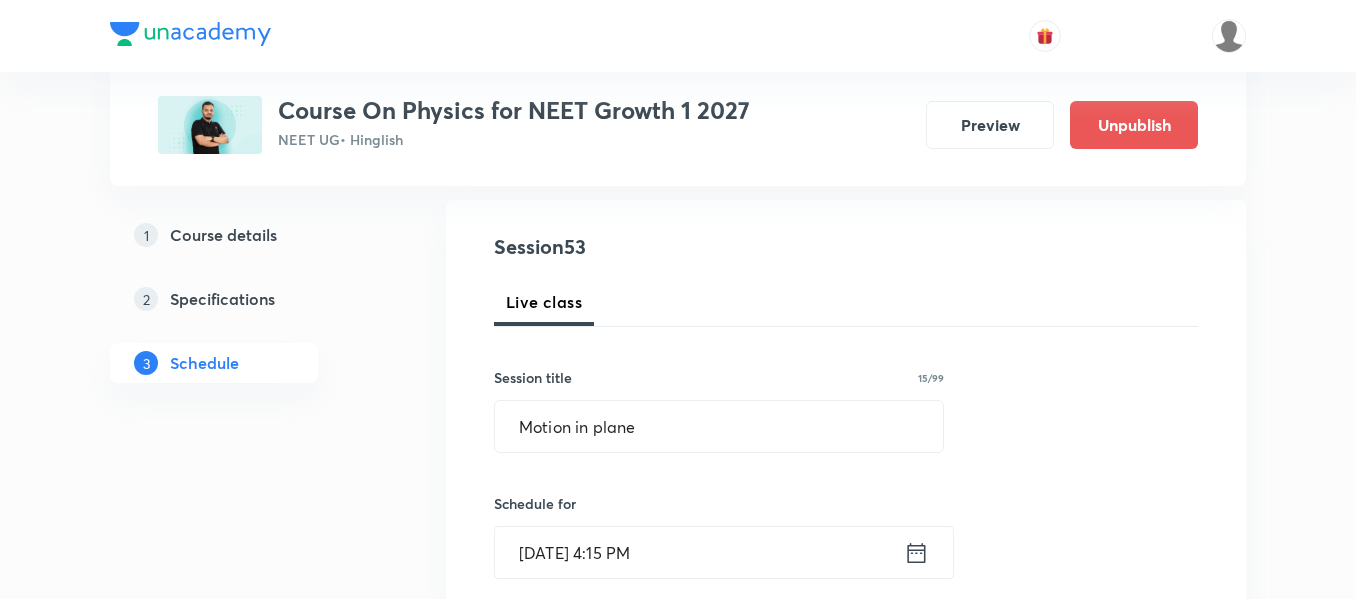 click 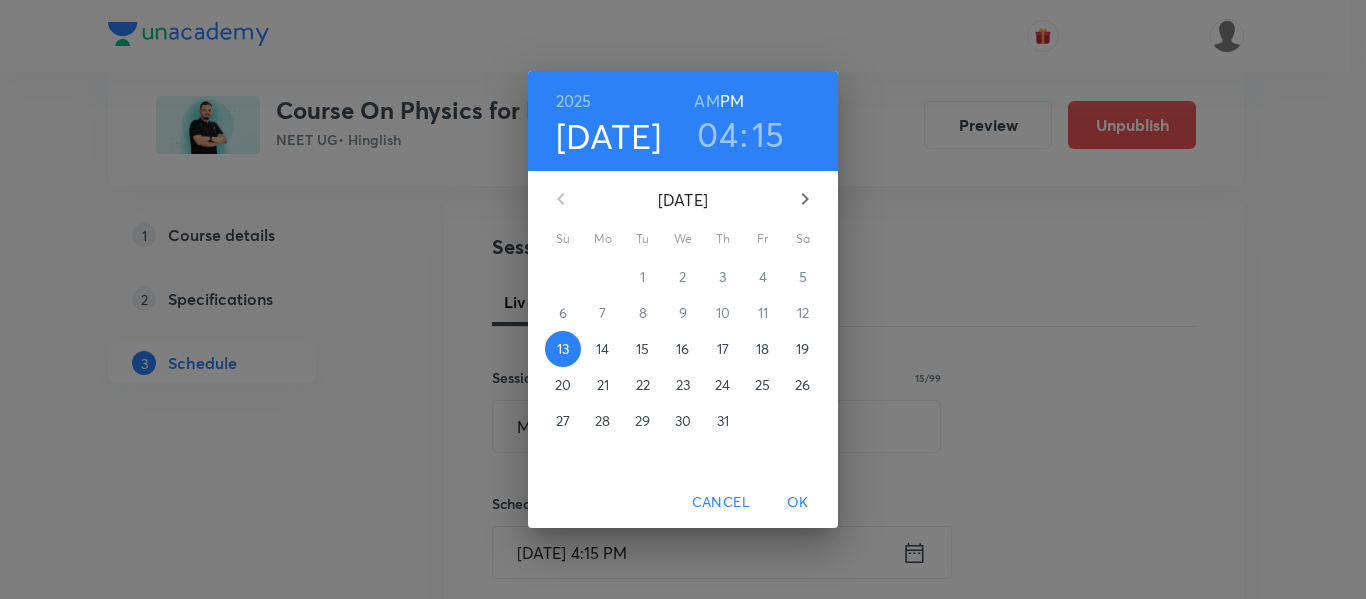 click on "18" at bounding box center [763, 349] 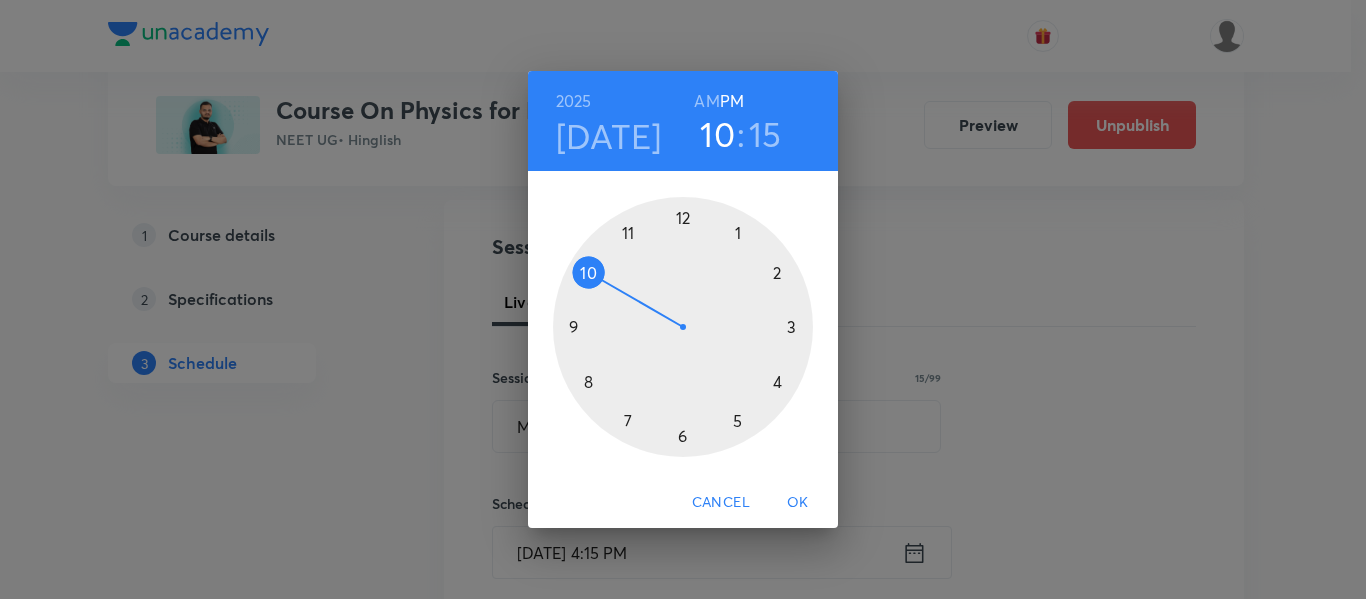 drag, startPoint x: 641, startPoint y: 376, endPoint x: 615, endPoint y: 305, distance: 75.61085 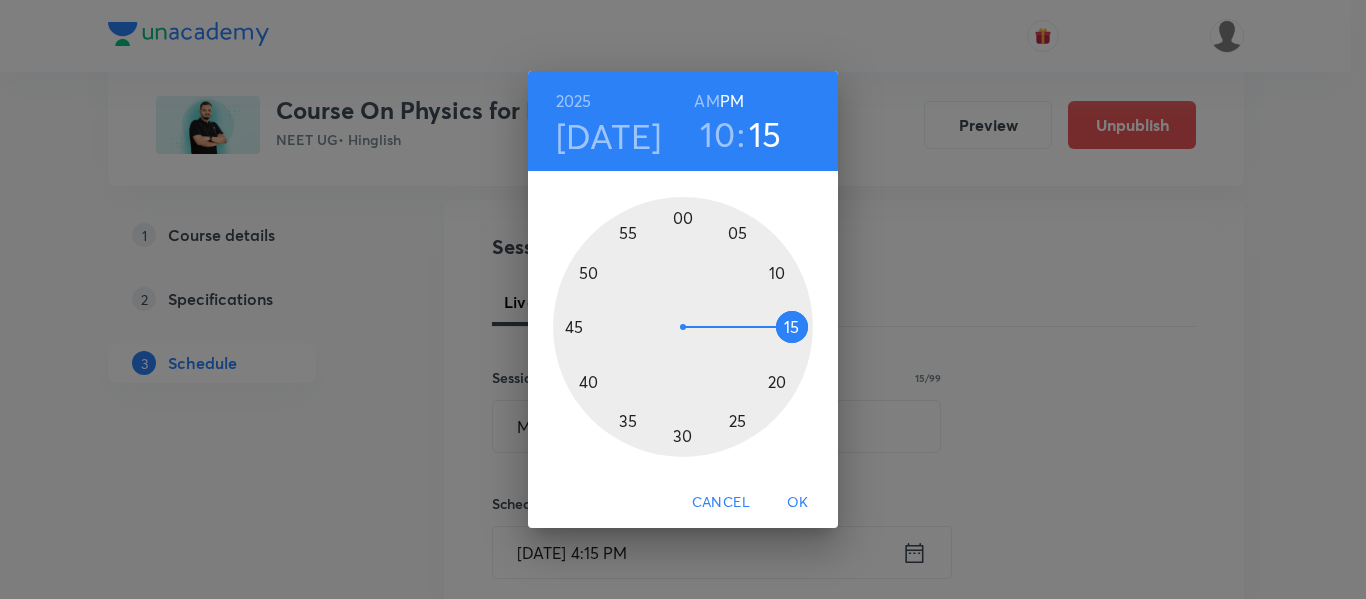 click at bounding box center [683, 327] 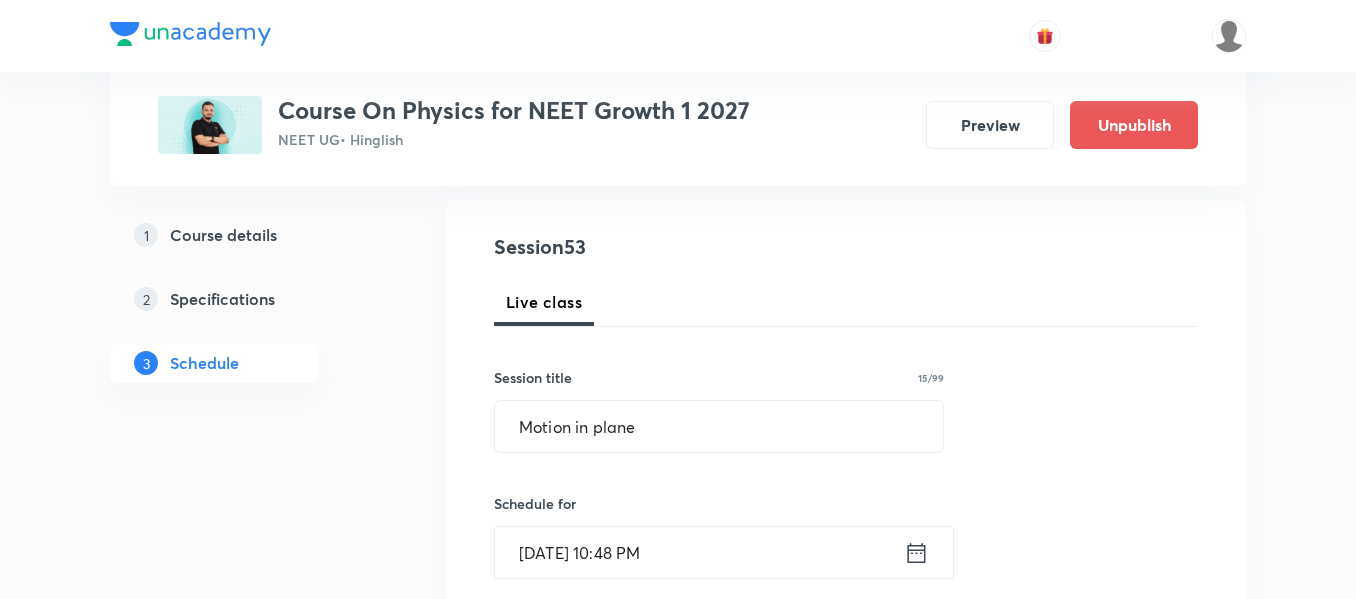 click 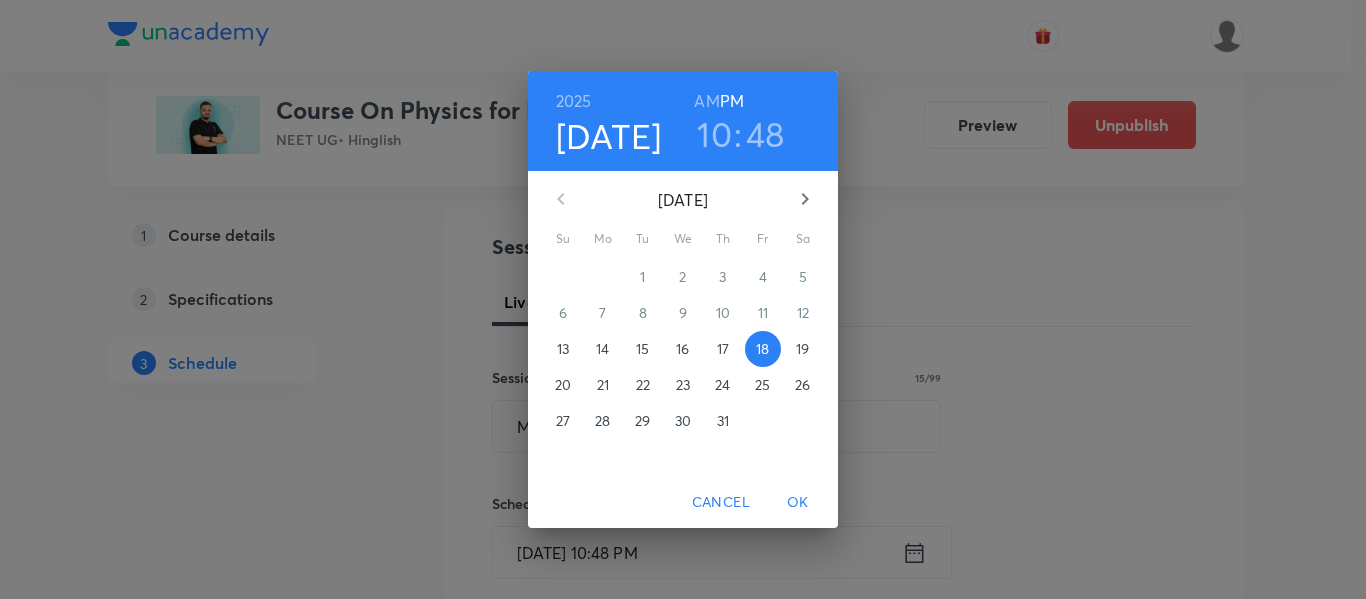 click on "10" at bounding box center (714, 134) 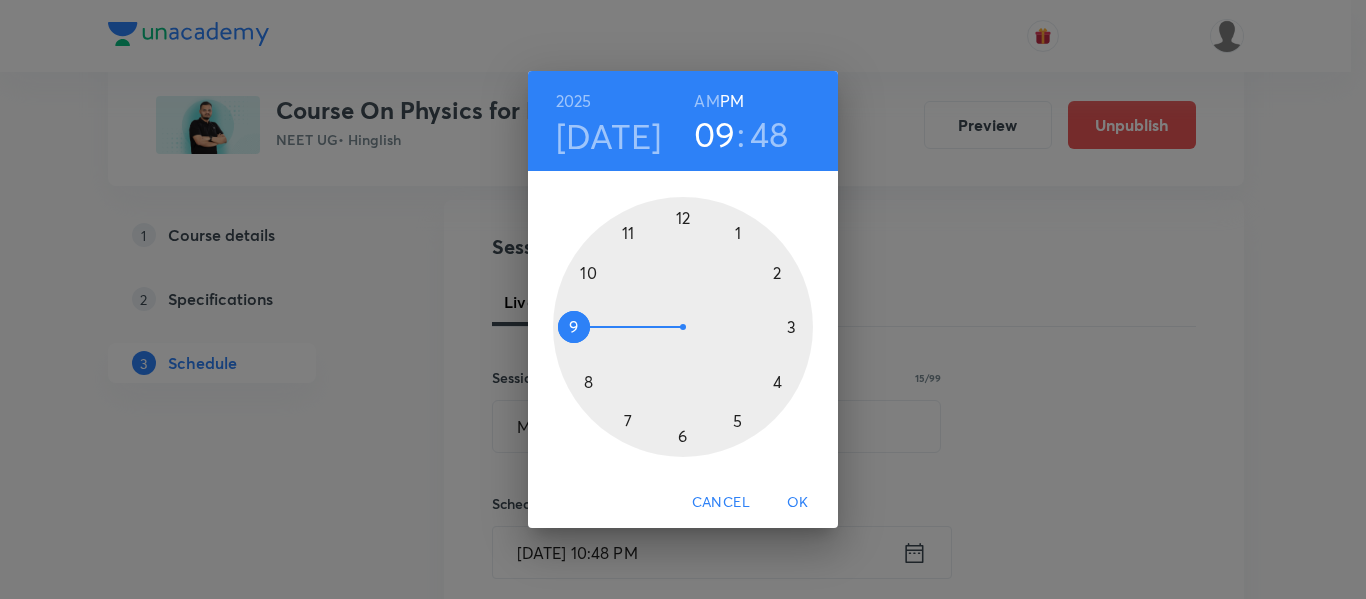 drag, startPoint x: 593, startPoint y: 279, endPoint x: 578, endPoint y: 333, distance: 56.044624 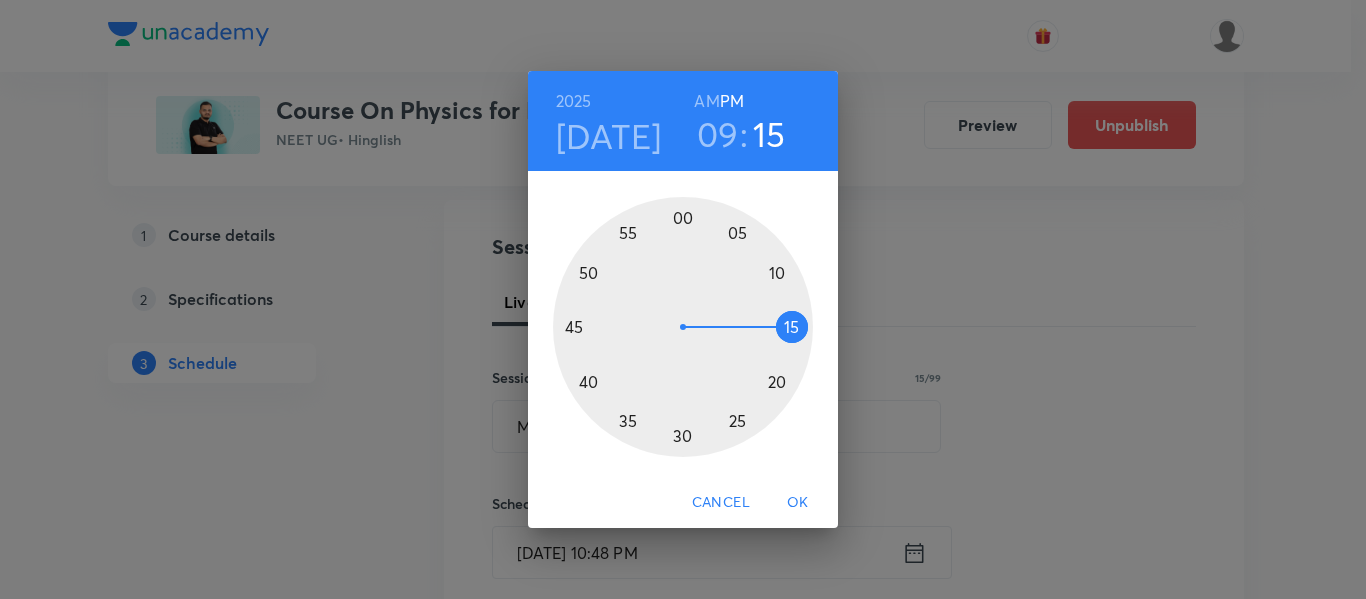 drag, startPoint x: 618, startPoint y: 282, endPoint x: 766, endPoint y: 331, distance: 155.9006 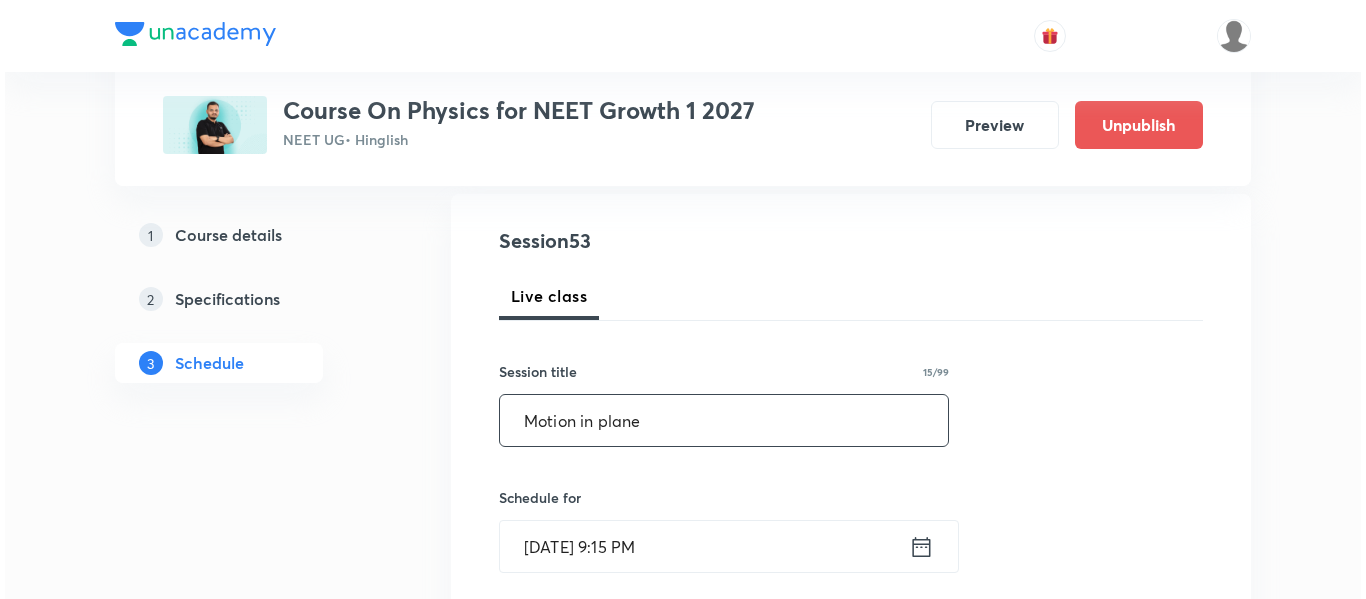 scroll, scrollTop: 300, scrollLeft: 0, axis: vertical 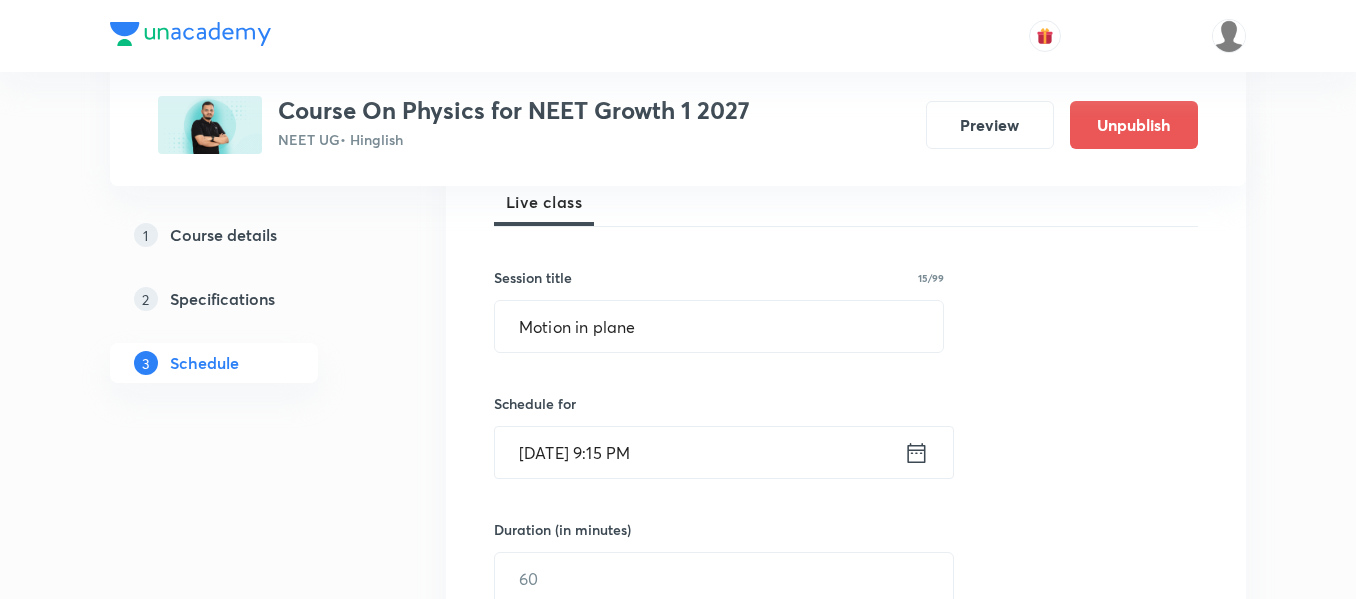 click 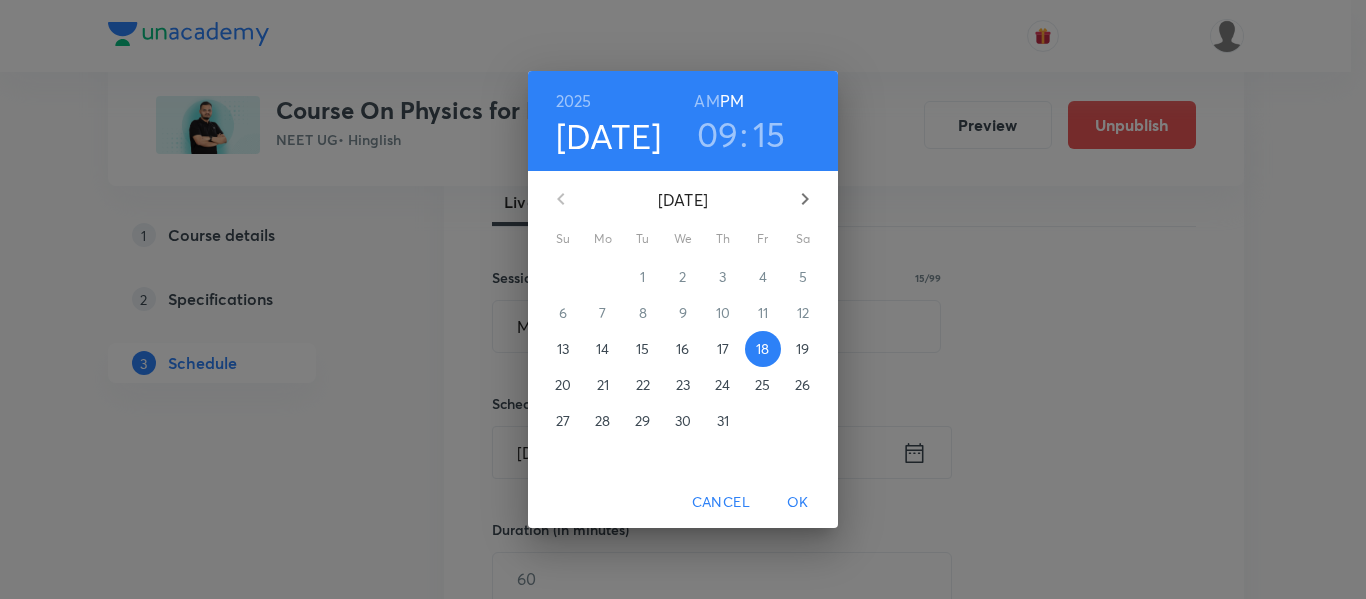 click on "AM" at bounding box center [706, 101] 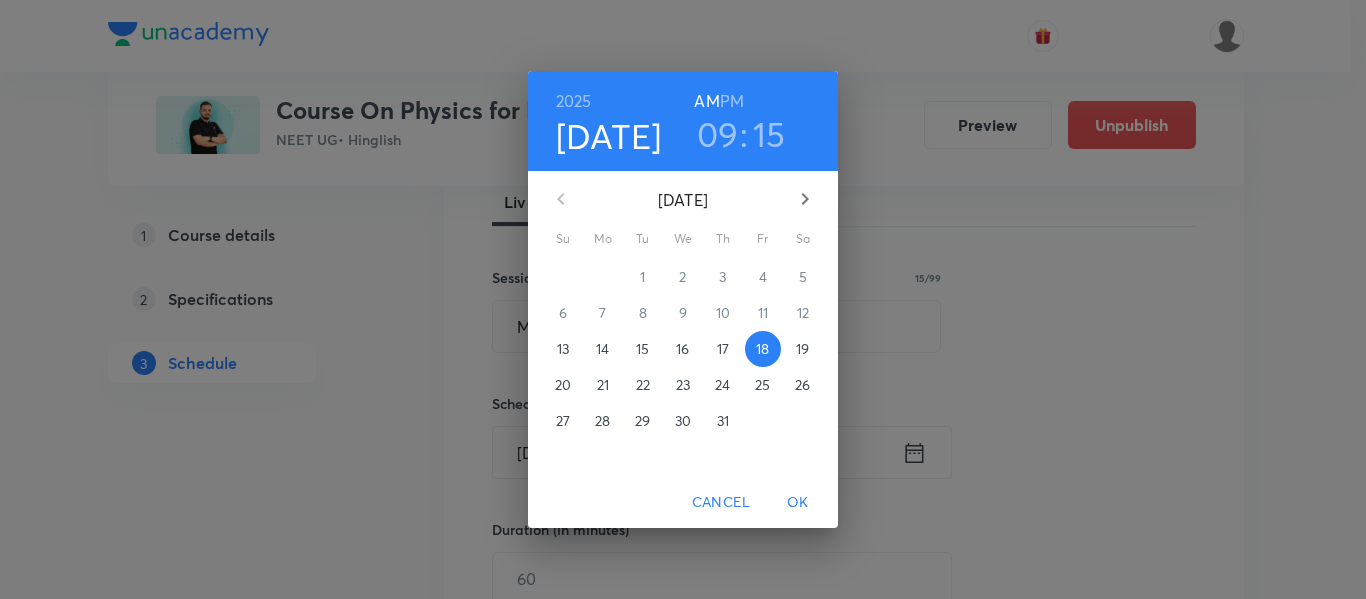 click on "OK" at bounding box center [798, 502] 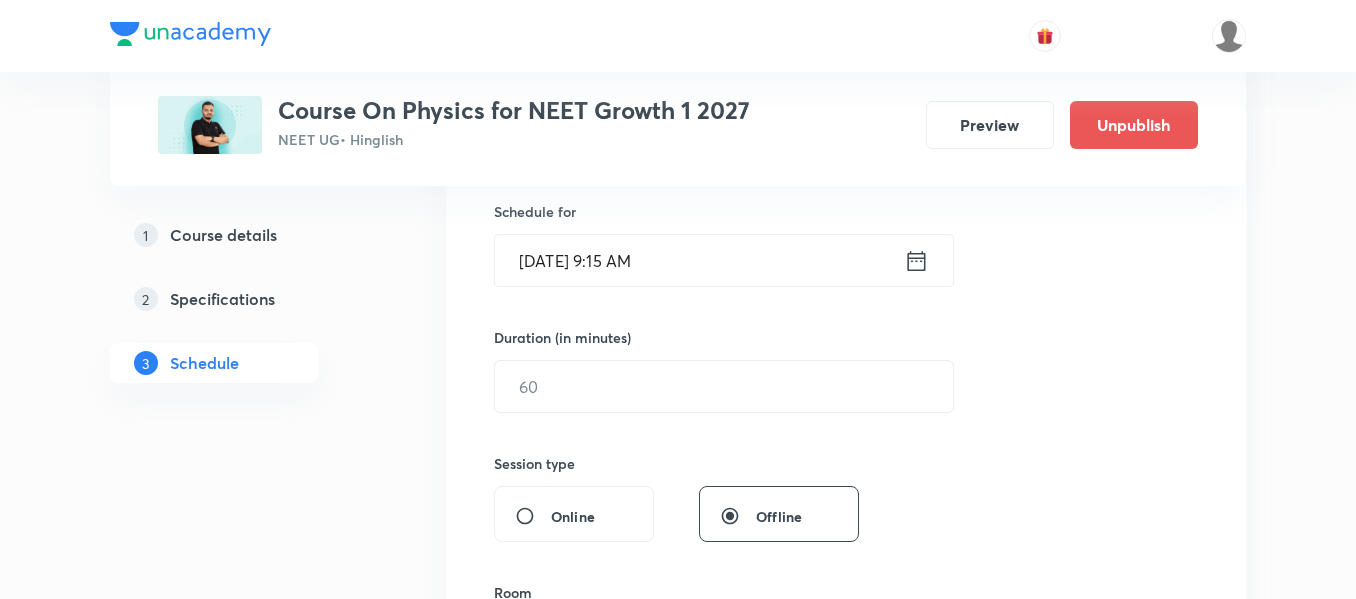 scroll, scrollTop: 500, scrollLeft: 0, axis: vertical 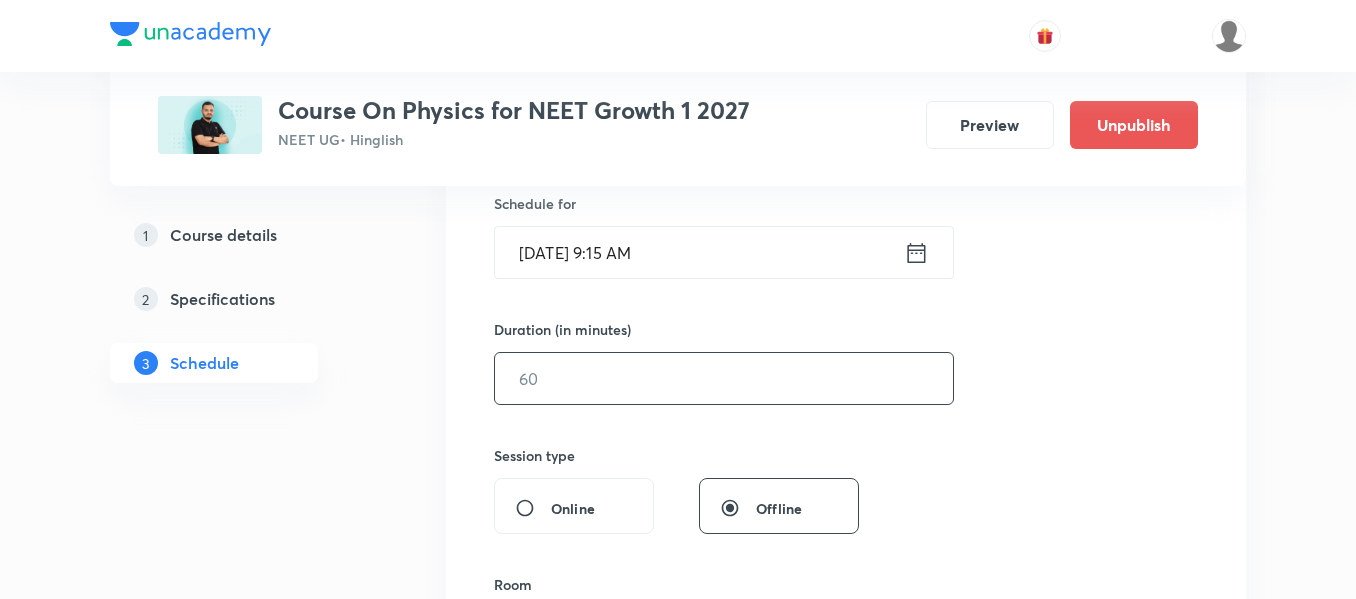 click at bounding box center (724, 378) 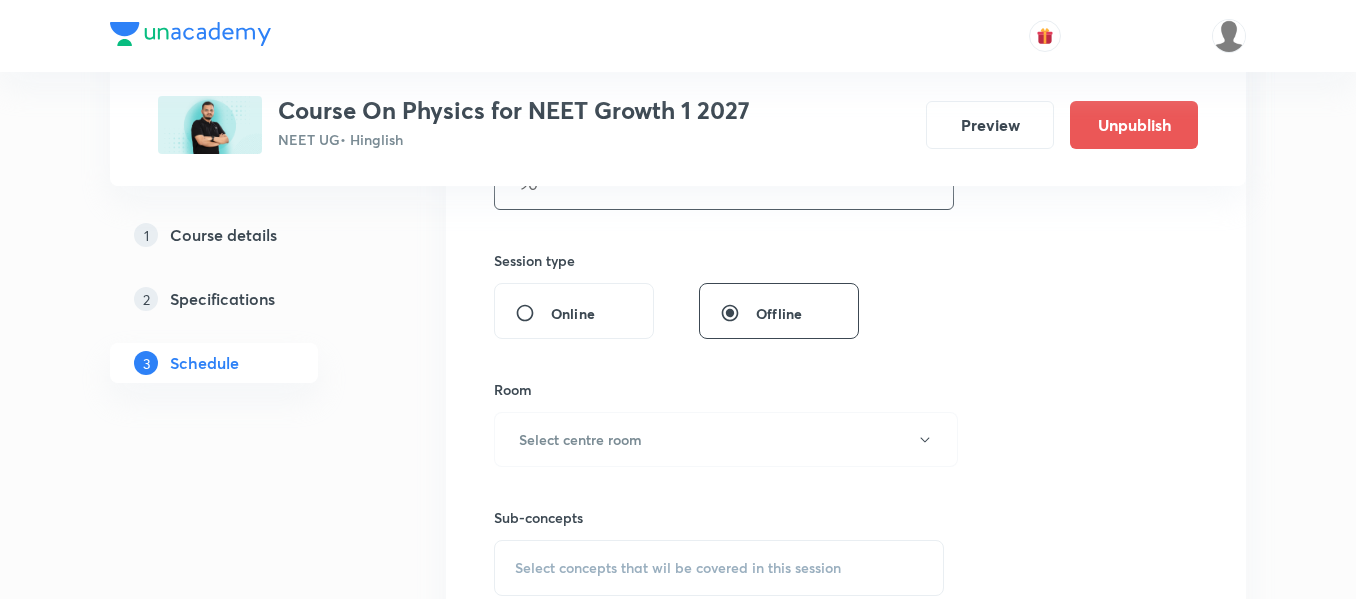 scroll, scrollTop: 700, scrollLeft: 0, axis: vertical 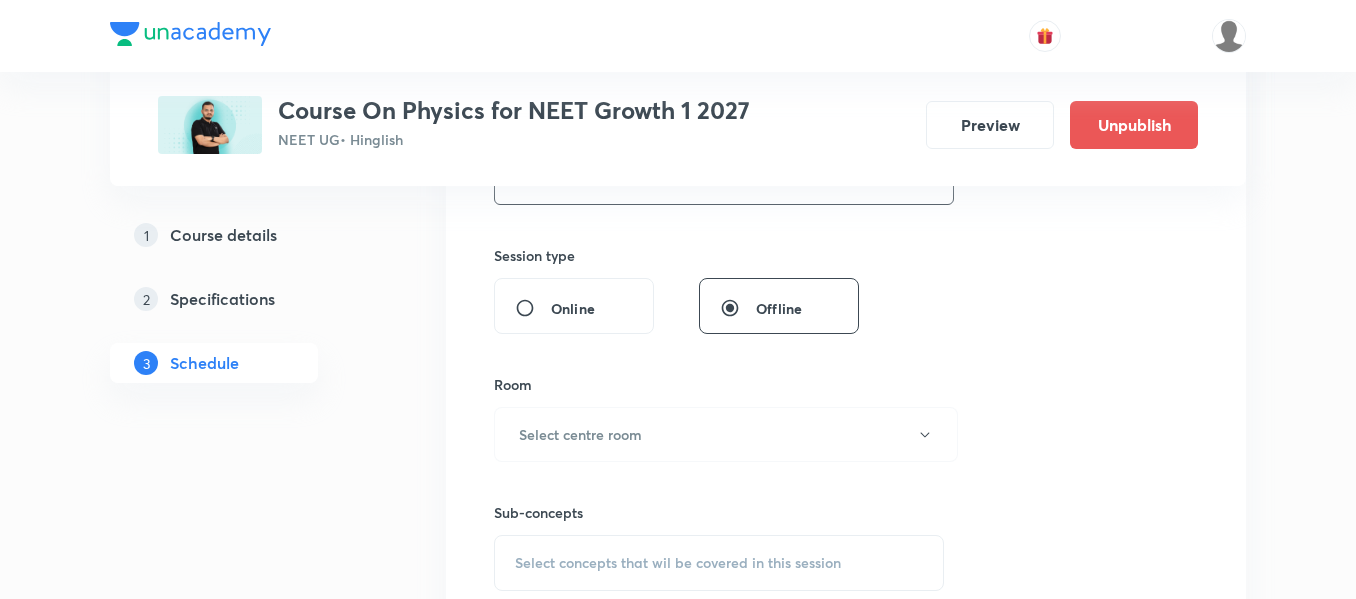 type on "90" 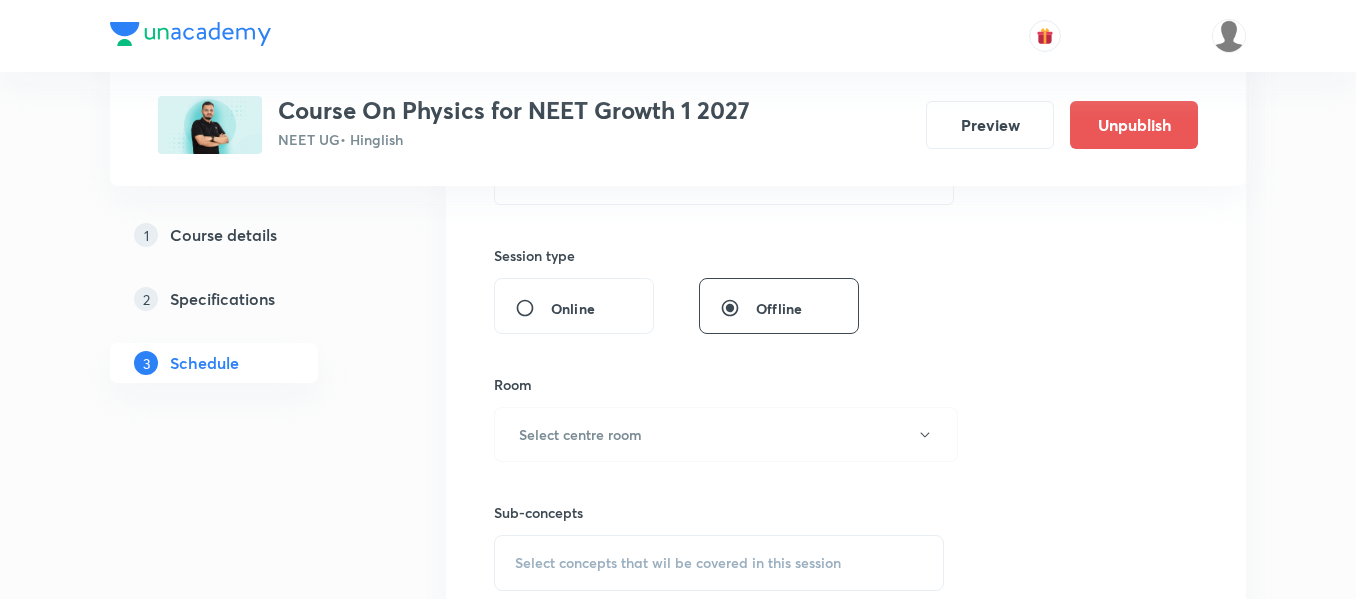 click on "Select centre room" at bounding box center (726, 434) 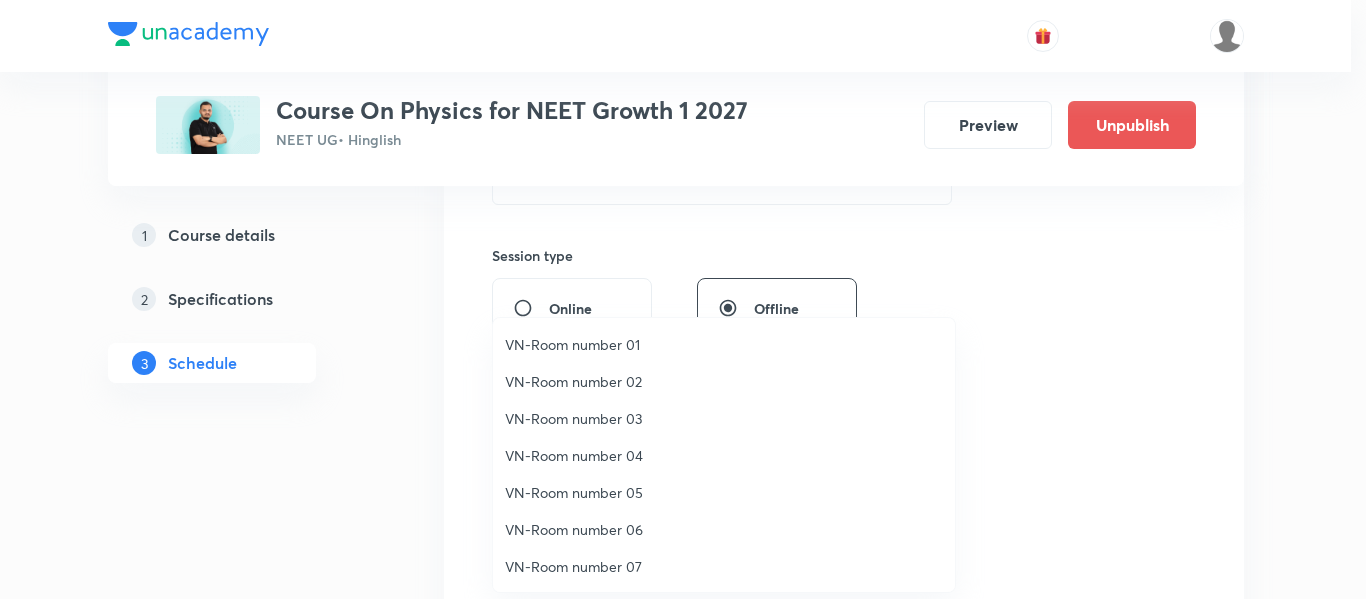 click on "VN-Room number 01" at bounding box center [724, 344] 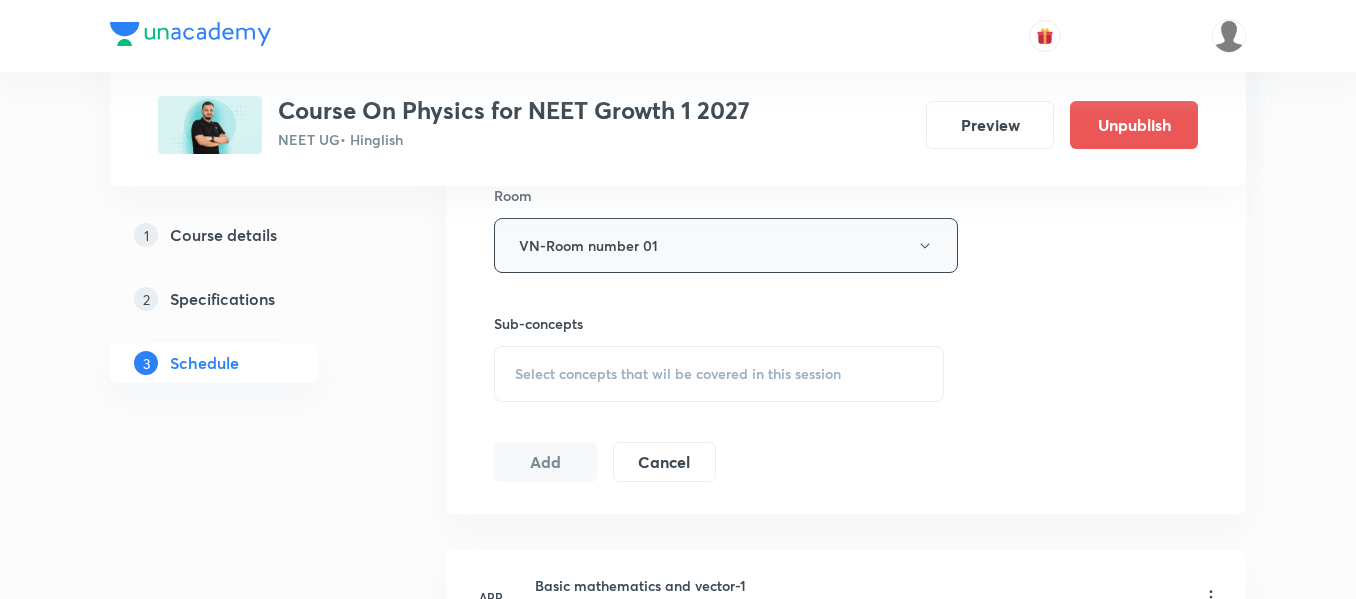 scroll, scrollTop: 900, scrollLeft: 0, axis: vertical 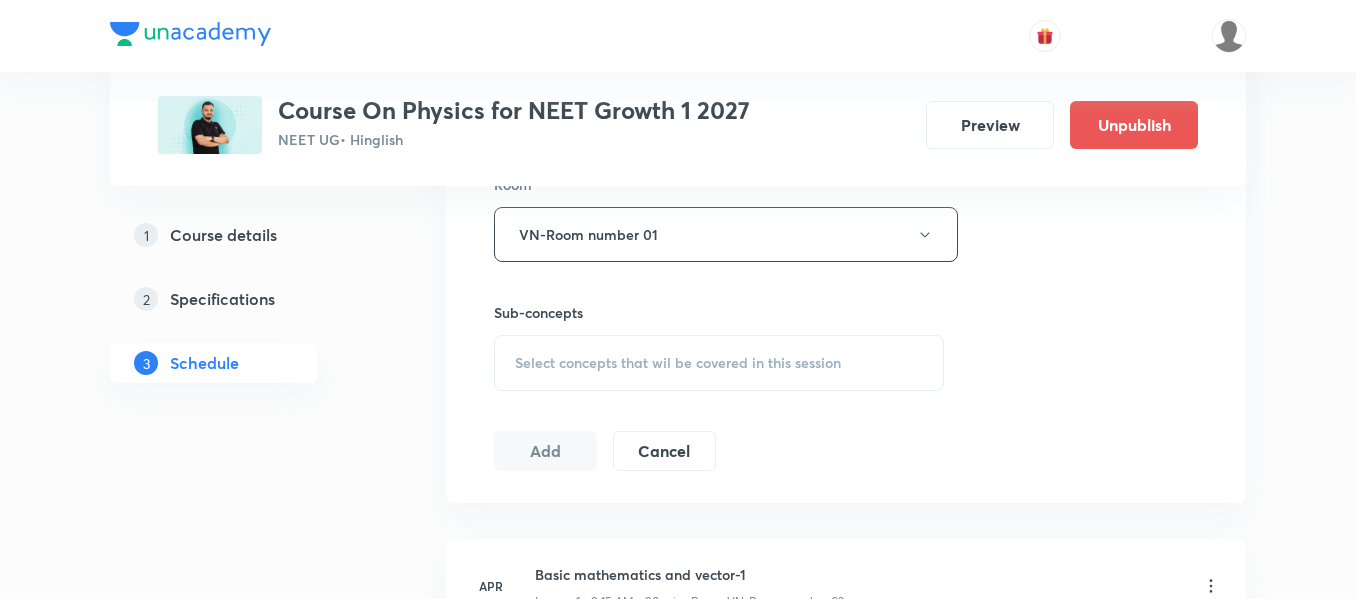 click on "Select concepts that wil be covered in this session" at bounding box center [719, 363] 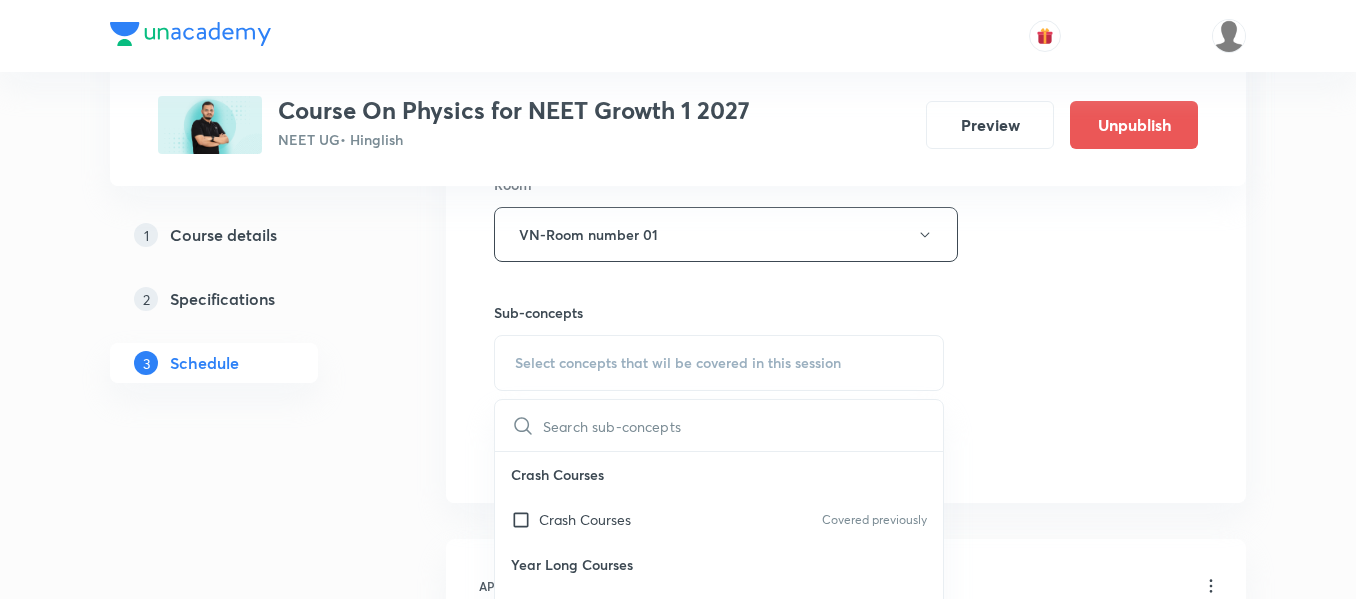 click on "Crash Courses Covered previously" at bounding box center (719, 519) 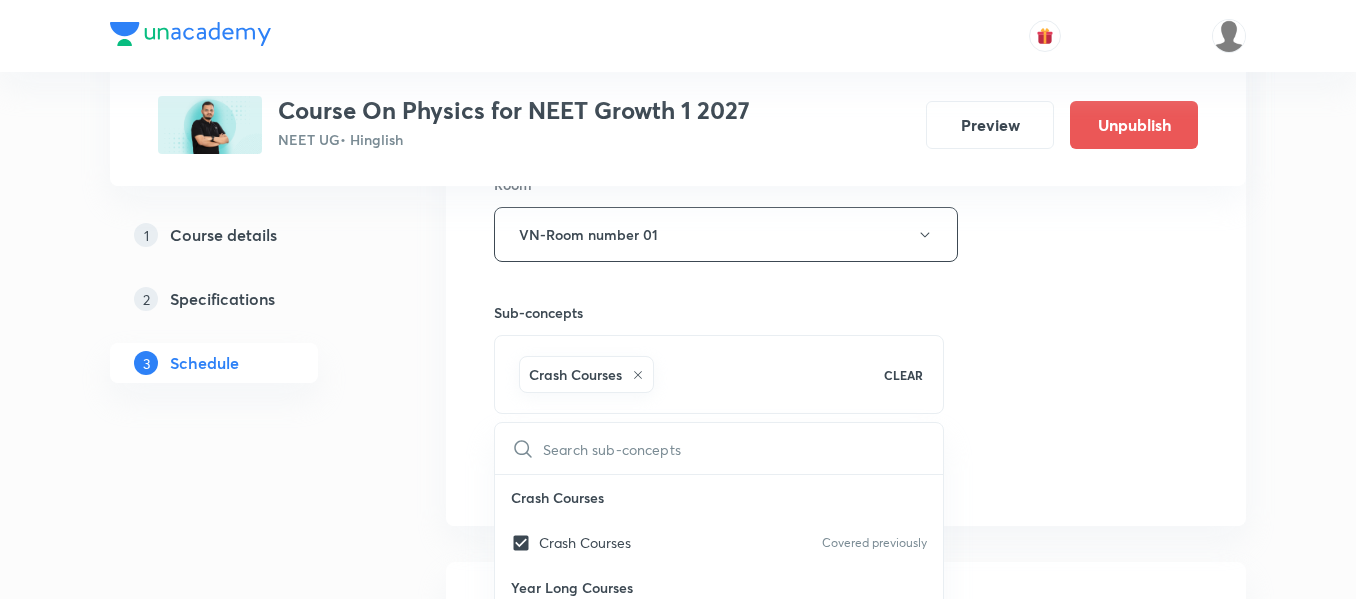 click on "Session  53 Live class Session title 15/99 Motion in plane ​ Schedule for Jul 18, 2025, 9:15 AM ​ Duration (in minutes) 90 ​   Session type Online Offline Room VN-Room number 01 Sub-concepts Crash Courses CLEAR ​ Crash Courses Crash Courses Covered previously Year Long Courses Year Long Courses Covered previously Add Cancel" at bounding box center (846, 13) 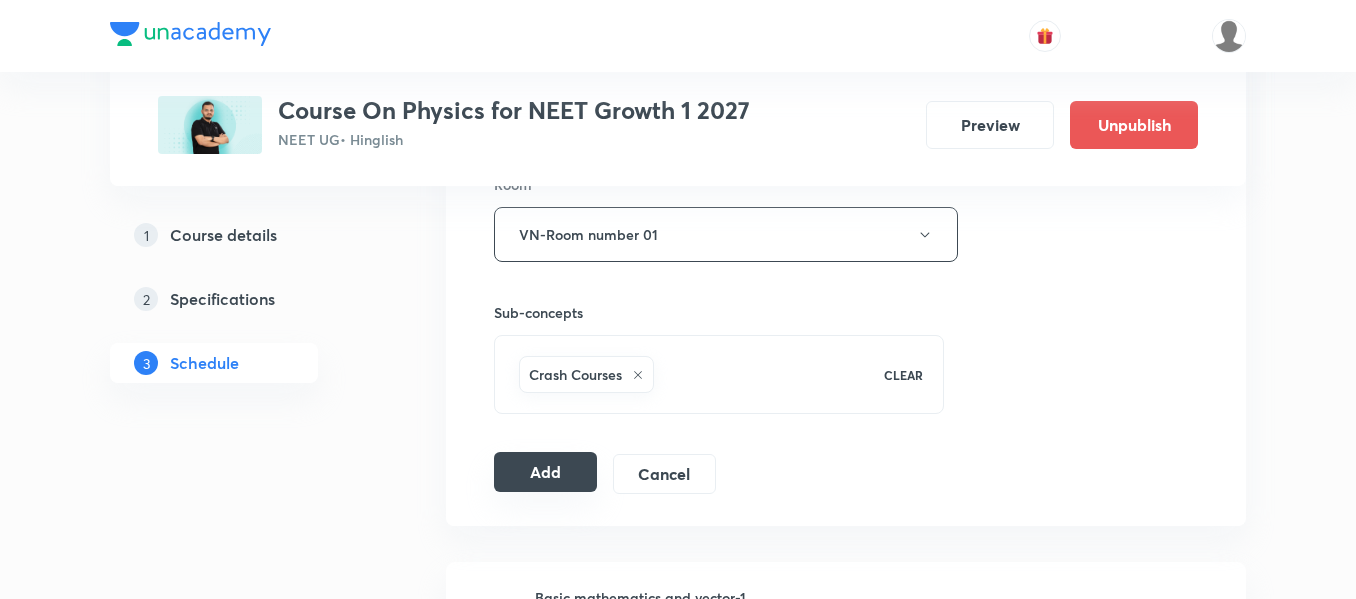 click on "Add" at bounding box center [545, 472] 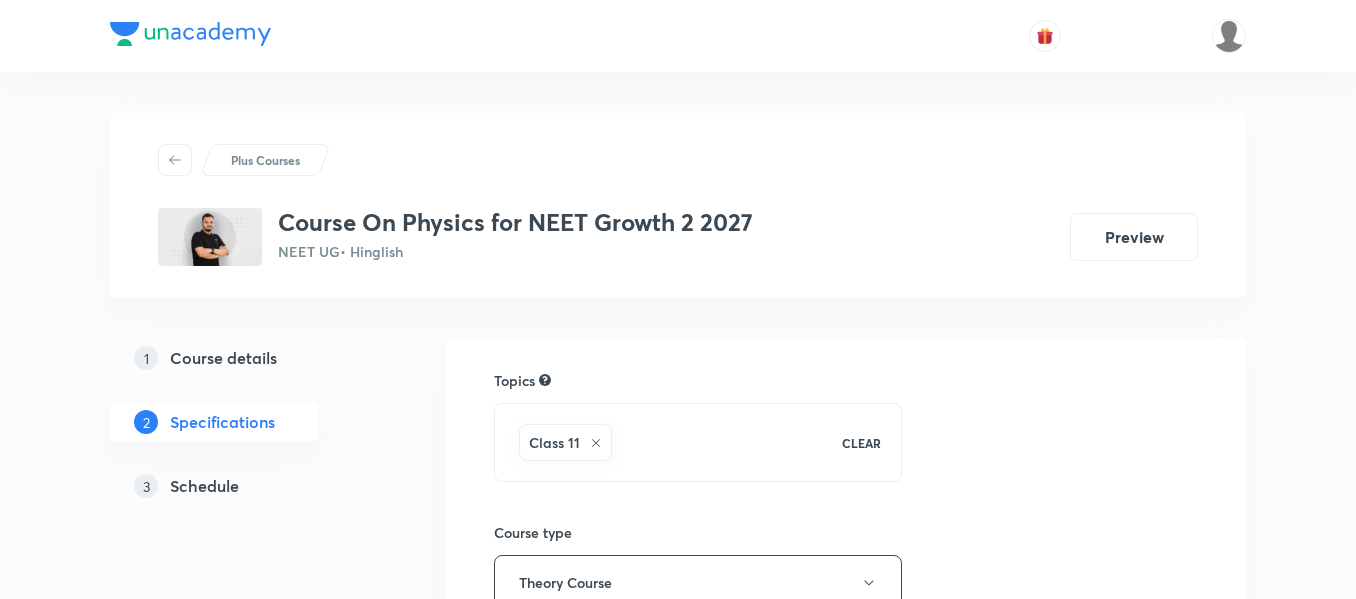 scroll, scrollTop: 0, scrollLeft: 0, axis: both 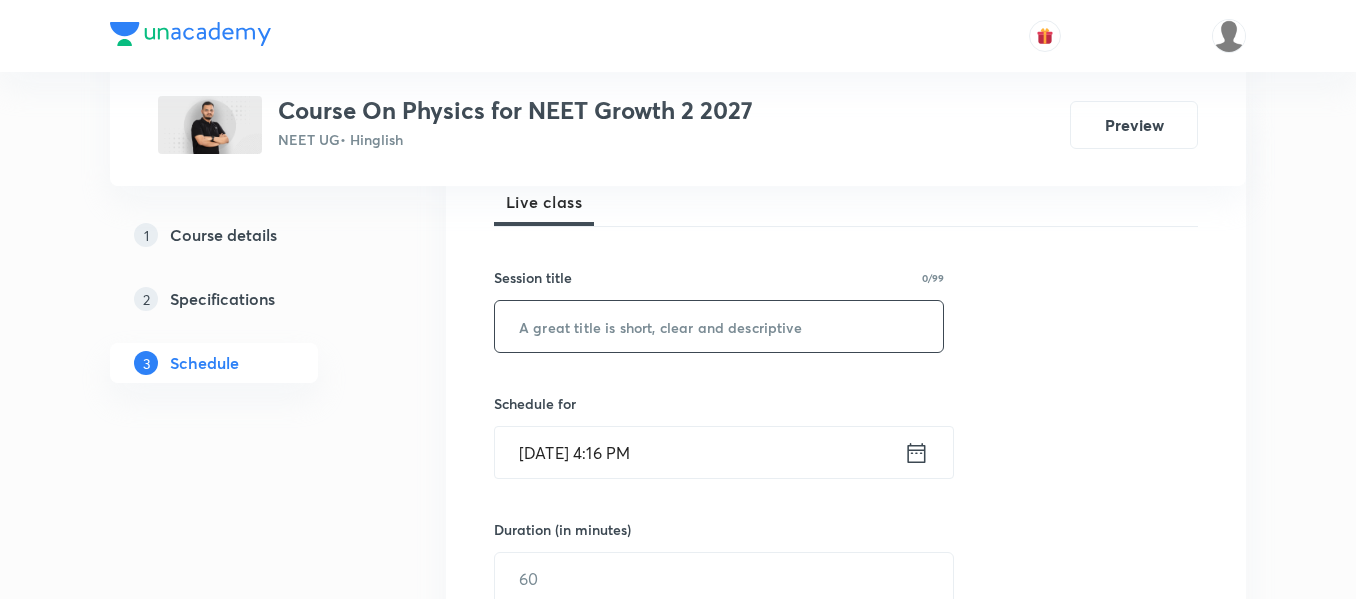 click at bounding box center (719, 326) 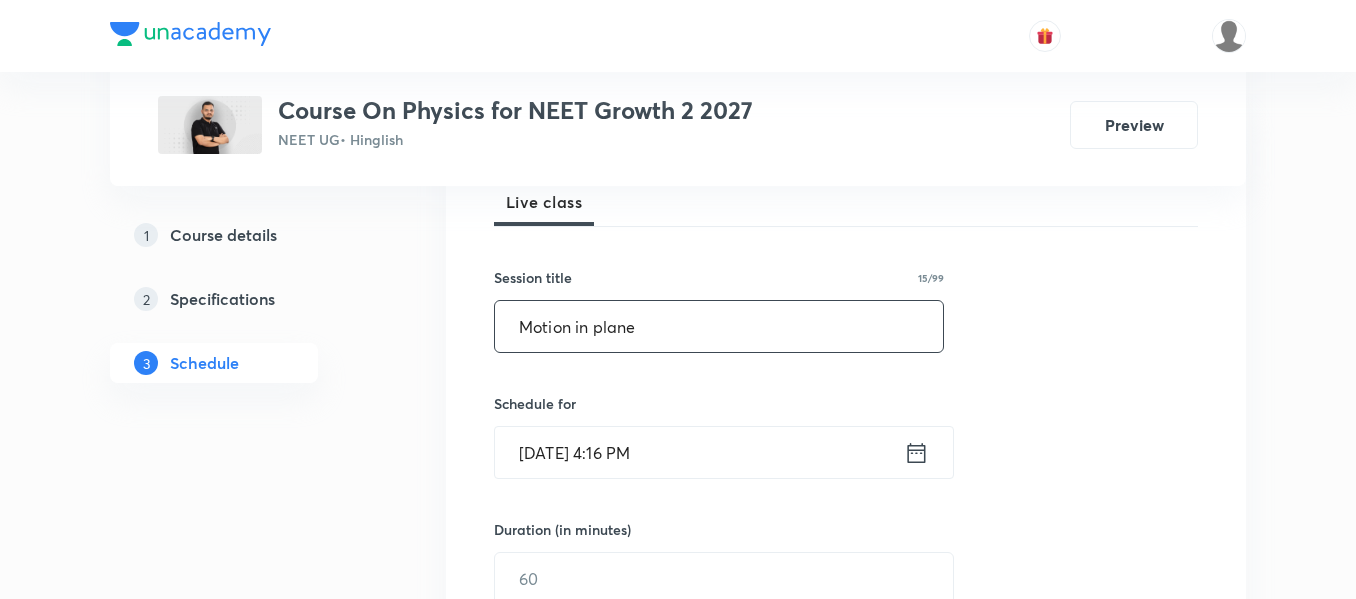 type on "Motion in plane" 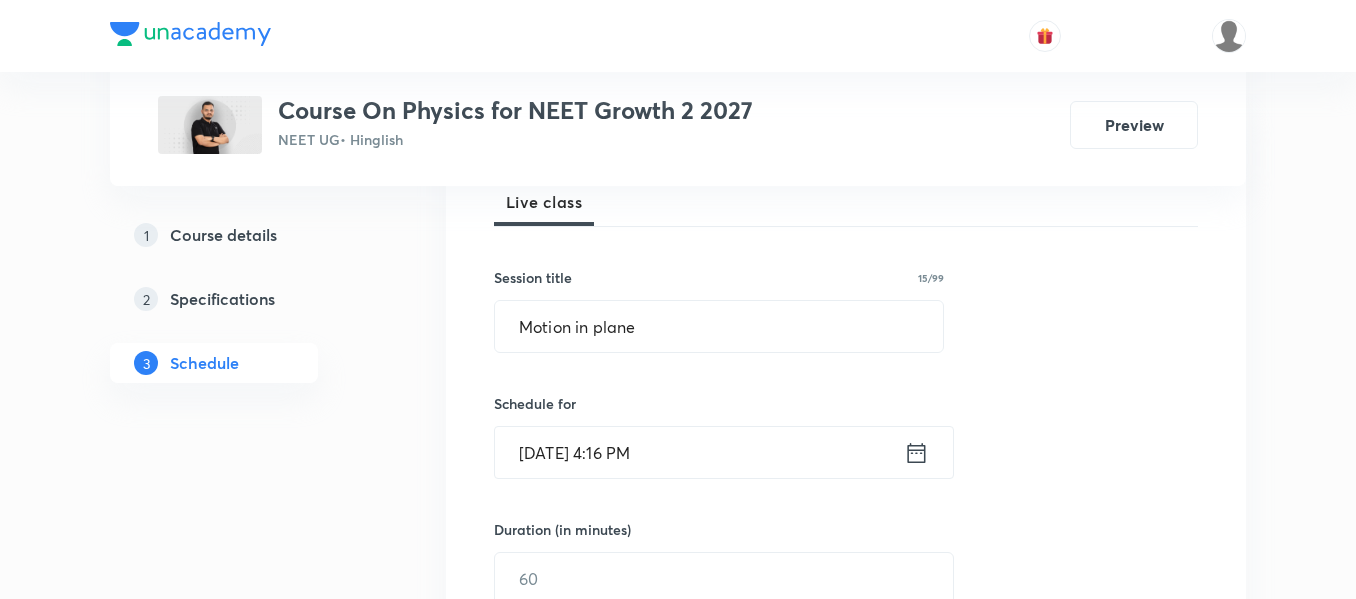 click 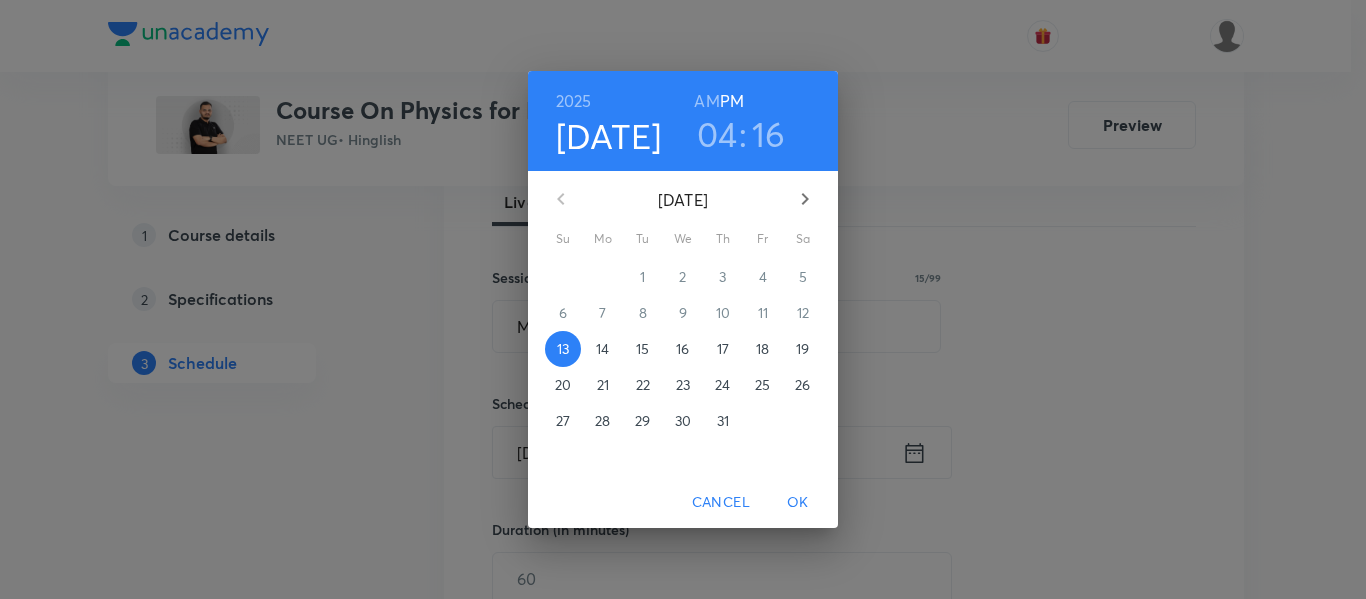 click on "14" at bounding box center [603, 349] 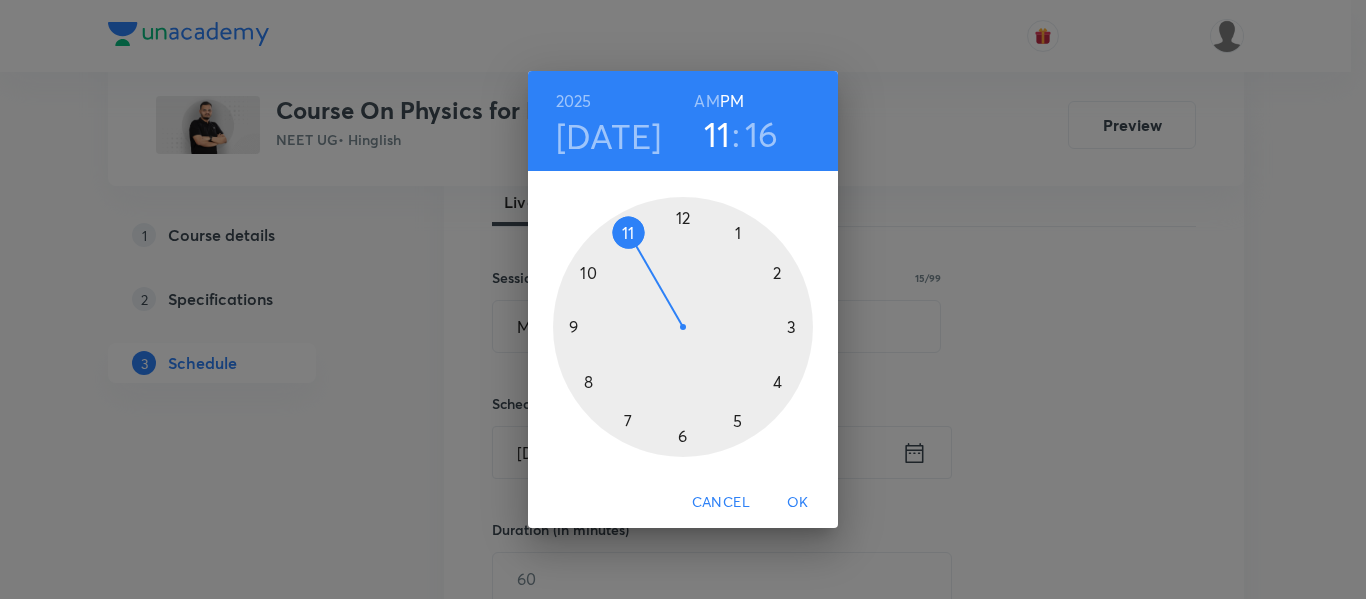 drag, startPoint x: 781, startPoint y: 390, endPoint x: 650, endPoint y: 279, distance: 171.70323 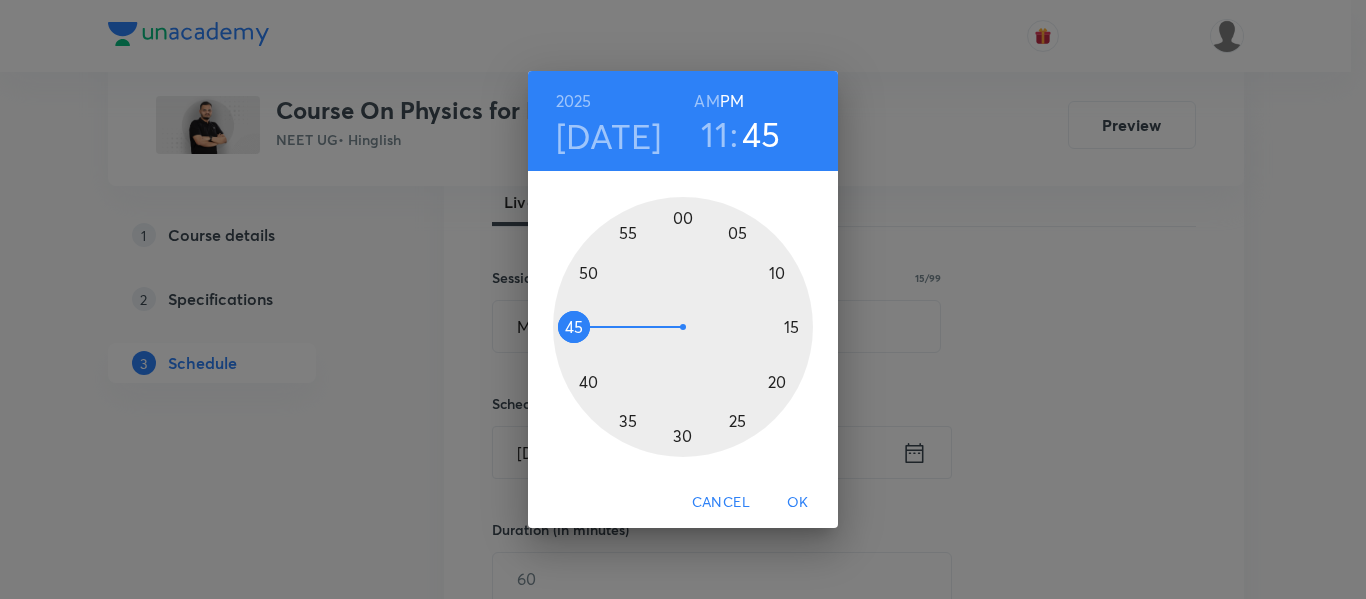 drag, startPoint x: 789, startPoint y: 331, endPoint x: 631, endPoint y: 342, distance: 158.38245 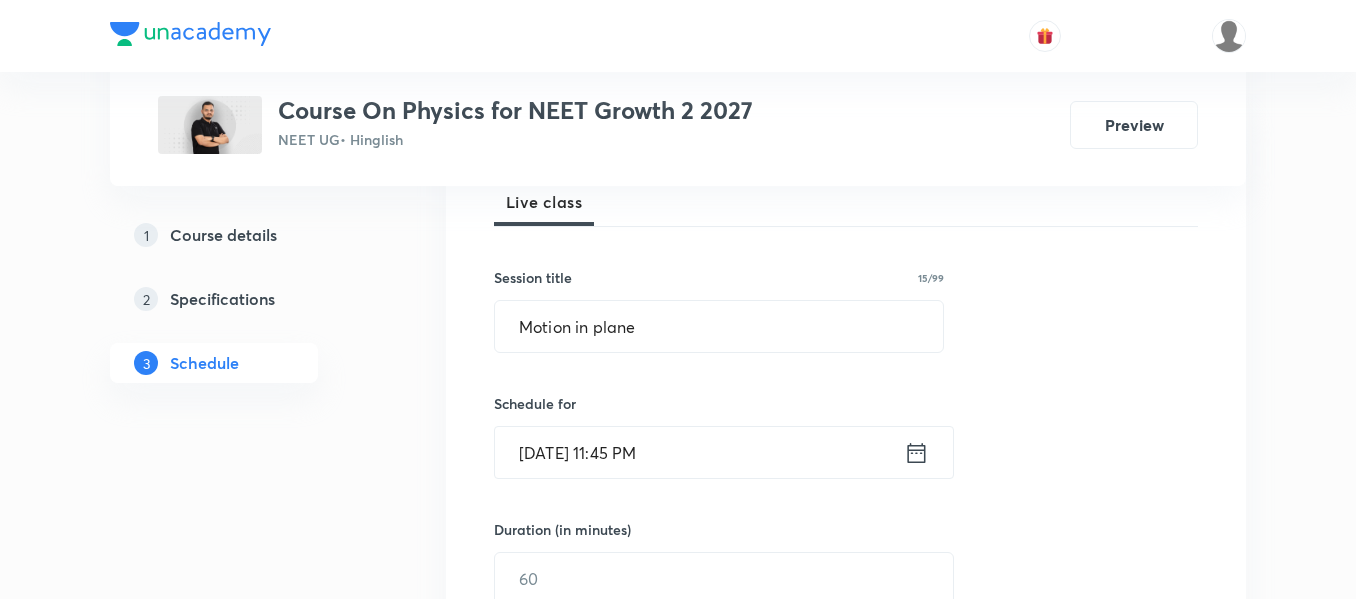 click 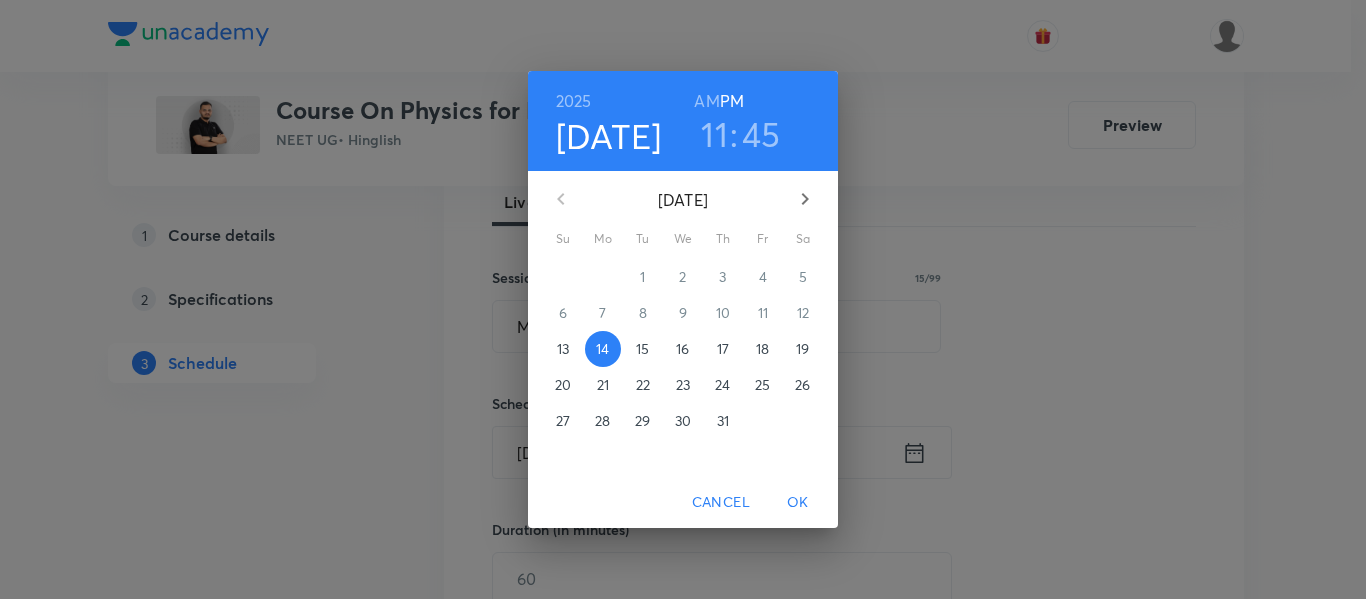 click on "AM" 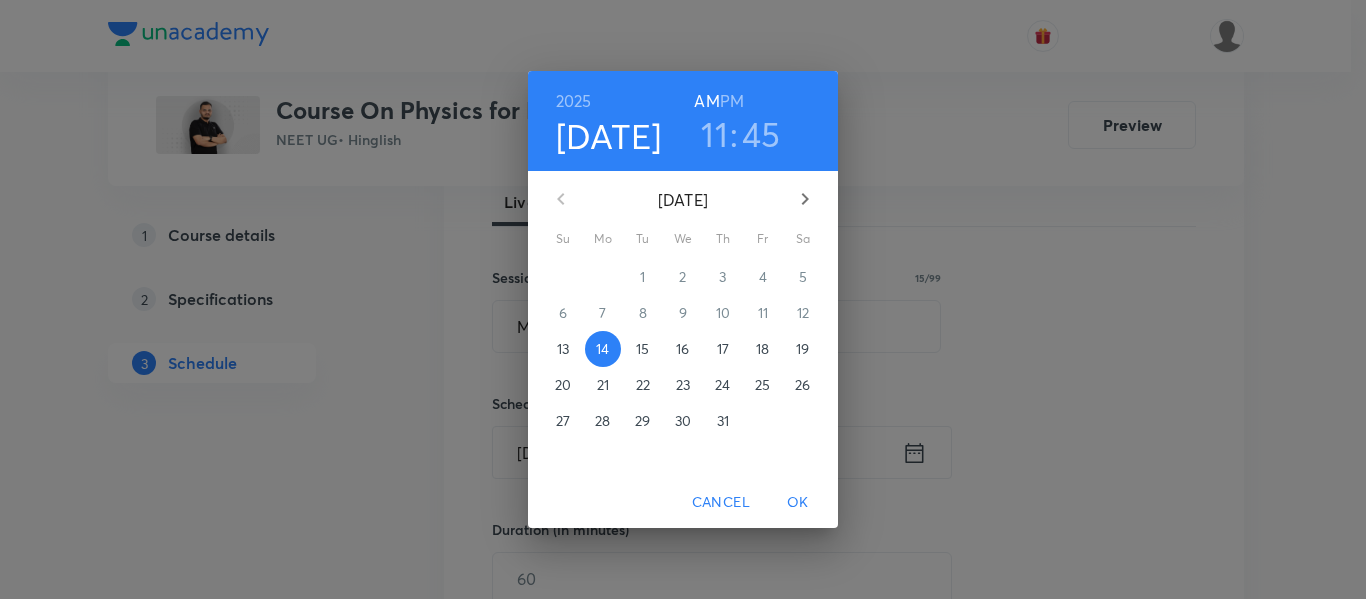 click on "OK" 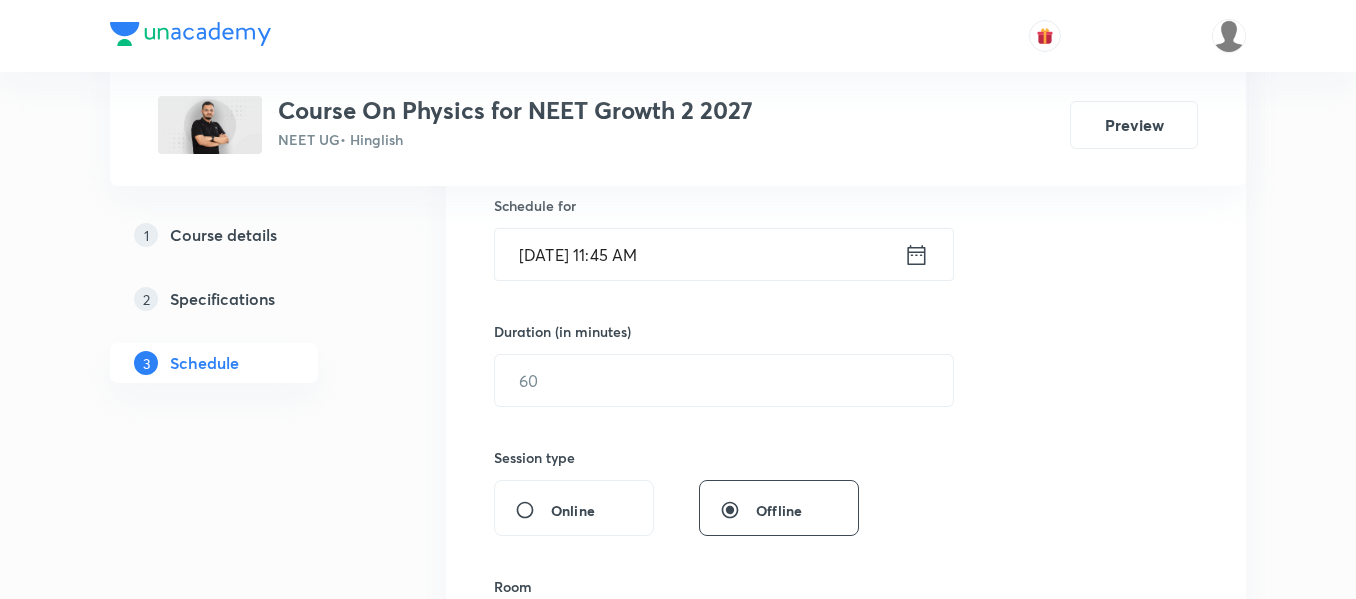 scroll, scrollTop: 500, scrollLeft: 0, axis: vertical 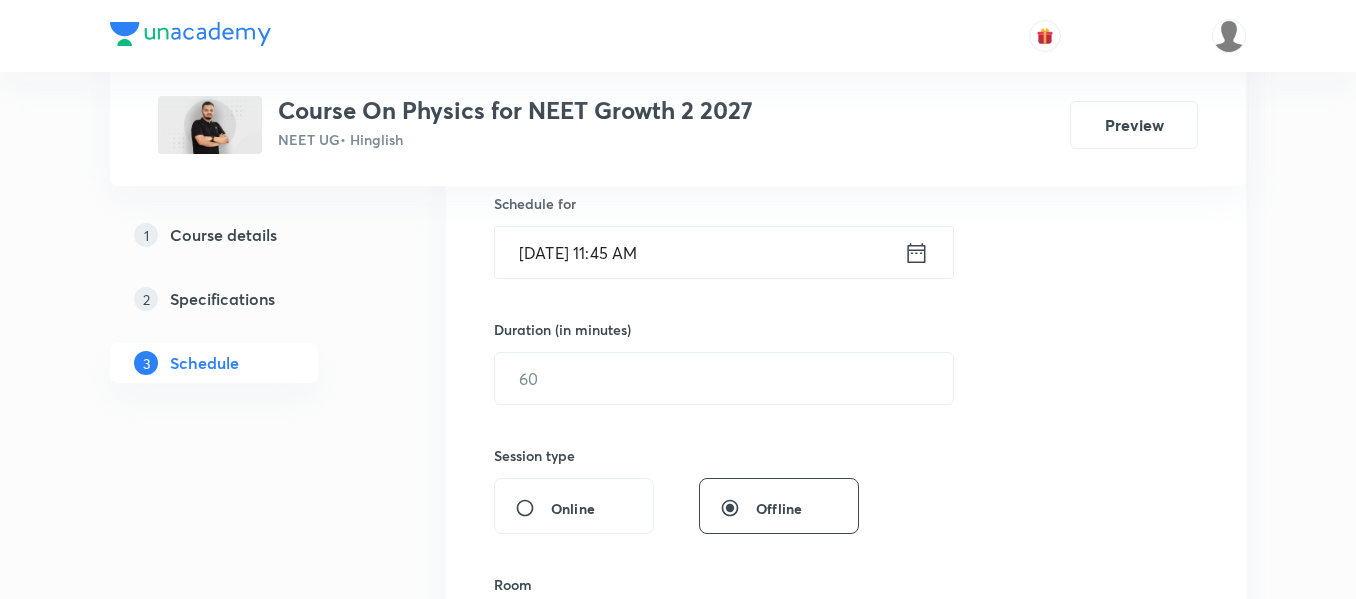 click on "Session  22 Live class Session title 15/99 Motion in plane ​ Schedule for Jul 14, 2025, 11:45 AM ​ Duration (in minutes) ​   Session type Online Offline Room Select centre room Sub-concepts Select concepts that wil be covered in this session Add Cancel" 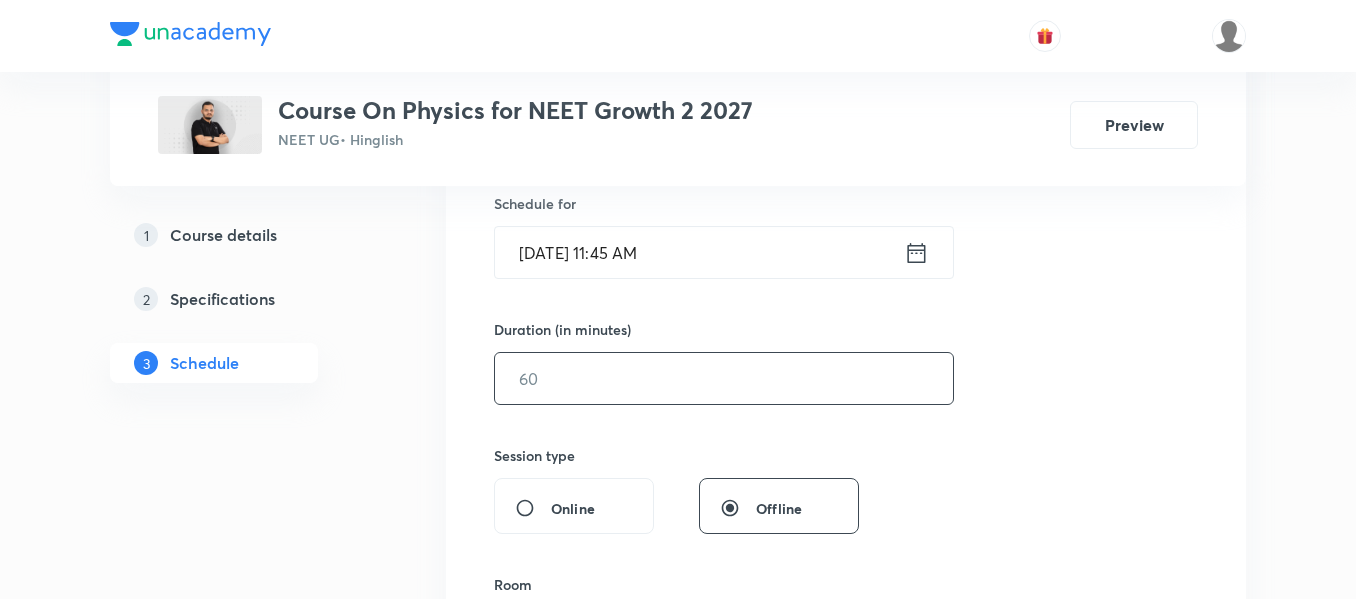 click 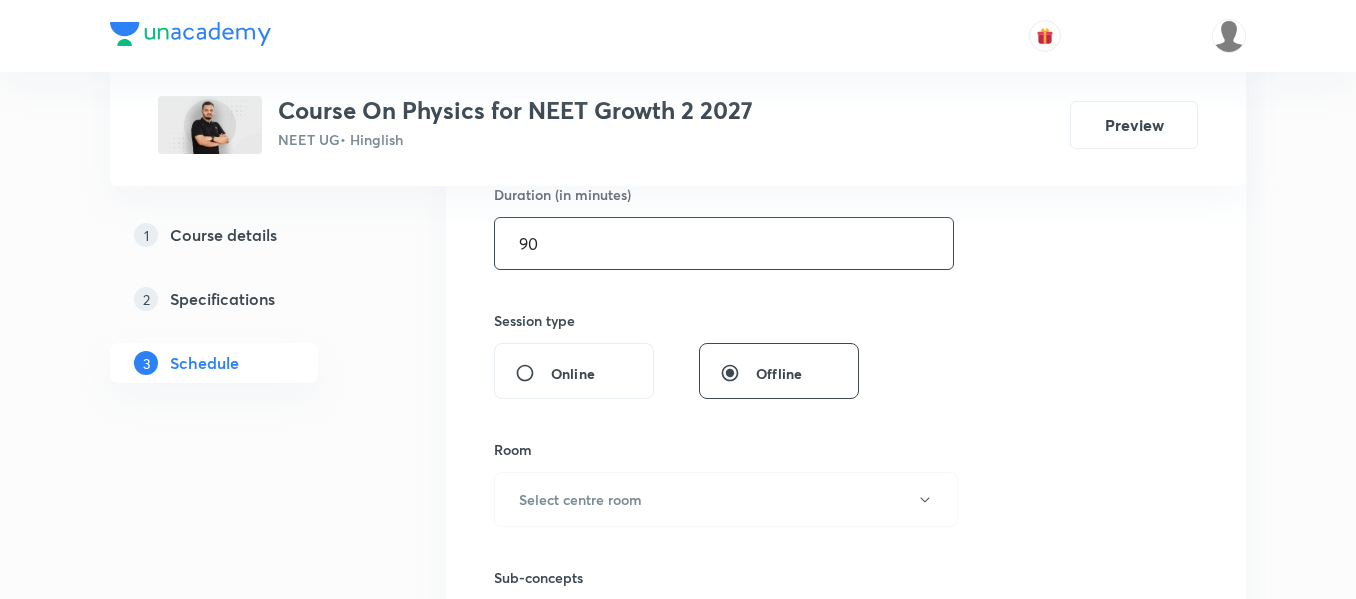 scroll, scrollTop: 700, scrollLeft: 0, axis: vertical 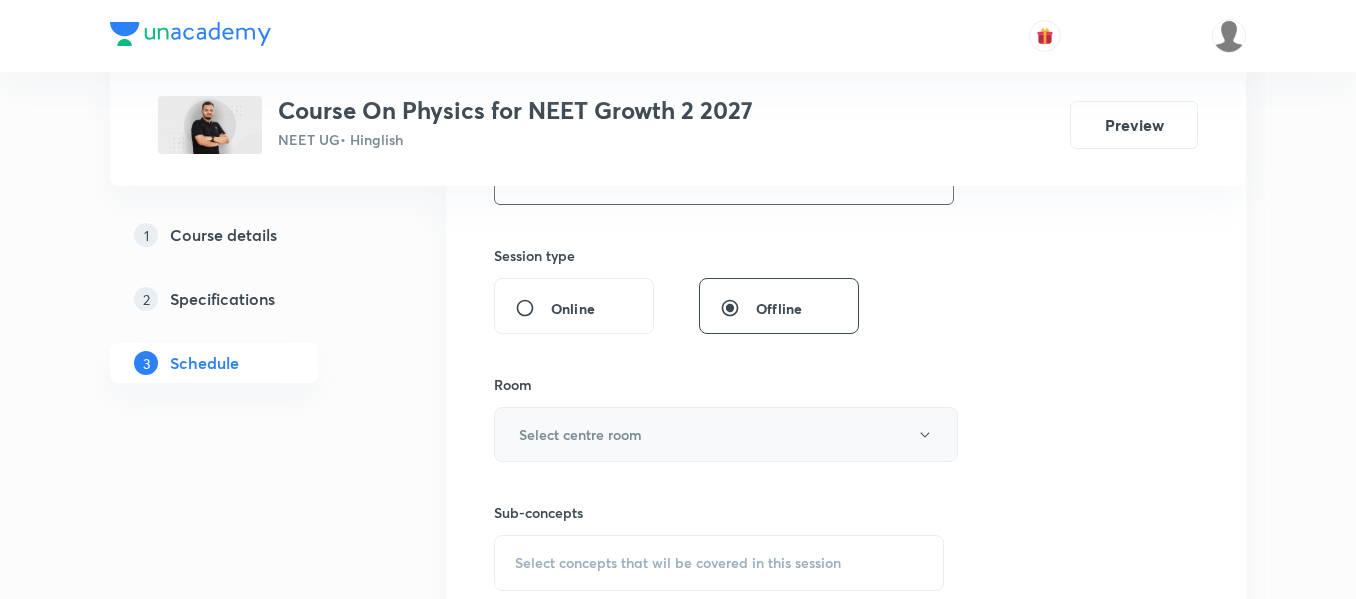type on "90" 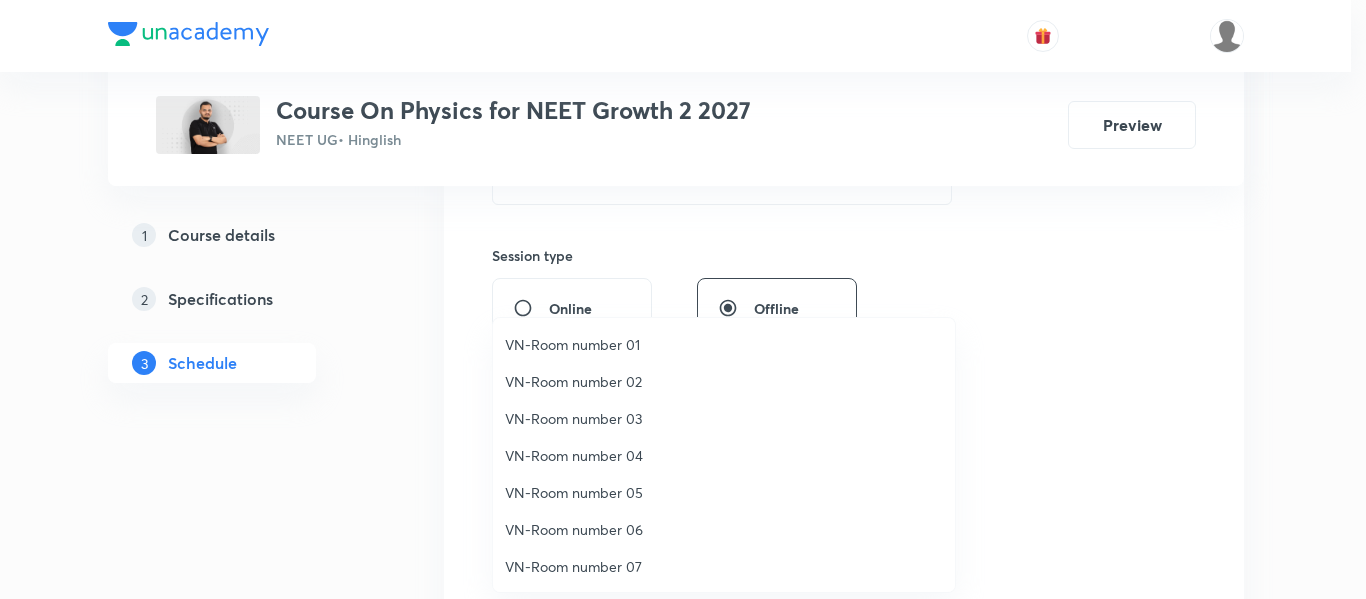 click on "VN-Room number 01" 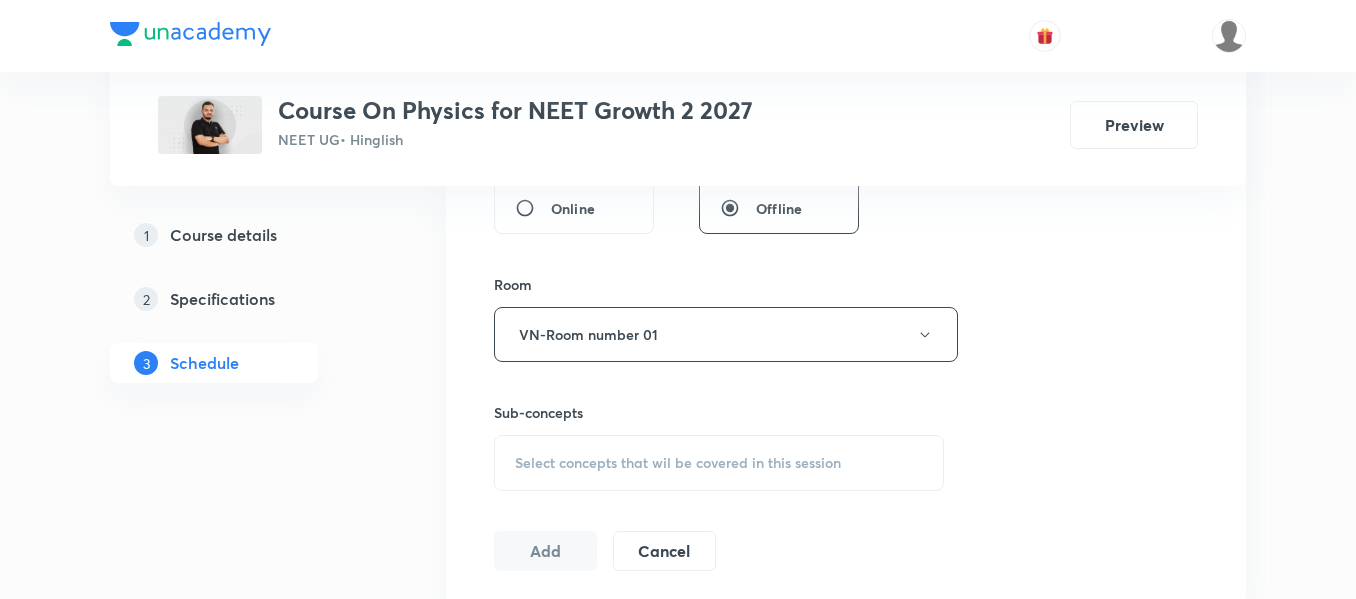 click on "Select concepts that wil be covered in this session" 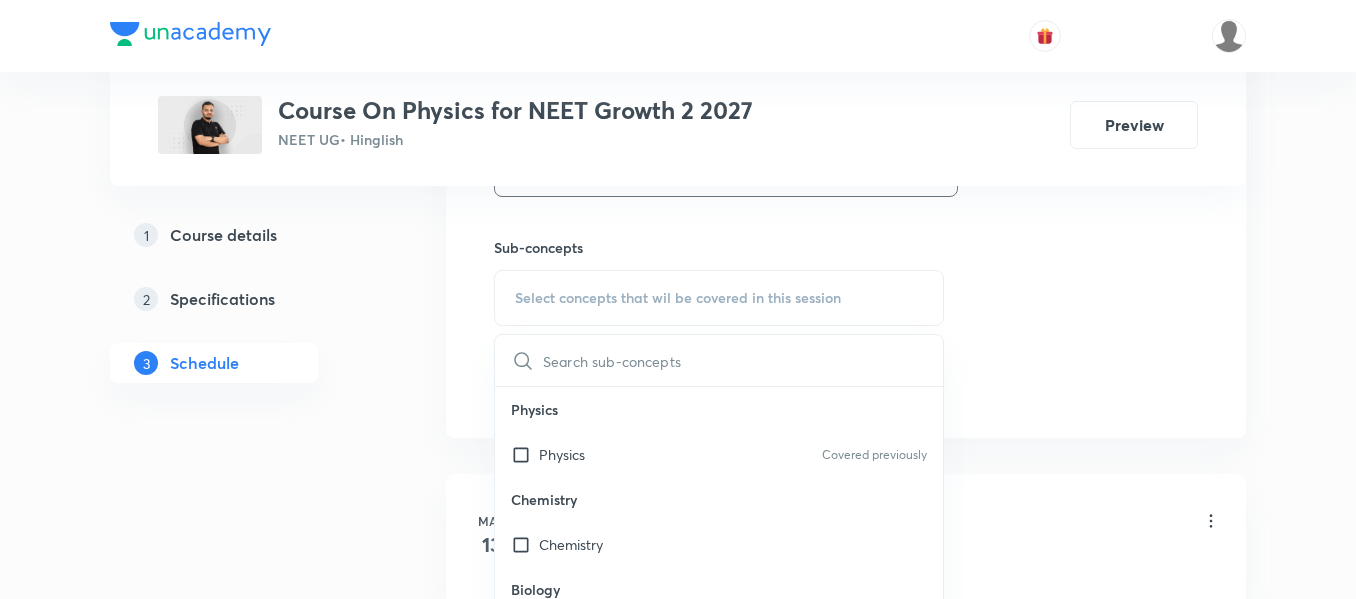 scroll, scrollTop: 1000, scrollLeft: 0, axis: vertical 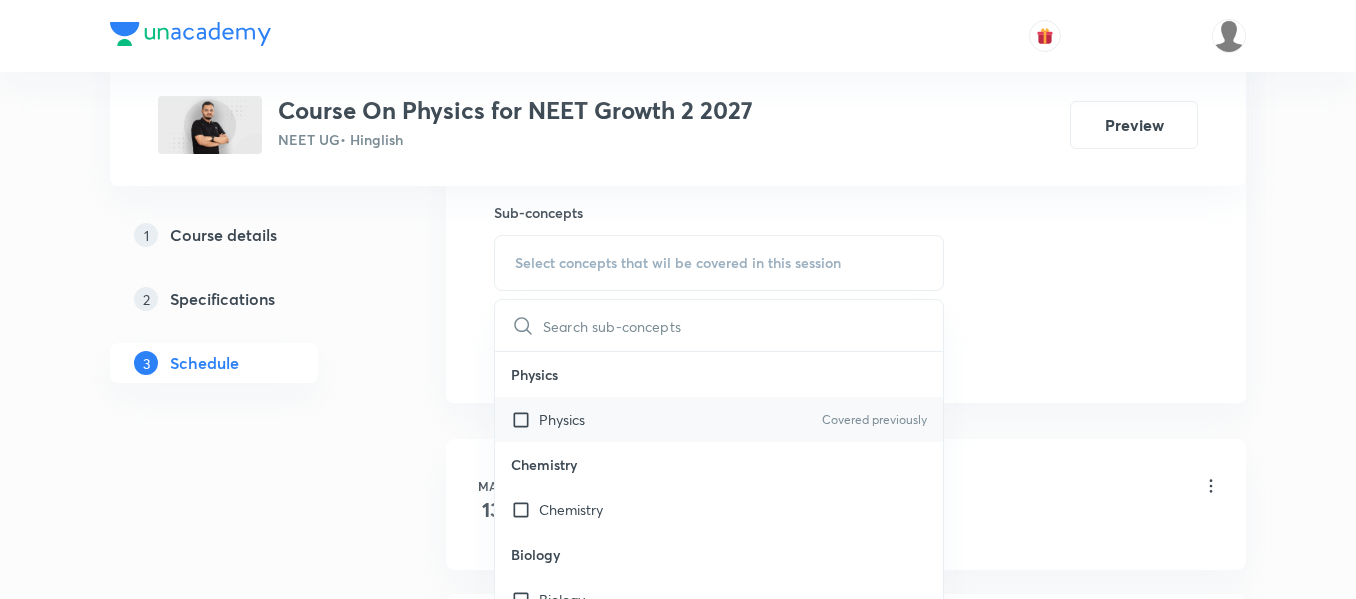 click on "Physics Covered previously" 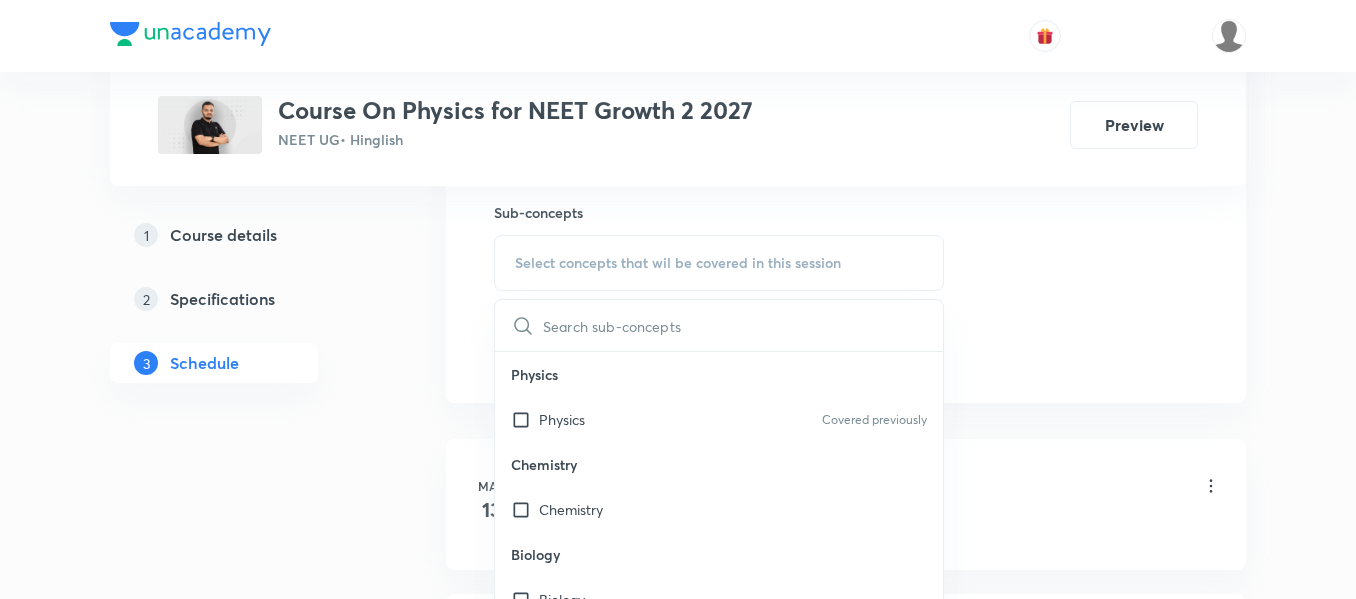 checkbox on "true" 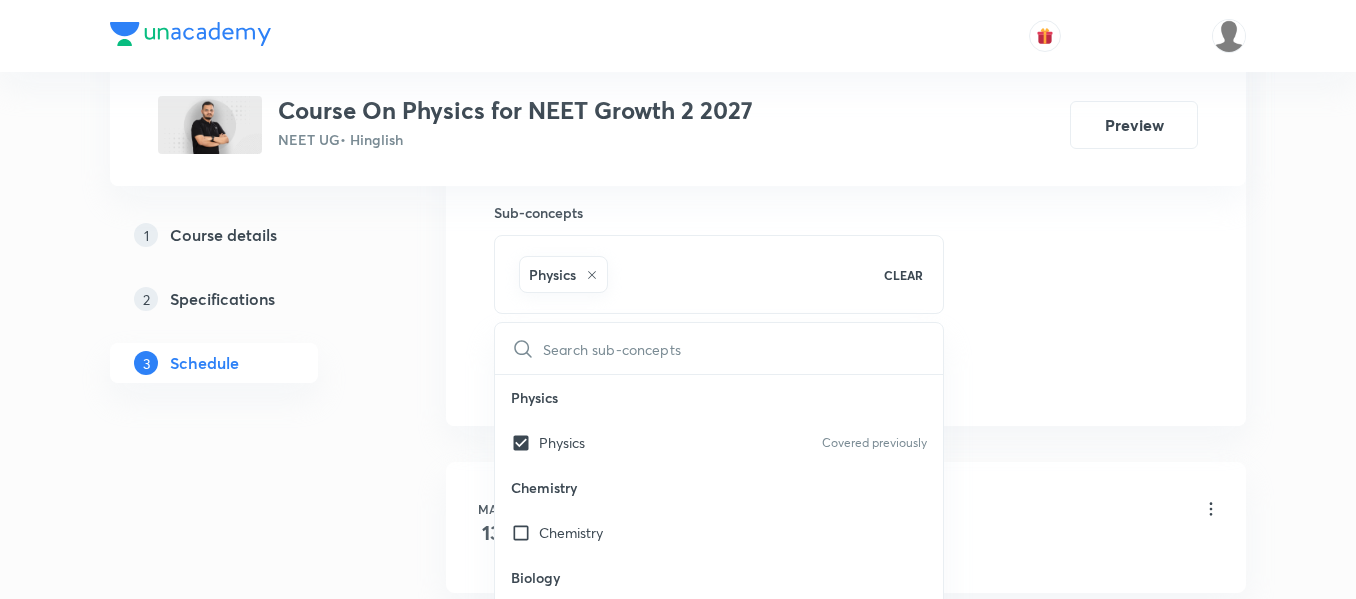 click on "Session  22 Live class Session title 15/99 Motion in plane ​ Schedule for Jul 14, 2025, 11:45 AM ​ Duration (in minutes) 90 ​   Session type Online Offline Room VN-Room number 01 Sub-concepts Physics CLEAR ​ Physics Physics Covered previously Chemistry Chemistry Biology Biology Add Cancel" 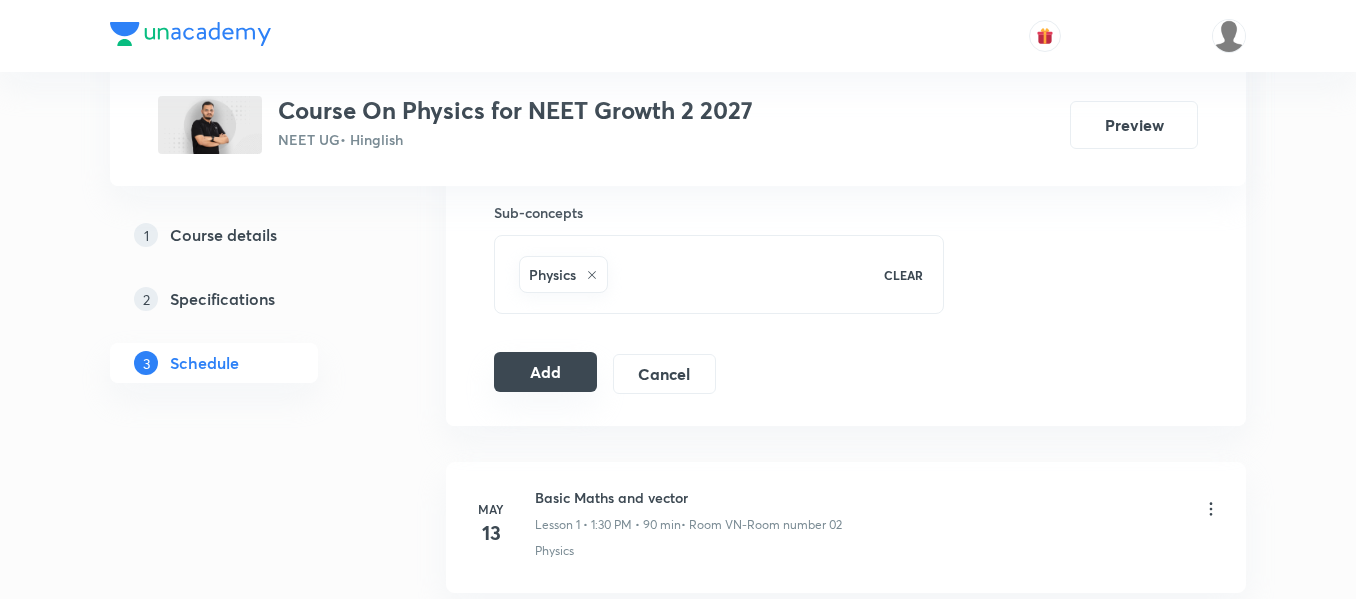 click on "Add" 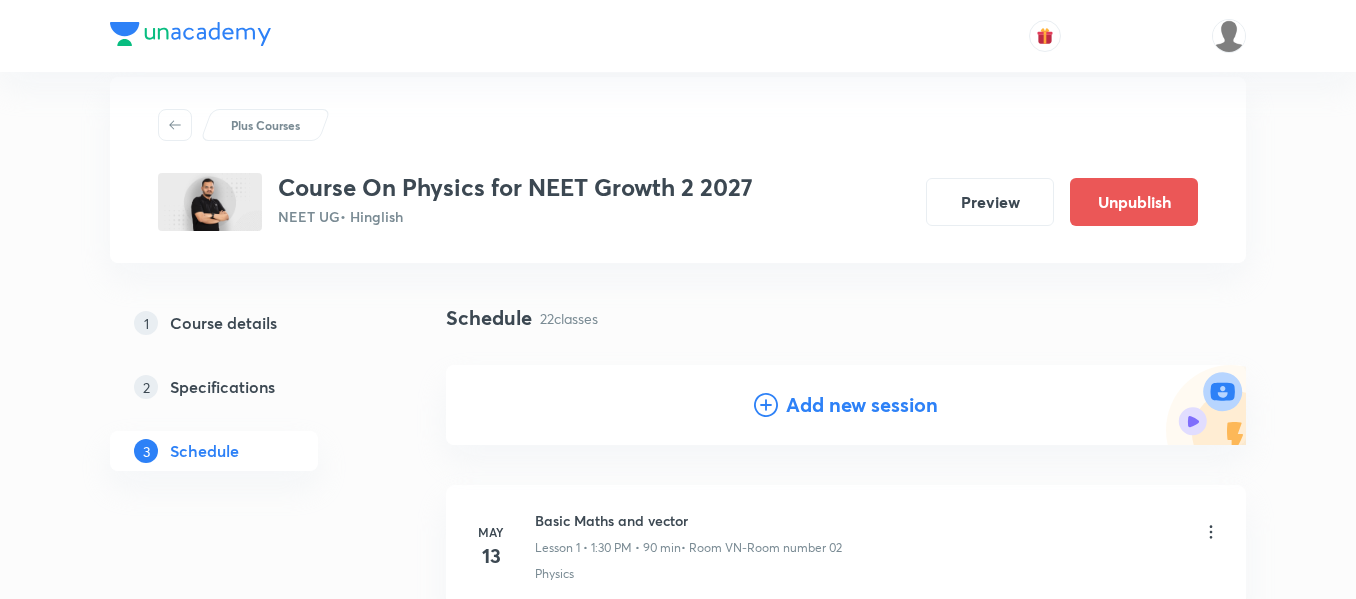 scroll, scrollTop: 0, scrollLeft: 0, axis: both 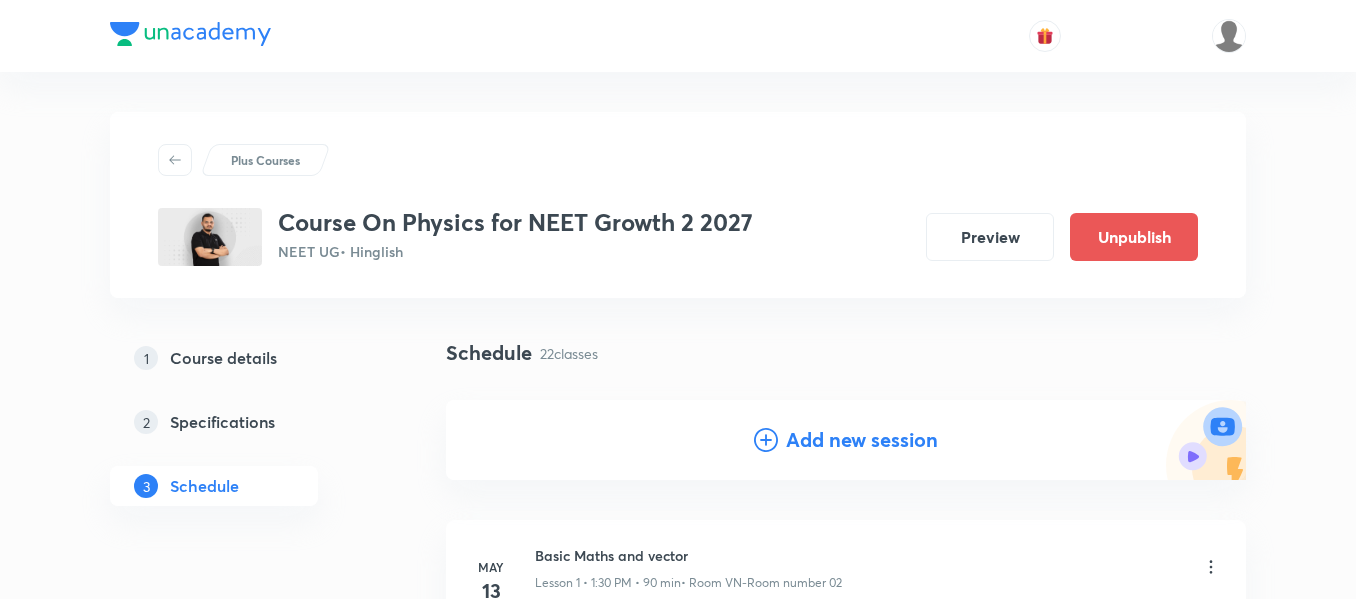 click on "Add new session" 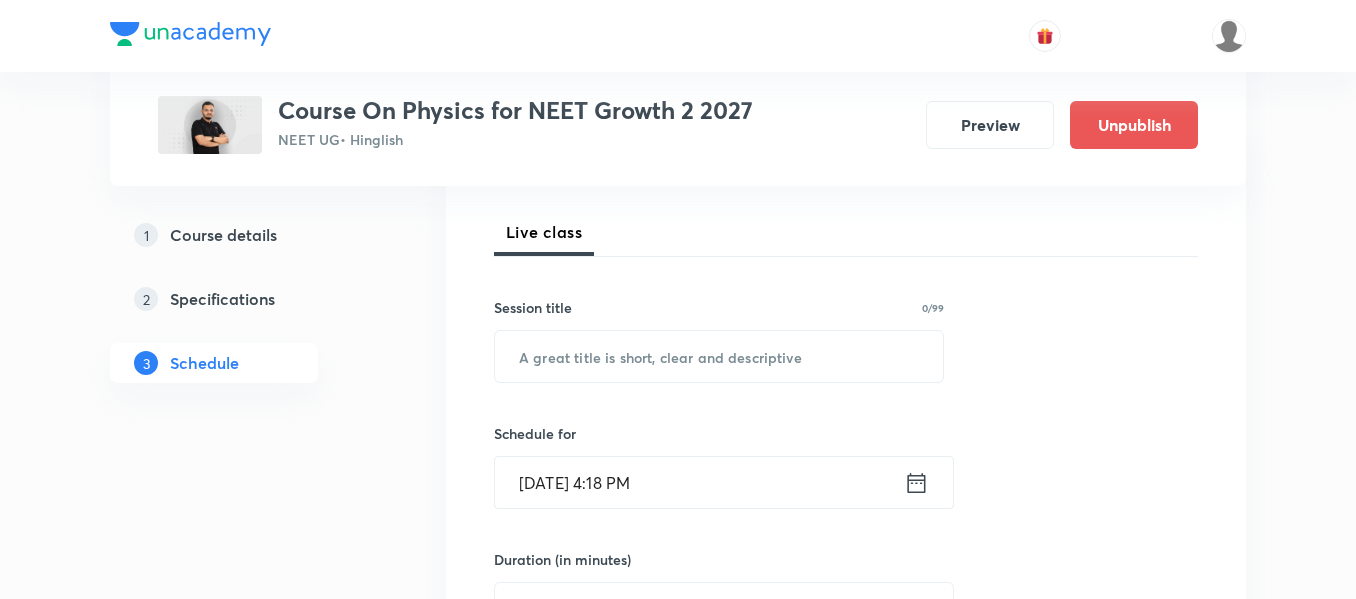 scroll, scrollTop: 300, scrollLeft: 0, axis: vertical 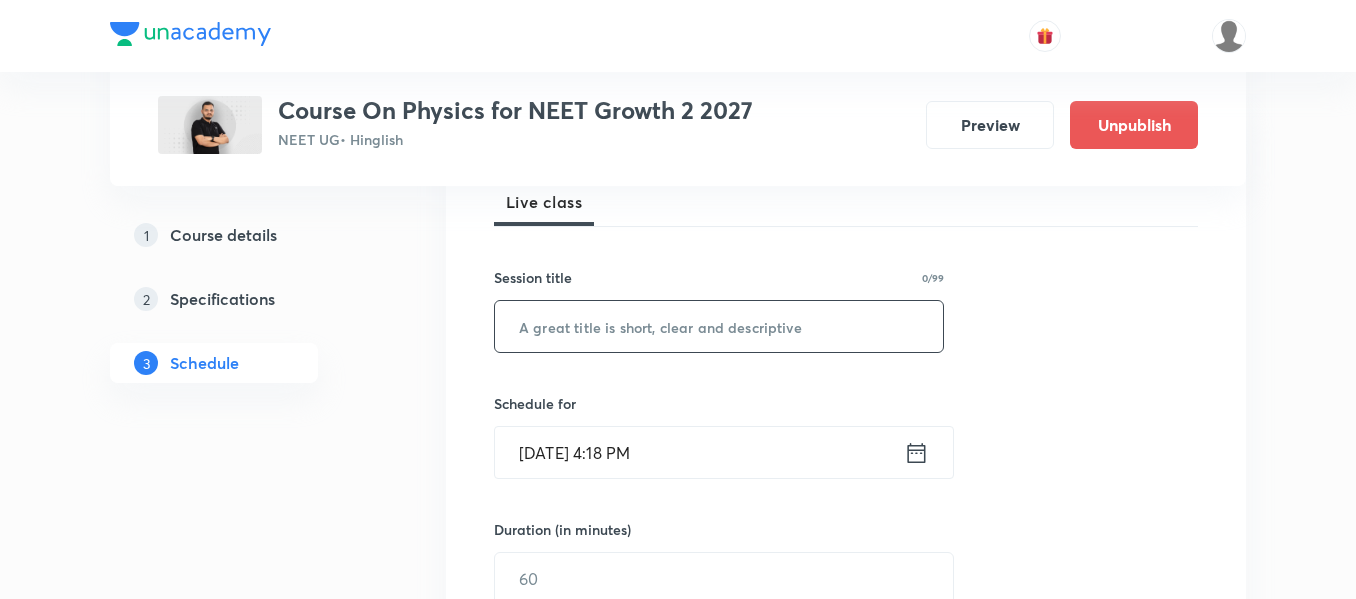click 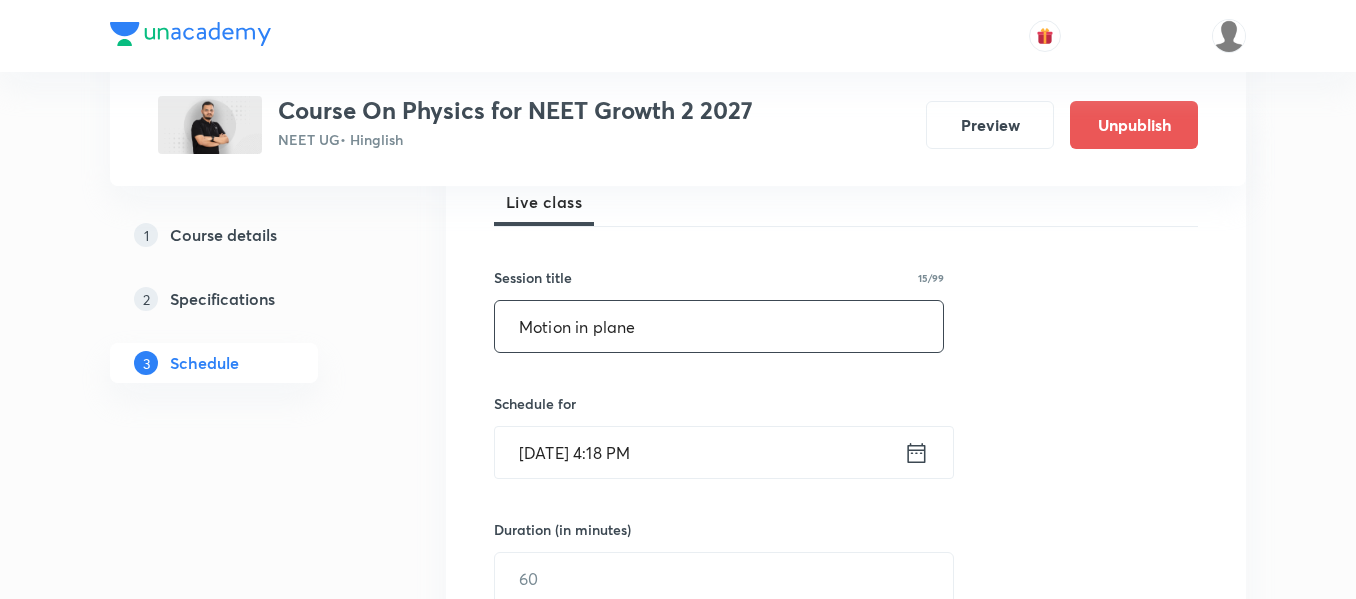 type on "Motion in plane" 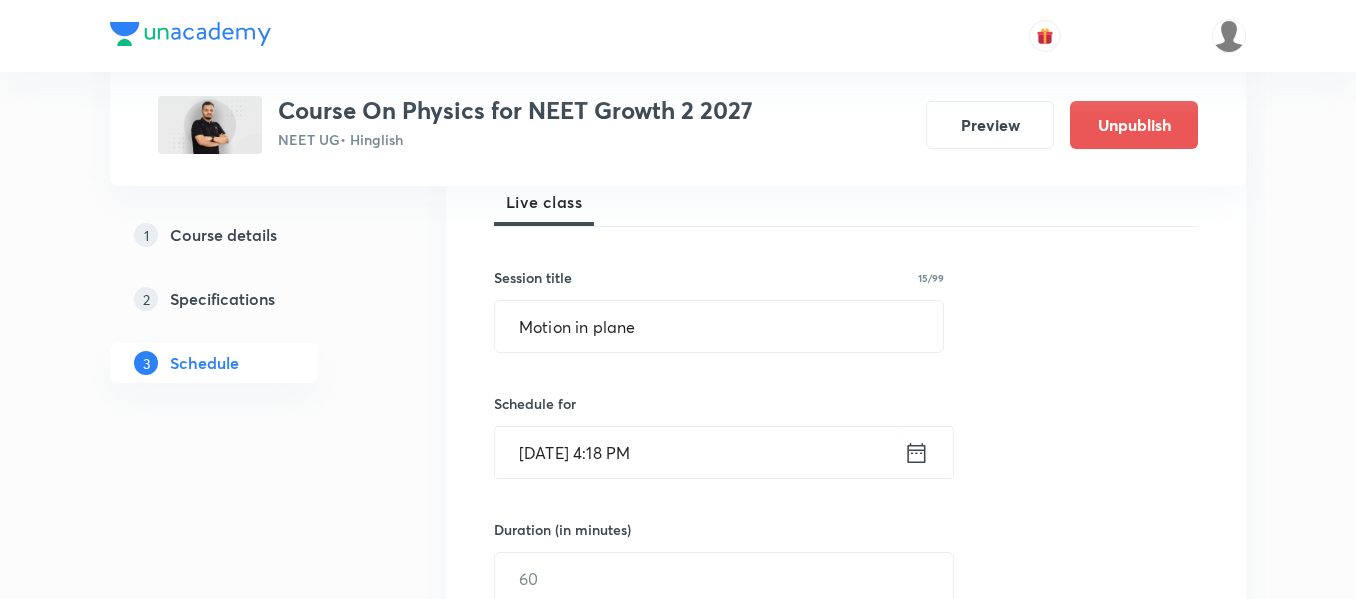 click 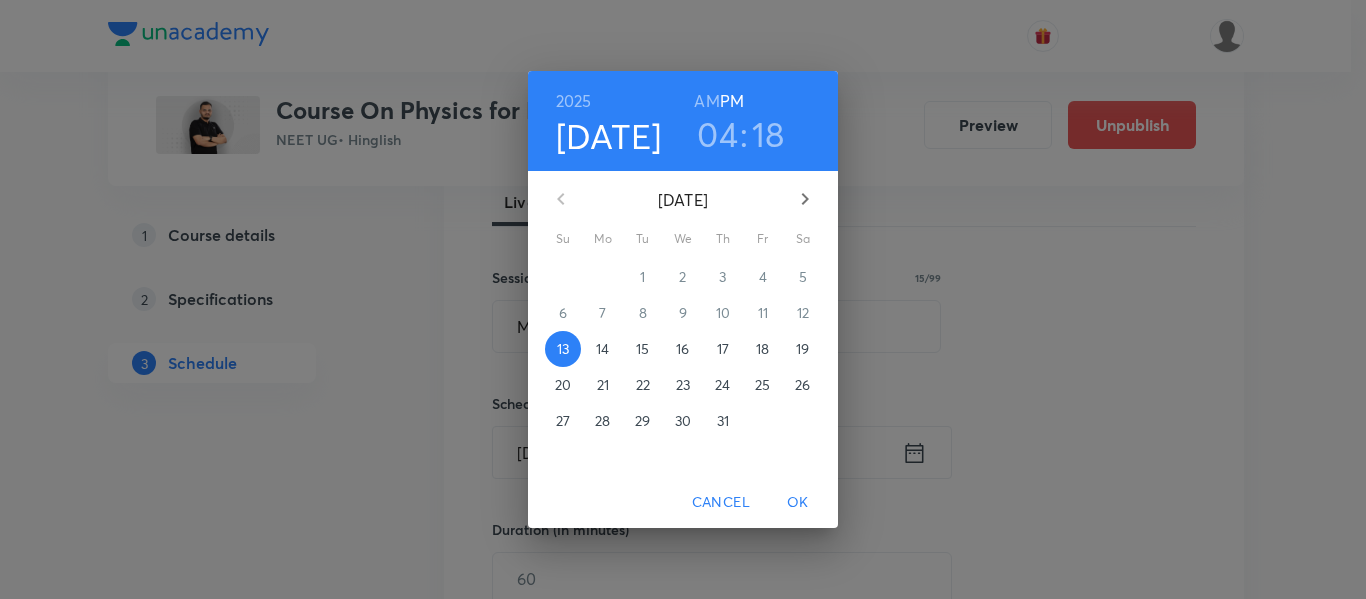 click on "17" 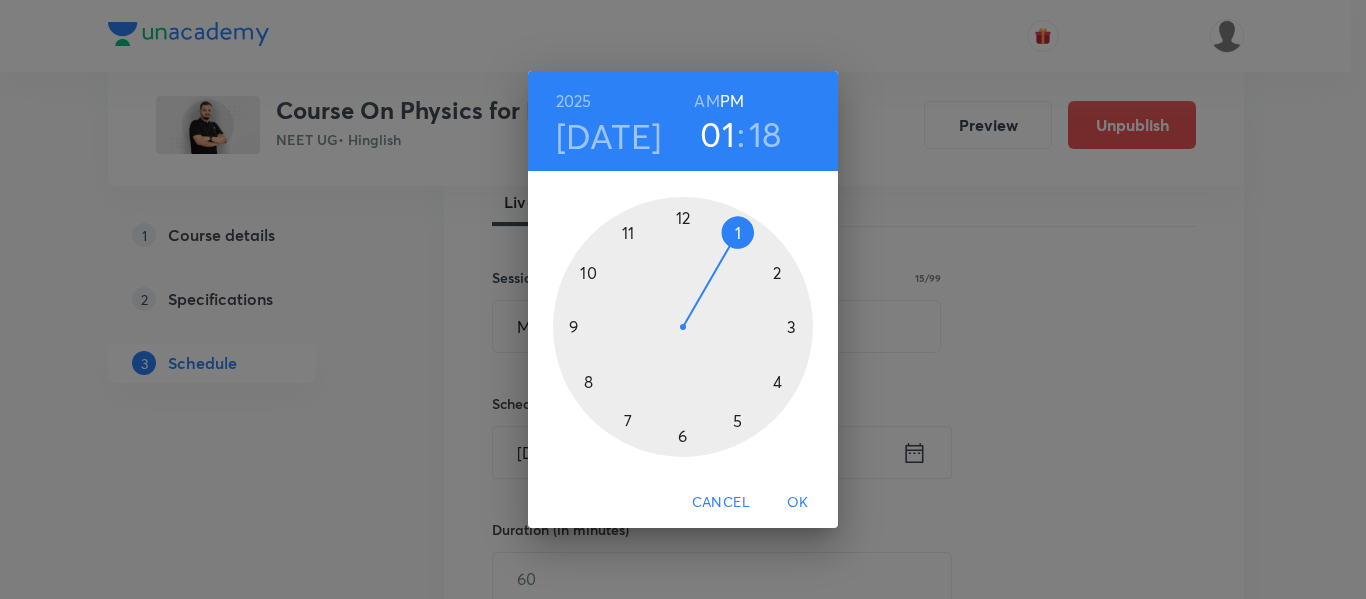 drag, startPoint x: 777, startPoint y: 386, endPoint x: 707, endPoint y: 250, distance: 152.9575 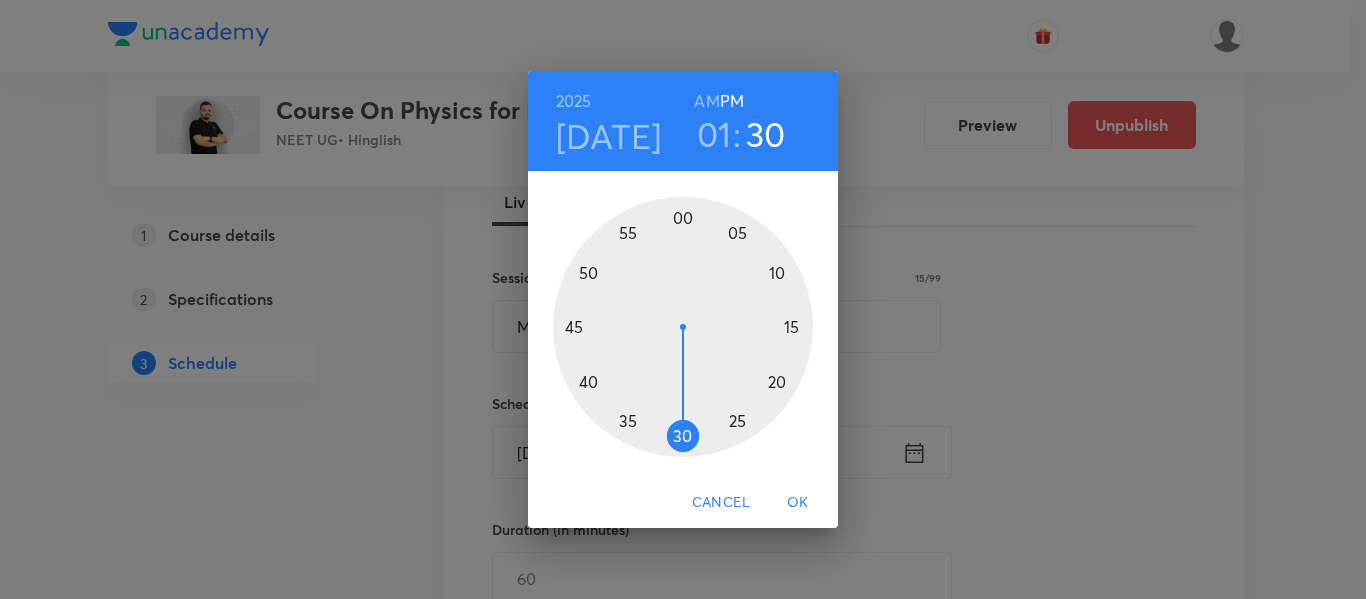 drag, startPoint x: 786, startPoint y: 365, endPoint x: 679, endPoint y: 434, distance: 127.3185 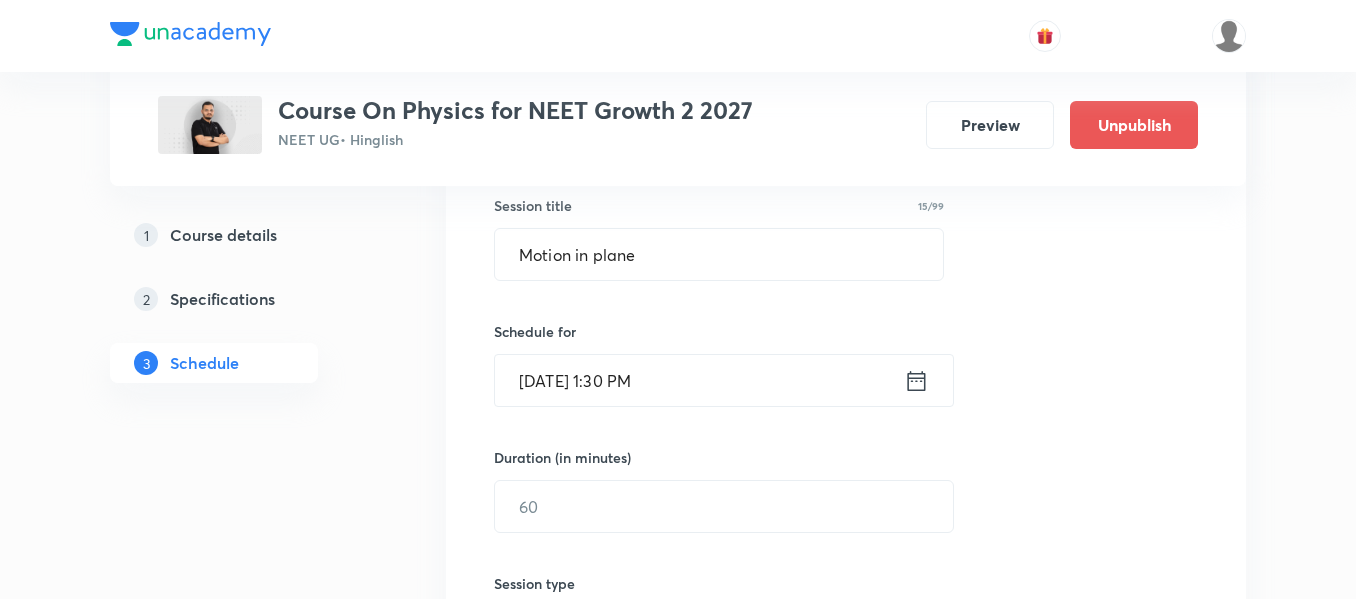 scroll, scrollTop: 500, scrollLeft: 0, axis: vertical 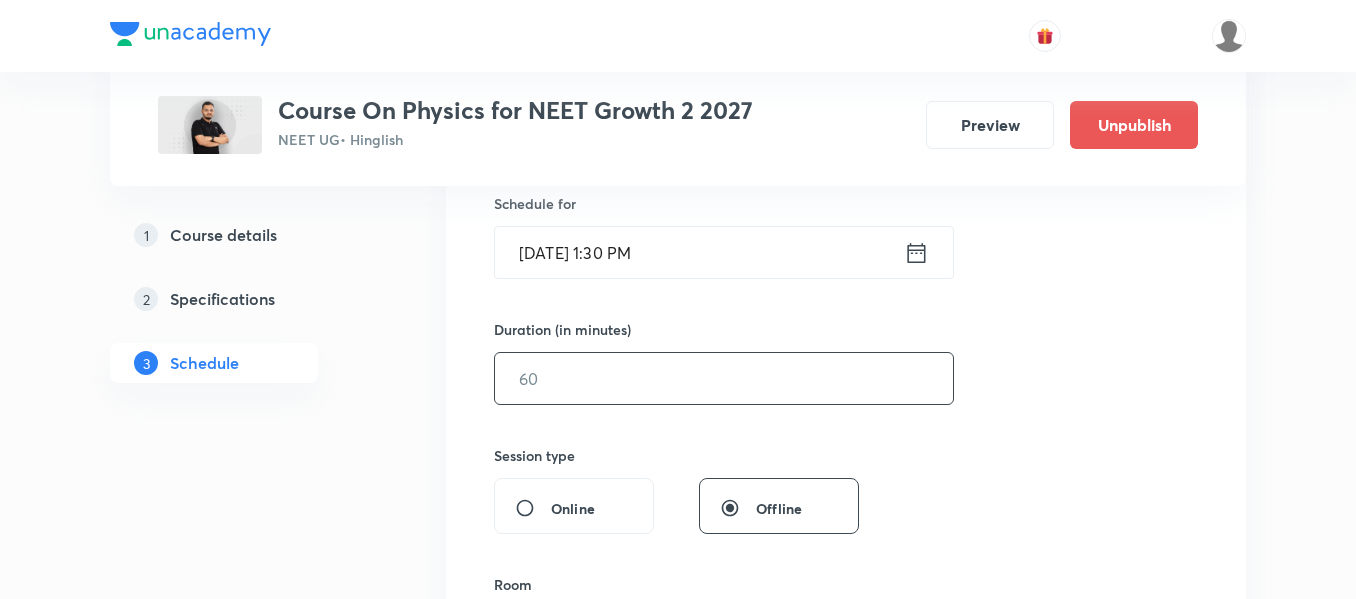 click 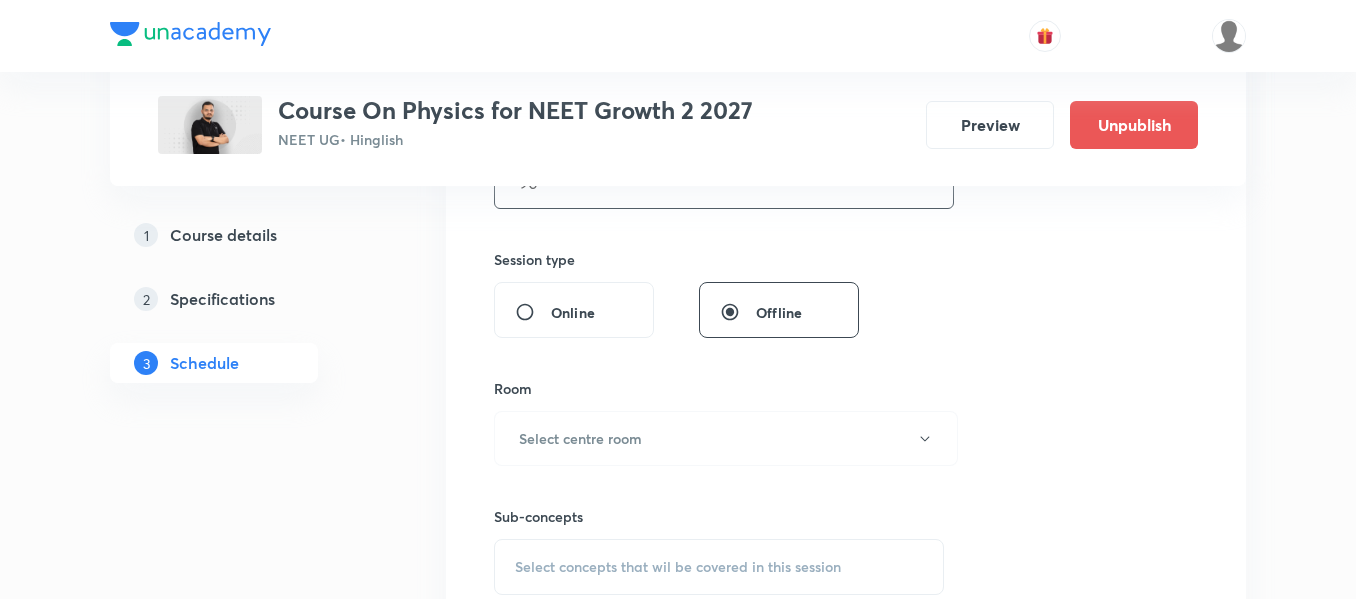 scroll, scrollTop: 700, scrollLeft: 0, axis: vertical 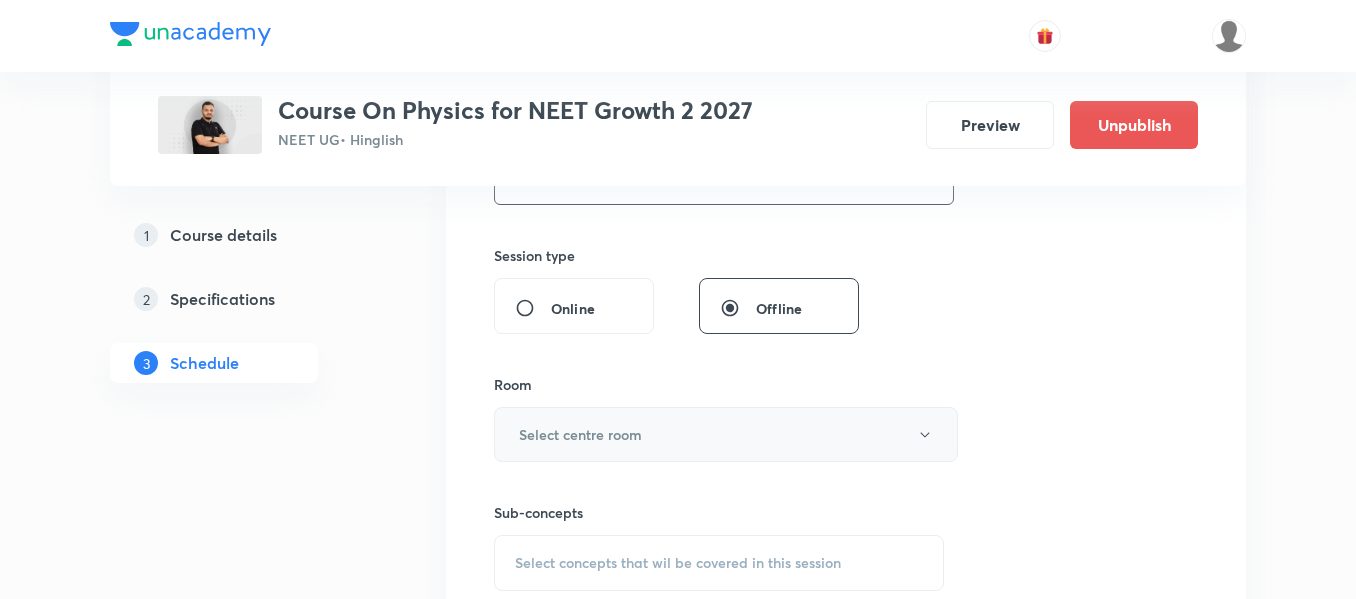 type on "90" 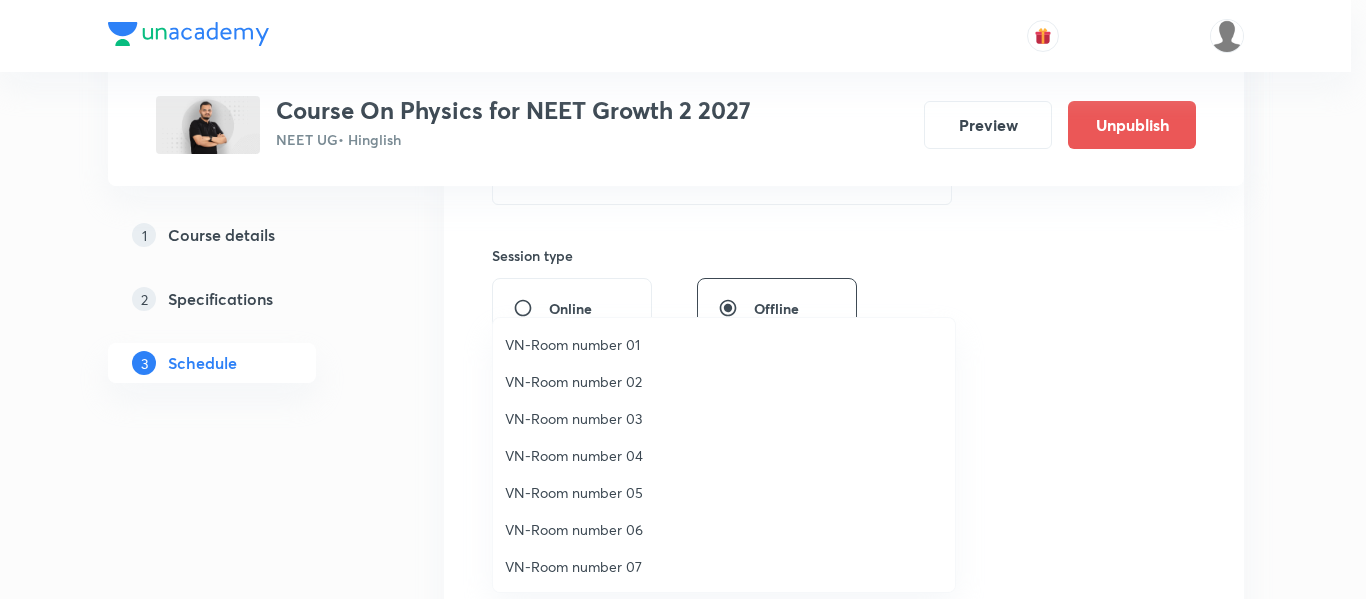 click on "VN-Room number 01" 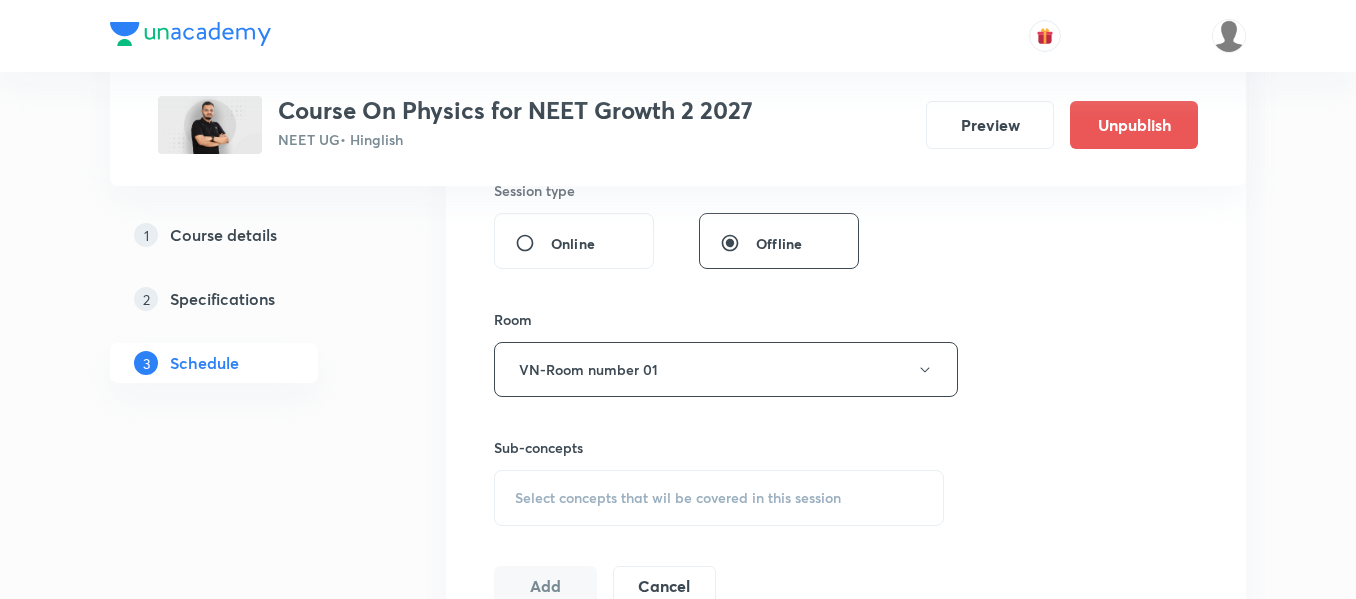 scroll, scrollTop: 800, scrollLeft: 0, axis: vertical 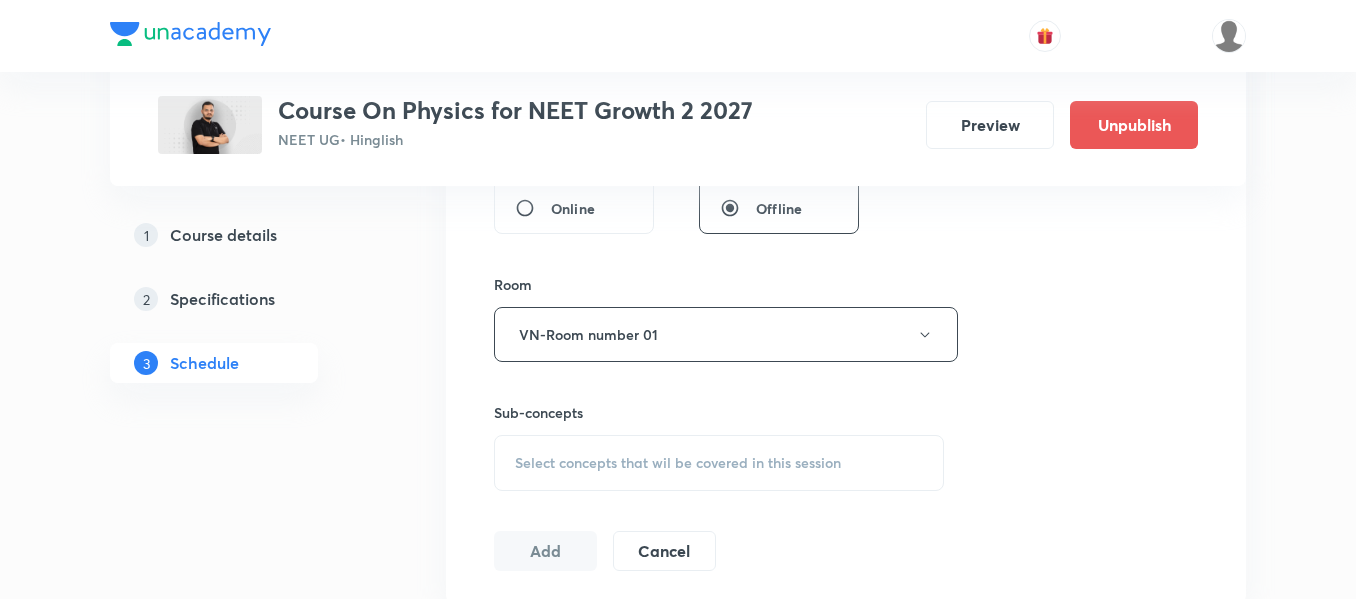click on "Select concepts that wil be covered in this session" 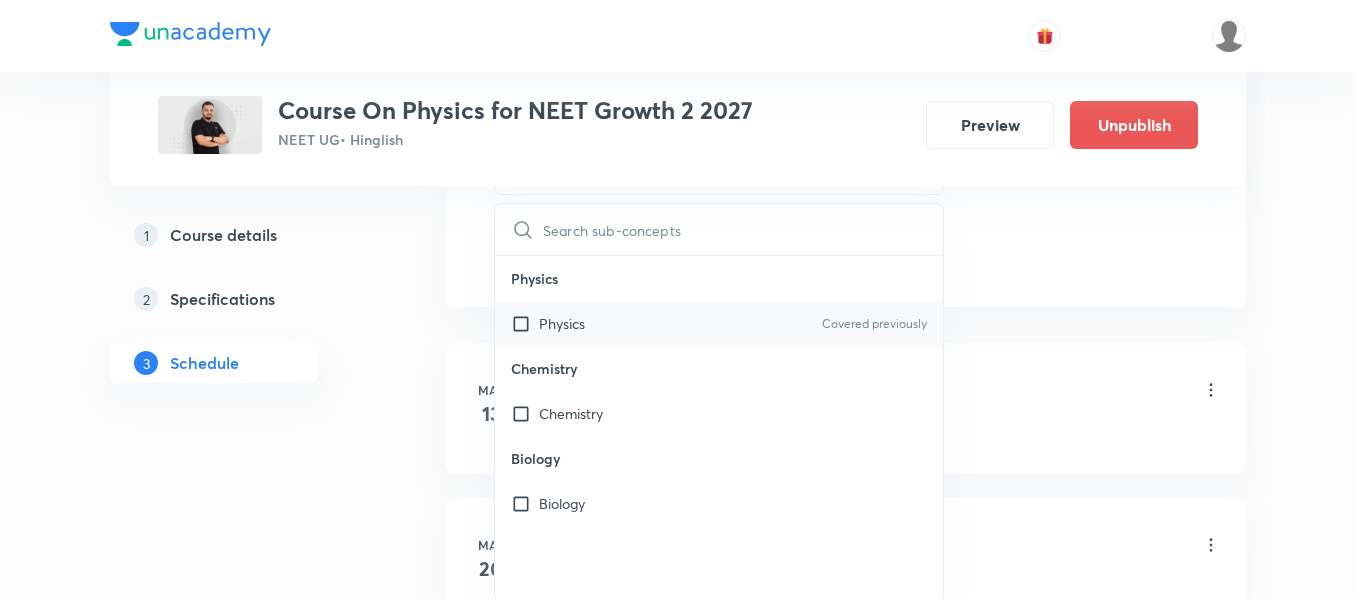 scroll, scrollTop: 1100, scrollLeft: 0, axis: vertical 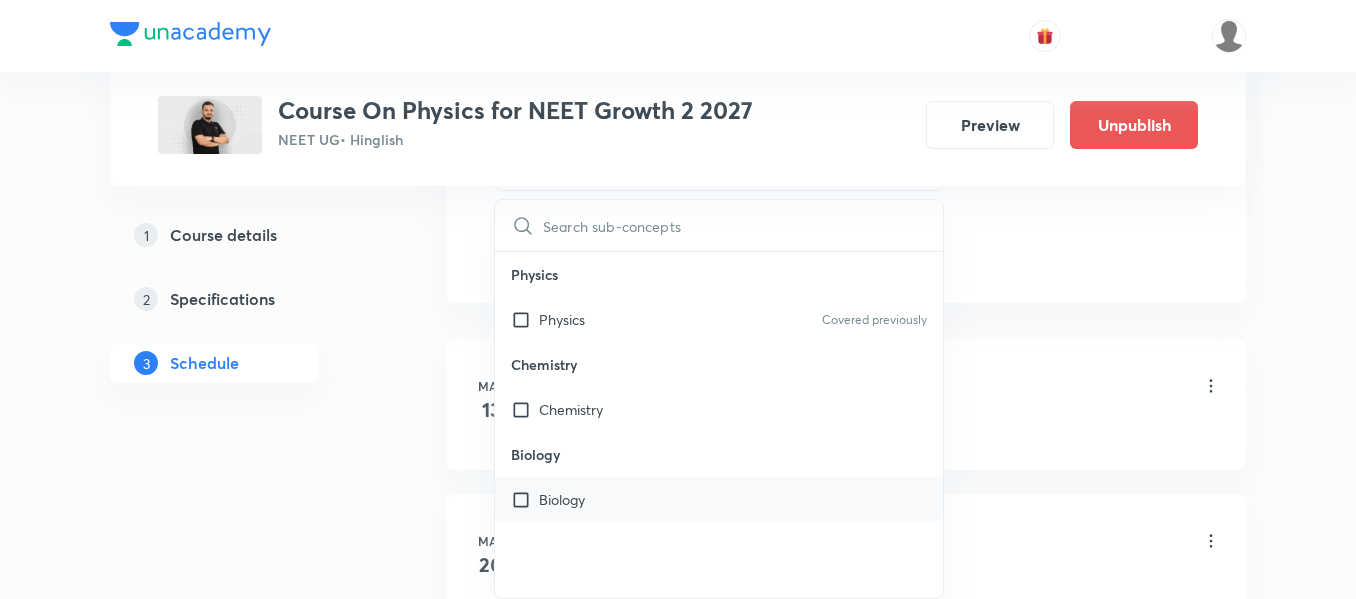 click on "Biology" 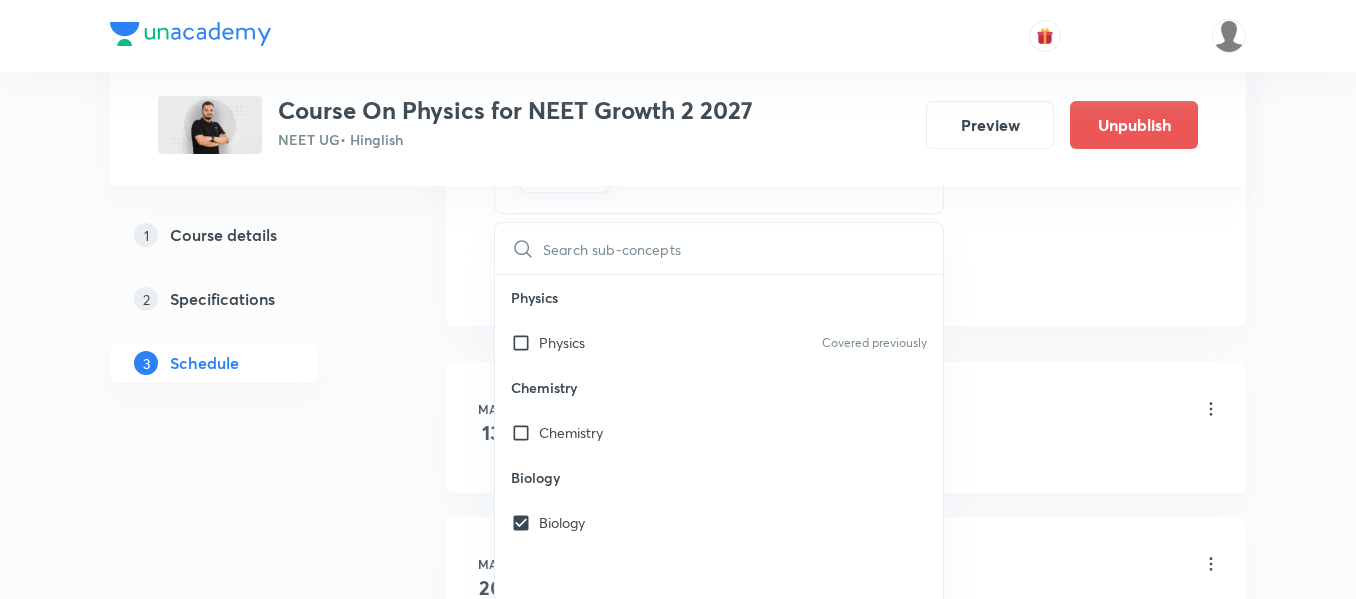 click on "Session  23 Live class Session title 15/99 Motion in plane ​ Schedule for Jul 17, 2025, 1:30 PM ​ Duration (in minutes) 90 ​   Session type Online Offline Room VN-Room number 01 Sub-concepts Biology CLEAR ​ Physics Physics Covered previously Chemistry Chemistry Biology Biology Add Cancel" 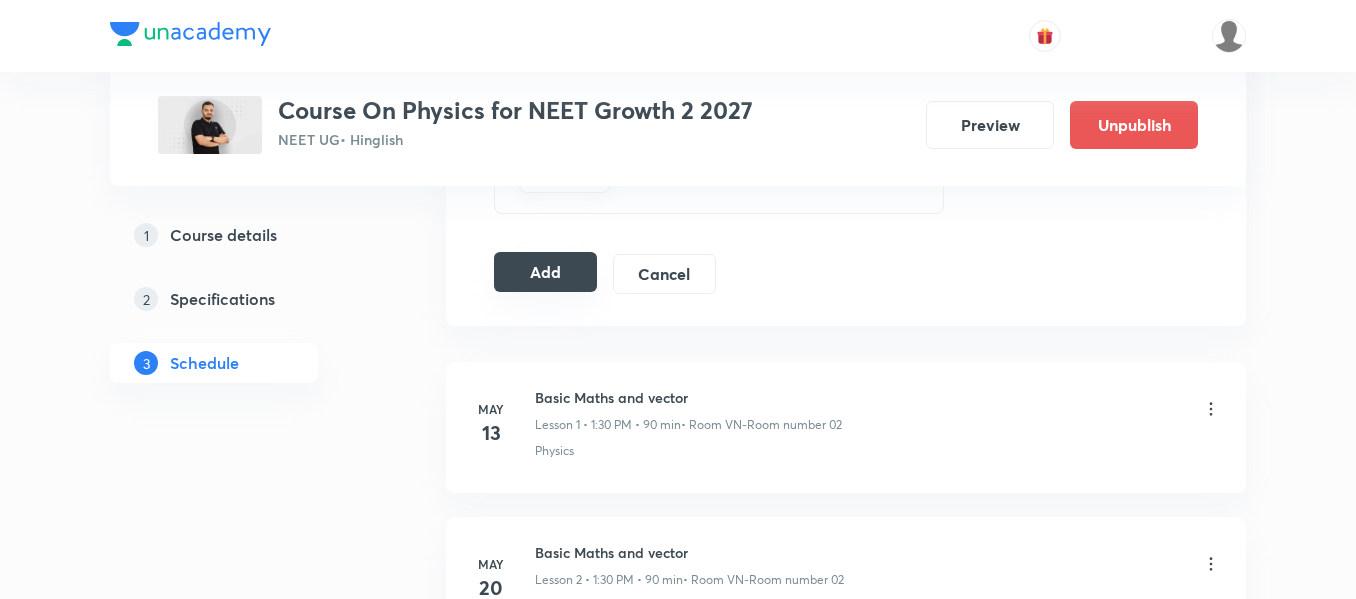 click on "Add" 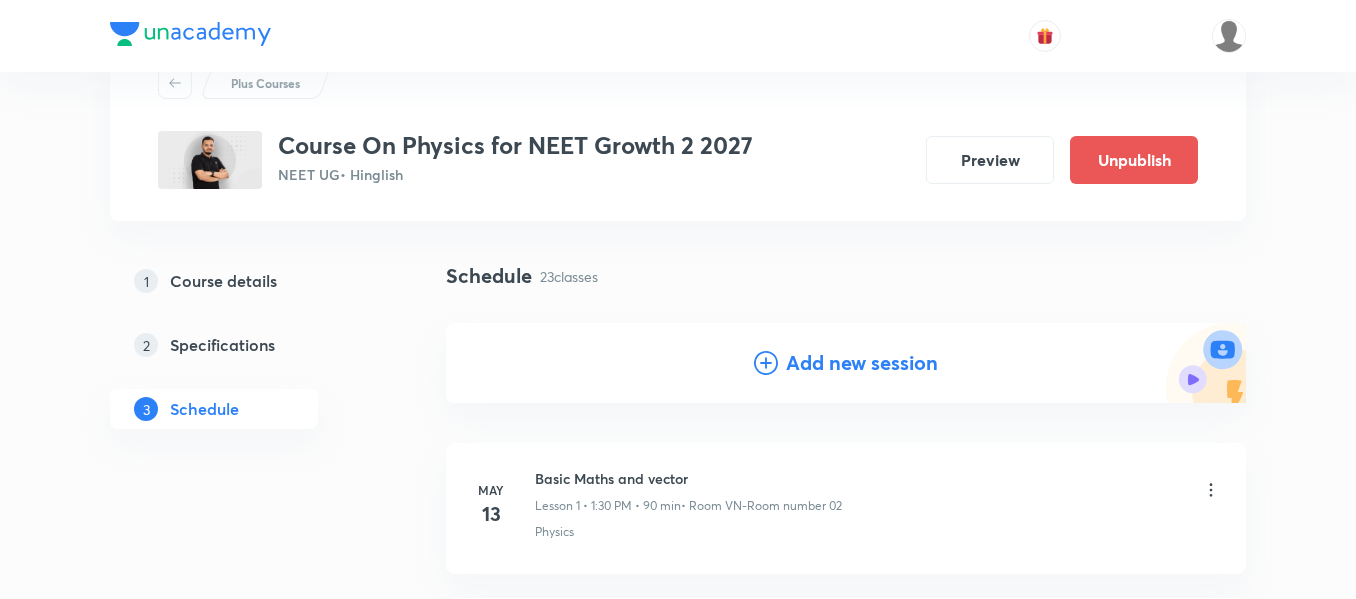 scroll, scrollTop: 0, scrollLeft: 0, axis: both 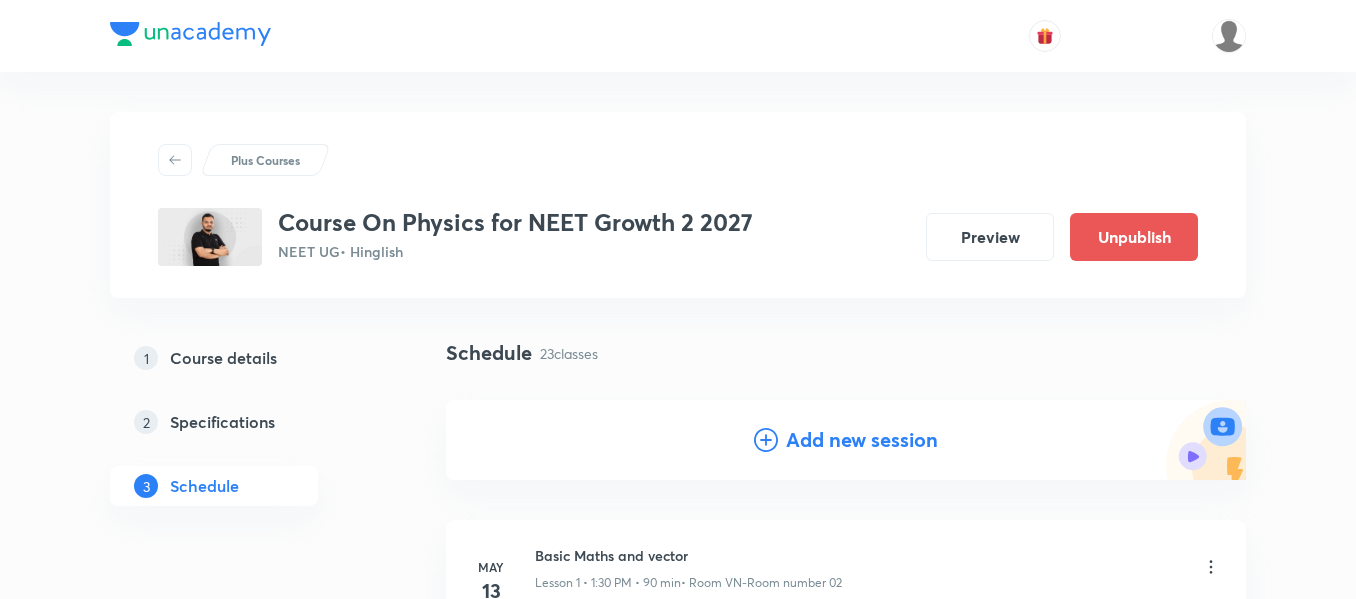 click on "Add new session" 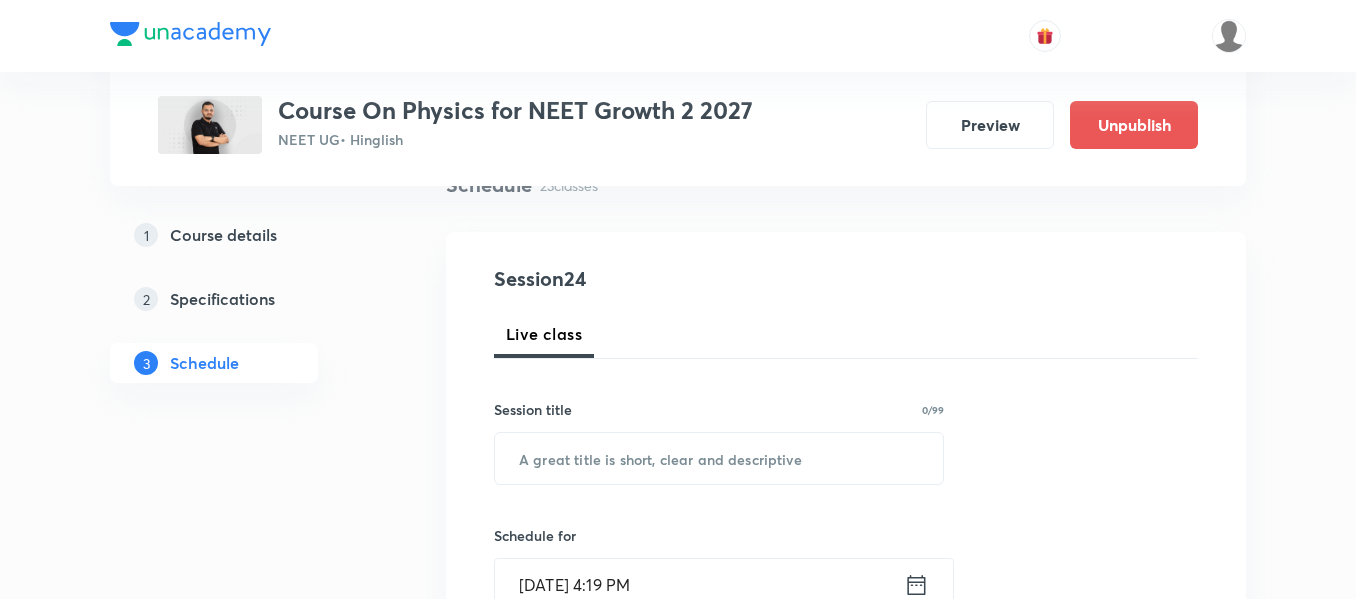 scroll, scrollTop: 200, scrollLeft: 0, axis: vertical 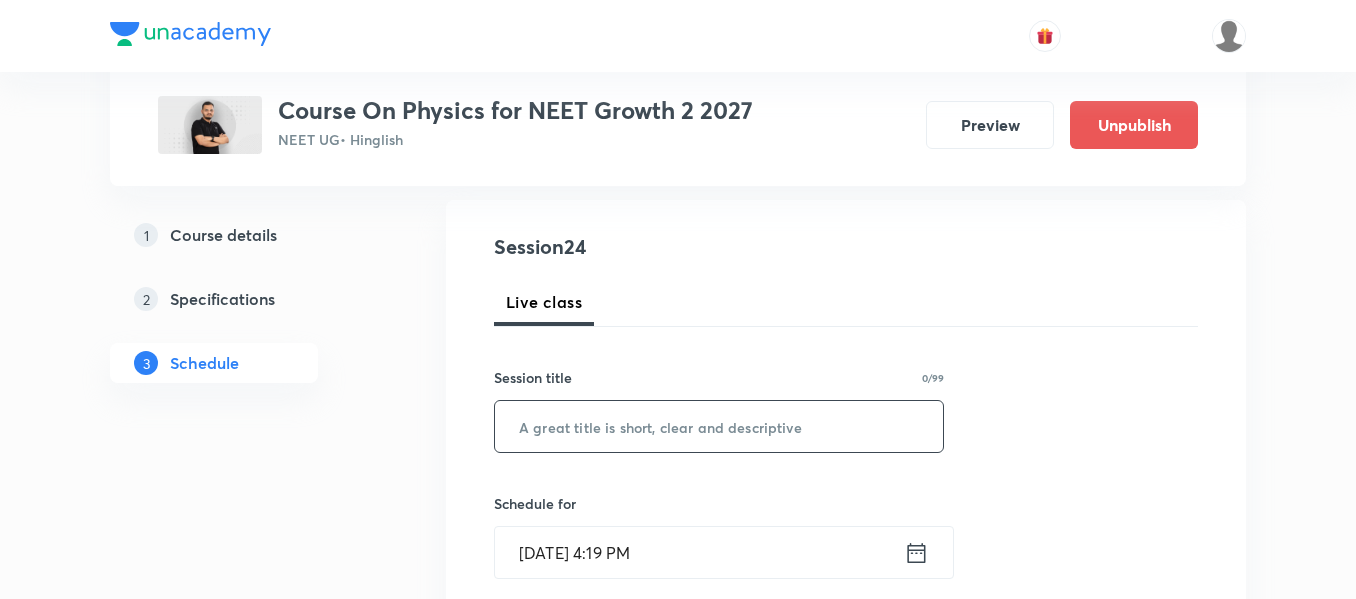 click 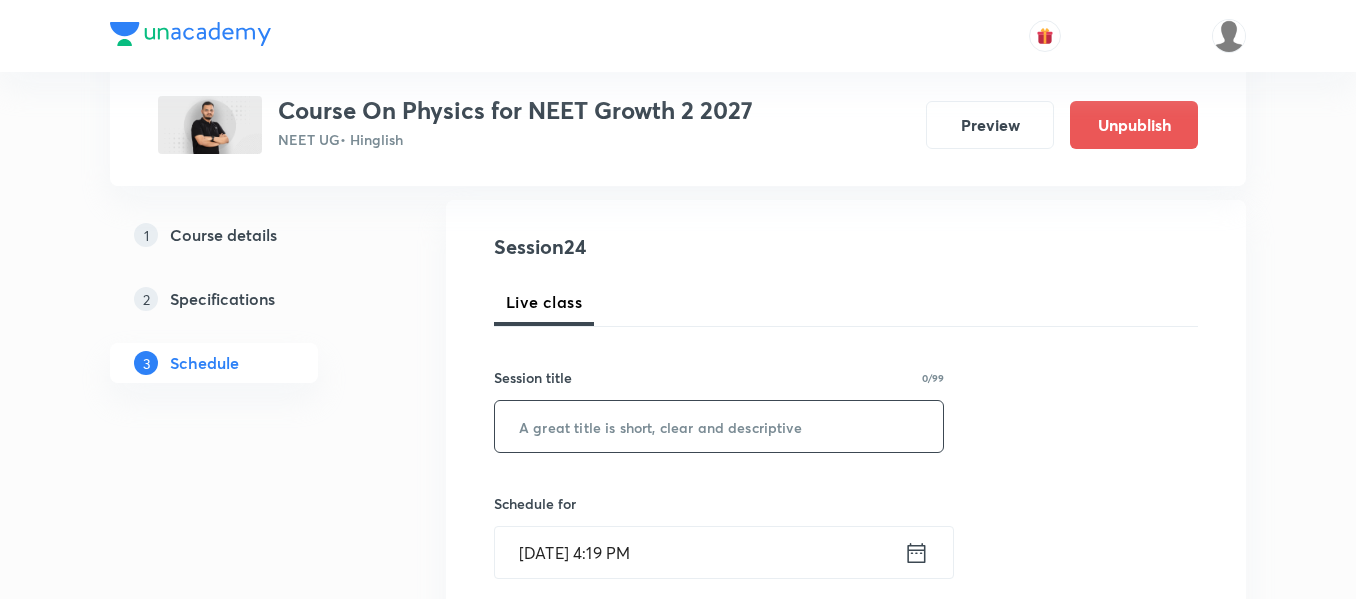 paste on "Motion in plane" 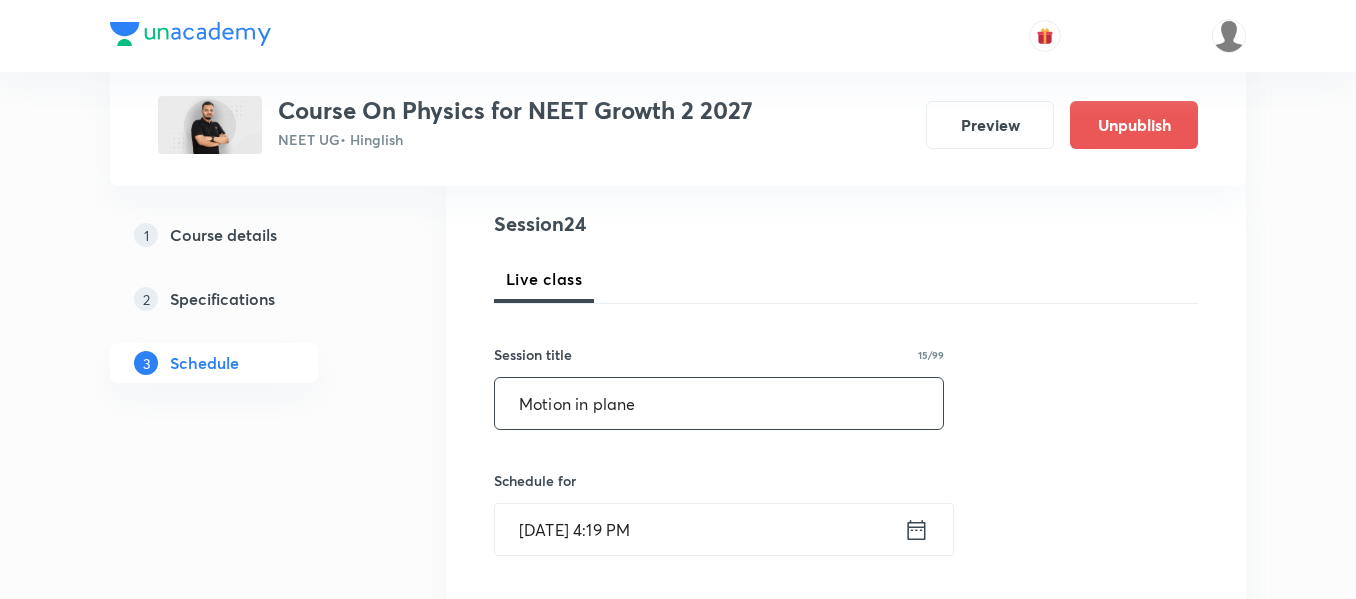 scroll, scrollTop: 200, scrollLeft: 0, axis: vertical 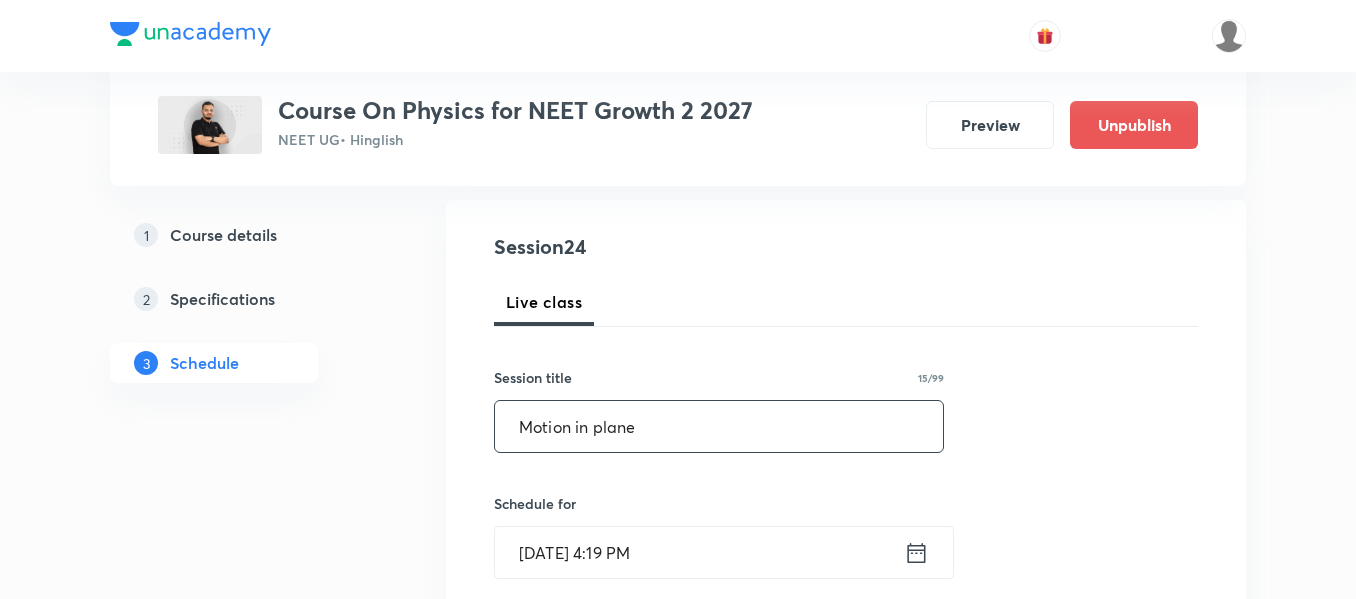 type on "Motion in plane" 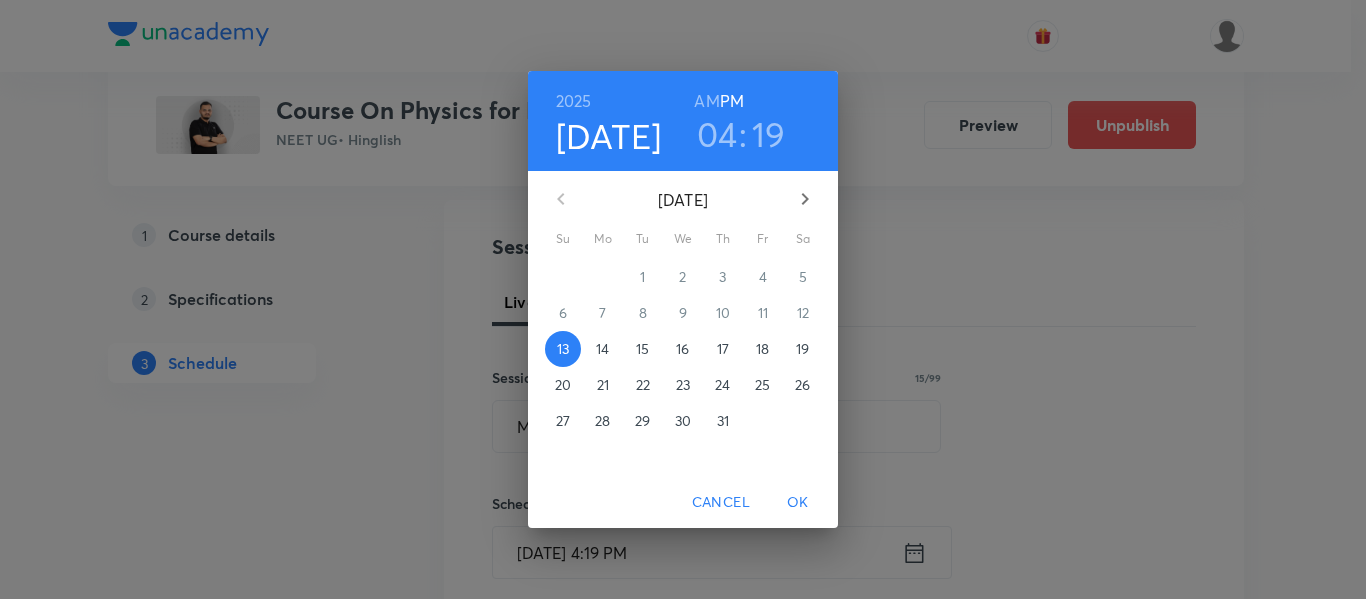 click on "19" 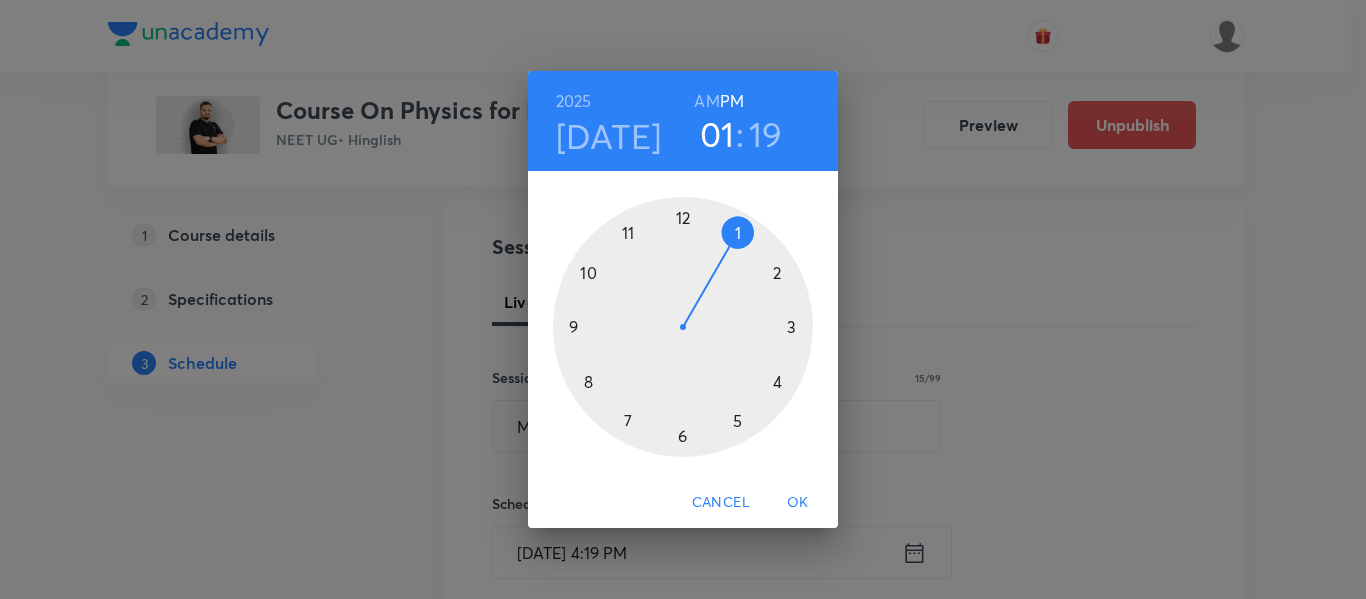drag, startPoint x: 771, startPoint y: 378, endPoint x: 737, endPoint y: 257, distance: 125.68612 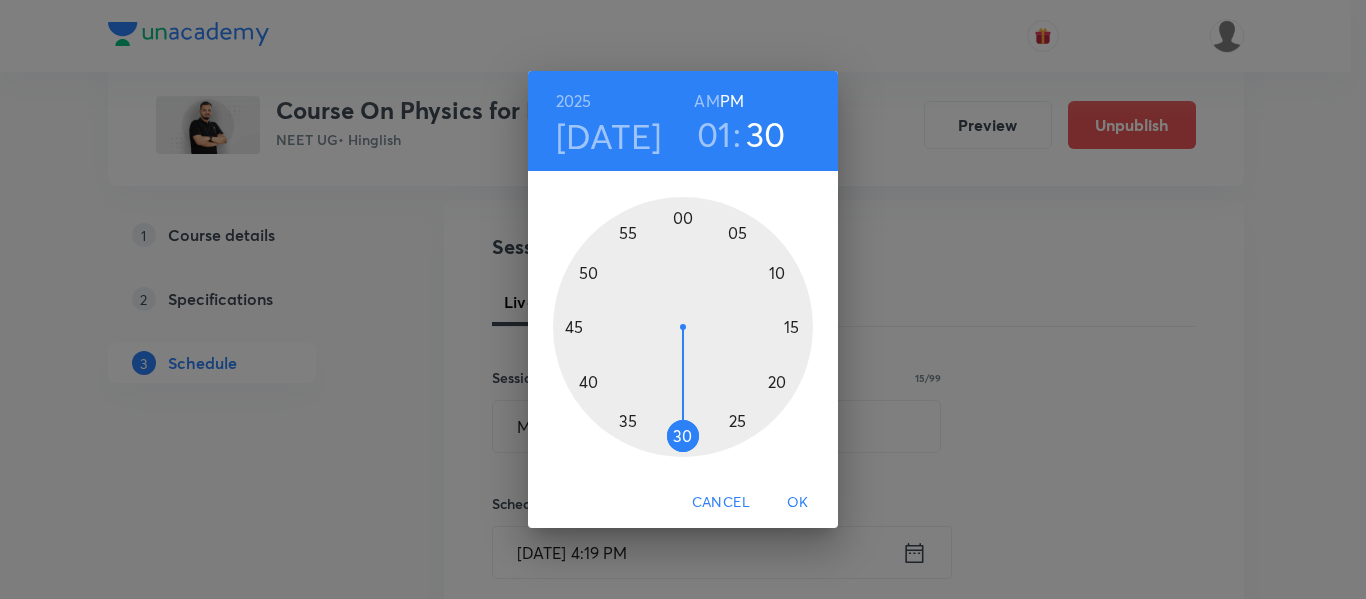 drag, startPoint x: 782, startPoint y: 373, endPoint x: 679, endPoint y: 414, distance: 110.860275 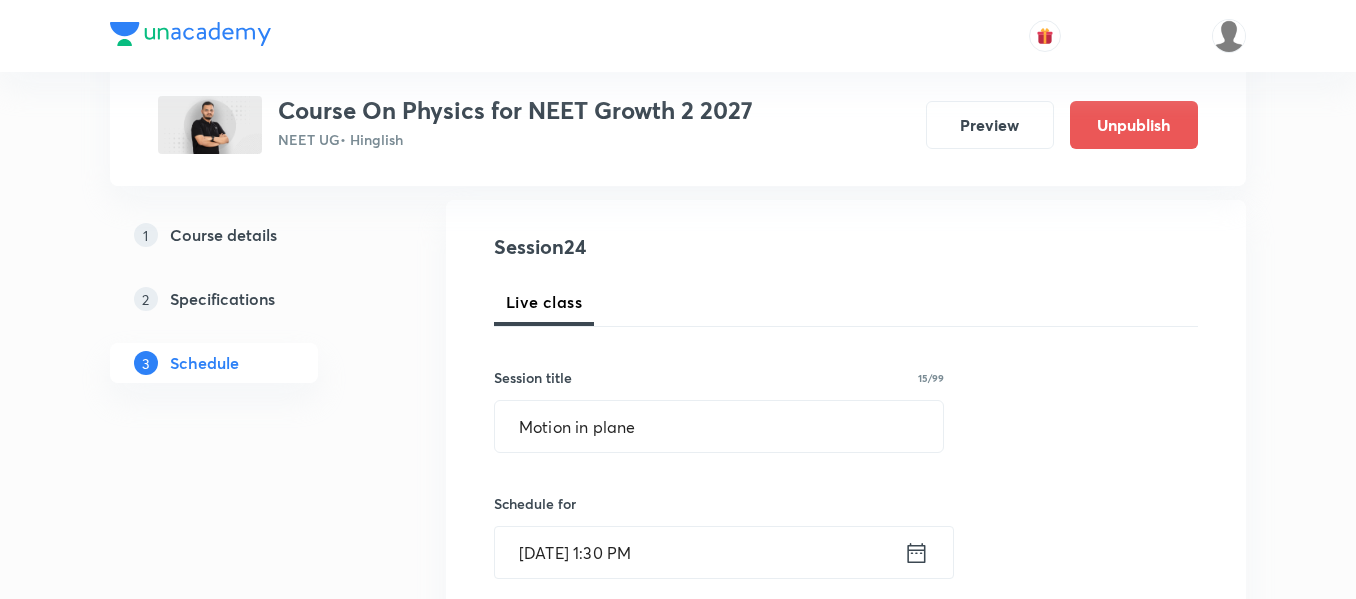 scroll, scrollTop: 500, scrollLeft: 0, axis: vertical 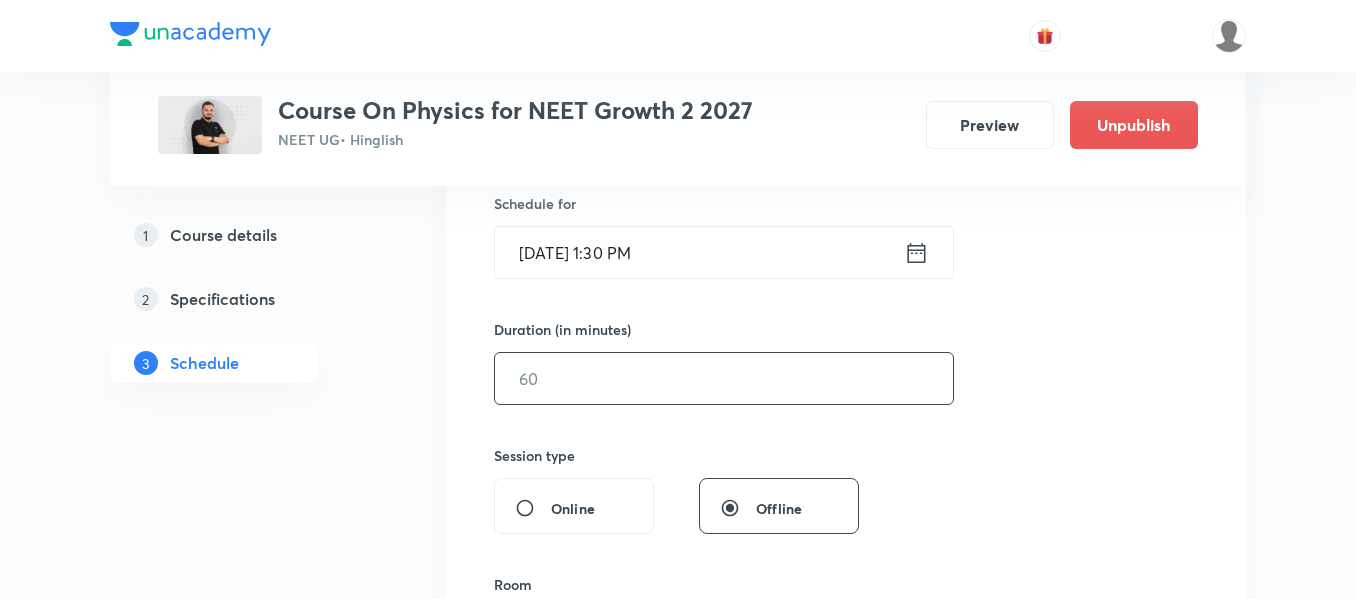 click 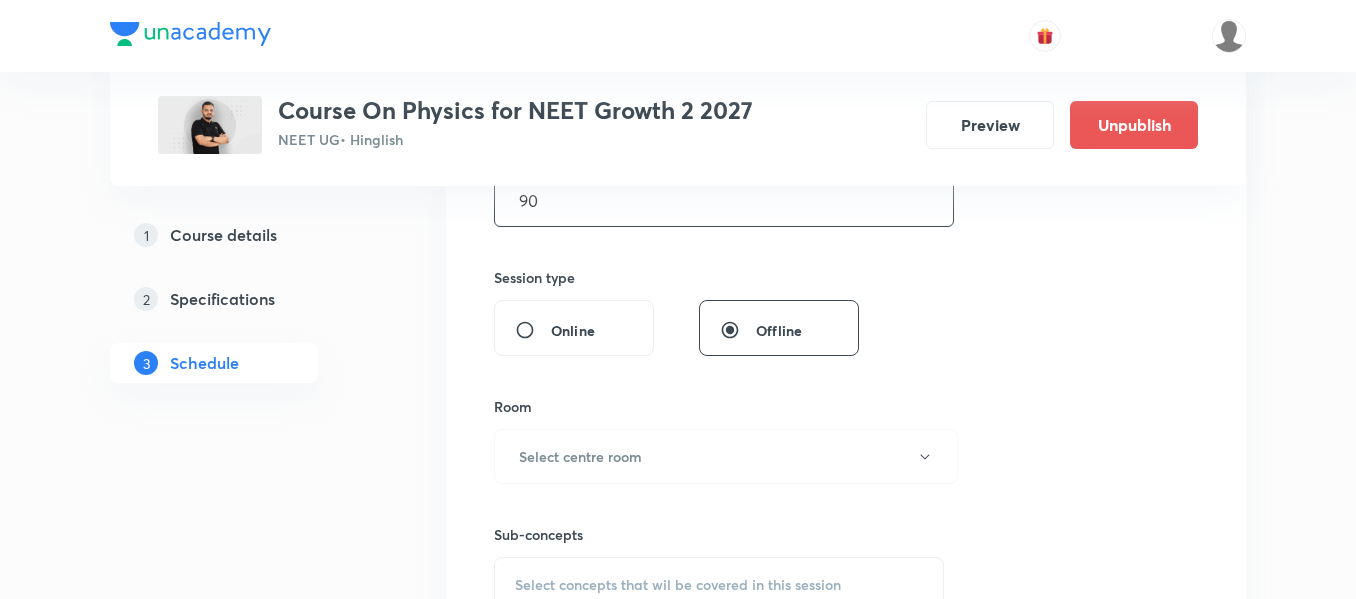 scroll, scrollTop: 700, scrollLeft: 0, axis: vertical 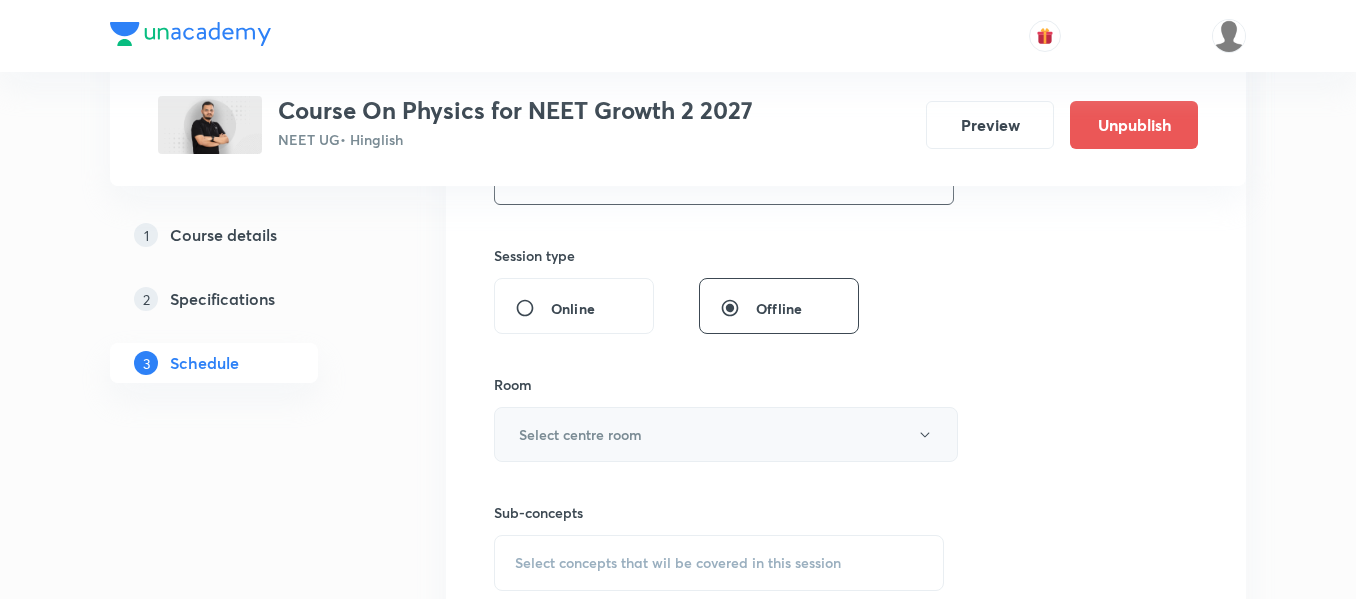 type on "90" 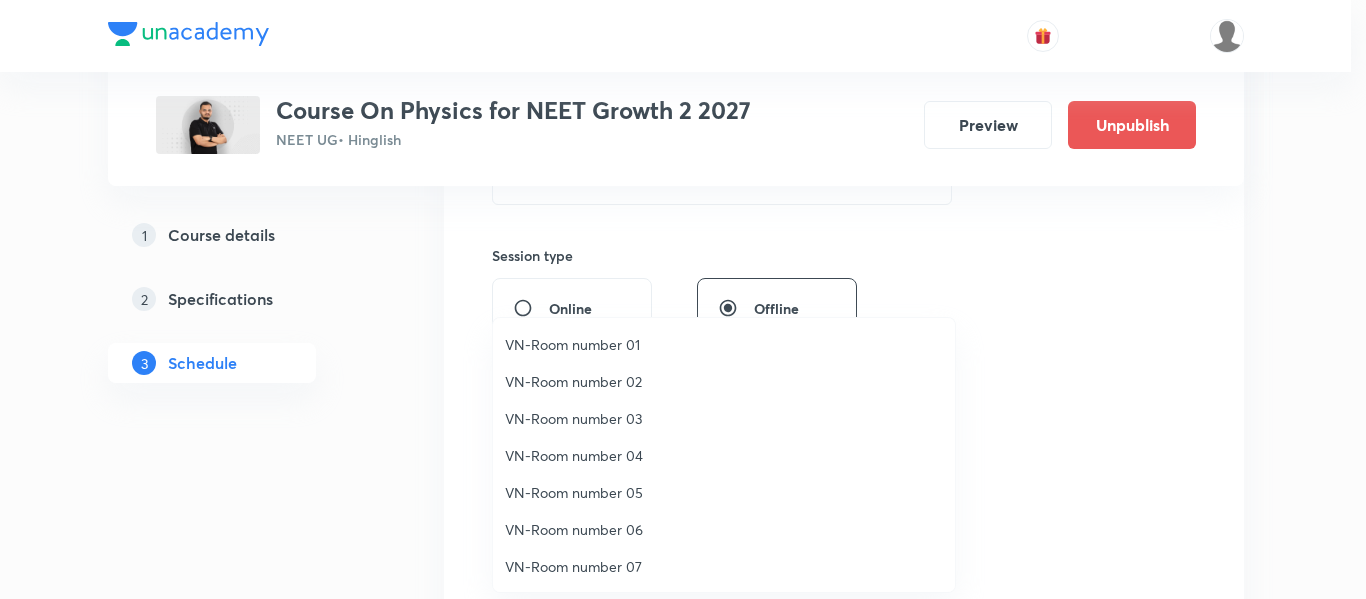 click on "VN-Room number 01" 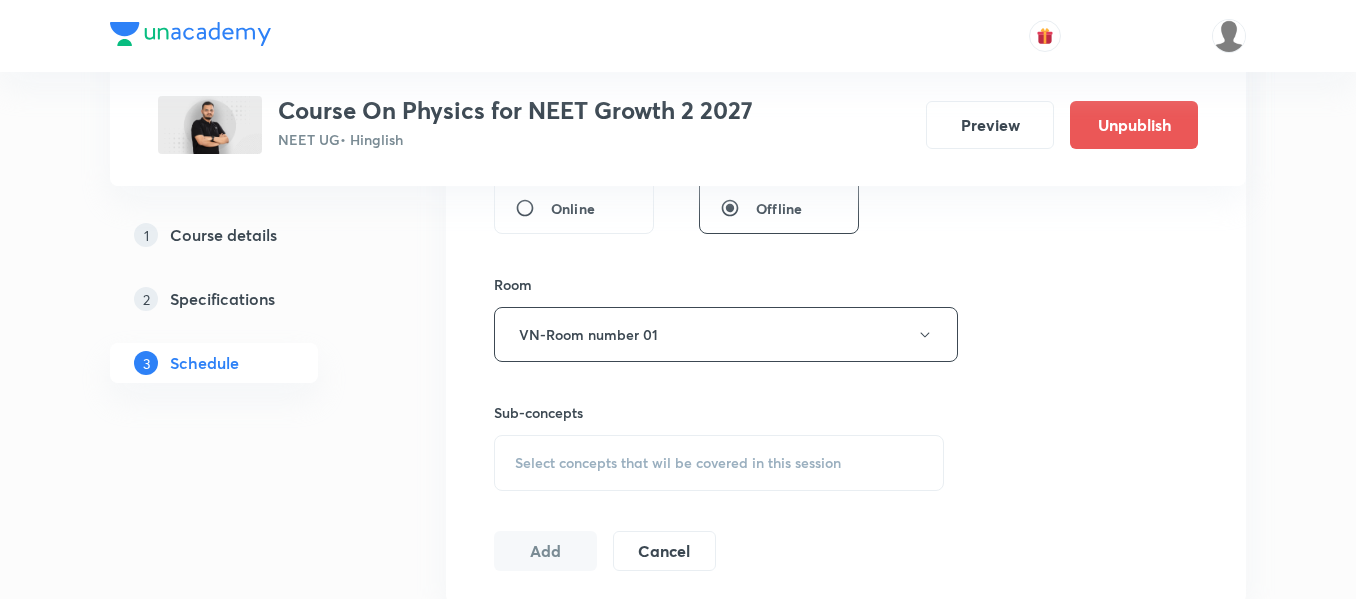 click on "Select concepts that wil be covered in this session" 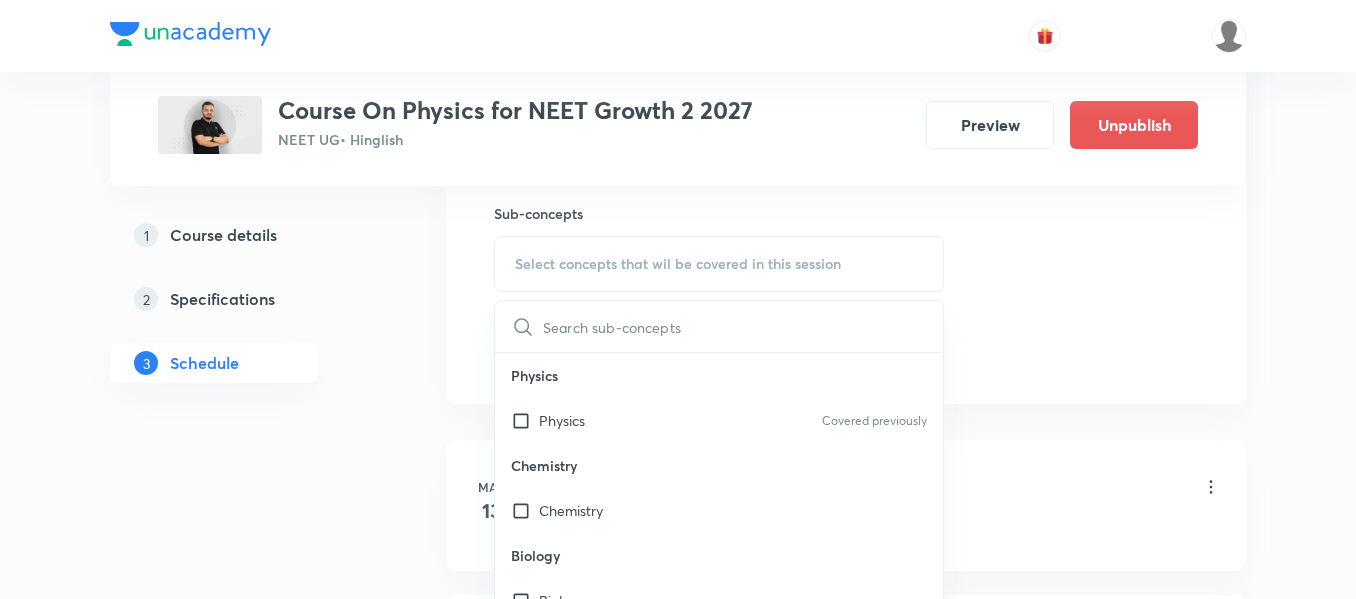scroll, scrollTop: 1000, scrollLeft: 0, axis: vertical 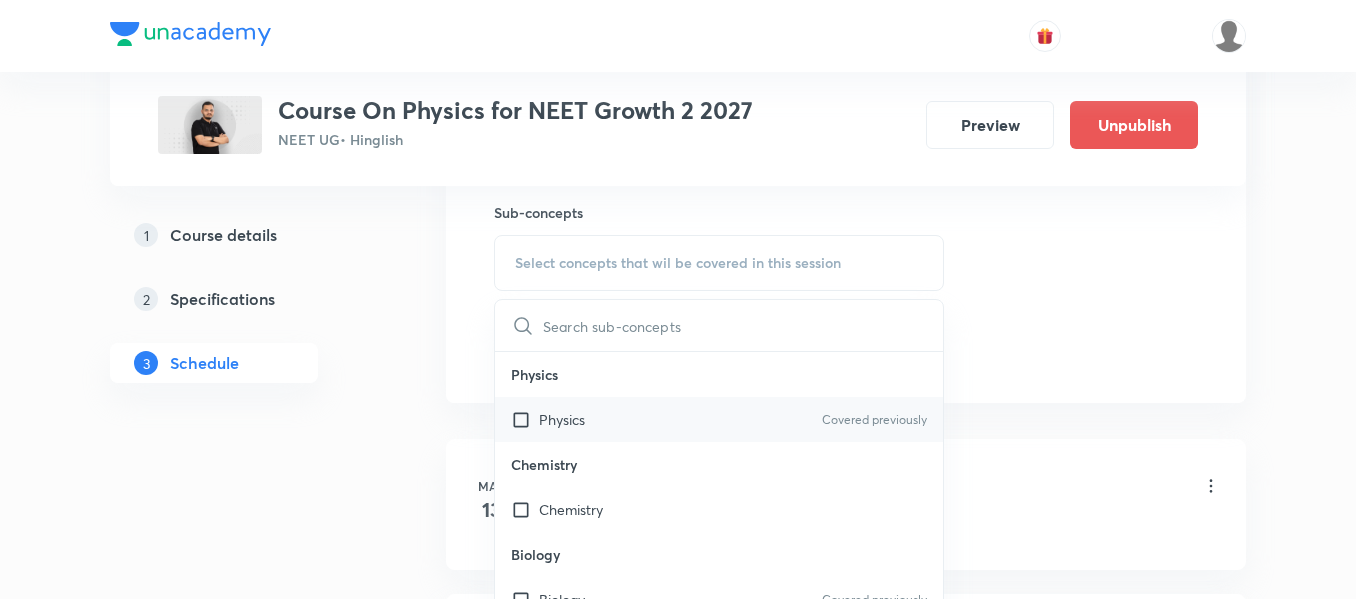 click on "Physics Covered previously" 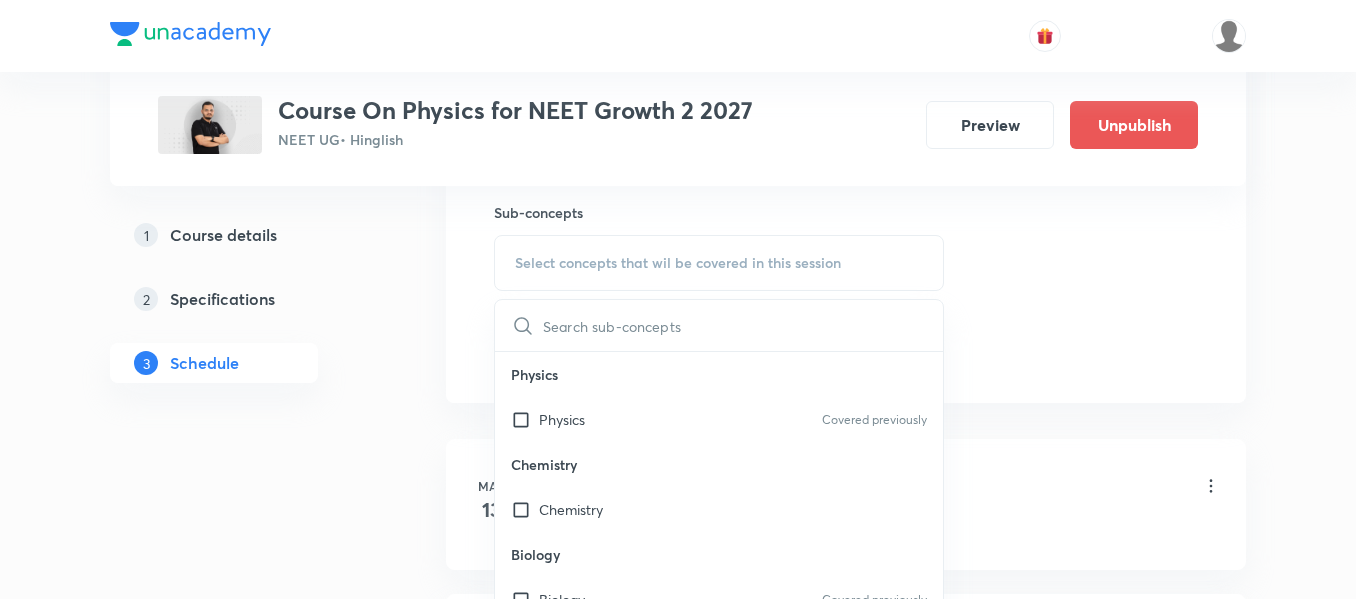checkbox on "true" 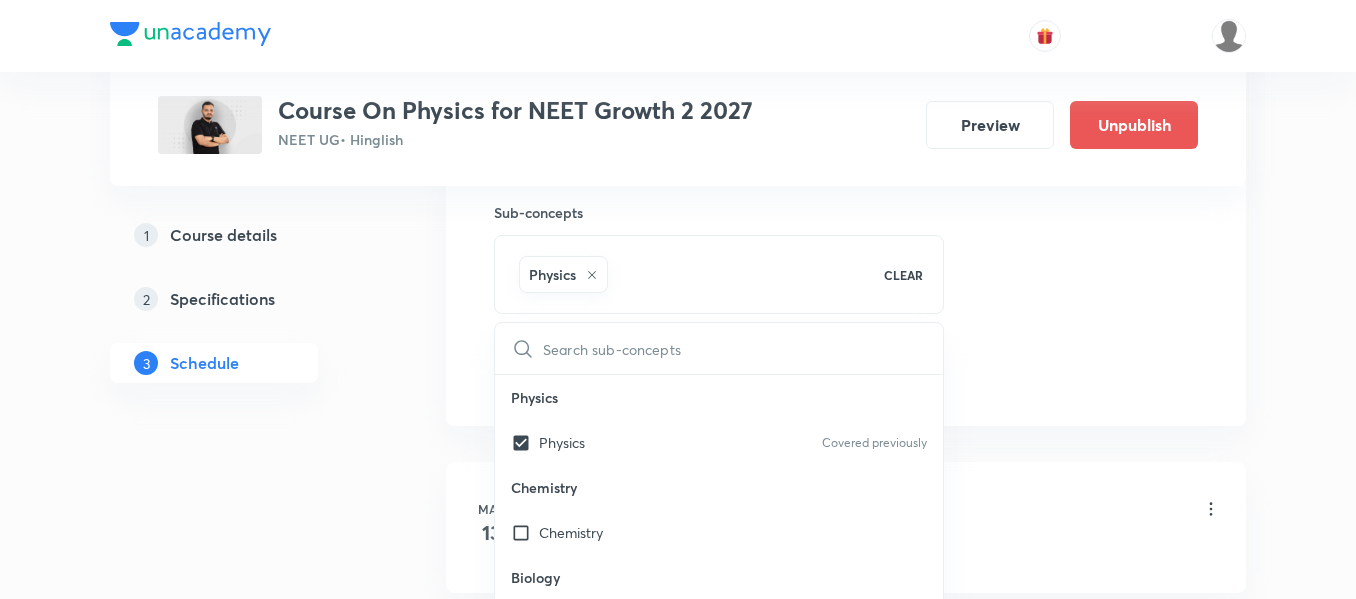 click on "Session  24 Live class Session title 15/99 Motion in plane ​ Schedule for Jul 19, 2025, 1:30 PM ​ Duration (in minutes) 90 ​   Session type Online Offline Room VN-Room number 01 Sub-concepts Physics CLEAR ​ Physics Physics Covered previously Chemistry Chemistry Biology Biology Covered previously Add Cancel" 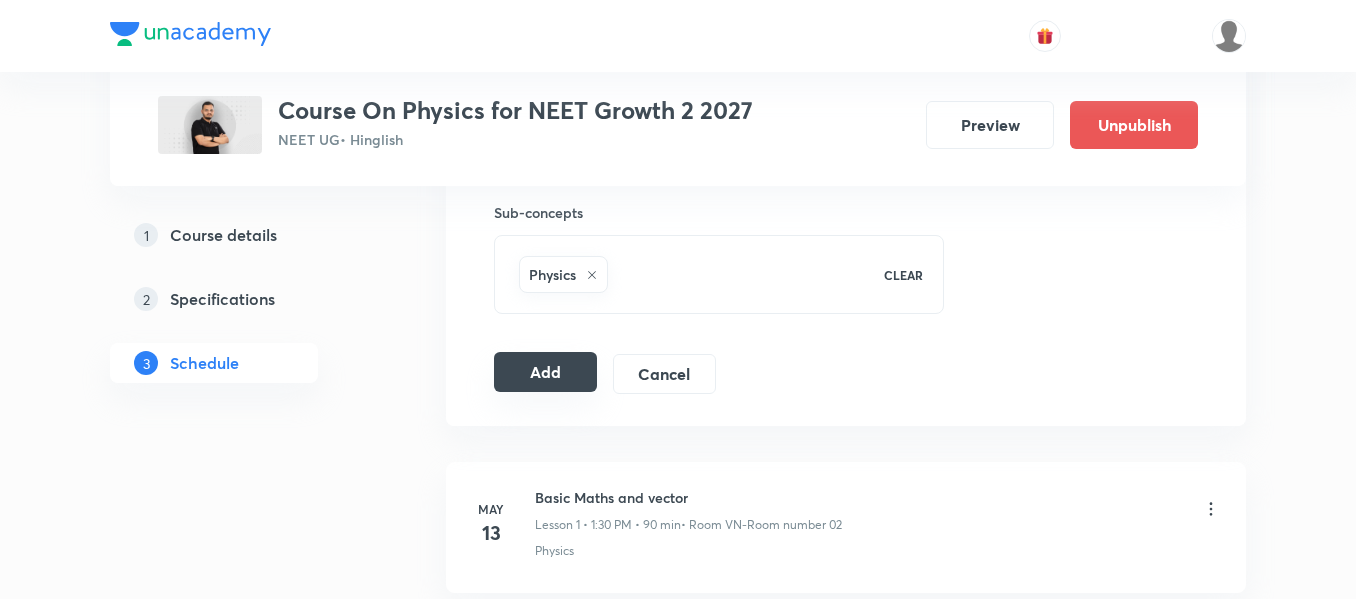 click on "Add" 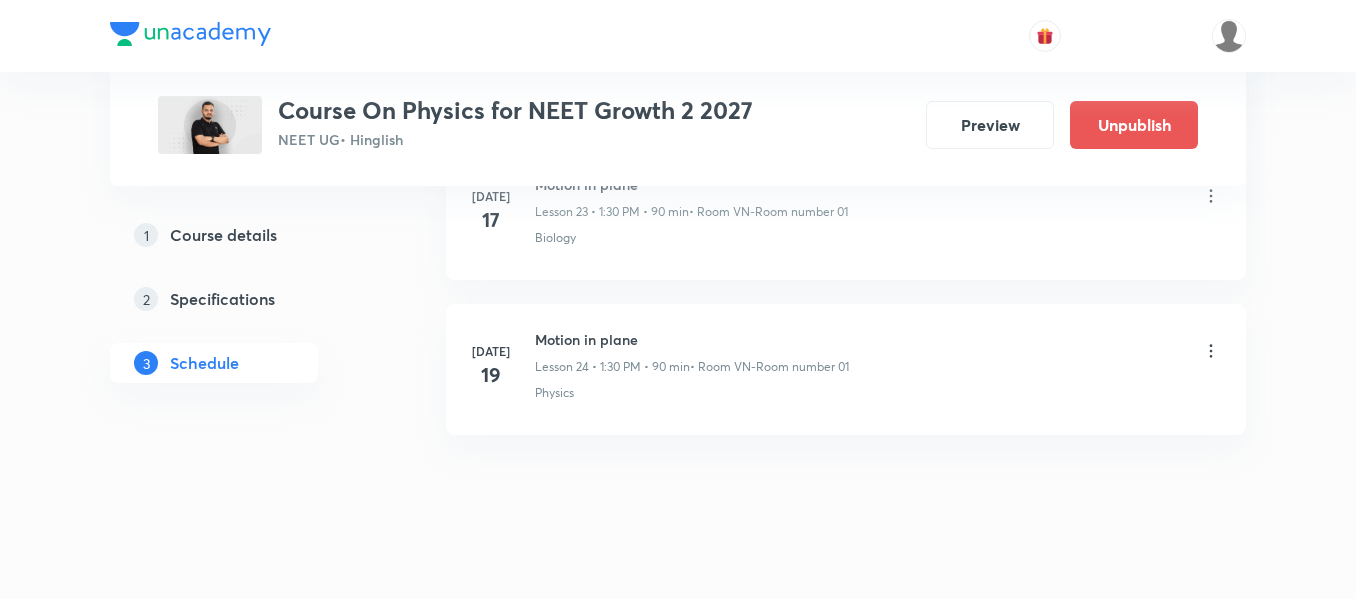 scroll, scrollTop: 3805, scrollLeft: 0, axis: vertical 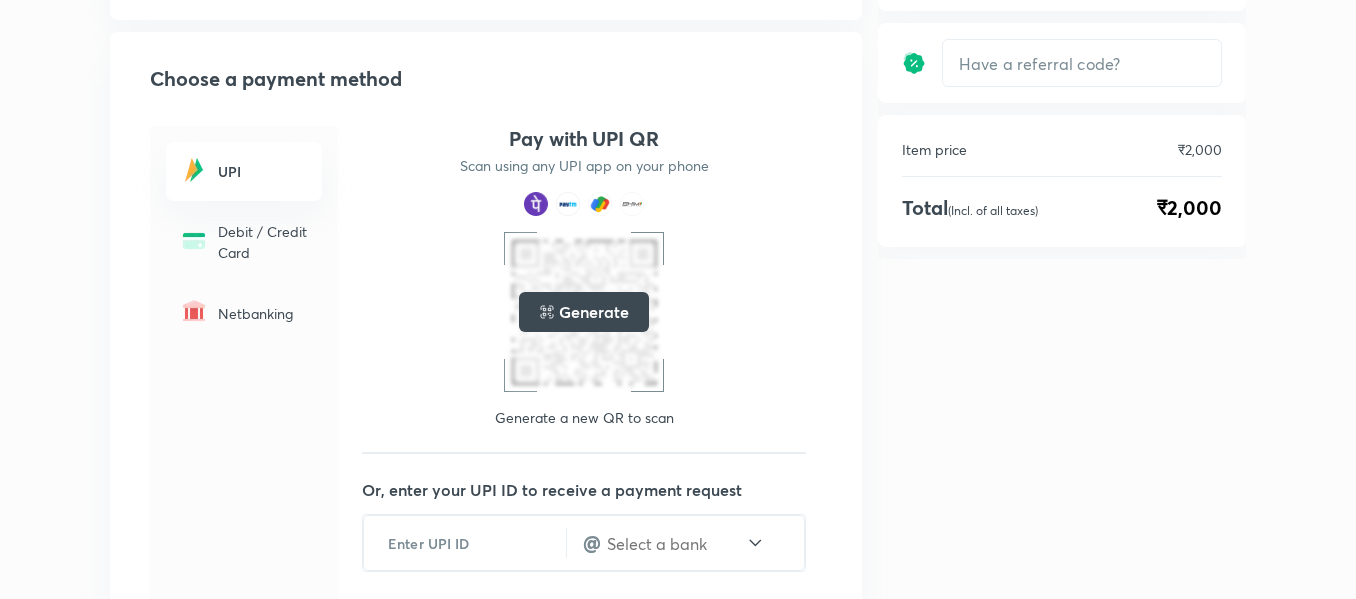 click on "Generate" at bounding box center [593, 312] 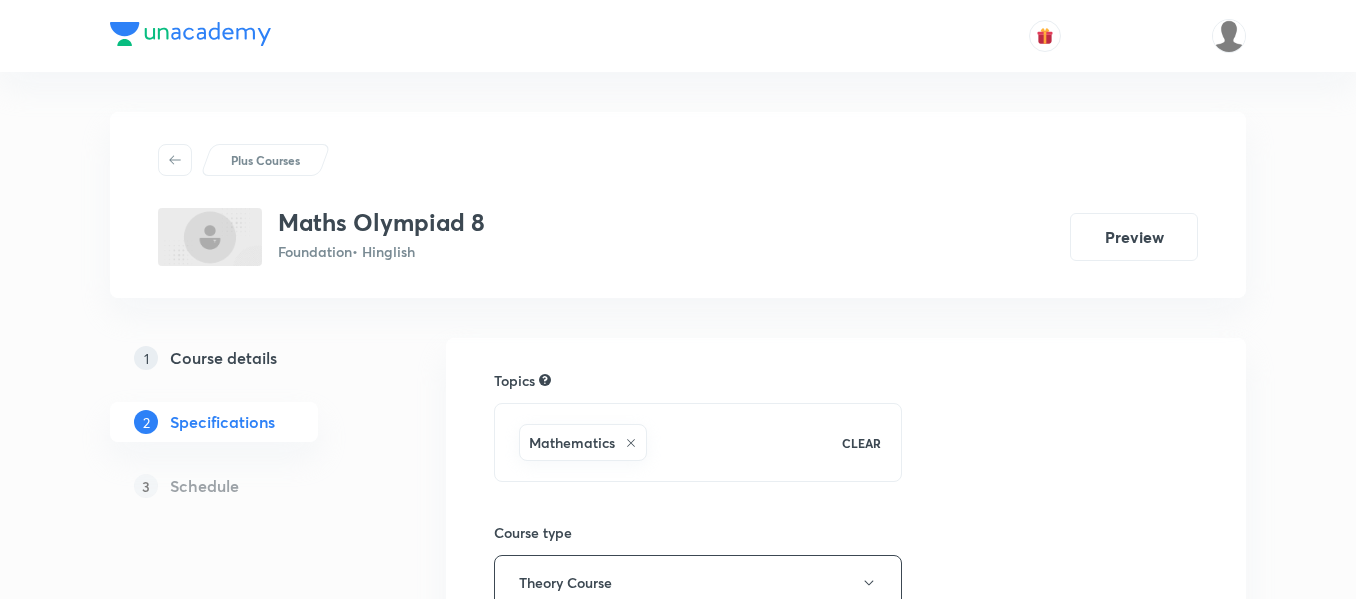 scroll, scrollTop: 0, scrollLeft: 0, axis: both 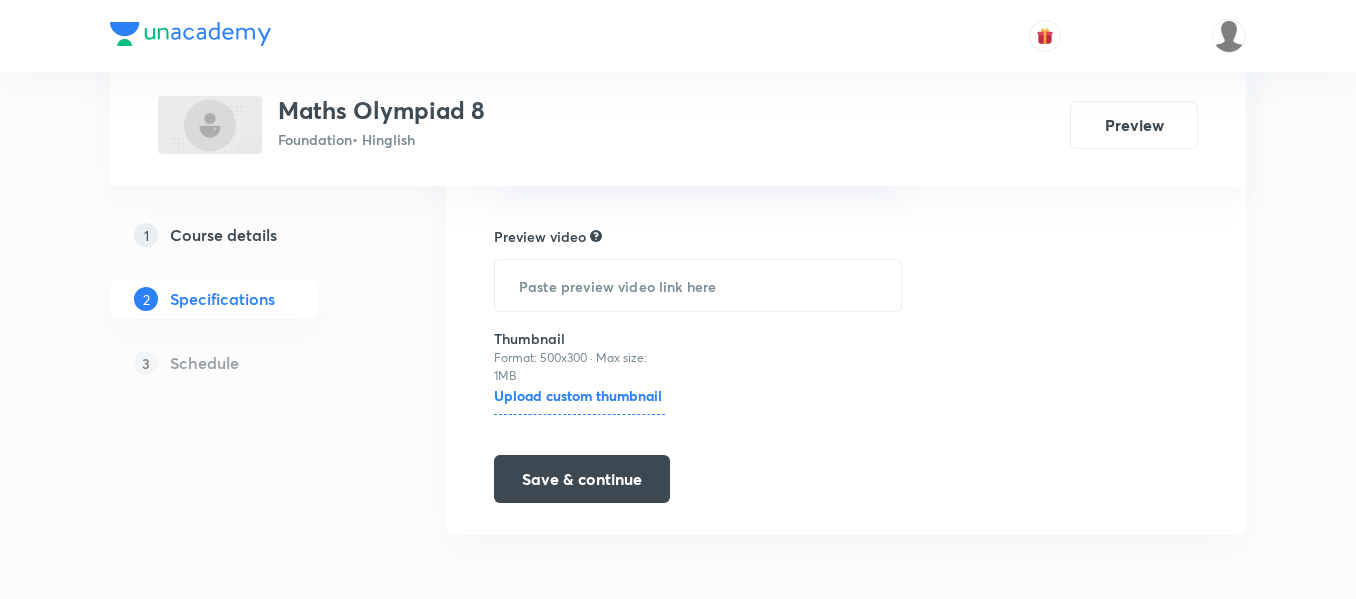 click on "Course details" at bounding box center [223, 235] 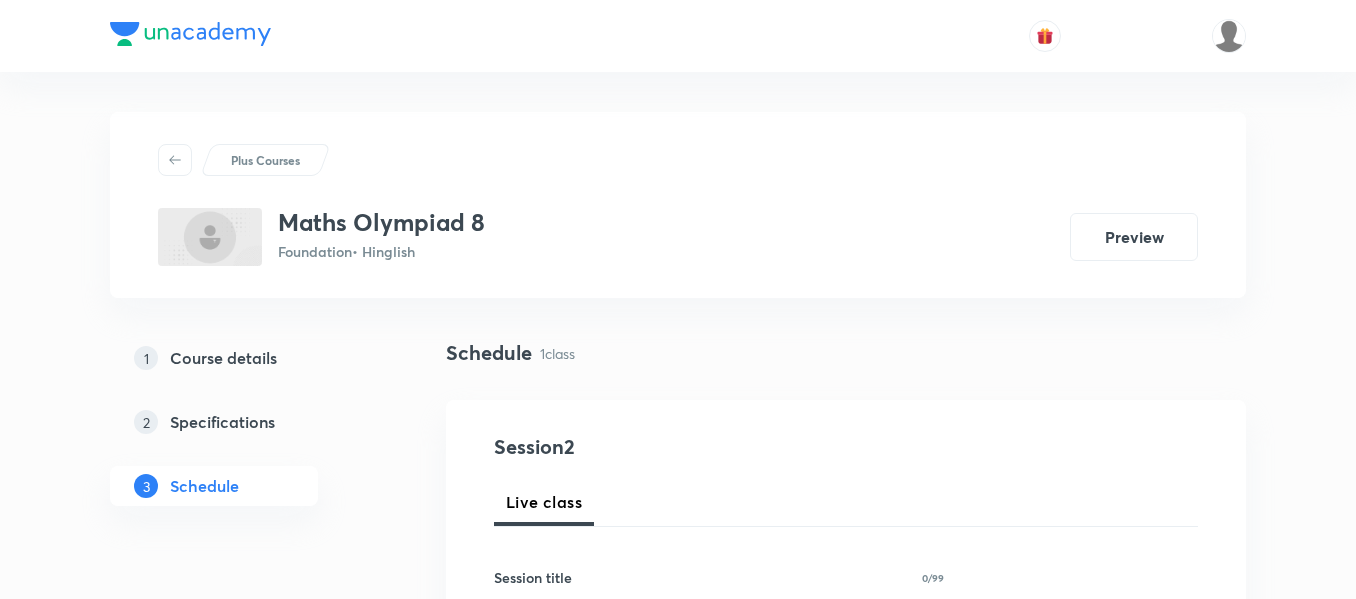 scroll, scrollTop: 0, scrollLeft: 0, axis: both 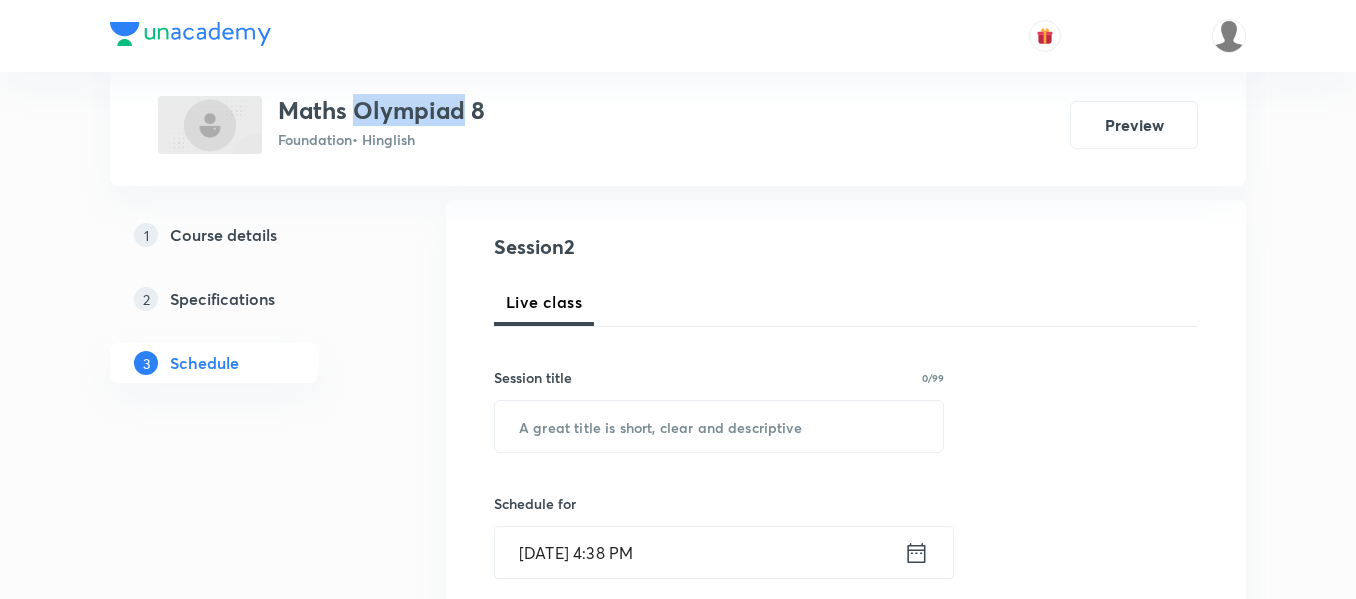 drag, startPoint x: 354, startPoint y: 100, endPoint x: 462, endPoint y: 99, distance: 108.00463 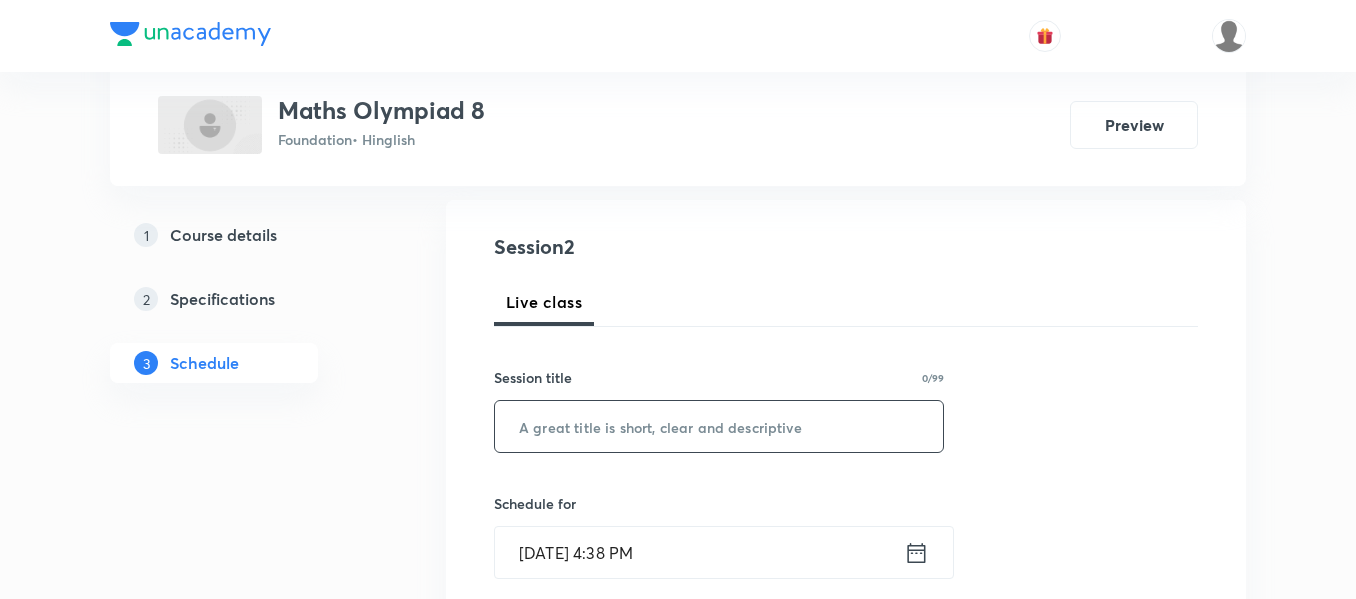 click at bounding box center [719, 426] 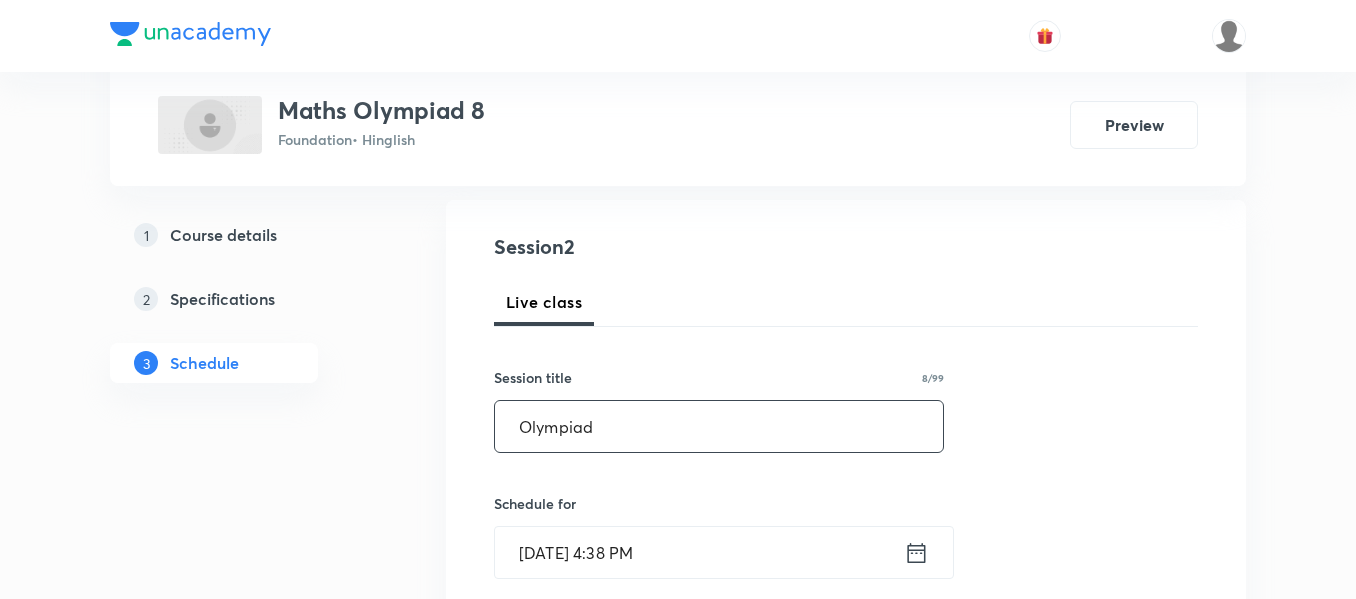 scroll, scrollTop: 300, scrollLeft: 0, axis: vertical 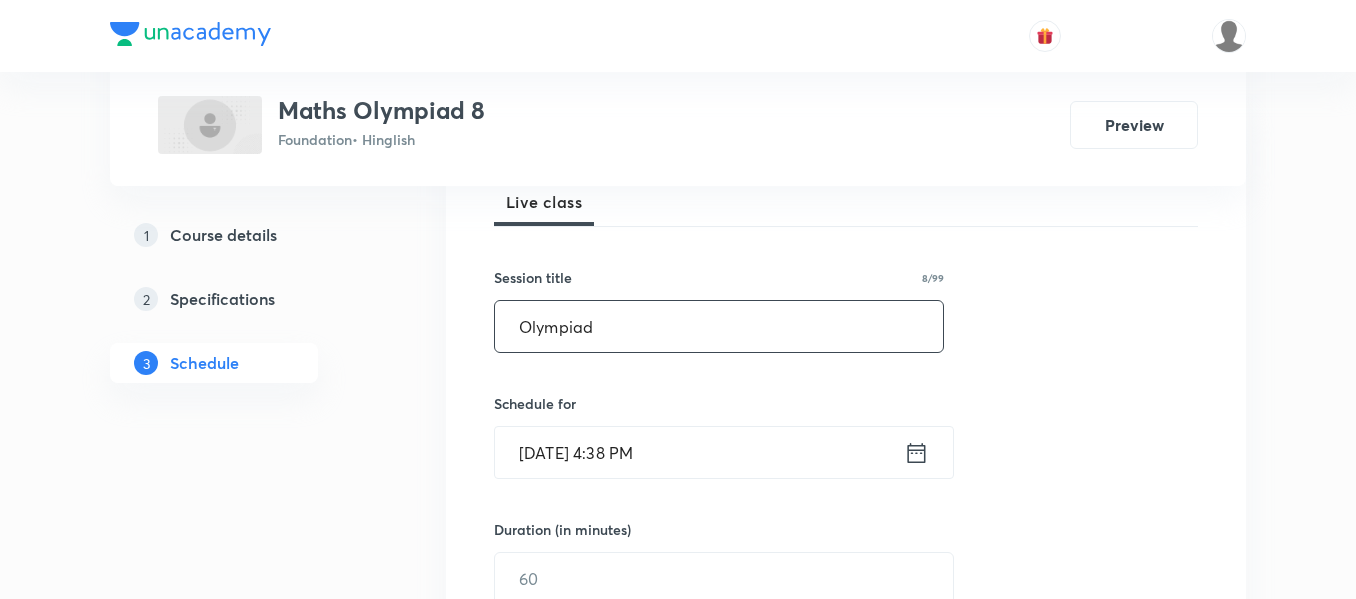 type on "Olympiad" 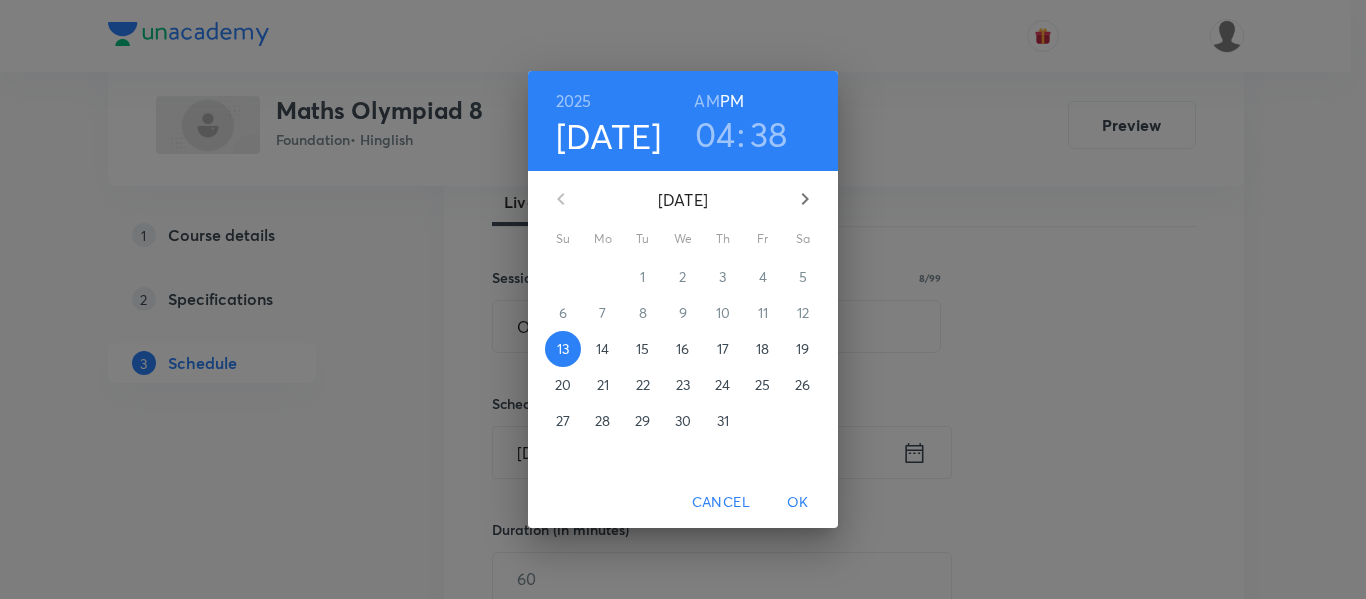 click on "38" at bounding box center (769, 134) 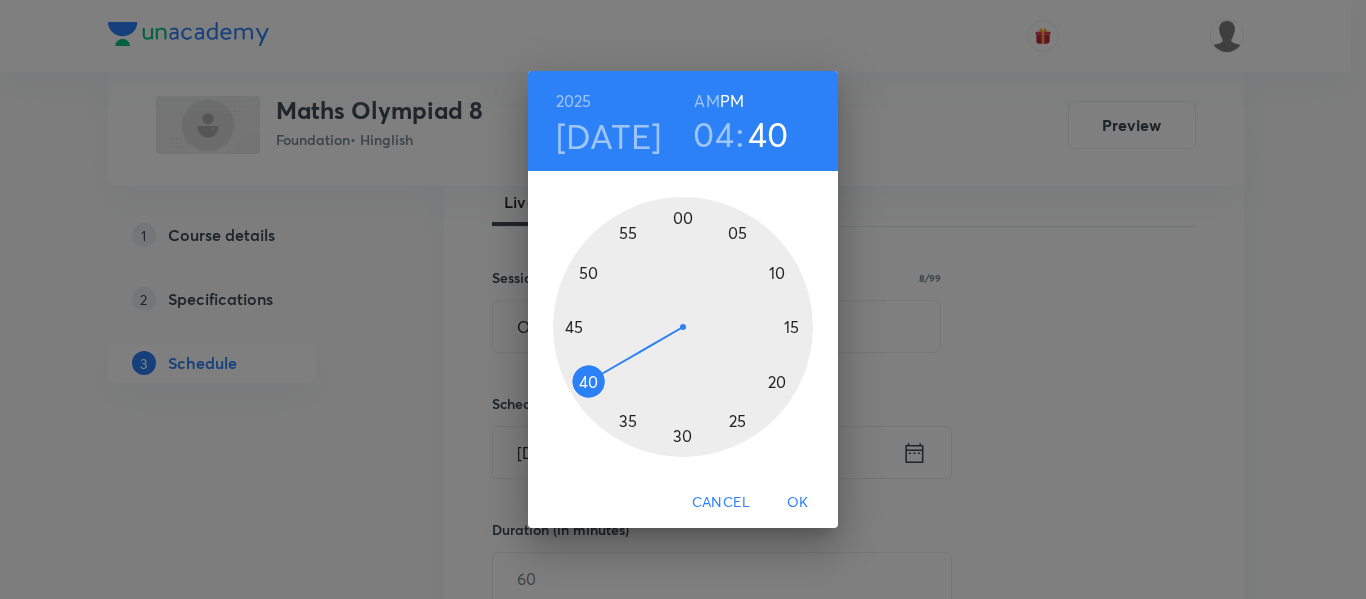 drag, startPoint x: 607, startPoint y: 407, endPoint x: 584, endPoint y: 385, distance: 31.827662 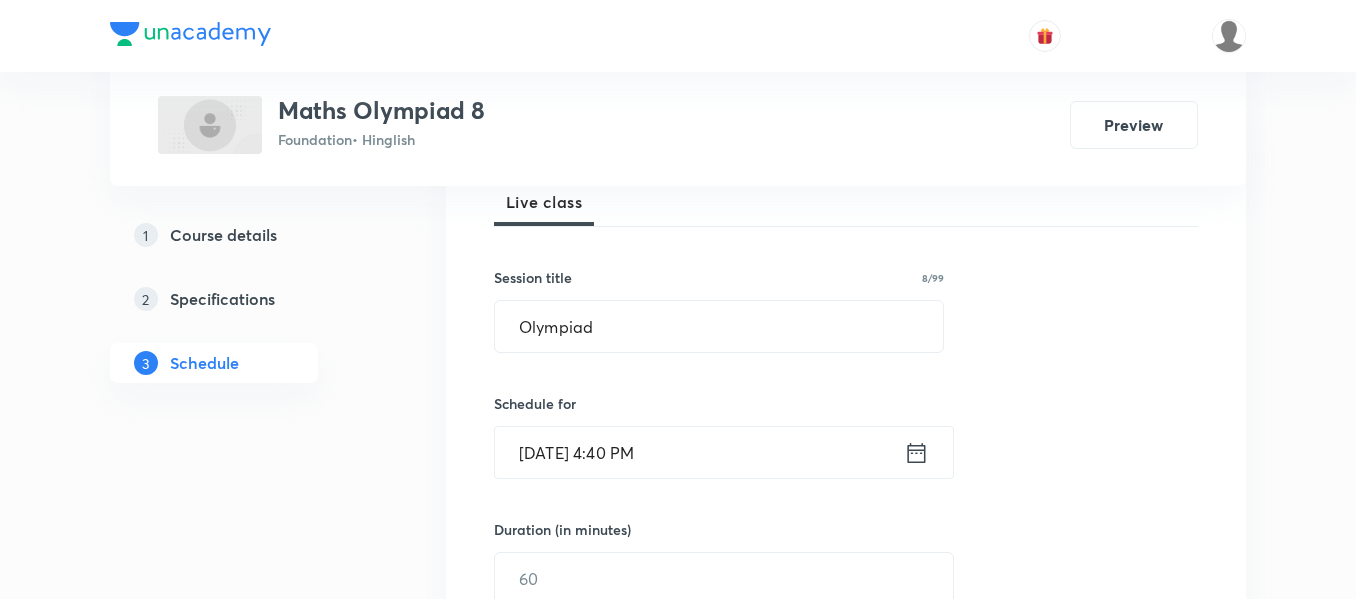scroll, scrollTop: 400, scrollLeft: 0, axis: vertical 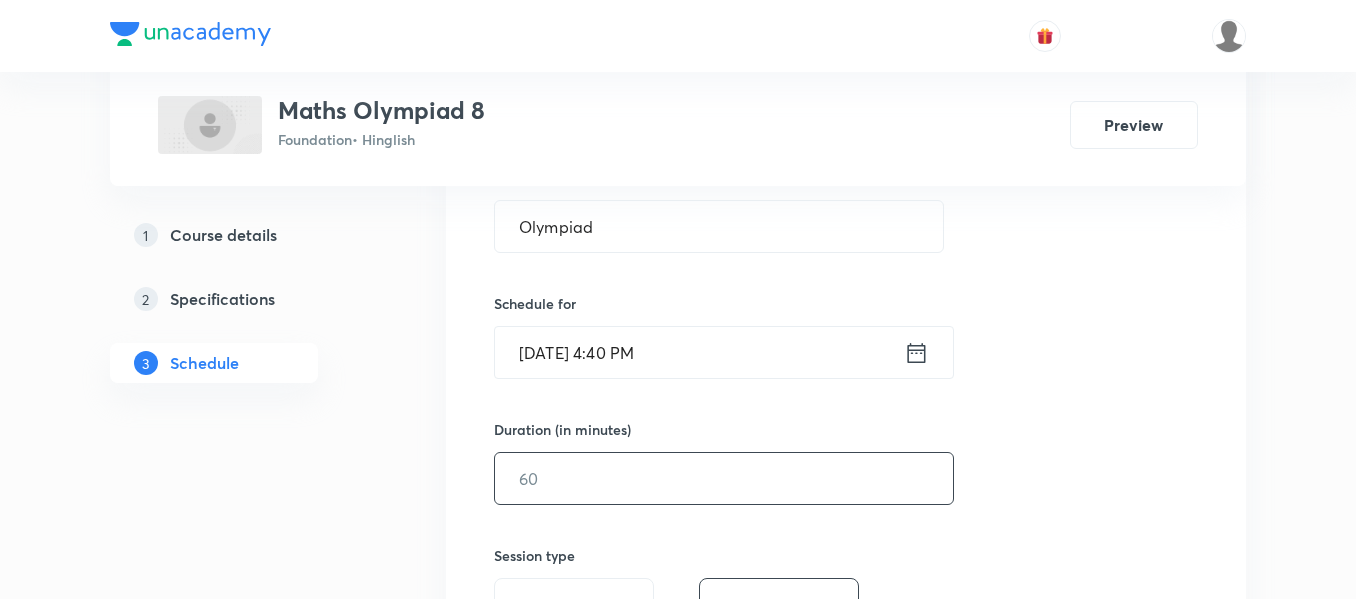 click at bounding box center [724, 478] 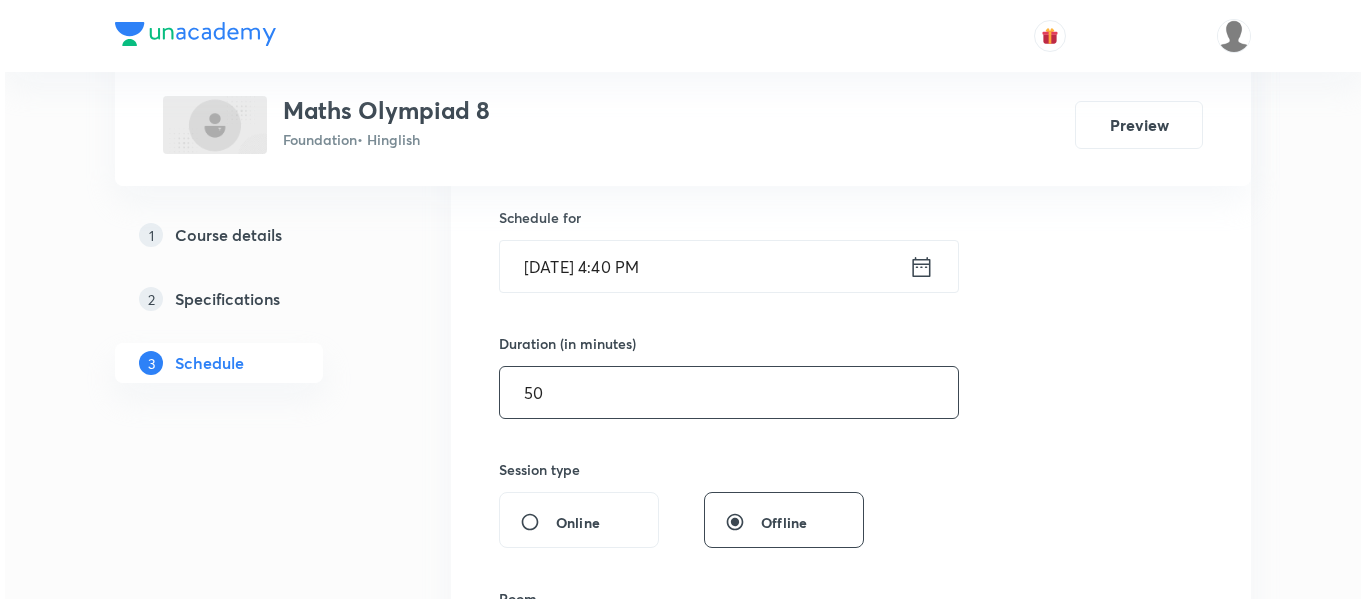 scroll, scrollTop: 600, scrollLeft: 0, axis: vertical 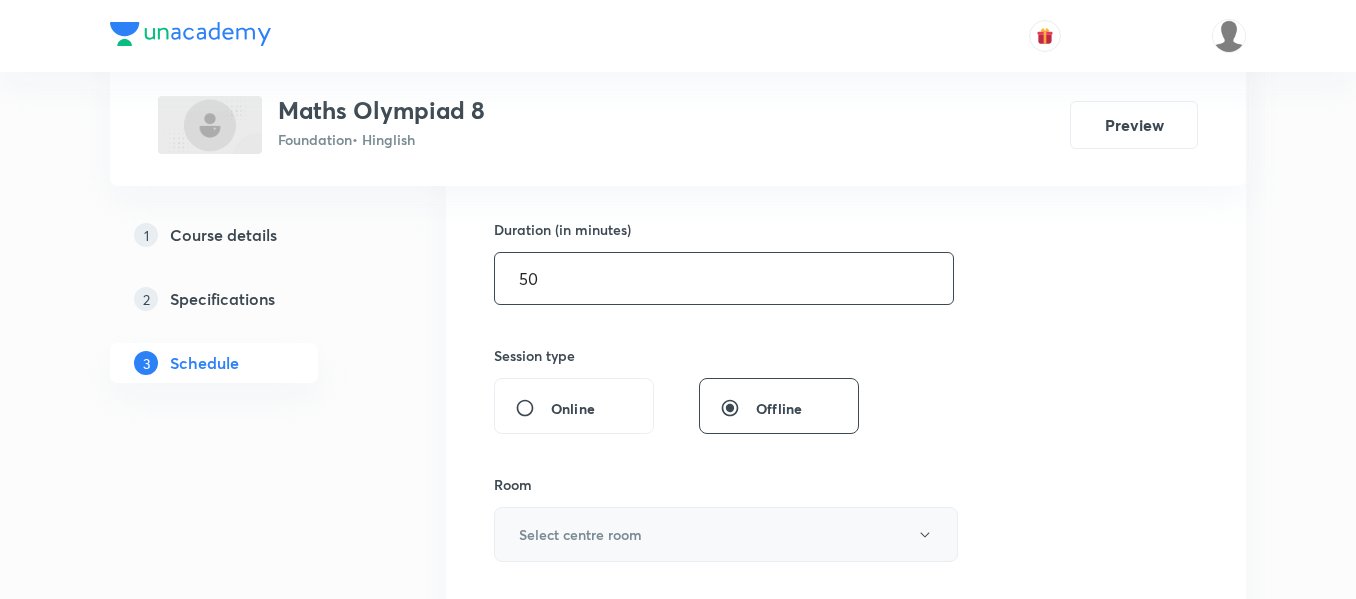 type on "50" 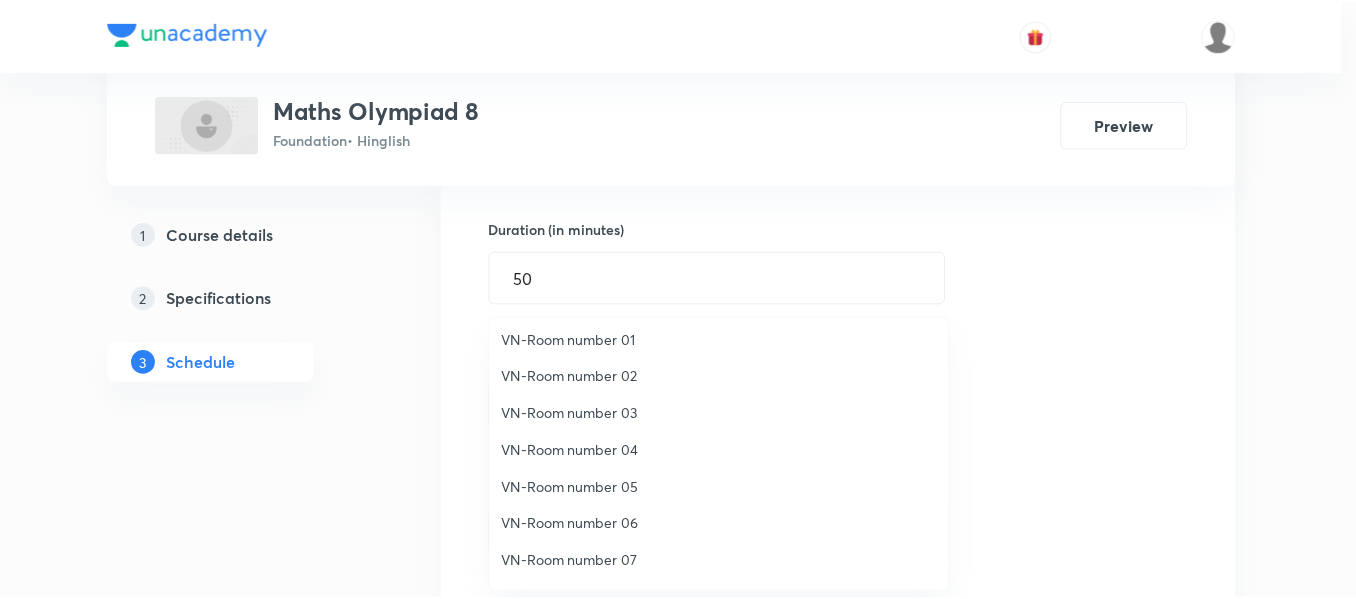scroll, scrollTop: 0, scrollLeft: 0, axis: both 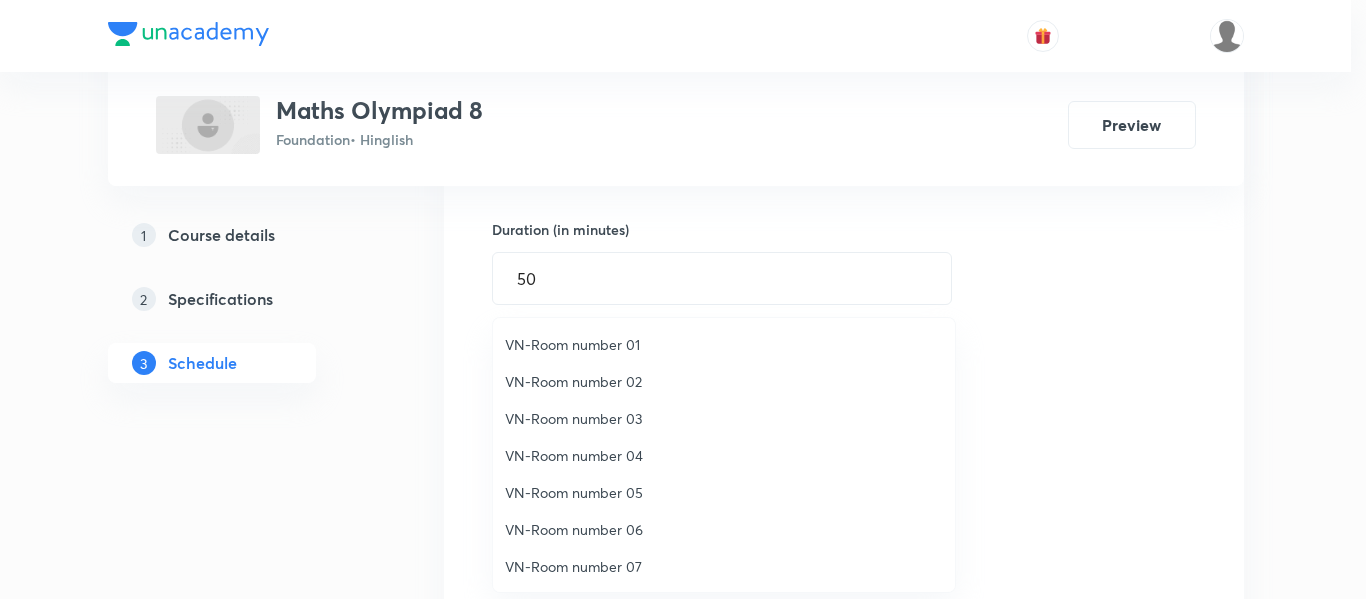 click on "VN-Room number 01" at bounding box center (724, 344) 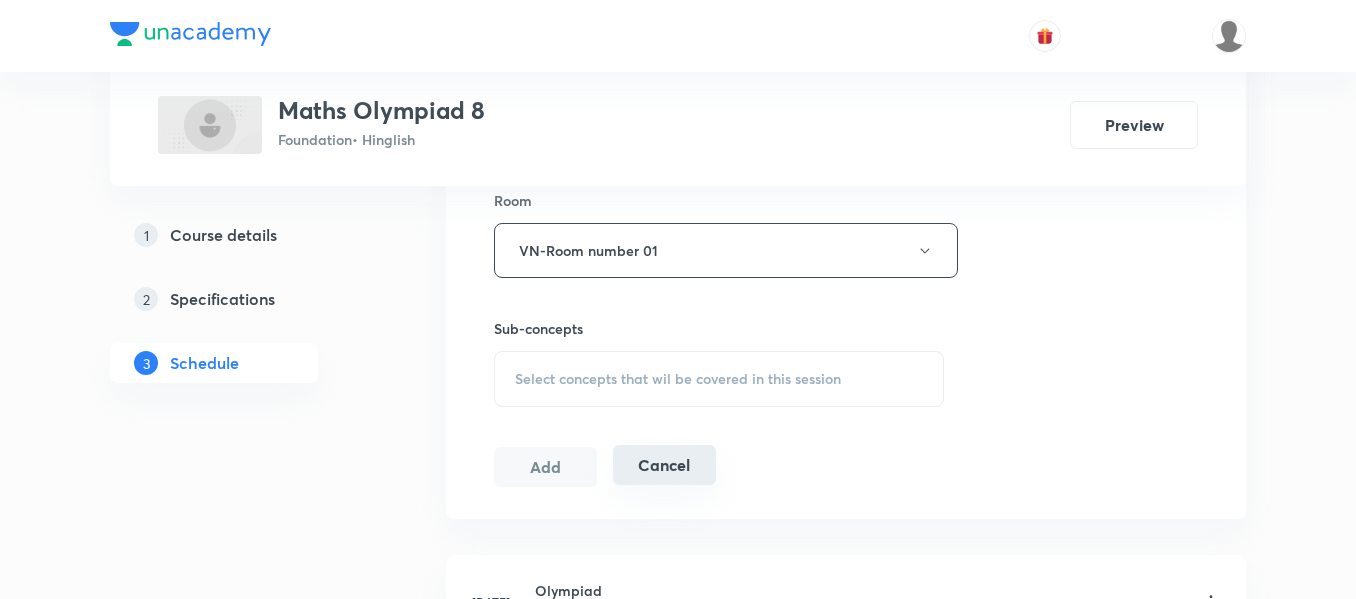scroll, scrollTop: 900, scrollLeft: 0, axis: vertical 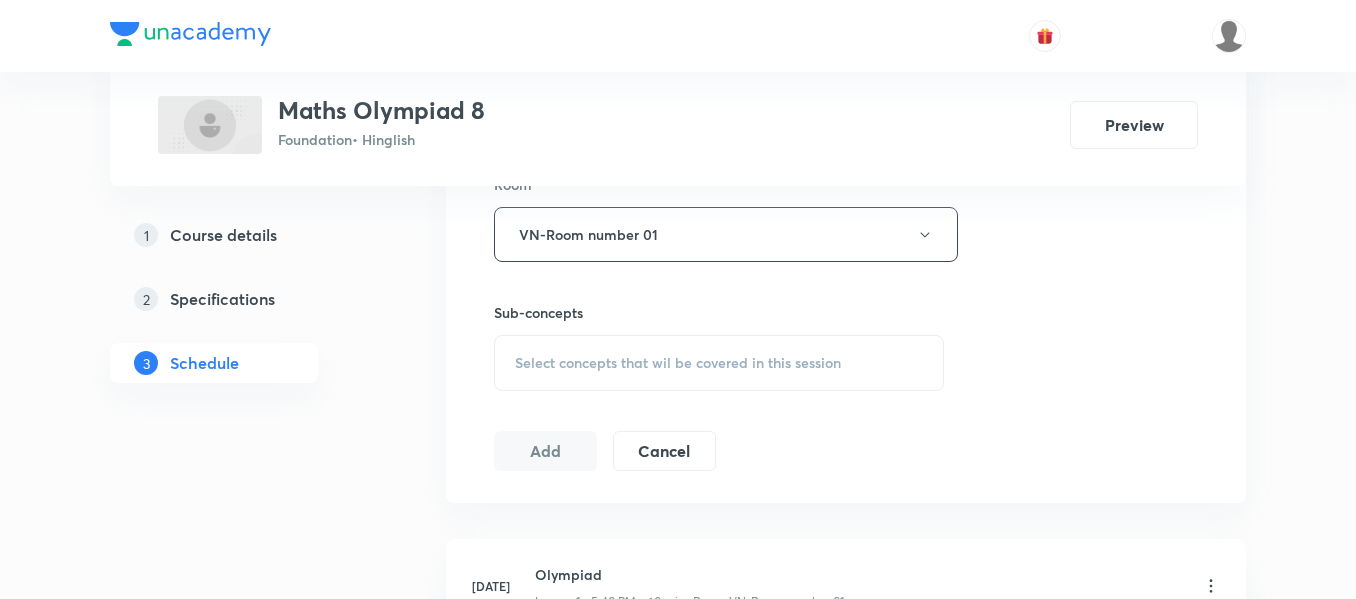 click on "Select concepts that wil be covered in this session" at bounding box center [719, 363] 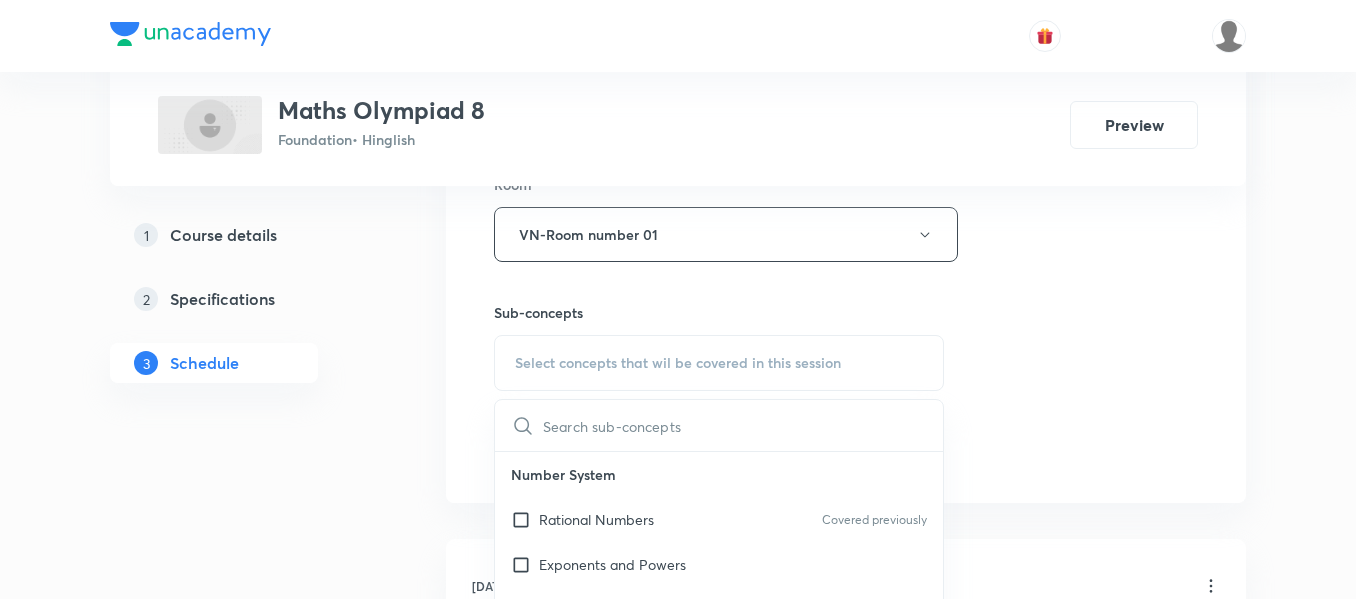 click on "Rational Numbers Covered previously" at bounding box center (719, 519) 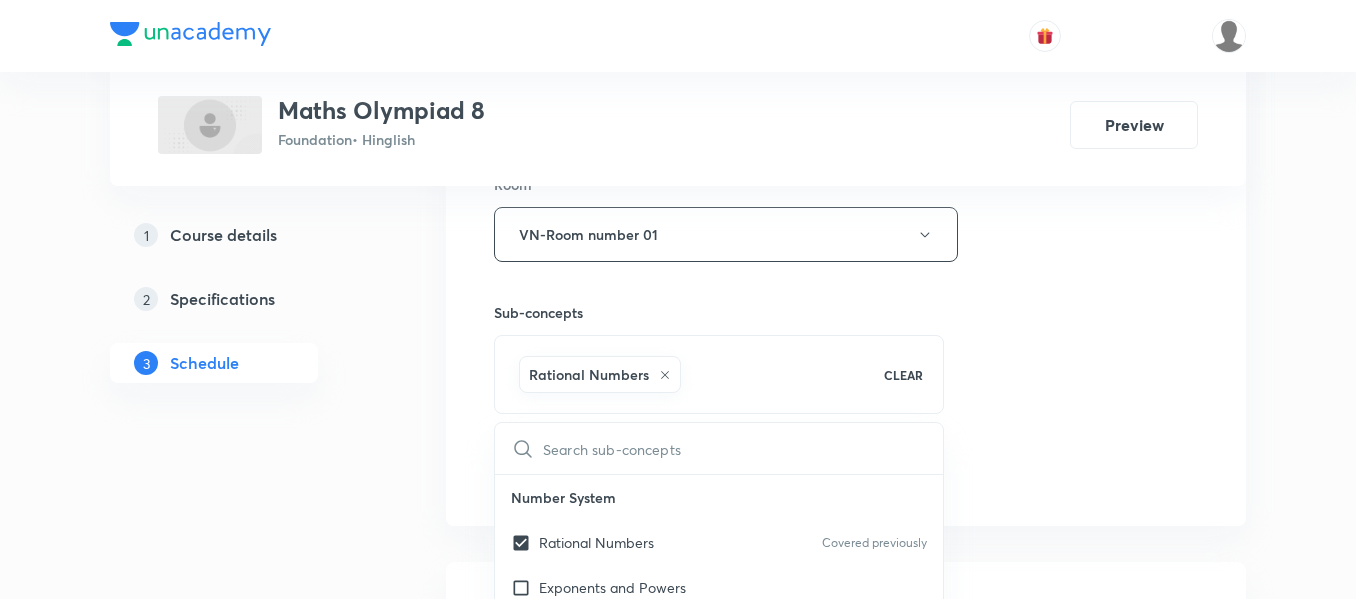 click on "Session  2 Live class Session title 8/99 Olympiad ​ Schedule for [DATE] 4:40 PM ​ Duration (in minutes) 50 ​   Session type Online Offline Room VN-Room number 01 Sub-concepts Rational Numbers CLEAR ​ Number System Rational Numbers Covered previously Exponents and Powers Square and Square Roots Cube and Cube Roots Playing With Numbers Number System Algebra Linear Equation in One Variables Algebraic Expression Factorization Direct and Inverse Proportion Direct Proportion Inverse Proportion Proportional Increase or Decrease of Given Quantities Geometry Understanding Quadrilaterals Practical Geometry Visualizing Solid Shapes Volume and Surface Area Area of Trapezium and Polygon Concept of Surface Area Concept of Volume Commercial Mathematics Ratio Proportion Percentage Sale Tax/Value added Tax Unitary Method Profit and Loss Data Handling What Is Data Presentation of Data Visual Representation of Various Data Reading Learning Probability Introduction to Graph Axis Cartesian Plane Plotting Points Add" at bounding box center (846, 13) 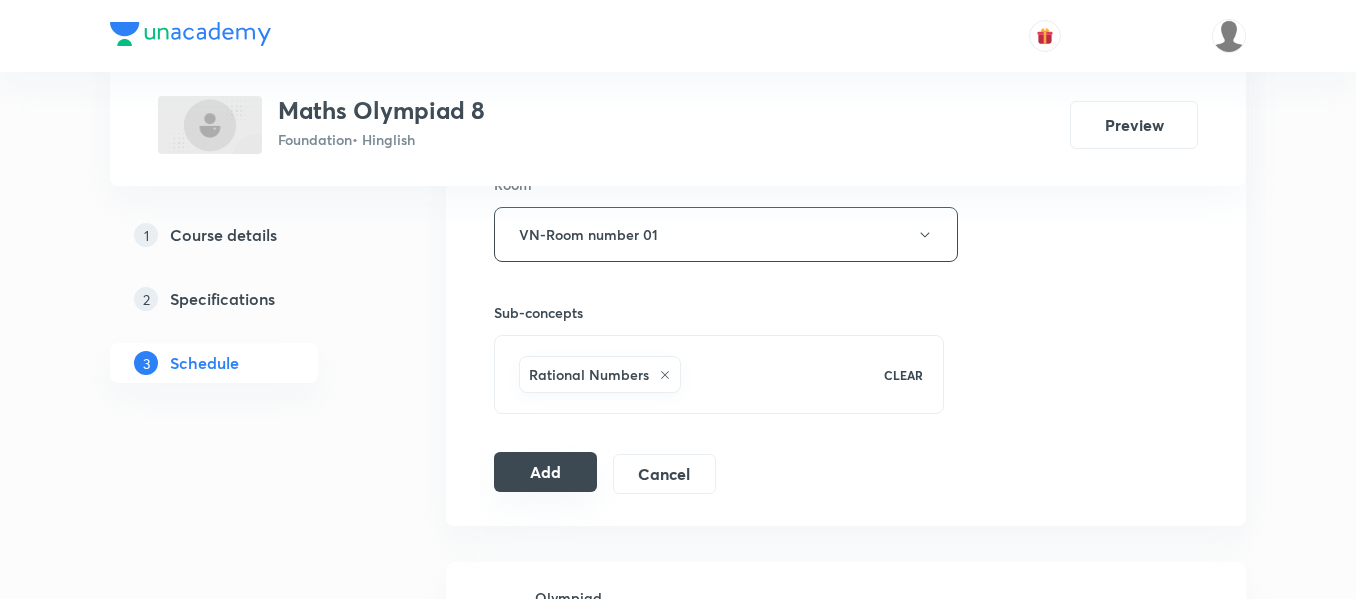 click on "Add" at bounding box center (545, 472) 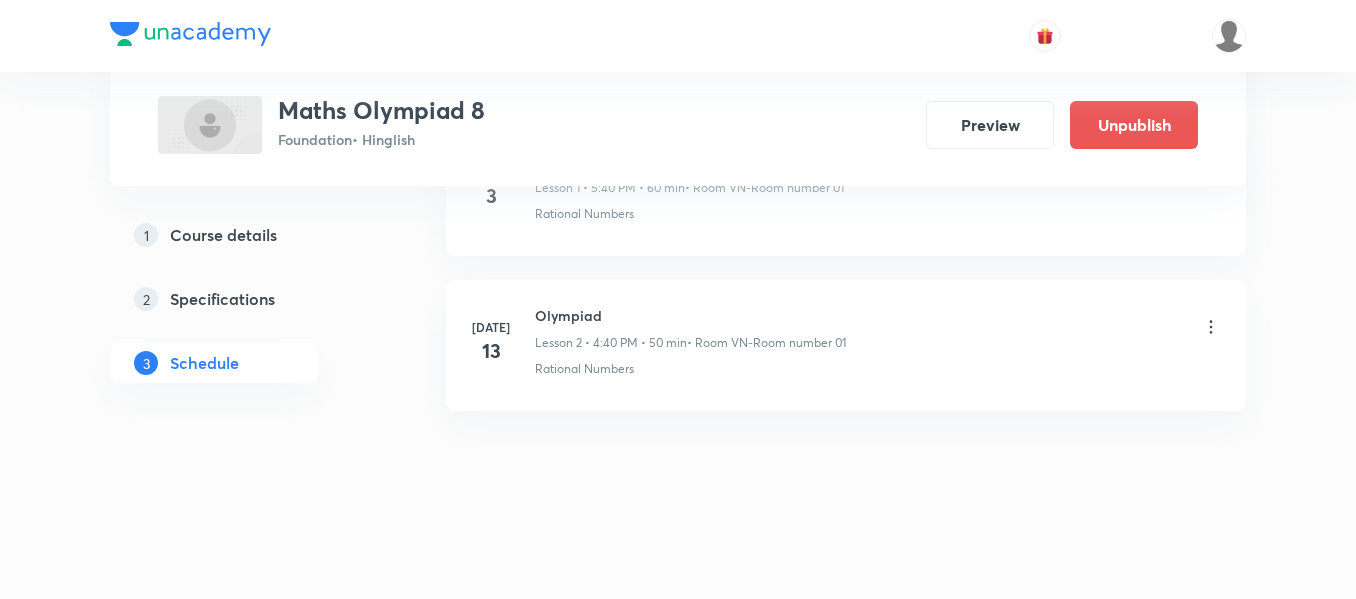 scroll, scrollTop: 345, scrollLeft: 0, axis: vertical 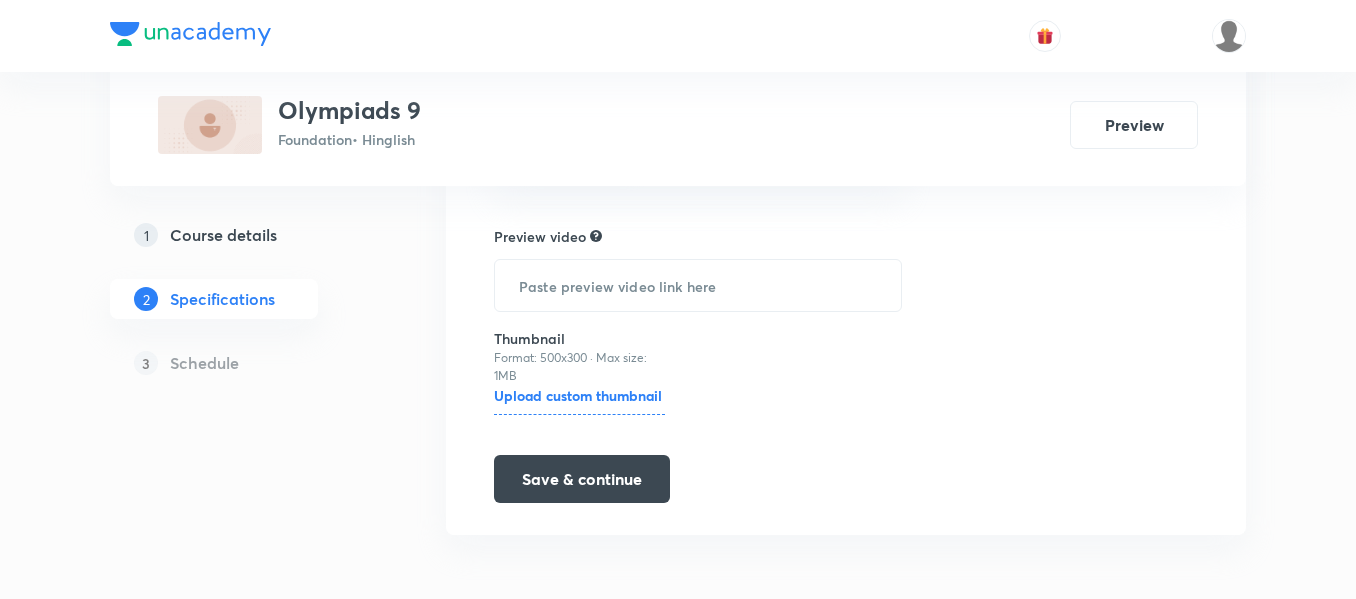 click on "Olympiads 9" at bounding box center [349, 110] 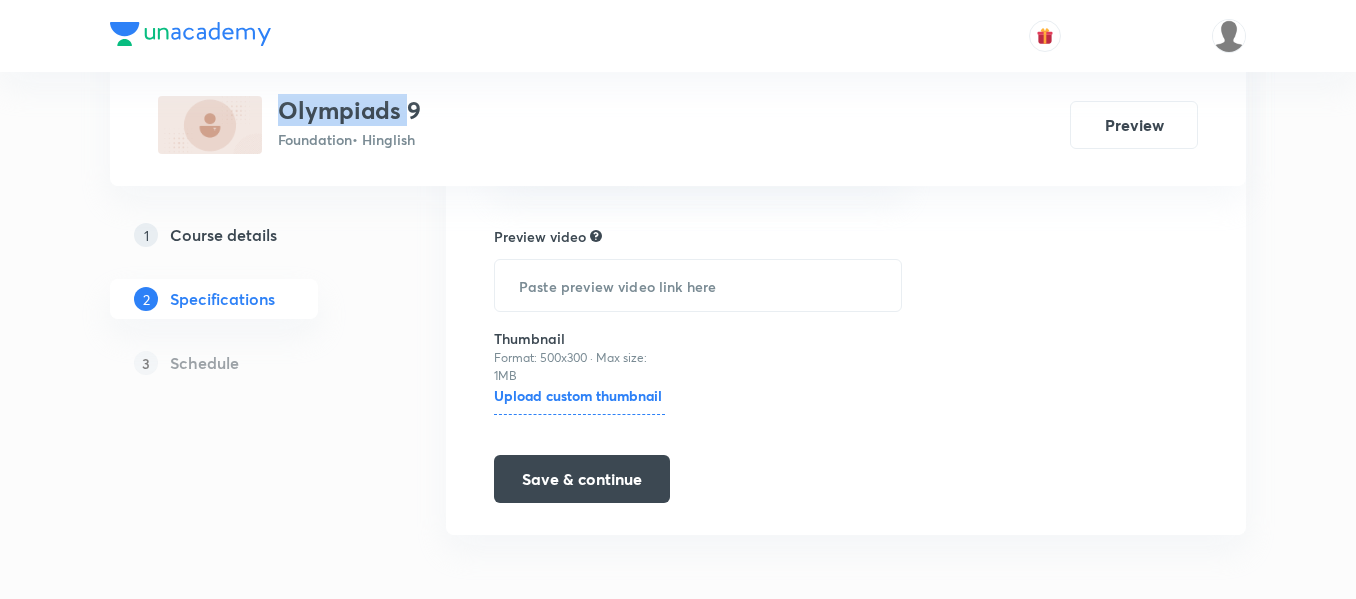 click on "Olympiads 9" at bounding box center (349, 110) 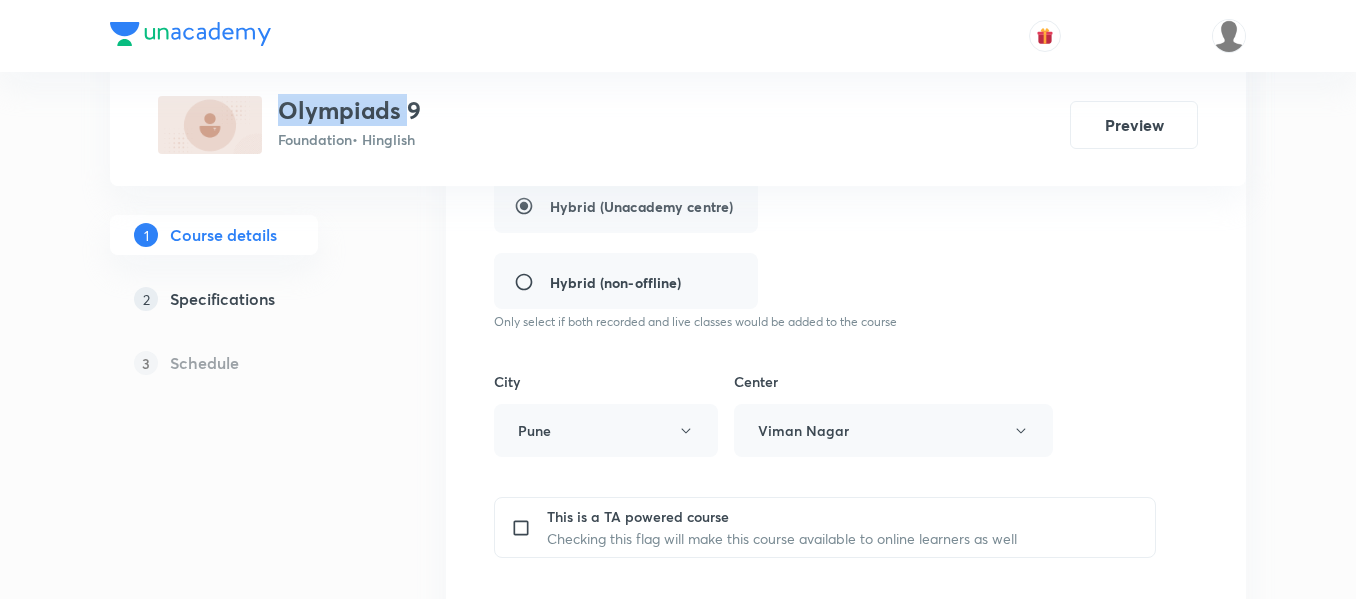 scroll, scrollTop: 0, scrollLeft: 0, axis: both 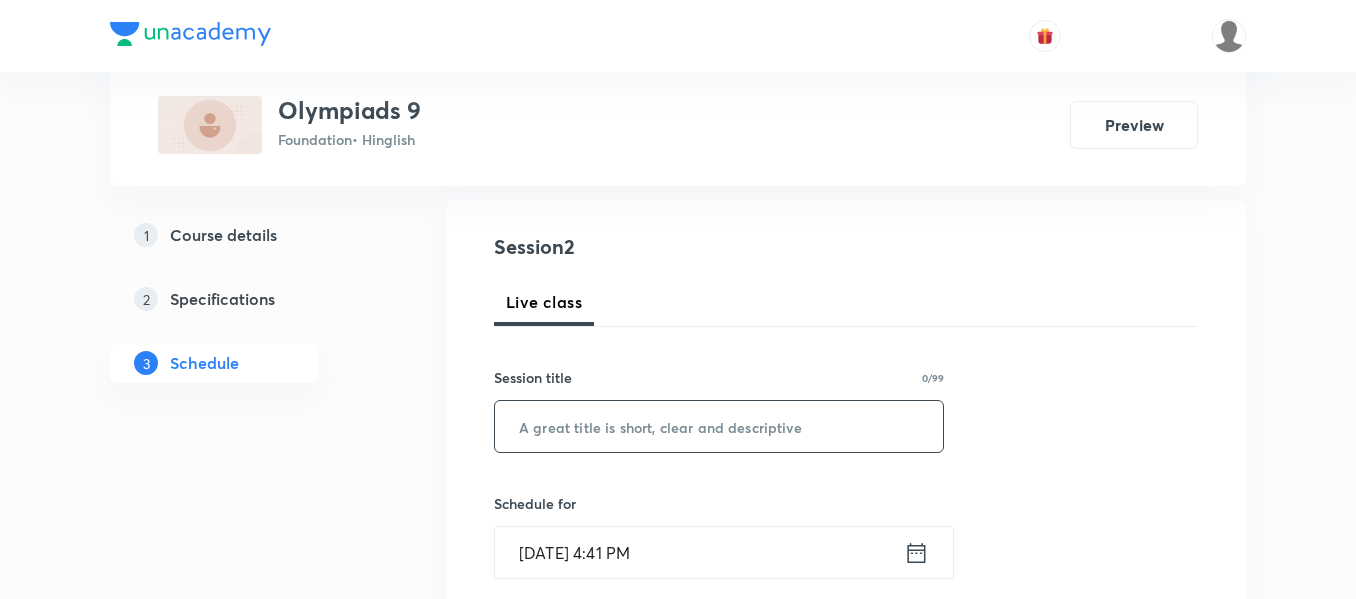 click at bounding box center (719, 426) 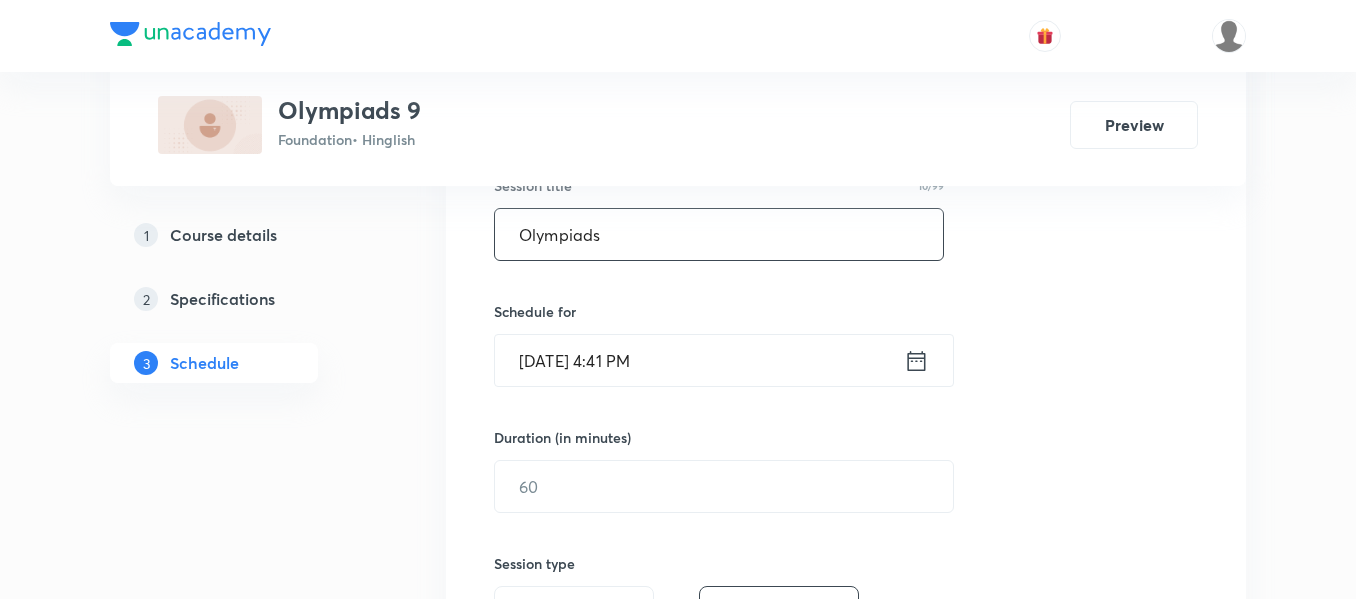 scroll, scrollTop: 400, scrollLeft: 0, axis: vertical 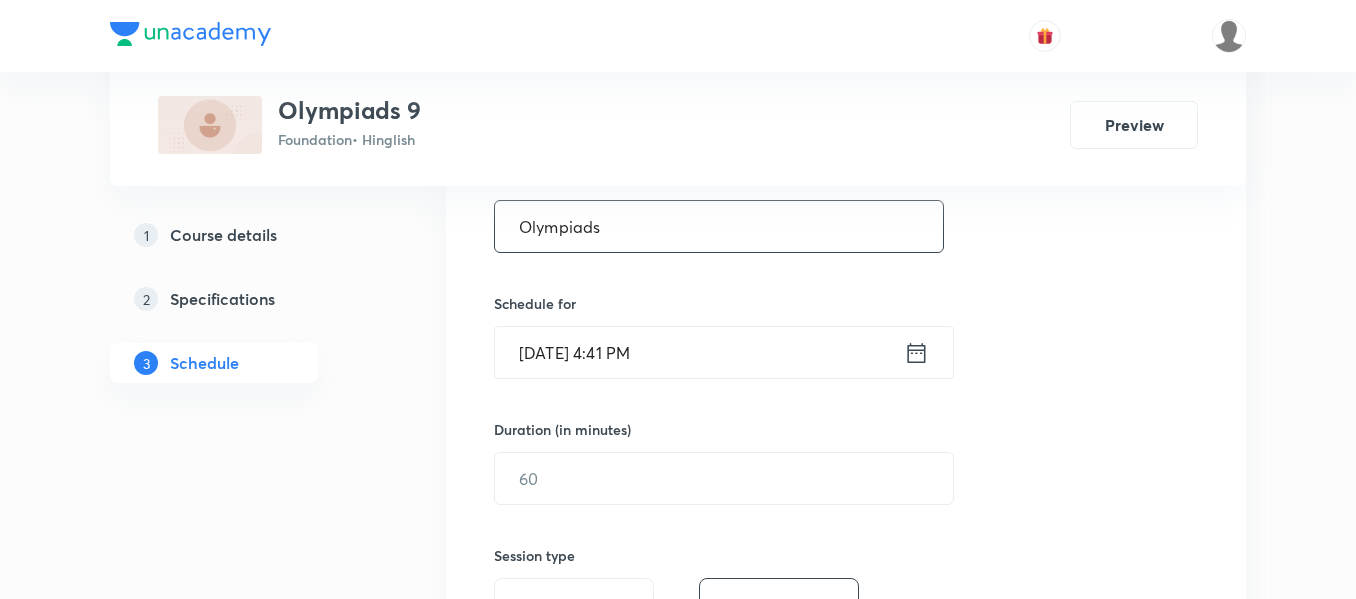 type on "Olympiads" 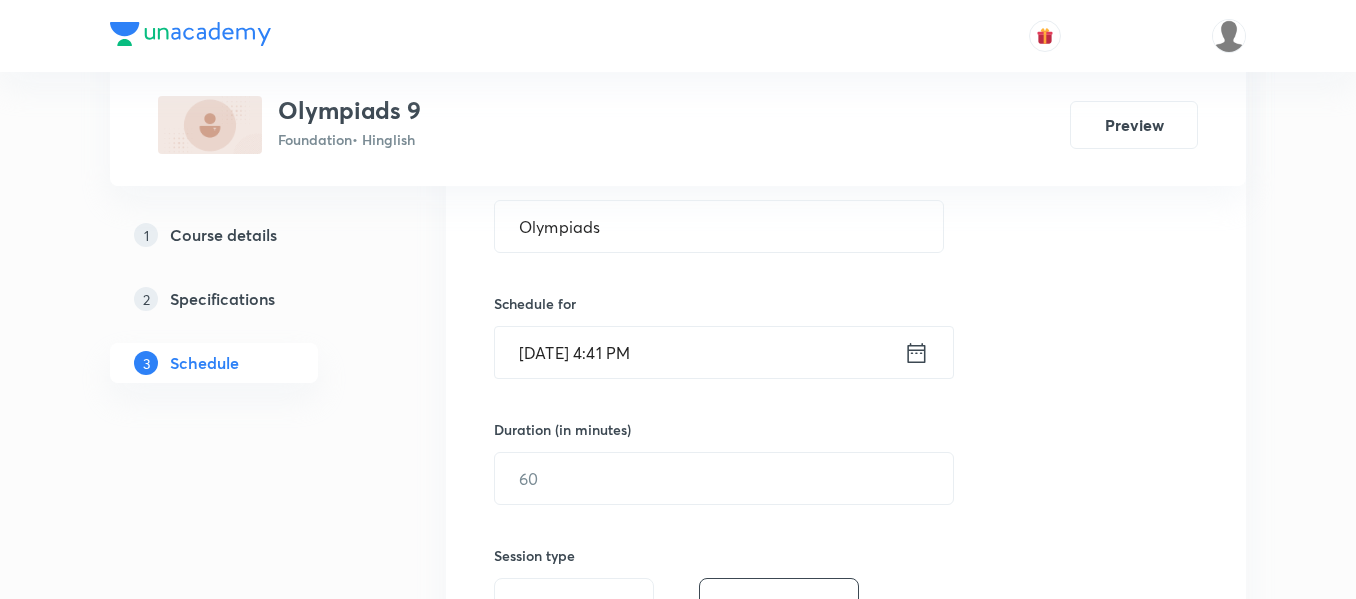 click 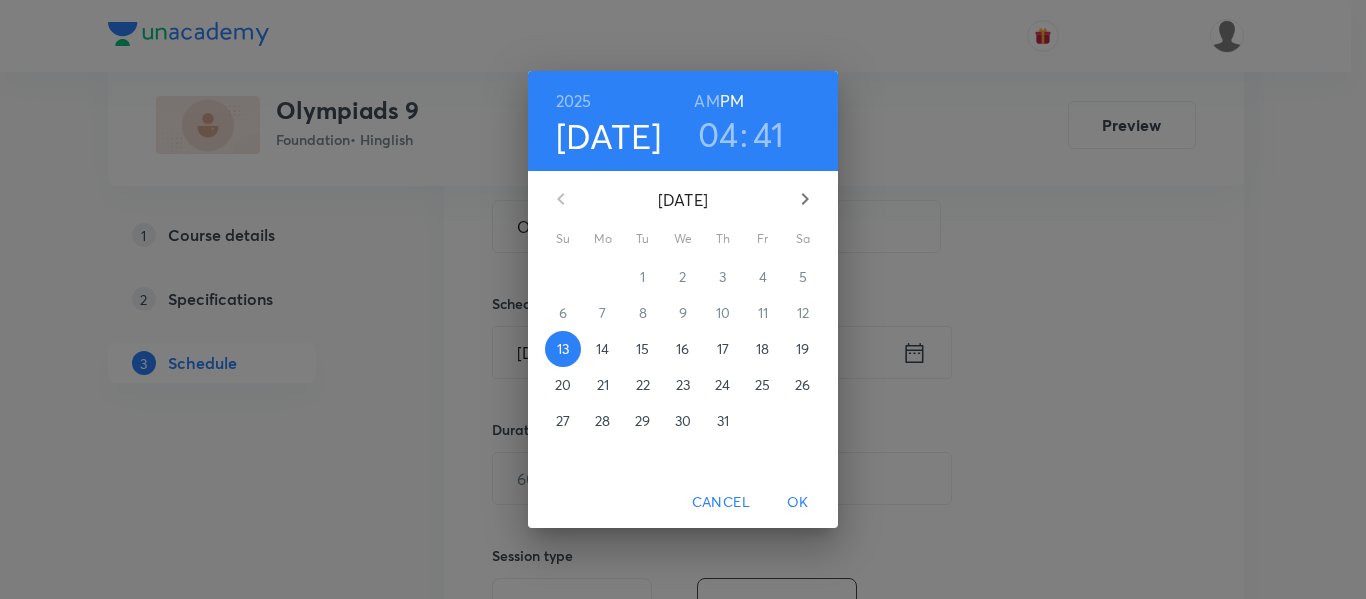click on "41" at bounding box center [769, 134] 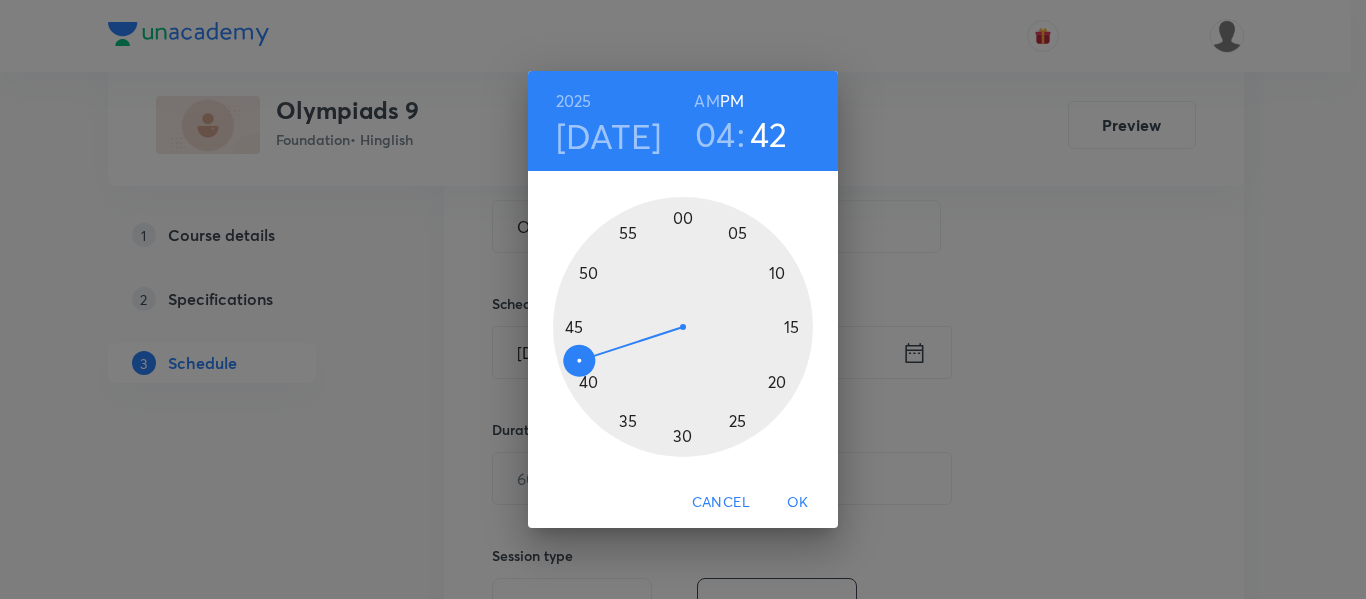 click at bounding box center (683, 327) 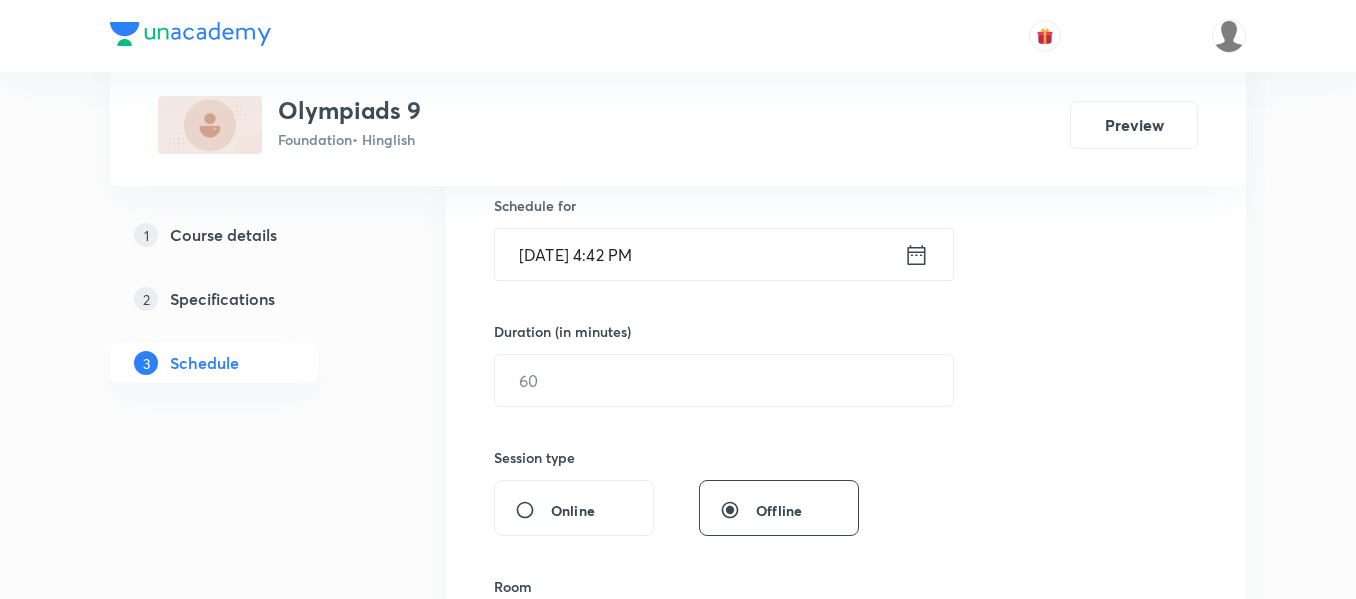 scroll, scrollTop: 500, scrollLeft: 0, axis: vertical 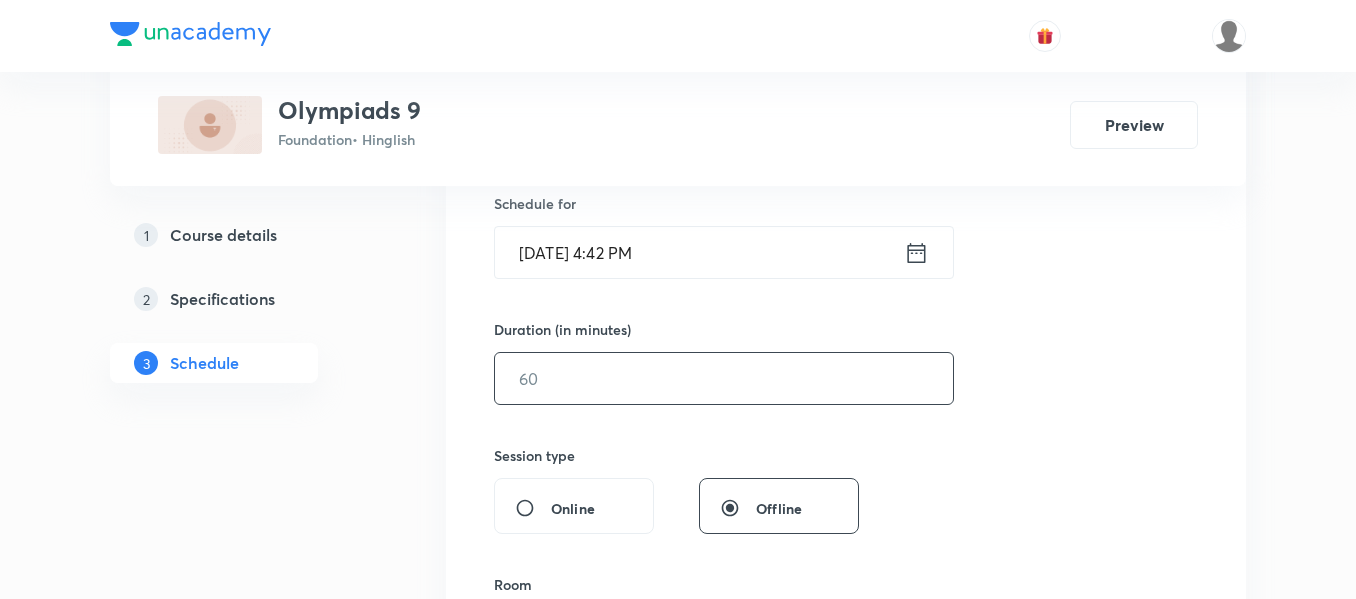 click at bounding box center (724, 378) 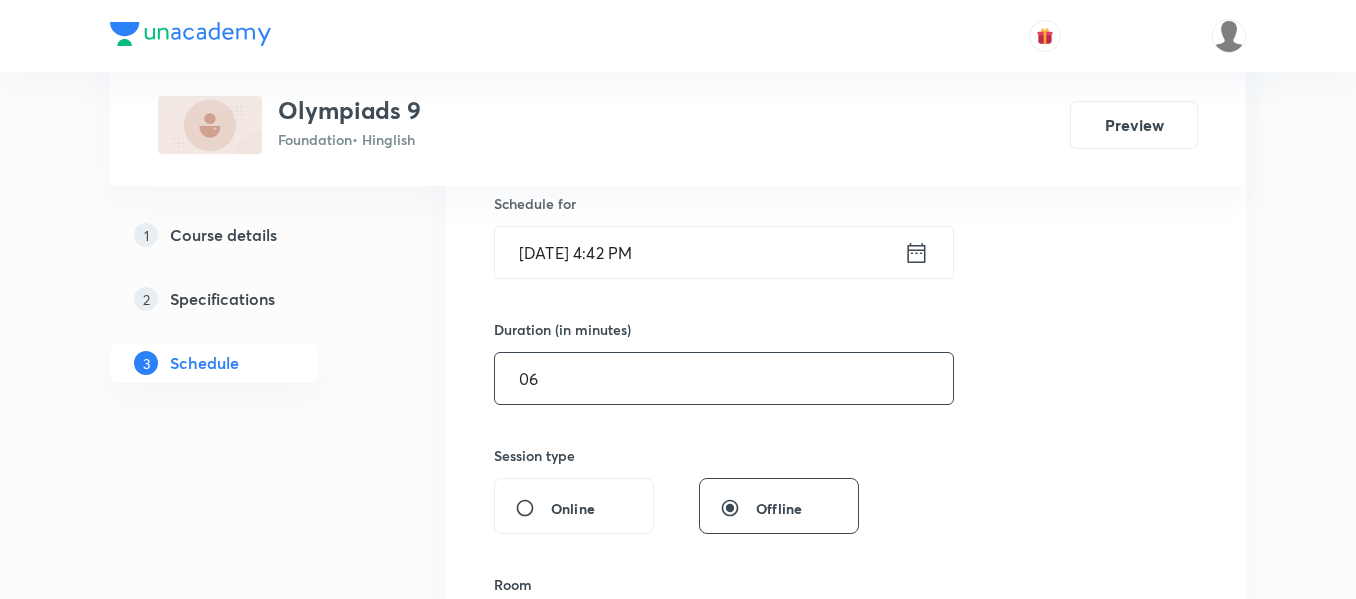 type on "6" 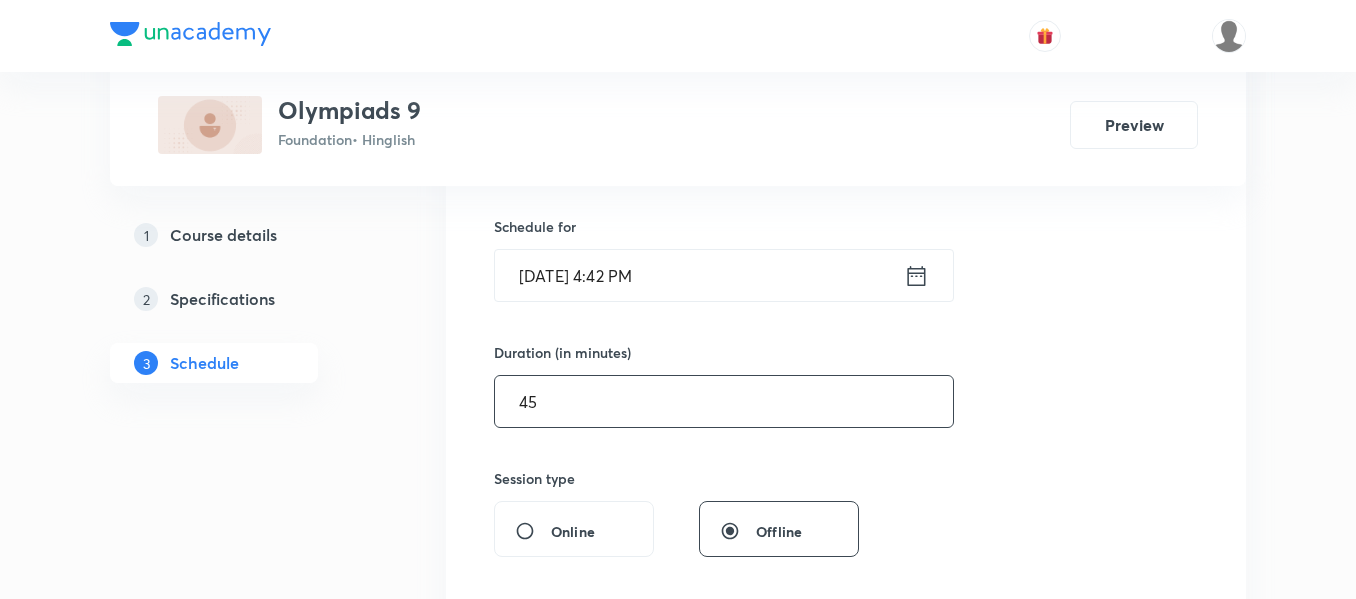 scroll, scrollTop: 700, scrollLeft: 0, axis: vertical 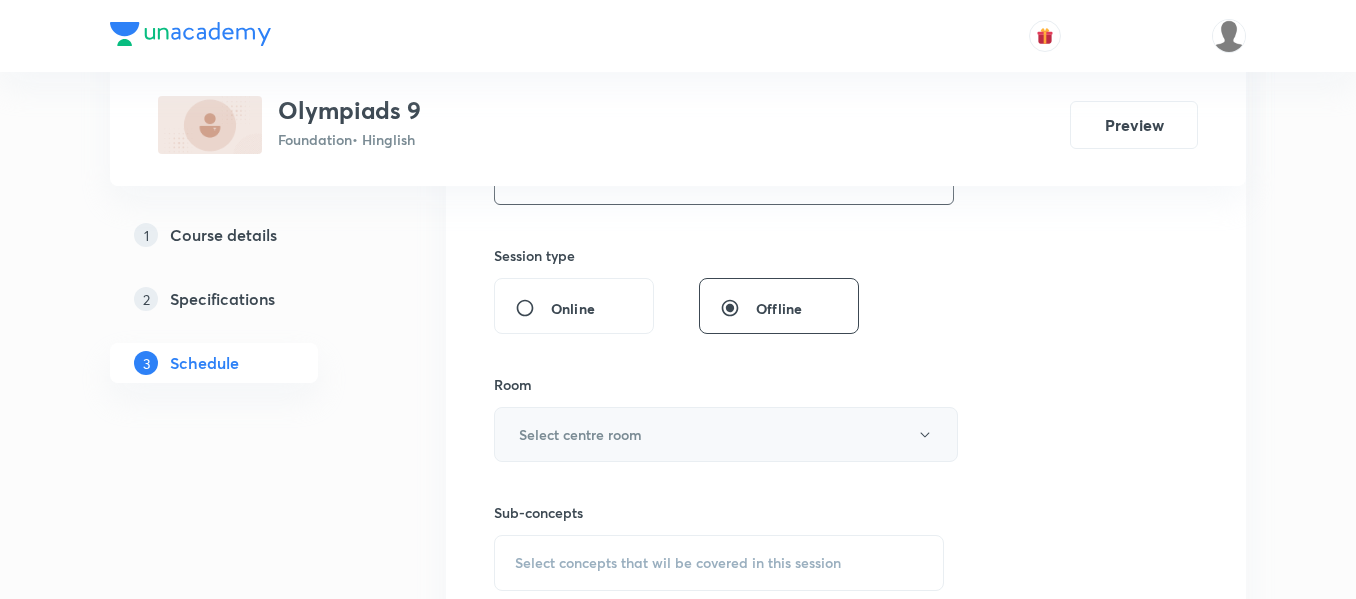 type on "45" 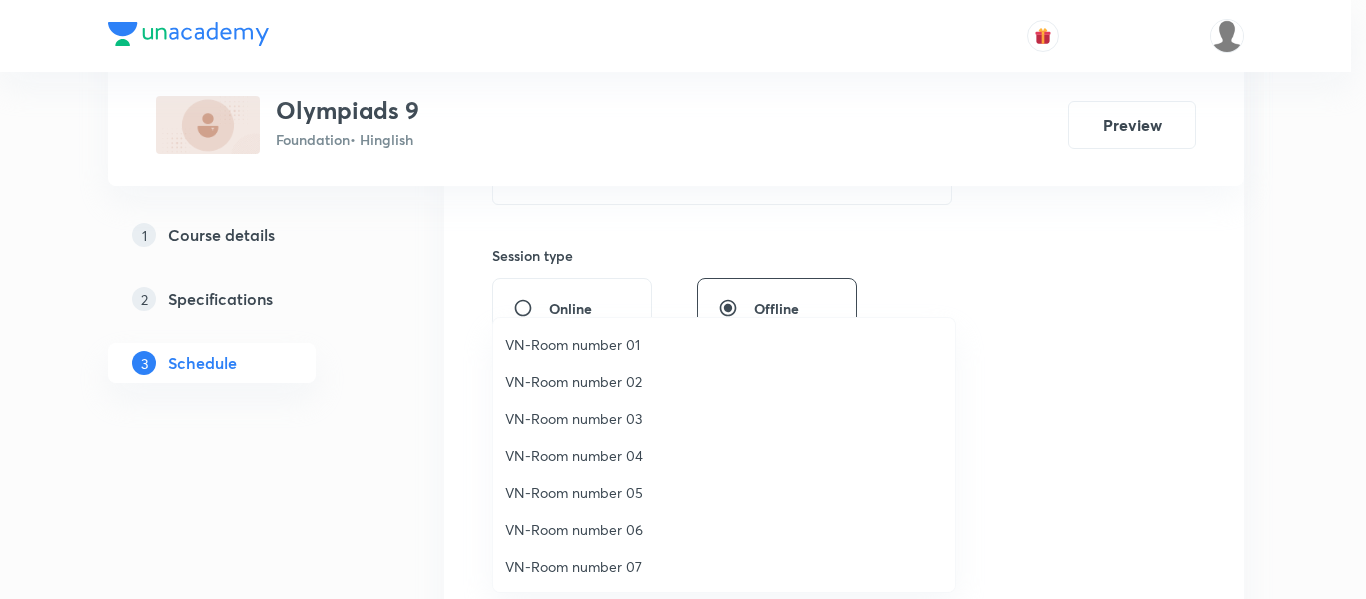 click on "VN-Room number 01" at bounding box center [724, 344] 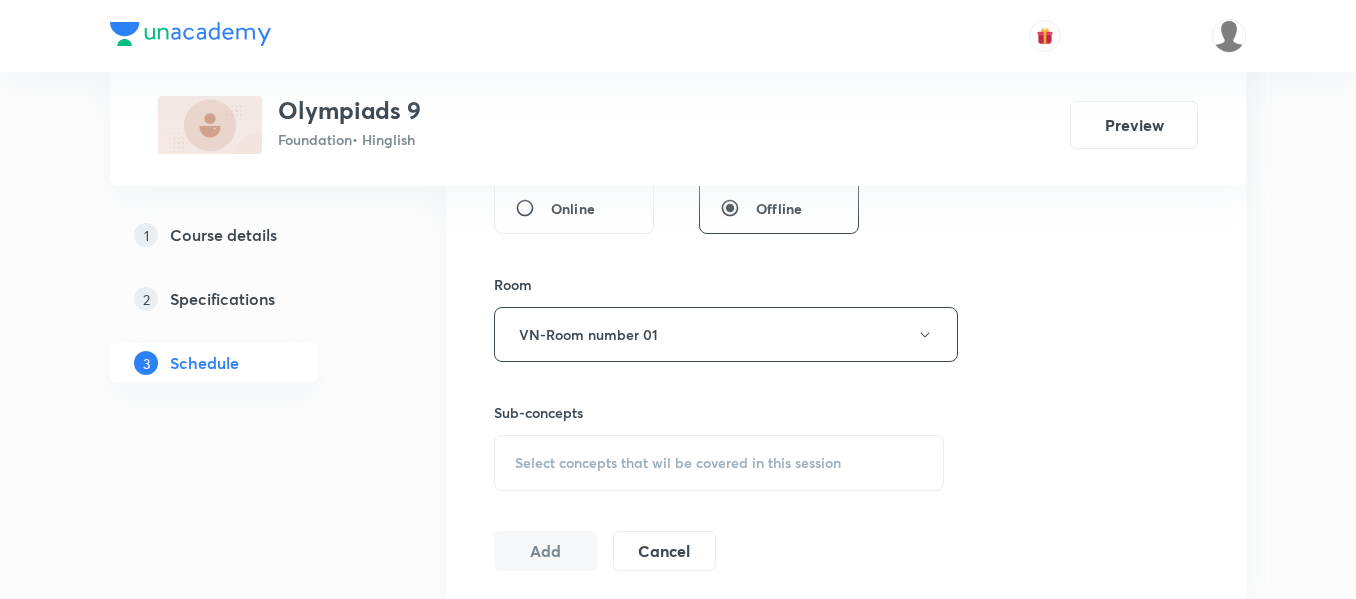 click on "Select concepts that wil be covered in this session" at bounding box center [678, 463] 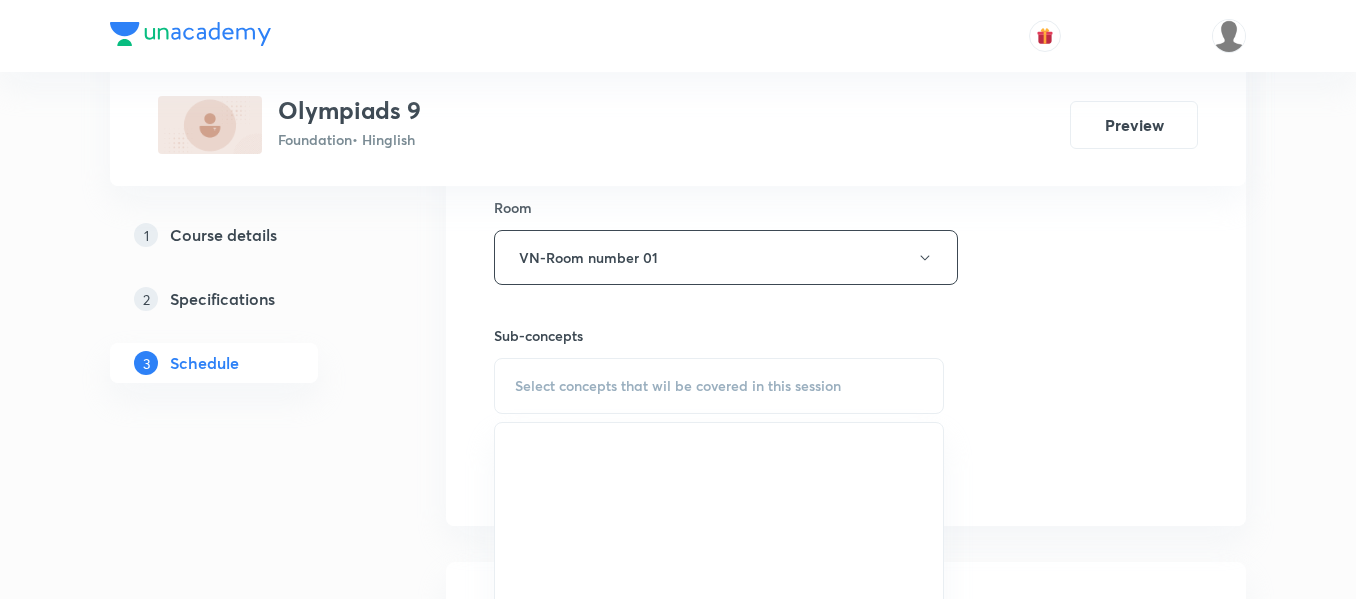 scroll, scrollTop: 900, scrollLeft: 0, axis: vertical 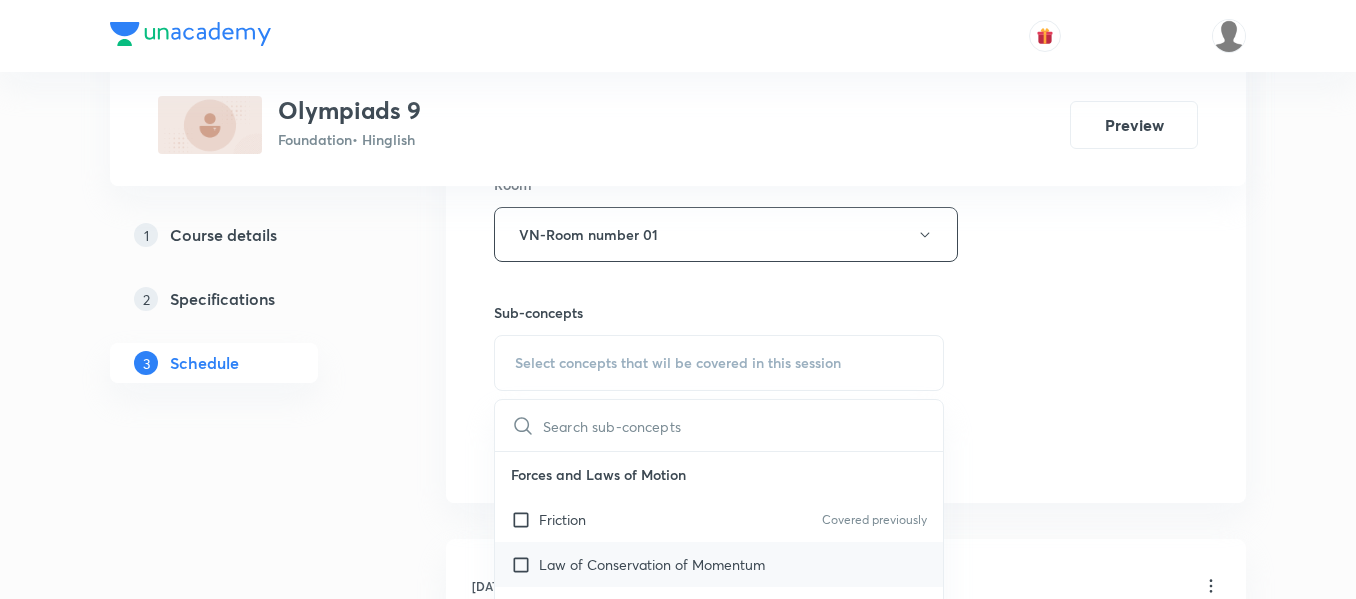 click on "Law of Conservation of Momentum" at bounding box center (652, 564) 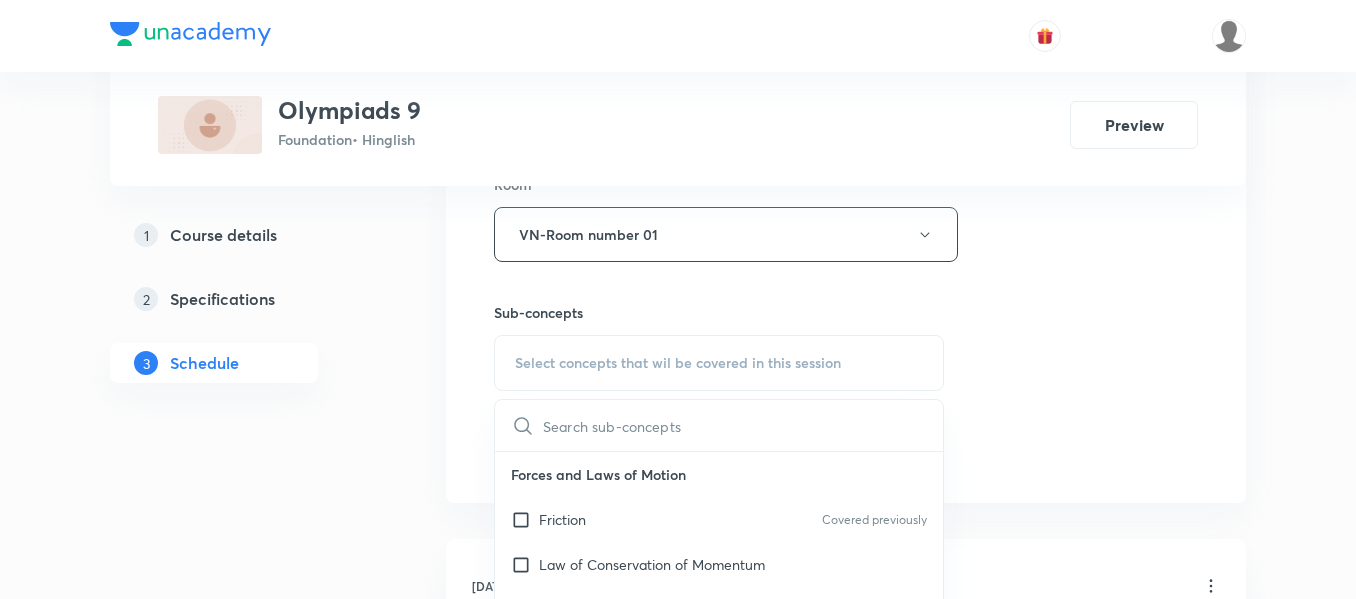 checkbox on "true" 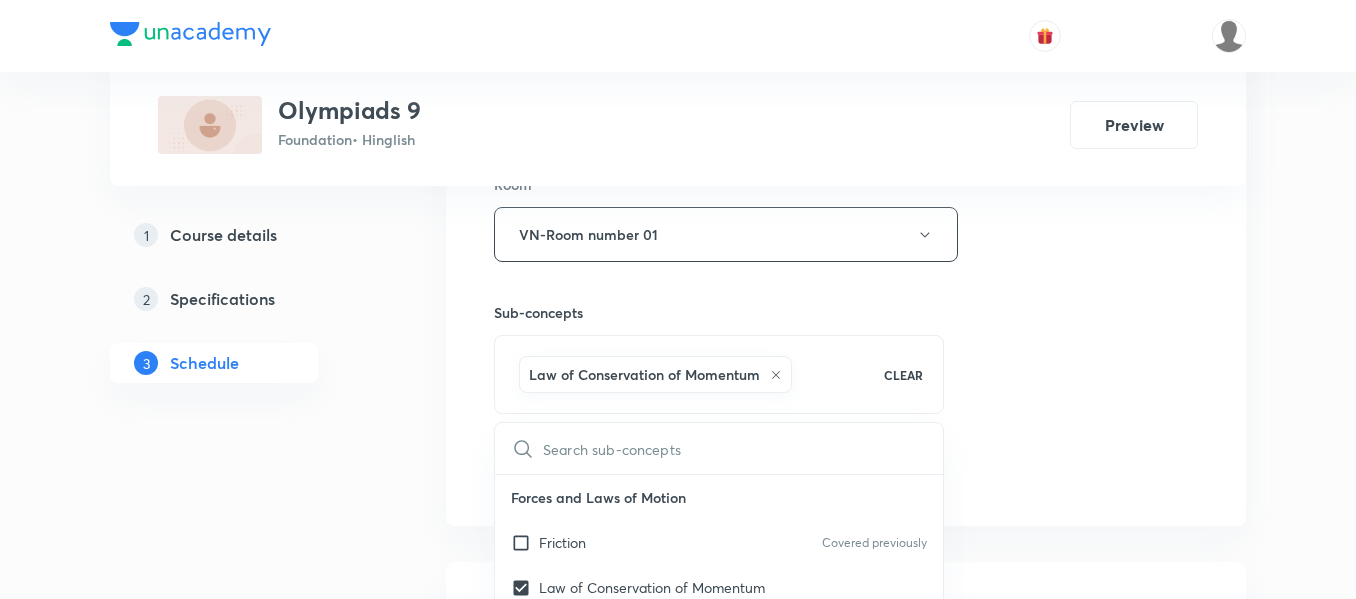 click on "Session  2 Live class Session title 10/99 Olympiads ​ Schedule for Jul 13, 2025, 4:42 PM ​ Duration (in minutes) 45 ​   Session type Online Offline Room VN-Room number 01 Sub-concepts Law of Conservation of Momentum CLEAR ​ Forces and Laws of Motion Friction Covered previously Law of Conservation of Momentum Newton's Second Law of Motion Newton Laws of Motion SI Unit System of Force Force Newton's First Law Momentum Acceleration and Force Relationship Linear Momentum Inertia Vector Quantity Uniform motion Balanced and Unbalanced force Archimedes Las Weight Forces and Laws of Motion Sound Sound as a Wave Components of Sound Properties of Sound Wave Echo Categorisation of Sound Based on Frequency Human Ear Concept of Beats Speed of Sound in Mediums Doppler's Effect Introduction Ultrasound Work Energy and Power Work Energy Power Work Energy Theorem Spring Conservative and Non Conservative Forces Collision Gravitation and Fluid Law of Gravitation Acceleration Due to Gravity Mass and Weight Variation of g" at bounding box center [846, 13] 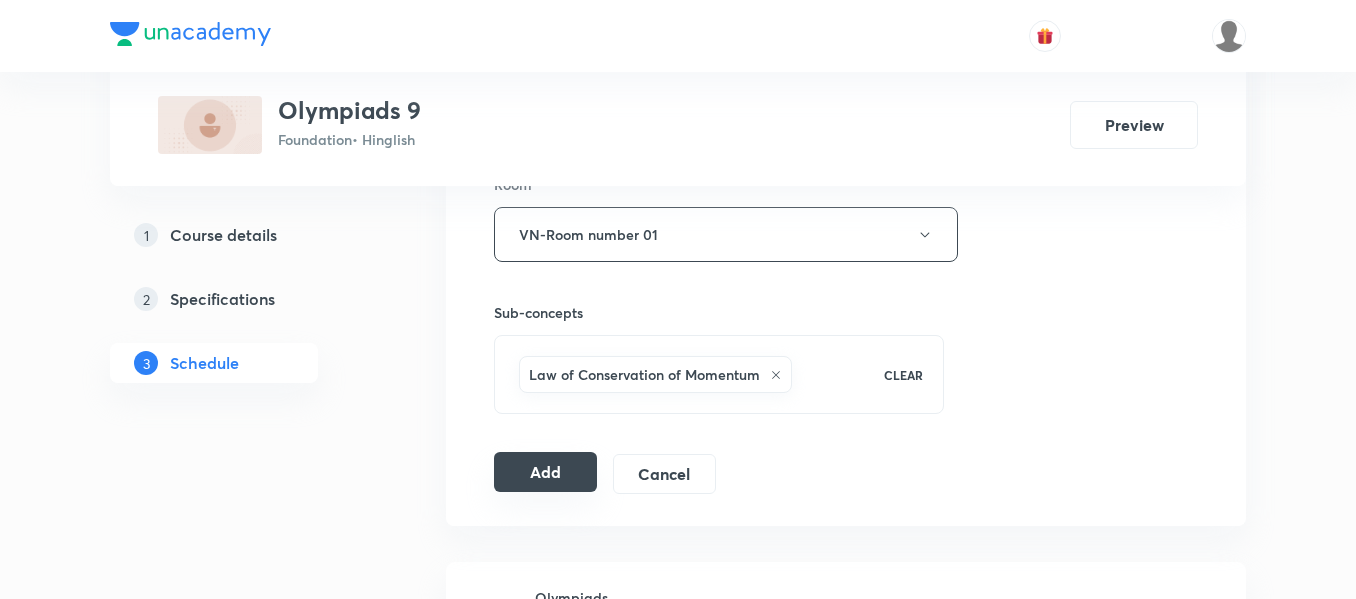 click on "Add" at bounding box center (545, 472) 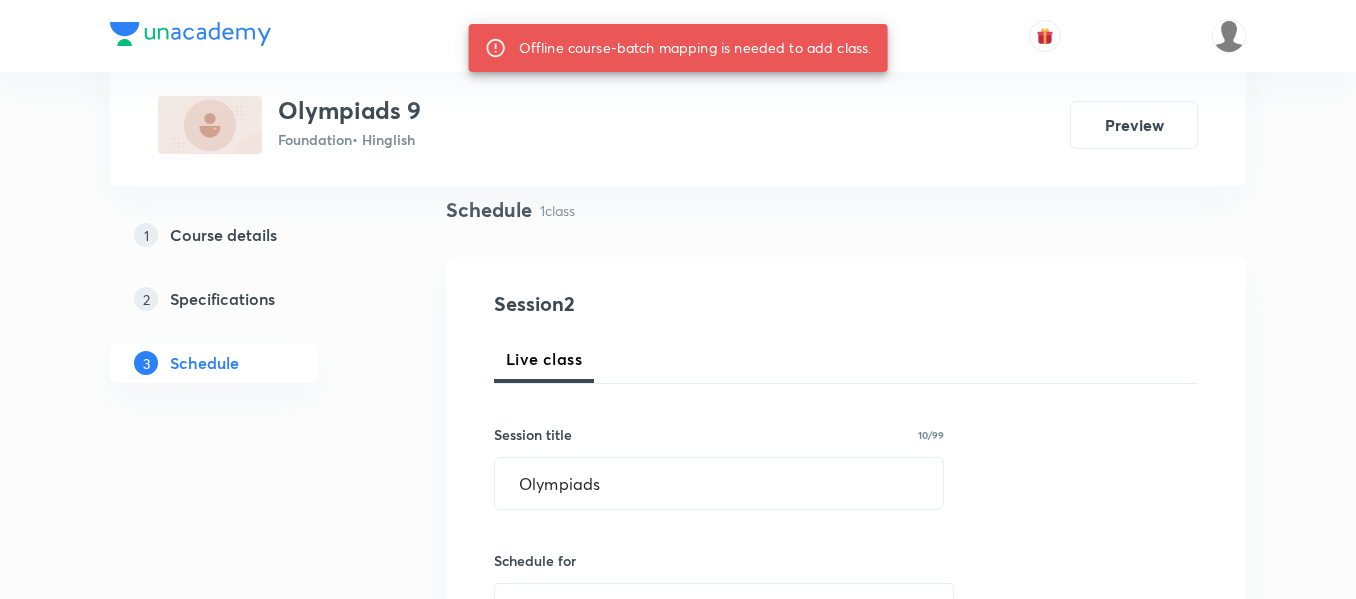 scroll, scrollTop: 0, scrollLeft: 0, axis: both 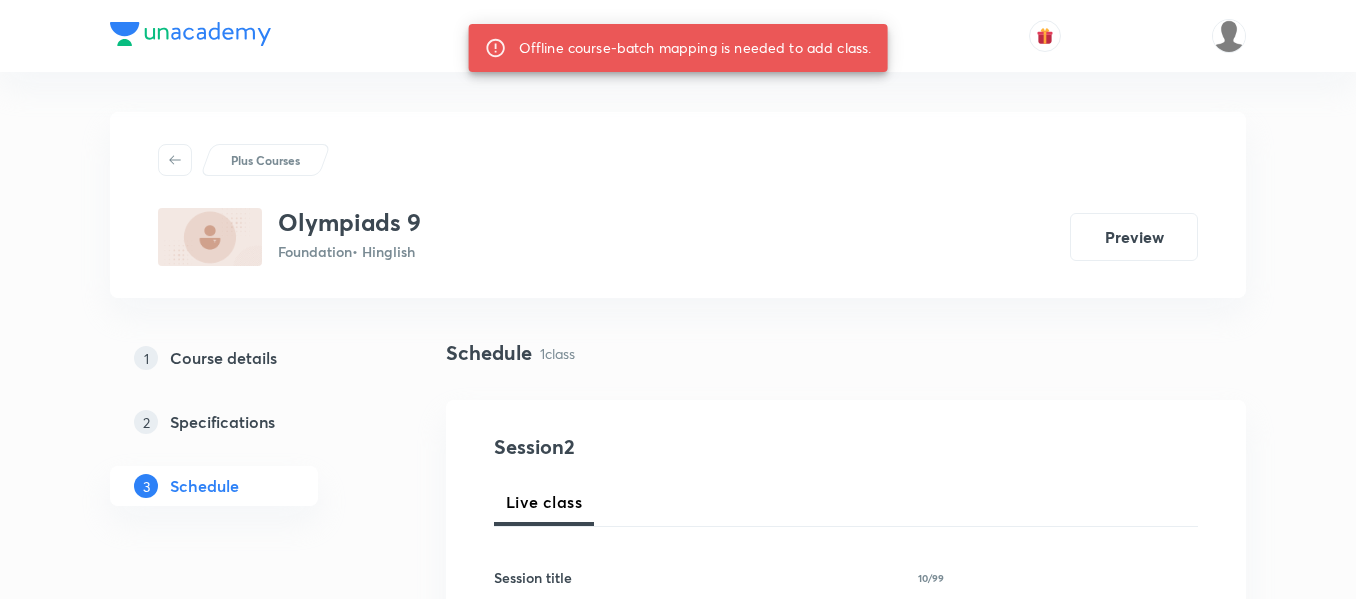 click on "Schedule 1  class" at bounding box center (846, 353) 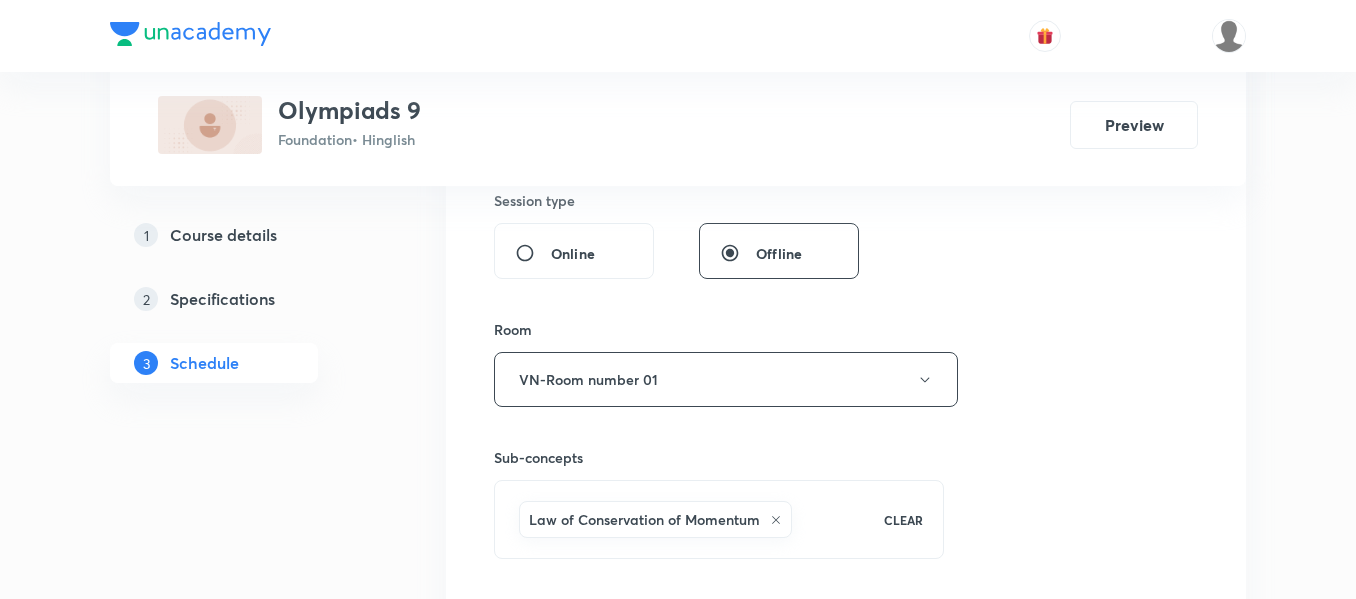 scroll, scrollTop: 900, scrollLeft: 0, axis: vertical 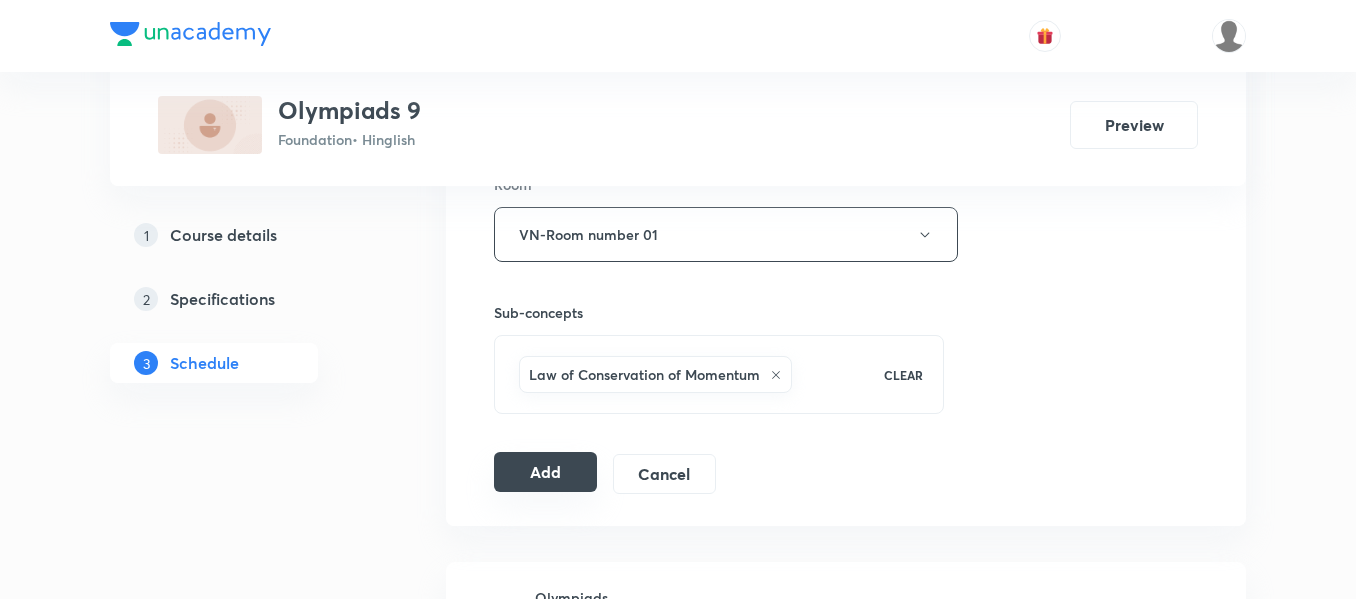 click on "Add" at bounding box center (545, 472) 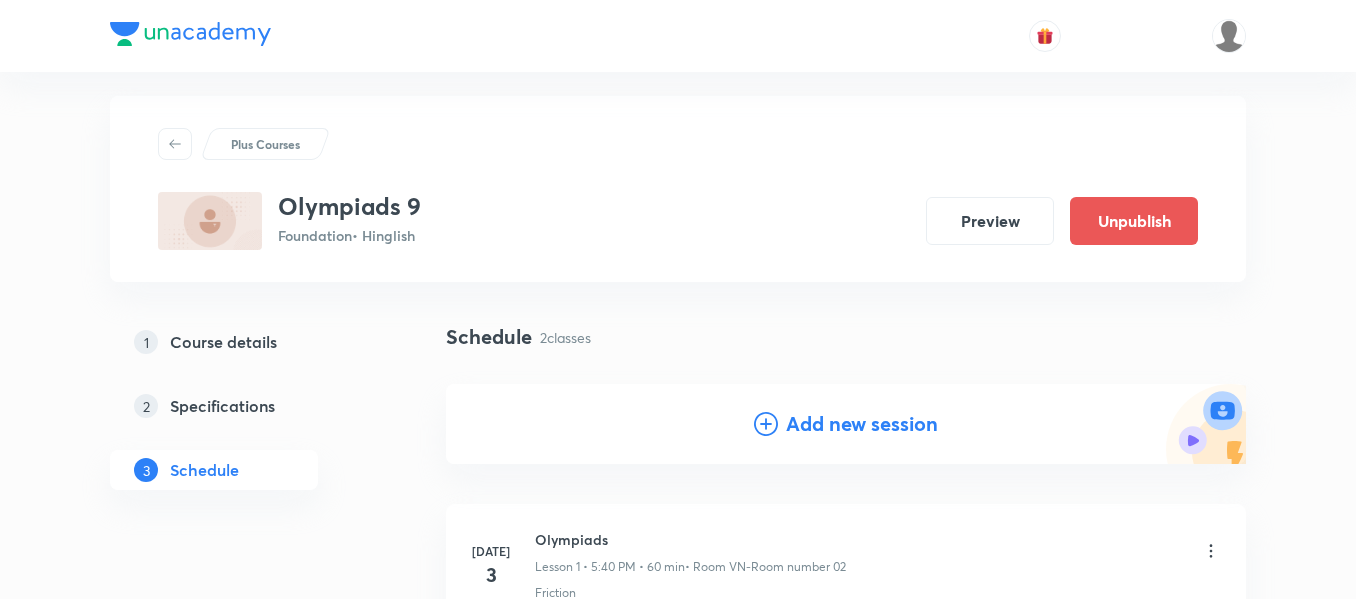 scroll, scrollTop: 0, scrollLeft: 0, axis: both 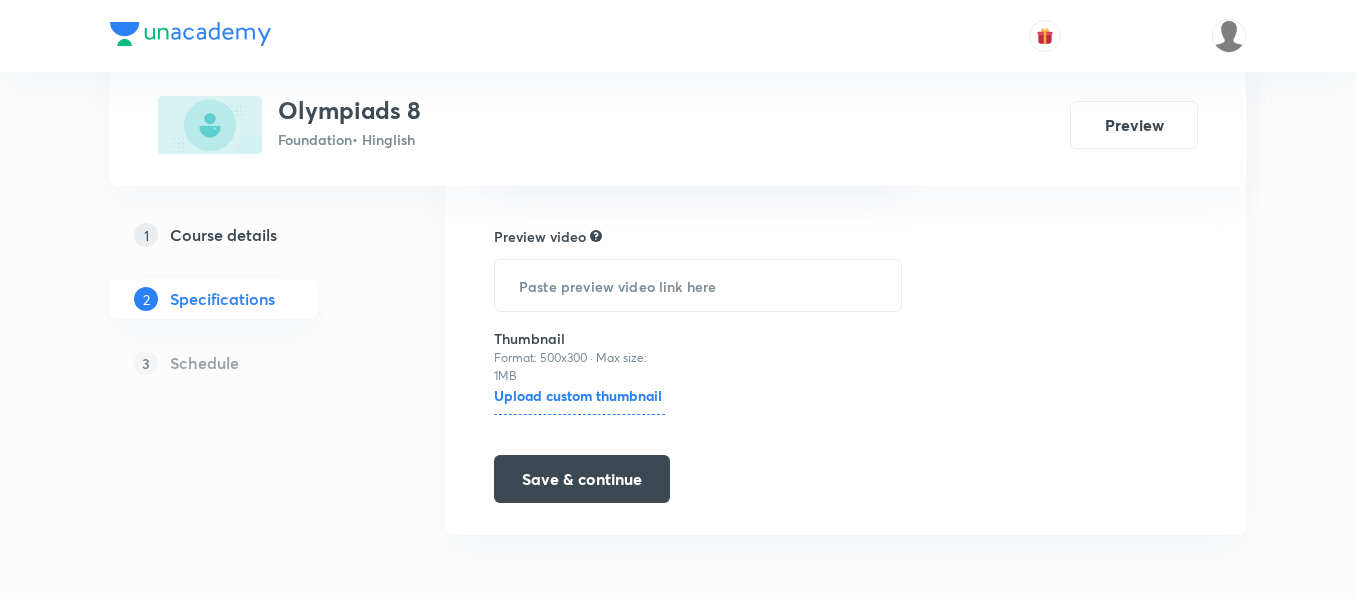click on "Course details" at bounding box center (223, 235) 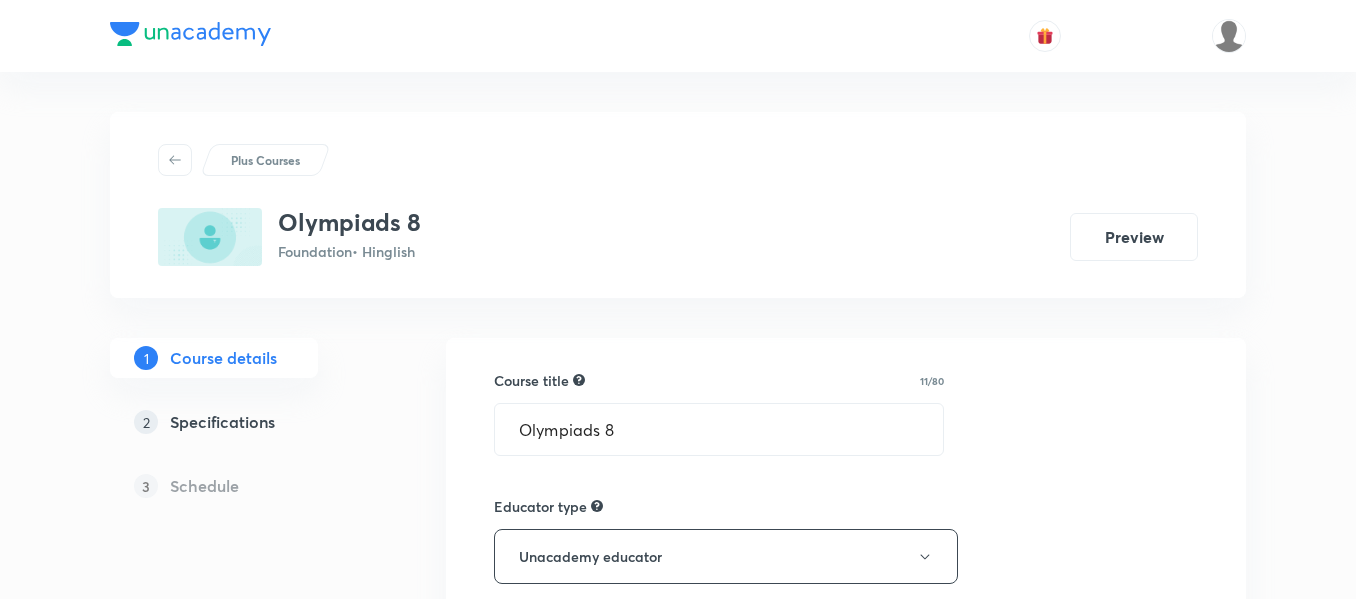 click on "Specifications" 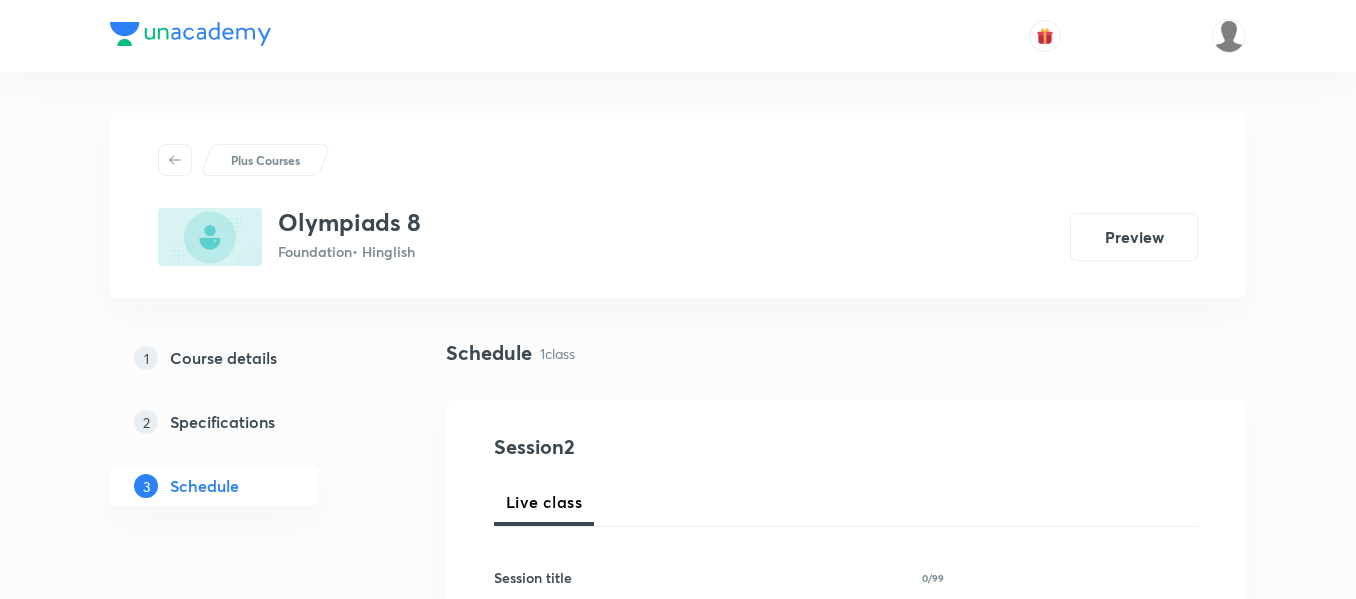 scroll, scrollTop: 155, scrollLeft: 0, axis: vertical 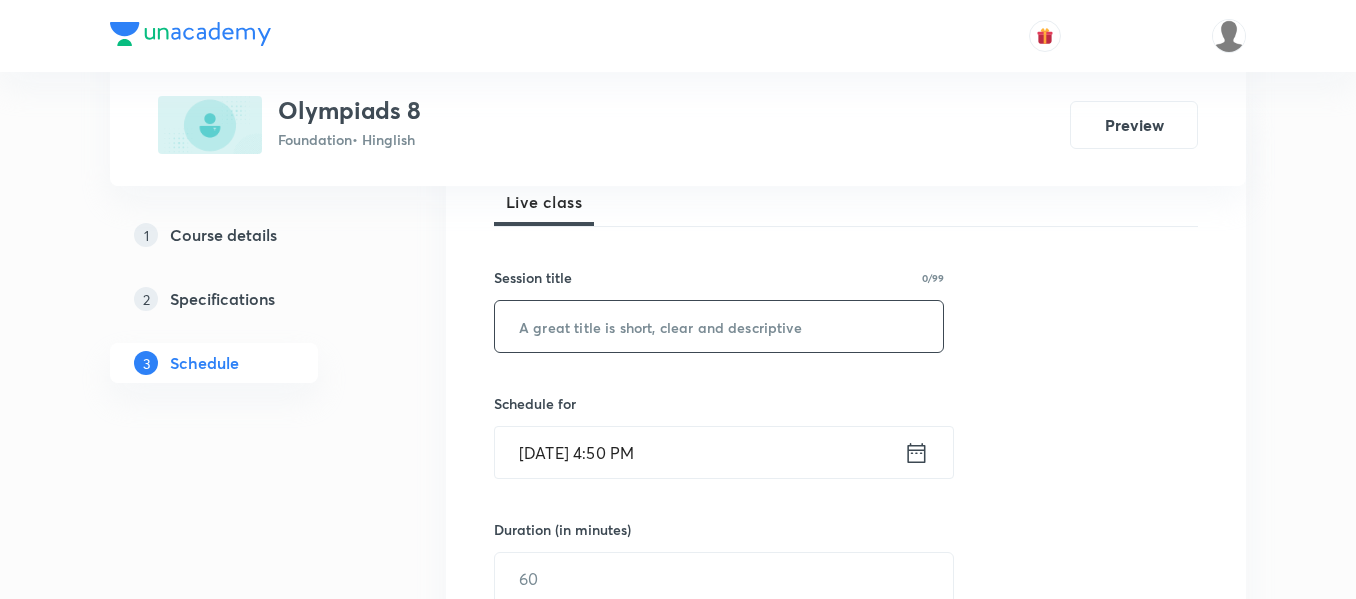 click at bounding box center (719, 326) 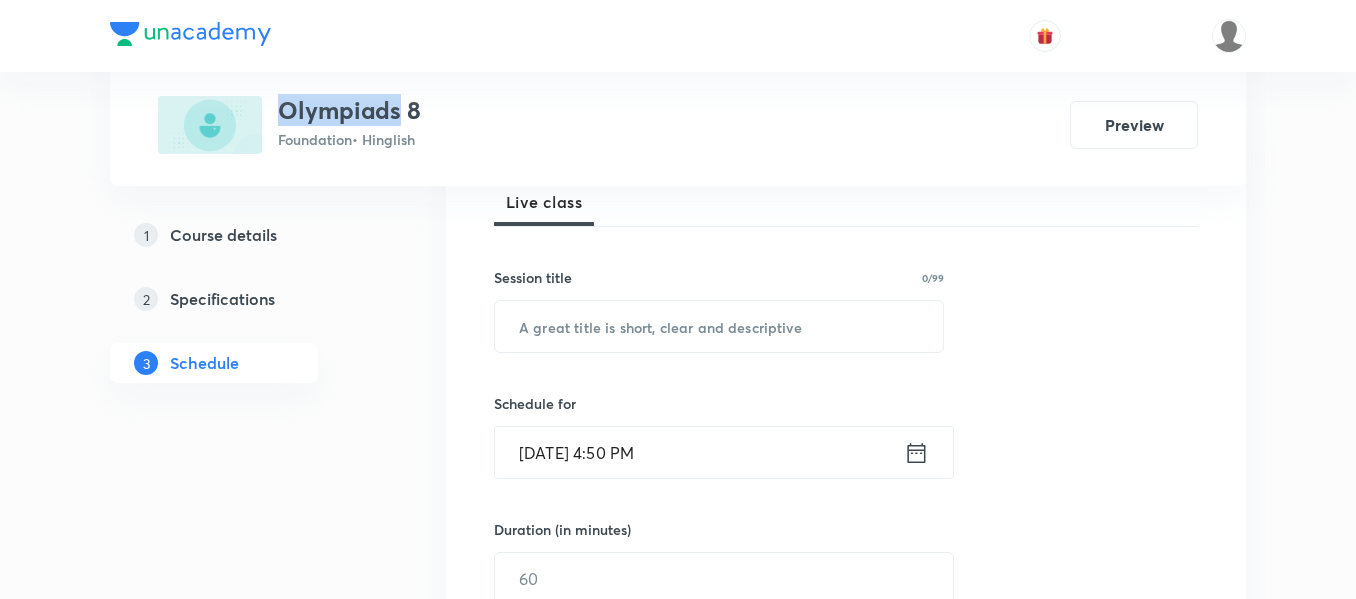 drag, startPoint x: 278, startPoint y: 115, endPoint x: 395, endPoint y: 116, distance: 117.00427 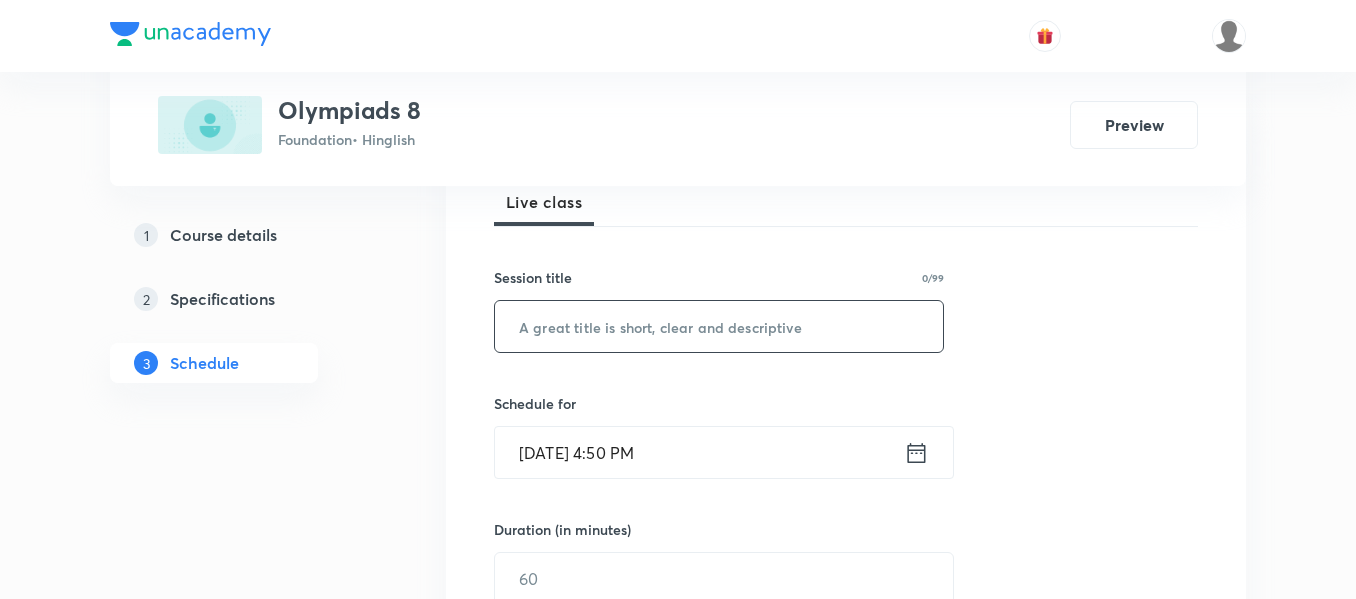 click at bounding box center [719, 326] 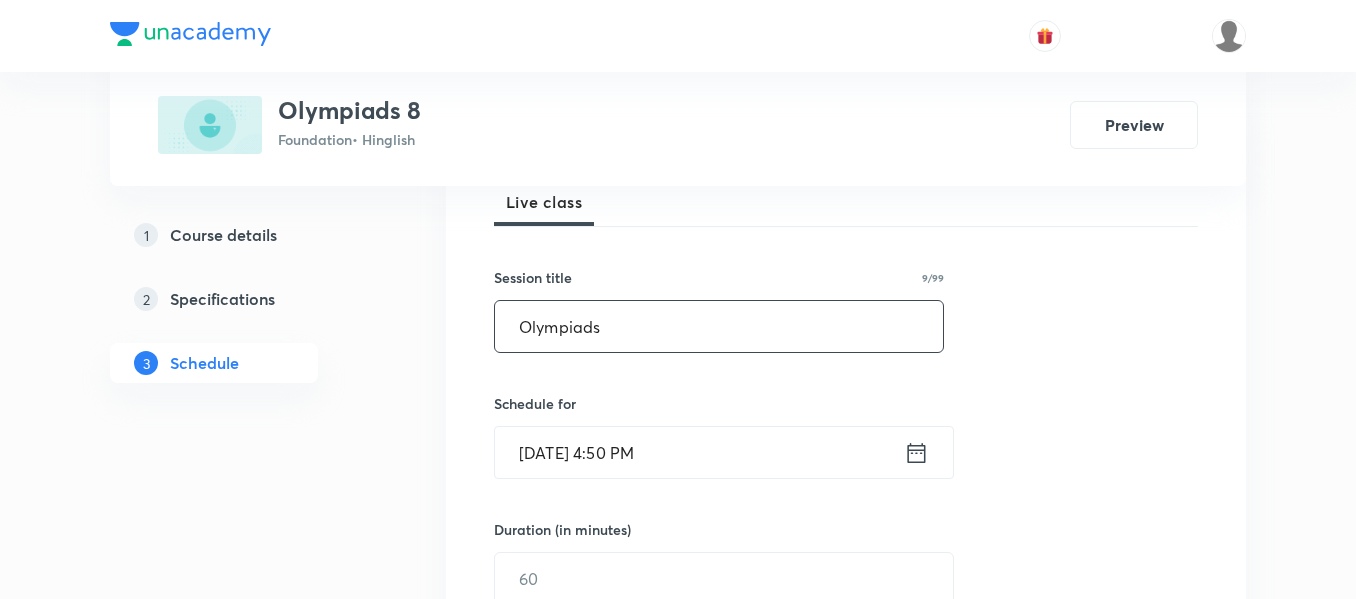 type on "Olympiads" 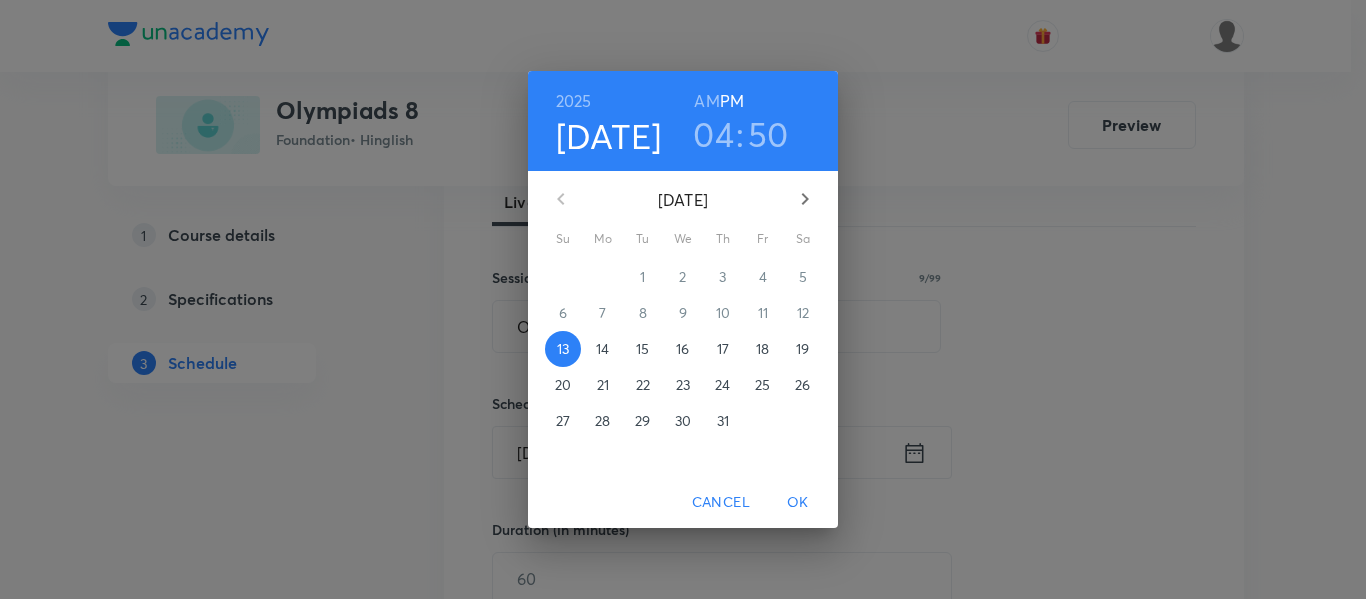 click on "04" at bounding box center (713, 134) 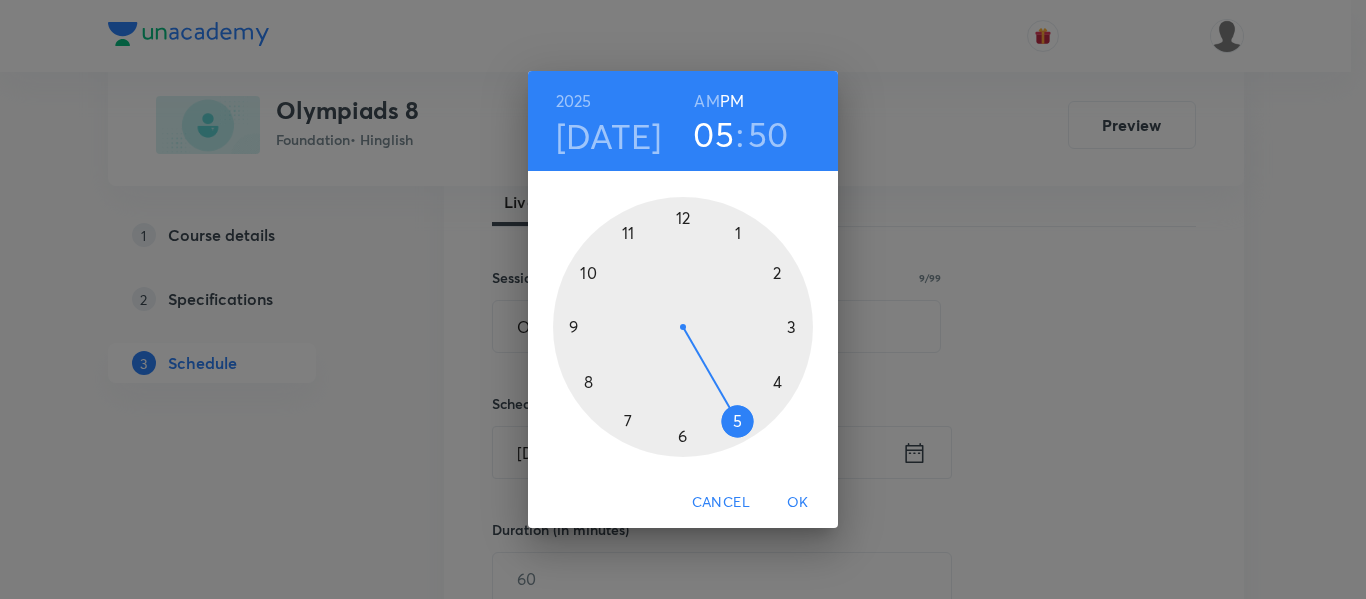 drag, startPoint x: 750, startPoint y: 381, endPoint x: 741, endPoint y: 400, distance: 21.023796 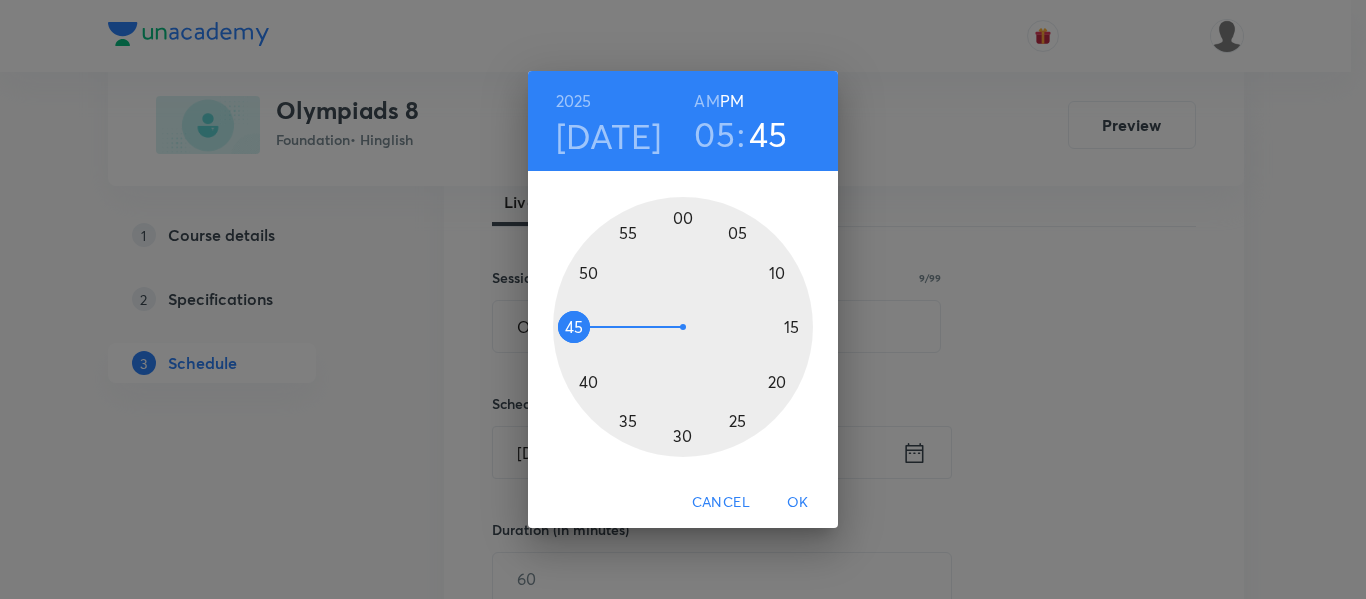 drag, startPoint x: 585, startPoint y: 279, endPoint x: 579, endPoint y: 327, distance: 48.373547 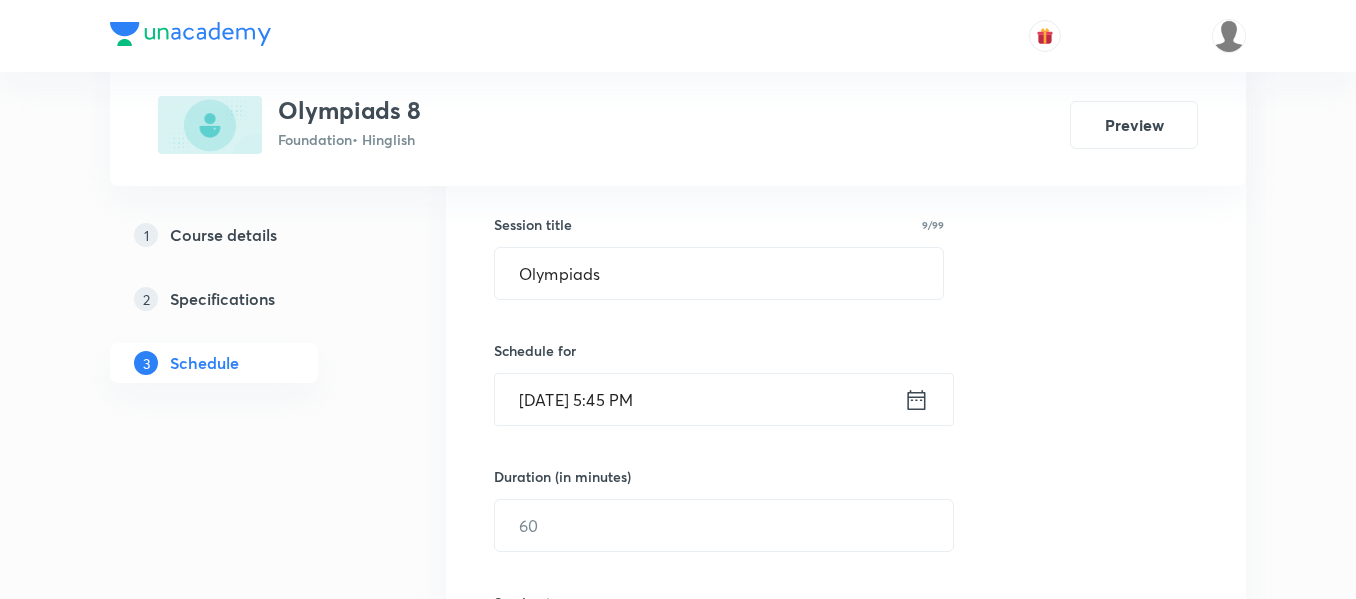 scroll, scrollTop: 400, scrollLeft: 0, axis: vertical 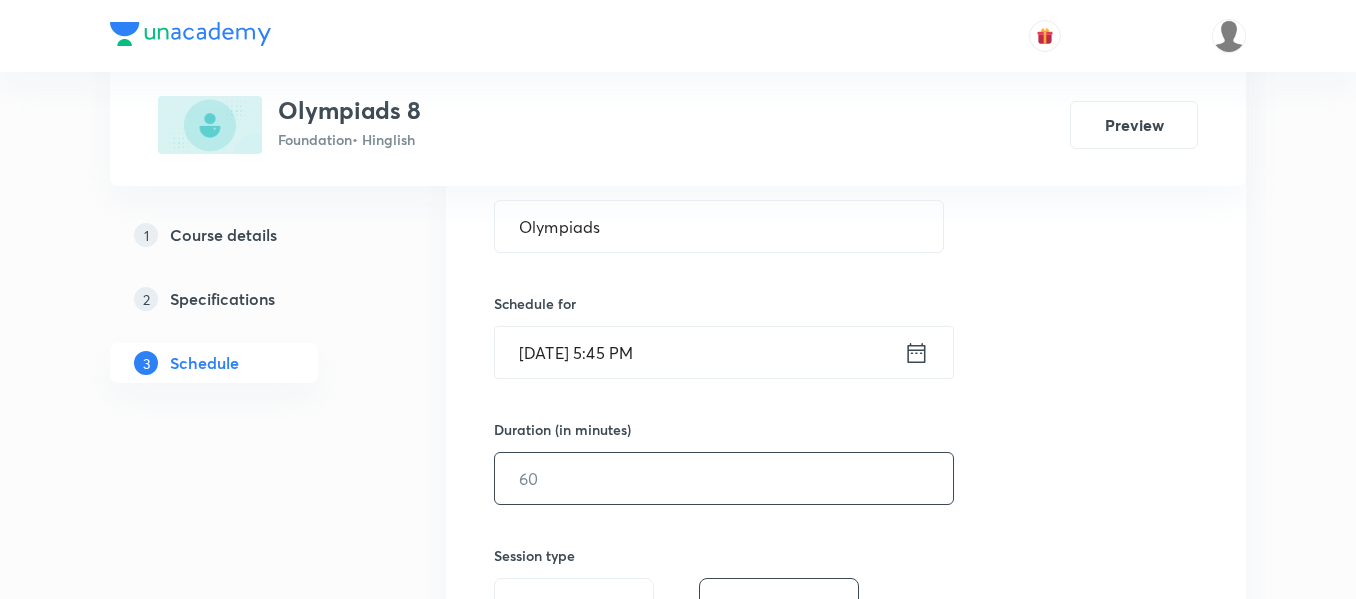 click at bounding box center (724, 478) 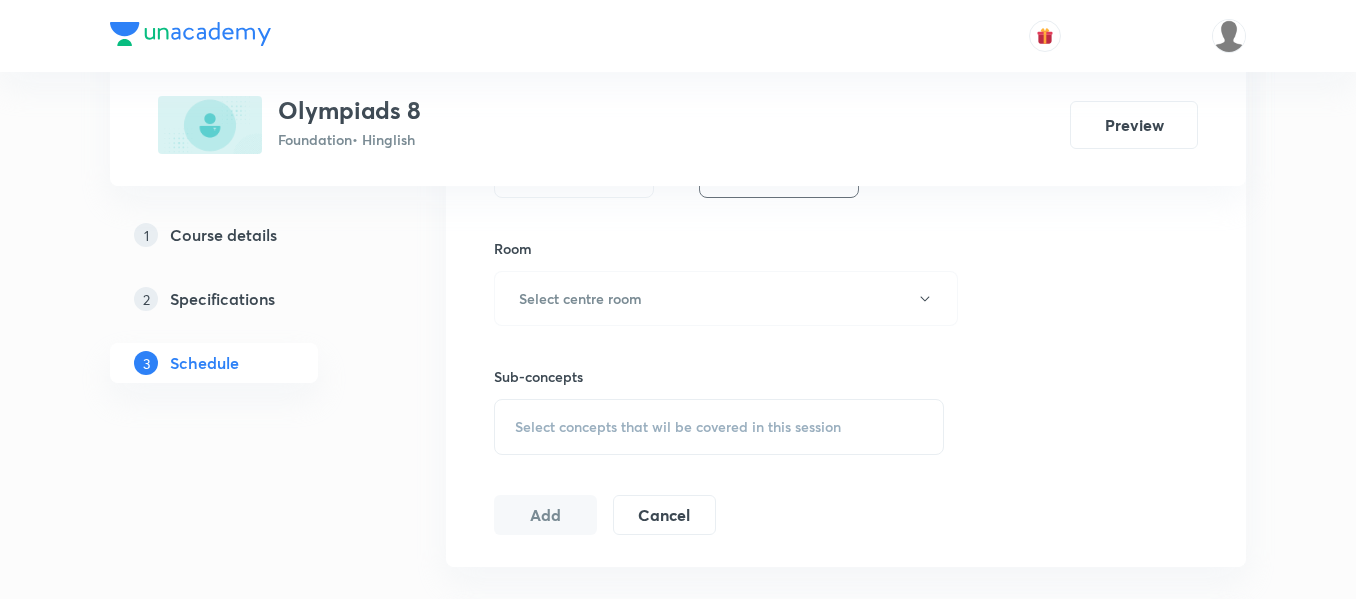 scroll, scrollTop: 800, scrollLeft: 0, axis: vertical 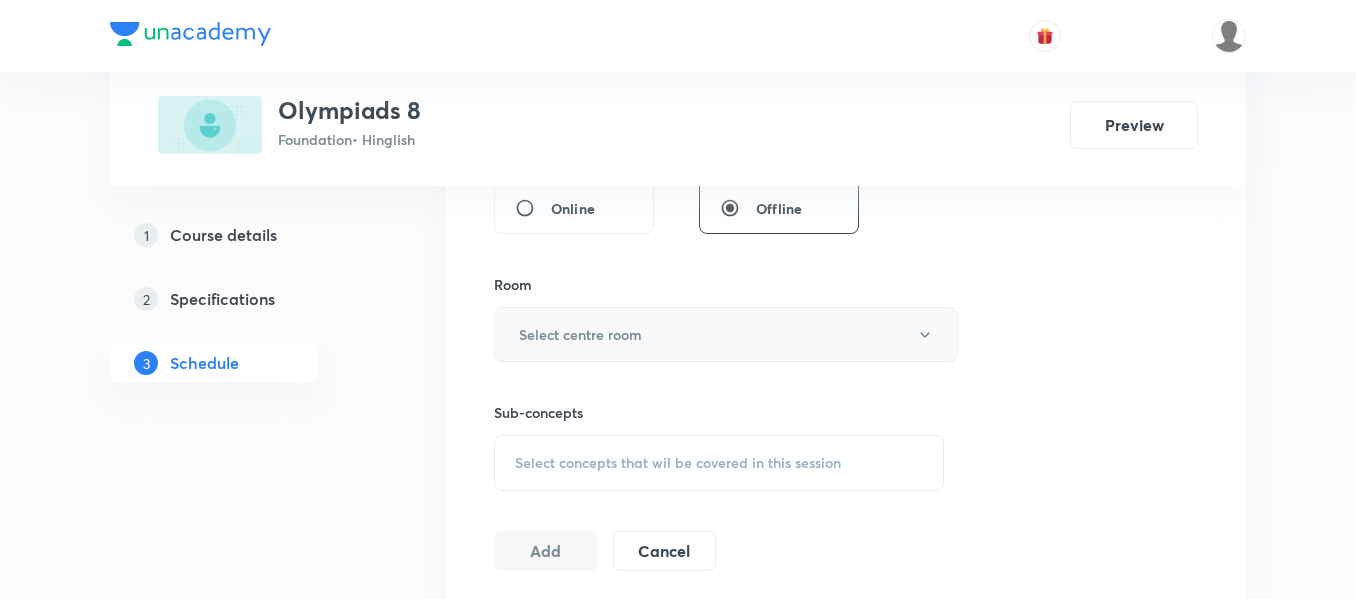 type on "90" 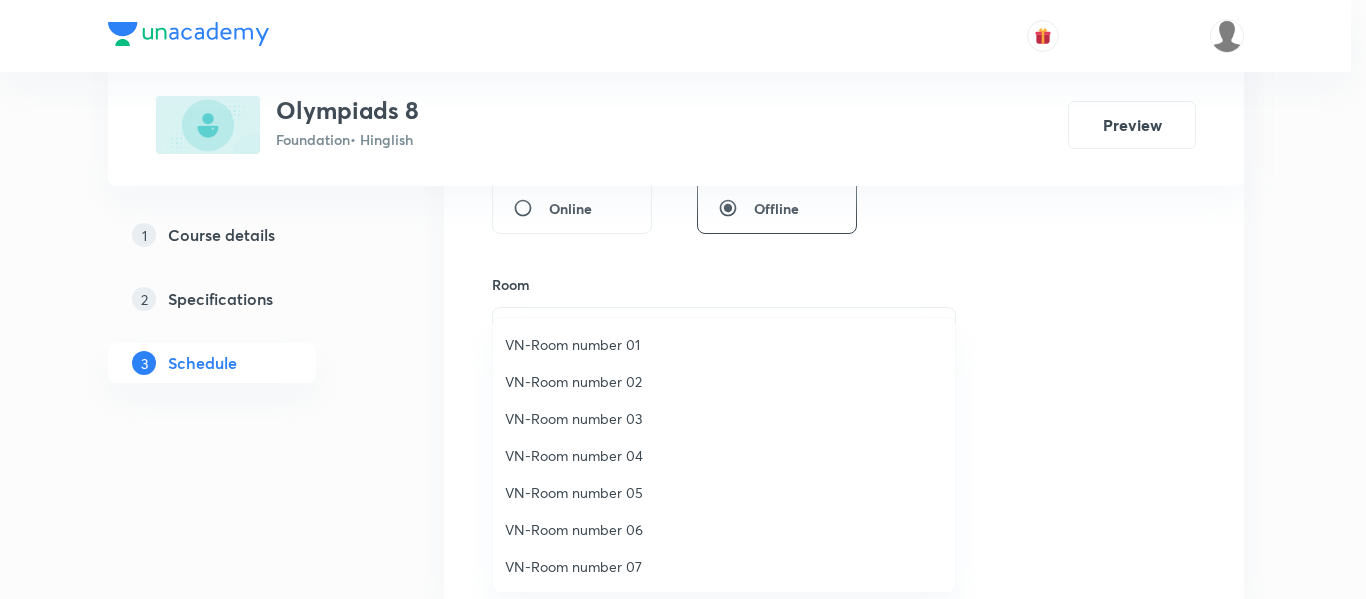 click on "VN-Room number 01" at bounding box center (724, 344) 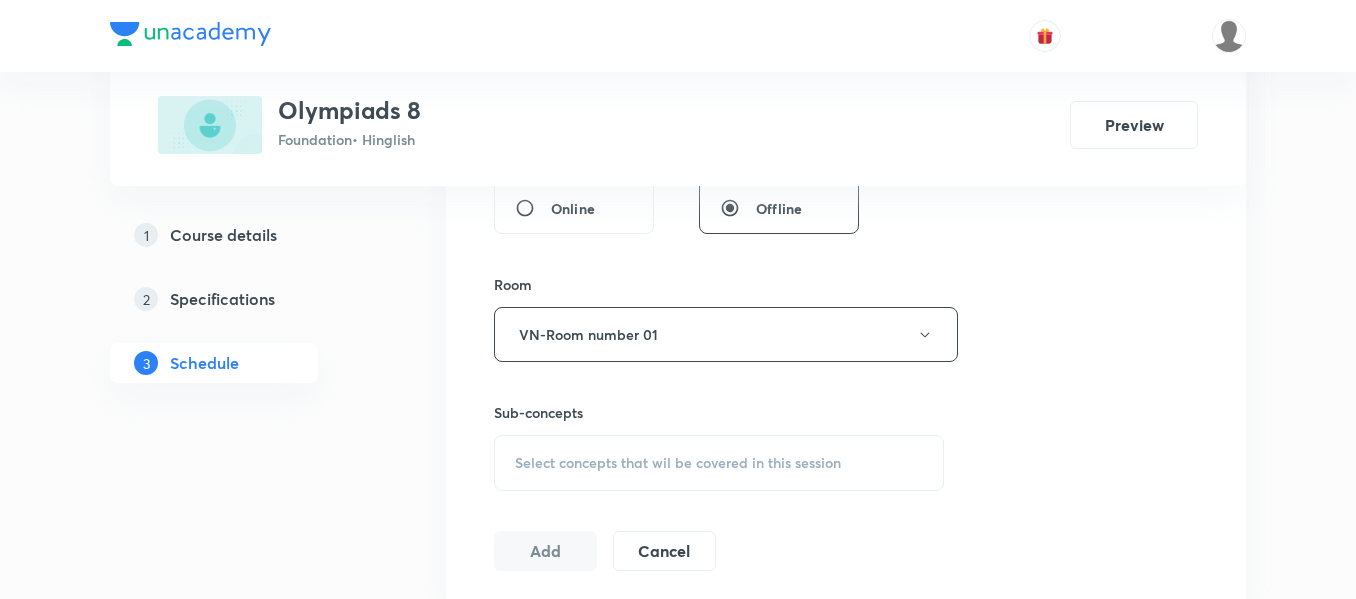 scroll, scrollTop: 900, scrollLeft: 0, axis: vertical 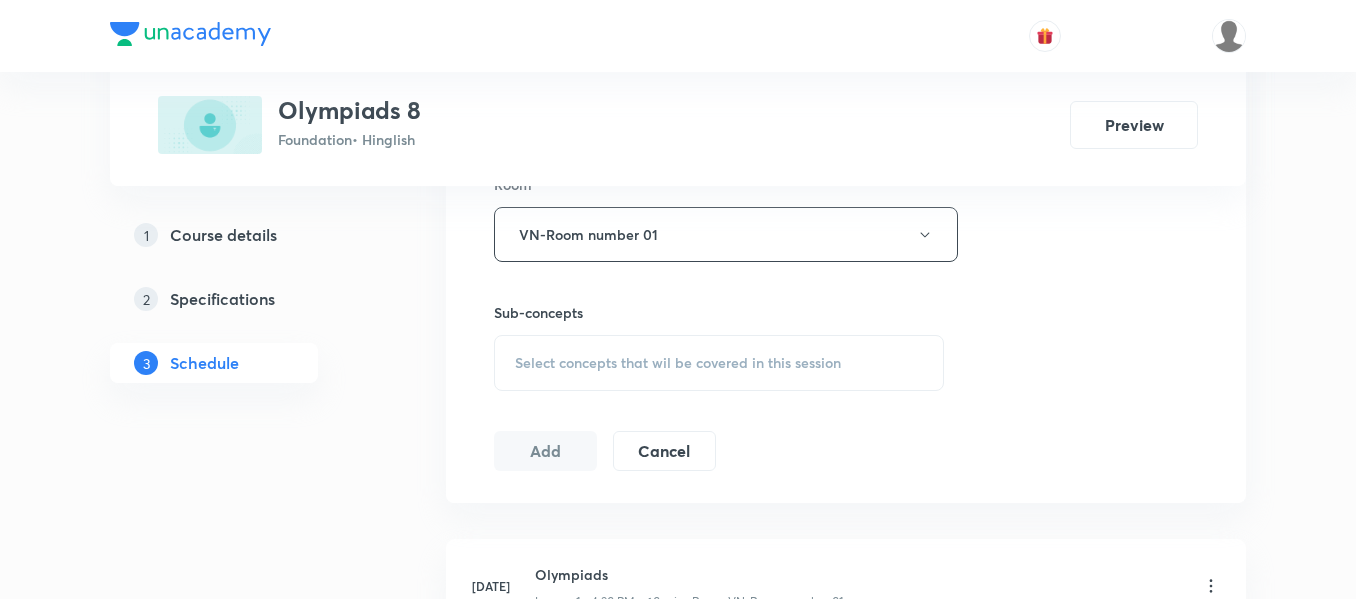click on "Select concepts that wil be covered in this session" at bounding box center (719, 363) 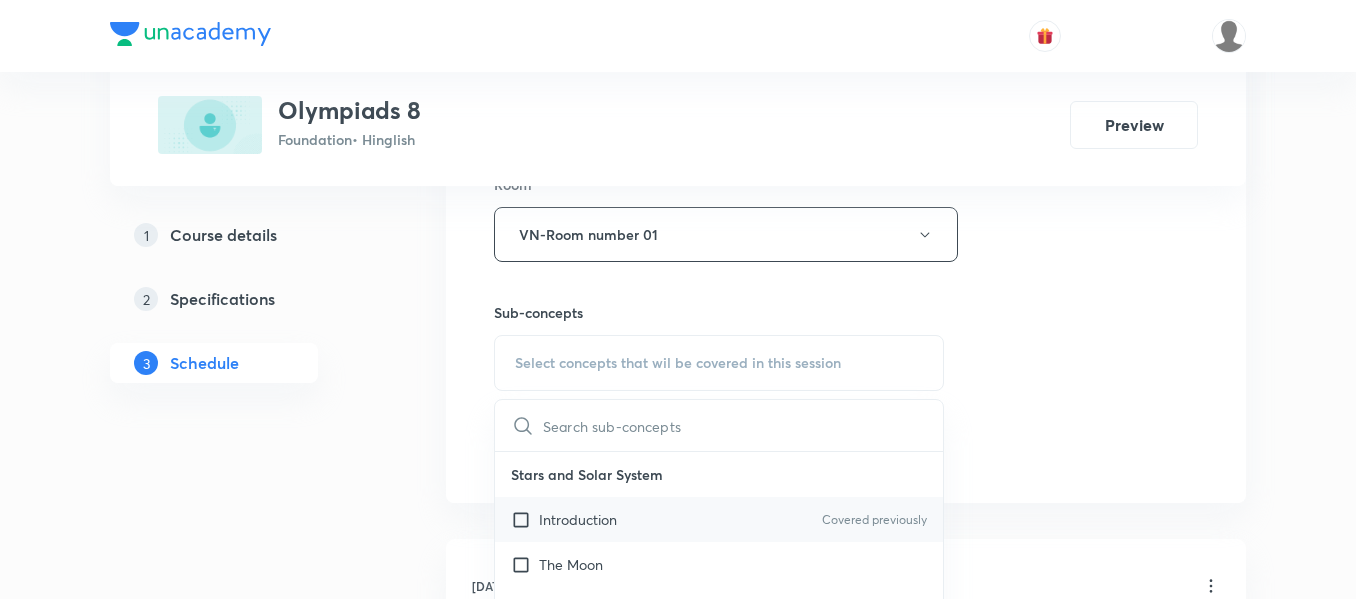 click on "Introduction Covered previously" at bounding box center (719, 519) 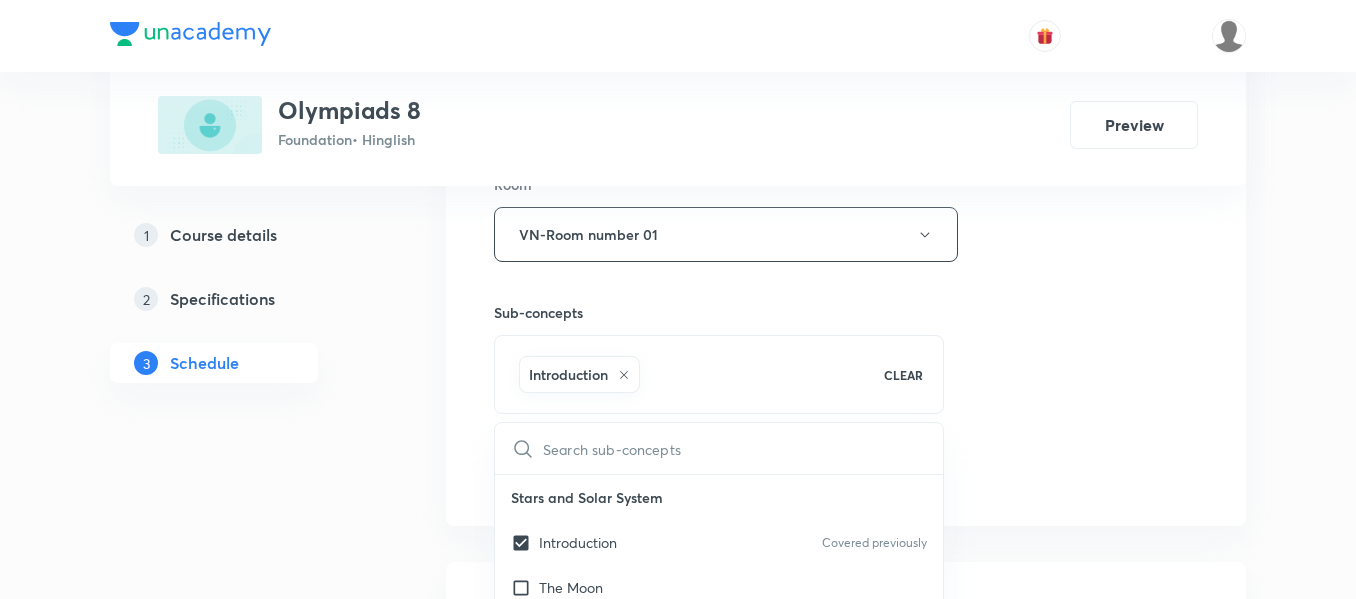 click on "Session  2 Live class Session title 9/99 Olympiads ​ Schedule for [DATE] 5:45 PM ​ Duration (in minutes) 90 ​   Session type Online Offline Room VN-Room number 01 Sub-concepts Introduction CLEAR ​ Stars and Solar System Introduction Covered previously The Moon Stars The Solar System Light What Makes Things Visible Reflection from Plane Mirror Reflected Light Can Be Reflected Again Dispersion of Light Human Eye Some Natural Phenomenon Introduction to Lightning Charging by Rubbing Types of Charges and Their Interaction Transfer of Charge Leaf Electroscope The Story of Lightning Earthquakes Earthquake Waves Sound Introduction Different Types of Vibrations Sound Needs a Medium for Its Propagation Sound Produced by Humans The Human Ear Audible and Inaudible Sounds Characteristics of Audible Sounds Noise and Music Sound Friction Contact Forces Non Contact Forces Introduction Cause of Friction Types of Friction Friction:a Necessary Evil Increasing and Reducing Friction Friction Force and Pressure Add" at bounding box center (846, 13) 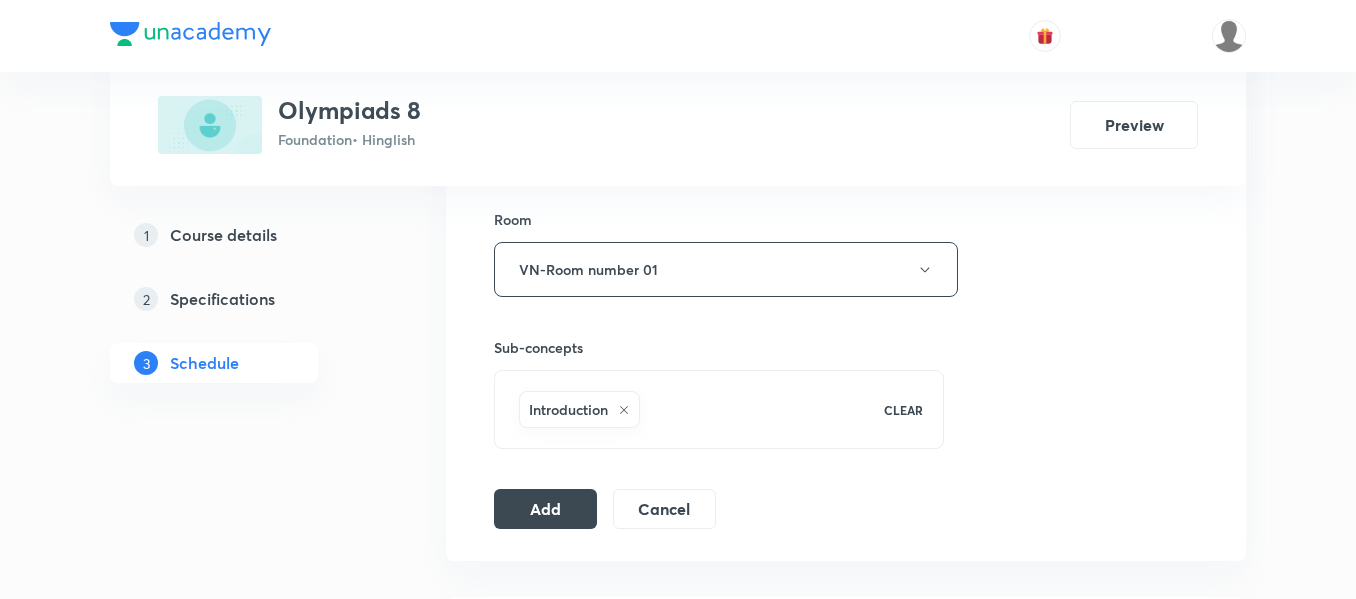scroll, scrollTop: 900, scrollLeft: 0, axis: vertical 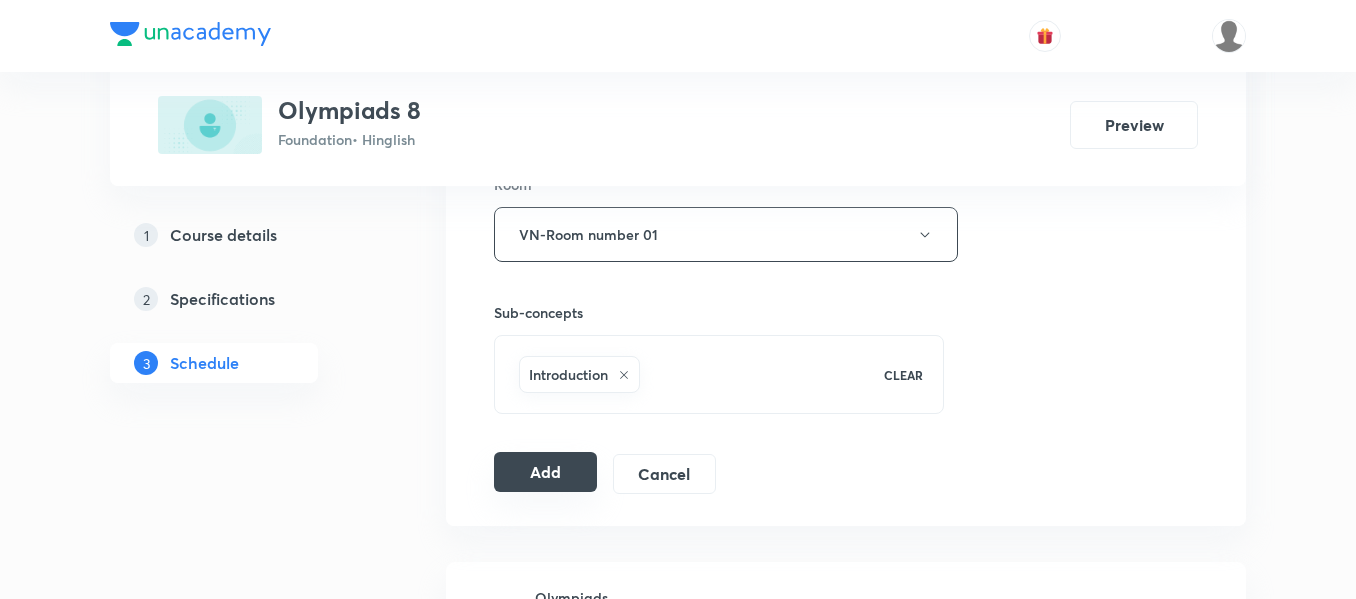 click on "Add" at bounding box center [545, 472] 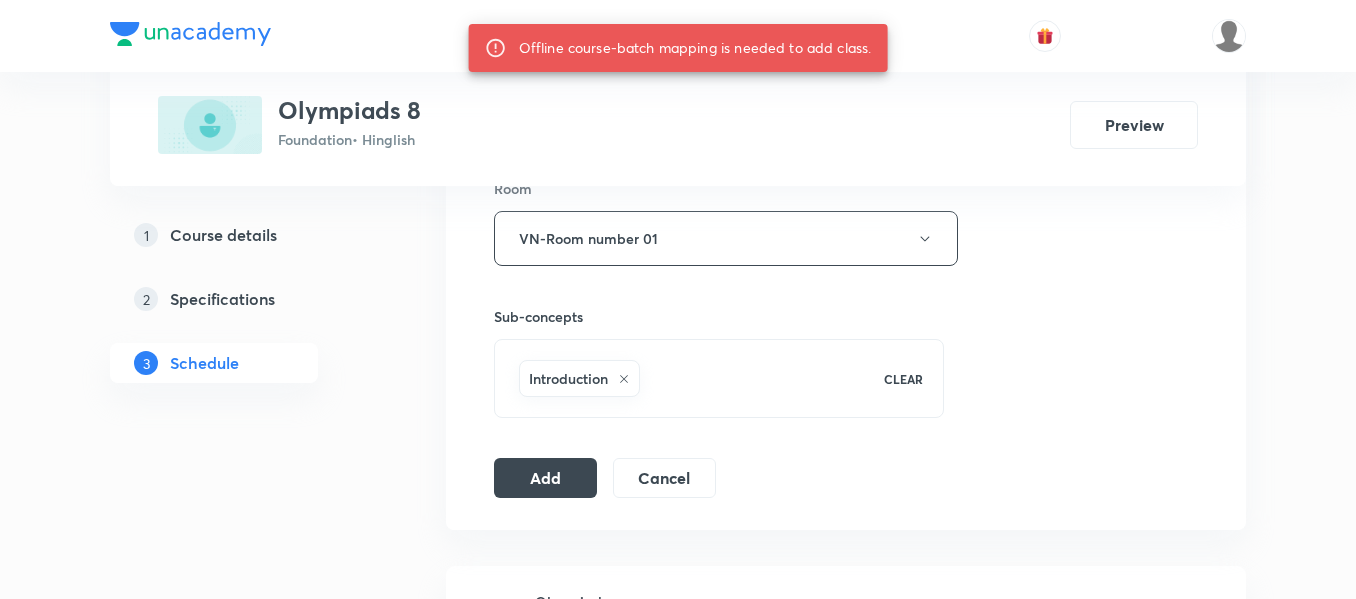 scroll, scrollTop: 900, scrollLeft: 0, axis: vertical 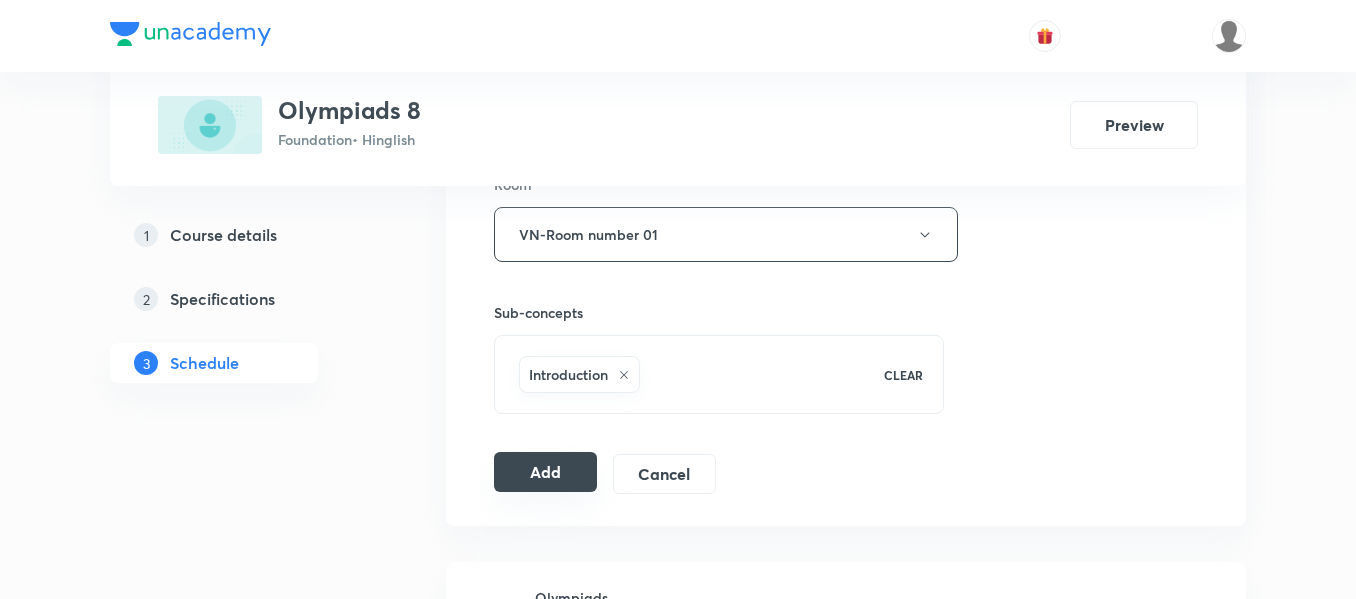 click on "Add" at bounding box center (545, 472) 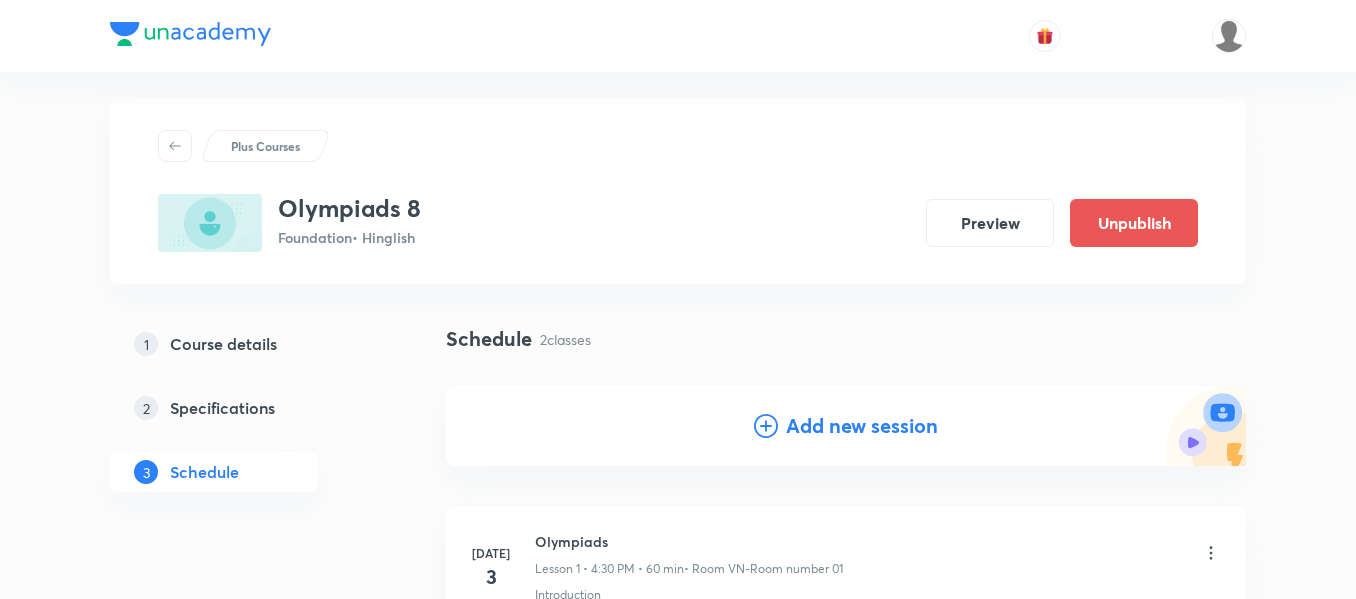 scroll, scrollTop: 0, scrollLeft: 0, axis: both 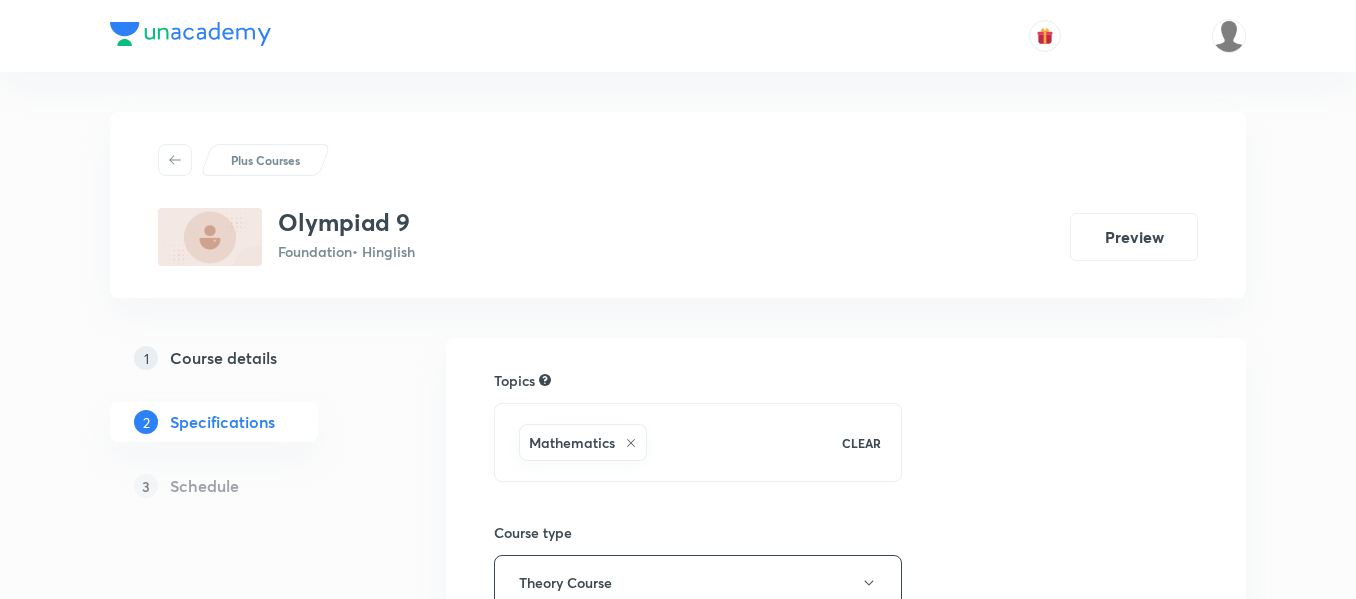click on "Course details" at bounding box center [223, 358] 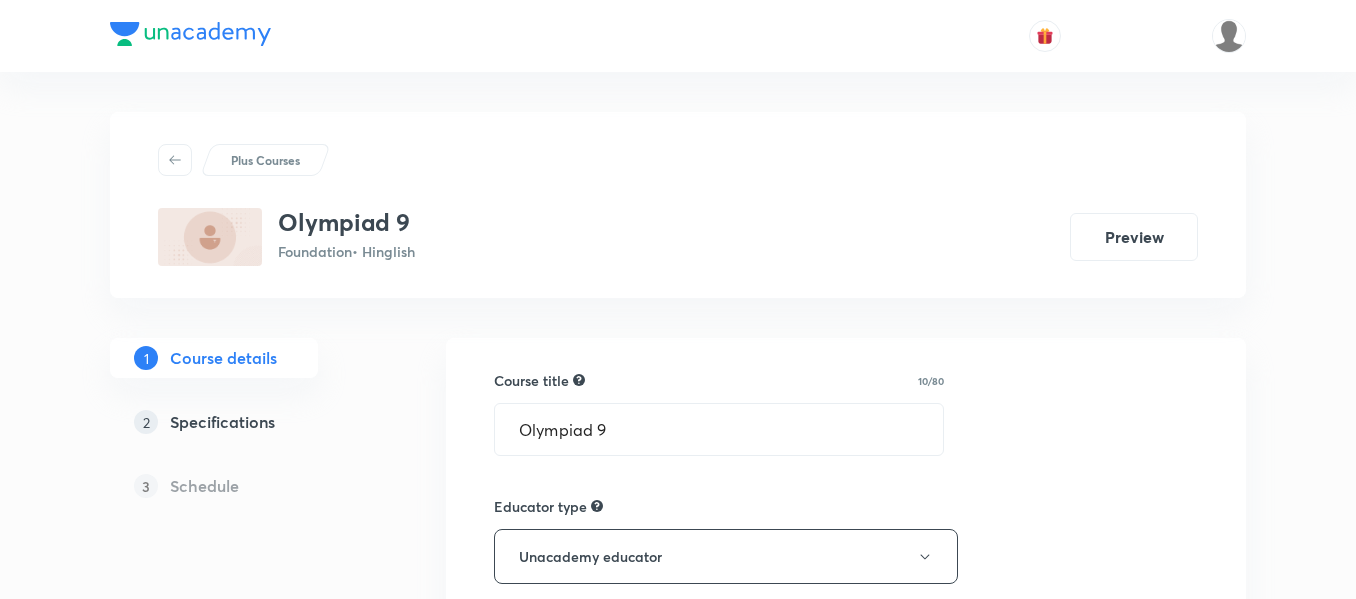 click on "Specifications" at bounding box center [222, 422] 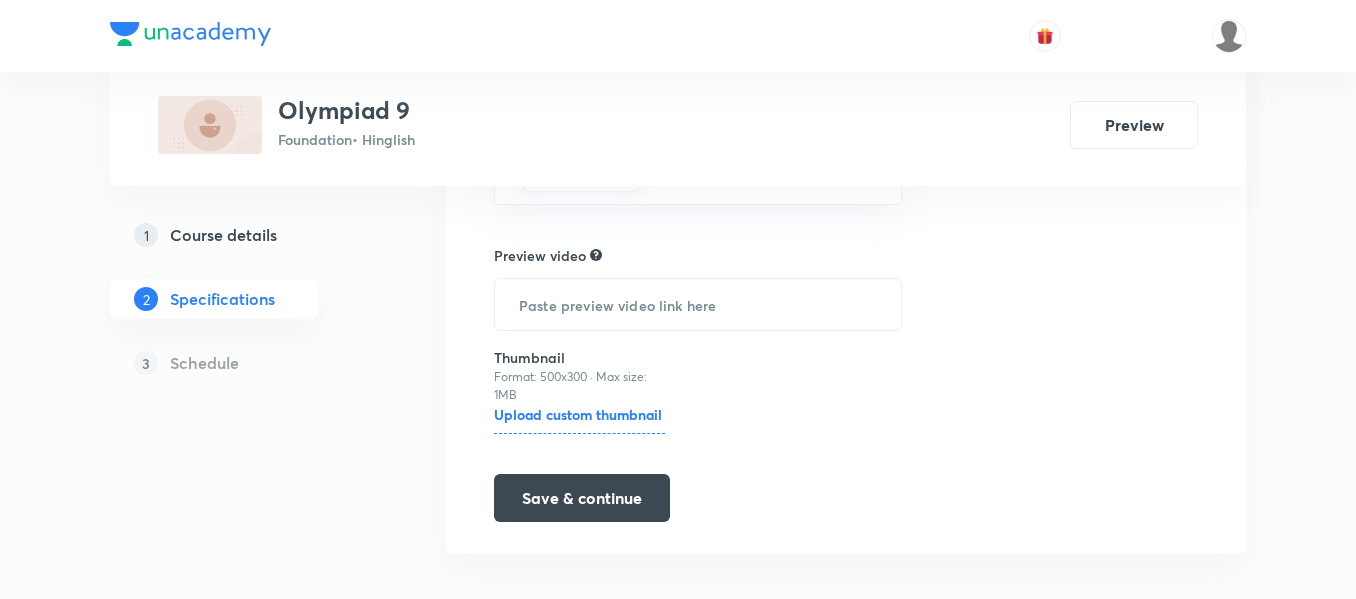 scroll, scrollTop: 556, scrollLeft: 0, axis: vertical 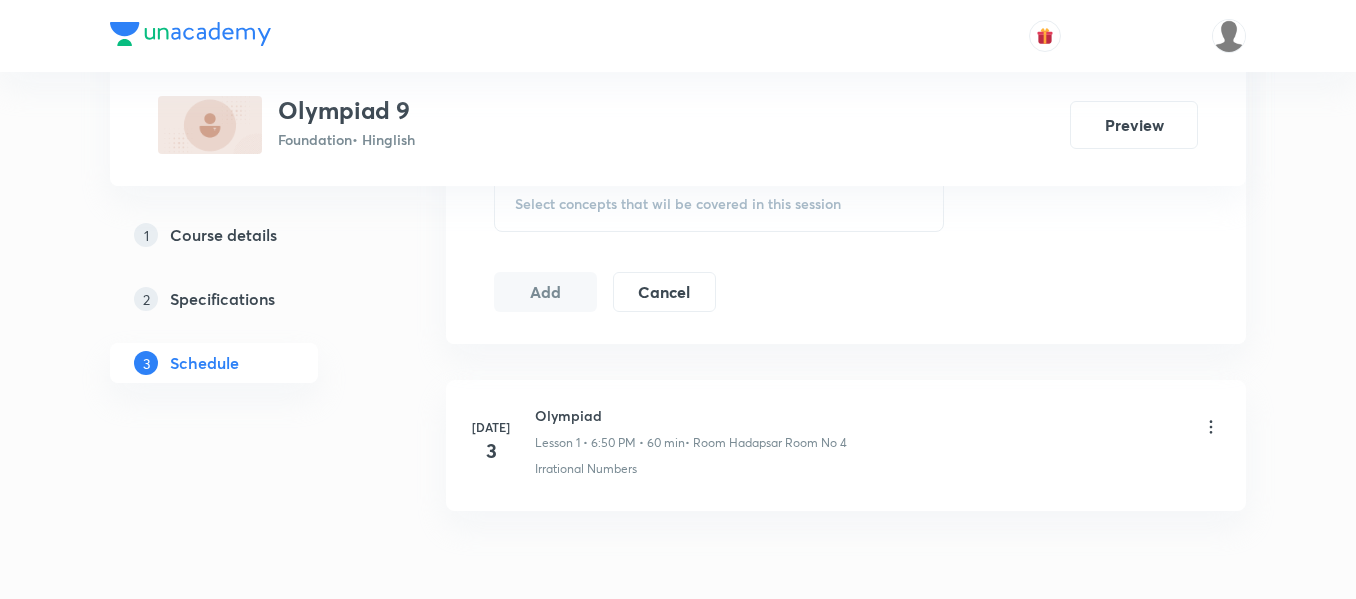 click on "[DATE] Olympiad Lesson 1 • 6:50 PM • 60 min  • Room Hadapsar Room No 4 Irrational Numbers" at bounding box center (846, 445) 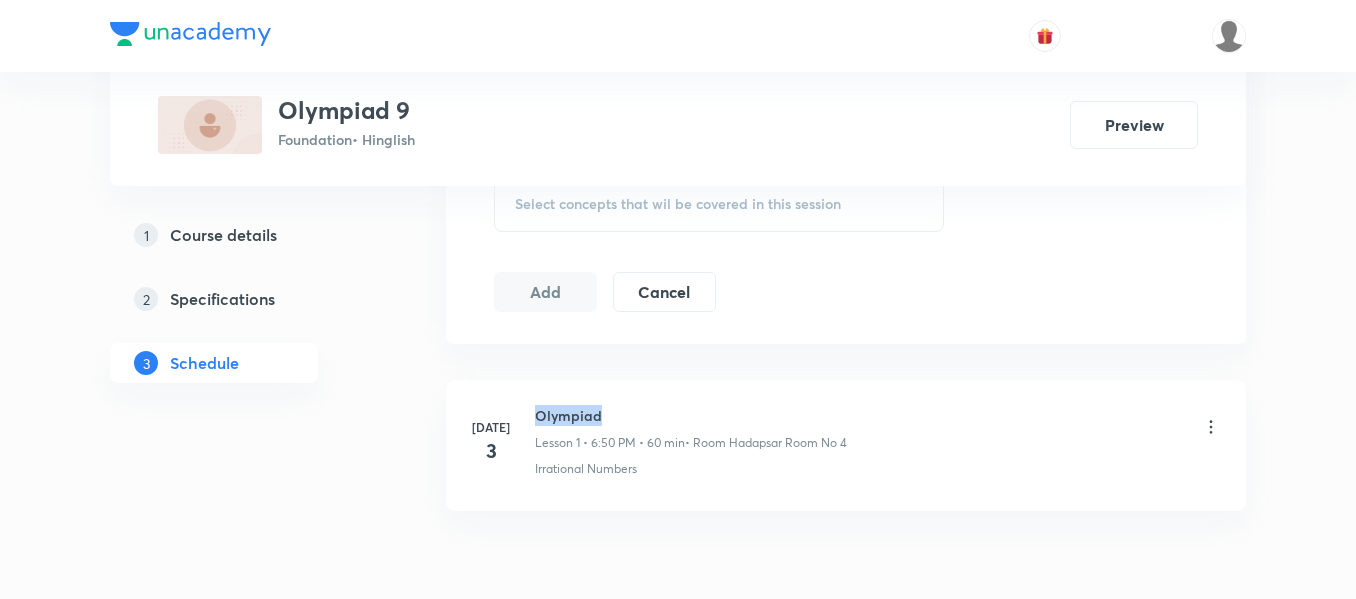 click on "Olympiad" at bounding box center (691, 415) 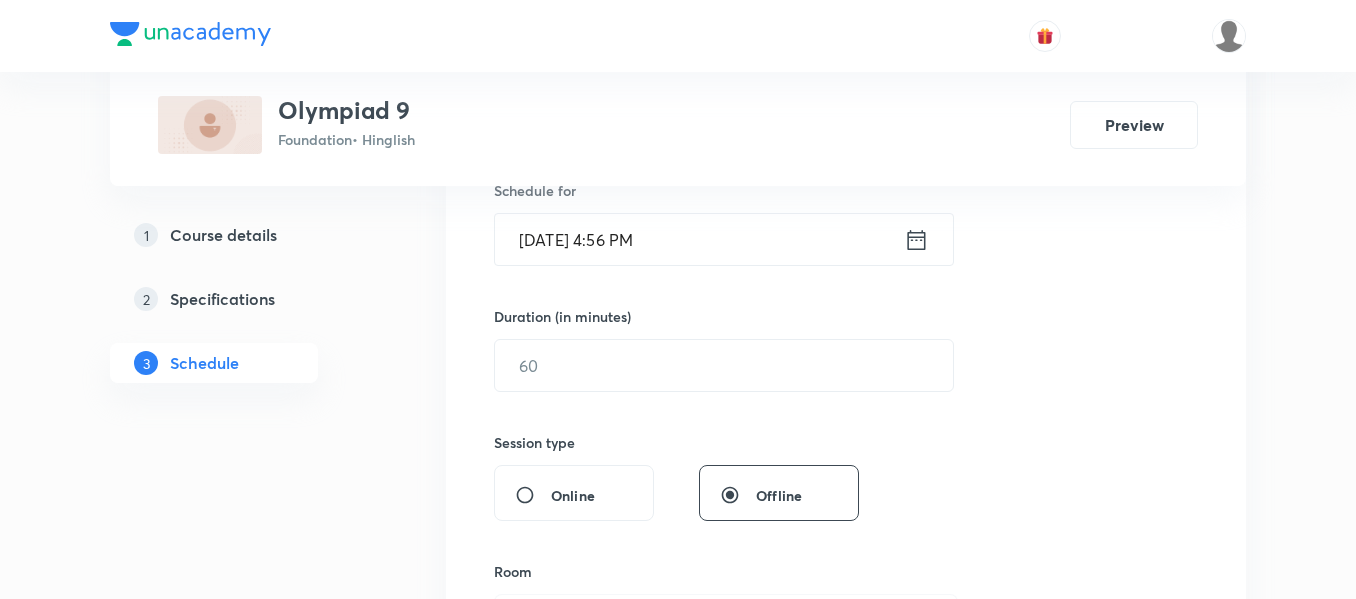 scroll, scrollTop: 0, scrollLeft: 0, axis: both 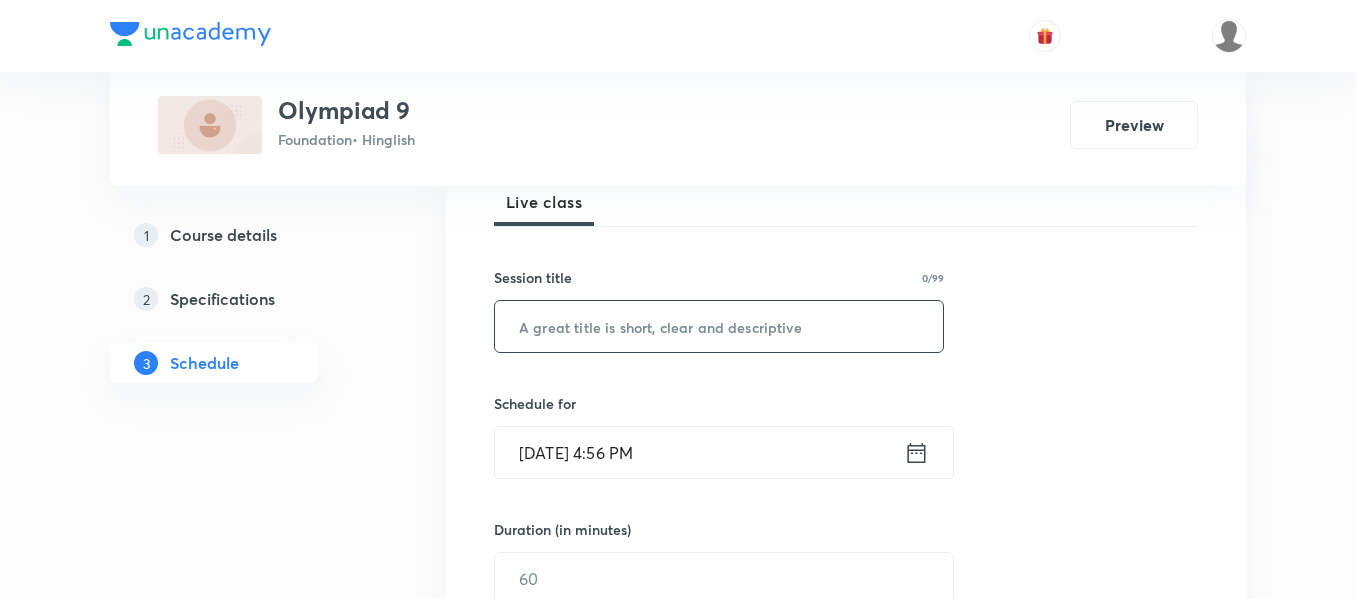 click at bounding box center (719, 326) 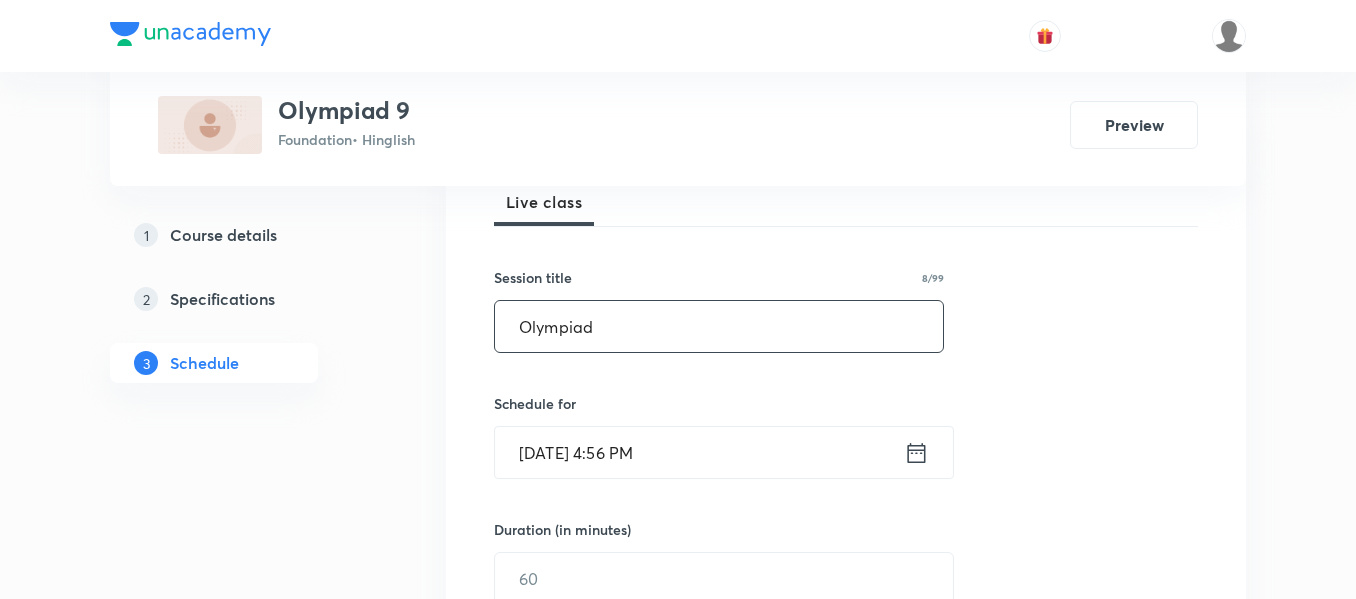 type on "Olympiad" 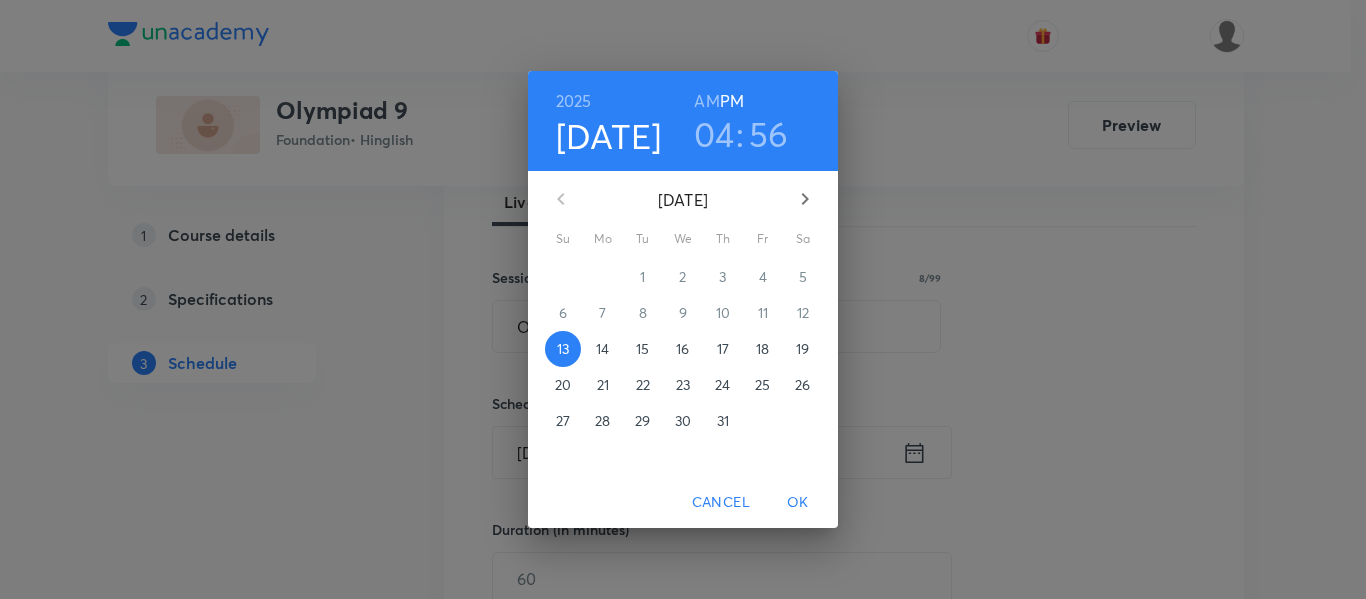 click on "04" at bounding box center (714, 134) 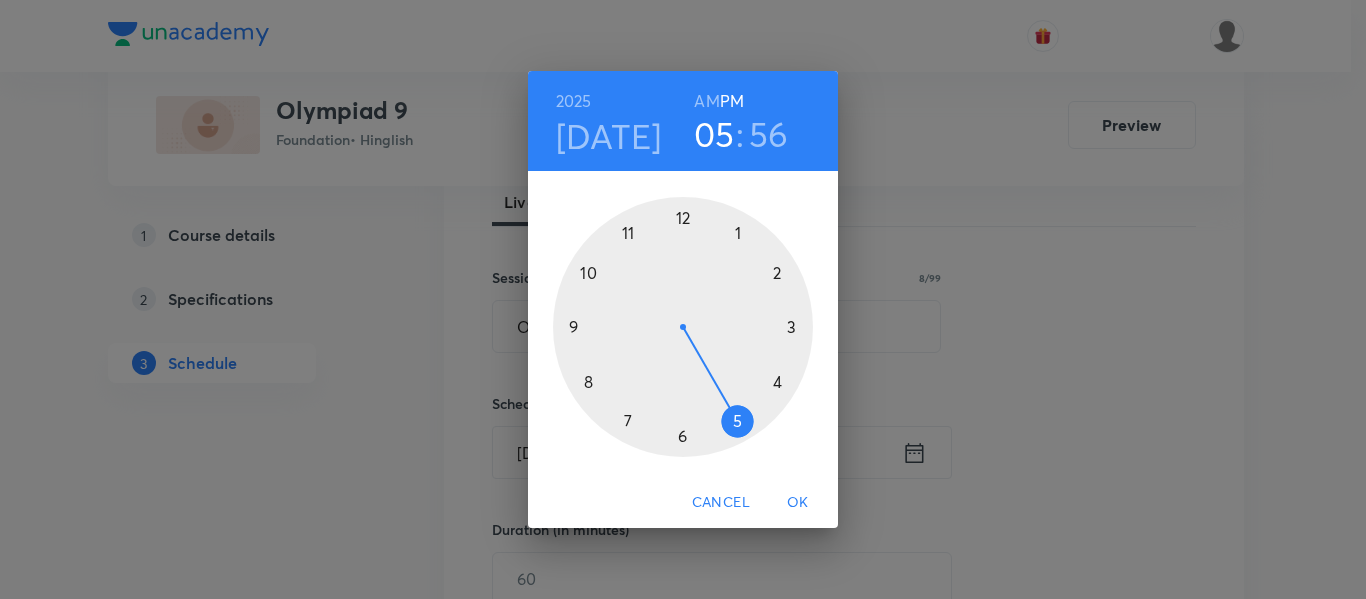 drag, startPoint x: 771, startPoint y: 386, endPoint x: 739, endPoint y: 408, distance: 38.832977 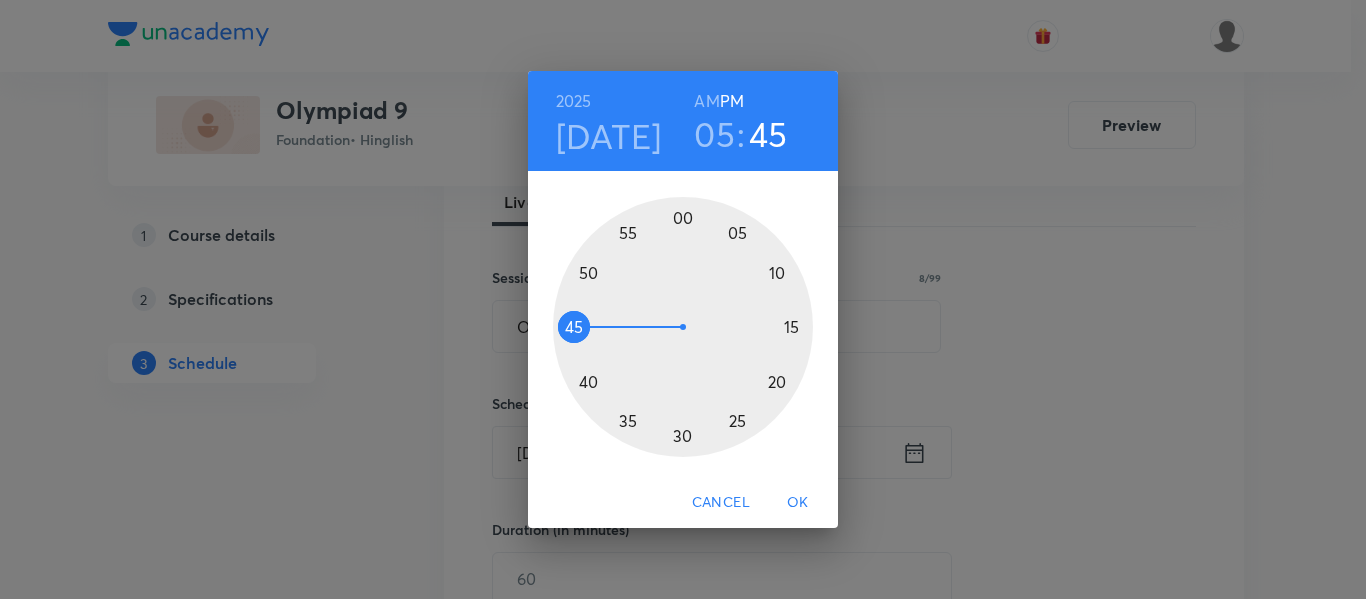 drag, startPoint x: 633, startPoint y: 239, endPoint x: 592, endPoint y: 323, distance: 93.471924 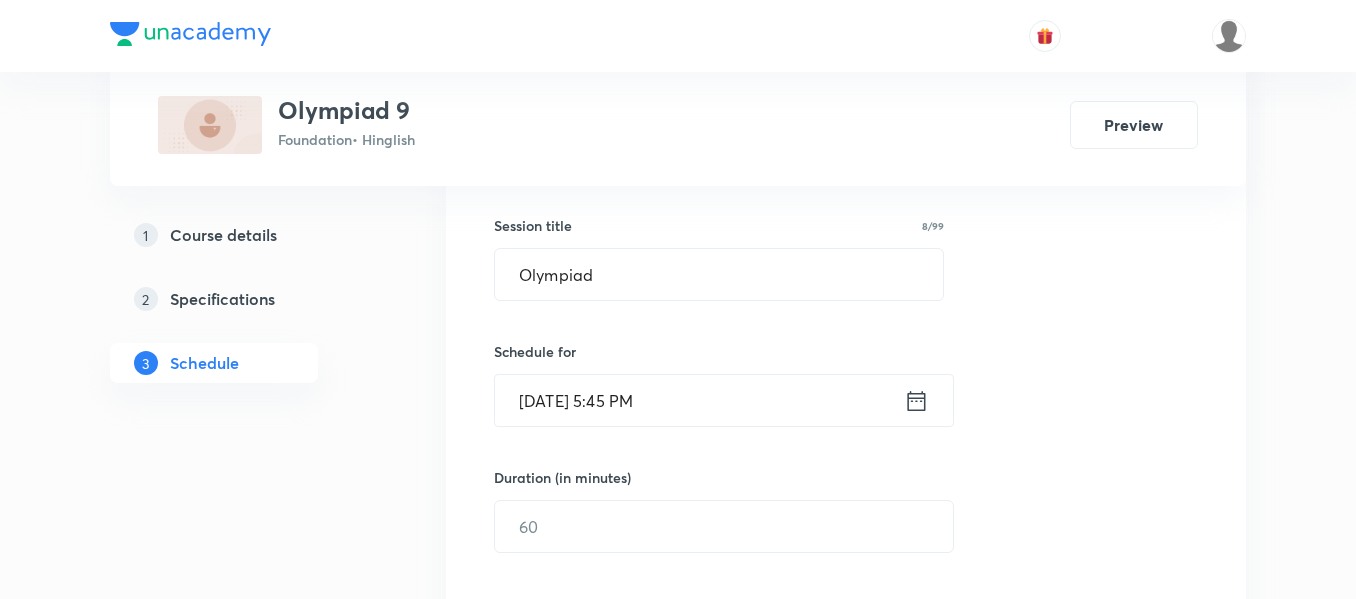 scroll, scrollTop: 400, scrollLeft: 0, axis: vertical 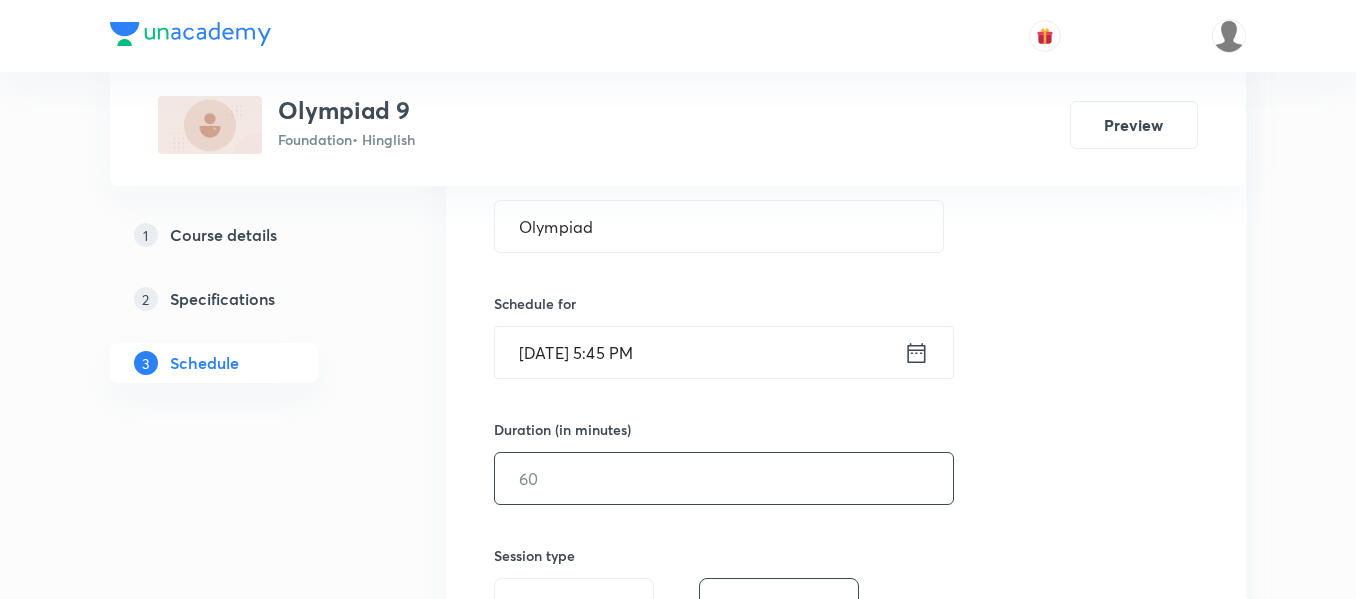 click at bounding box center (724, 478) 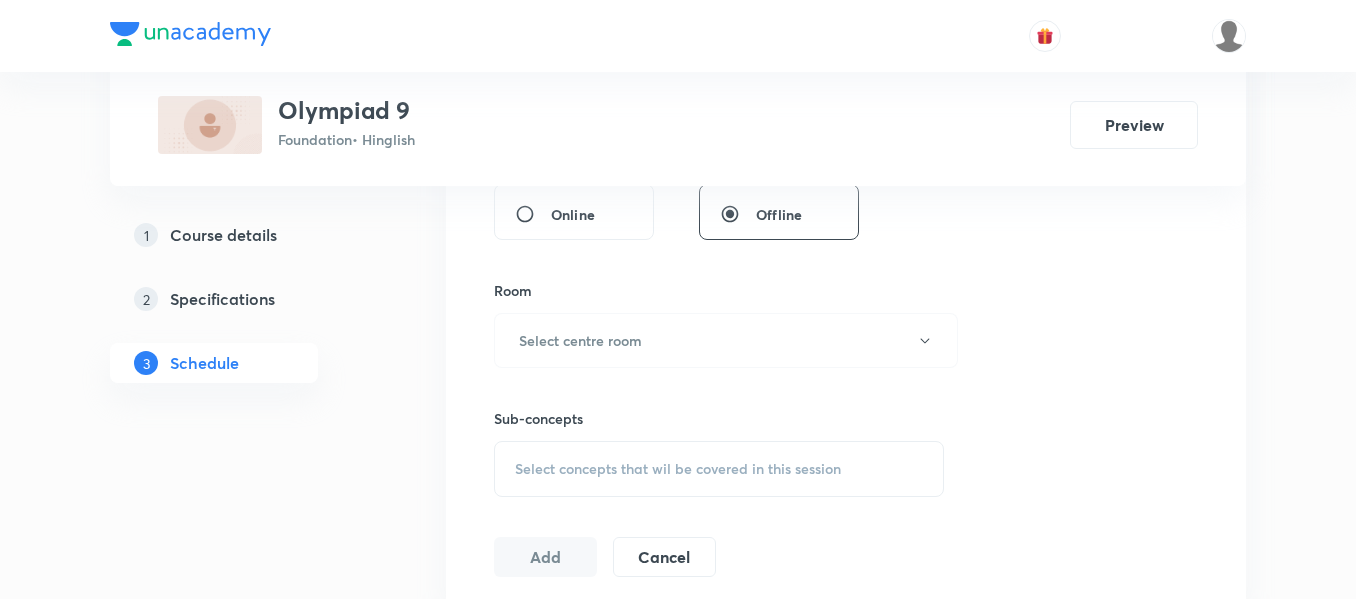 scroll, scrollTop: 800, scrollLeft: 0, axis: vertical 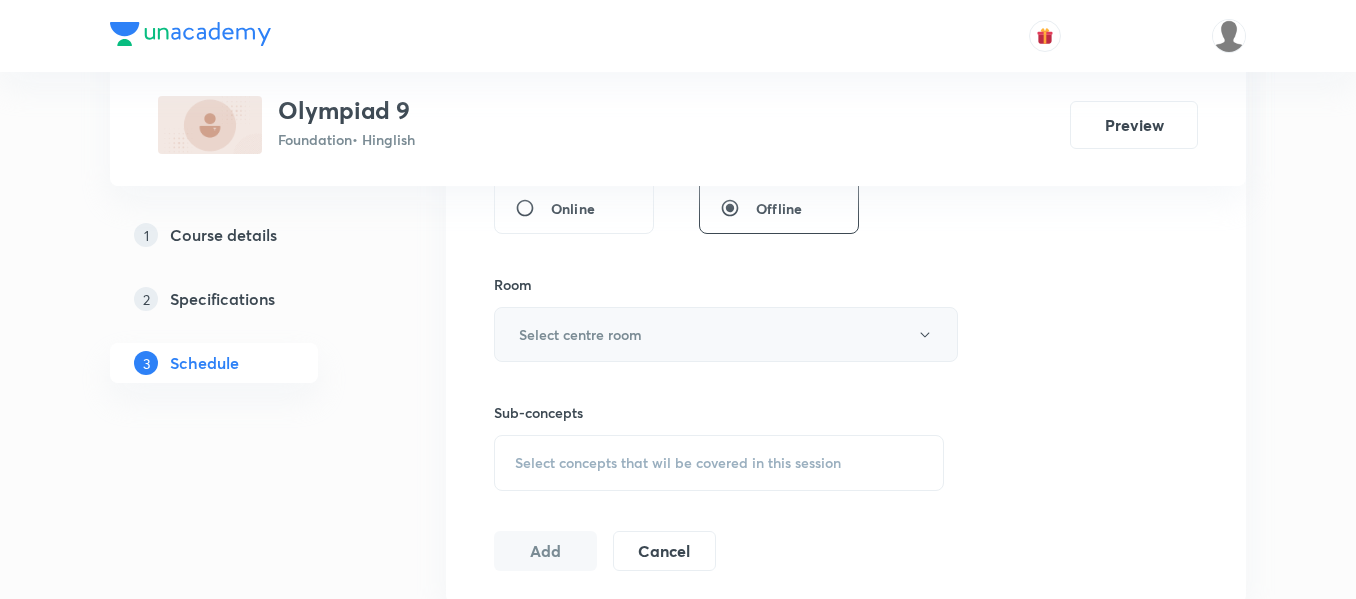 type on "60" 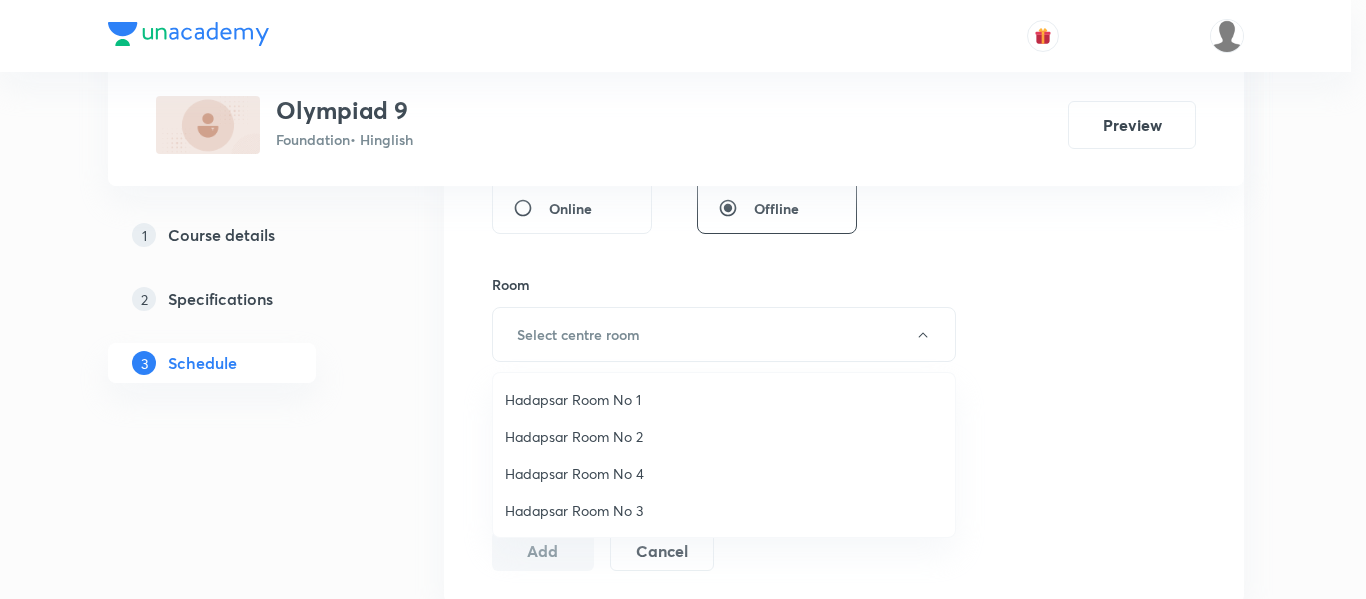 click on "Hadapsar Room No 1" at bounding box center (724, 399) 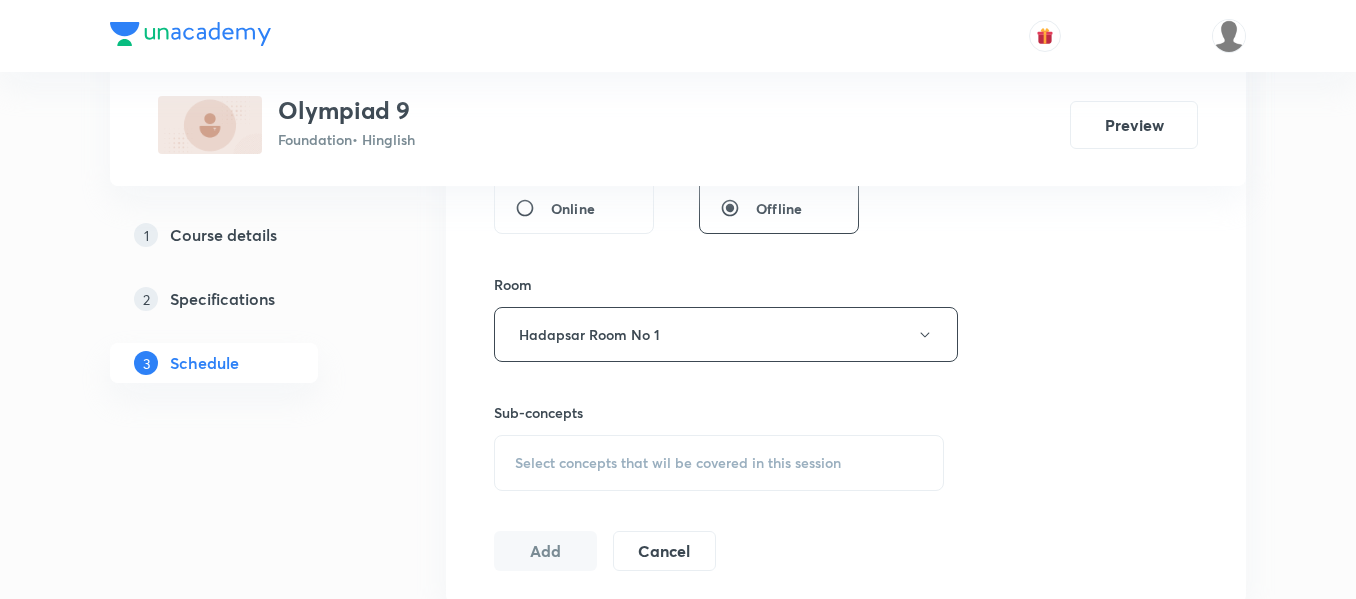 click on "Select concepts that wil be covered in this session" at bounding box center [719, 463] 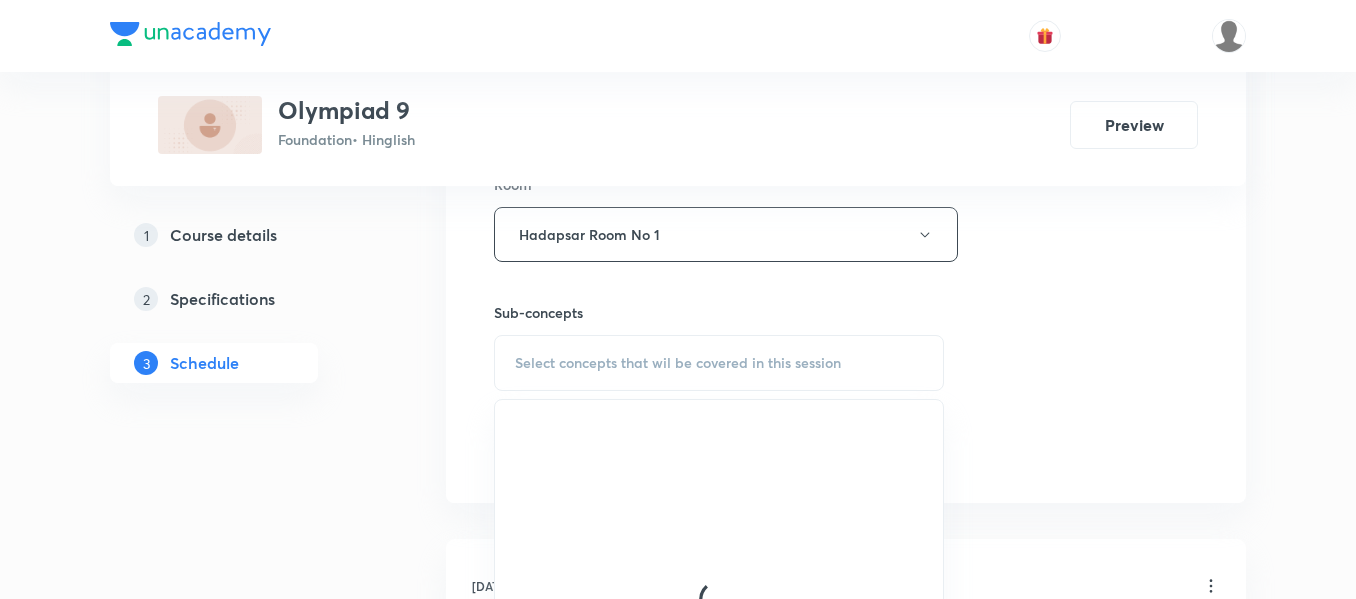 scroll, scrollTop: 1000, scrollLeft: 0, axis: vertical 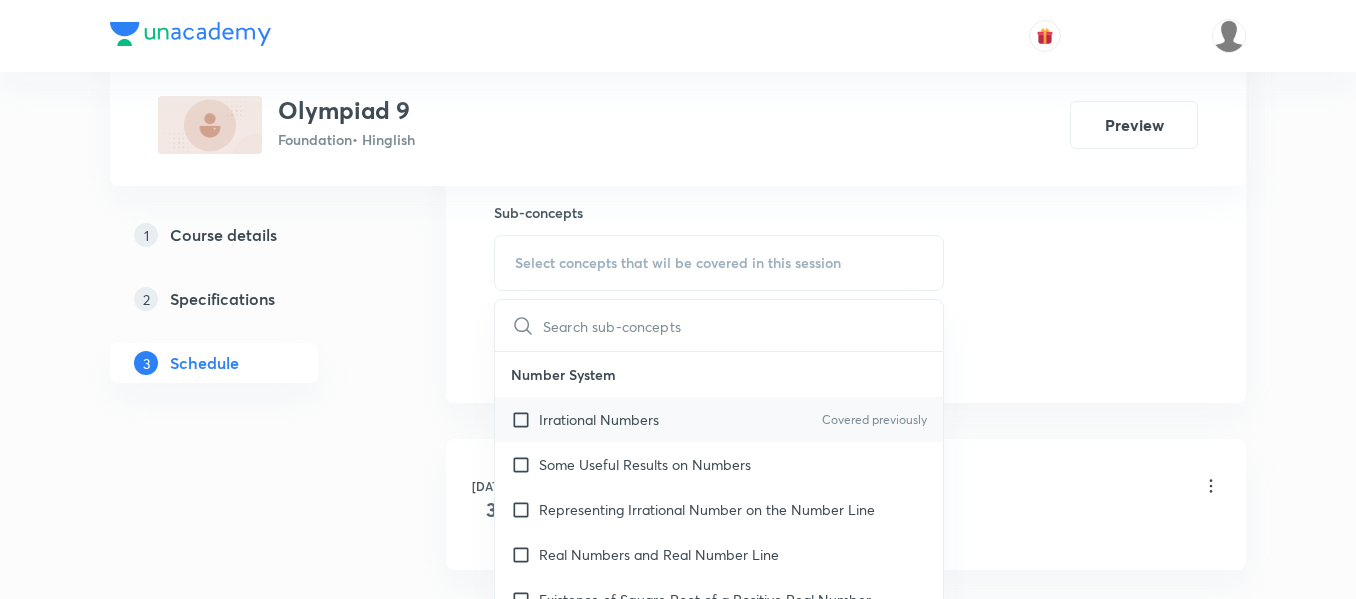 click on "Irrational Numbers Covered previously" at bounding box center (719, 419) 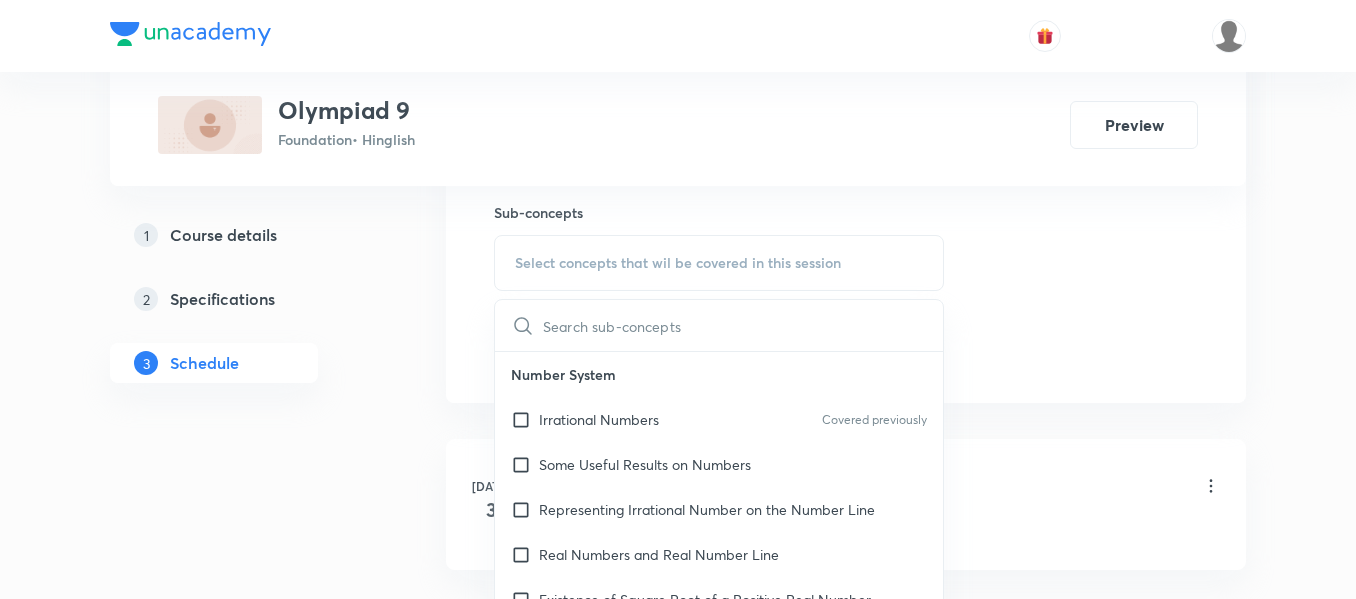 checkbox on "true" 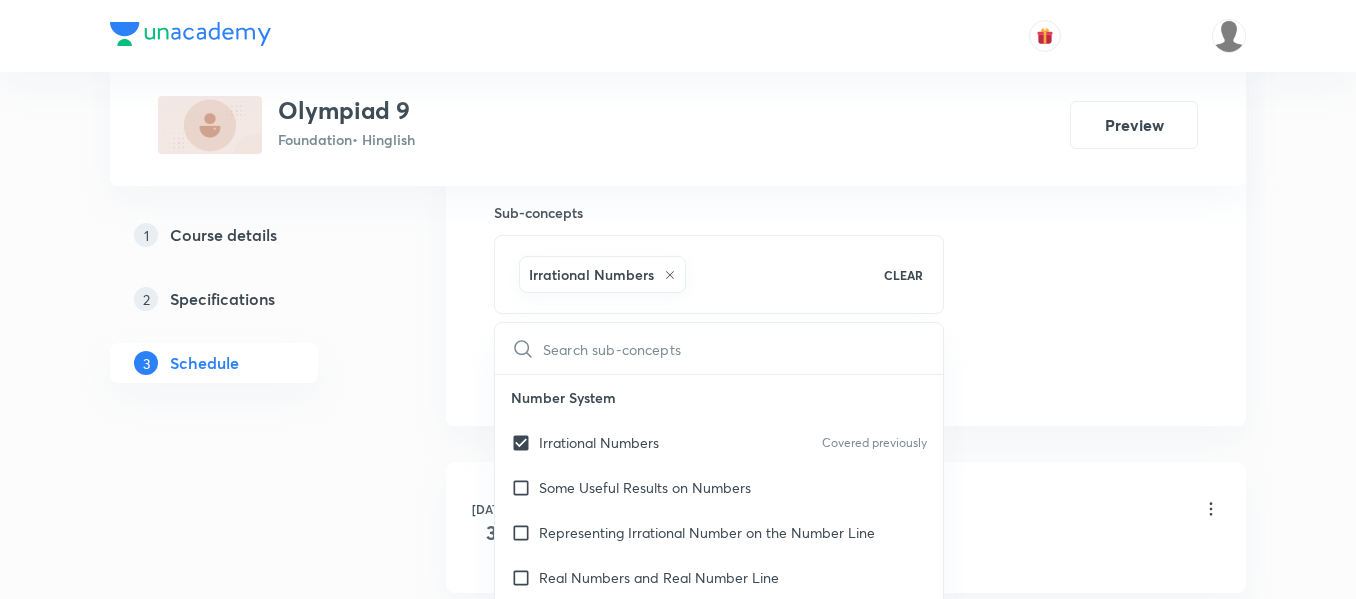 click on "Session  2 Live class Session title 8/99 Olympiad ​ Schedule for Jul 13, 2025, 5:45 PM ​ Duration (in minutes) 60 ​   Session type Online Offline Room Hadapsar Room No 1 Sub-concepts Irrational Numbers CLEAR ​ Number System Irrational Numbers Covered previously Some Useful Results on Numbers Representing Irrational Number on the Number Line Real Numbers and Real Number Line Existence of Square Root of a Positive Real Number Visualization of Representation of Real Numbers by Using the Process of Successive Magnification Conversion of decimal numbers into rational numbers of the form m/n Decimal Representation of Rational Numbers Introduction and Revision of Types of Numbers Factorization of Polynomial Some Identities Zeros (roots) of a Polynomials Remainder Theorem Factor Theorem Factorization of Polynomials by Using Factor Theorem Linear Equation in 2 variables Introduction & Revision of Linear Equation in One Variable Linear Equations in Two Variable Solution of a Linear Equation Coordinate Geometry" at bounding box center [846, -87] 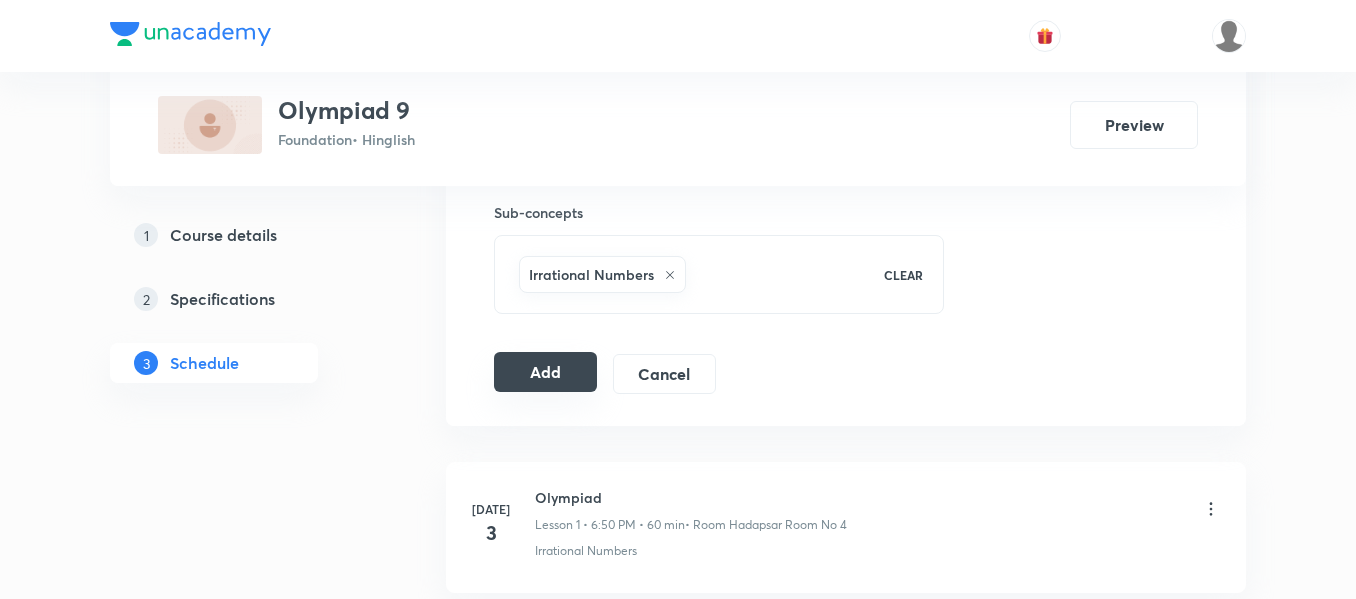 click on "Add" at bounding box center [545, 372] 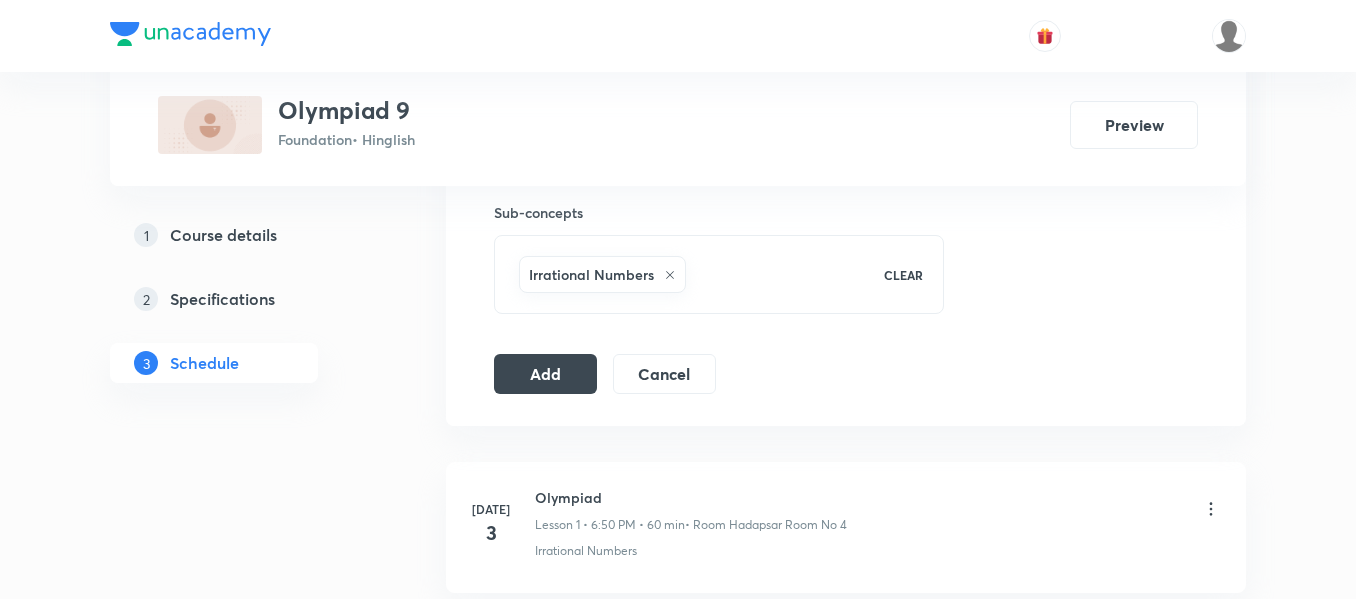 click on "Olympiad 9 Foundation  • Hinglish Preview" at bounding box center [678, 125] 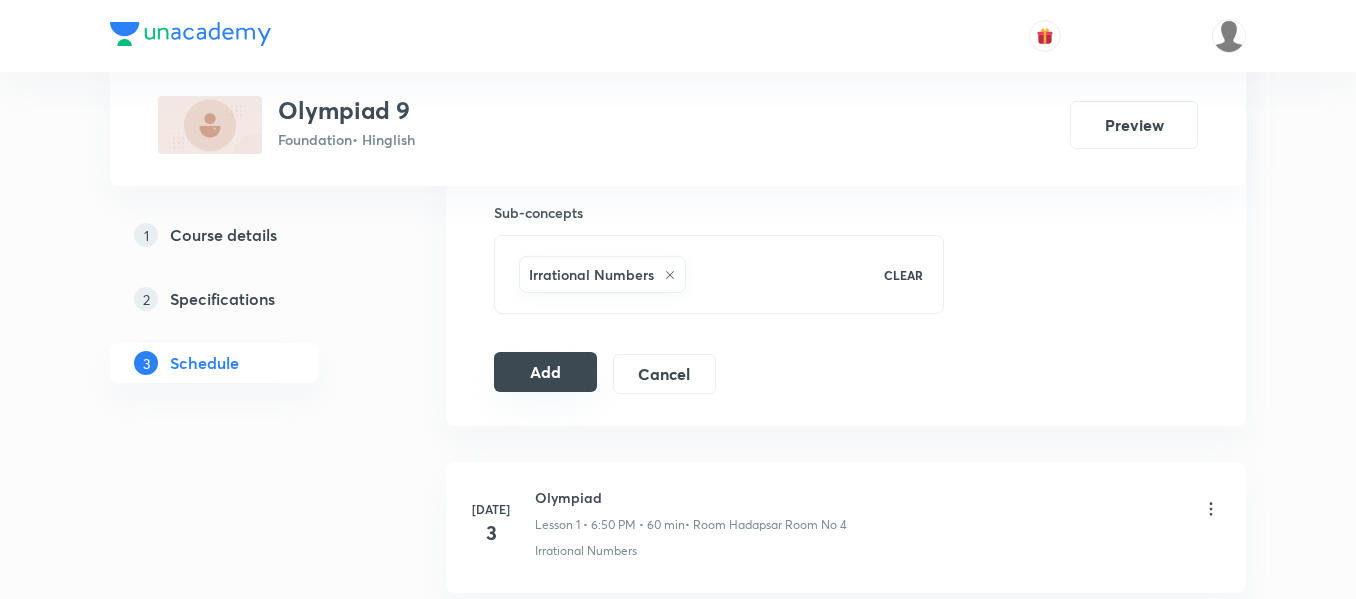 click on "Add" at bounding box center (545, 372) 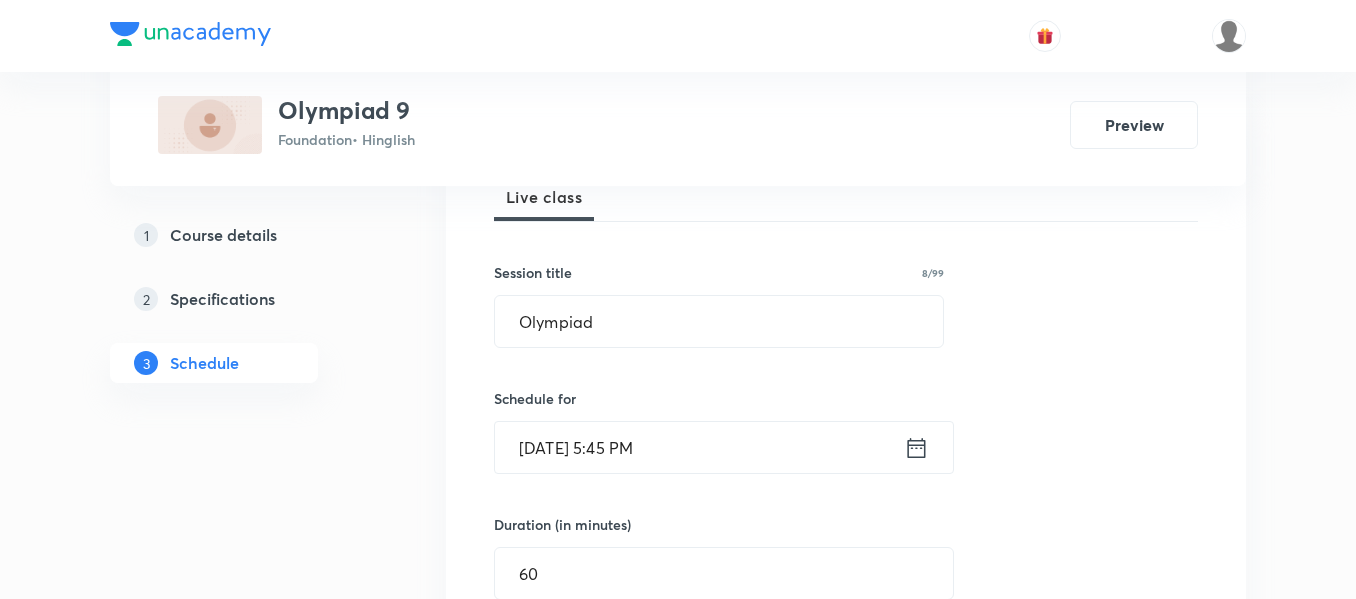 scroll, scrollTop: 300, scrollLeft: 0, axis: vertical 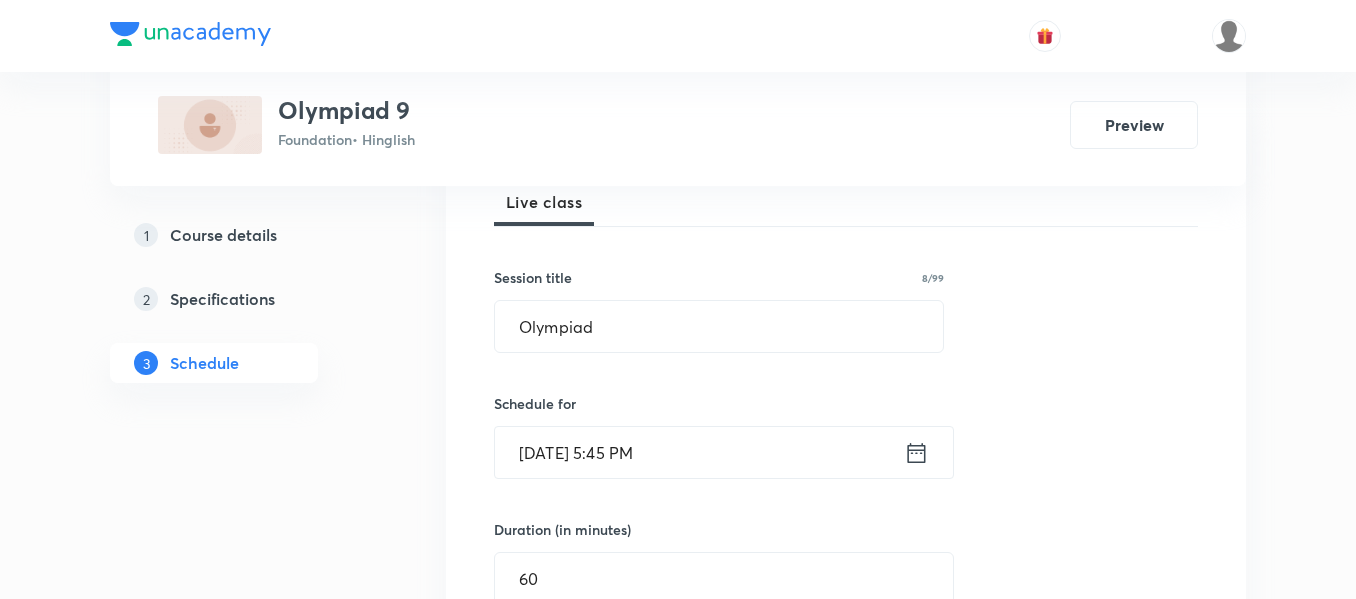 click on "Course details" at bounding box center [223, 235] 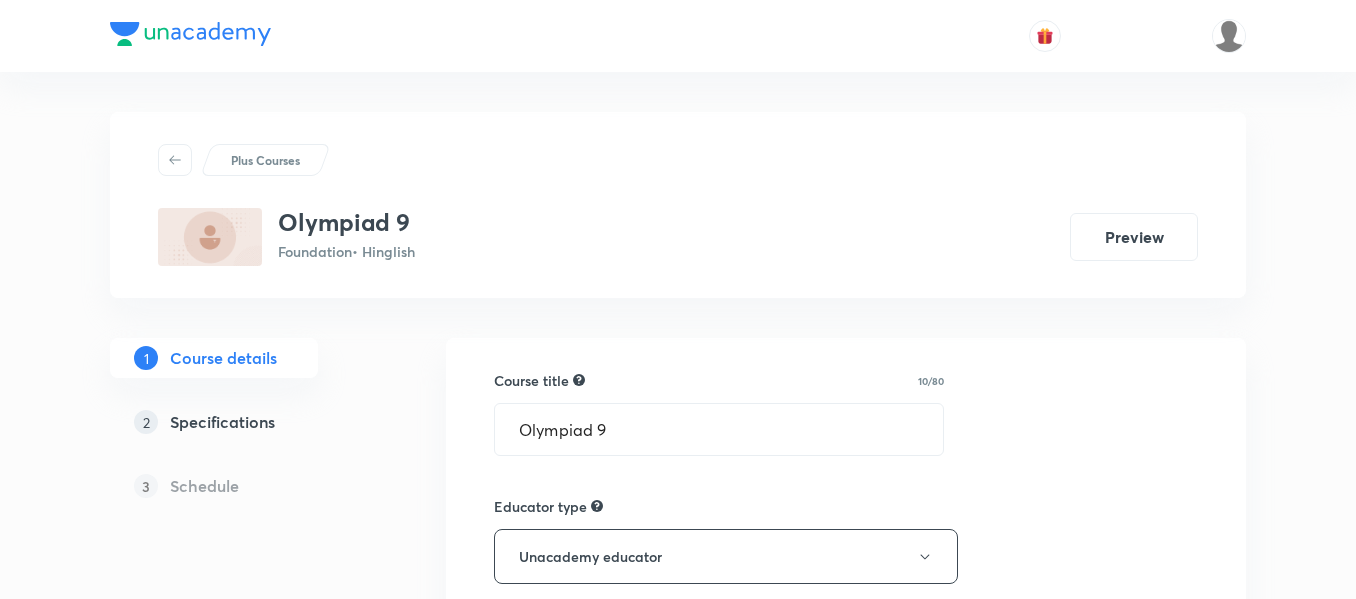 click on "Specifications" at bounding box center [222, 422] 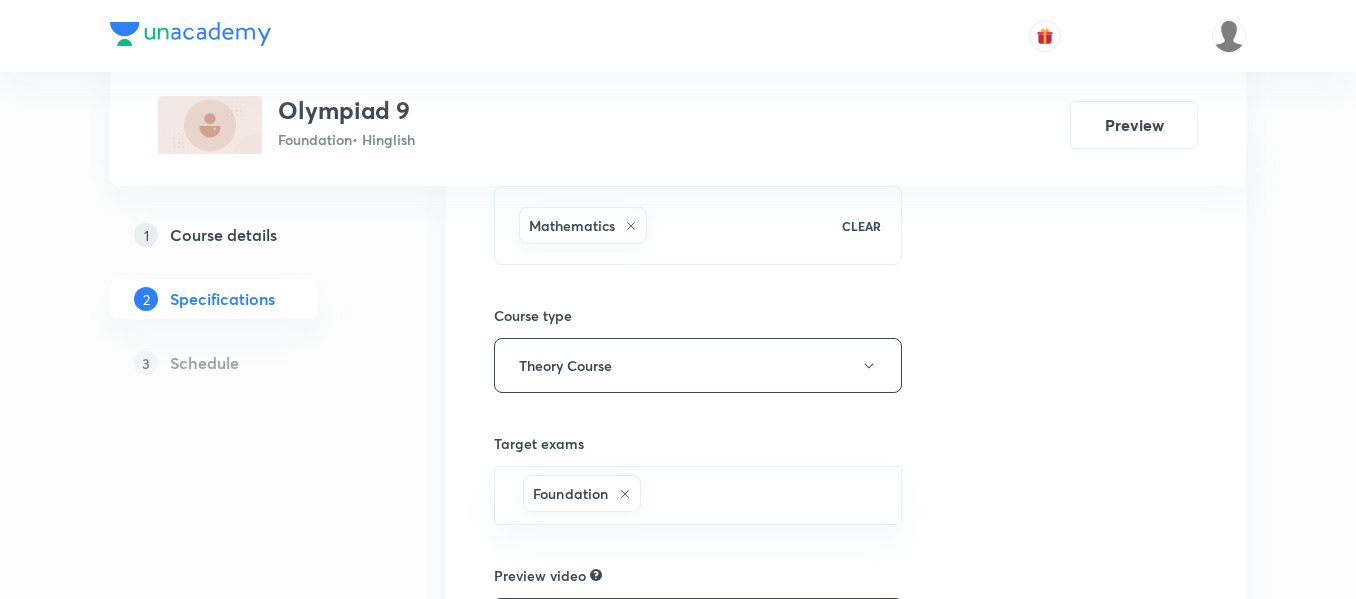 scroll, scrollTop: 0, scrollLeft: 0, axis: both 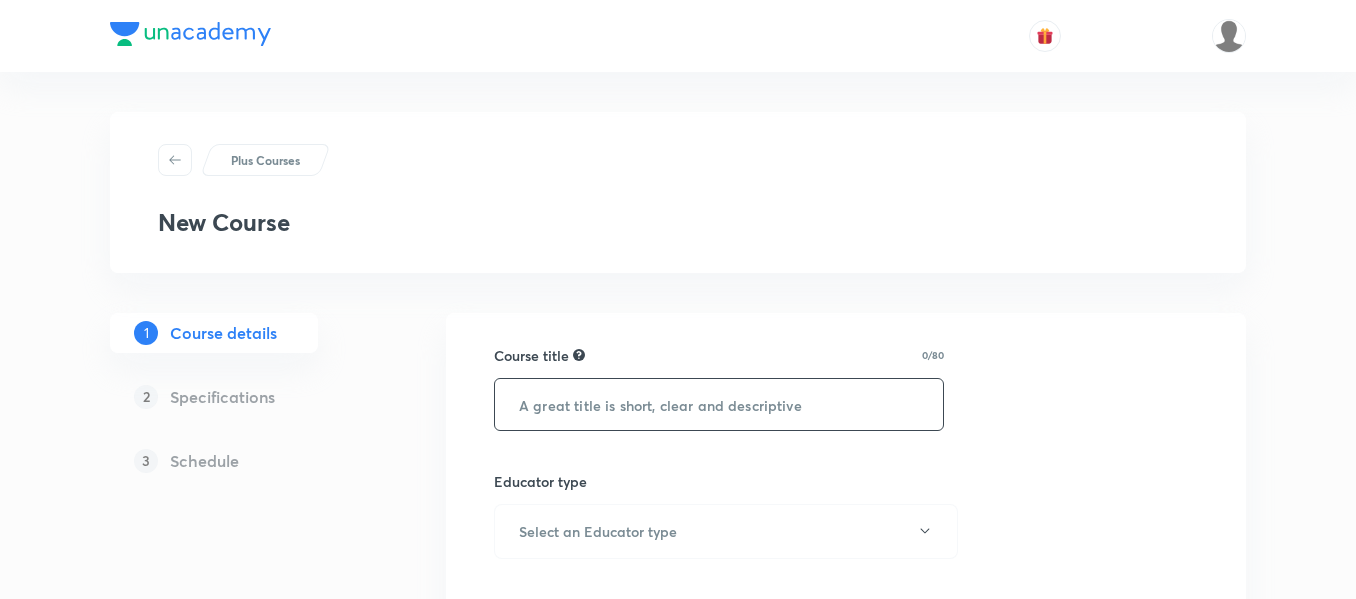 click at bounding box center (719, 404) 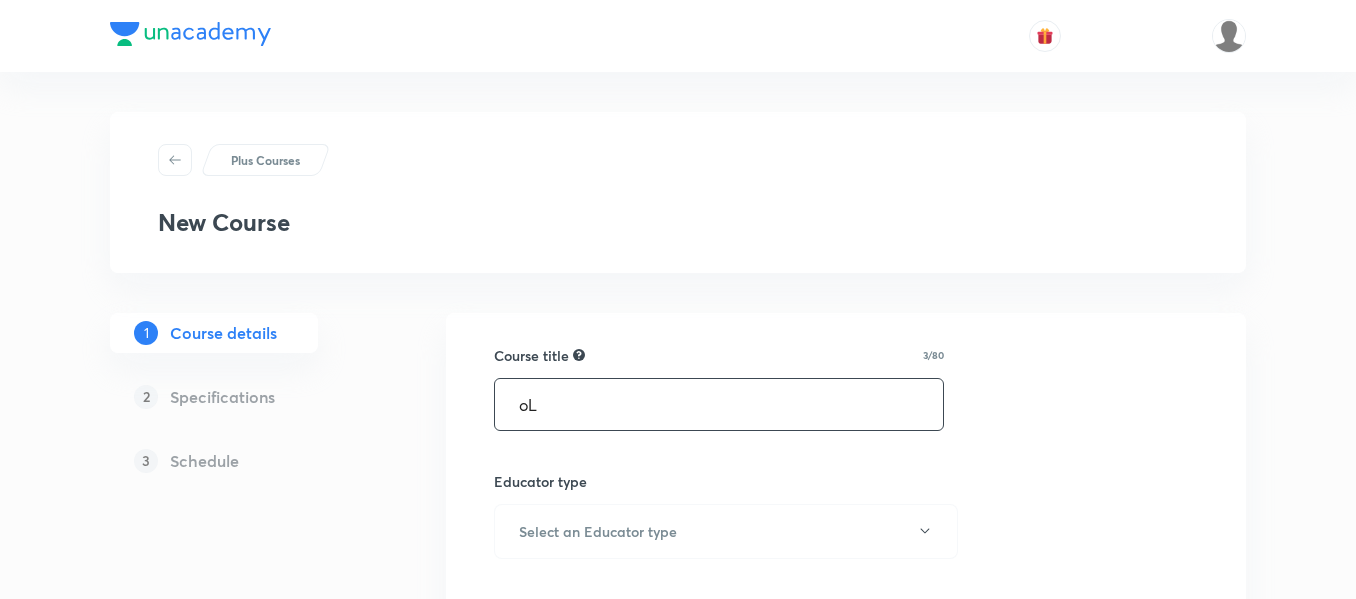 type on "o" 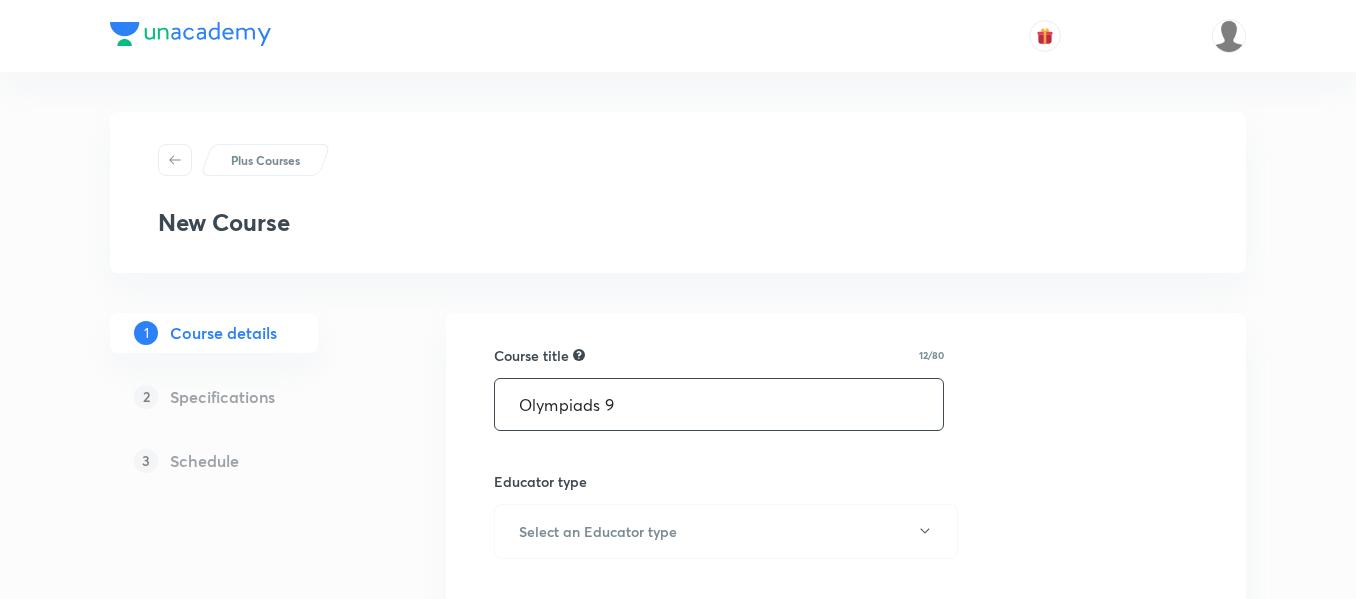 scroll, scrollTop: 200, scrollLeft: 0, axis: vertical 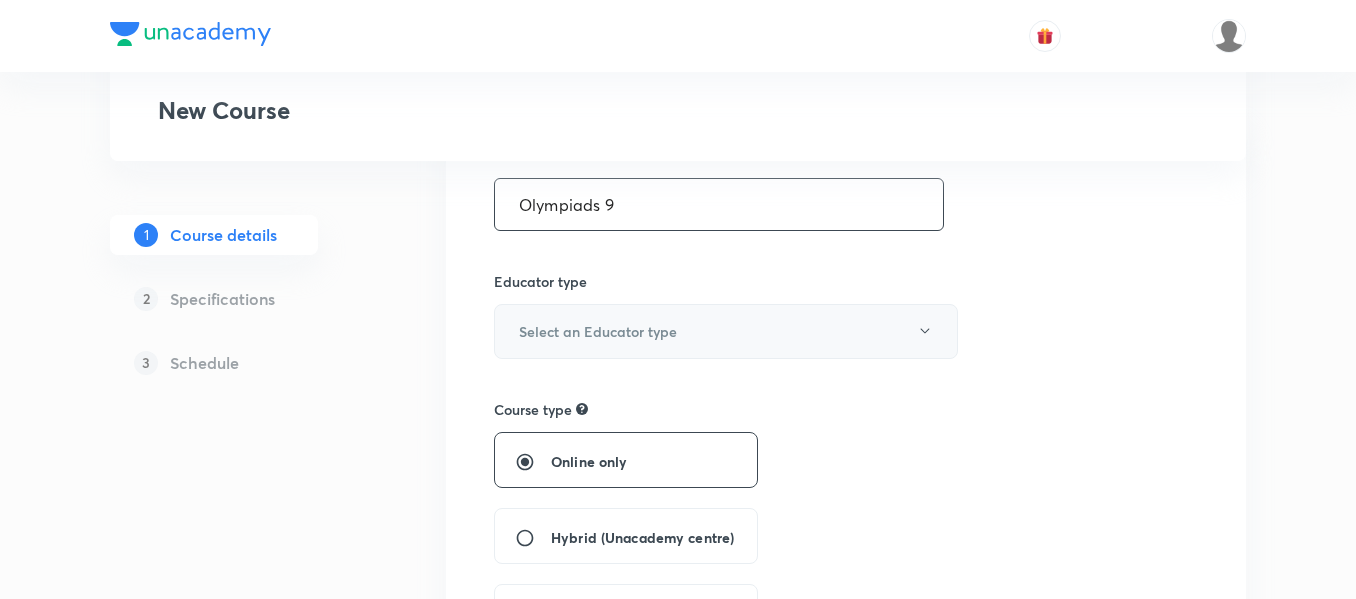 type on "Olympiads 9" 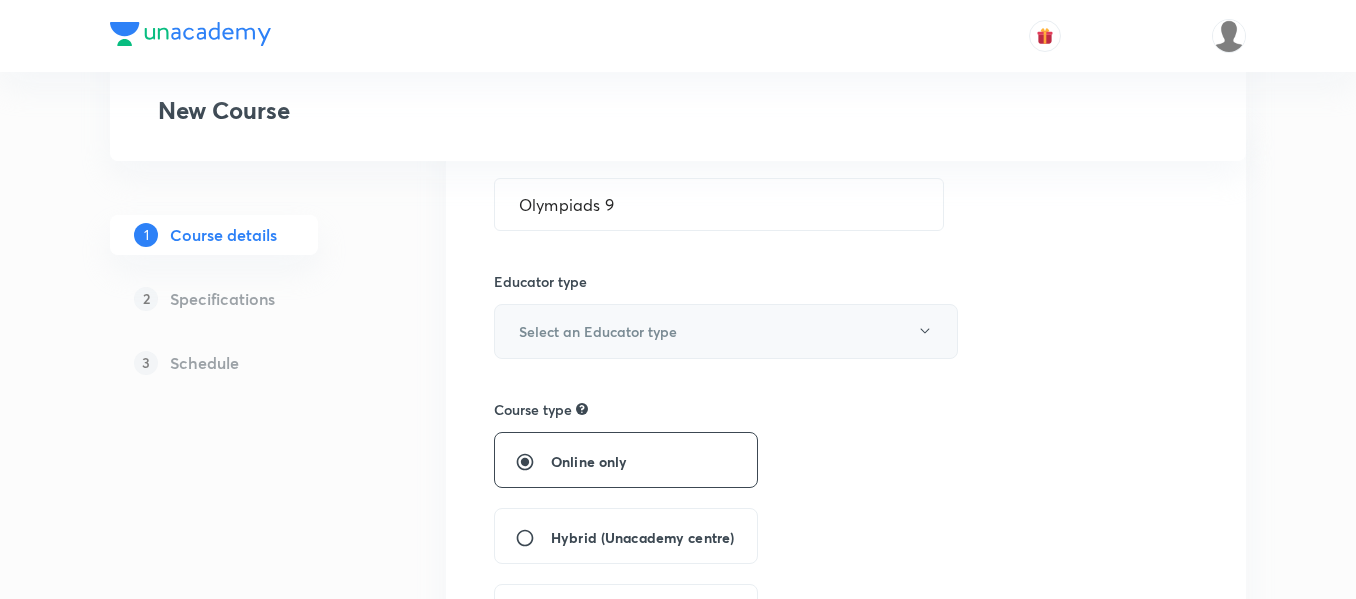 click on "Select an Educator type" at bounding box center [726, 331] 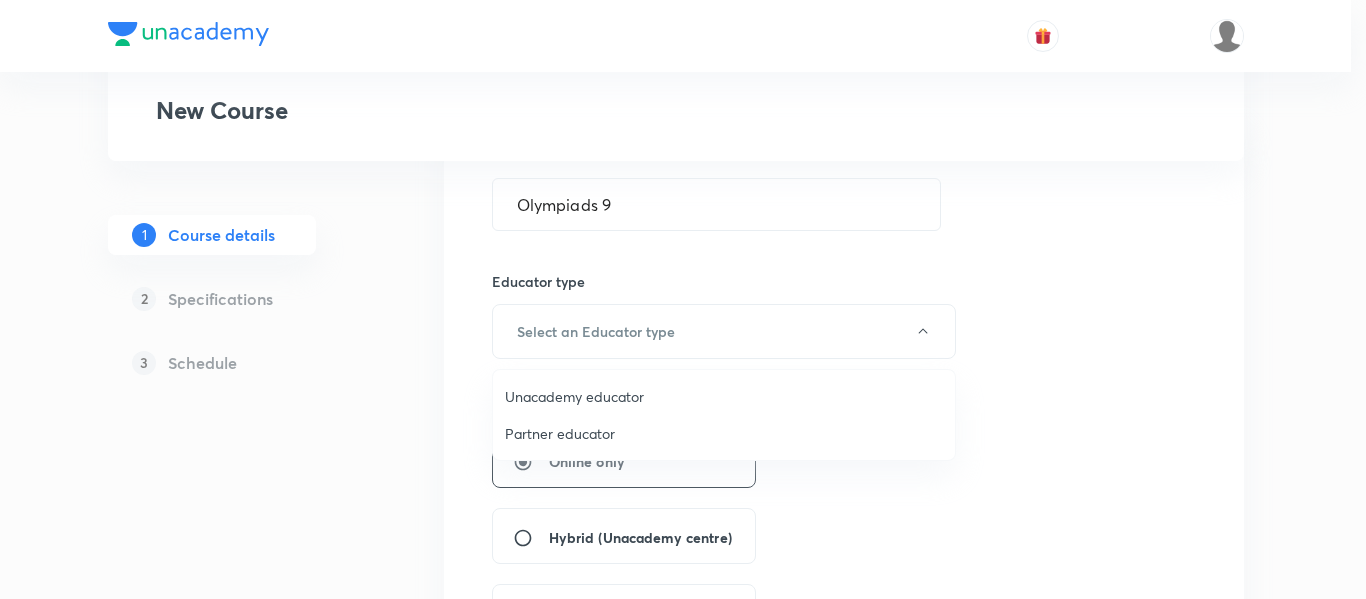 click on "Unacademy educator" at bounding box center [724, 396] 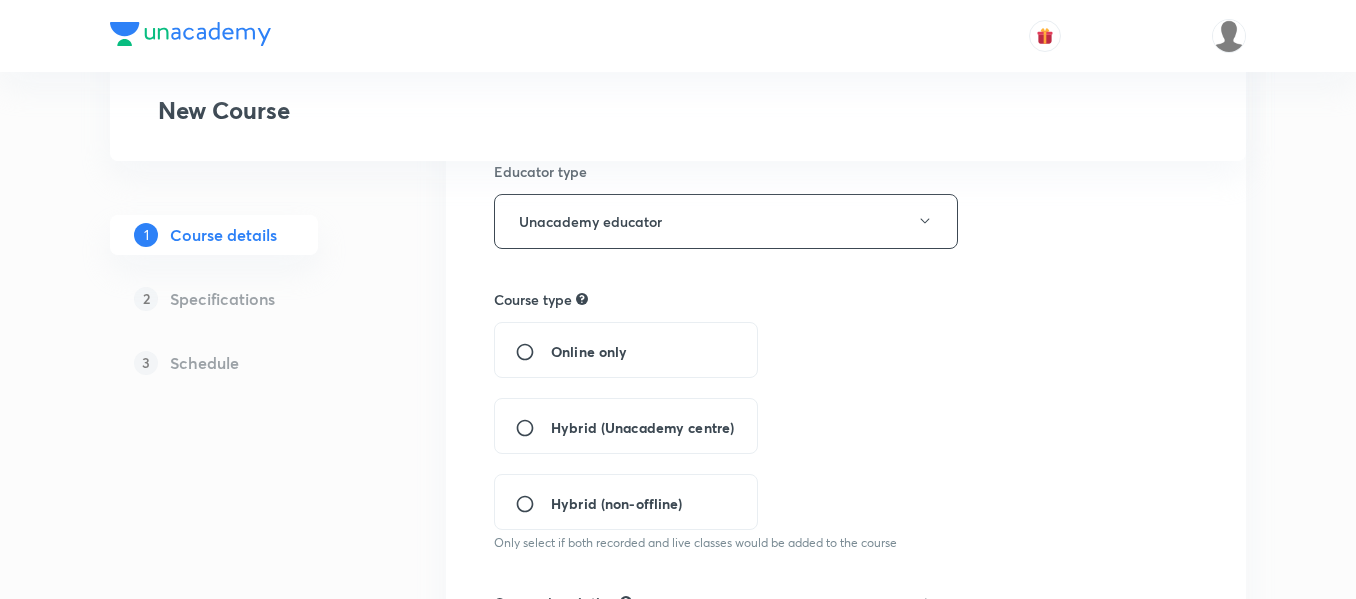 scroll, scrollTop: 300, scrollLeft: 0, axis: vertical 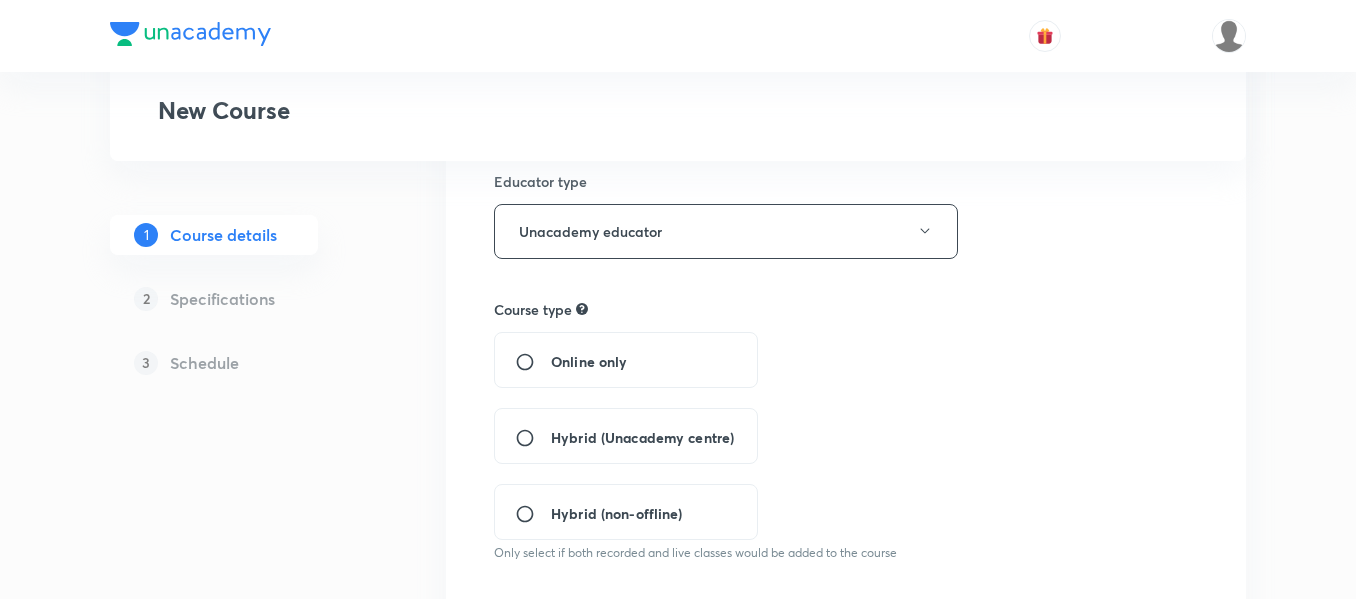 click on "Hybrid (Unacademy centre)" at bounding box center (642, 437) 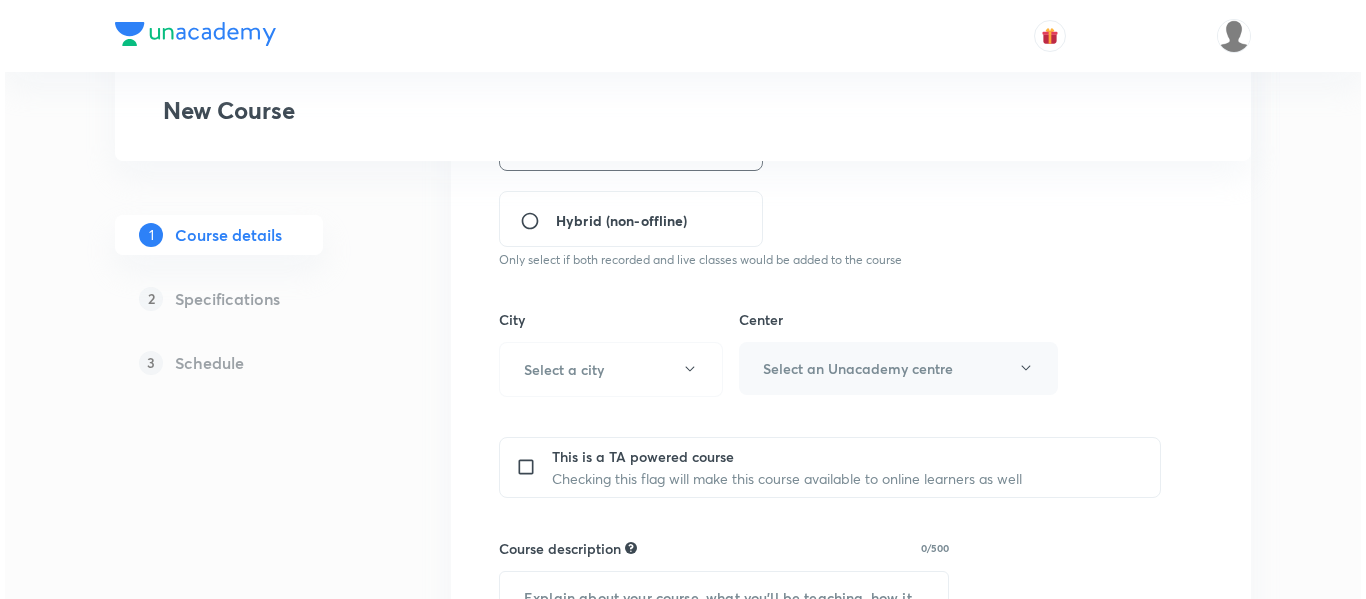 scroll, scrollTop: 600, scrollLeft: 0, axis: vertical 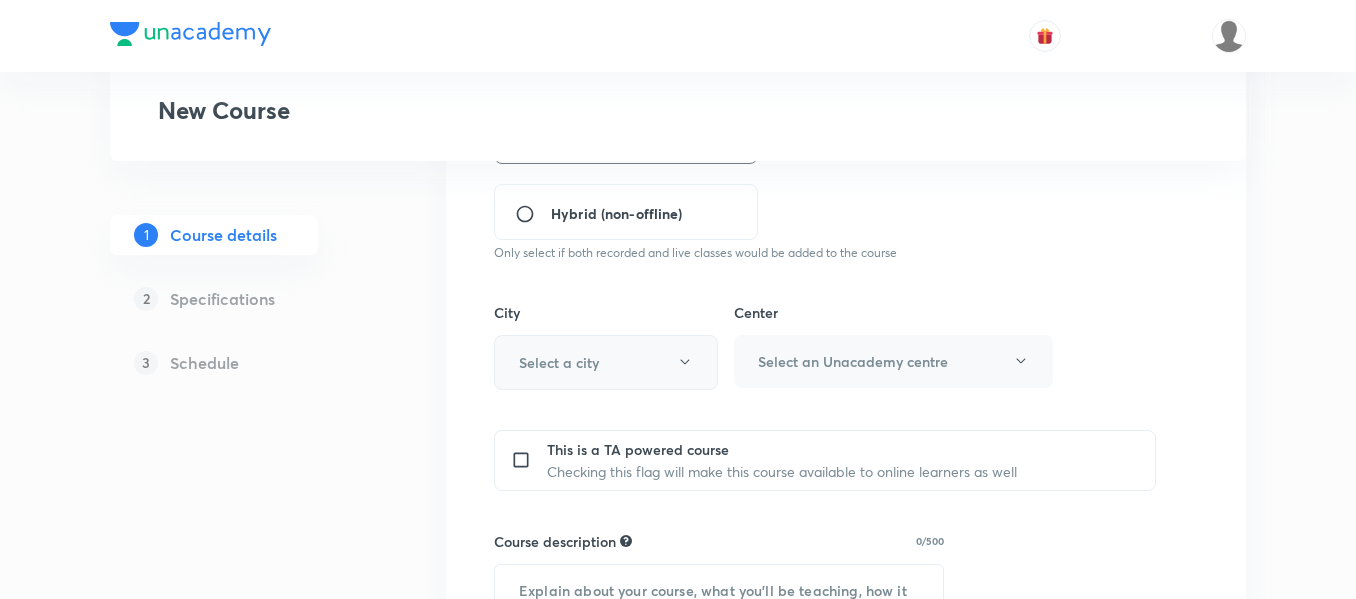 click on "Select a city" at bounding box center (606, 362) 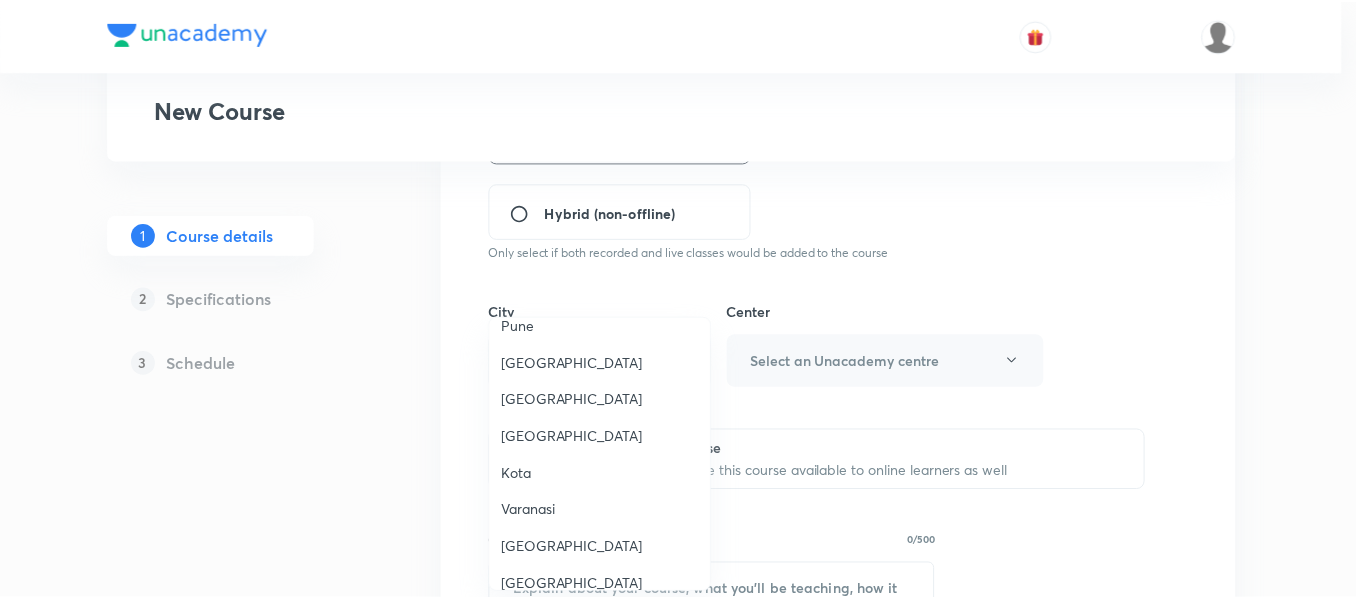 scroll, scrollTop: 1547, scrollLeft: 0, axis: vertical 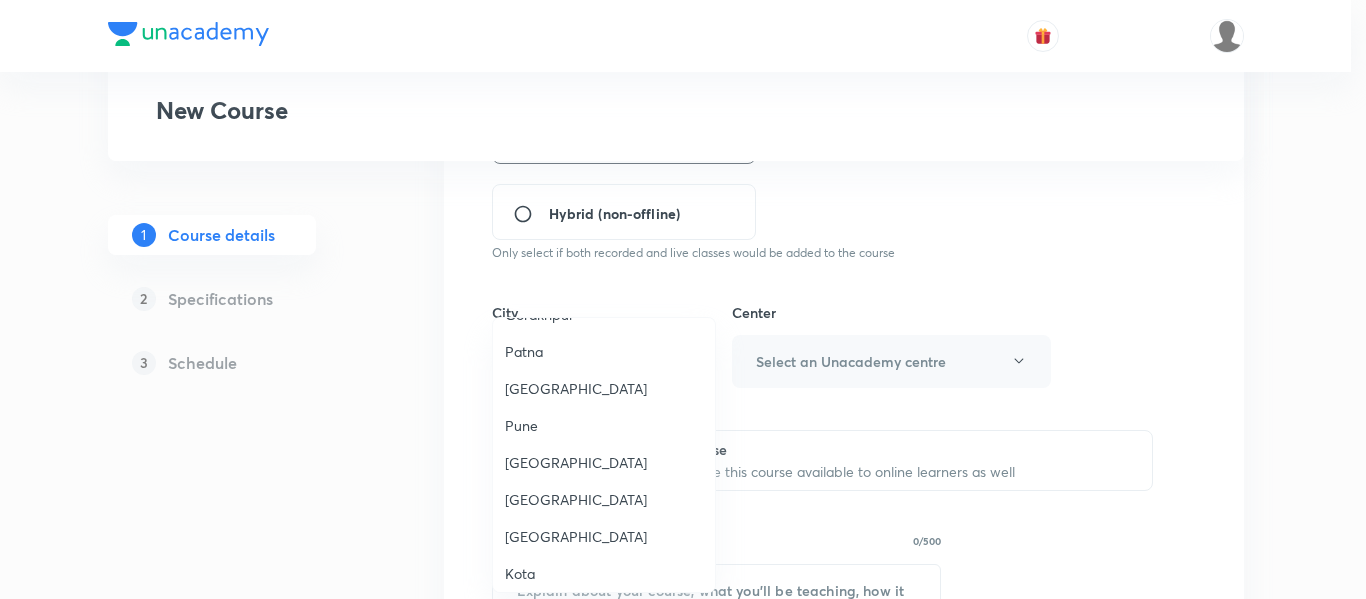 click on "Pune" at bounding box center (604, 425) 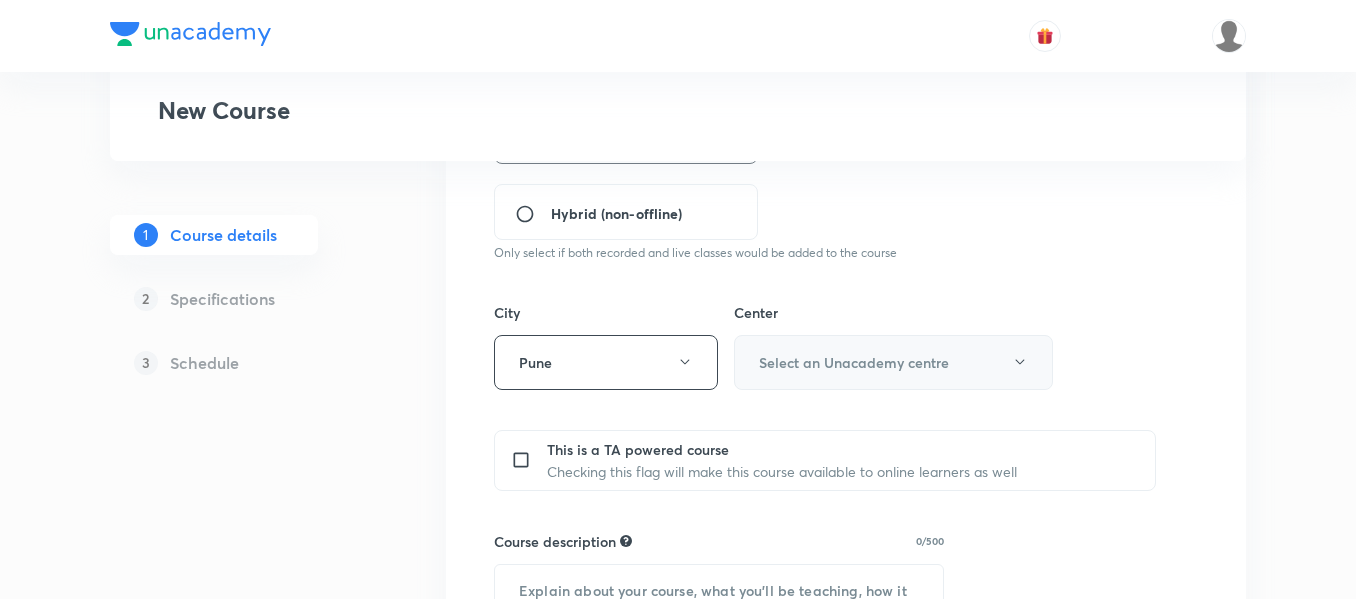 click on "Select an Unacademy centre" at bounding box center [854, 362] 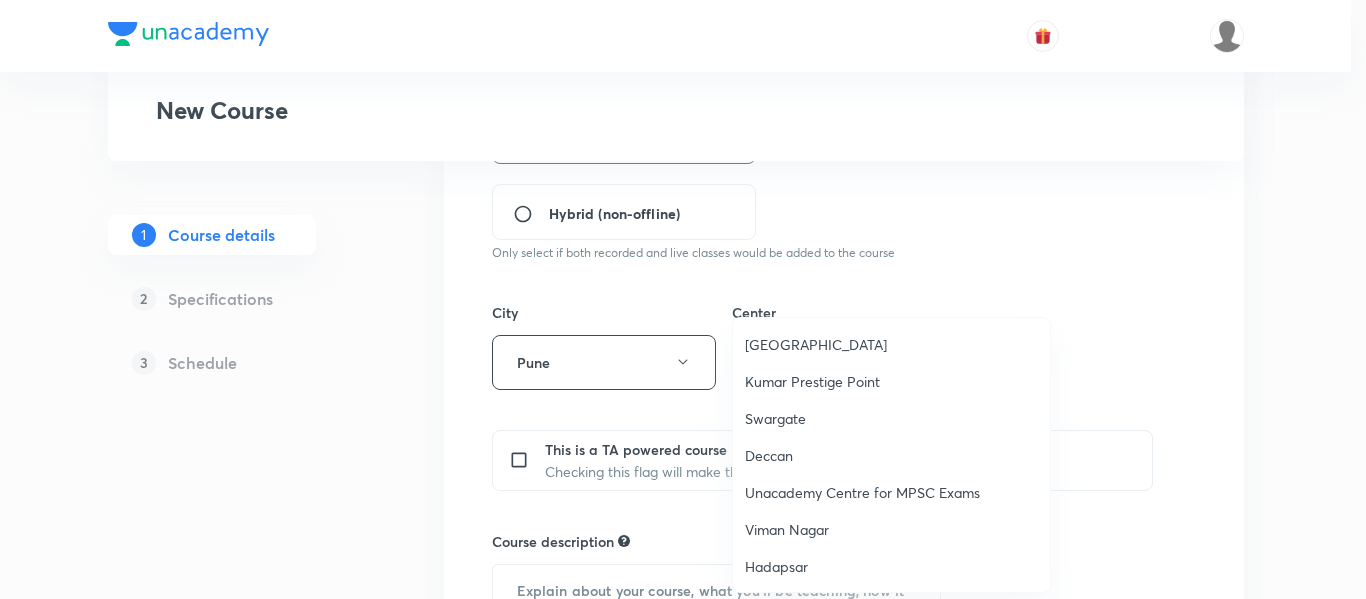 click on "Viman Nagar" at bounding box center (891, 529) 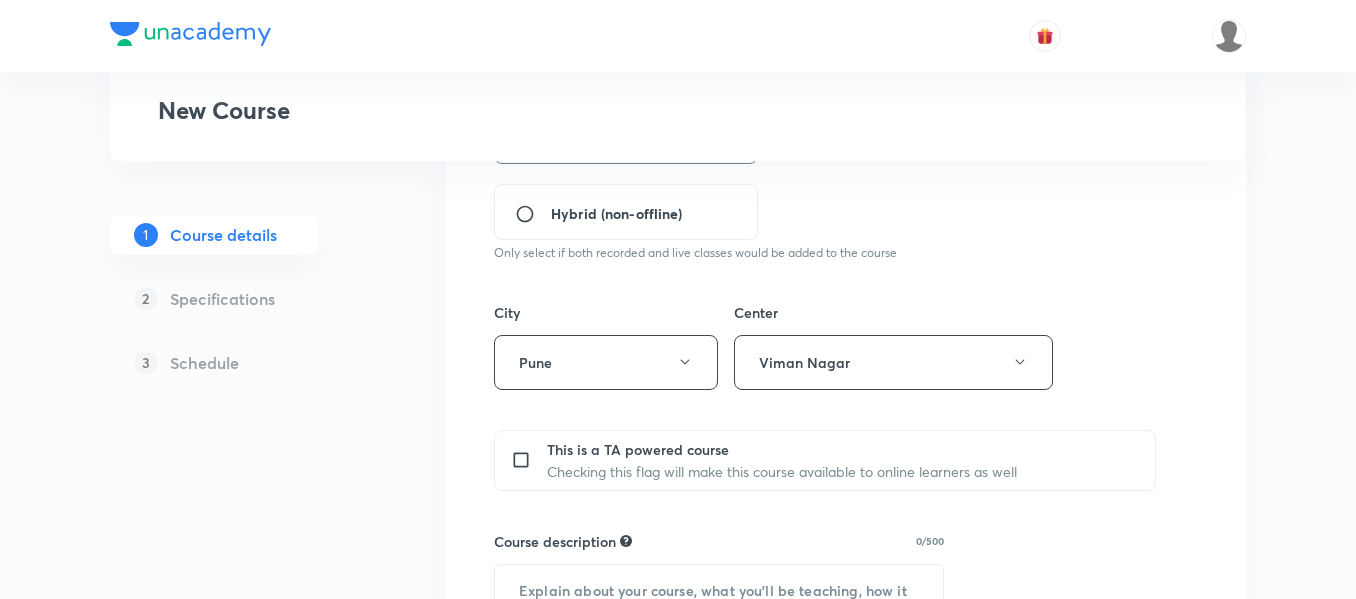 scroll, scrollTop: 800, scrollLeft: 0, axis: vertical 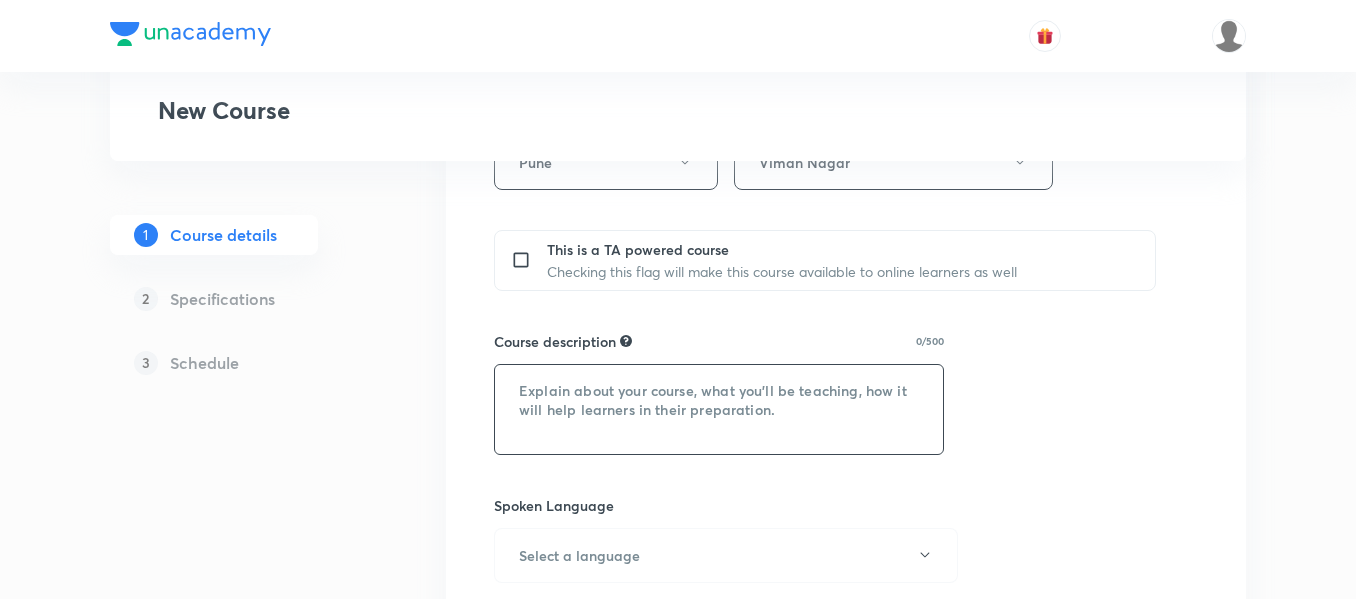 click at bounding box center [719, 409] 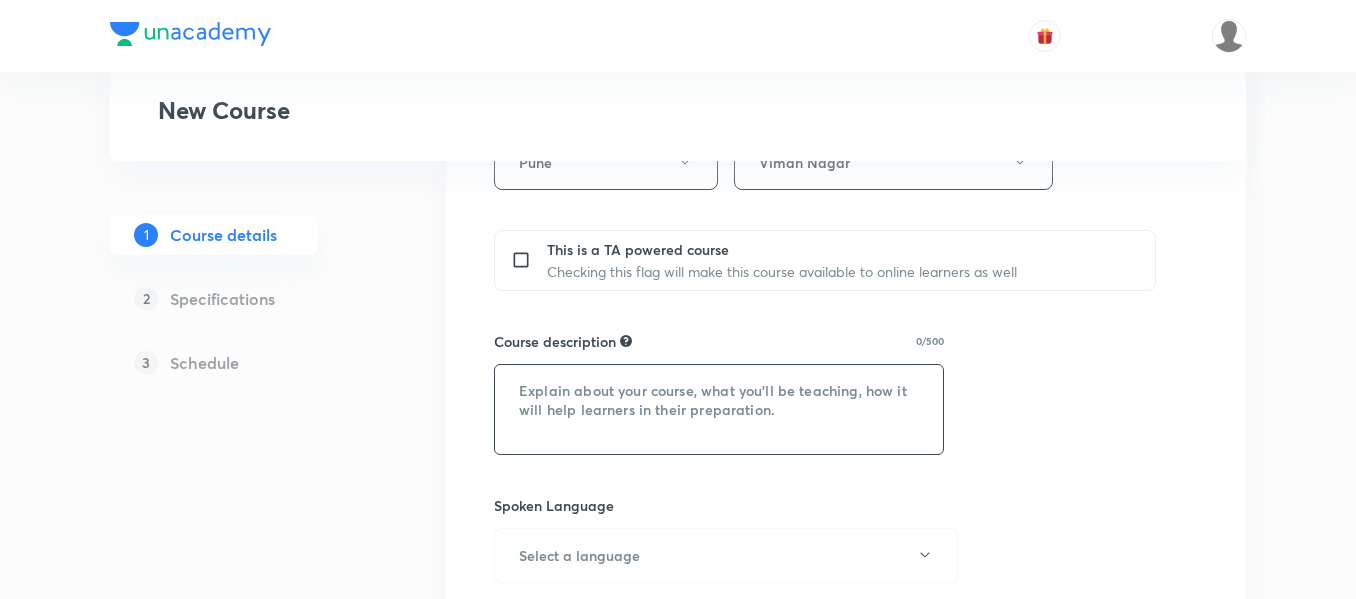 paste on ""In this course, [PERSON_NAME]  will provide in-depth knowledge of Mathematics. The course will
be helpful for aspirants preparing for Foundation. All doubts related to the topic will be
clarified during the doubt-clearing sessions in the course. The course will be covered in Hinglish and the notes will be provided in English"" 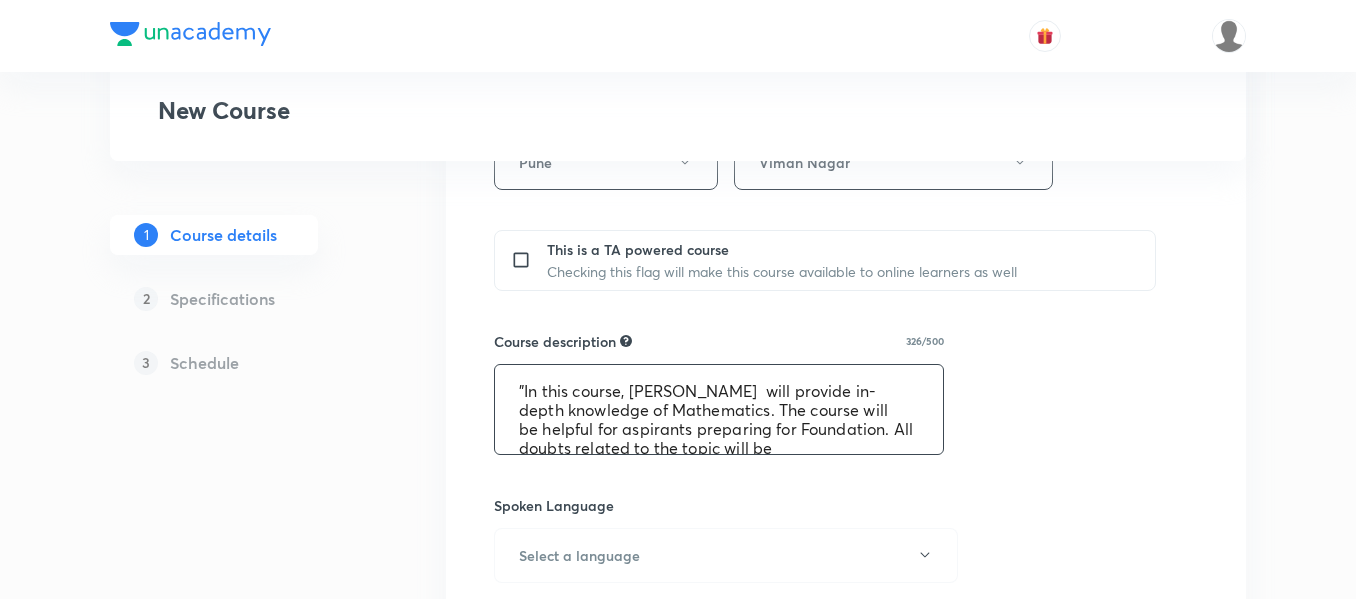 scroll, scrollTop: 61, scrollLeft: 0, axis: vertical 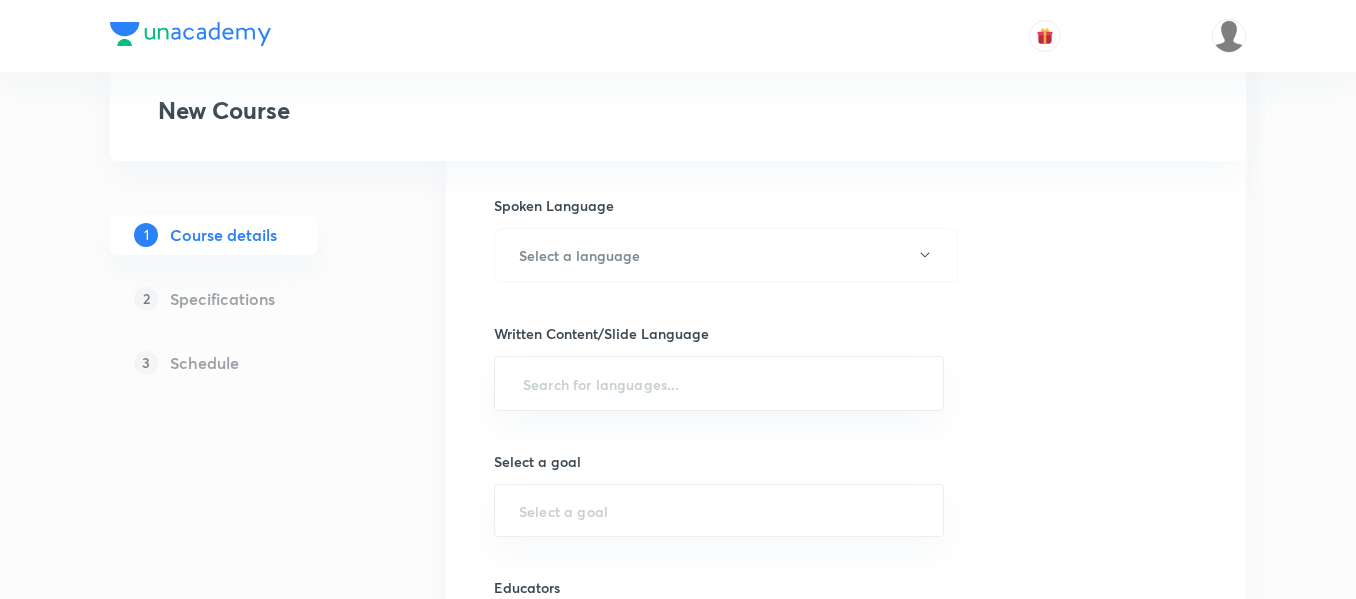 type on ""In this course, [PERSON_NAME]  will provide in-depth knowledge of Mathematics. The course will
be helpful for aspirants preparing for Foundation. All doubts related to the topic will be
clarified during the doubt-clearing sessions in the course. The course will be covered in Hinglish and the notes will be provided in English"" 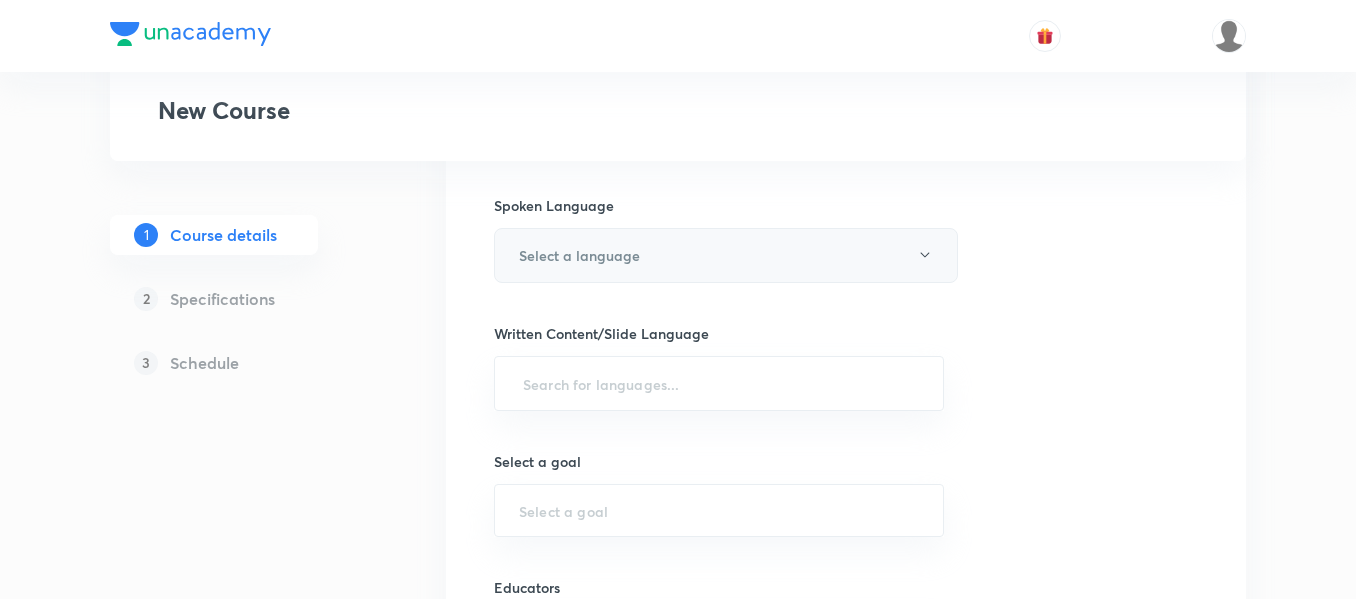 drag, startPoint x: 636, startPoint y: 219, endPoint x: 638, endPoint y: 258, distance: 39.051247 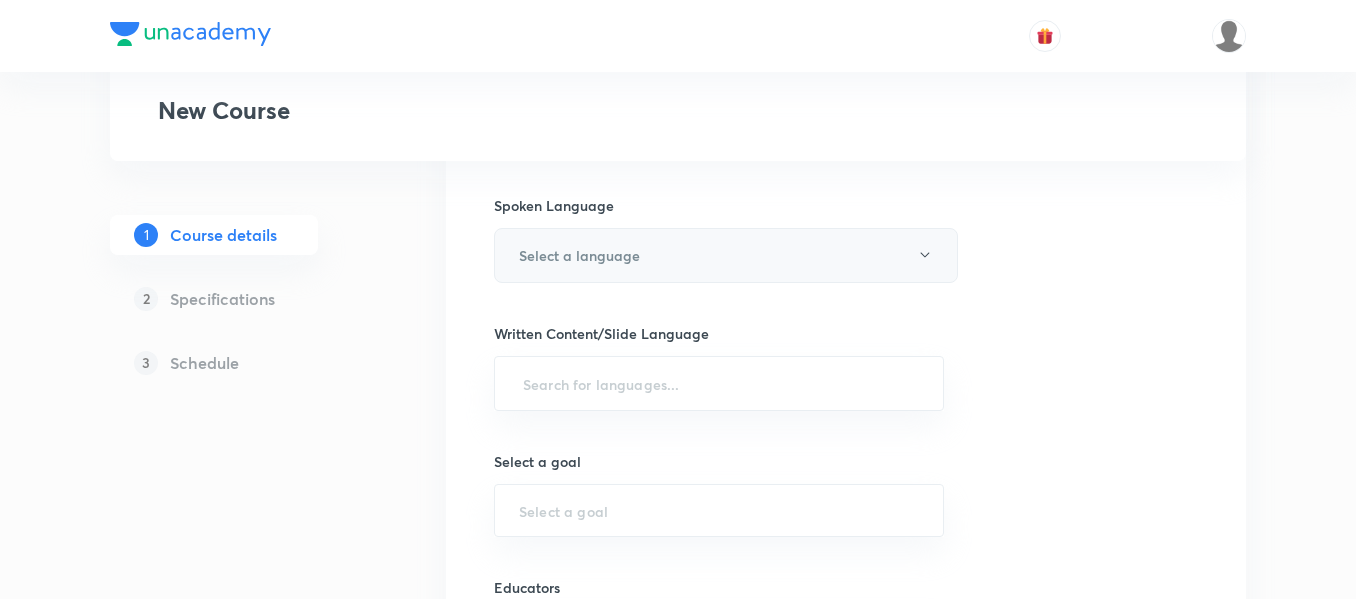 click on "Select a language" at bounding box center [726, 255] 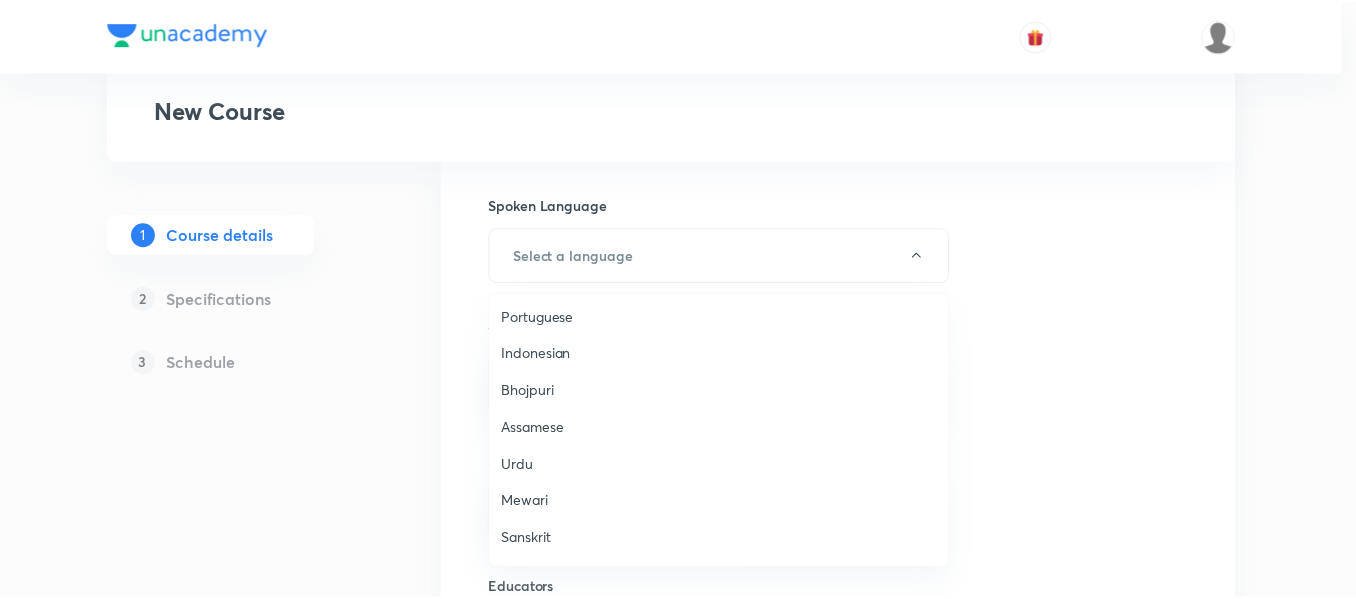 scroll, scrollTop: 593, scrollLeft: 0, axis: vertical 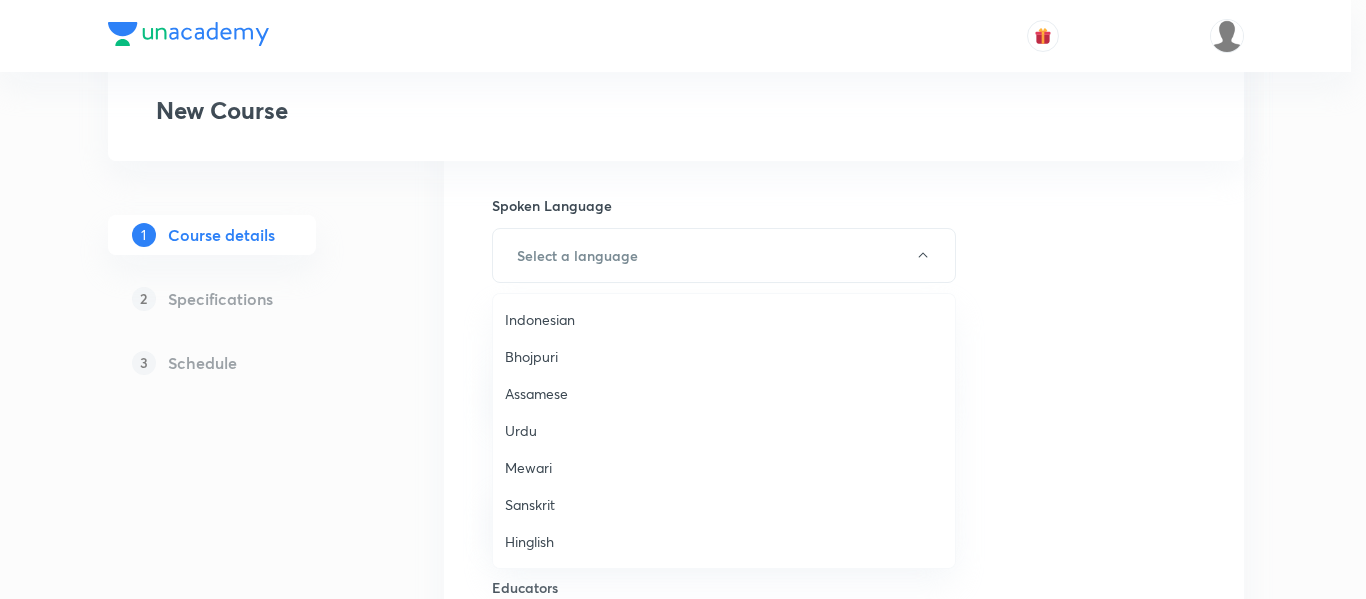 click on "Hinglish" at bounding box center [724, 541] 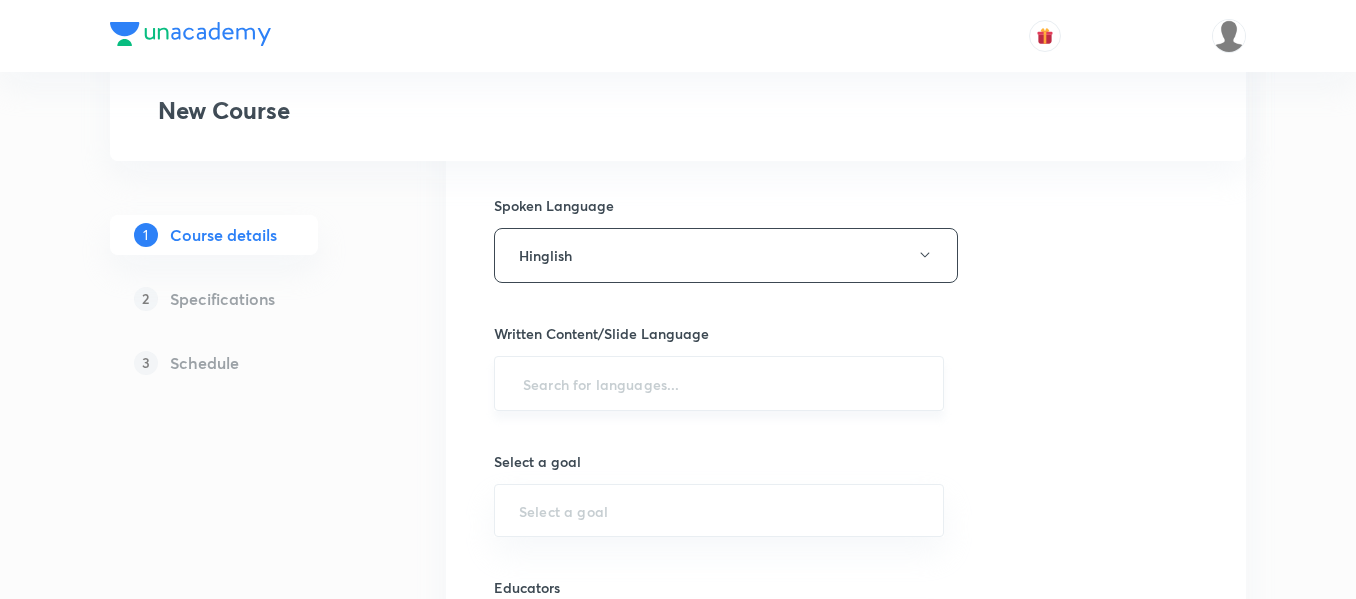 click at bounding box center (719, 383) 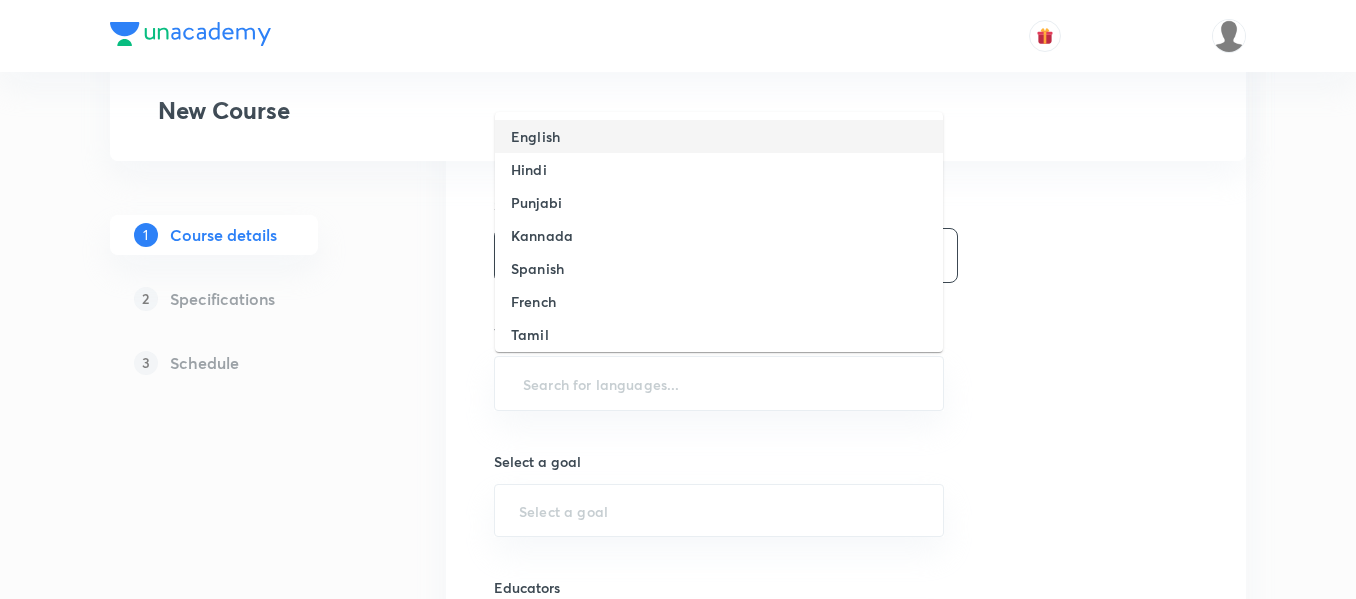 click on "English" at bounding box center (719, 136) 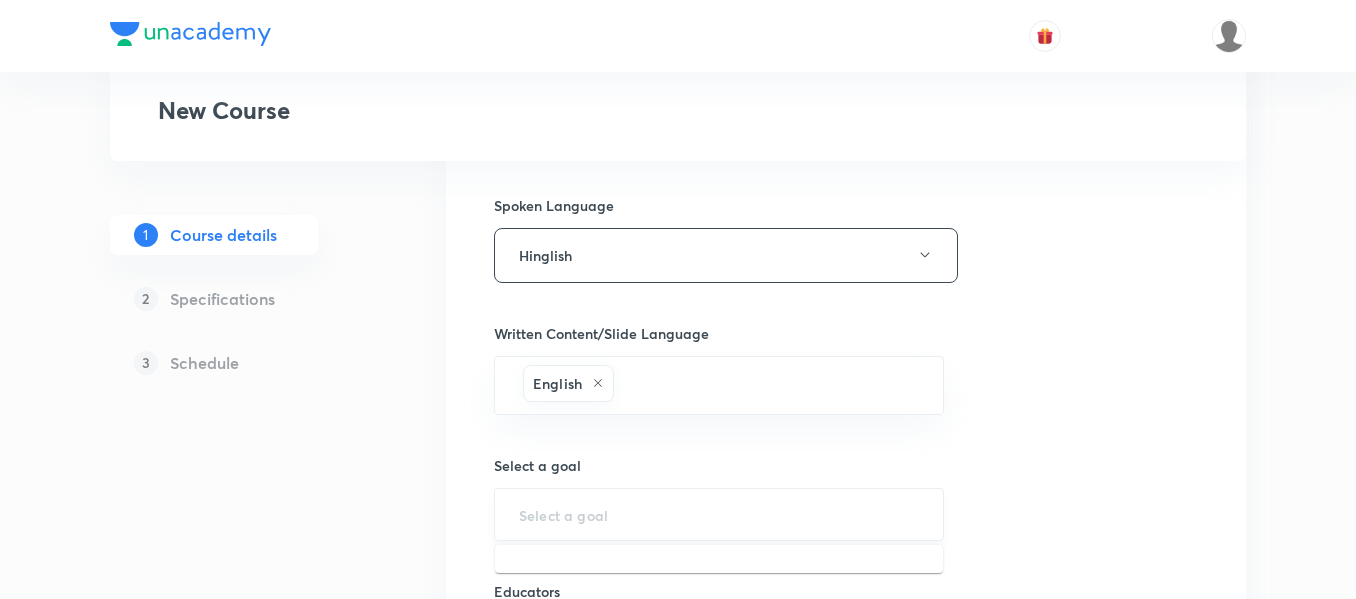 click at bounding box center [719, 514] 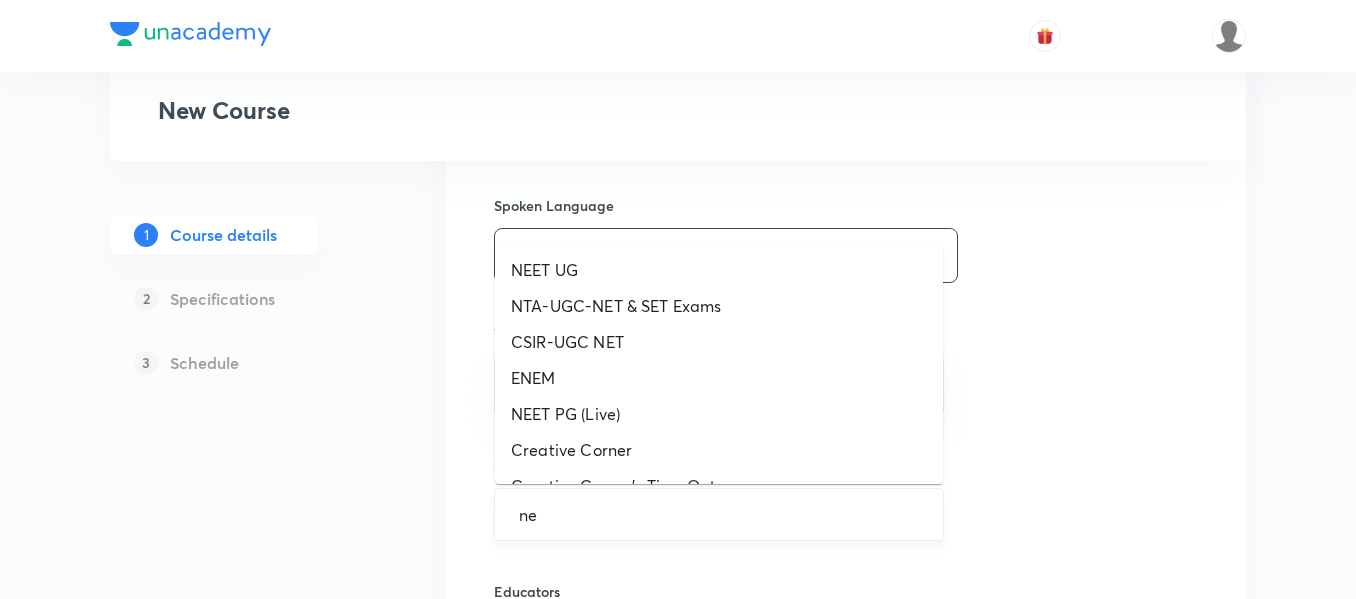 type on "n" 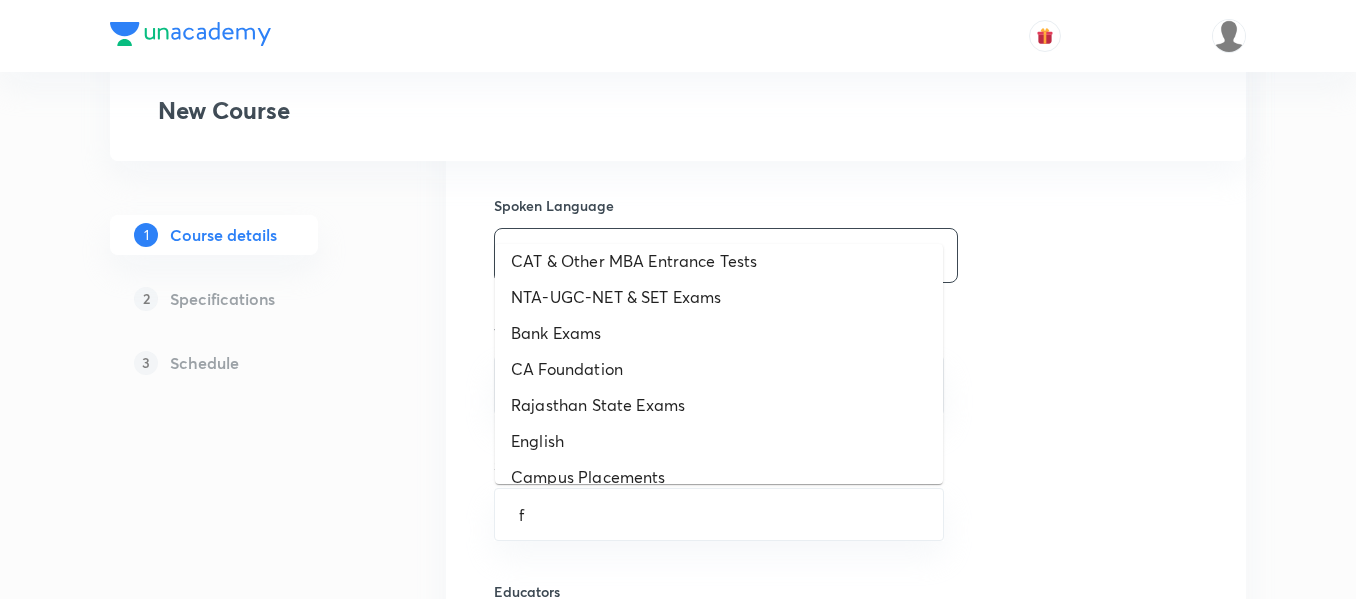 scroll, scrollTop: 300, scrollLeft: 0, axis: vertical 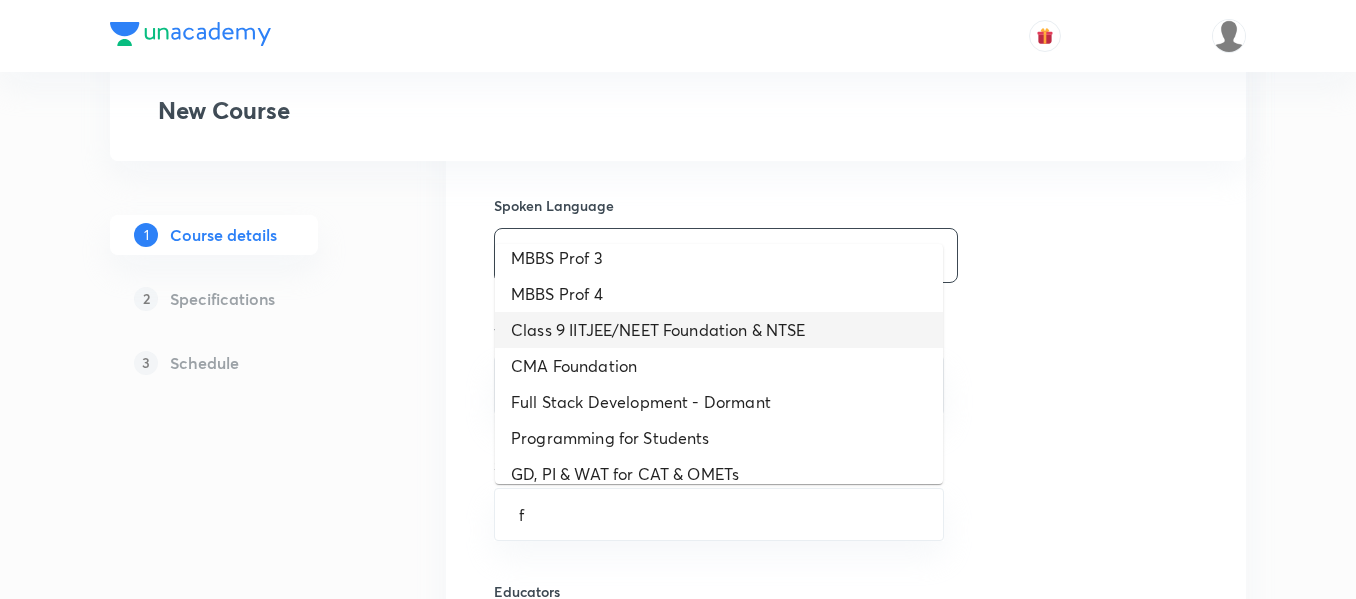 type on "f" 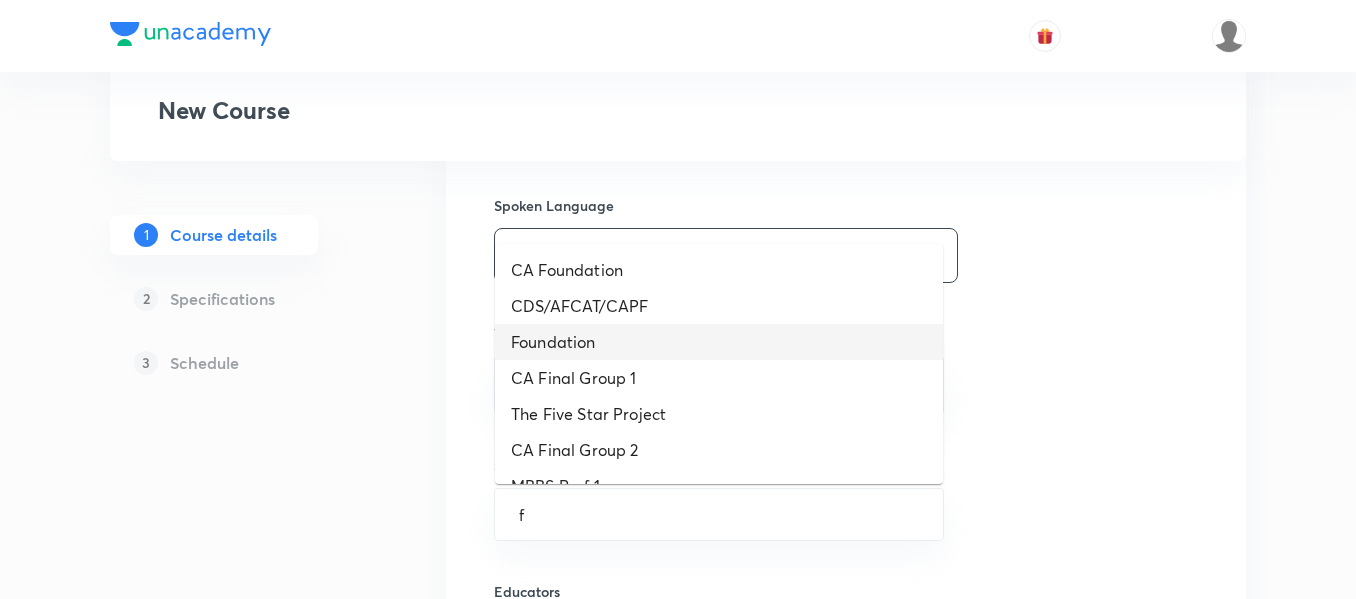 click on "Foundation" at bounding box center (719, 342) 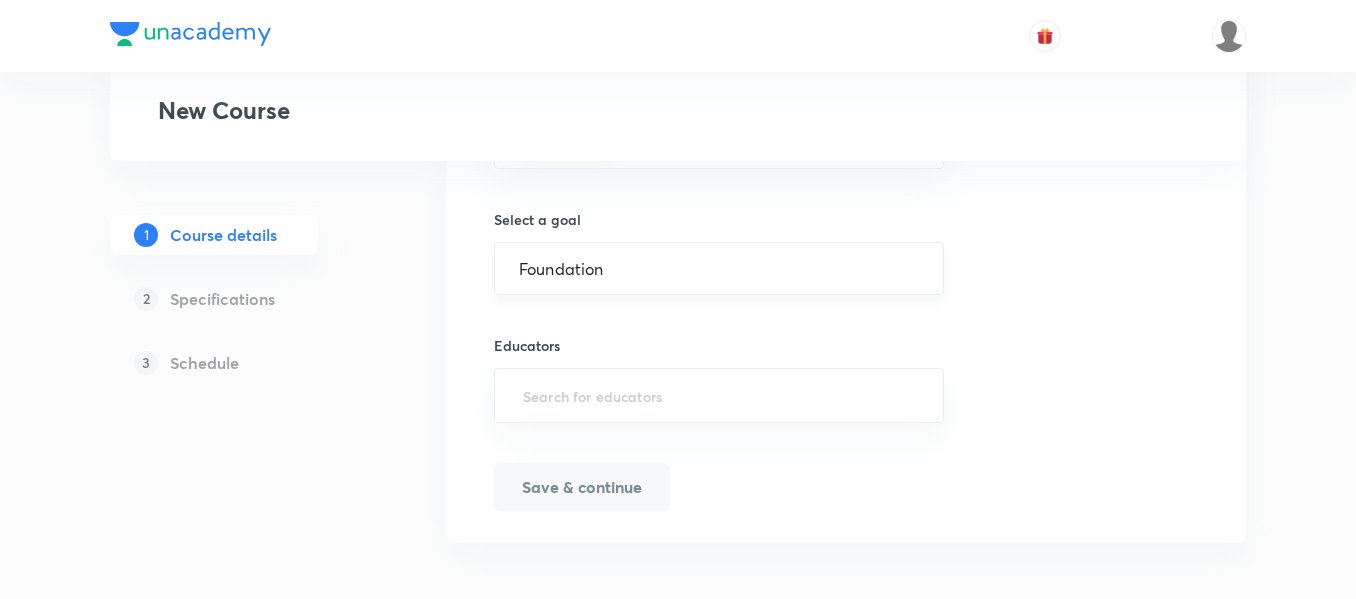 scroll, scrollTop: 1354, scrollLeft: 0, axis: vertical 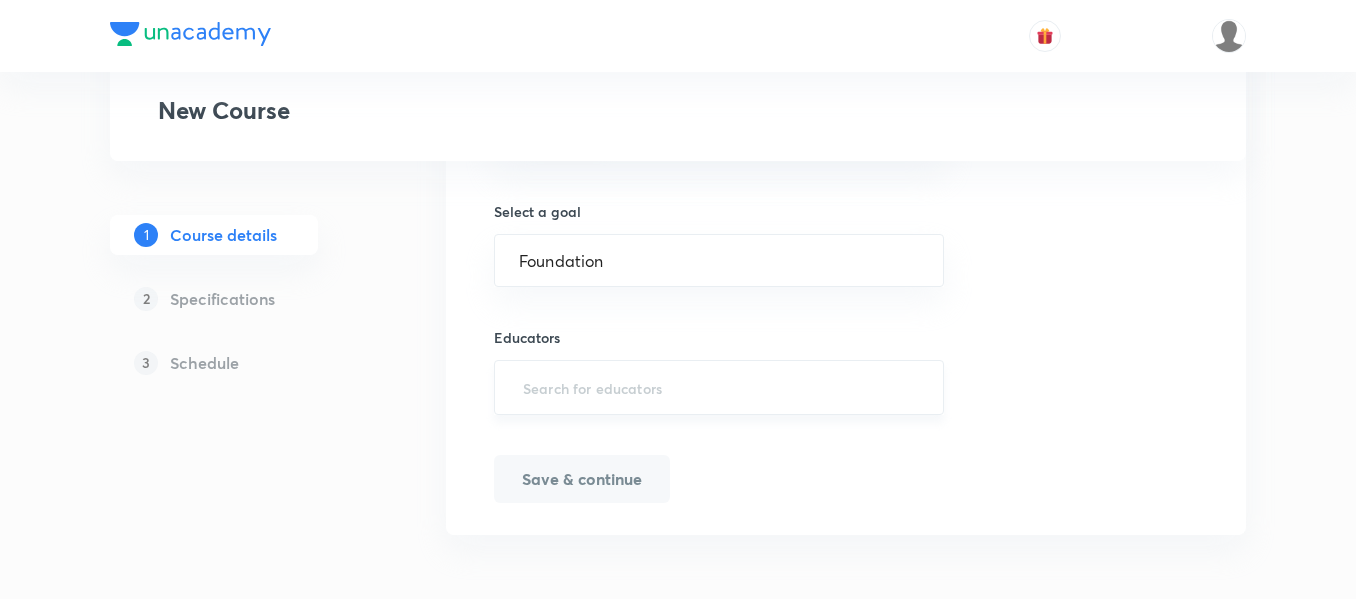 click at bounding box center [719, 387] 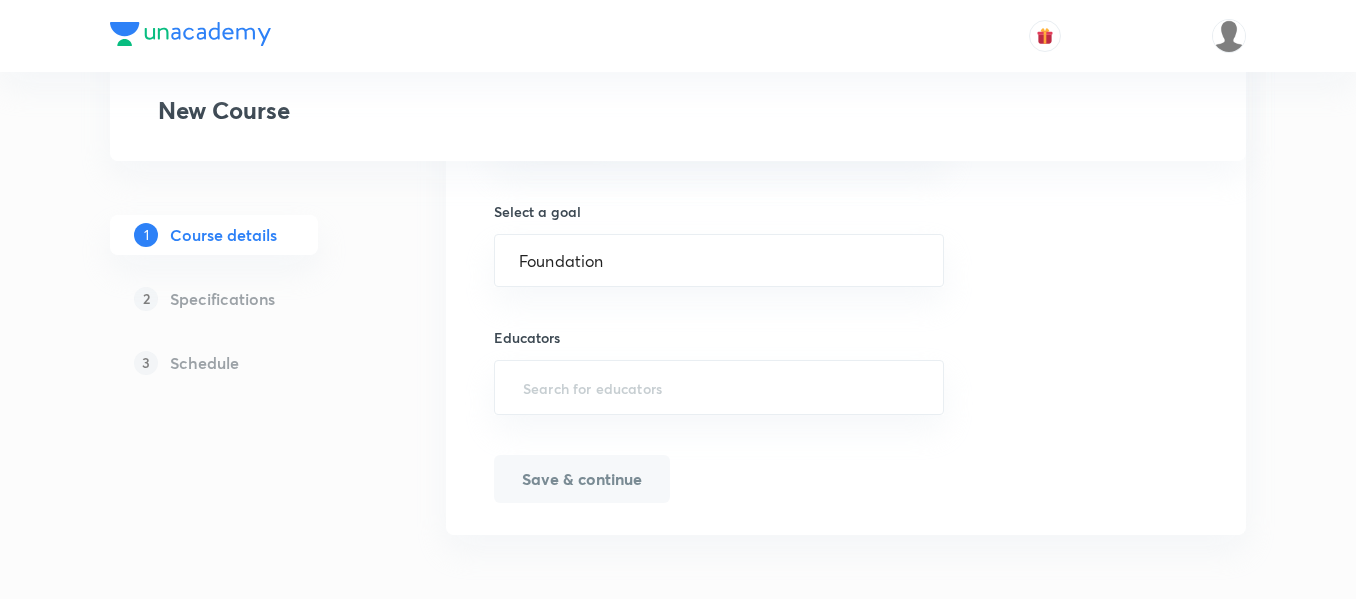 paste on "rk03271" 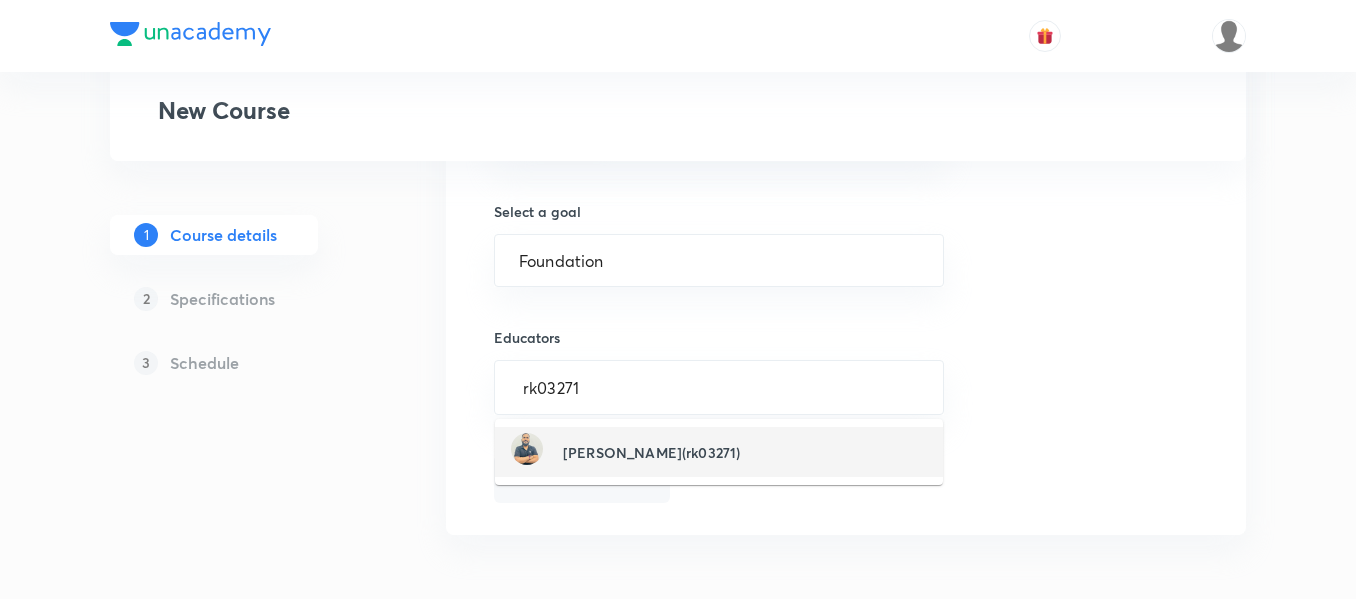 click on "Rahul Kumar(rk03271)" at bounding box center [651, 452] 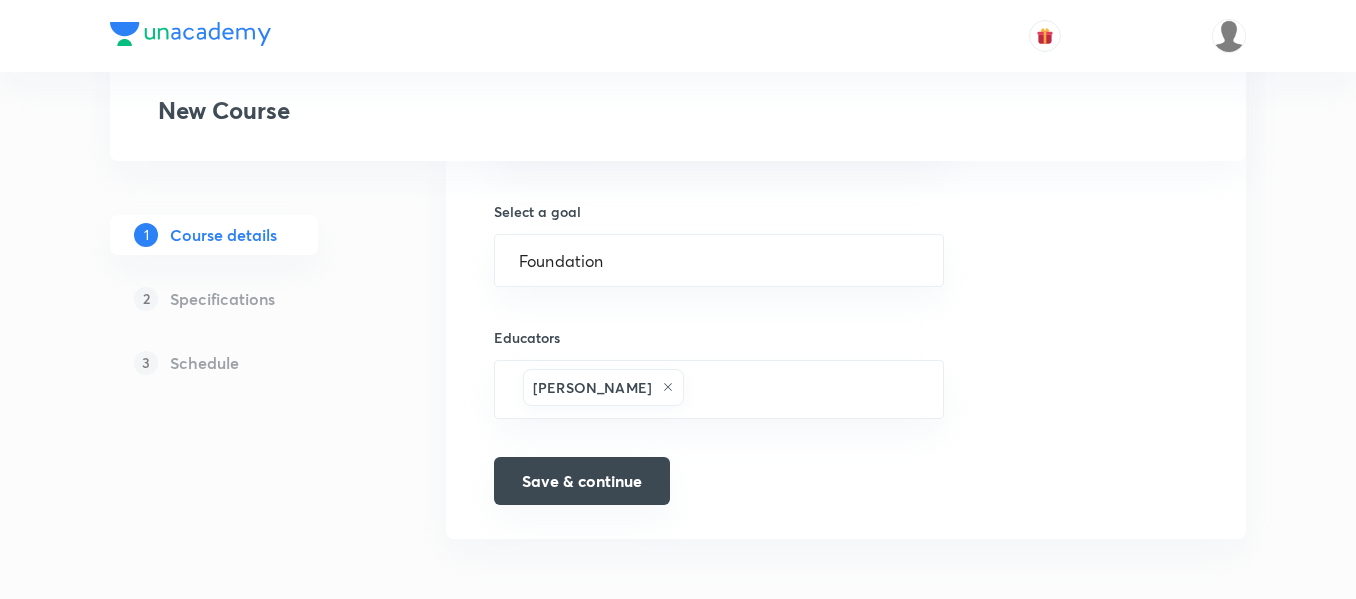 click on "Save & continue" at bounding box center [582, 481] 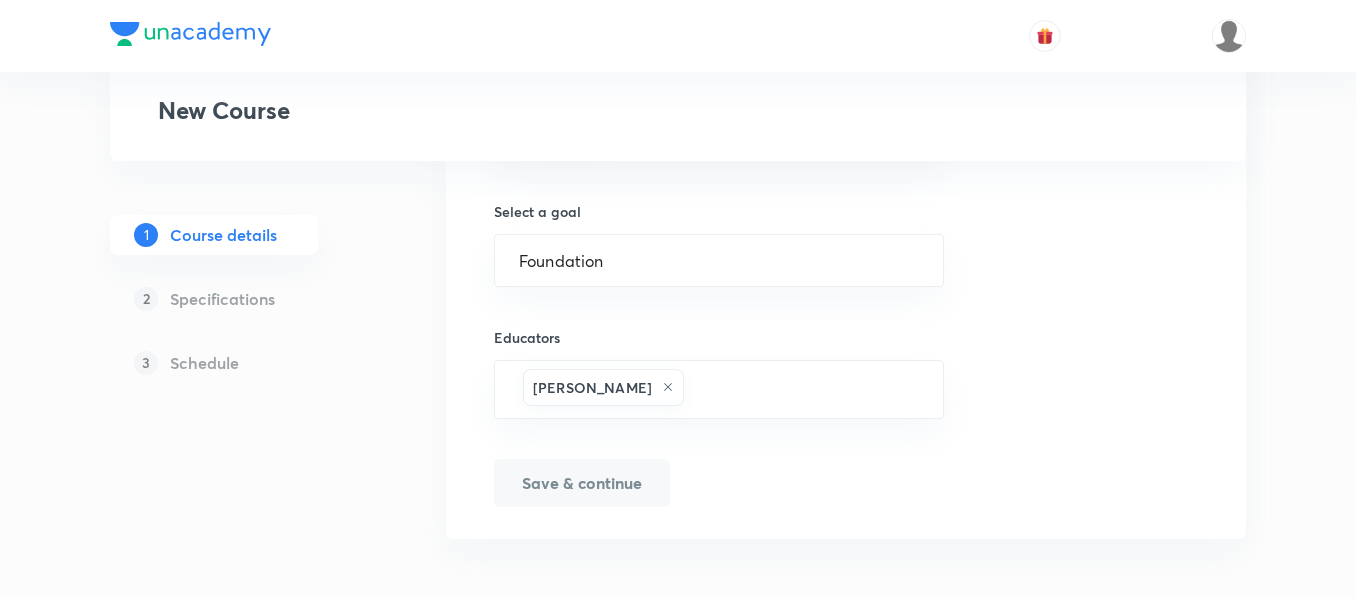 type on "Olympiads 9" 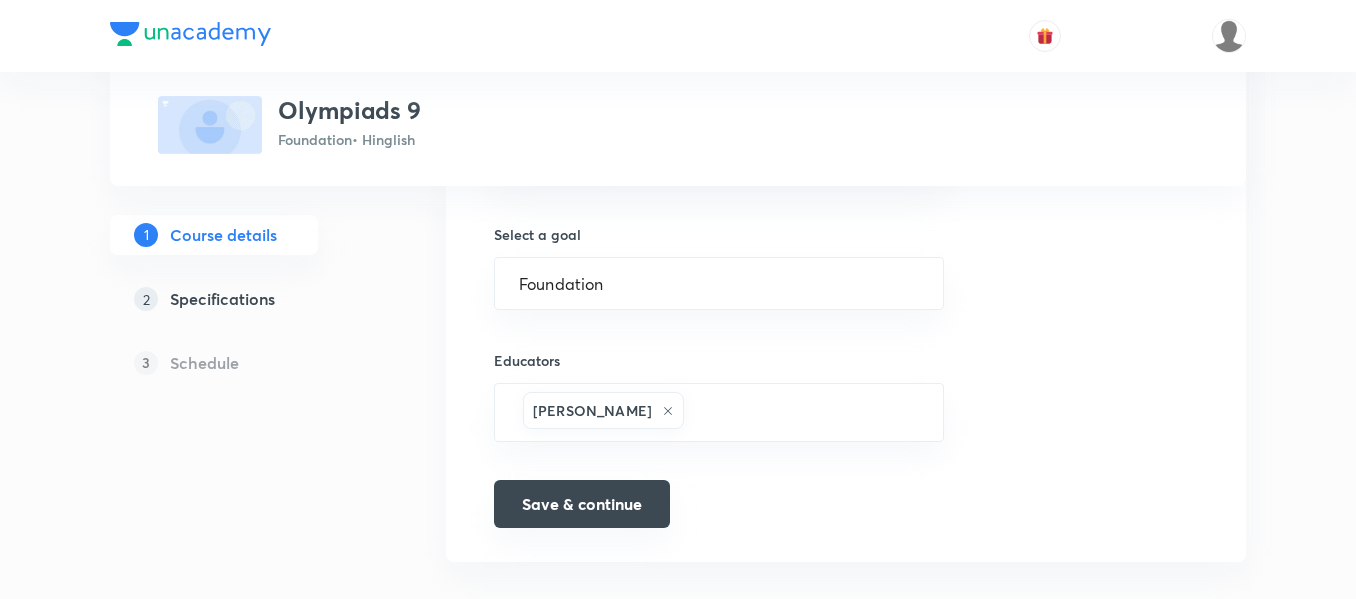 scroll, scrollTop: 1379, scrollLeft: 0, axis: vertical 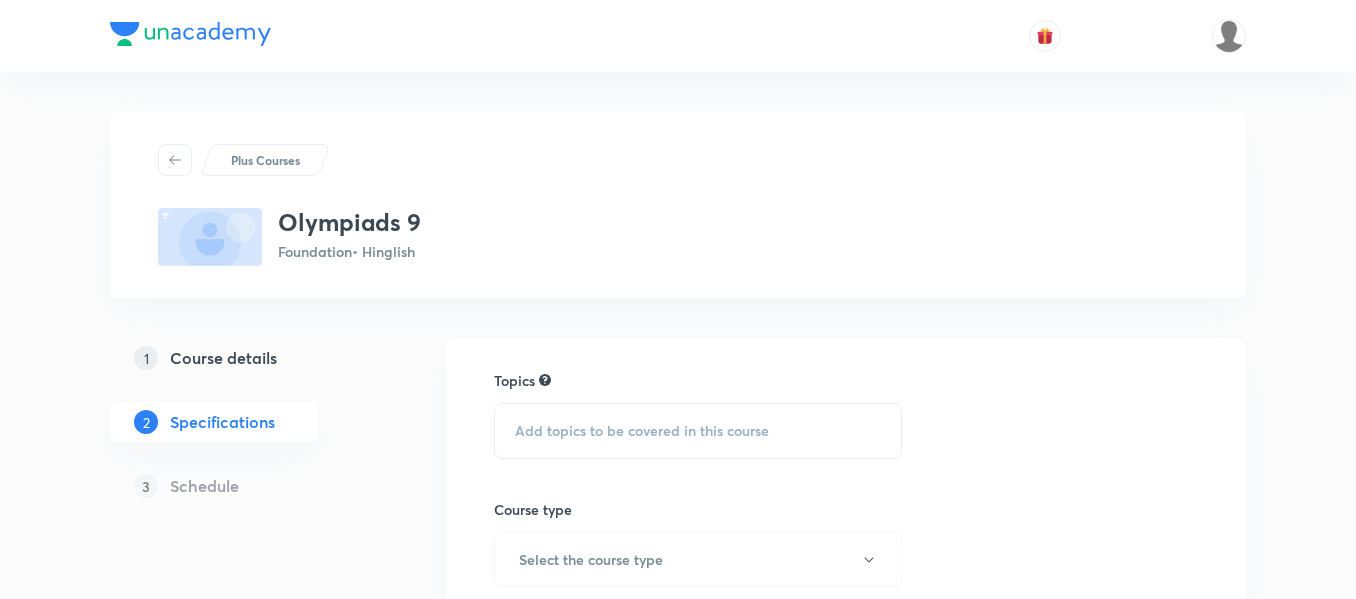 click on "Add topics to be covered in this course" at bounding box center [642, 431] 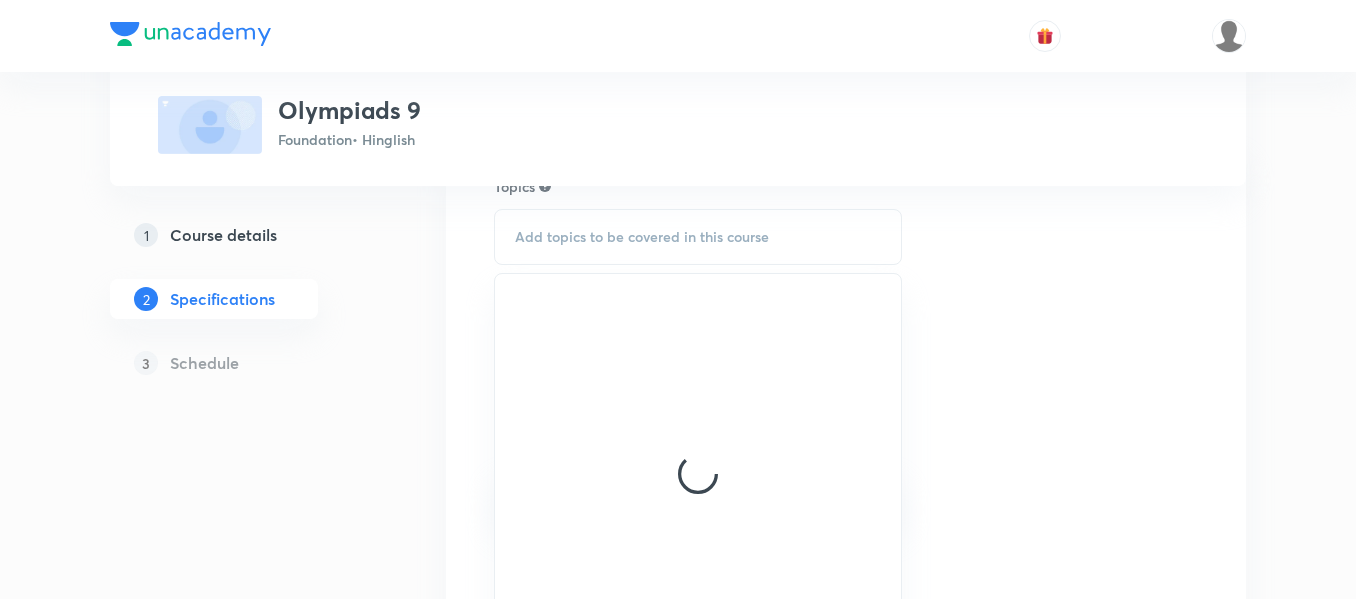 scroll, scrollTop: 200, scrollLeft: 0, axis: vertical 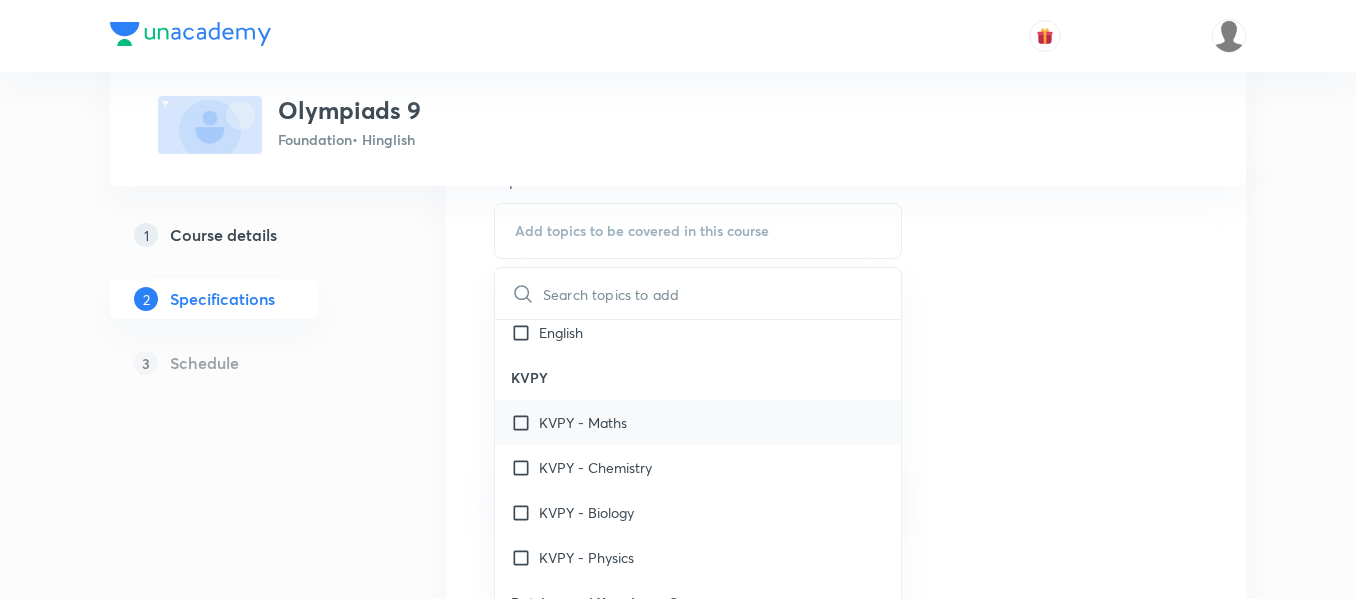click on "KVPY - Maths" at bounding box center [698, 422] 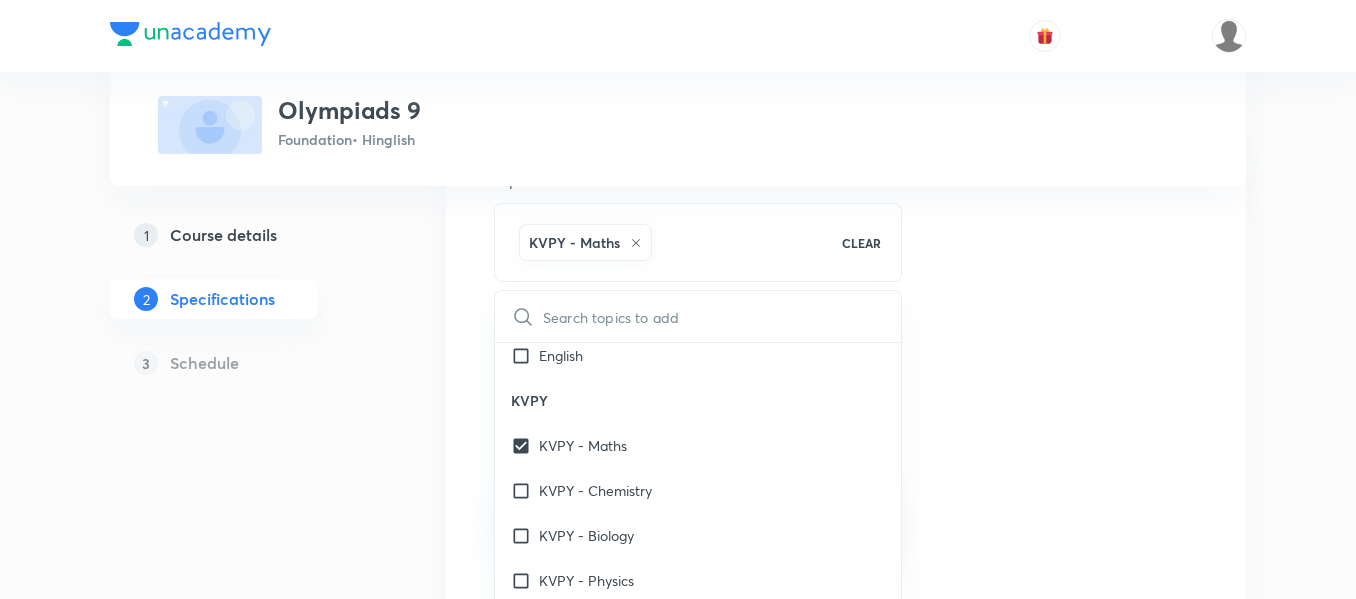 click on "Topics KVPY - Maths CLEAR ​ NTSE NTSE (MAT)- Mental Ability Test NTSE (SAT) - Physics NTSE (SAT) - Chemistry NTSE (SAT) - Maths NTSE (SAT) - Biology PRMO NTSE (SAT)- Social Studies Science - NTSE Maths - NTSE MAT - NTSE Language Test (LT) English - NTSE SAT - History SAT - Geography Verbal and Non Verbal Analogy Arithmetic Aptitude SAT - Civics Foundation Class 8 Mathematics Geography Civics Physics English Biology Chemistry History Hindi Sanskrit Mental Ability Olympiads PRMO NSEJS -Chemistry NSEJS -Biology NSEJS -Physics IMO NSE - Biology NSE - Chemistry NSE - Physics Foundation Class X Mathematics Social Sciences English Biology Chemistry Physics Science Science - Class X Hindi Mathematics all chapter Mathematics - Class X Aptitude Foundation Class IX Mathematics Chemistry Physics English Social Sciences Biology Science - Class IX Science Hindi Mathematics - Class IX Mental Ability MH-Board Class X Physics Mathematics Chemistry SST Biology English KVPY KVPY - Maths KVPY - Chemistry KVPY - Biology ​ ​" at bounding box center (846, 512) 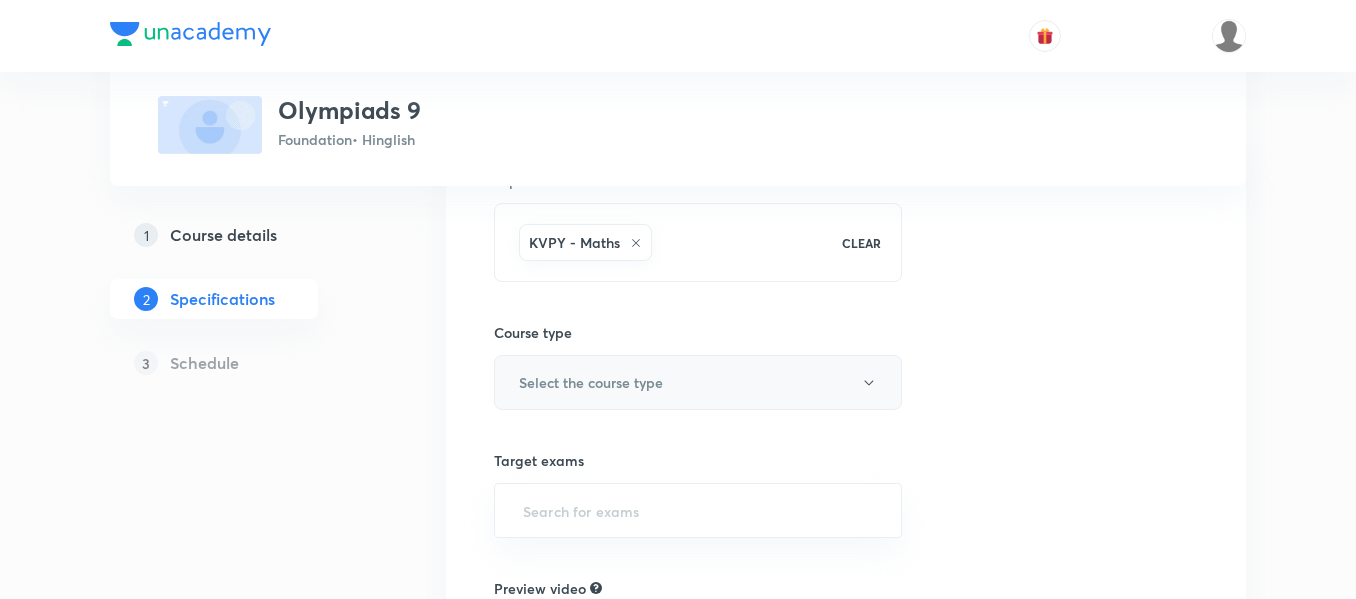 click on "Select the course type" at bounding box center [698, 382] 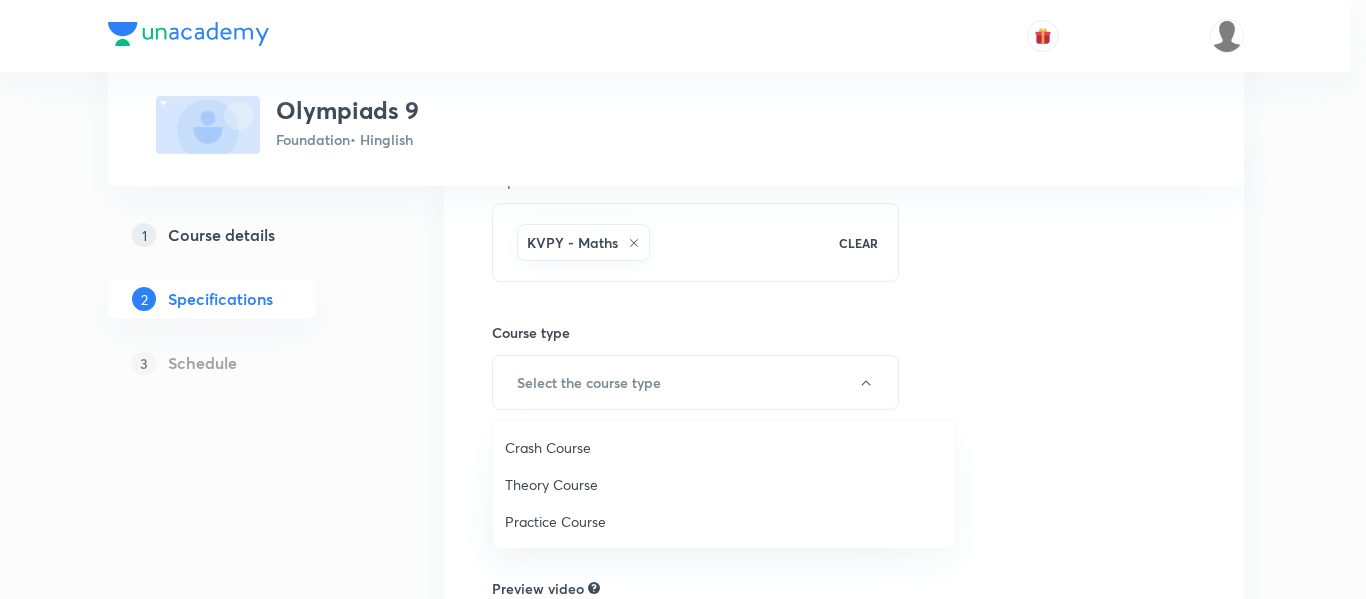 click on "Theory Course" at bounding box center [724, 484] 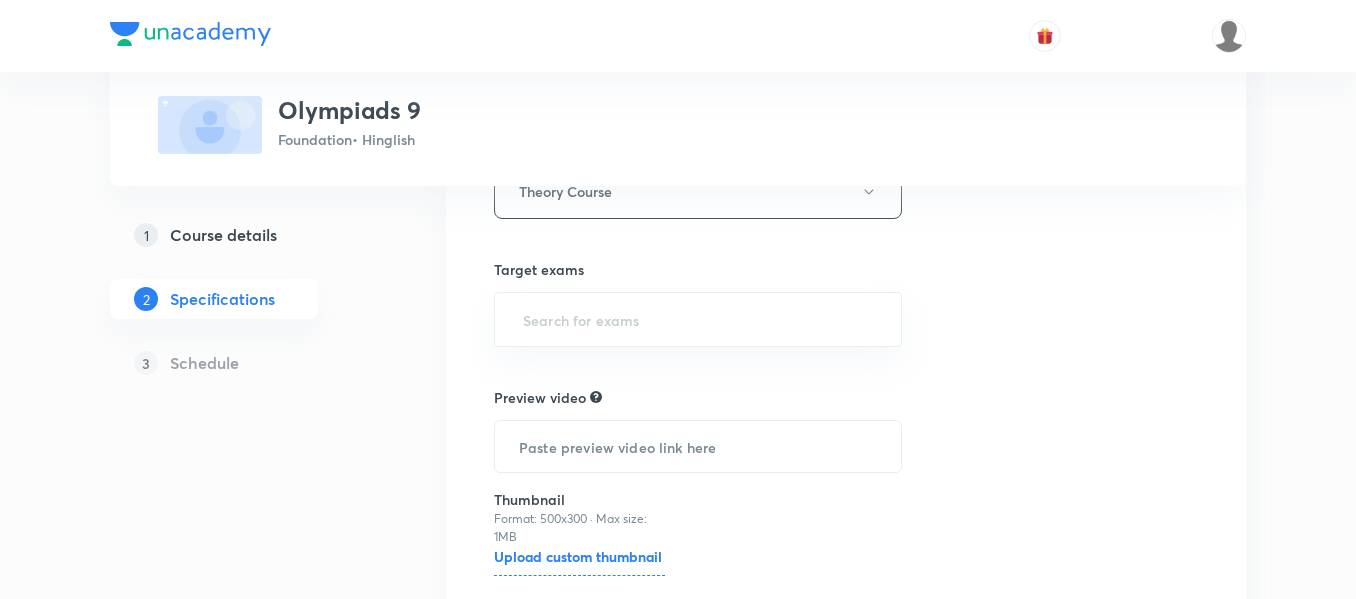 scroll, scrollTop: 400, scrollLeft: 0, axis: vertical 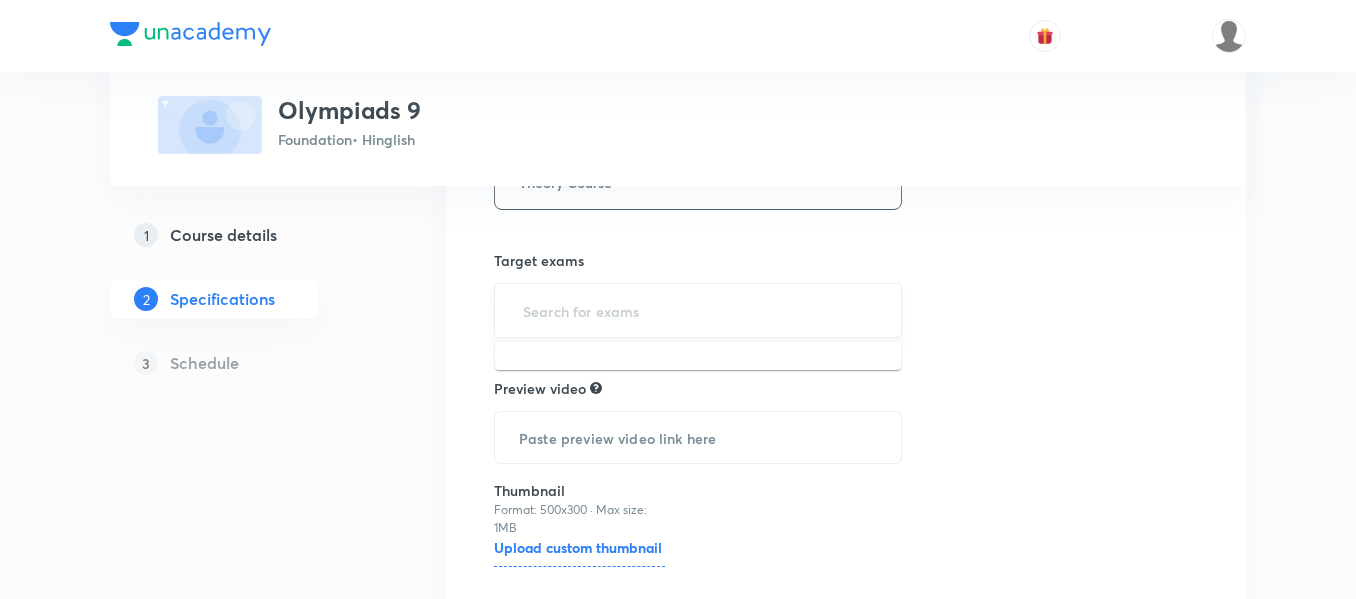 click at bounding box center (698, 310) 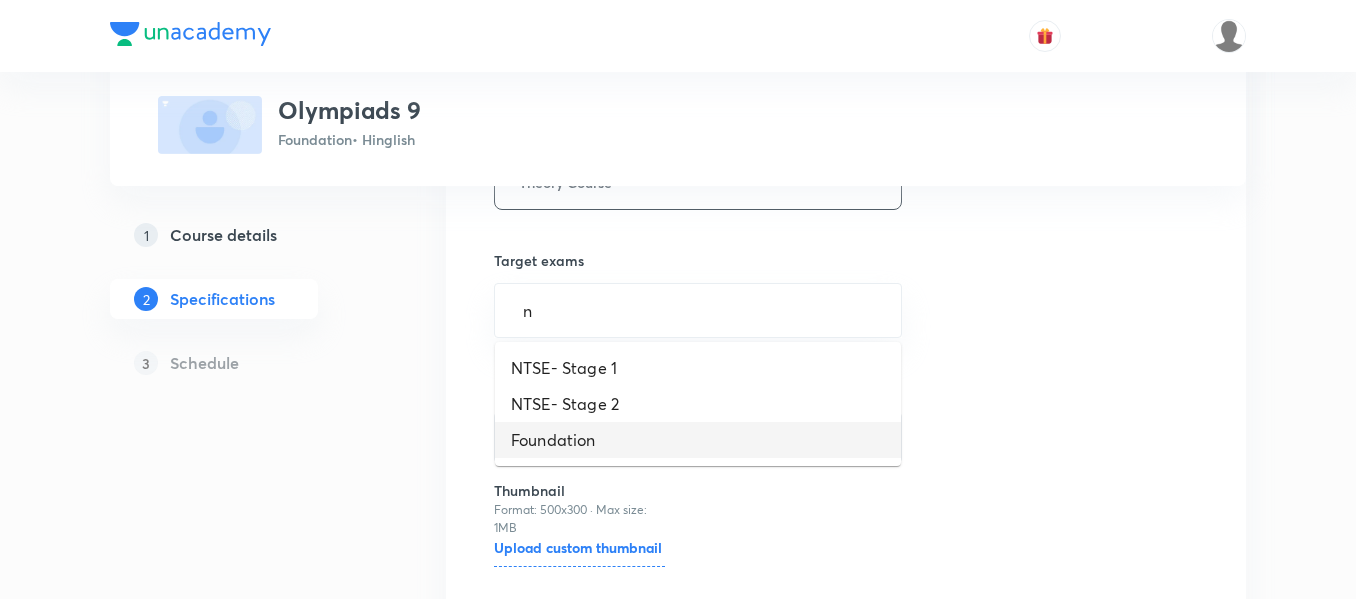 click on "Foundation" at bounding box center (698, 440) 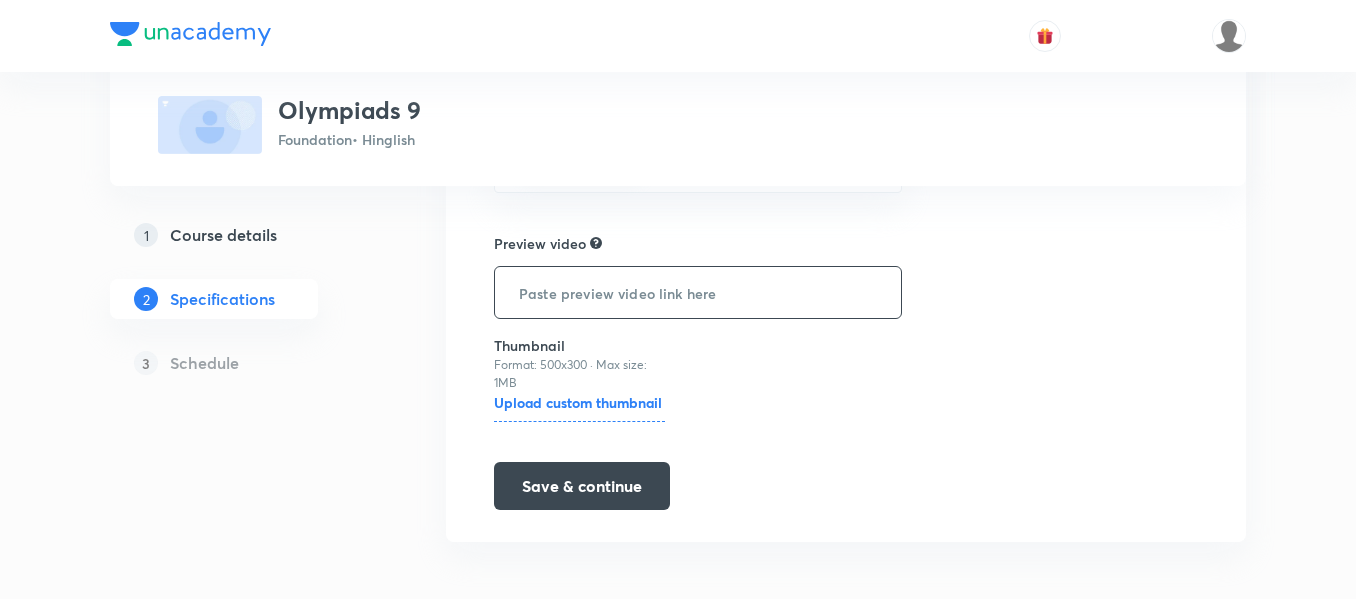scroll, scrollTop: 556, scrollLeft: 0, axis: vertical 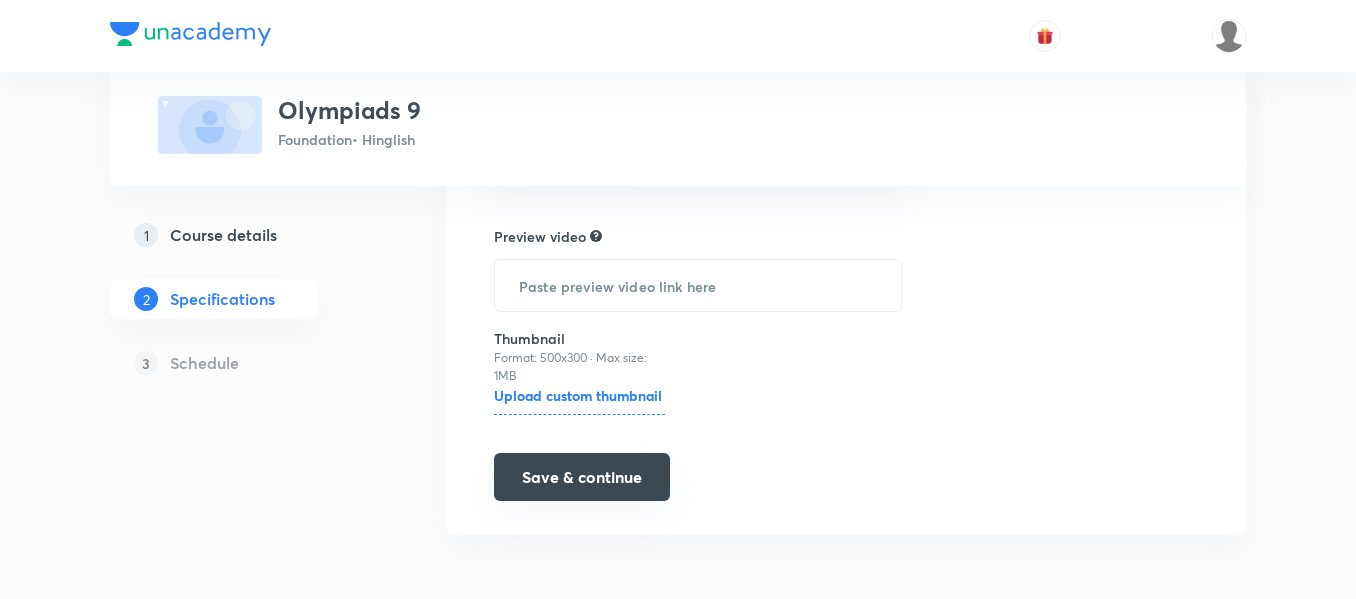 click on "Save & continue" at bounding box center [582, 477] 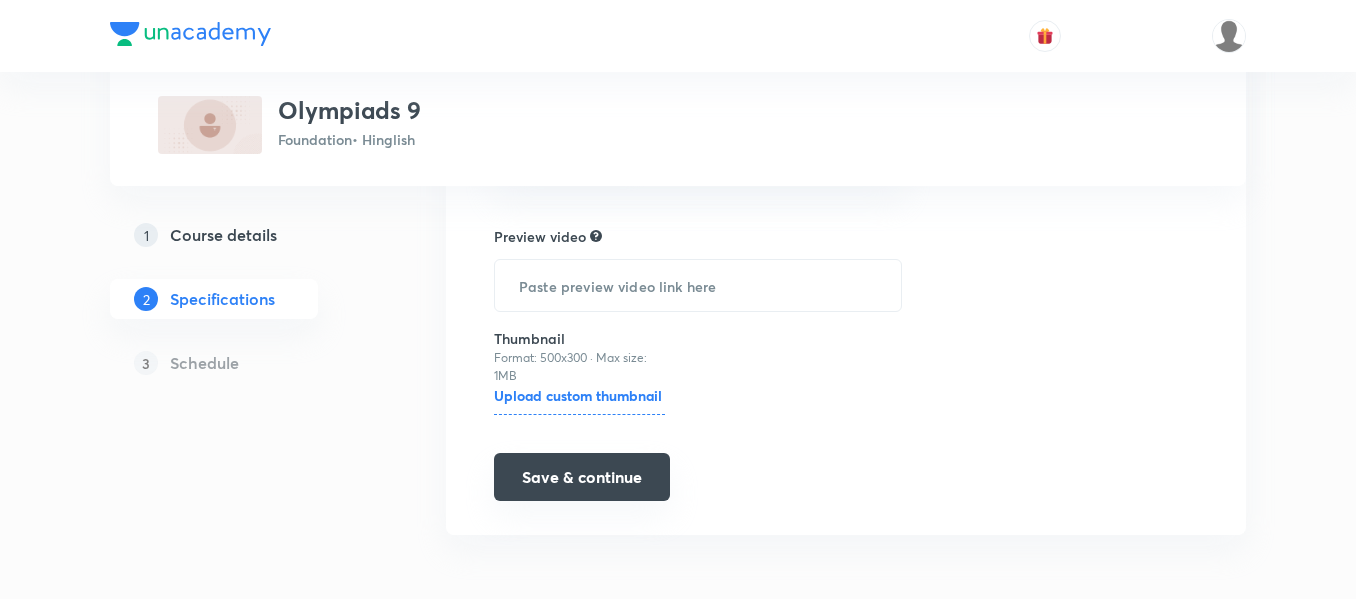 scroll, scrollTop: 0, scrollLeft: 0, axis: both 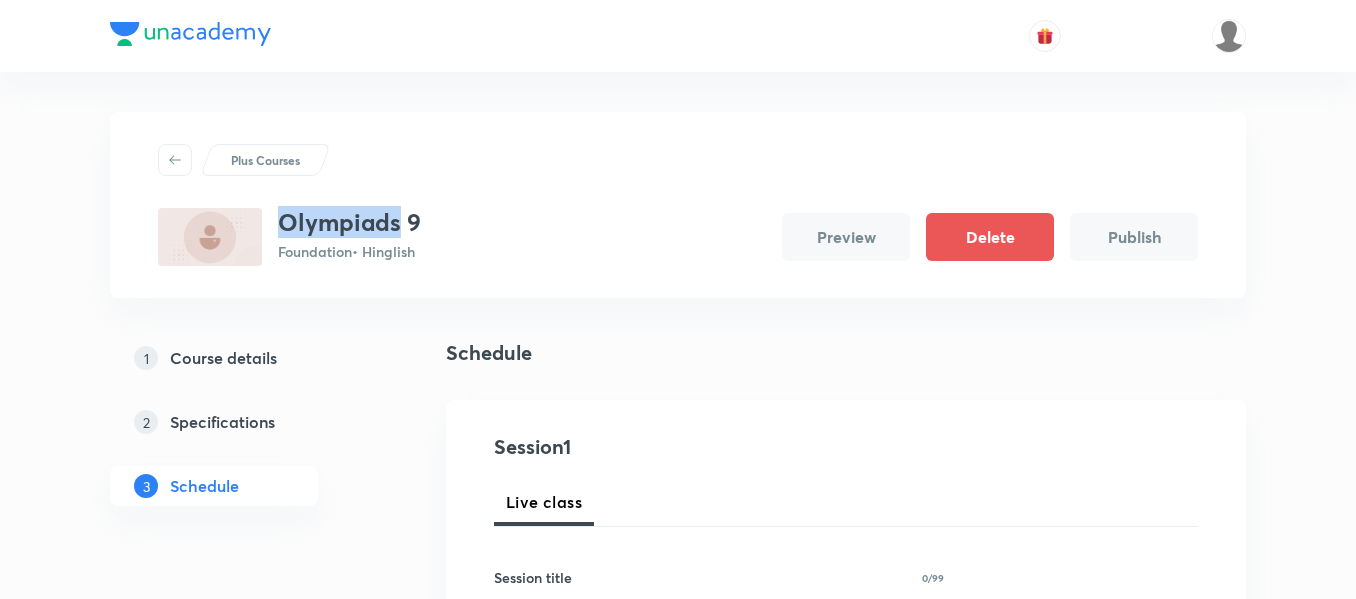 drag, startPoint x: 277, startPoint y: 226, endPoint x: 395, endPoint y: 232, distance: 118.15244 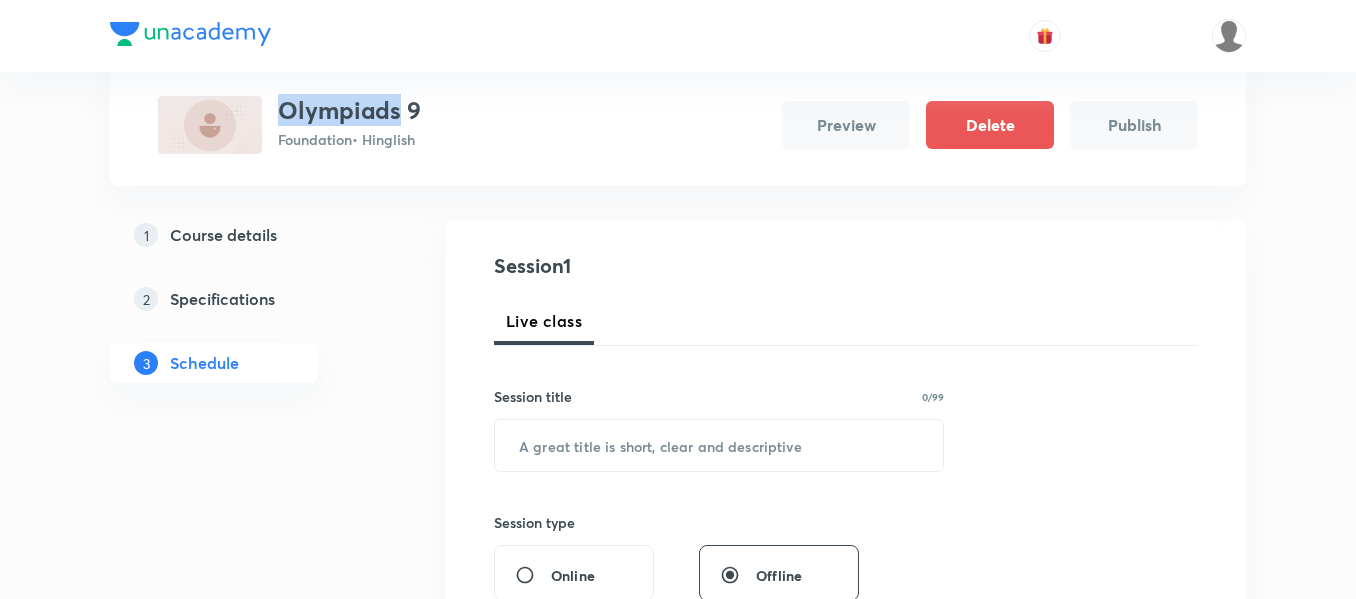 scroll, scrollTop: 200, scrollLeft: 0, axis: vertical 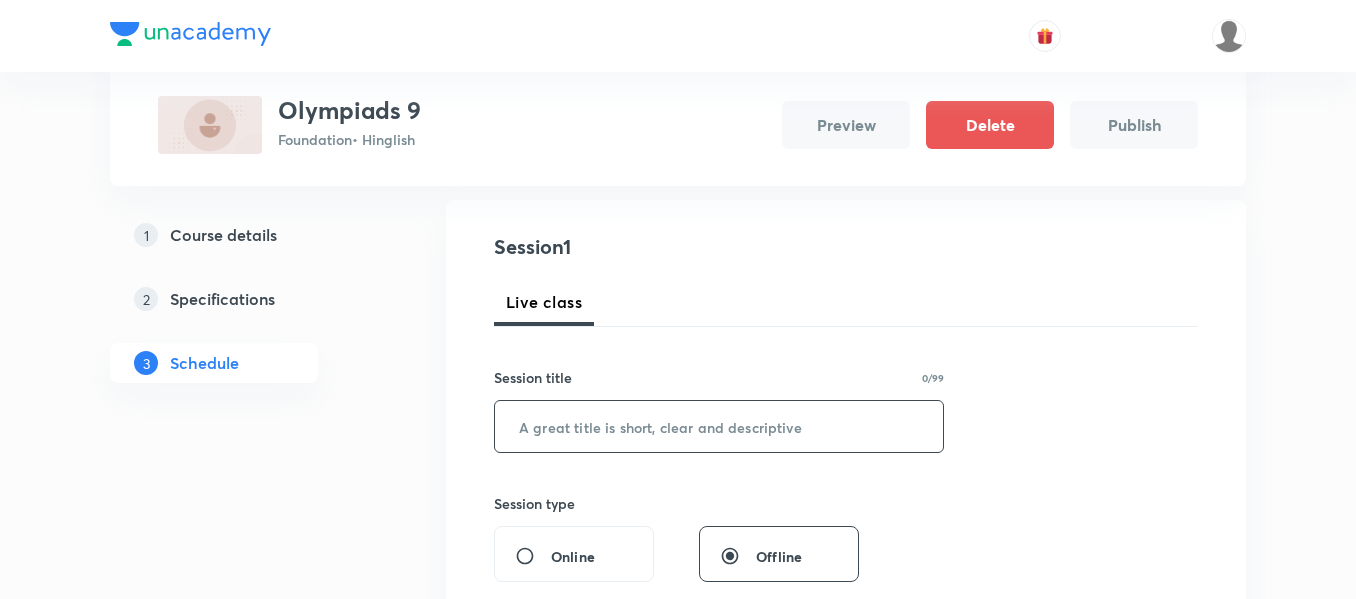 click on "​" at bounding box center (719, 426) 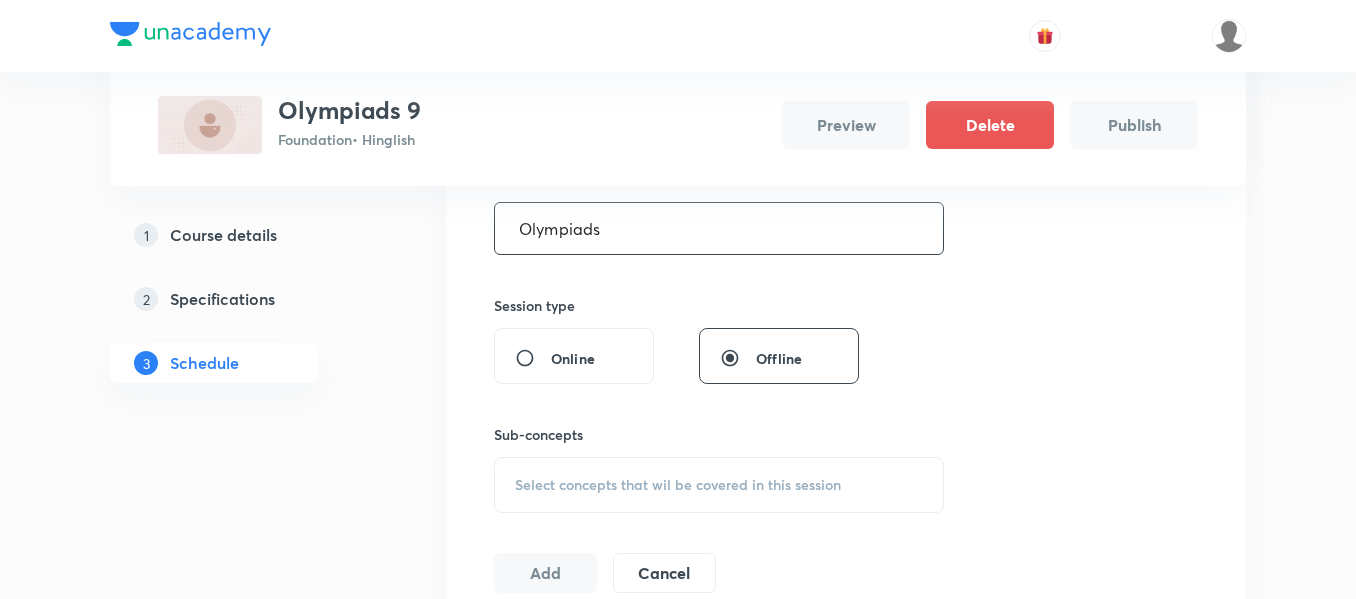 scroll, scrollTop: 400, scrollLeft: 0, axis: vertical 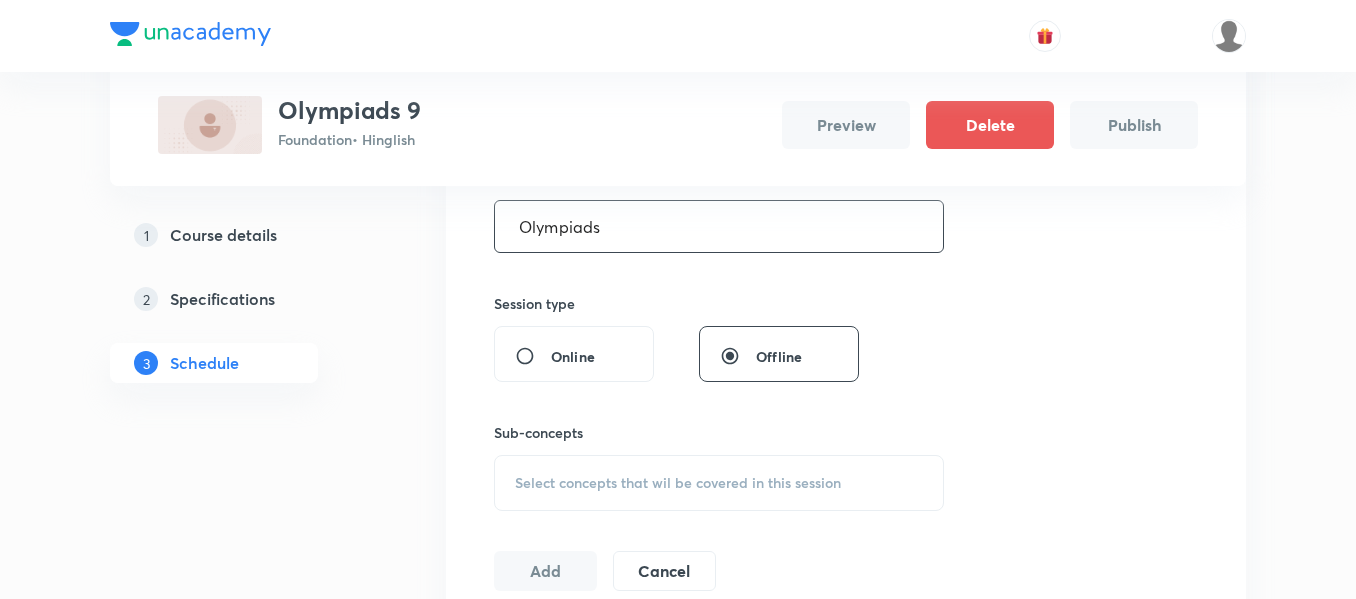 type on "Olympiads" 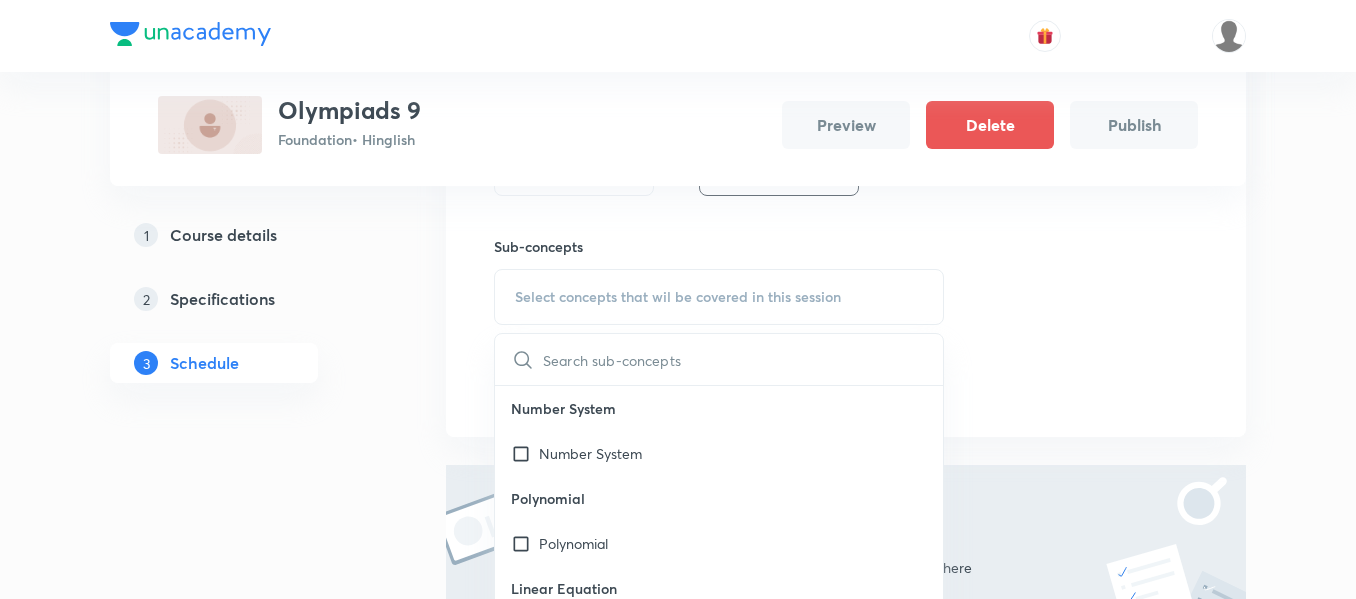scroll, scrollTop: 600, scrollLeft: 0, axis: vertical 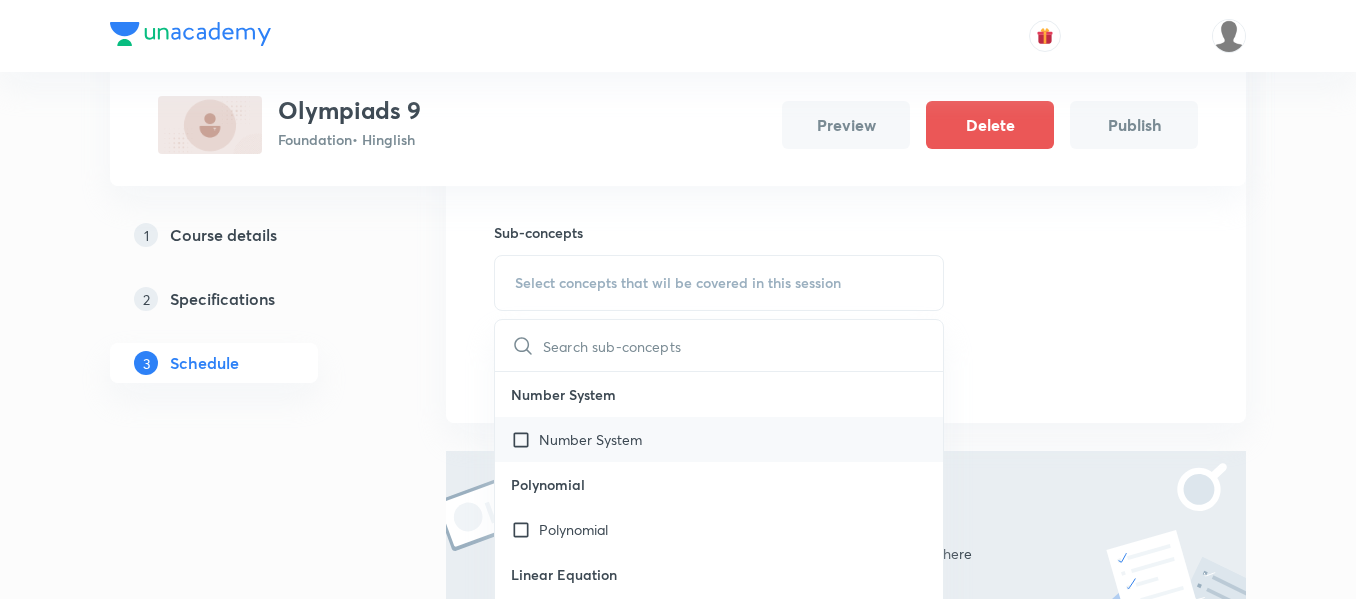 click on "Number System" at bounding box center [719, 439] 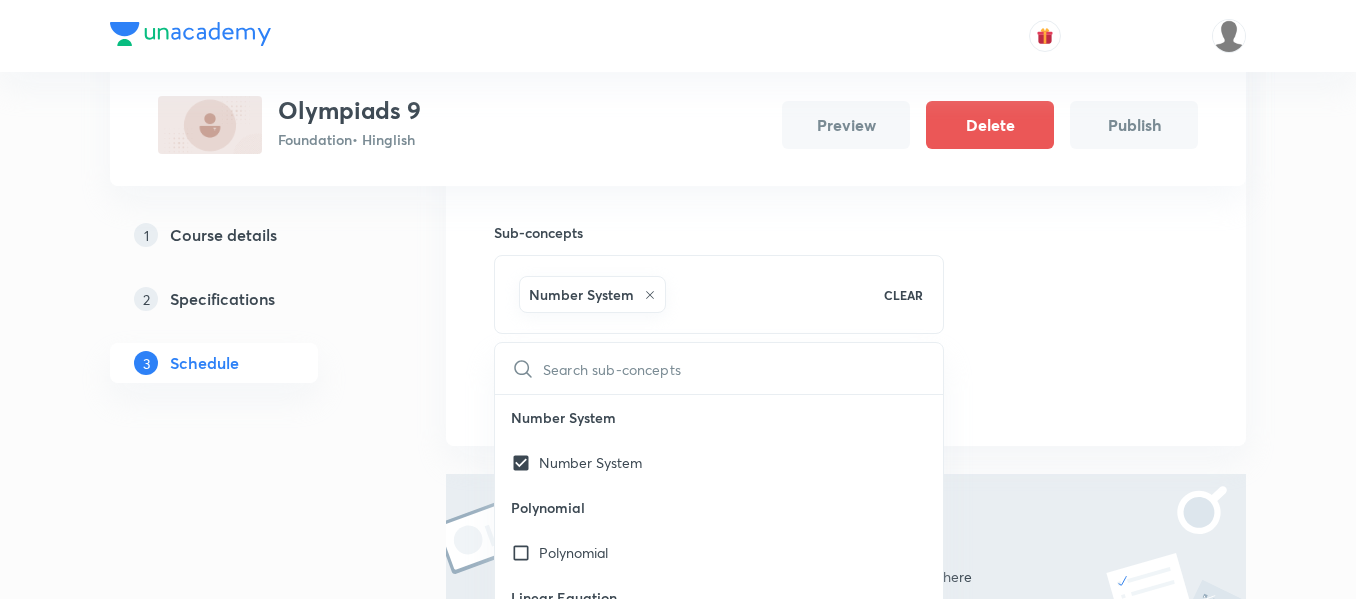click on "Session  1 Live class Session title 9/99 Olympiads ​   Session type Online Offline Sub-concepts Number System CLEAR ​ Number System Number System Polynomial Polynomial Linear Equation Linear Equation Quadratic Equation Quadratic Equation Triangles Triangles Quadrilaterals Quadrilaterals Circles Circles Surface Area & Volume Surface Area & Volume Coordinate Geometry Coordinate Geometry Statistics Statistics Probability Probability Trigonometric Function Trigonometric Function Relation & Function Relation & Function Differentiation & Integration Differentiation & Integration Vectors & Three-Dimensional Geometry Vectors & Three-Dimensional Geometry Linear Programming Linear Programming Add Cancel" at bounding box center (846, 123) 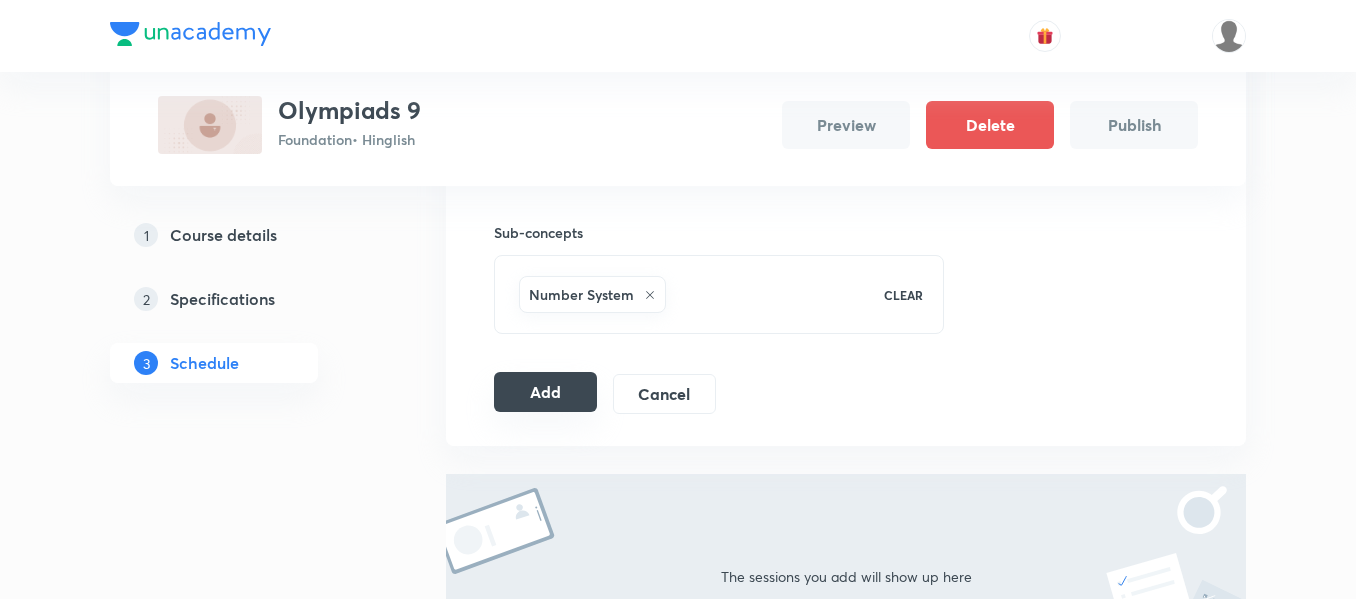 click on "Add" at bounding box center [545, 392] 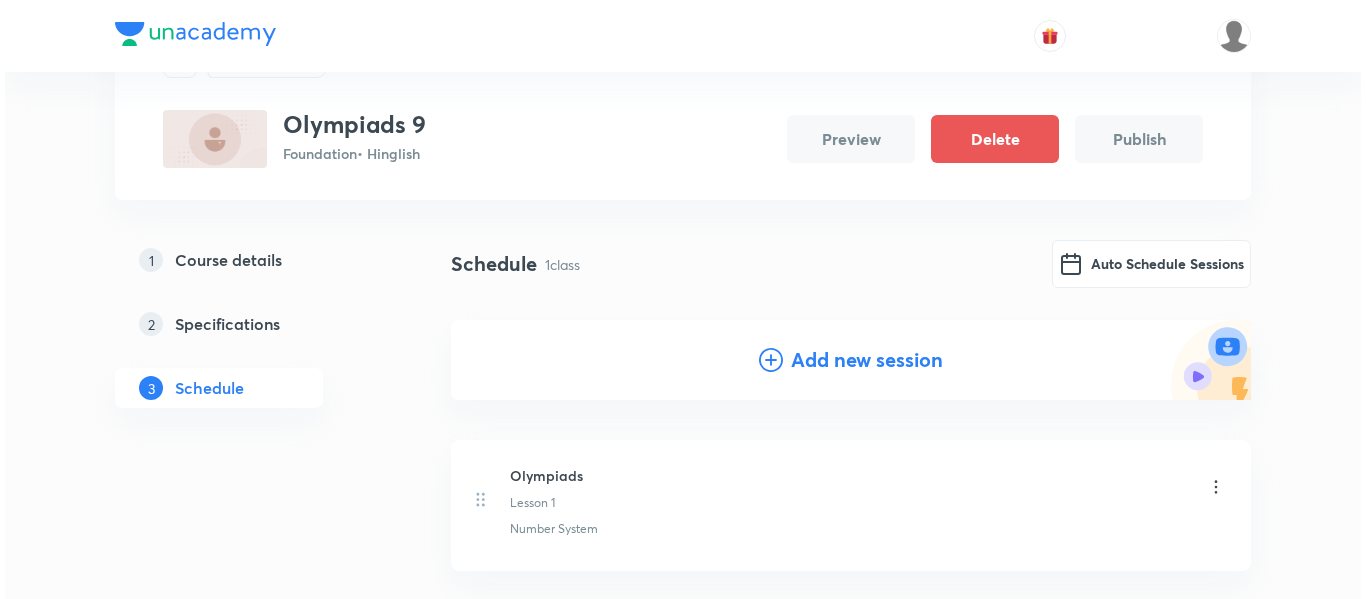 scroll, scrollTop: 0, scrollLeft: 0, axis: both 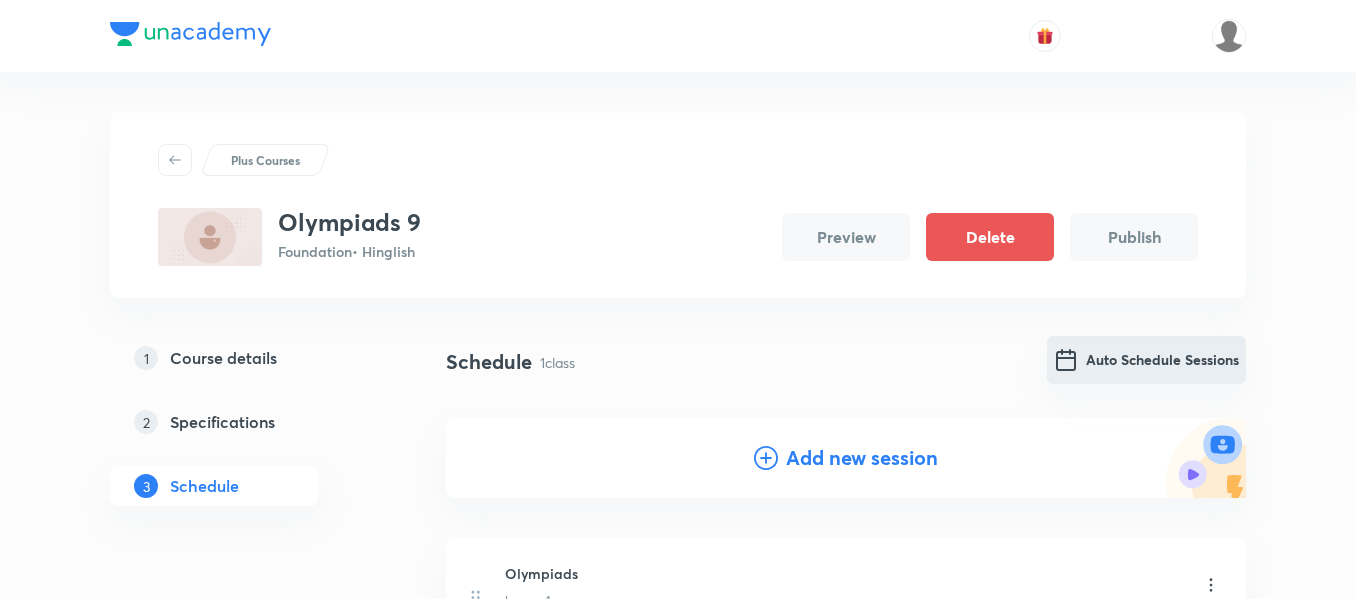 click on "Auto Schedule Sessions" at bounding box center [1146, 360] 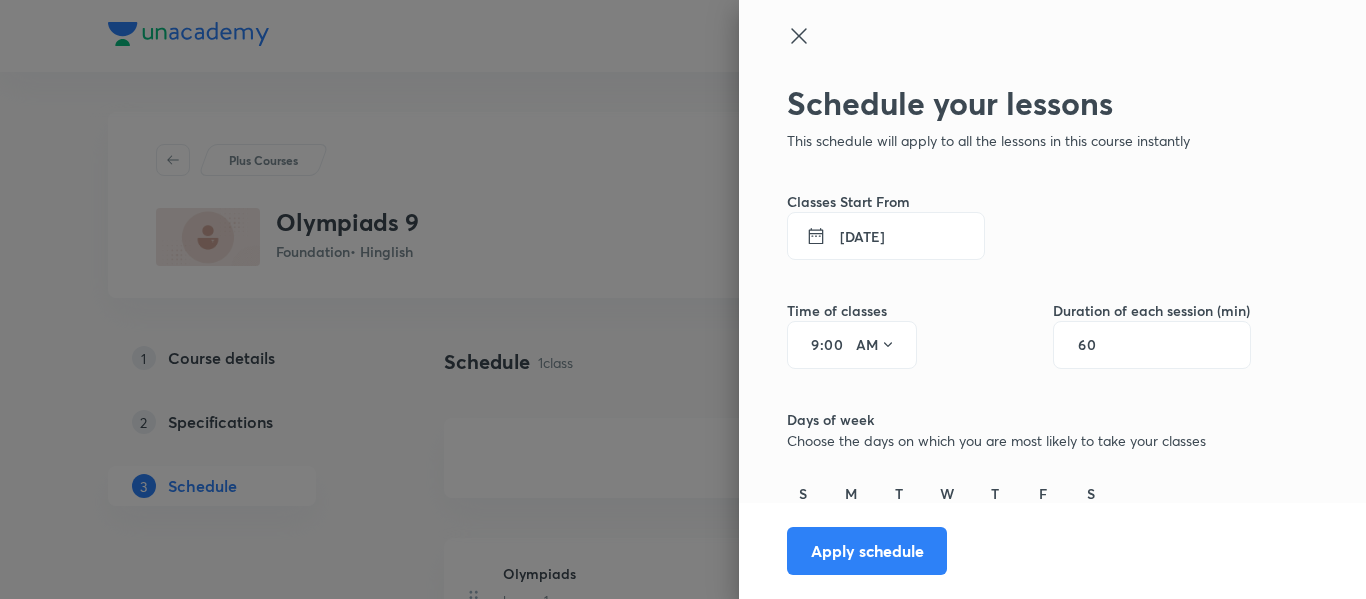 click on "9" at bounding box center [808, 345] 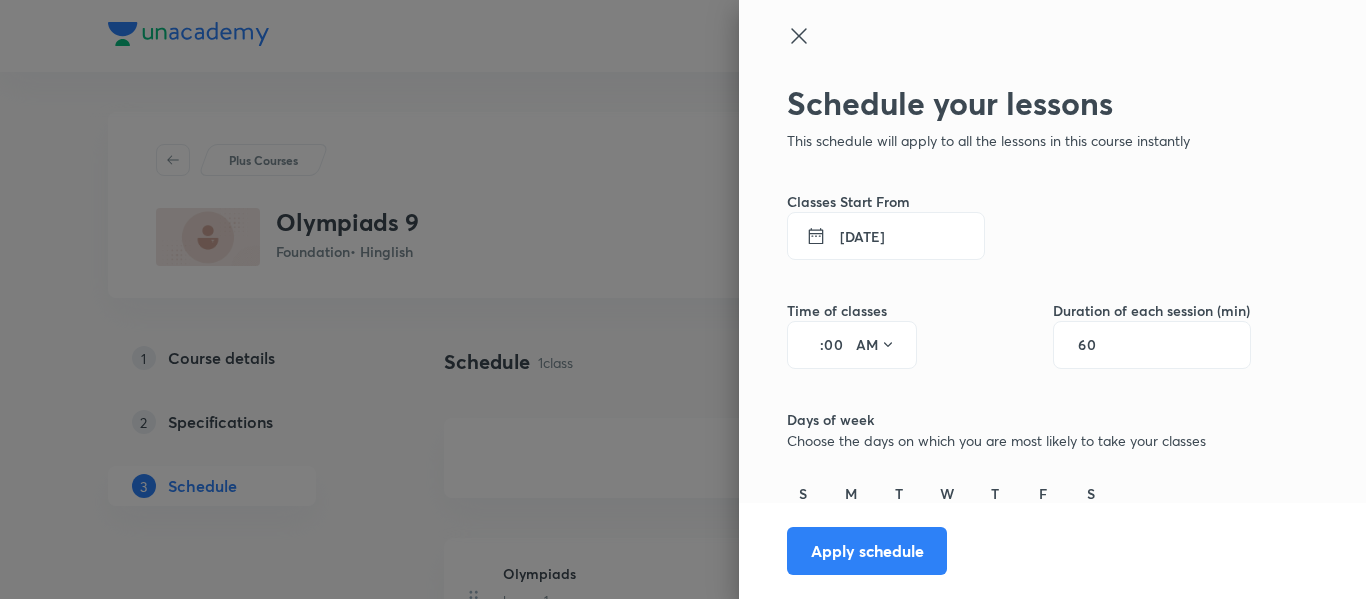 type on "5" 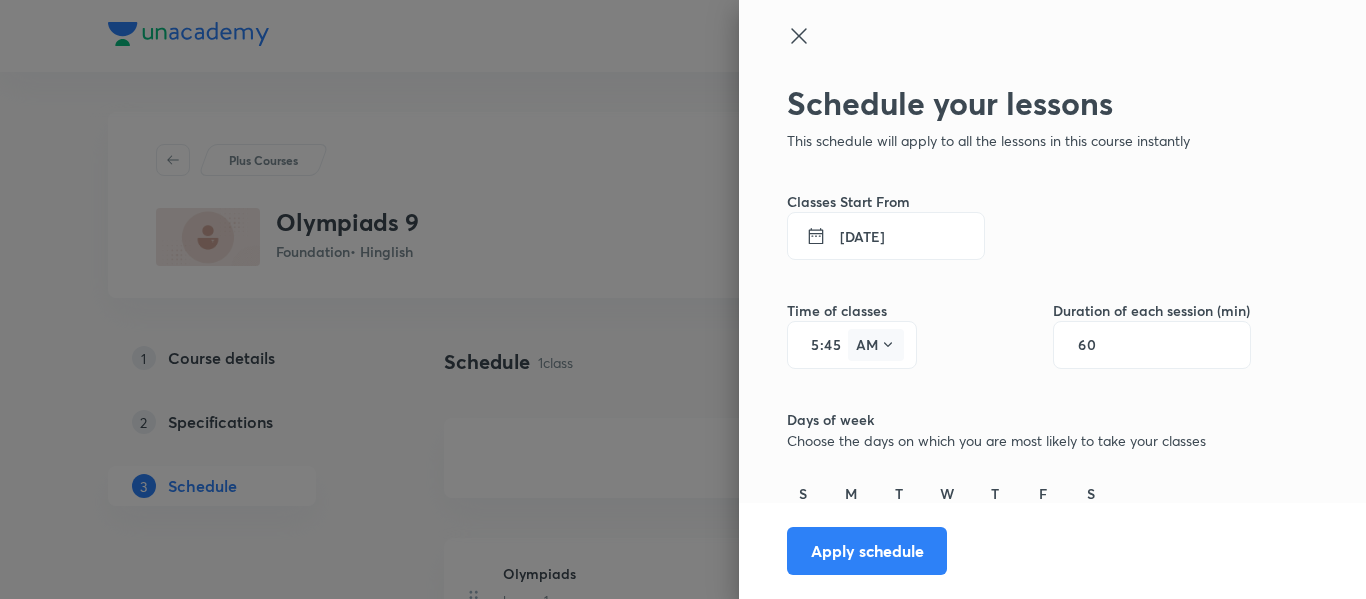 type on "45" 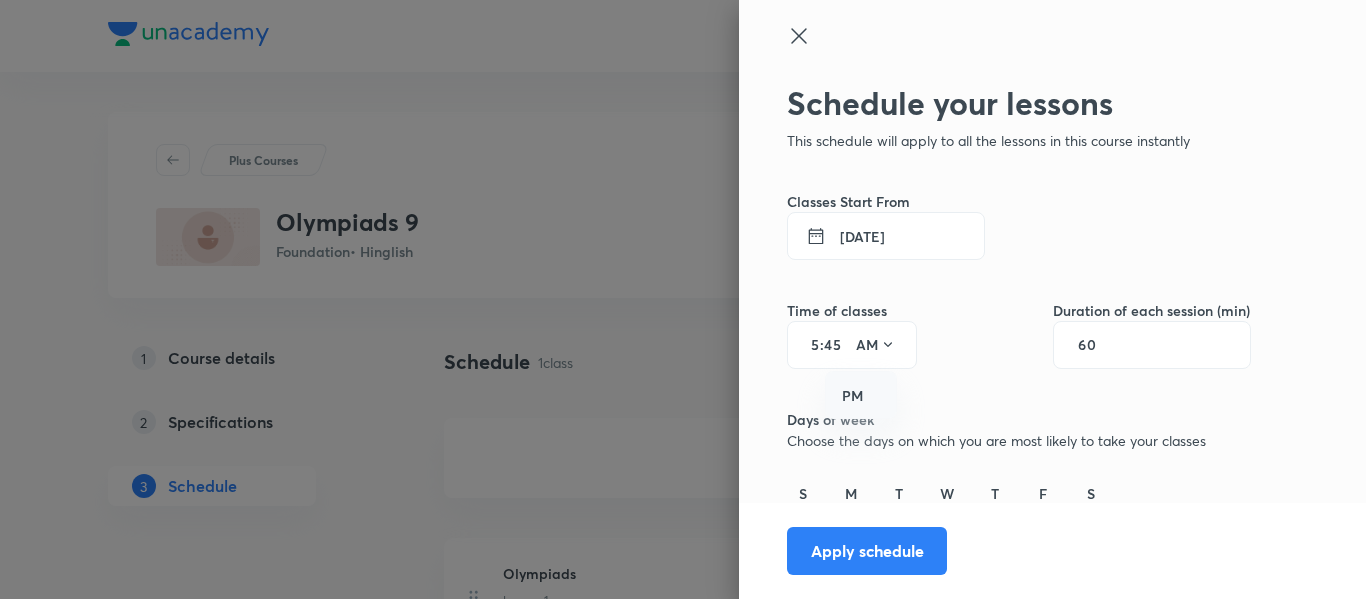 click on "PM" at bounding box center [862, 396] 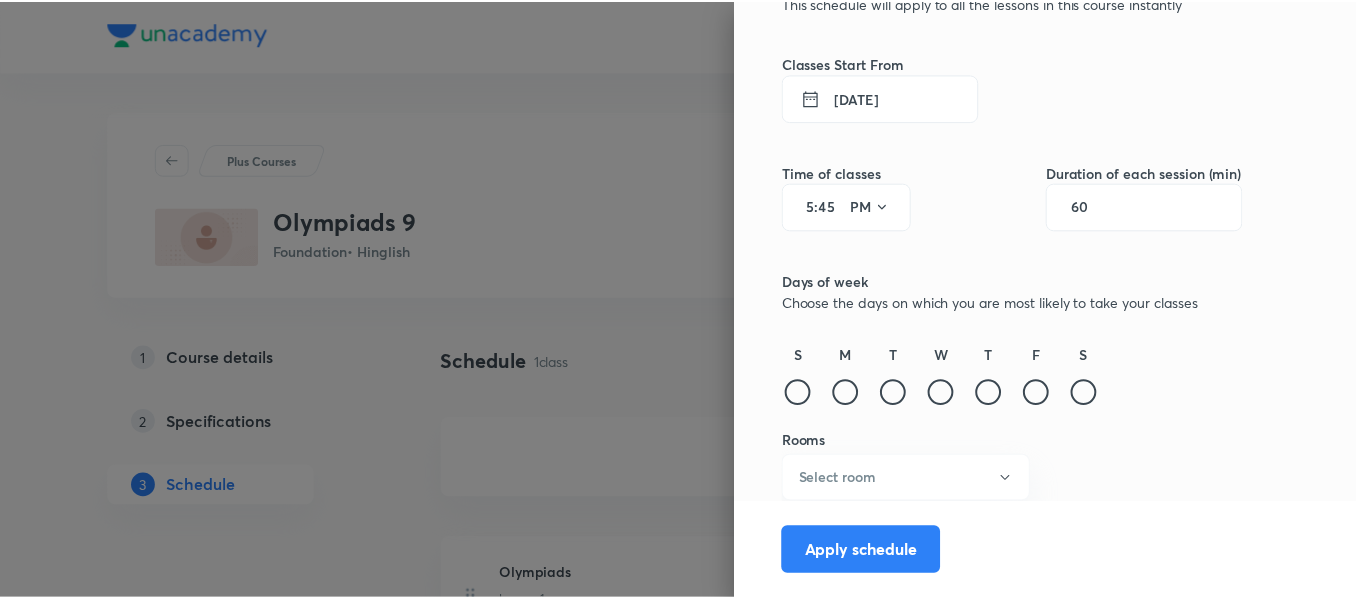 scroll, scrollTop: 141, scrollLeft: 0, axis: vertical 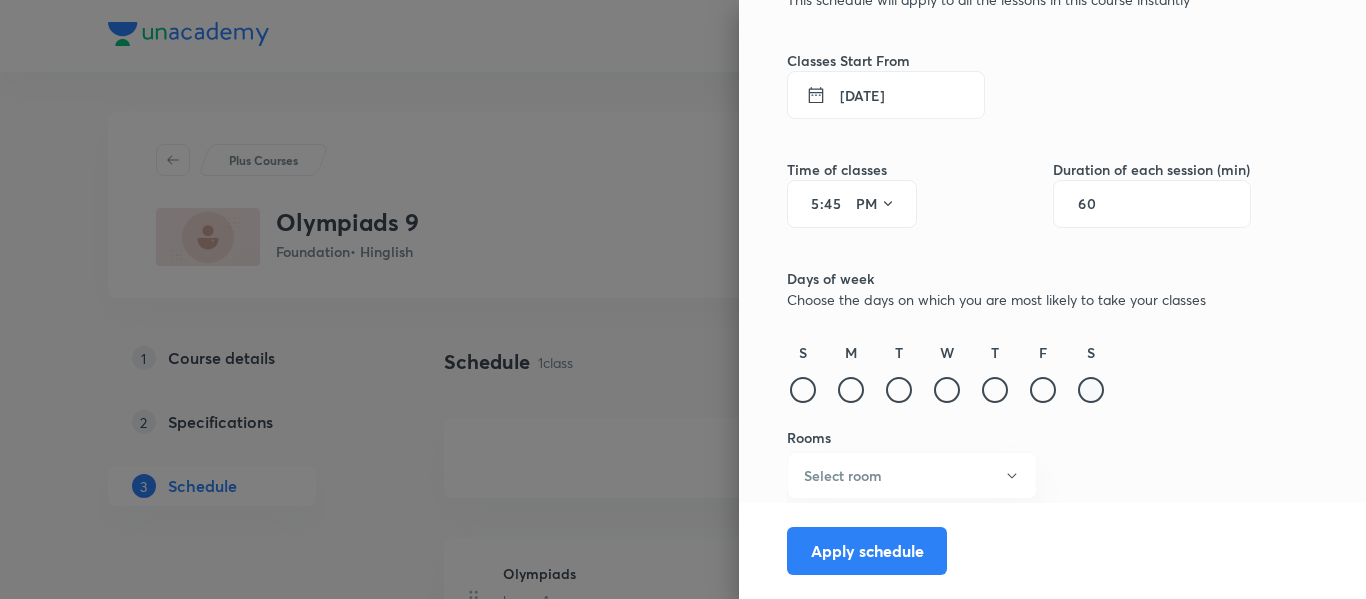 click at bounding box center [1091, 390] 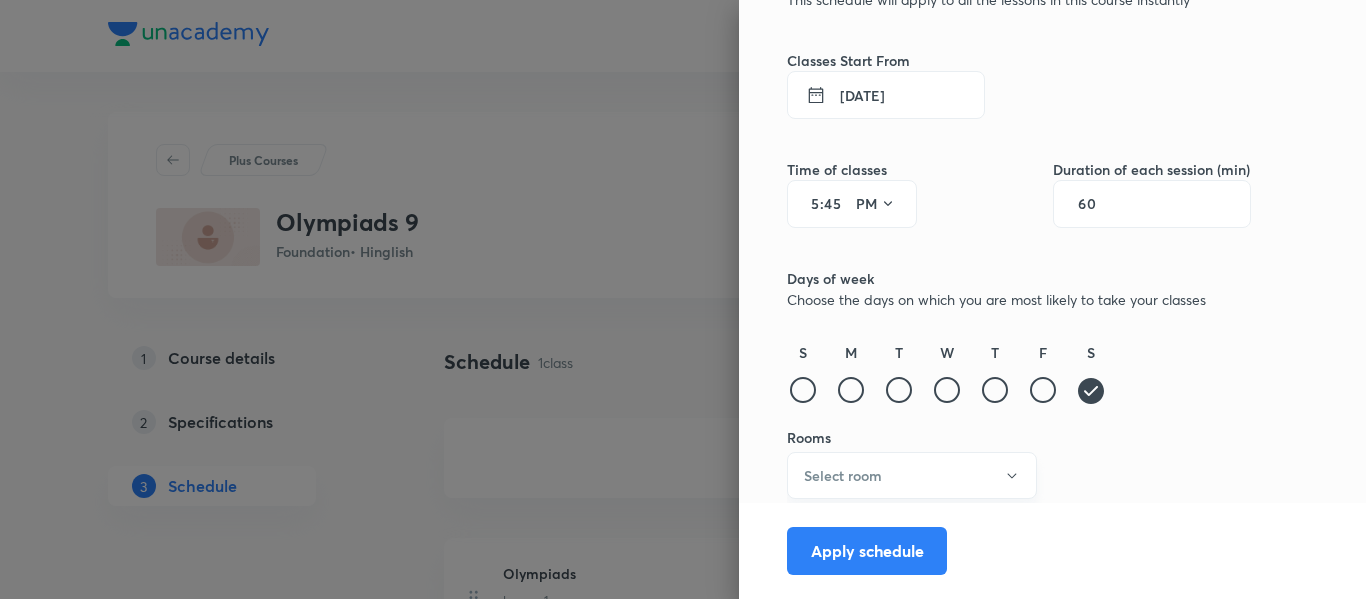 click on "Select room" at bounding box center [912, 475] 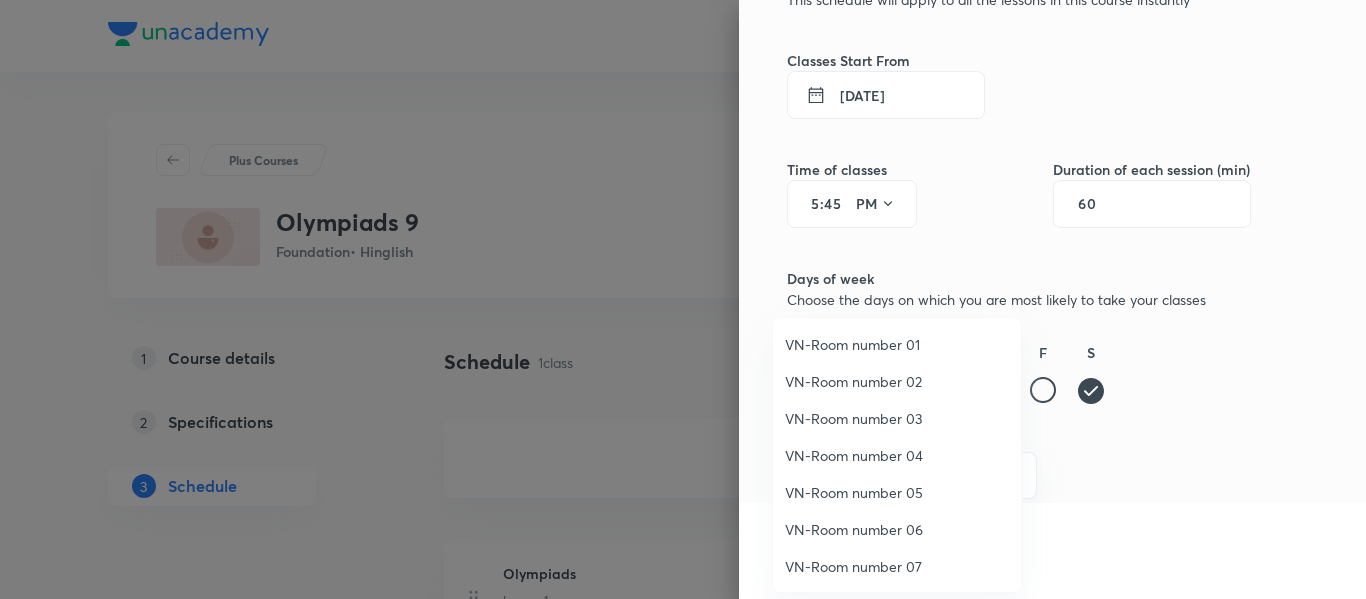 click on "VN-Room number 01" at bounding box center (897, 344) 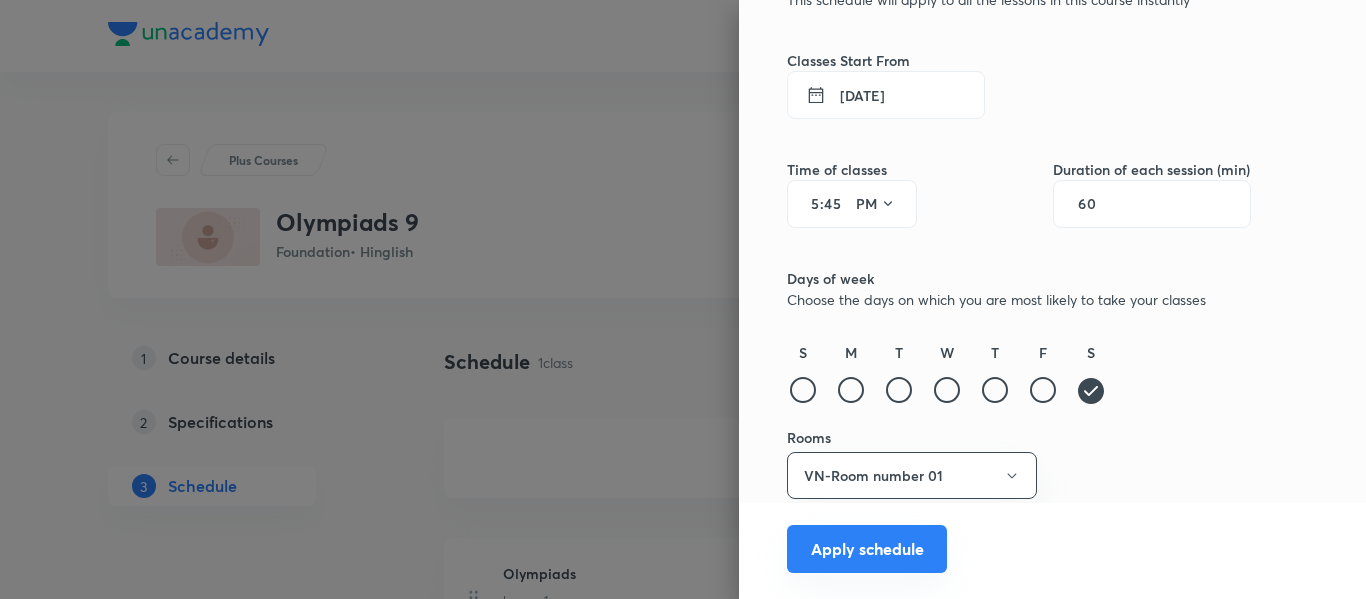 click on "Apply schedule" at bounding box center (867, 549) 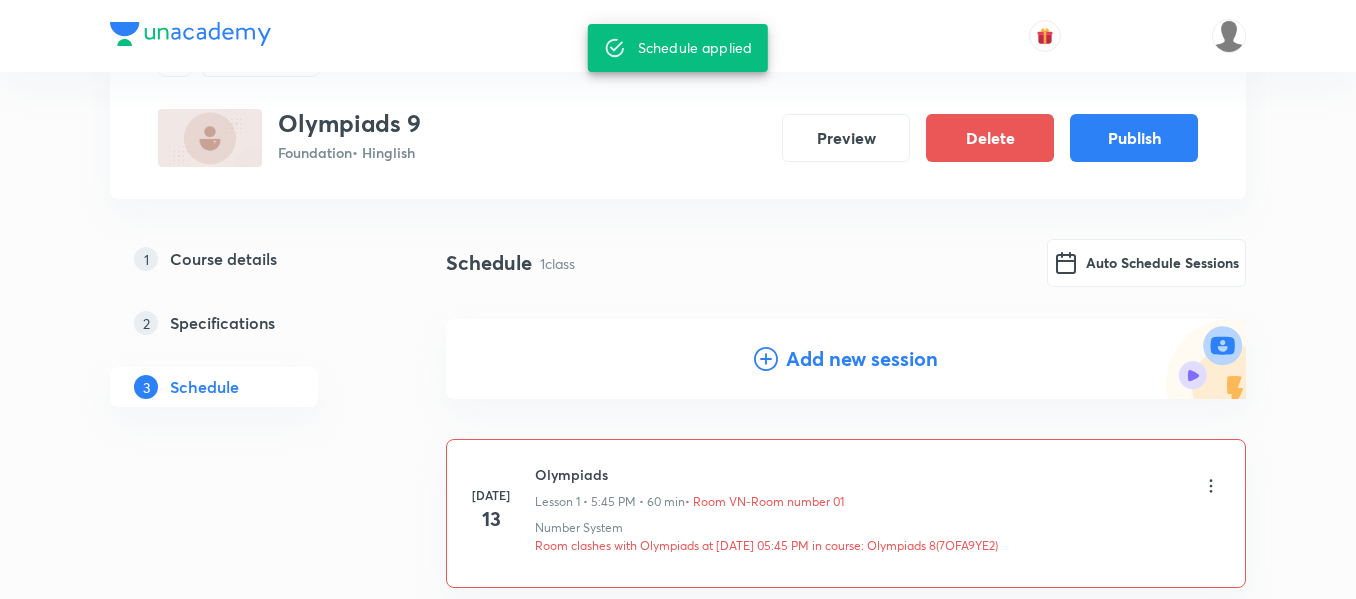 scroll, scrollTop: 100, scrollLeft: 0, axis: vertical 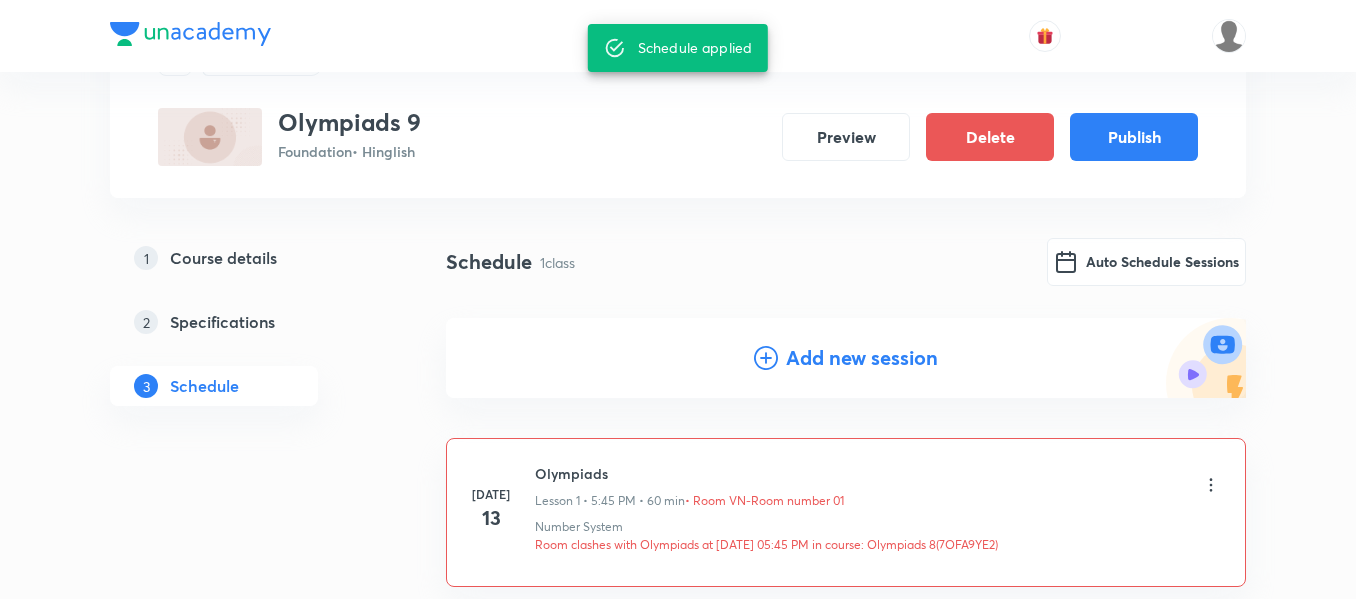 click 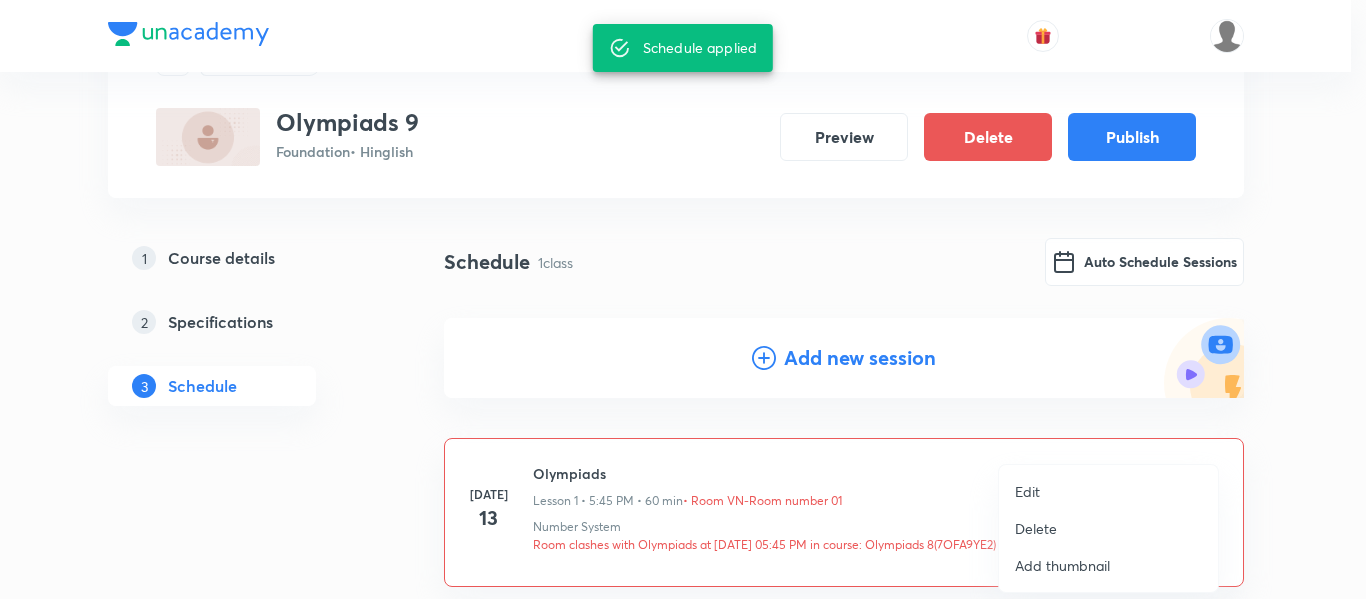 click on "Edit" at bounding box center (1108, 491) 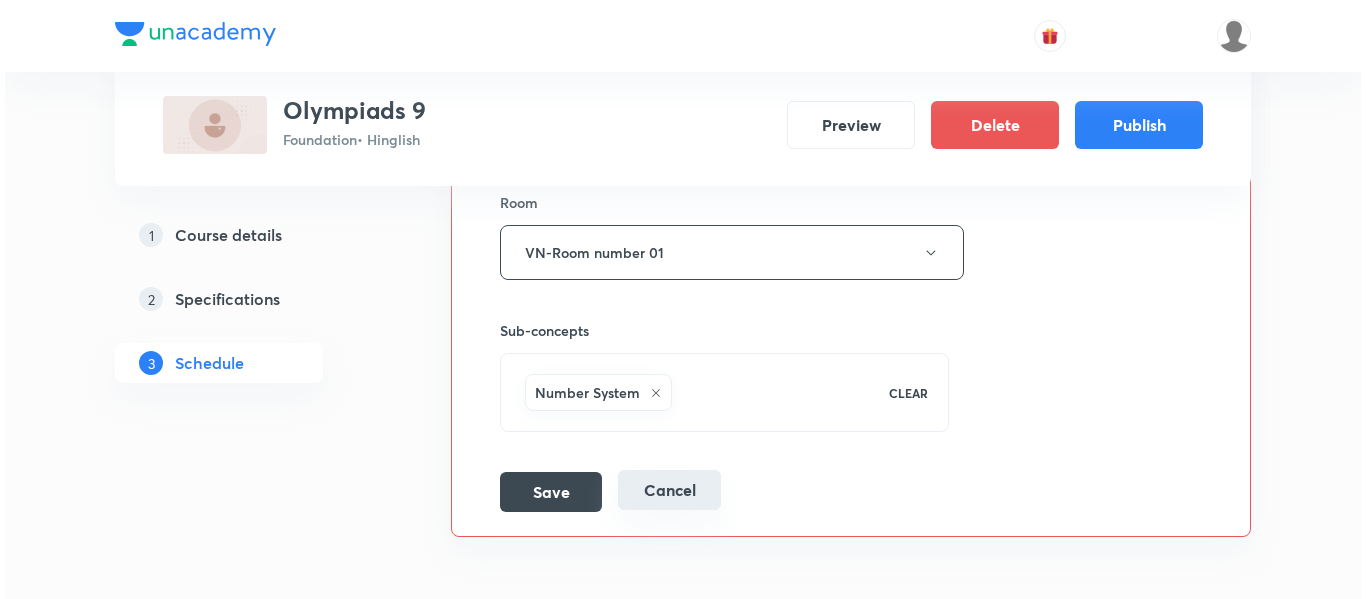scroll, scrollTop: 900, scrollLeft: 0, axis: vertical 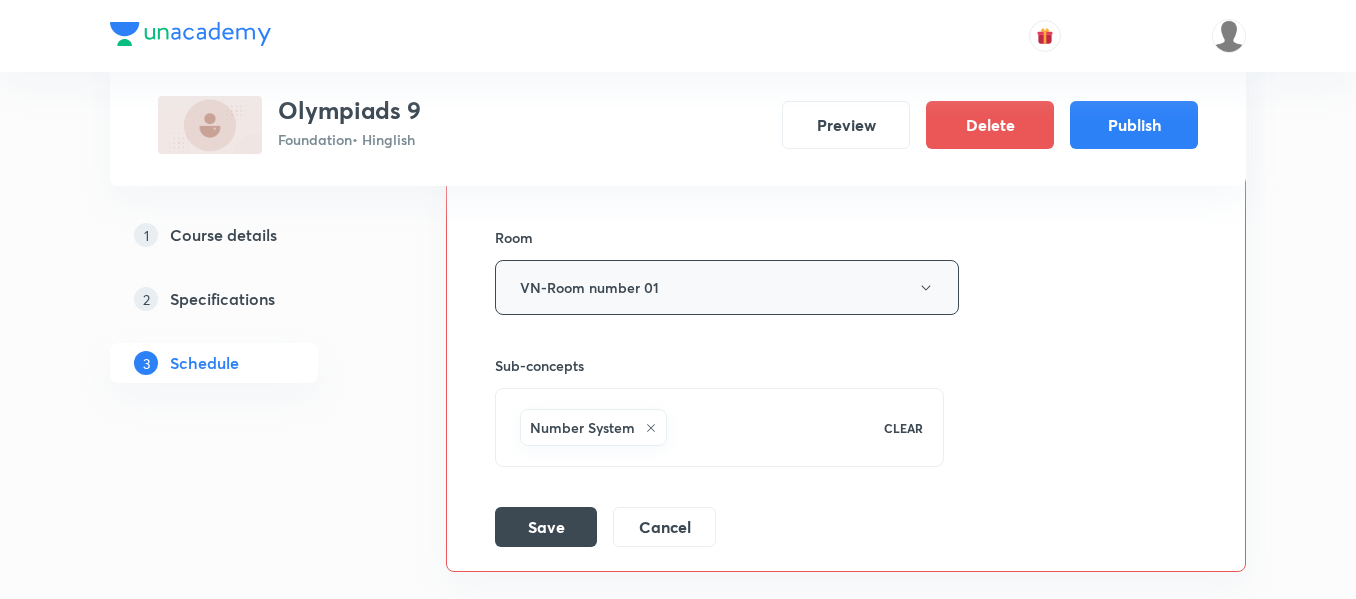 click on "VN-Room number 01" at bounding box center [727, 287] 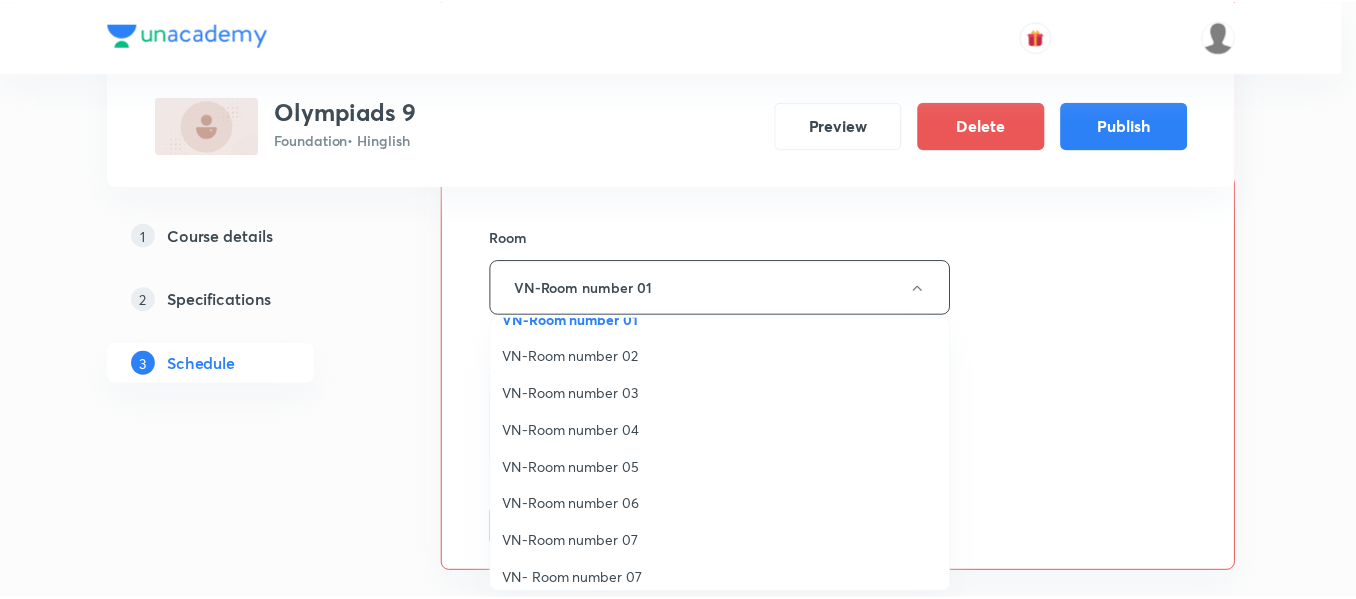 scroll, scrollTop: 38, scrollLeft: 0, axis: vertical 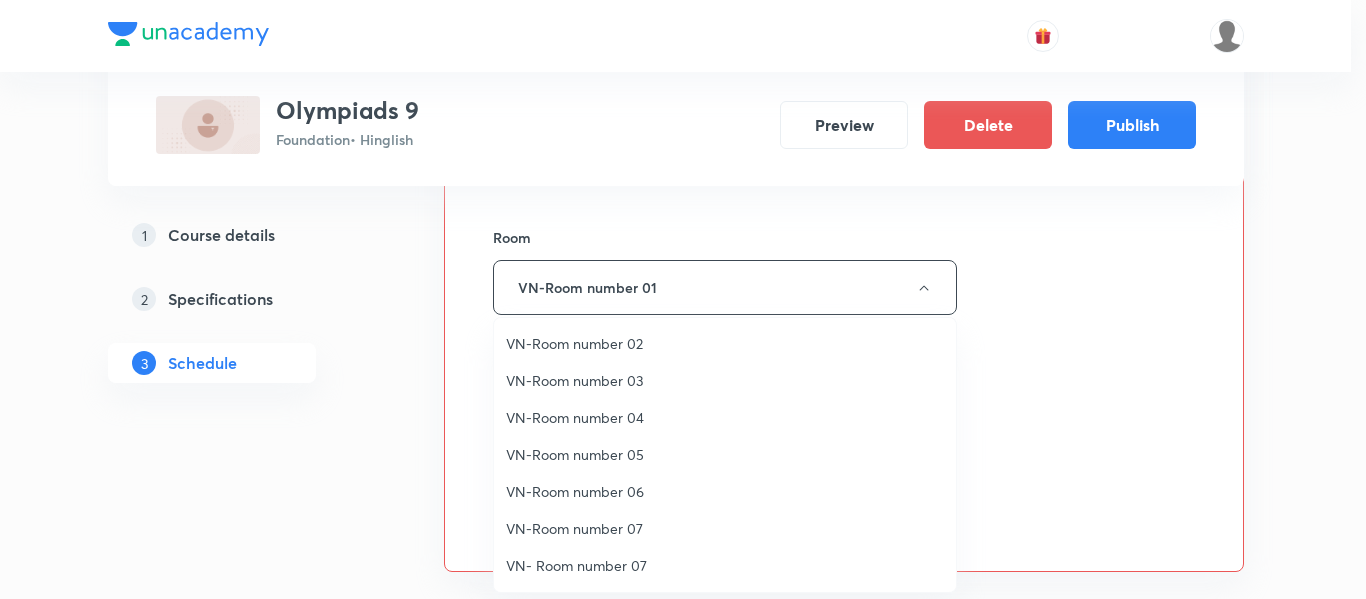 click on "VN-Room number 07" at bounding box center [725, 528] 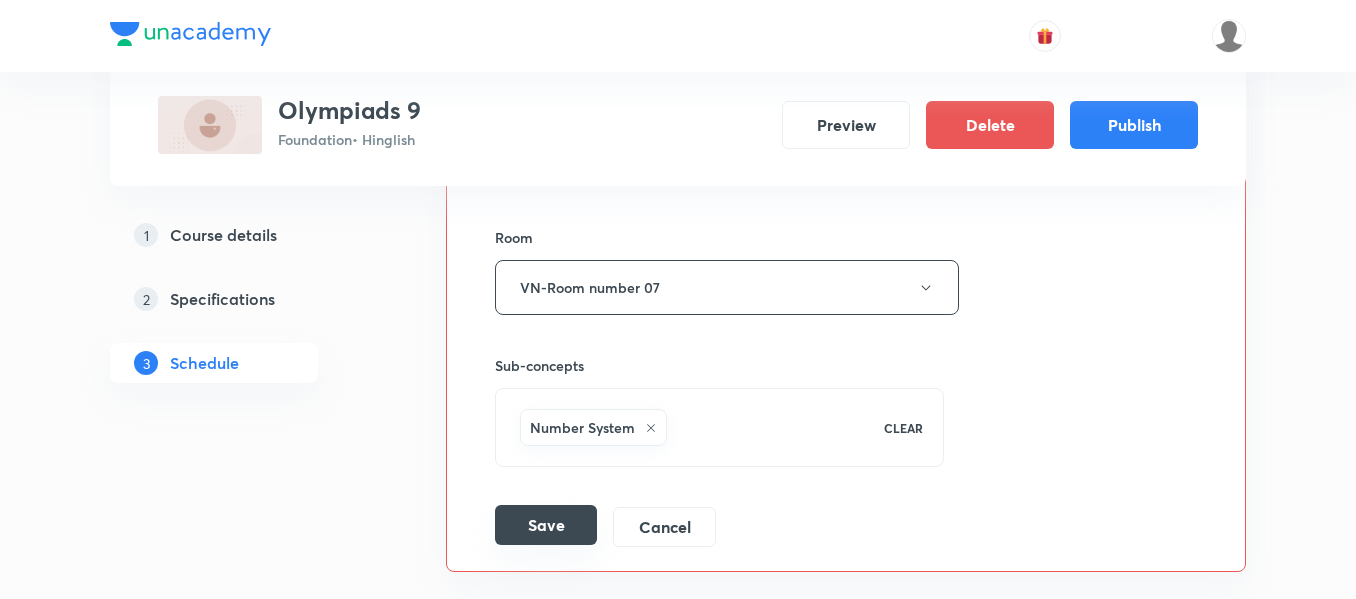 click on "Save" at bounding box center [546, 525] 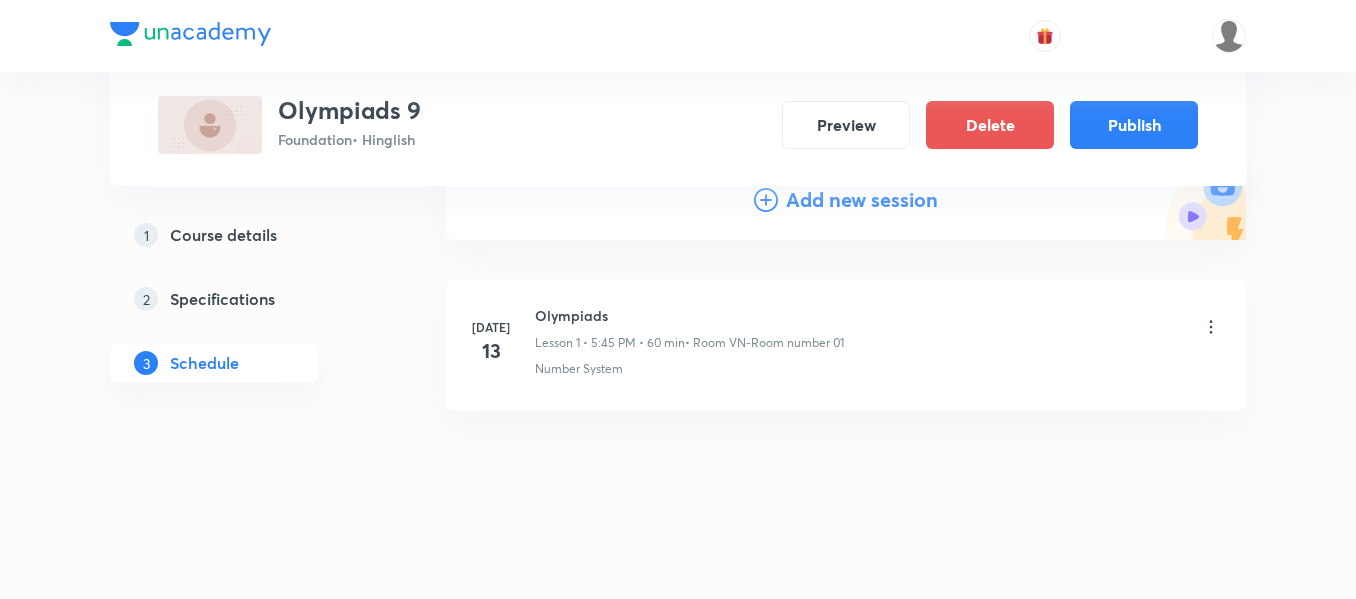 scroll, scrollTop: 258, scrollLeft: 0, axis: vertical 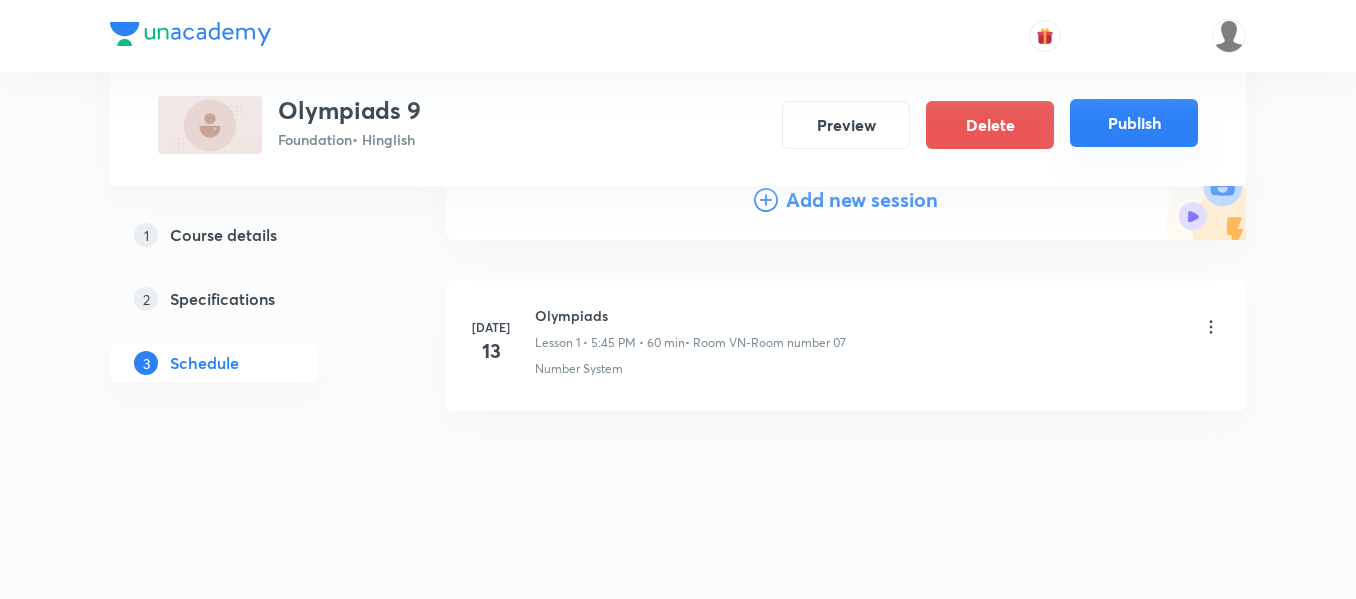 click on "Publish" at bounding box center (1134, 123) 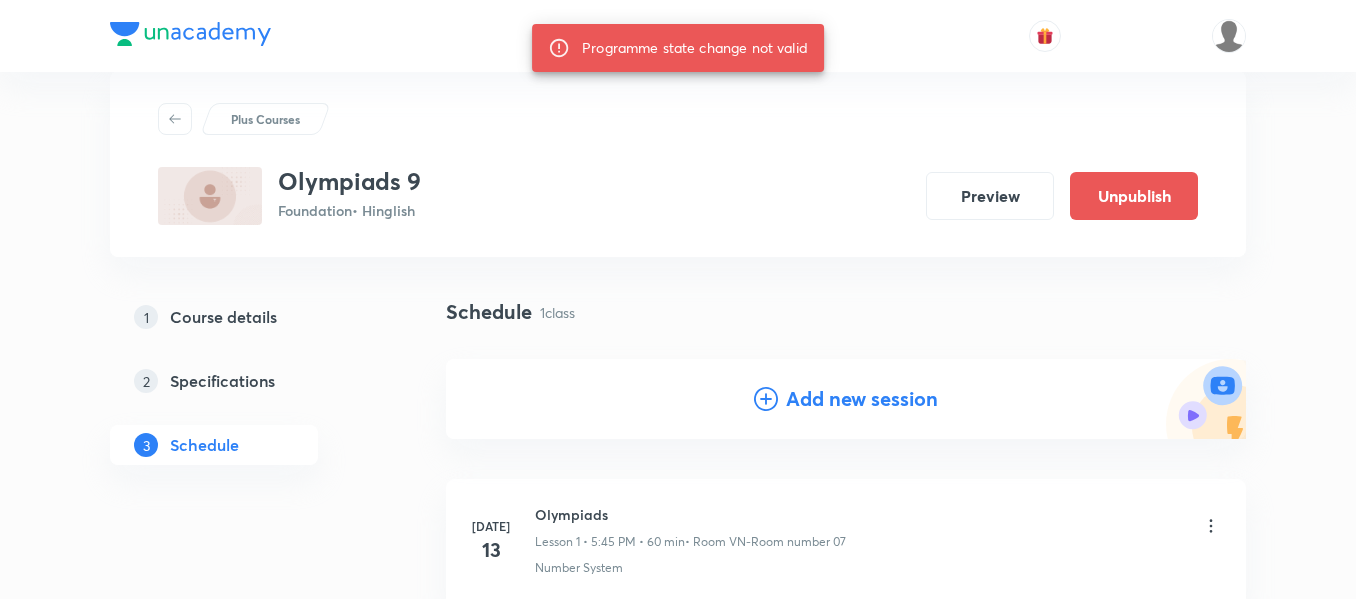 scroll, scrollTop: 40, scrollLeft: 0, axis: vertical 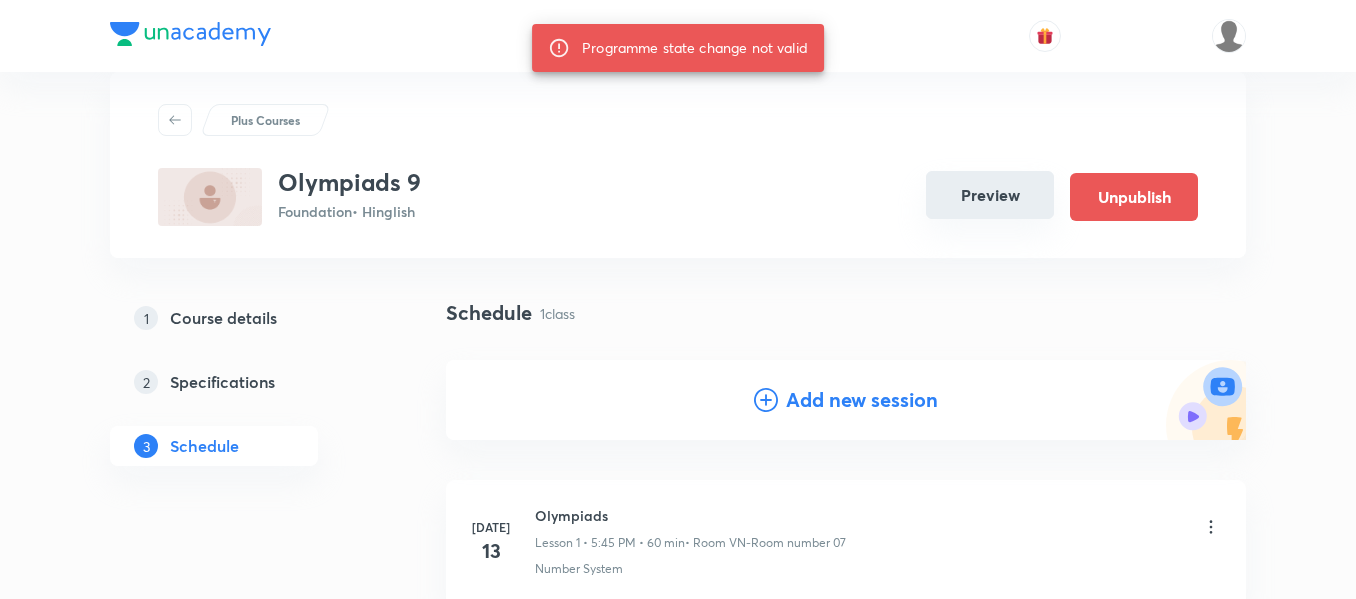 click on "Preview" at bounding box center (990, 195) 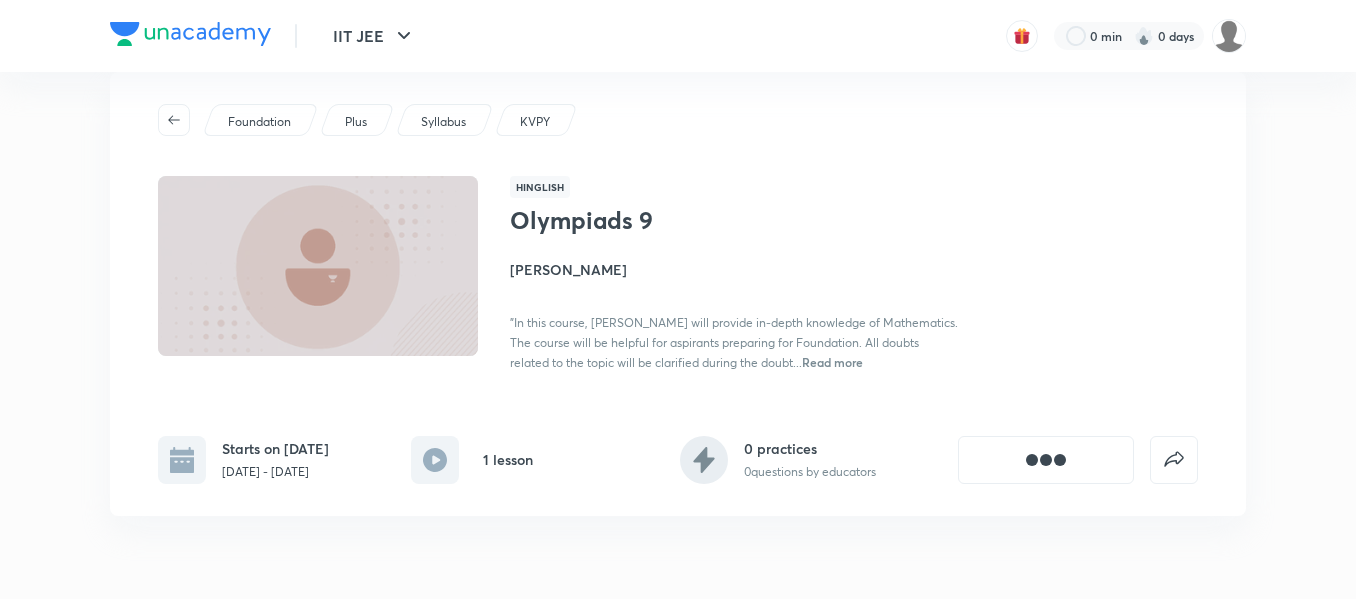 scroll, scrollTop: 0, scrollLeft: 0, axis: both 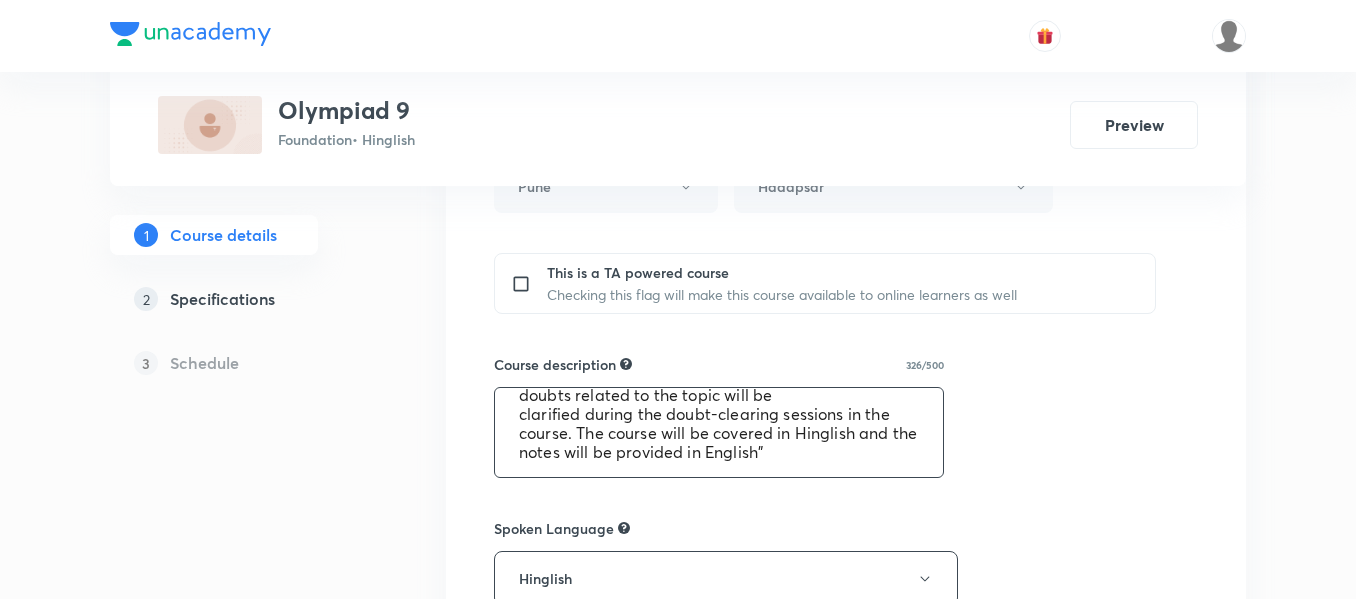 drag, startPoint x: 513, startPoint y: 417, endPoint x: 897, endPoint y: 529, distance: 400 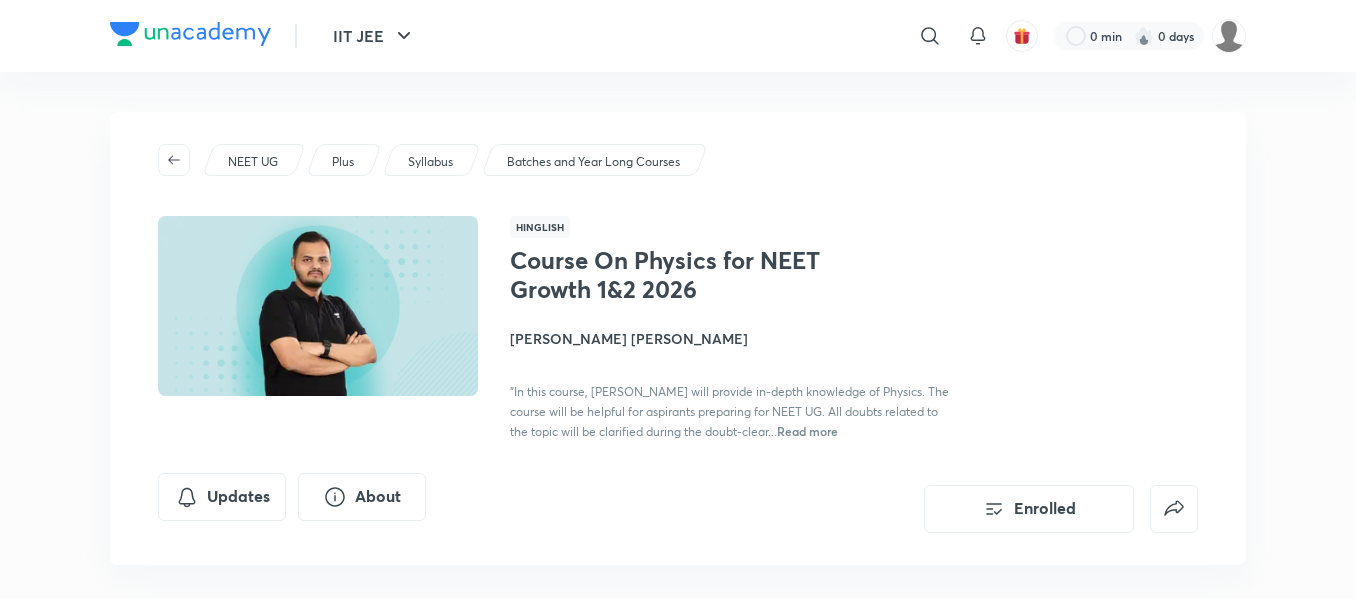 scroll, scrollTop: 0, scrollLeft: 0, axis: both 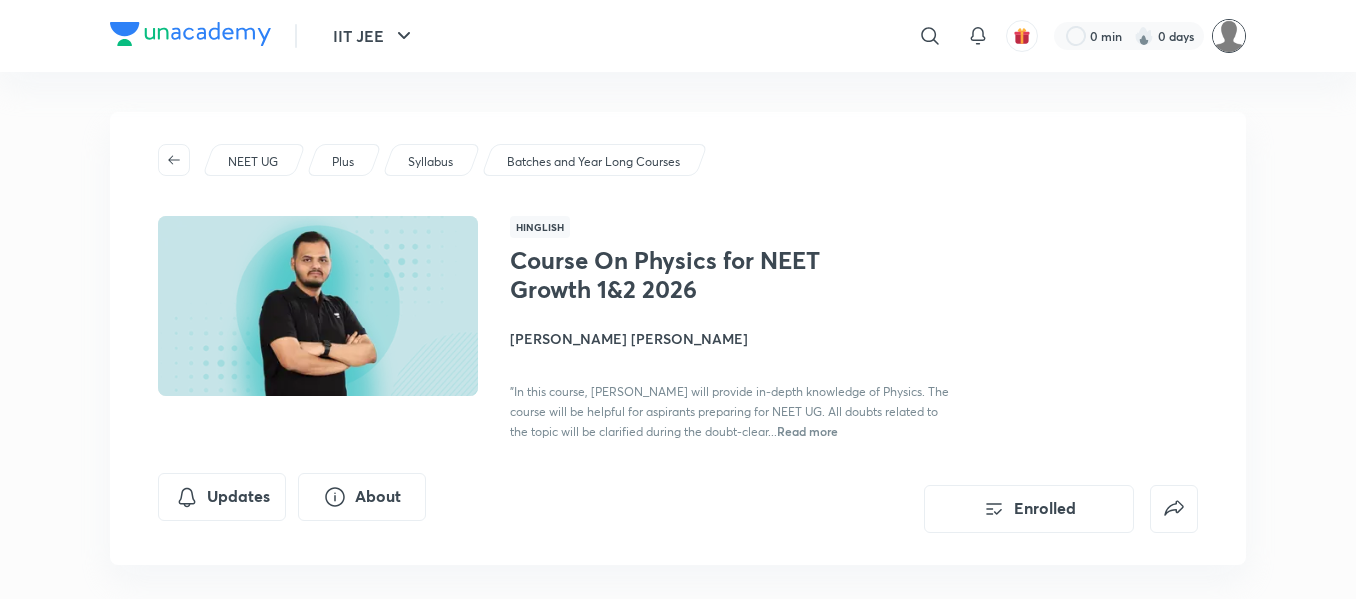 click at bounding box center (1229, 36) 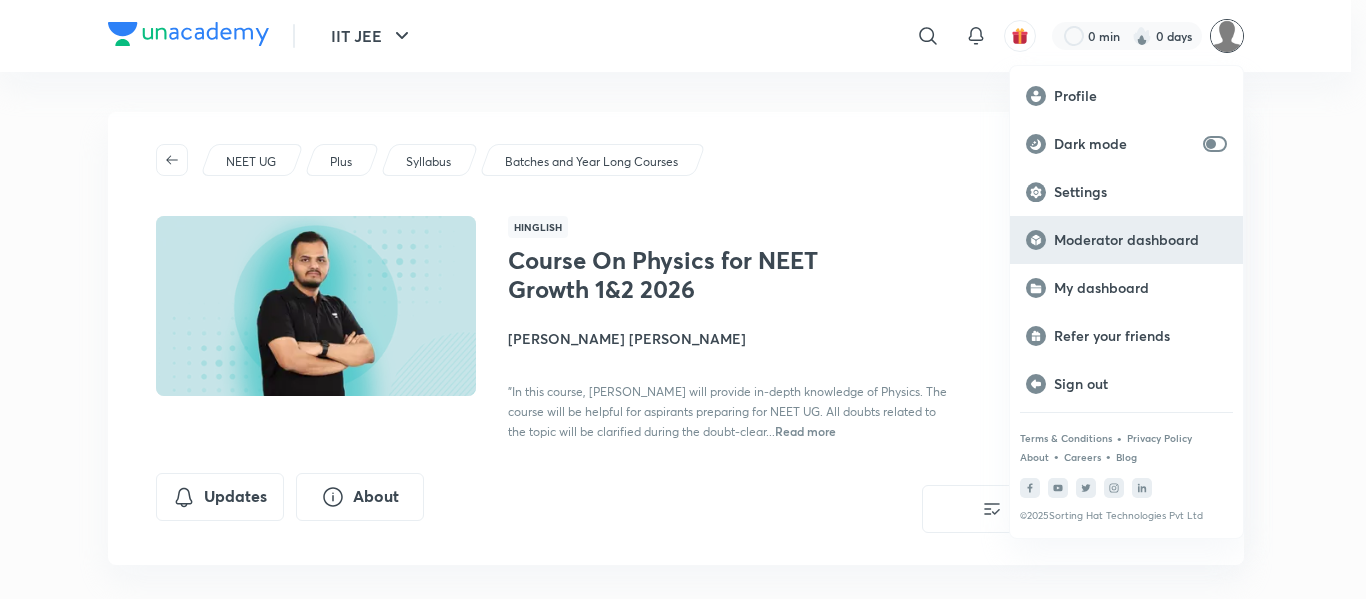 click on "Moderator dashboard" at bounding box center (1140, 240) 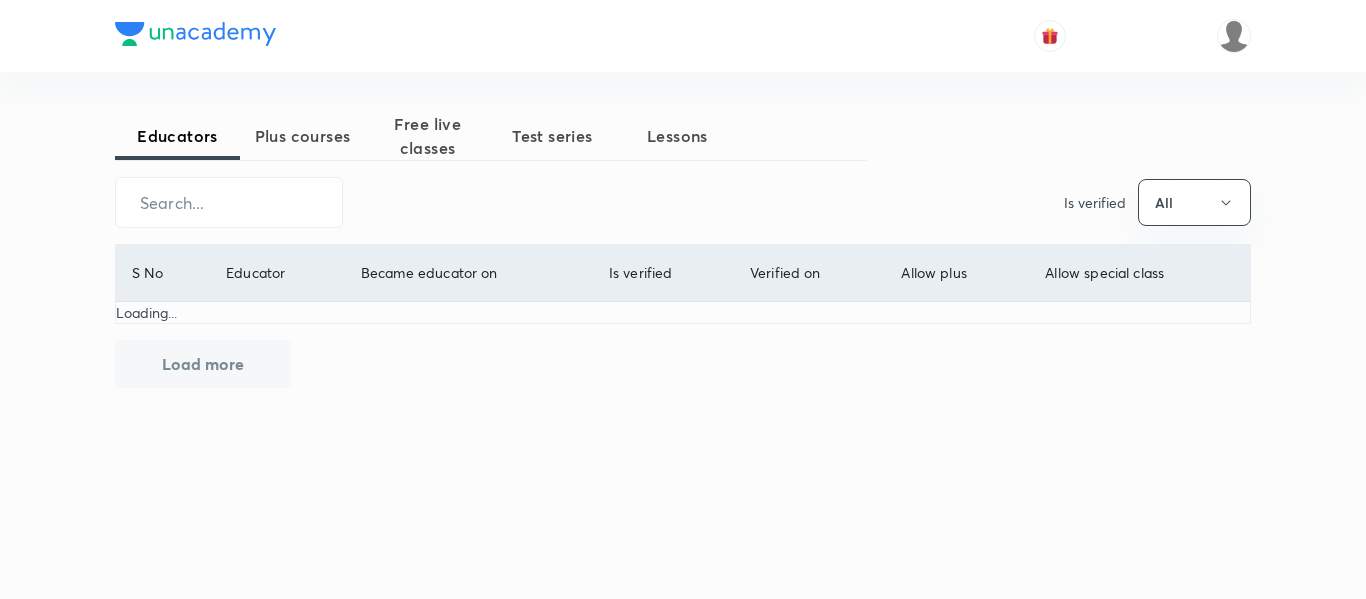 scroll, scrollTop: 0, scrollLeft: 0, axis: both 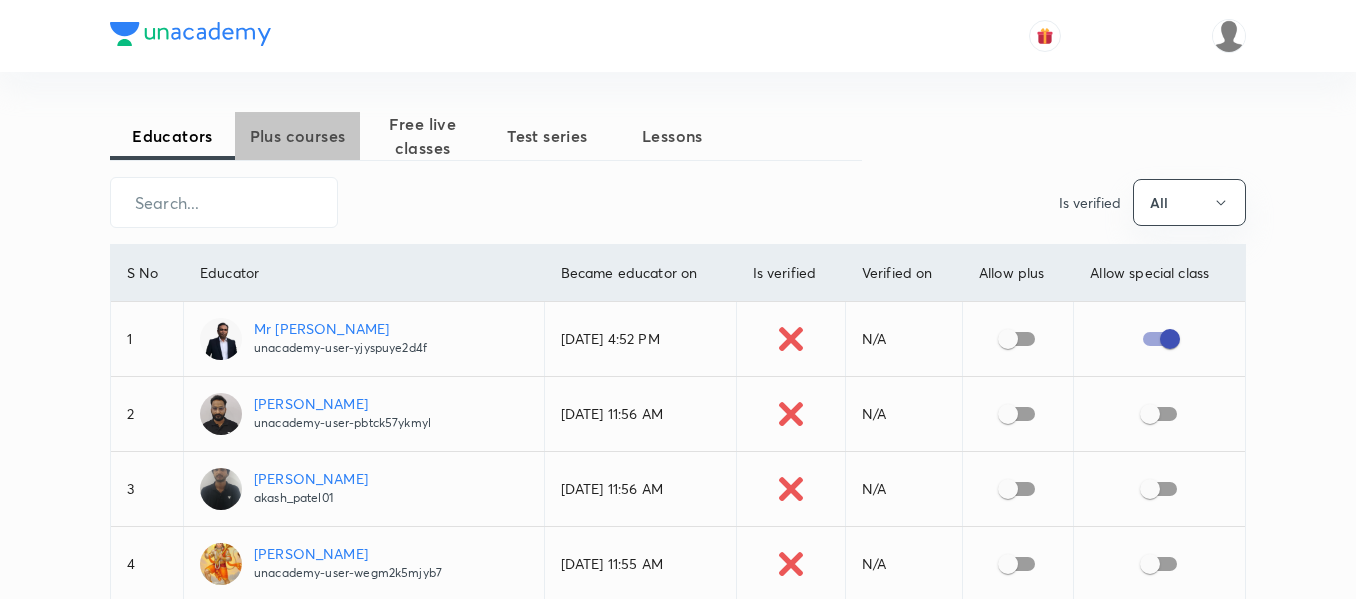 click on "Plus courses" at bounding box center [297, 136] 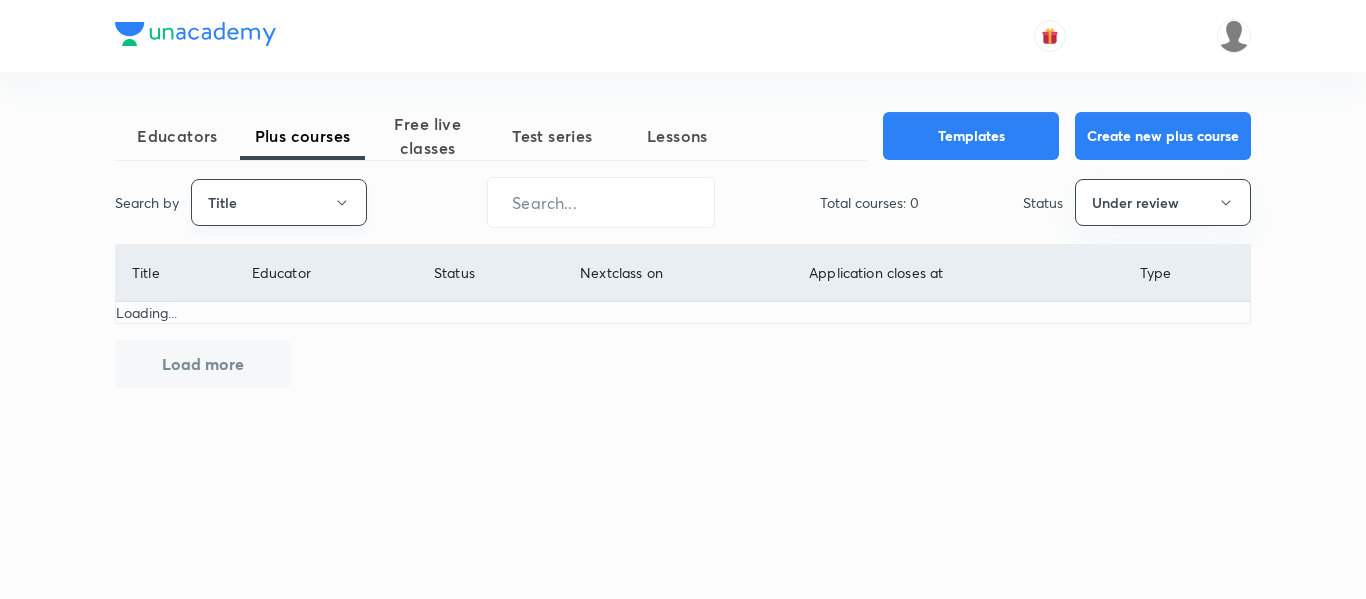 click 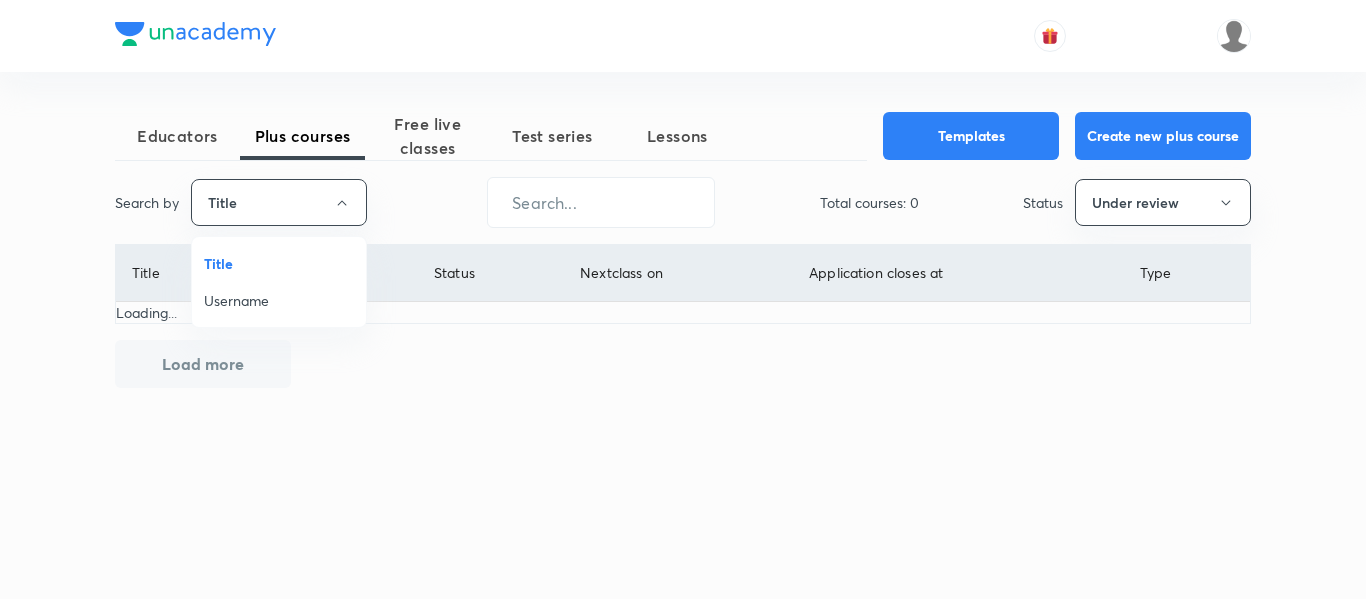 click on "Username" at bounding box center [279, 300] 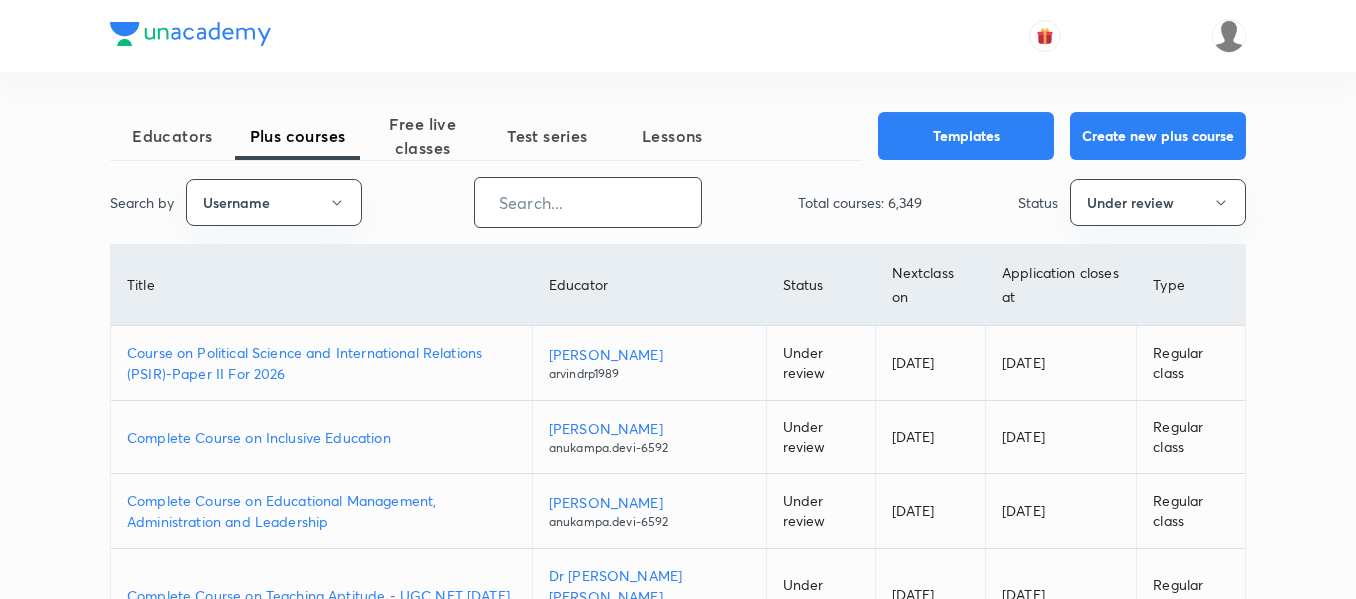 click at bounding box center [588, 202] 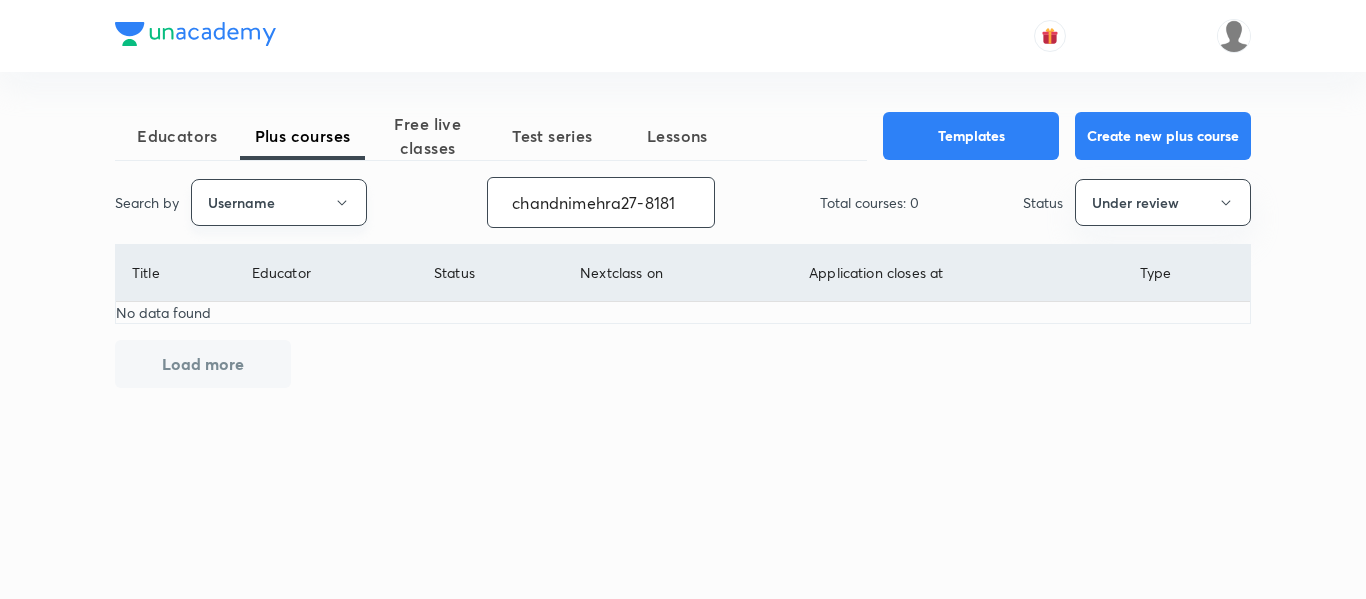 type on "chandnimehra27-8181" 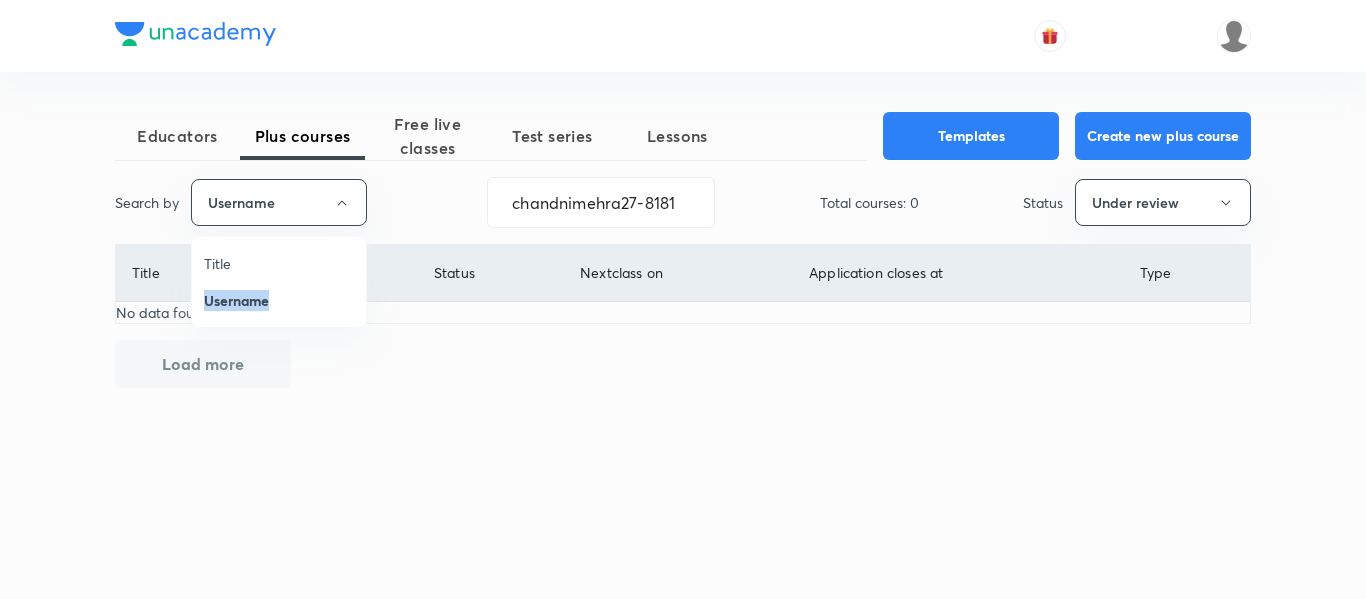 drag, startPoint x: 307, startPoint y: 253, endPoint x: 307, endPoint y: 302, distance: 49 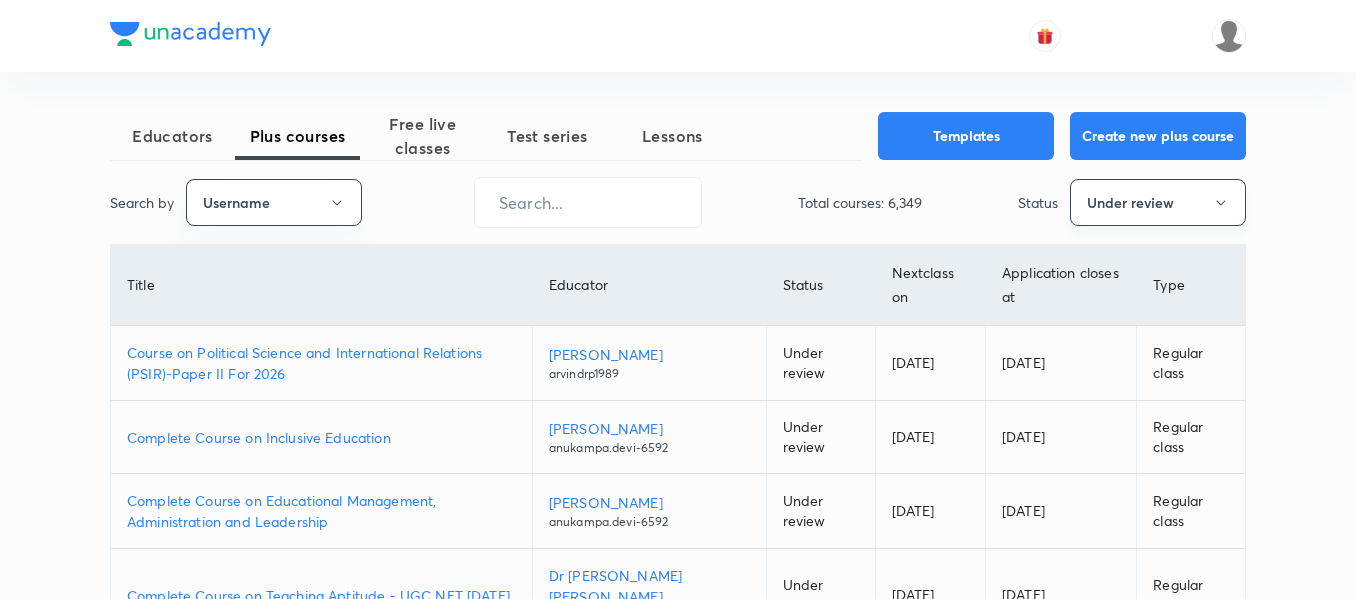 click on "Under review" at bounding box center [1158, 202] 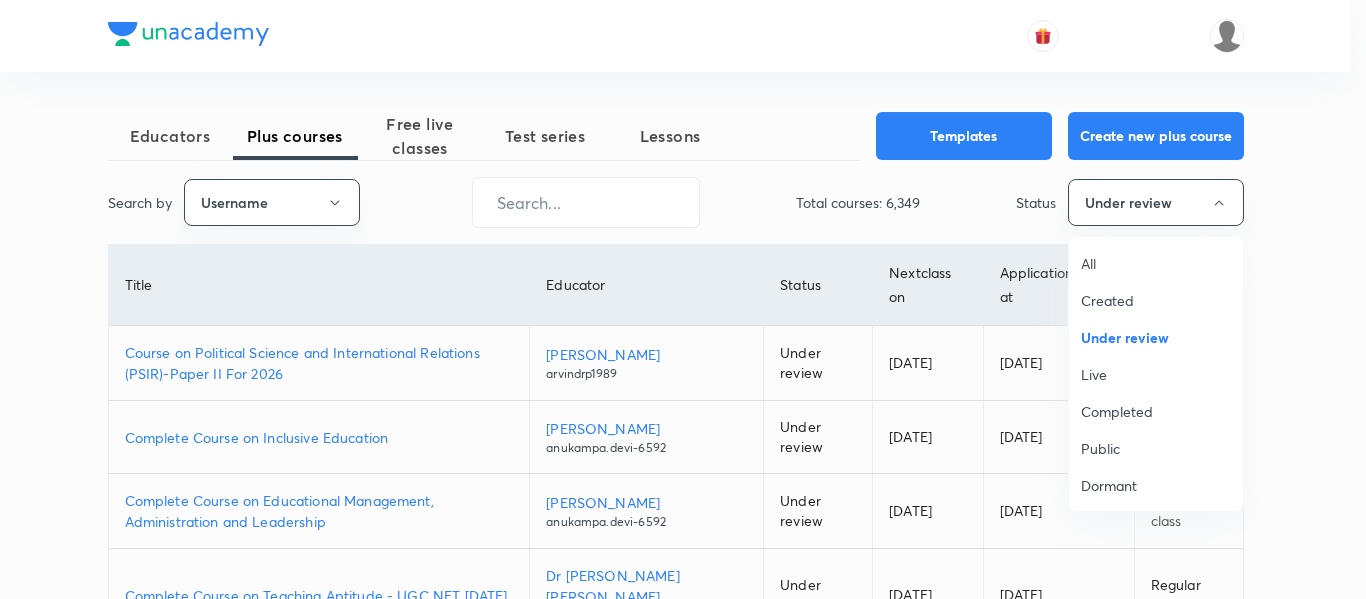 click on "All" at bounding box center (1156, 263) 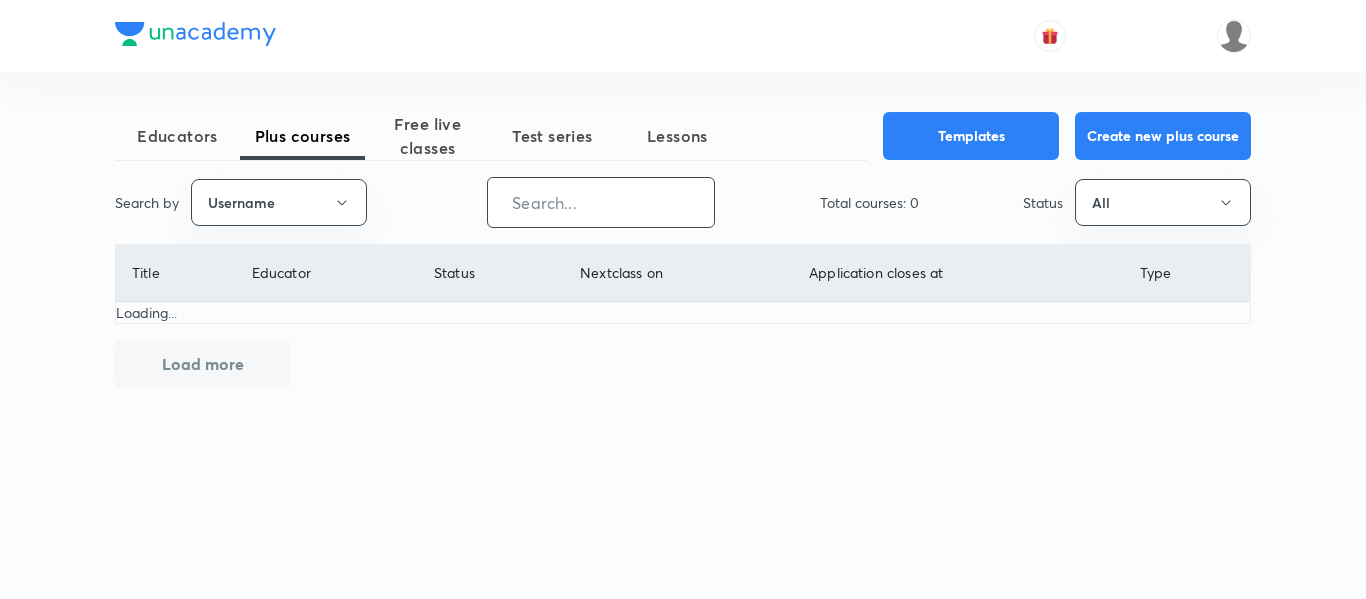 click at bounding box center [601, 202] 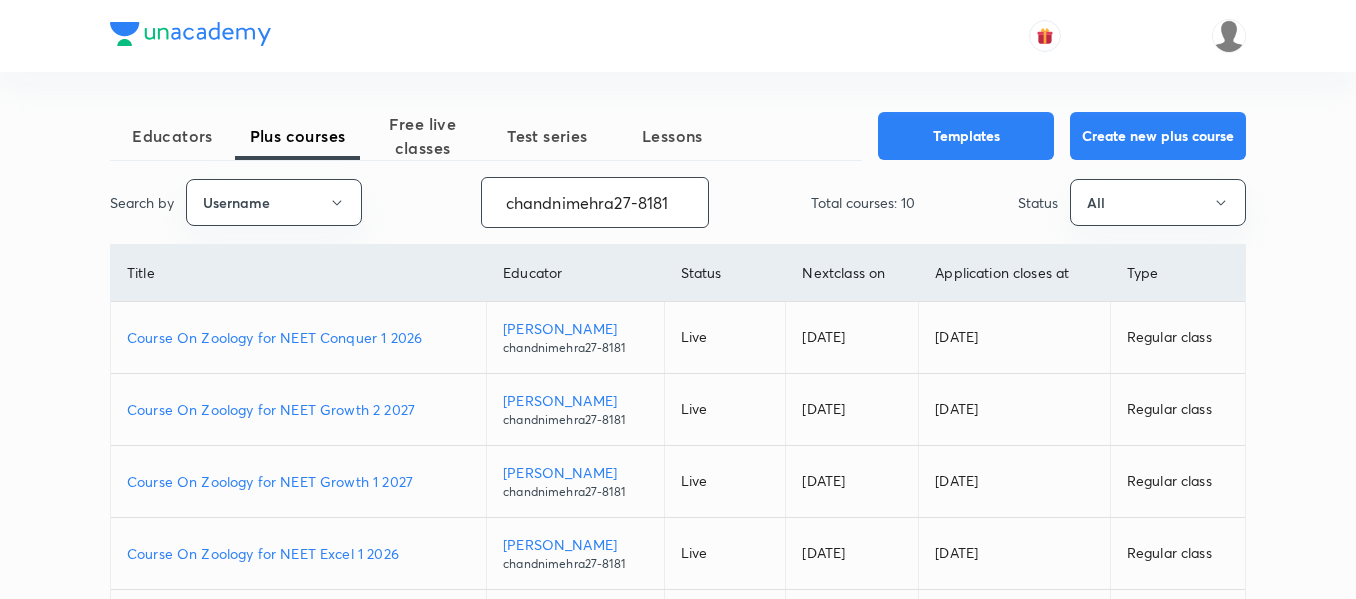 type on "chandnimehra27-8181" 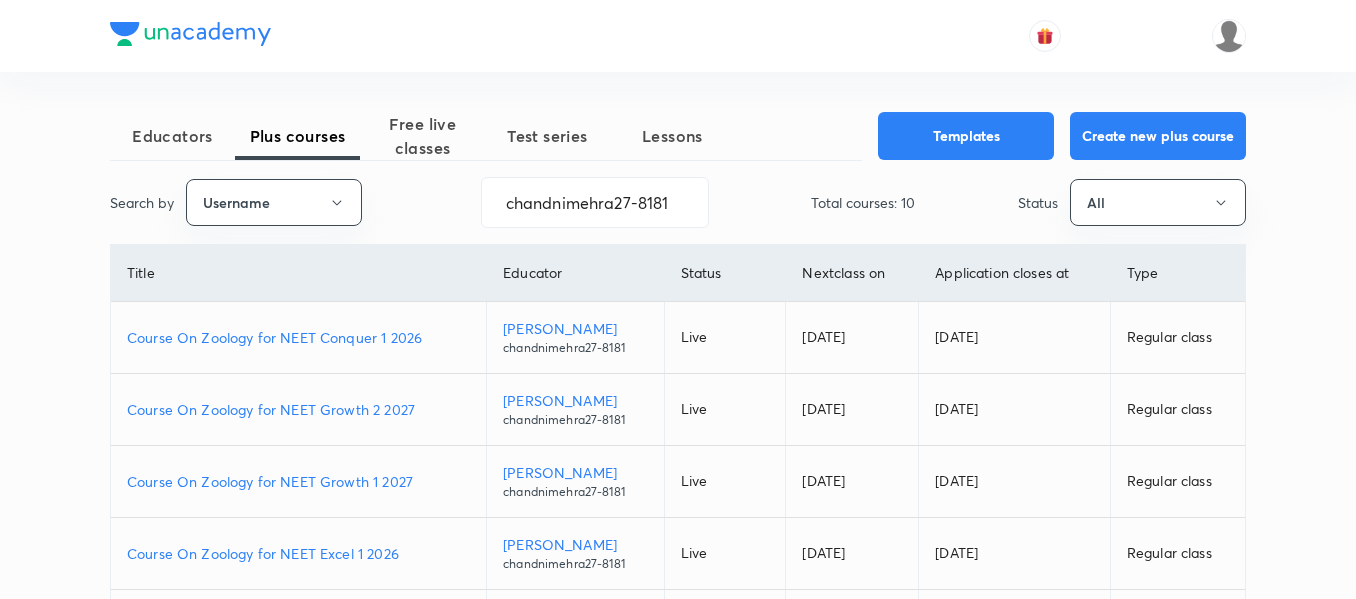 click on "Course On Zoology for NEET Growth 1 2027" at bounding box center (298, 481) 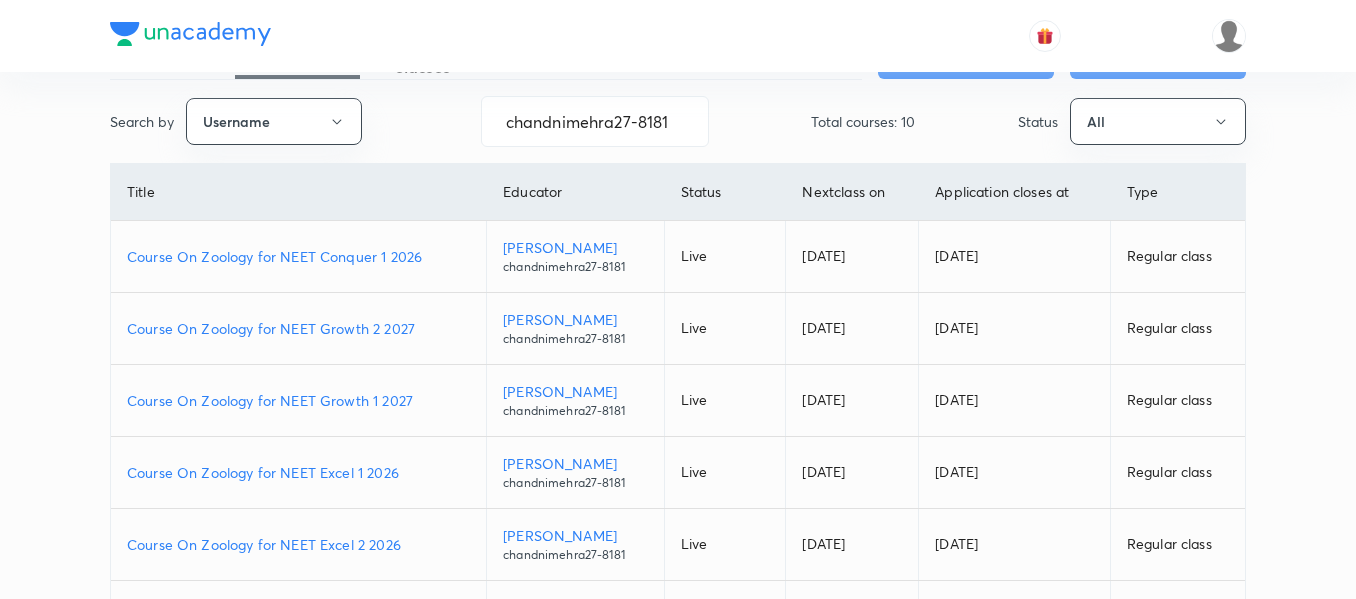 scroll, scrollTop: 100, scrollLeft: 0, axis: vertical 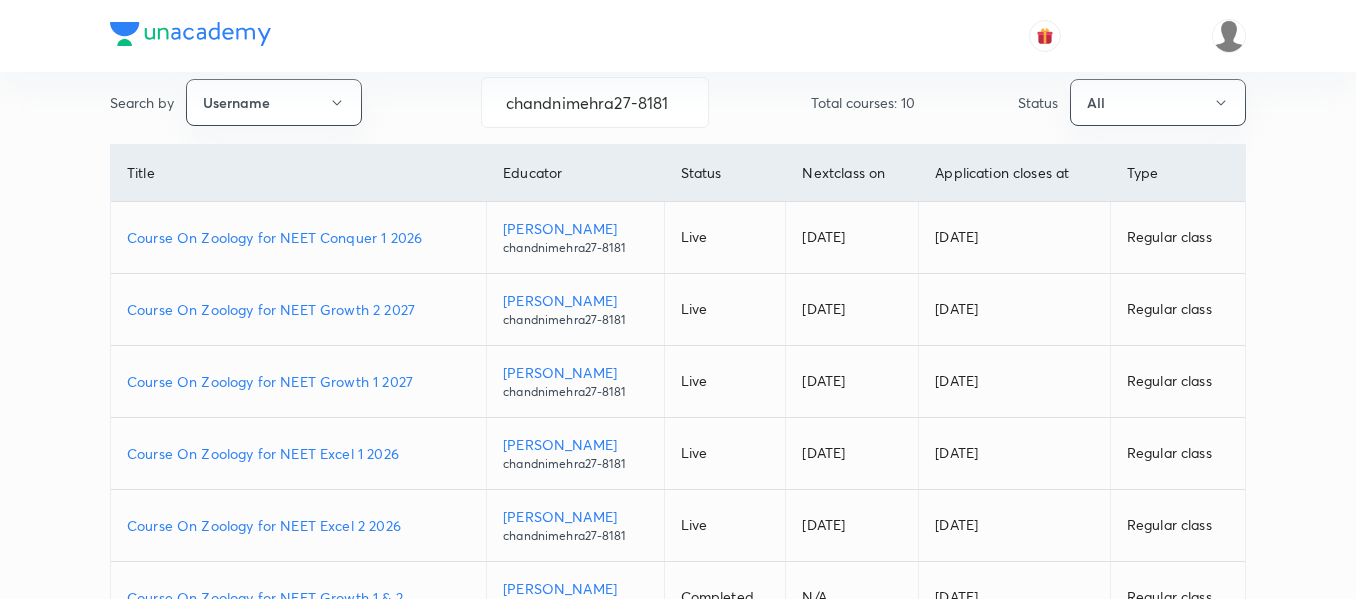 click on "Course On Zoology for NEET Excel 2 2026" at bounding box center [298, 525] 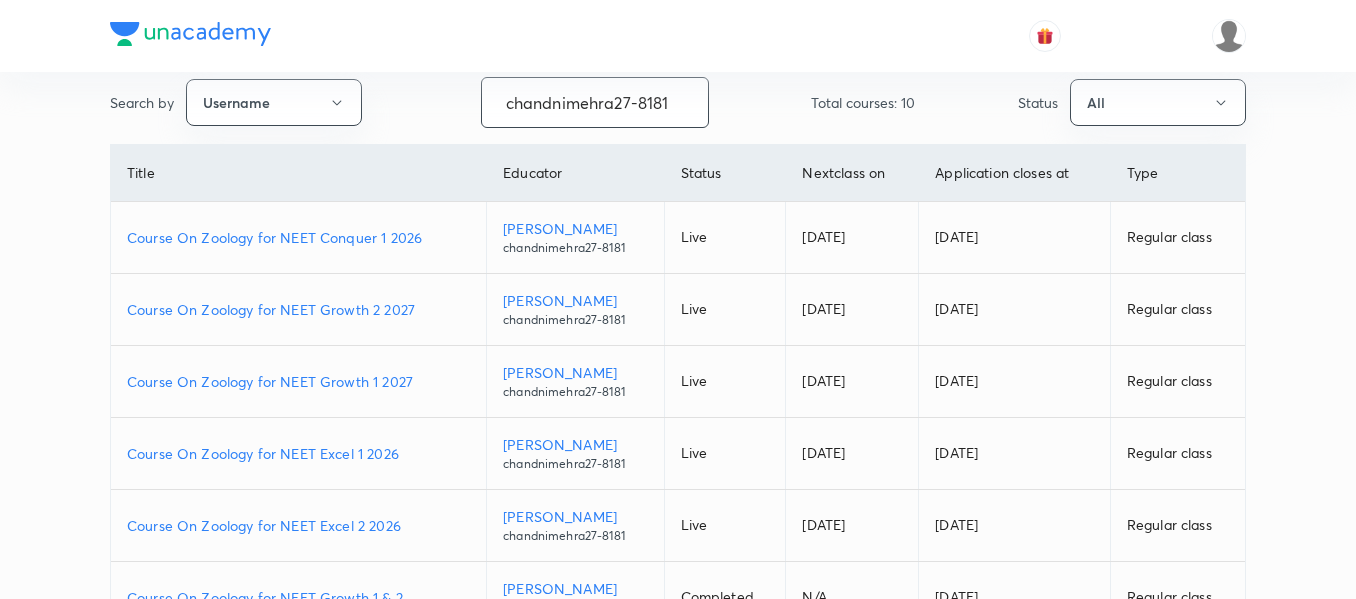 drag, startPoint x: 644, startPoint y: 90, endPoint x: 506, endPoint y: 90, distance: 138 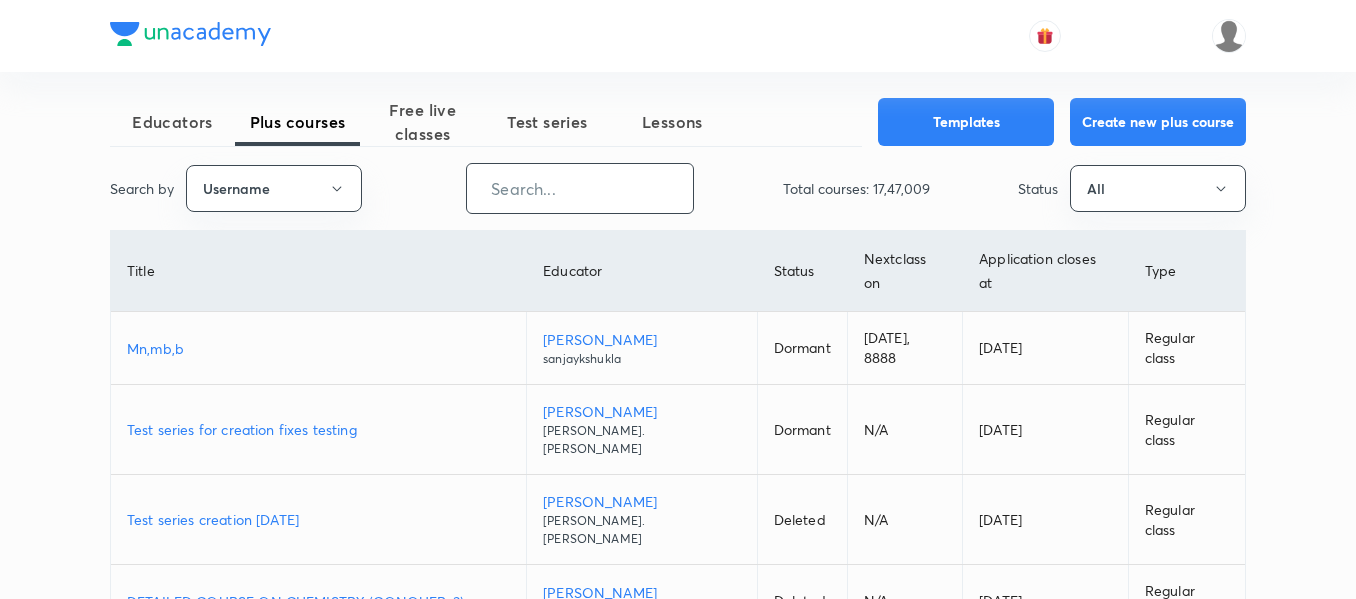 scroll, scrollTop: 0, scrollLeft: 0, axis: both 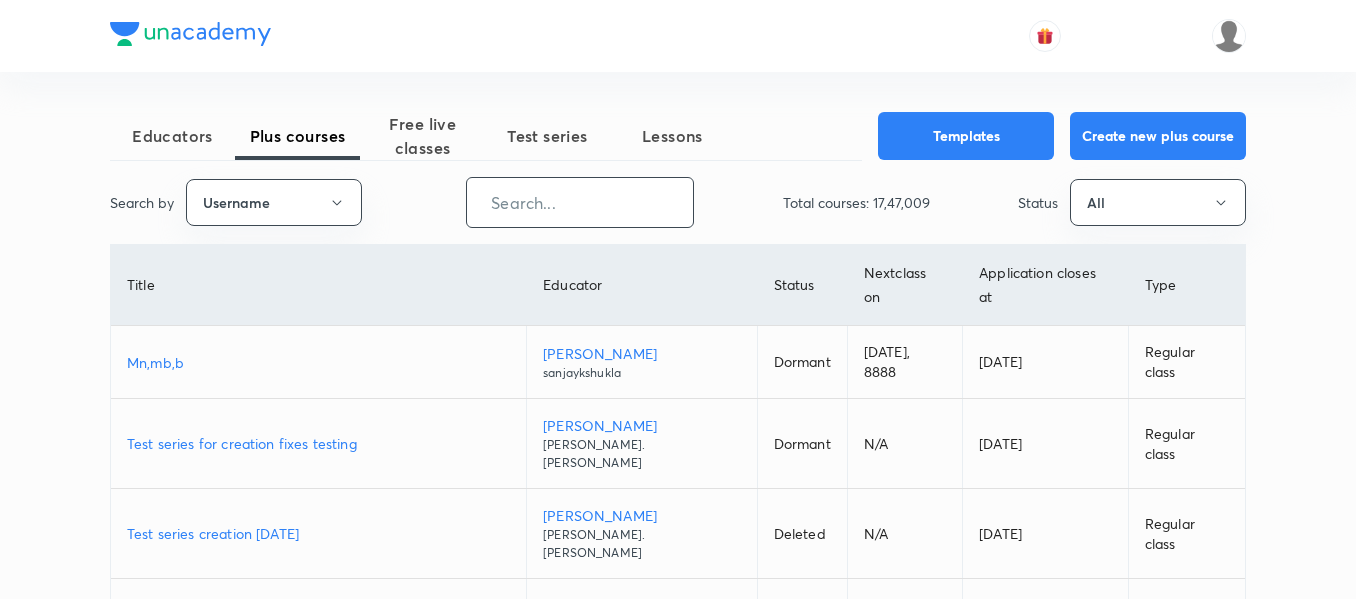 paste on "unacademy-user-VT4FV5F0NUH5" 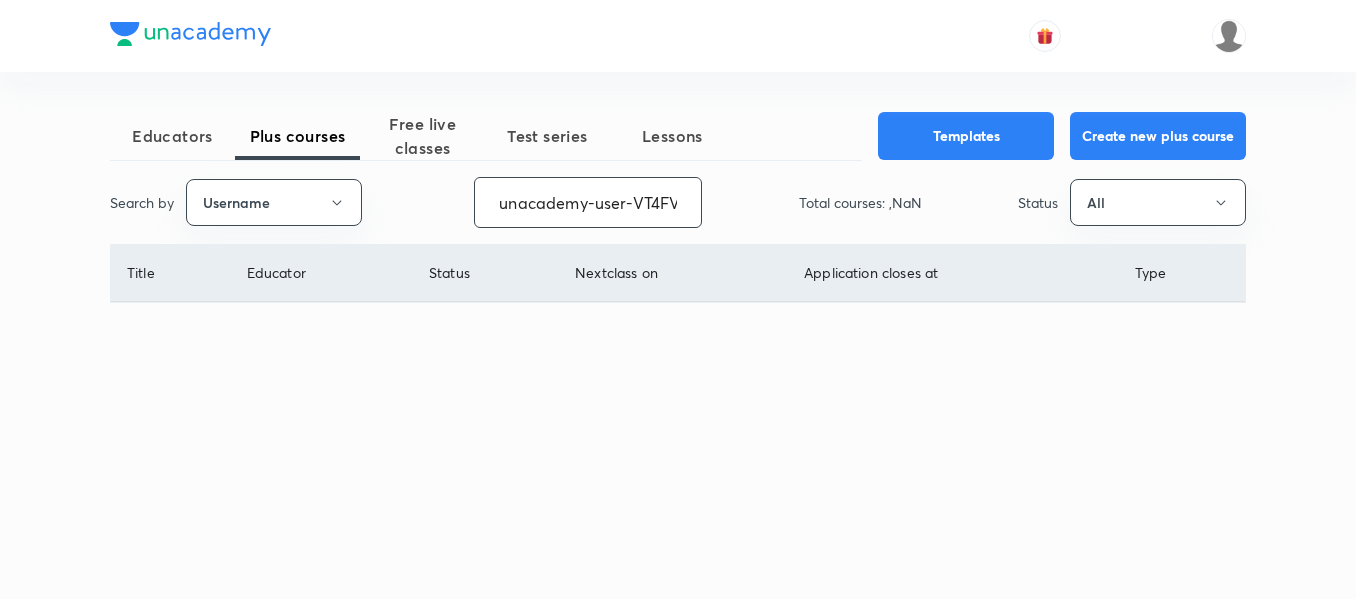 scroll, scrollTop: 0, scrollLeft: 80, axis: horizontal 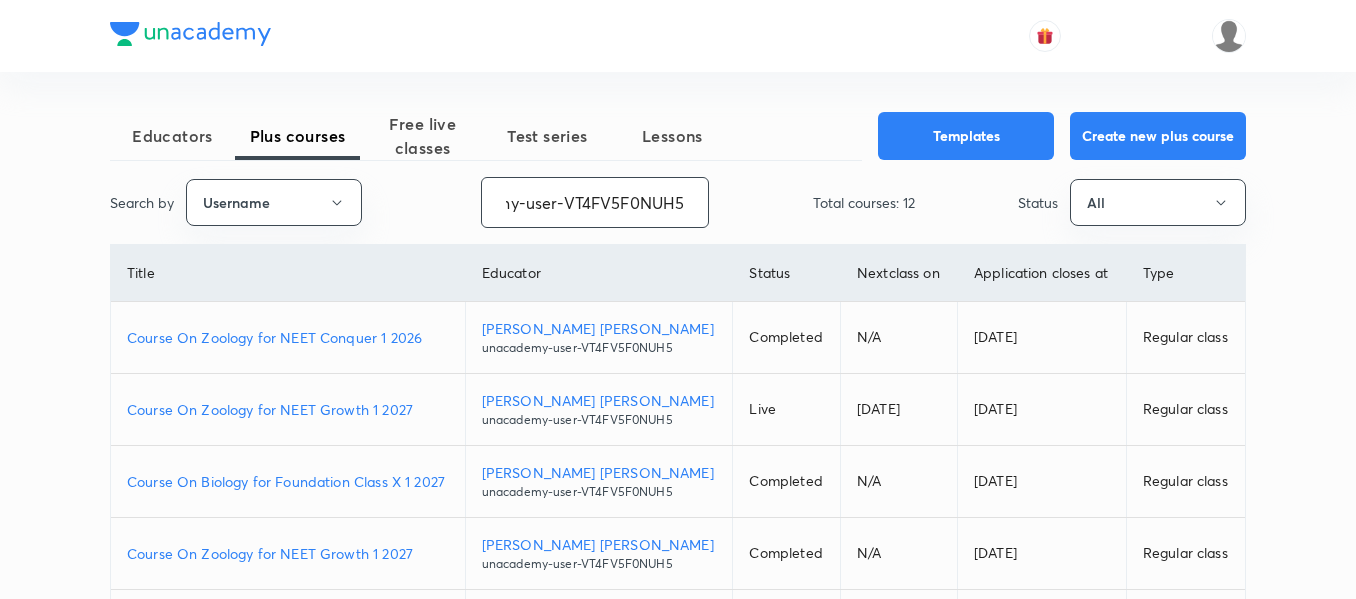 type on "unacademy-user-VT4FV5F0NUH5" 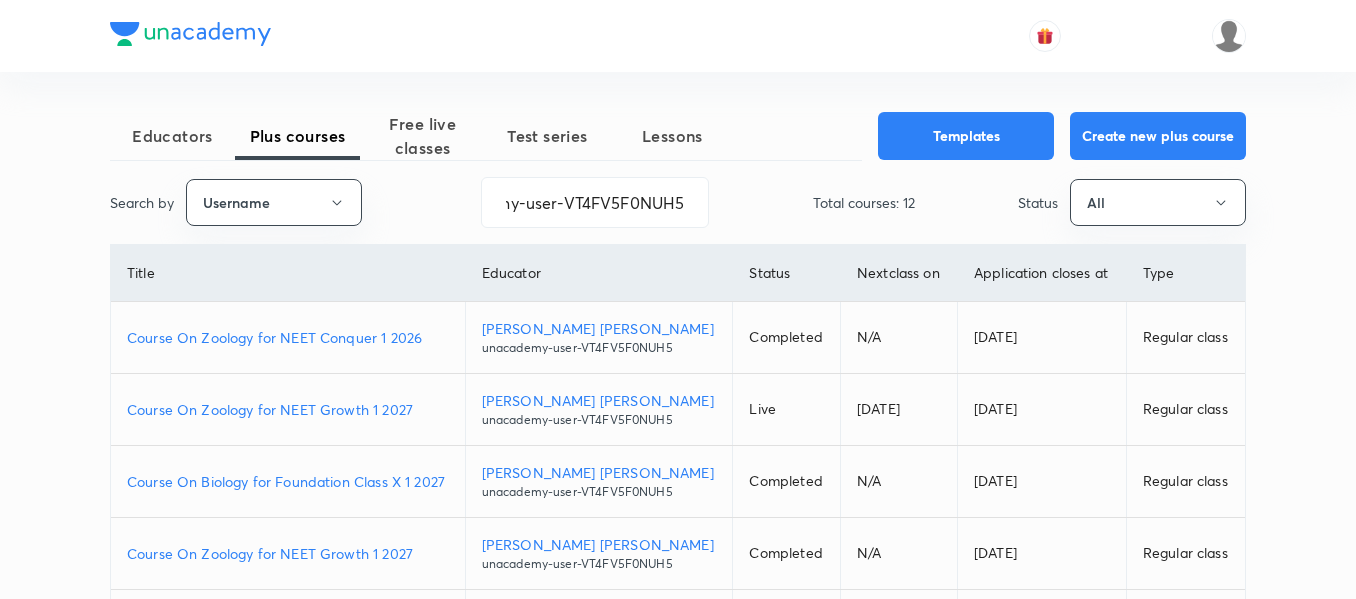 scroll, scrollTop: 0, scrollLeft: 0, axis: both 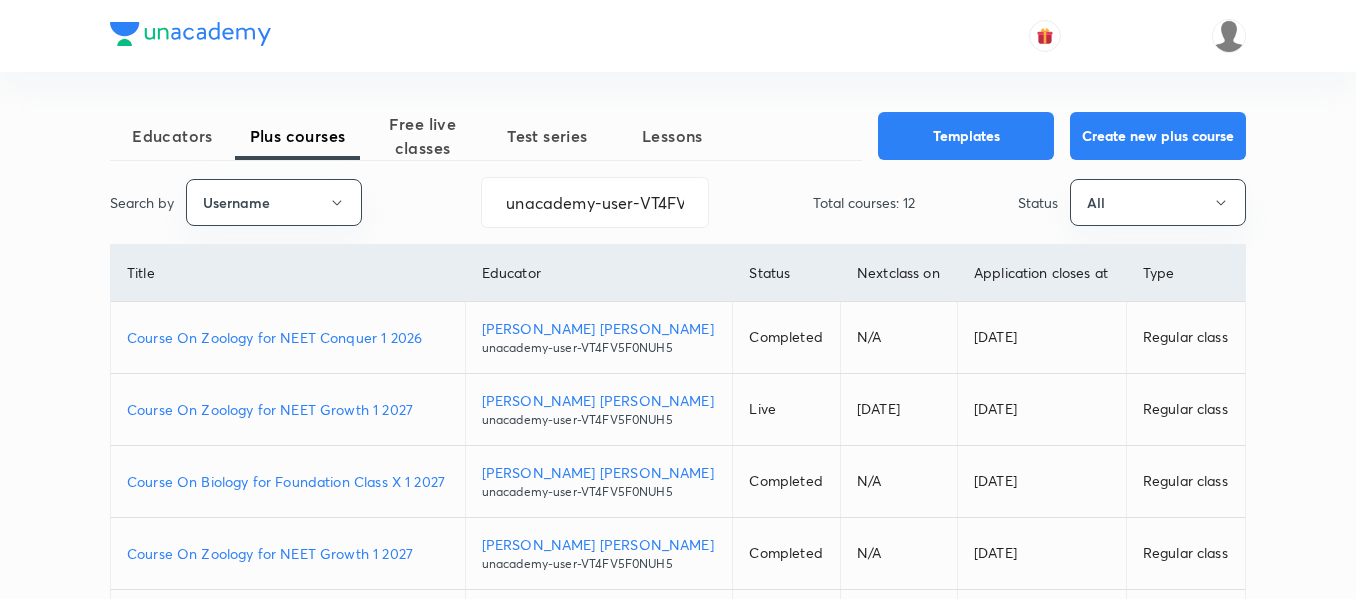 click on "Course On Zoology for NEET Conquer 1 2026" at bounding box center (288, 337) 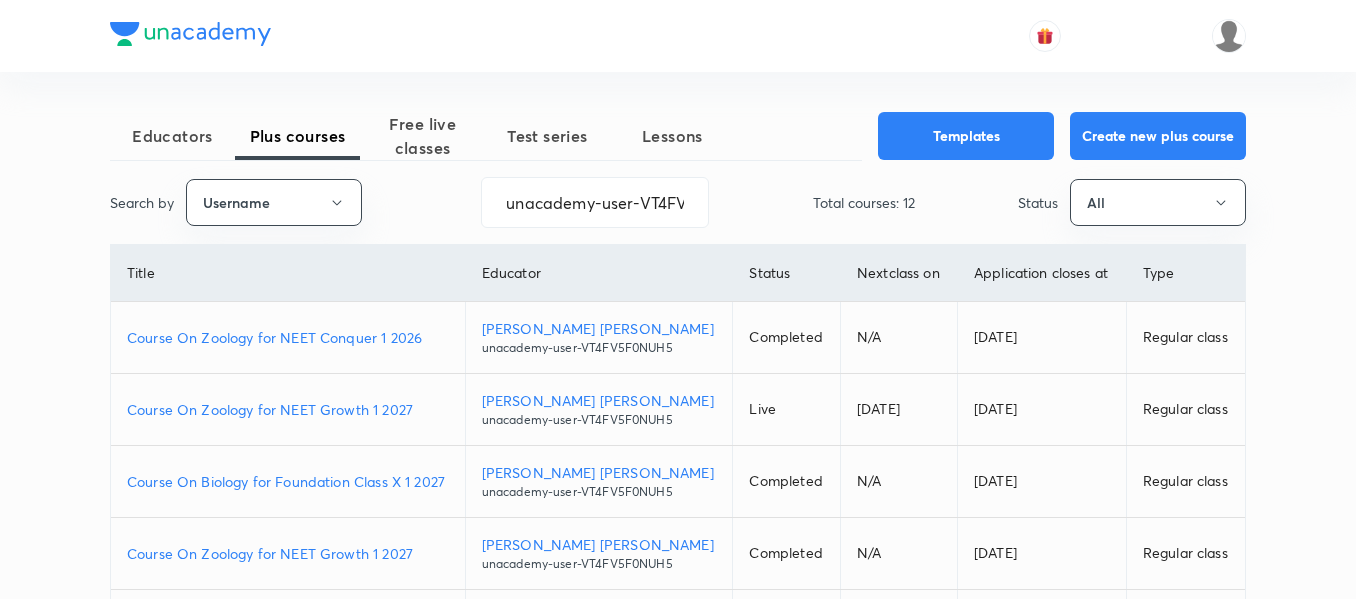 click on "Course On Zoology for NEET Growth 1 2027" at bounding box center (288, 409) 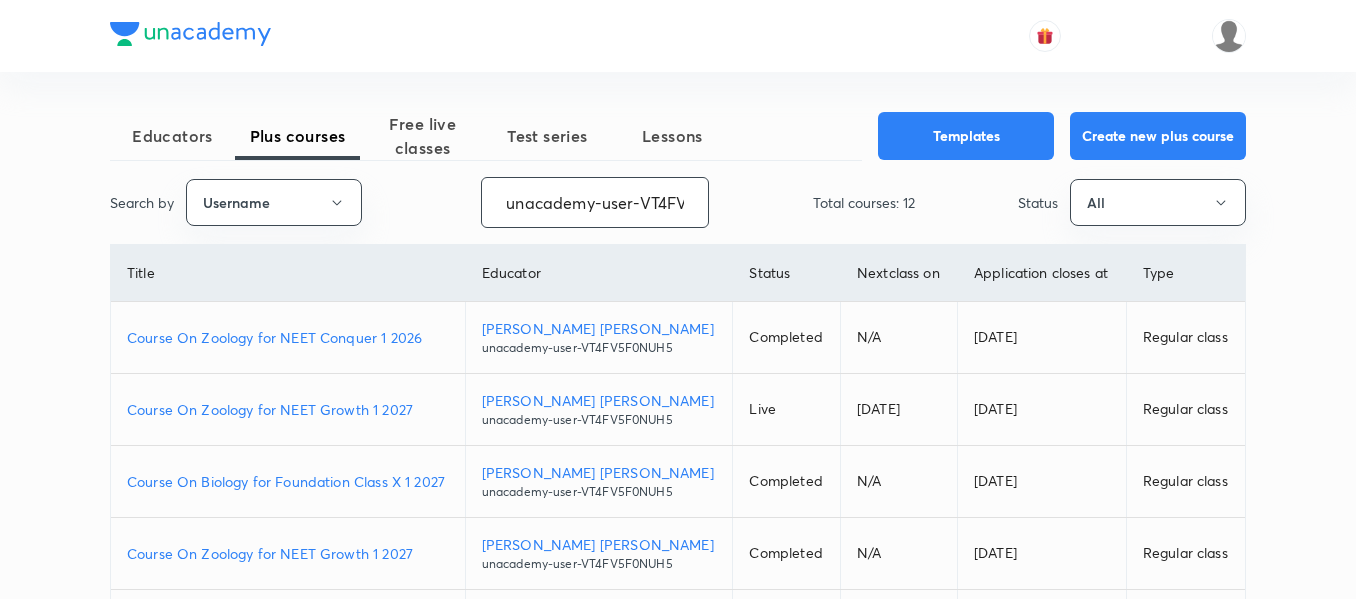 scroll, scrollTop: 0, scrollLeft: 80, axis: horizontal 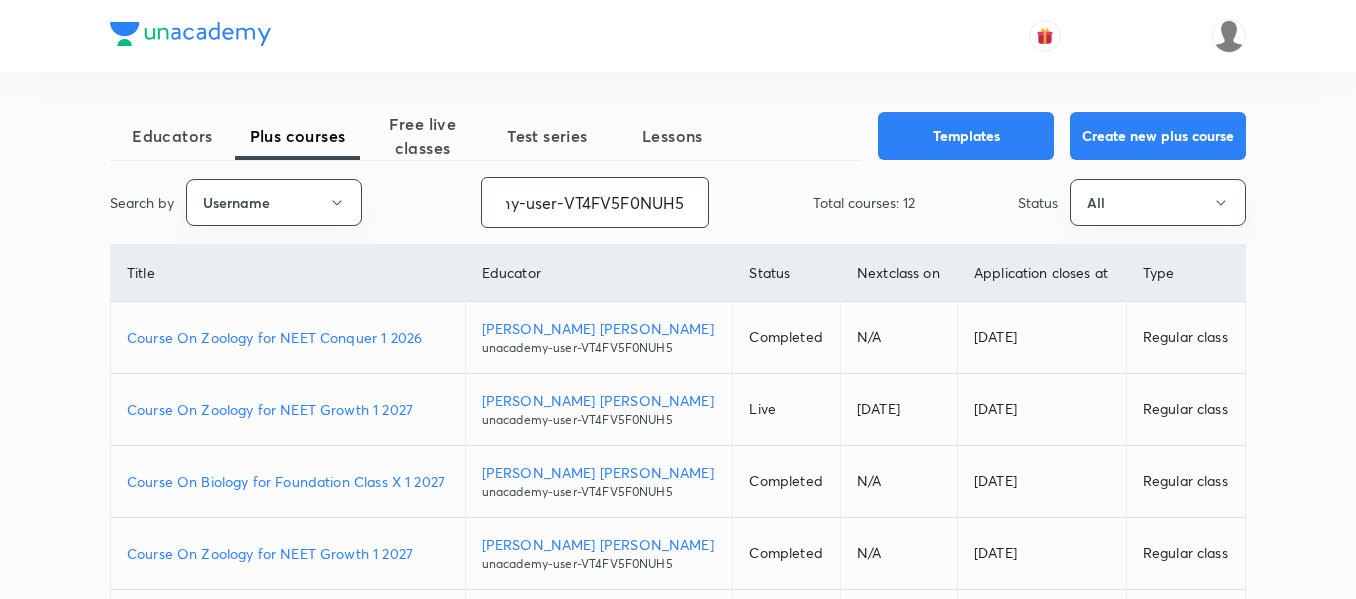 drag, startPoint x: 509, startPoint y: 205, endPoint x: 748, endPoint y: 210, distance: 239.05229 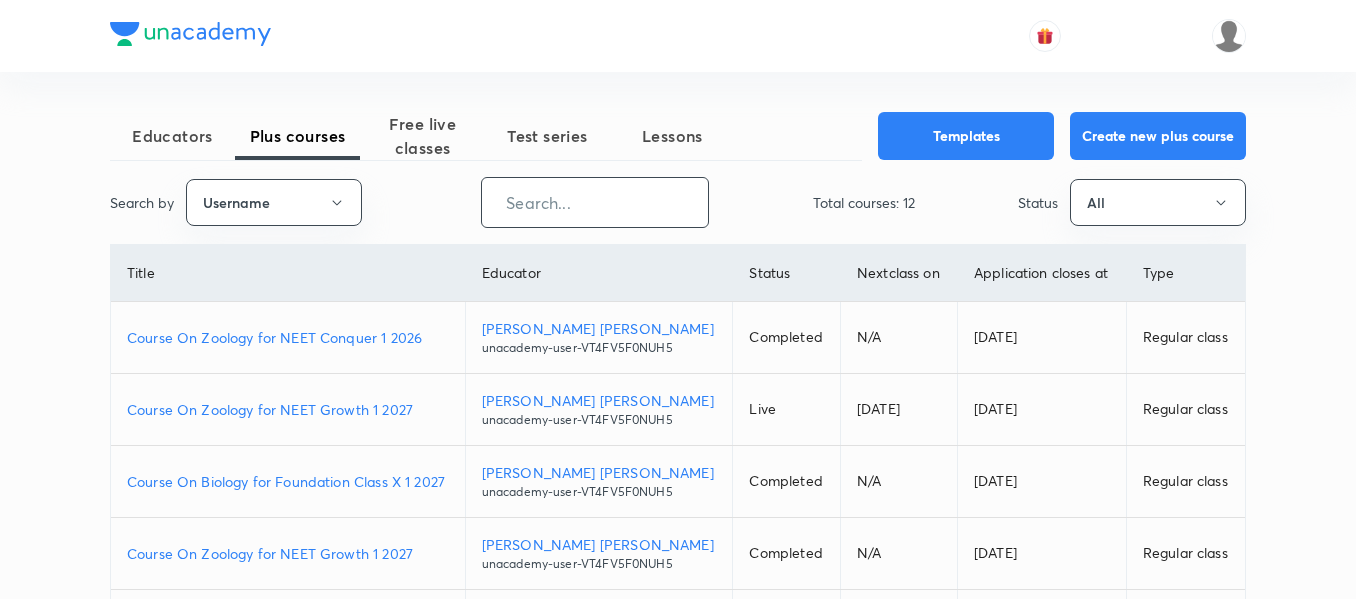 scroll, scrollTop: 0, scrollLeft: 0, axis: both 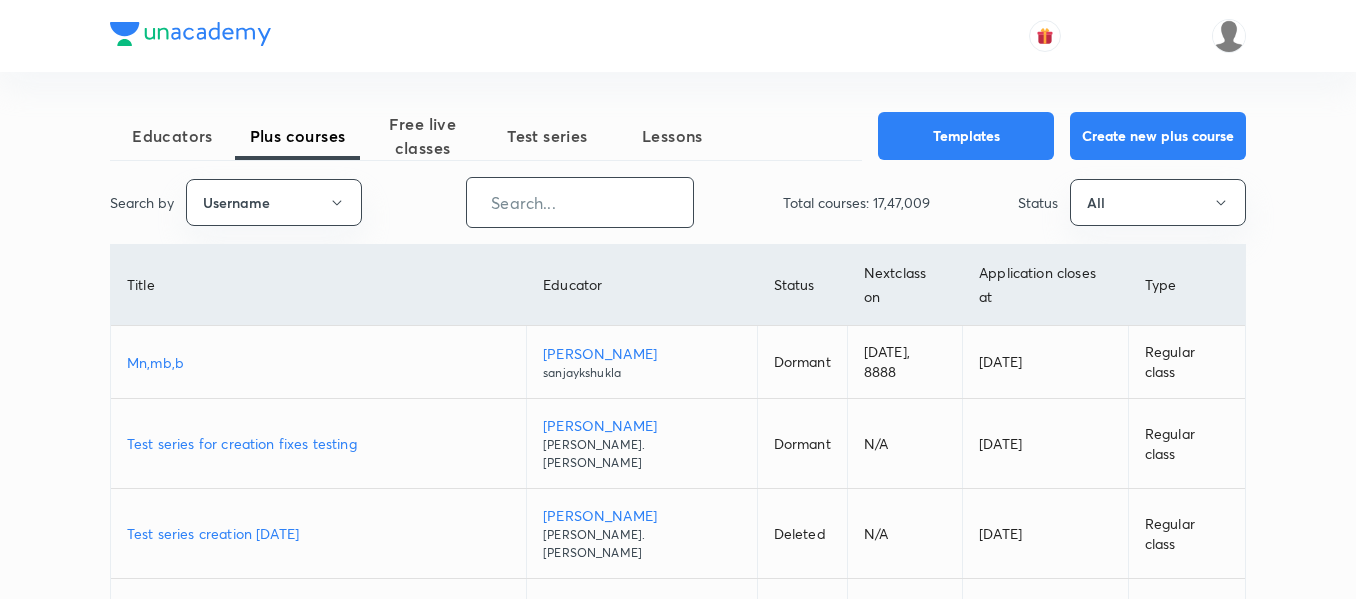 paste on "DashKhan-4576" 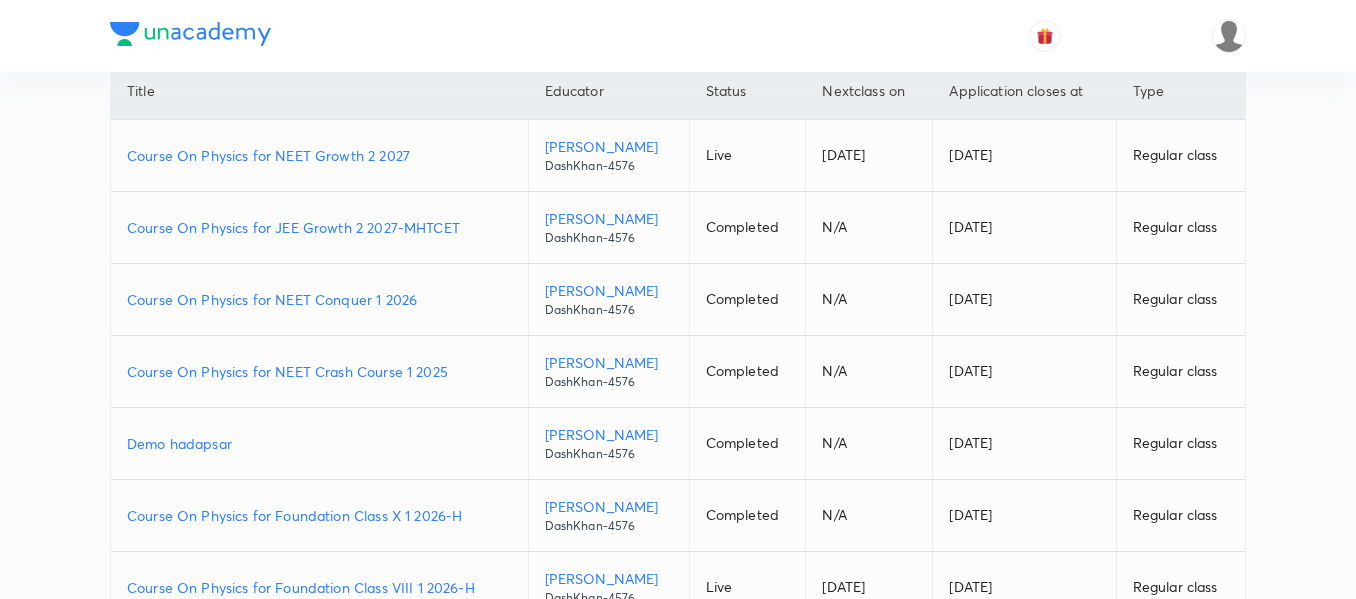 scroll, scrollTop: 0, scrollLeft: 0, axis: both 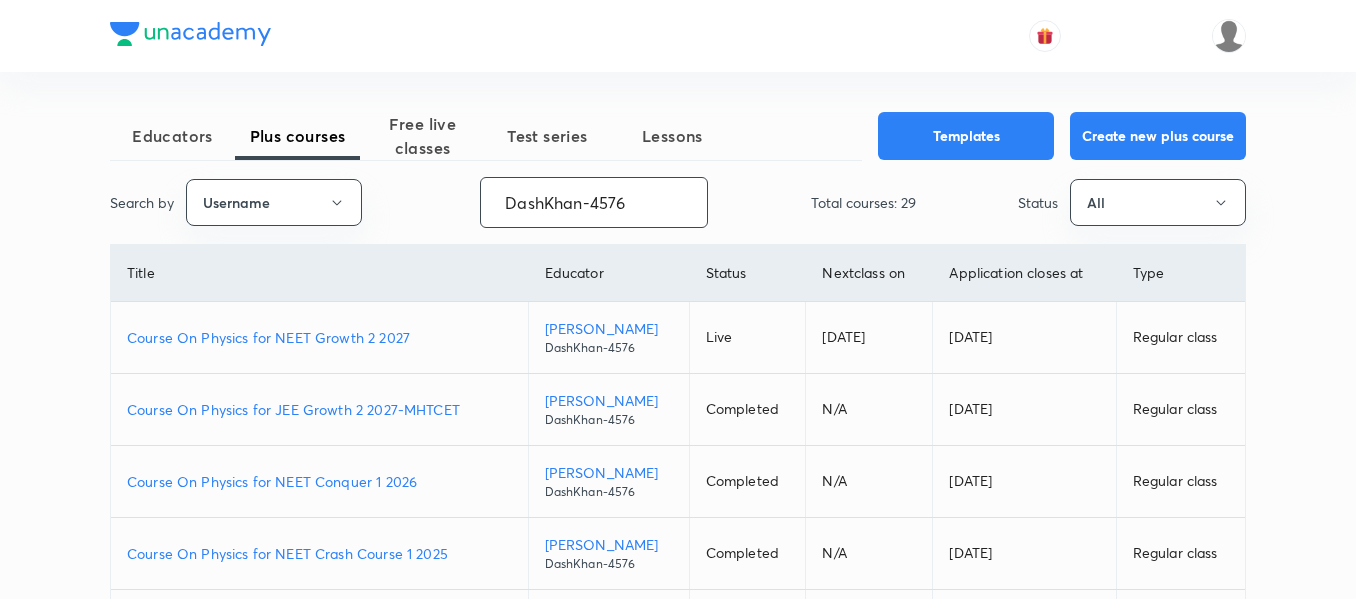 type on "DashKhan-4576" 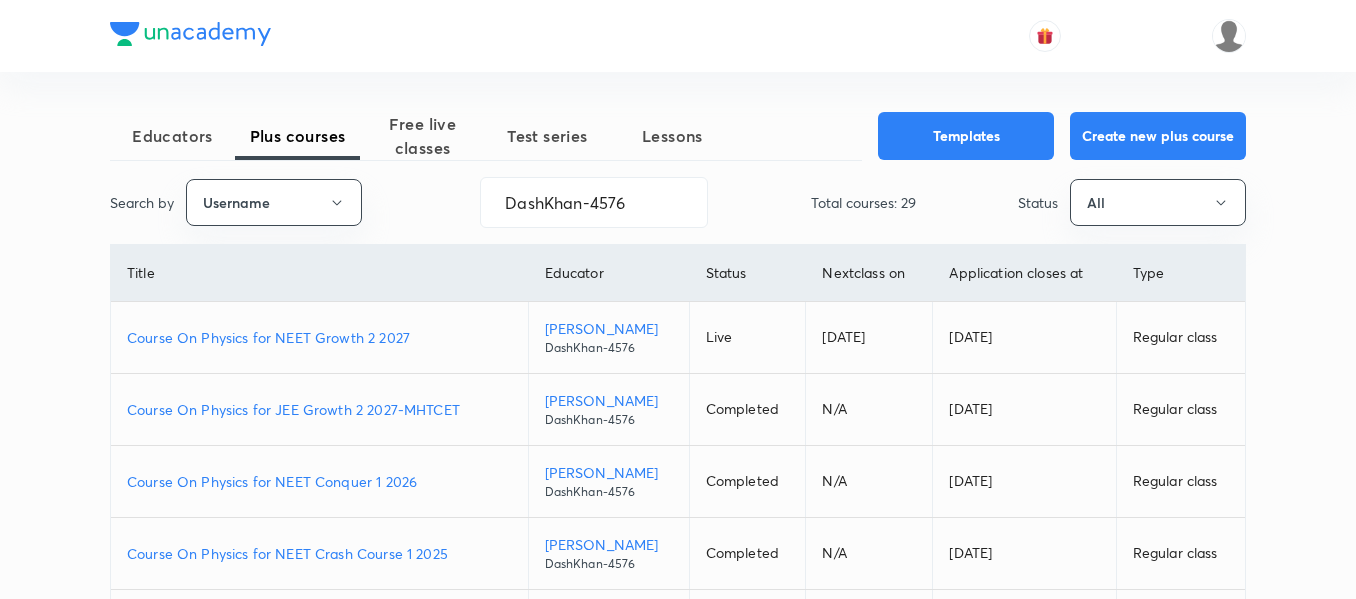 click on "Course On Physics for NEET Conquer 1 2026" at bounding box center [319, 481] 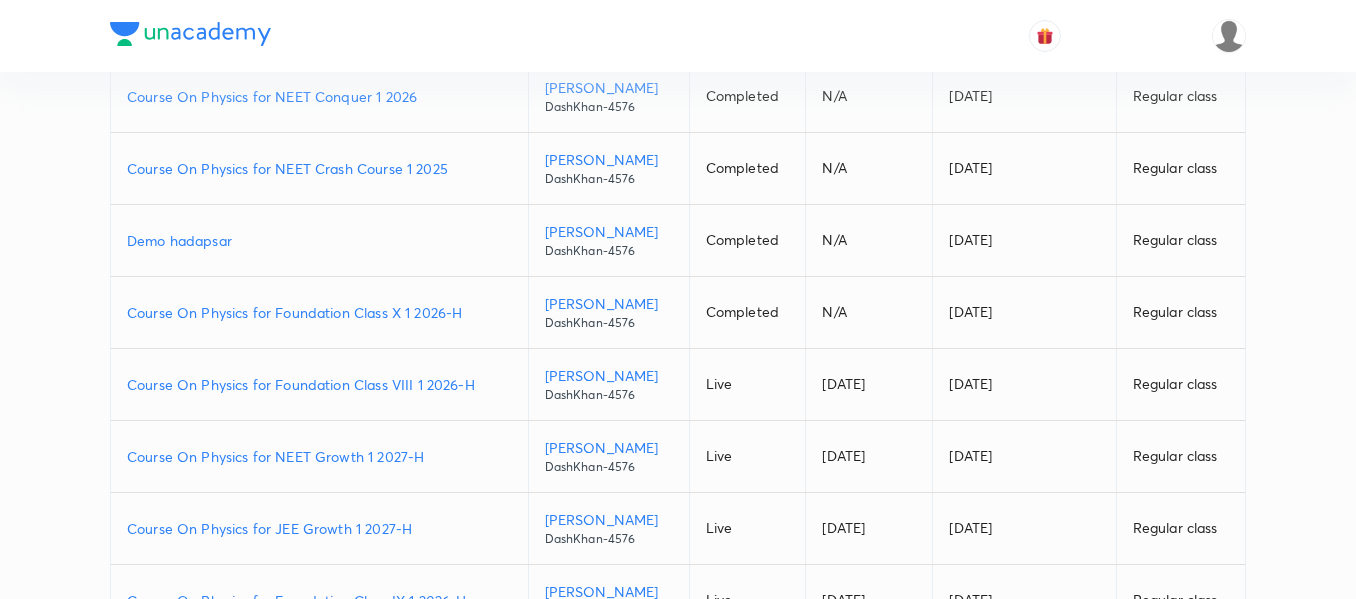 scroll, scrollTop: 400, scrollLeft: 0, axis: vertical 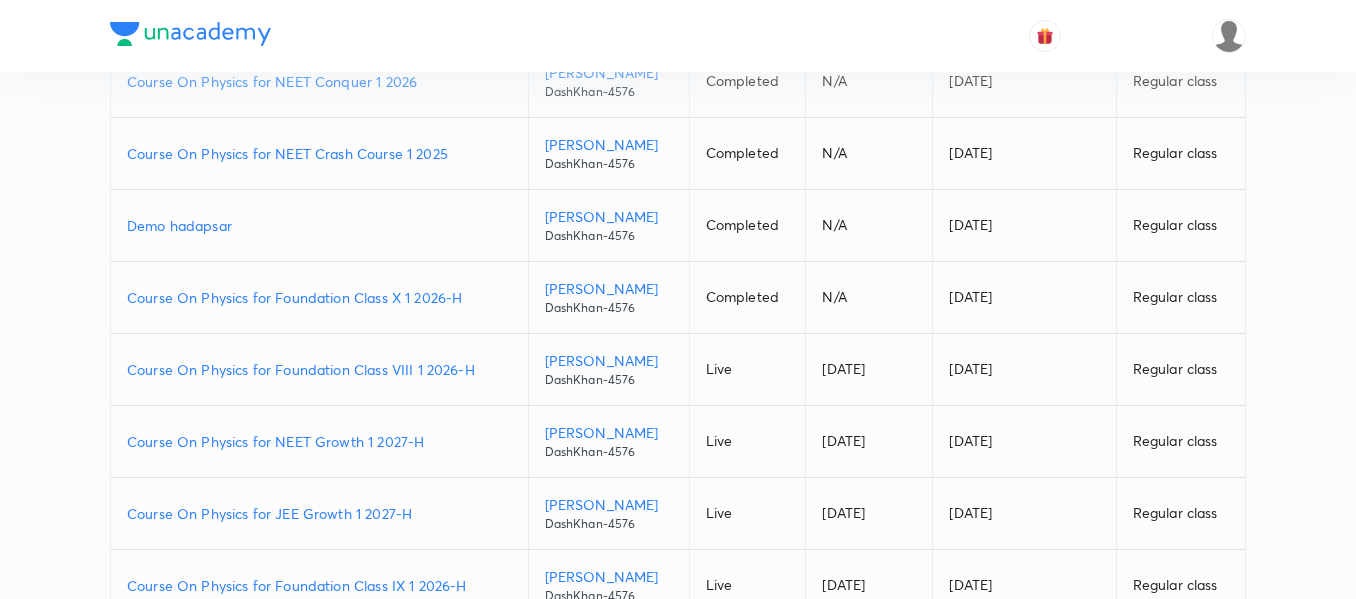 click on "Course On Physics for JEE Growth 1 2027-H" at bounding box center (319, 513) 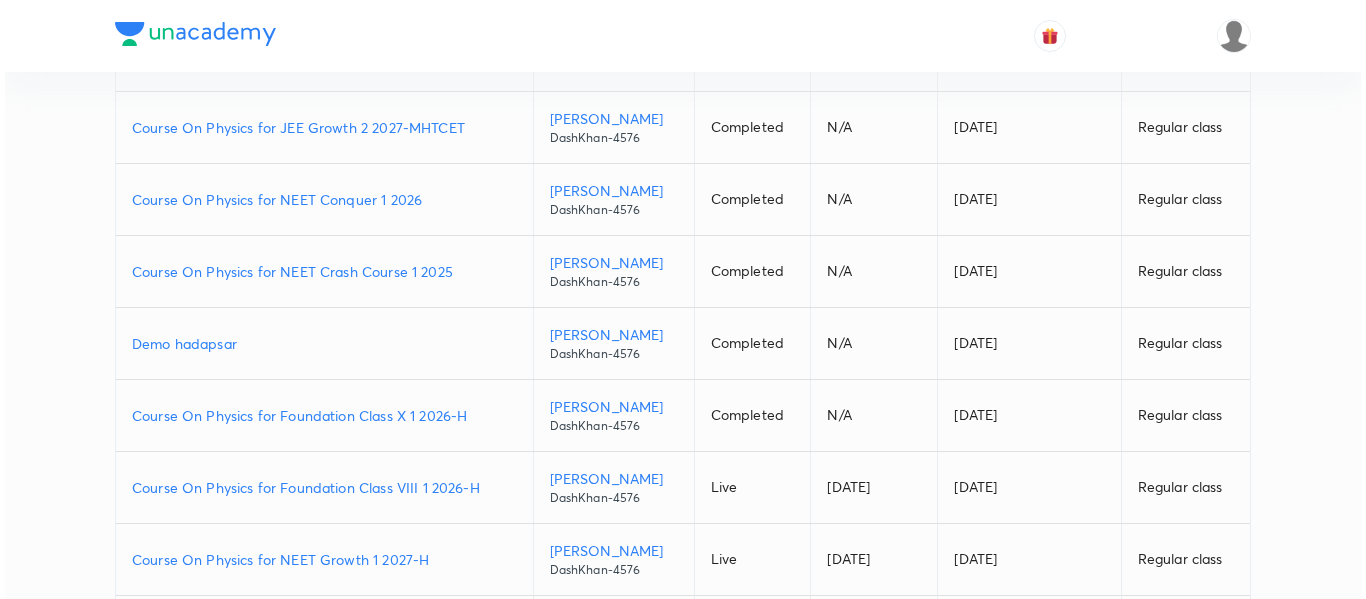 scroll, scrollTop: 0, scrollLeft: 0, axis: both 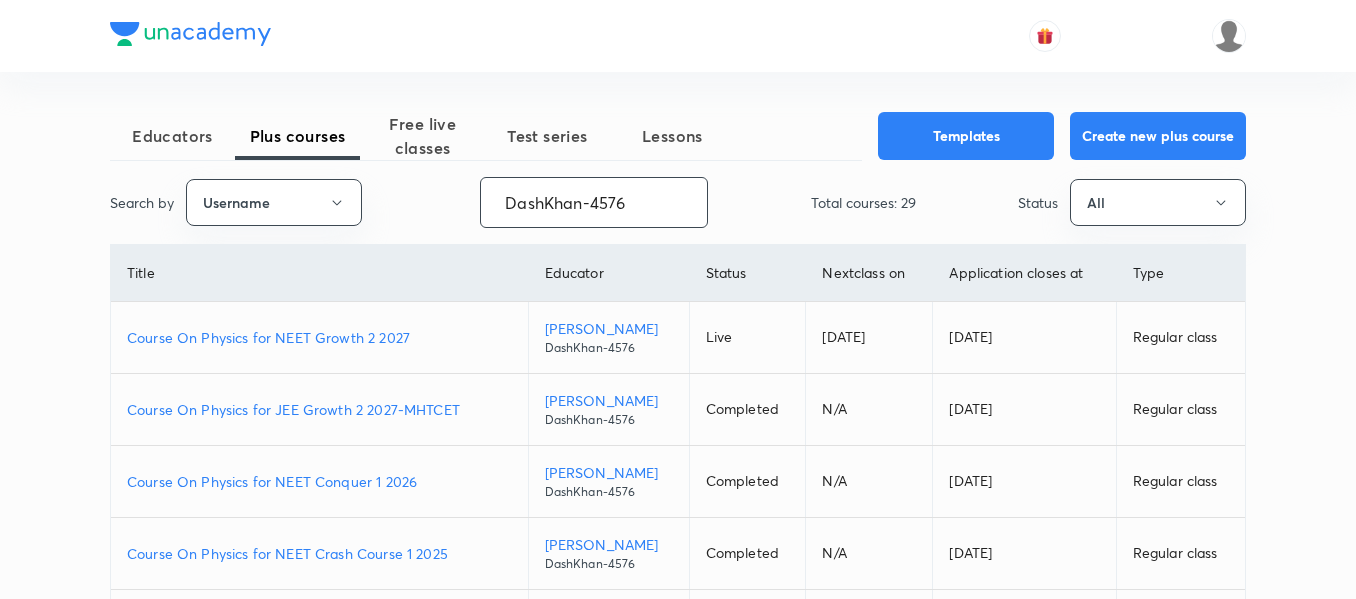 drag, startPoint x: 631, startPoint y: 202, endPoint x: 121, endPoint y: 206, distance: 510.0157 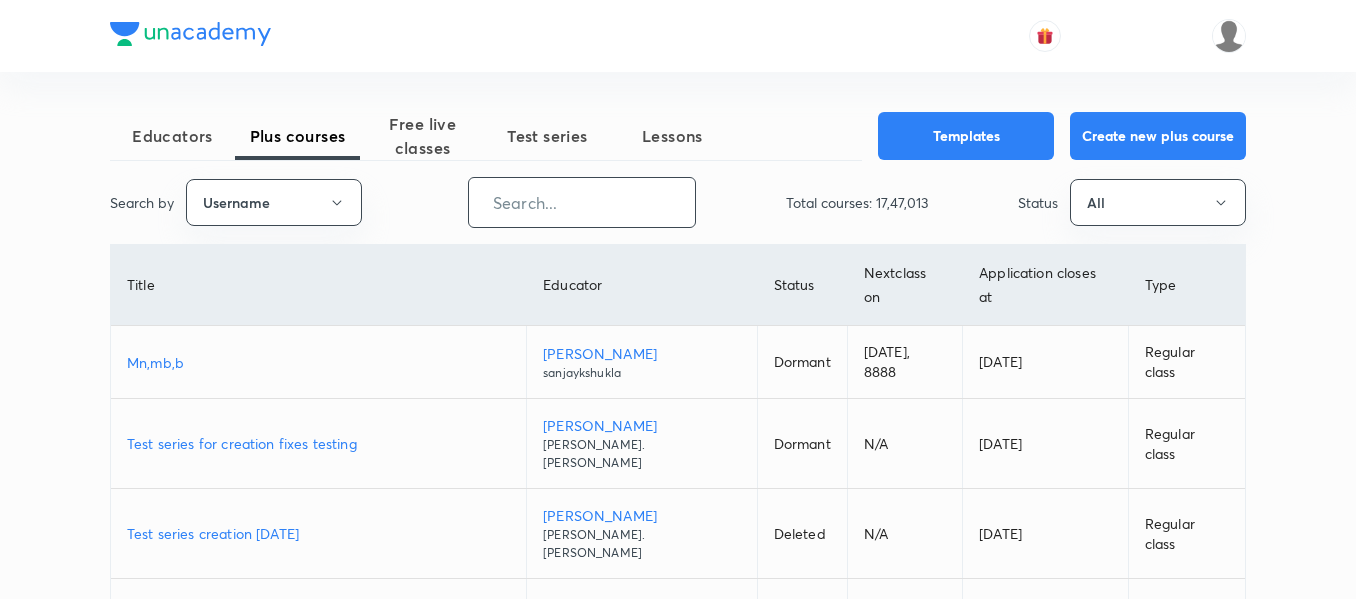 paste on "unacademy-user-G708E8X5N26S" 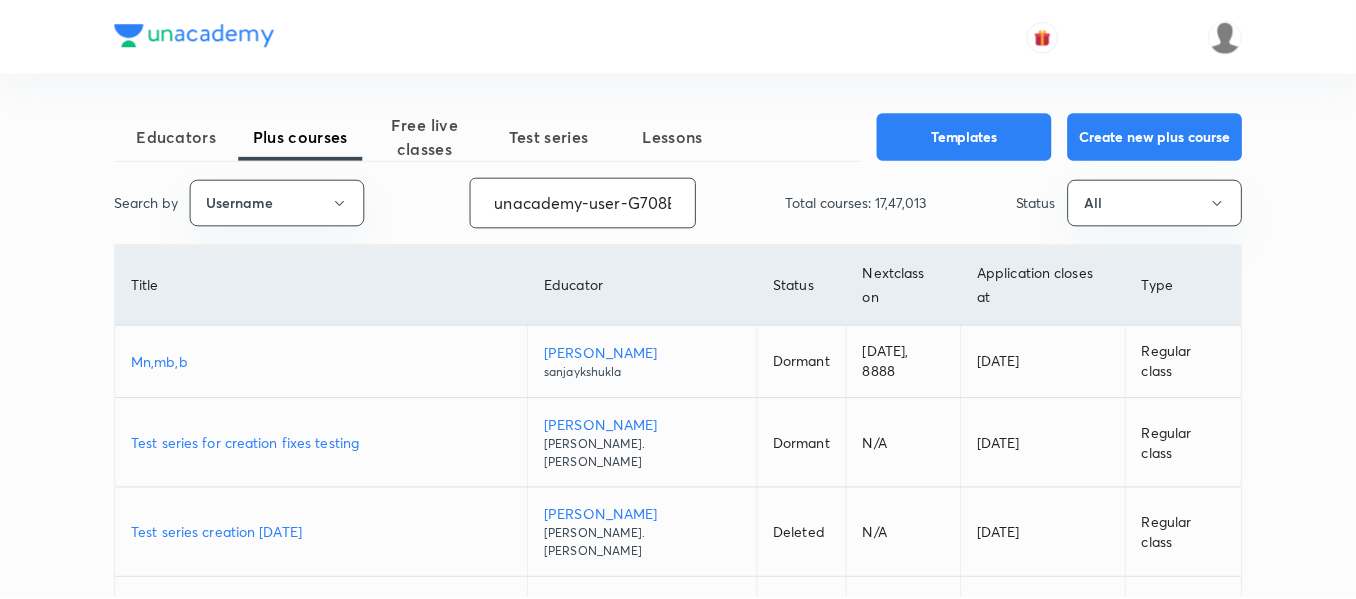 scroll, scrollTop: 0, scrollLeft: 78, axis: horizontal 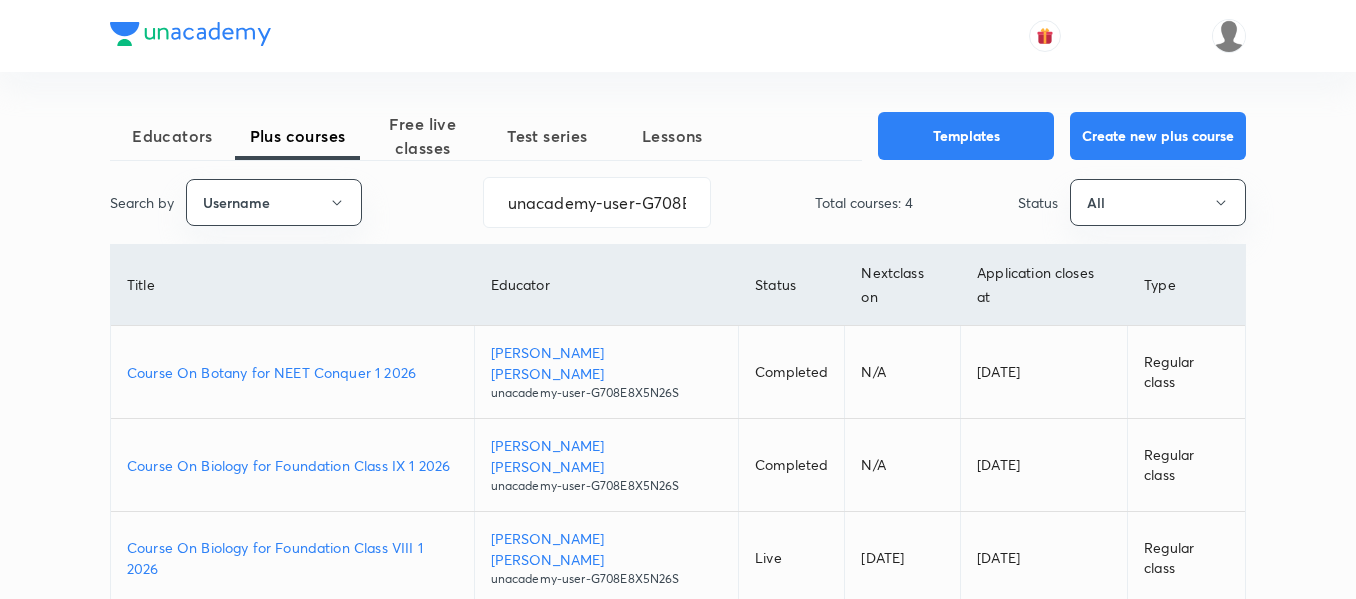 click on "Course On Botany for NEET Growth 1 2027" at bounding box center [292, 651] 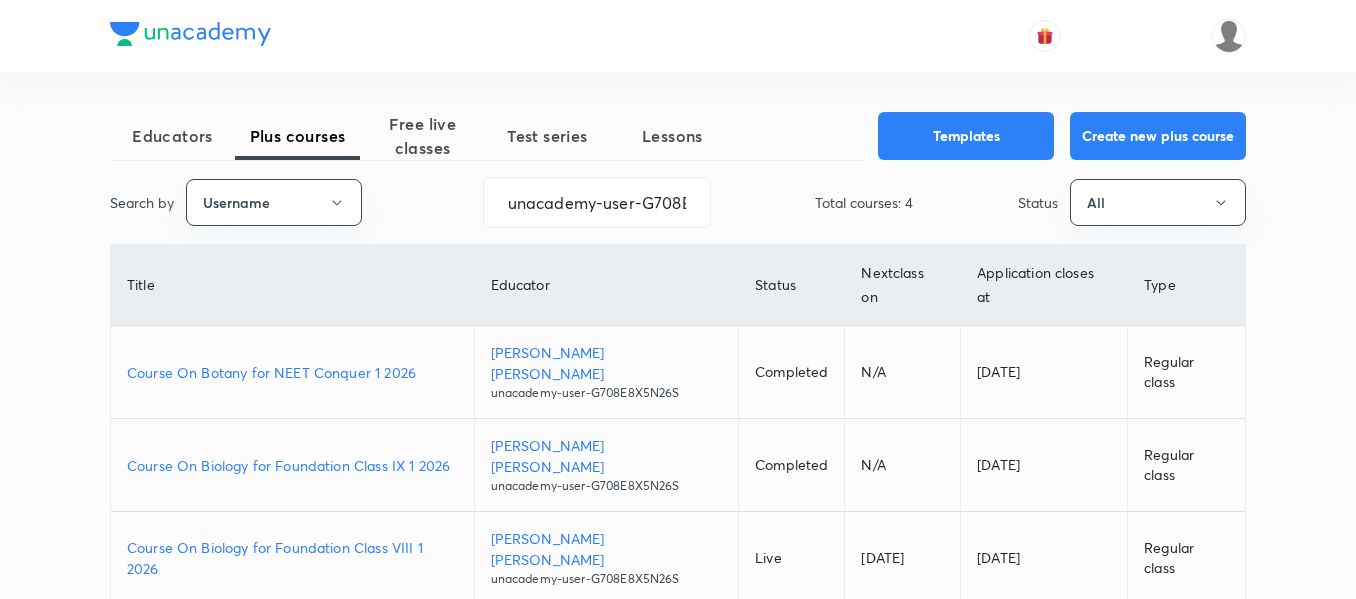click on "Course On Botany for NEET Conquer 1 2026" at bounding box center [292, 372] 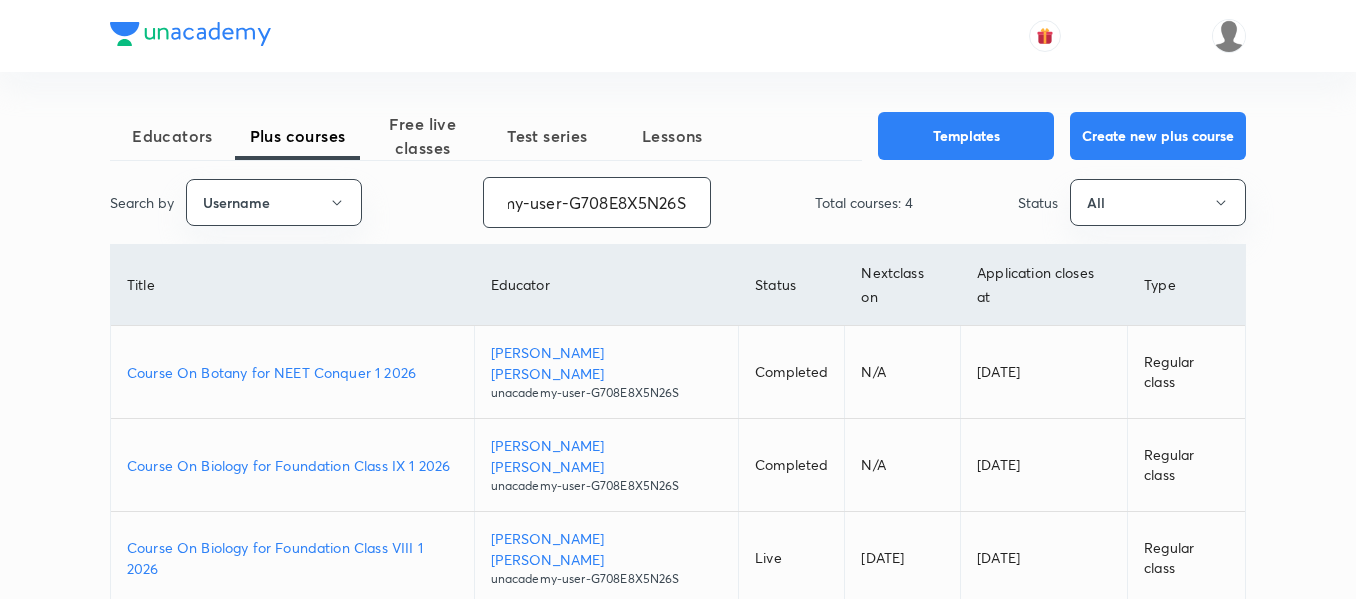 drag, startPoint x: 511, startPoint y: 211, endPoint x: 765, endPoint y: 244, distance: 256.13474 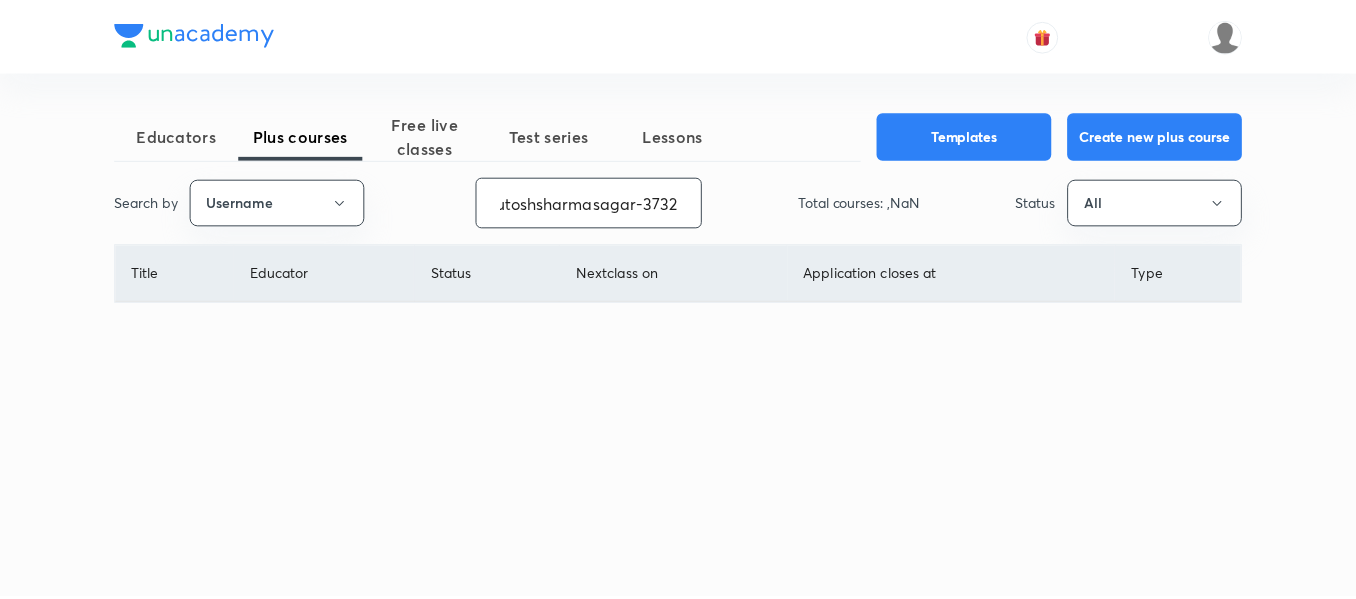 scroll, scrollTop: 0, scrollLeft: 35, axis: horizontal 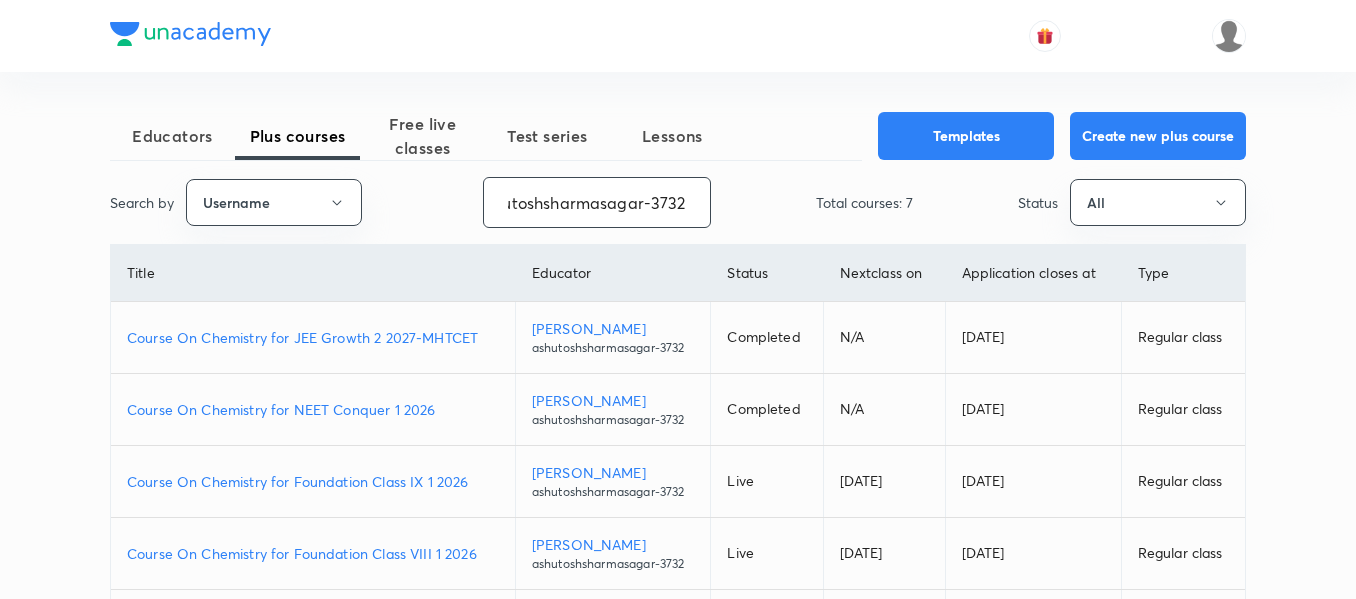 type on "ashutoshsharmasagar-3732" 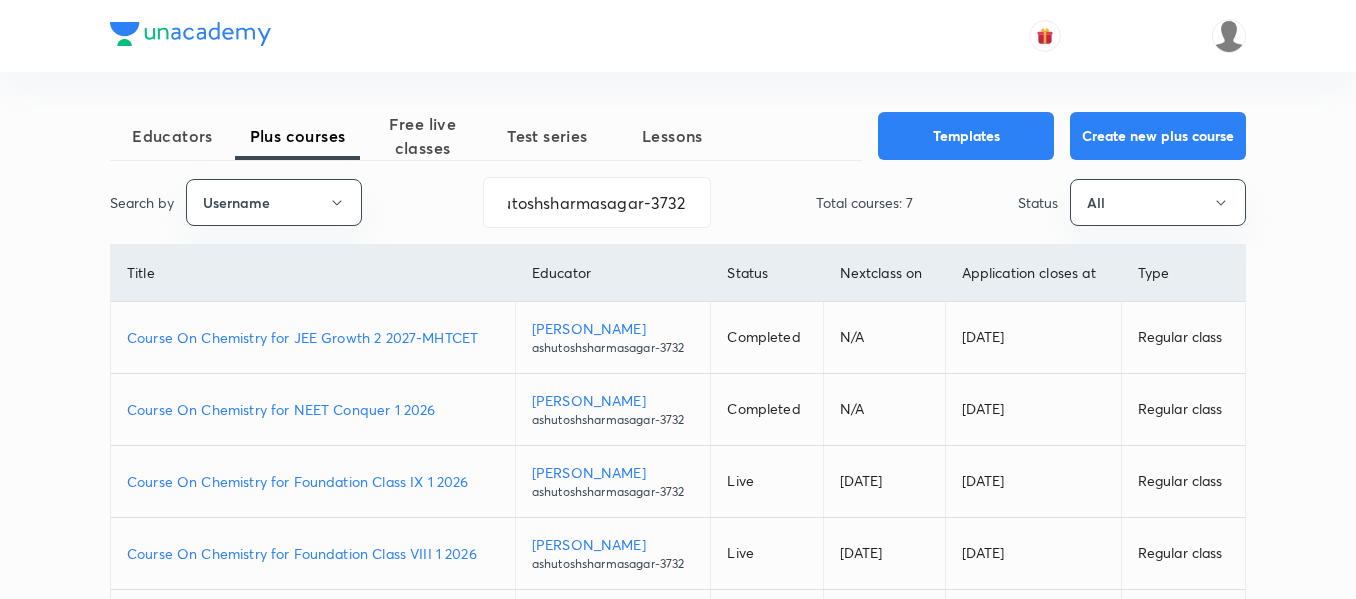 scroll, scrollTop: 0, scrollLeft: 0, axis: both 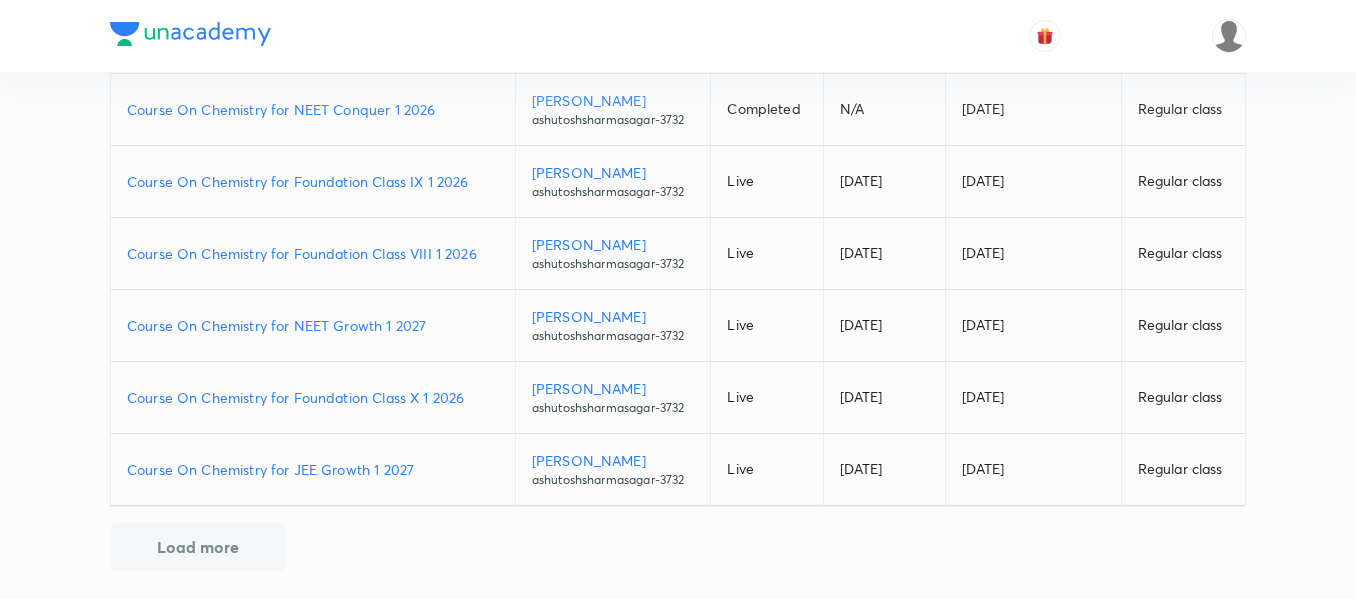 click on "Course On Chemistry for JEE Growth 1 2027" at bounding box center [313, 469] 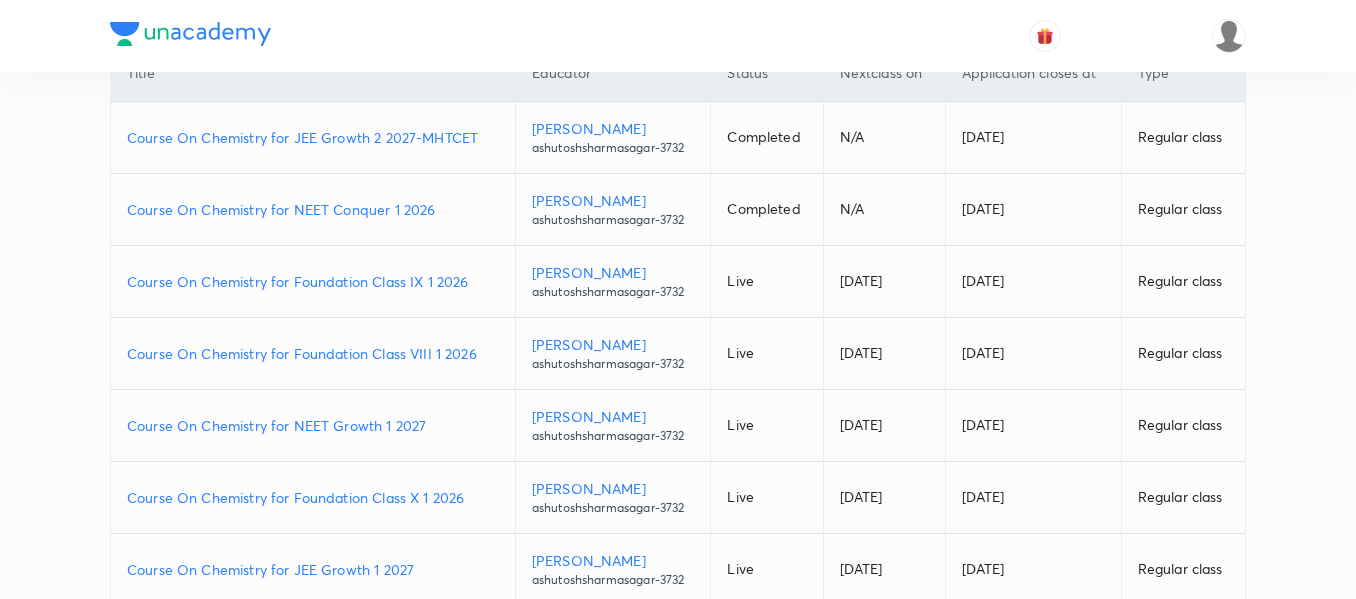 click on "Course On Chemistry for NEET Conquer 1 2026" at bounding box center [313, 209] 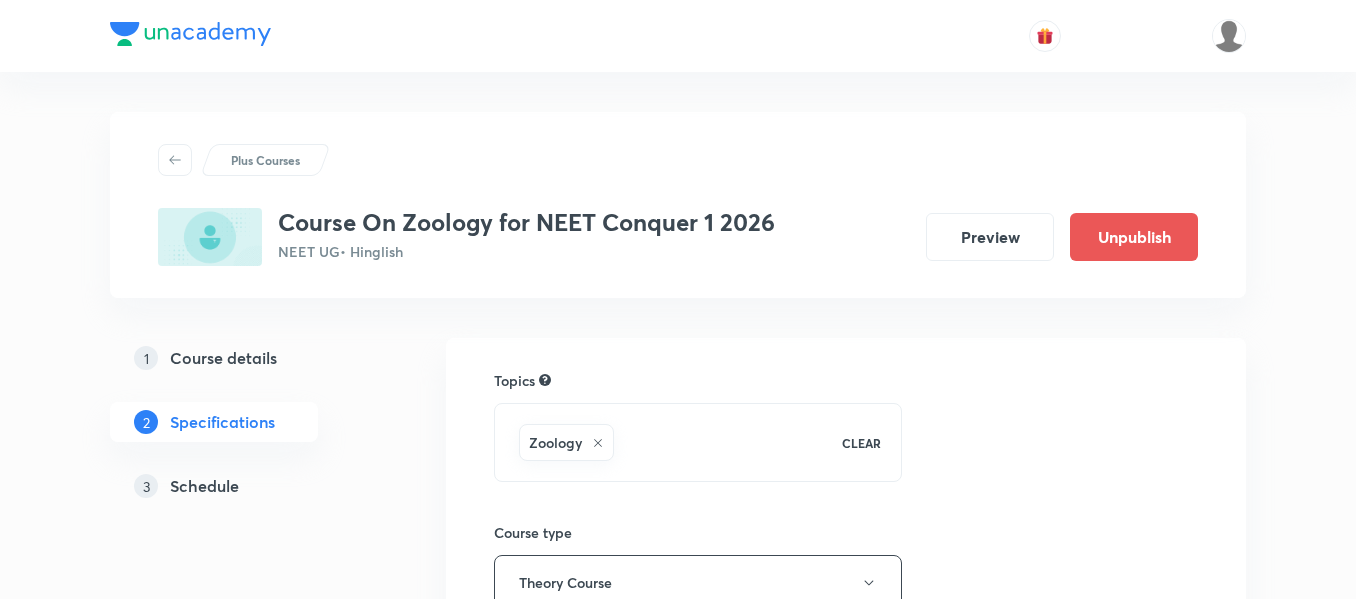 scroll, scrollTop: 0, scrollLeft: 0, axis: both 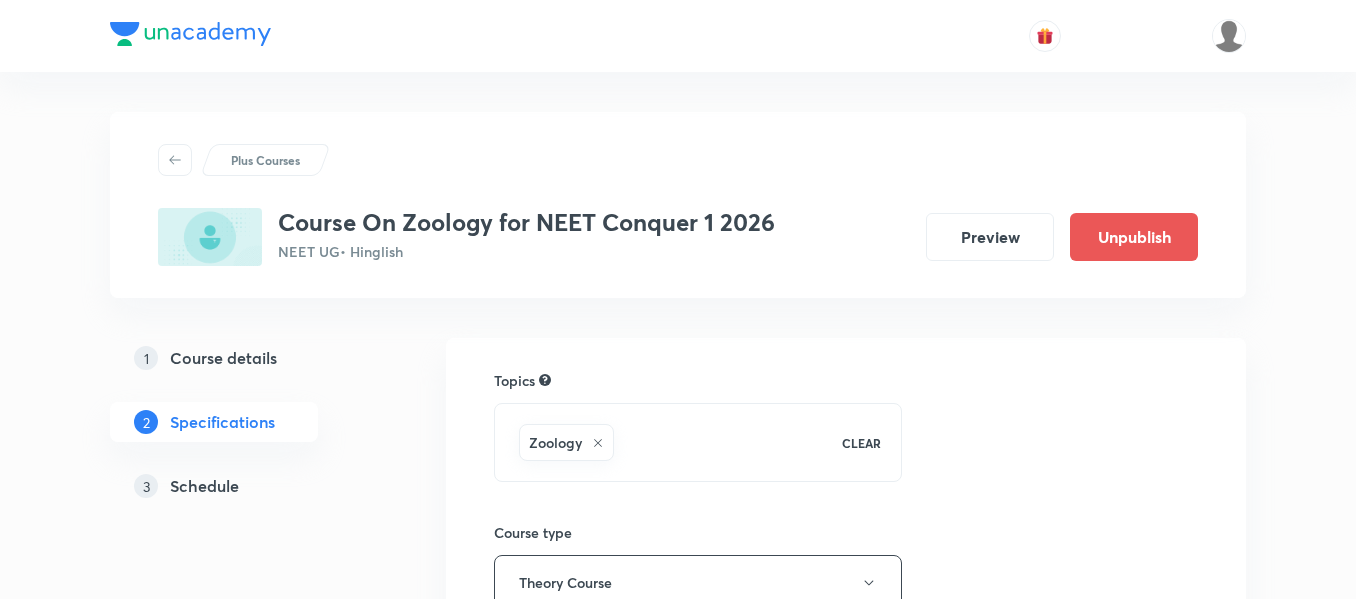 click on "Schedule" at bounding box center (204, 486) 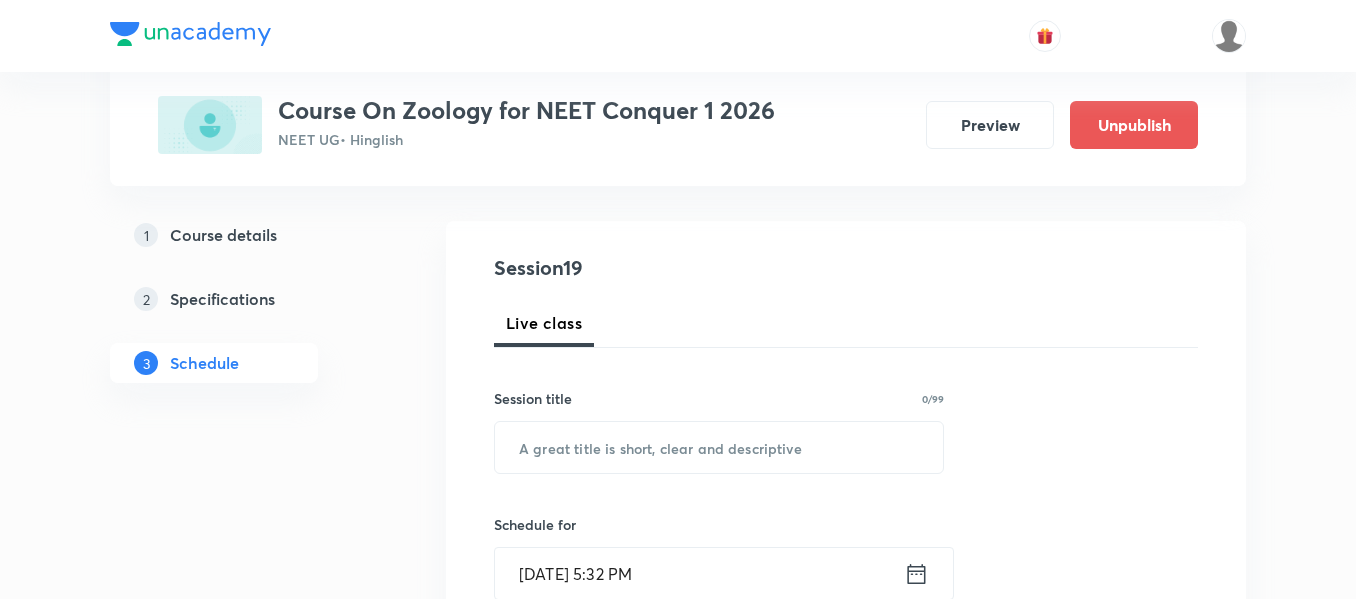 scroll, scrollTop: 200, scrollLeft: 0, axis: vertical 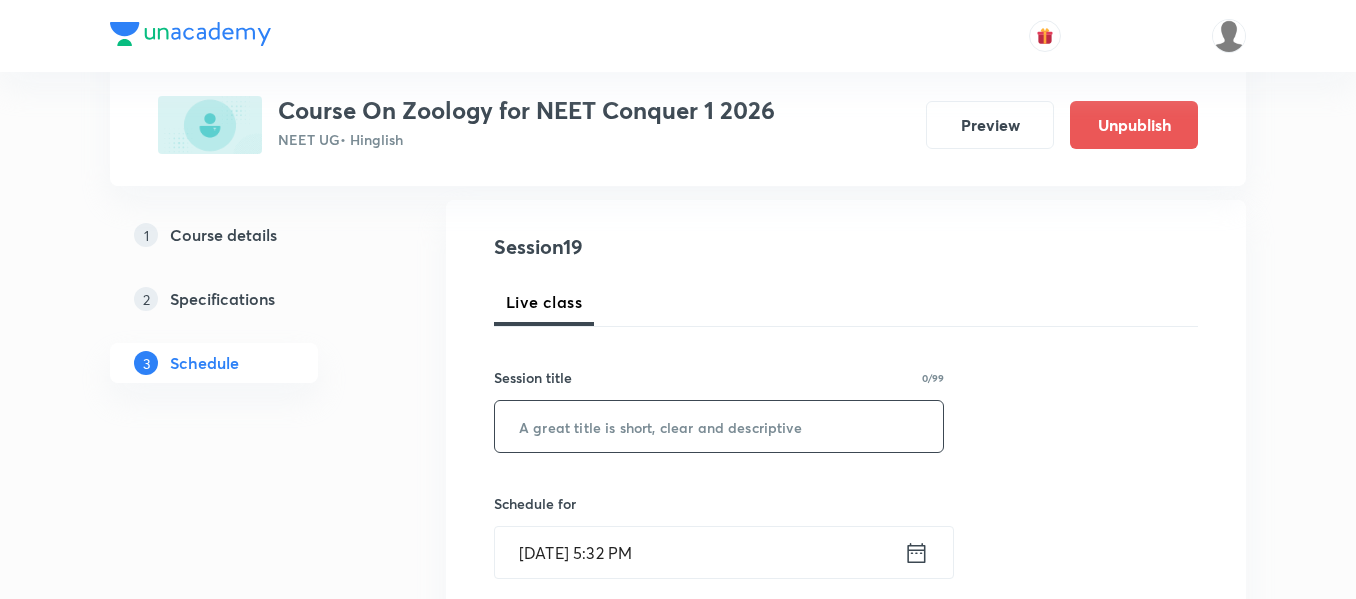 click at bounding box center (719, 426) 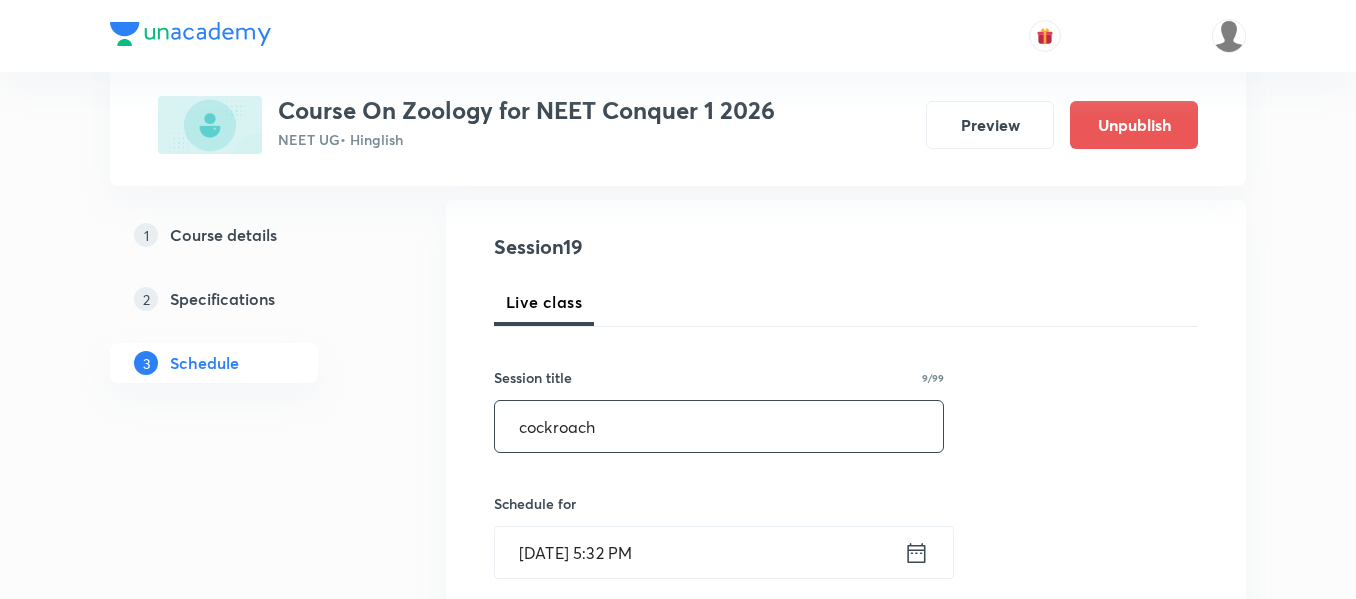 type on "cockroach" 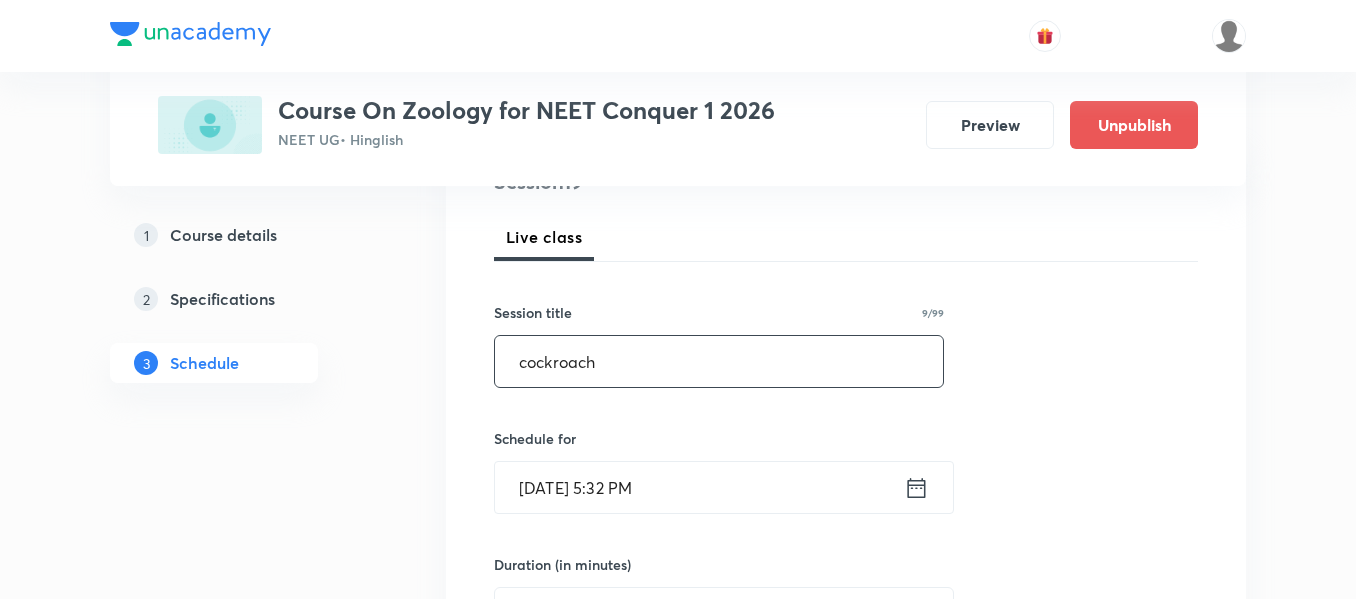 scroll, scrollTop: 300, scrollLeft: 0, axis: vertical 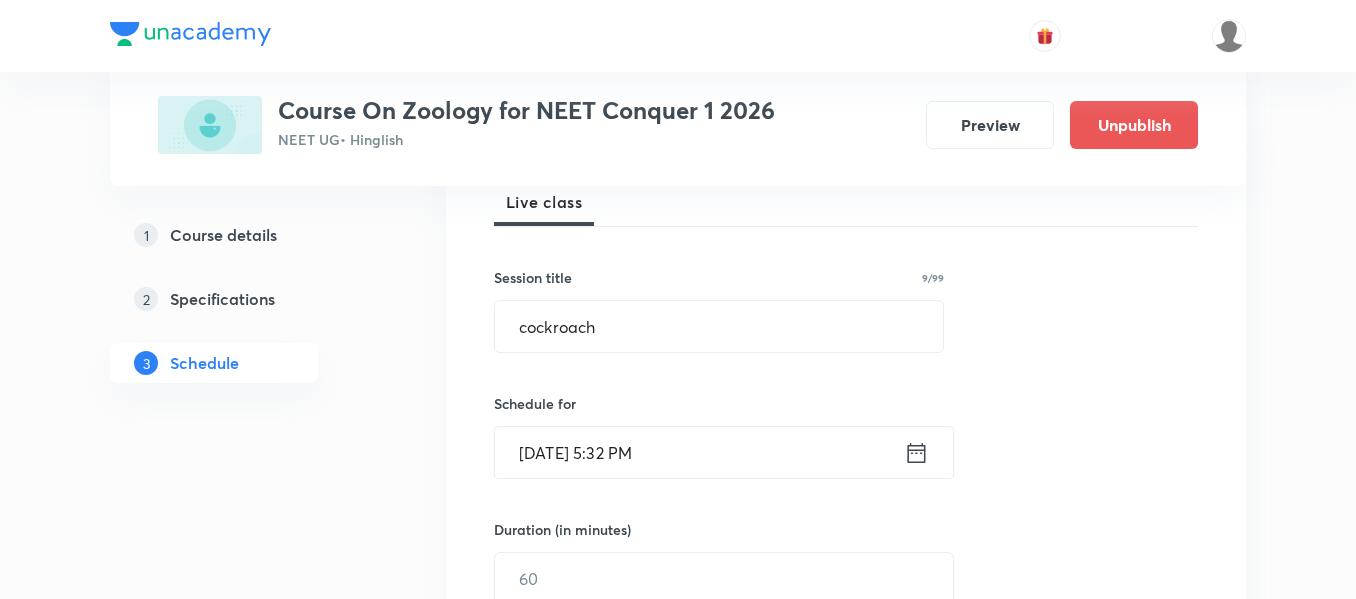 click 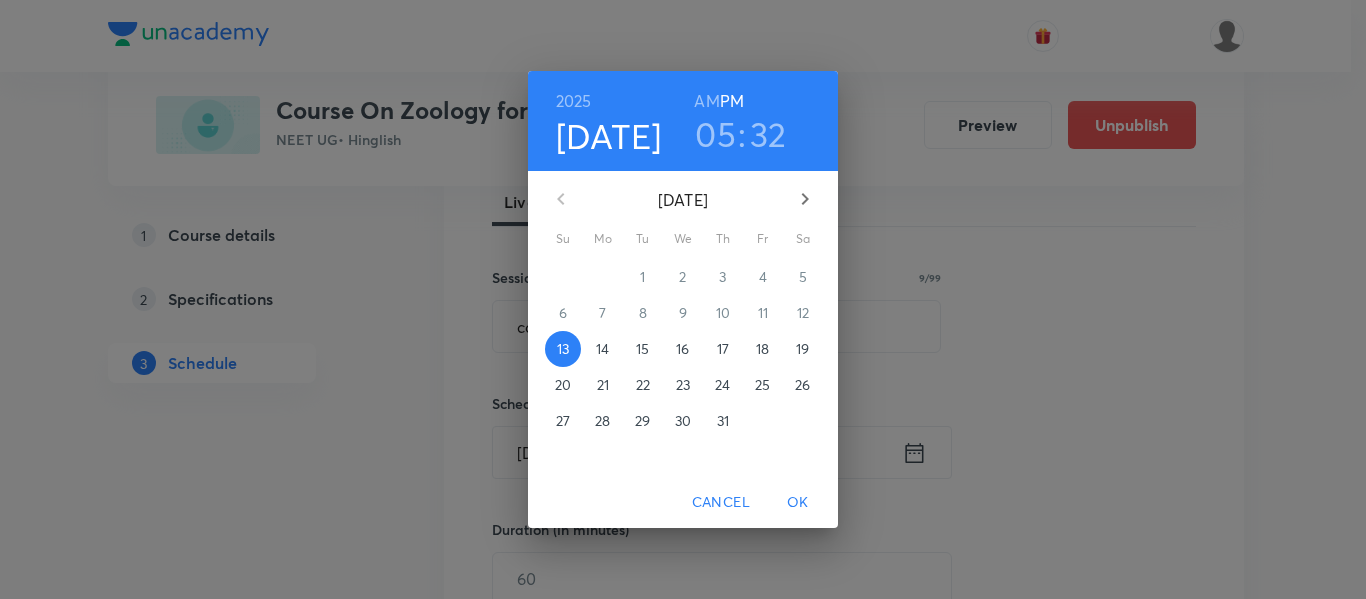click on "15" at bounding box center [642, 349] 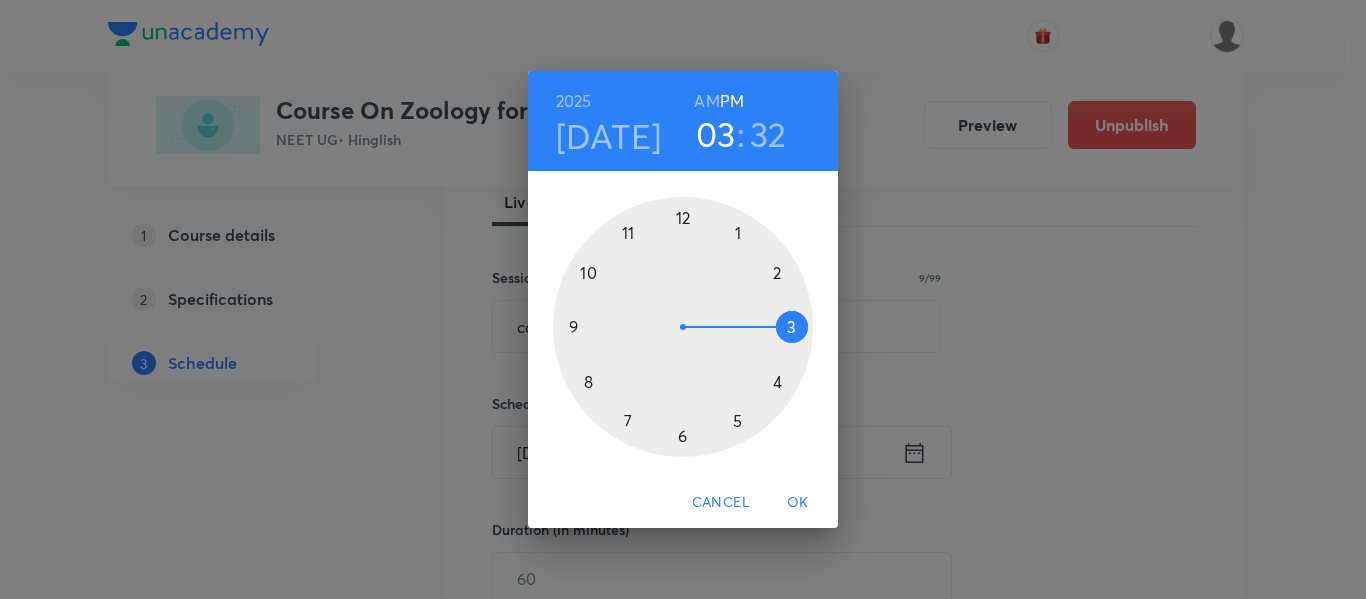 drag, startPoint x: 735, startPoint y: 428, endPoint x: 782, endPoint y: 347, distance: 93.64828 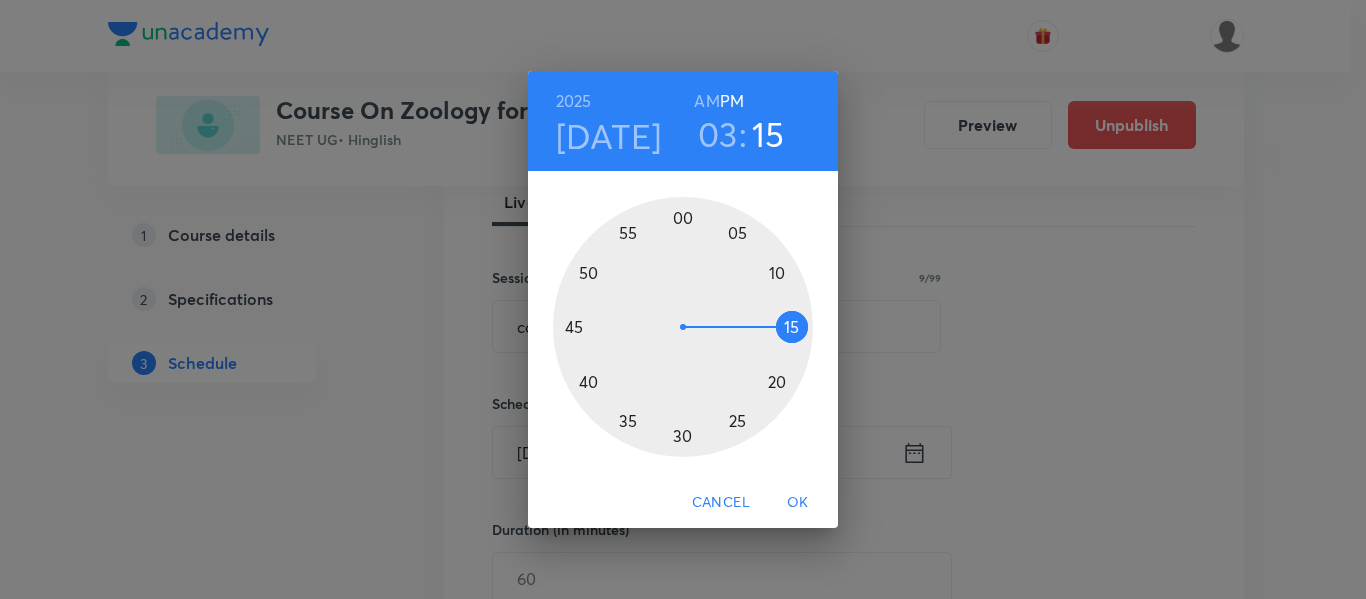 drag, startPoint x: 663, startPoint y: 443, endPoint x: 787, endPoint y: 324, distance: 171.86331 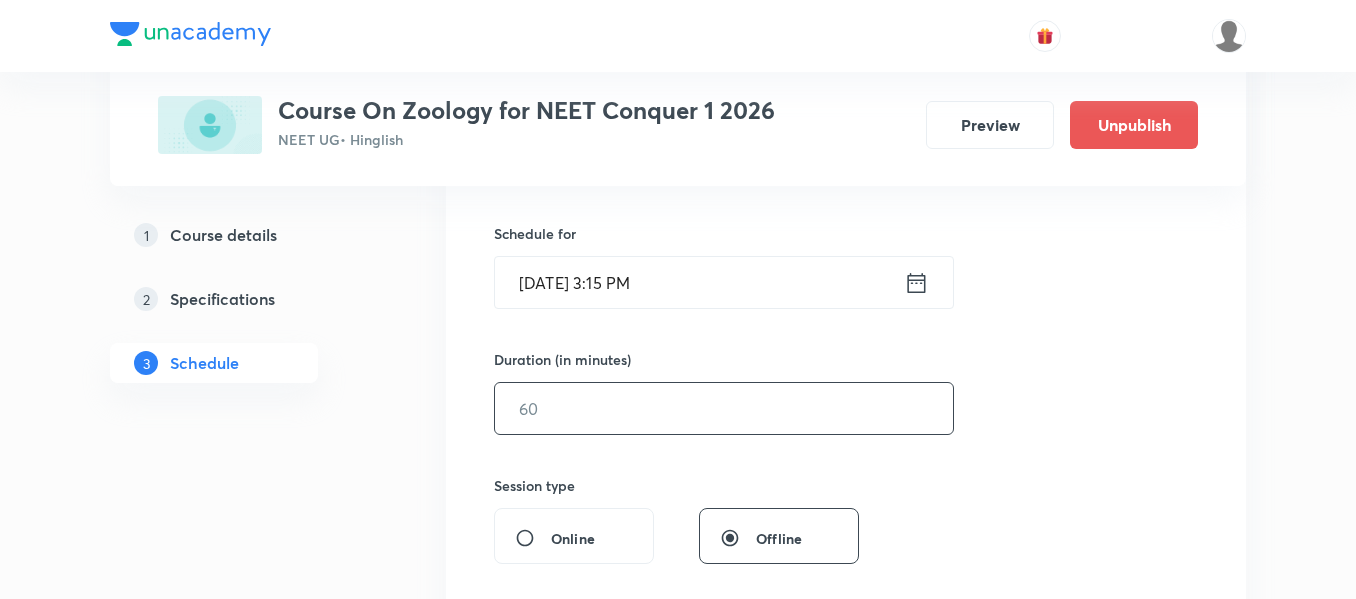 scroll, scrollTop: 500, scrollLeft: 0, axis: vertical 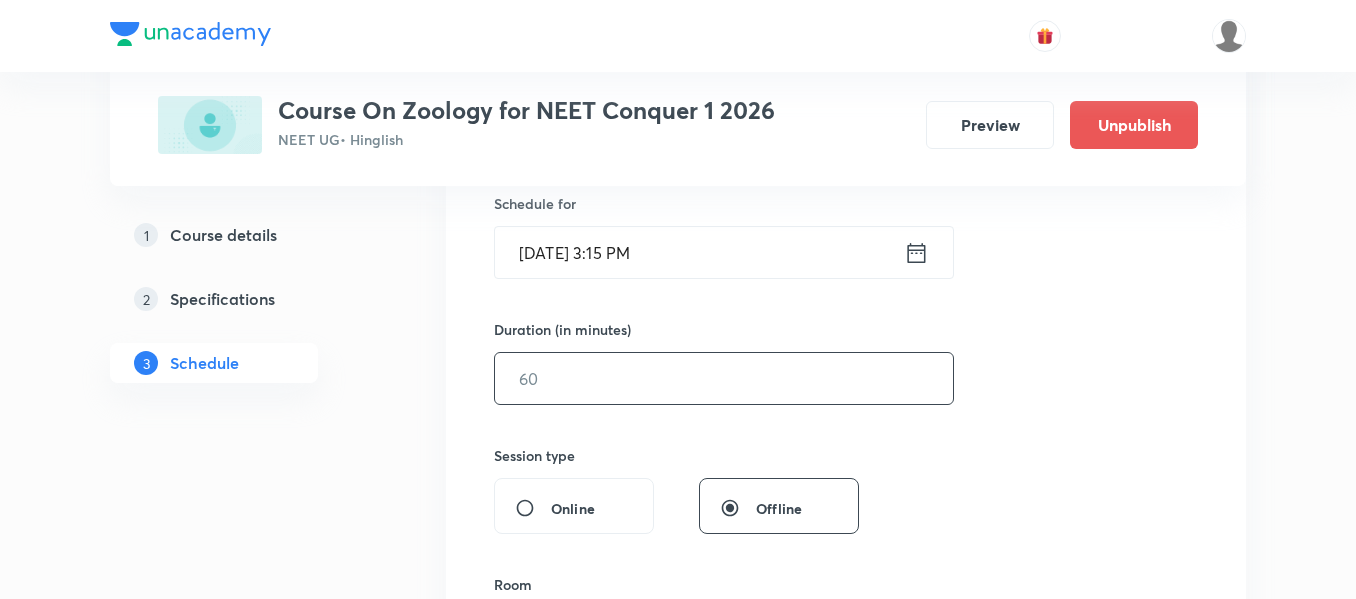click at bounding box center [724, 378] 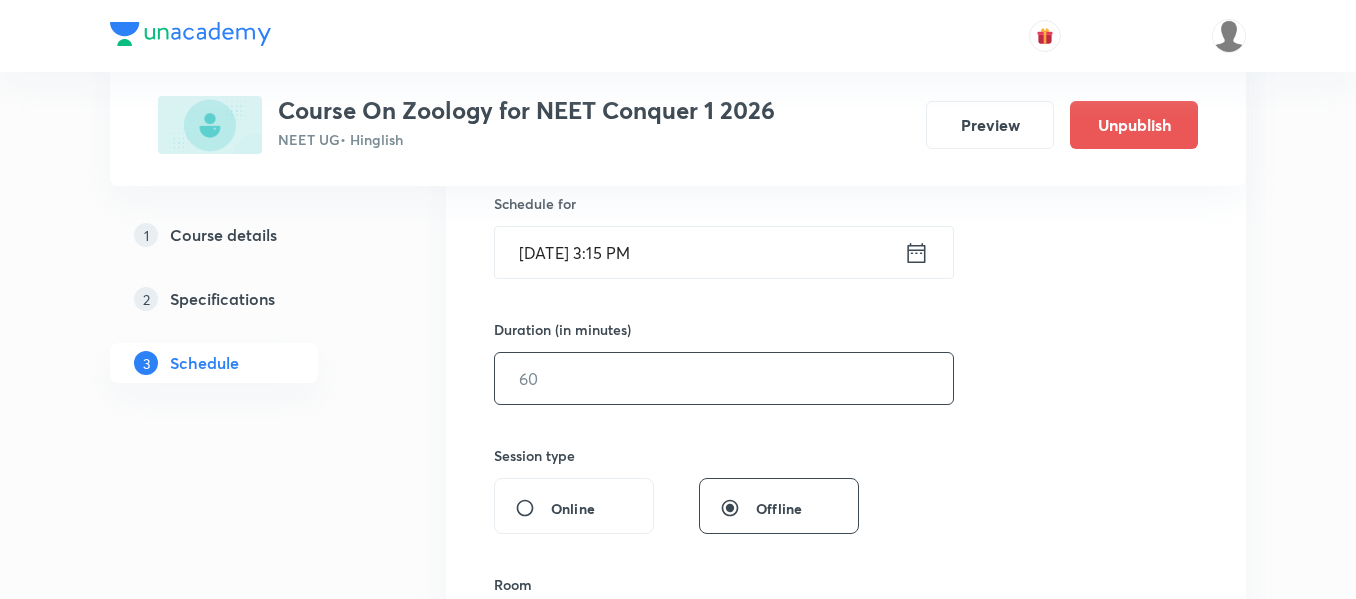 type on "4" 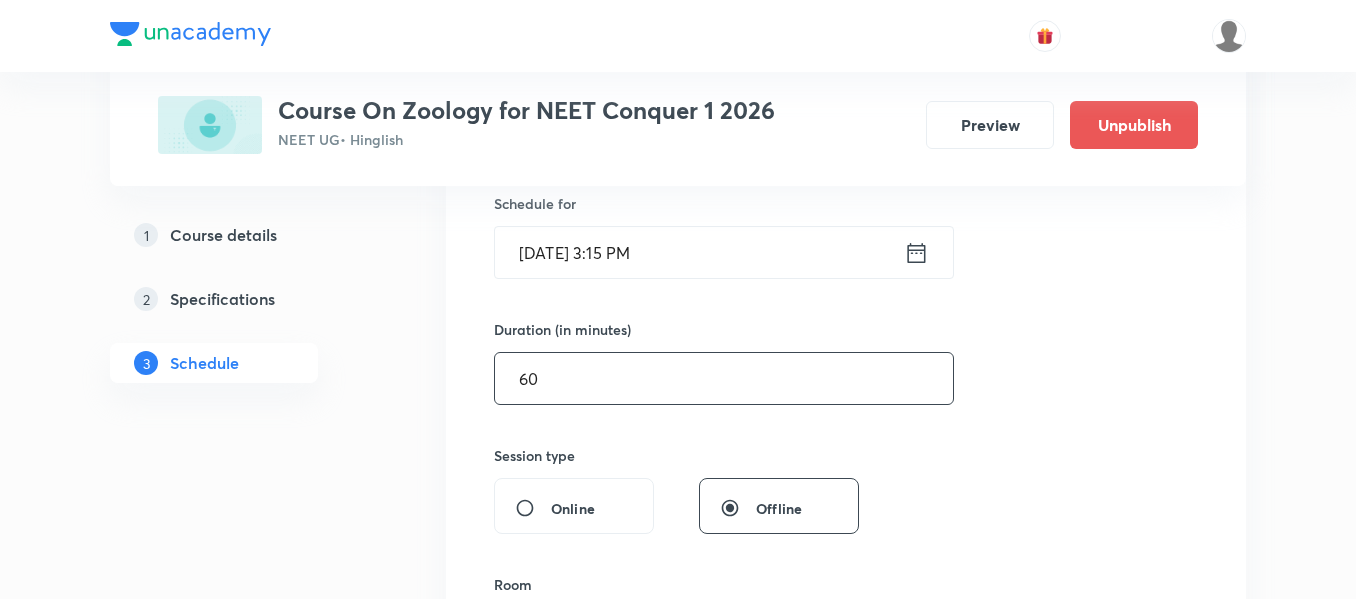 type on "6" 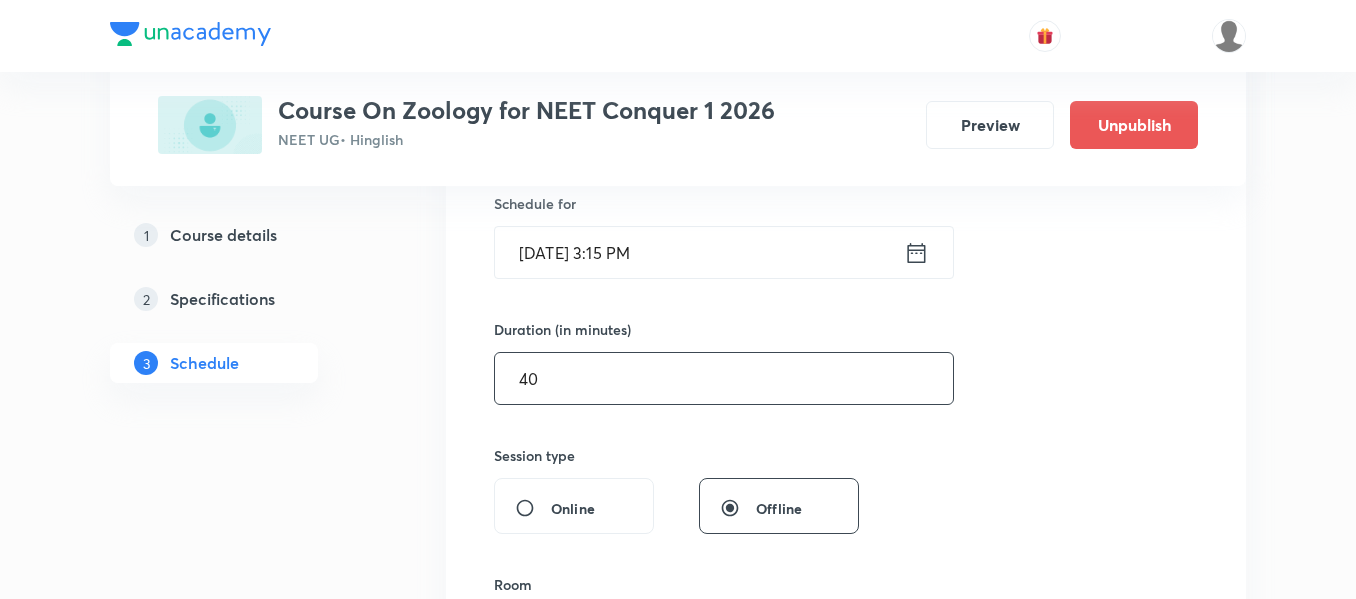 scroll, scrollTop: 700, scrollLeft: 0, axis: vertical 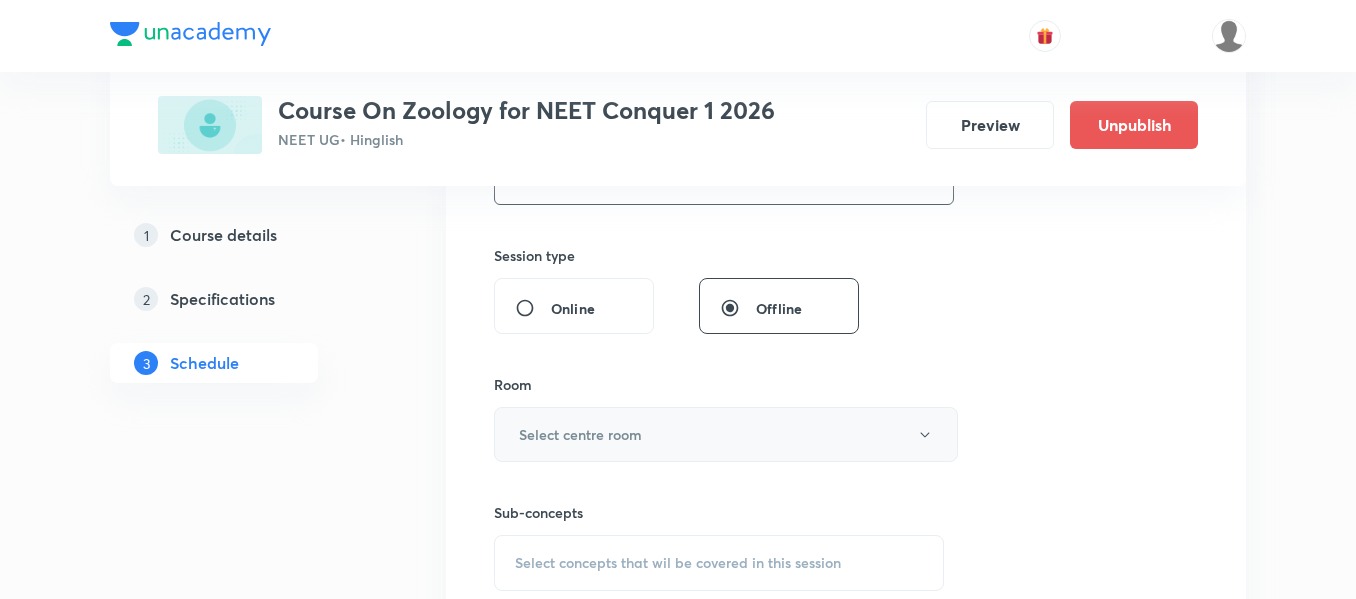 type on "40" 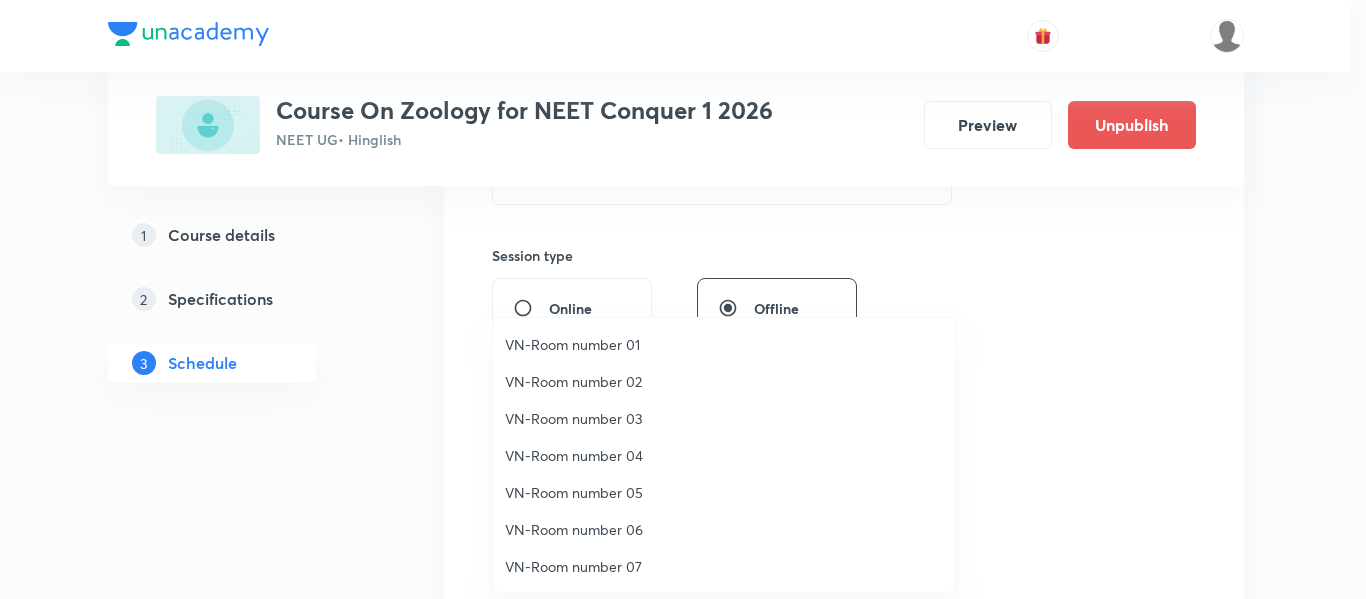 click on "VN-Room number 01" at bounding box center [724, 344] 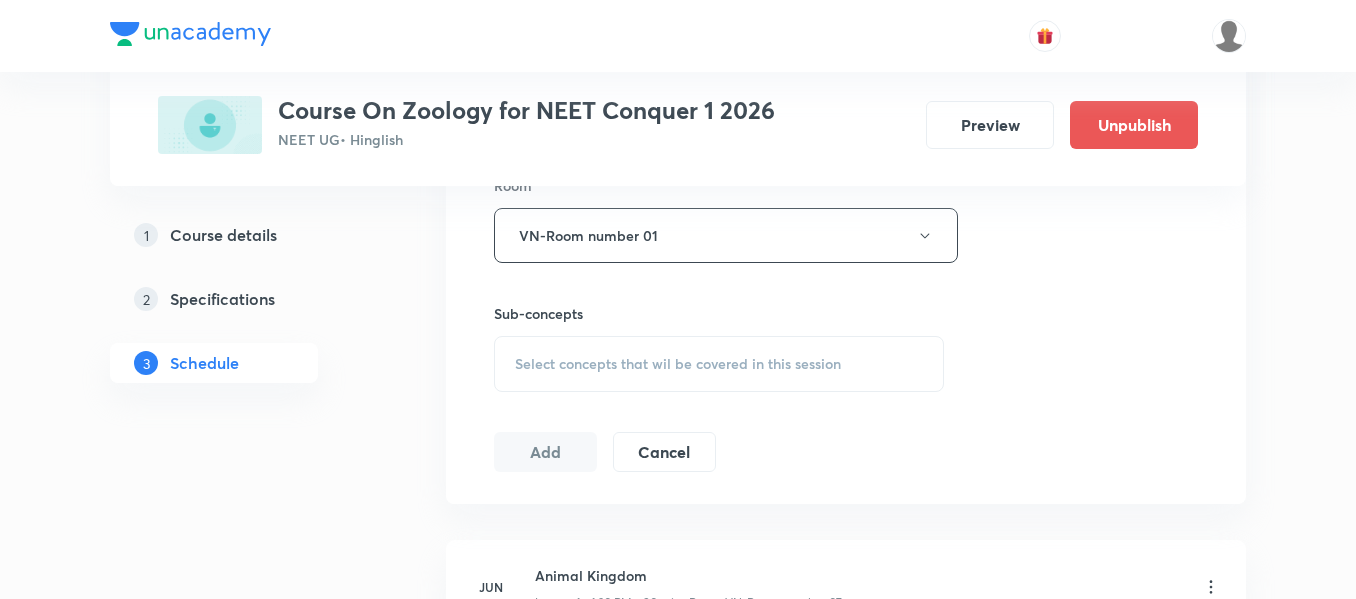 scroll, scrollTop: 900, scrollLeft: 0, axis: vertical 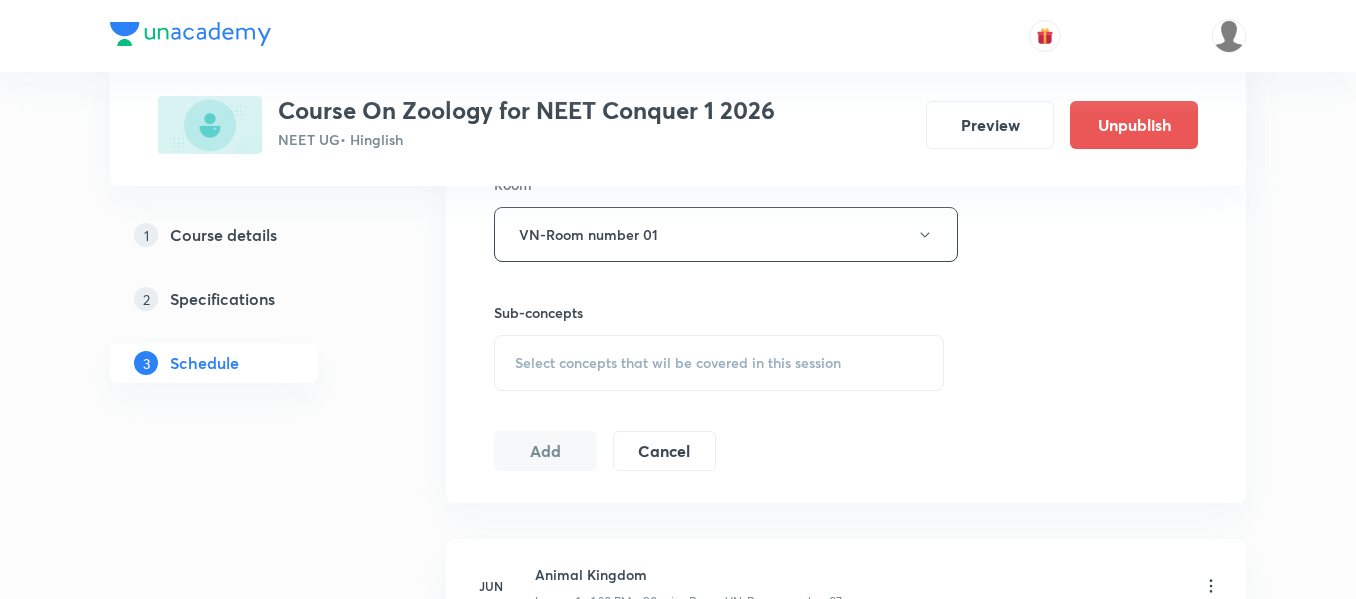 click on "Select concepts that wil be covered in this session" at bounding box center (678, 363) 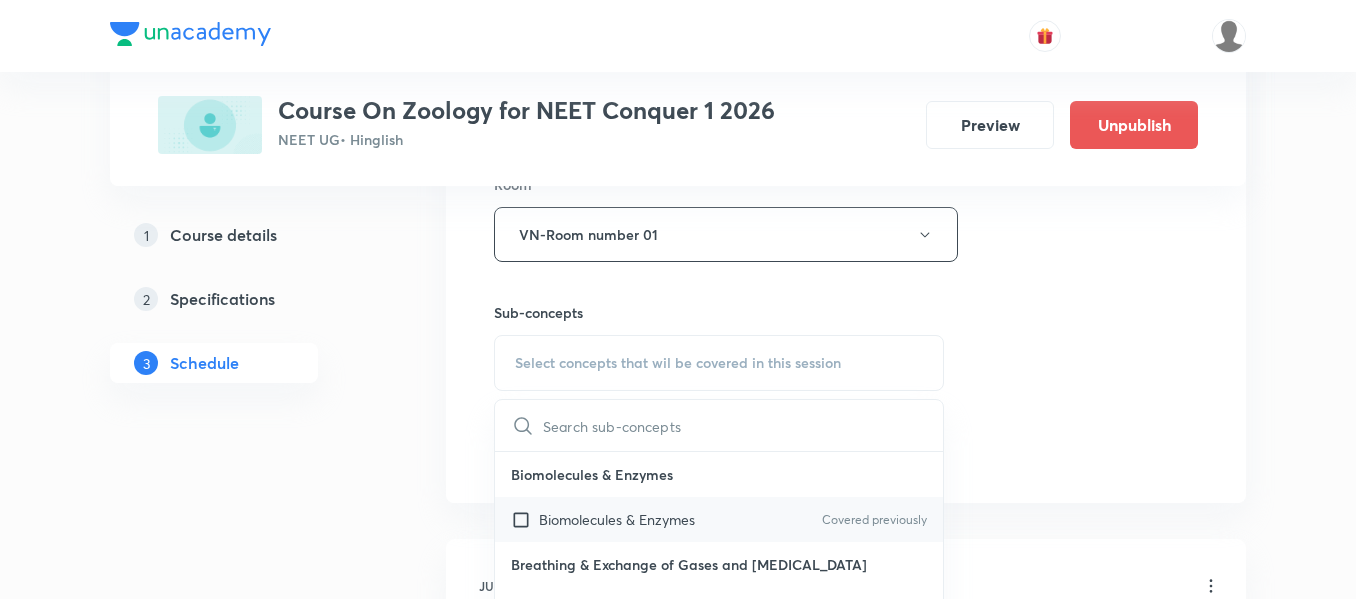click on "Biomolecules & Enzymes" at bounding box center [617, 519] 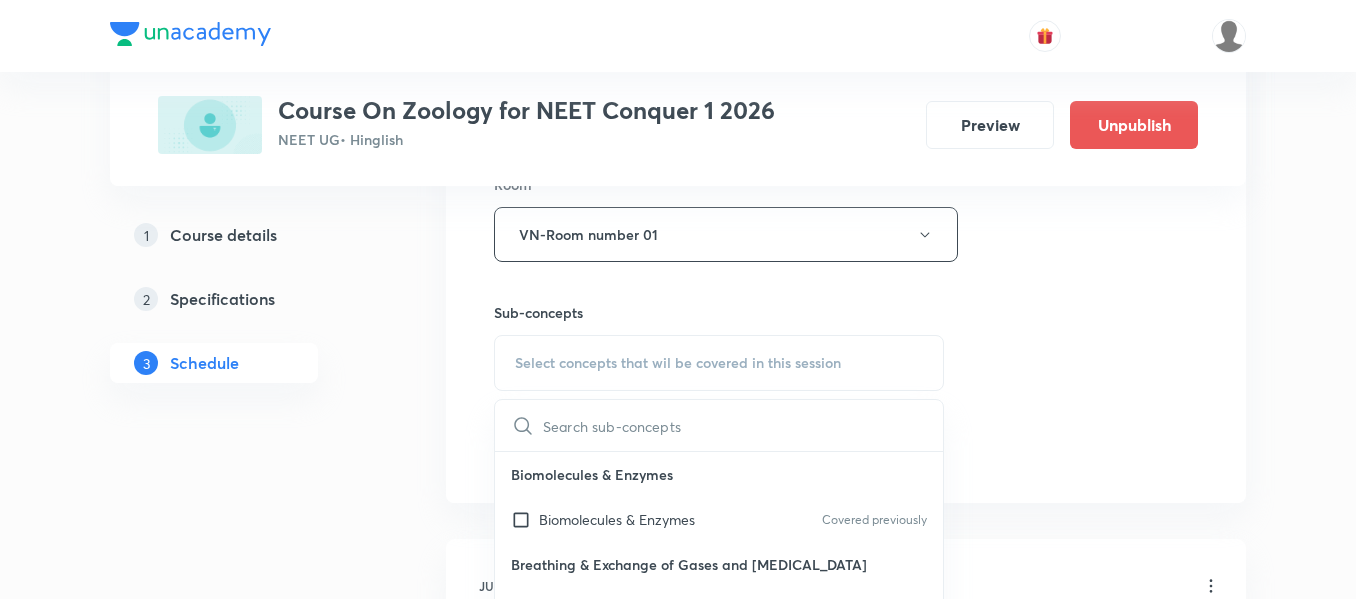 checkbox on "true" 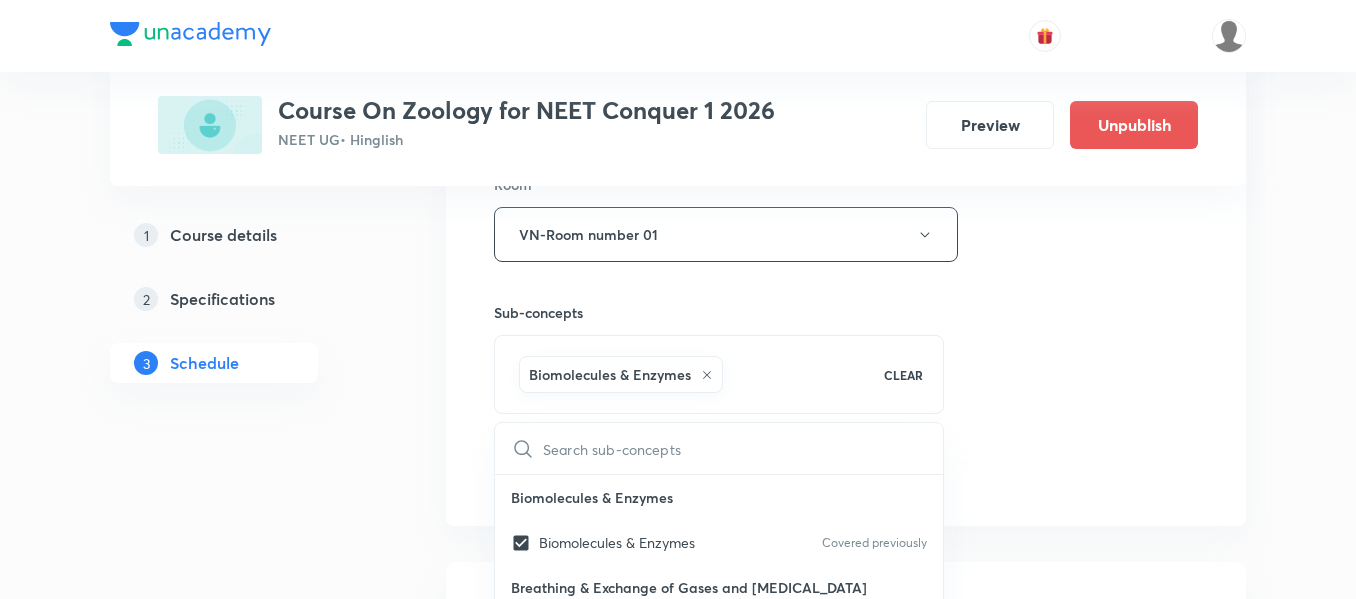 click on "Session  19 Live class Session title 9/99 cockroach ​ Schedule for Jul 15, 2025, 3:15 PM ​ Duration (in minutes) 40 ​   Session type Online Offline Room VN-Room number 01 Sub-concepts Biomolecules & Enzymes CLEAR ​ Biomolecules & Enzymes Biomolecules & Enzymes Covered previously Breathing & Exchange of Gases and Body Fluids Breathing & Exchange of Gases and Body Fluids Covered previously Reproductive Health Reproductive Health Covered previously Excretory product and their elimination, Locomotion Excretory product and their elimination, Locomotion Covered previously Origin & Evolution Origin & Evolution Biomolecules & Enzymes, Body Fluids & Circulation and Breathing & Exchange of Gases Biomolecules & Enzymes, Body Fluids & Circulation and Breathing & Exchange of Gases Neural Control & Coordination, Chemical Control & Coordination Neural Control & Coordination, Chemical Control & Coordination Excretory Products and their Elimination Excretory Products and their Elimination Add Cancel" at bounding box center [846, 13] 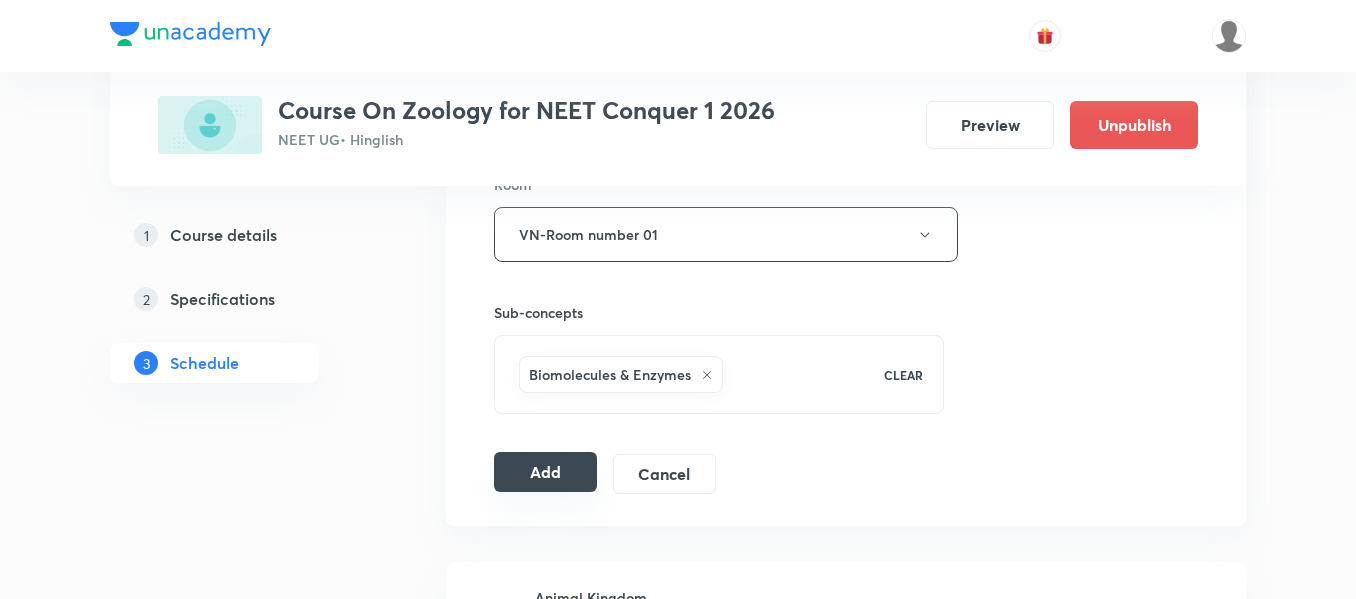 click on "Add" at bounding box center (545, 472) 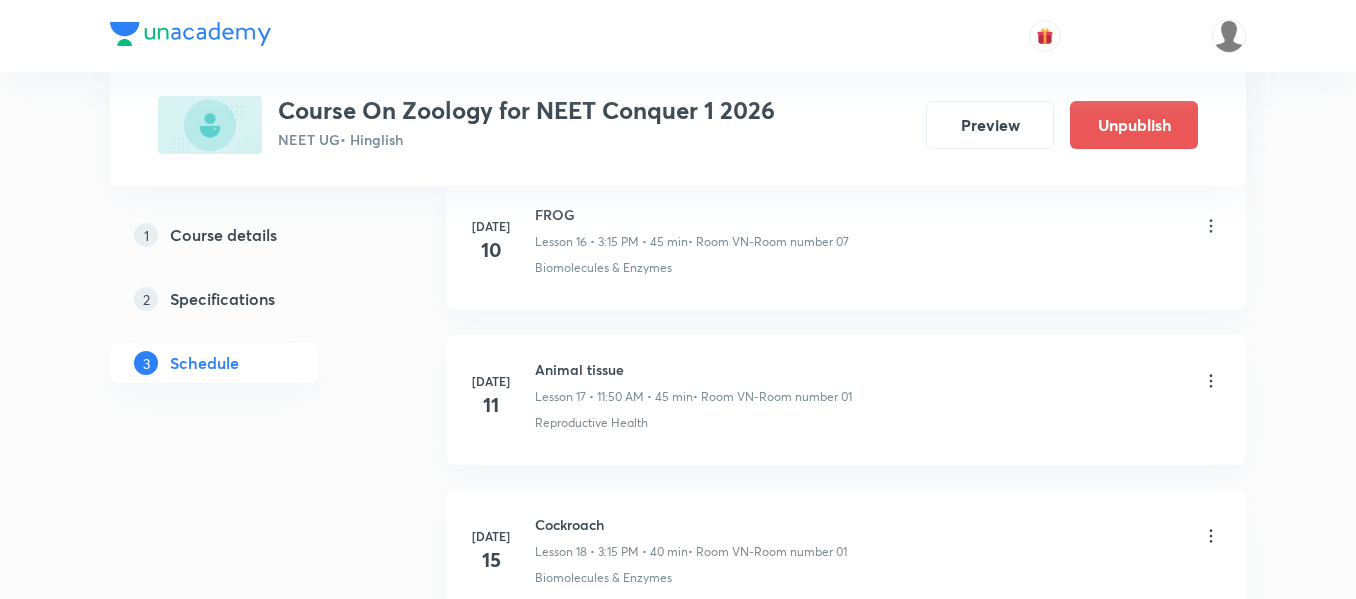 scroll, scrollTop: 3030, scrollLeft: 0, axis: vertical 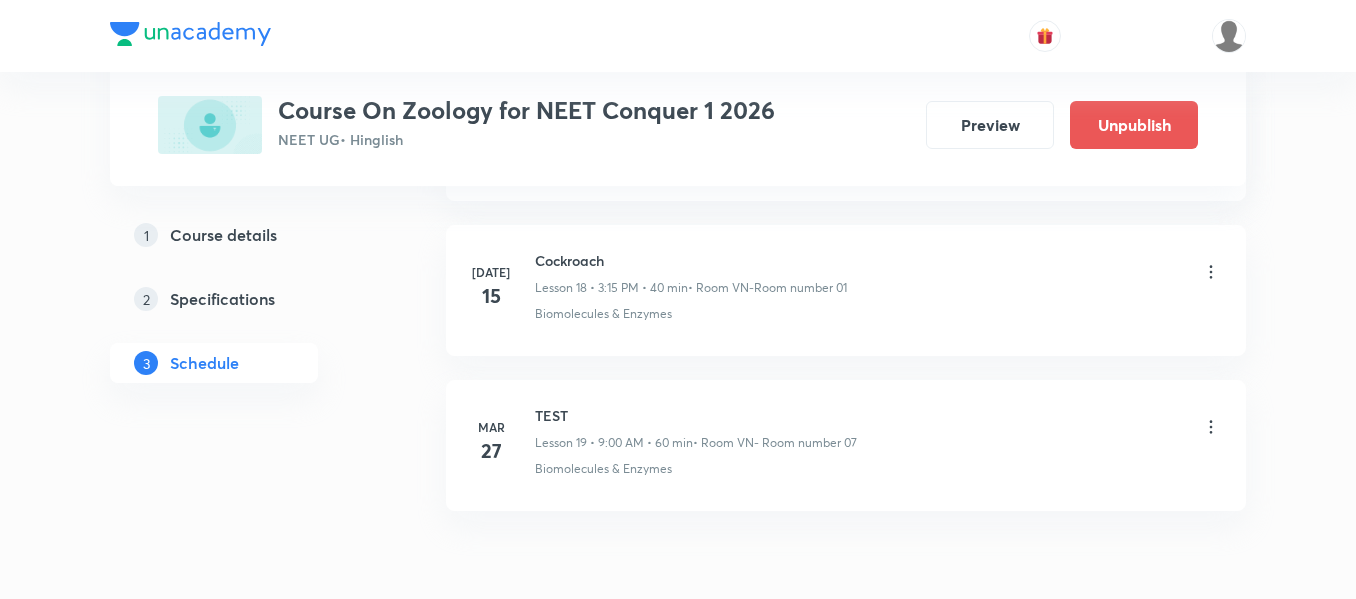 click on "Cockroach" at bounding box center [691, 260] 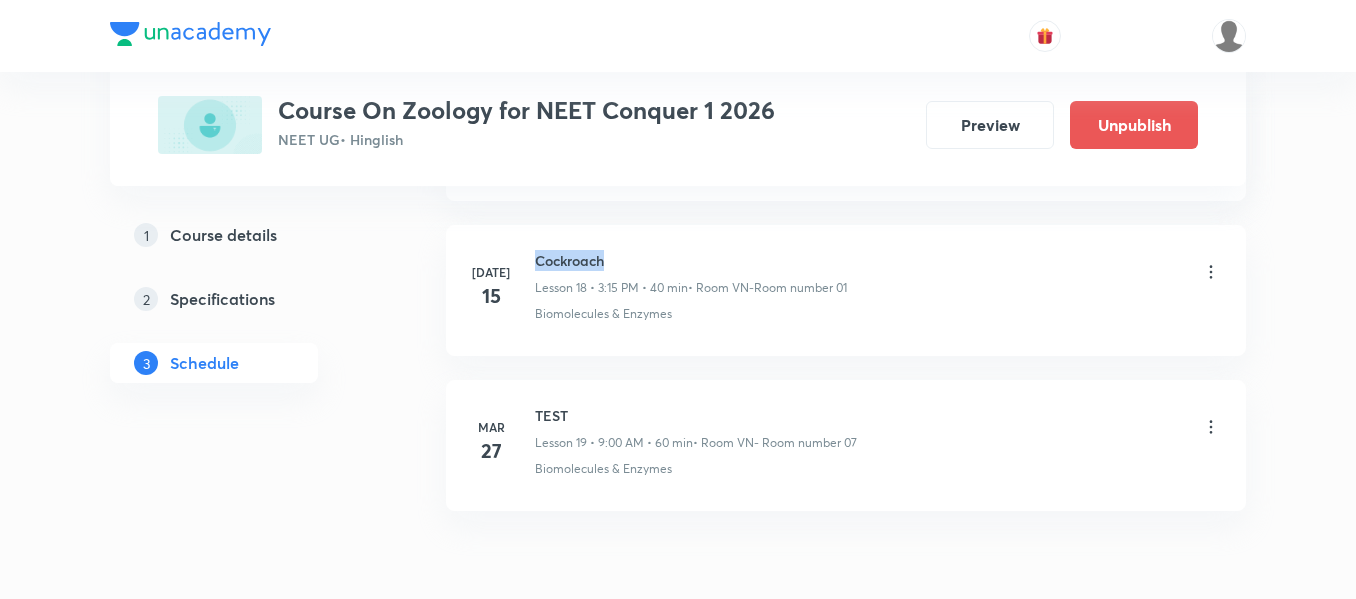 click on "Cockroach" at bounding box center (691, 260) 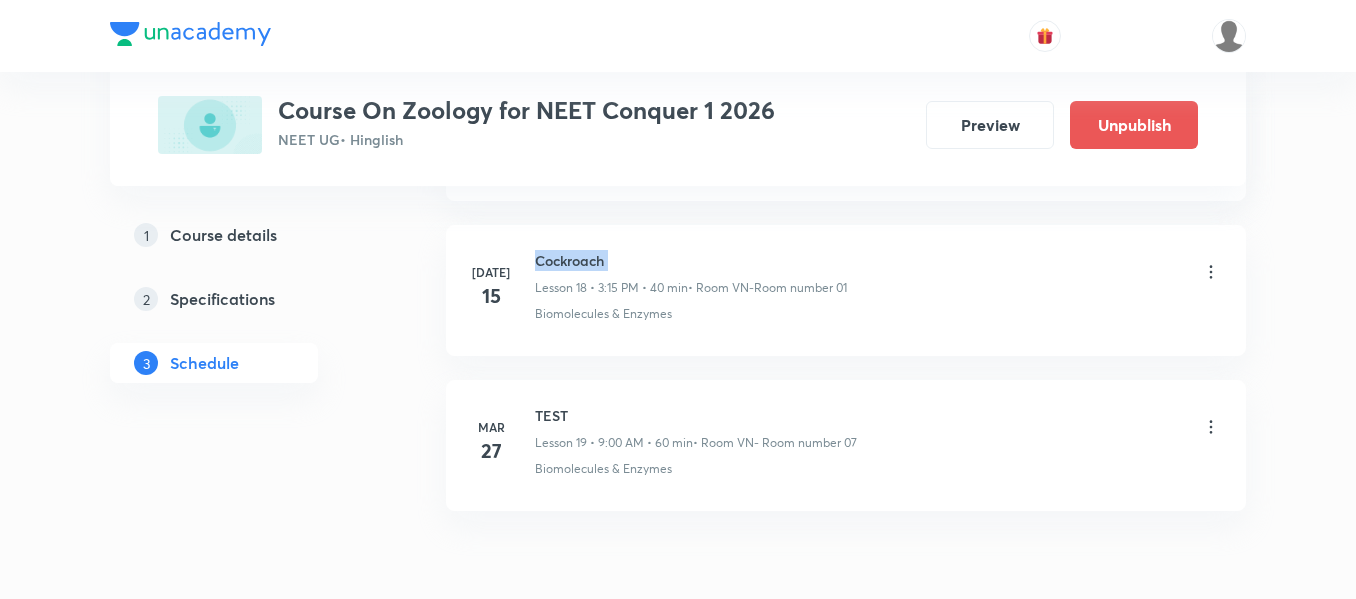 click on "Cockroach" at bounding box center [691, 260] 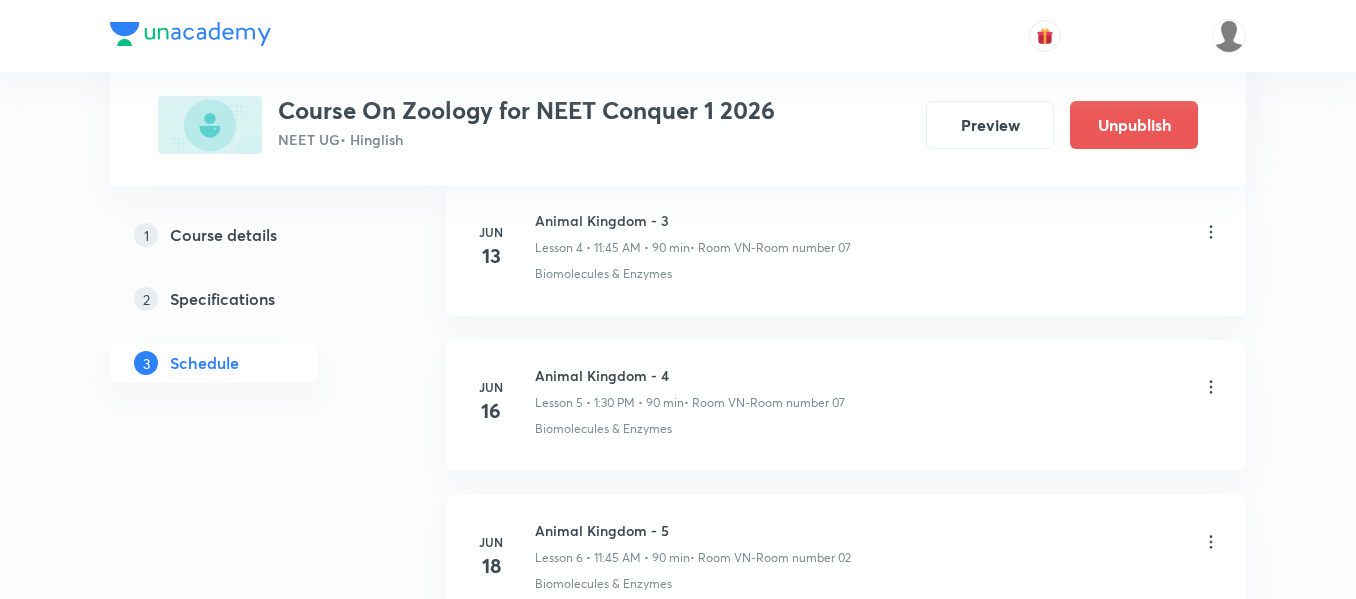 scroll, scrollTop: 0, scrollLeft: 0, axis: both 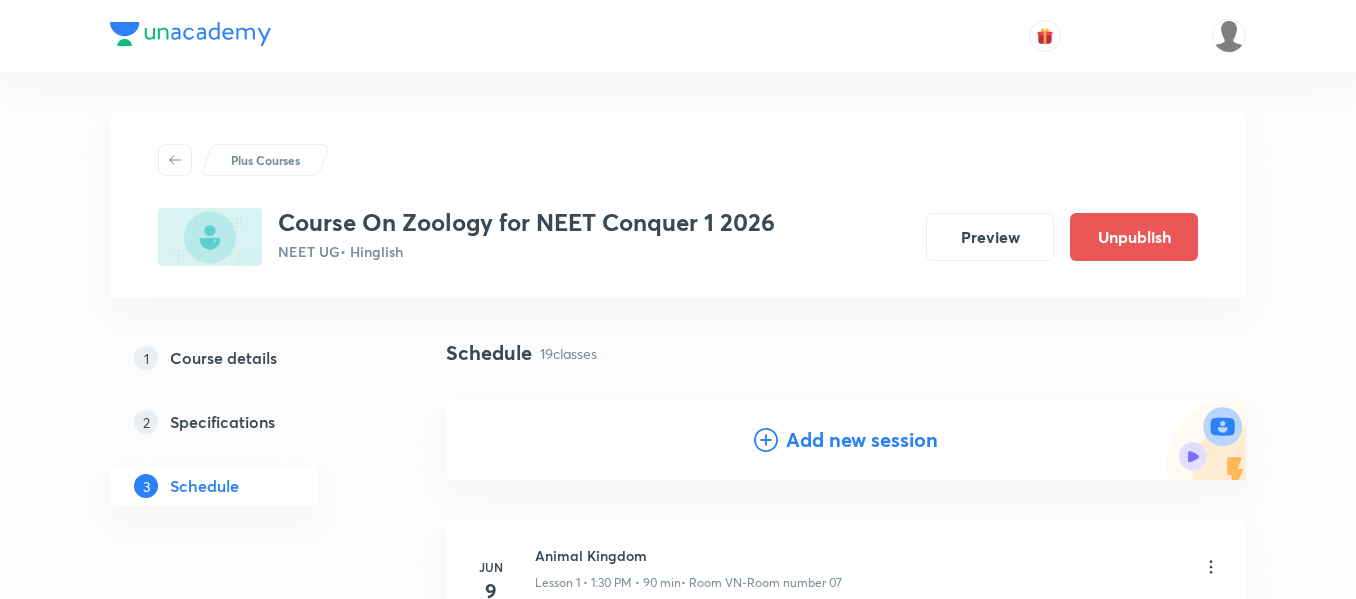 click on "Add new session" at bounding box center [862, 440] 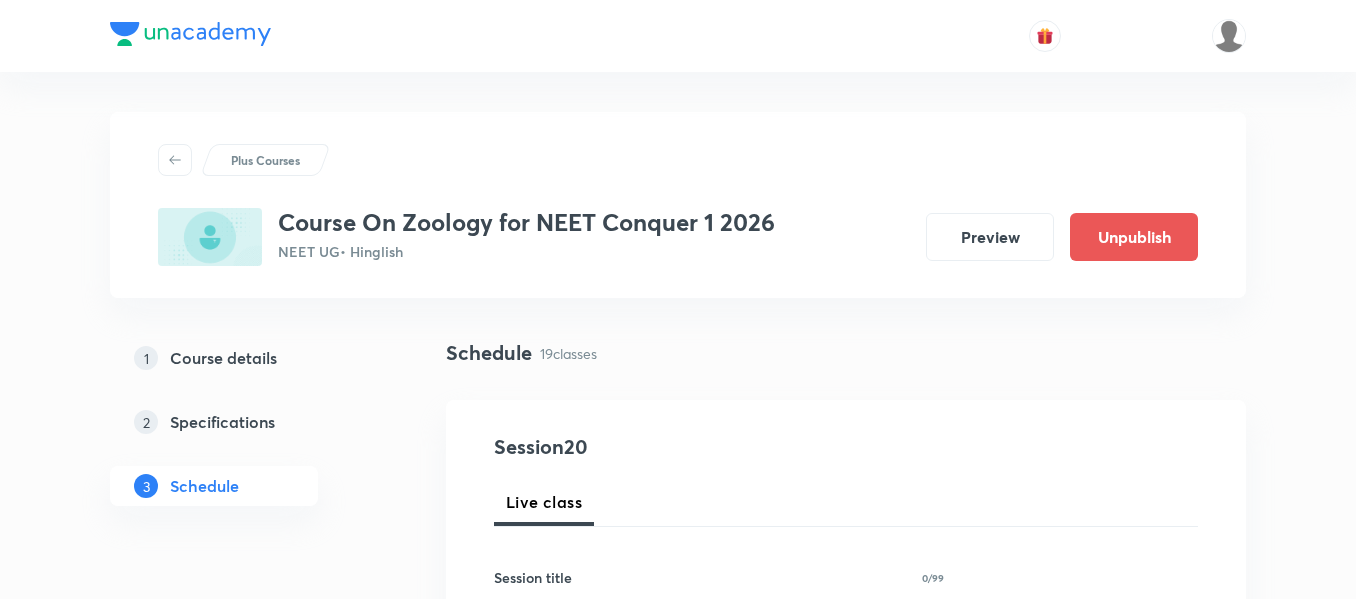 scroll, scrollTop: 100, scrollLeft: 0, axis: vertical 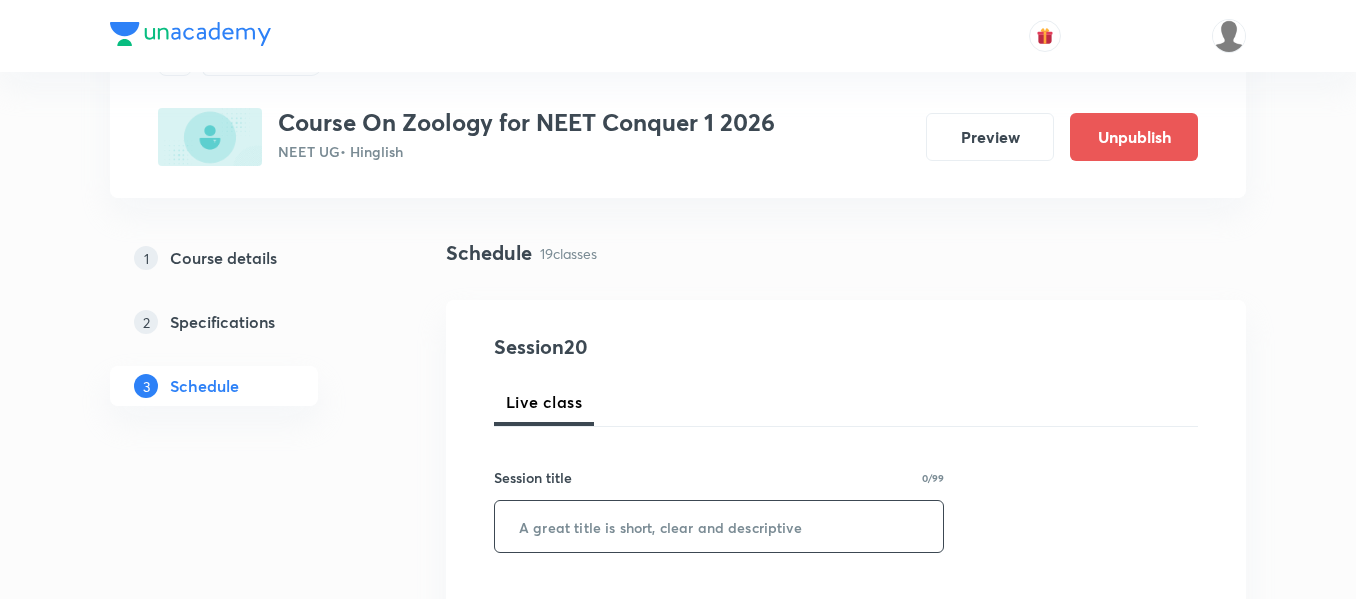 click at bounding box center (719, 526) 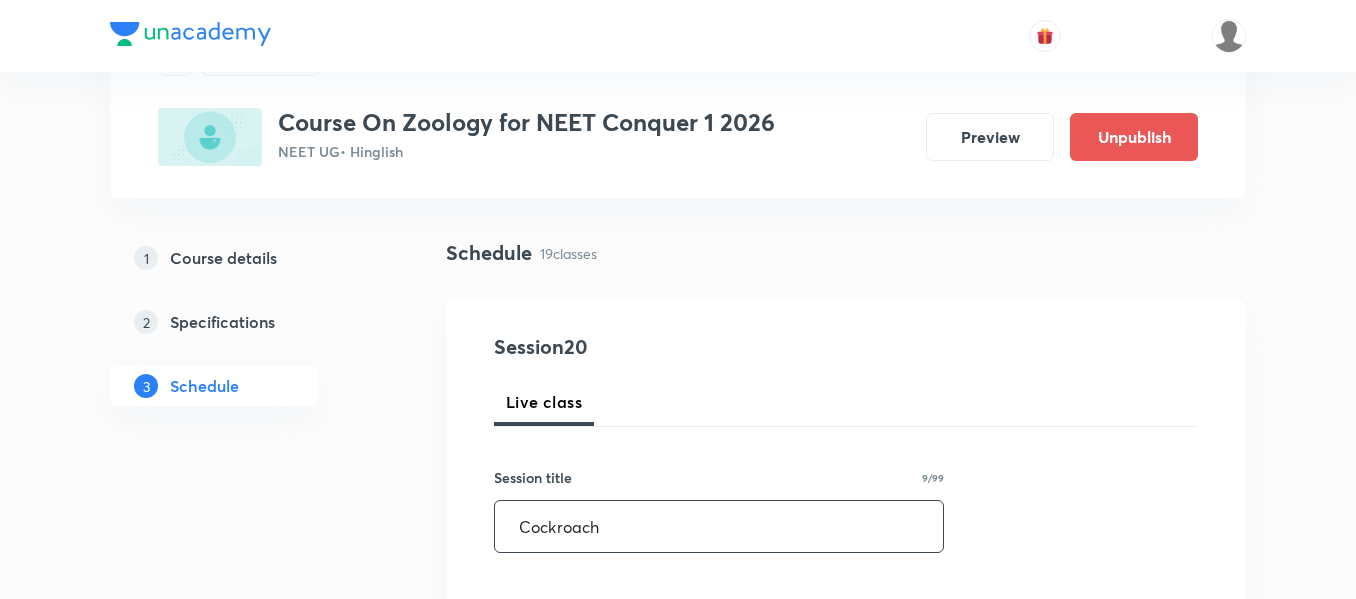 type on "Cockroach" 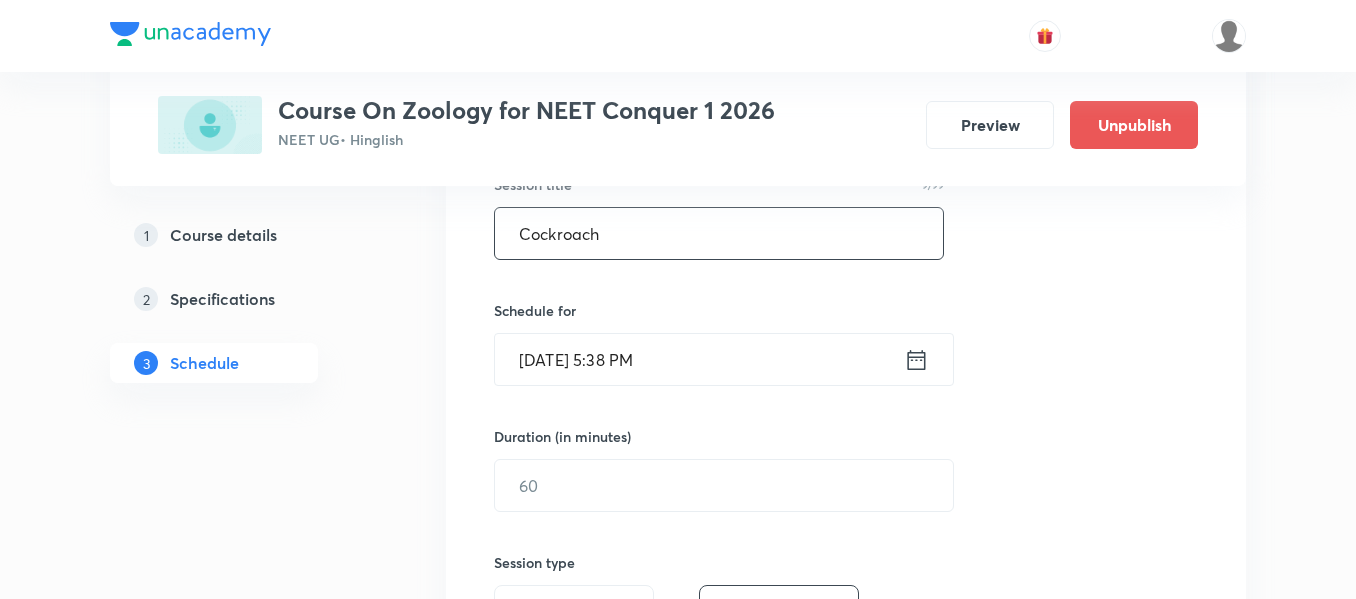 scroll, scrollTop: 400, scrollLeft: 0, axis: vertical 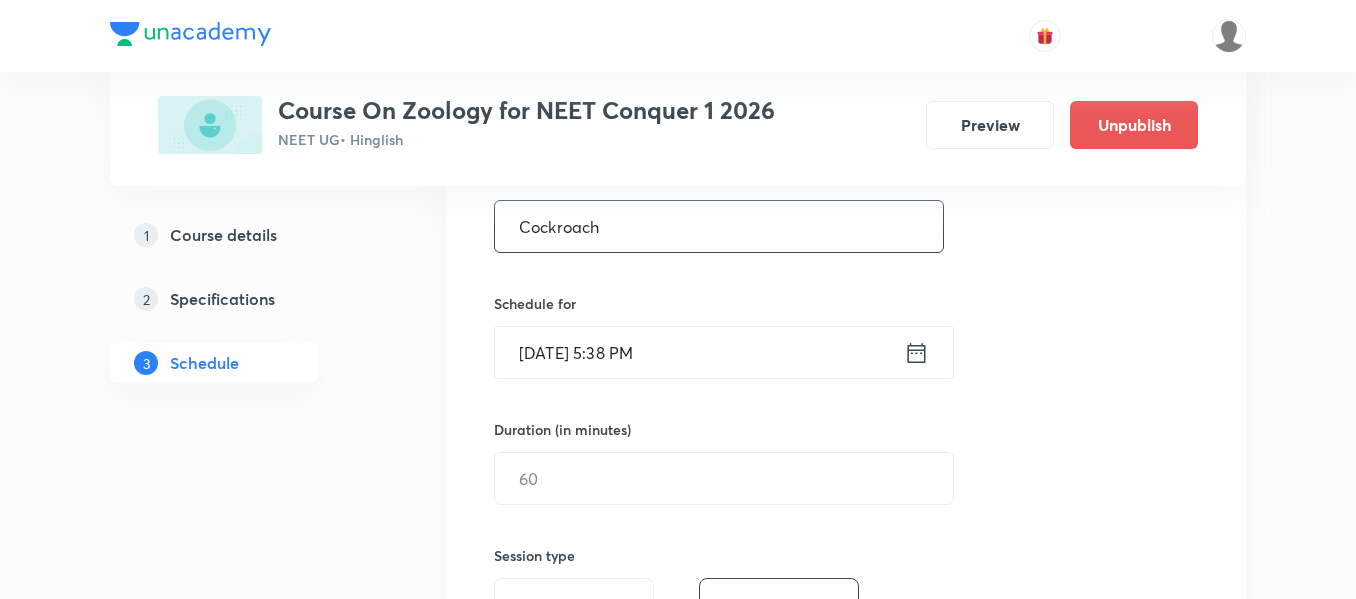 click on "Jul 13, 2025, 5:38 PM ​" at bounding box center (724, 352) 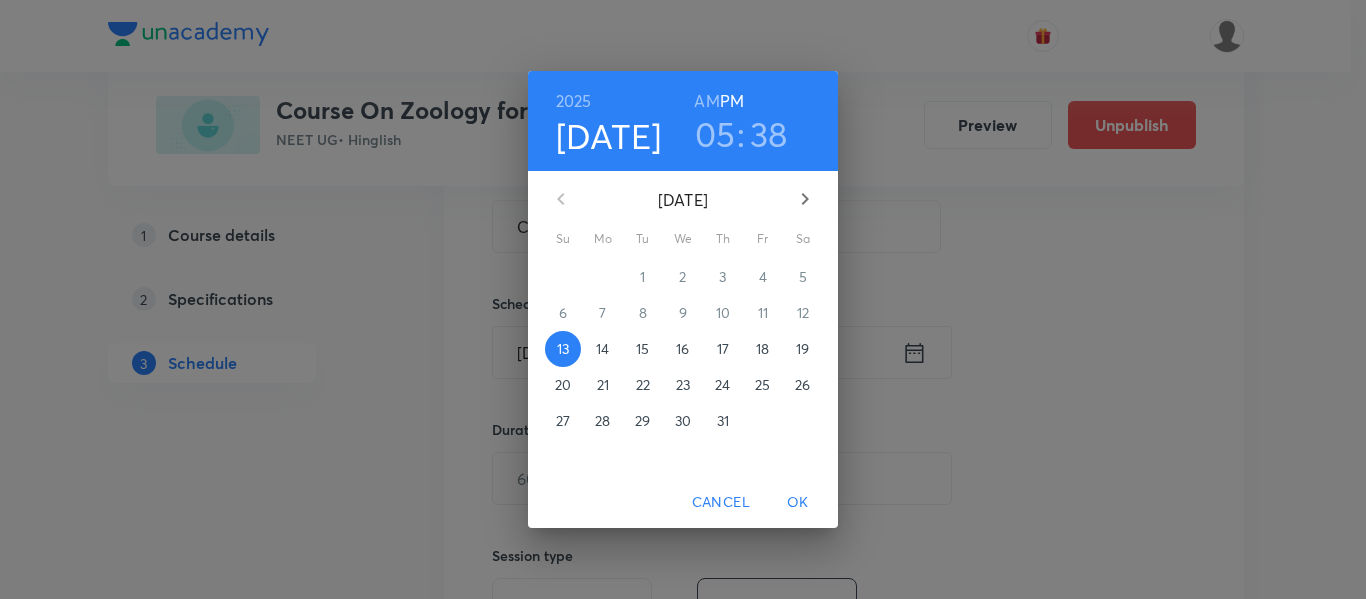 click on "16" at bounding box center (682, 349) 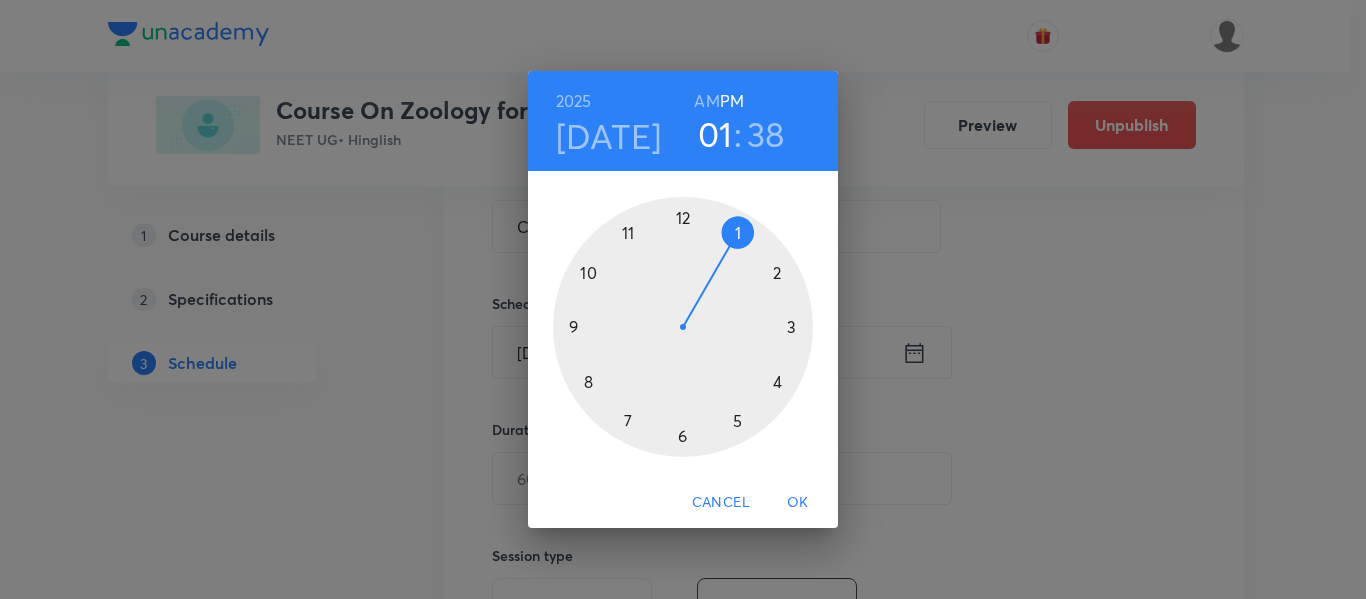 drag, startPoint x: 734, startPoint y: 411, endPoint x: 743, endPoint y: 259, distance: 152.26622 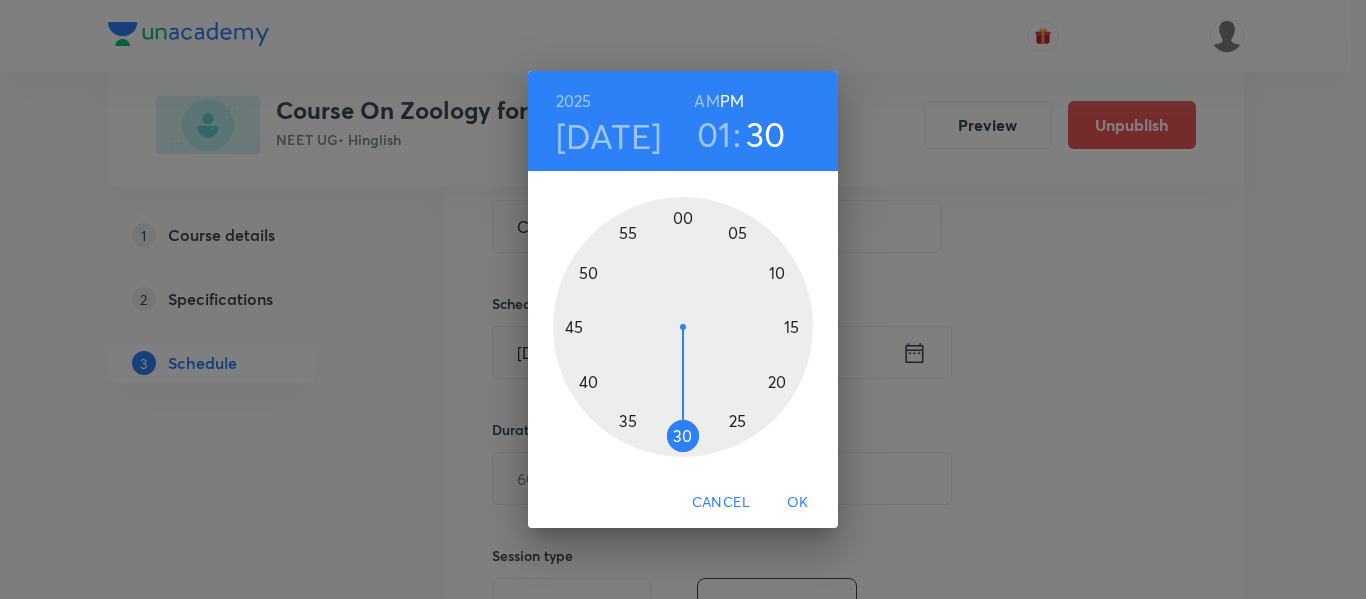 drag, startPoint x: 608, startPoint y: 397, endPoint x: 681, endPoint y: 415, distance: 75.18643 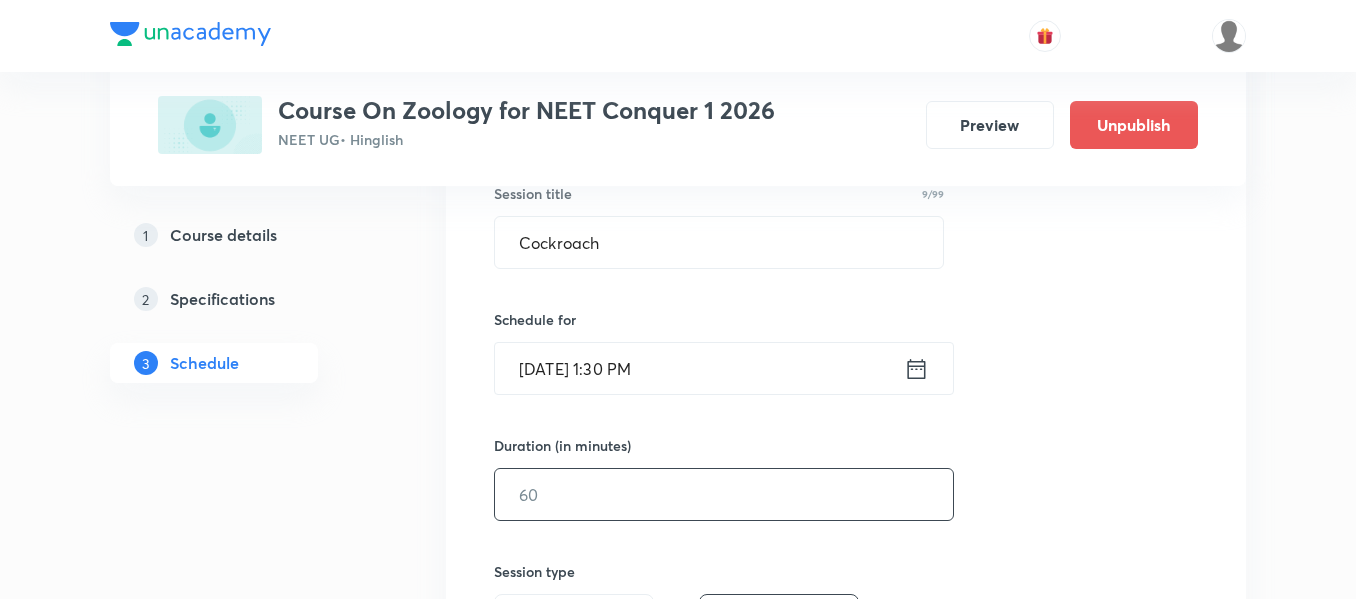 scroll, scrollTop: 400, scrollLeft: 0, axis: vertical 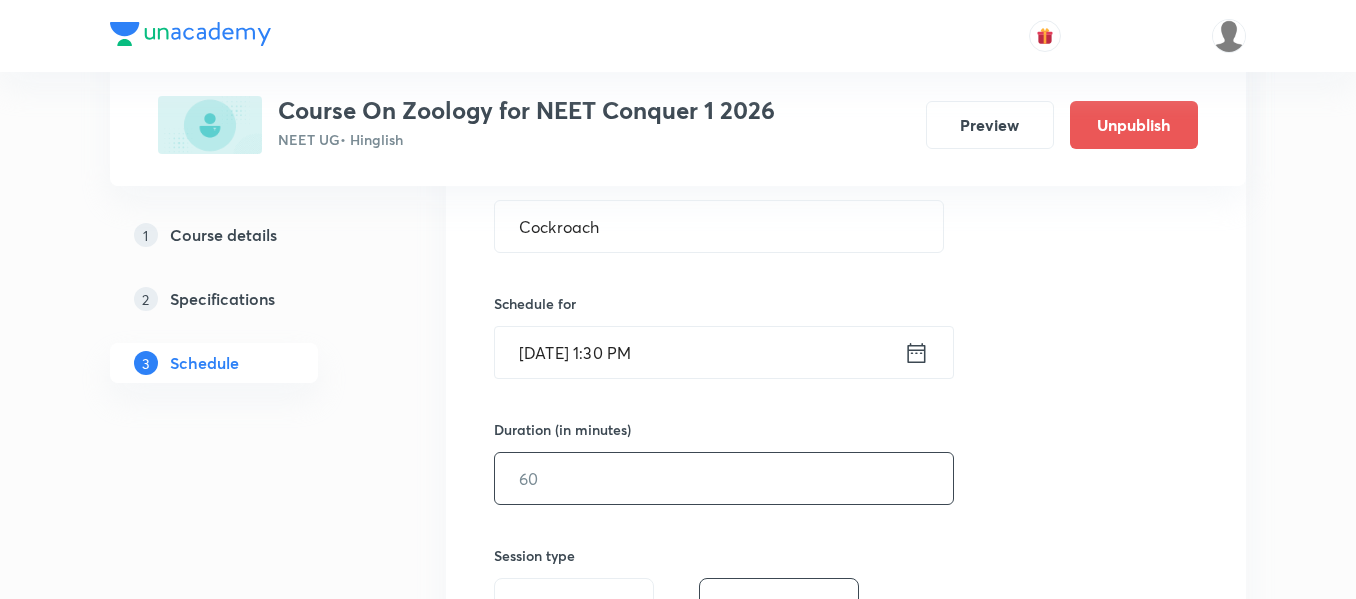 click at bounding box center (724, 478) 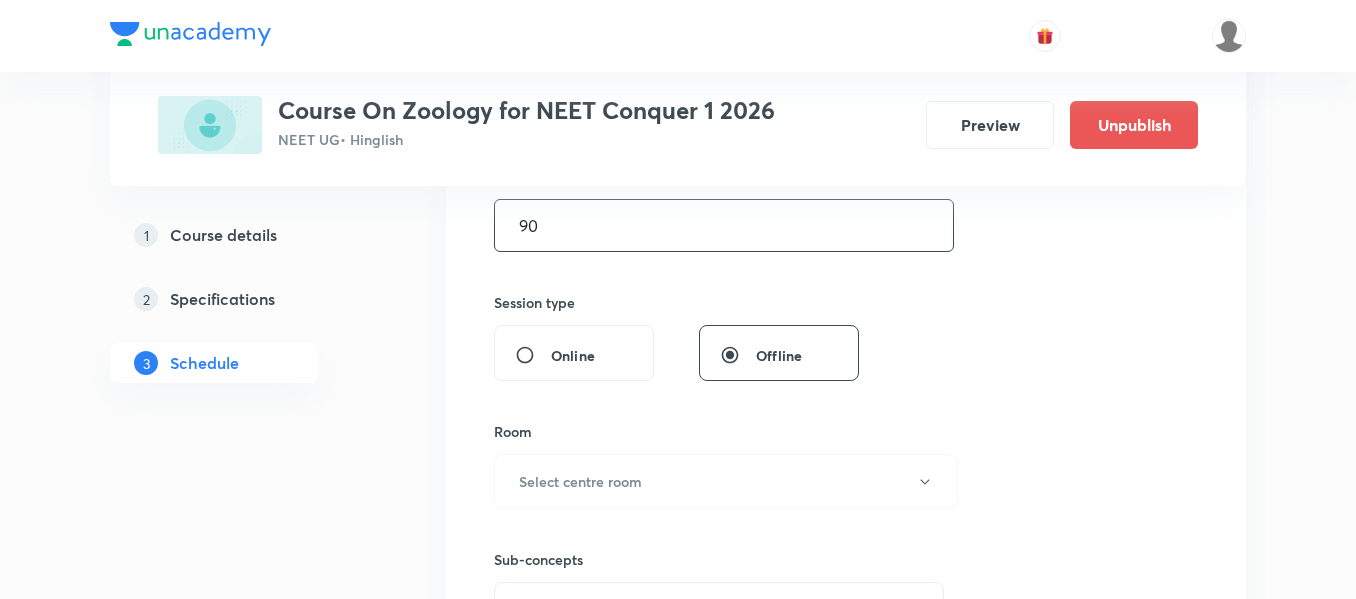 scroll, scrollTop: 700, scrollLeft: 0, axis: vertical 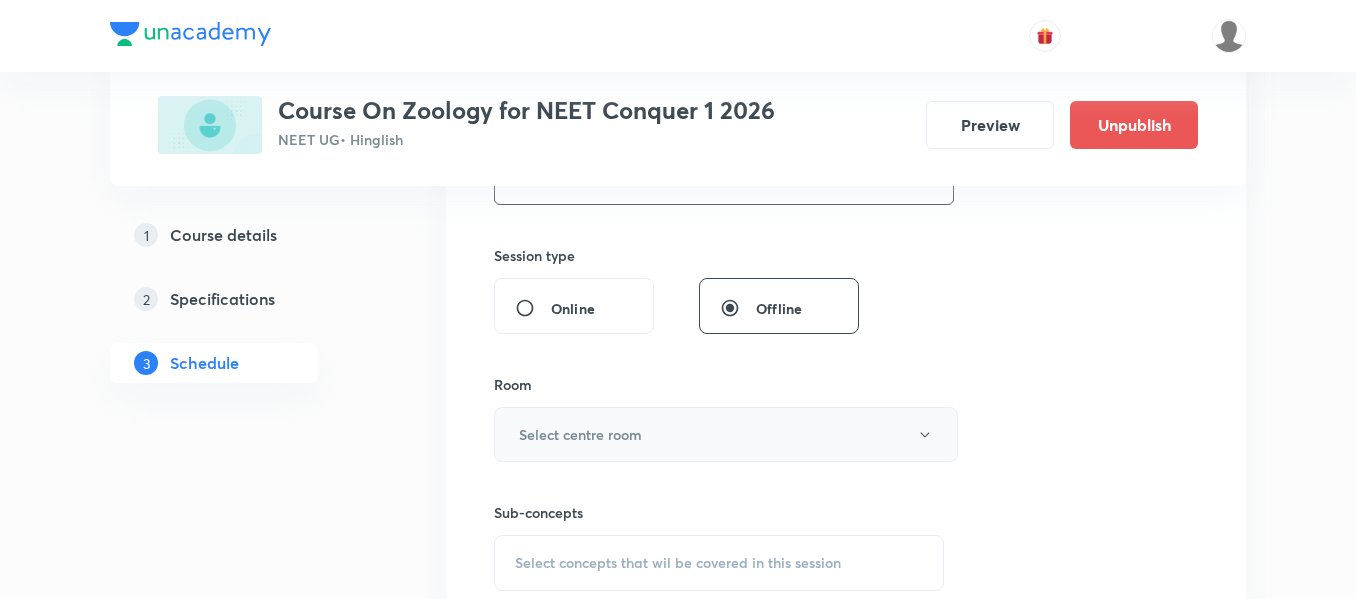 type on "90" 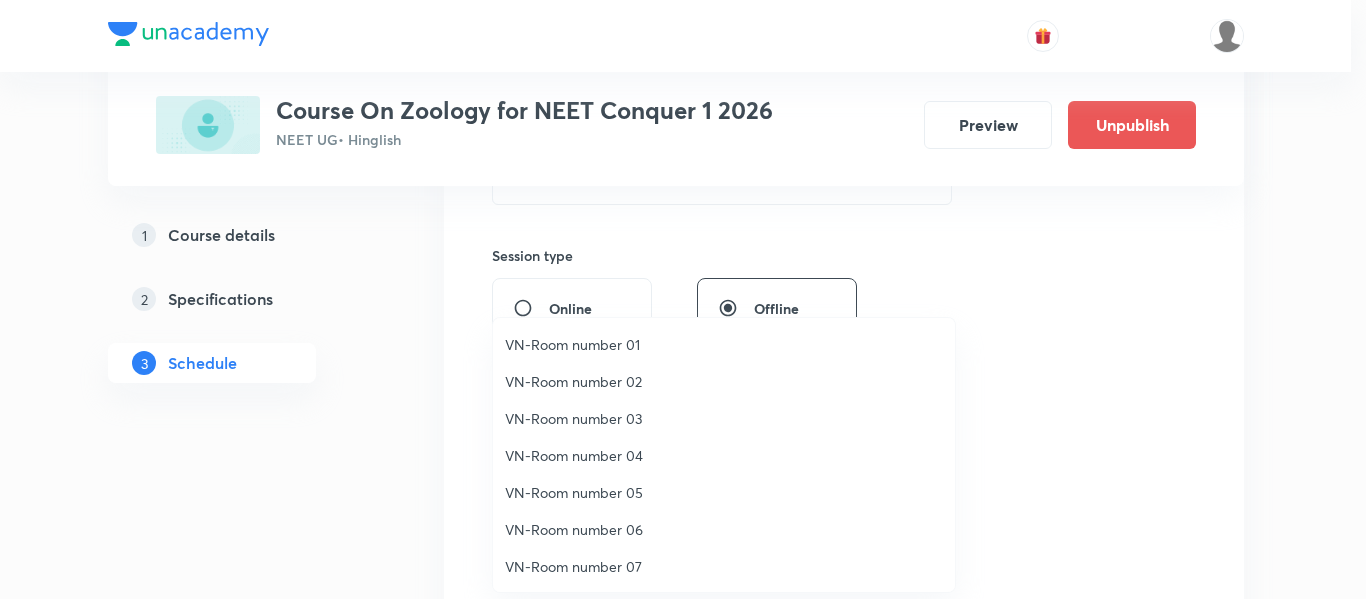 click on "VN-Room number 01" at bounding box center (724, 344) 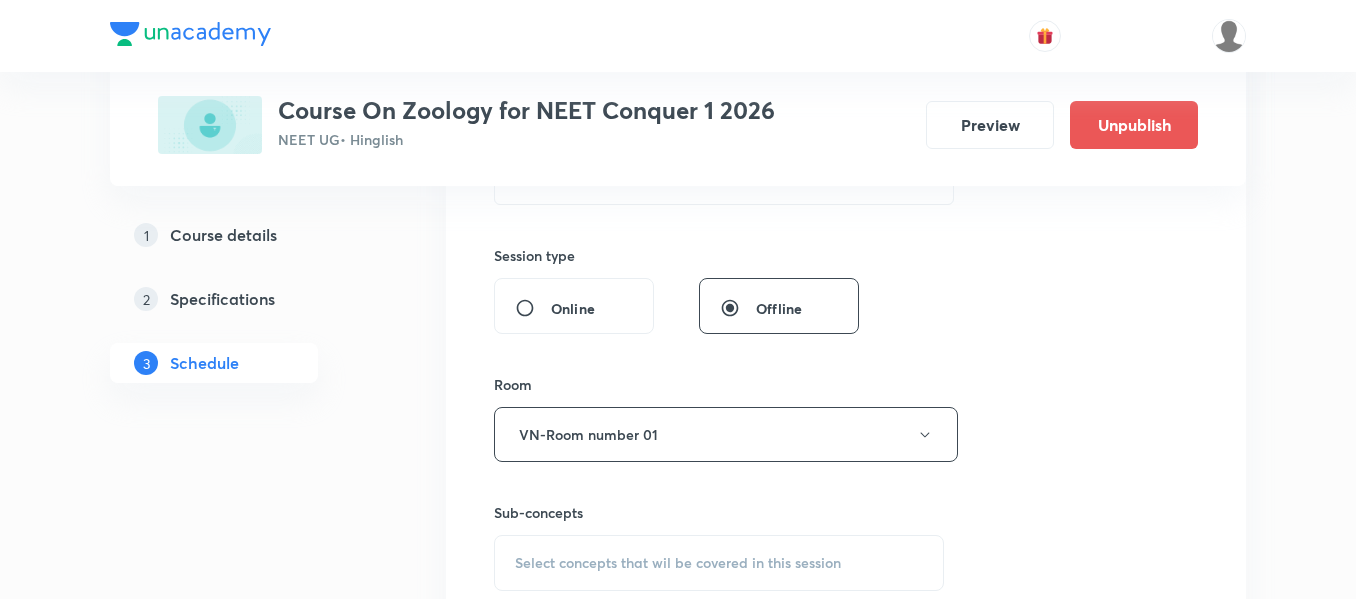 scroll, scrollTop: 900, scrollLeft: 0, axis: vertical 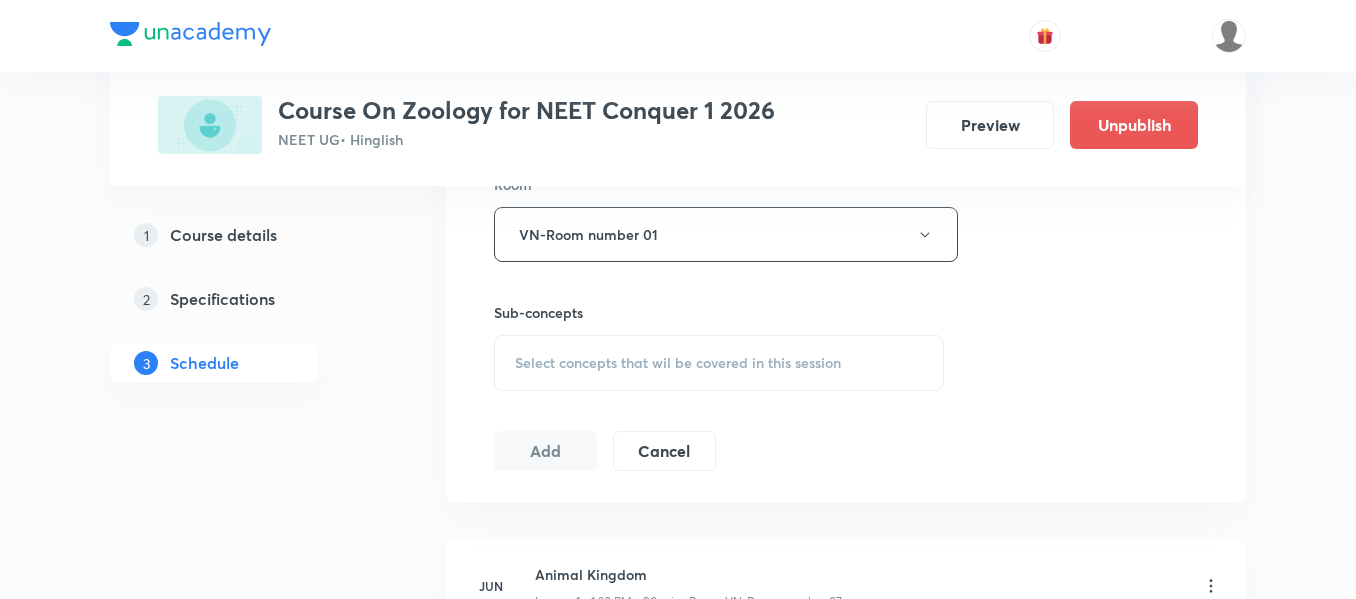 click on "Select concepts that wil be covered in this session" at bounding box center (678, 363) 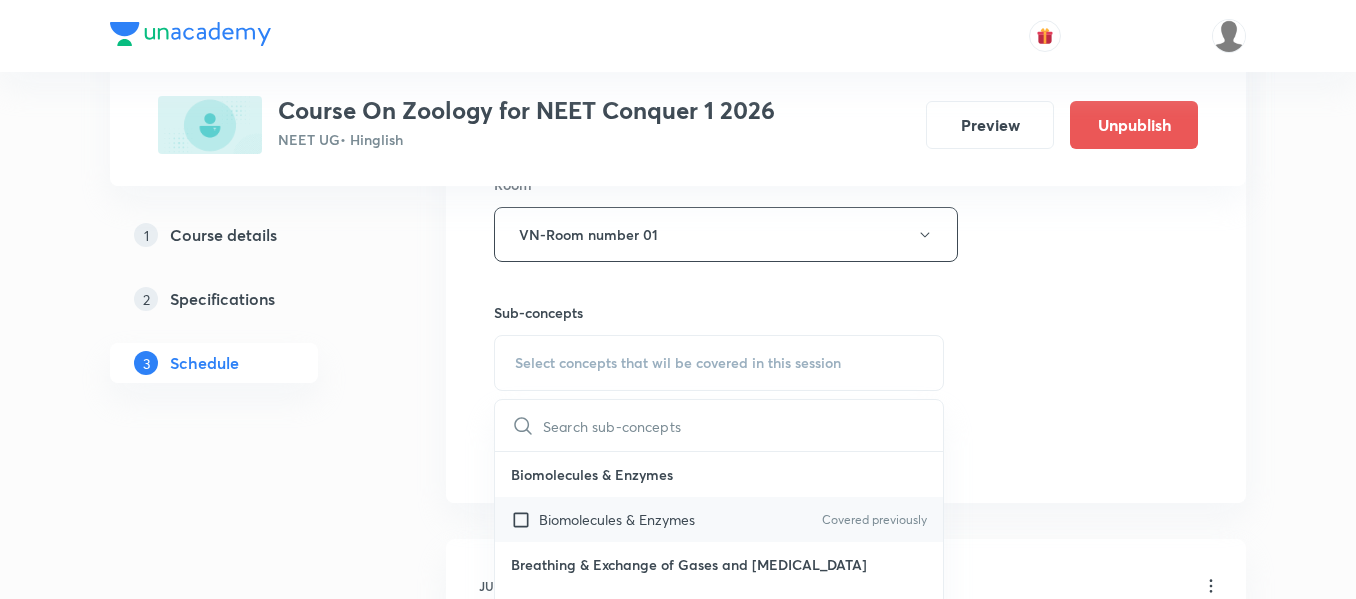 click on "Biomolecules & Enzymes" at bounding box center (617, 519) 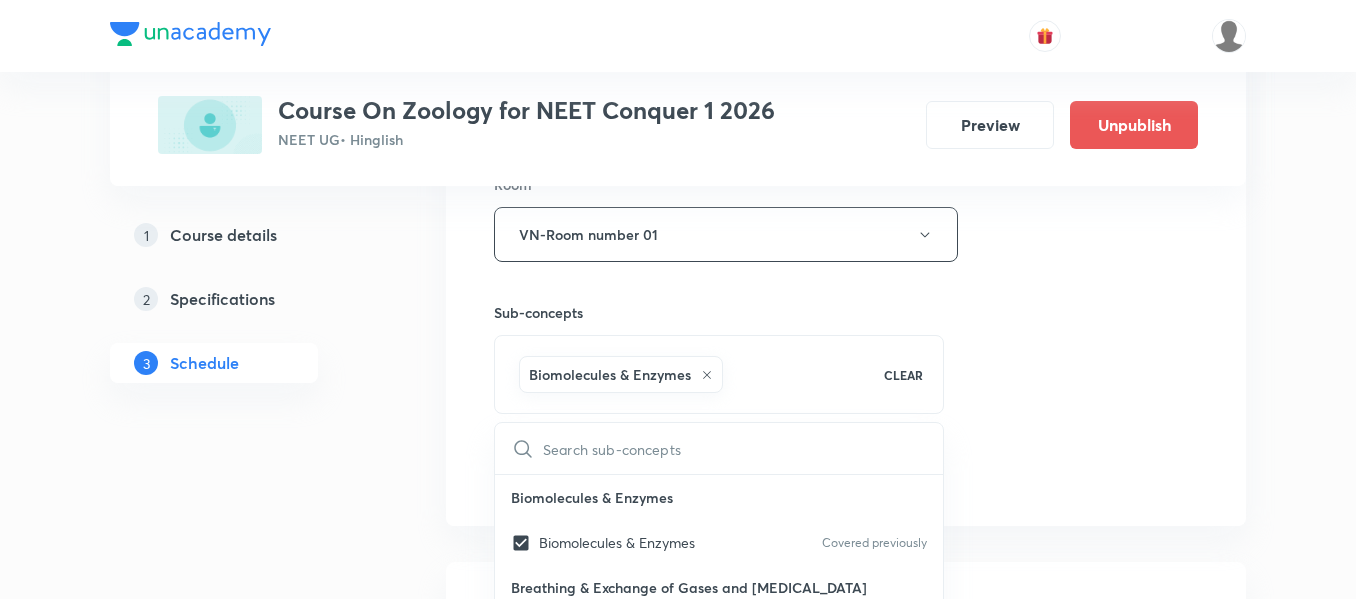 drag, startPoint x: 1015, startPoint y: 386, endPoint x: 889, endPoint y: 431, distance: 133.79462 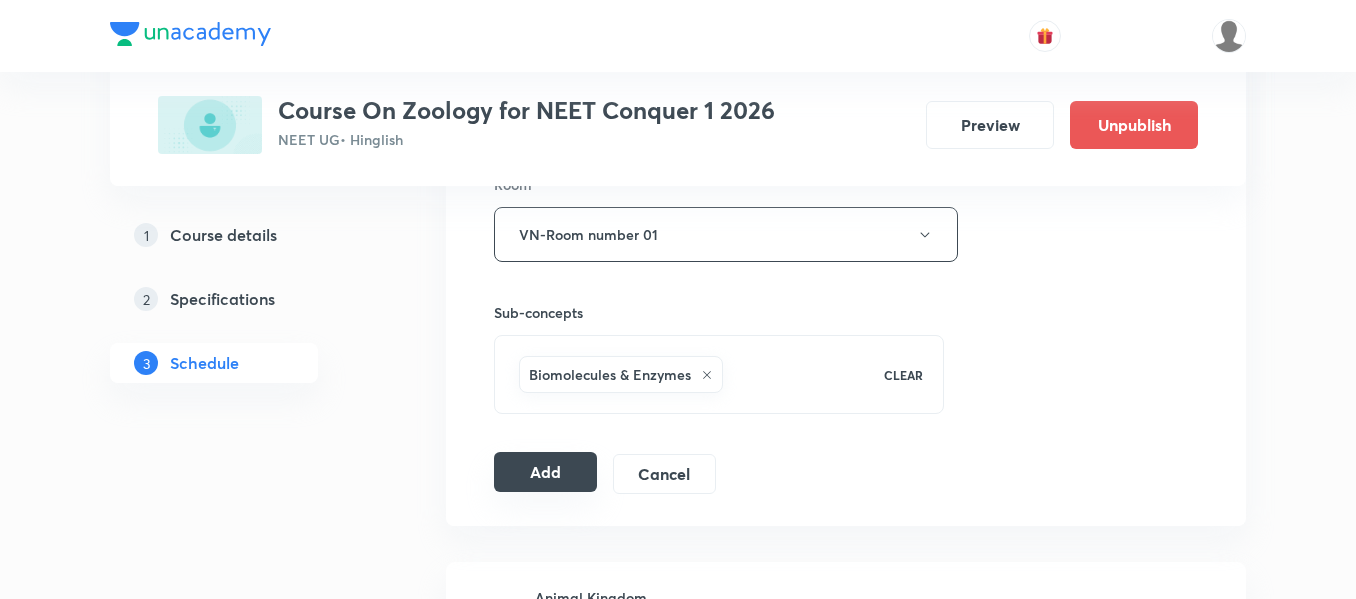 click on "Add" at bounding box center (545, 472) 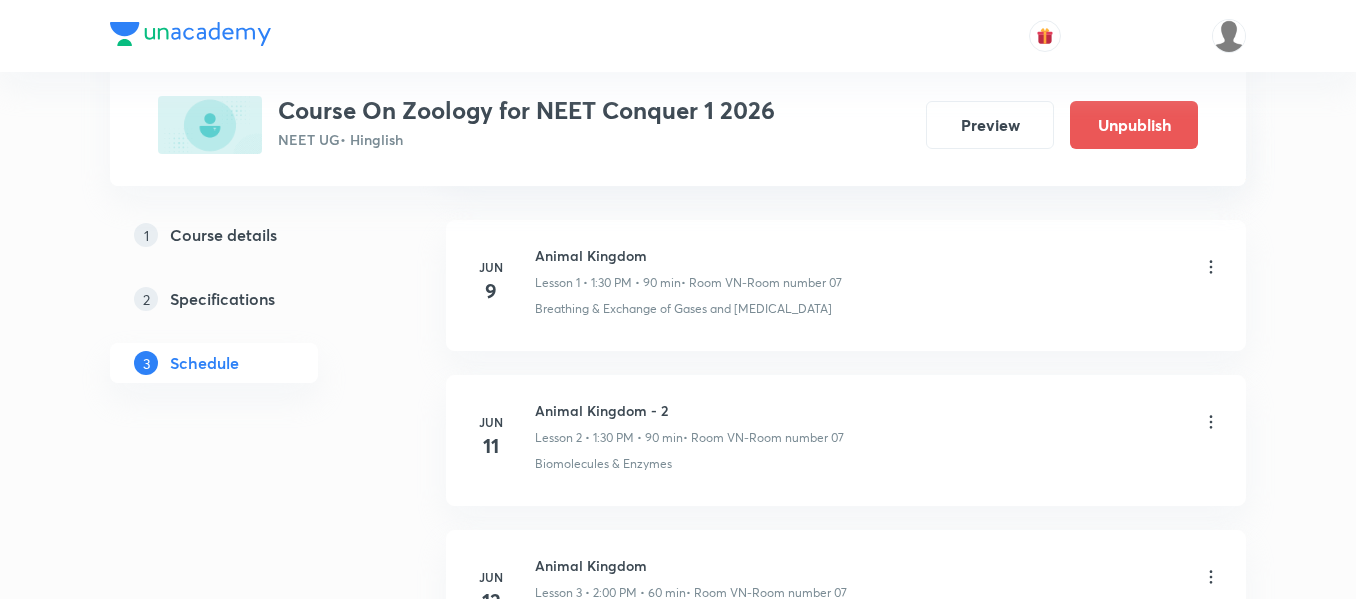 scroll, scrollTop: 0, scrollLeft: 0, axis: both 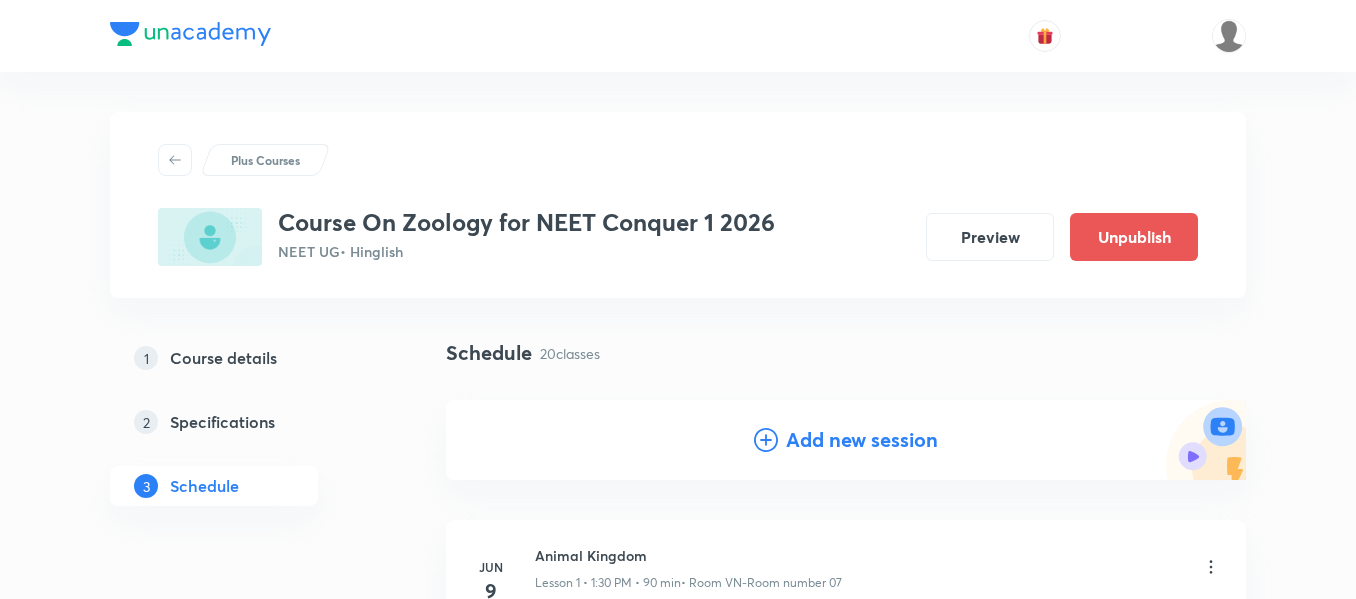 click on "Add new session" at bounding box center [862, 440] 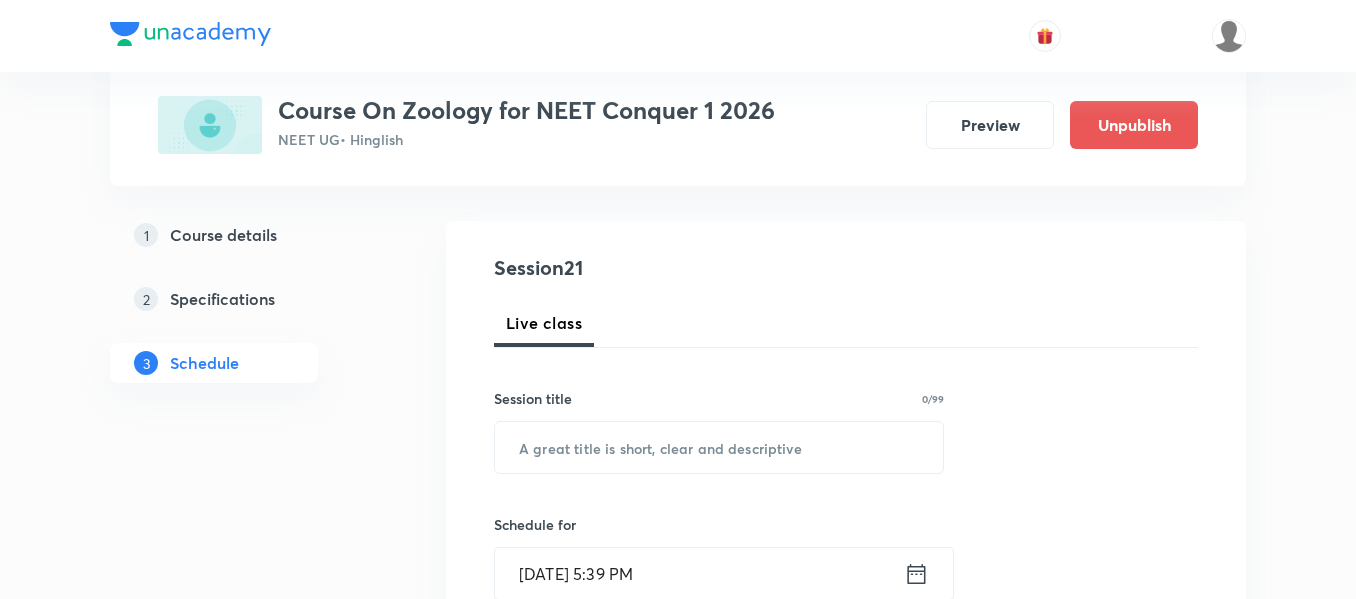 scroll, scrollTop: 200, scrollLeft: 0, axis: vertical 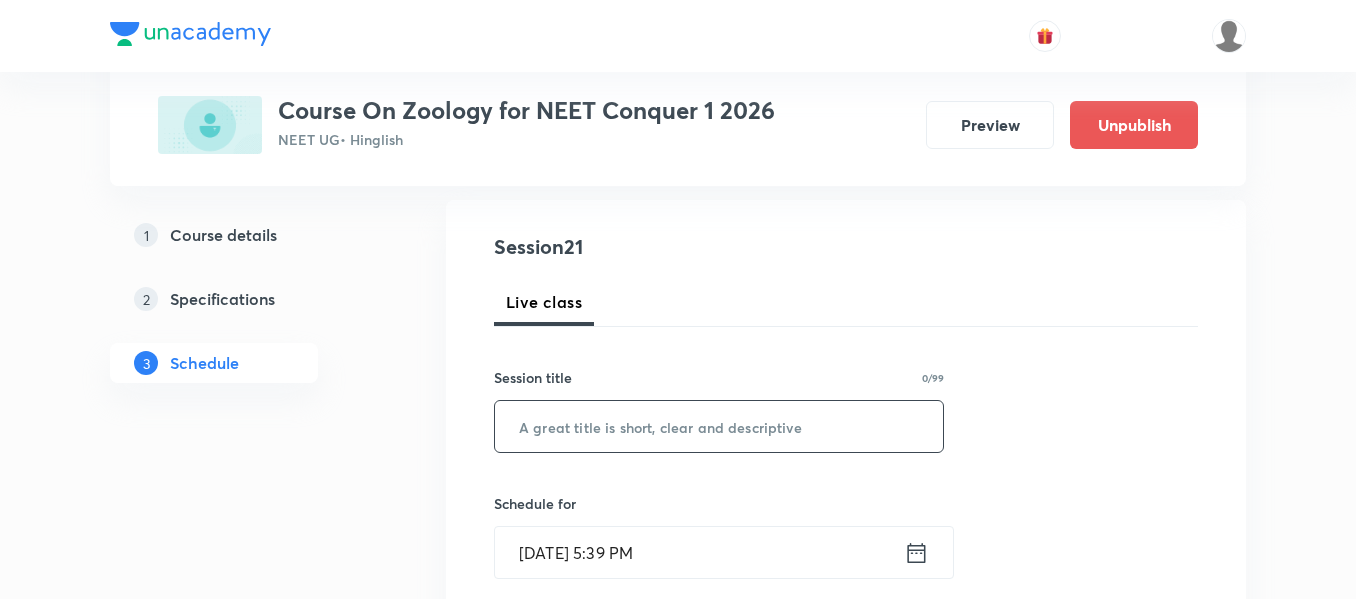 click at bounding box center [719, 426] 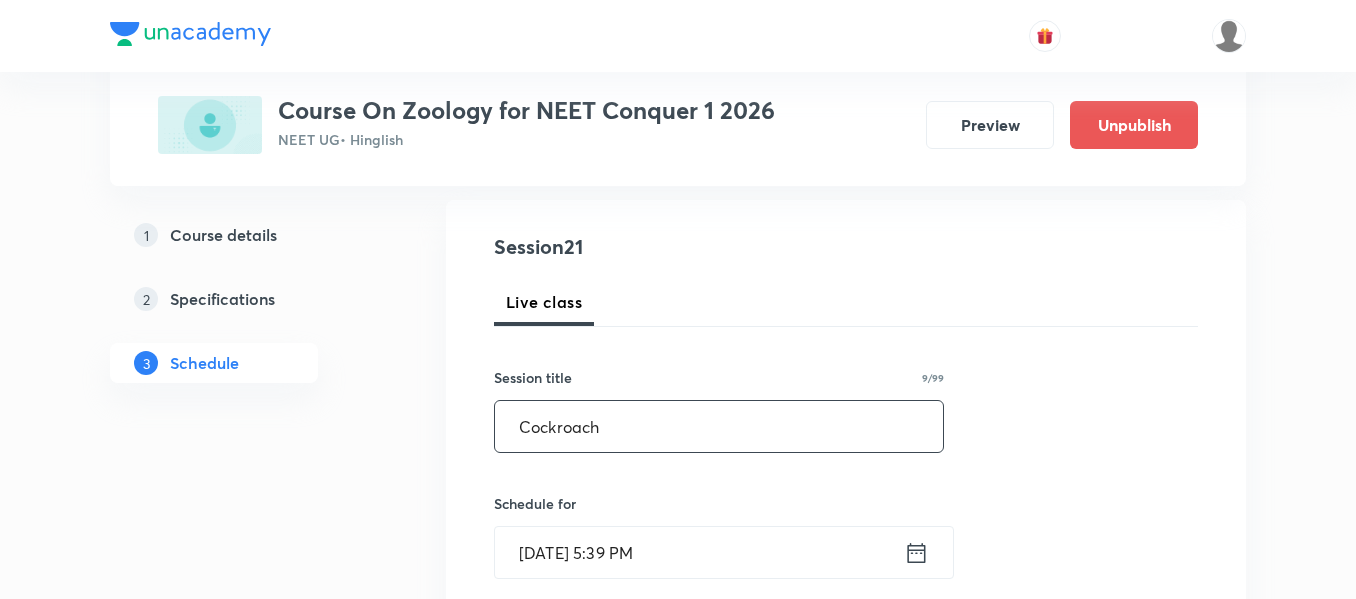 scroll, scrollTop: 300, scrollLeft: 0, axis: vertical 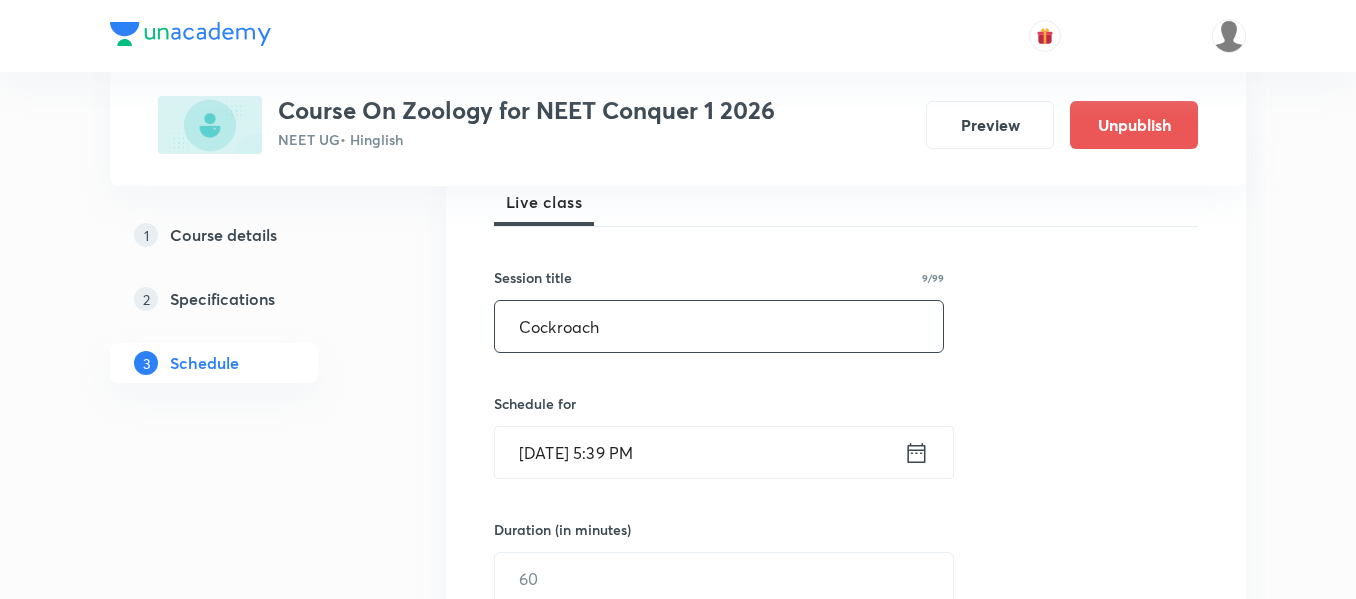 type on "Cockroach" 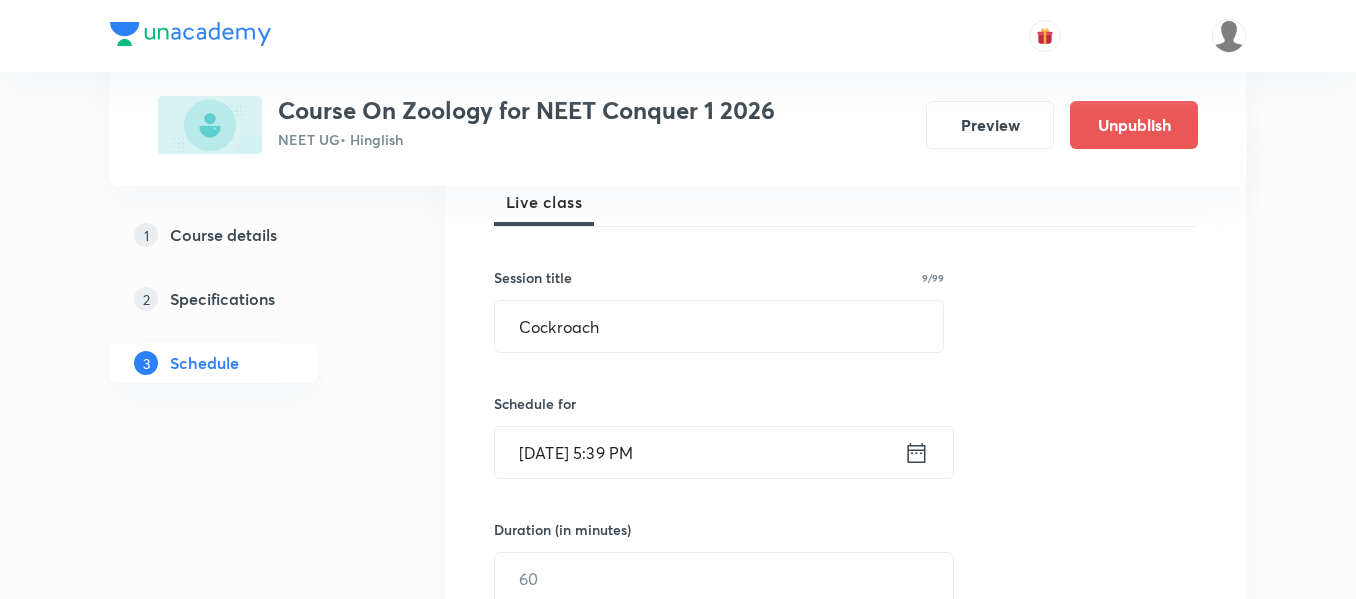 click 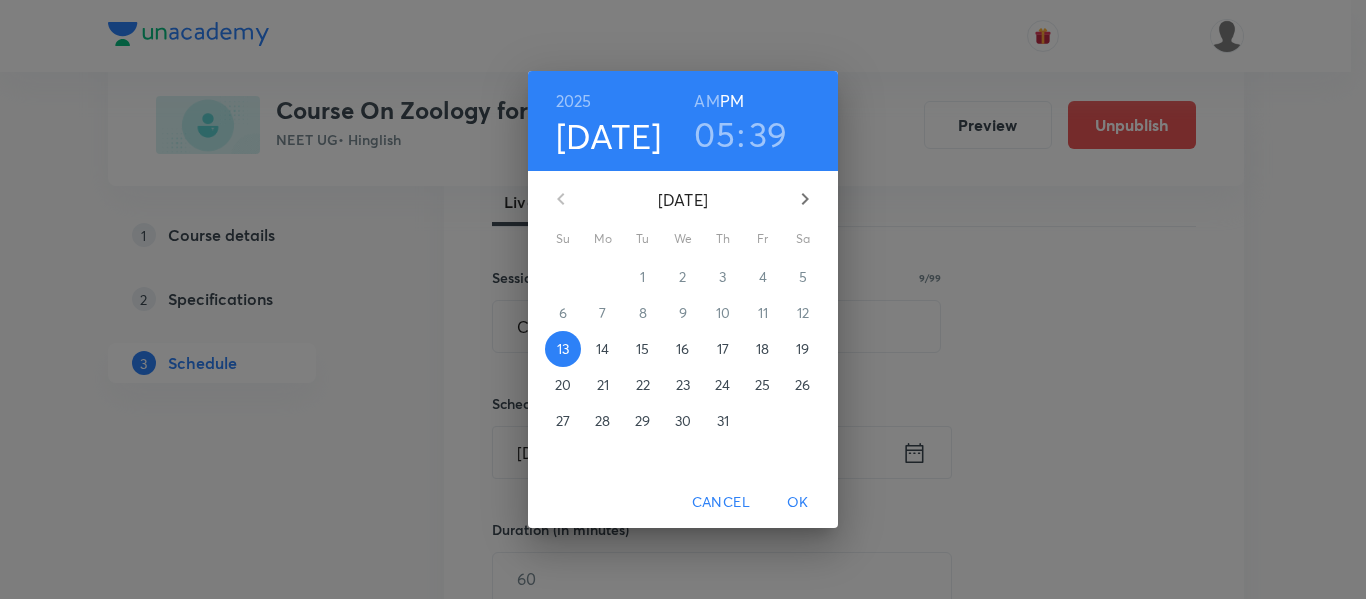 click on "16" at bounding box center [683, 349] 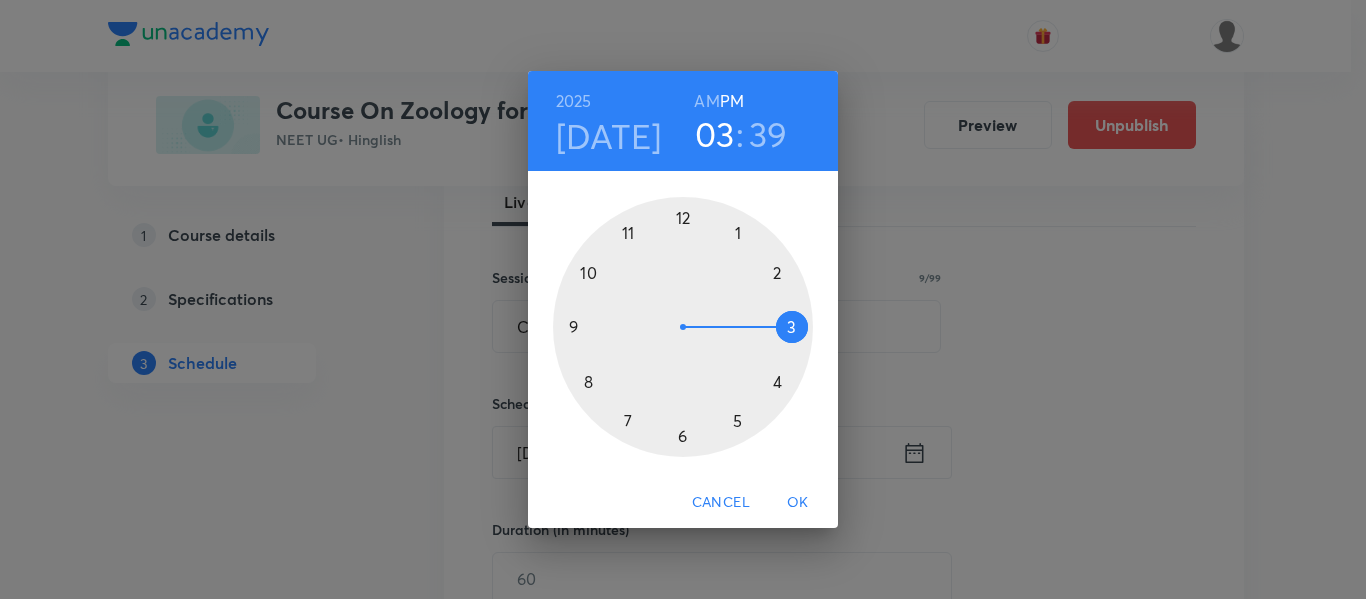 drag, startPoint x: 737, startPoint y: 425, endPoint x: 802, endPoint y: 331, distance: 114.28473 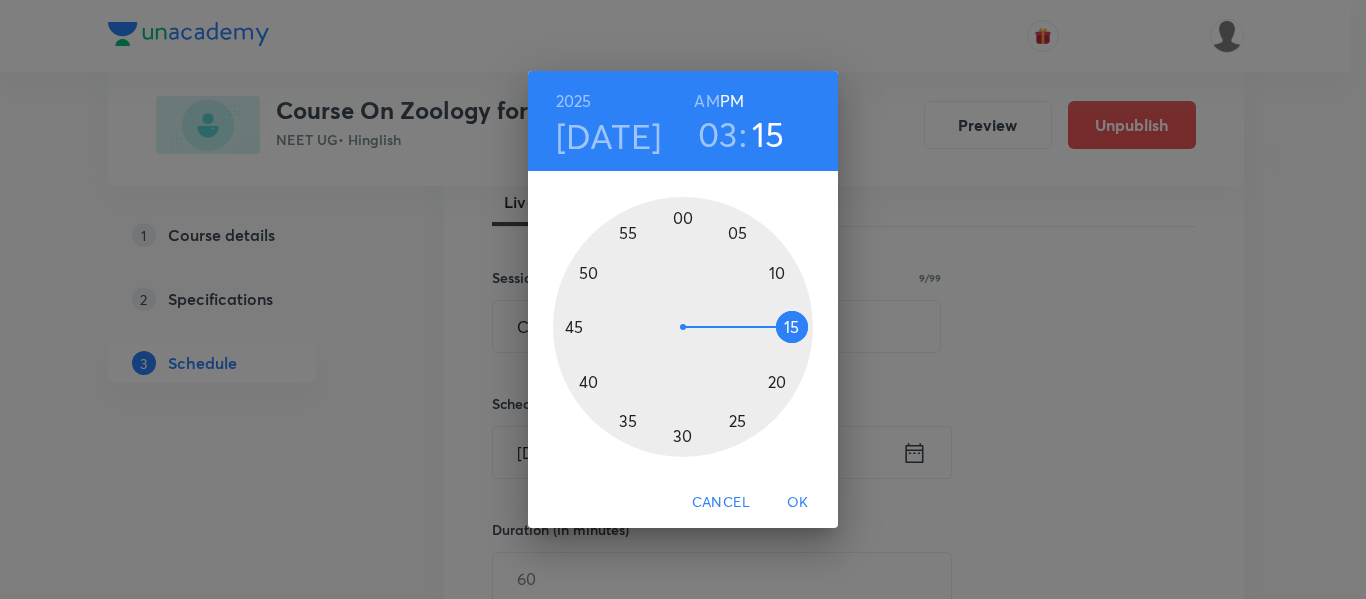 drag, startPoint x: 599, startPoint y: 391, endPoint x: 785, endPoint y: 322, distance: 198.38599 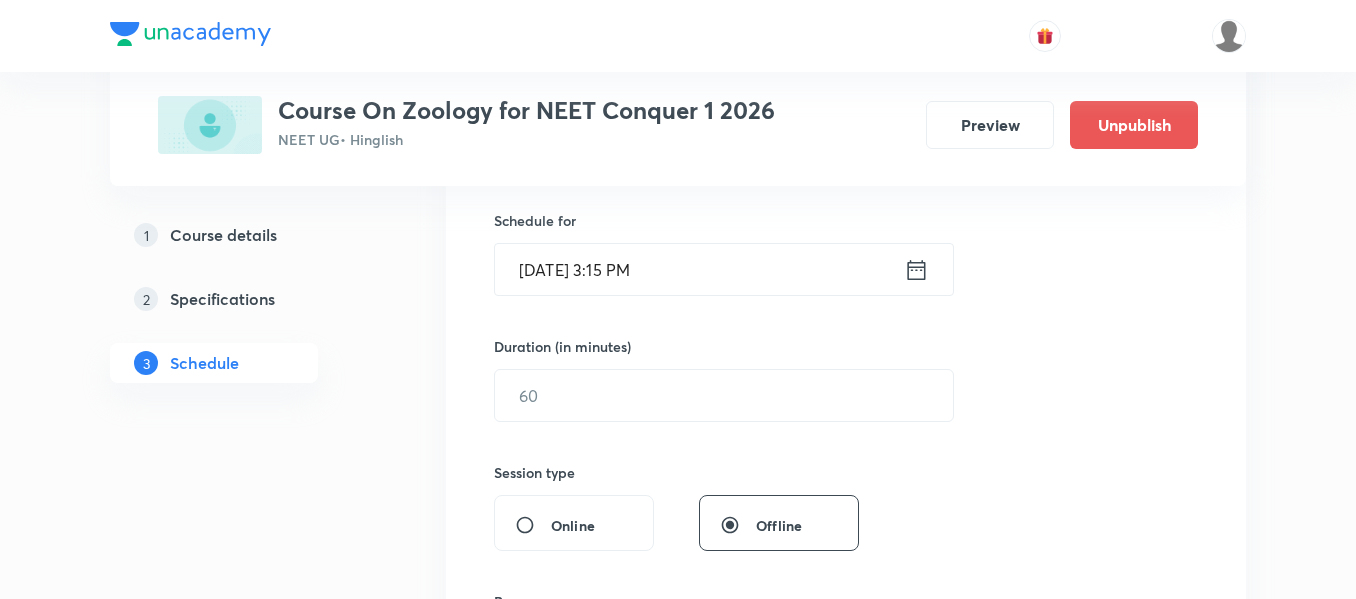 scroll, scrollTop: 500, scrollLeft: 0, axis: vertical 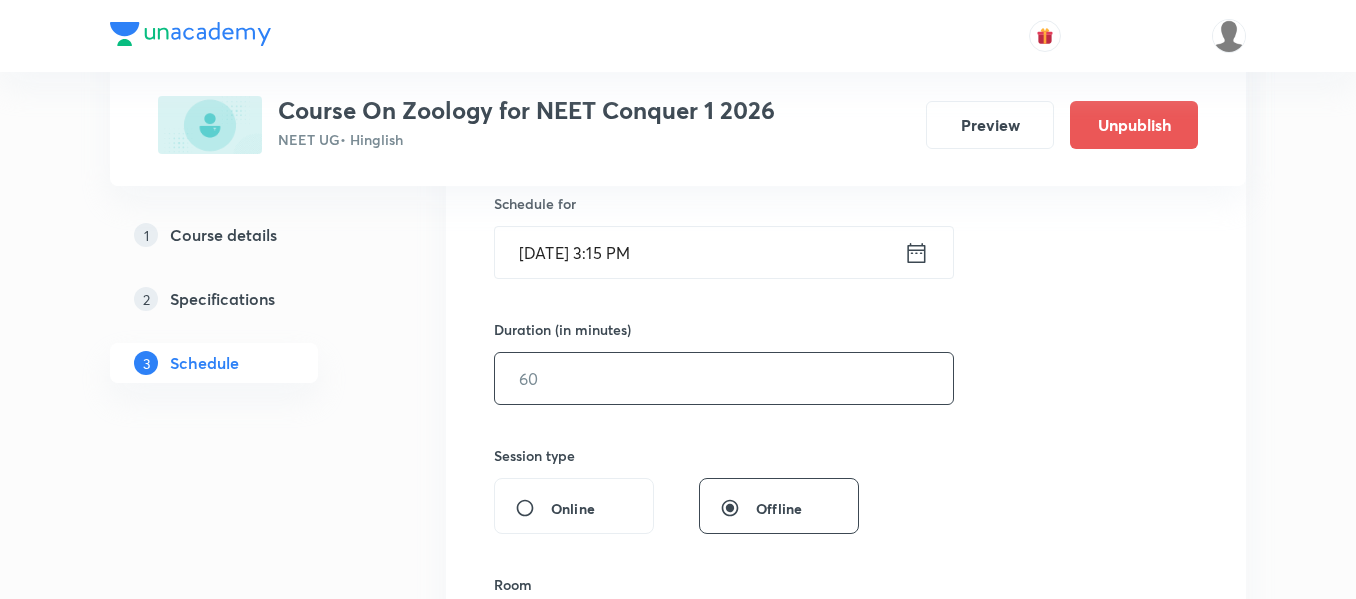 click at bounding box center [724, 378] 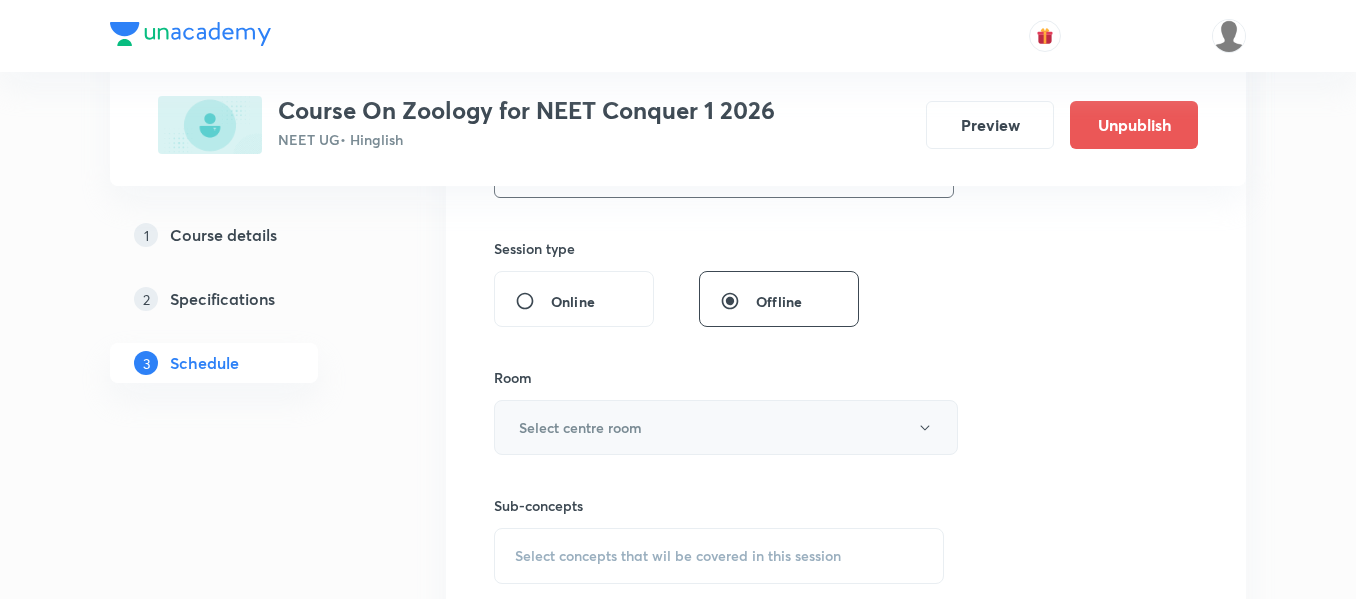 scroll, scrollTop: 700, scrollLeft: 0, axis: vertical 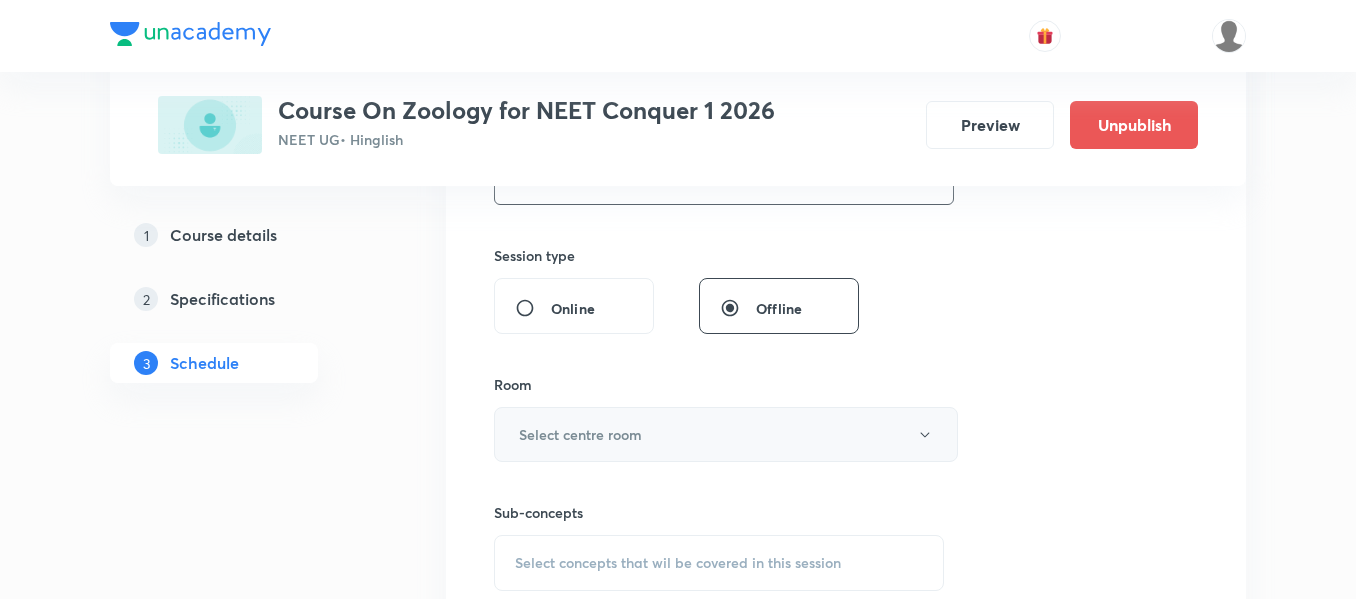 type on "45" 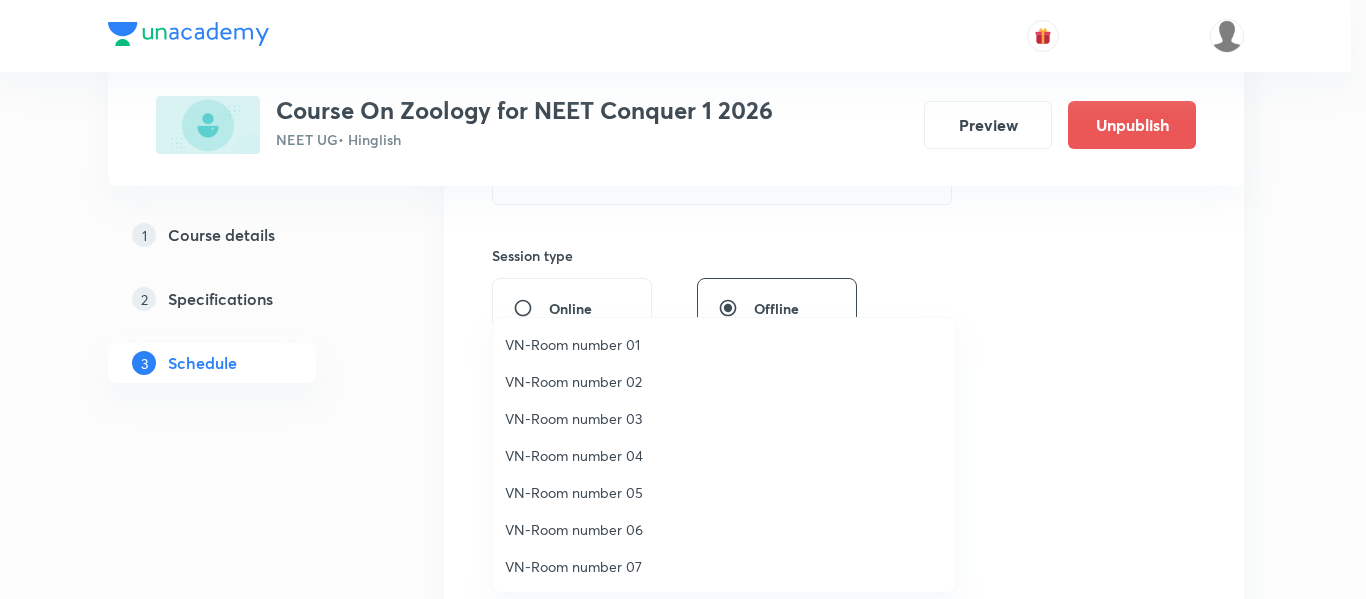 click on "VN-Room number 01" at bounding box center (724, 344) 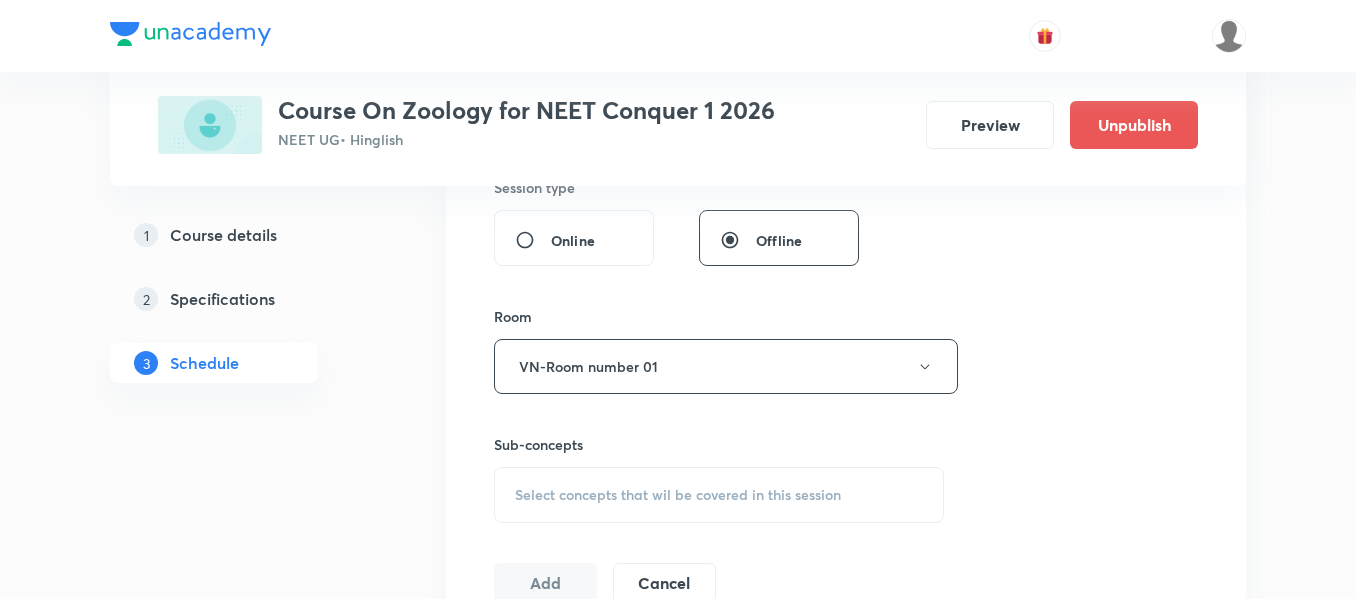 scroll, scrollTop: 800, scrollLeft: 0, axis: vertical 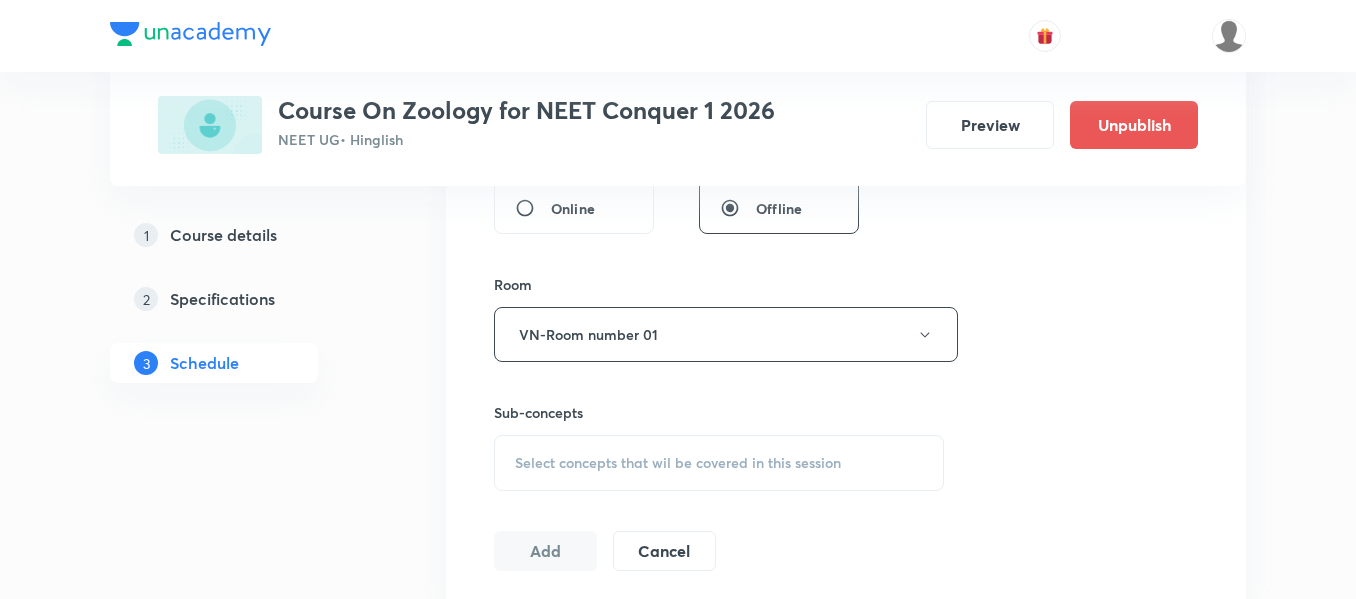 click on "Select concepts that wil be covered in this session" at bounding box center [719, 463] 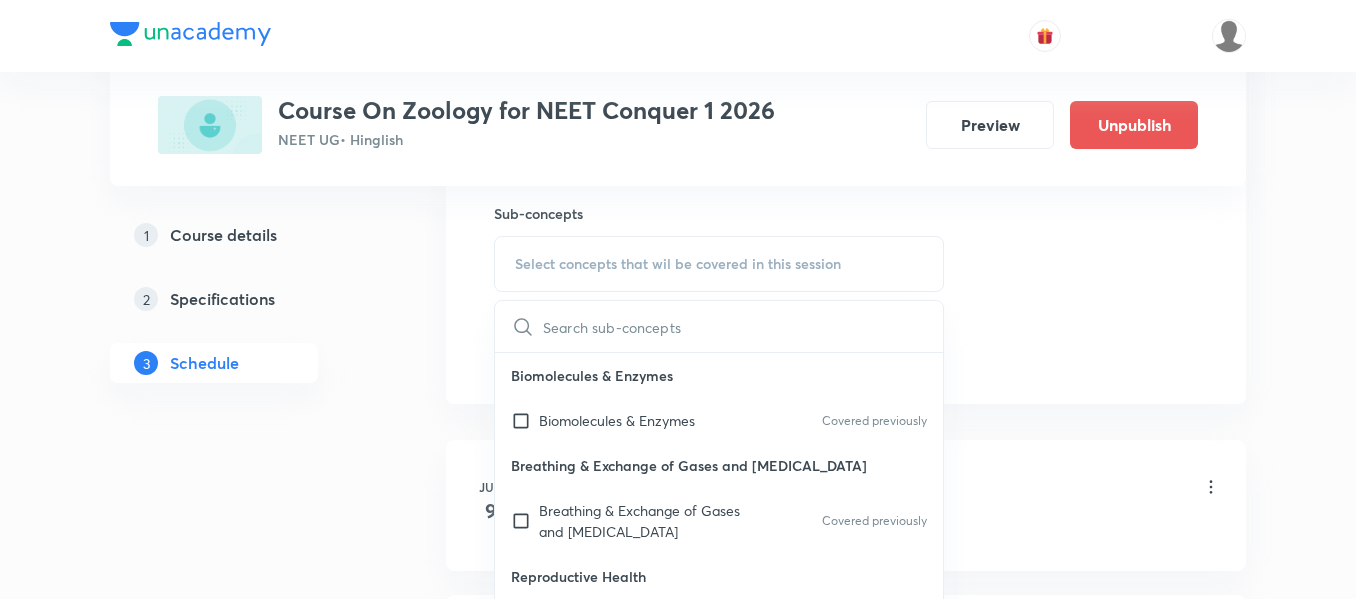 scroll, scrollTop: 1000, scrollLeft: 0, axis: vertical 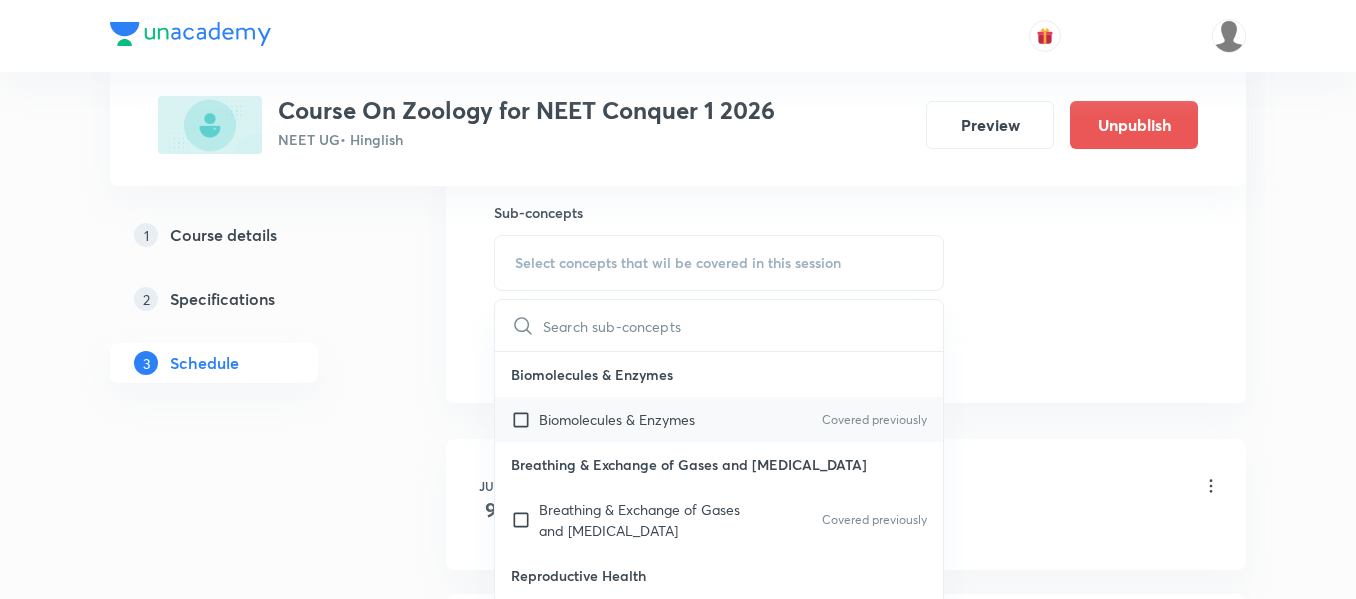 click on "Biomolecules & Enzymes Covered previously" at bounding box center [719, 419] 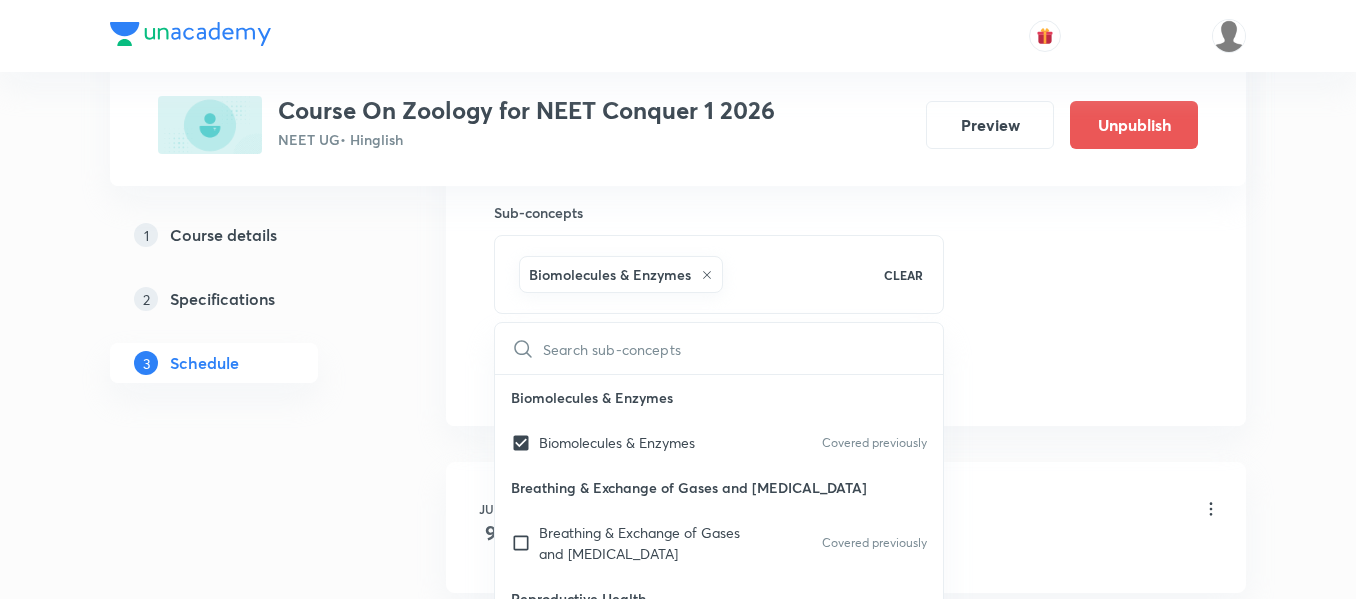 click on "Session  21 Live class Session title 9/99 Cockroach ​ Schedule for Jul 16, 2025, 3:15 PM ​ Duration (in minutes) 45 ​   Session type Online Offline Room VN-Room number 01 Sub-concepts Biomolecules & Enzymes CLEAR ​ Biomolecules & Enzymes Biomolecules & Enzymes Covered previously Breathing & Exchange of Gases and Body Fluids Breathing & Exchange of Gases and Body Fluids Covered previously Reproductive Health Reproductive Health Covered previously Excretory product and their elimination, Locomotion Excretory product and their elimination, Locomotion Covered previously Origin & Evolution Origin & Evolution Biomolecules & Enzymes, Body Fluids & Circulation and Breathing & Exchange of Gases Biomolecules & Enzymes, Body Fluids & Circulation and Breathing & Exchange of Gases Neural Control & Coordination, Chemical Control & Coordination Neural Control & Coordination, Chemical Control & Coordination Excretory Products and their Elimination Excretory Products and their Elimination Add Cancel" at bounding box center (846, -87) 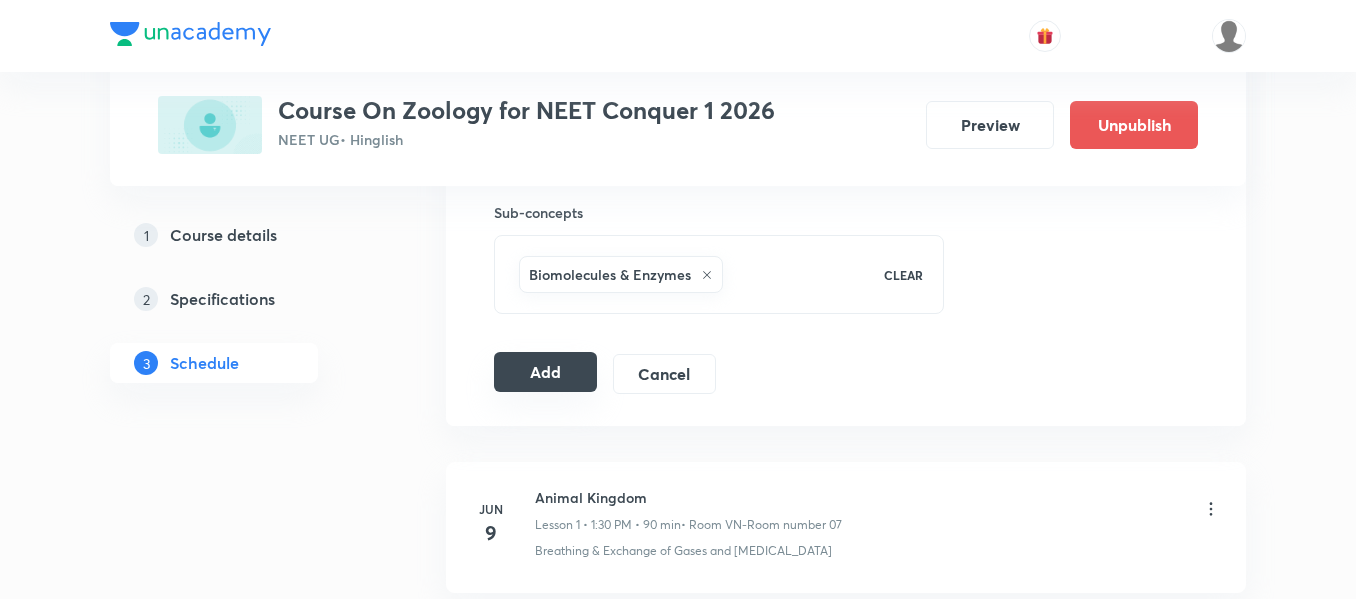 click on "Add" at bounding box center [545, 372] 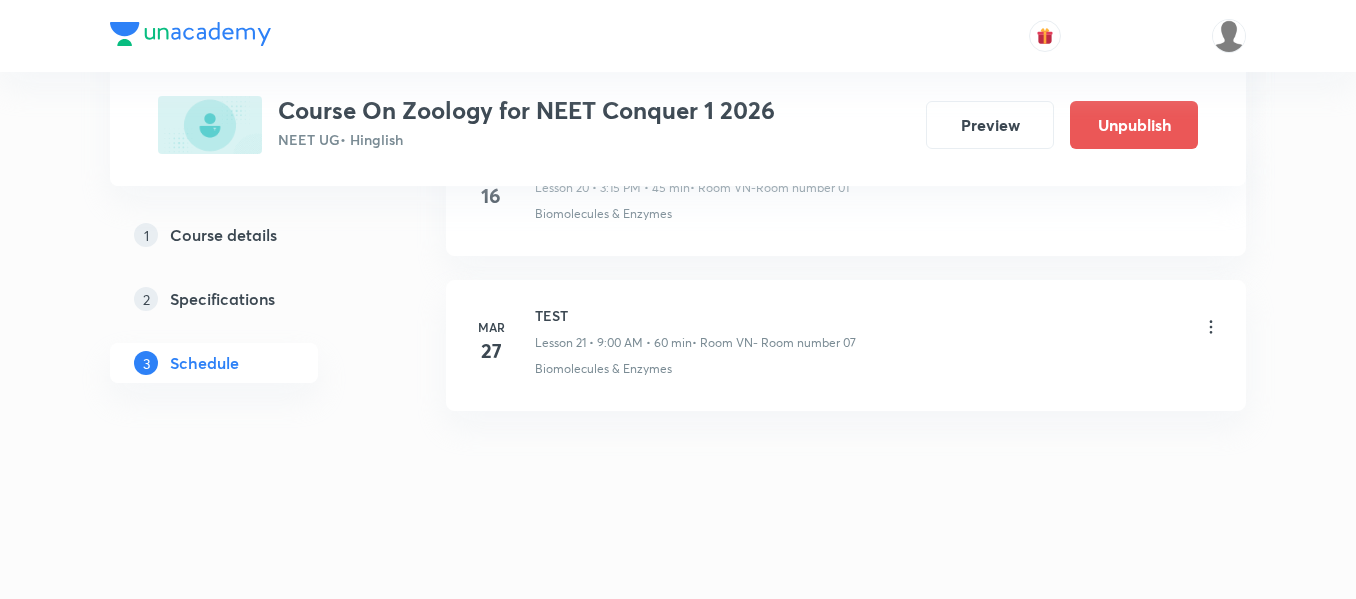scroll, scrollTop: 3040, scrollLeft: 0, axis: vertical 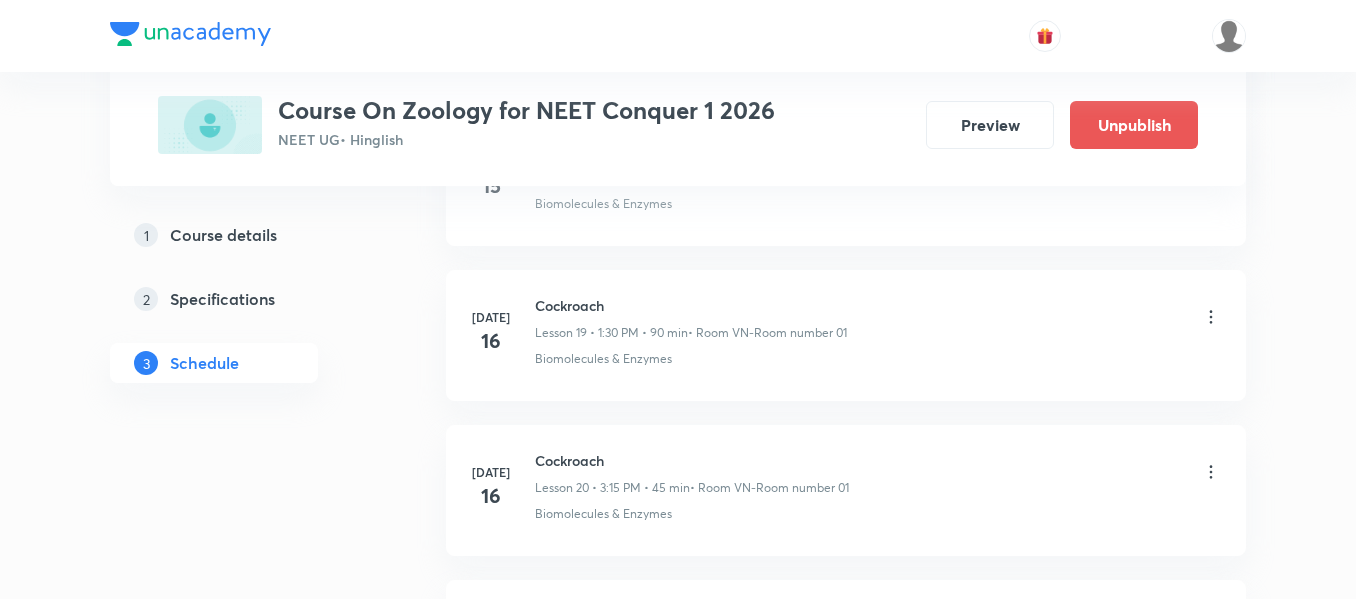 click on "Cockroach" at bounding box center (692, 460) 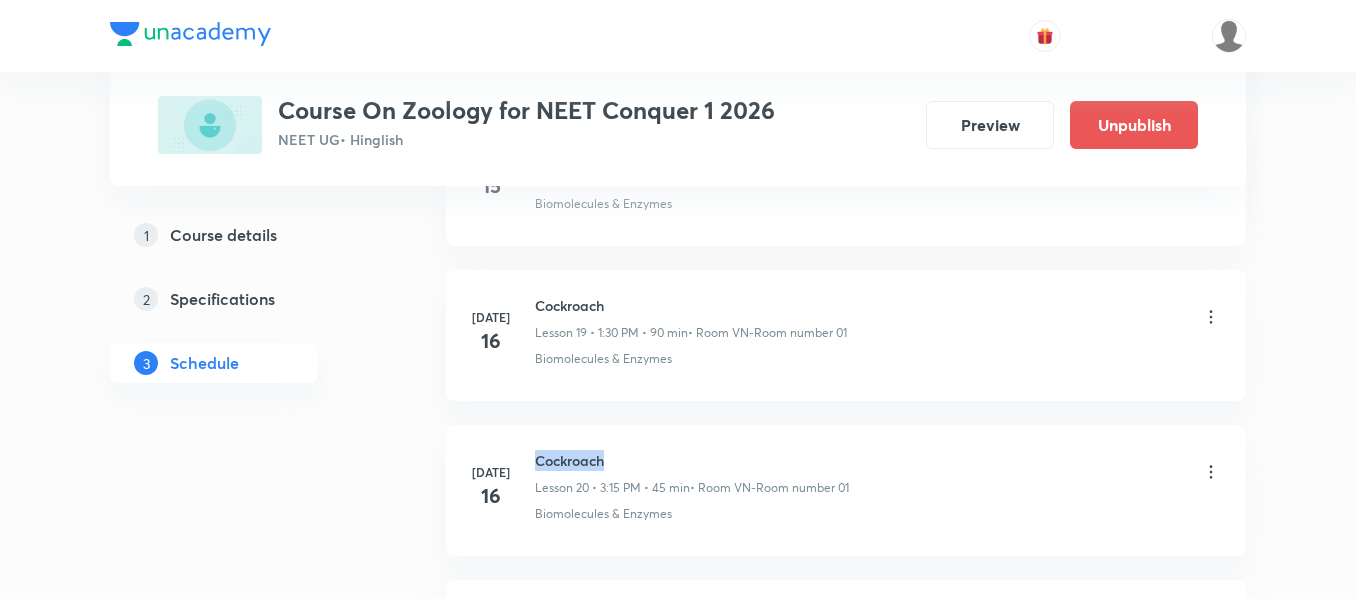 click on "Cockroach" at bounding box center (692, 460) 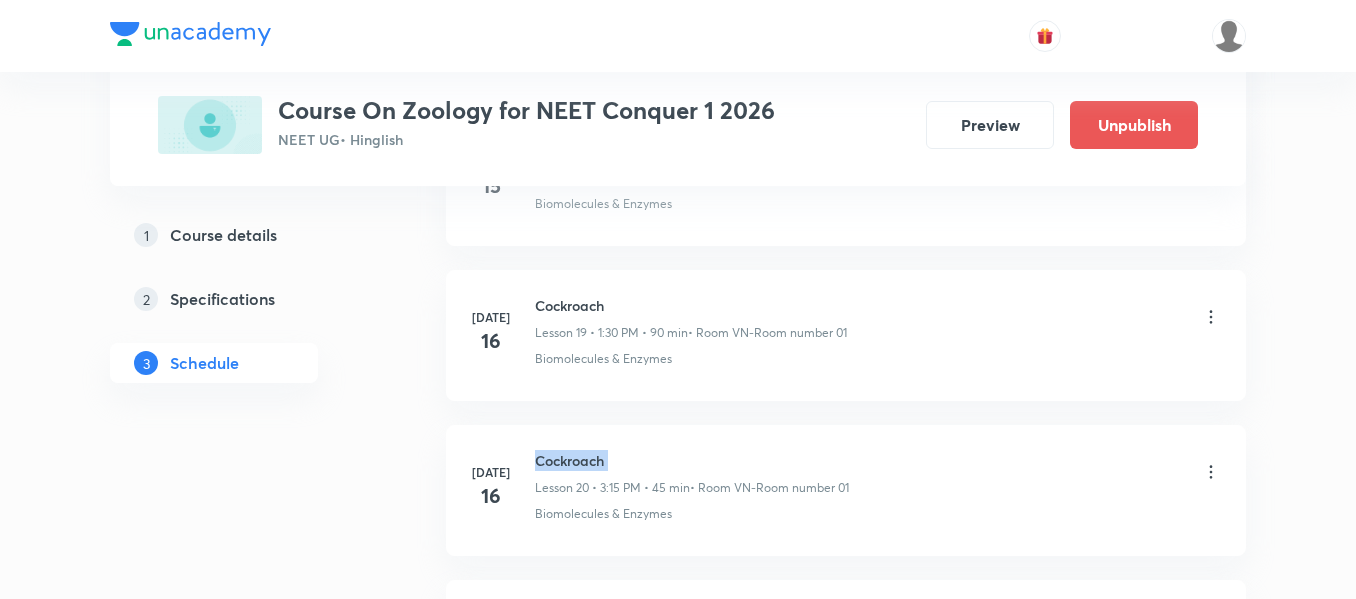 click on "Cockroach" at bounding box center [692, 460] 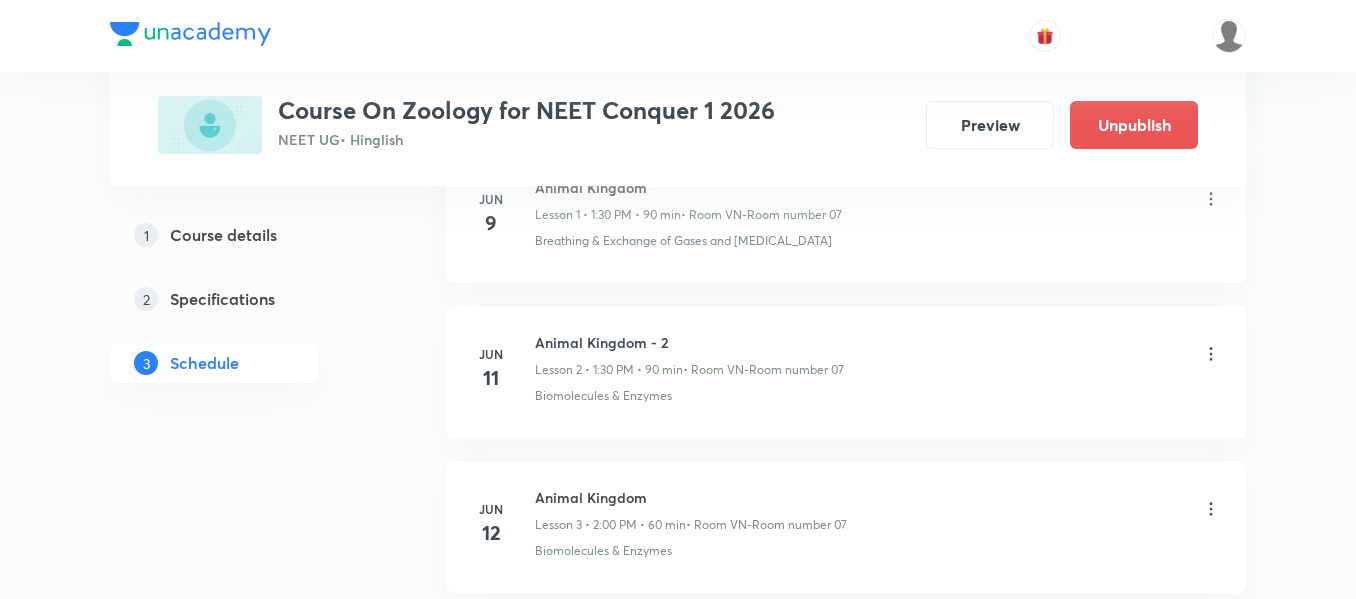 scroll, scrollTop: 230, scrollLeft: 0, axis: vertical 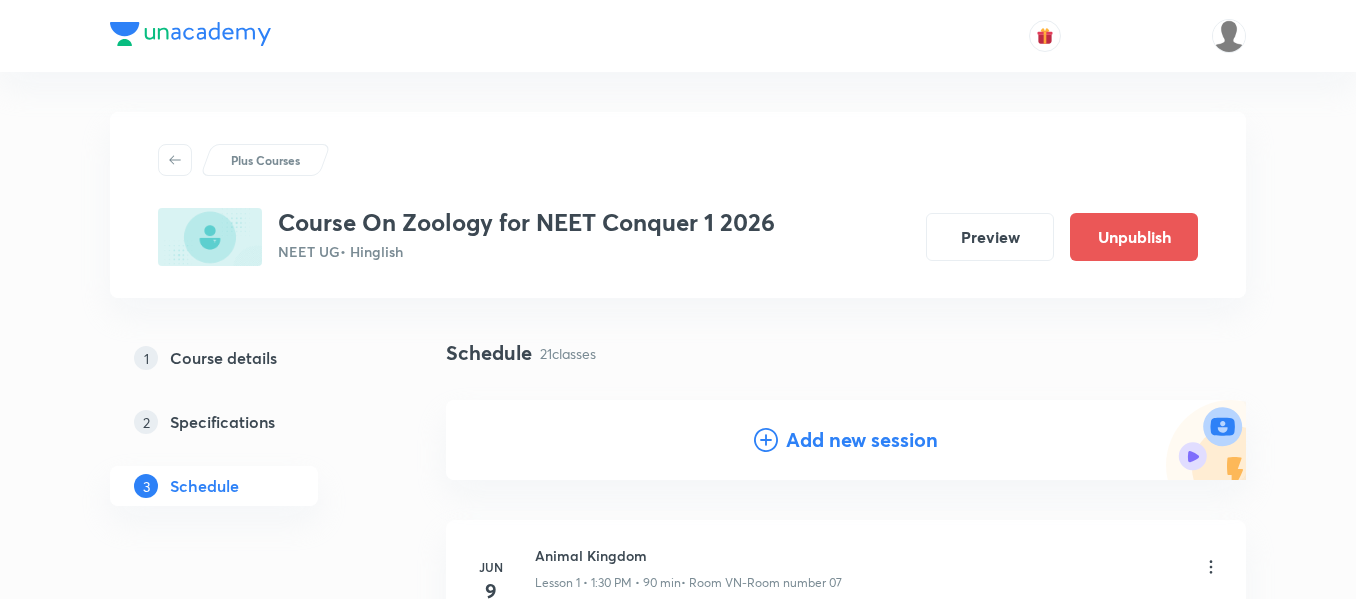 click on "Add new session" at bounding box center [862, 440] 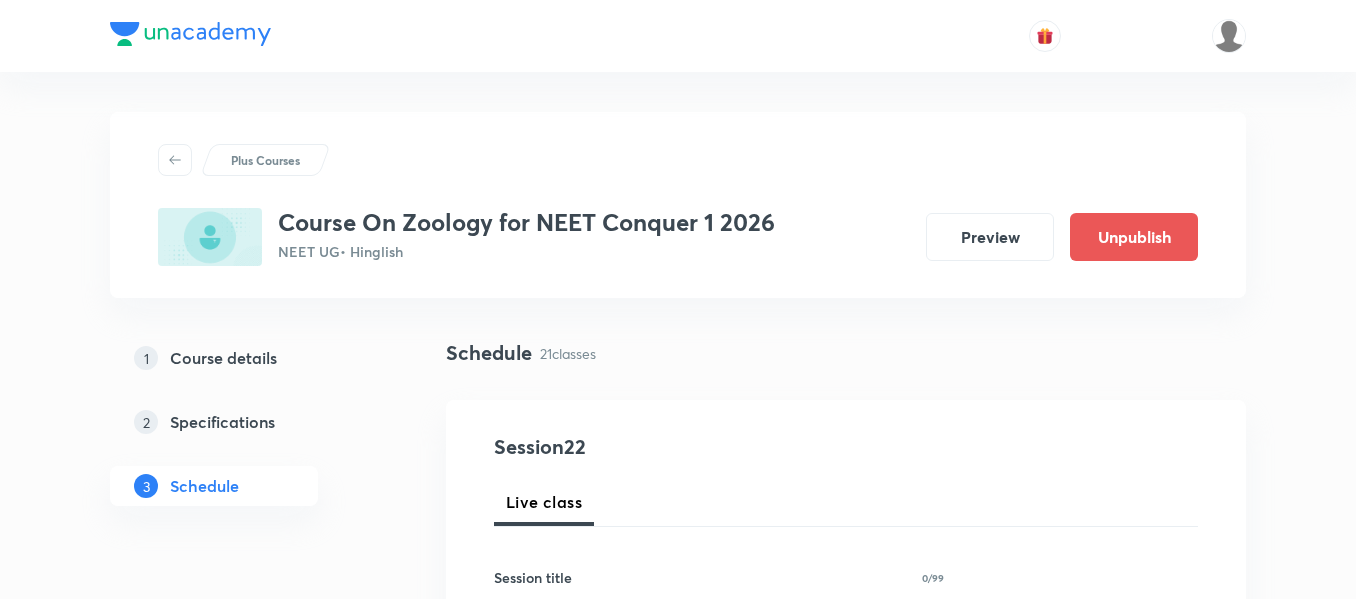 scroll, scrollTop: 100, scrollLeft: 0, axis: vertical 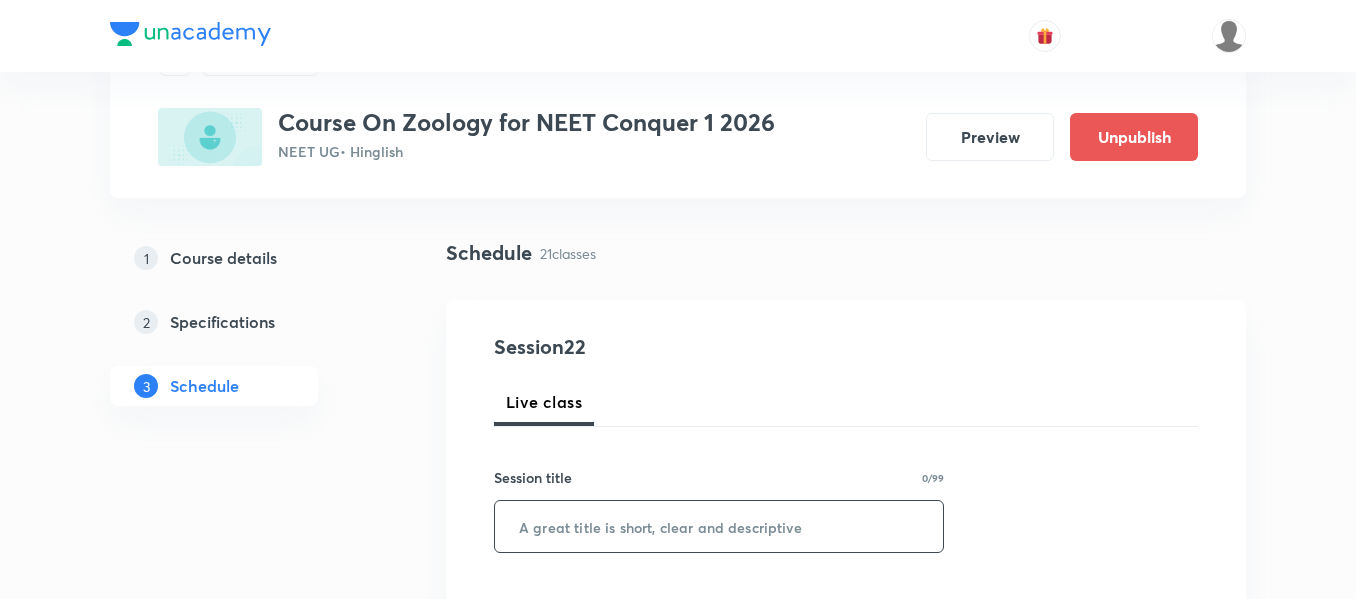 click at bounding box center [719, 526] 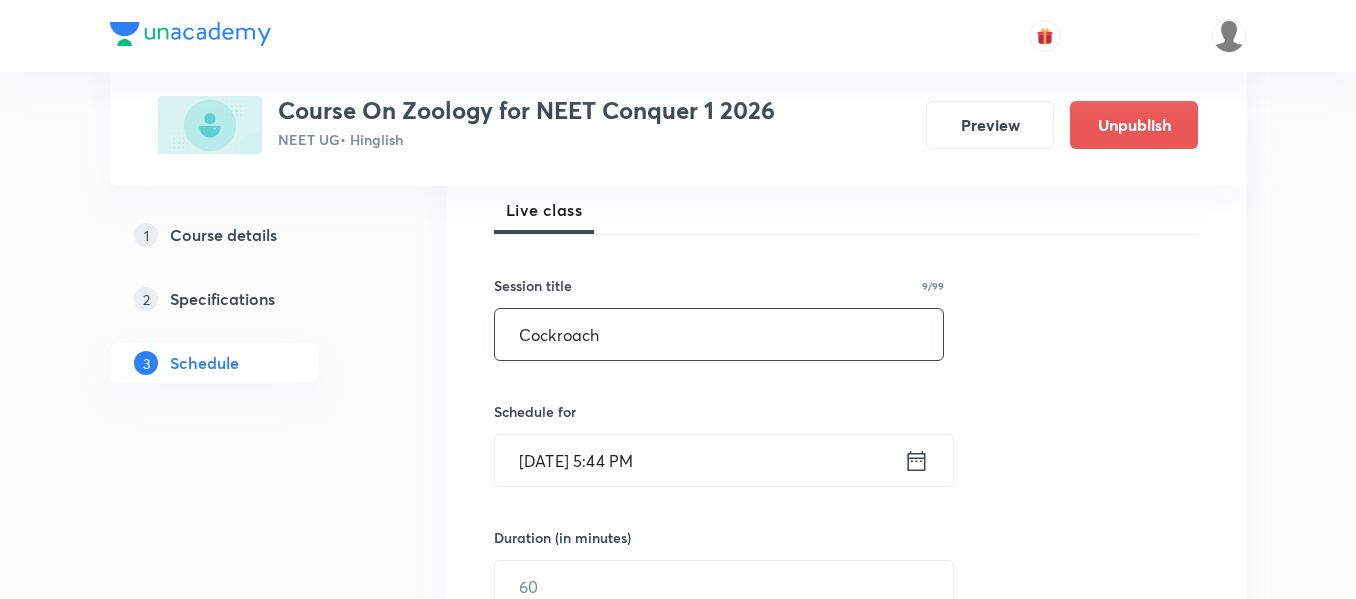 scroll, scrollTop: 300, scrollLeft: 0, axis: vertical 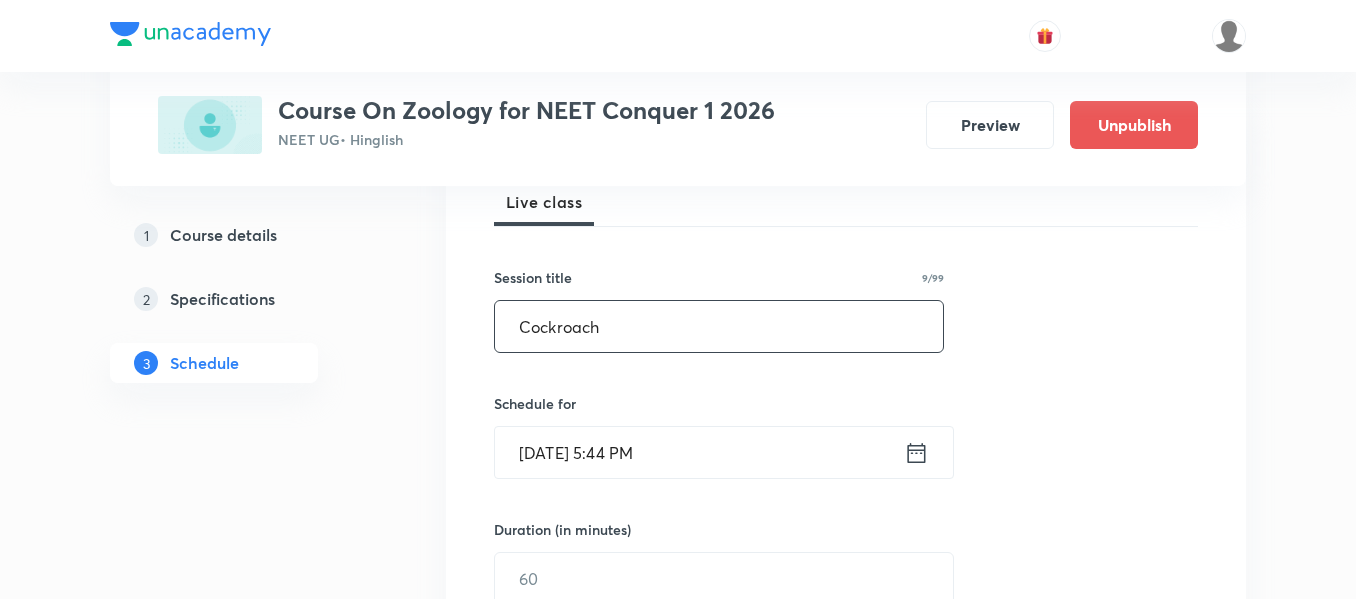 type on "Cockroach" 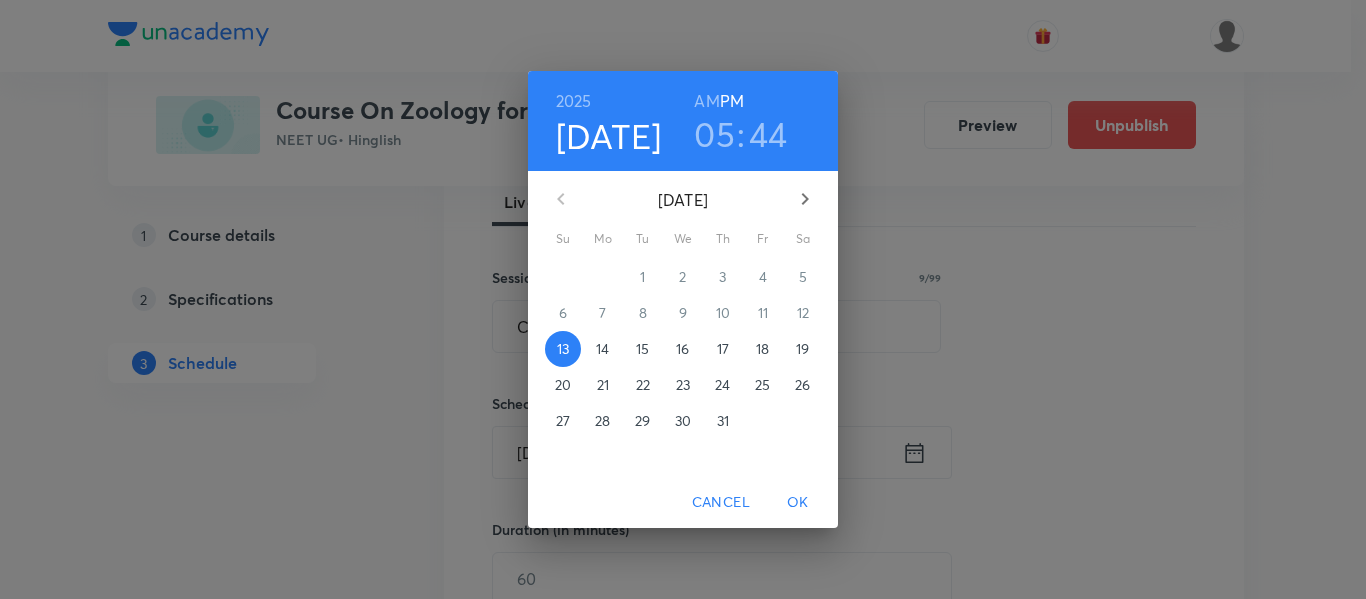 click on "17" at bounding box center (723, 349) 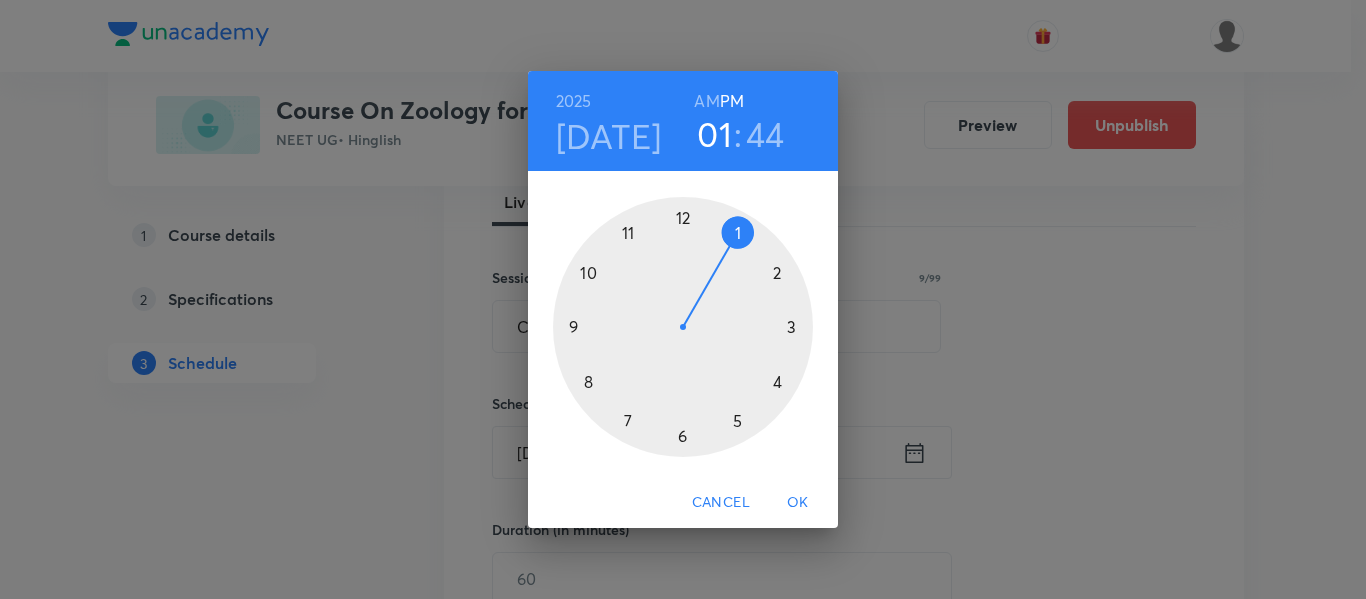 drag, startPoint x: 736, startPoint y: 415, endPoint x: 746, endPoint y: 239, distance: 176.28386 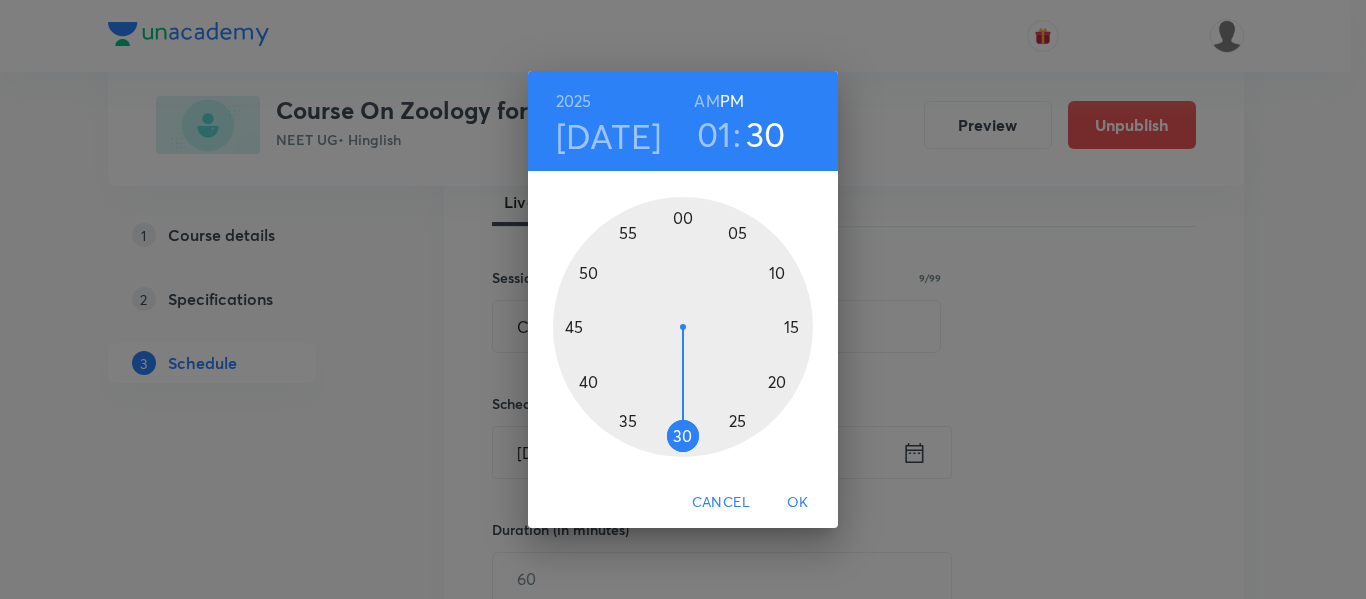 drag, startPoint x: 575, startPoint y: 330, endPoint x: 686, endPoint y: 388, distance: 125.23977 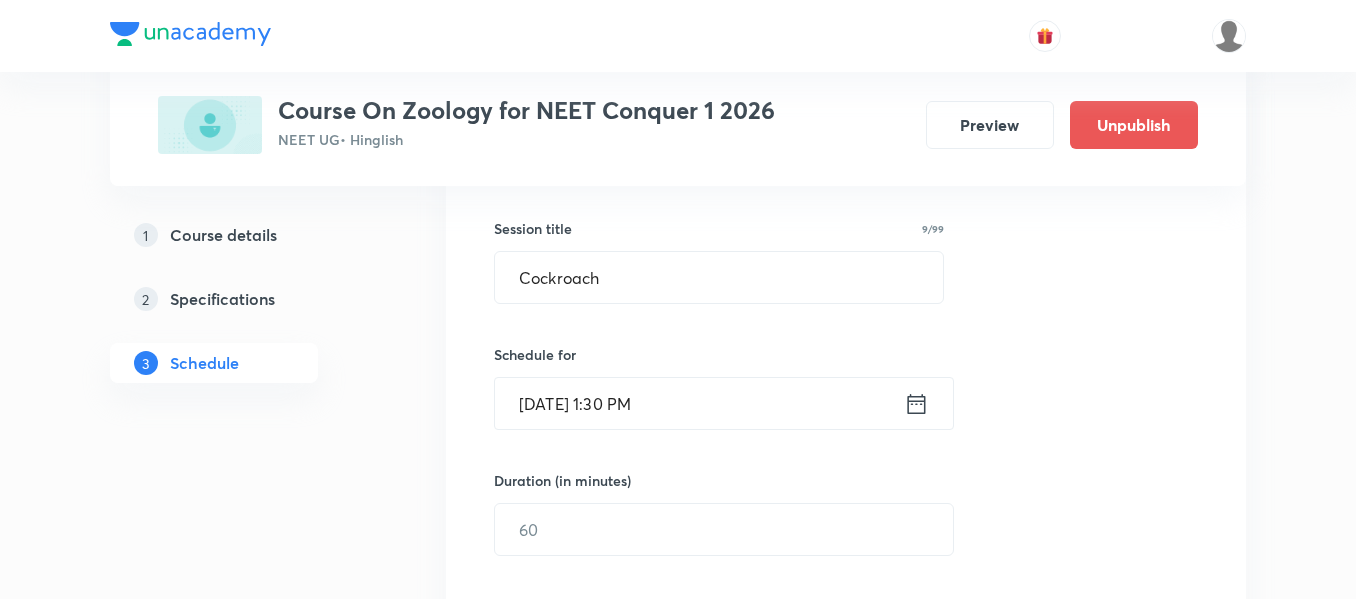 scroll, scrollTop: 400, scrollLeft: 0, axis: vertical 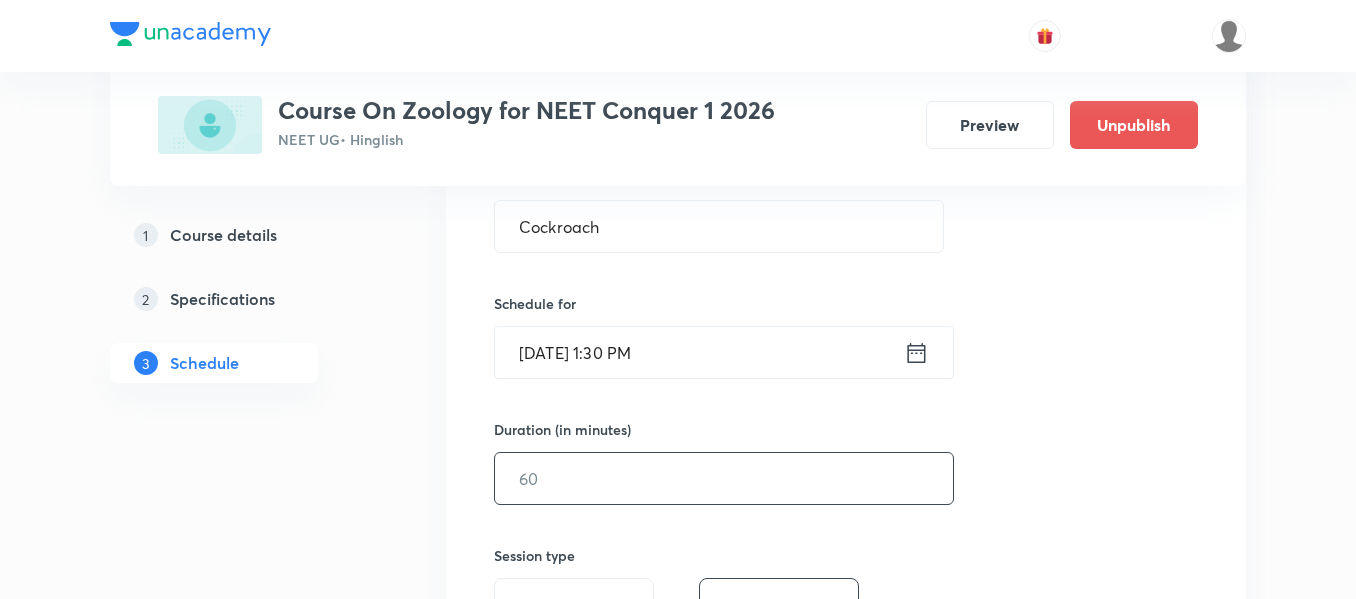 click at bounding box center (724, 478) 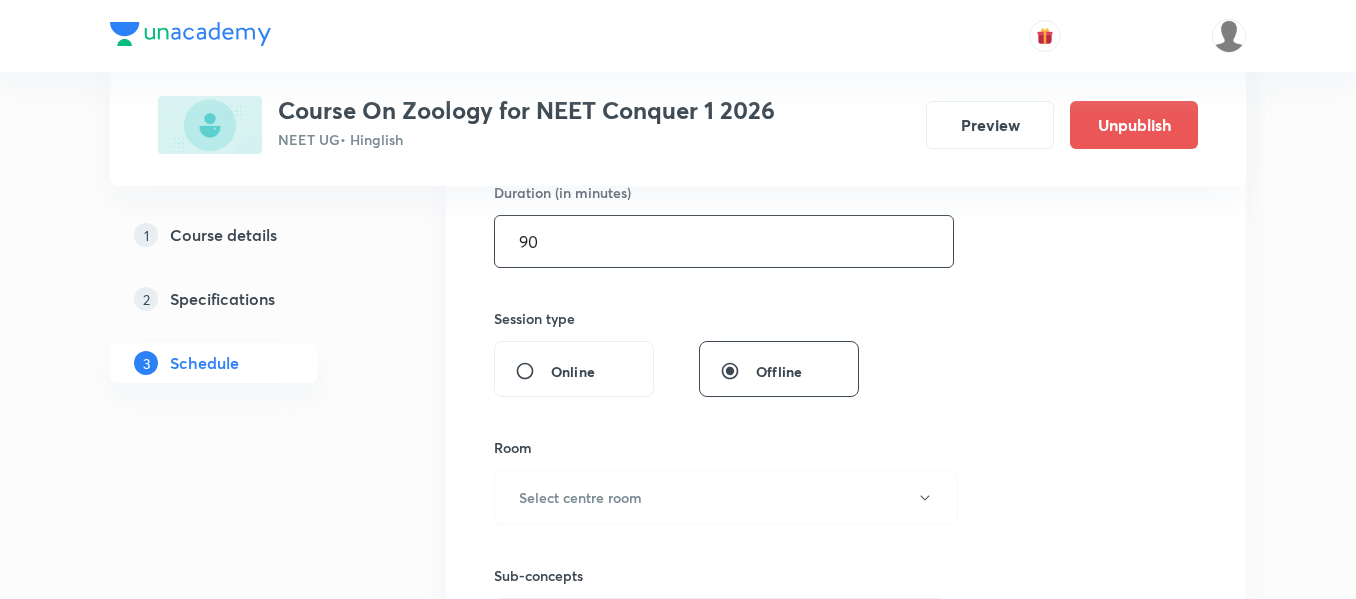 scroll, scrollTop: 700, scrollLeft: 0, axis: vertical 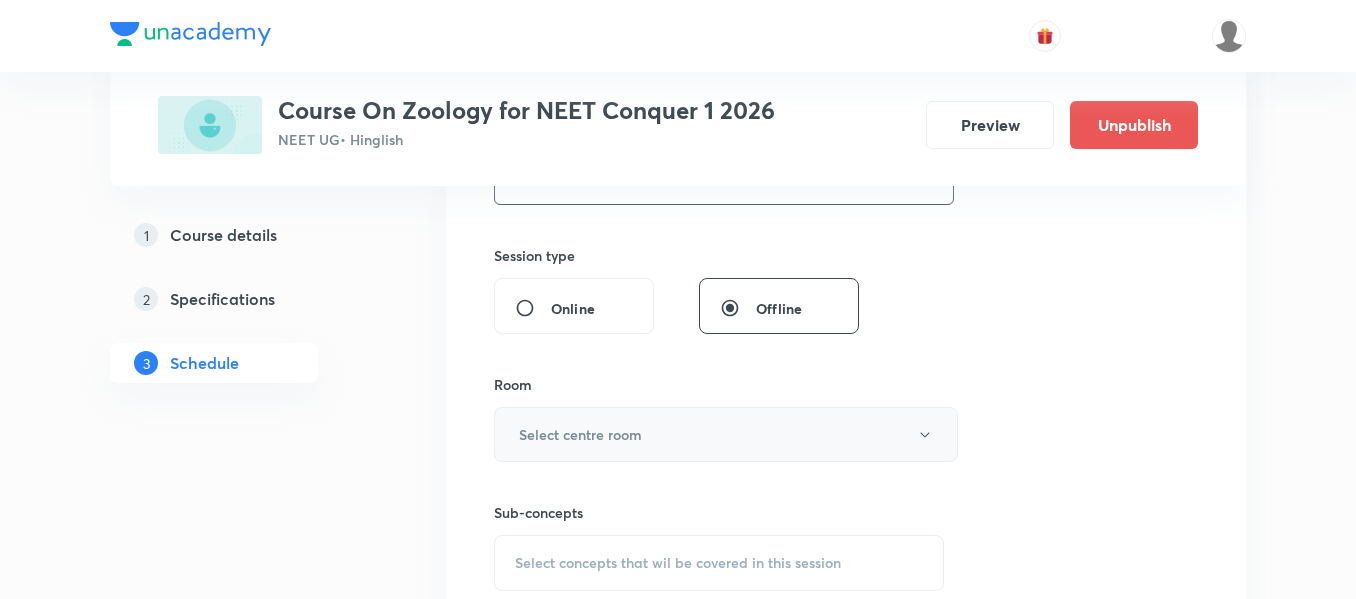 type on "90" 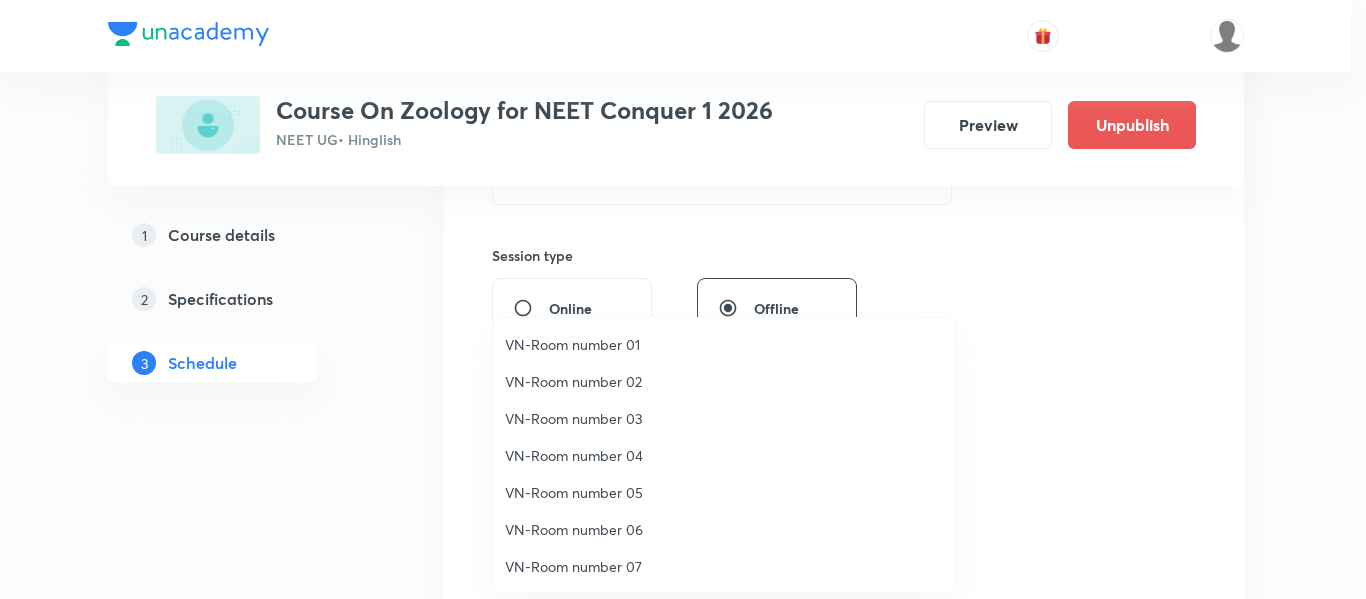 click on "VN-Room number 01" at bounding box center (724, 344) 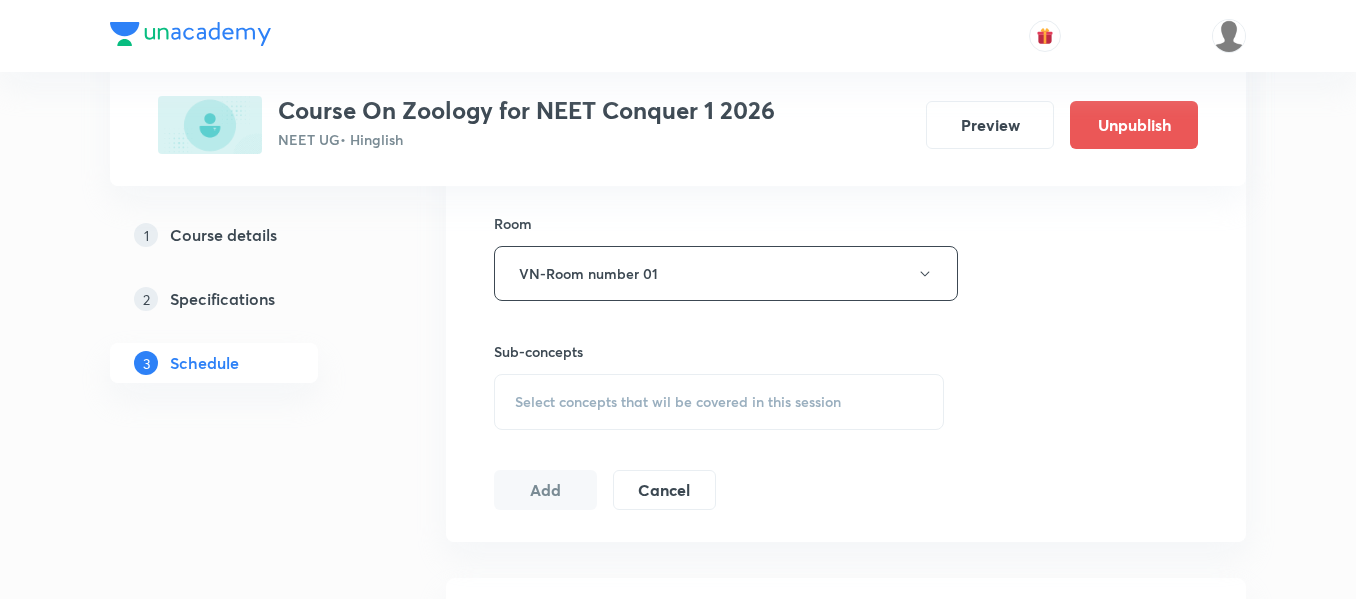 scroll, scrollTop: 900, scrollLeft: 0, axis: vertical 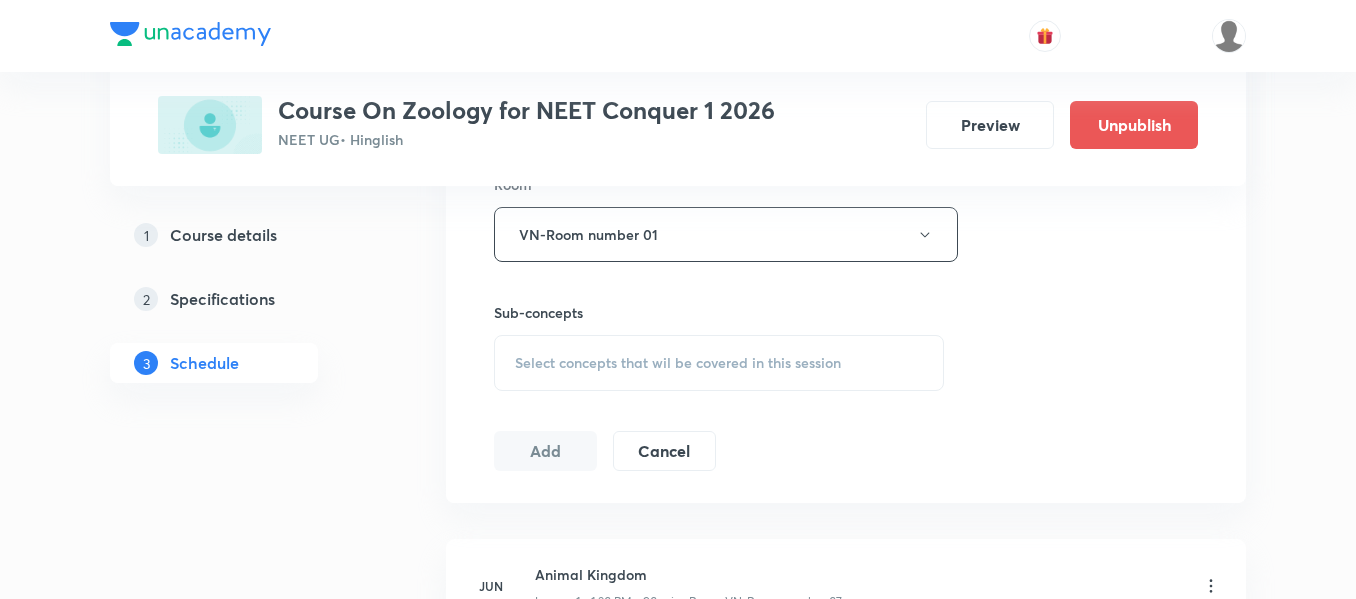 click on "Select concepts that wil be covered in this session" at bounding box center (678, 363) 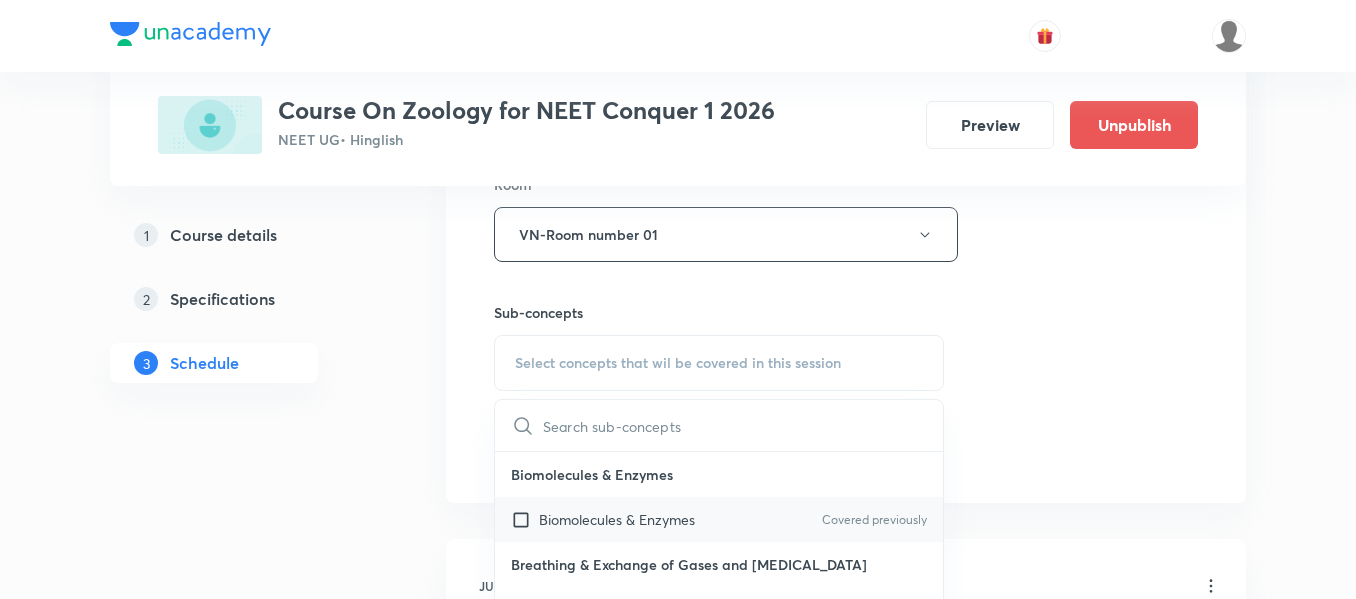 click on "Biomolecules & Enzymes" at bounding box center [617, 519] 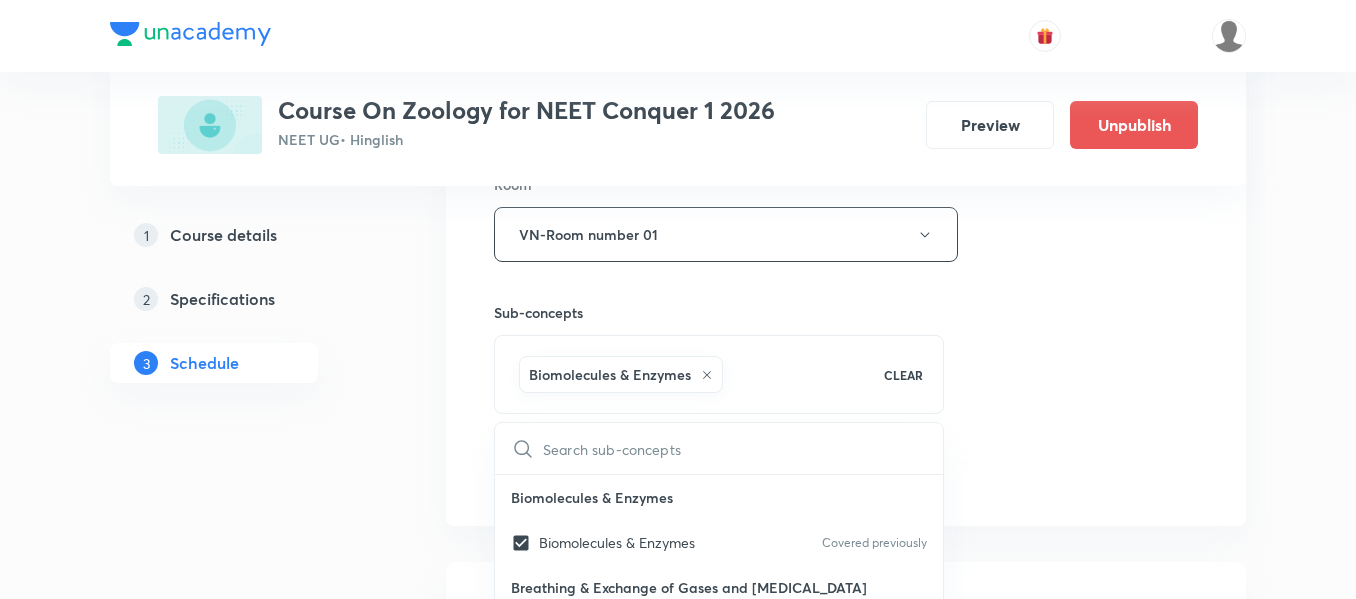 click on "Session  22 Live class Session title 9/99 Cockroach ​ Schedule for Jul 17, 2025, 1:30 PM ​ Duration (in minutes) 90 ​   Session type Online Offline Room VN-Room number 01 Sub-concepts Biomolecules & Enzymes CLEAR ​ Biomolecules & Enzymes Biomolecules & Enzymes Covered previously Breathing & Exchange of Gases and Body Fluids Breathing & Exchange of Gases and Body Fluids Covered previously Reproductive Health Reproductive Health Covered previously Excretory product and their elimination, Locomotion Excretory product and their elimination, Locomotion Covered previously Origin & Evolution Origin & Evolution Biomolecules & Enzymes, Body Fluids & Circulation and Breathing & Exchange of Gases Biomolecules & Enzymes, Body Fluids & Circulation and Breathing & Exchange of Gases Neural Control & Coordination, Chemical Control & Coordination Neural Control & Coordination, Chemical Control & Coordination Excretory Products and their Elimination Excretory Products and their Elimination Add Cancel" at bounding box center [846, 13] 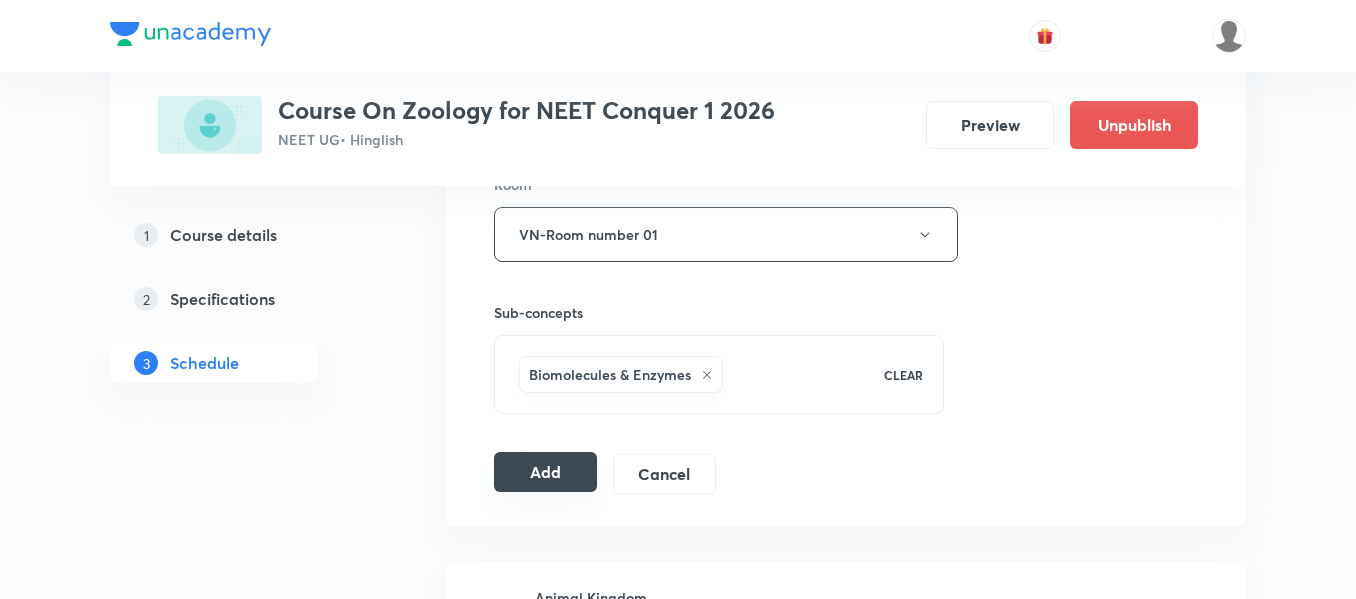 click on "Add" at bounding box center (545, 472) 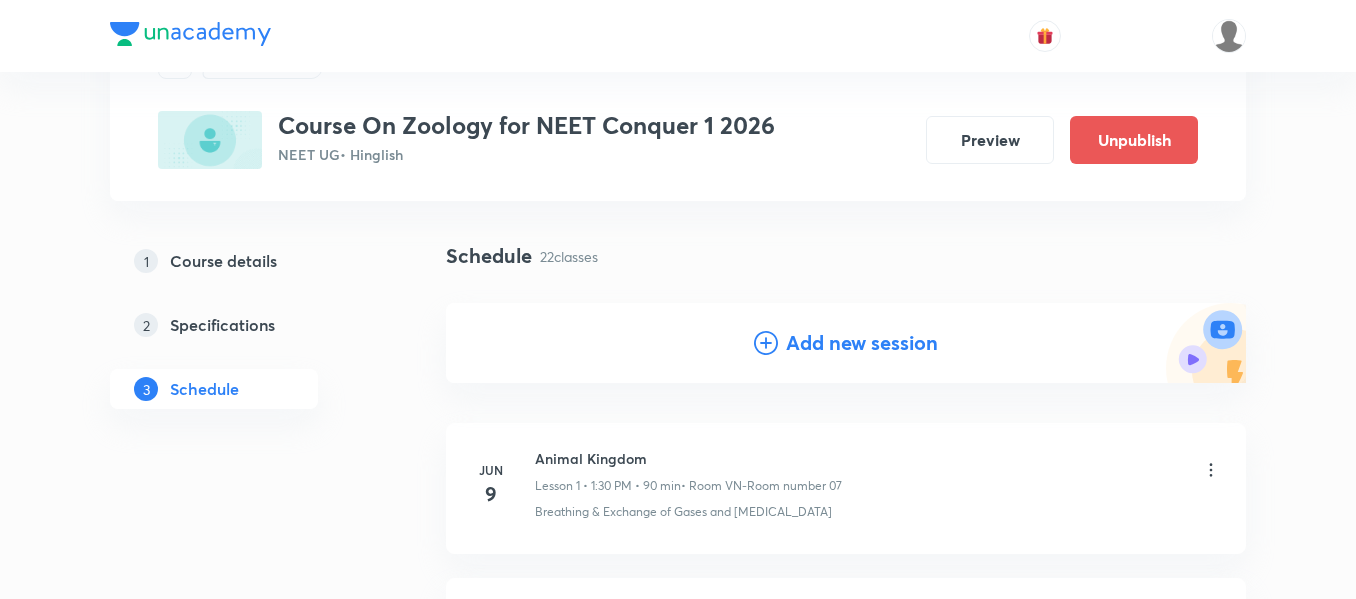 scroll, scrollTop: 0, scrollLeft: 0, axis: both 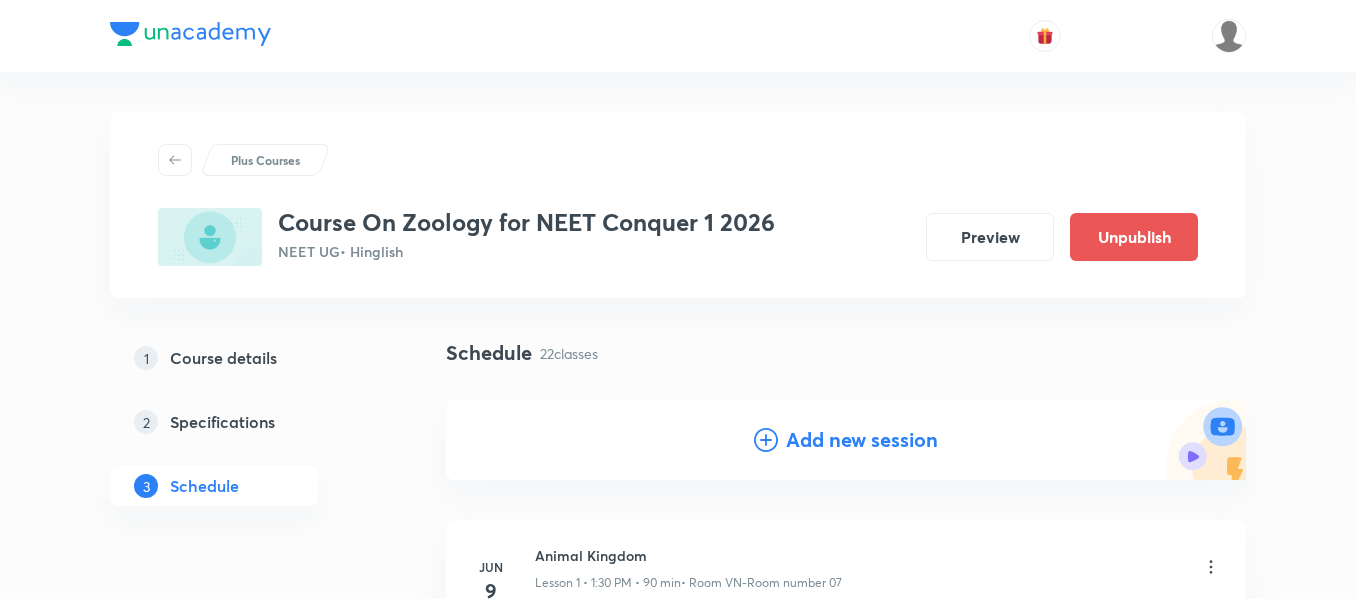 click on "Add new session" at bounding box center (862, 440) 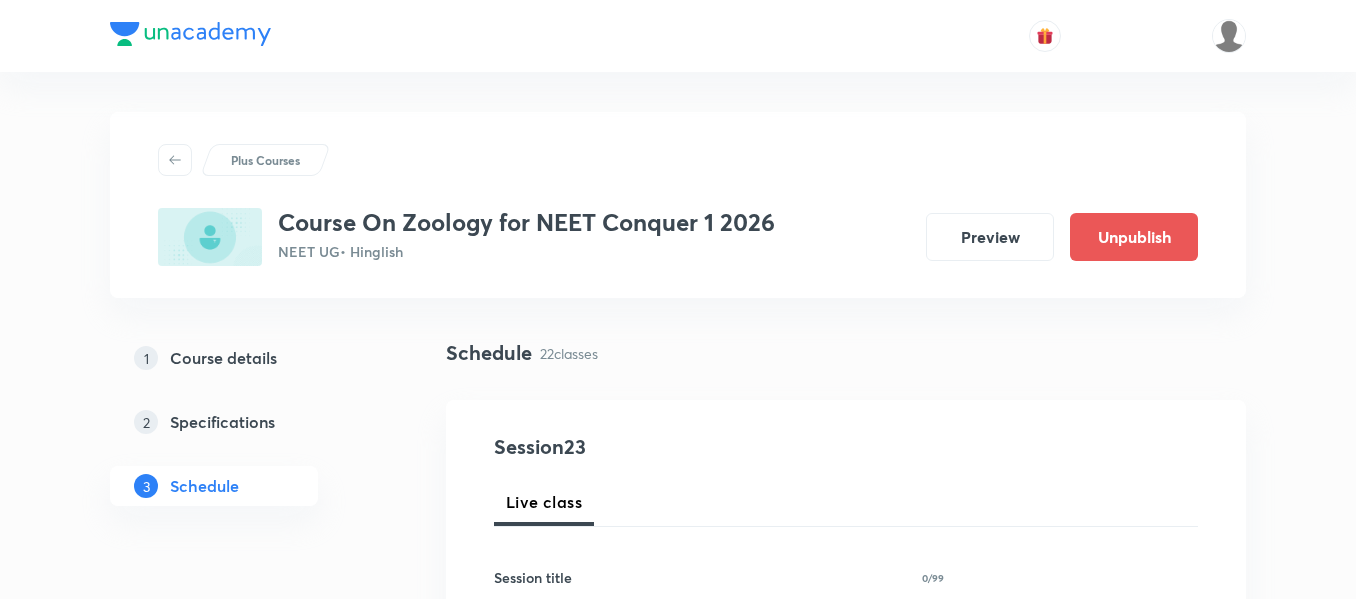 scroll, scrollTop: 200, scrollLeft: 0, axis: vertical 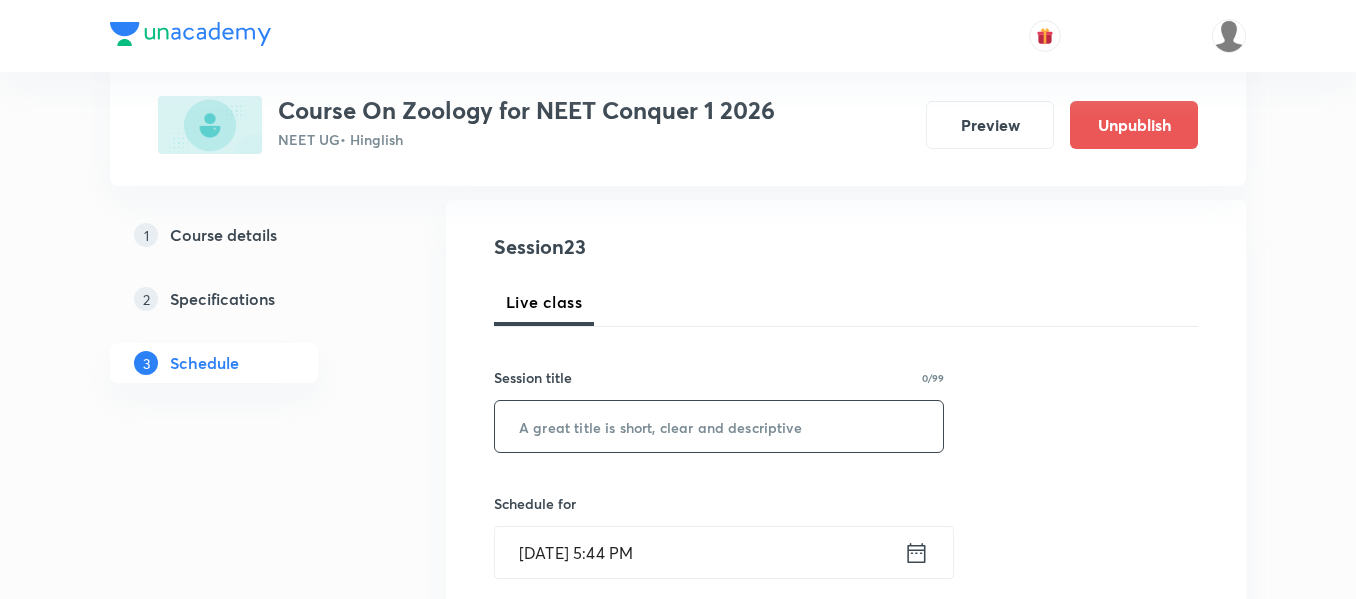 click at bounding box center [719, 426] 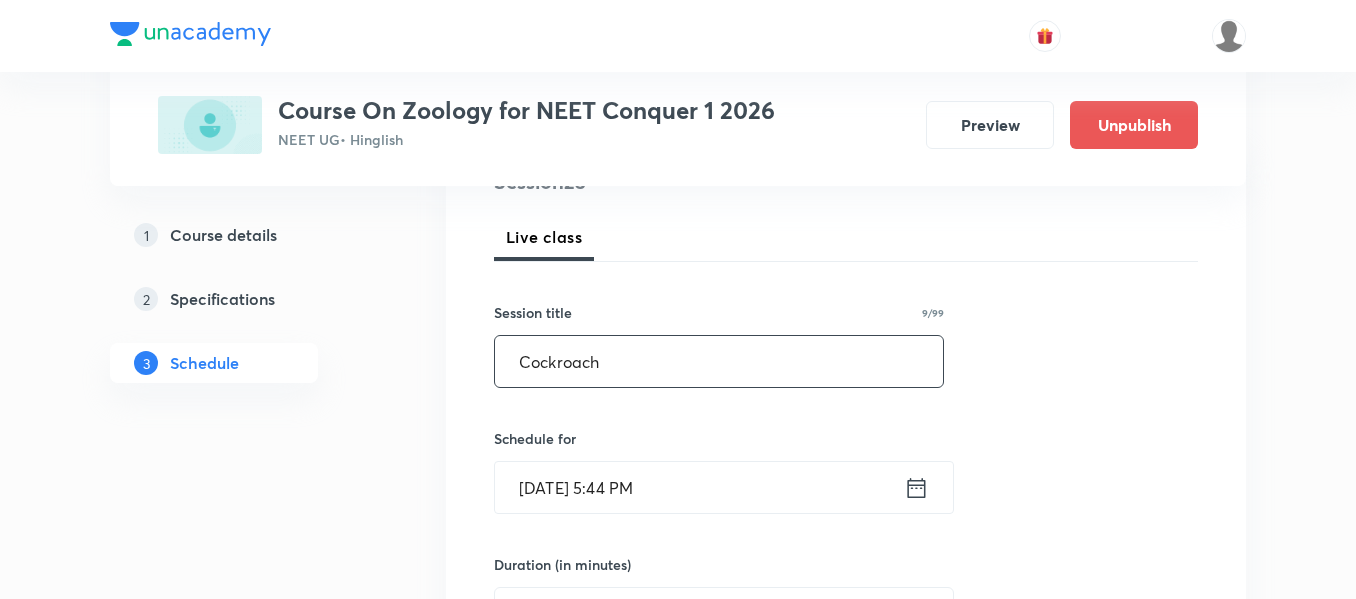 scroll, scrollTop: 300, scrollLeft: 0, axis: vertical 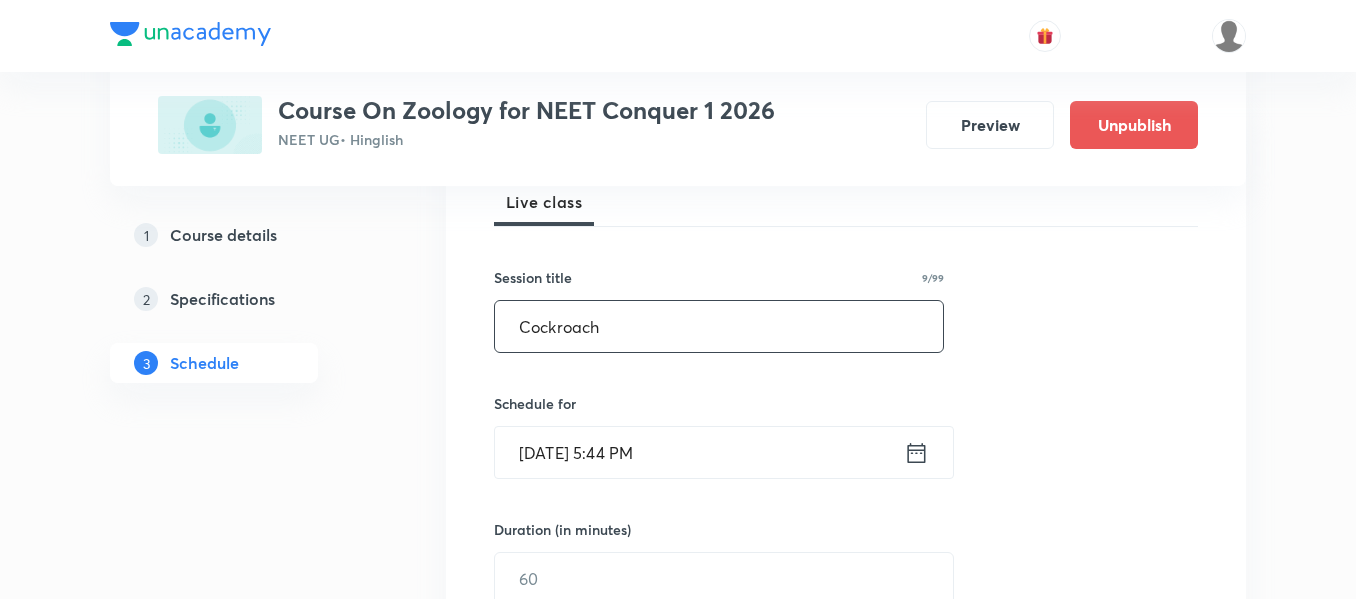 type on "Cockroach" 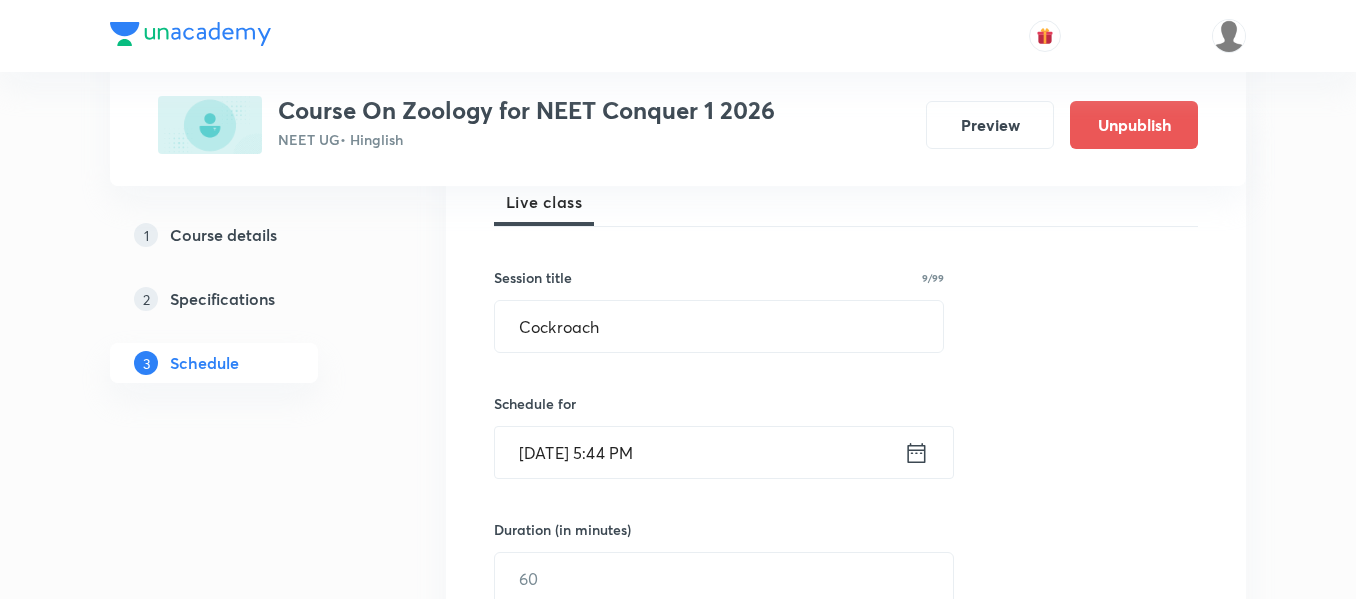 click 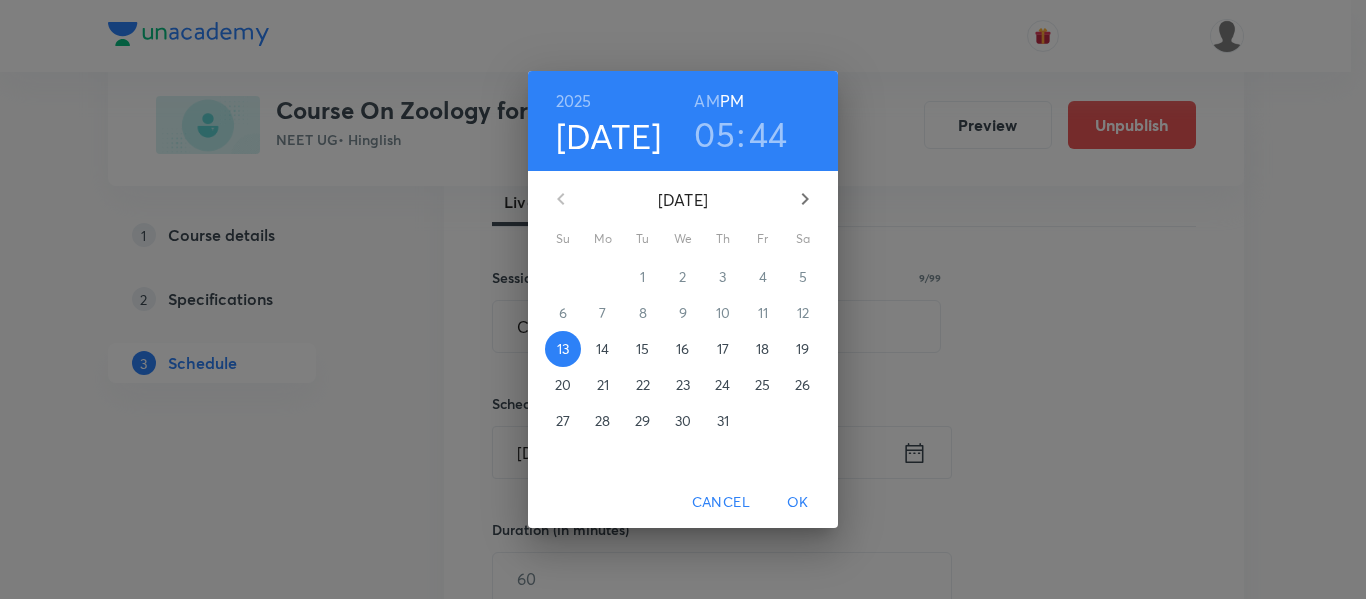 click on "17" at bounding box center [723, 349] 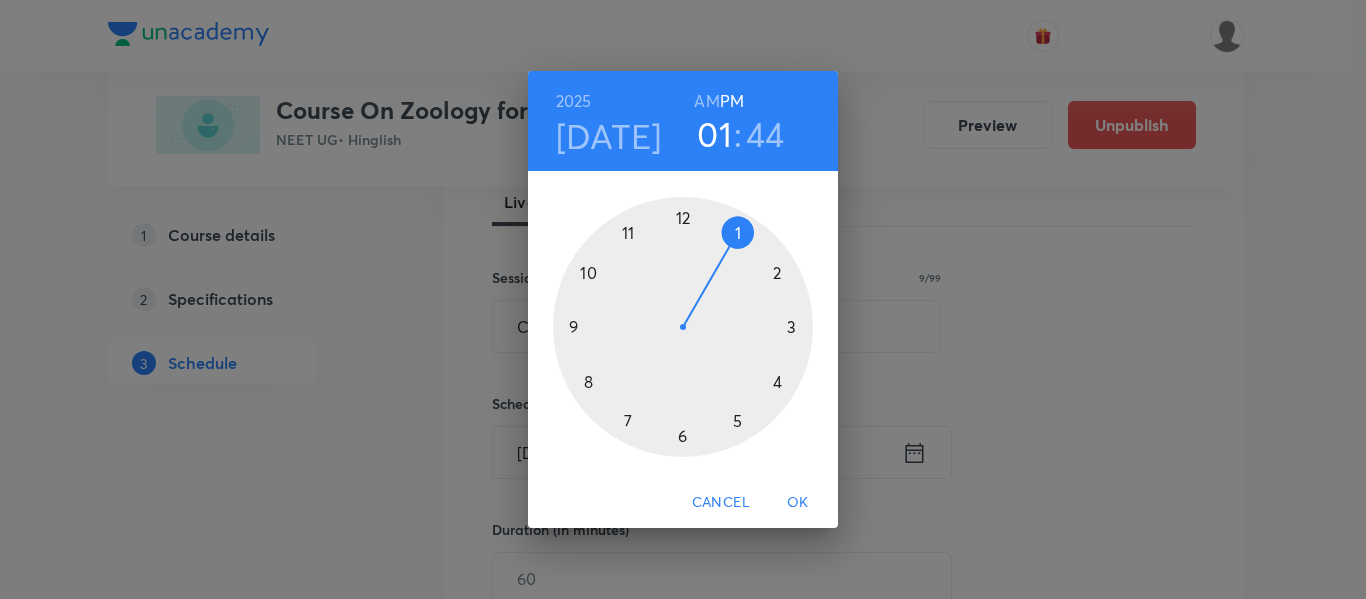 drag, startPoint x: 748, startPoint y: 421, endPoint x: 715, endPoint y: 258, distance: 166.30695 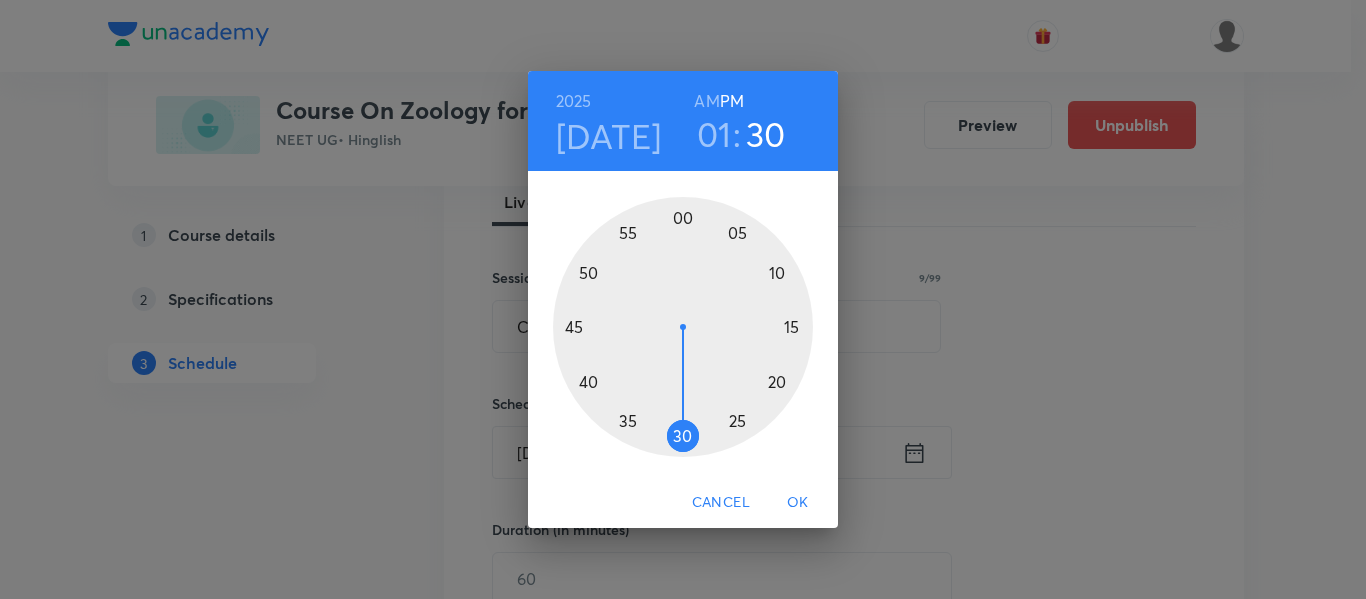 drag, startPoint x: 577, startPoint y: 332, endPoint x: 684, endPoint y: 425, distance: 141.76741 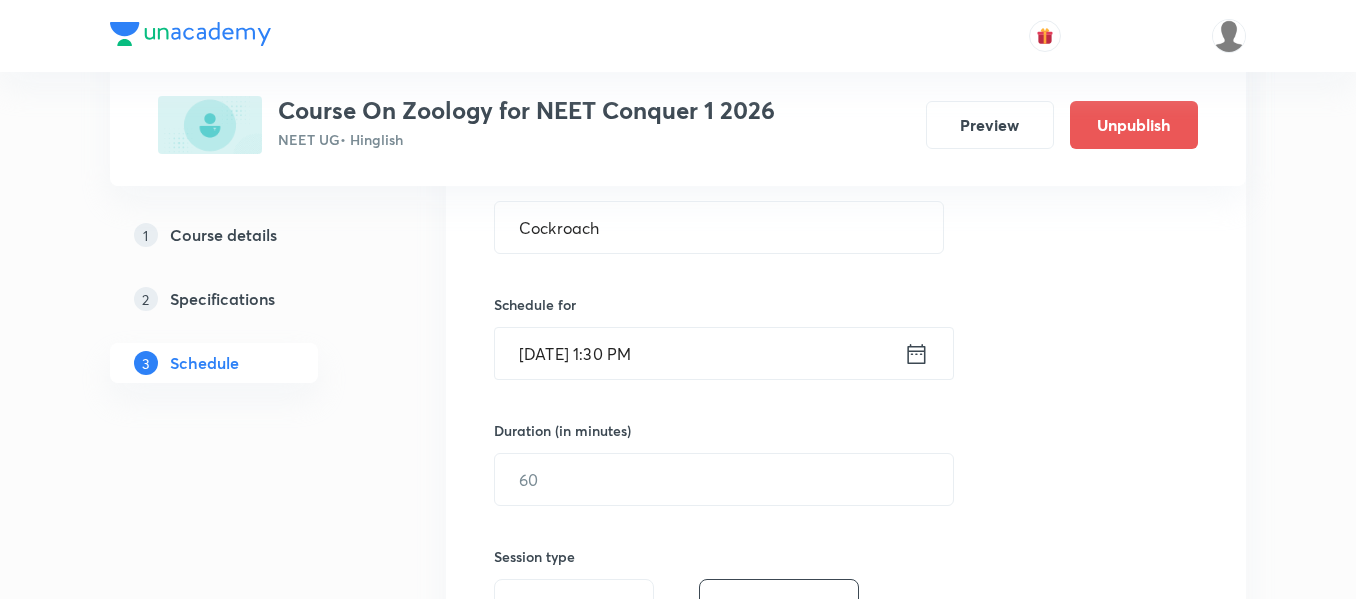 scroll, scrollTop: 400, scrollLeft: 0, axis: vertical 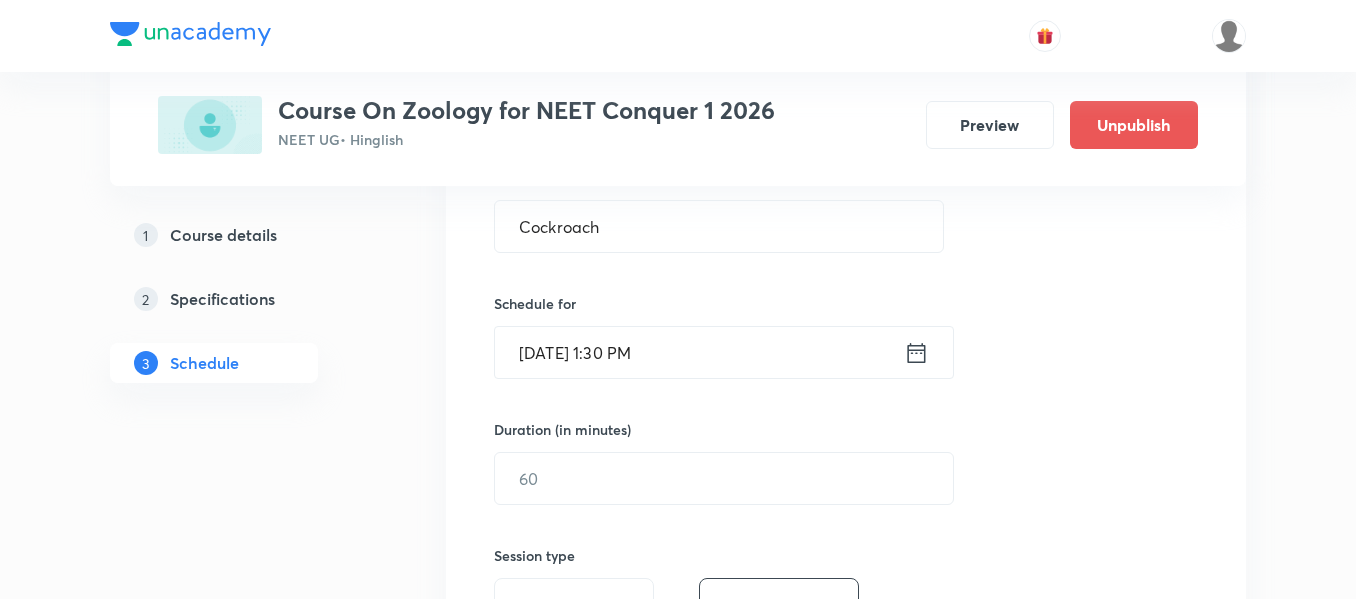 click 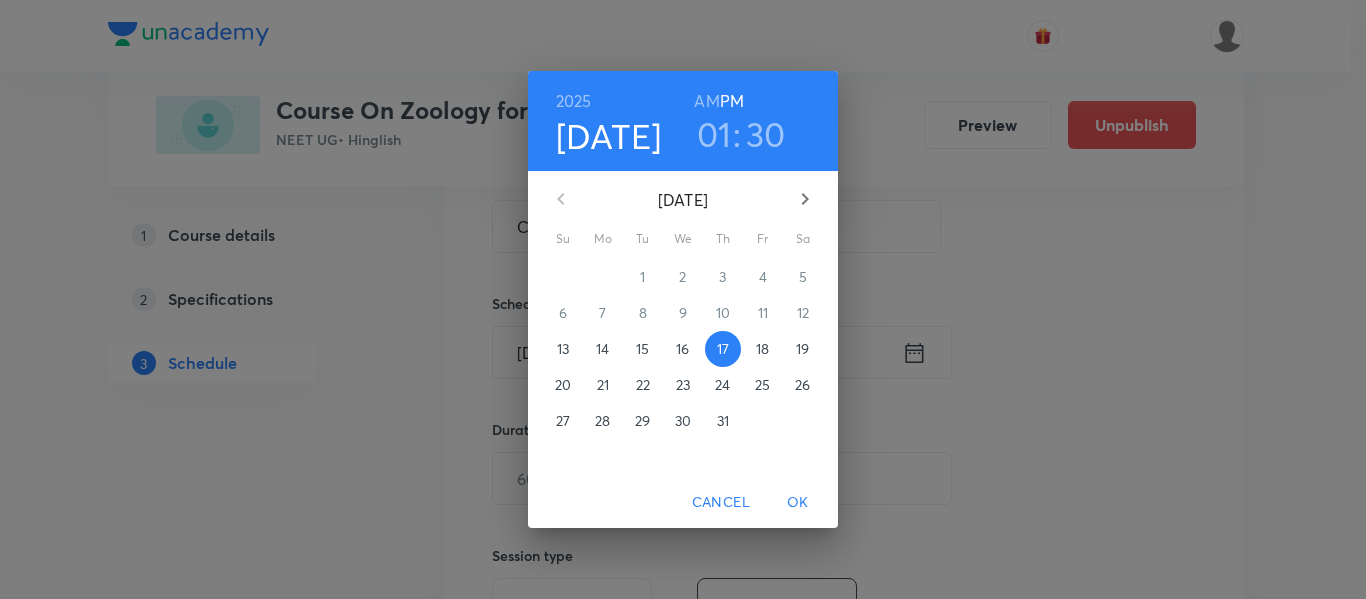 click on "01" at bounding box center (714, 134) 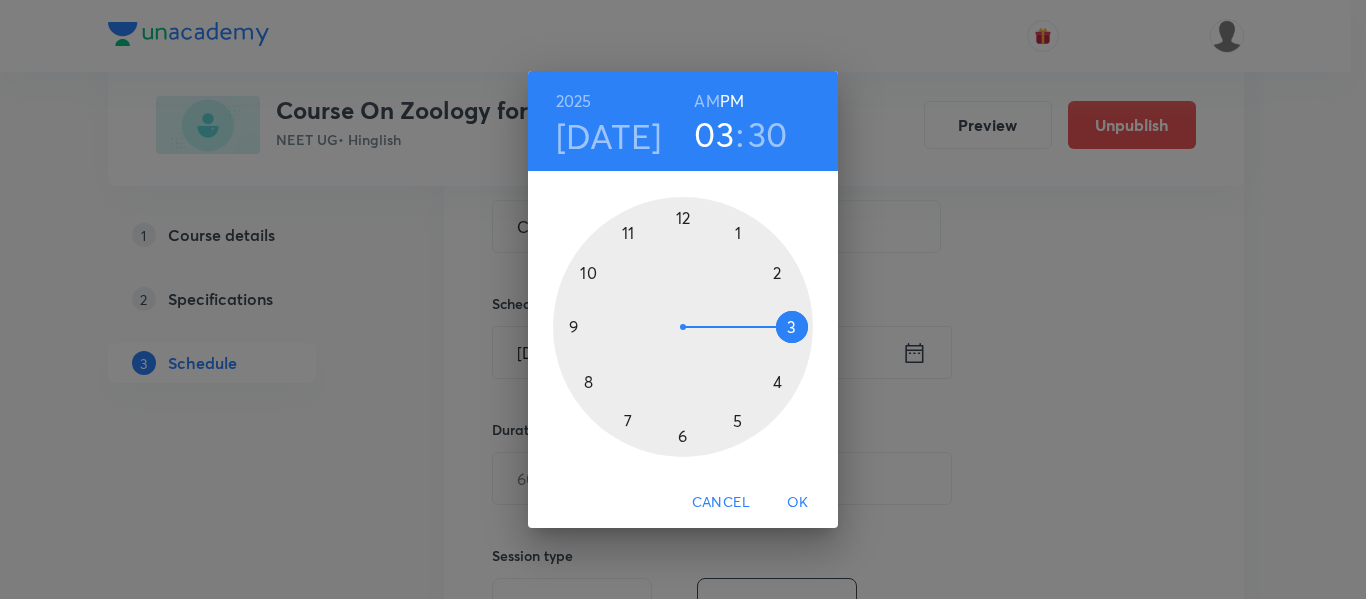 drag, startPoint x: 746, startPoint y: 230, endPoint x: 787, endPoint y: 318, distance: 97.082436 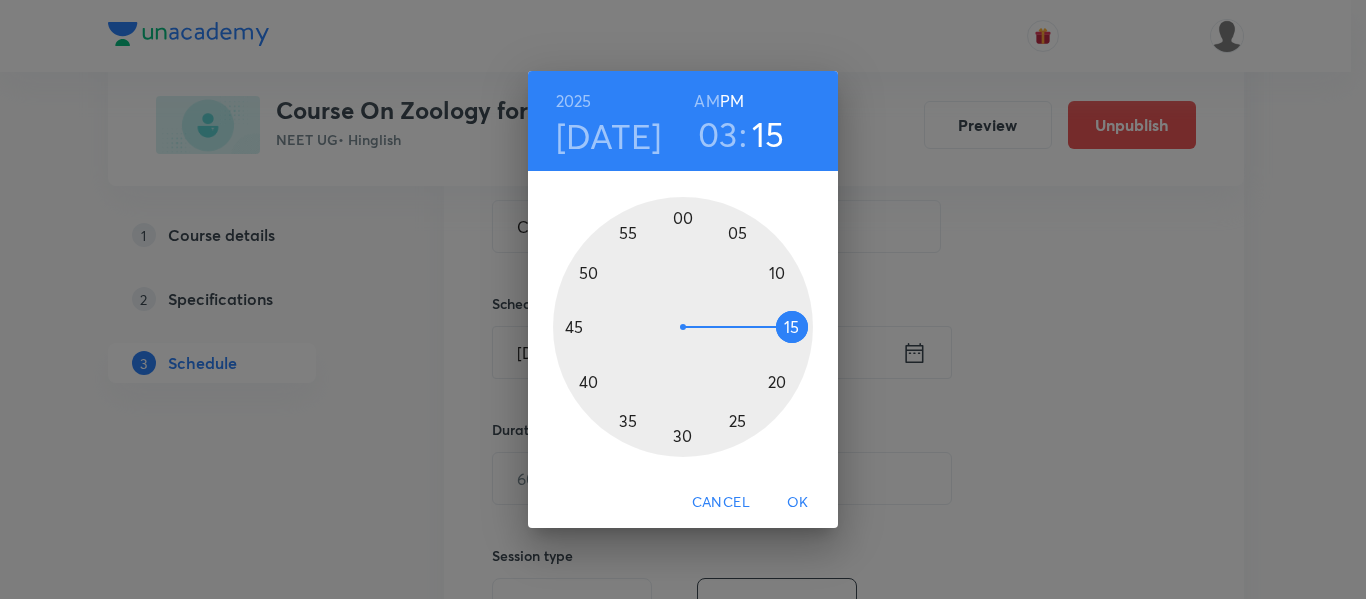 drag, startPoint x: 693, startPoint y: 430, endPoint x: 769, endPoint y: 329, distance: 126.40016 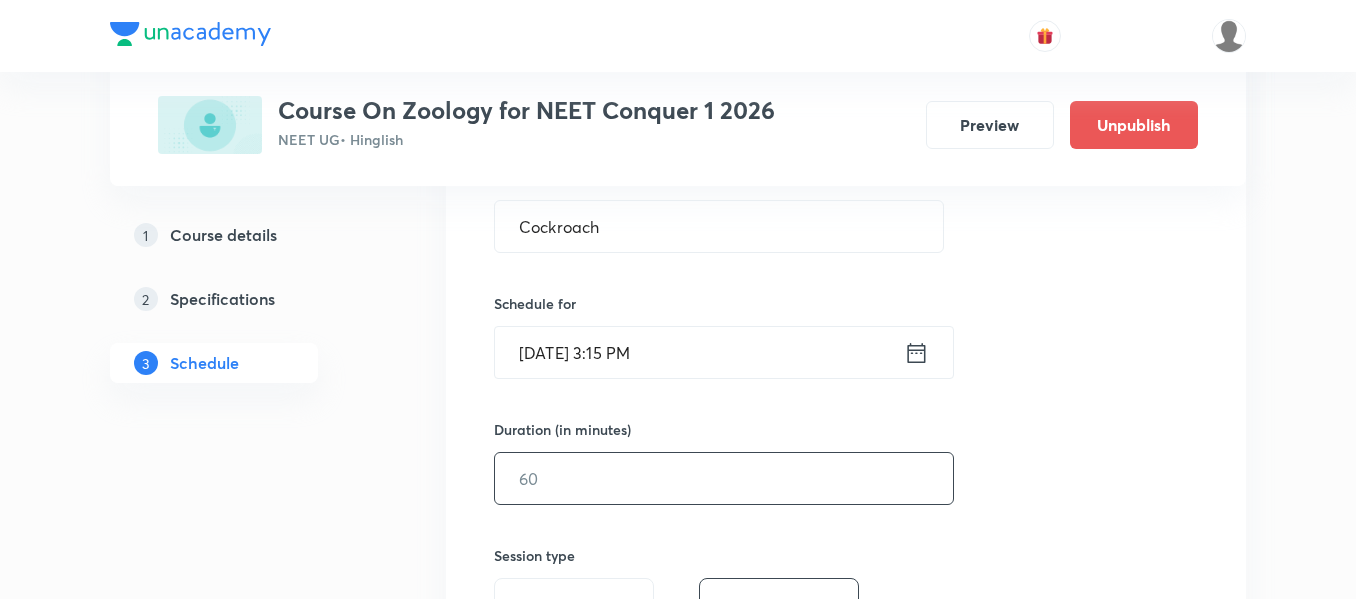click at bounding box center (724, 478) 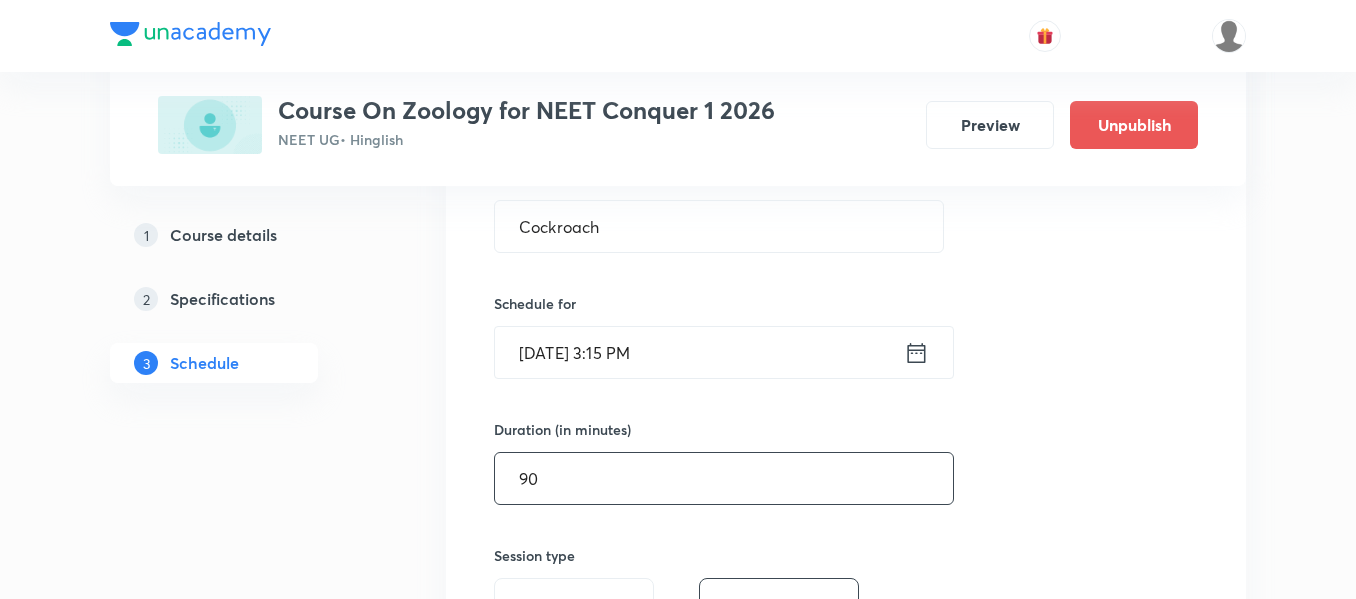 type on "9" 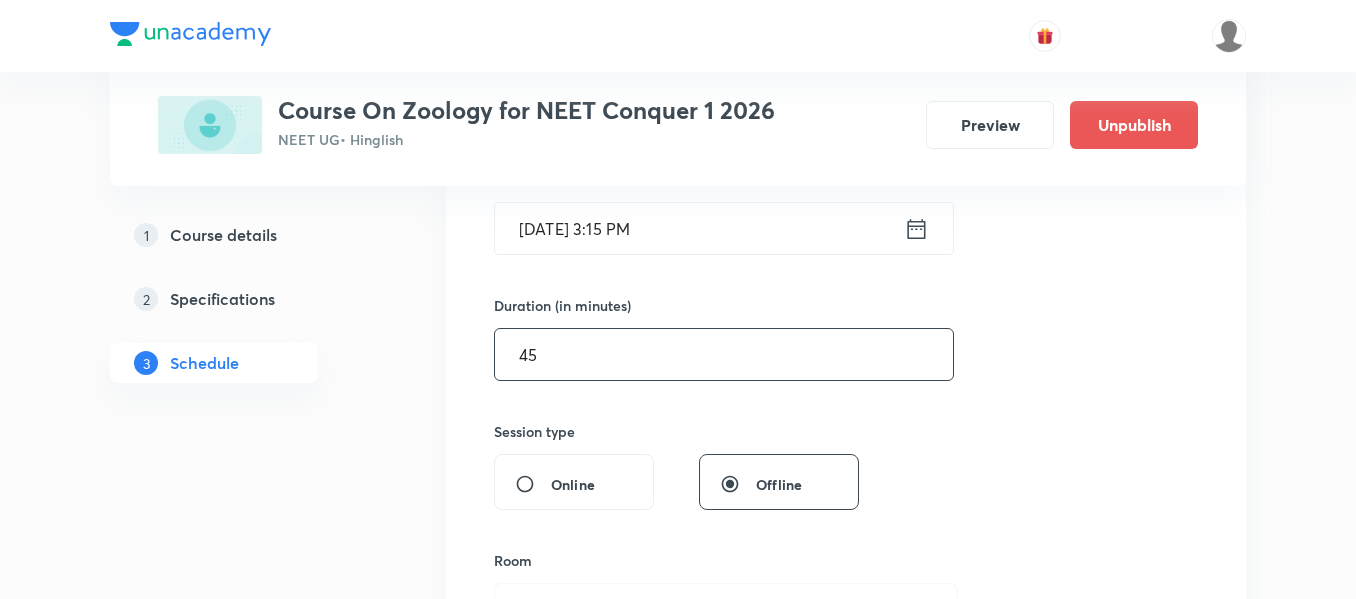 scroll, scrollTop: 700, scrollLeft: 0, axis: vertical 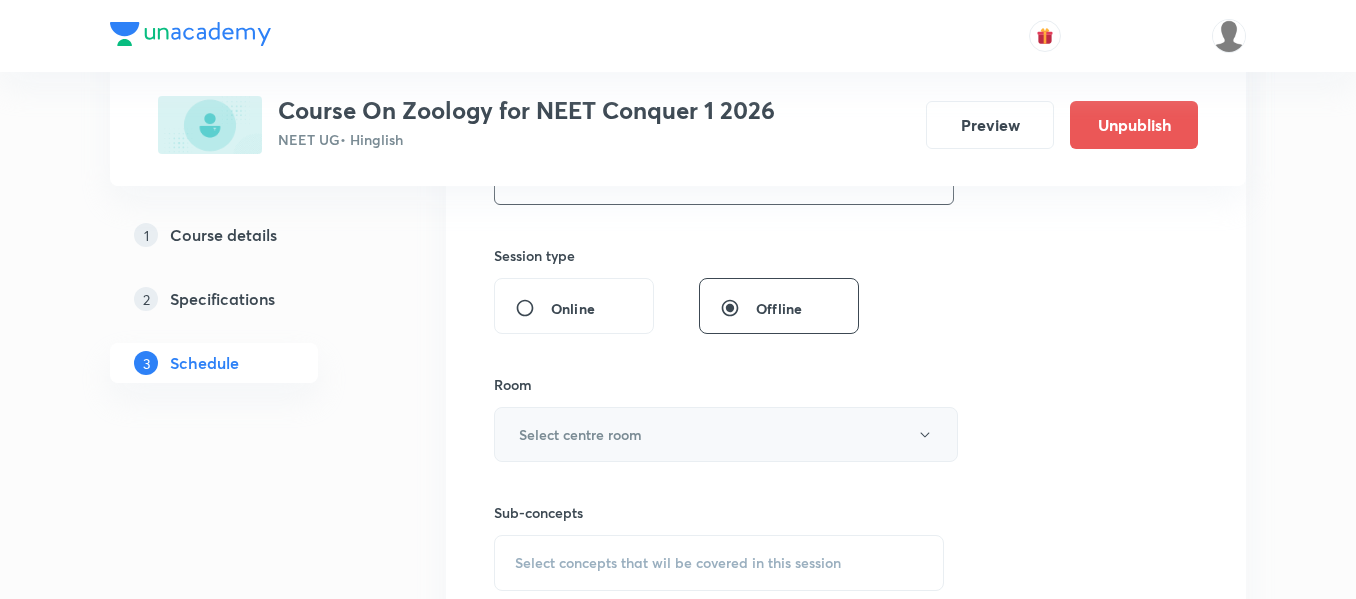 type on "45" 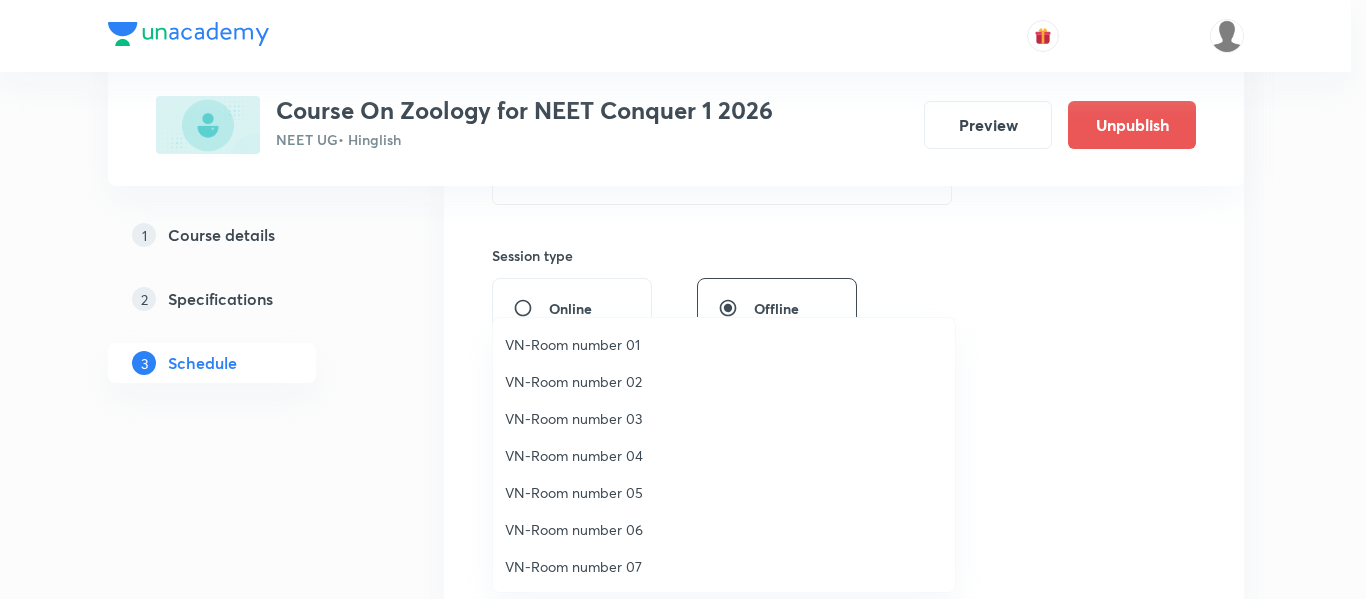 click on "VN-Room number 01" at bounding box center (724, 344) 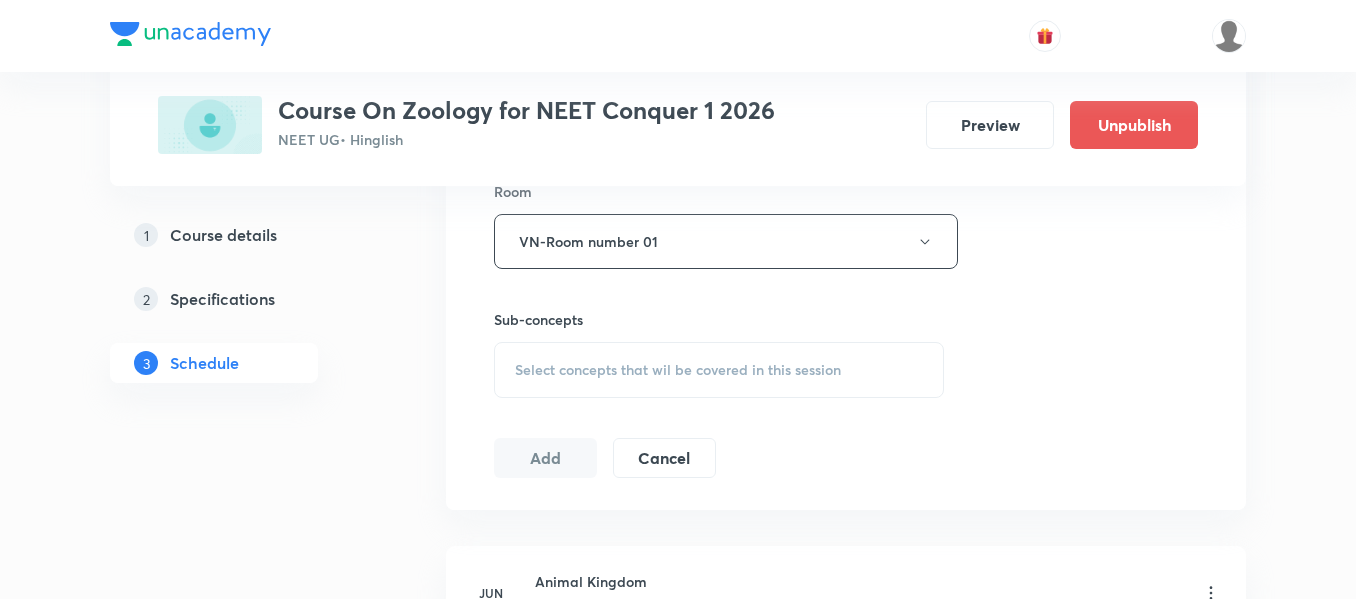 scroll, scrollTop: 900, scrollLeft: 0, axis: vertical 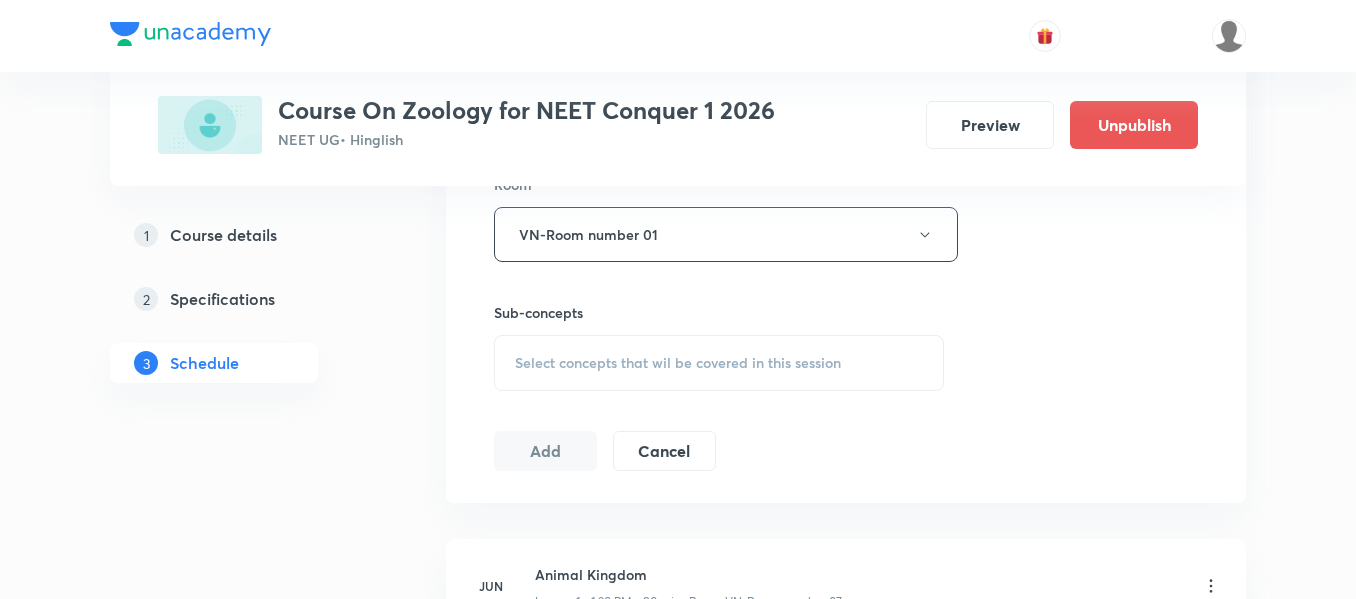 click on "Select concepts that wil be covered in this session" at bounding box center [678, 363] 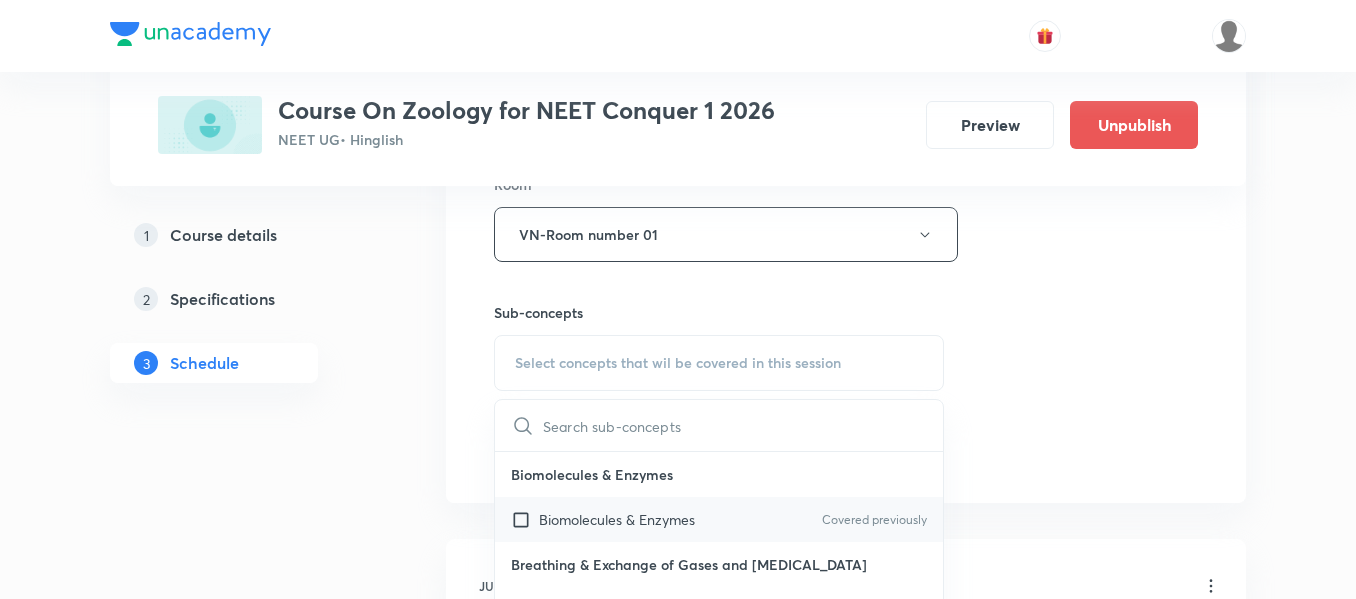 click on "Biomolecules & Enzymes" at bounding box center (617, 519) 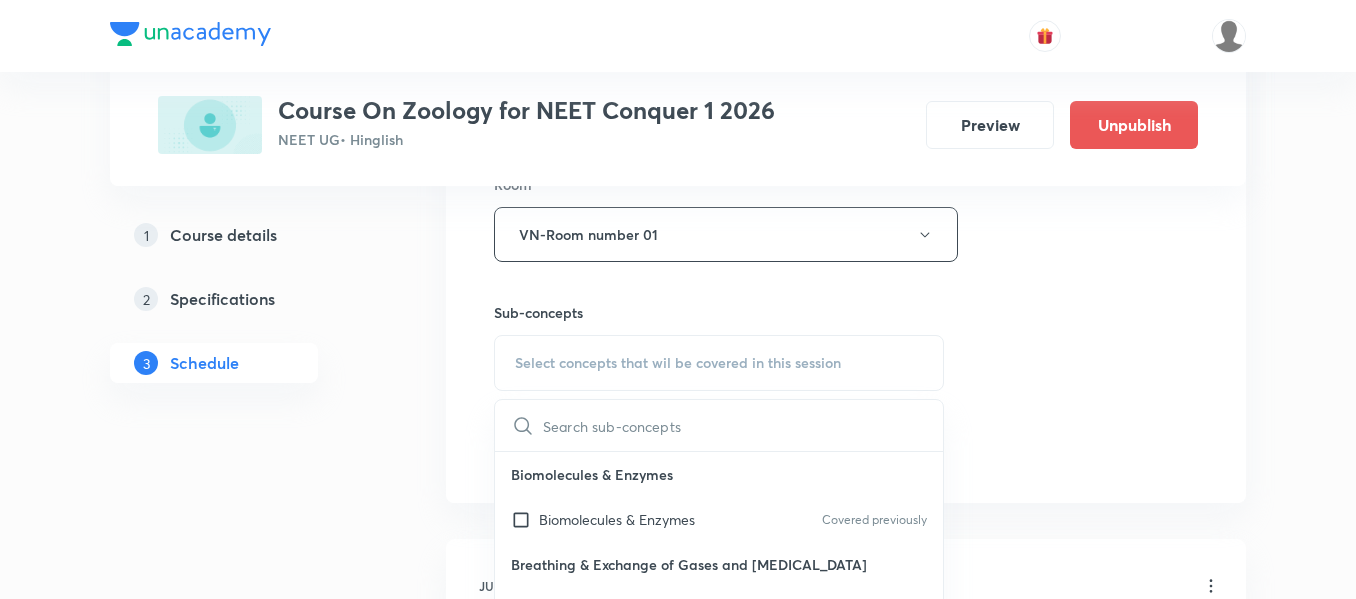 checkbox on "true" 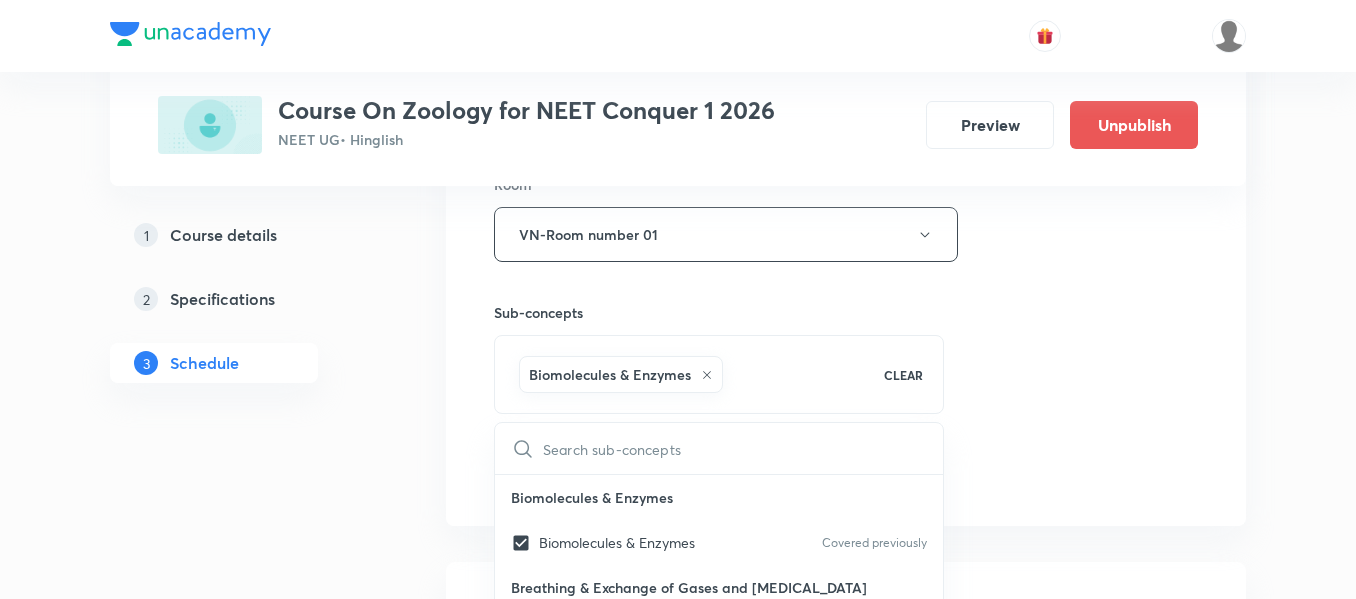 click on "Session  23 Live class Session title 9/99 Cockroach ​ Schedule for Jul 17, 2025, 3:15 PM ​ Duration (in minutes) 45 ​   Session type Online Offline Room VN-Room number 01 Sub-concepts Biomolecules & Enzymes CLEAR ​ Biomolecules & Enzymes Biomolecules & Enzymes Covered previously Breathing & Exchange of Gases and Body Fluids Breathing & Exchange of Gases and Body Fluids Covered previously Reproductive Health Reproductive Health Covered previously Excretory product and their elimination, Locomotion Excretory product and their elimination, Locomotion Covered previously Origin & Evolution Origin & Evolution Biomolecules & Enzymes, Body Fluids & Circulation and Breathing & Exchange of Gases Biomolecules & Enzymes, Body Fluids & Circulation and Breathing & Exchange of Gases Neural Control & Coordination, Chemical Control & Coordination Neural Control & Coordination, Chemical Control & Coordination Excretory Products and their Elimination Excretory Products and their Elimination Add Cancel" at bounding box center [846, 13] 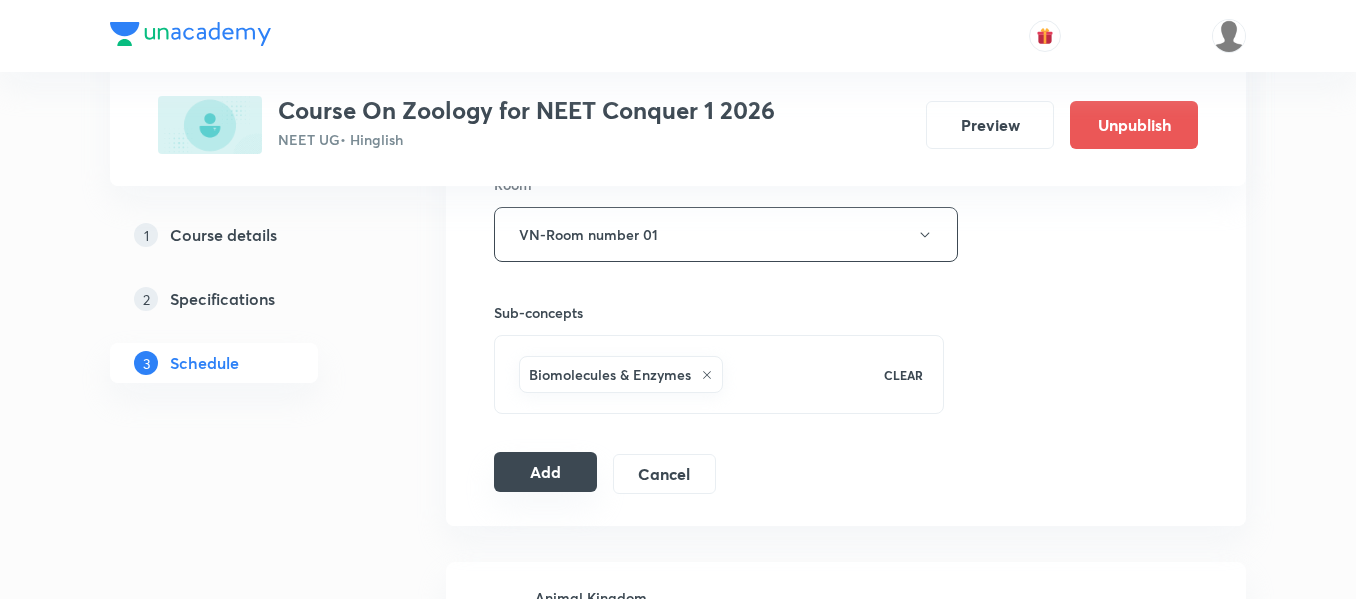 click on "Add" at bounding box center [545, 472] 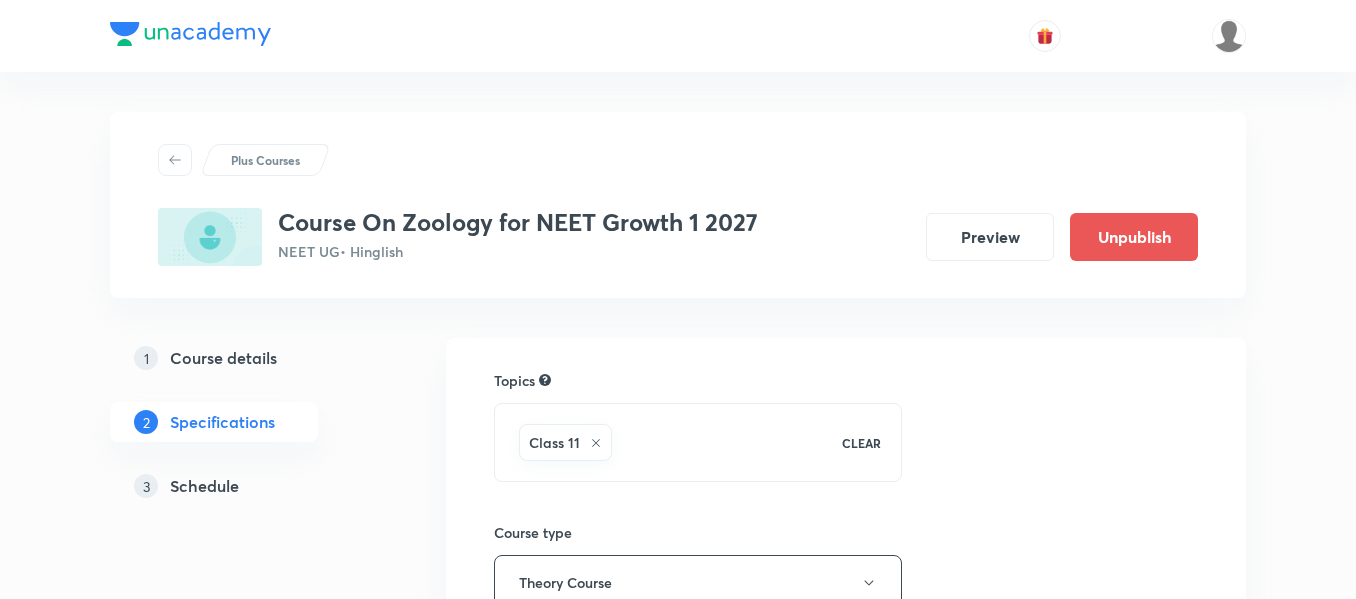 scroll, scrollTop: 0, scrollLeft: 0, axis: both 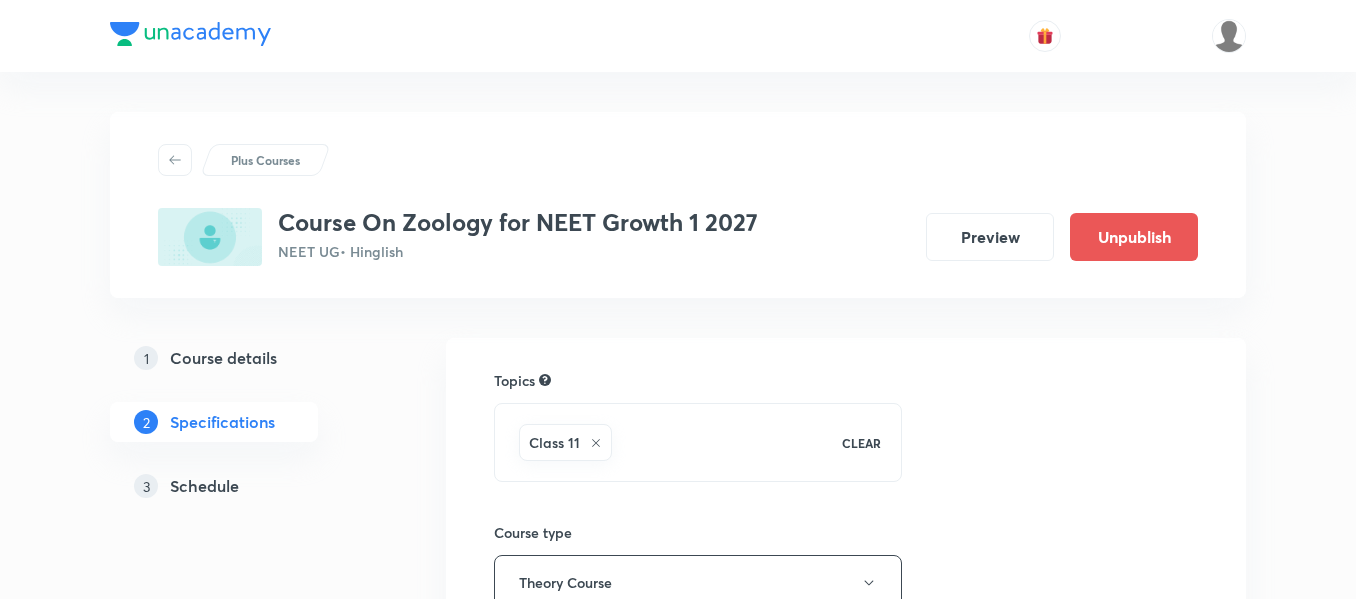 click on "Schedule" at bounding box center (204, 486) 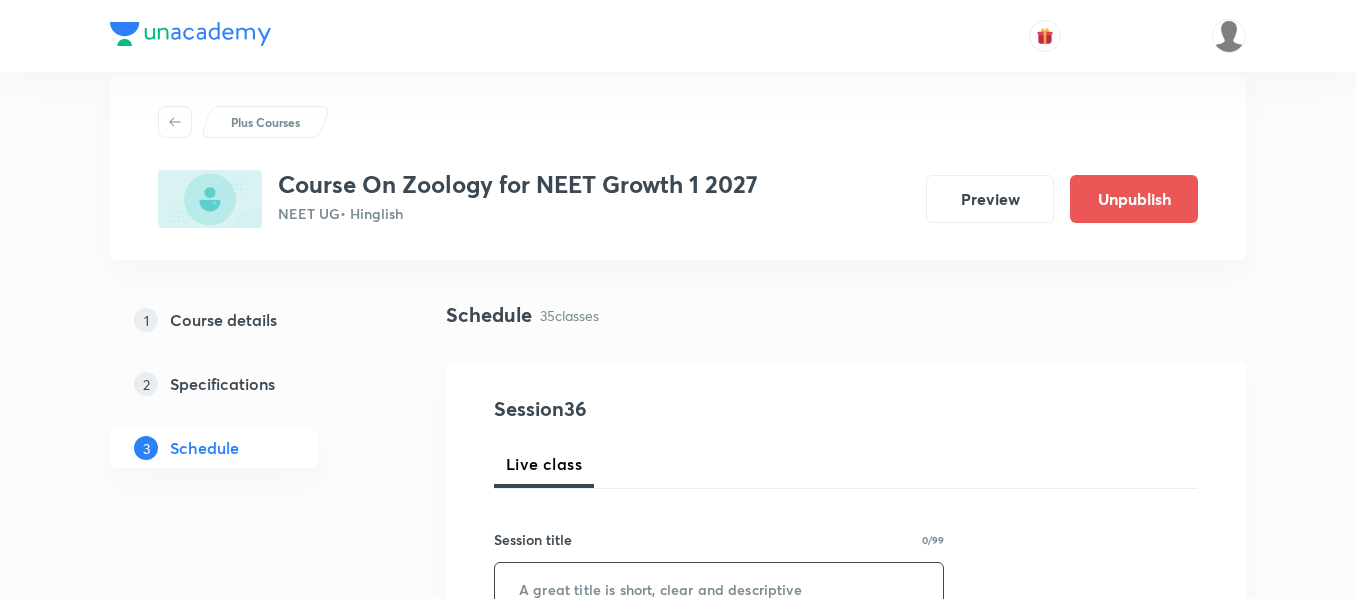 scroll, scrollTop: 100, scrollLeft: 0, axis: vertical 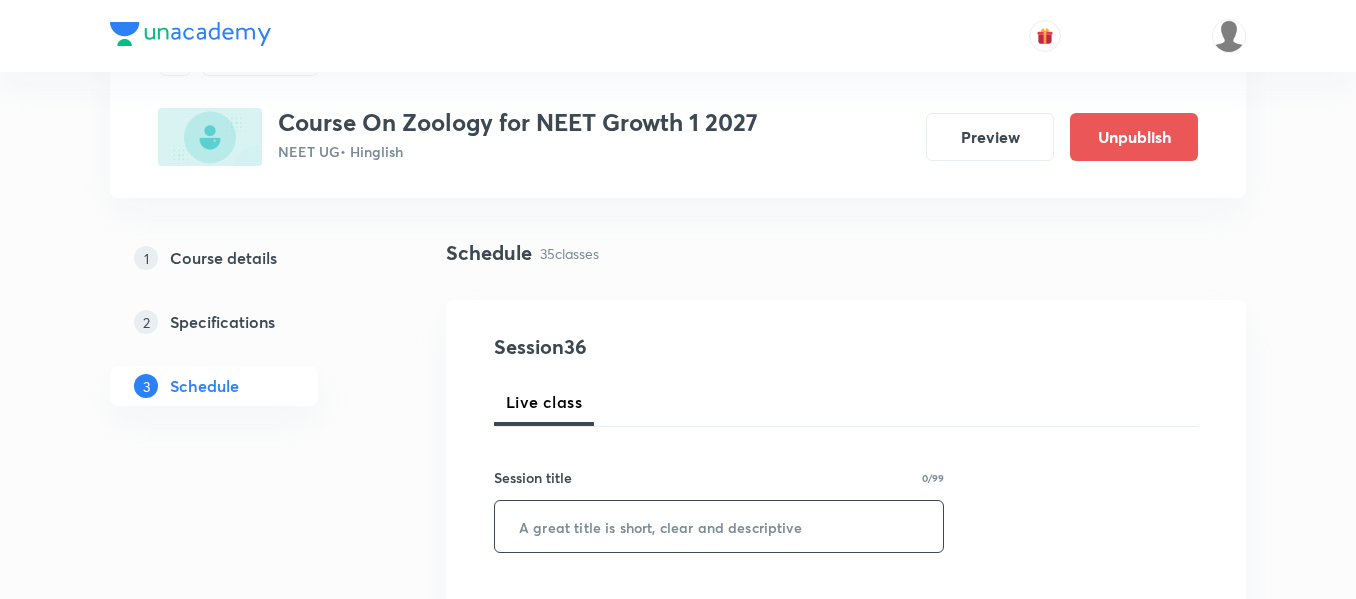 click at bounding box center [719, 526] 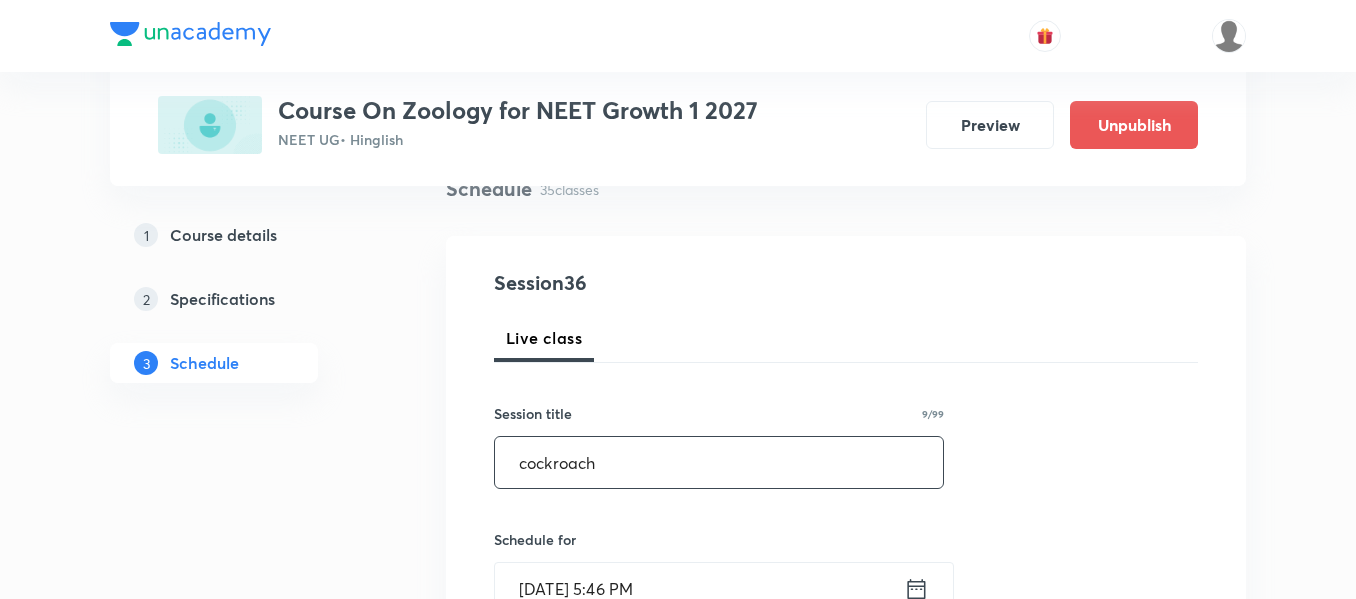 scroll, scrollTop: 200, scrollLeft: 0, axis: vertical 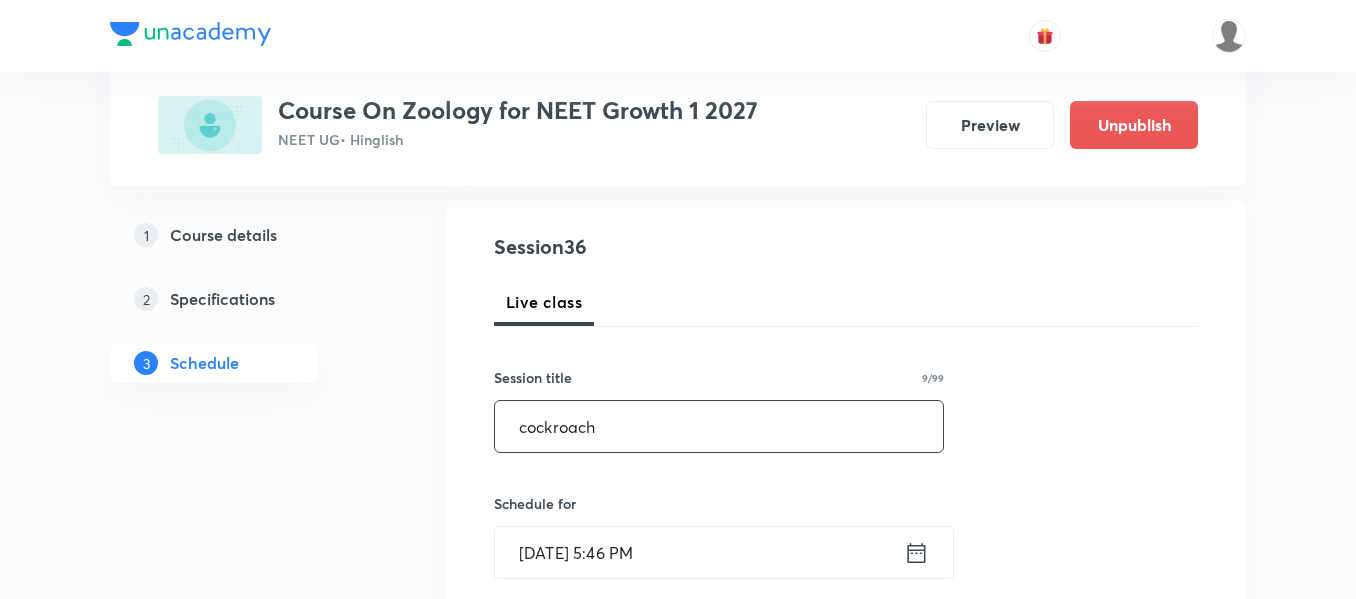 type on "cockroach" 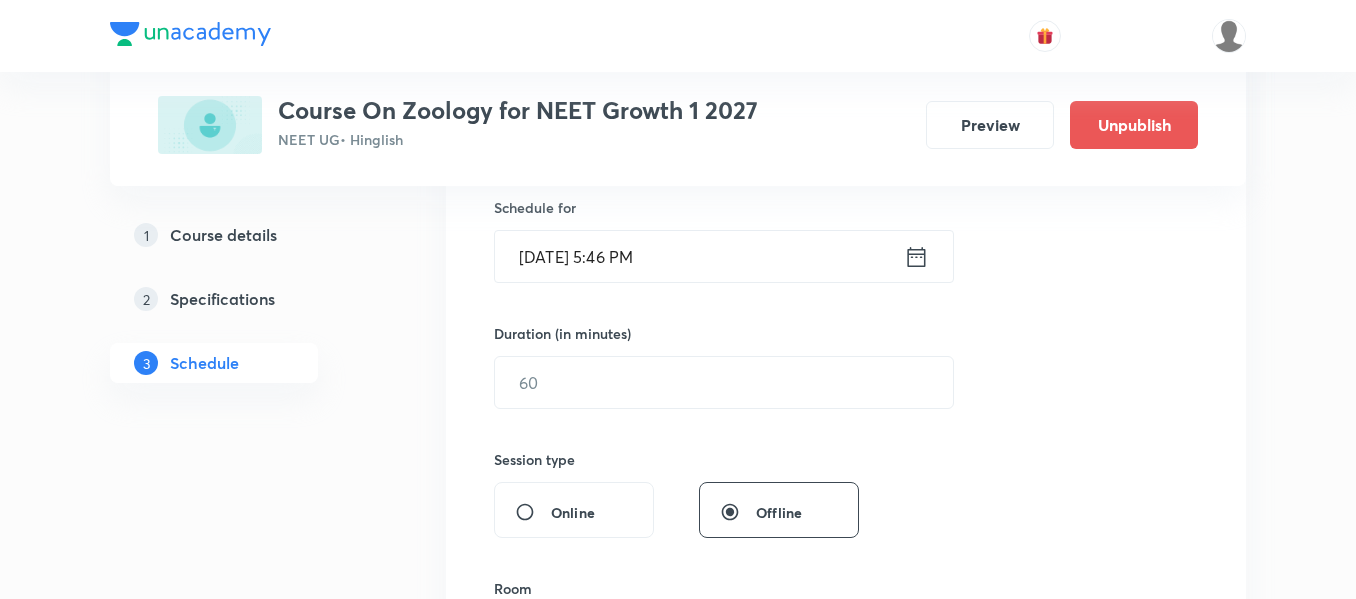scroll, scrollTop: 500, scrollLeft: 0, axis: vertical 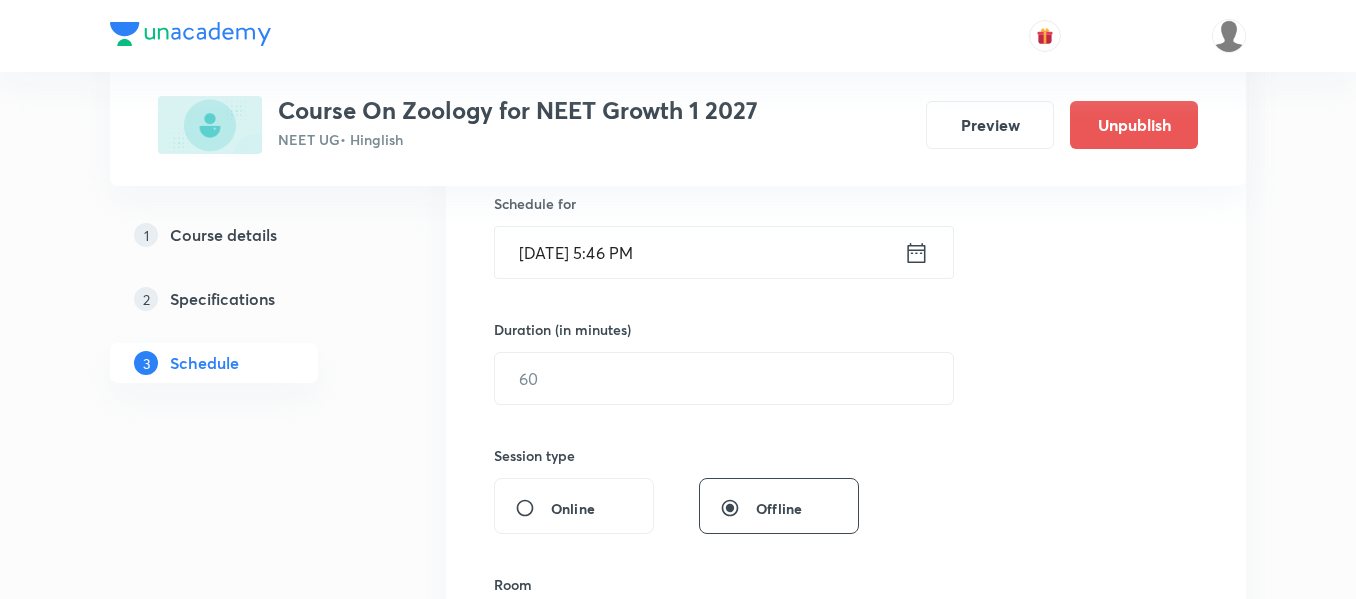 click 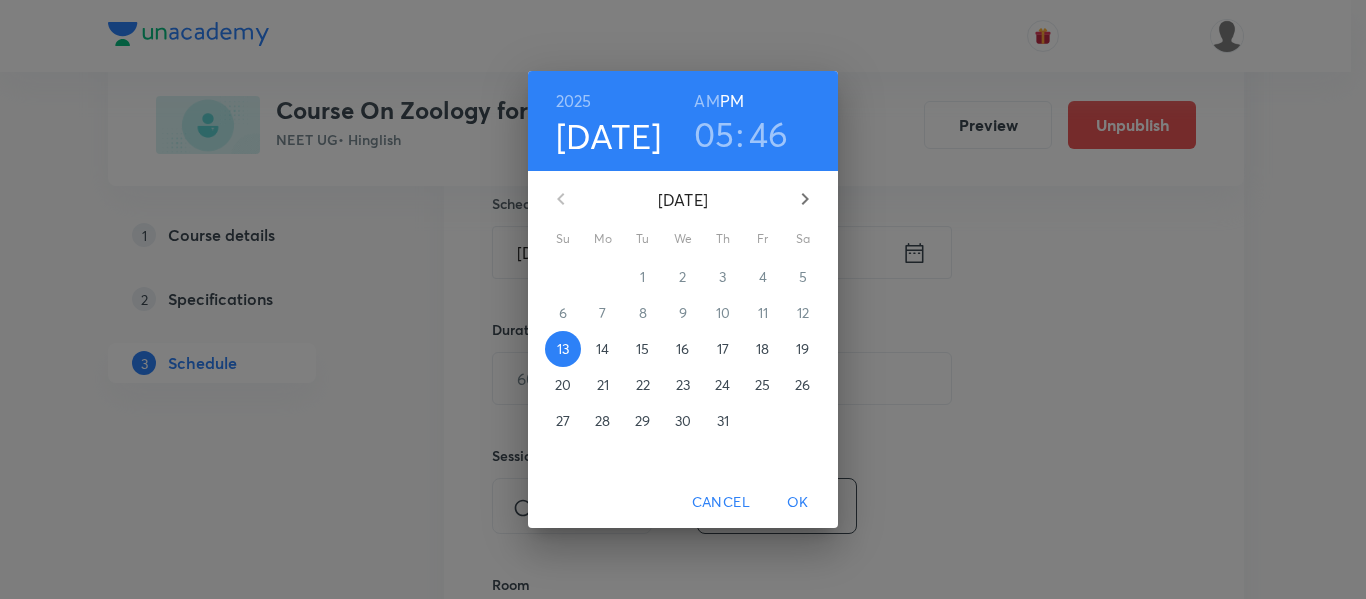 click on "15" at bounding box center [642, 349] 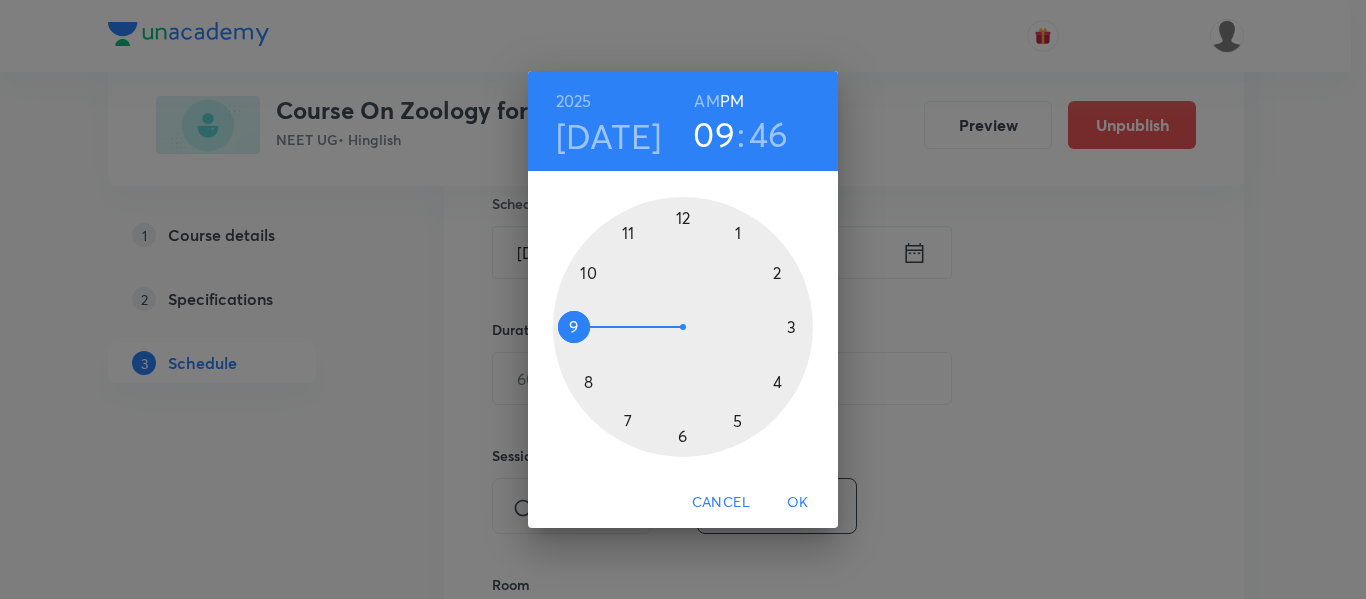 drag, startPoint x: 729, startPoint y: 421, endPoint x: 609, endPoint y: 347, distance: 140.98227 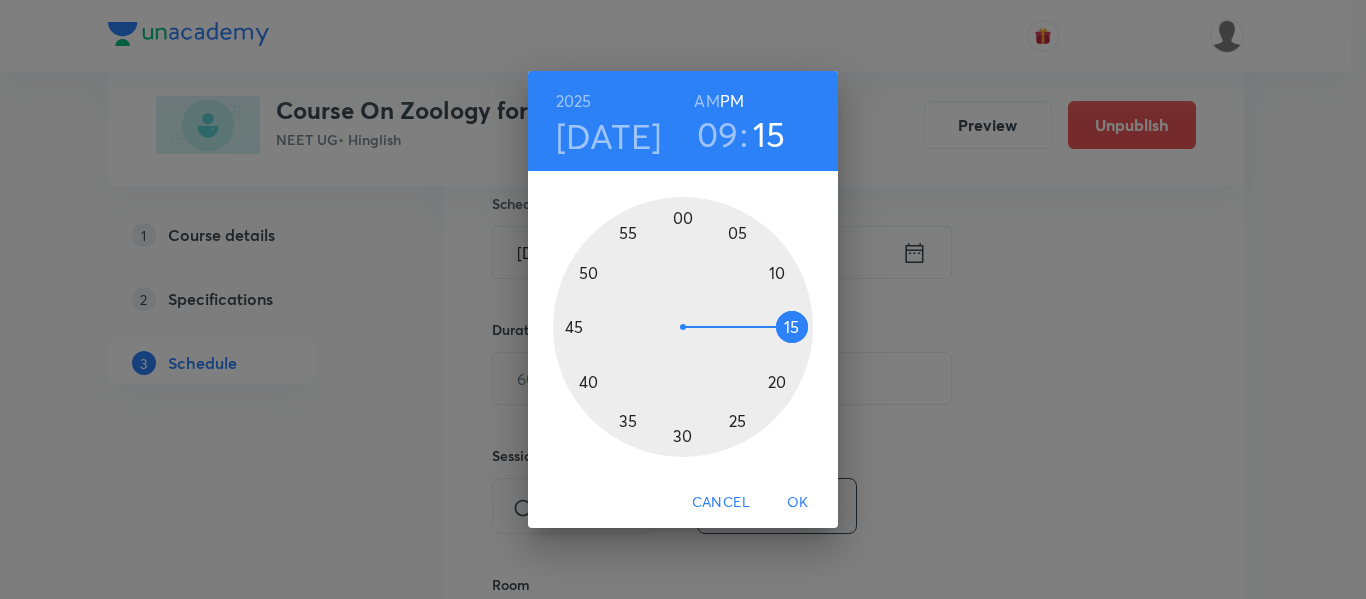 drag, startPoint x: 567, startPoint y: 308, endPoint x: 791, endPoint y: 327, distance: 224.80435 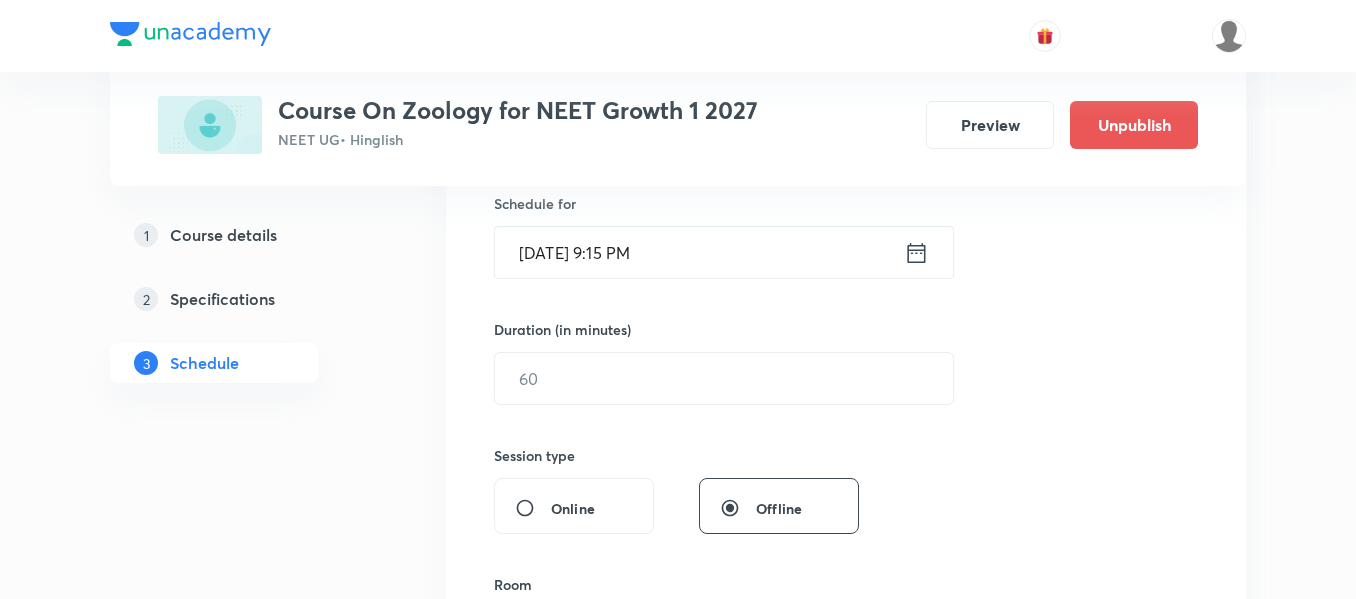 click 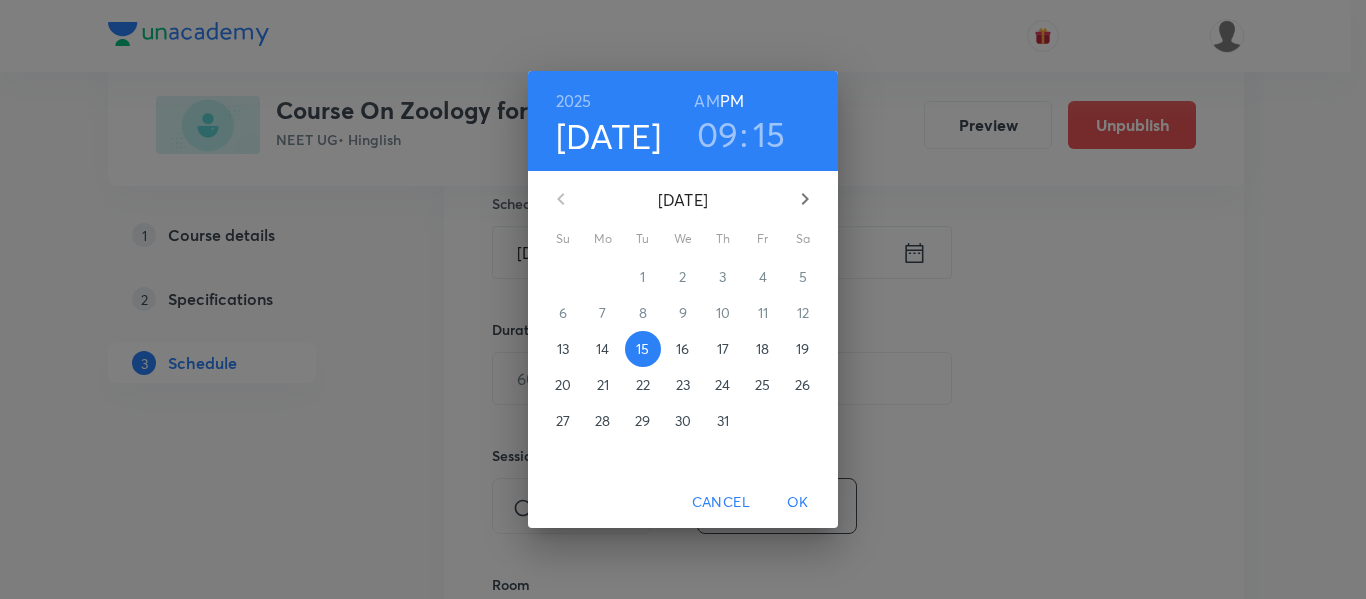 click on "AM" at bounding box center [706, 101] 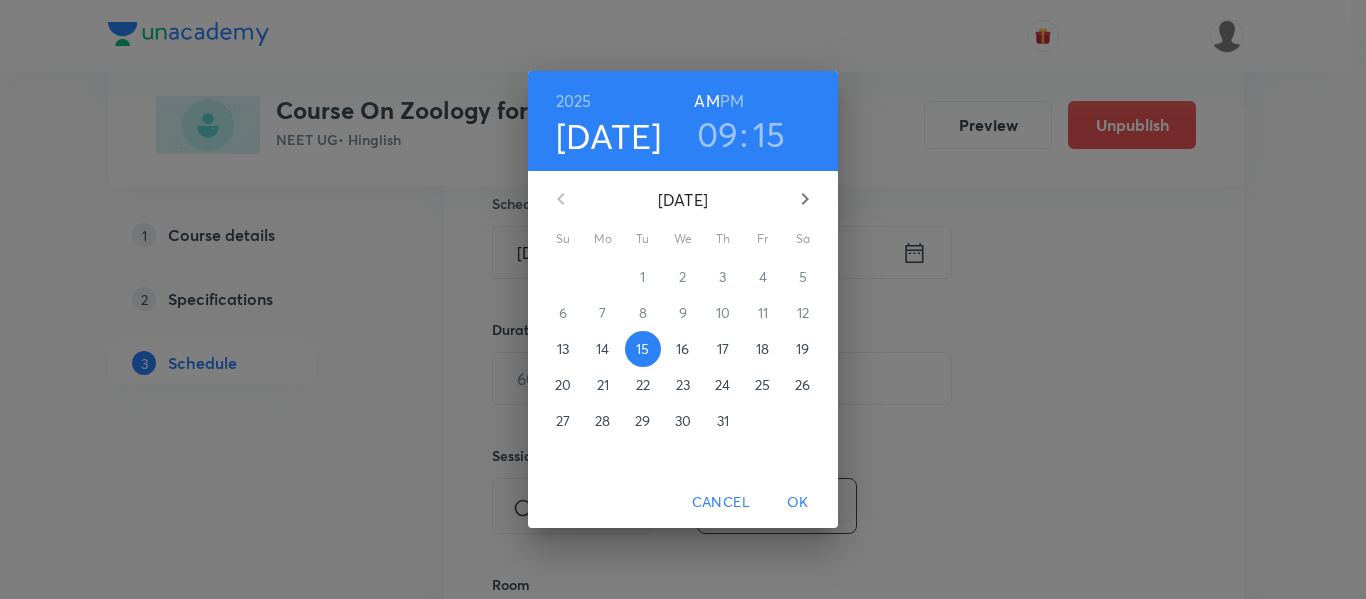click on "OK" at bounding box center [798, 502] 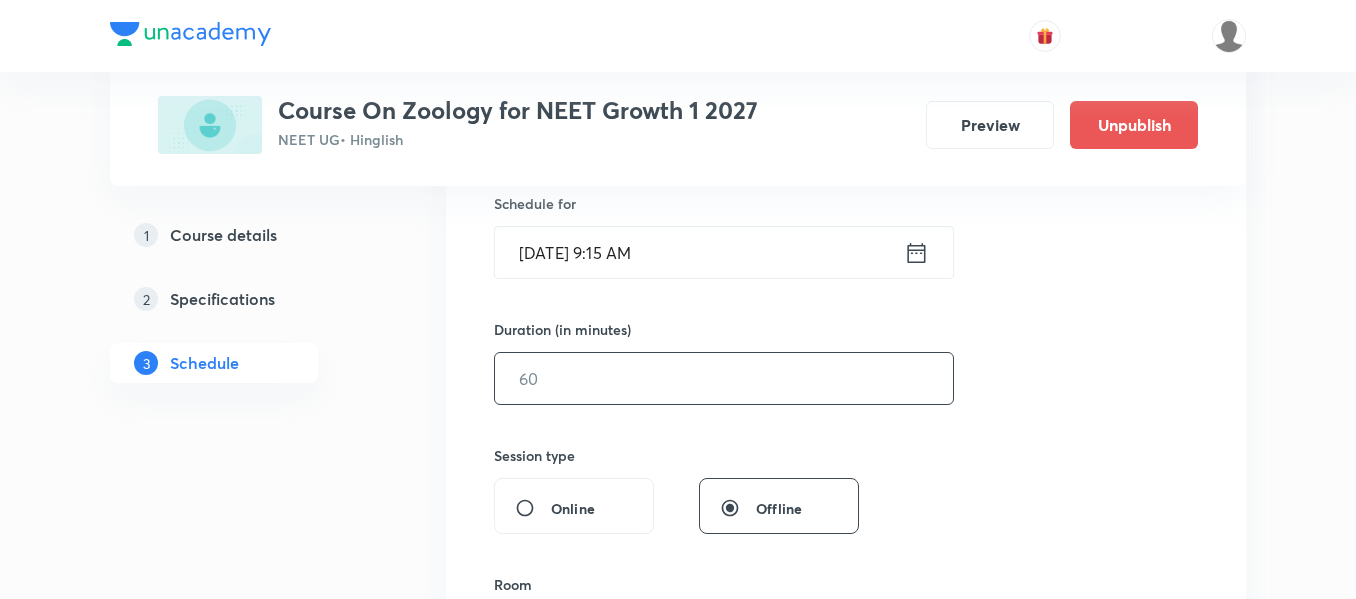 click at bounding box center (724, 378) 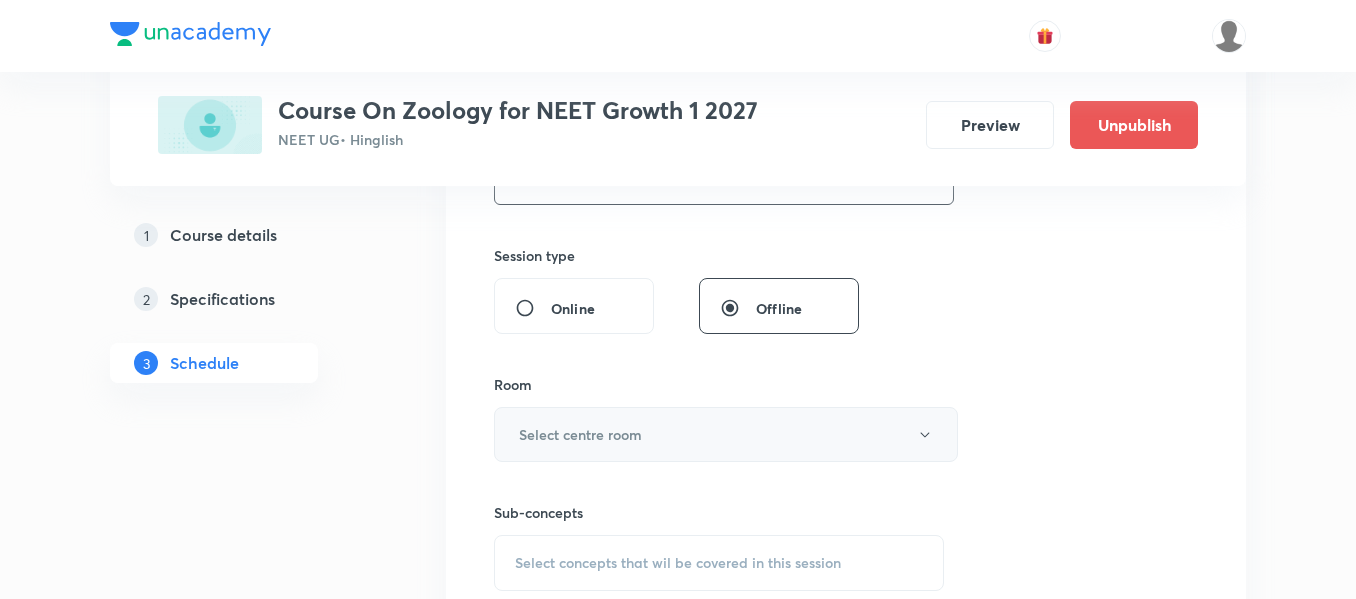 scroll, scrollTop: 800, scrollLeft: 0, axis: vertical 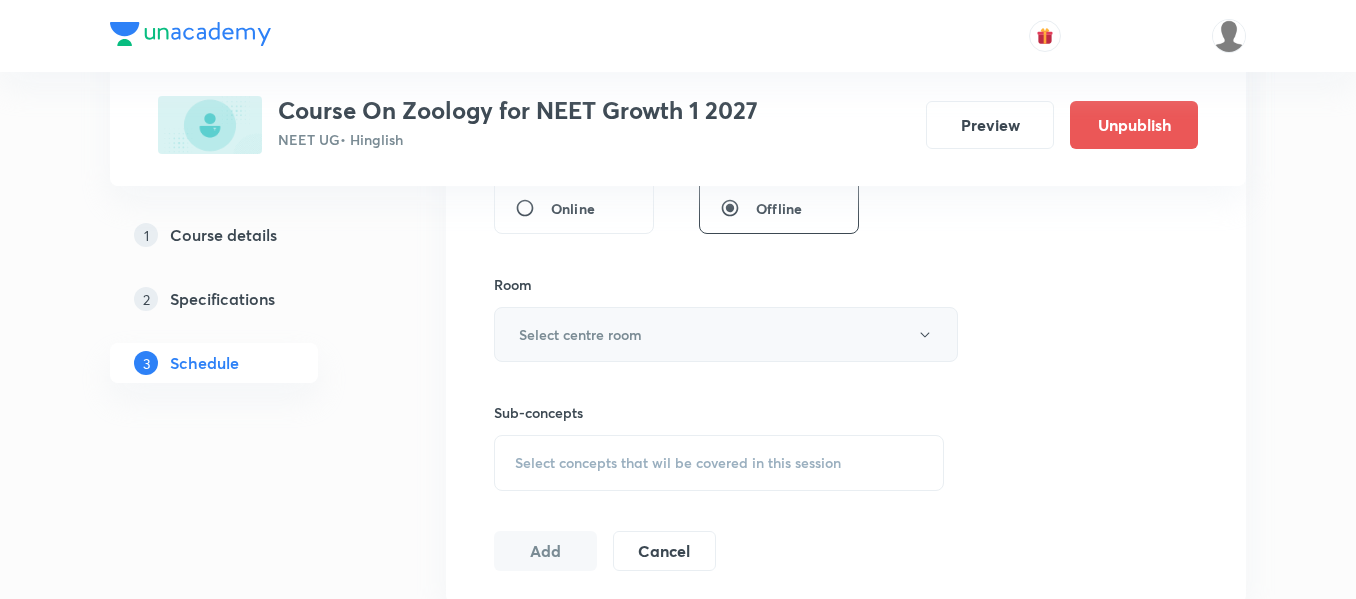 type on "90" 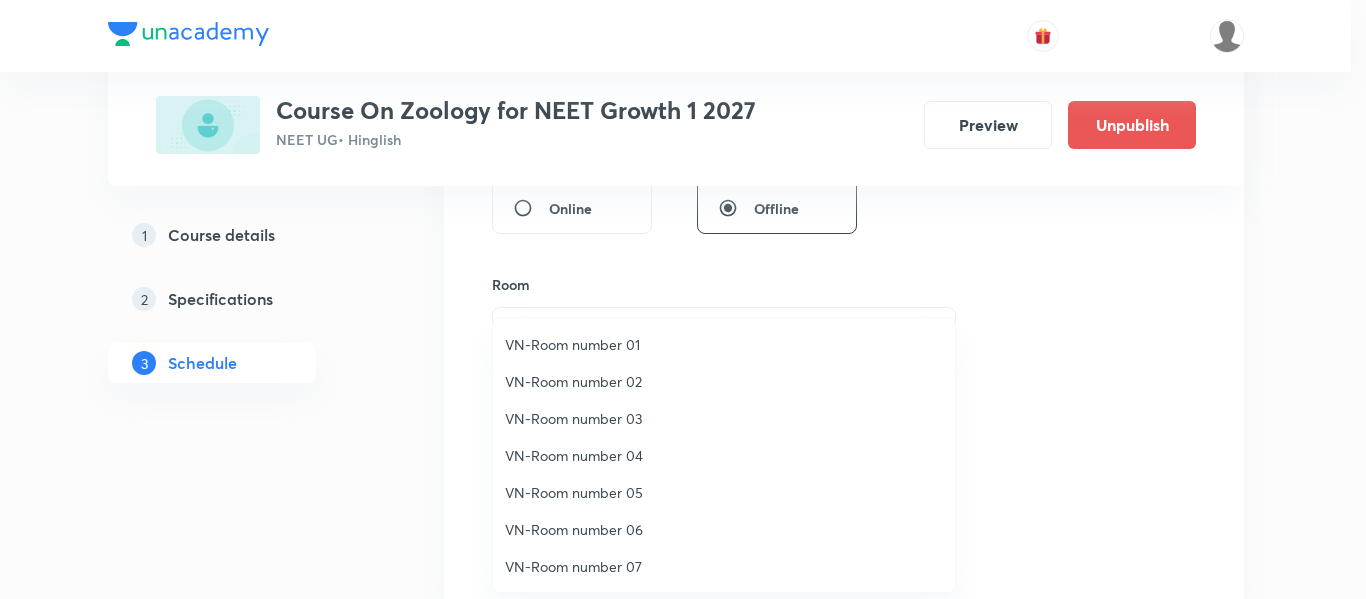 click on "VN-Room number 01" at bounding box center [724, 344] 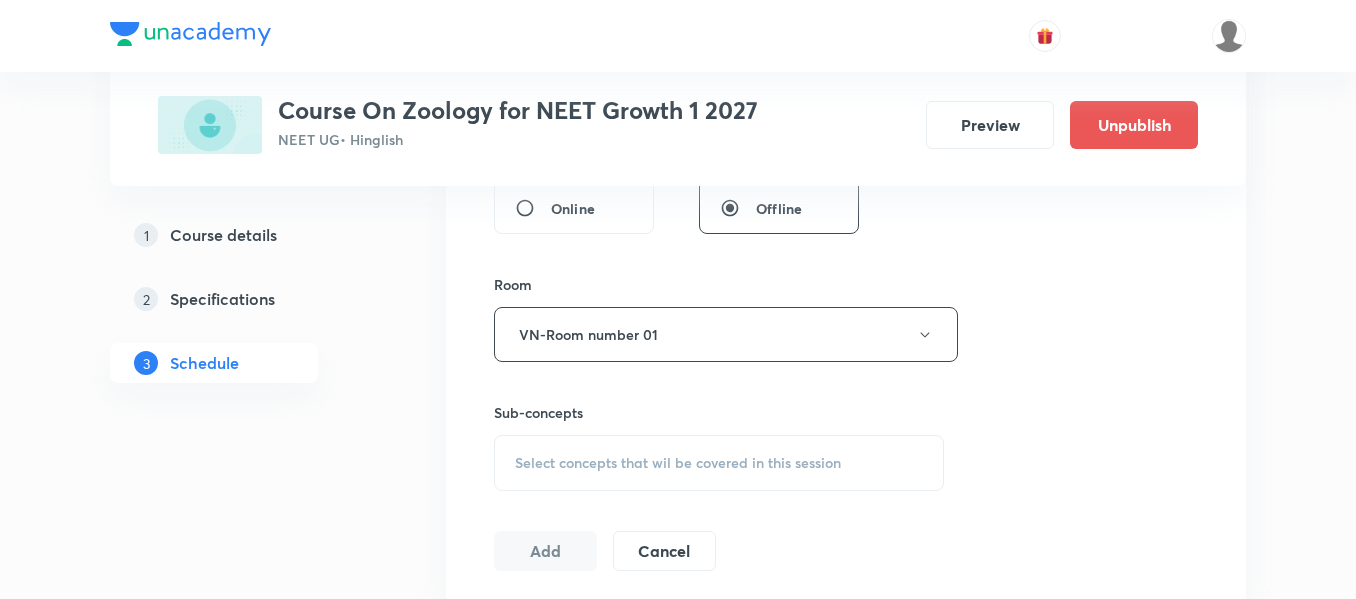 scroll, scrollTop: 900, scrollLeft: 0, axis: vertical 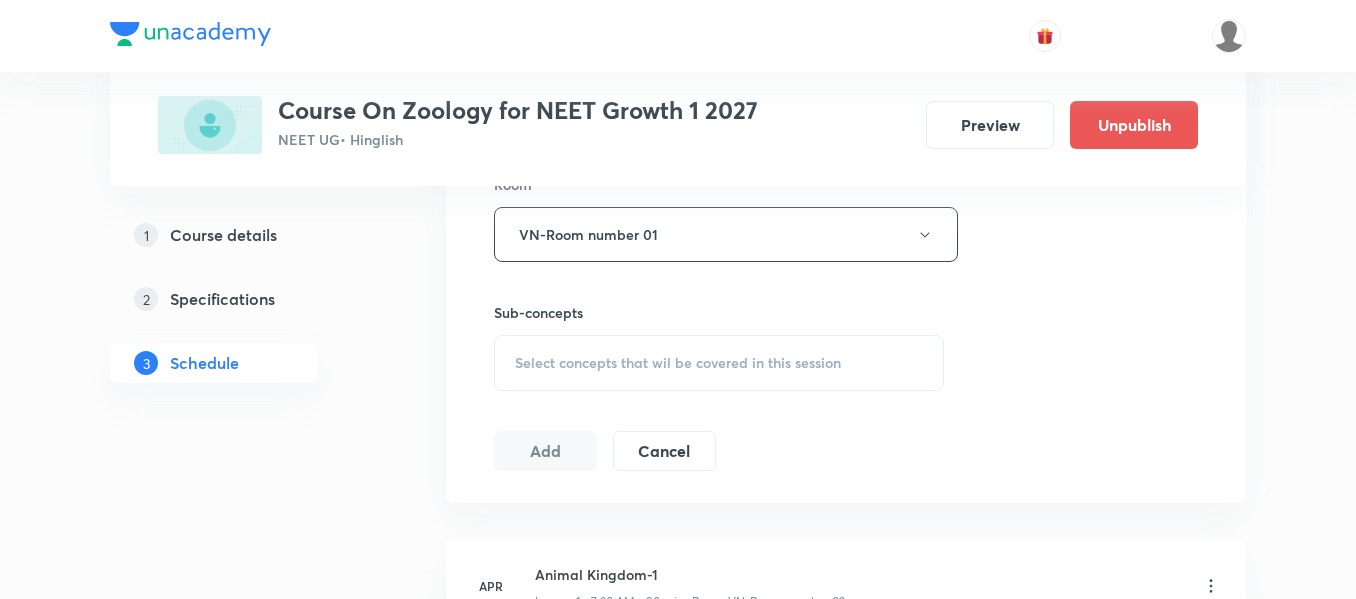 click on "Sub-concepts Select concepts that wil be covered in this session" at bounding box center [719, 346] 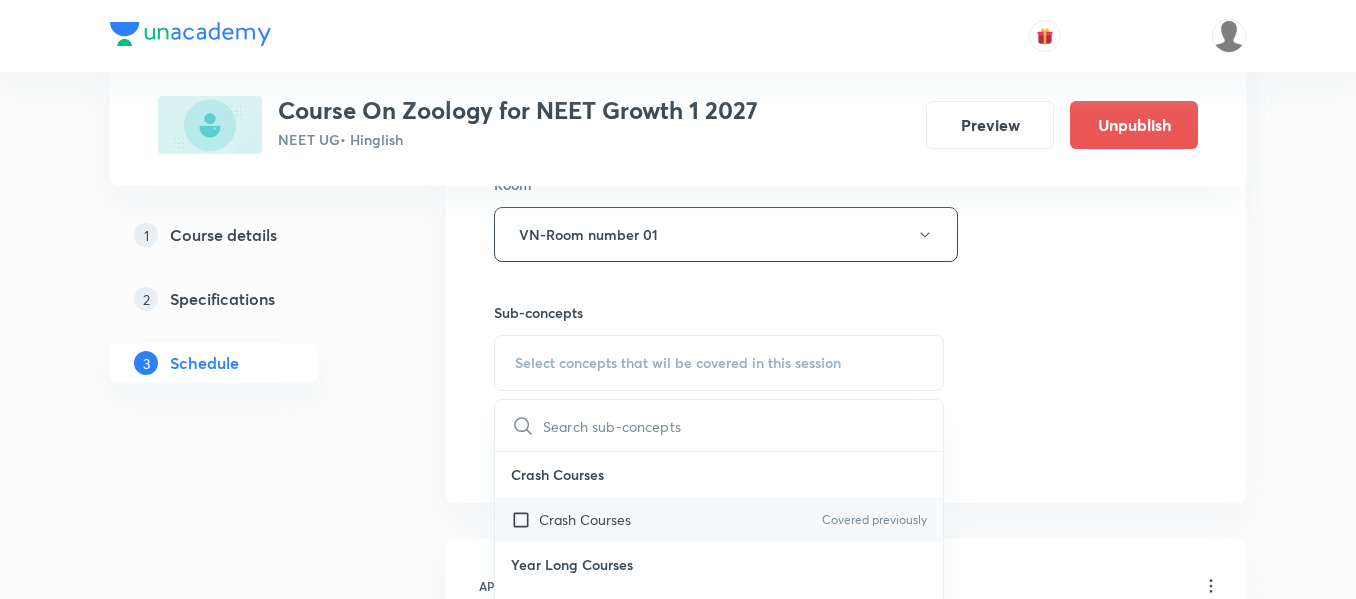 click on "Crash Courses Covered previously" at bounding box center (719, 519) 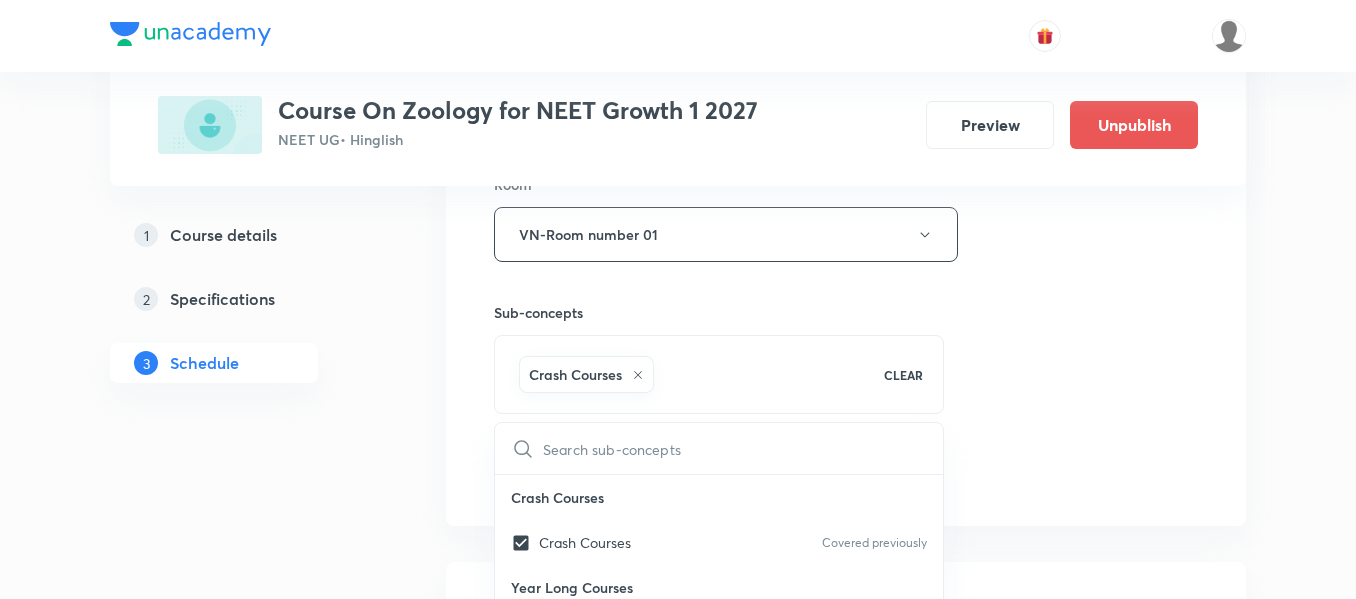 click on "Session  36 Live class Session title 9/99 cockroach ​ Schedule for Jul 15, 2025, 9:15 AM ​ Duration (in minutes) 90 ​   Session type Online Offline Room VN-Room number 01 Sub-concepts Crash Courses CLEAR ​ Crash Courses Crash Courses Covered previously Year Long Courses Year Long Courses Covered previously Add Cancel" at bounding box center (846, 13) 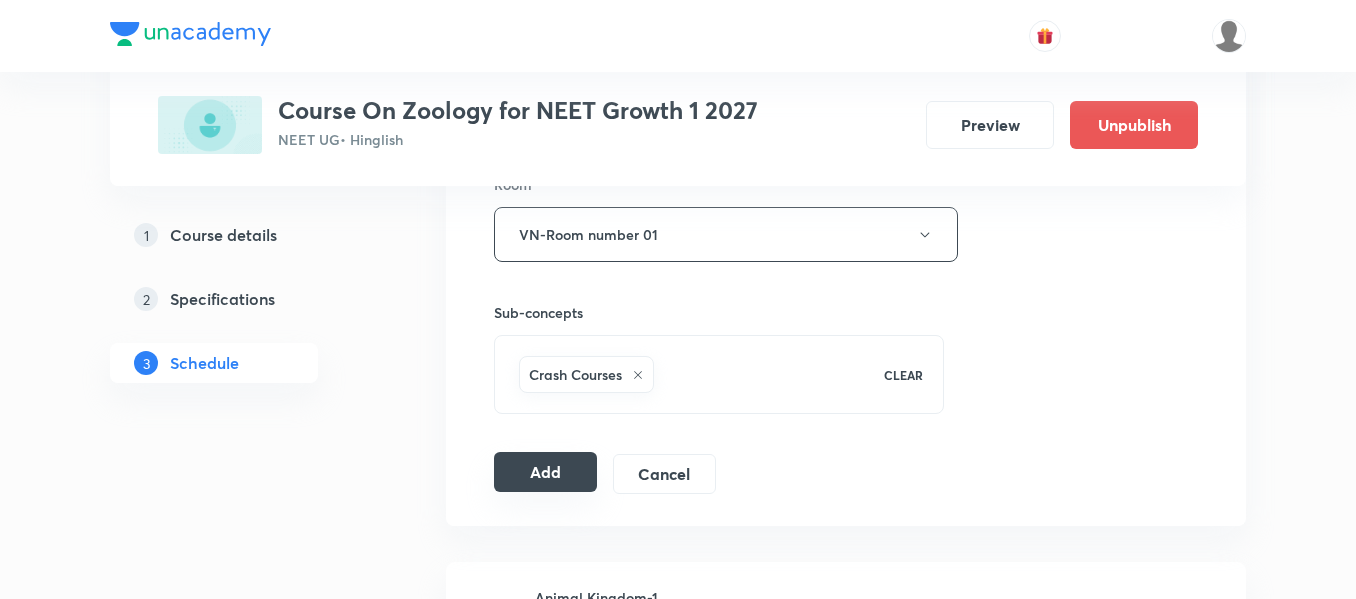 click on "Add" at bounding box center [545, 472] 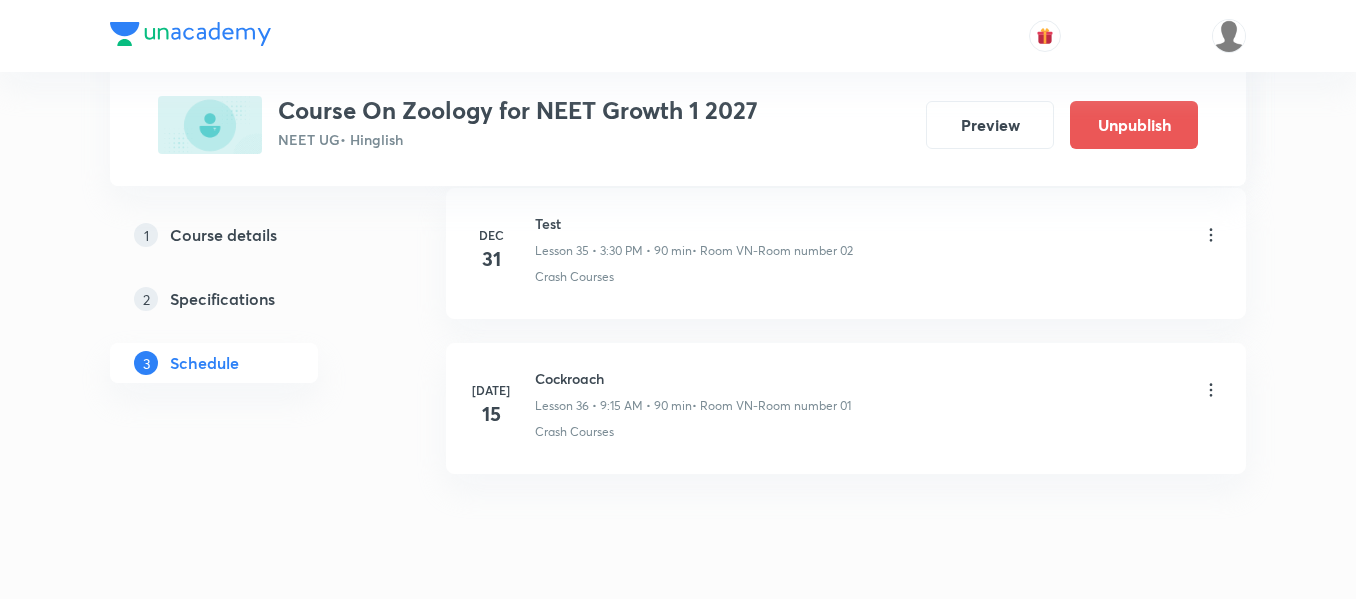 scroll, scrollTop: 5665, scrollLeft: 0, axis: vertical 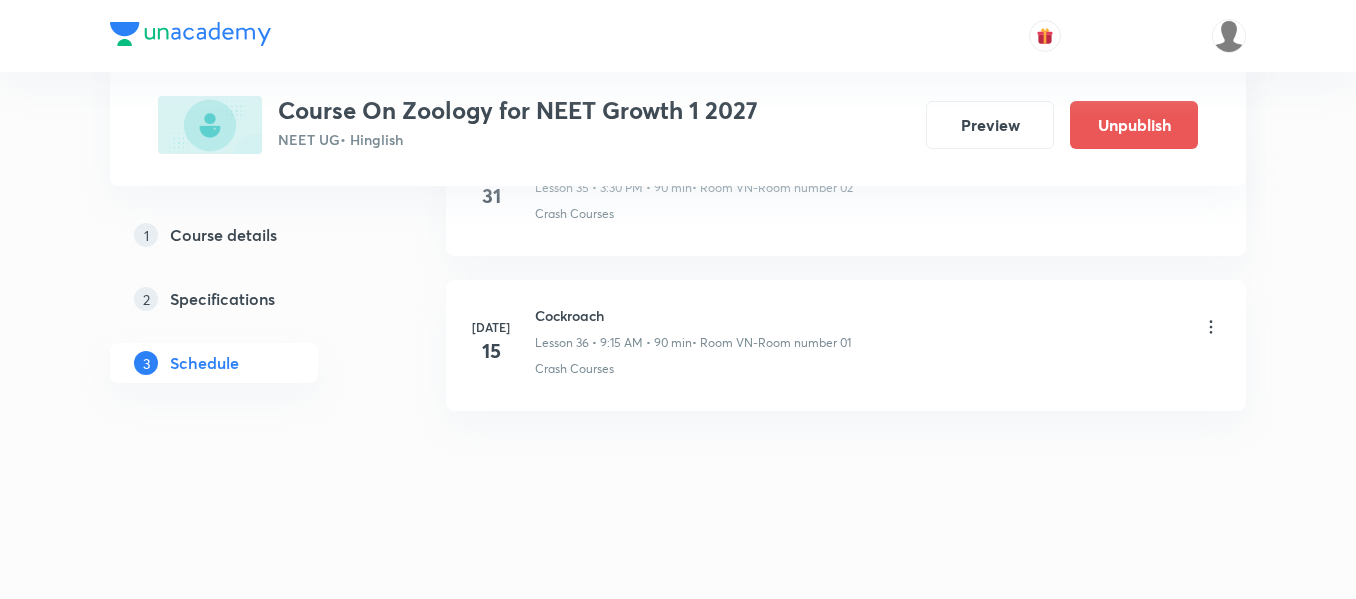 click on "Cockroach" at bounding box center [693, 315] 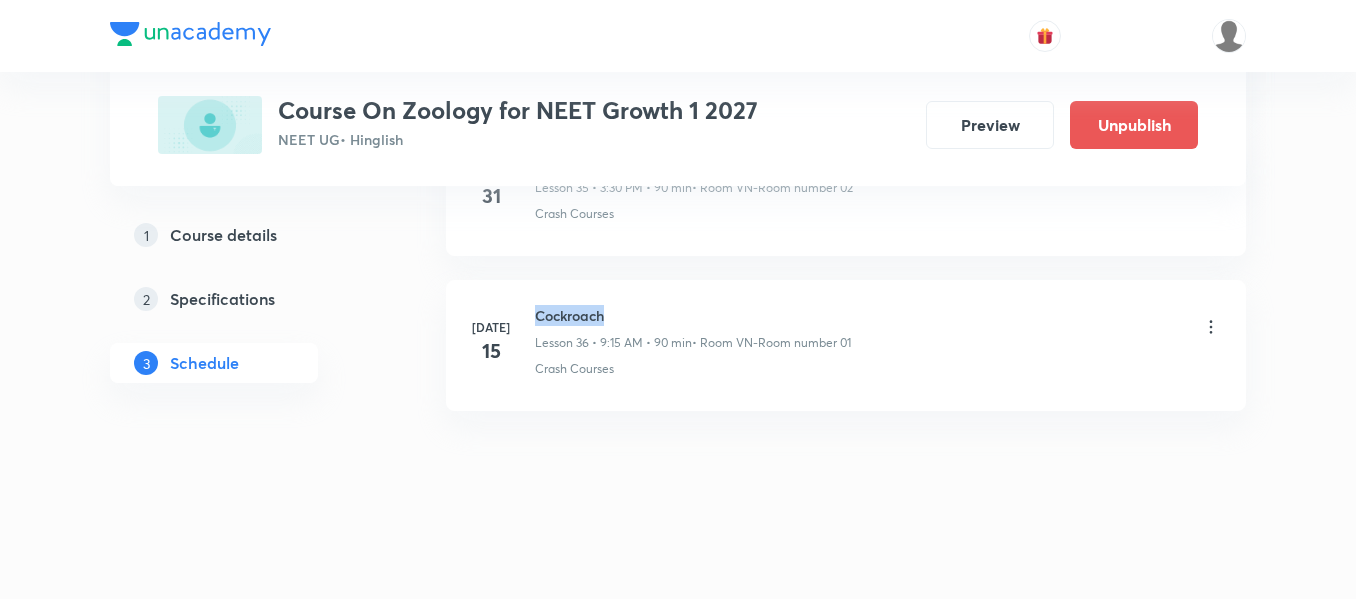 click on "Cockroach" at bounding box center (693, 315) 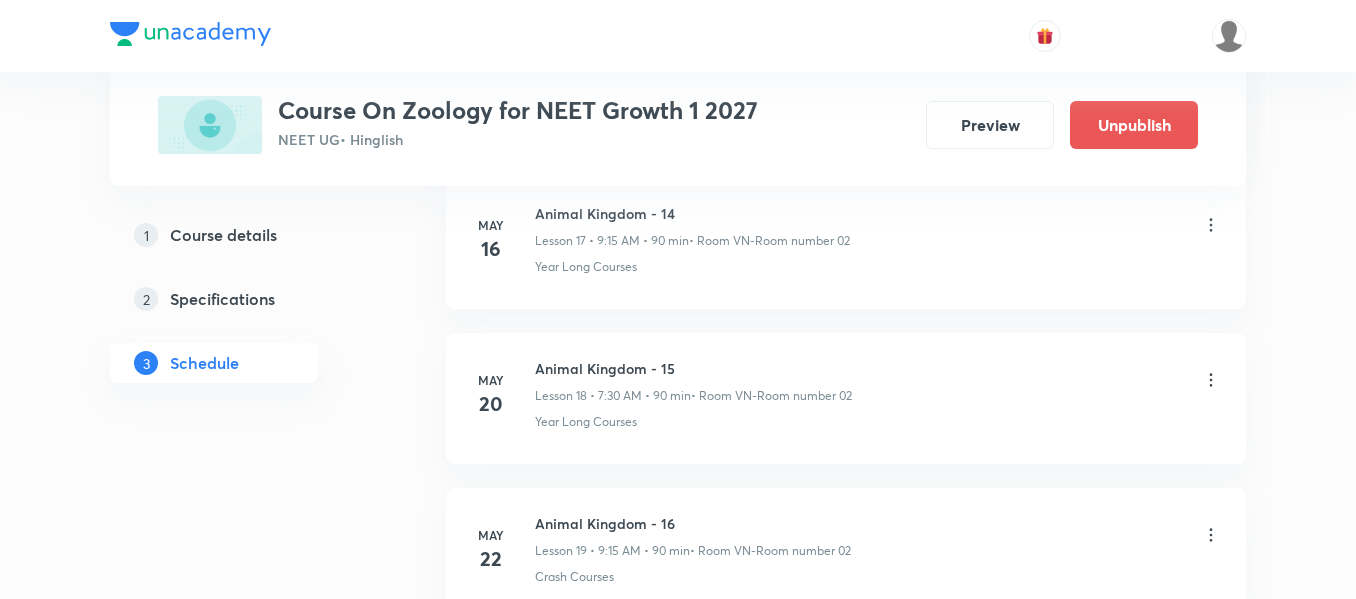 scroll, scrollTop: 0, scrollLeft: 0, axis: both 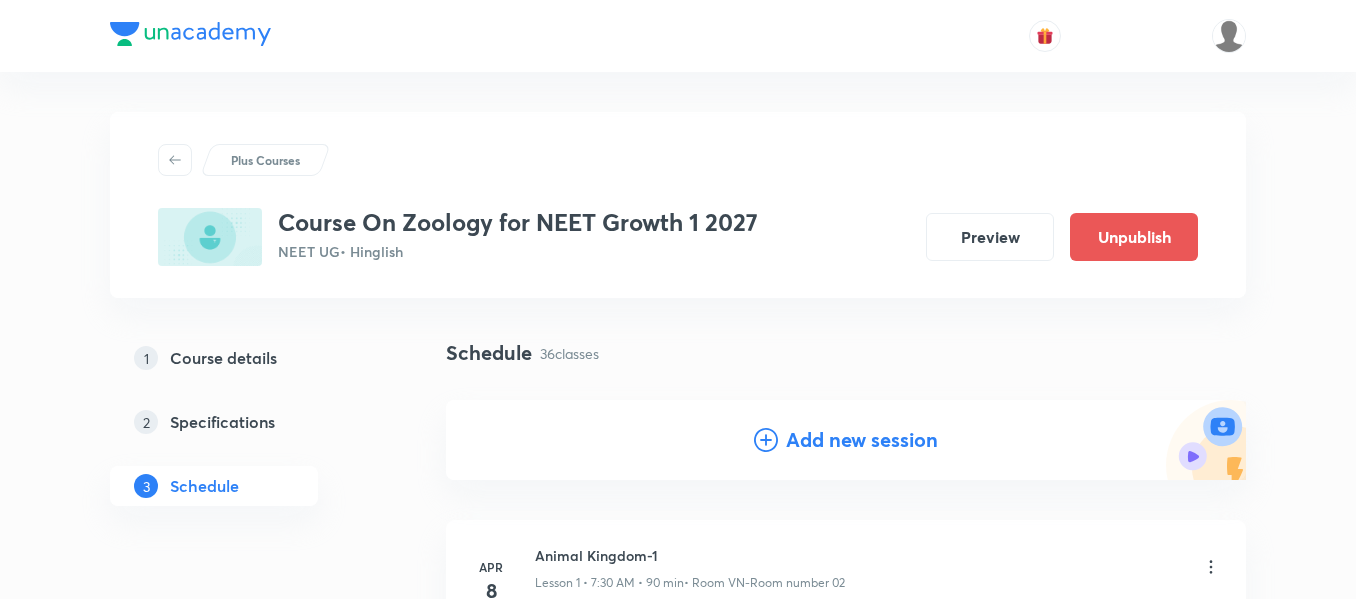 click on "Add new session" at bounding box center [862, 440] 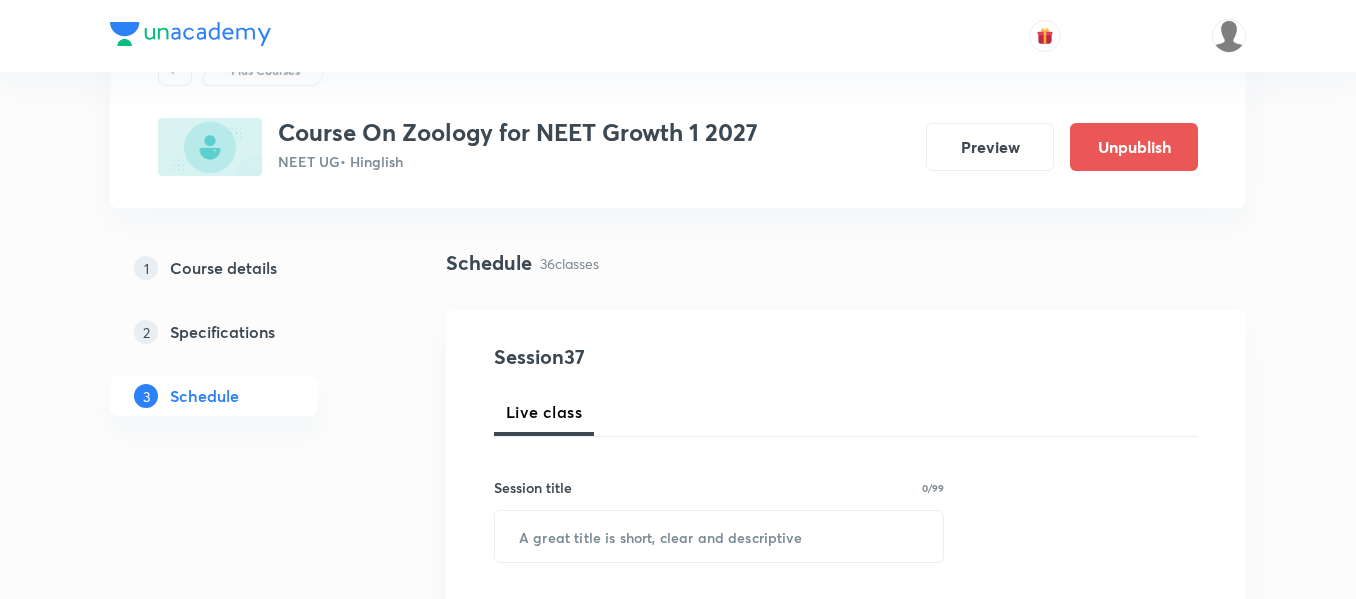 scroll, scrollTop: 100, scrollLeft: 0, axis: vertical 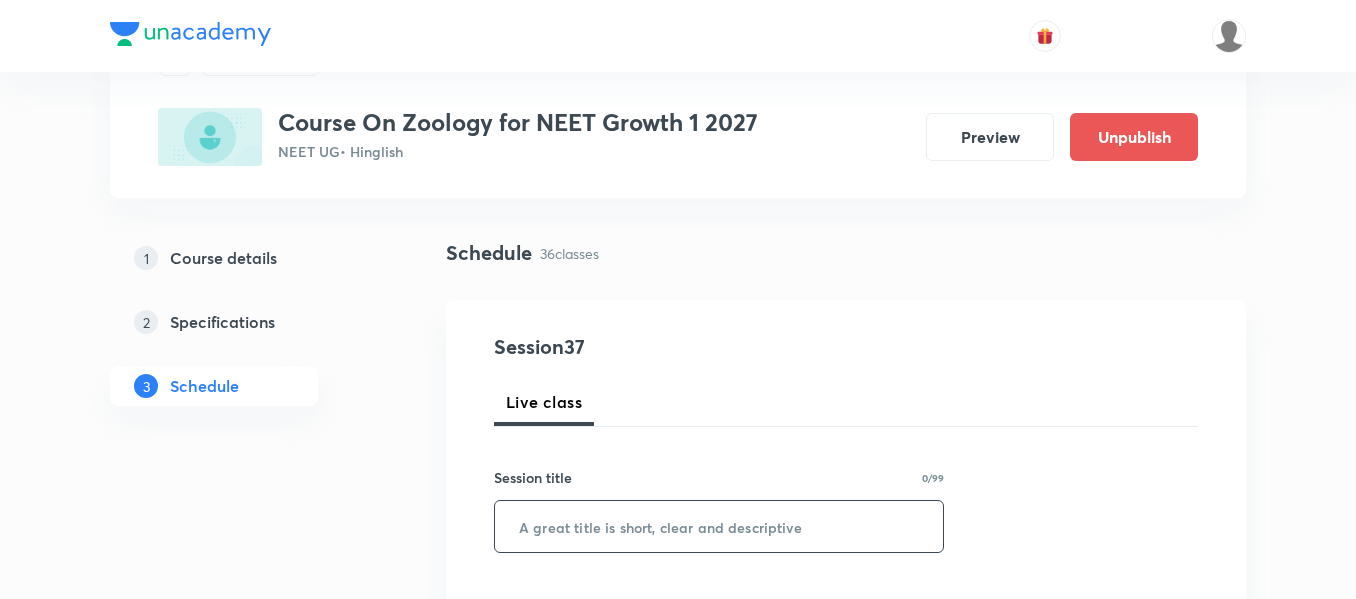 click at bounding box center [719, 526] 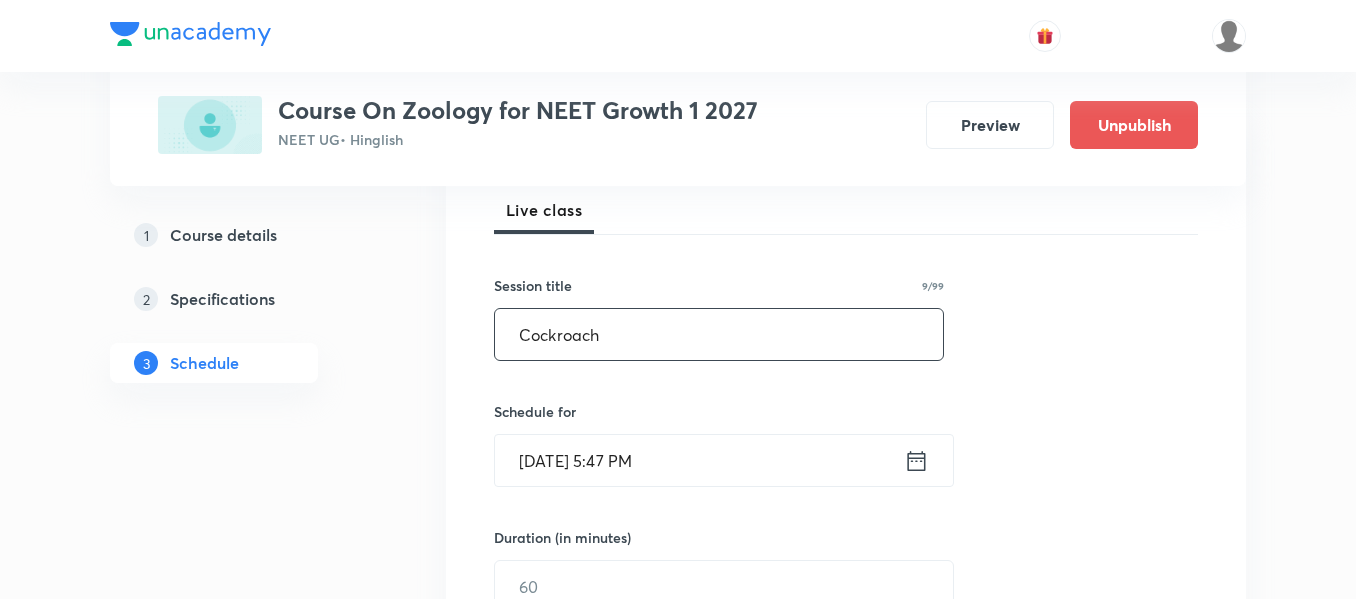 scroll, scrollTop: 300, scrollLeft: 0, axis: vertical 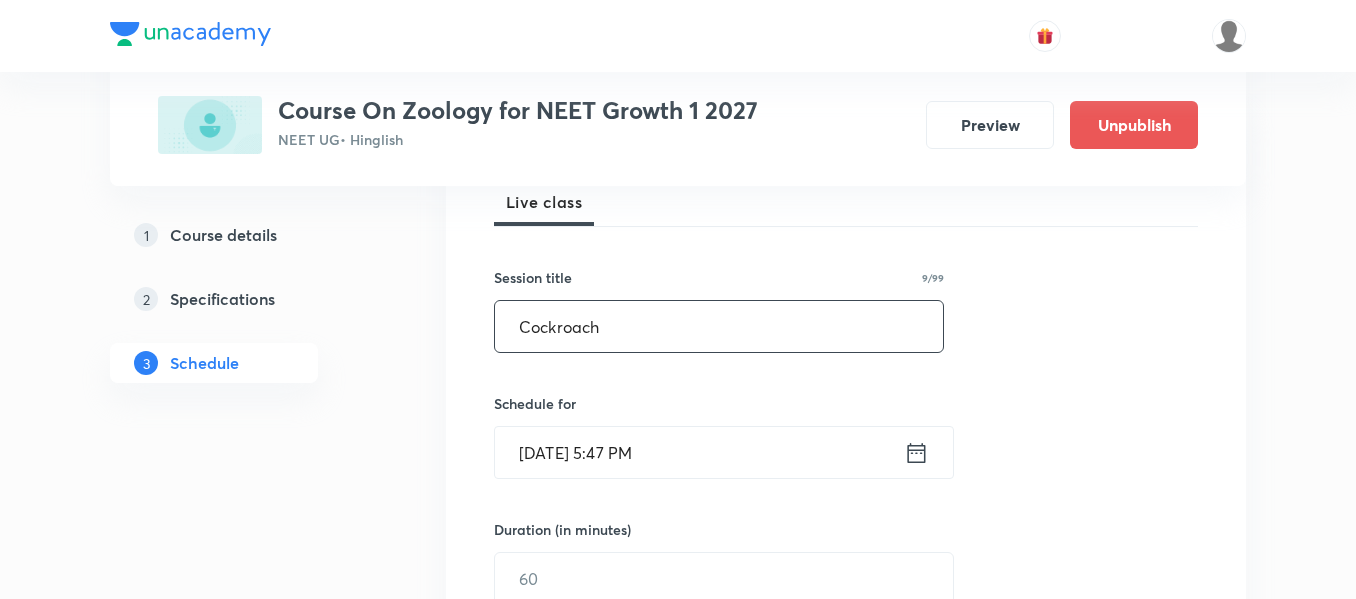 type on "Cockroach" 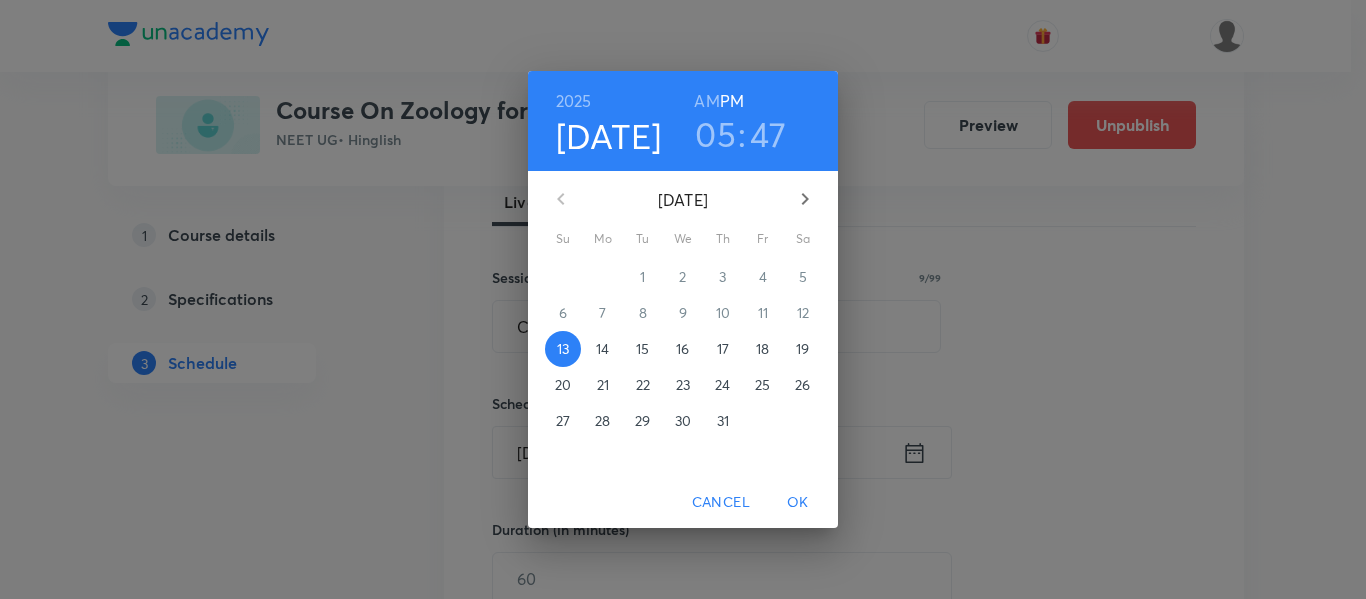 click on "17" at bounding box center [723, 349] 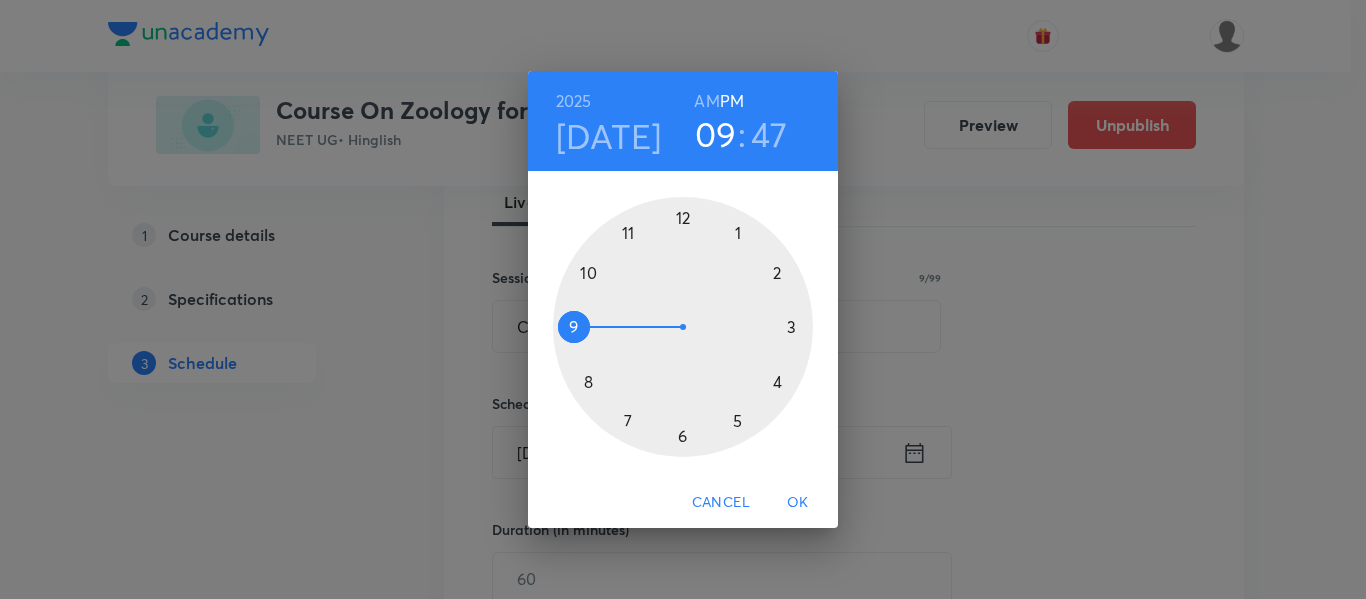 drag, startPoint x: 722, startPoint y: 427, endPoint x: 569, endPoint y: 333, distance: 179.56892 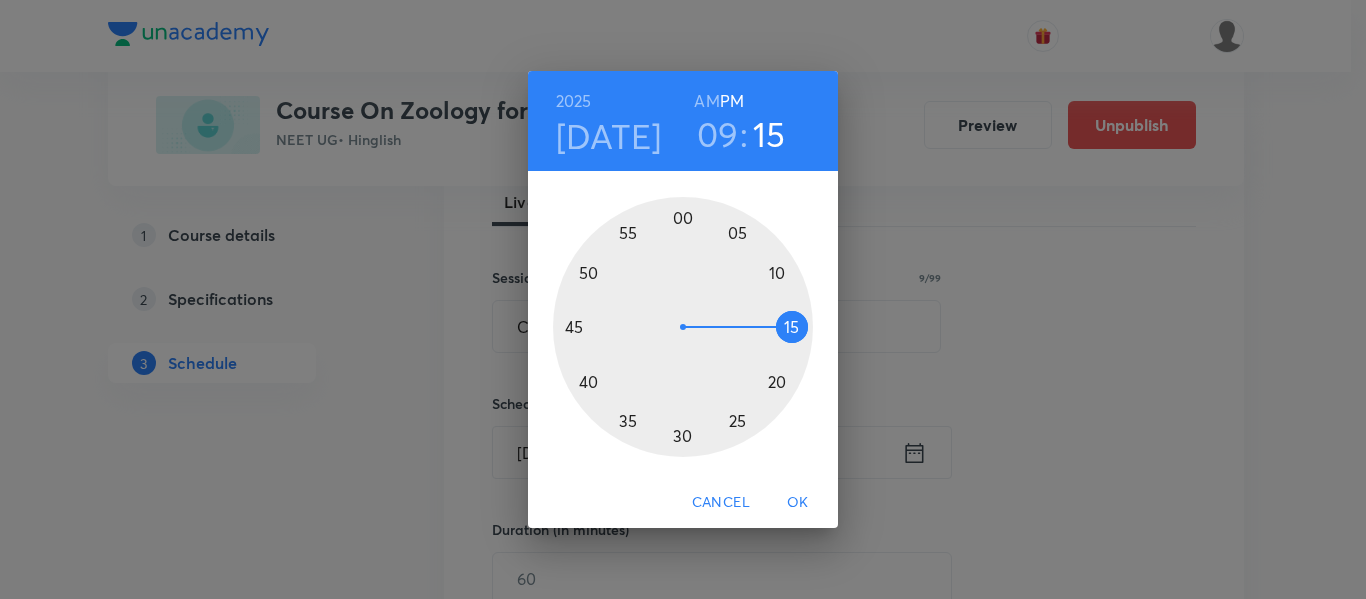 drag, startPoint x: 572, startPoint y: 297, endPoint x: 789, endPoint y: 322, distance: 218.43535 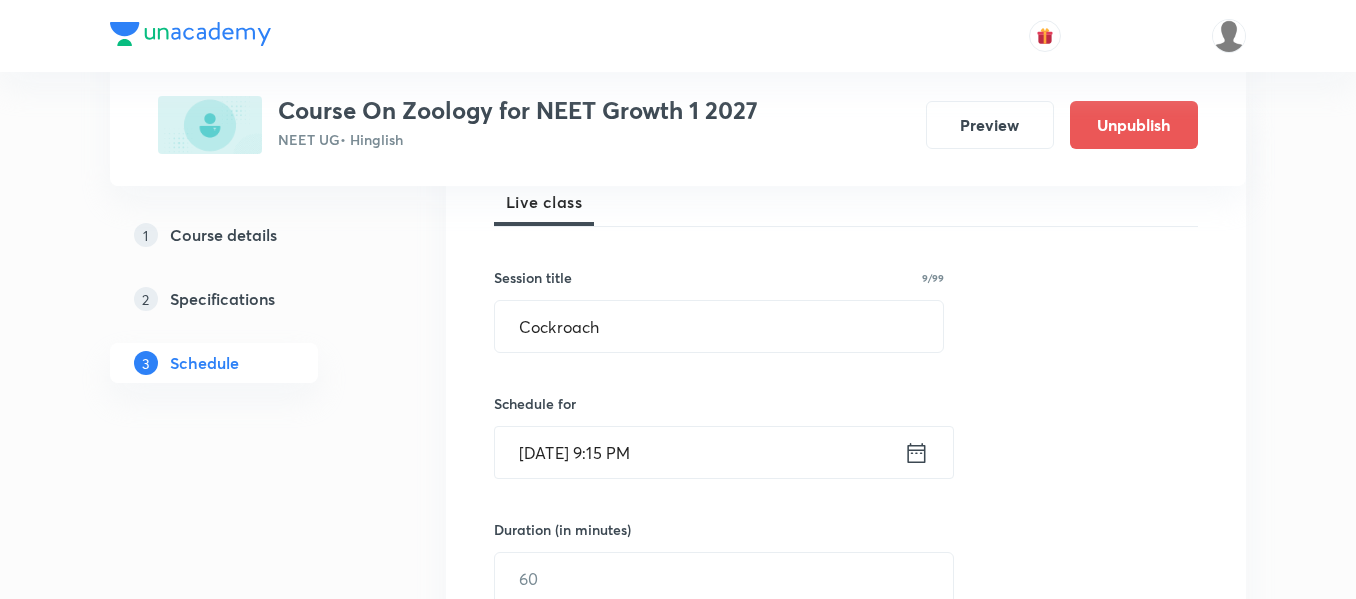 click 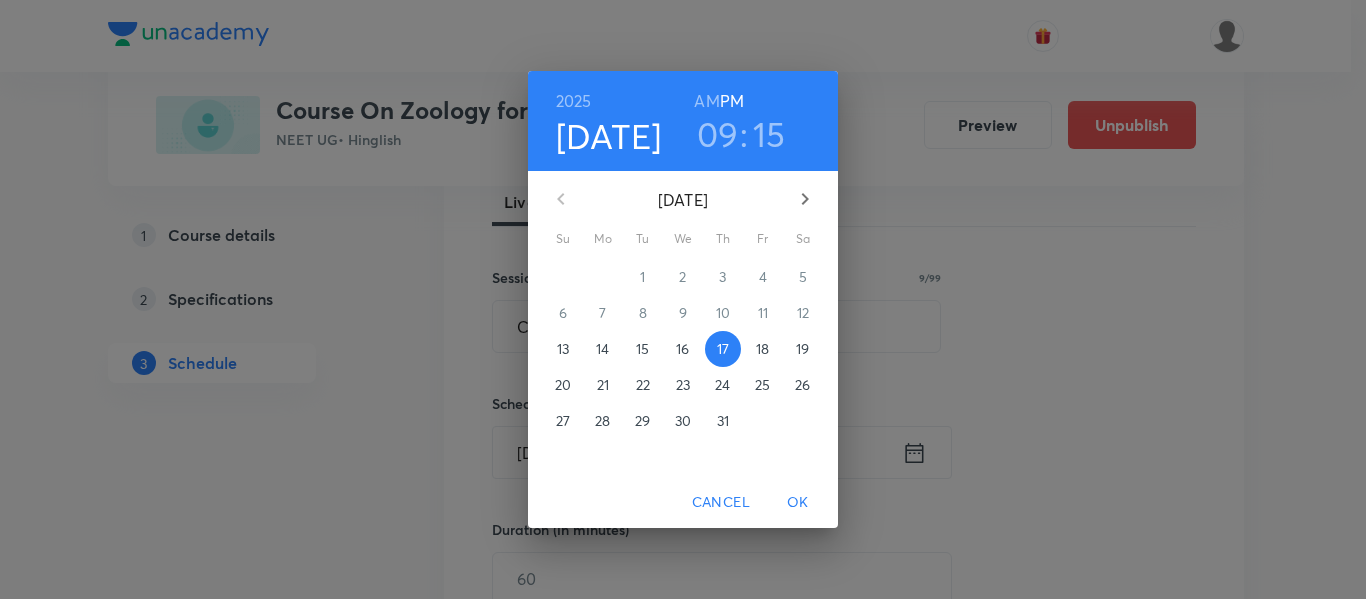 click on "AM" at bounding box center (706, 101) 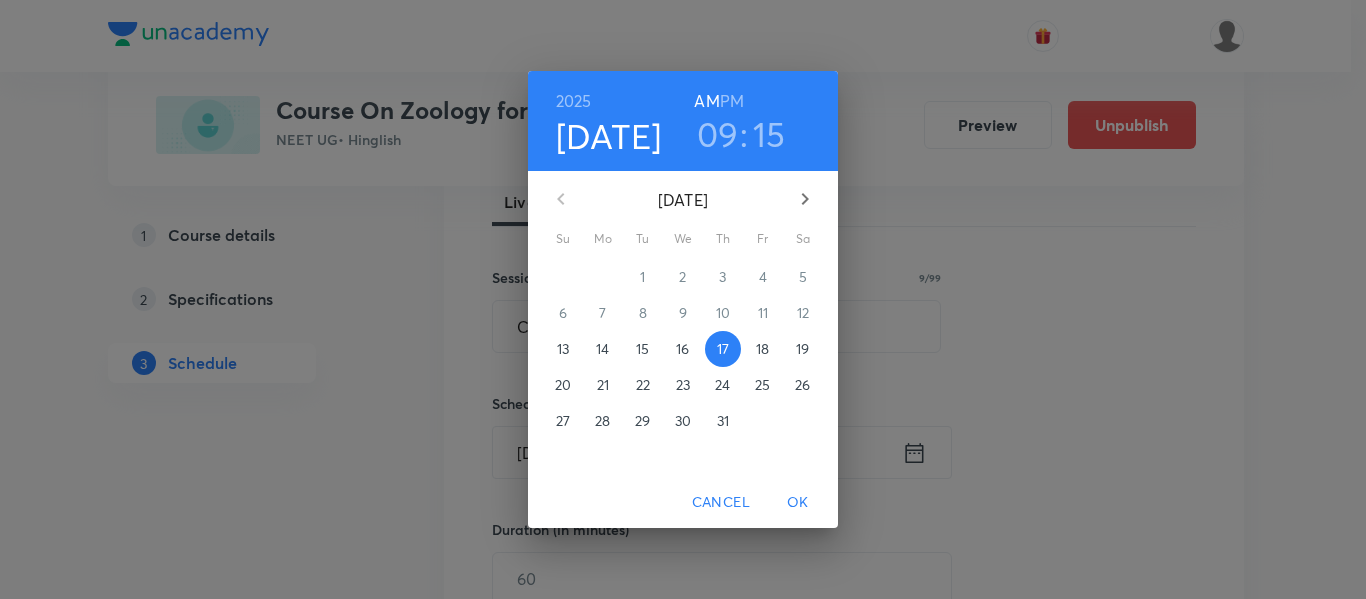 click on "OK" at bounding box center (798, 502) 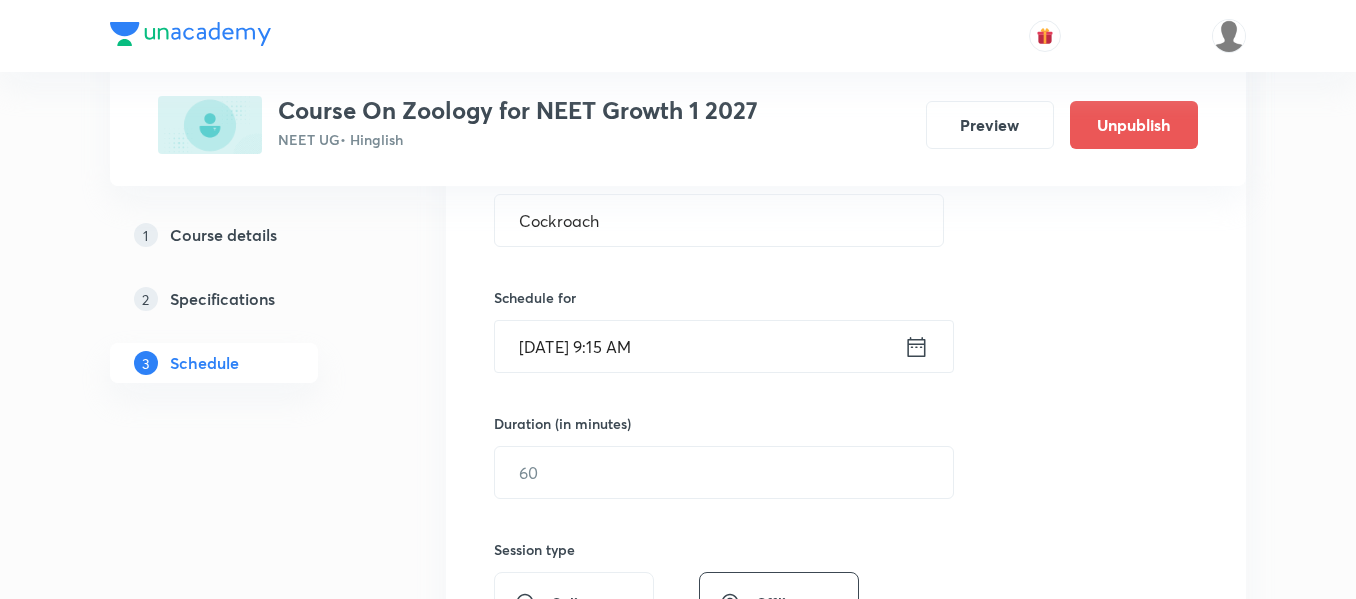 scroll, scrollTop: 500, scrollLeft: 0, axis: vertical 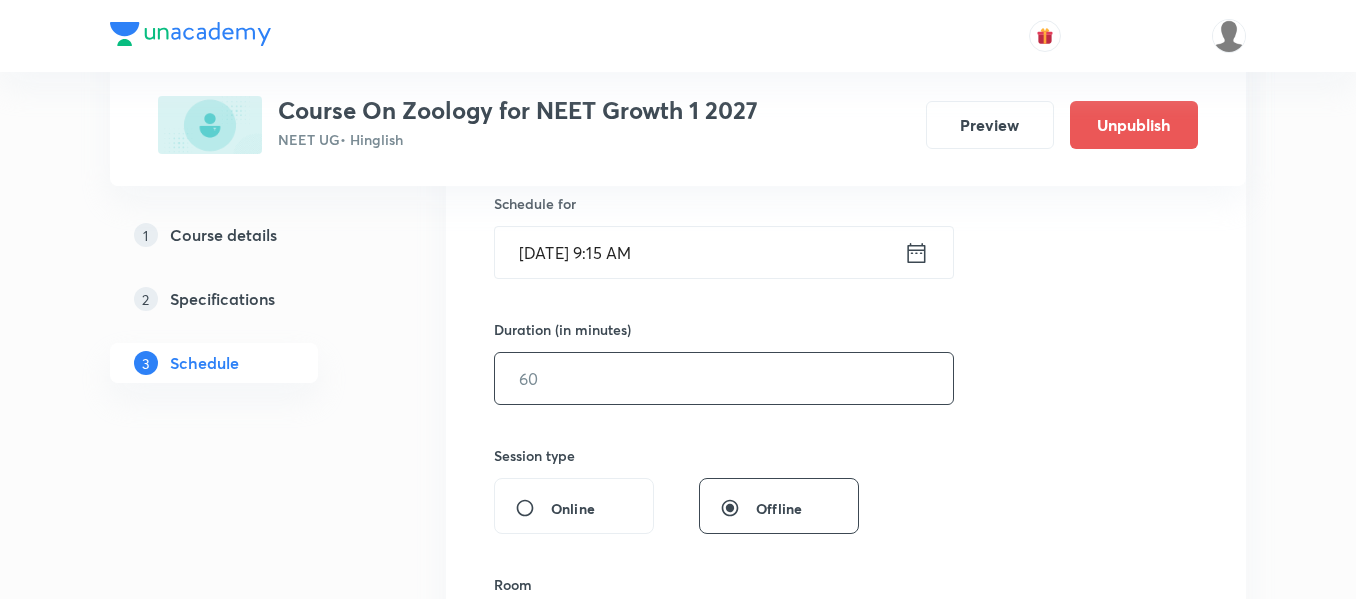 click at bounding box center (724, 378) 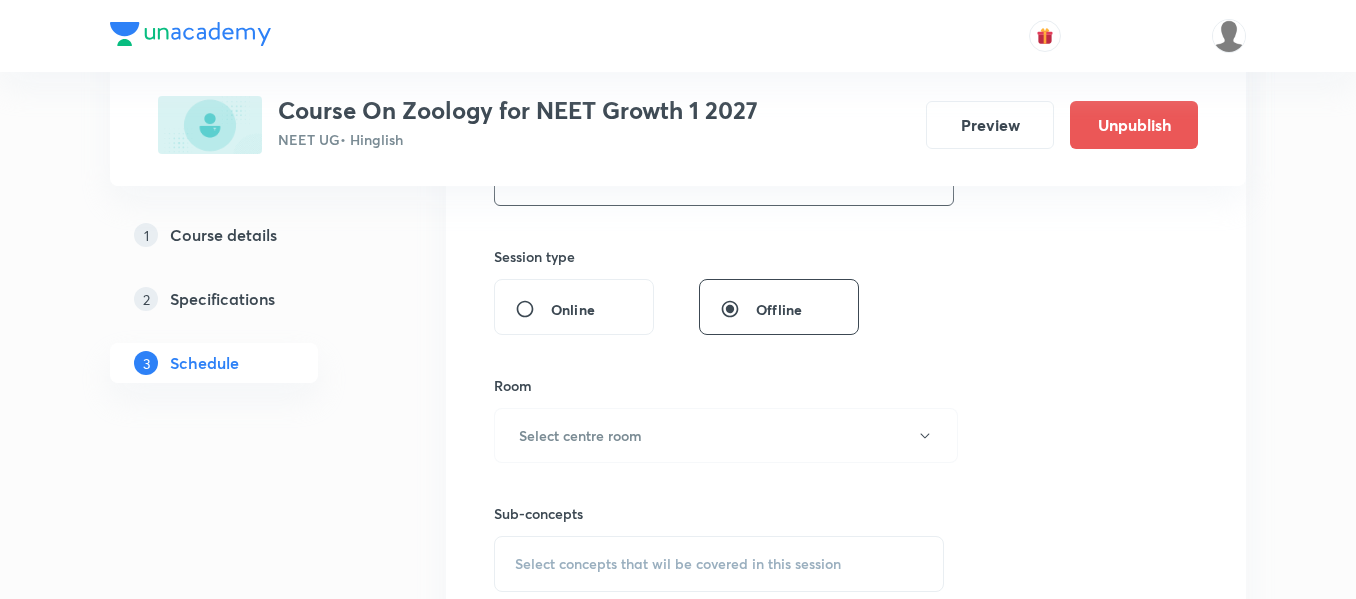 scroll, scrollTop: 700, scrollLeft: 0, axis: vertical 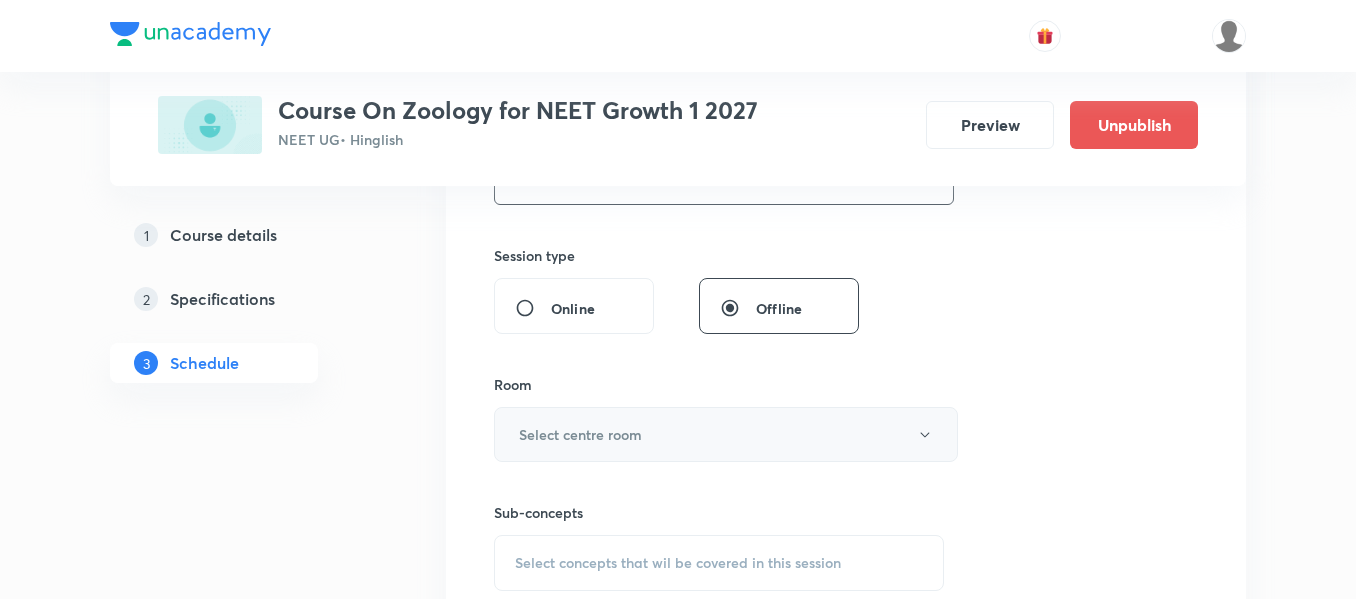 type on "90" 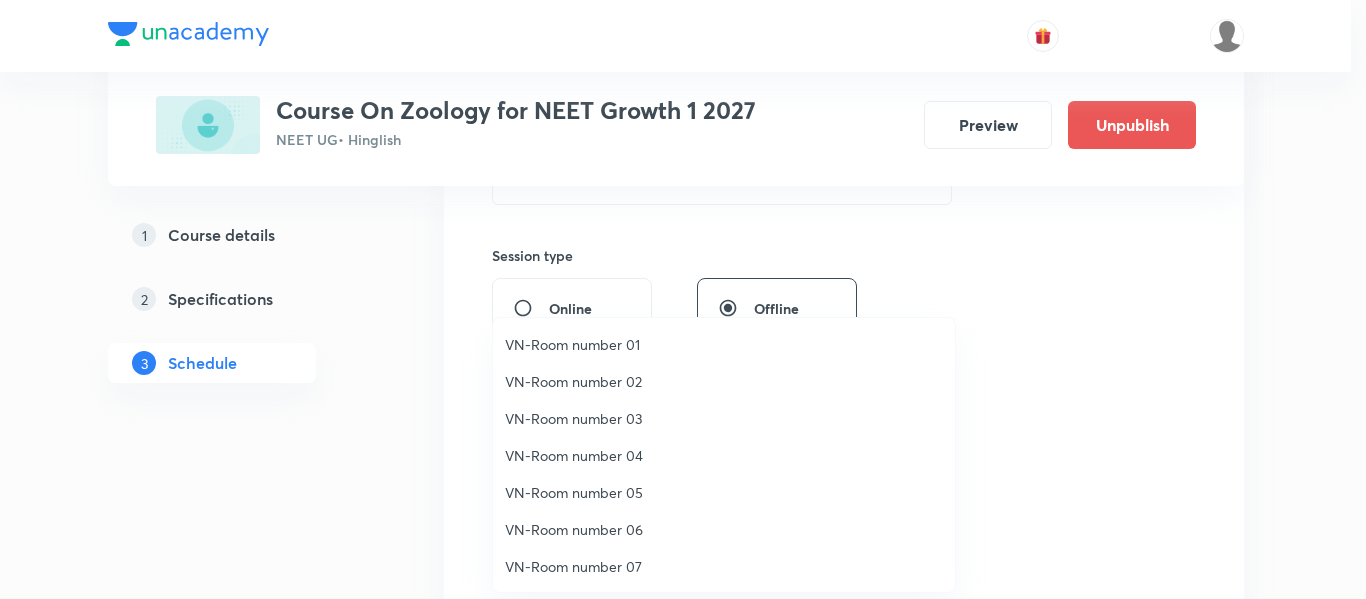 click on "VN-Room number 01" at bounding box center [724, 344] 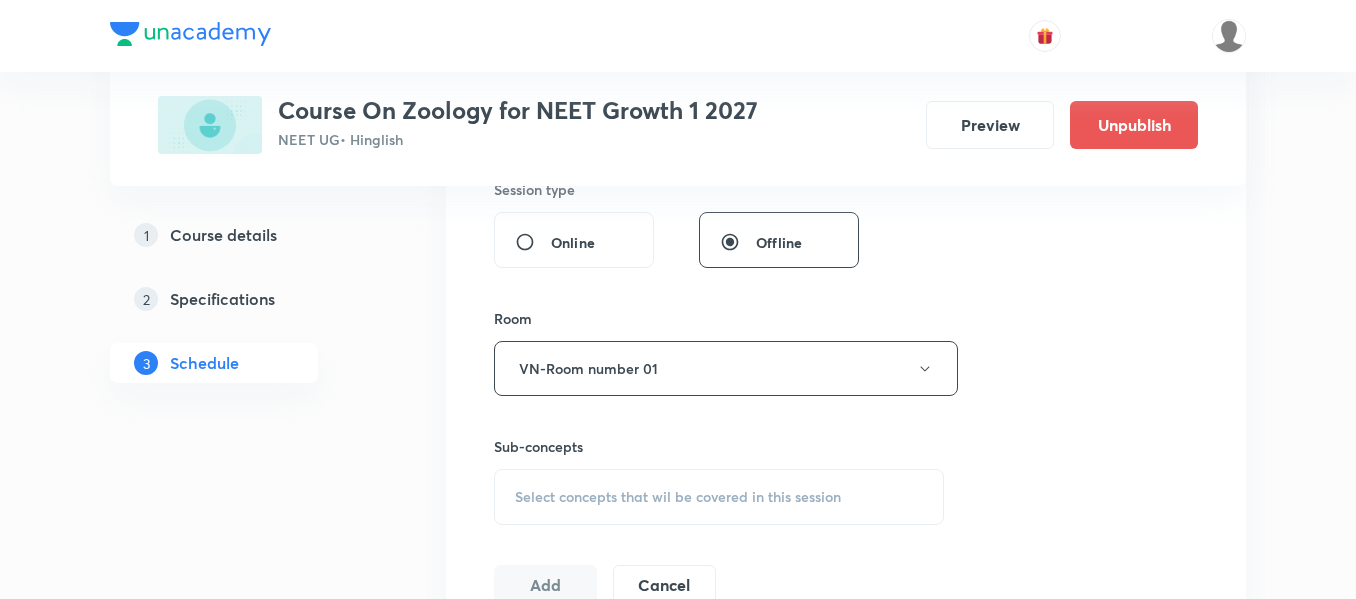 scroll, scrollTop: 800, scrollLeft: 0, axis: vertical 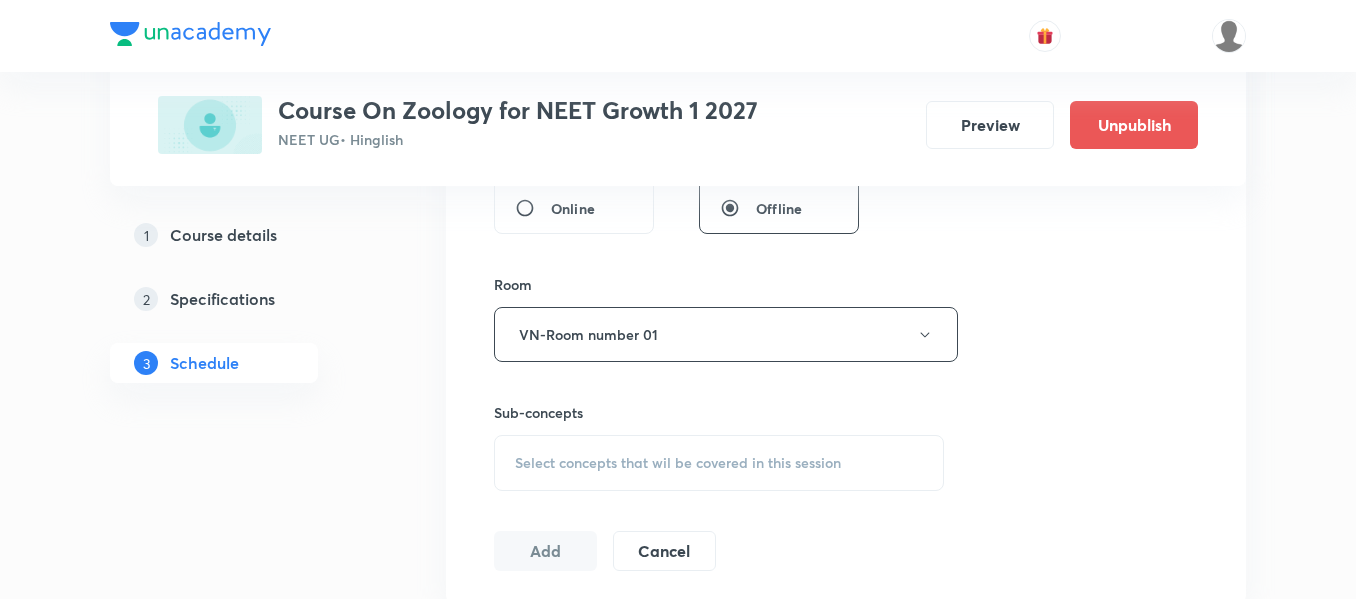 click on "Select concepts that wil be covered in this session" at bounding box center [719, 463] 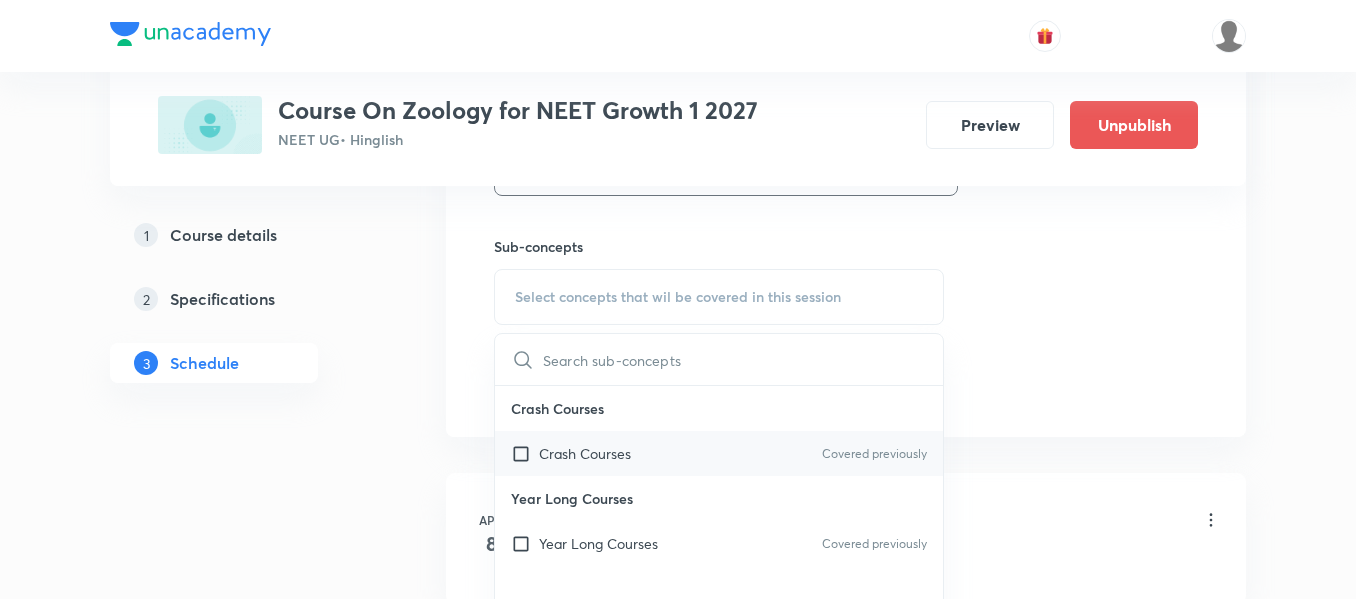 scroll, scrollTop: 1000, scrollLeft: 0, axis: vertical 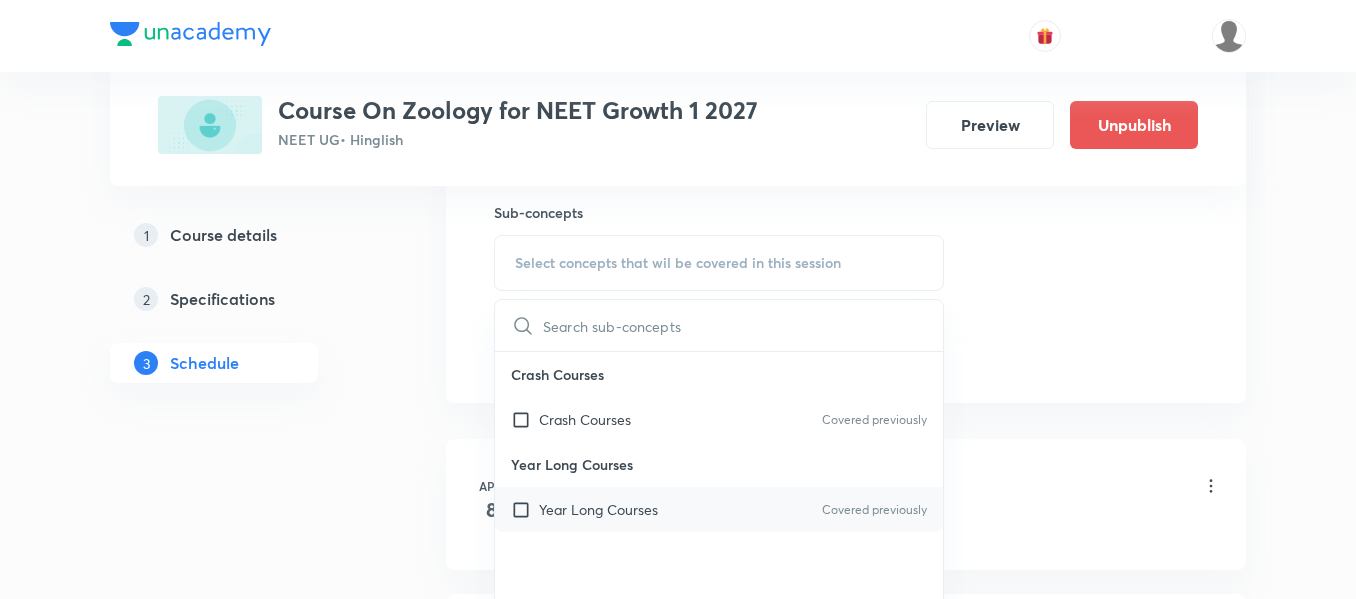 click on "Year Long Courses Covered previously" at bounding box center (719, 509) 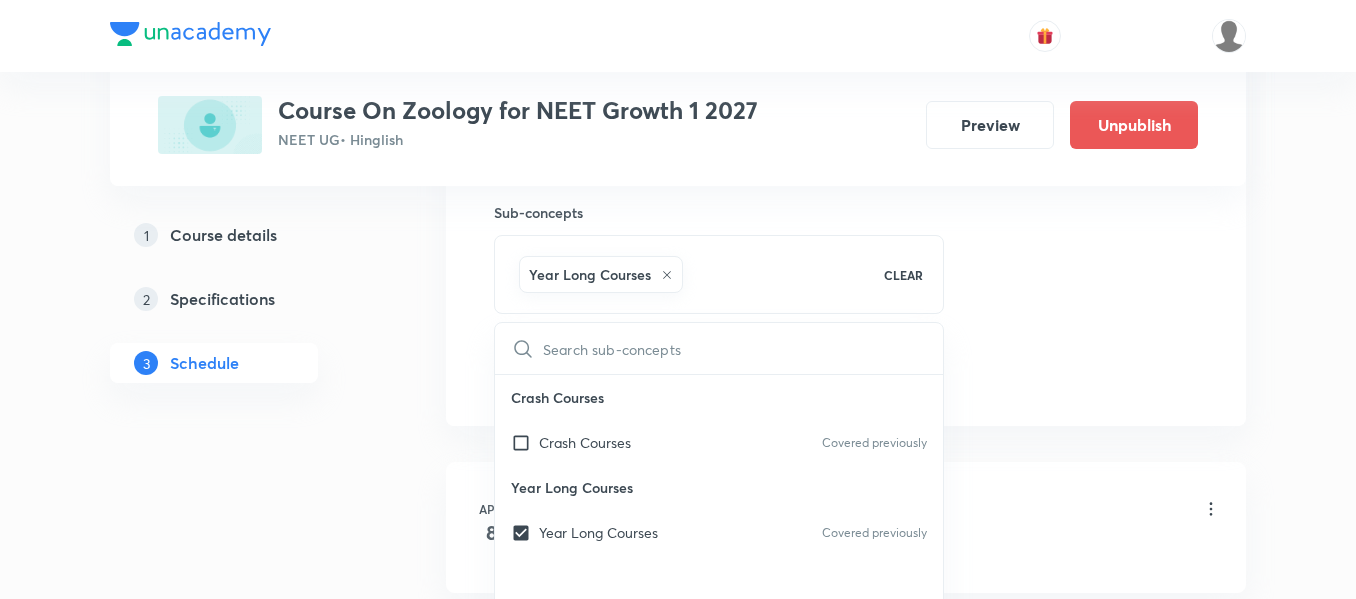 click on "Session  37 Live class Session title 9/99 Cockroach ​ Schedule for Jul 17, 2025, 9:15 AM ​ Duration (in minutes) 90 ​   Session type Online Offline Room VN-Room number 01 Sub-concepts Year Long Courses CLEAR ​ Crash Courses Crash Courses Covered previously Year Long Courses Year Long Courses Covered previously Add Cancel" at bounding box center [846, -87] 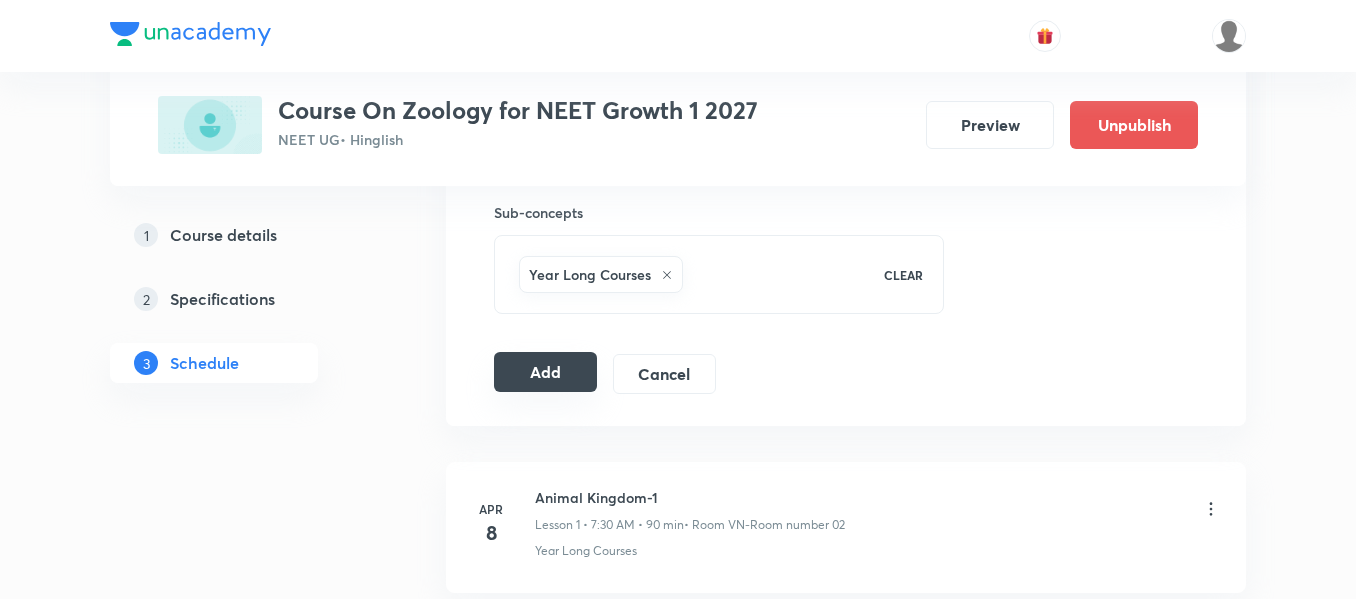 click on "Add" at bounding box center [545, 372] 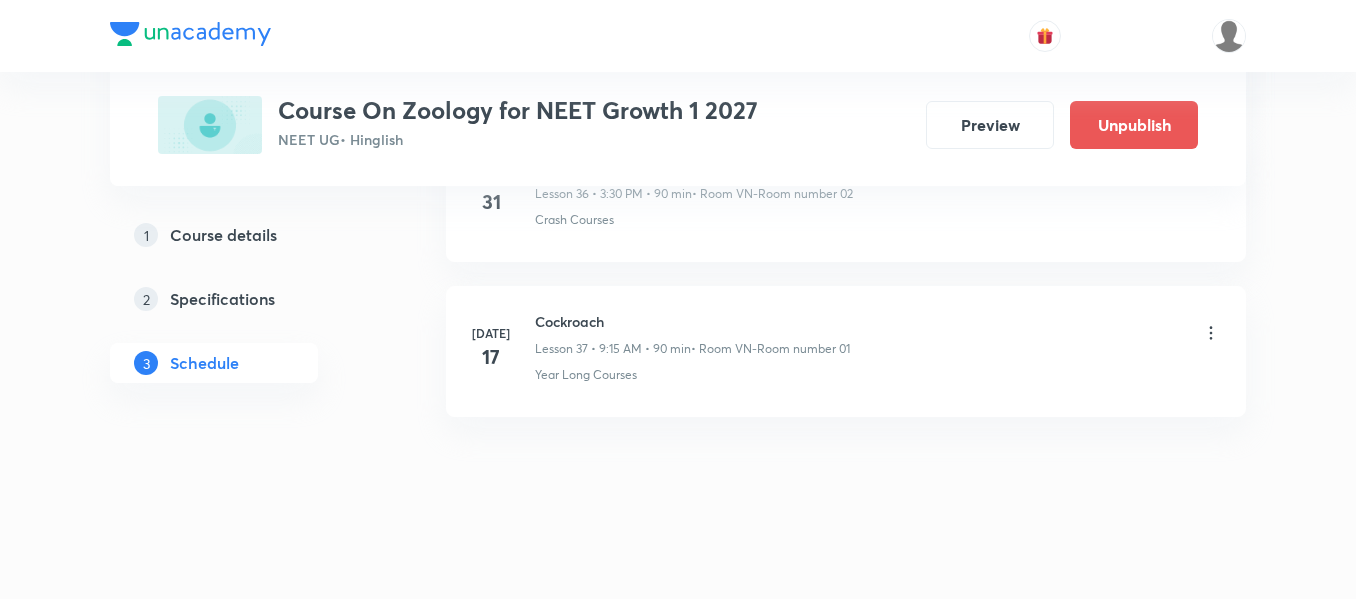 scroll, scrollTop: 5820, scrollLeft: 0, axis: vertical 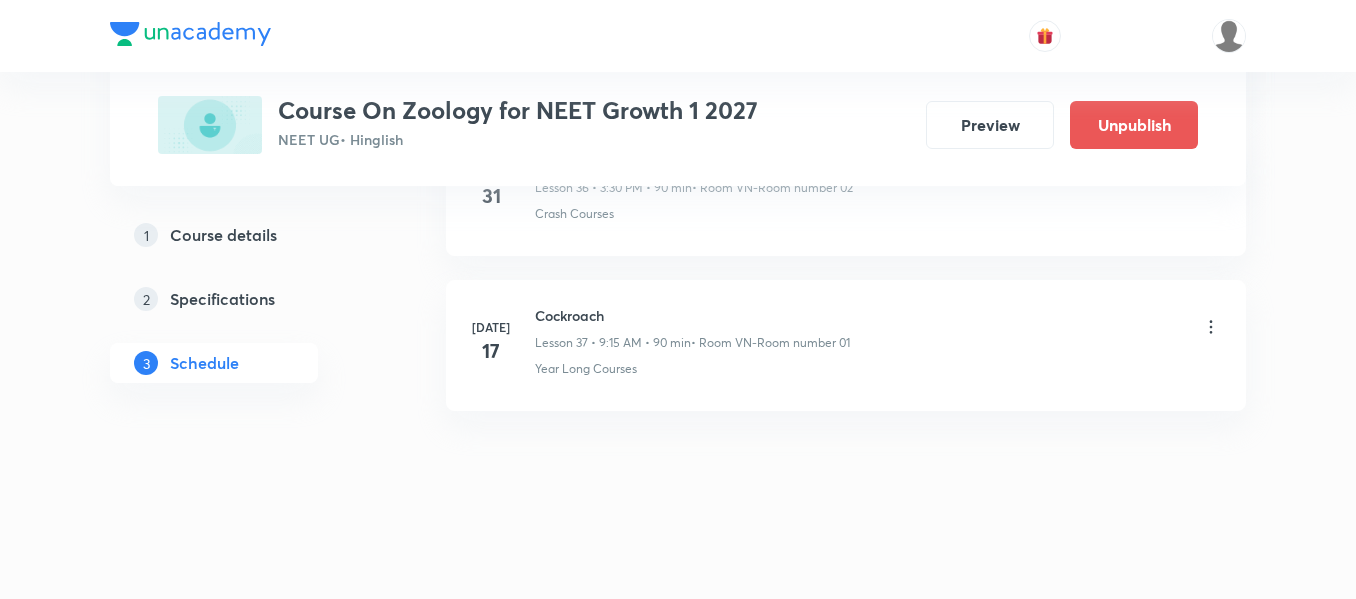 click on "Cockroach" at bounding box center [692, 315] 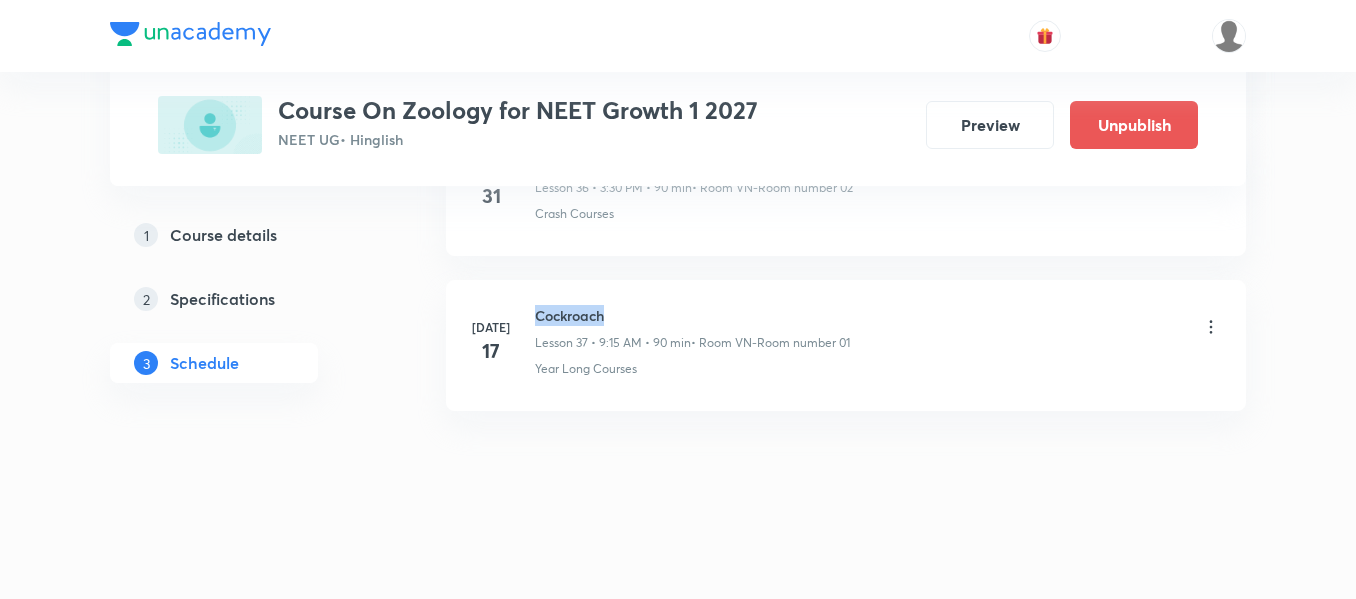 click on "Cockroach" at bounding box center [692, 315] 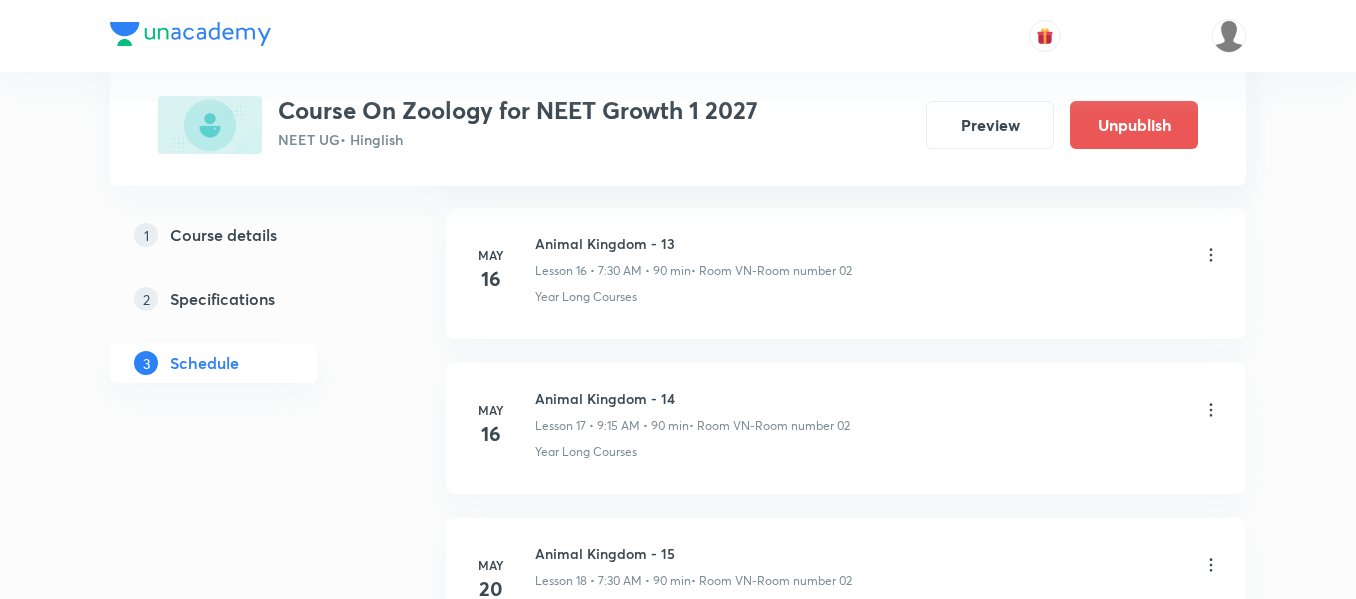 scroll, scrollTop: 0, scrollLeft: 0, axis: both 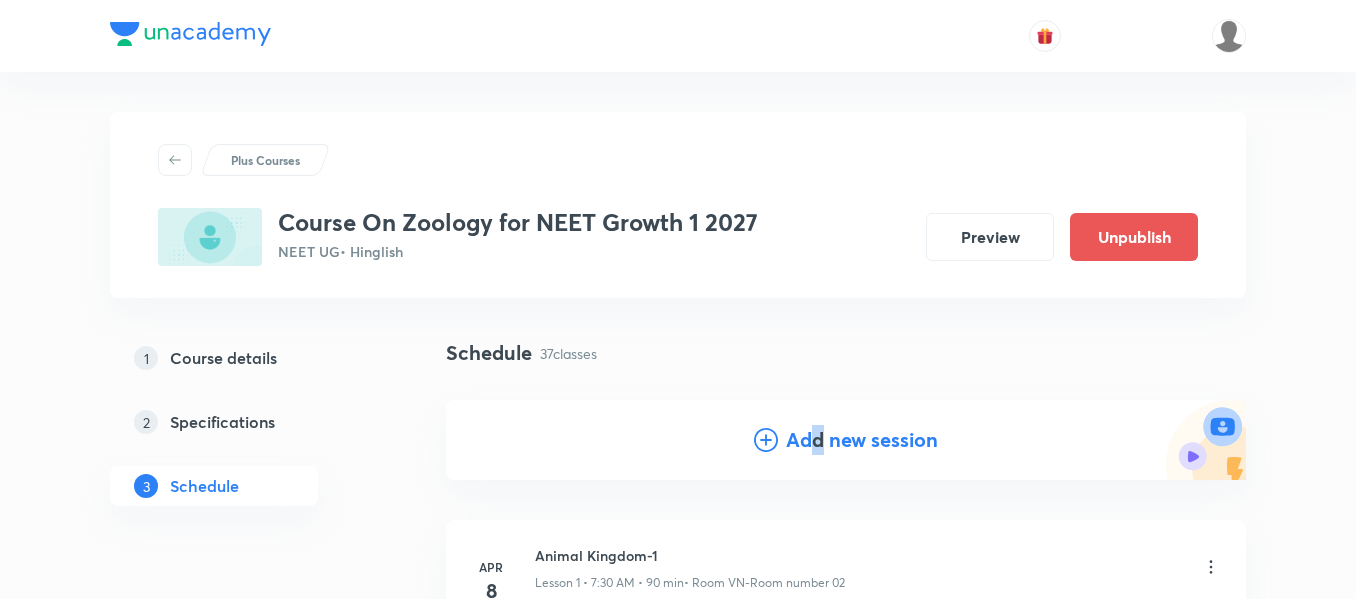 click on "Add new session" at bounding box center (862, 440) 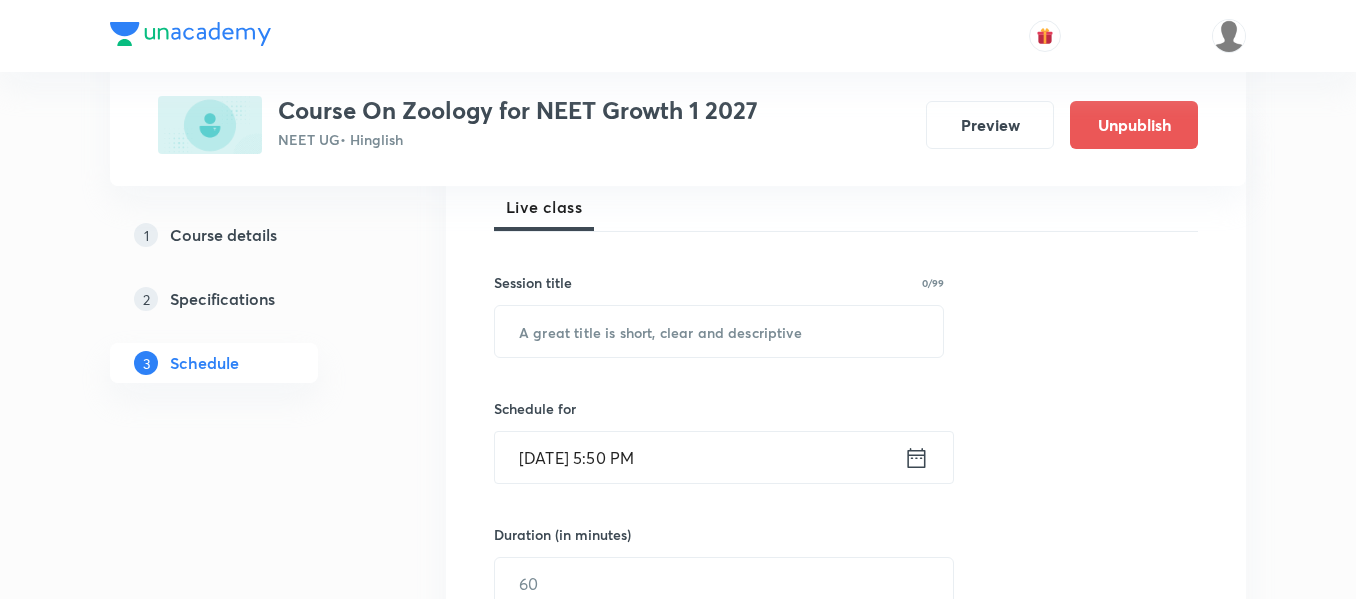 scroll, scrollTop: 300, scrollLeft: 0, axis: vertical 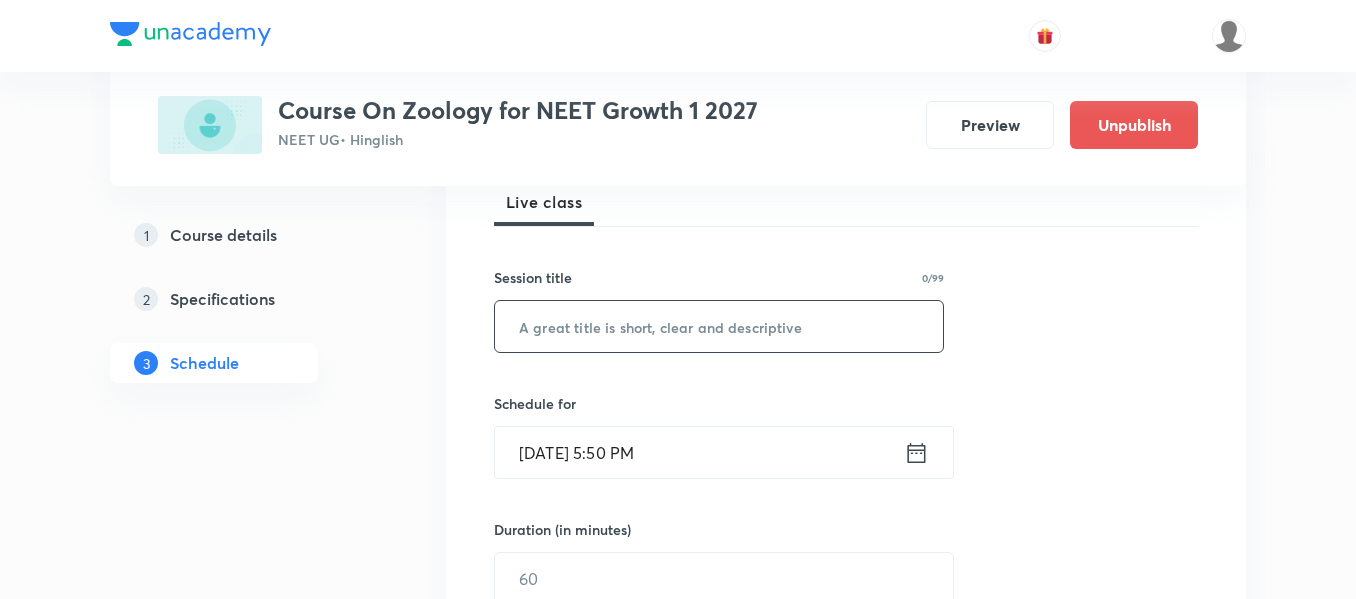 click at bounding box center [719, 326] 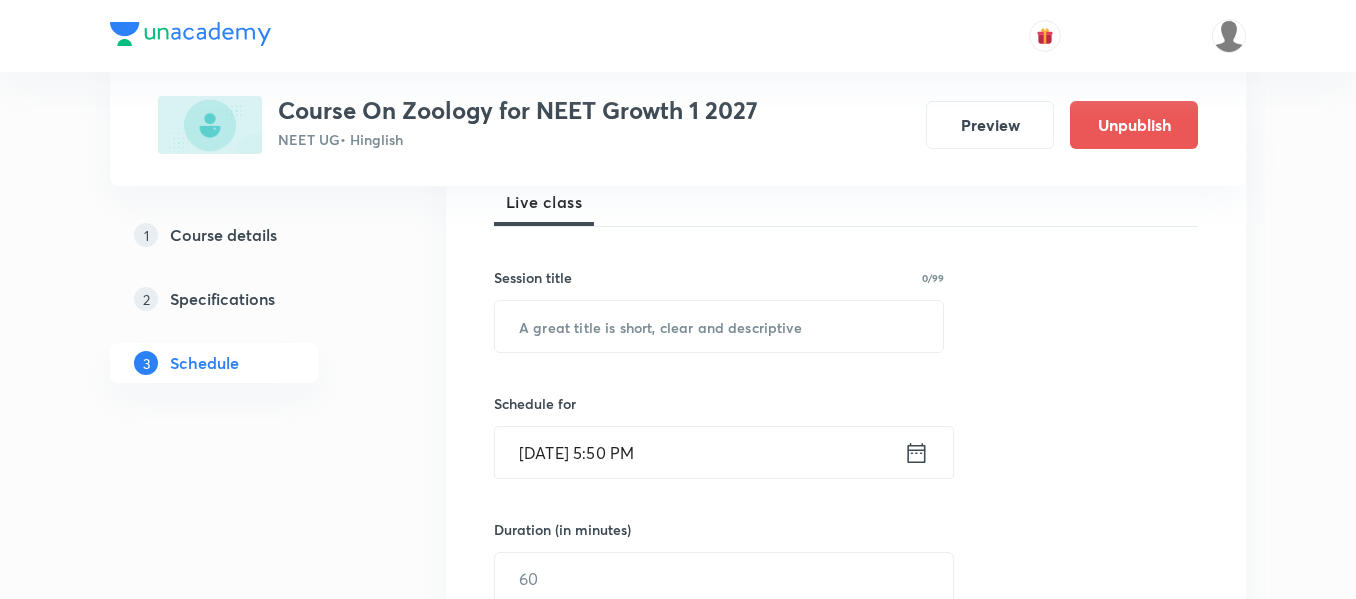 paste on "Cockroach" 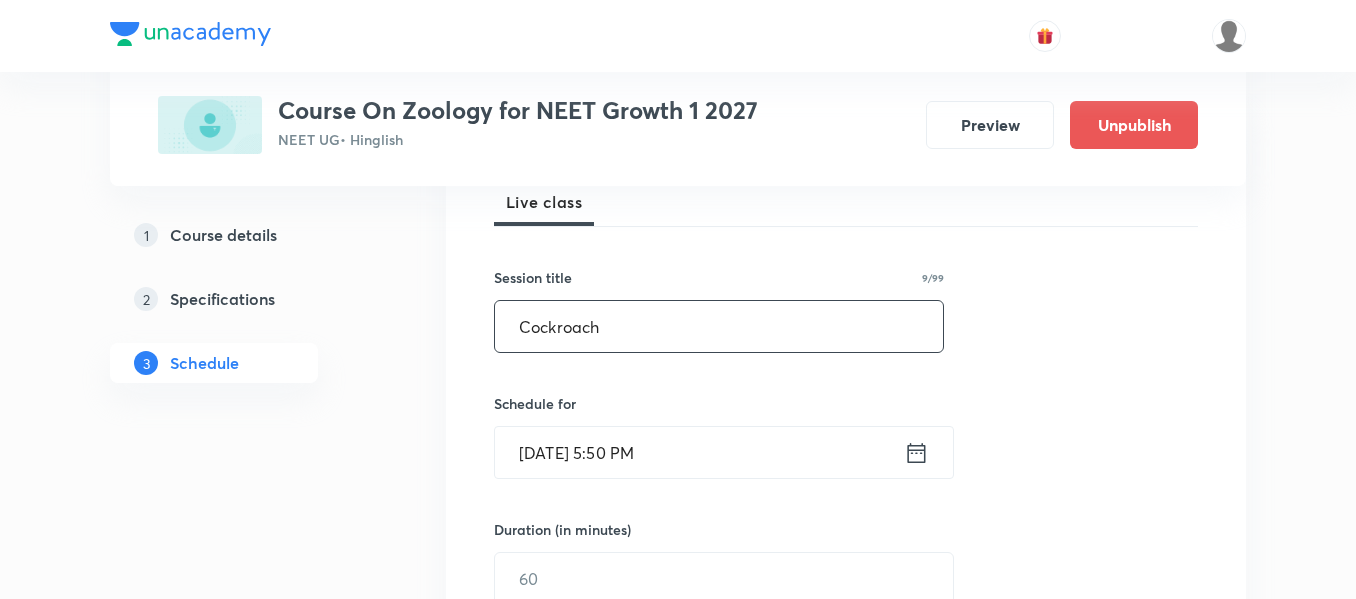 type on "Cockroach" 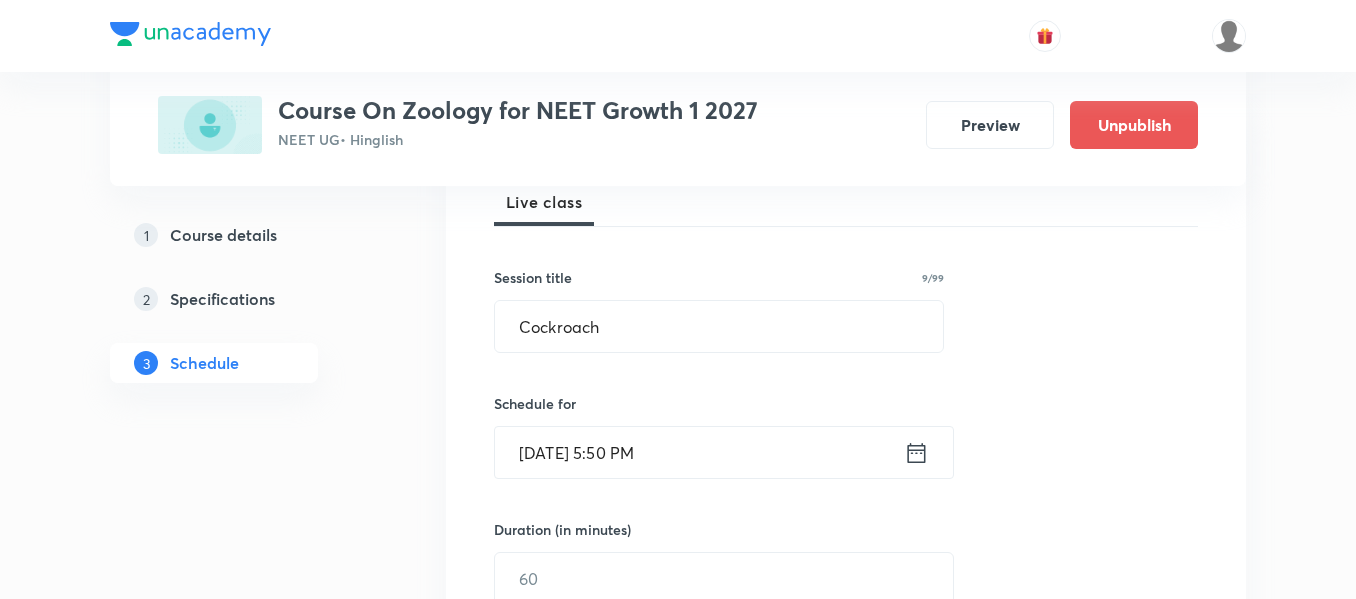 click 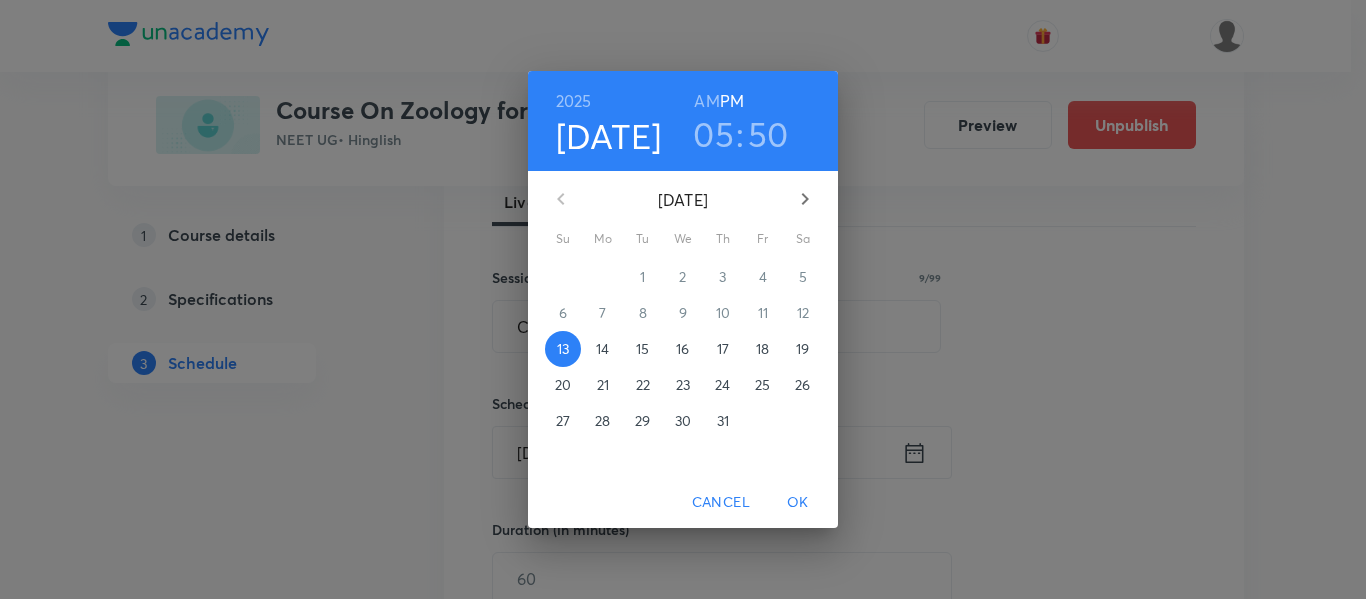 click on "18" at bounding box center (762, 349) 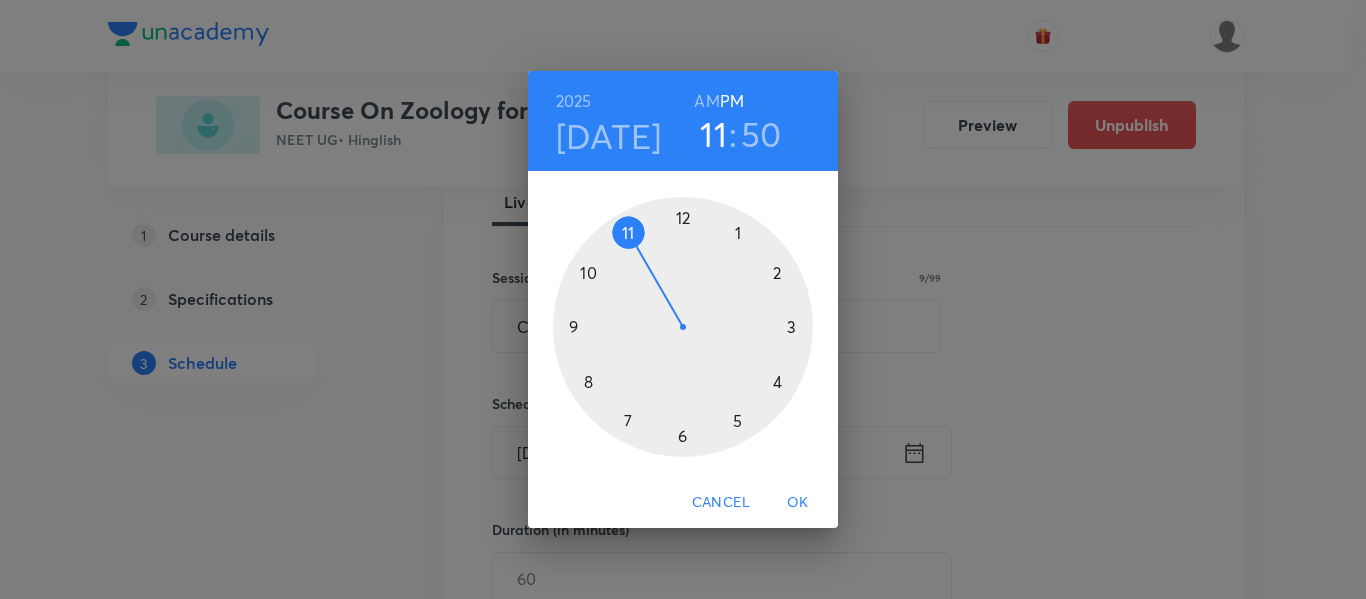 drag, startPoint x: 734, startPoint y: 427, endPoint x: 654, endPoint y: 238, distance: 205.23401 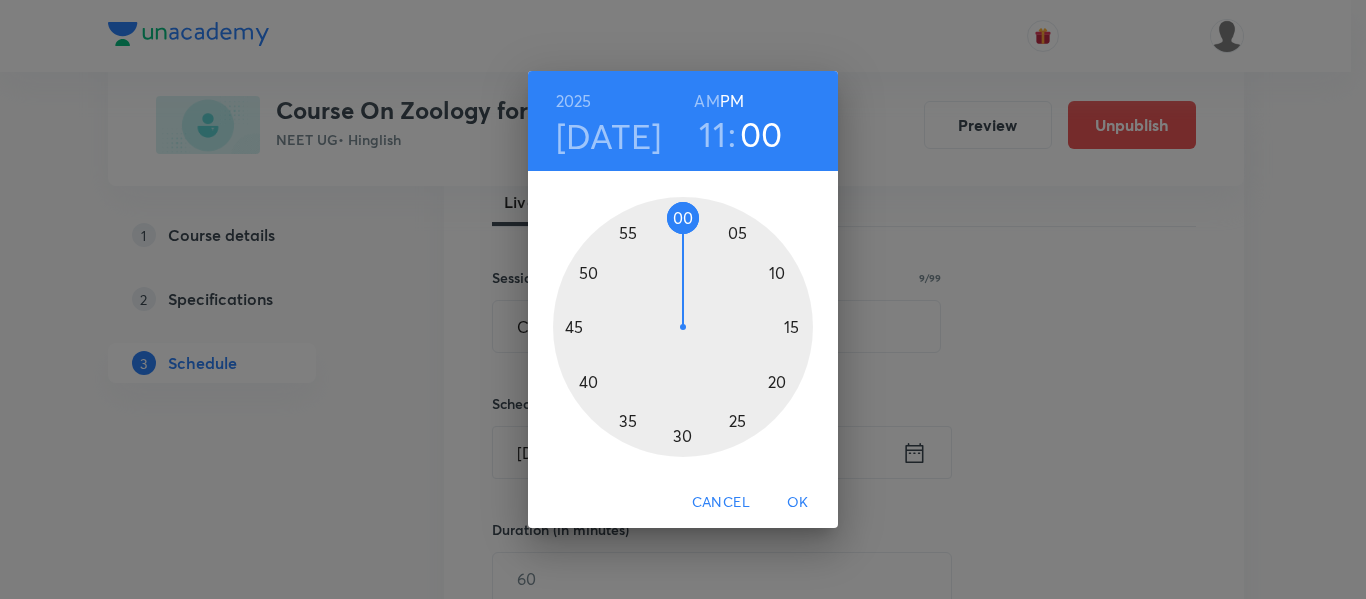 drag, startPoint x: 592, startPoint y: 274, endPoint x: 686, endPoint y: 216, distance: 110.45361 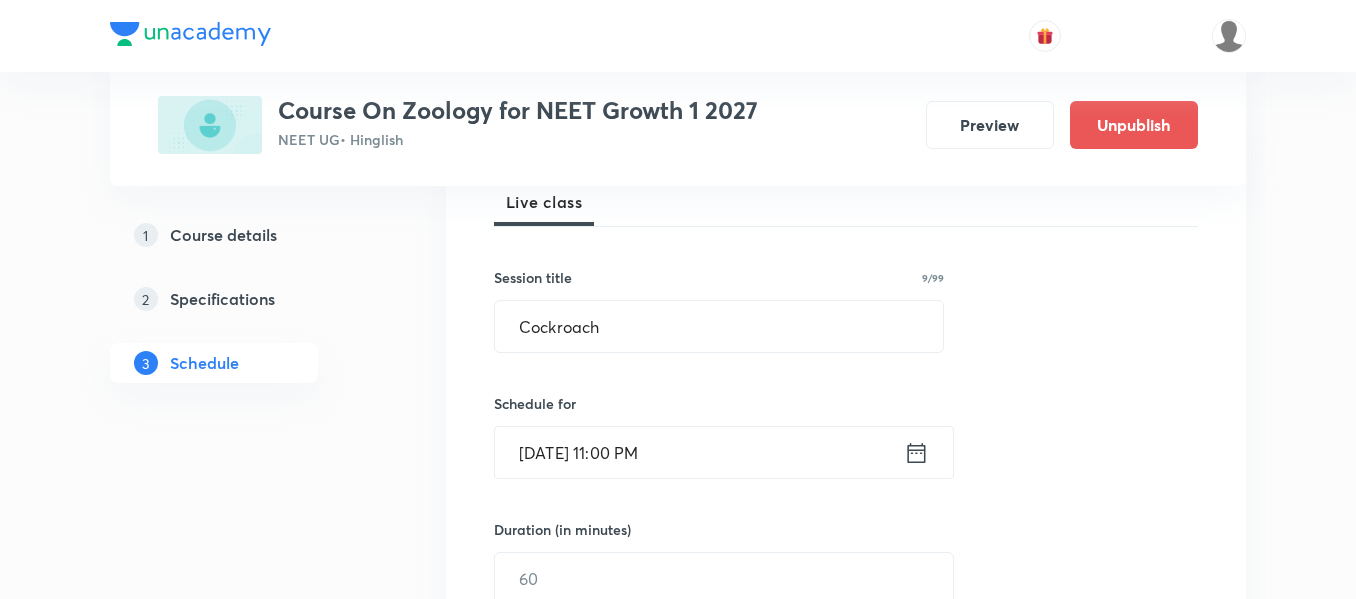 click 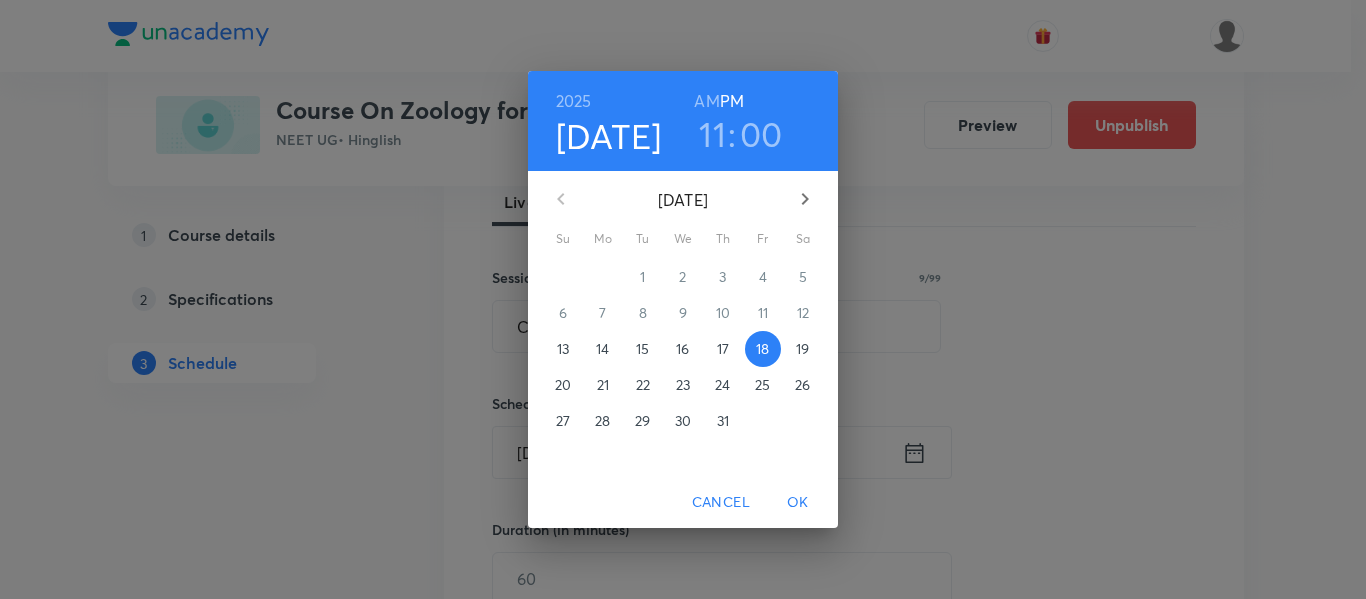 click on "AM" at bounding box center (706, 101) 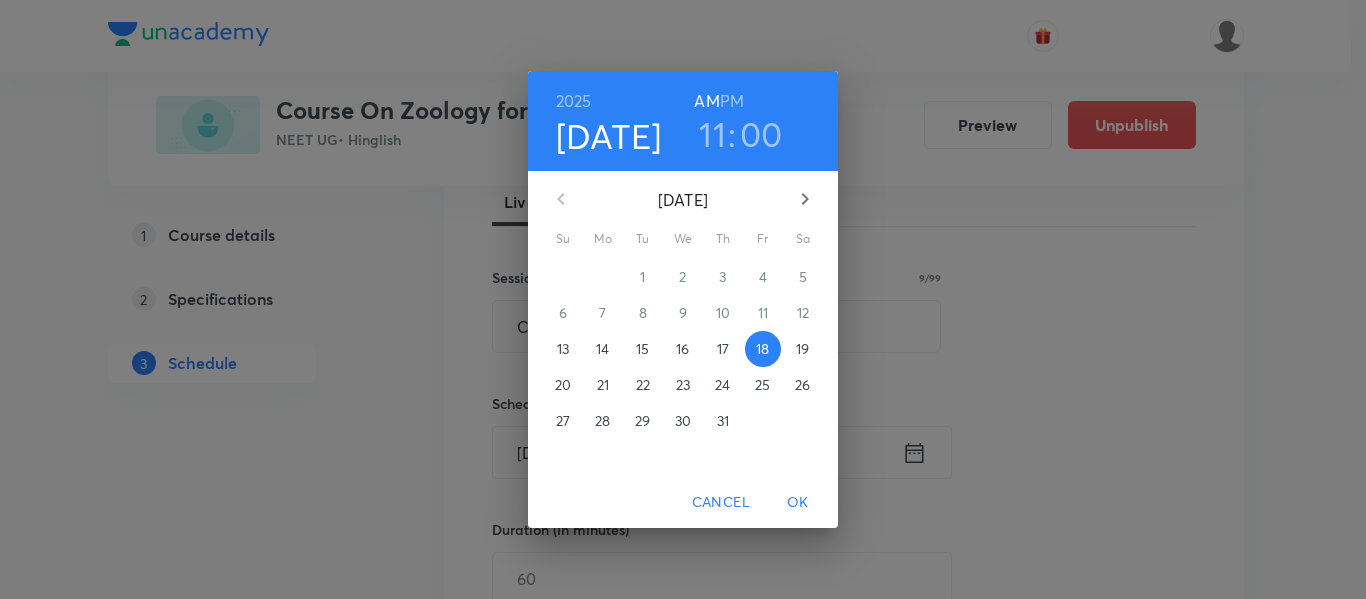 click on "OK" at bounding box center (798, 502) 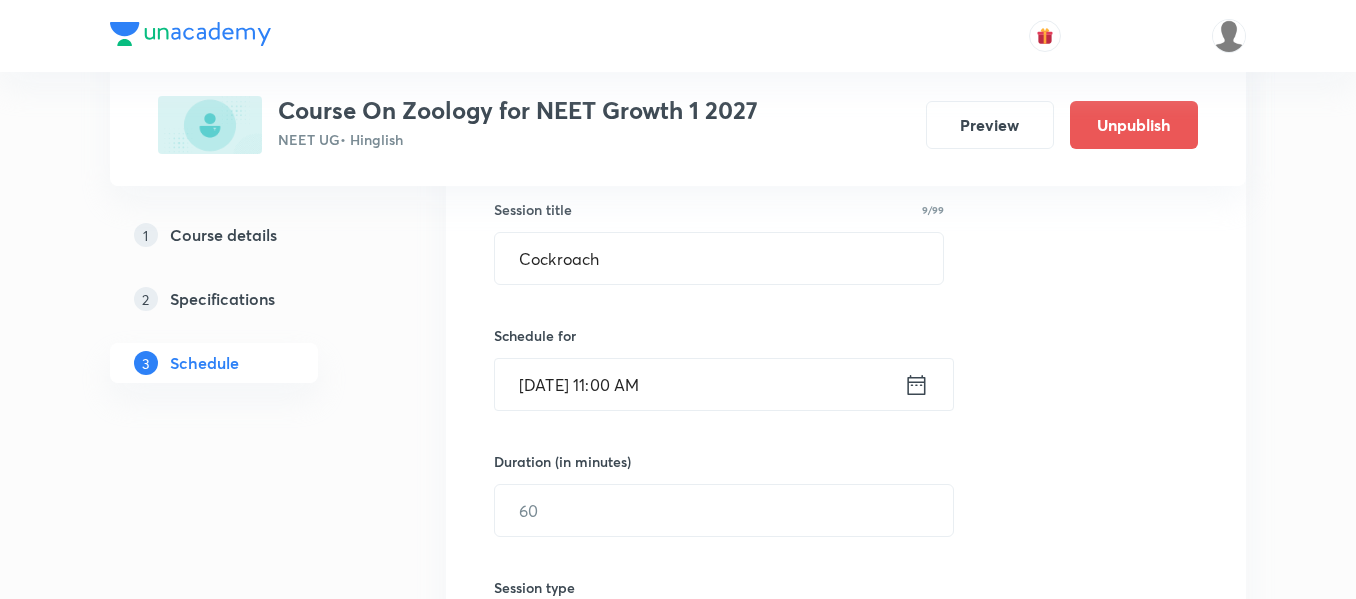 scroll, scrollTop: 400, scrollLeft: 0, axis: vertical 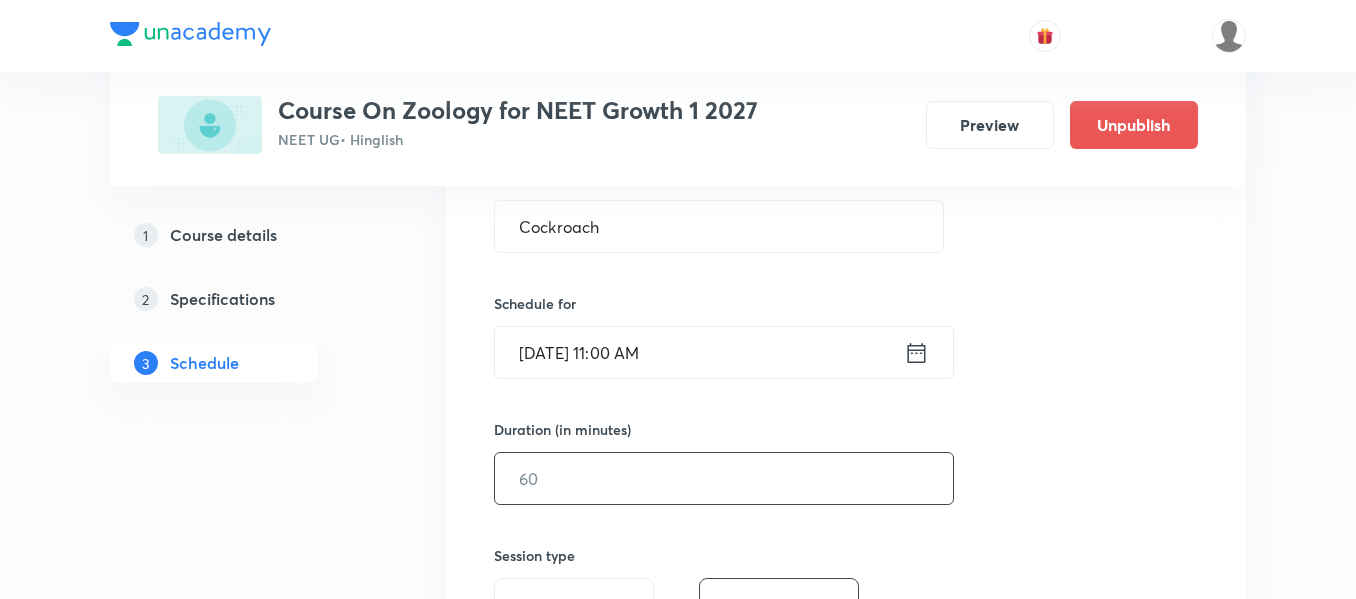 click at bounding box center (724, 478) 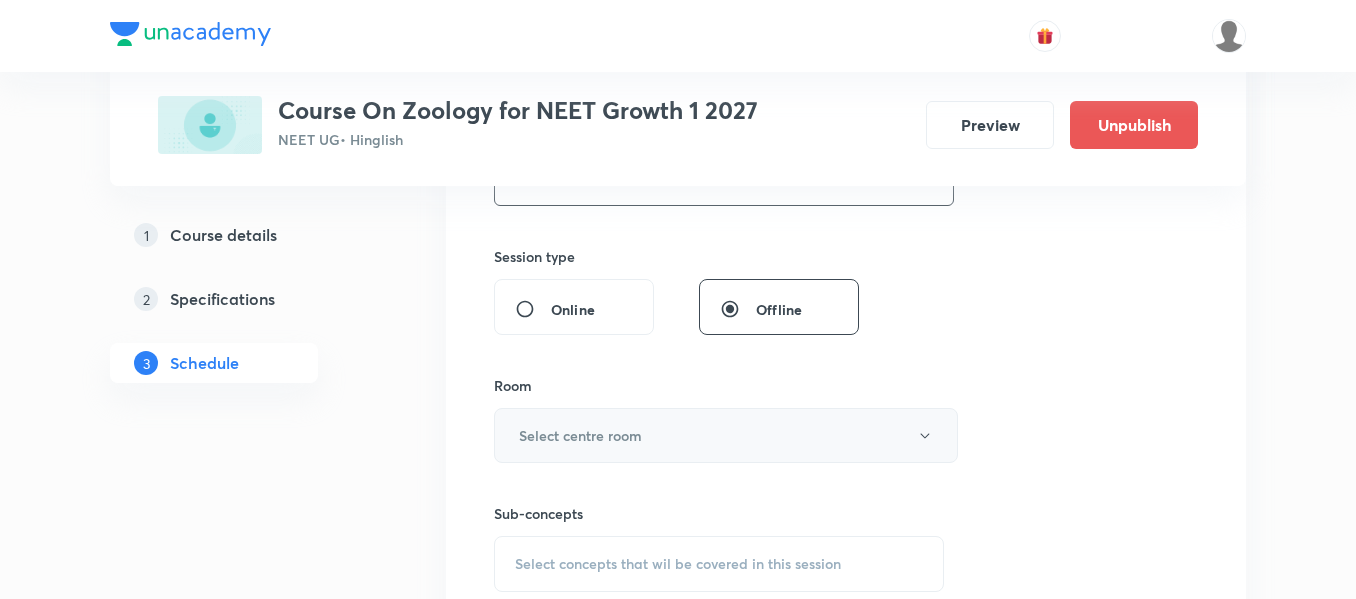 scroll, scrollTop: 700, scrollLeft: 0, axis: vertical 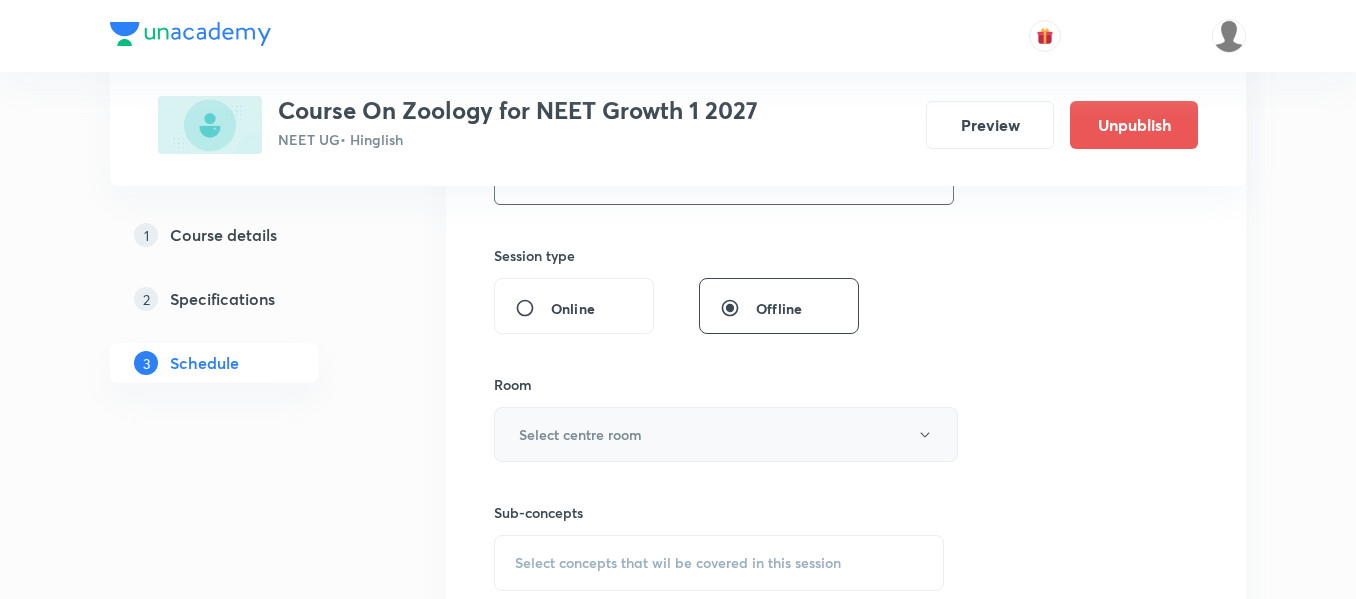 type on "45" 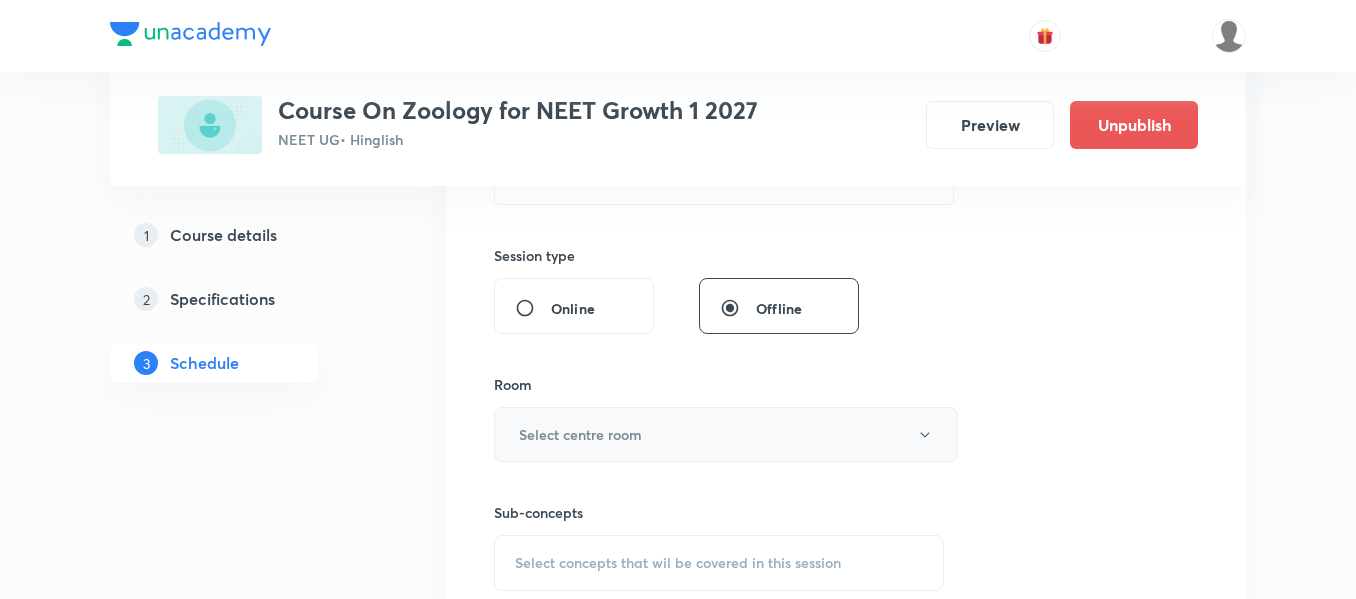 click on "Select centre room" at bounding box center (726, 434) 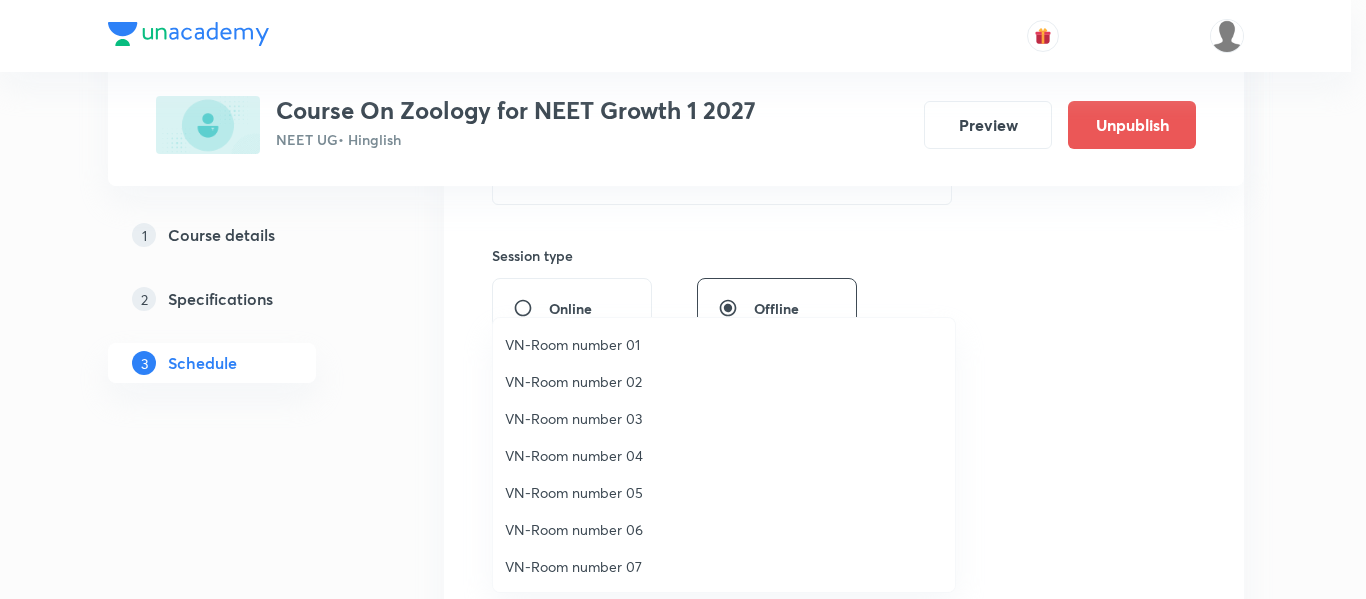 click on "VN-Room number 01" at bounding box center (724, 344) 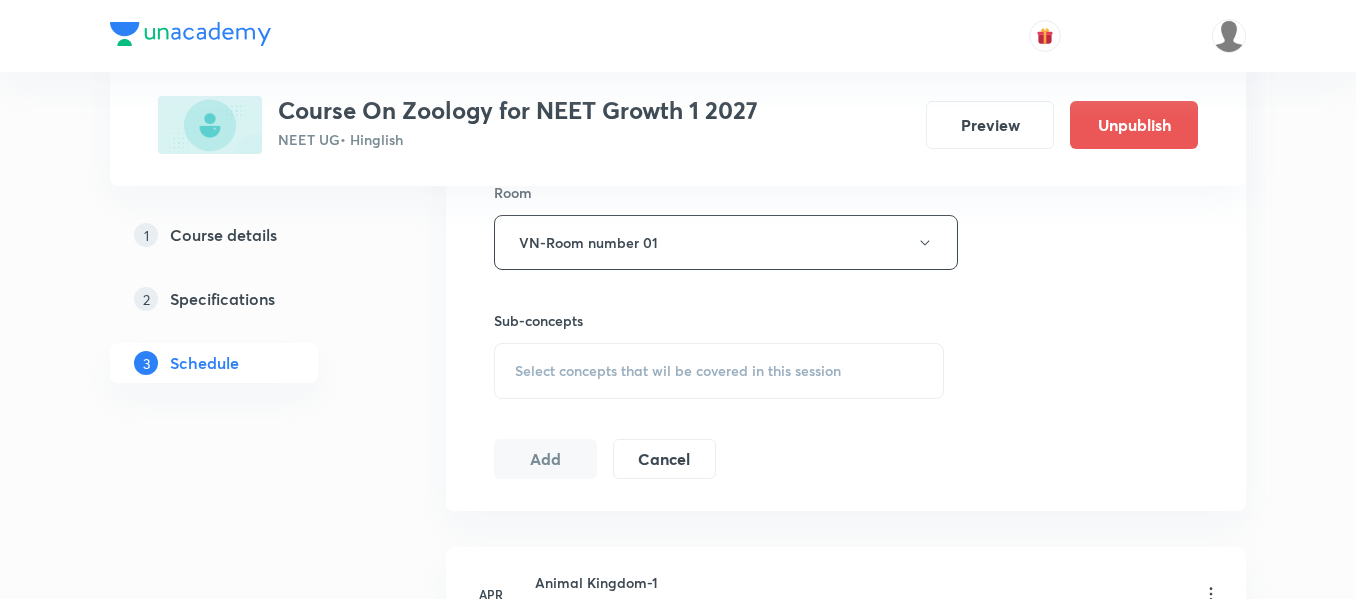 scroll, scrollTop: 900, scrollLeft: 0, axis: vertical 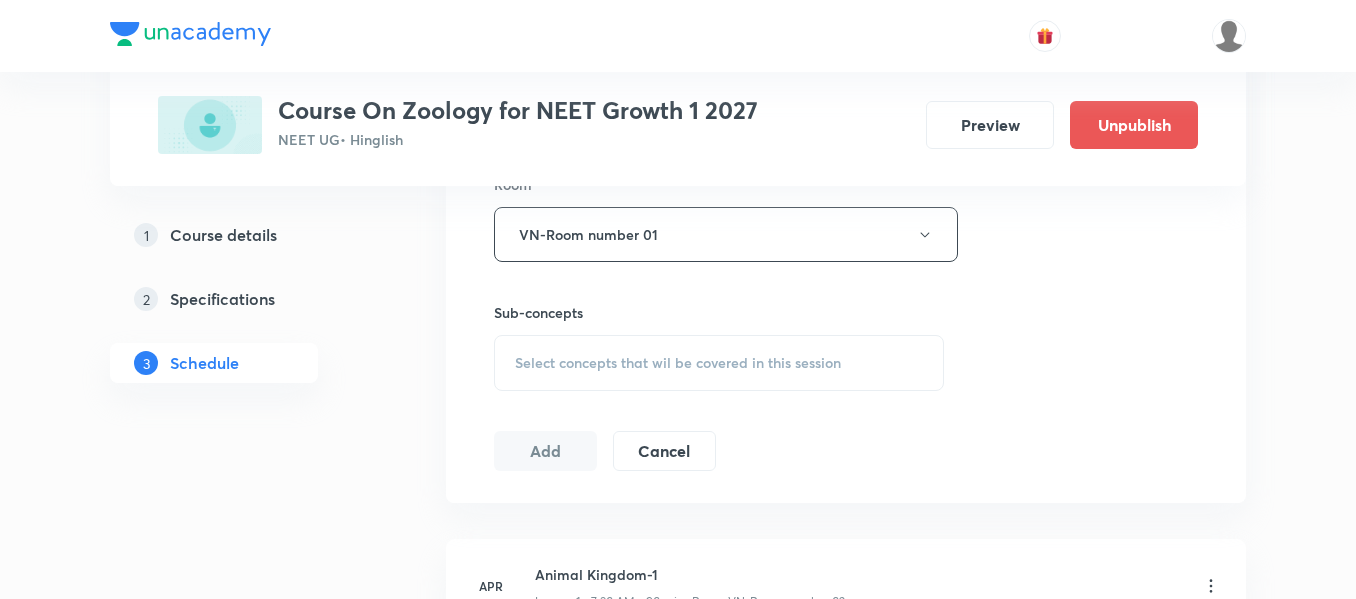 click on "Select concepts that wil be covered in this session" at bounding box center (678, 363) 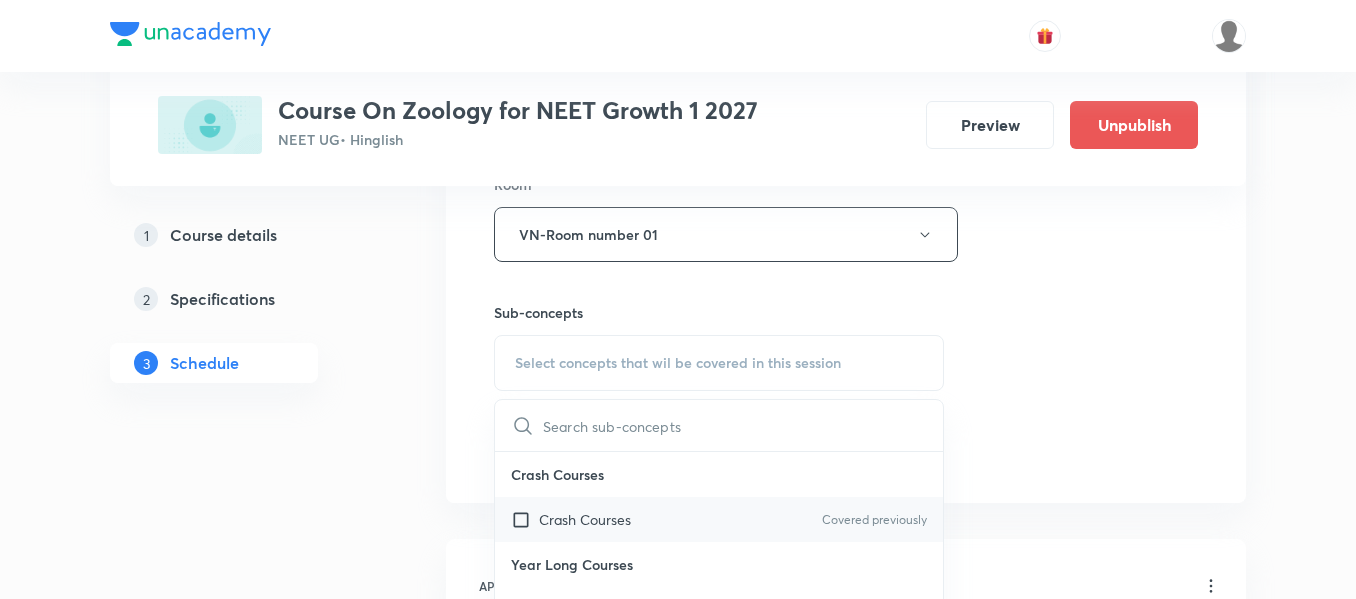 click on "Crash Courses Covered previously" at bounding box center (719, 519) 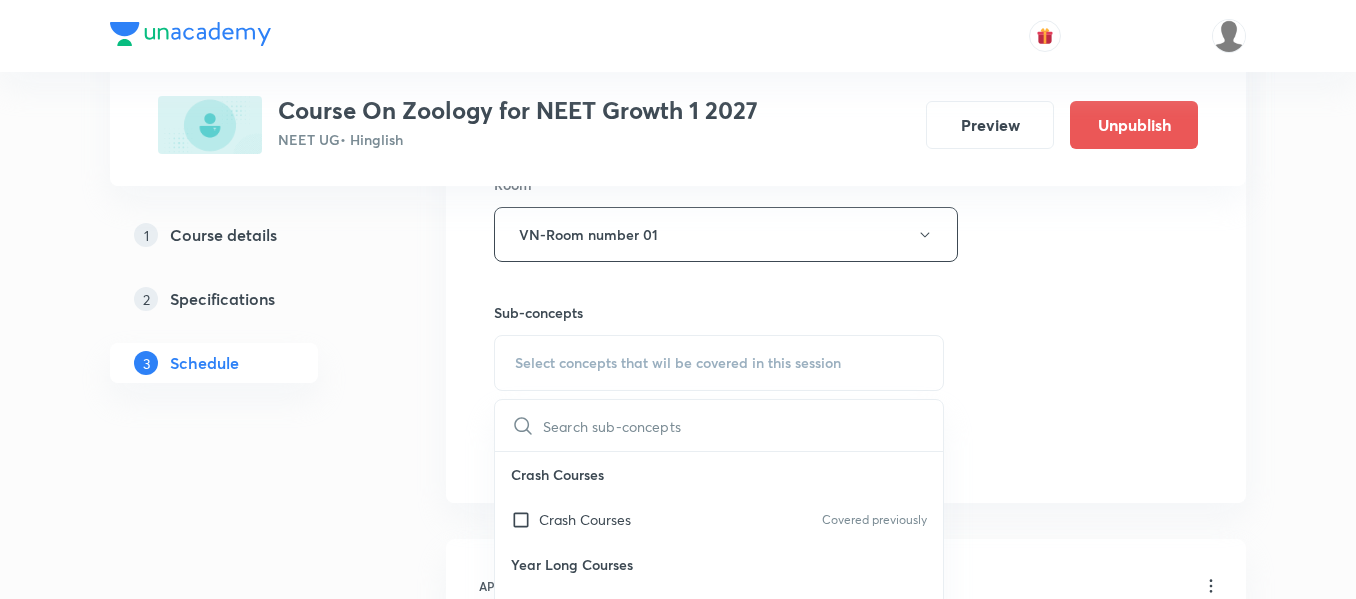 checkbox on "true" 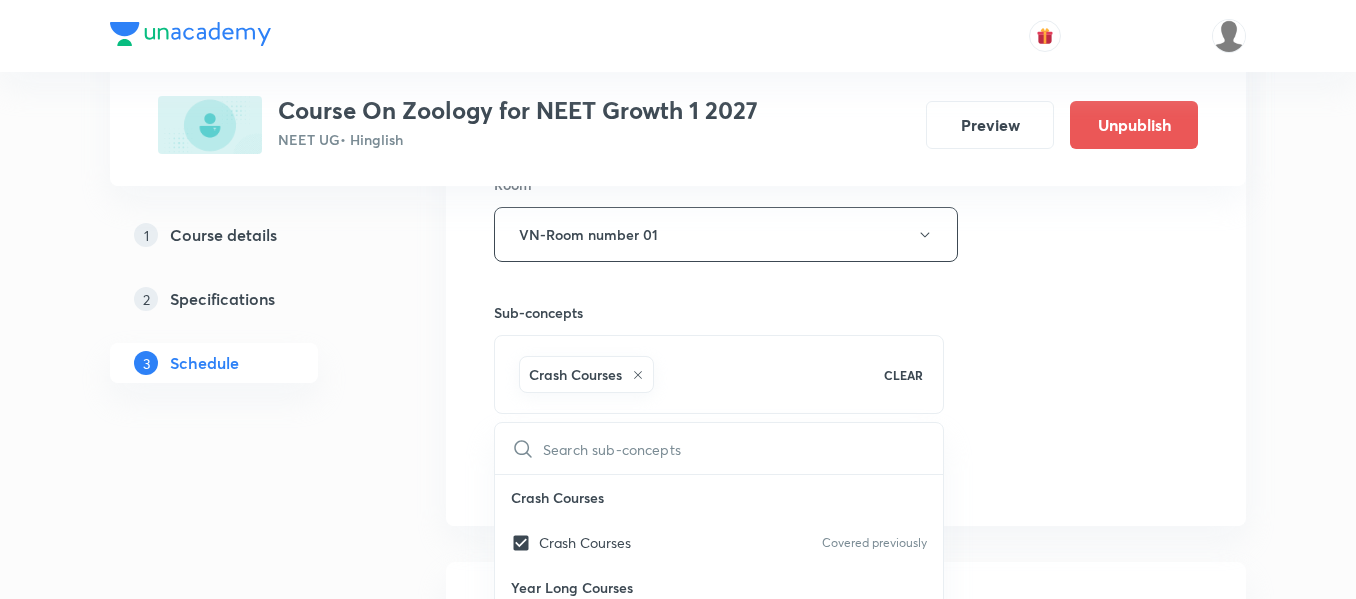 click on "Session  38 Live class Session title 9/99 Cockroach ​ Schedule for Jul 18, 2025, 11:00 AM ​ Duration (in minutes) 45 ​   Session type Online Offline Room VN-Room number 01 Sub-concepts Crash Courses CLEAR ​ Crash Courses Crash Courses Covered previously Year Long Courses Year Long Courses Covered previously Add Cancel" at bounding box center [846, 13] 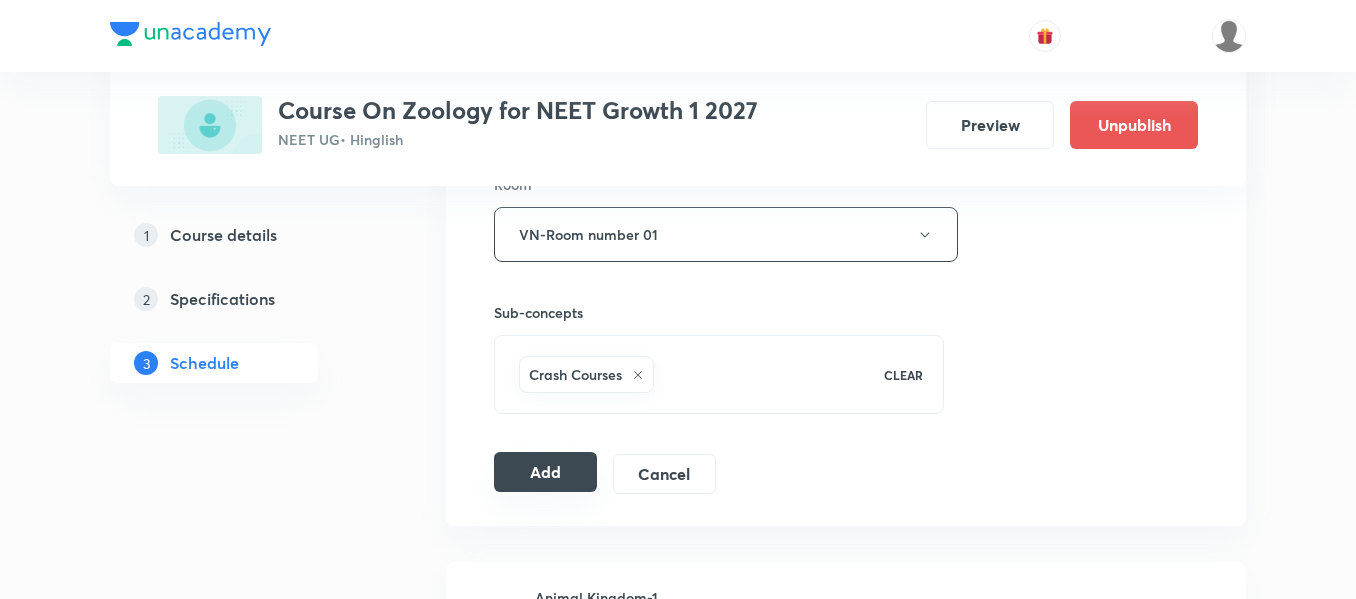 drag, startPoint x: 562, startPoint y: 466, endPoint x: 589, endPoint y: 456, distance: 28.79236 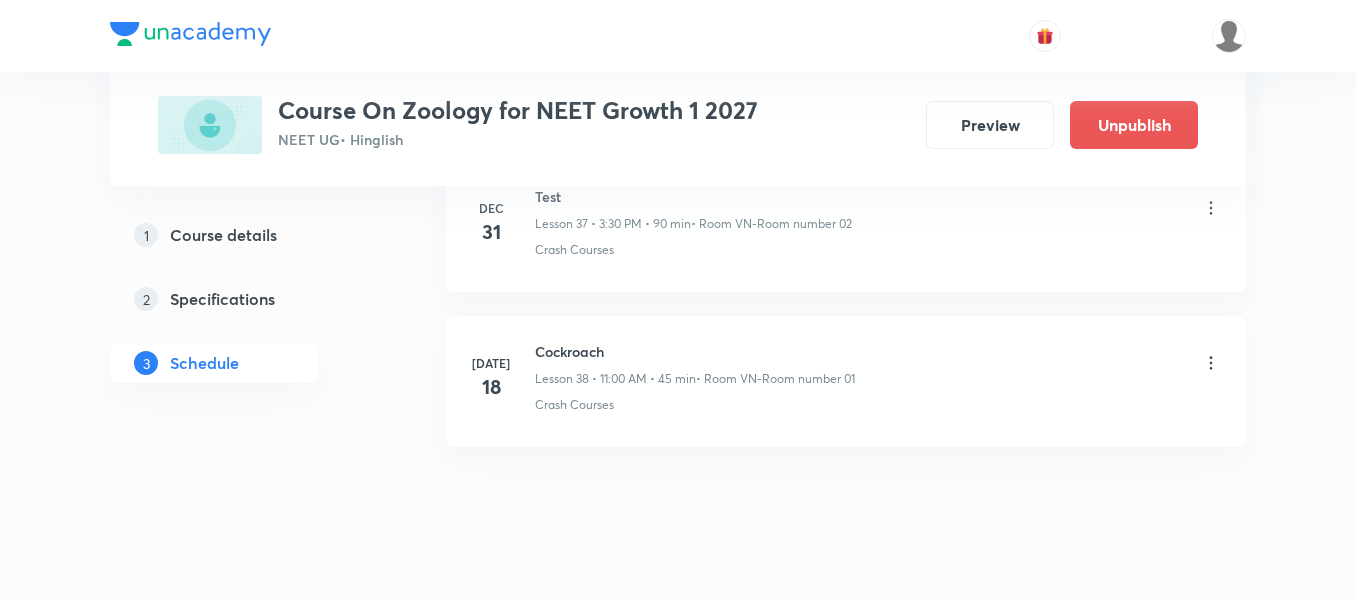 scroll, scrollTop: 5975, scrollLeft: 0, axis: vertical 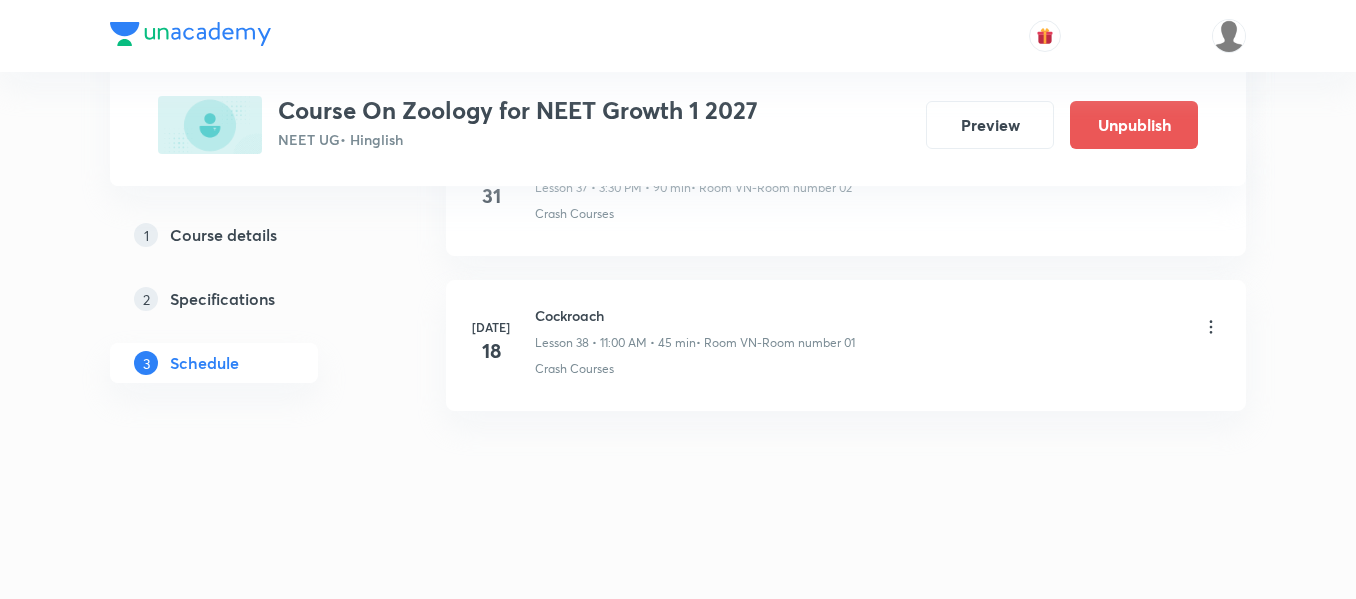 click on "Cockroach" at bounding box center (695, 315) 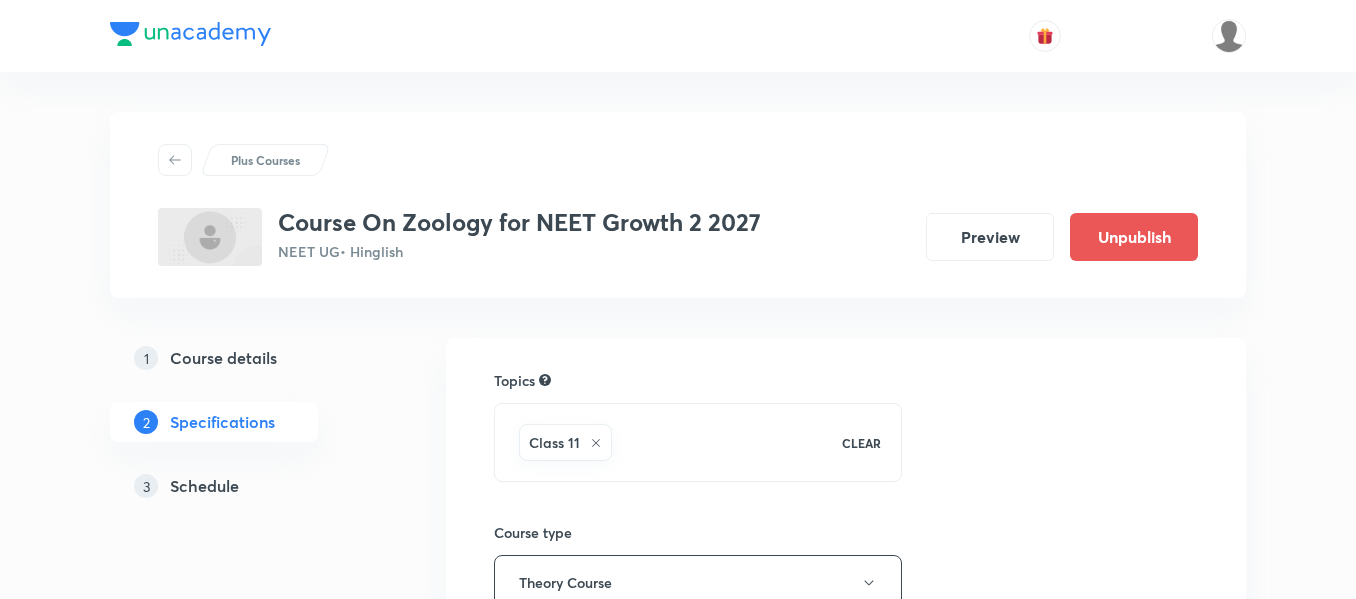 scroll, scrollTop: 0, scrollLeft: 0, axis: both 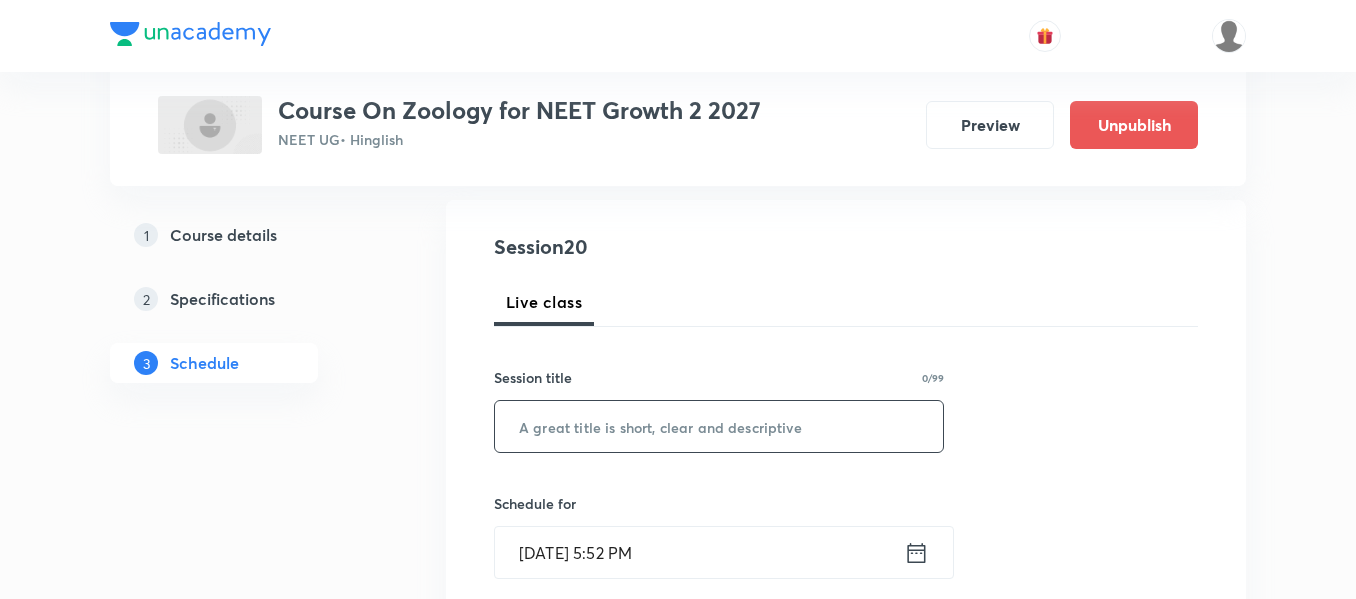 click at bounding box center (719, 426) 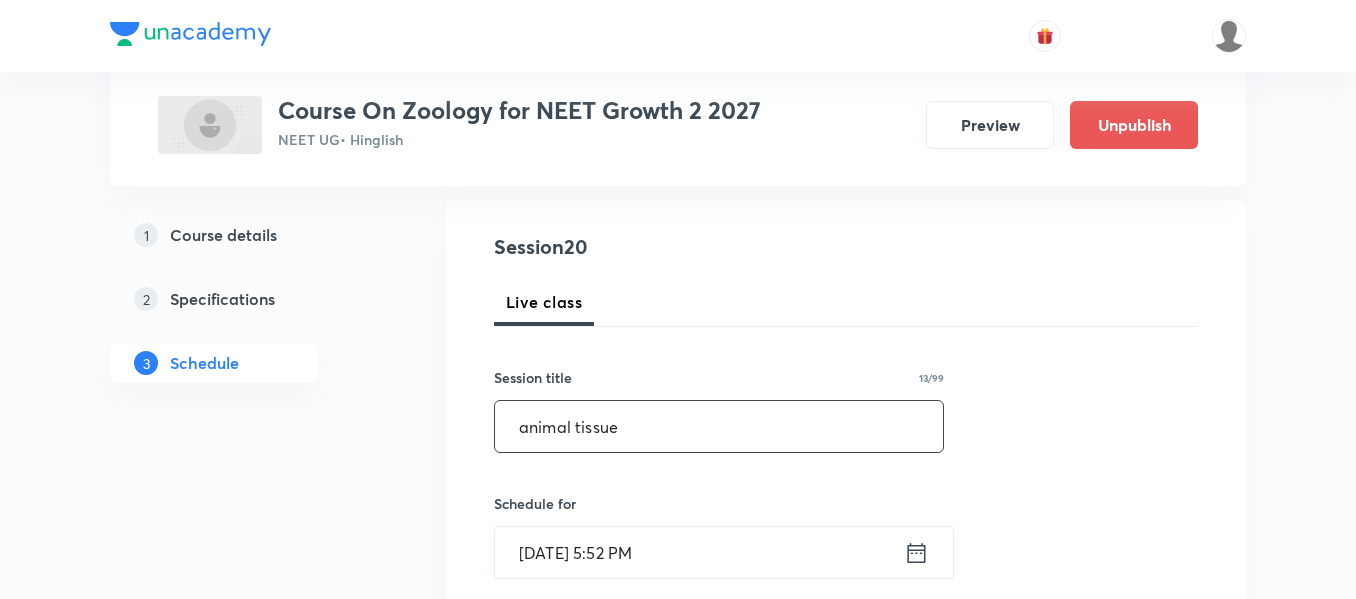 type on "animal tissue" 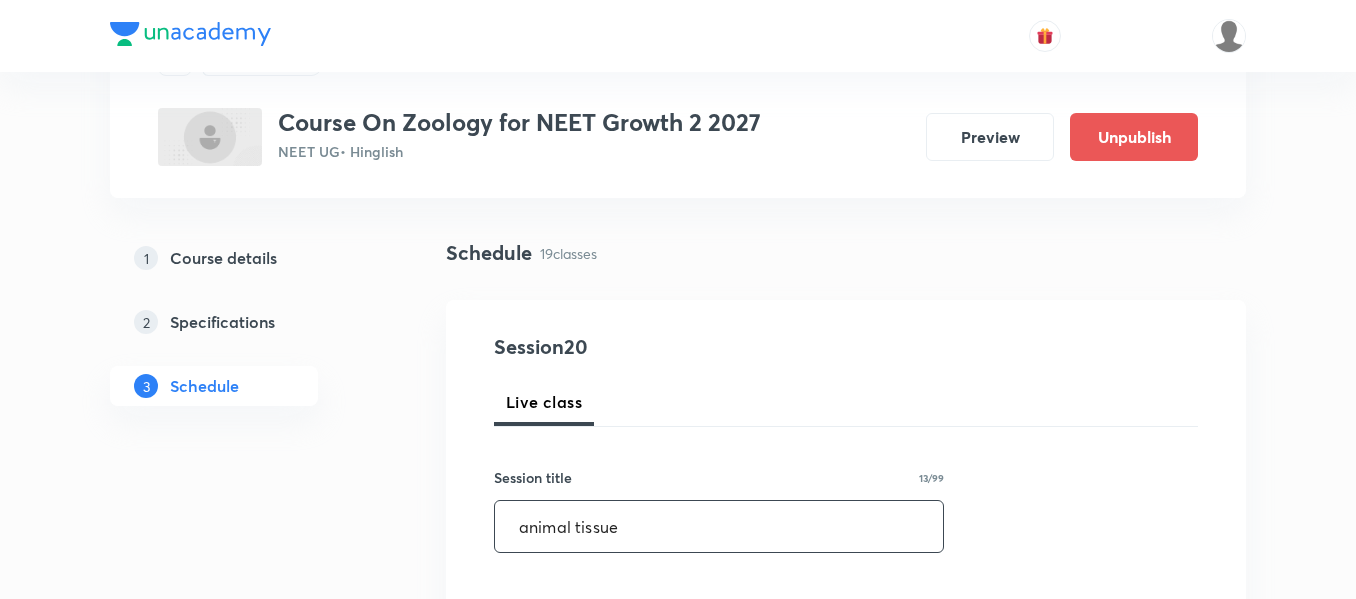 scroll, scrollTop: 300, scrollLeft: 0, axis: vertical 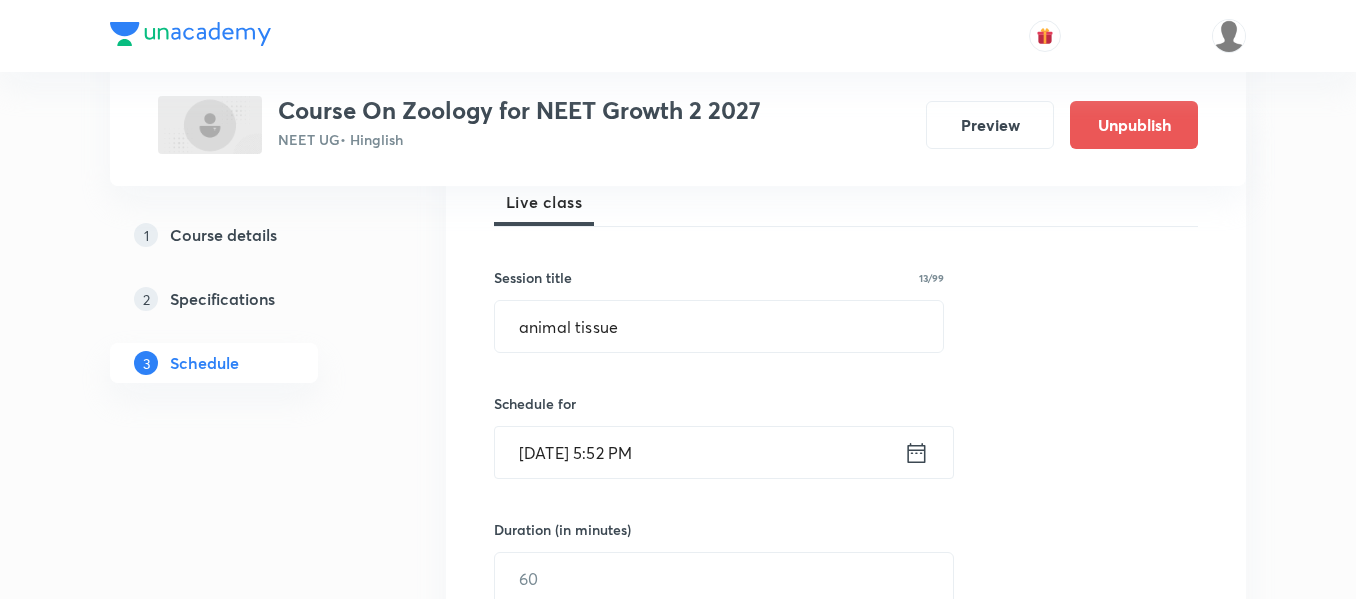 click on "[DATE] 5:52 PM" at bounding box center (699, 452) 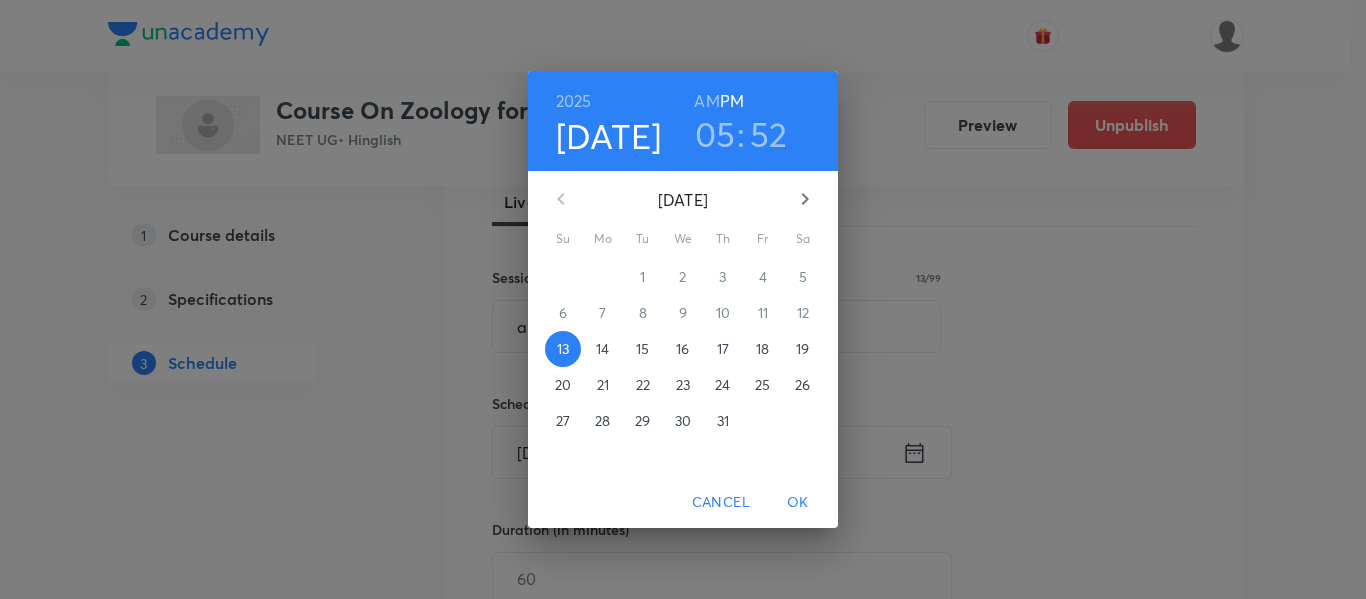 click on "15" at bounding box center (642, 349) 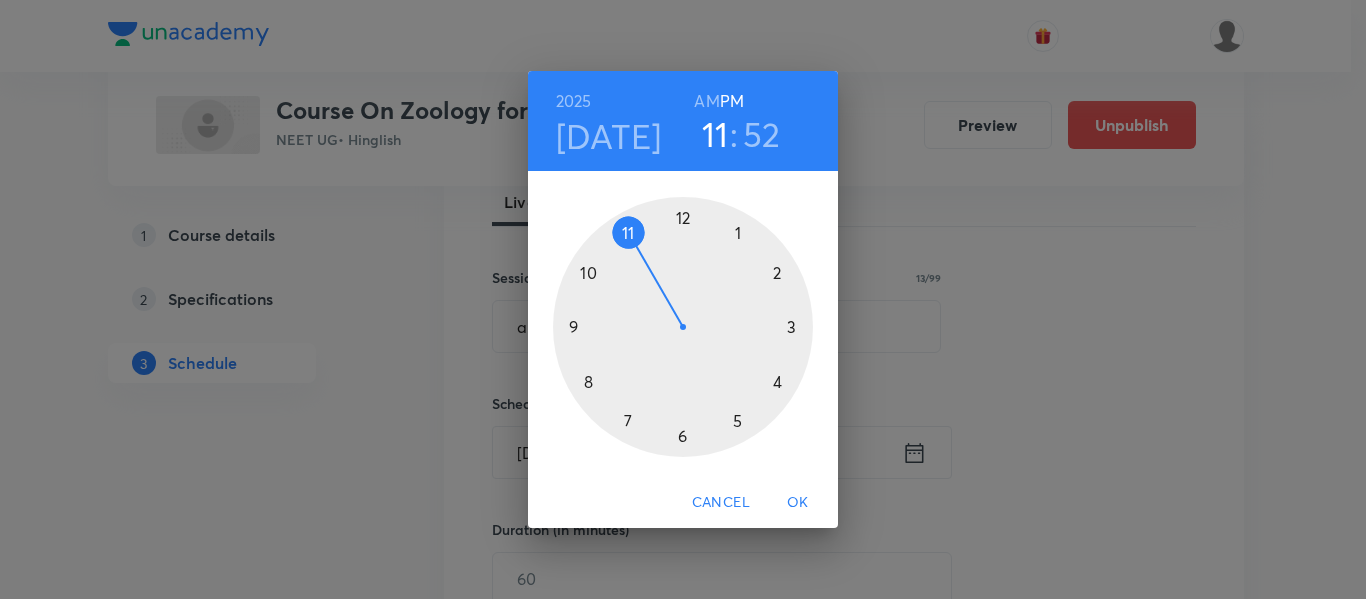 drag, startPoint x: 734, startPoint y: 423, endPoint x: 647, endPoint y: 279, distance: 168.2409 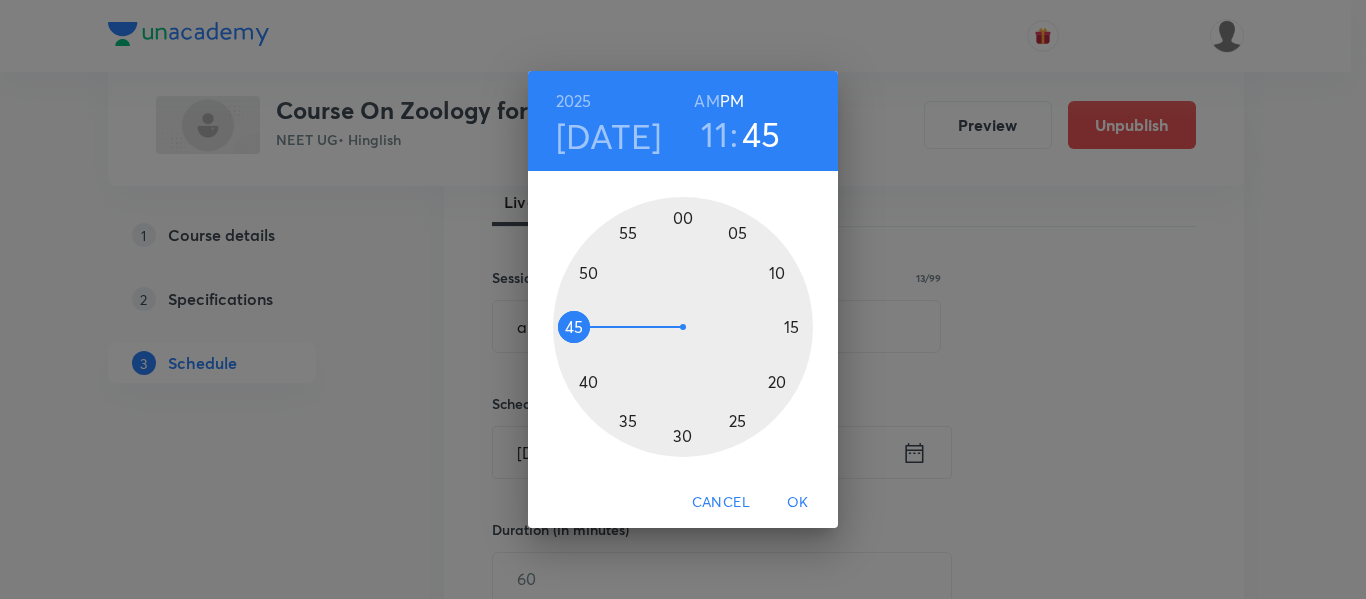 drag, startPoint x: 616, startPoint y: 272, endPoint x: 598, endPoint y: 325, distance: 55.97321 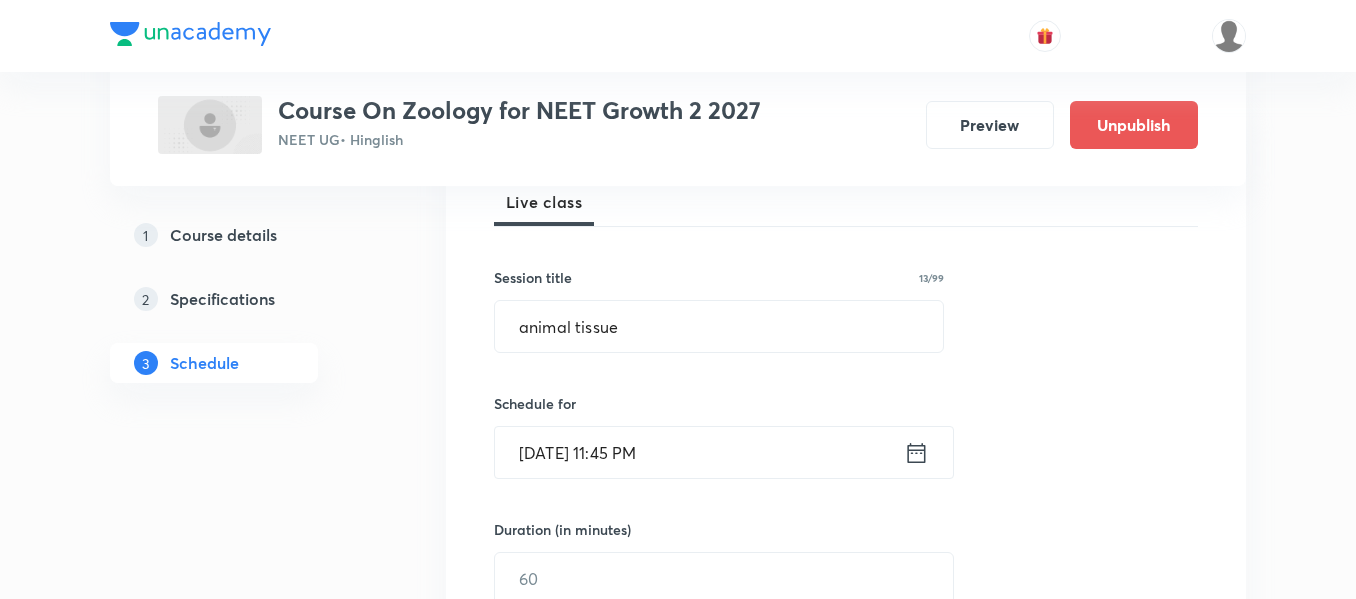 click 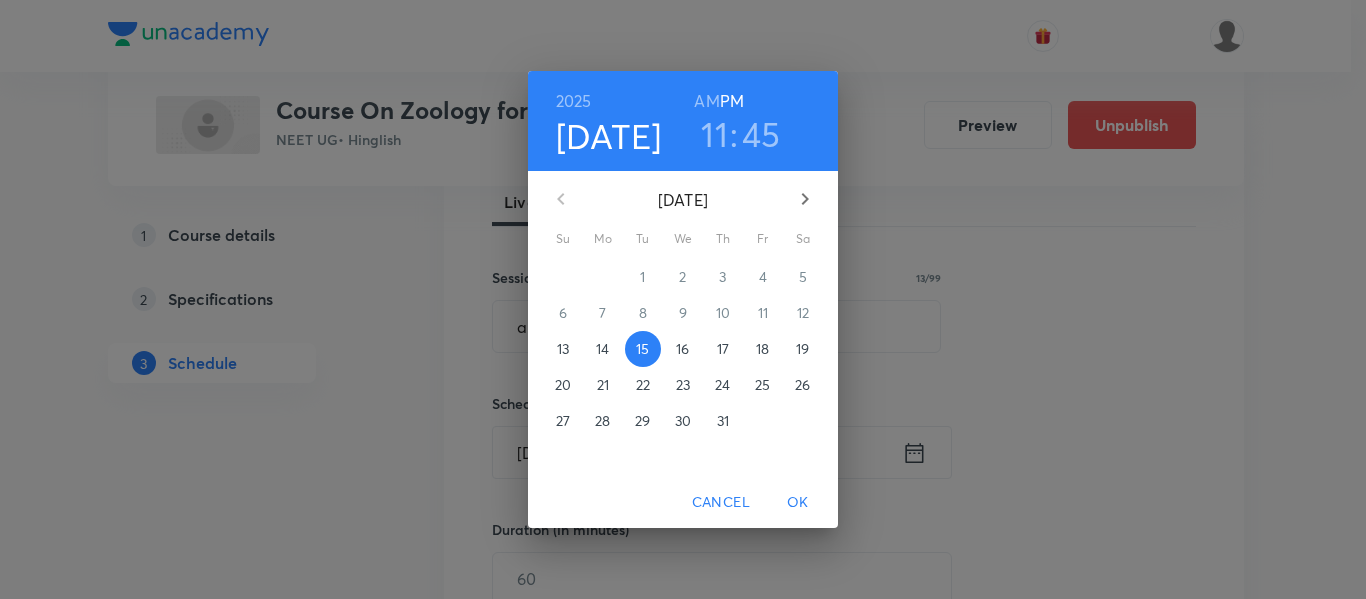 click on "AM" at bounding box center [706, 101] 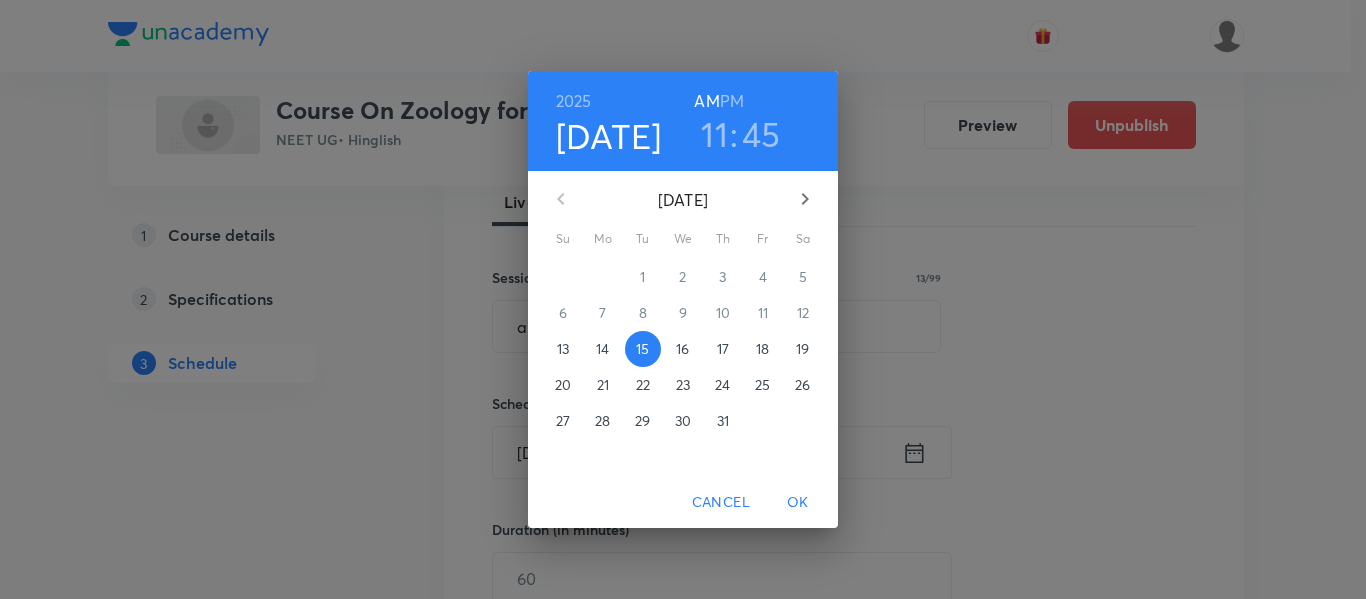click on "OK" at bounding box center (798, 502) 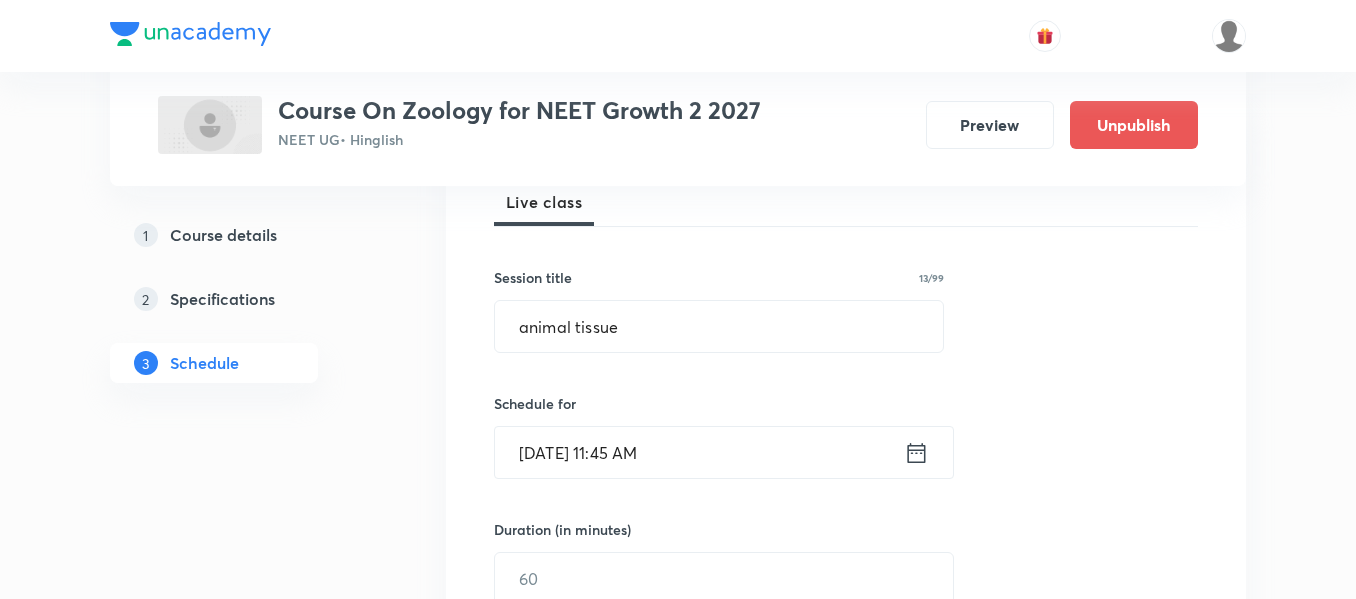 scroll, scrollTop: 400, scrollLeft: 0, axis: vertical 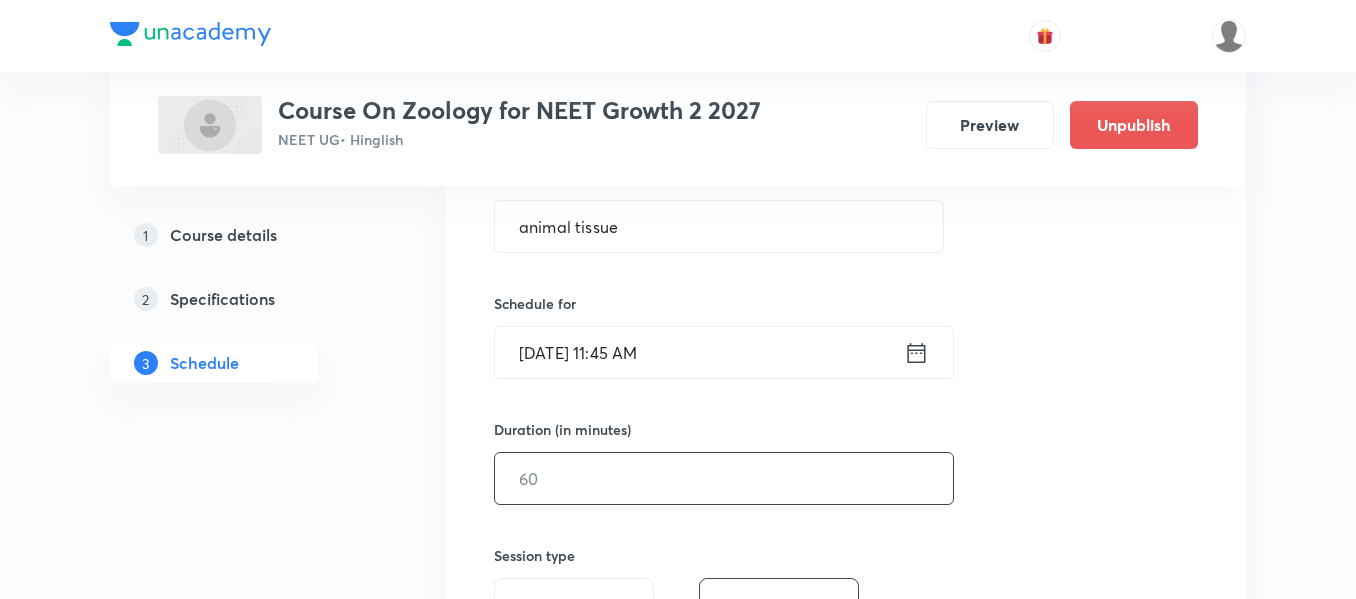 click at bounding box center [724, 478] 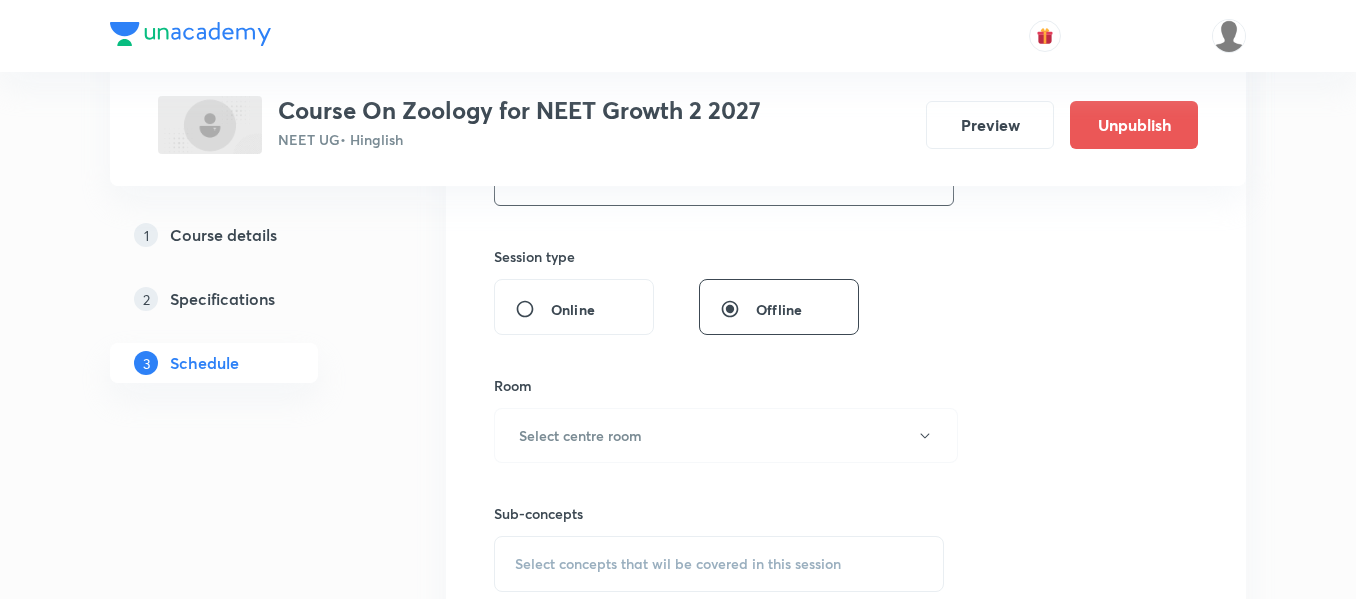 scroll, scrollTop: 700, scrollLeft: 0, axis: vertical 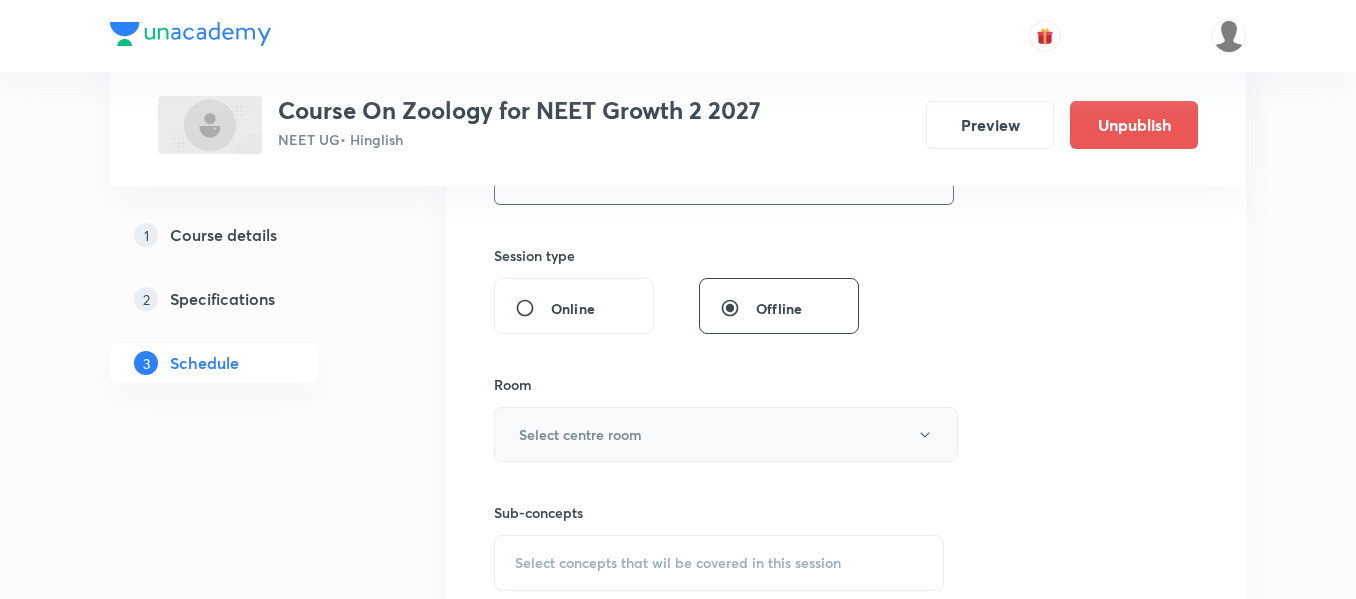 type on "90" 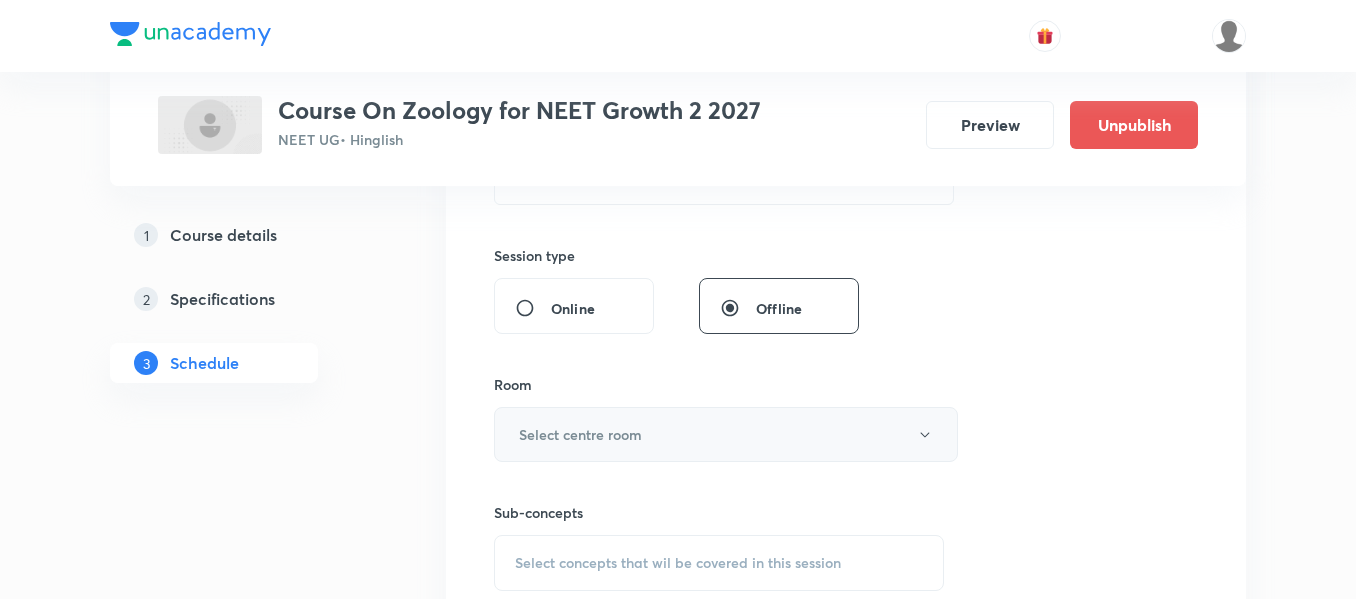 click on "Select centre room" at bounding box center (726, 434) 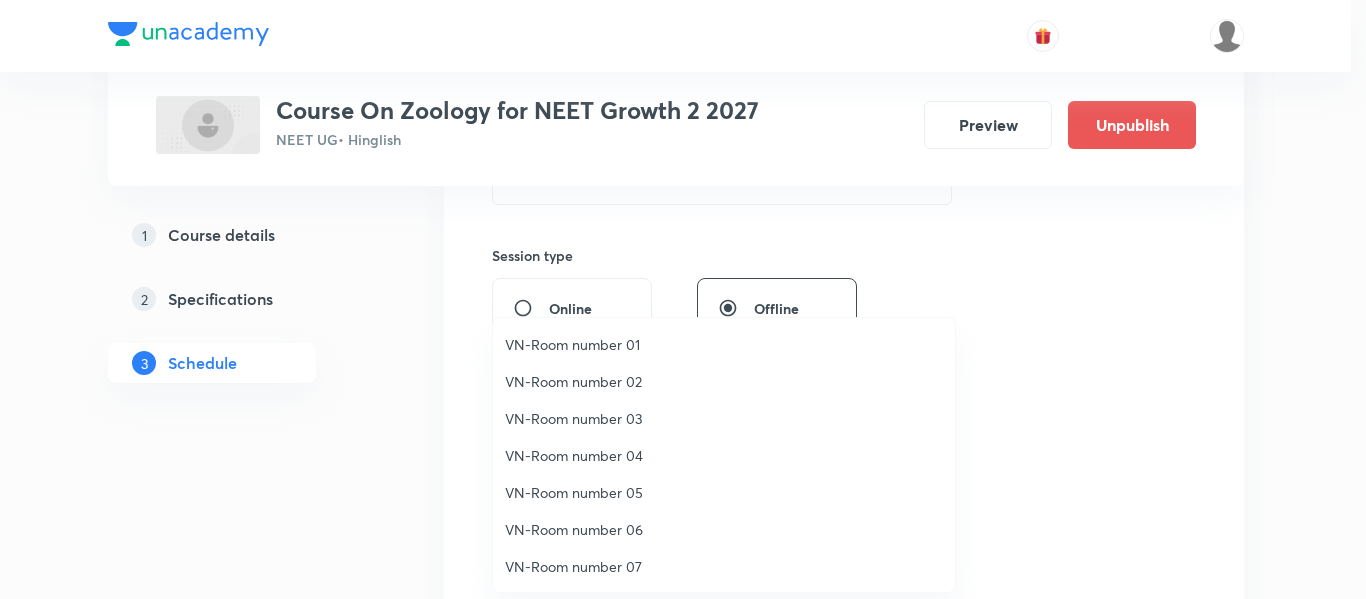 drag, startPoint x: 574, startPoint y: 323, endPoint x: 580, endPoint y: 344, distance: 21.84033 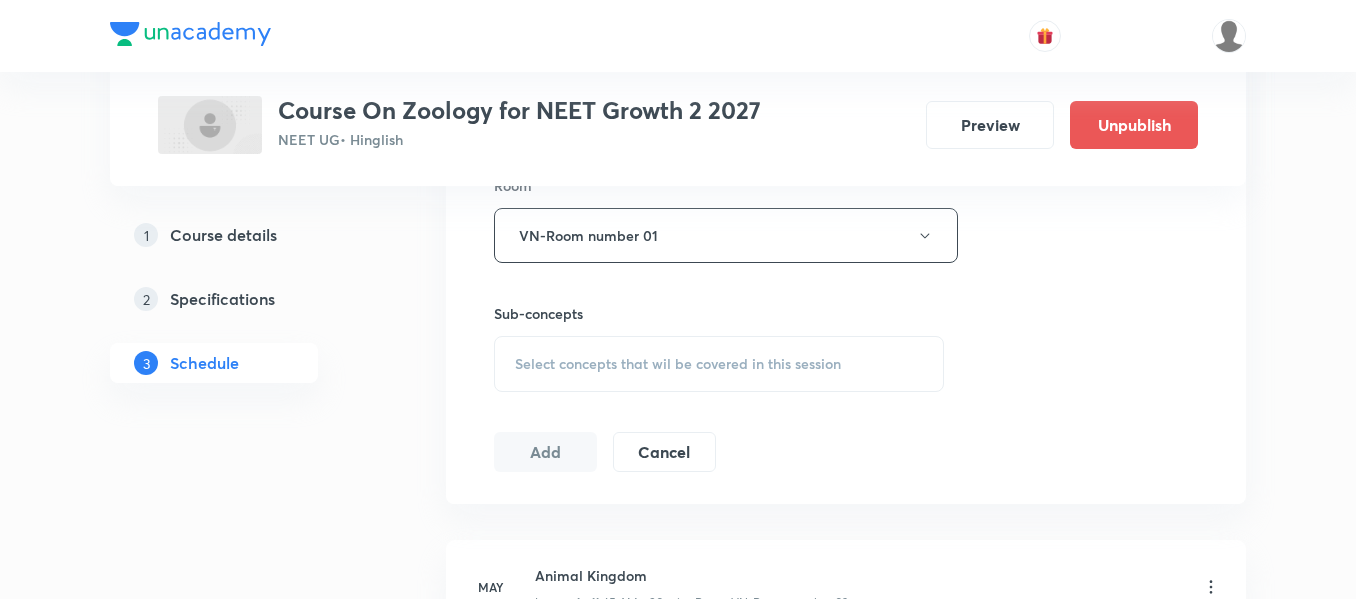 scroll, scrollTop: 900, scrollLeft: 0, axis: vertical 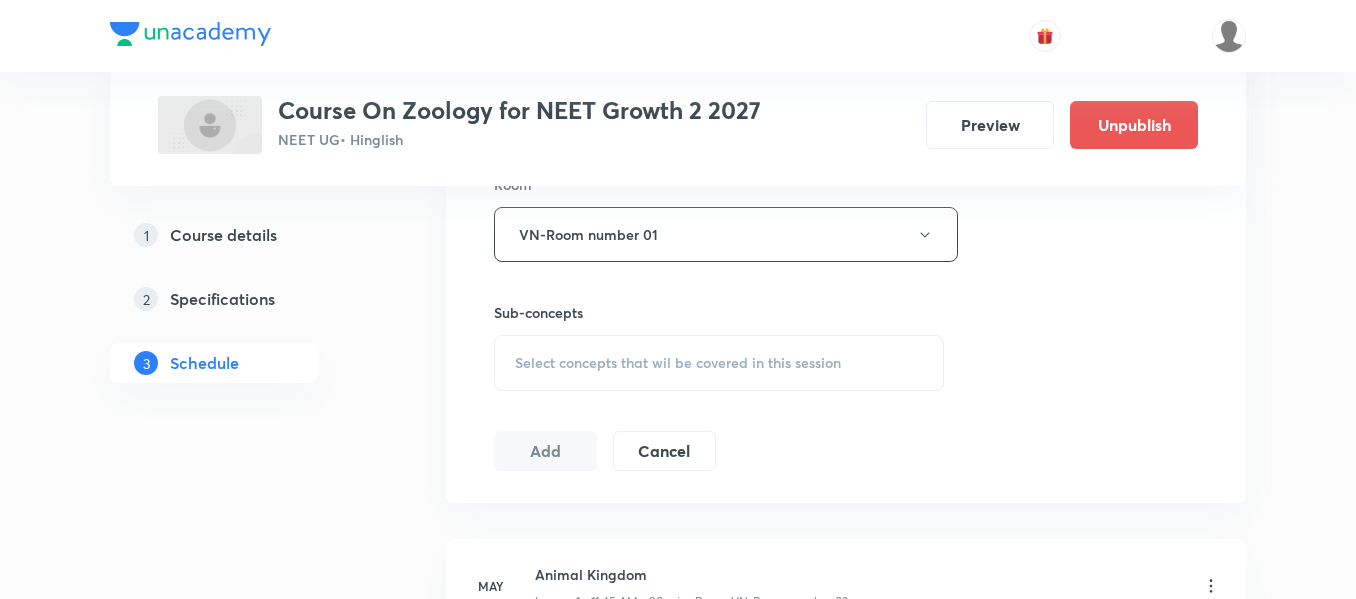 click on "Select concepts that wil be covered in this session" at bounding box center (719, 363) 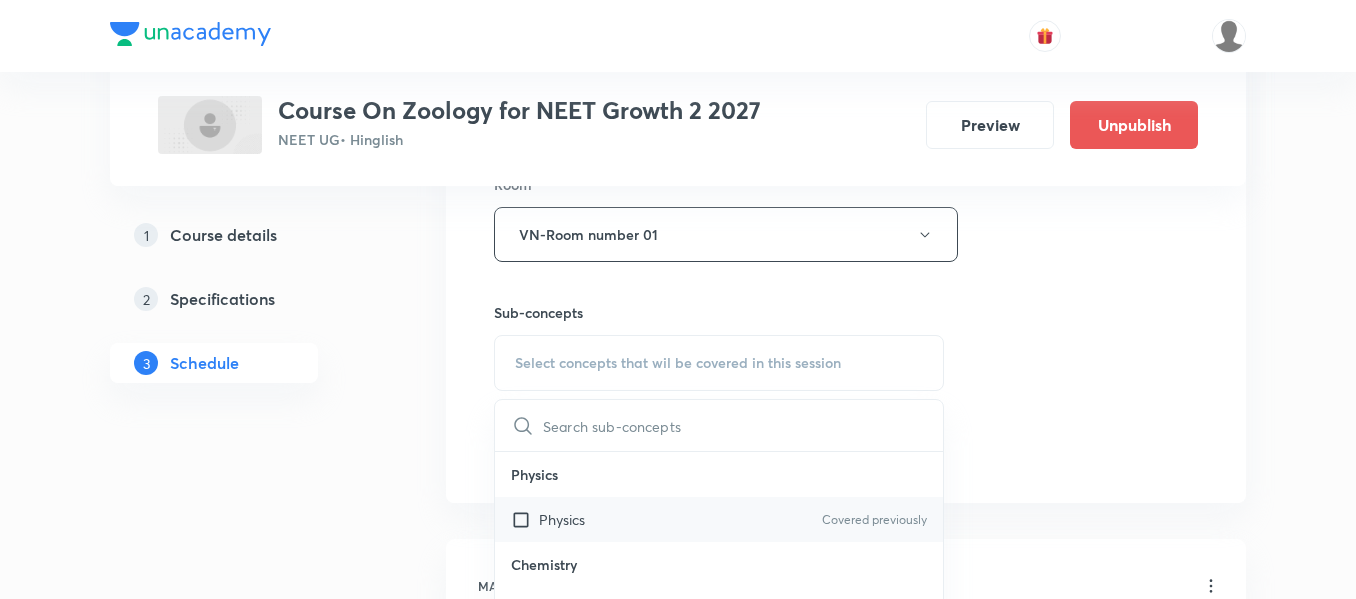 click on "Physics Covered previously" at bounding box center (719, 519) 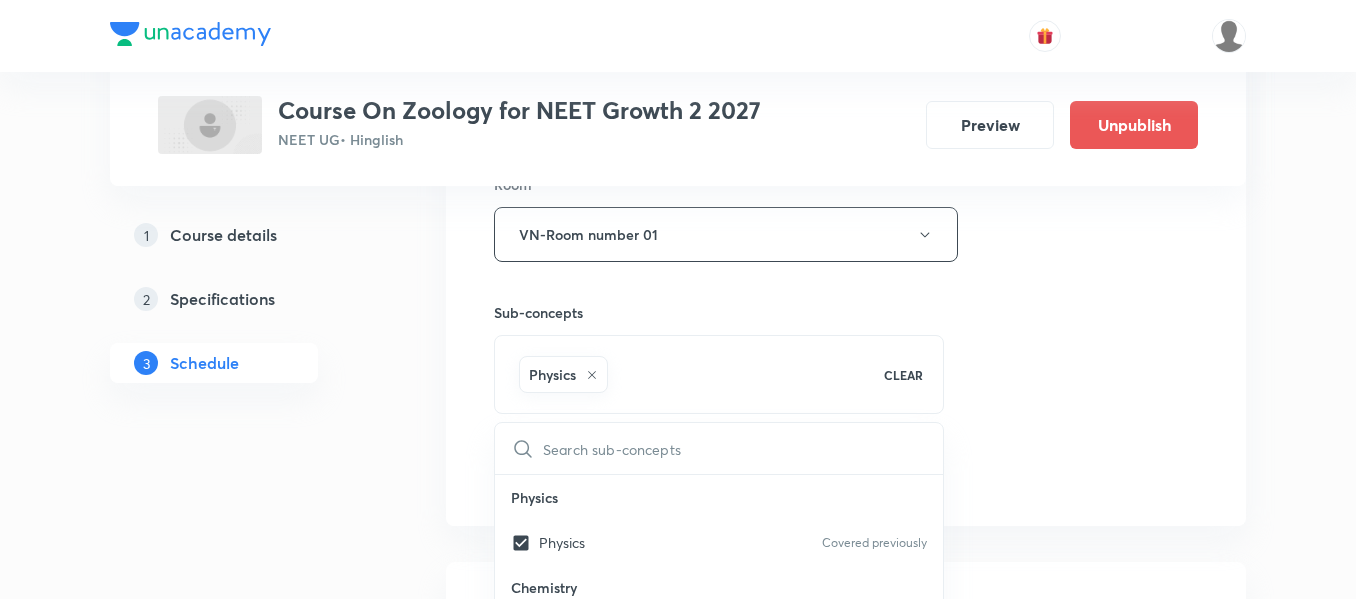 click on "Session  20 Live class Session title 13/99 animal tissue ​ Schedule for Jul 15, 2025, 11:45 AM ​ Duration (in minutes) 90 ​   Session type Online Offline Room VN-Room number 01 Sub-concepts Physics CLEAR ​ Physics Physics Covered previously Chemistry Chemistry Biology Biology Covered previously Add Cancel" at bounding box center (846, 13) 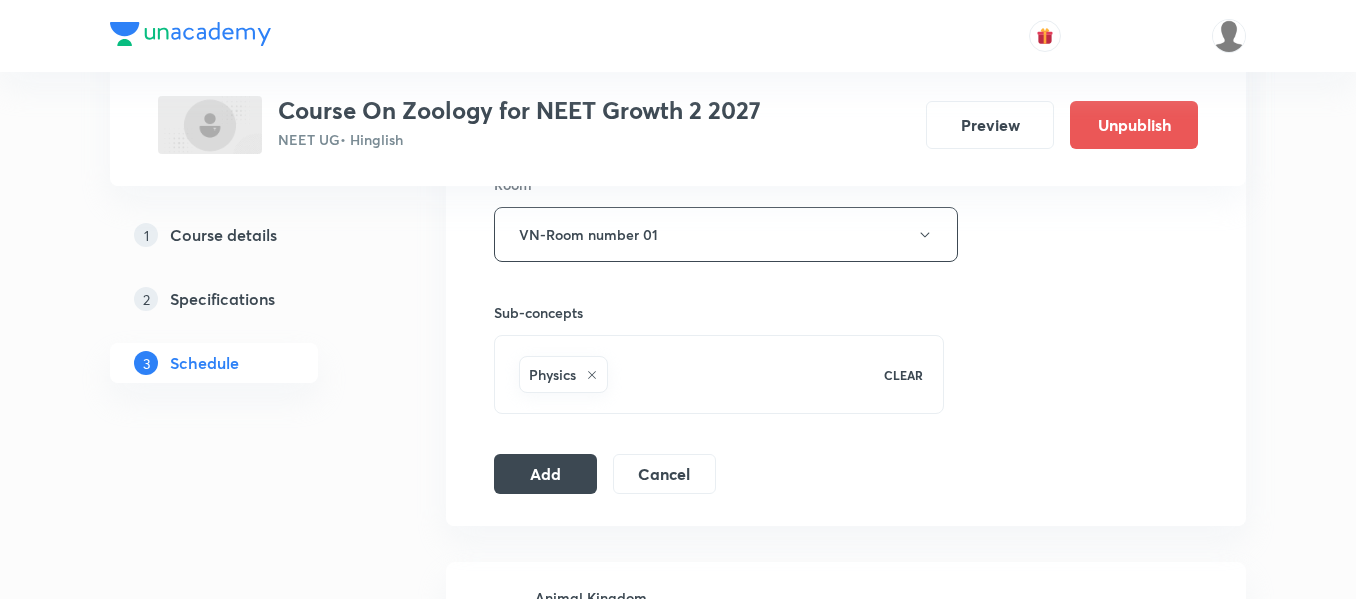click on "Physics" at bounding box center [563, 374] 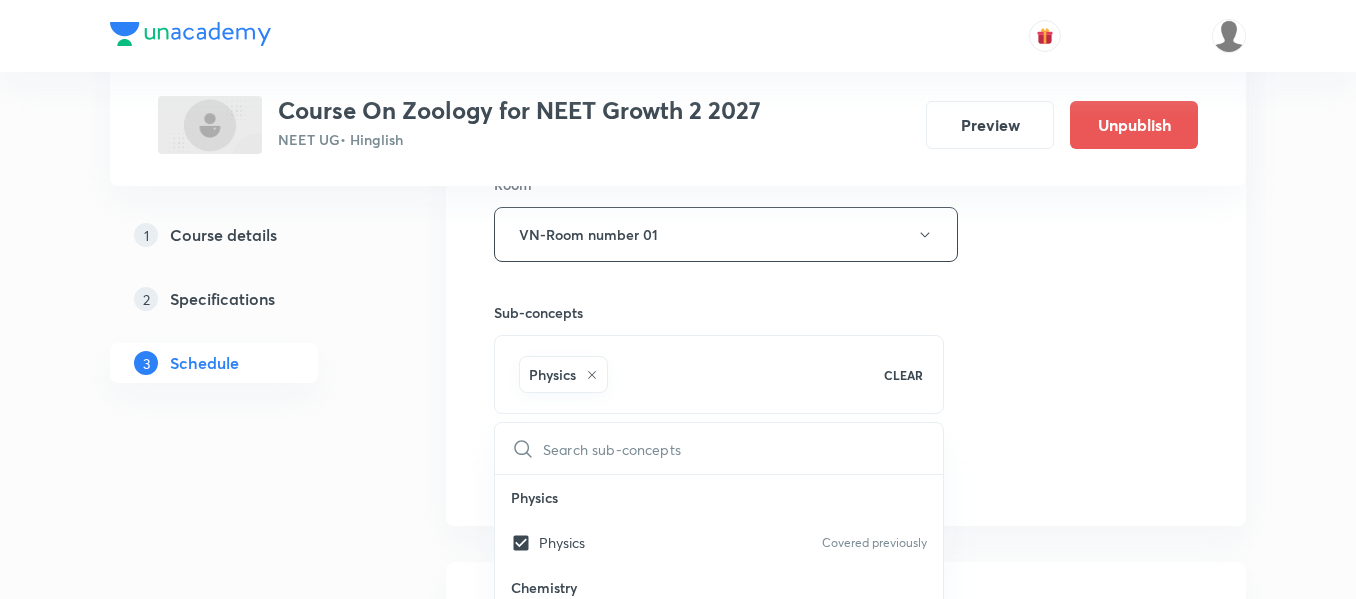 click on "Physics" at bounding box center [688, 374] 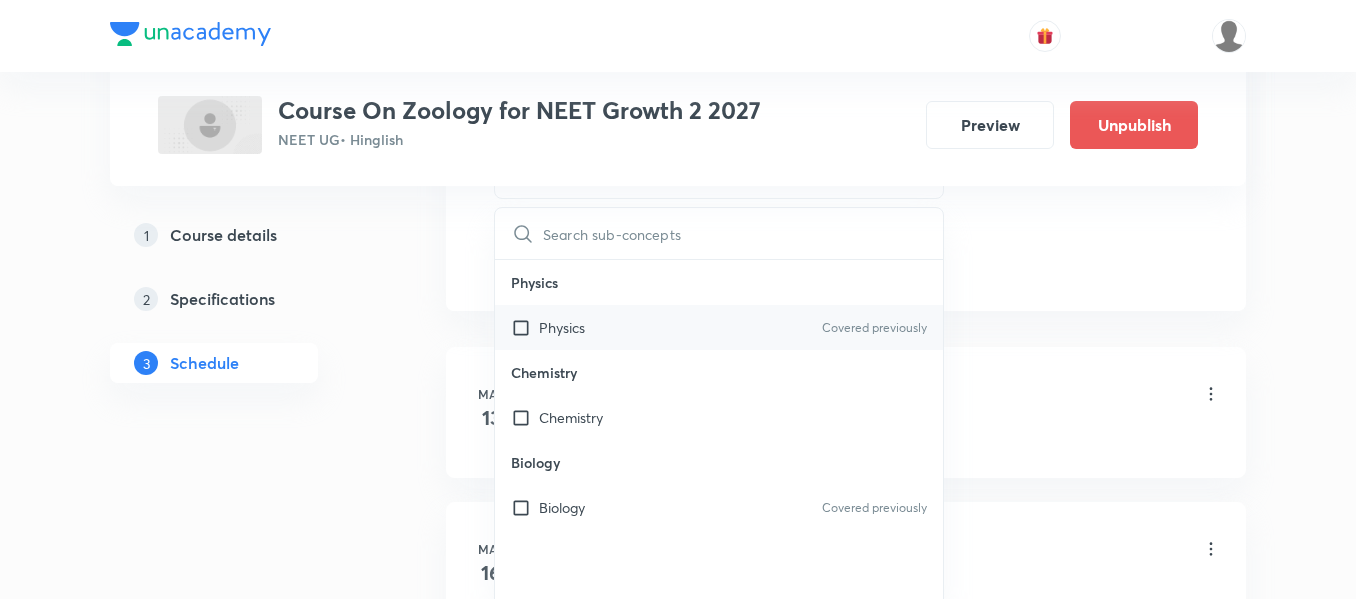 scroll, scrollTop: 1100, scrollLeft: 0, axis: vertical 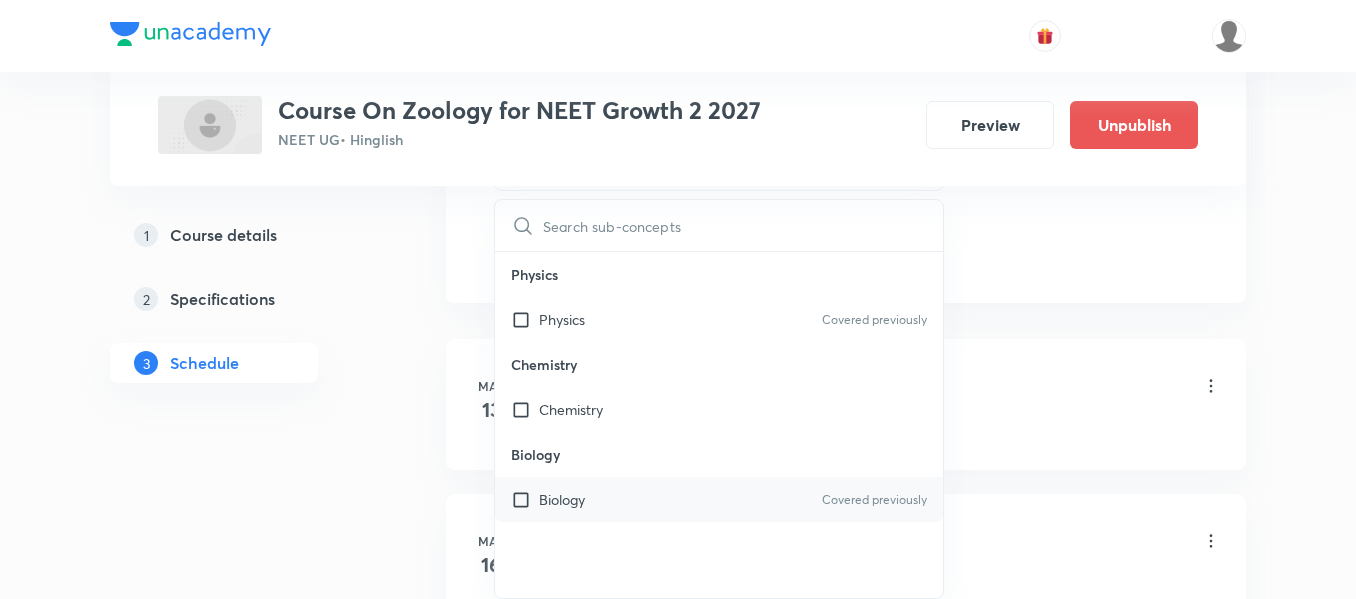 click on "Biology Covered previously" at bounding box center [719, 499] 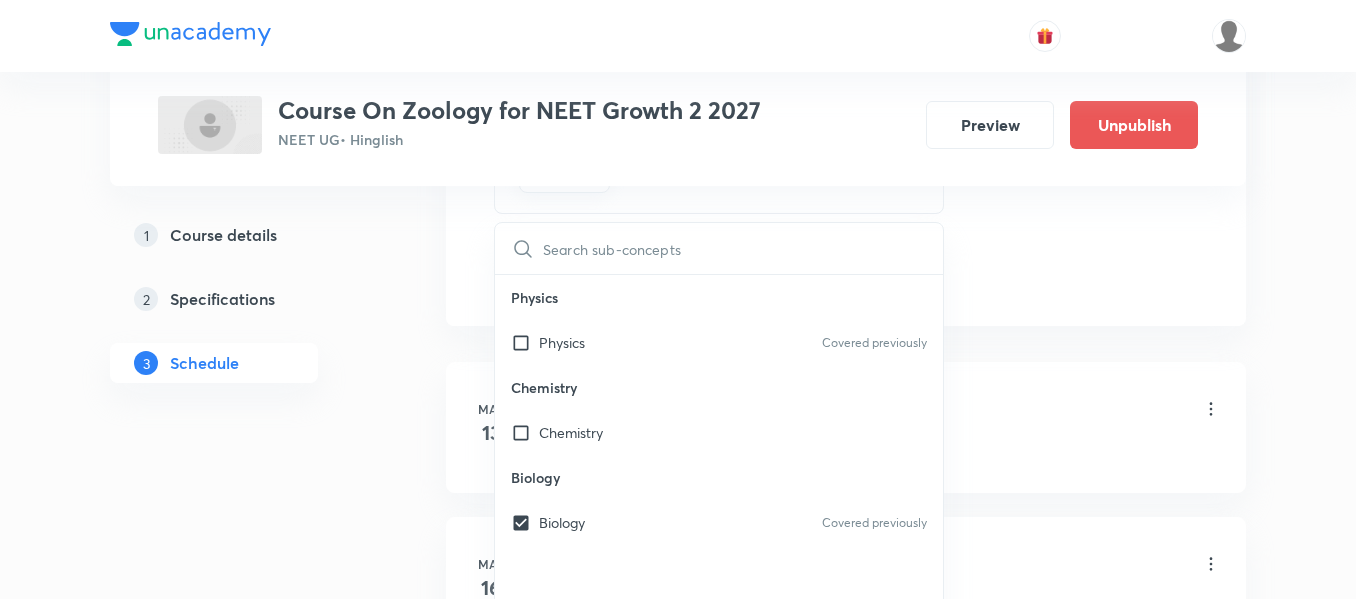 click on "Session  20 Live class Session title 13/99 animal tissue ​ Schedule for Jul 15, 2025, 11:45 AM ​ Duration (in minutes) 90 ​   Session type Online Offline Room VN-Room number 01 Sub-concepts Biology CLEAR ​ Physics Physics Covered previously Chemistry Chemistry Biology Biology Covered previously Add Cancel" at bounding box center [846, -187] 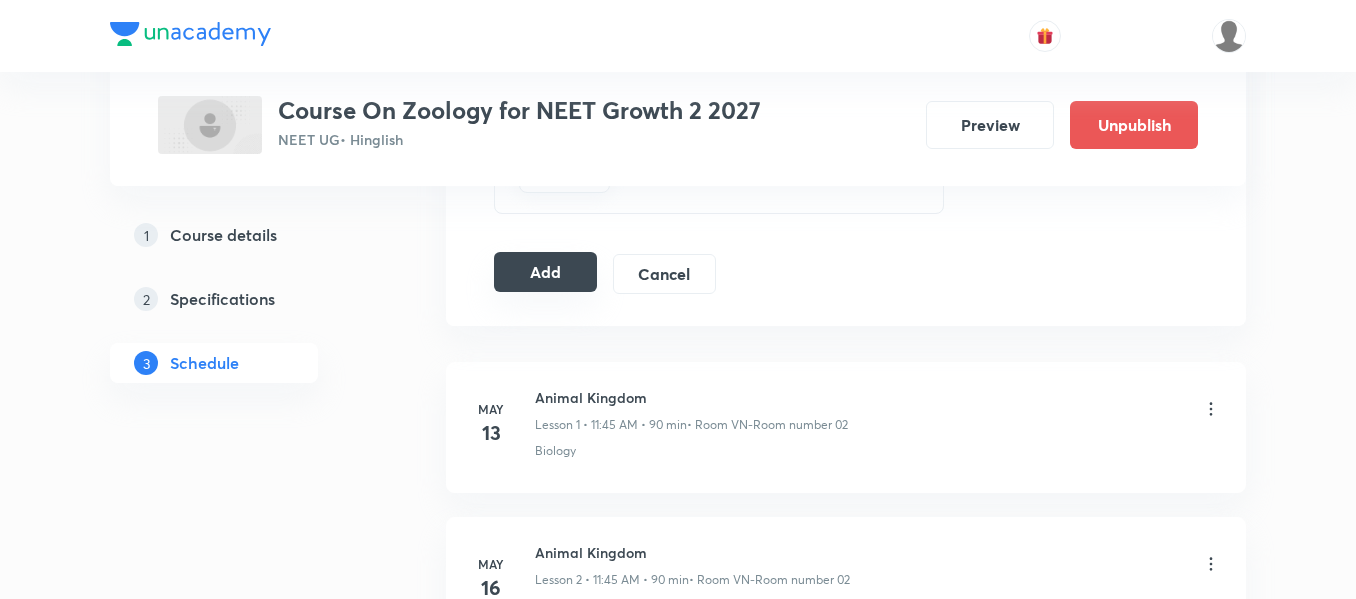 click on "Add" at bounding box center (545, 272) 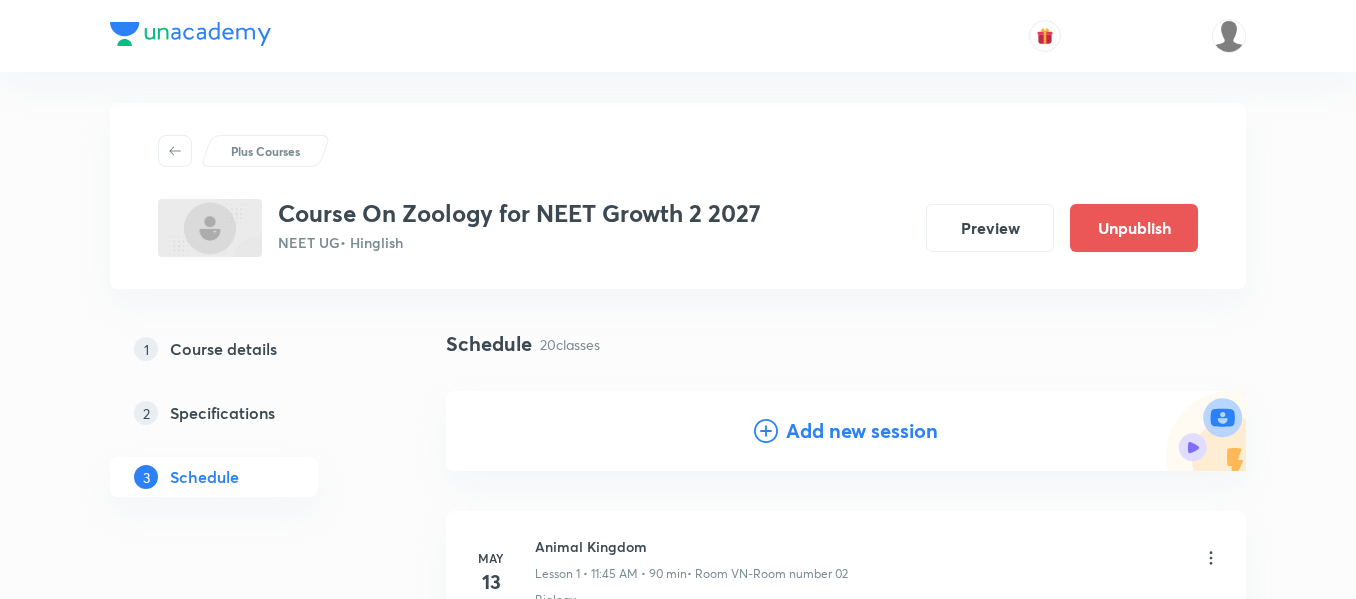 scroll, scrollTop: 0, scrollLeft: 0, axis: both 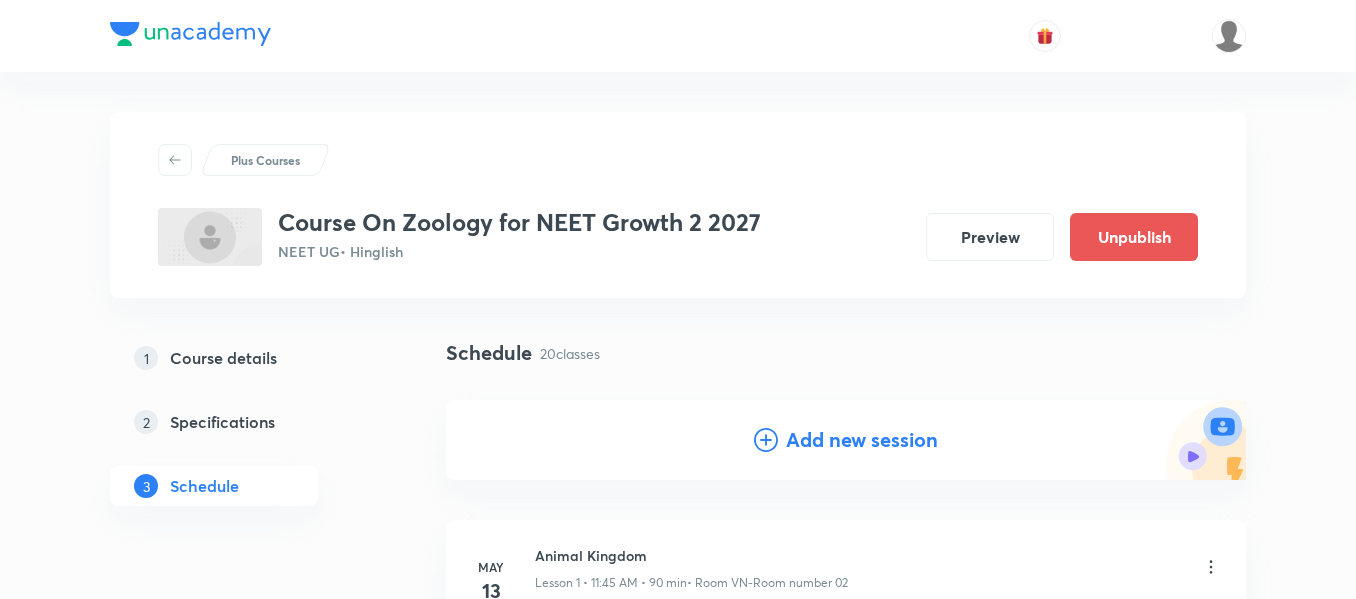 click on "Add new session" at bounding box center [862, 440] 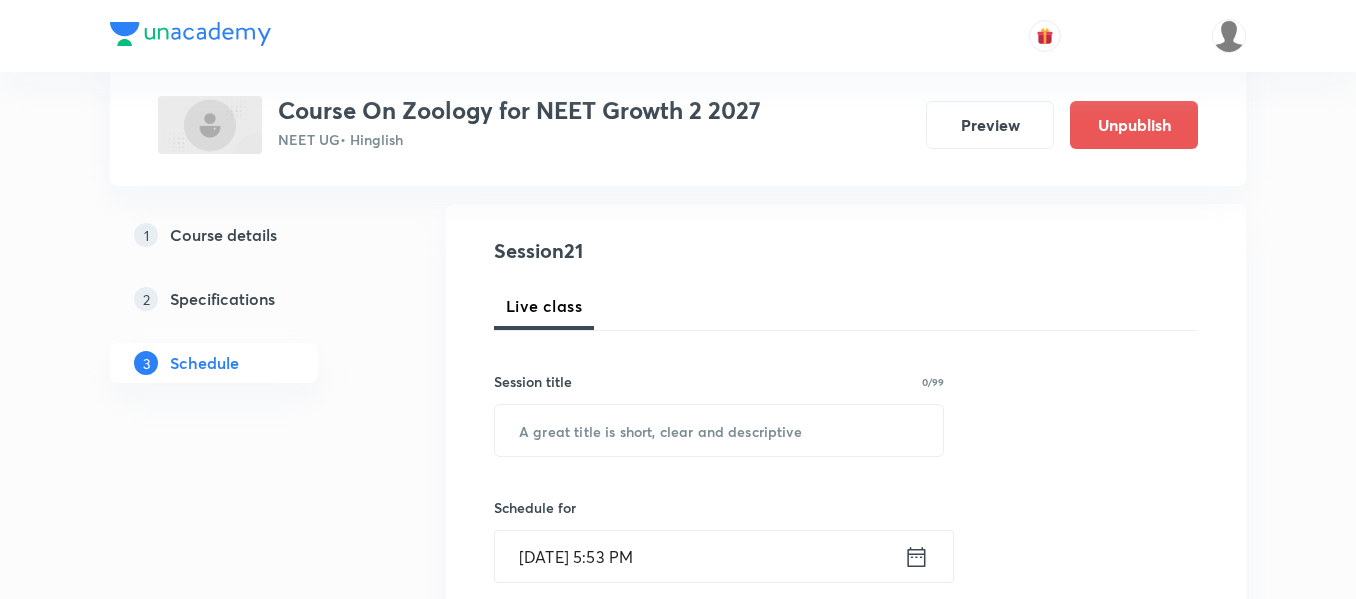 scroll, scrollTop: 200, scrollLeft: 0, axis: vertical 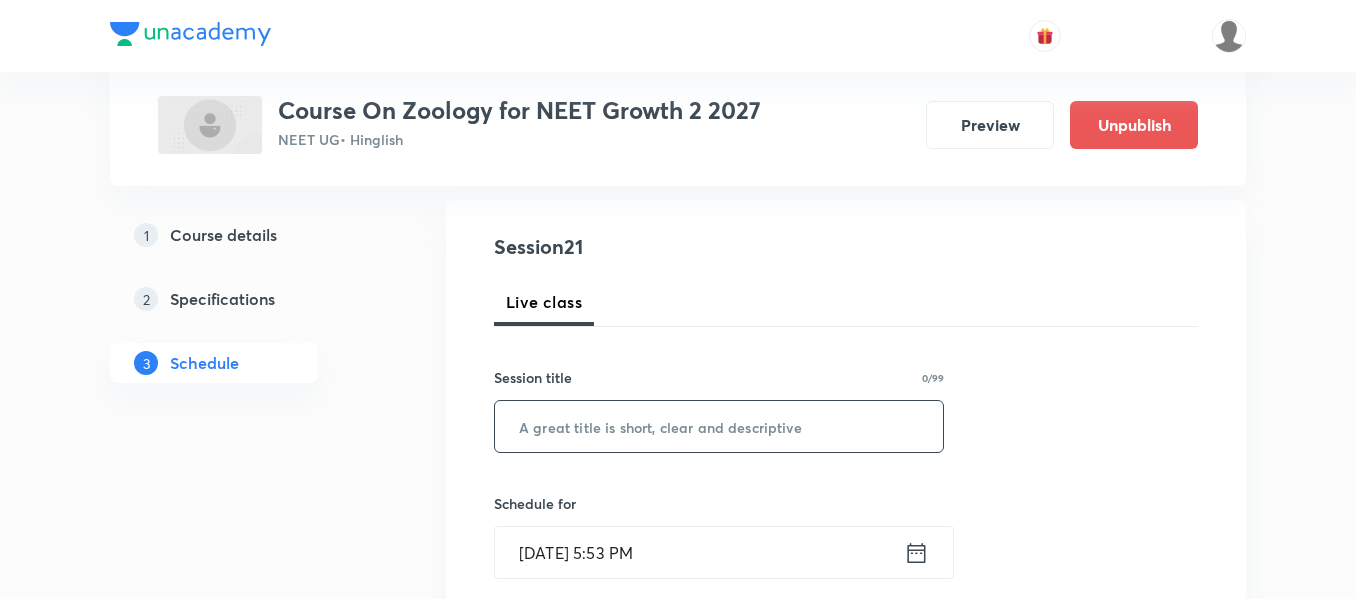 click at bounding box center (719, 426) 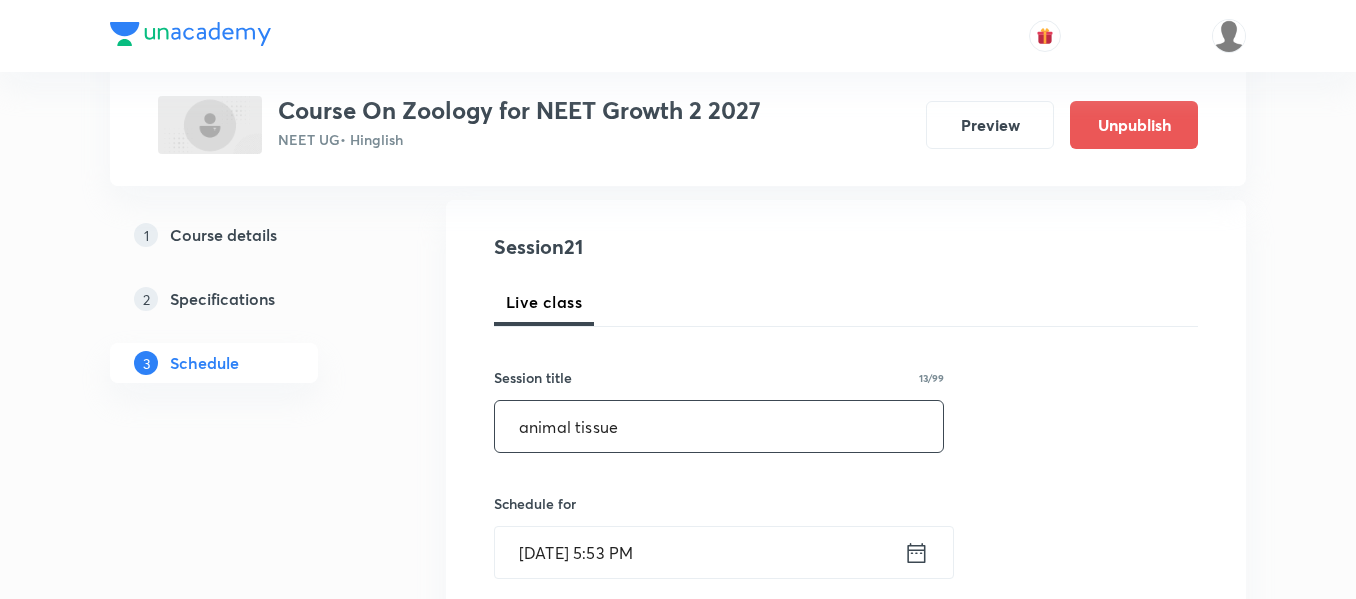 type on "animal tissue" 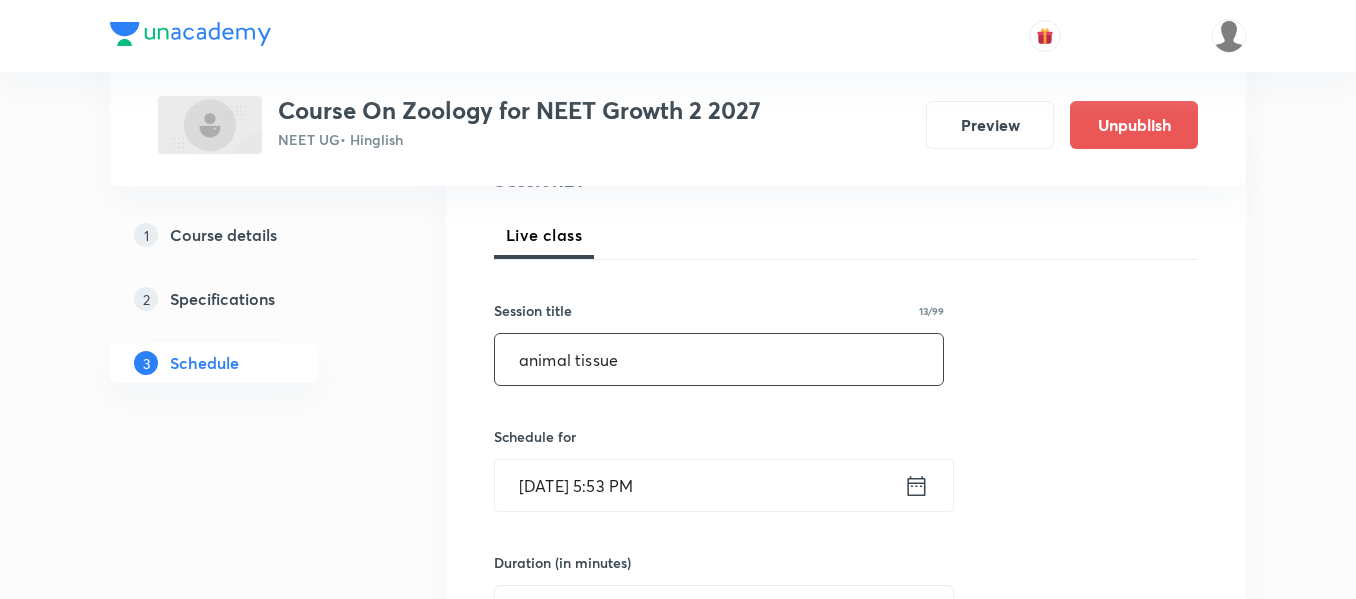 scroll, scrollTop: 300, scrollLeft: 0, axis: vertical 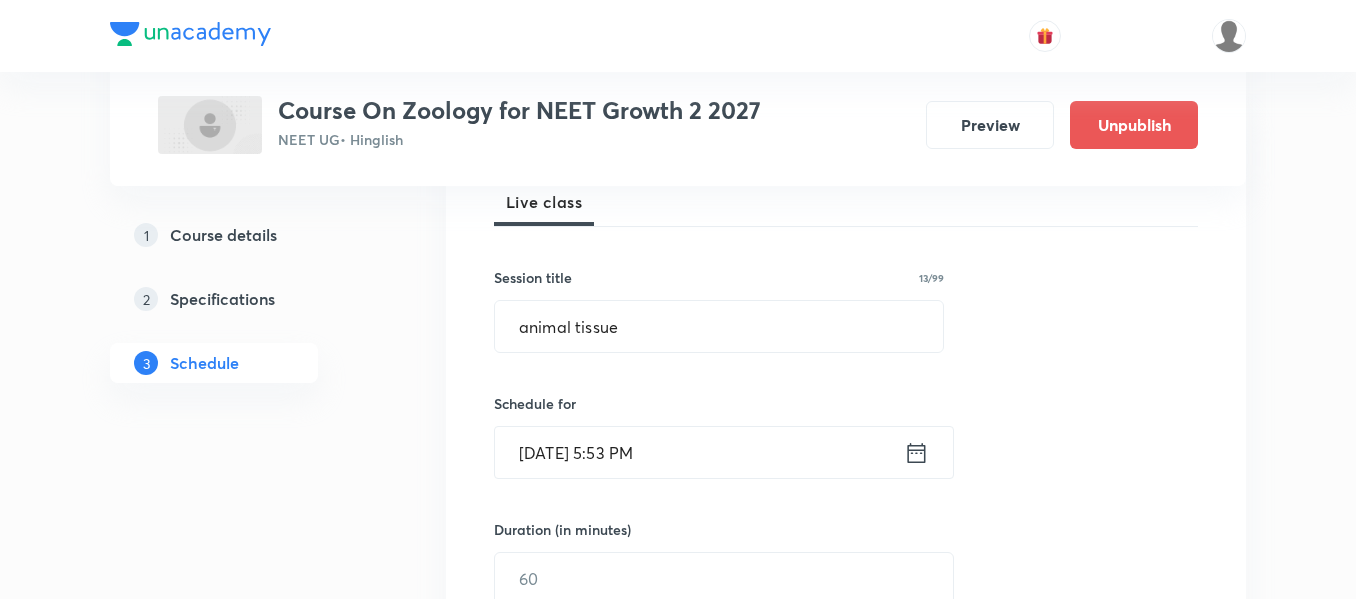 click 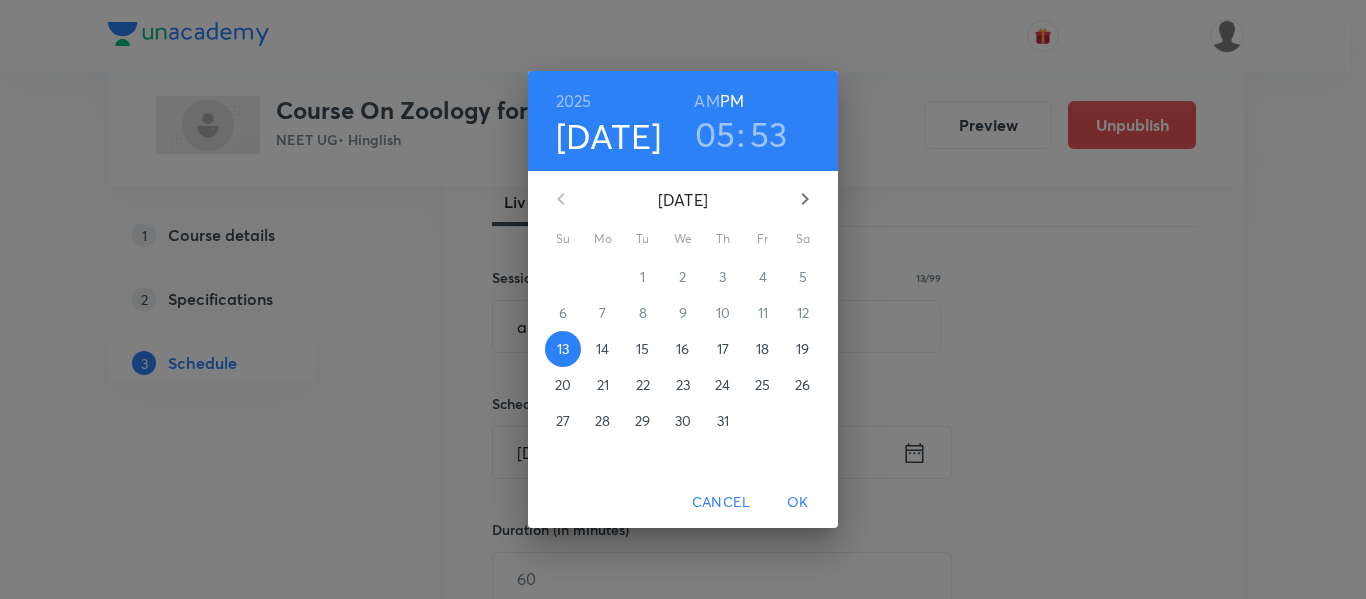 click on "18" at bounding box center [762, 349] 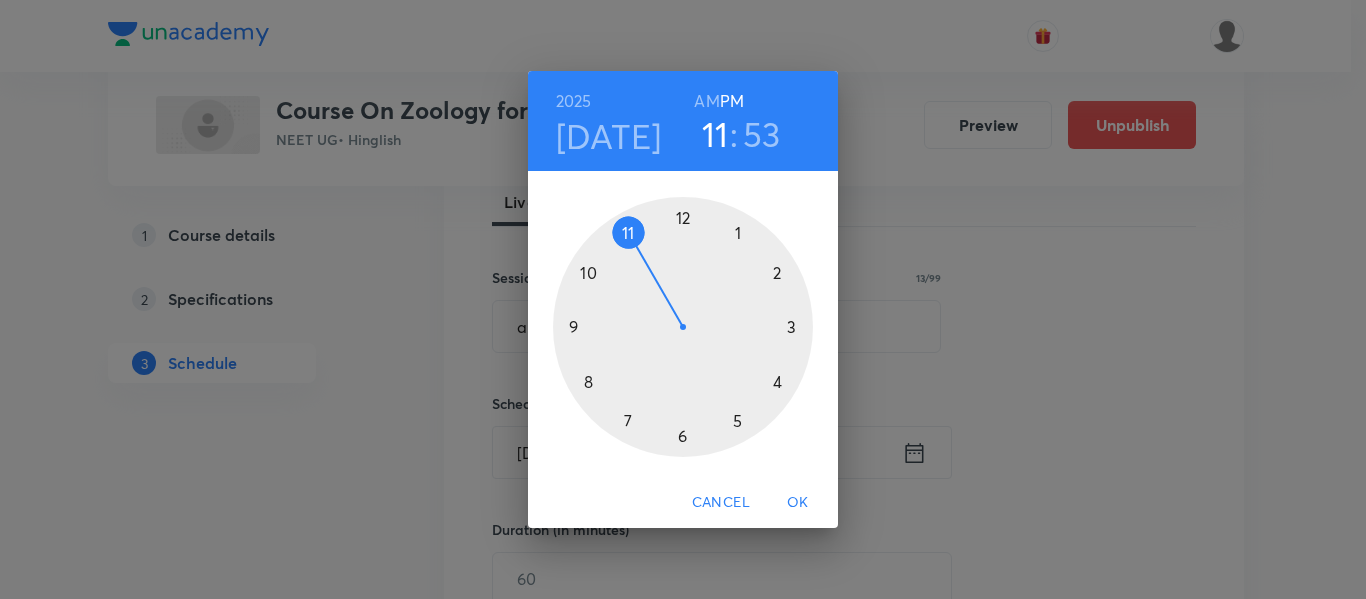 drag, startPoint x: 736, startPoint y: 416, endPoint x: 664, endPoint y: 263, distance: 169.09465 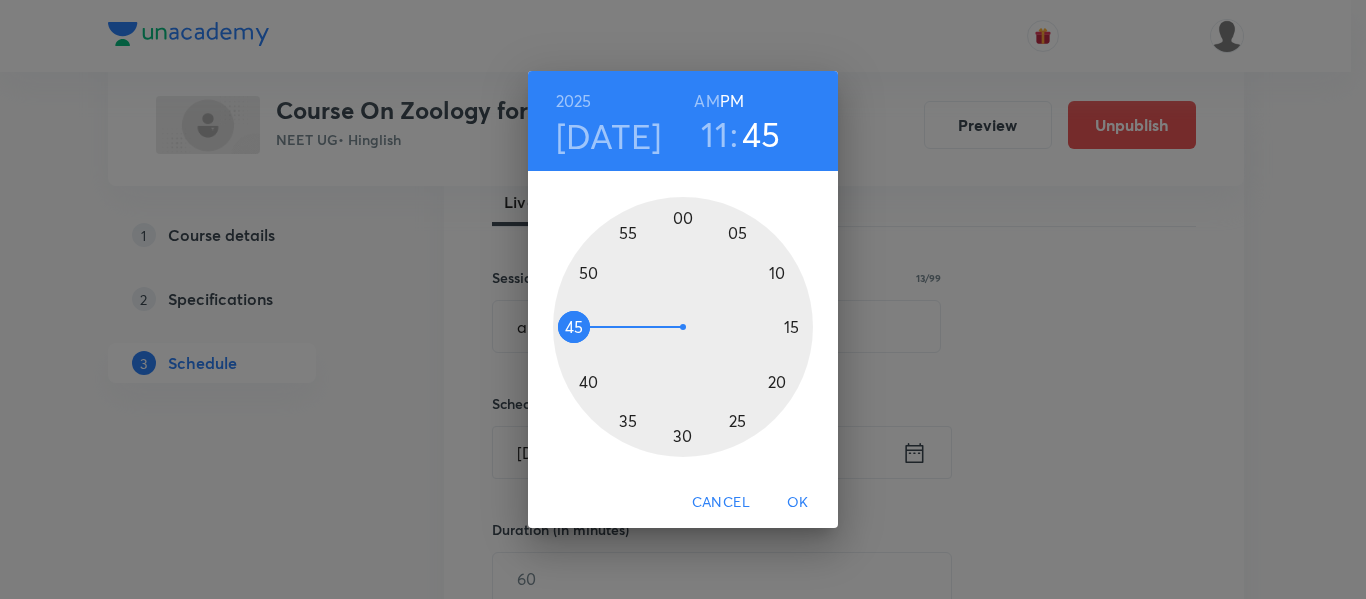 drag, startPoint x: 616, startPoint y: 253, endPoint x: 604, endPoint y: 325, distance: 72.99315 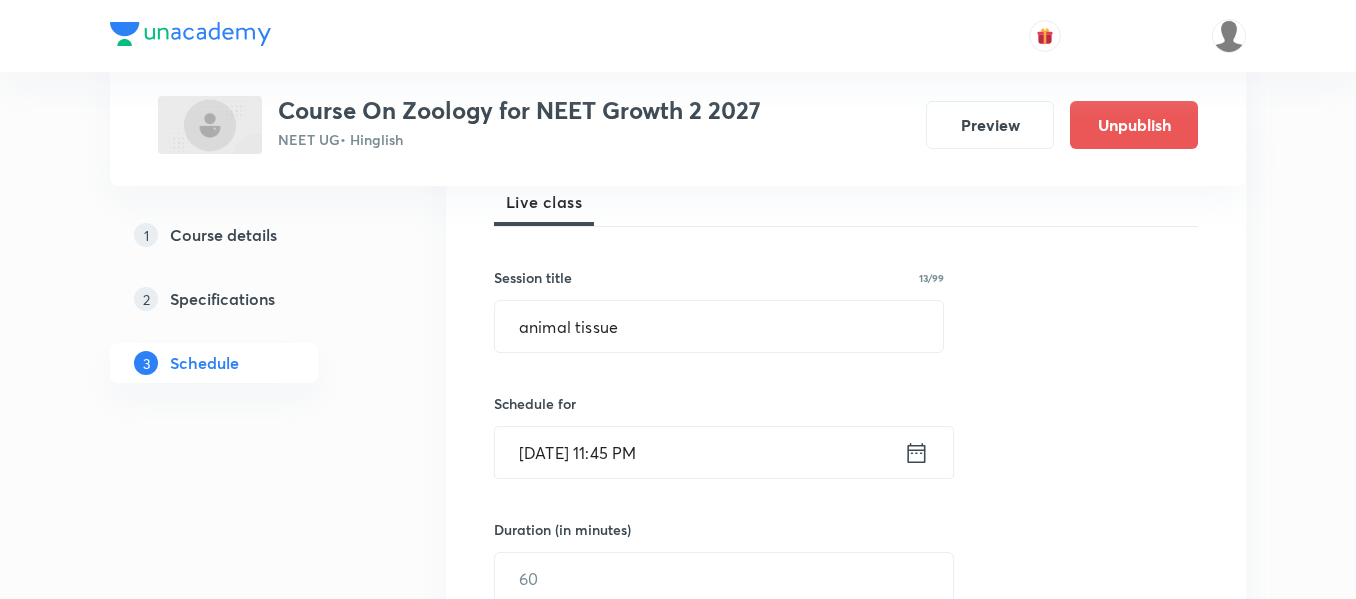 click 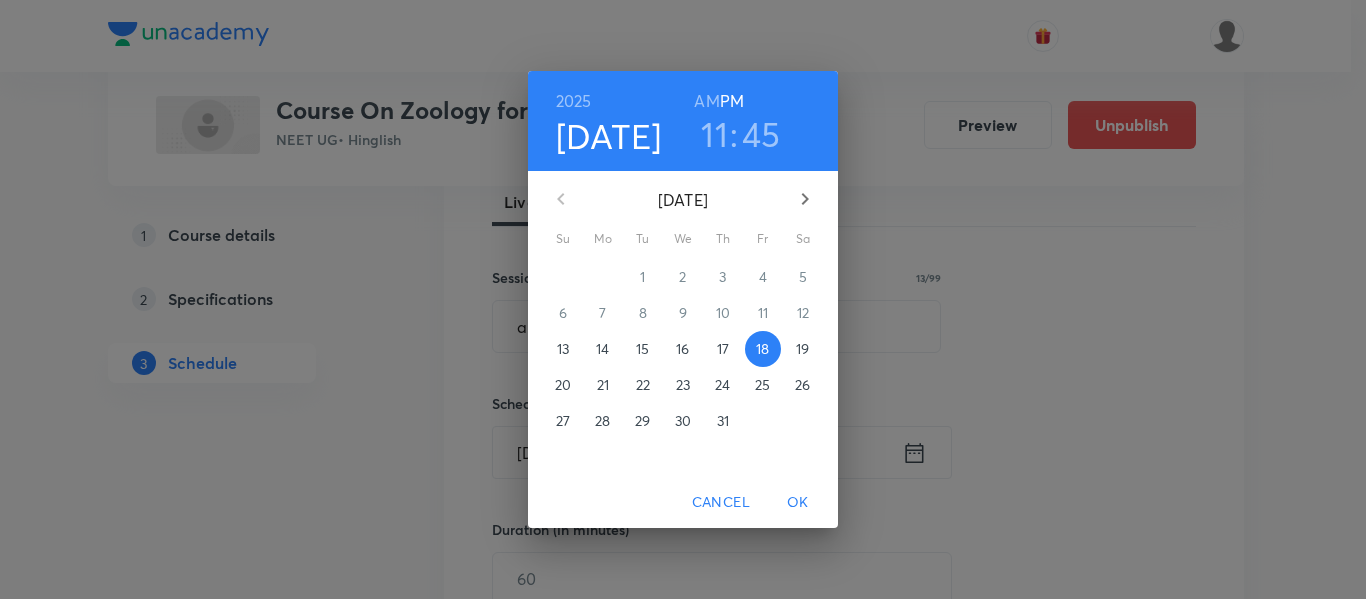 click on "11" at bounding box center (714, 134) 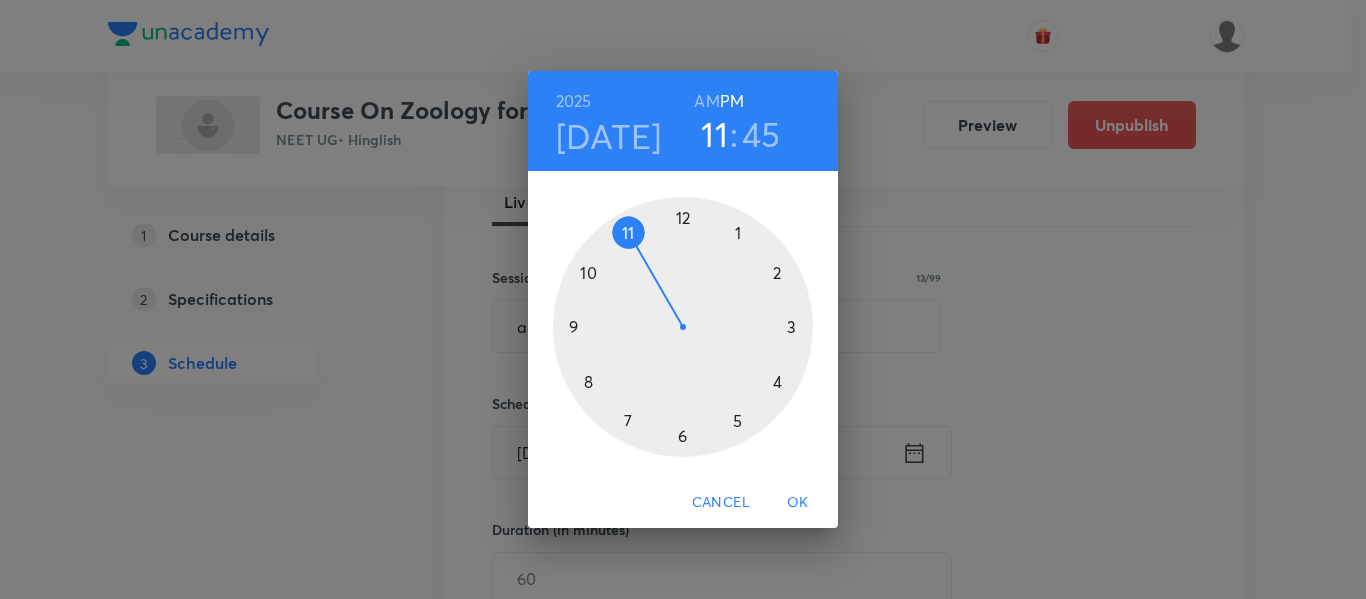 click on "AM" at bounding box center (706, 101) 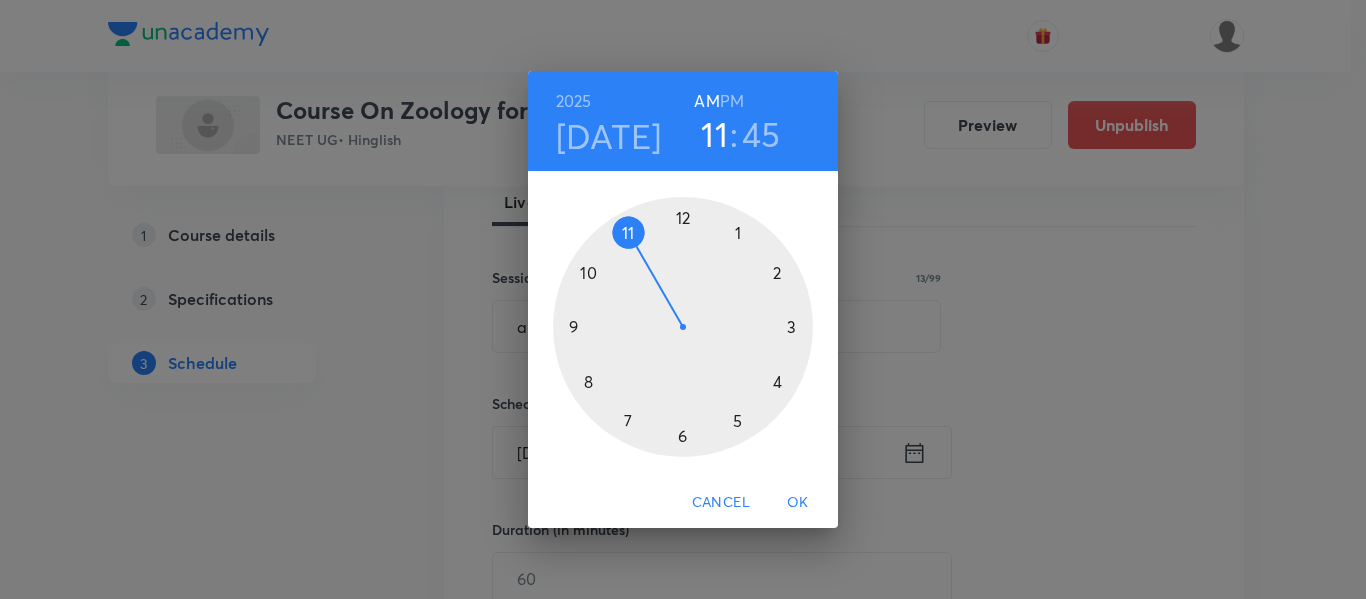 click on "OK" at bounding box center (798, 502) 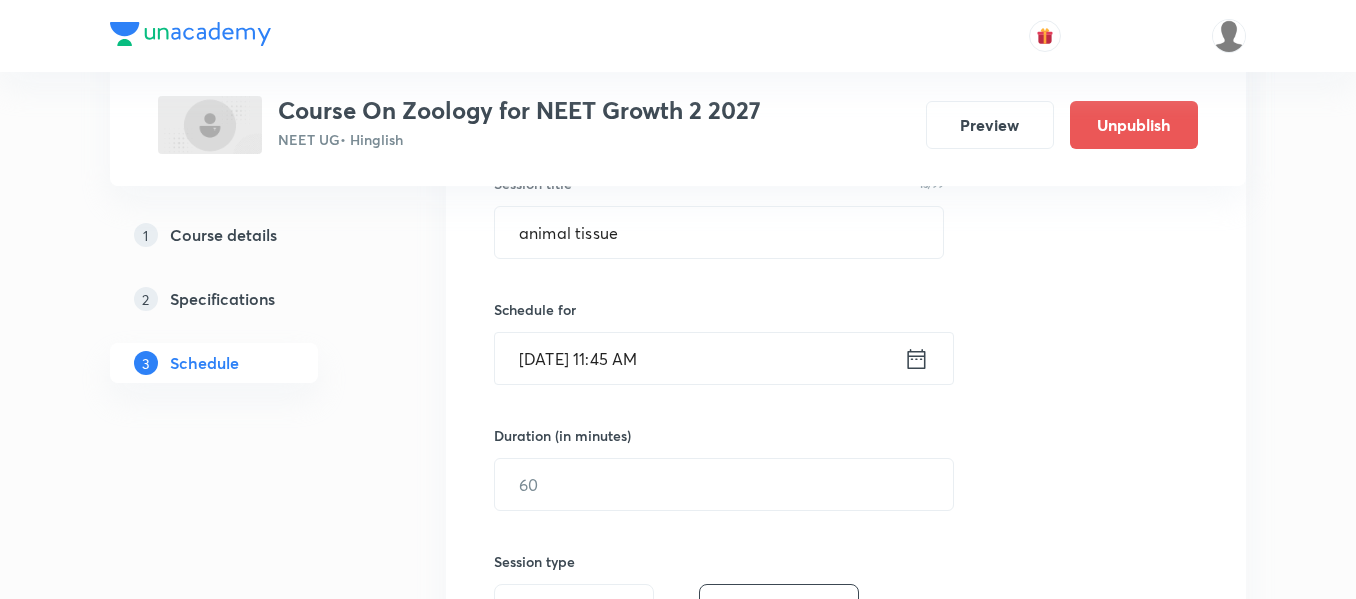 scroll, scrollTop: 500, scrollLeft: 0, axis: vertical 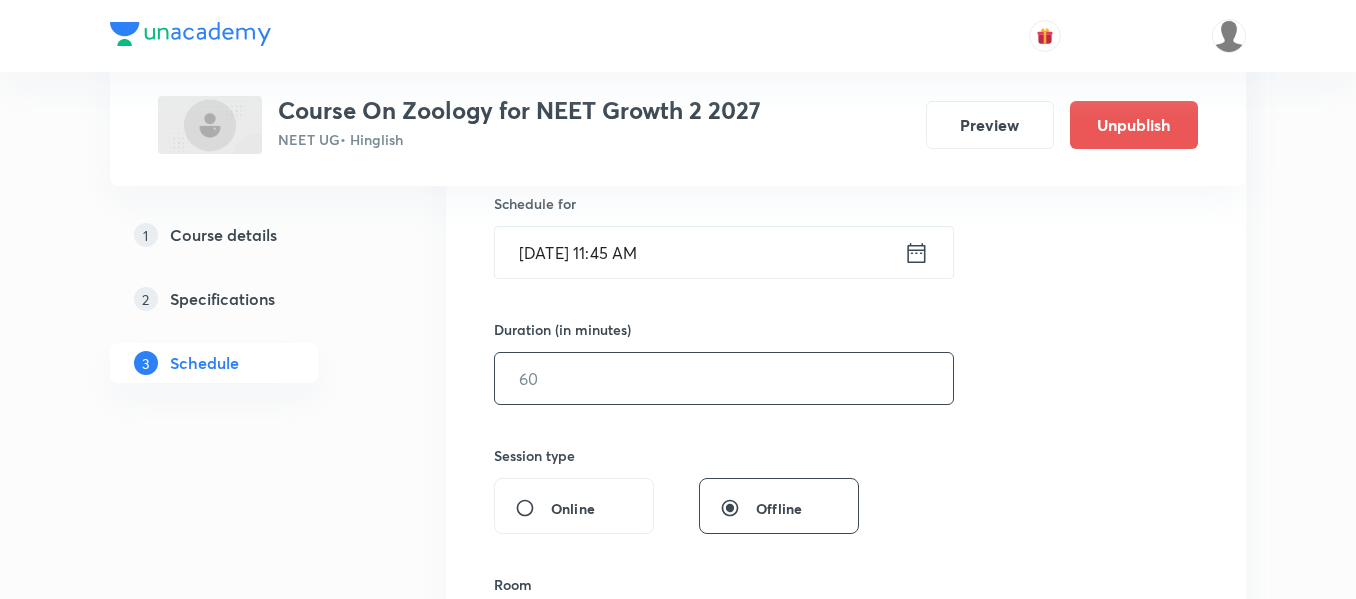 click at bounding box center [724, 378] 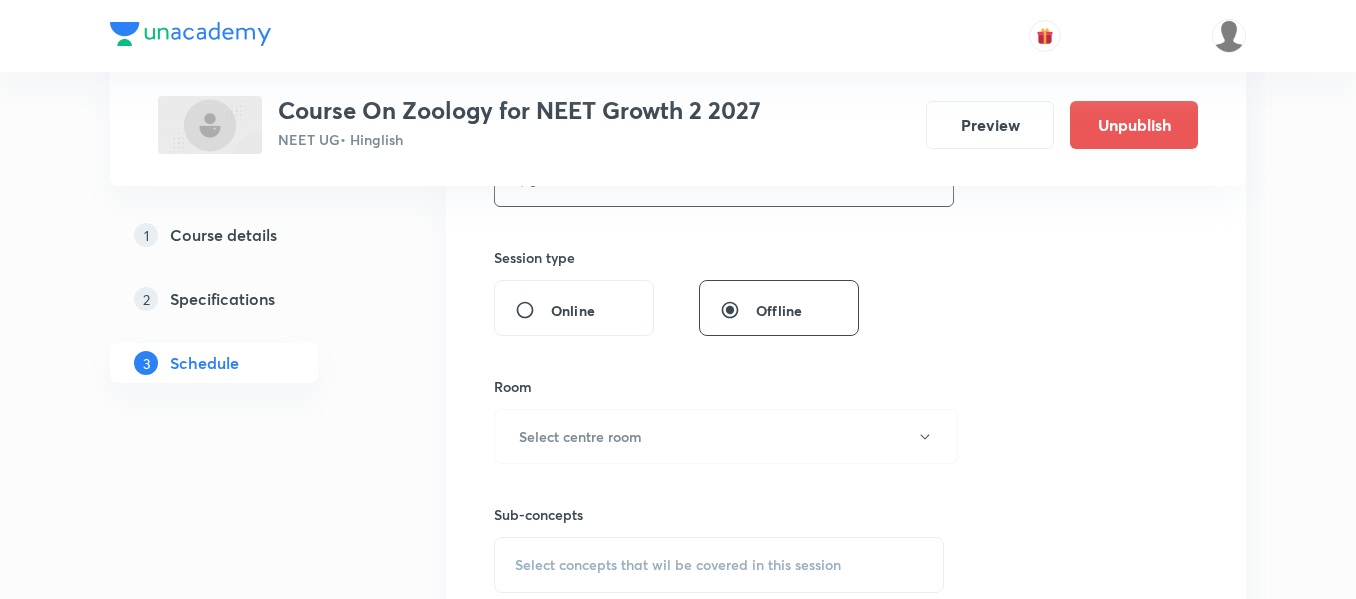 scroll, scrollTop: 700, scrollLeft: 0, axis: vertical 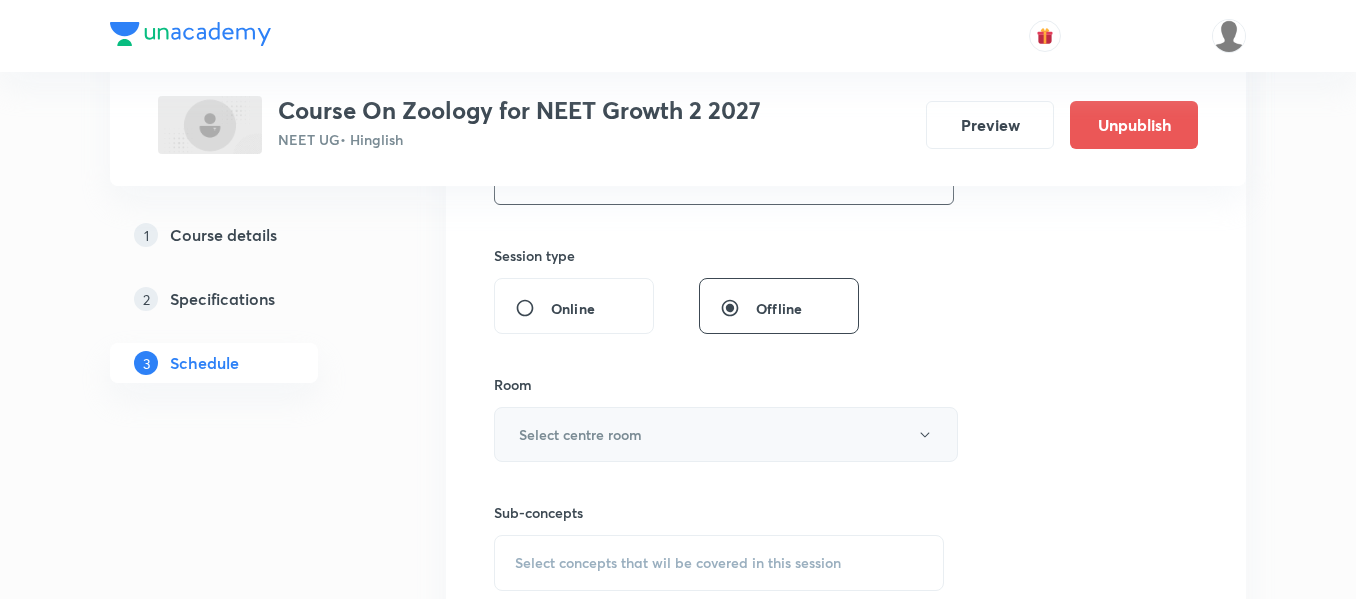 type on "90" 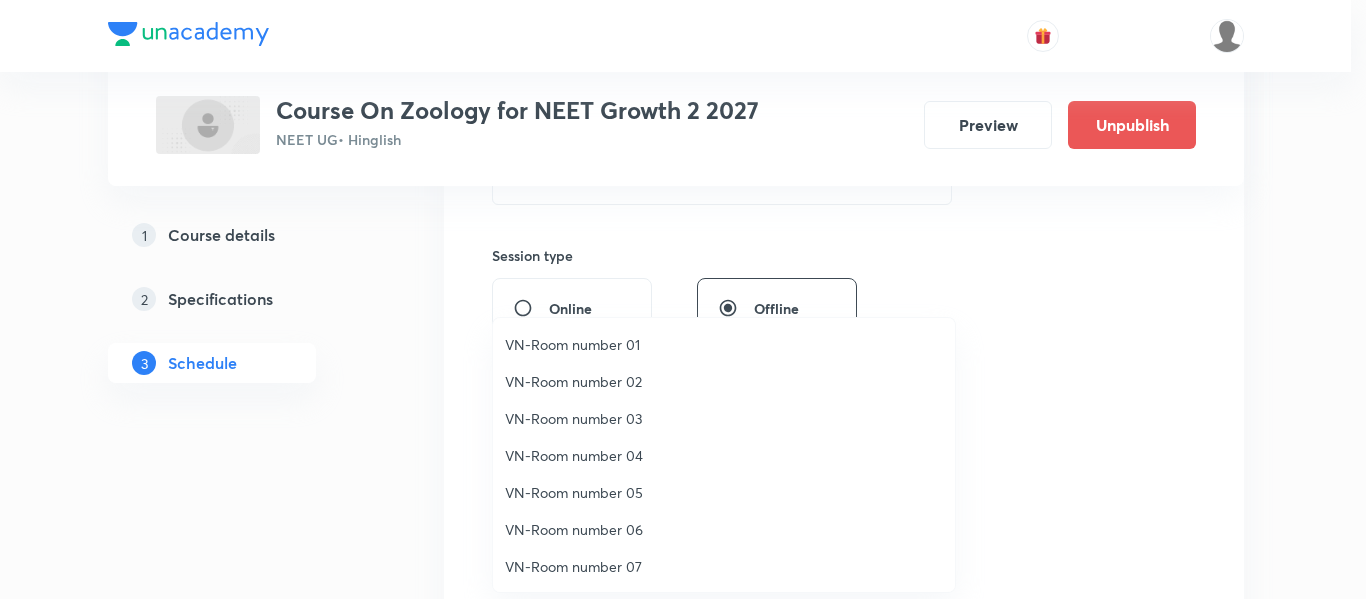 click on "VN-Room number 01" at bounding box center [724, 344] 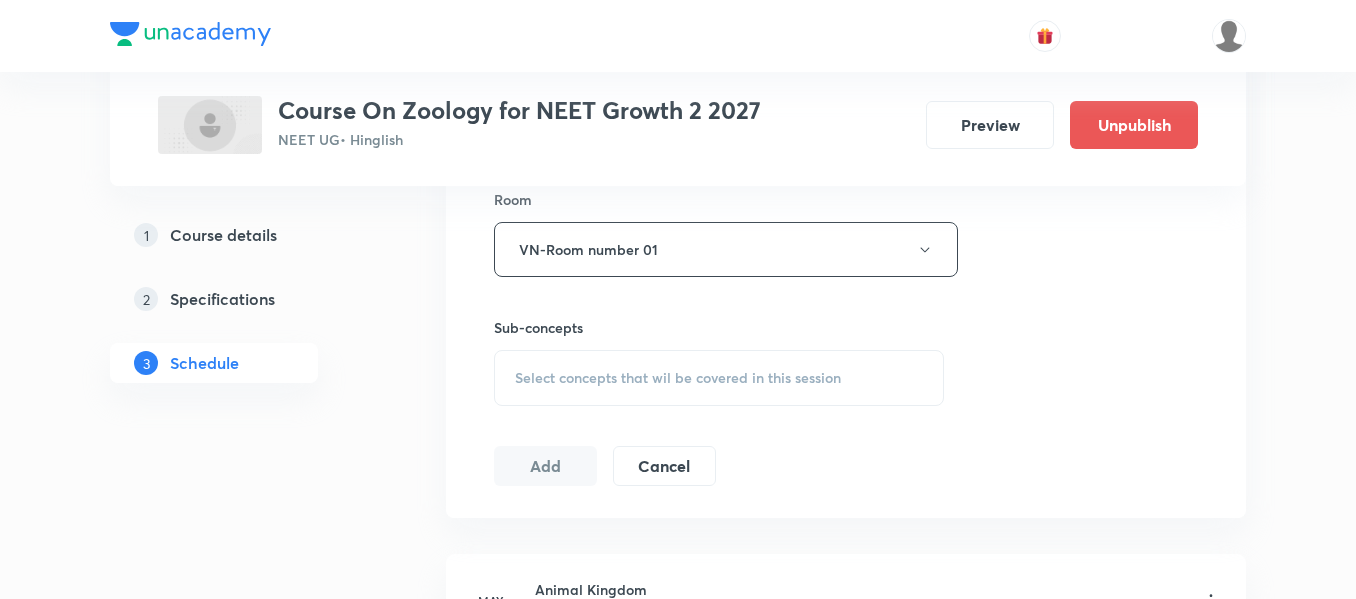 scroll, scrollTop: 900, scrollLeft: 0, axis: vertical 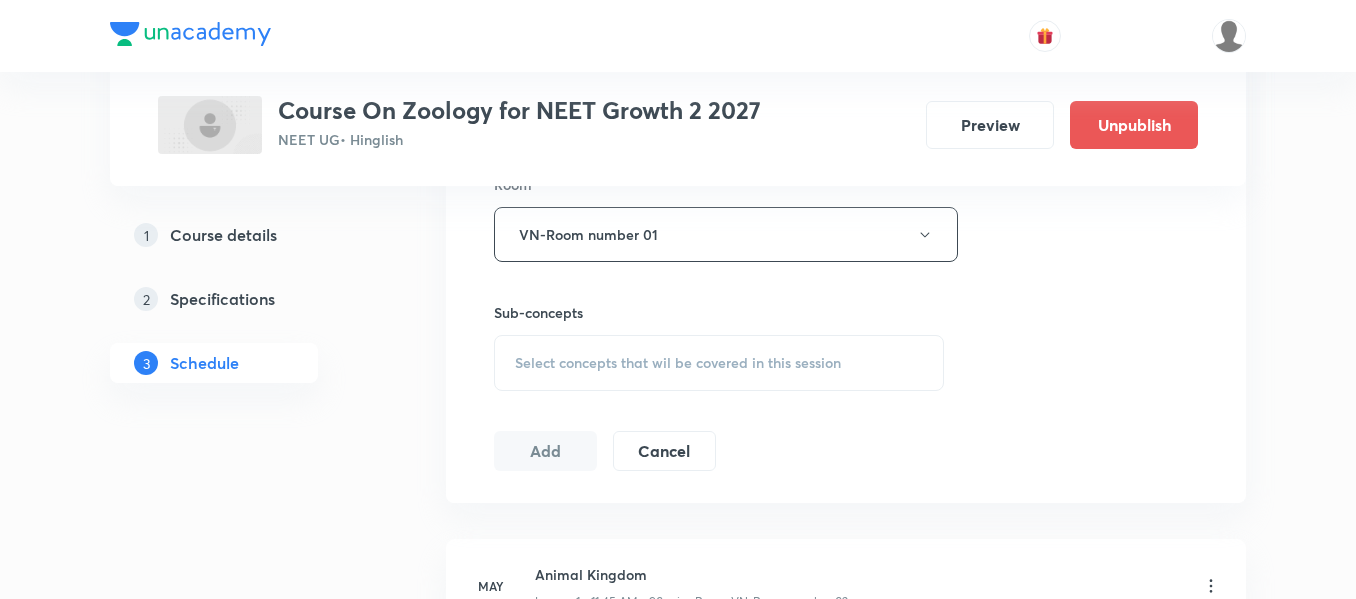 click on "Select concepts that wil be covered in this session" at bounding box center [678, 363] 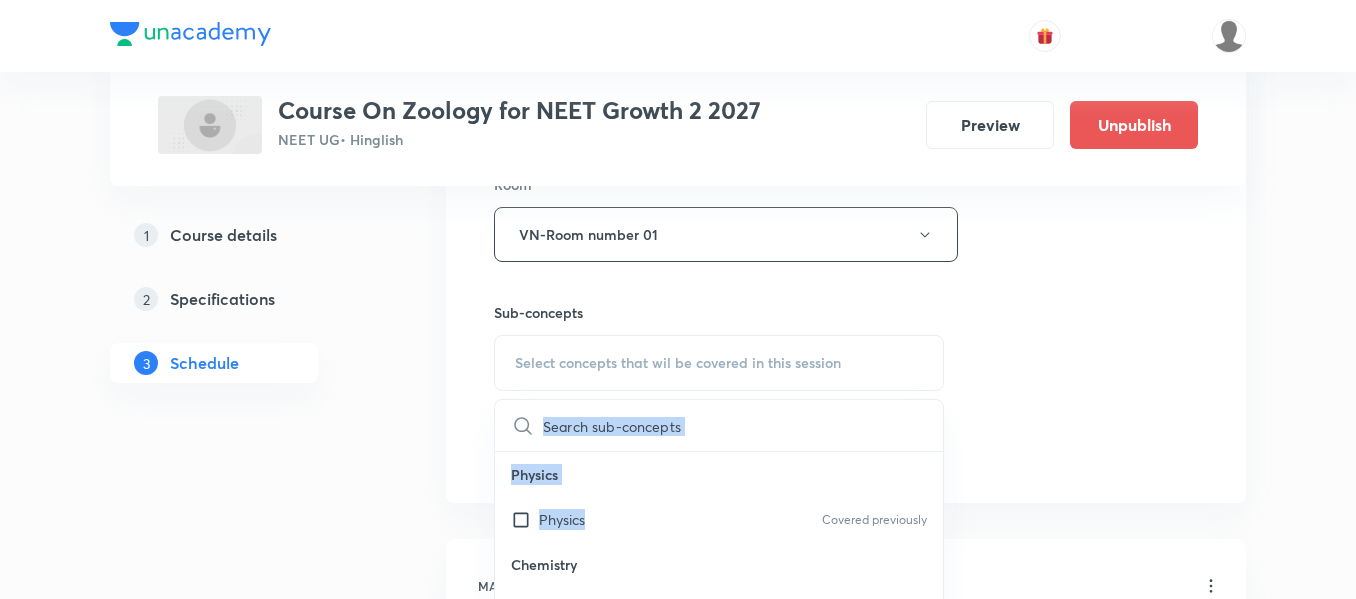 drag, startPoint x: 604, startPoint y: 519, endPoint x: 986, endPoint y: 447, distance: 388.72614 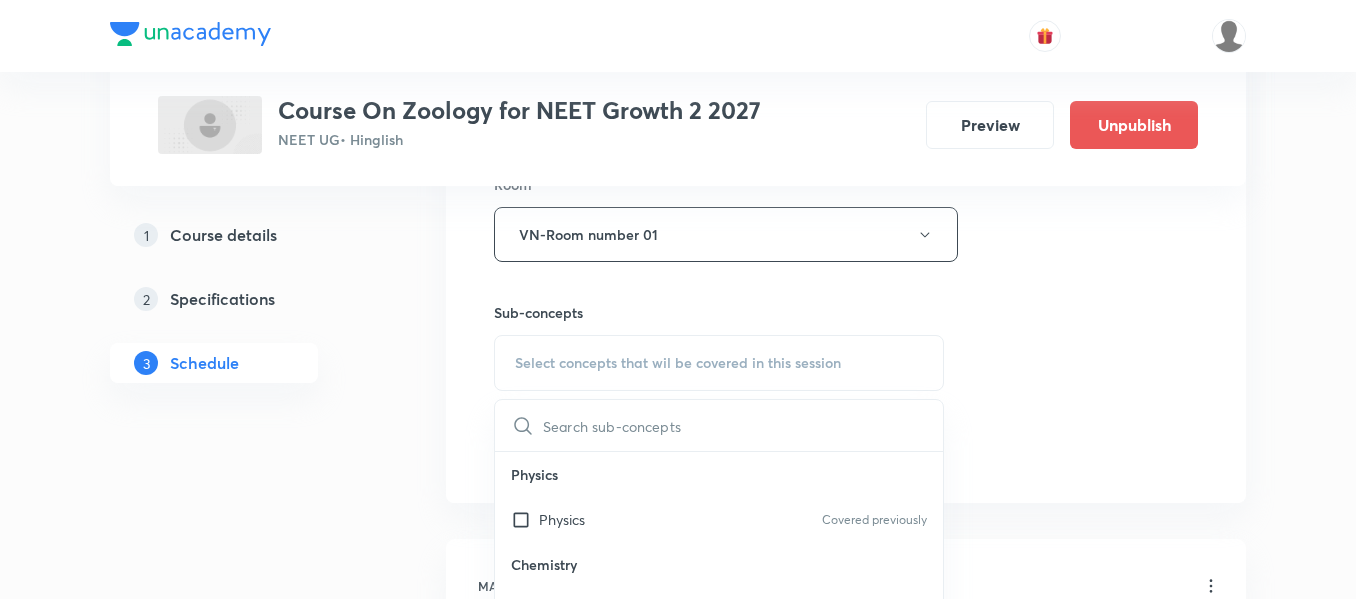 click on "Session  21 Live class Session title 13/99 animal tissue ​ Schedule for Jul 18, 2025, 11:45 AM ​ Duration (in minutes) 90 ​   Session type Online Offline Room VN-Room number 01 Sub-concepts Select concepts that wil be covered in this session ​ Physics Physics Covered previously Chemistry Chemistry Biology Biology Covered previously Add Cancel" at bounding box center [846, 1] 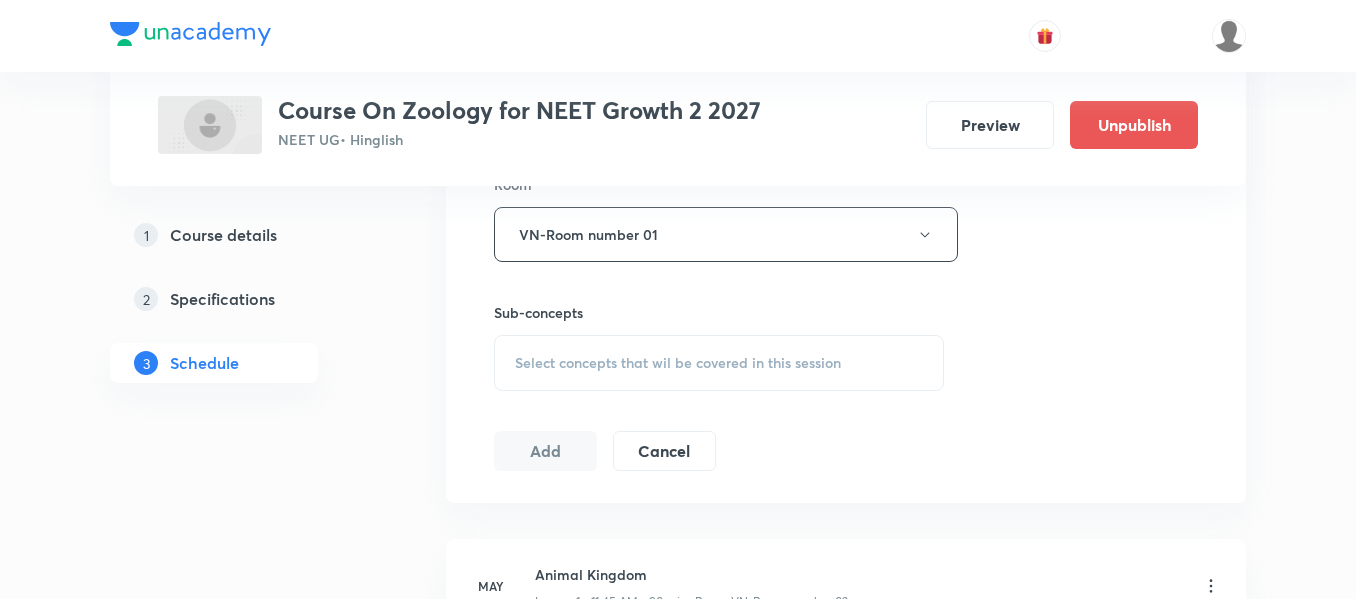 click on "Select concepts that wil be covered in this session" at bounding box center (719, 363) 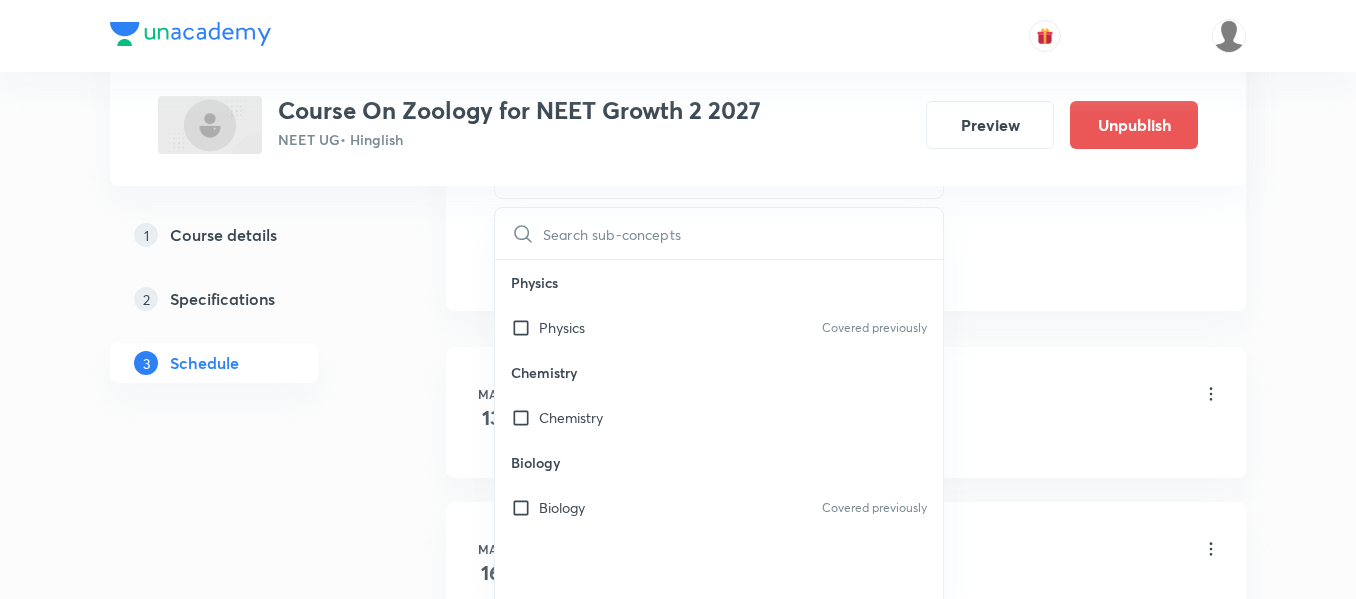 scroll, scrollTop: 1100, scrollLeft: 0, axis: vertical 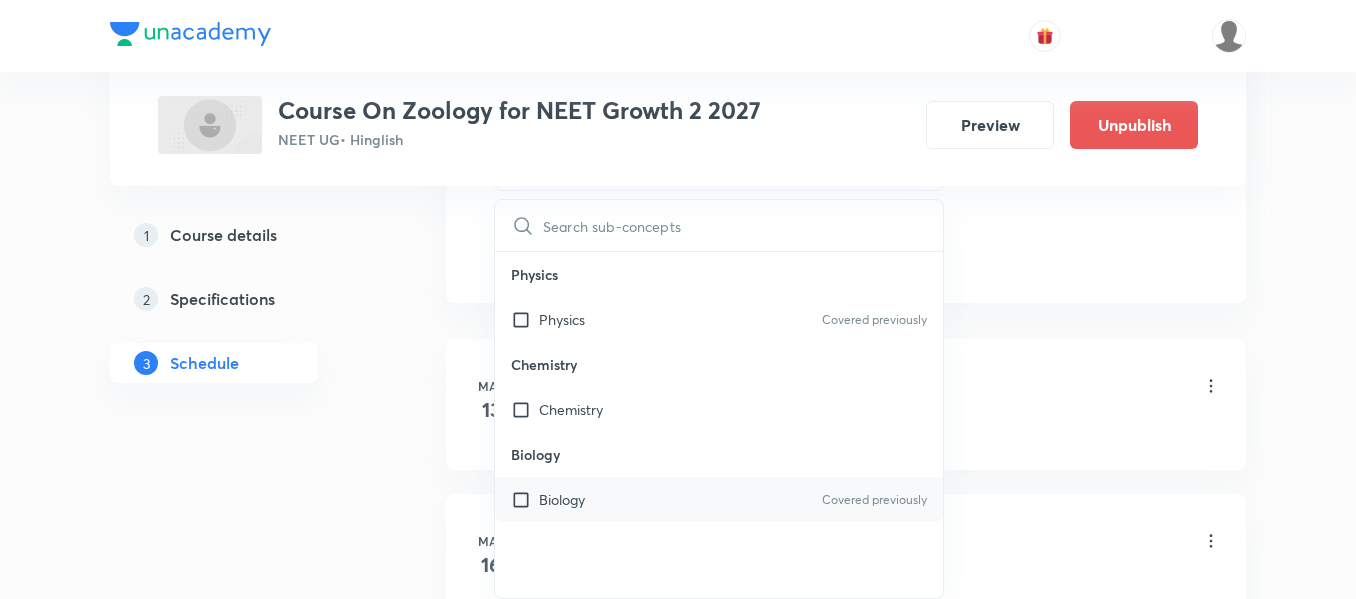 click on "Biology Covered previously" at bounding box center [719, 499] 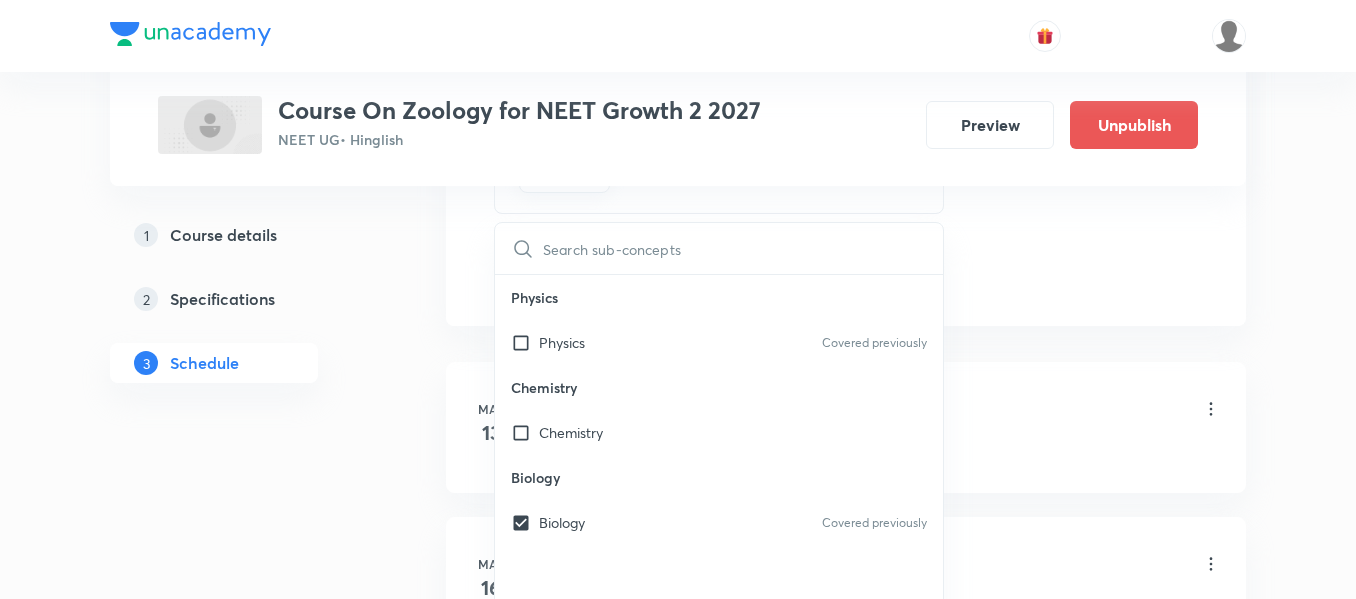 click on "Session  21 Live class Session title 13/99 animal tissue ​ Schedule for Jul 18, 2025, 11:45 AM ​ Duration (in minutes) 90 ​   Session type Online Offline Room VN-Room number 01 Sub-concepts Biology CLEAR ​ Physics Physics Covered previously Chemistry Chemistry Biology Biology Covered previously Add Cancel" at bounding box center [846, -187] 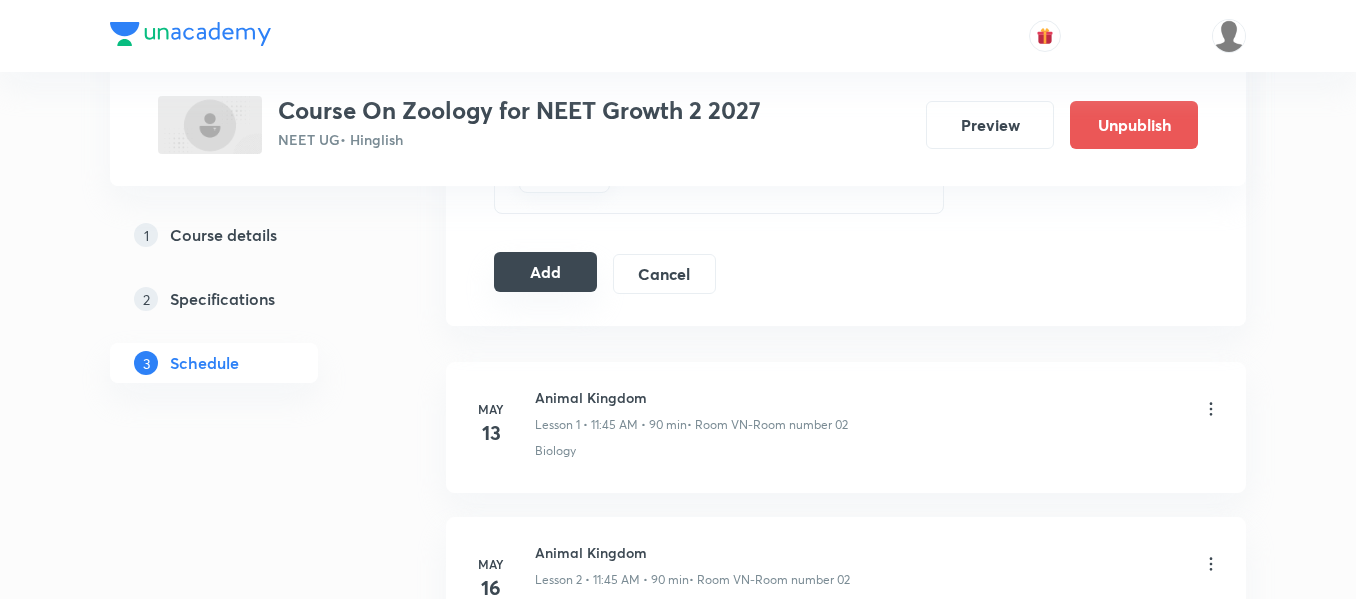 click on "Add" at bounding box center (545, 272) 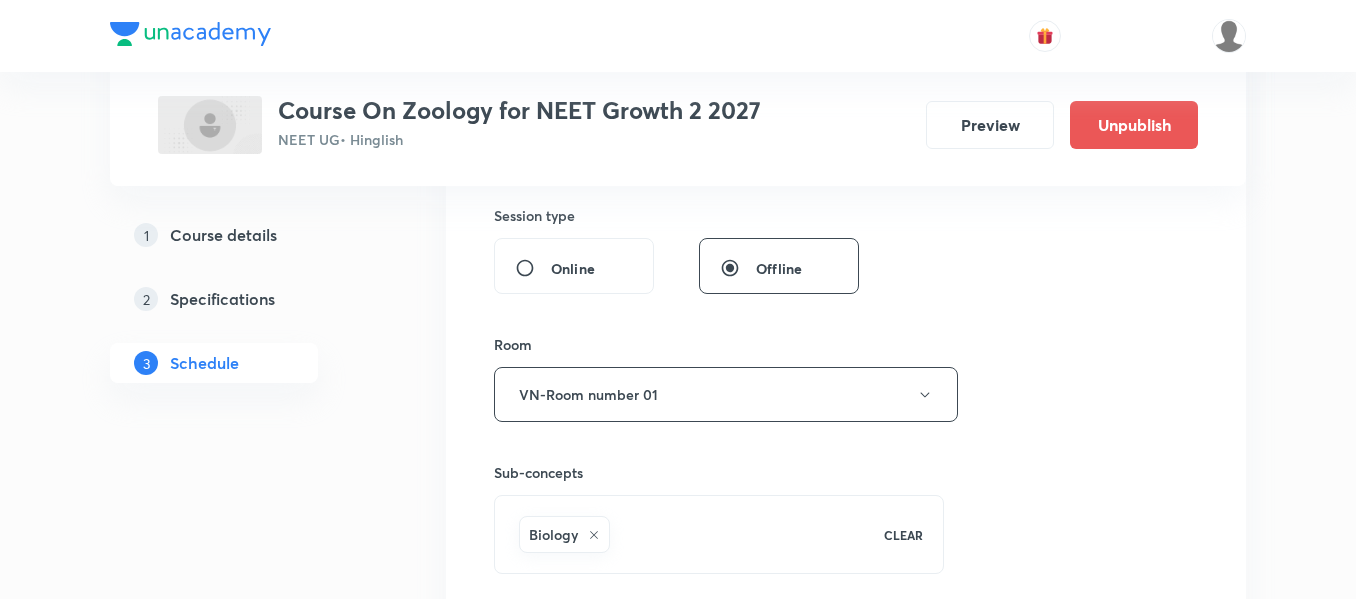 scroll, scrollTop: 800, scrollLeft: 0, axis: vertical 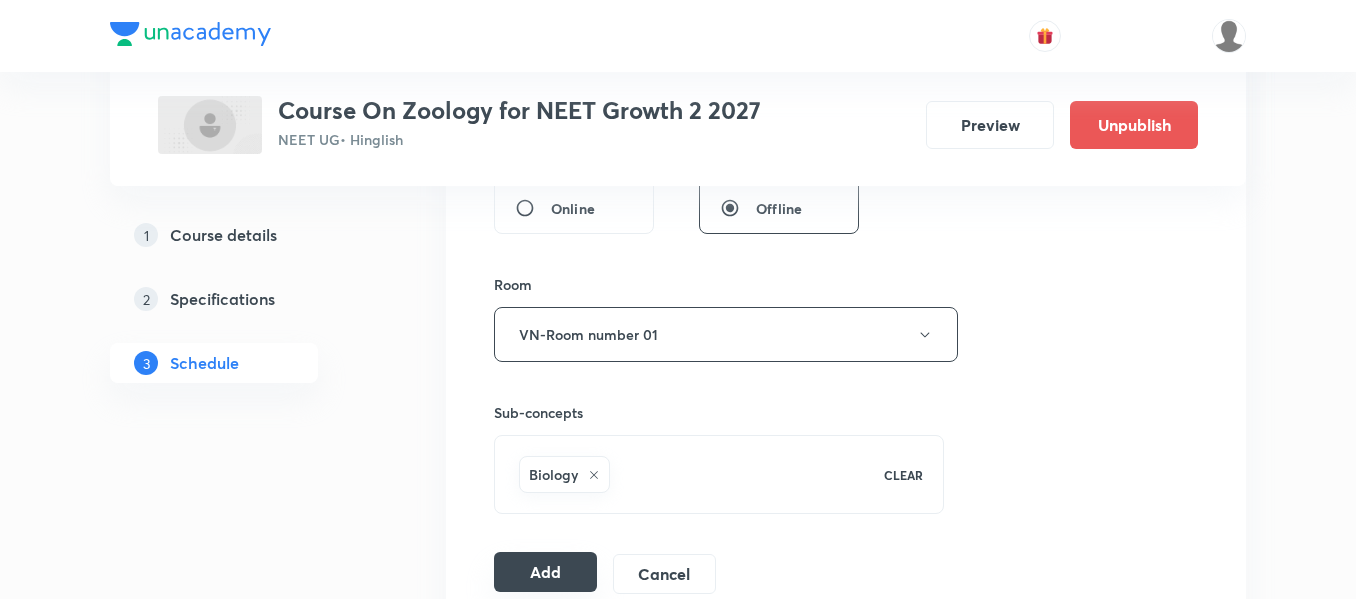 click on "Add" at bounding box center (545, 572) 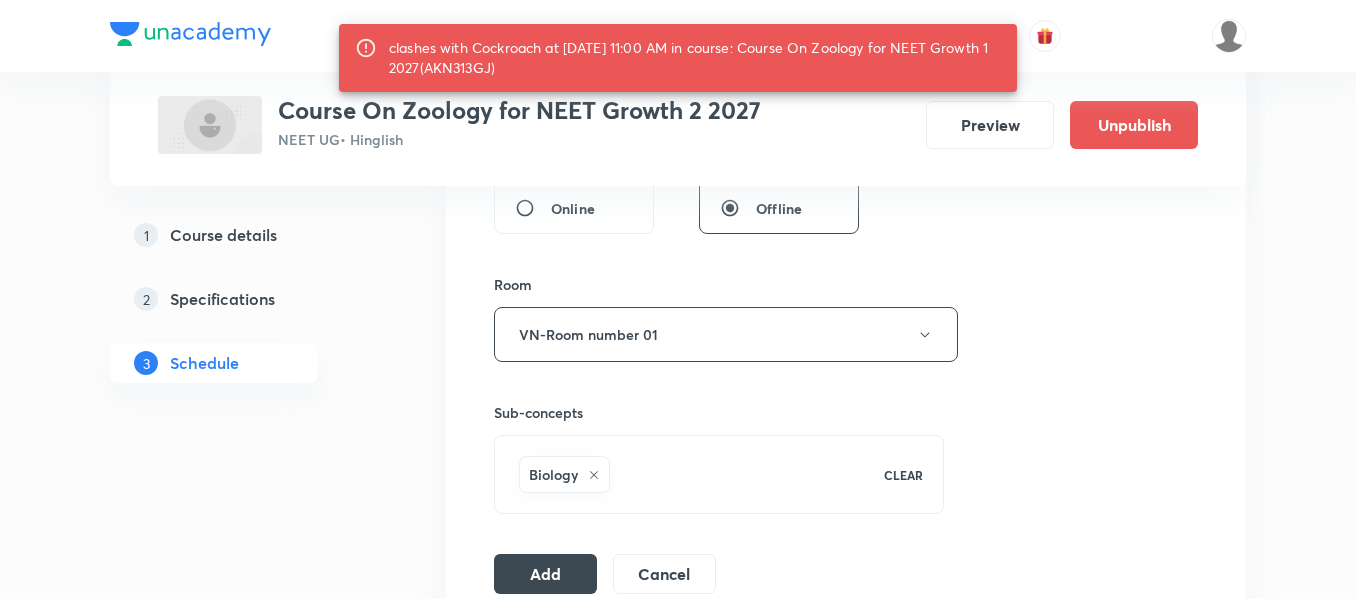 click on "clashes with Cockroach at 18 Jul 2025 11:00 AM in course: Course On Zoology for NEET Growth 1 2027(AKN313GJ)" at bounding box center (695, 58) 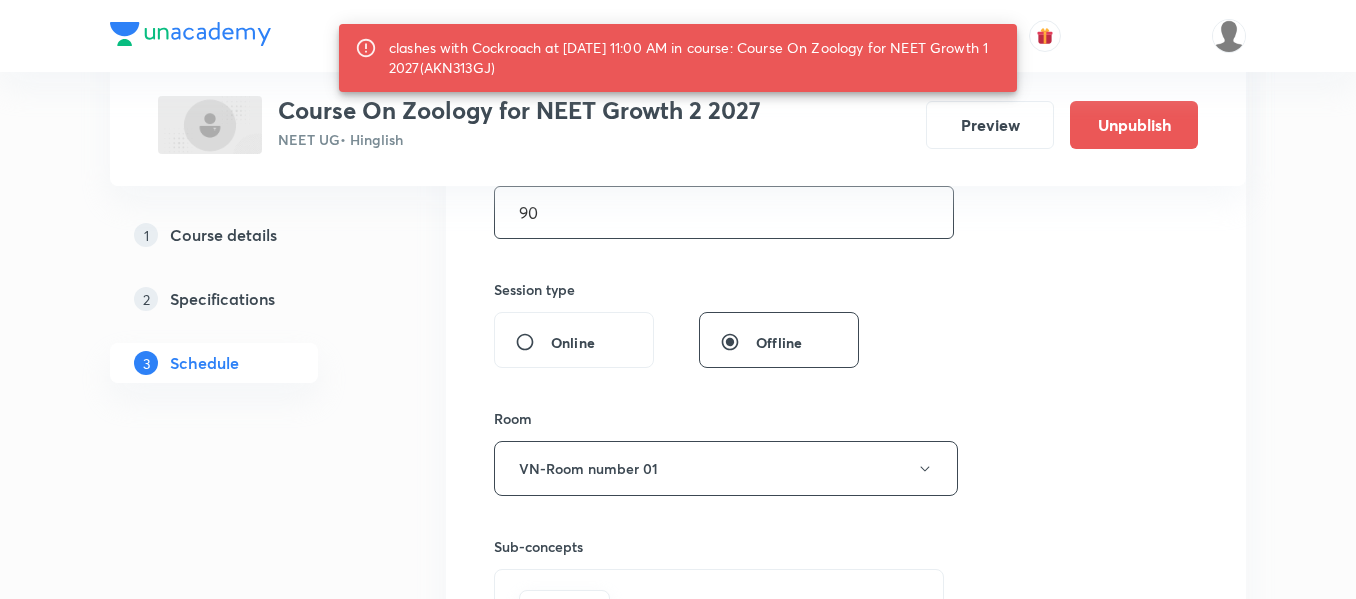 scroll, scrollTop: 500, scrollLeft: 0, axis: vertical 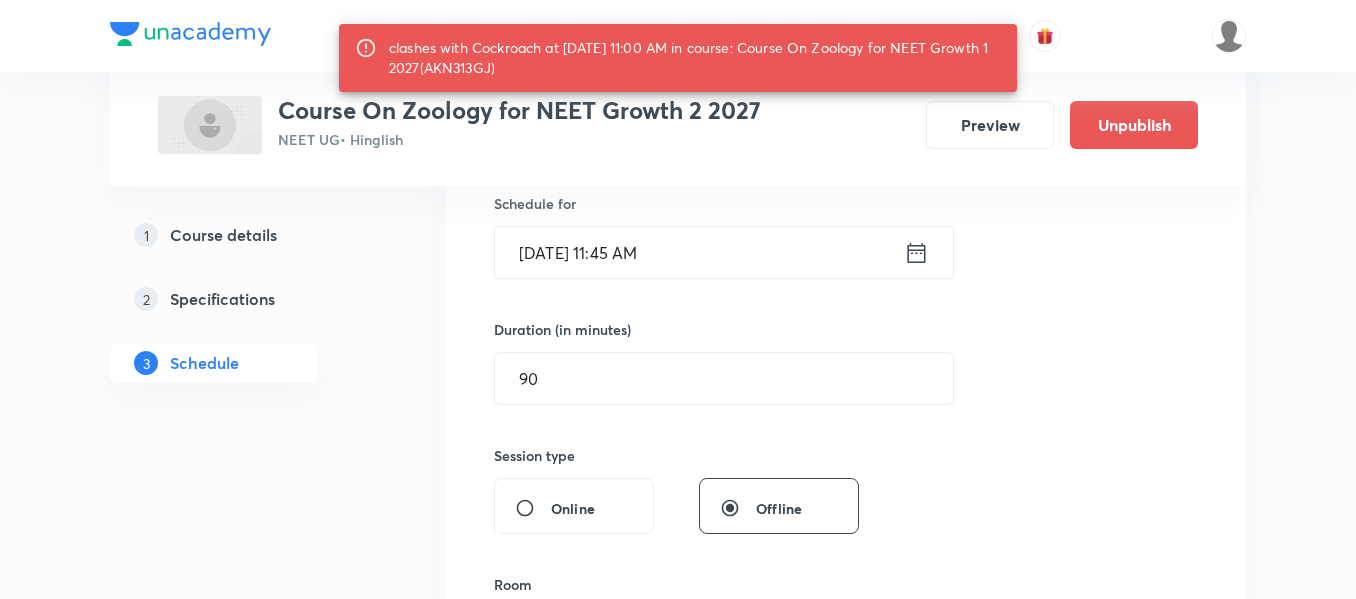 click 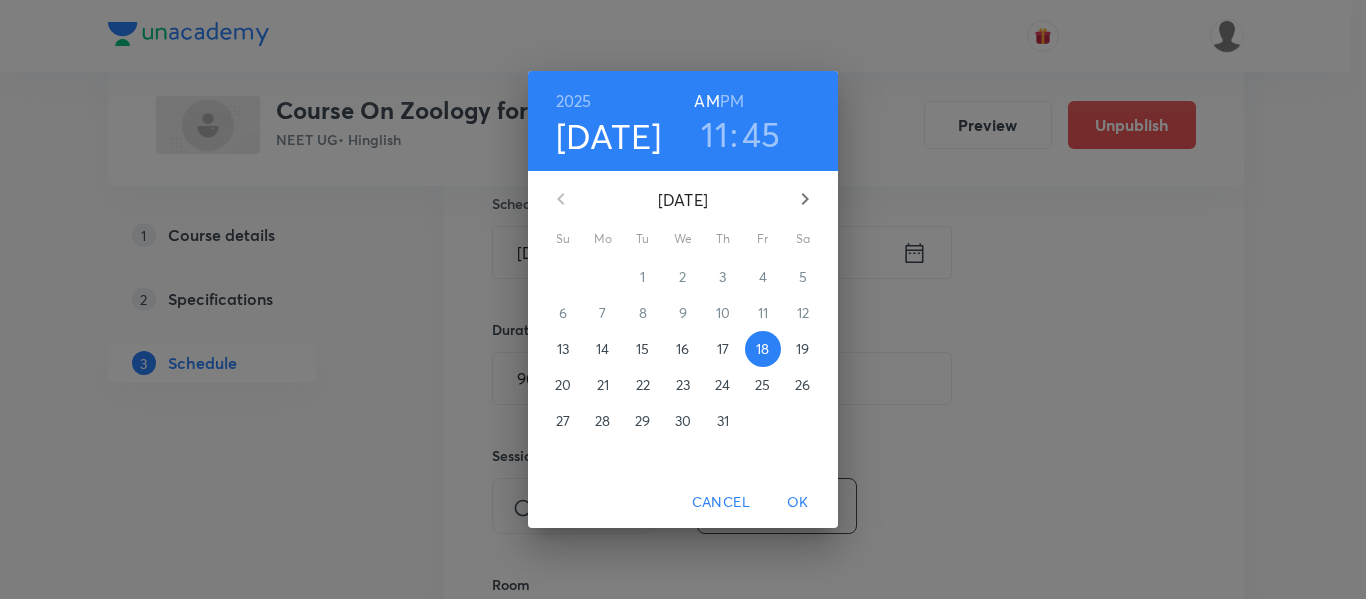 click on "45" at bounding box center (761, 134) 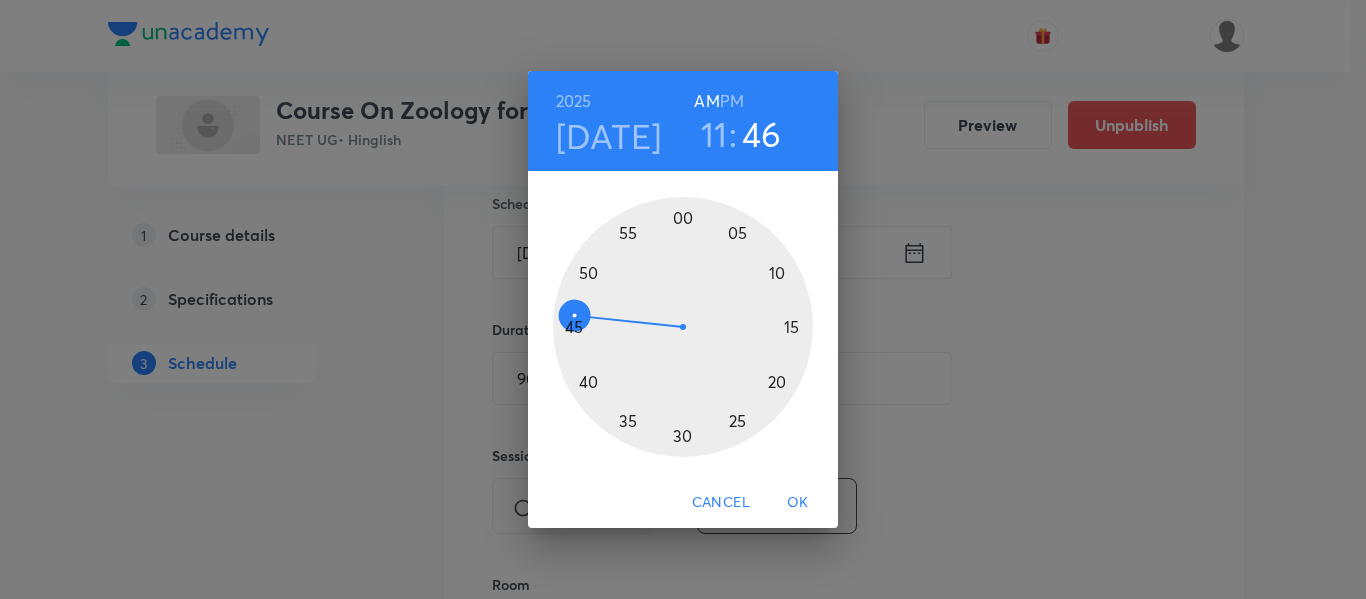 click at bounding box center (683, 327) 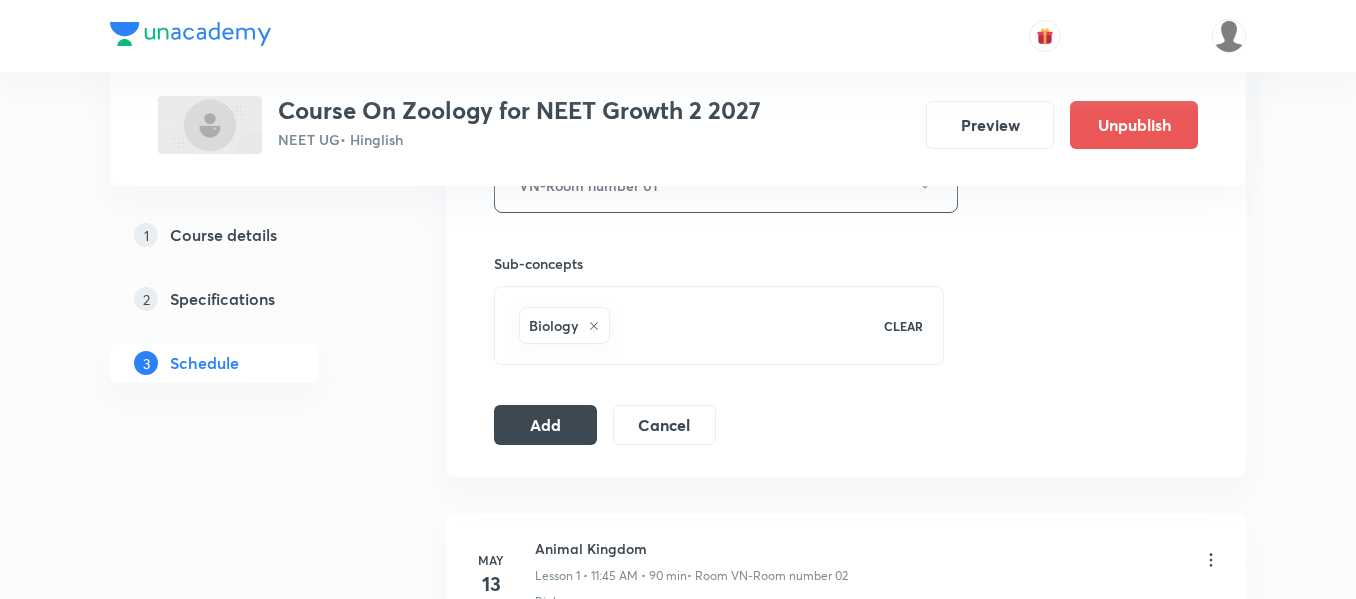 scroll, scrollTop: 1000, scrollLeft: 0, axis: vertical 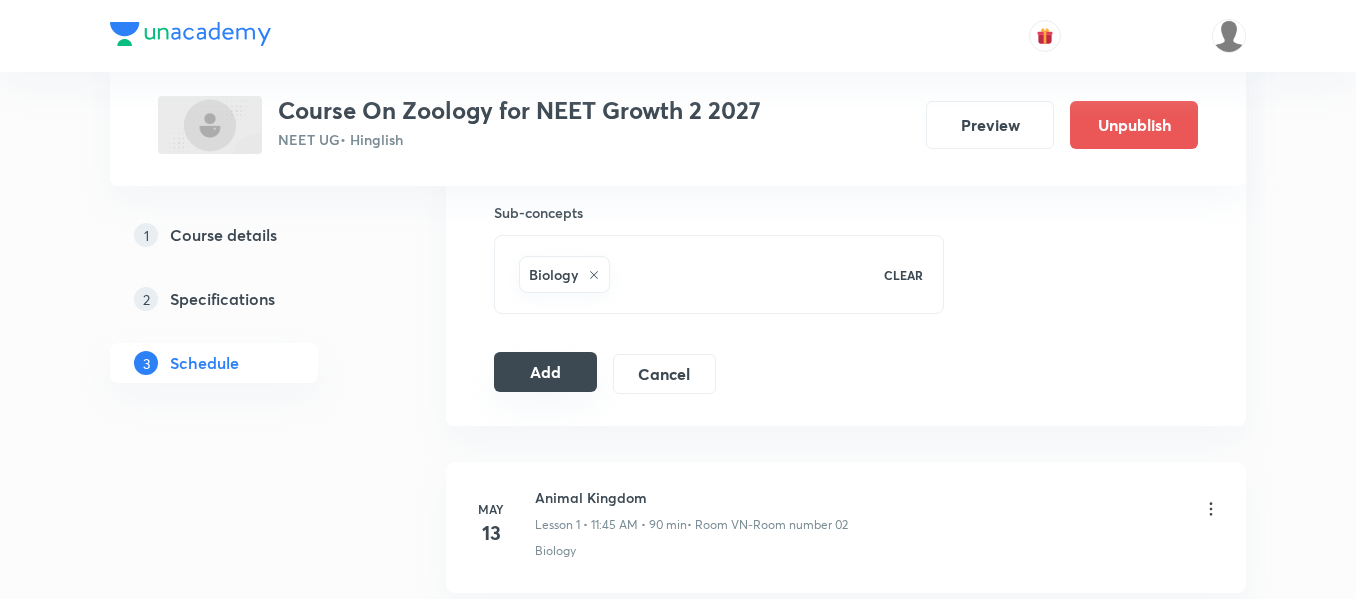 click on "Add" at bounding box center (545, 372) 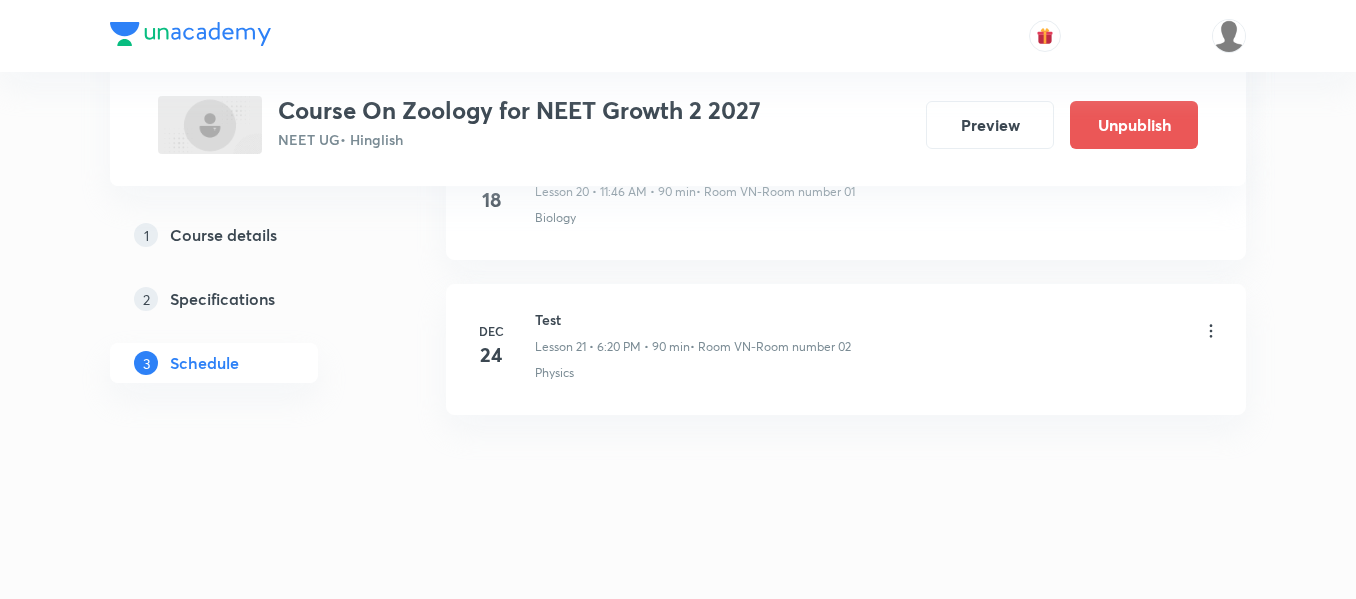 scroll, scrollTop: 3340, scrollLeft: 0, axis: vertical 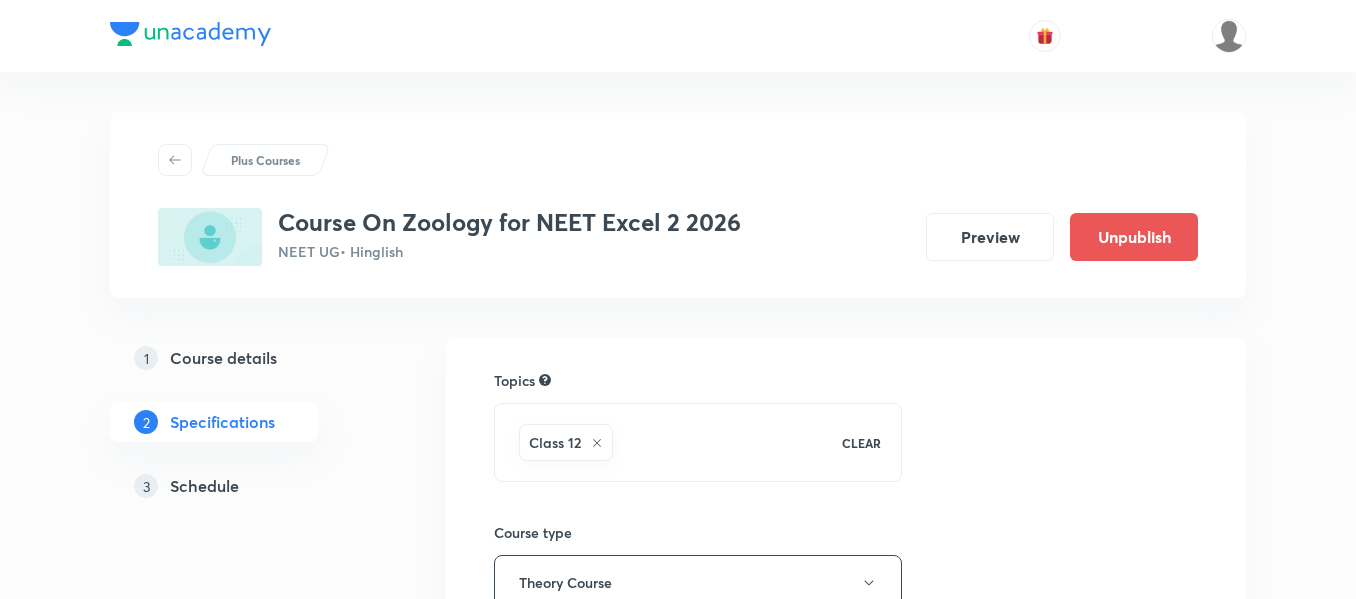click on "Schedule" at bounding box center [204, 486] 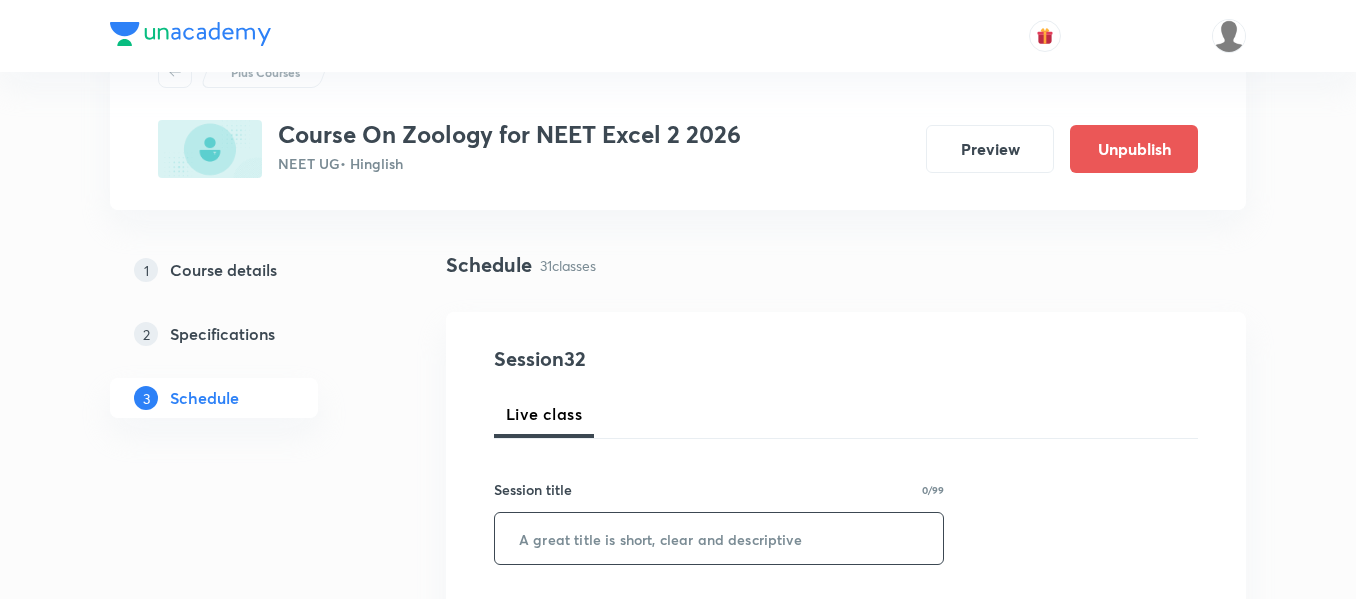 scroll, scrollTop: 200, scrollLeft: 0, axis: vertical 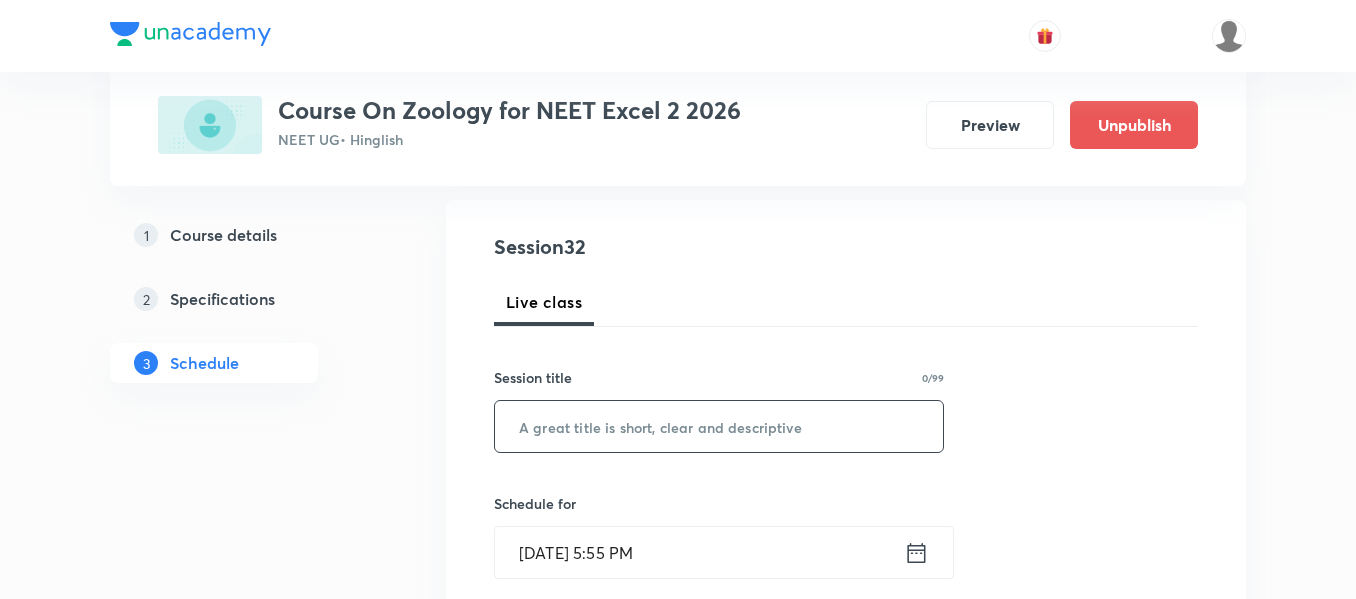 click at bounding box center (719, 426) 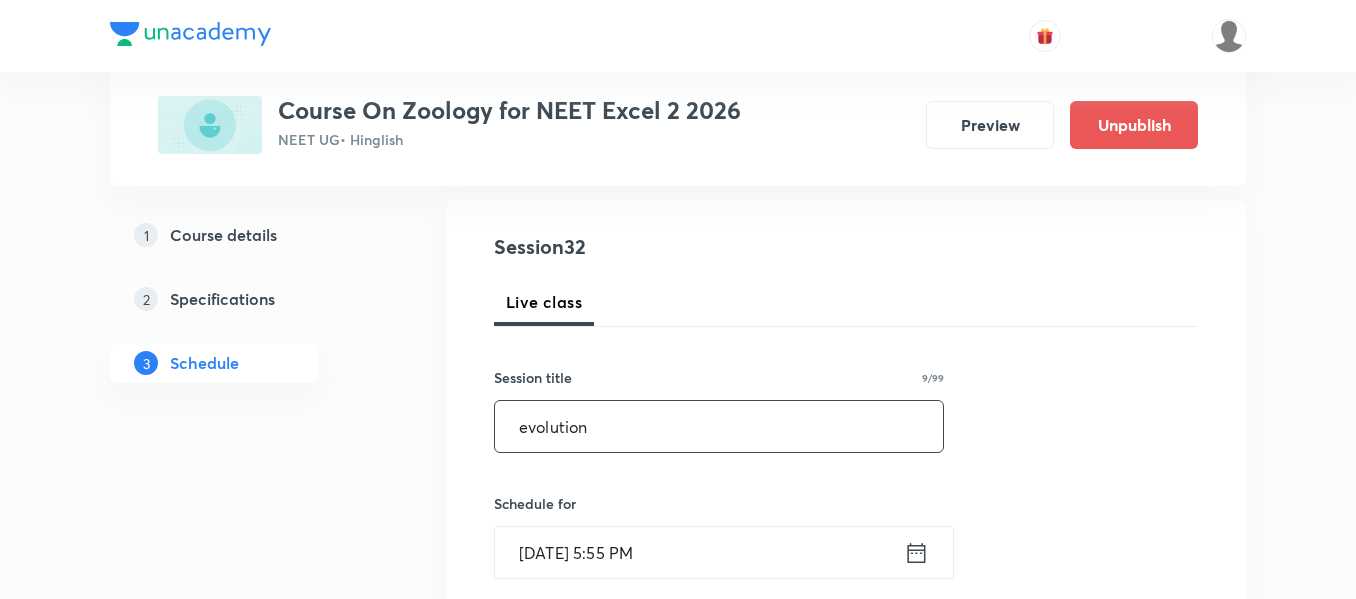 type on "evolution" 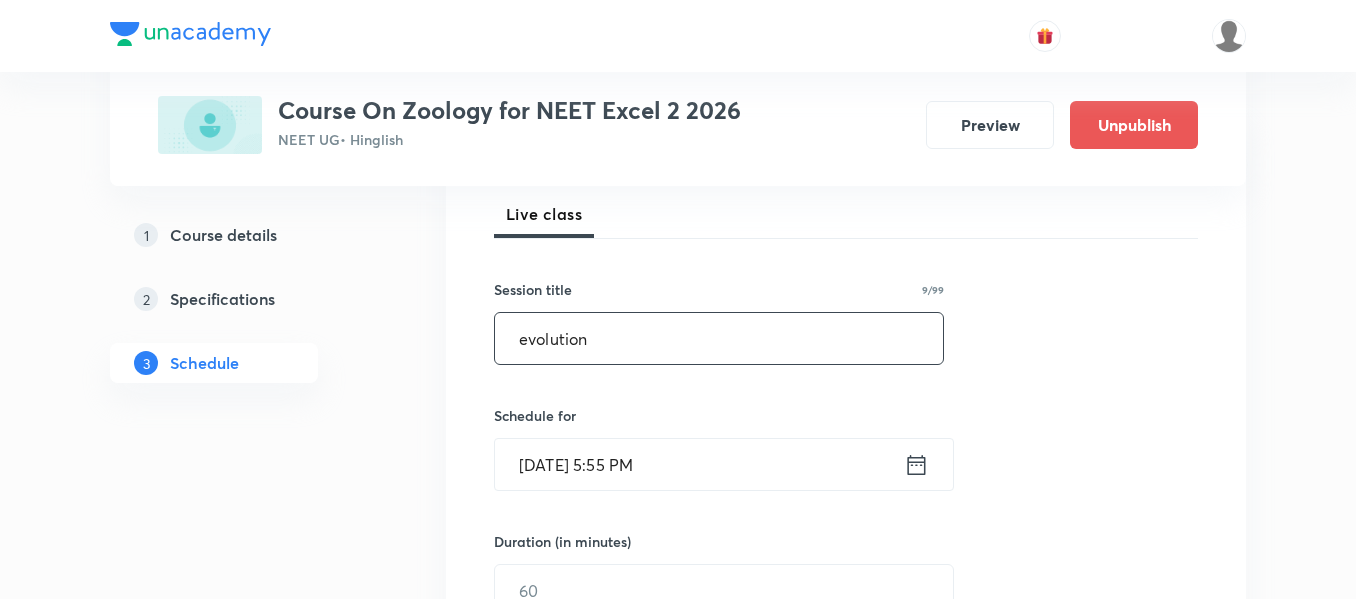scroll, scrollTop: 400, scrollLeft: 0, axis: vertical 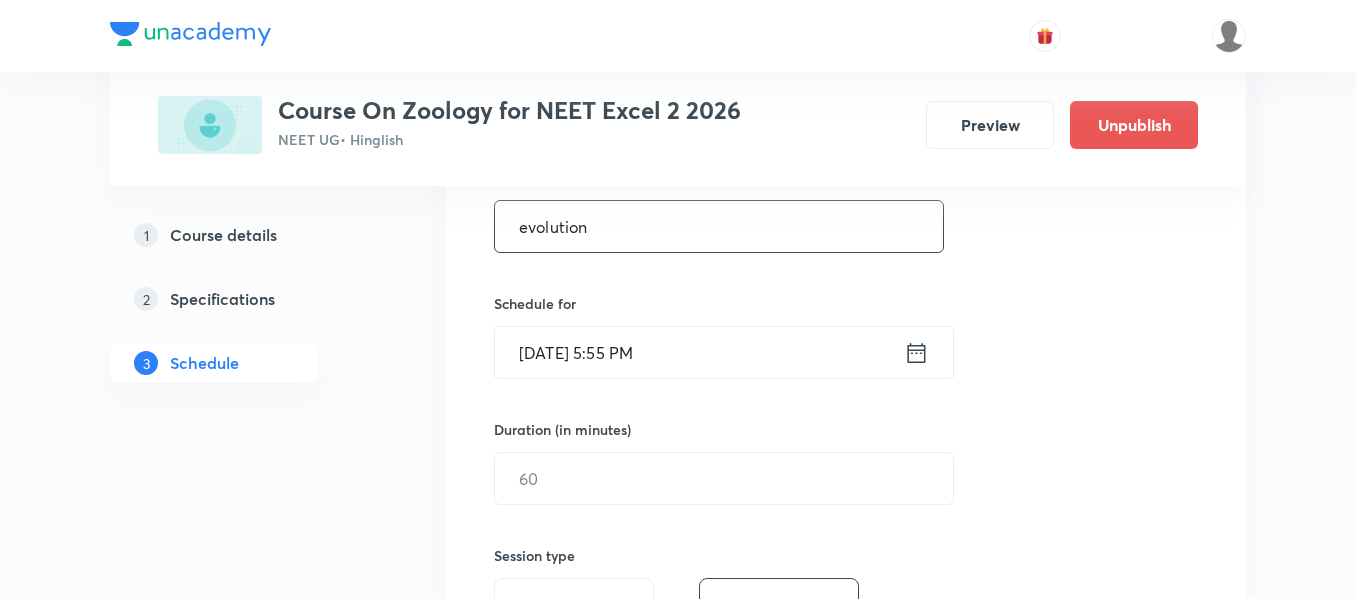 click 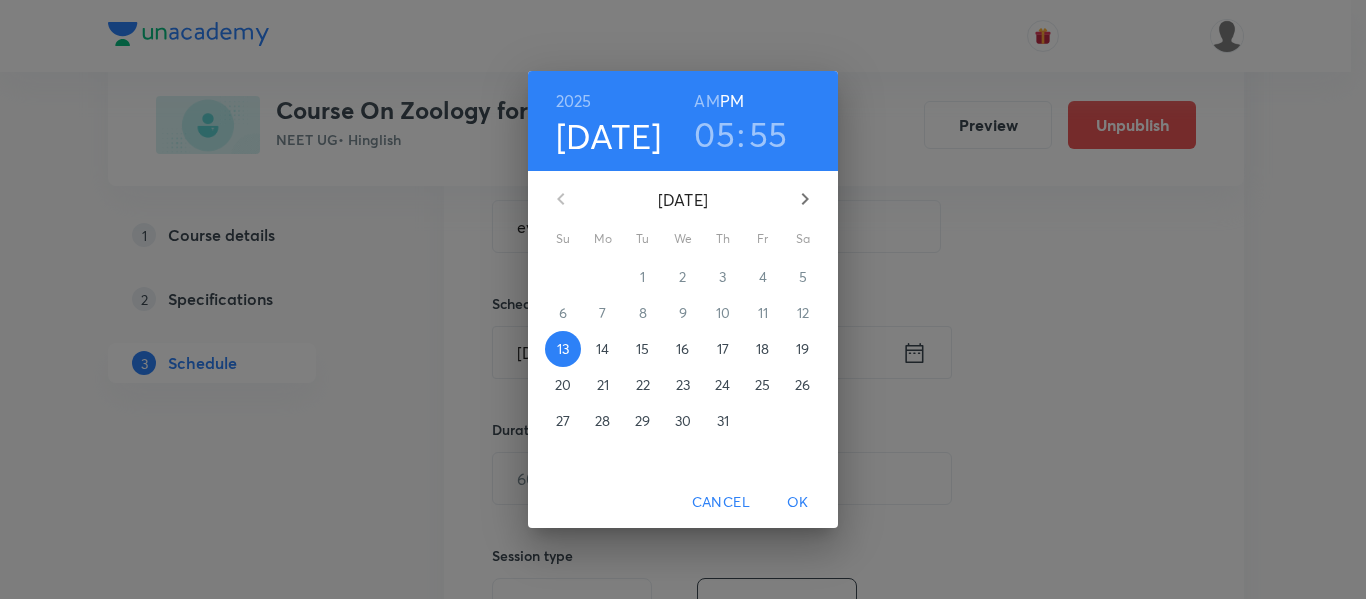 click on "15" at bounding box center (642, 349) 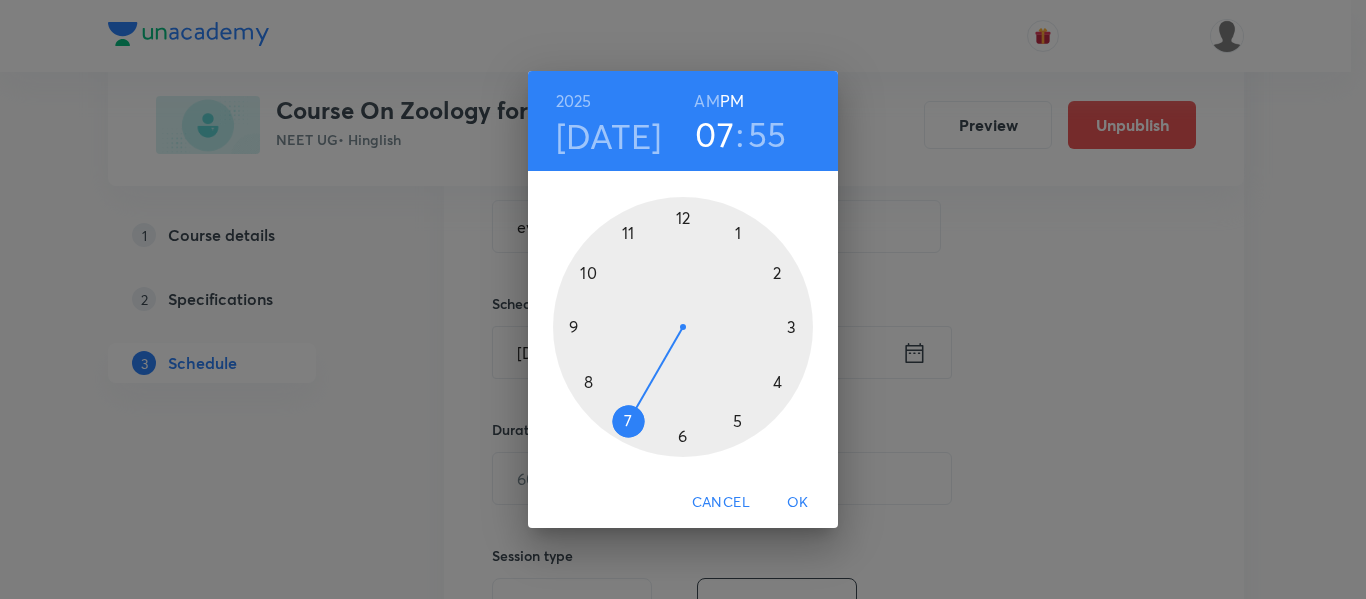 drag, startPoint x: 738, startPoint y: 416, endPoint x: 646, endPoint y: 410, distance: 92.19544 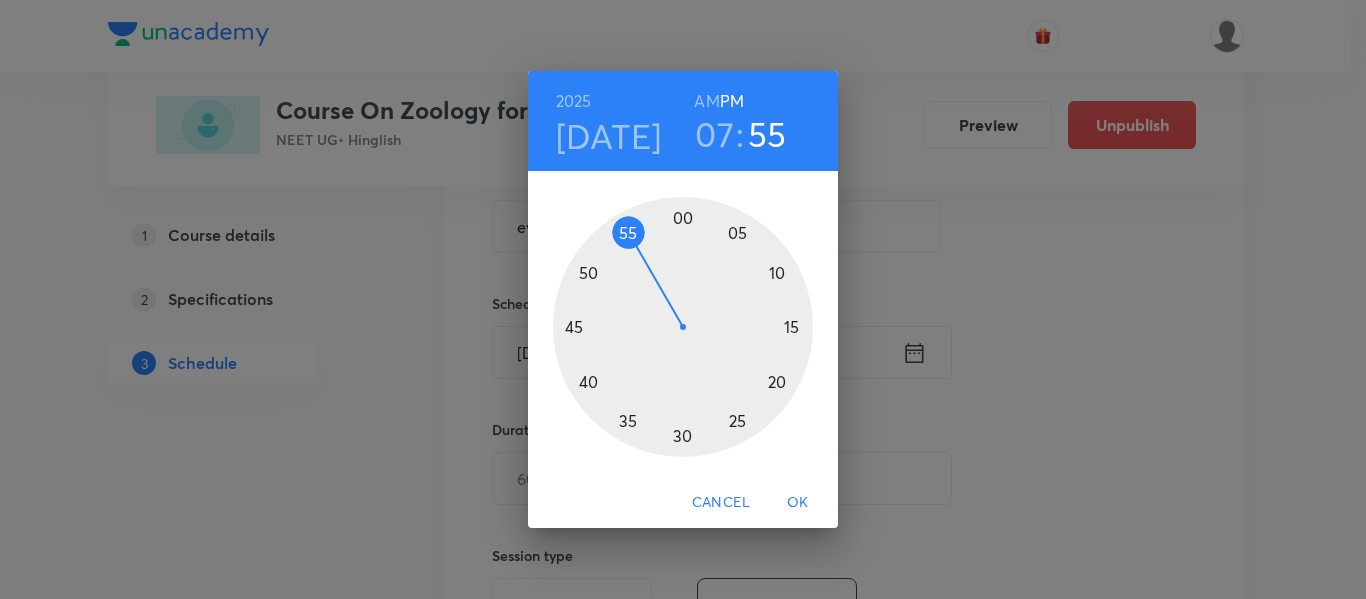 click at bounding box center (683, 327) 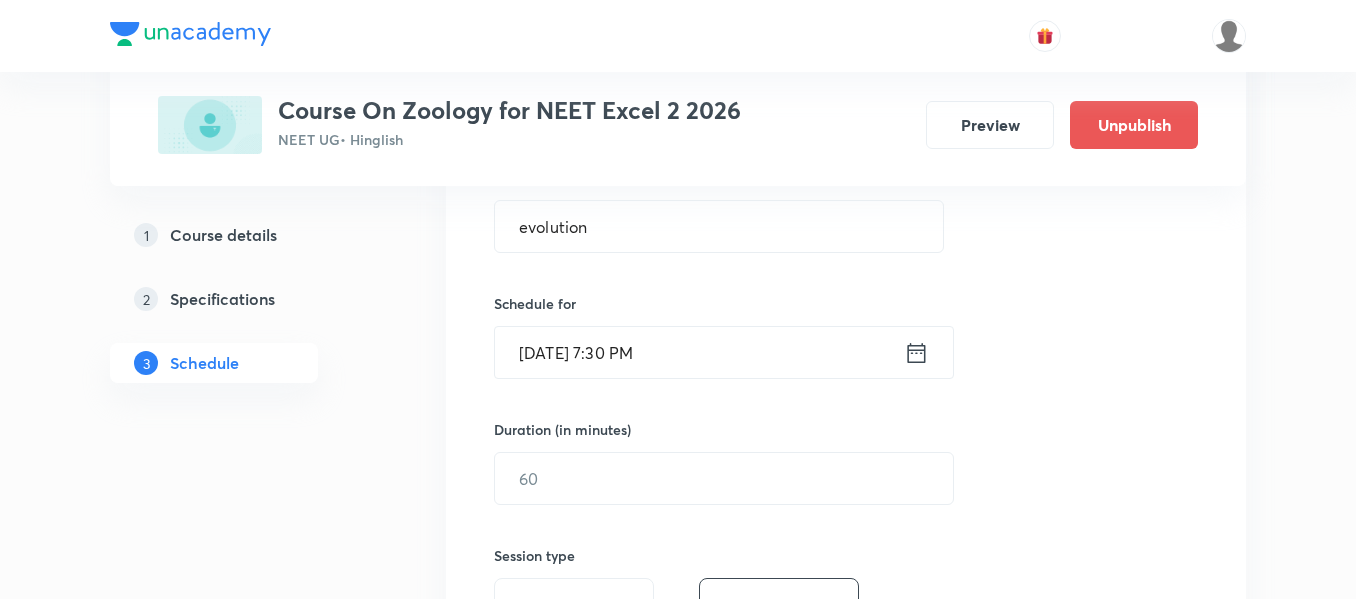 click 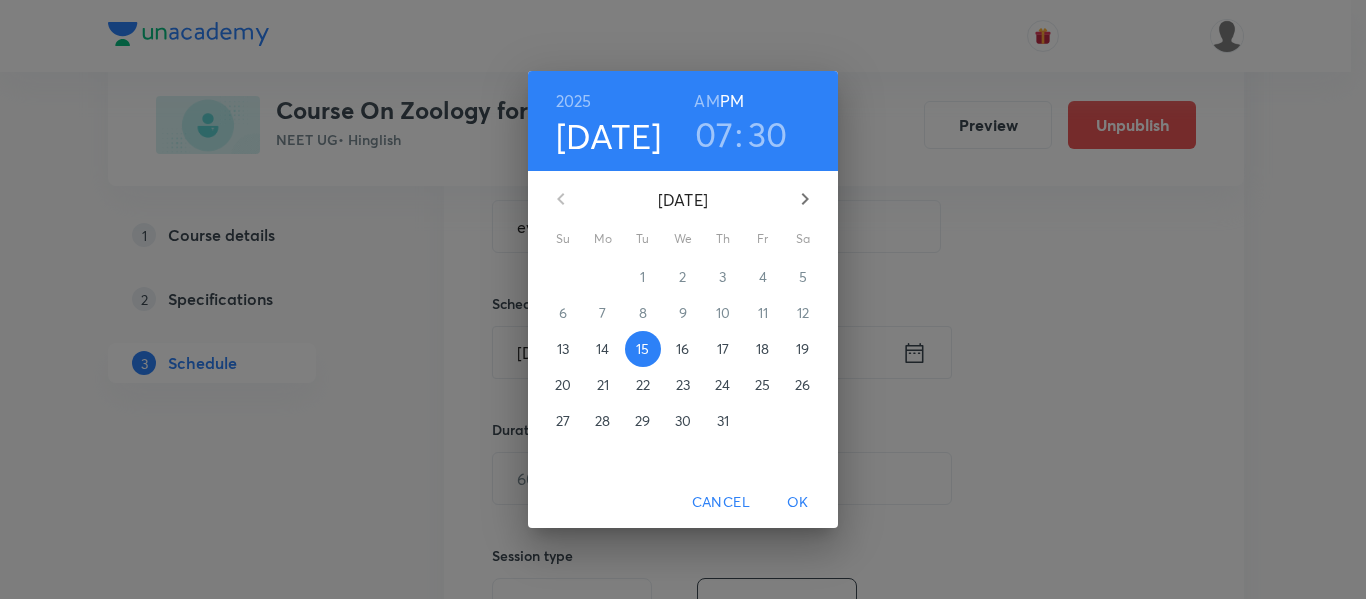 click on "AM" at bounding box center (706, 101) 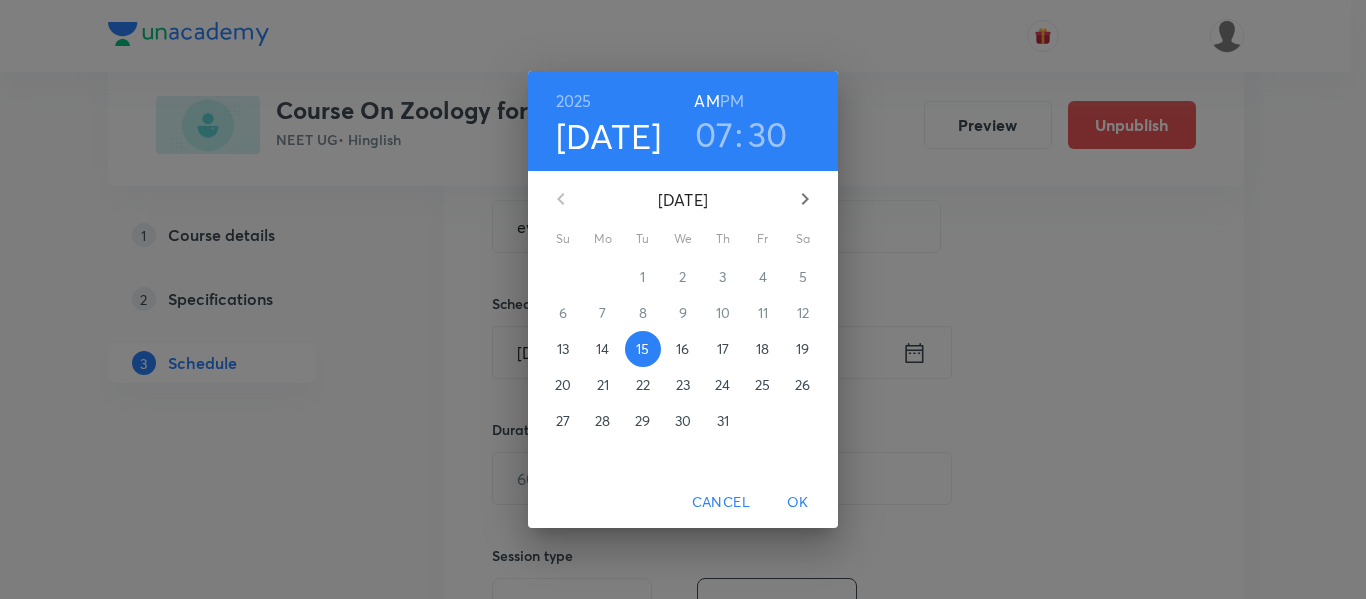 click on "OK" at bounding box center [798, 502] 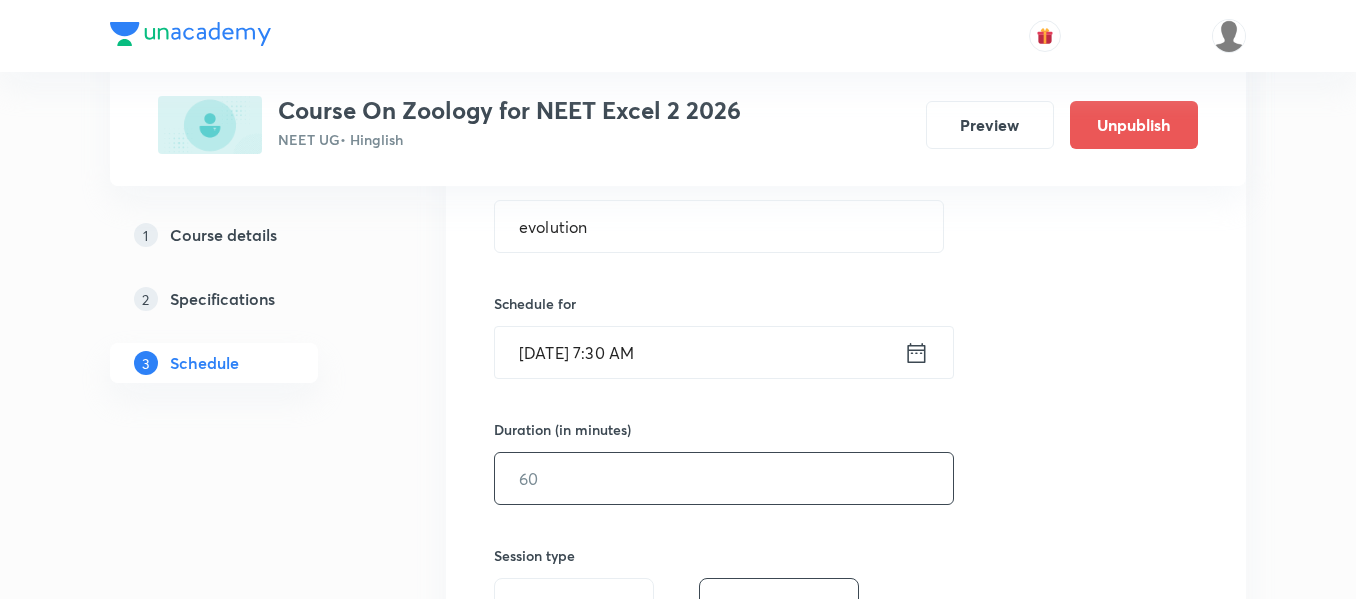 click at bounding box center (724, 478) 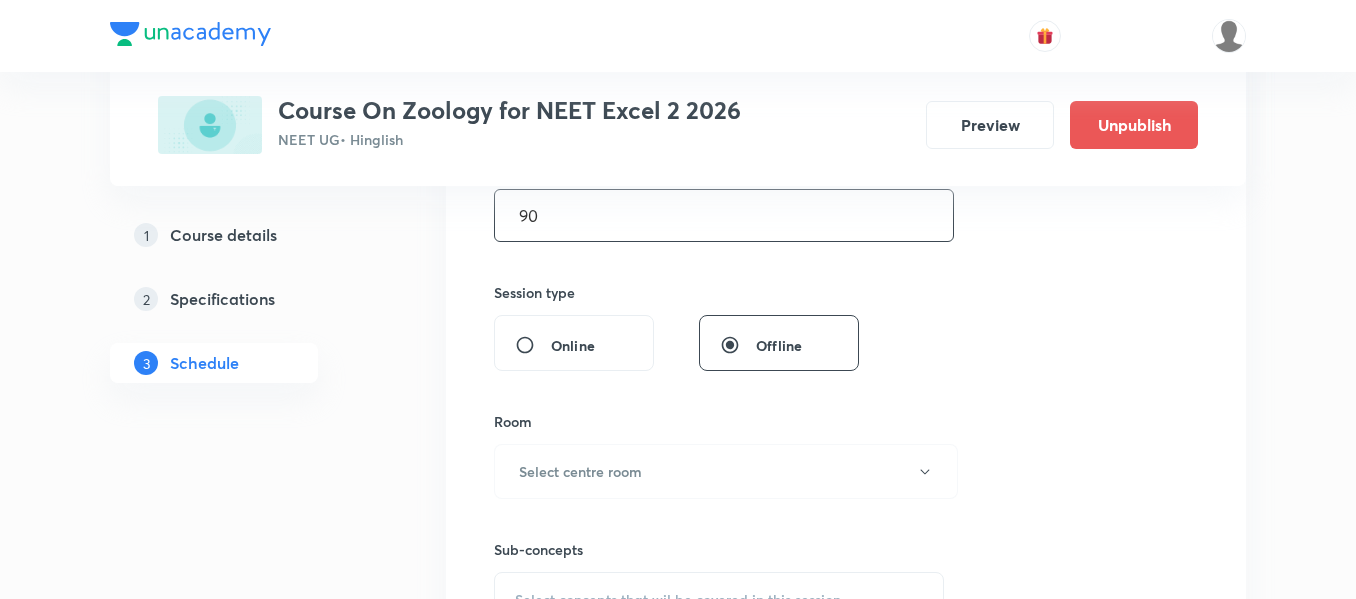 scroll, scrollTop: 700, scrollLeft: 0, axis: vertical 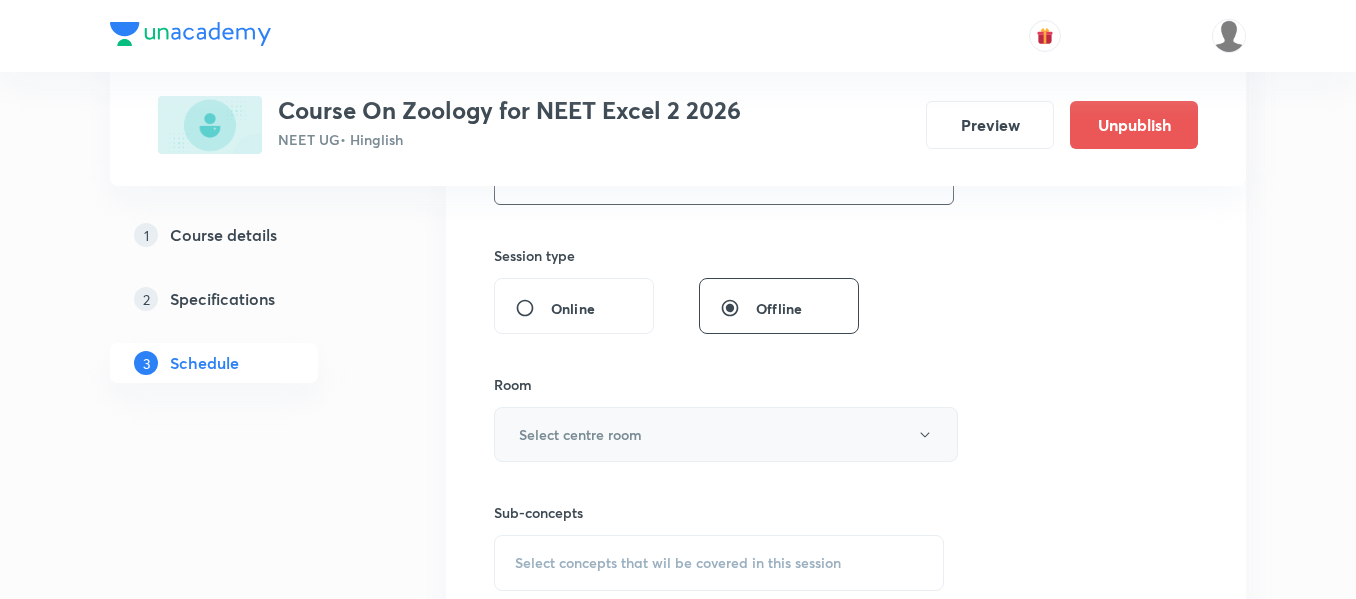 type on "90" 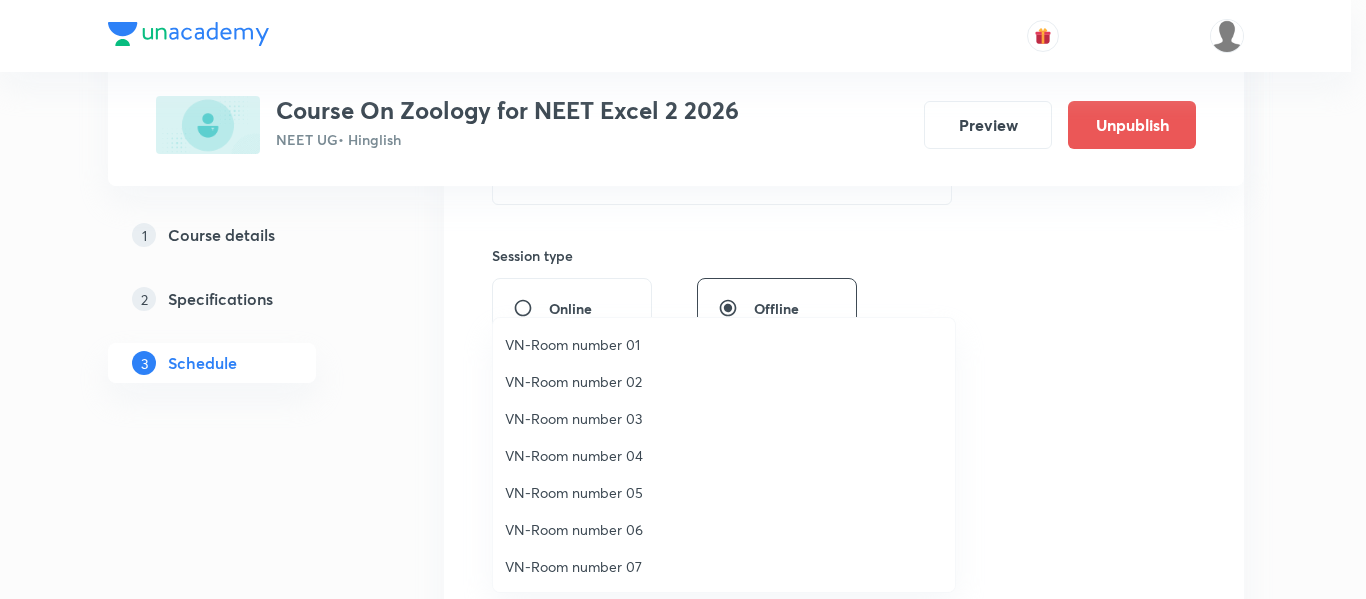 click on "VN-Room number 01" at bounding box center (724, 344) 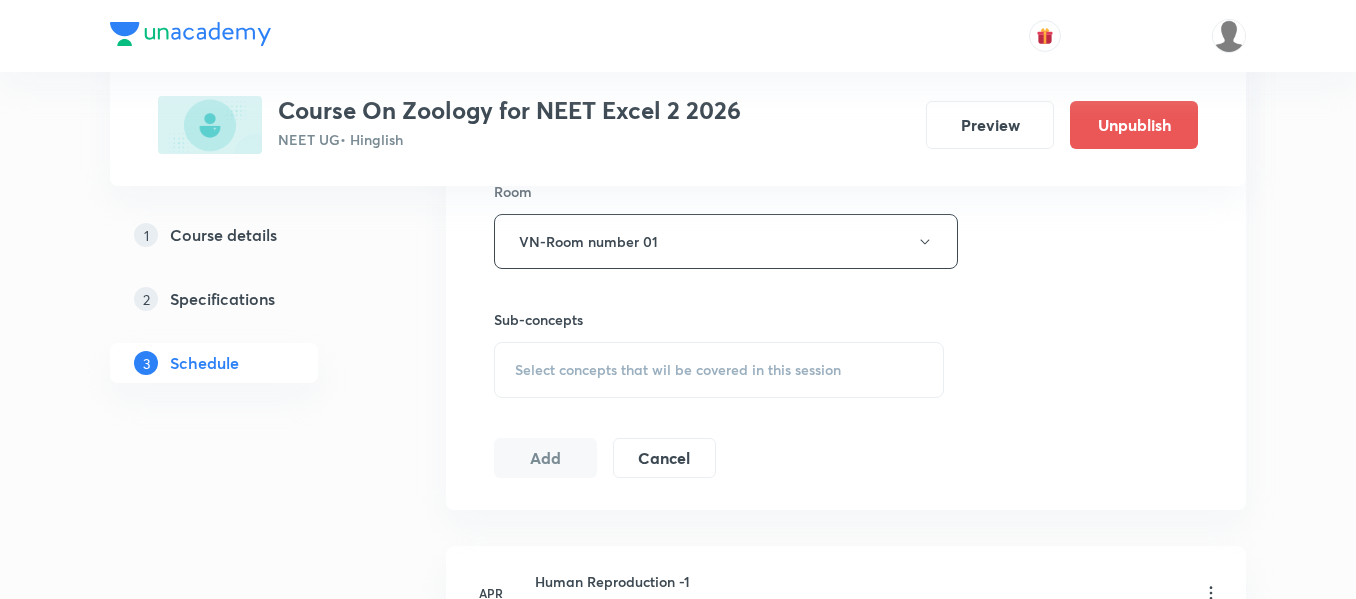 scroll, scrollTop: 900, scrollLeft: 0, axis: vertical 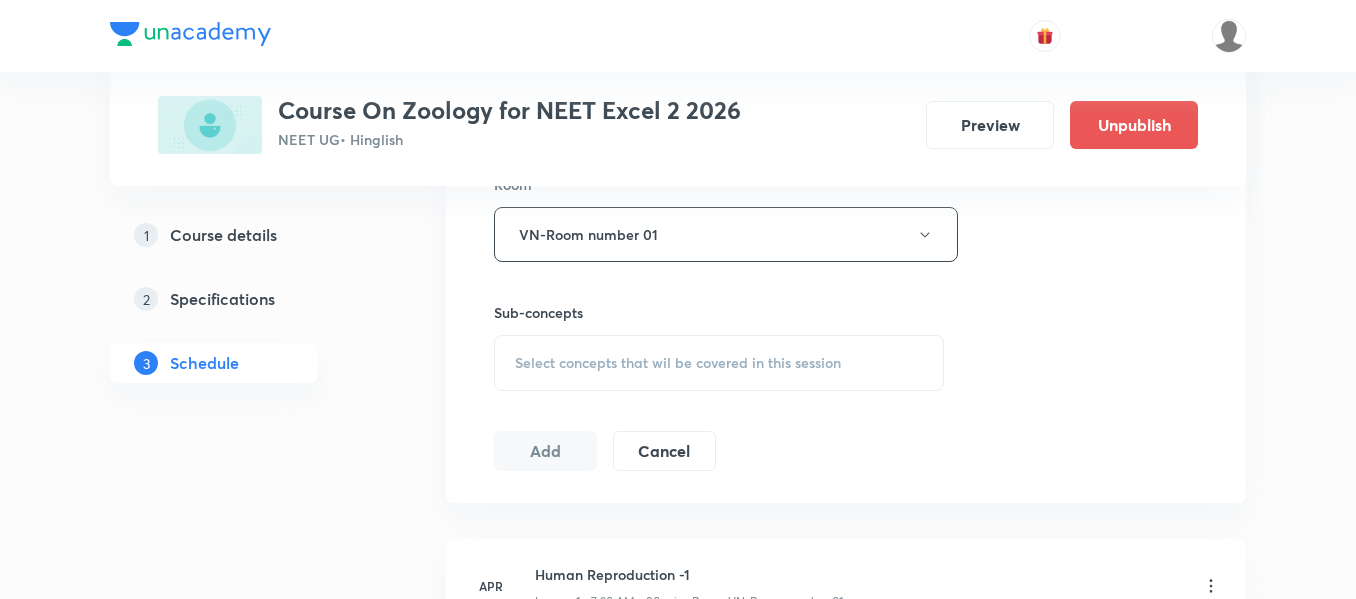 click on "Select concepts that wil be covered in this session" at bounding box center [678, 363] 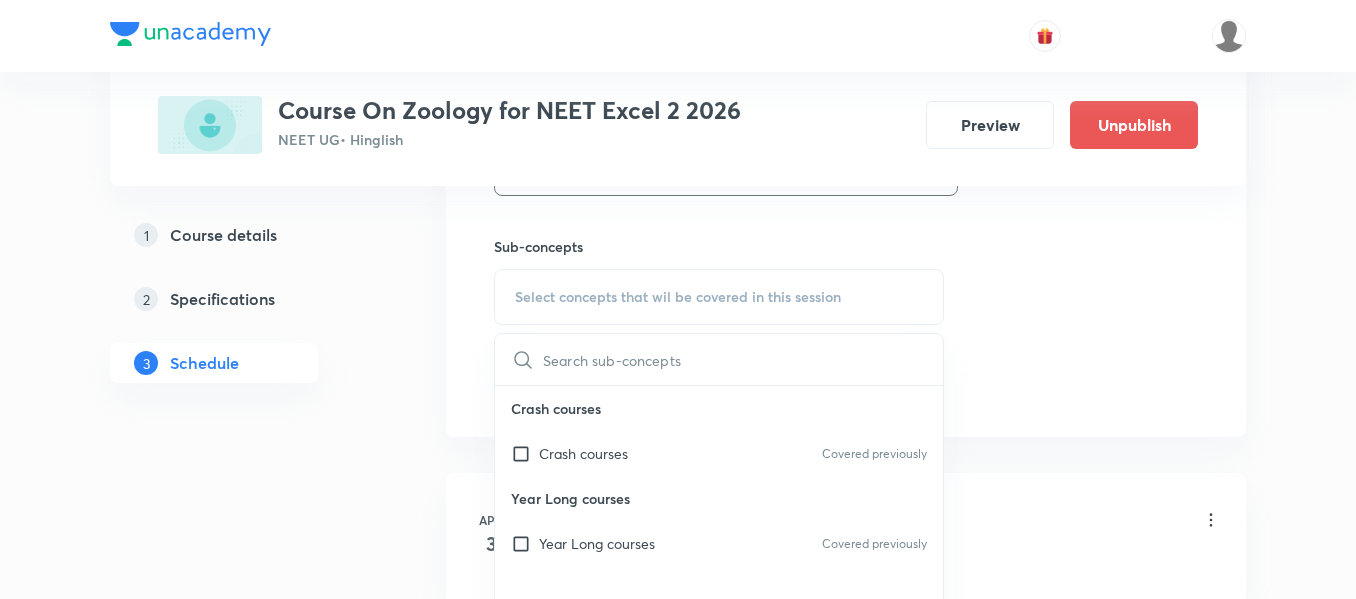 scroll, scrollTop: 1000, scrollLeft: 0, axis: vertical 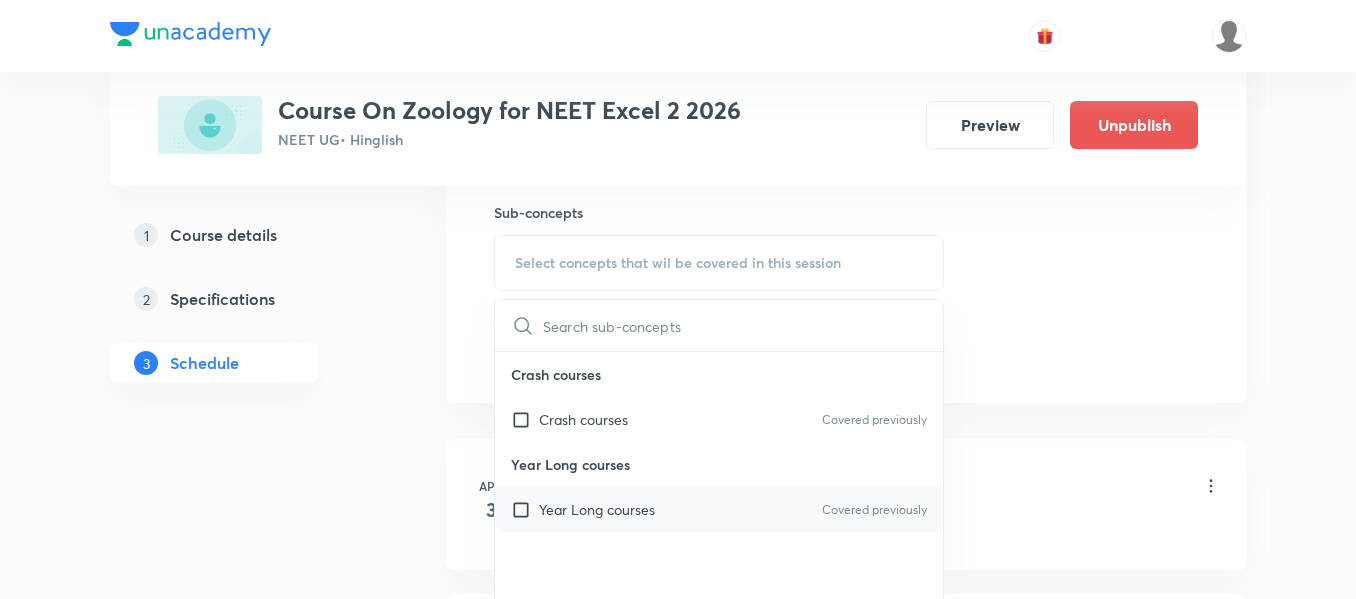 click on "Year Long courses Covered previously" at bounding box center (719, 509) 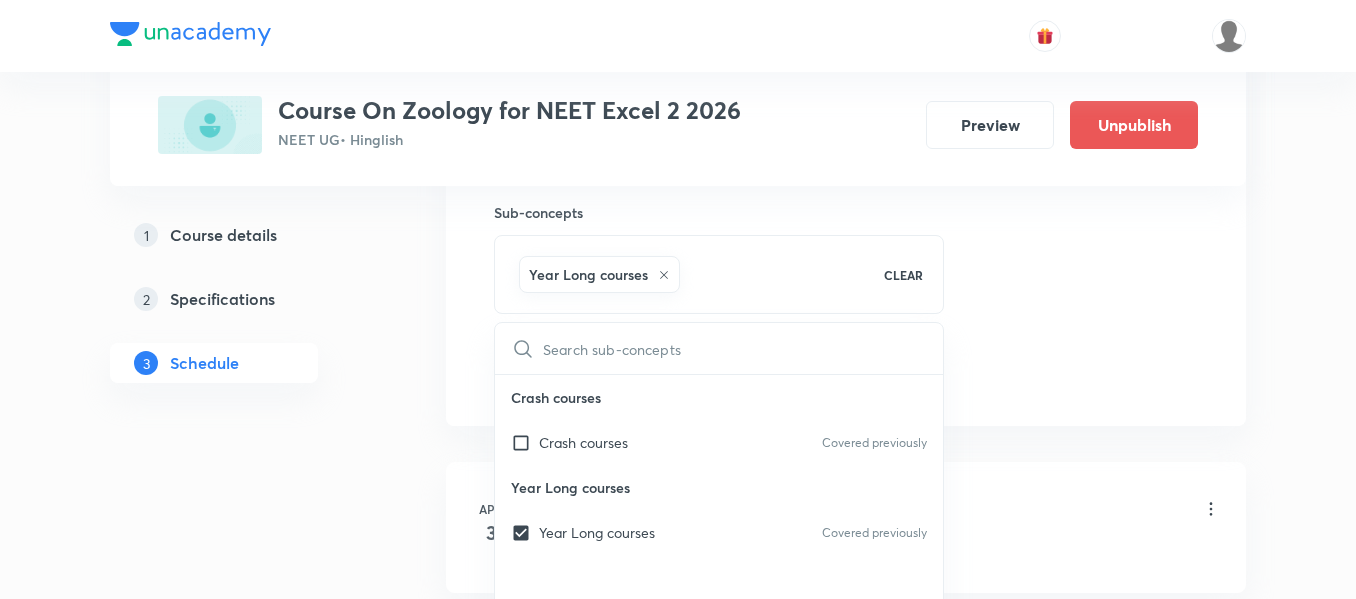 click on "Session  32 Live class Session title 9/99 evolution ​ Schedule for Jul 15, 2025, 7:30 AM ​ Duration (in minutes) 90 ​   Session type Online Offline Room VN-Room number 01 Sub-concepts Year Long courses CLEAR ​ Crash courses Crash courses Covered previously Year Long courses Year Long courses Covered previously Add Cancel" at bounding box center (846, -87) 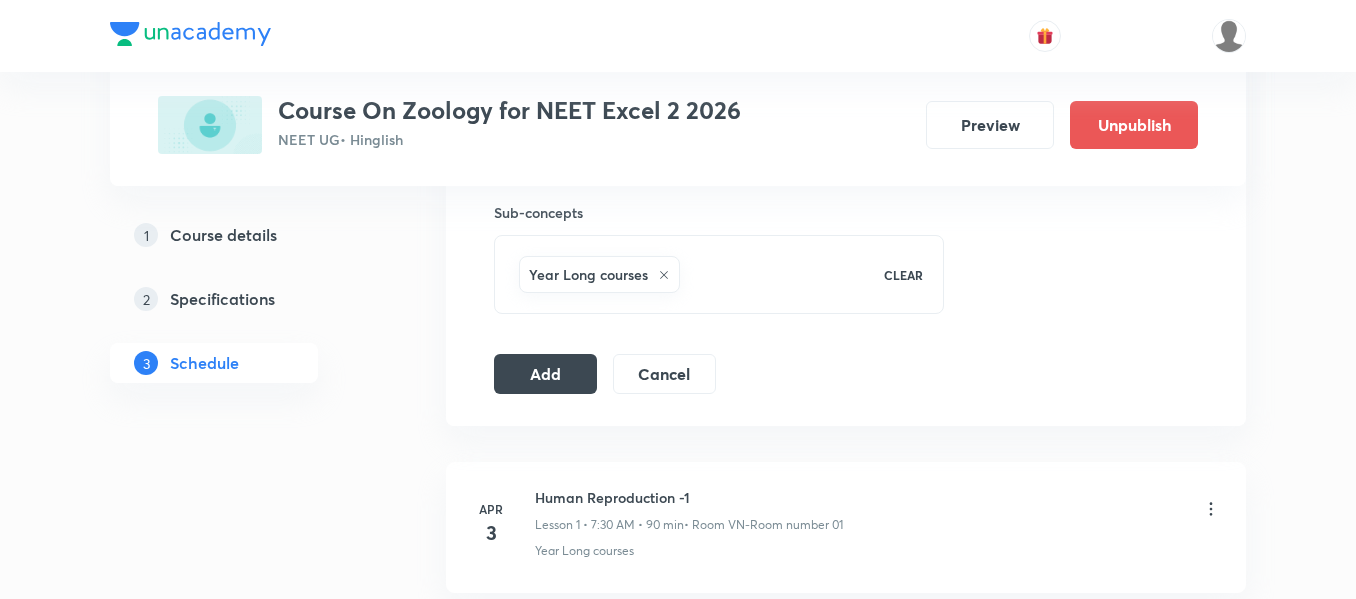 click on "Session  32 Live class Session title 9/99 evolution ​ Schedule for Jul 15, 2025, 7:30 AM ​ Duration (in minutes) 90 ​   Session type Online Offline Room VN-Room number 01 Sub-concepts Year Long courses CLEAR Add Cancel" at bounding box center [846, -87] 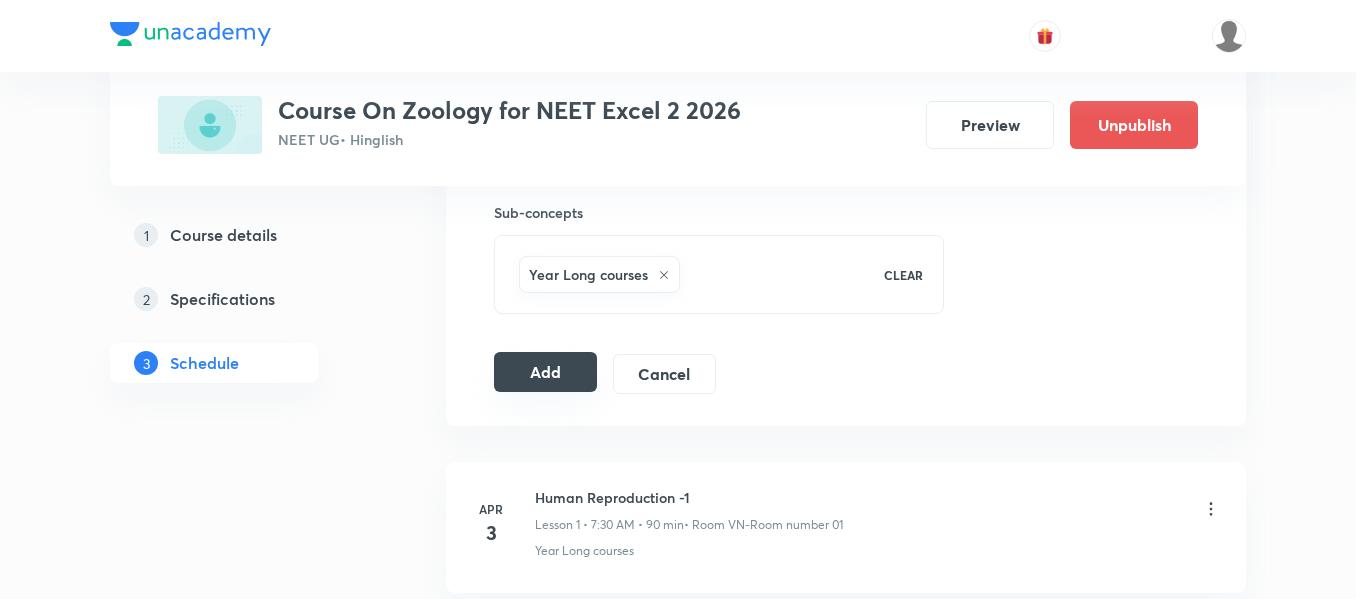 click on "Add" at bounding box center (545, 372) 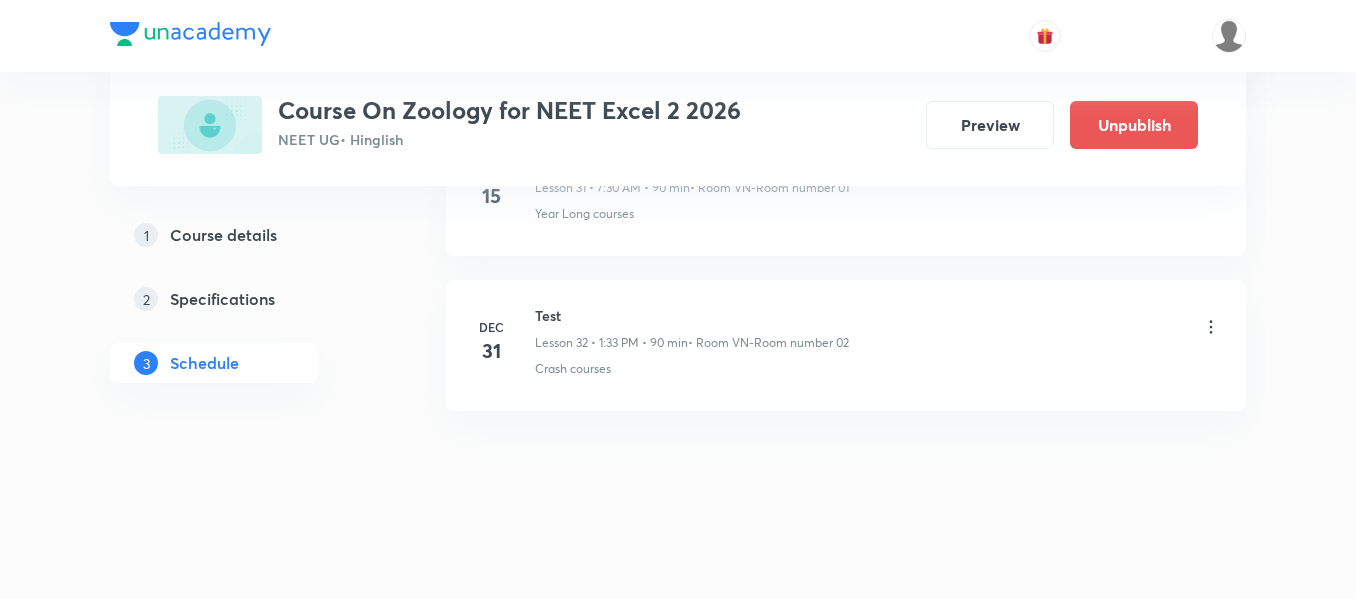 scroll, scrollTop: 4845, scrollLeft: 0, axis: vertical 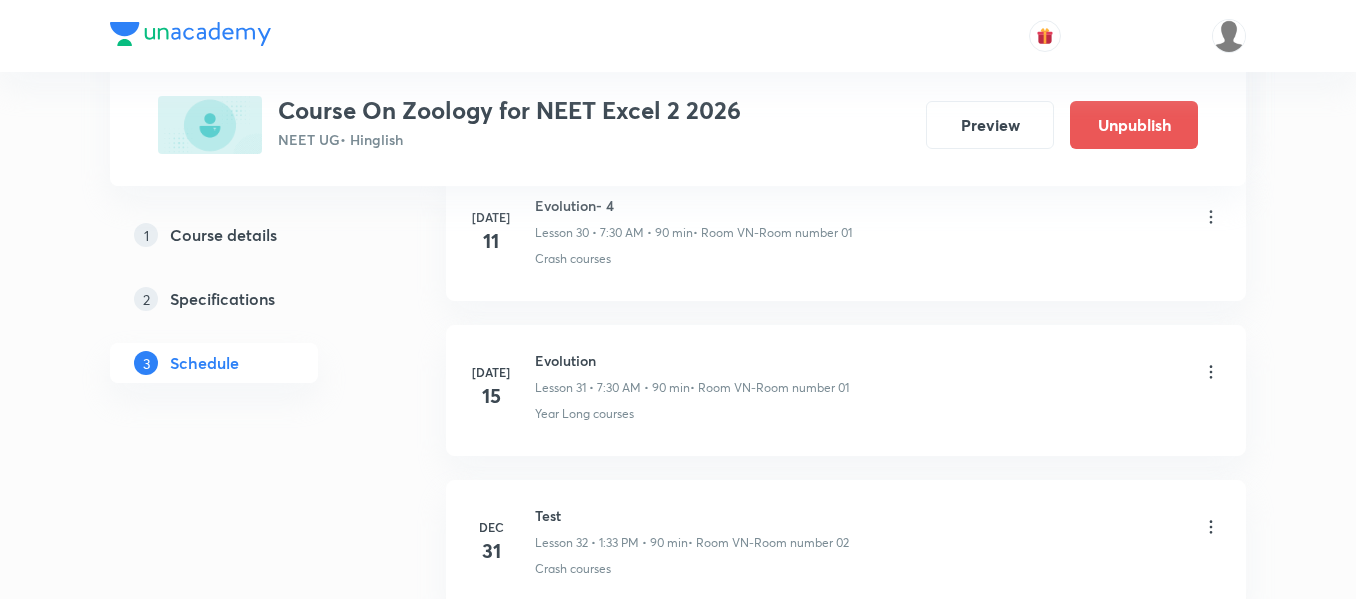 click on "Evolution" at bounding box center [692, 360] 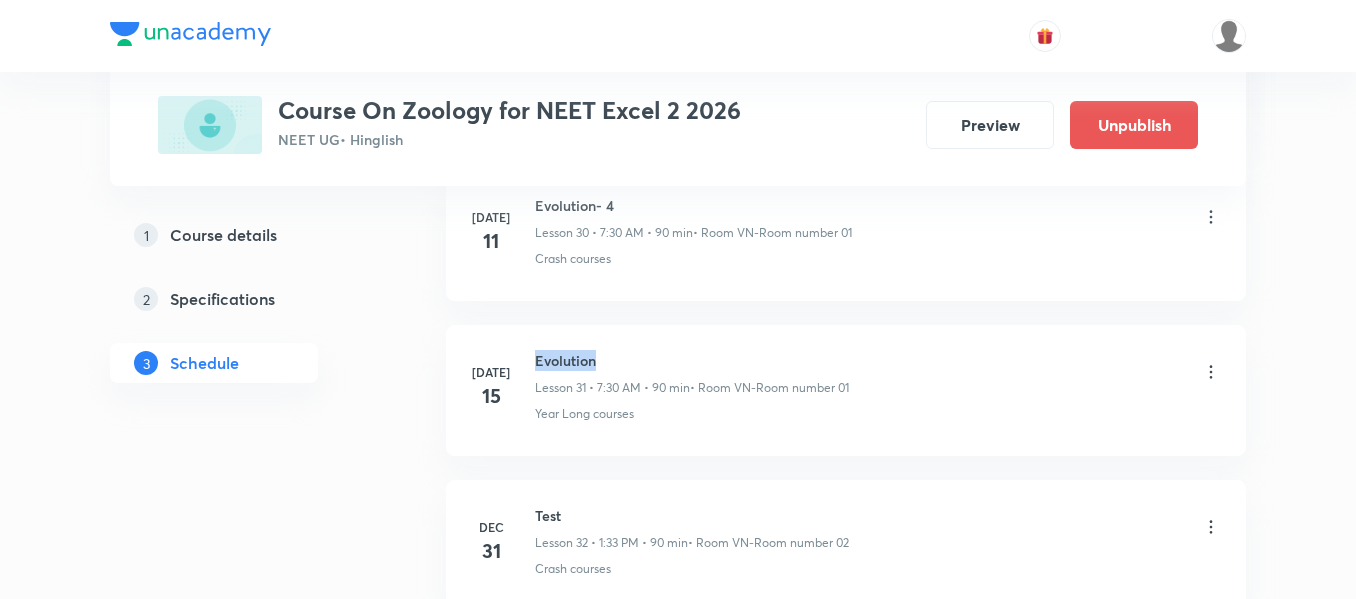 click on "Evolution" at bounding box center [692, 360] 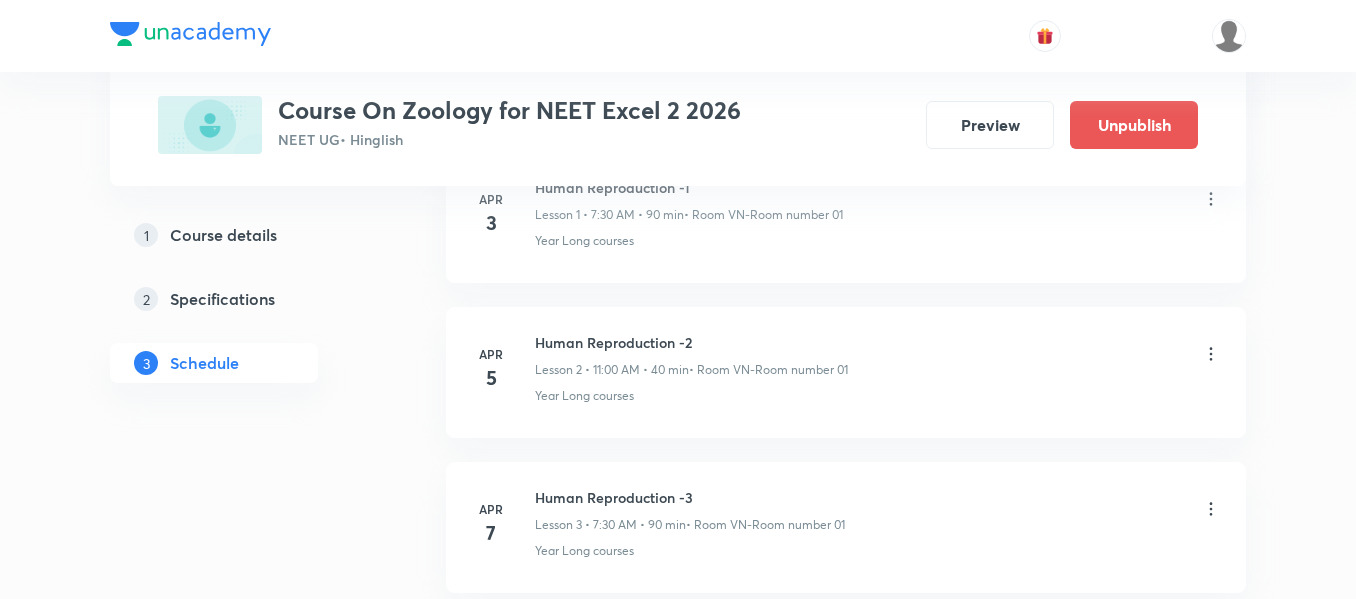 scroll, scrollTop: 0, scrollLeft: 0, axis: both 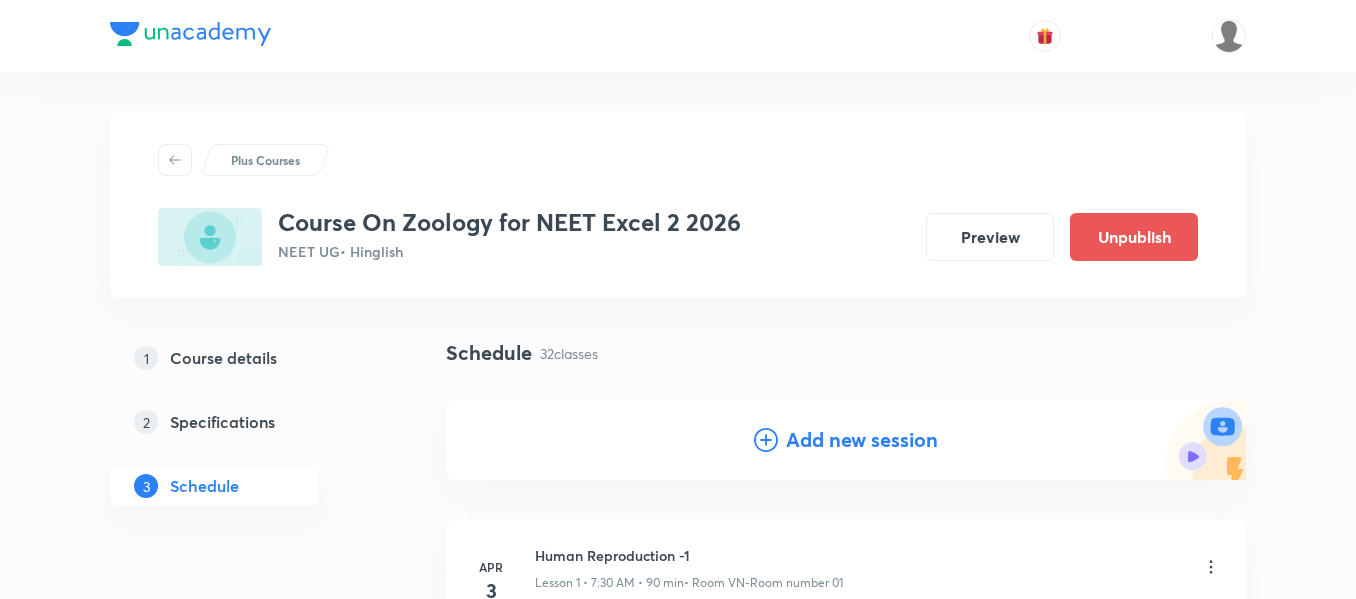 click on "Add new session" at bounding box center (862, 440) 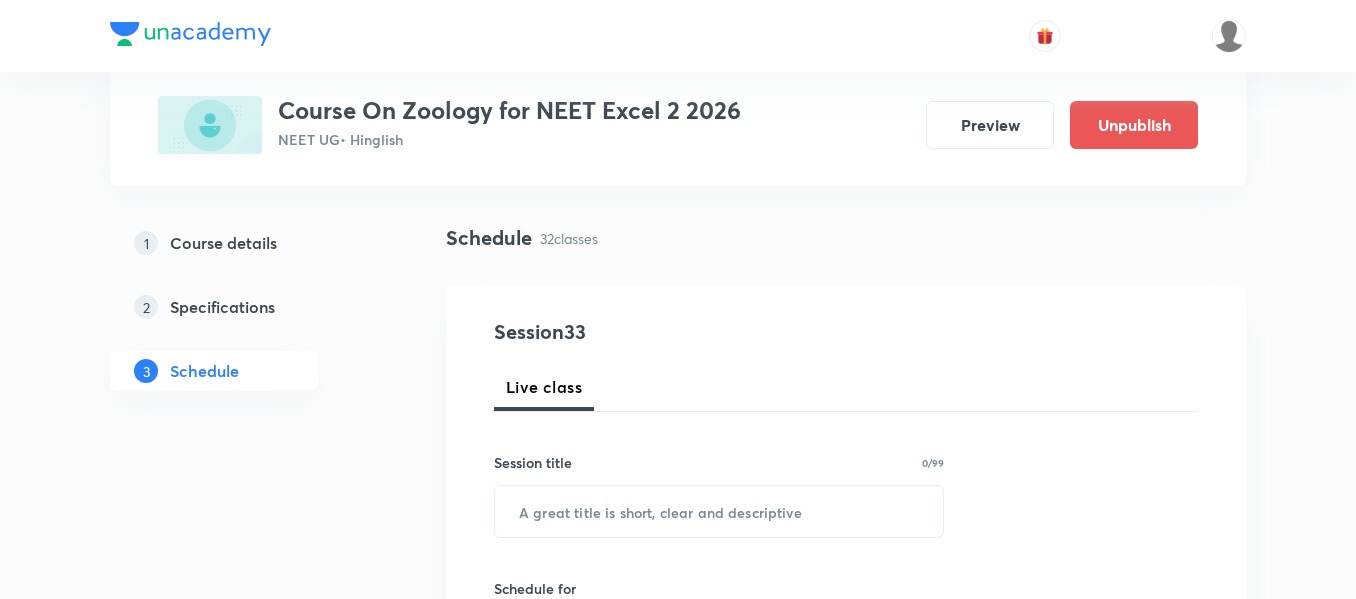 scroll, scrollTop: 200, scrollLeft: 0, axis: vertical 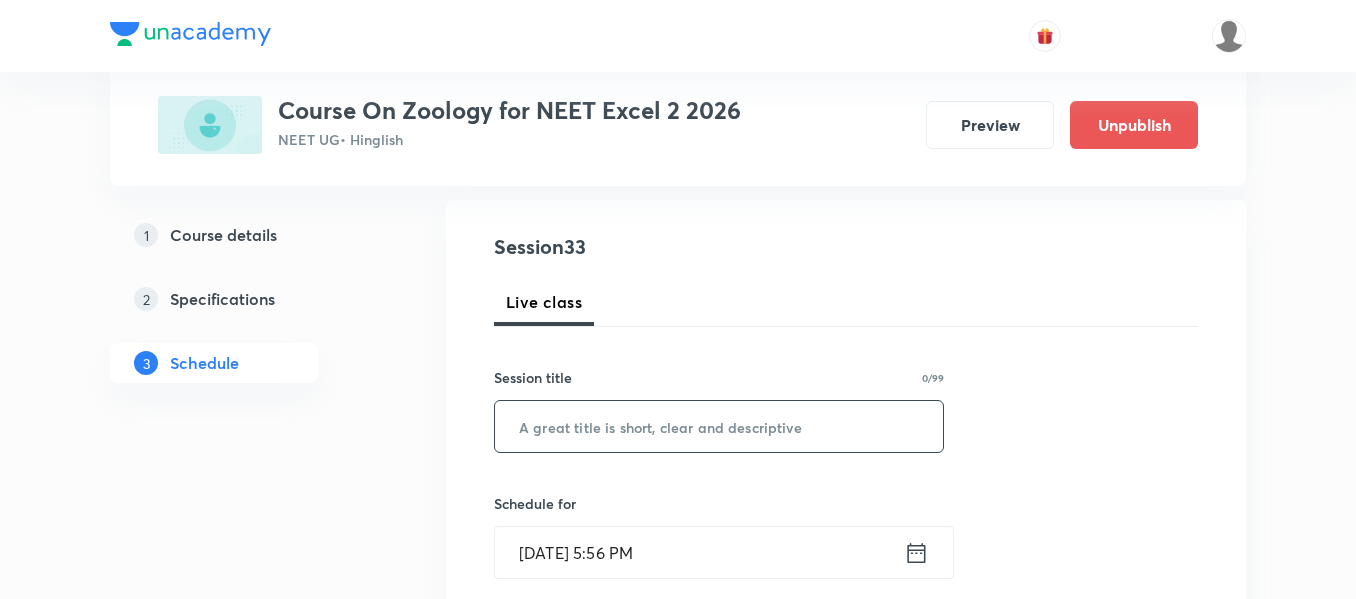 click at bounding box center (719, 426) 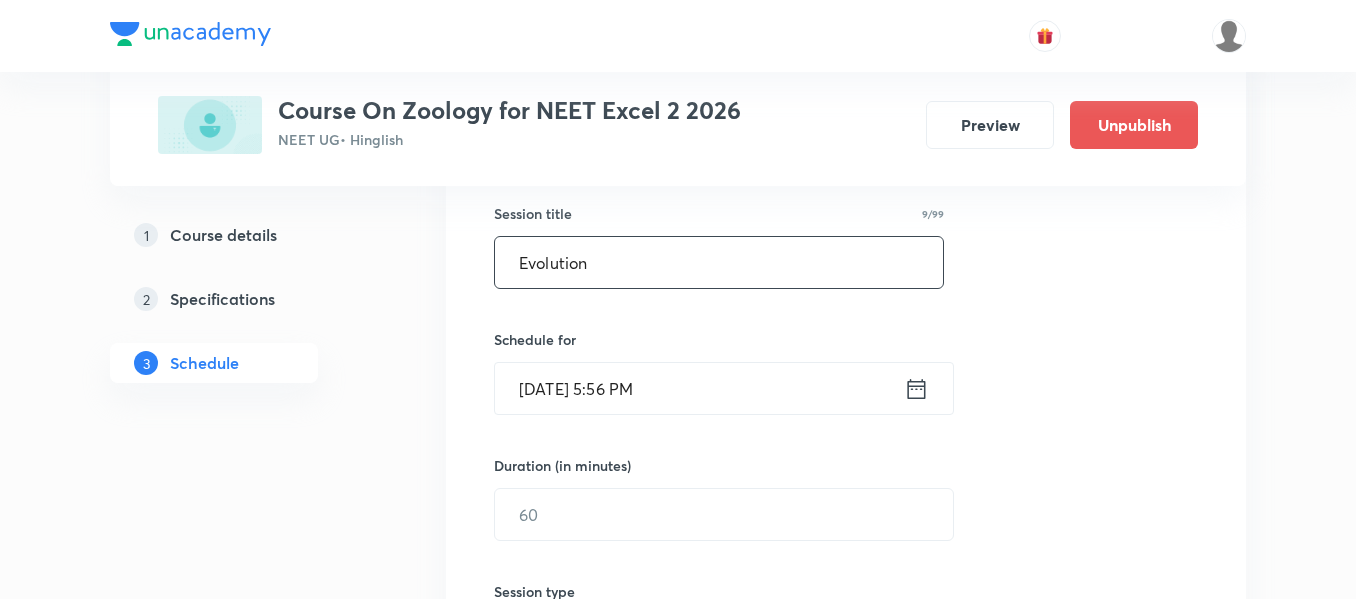 scroll, scrollTop: 400, scrollLeft: 0, axis: vertical 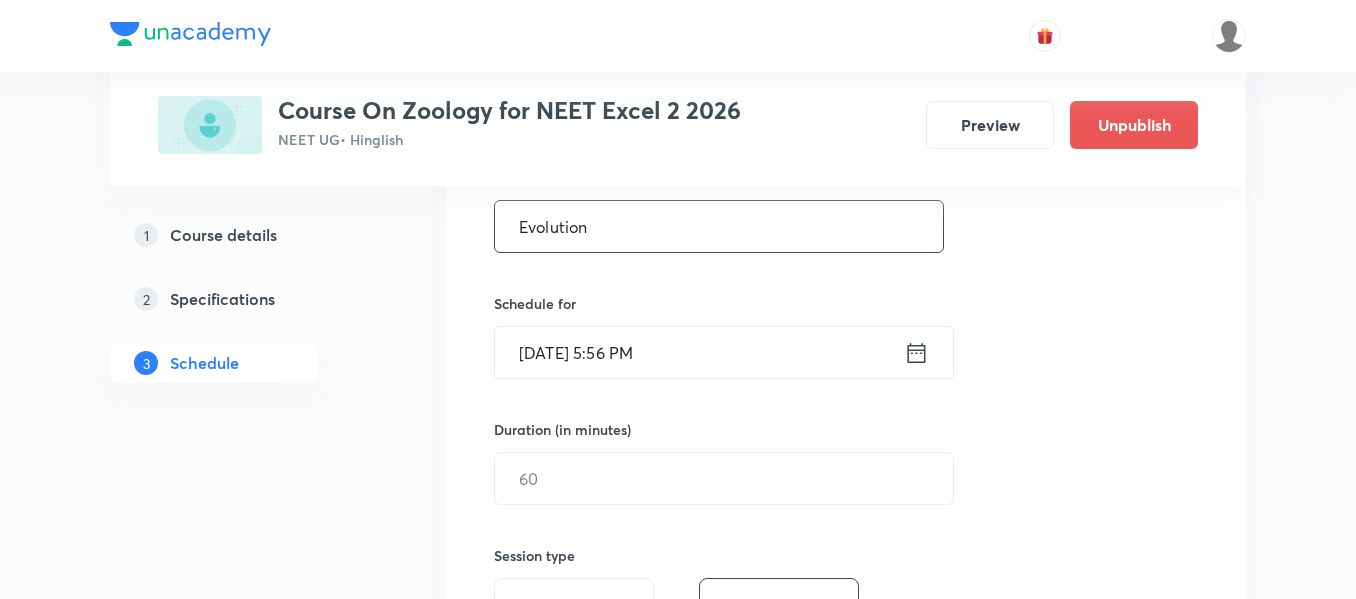 type on "Evolution" 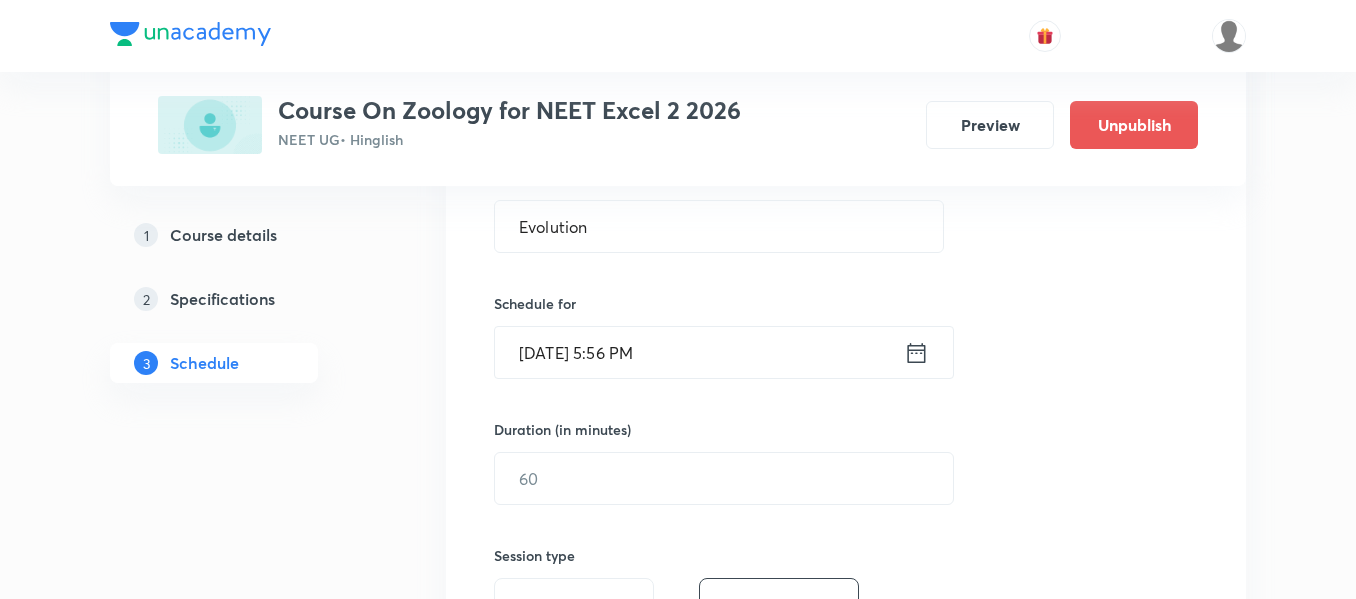 click 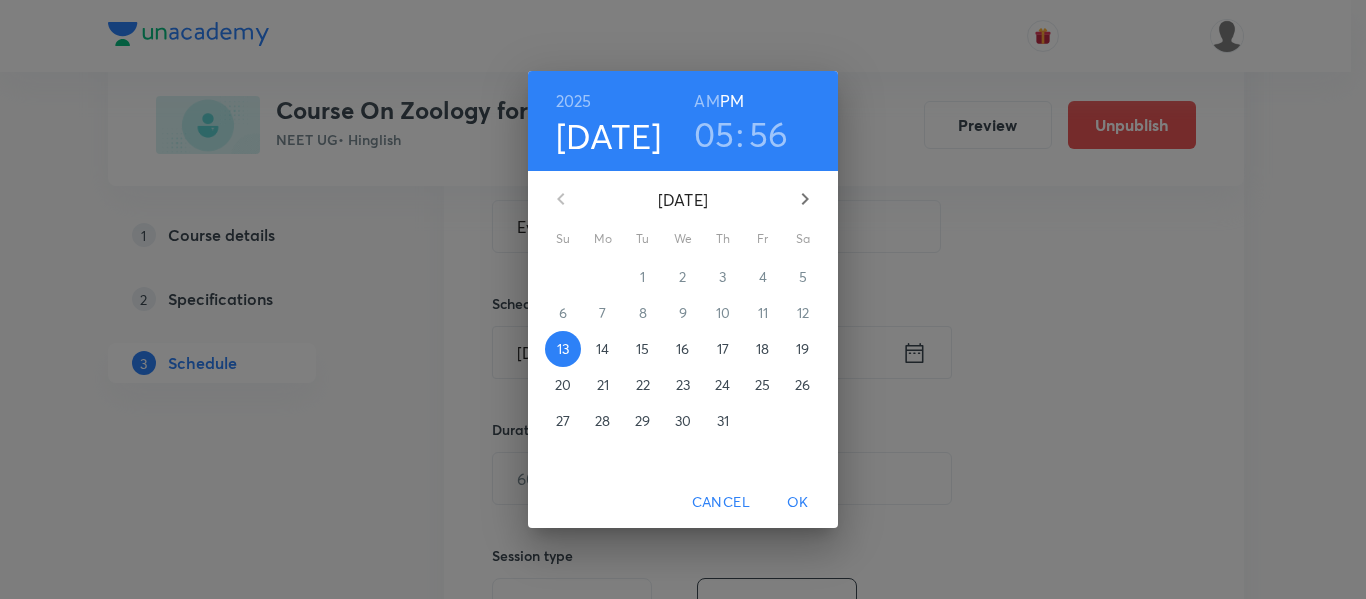 click on "2025 Jul 13 05 : 56 AM PM July 2025 Su Mo Tu We Th Fr Sa 29 30 1 2 3 4 5 6 7 8 9 10 11 12 13 14 15 16 17 18 19 20 21 22 23 24 25 26 27 28 29 30 31 1 2 Cancel OK" at bounding box center [683, 299] 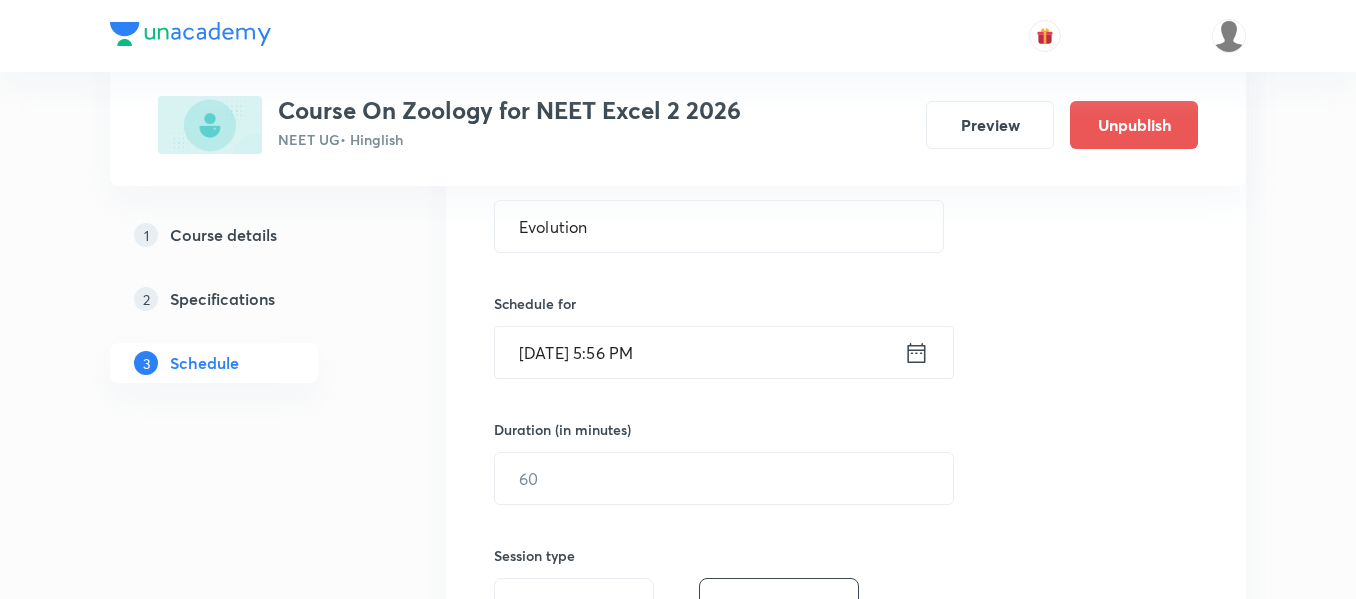 click 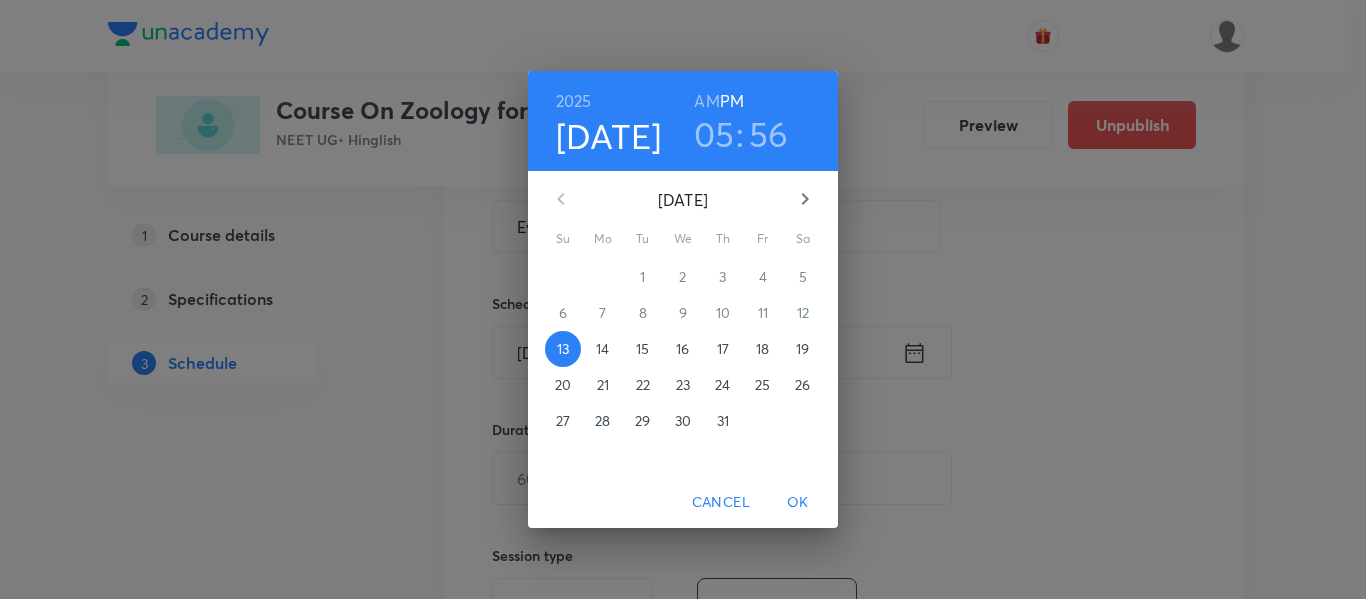 click on "17" at bounding box center (723, 349) 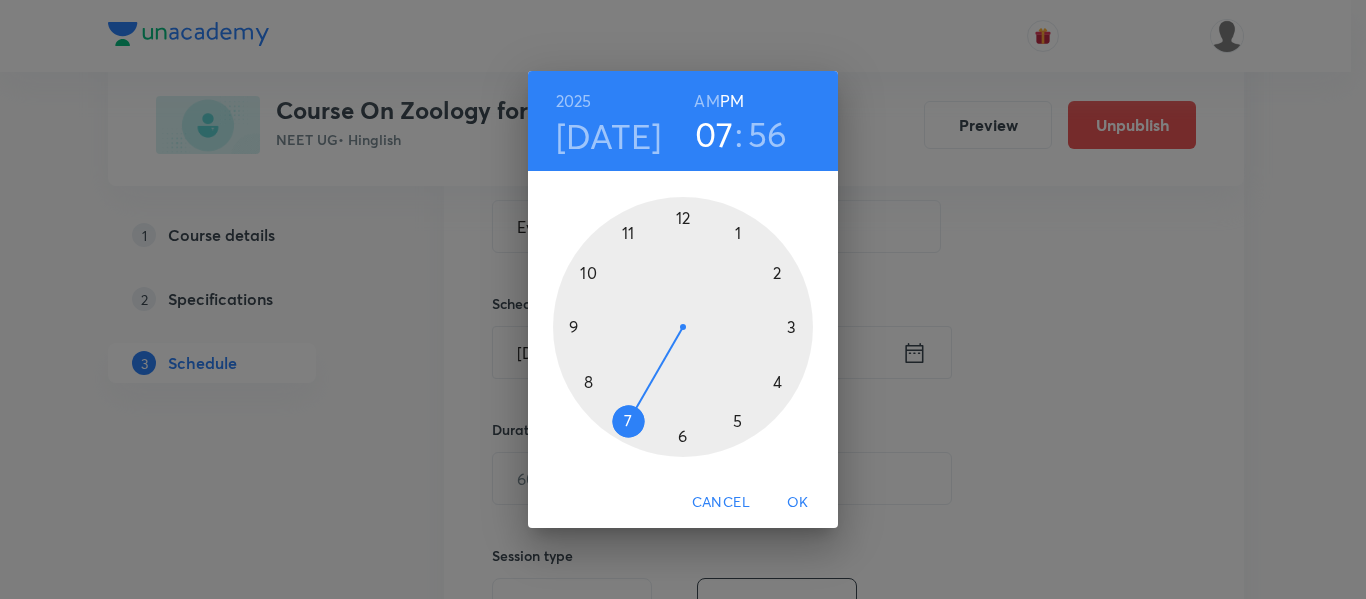 drag, startPoint x: 716, startPoint y: 418, endPoint x: 616, endPoint y: 422, distance: 100.07997 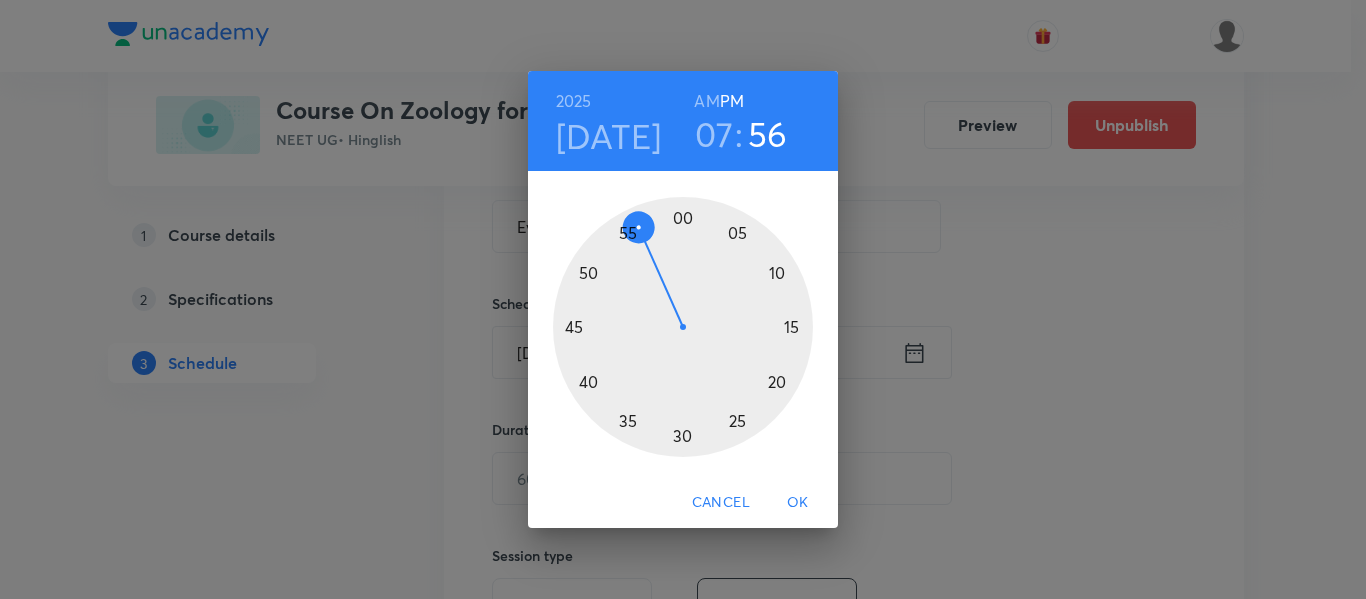 click at bounding box center (683, 327) 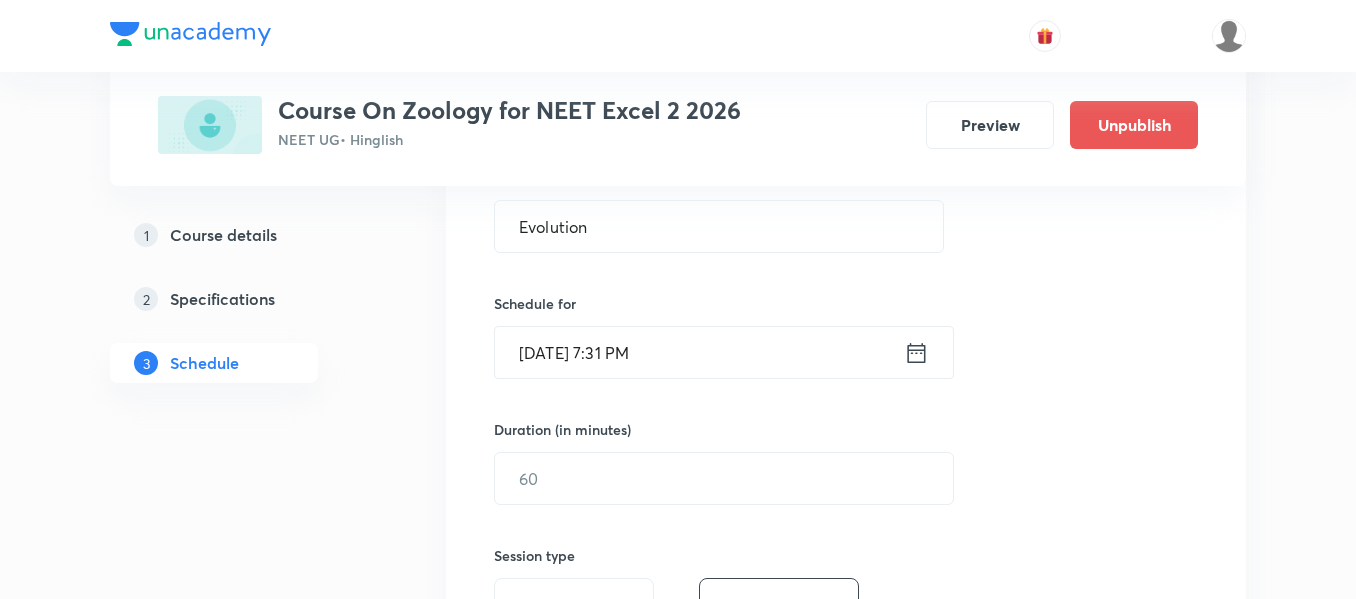 click 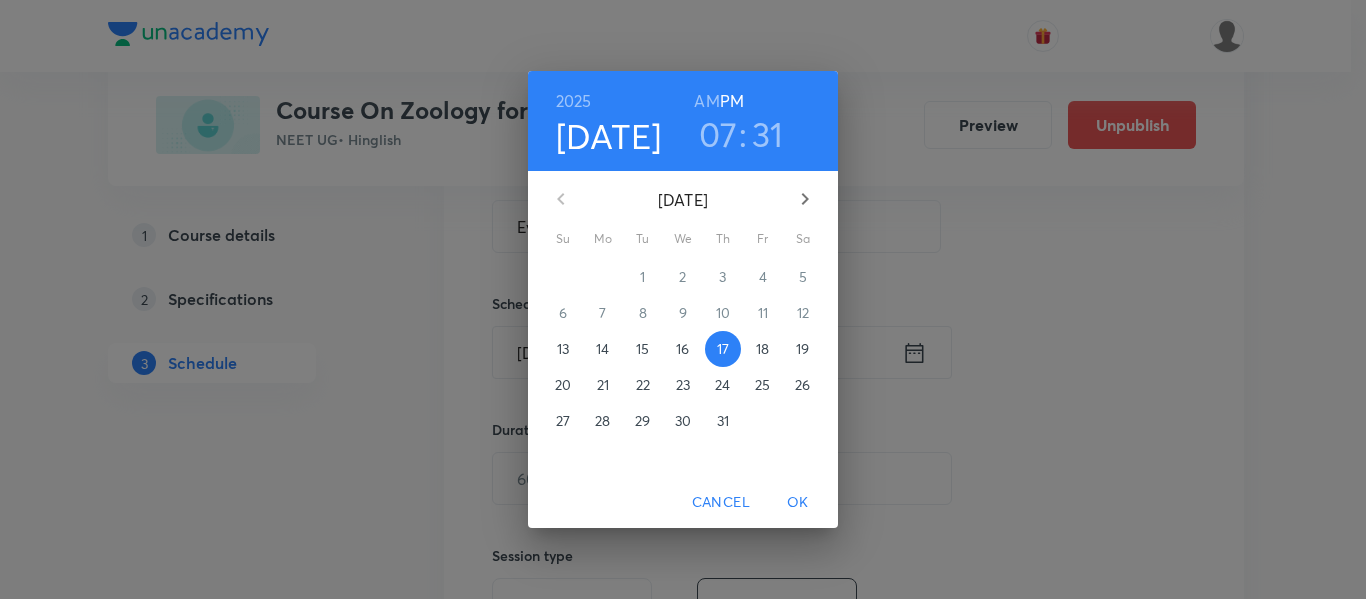 click on "AM" at bounding box center (706, 101) 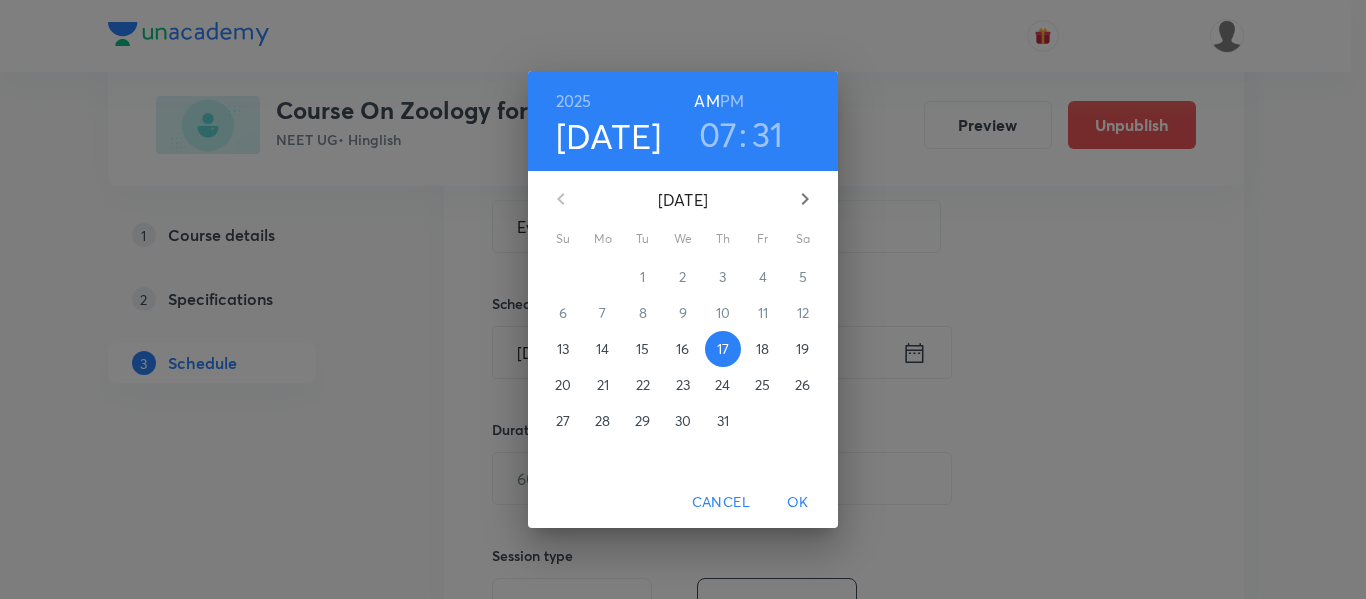 click on "OK" at bounding box center [798, 502] 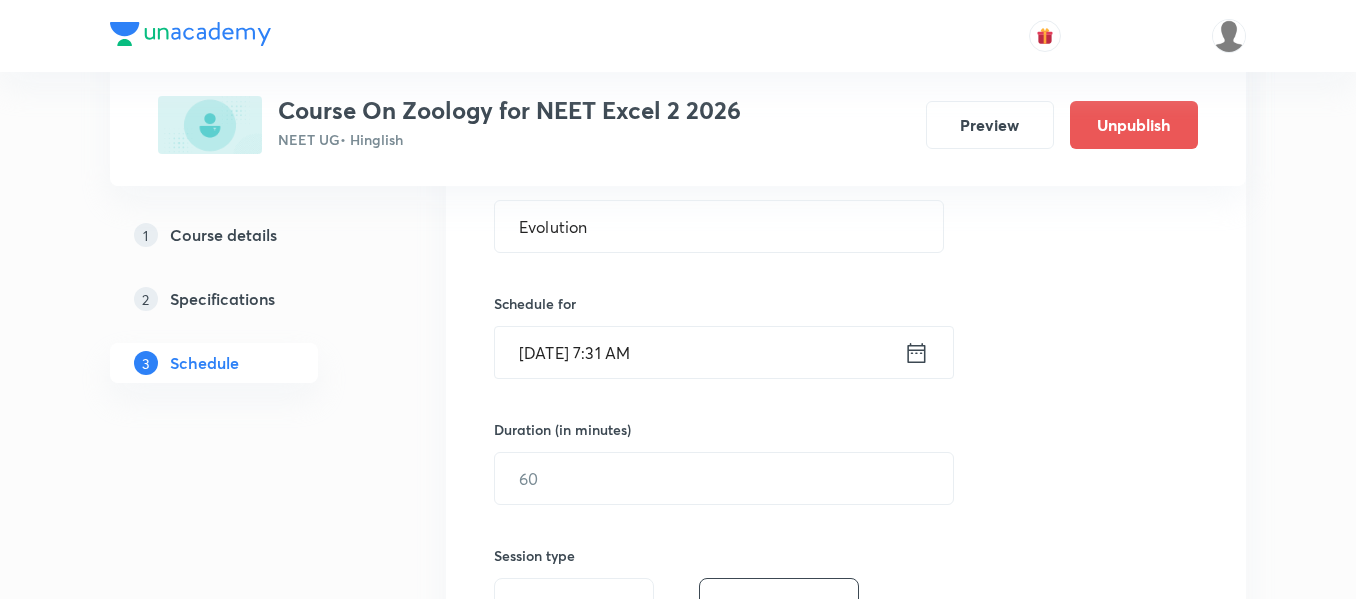 click on "Duration (in minutes) ​" at bounding box center (676, 462) 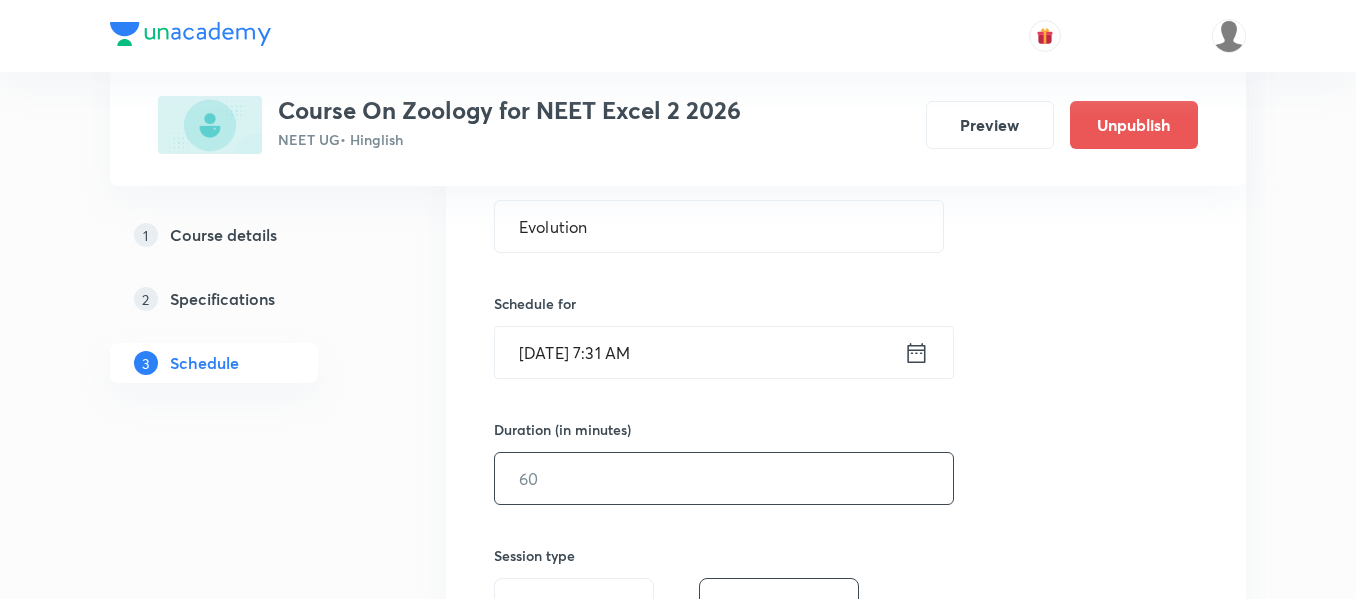 click at bounding box center [724, 478] 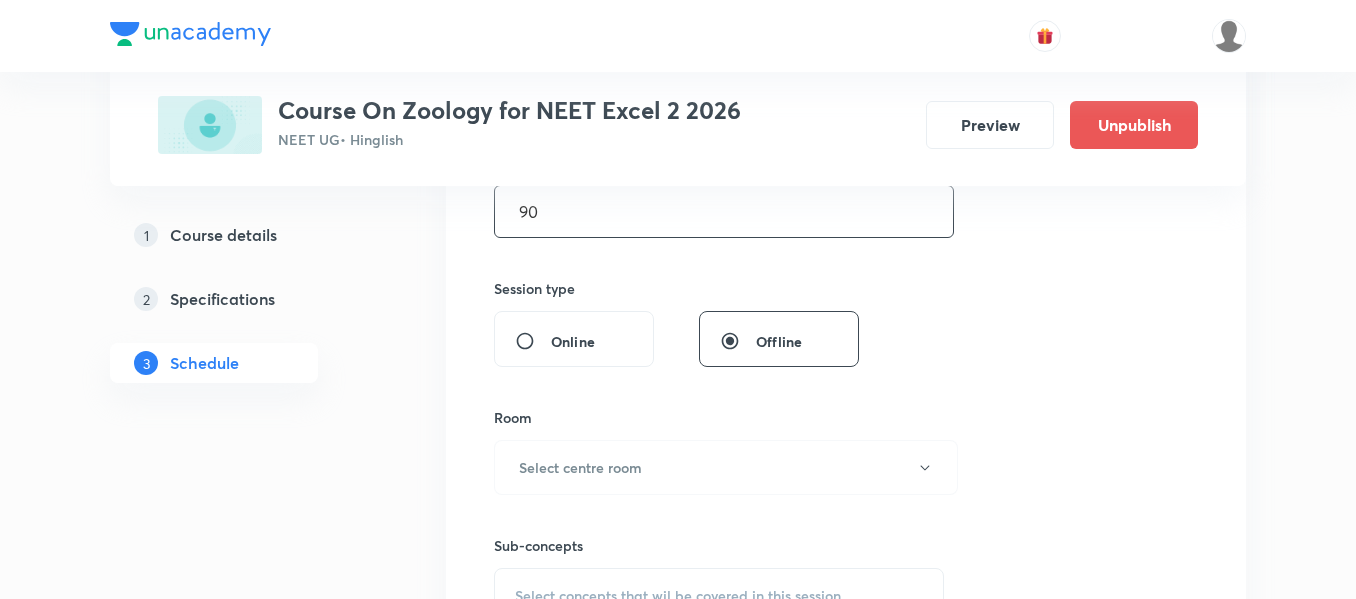 scroll, scrollTop: 700, scrollLeft: 0, axis: vertical 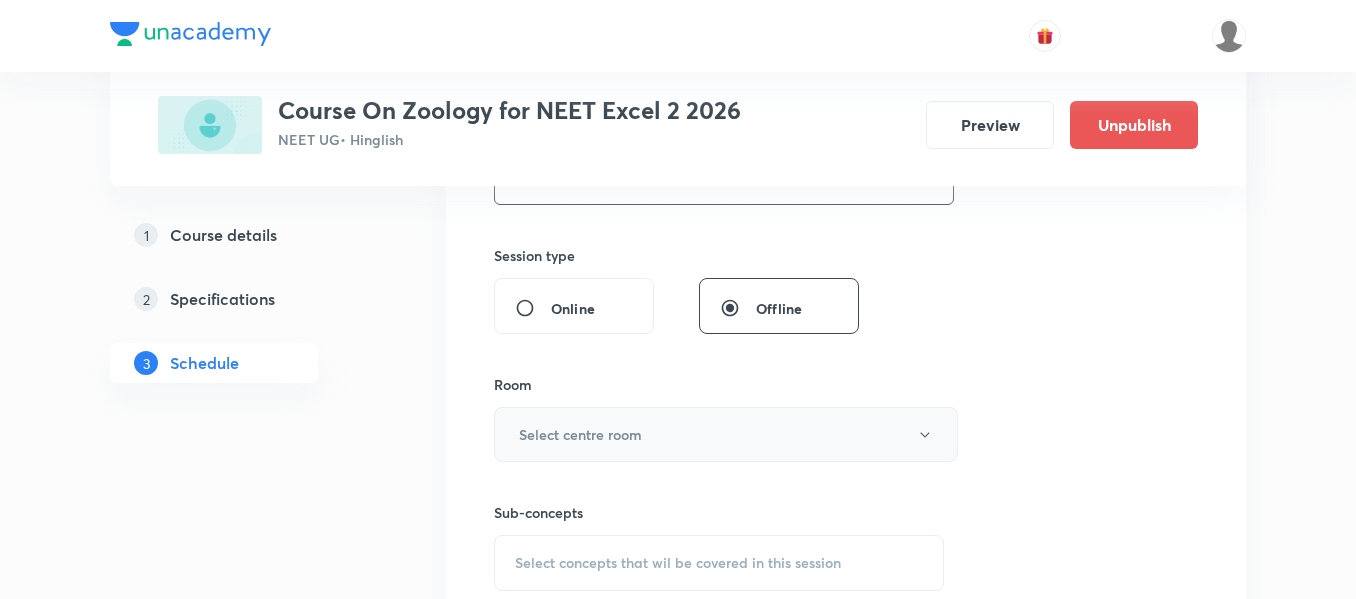 type on "90" 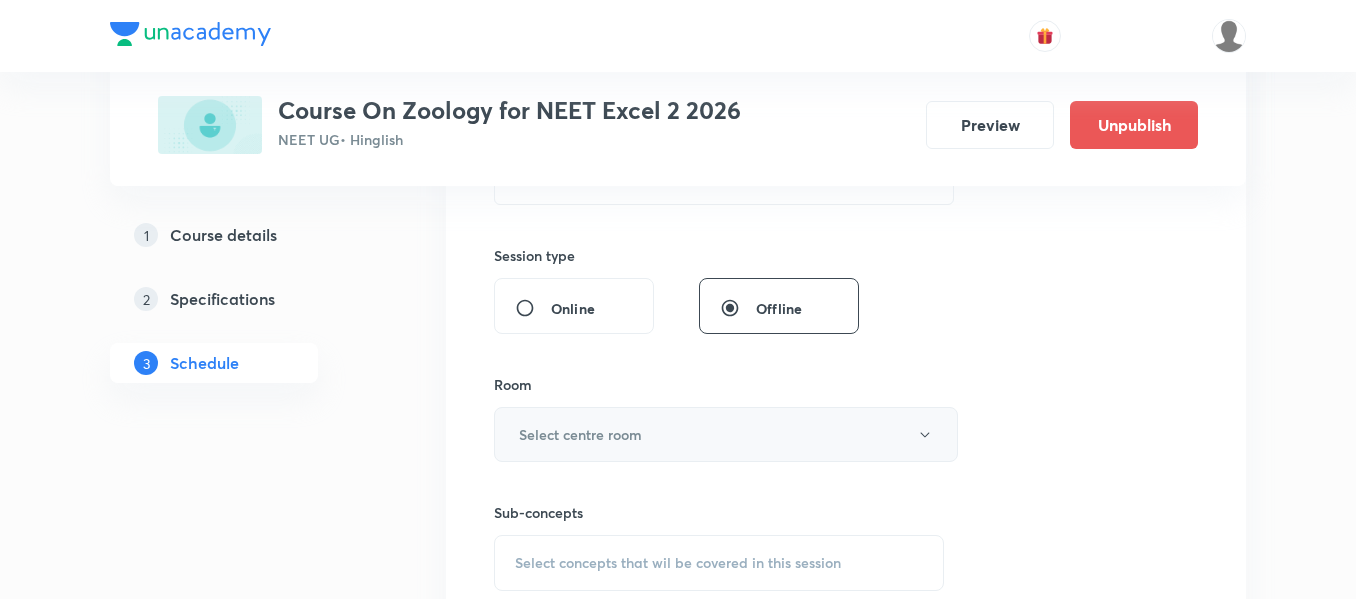 click on "Select centre room" at bounding box center (726, 434) 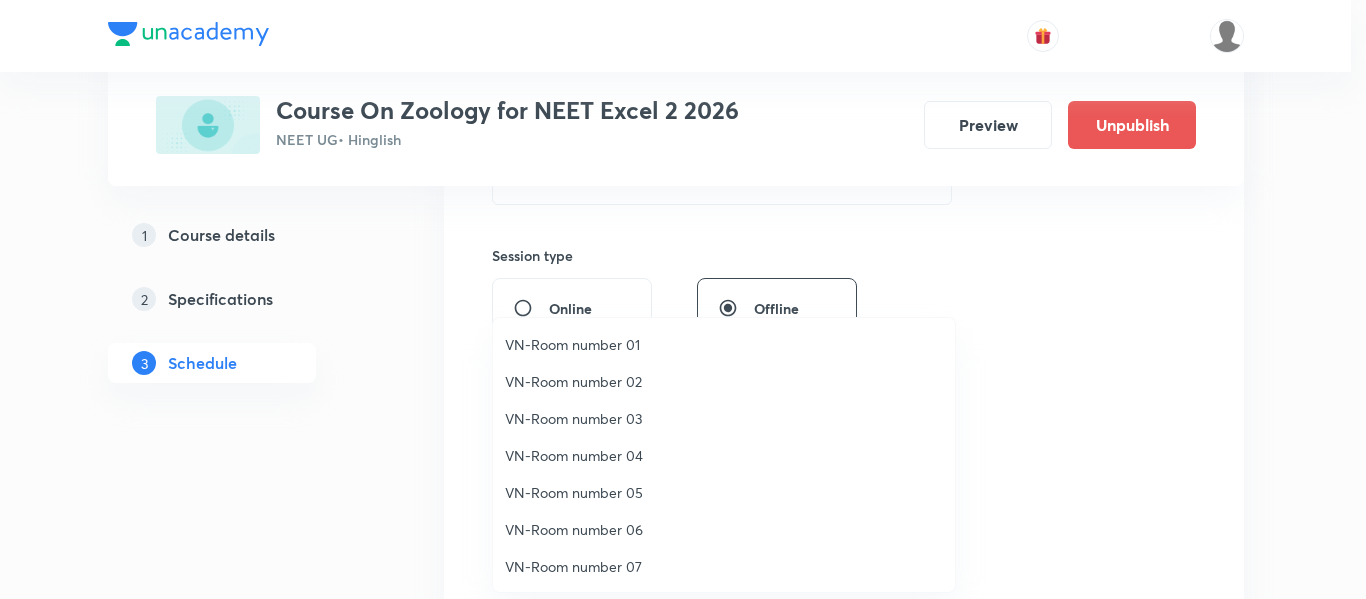 click on "VN-Room number 01" at bounding box center [724, 344] 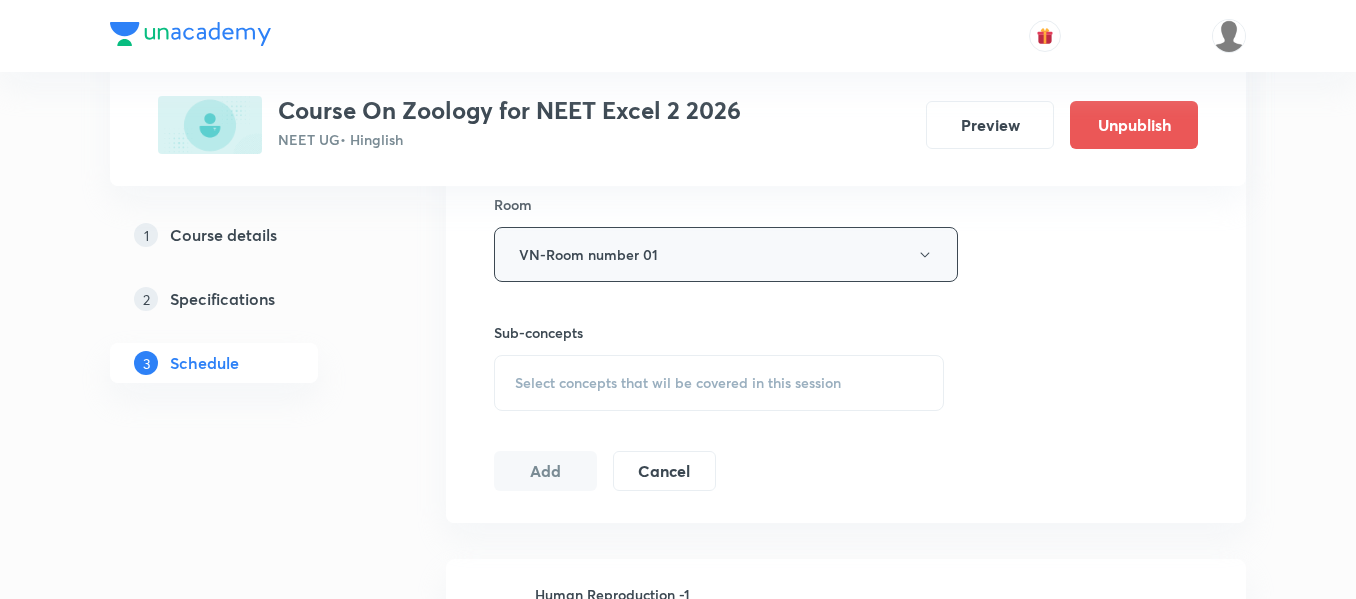 scroll, scrollTop: 900, scrollLeft: 0, axis: vertical 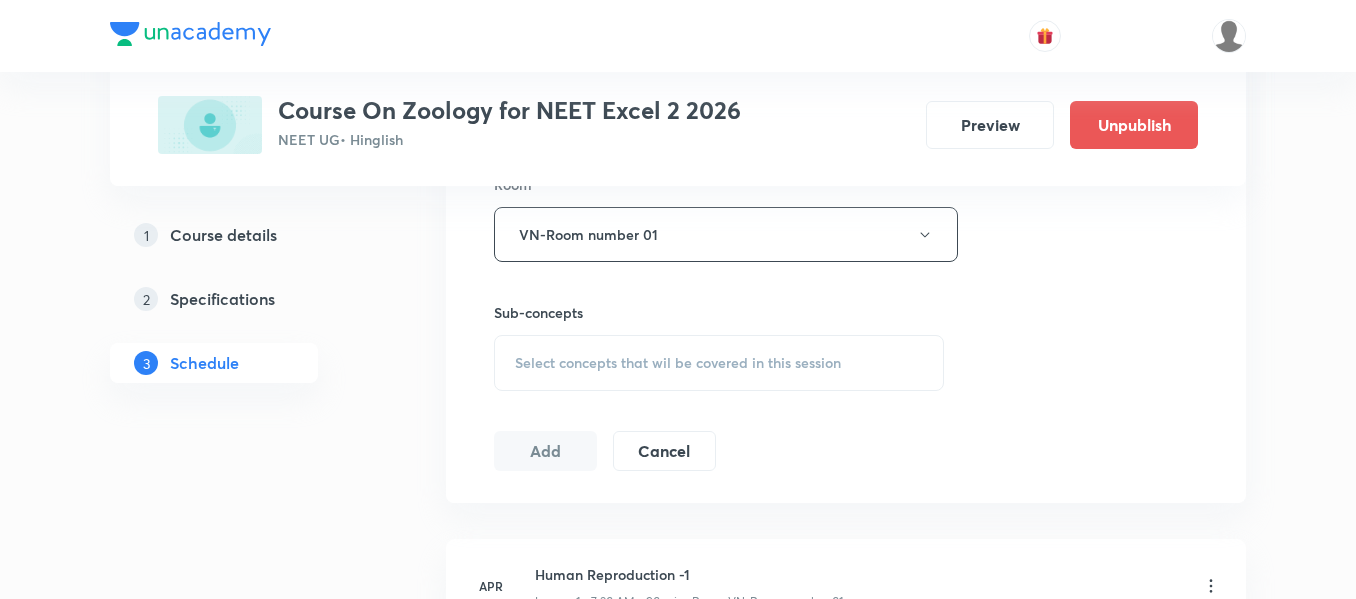 click on "Select concepts that wil be covered in this session" at bounding box center [678, 363] 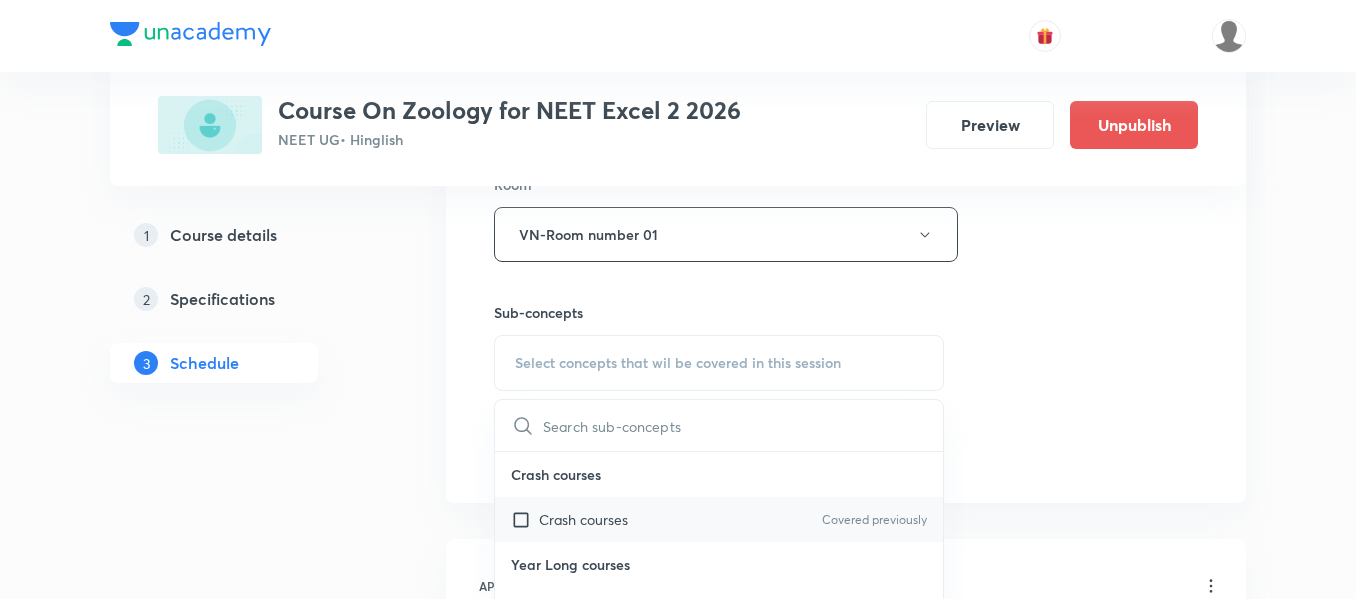 click on "Crash courses Covered previously" at bounding box center (719, 519) 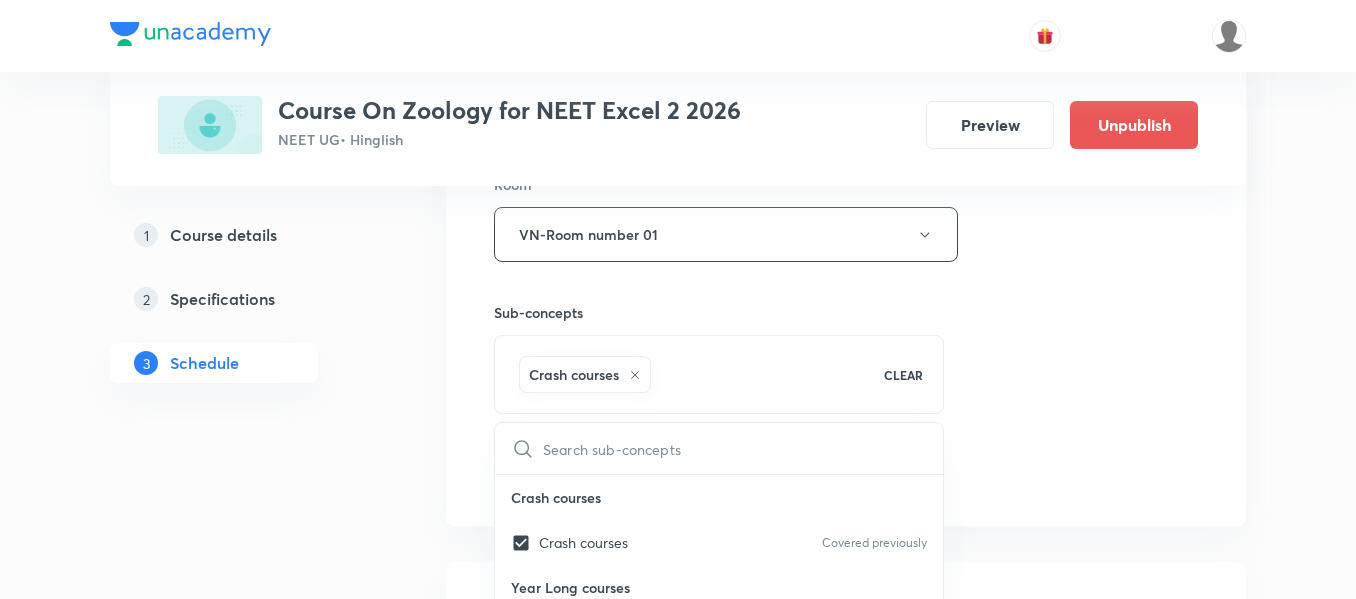 click on "Session  33 Live class Session title 9/99 Evolution ​ Schedule for Jul 17, 2025, 7:31 AM ​ Duration (in minutes) 90 ​   Session type Online Offline Room VN-Room number 01 Sub-concepts Crash courses CLEAR ​ Crash courses Crash courses Covered previously Year Long courses Year Long courses Covered previously Add Cancel" at bounding box center (846, 13) 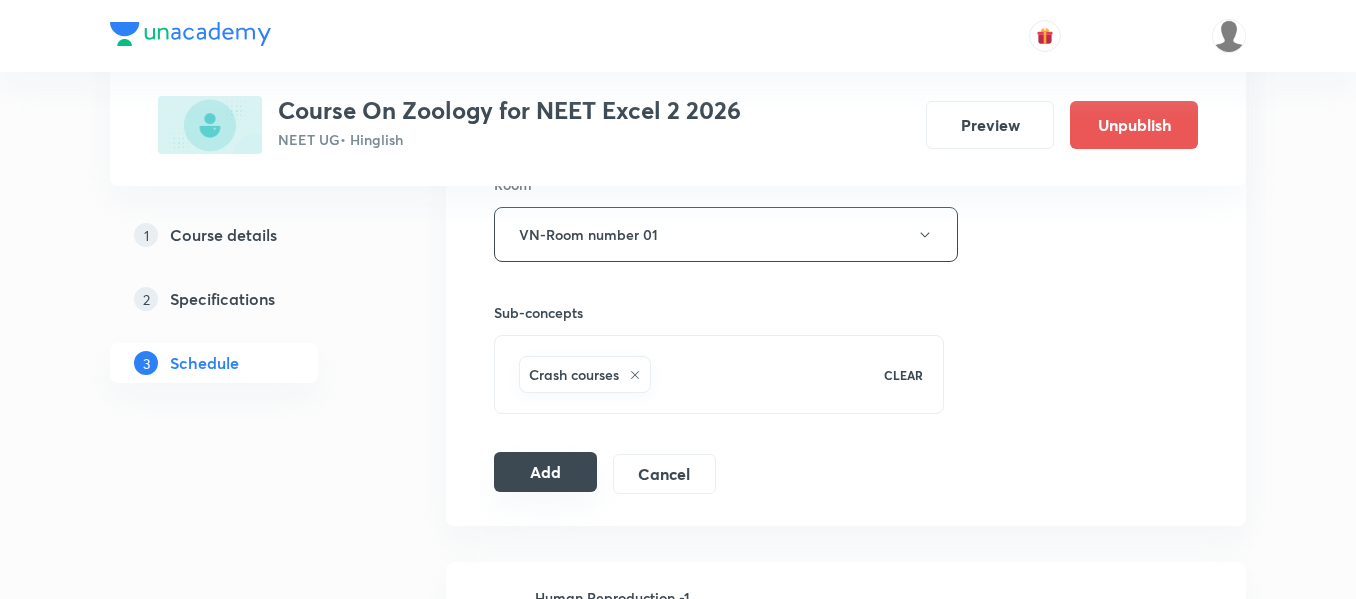 click on "Add" at bounding box center (545, 472) 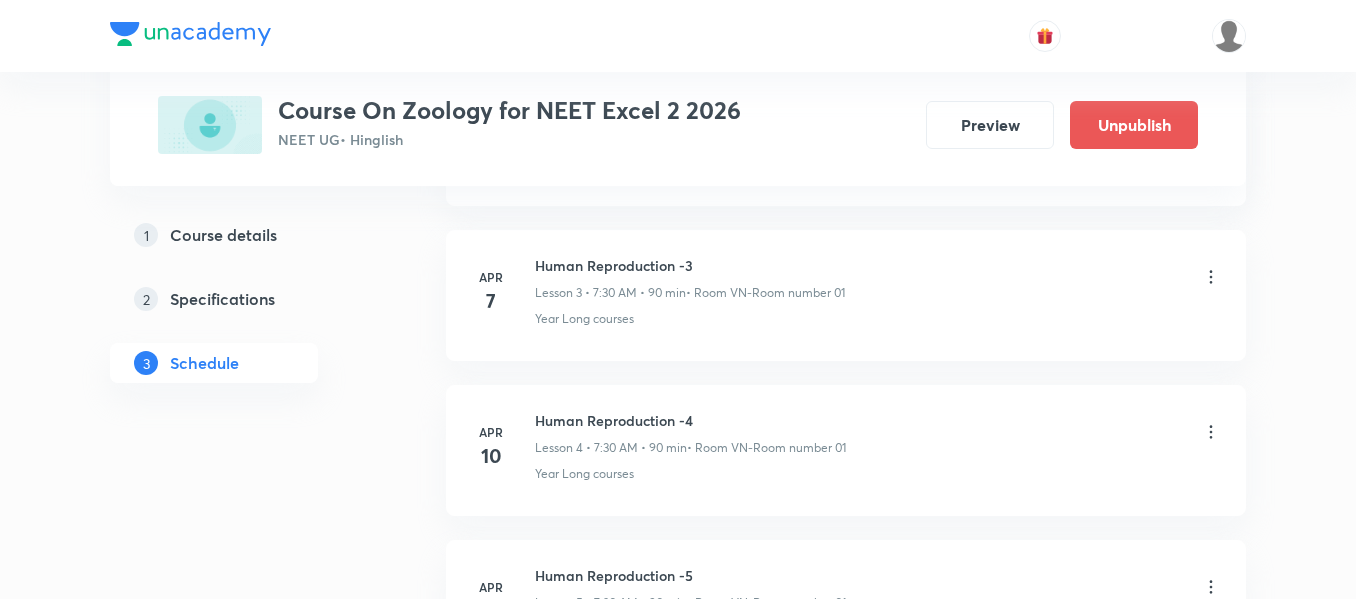 scroll, scrollTop: 0, scrollLeft: 0, axis: both 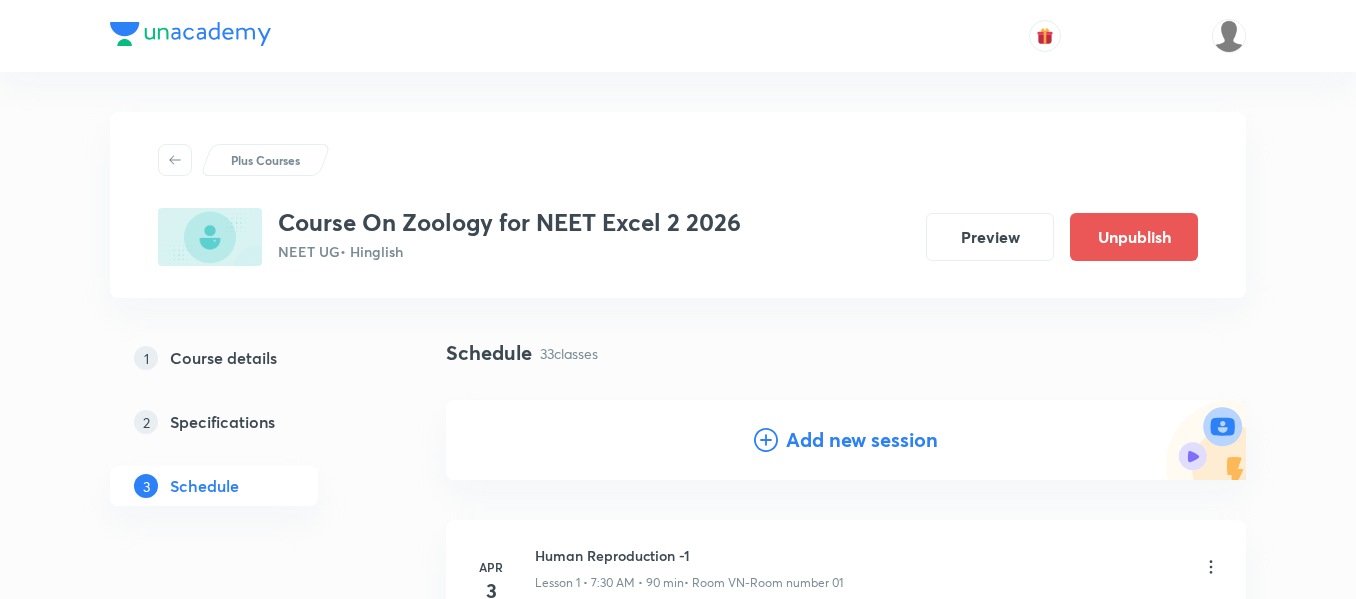 click on "Add new session" at bounding box center (862, 440) 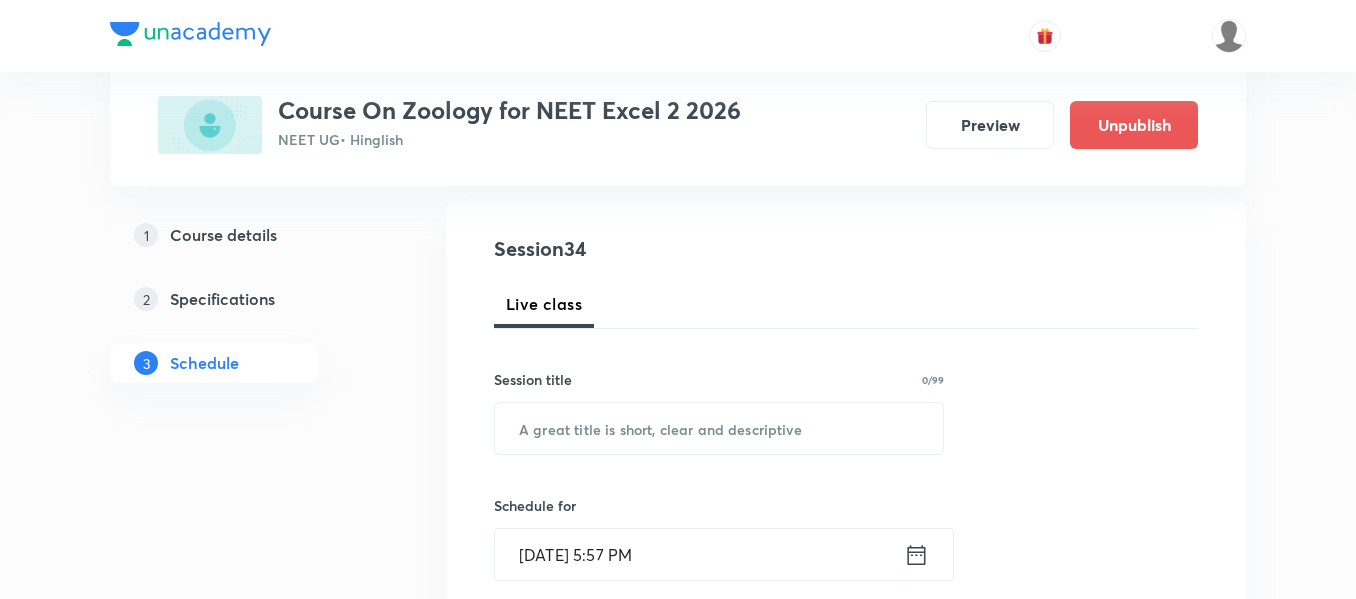 scroll, scrollTop: 200, scrollLeft: 0, axis: vertical 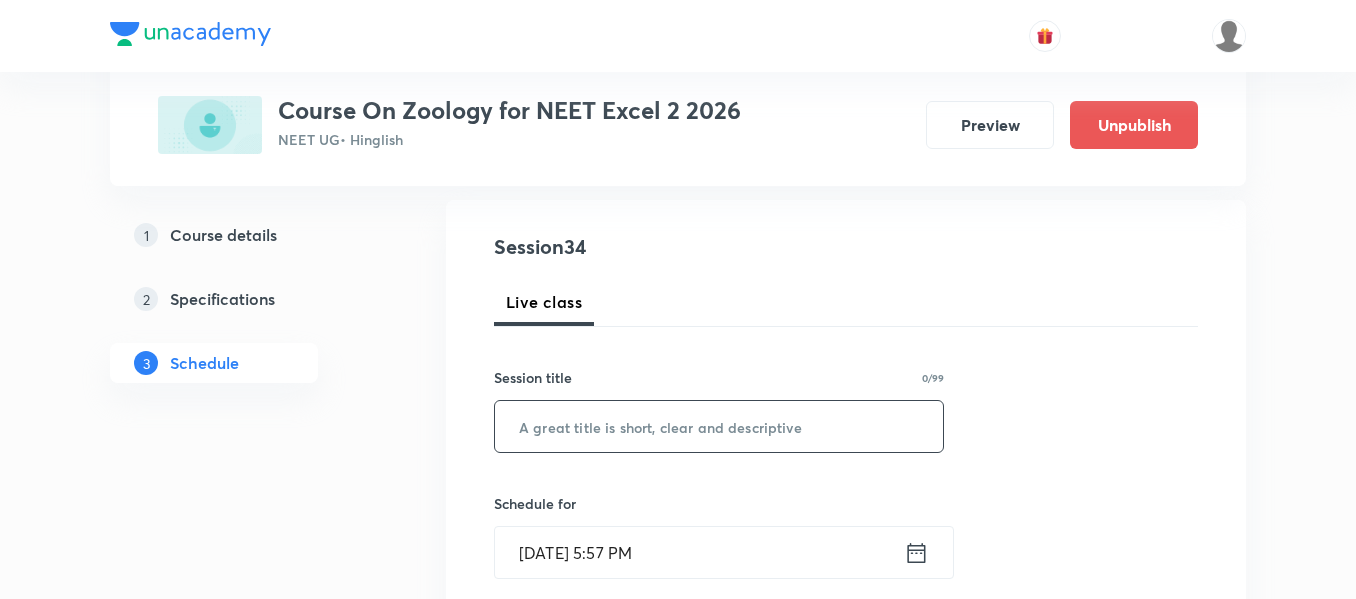 click at bounding box center [719, 426] 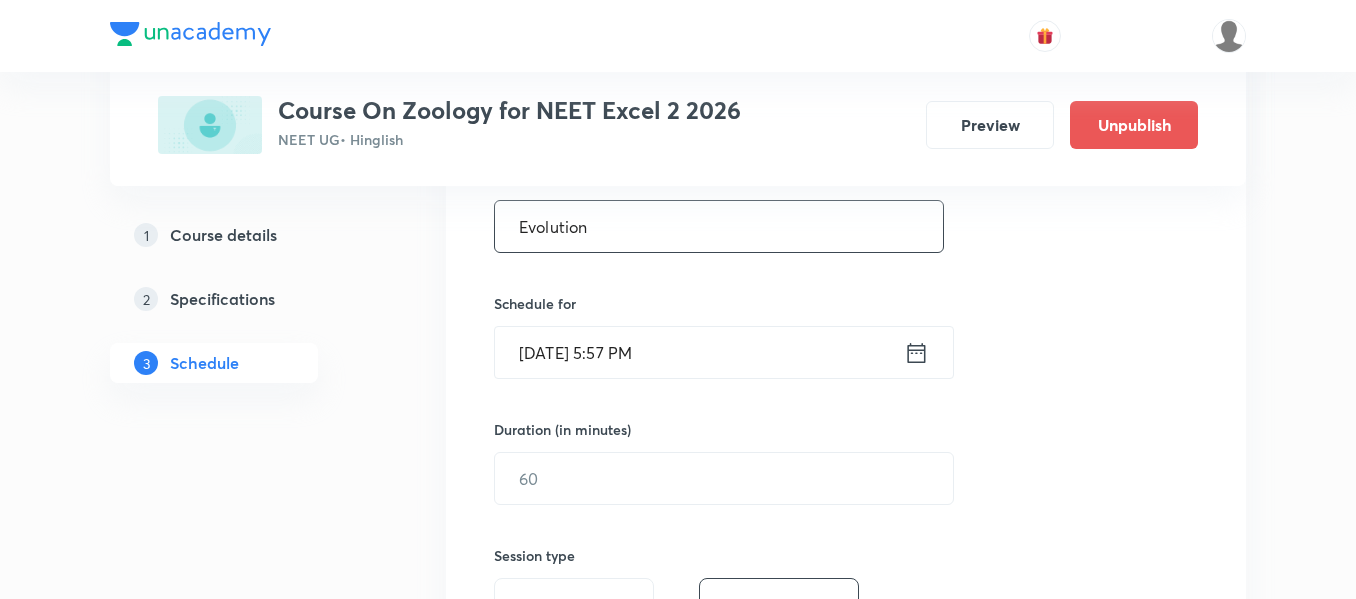 type on "Evolution" 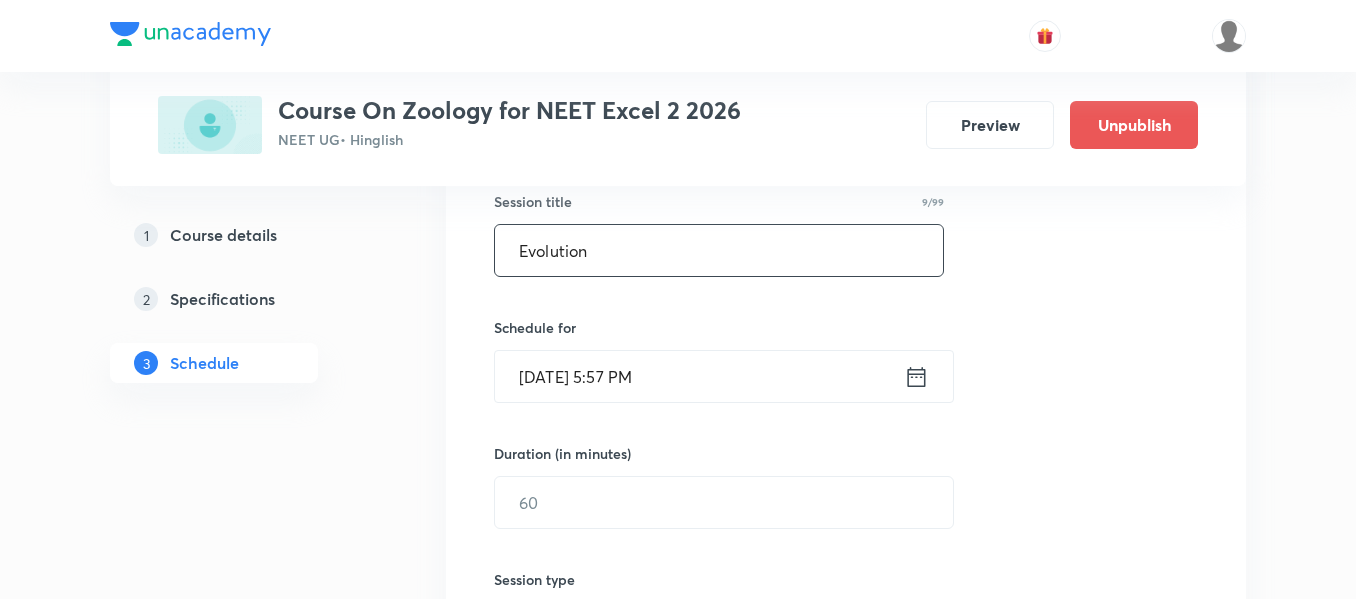 click on "Session  34 Live class Session title 9/99 Evolution ​ Schedule for Jul 13, 2025, 5:57 PM ​ Duration (in minutes) ​   Session type Online Offline Room Select centre room Sub-concepts Select concepts that wil be covered in this session Add Cancel" at bounding box center (846, 525) 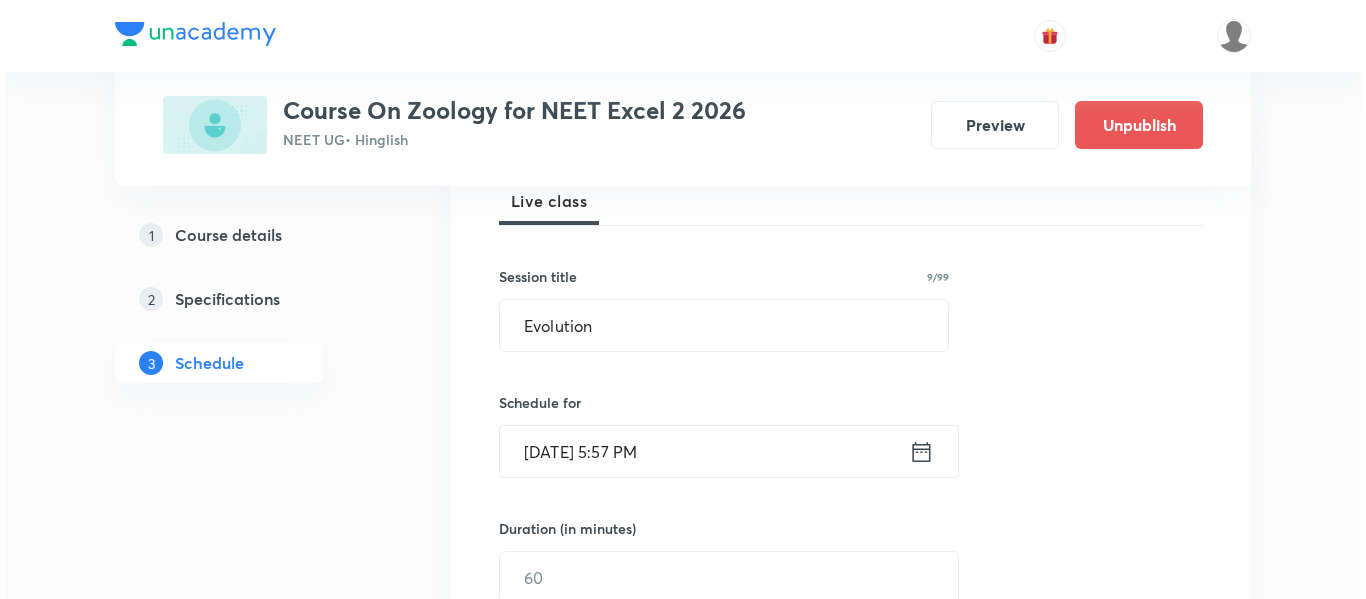 scroll, scrollTop: 300, scrollLeft: 0, axis: vertical 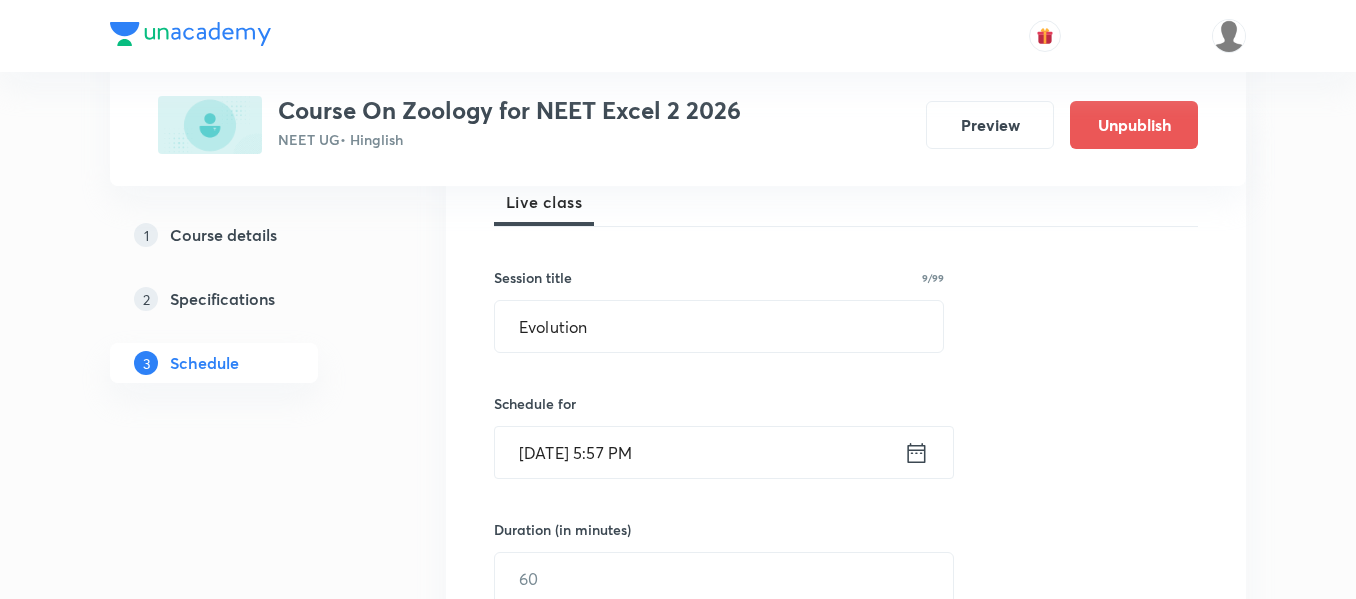 click 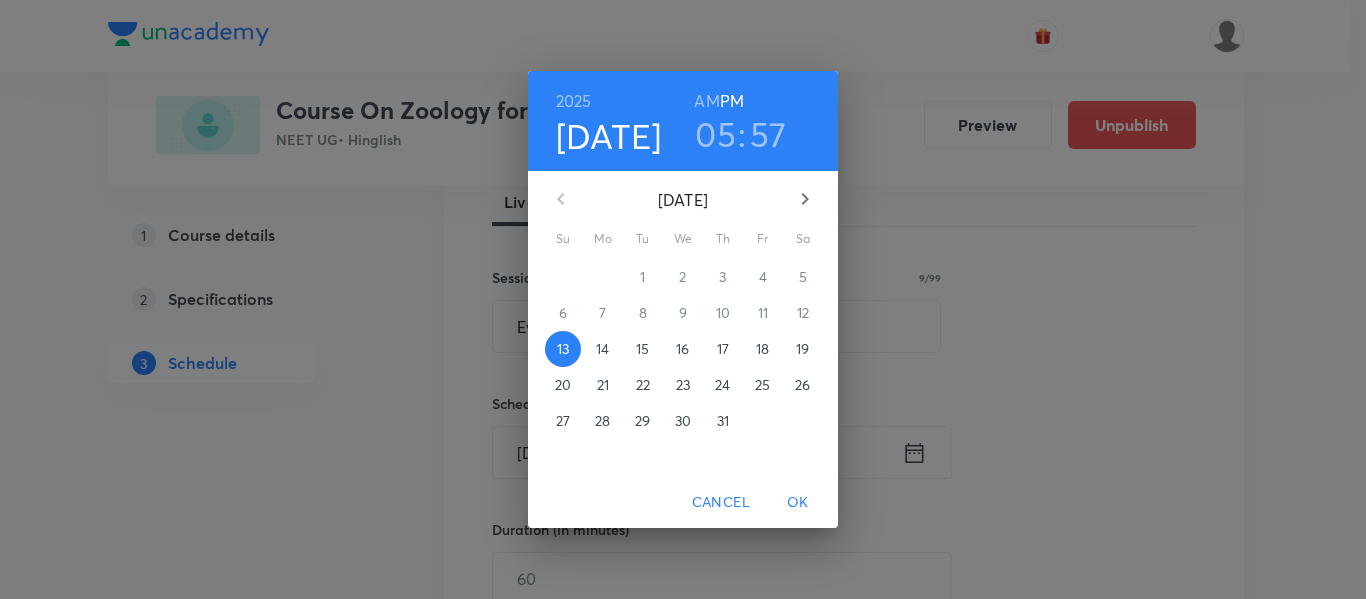 click on "18" at bounding box center (762, 349) 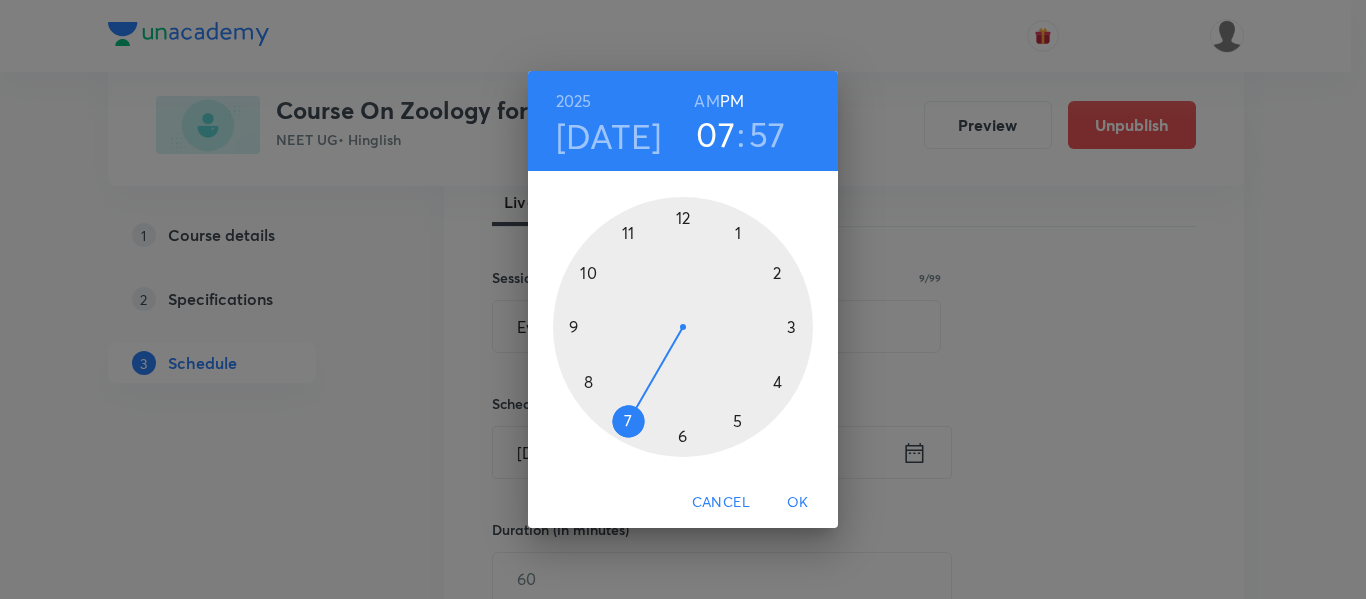 drag, startPoint x: 737, startPoint y: 419, endPoint x: 642, endPoint y: 412, distance: 95.257545 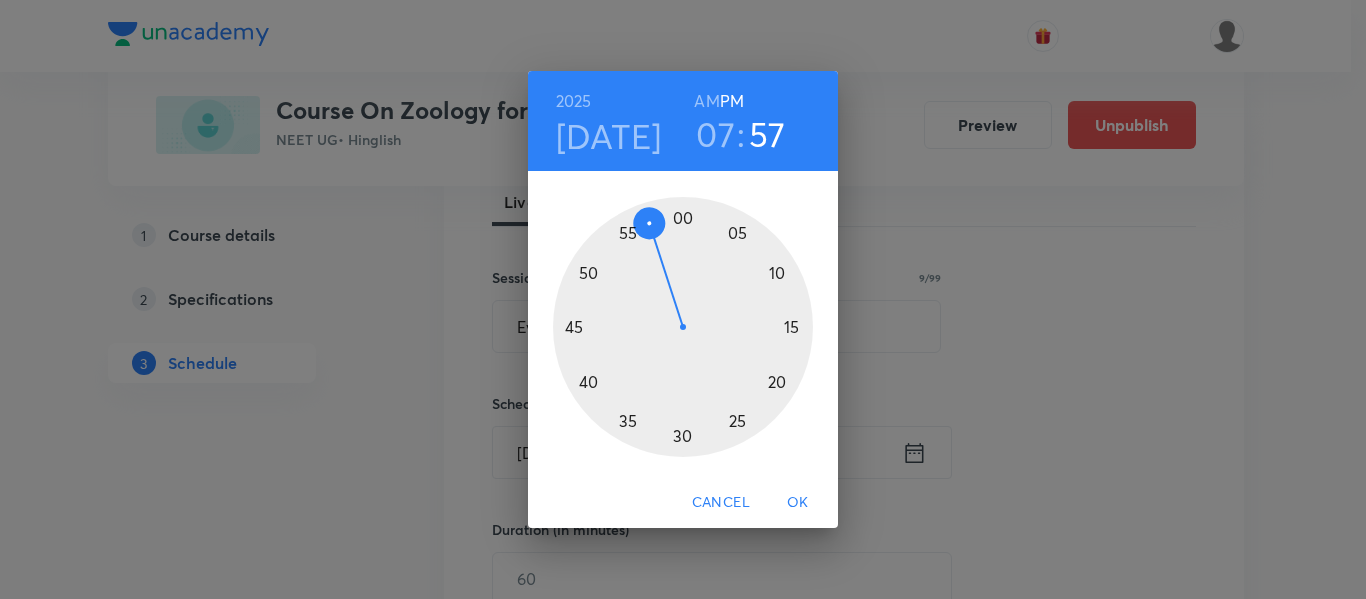 click at bounding box center (683, 327) 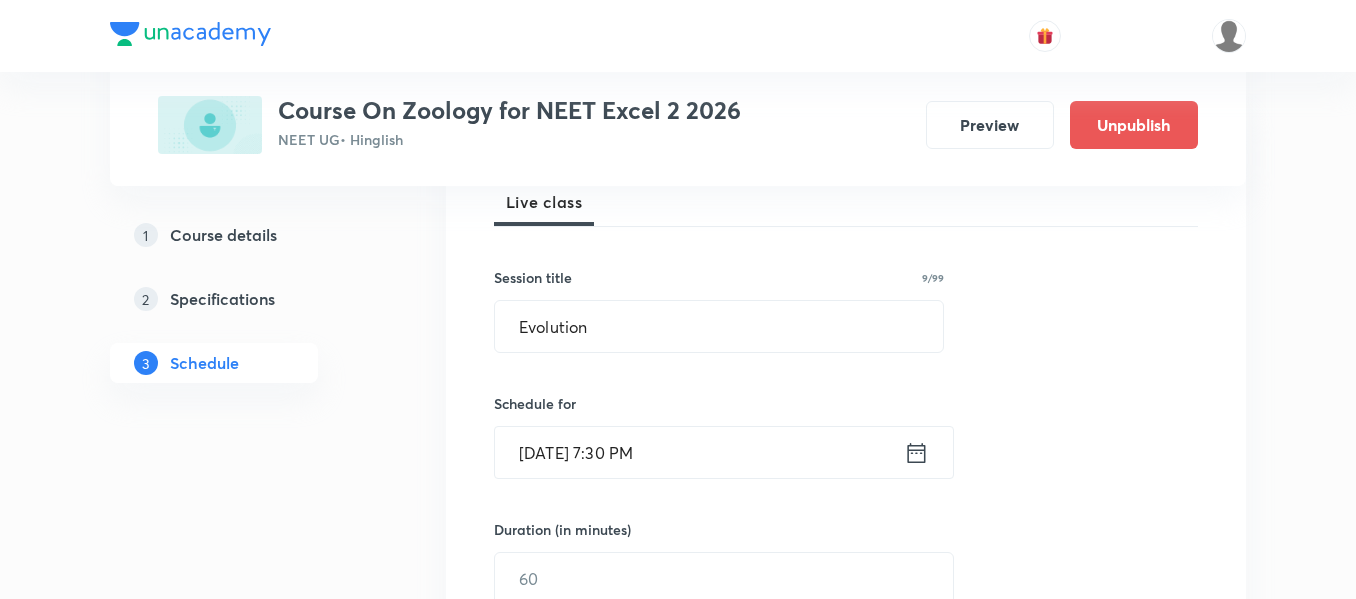 click 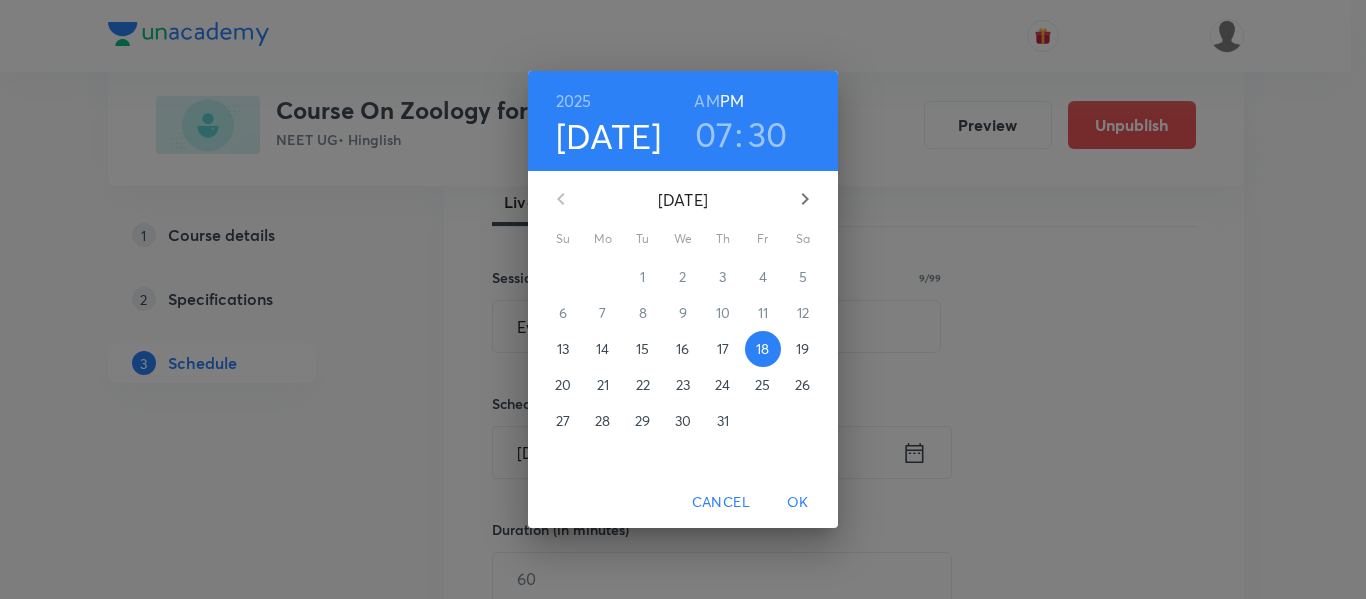 click on "AM" at bounding box center (706, 101) 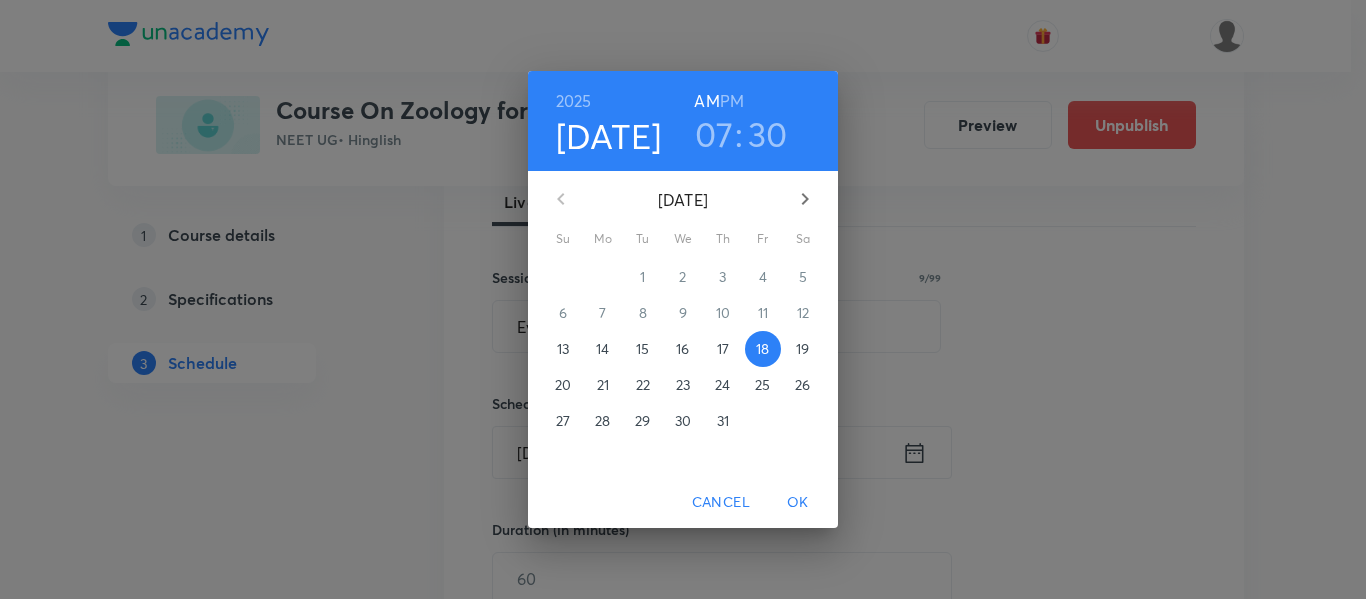 click on "OK" at bounding box center [798, 502] 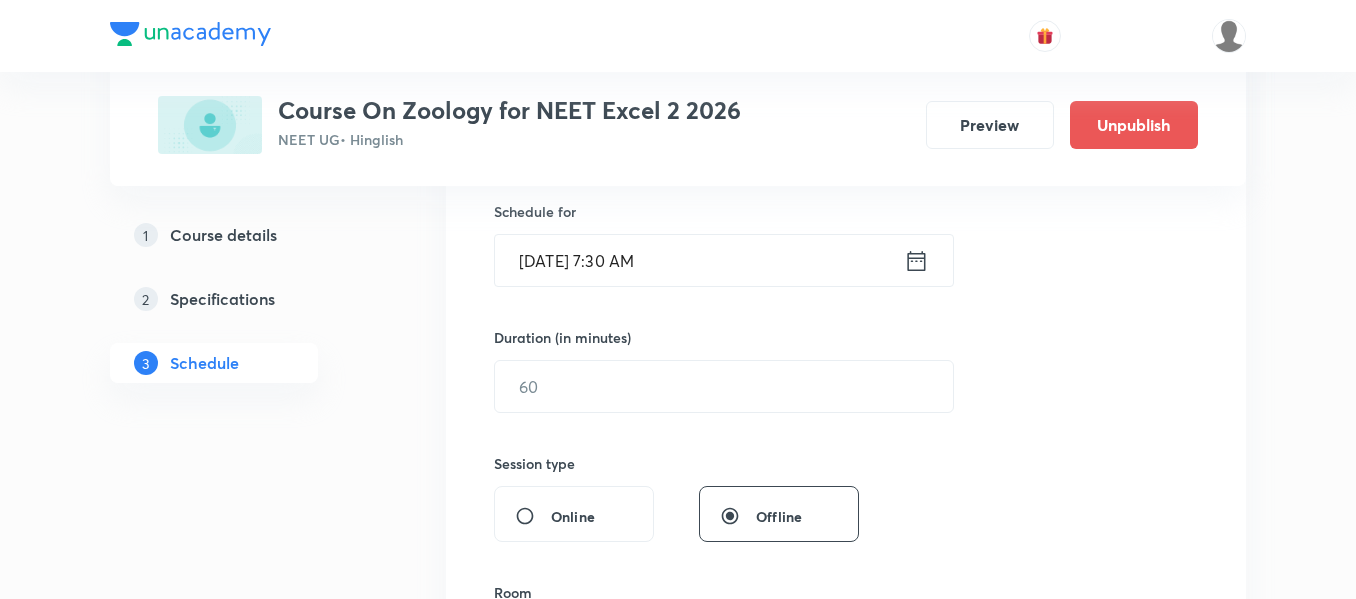 scroll, scrollTop: 500, scrollLeft: 0, axis: vertical 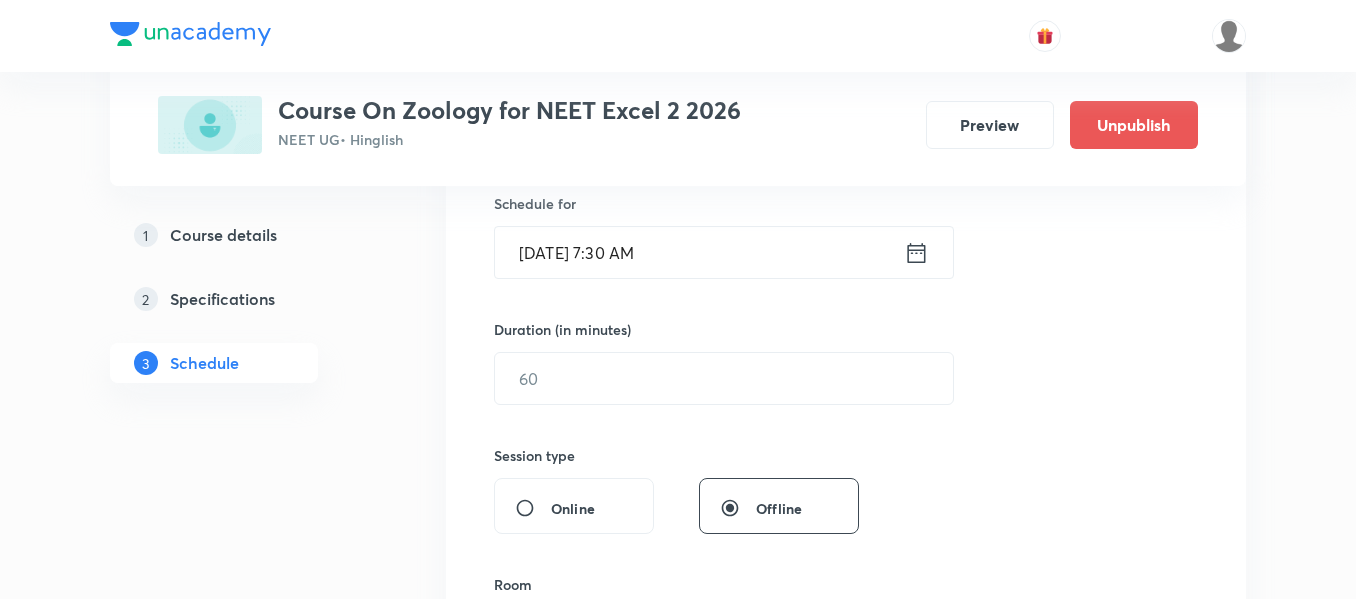 click on "Session  34 Live class Session title 9/99 Evolution ​ Schedule for Jul 18, 2025, 7:30 AM ​ Duration (in minutes) ​   Session type Online Offline Room Select centre room Sub-concepts Select concepts that wil be covered in this session Add Cancel" at bounding box center (846, 401) 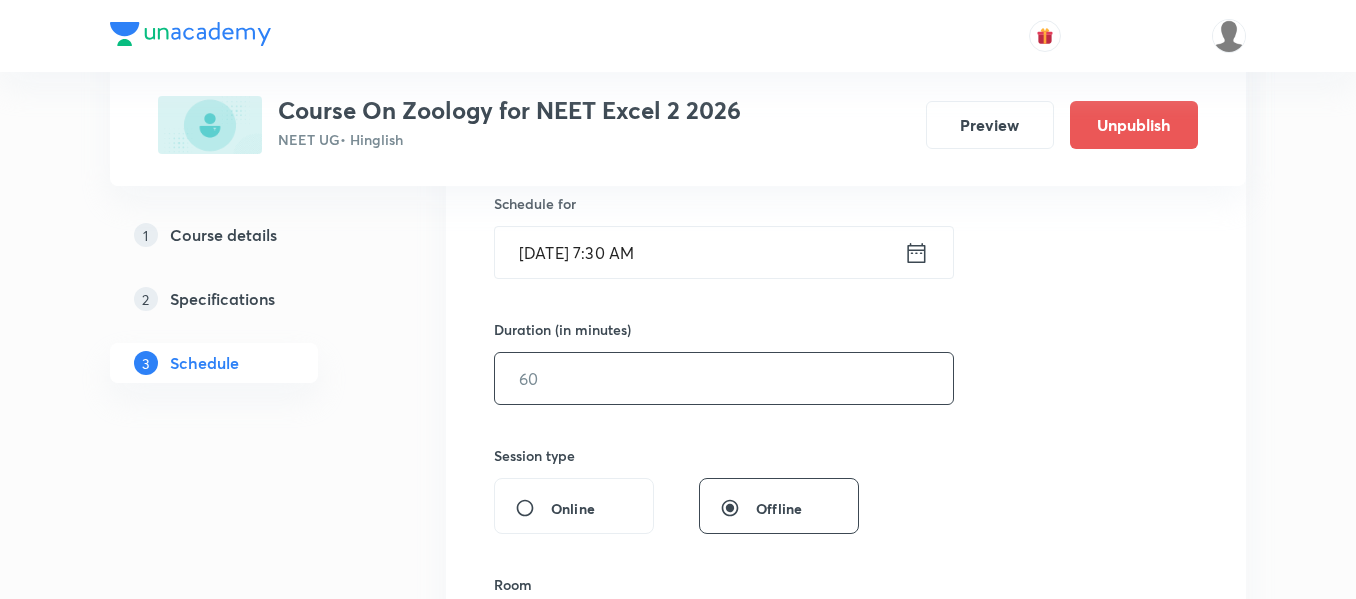 click at bounding box center (724, 378) 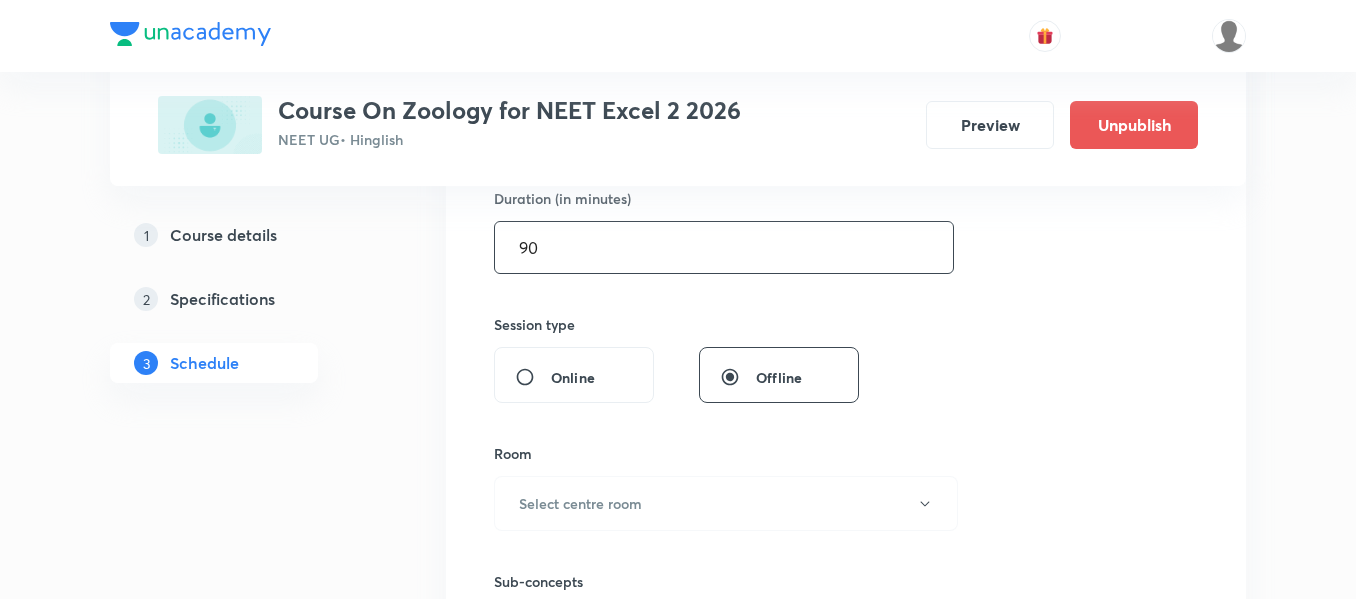 scroll, scrollTop: 700, scrollLeft: 0, axis: vertical 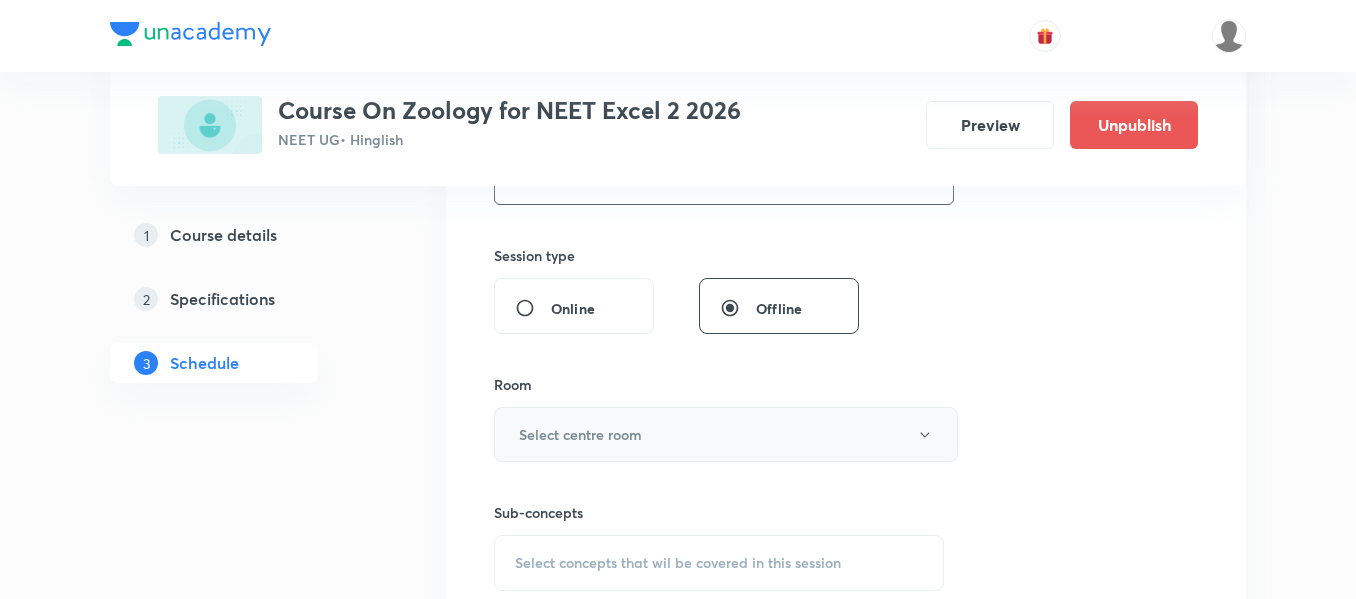 type on "90" 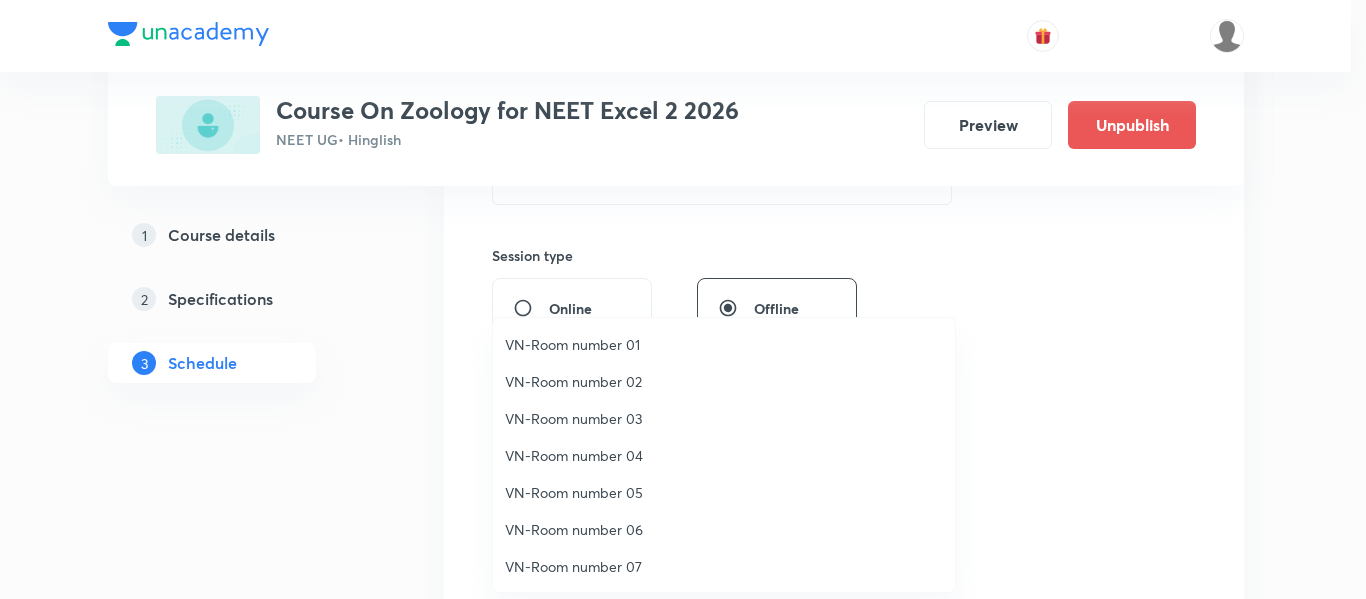 click on "VN-Room number 01" at bounding box center (724, 344) 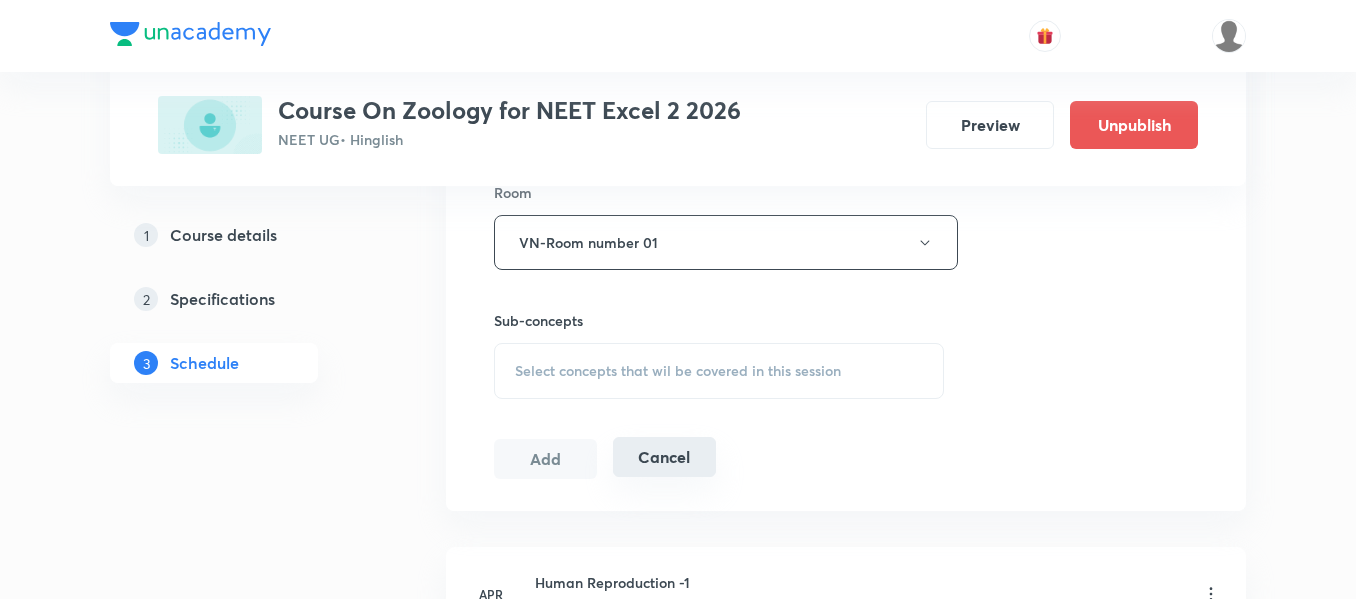 scroll, scrollTop: 900, scrollLeft: 0, axis: vertical 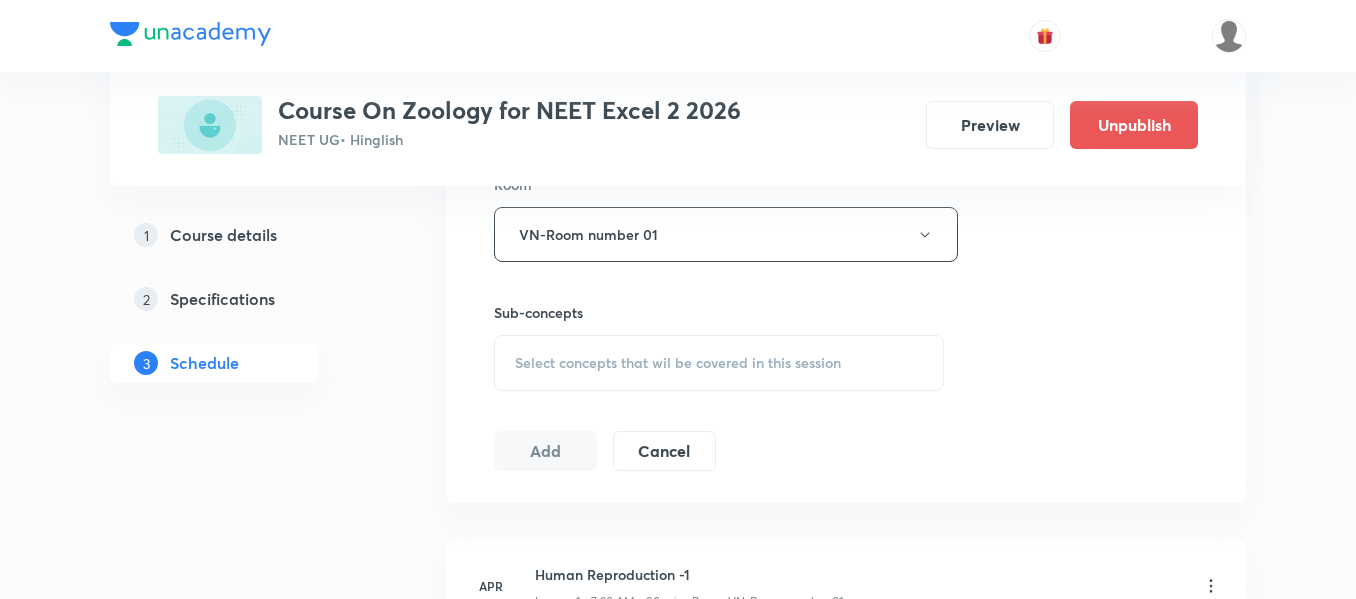 click on "Select concepts that wil be covered in this session" at bounding box center (719, 363) 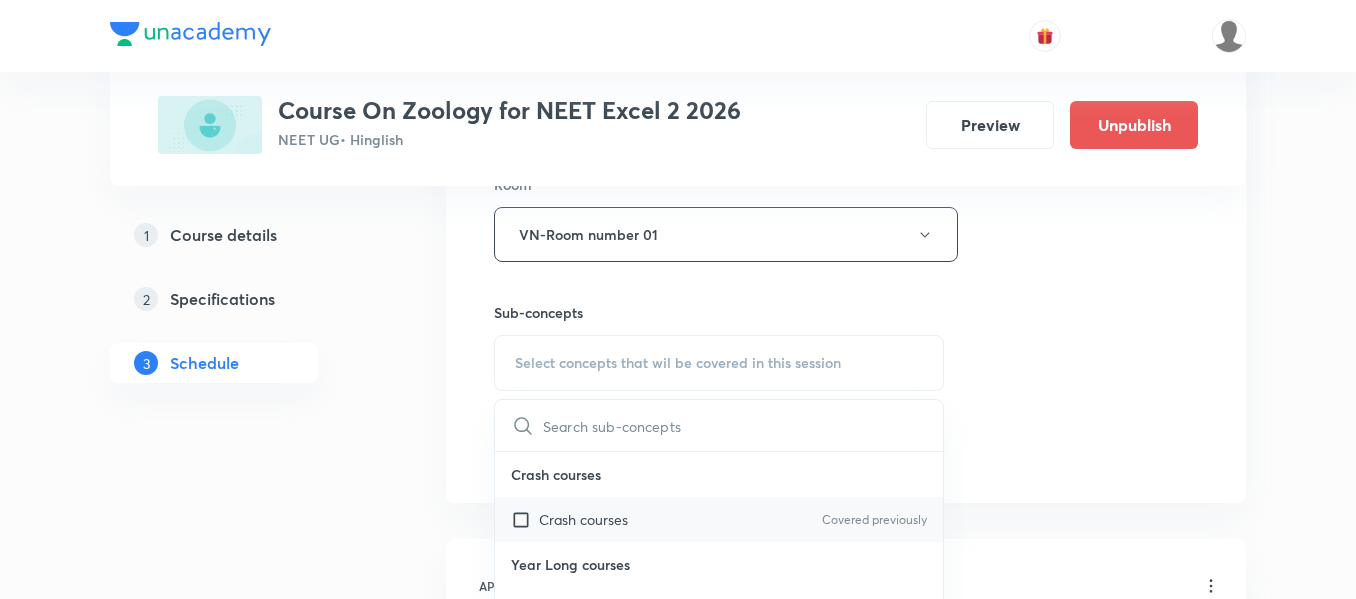 click on "Crash courses Covered previously" at bounding box center (719, 519) 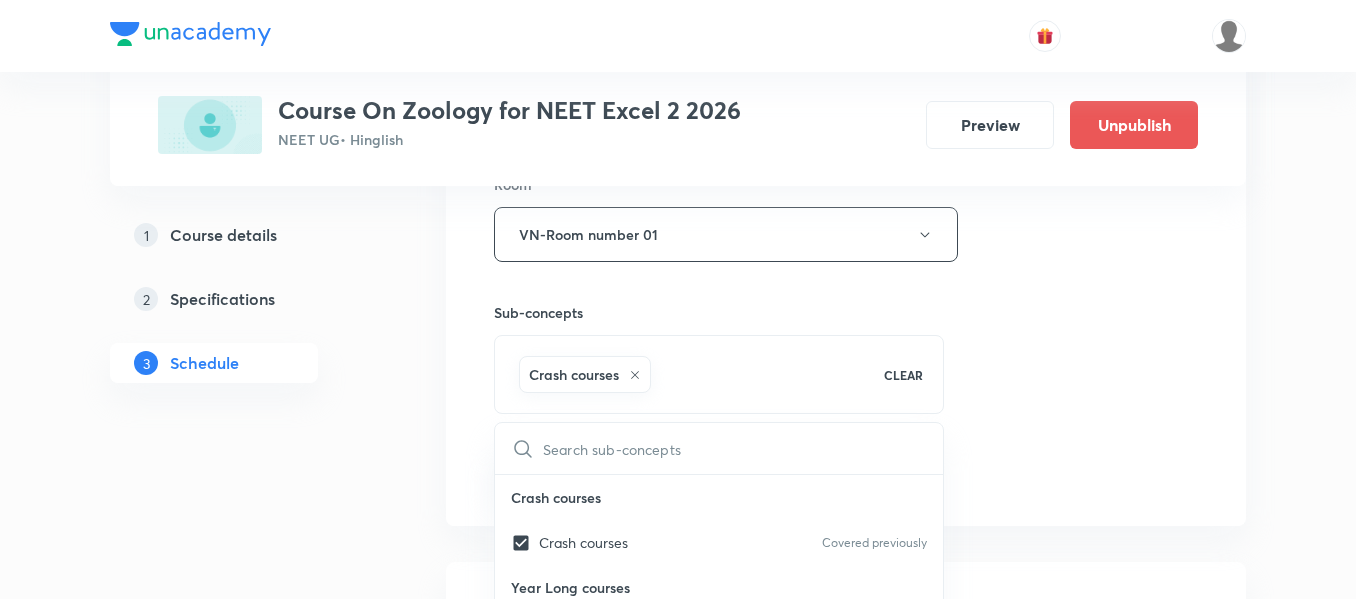drag, startPoint x: 990, startPoint y: 422, endPoint x: 511, endPoint y: 489, distance: 483.66312 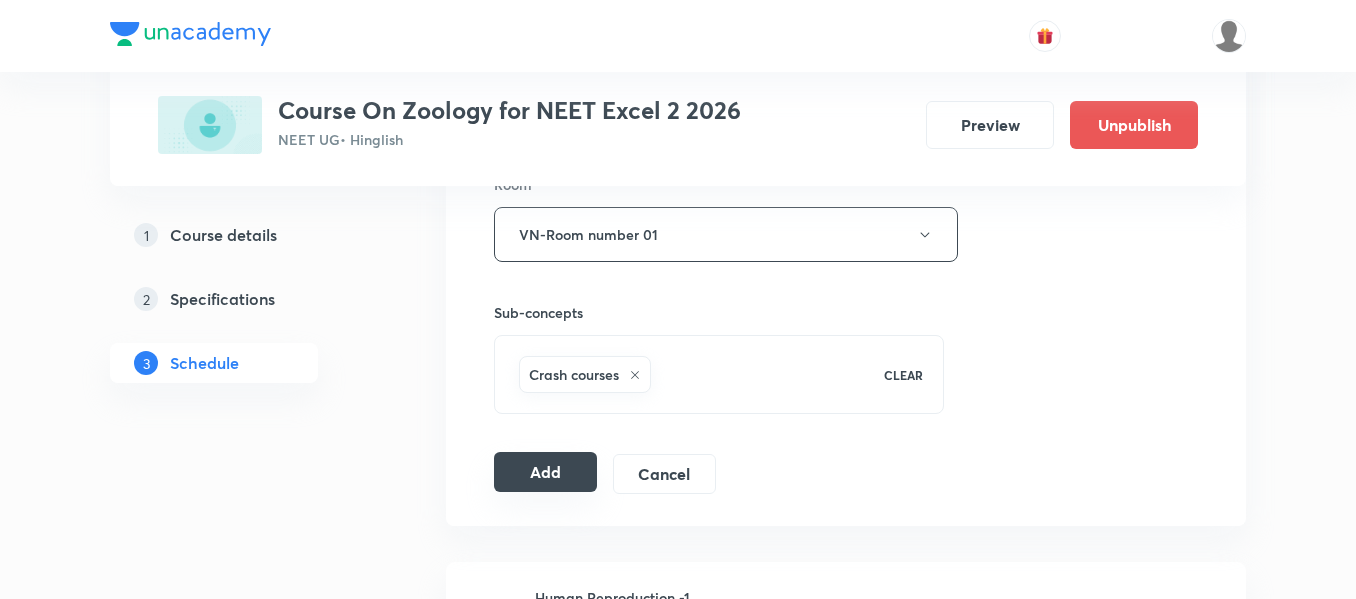 click on "Add" at bounding box center (545, 472) 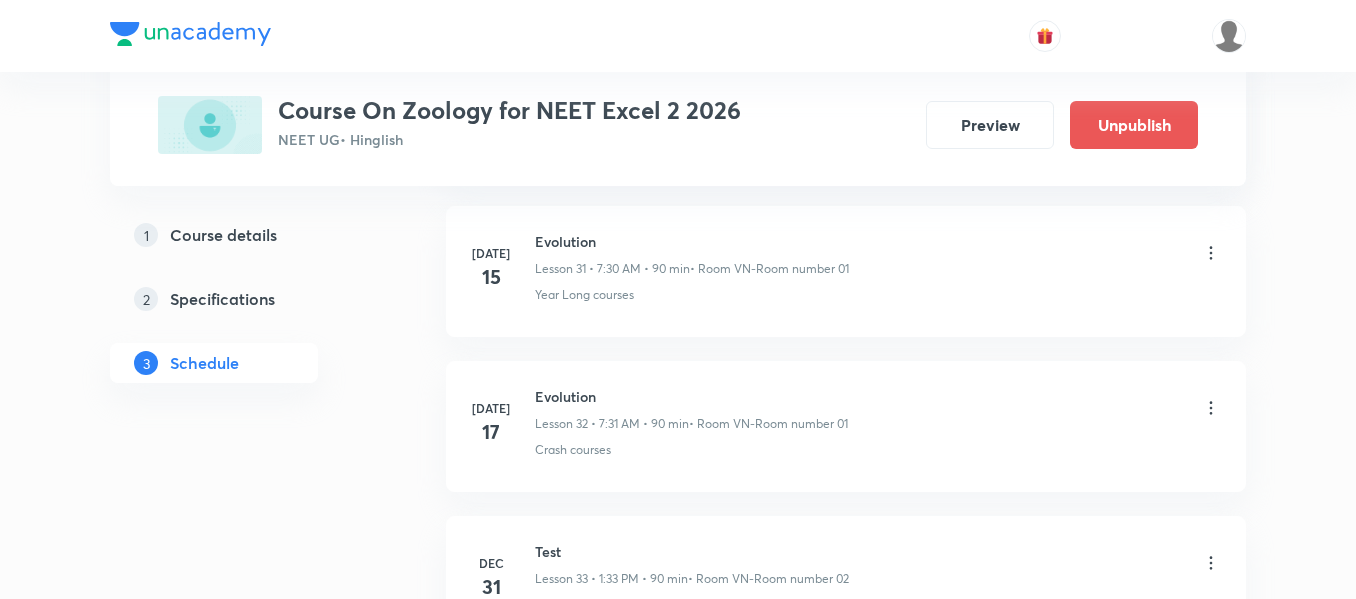 scroll, scrollTop: 4855, scrollLeft: 0, axis: vertical 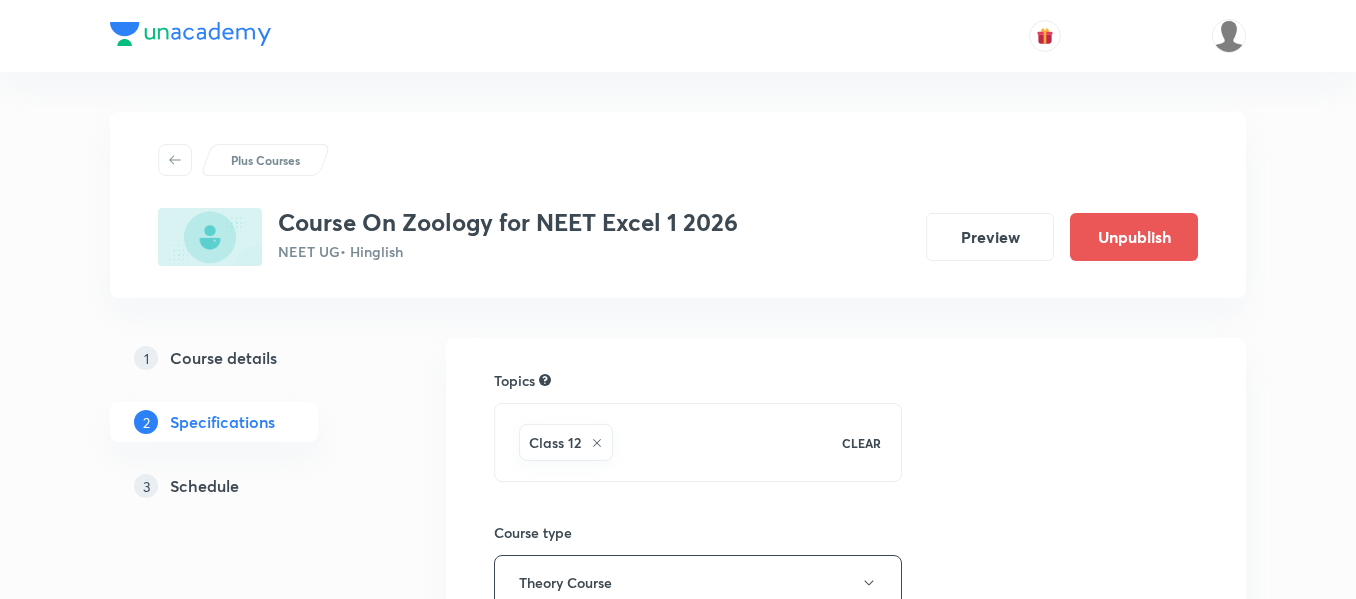 click on "3 Schedule" at bounding box center [246, 486] 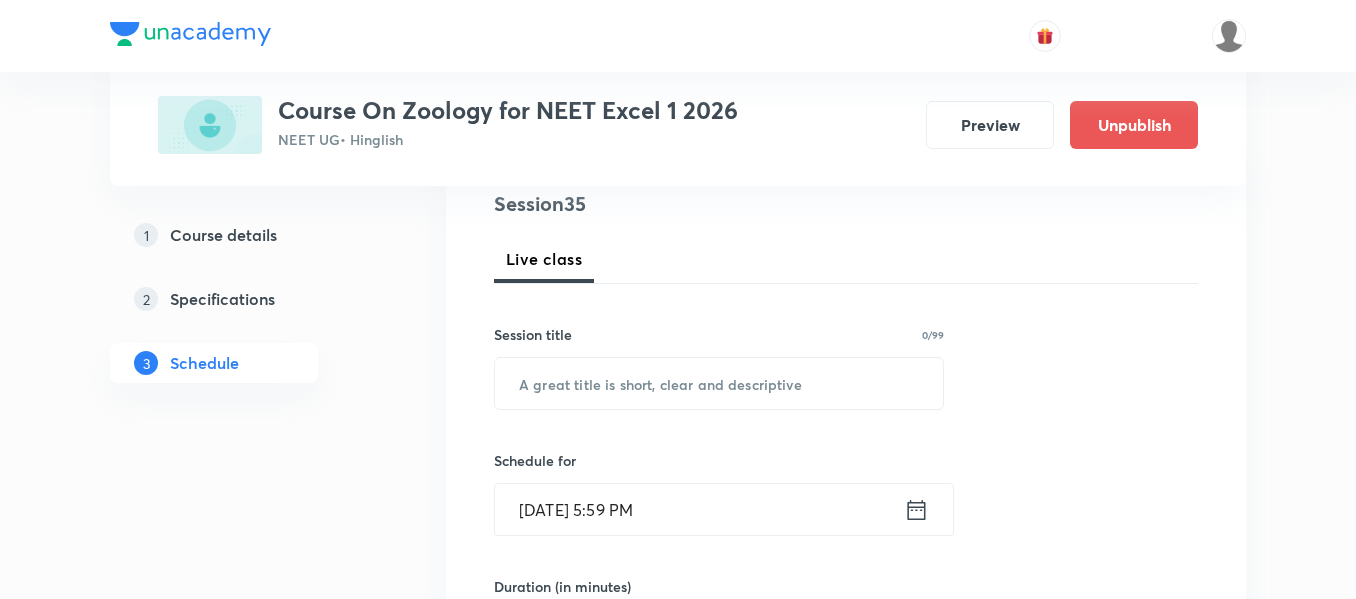 scroll, scrollTop: 300, scrollLeft: 0, axis: vertical 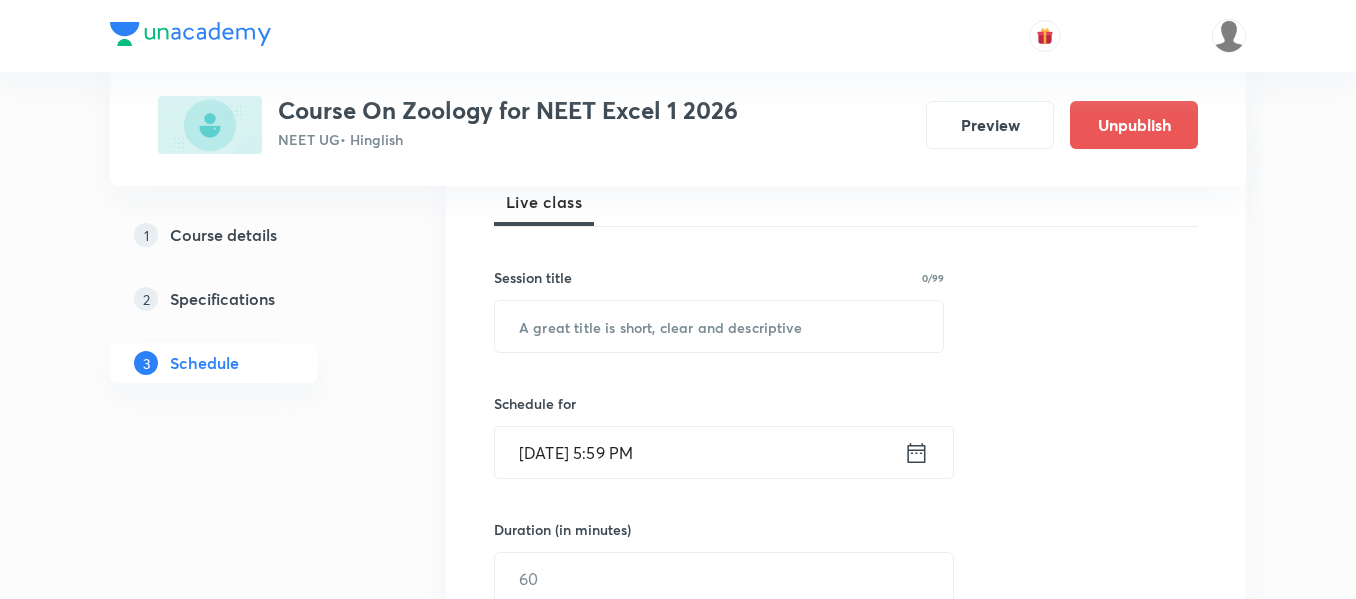 click on "Session  35 Live class Session title 0/99 ​ Schedule for [DATE] 5:59 PM ​ Duration (in minutes) ​   Session type Online Offline Room Select centre room Sub-concepts Select concepts that wil be covered in this session Add Cancel" at bounding box center (846, 601) 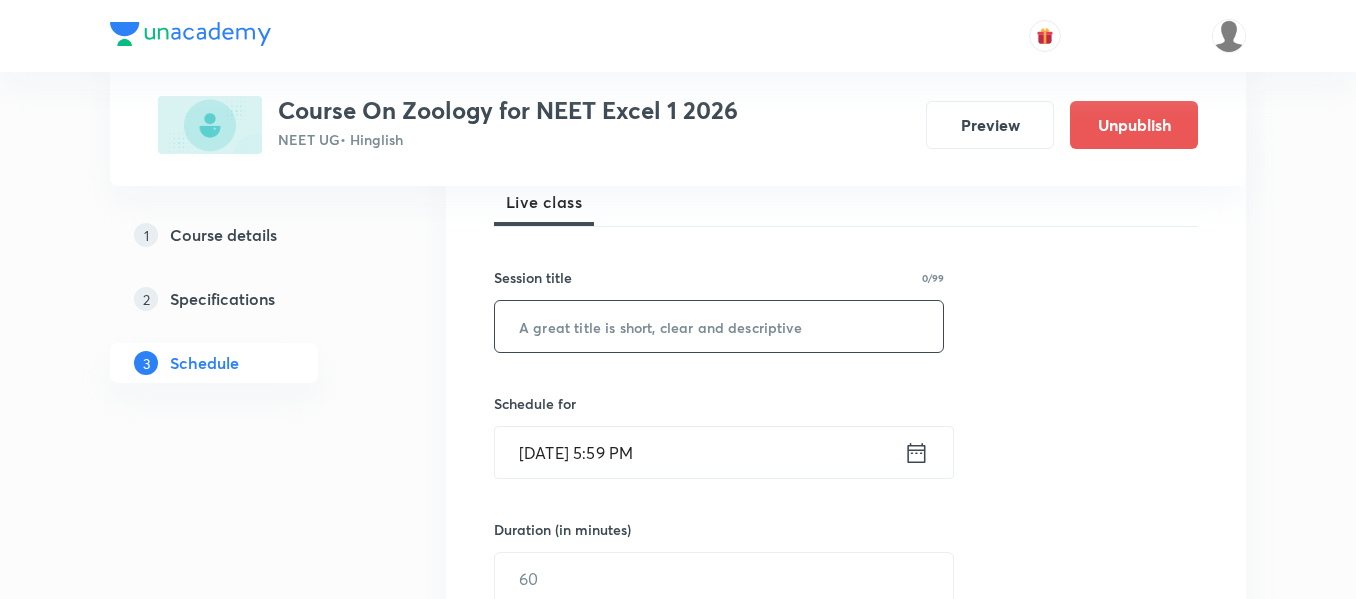 click at bounding box center [719, 326] 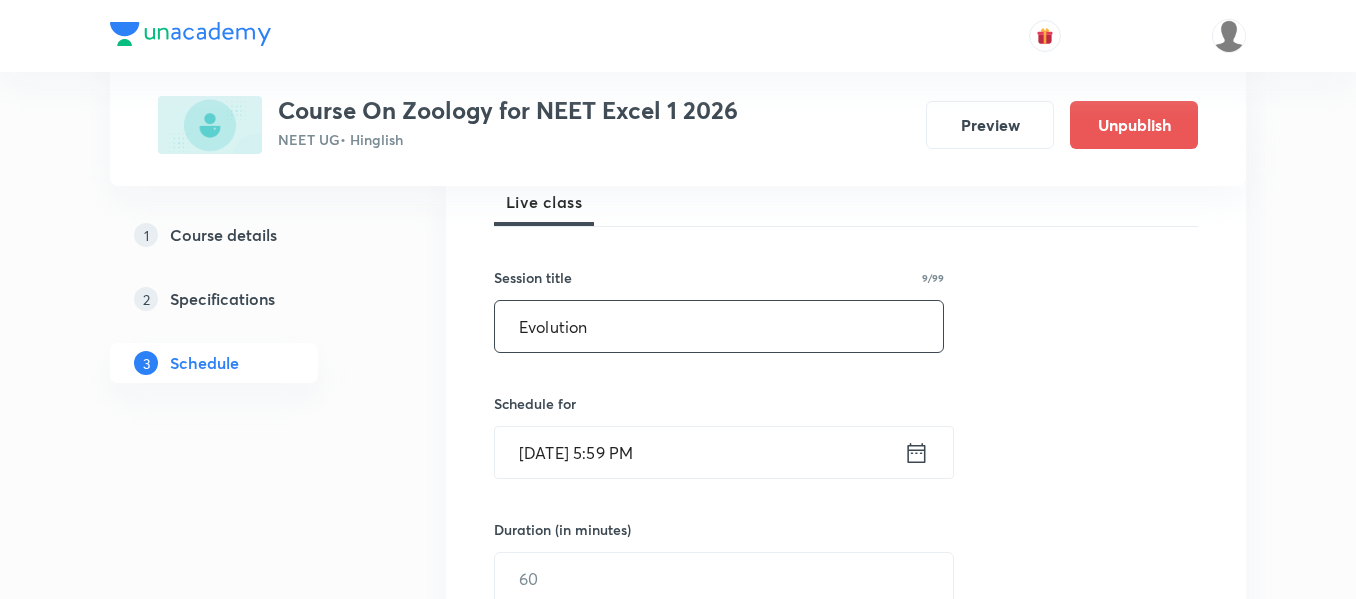 type on "Evolution" 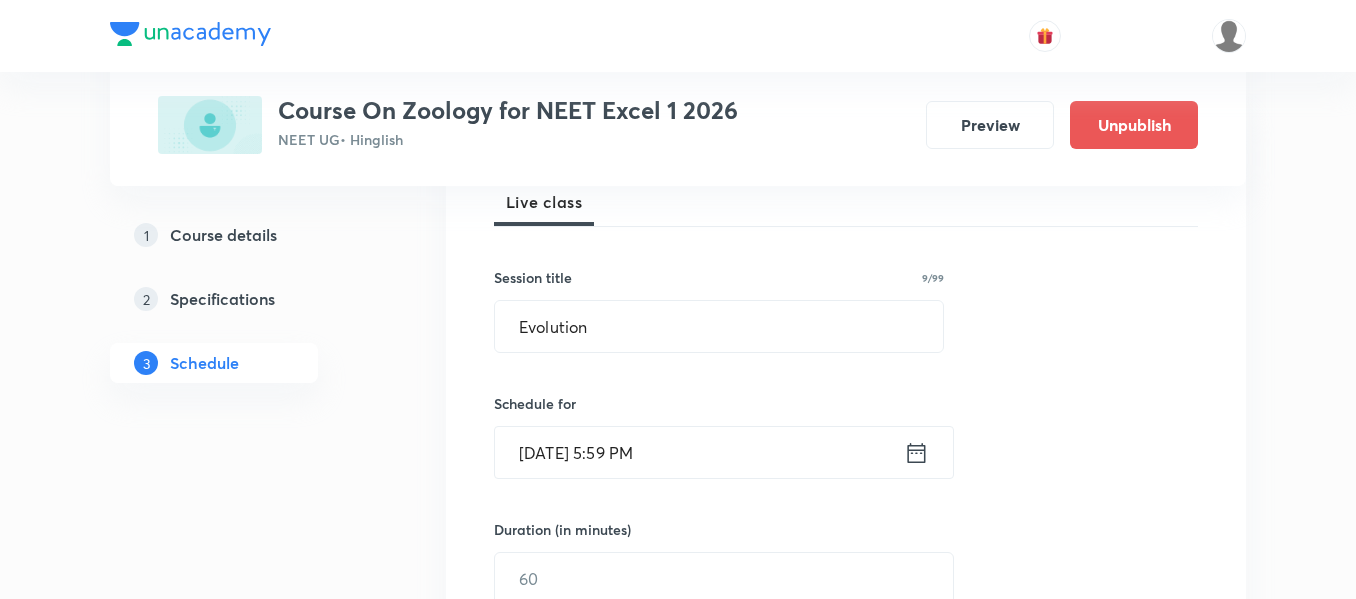 click 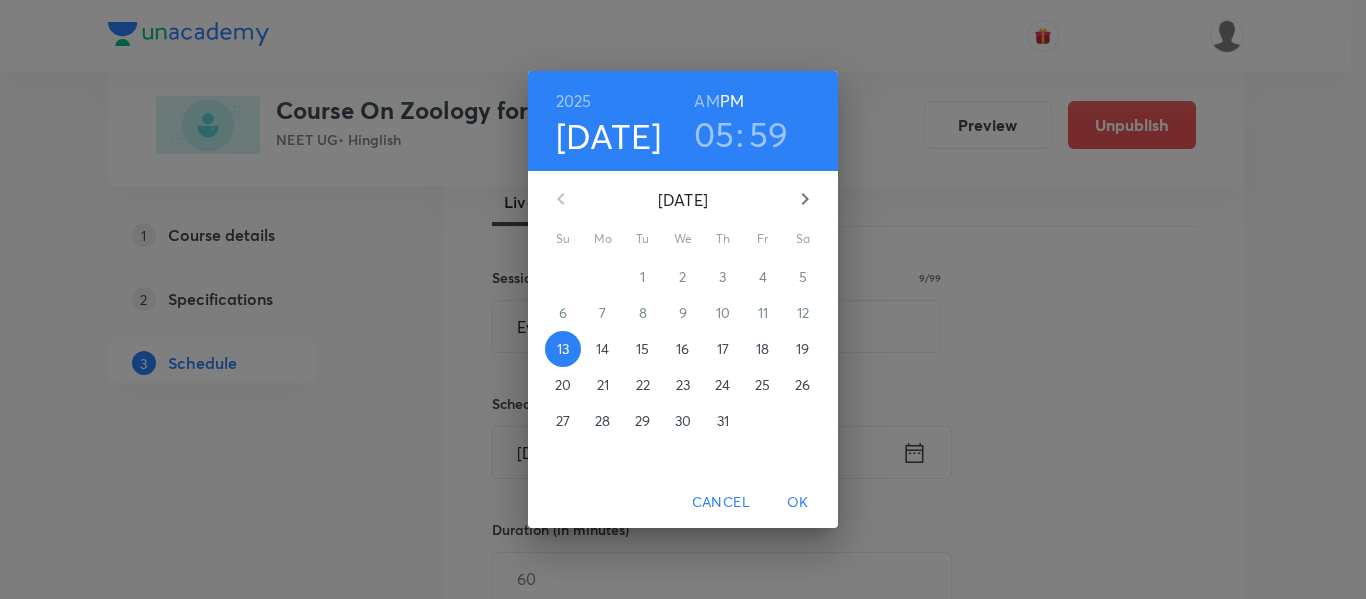 click on "15" at bounding box center [643, 349] 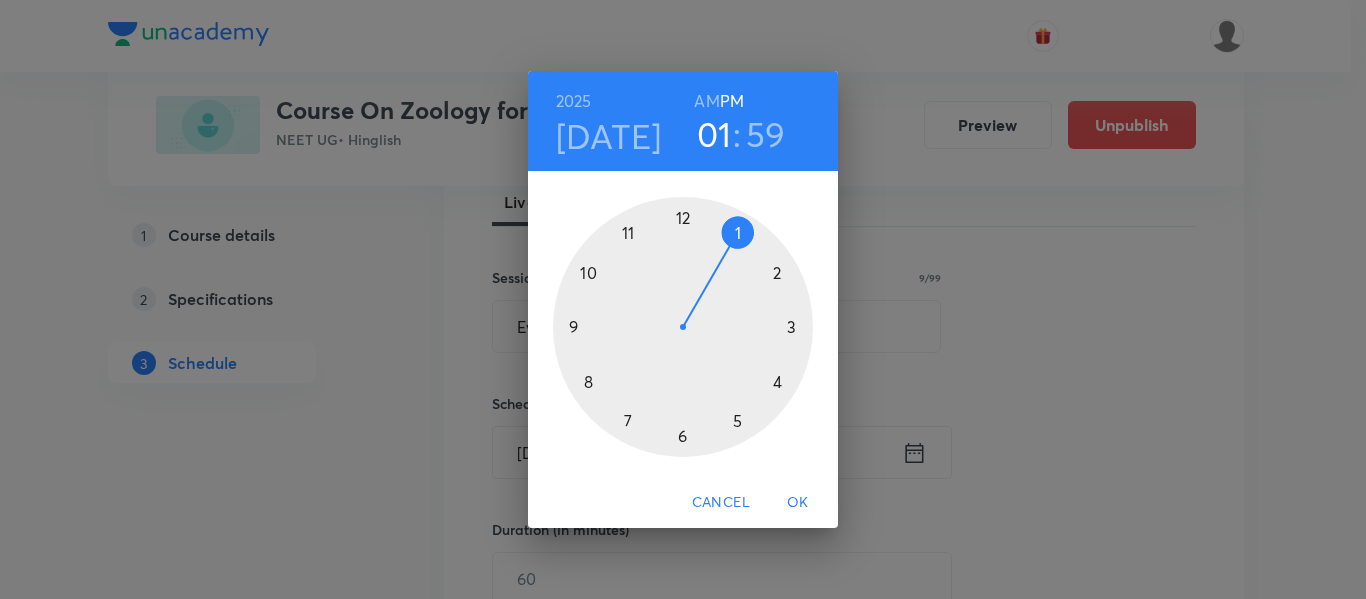 drag, startPoint x: 739, startPoint y: 413, endPoint x: 755, endPoint y: 216, distance: 197.64868 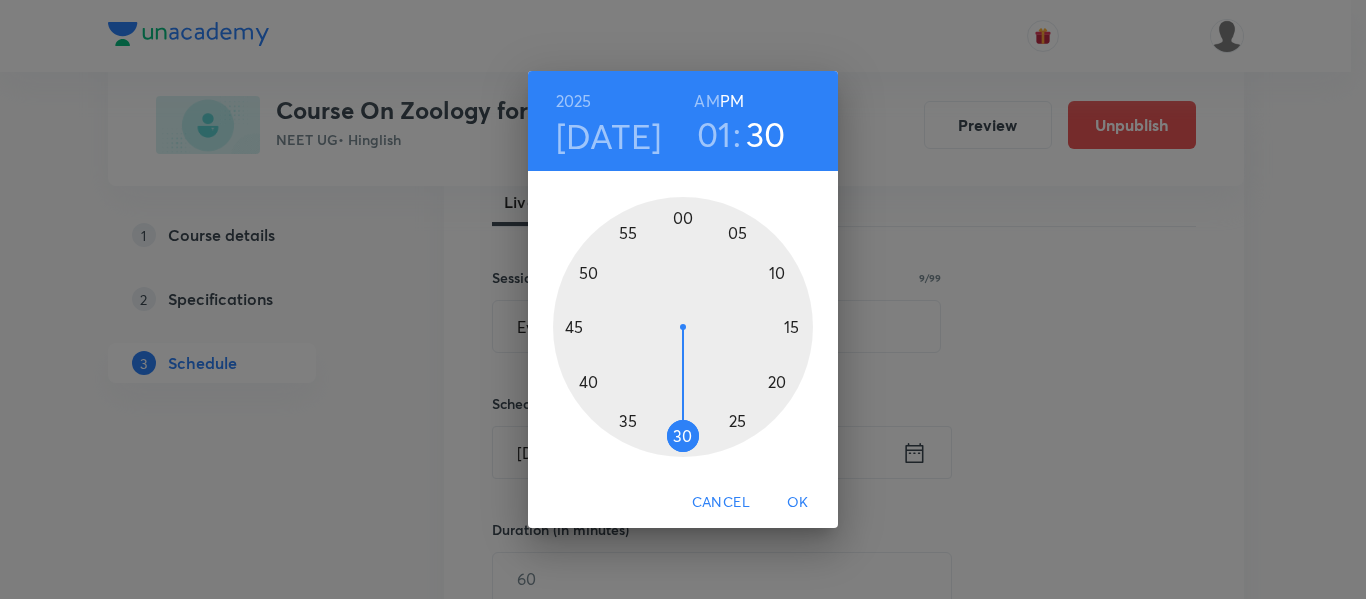 drag, startPoint x: 667, startPoint y: 219, endPoint x: 687, endPoint y: 419, distance: 200.99751 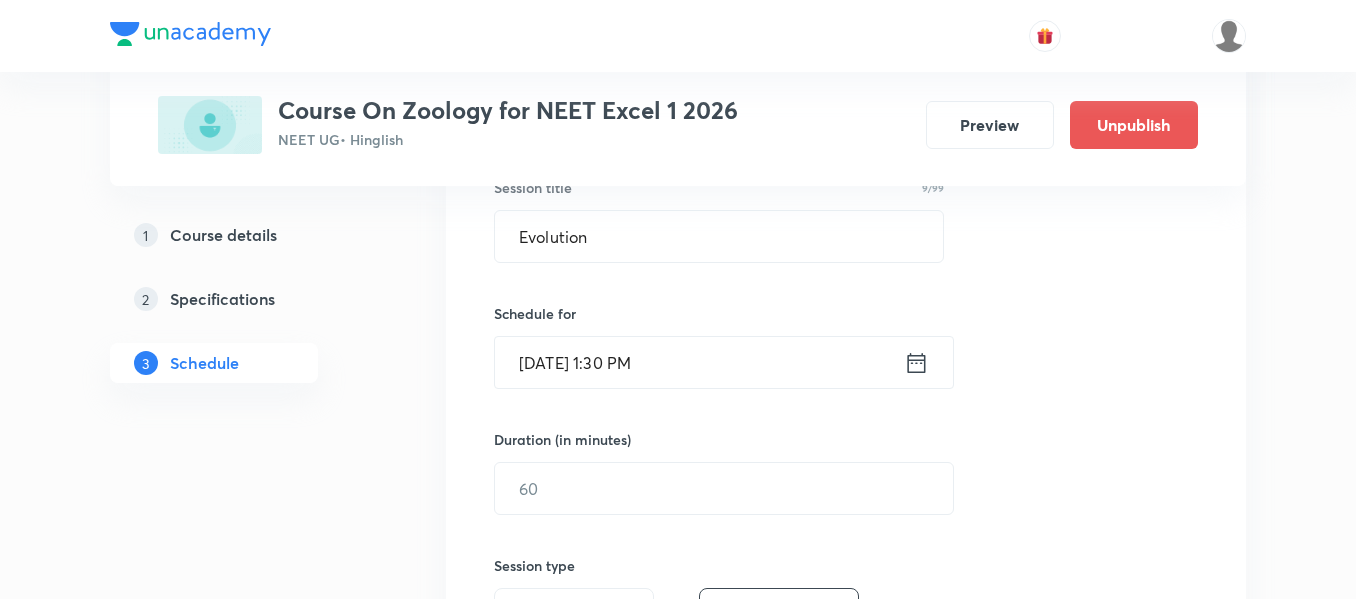 scroll, scrollTop: 500, scrollLeft: 0, axis: vertical 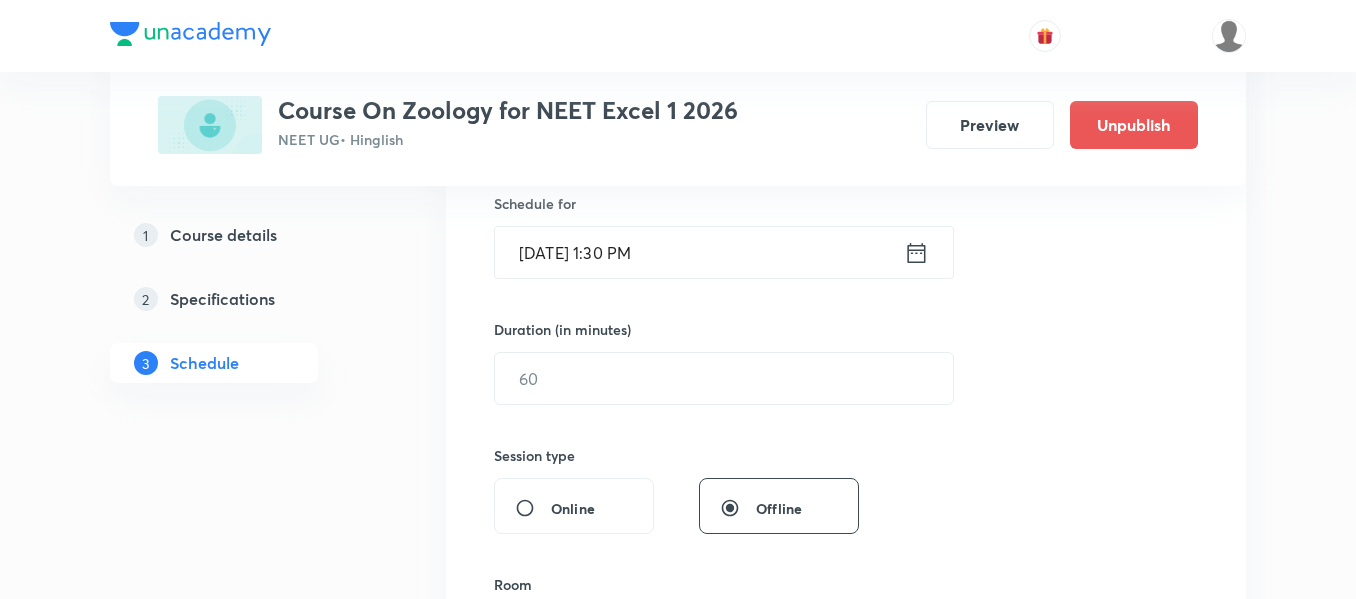 click on "Session  35 Live class Session title 9/99 Evolution ​ Schedule for [DATE] 1:30 PM ​ Duration (in minutes) ​   Session type Online Offline Room Select centre room Sub-concepts Select concepts that wil be covered in this session Add Cancel" at bounding box center [846, 401] 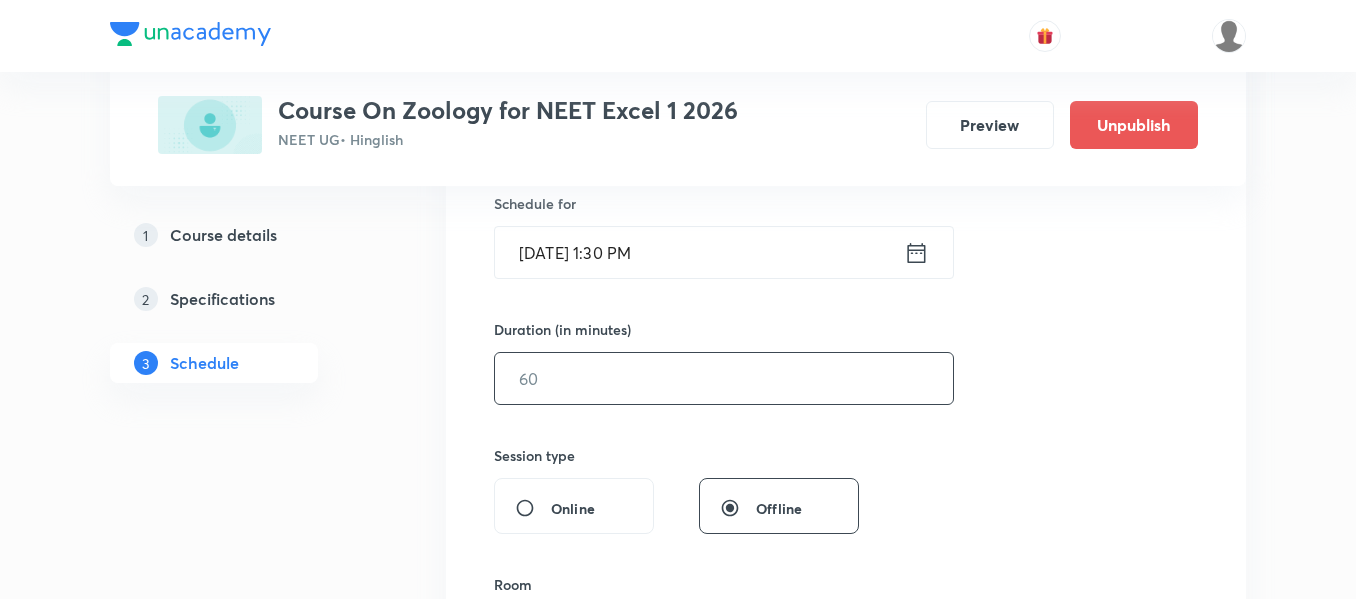click at bounding box center (724, 378) 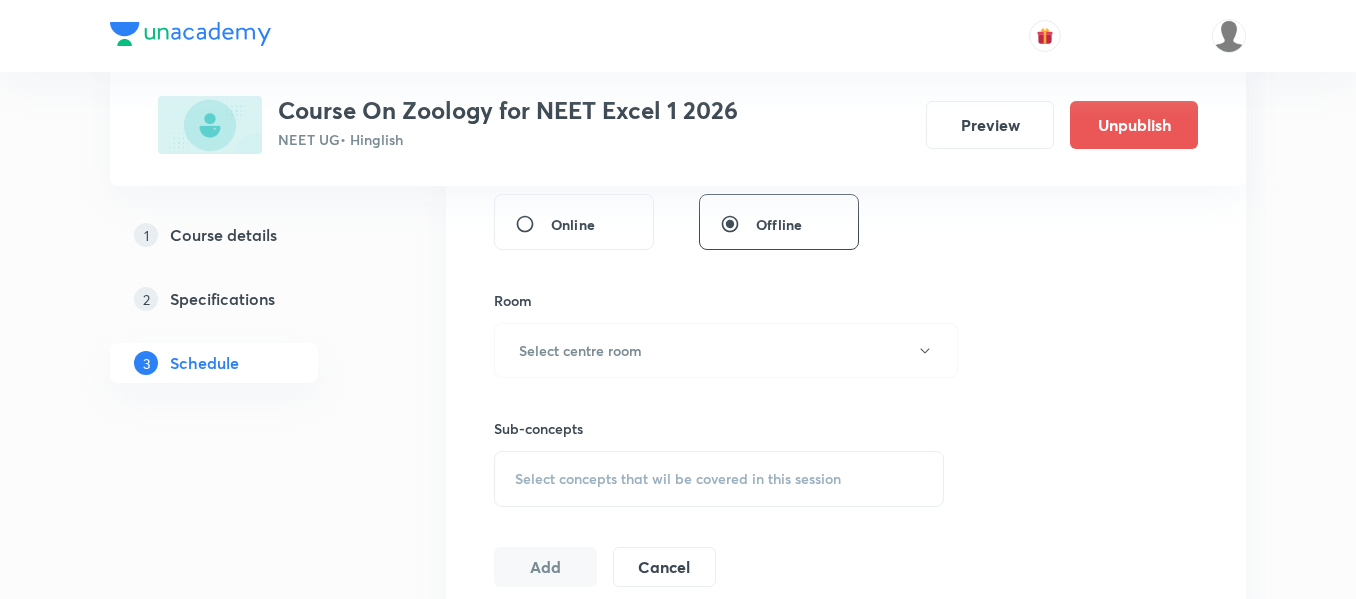 scroll, scrollTop: 800, scrollLeft: 0, axis: vertical 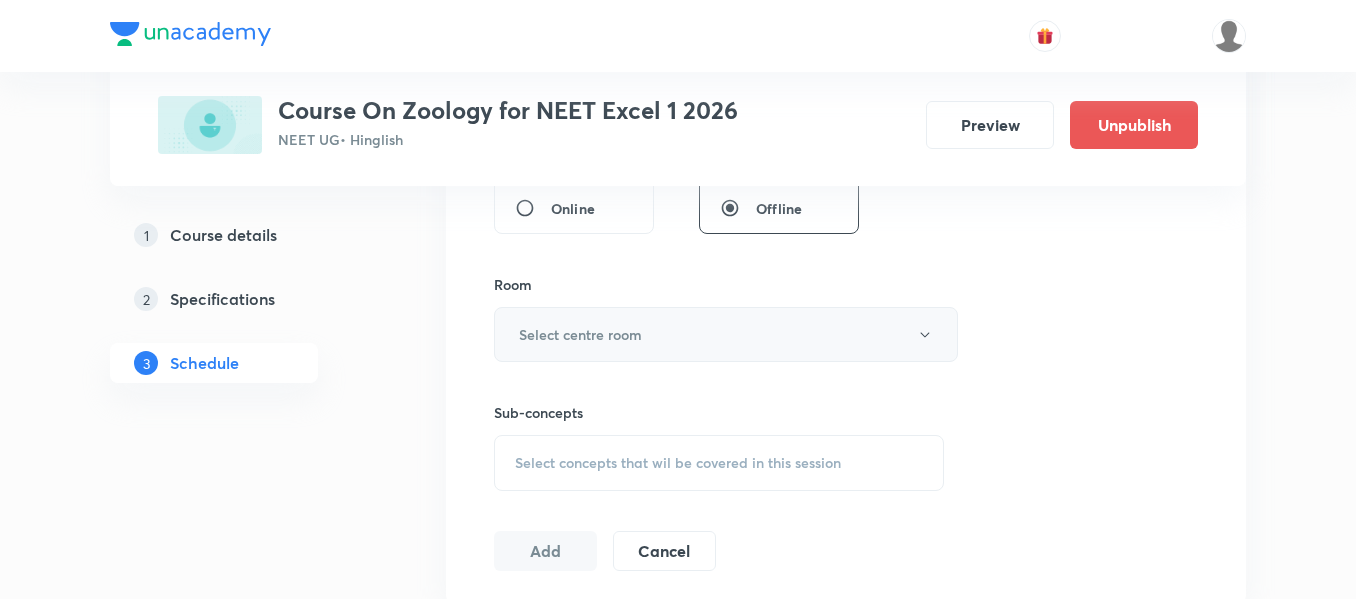 type on "90" 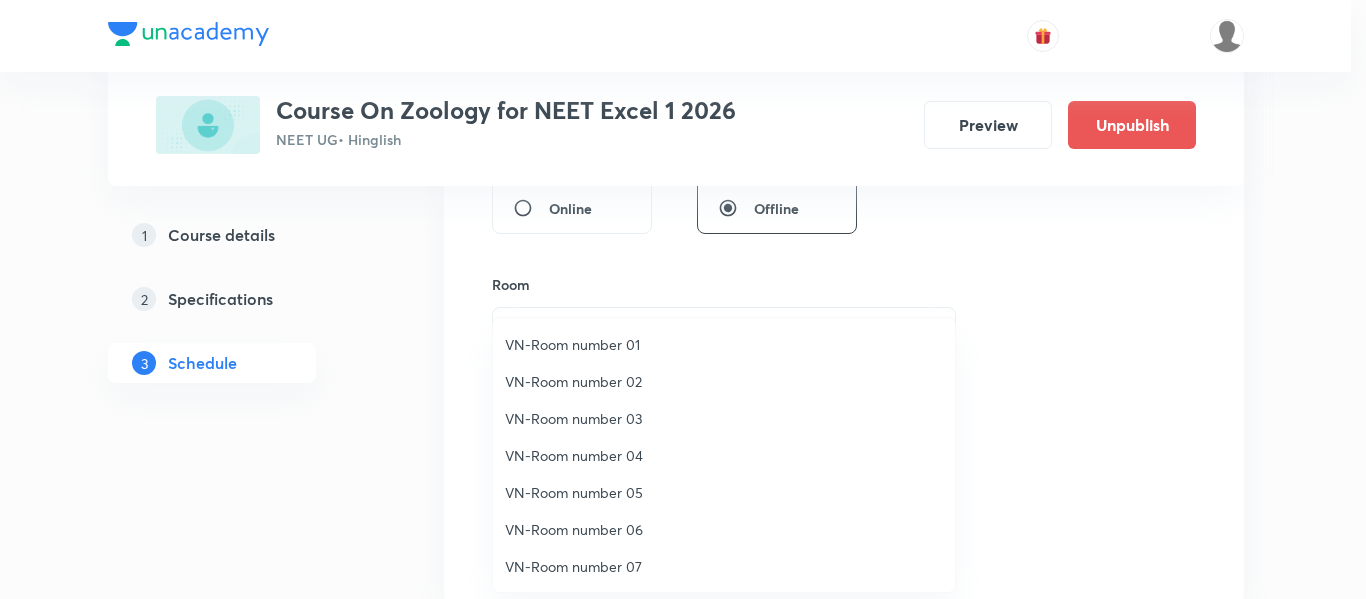 click on "VN-Room number 02" at bounding box center [724, 381] 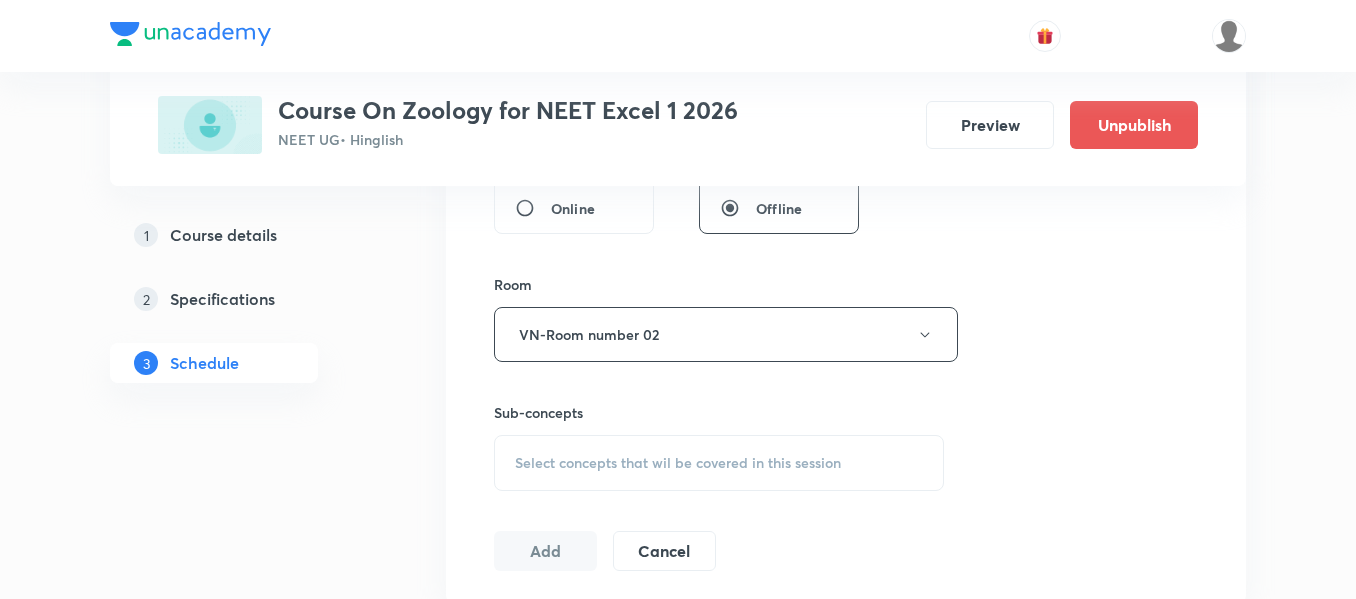 click on "Select concepts that wil be covered in this session" at bounding box center (719, 463) 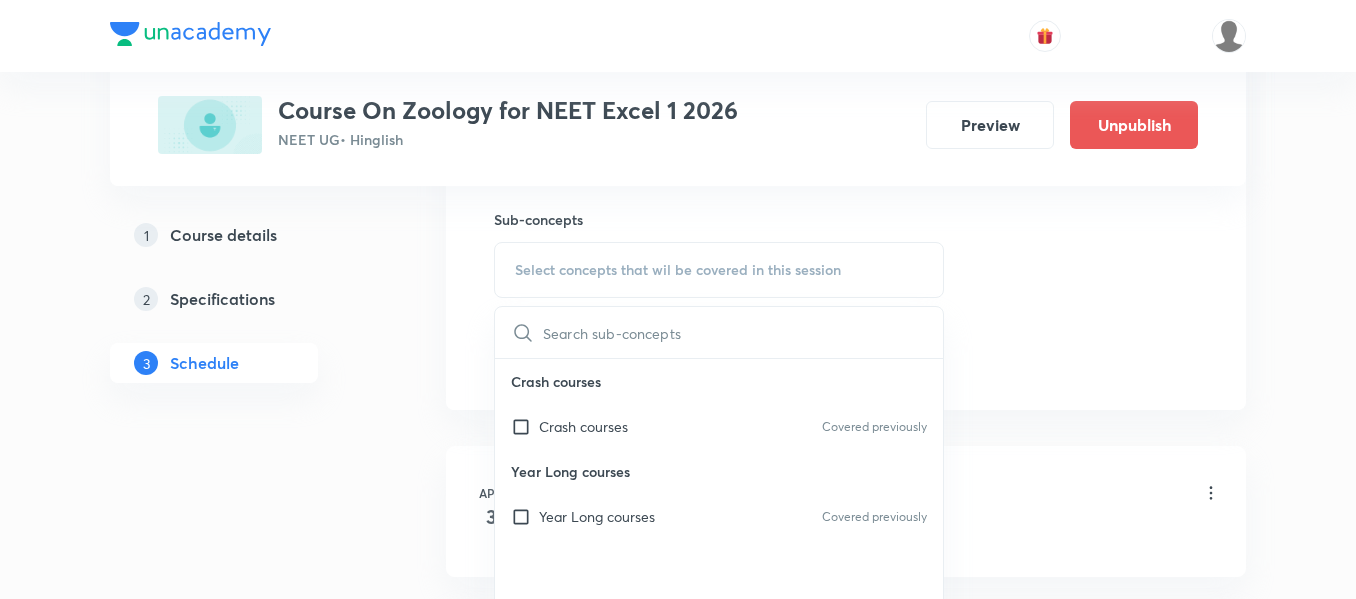 scroll, scrollTop: 1000, scrollLeft: 0, axis: vertical 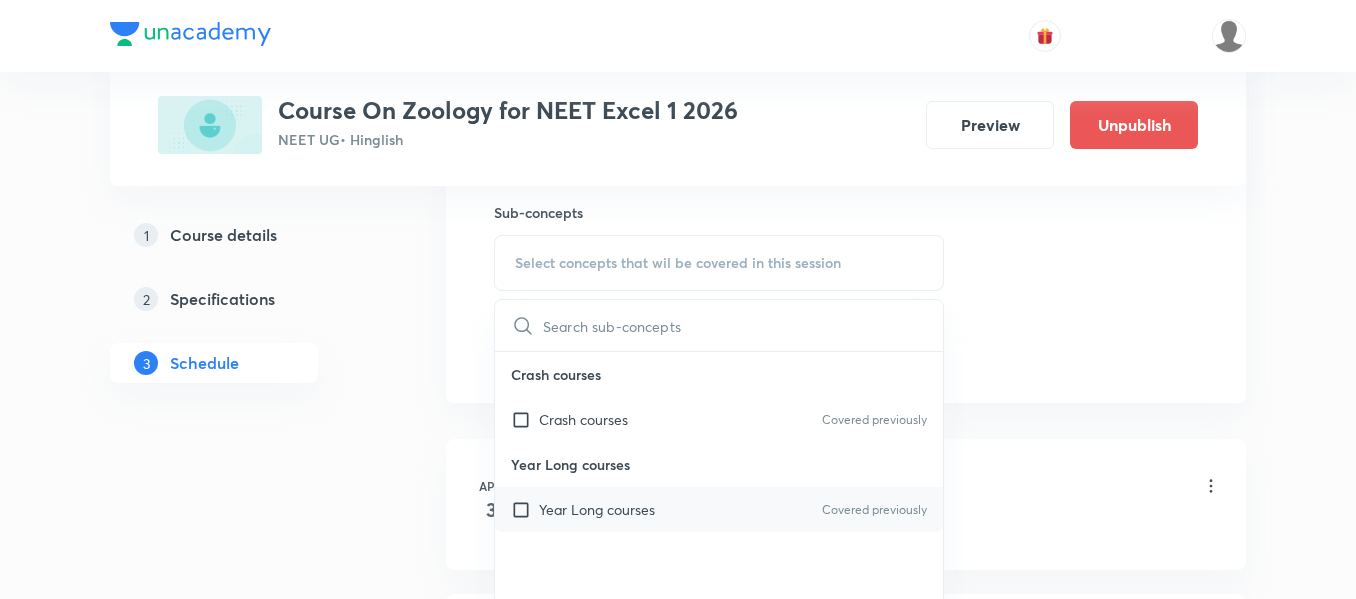click on "Year Long courses Covered previously" at bounding box center (719, 509) 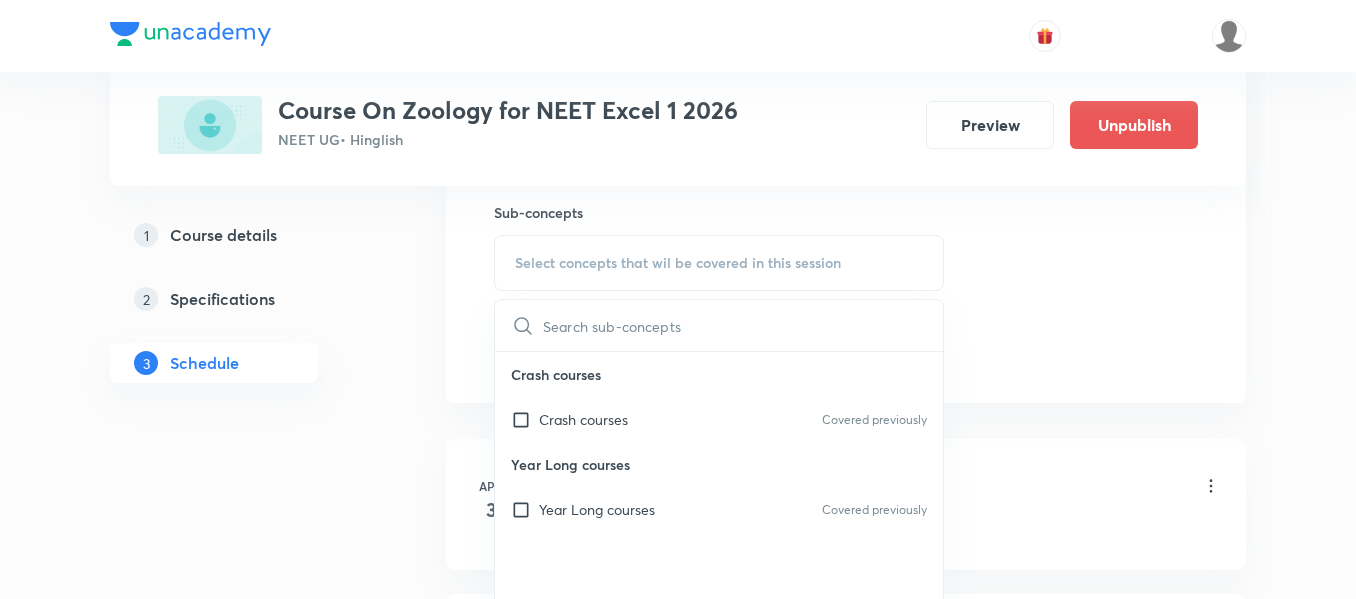checkbox on "true" 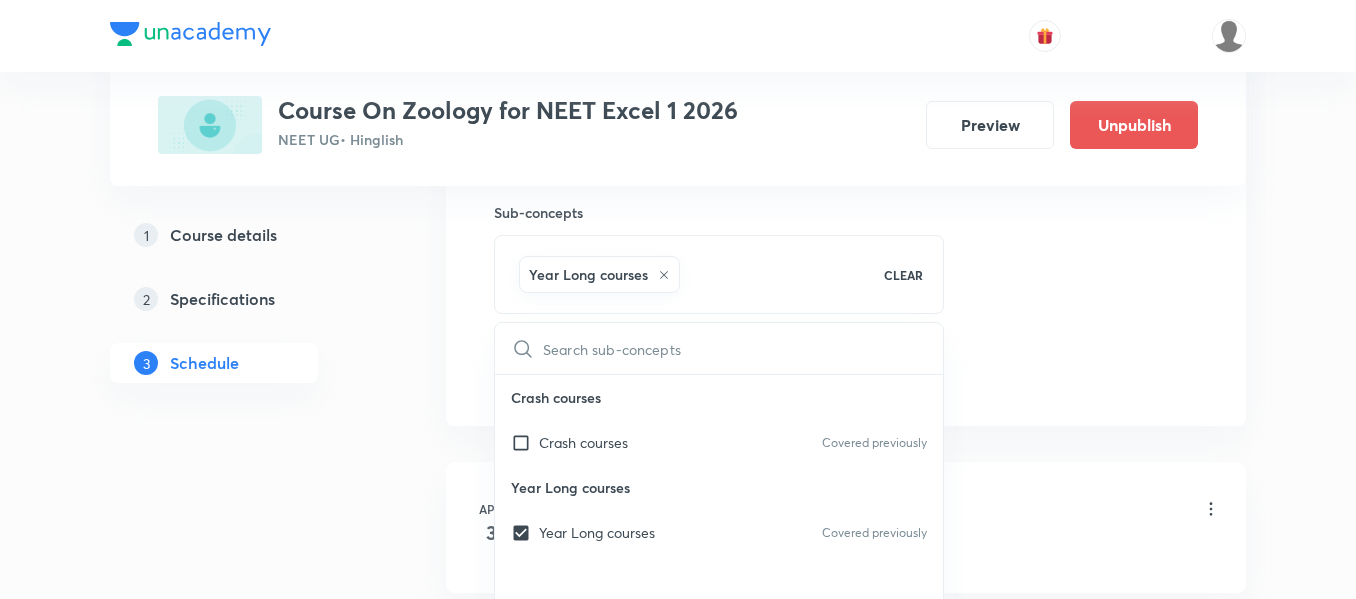 drag, startPoint x: 1039, startPoint y: 296, endPoint x: 987, endPoint y: 339, distance: 67.47592 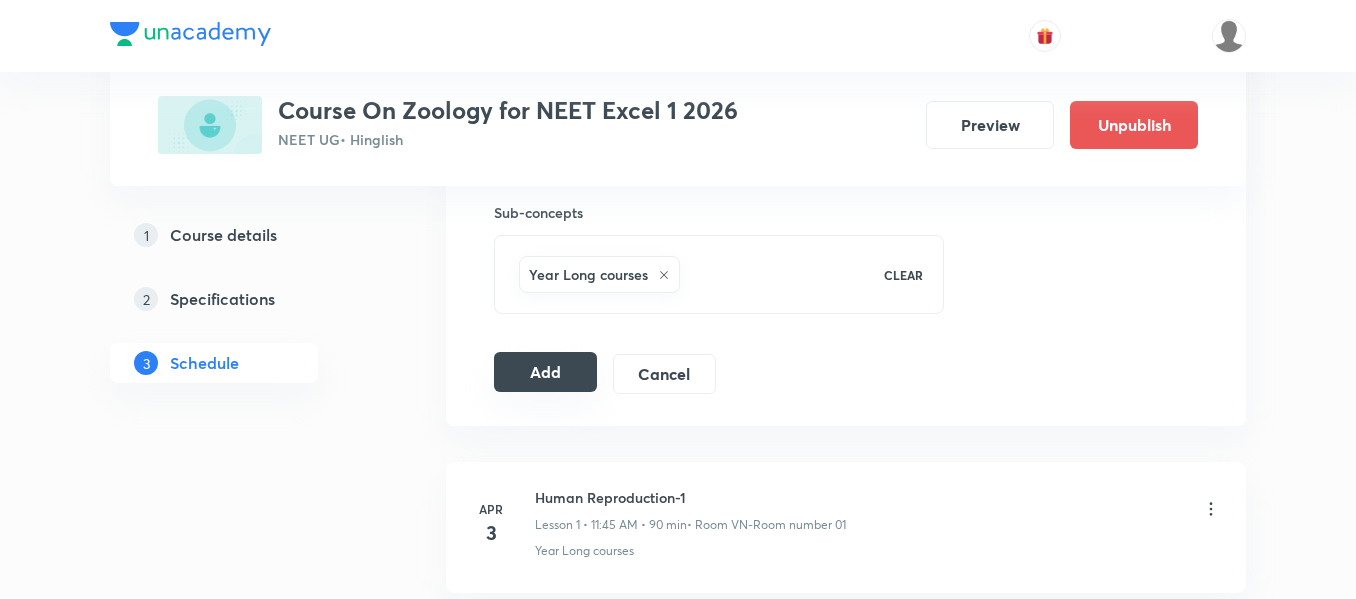 click on "Add" at bounding box center (545, 372) 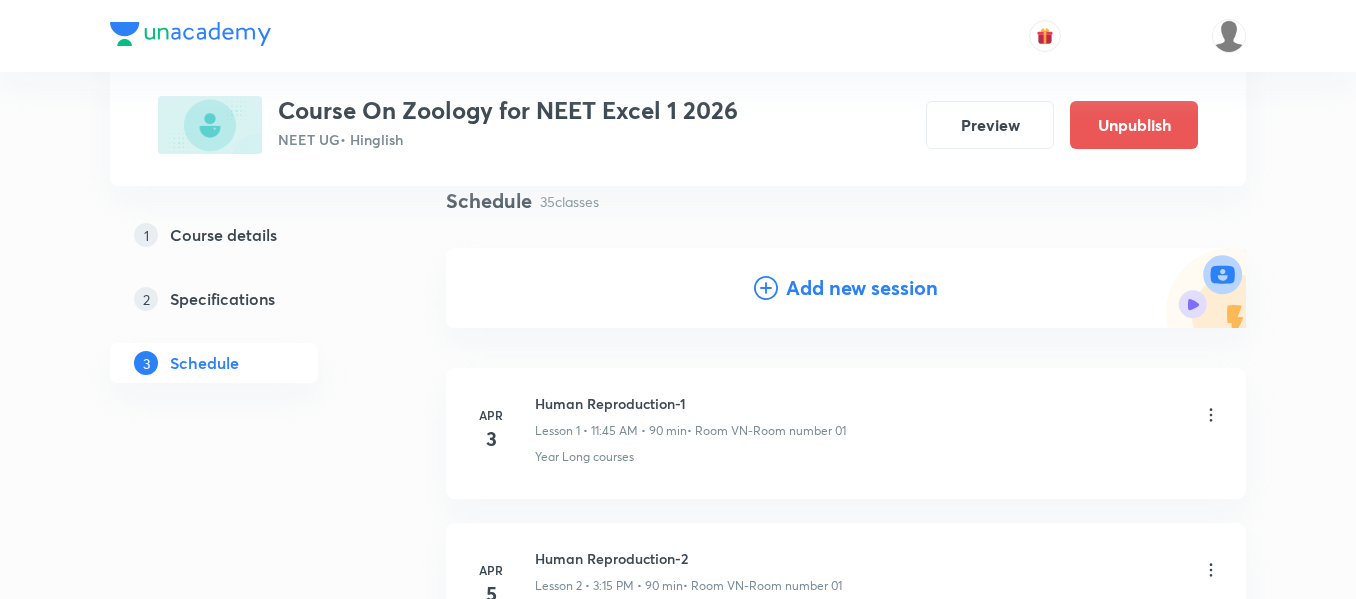scroll, scrollTop: 0, scrollLeft: 0, axis: both 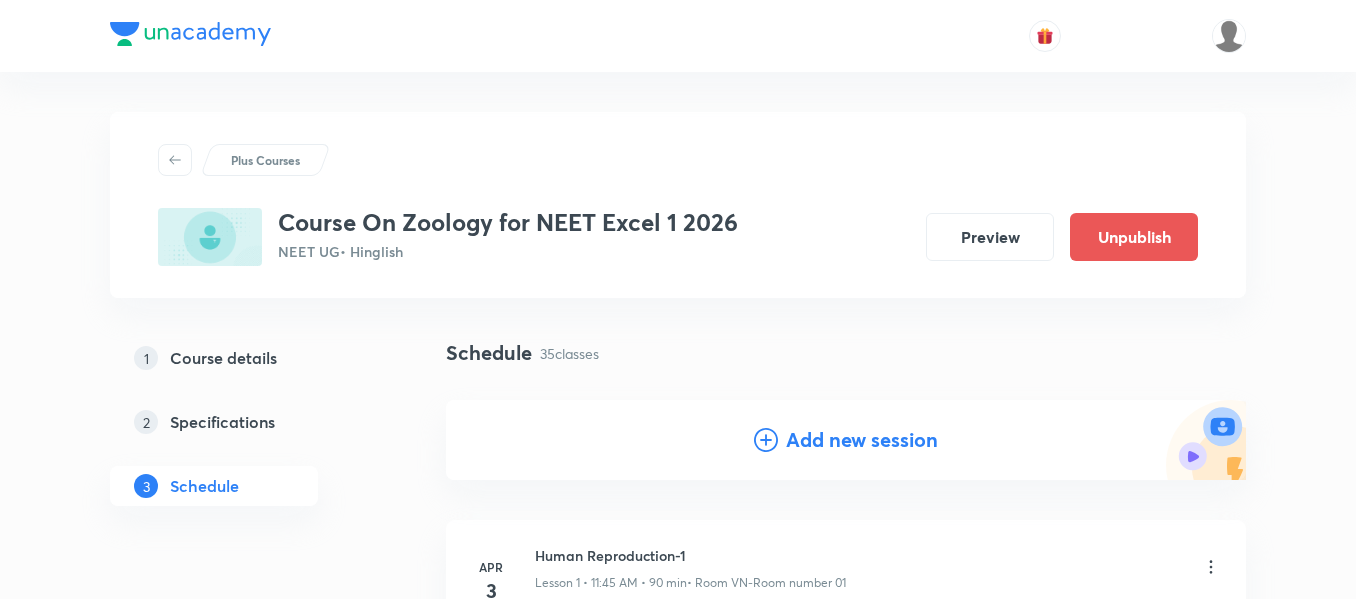 click on "Add new session" at bounding box center (862, 440) 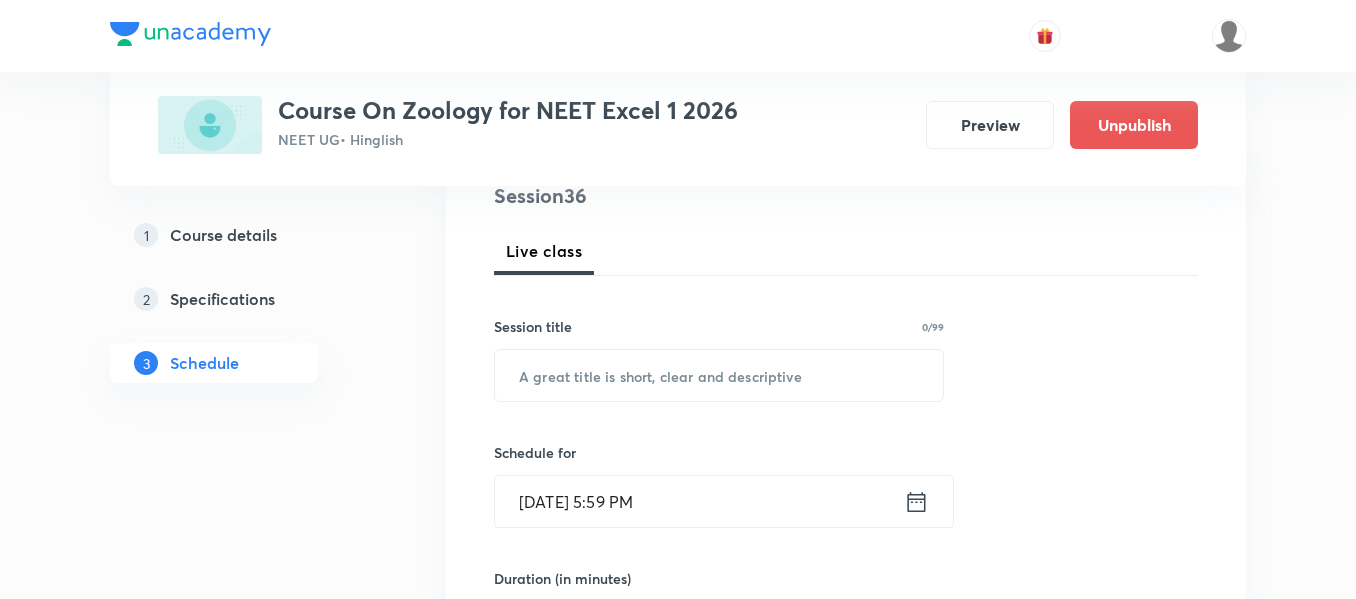 scroll, scrollTop: 300, scrollLeft: 0, axis: vertical 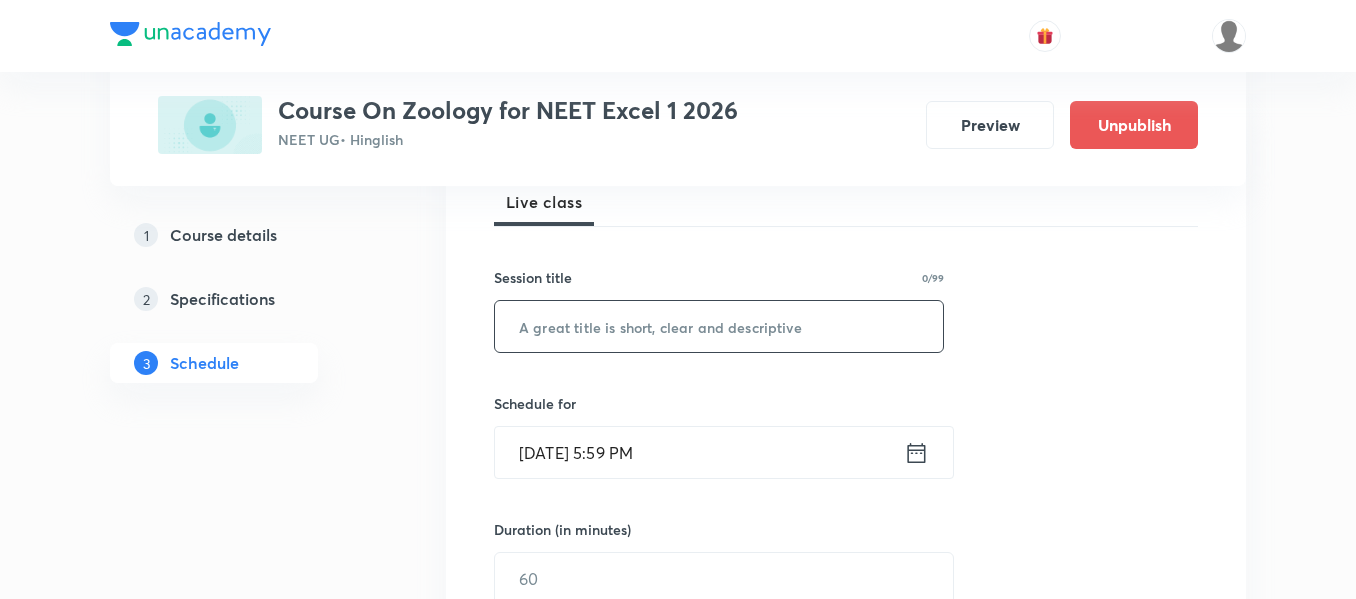 click at bounding box center (719, 326) 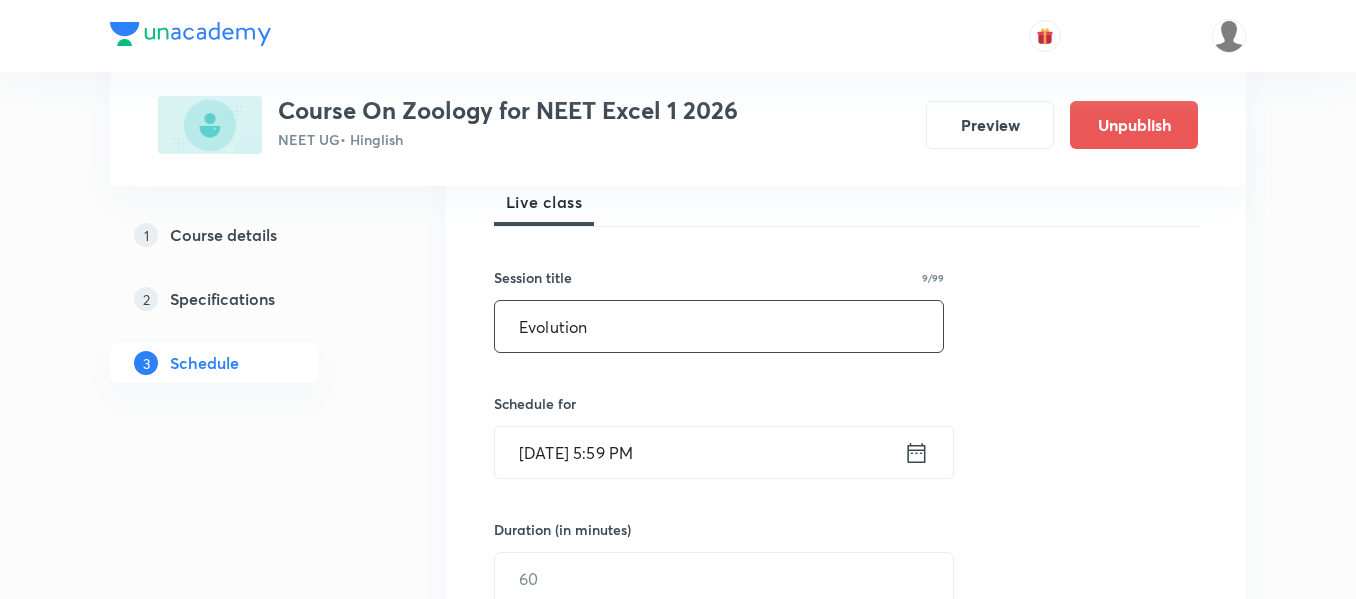 type on "Evolution" 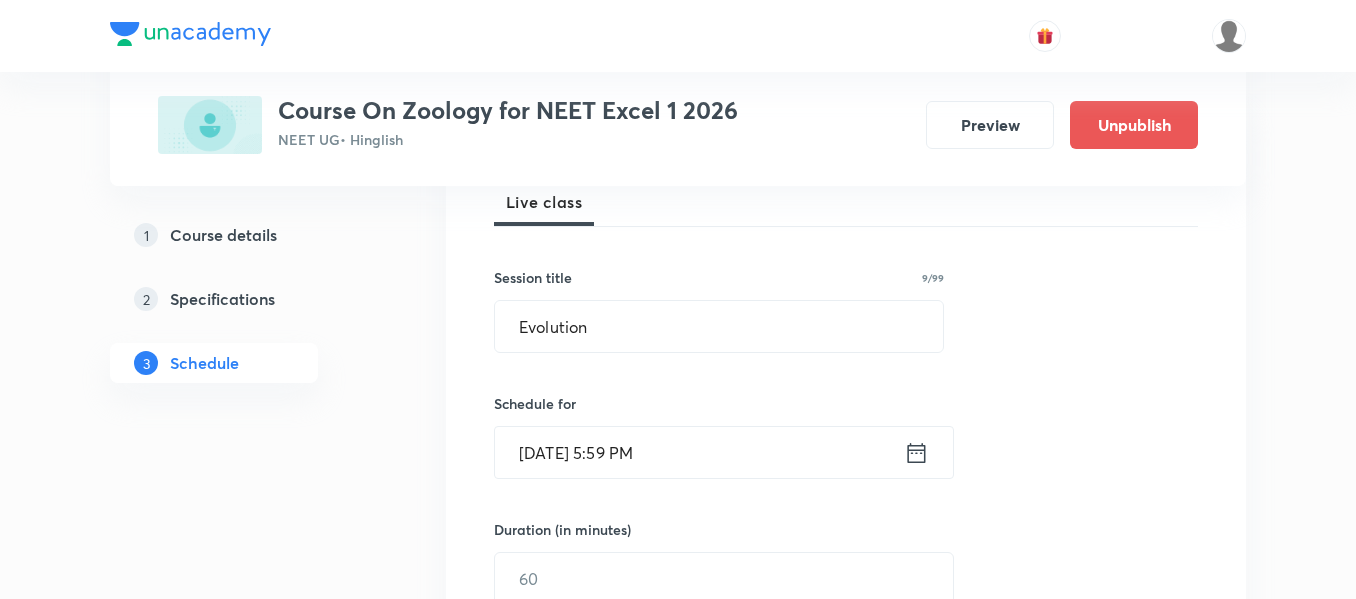 click 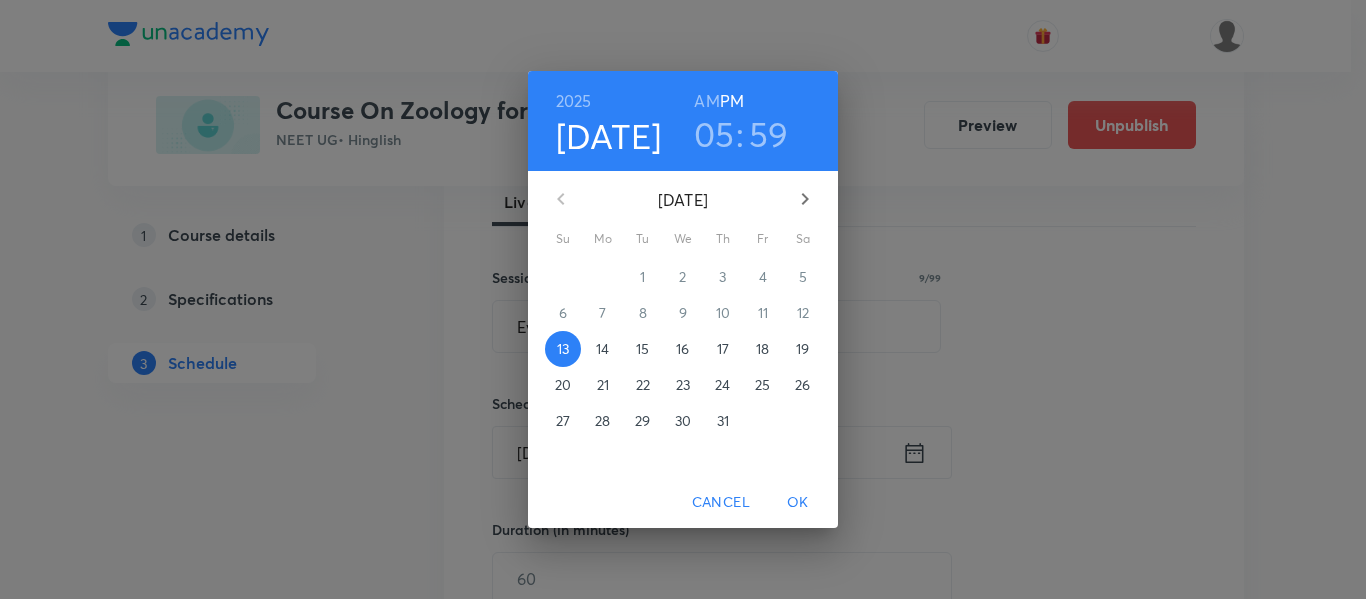 click on "17" at bounding box center (723, 349) 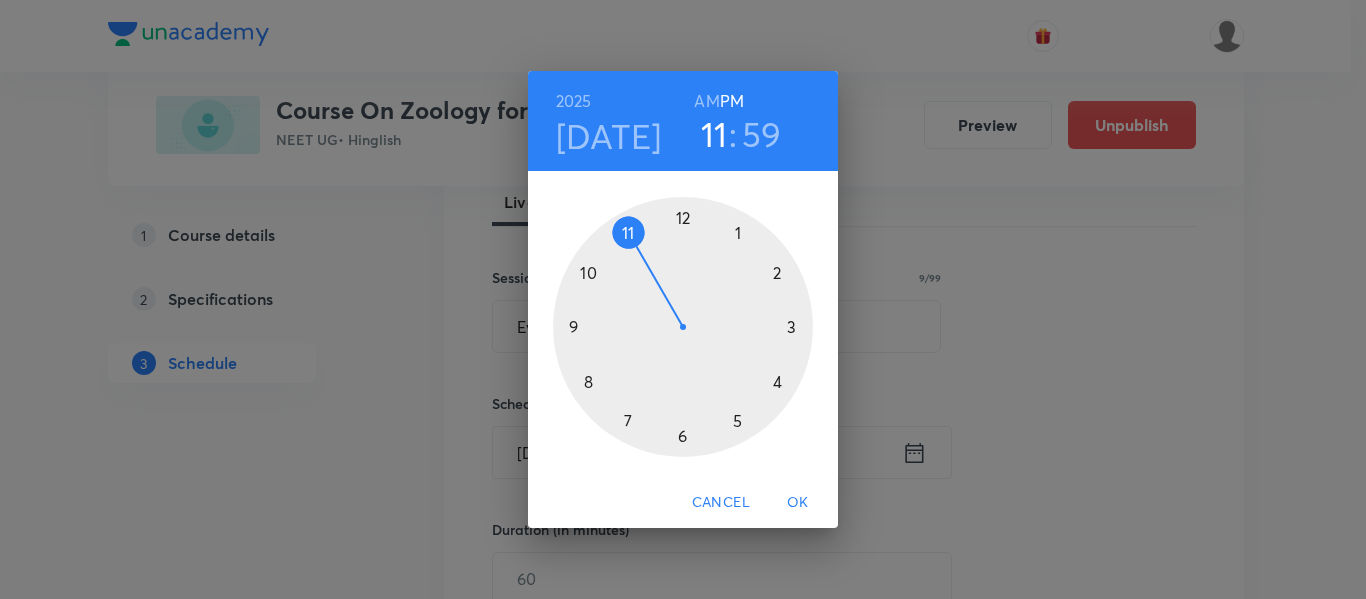drag, startPoint x: 736, startPoint y: 405, endPoint x: 639, endPoint y: 251, distance: 182.00275 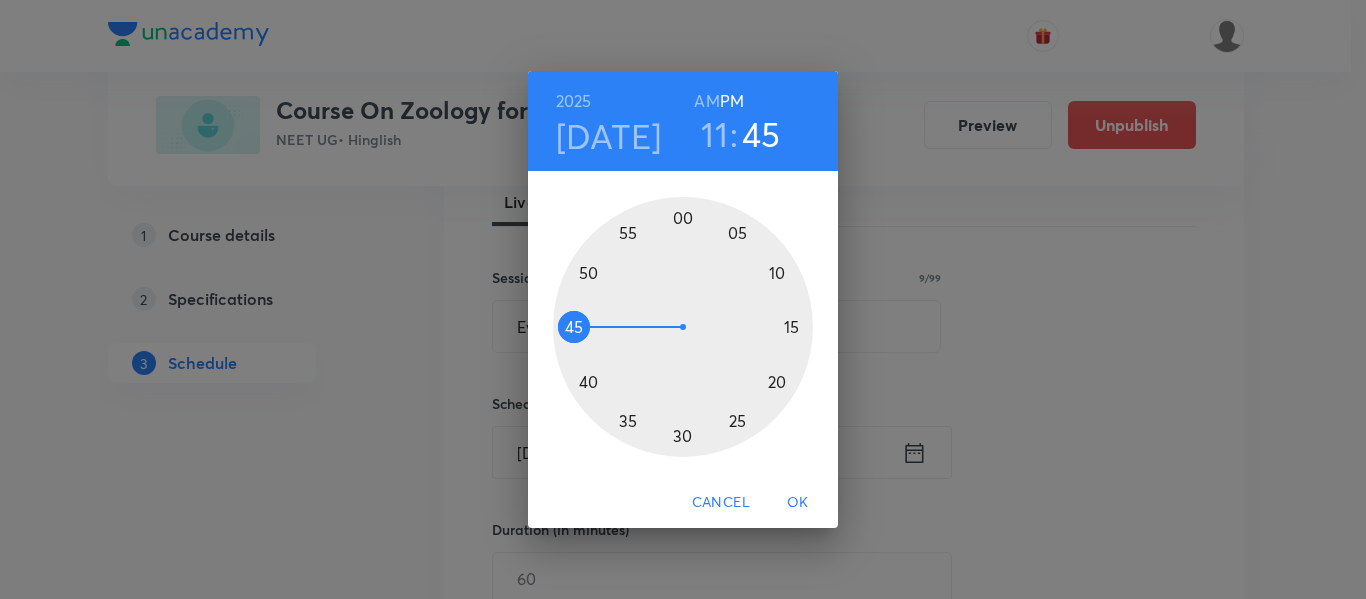drag, startPoint x: 669, startPoint y: 223, endPoint x: 604, endPoint y: 329, distance: 124.34227 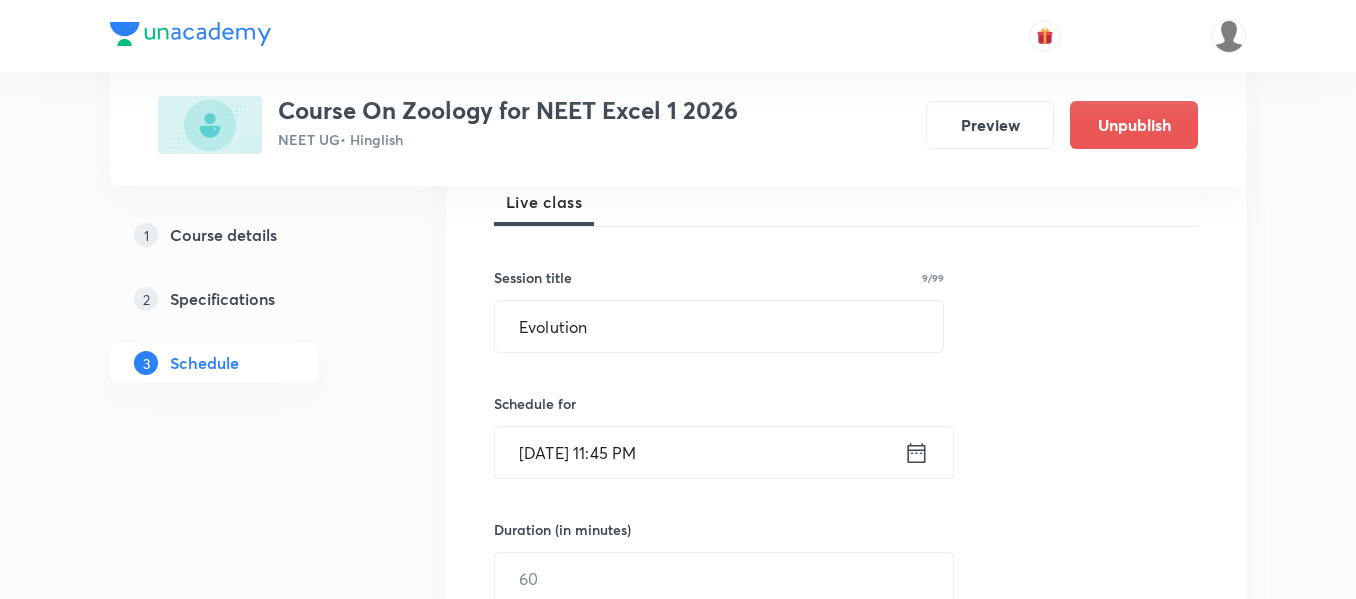 click 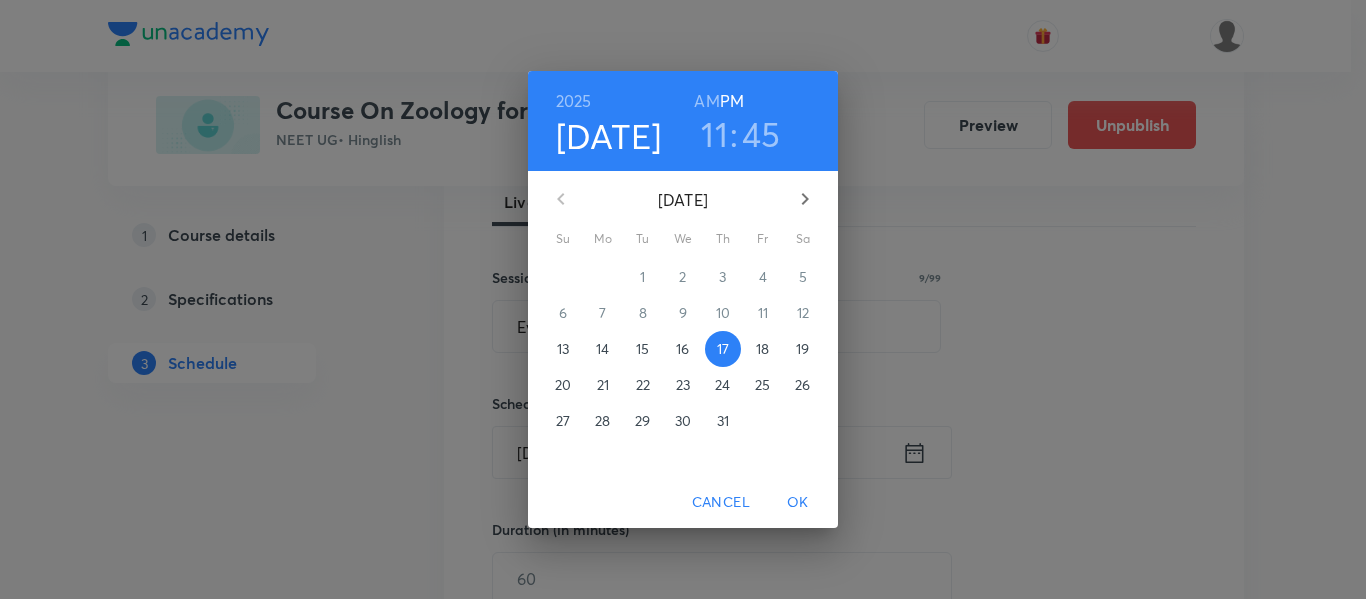 click on "AM" at bounding box center [706, 101] 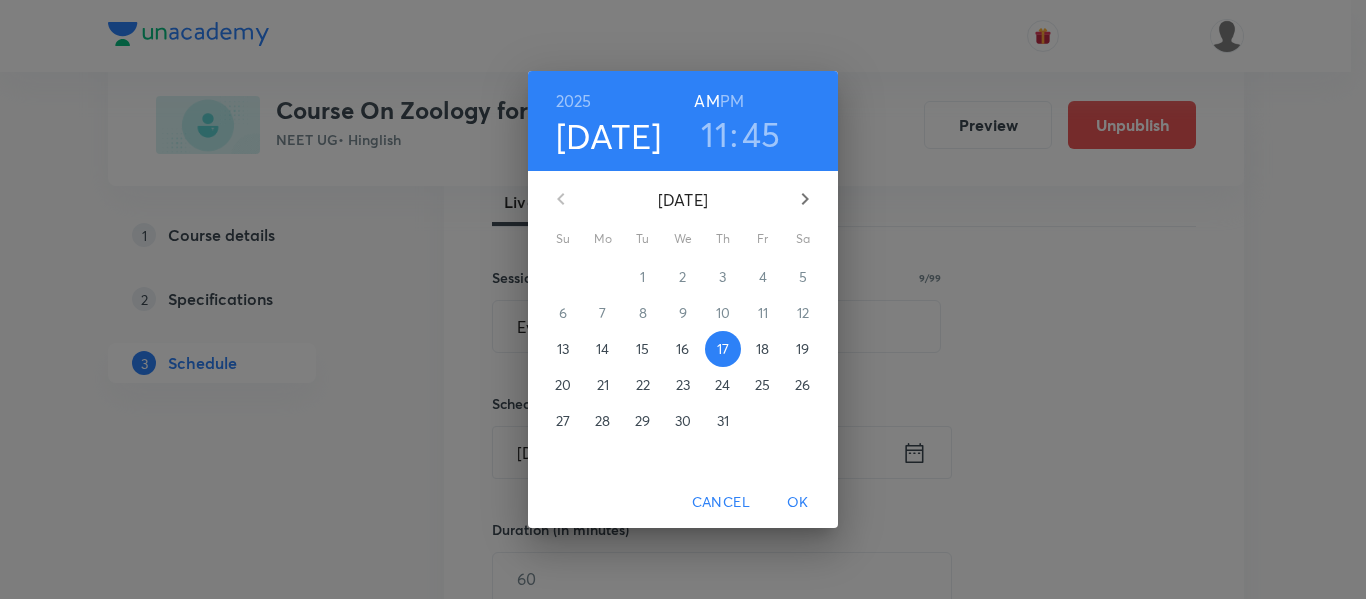 click on "OK" at bounding box center [798, 502] 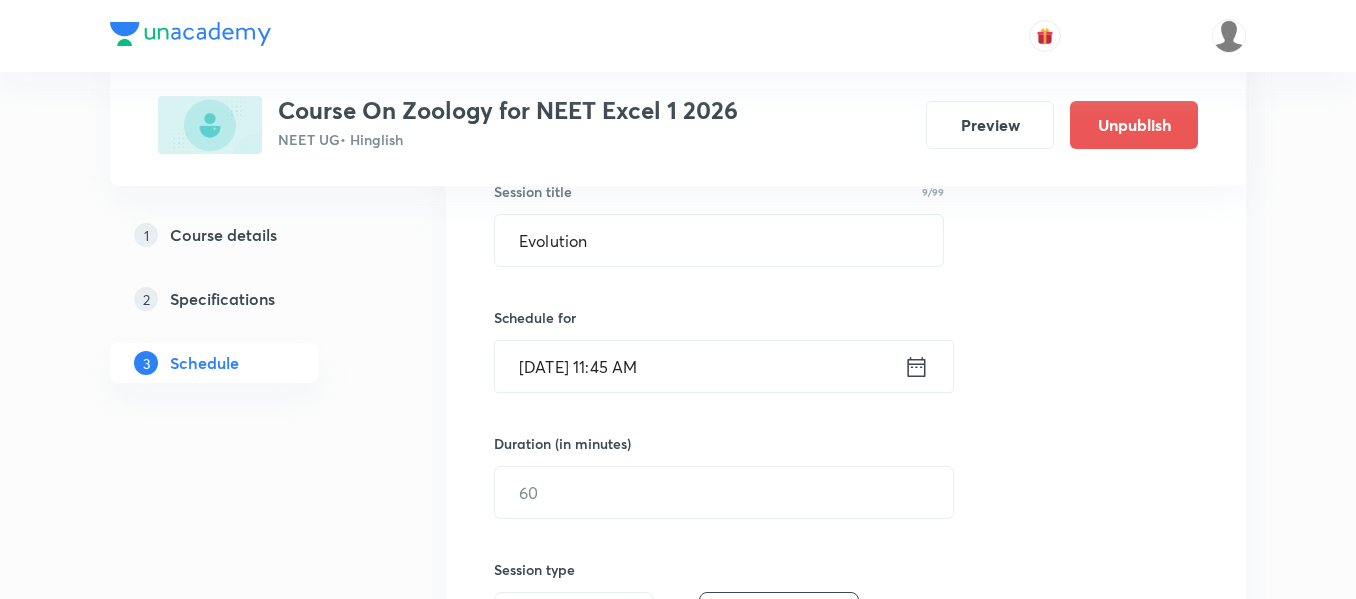 scroll, scrollTop: 500, scrollLeft: 0, axis: vertical 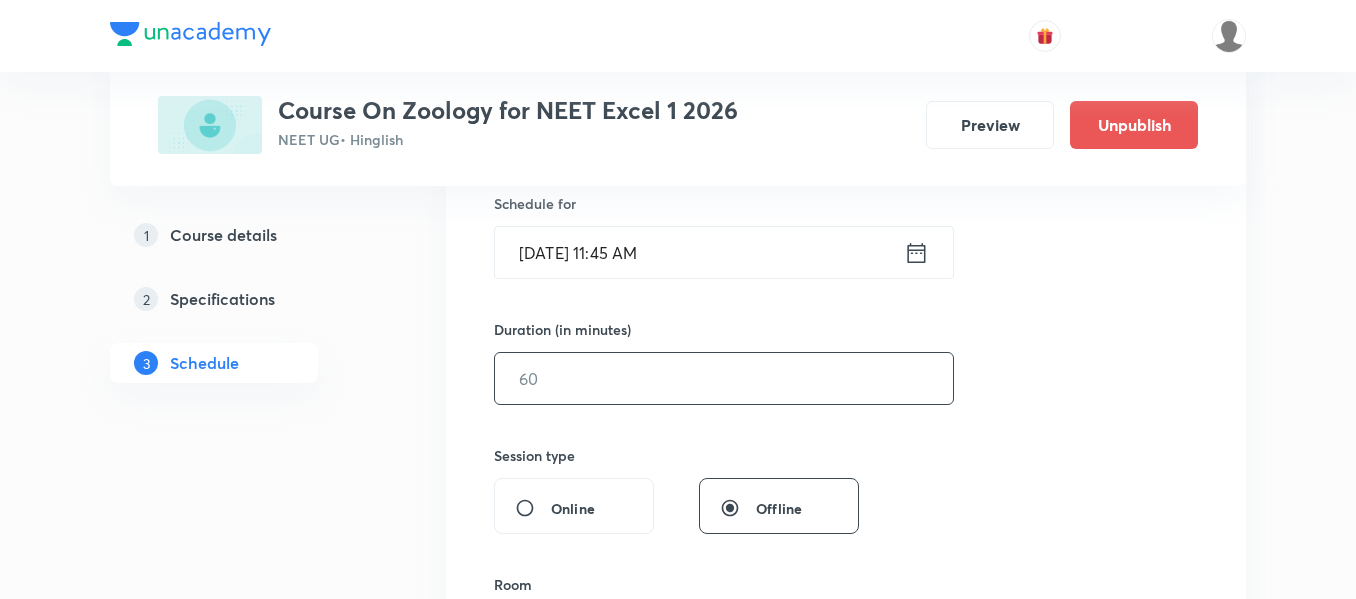 click at bounding box center [724, 378] 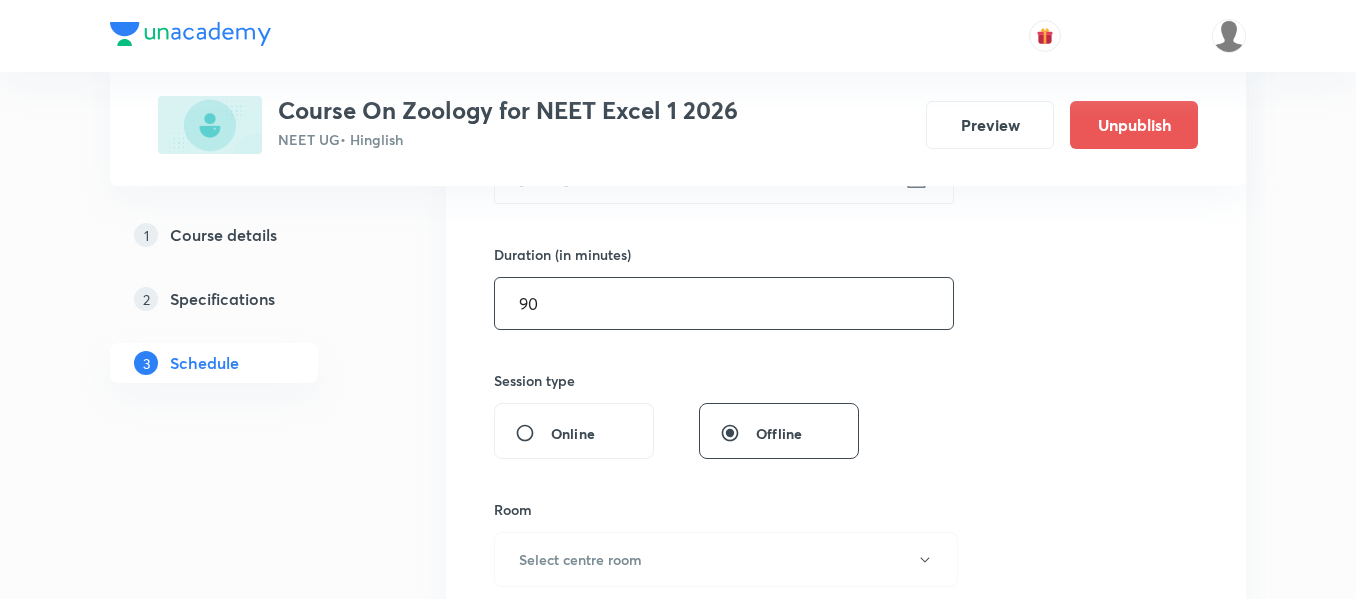 scroll, scrollTop: 700, scrollLeft: 0, axis: vertical 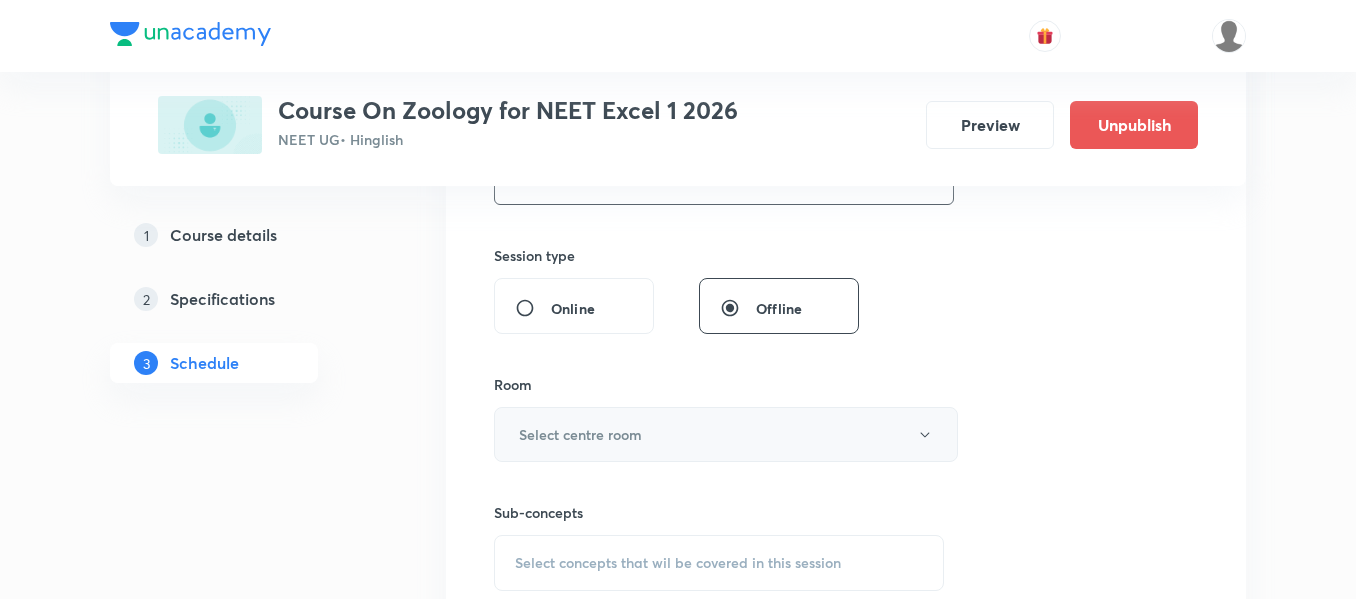 type on "90" 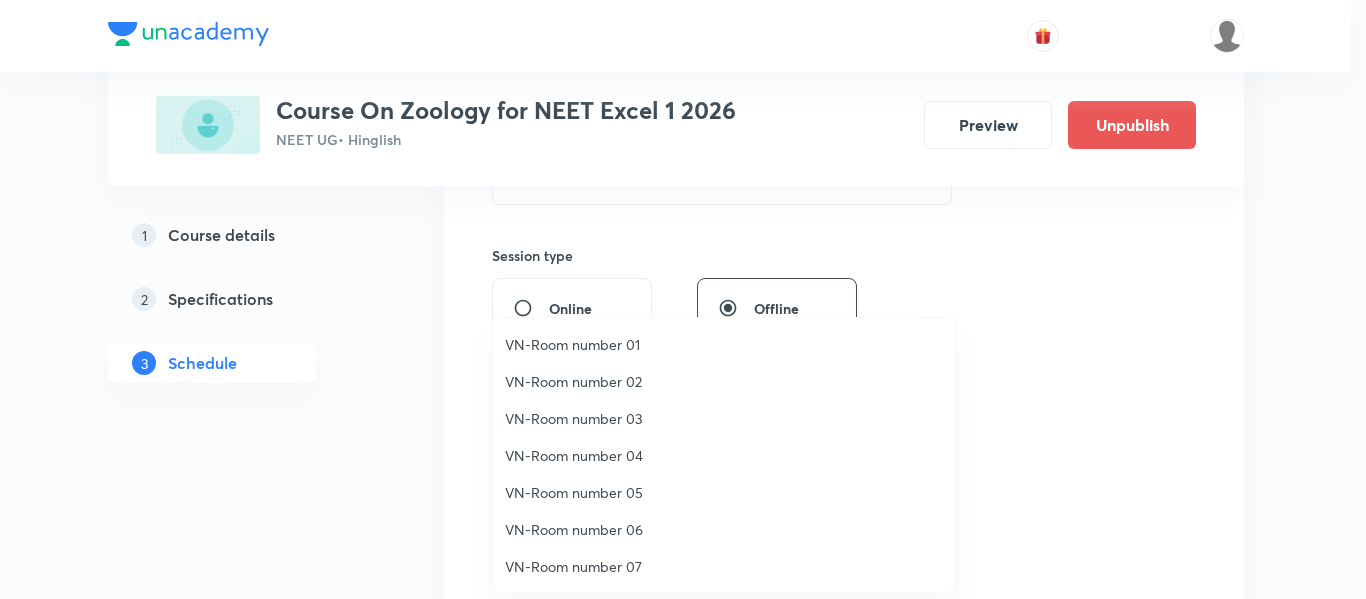 click on "VN-Room number 01" at bounding box center (724, 344) 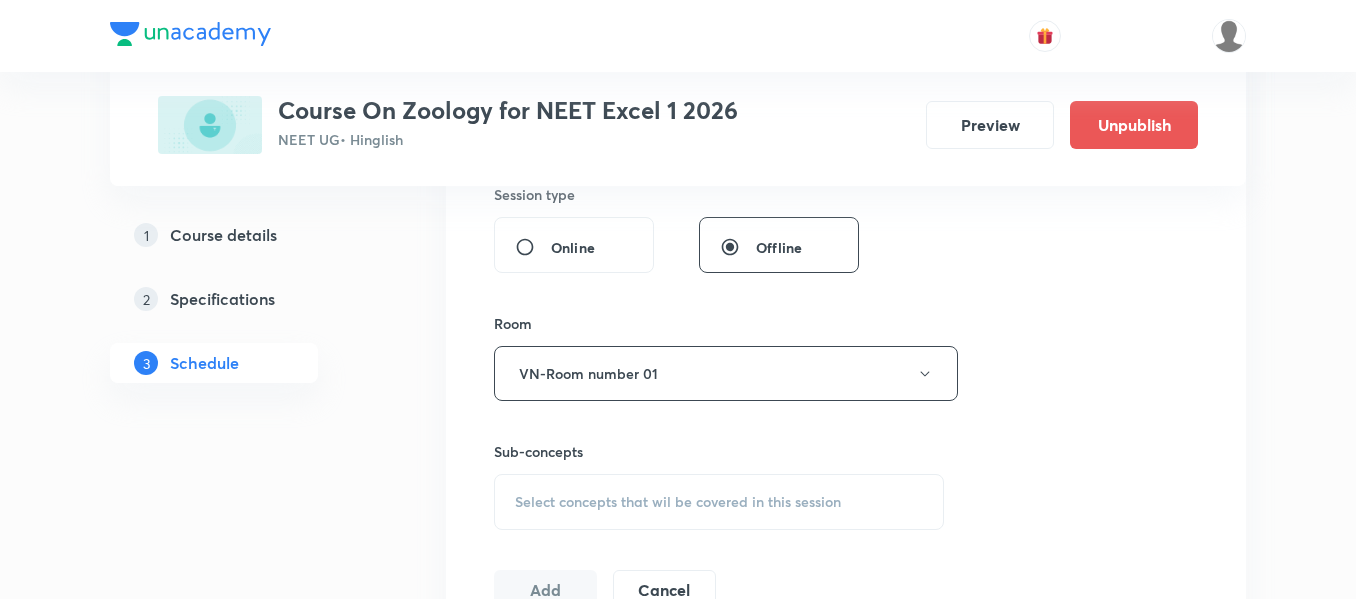 scroll, scrollTop: 900, scrollLeft: 0, axis: vertical 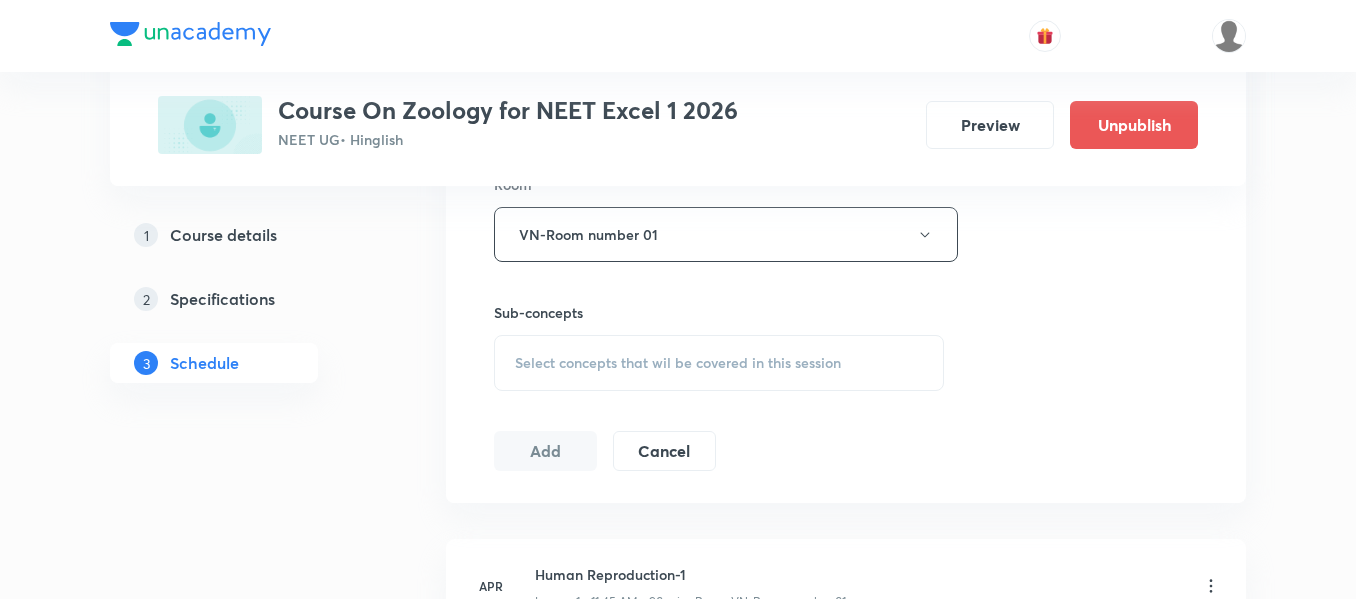 click on "Select concepts that wil be covered in this session" at bounding box center (719, 363) 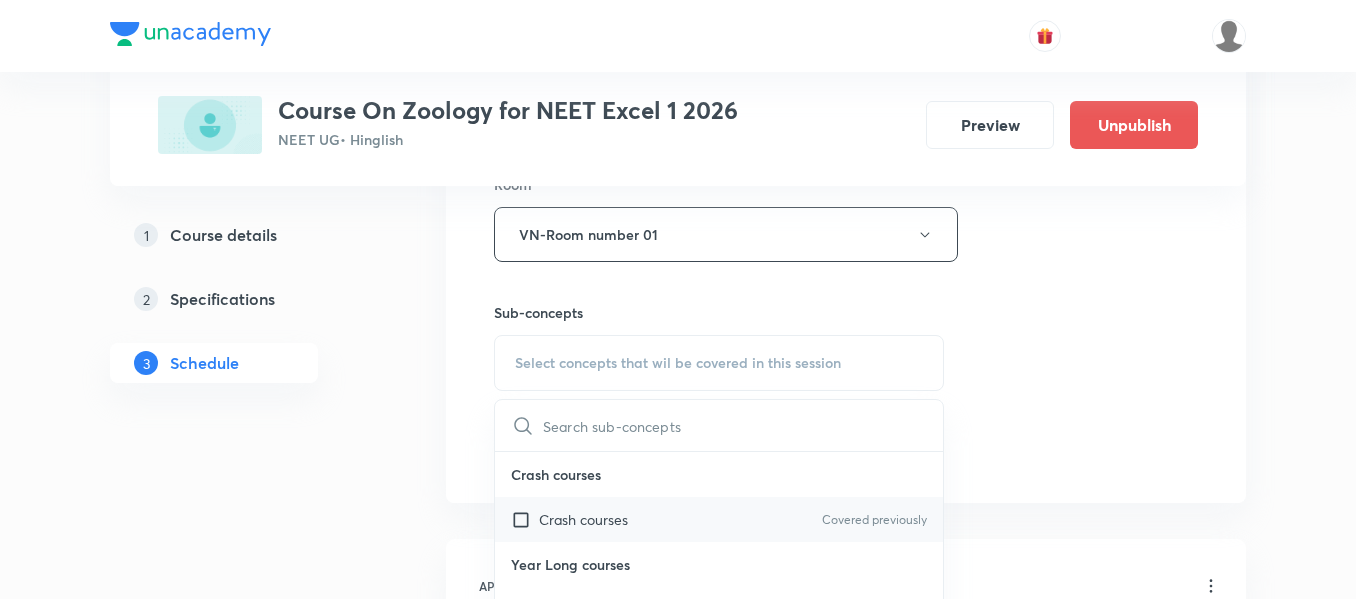 scroll, scrollTop: 1000, scrollLeft: 0, axis: vertical 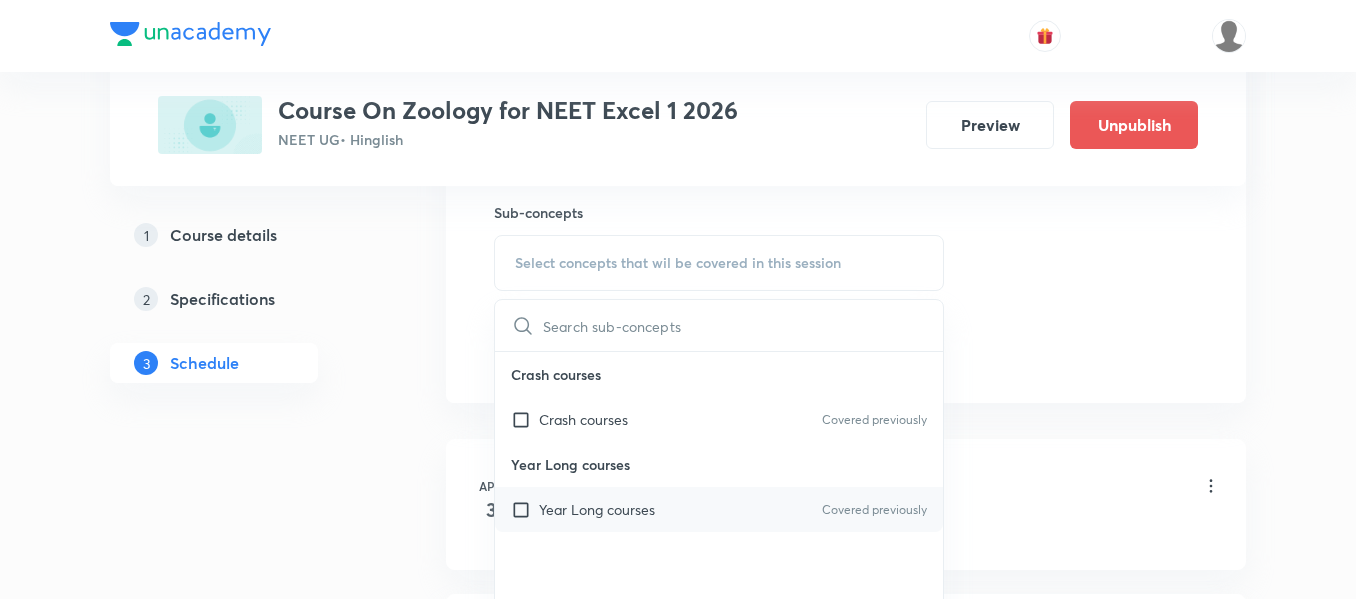 click on "Year Long courses Covered previously" at bounding box center [719, 509] 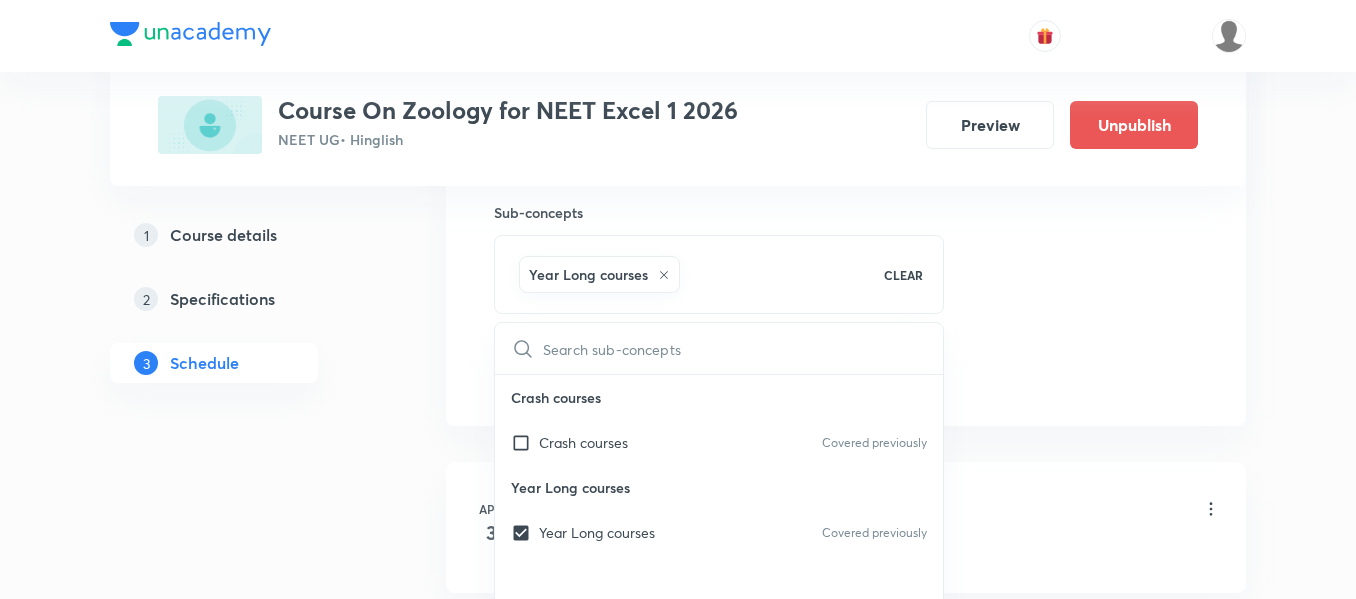 click on "Session  36 Live class Session title 9/99 Evolution ​ Schedule for Jul 17, 2025, 11:45 AM ​ Duration (in minutes) 90 ​   Session type Online Offline Room VN-Room number 01 Sub-concepts Year Long courses CLEAR ​ Crash courses Crash courses Covered previously Year Long courses Year Long courses Covered previously Add Cancel" at bounding box center (846, -87) 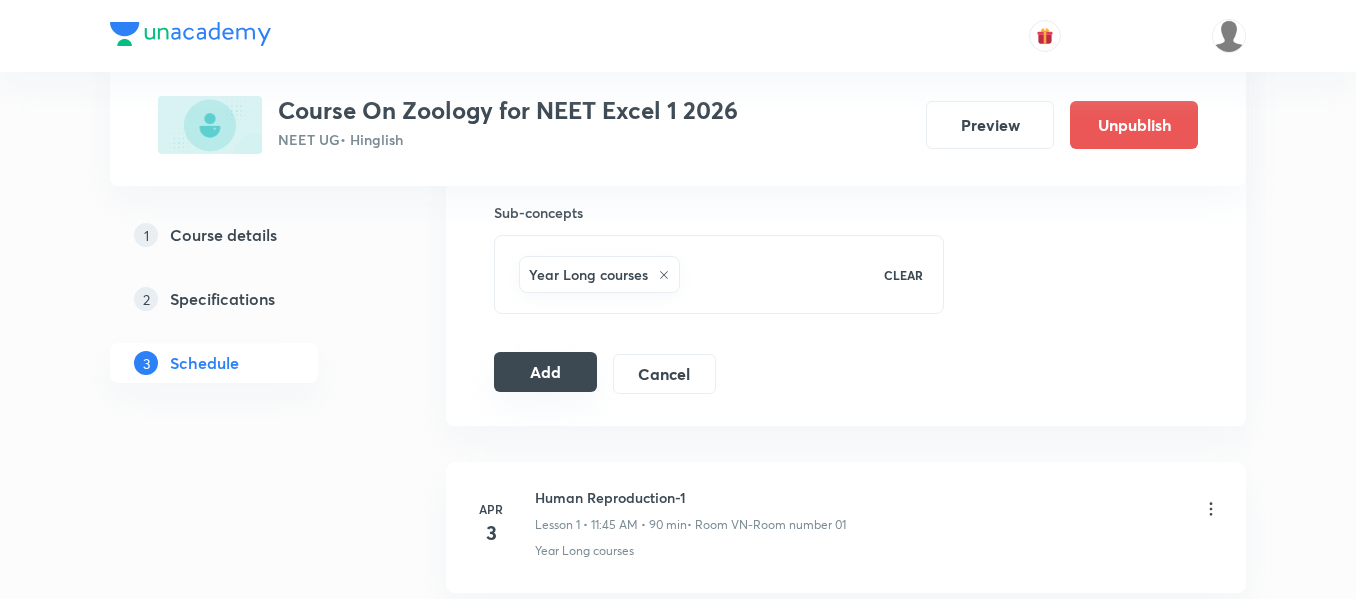 click on "Add" at bounding box center (545, 372) 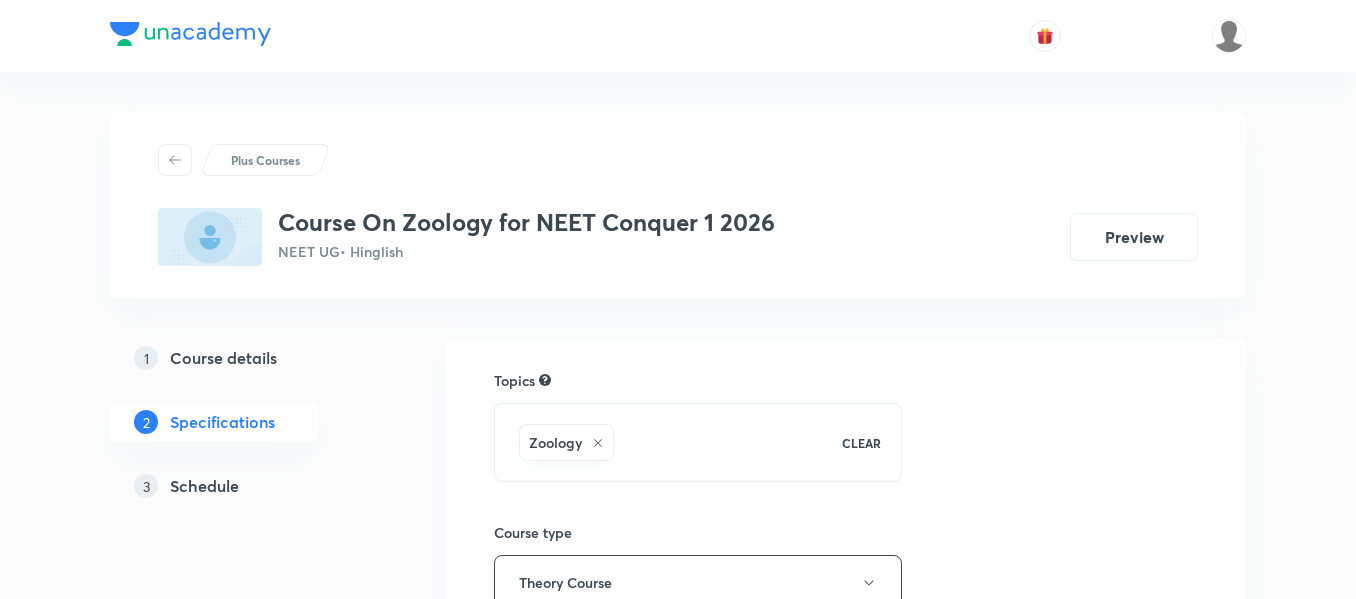 scroll, scrollTop: 0, scrollLeft: 0, axis: both 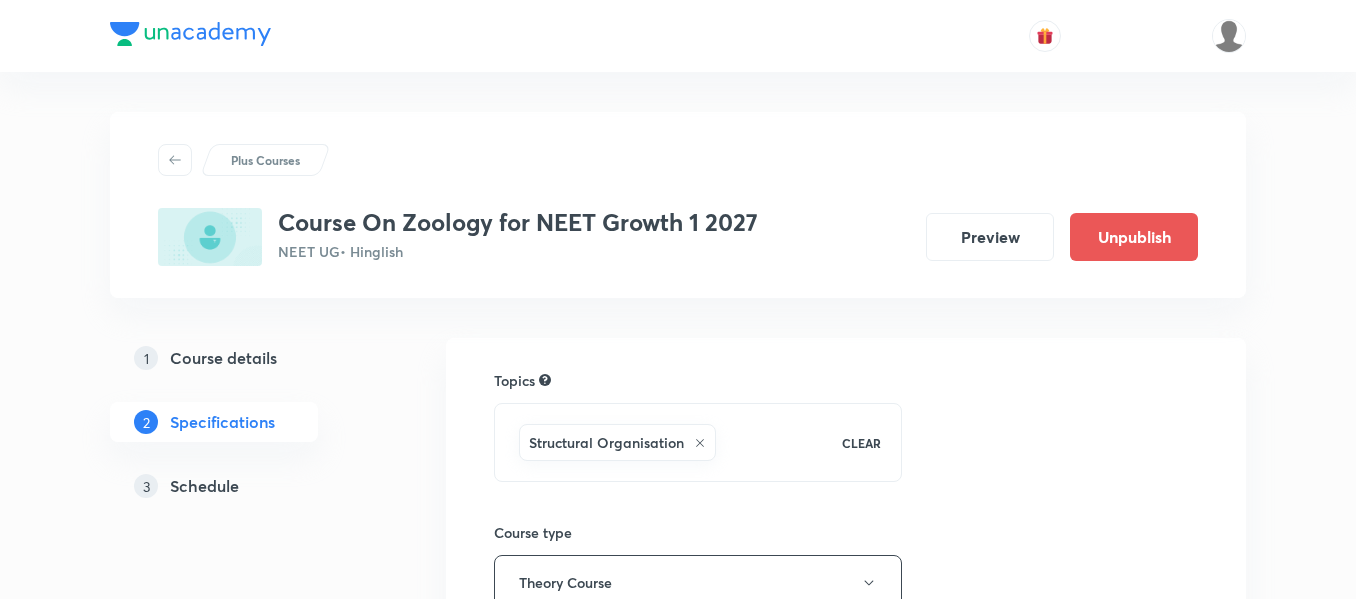 click on "Schedule" at bounding box center [204, 486] 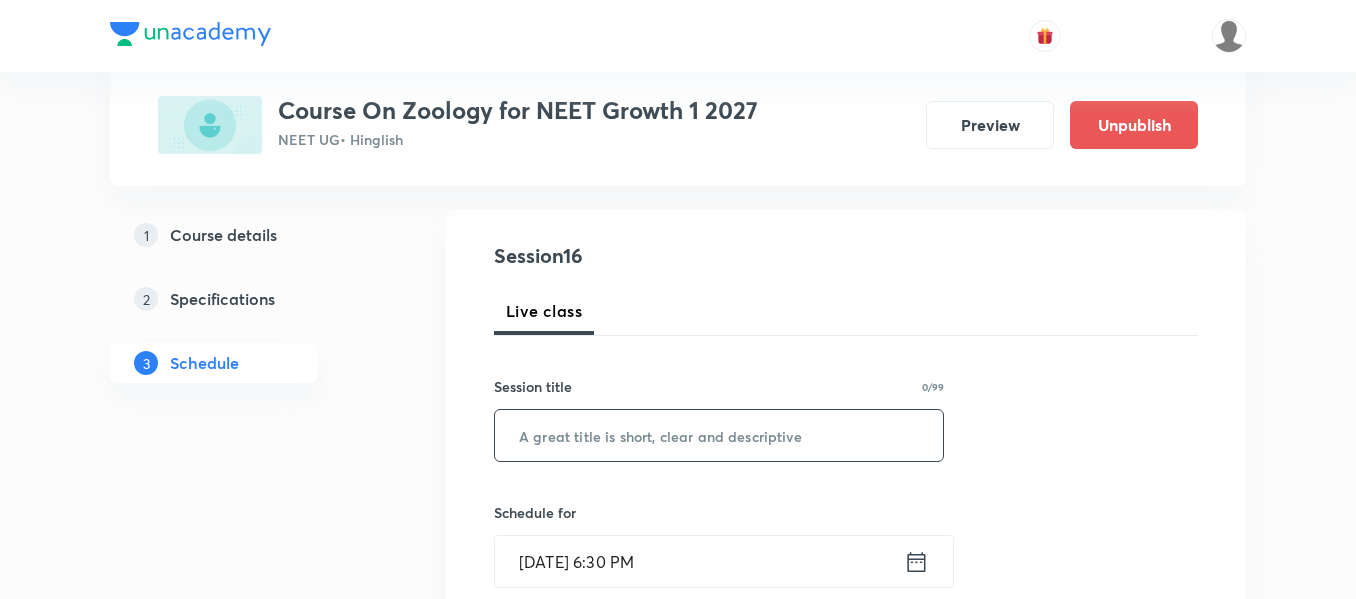 scroll, scrollTop: 200, scrollLeft: 0, axis: vertical 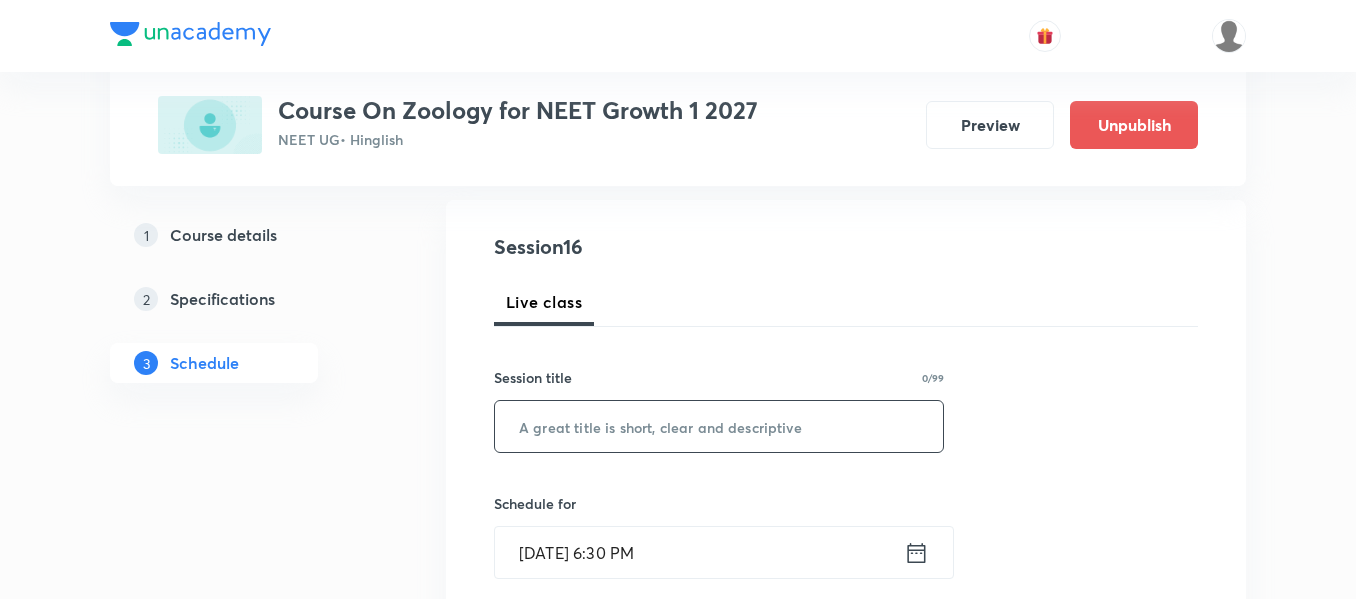 click at bounding box center (719, 426) 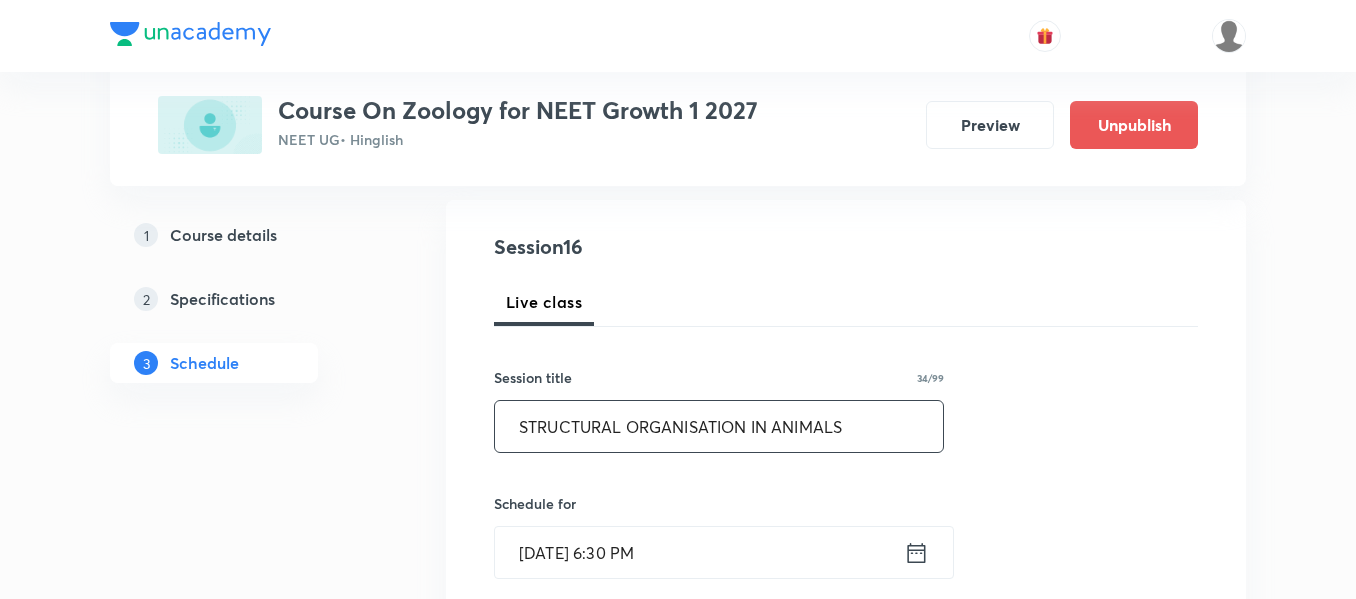 click on "STRUCTURAL ORGANISATION IN ANIMALS" at bounding box center (719, 426) 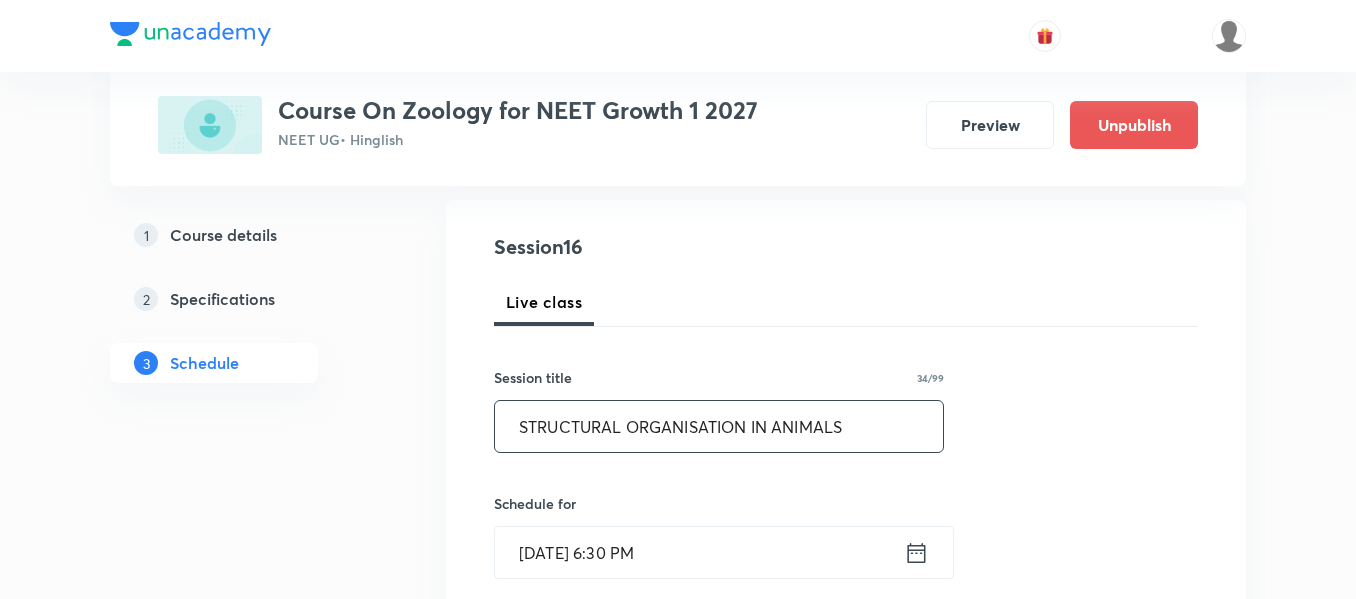 type on "STRUCTURAL ORGANISATION IN ANIMALS" 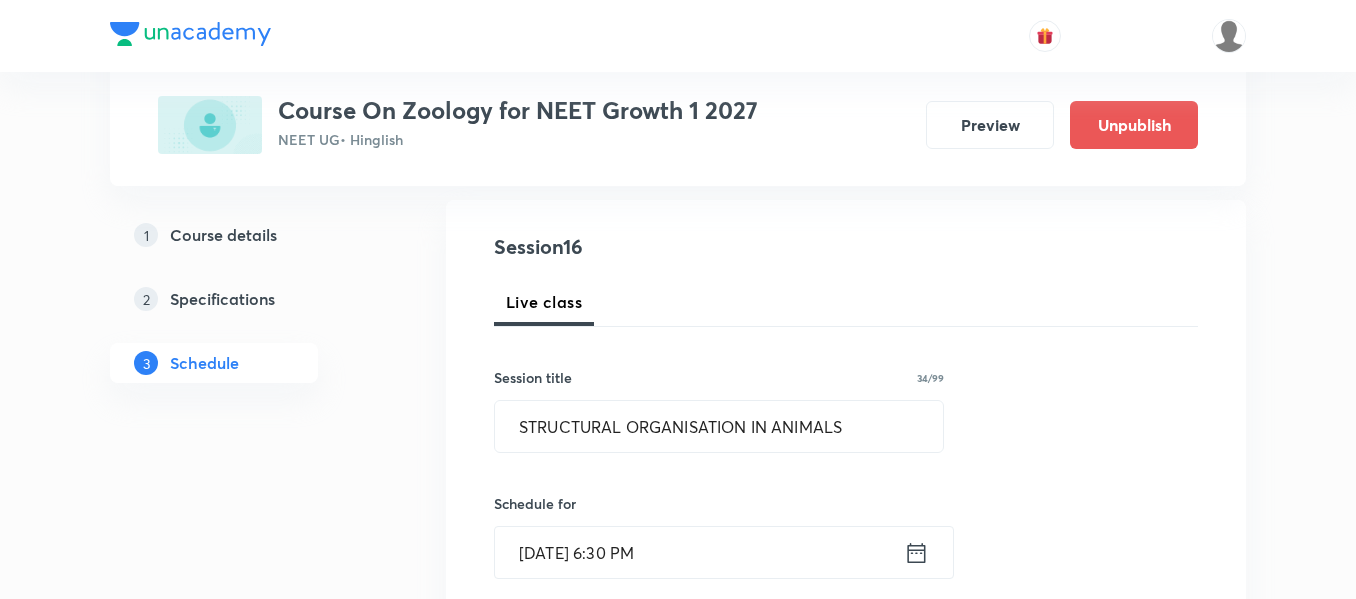 click on "Live class" at bounding box center [846, 302] 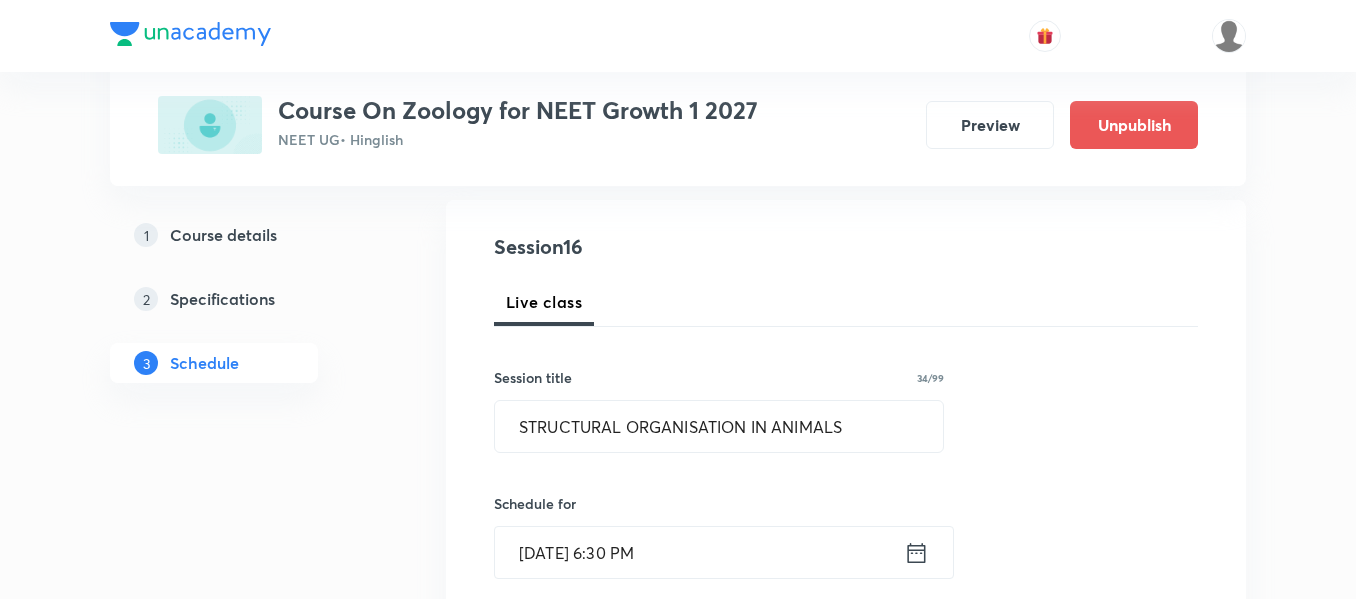 click 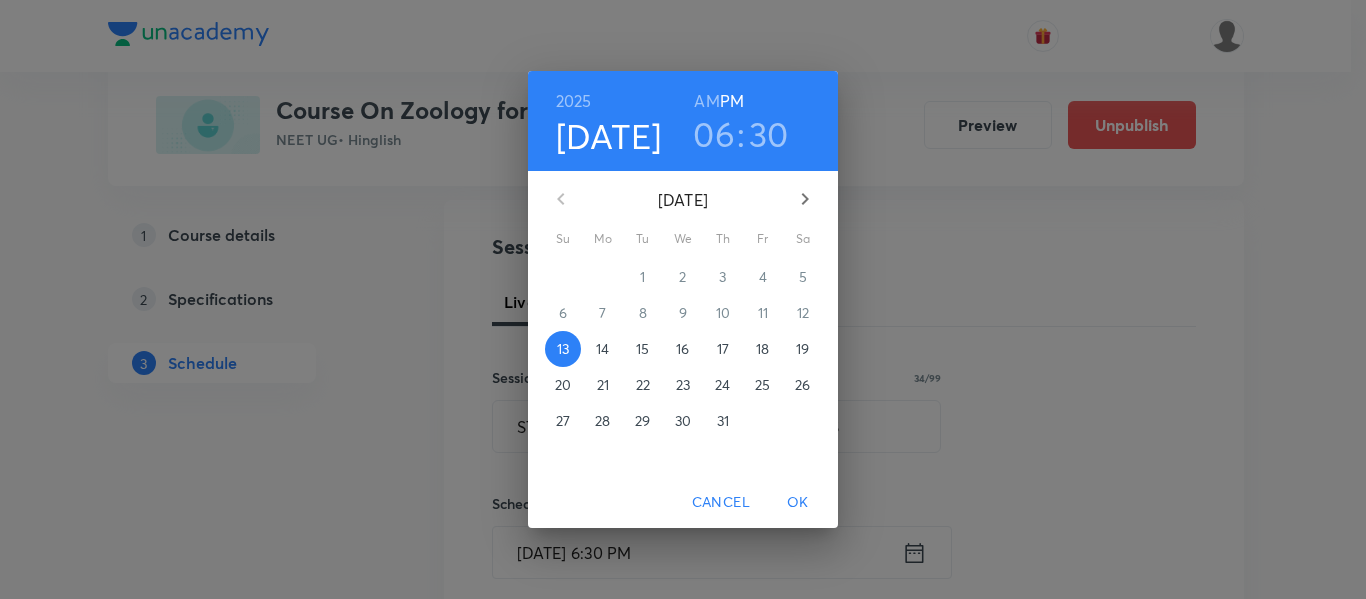 click on "14" at bounding box center (602, 349) 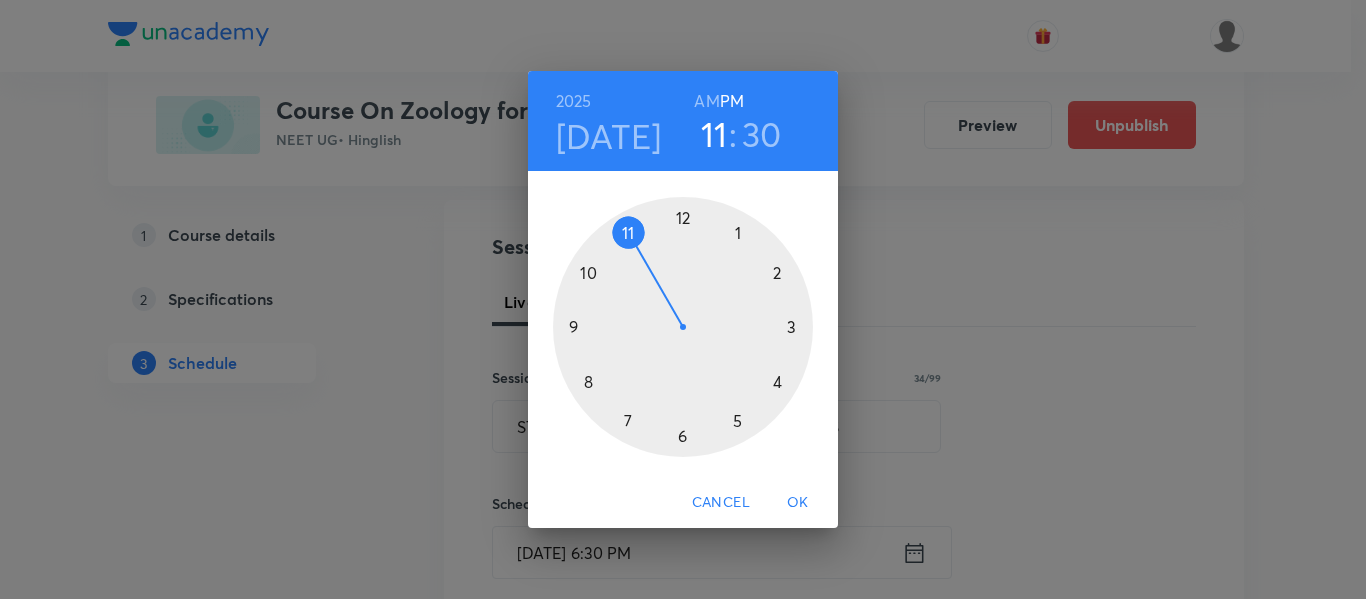drag, startPoint x: 687, startPoint y: 433, endPoint x: 642, endPoint y: 220, distance: 217.70163 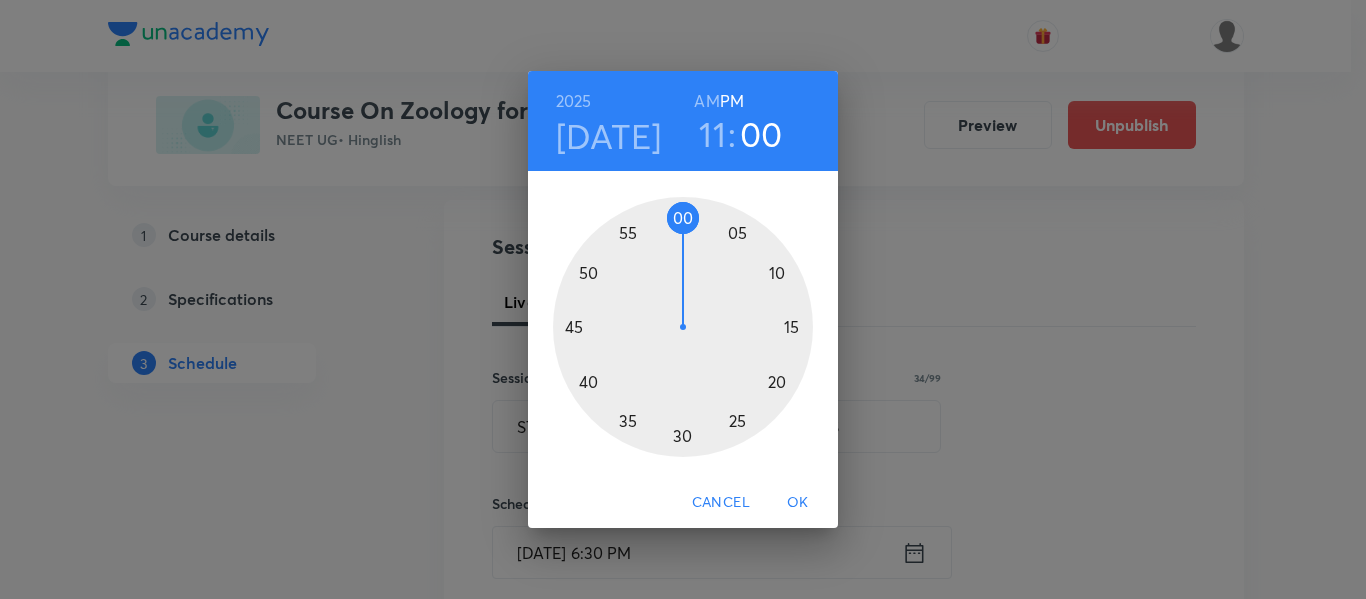 drag, startPoint x: 692, startPoint y: 426, endPoint x: 684, endPoint y: 227, distance: 199.16074 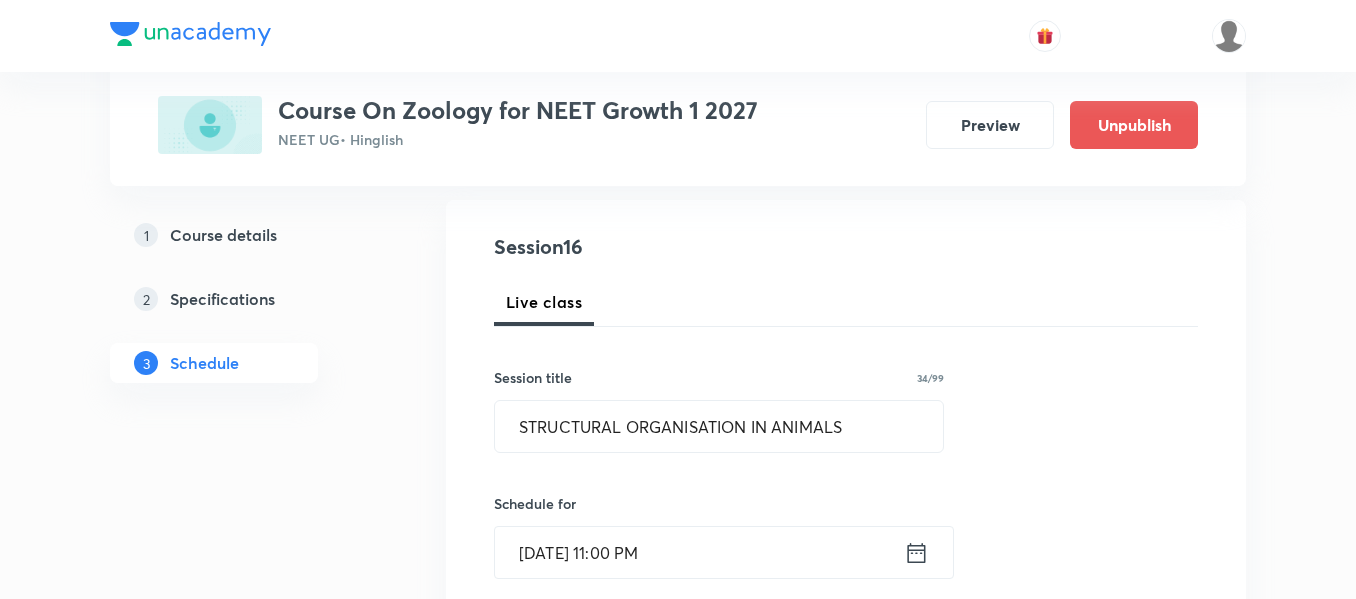 click 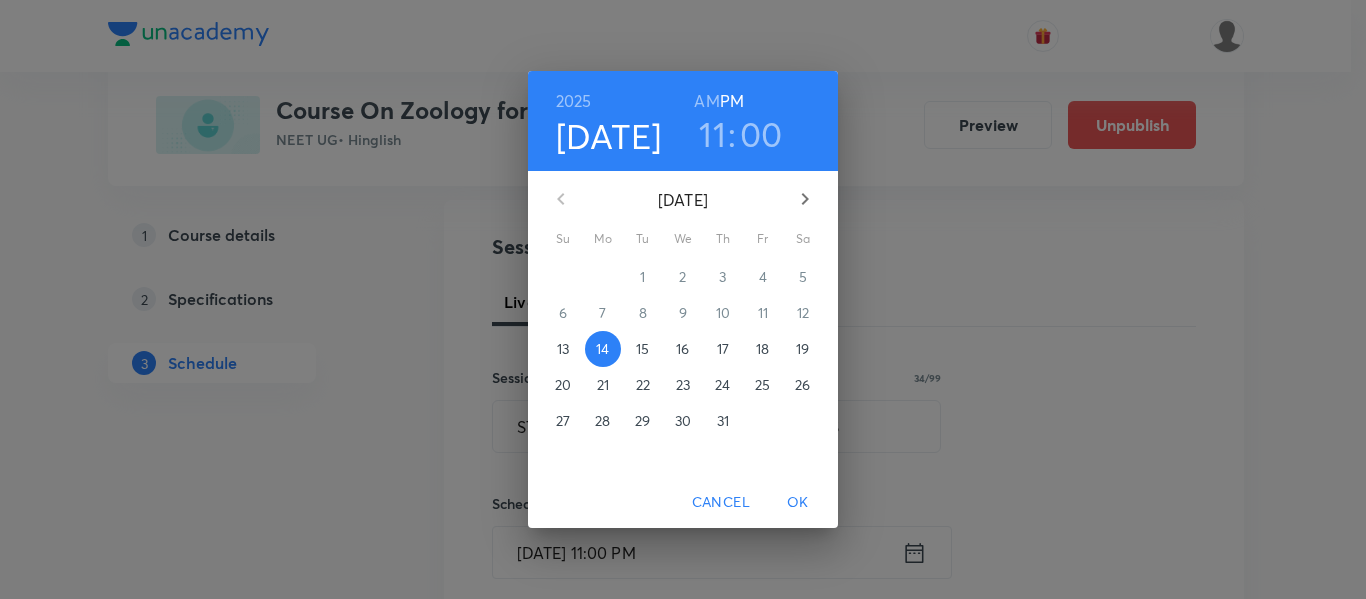 click on "AM" at bounding box center (706, 101) 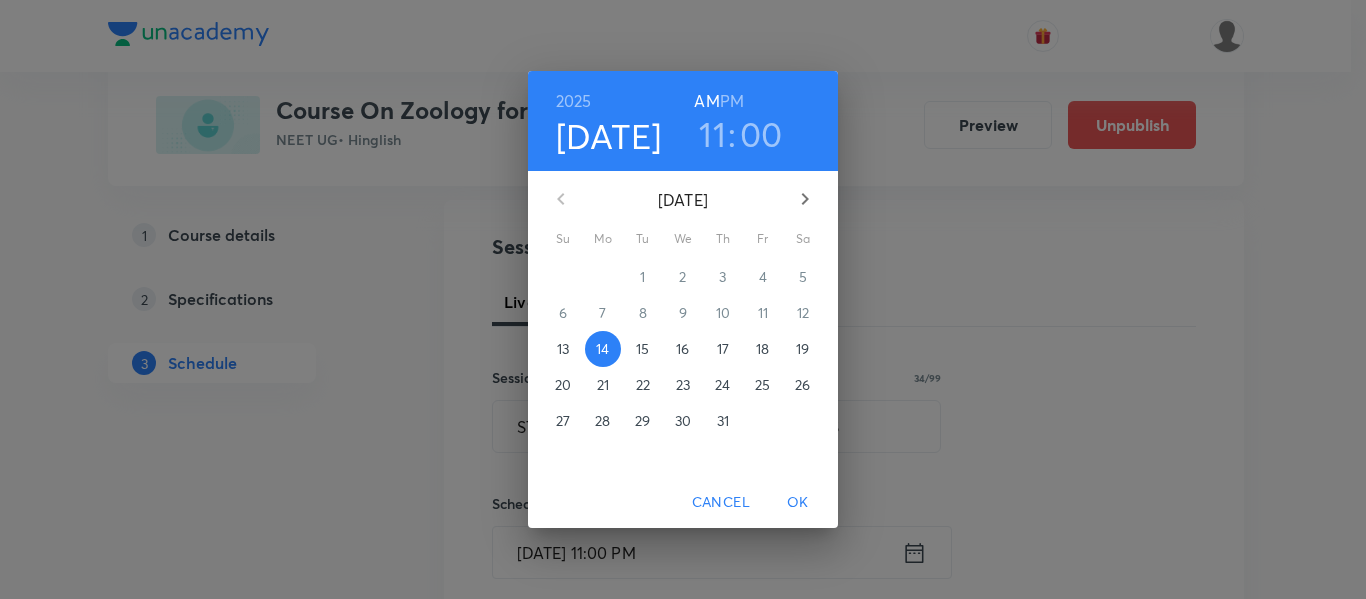 drag, startPoint x: 796, startPoint y: 478, endPoint x: 797, endPoint y: 496, distance: 18.027756 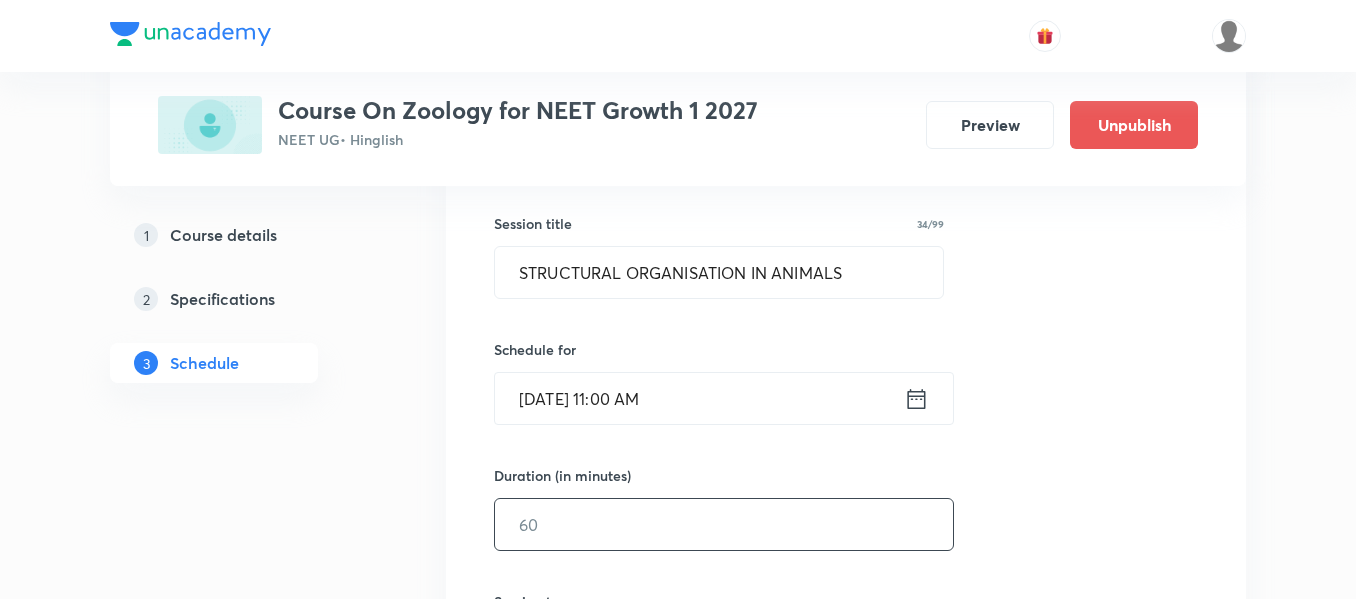 scroll, scrollTop: 400, scrollLeft: 0, axis: vertical 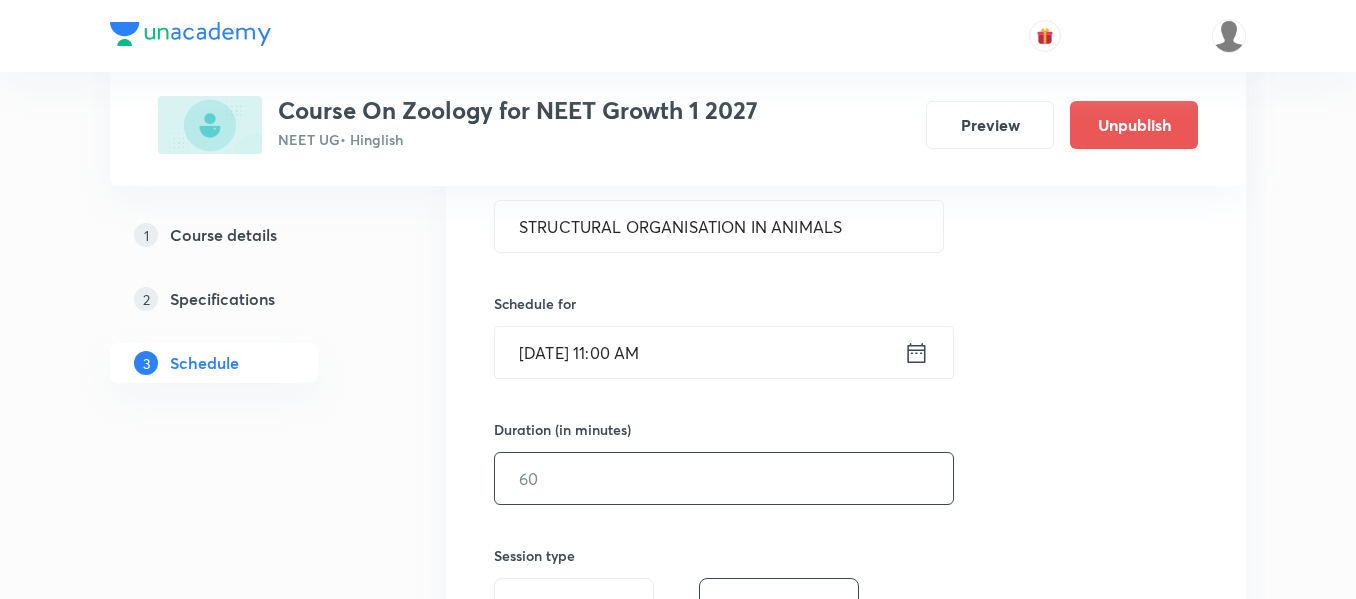 click at bounding box center (724, 478) 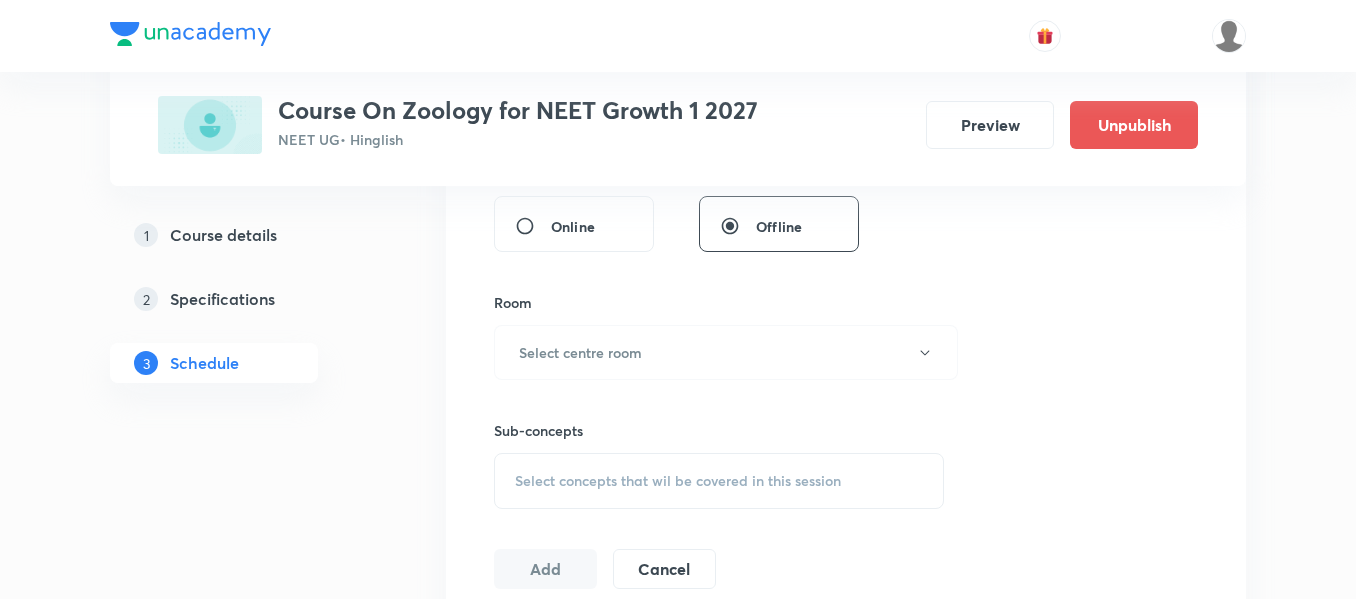 scroll, scrollTop: 800, scrollLeft: 0, axis: vertical 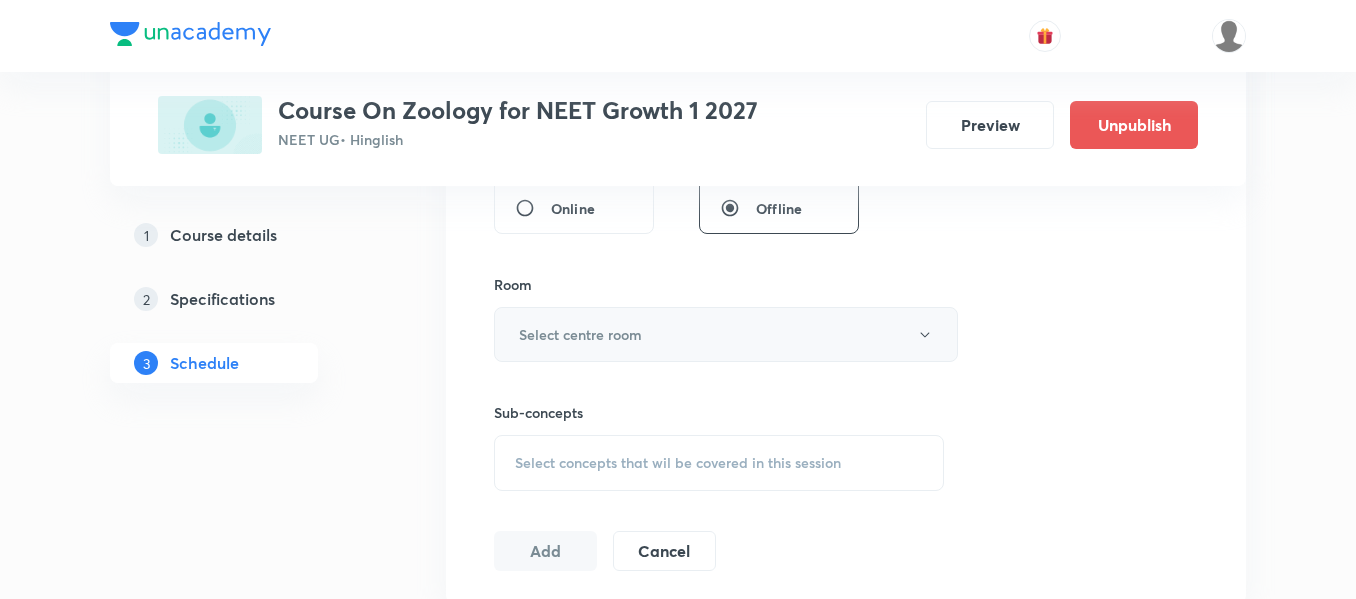 type on "90" 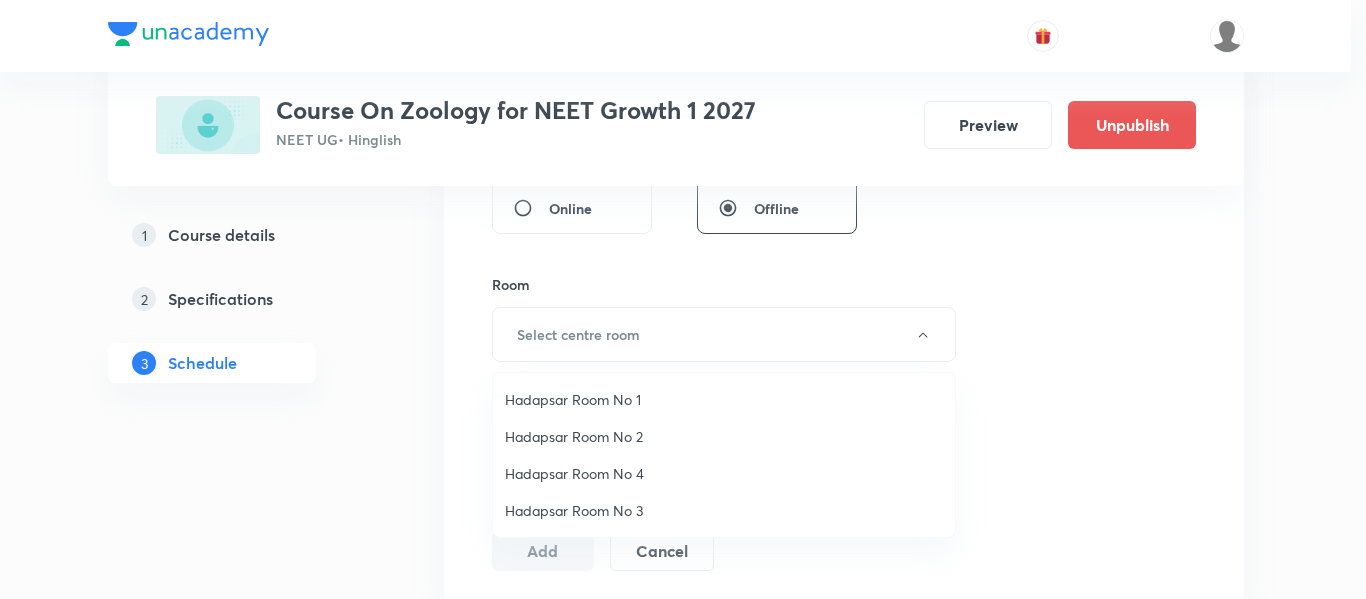 click on "Hadapsar Room No 1" at bounding box center [724, 399] 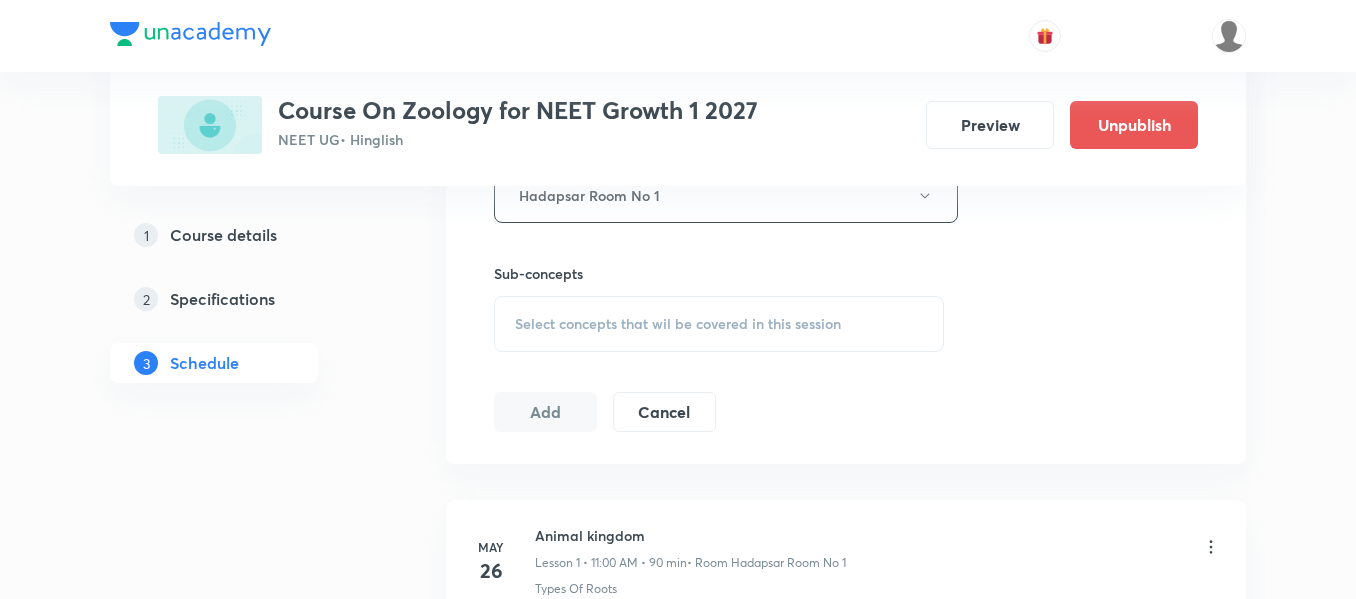 scroll, scrollTop: 1000, scrollLeft: 0, axis: vertical 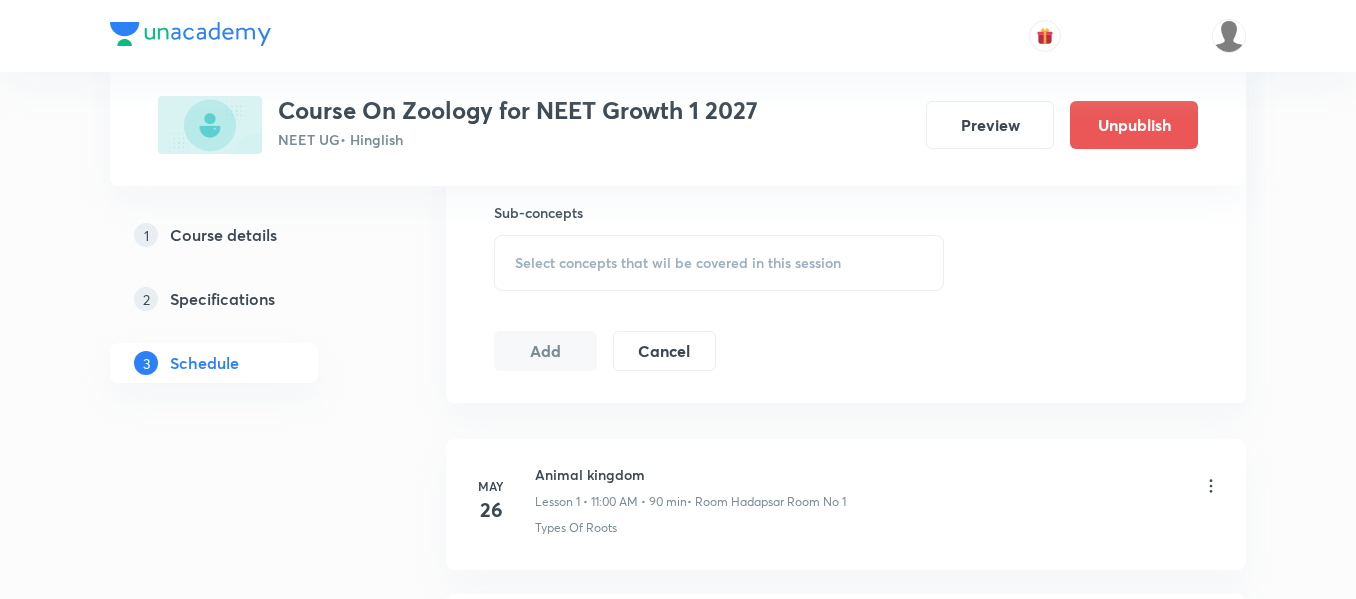 click on "Select concepts that wil be covered in this session" at bounding box center [678, 263] 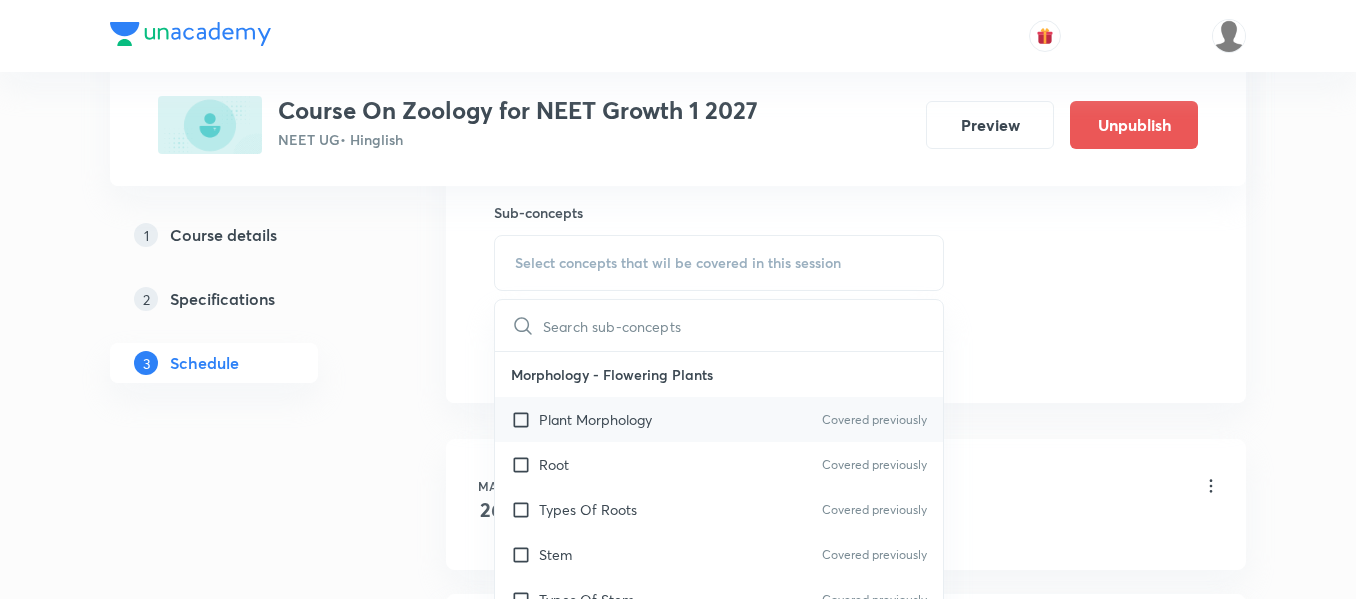 click on "Plant Morphology Covered previously" at bounding box center [719, 419] 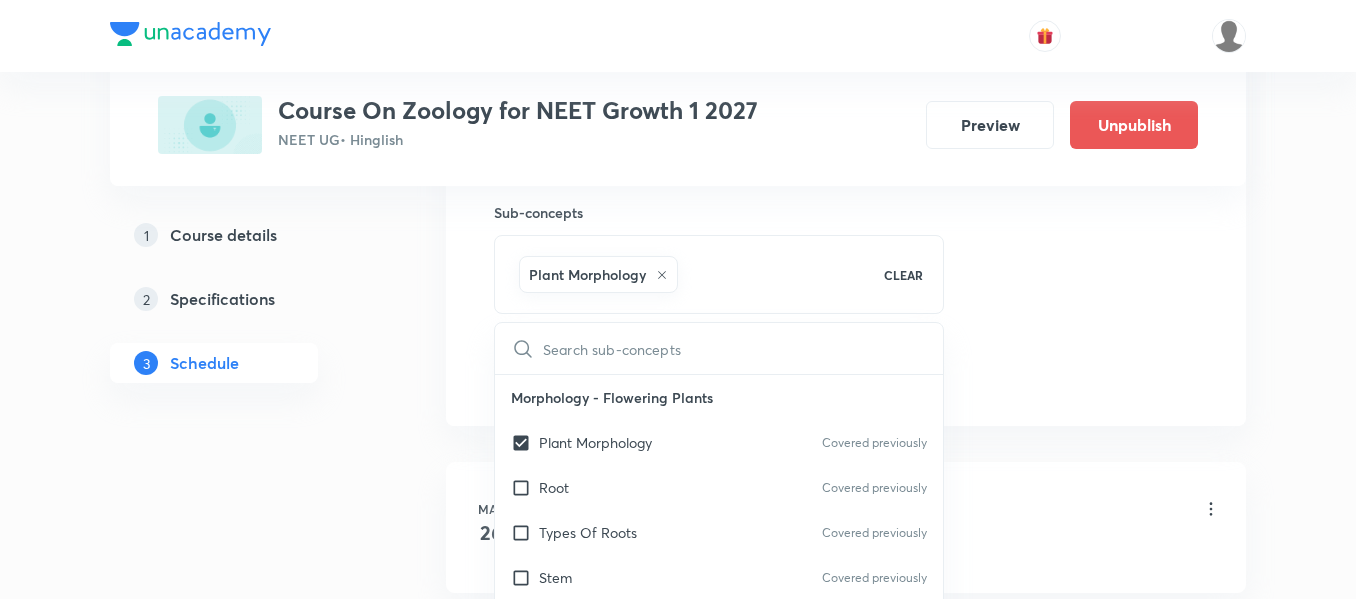 click on "Session  16 Live class Session title 34/99 STRUCTURAL ORGANISATION IN ANIMALS ​ Schedule for Jul 14, 2025, 11:00 AM ​ Duration (in minutes) 90 ​   Session type Online Offline Room Hadapsar Room No 1 Sub-concepts Plant Morphology CLEAR ​ Morphology - Flowering Plants Plant Morphology Covered previously Root Covered previously Types Of Roots Covered previously Stem Covered previously Types Of Stem  Covered previously Leaf Inflorescence Flower Fruit Seed Semi-Technical Description Of A Typical Flowering Plant Description Of Some Important Families Anatomy - Flowering Plants The Tissues  Tissue System Anatomy Of Dicotyledonous And Monocotyledonous Plants Secondary Growth Structural Organisation in Animals Animal Tissues Organ And Organ System Earthworm Cockroach Frogs Structural Organization in Animals Cockroach General Features  Frog General Features Add Cancel" at bounding box center [846, -87] 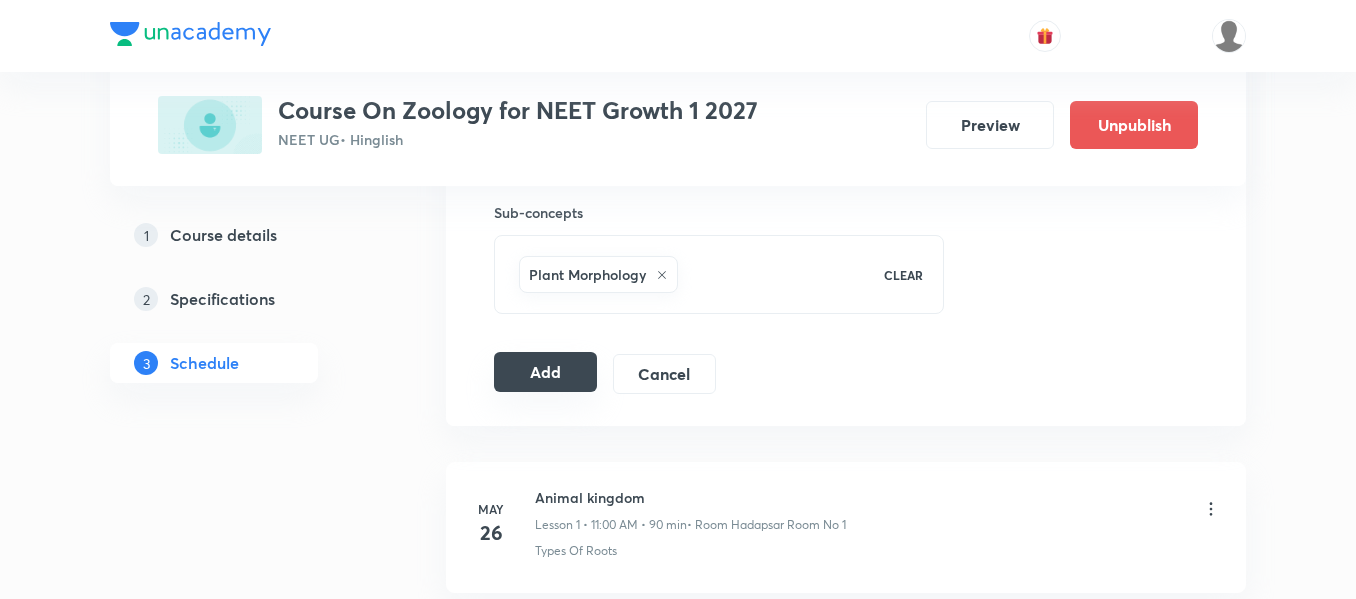 click on "Add" at bounding box center (545, 372) 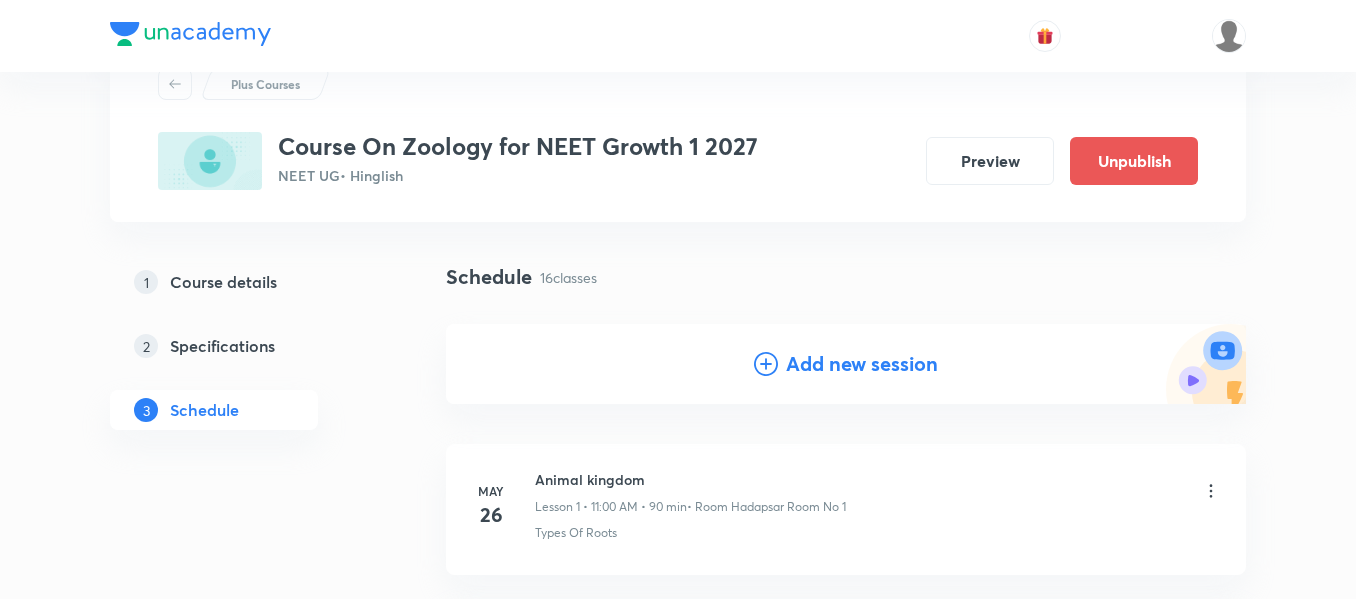 scroll, scrollTop: 0, scrollLeft: 0, axis: both 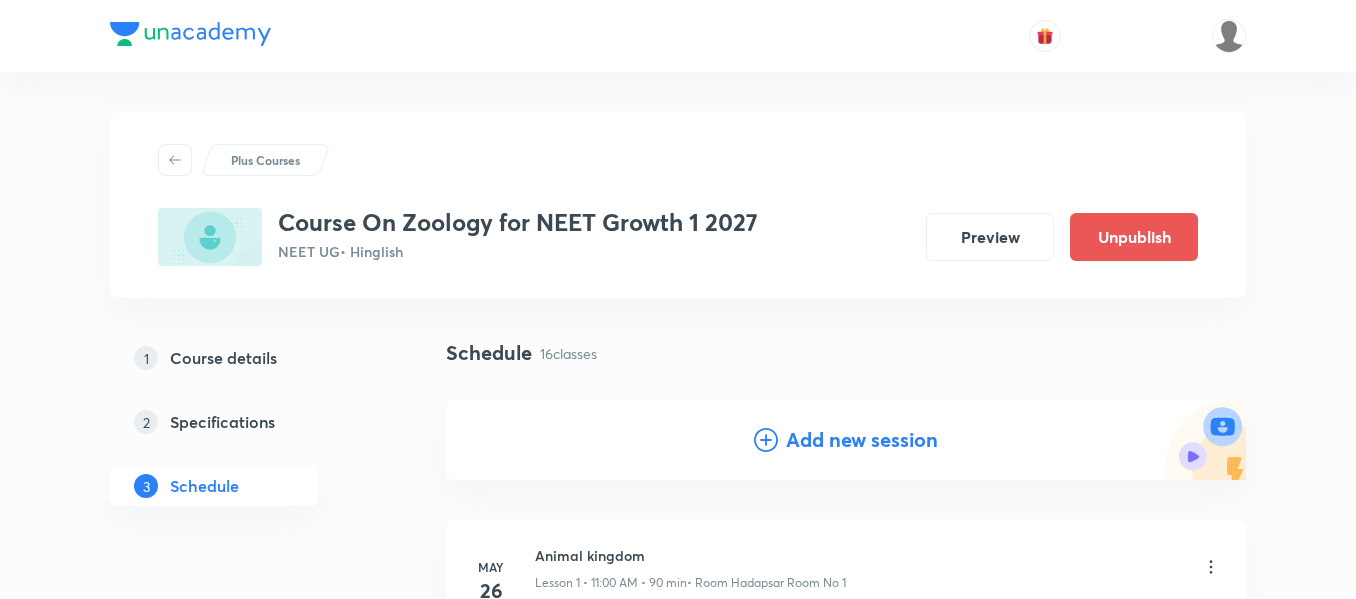 click on "Add new session" at bounding box center [862, 440] 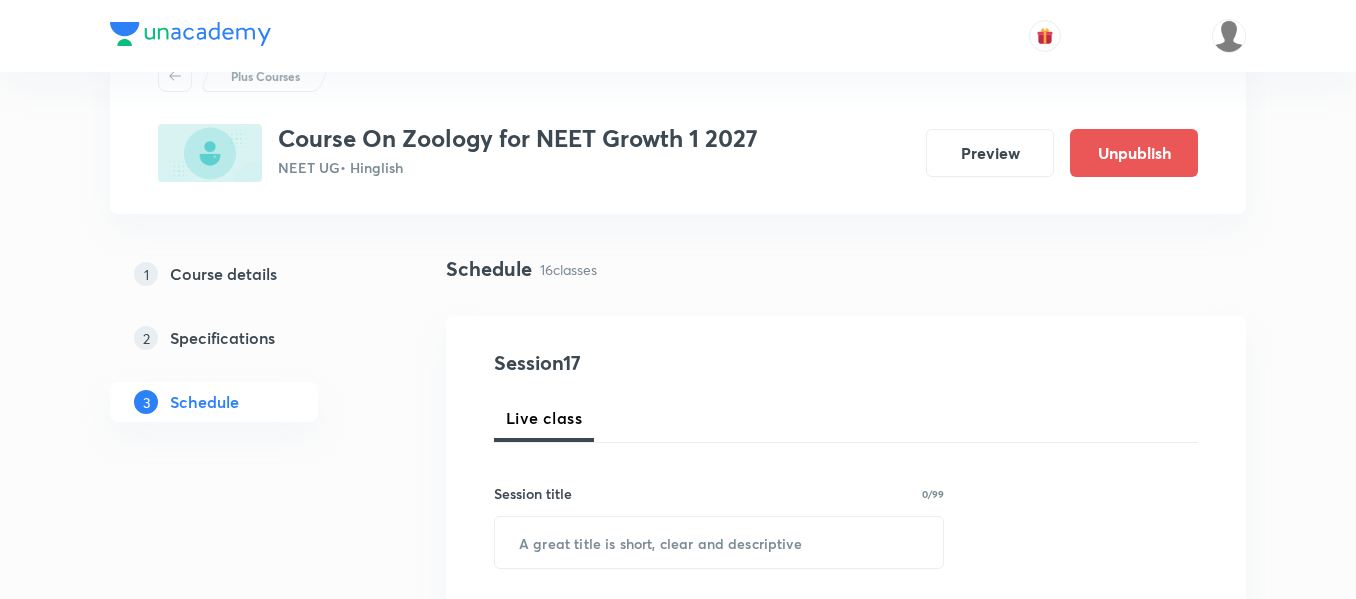 scroll, scrollTop: 200, scrollLeft: 0, axis: vertical 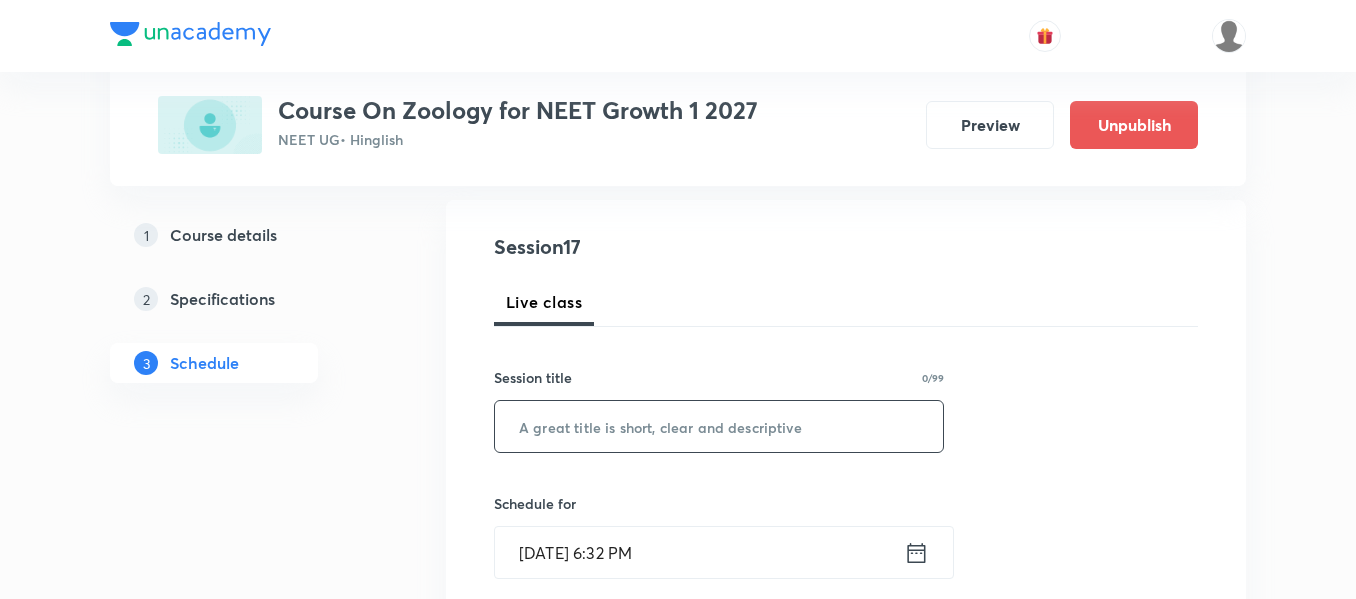 click at bounding box center [719, 426] 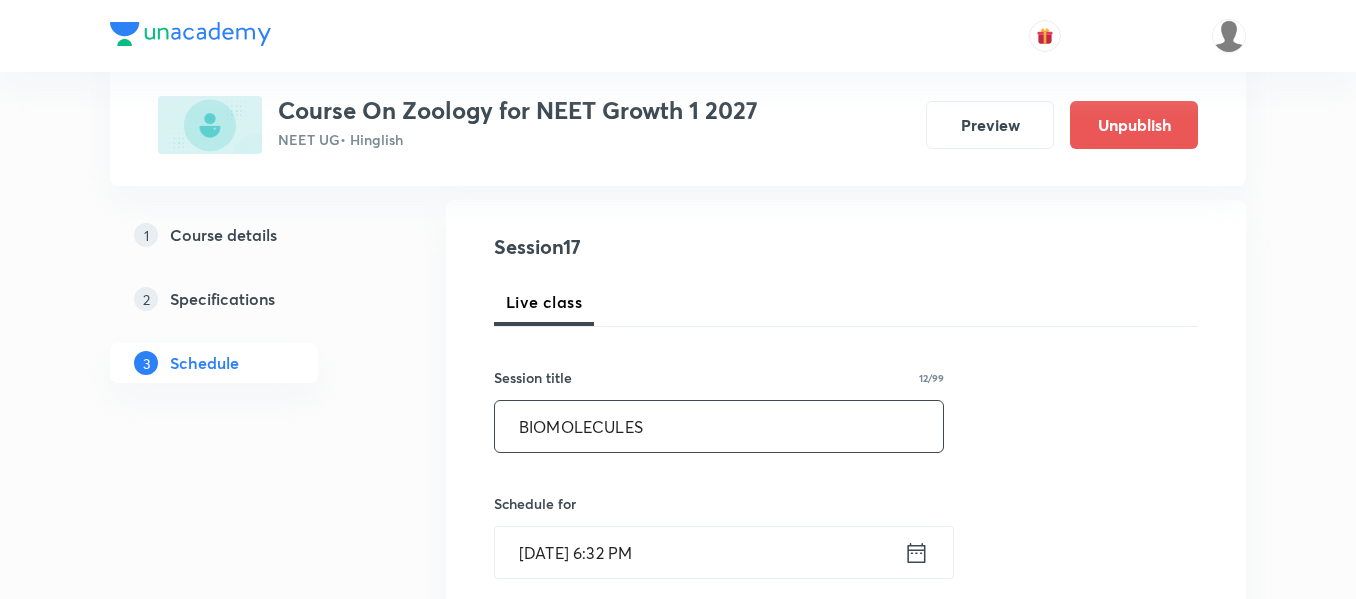 type on "BIOMOLECULES" 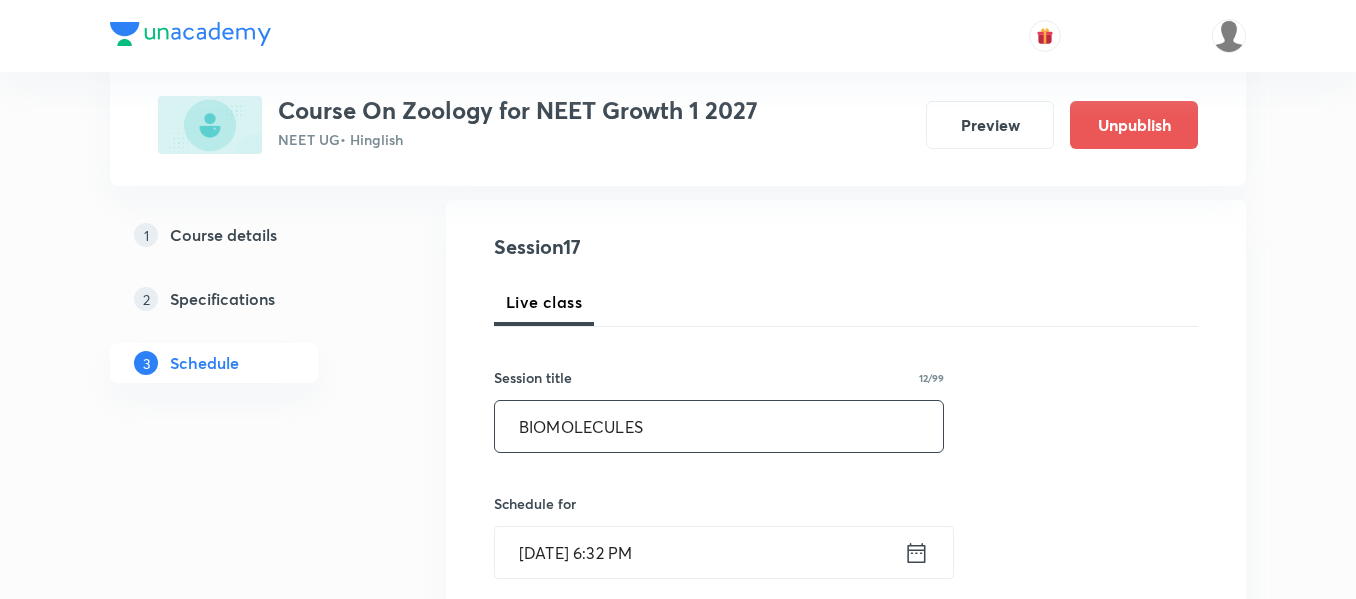 click 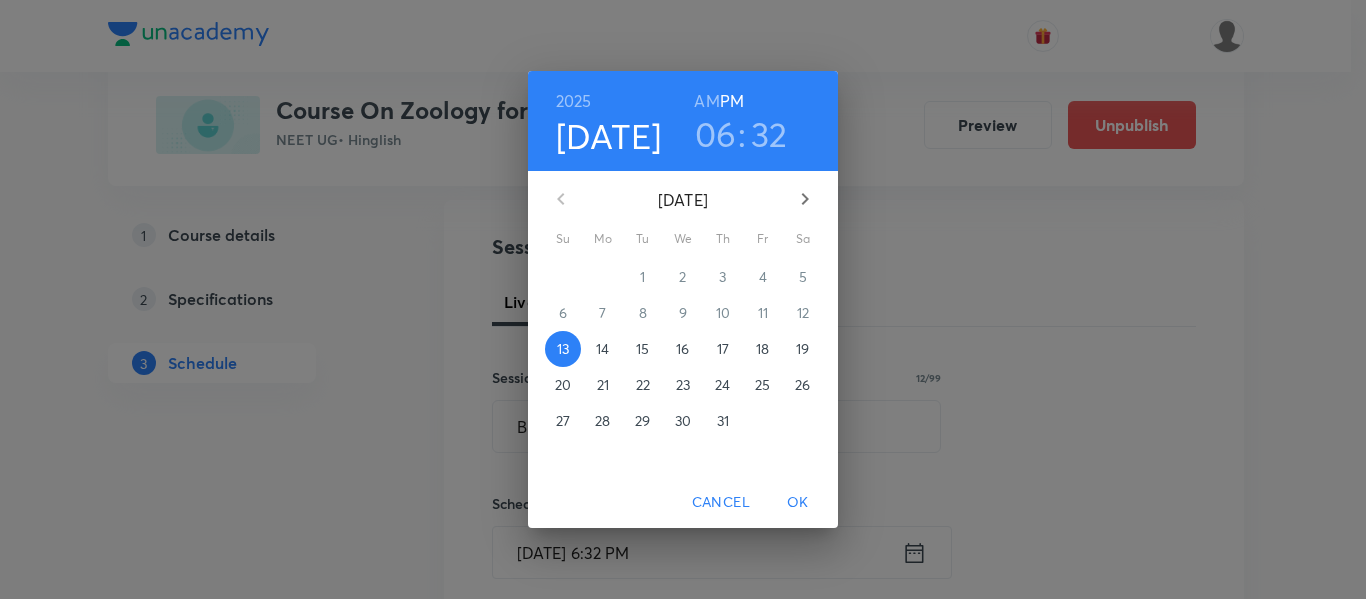 click on "18" at bounding box center (762, 349) 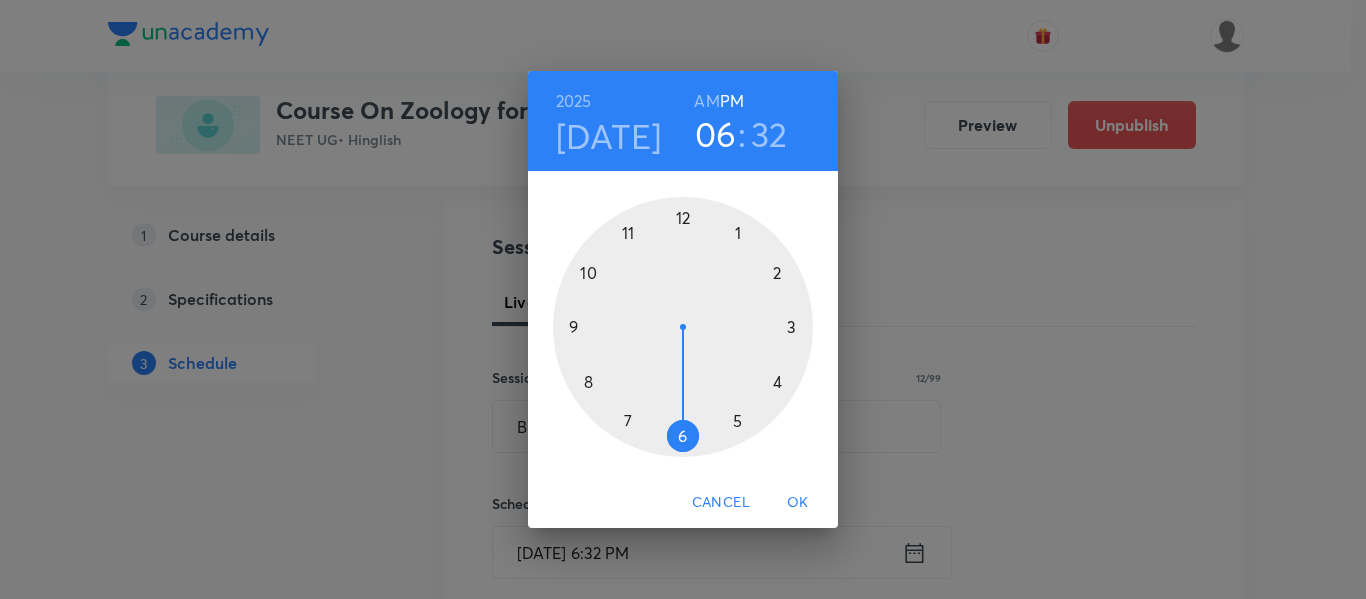 click at bounding box center [683, 327] 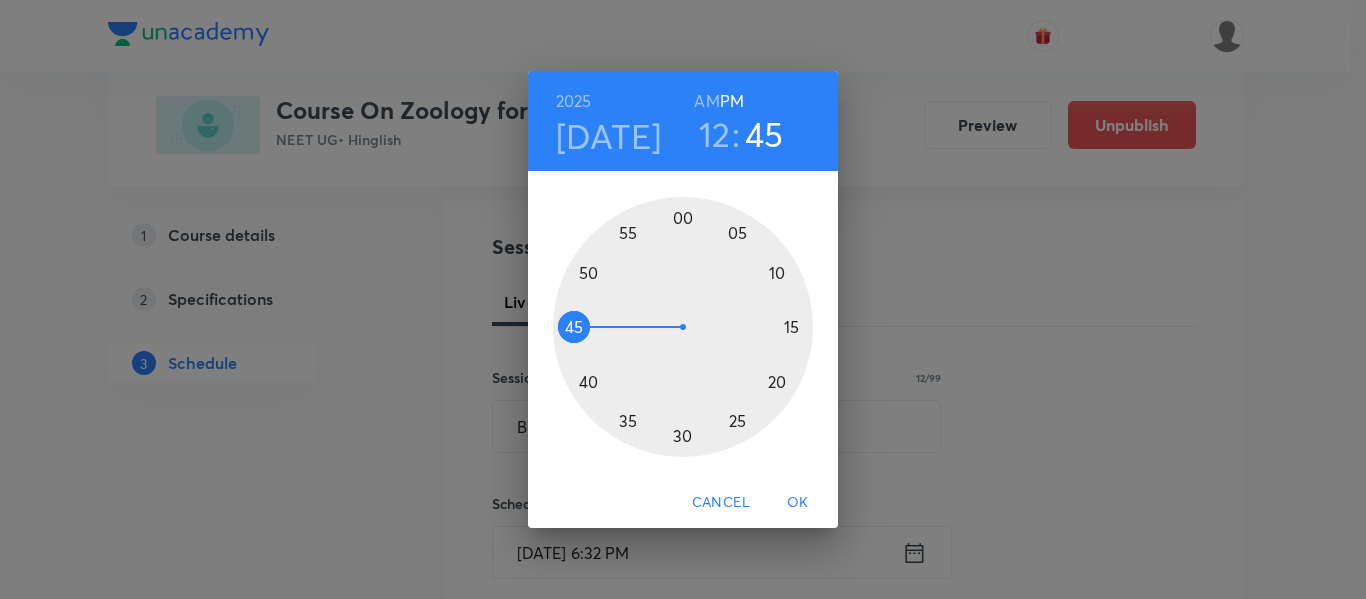 drag, startPoint x: 657, startPoint y: 428, endPoint x: 580, endPoint y: 331, distance: 123.84668 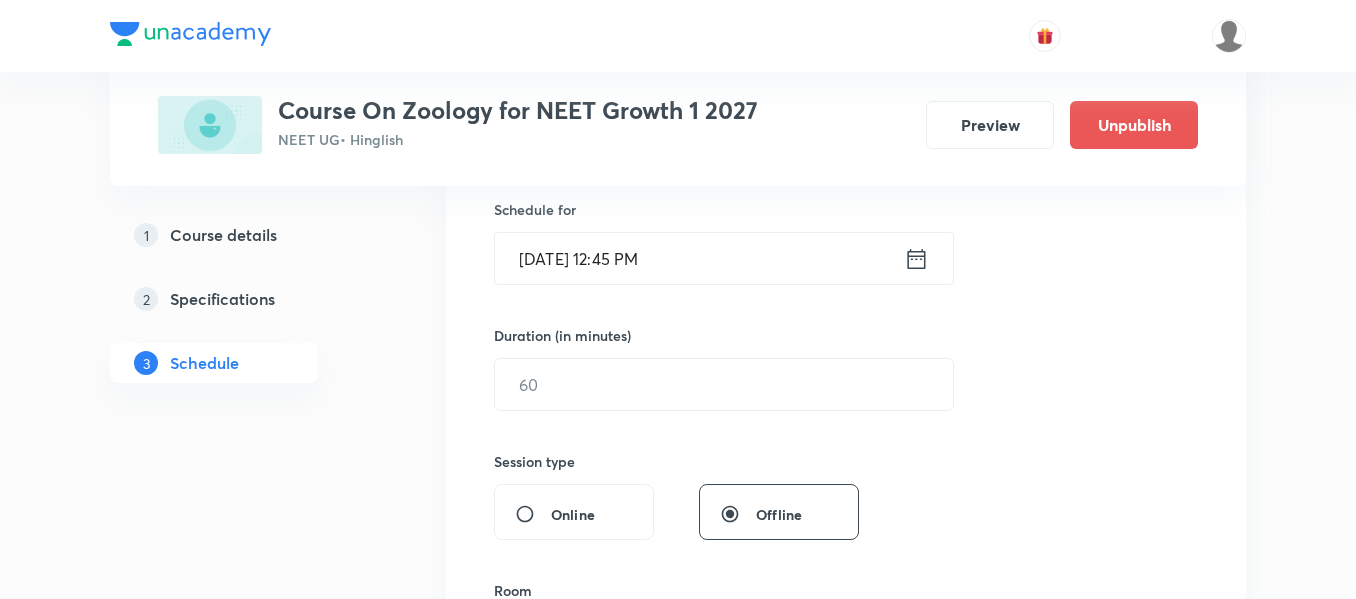 scroll, scrollTop: 600, scrollLeft: 0, axis: vertical 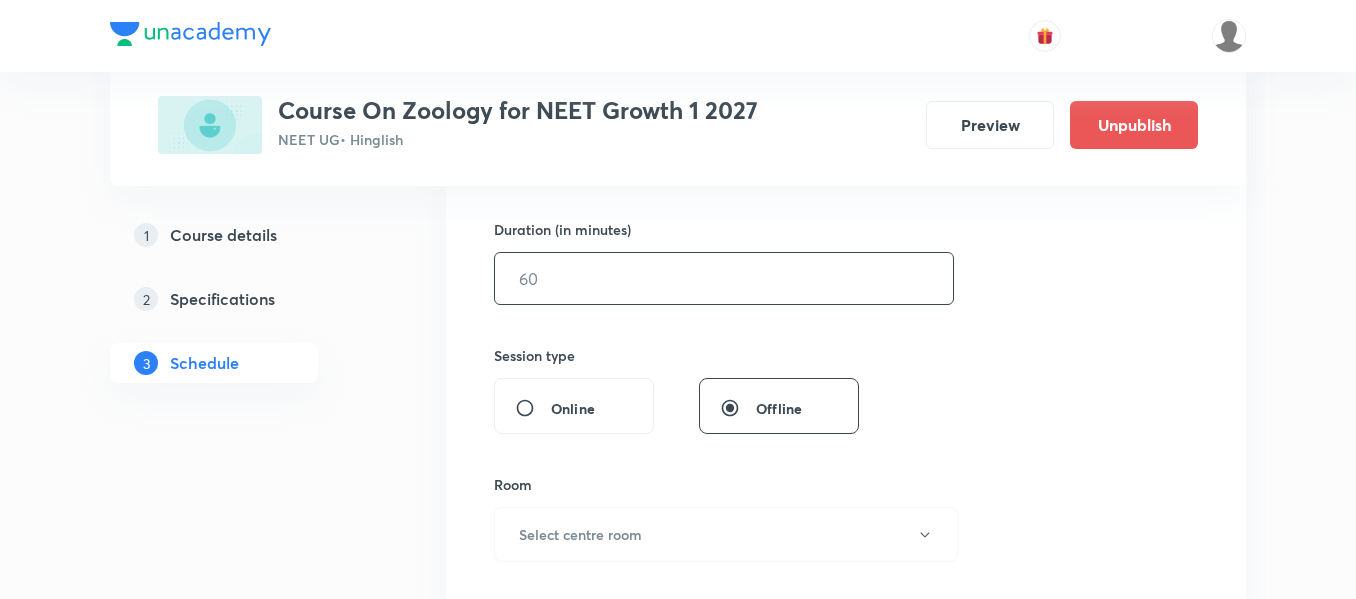 click at bounding box center [724, 278] 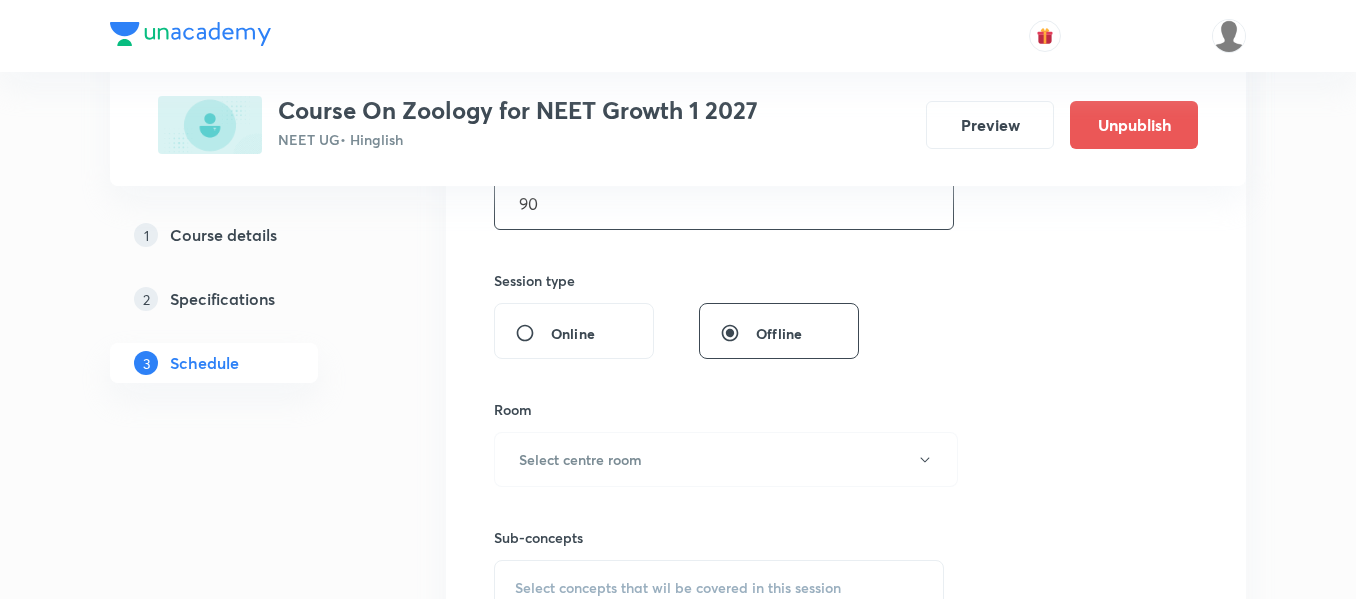 scroll, scrollTop: 800, scrollLeft: 0, axis: vertical 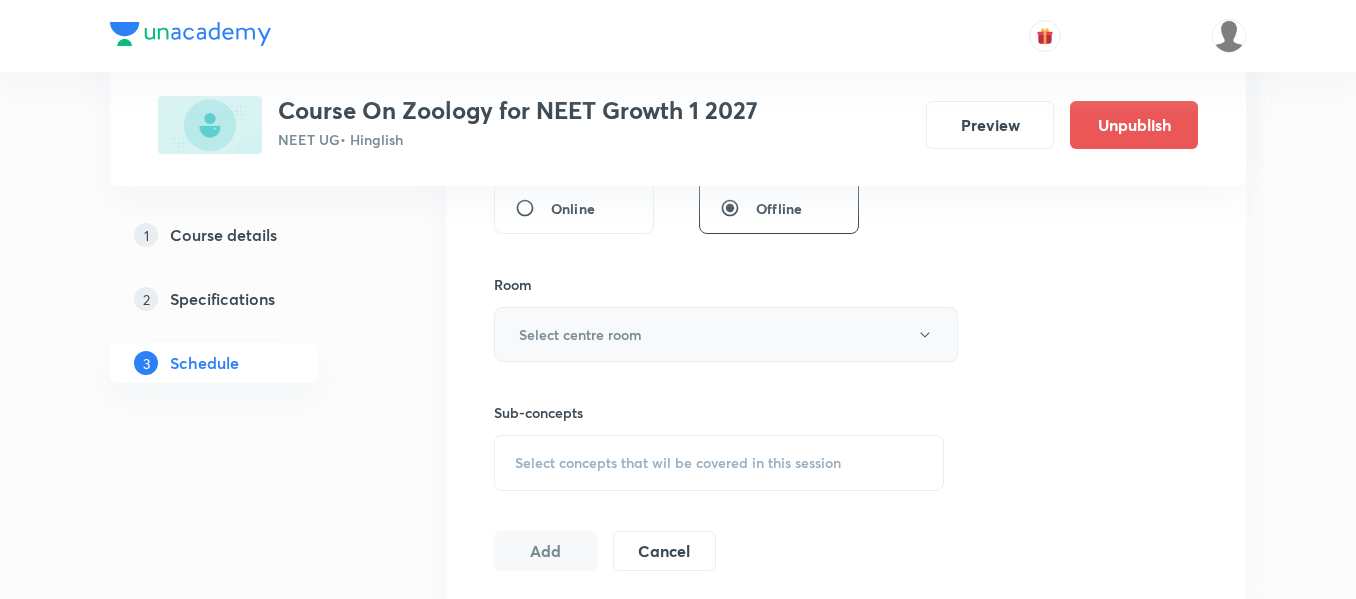 type on "90" 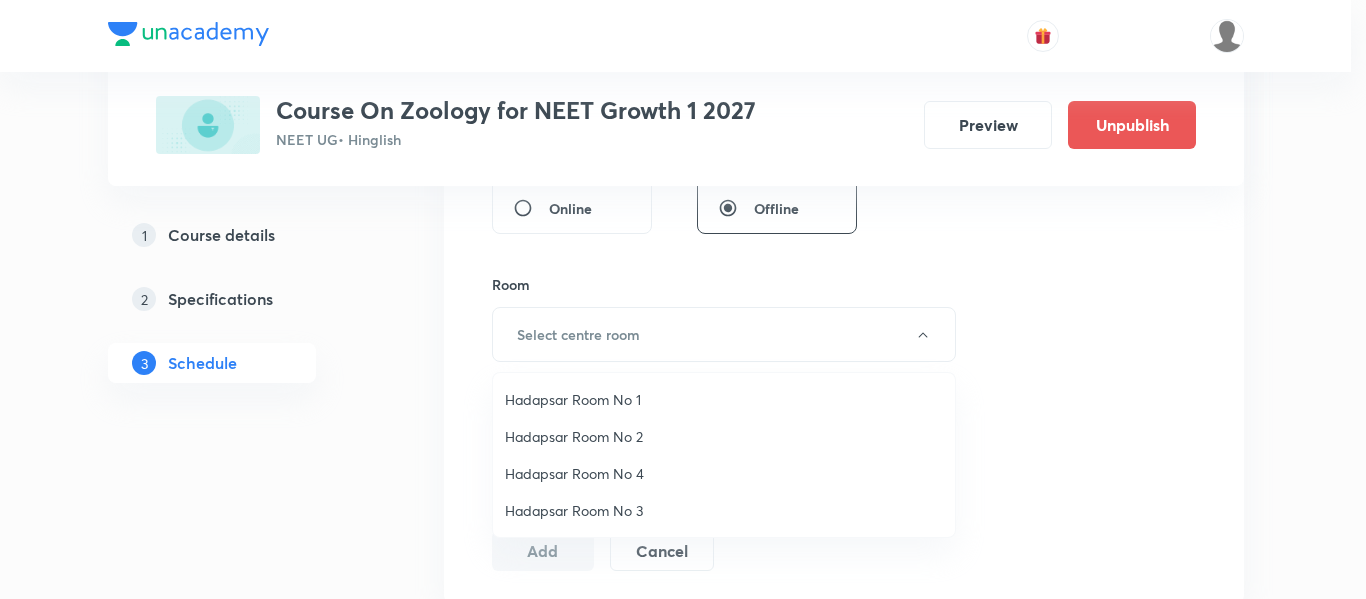 click on "Hadapsar Room No 1" at bounding box center (724, 399) 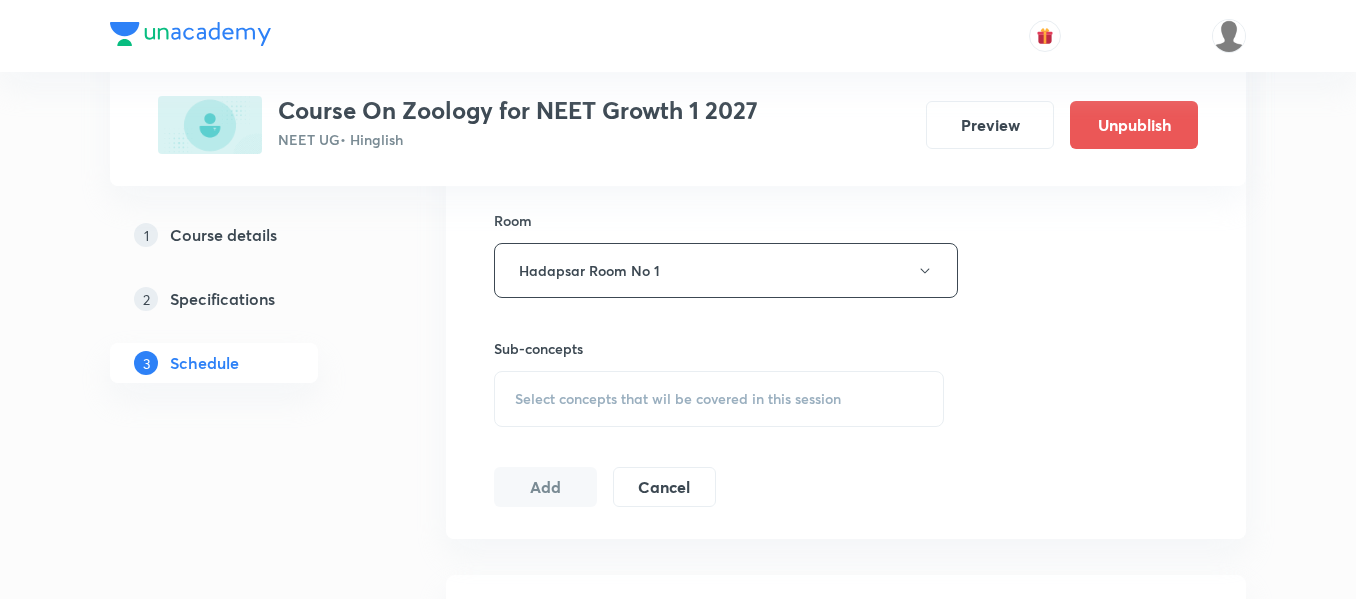 scroll, scrollTop: 900, scrollLeft: 0, axis: vertical 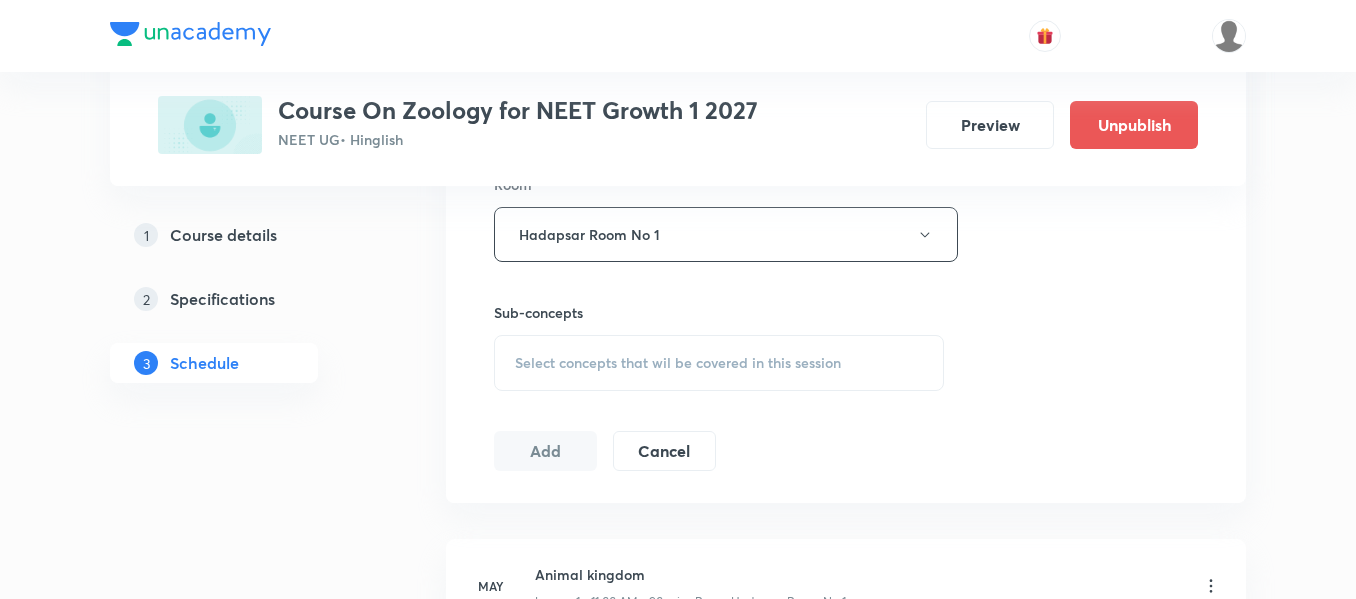 click on "Select concepts that wil be covered in this session" at bounding box center (678, 363) 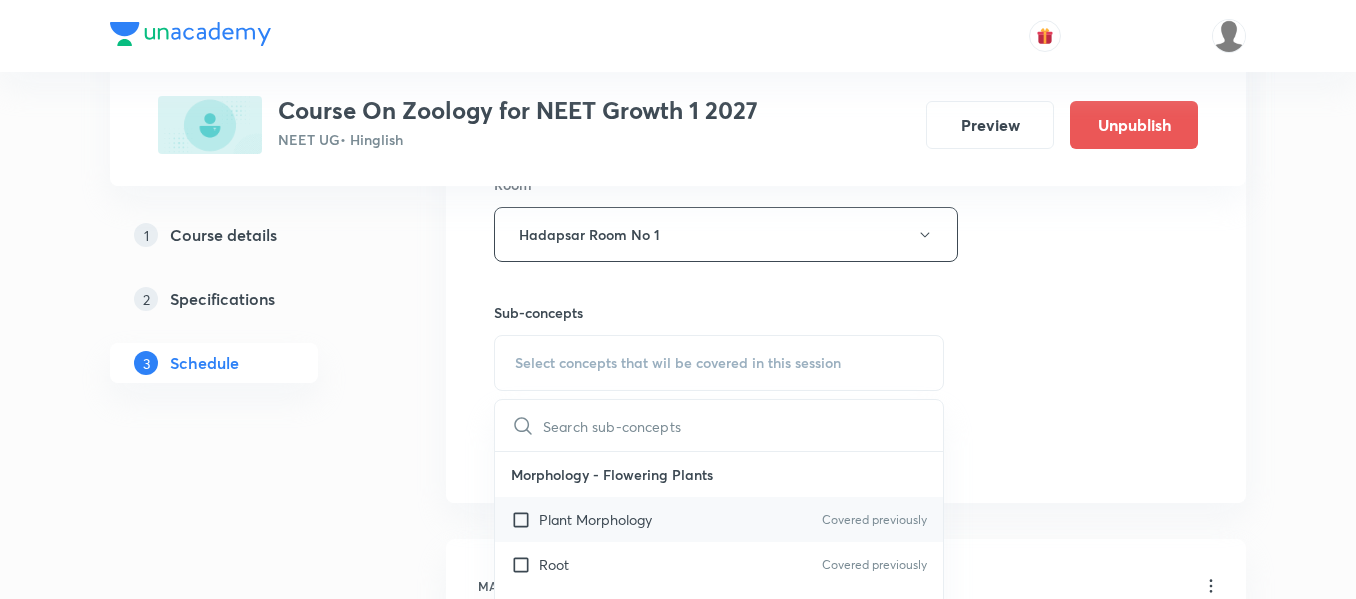 click on "Plant Morphology Covered previously" at bounding box center [719, 519] 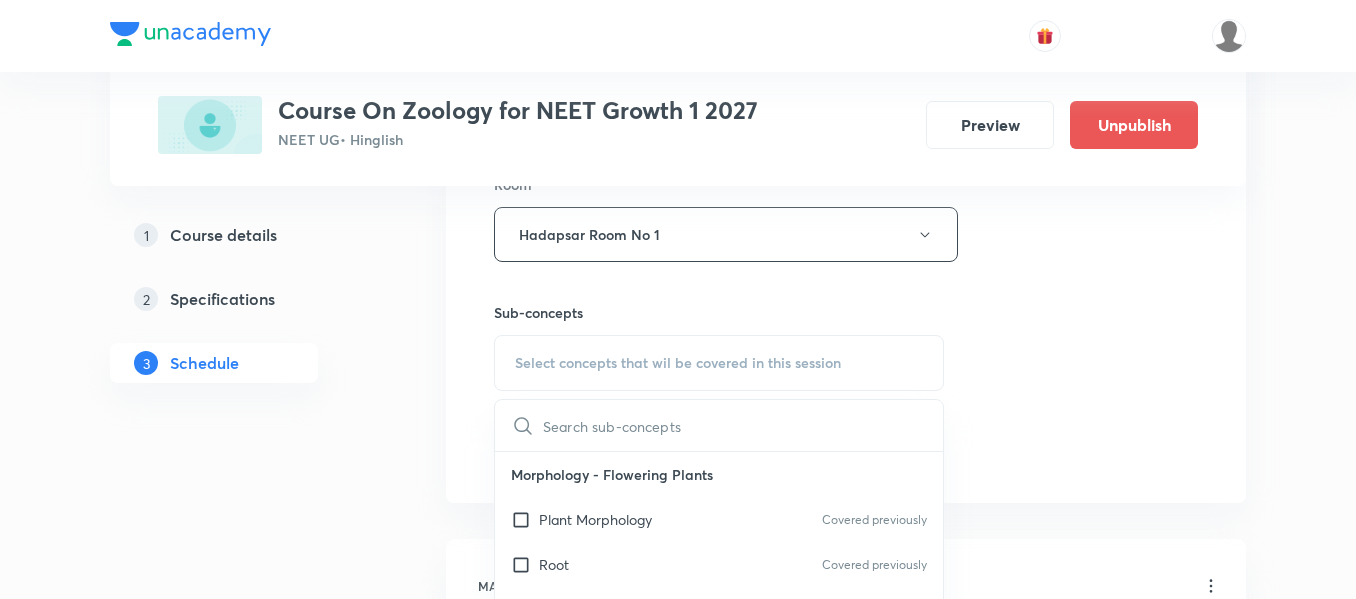 checkbox on "true" 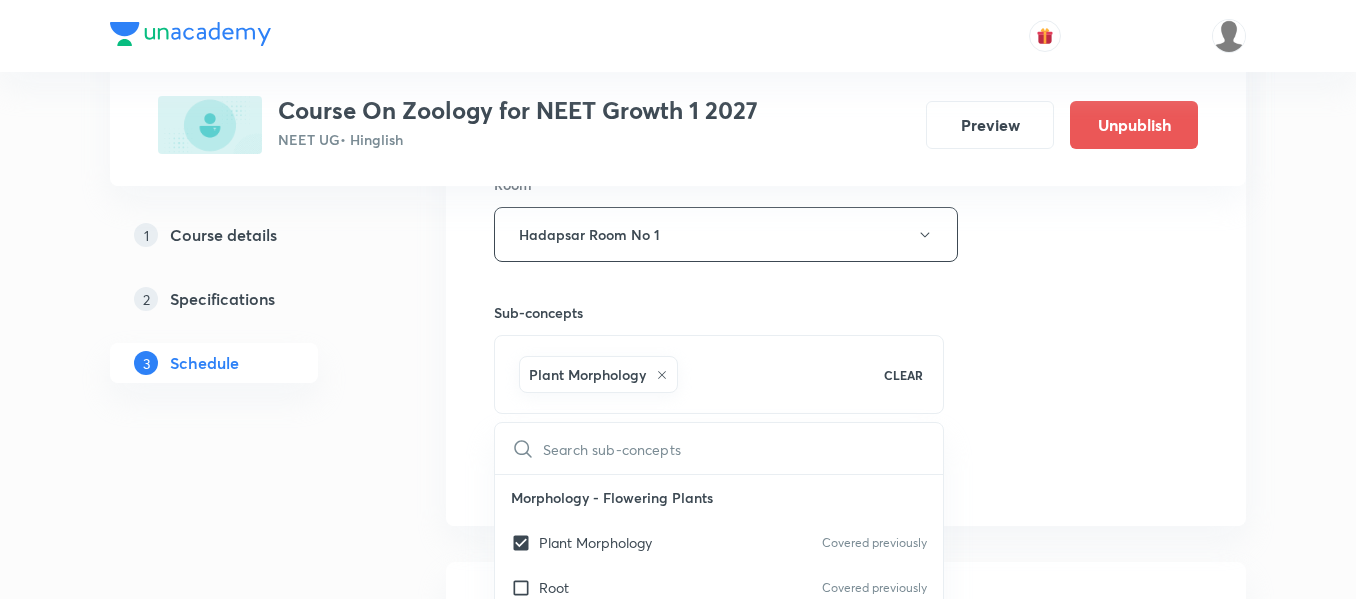 click on "Session  17 Live class Session title 12/99 BIOMOLECULES ​ Schedule for Jul 18, 2025, 12:45 PM ​ Duration (in minutes) 90 ​   Session type Online Offline Room Hadapsar Room No 1 Sub-concepts Plant Morphology CLEAR ​ Morphology - Flowering Plants Plant Morphology Covered previously Root Covered previously Types Of Roots Covered previously Stem Covered previously Types Of Stem  Covered previously Leaf Inflorescence Flower Fruit Seed Semi-Technical Description Of A Typical Flowering Plant Description Of Some Important Families Anatomy - Flowering Plants The Tissues  Tissue System Anatomy Of Dicotyledonous And Monocotyledonous Plants Secondary Growth Structural Organisation in Animals Animal Tissues Organ And Organ System Earthworm Cockroach Frogs Structural Organization in Animals Cockroach General Features  Frog General Features Add Cancel" at bounding box center [846, 13] 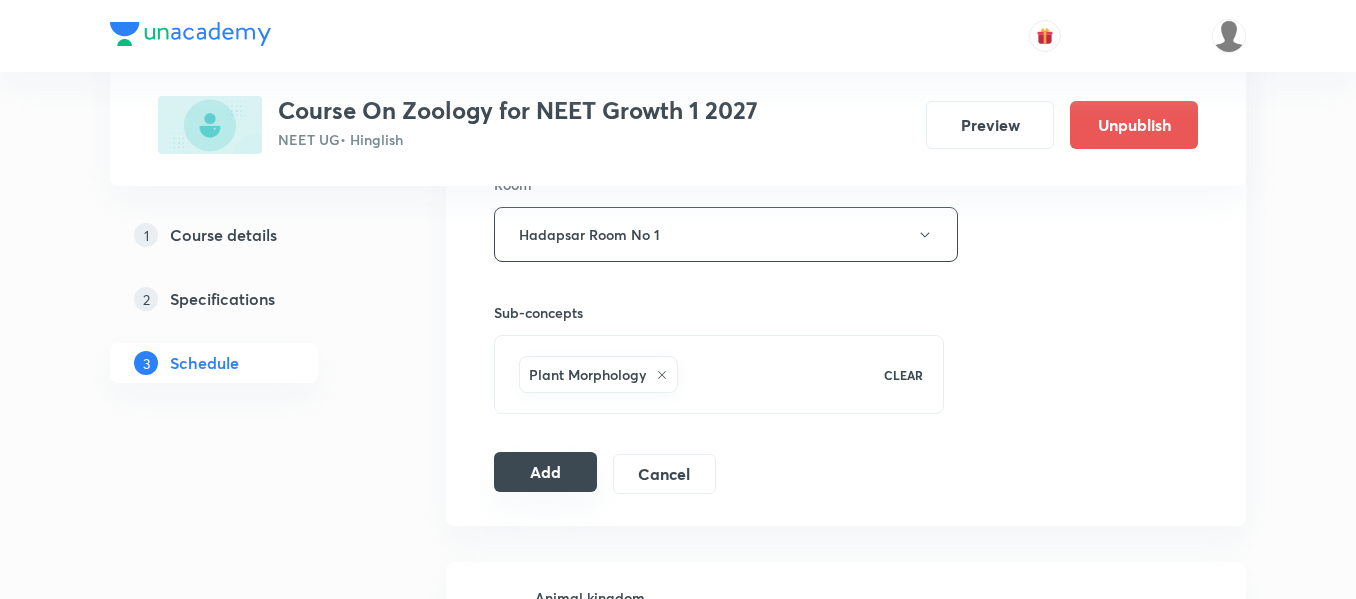 click on "Add" at bounding box center (545, 472) 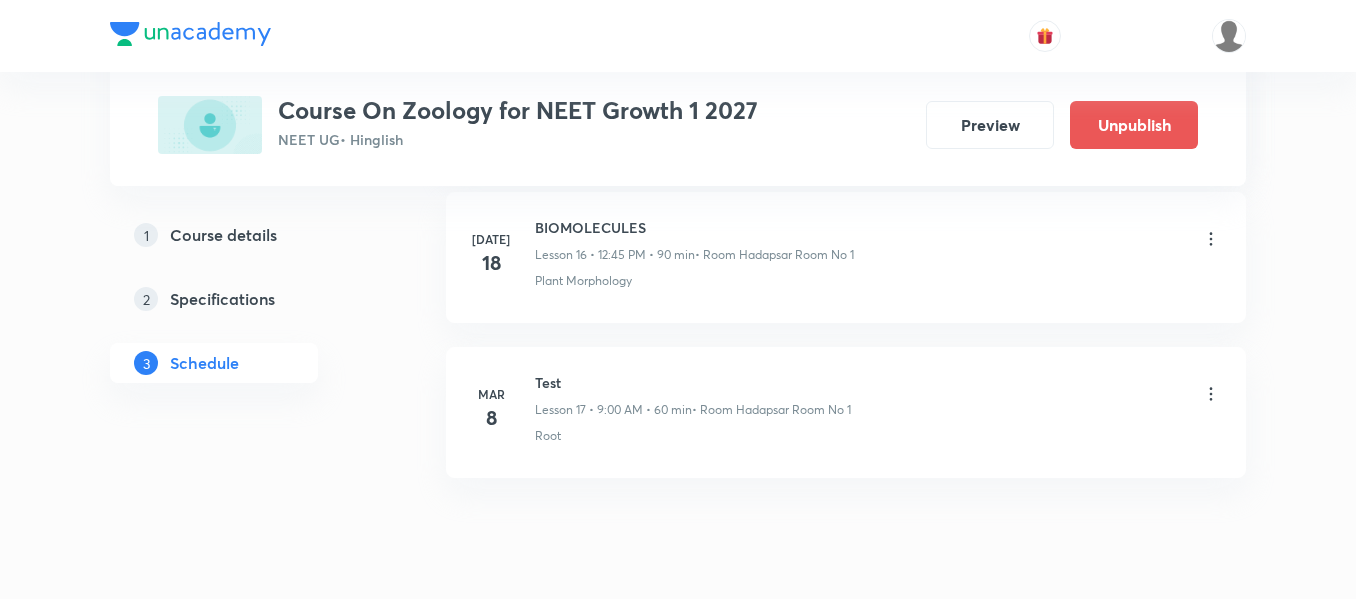 scroll, scrollTop: 2620, scrollLeft: 0, axis: vertical 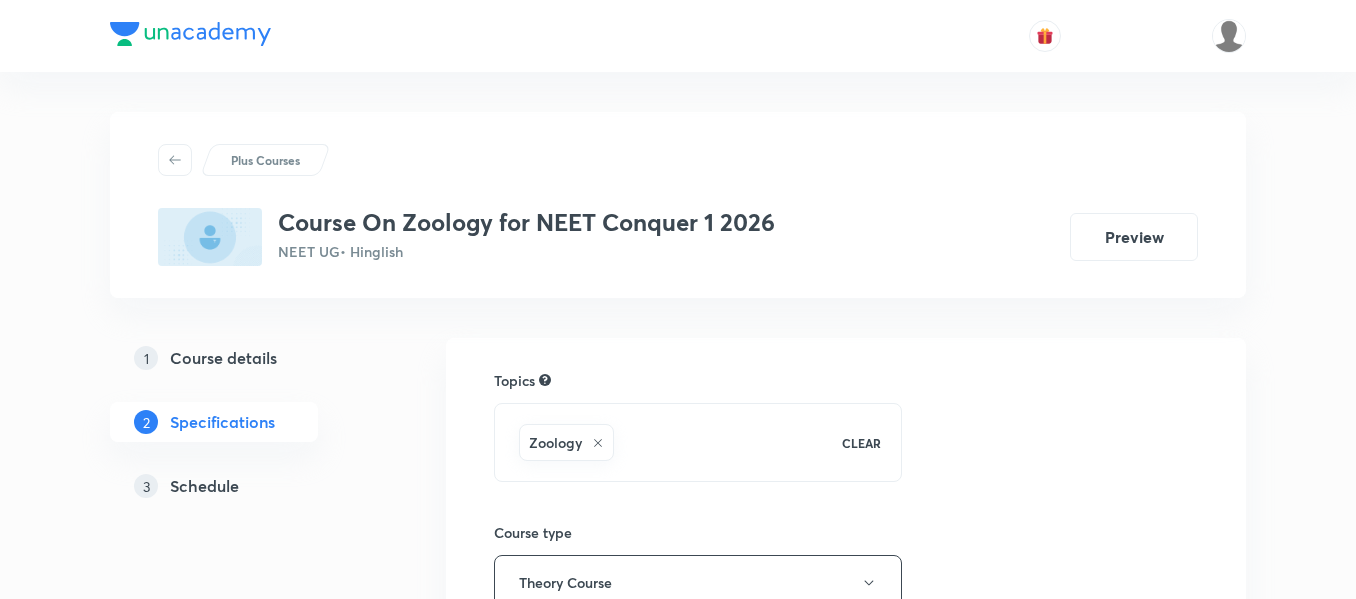 click on "Schedule" at bounding box center (204, 486) 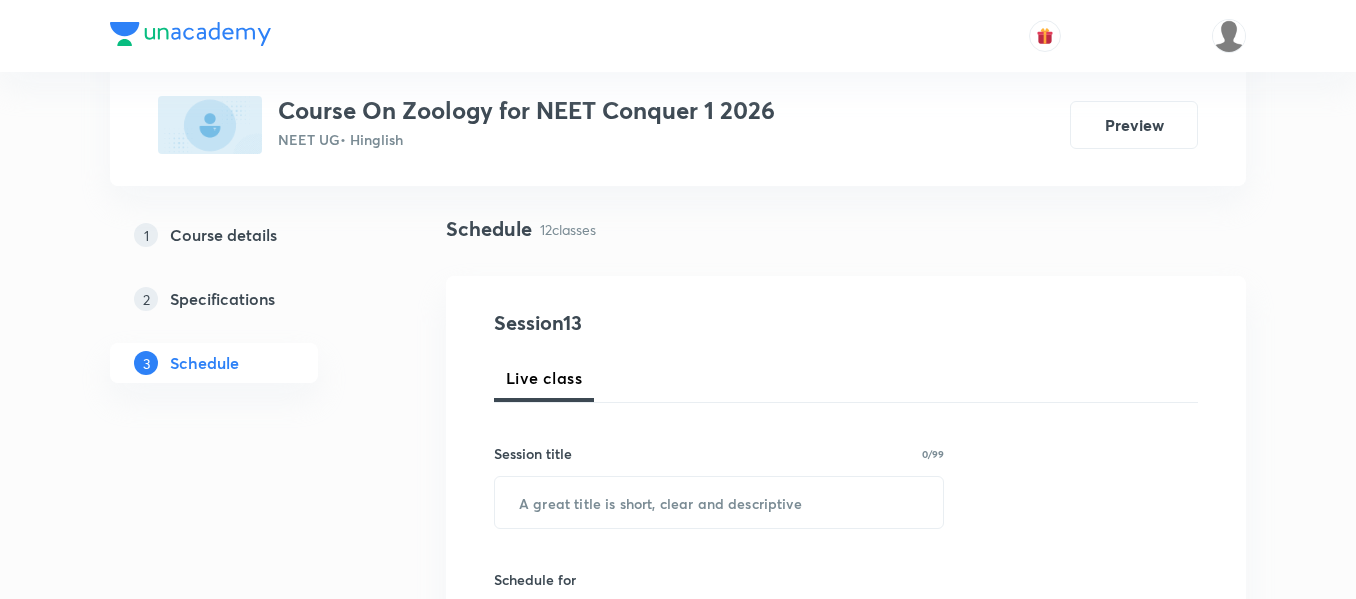 scroll, scrollTop: 200, scrollLeft: 0, axis: vertical 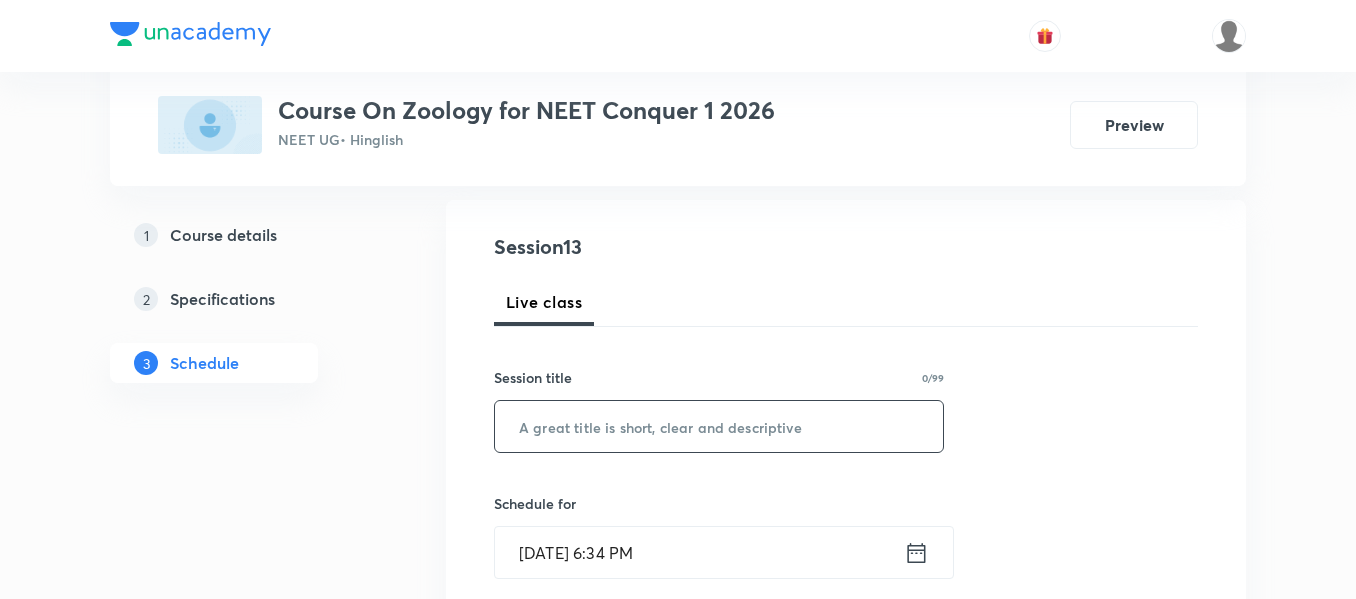 click at bounding box center [719, 426] 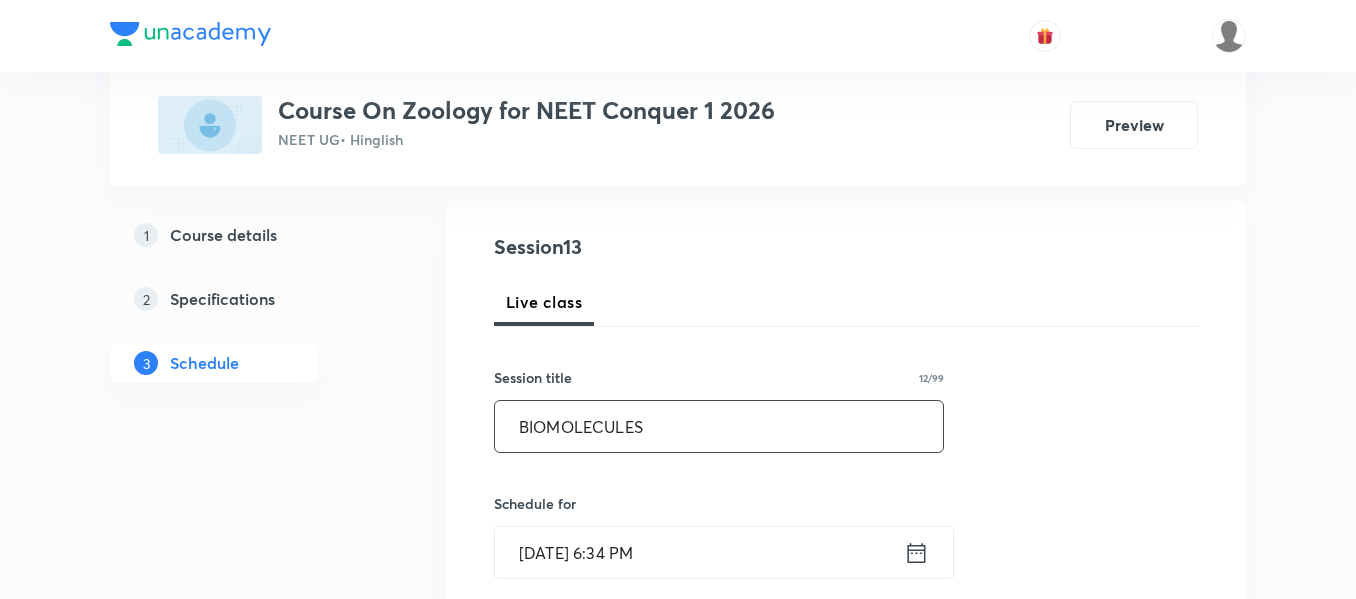 type on "BIOMOLECULES" 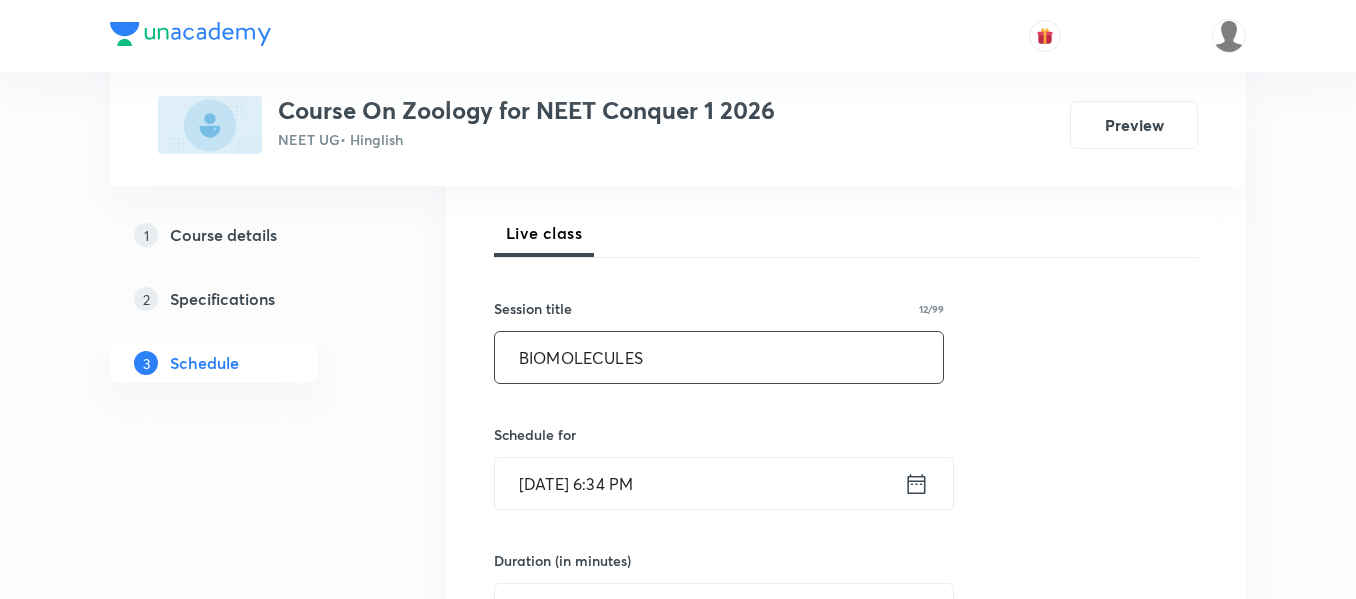 scroll, scrollTop: 300, scrollLeft: 0, axis: vertical 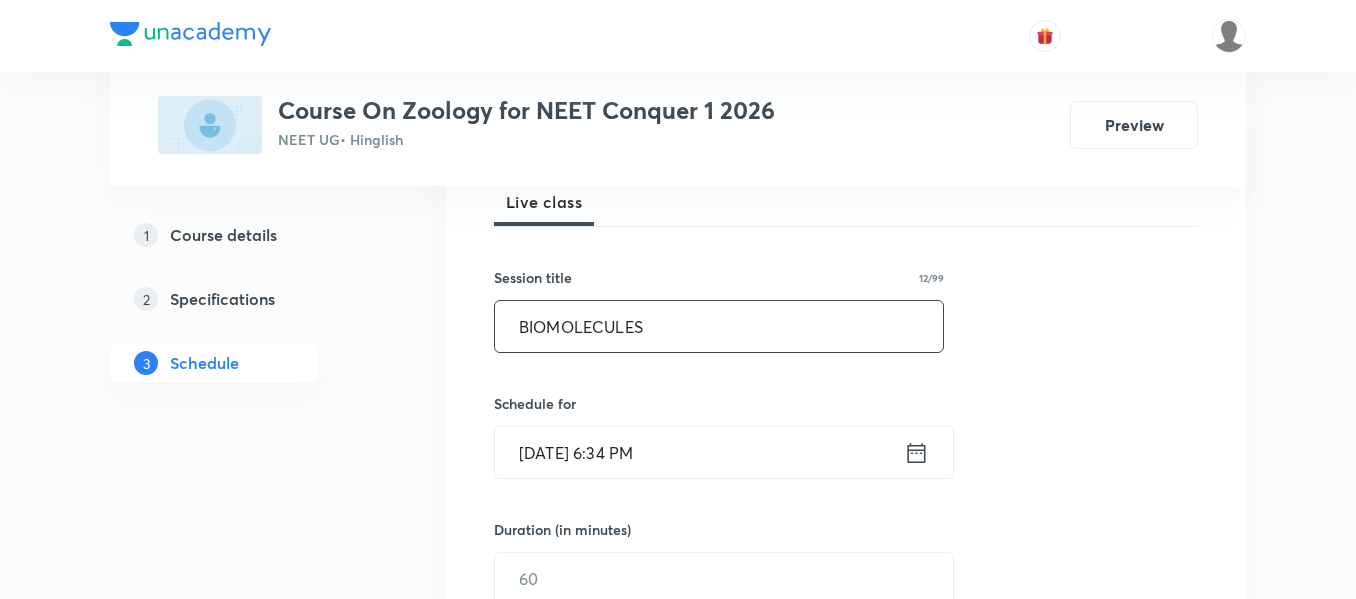 click 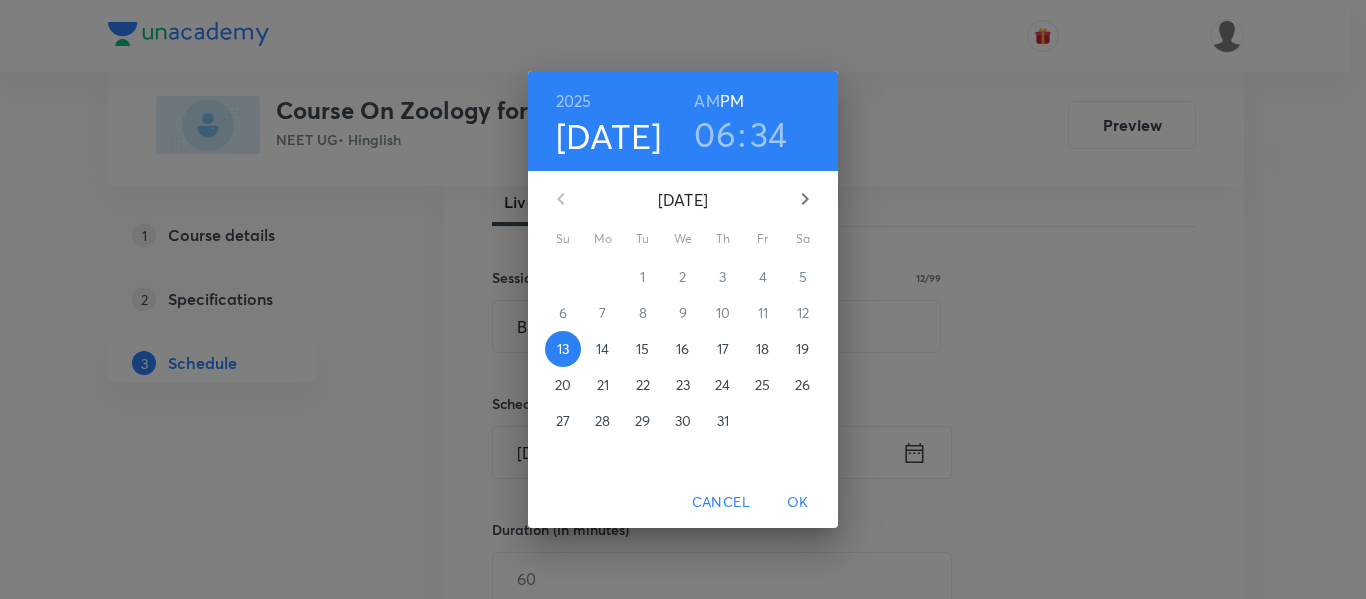 click on "14" at bounding box center (602, 349) 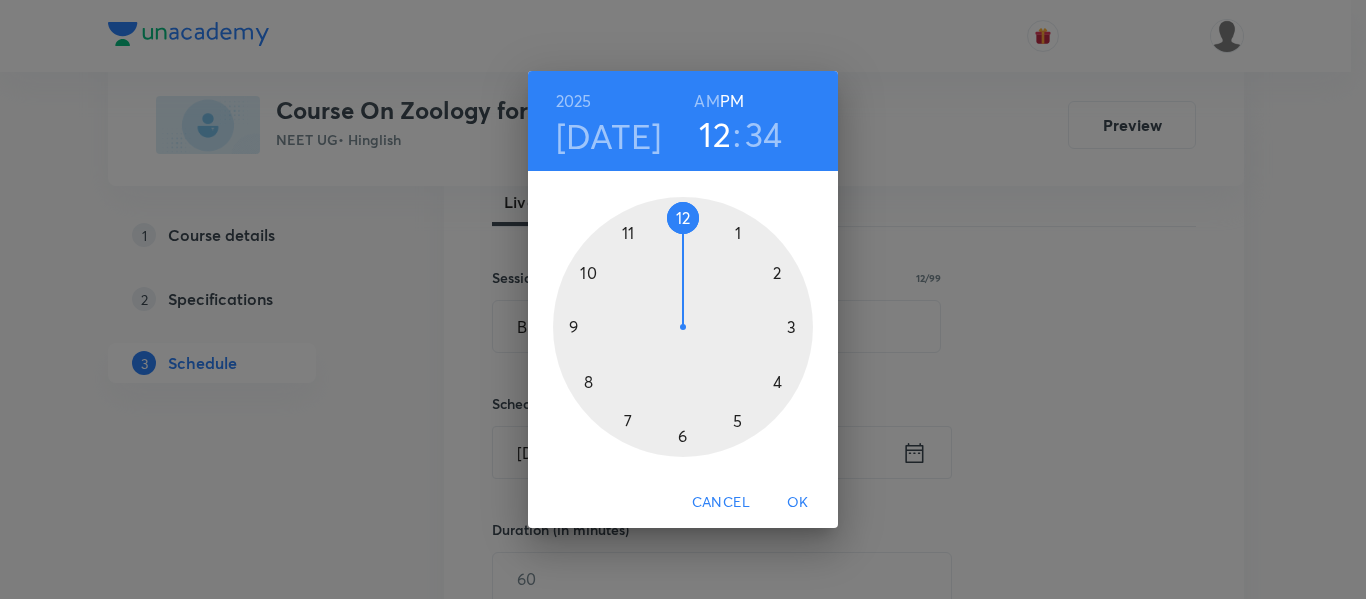 drag, startPoint x: 678, startPoint y: 433, endPoint x: 677, endPoint y: 266, distance: 167.00299 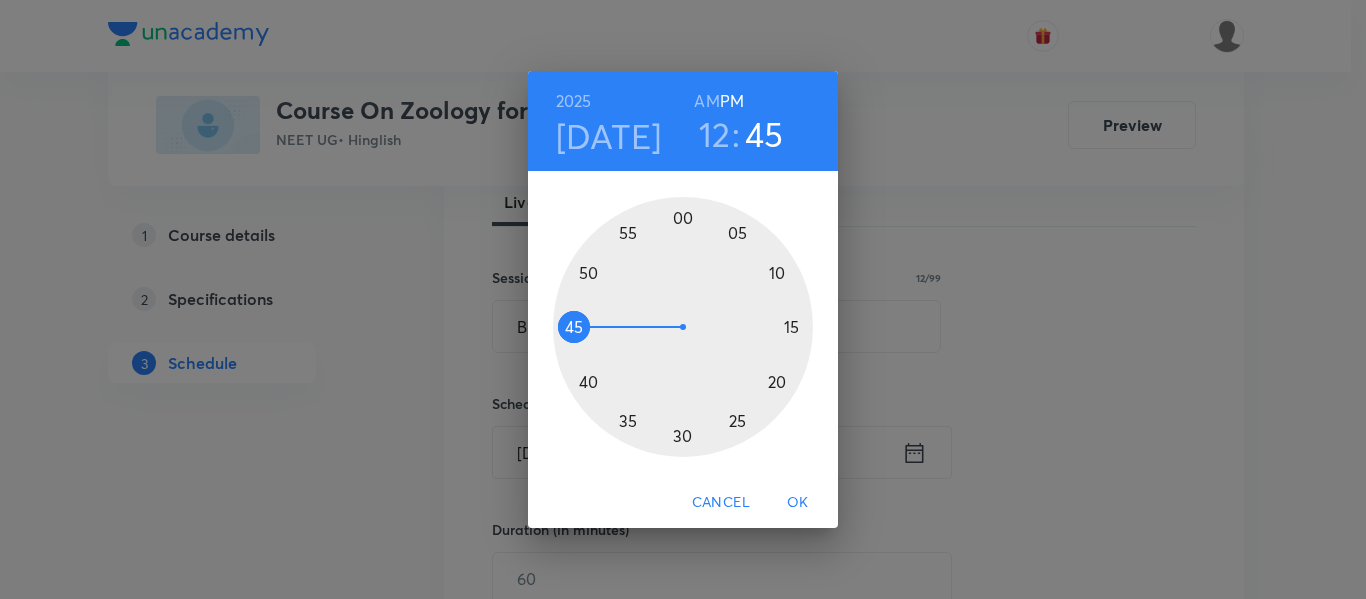 click at bounding box center (683, 327) 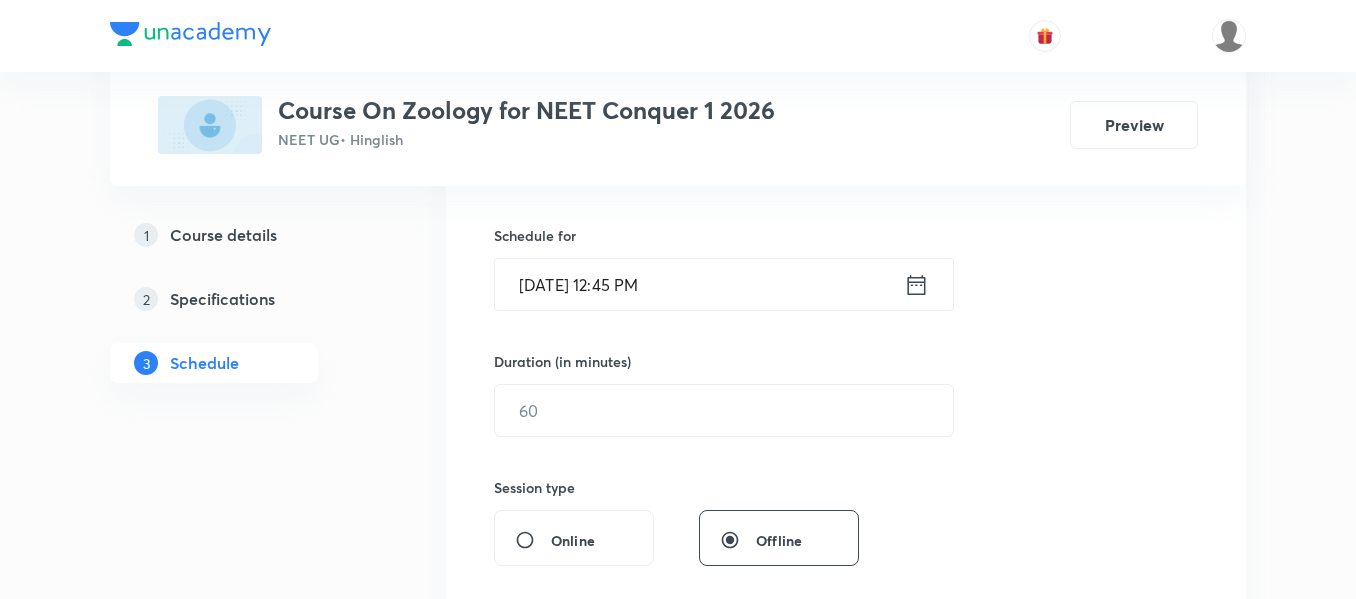 scroll, scrollTop: 500, scrollLeft: 0, axis: vertical 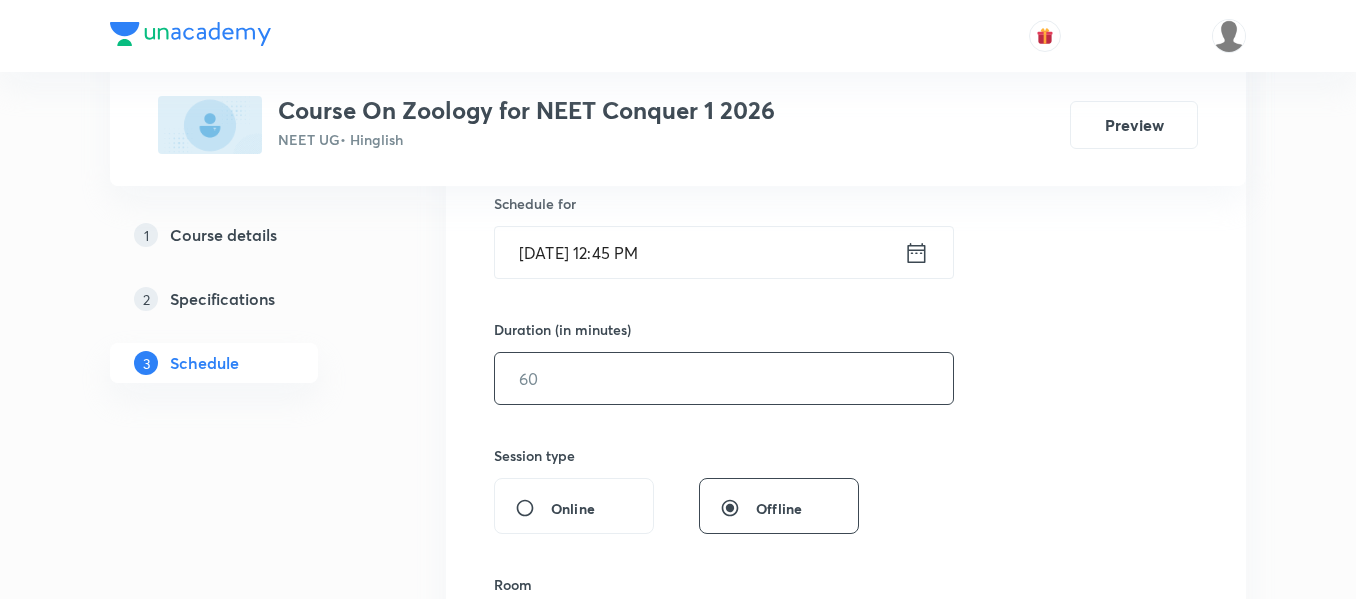 click at bounding box center [724, 378] 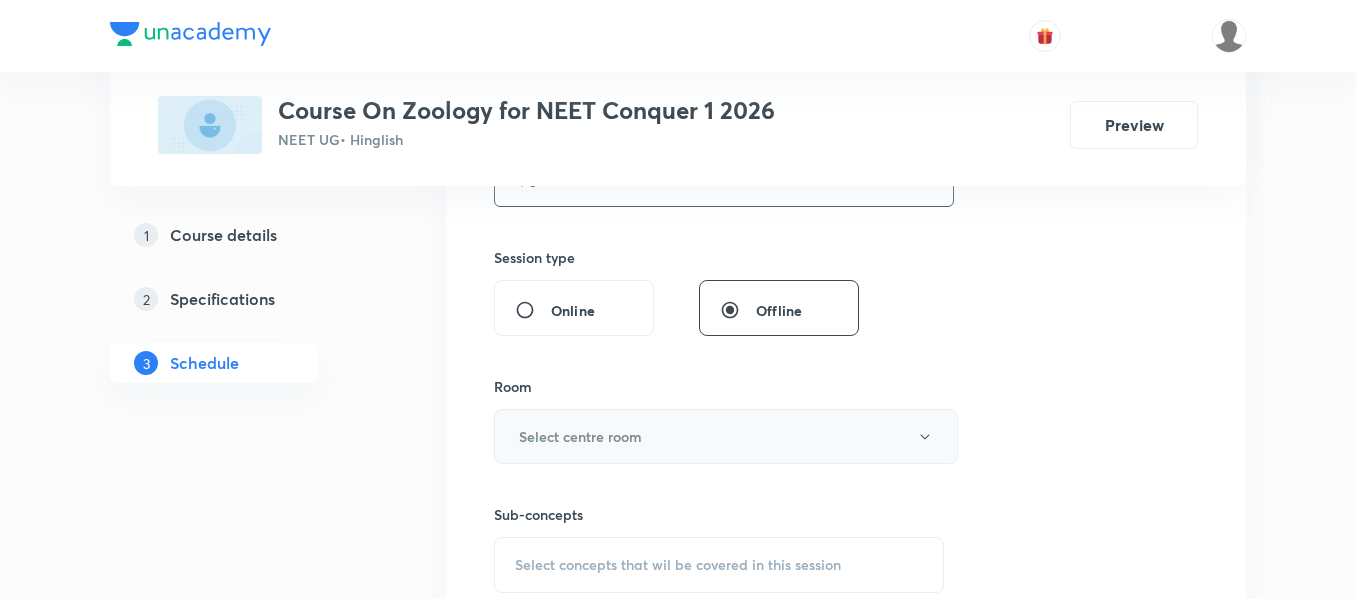 scroll, scrollTop: 700, scrollLeft: 0, axis: vertical 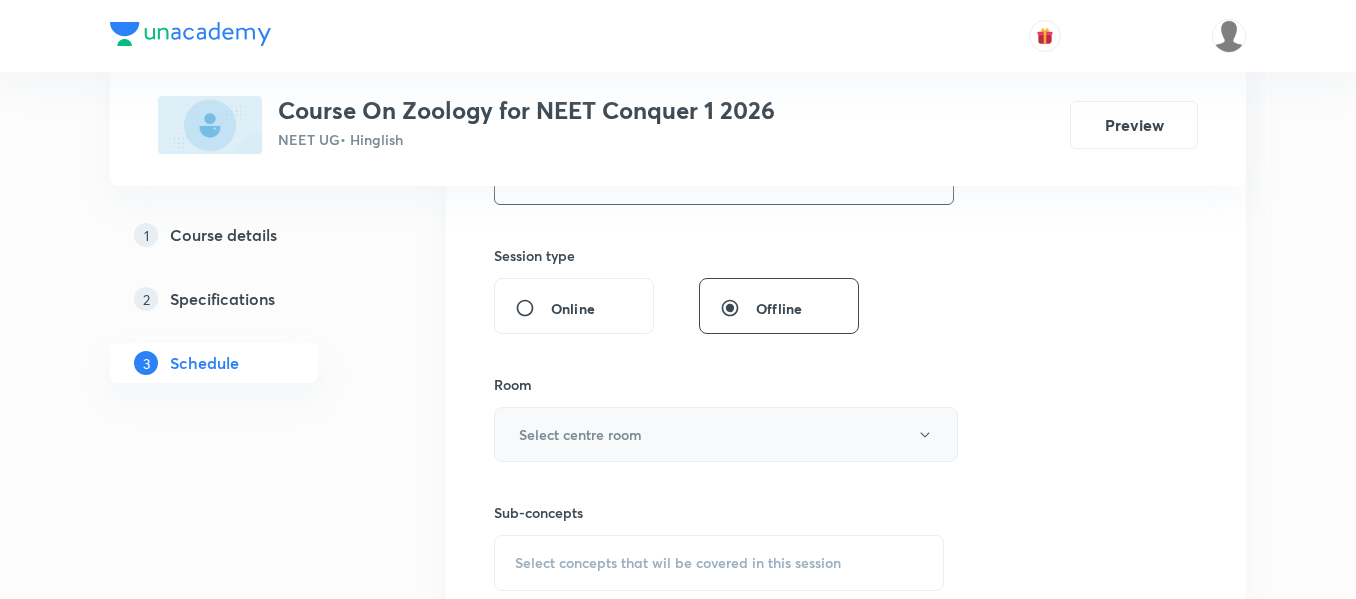 type on "90" 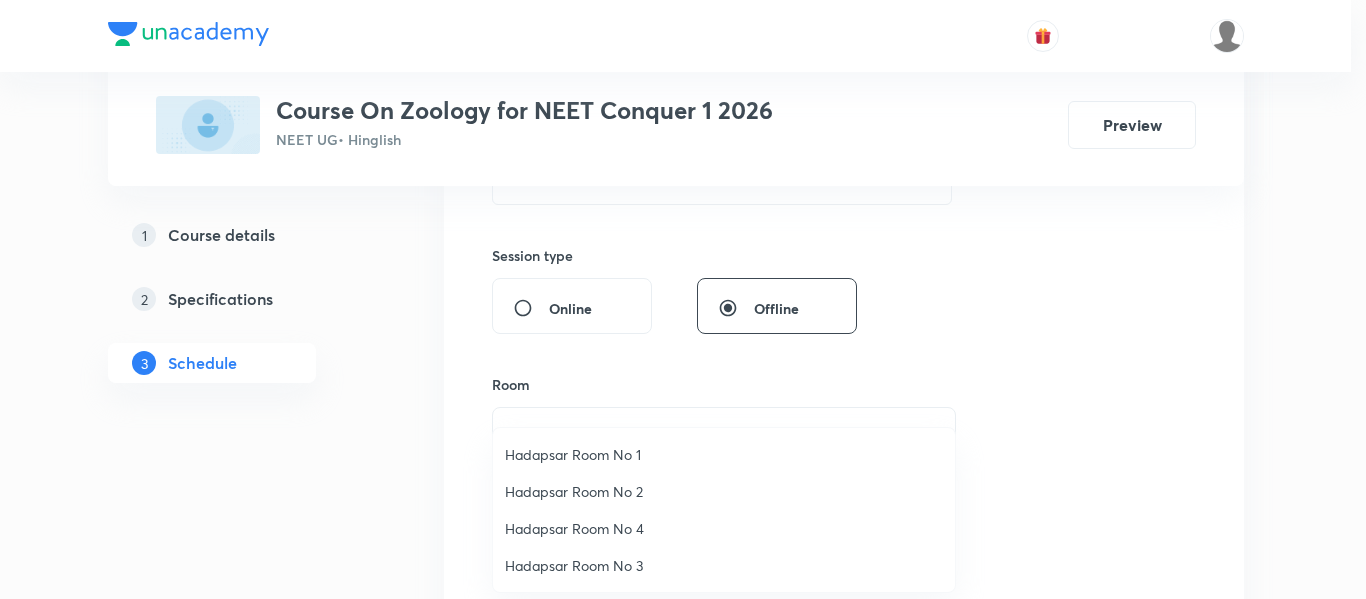 click on "Hadapsar Room No 1" at bounding box center (724, 454) 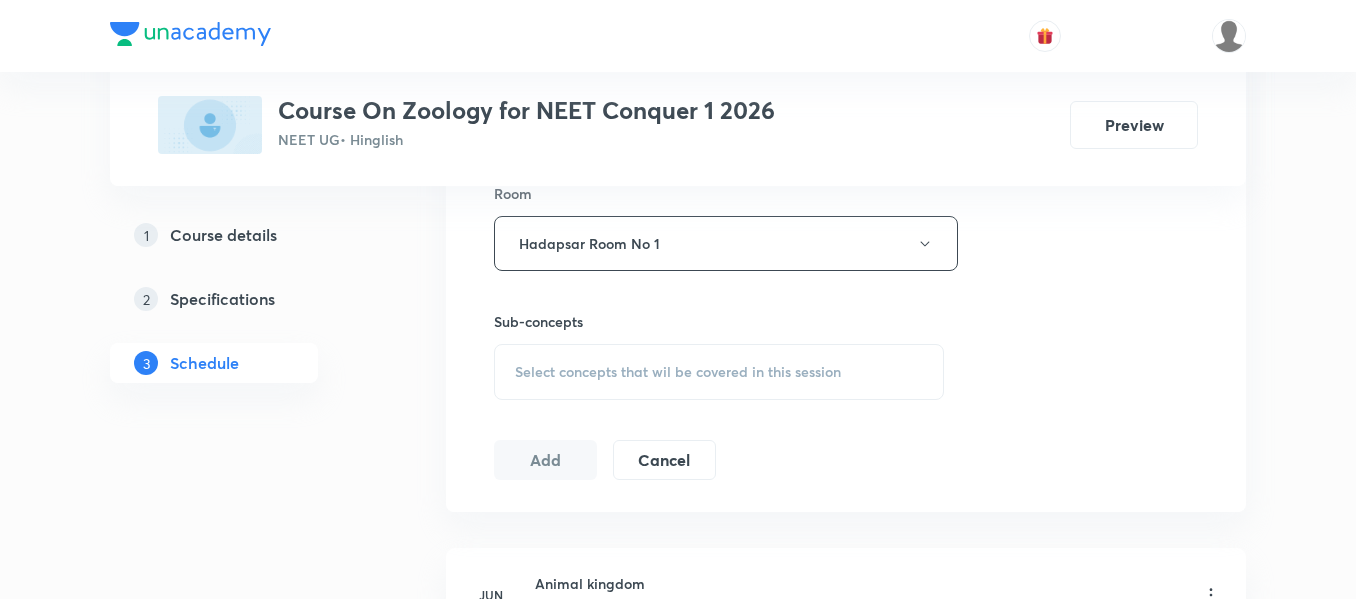 scroll, scrollTop: 900, scrollLeft: 0, axis: vertical 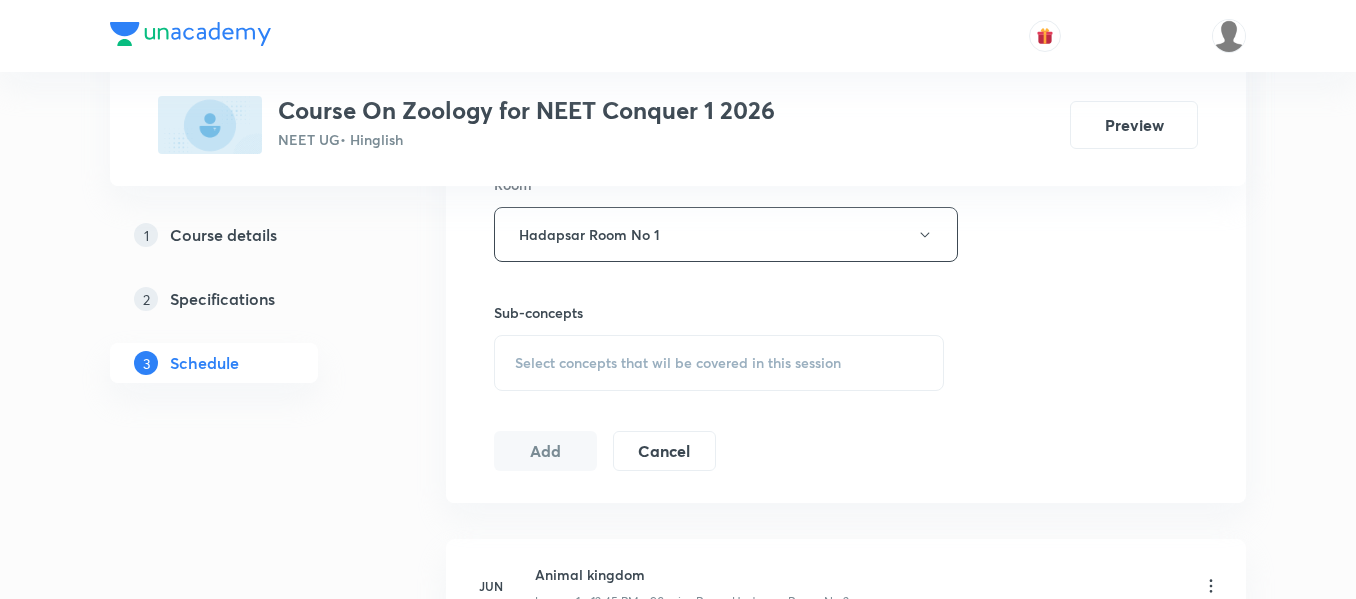 click on "Select concepts that wil be covered in this session" at bounding box center (719, 363) 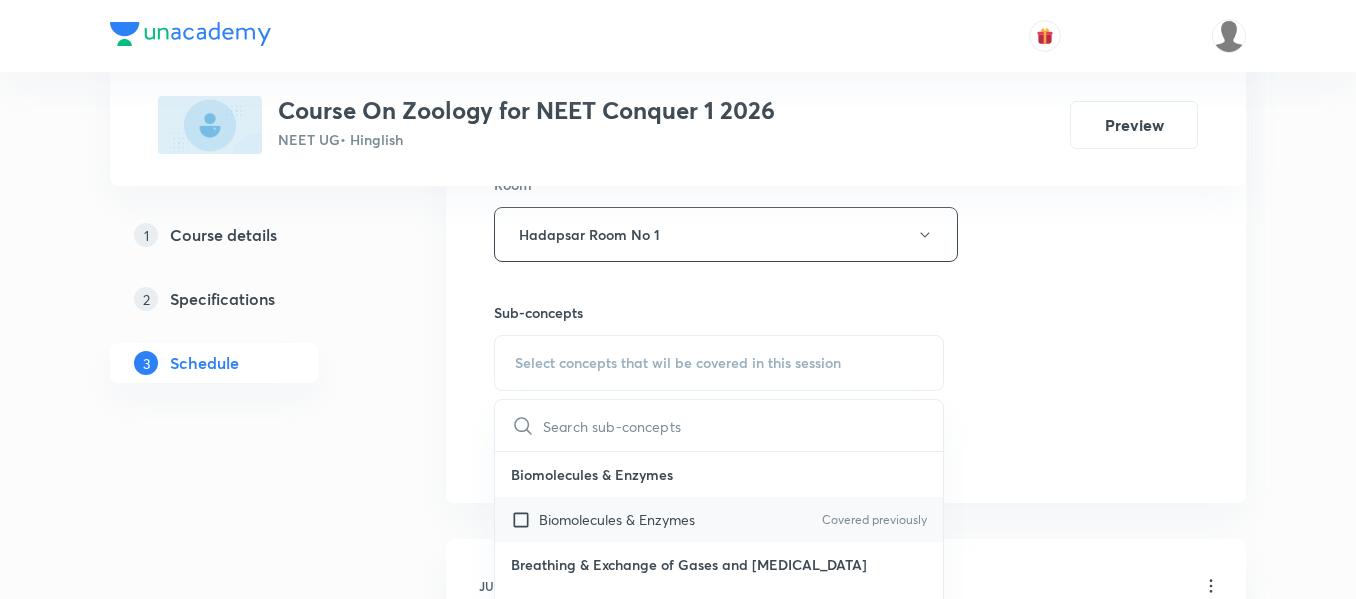 click on "Biomolecules & Enzymes Covered previously" at bounding box center (719, 519) 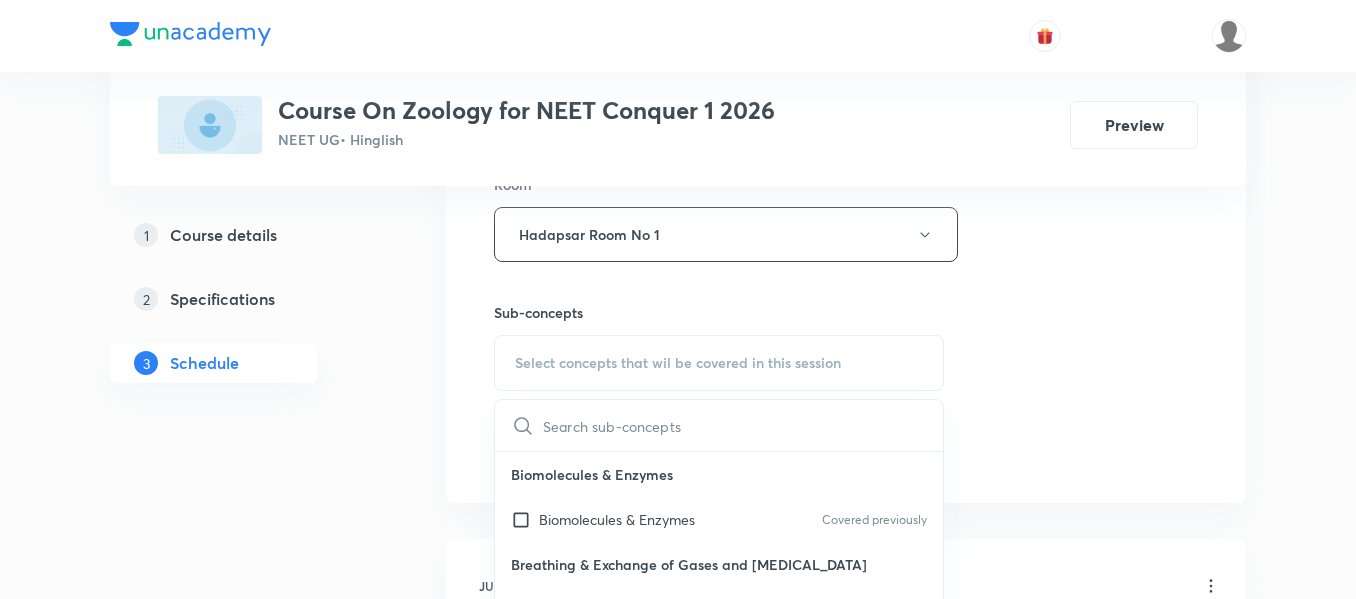 checkbox on "true" 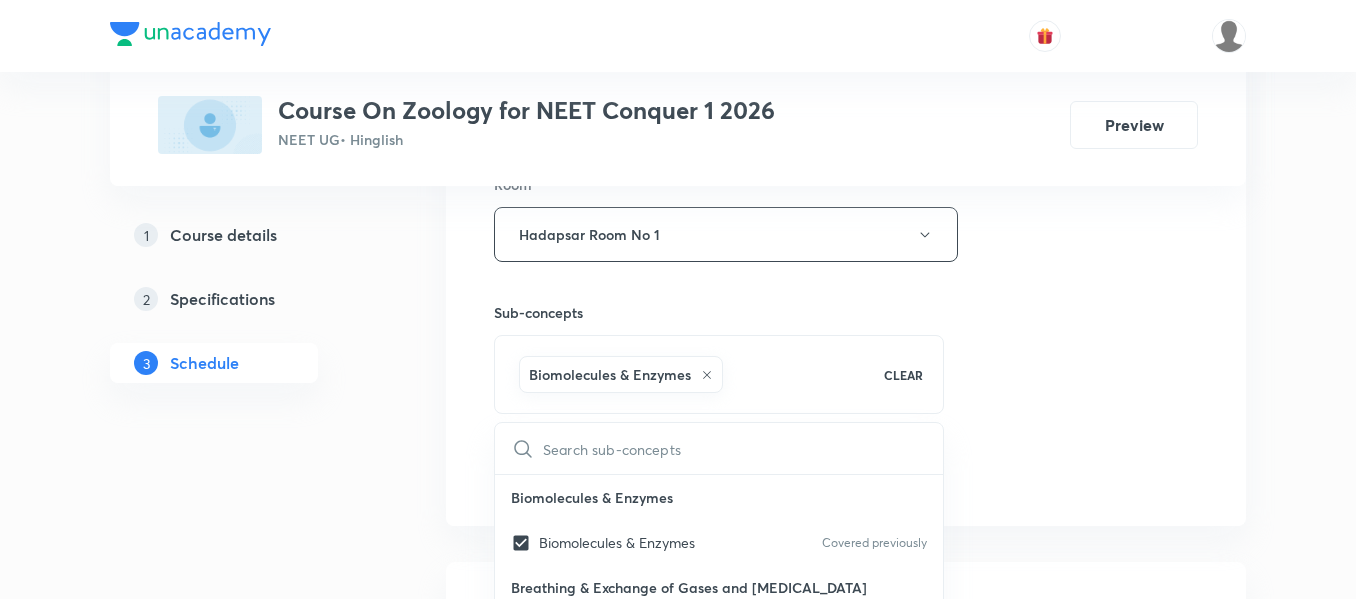 click on "Session  13 Live class Session title 12/99 BIOMOLECULES ​ Schedule for [DATE] 12:45 PM ​ Duration (in minutes) 90 ​   Session type Online Offline Room Hadapsar Room No 1 Sub-concepts Biomolecules & Enzymes CLEAR ​ Biomolecules & Enzymes Biomolecules & Enzymes Covered previously Breathing & Exchange of Gases and [MEDICAL_DATA] Breathing & Exchange of Gases and [MEDICAL_DATA] Covered previously Reproductive Health Reproductive Health Excretory product and their elimination, Locomotion Excretory product and their elimination, Locomotion Origin & Evolution Origin & Evolution Biomolecules & Enzymes, [MEDICAL_DATA] & Circulation and Breathing & Exchange of Gases Biomolecules & Enzymes, [MEDICAL_DATA] & Circulation and Breathing & Exchange of Gases Neural Control & Coordination, Chemical Control & Coordination Neural Control & Coordination, Chemical Control & Coordination Excretory Products and their Elimination Excretory Products and their Elimination Add Cancel" at bounding box center [846, 13] 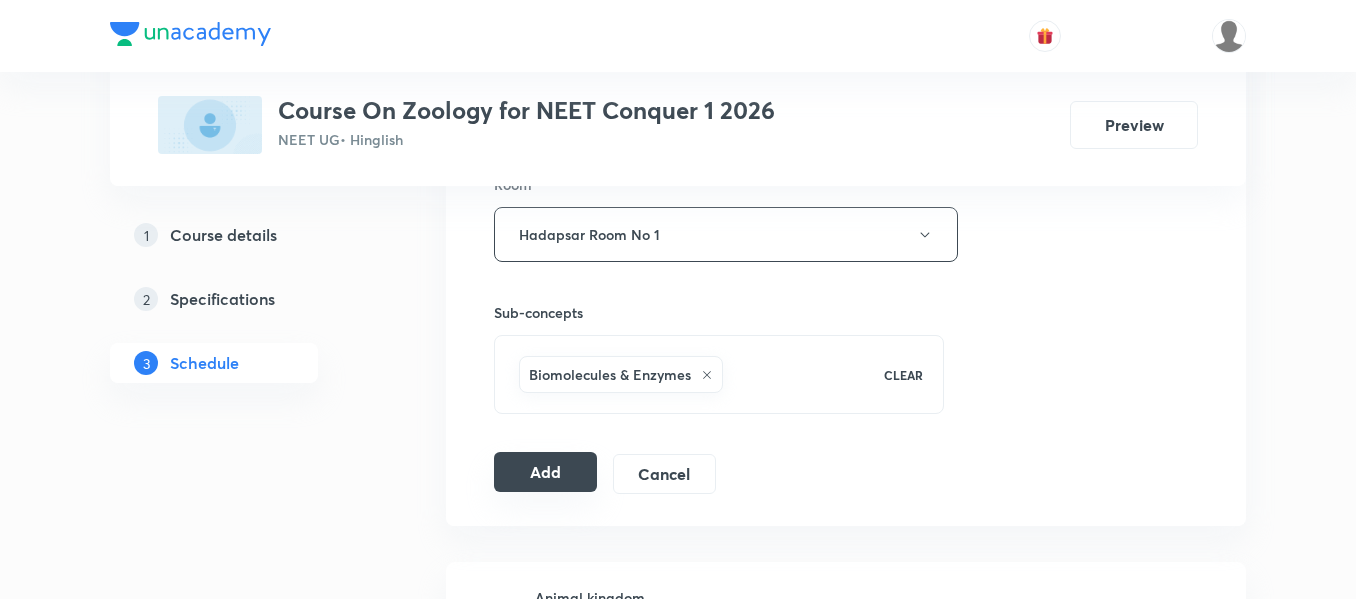 click on "Add" at bounding box center [545, 472] 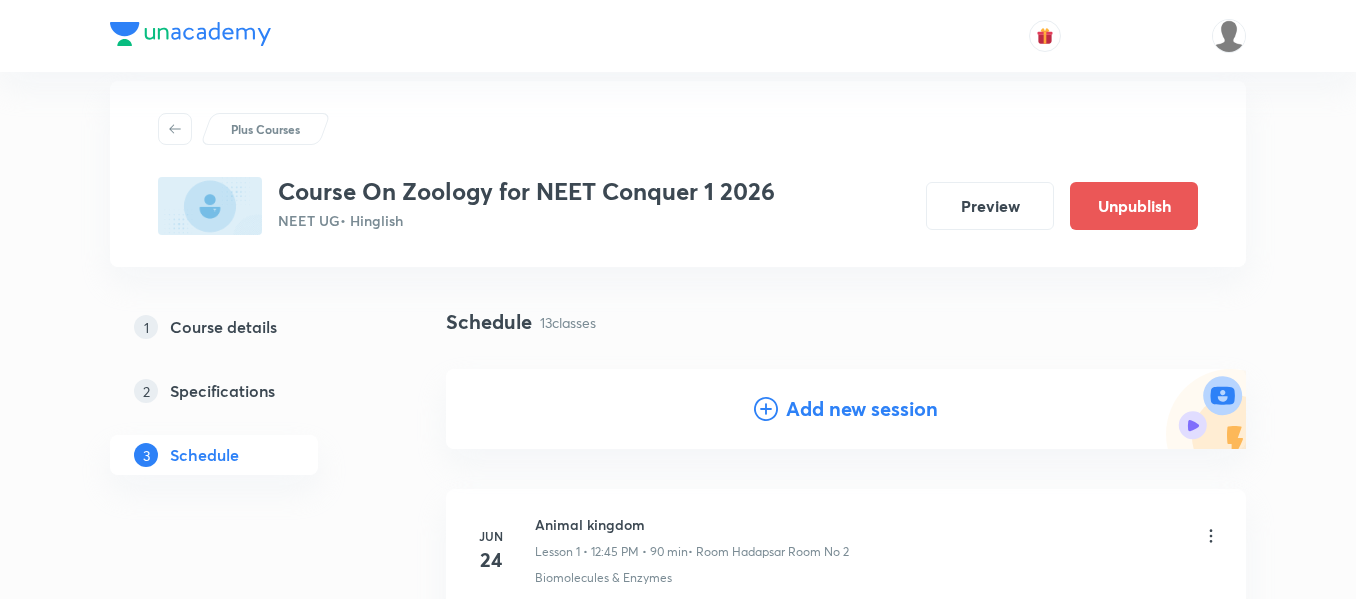 scroll, scrollTop: 0, scrollLeft: 0, axis: both 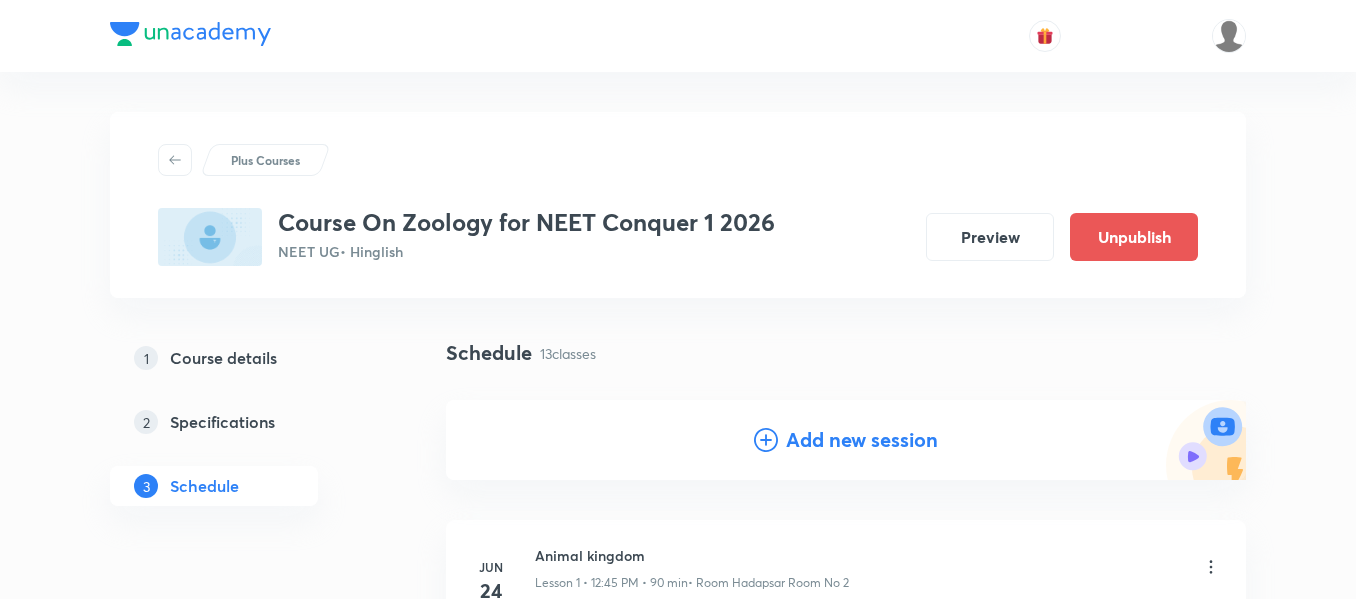 click on "Add new session" at bounding box center (862, 440) 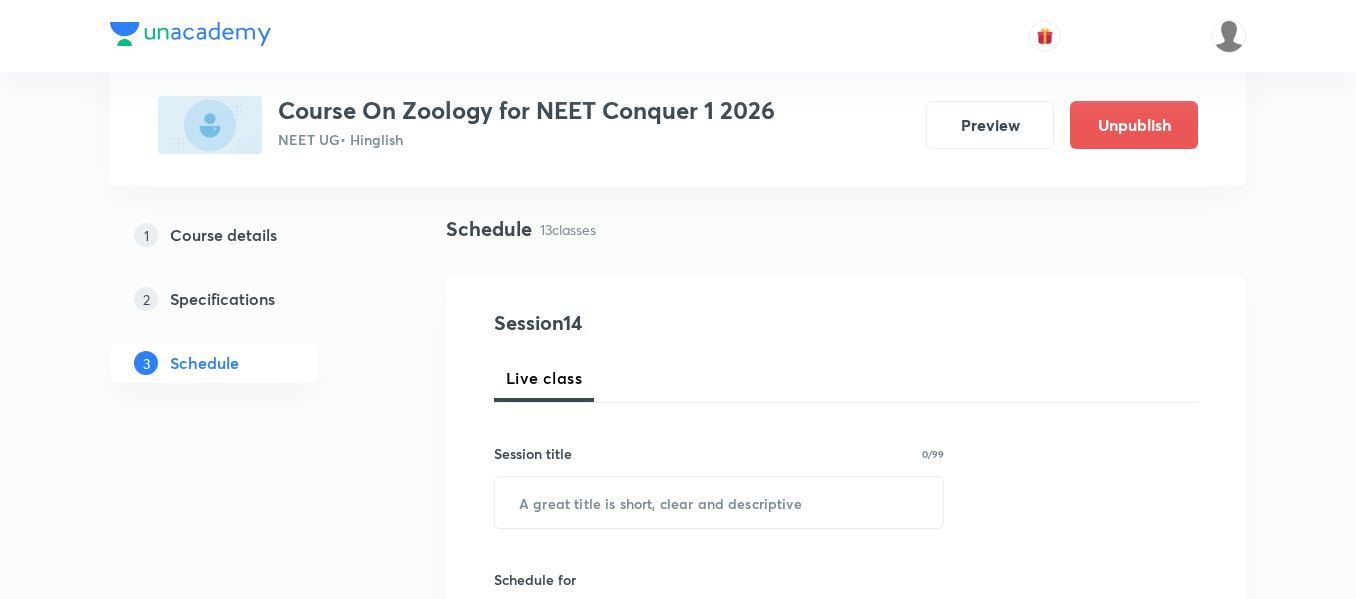 scroll, scrollTop: 300, scrollLeft: 0, axis: vertical 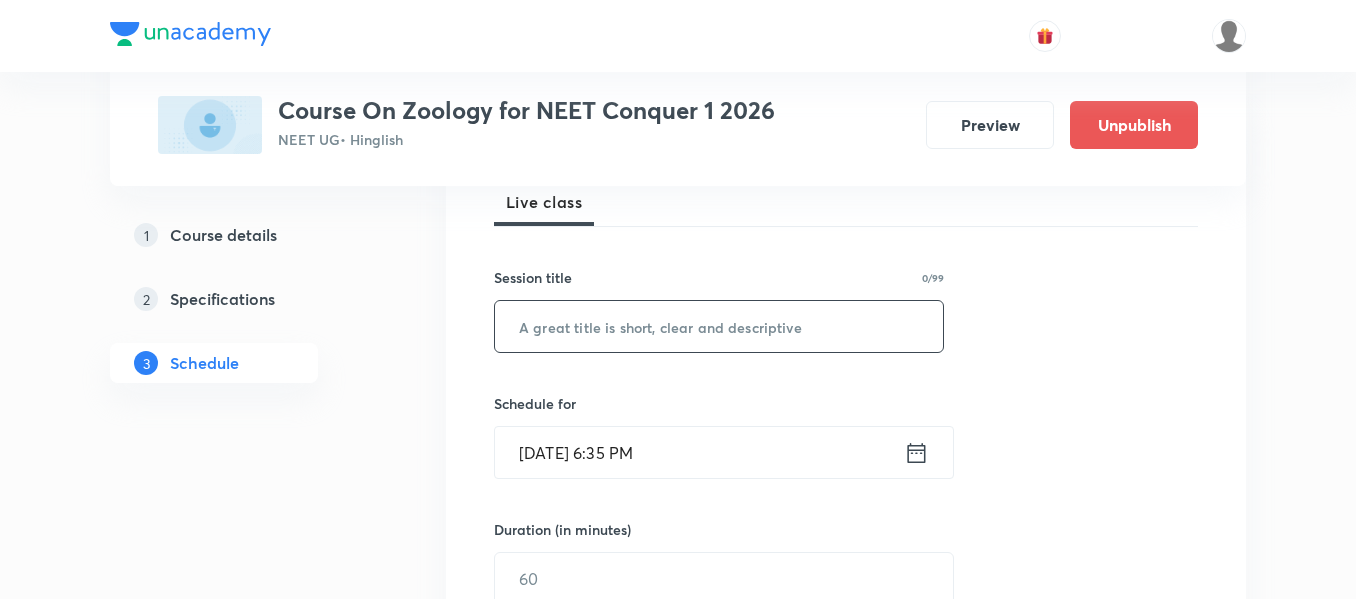 click at bounding box center [719, 326] 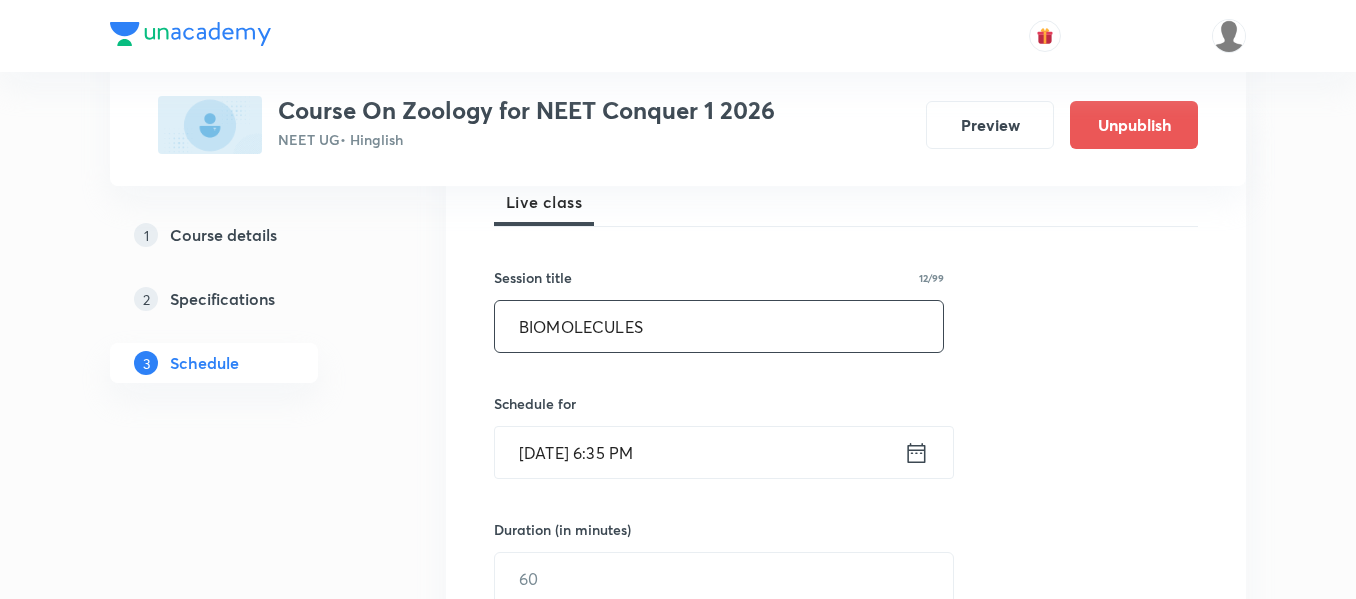 type on "BIOMOLECULES" 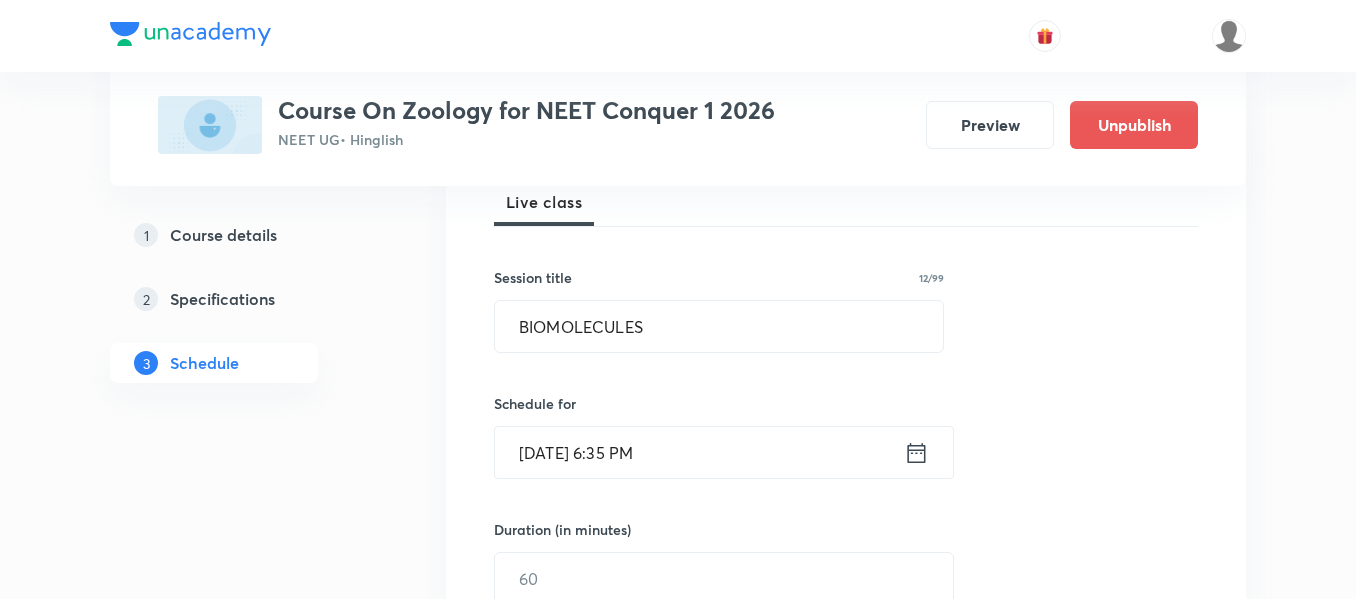 click on "Jul 13, 2025, 6:35 PM ​" at bounding box center [724, 452] 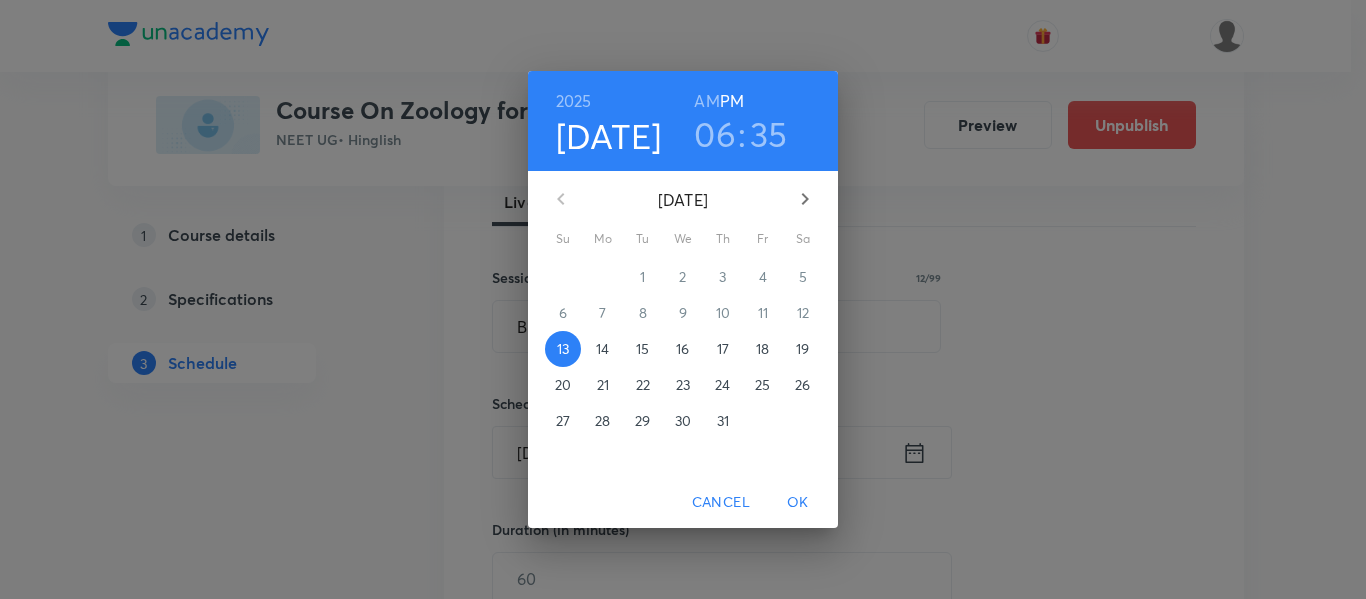 click on "16" at bounding box center (682, 349) 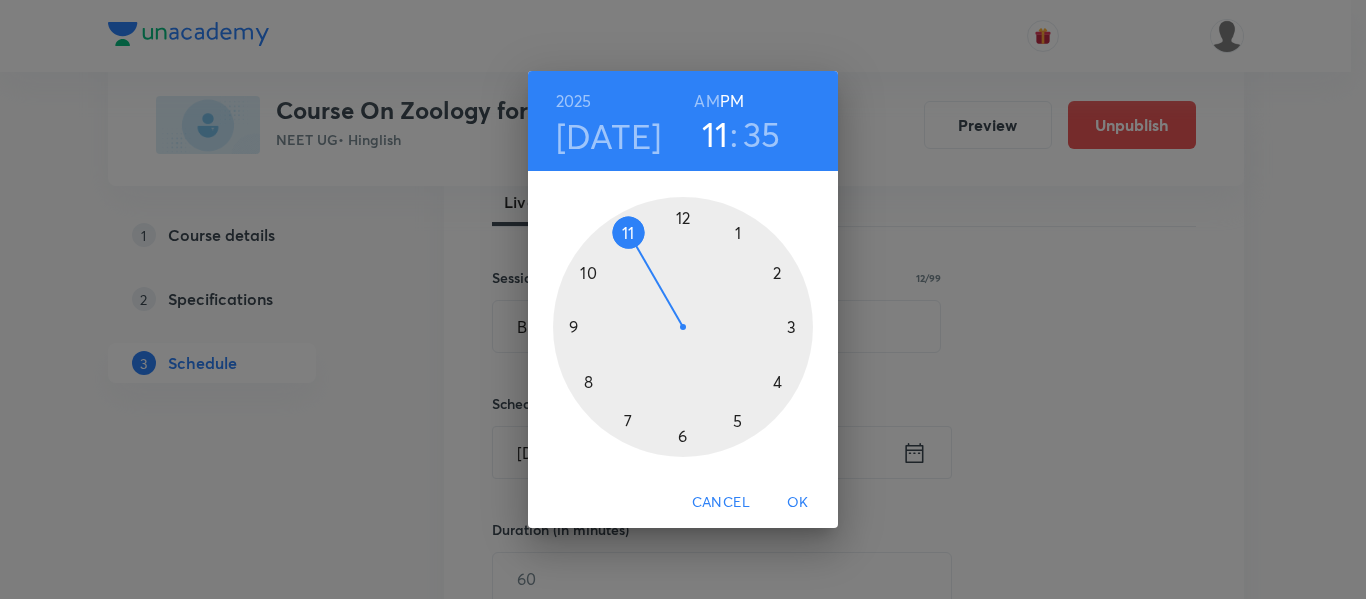 drag, startPoint x: 680, startPoint y: 432, endPoint x: 645, endPoint y: 248, distance: 187.29922 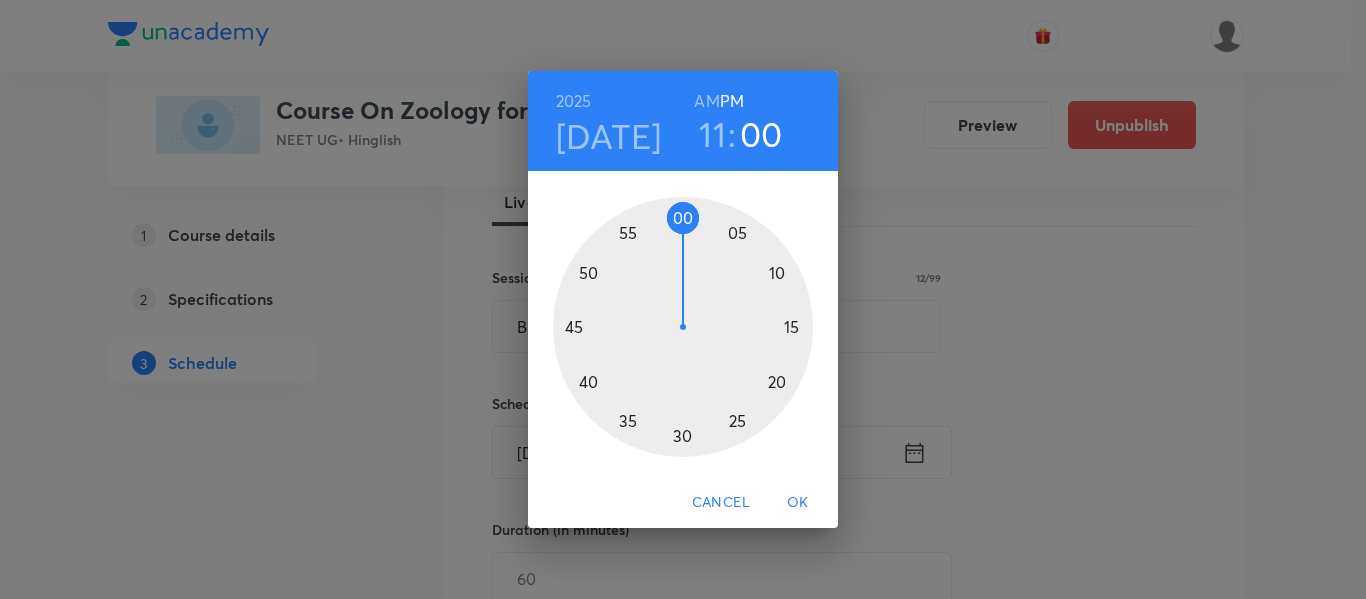 drag, startPoint x: 634, startPoint y: 406, endPoint x: 684, endPoint y: 264, distance: 150.54567 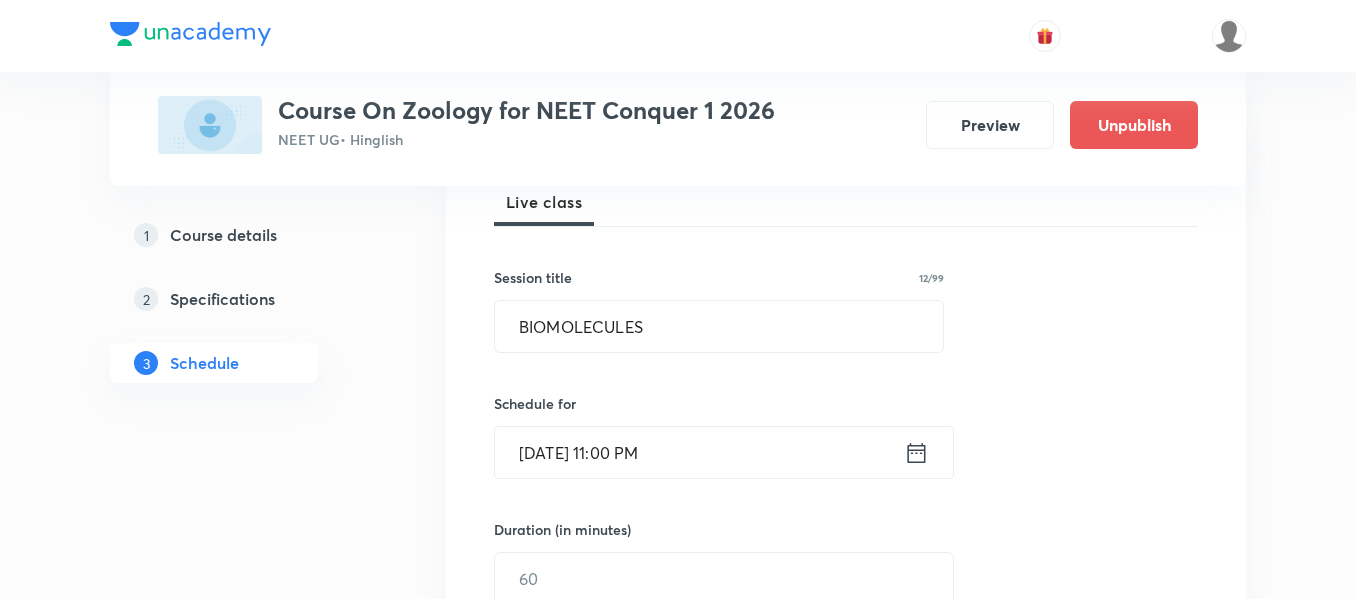 click 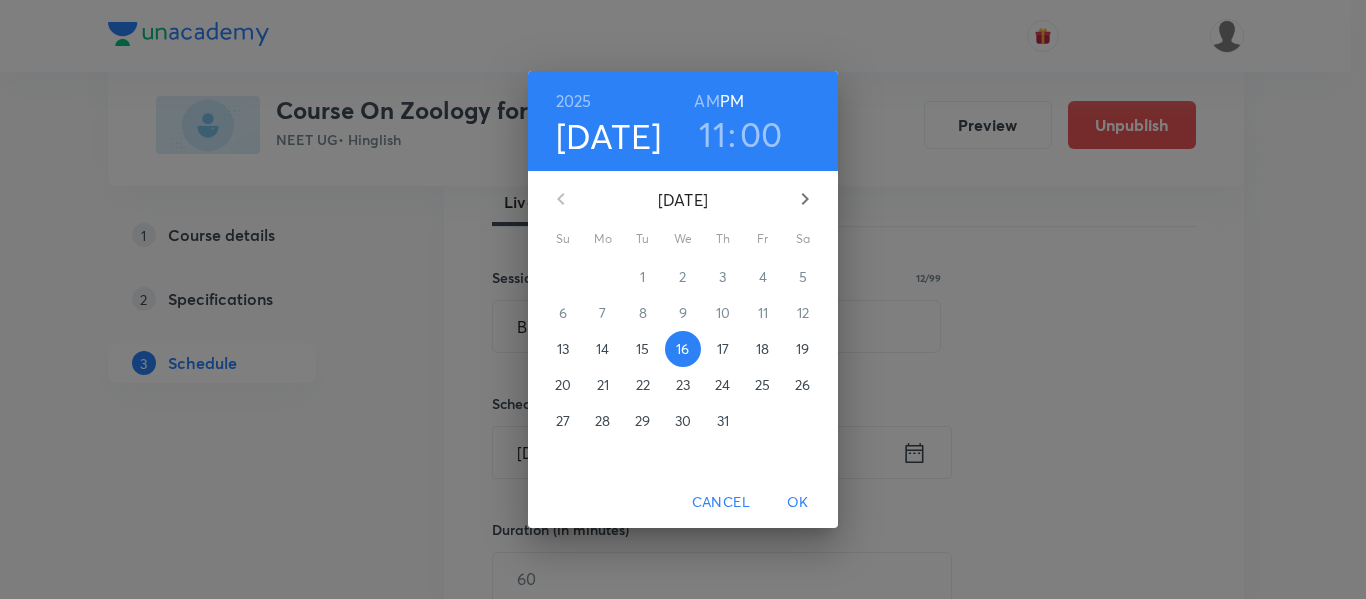 click on "AM" at bounding box center [706, 101] 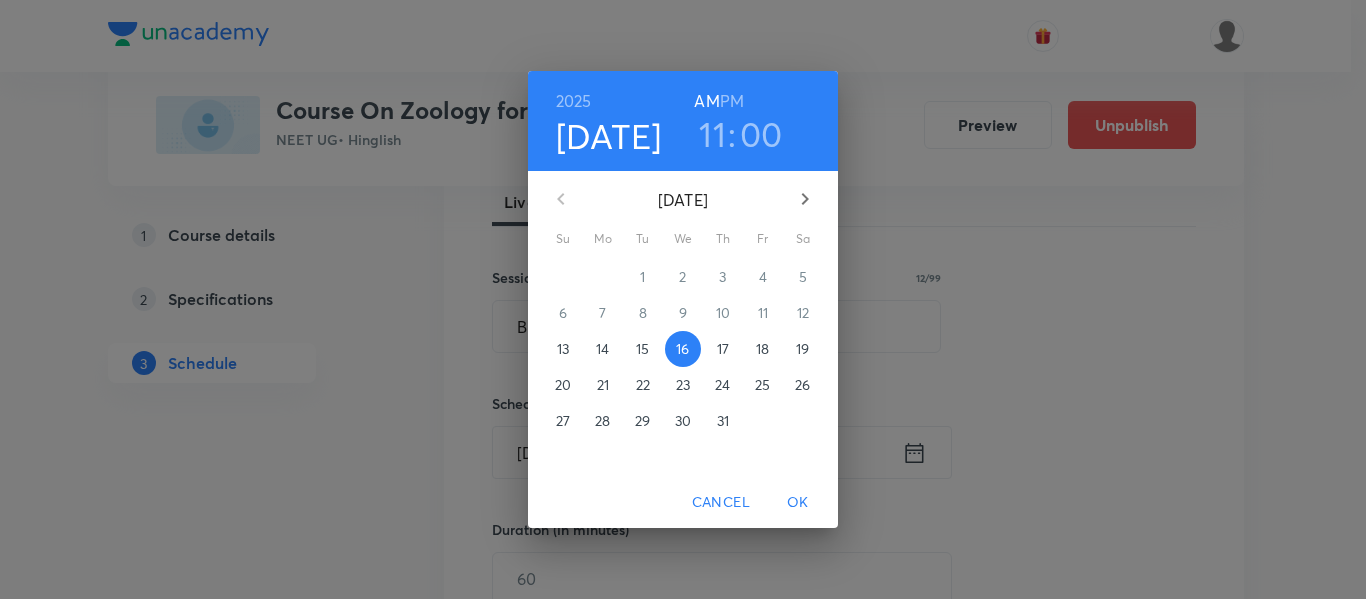 click on "OK" at bounding box center (798, 502) 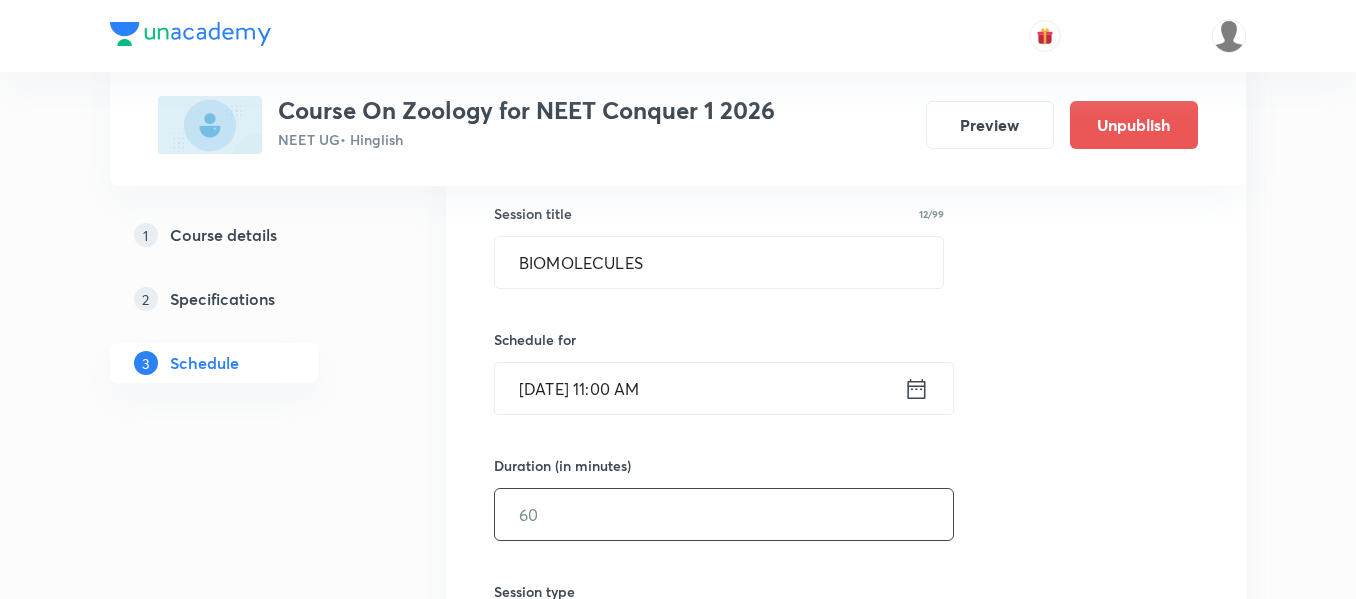 scroll, scrollTop: 400, scrollLeft: 0, axis: vertical 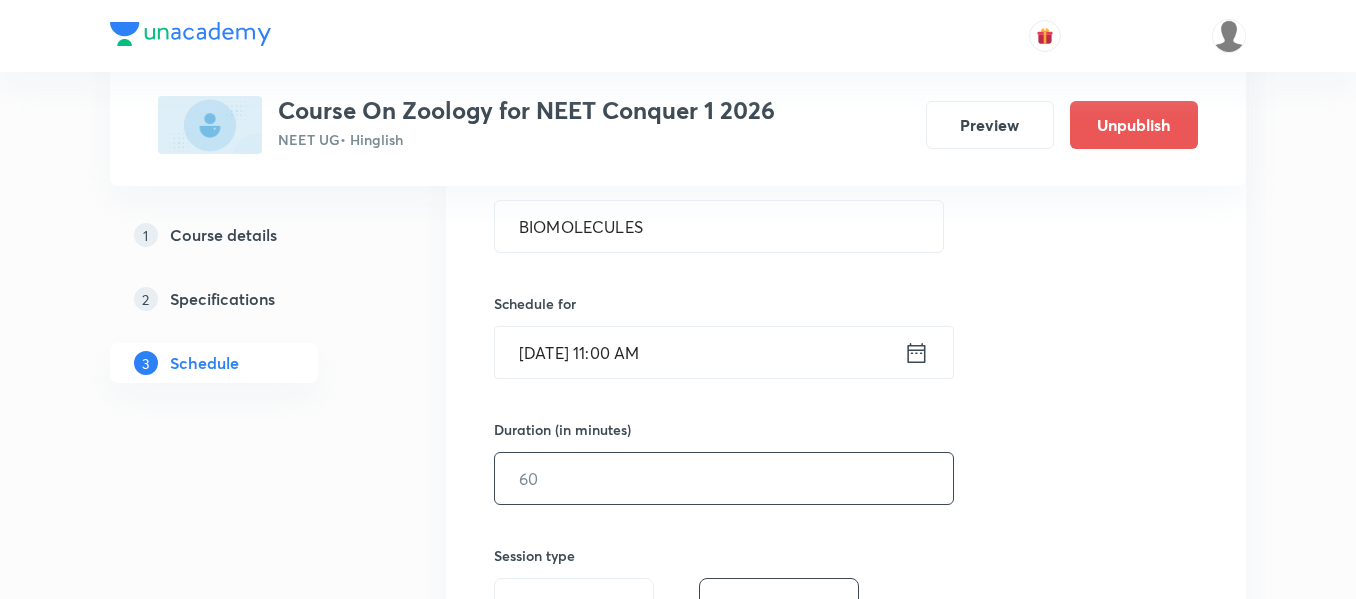 click at bounding box center [724, 478] 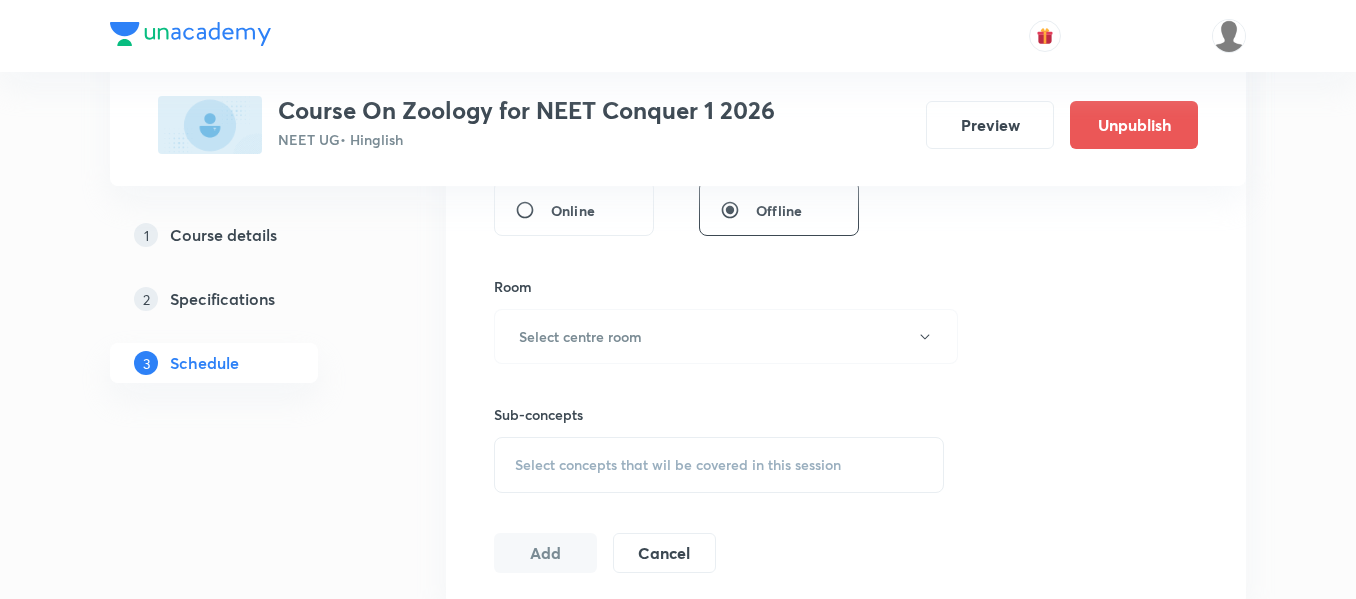 scroll, scrollTop: 800, scrollLeft: 0, axis: vertical 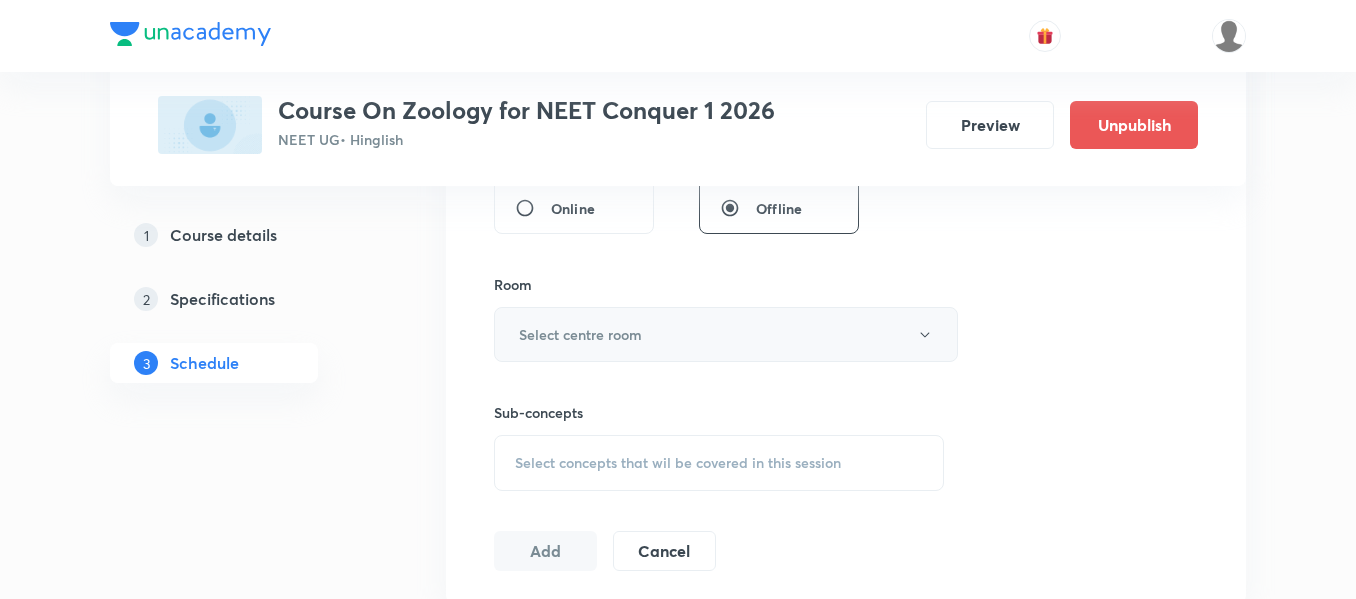 type on "90" 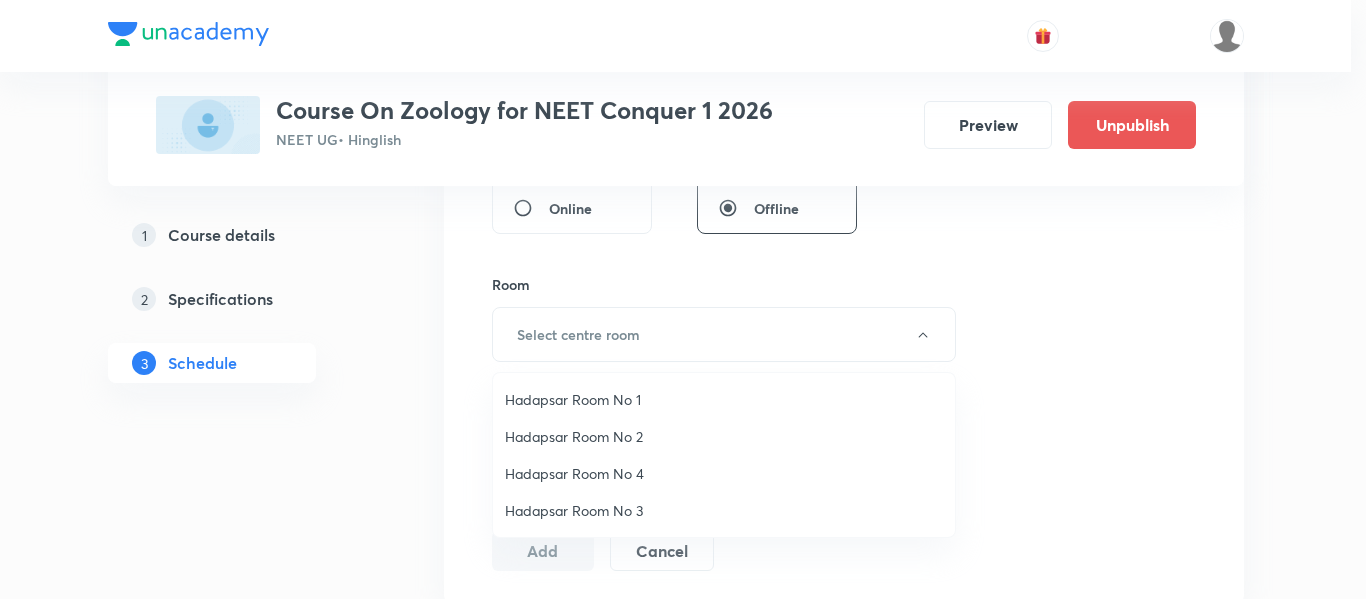 click on "Hadapsar Room No 1" at bounding box center [724, 399] 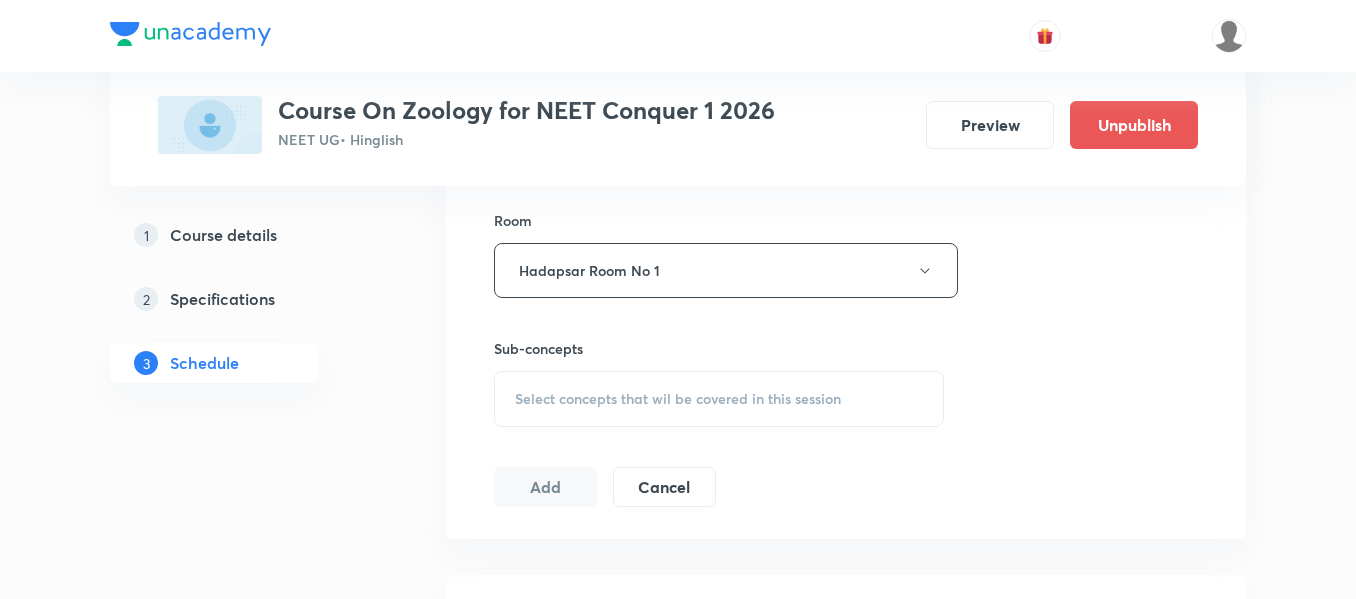 scroll, scrollTop: 900, scrollLeft: 0, axis: vertical 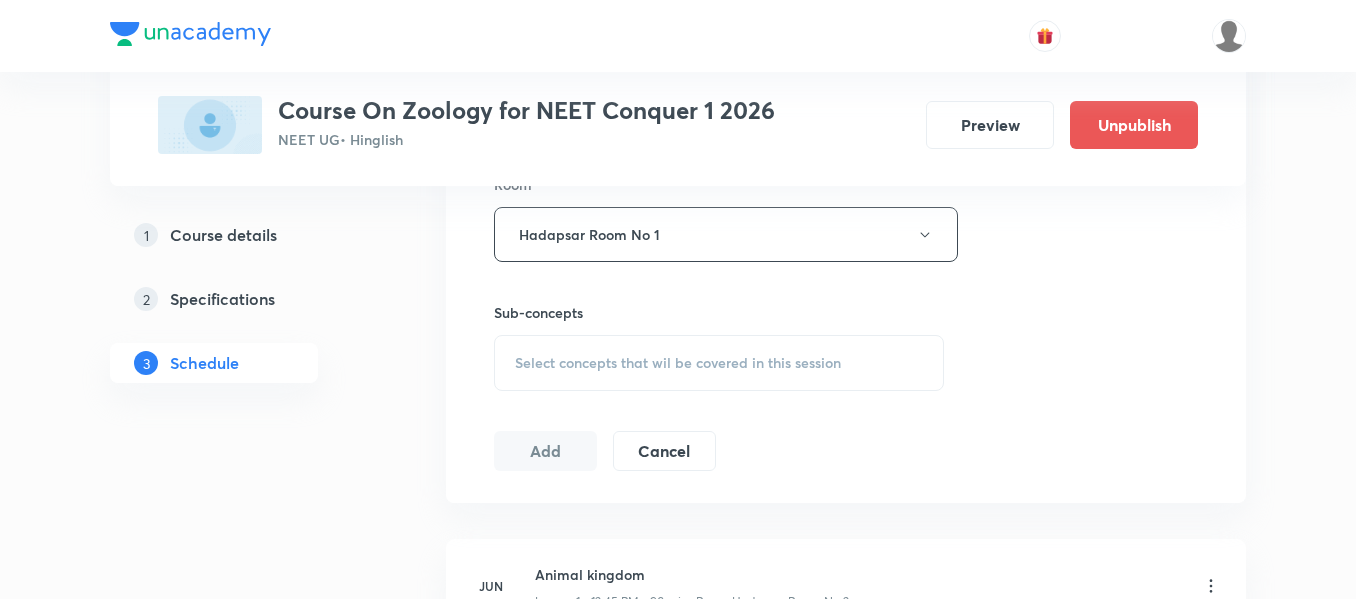 click on "Select concepts that wil be covered in this session" at bounding box center (719, 363) 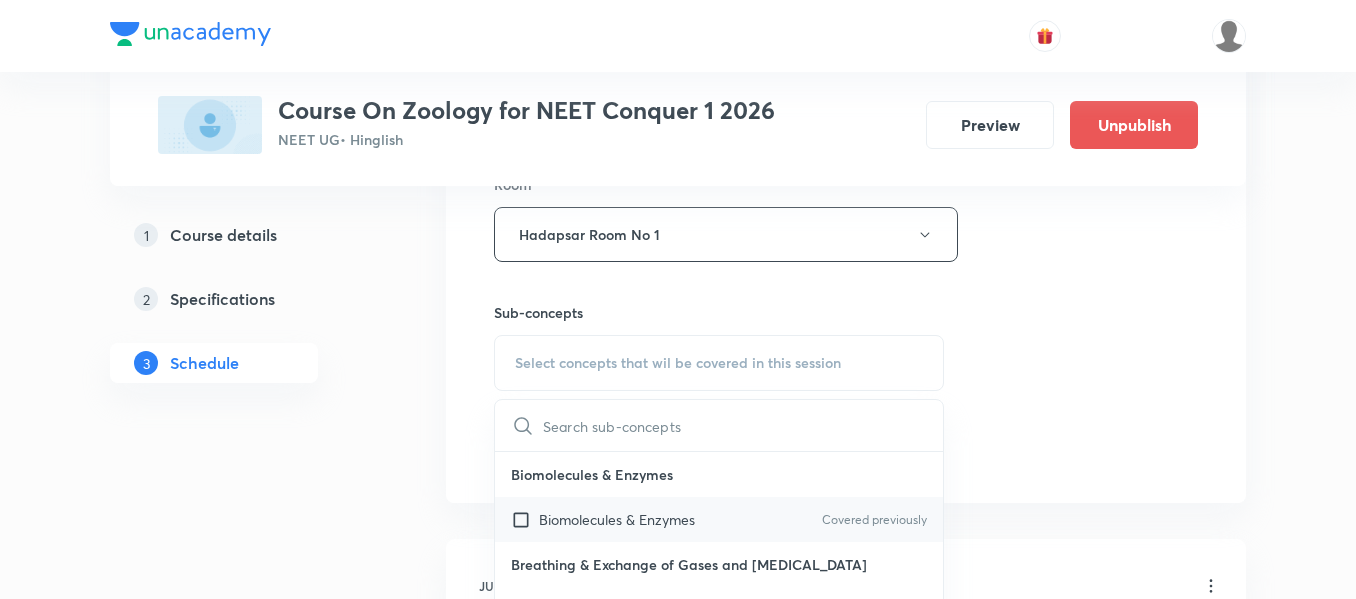 click on "Biomolecules & Enzymes Covered previously" at bounding box center (719, 519) 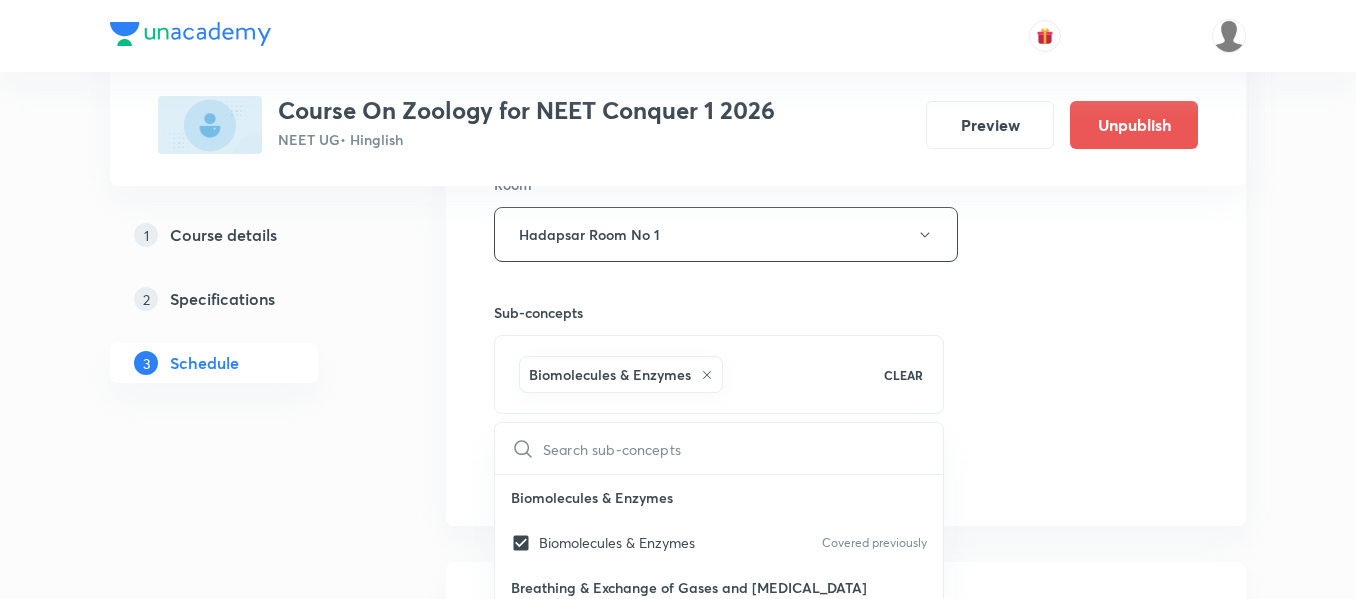 click on "Session  14 Live class Session title 12/99 BIOMOLECULES ​ Schedule for Jul 16, 2025, 11:00 AM ​ Duration (in minutes) 90 ​   Session type Online Offline Room Hadapsar Room No 1 Sub-concepts Biomolecules & Enzymes CLEAR ​ Biomolecules & Enzymes Biomolecules & Enzymes Covered previously Breathing & Exchange of Gases and Body Fluids Breathing & Exchange of Gases and Body Fluids Covered previously Reproductive Health Reproductive Health Excretory product and their elimination, Locomotion Excretory product and their elimination, Locomotion Origin & Evolution Origin & Evolution Biomolecules & Enzymes, Body Fluids & Circulation and Breathing & Exchange of Gases Biomolecules & Enzymes, Body Fluids & Circulation and Breathing & Exchange of Gases Neural Control & Coordination, Chemical Control & Coordination Neural Control & Coordination, Chemical Control & Coordination Excretory Products and their Elimination Excretory Products and their Elimination Add Cancel" at bounding box center (846, 13) 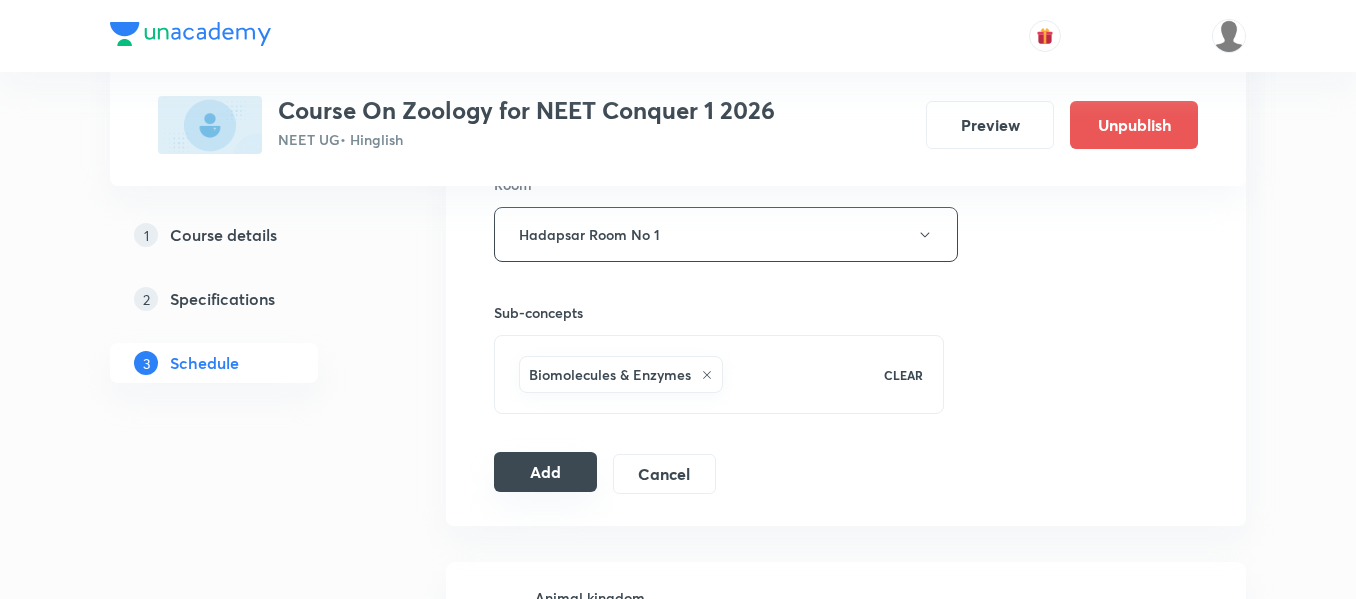 click on "Add" at bounding box center (545, 472) 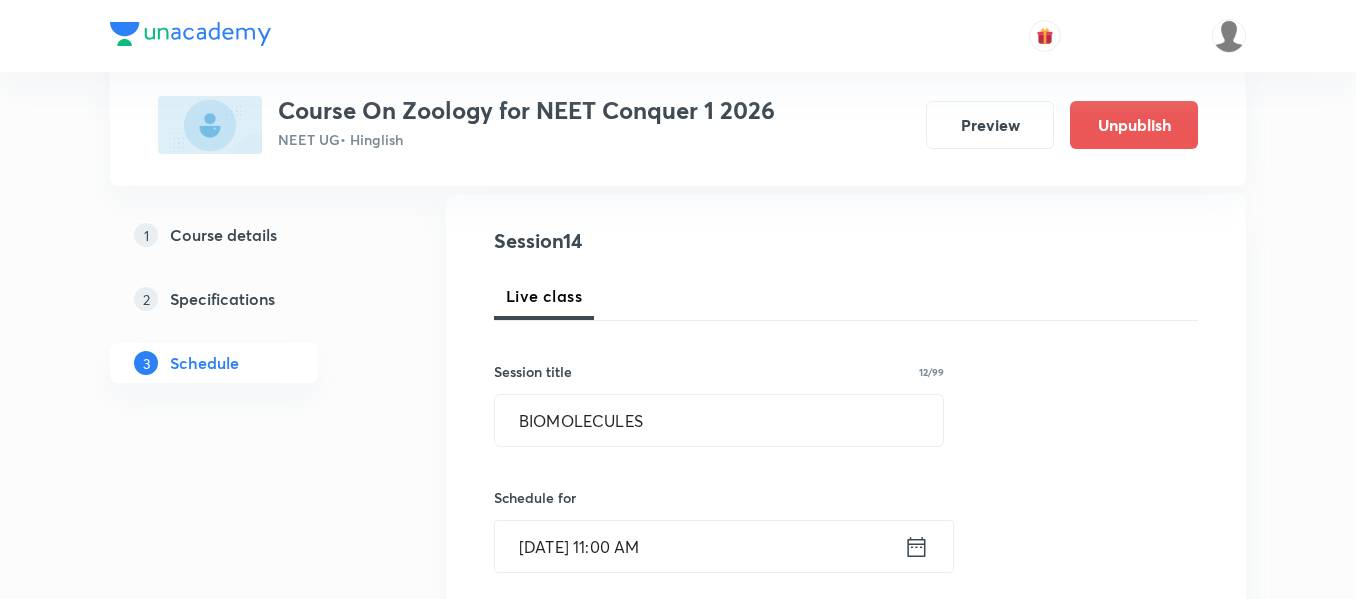 scroll, scrollTop: 200, scrollLeft: 0, axis: vertical 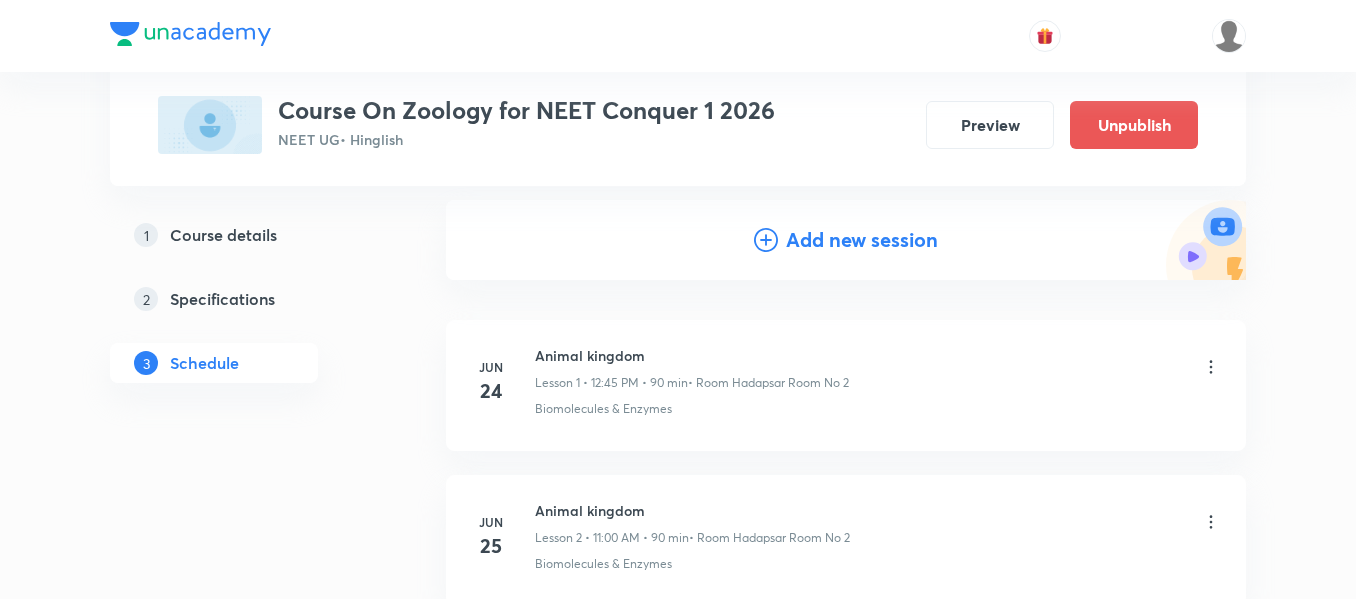drag, startPoint x: 865, startPoint y: 244, endPoint x: 793, endPoint y: 312, distance: 99.03535 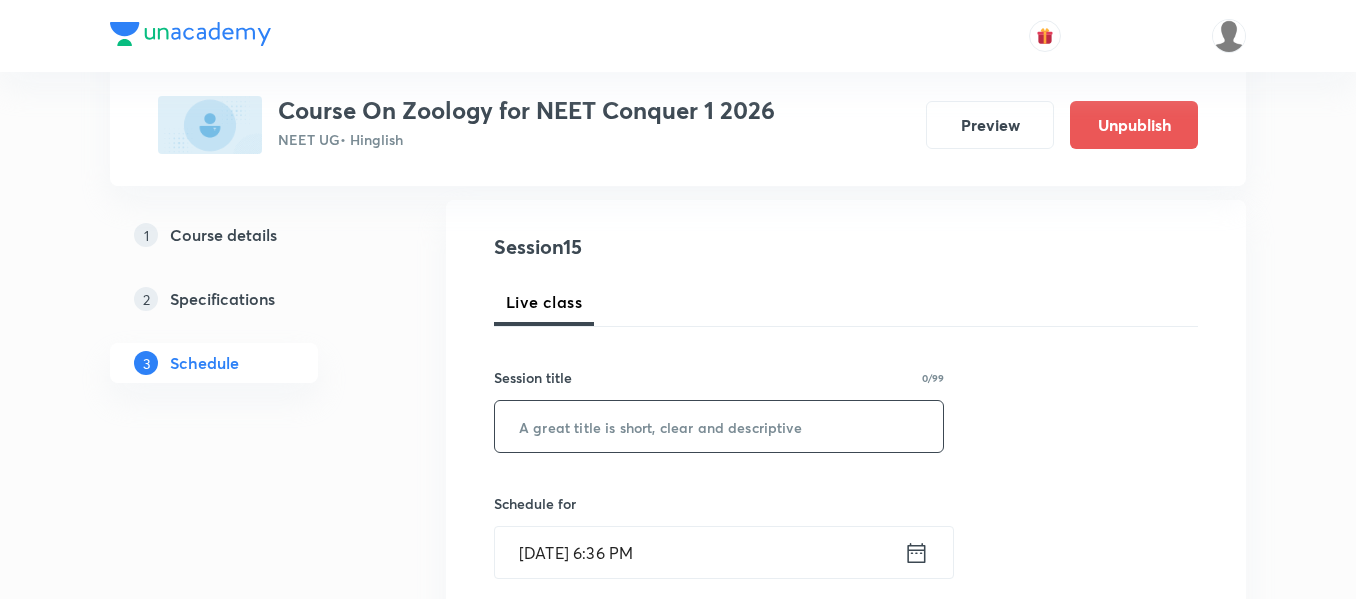 click at bounding box center [719, 426] 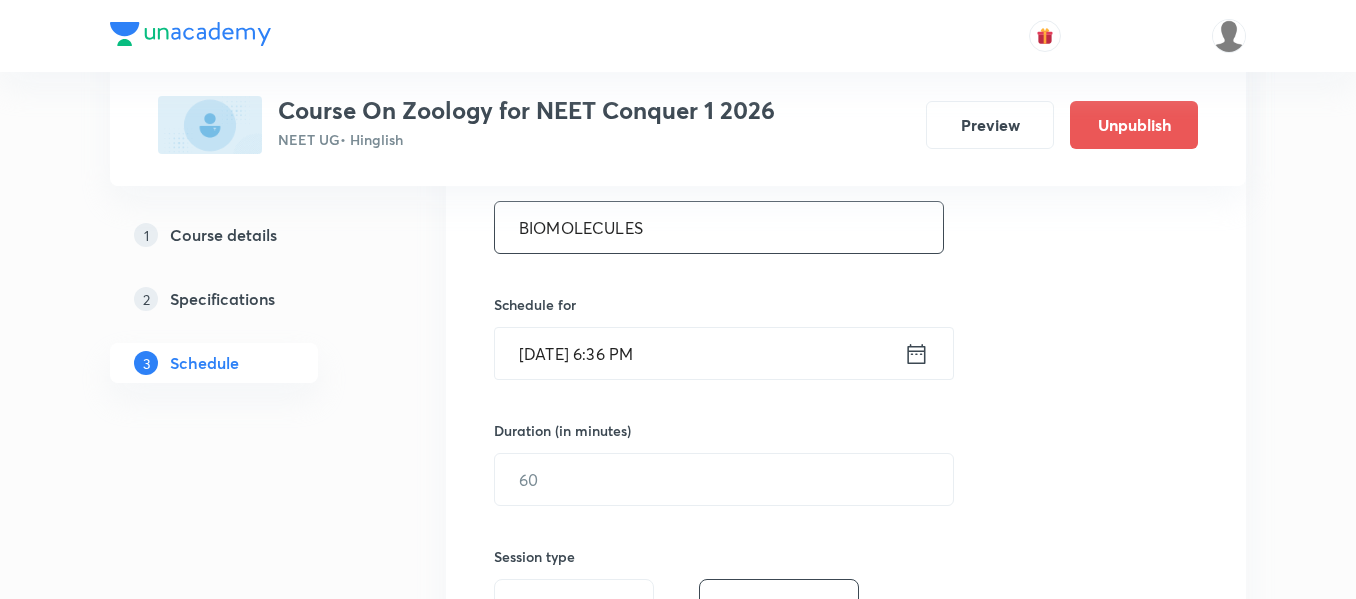 scroll, scrollTop: 500, scrollLeft: 0, axis: vertical 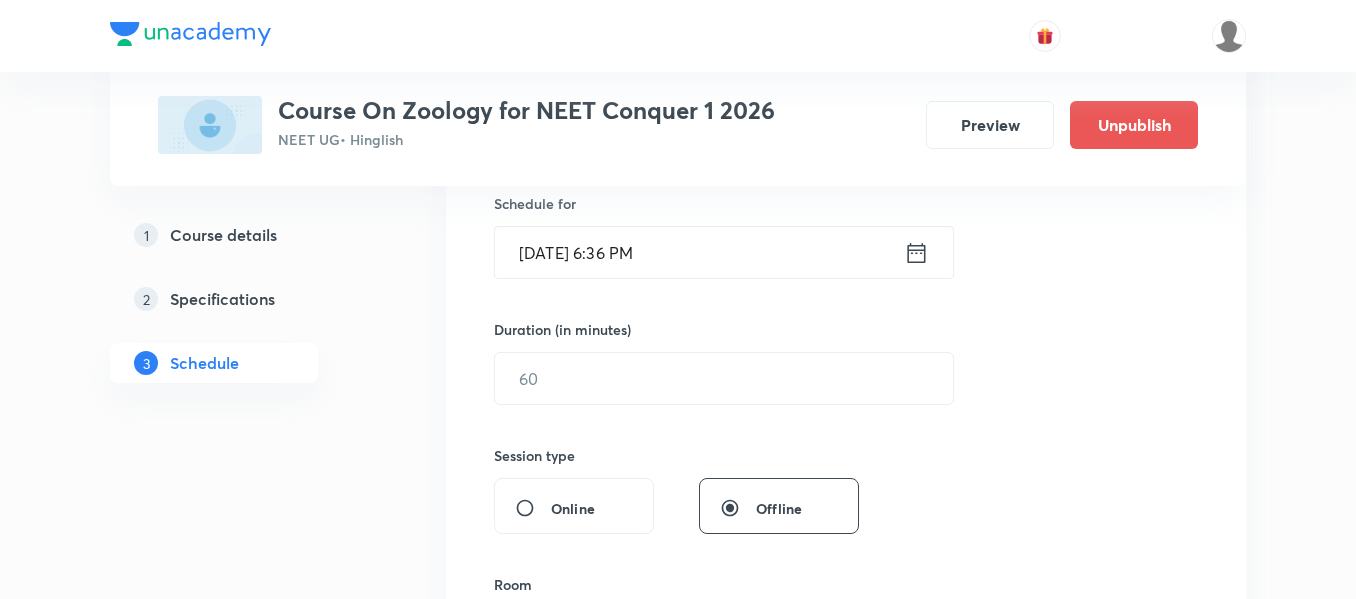 type on "BIOMOLECULES" 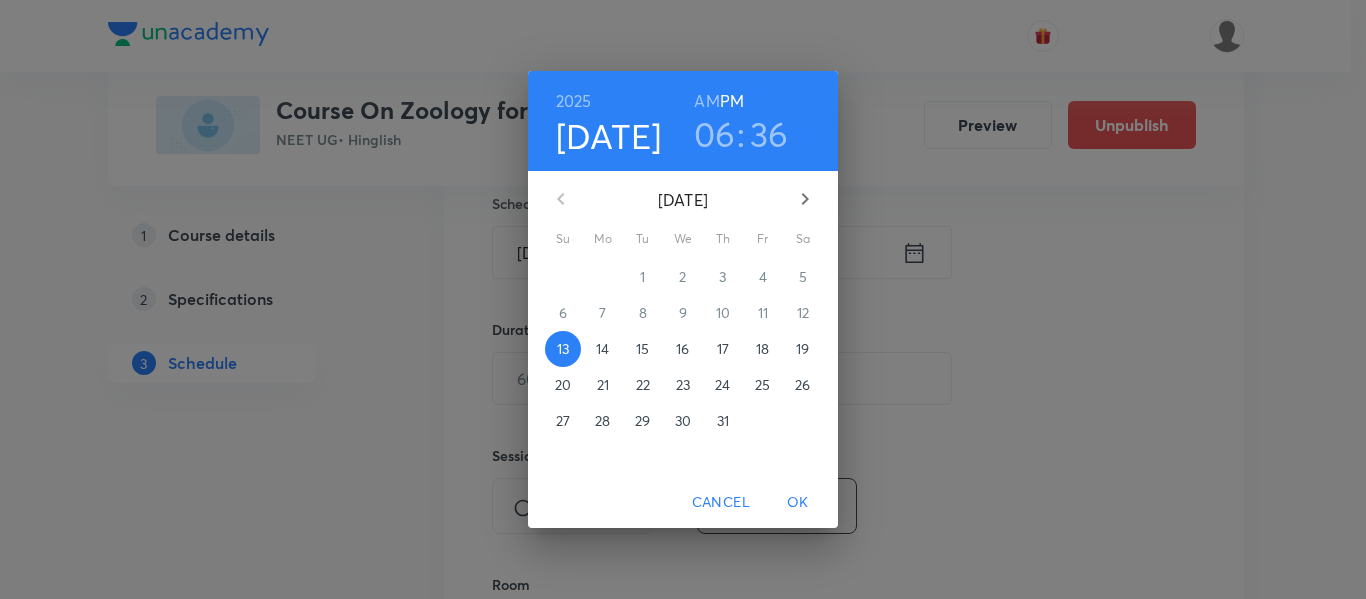 click on "17" at bounding box center (723, 349) 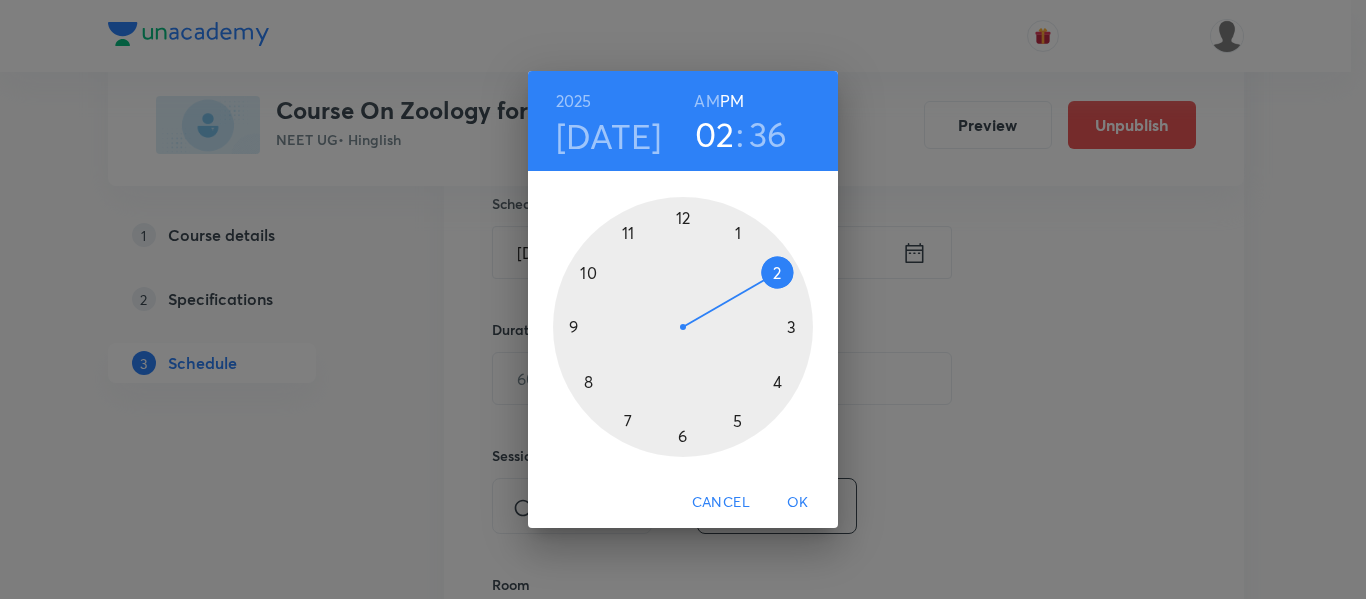drag, startPoint x: 701, startPoint y: 409, endPoint x: 775, endPoint y: 290, distance: 140.13208 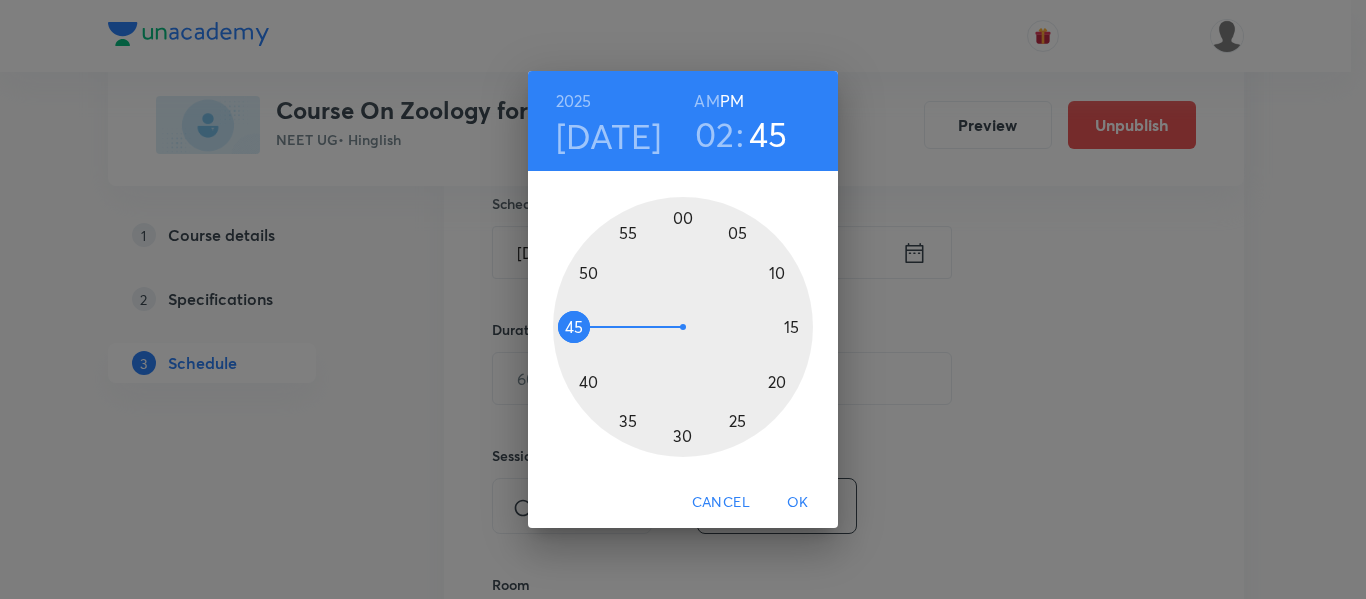drag, startPoint x: 605, startPoint y: 416, endPoint x: 573, endPoint y: 323, distance: 98.35141 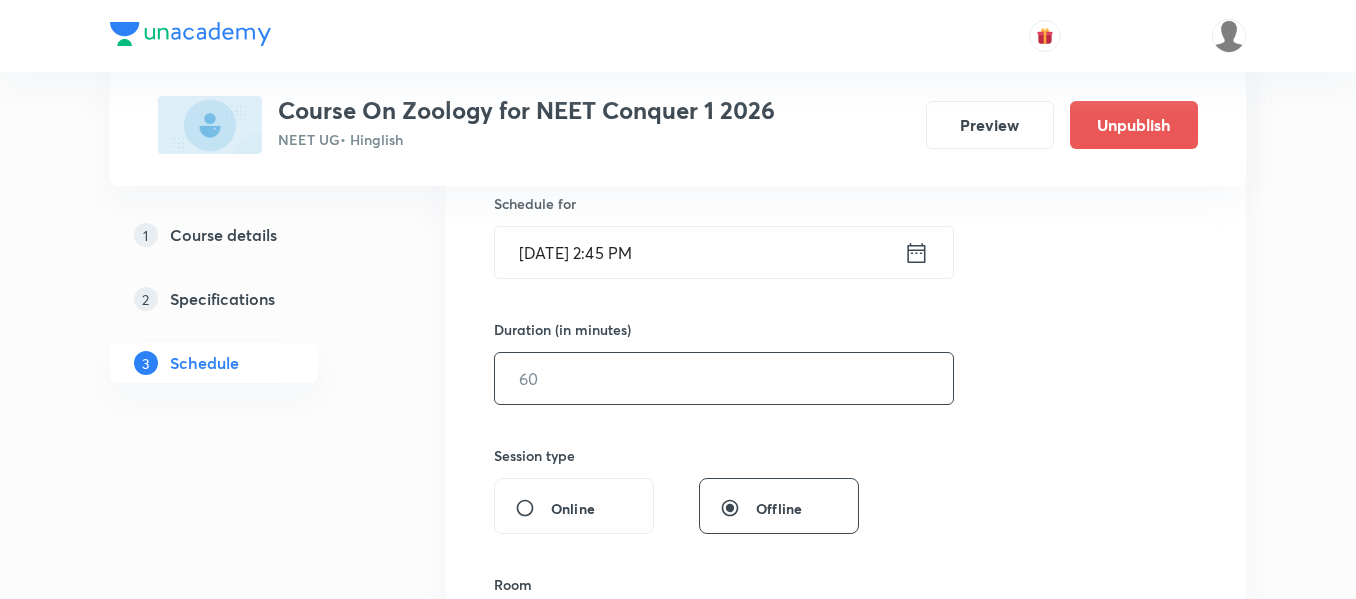 click at bounding box center (724, 378) 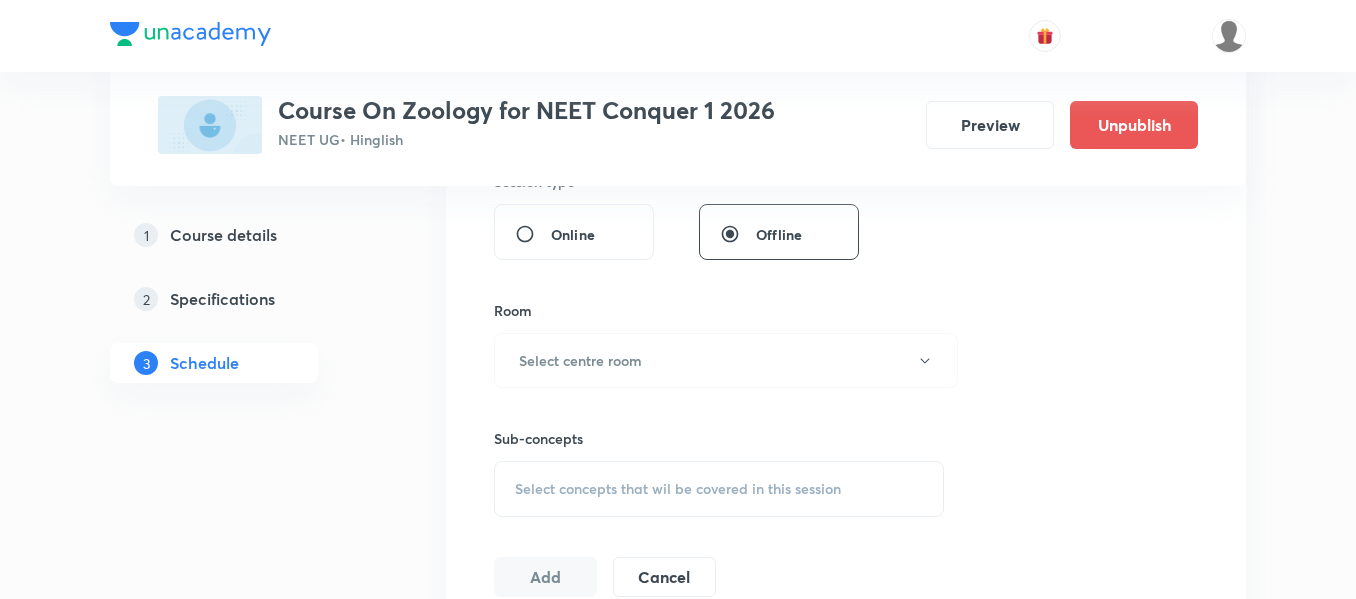scroll, scrollTop: 800, scrollLeft: 0, axis: vertical 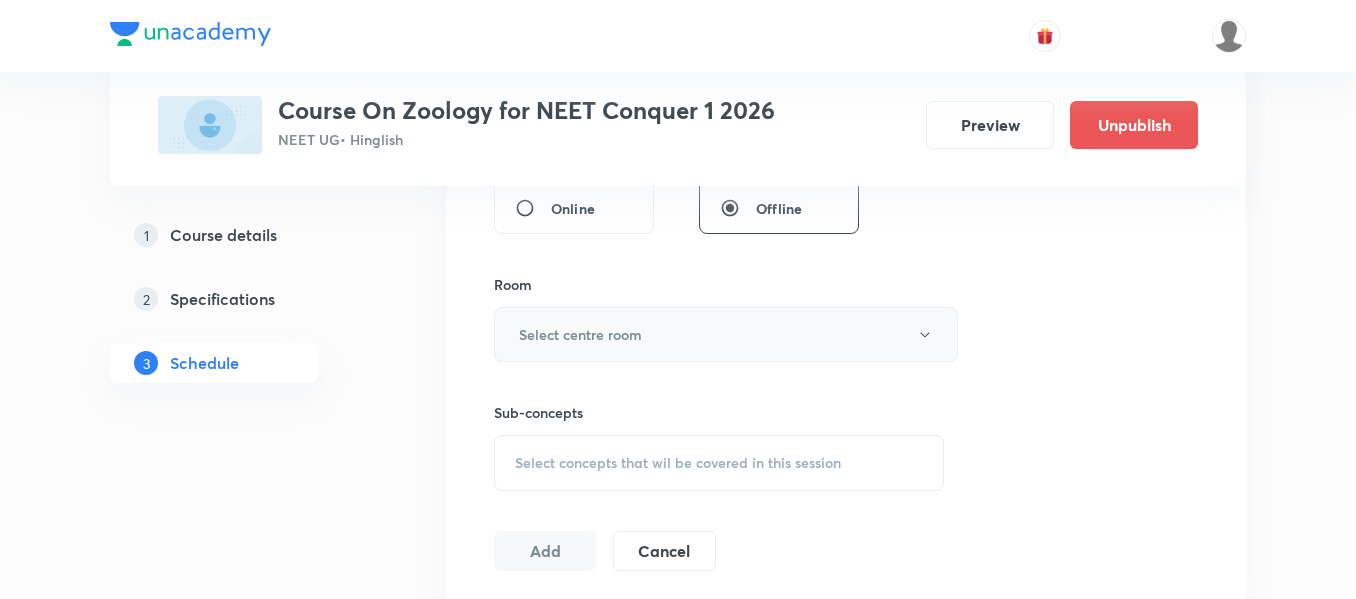 type on "90" 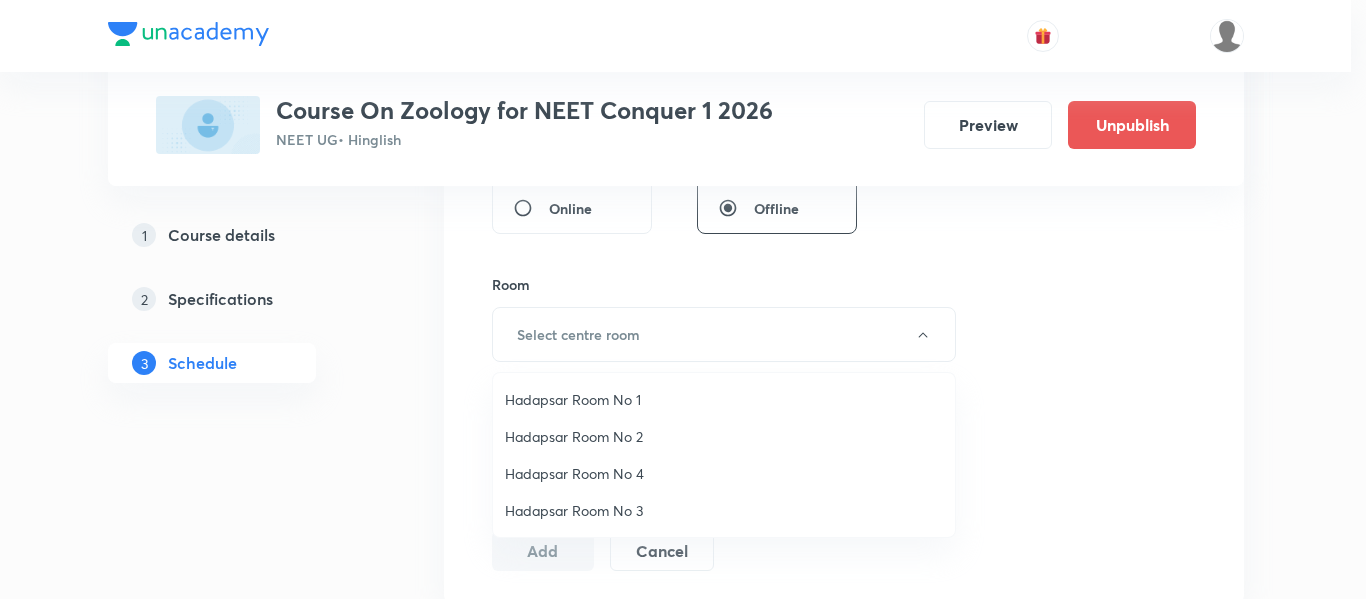 click on "Hadapsar Room No 1" at bounding box center [724, 399] 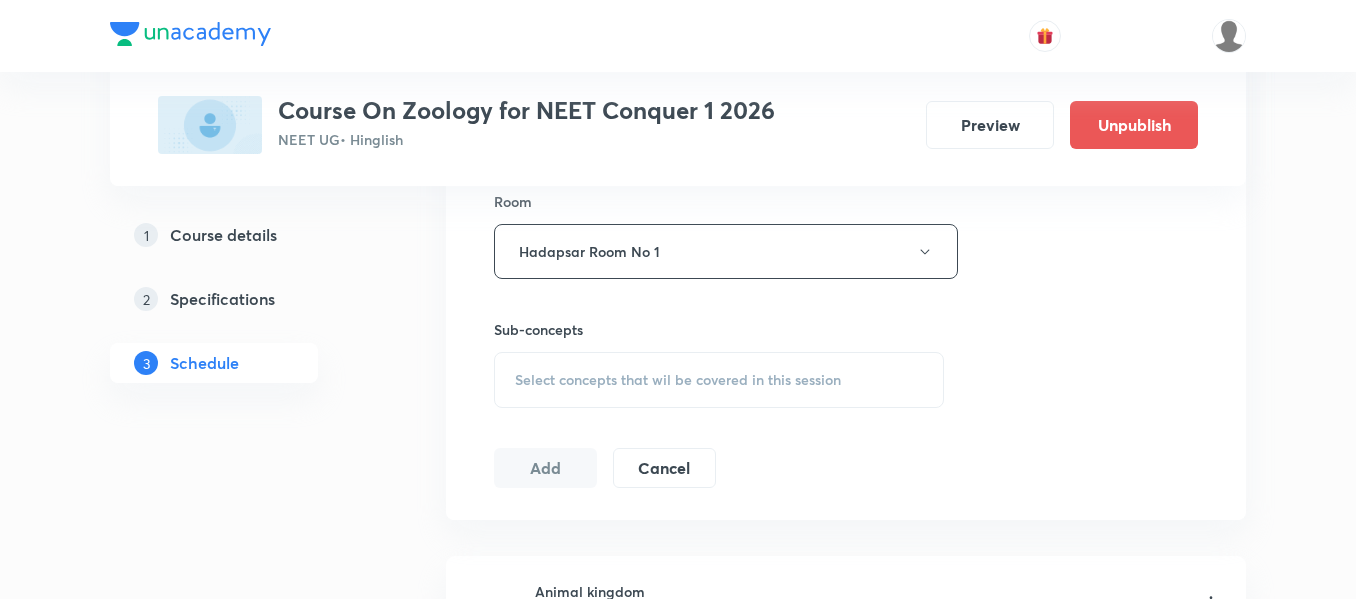 scroll, scrollTop: 900, scrollLeft: 0, axis: vertical 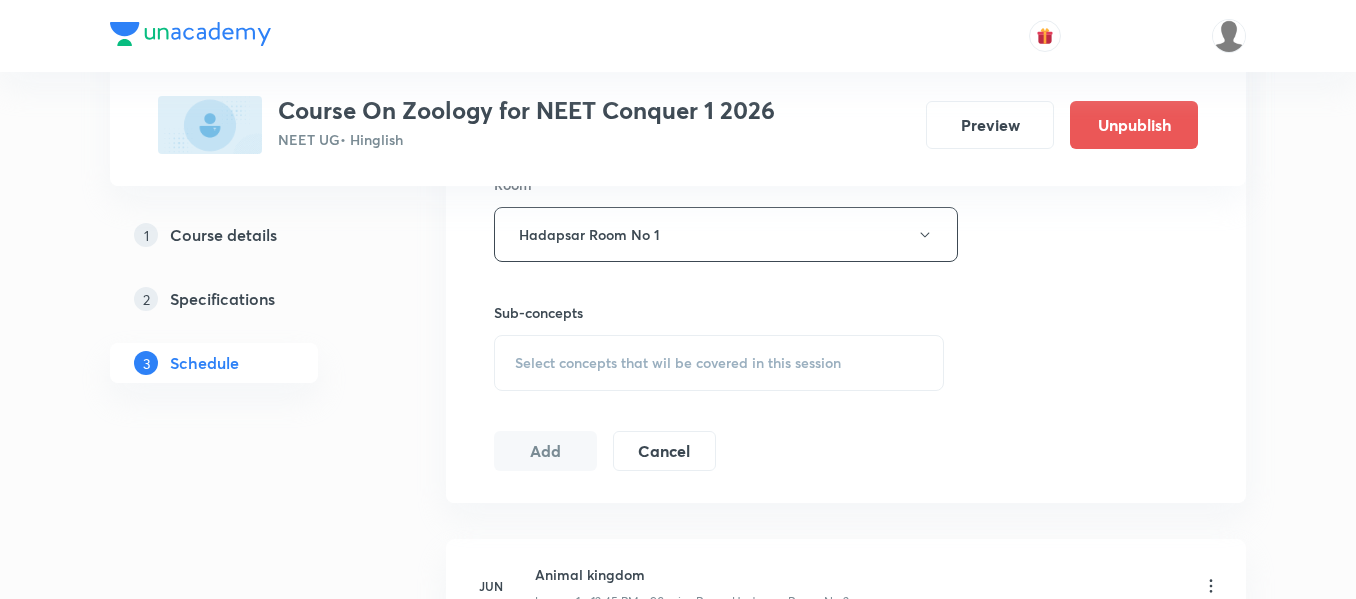 click on "Select concepts that wil be covered in this session" at bounding box center (719, 363) 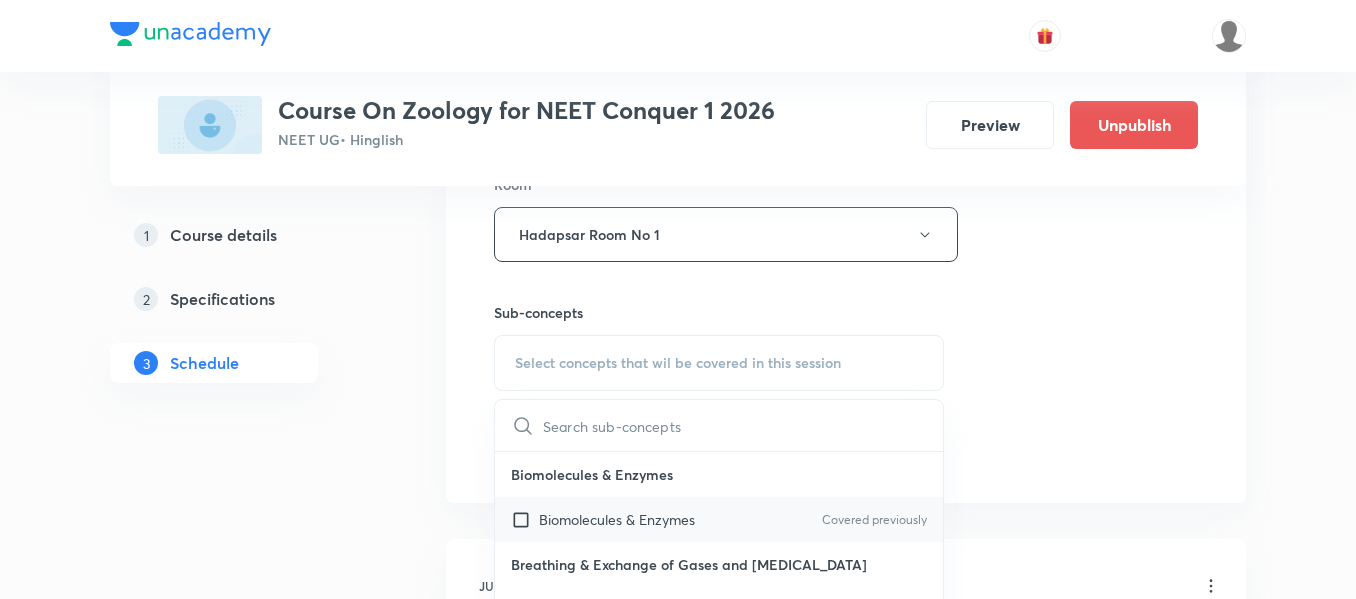 click on "Biomolecules & Enzymes Covered previously" at bounding box center [719, 519] 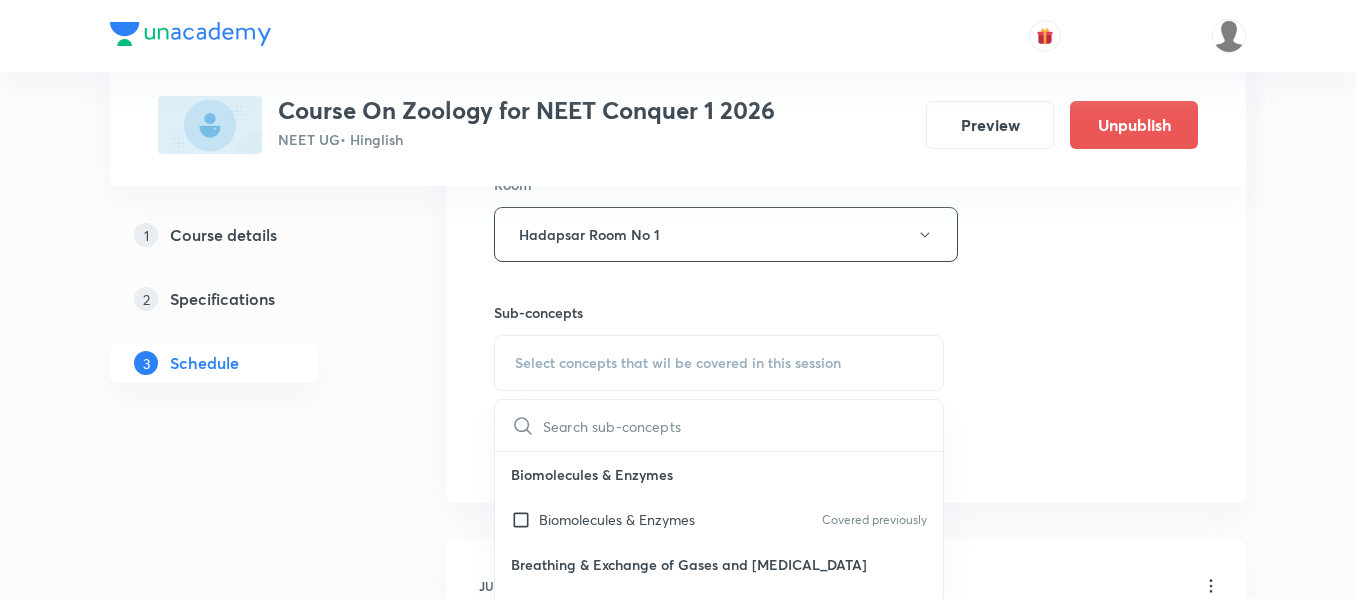 checkbox on "true" 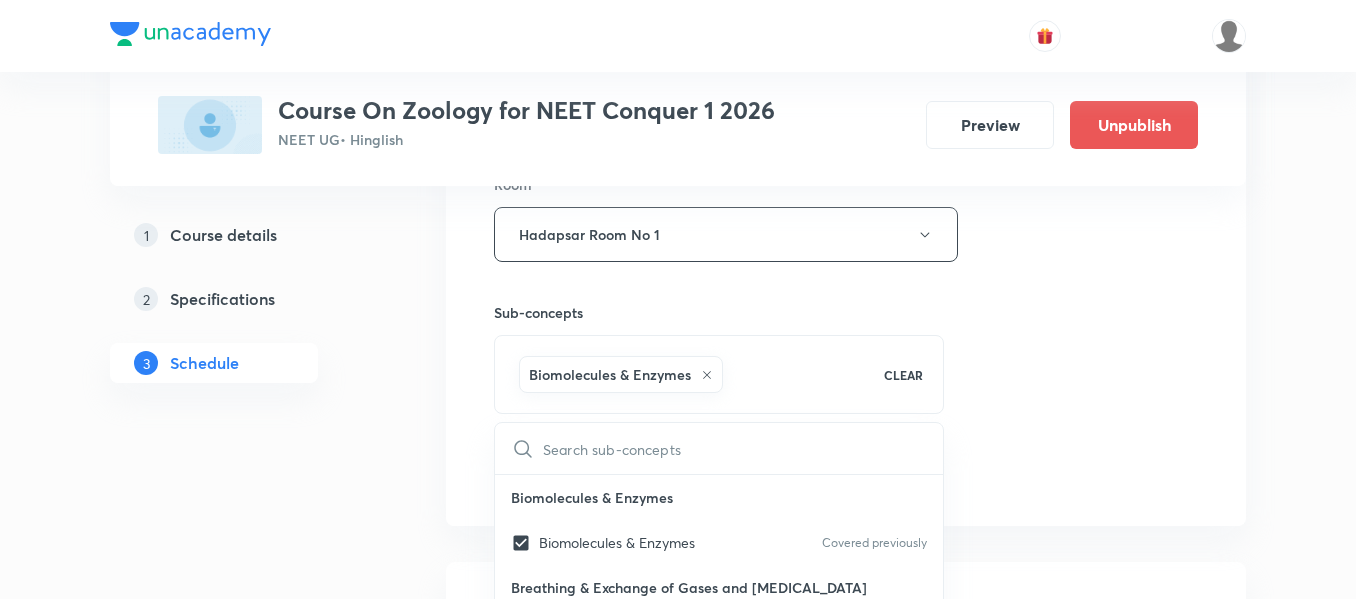 click on "Session  15 Live class Session title 12/99 BIOMOLECULES ​ Schedule for Jul 17, 2025, 2:45 PM ​ Duration (in minutes) 90 ​   Session type Online Offline Room Hadapsar Room No 1 Sub-concepts Biomolecules & Enzymes CLEAR ​ Biomolecules & Enzymes Biomolecules & Enzymes Covered previously Breathing & Exchange of Gases and Body Fluids Breathing & Exchange of Gases and Body Fluids Covered previously Reproductive Health Reproductive Health Excretory product and their elimination, Locomotion Excretory product and their elimination, Locomotion Origin & Evolution Origin & Evolution Biomolecules & Enzymes, Body Fluids & Circulation and Breathing & Exchange of Gases Biomolecules & Enzymes, Body Fluids & Circulation and Breathing & Exchange of Gases Neural Control & Coordination, Chemical Control & Coordination Neural Control & Coordination, Chemical Control & Coordination Excretory Products and their Elimination Excretory Products and their Elimination Add Cancel" at bounding box center [846, 13] 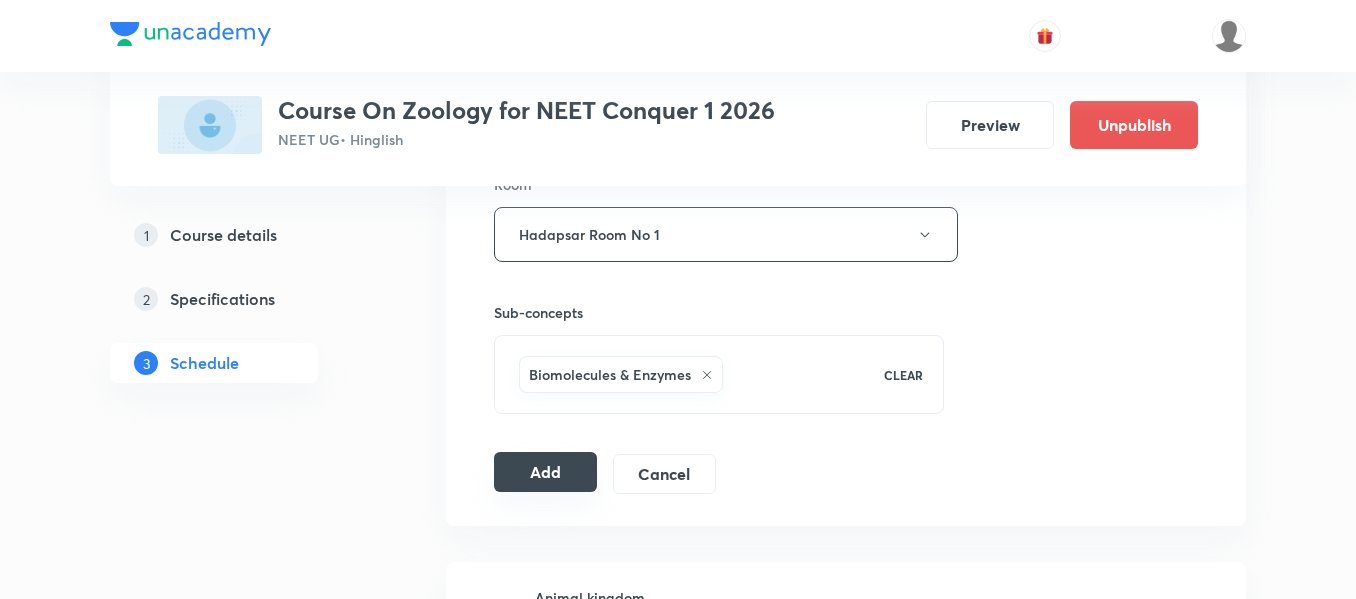 click on "Add" at bounding box center (545, 472) 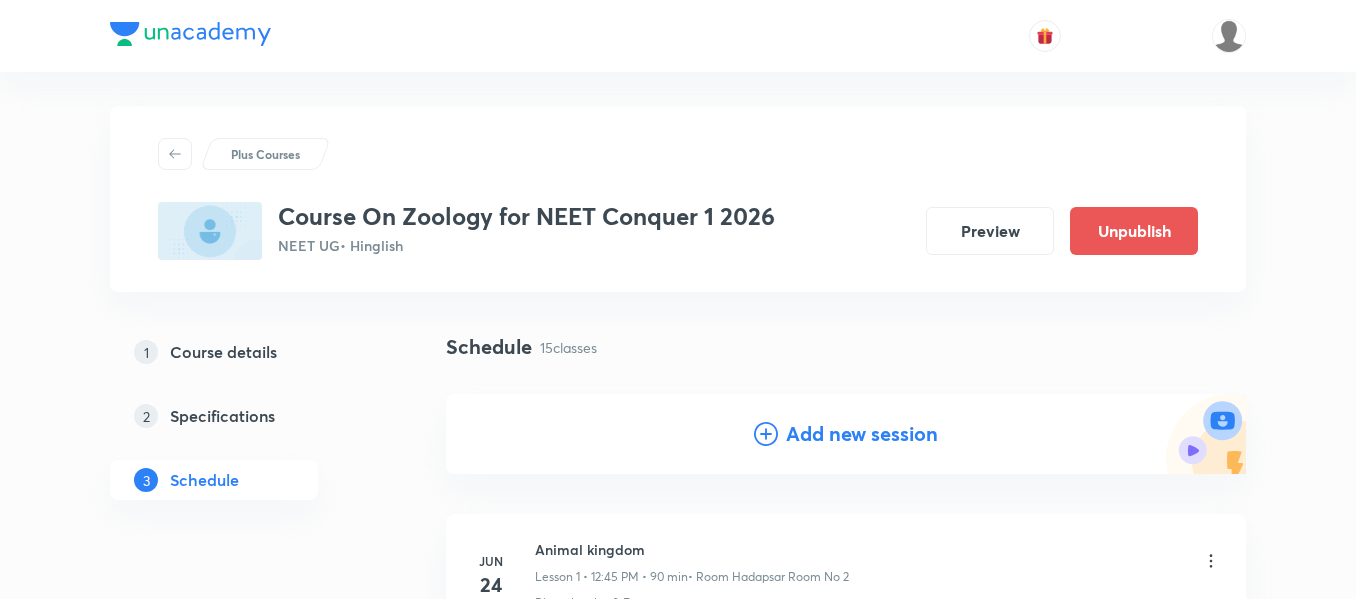 scroll, scrollTop: 0, scrollLeft: 0, axis: both 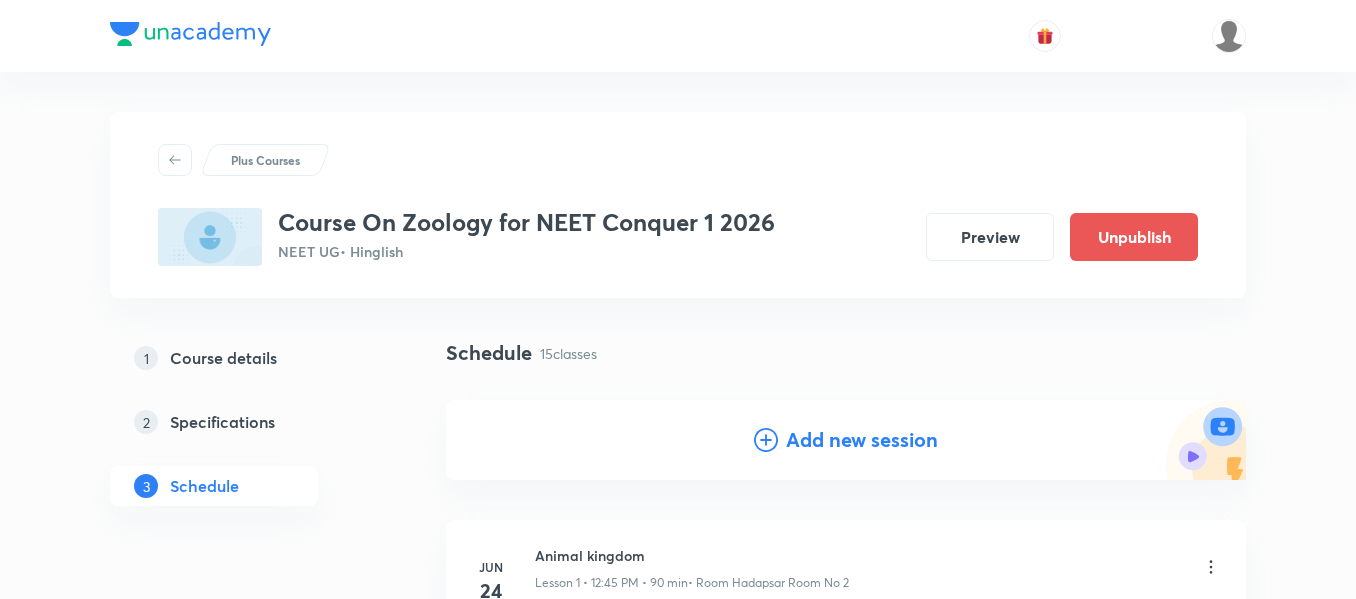 click on "Add new session" at bounding box center [846, 440] 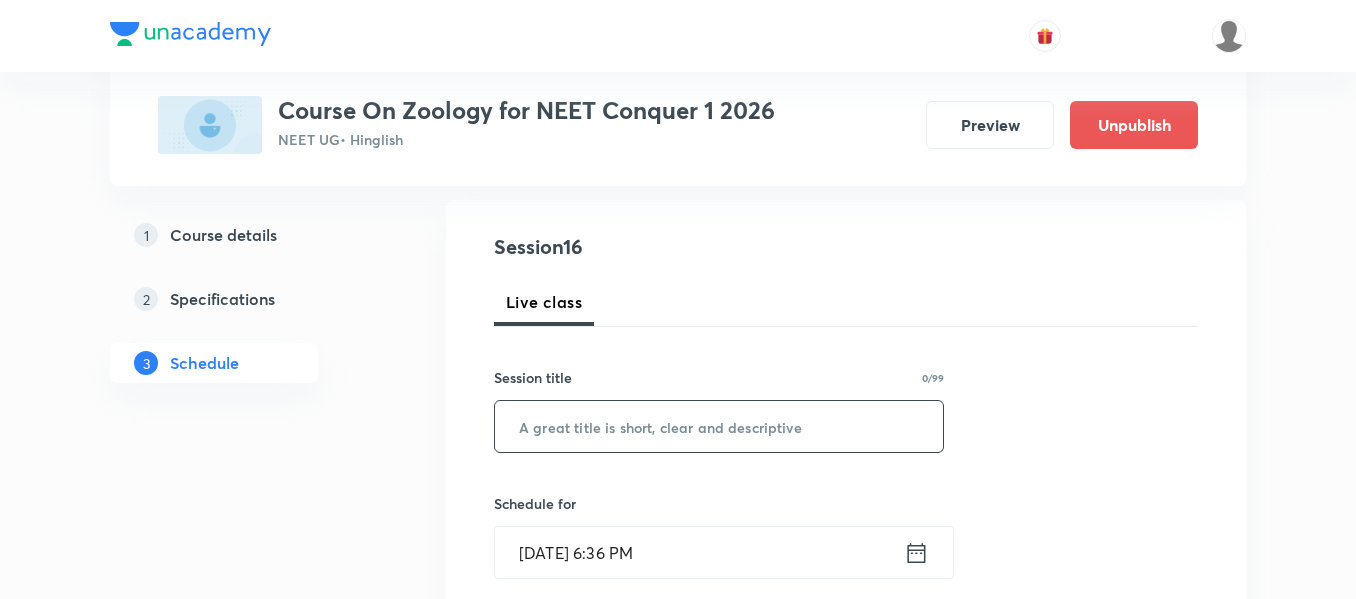 click at bounding box center [719, 426] 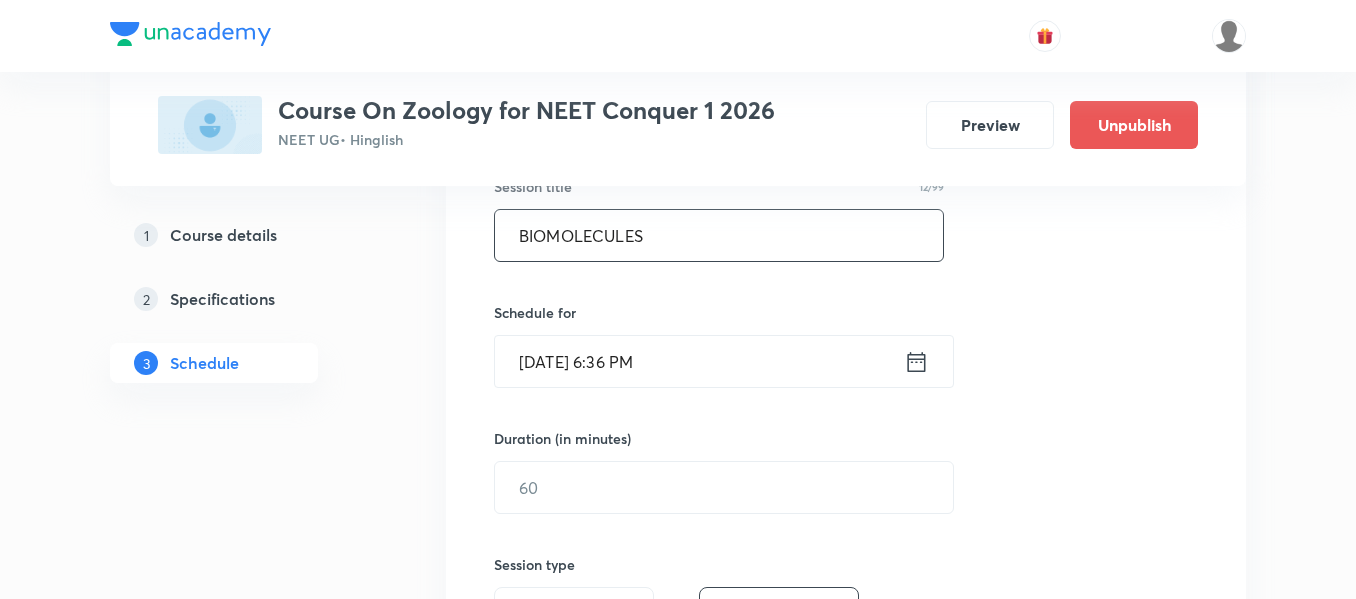 scroll, scrollTop: 400, scrollLeft: 0, axis: vertical 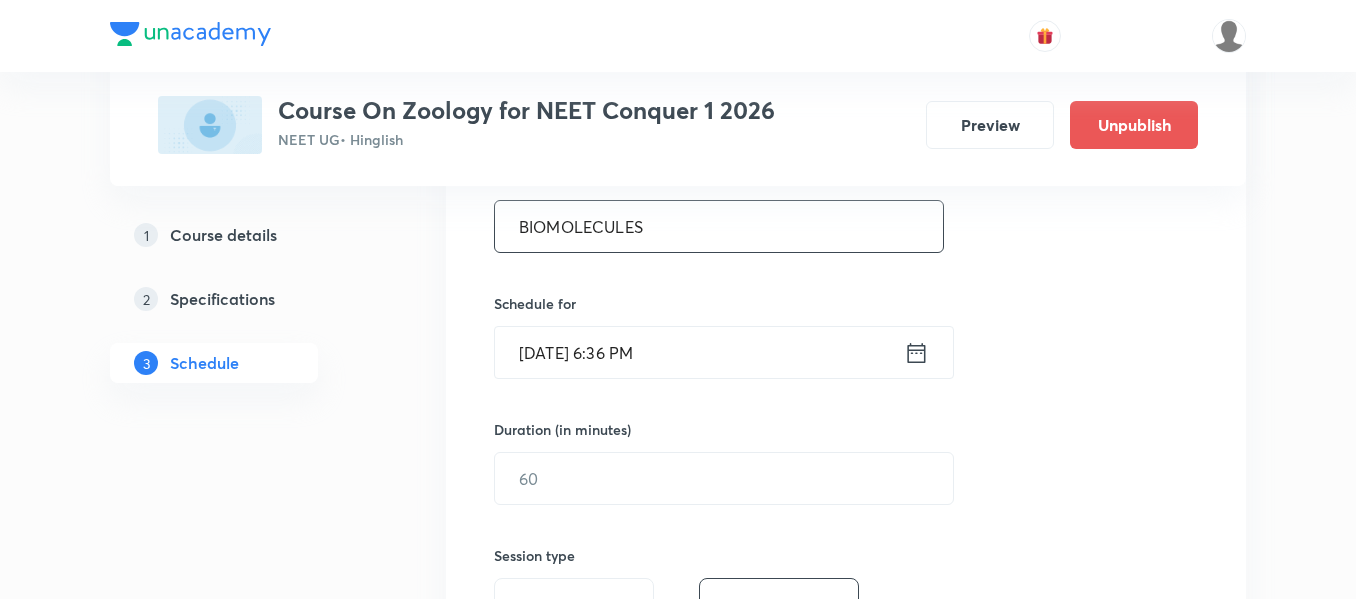 type on "BIOMOLECULES" 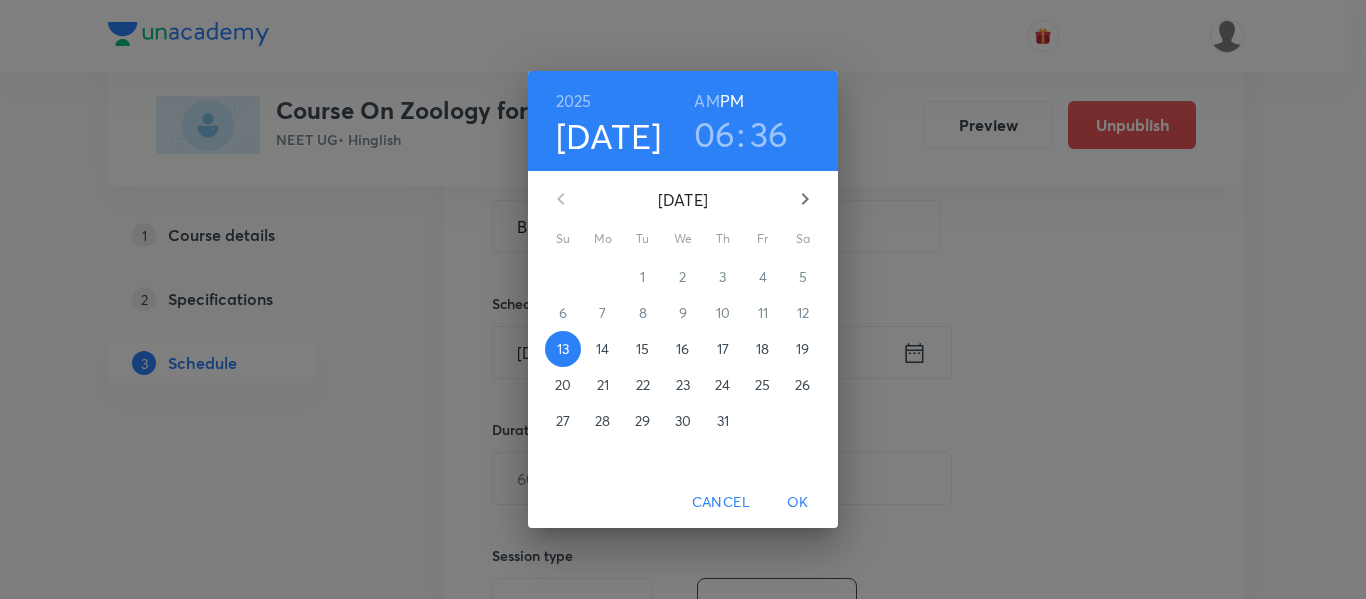 click on "18" at bounding box center (762, 349) 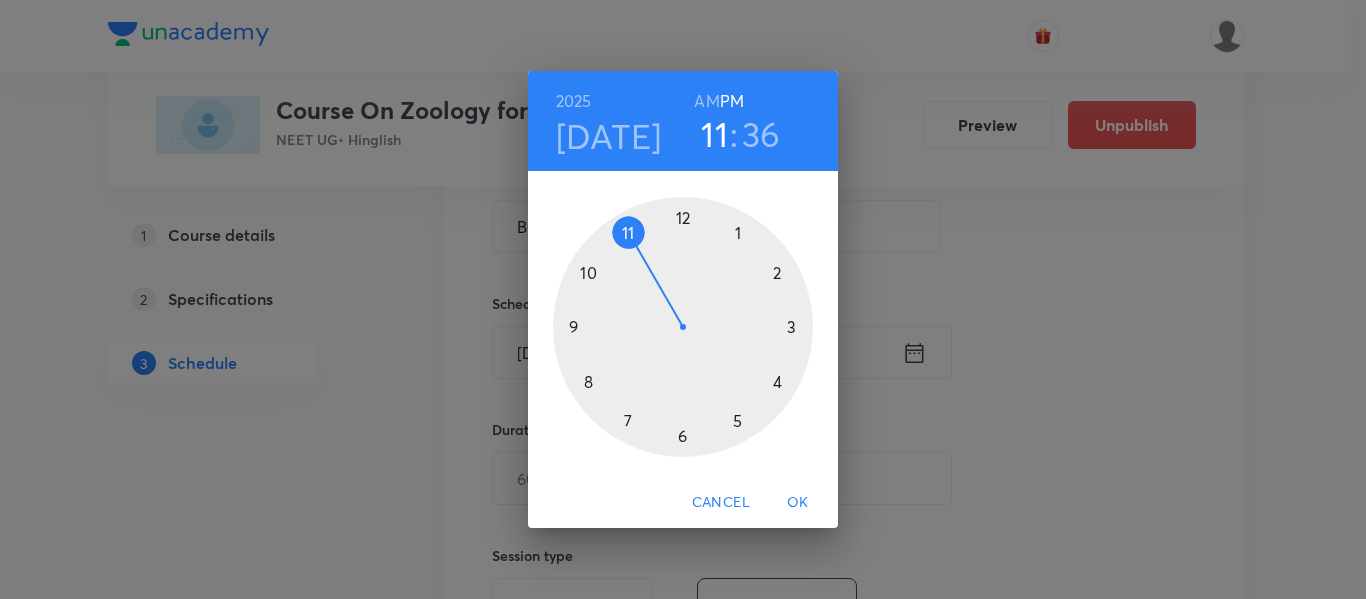 drag, startPoint x: 681, startPoint y: 431, endPoint x: 640, endPoint y: 260, distance: 175.84653 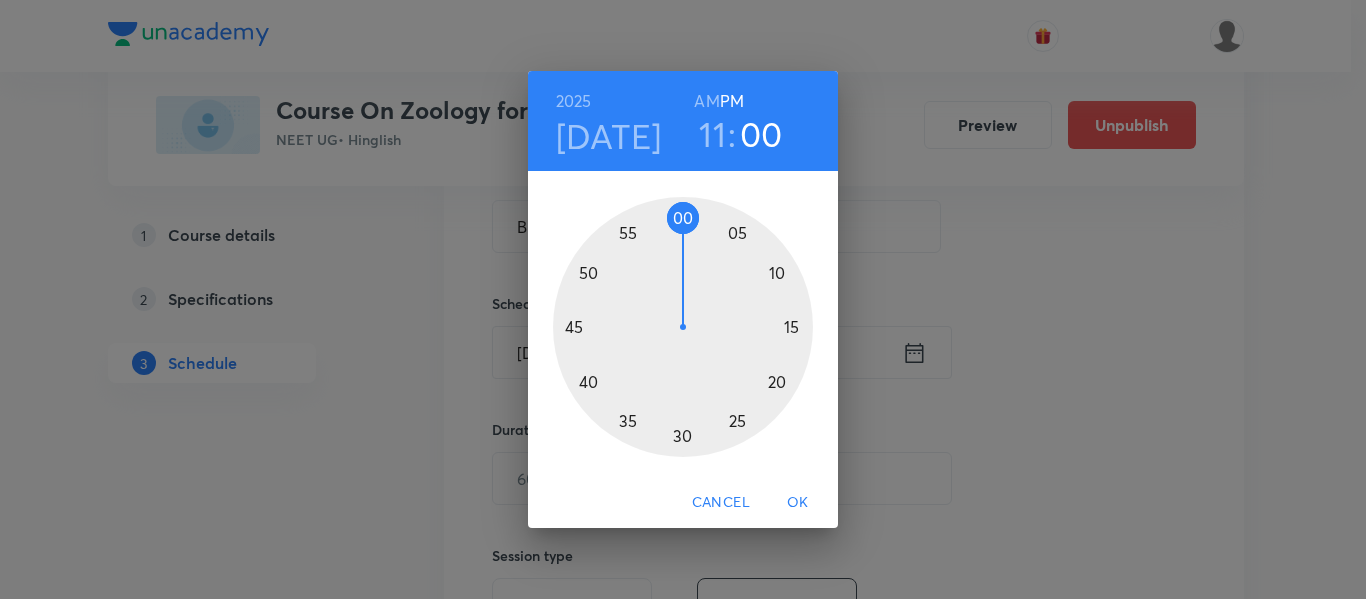 drag, startPoint x: 623, startPoint y: 382, endPoint x: 685, endPoint y: 267, distance: 130.64838 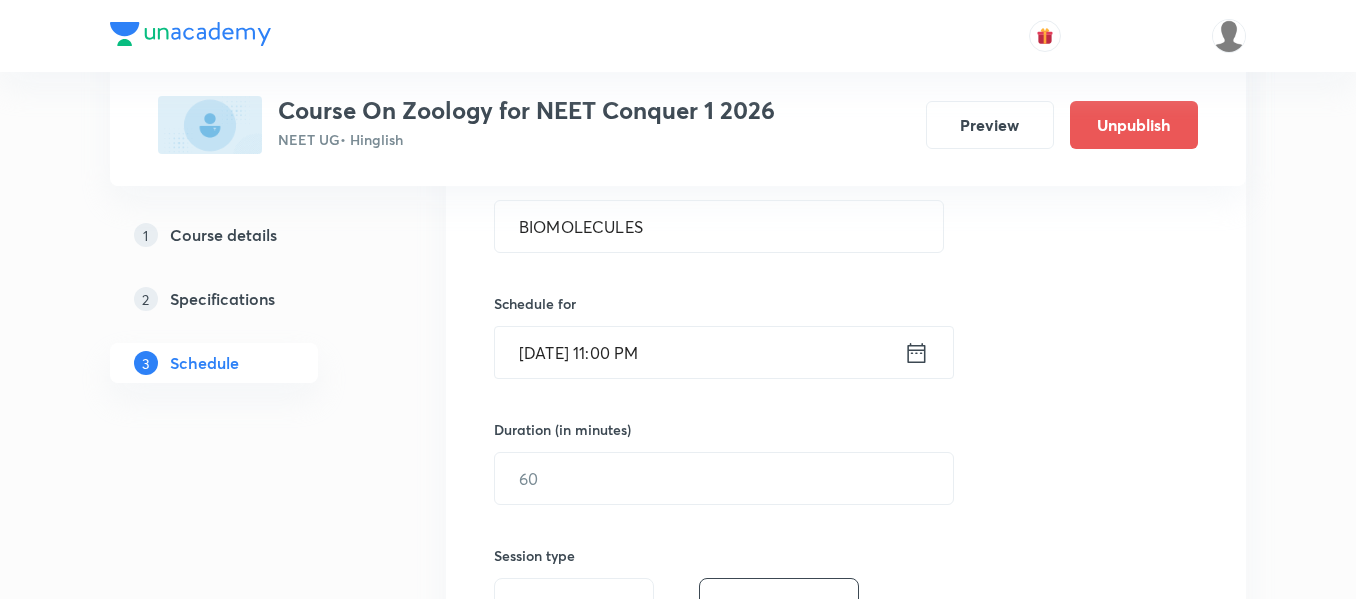 click 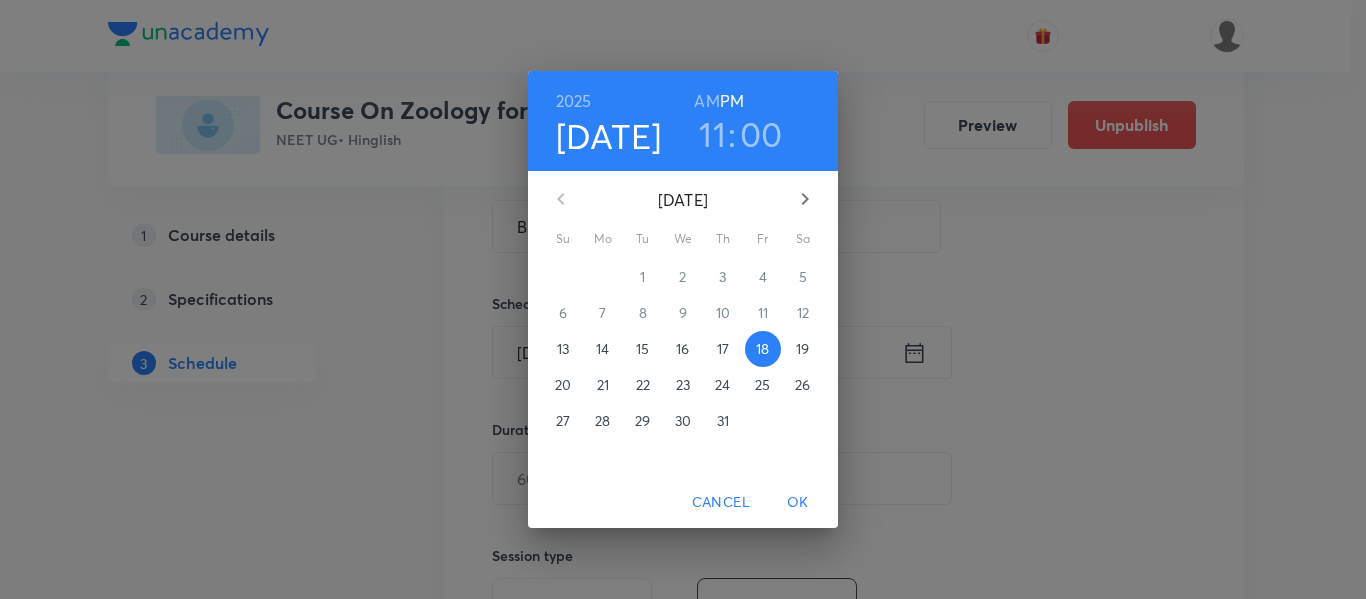 click on "AM" at bounding box center (706, 101) 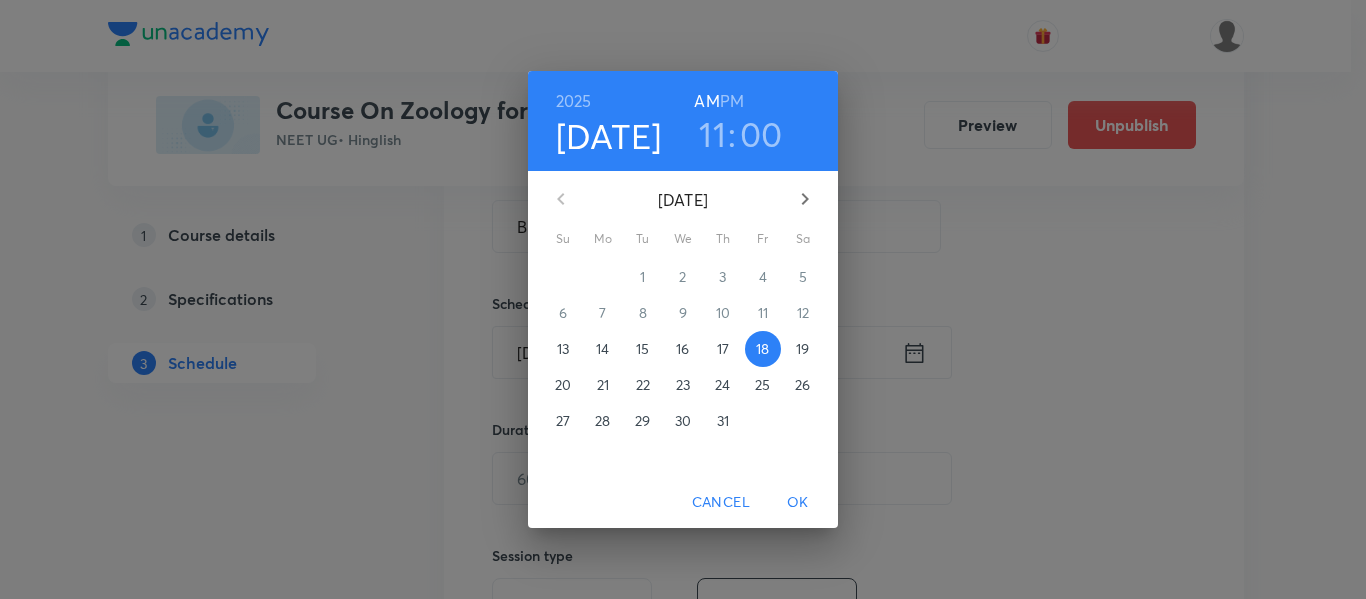 click on "OK" at bounding box center (798, 502) 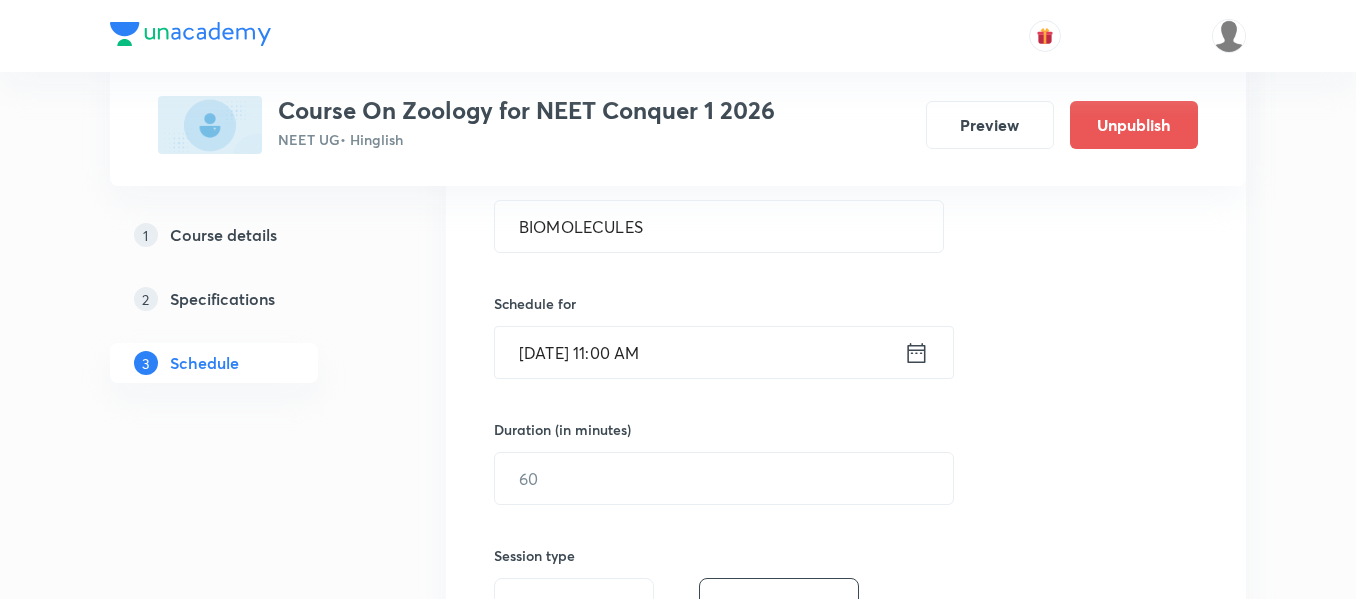 click at bounding box center [724, 478] 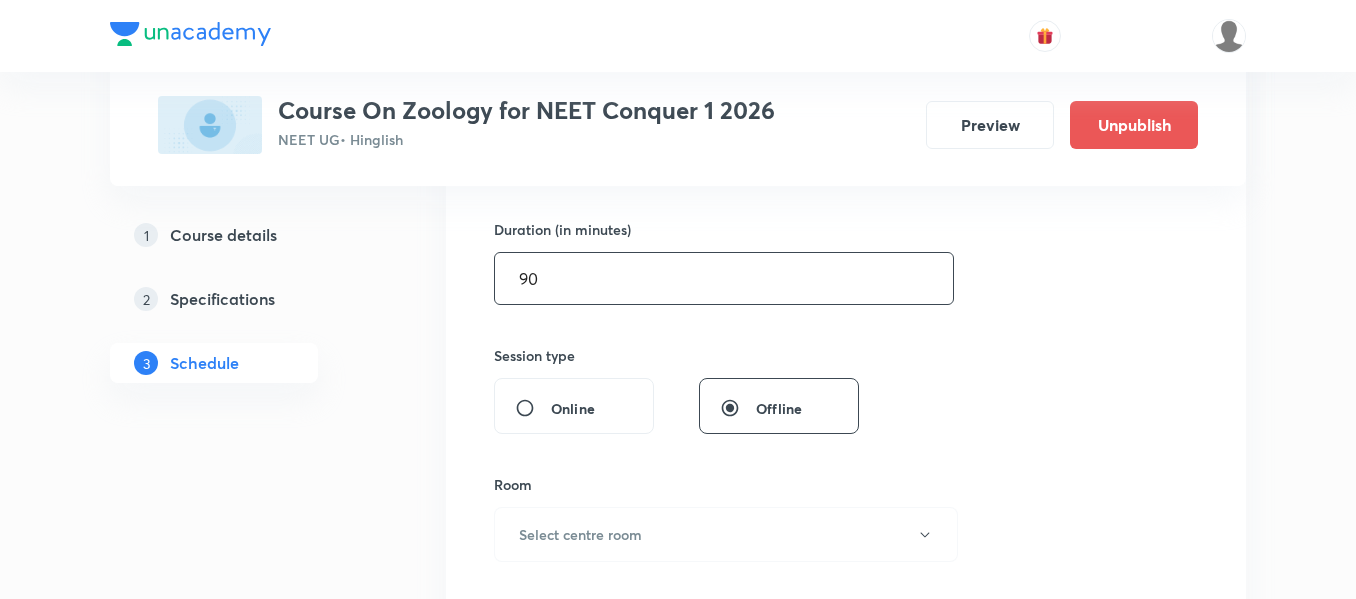 scroll, scrollTop: 800, scrollLeft: 0, axis: vertical 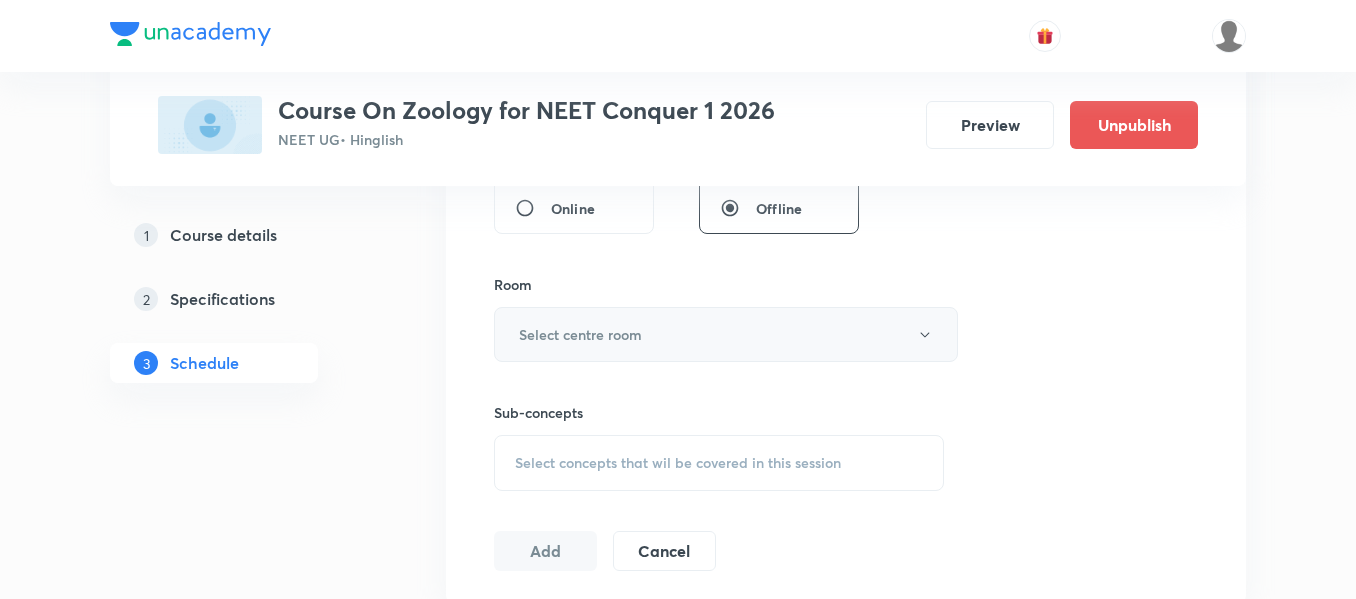 type on "90" 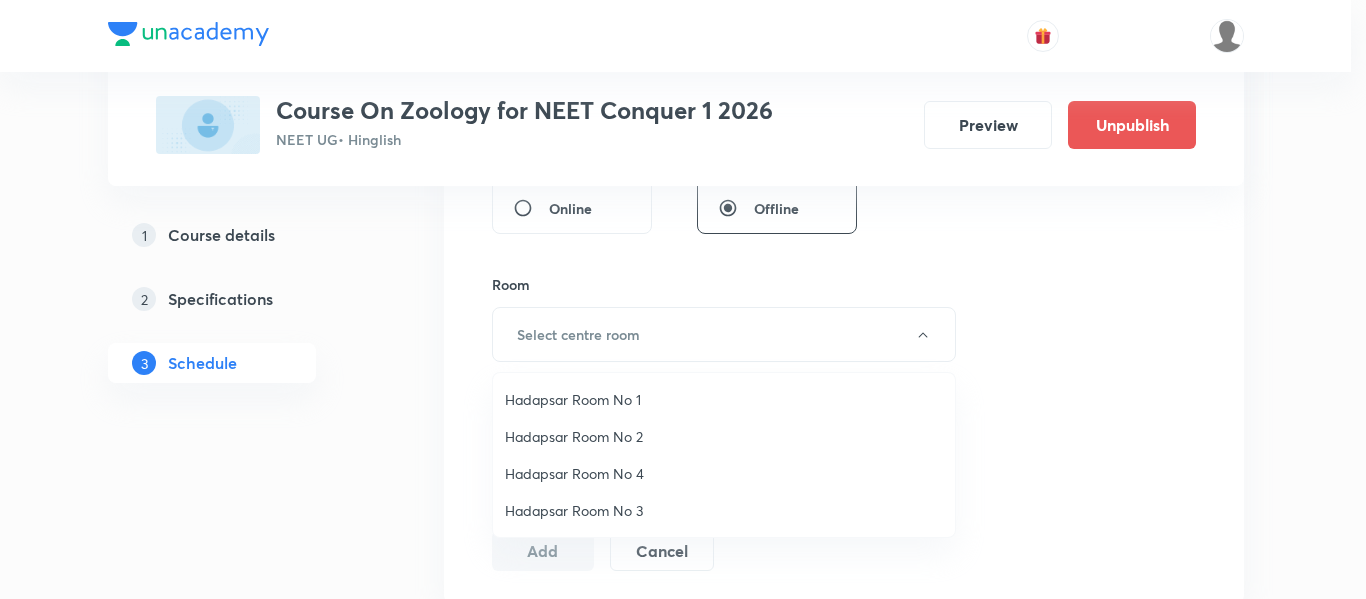 click on "Hadapsar Room No 1" at bounding box center [724, 399] 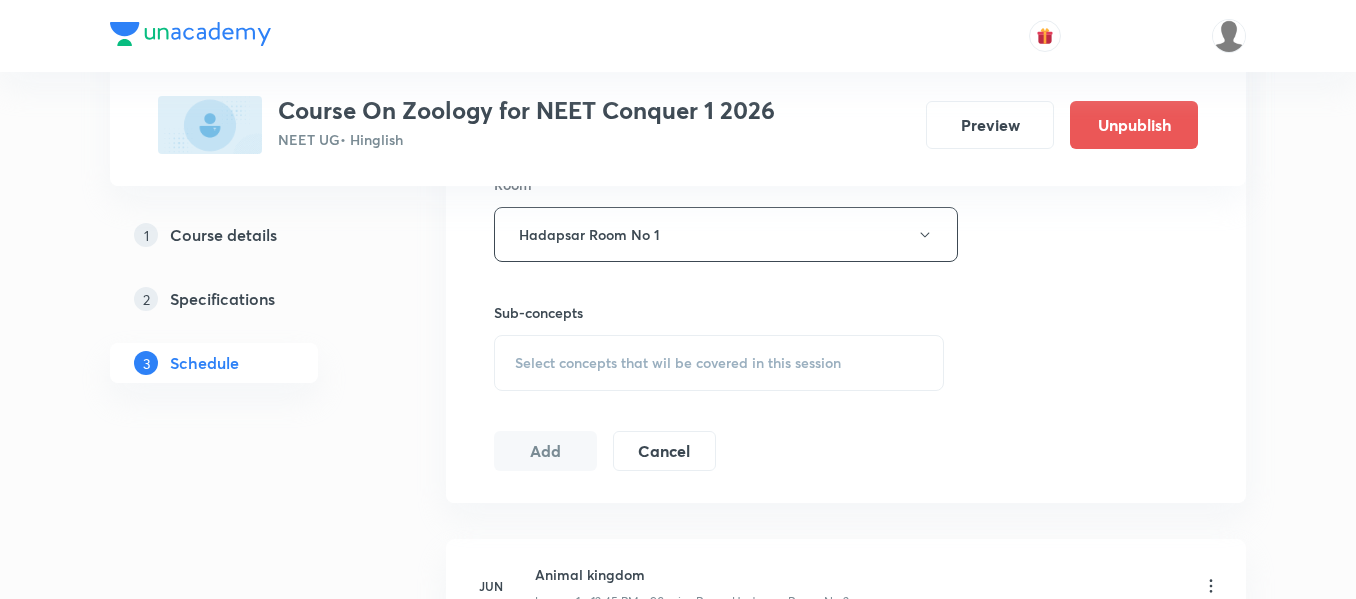 click on "Select concepts that wil be covered in this session" at bounding box center [678, 363] 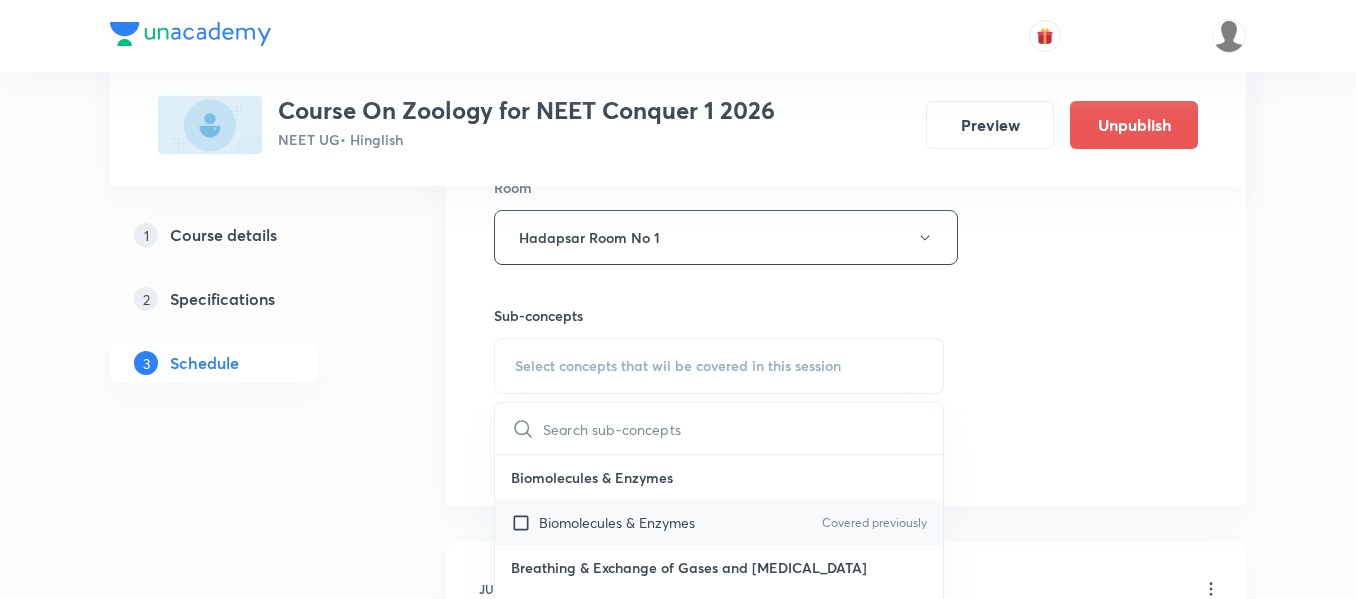 scroll, scrollTop: 900, scrollLeft: 0, axis: vertical 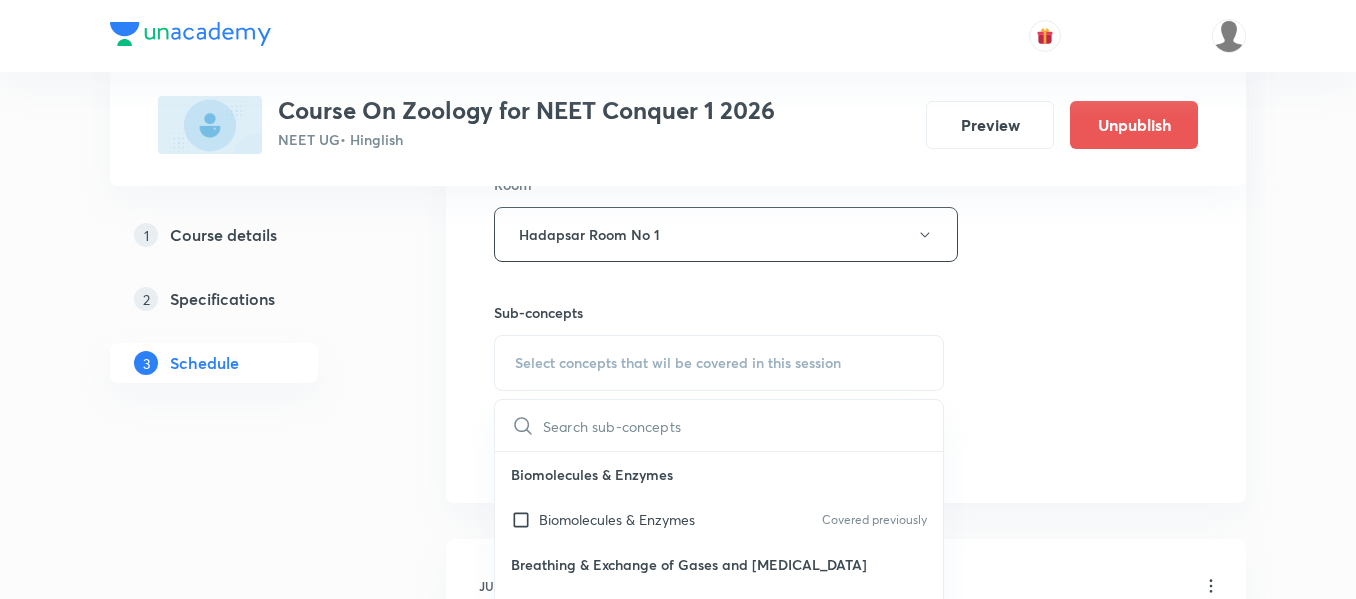 drag, startPoint x: 745, startPoint y: 504, endPoint x: 761, endPoint y: 510, distance: 17.088007 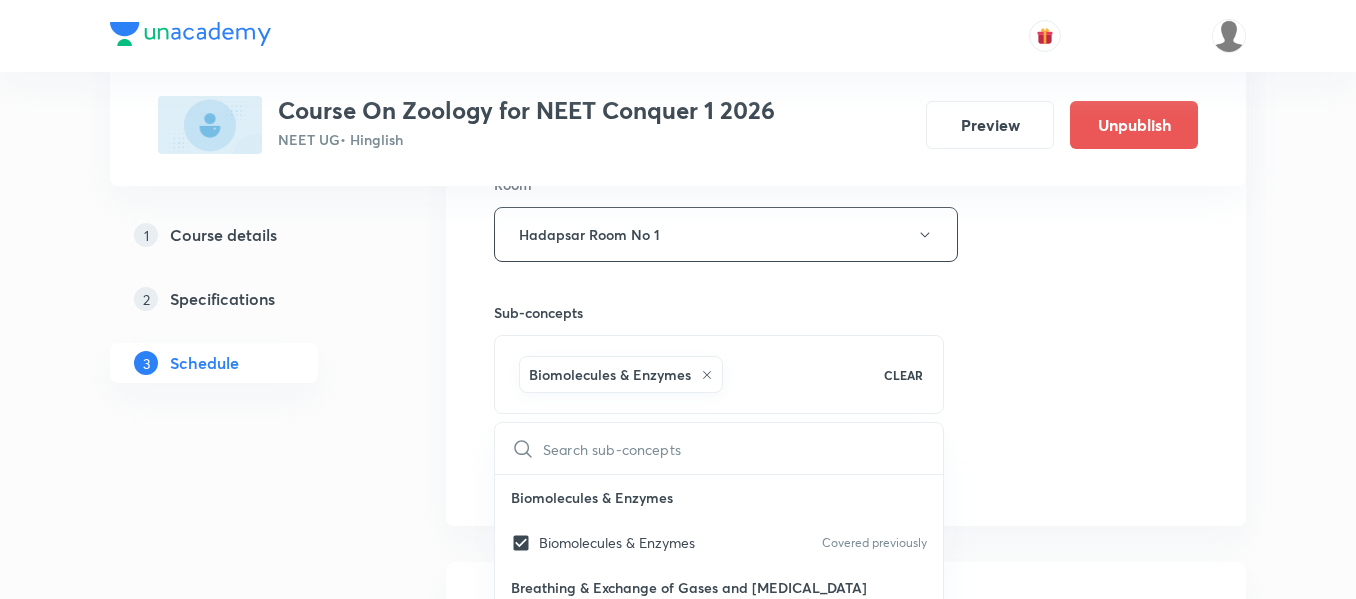 click on "Session  16 Live class Session title 12/99 BIOMOLECULES ​ Schedule for Jul 18, 2025, 11:00 AM ​ Duration (in minutes) 90 ​   Session type Online Offline Room Hadapsar Room No 1 Sub-concepts Biomolecules & Enzymes CLEAR ​ Biomolecules & Enzymes Biomolecules & Enzymes Covered previously Breathing & Exchange of Gases and Body Fluids Breathing & Exchange of Gases and Body Fluids Covered previously Reproductive Health Reproductive Health Excretory product and their elimination, Locomotion Excretory product and their elimination, Locomotion Origin & Evolution Origin & Evolution Biomolecules & Enzymes, Body Fluids & Circulation and Breathing & Exchange of Gases Biomolecules & Enzymes, Body Fluids & Circulation and Breathing & Exchange of Gases Neural Control & Coordination, Chemical Control & Coordination Neural Control & Coordination, Chemical Control & Coordination Excretory Products and their Elimination Excretory Products and their Elimination Add Cancel" at bounding box center (846, 13) 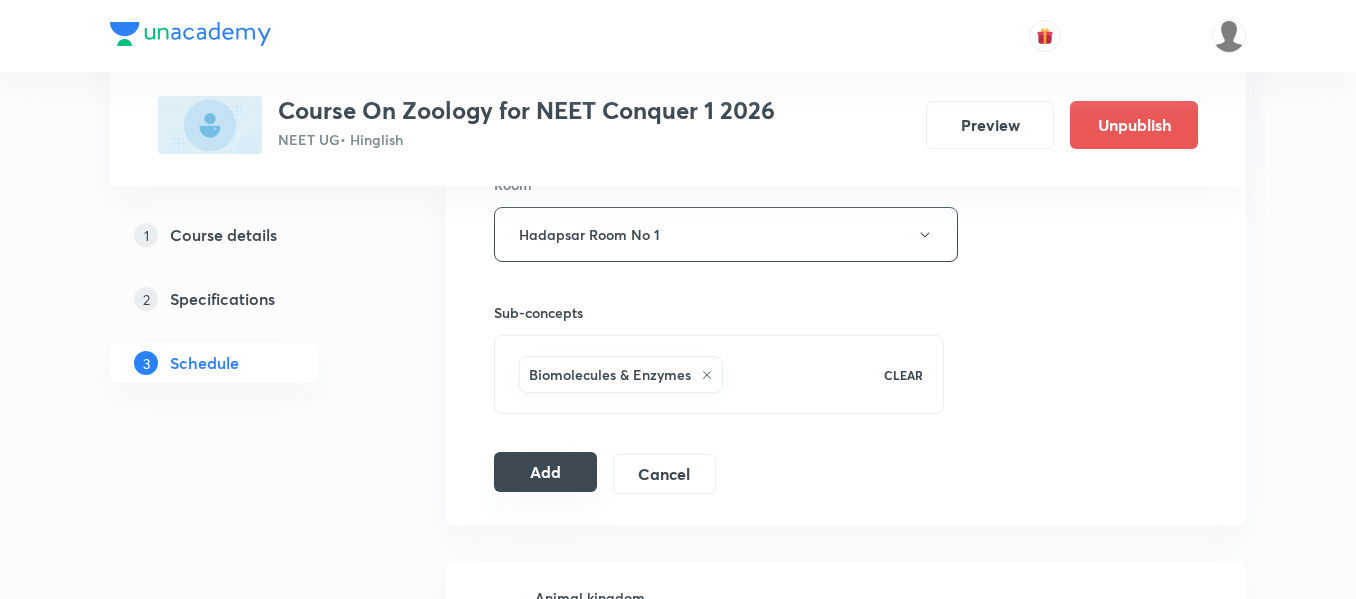 click on "Add" at bounding box center (545, 472) 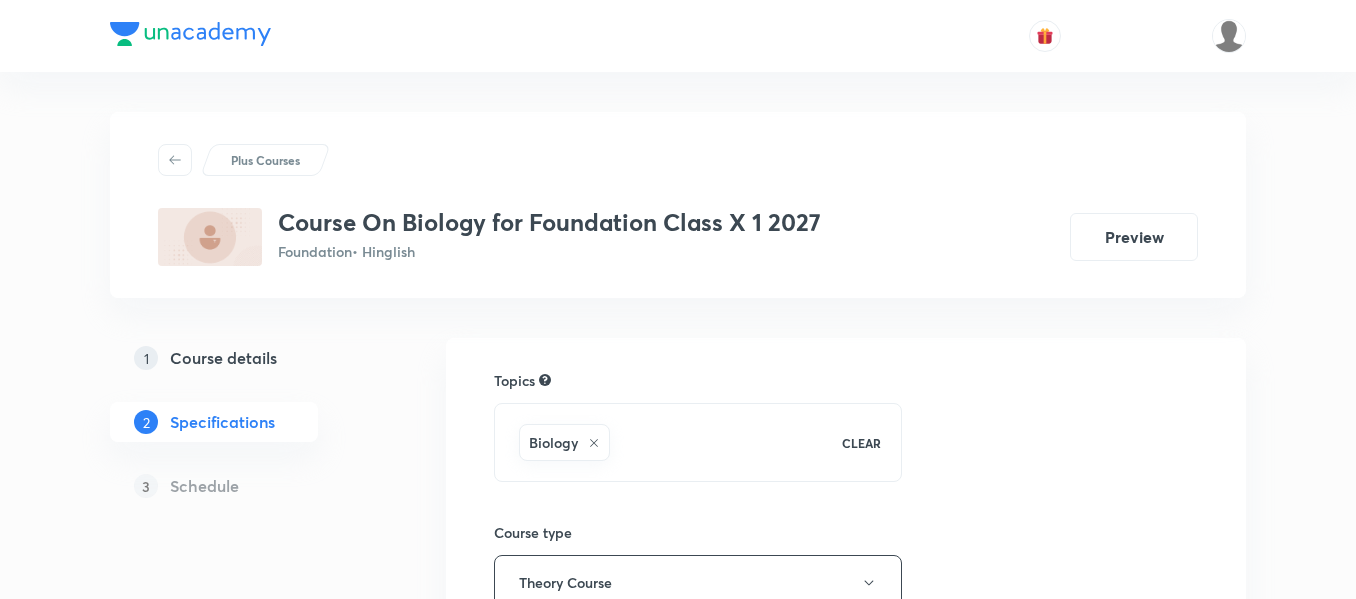 scroll, scrollTop: 0, scrollLeft: 0, axis: both 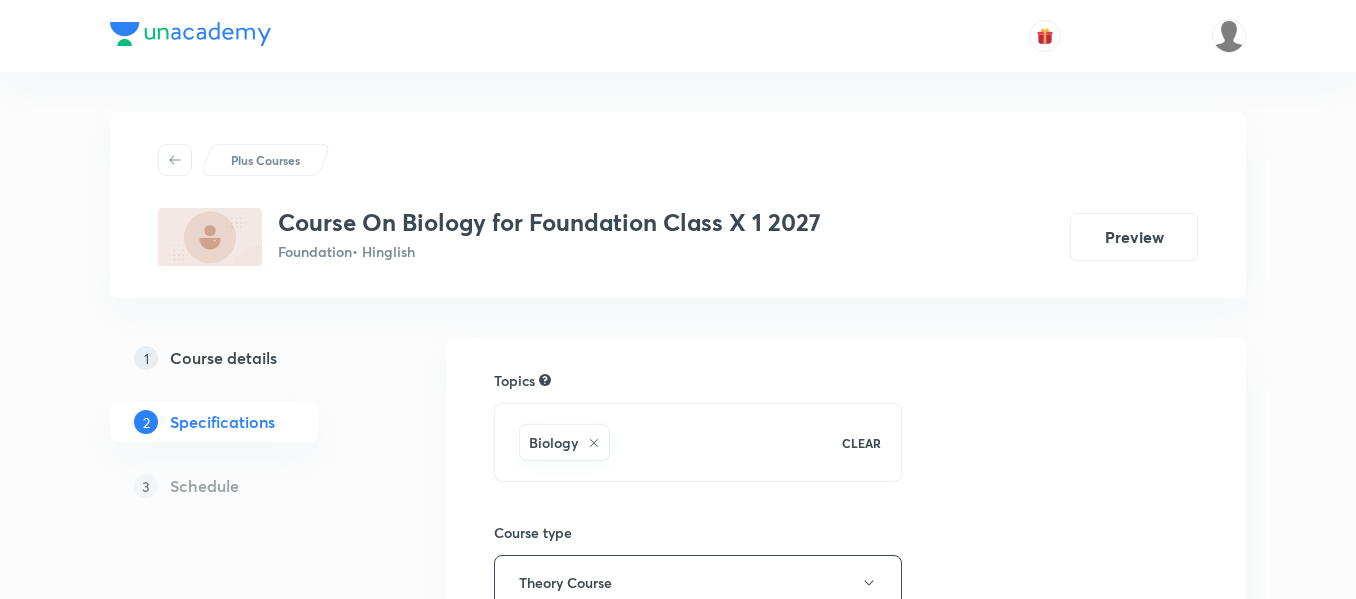 click on "Course details" at bounding box center [223, 358] 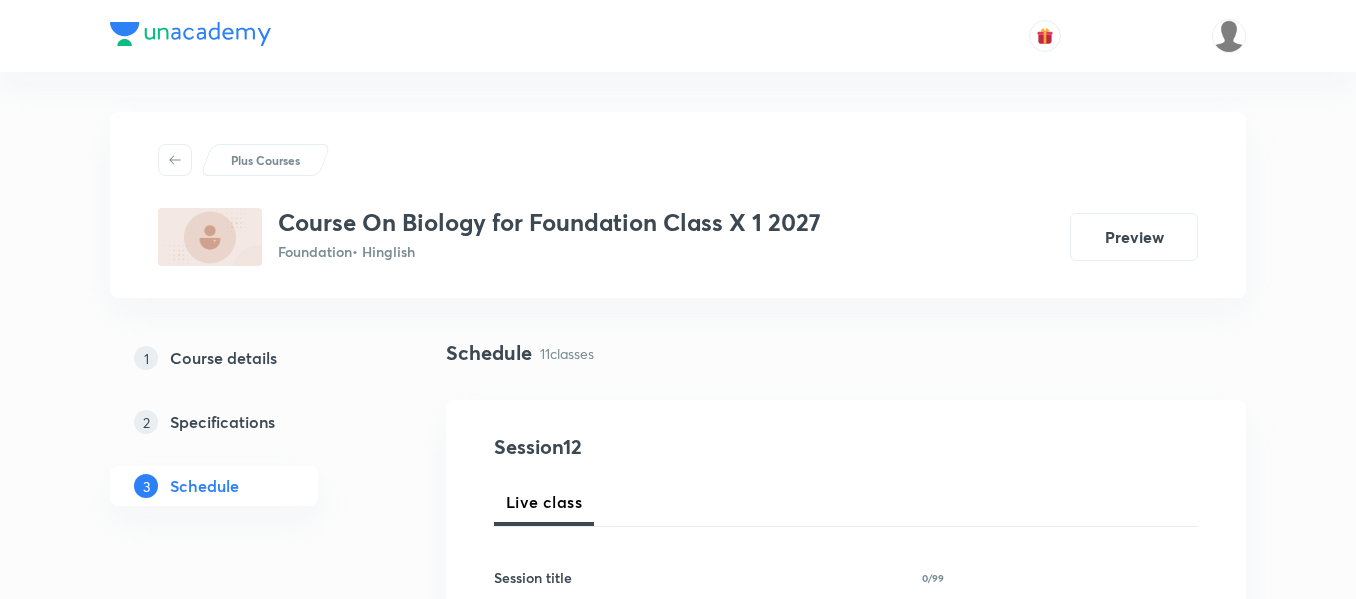 scroll, scrollTop: 0, scrollLeft: 0, axis: both 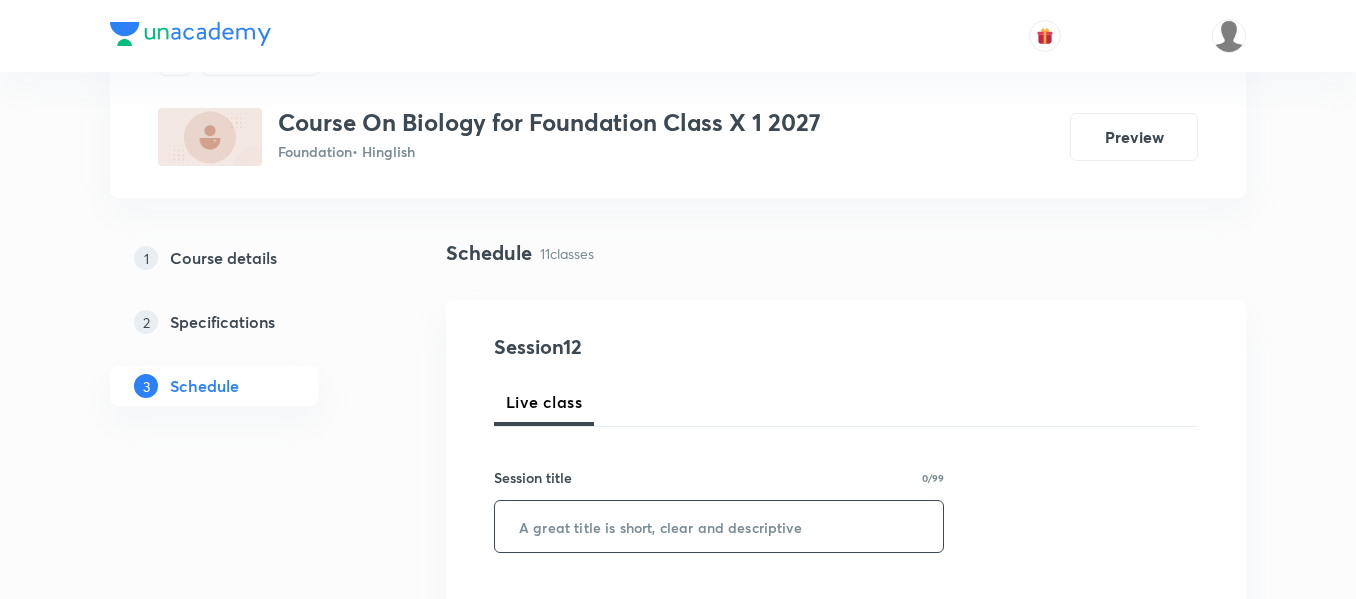 drag, startPoint x: 702, startPoint y: 528, endPoint x: 715, endPoint y: 509, distance: 23.021729 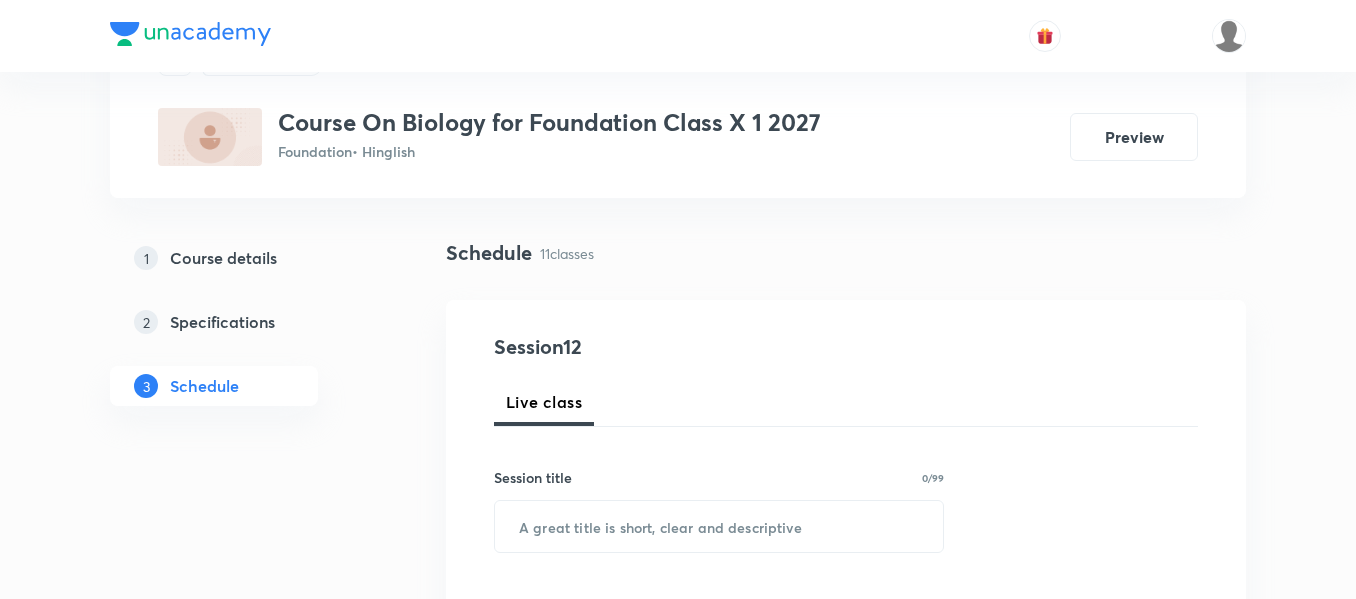 paste on "How do organisms reproduce?" 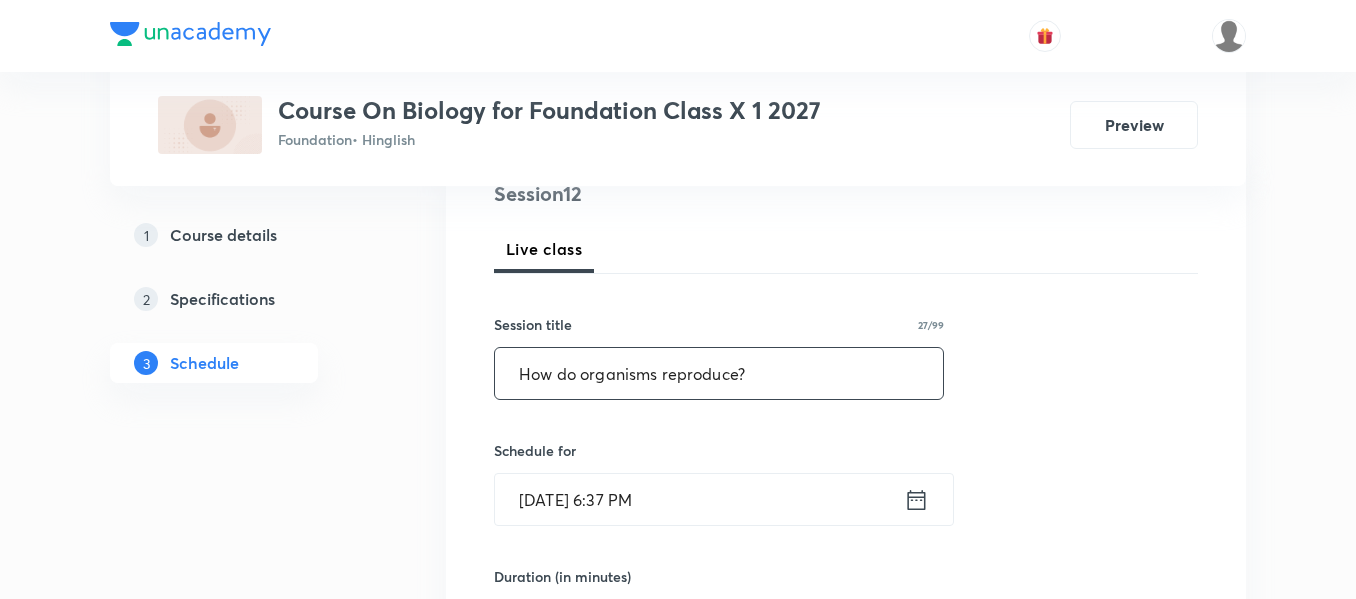 scroll, scrollTop: 300, scrollLeft: 0, axis: vertical 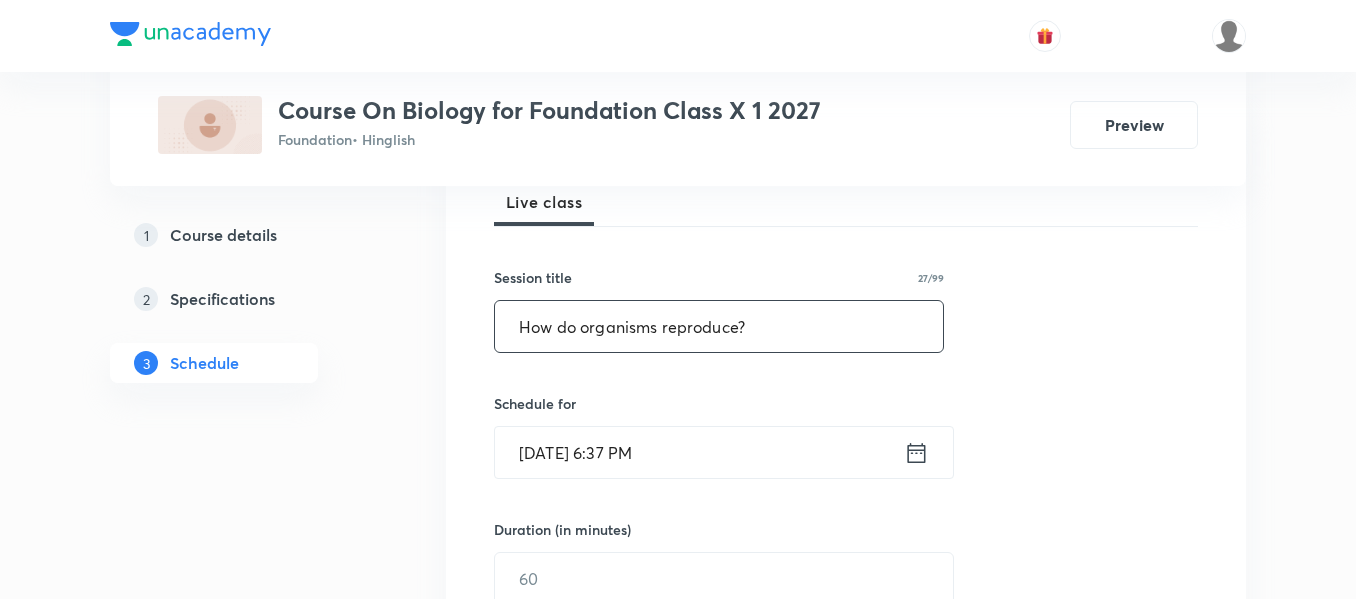 type on "How do organisms reproduce?" 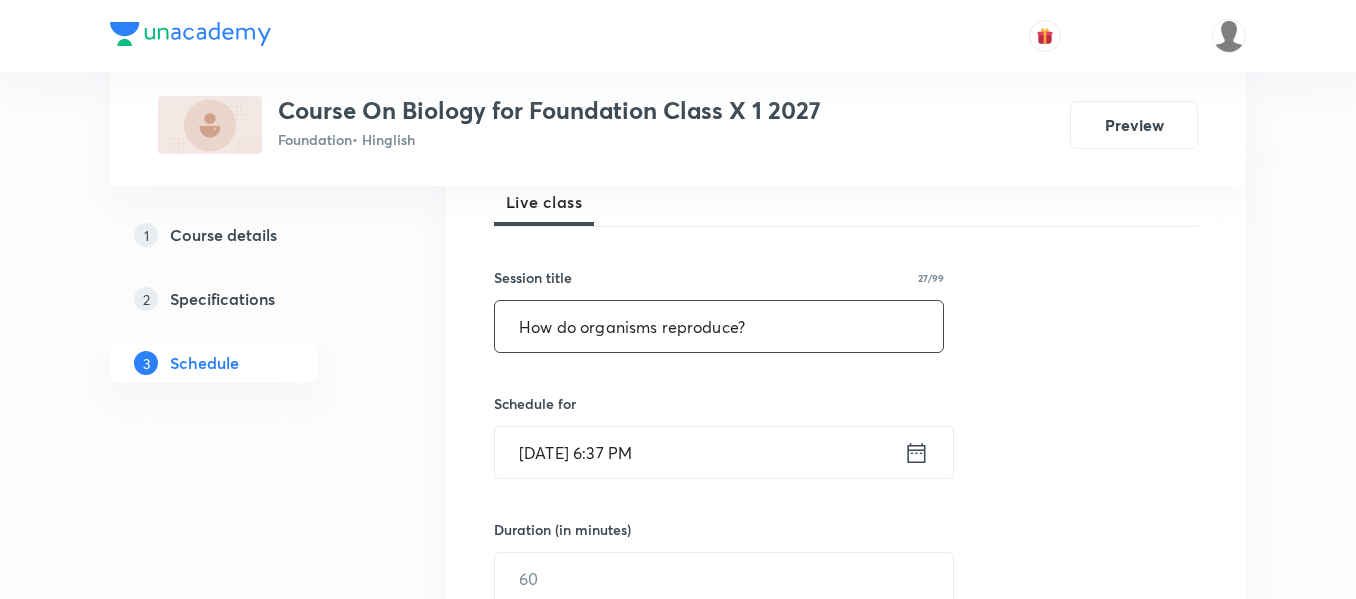 click 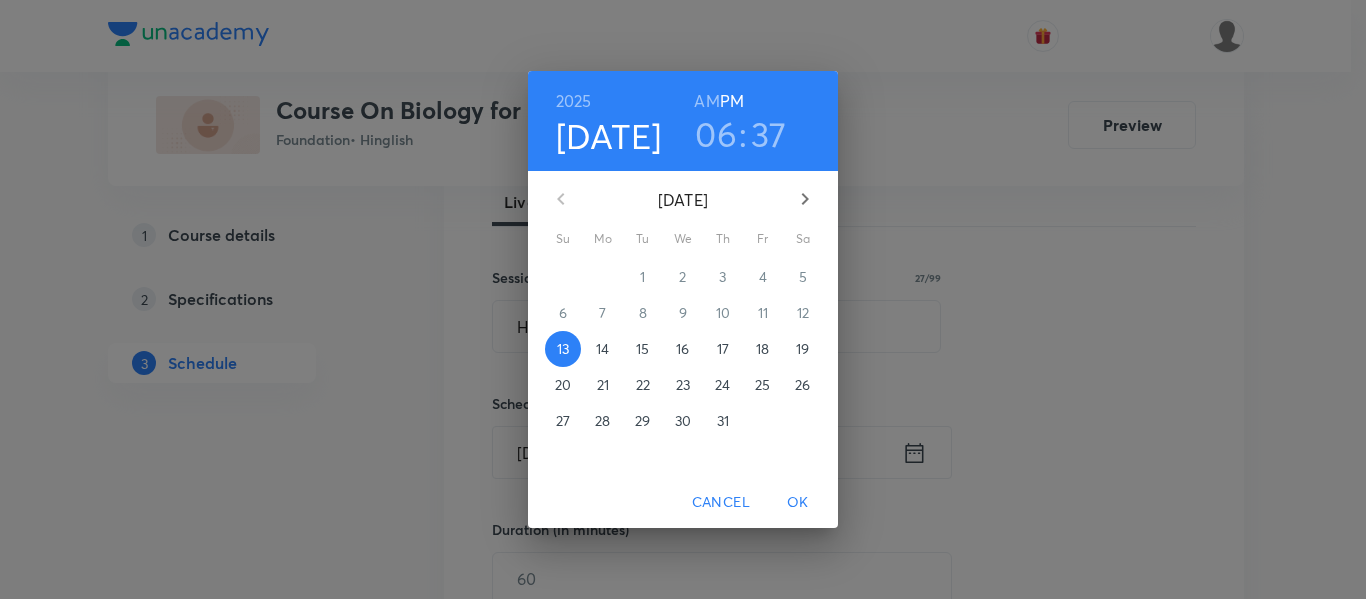 click on "14" at bounding box center [603, 349] 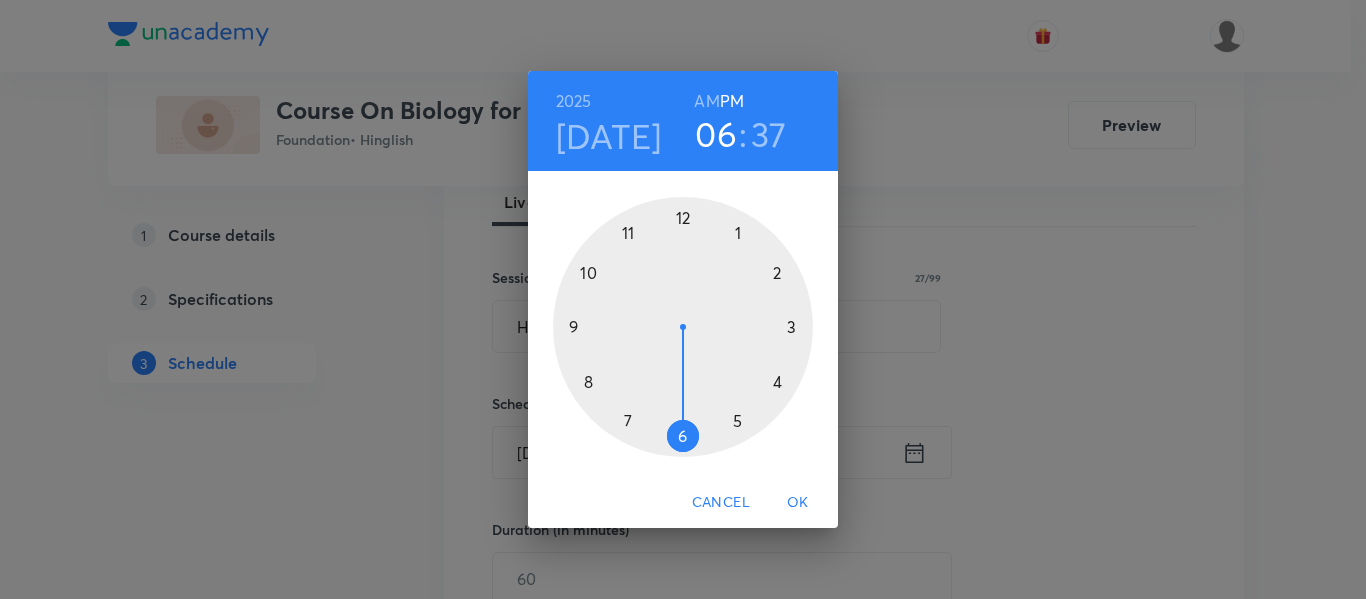 drag, startPoint x: 779, startPoint y: 124, endPoint x: 780, endPoint y: 148, distance: 24.020824 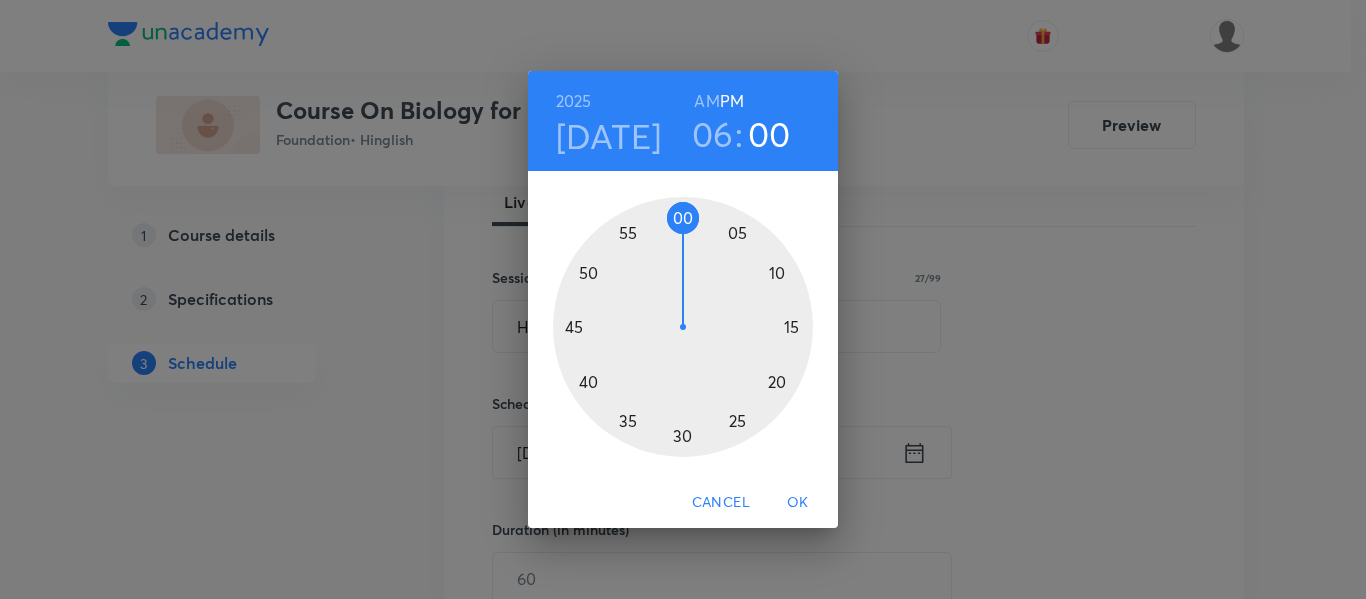 drag, startPoint x: 607, startPoint y: 389, endPoint x: 684, endPoint y: 266, distance: 145.11375 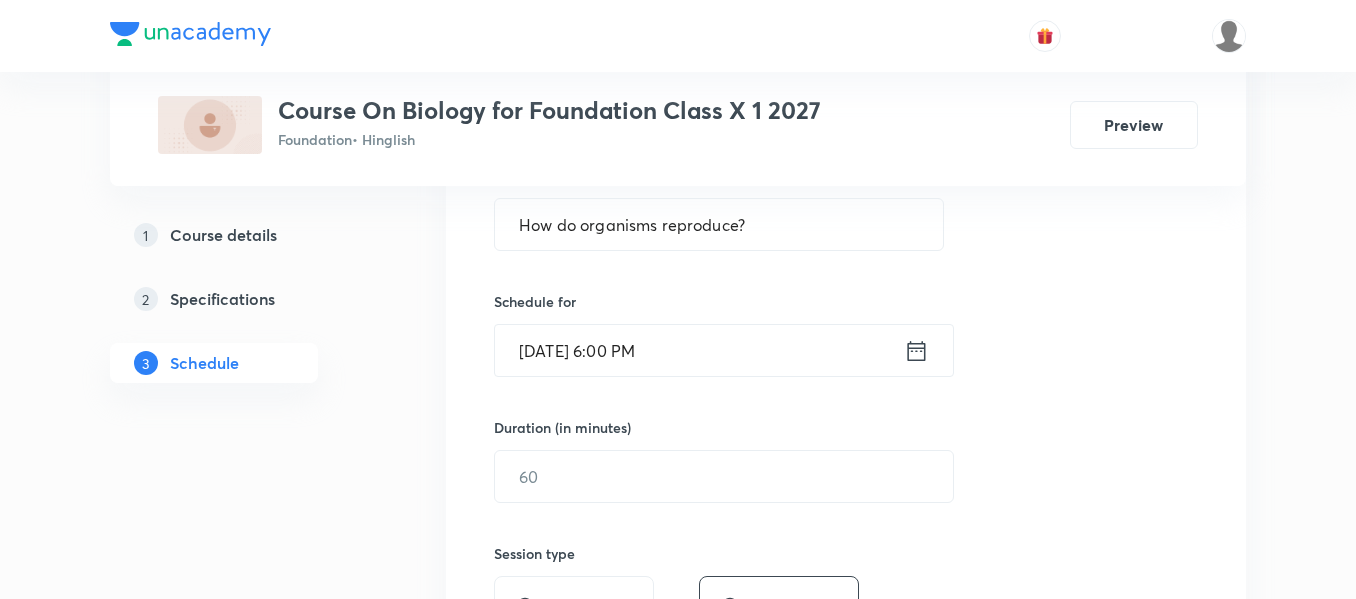 scroll, scrollTop: 500, scrollLeft: 0, axis: vertical 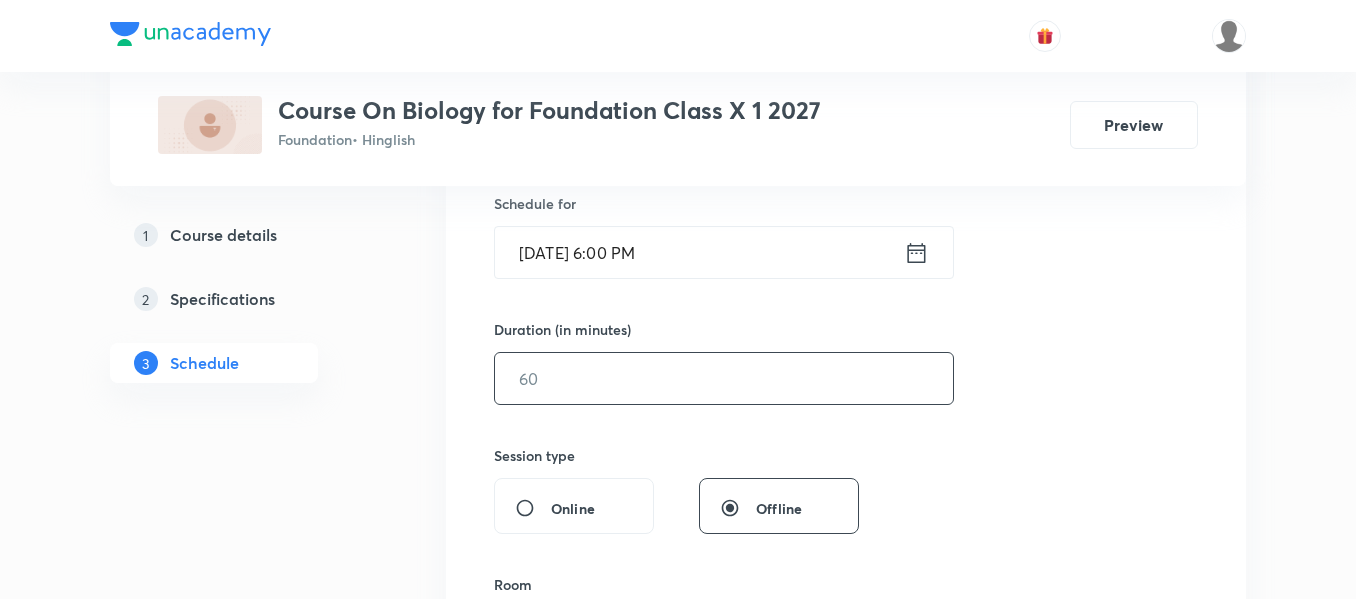 click at bounding box center (724, 378) 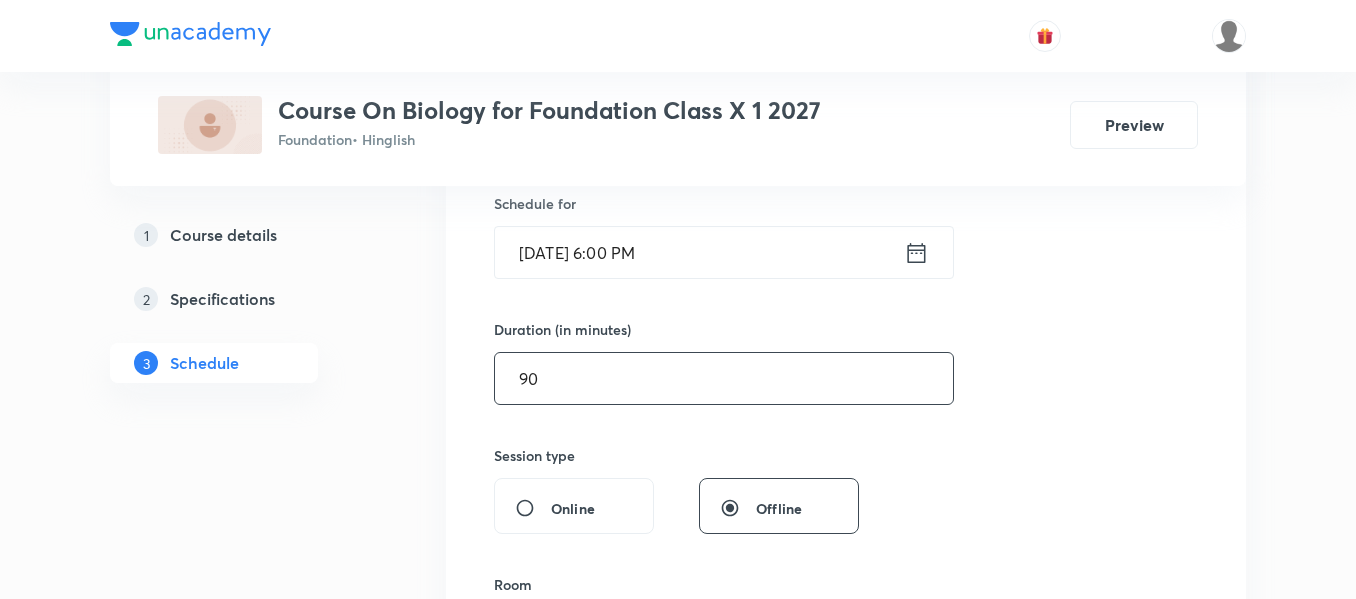 scroll, scrollTop: 700, scrollLeft: 0, axis: vertical 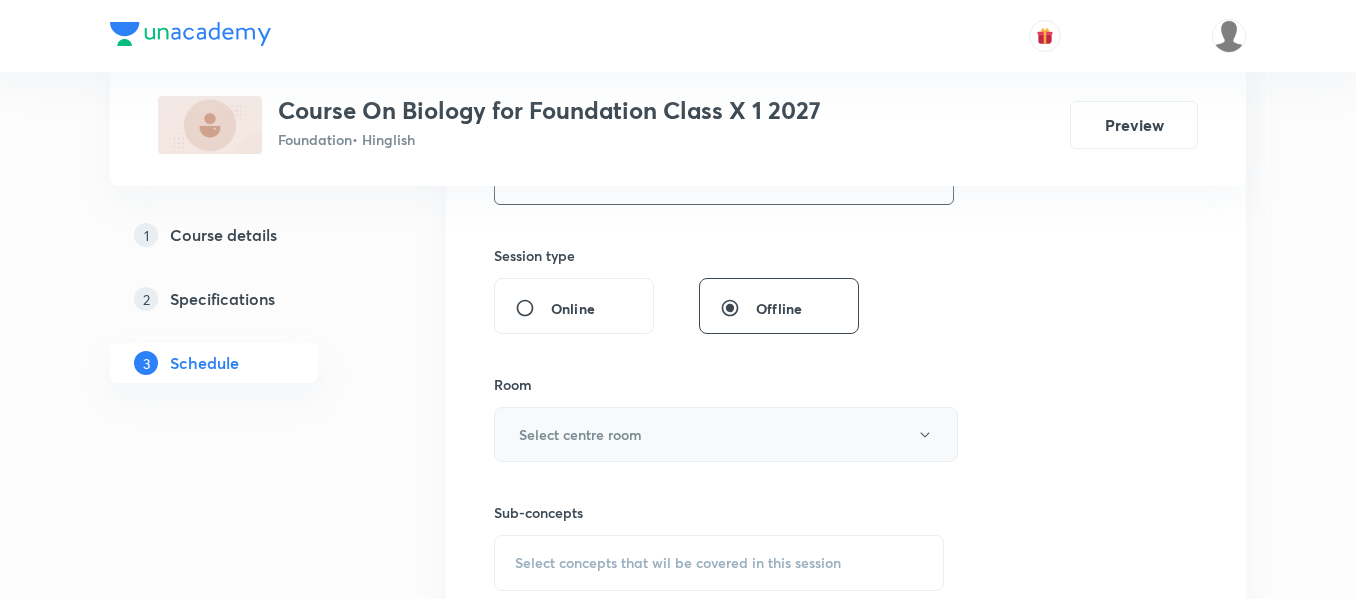type on "90" 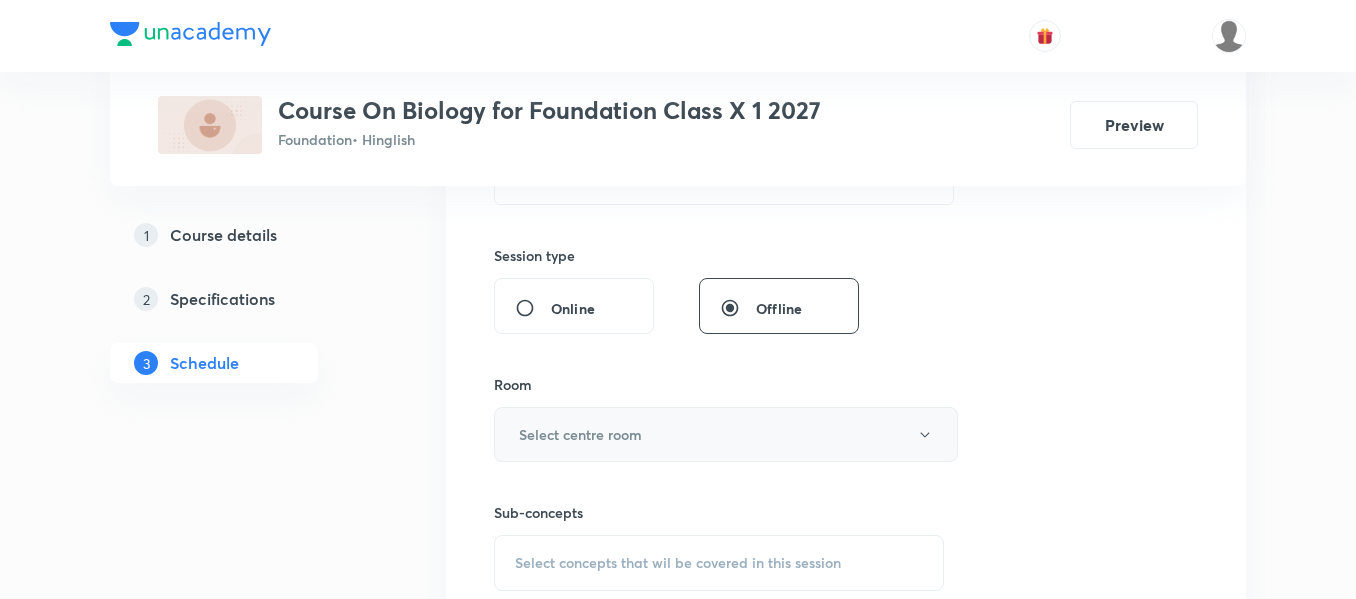 click on "Select centre room" at bounding box center [726, 434] 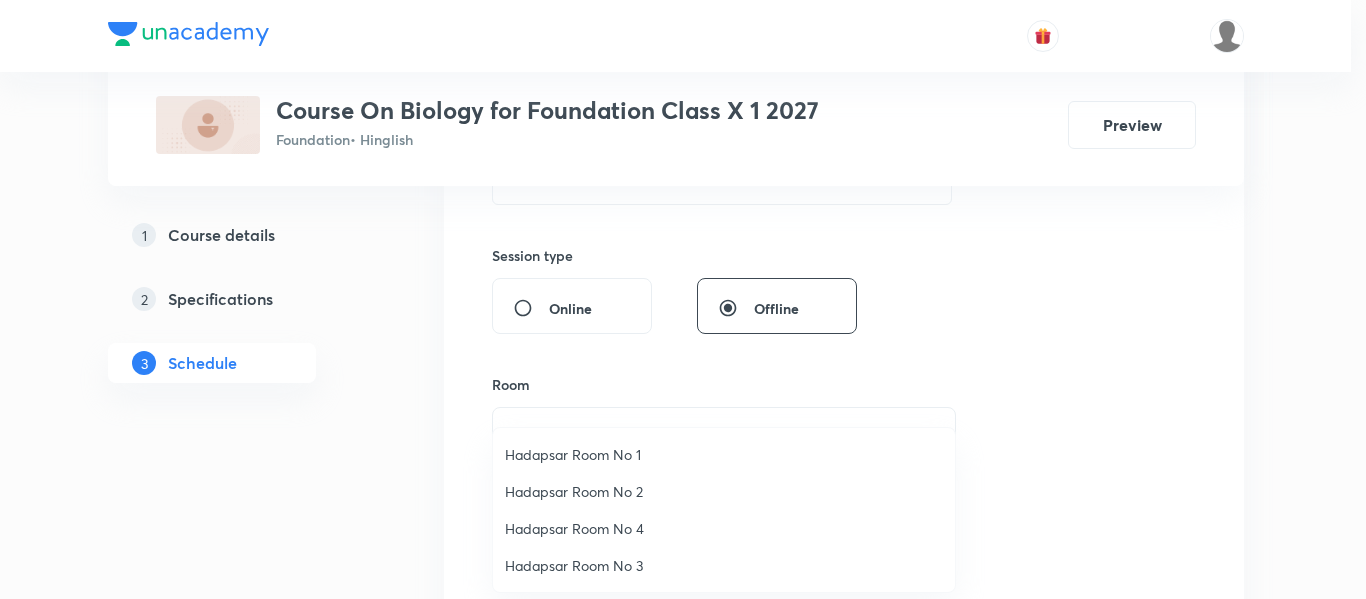 click on "Hadapsar Room No 1" at bounding box center [724, 454] 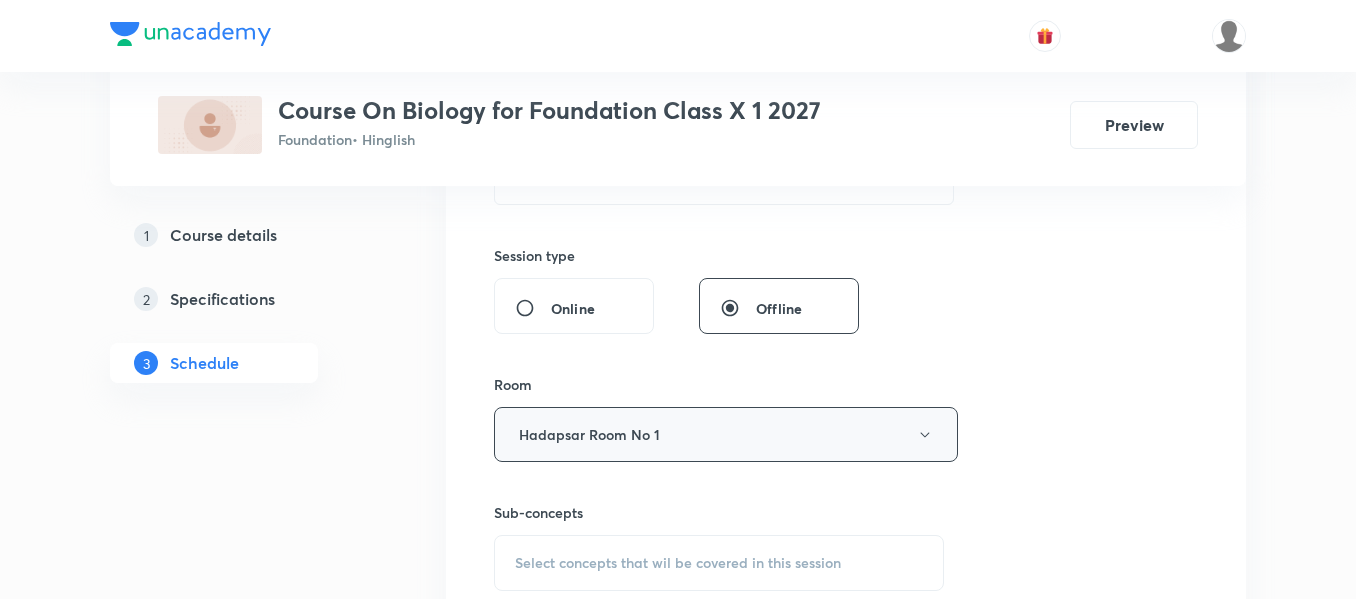 click on "Hadapsar Room No 1" at bounding box center [726, 434] 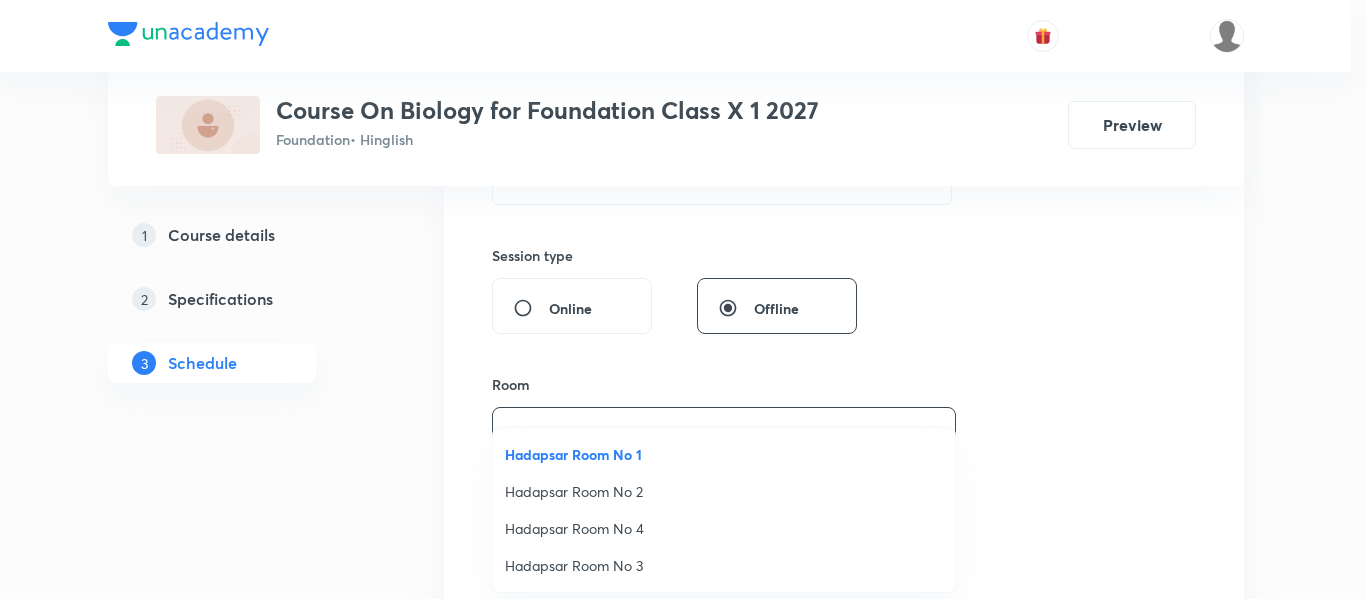 click on "Hadapsar Room No 2" at bounding box center (724, 491) 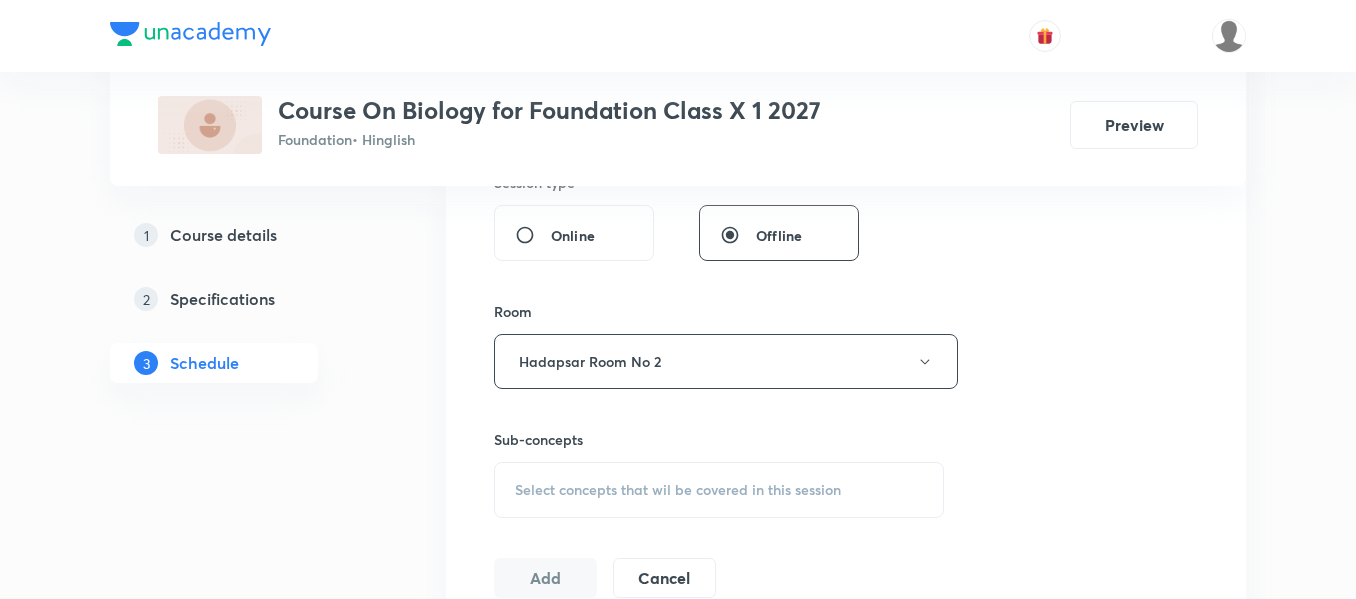 scroll, scrollTop: 800, scrollLeft: 0, axis: vertical 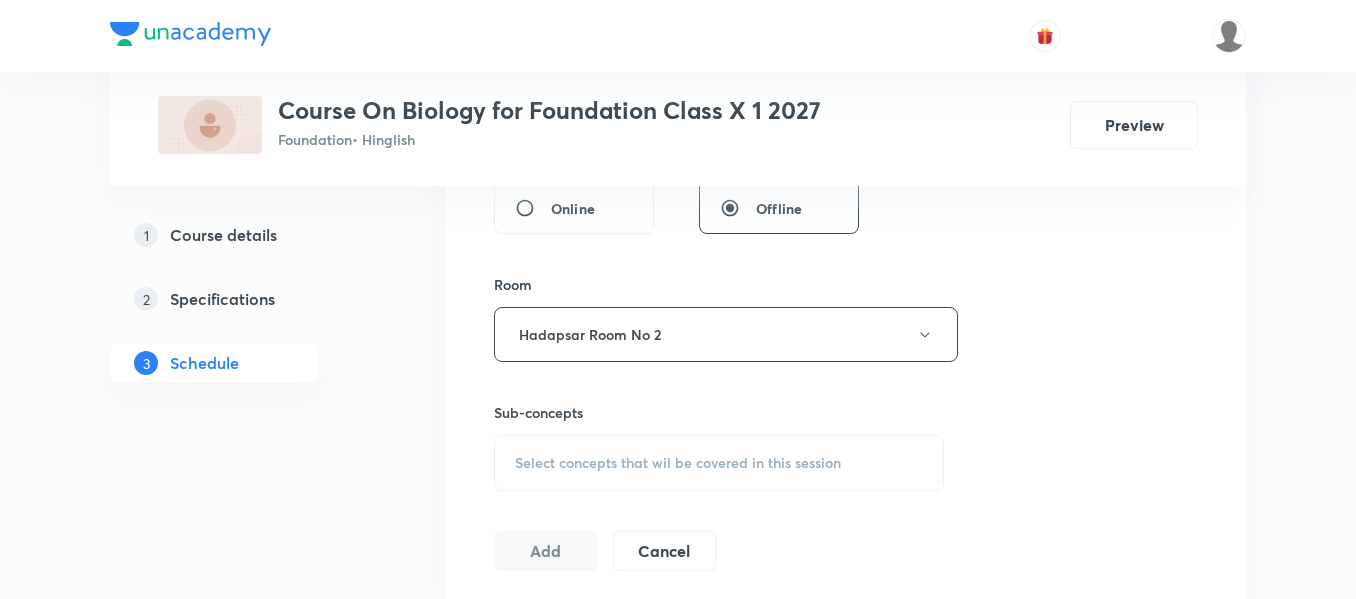 click on "Select concepts that wil be covered in this session" at bounding box center [678, 463] 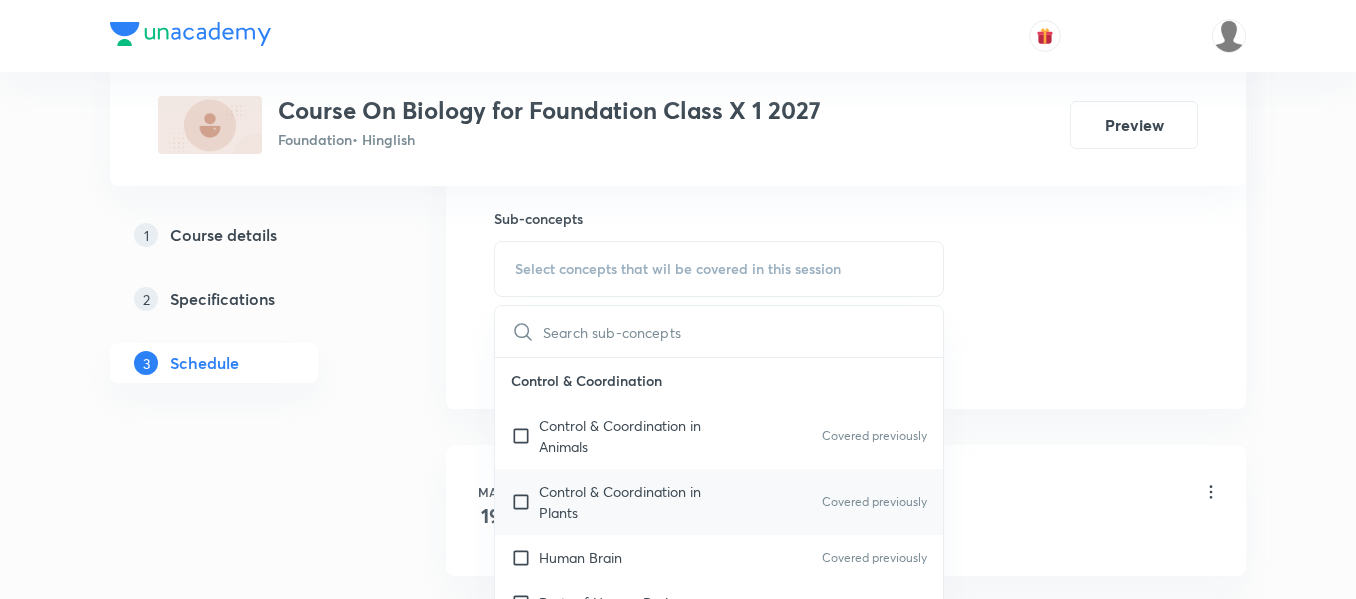 scroll, scrollTop: 1000, scrollLeft: 0, axis: vertical 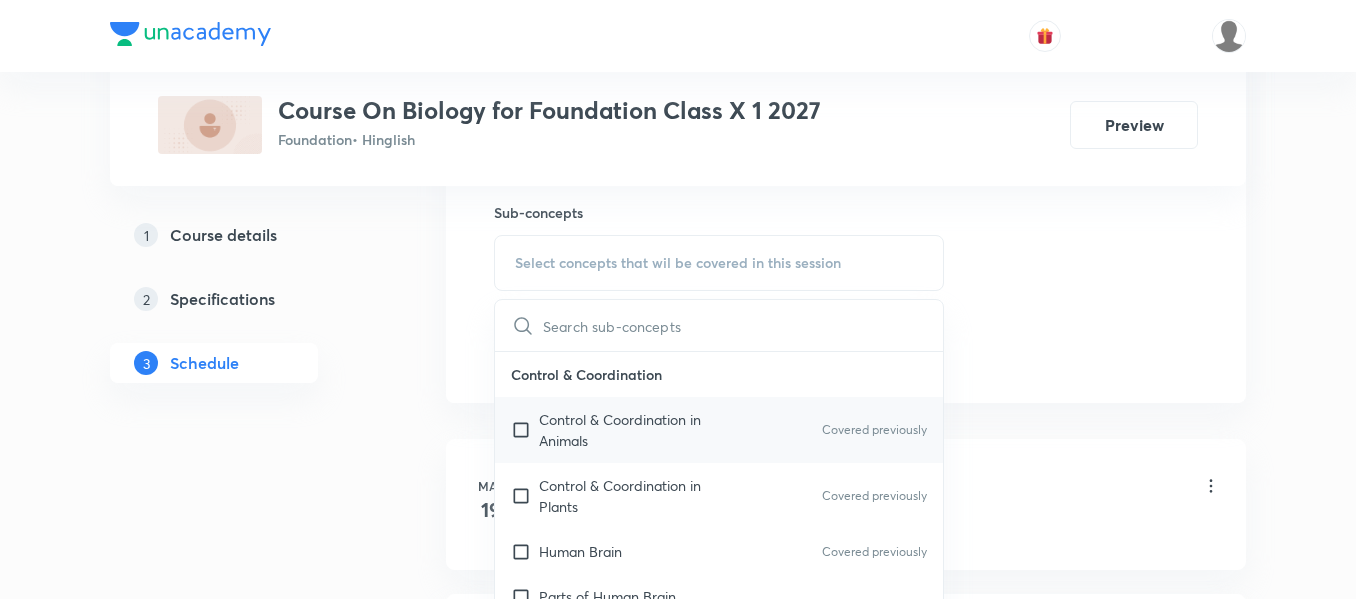 click on "Control & Coordination in Animals" at bounding box center (640, 430) 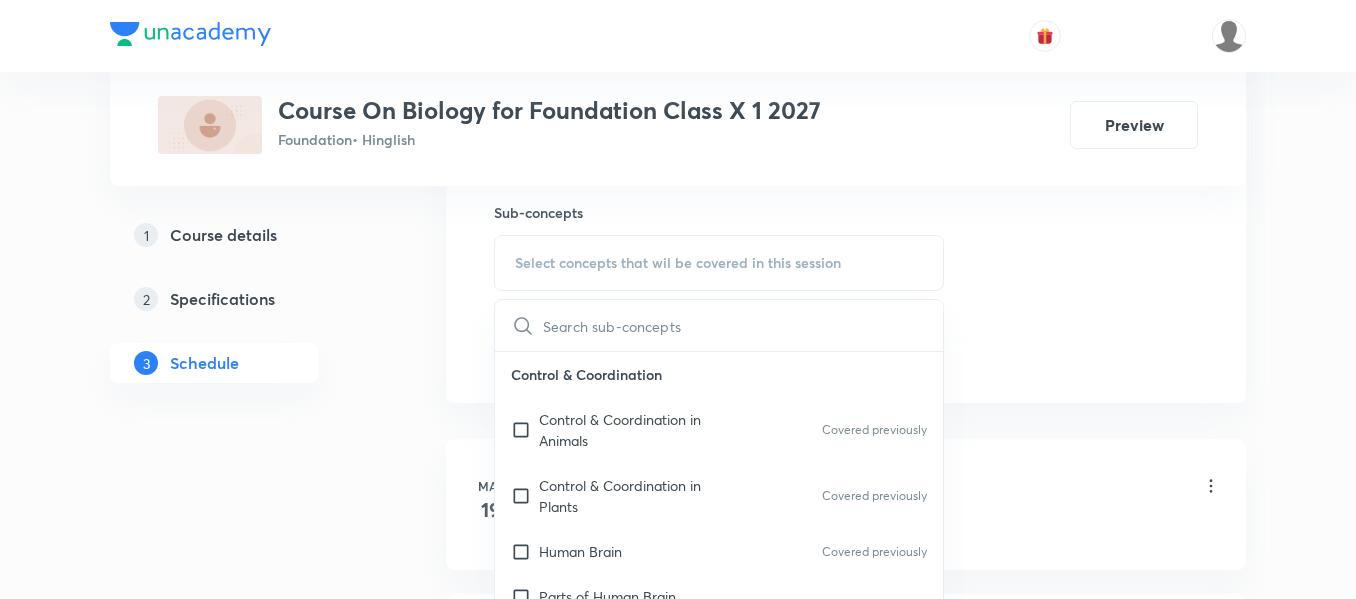 checkbox on "true" 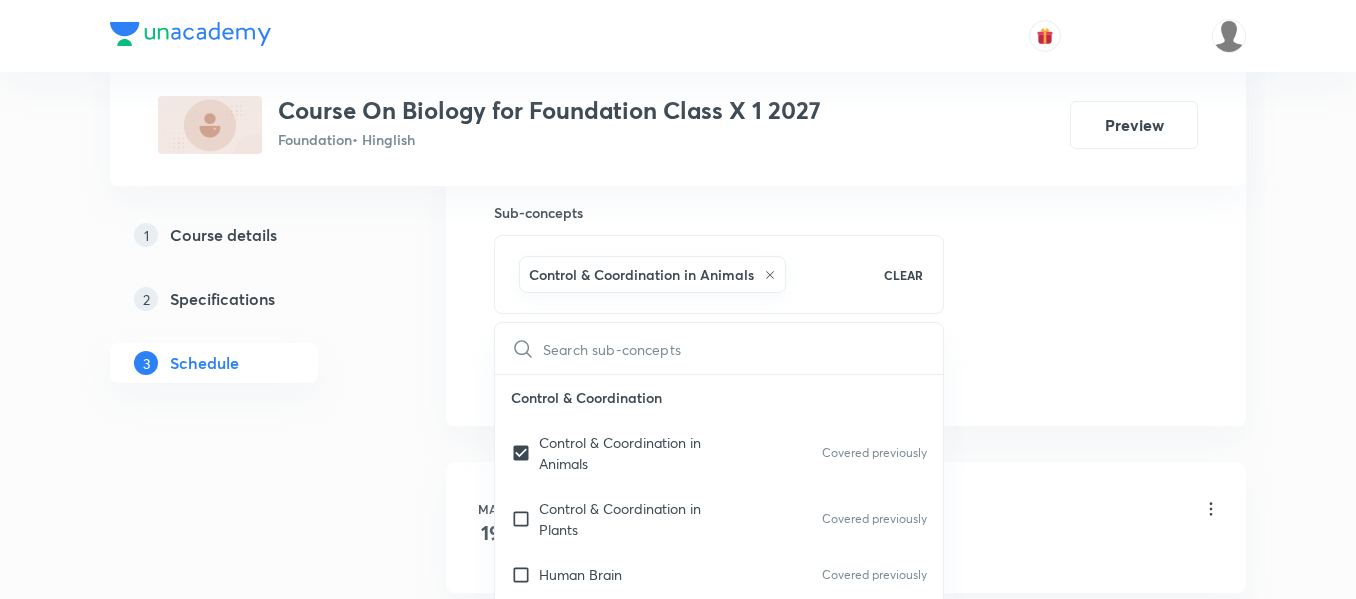 click on "Session  12 Live class Session title 27/99 How do organisms reproduce? ​ Schedule for Jul 14, 2025, 6:00 PM ​ Duration (in minutes) 90 ​   Session type Online Offline Room Hadapsar Room No 2 Sub-concepts Control & Coordination in Animals CLEAR ​ Control & Coordination Control & Coordination in Animals Covered previously Control & Coordination in Plants Covered previously Human Brain Covered previously Parts of Human Brain Functions of Human Brain Chemical Coordination of Hormones Reproduction Reproduction in Plants Reproduction in Animals Reproduction in Humans Sex Determination in Humans Heredity & Evolution Variations Hereditary Evolution Our Environment Waste Ecosystem Management of Natural Resources Natural Resource Plans Environment Friendly Decision Forest & Wild Life Water Use Coal & Petroleum Life Processes Introduction Nutrition Respiration Transportation Excretion Pteridophytes Digestion and Absorption INtroduction Alimentary Canal Digestive Glands Digestion of Food Human Reproduction Lymph" at bounding box center (846, -87) 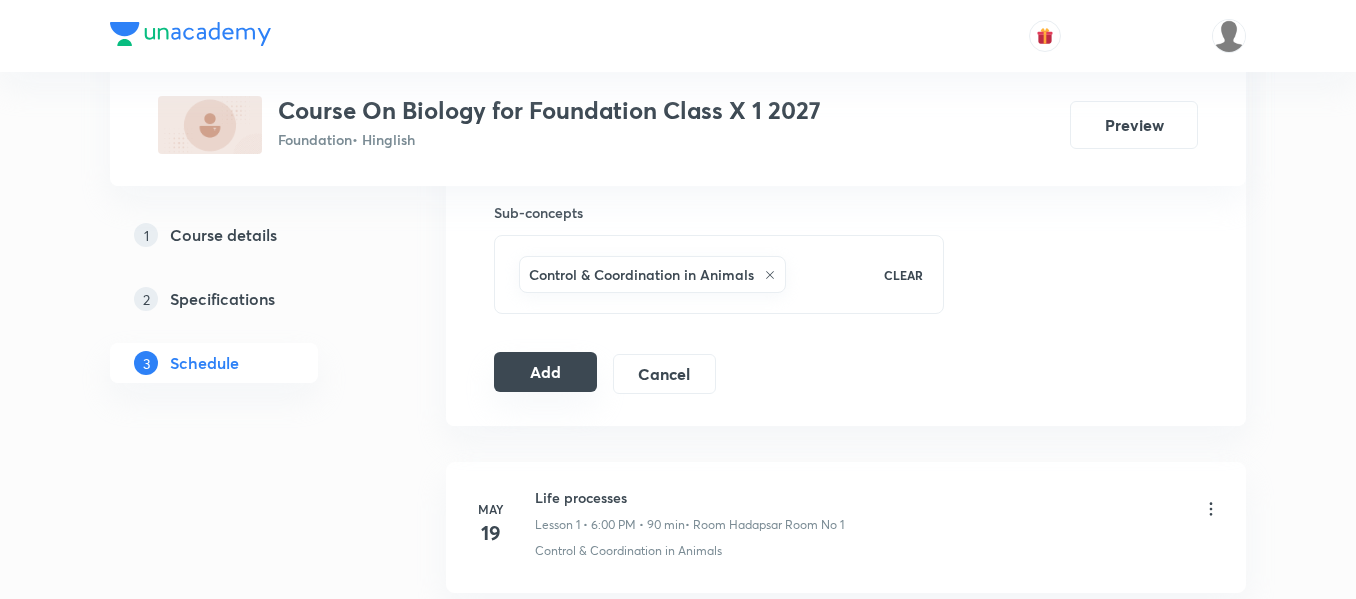 click on "Add" at bounding box center (545, 372) 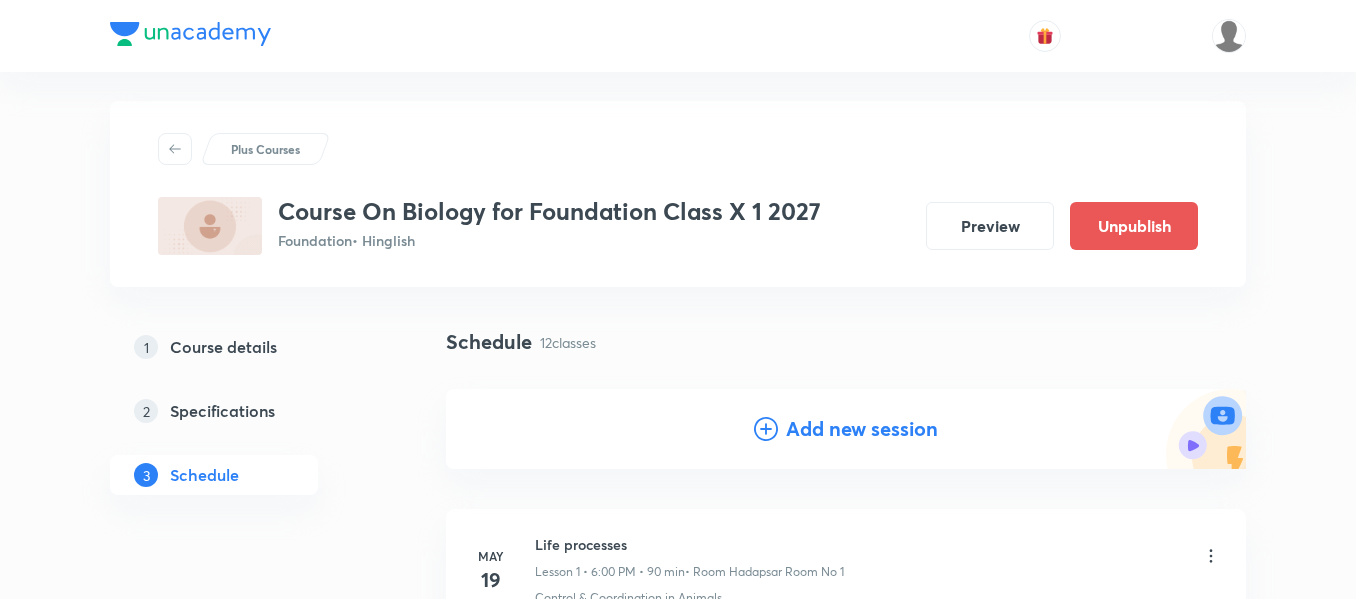 scroll, scrollTop: 0, scrollLeft: 0, axis: both 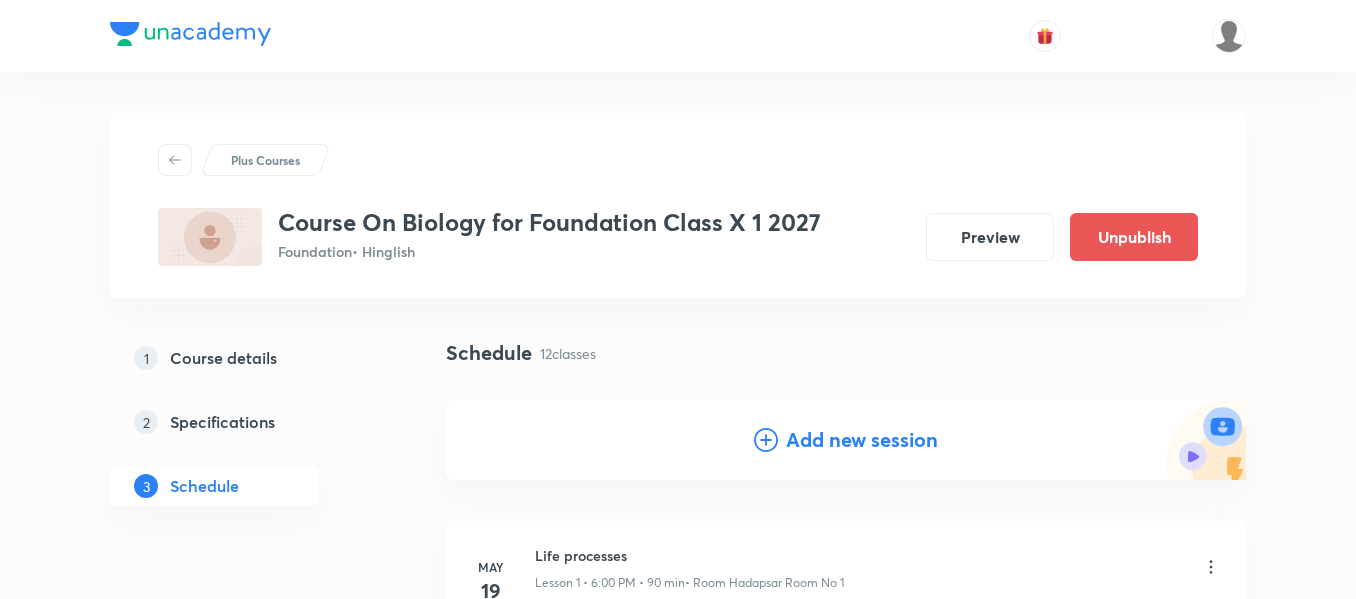 click on "Add new session" at bounding box center (862, 440) 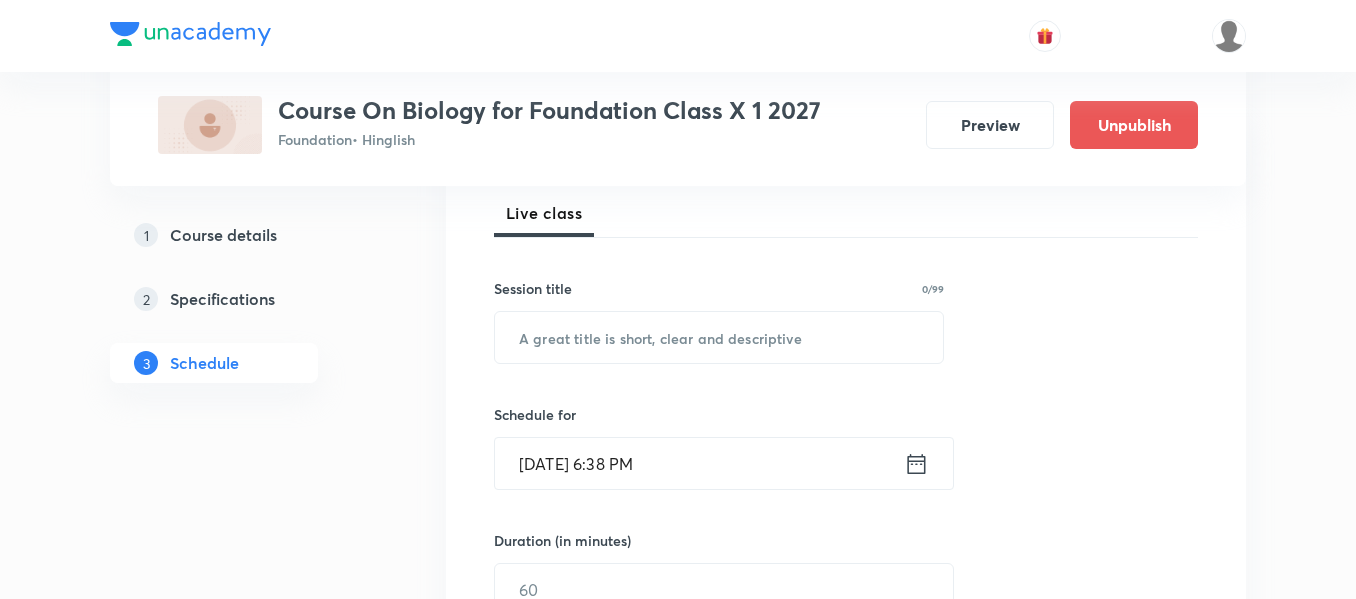 scroll, scrollTop: 300, scrollLeft: 0, axis: vertical 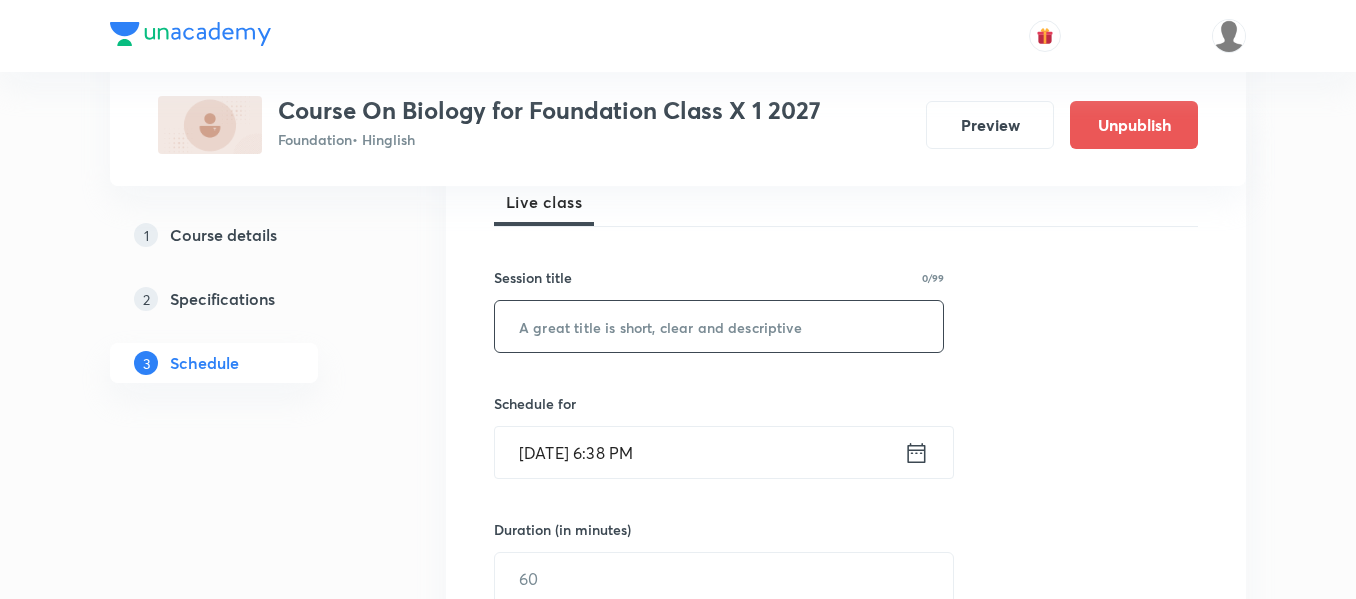 click at bounding box center (719, 326) 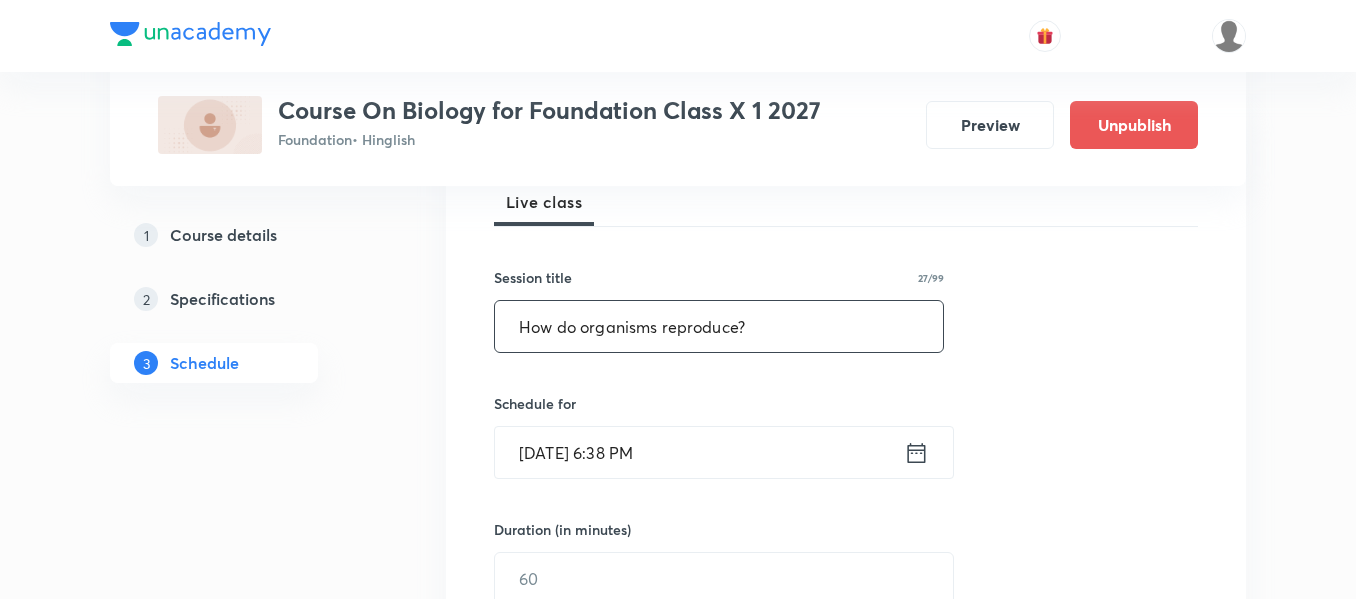 type on "How do organisms reproduce?" 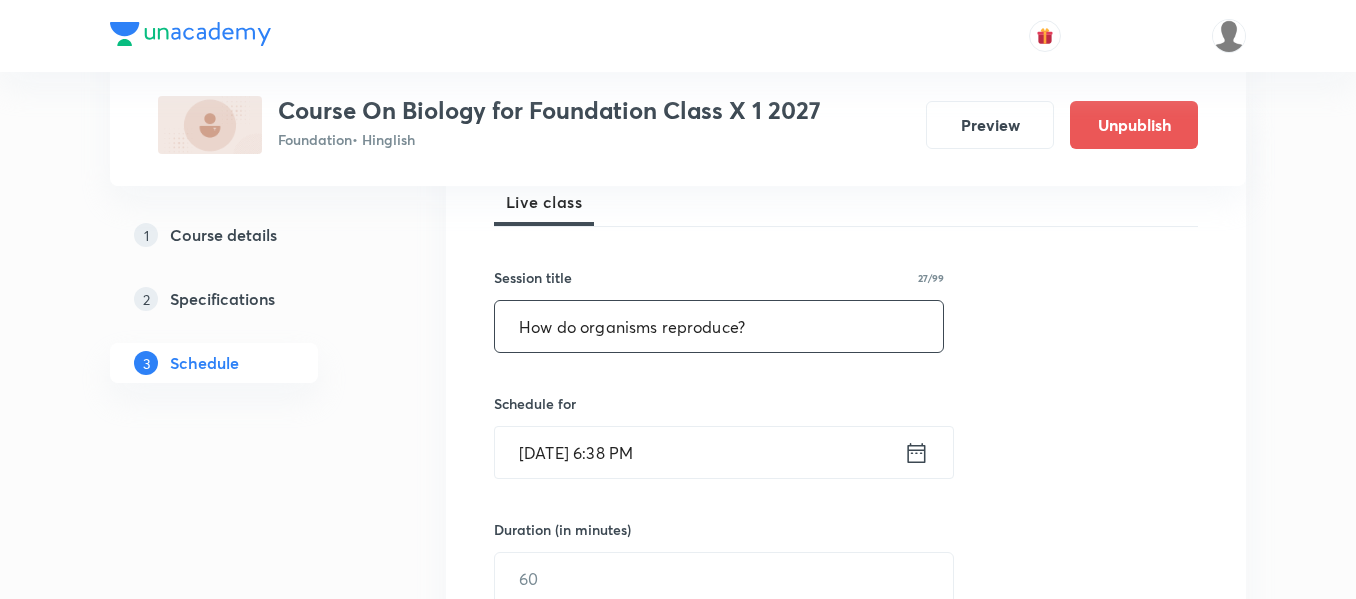 click 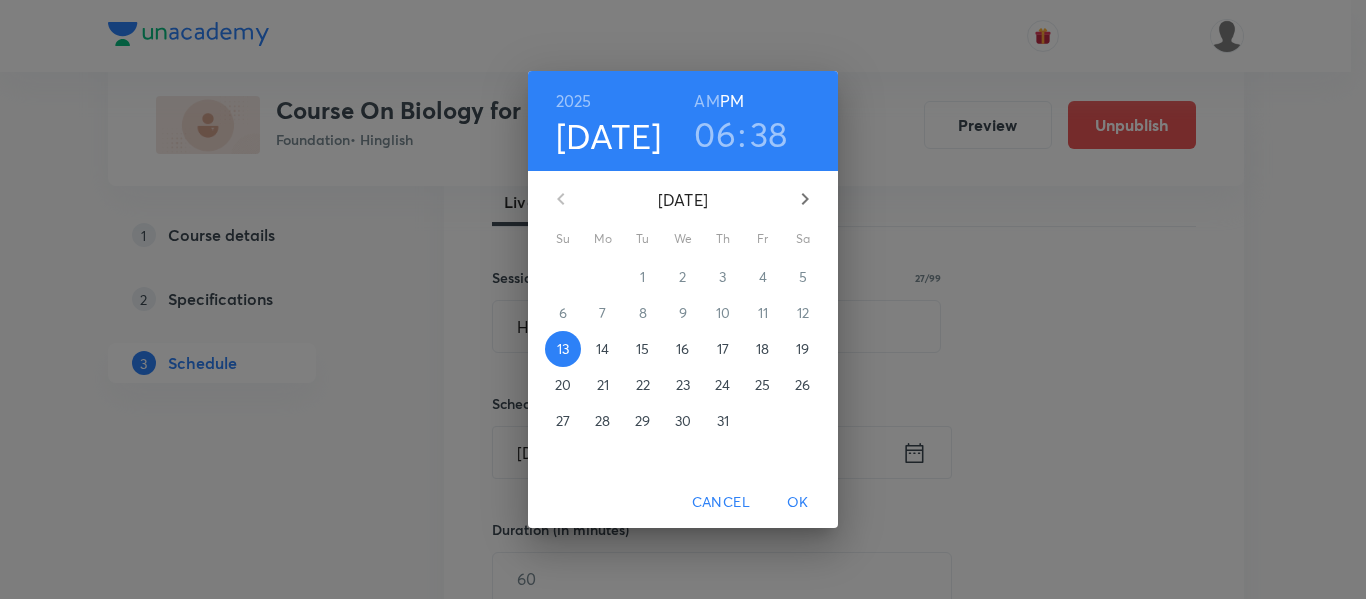 click on "11" at bounding box center (763, 313) 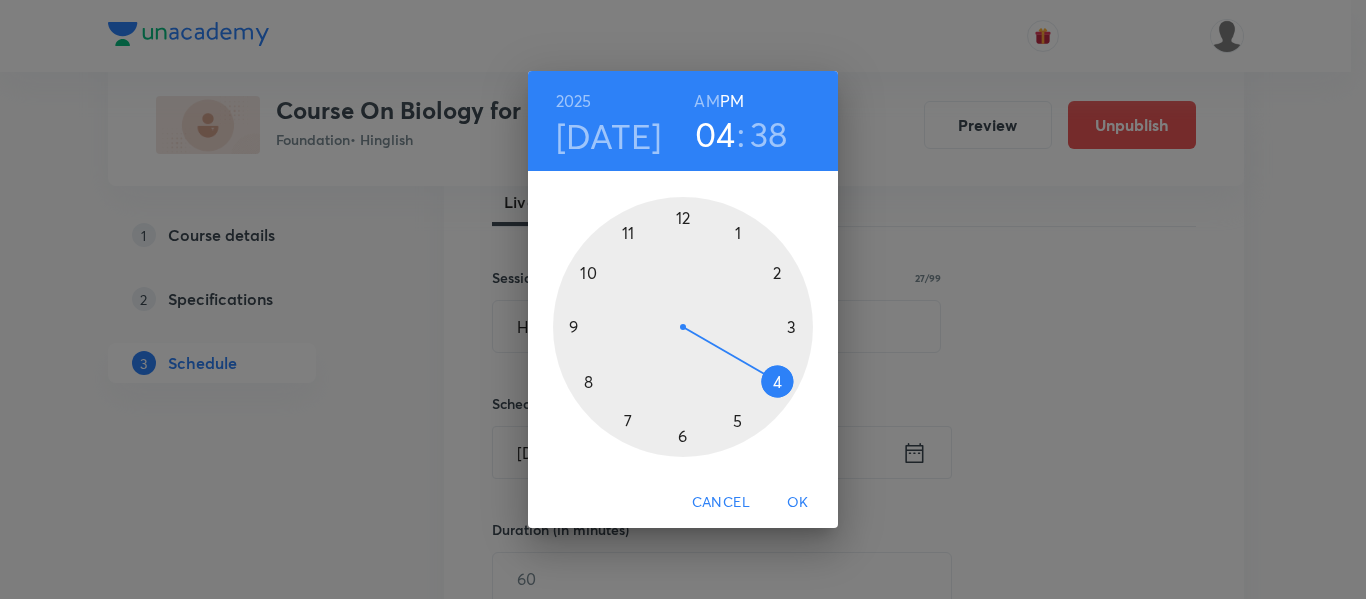 drag, startPoint x: 683, startPoint y: 442, endPoint x: 768, endPoint y: 382, distance: 104.04326 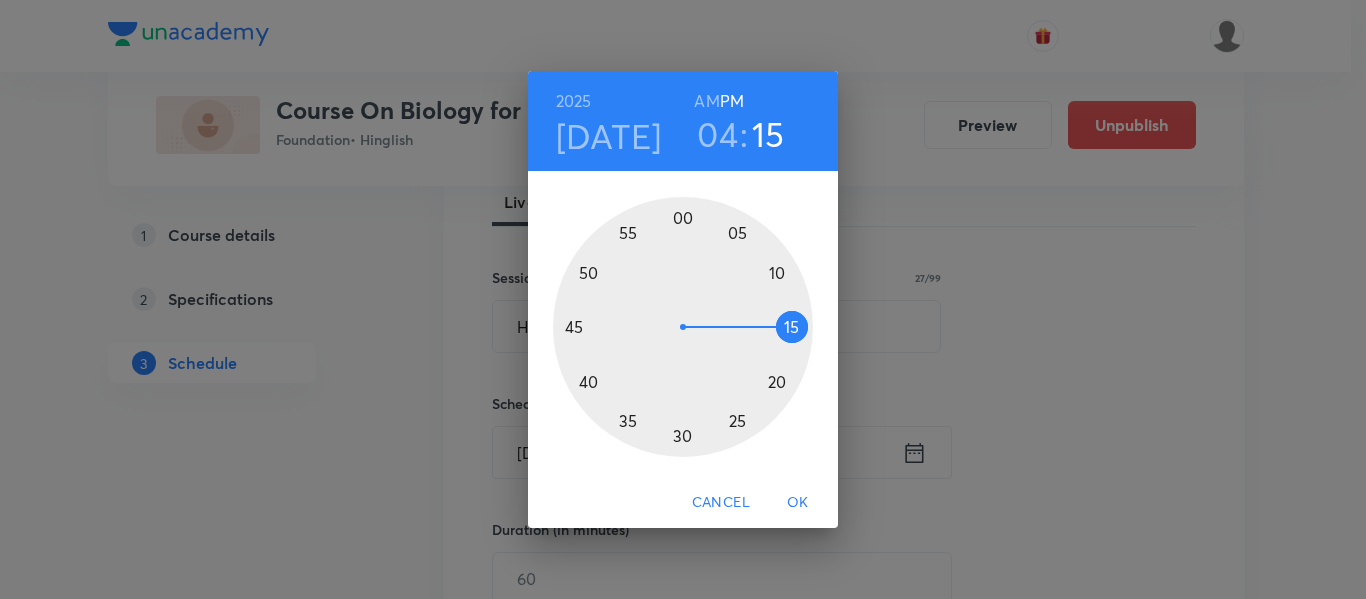 drag, startPoint x: 671, startPoint y: 398, endPoint x: 796, endPoint y: 332, distance: 141.35417 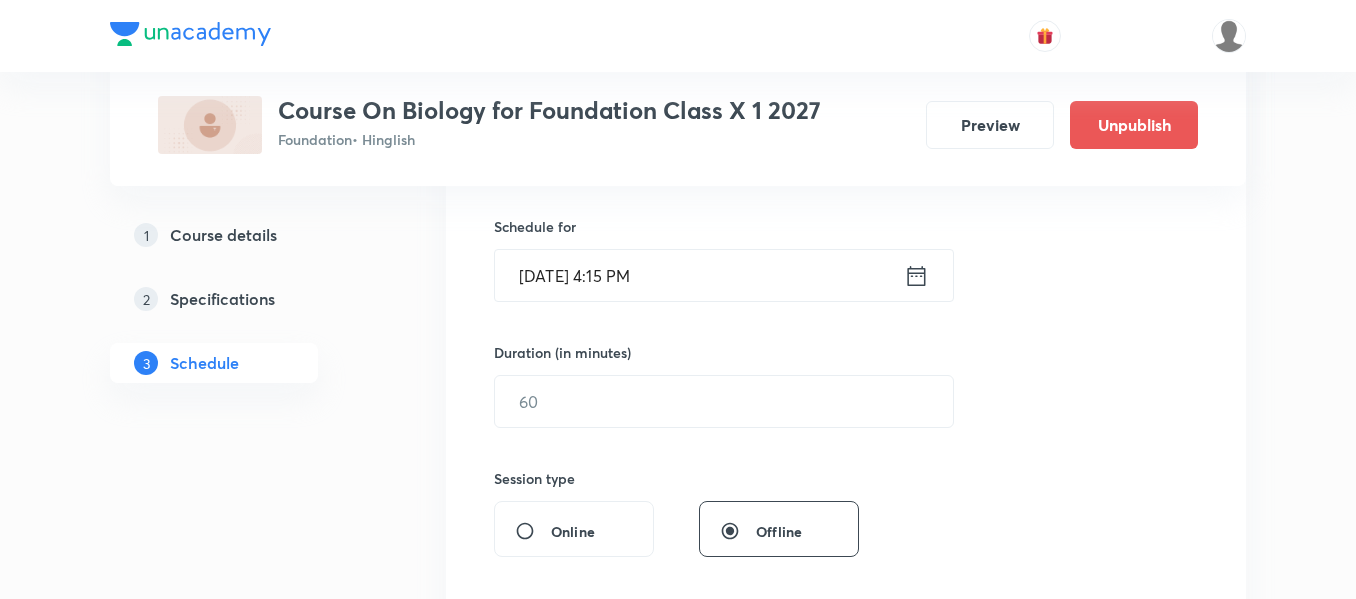 scroll, scrollTop: 500, scrollLeft: 0, axis: vertical 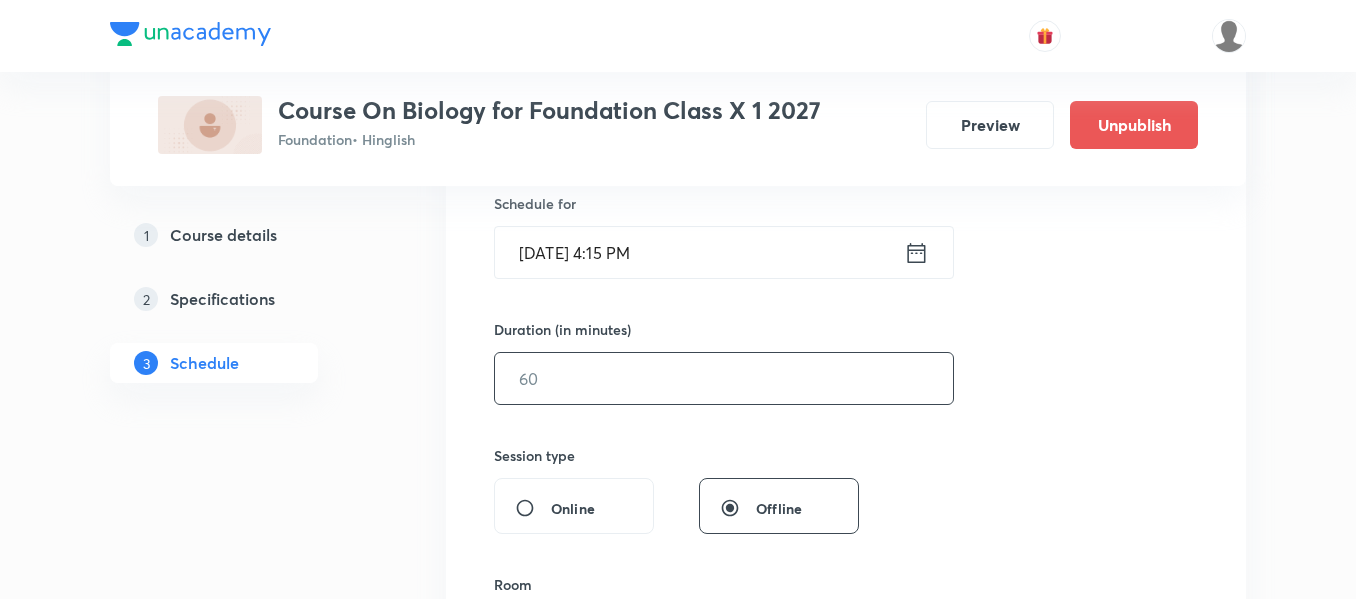 click at bounding box center (724, 378) 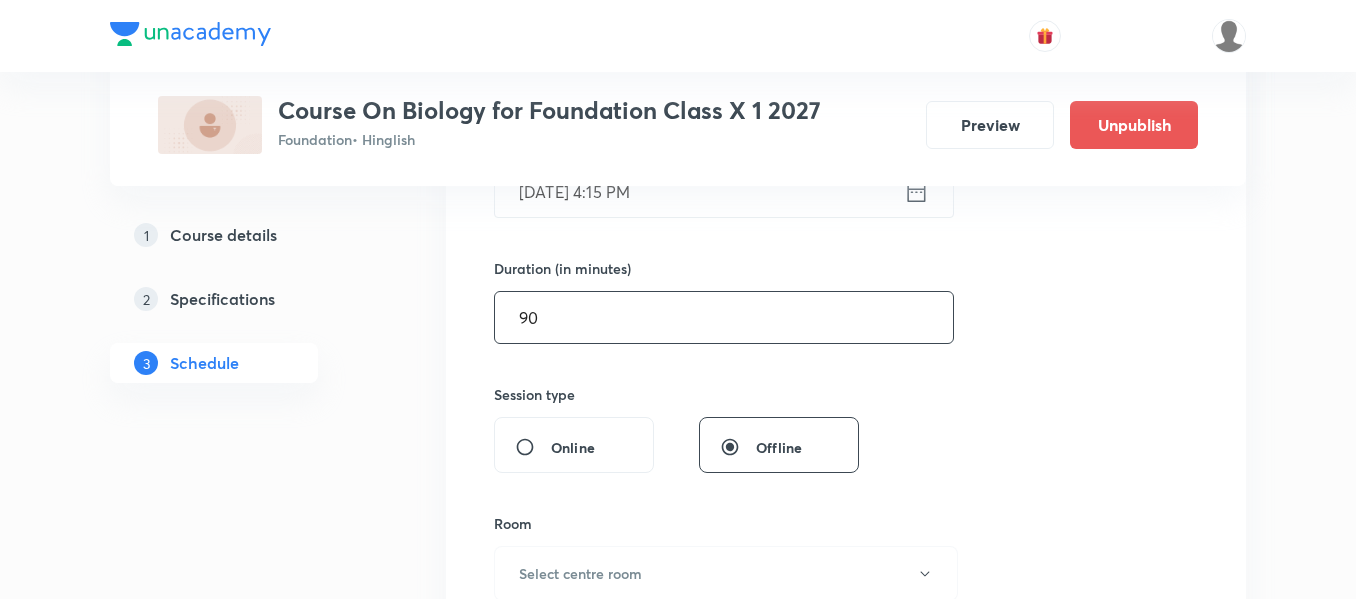 scroll, scrollTop: 700, scrollLeft: 0, axis: vertical 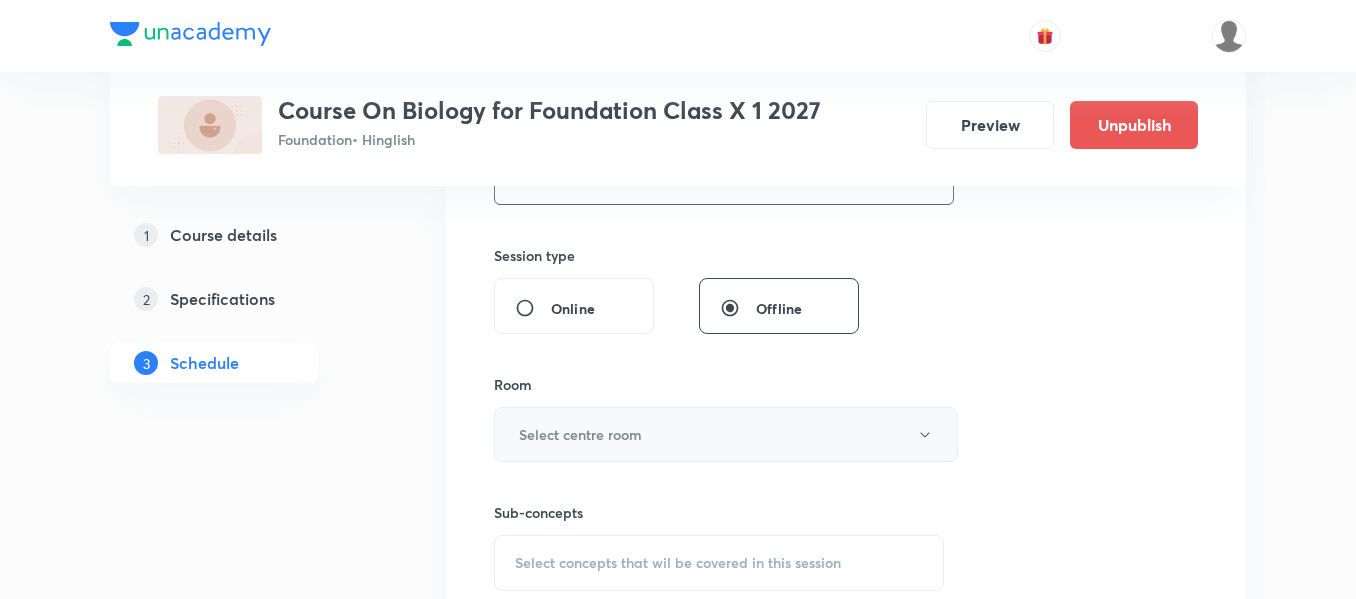 type on "90" 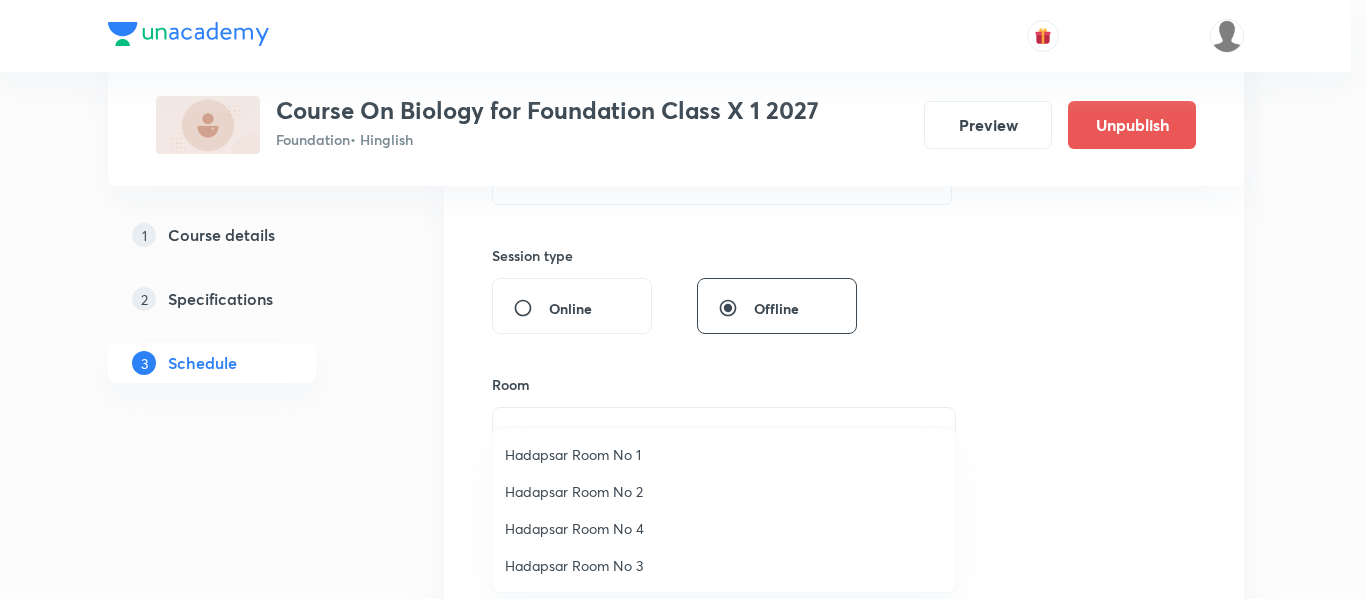 click on "Hadapsar Room No 1" at bounding box center (724, 454) 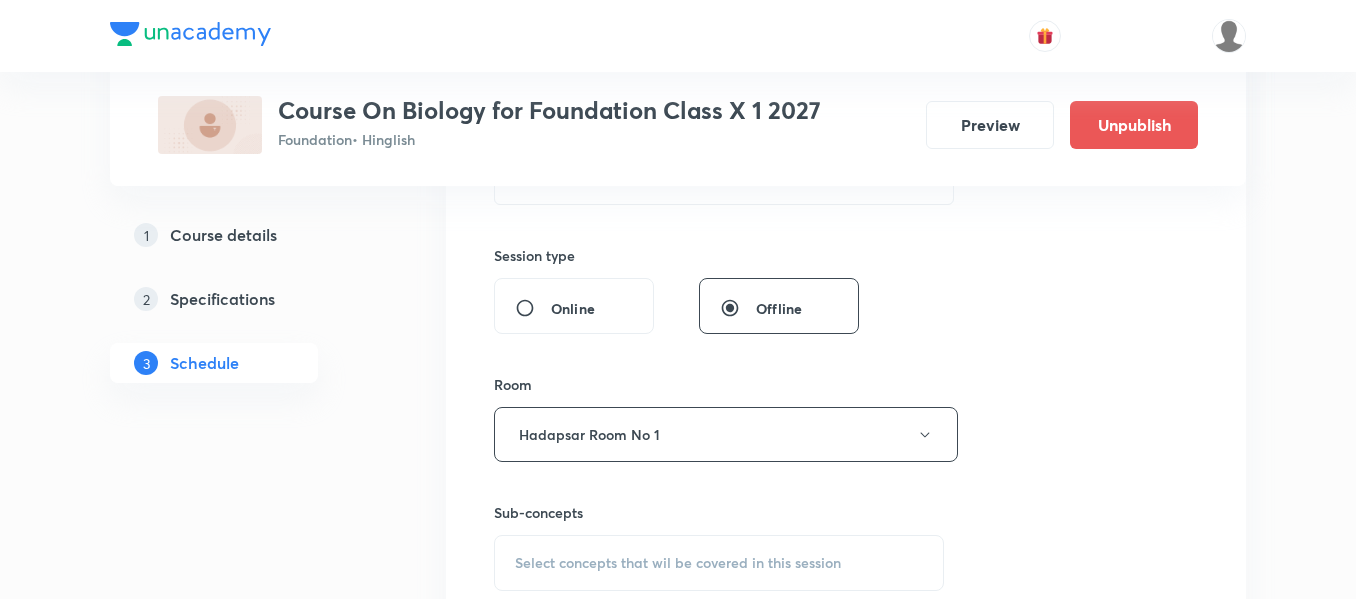 scroll, scrollTop: 800, scrollLeft: 0, axis: vertical 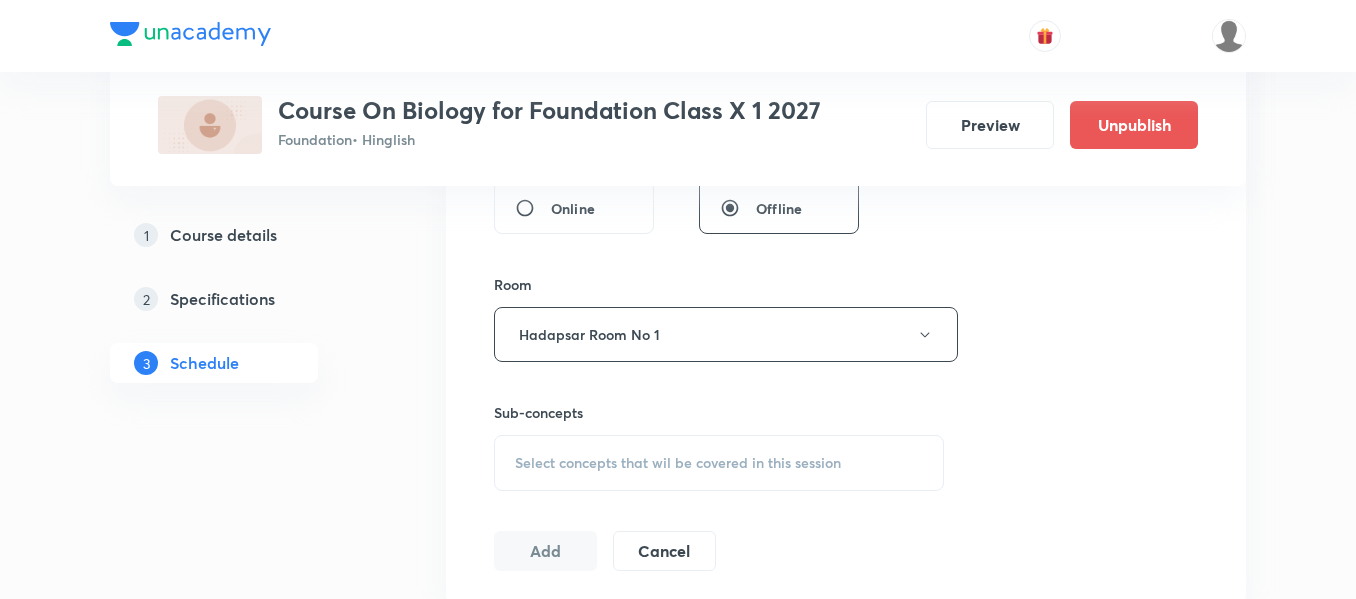 click on "Select concepts that wil be covered in this session" at bounding box center [719, 463] 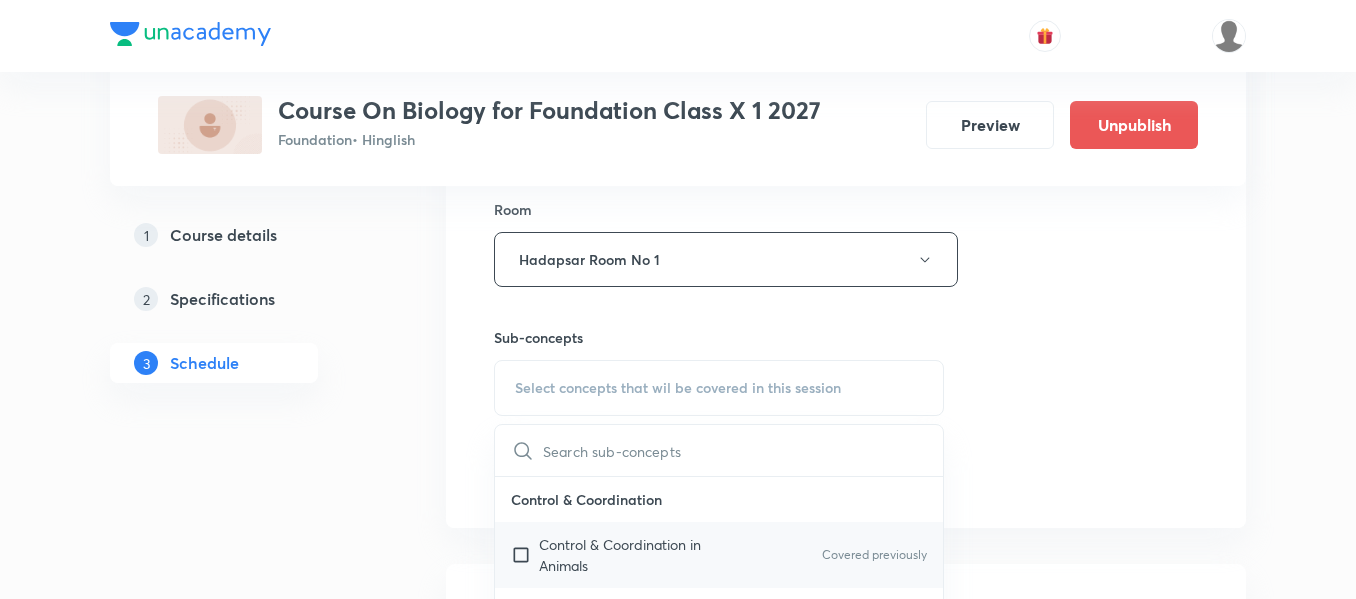 scroll, scrollTop: 1000, scrollLeft: 0, axis: vertical 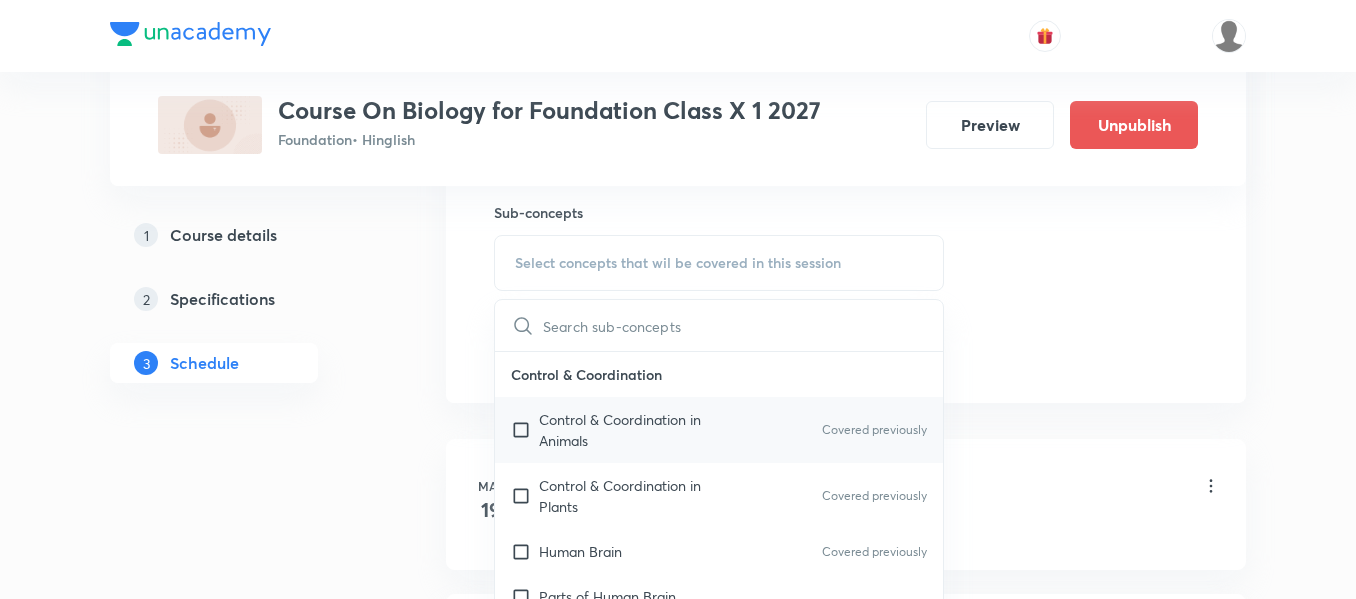 click on "Control & Coordination in Animals" at bounding box center [640, 430] 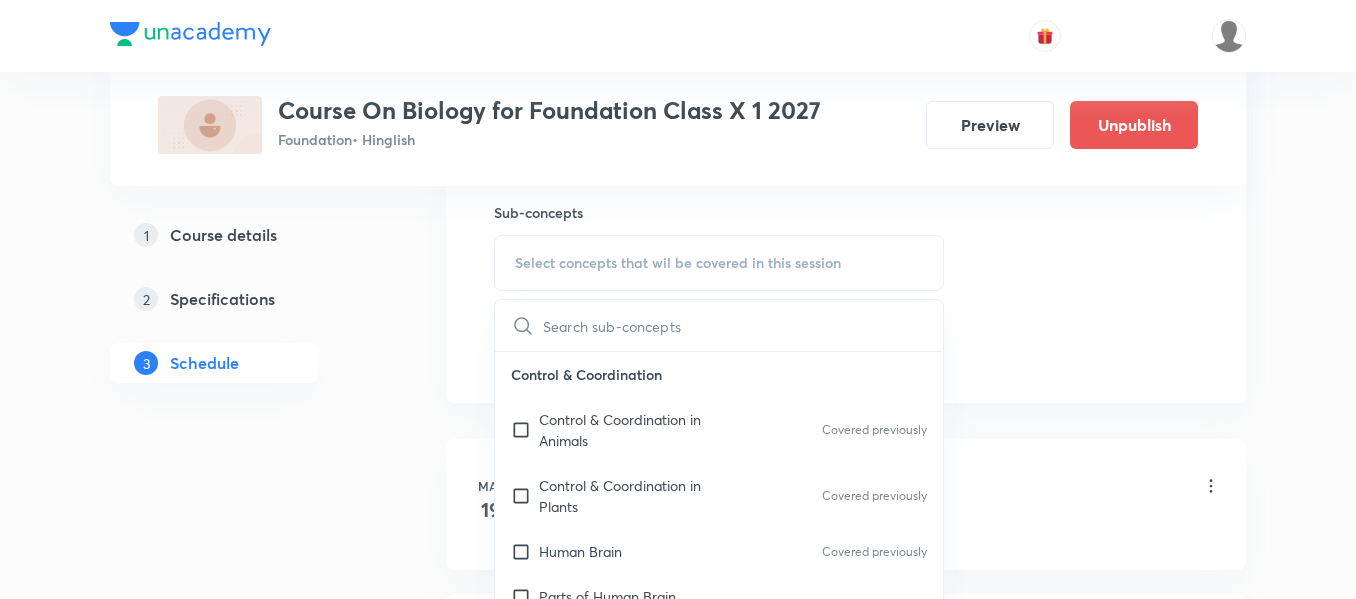 checkbox on "true" 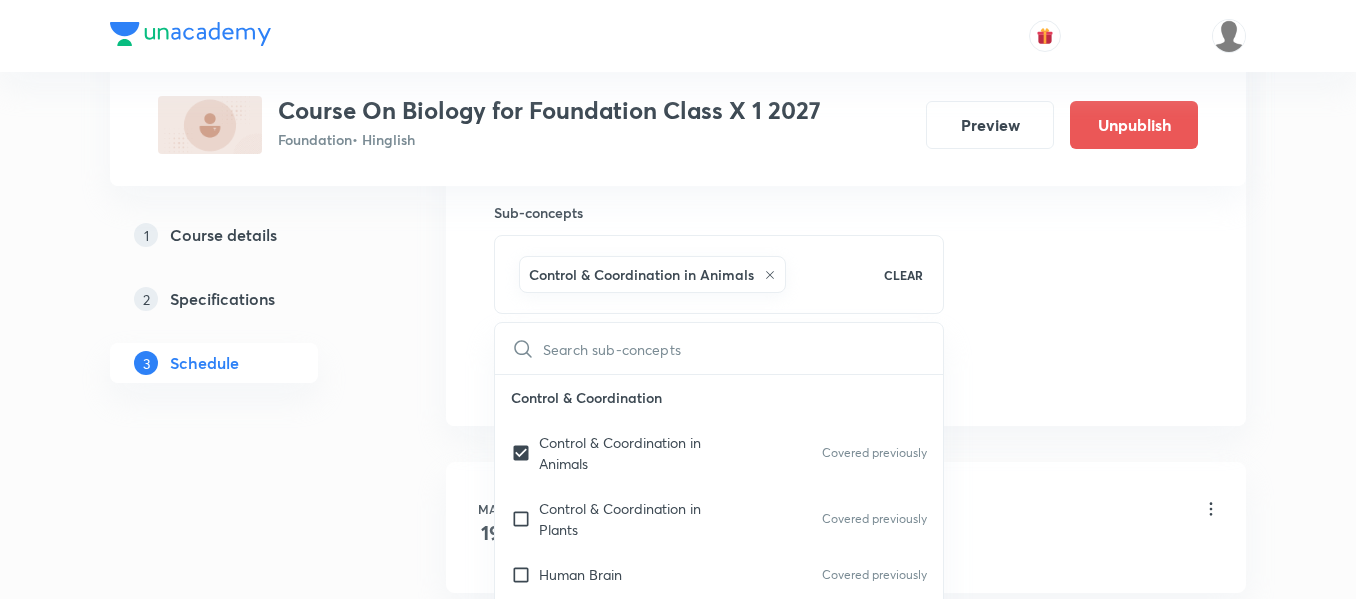 click on "Session  13 Live class Session title 27/99 How do organisms reproduce? ​ Schedule for Jul 18, 2025, 4:15 PM ​ Duration (in minutes) 90 ​   Session type Online Offline Room Hadapsar Room No 1 Sub-concepts Control & Coordination in Animals CLEAR ​ Control & Coordination Control & Coordination in Animals Covered previously Control & Coordination in Plants Covered previously Human Brain Covered previously Parts of Human Brain Functions of Human Brain Chemical Coordination of Hormones Reproduction Reproduction in Plants Reproduction in Animals Reproduction in Humans Sex Determination in Humans Heredity & Evolution Variations Hereditary Evolution Our Environment Waste Ecosystem Management of Natural Resources Natural Resource Plans Environment Friendly Decision Forest & Wild Life Water Use Coal & Petroleum Life Processes Introduction Nutrition Respiration Transportation Excretion Pteridophytes Digestion and Absorption INtroduction Alimentary Canal Digestive Glands Digestion of Food Human Reproduction Lymph" at bounding box center (846, -87) 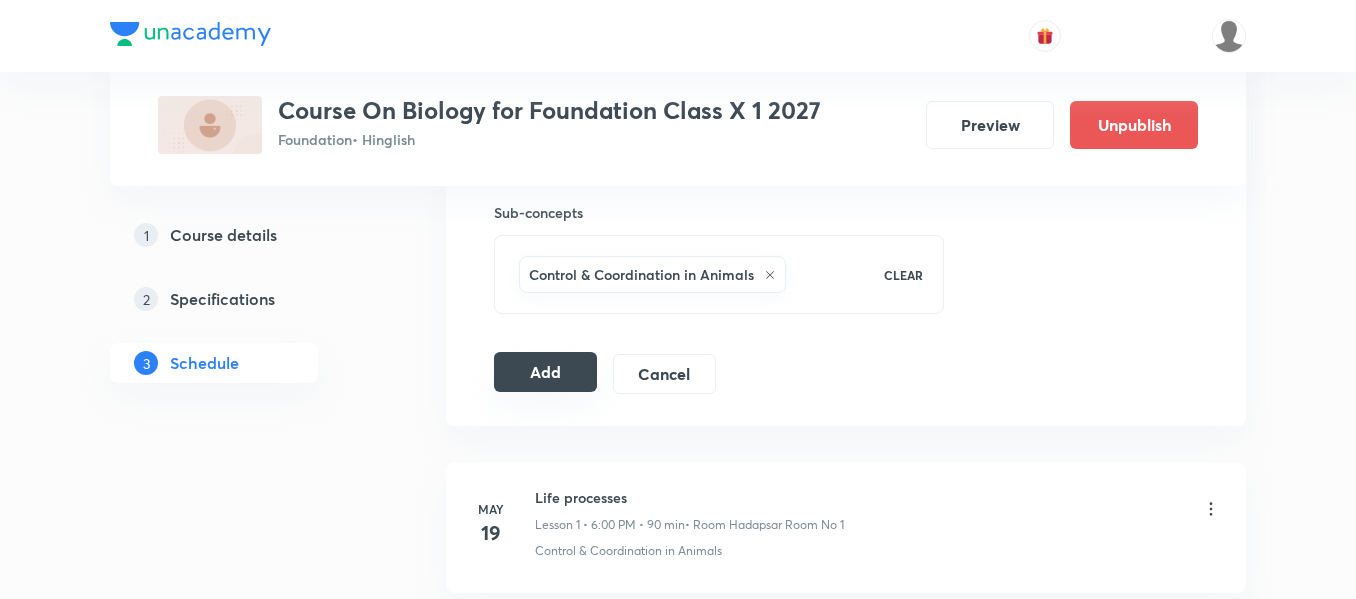click on "Add" at bounding box center (545, 372) 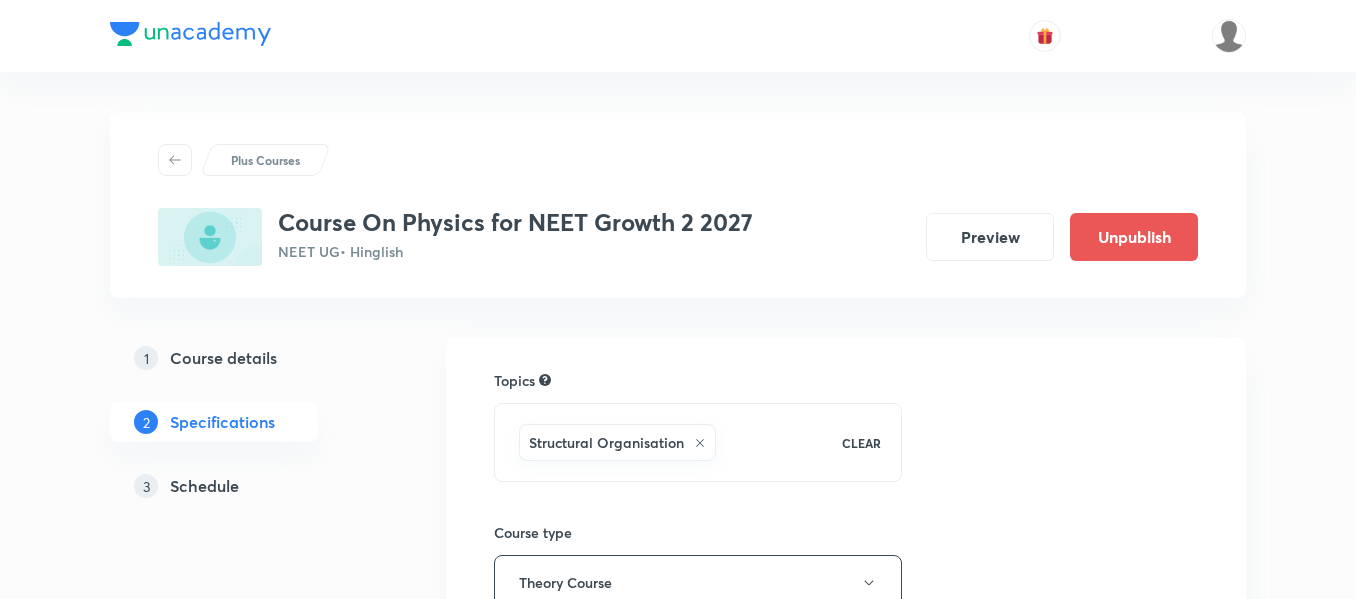 scroll, scrollTop: 0, scrollLeft: 0, axis: both 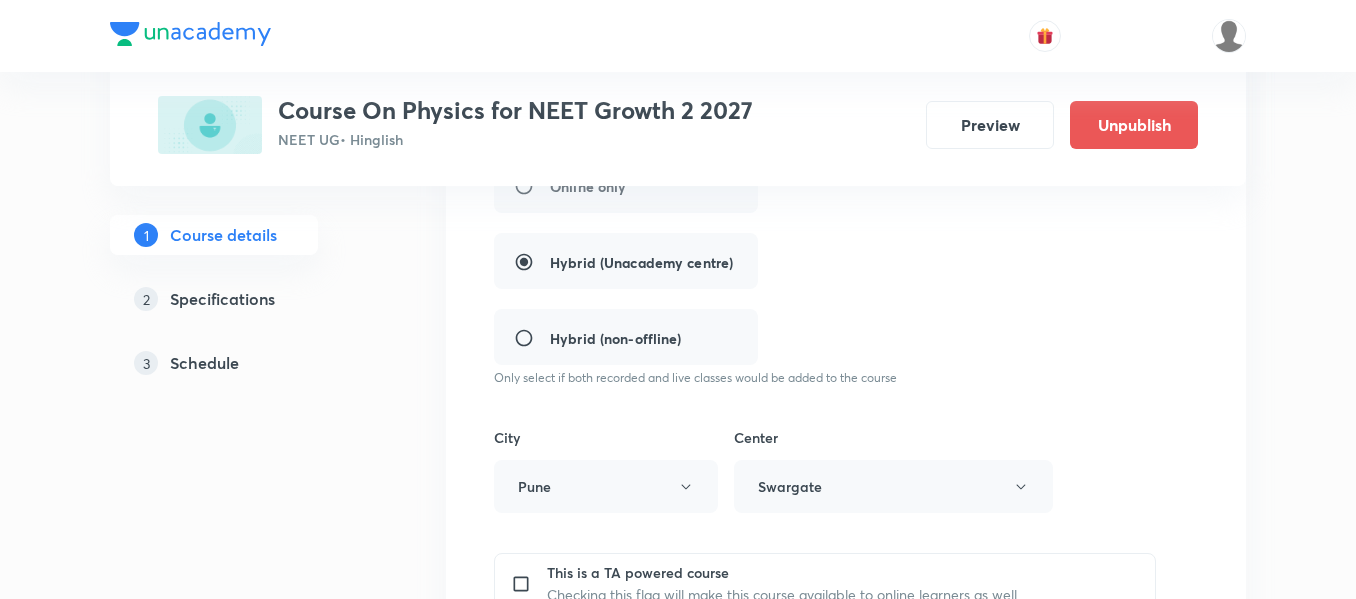 click on "Specifications" at bounding box center [222, 299] 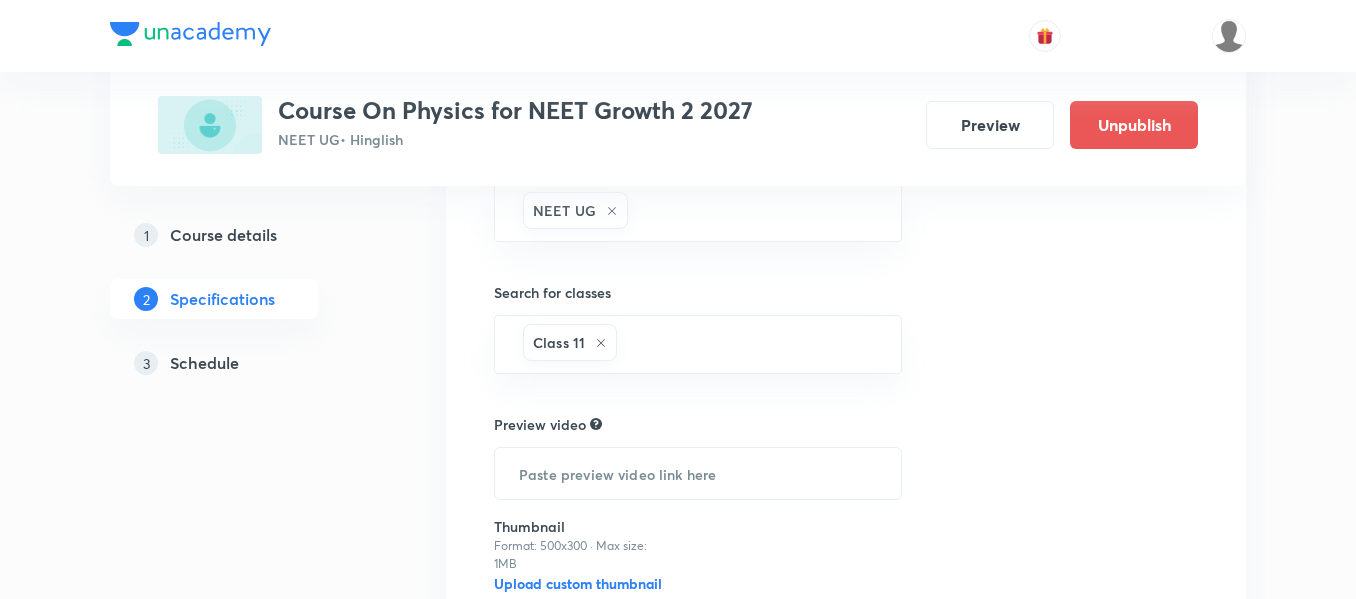 scroll, scrollTop: 0, scrollLeft: 0, axis: both 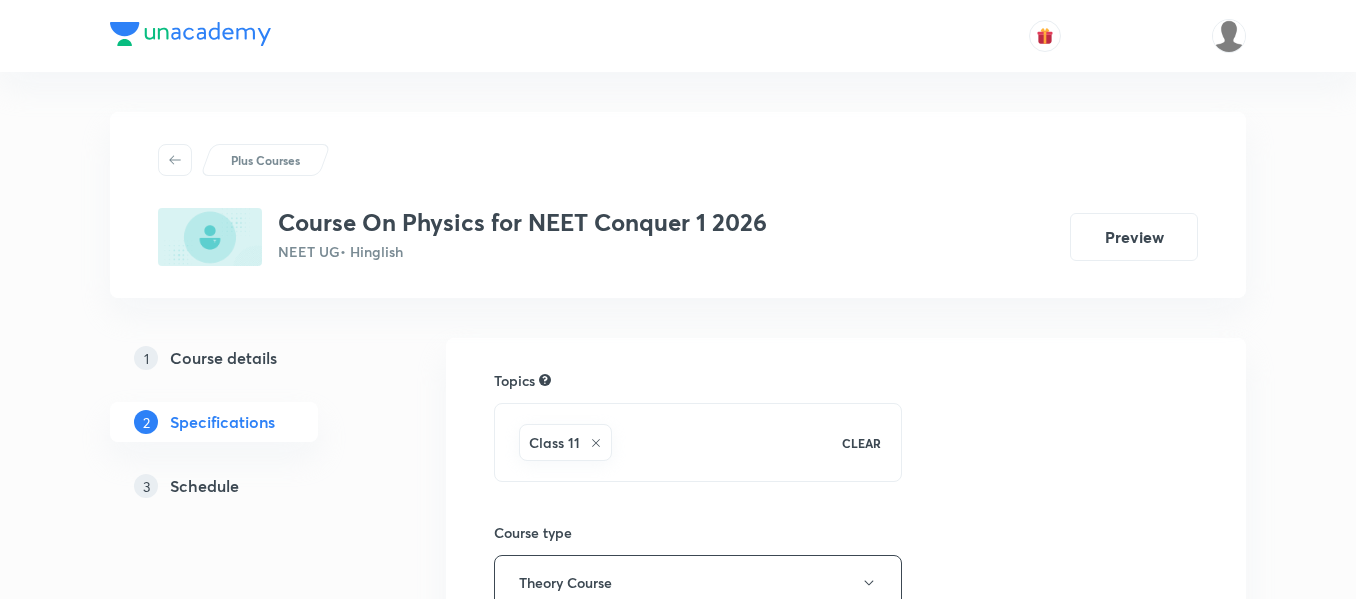 click on "Schedule" at bounding box center [204, 486] 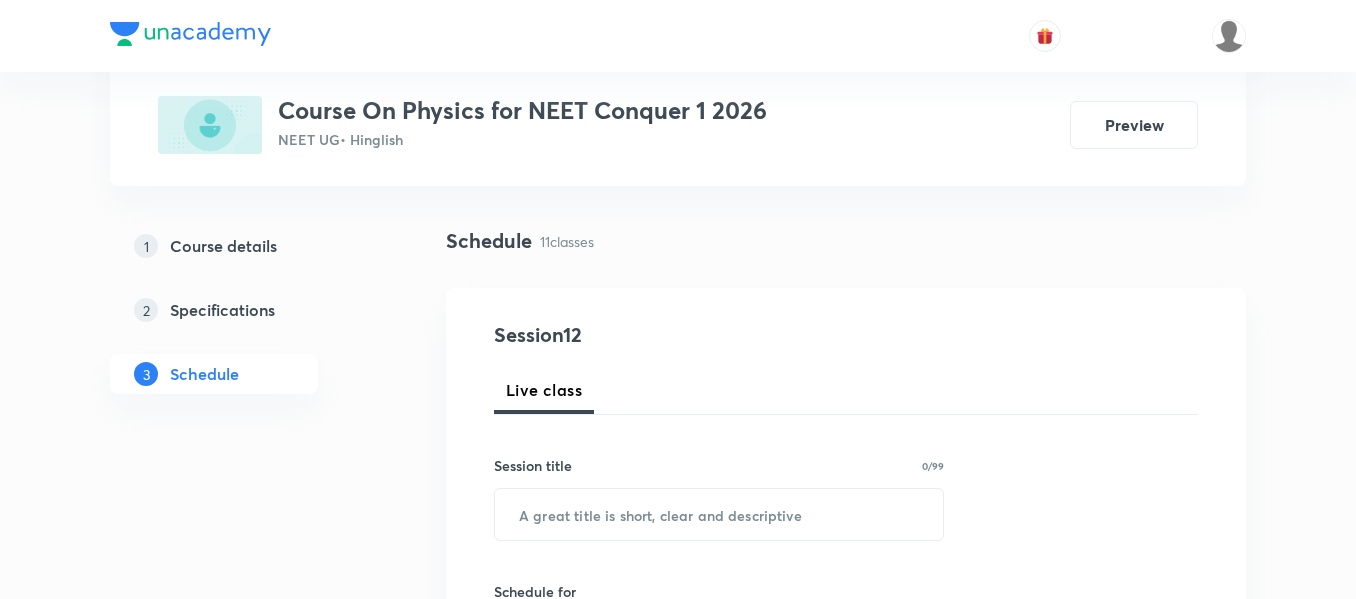 scroll, scrollTop: 100, scrollLeft: 0, axis: vertical 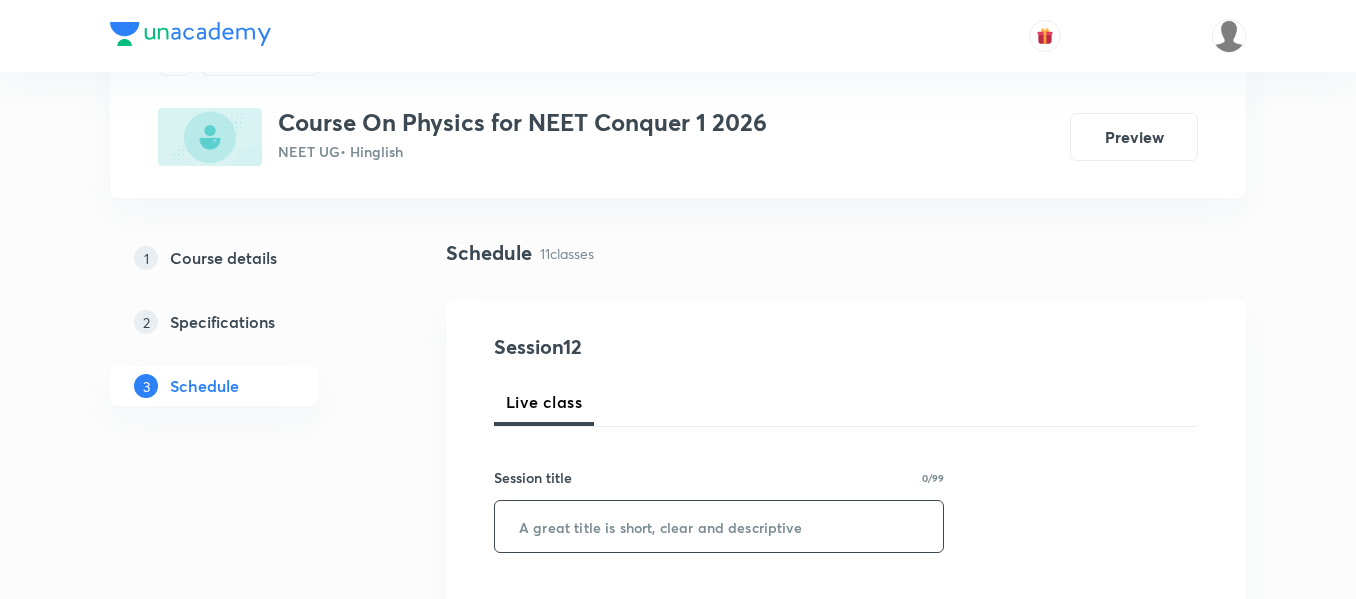 drag, startPoint x: 619, startPoint y: 515, endPoint x: 632, endPoint y: 516, distance: 13.038404 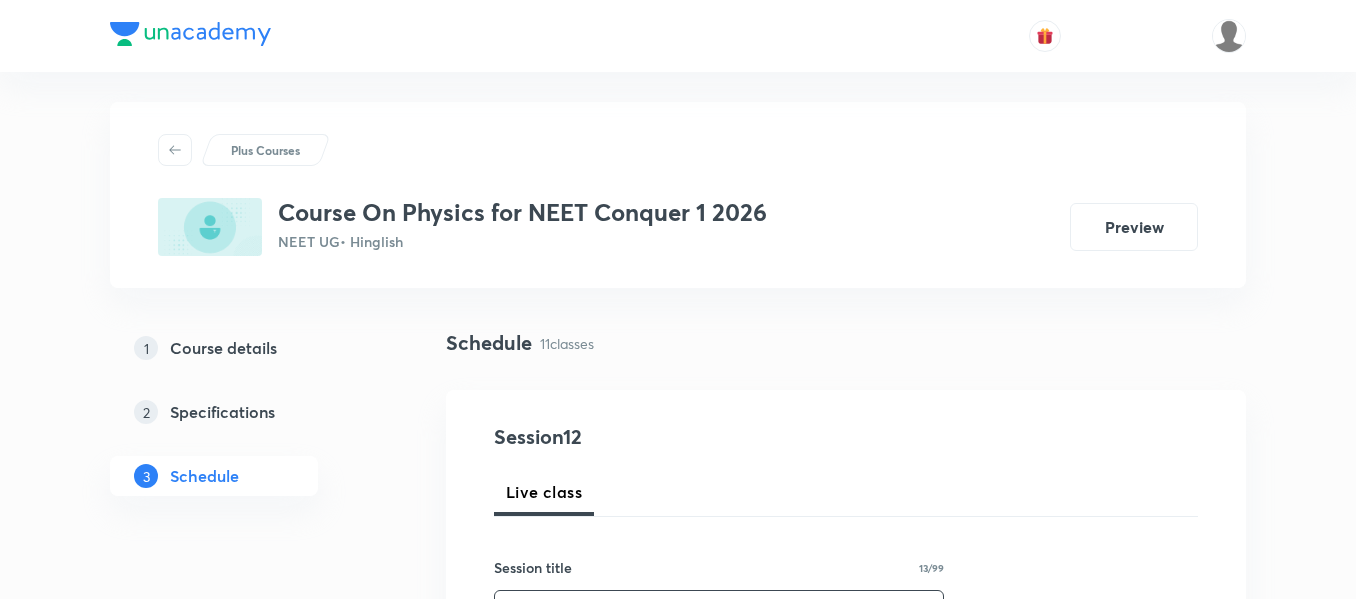 scroll, scrollTop: 0, scrollLeft: 0, axis: both 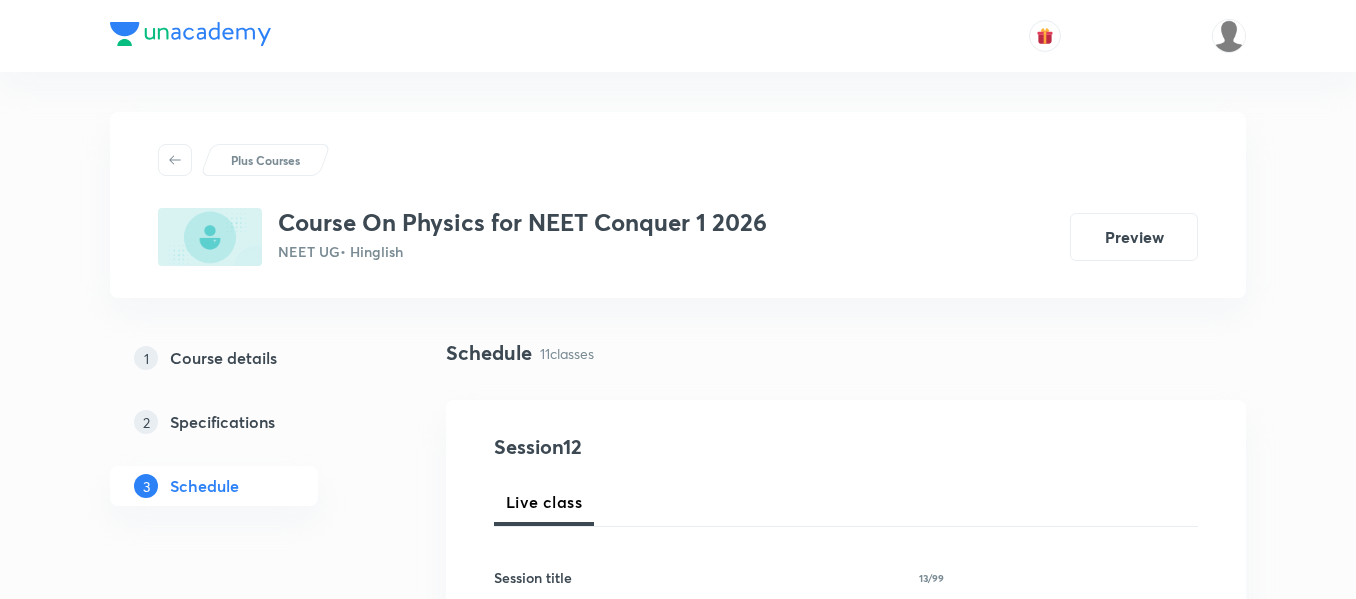 type on "Kinematics 2D" 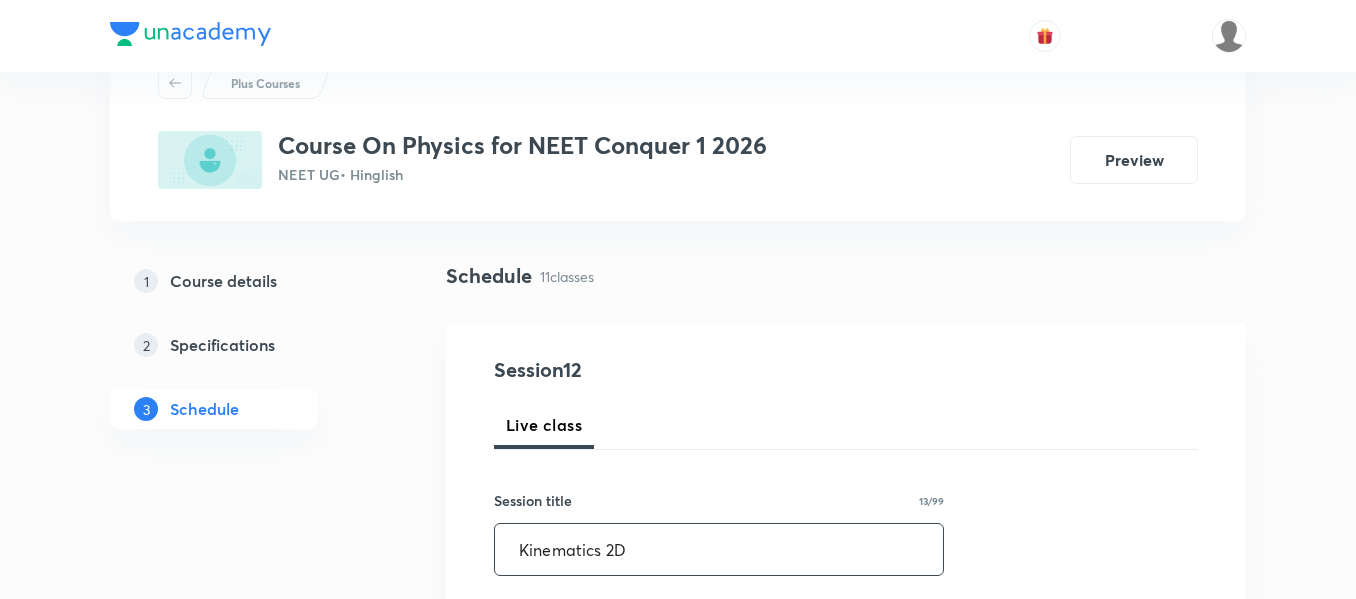 scroll, scrollTop: 300, scrollLeft: 0, axis: vertical 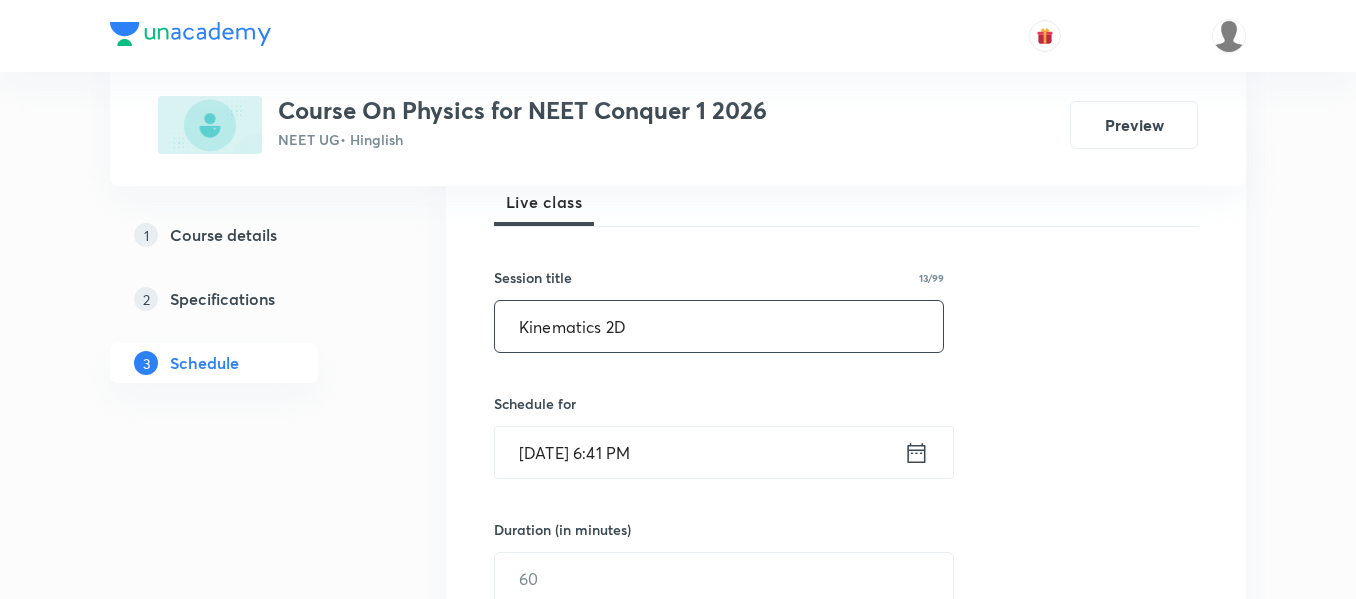 click 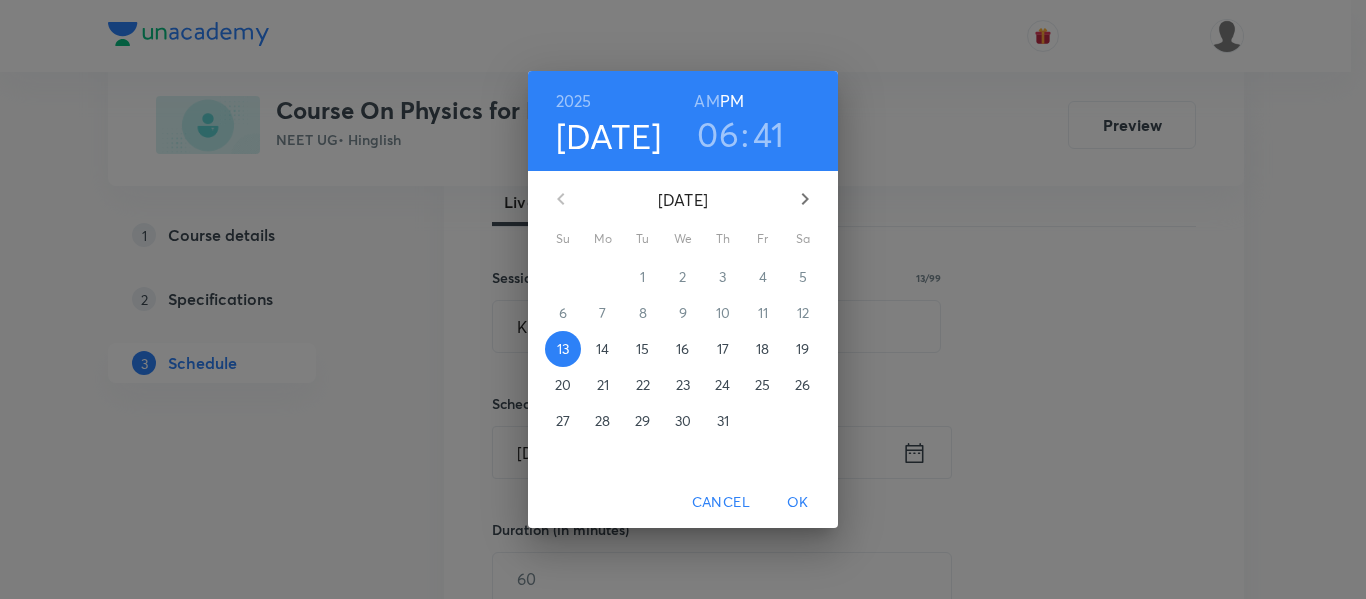 click on "15" at bounding box center [642, 349] 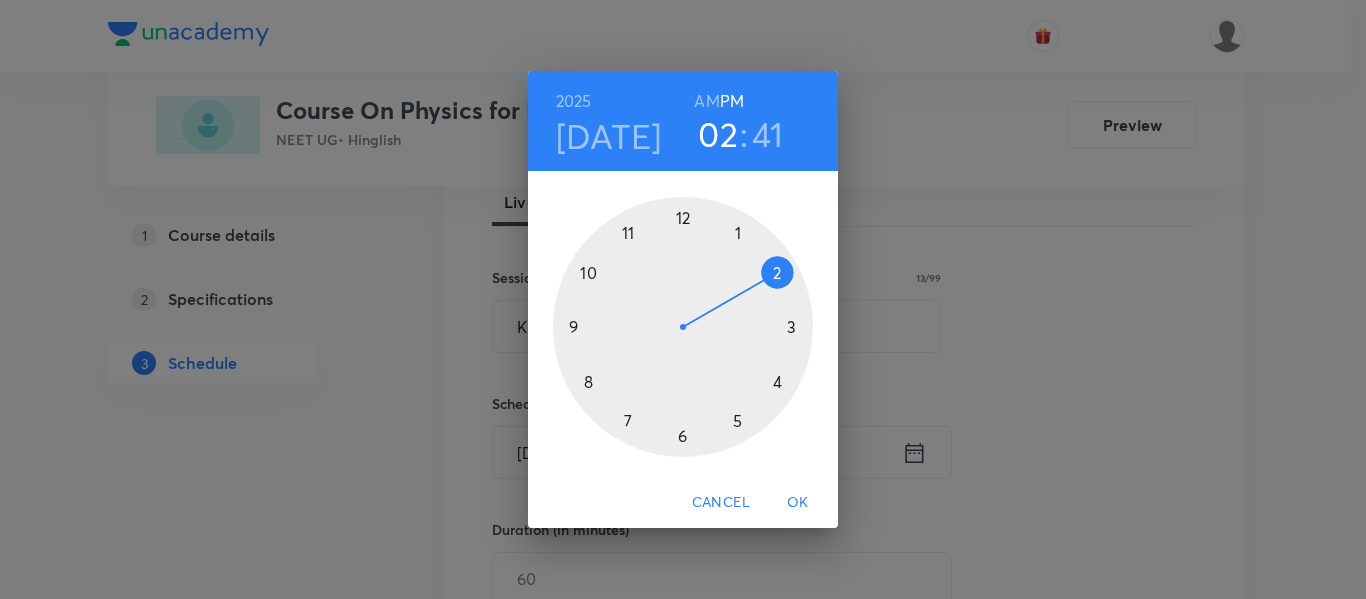 drag, startPoint x: 679, startPoint y: 435, endPoint x: 732, endPoint y: 279, distance: 164.7574 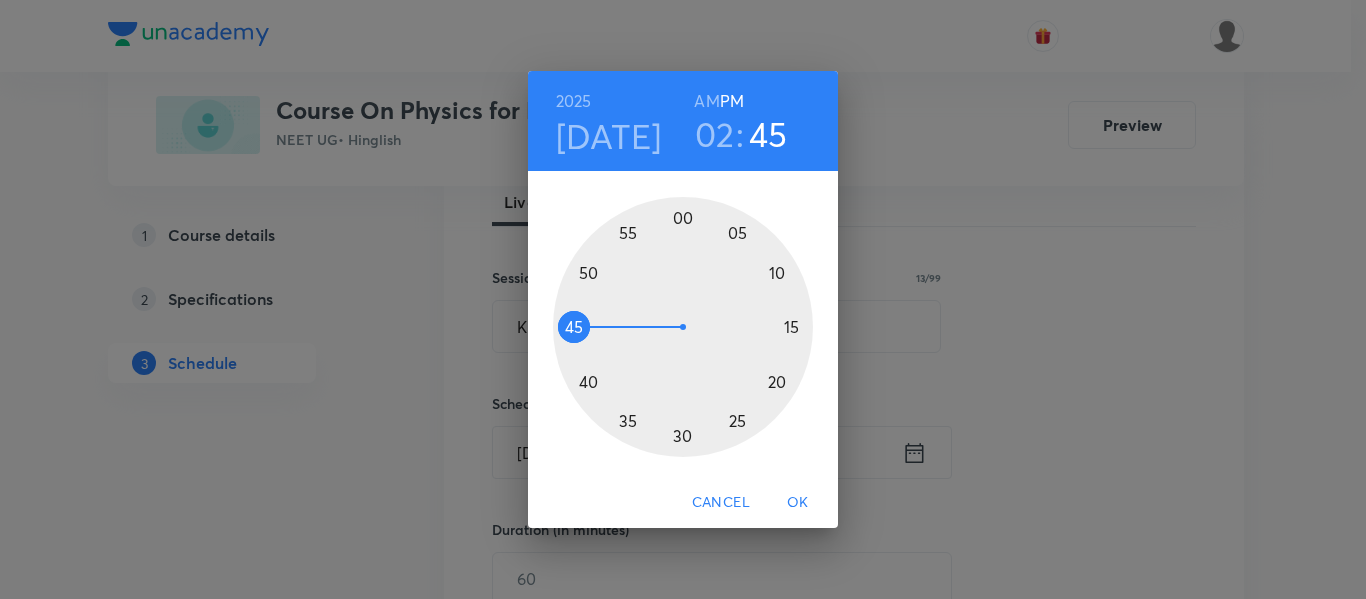 drag, startPoint x: 587, startPoint y: 371, endPoint x: 581, endPoint y: 329, distance: 42.426407 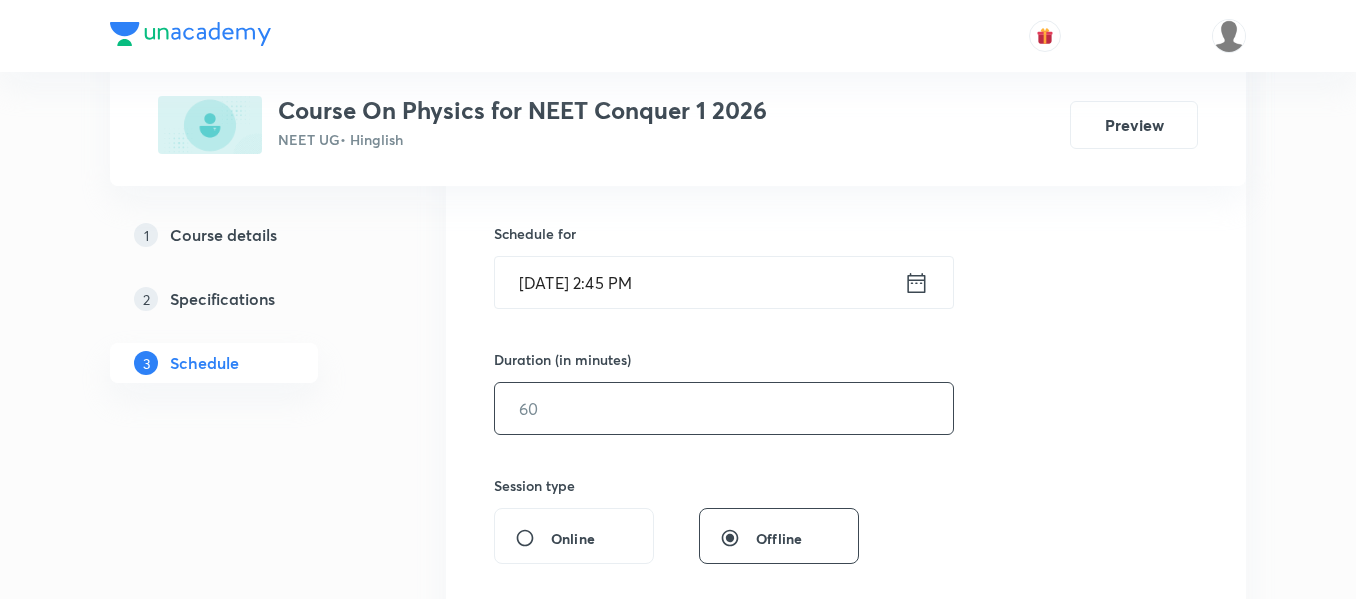 scroll, scrollTop: 500, scrollLeft: 0, axis: vertical 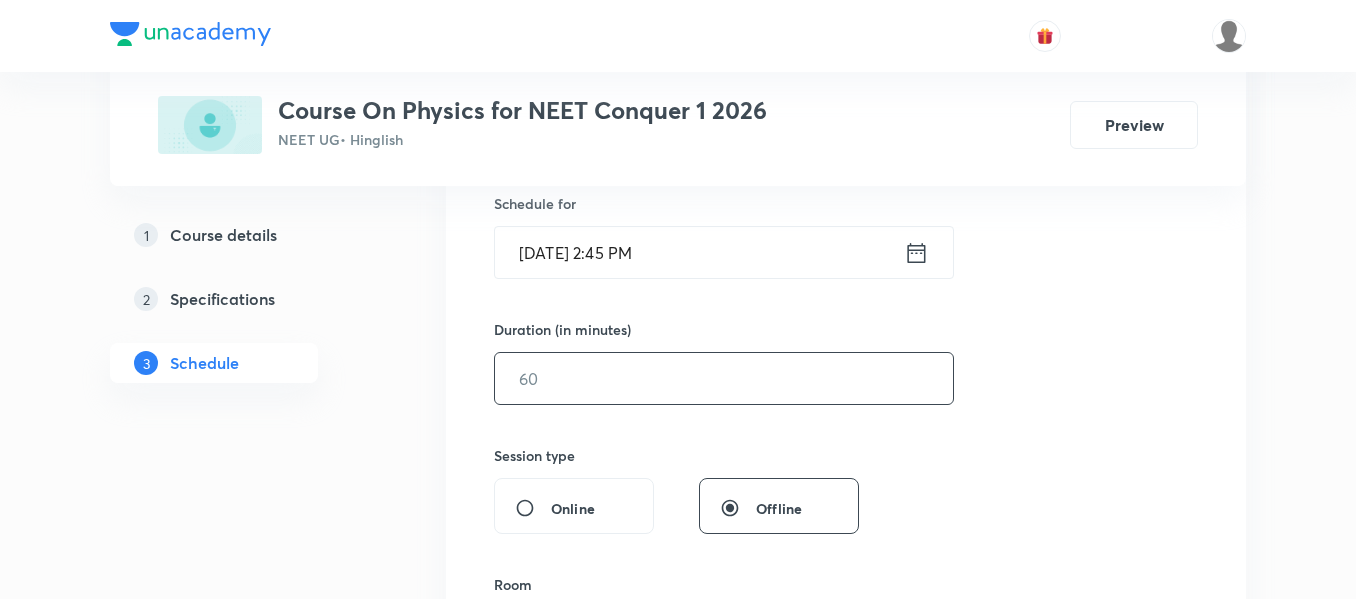 click at bounding box center [724, 378] 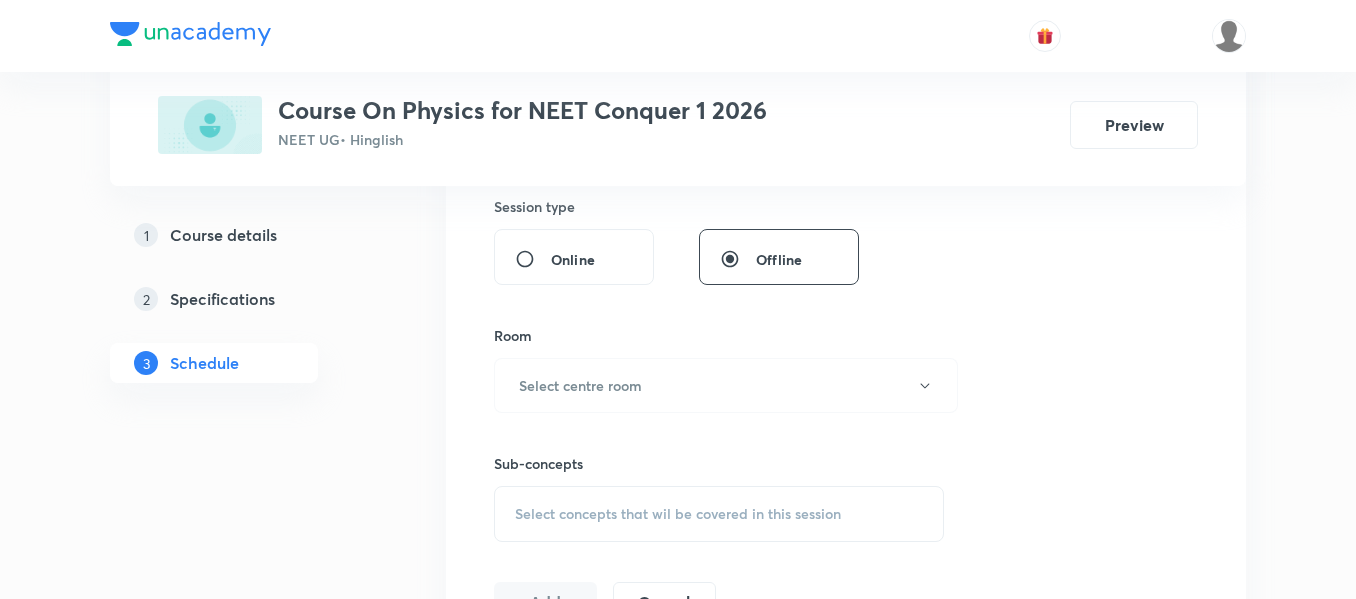 scroll, scrollTop: 800, scrollLeft: 0, axis: vertical 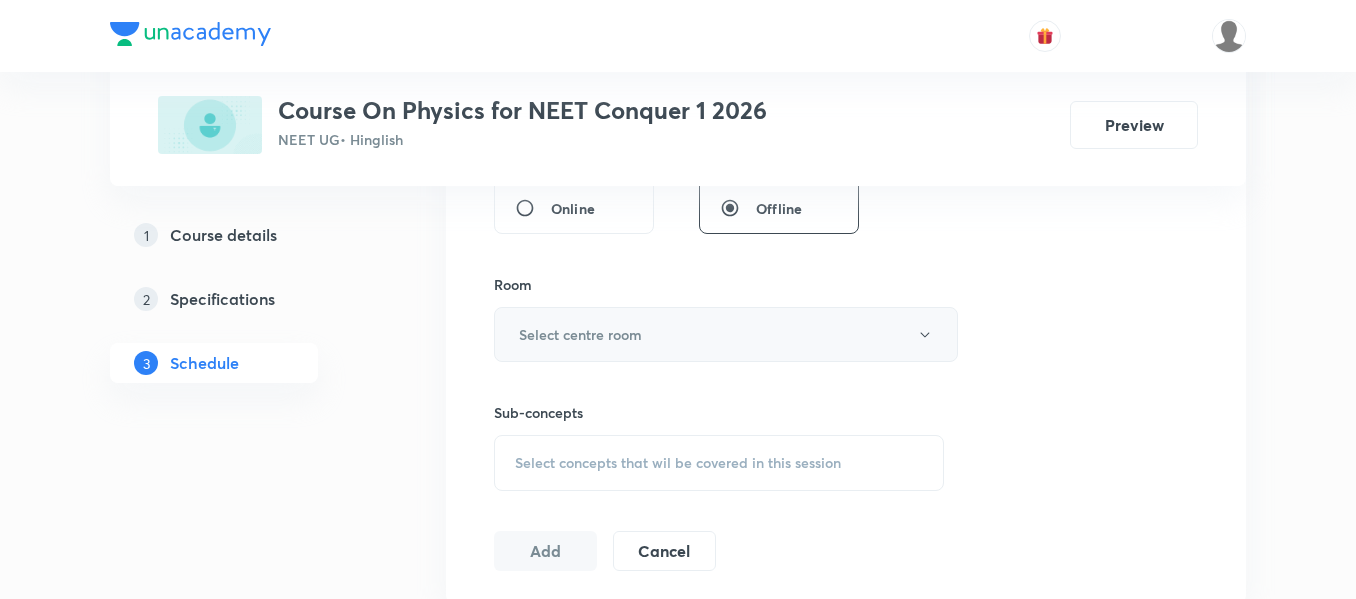 type on "90" 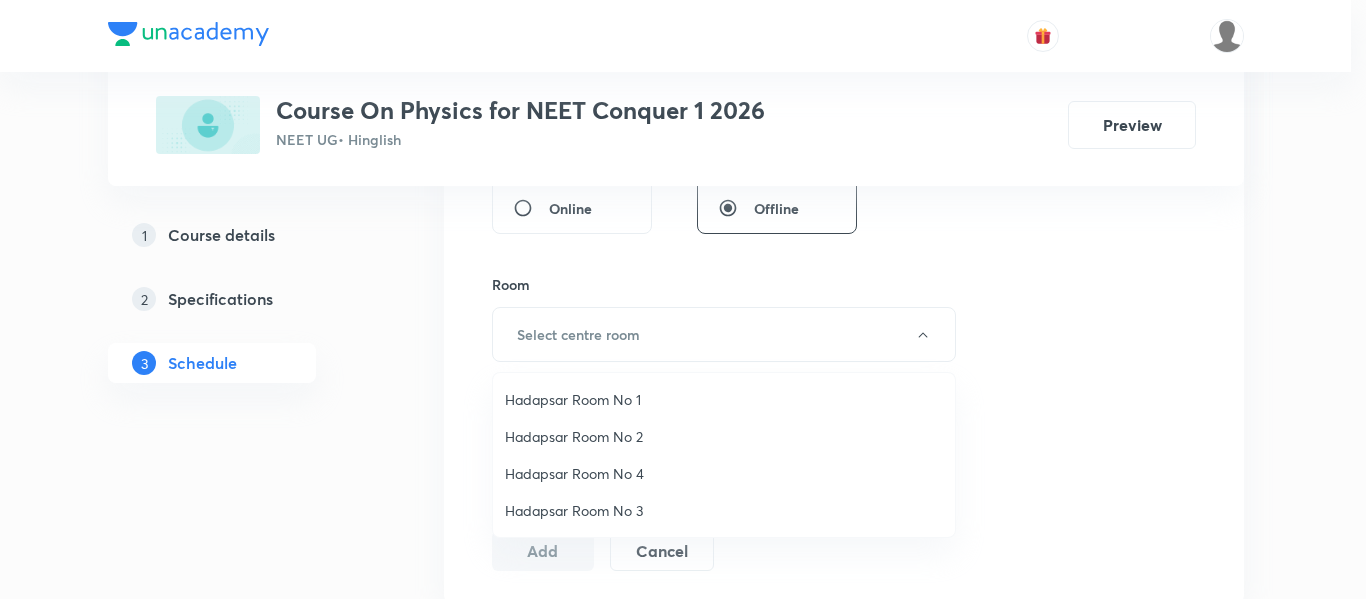 click on "Hadapsar Room No 1" at bounding box center (724, 399) 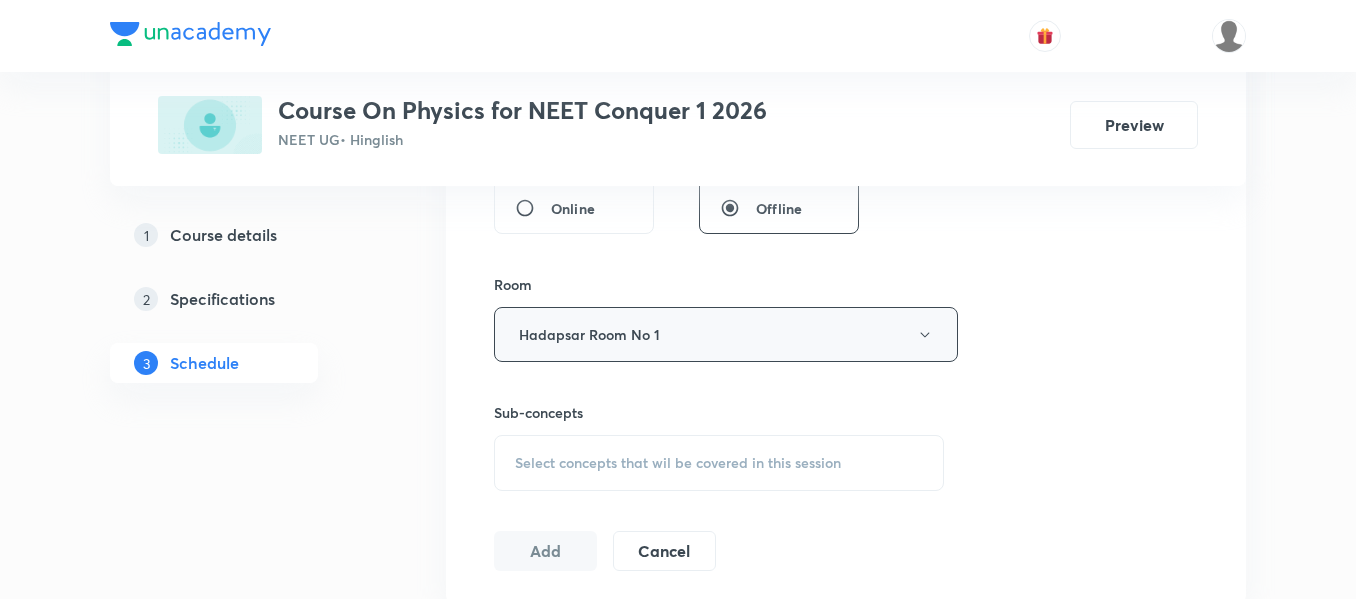 click on "Hadapsar Room No 1" at bounding box center (726, 334) 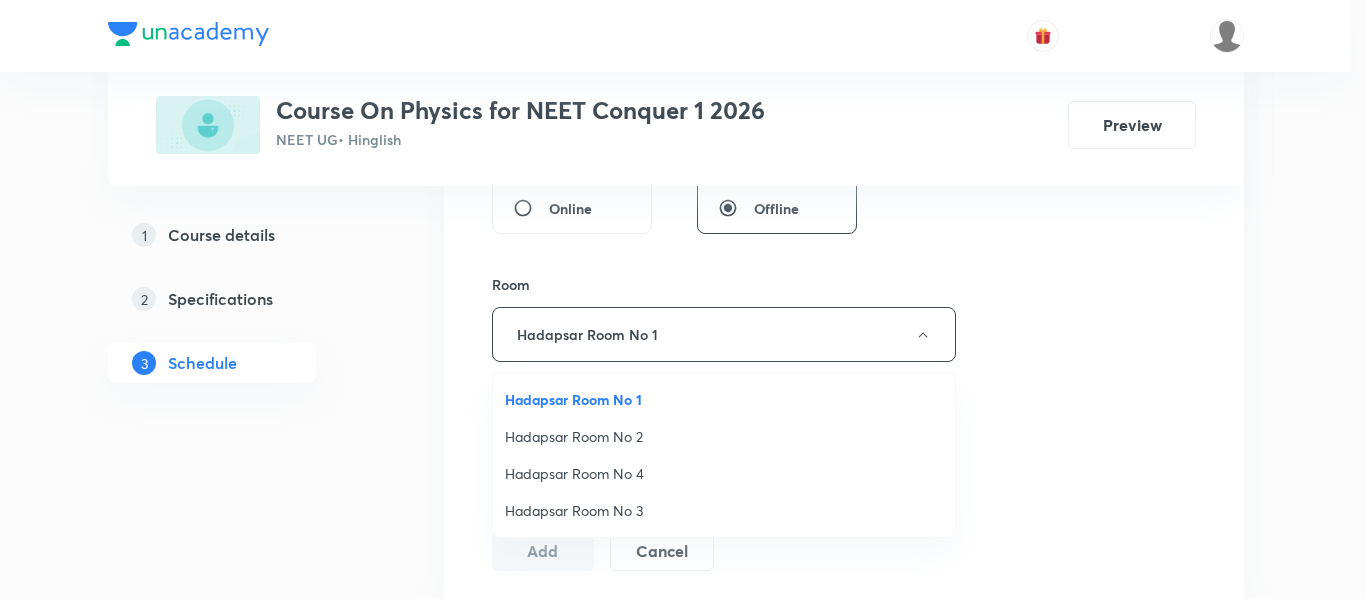 click on "Hadapsar Room No 2" at bounding box center (724, 436) 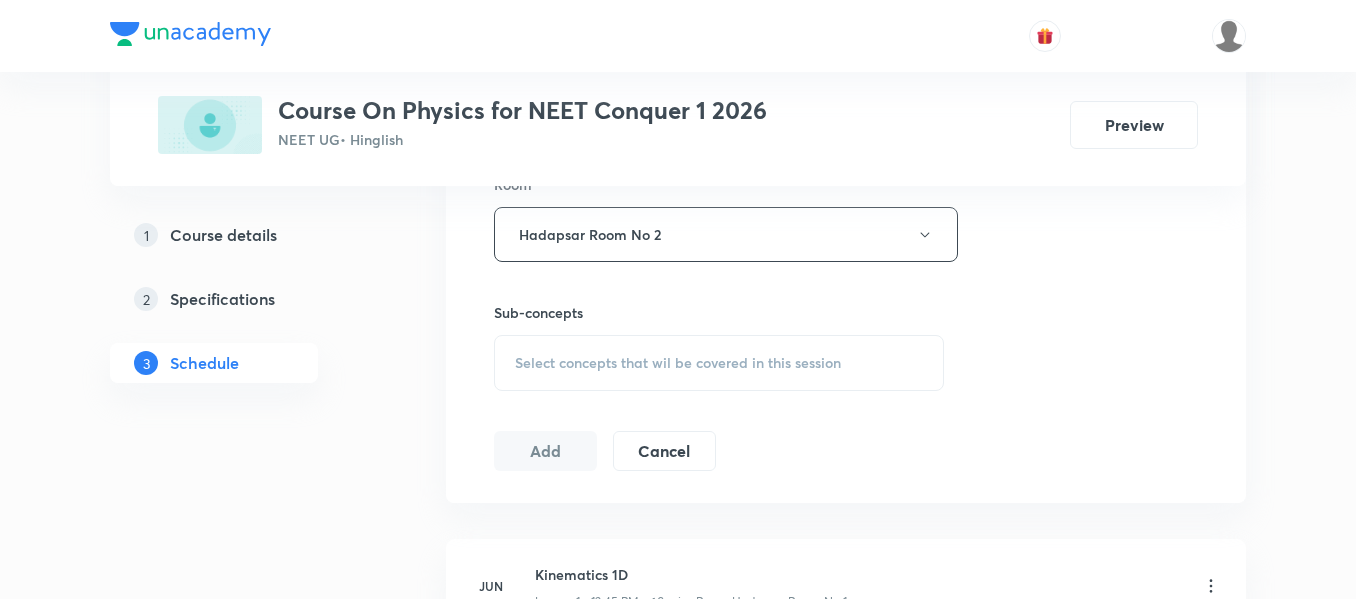 click on "Select concepts that wil be covered in this session" at bounding box center (719, 363) 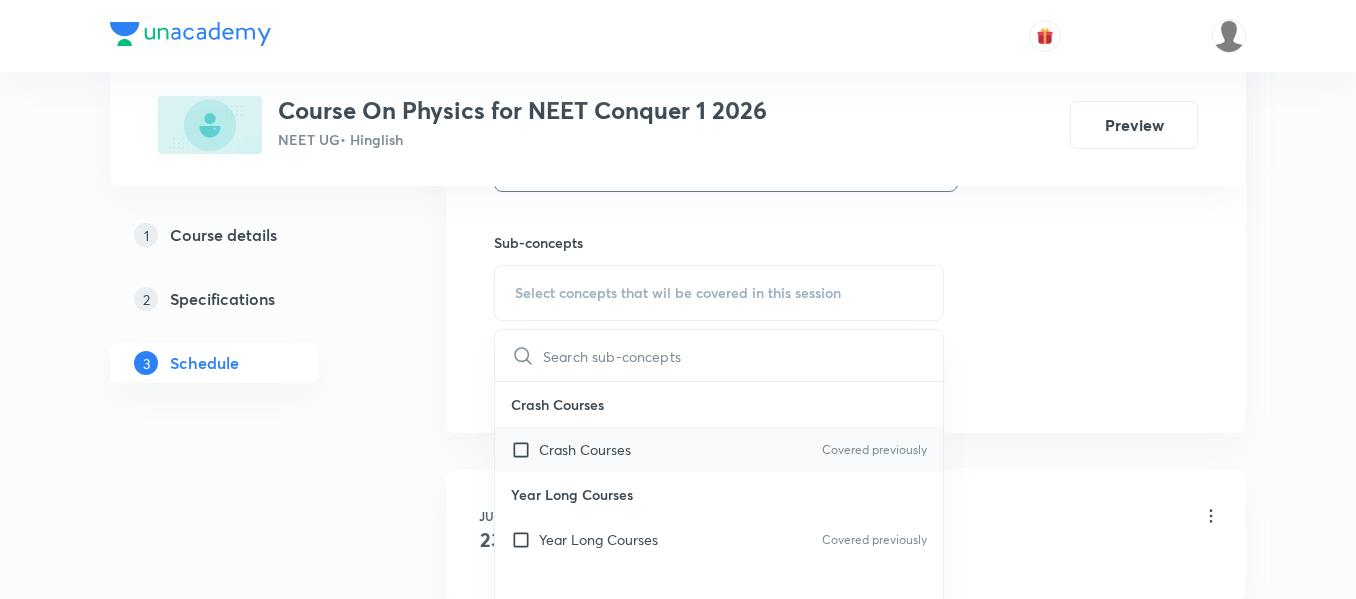 scroll, scrollTop: 1000, scrollLeft: 0, axis: vertical 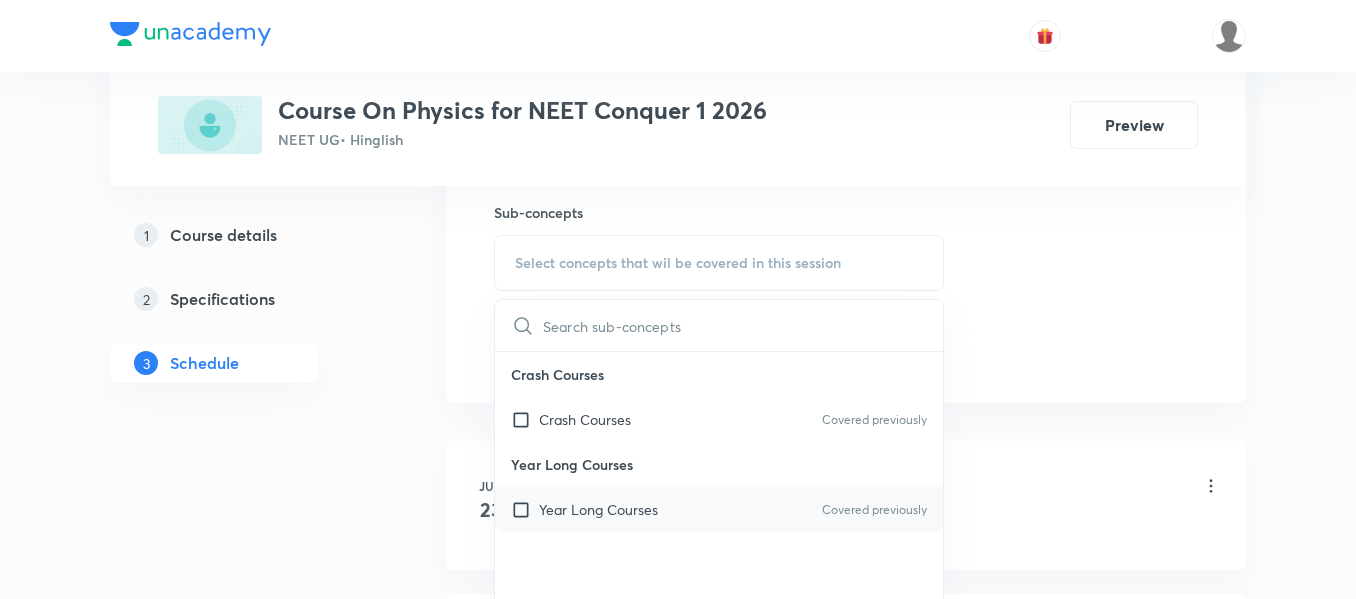 click on "Year Long Courses Covered previously" at bounding box center (719, 509) 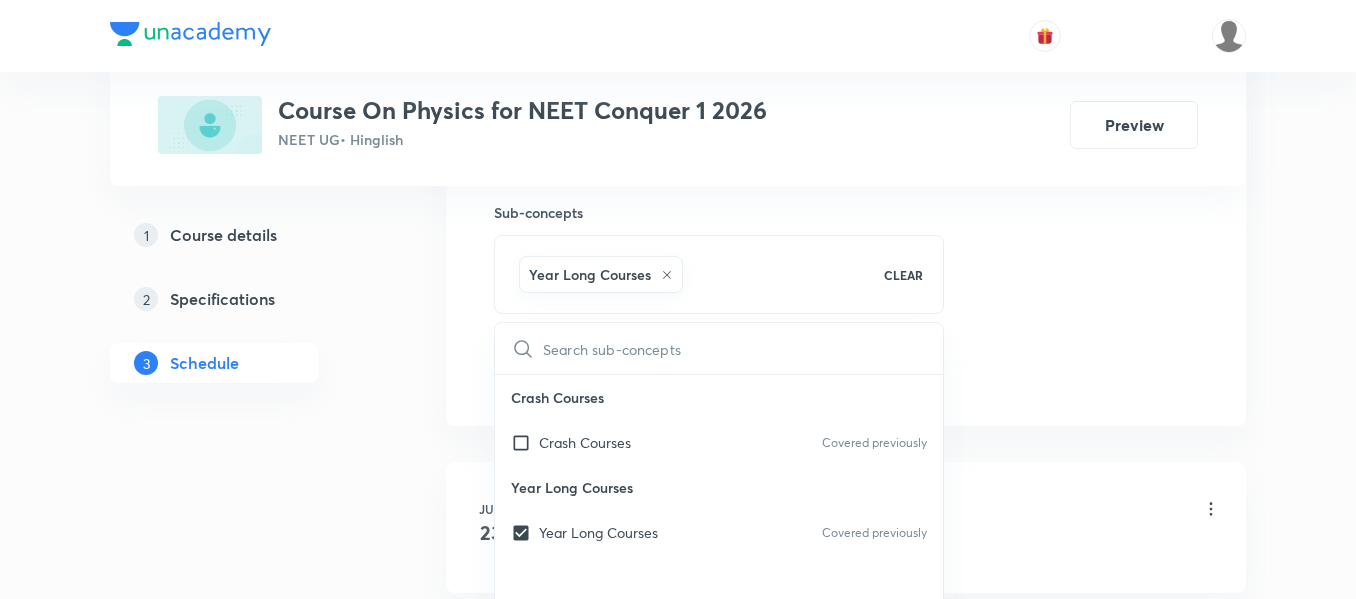 drag, startPoint x: 1085, startPoint y: 304, endPoint x: 1066, endPoint y: 312, distance: 20.615528 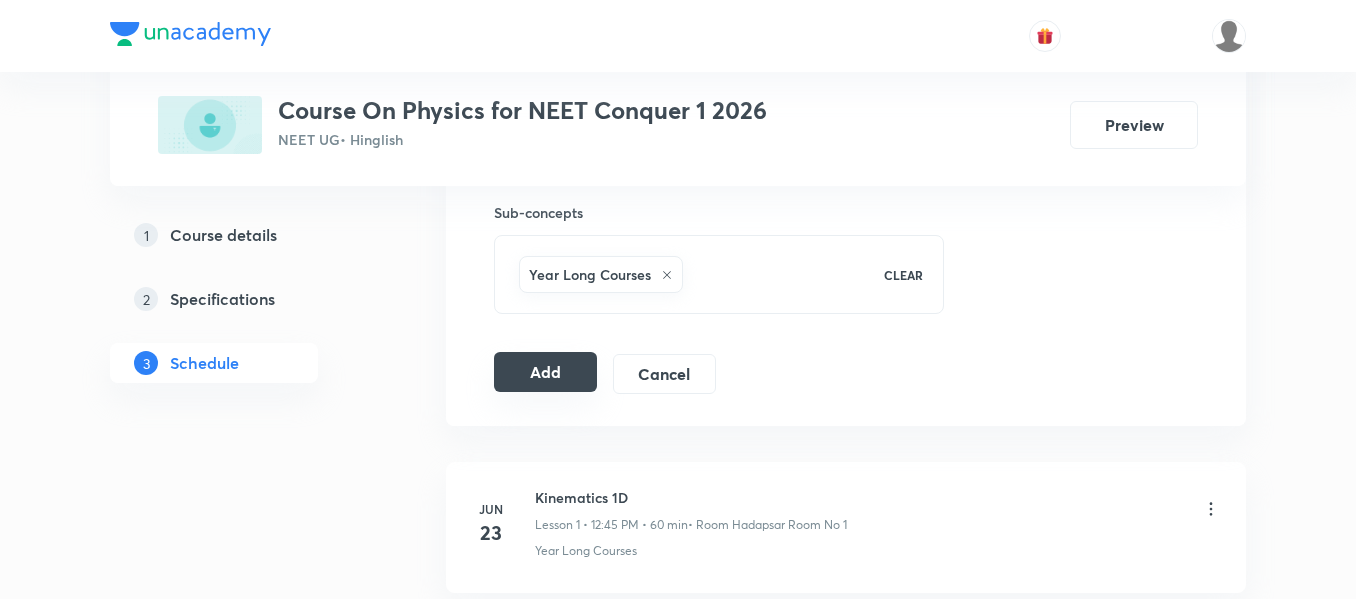 click on "Add" at bounding box center [545, 372] 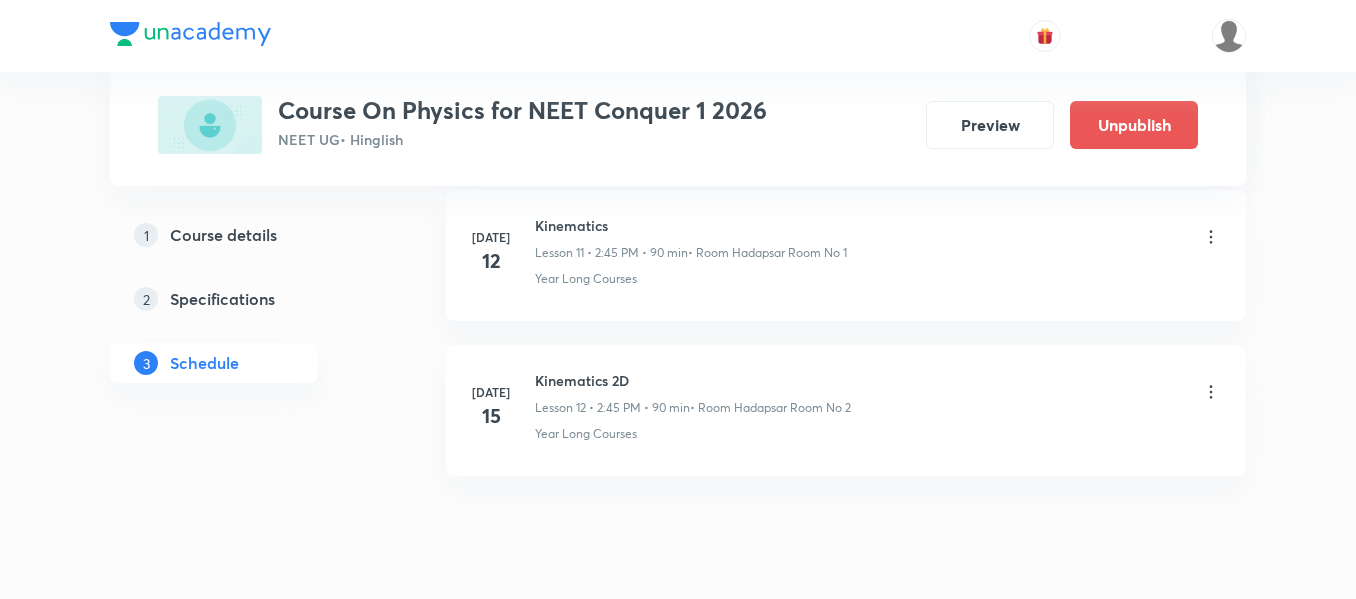 scroll, scrollTop: 1845, scrollLeft: 0, axis: vertical 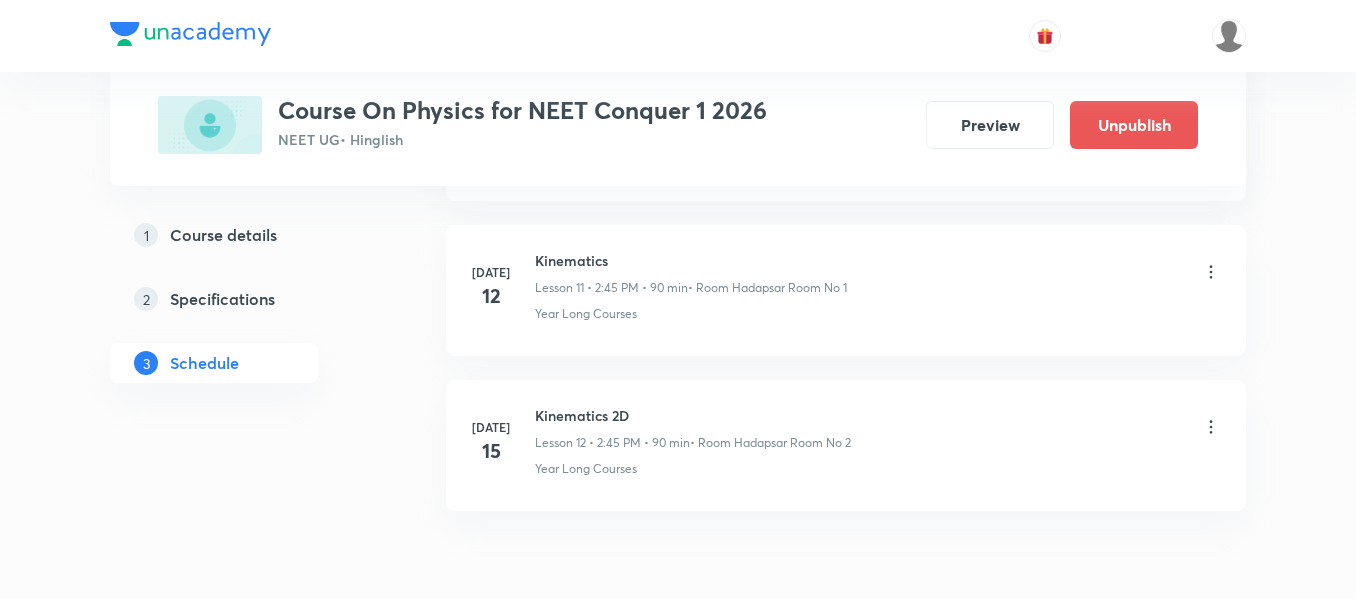 click on "Kinematics 2D" at bounding box center (693, 415) 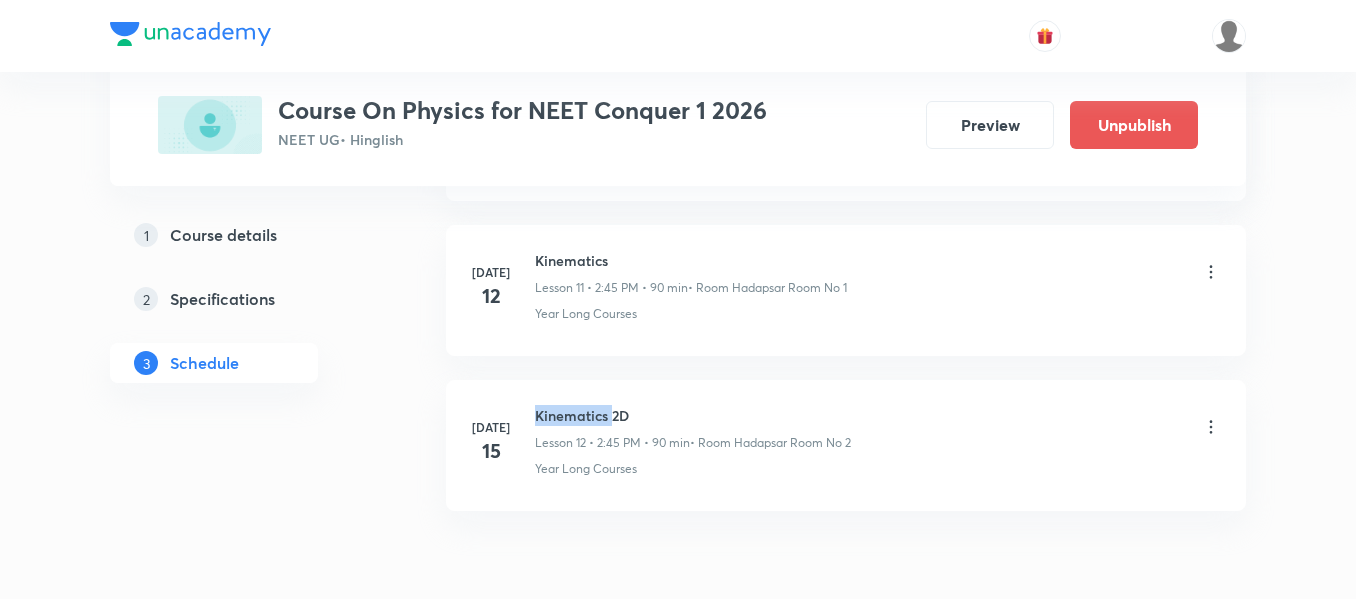 click on "Kinematics 2D" at bounding box center (693, 415) 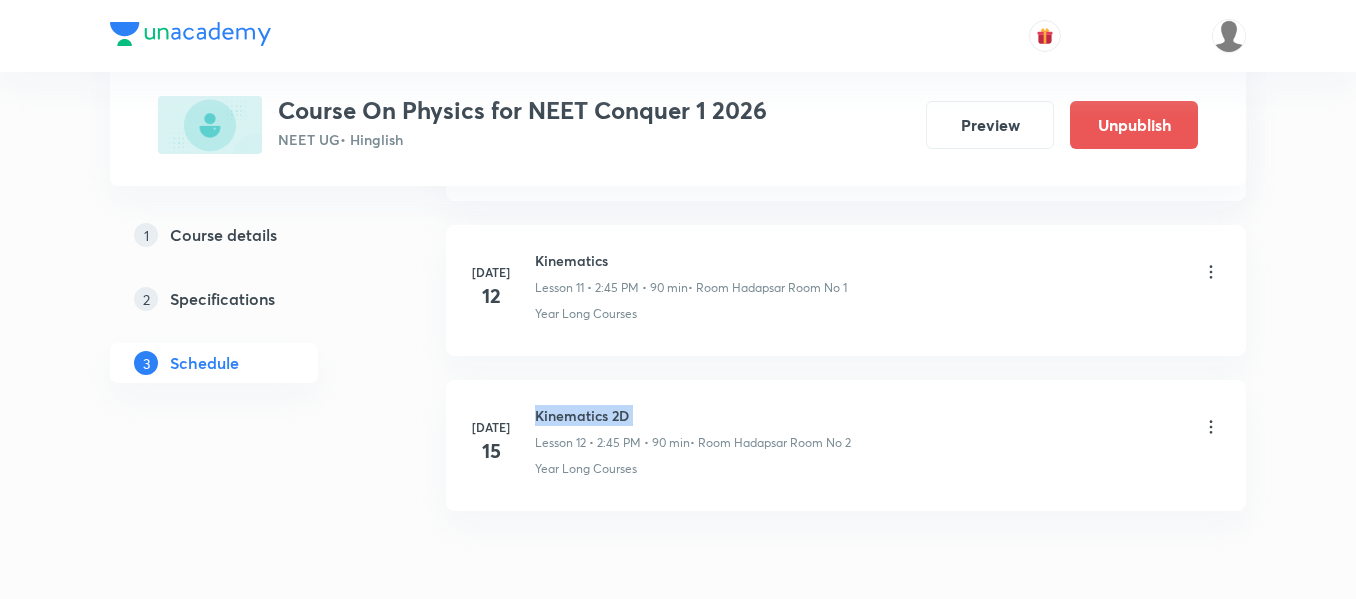 click on "Kinematics 2D" at bounding box center [693, 415] 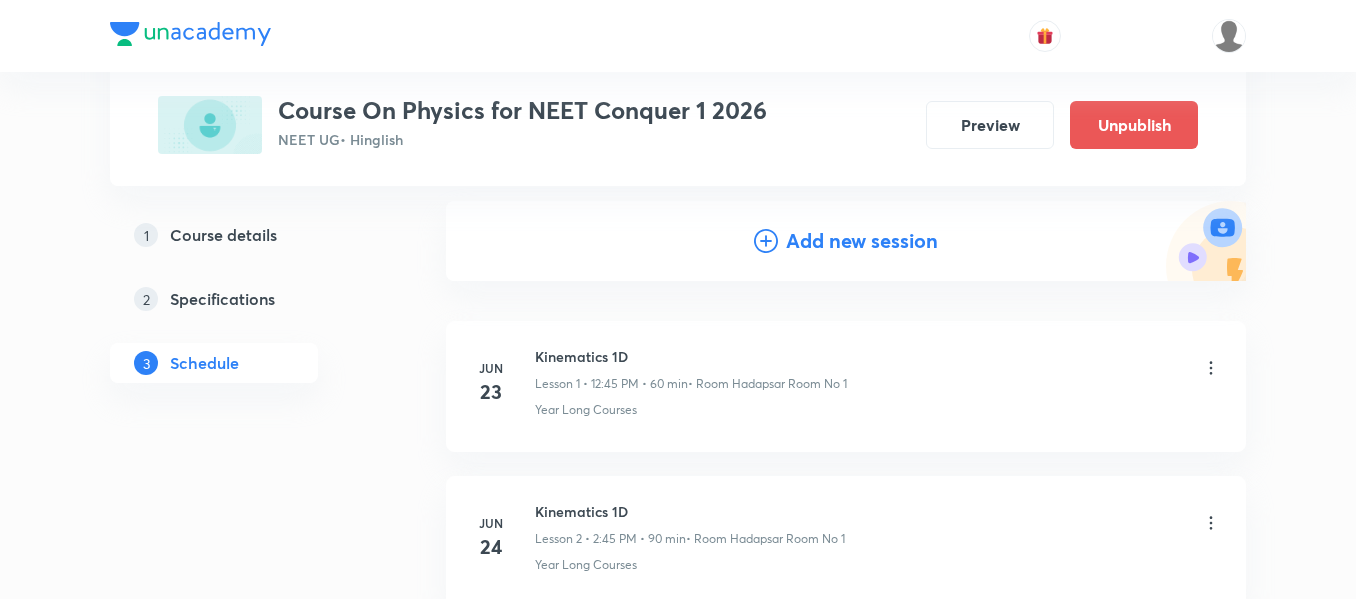 scroll, scrollTop: 0, scrollLeft: 0, axis: both 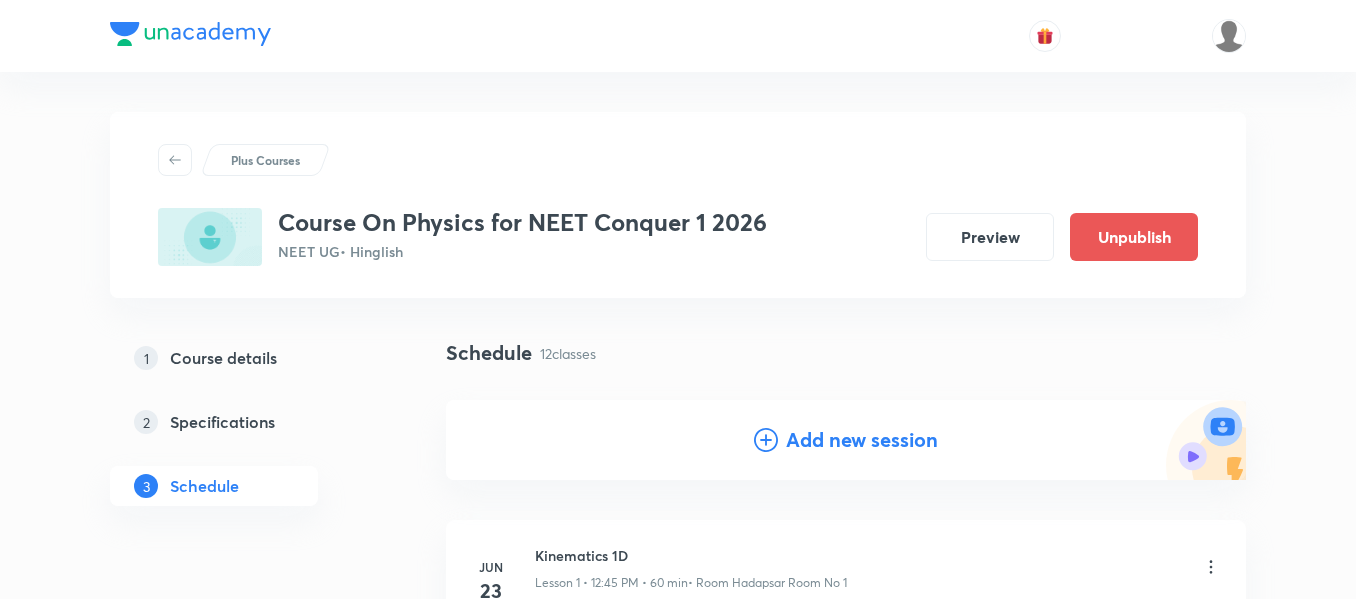 click on "Add new session" at bounding box center [862, 440] 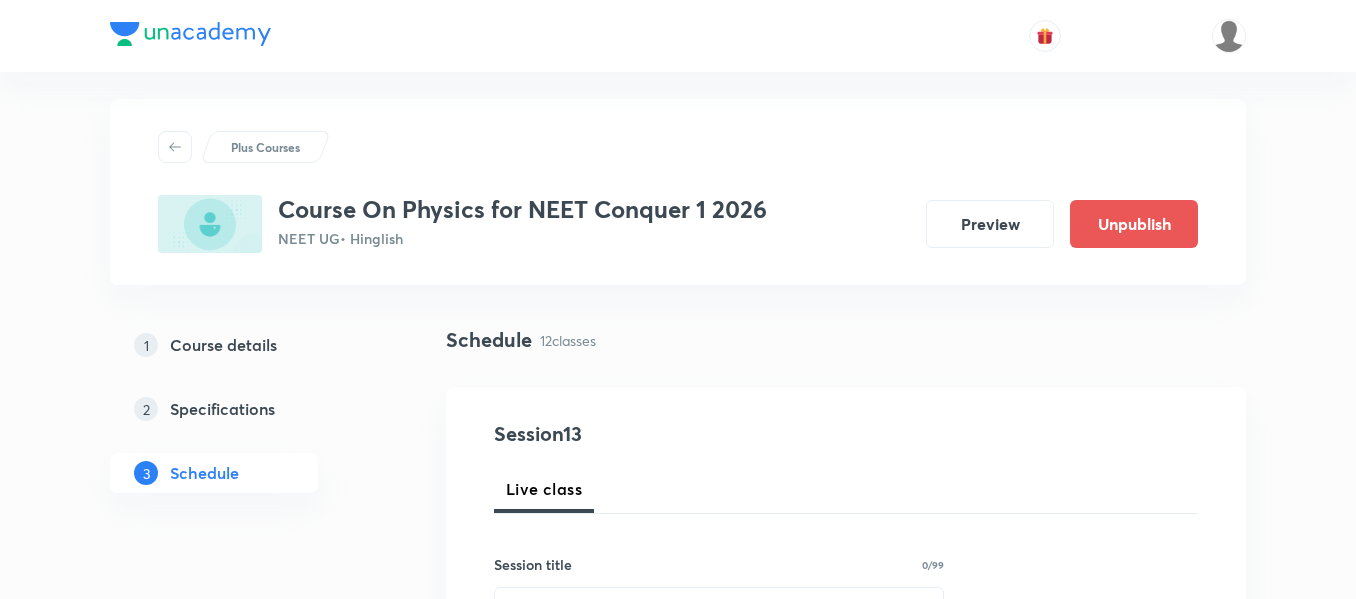 scroll, scrollTop: 200, scrollLeft: 0, axis: vertical 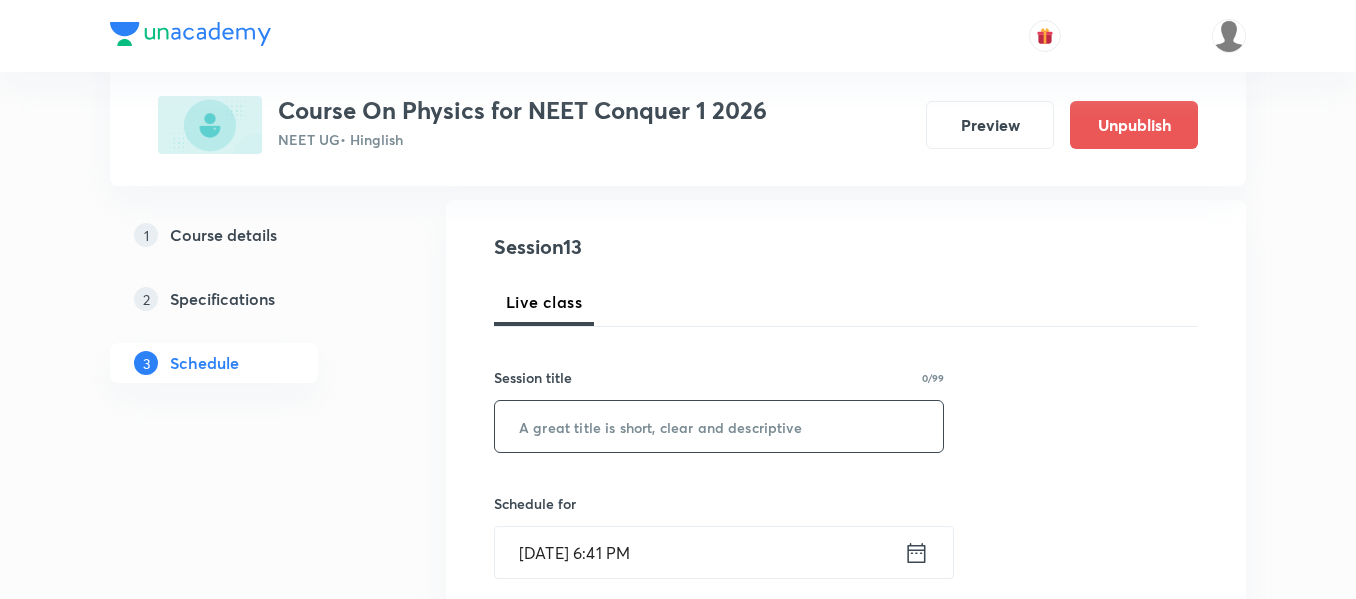click at bounding box center (719, 426) 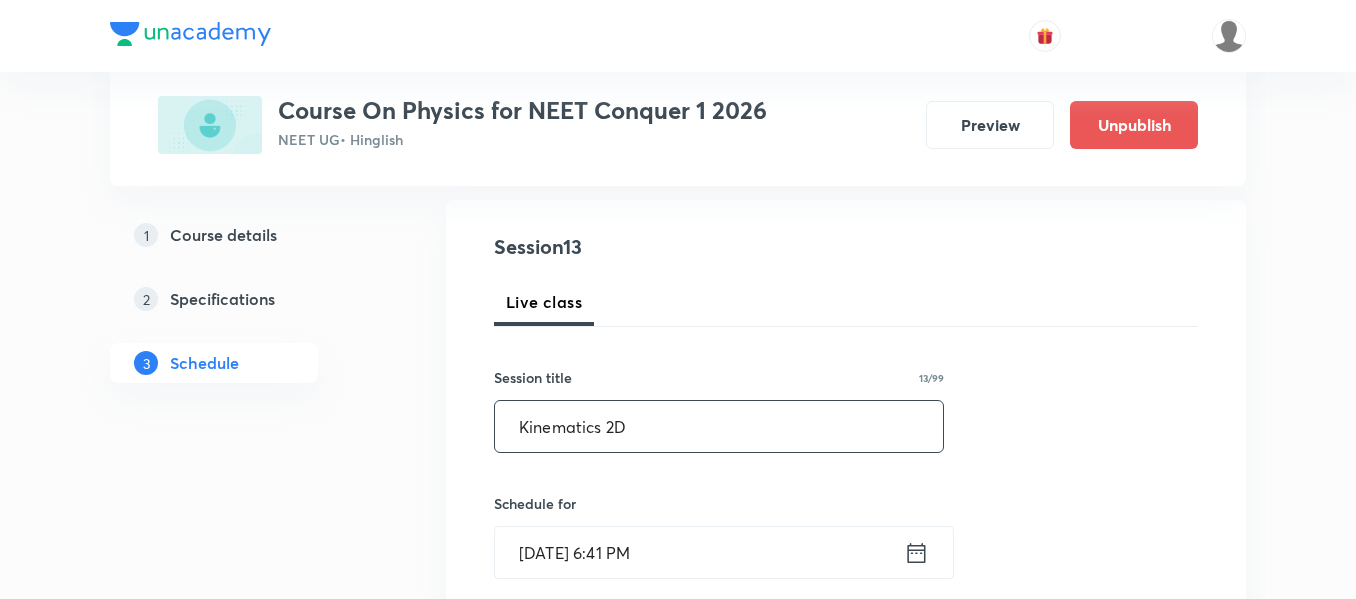 type on "Kinematics 2D" 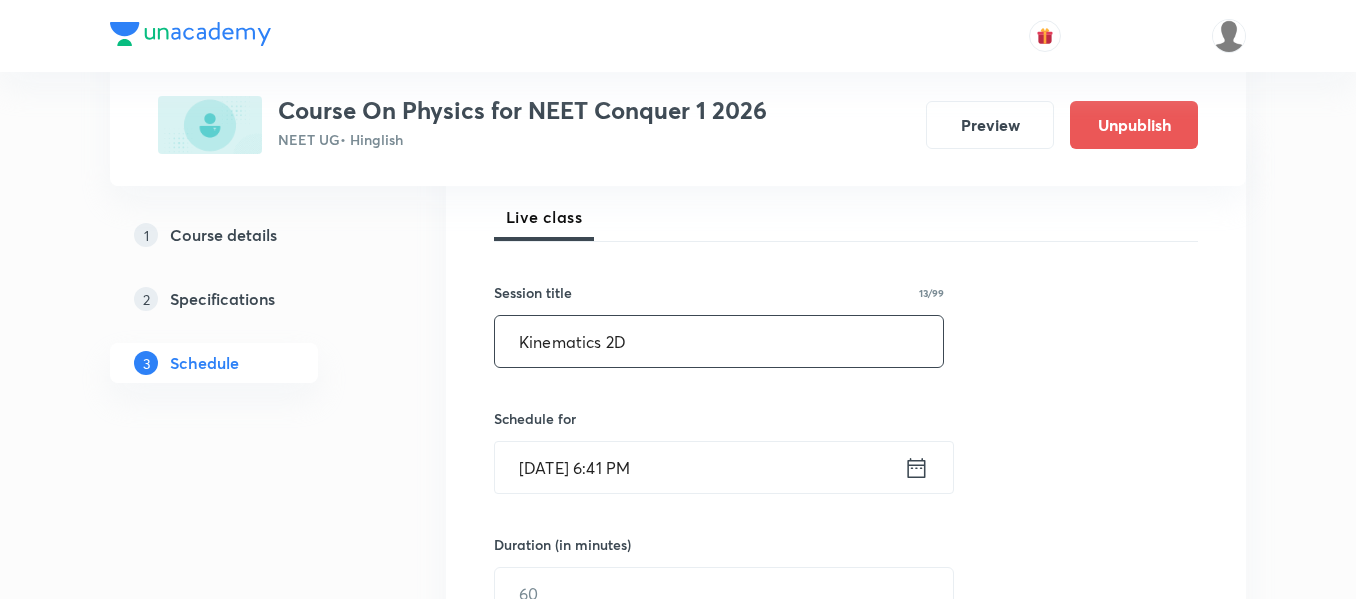 scroll, scrollTop: 400, scrollLeft: 0, axis: vertical 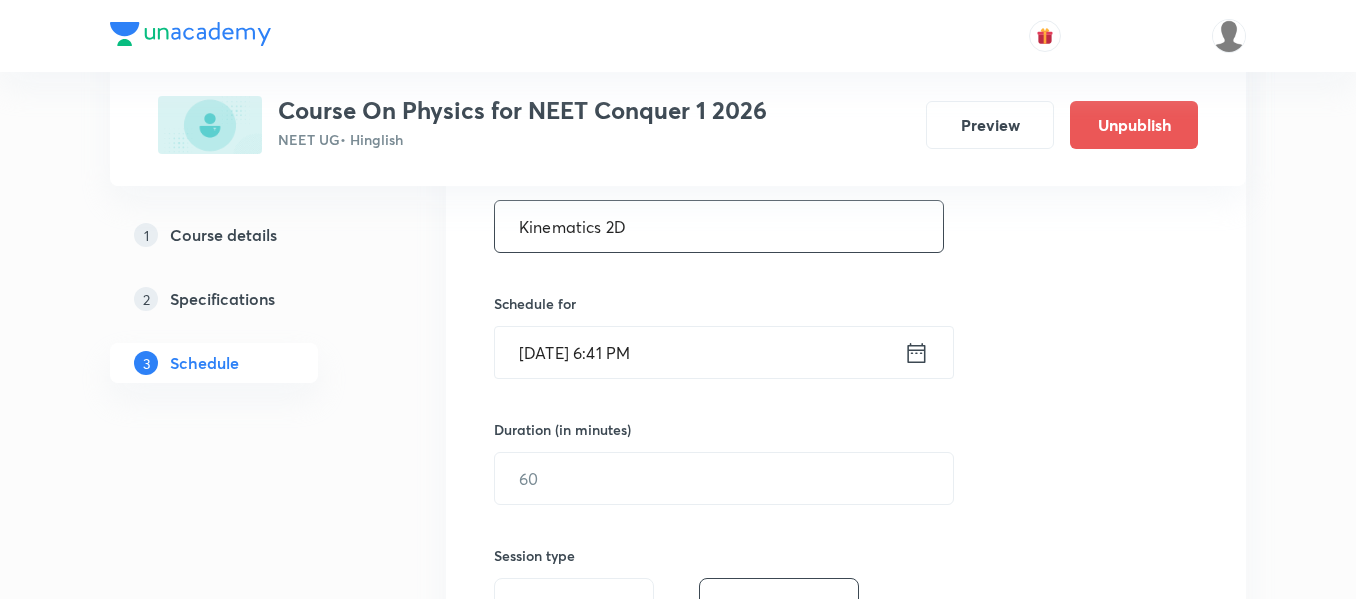 click 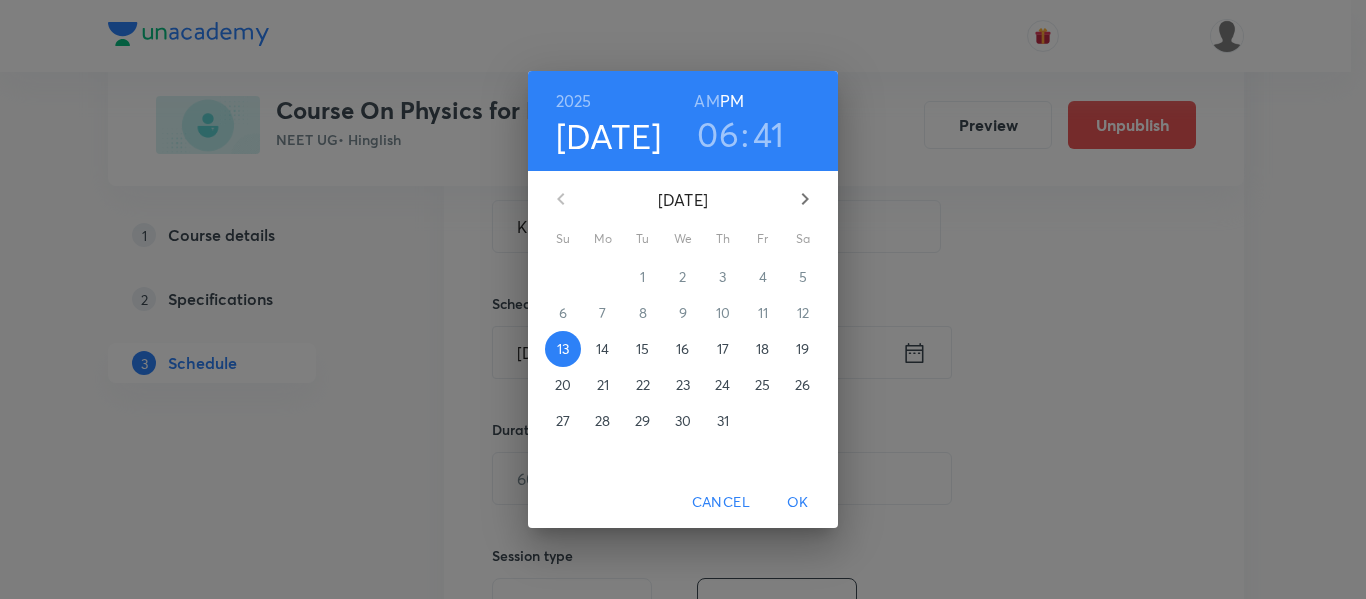 click on "16" at bounding box center [683, 349] 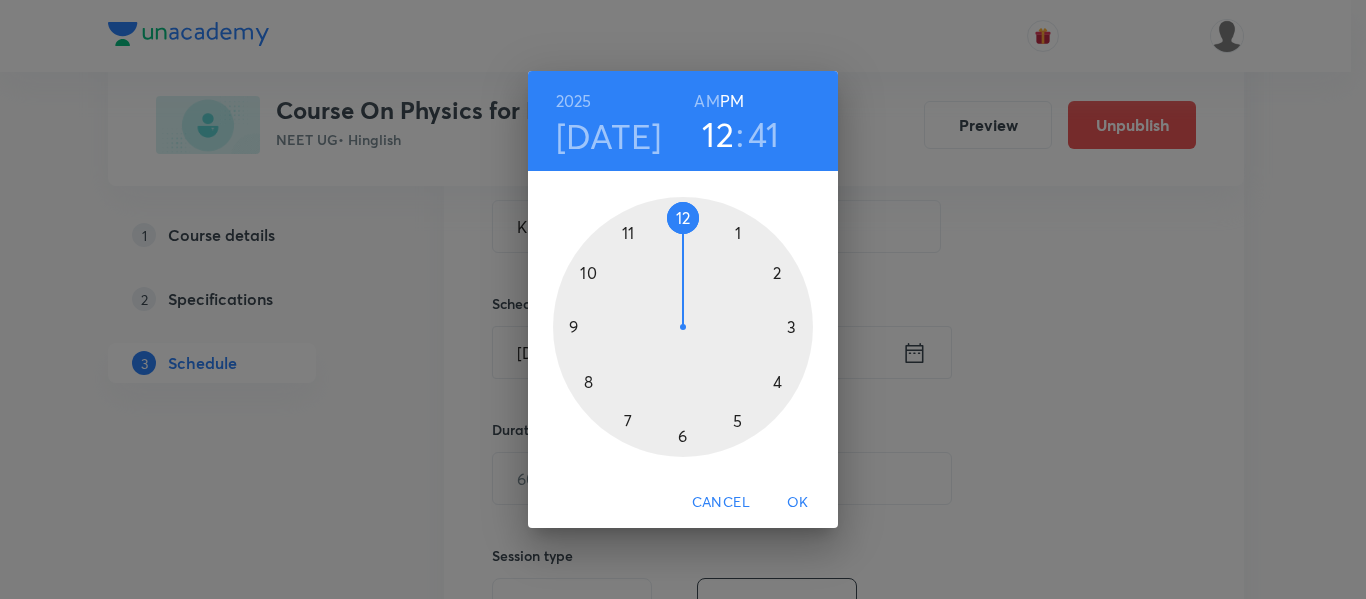 drag, startPoint x: 687, startPoint y: 436, endPoint x: 686, endPoint y: 287, distance: 149.00336 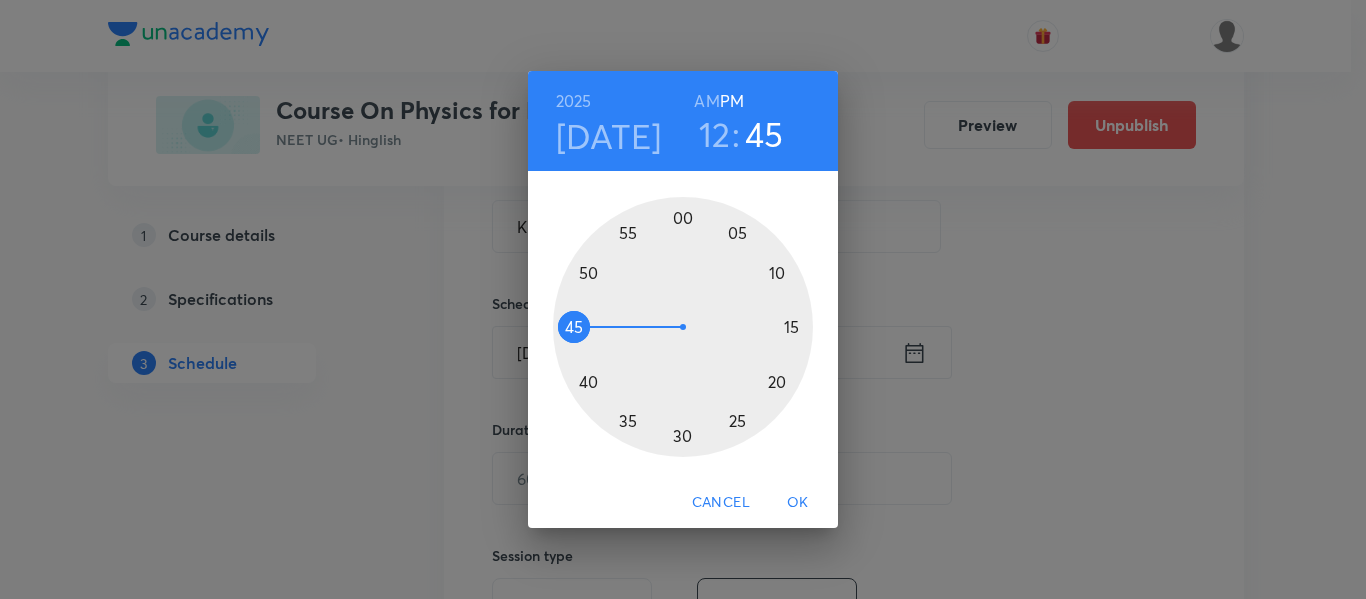 drag, startPoint x: 578, startPoint y: 367, endPoint x: 570, endPoint y: 326, distance: 41.773197 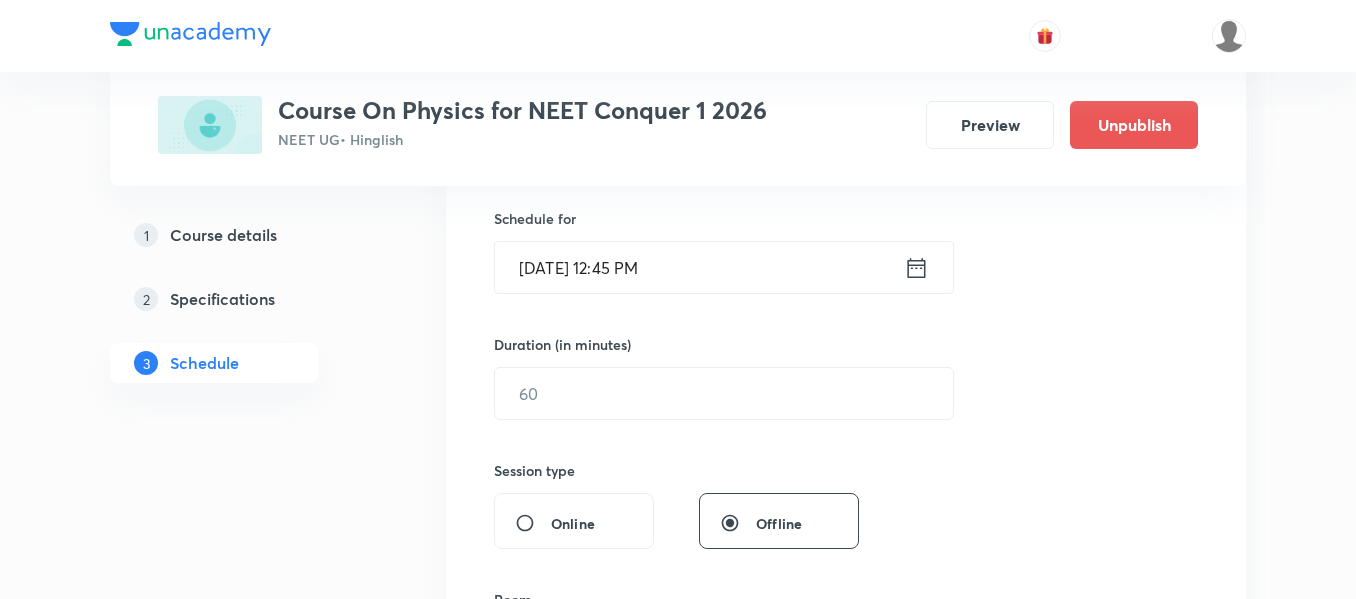 scroll, scrollTop: 500, scrollLeft: 0, axis: vertical 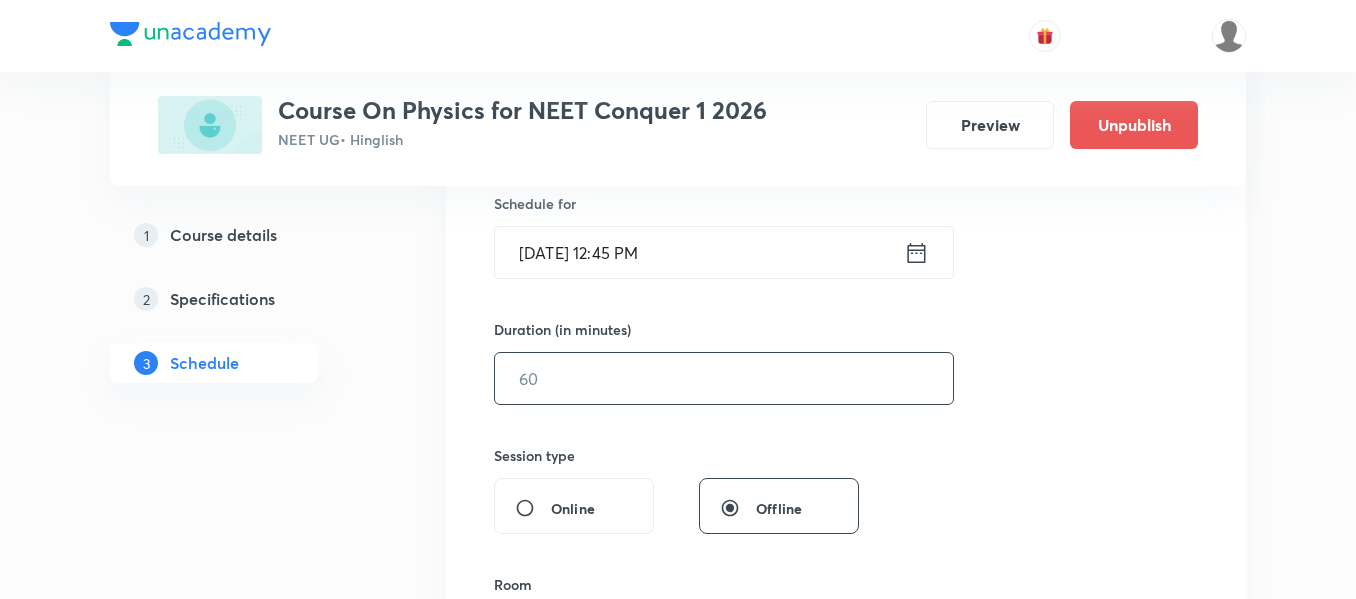click at bounding box center (724, 378) 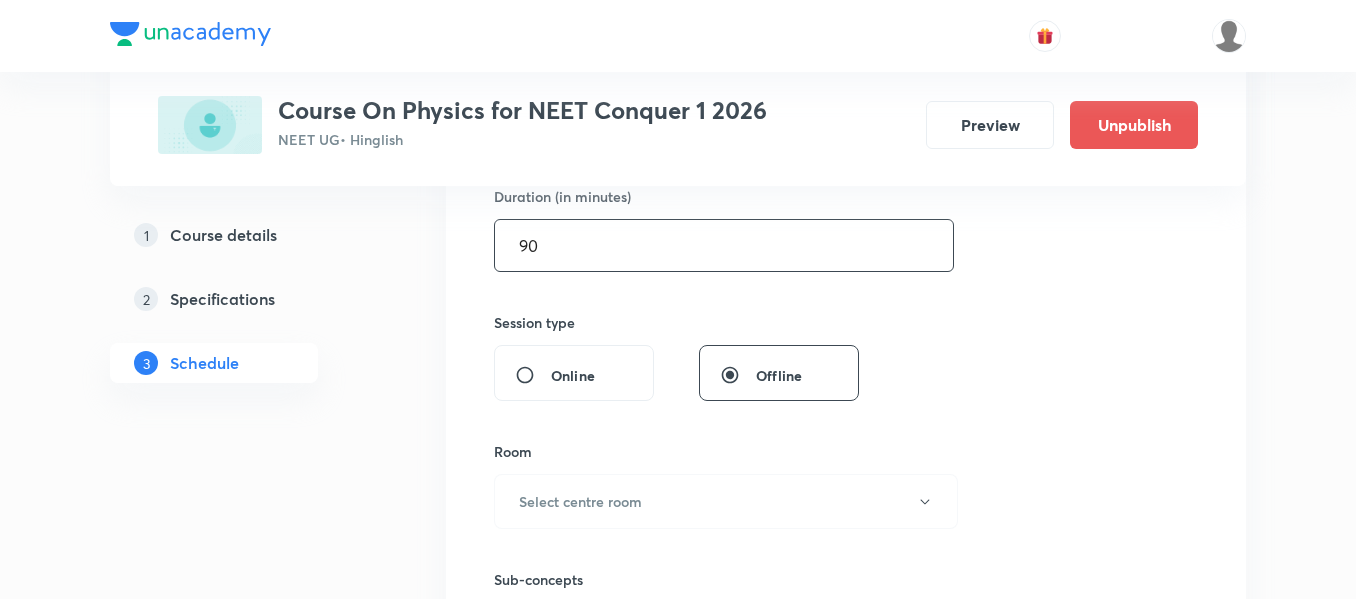 scroll, scrollTop: 900, scrollLeft: 0, axis: vertical 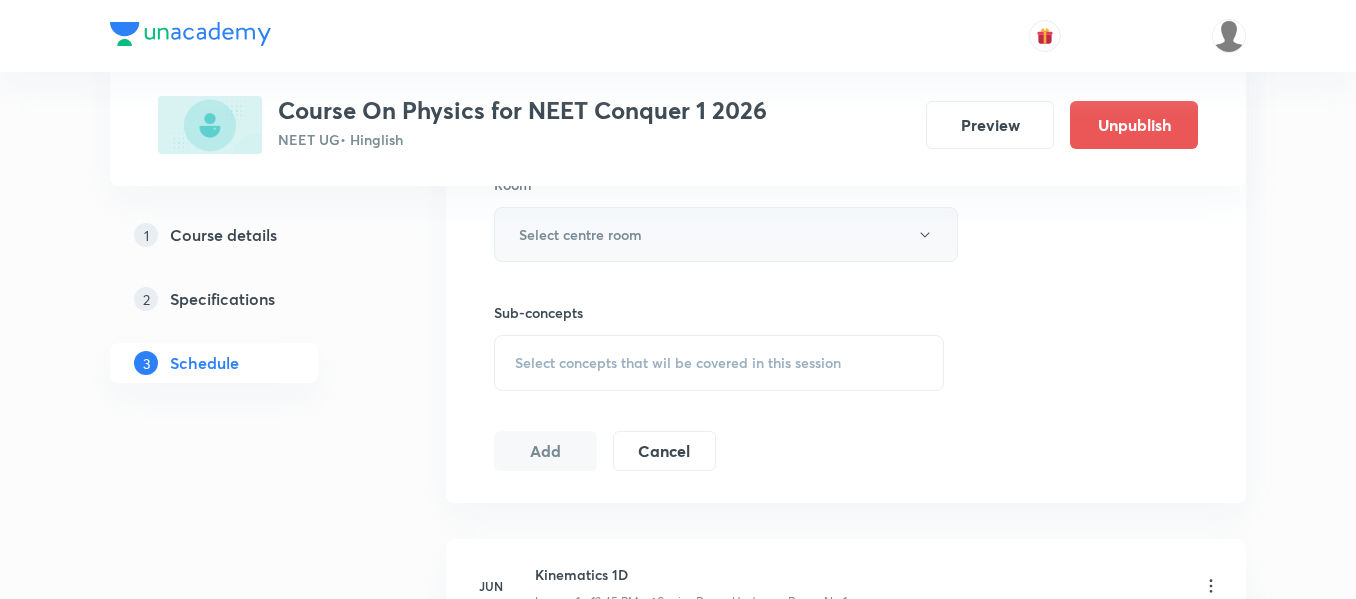 type on "90" 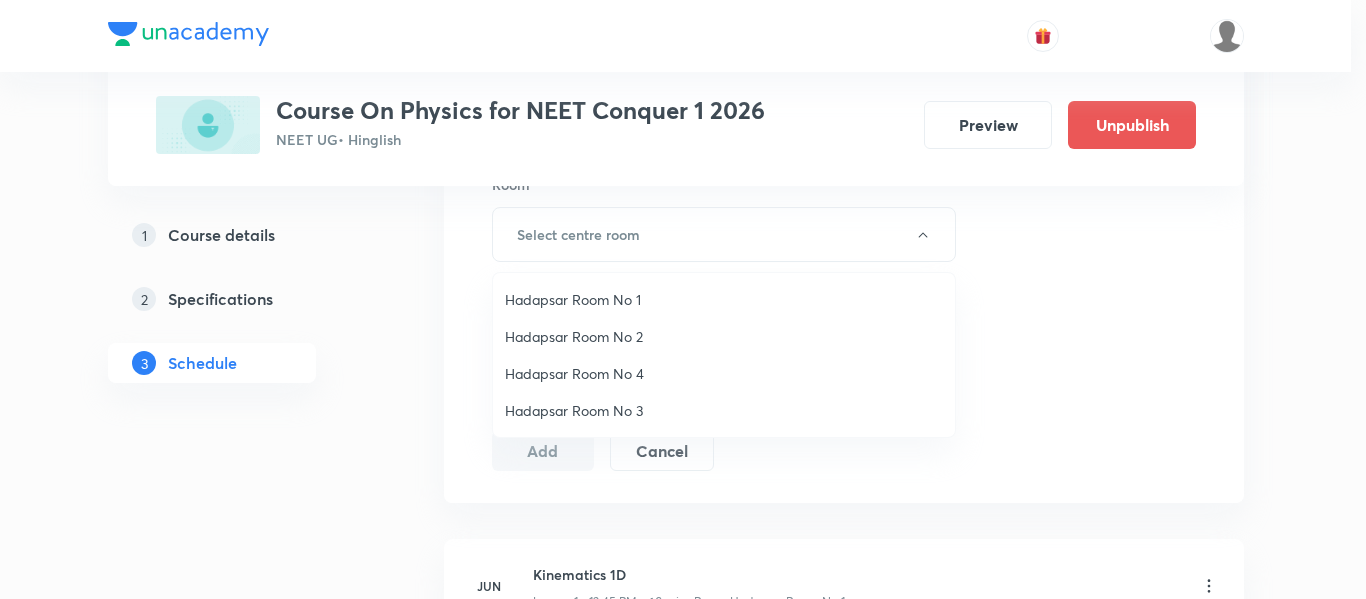 click on "Hadapsar Room No 2" at bounding box center [724, 336] 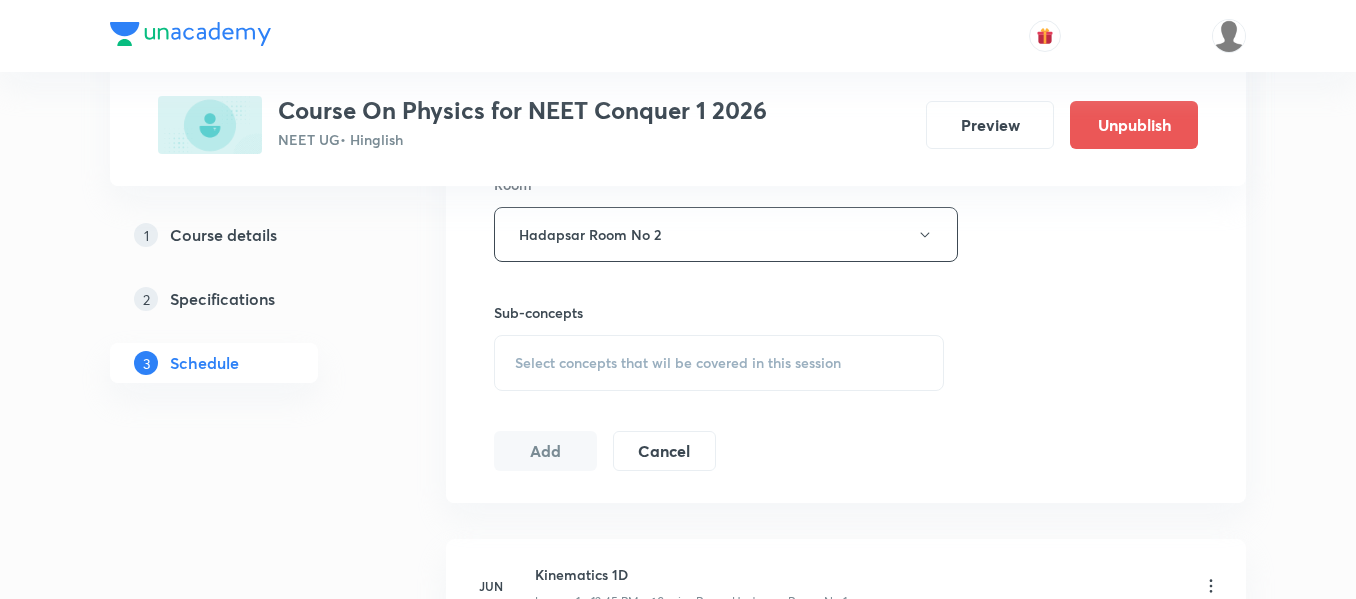 click on "Select concepts that wil be covered in this session" at bounding box center [678, 363] 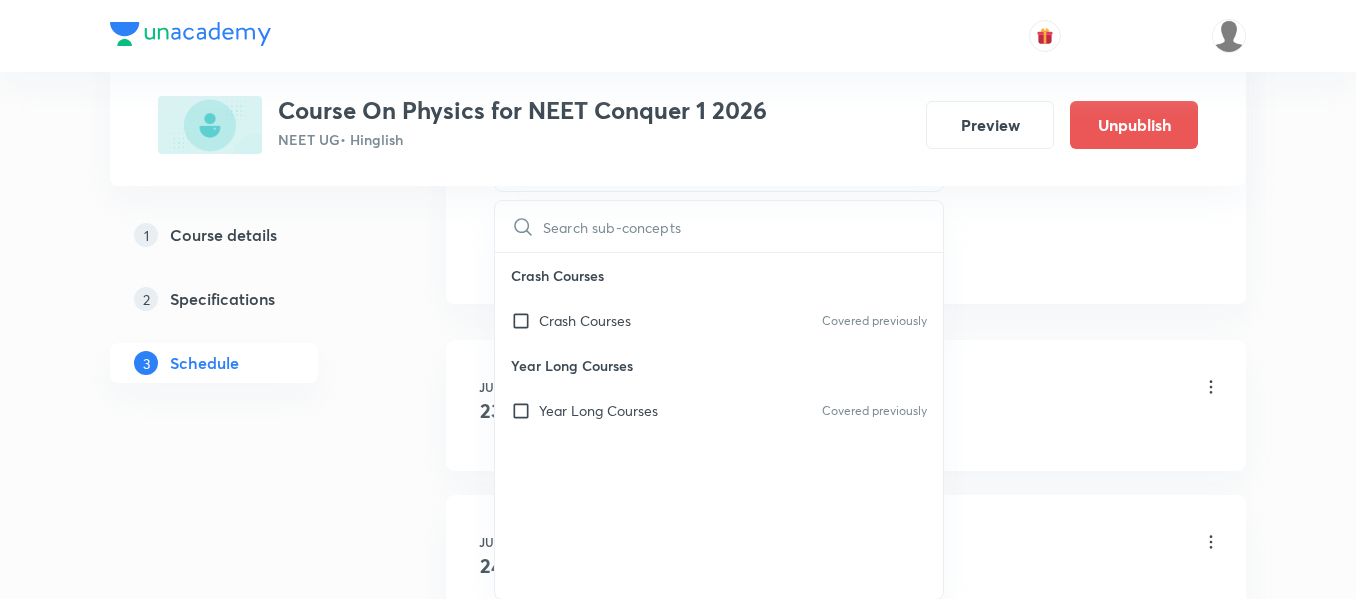 scroll, scrollTop: 1100, scrollLeft: 0, axis: vertical 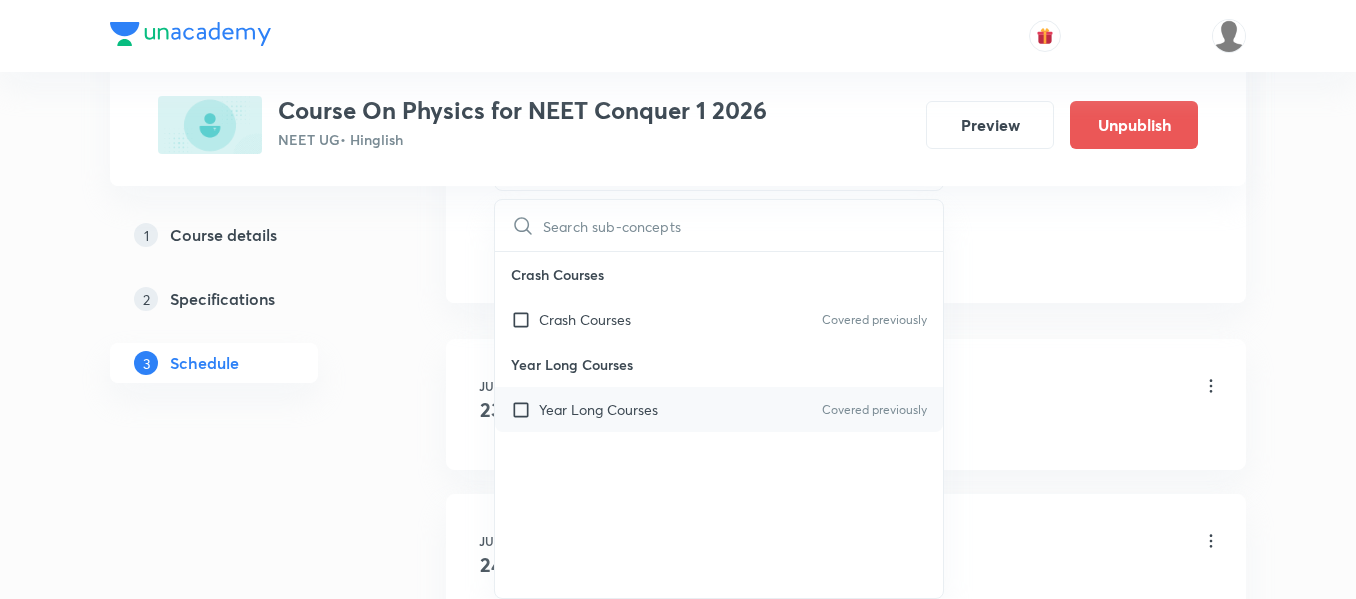 click on "Year Long Courses Covered previously" at bounding box center (719, 409) 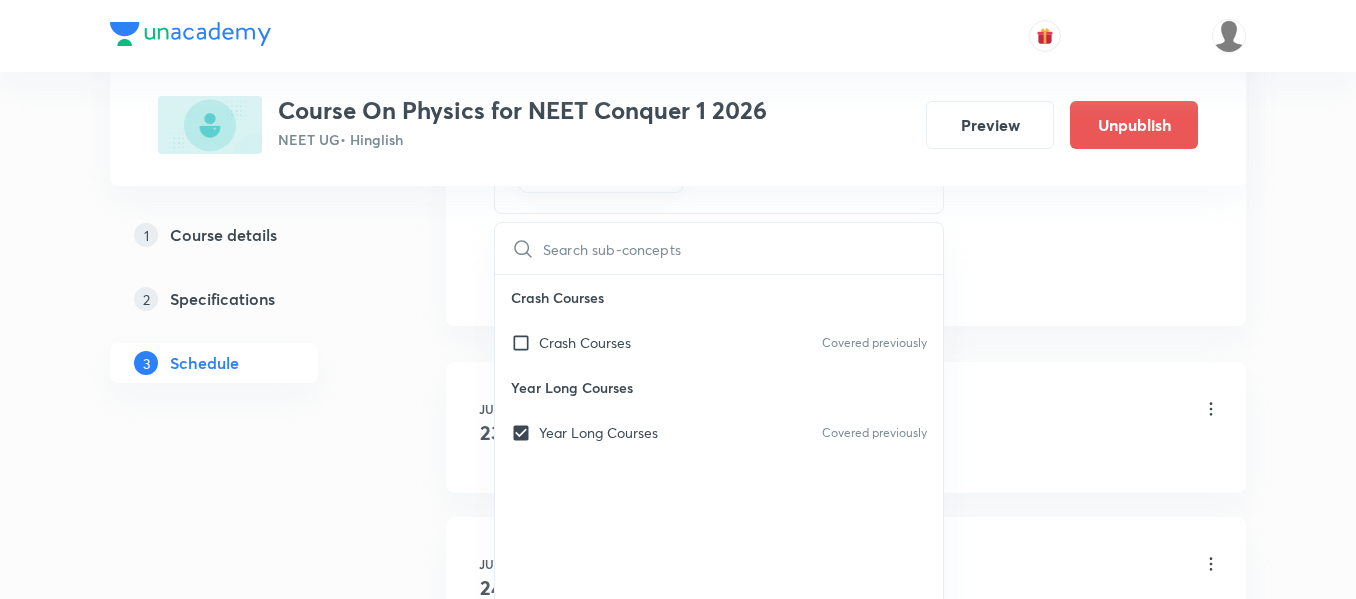 click on "Session  13 Live class Session title 13/99 Kinematics 2D ​ Schedule for Jul 16, 2025, 12:45 PM ​ Duration (in minutes) 90 ​   Session type Online Offline Room Hadapsar Room No 2 Sub-concepts Year Long Courses CLEAR ​ Crash Courses Crash Courses Covered previously Year Long Courses Year Long Courses Covered previously Add Cancel" at bounding box center [846, -187] 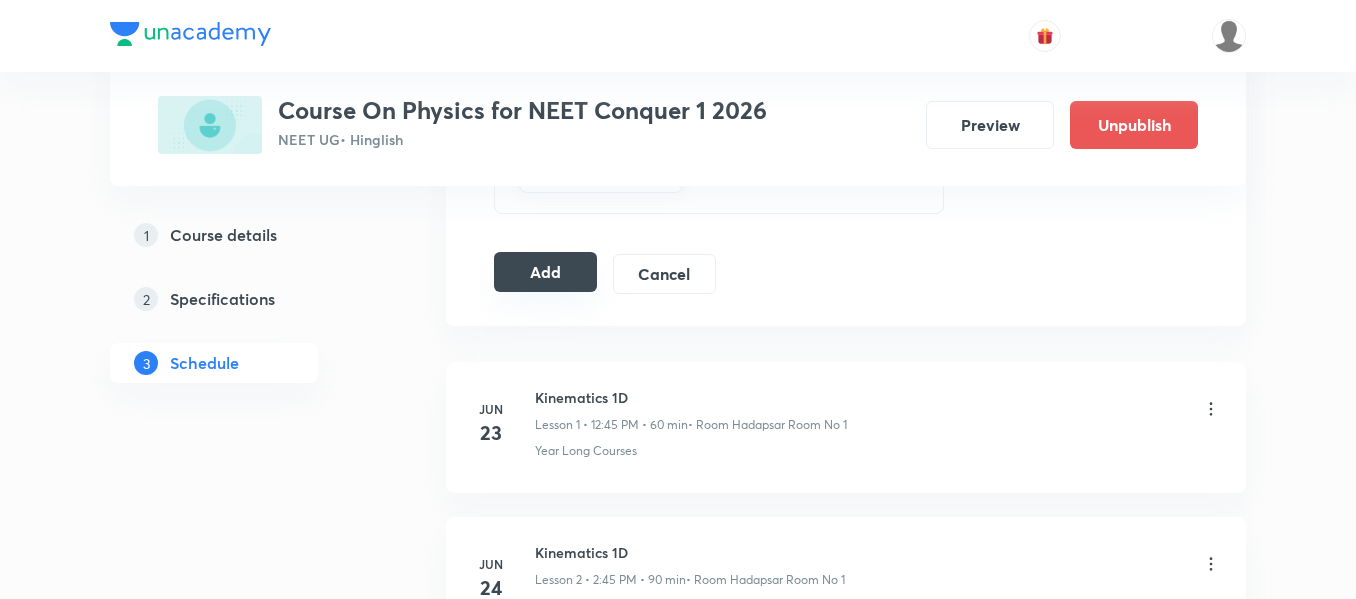 click on "Add" at bounding box center [545, 272] 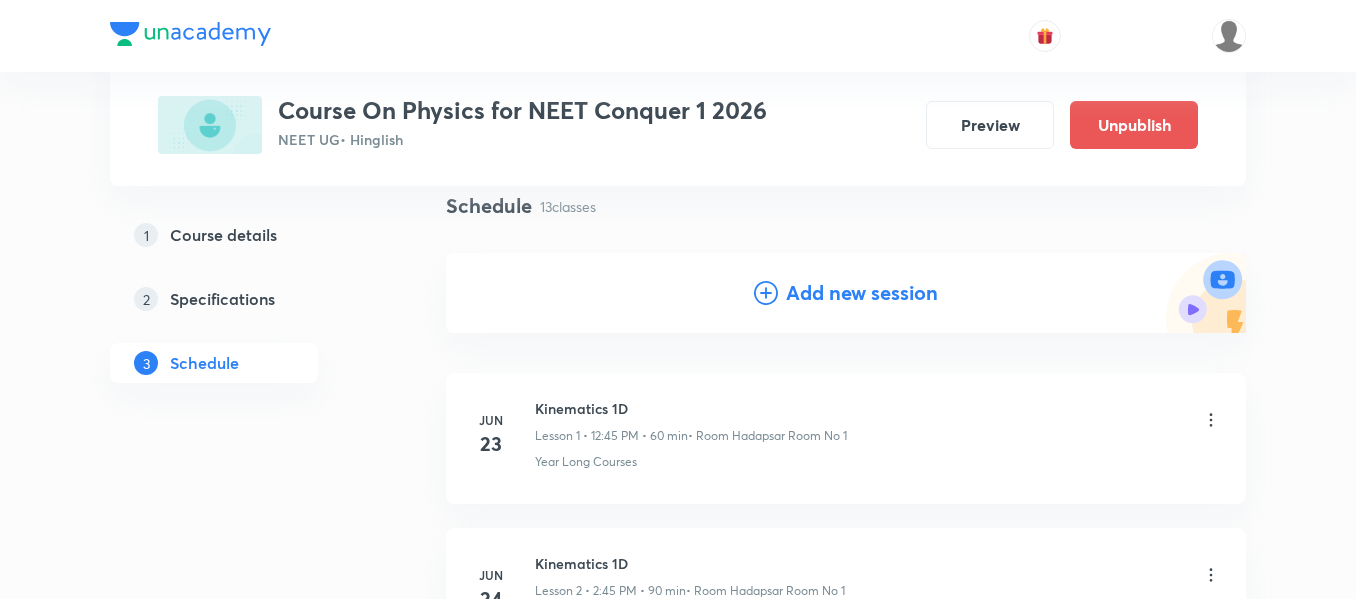 scroll, scrollTop: 0, scrollLeft: 0, axis: both 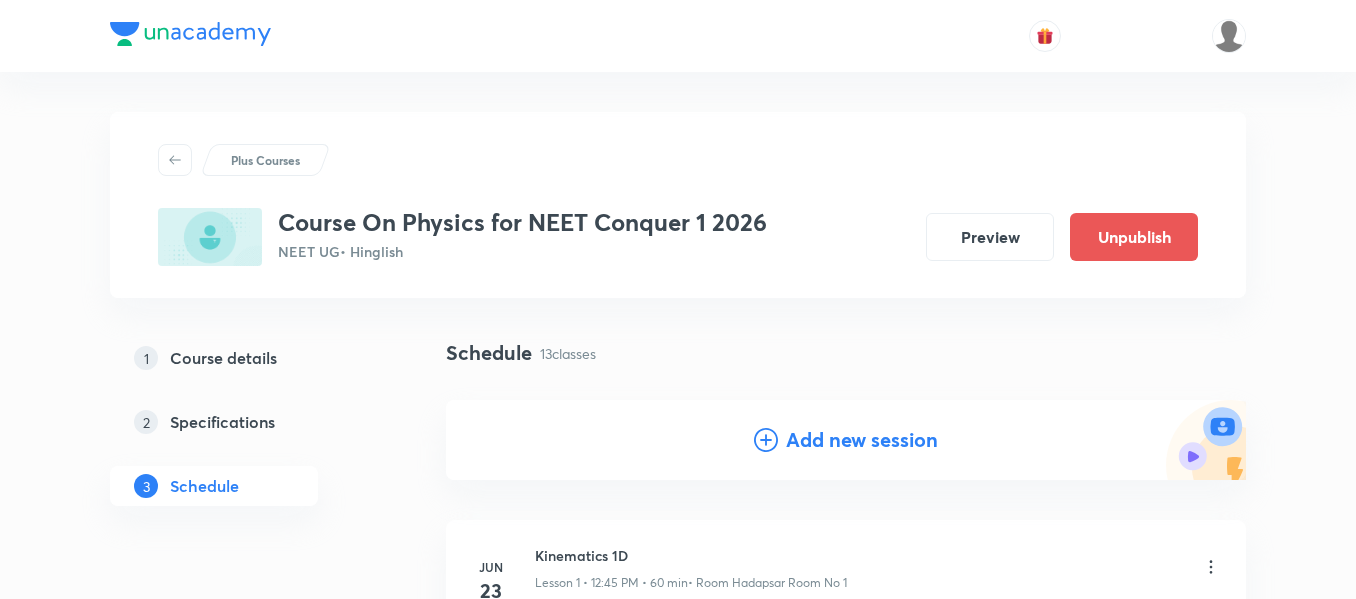 click on "Add new session" at bounding box center (846, 440) 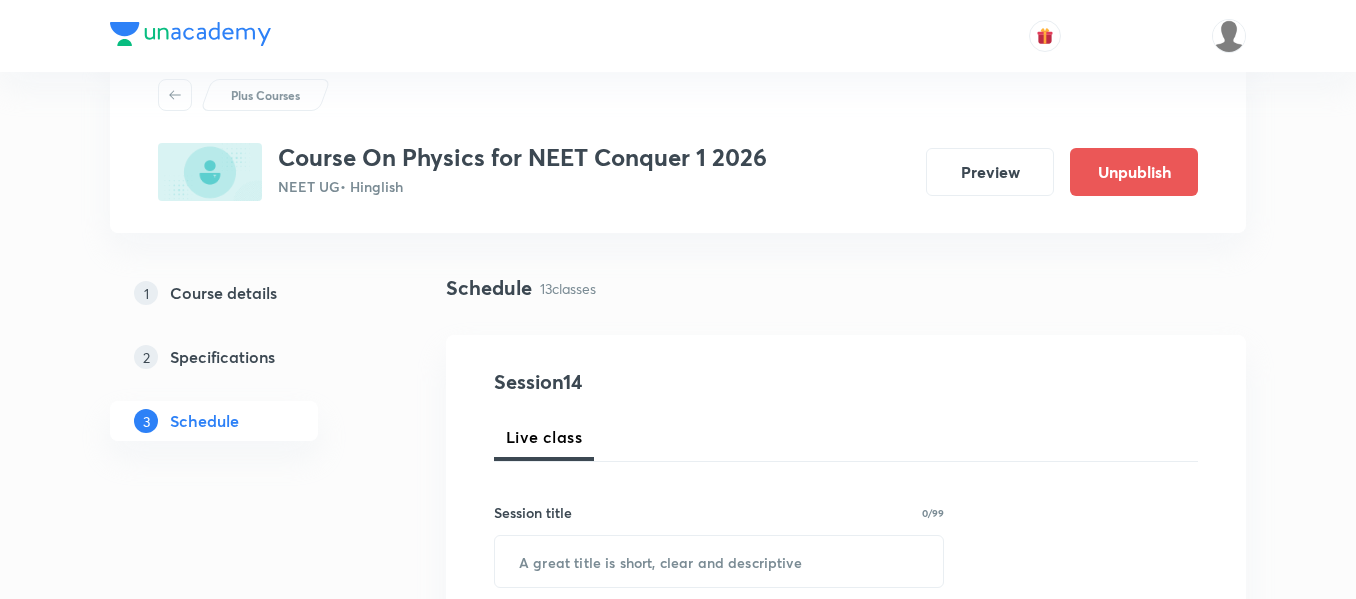 scroll, scrollTop: 100, scrollLeft: 0, axis: vertical 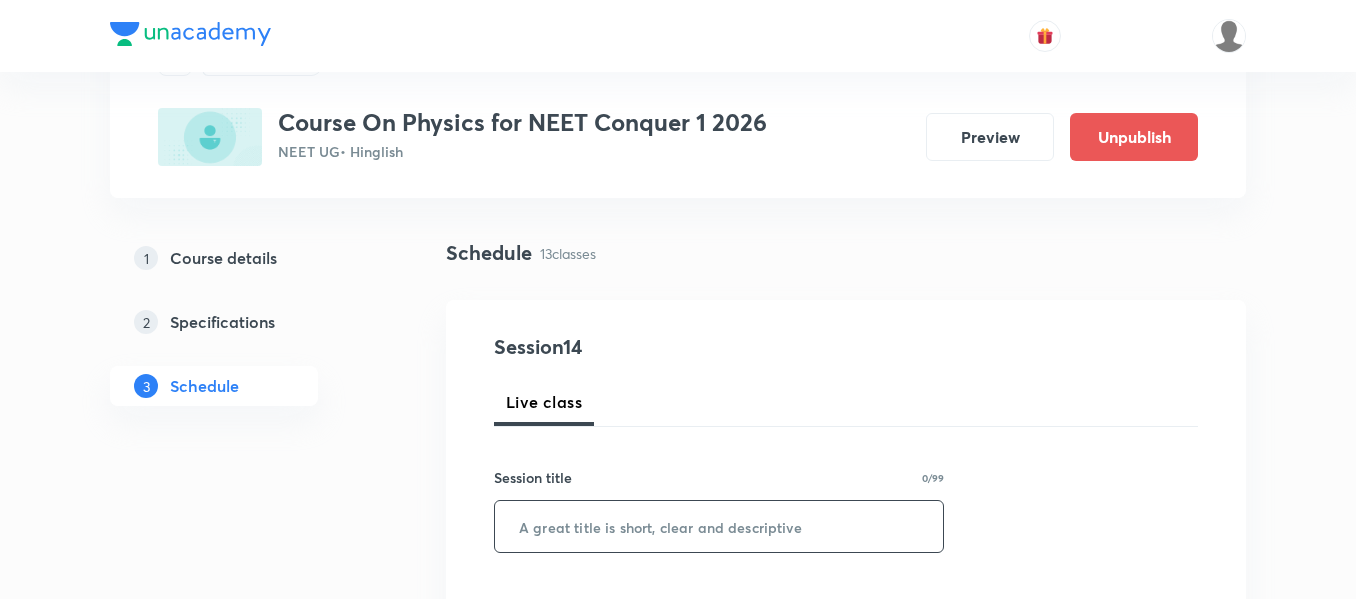 click at bounding box center (719, 526) 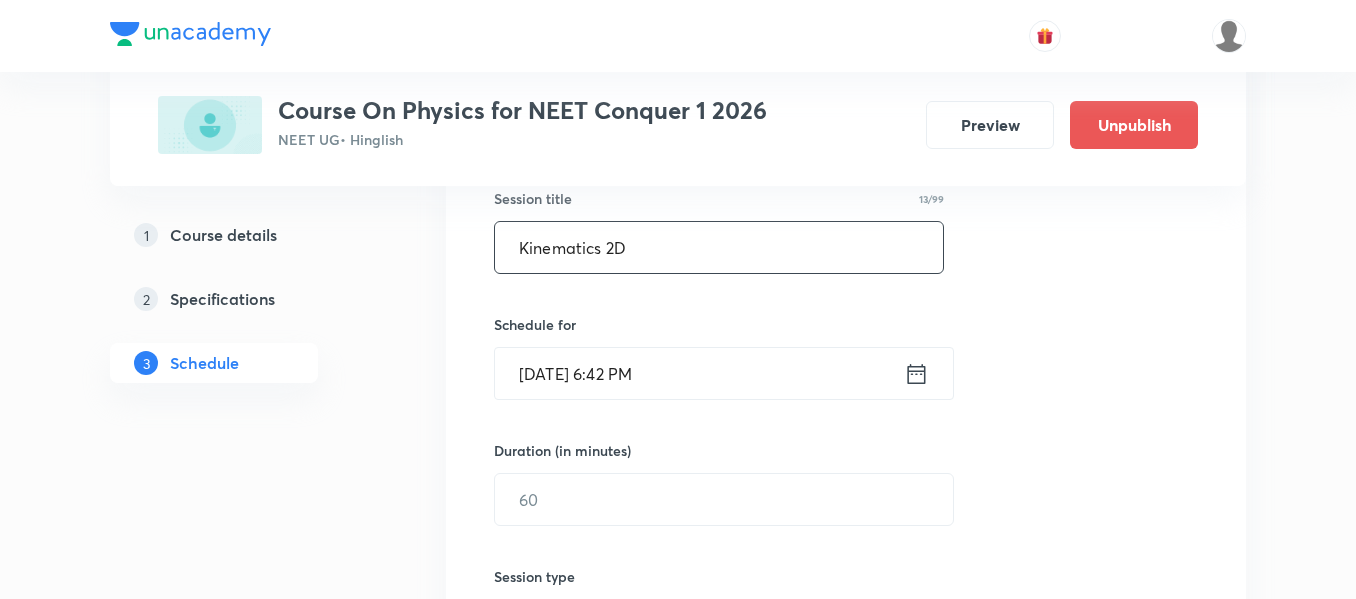 scroll, scrollTop: 400, scrollLeft: 0, axis: vertical 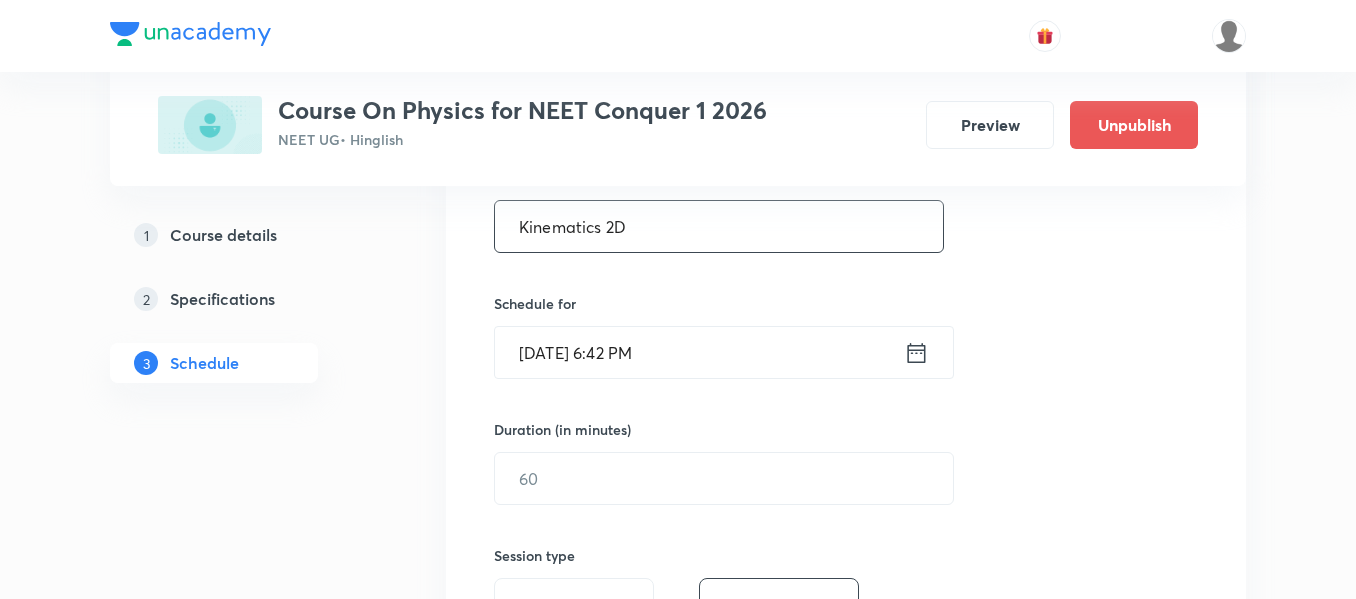 type on "Kinematics 2D" 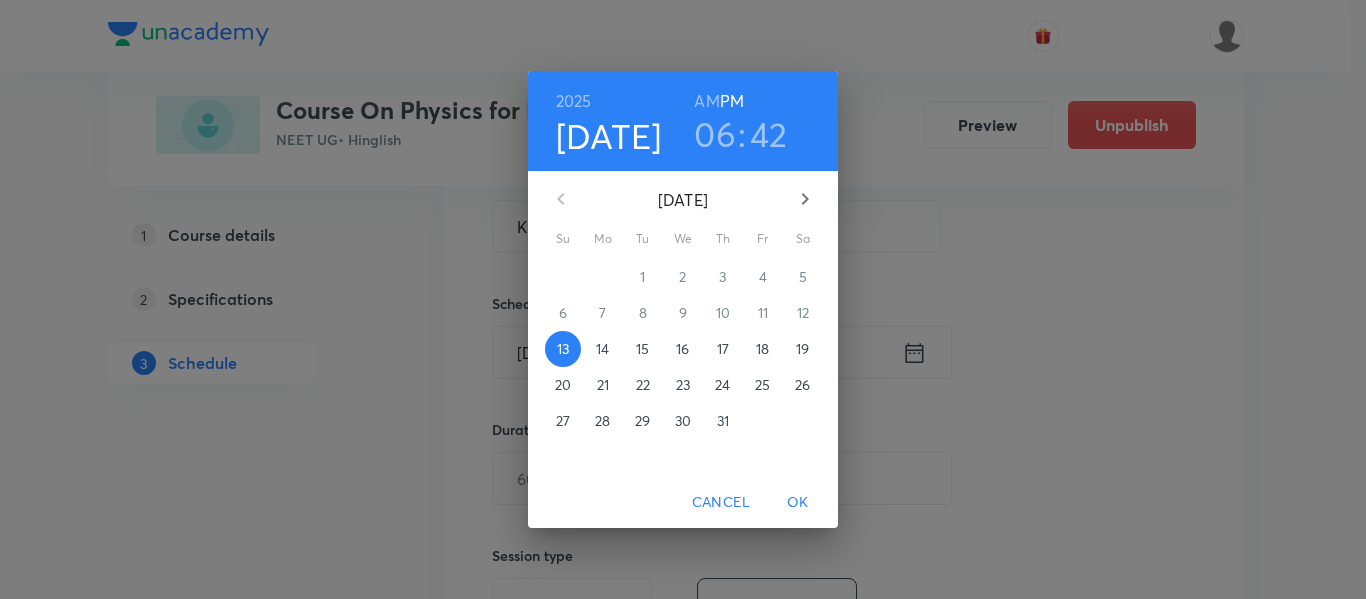 drag, startPoint x: 808, startPoint y: 349, endPoint x: 769, endPoint y: 344, distance: 39.319206 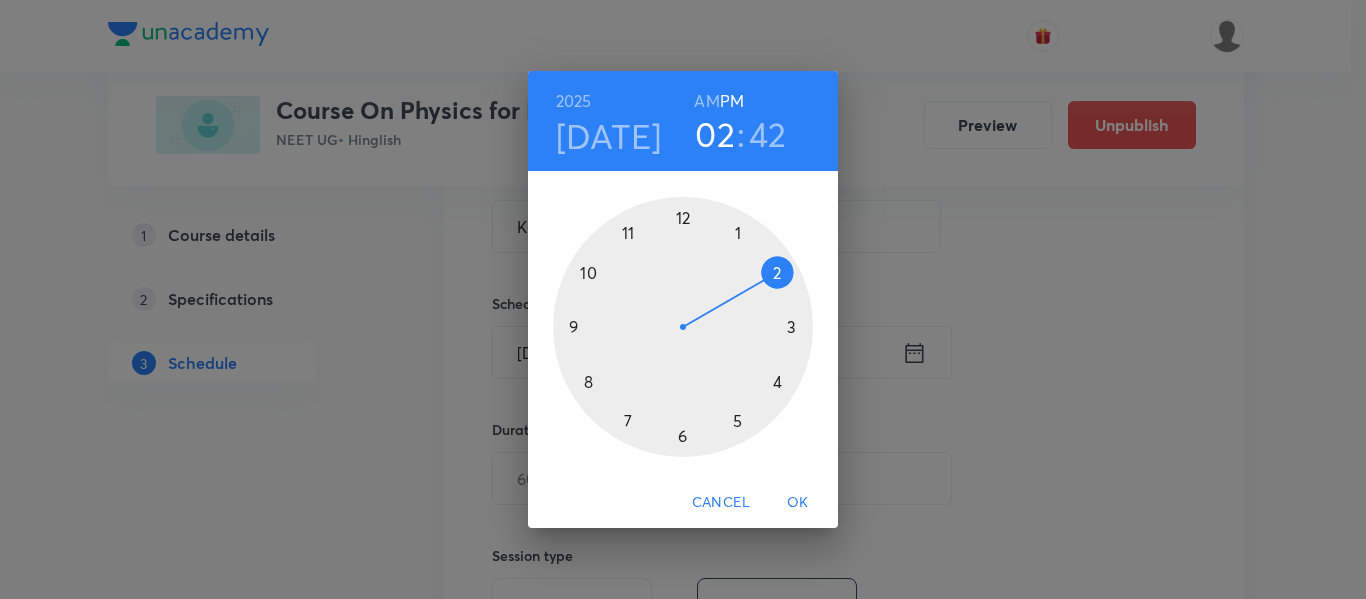 drag, startPoint x: 668, startPoint y: 441, endPoint x: 764, endPoint y: 289, distance: 179.77763 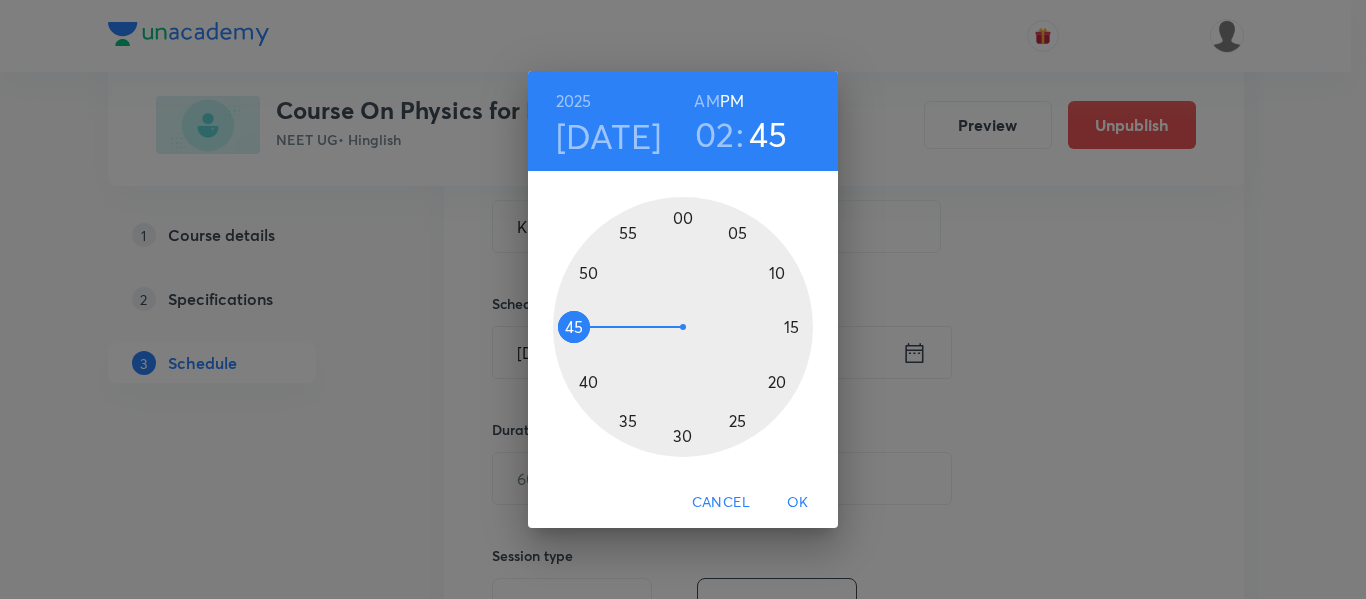 drag, startPoint x: 577, startPoint y: 342, endPoint x: 577, endPoint y: 322, distance: 20 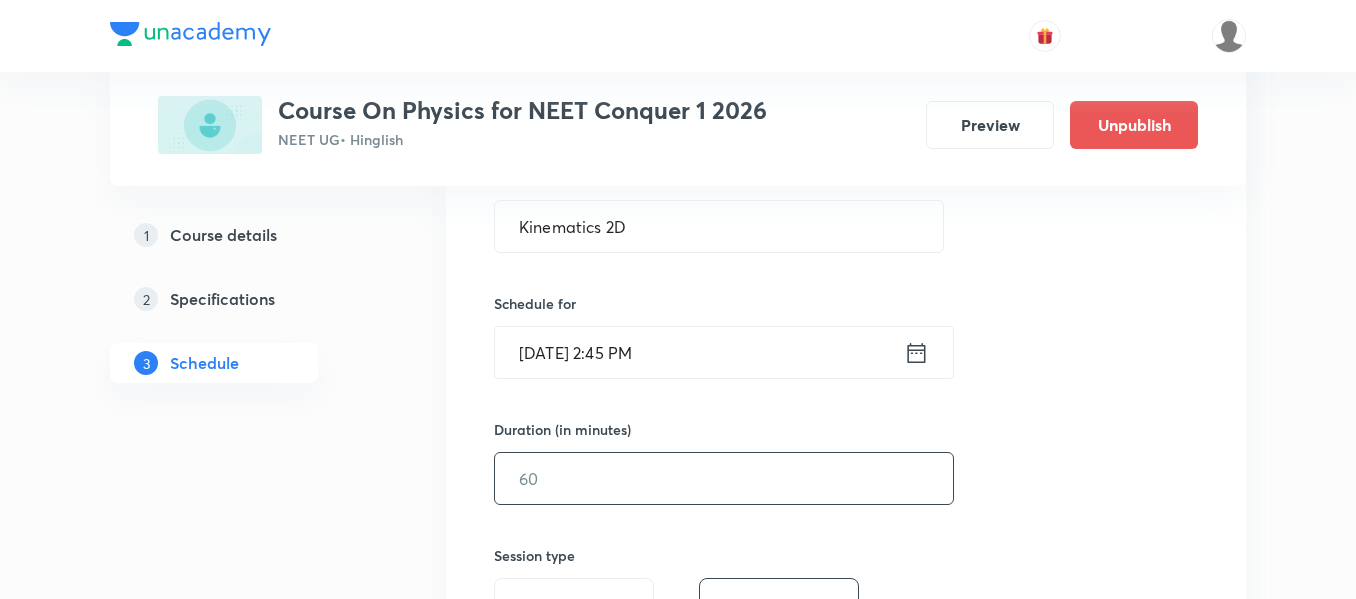 click at bounding box center (724, 478) 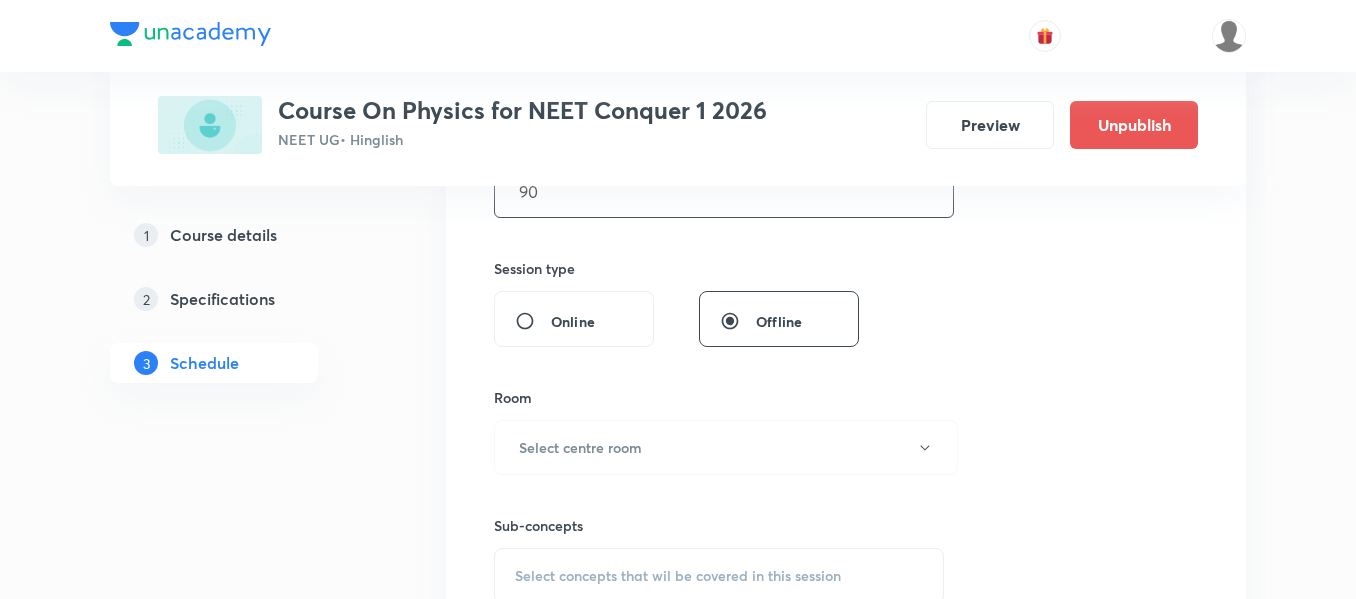 scroll, scrollTop: 700, scrollLeft: 0, axis: vertical 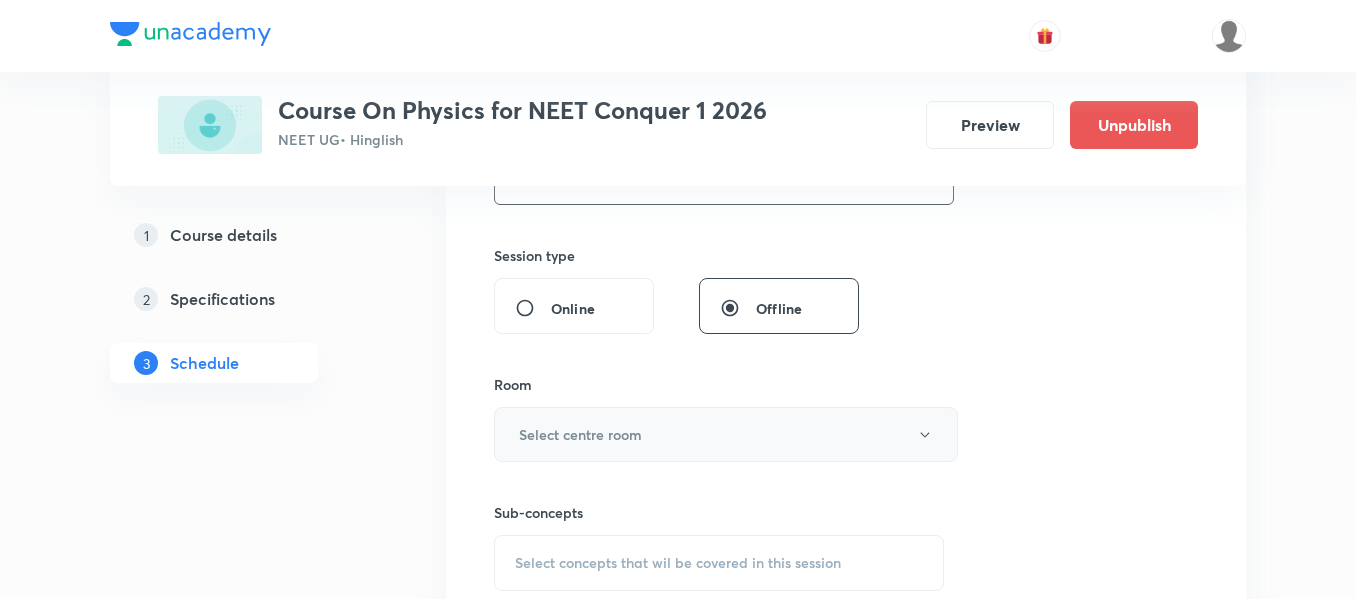 type on "90" 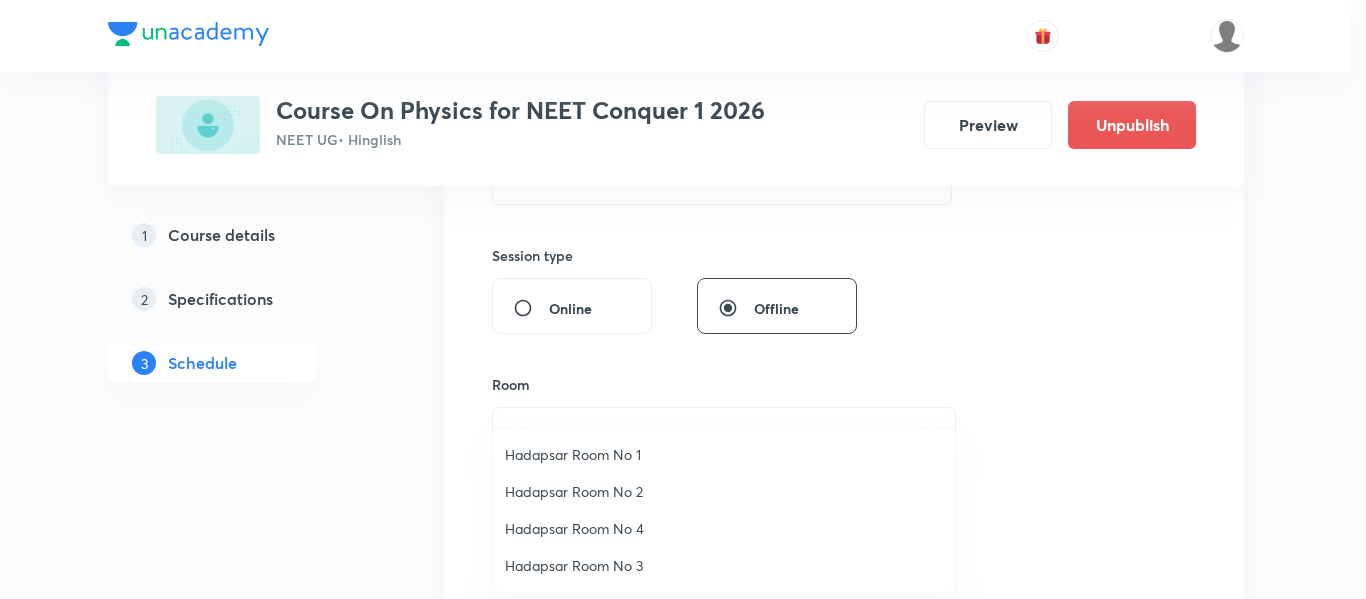 click on "Hadapsar Room No 4" at bounding box center [724, 528] 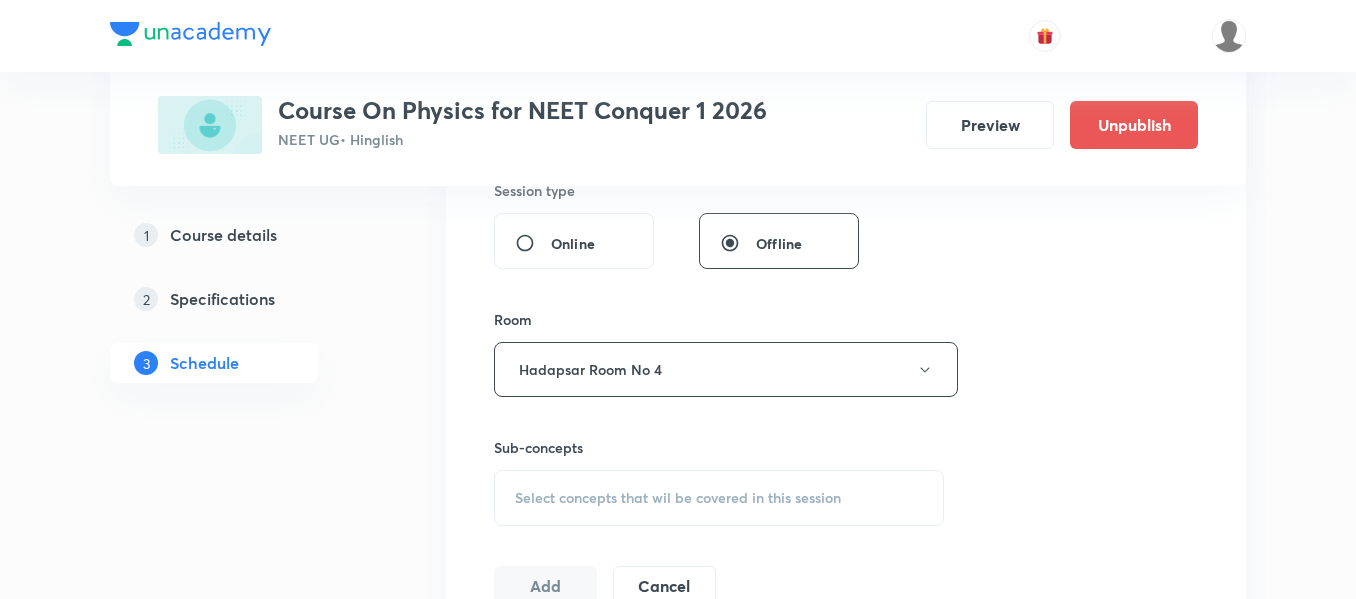 scroll, scrollTop: 800, scrollLeft: 0, axis: vertical 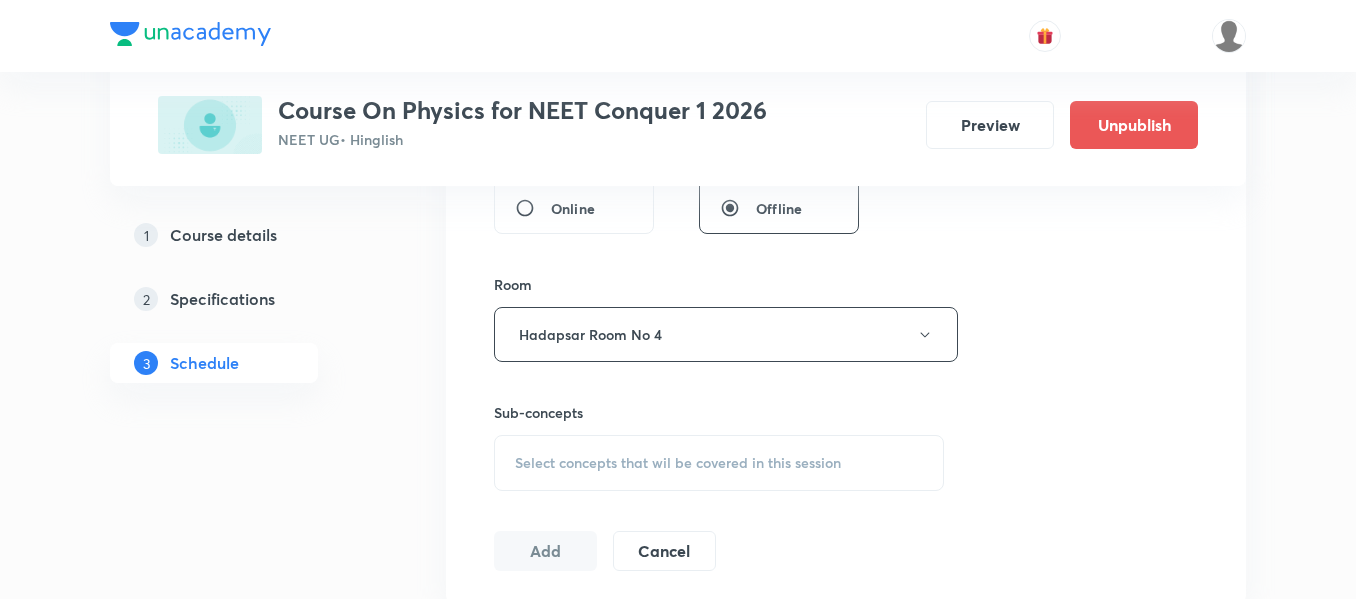 click on "Select concepts that wil be covered in this session" at bounding box center (678, 463) 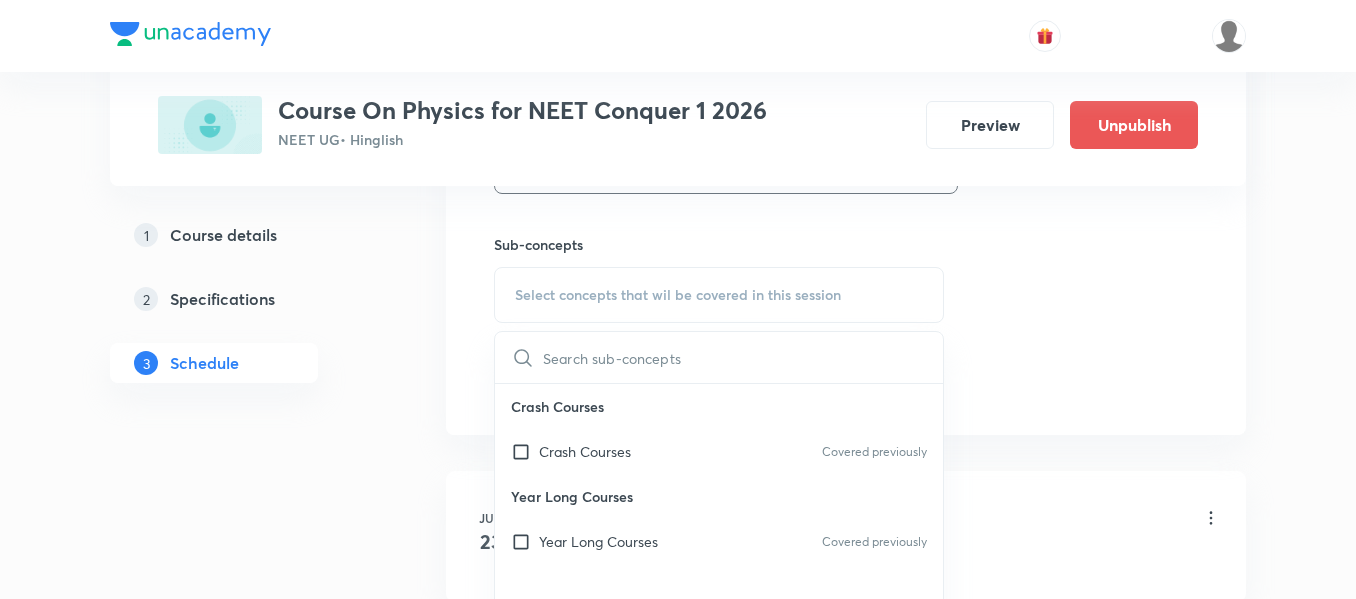 scroll, scrollTop: 1000, scrollLeft: 0, axis: vertical 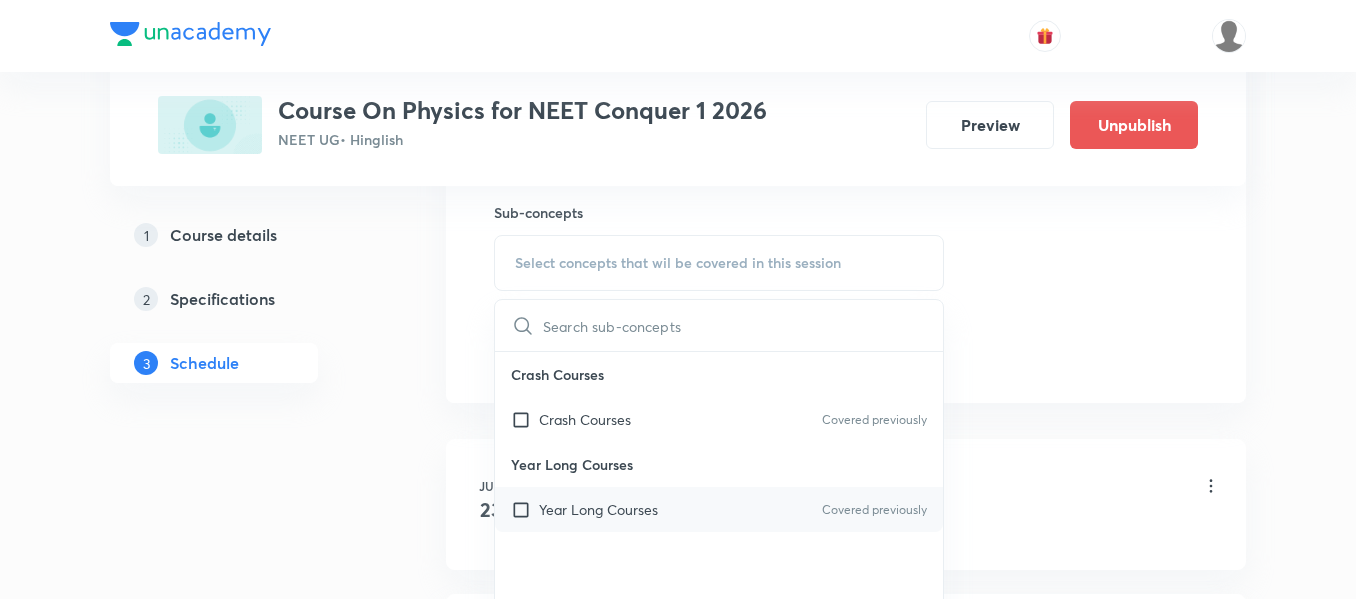click on "Year Long Courses" at bounding box center [598, 509] 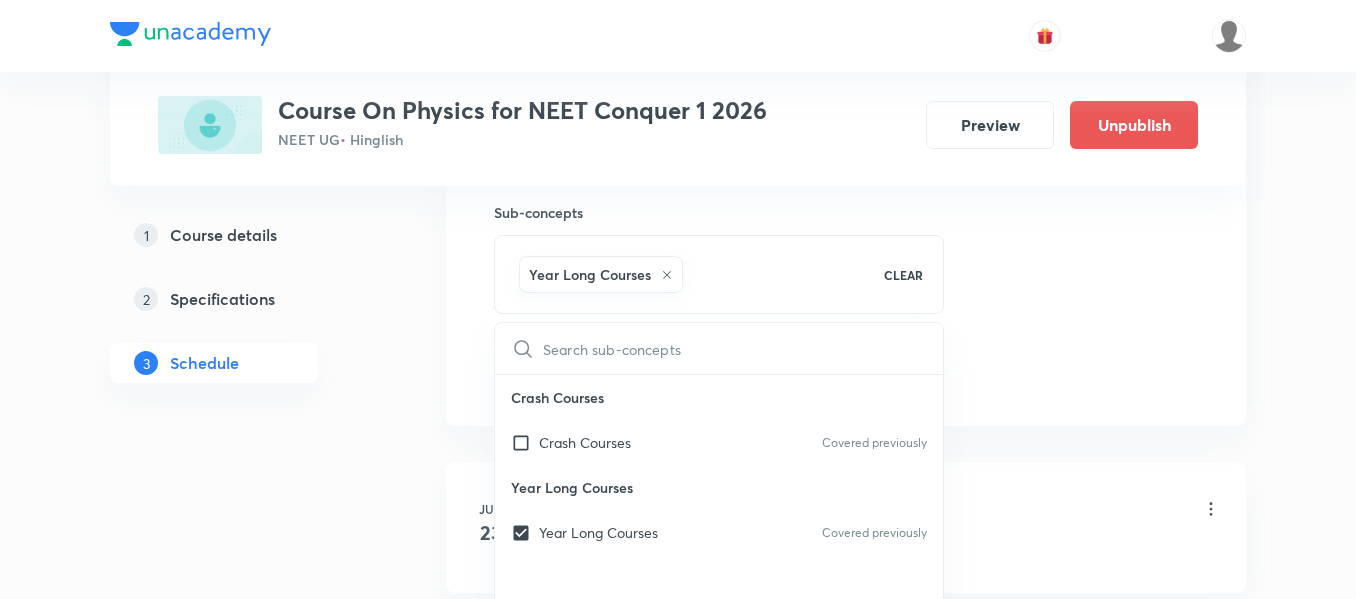 click on "Session  14 Live class Session title 13/99 Kinematics 2D ​ Schedule for Jul 18, 2025, 2:45 PM ​ Duration (in minutes) 90 ​   Session type Online Offline Room Hadapsar Room No 4 Sub-concepts Year Long Courses CLEAR ​ Crash Courses Crash Courses Covered previously Year Long Courses Year Long Courses Covered previously Add Cancel" at bounding box center (846, -87) 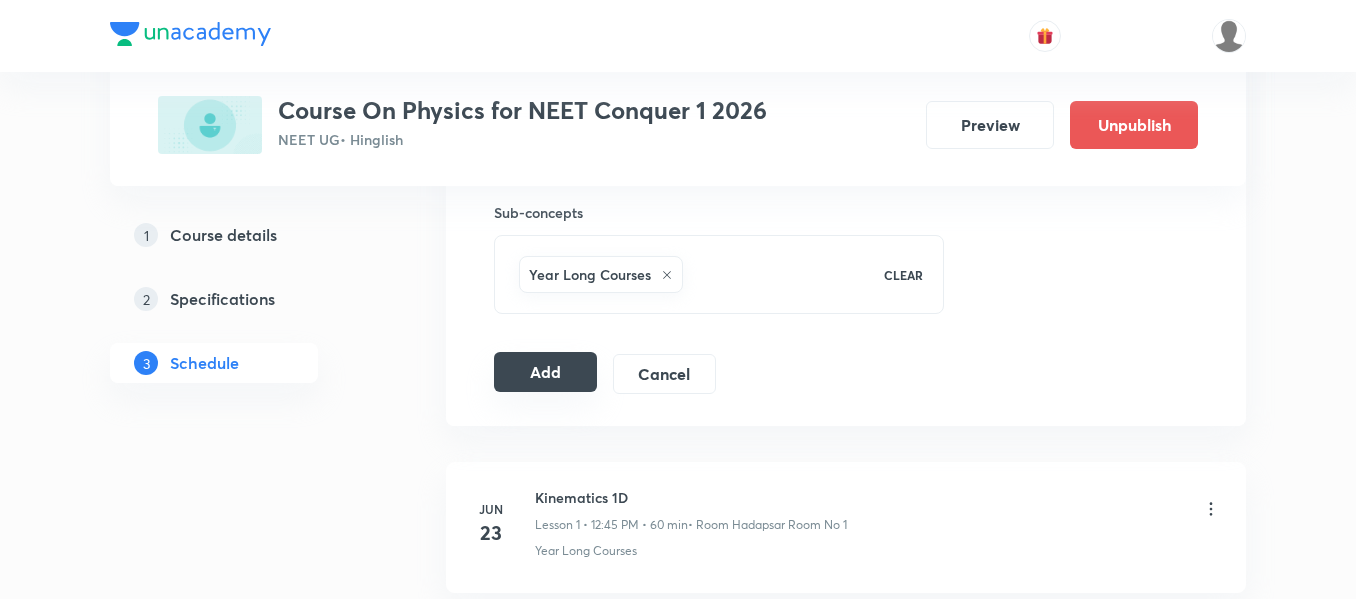 click on "Add" at bounding box center [545, 372] 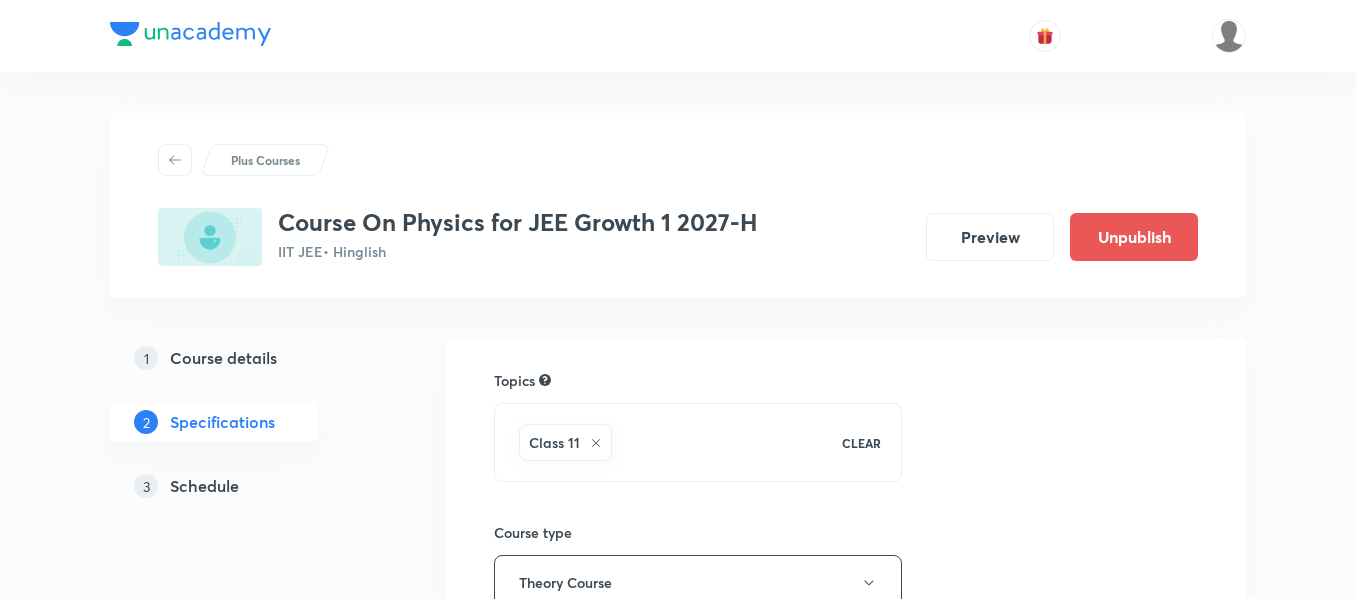scroll, scrollTop: 0, scrollLeft: 0, axis: both 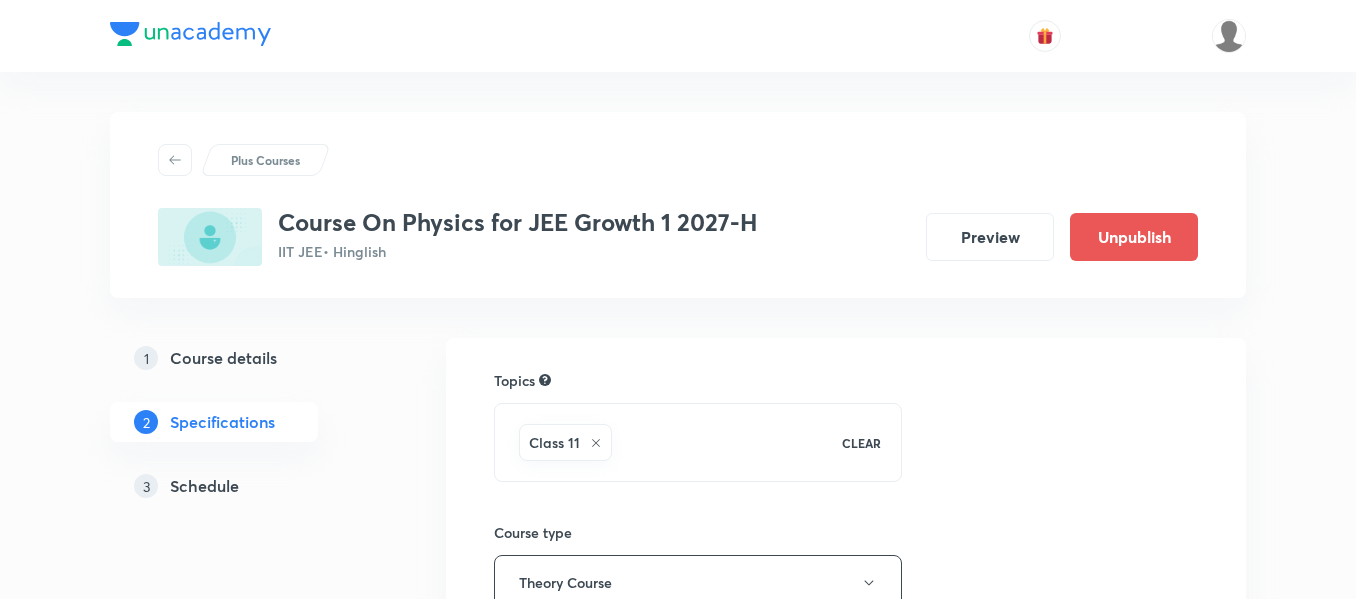 click on "Class 11 CLEAR" at bounding box center [698, 442] 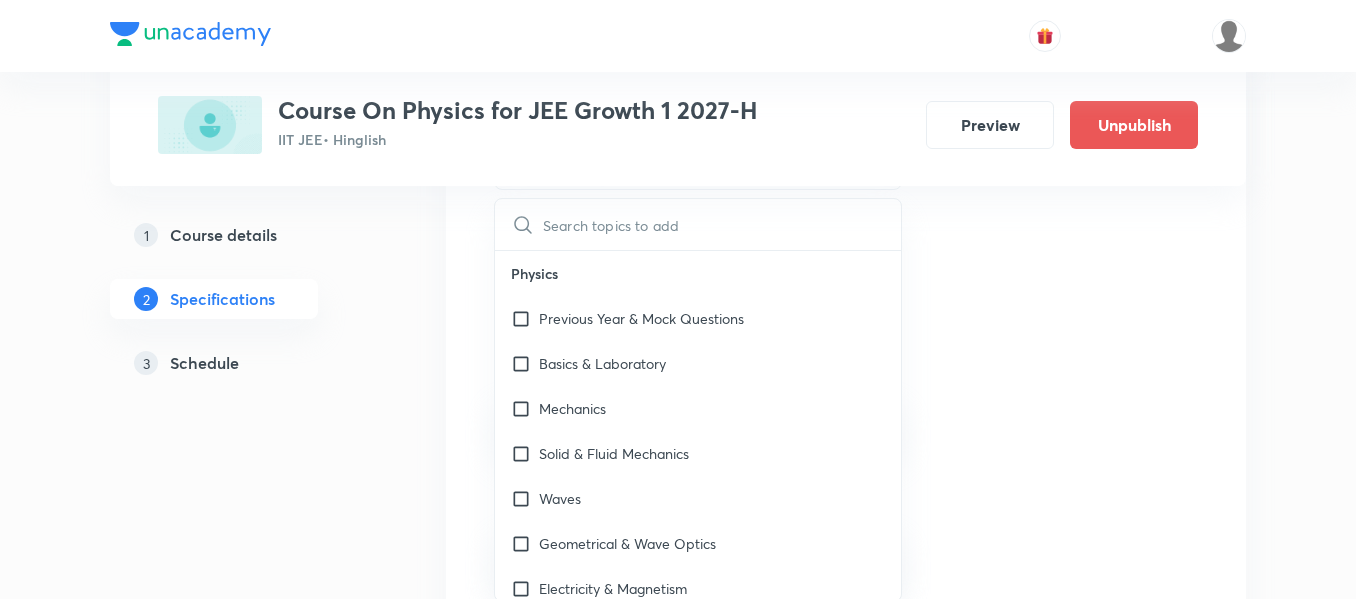 scroll, scrollTop: 300, scrollLeft: 0, axis: vertical 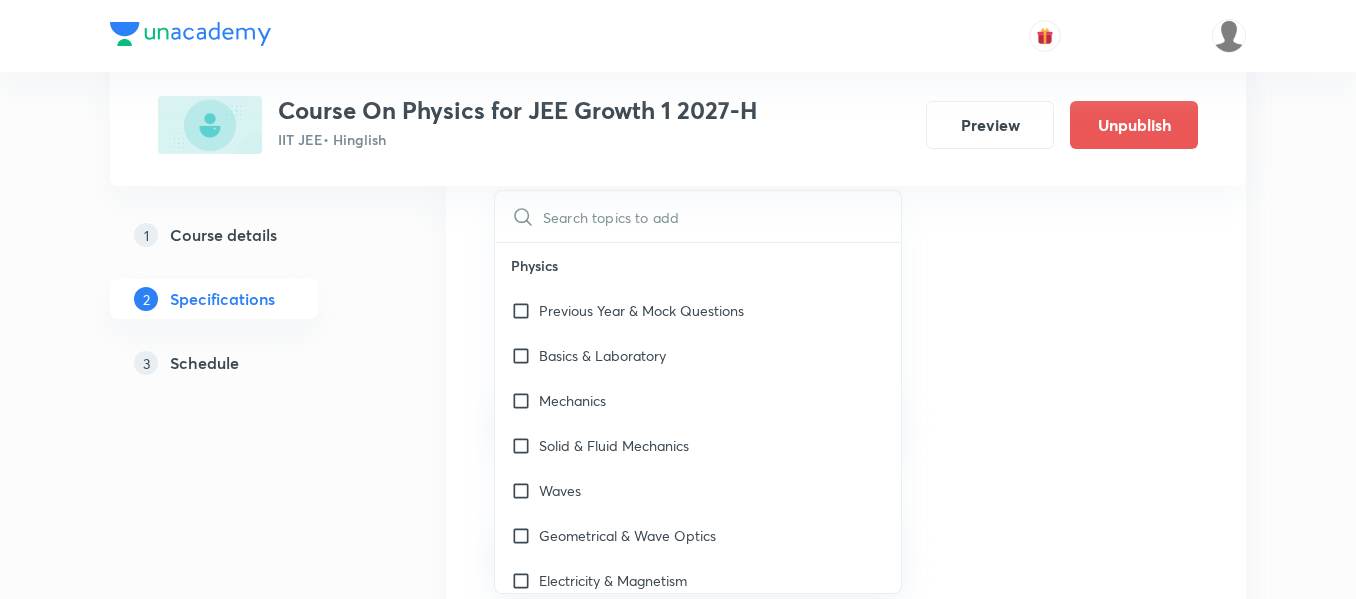 click on "Topics Class 11 CLEAR ​ Physics Previous Year & Mock Questions Basics & Laboratory Mechanics Solid & Fluid Mechanics Waves Geometrical & Wave Optics Electricity & Magnetism Thermal Physics Modern Physics Physics Crash Course Basic Mathematics and Vector Newton's Law of Motion and Friction Kinematics-2D Kinematics-1D and Calculus Current Electricity Capacitance Electrostatics Magnetic Effect of Current and Magnetism Center of Mass and Collision Error Rotational Motion Circular Motion Work, Power & Energy Wave Optics and Electromagnetic Waves Electromagnetic Induction and Alternating Current Unit and Dimension Principle of Communication Newton's Law of Motion 1D Motion Modern Physics - 1 Modern Physics - 2 Geometrical Optics Basic Math Elasticity, Thermal Expansion, Calorimetry and Heat Transfer KTG and Thermodynamics Fluid Mechanics Wave on String Sound Wave Simple Harmonic Motion Gravitation Motion in Straightline Semiconductor UNSAT Physics Chapter Unit and measurement and Kinematics Chemistry Mathematics" at bounding box center (846, 480) 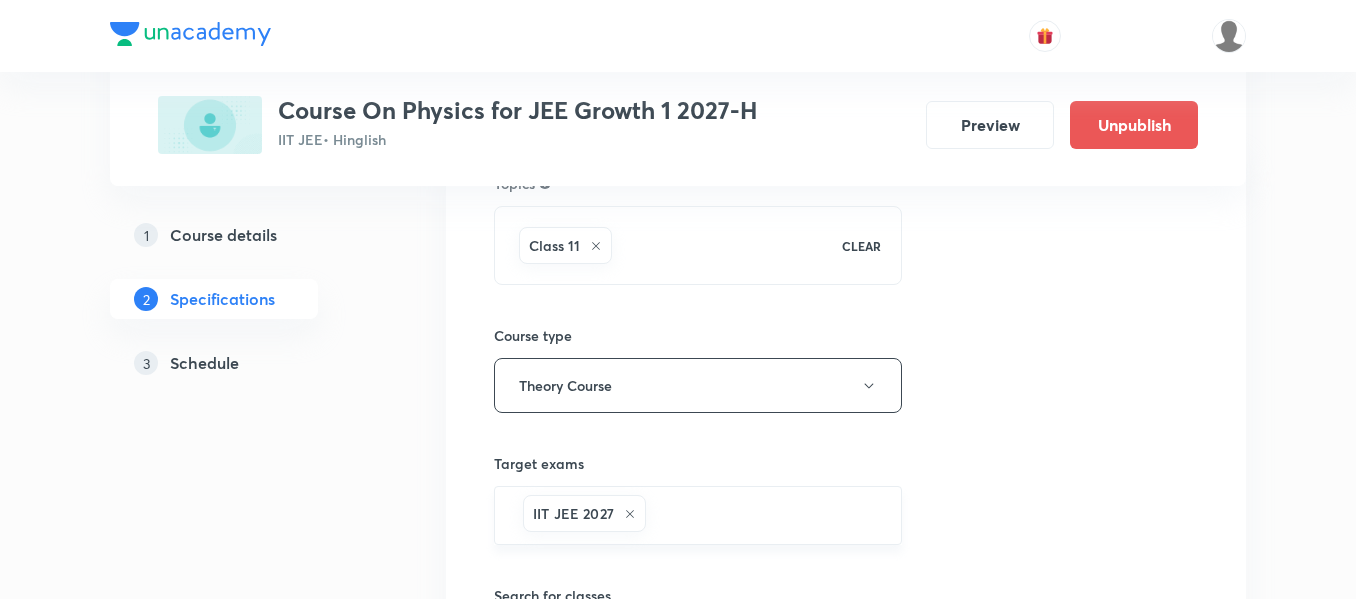 scroll, scrollTop: 100, scrollLeft: 0, axis: vertical 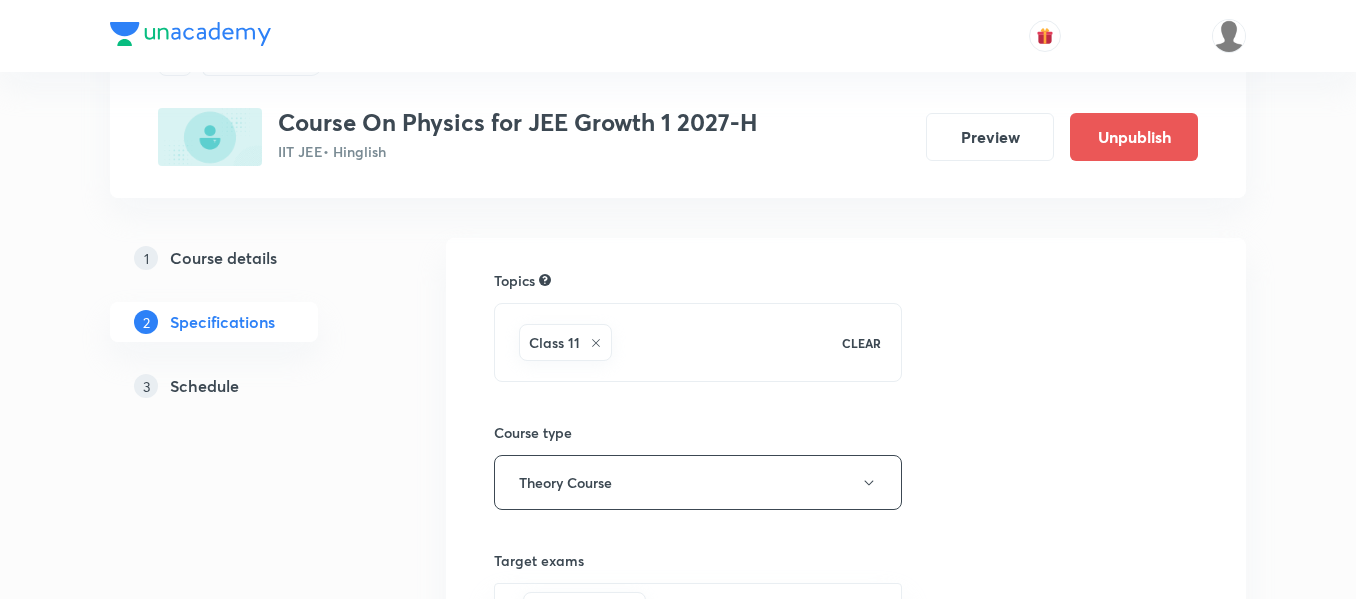 click on "Schedule" at bounding box center [204, 386] 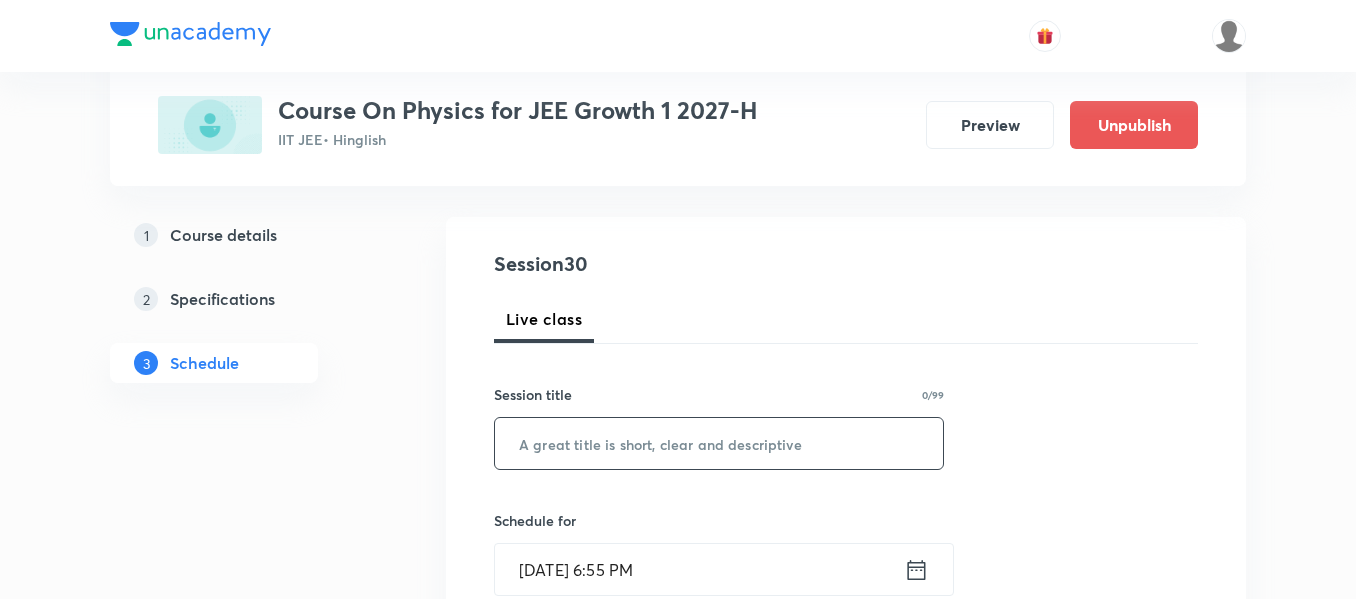 scroll, scrollTop: 200, scrollLeft: 0, axis: vertical 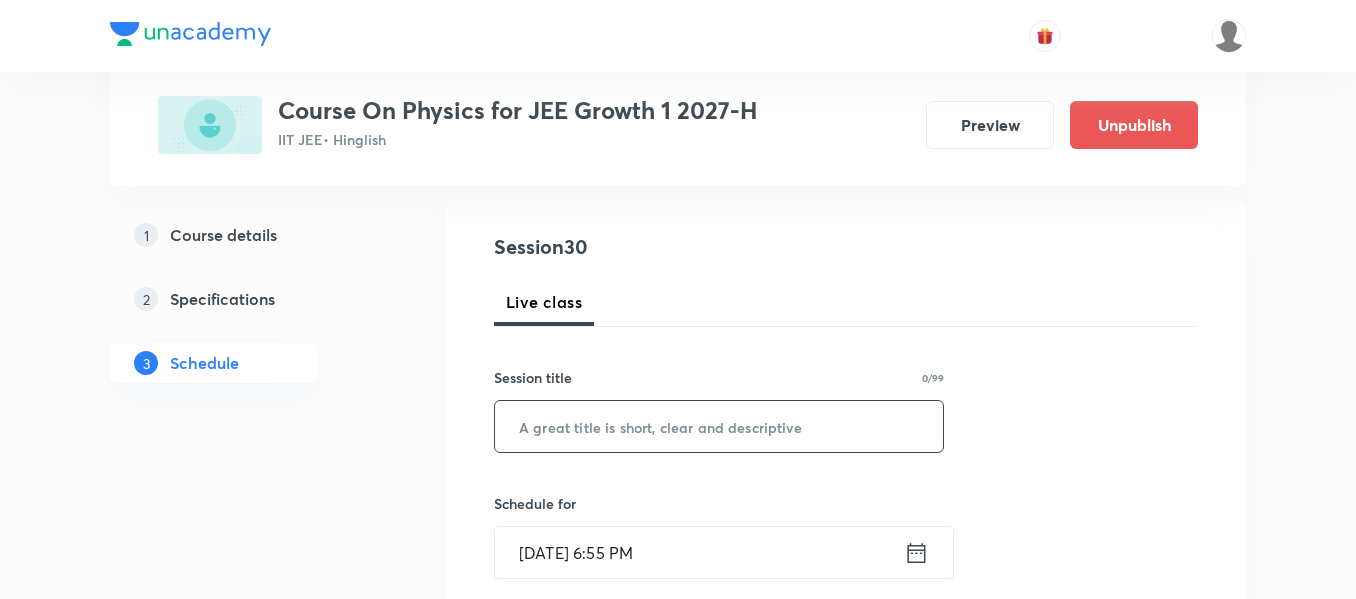 click at bounding box center (719, 426) 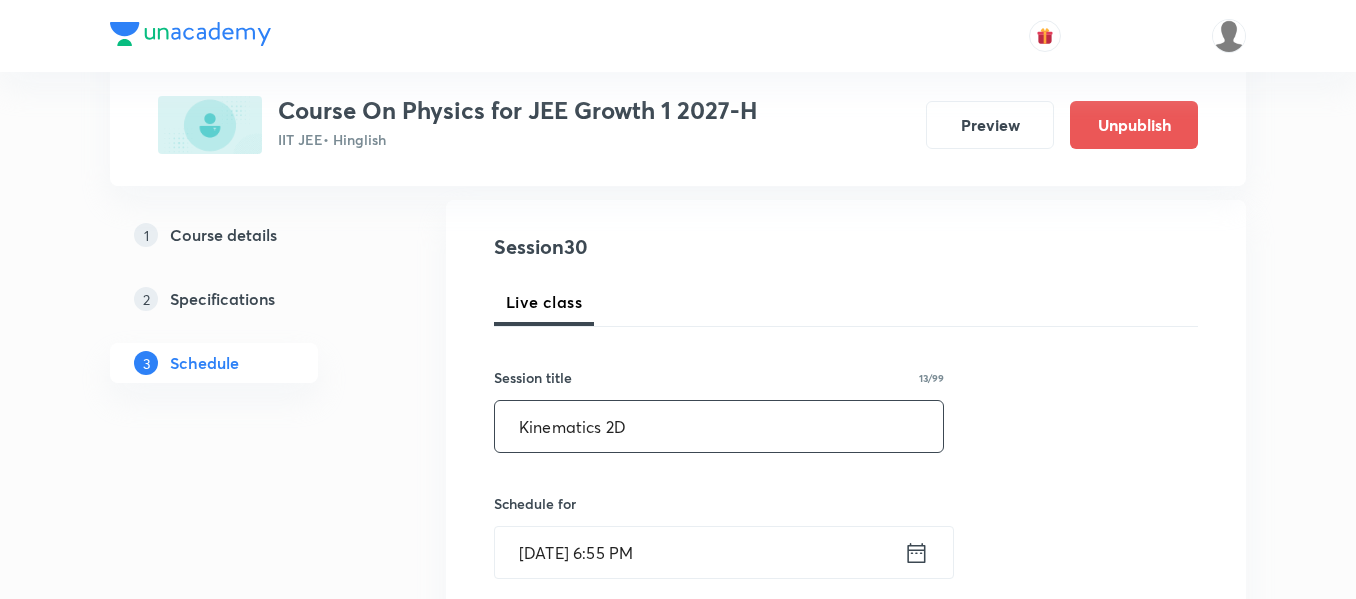 type on "Kinematics 2D" 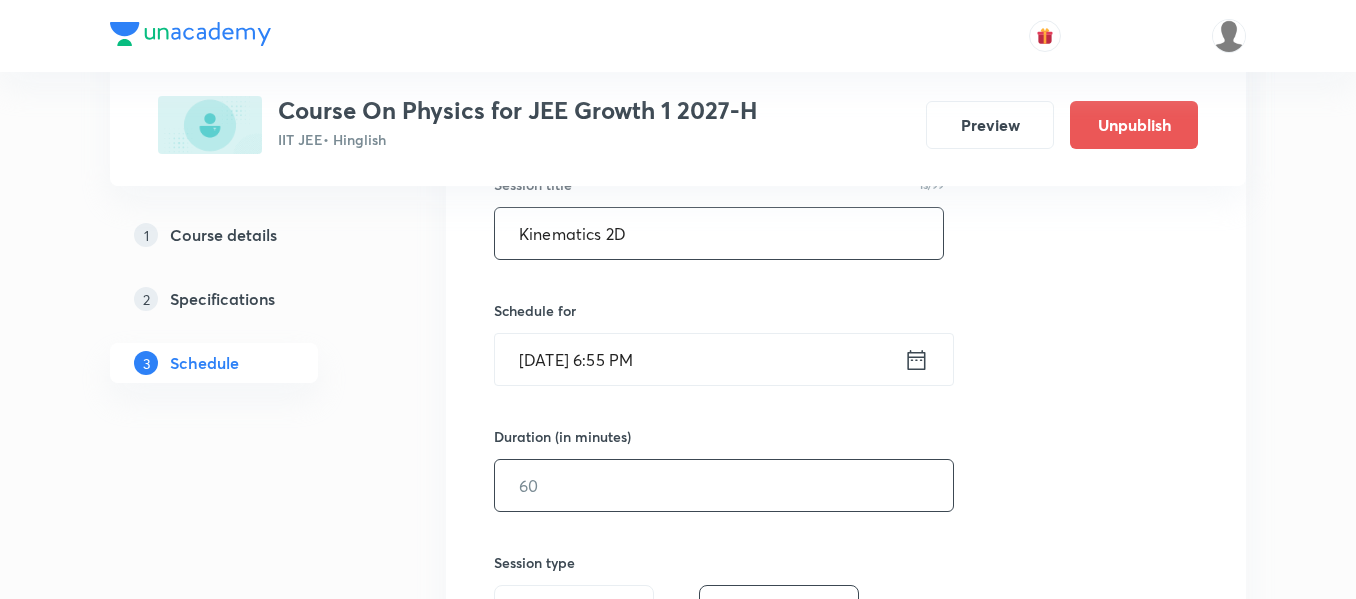 scroll, scrollTop: 500, scrollLeft: 0, axis: vertical 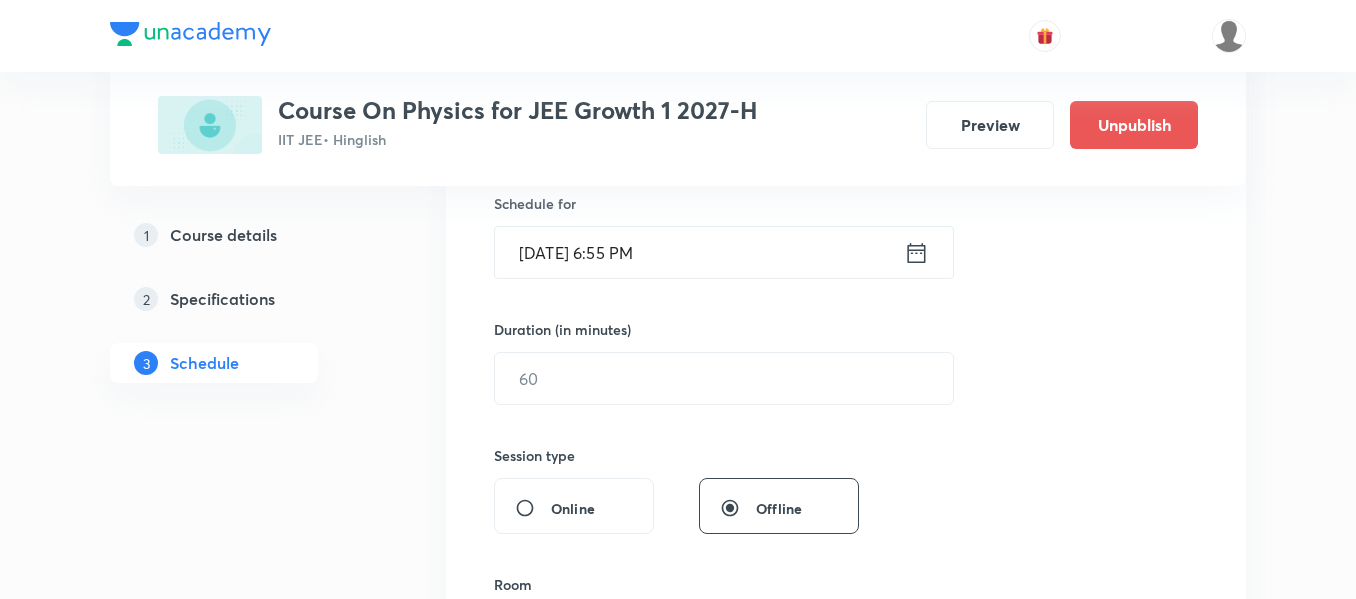 click 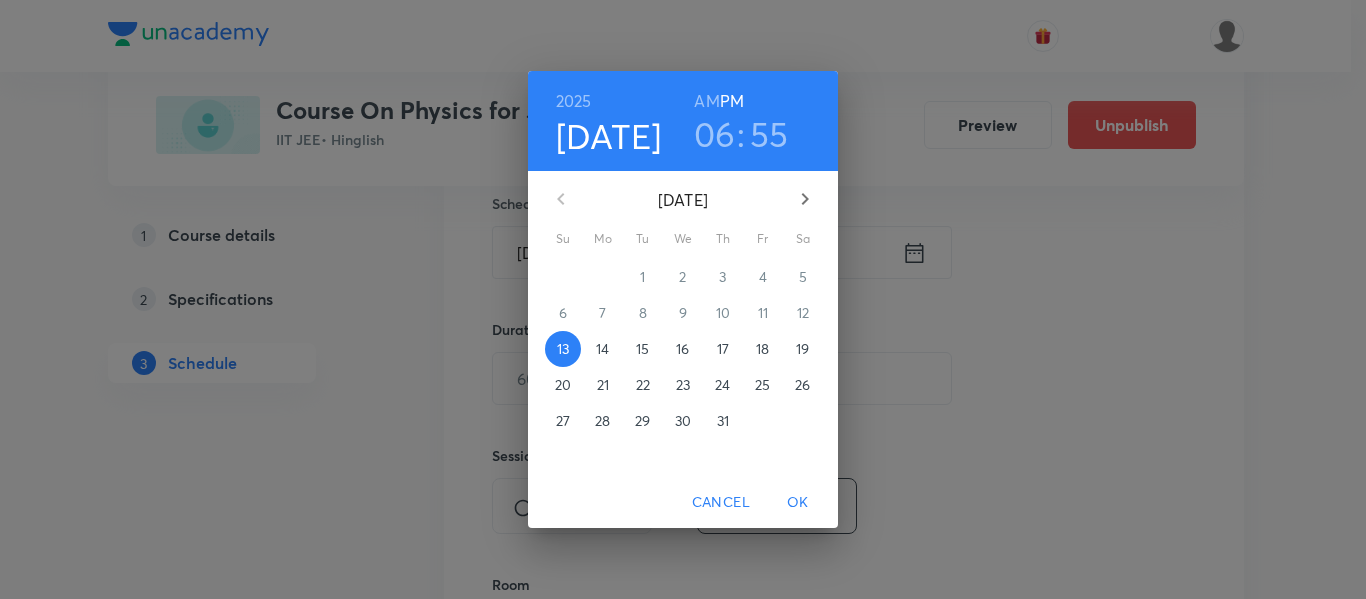 click on "14" at bounding box center (602, 349) 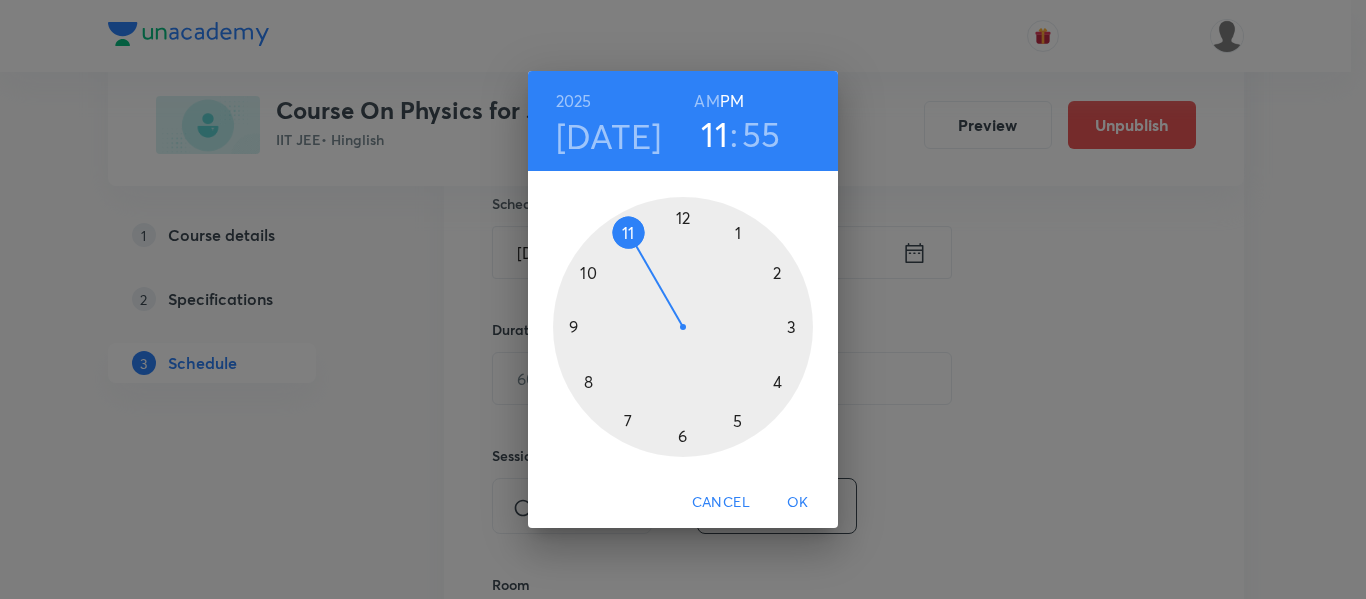 drag, startPoint x: 683, startPoint y: 442, endPoint x: 658, endPoint y: 269, distance: 174.79703 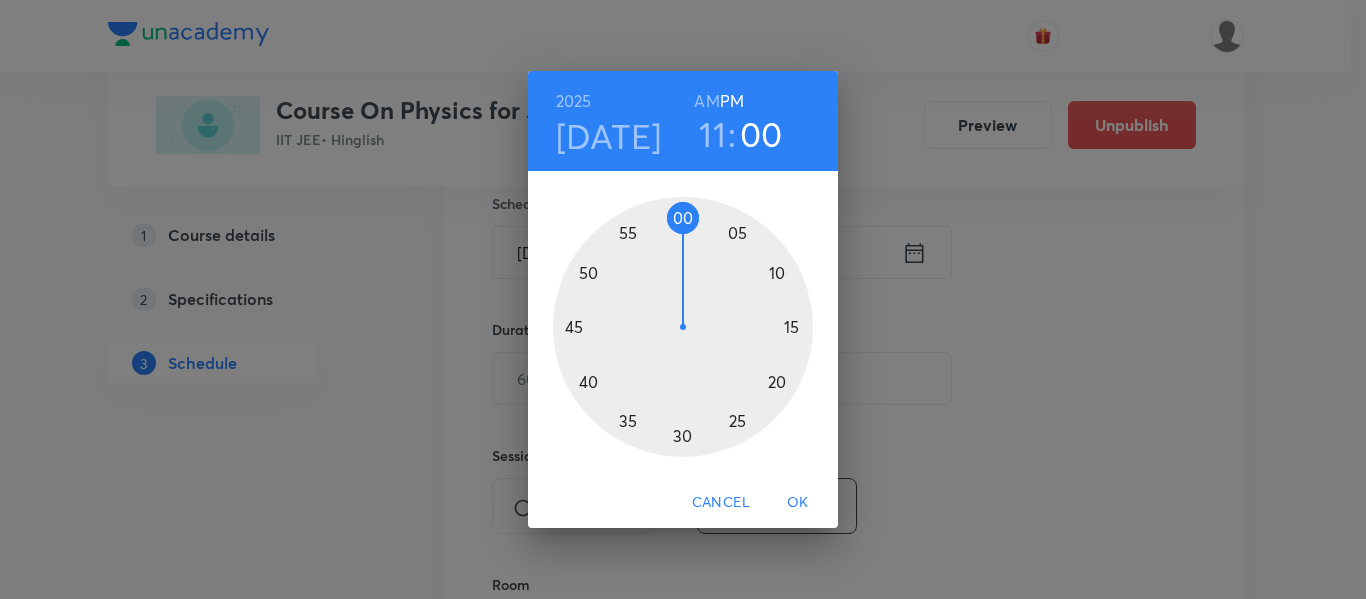 drag, startPoint x: 639, startPoint y: 233, endPoint x: 679, endPoint y: 235, distance: 40.04997 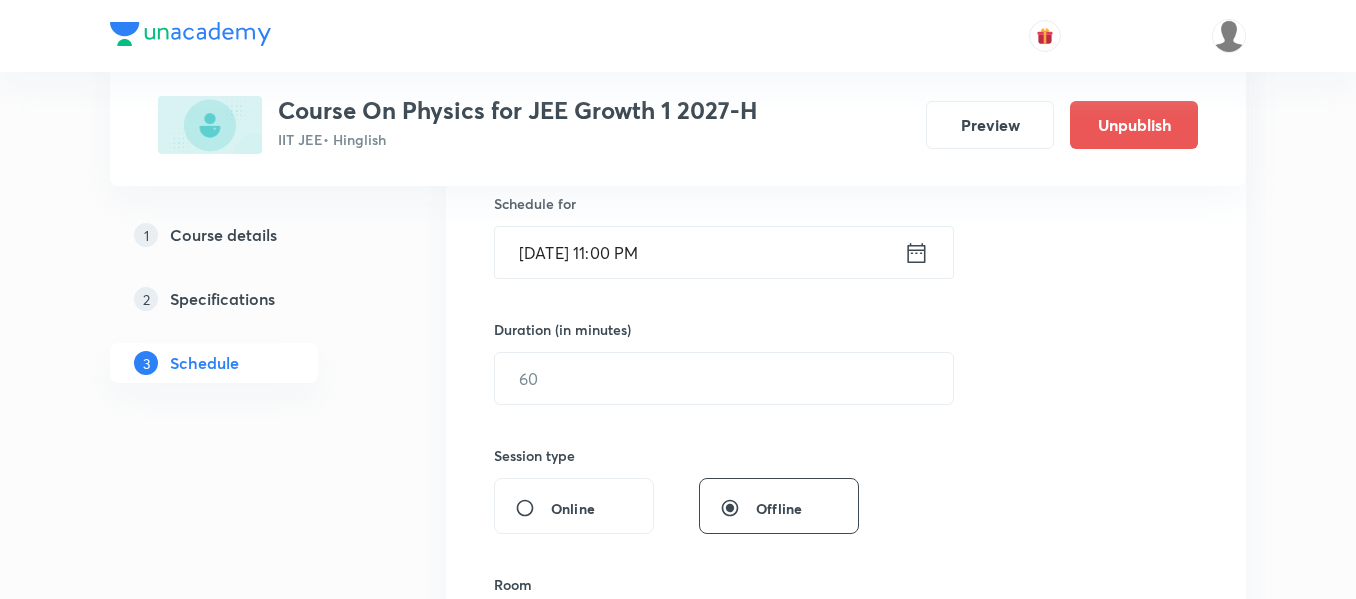 click 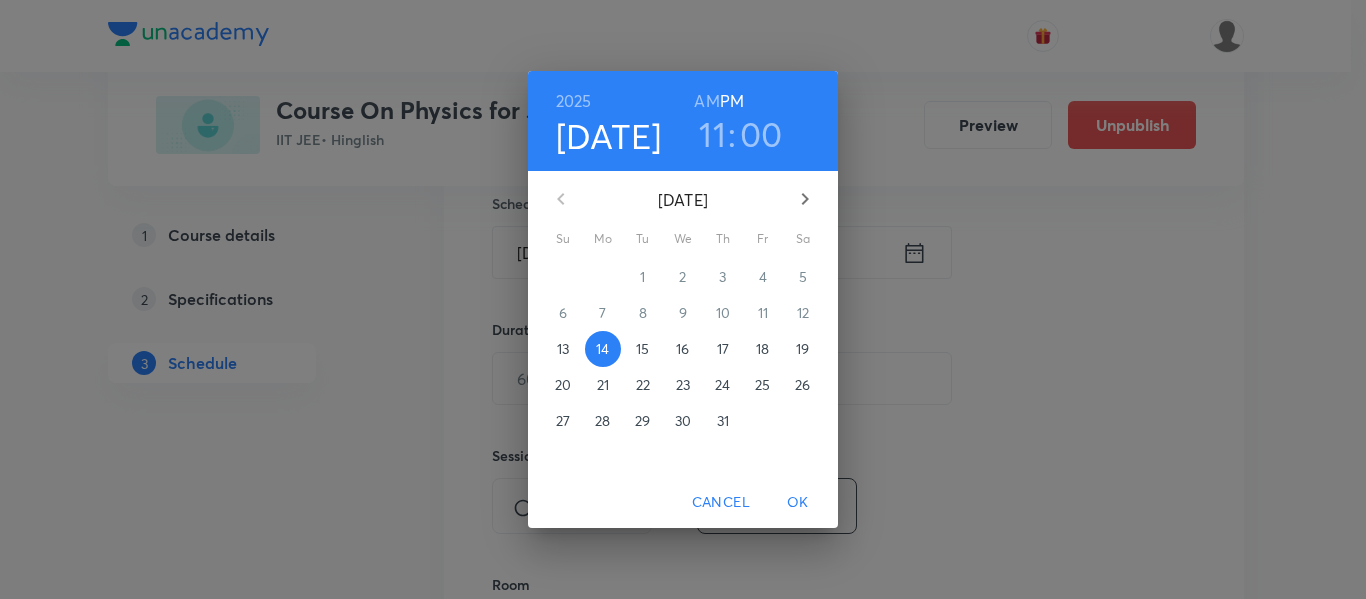 click on "PM" at bounding box center [732, 101] 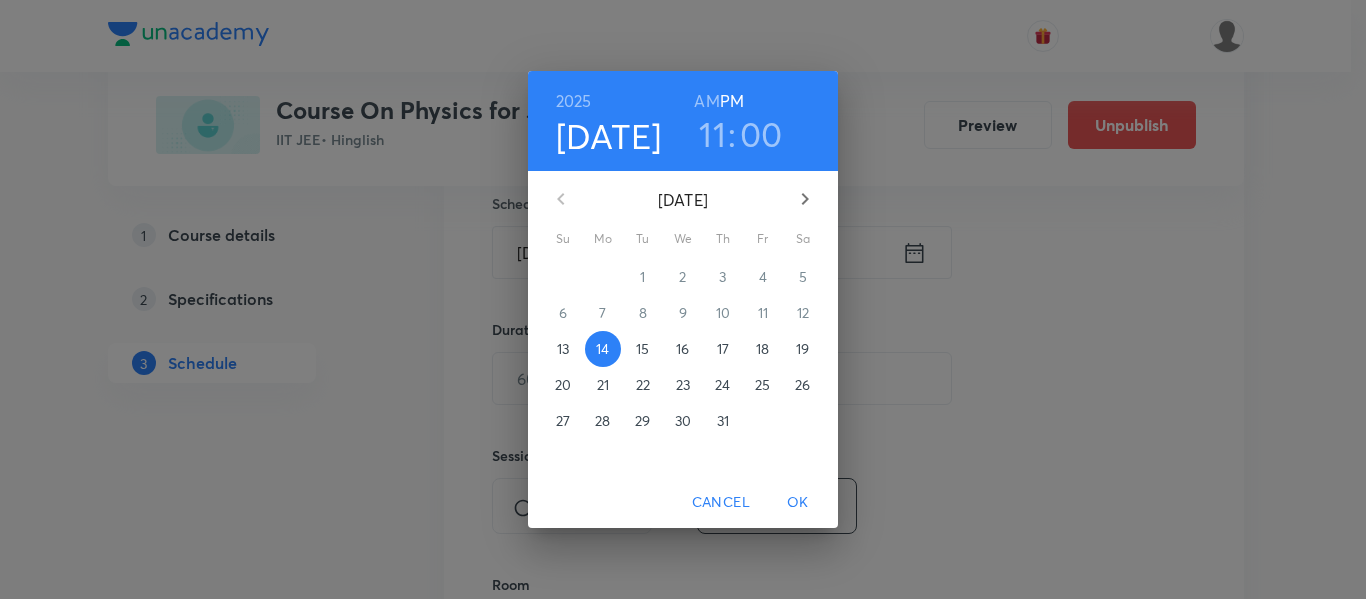 click on "AM" at bounding box center [706, 101] 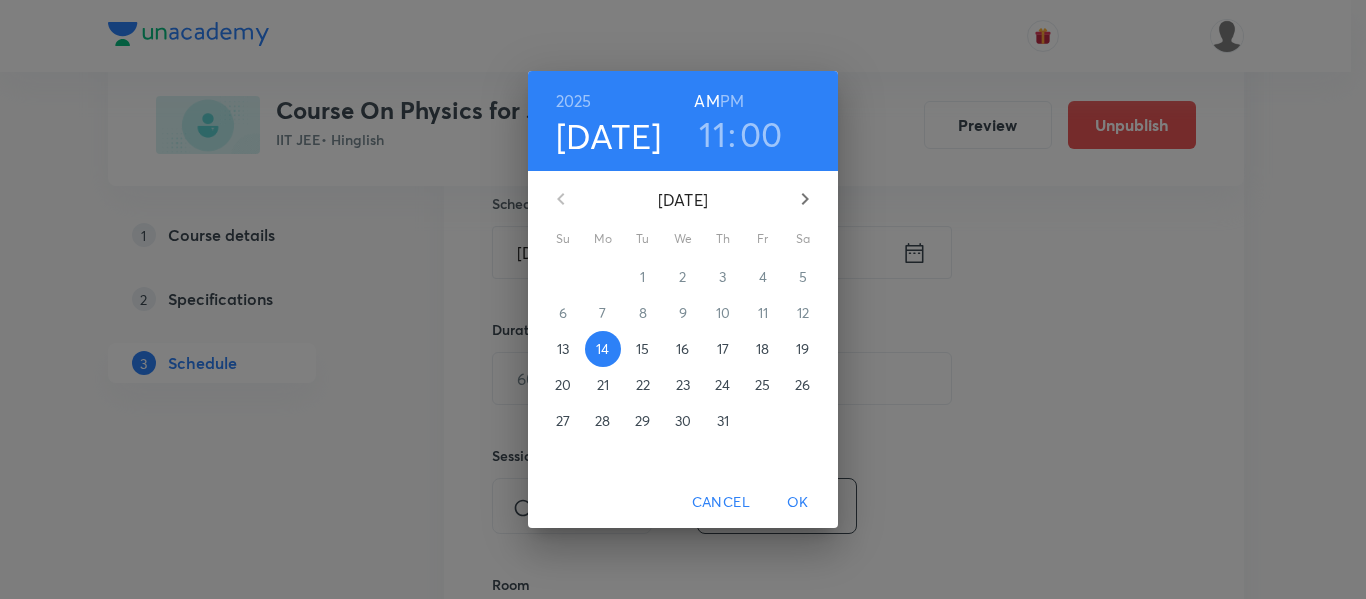 click on "OK" at bounding box center (798, 502) 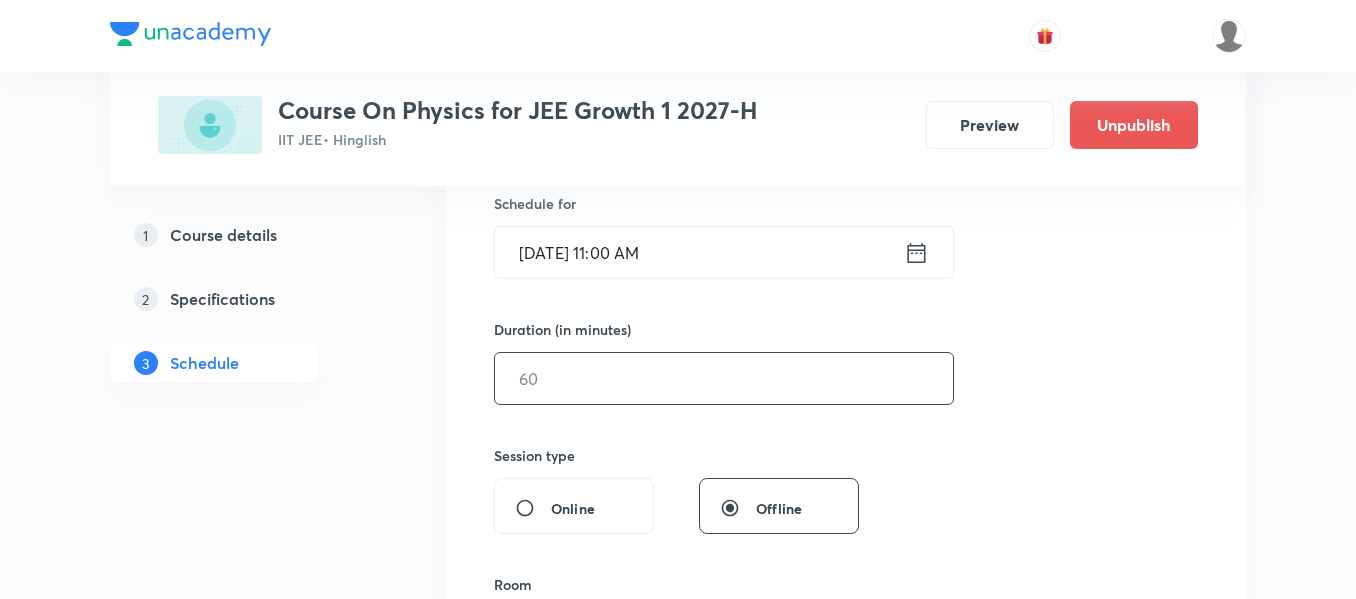 click at bounding box center [724, 378] 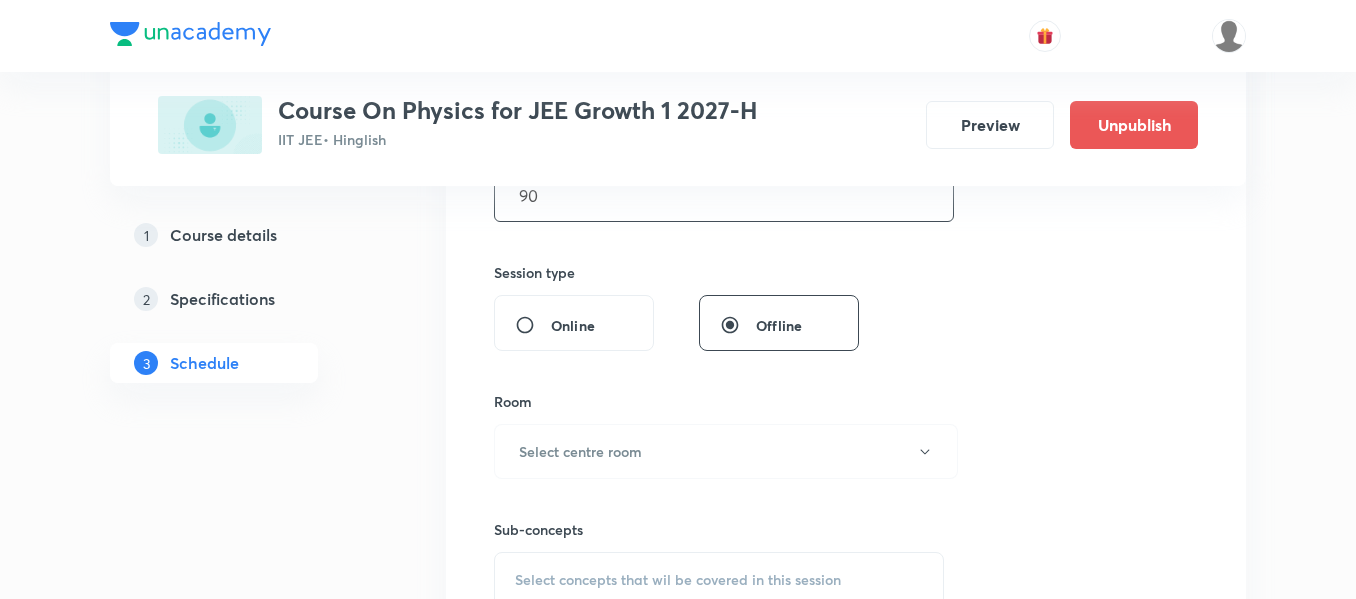 scroll, scrollTop: 700, scrollLeft: 0, axis: vertical 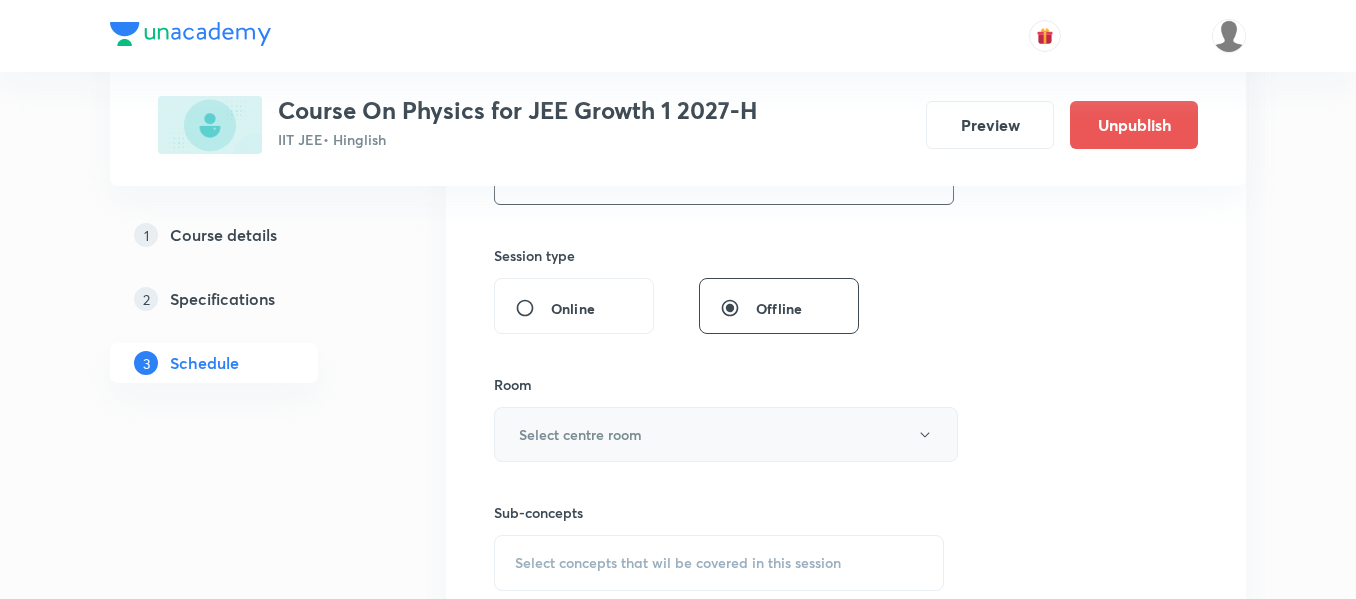 type on "90" 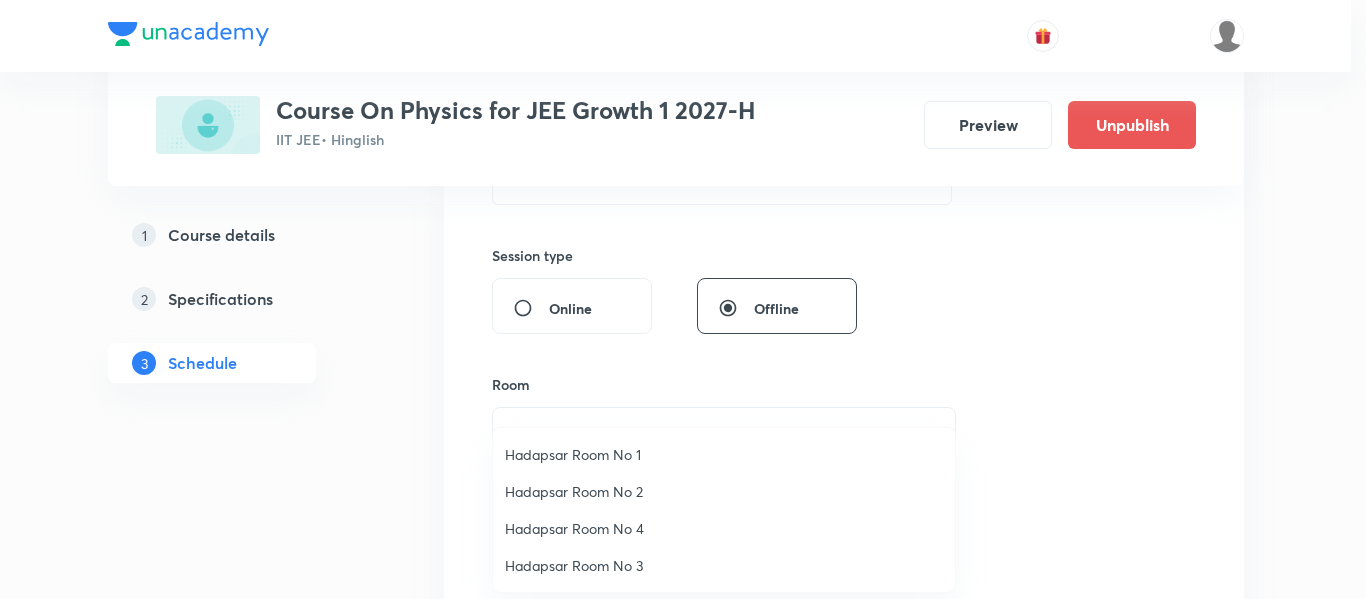 click on "Hadapsar Room No 1" at bounding box center [724, 454] 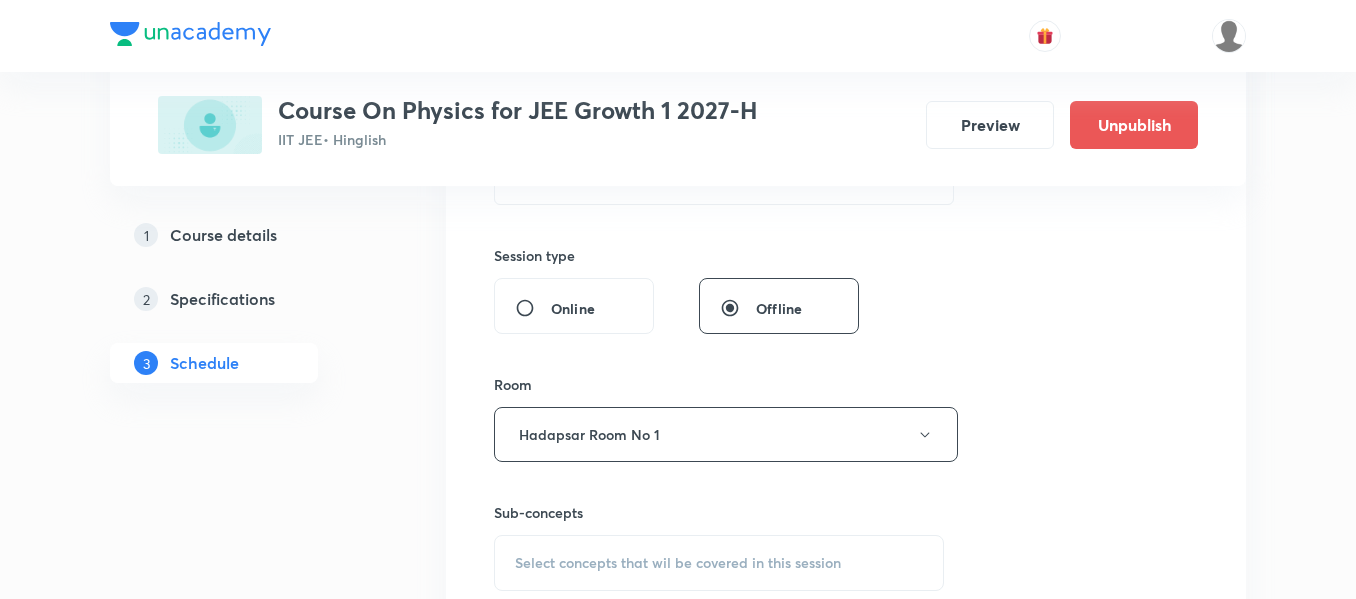 scroll, scrollTop: 800, scrollLeft: 0, axis: vertical 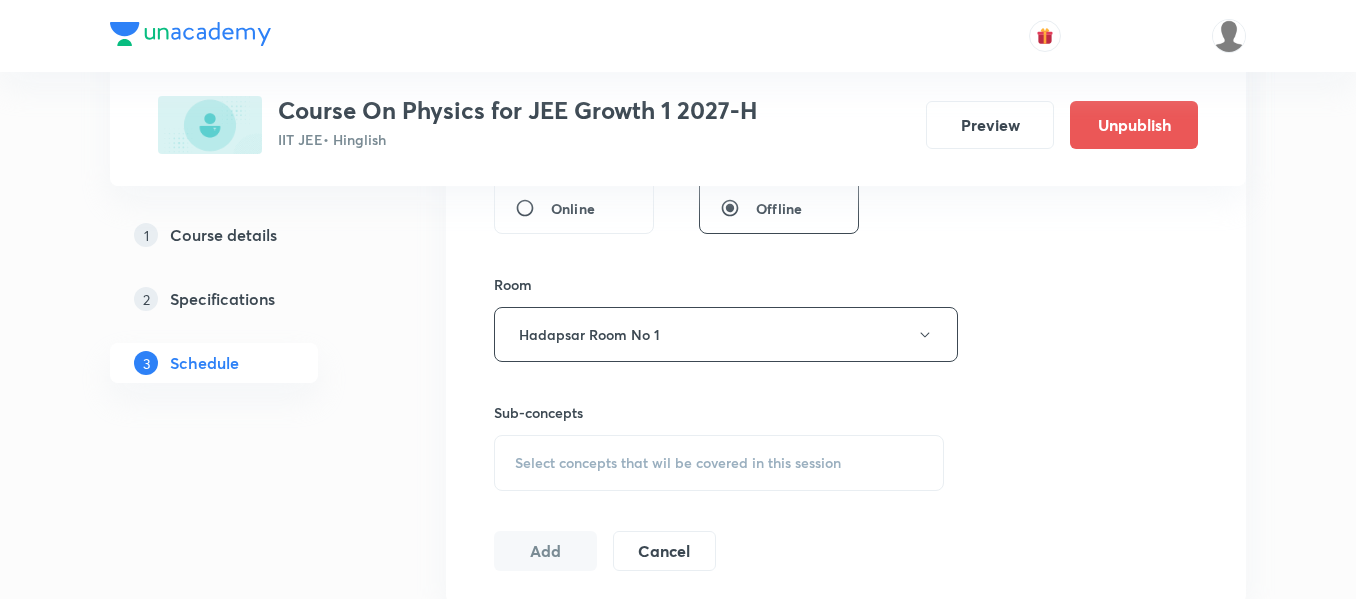 click on "Select concepts that wil be covered in this session" at bounding box center [678, 463] 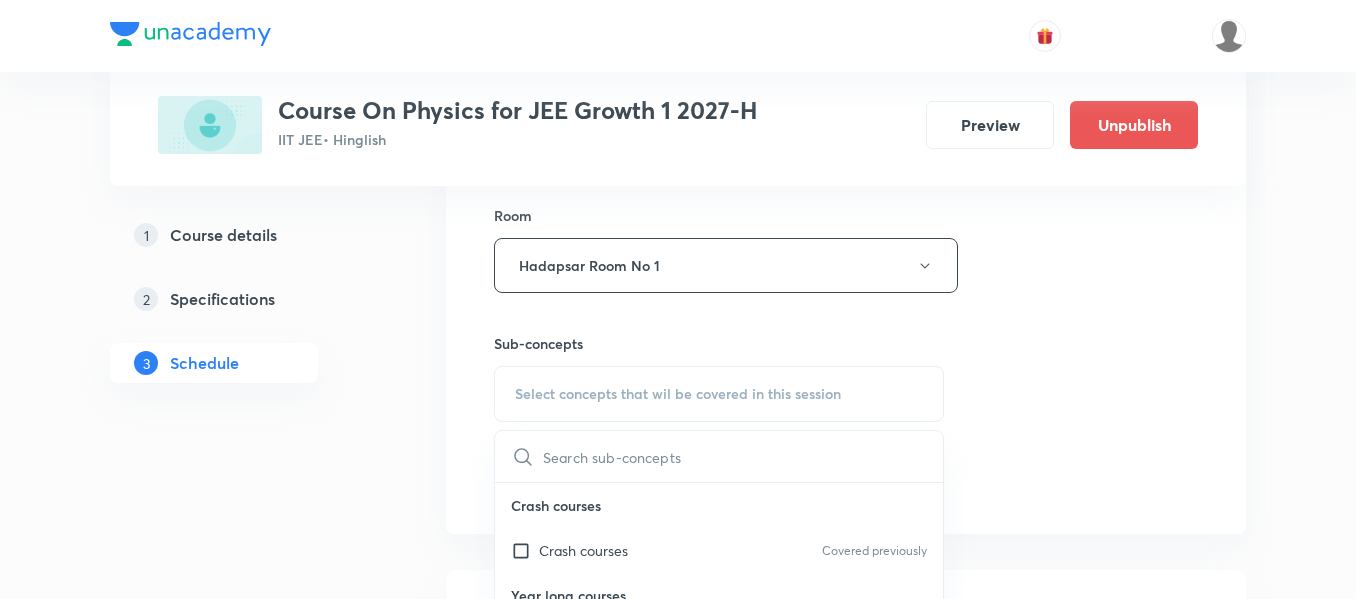 scroll, scrollTop: 900, scrollLeft: 0, axis: vertical 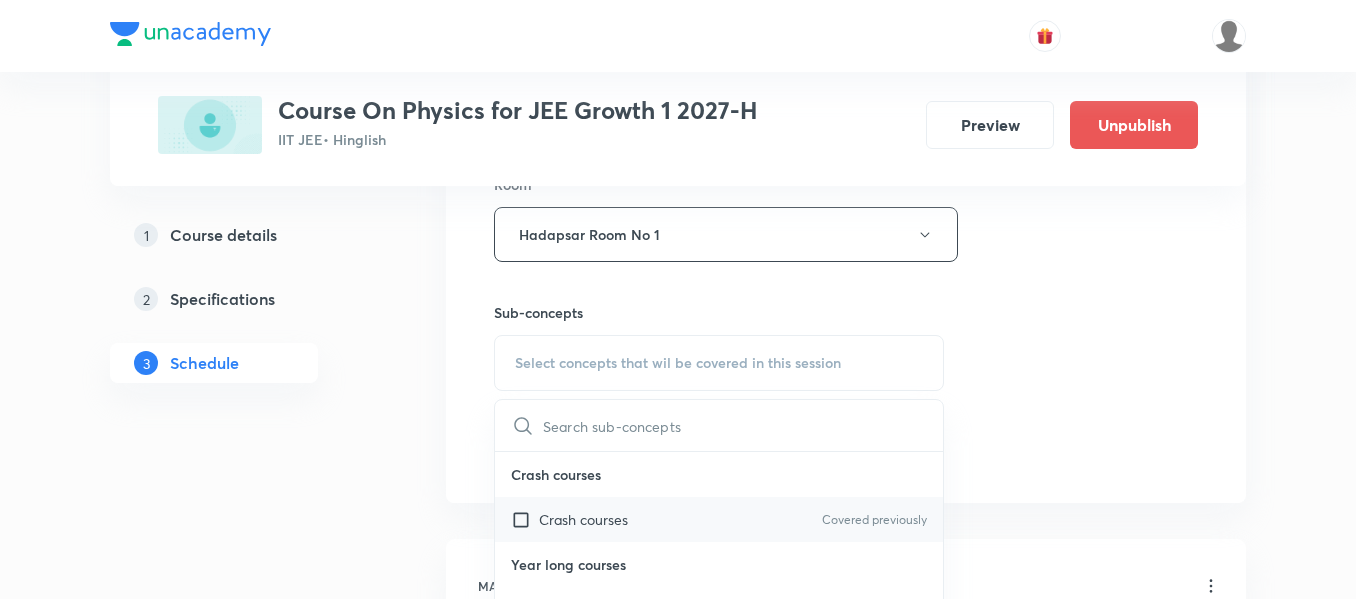 drag, startPoint x: 632, startPoint y: 511, endPoint x: 736, endPoint y: 526, distance: 105.076164 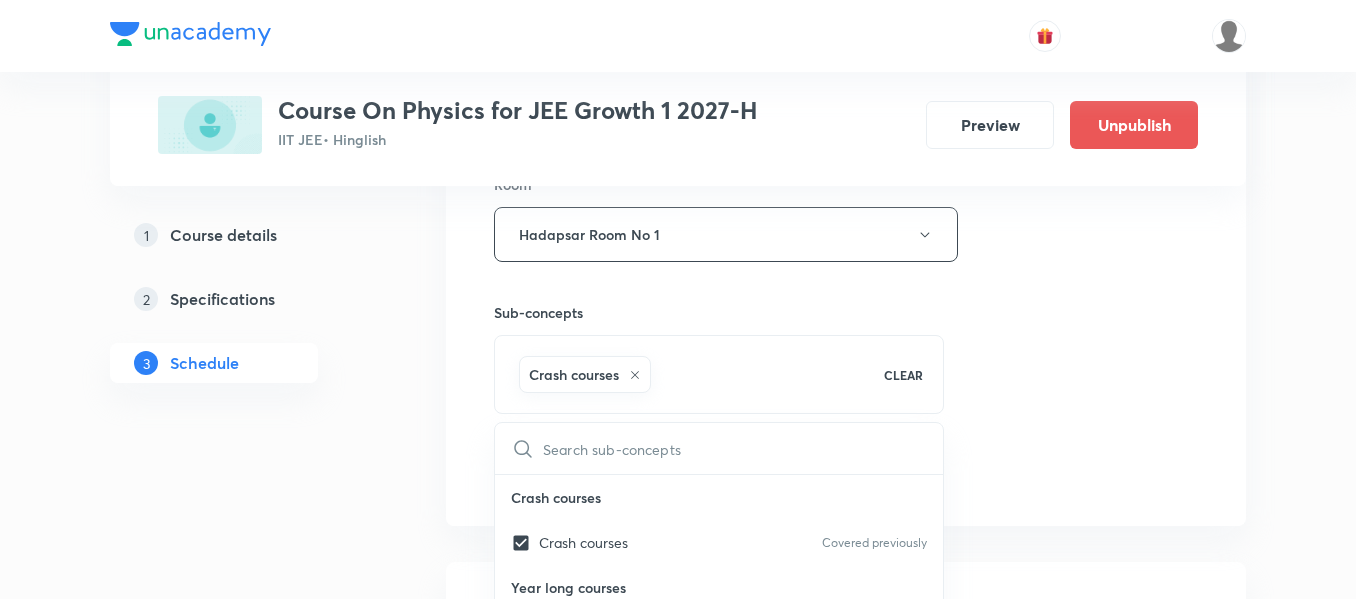 click on "Session  30 Live class Session title 13/99 Kinematics 2D ​ Schedule for Jul 14, 2025, 11:00 AM ​ Duration (in minutes) 90 ​   Session type Online Offline Room Hadapsar Room No 1 Sub-concepts Crash courses CLEAR ​ Crash courses Crash courses Covered previously Year long courses Year long courses Covered previously Add Cancel" at bounding box center (846, 13) 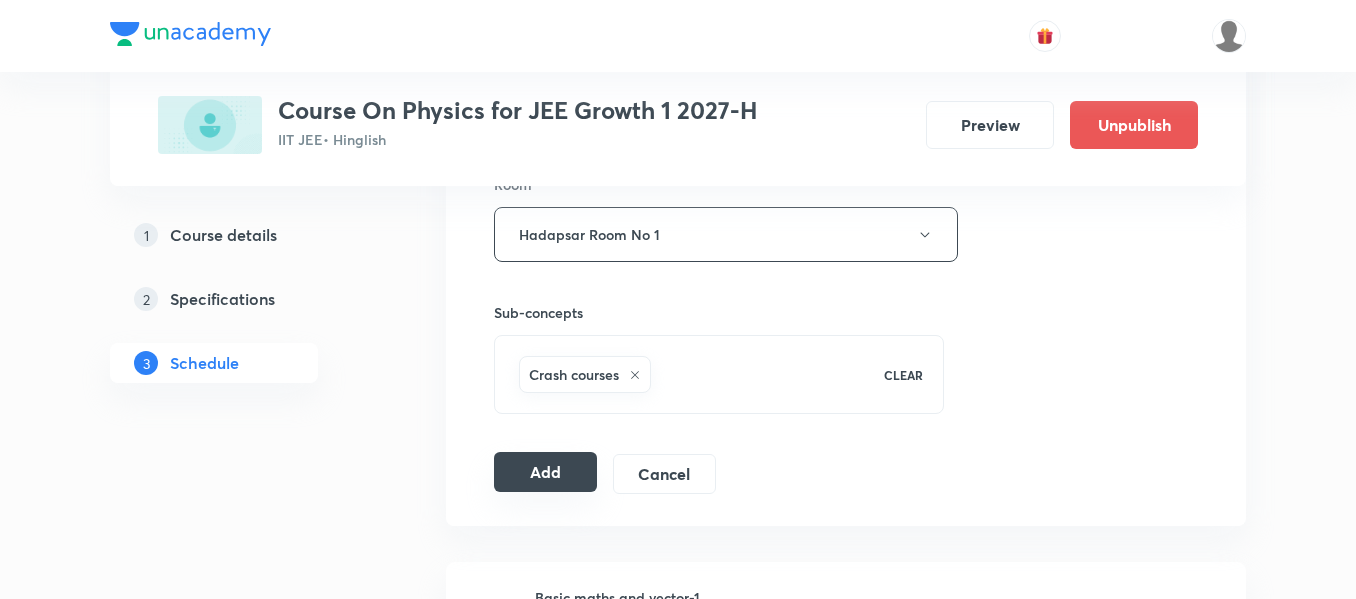 click on "Add" at bounding box center (545, 472) 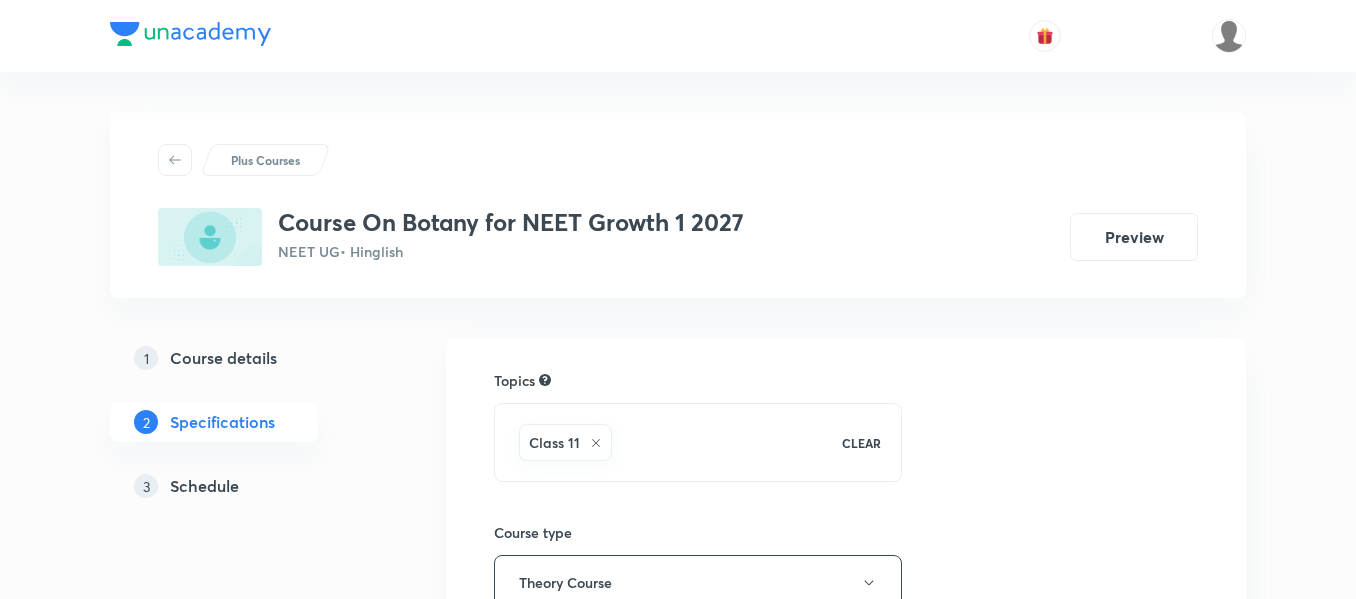 scroll, scrollTop: 0, scrollLeft: 0, axis: both 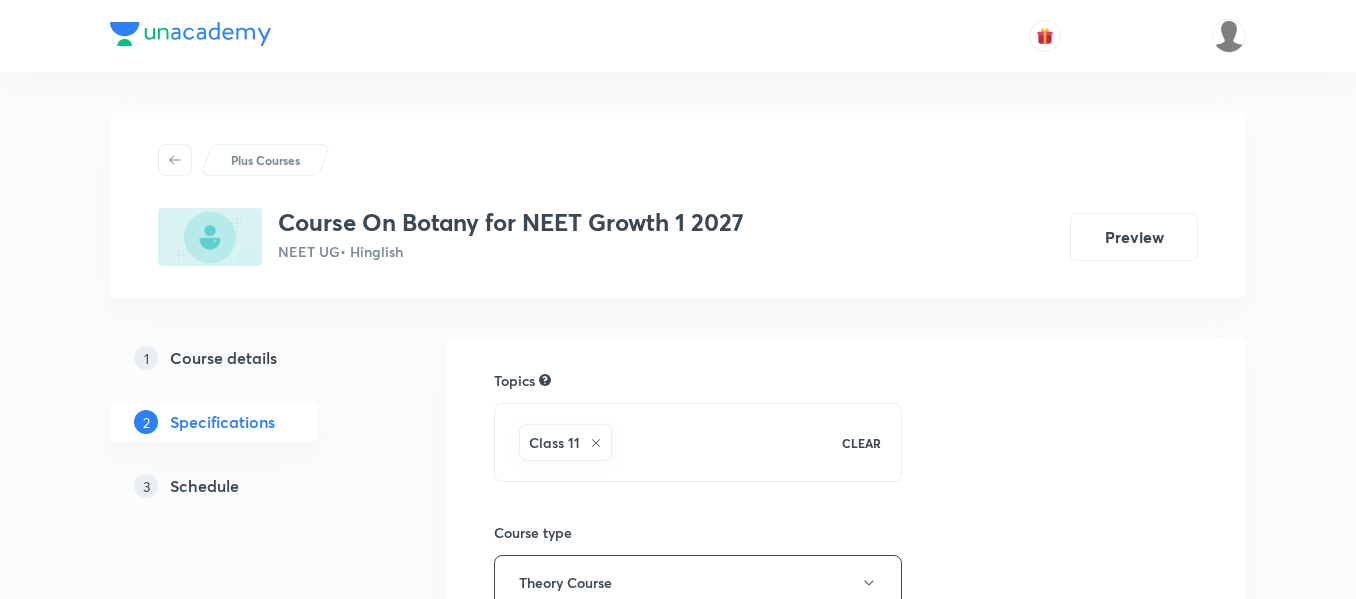 click on "Schedule" at bounding box center [204, 486] 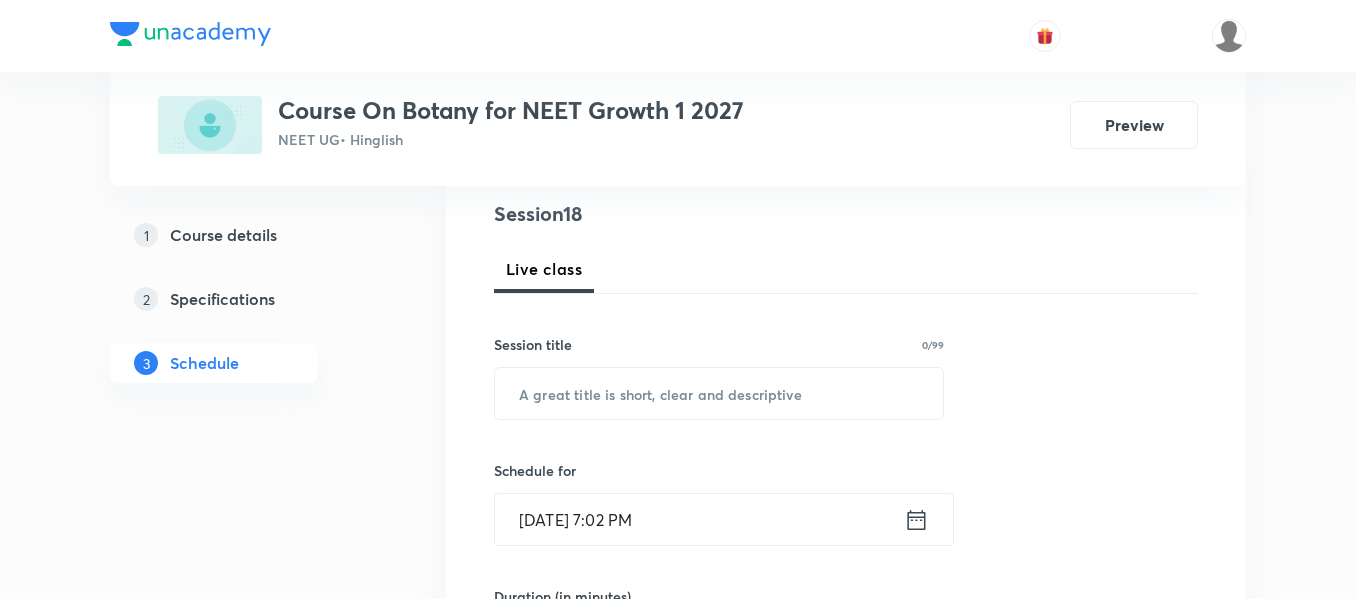 scroll, scrollTop: 300, scrollLeft: 0, axis: vertical 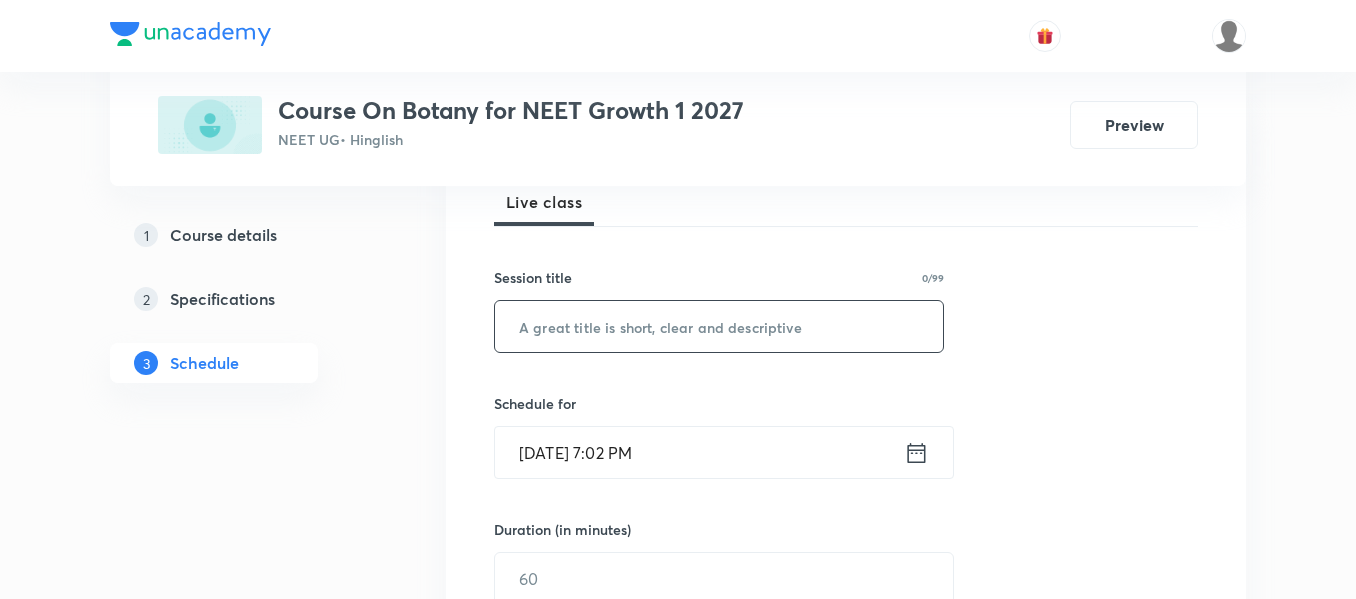 click at bounding box center [719, 326] 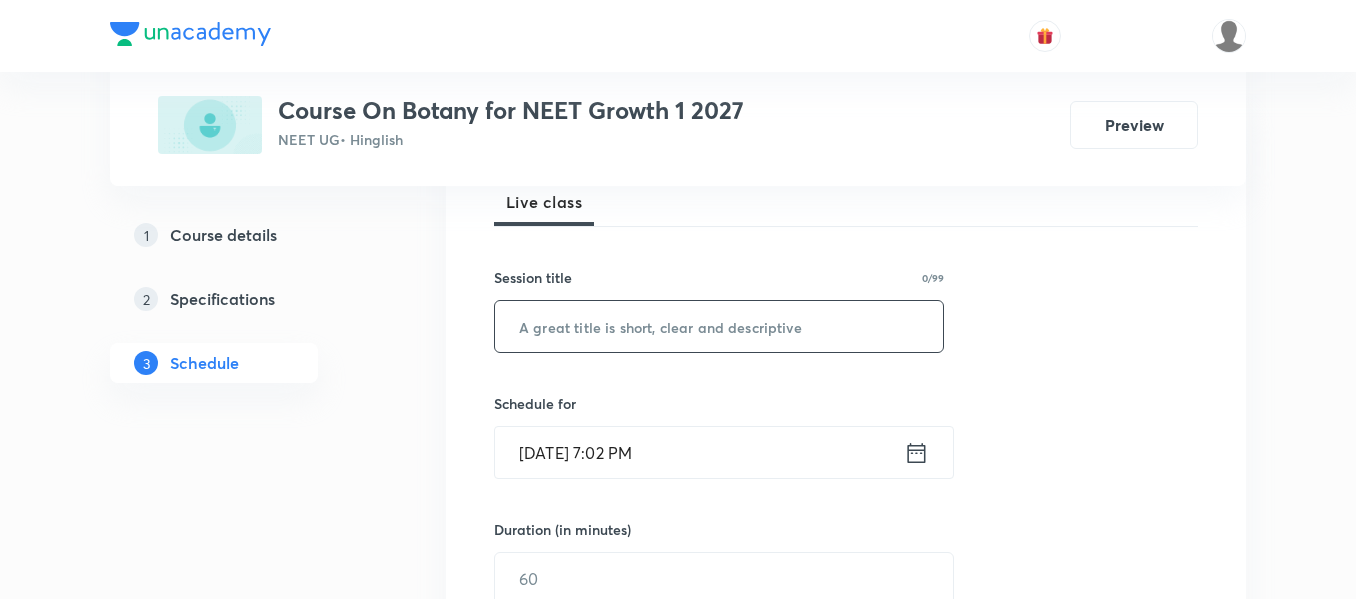 paste on "Cell Cycle and Cell Division" 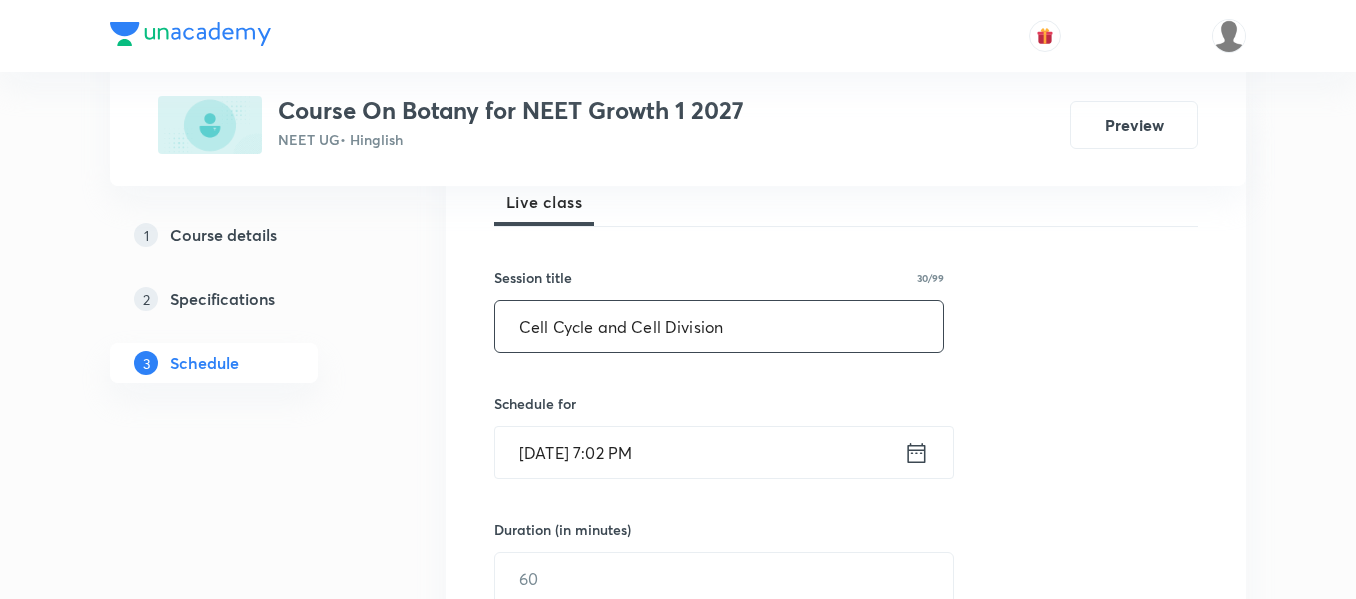 type on "Cell Cycle and Cell Division" 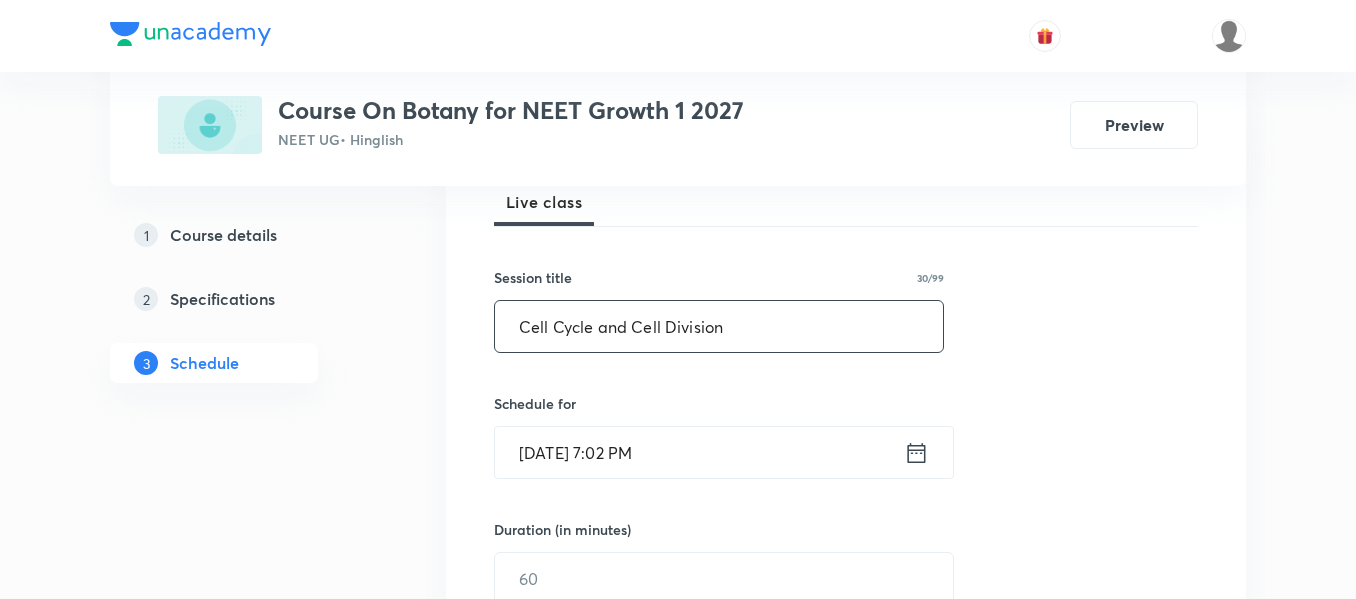 click 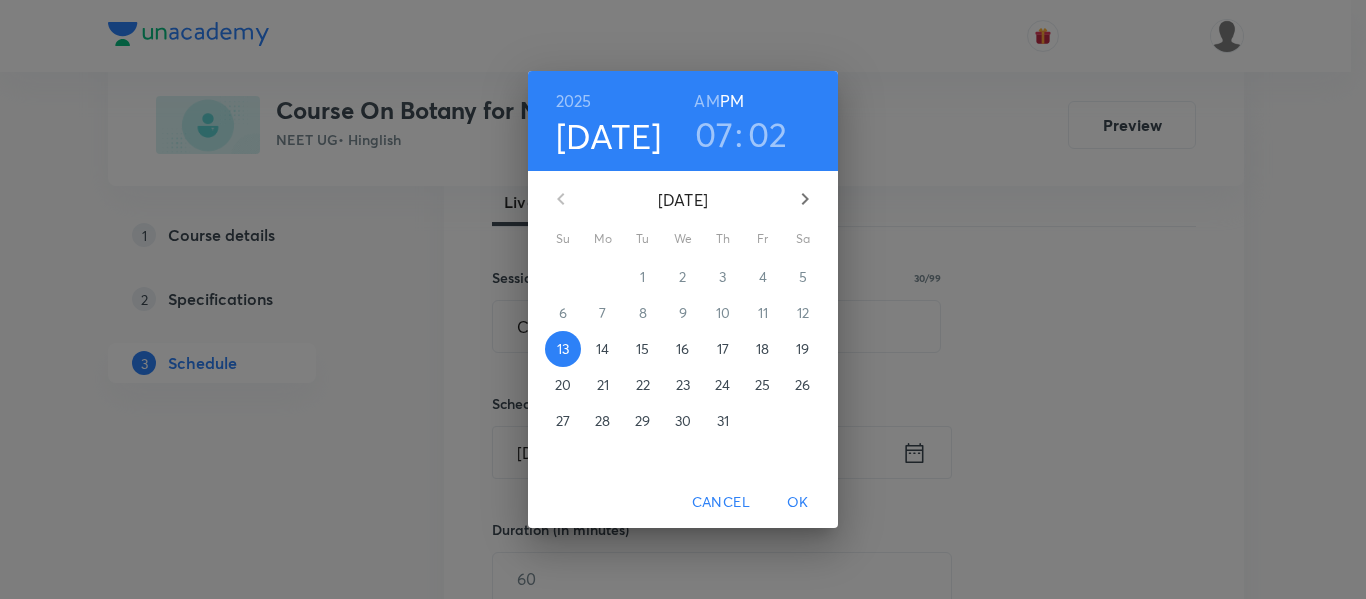 click on "14" at bounding box center (602, 349) 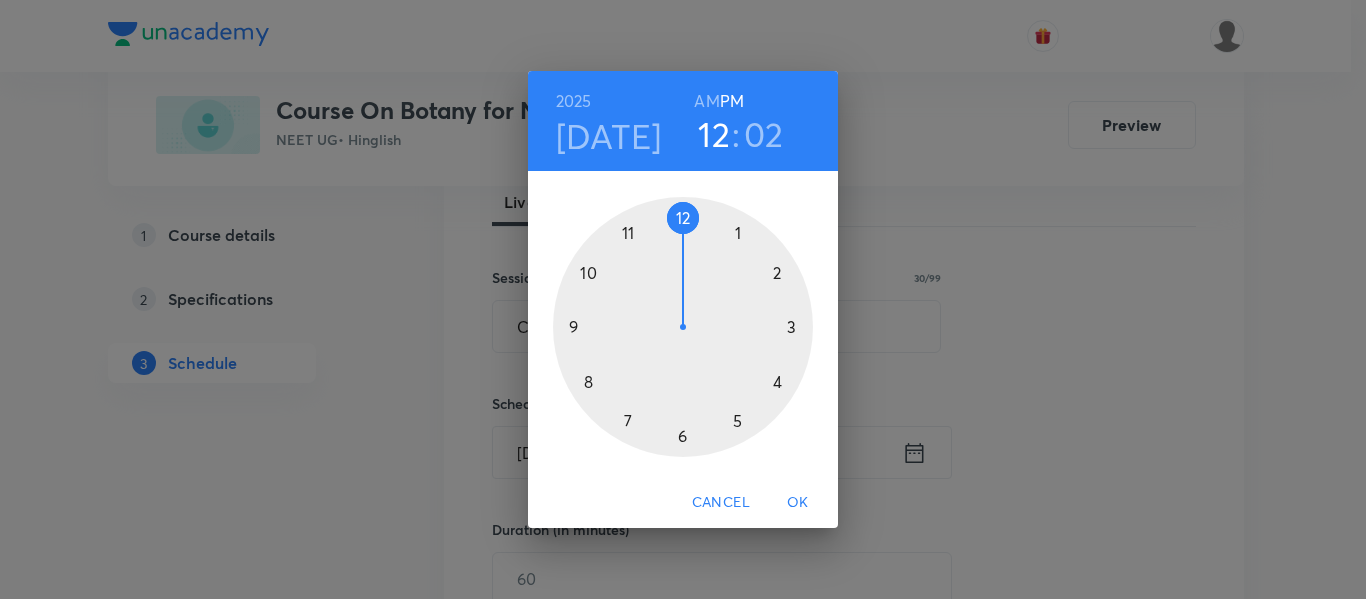drag, startPoint x: 621, startPoint y: 417, endPoint x: 682, endPoint y: 258, distance: 170.29973 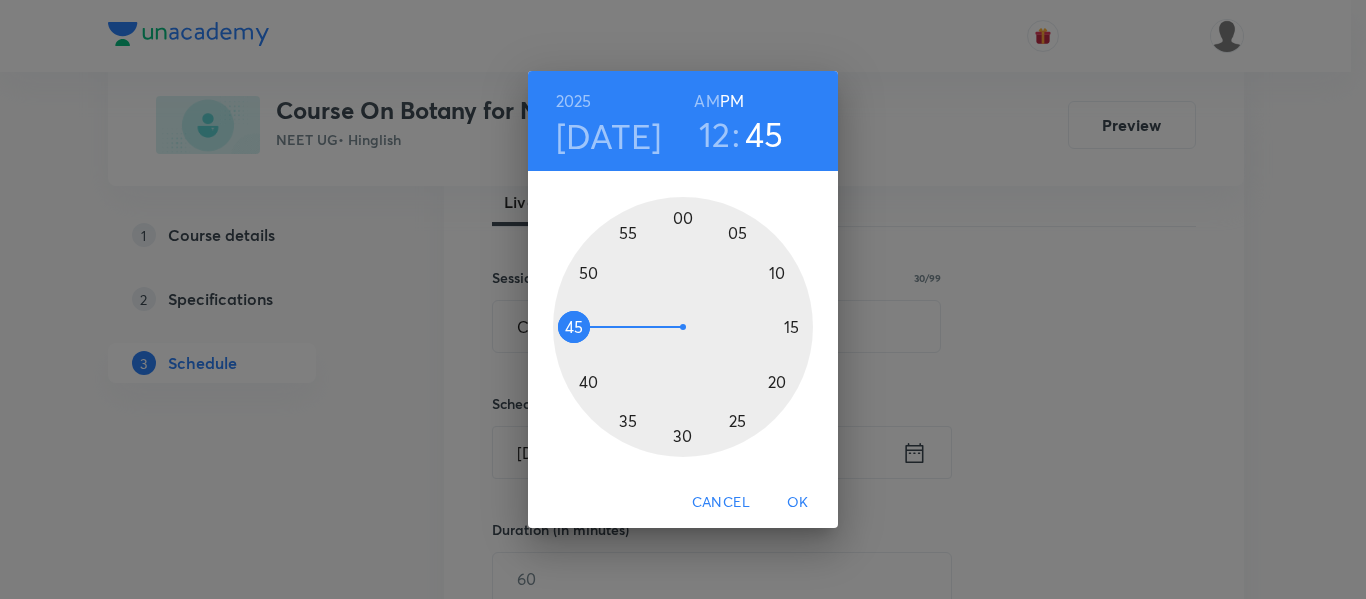 drag, startPoint x: 705, startPoint y: 214, endPoint x: 606, endPoint y: 324, distance: 147.98987 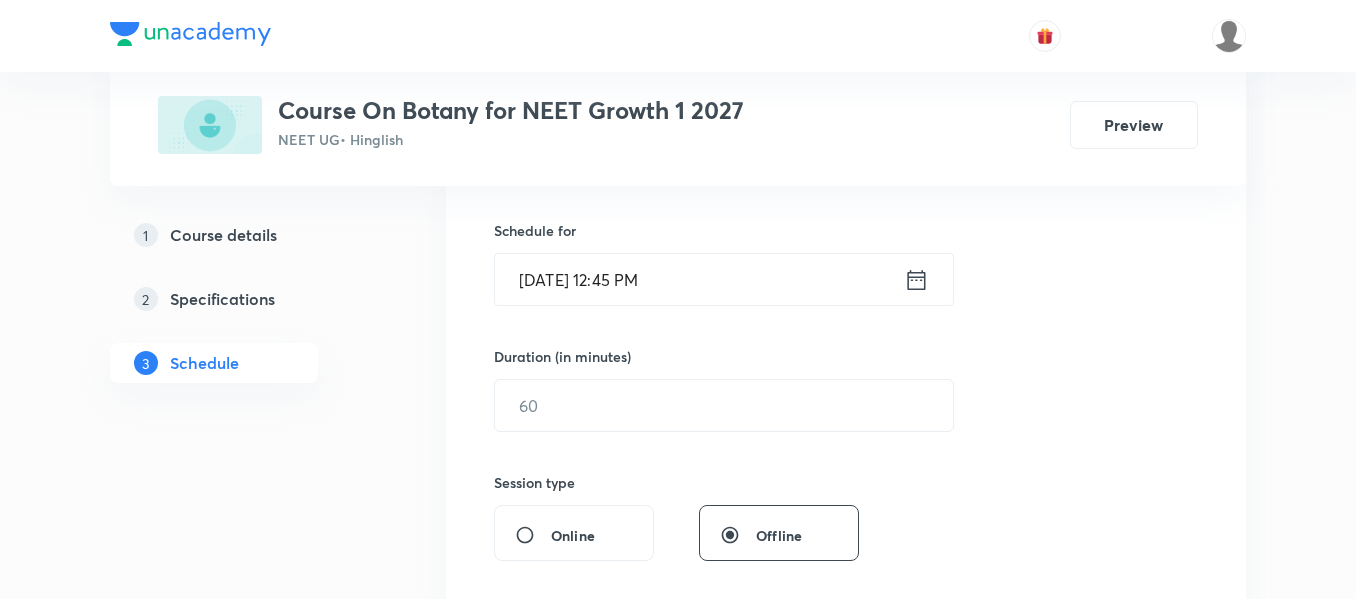 scroll, scrollTop: 500, scrollLeft: 0, axis: vertical 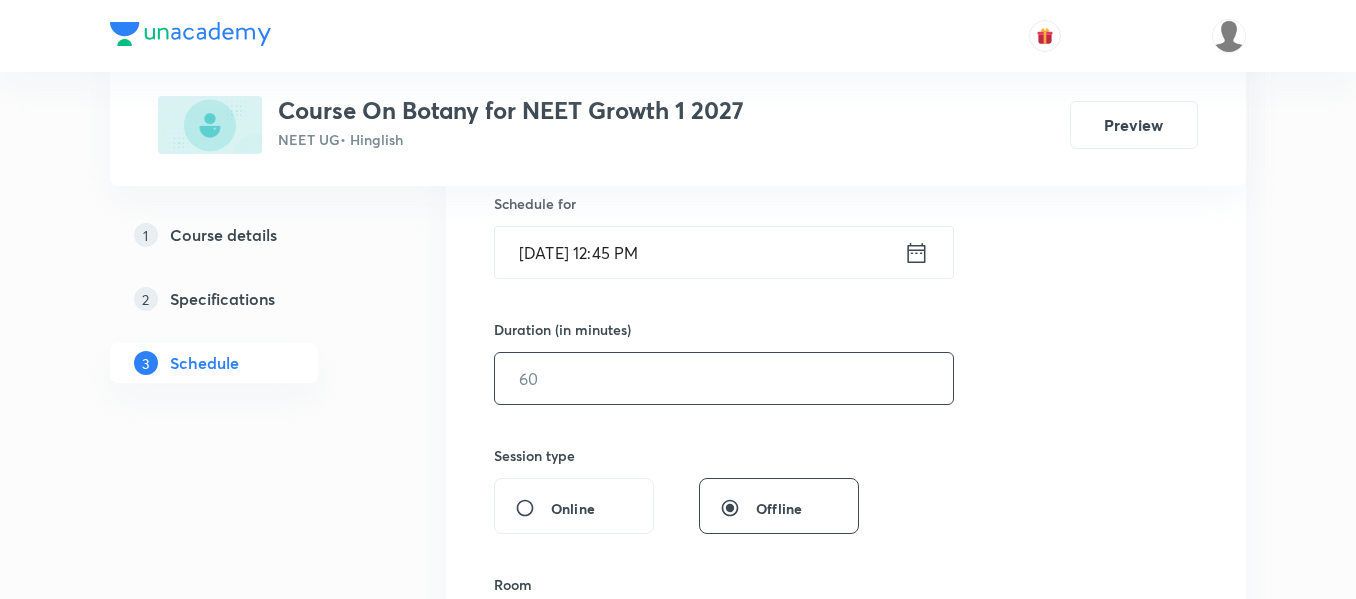click at bounding box center (724, 378) 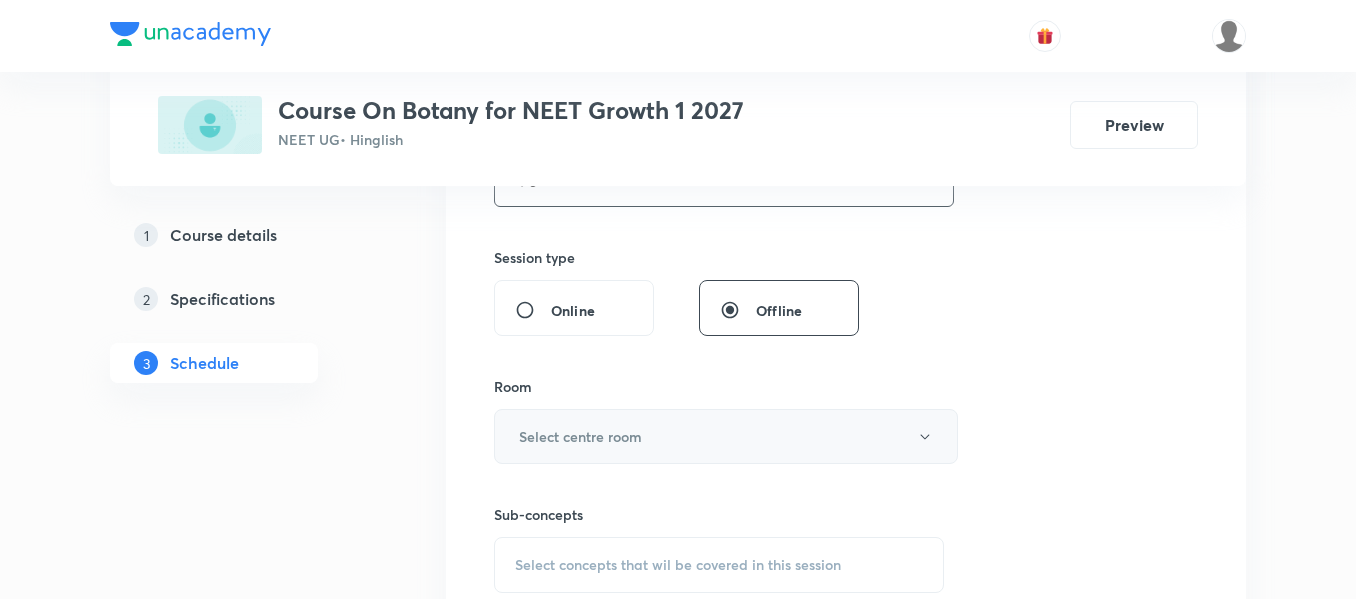 scroll, scrollTop: 700, scrollLeft: 0, axis: vertical 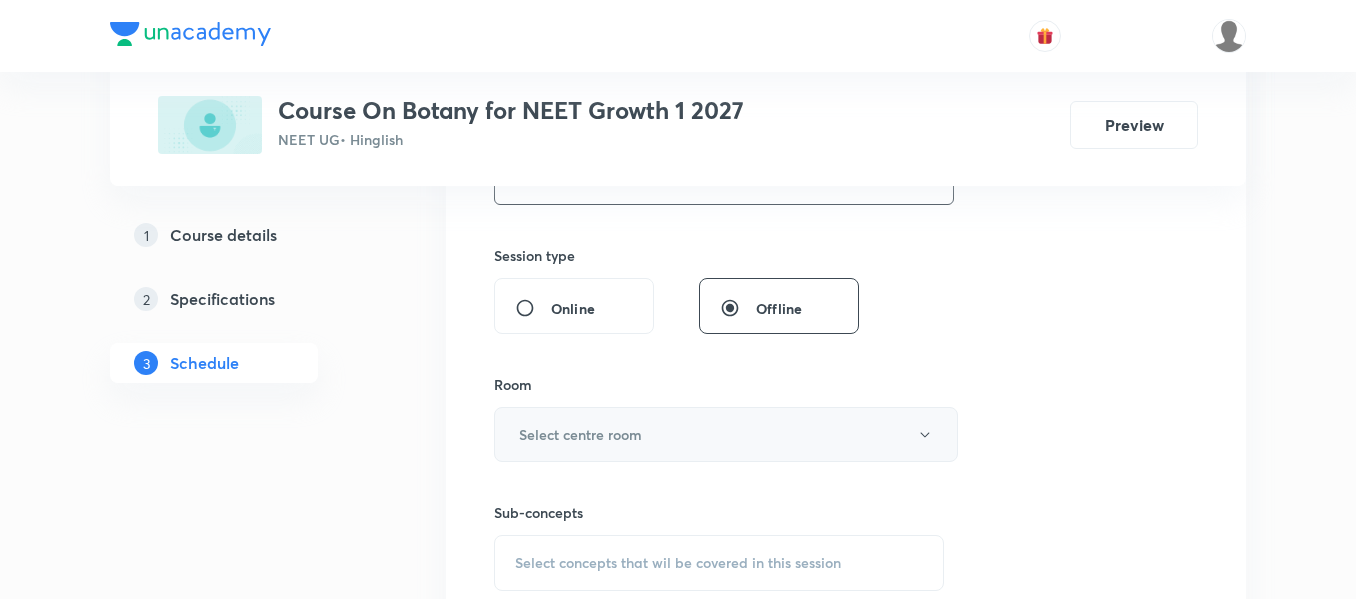 type on "90" 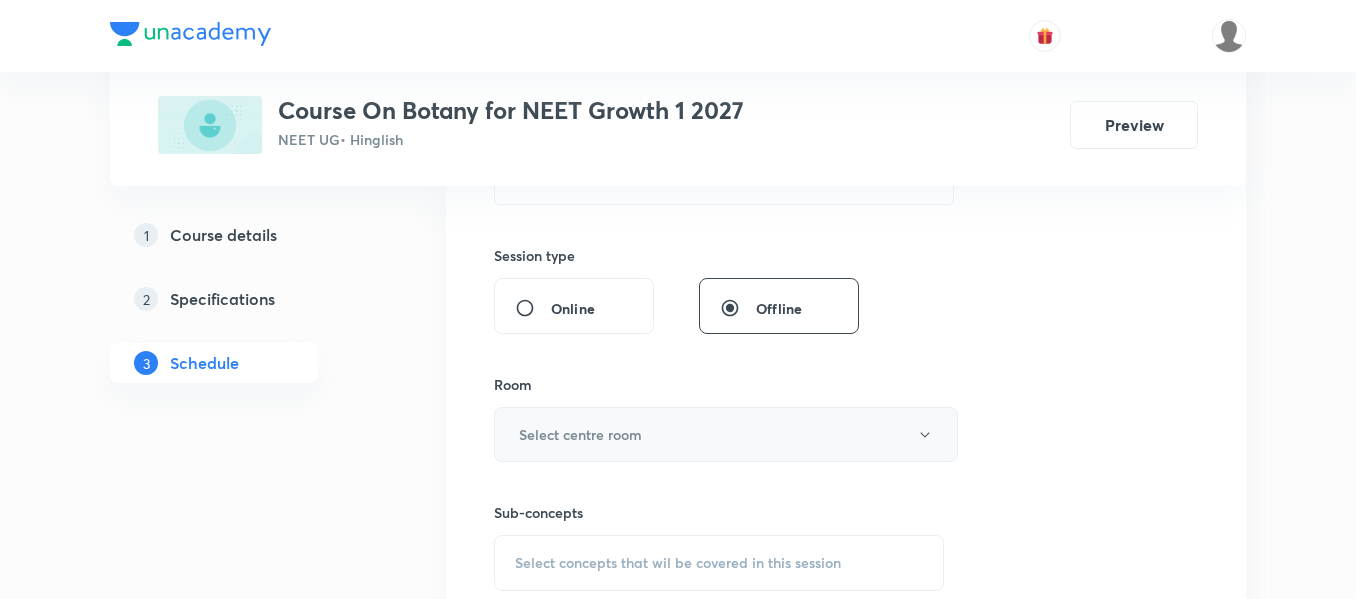 click on "Select centre room" at bounding box center [726, 434] 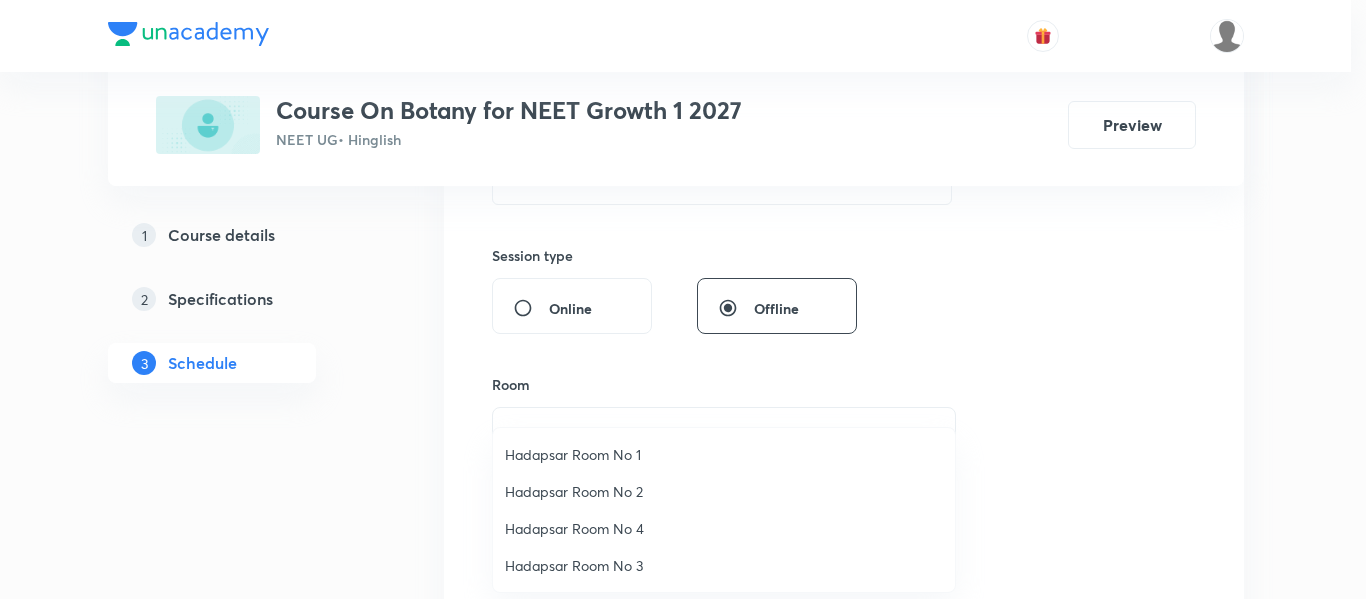 click on "Hadapsar Room No 2" at bounding box center (724, 491) 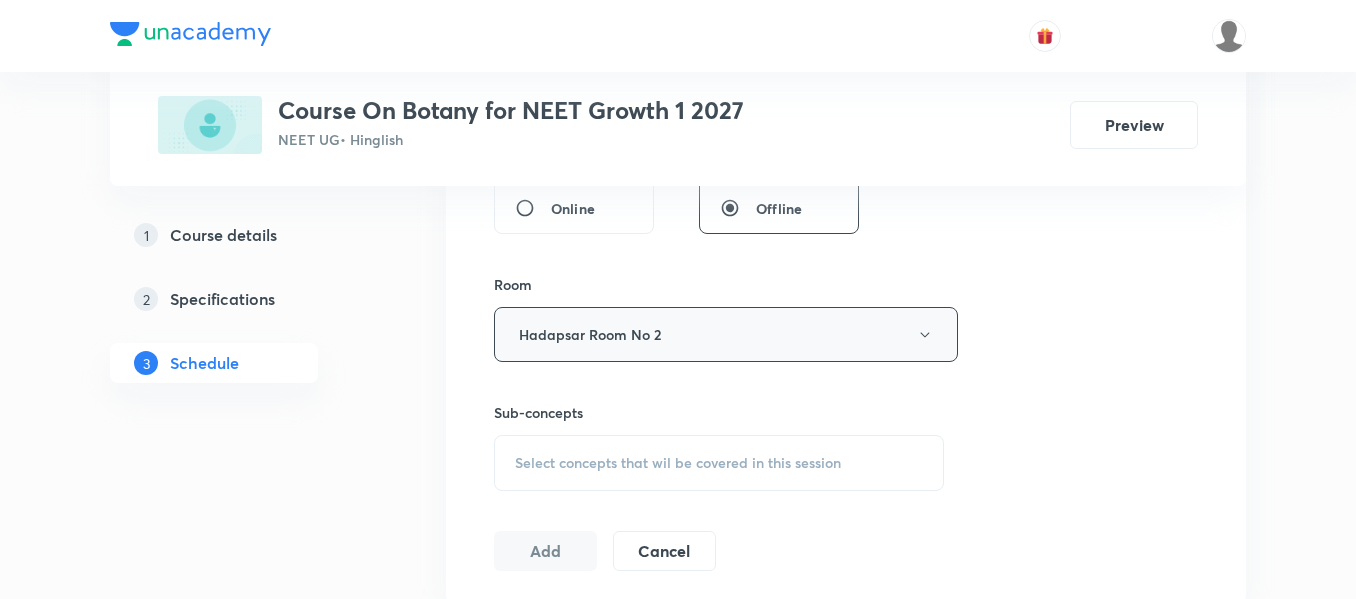 click on "Select concepts that wil be covered in this session" at bounding box center (678, 463) 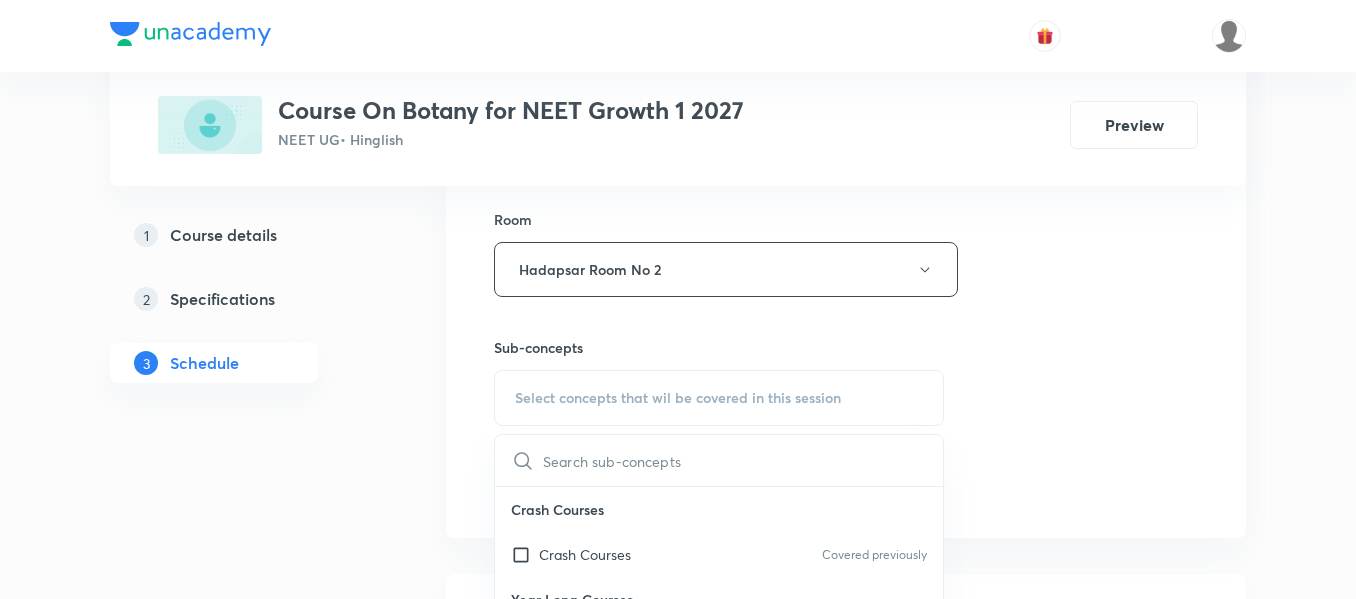 scroll, scrollTop: 900, scrollLeft: 0, axis: vertical 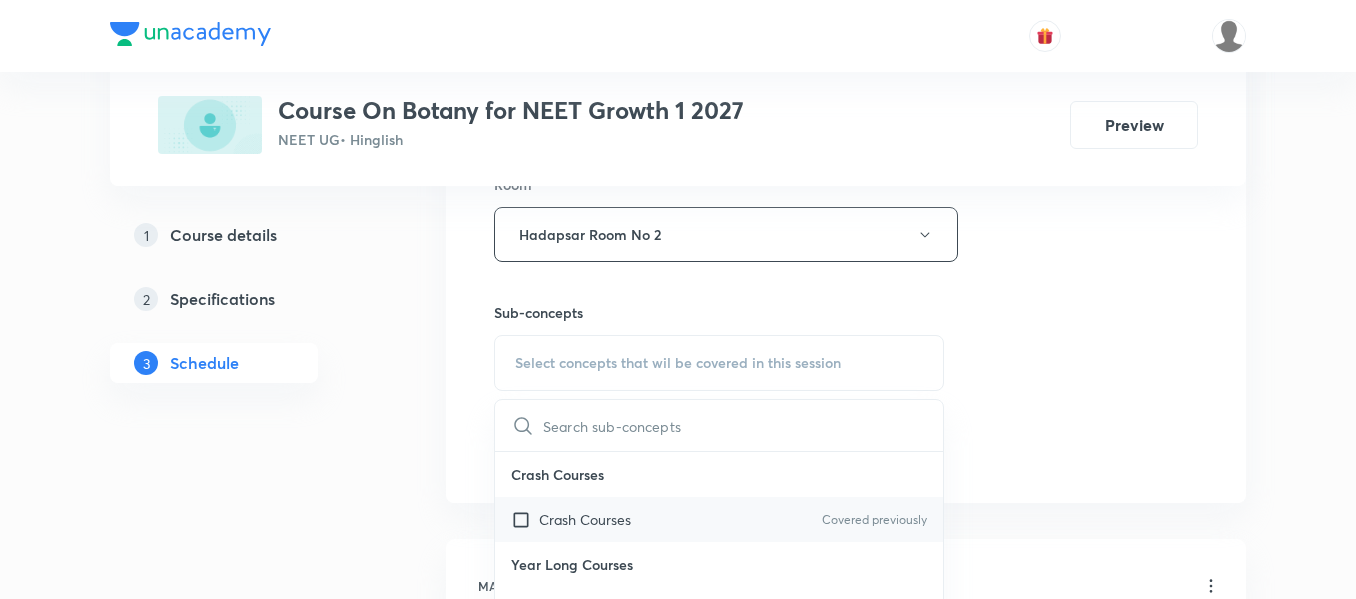 click on "Crash Courses Covered previously" at bounding box center (719, 519) 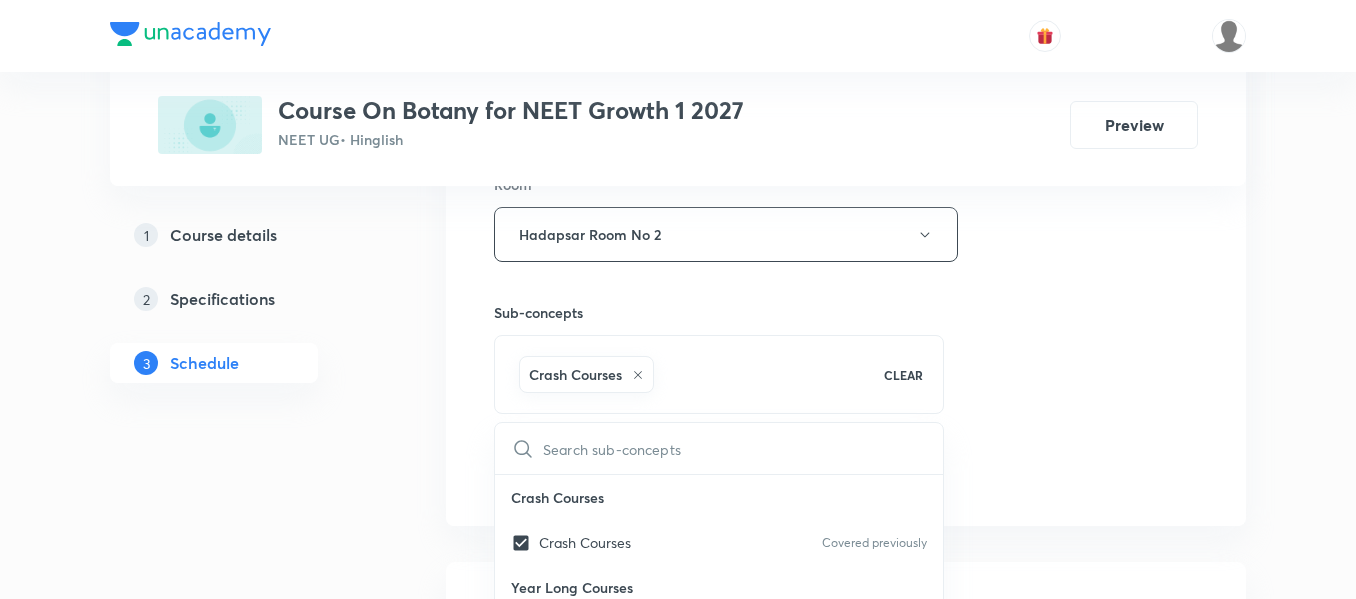 click on "Session  18 Live class Session title 30/99 Cell Cycle and Cell Division ​ Schedule for [DATE] 12:45 PM ​ Duration (in minutes) 90 ​   Session type Online Offline Room Hadapsar Room No 2 Sub-concepts Crash Courses CLEAR ​ Crash Courses Crash Courses Covered previously Year Long Courses Year Long Courses Covered previously Add Cancel" at bounding box center [846, 13] 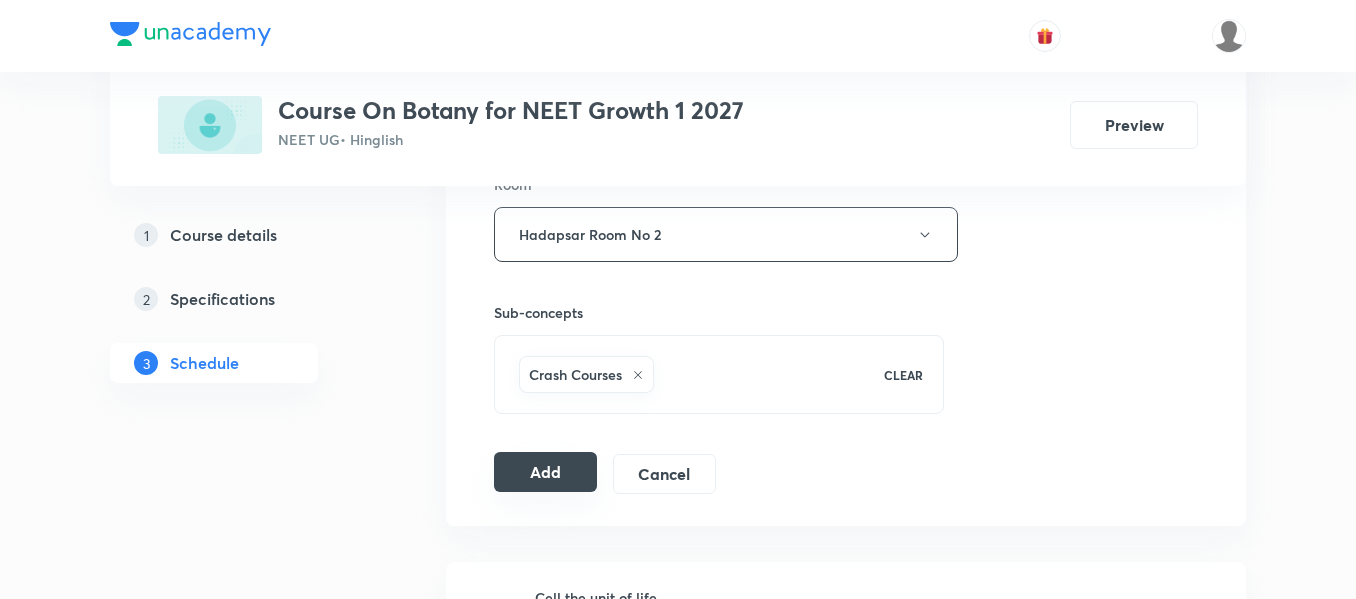 click on "Add" at bounding box center [545, 472] 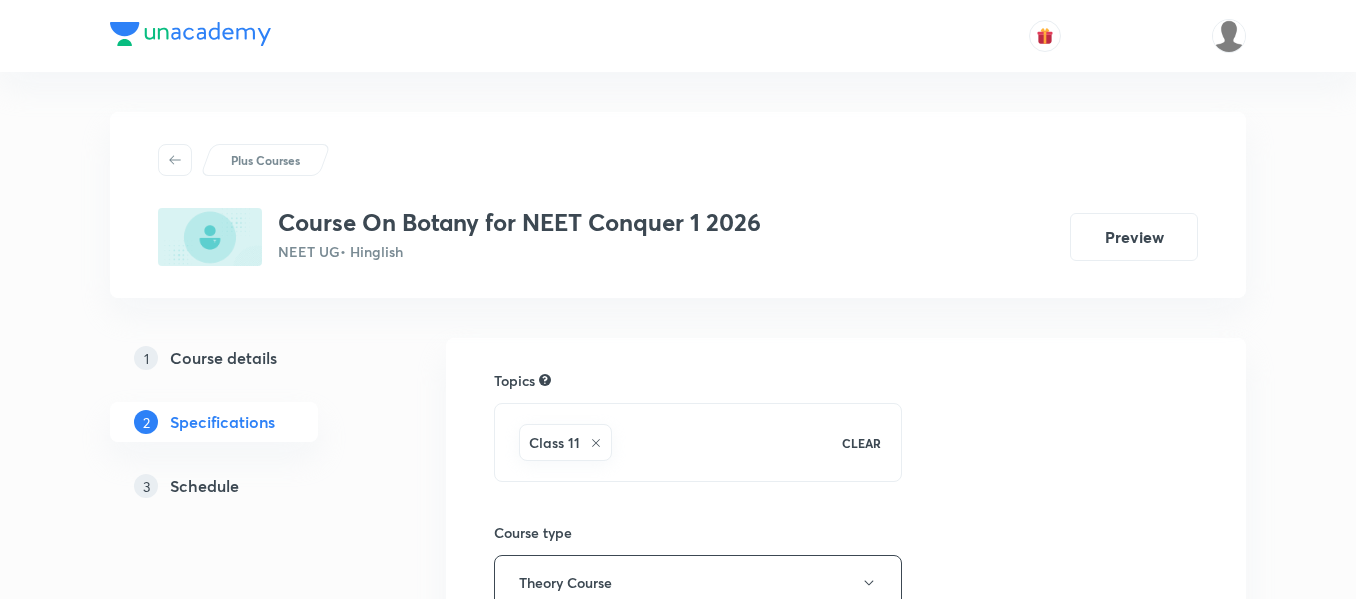 scroll, scrollTop: 0, scrollLeft: 0, axis: both 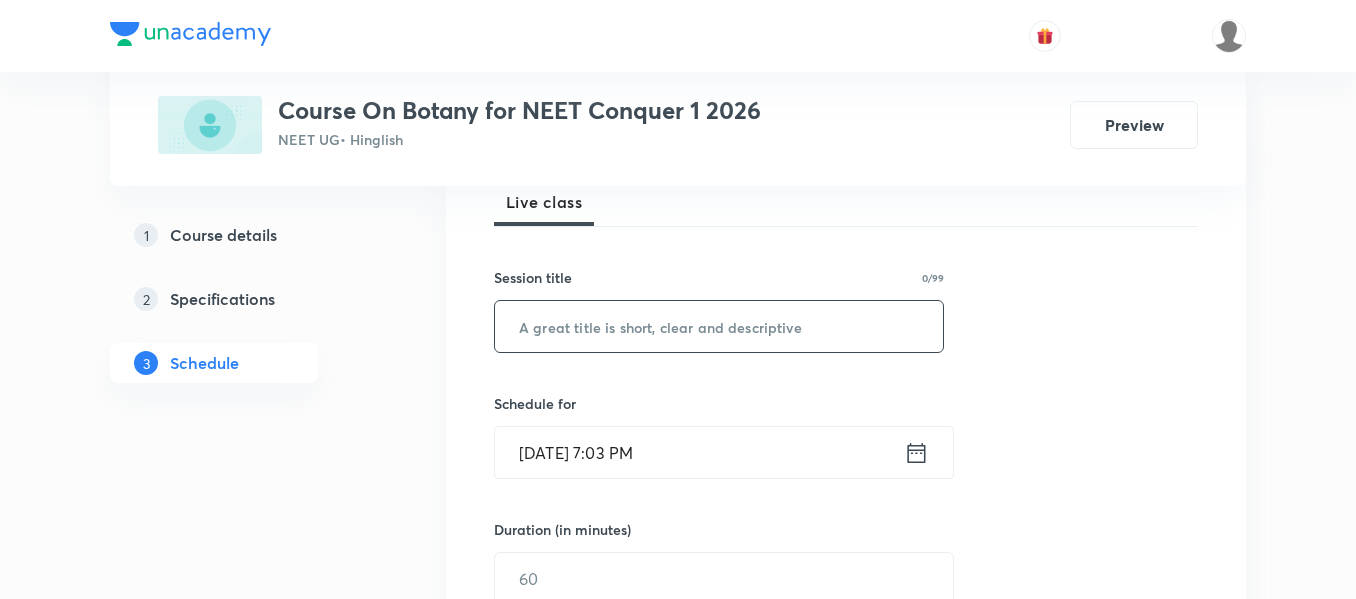 click at bounding box center [719, 326] 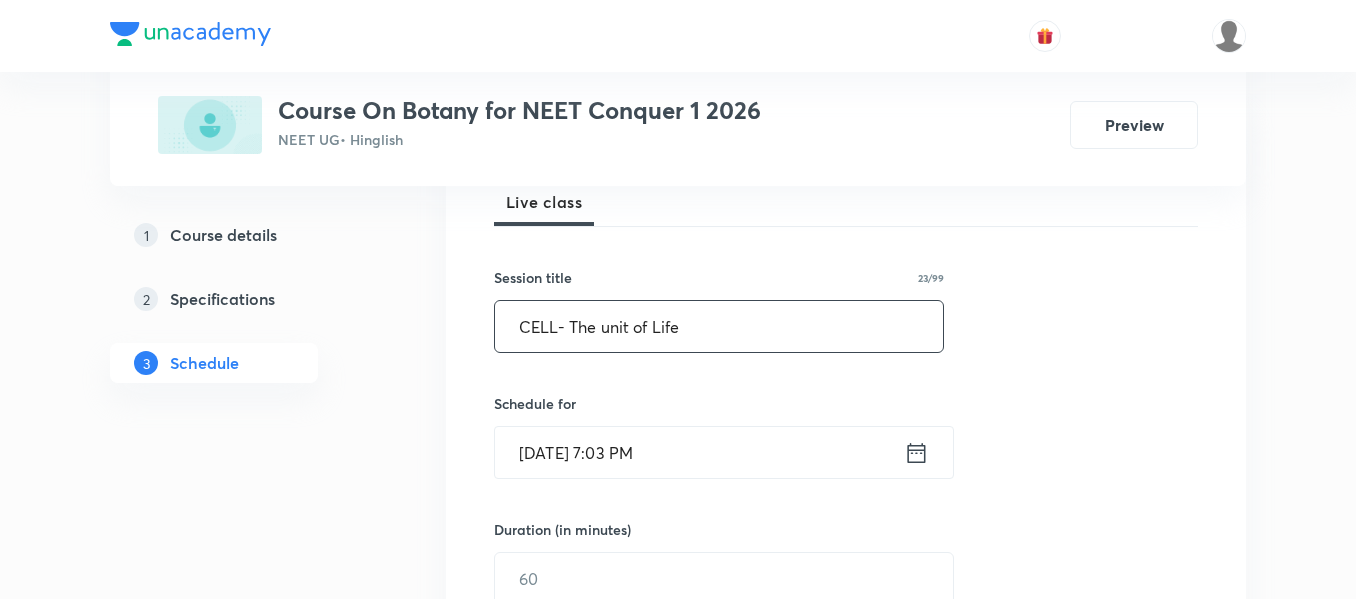 type on "CELL- The unit of Life" 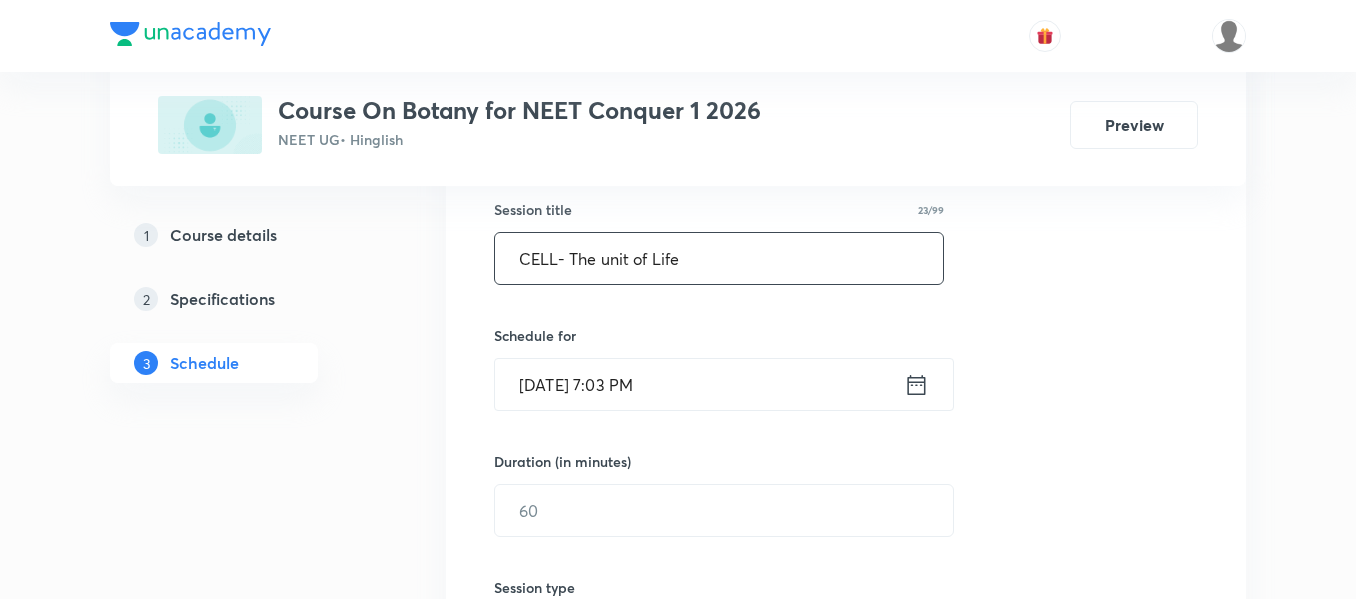 scroll, scrollTop: 500, scrollLeft: 0, axis: vertical 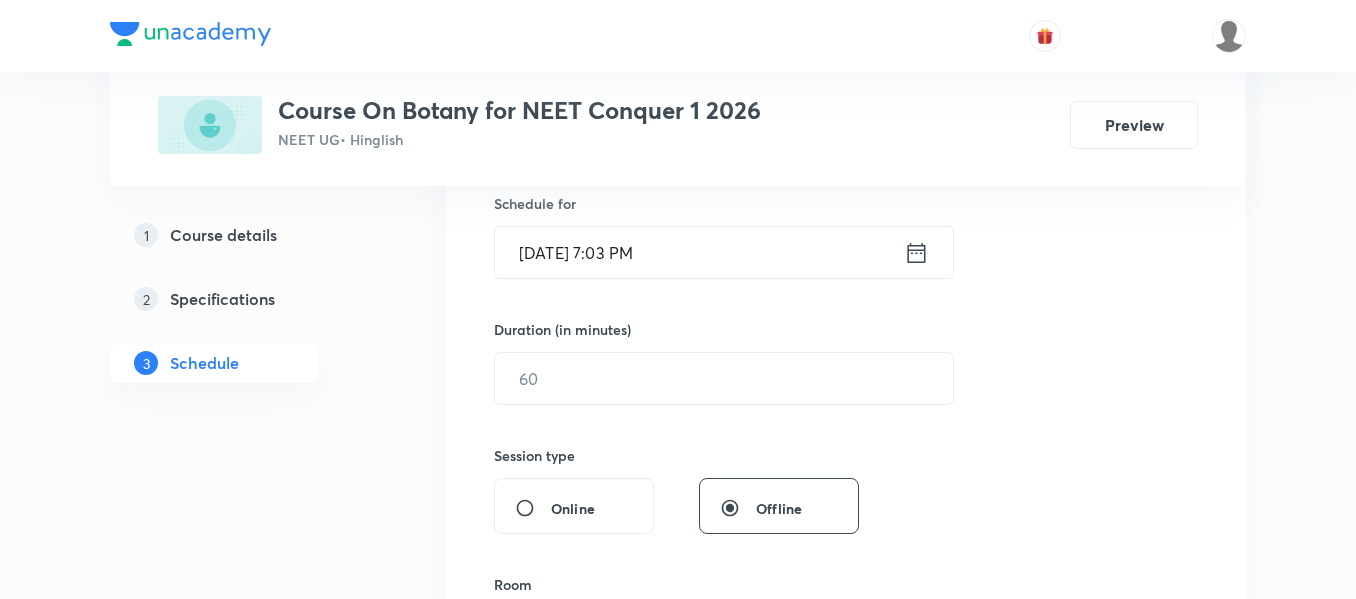 click 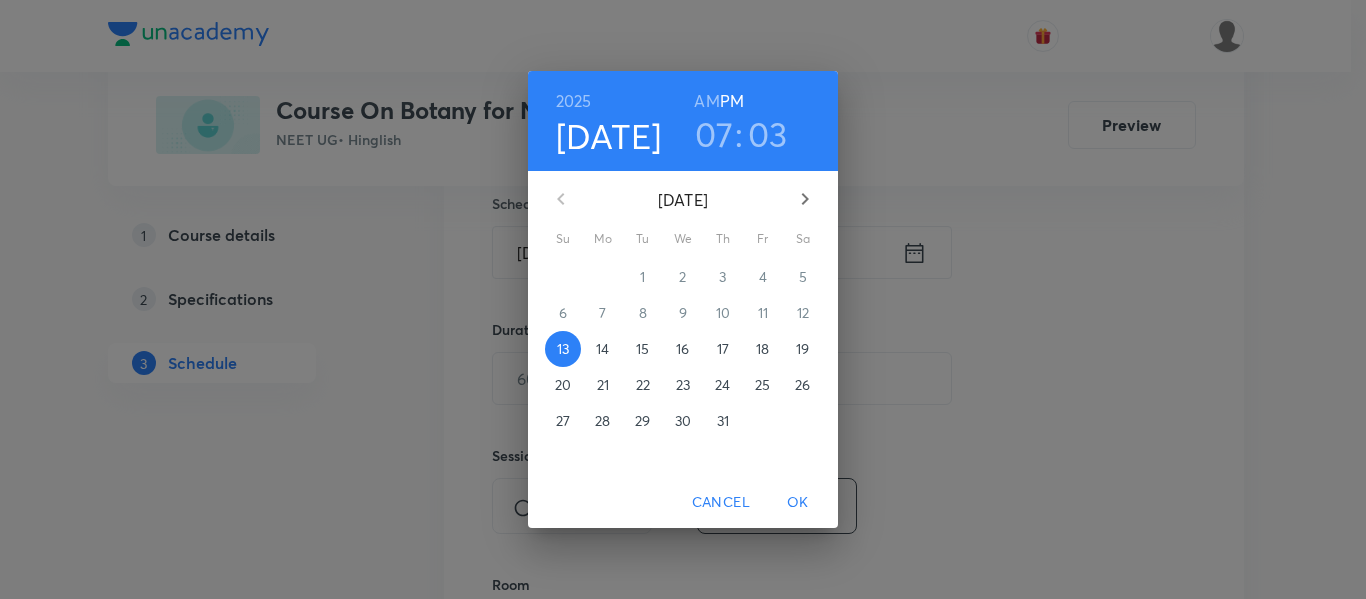 click on "14" at bounding box center [603, 349] 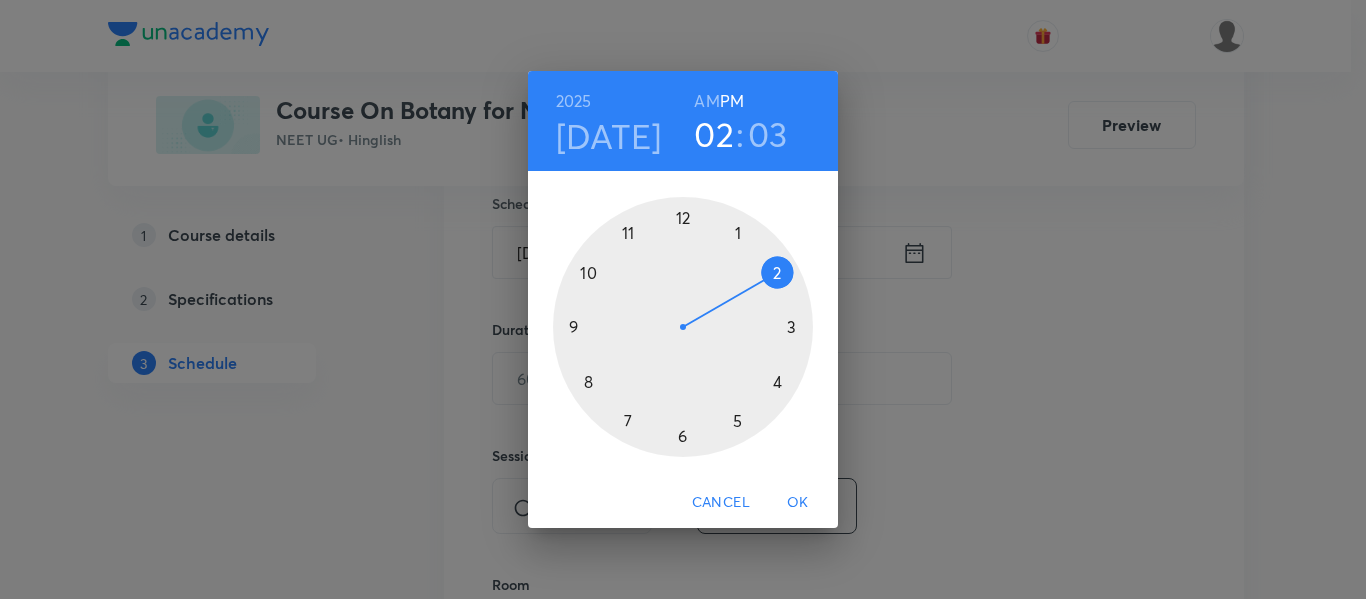 drag, startPoint x: 634, startPoint y: 419, endPoint x: 791, endPoint y: 287, distance: 205.11703 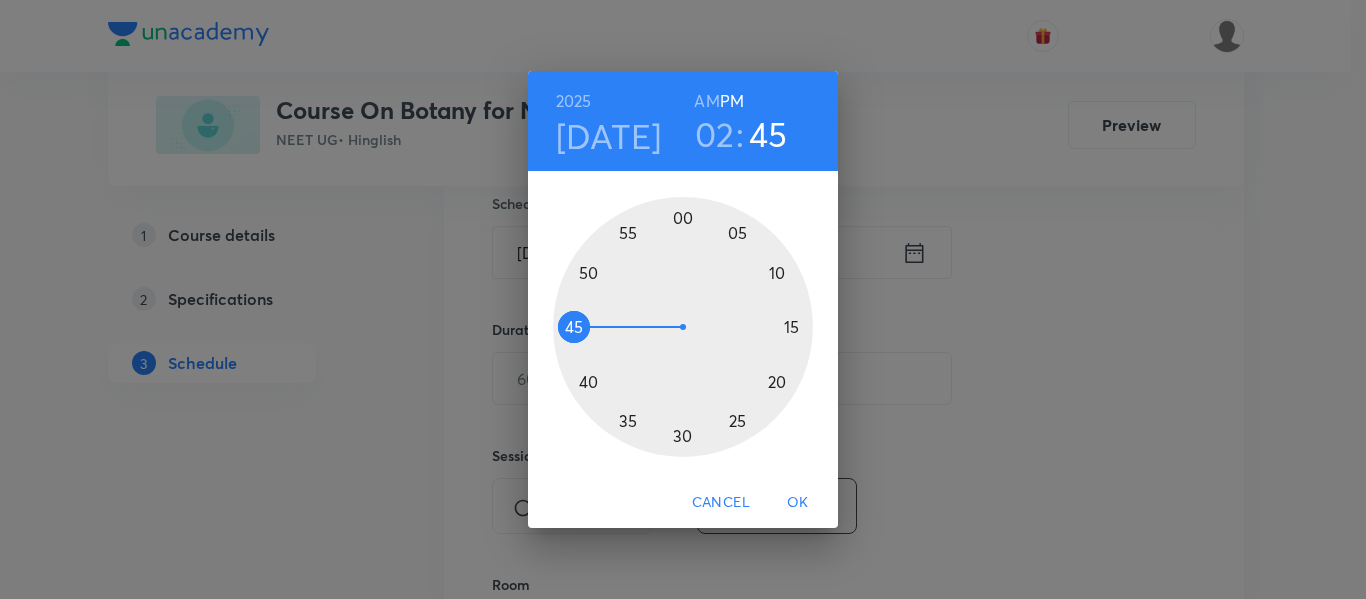 drag, startPoint x: 649, startPoint y: 222, endPoint x: 597, endPoint y: 329, distance: 118.966385 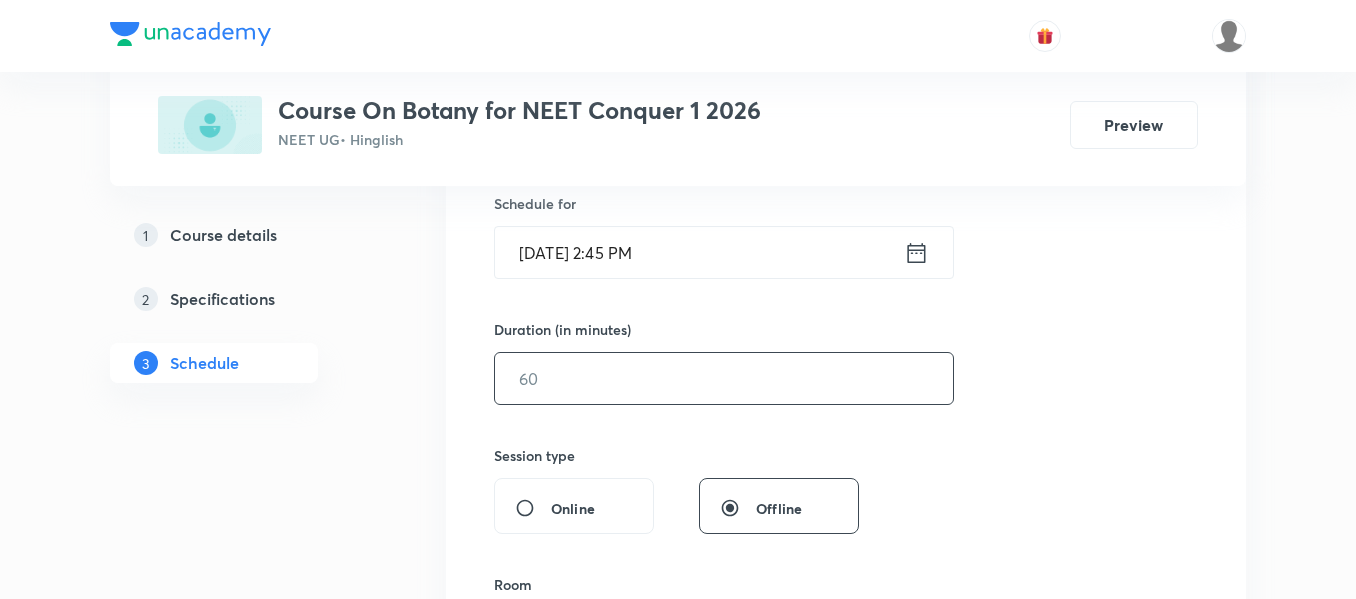 click at bounding box center (724, 378) 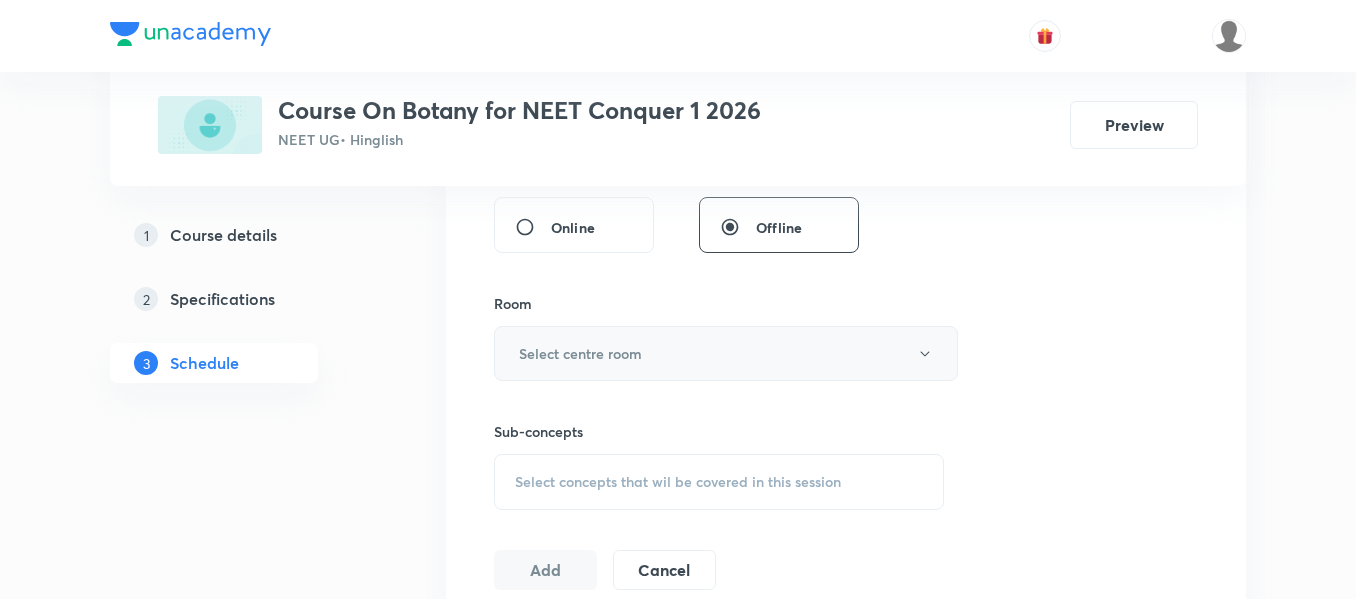 scroll, scrollTop: 800, scrollLeft: 0, axis: vertical 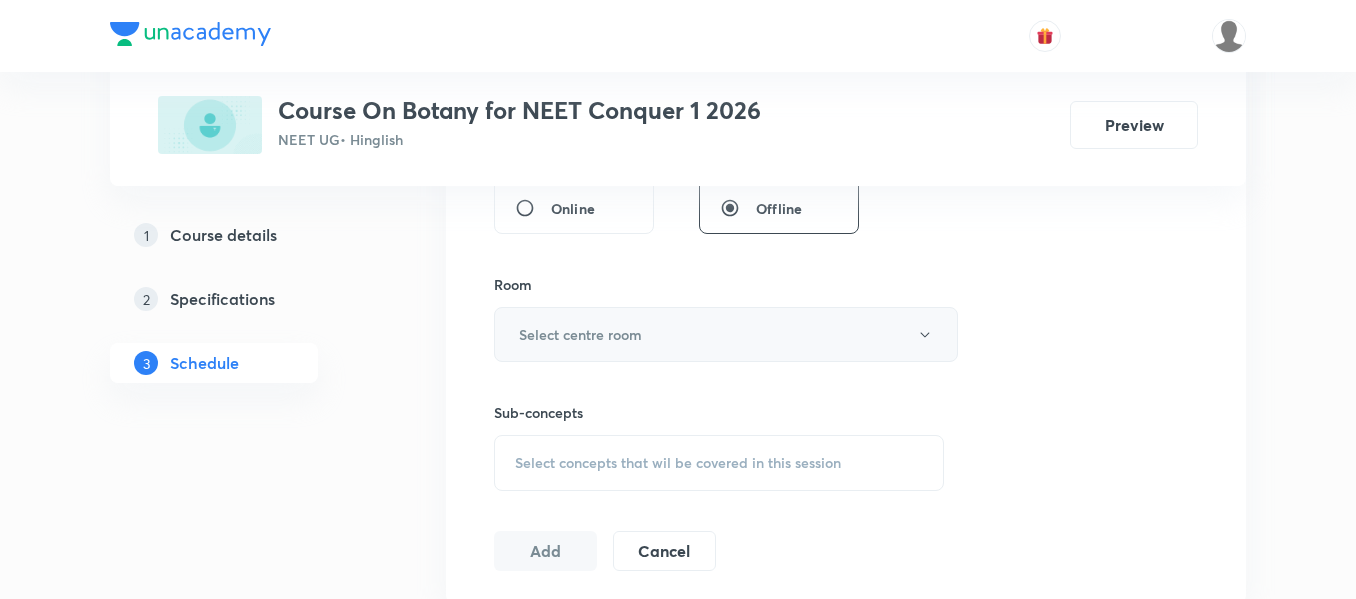 type on "90" 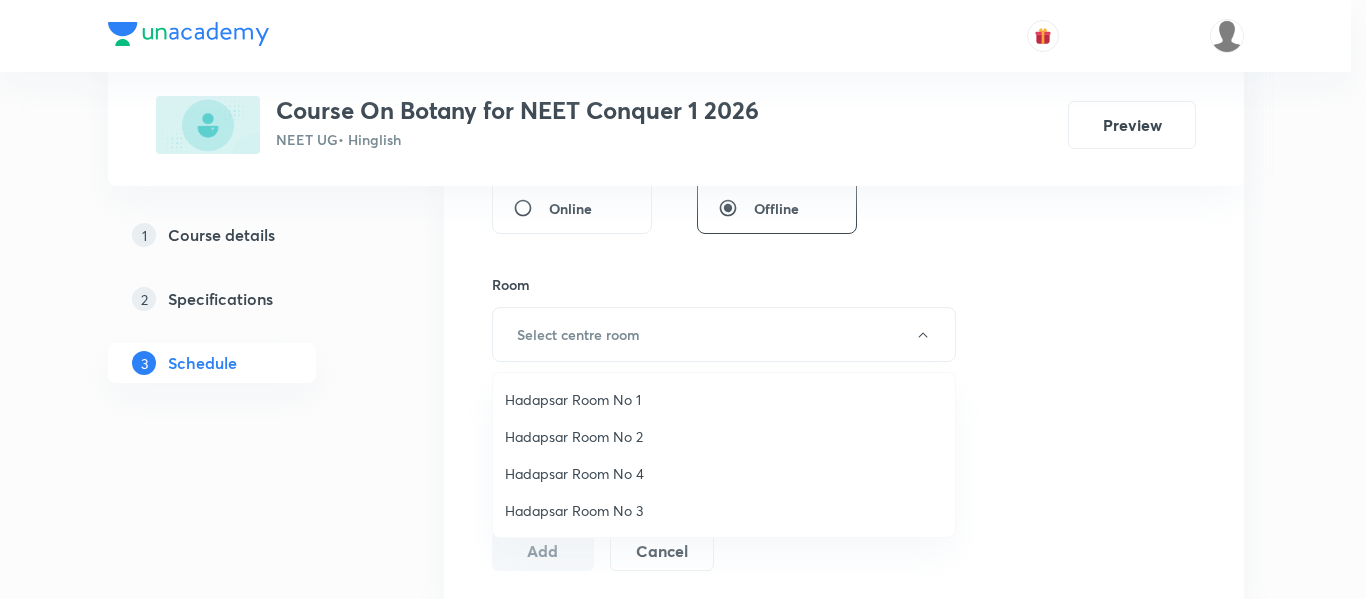 click on "Hadapsar Room No 1" at bounding box center [724, 399] 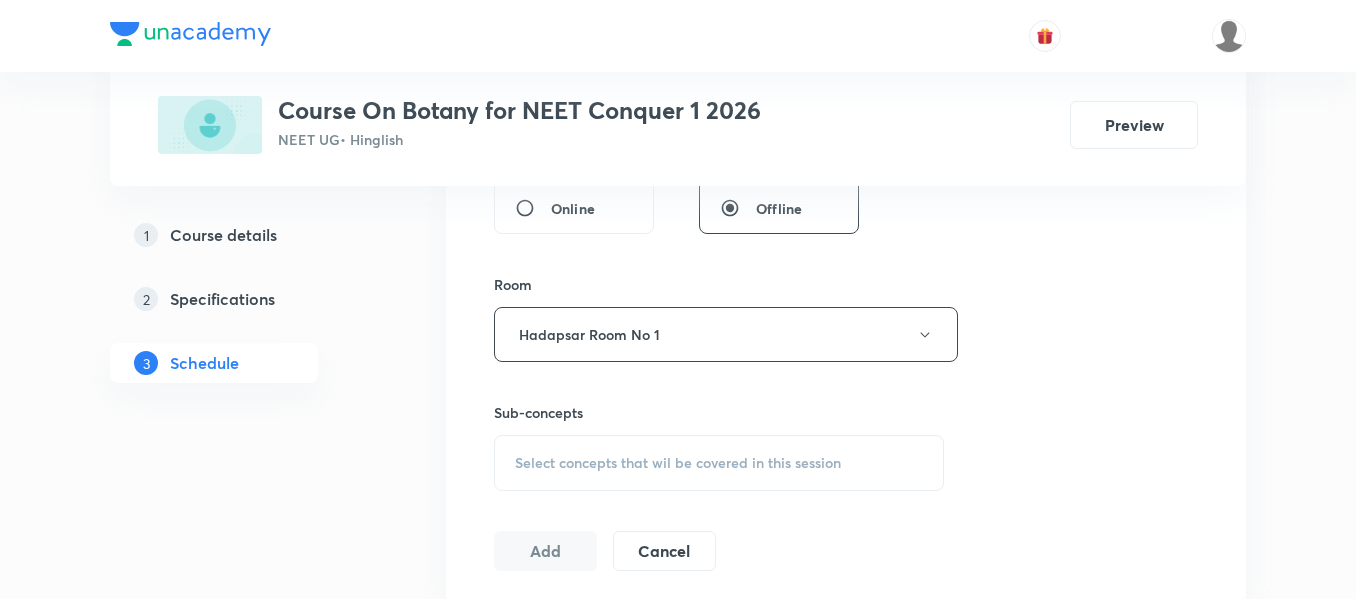 click on "Select concepts that wil be covered in this session" at bounding box center (678, 463) 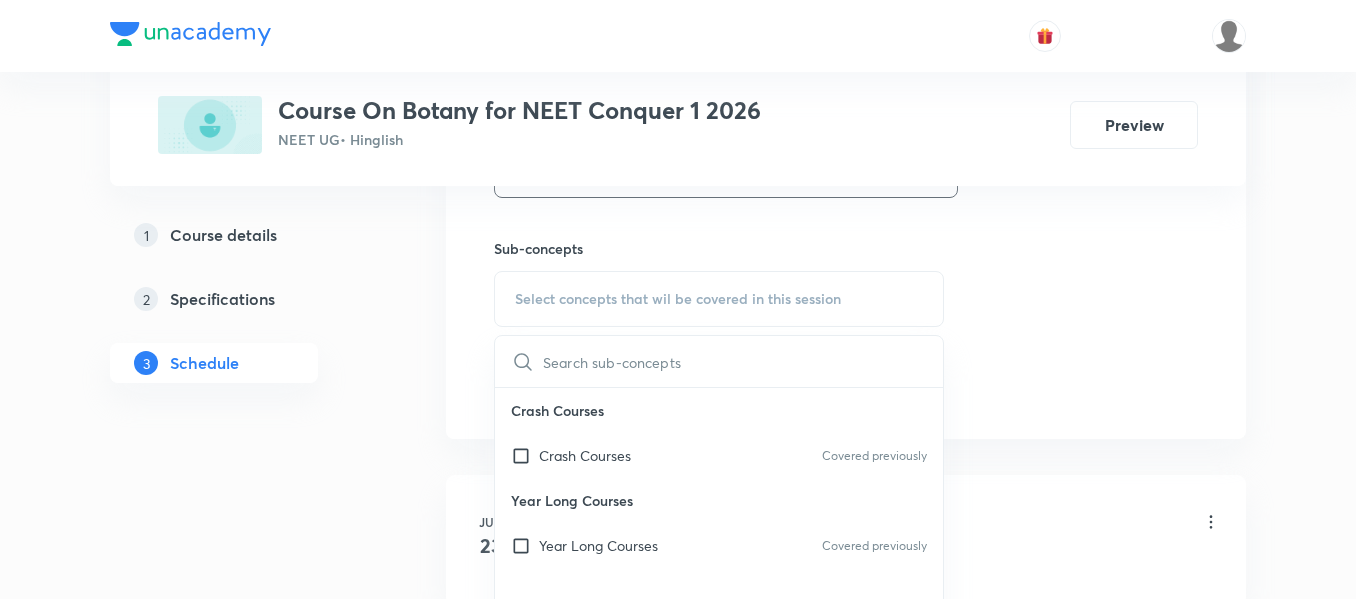 scroll, scrollTop: 1000, scrollLeft: 0, axis: vertical 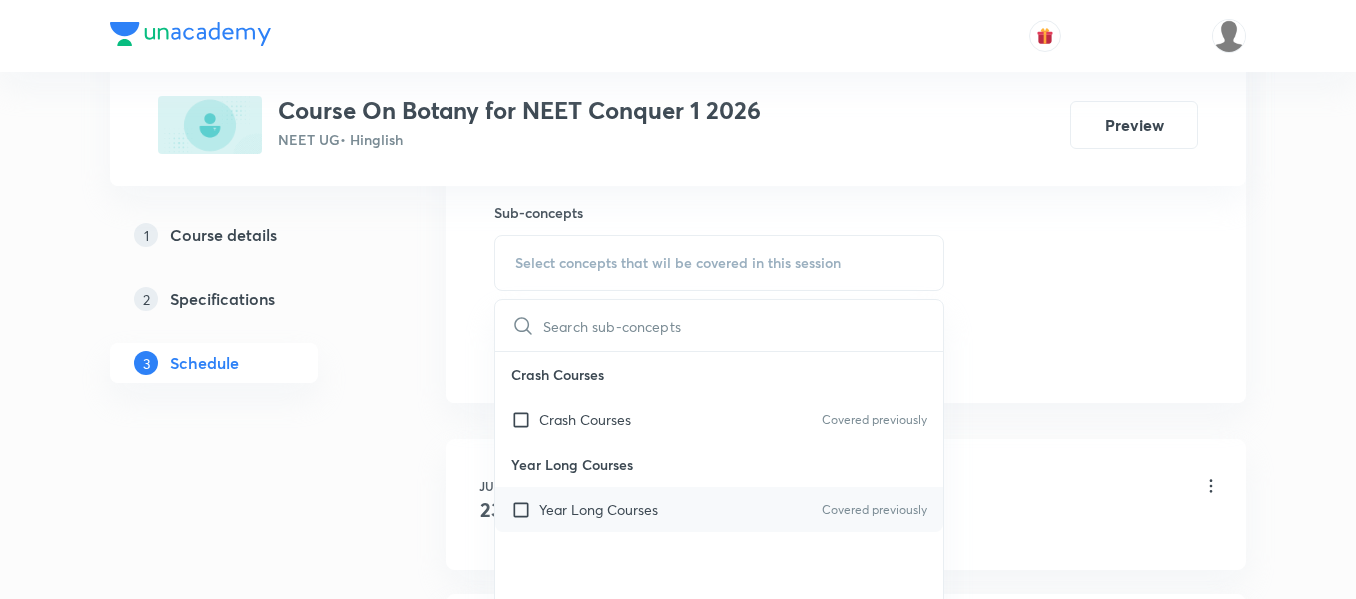 click on "Year Long Courses Covered previously" at bounding box center (719, 509) 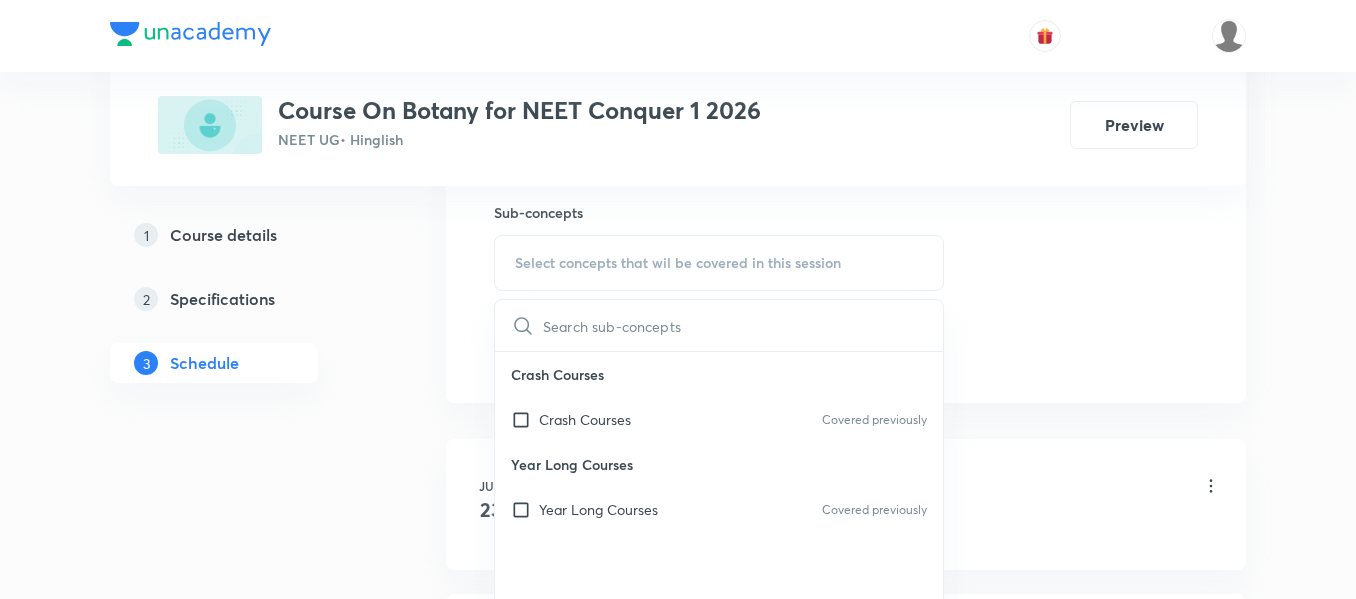 checkbox on "true" 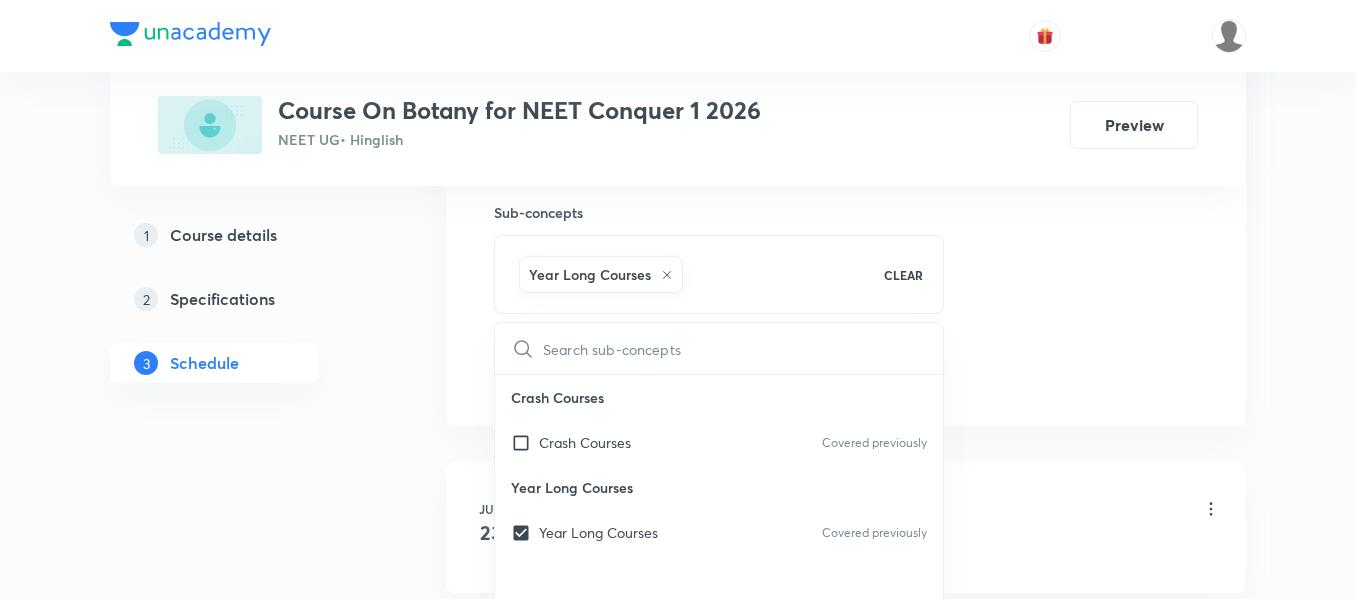 click on "Session  10 Live class Session title 23/99 CELL- The unit of Life ​ Schedule for Jul 14, 2025, 2:45 PM ​ Duration (in minutes) 90 ​   Session type Online Offline Room Hadapsar Room No 1 Sub-concepts Year Long Courses CLEAR ​ Crash Courses Crash Courses Covered previously Year Long Courses Year Long Courses Covered previously Add Cancel" at bounding box center [846, -87] 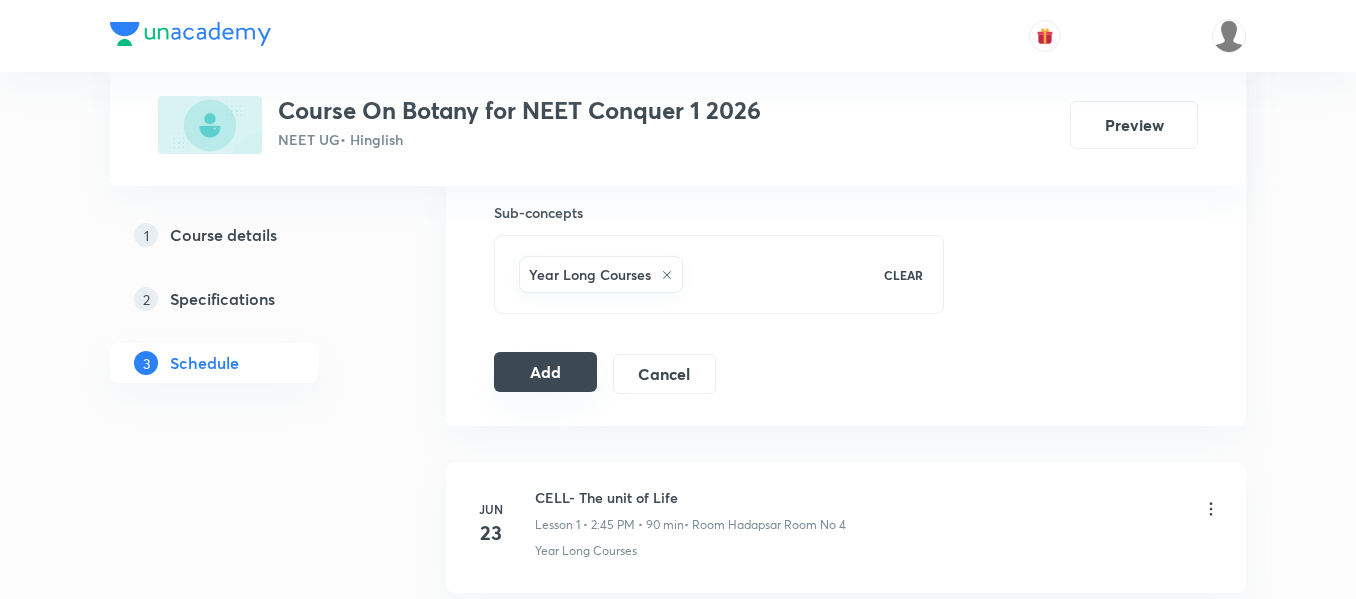 click on "Add" at bounding box center [545, 372] 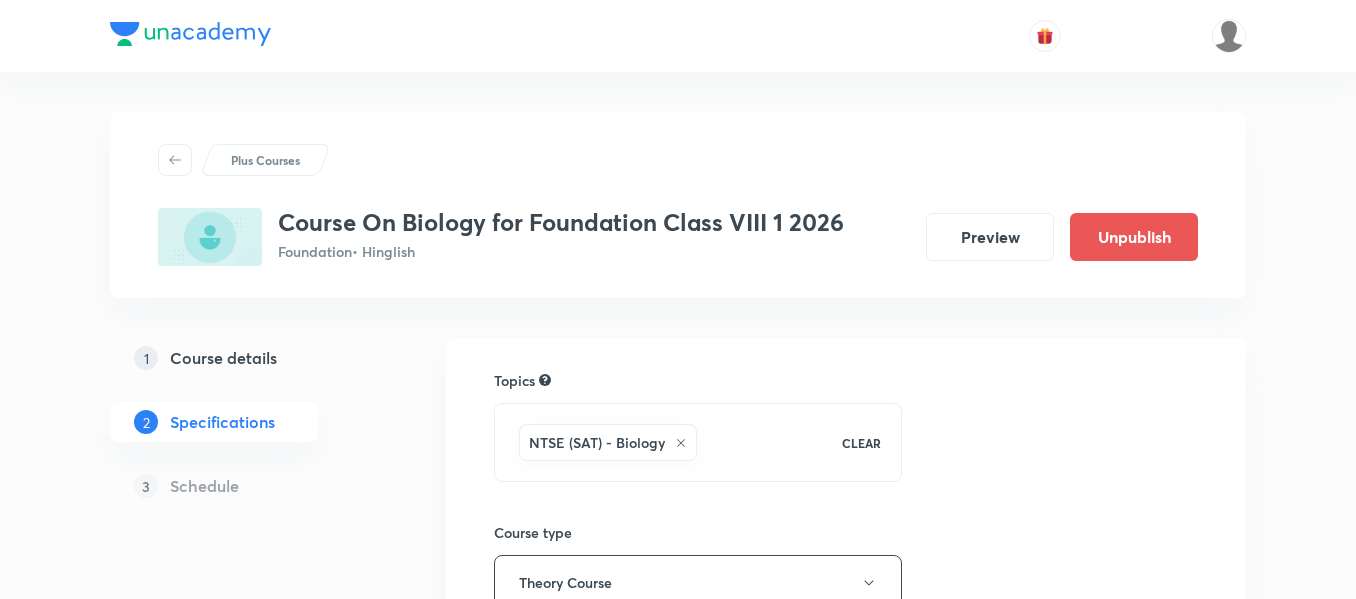 scroll, scrollTop: 0, scrollLeft: 0, axis: both 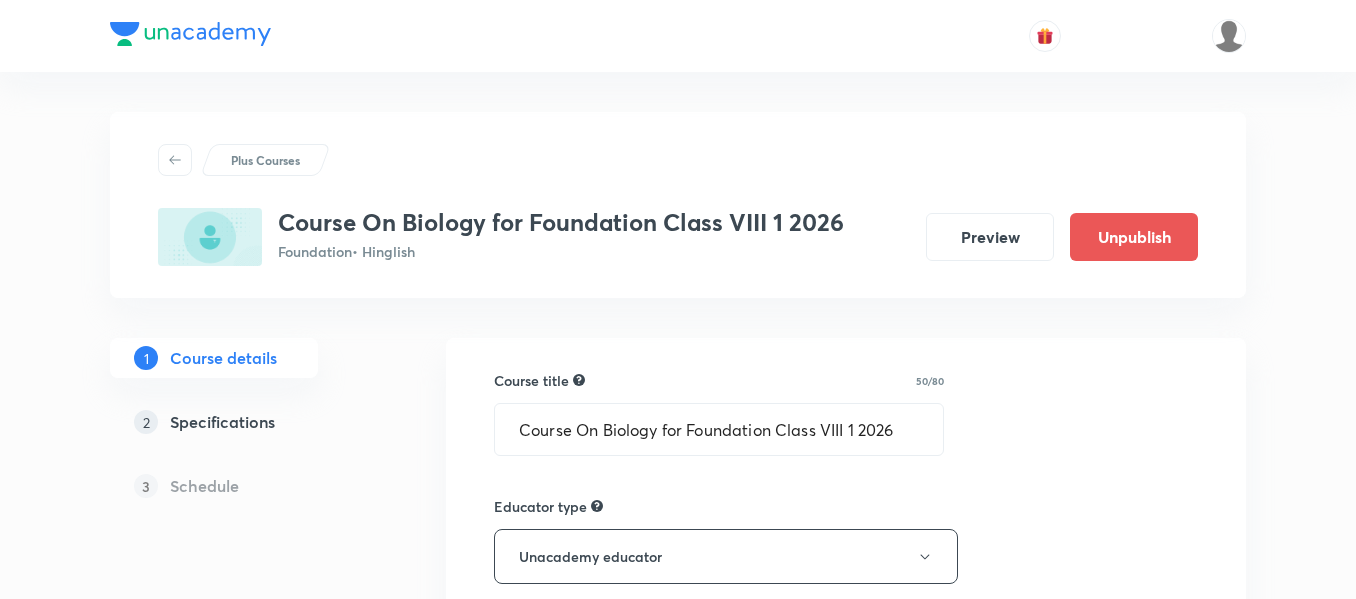 type on "Foundation" 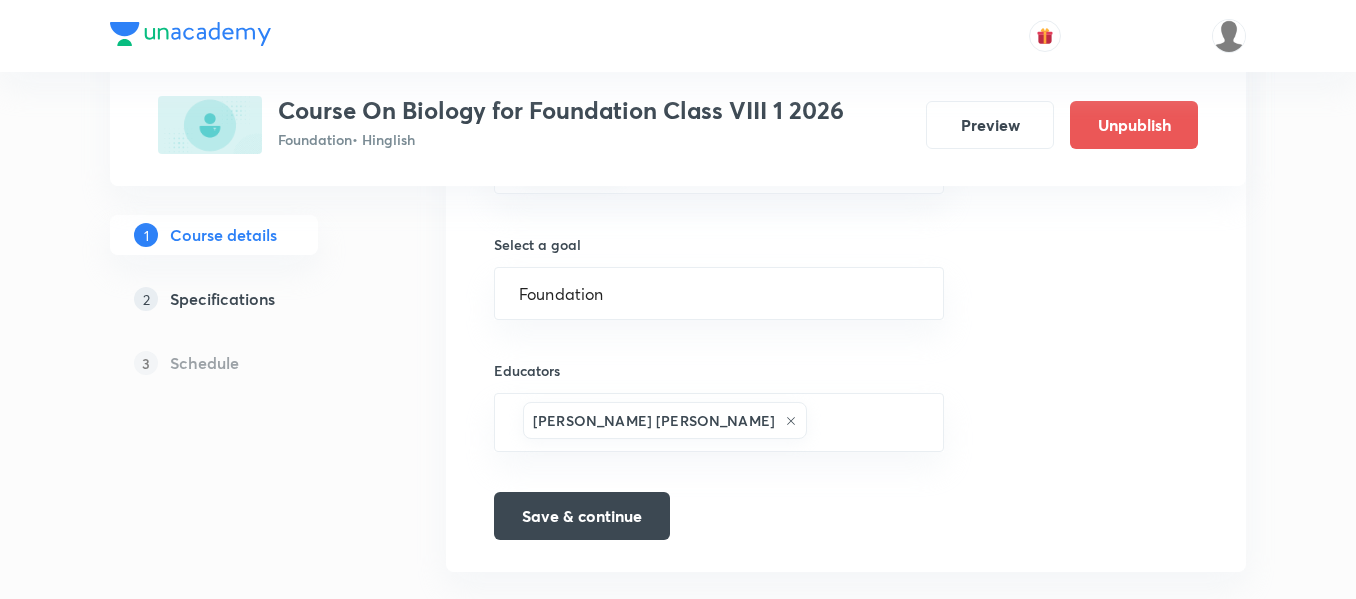 scroll, scrollTop: 1381, scrollLeft: 0, axis: vertical 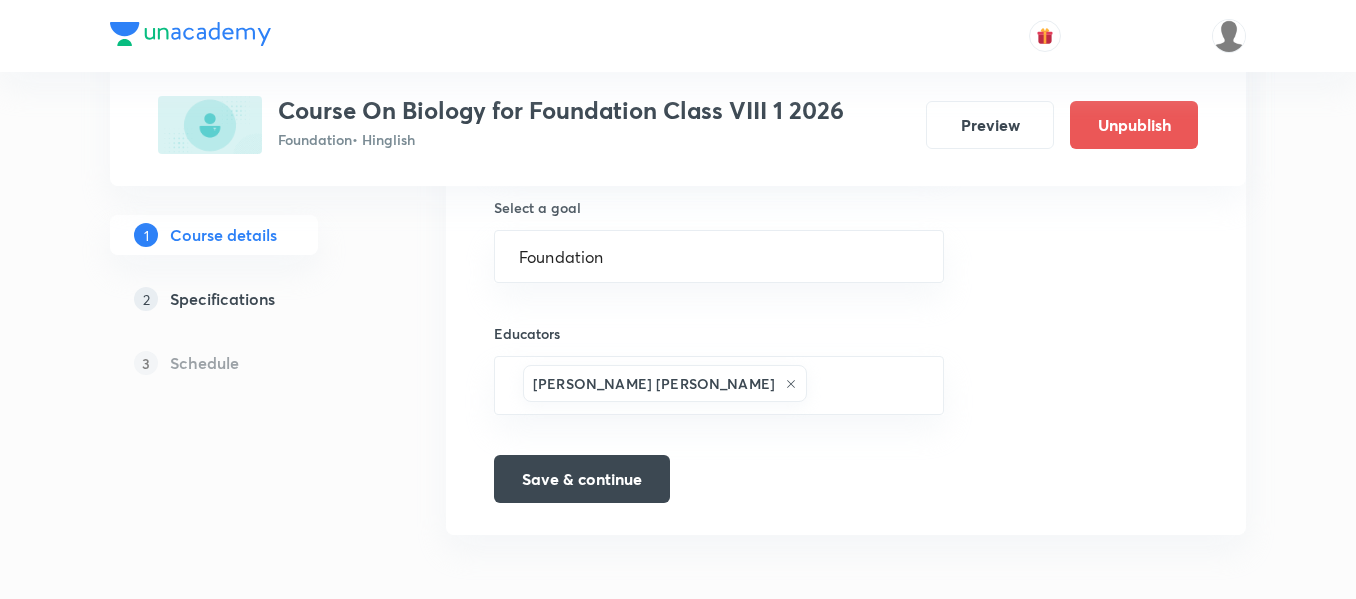 click on "Specifications" at bounding box center [222, 299] 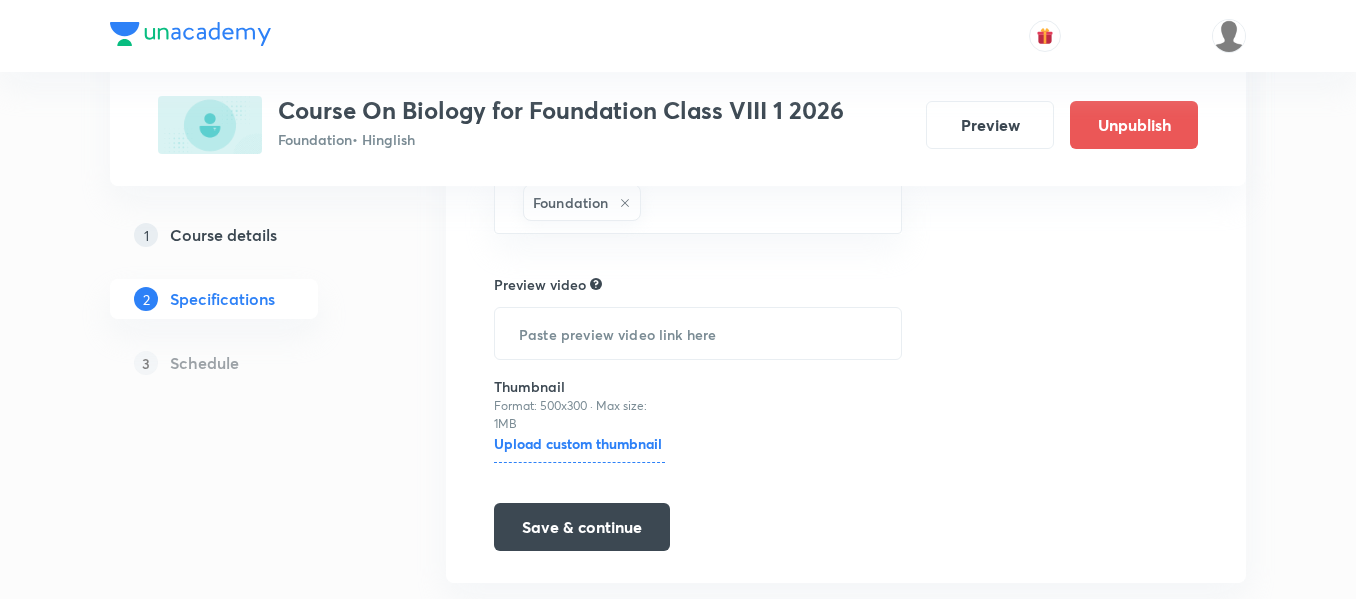 scroll, scrollTop: 556, scrollLeft: 0, axis: vertical 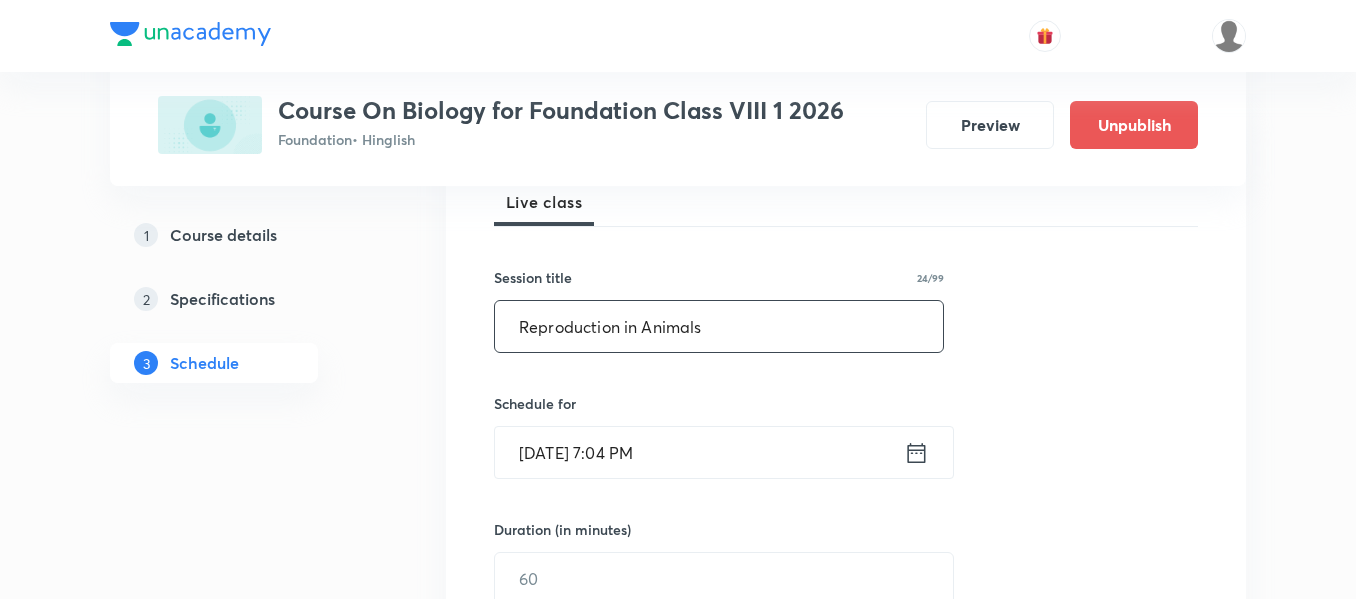 type on "Reproduction in Animals" 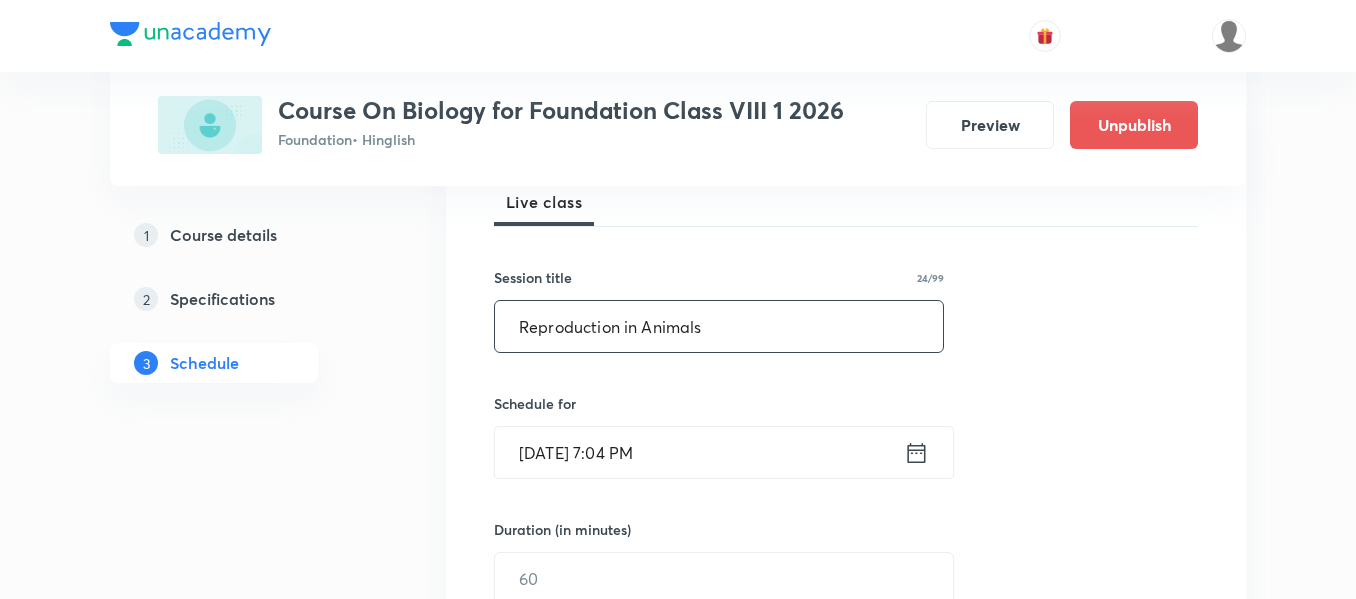 click 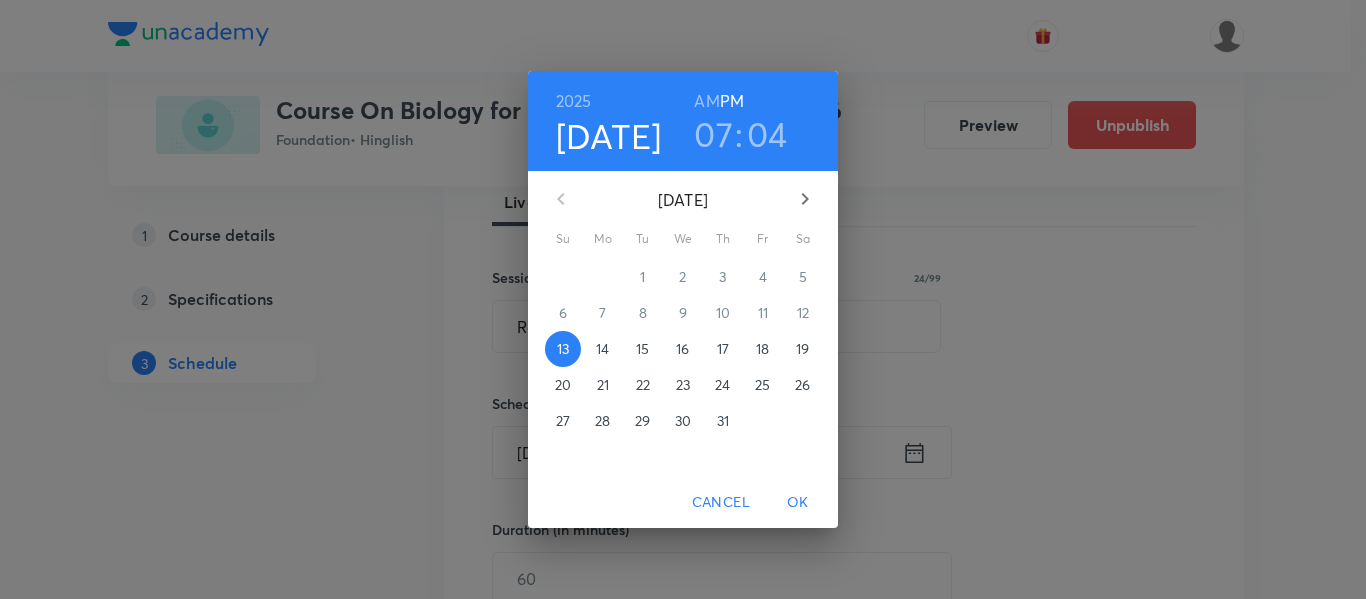click on "14" at bounding box center [602, 349] 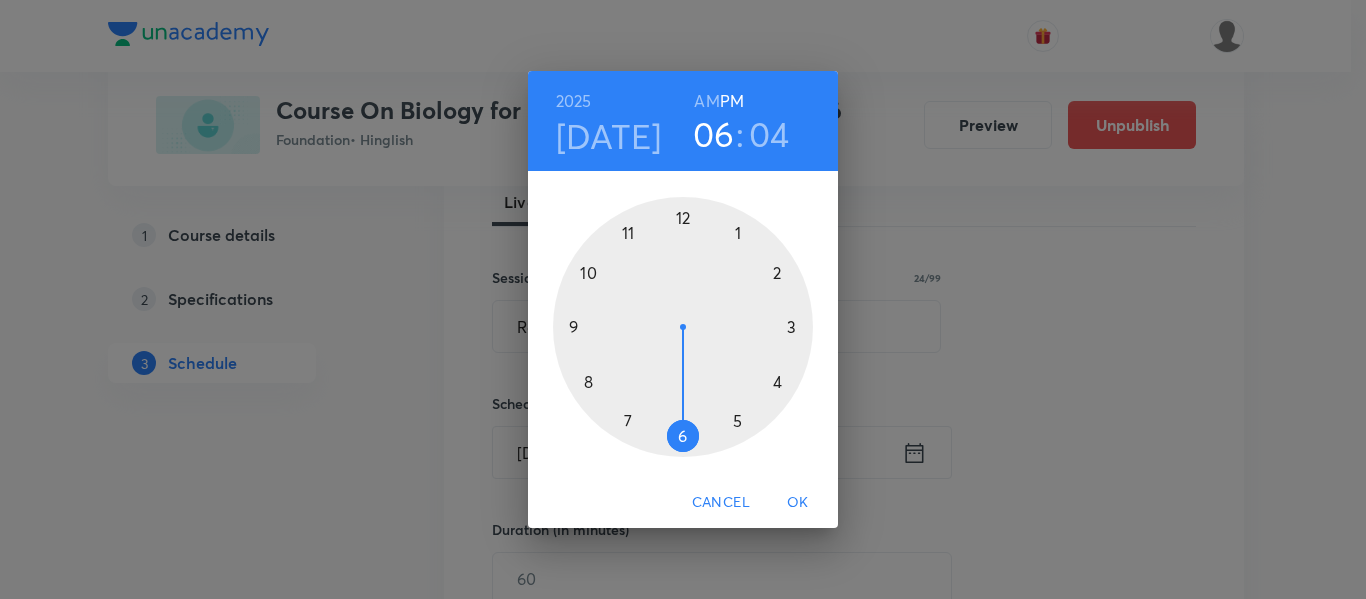 drag, startPoint x: 633, startPoint y: 412, endPoint x: 683, endPoint y: 431, distance: 53.488316 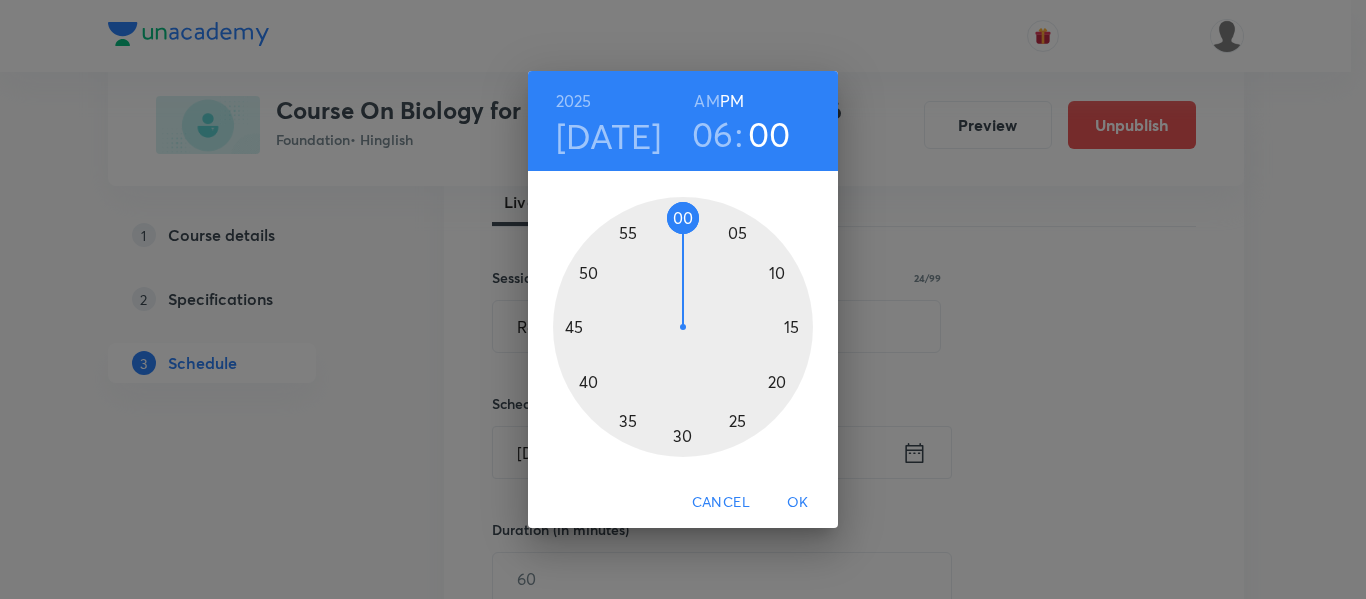 drag, startPoint x: 737, startPoint y: 219, endPoint x: 685, endPoint y: 257, distance: 64.40497 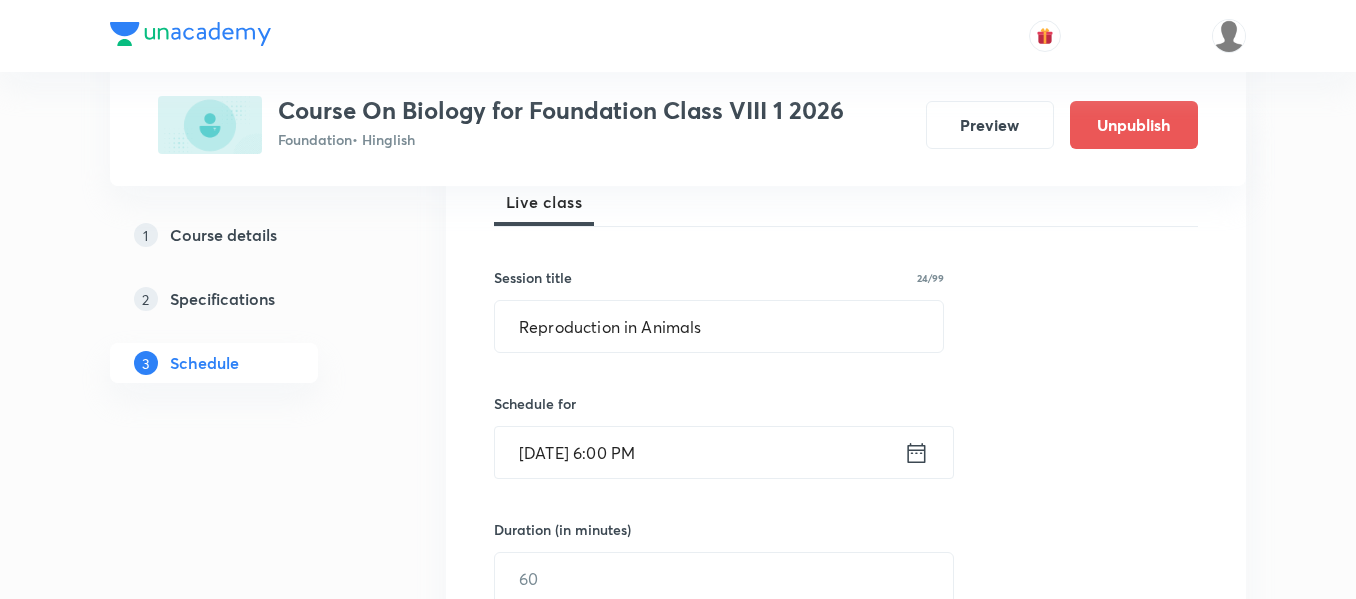 scroll, scrollTop: 400, scrollLeft: 0, axis: vertical 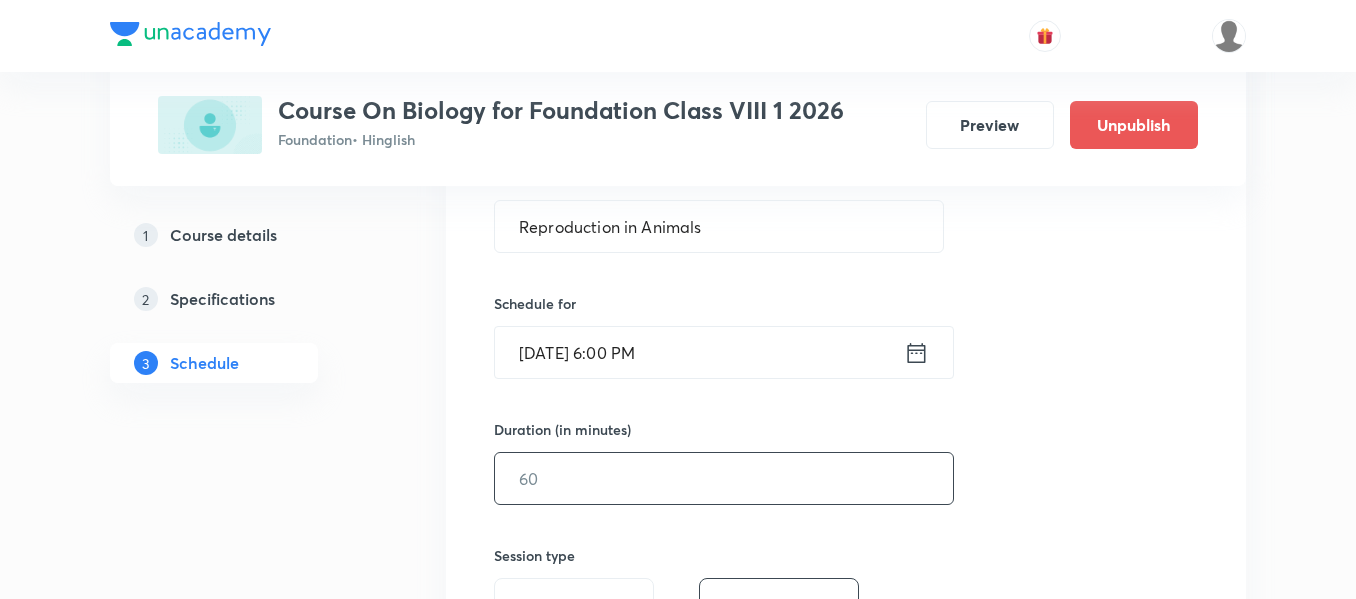 click at bounding box center [724, 478] 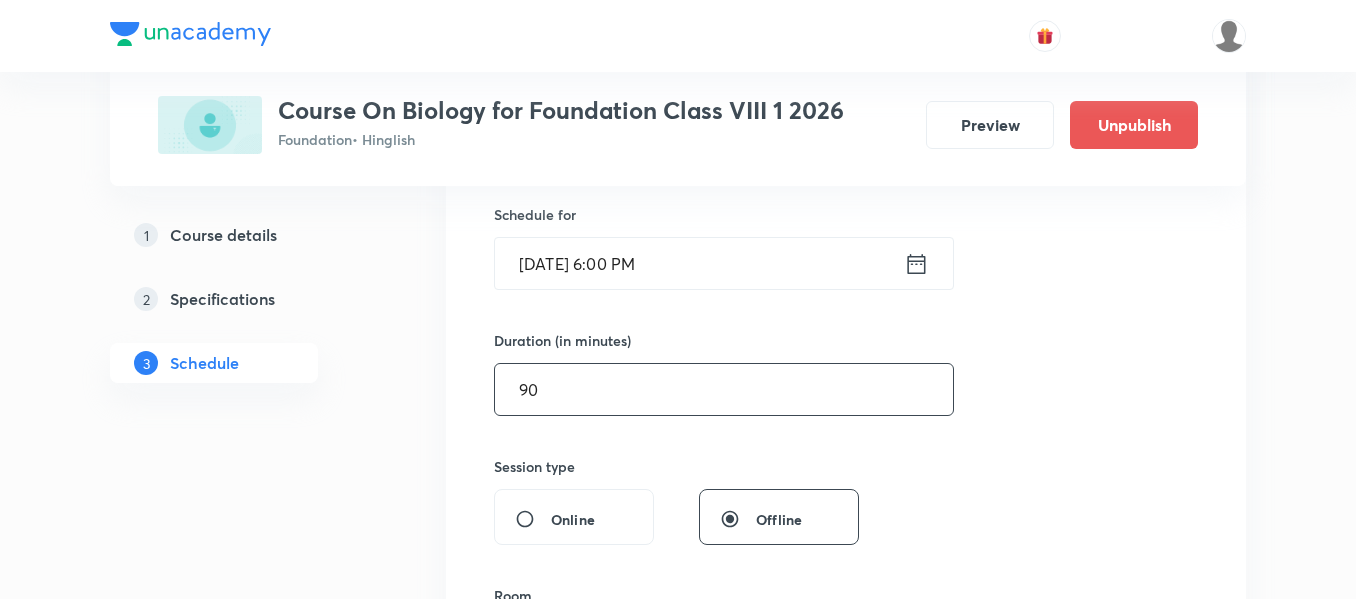 scroll, scrollTop: 800, scrollLeft: 0, axis: vertical 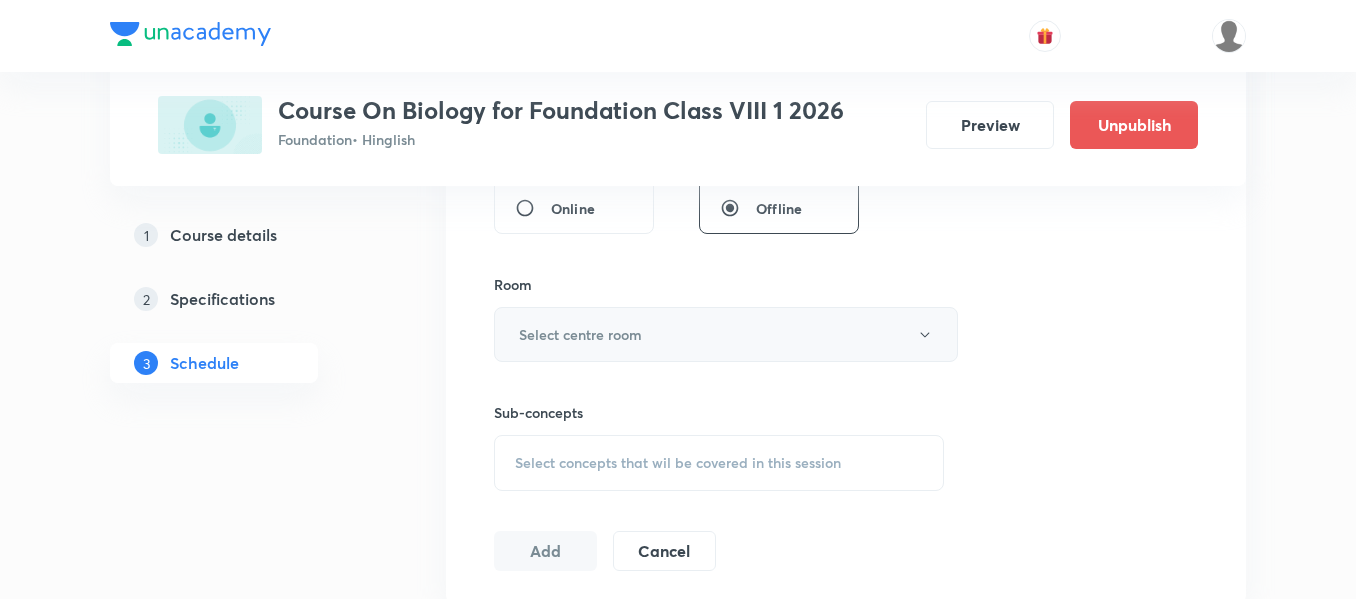 type on "90" 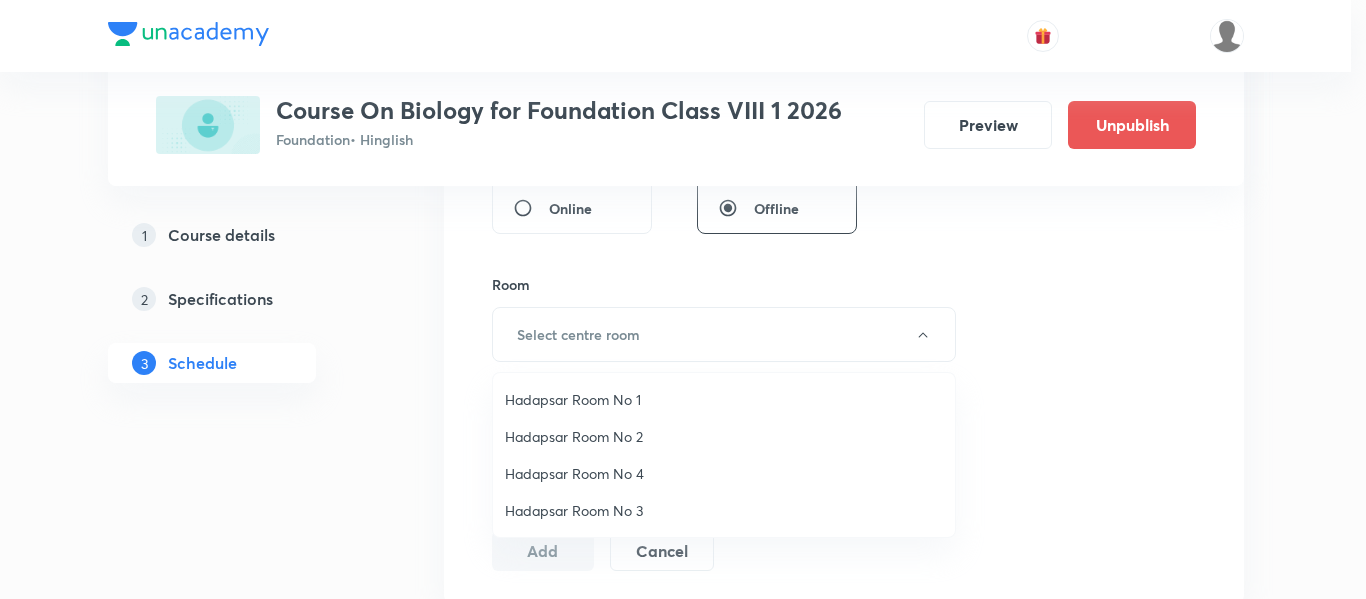 click on "Hadapsar Room No 1" at bounding box center (724, 399) 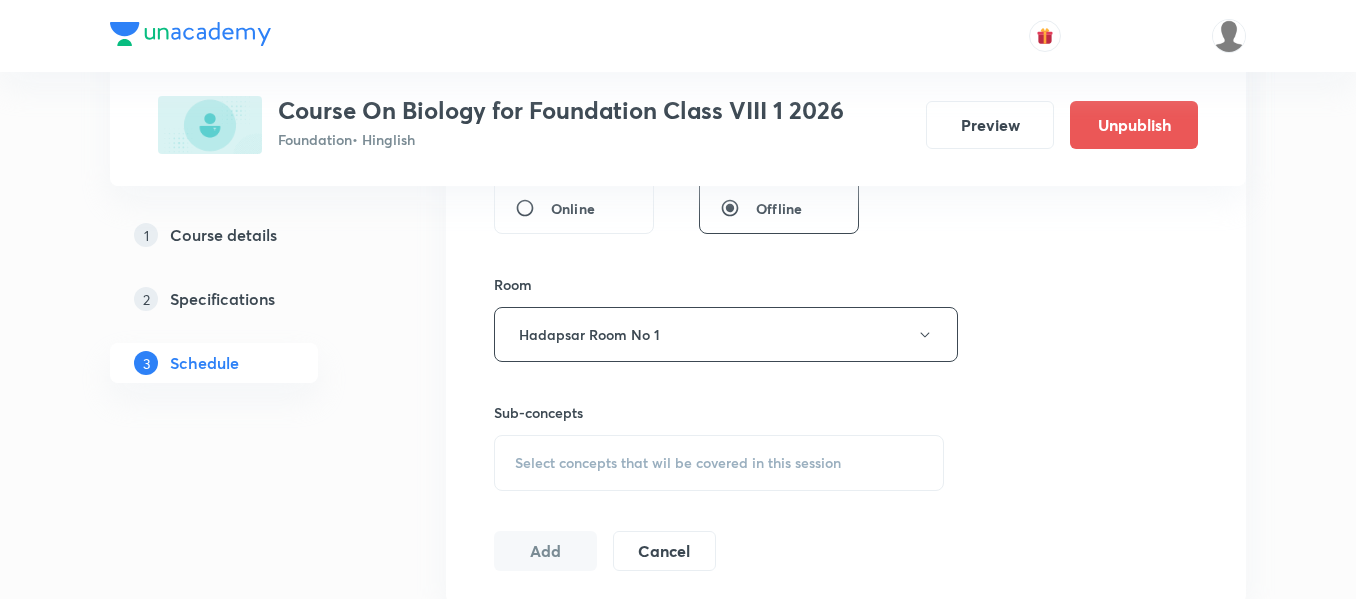 click on "Select concepts that wil be covered in this session" at bounding box center [678, 463] 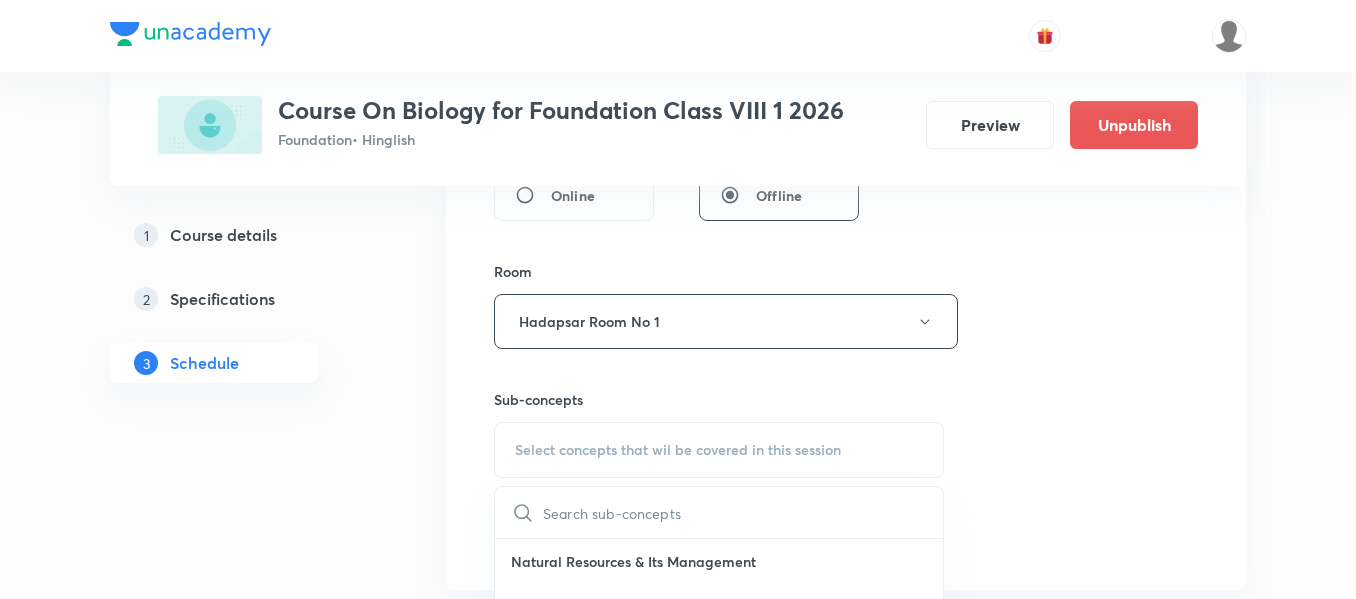 scroll, scrollTop: 900, scrollLeft: 0, axis: vertical 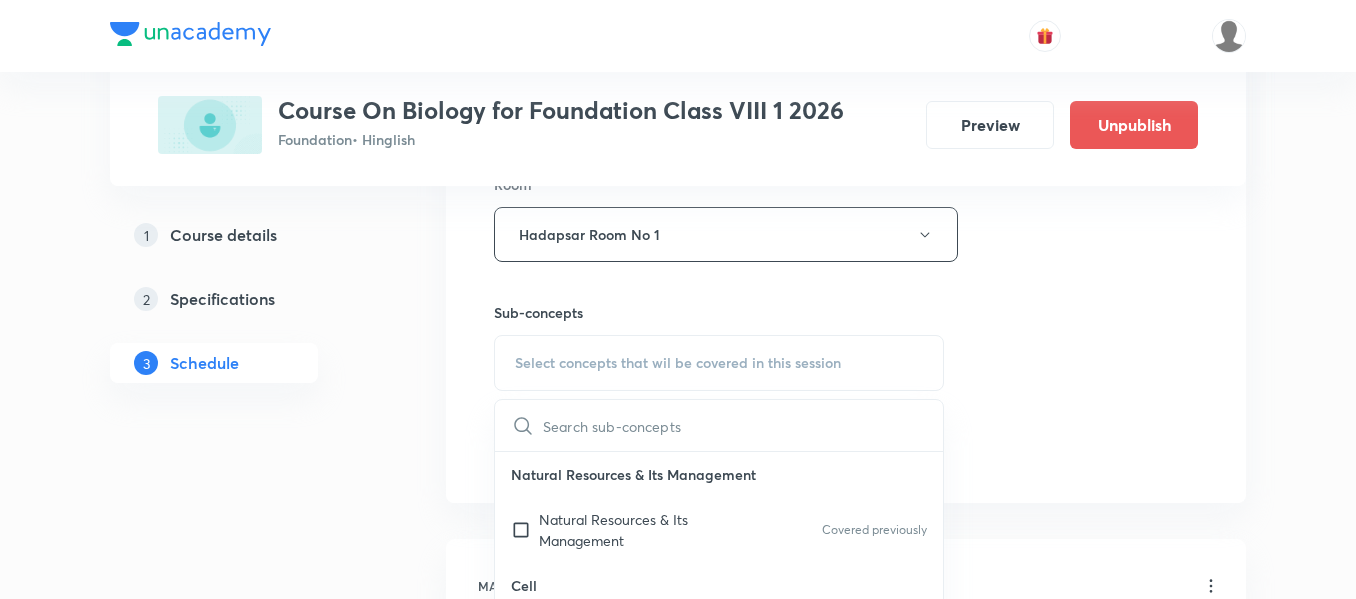click on "Natural Resources & Its Management" at bounding box center (640, 530) 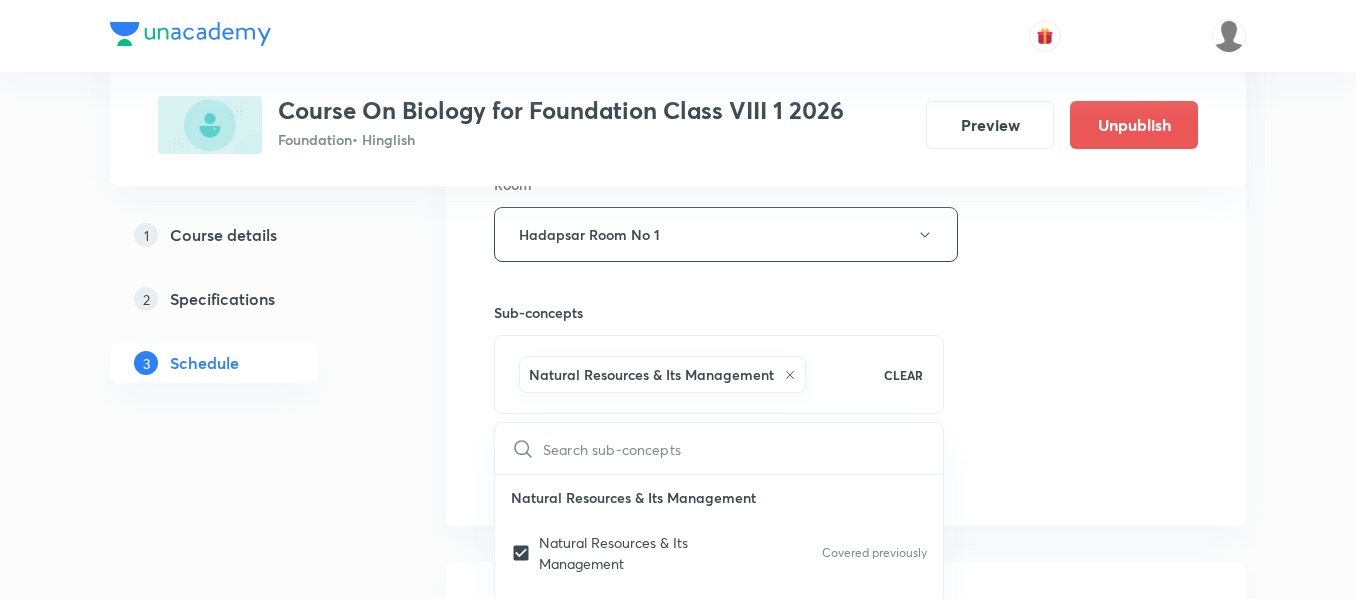 click on "Session  10 Live class Session title 24/99 Reproduction in Animals ​ Schedule for Jul 14, 2025, 6:00 PM ​ Duration (in minutes) 90 ​   Session type Online Offline Room Hadapsar Room No 1 Sub-concepts Natural Resources & Its Management CLEAR ​ Natural Resources & Its Management Natural Resources & Its Management Covered previously Cell Cell Covered previously Reproduction Reproduction Origin & Evolution Origin & Evolution Heredity and Variation Heredity and Variation Improvement in Food Resources Improvement in Food Resources Diversity in Living Organisms Diversity in Living Organisms Plant and Animal Nutrition Plant and Animal Nutrition Tissue Tissue Human Disease Human Disease Our Environment Our Environment Respiration Respiration Transportation Transportation Excretion Excretion Control and Coordination Control and Coordination Add Cancel" at bounding box center (846, 13) 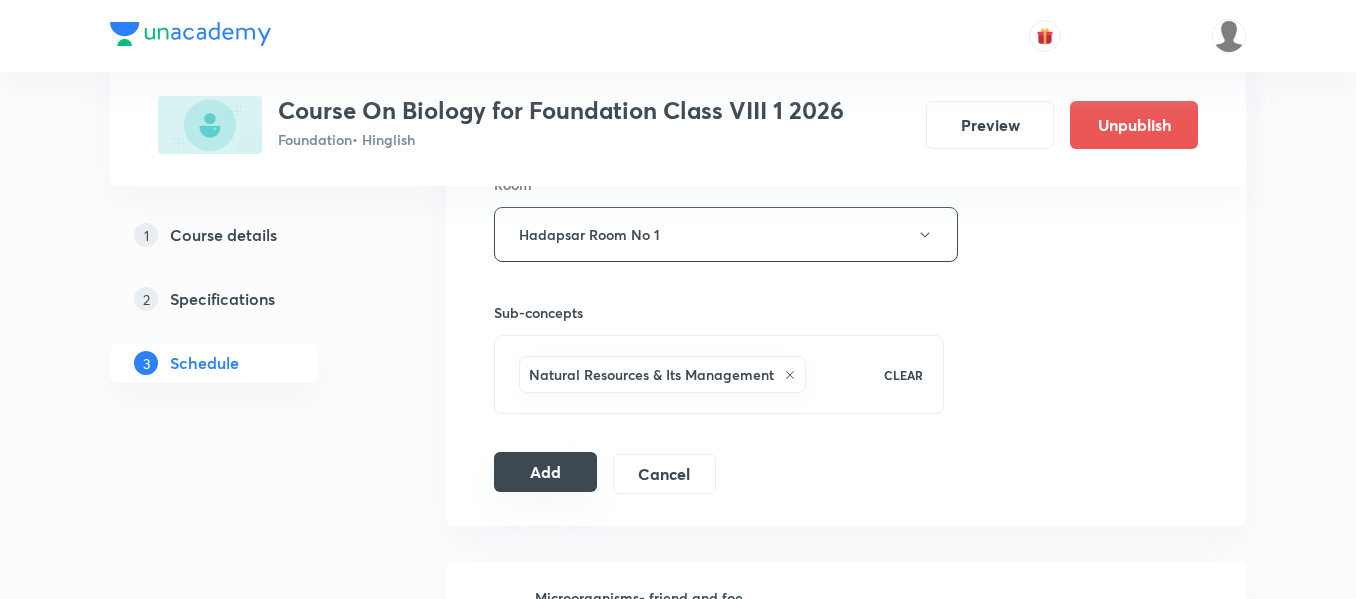 click on "Add" at bounding box center [545, 472] 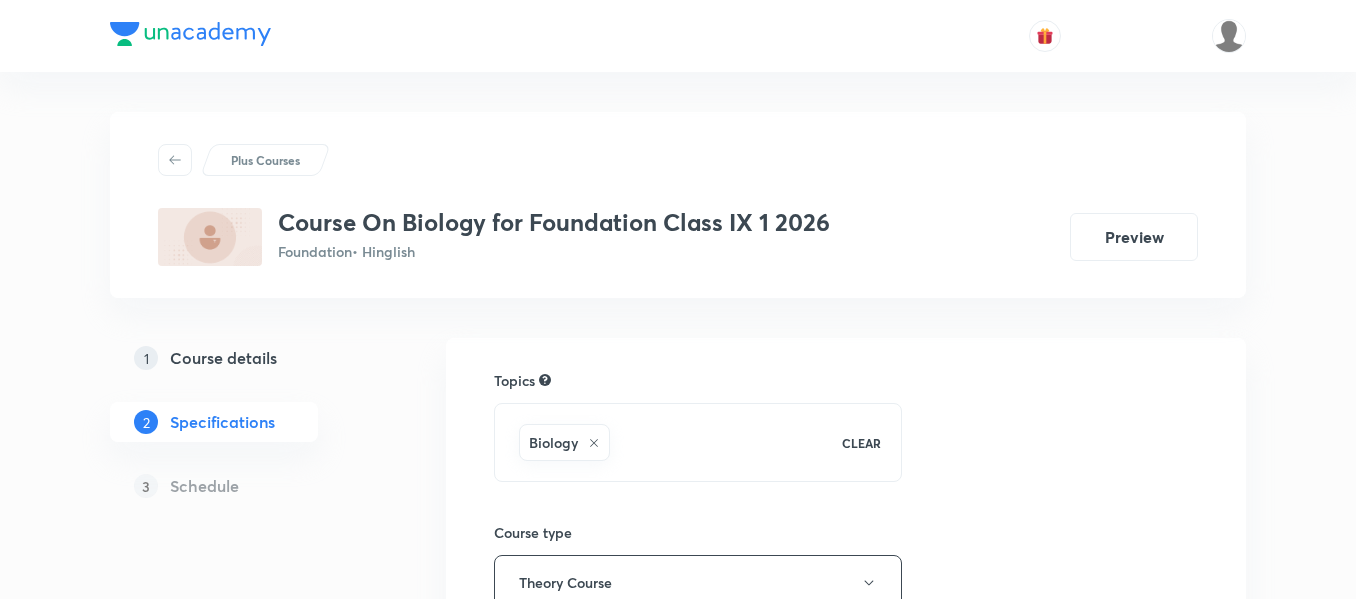 scroll, scrollTop: 0, scrollLeft: 0, axis: both 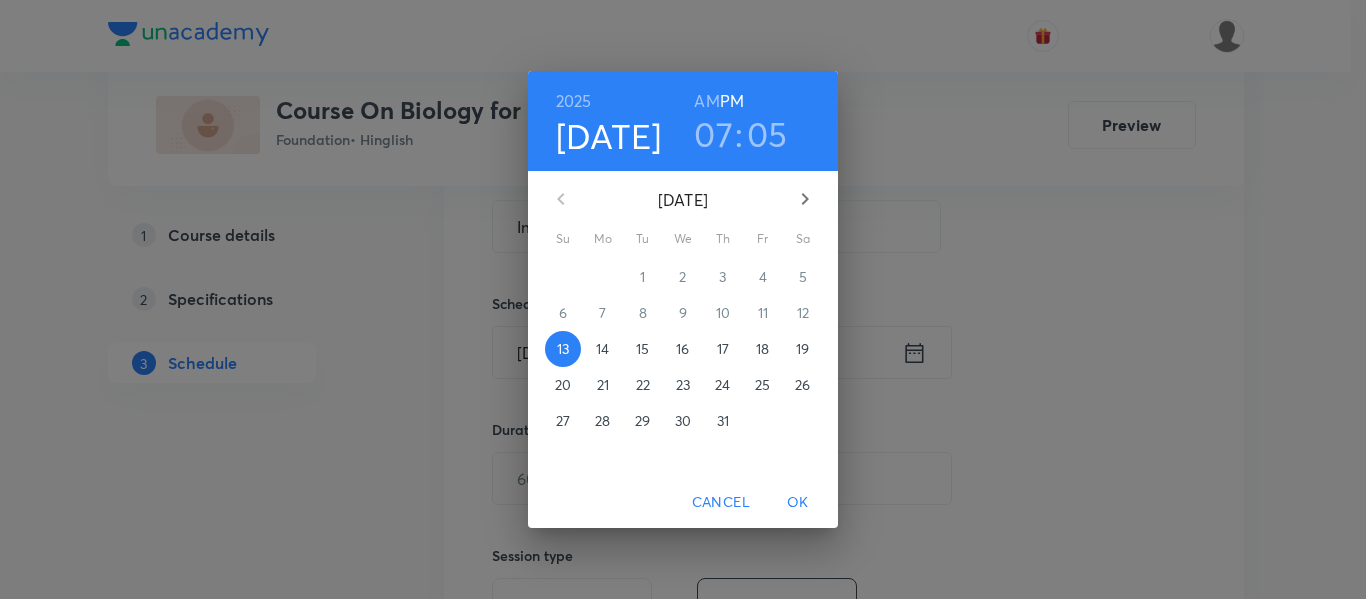 click on "14" at bounding box center (602, 349) 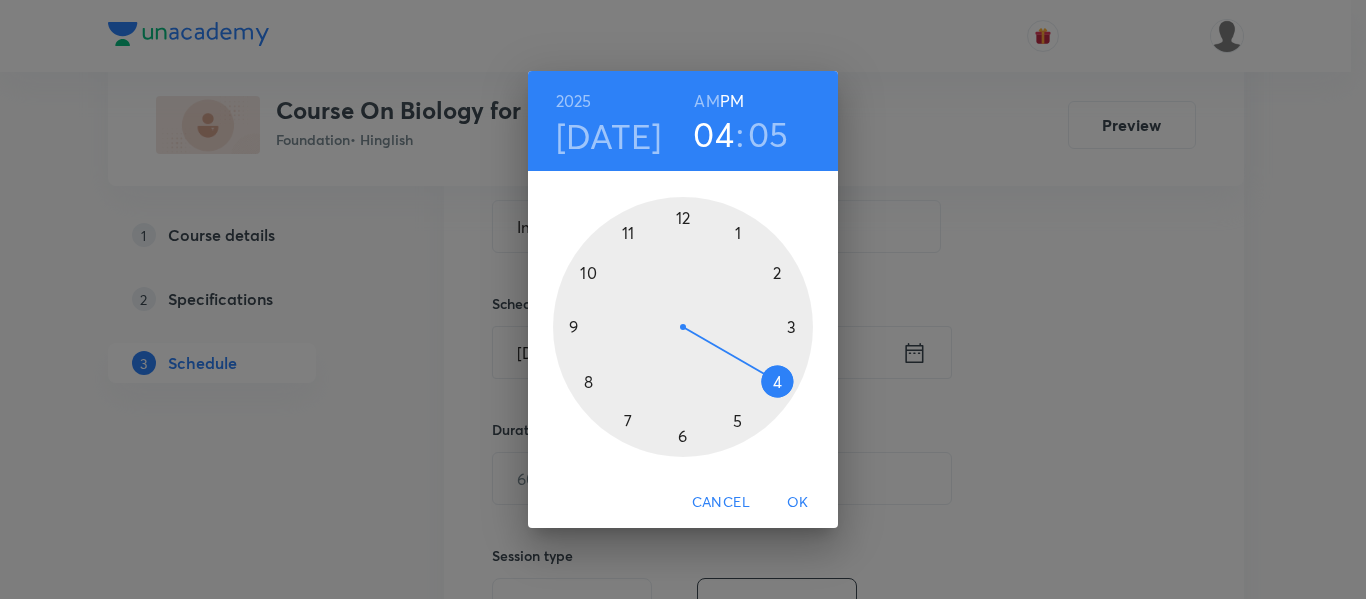 drag, startPoint x: 626, startPoint y: 415, endPoint x: 782, endPoint y: 385, distance: 158.85843 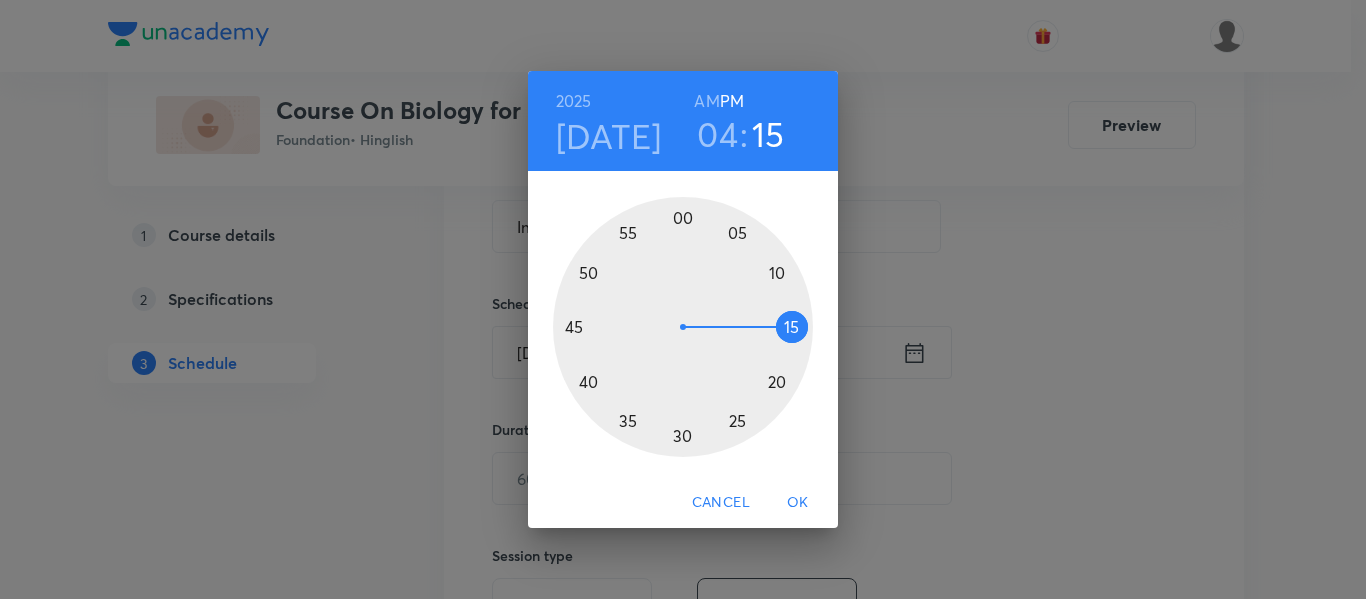 drag, startPoint x: 737, startPoint y: 235, endPoint x: 807, endPoint y: 331, distance: 118.810776 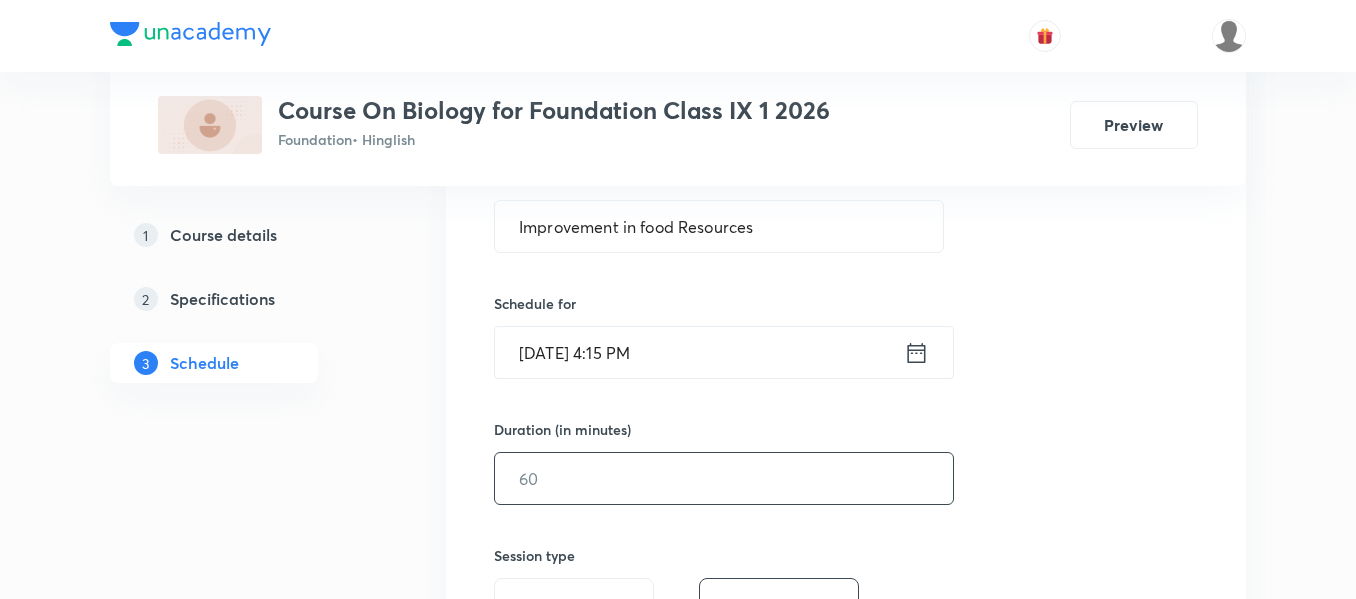 click at bounding box center [724, 478] 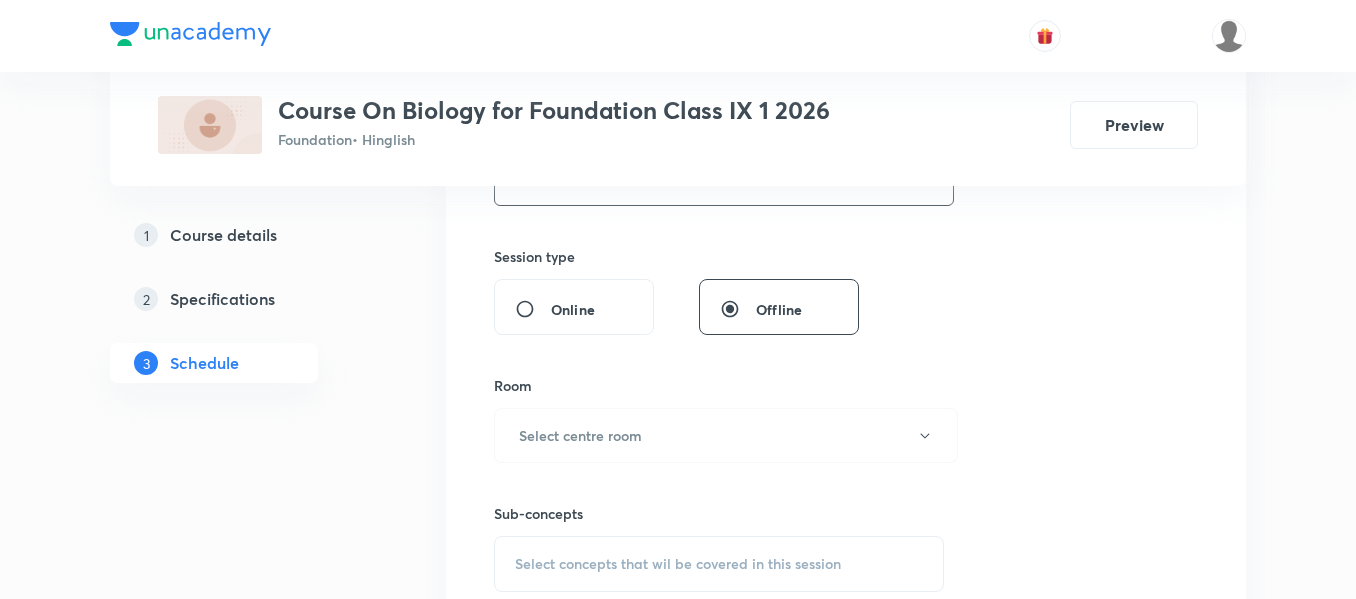 scroll, scrollTop: 700, scrollLeft: 0, axis: vertical 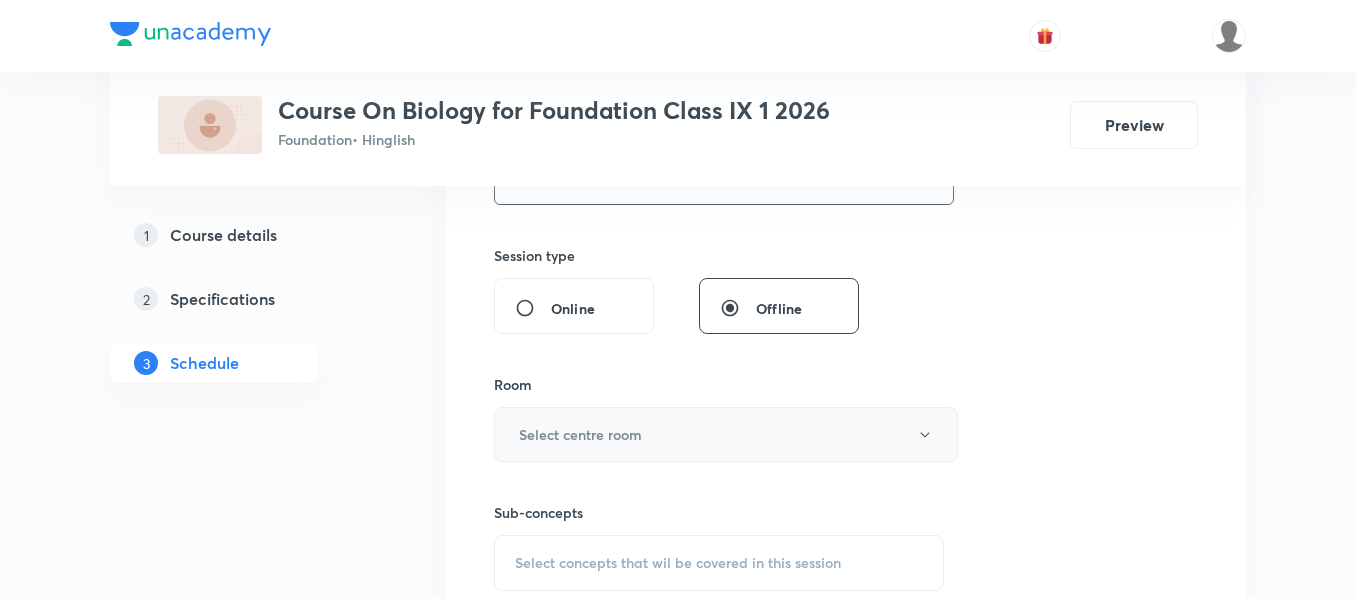 type on "90" 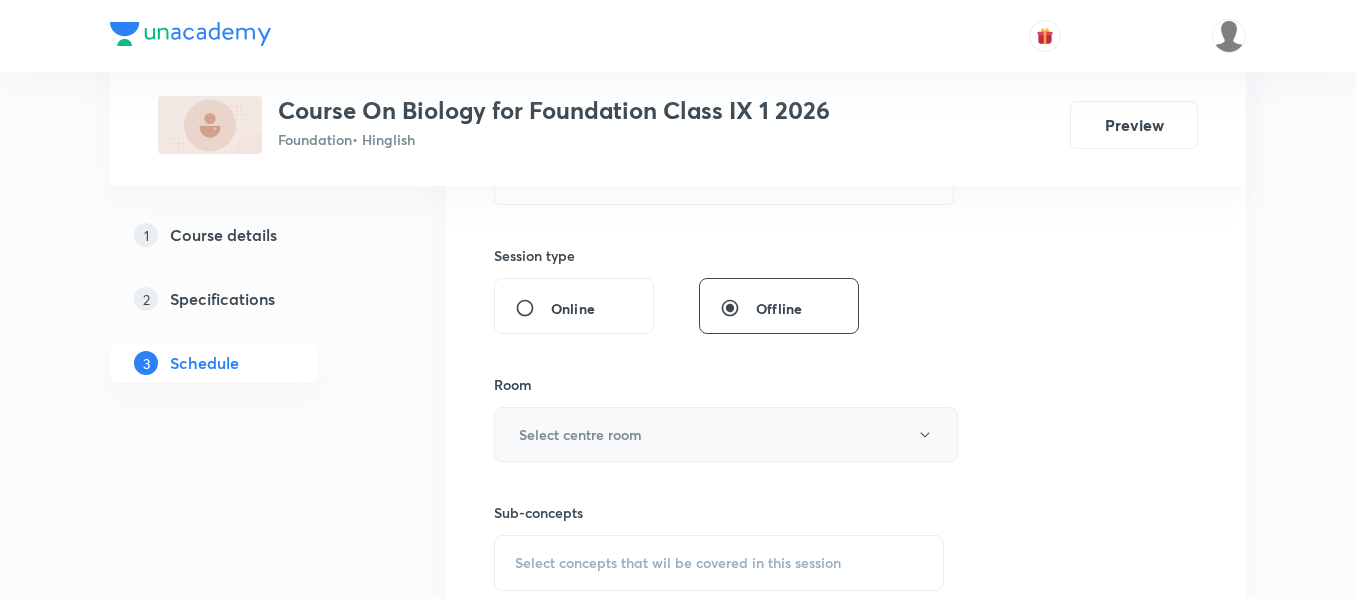 click on "Select centre room" at bounding box center (726, 434) 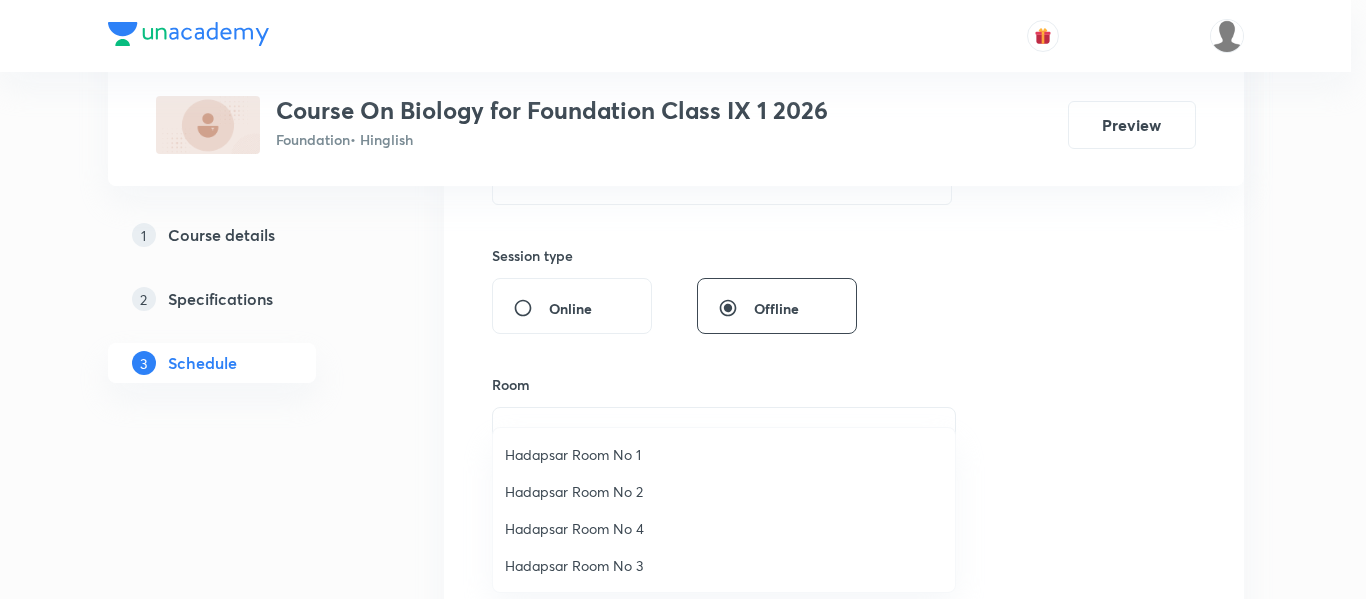click on "Hadapsar Room No 4" at bounding box center [724, 528] 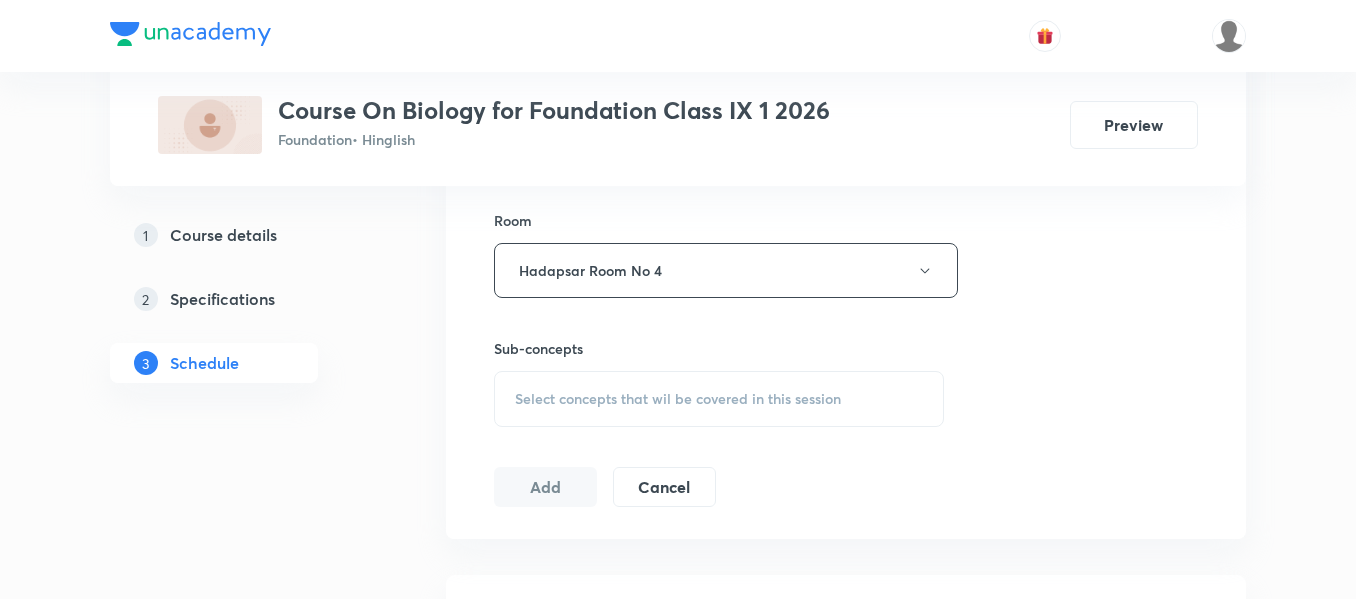 scroll, scrollTop: 900, scrollLeft: 0, axis: vertical 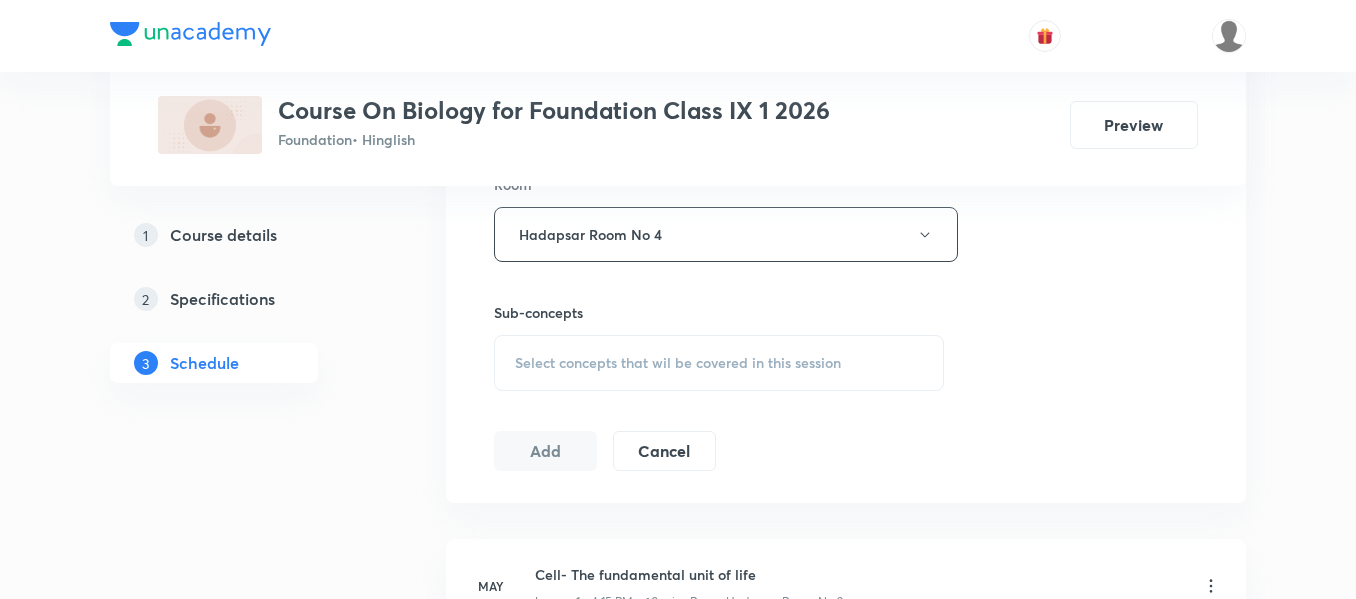 click on "Select concepts that wil be covered in this session" at bounding box center (719, 363) 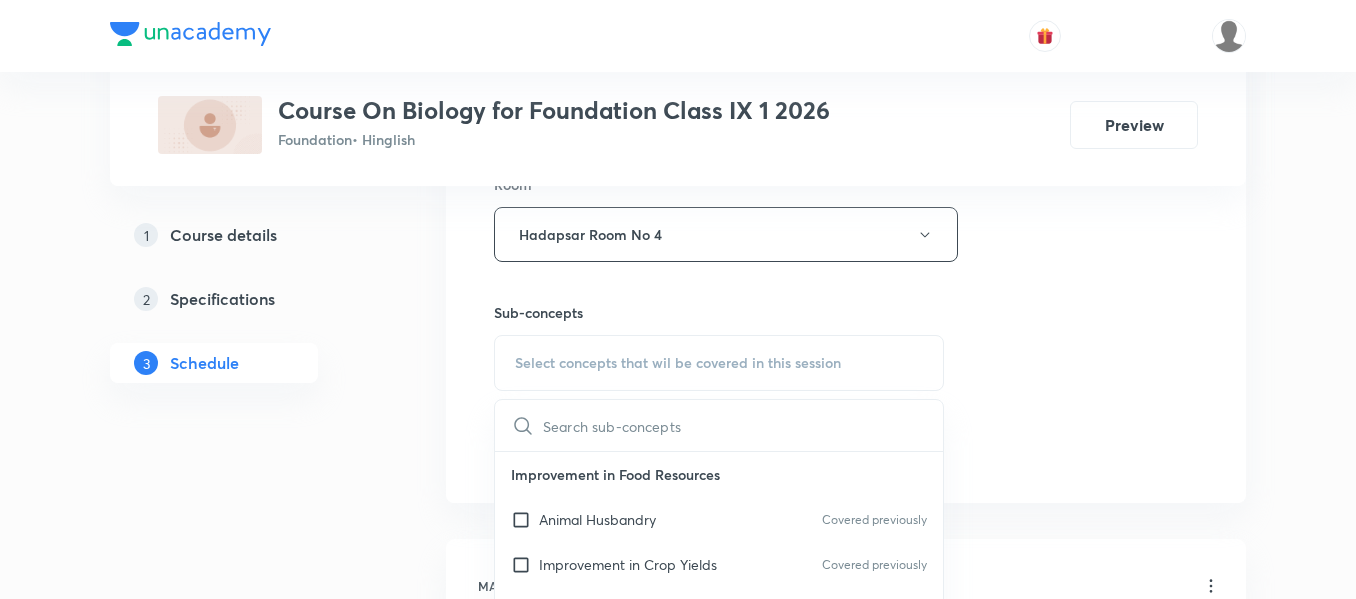 click on "Animal Husbandry Covered previously" at bounding box center [719, 519] 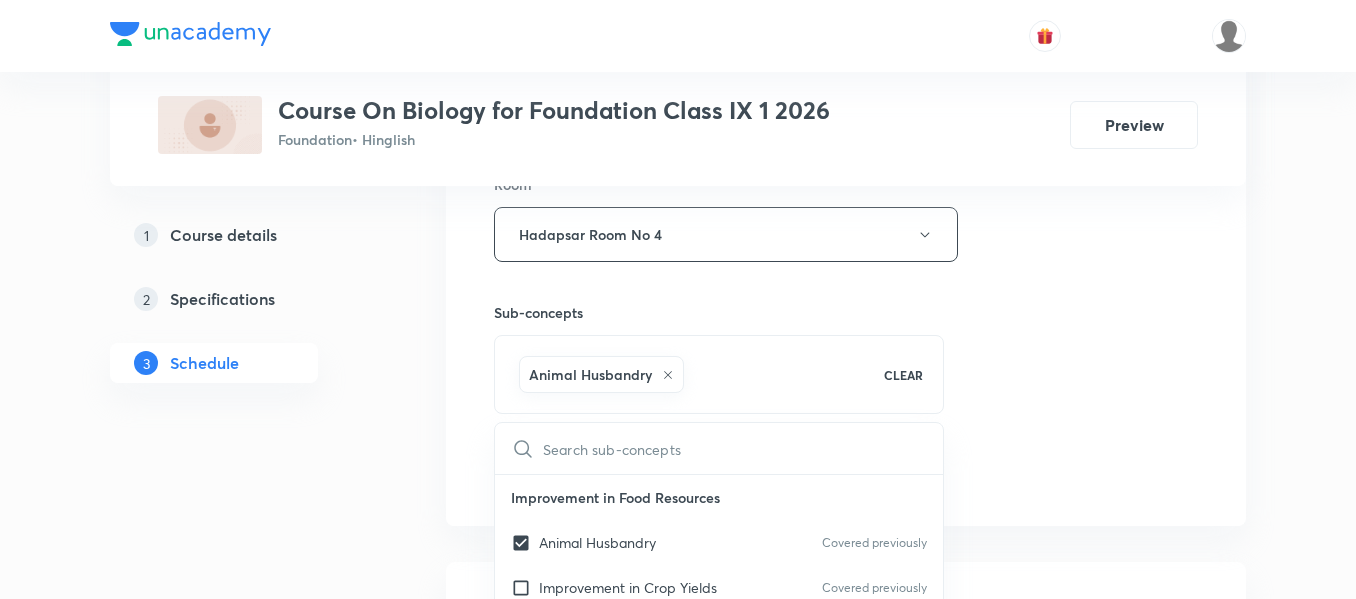 click on "Session  10 Live class Session title 29/99 Improvement in food Resources ​ Schedule for Jul 14, 2025, 4:15 PM ​ Duration (in minutes) 90 ​   Session type Online Offline Room Hadapsar Room No 4 Sub-concepts Animal Husbandry CLEAR ​ Improvement in Food Resources Animal Husbandry Covered previously Improvement in Crop Yields Covered previously Green Revolution Covered previously Natural Resources Exhaustible Resources Inexhaustible Resources Biogeochemical Cycles Greenhouse Effect Why do we Fall ill Health & Its Failure Causes of Diseases Types of Diseases Acquired Diseases Spread of Infectious Diseases Principles of Treatment & its Prevention Diversity in Living Organisms Biodiversity & Classification Five Kingdom Kingdom Animalia Kingdom Plantae Tissues Animal Tissues Plant Tissues The Fundamental Unit of Life-Cell Discovery of Cell Types of Cell Structure of Cell Cell Organelles Introduction Prokaryotic Cell Eukaryotic Cell Endomembrane System Microbodies Reproduction Introduction Asexual Reproduction" at bounding box center [846, 13] 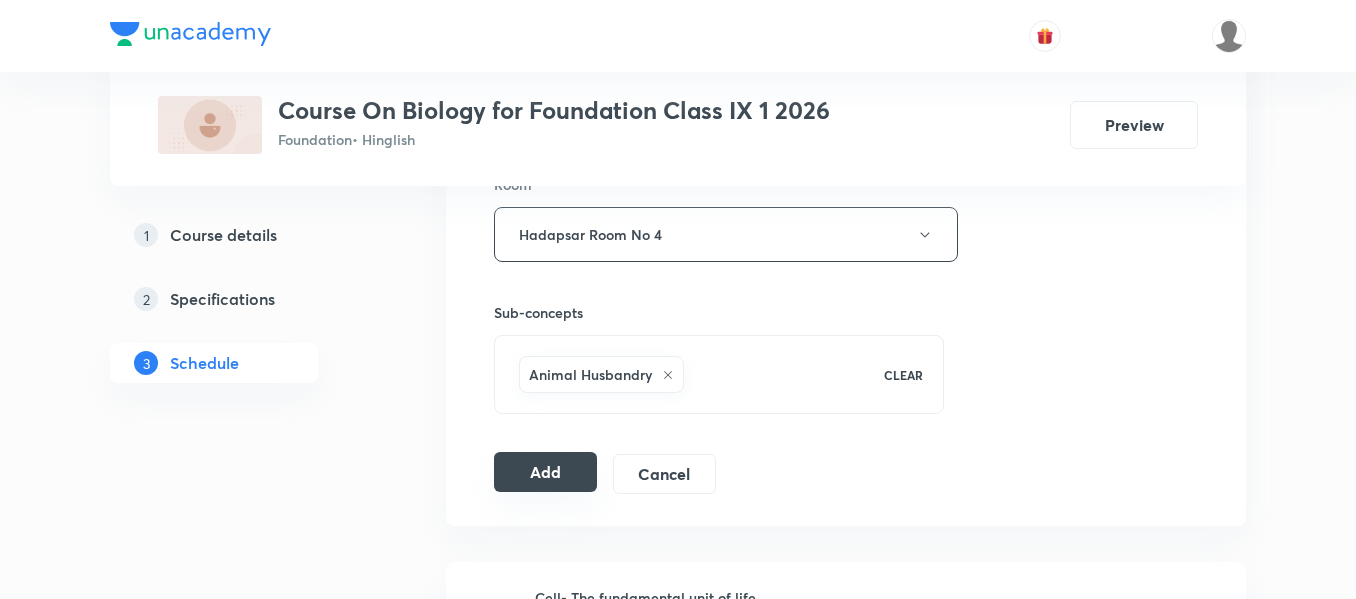 drag, startPoint x: 461, startPoint y: 416, endPoint x: 508, endPoint y: 468, distance: 70.0928 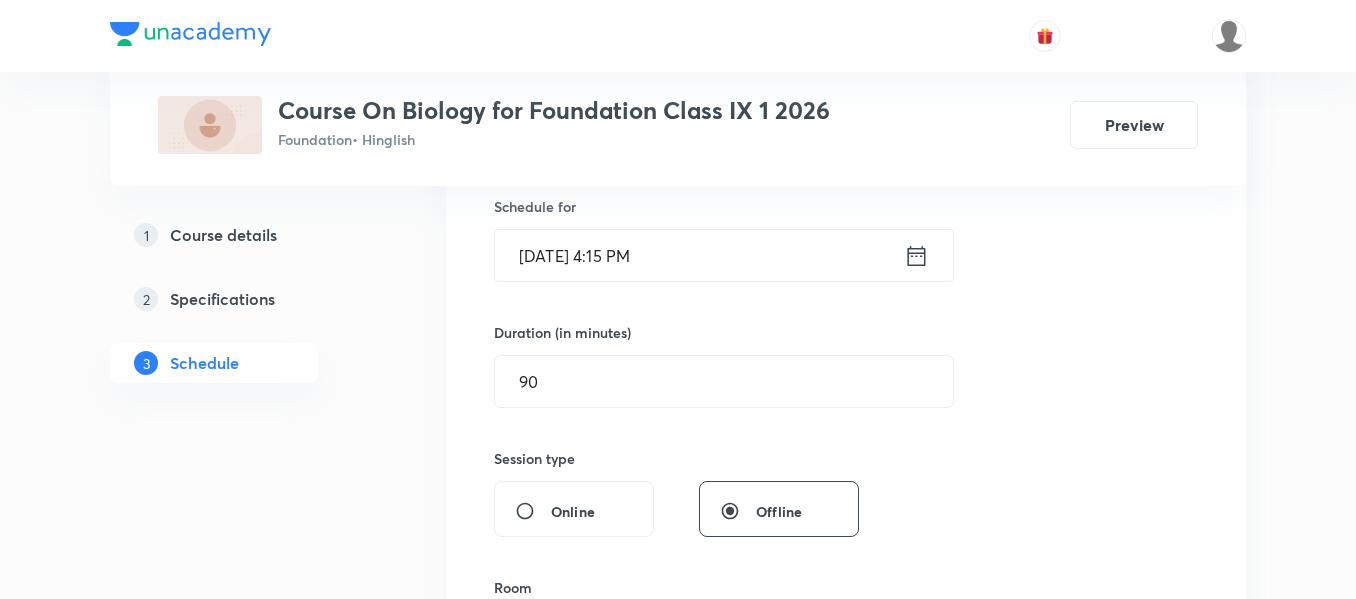 scroll, scrollTop: 400, scrollLeft: 0, axis: vertical 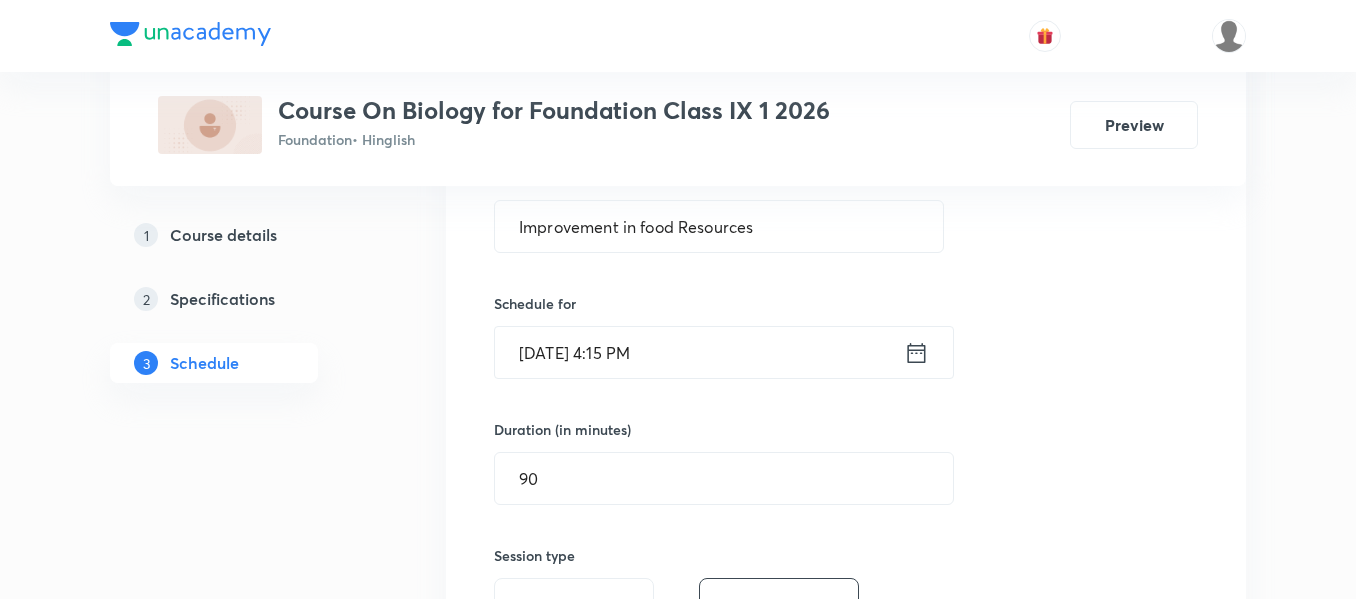click 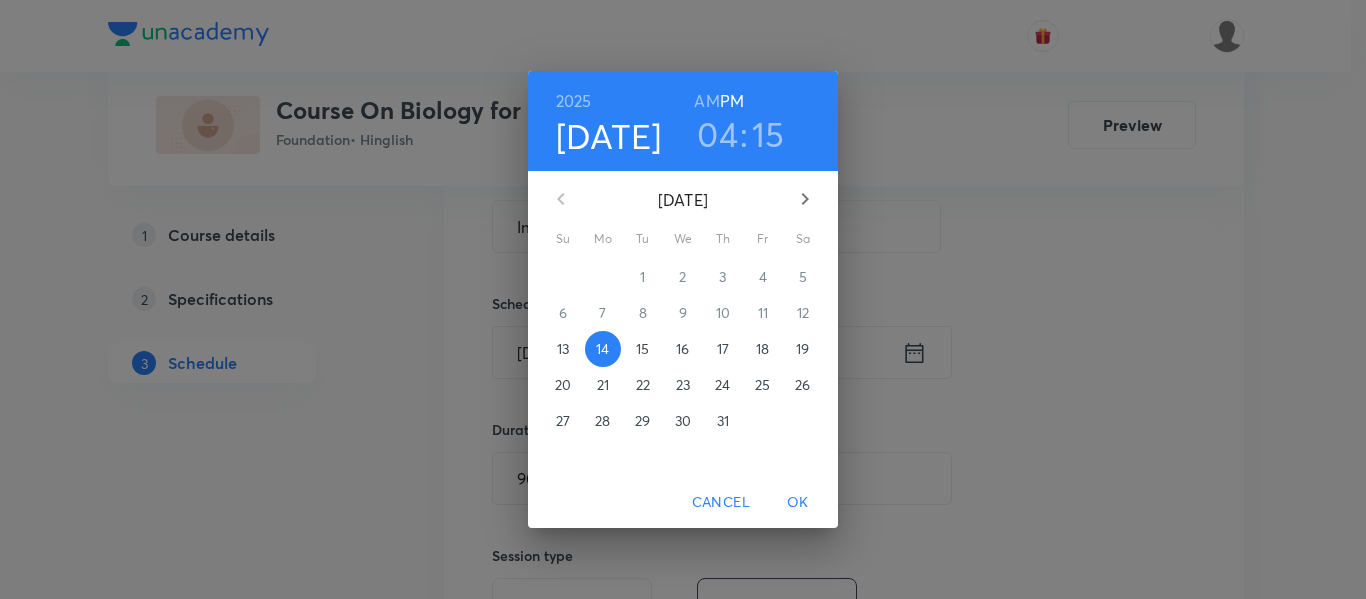 click on "04 : 15" at bounding box center [740, 134] 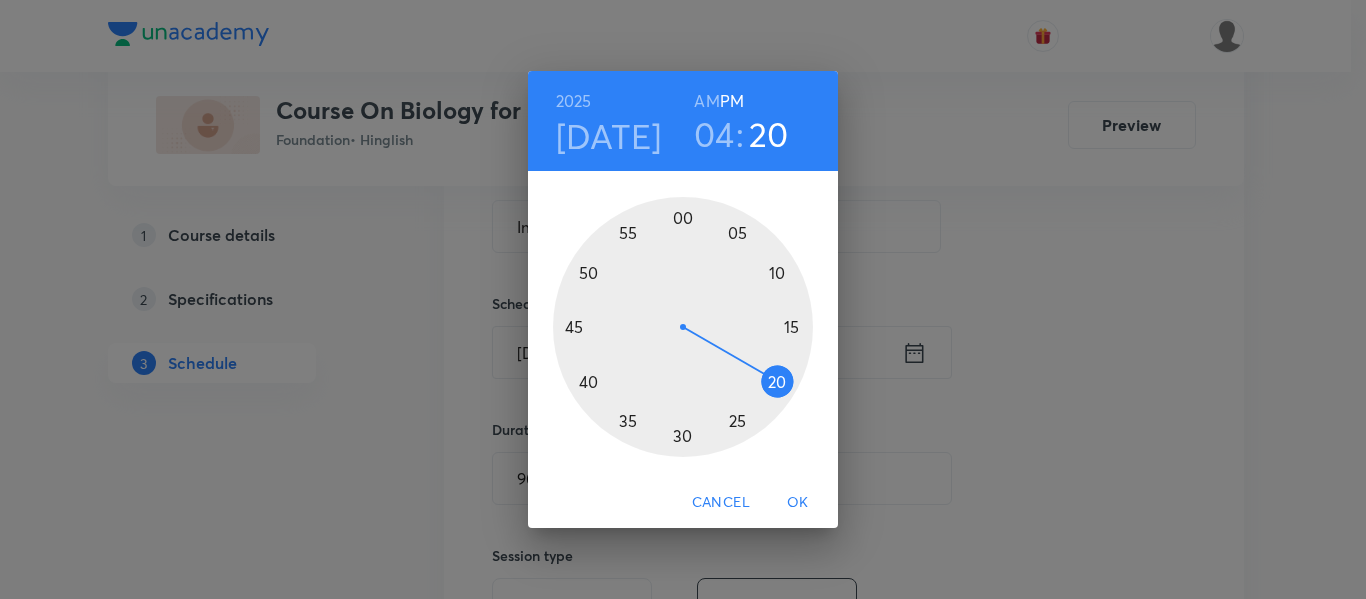 drag, startPoint x: 791, startPoint y: 332, endPoint x: 787, endPoint y: 380, distance: 48.166378 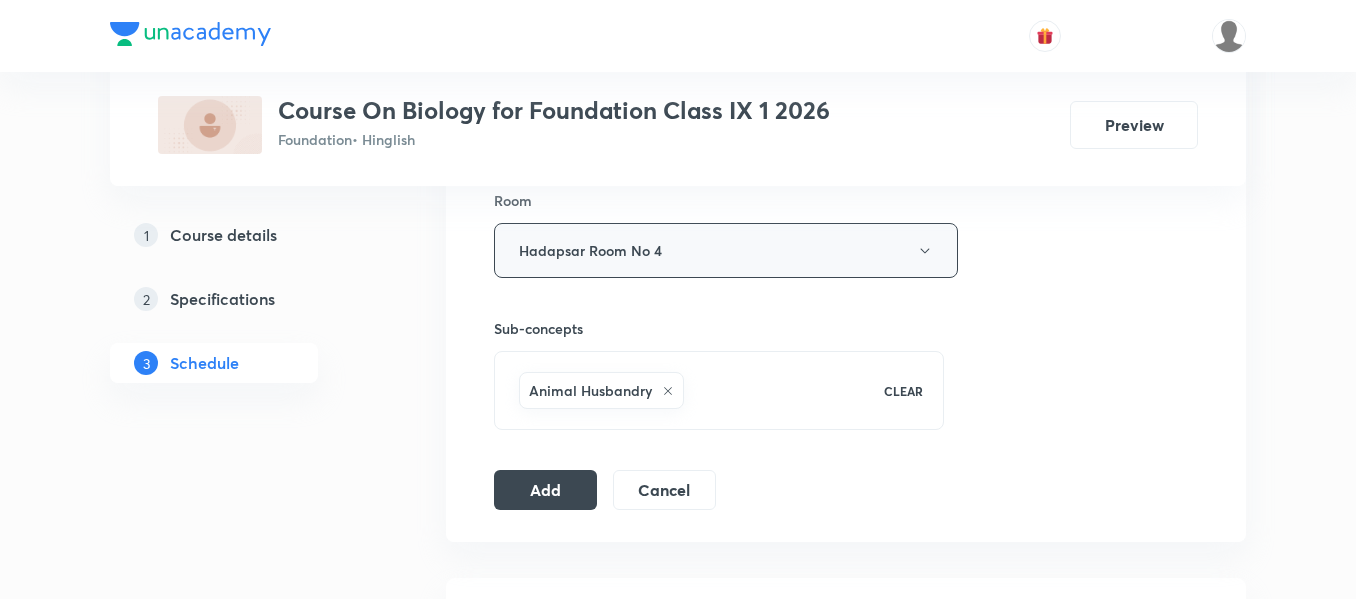 scroll, scrollTop: 900, scrollLeft: 0, axis: vertical 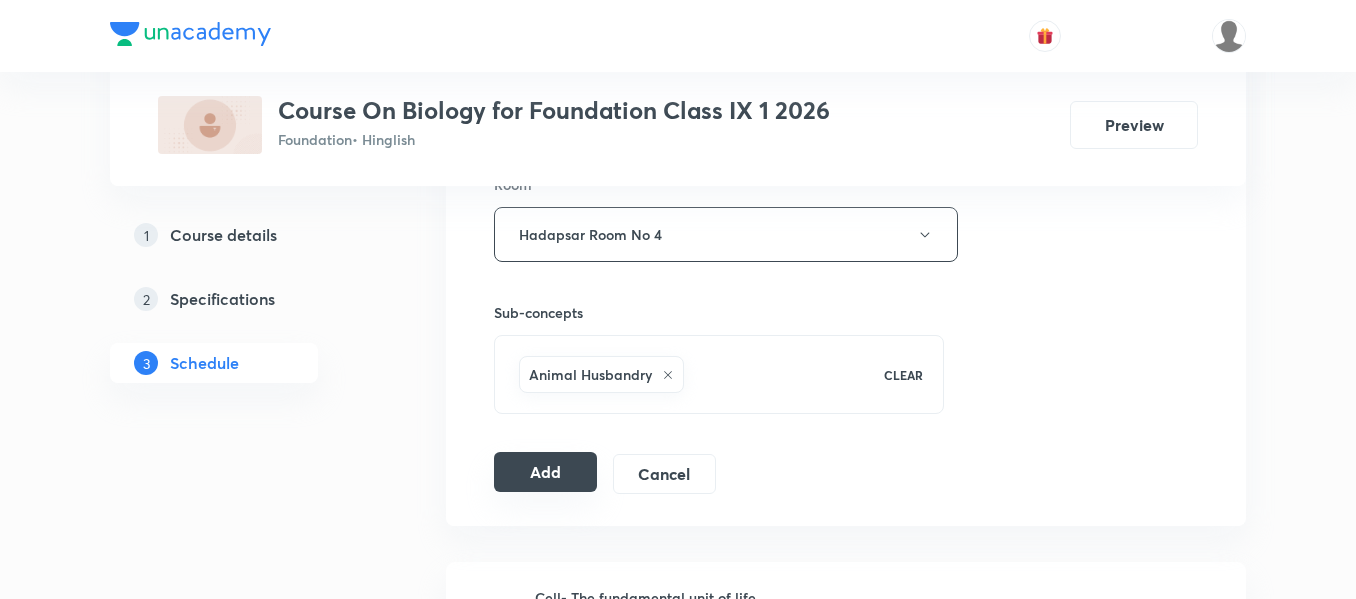 click on "Add" at bounding box center [545, 472] 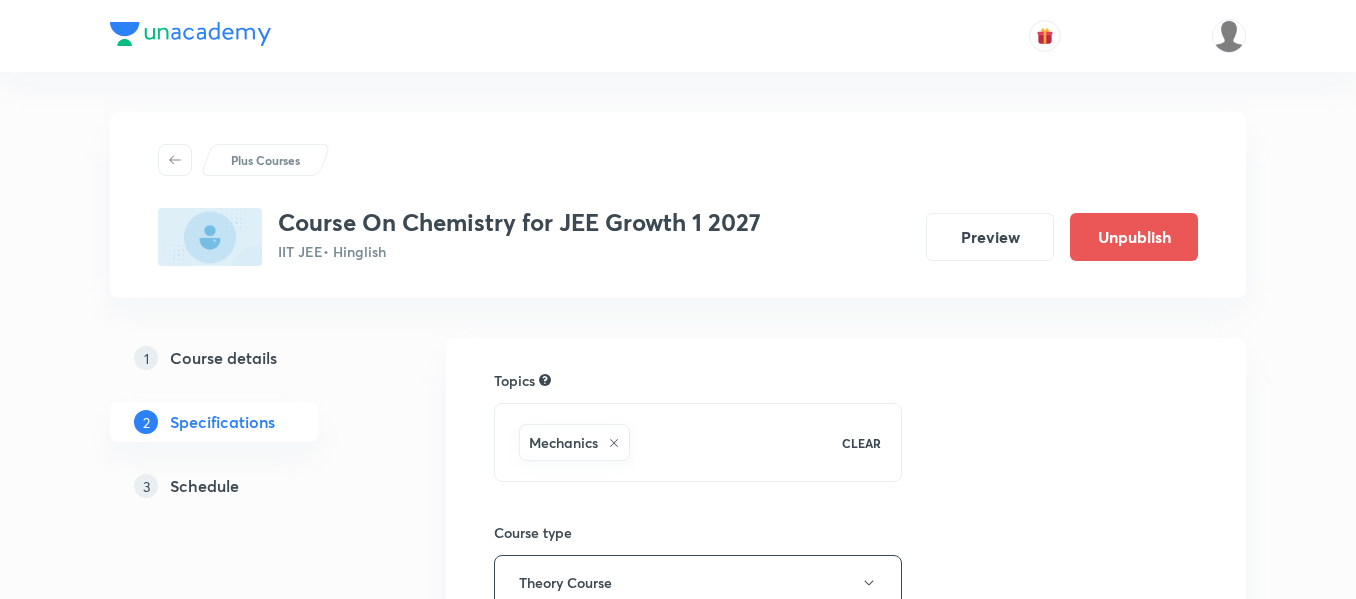 scroll, scrollTop: 0, scrollLeft: 0, axis: both 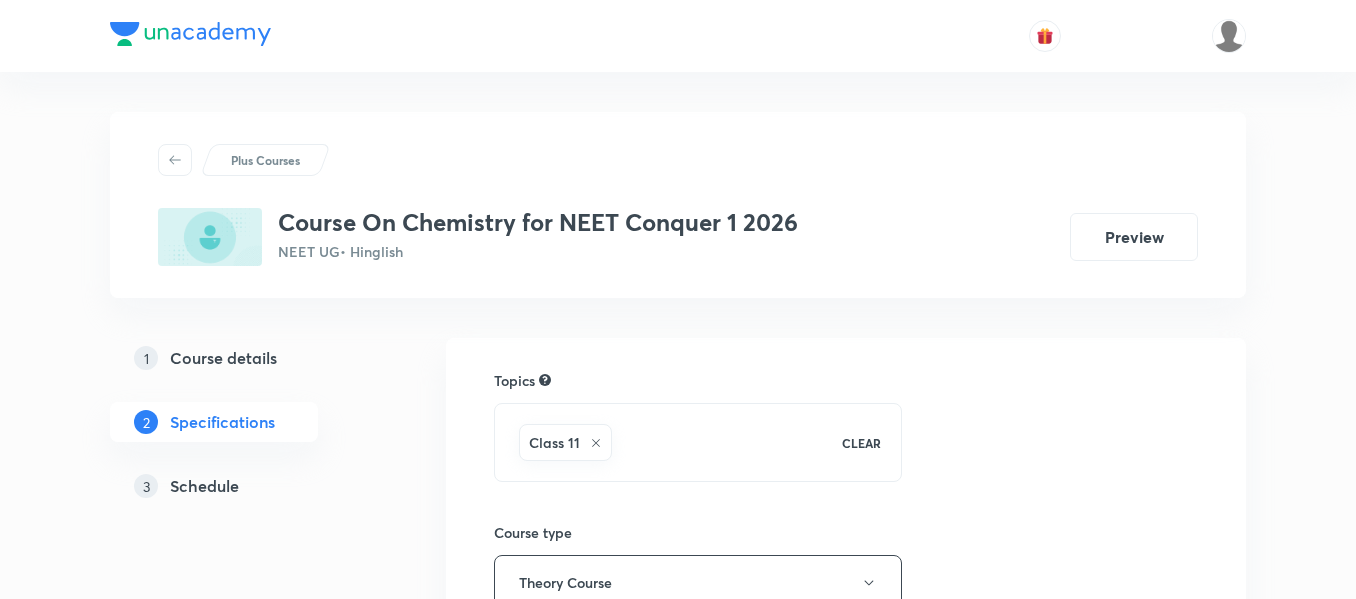 click on "Schedule" at bounding box center (204, 486) 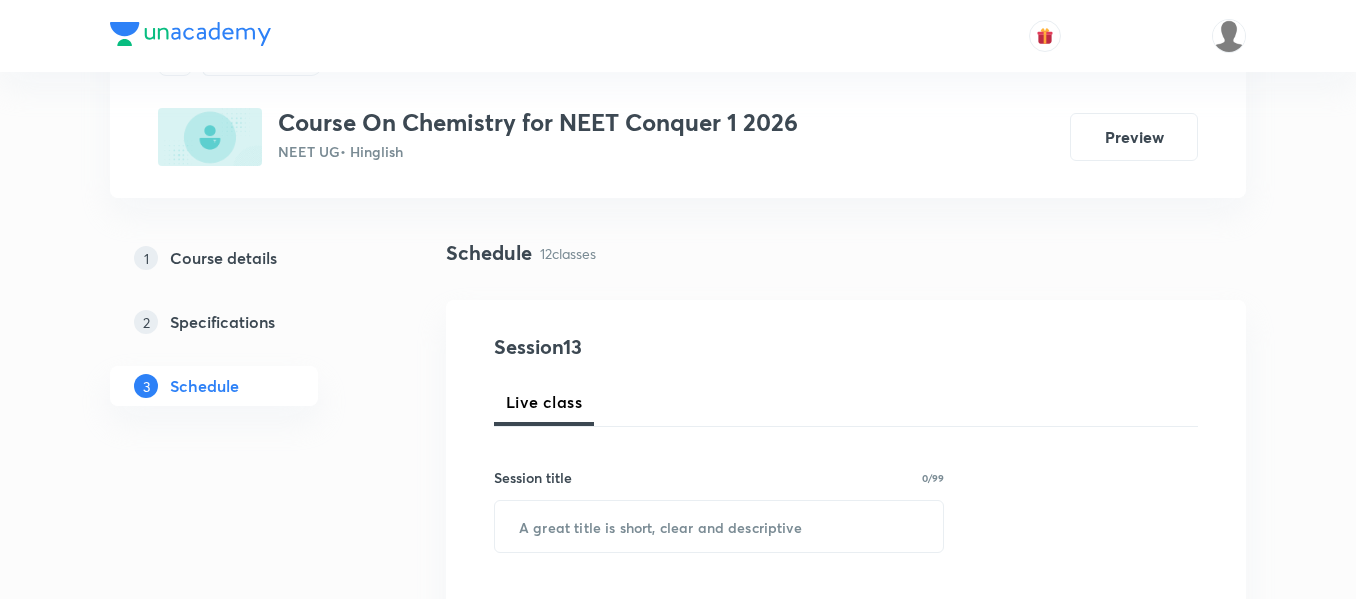 scroll, scrollTop: 200, scrollLeft: 0, axis: vertical 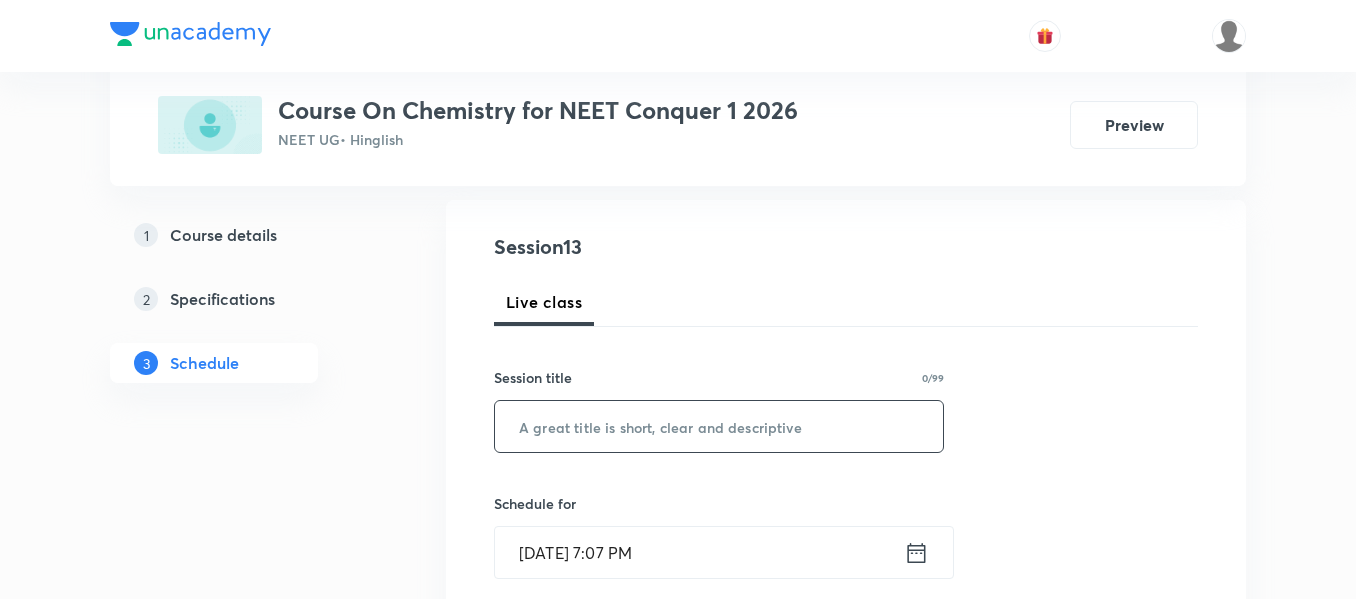 click at bounding box center [719, 426] 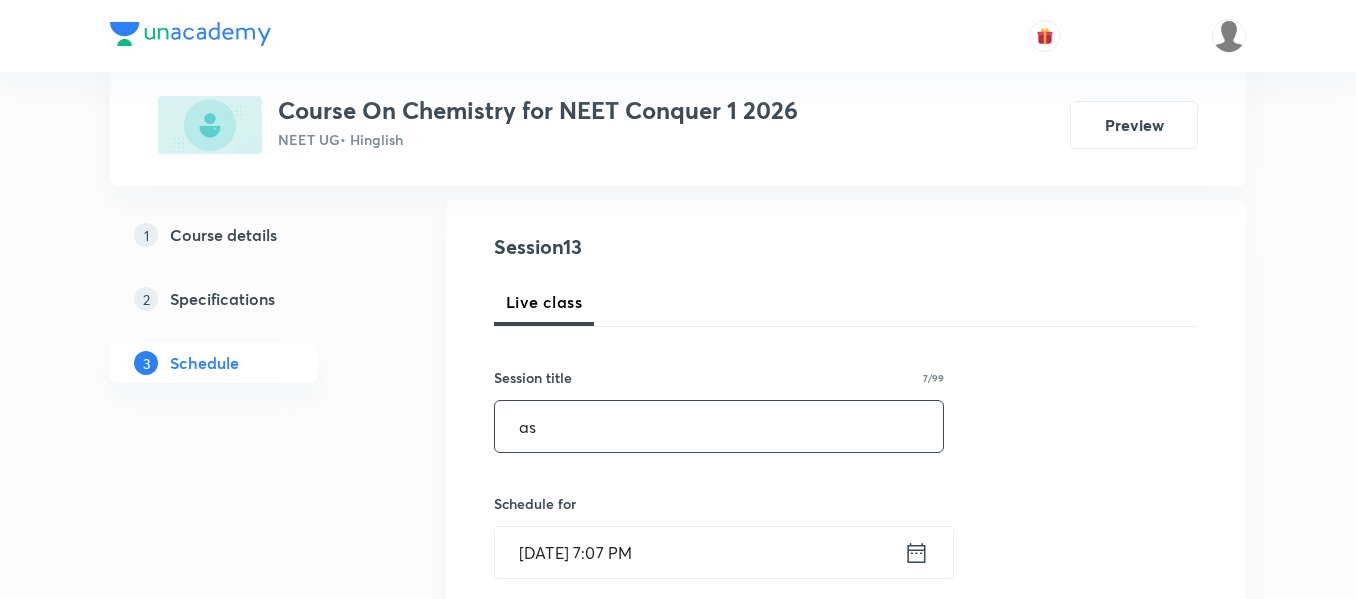 type on "a" 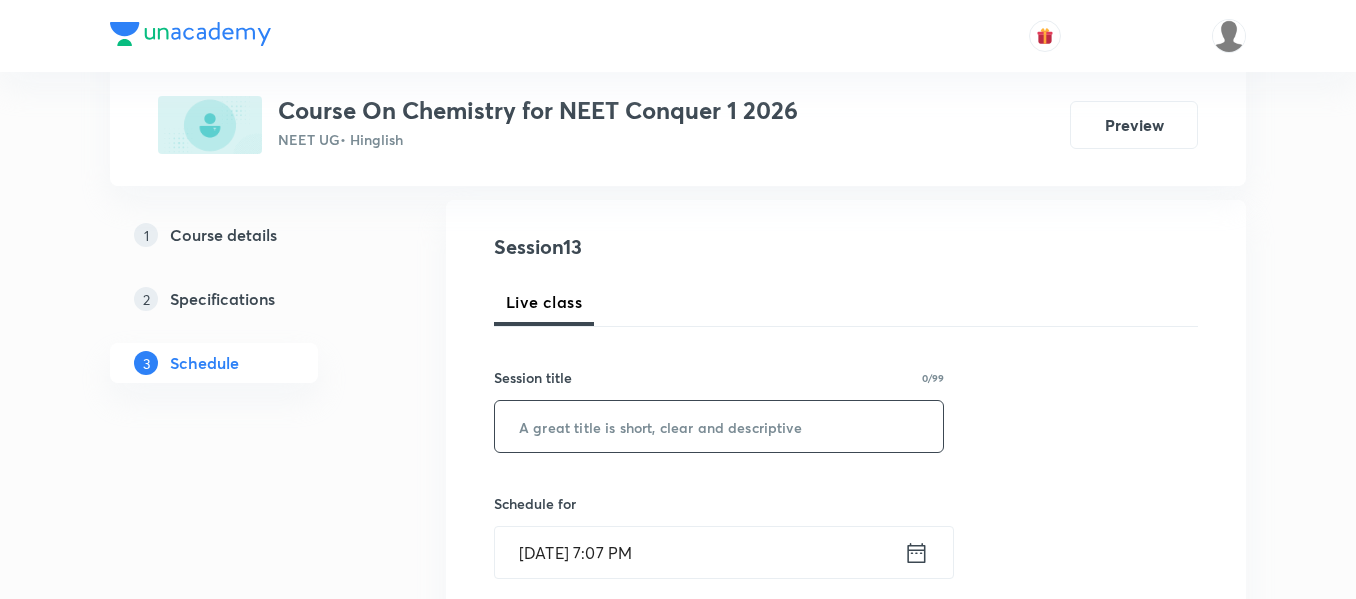 paste on "atomic structure" 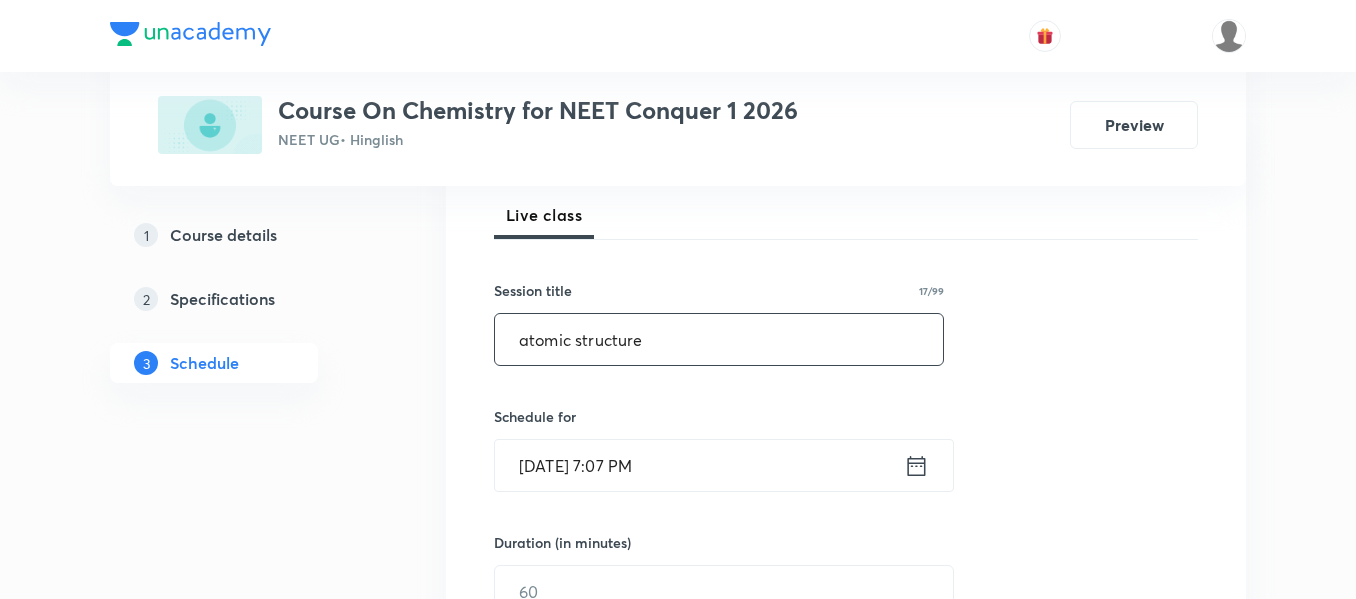 scroll, scrollTop: 400, scrollLeft: 0, axis: vertical 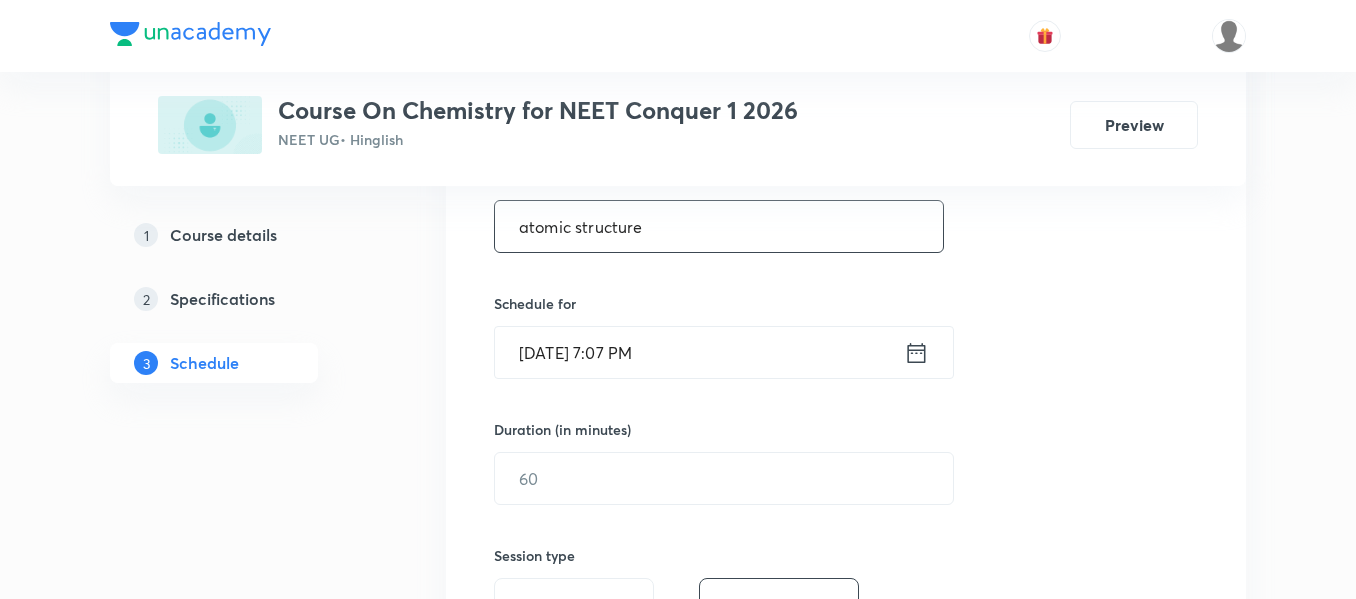 type on "atomic structure" 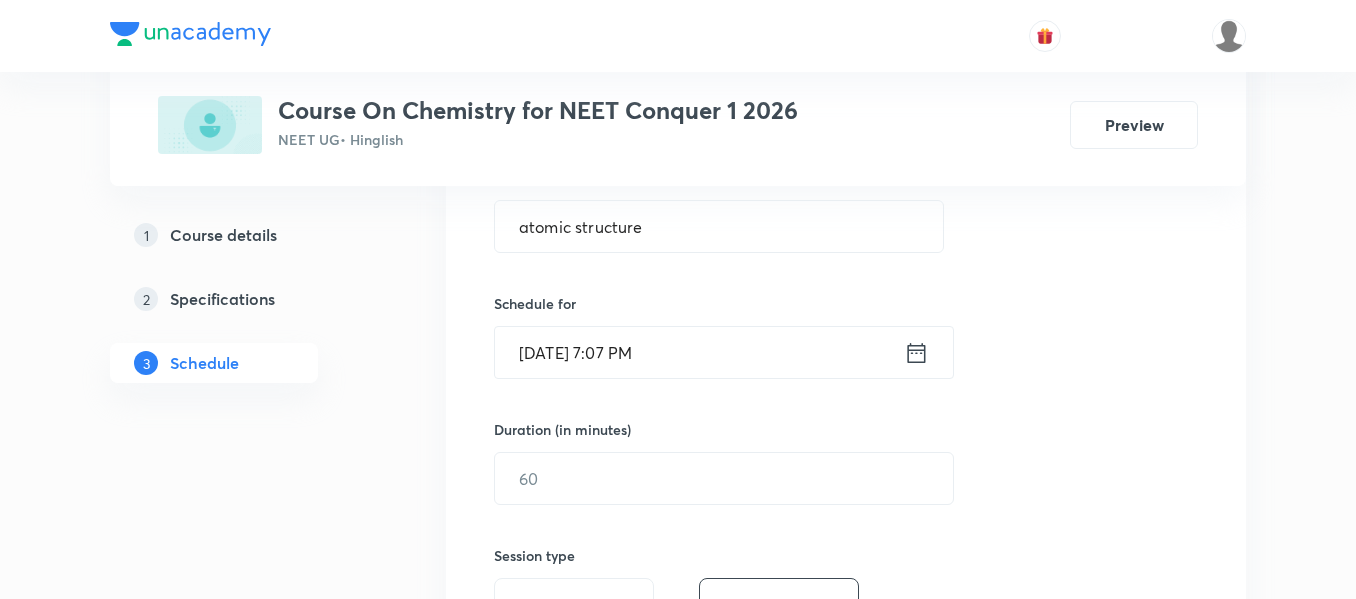 click 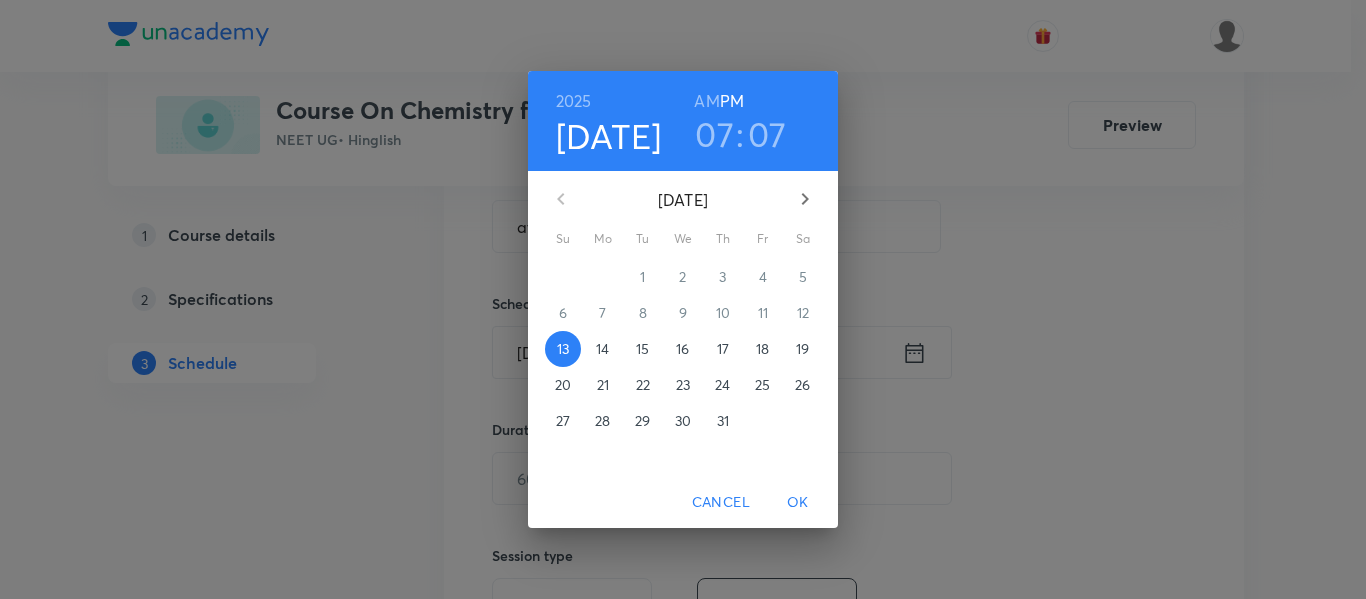 click on "14" at bounding box center [602, 349] 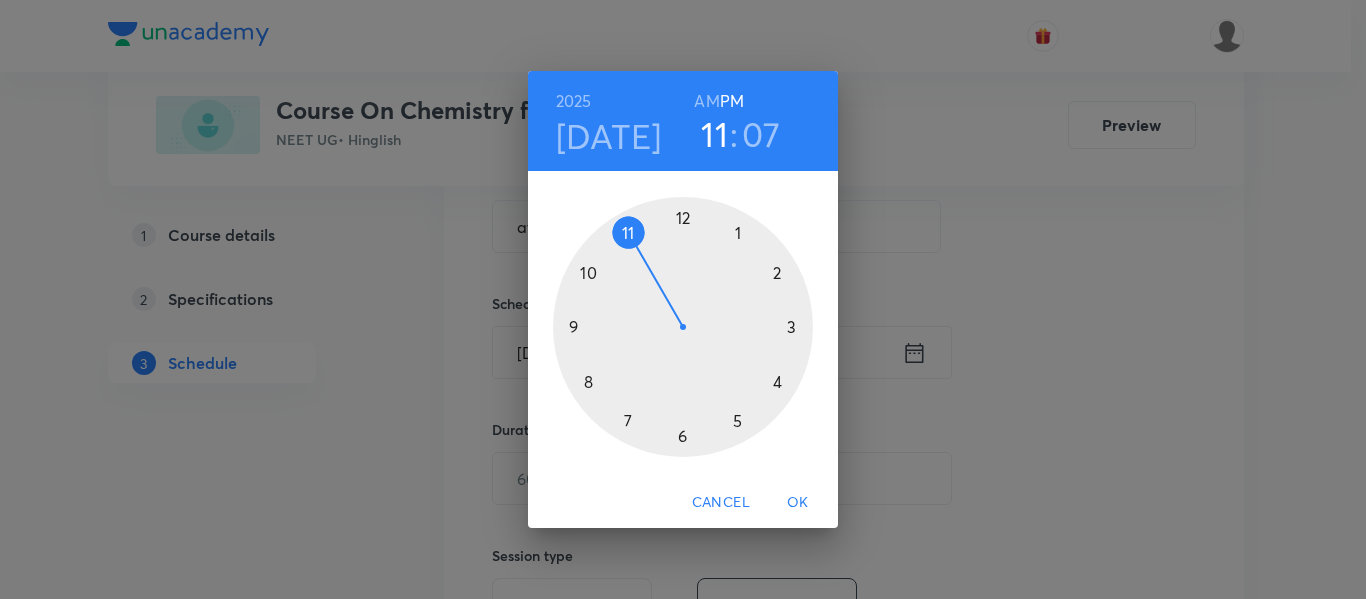 drag, startPoint x: 637, startPoint y: 403, endPoint x: 653, endPoint y: 255, distance: 148.86235 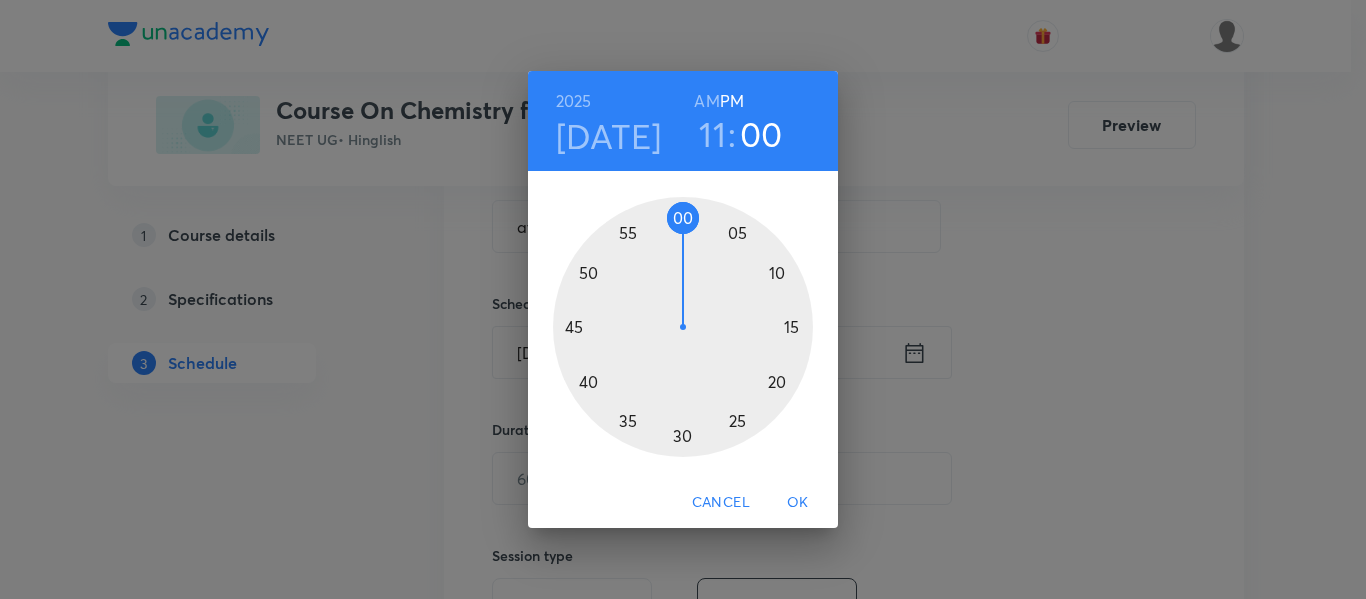 drag, startPoint x: 747, startPoint y: 237, endPoint x: 684, endPoint y: 208, distance: 69.354164 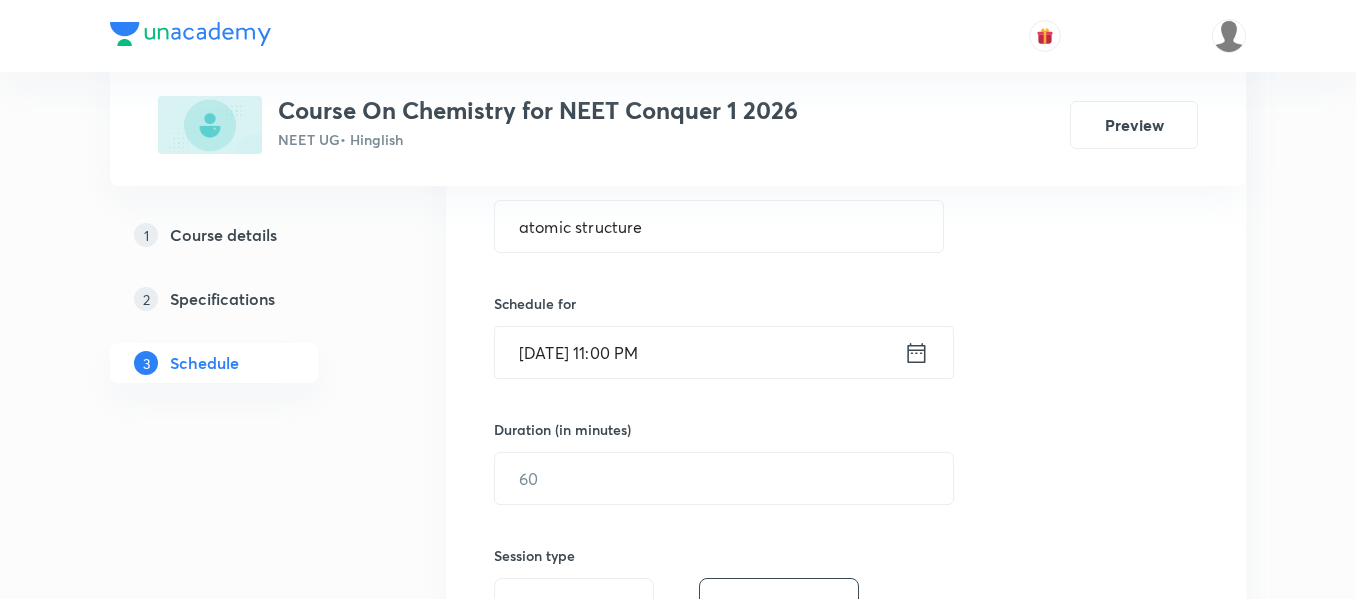click 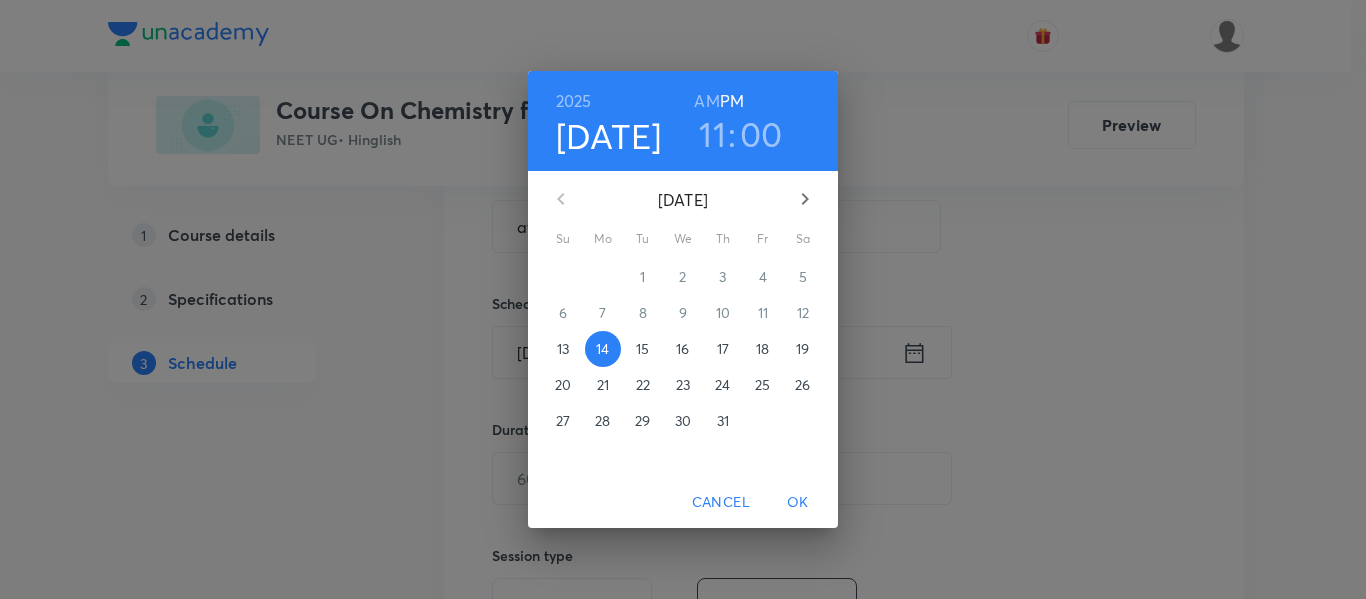 click on "AM" at bounding box center [706, 101] 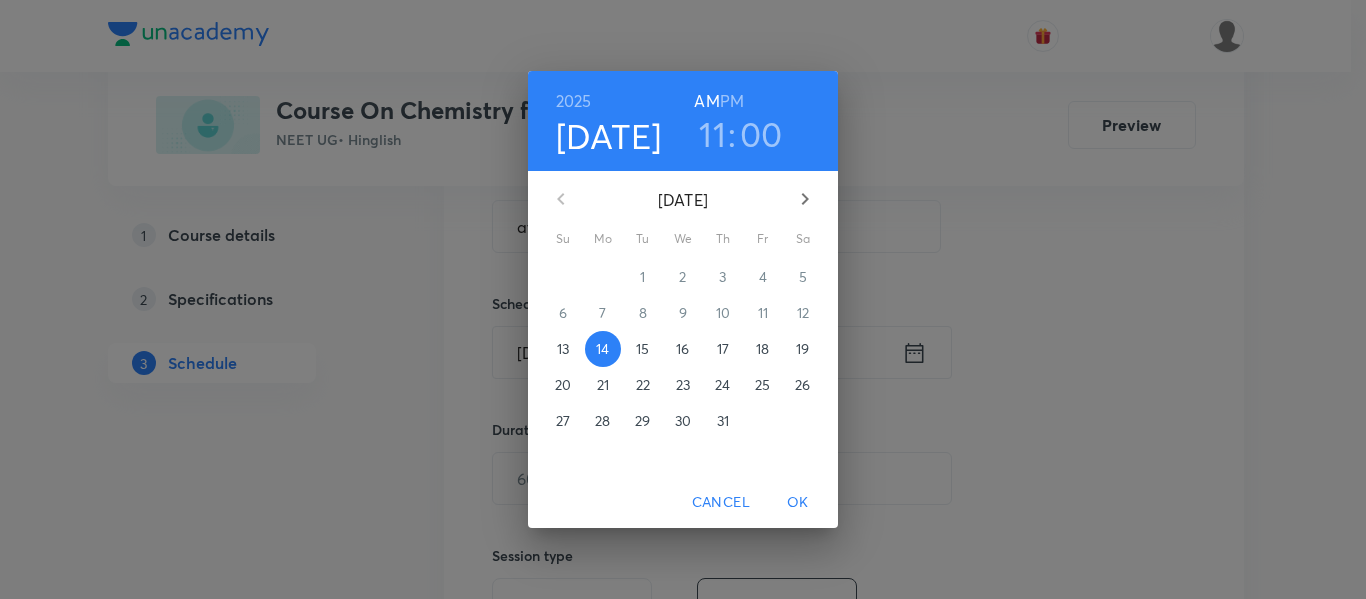 click on "OK" at bounding box center (798, 502) 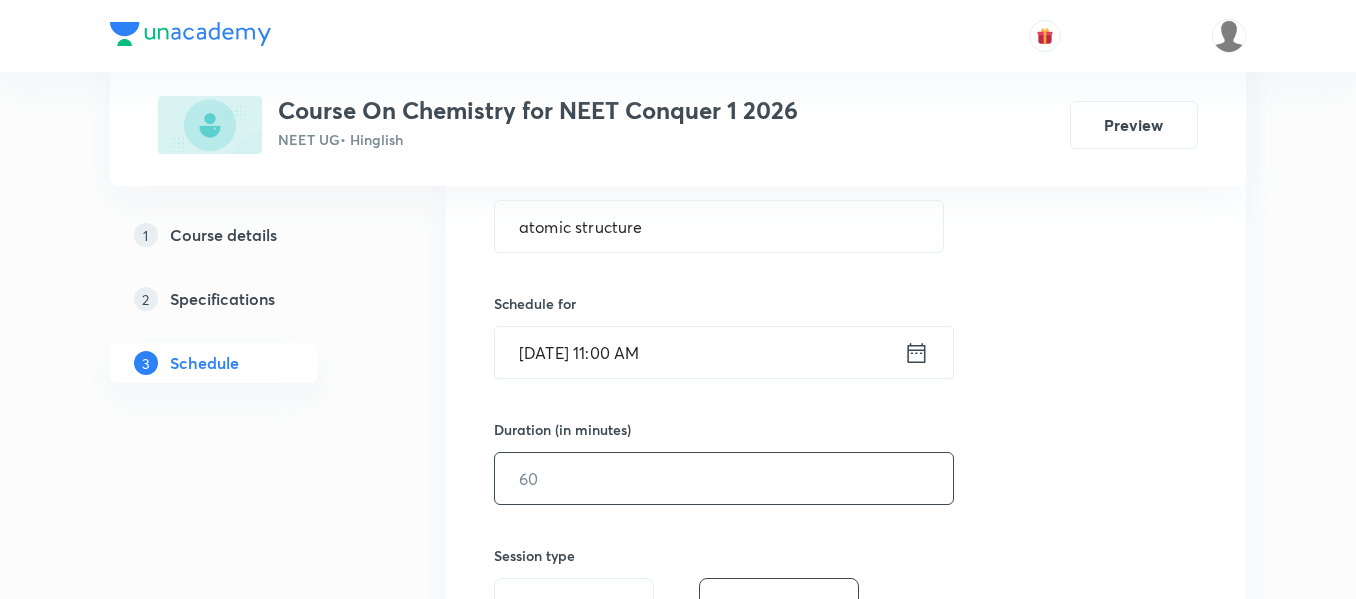 click at bounding box center [724, 478] 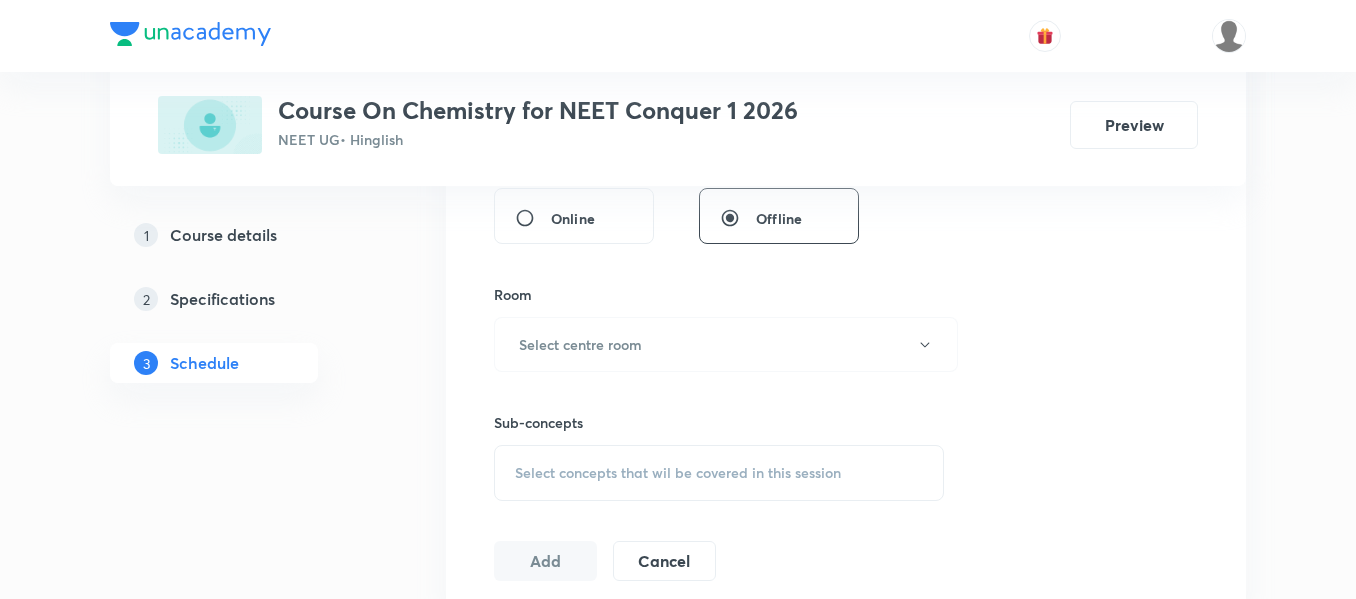 scroll, scrollTop: 800, scrollLeft: 0, axis: vertical 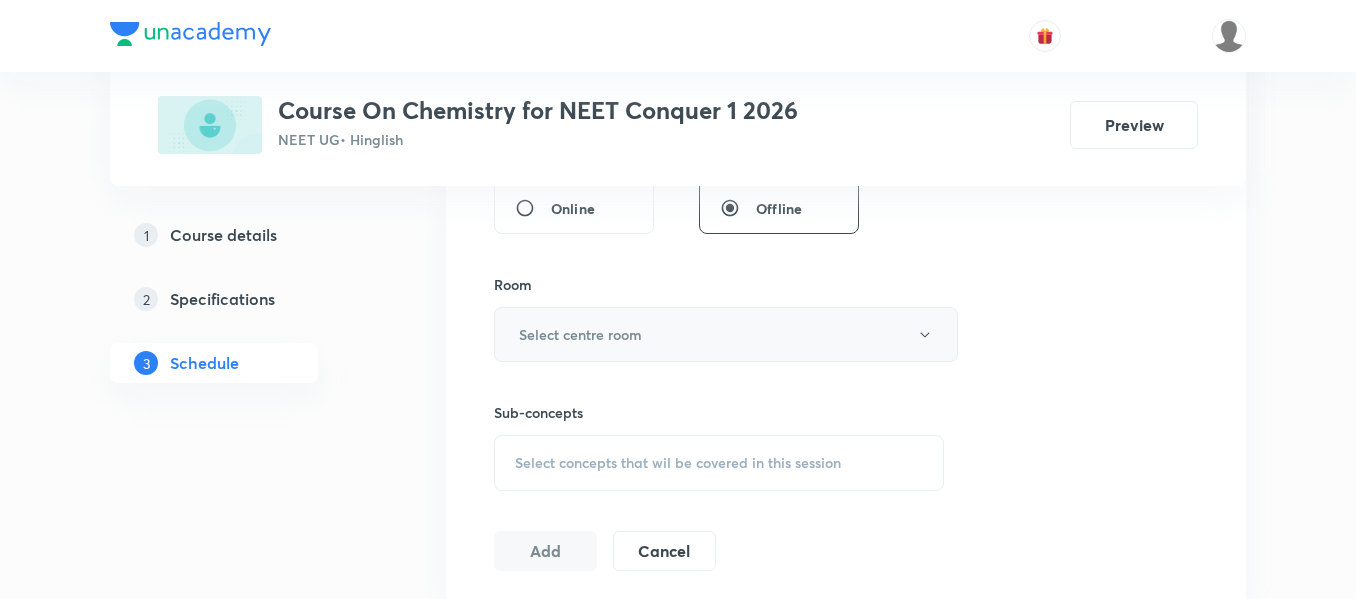 type on "90" 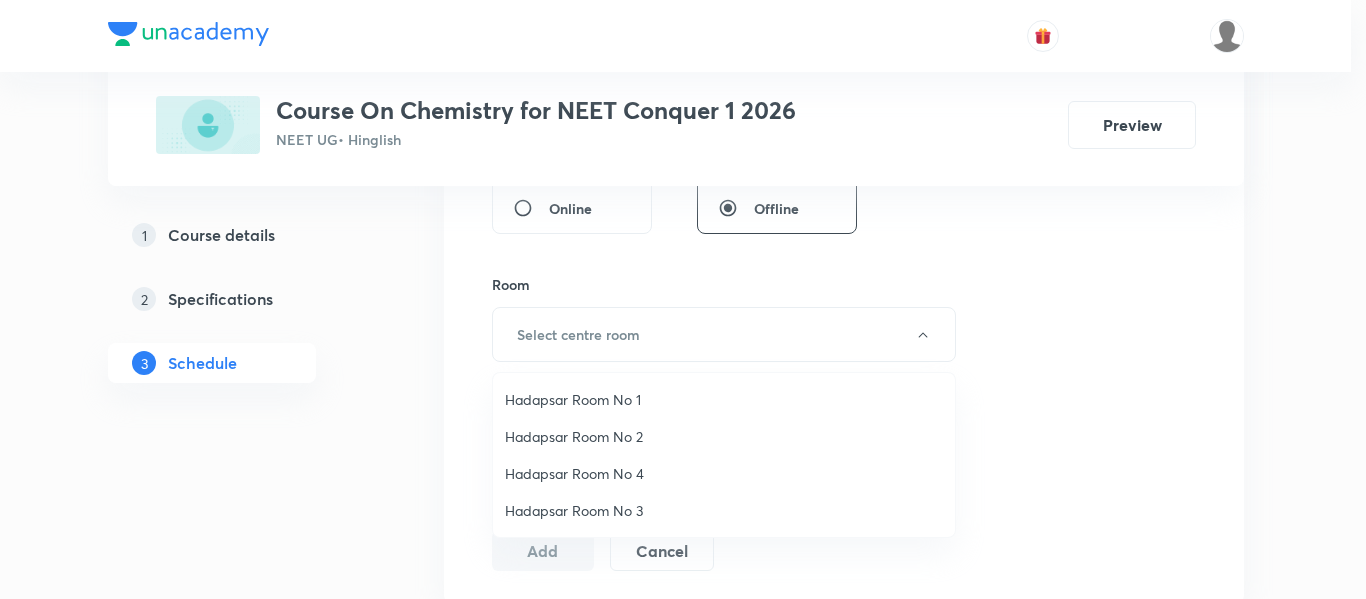 click on "Hadapsar Room No 1" at bounding box center (724, 399) 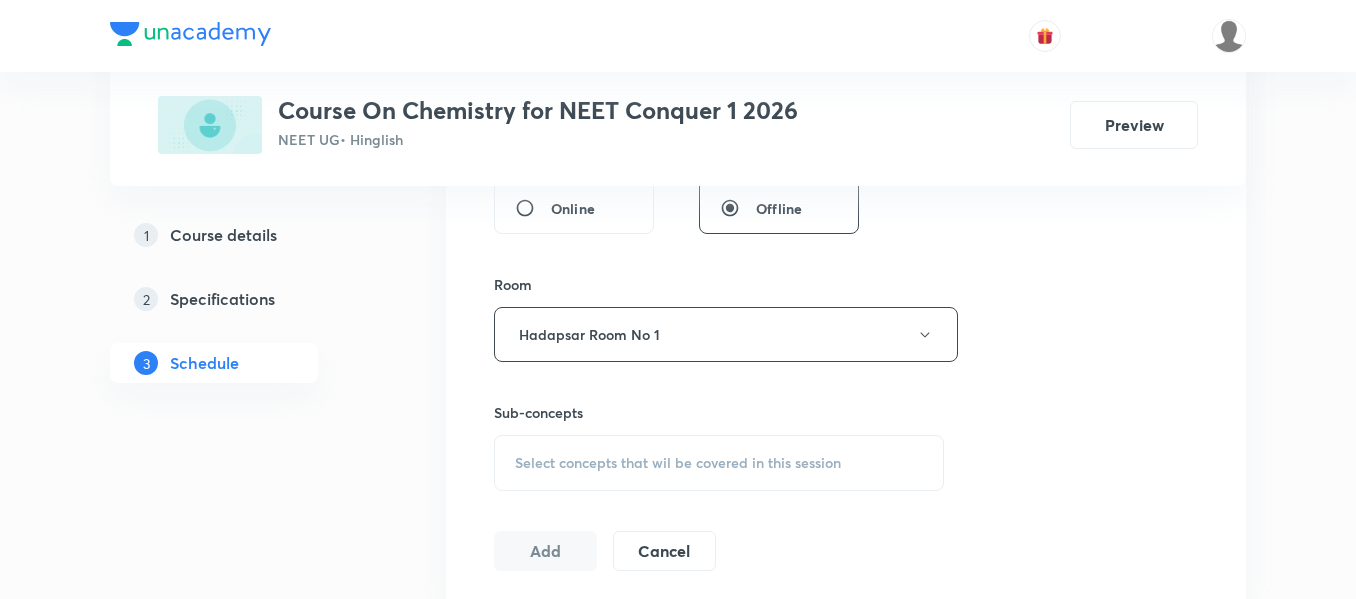 click on "Select concepts that wil be covered in this session" at bounding box center (678, 463) 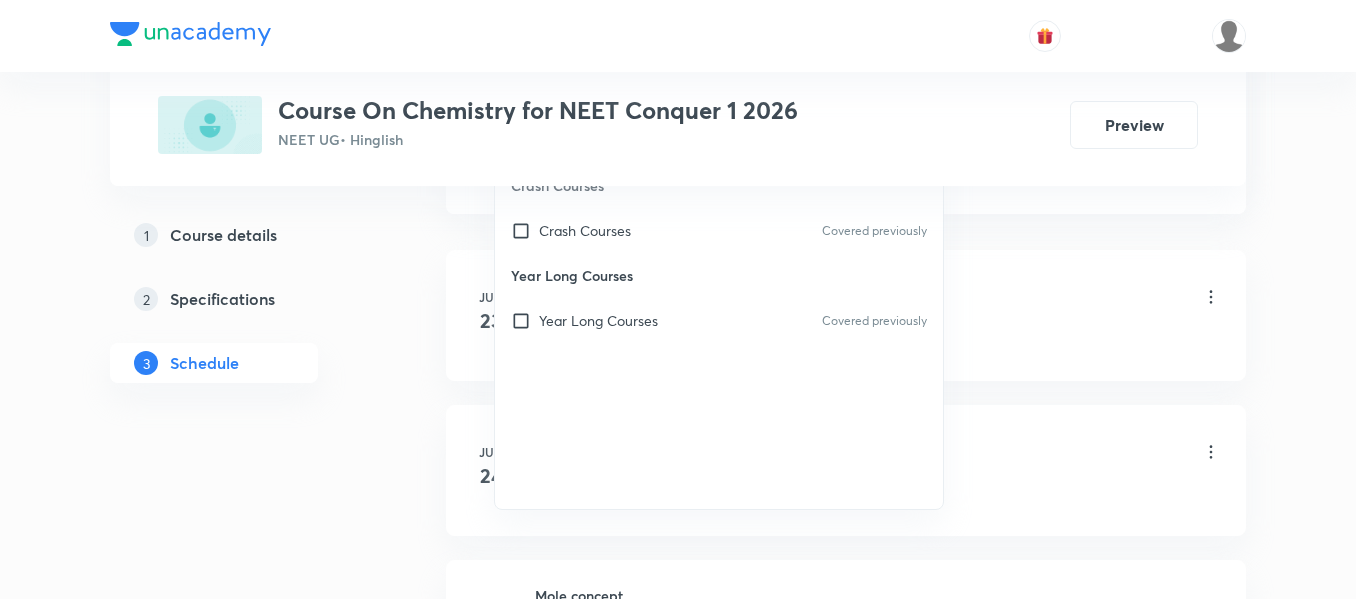scroll, scrollTop: 1200, scrollLeft: 0, axis: vertical 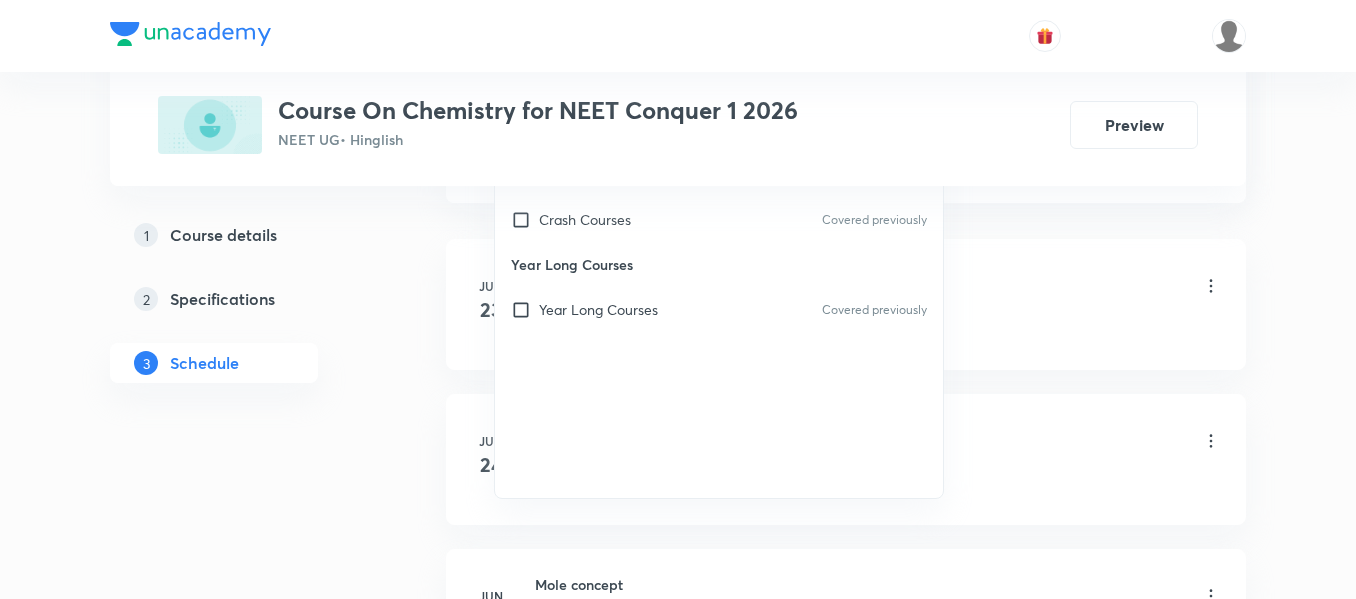 click on "Year Long Courses" at bounding box center (719, 264) 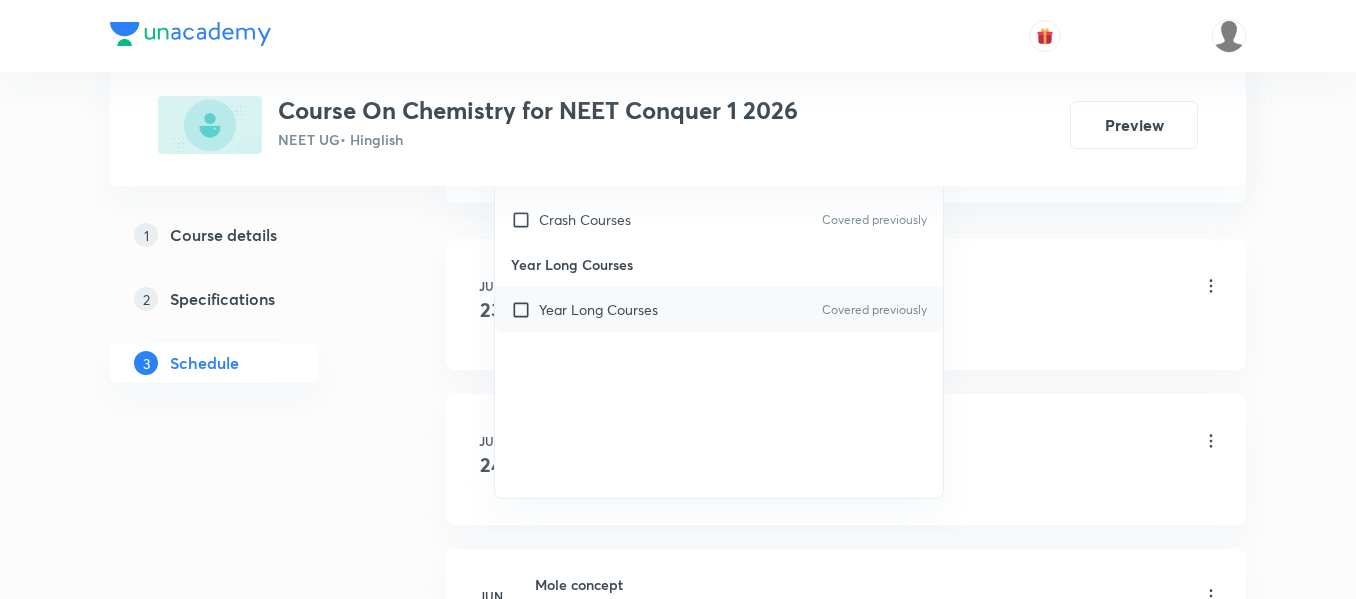 click on "Year Long Courses Covered previously" at bounding box center [719, 309] 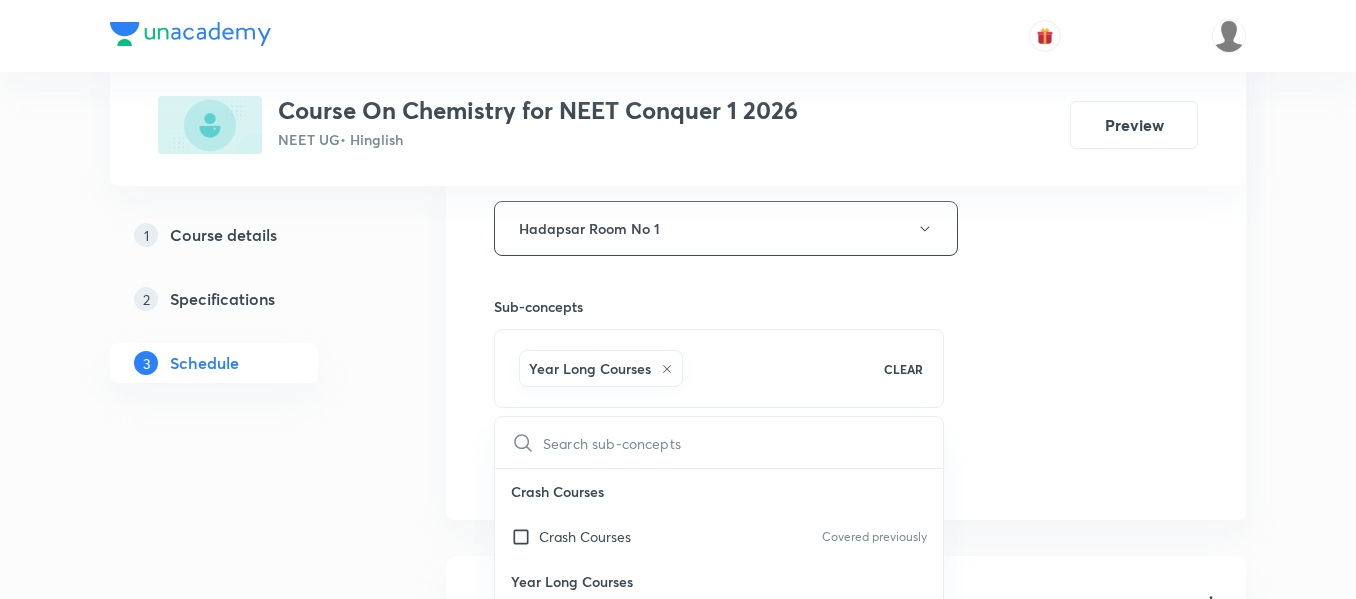 scroll, scrollTop: 900, scrollLeft: 0, axis: vertical 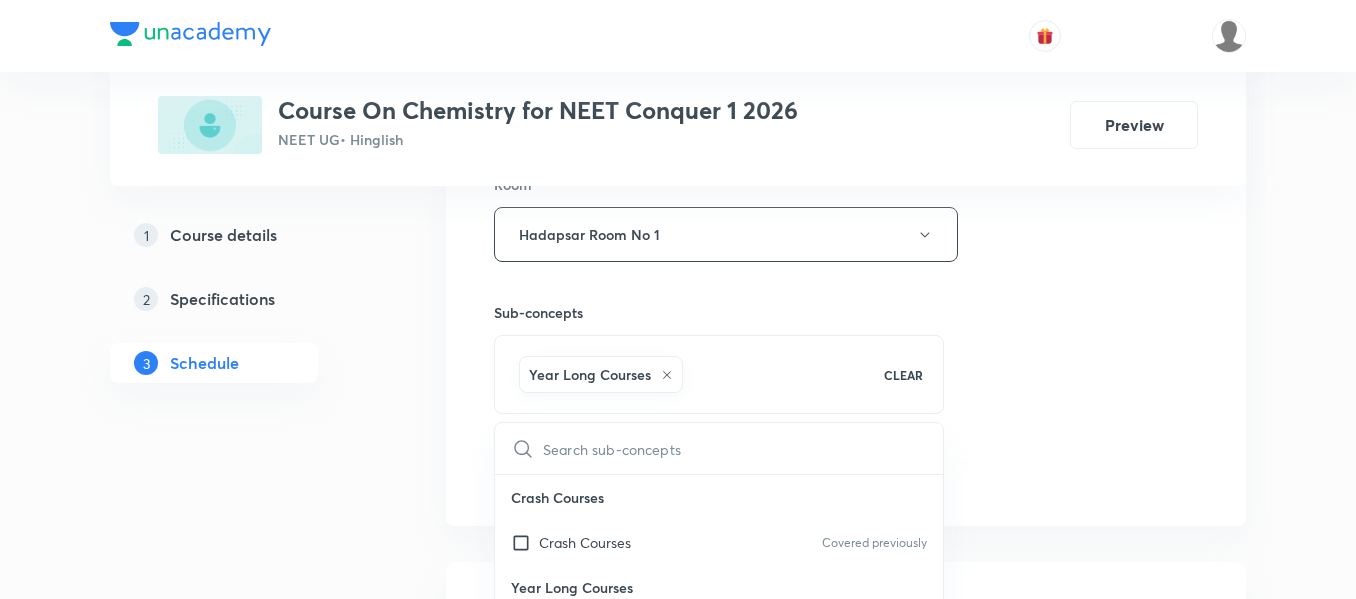 click on "Session  13 Live class Session title 17/99 atomic structure ​ Schedule for [DATE] 11:00 AM ​ Duration (in minutes) 90 ​   Session type Online Offline Room Hadapsar Room No 1 Sub-concepts Year Long Courses CLEAR ​ Crash Courses Crash Courses Covered previously Year Long Courses Year Long Courses Covered previously Add Cancel" at bounding box center [846, 13] 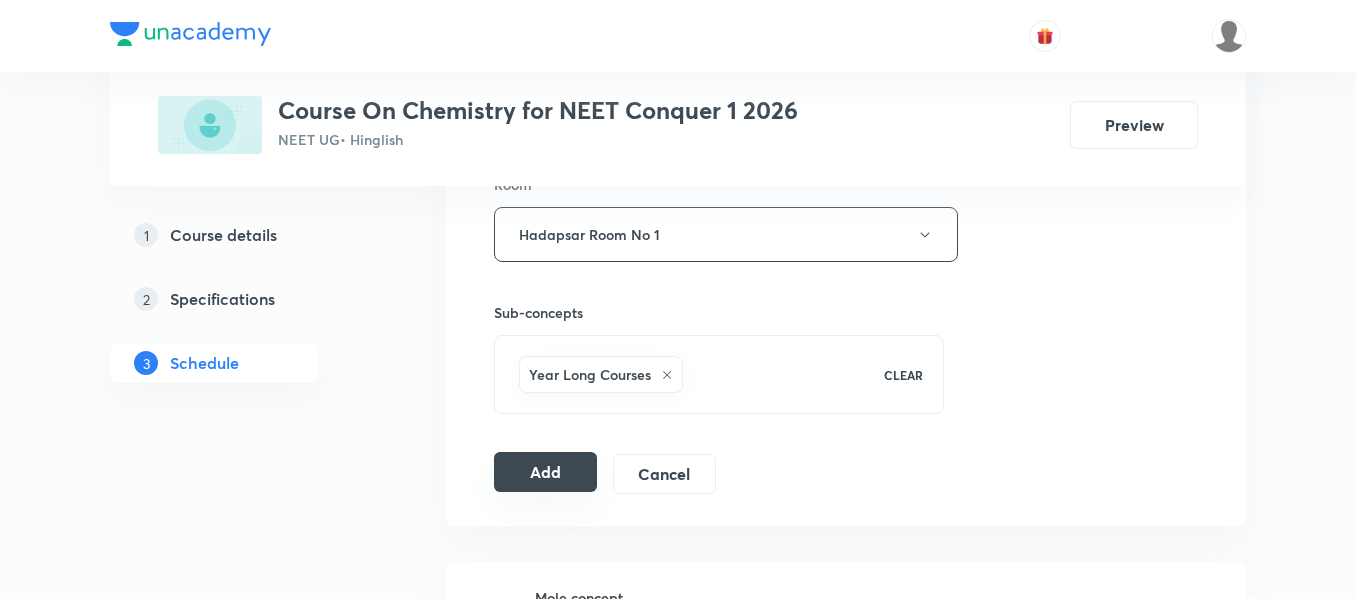 click on "Add" at bounding box center [545, 472] 